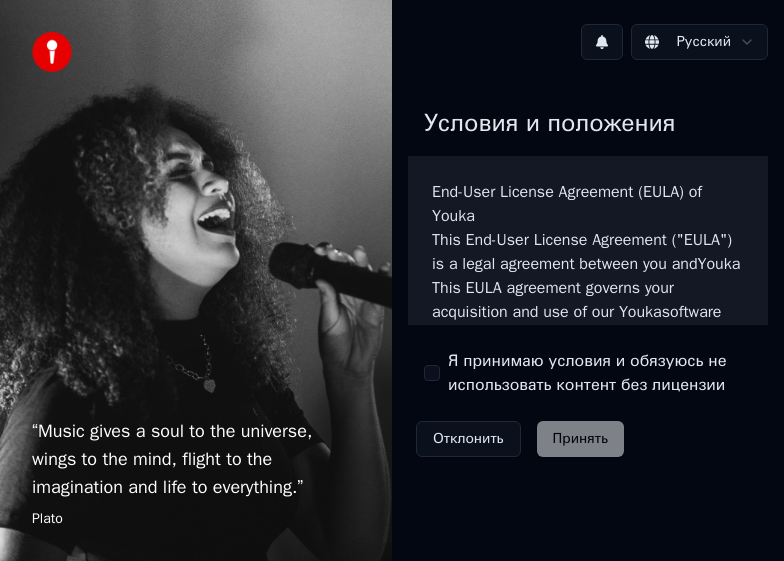scroll, scrollTop: 0, scrollLeft: 0, axis: both 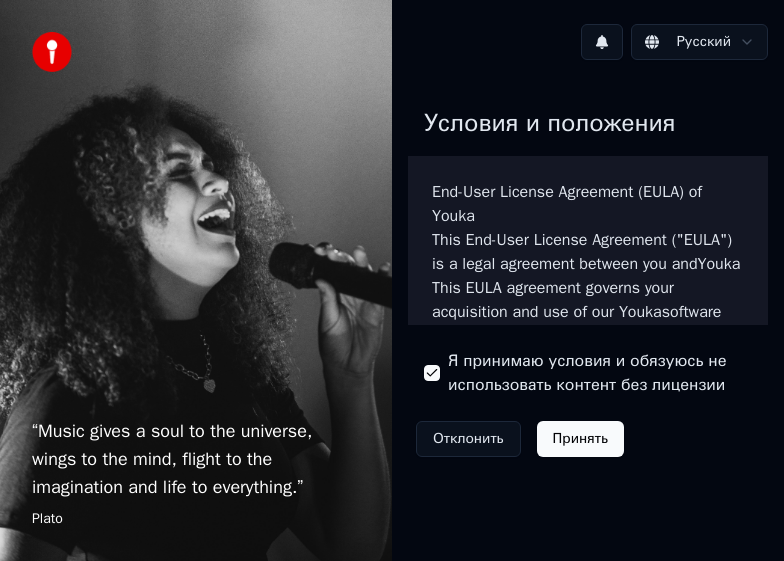 click on "Принять" at bounding box center (580, 439) 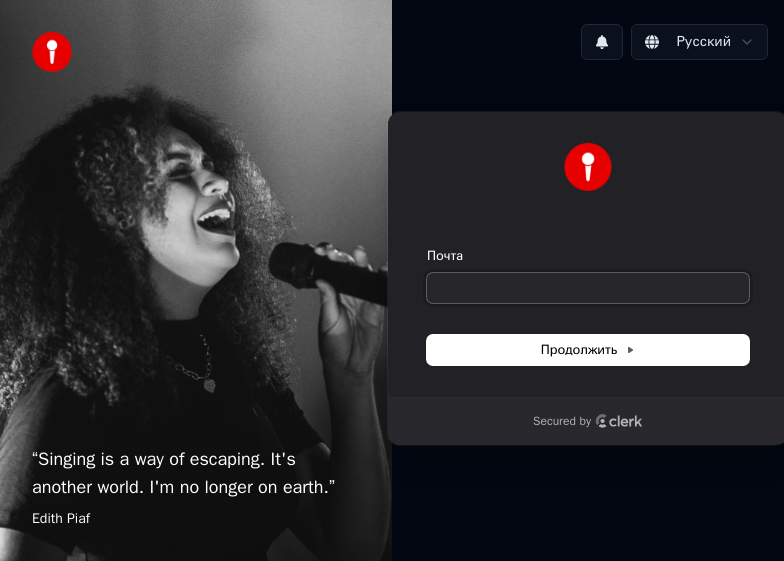 click on "Почта" at bounding box center [588, 288] 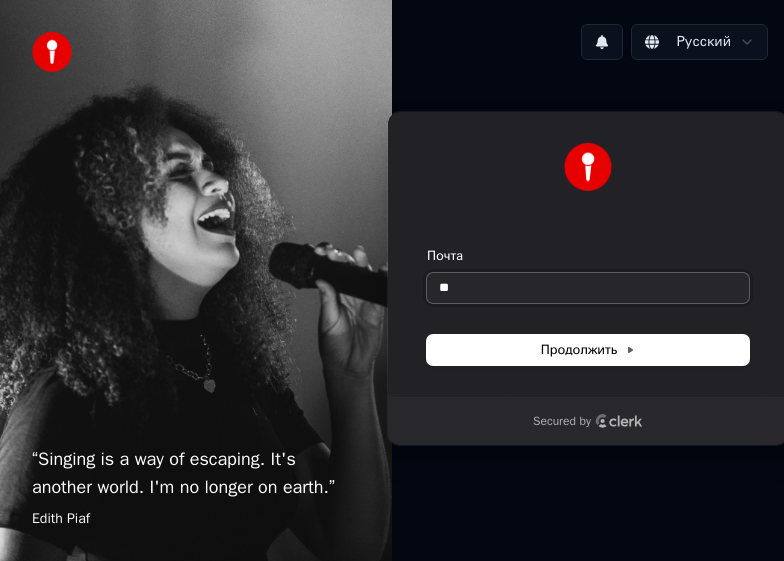 type on "*" 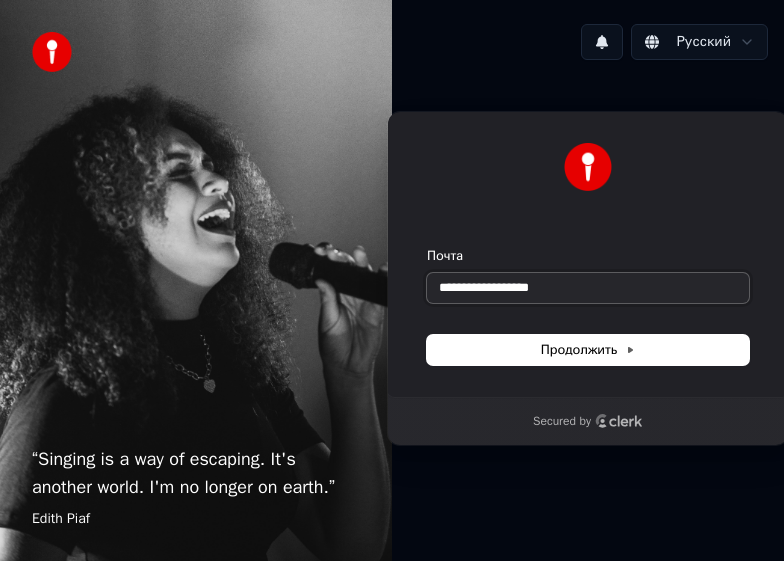 click at bounding box center (427, 247) 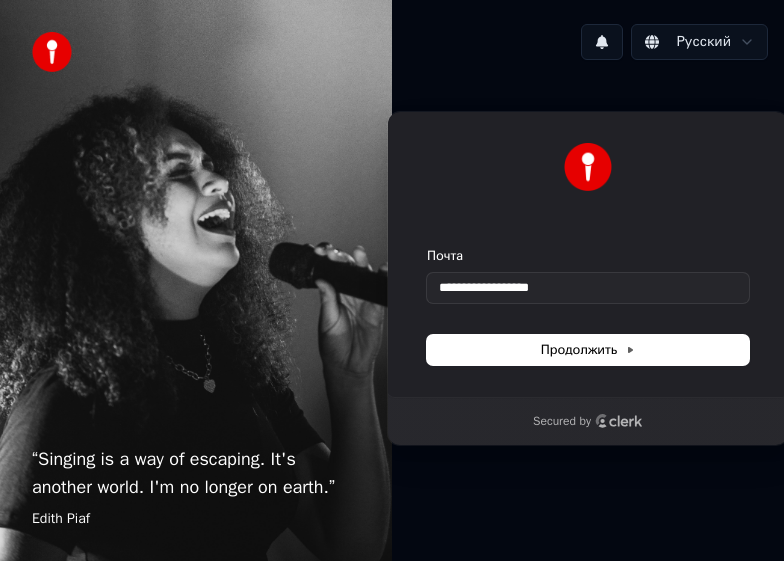 type on "**********" 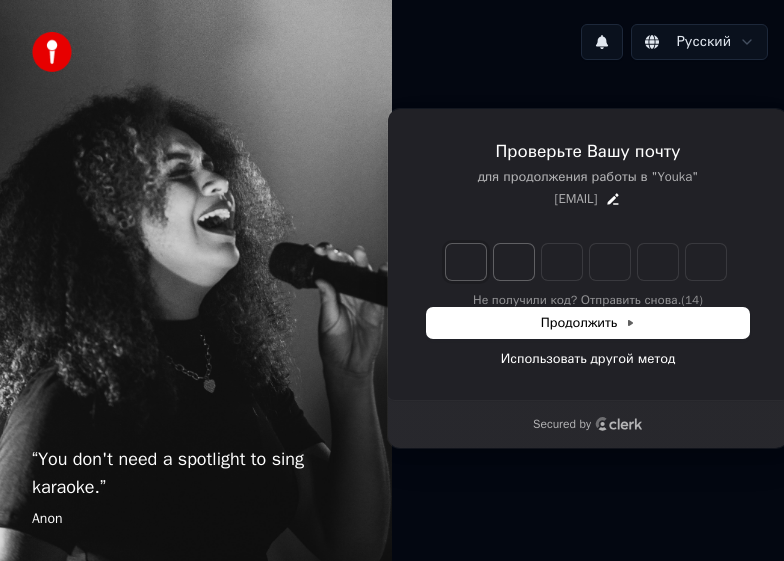 type on "*" 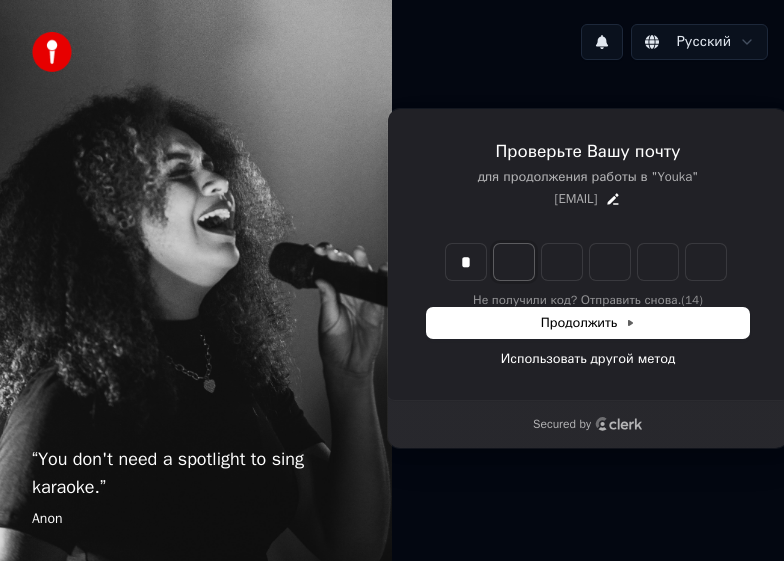 type on "*" 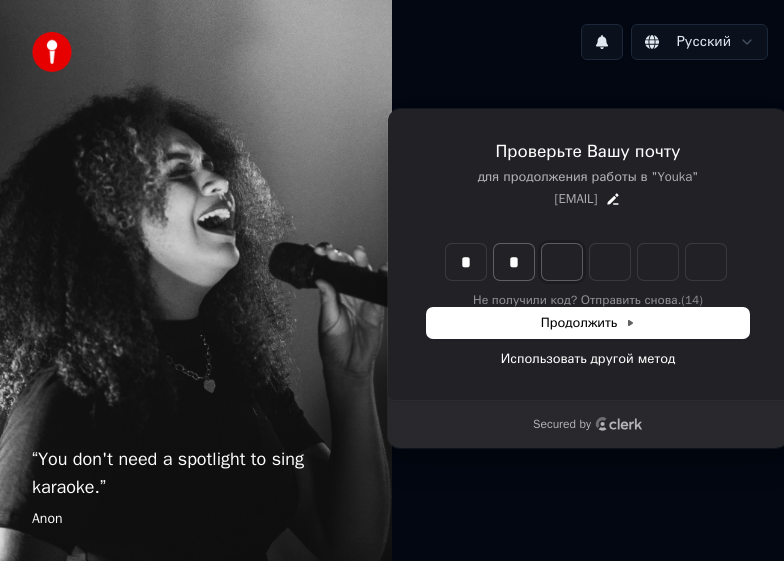 type on "**" 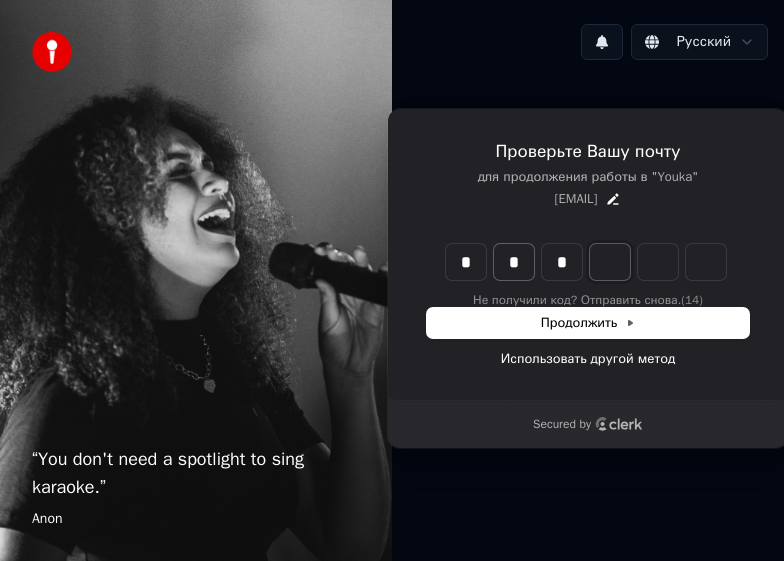 type on "***" 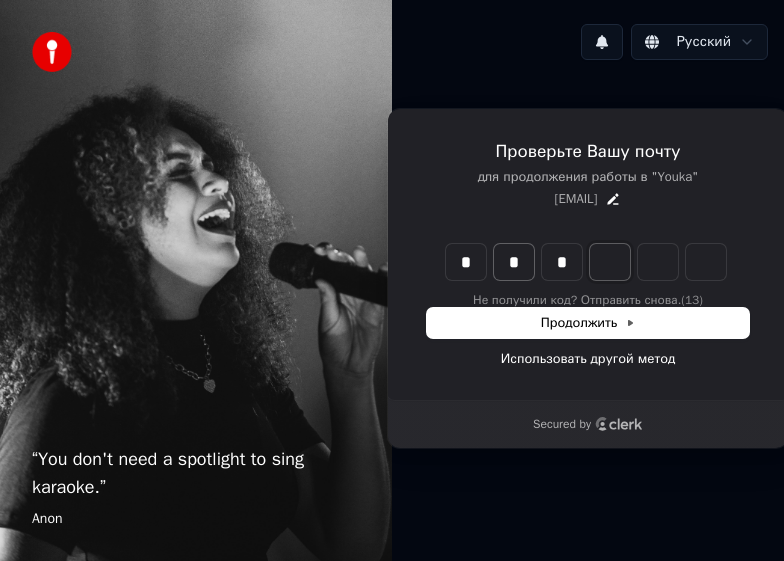 type on "*" 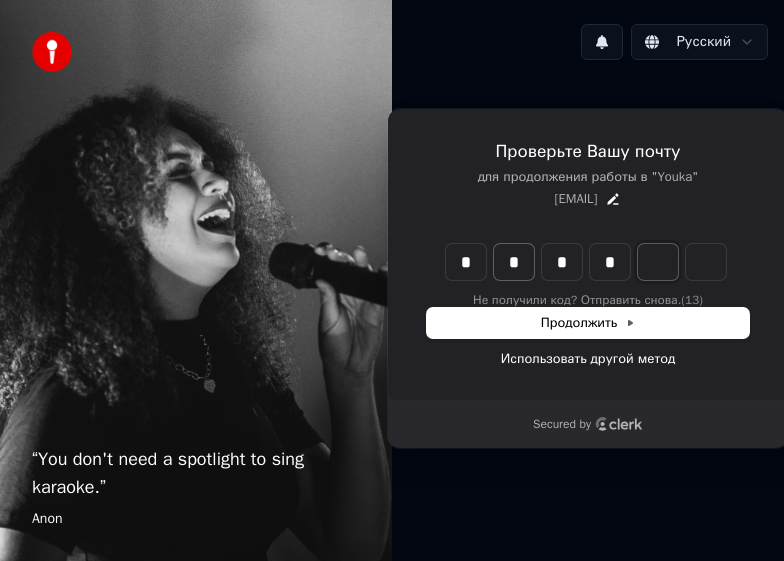 type on "****" 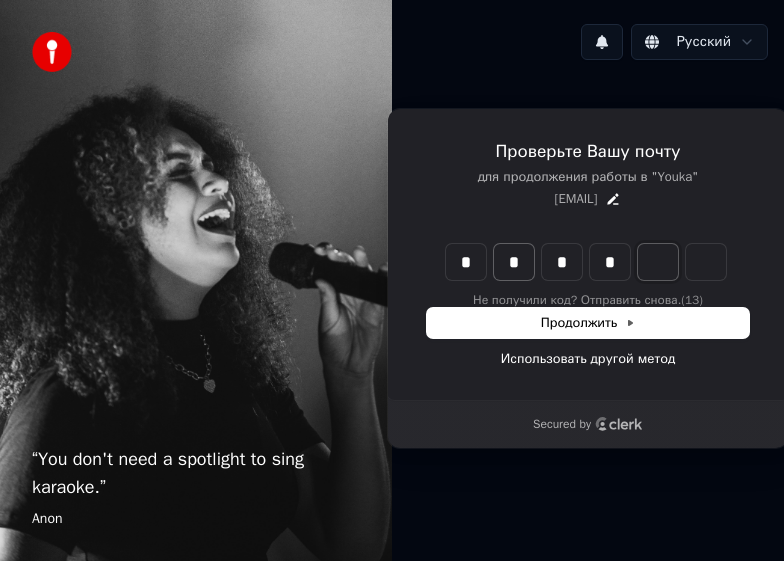 type on "*" 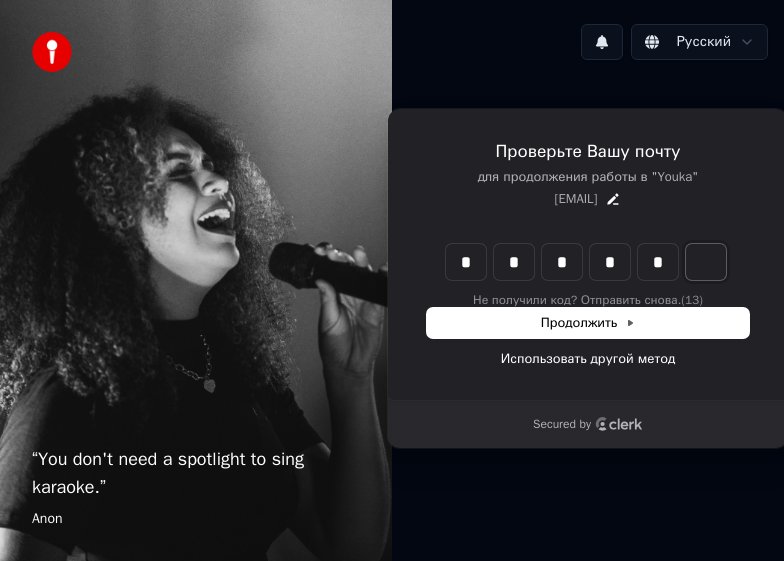 type on "******" 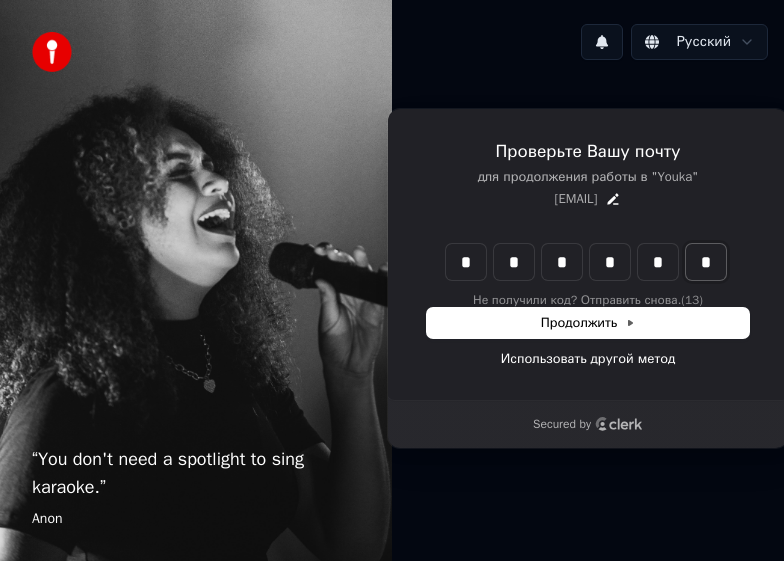 type on "*" 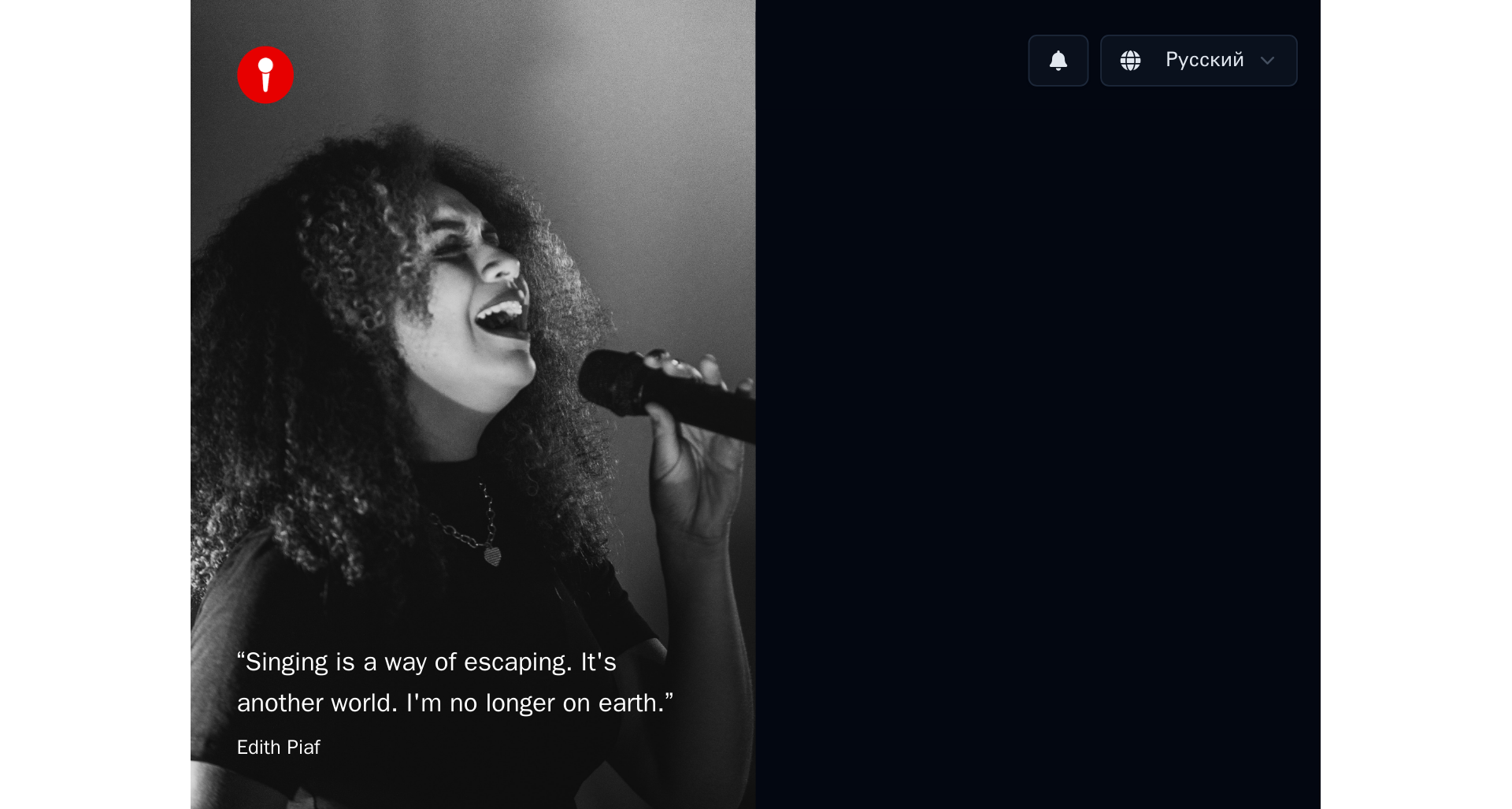 scroll, scrollTop: 0, scrollLeft: 0, axis: both 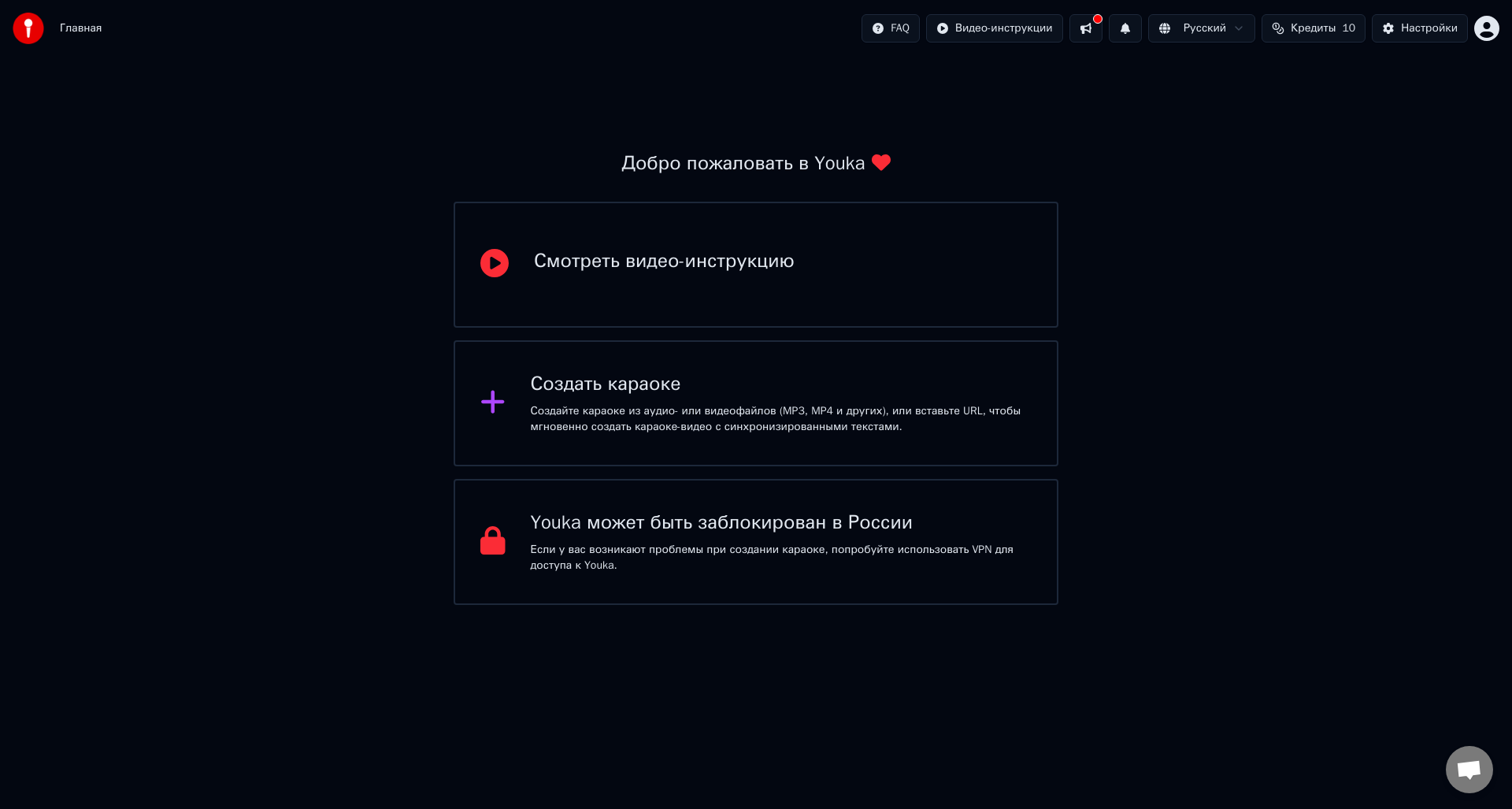click on "Создать караоке" at bounding box center [781, 384] 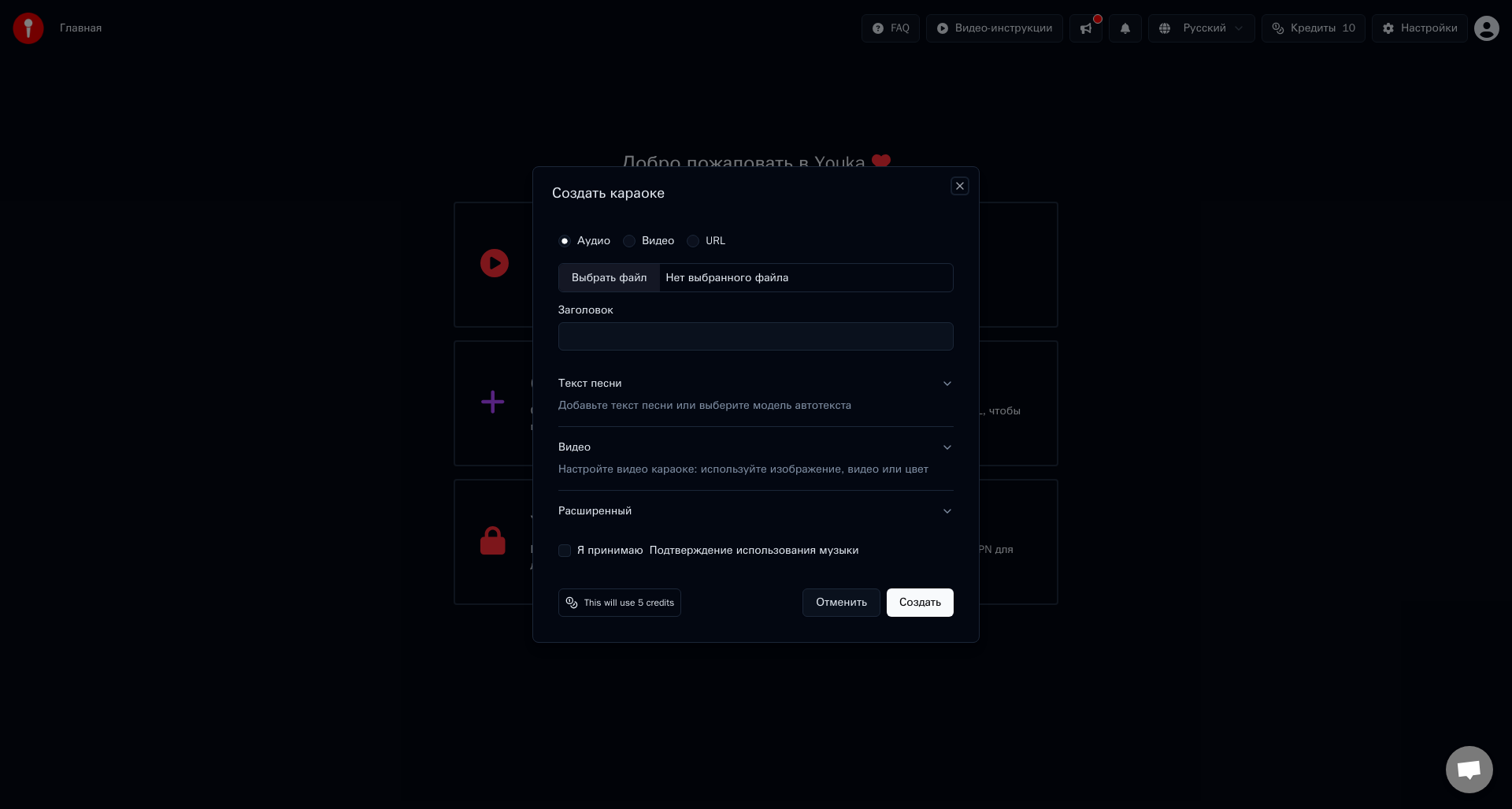 click on "Close" at bounding box center (960, 186) 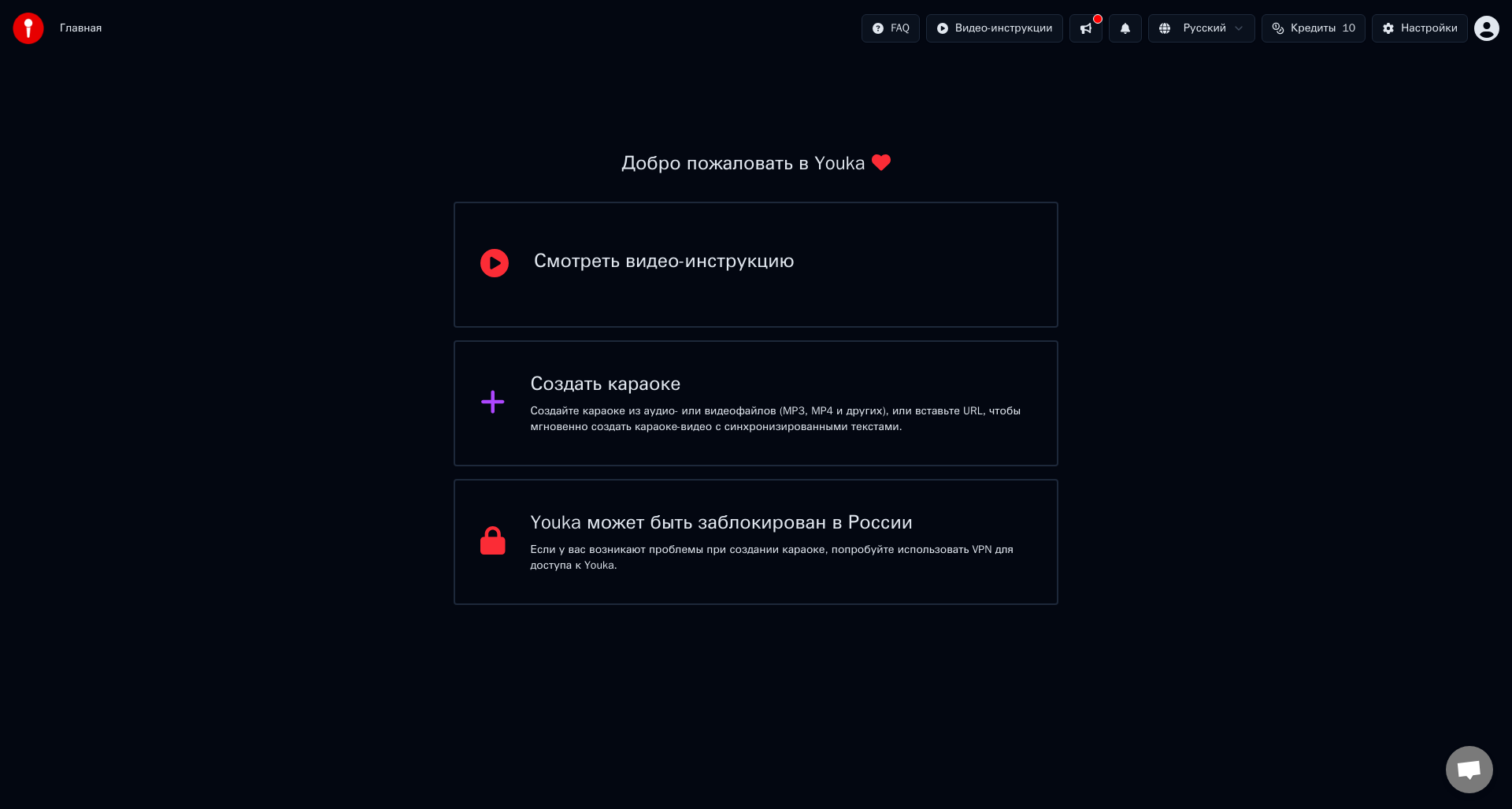 click at bounding box center [28, 28] 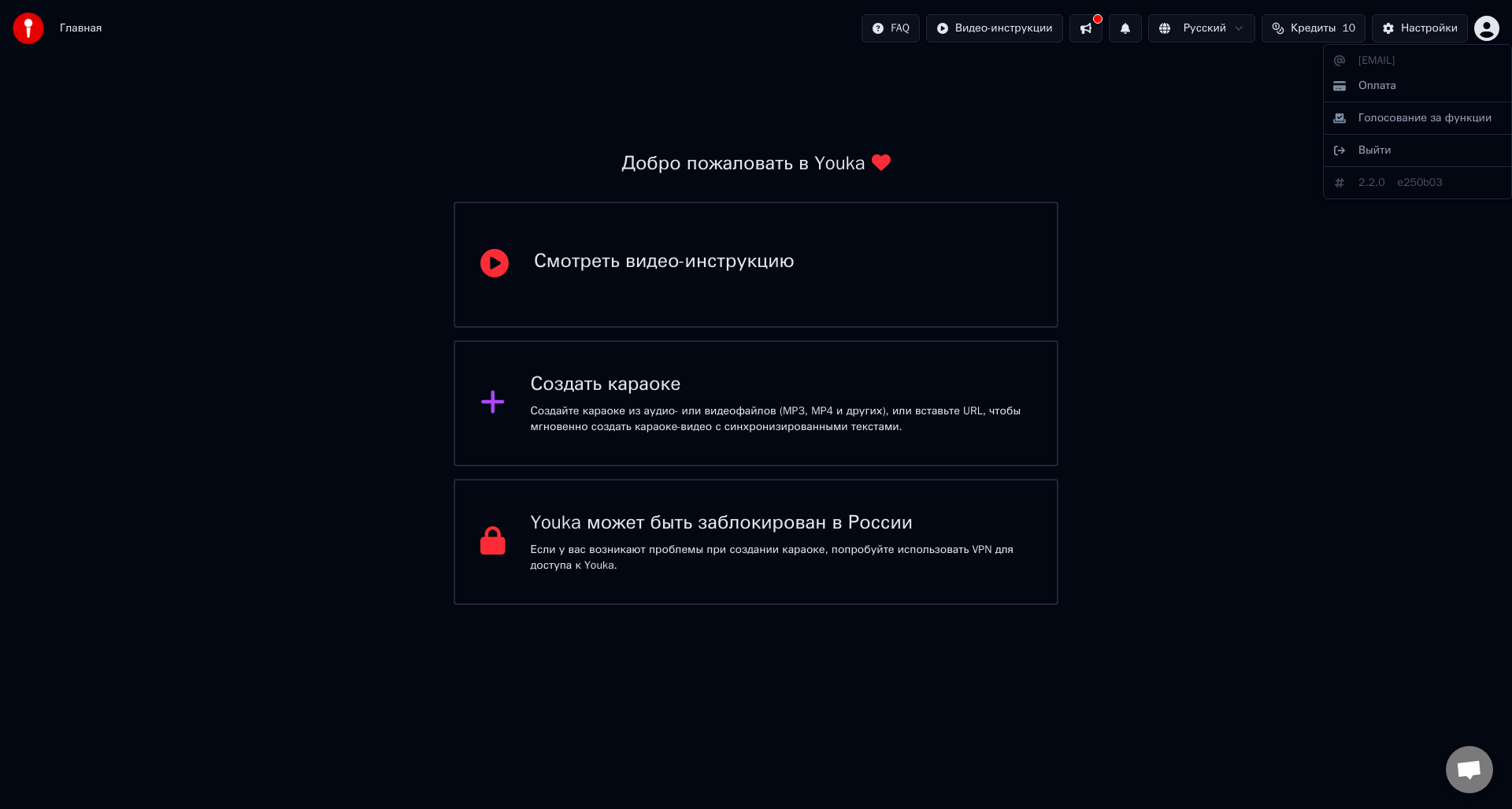 click on "Главная FAQ Видео-инструкции Русский Кредиты 10 Настройки Добро пожаловать в Youka Смотреть видео-инструкцию Создать караоке Создайте караоке из аудио- или видеофайлов (MP3, MP4 и других), или вставьте URL, чтобы мгновенно создать караоке-видео с синхронизированными текстами. Youka может быть заблокирован в России Если у вас возникают проблемы при создании караоке, попробуйте использовать VPN для доступа к Youka. daykun05@[EXAMPLE.COM] Оплата Голосование за функции Выйти 2.2.0 e250b03" at bounding box center [756, 302] 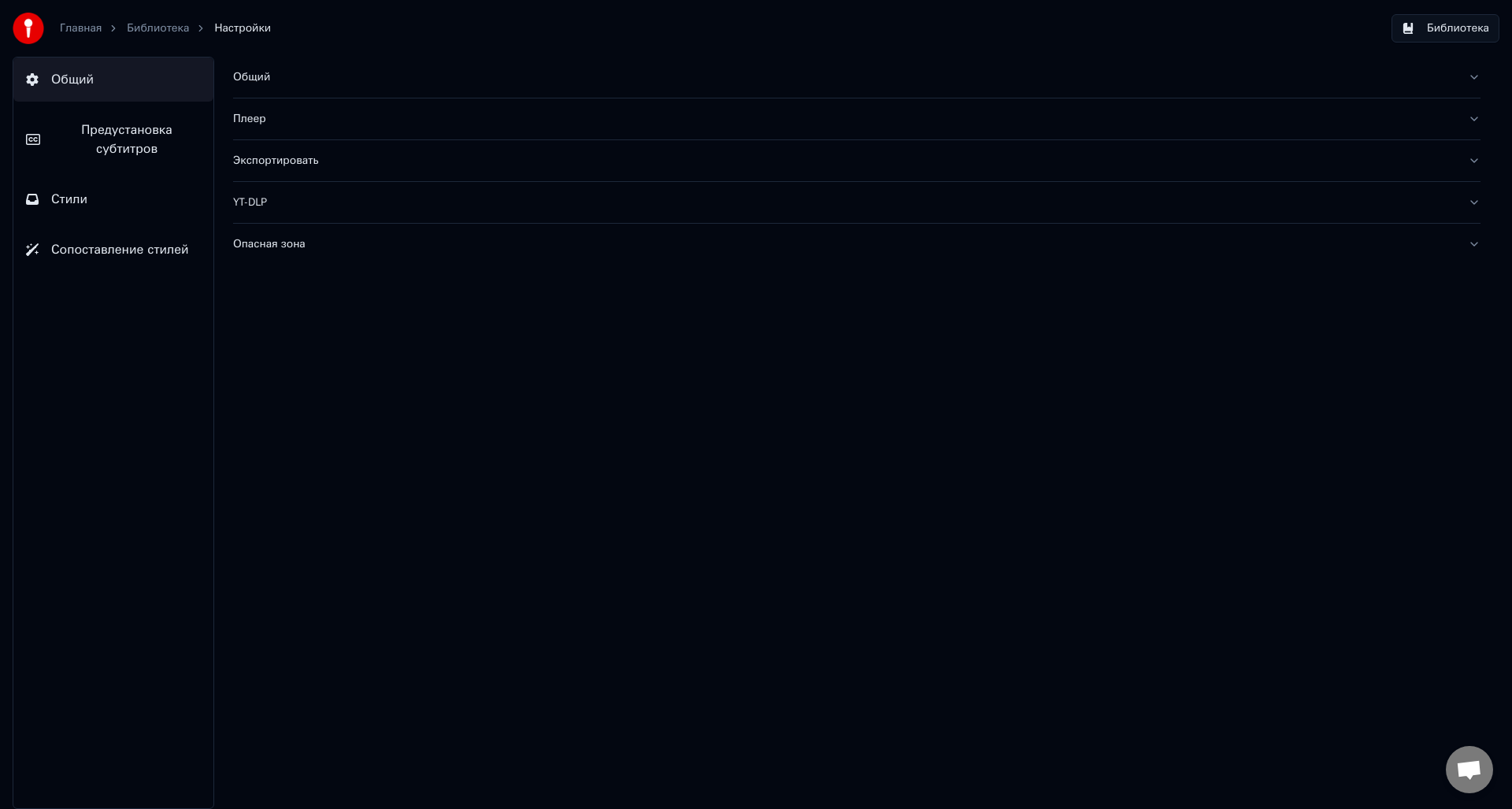 click on "Библиотека" at bounding box center [1445, 28] 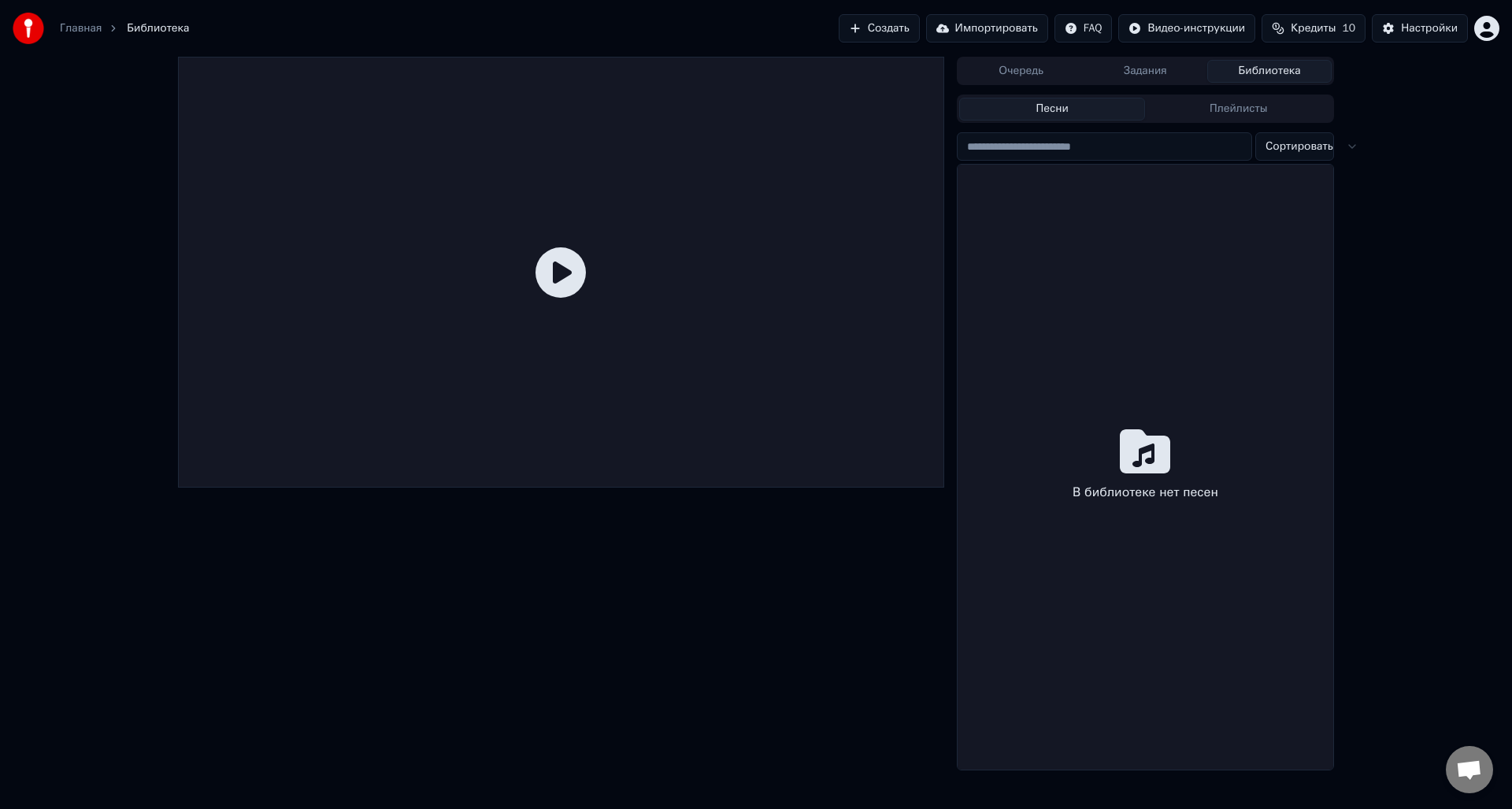 click on "Задания" at bounding box center (1146, 71) 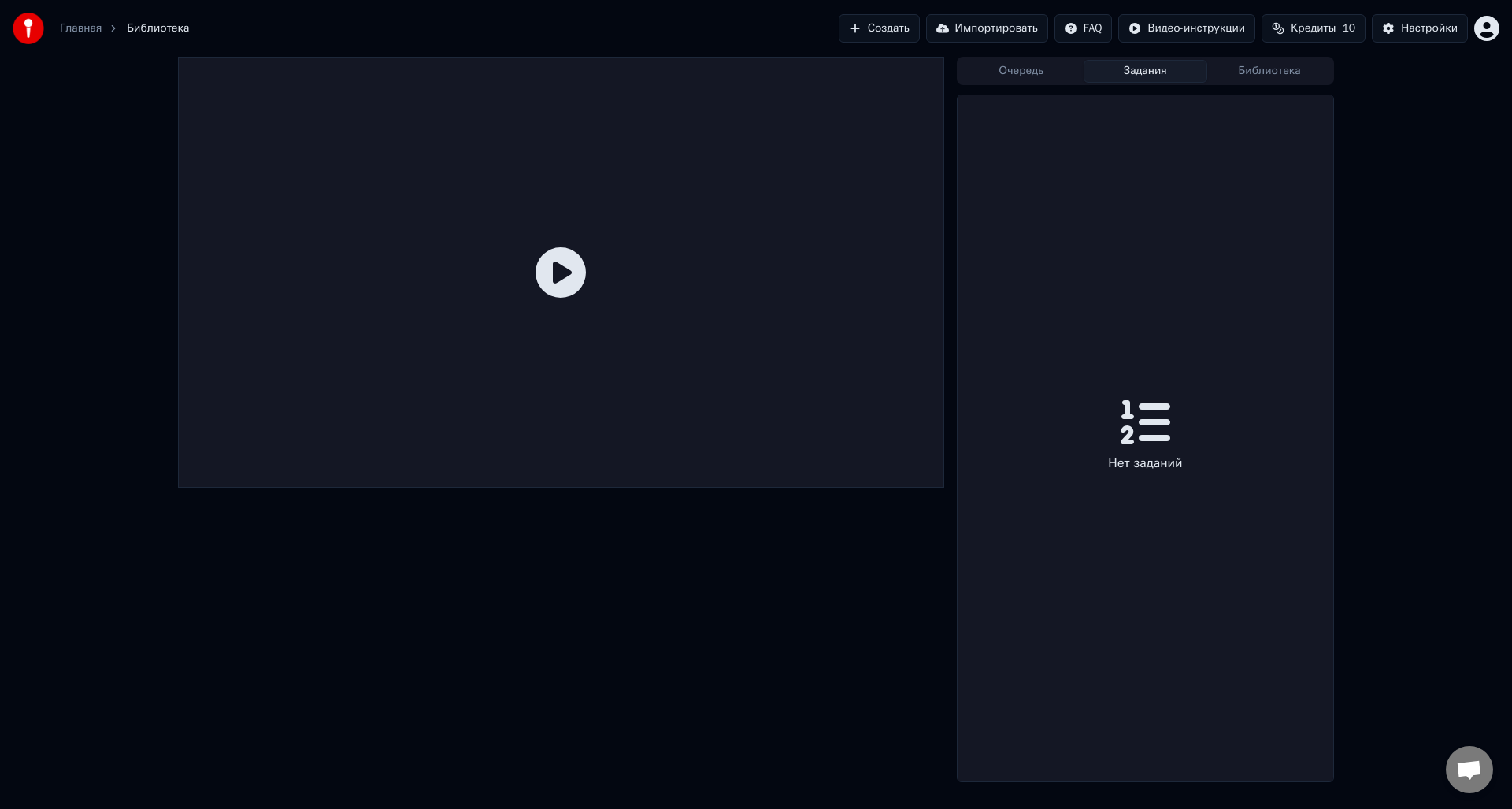click on "Очередь" at bounding box center [1021, 71] 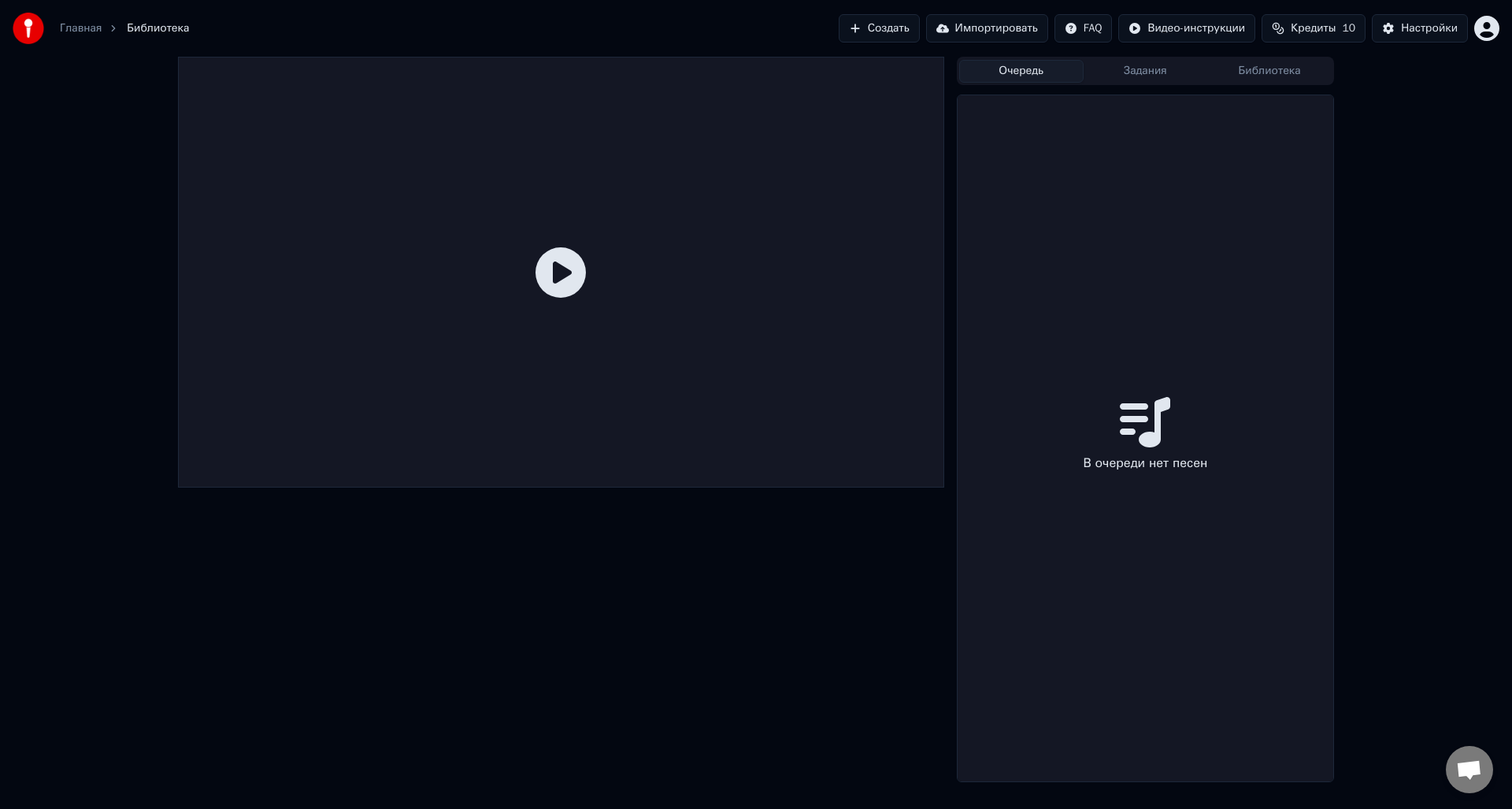 click on "Библиотека" at bounding box center [1269, 71] 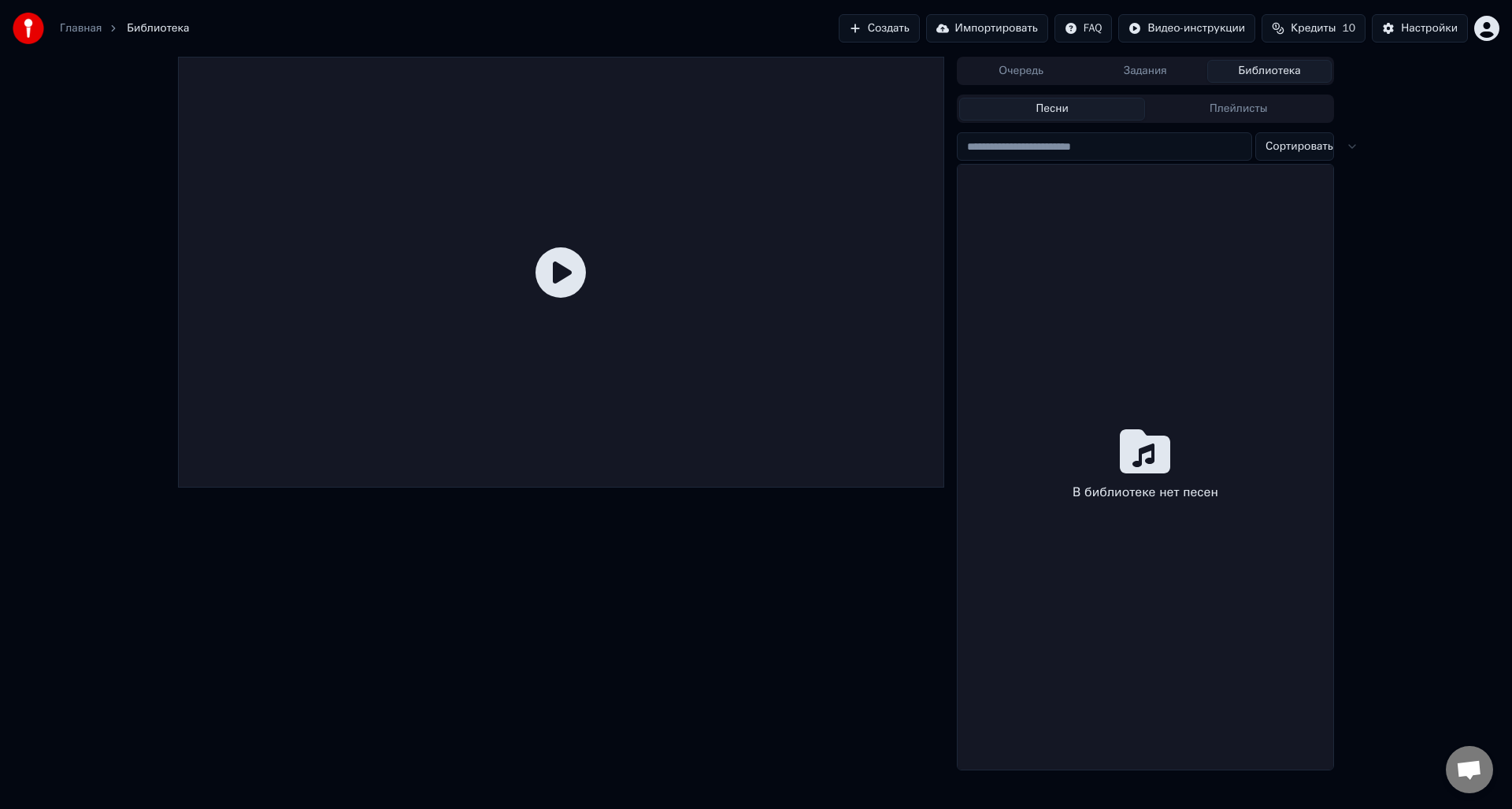 click on "В библиотеке нет песен" at bounding box center [1145, 467] 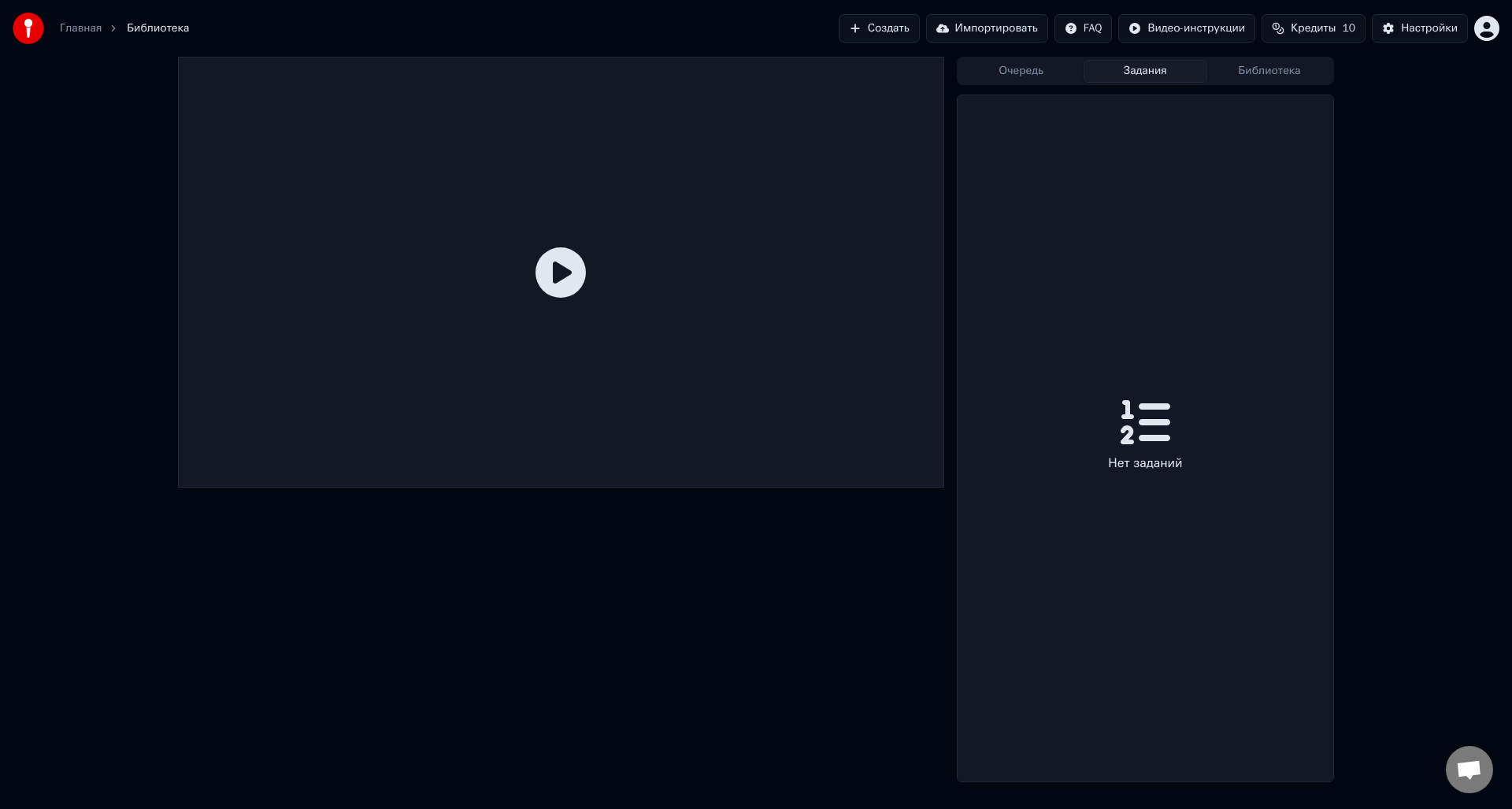 click on "Задания" at bounding box center (1146, 71) 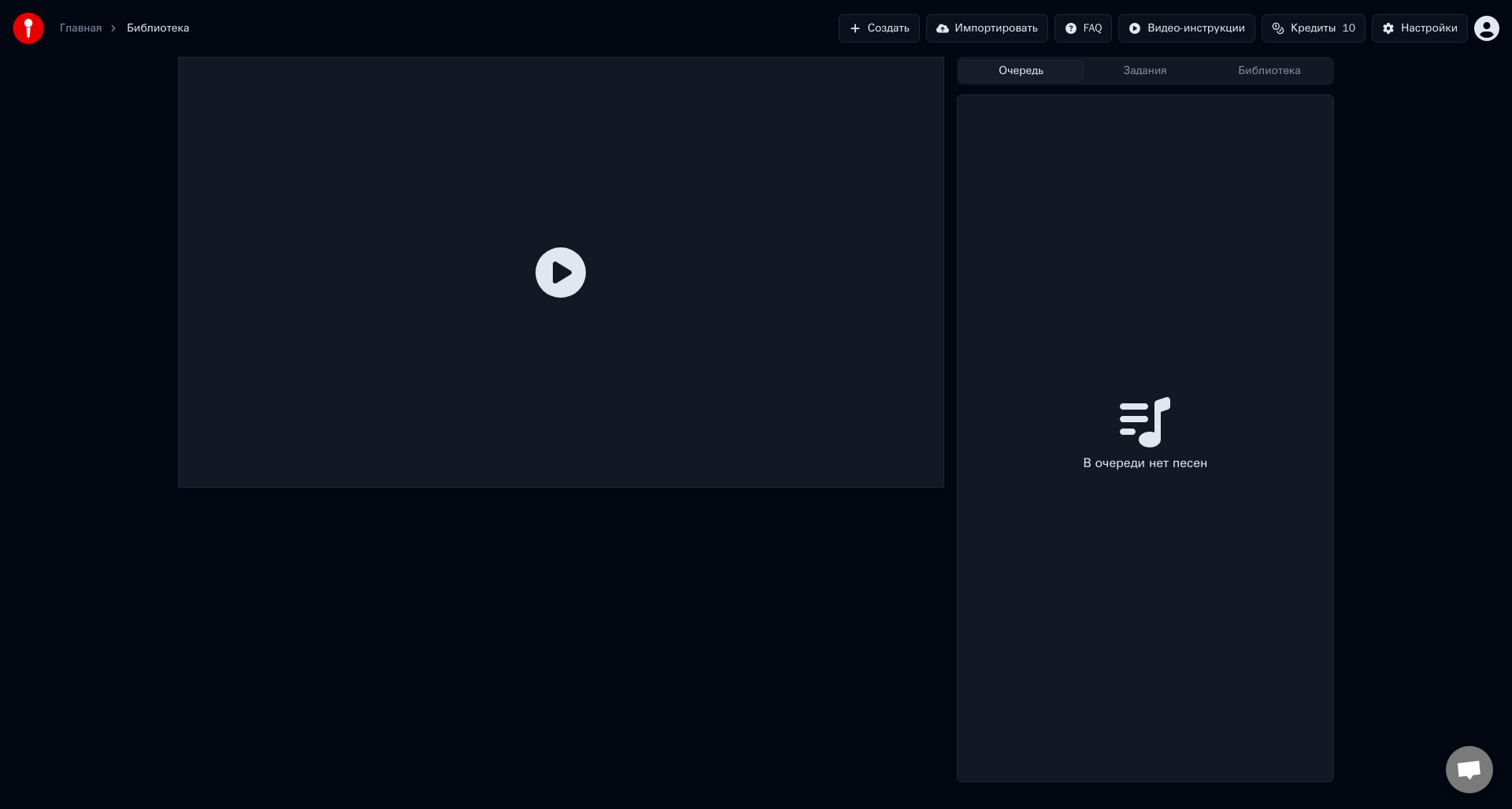 click on "Очередь" at bounding box center (1021, 71) 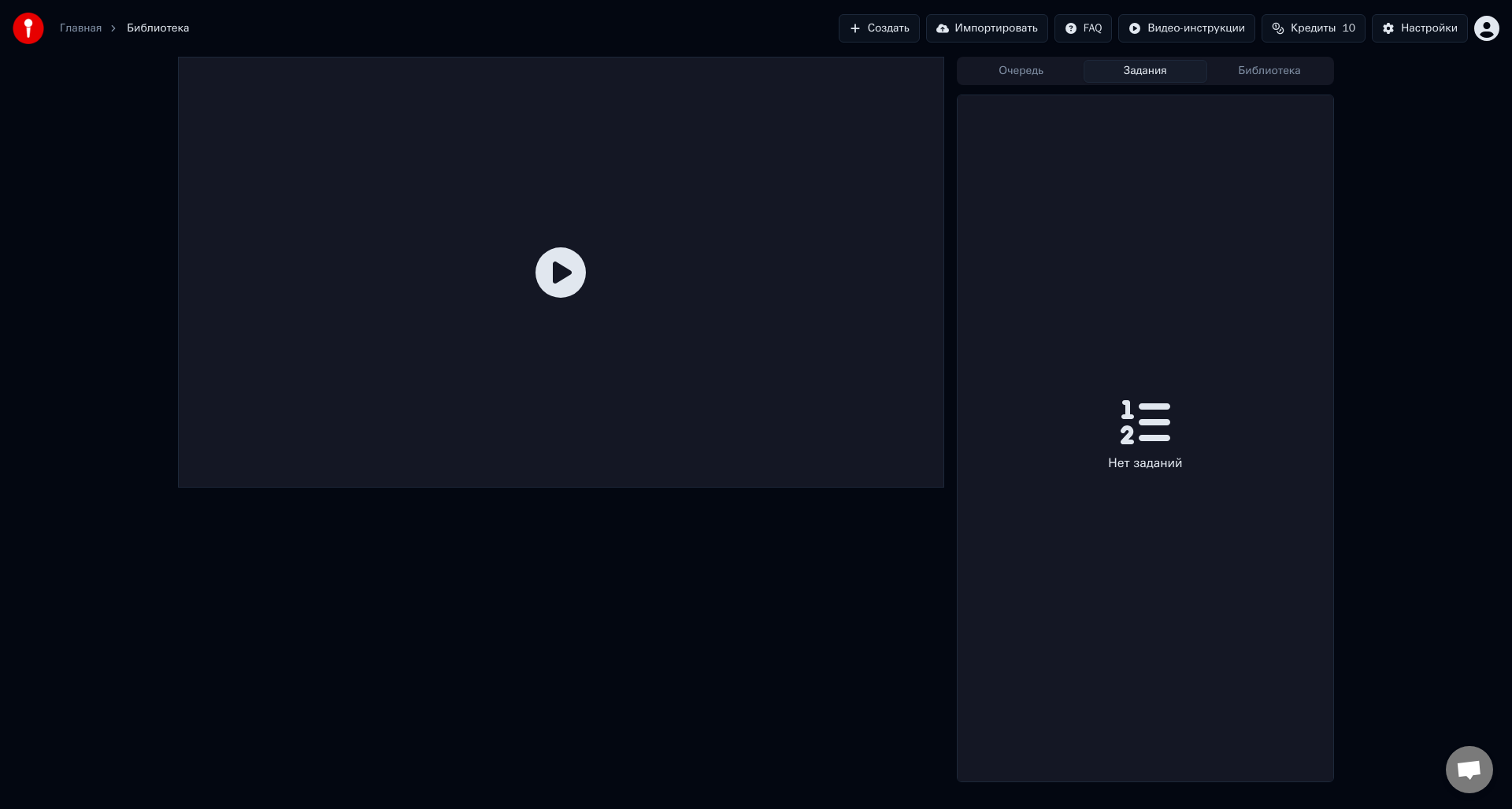 click on "Библиотека" at bounding box center (1269, 71) 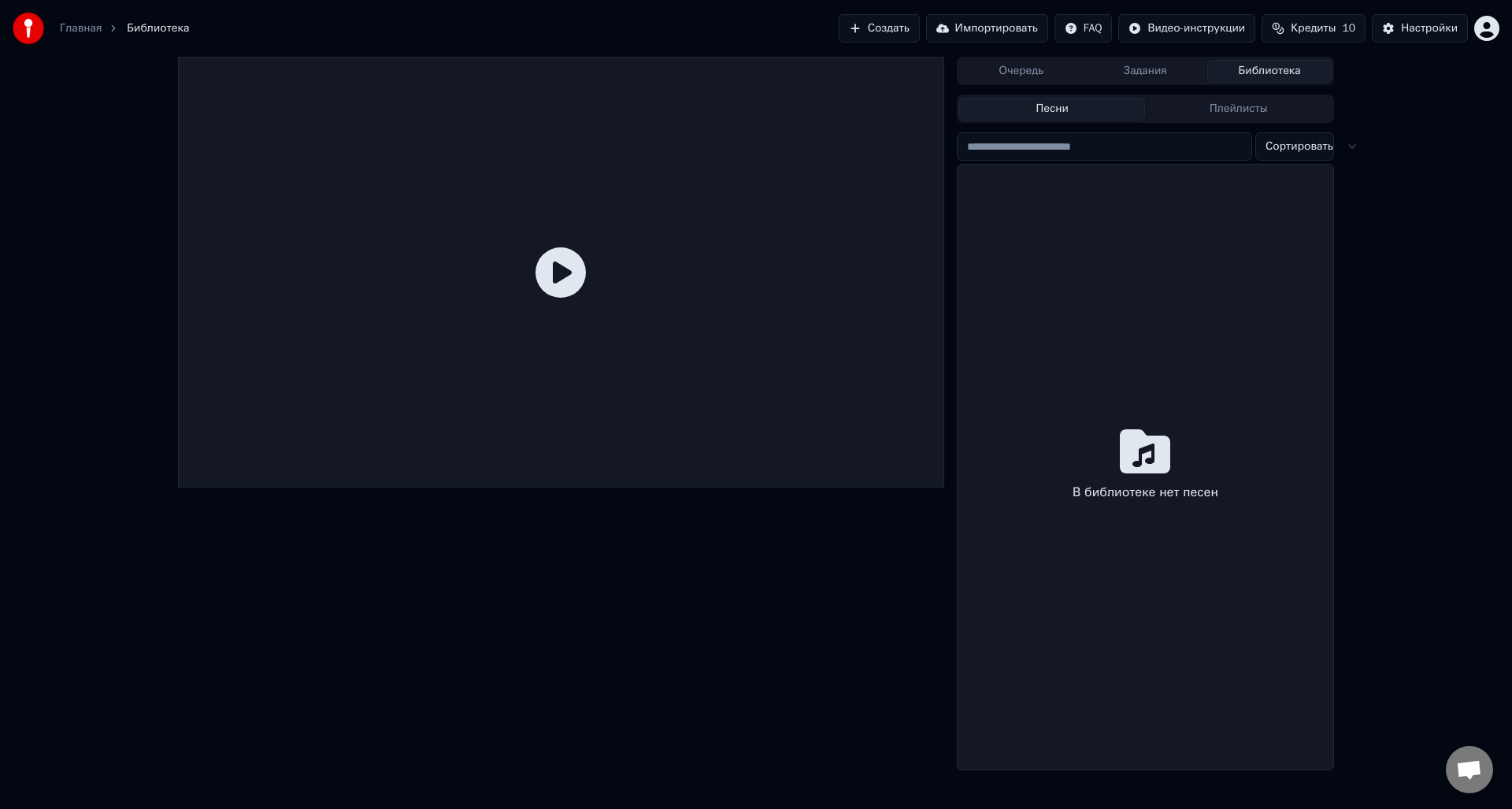 click on "Импортировать" at bounding box center (987, 28) 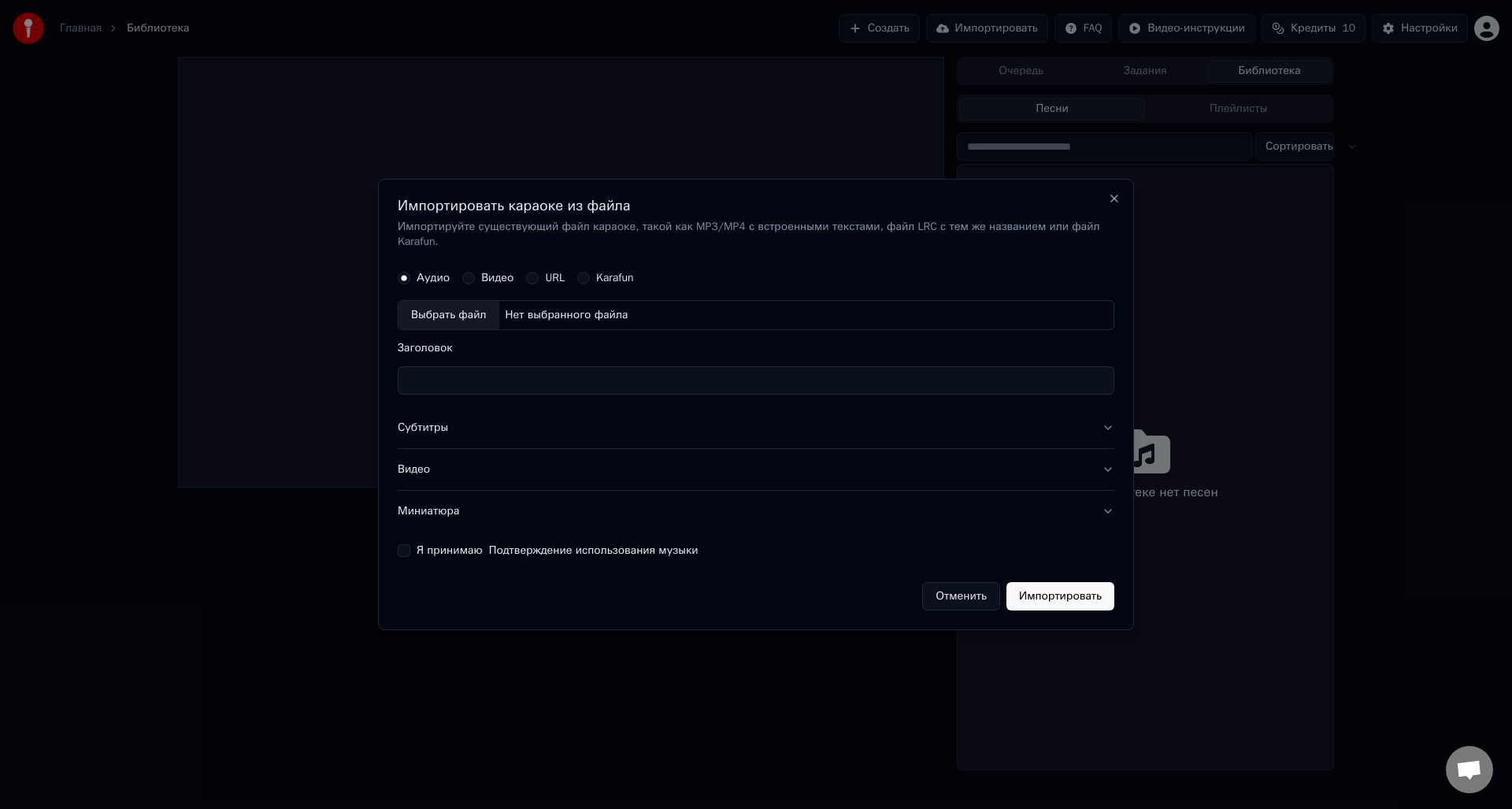 click on "Импортировать караоке из файла Импортируйте существующий файл караоке, такой как MP3/MP4 с встроенными текстами, файл LRC с тем же названием или файл Karafun. Аудио Видео URL Karafun Выбрать файл Нет выбранного файла Заголовок Субтитры Видео Миниатюра Я принимаю   Подтверждение использования музыки Отменить Импортировать Close" at bounding box center [756, 405] 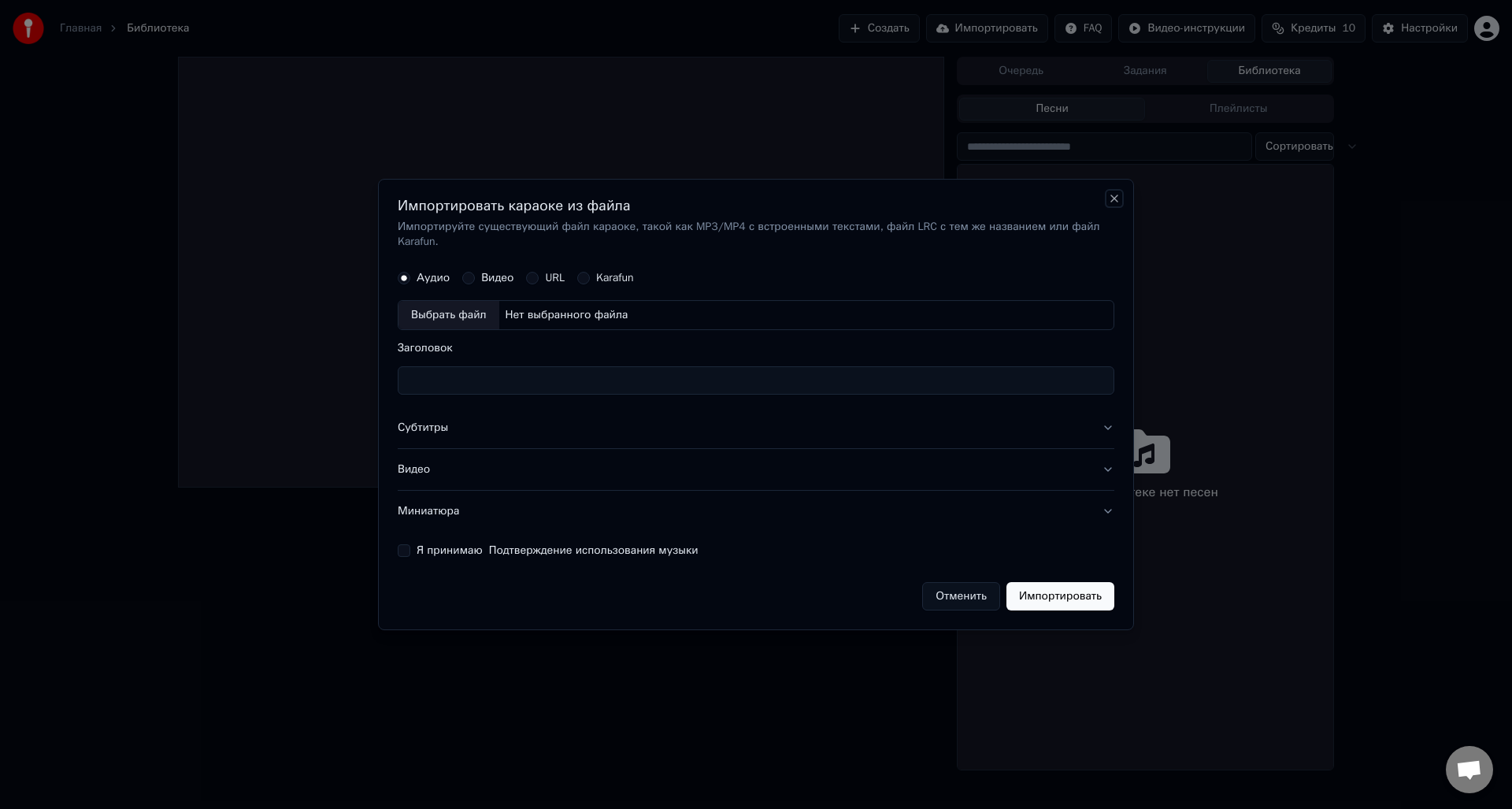 click on "Close" at bounding box center [1114, 199] 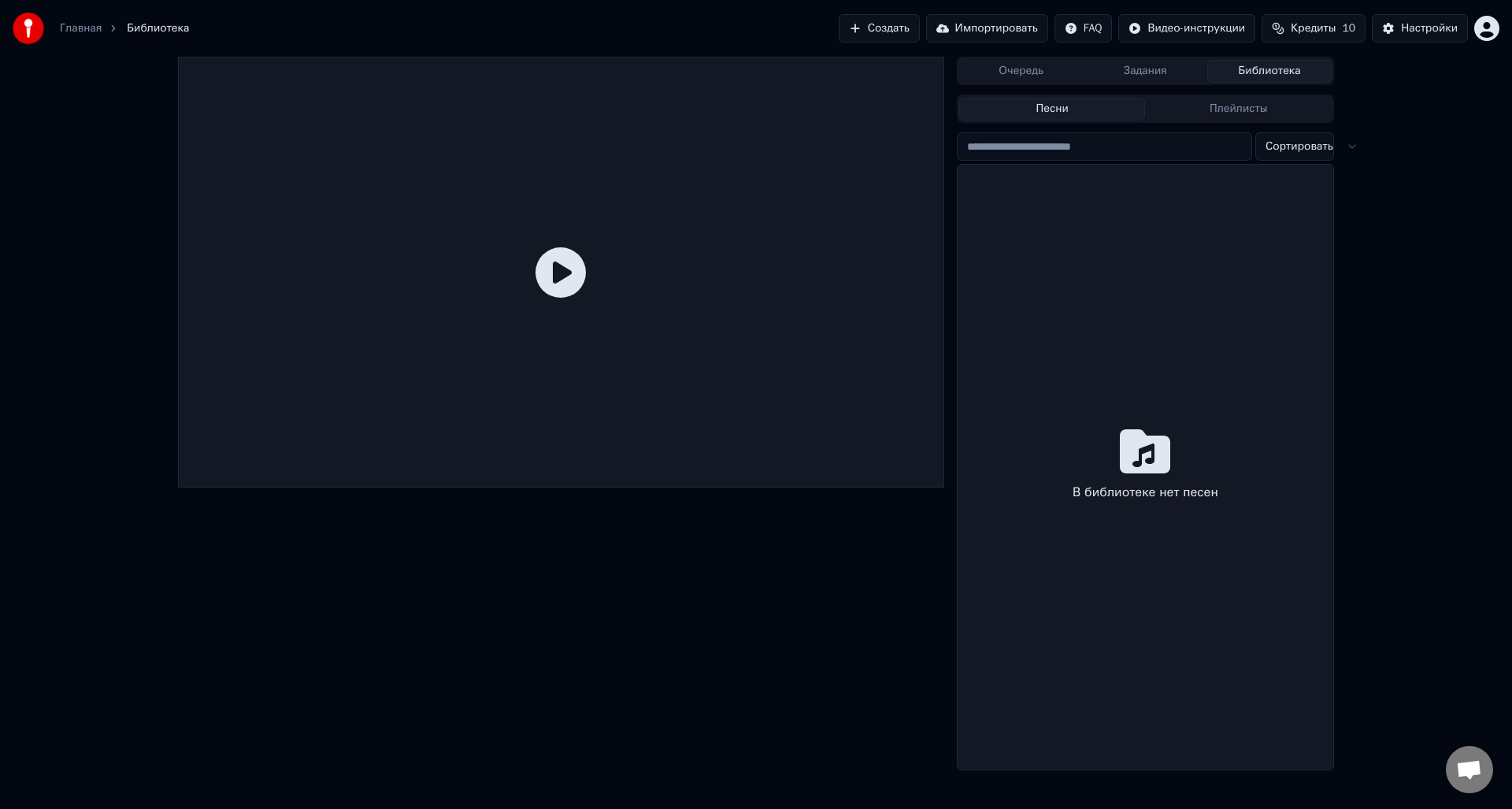 click on "Очередь" at bounding box center [1021, 71] 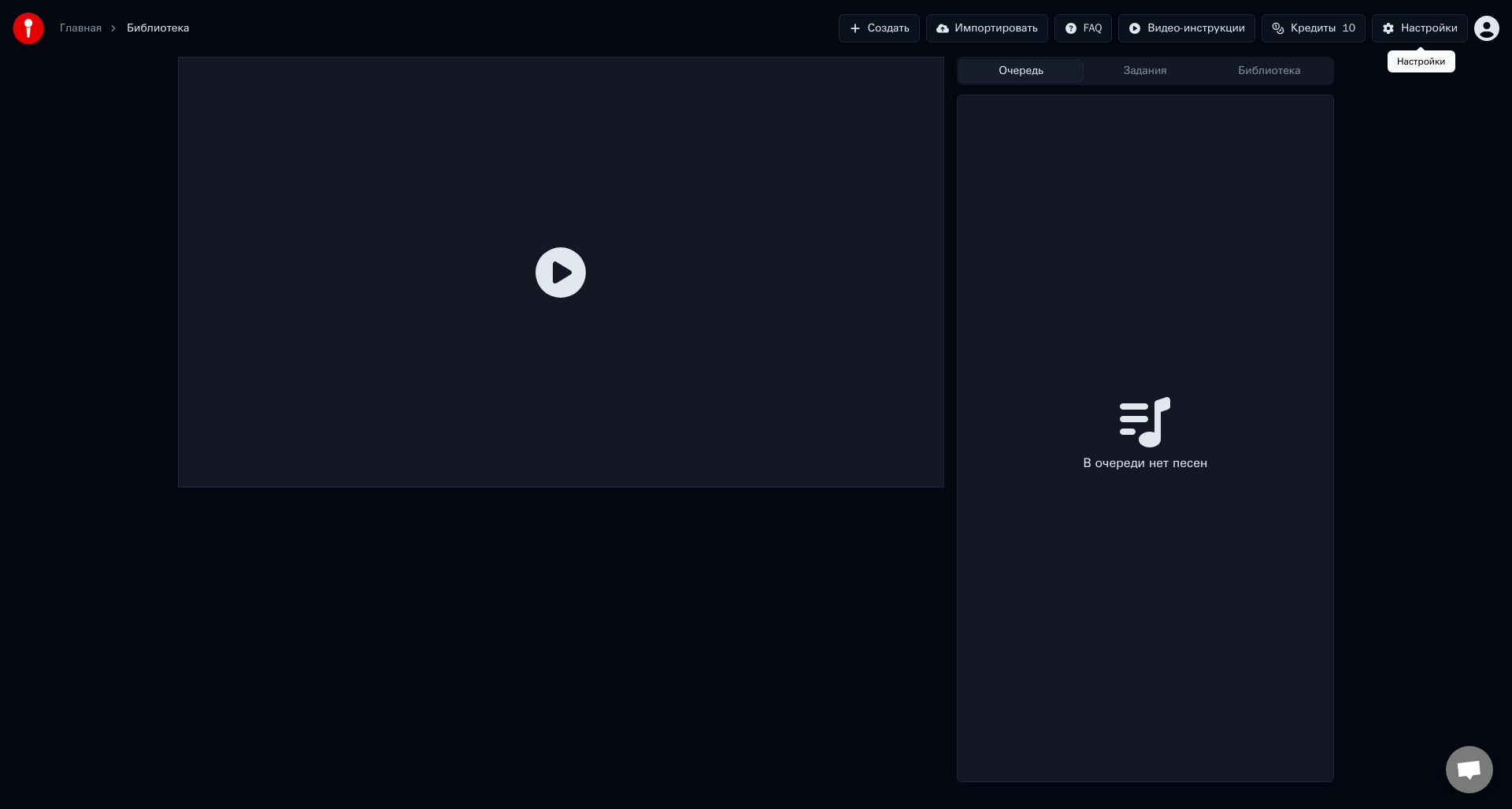 click on "Главная Библиотека Создать Импортировать FAQ Видео-инструкции Кредиты 10 Настройки Очередь Задания Библиотека В очереди нет песен Настройки Настройки" at bounding box center [756, 404] 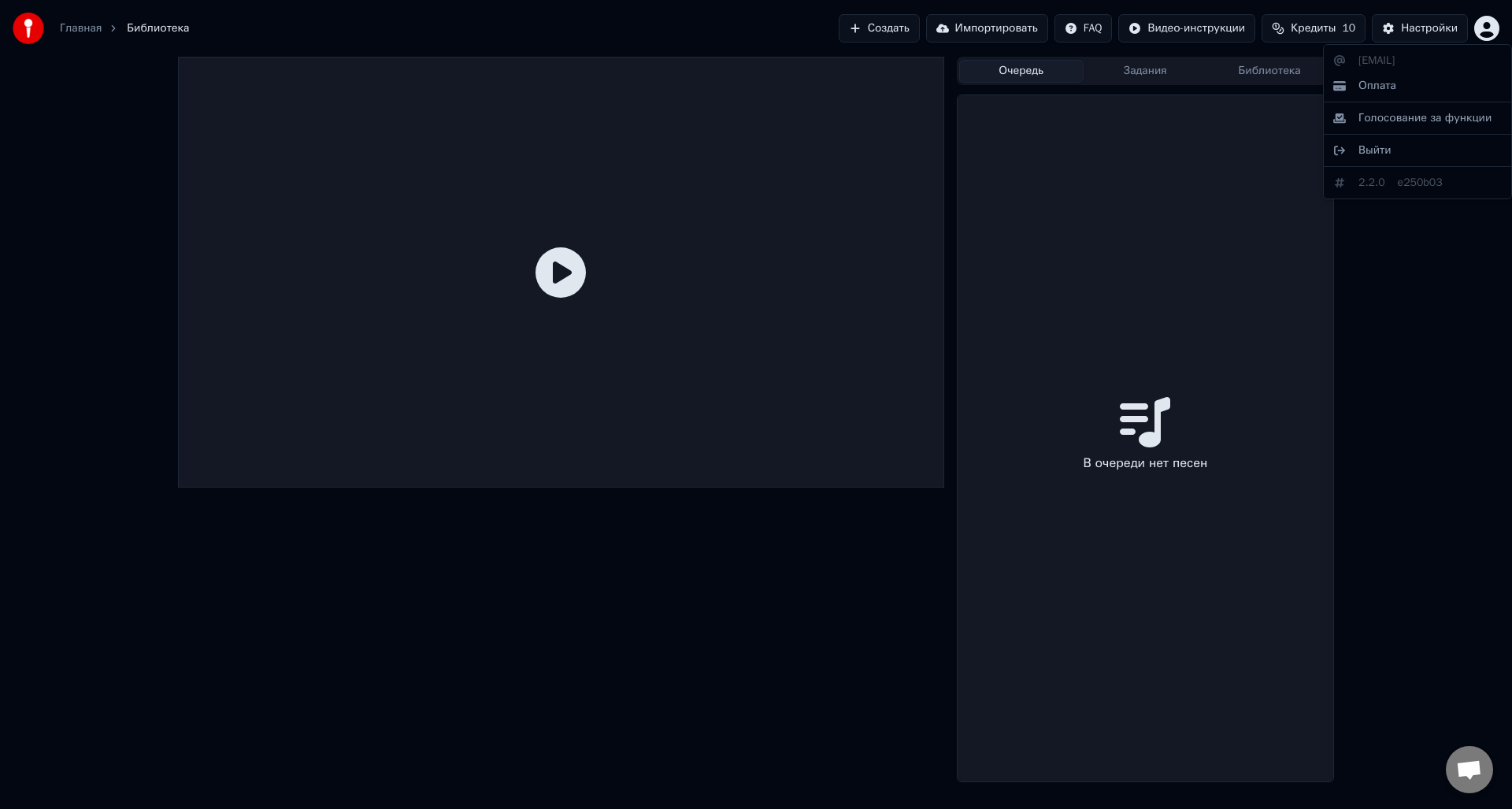 click on "Главная Библиотека Создать Импортировать FAQ Видео-инструкции Кредиты 10 Настройки Очередь Задания Библиотека В очереди нет песен [EMAIL] Оплата Голосование за функции Выйти 2.2.0 e250b03" at bounding box center (756, 404) 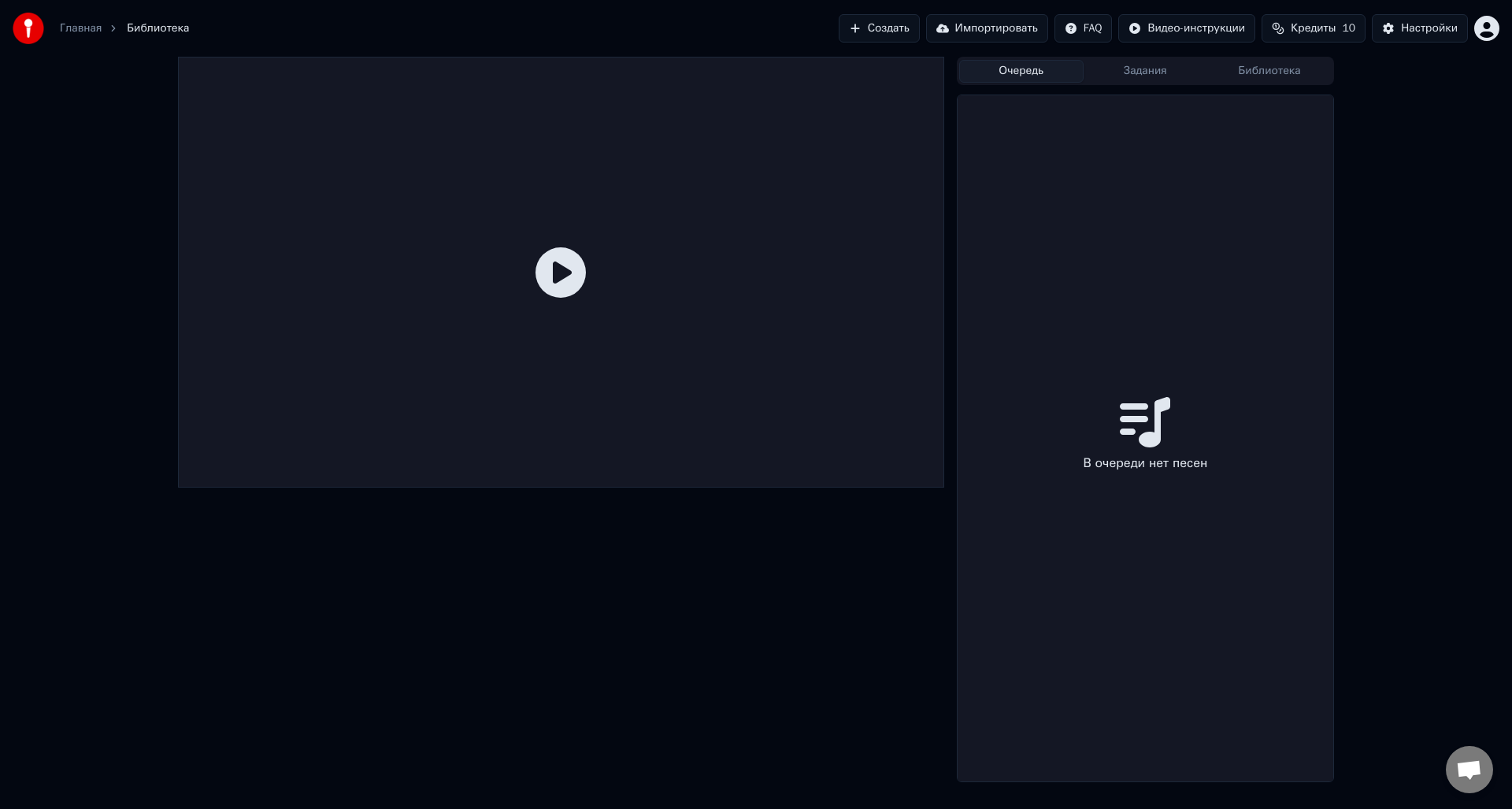 click on "Кредиты" at bounding box center [1313, 28] 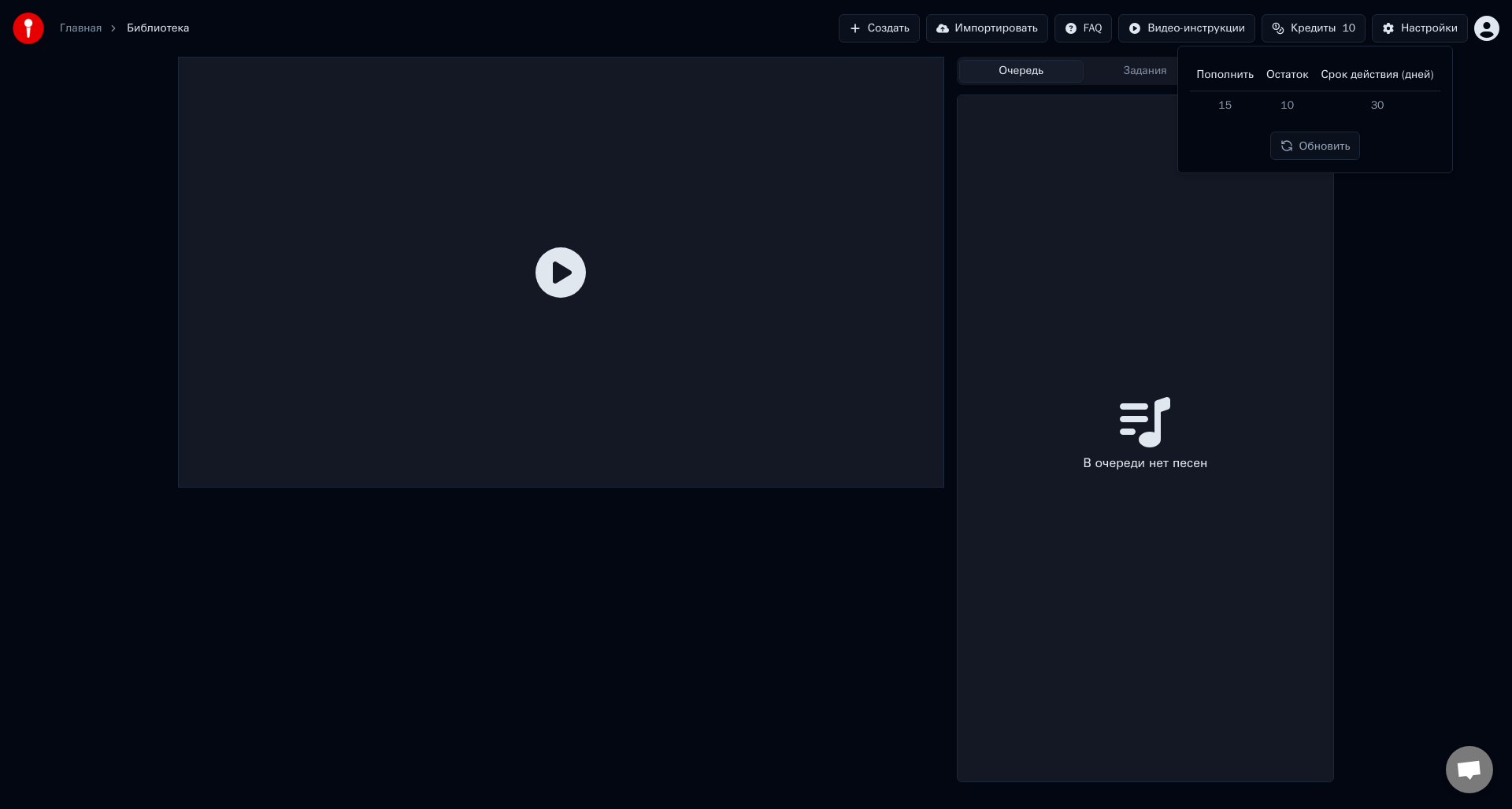 click on "Кредиты" at bounding box center [1313, 28] 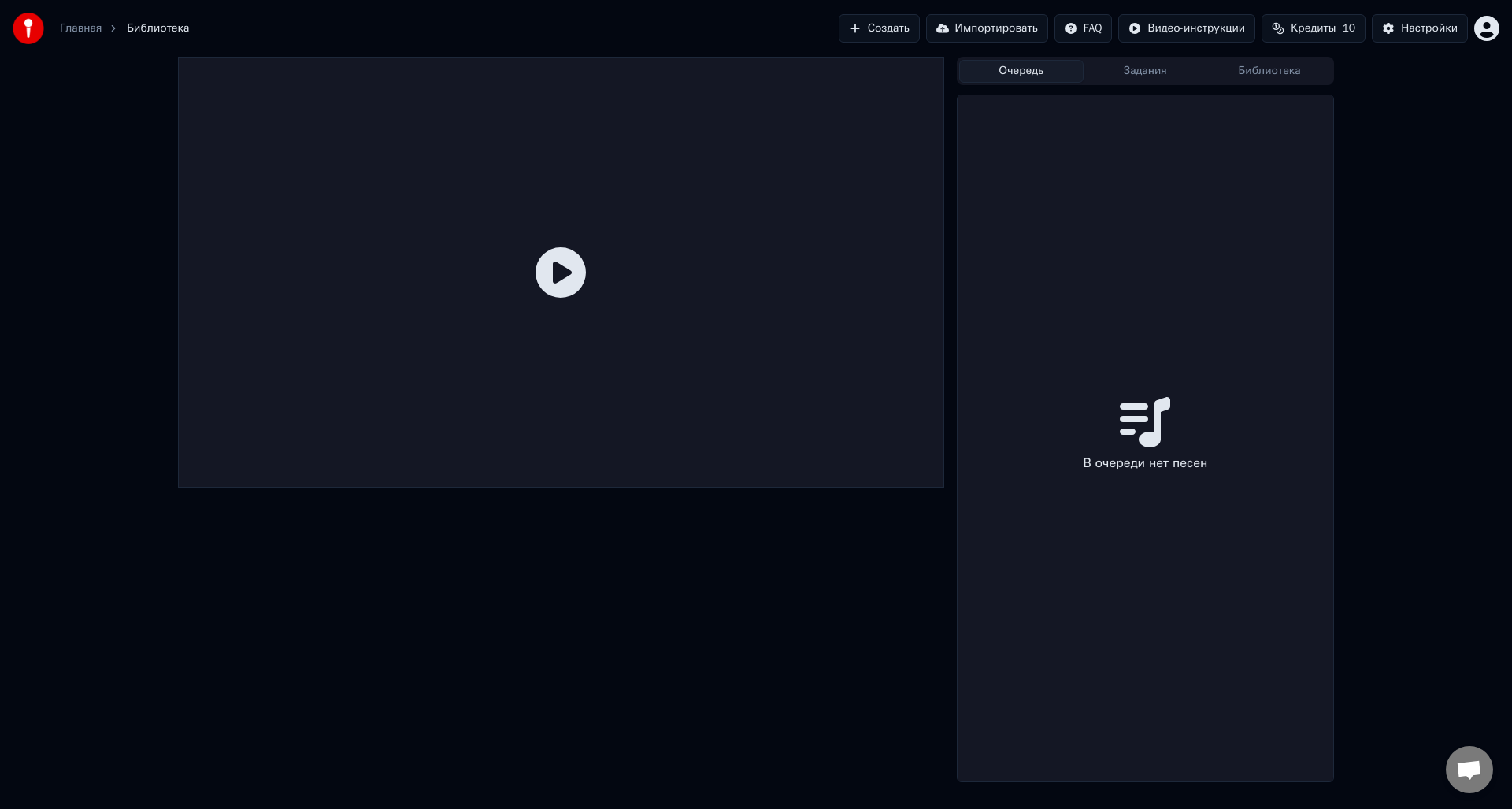 click on "Главная" at bounding box center (80, 28) 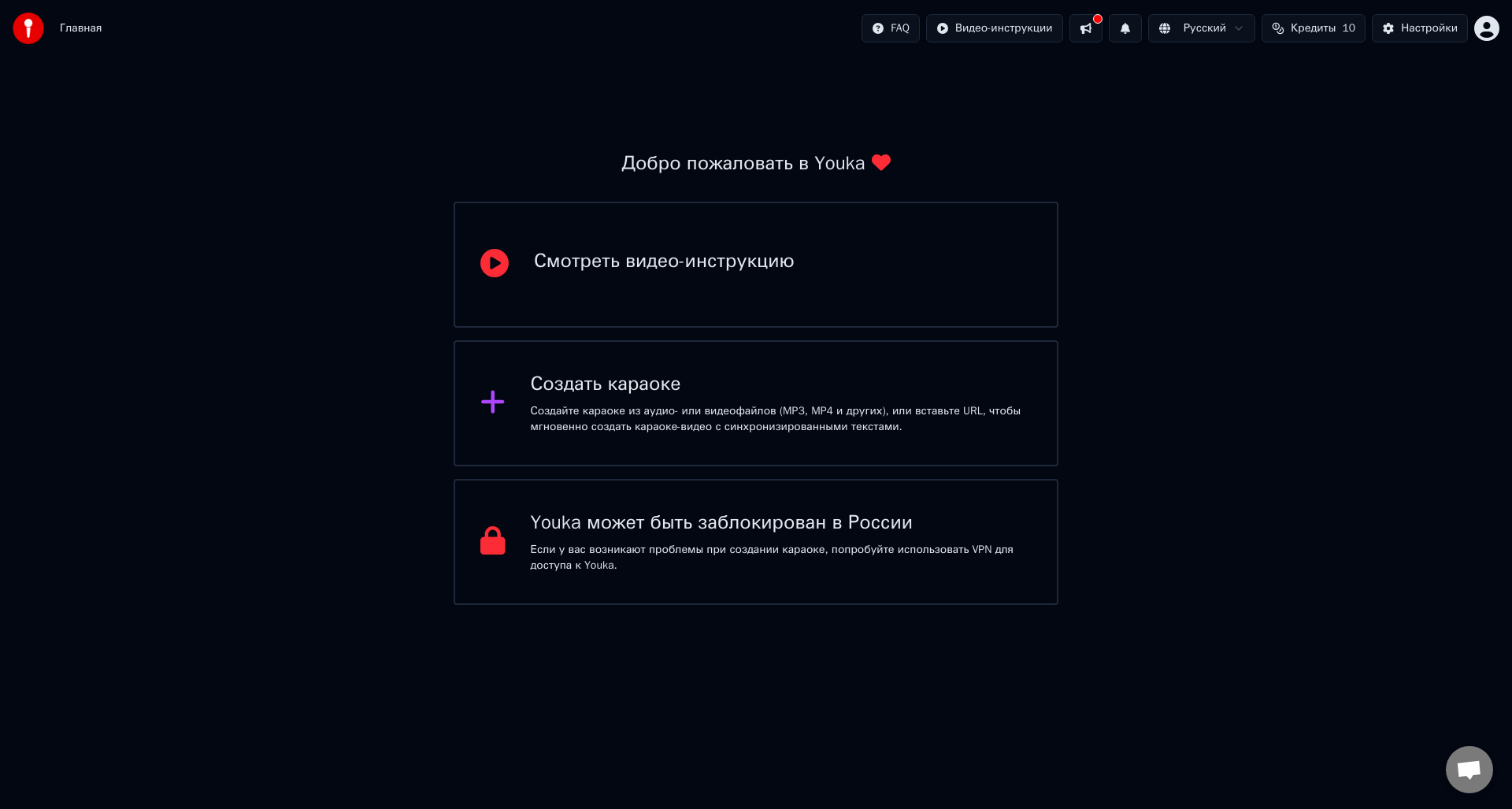 click on "Создать караоке" at bounding box center [781, 384] 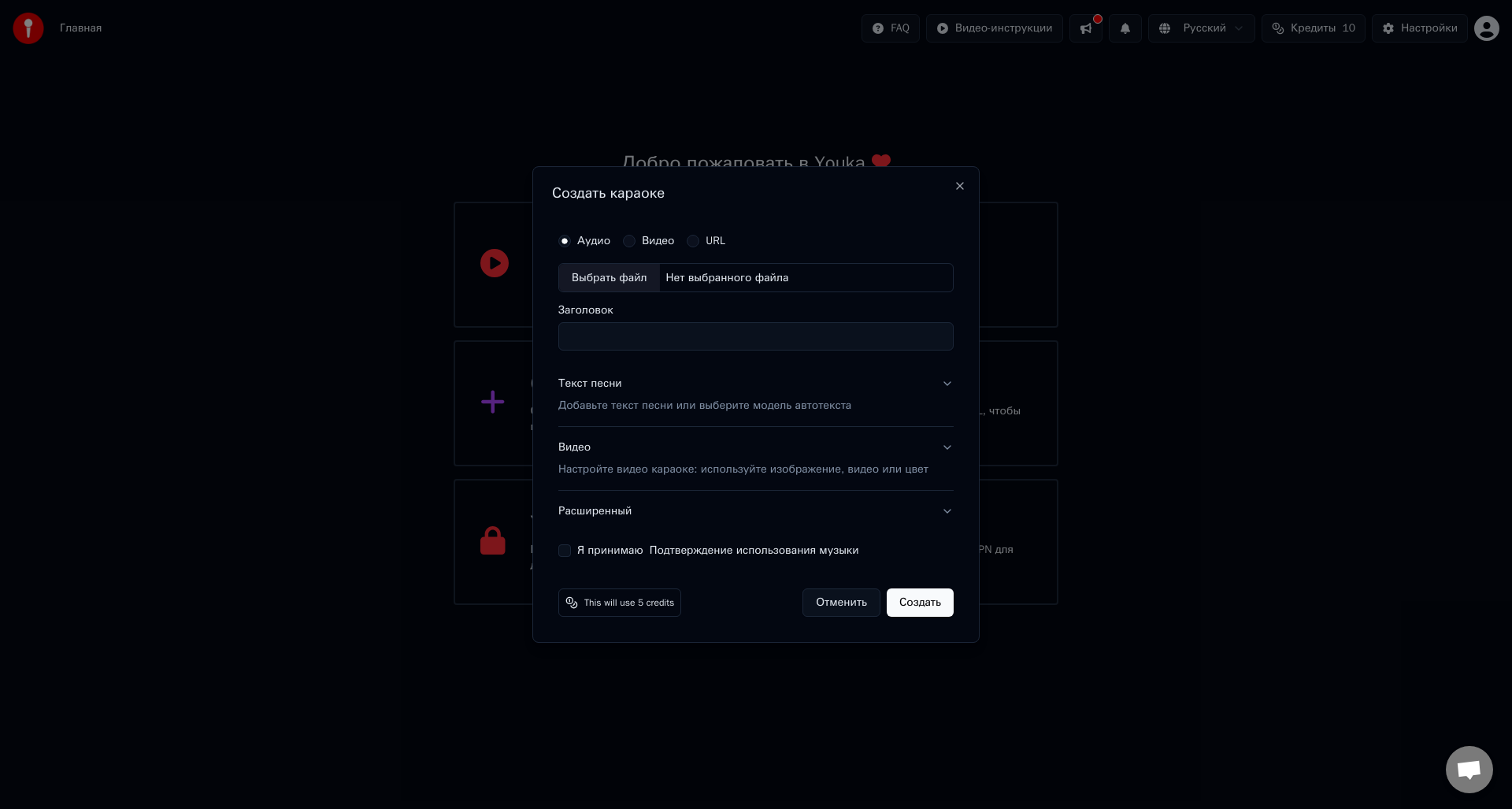 click on "Нет выбранного файла" at bounding box center (728, 278) 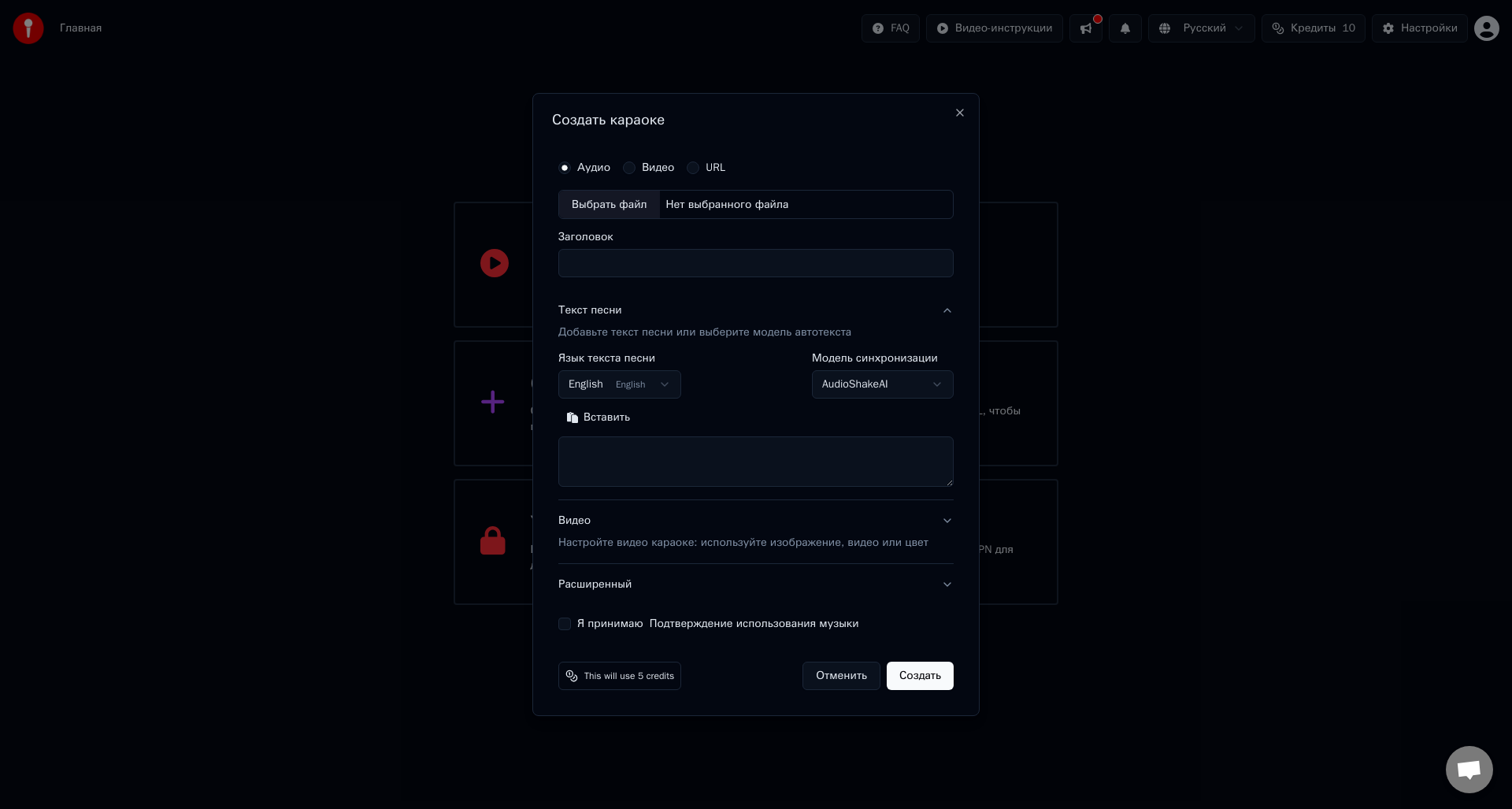 click on "Главная FAQ Видео-инструкции Русский Кредиты 10 Настройки Добро пожаловать в Youka Смотреть видео-инструкцию Создать караоке Создайте караоке из аудио- или видеофайлов (MP3, MP4 и других), или вставьте URL, чтобы мгновенно создать караоке-видео с синхронизированными текстами. Youka может быть заблокирован в России Если у вас возникают проблемы при создании караоке, попробуйте использовать VPN для доступа к Youka. Создать караоке Аудио Видео URL Выбрать файл Нет выбранного файла Заголовок Текст песни Добавьте текст песни или выберите модель автотекста Язык текста песни" at bounding box center [756, 302] 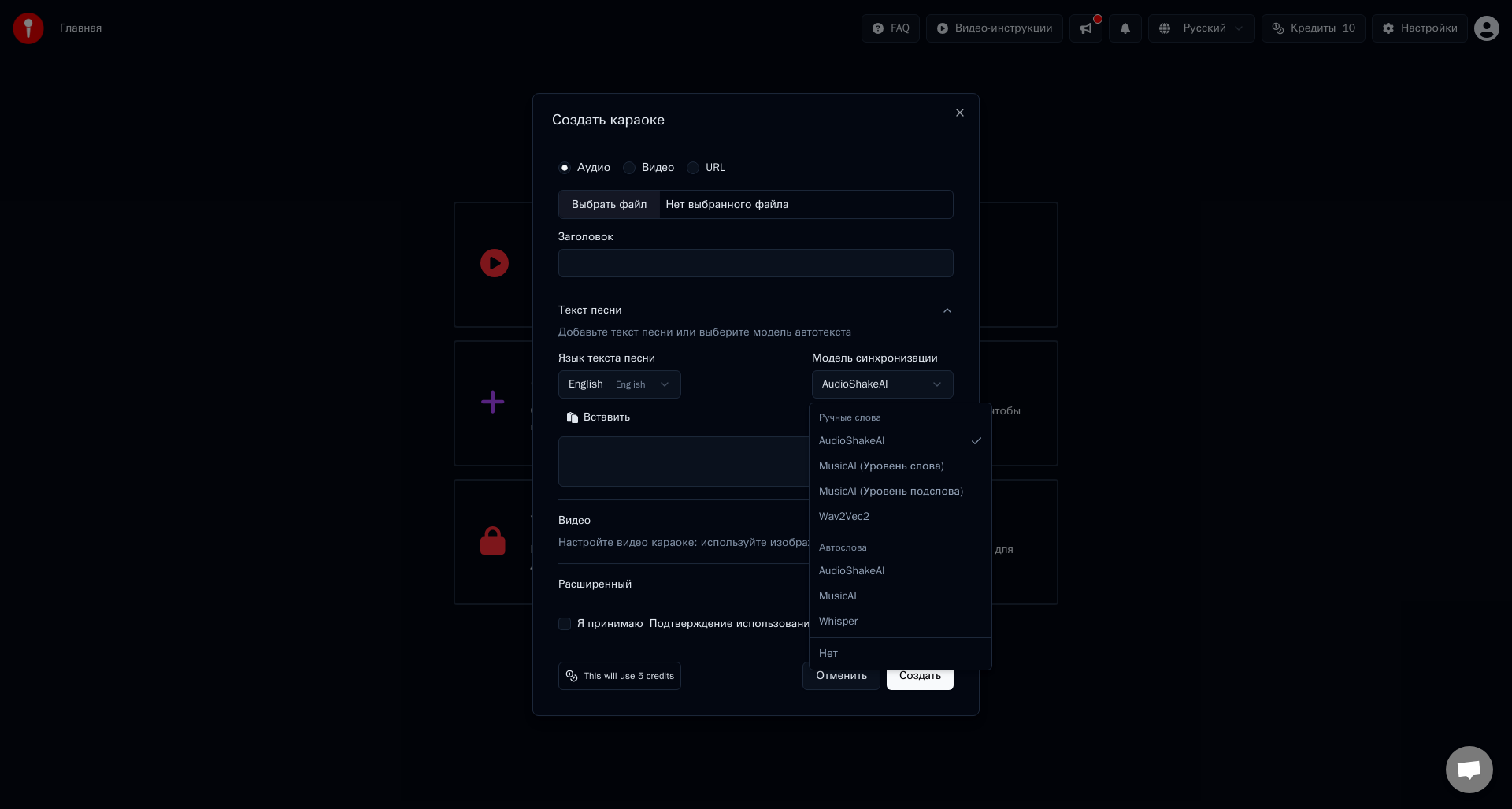 click on "Главная FAQ Видео-инструкции Русский Кредиты 10 Настройки Добро пожаловать в Youka Смотреть видео-инструкцию Создать караоке Создайте караоке из аудио- или видеофайлов (MP3, MP4 и других), или вставьте URL, чтобы мгновенно создать караоке-видео с синхронизированными текстами. Youka может быть заблокирован в России Если у вас возникают проблемы при создании караоке, попробуйте использовать VPN для доступа к Youka. Создать караоке Аудио Видео URL Выбрать файл Нет выбранного файла Заголовок Текст песни Добавьте текст песни или выберите модель автотекста Язык текста песни" at bounding box center (756, 302) 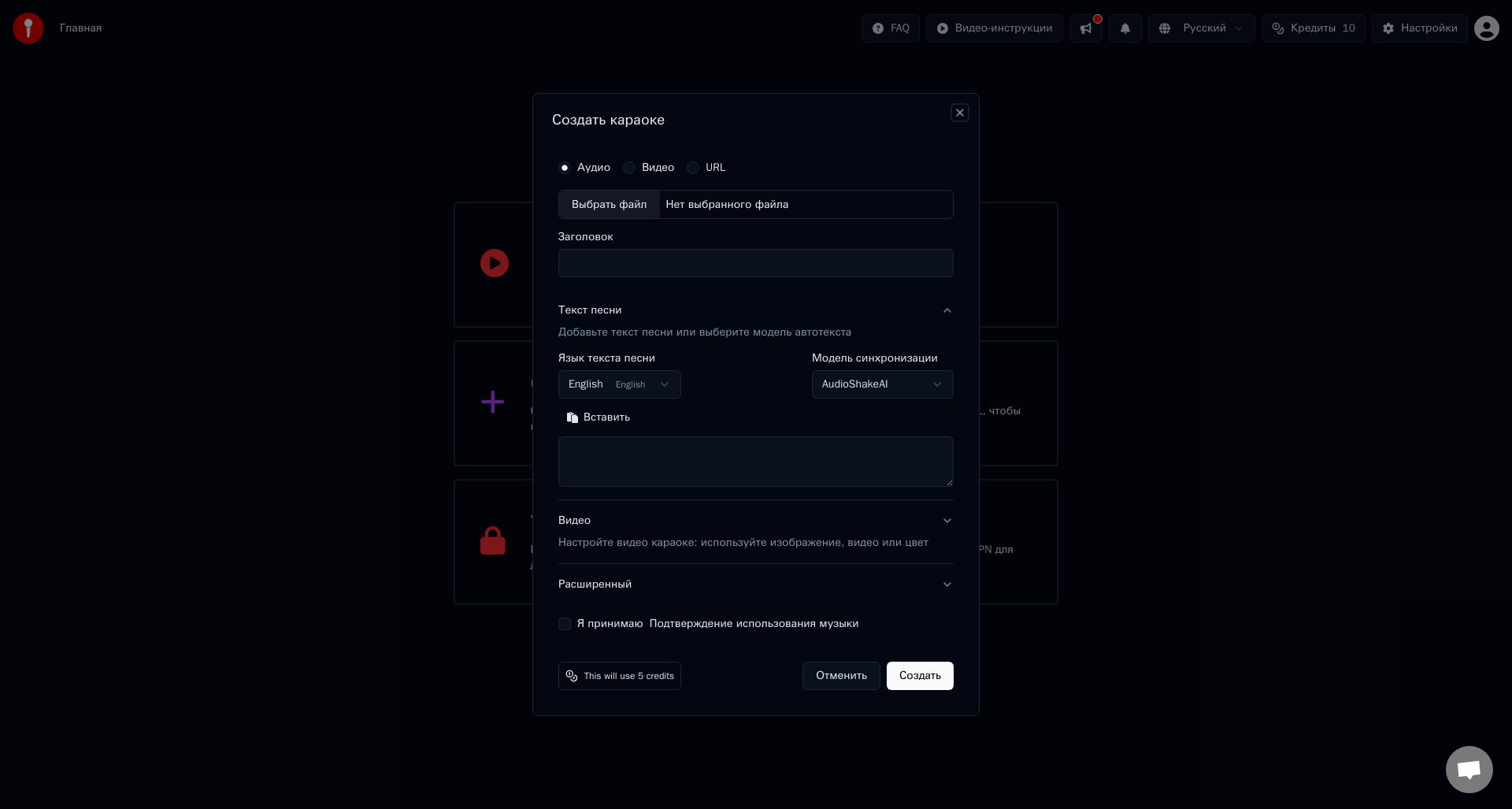 click on "Close" at bounding box center (960, 113) 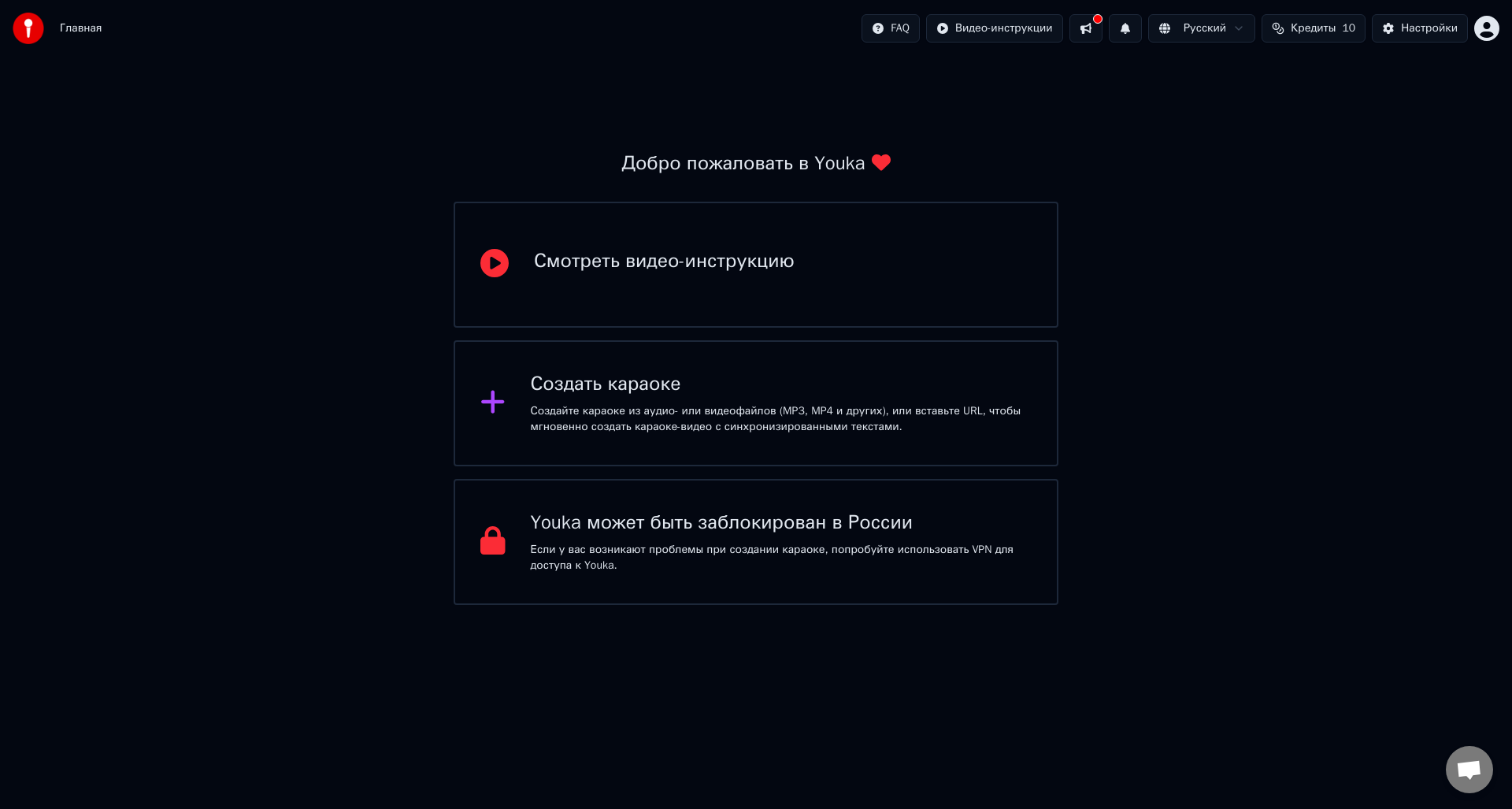 click on "Добро пожаловать в Youka Смотреть видео-инструкцию Создать караоке Создайте караоке из аудио- или видеофайлов (MP3, MP4 и других), или вставьте URL, чтобы мгновенно создать караоке-видео с синхронизированными текстами. Youka может быть заблокирован в России Если у вас возникают проблемы при создании караоке, попробуйте использовать VPN для доступа к Youka." at bounding box center [756, 331] 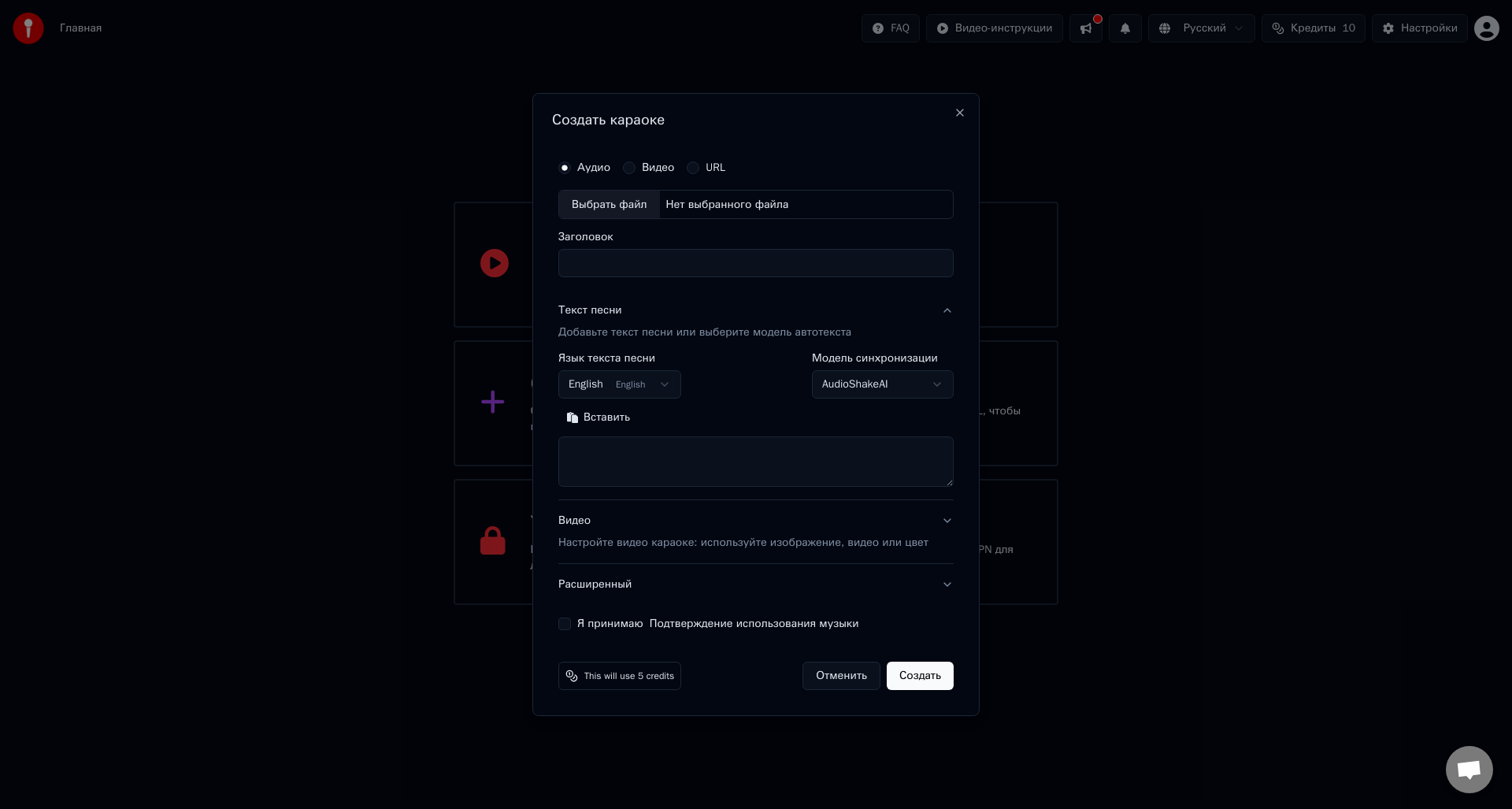click on "**********" at bounding box center (756, 405) 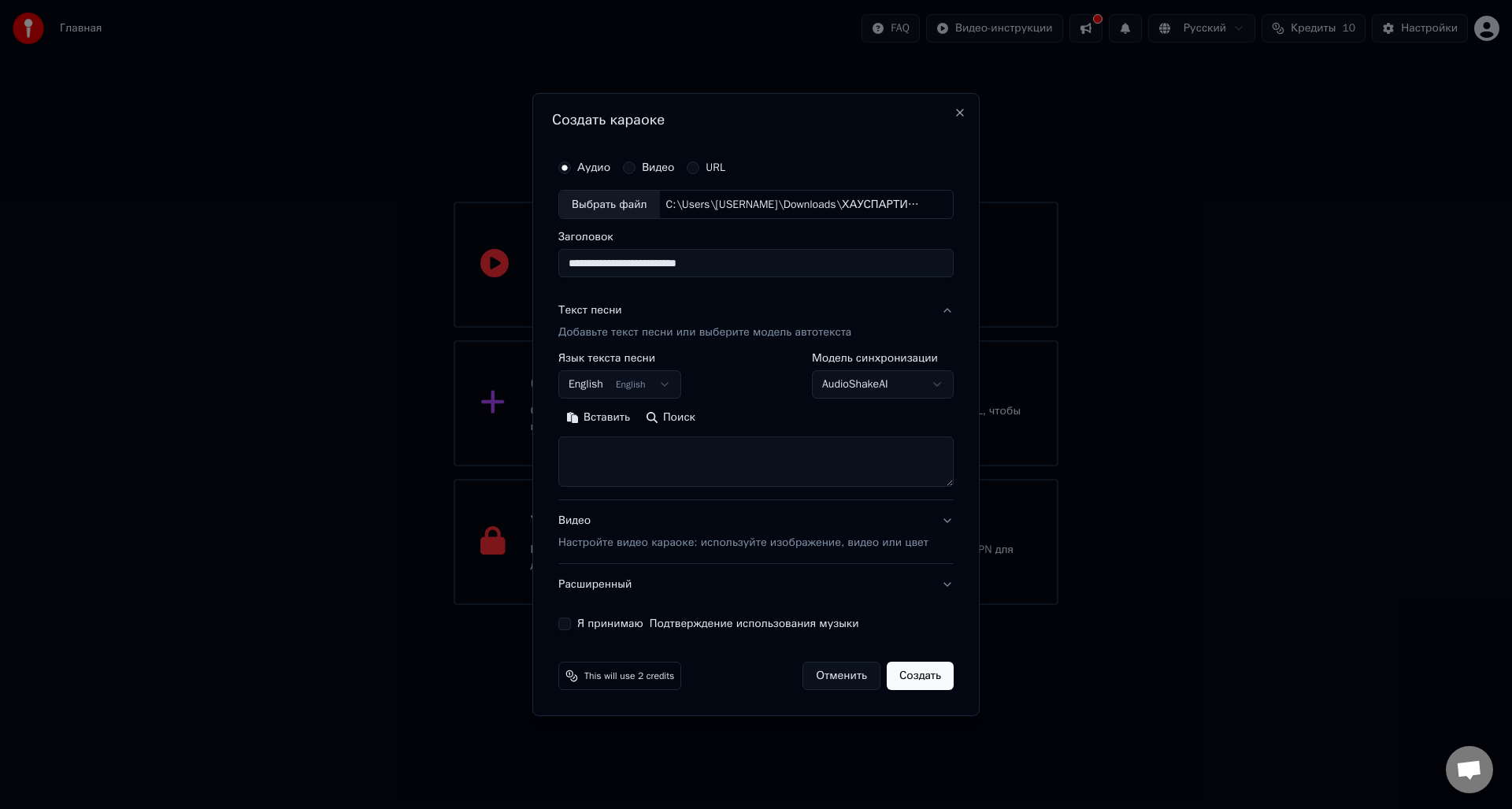 type on "**********" 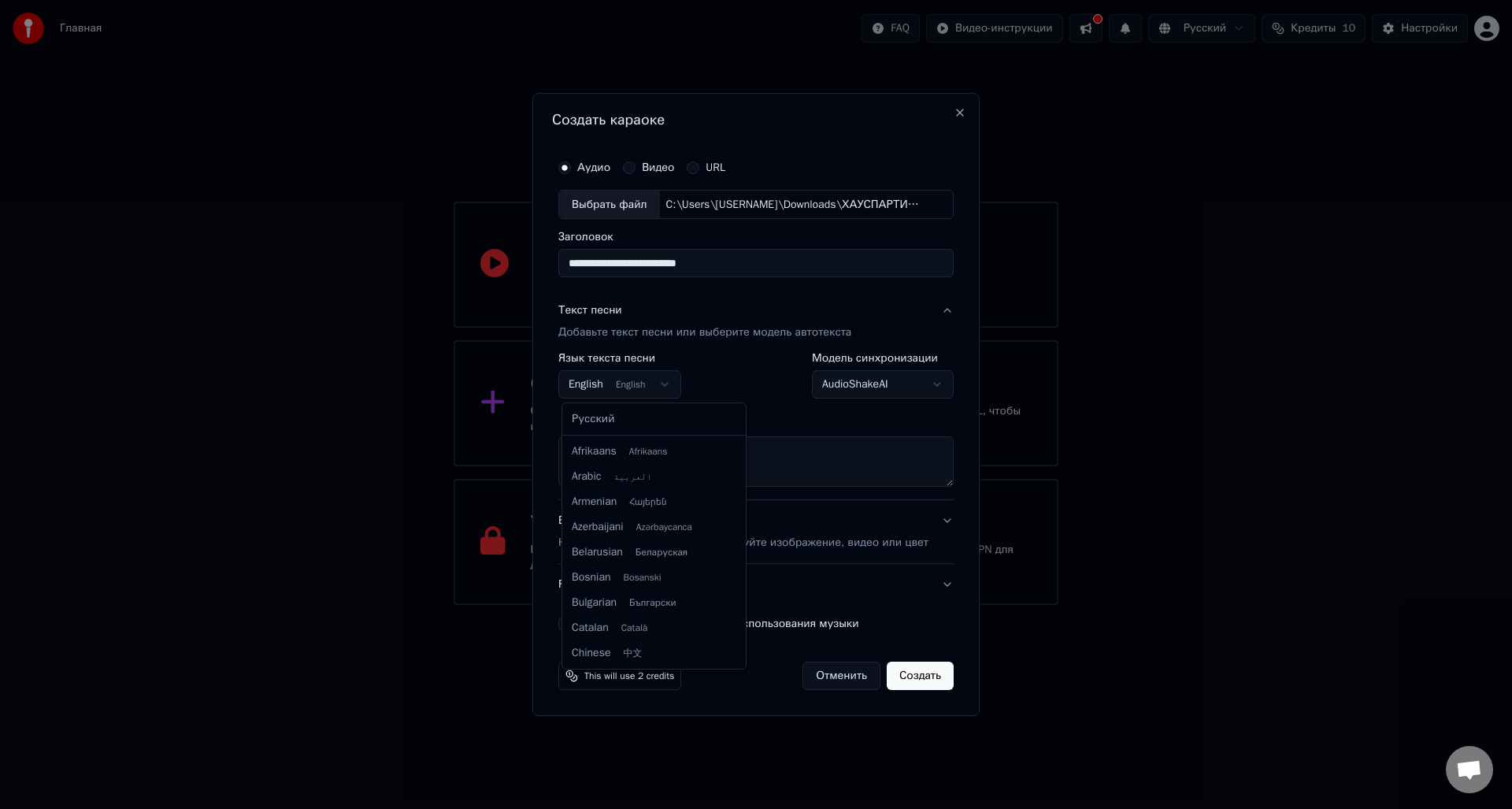 scroll, scrollTop: 126, scrollLeft: 0, axis: vertical 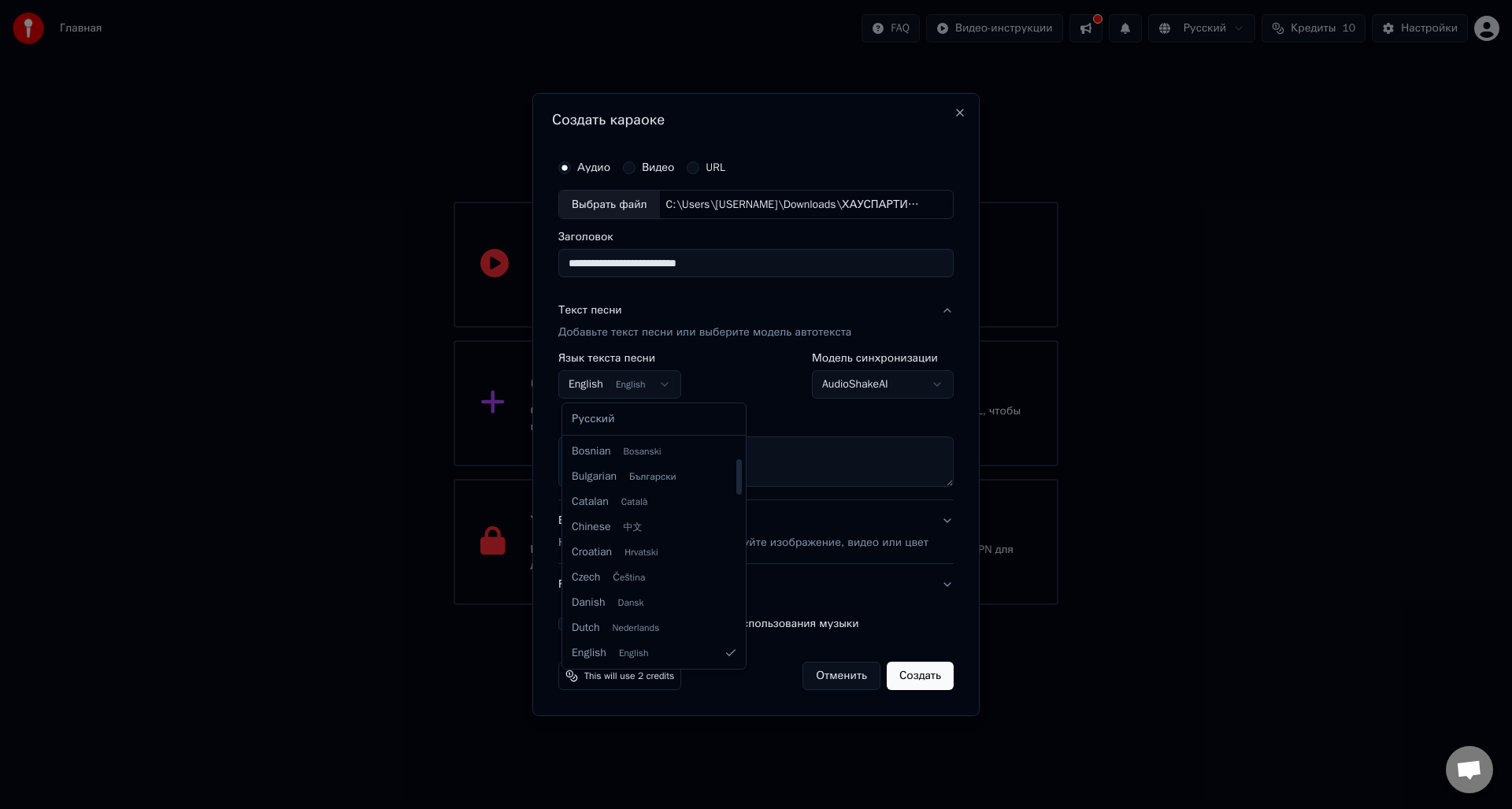 select on "**" 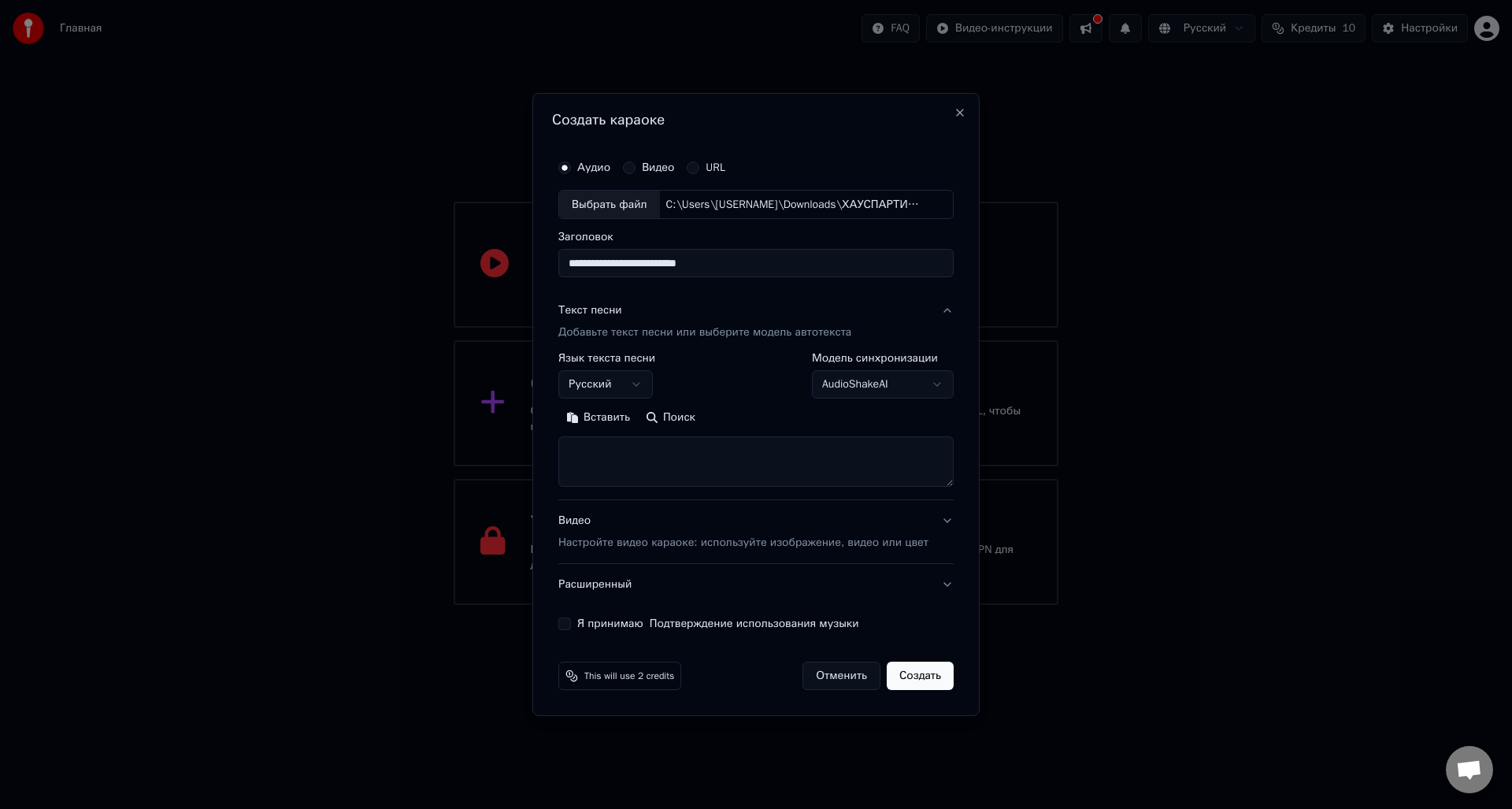 click at bounding box center (756, 462) 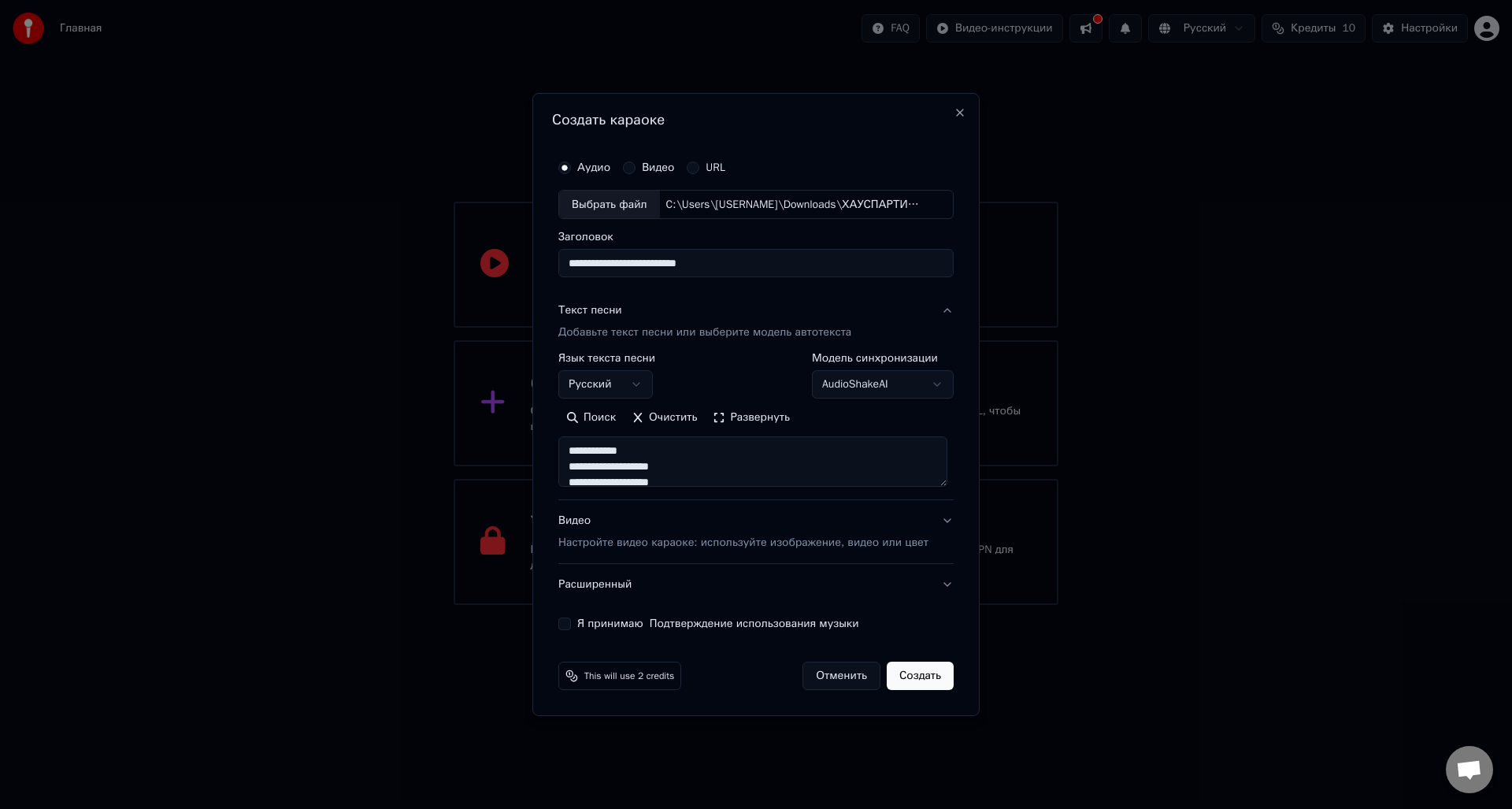 click on "Видео Настройте видео караоке: используйте изображение, видео или цвет" at bounding box center (756, 533) 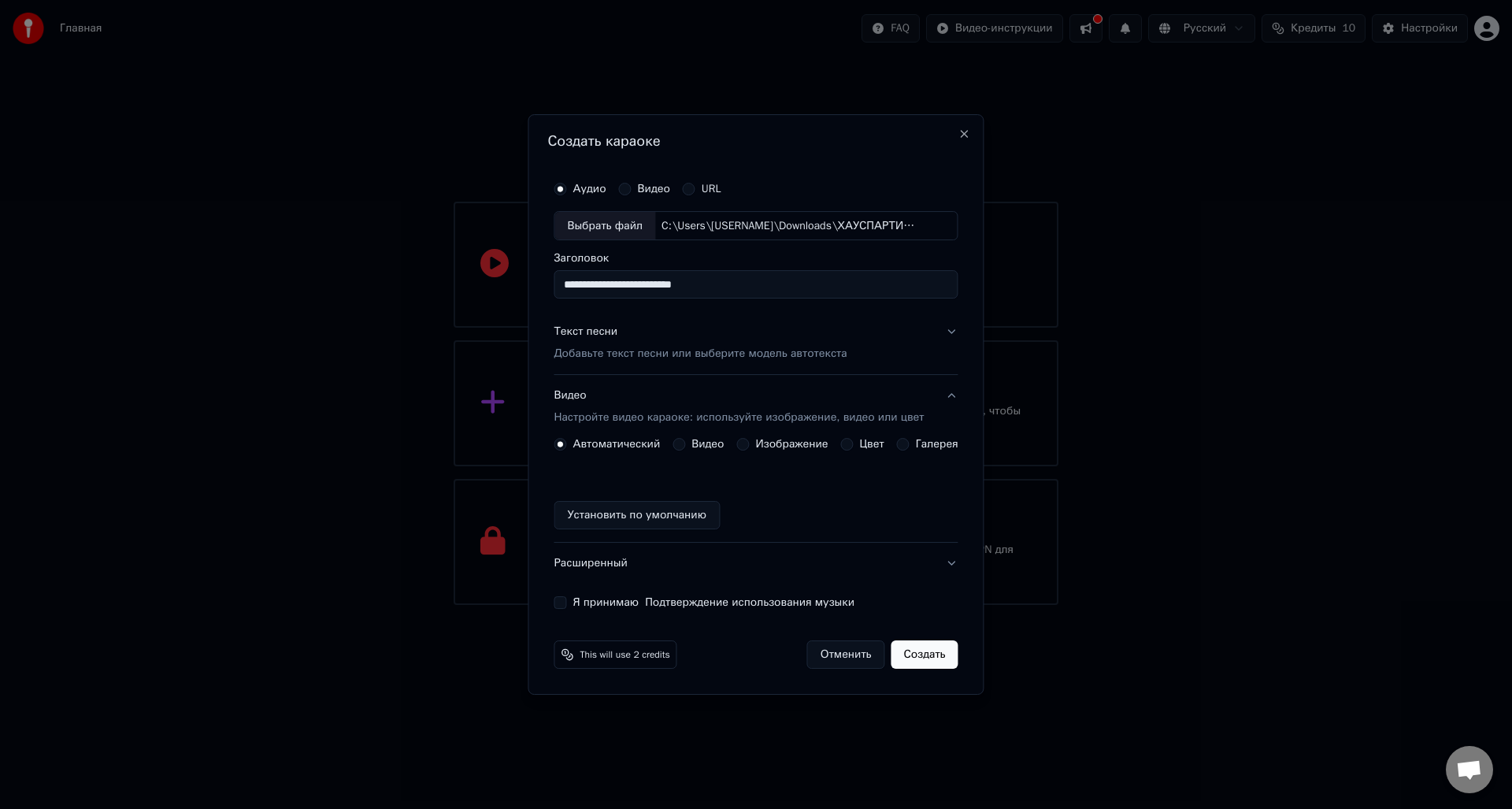 click on "Цвет" at bounding box center [847, 444] 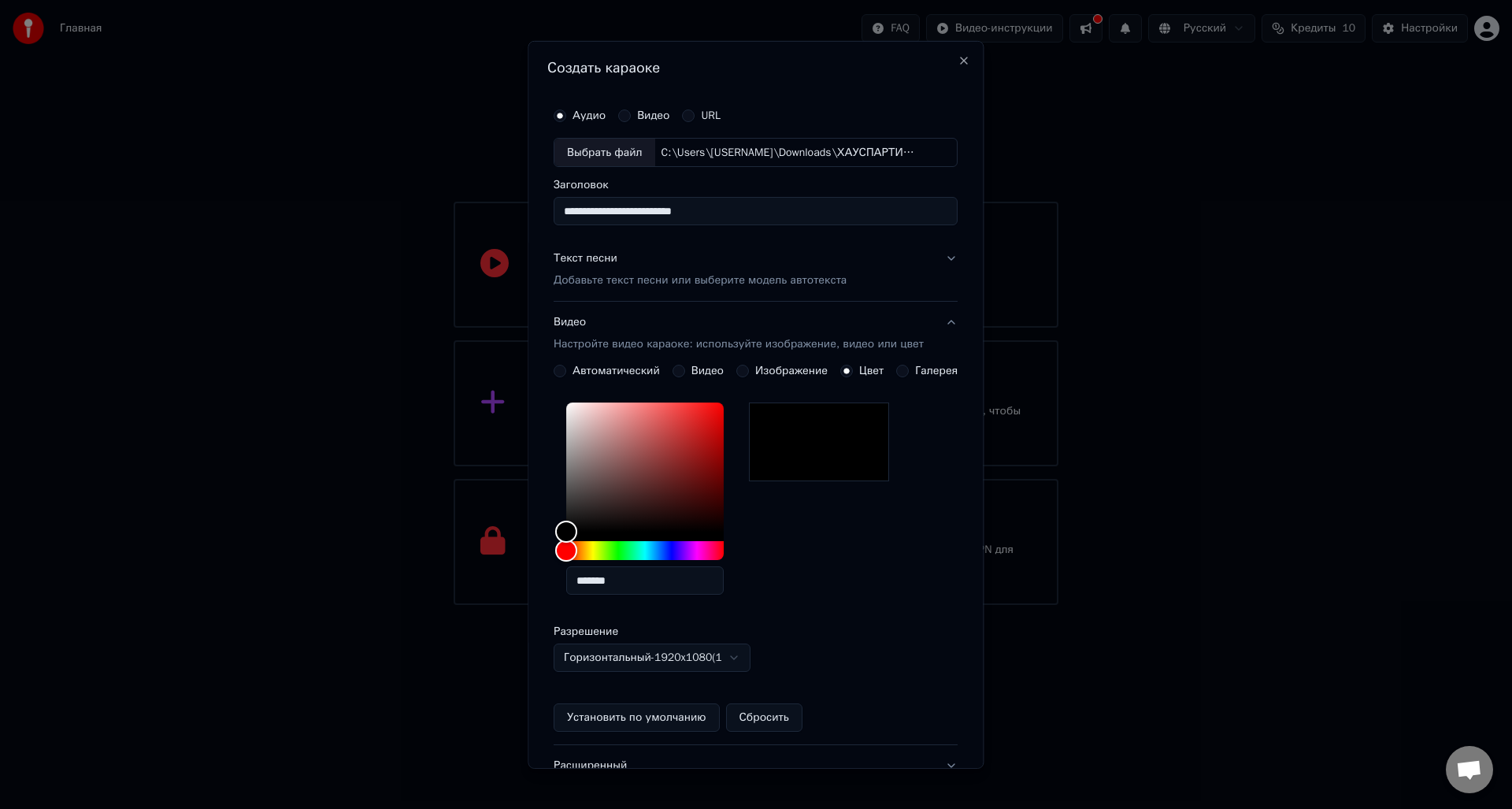 drag, startPoint x: 598, startPoint y: 585, endPoint x: 577, endPoint y: 583, distance: 21.095023 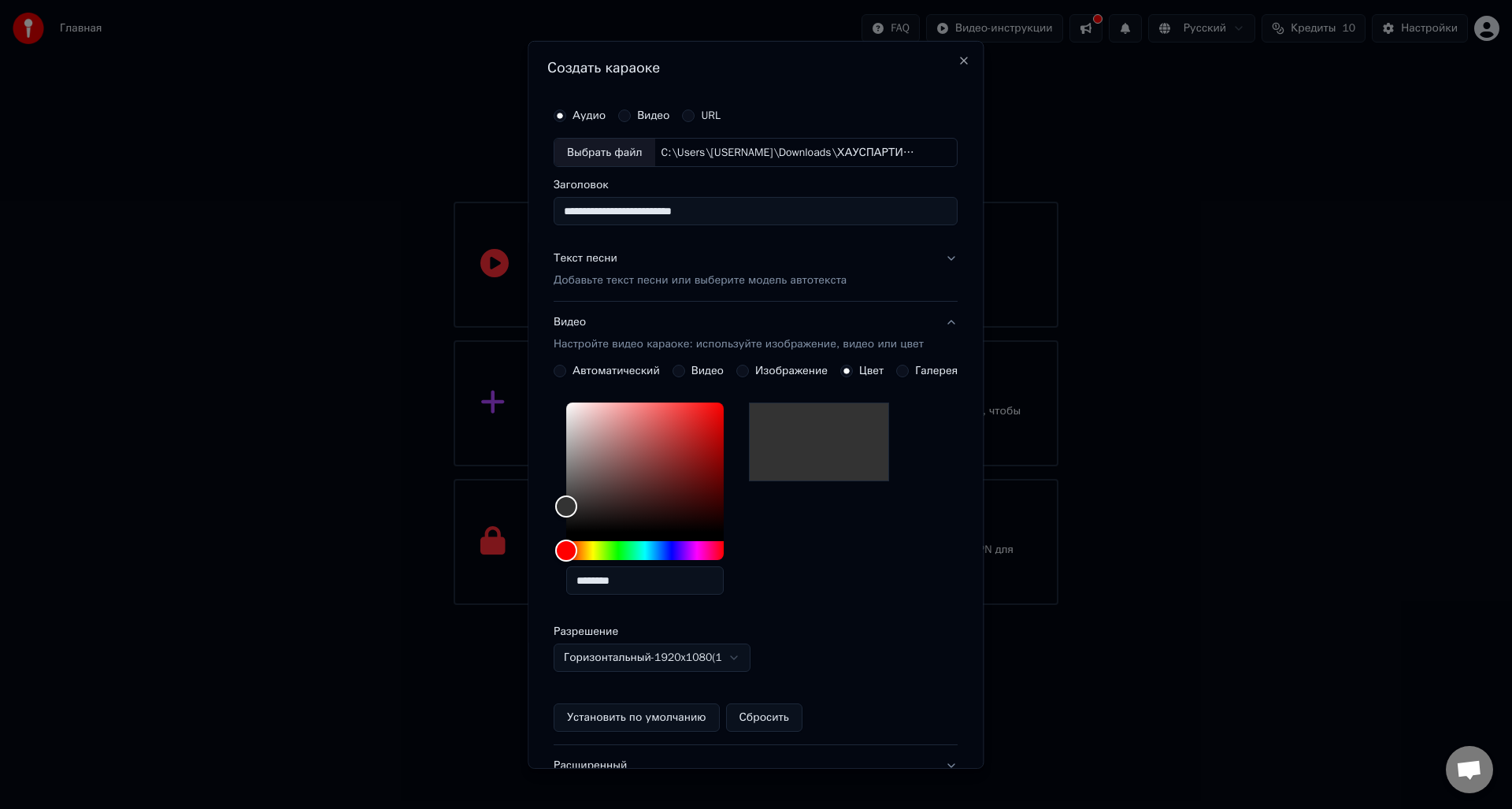 type on "********" 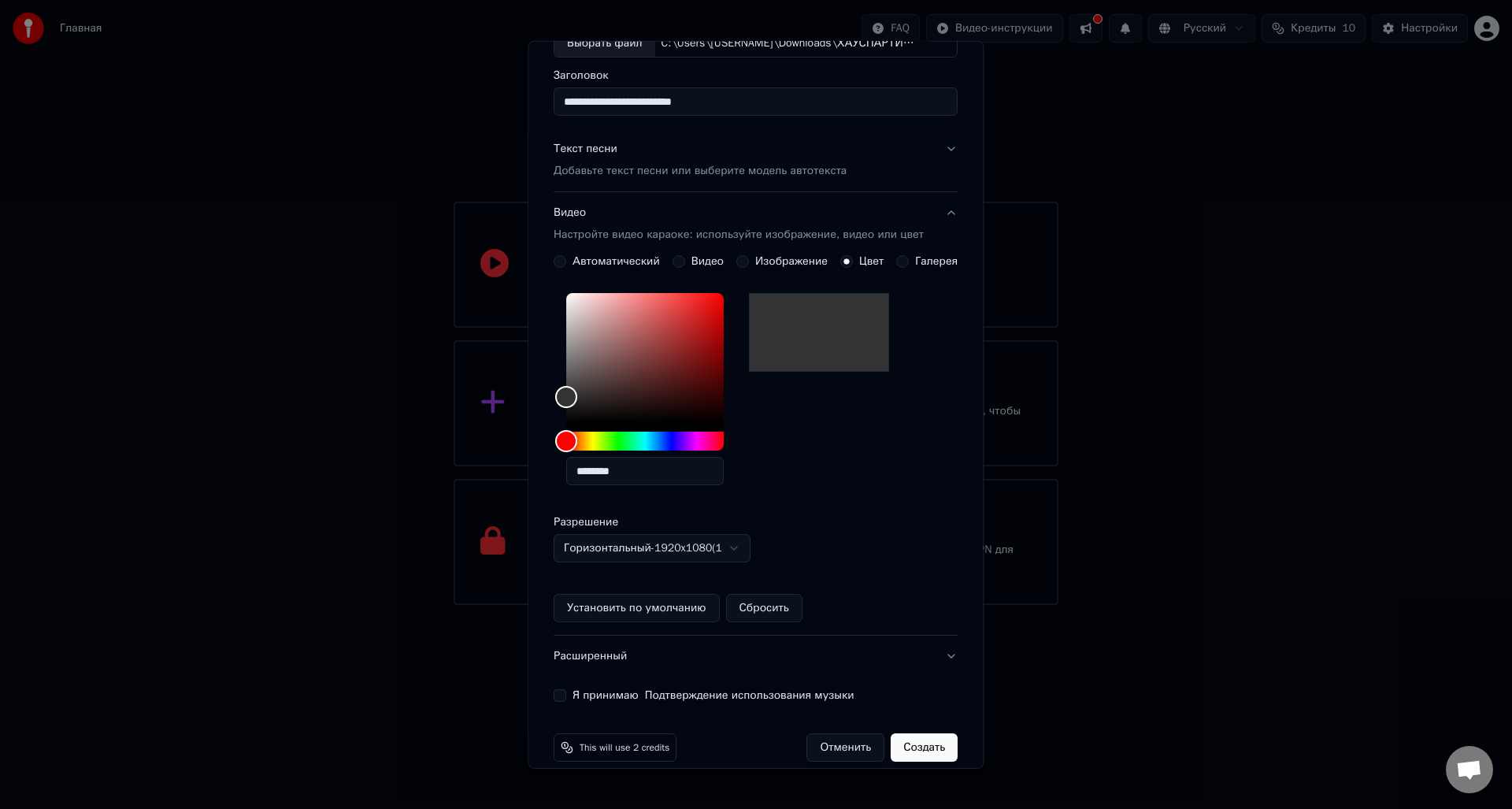 scroll, scrollTop: 128, scrollLeft: 0, axis: vertical 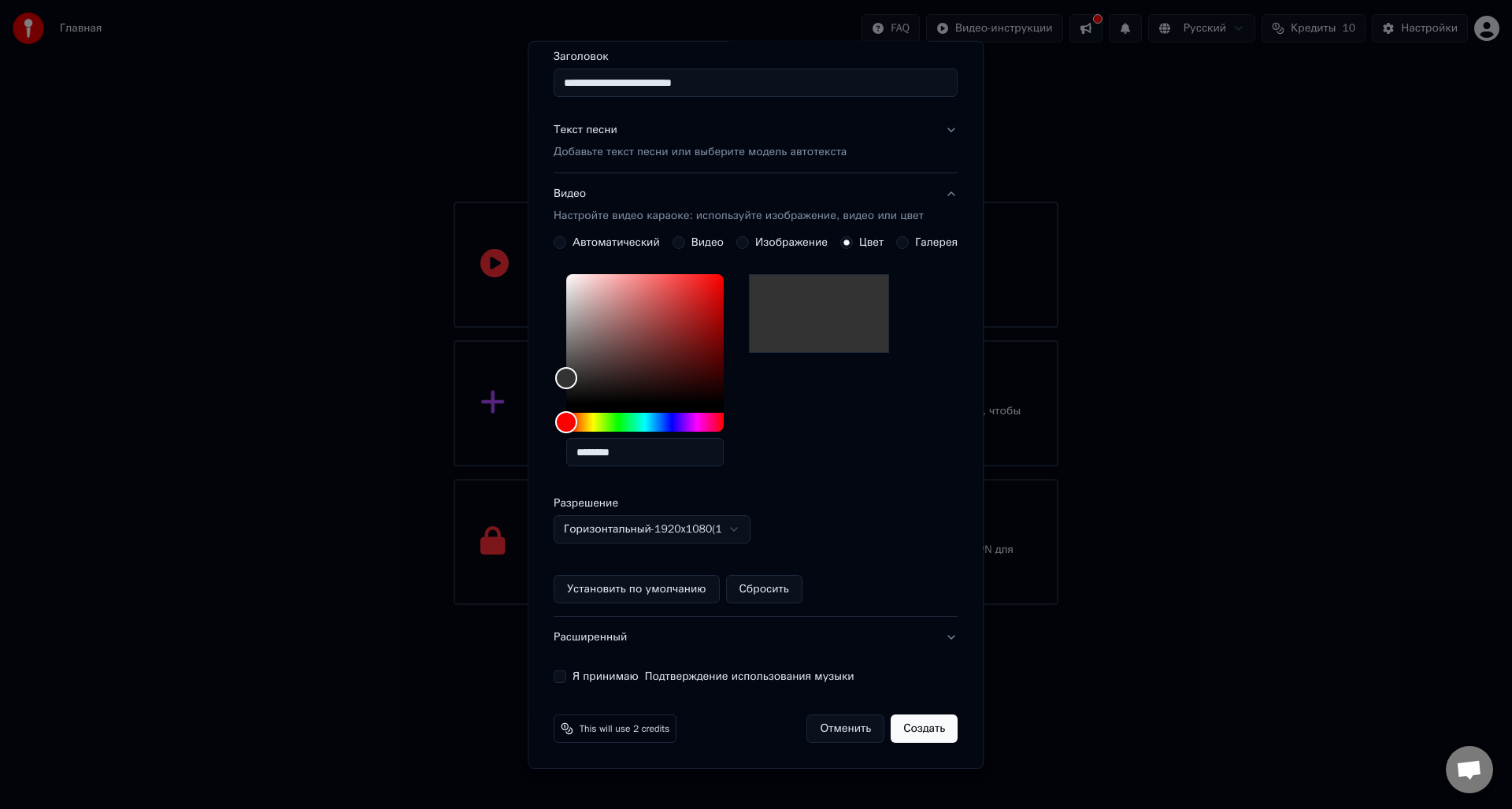 click on "Я принимаю   Подтверждение использования музыки" at bounding box center [560, 677] 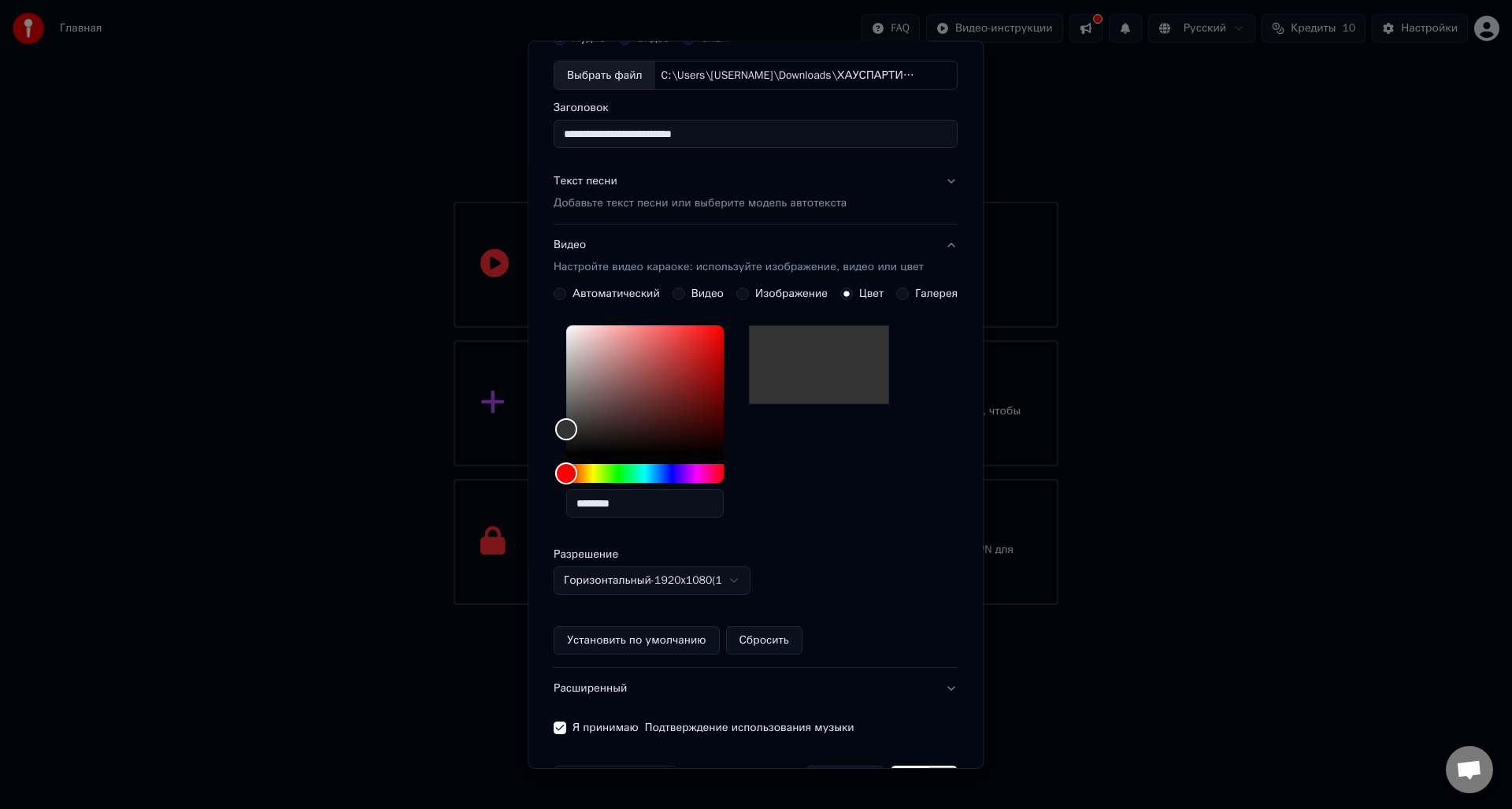 scroll, scrollTop: 0, scrollLeft: 0, axis: both 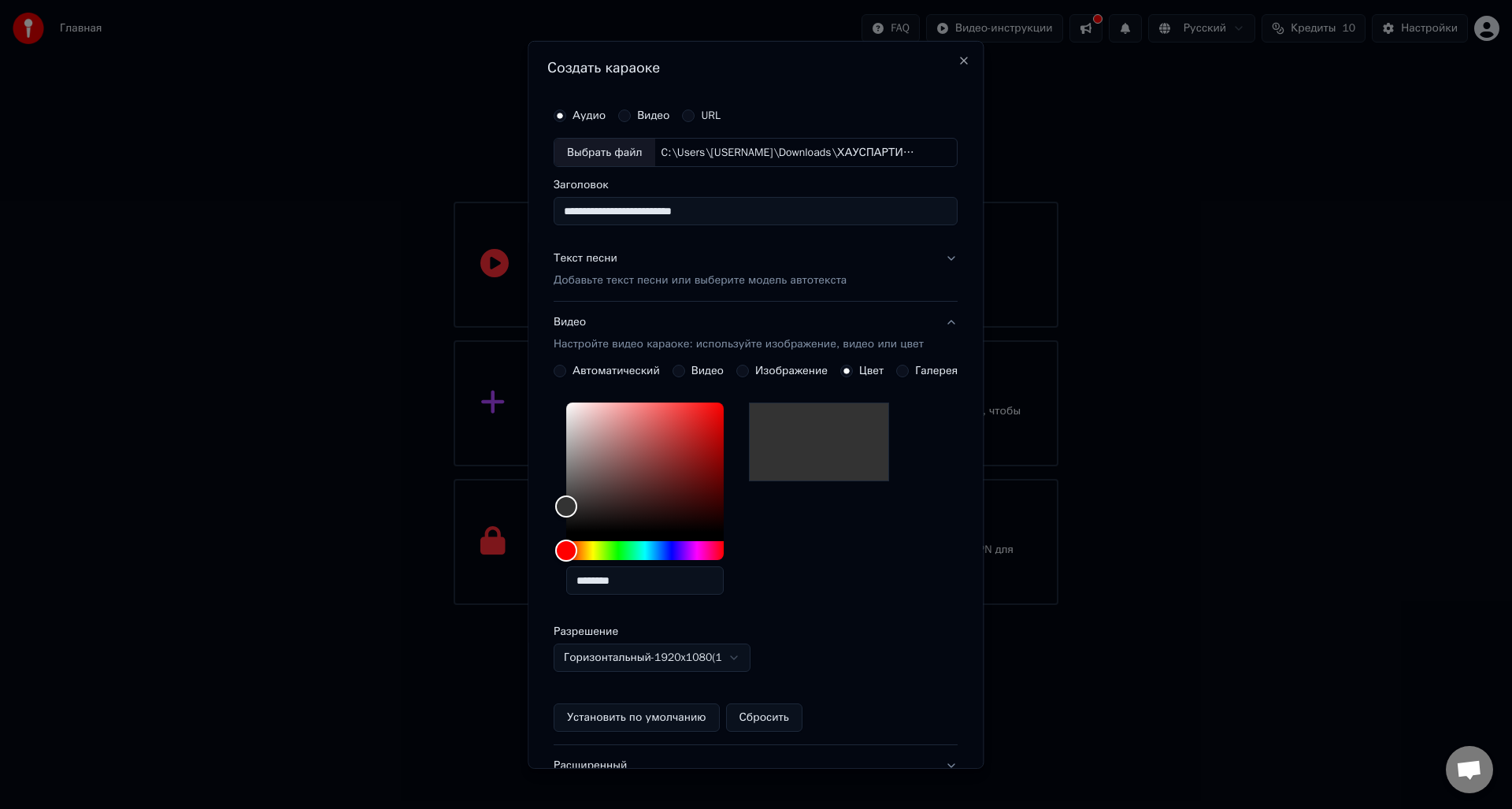 click on "Текст песни Добавьте текст песни или выберите модель автотекста" at bounding box center [755, 269] 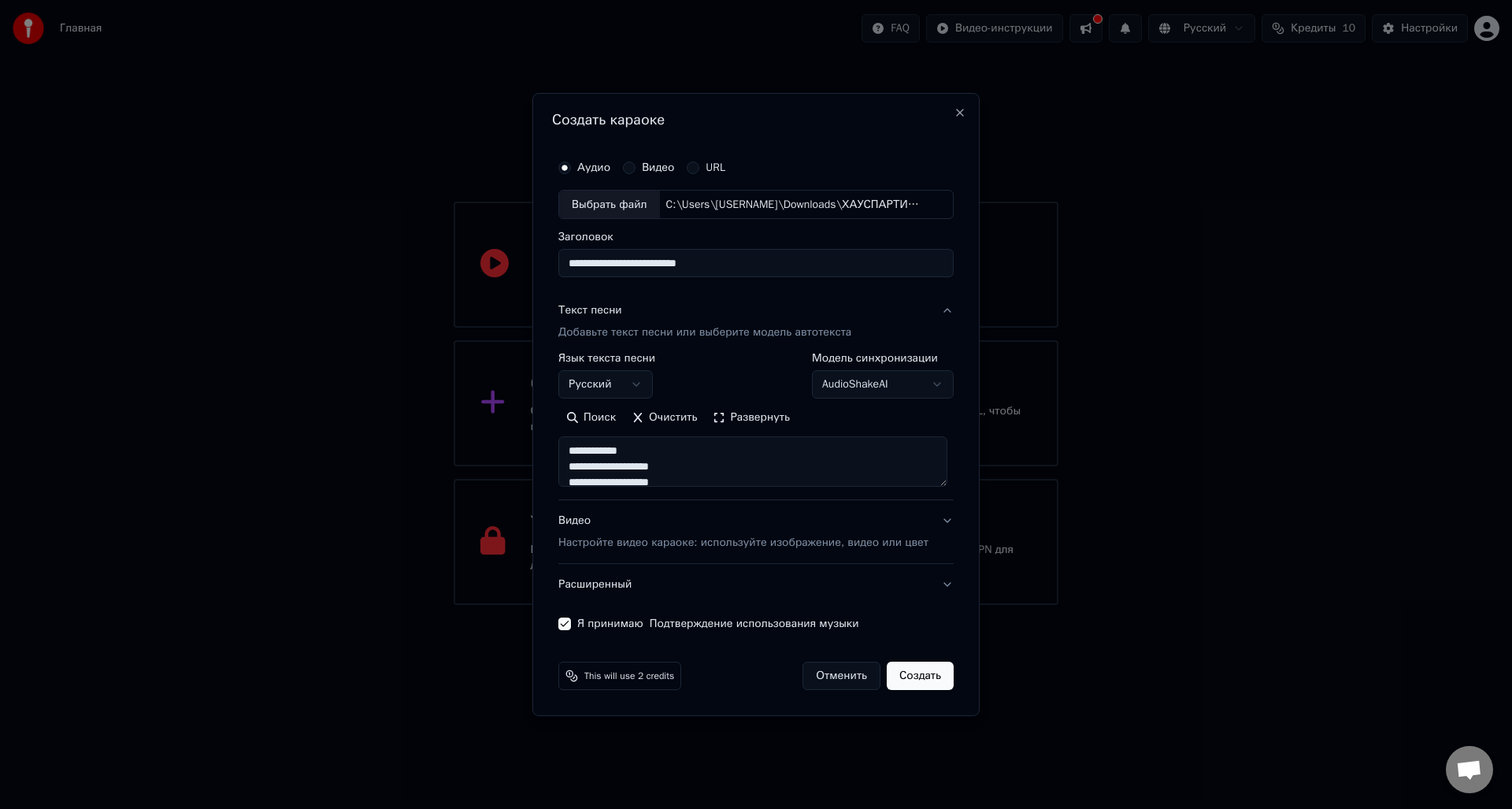 click on "Главная Библиотека Настройки Библиотека Общий Предустановка субтитров Стили Сопоставление стилей Стиль 1 Предустановка субтитров 2 Lines - Dynamic (Horizontal) New Удалить Сохранить Цвет заливки Неактивный цвет строки Неактивный цвет контура Цвет тени Имя шрифта Arial Bold Размер шрифта ** Жирный Курсив Прописные Межстрочный интервал * Контур * Тень * Стиль границы Outline" at bounding box center [756, 302] 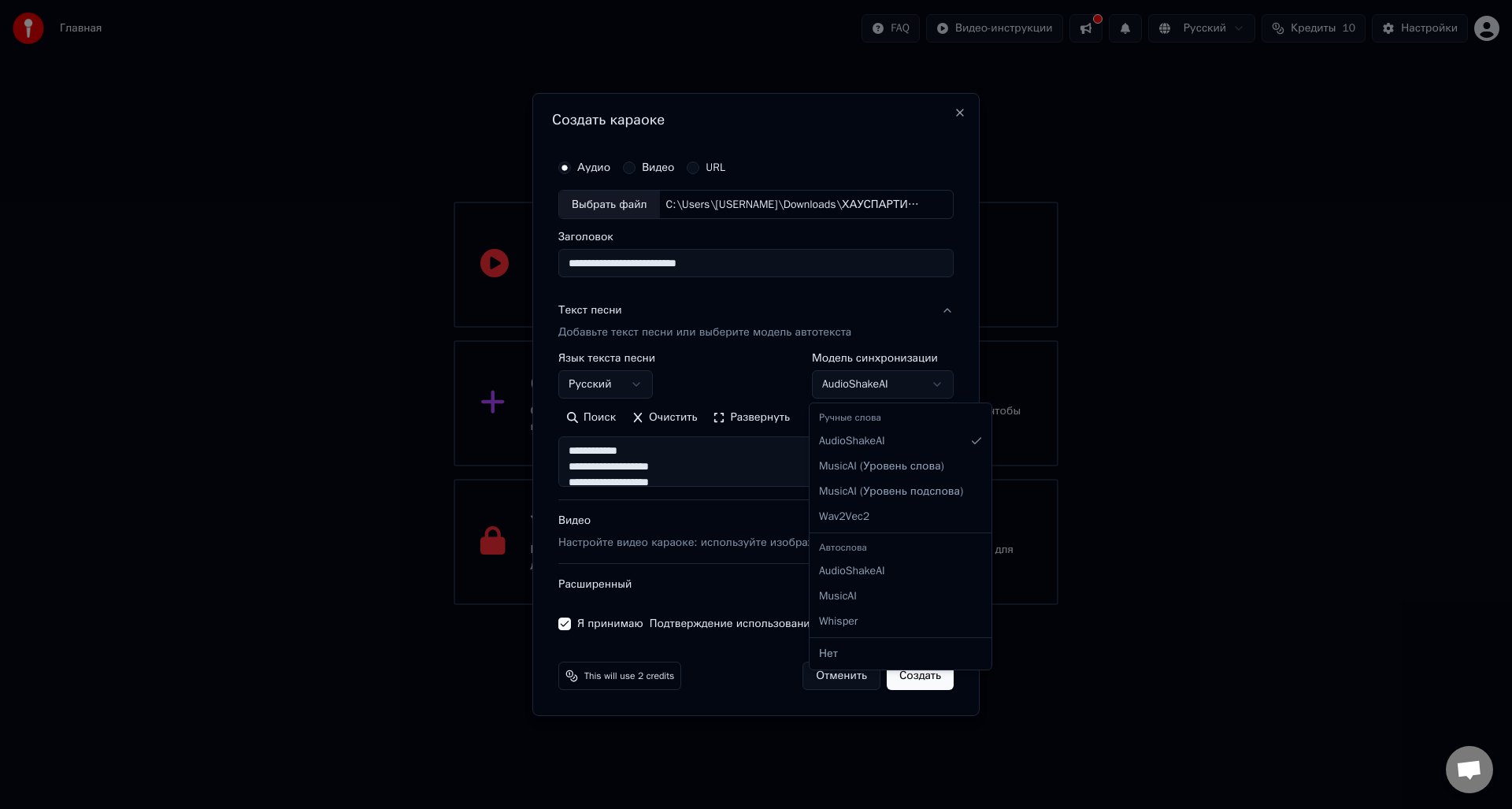select on "**********" 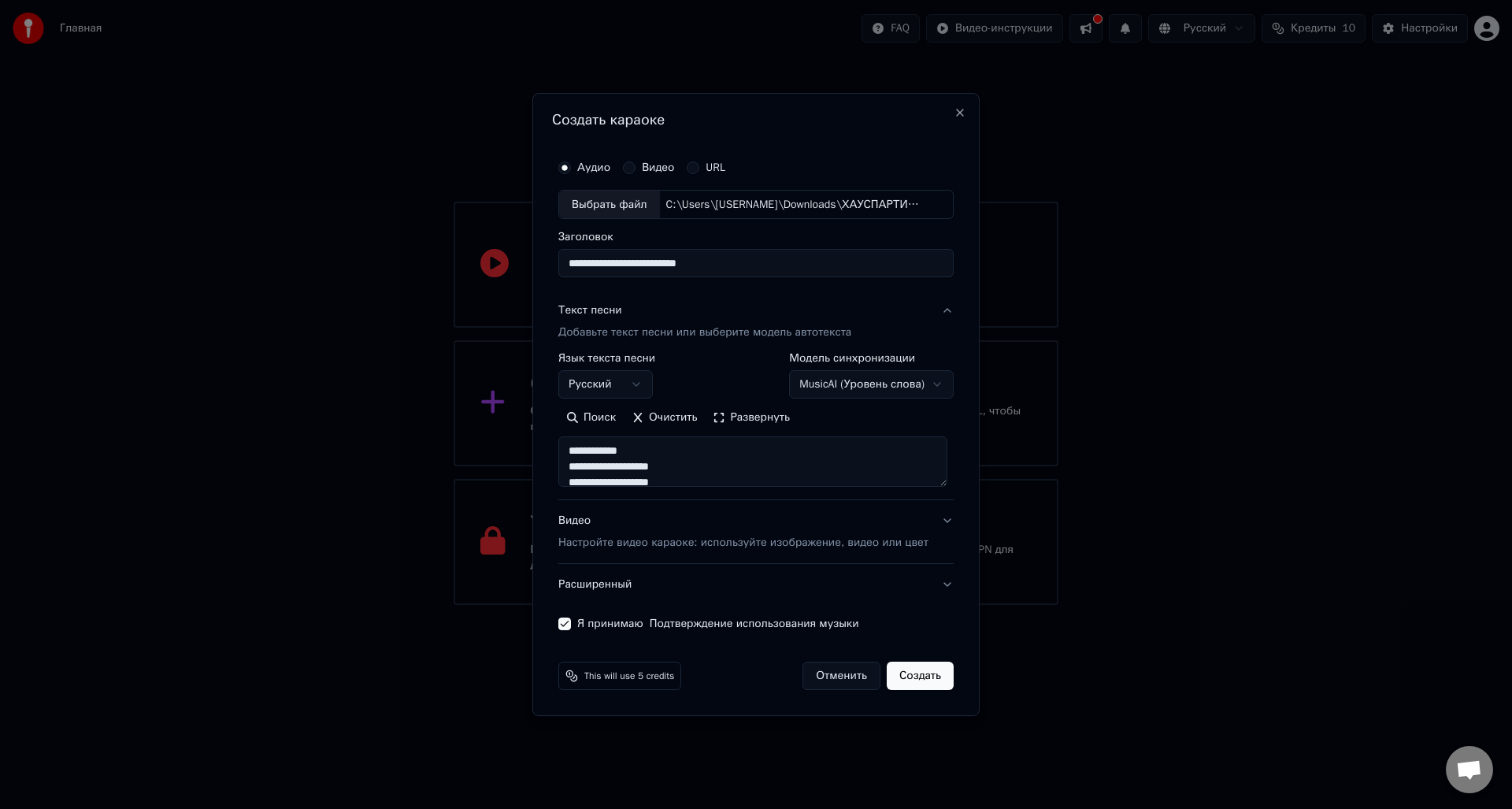 click on "Видео Настройте видео караоке: используйте изображение, видео или цвет" at bounding box center [756, 533] 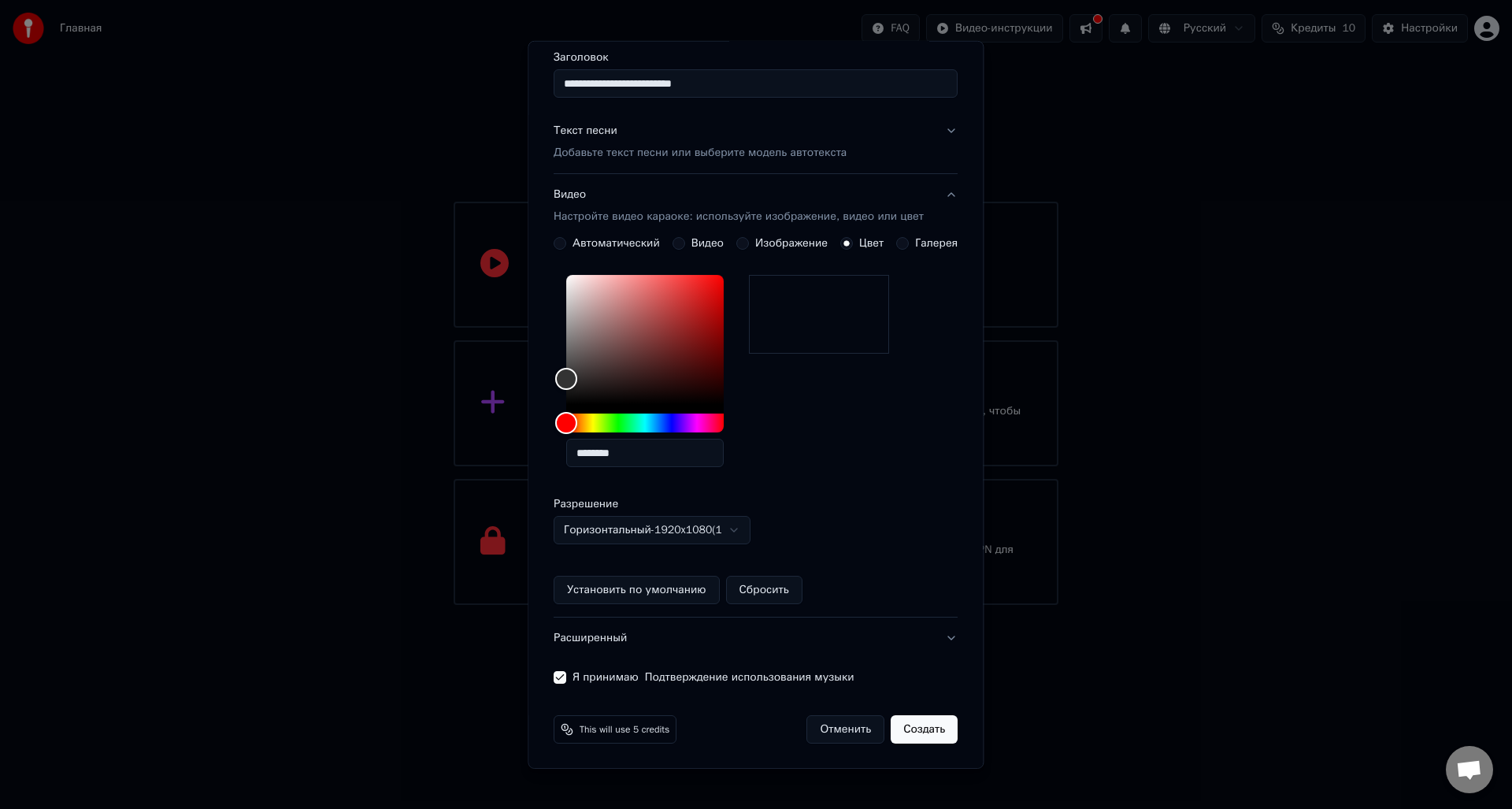 scroll, scrollTop: 128, scrollLeft: 0, axis: vertical 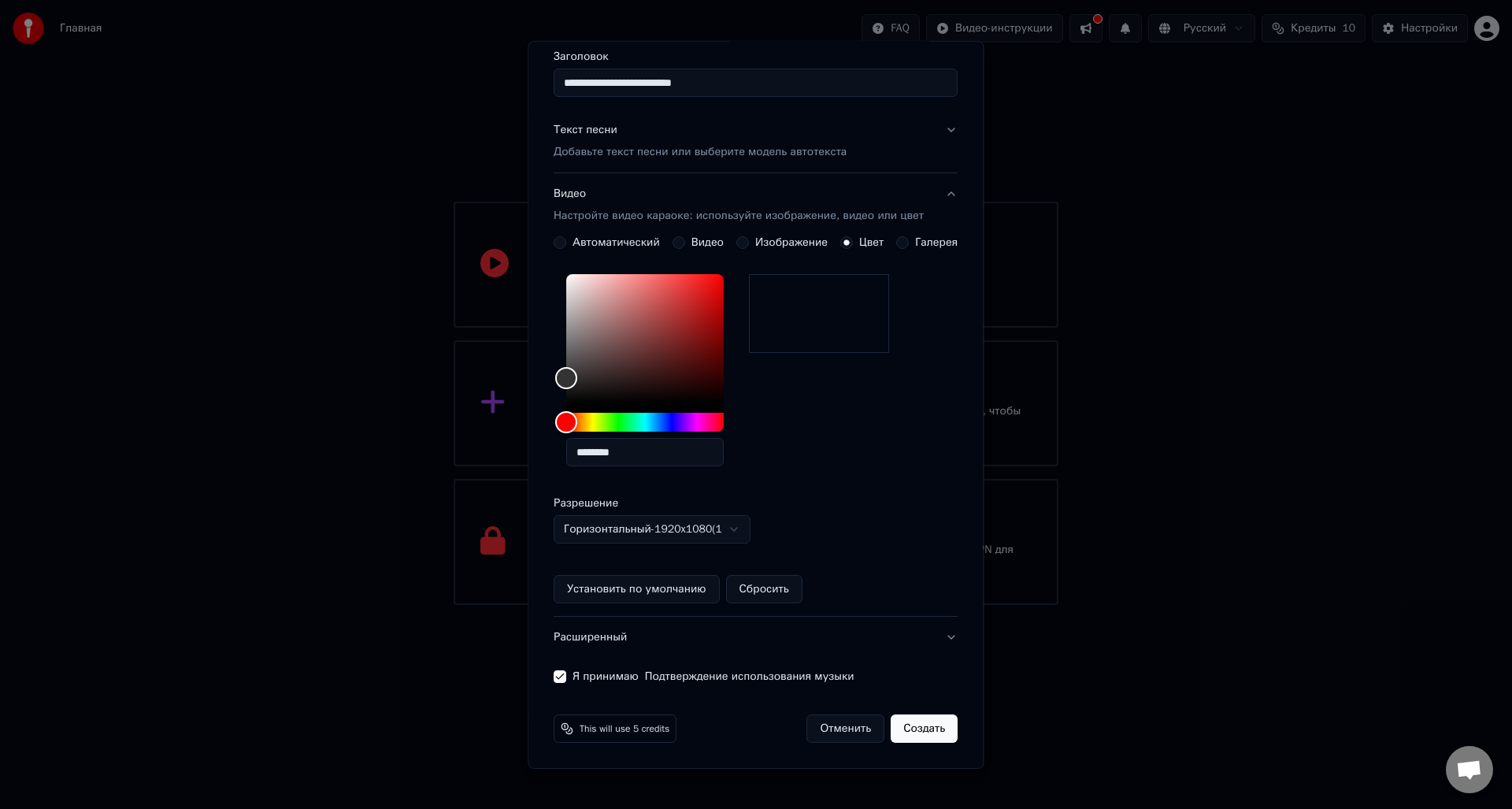 click on "Создать" at bounding box center (925, 729) 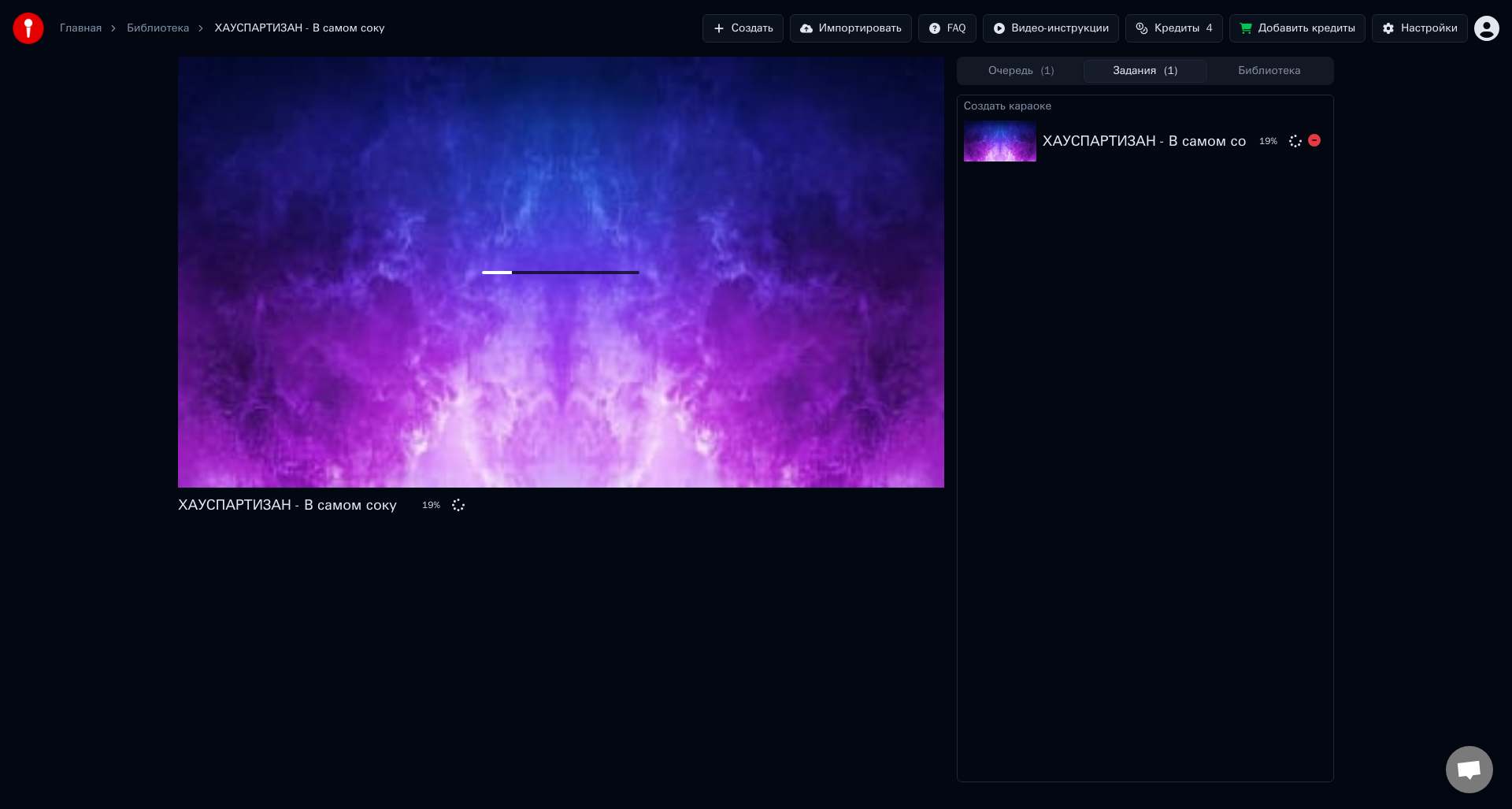 click on "ХАУСПАРТИЗАН - В самом соку" at bounding box center (1152, 141) 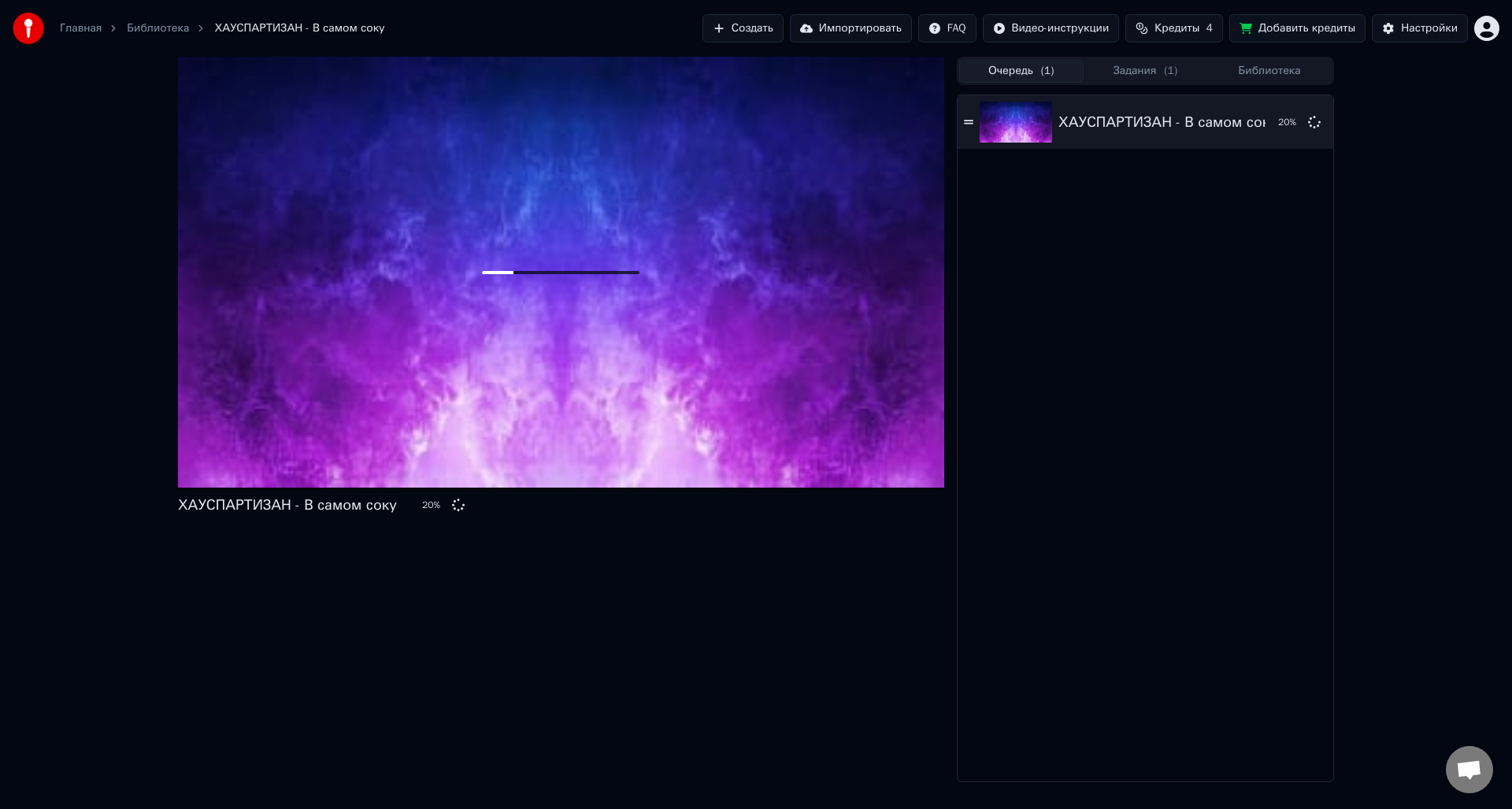 click on "Очередь ( 1 )" at bounding box center [1021, 71] 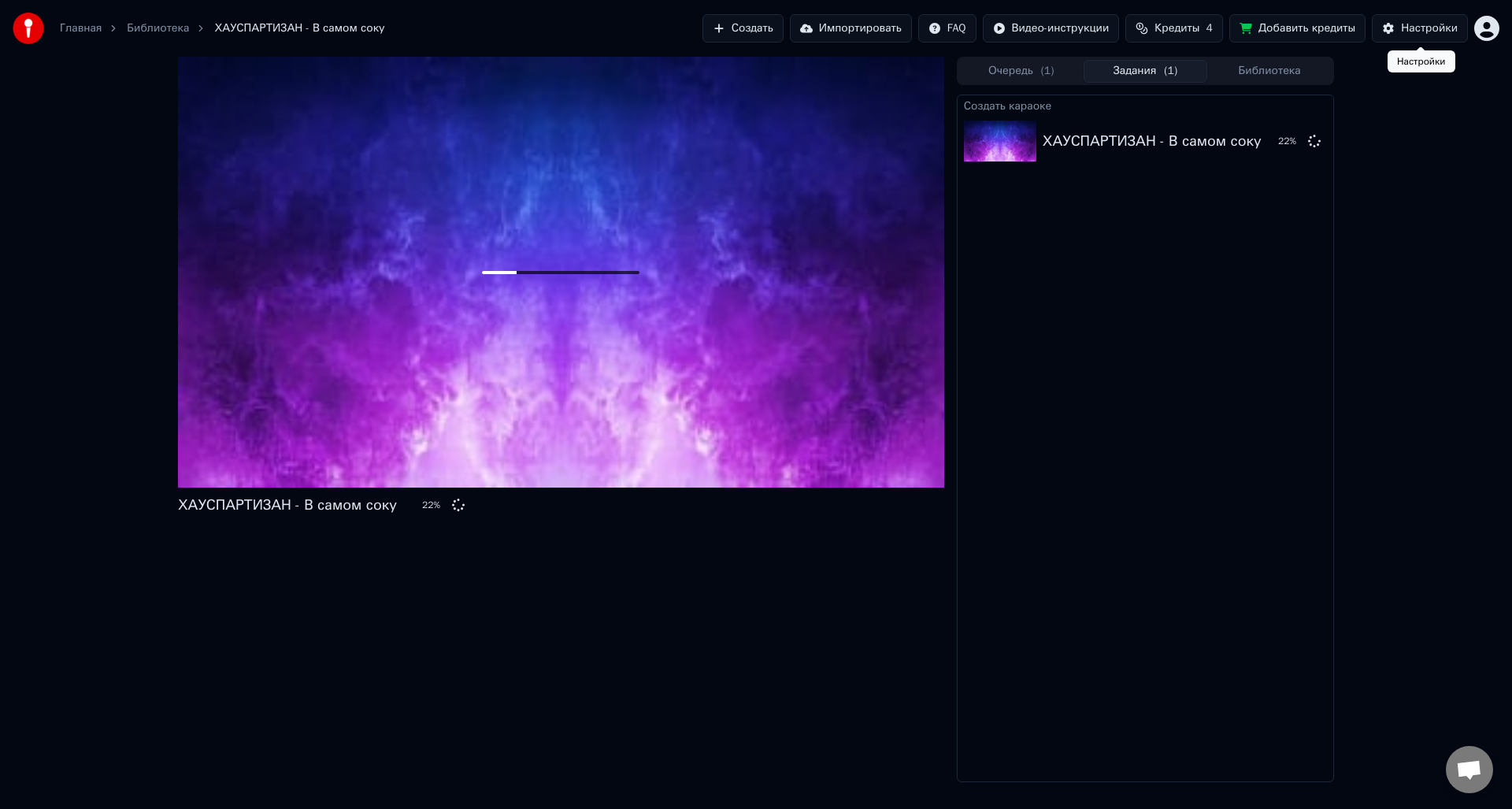 click on "Настройки" at bounding box center (1429, 28) 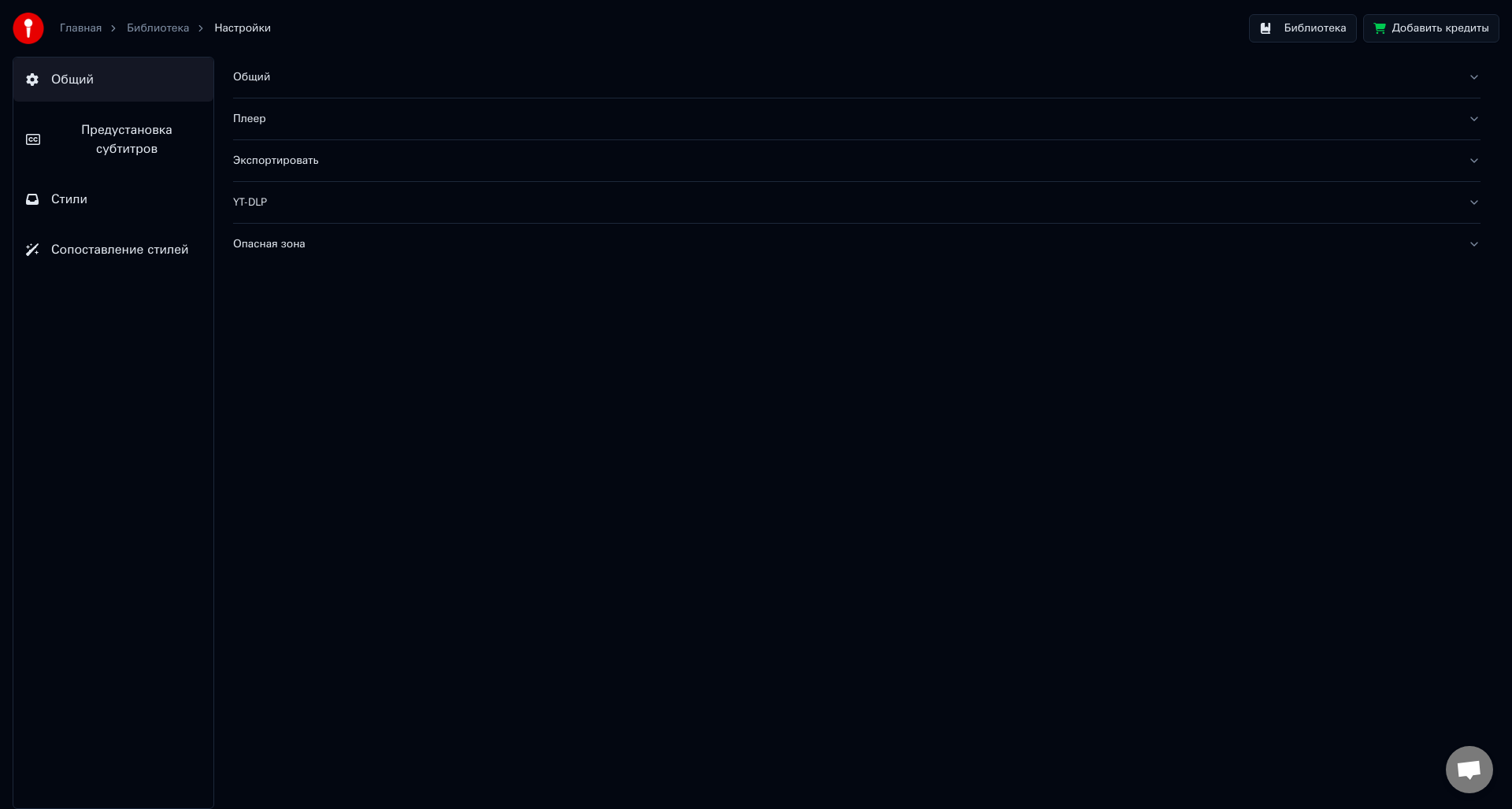 click on "Общий" at bounding box center (844, 77) 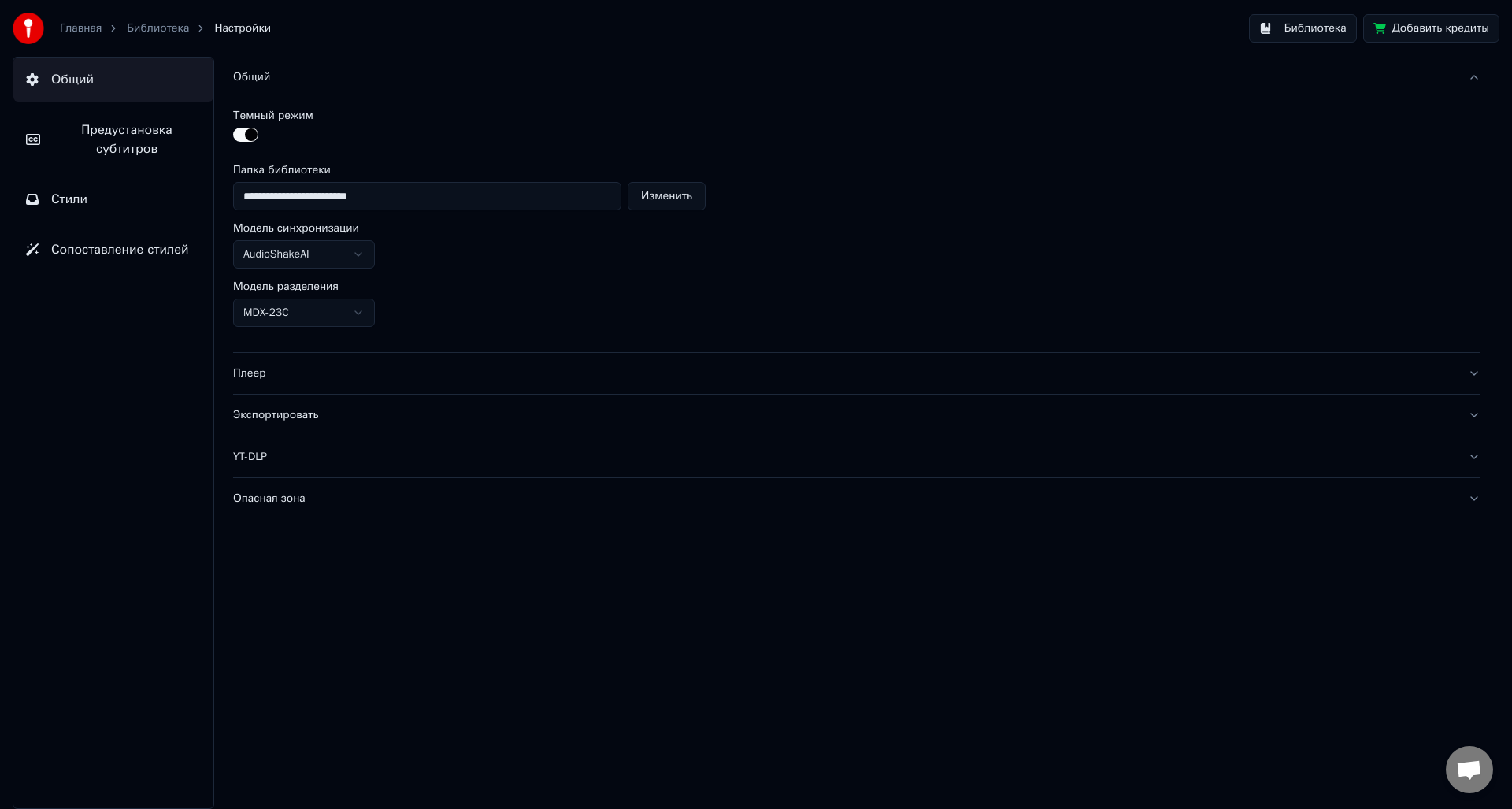 click on "Общий" at bounding box center [844, 77] 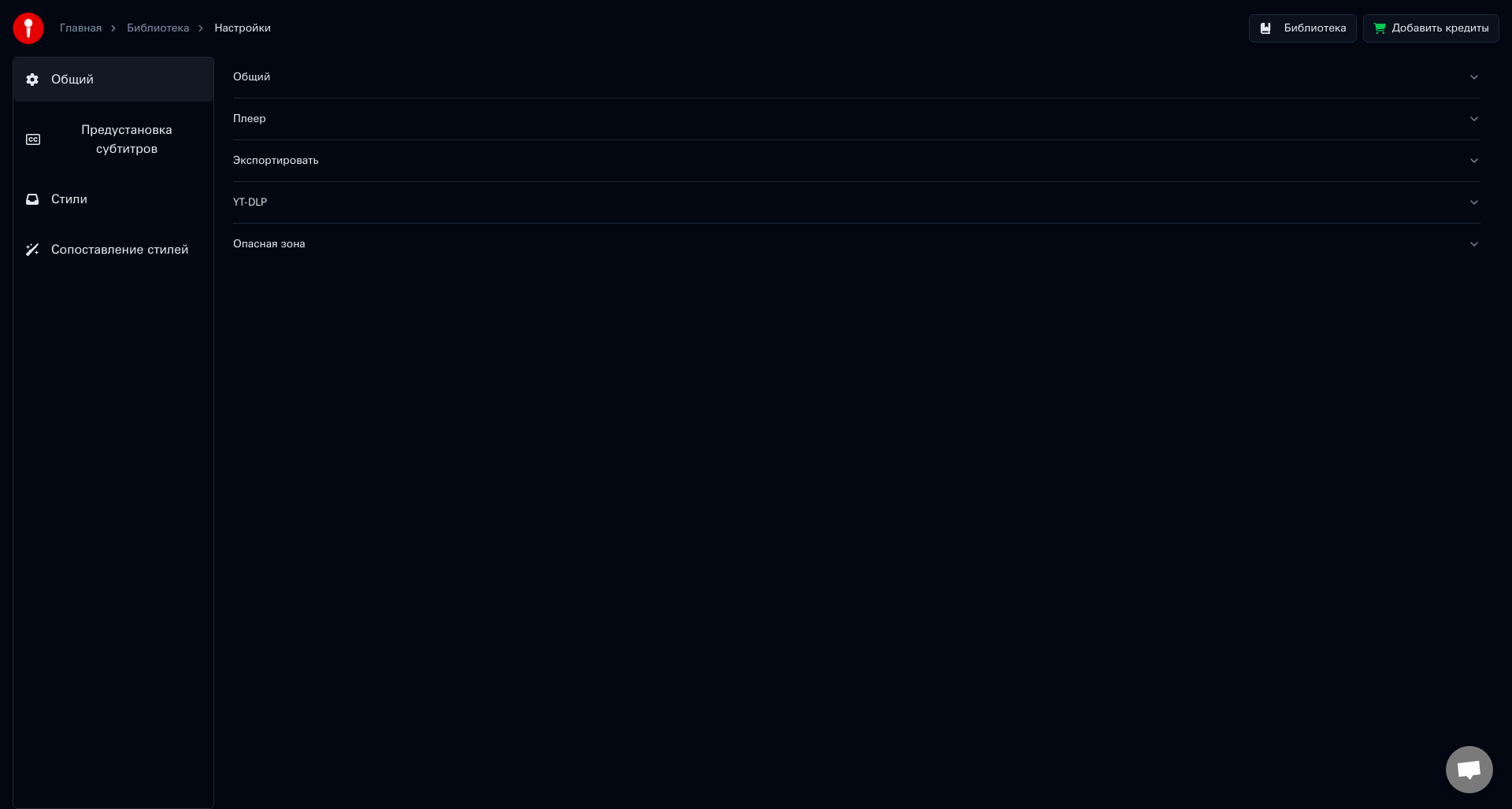 click on "Плеер" at bounding box center [857, 119] 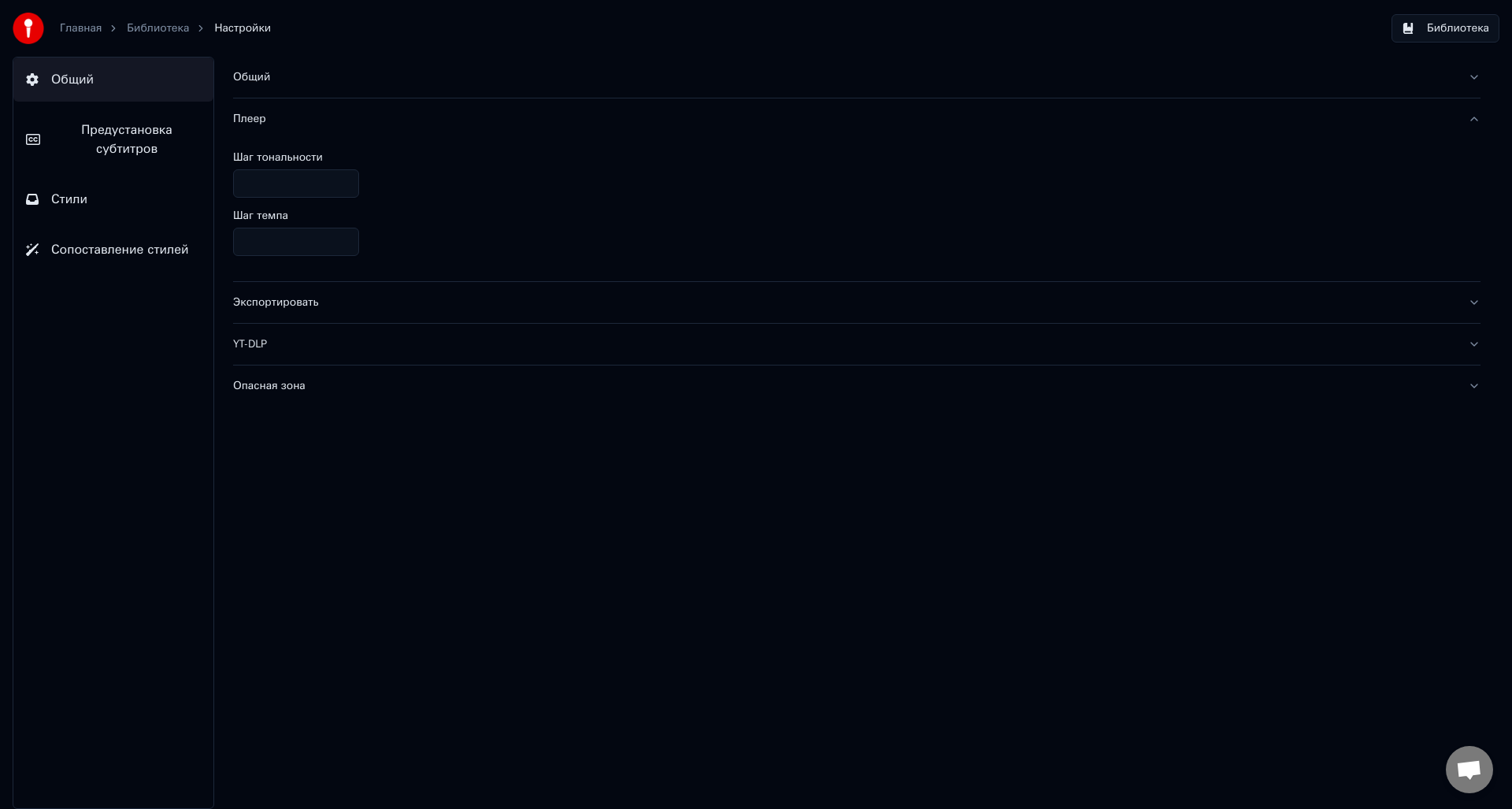 click on "Плеер" at bounding box center [857, 119] 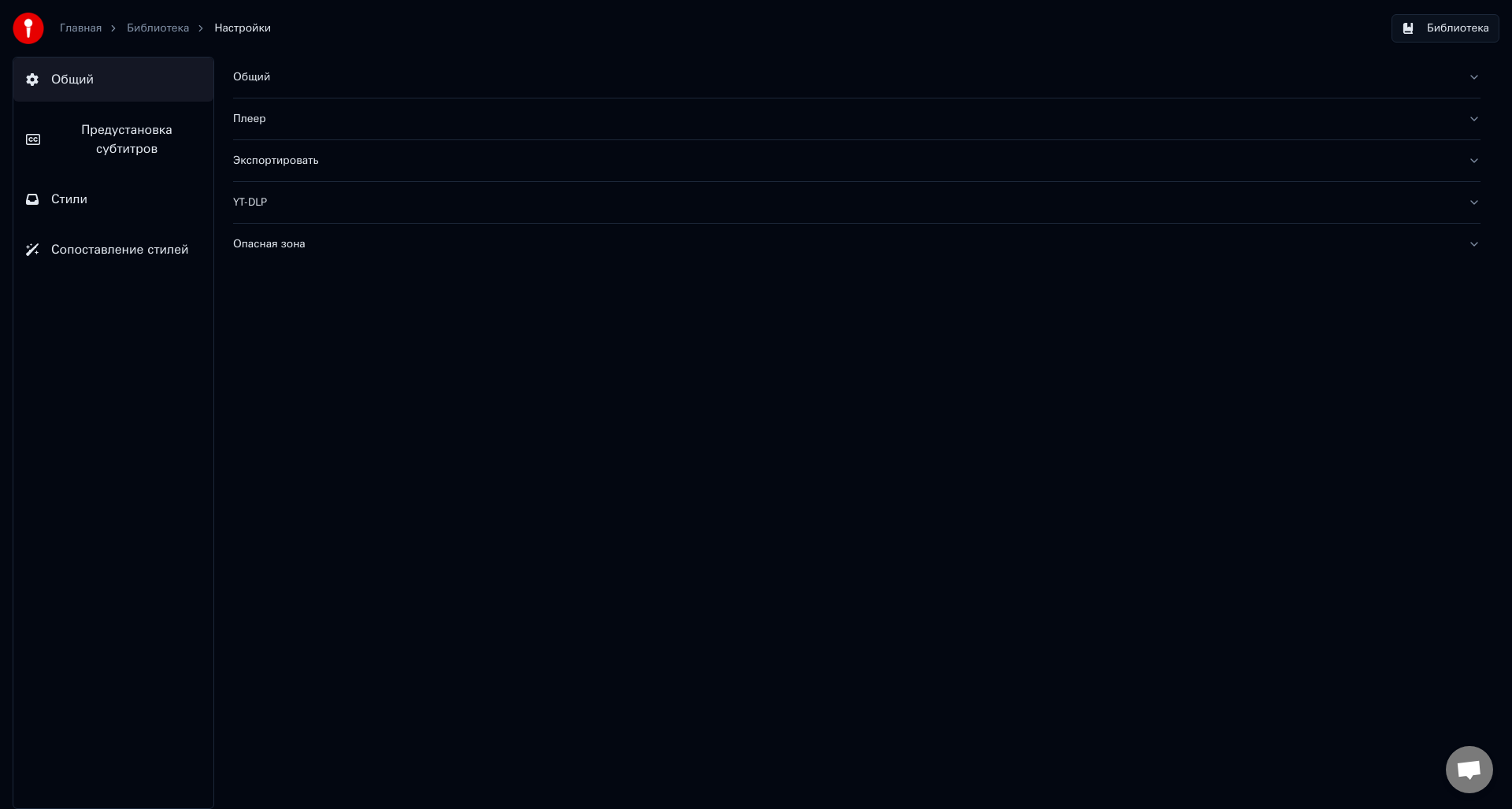 click on "Экспортировать" at bounding box center (857, 161) 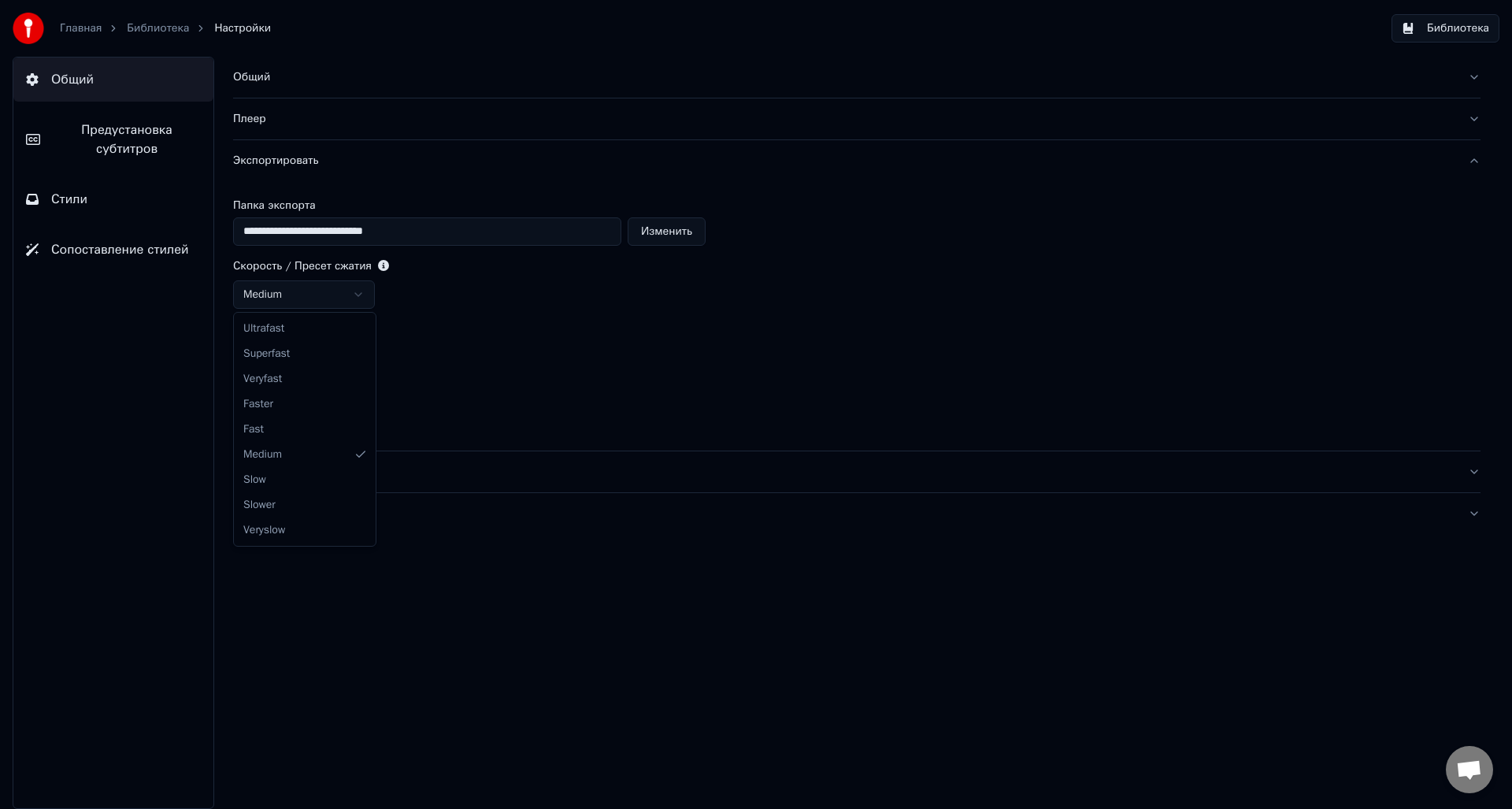 click on "**********" at bounding box center (756, 404) 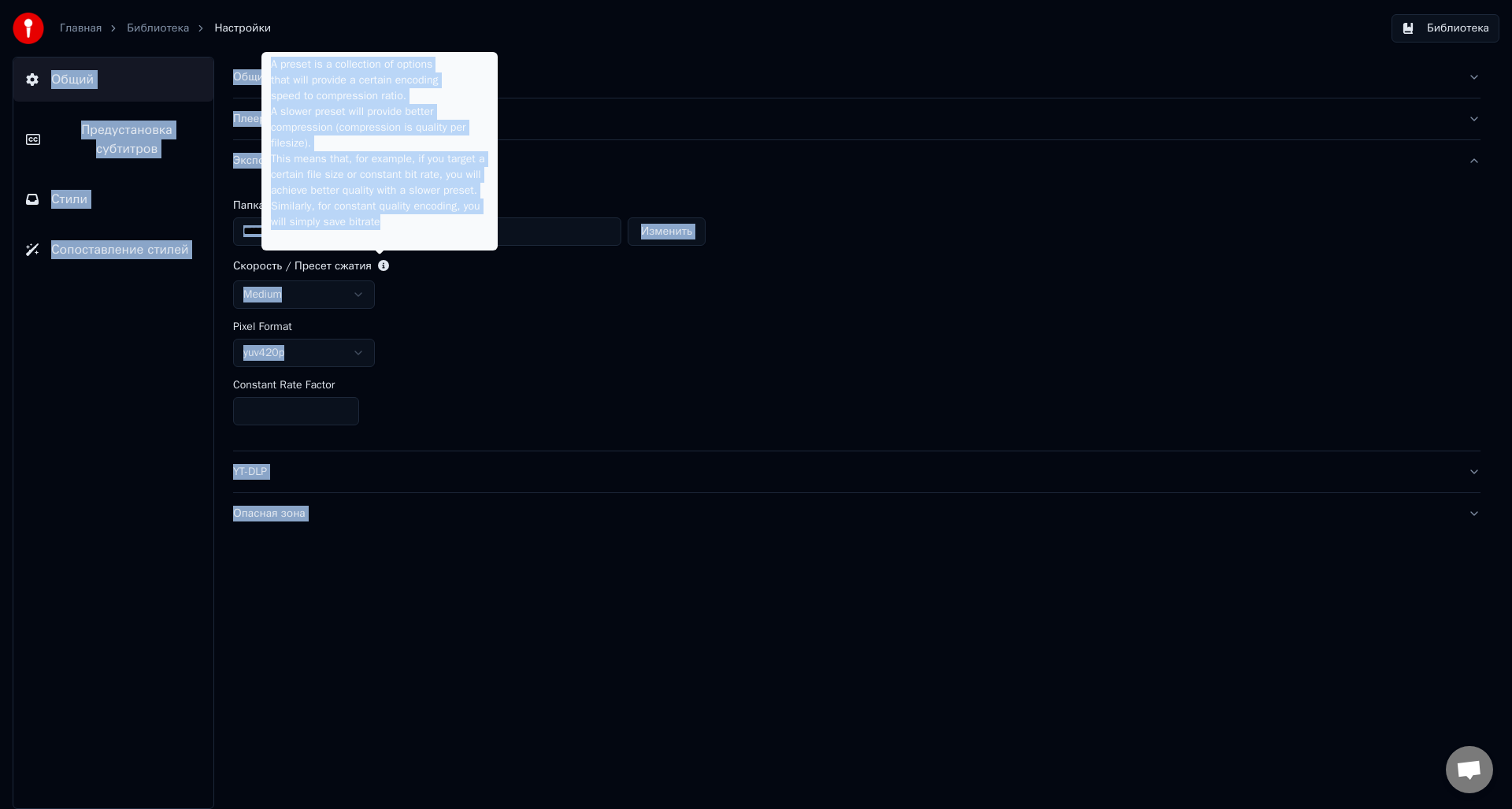 drag, startPoint x: 380, startPoint y: 218, endPoint x: 255, endPoint y: 52, distance: 207.80038 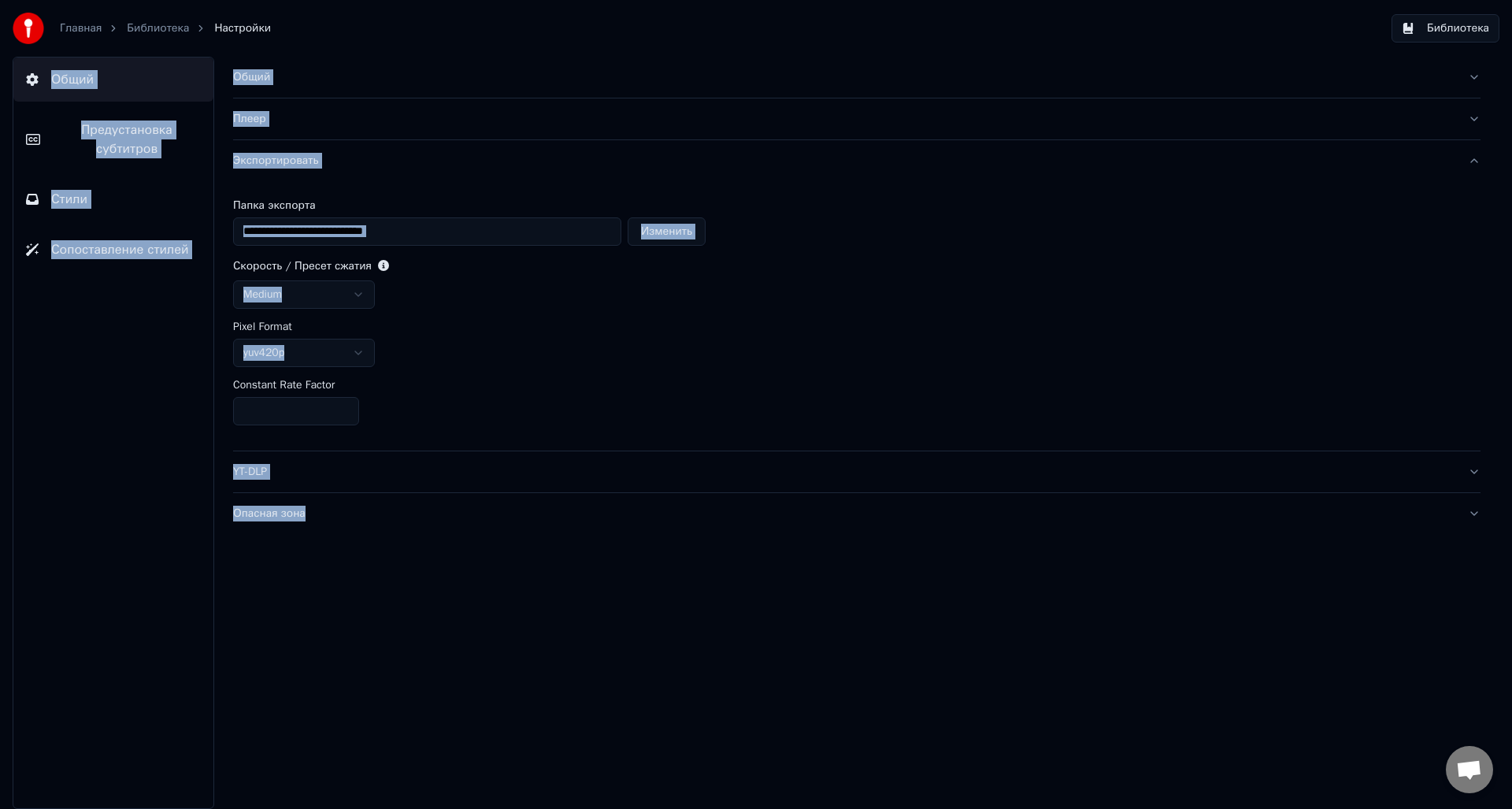 click on "Pixel Format" at bounding box center [857, 327] 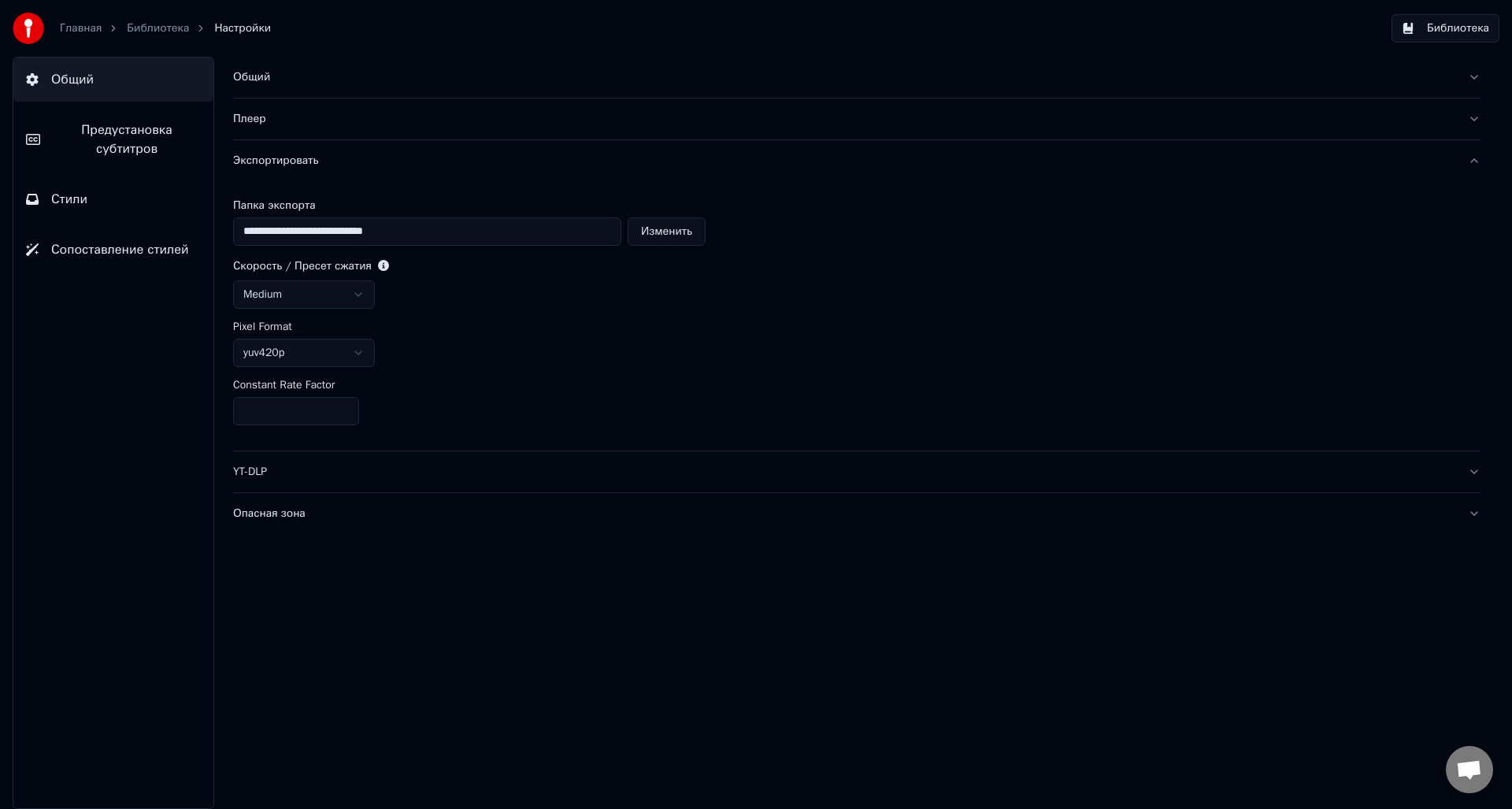 click on "**********" at bounding box center (756, 404) 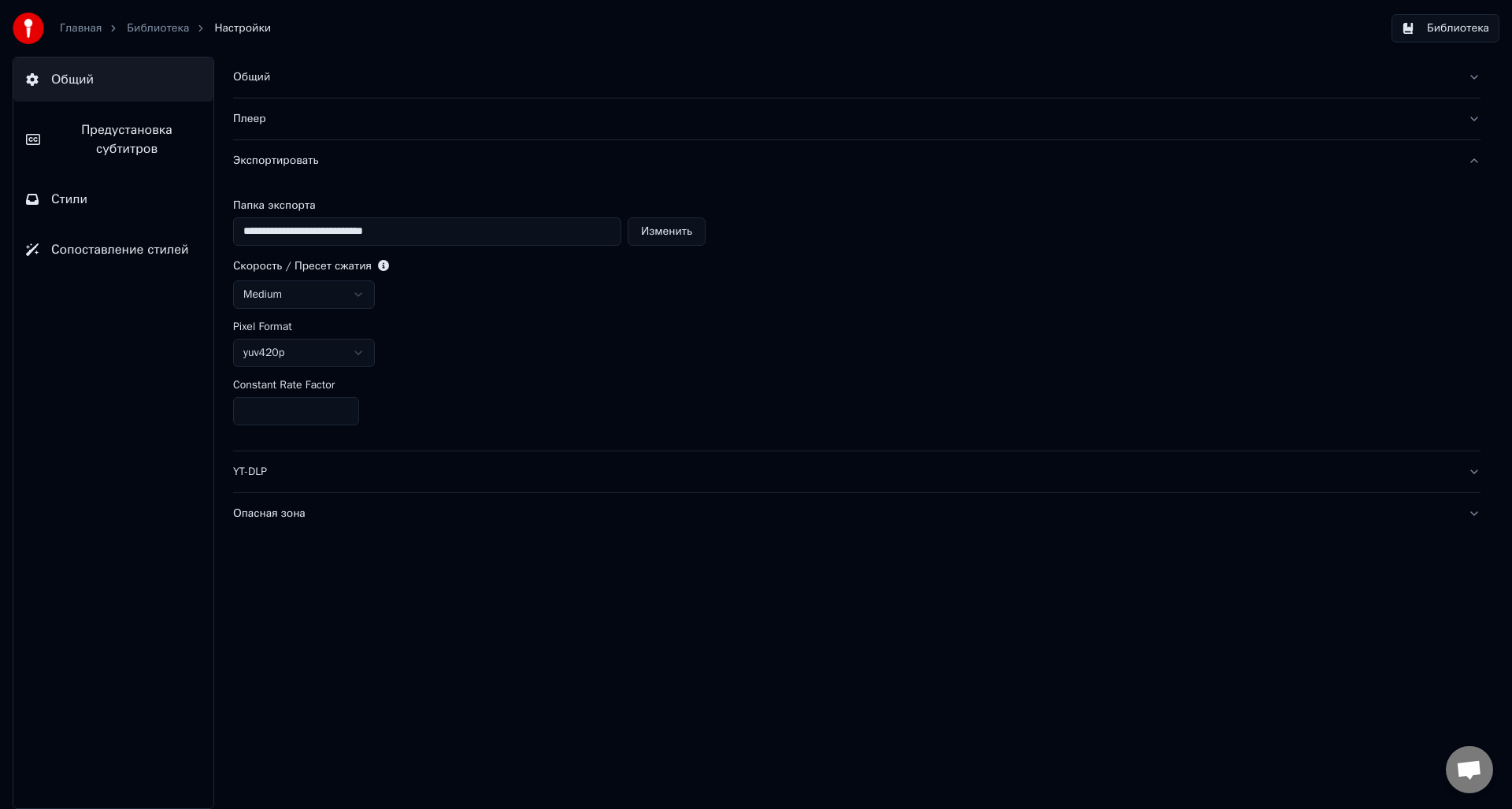 click on "**********" at bounding box center [756, 404] 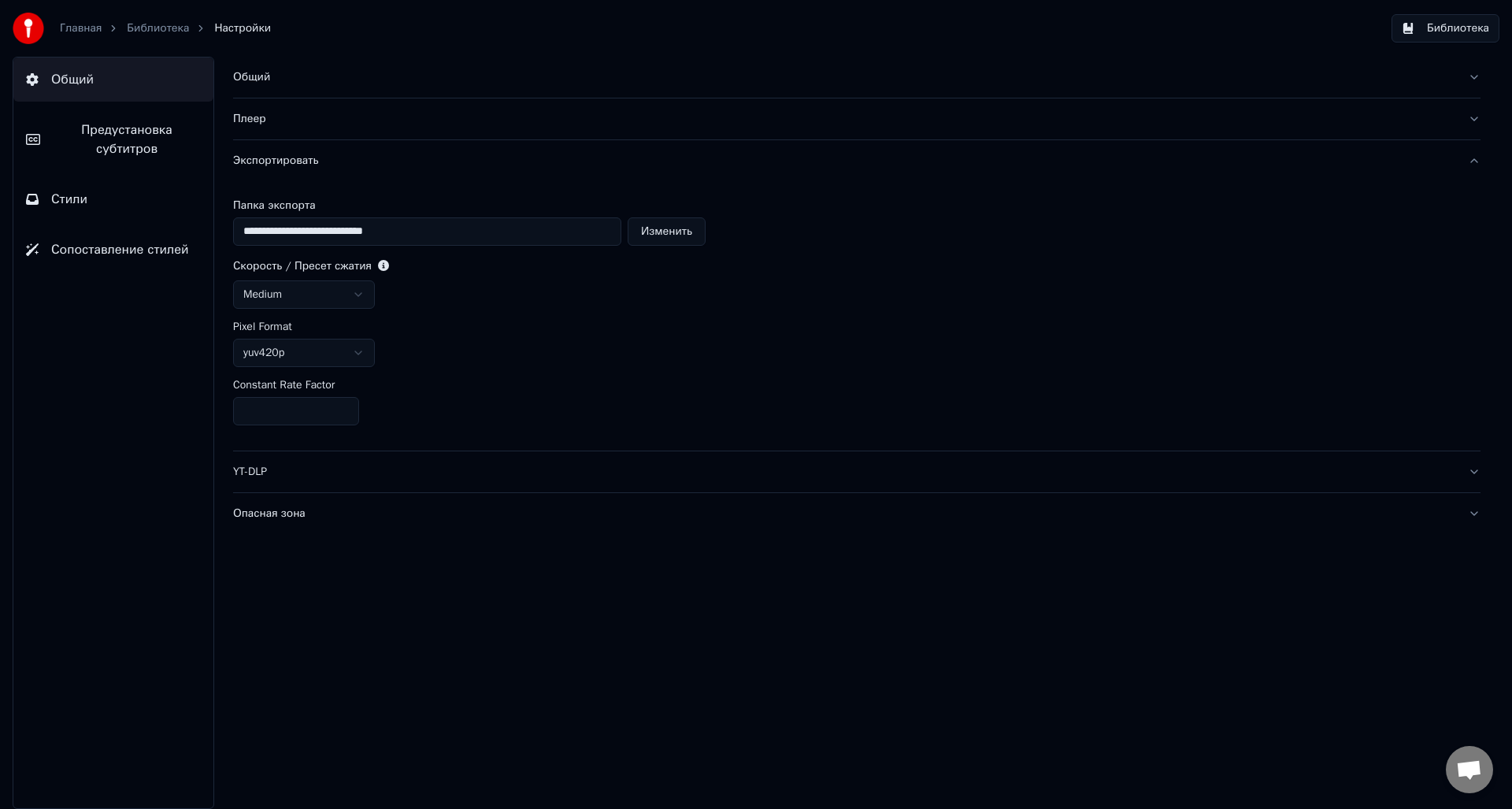 click on "Опасная зона" at bounding box center [844, 514] 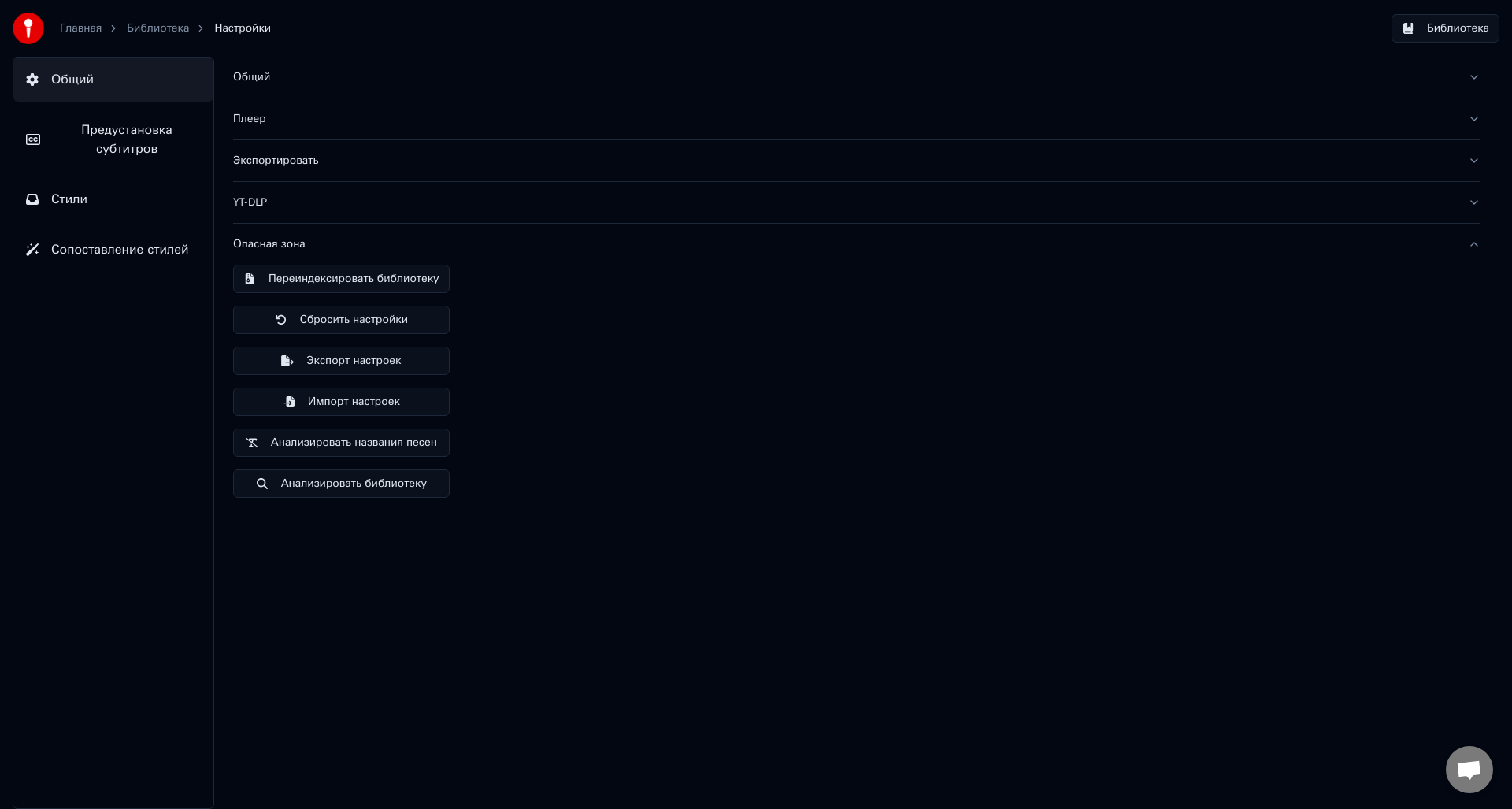 click on "Экспортировать" at bounding box center (844, 161) 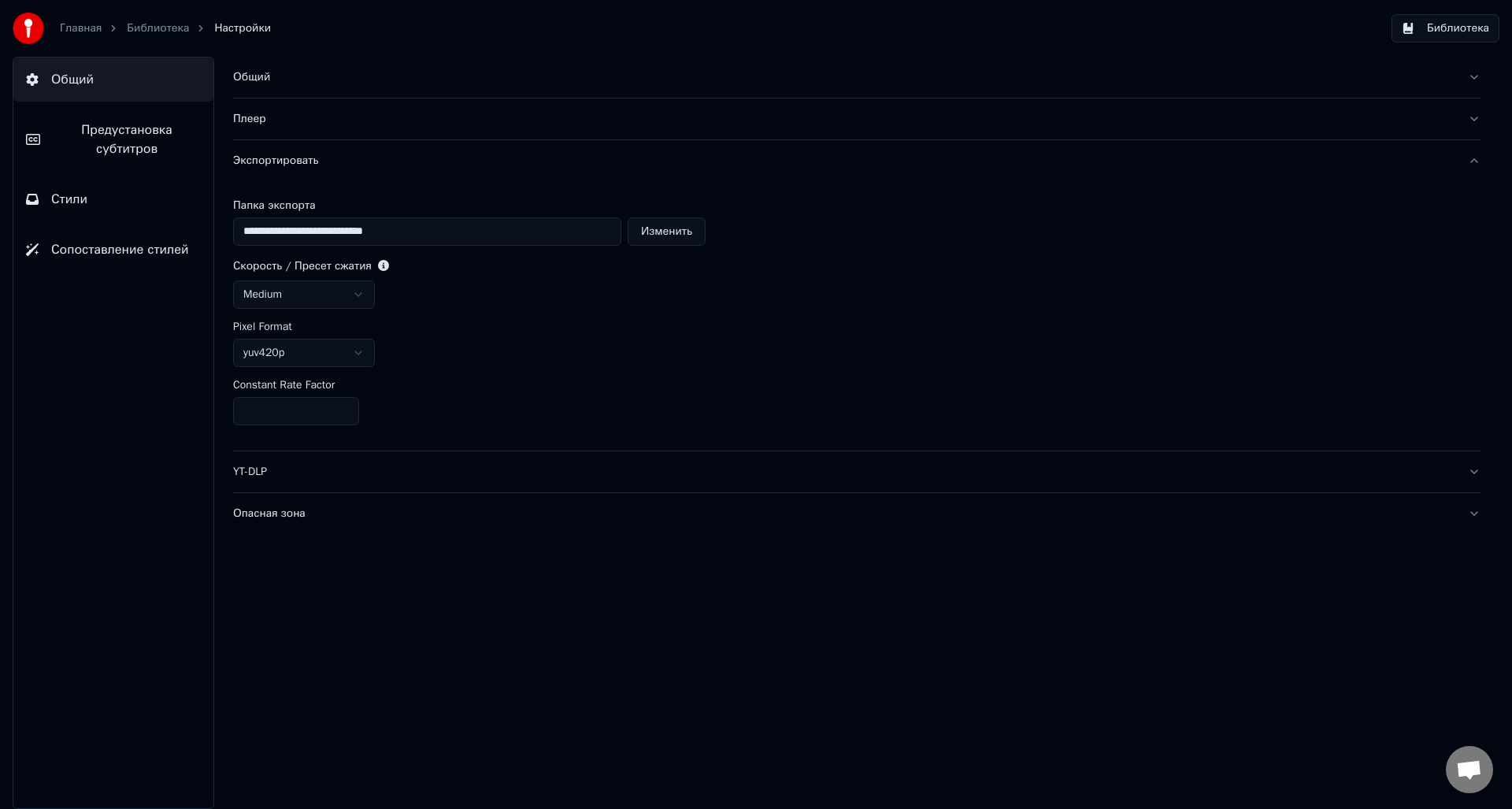 click on "**********" at bounding box center [756, 404] 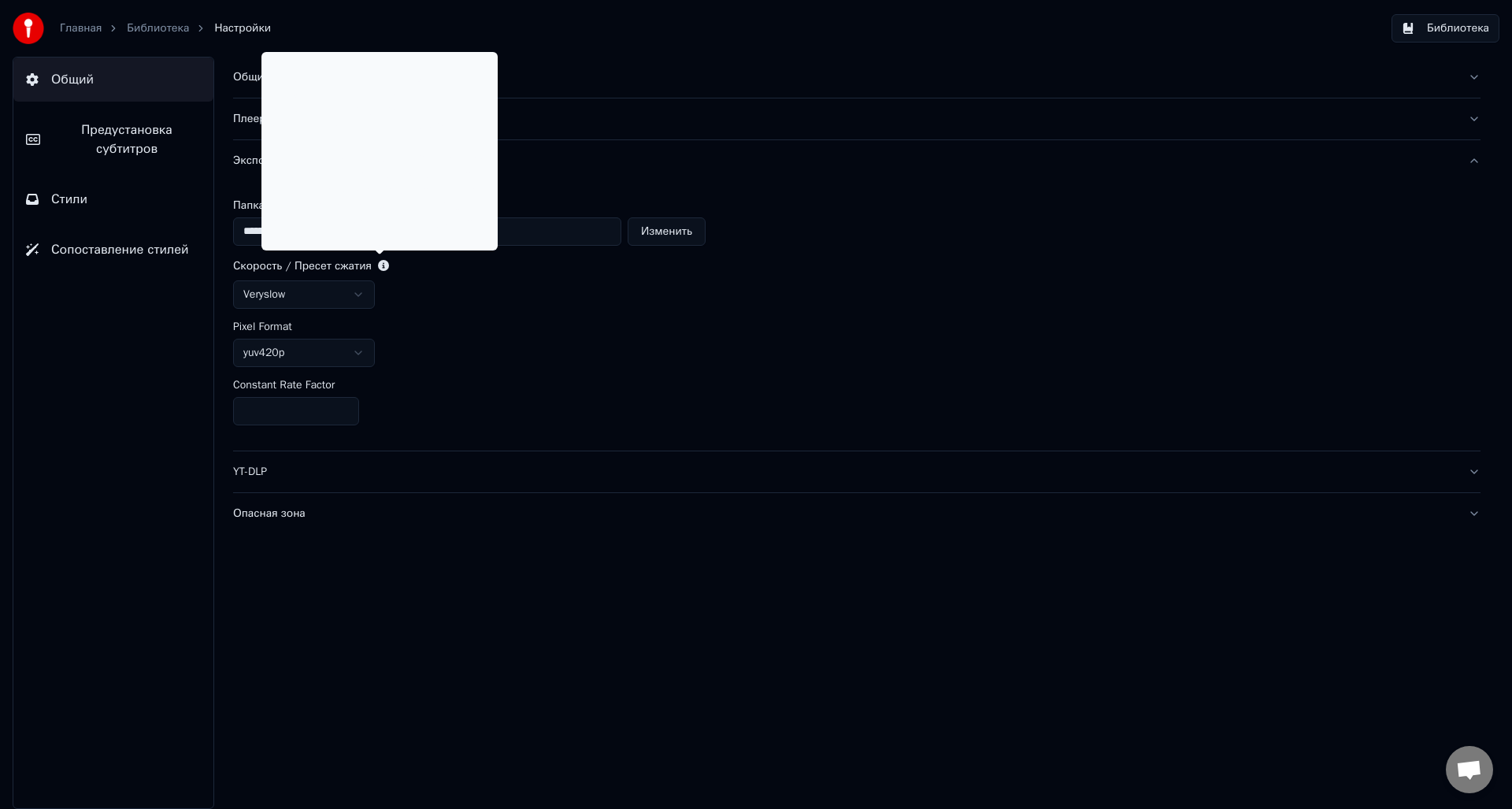 click on "Предустановка субтитров" at bounding box center [127, 139] 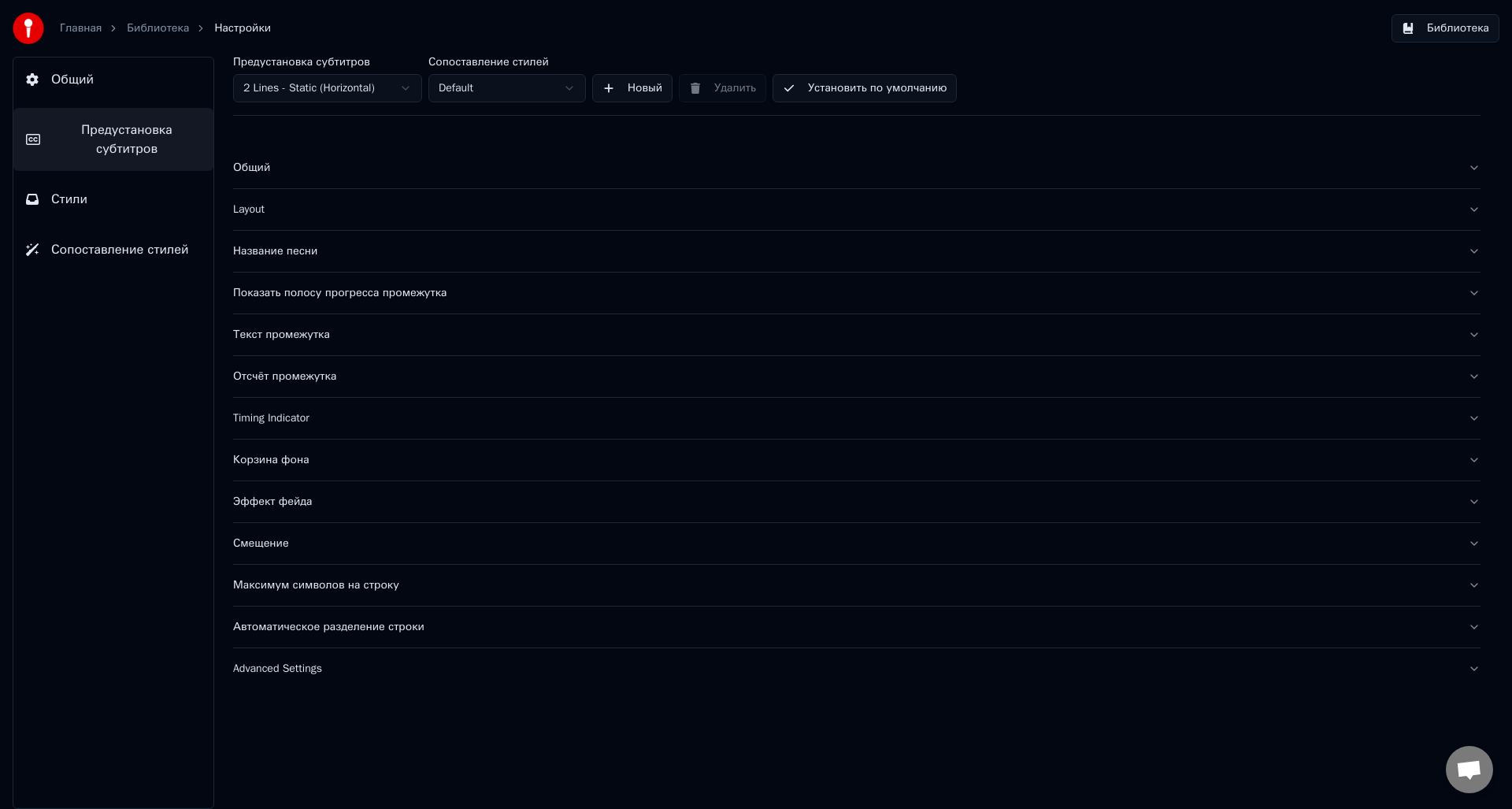 click on "Название песни" at bounding box center [844, 251] 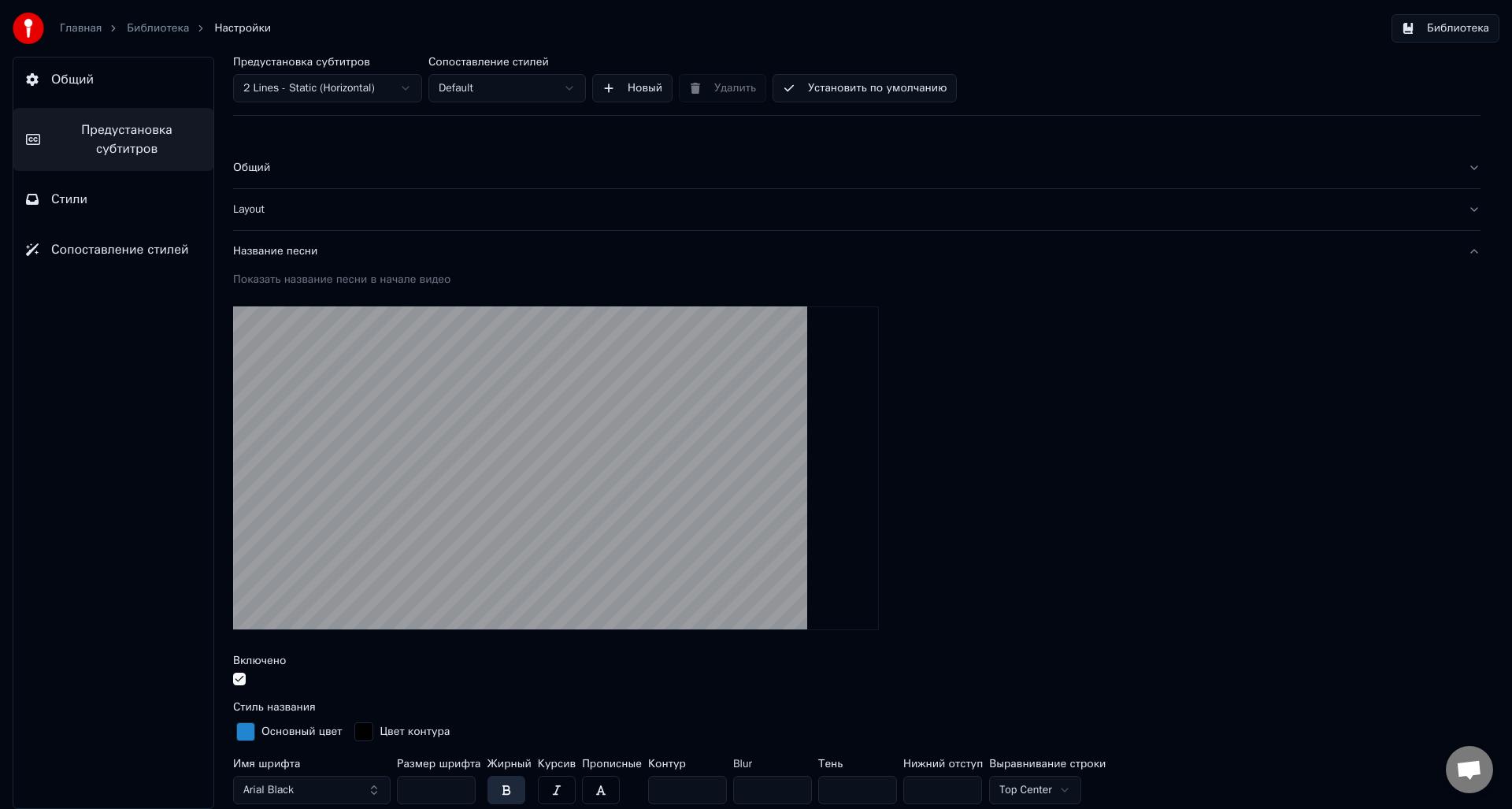 click on "Название песни" at bounding box center (844, 251) 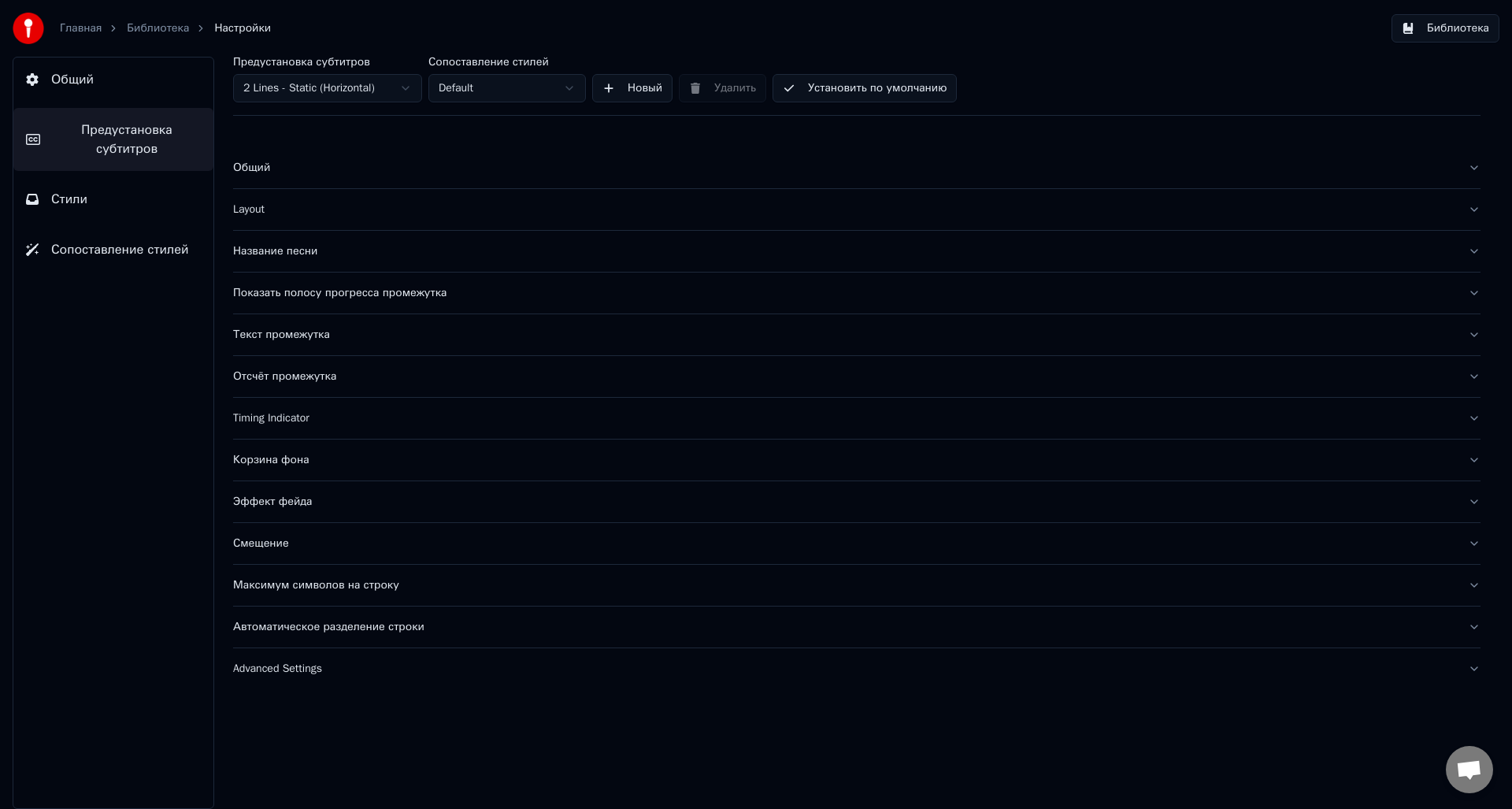 click on "Общий" at bounding box center (857, 168) 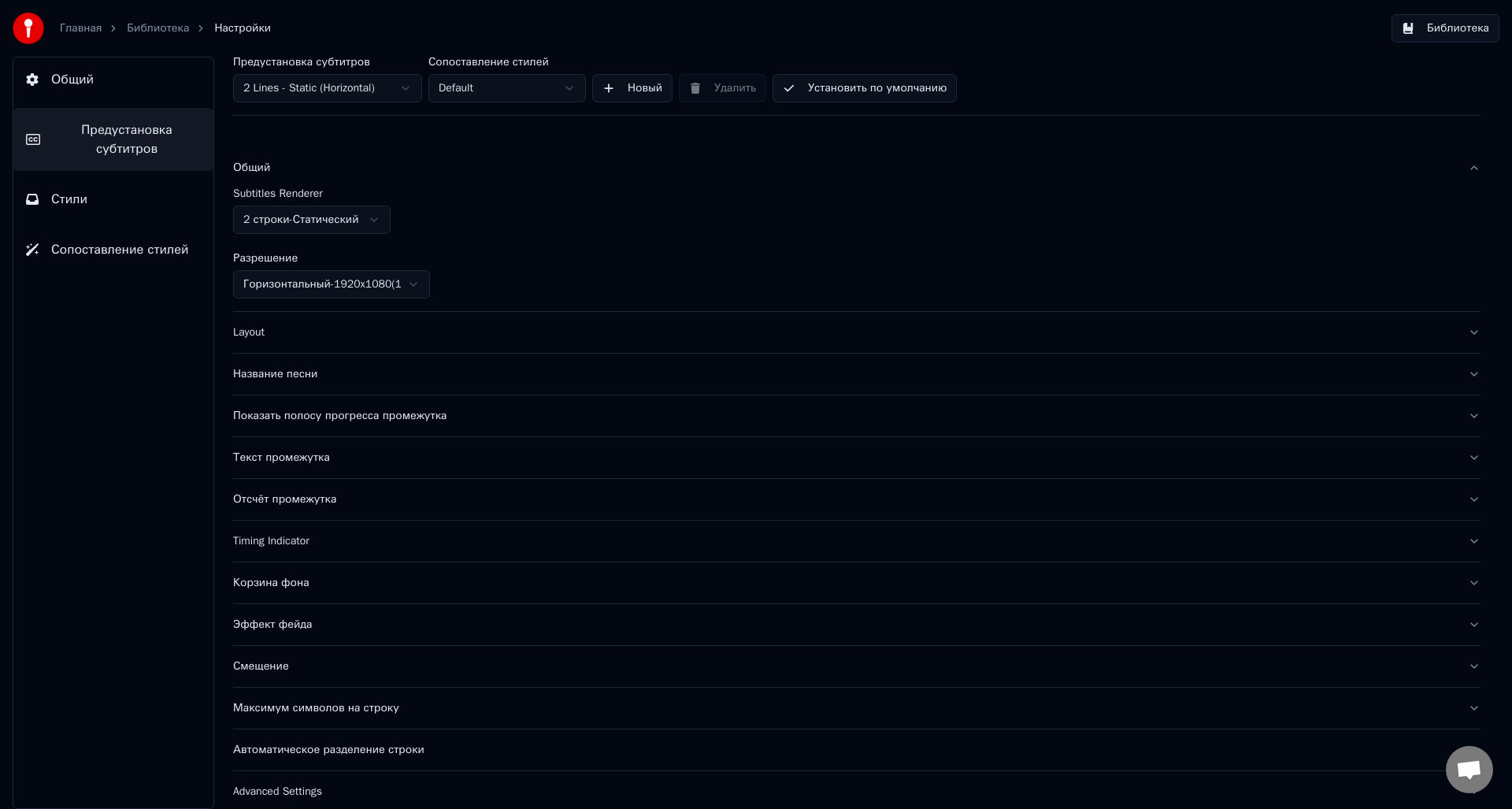 click on "Общий" at bounding box center (857, 168) 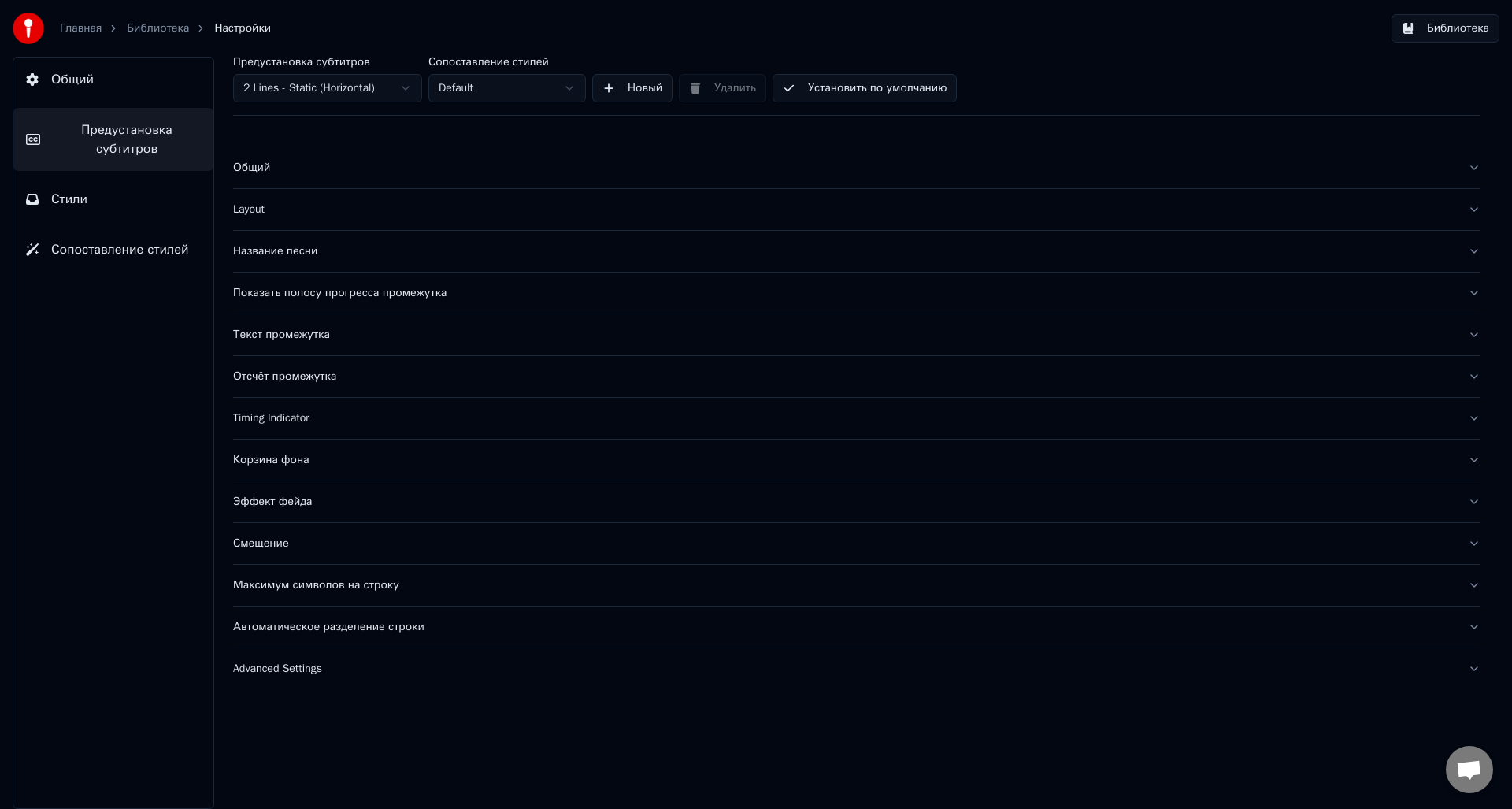 click on "Layout" at bounding box center [844, 210] 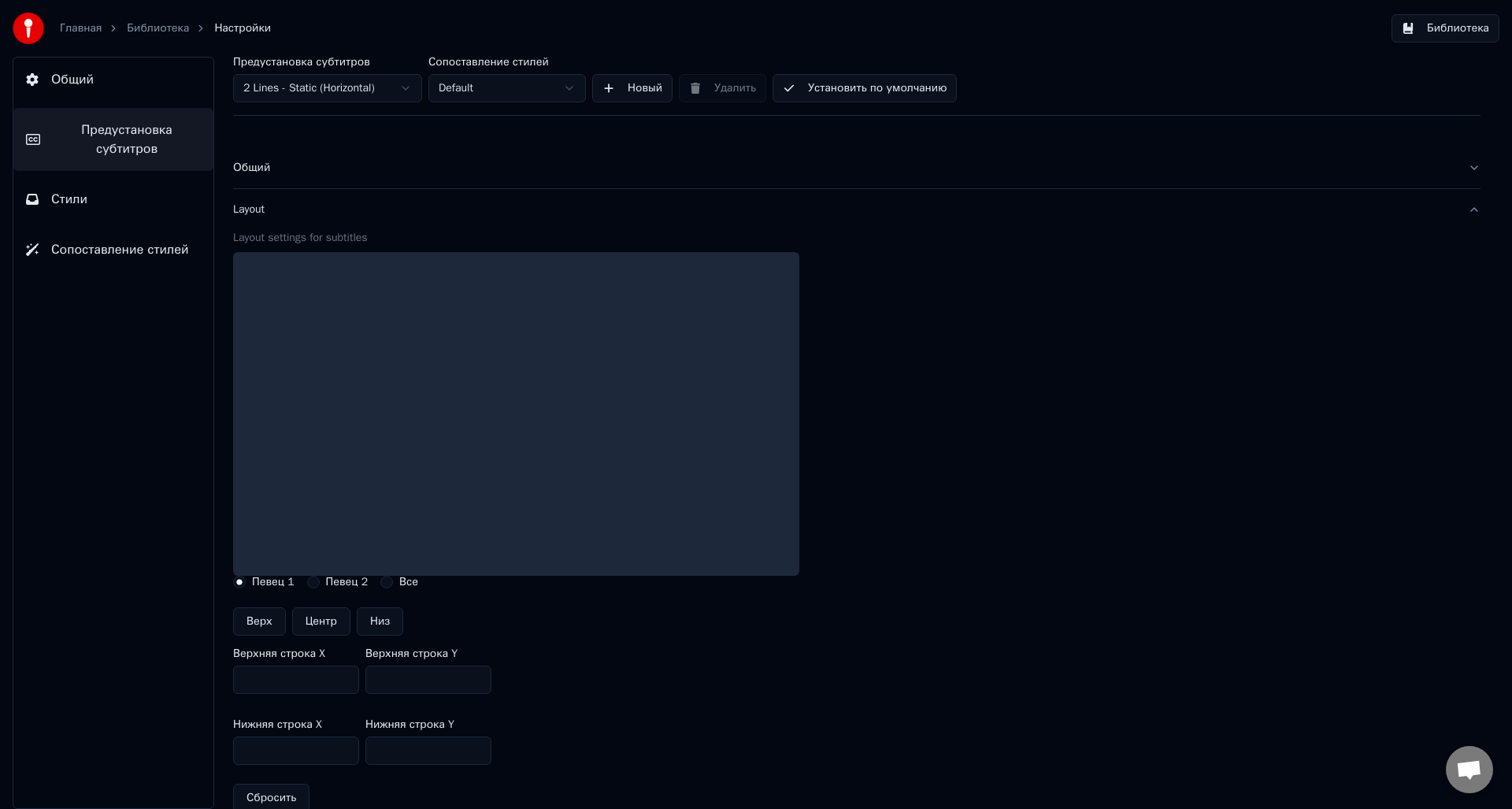 click on "Layout" at bounding box center (844, 210) 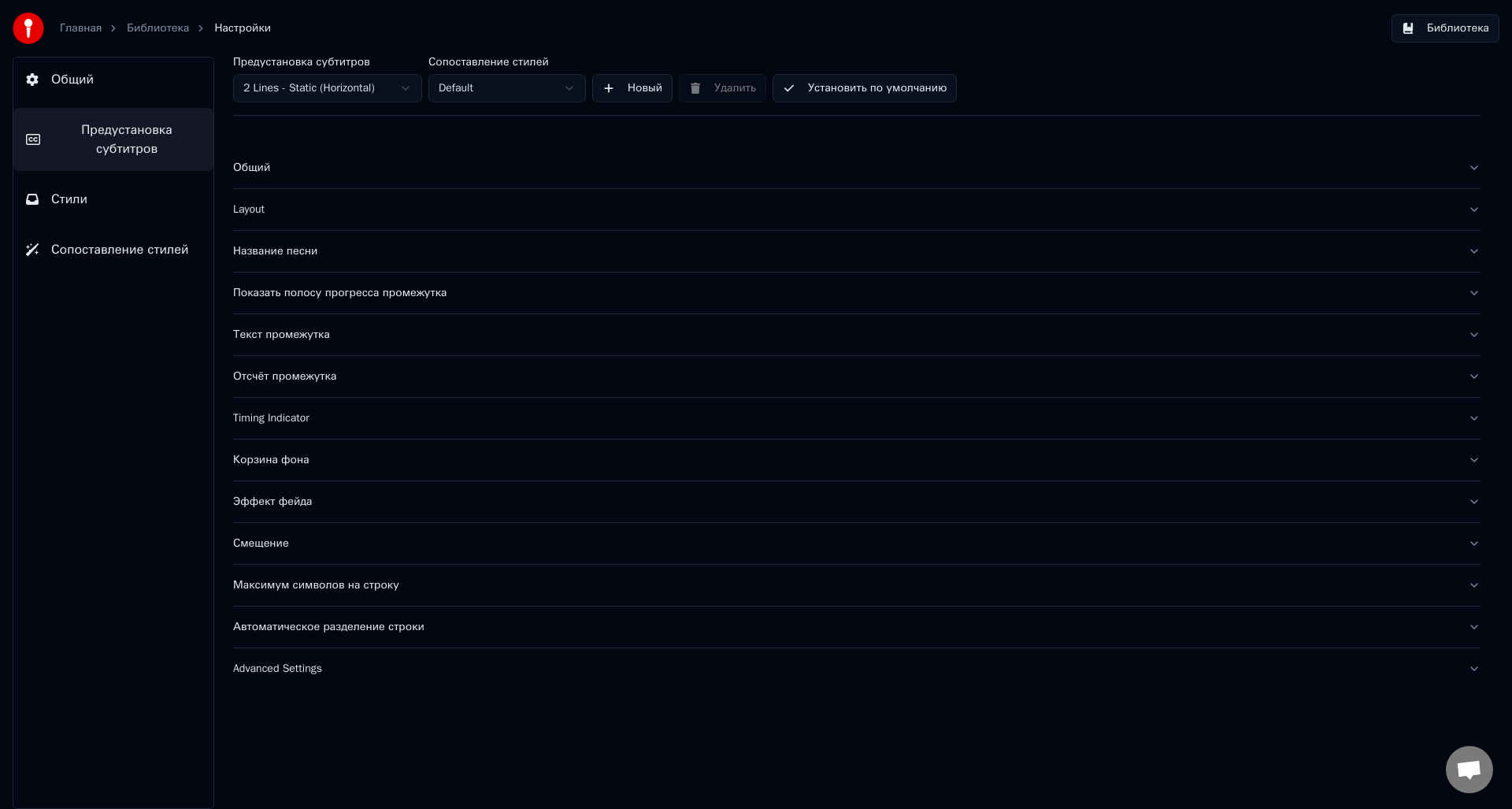 click on "Layout" at bounding box center (844, 210) 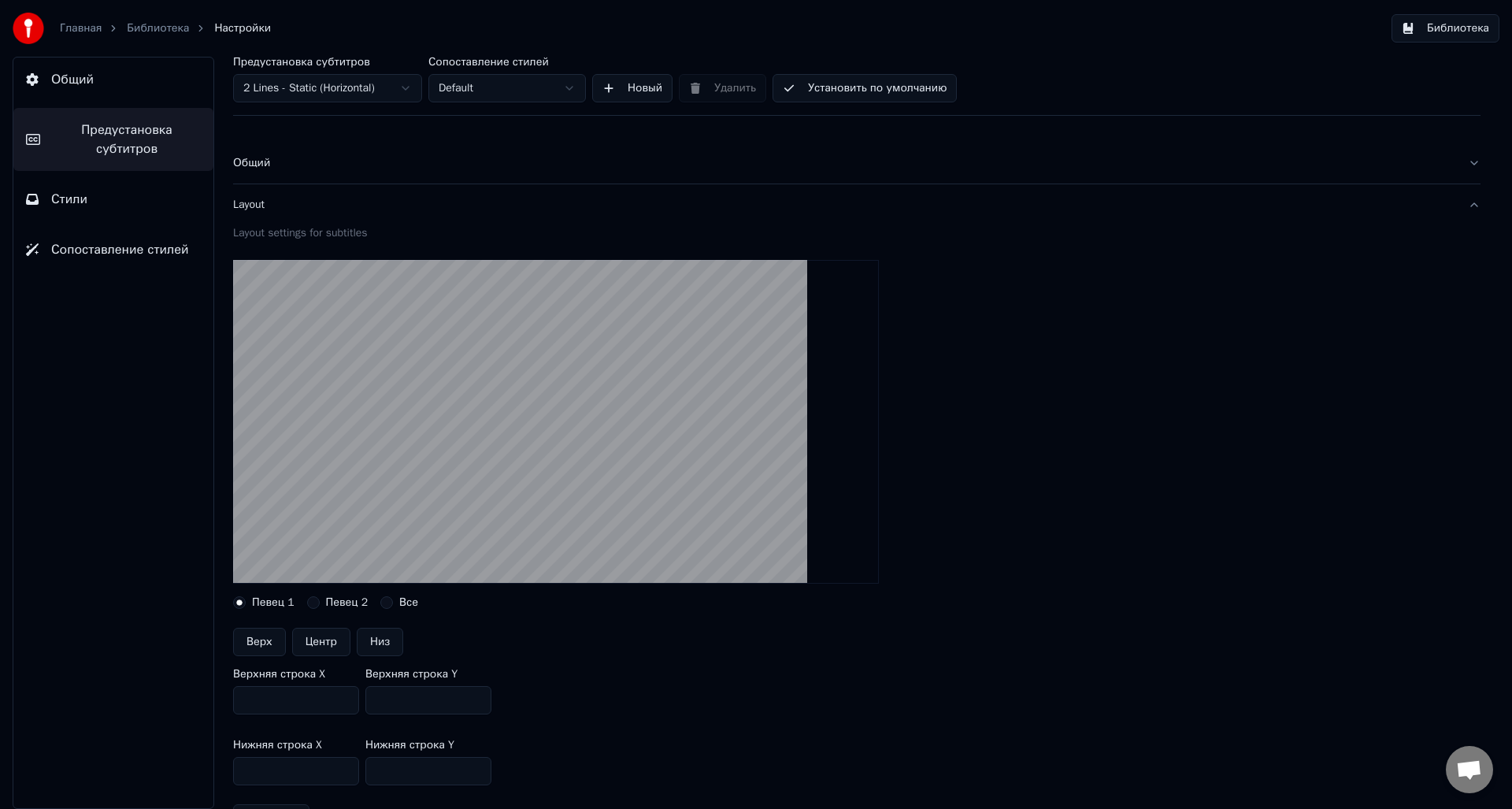 scroll, scrollTop: 0, scrollLeft: 0, axis: both 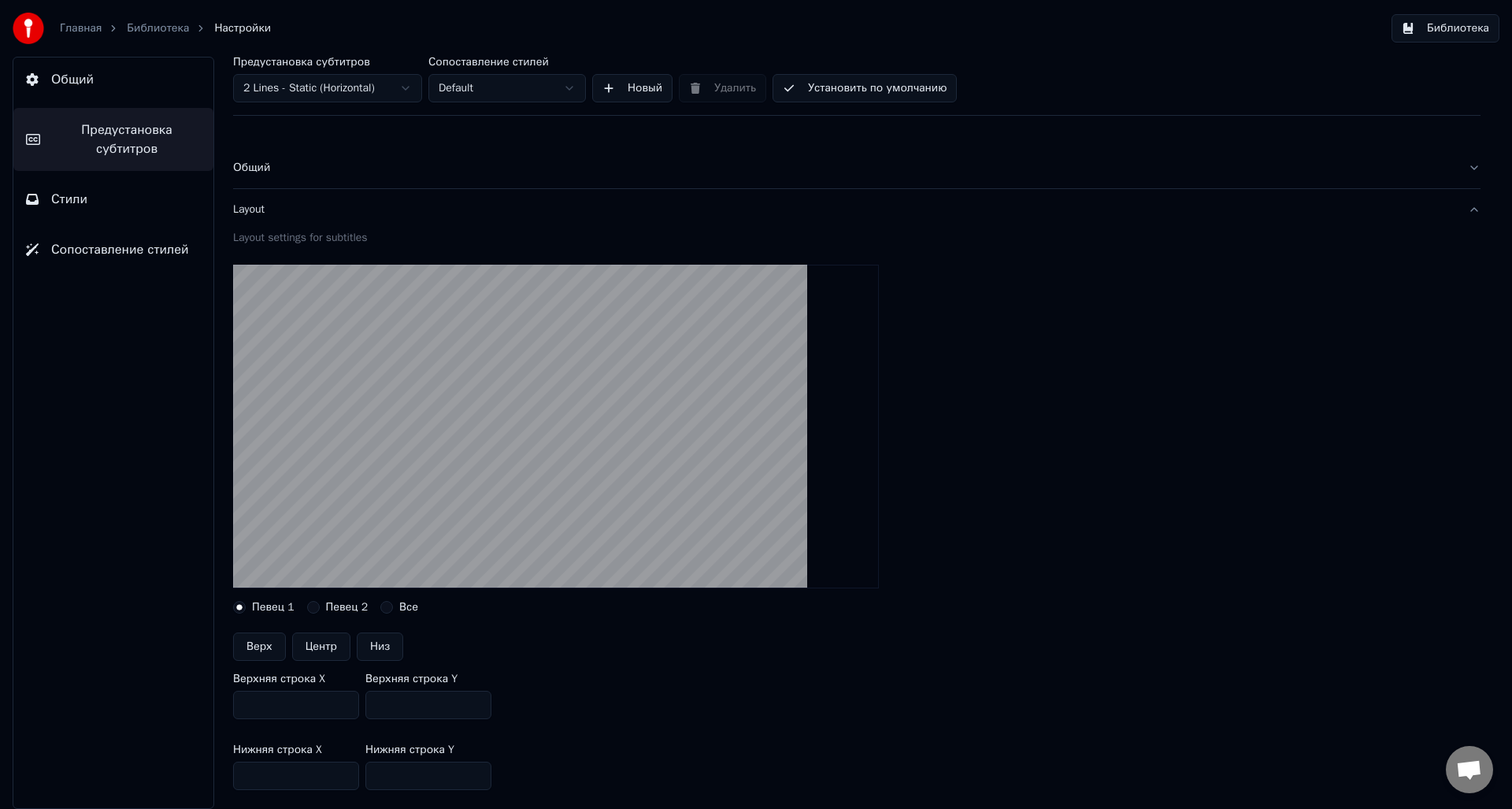 click on "Layout" at bounding box center [844, 210] 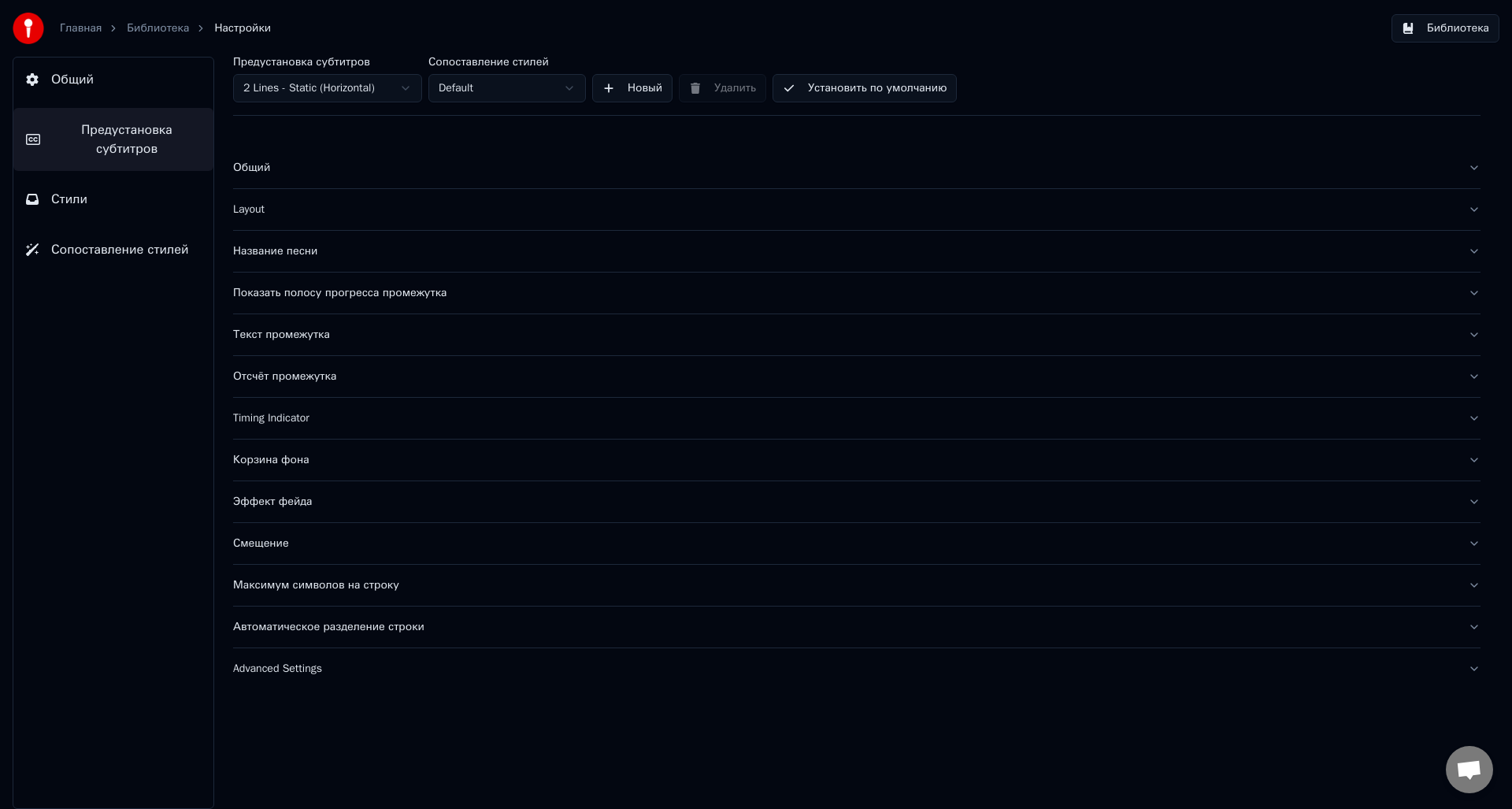 click on "Текст промежутка" at bounding box center [844, 335] 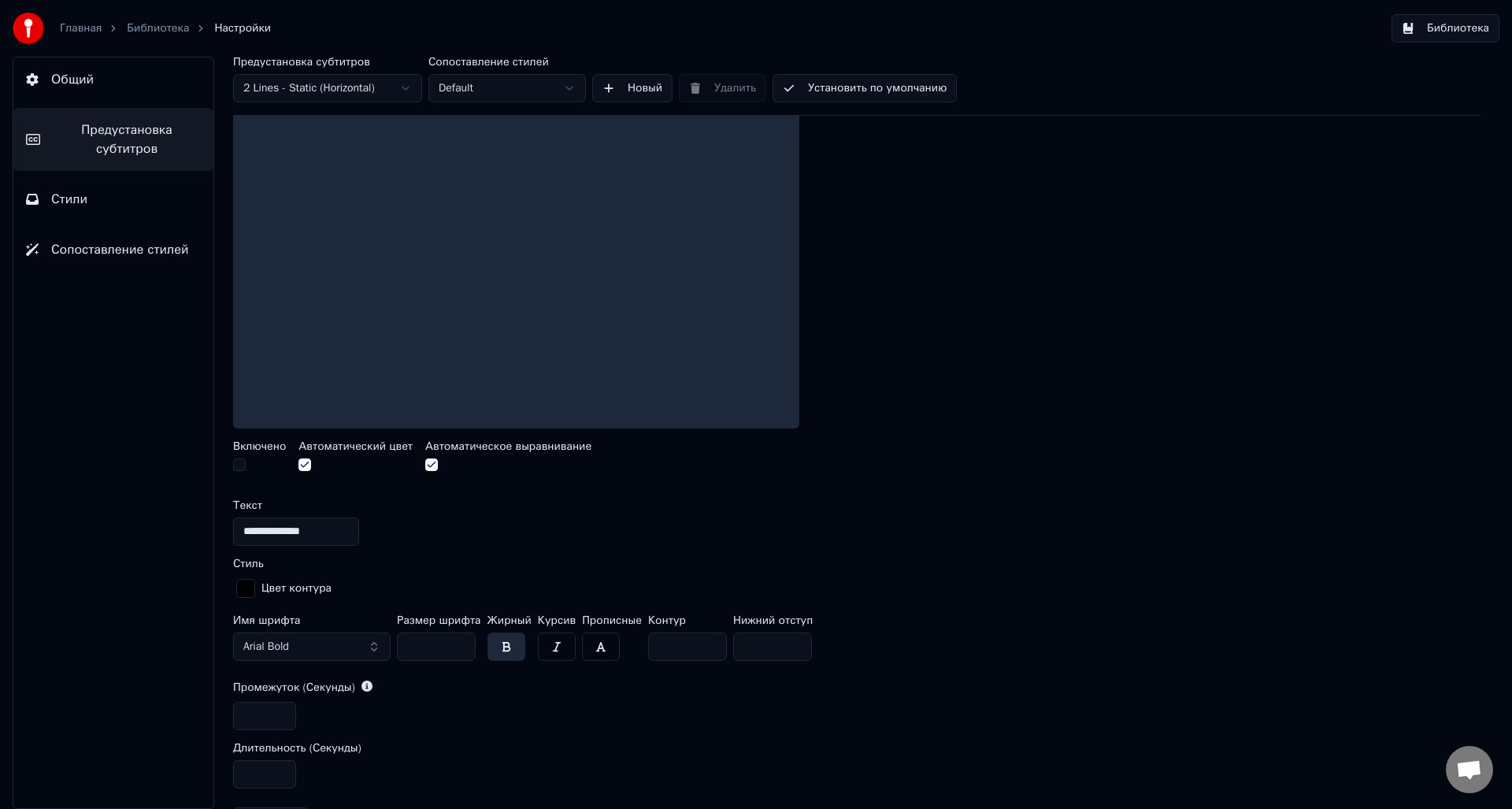scroll, scrollTop: 315, scrollLeft: 0, axis: vertical 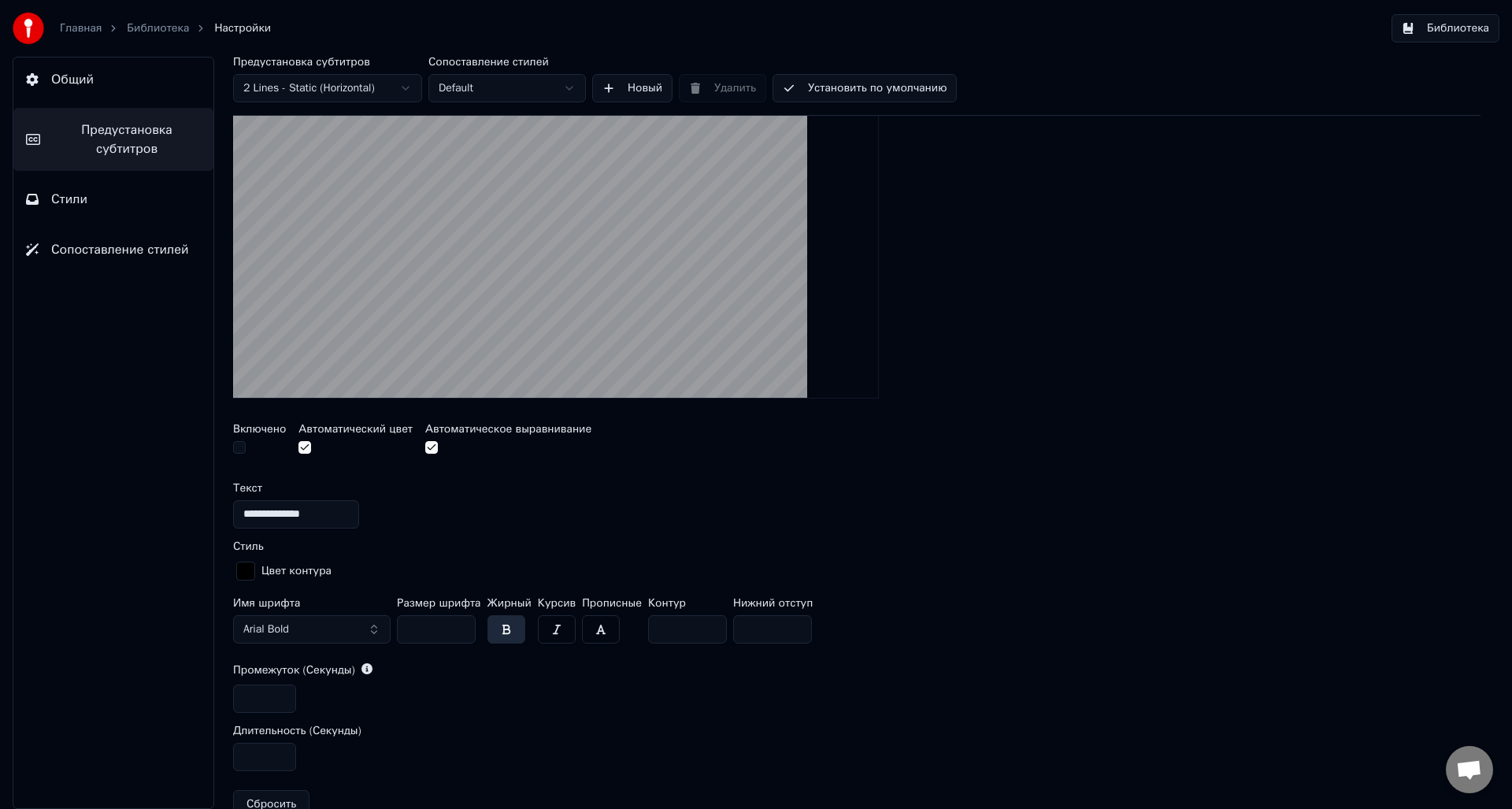 click on "Arial Bold" at bounding box center (312, 629) 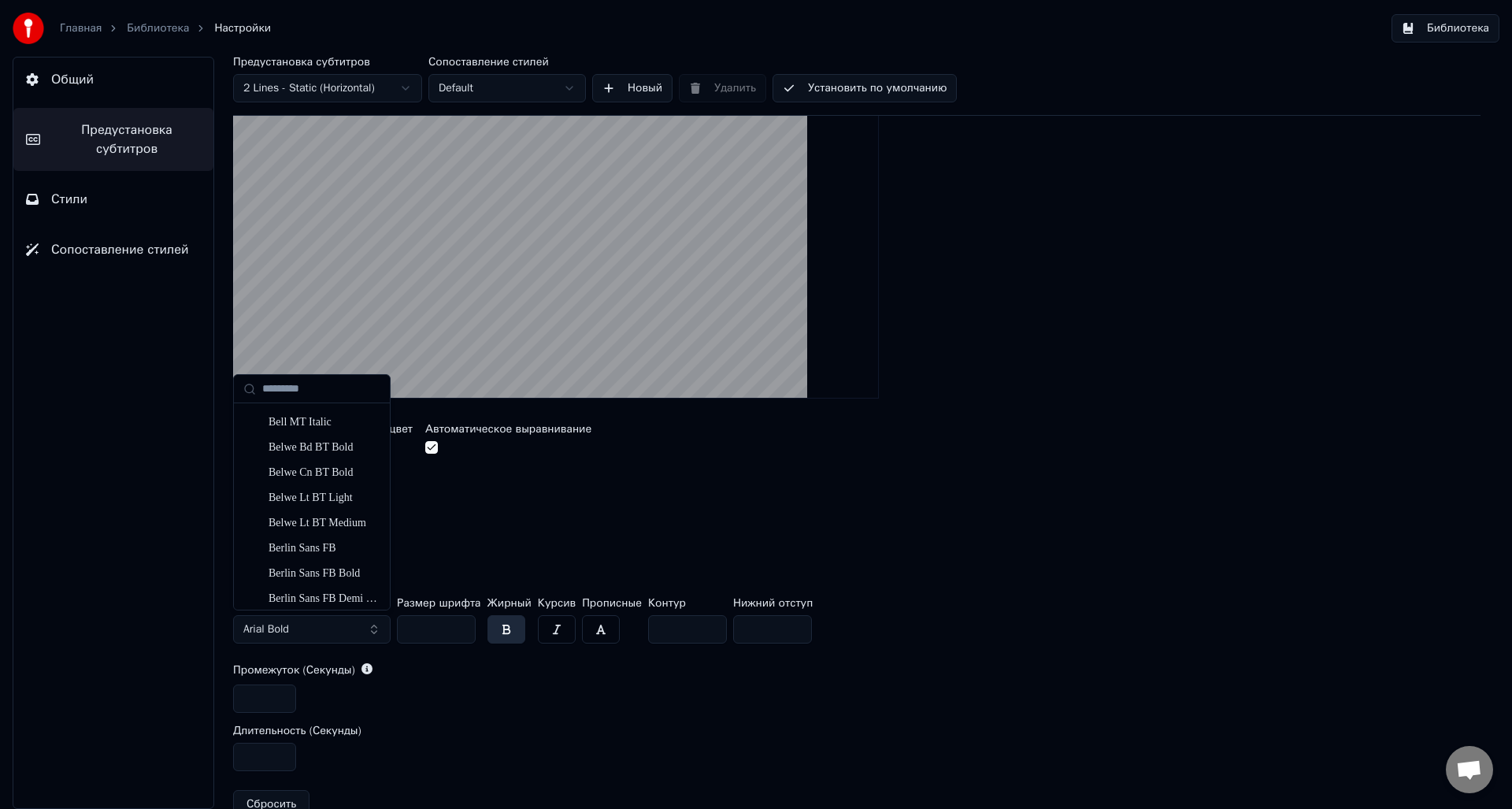 scroll, scrollTop: 1103, scrollLeft: 0, axis: vertical 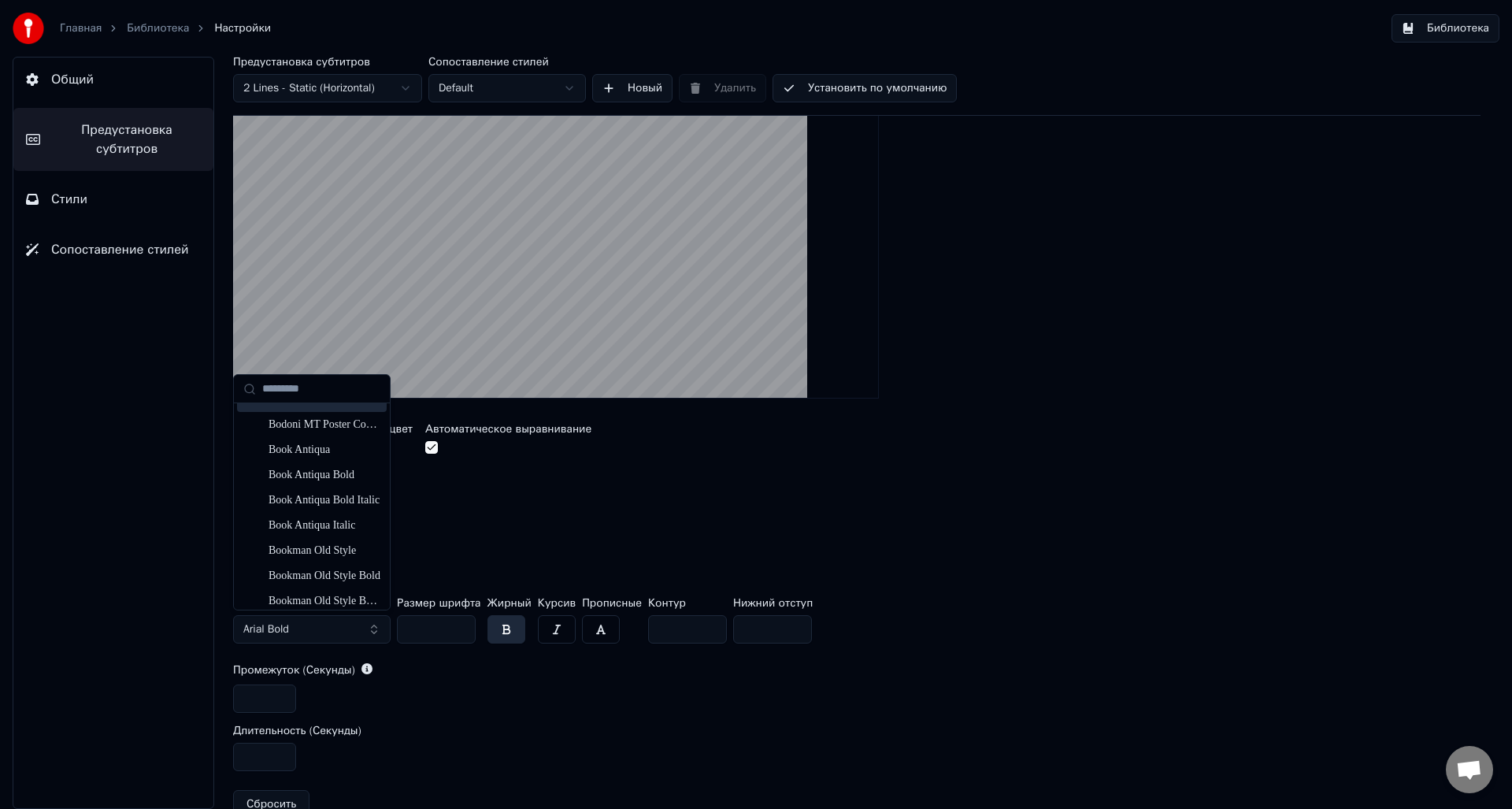 click at bounding box center [321, 389] 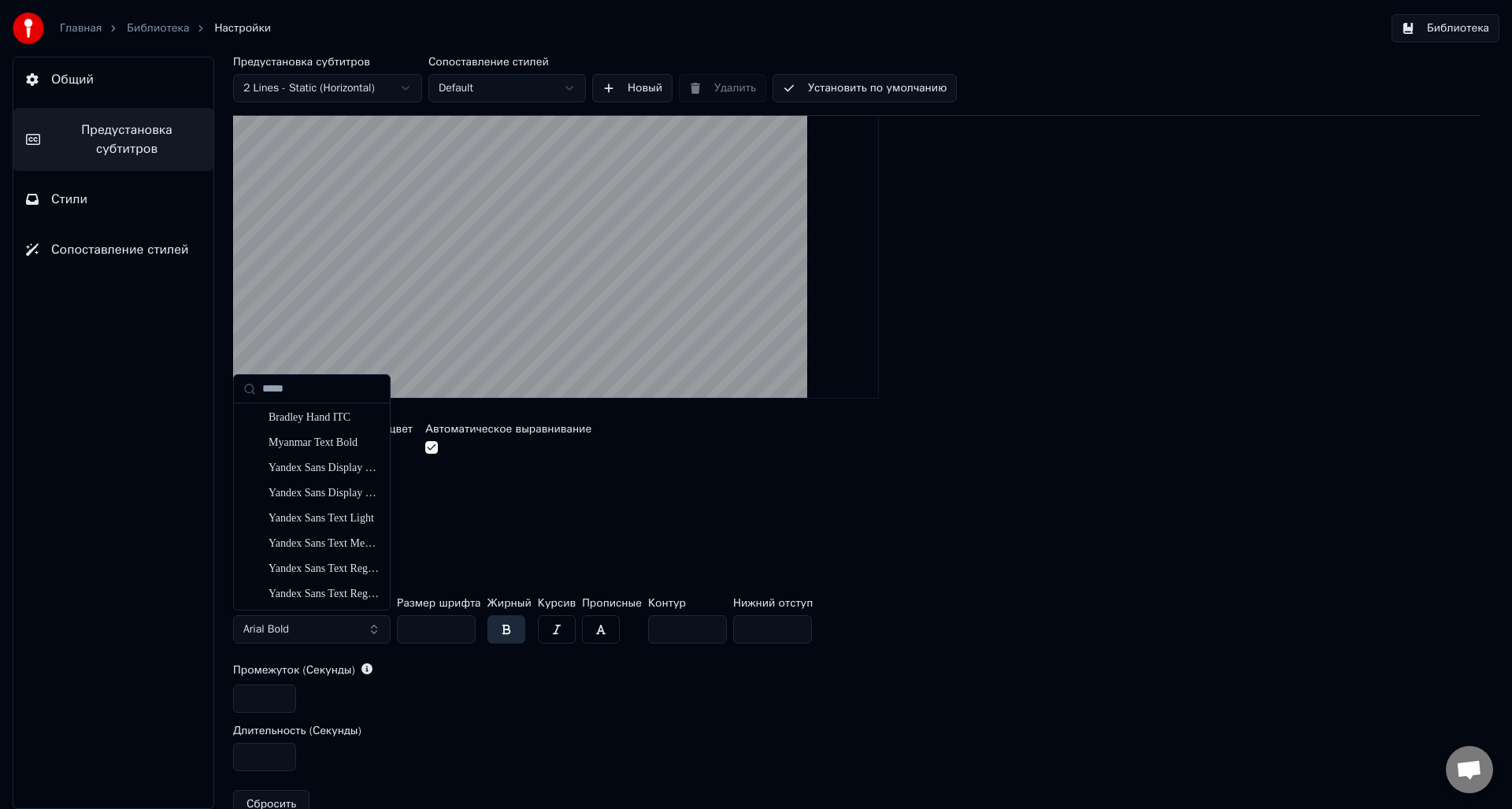 scroll, scrollTop: 0, scrollLeft: 0, axis: both 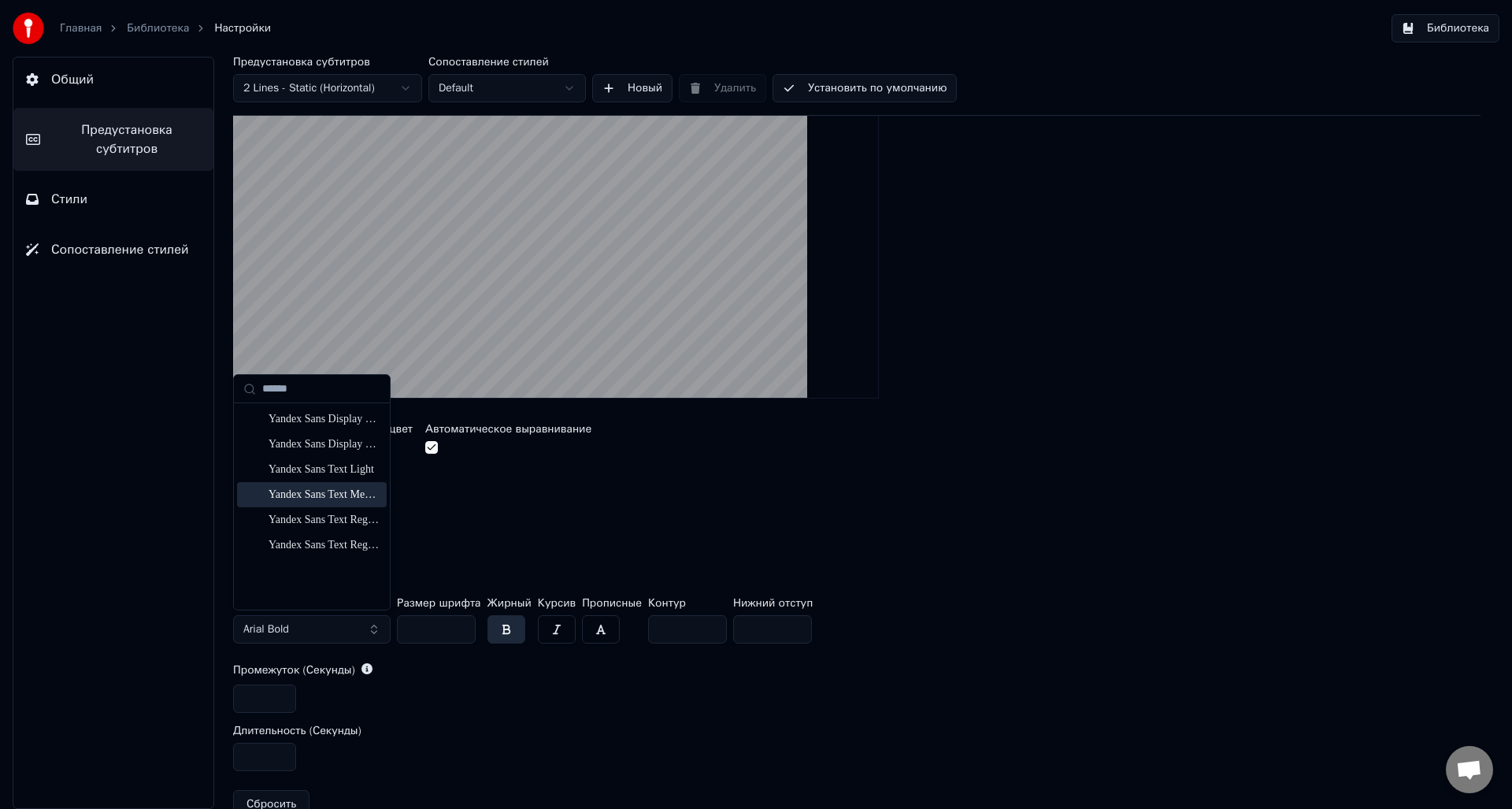 type on "******" 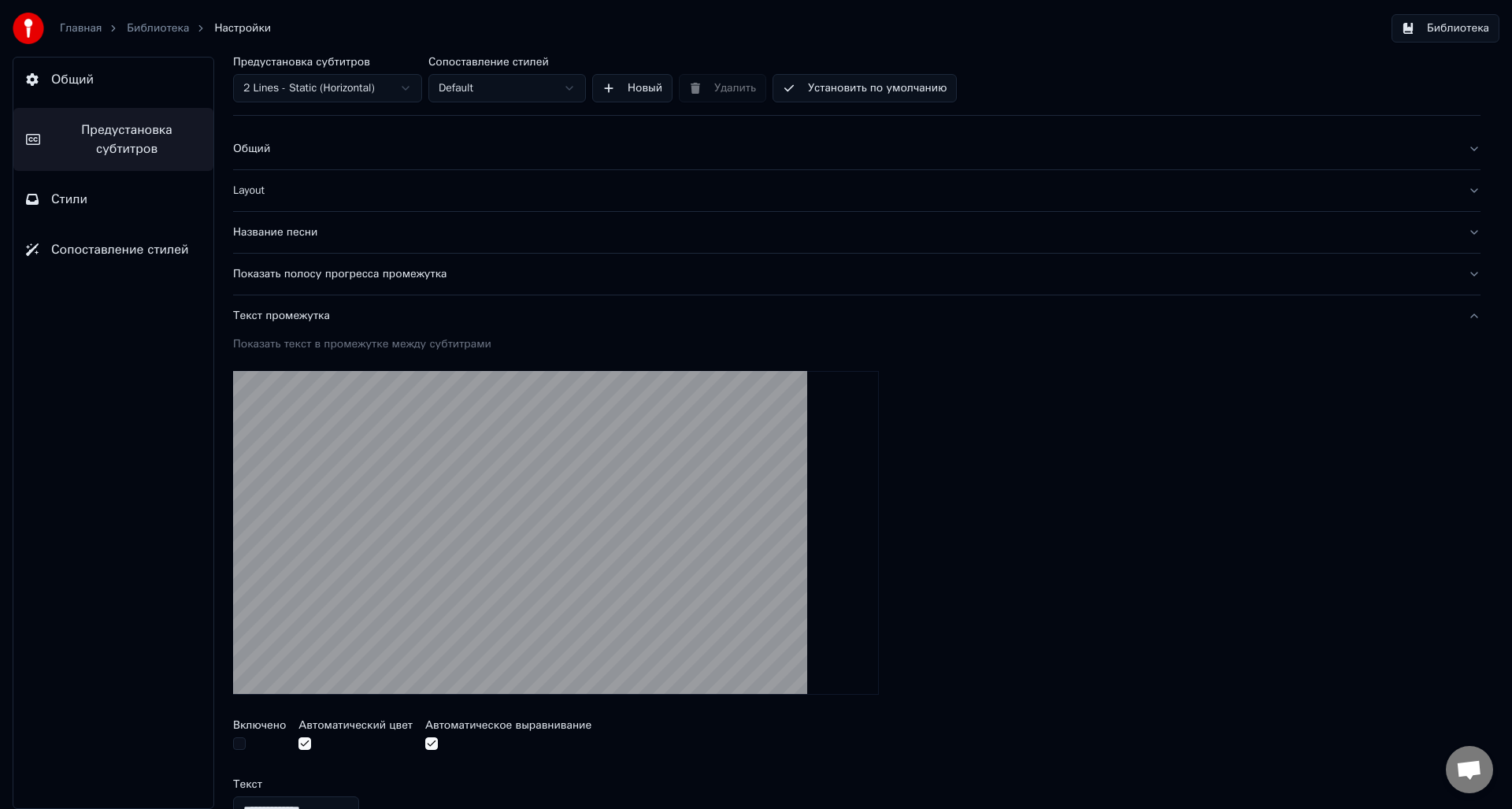 scroll, scrollTop: 0, scrollLeft: 0, axis: both 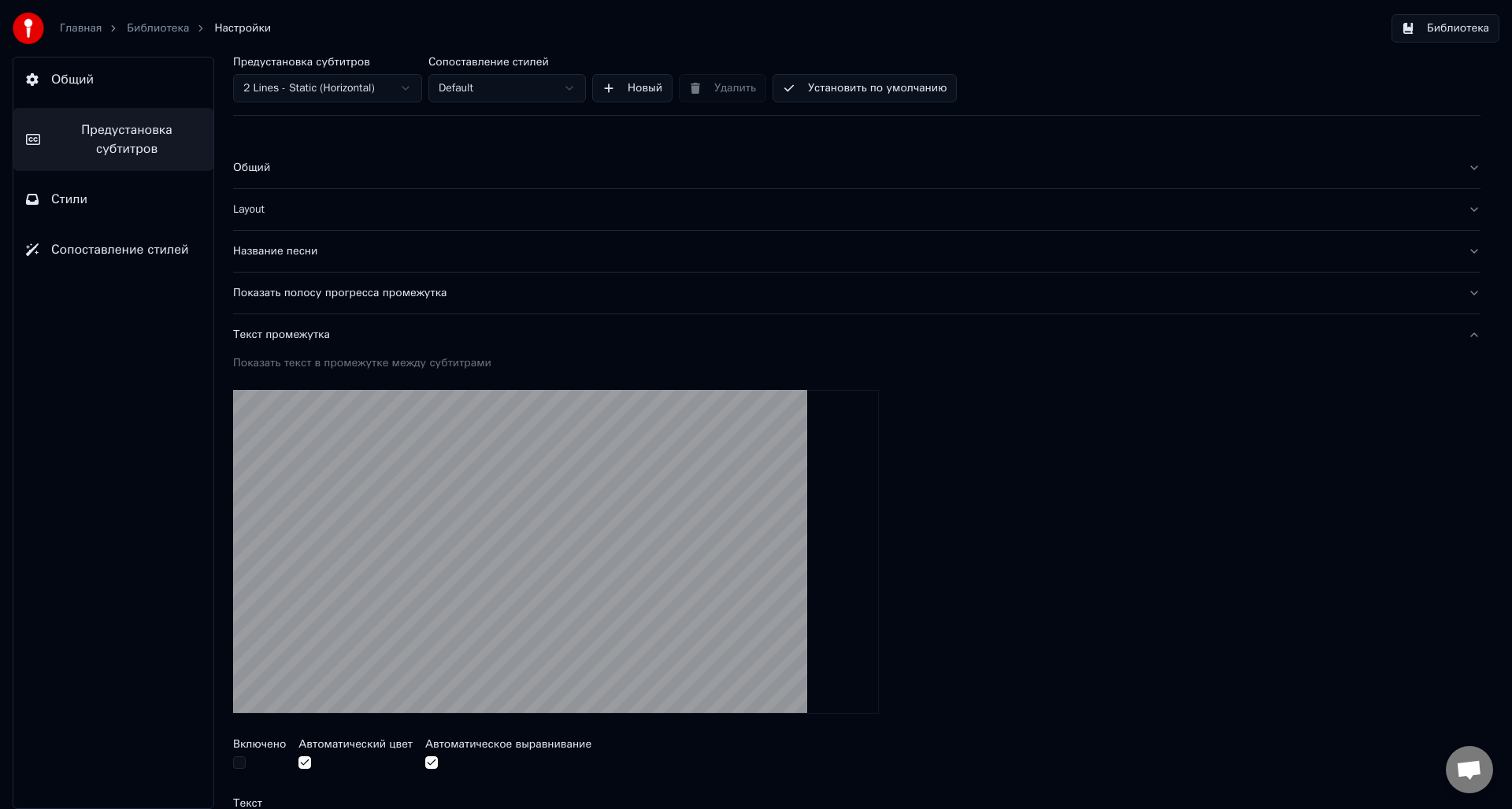 click on "Общий" at bounding box center (113, 80) 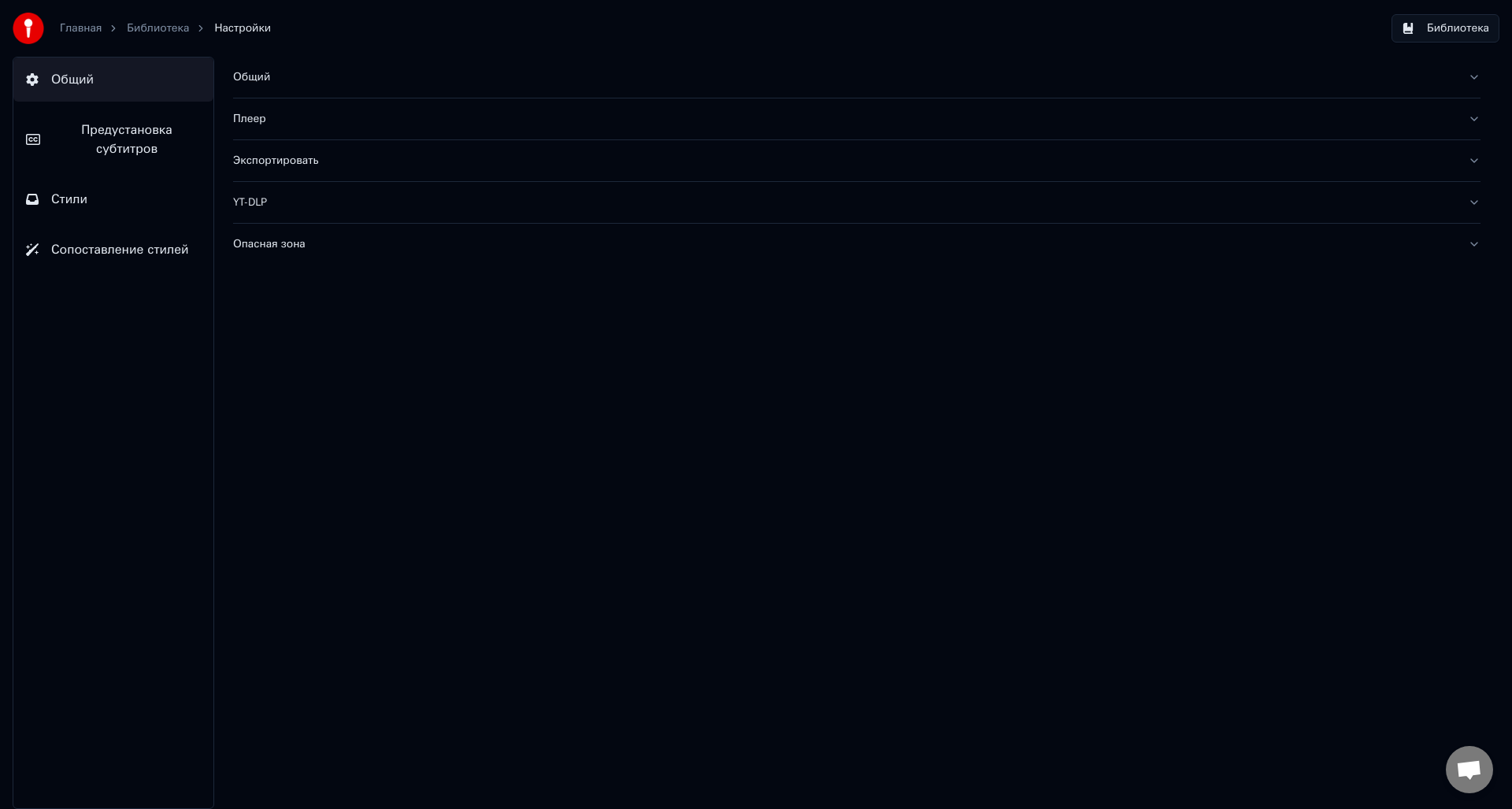 click on "Библиотека" at bounding box center (158, 28) 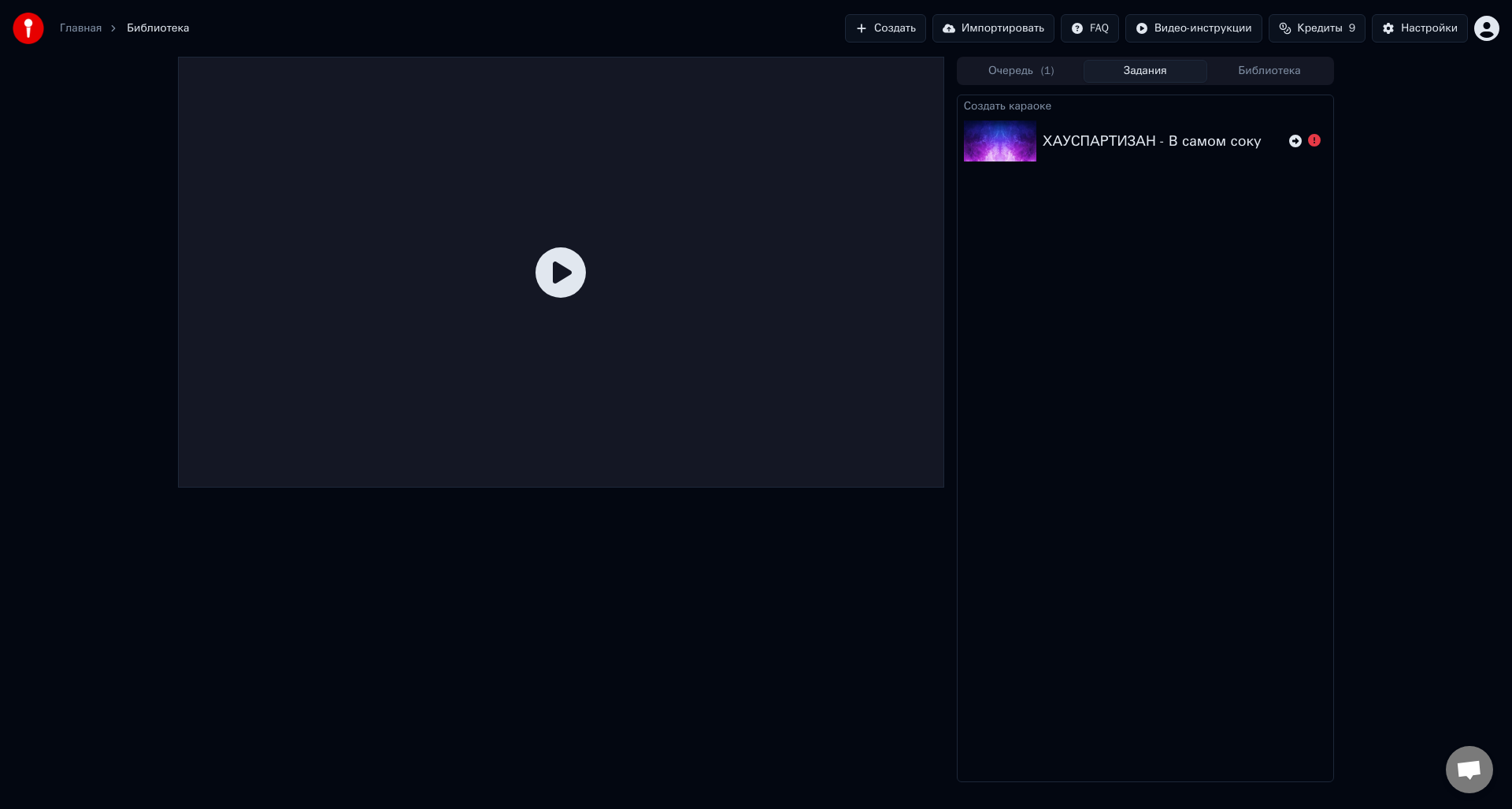 click on "ХАУСПАРТИЗАН - В самом соку" at bounding box center [1145, 141] 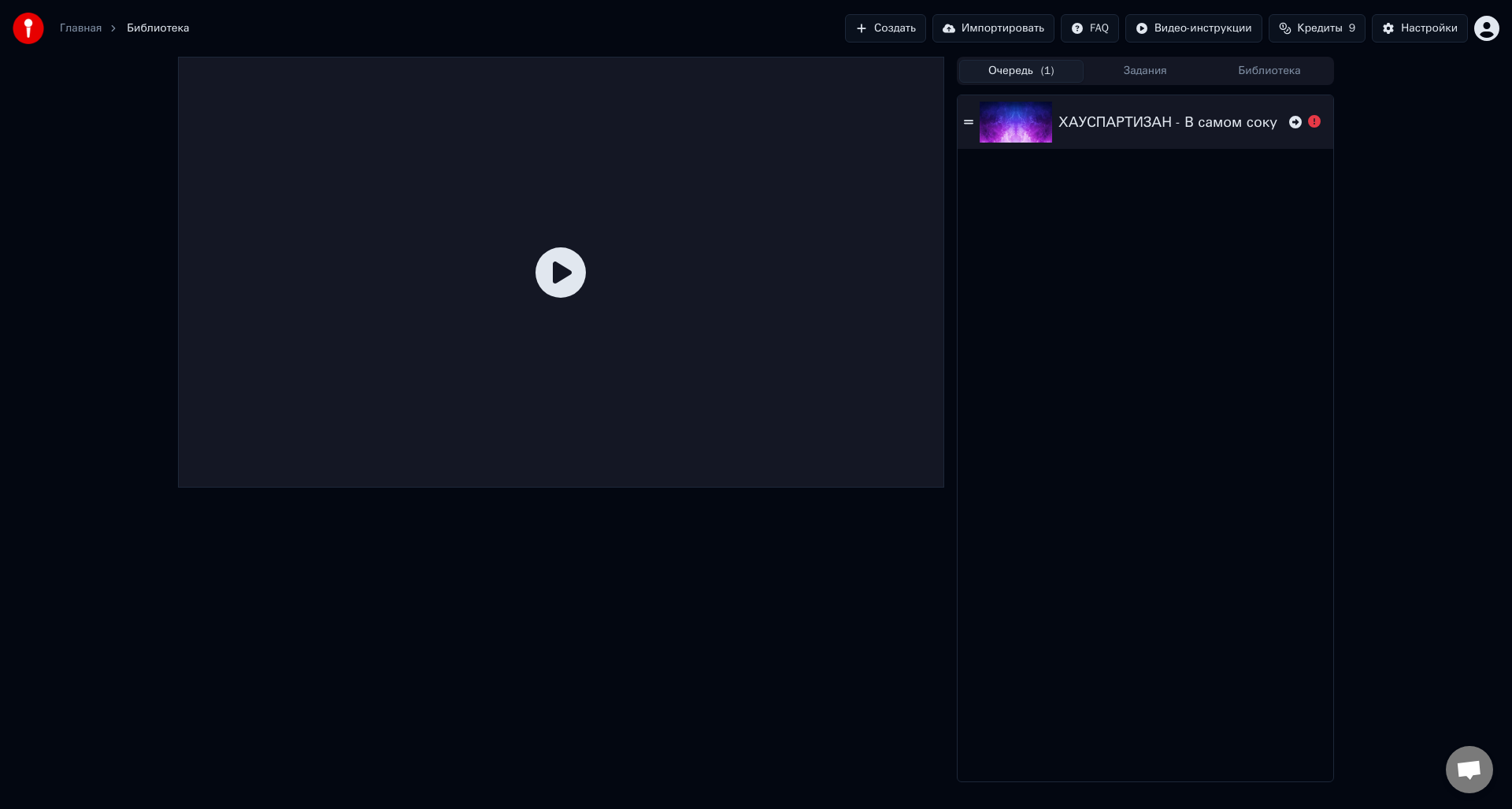 click on "( 1 )" at bounding box center [1047, 71] 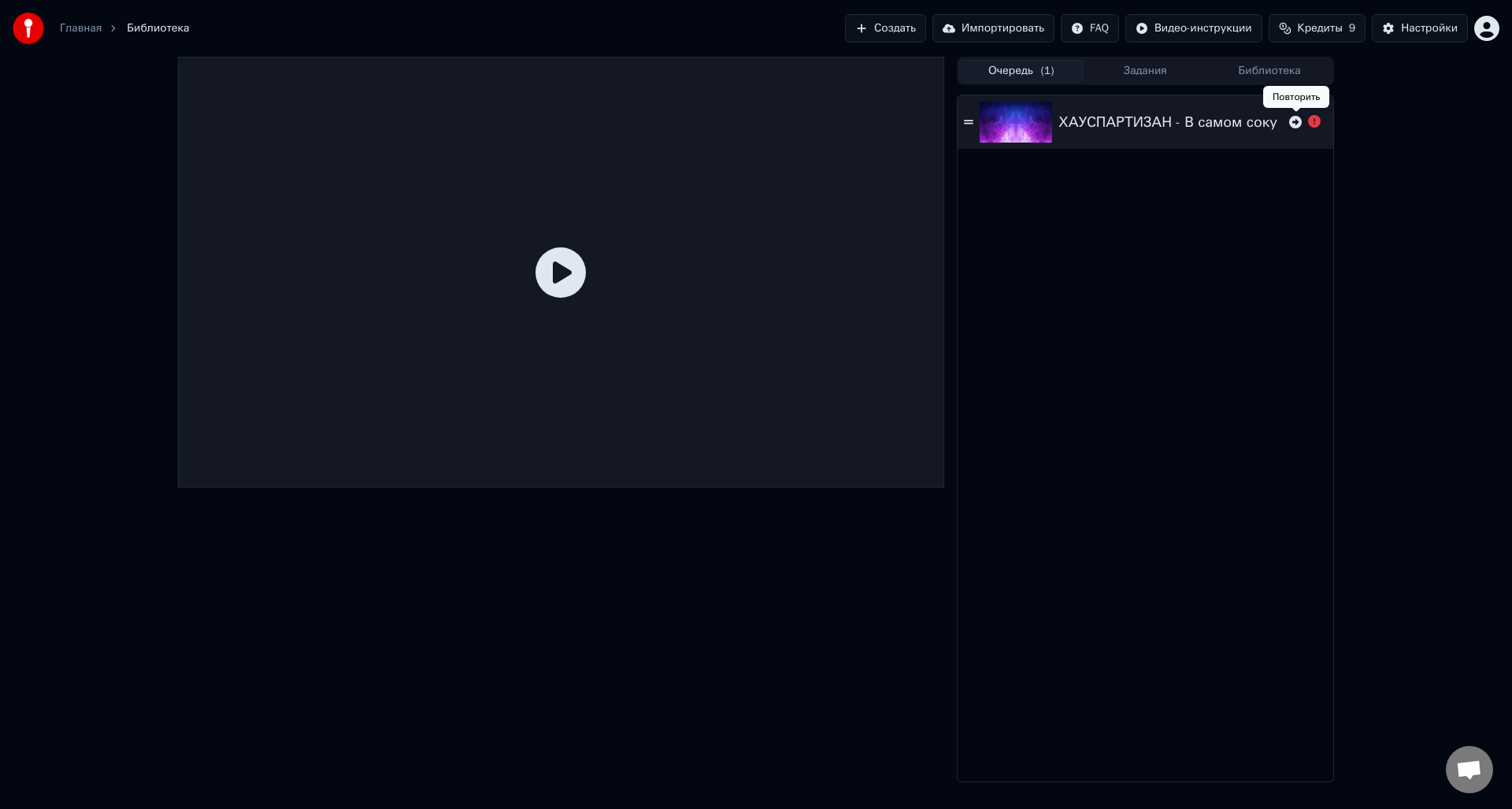 click 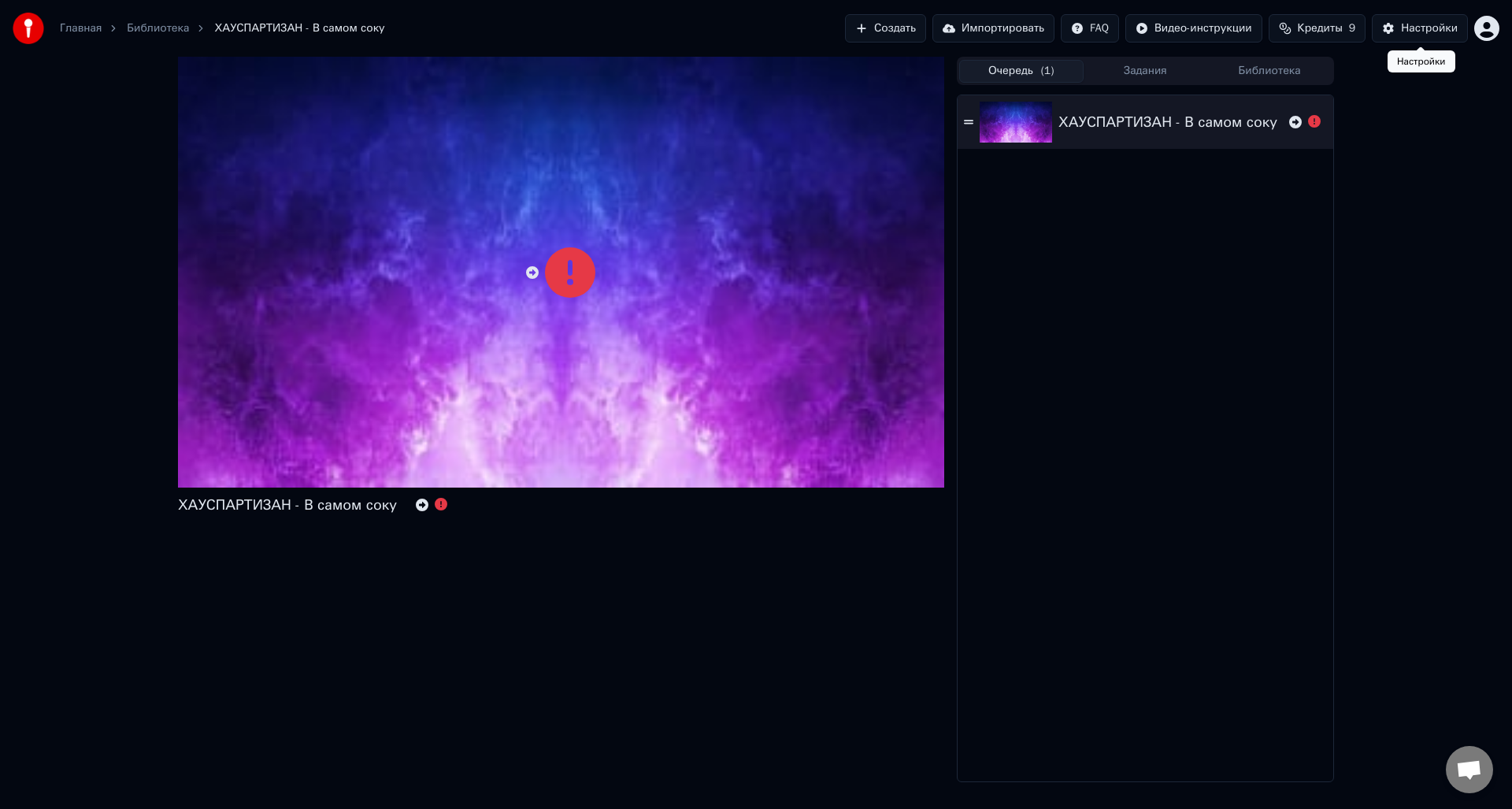 click on "ХАУСПАРТИЗАН - В самом соку" at bounding box center (561, 419) 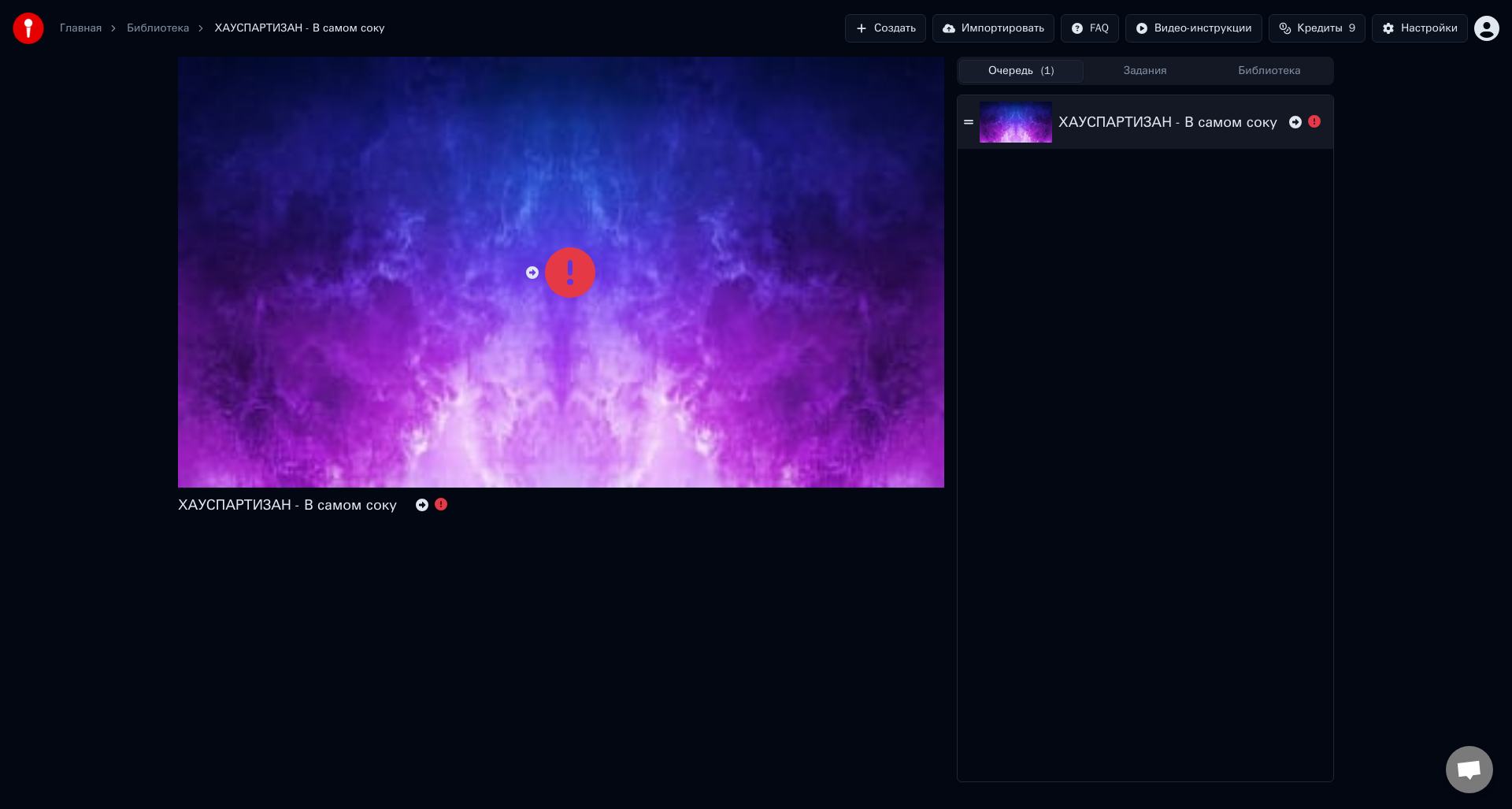 click 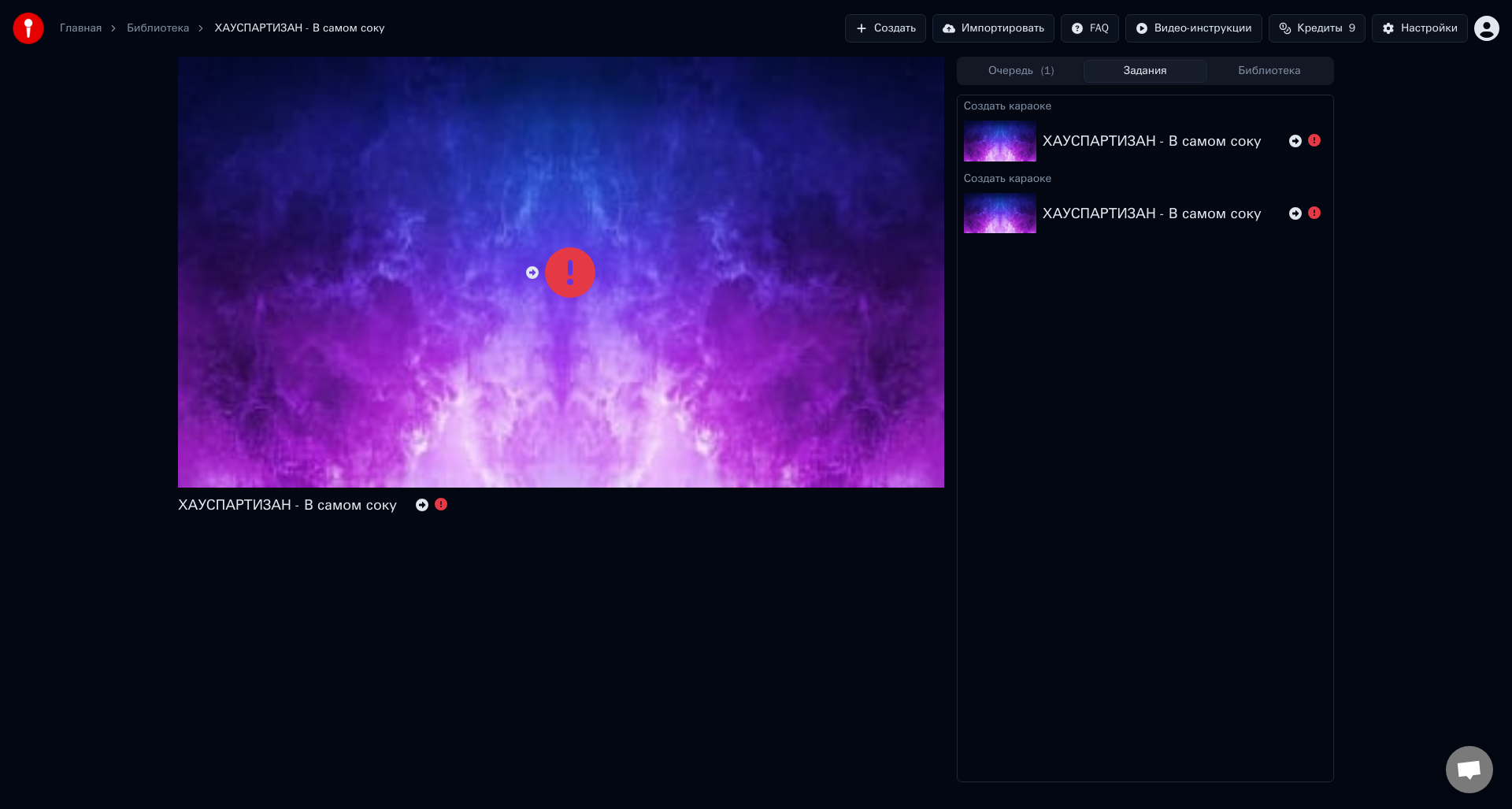 click on "Библиотека" at bounding box center [1269, 71] 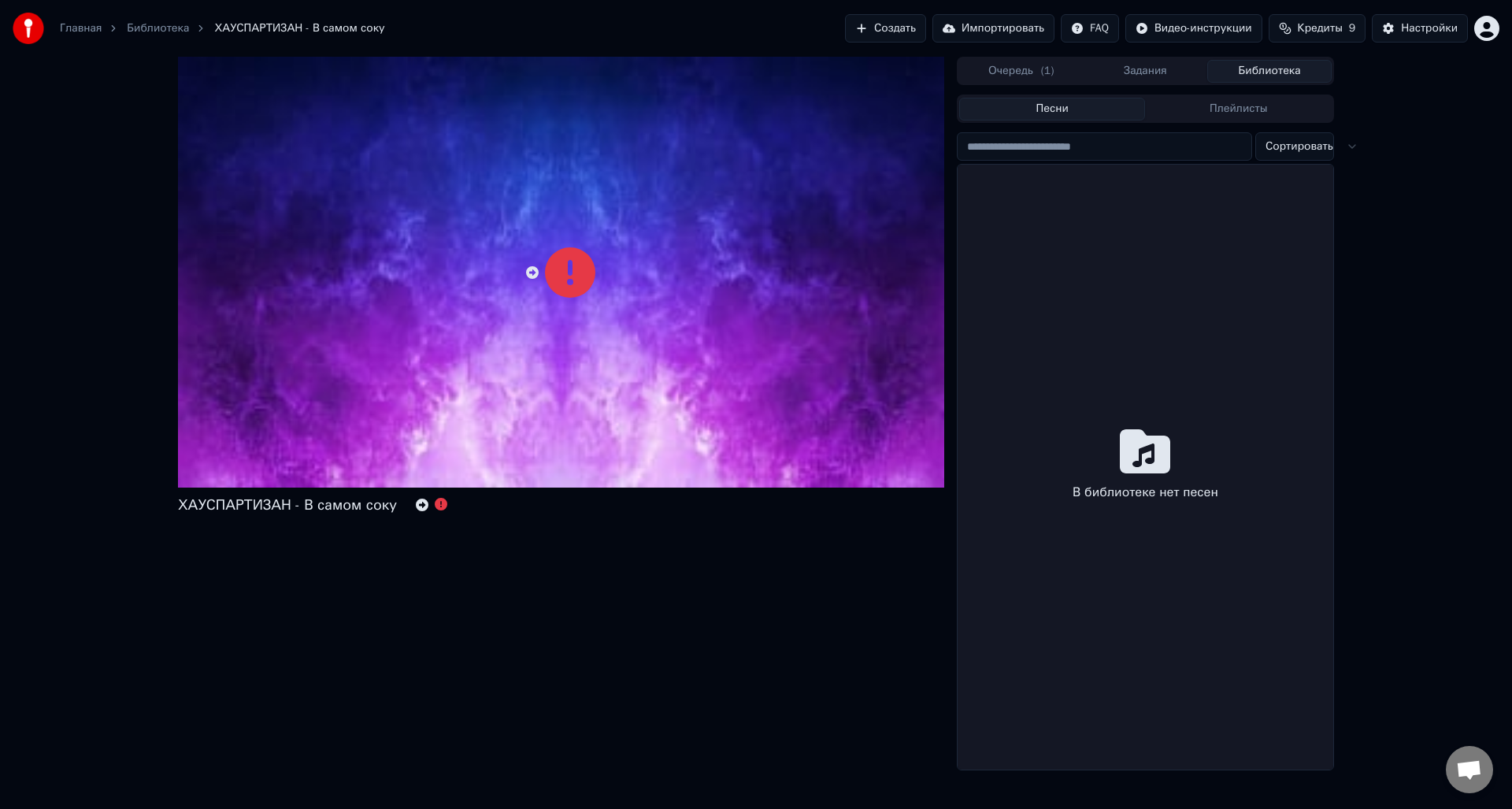 click on "Создать" at bounding box center (885, 28) 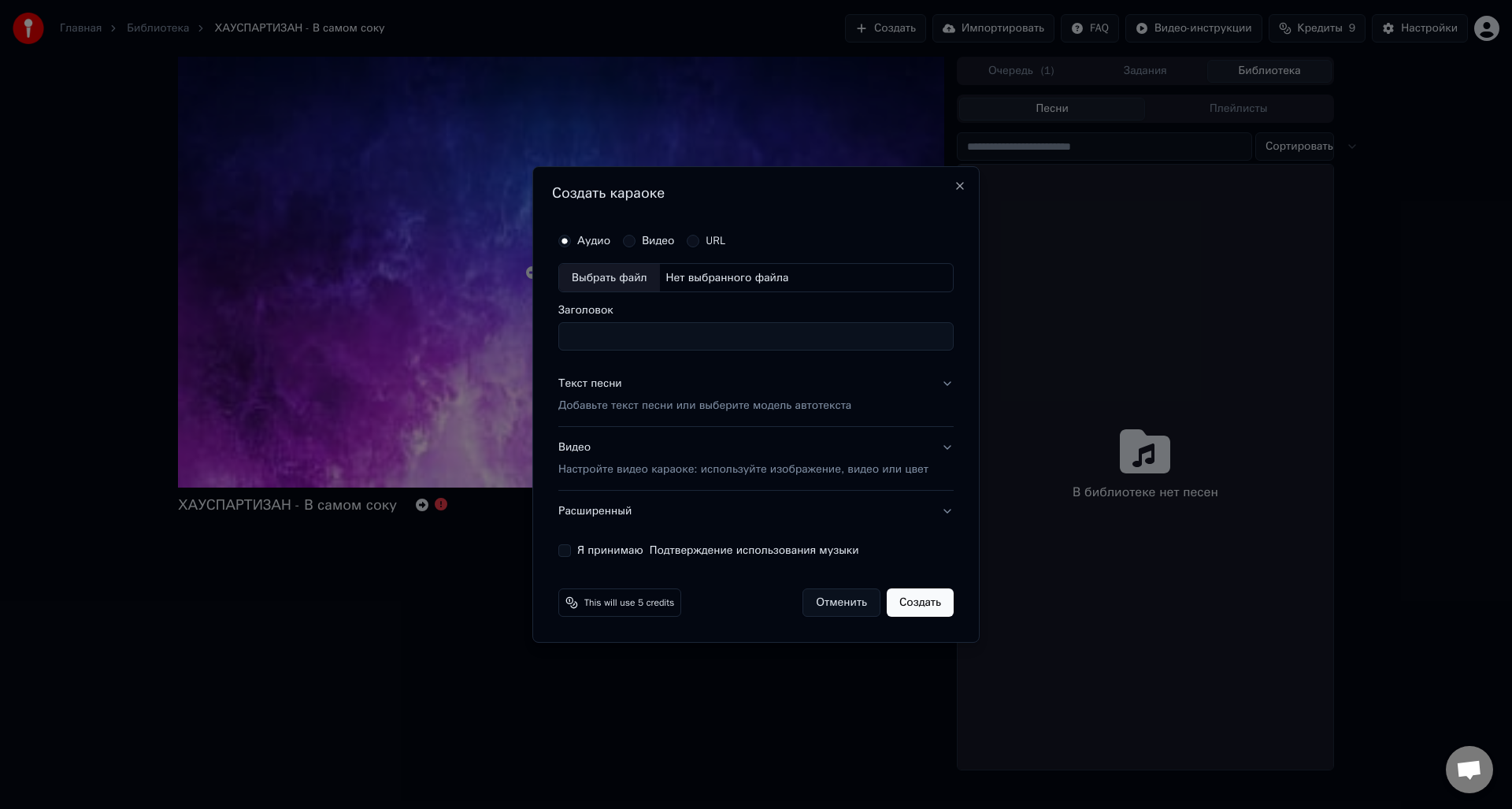 click on "Выбрать файл Нет выбранного файла" at bounding box center [756, 278] 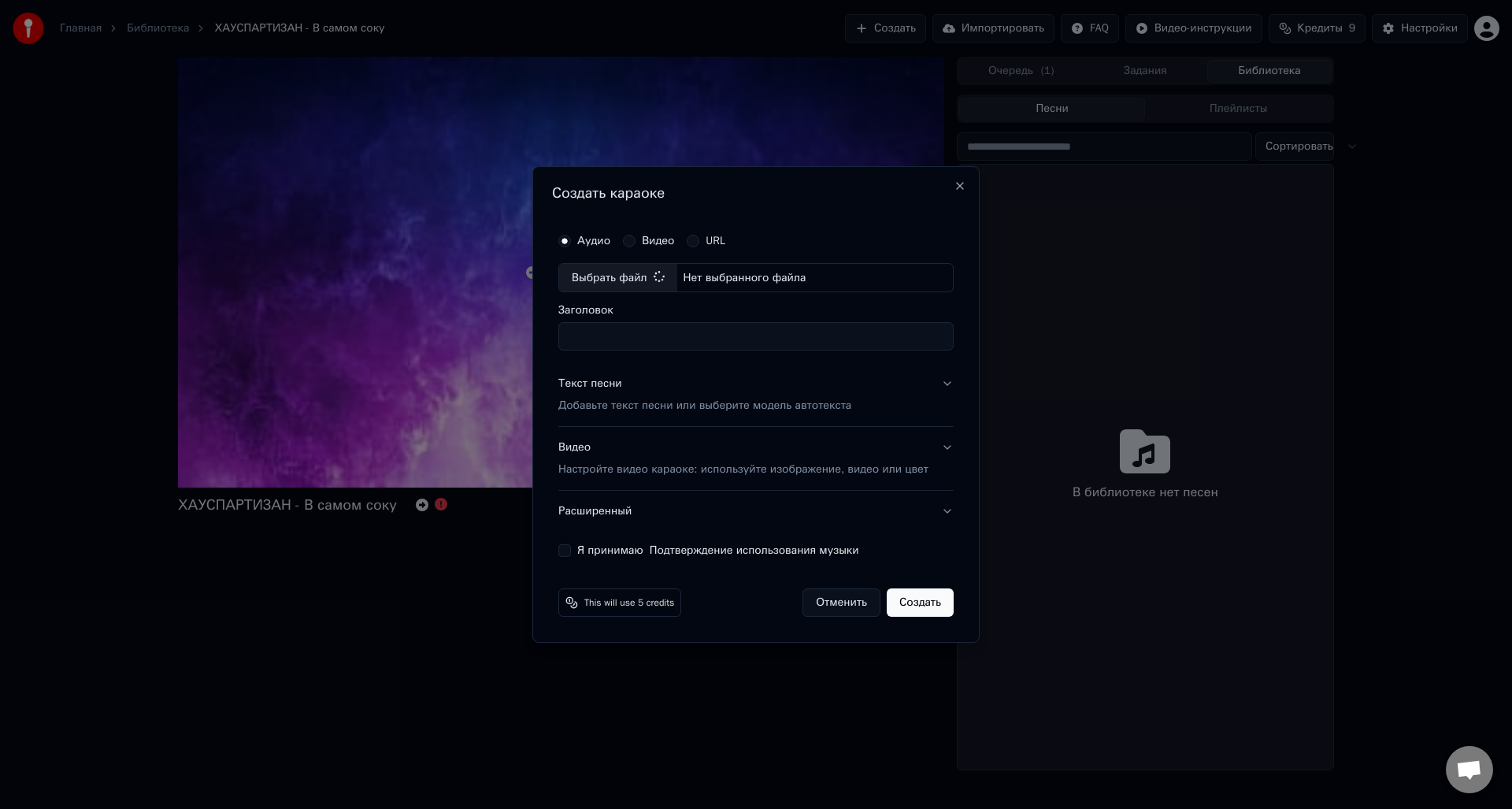 type on "**********" 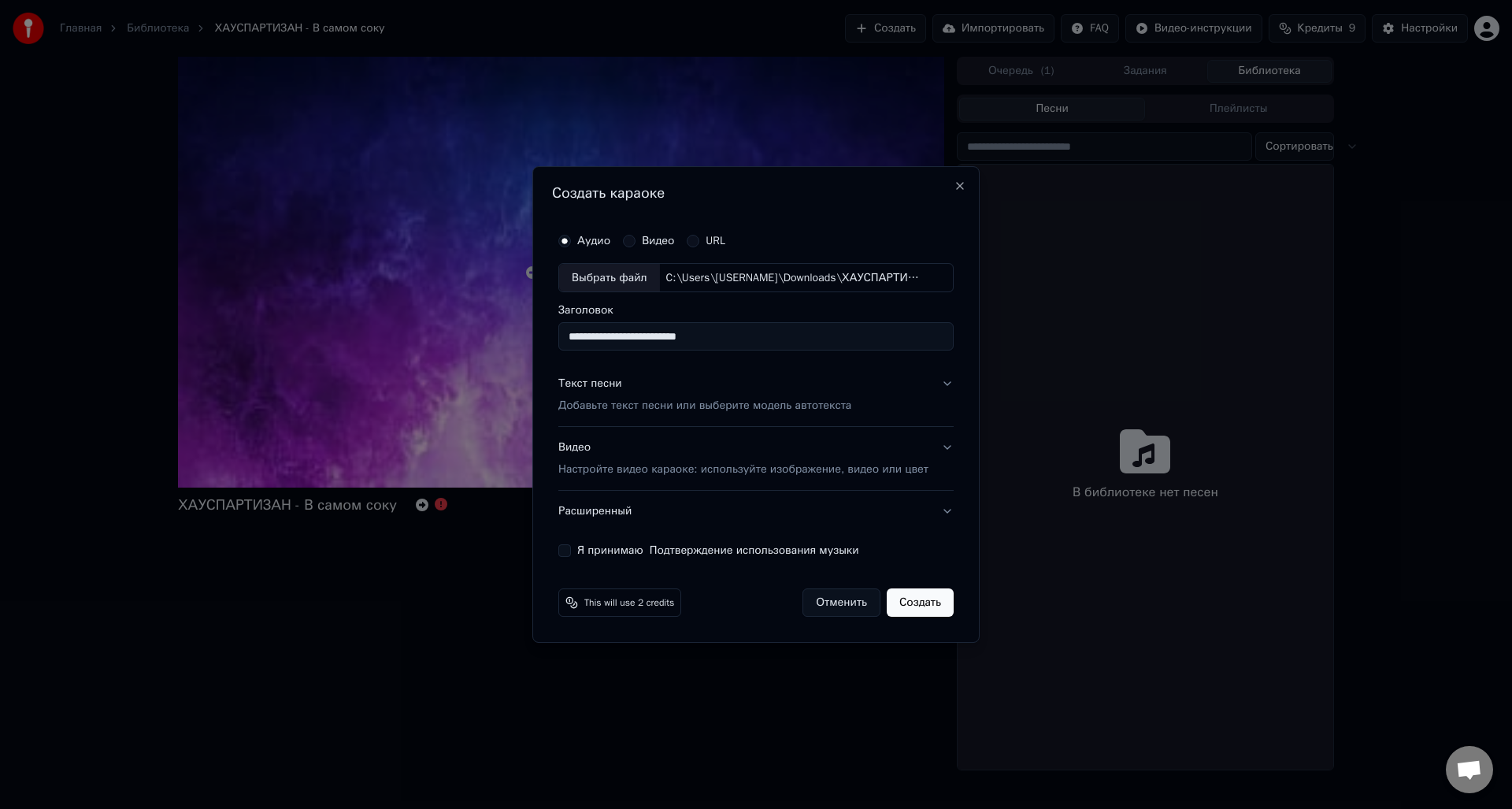 click on "Текст песни Добавьте текст песни или выберите модель автотекста" at bounding box center (756, 395) 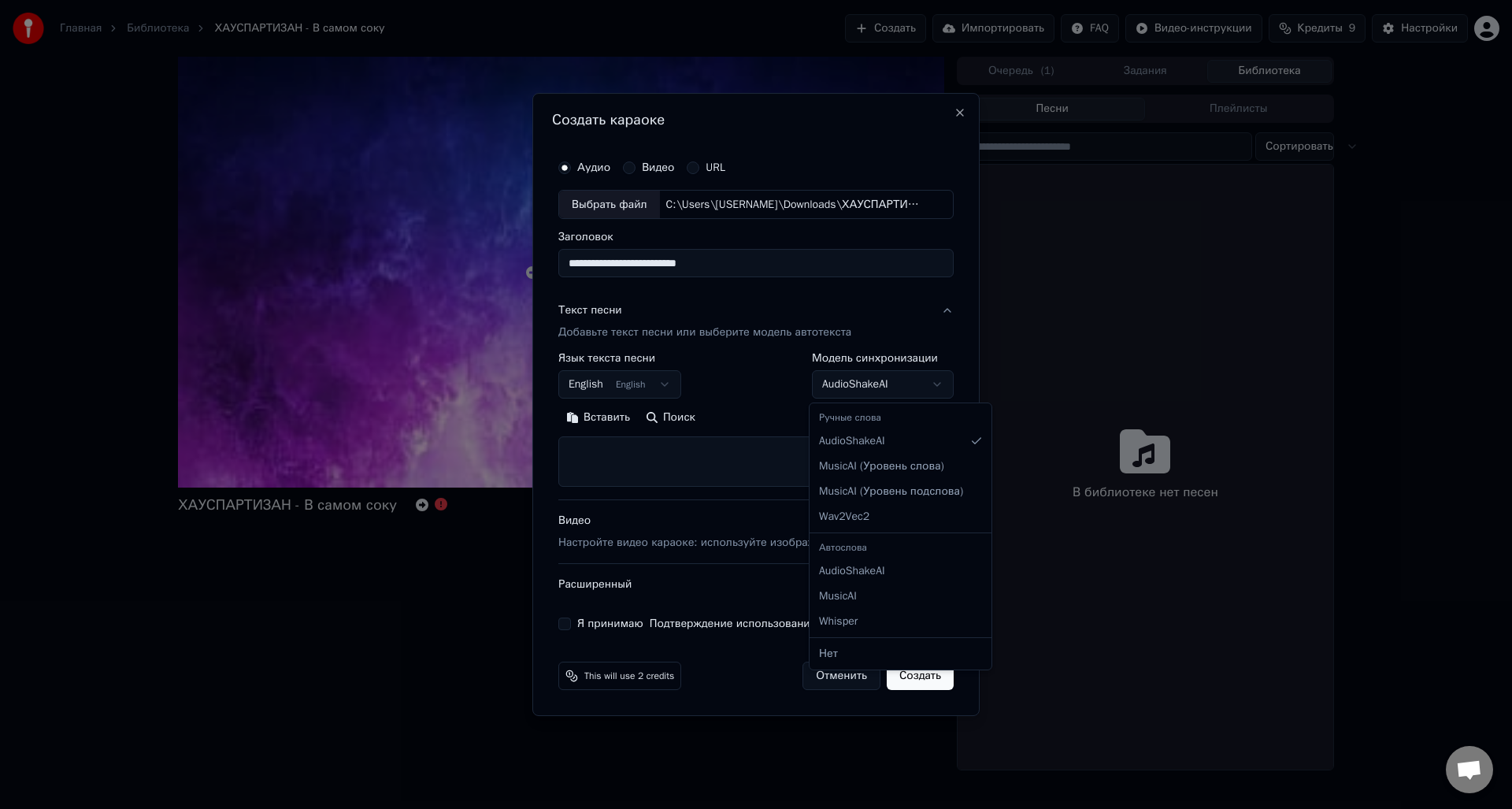 click on "**********" at bounding box center [756, 404] 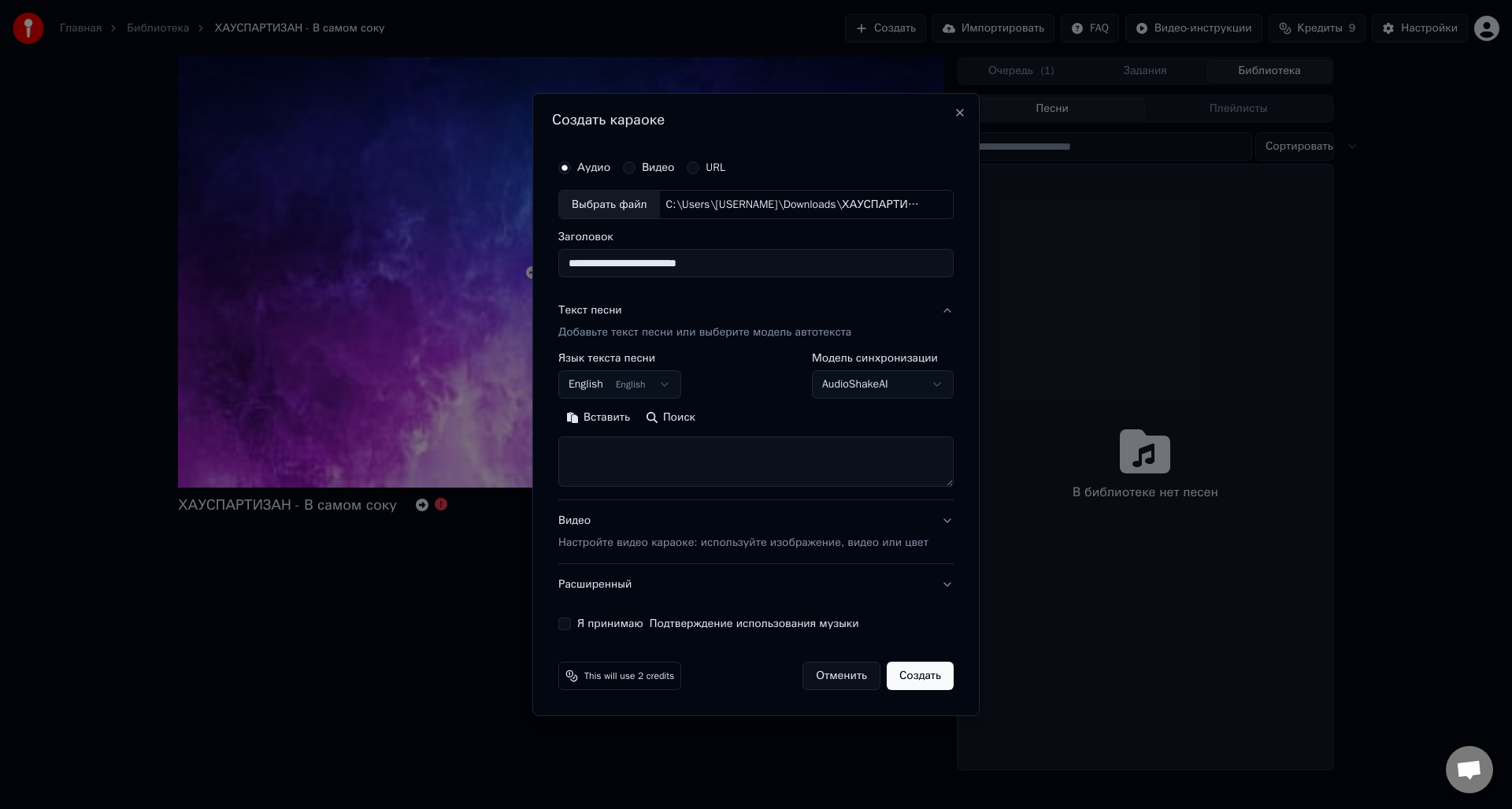 click on "**********" at bounding box center [756, 404] 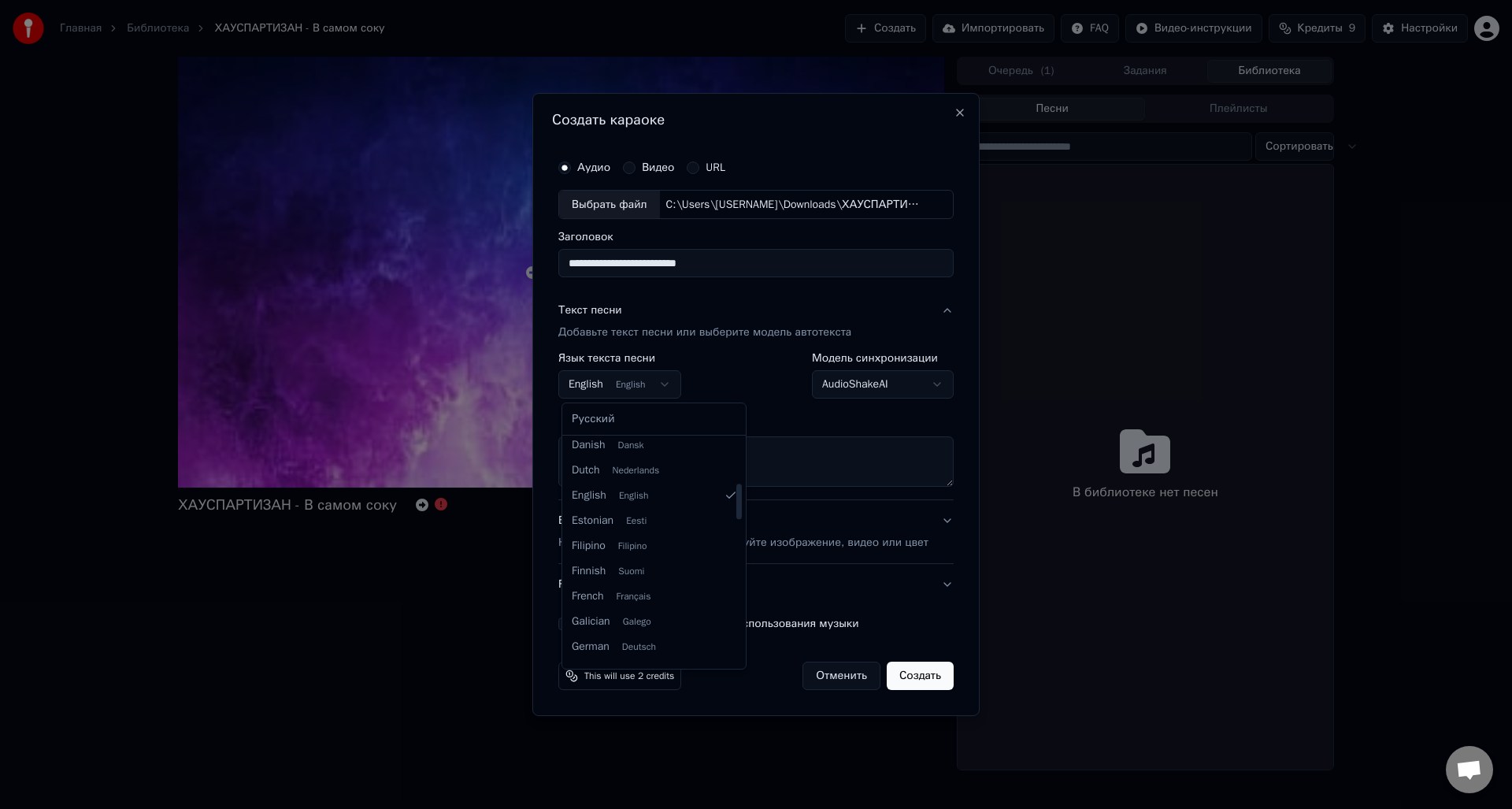 scroll, scrollTop: 0, scrollLeft: 0, axis: both 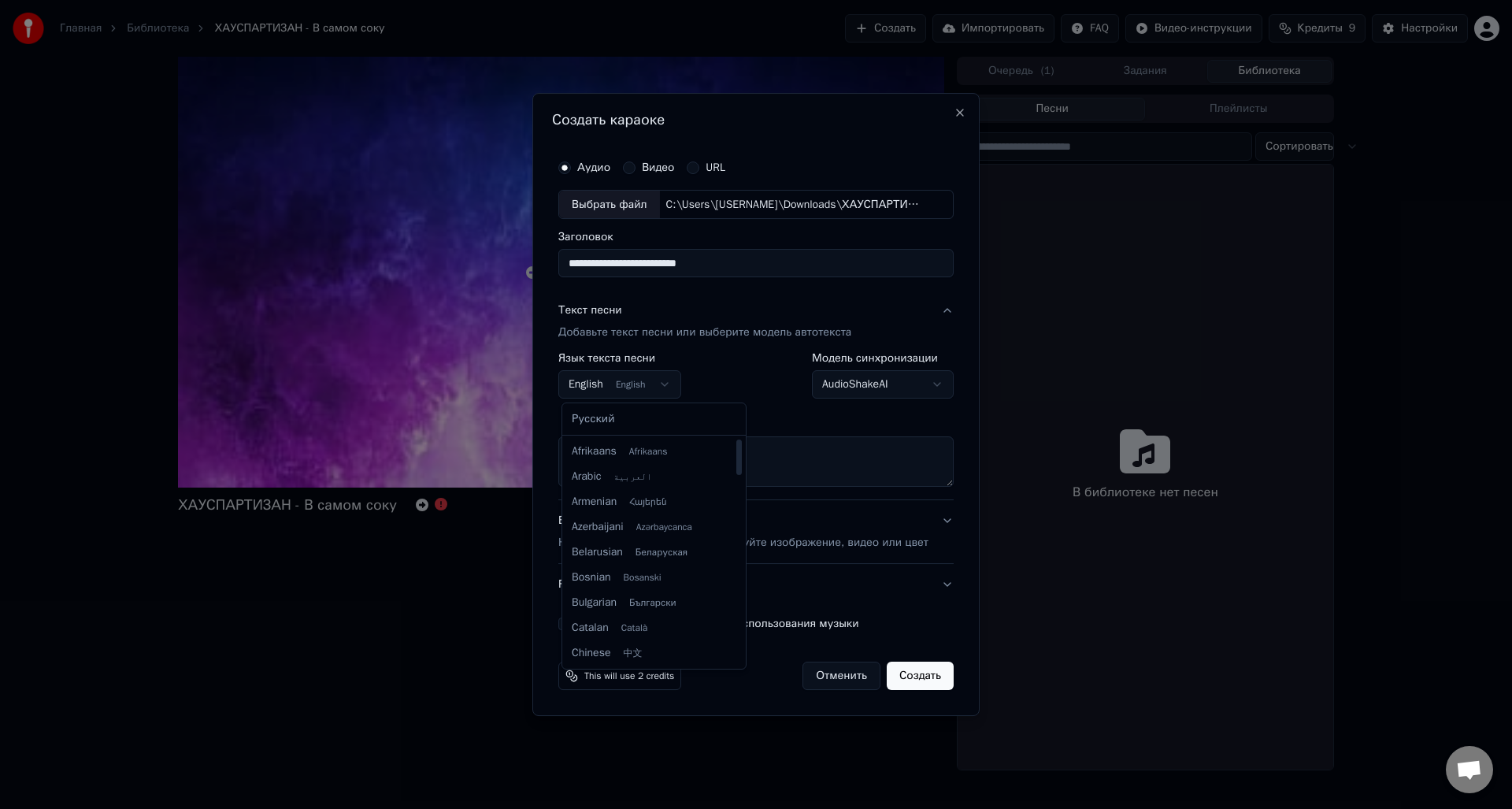 select on "**" 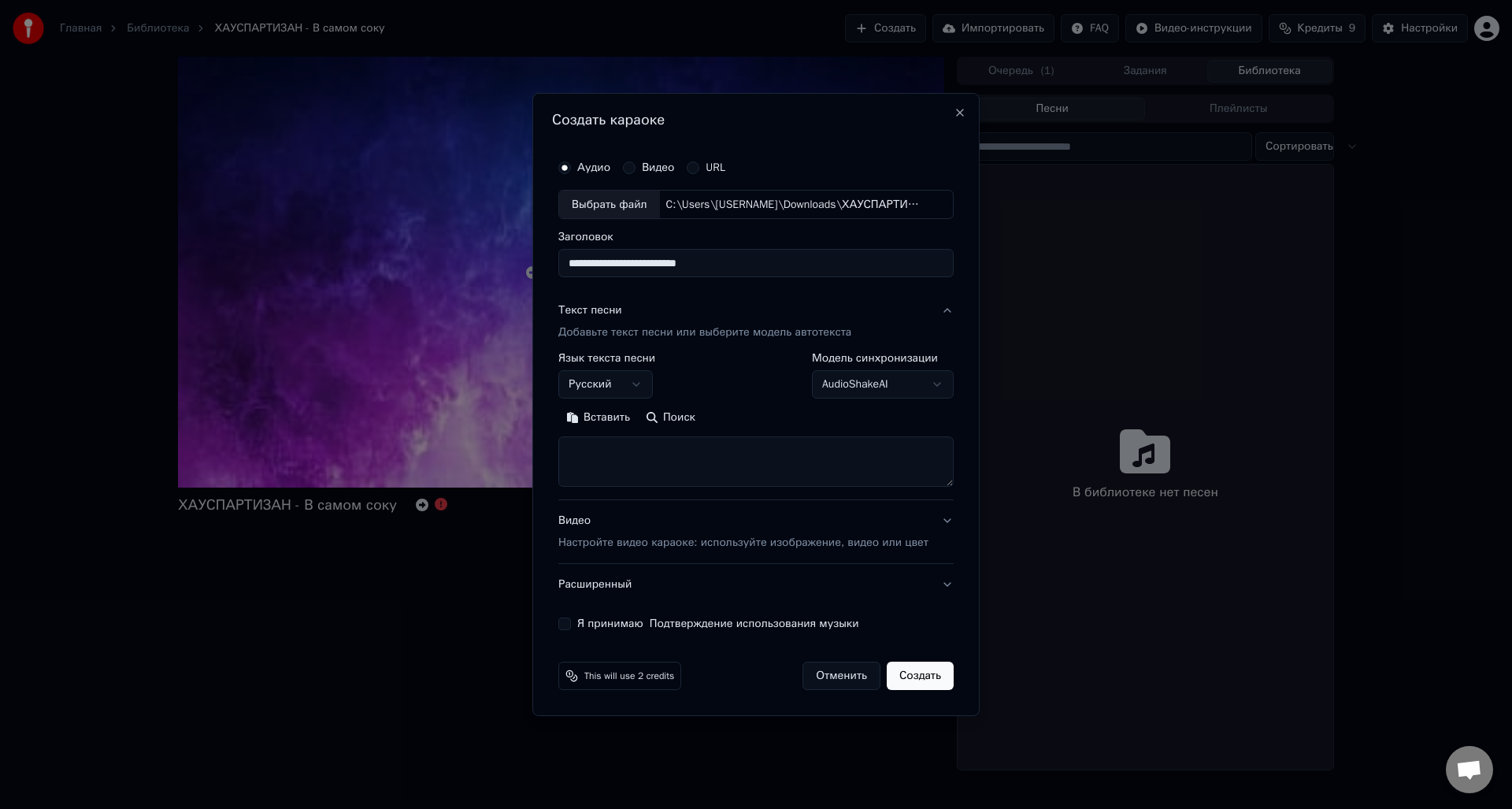 click at bounding box center [756, 462] 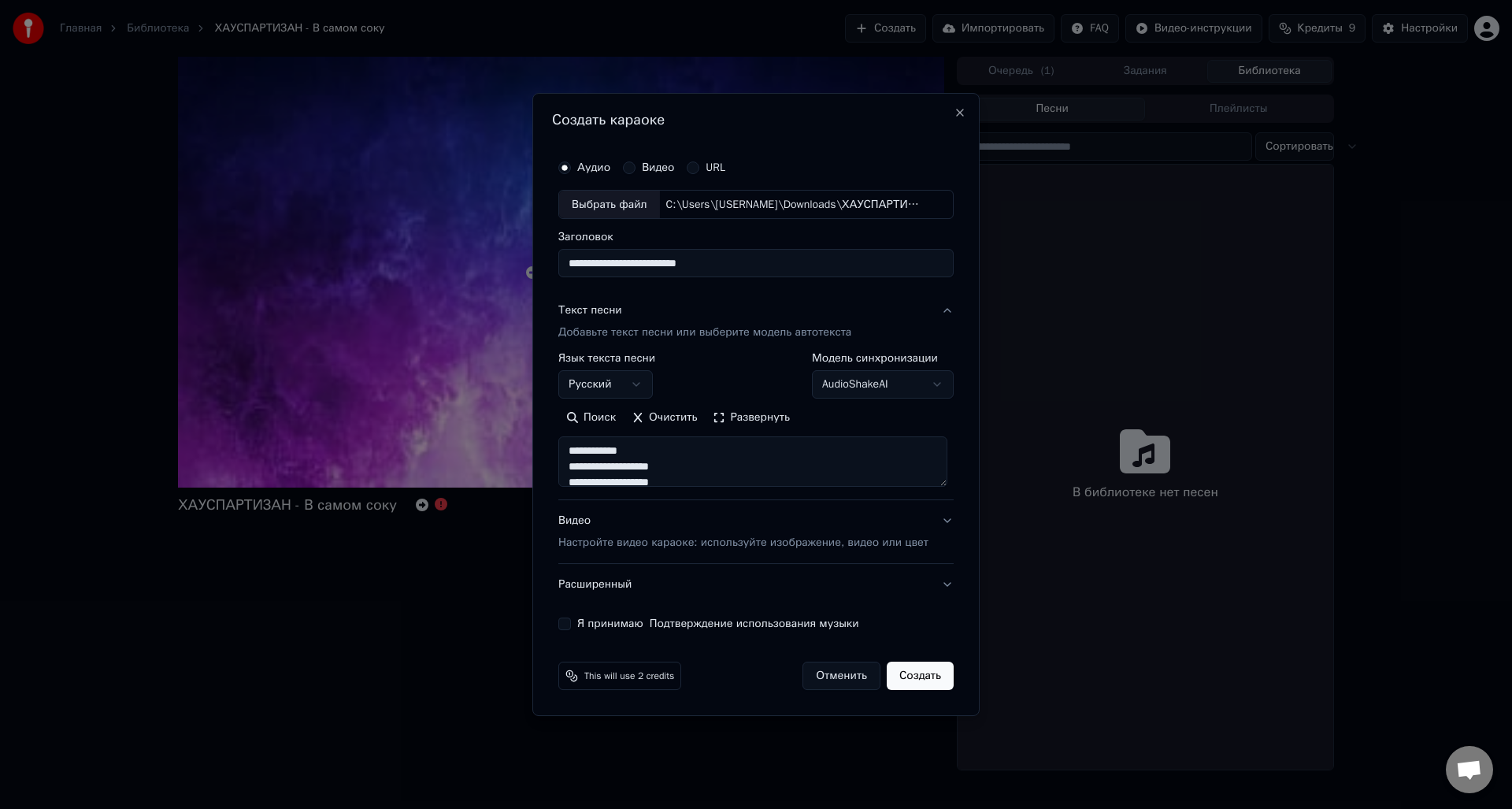 click on "Видео Настройте видео караоке: используйте изображение, видео или цвет" at bounding box center (743, 533) 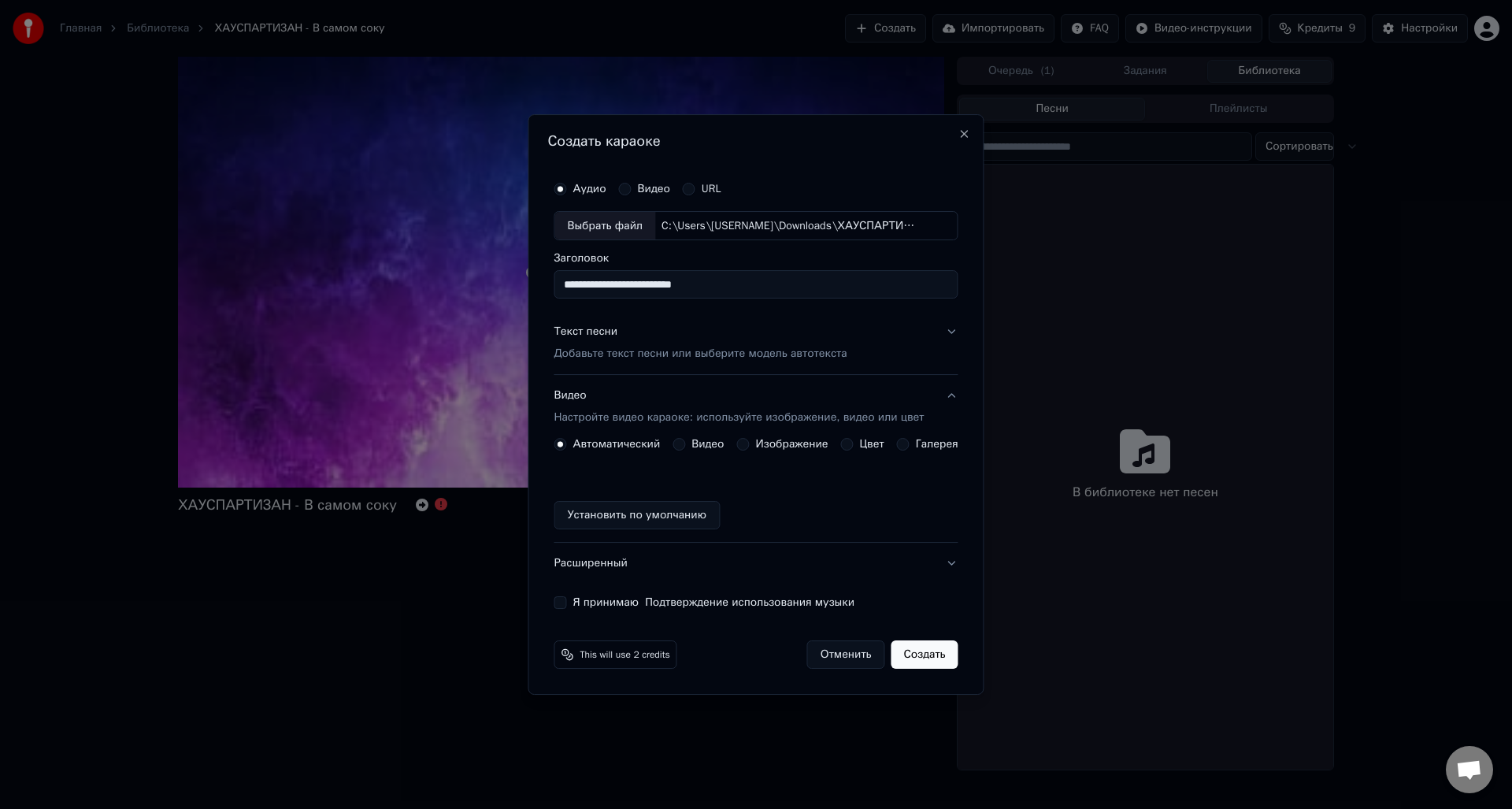 click on "Цвет" at bounding box center (872, 444) 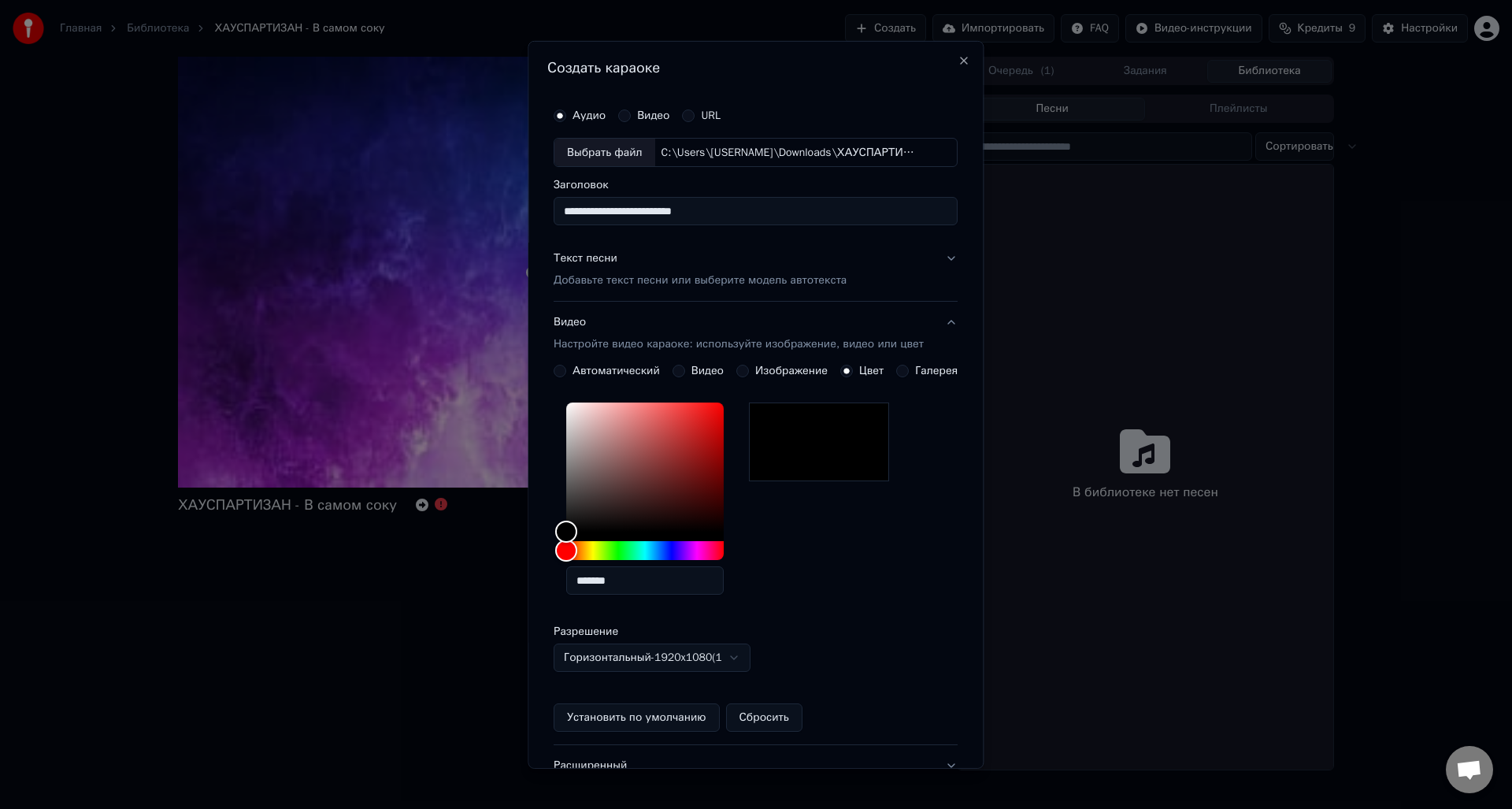 drag, startPoint x: 655, startPoint y: 580, endPoint x: 454, endPoint y: 577, distance: 201.02239 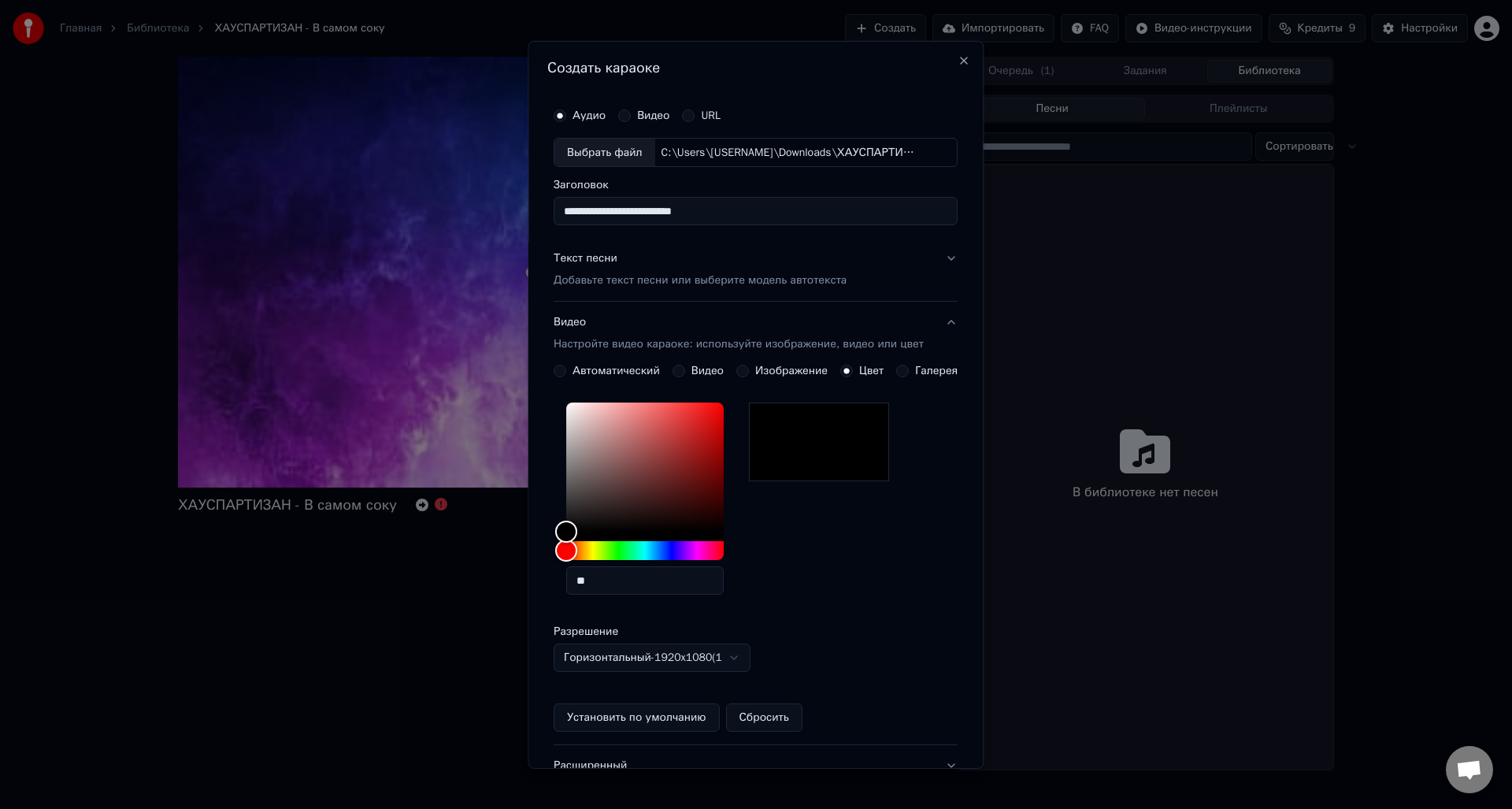 type on "*" 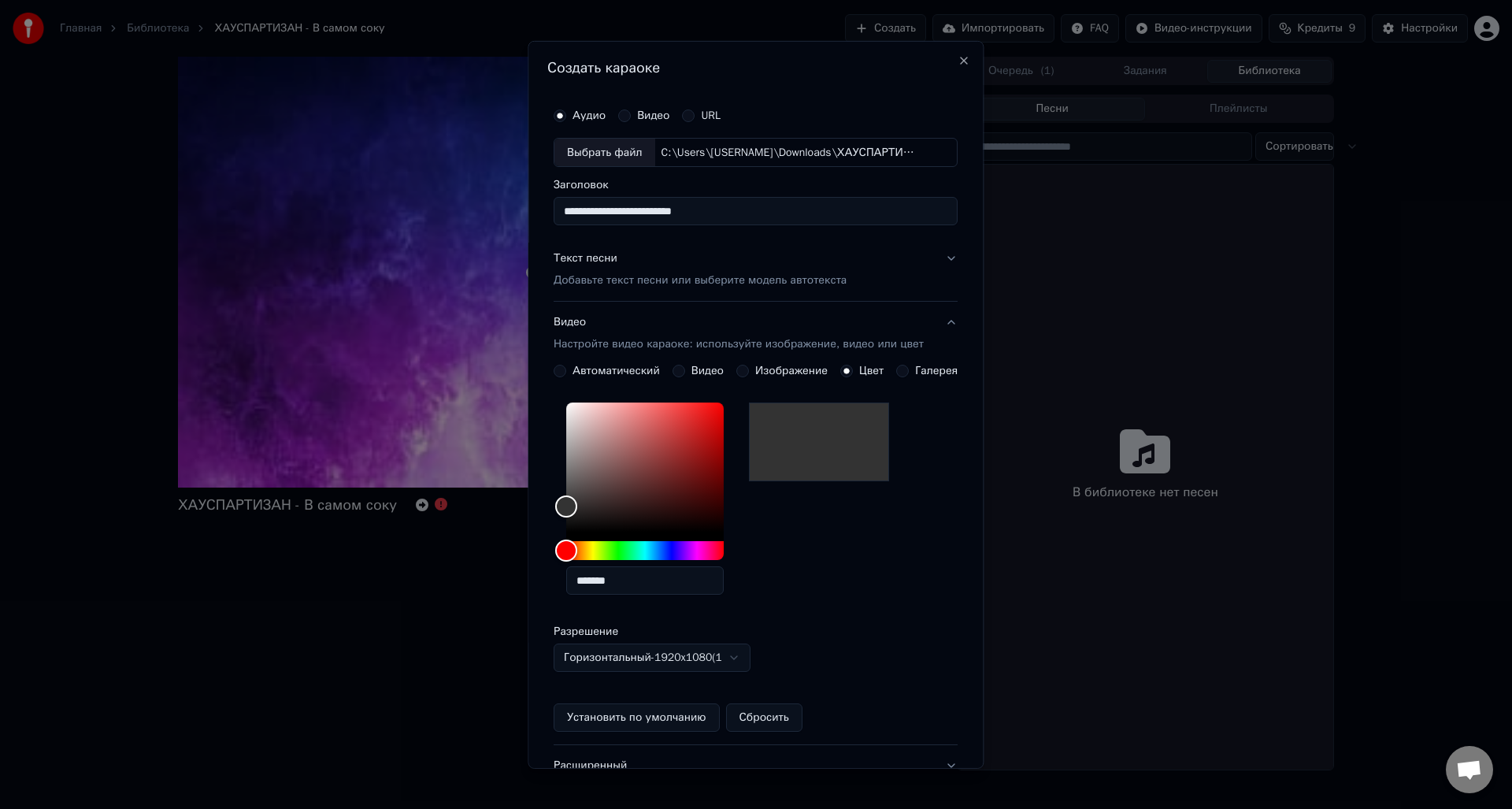 type on "*******" 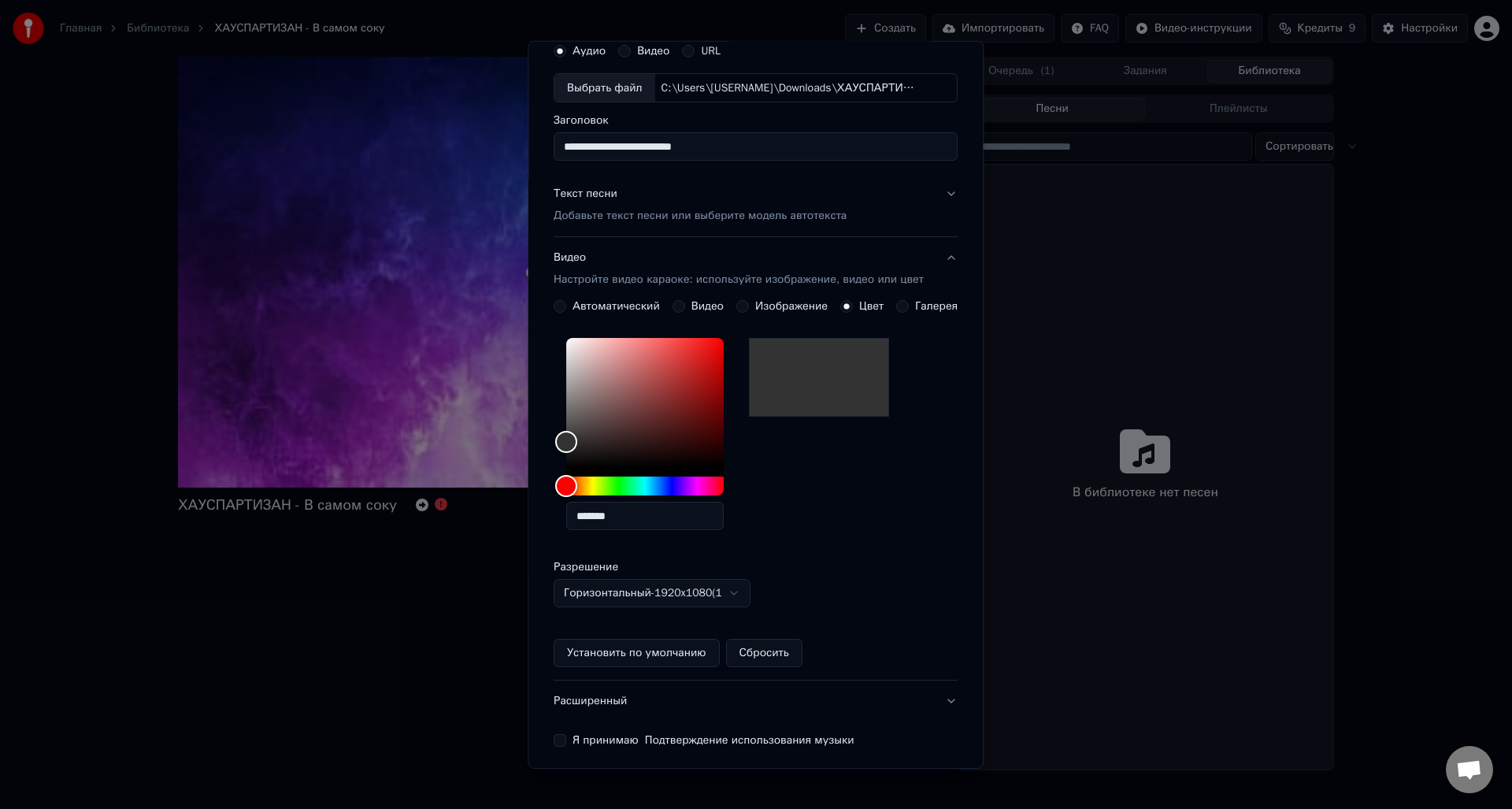 scroll, scrollTop: 128, scrollLeft: 0, axis: vertical 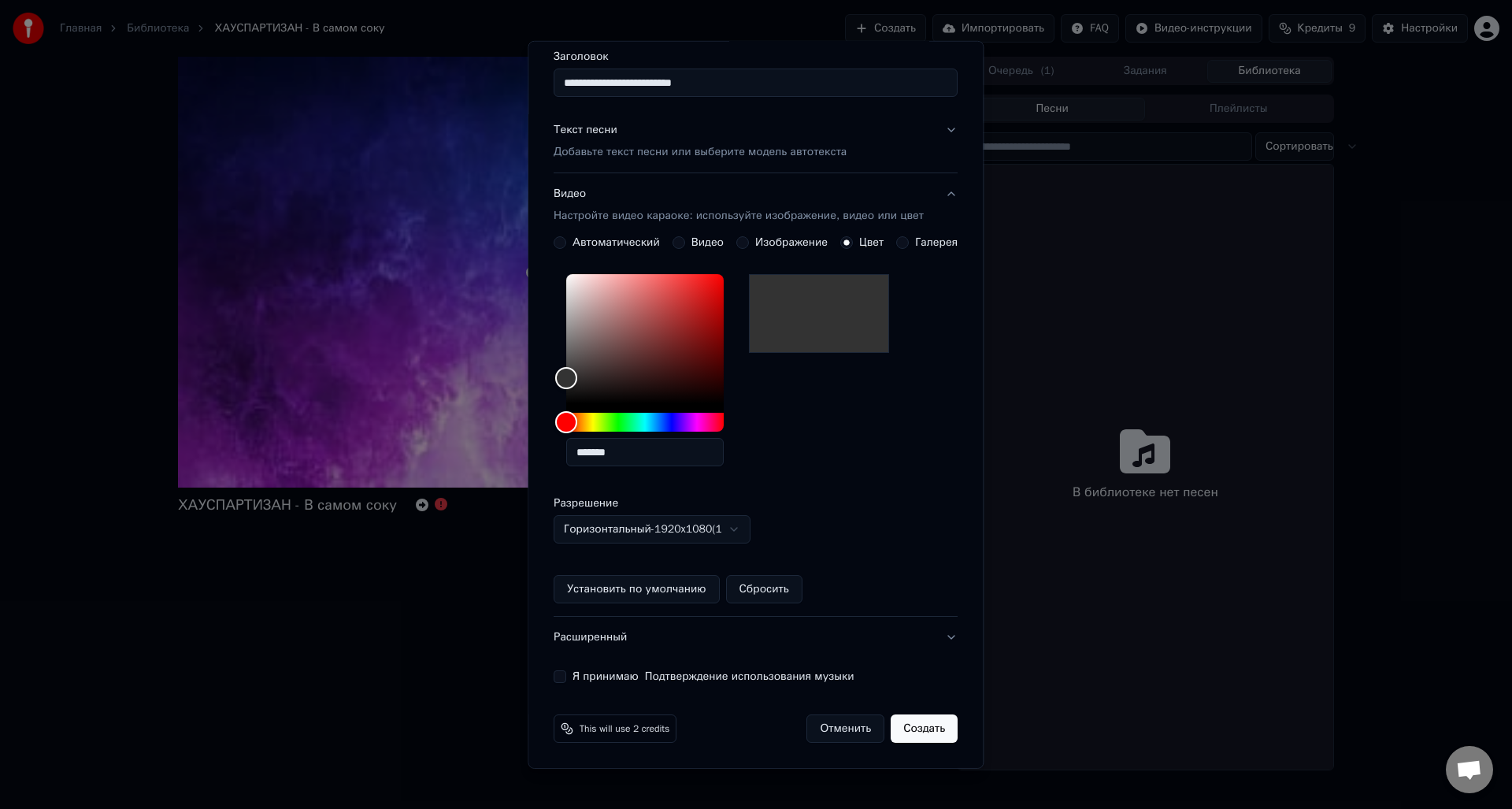 drag, startPoint x: 561, startPoint y: 675, endPoint x: 573, endPoint y: 672, distance: 12.369317 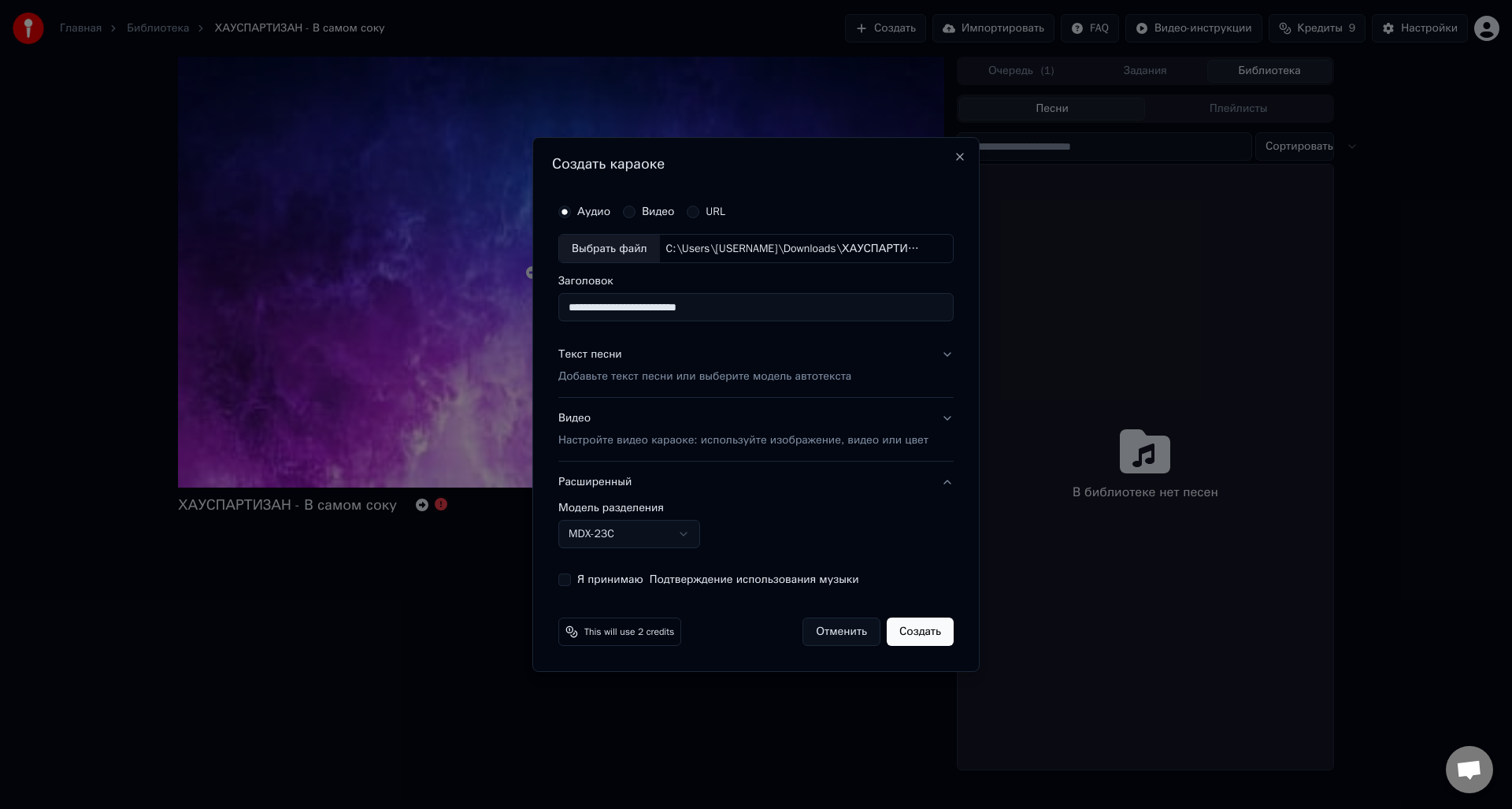 click on "**********" at bounding box center (756, 404) 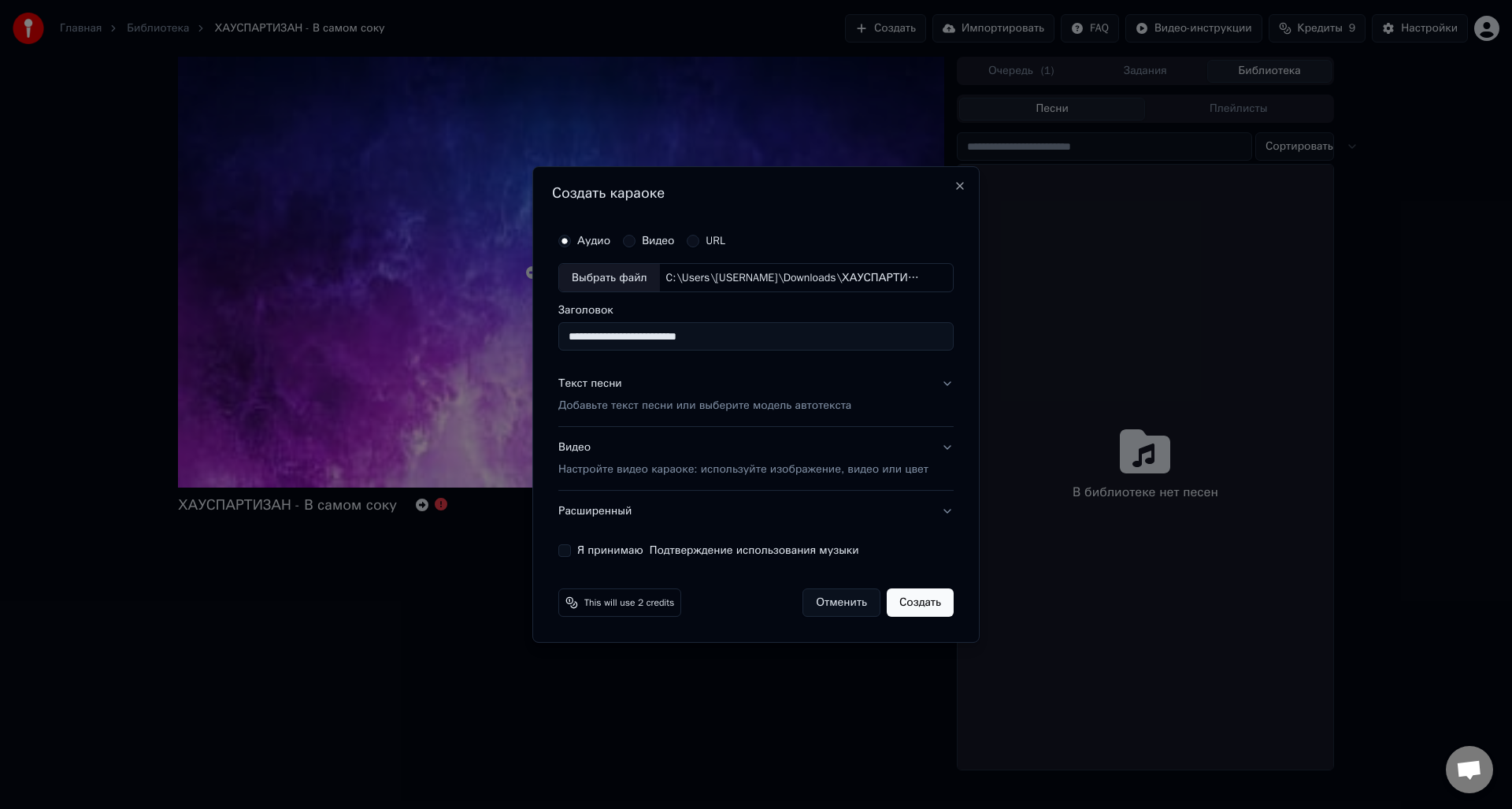click on "Я принимаю   Подтверждение использования музыки" at bounding box center [565, 551] 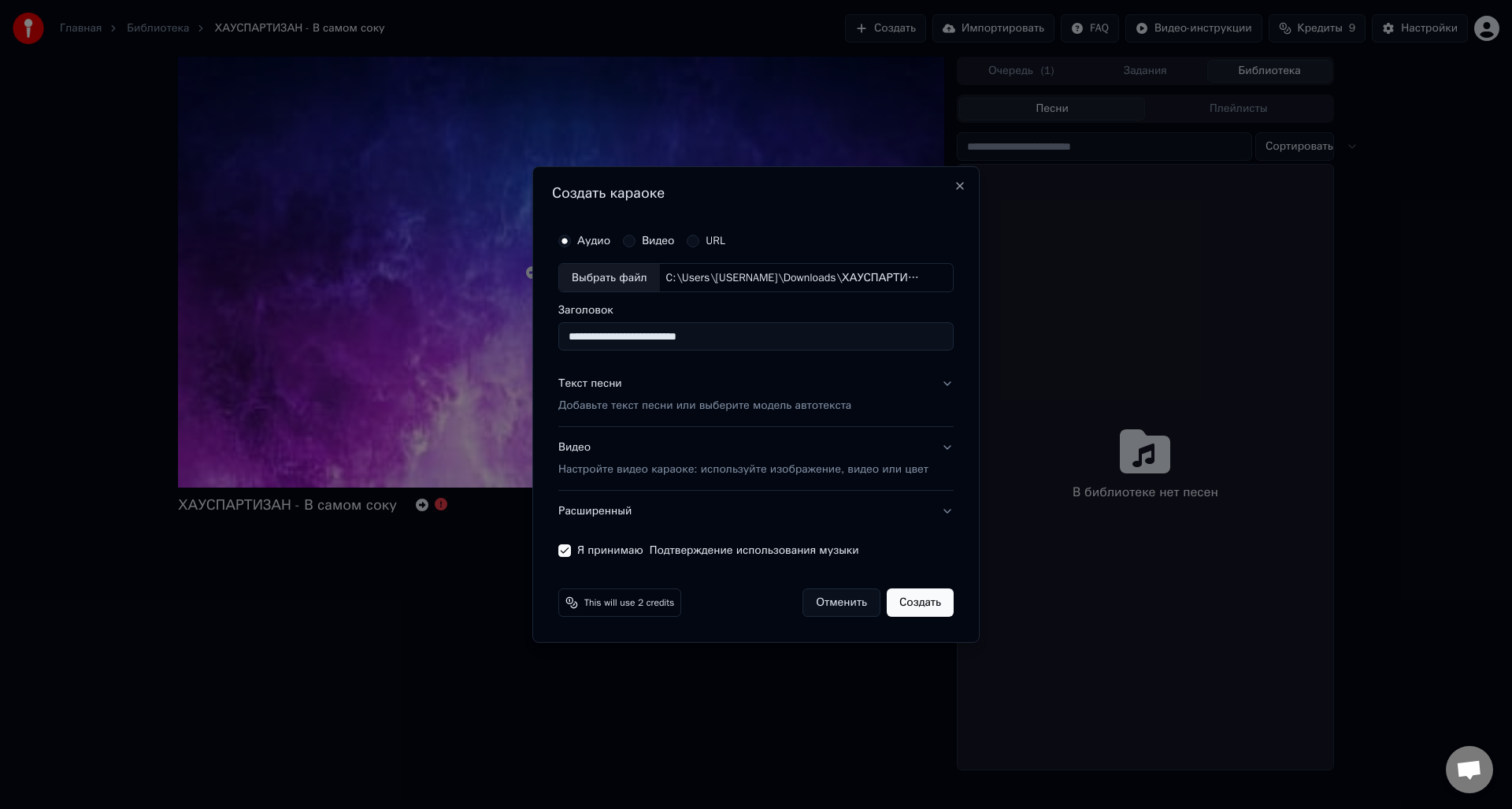 click on "Создать" at bounding box center (920, 603) 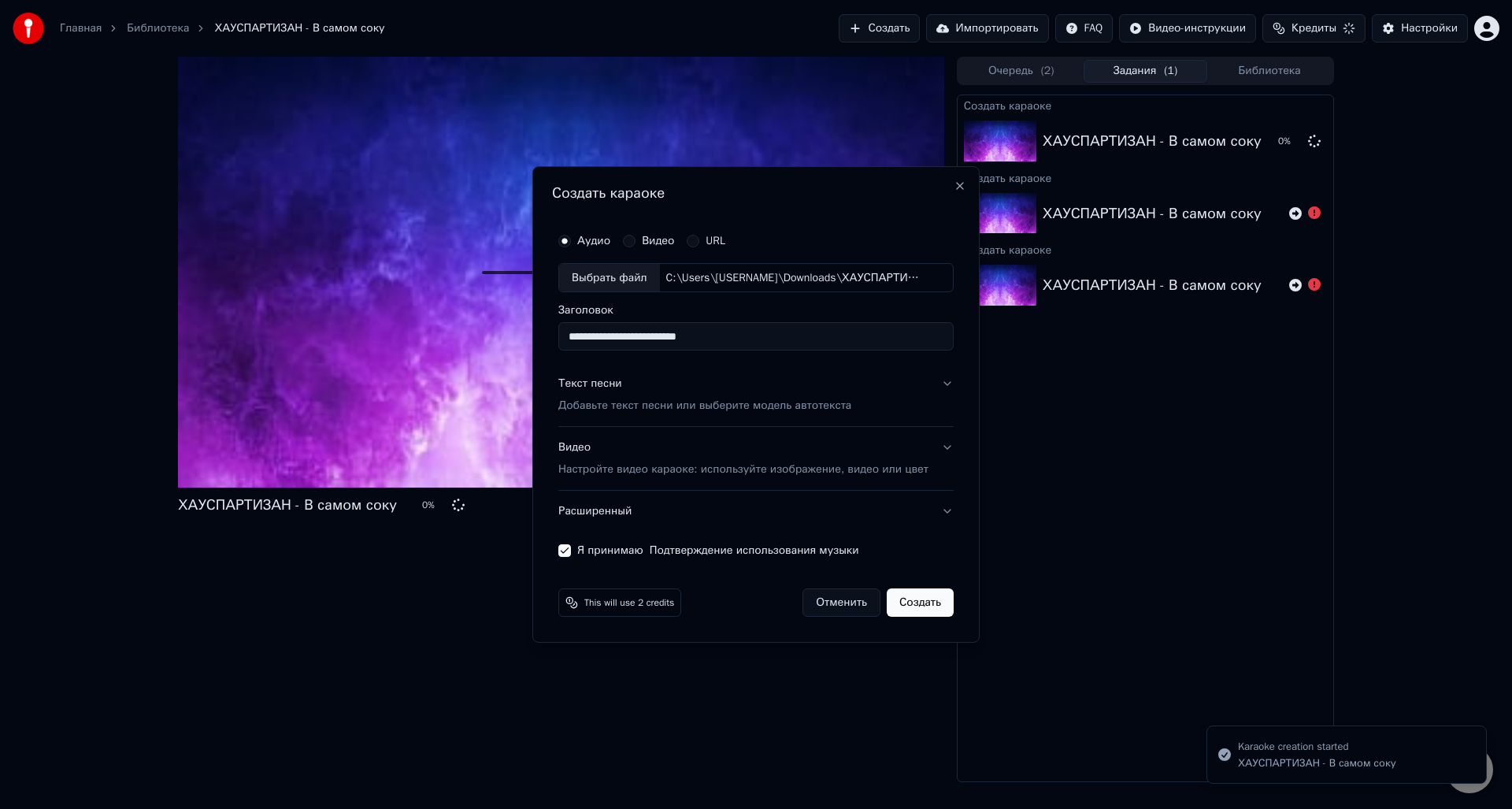 type 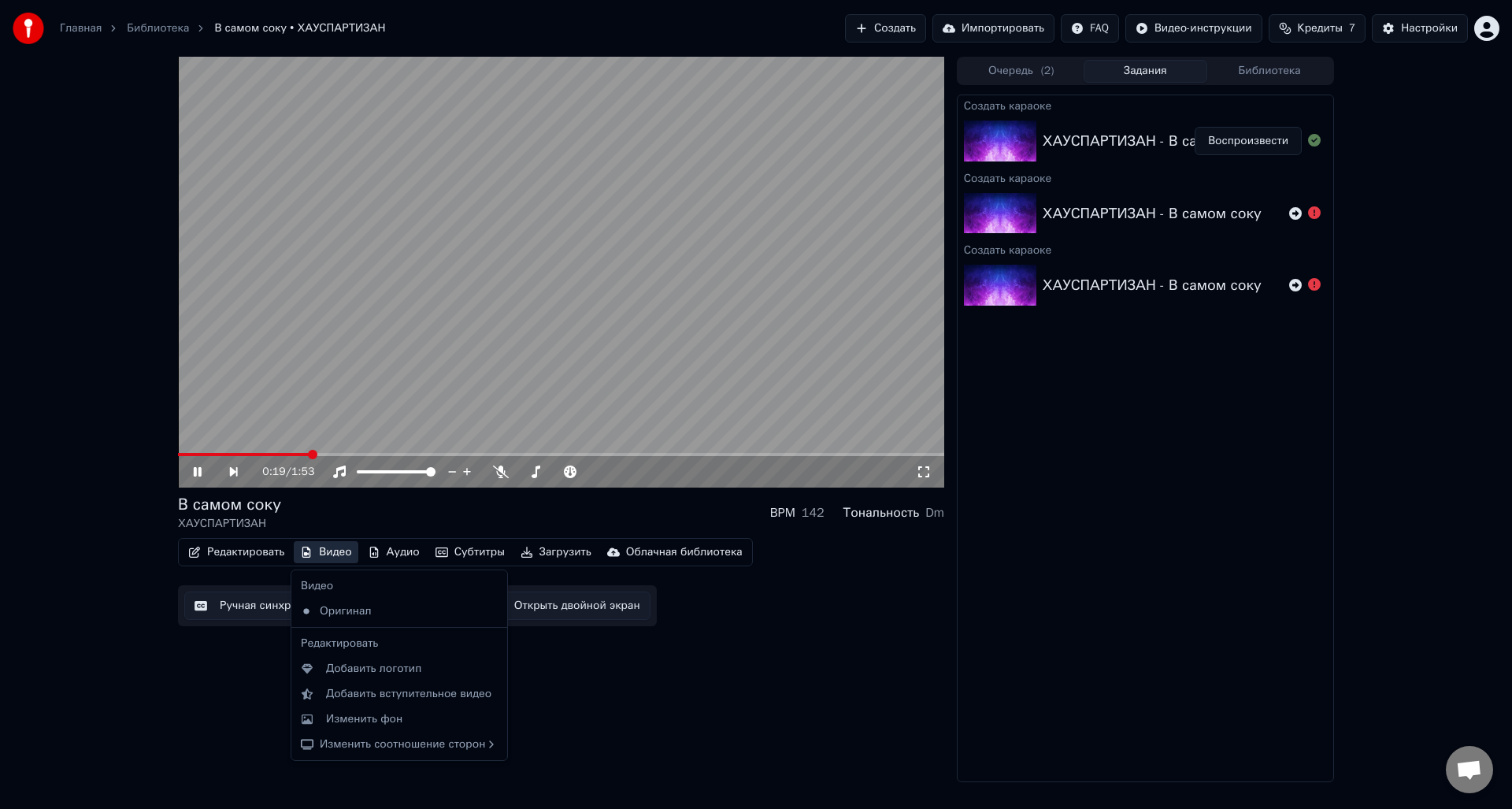 click on "Видео" at bounding box center (325, 552) 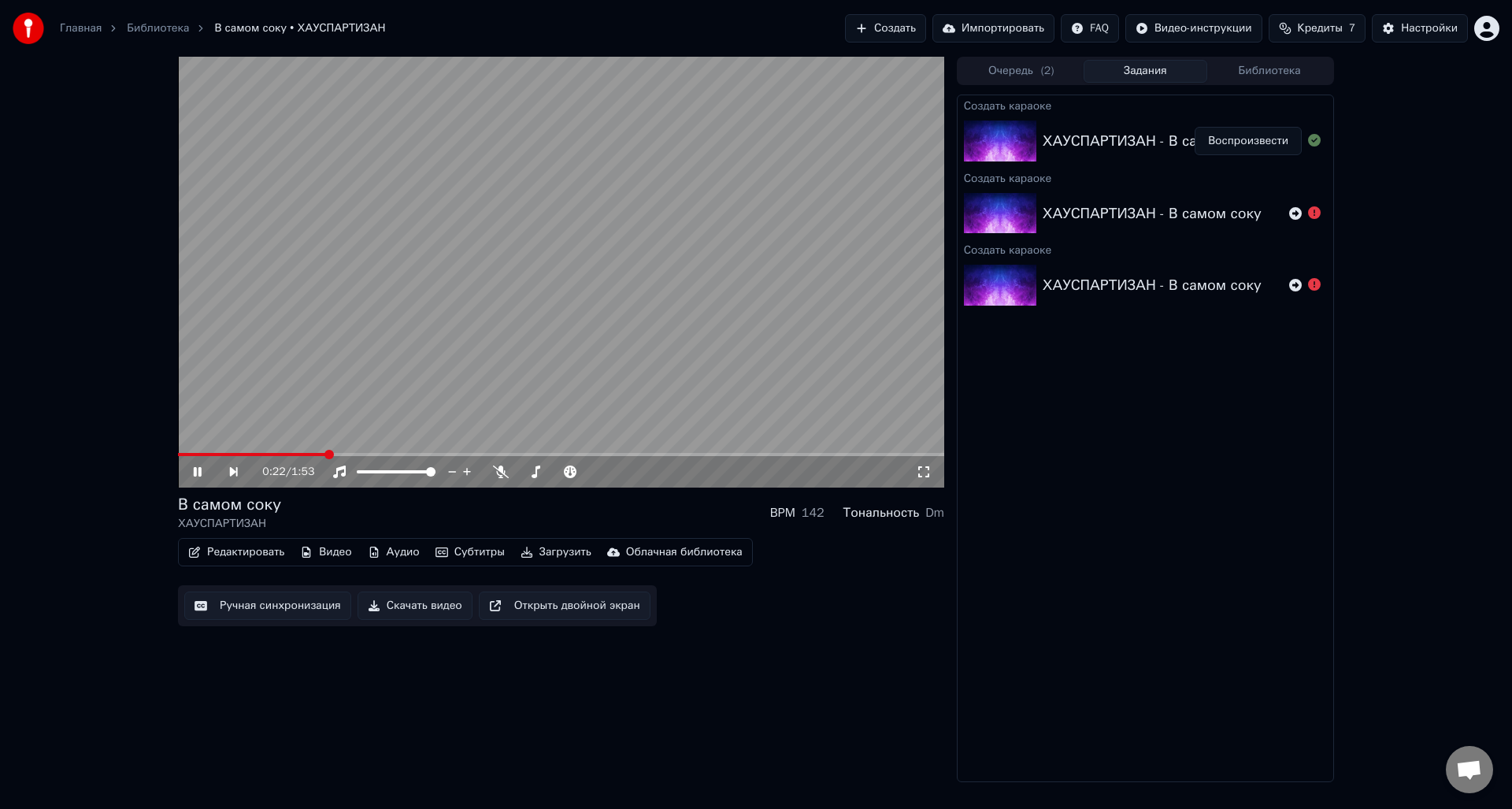 click on "В самом соку ХАУСПАРТИЗАН BPM 142 Тональность Dm" at bounding box center [561, 513] 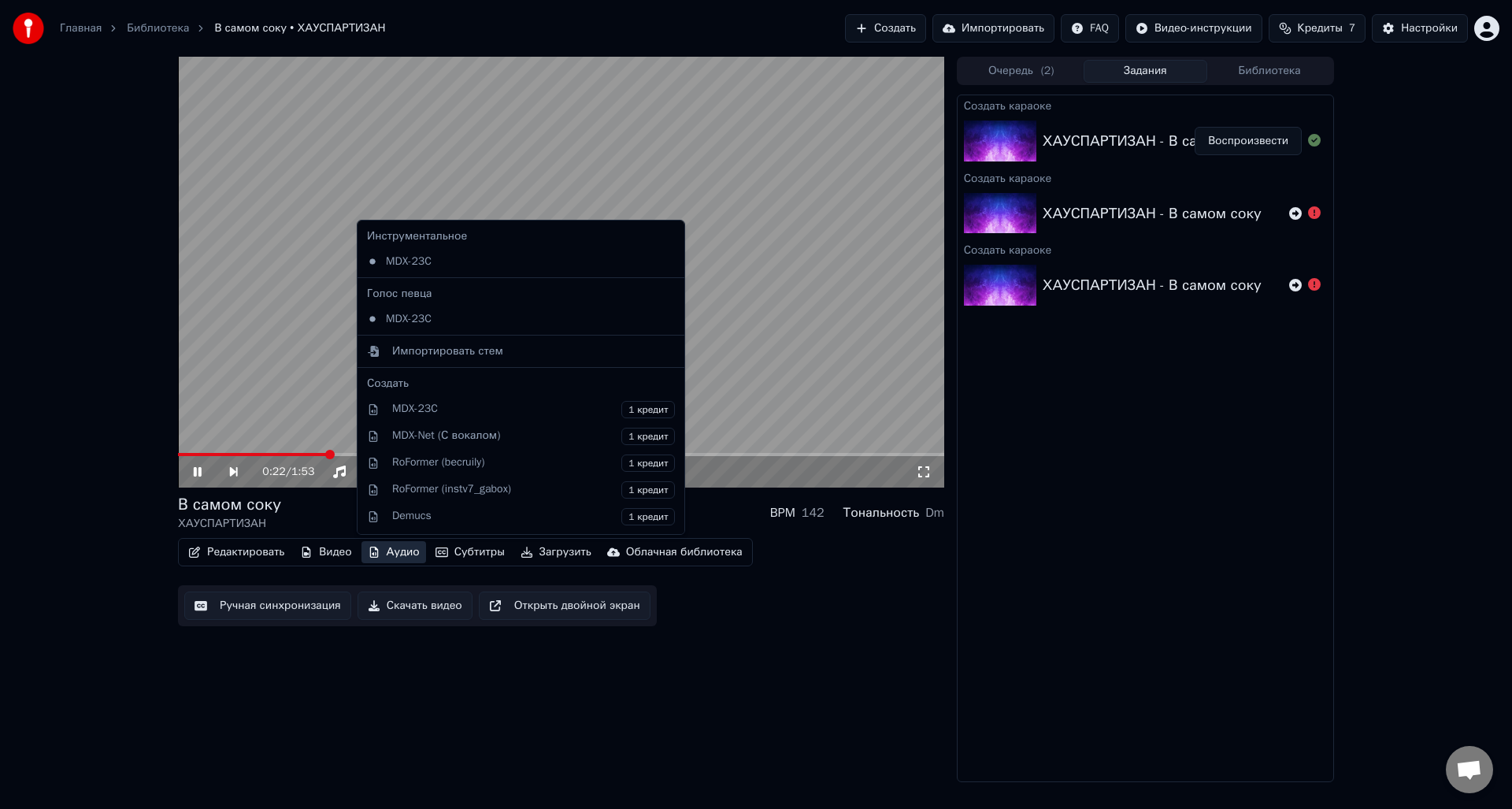 click on "Аудио" at bounding box center (394, 552) 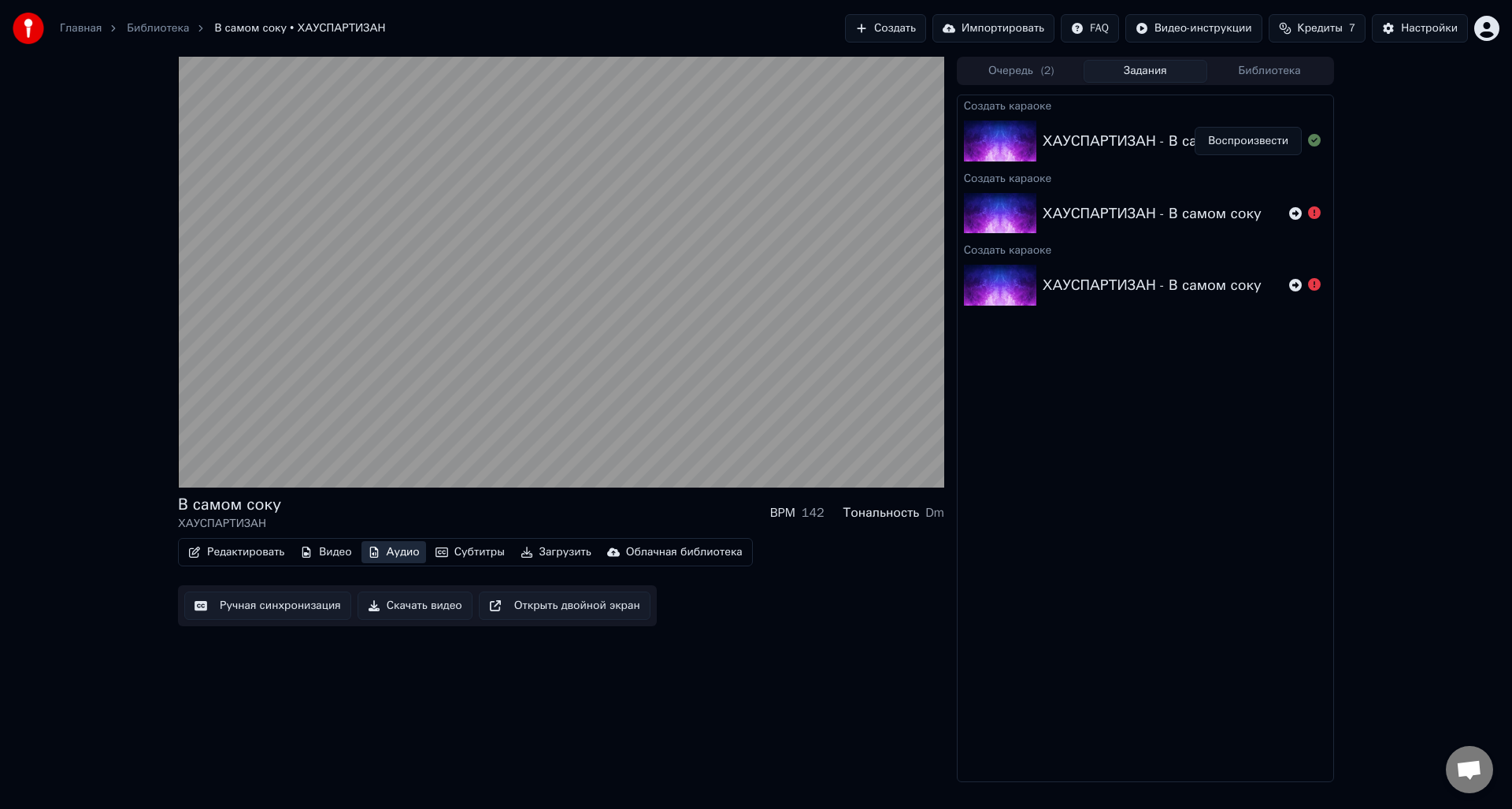 click on "Аудио" at bounding box center [394, 552] 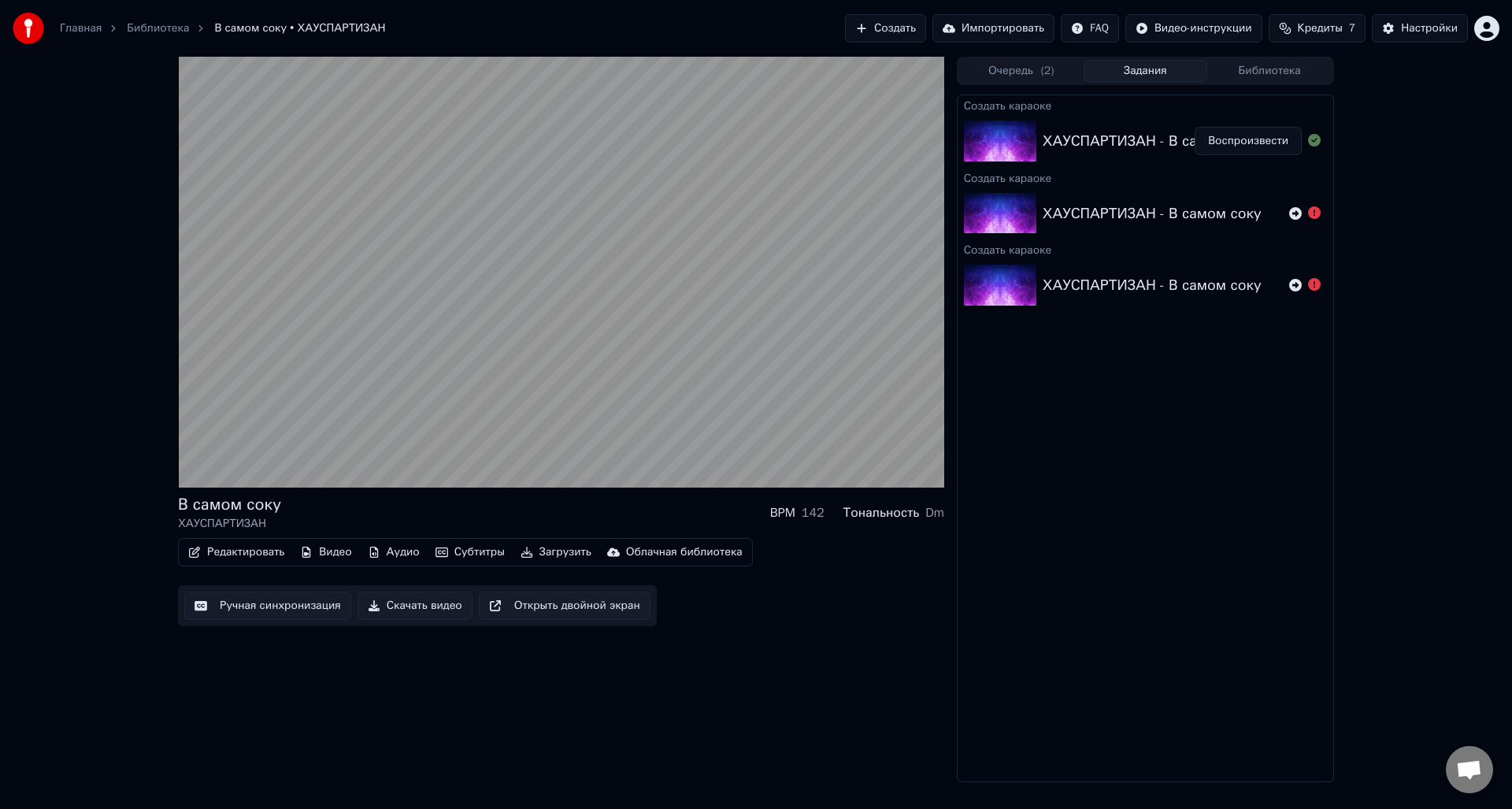 click on "Субтитры" at bounding box center [470, 552] 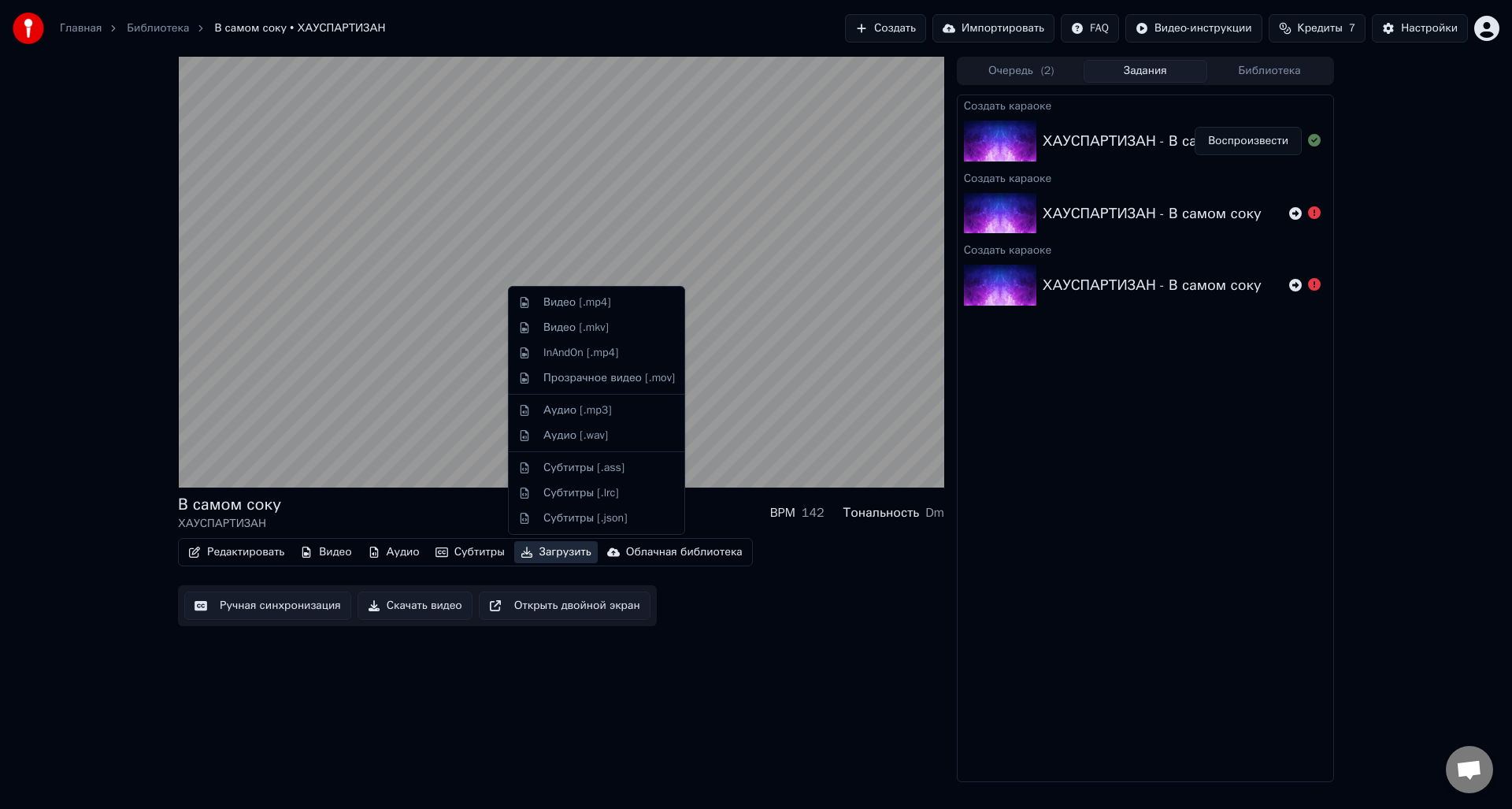 click on "Редактировать Видео Аудио Субтитры Загрузить Облачная библиотека Ручная синхронизация Скачать видео Открыть двойной экран" at bounding box center [561, 582] 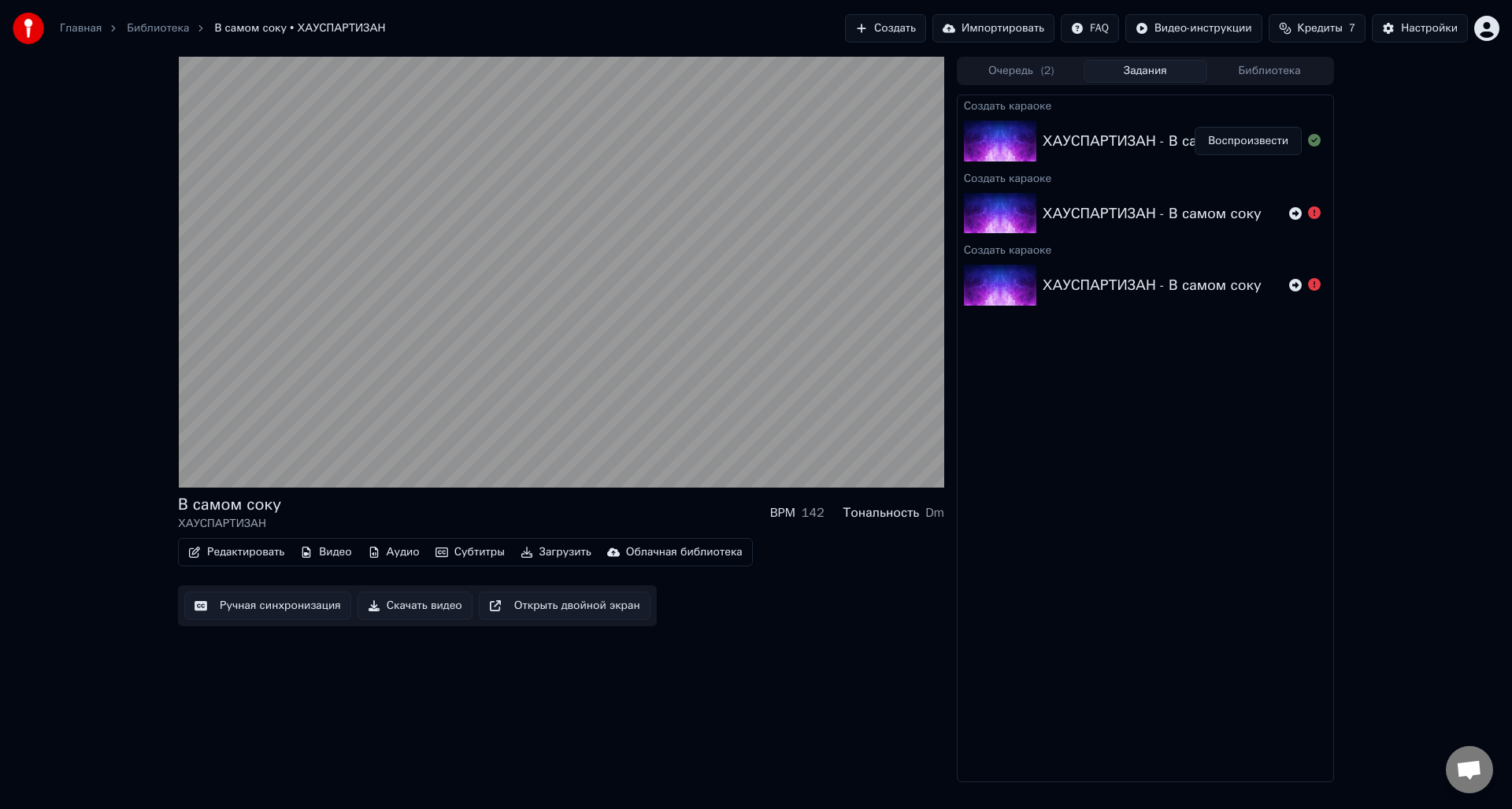 click on "Открыть двойной экран" at bounding box center (565, 606) 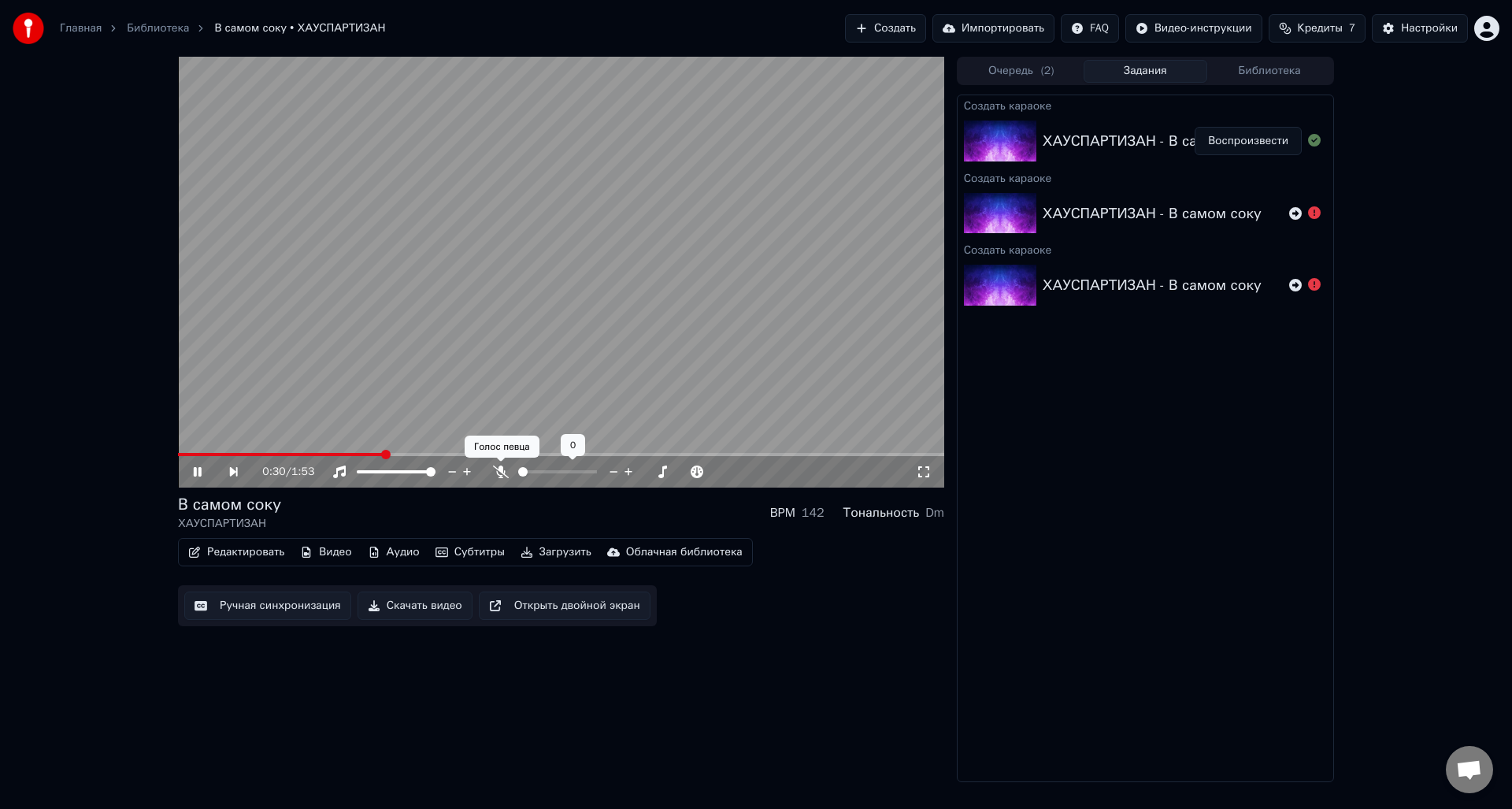 click 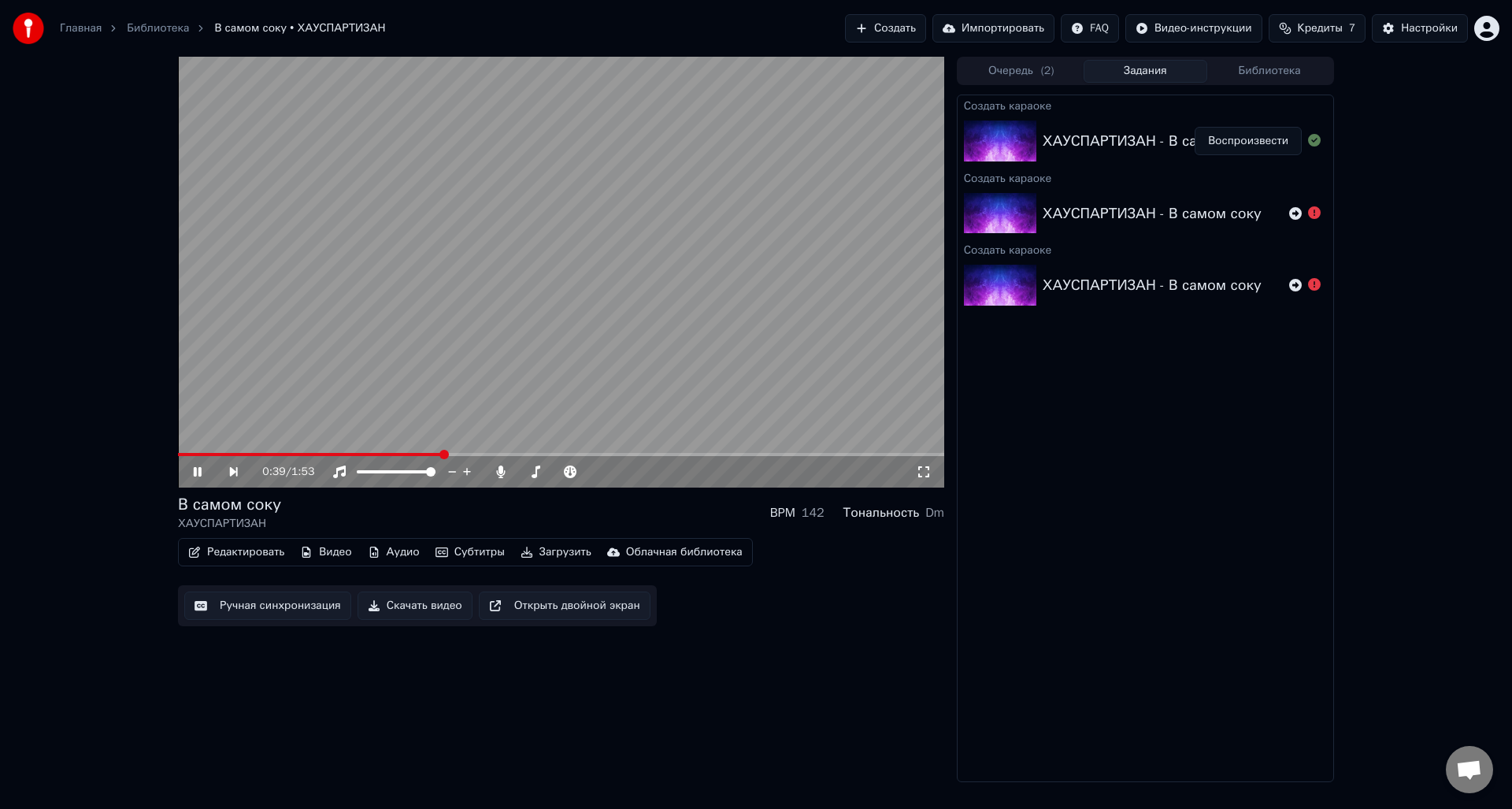 click at bounding box center [310, 455] 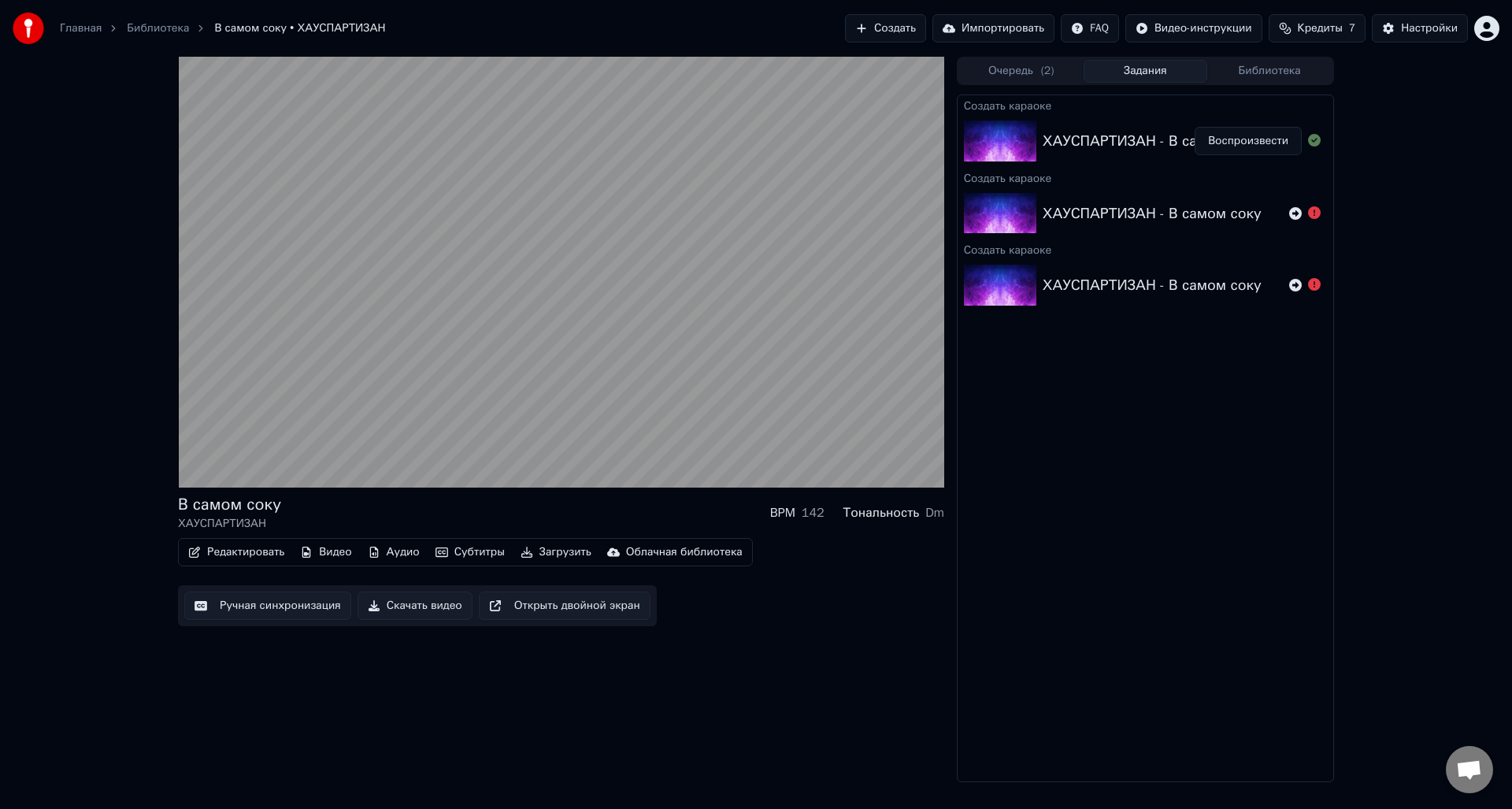 click on "Редактировать" at bounding box center [236, 552] 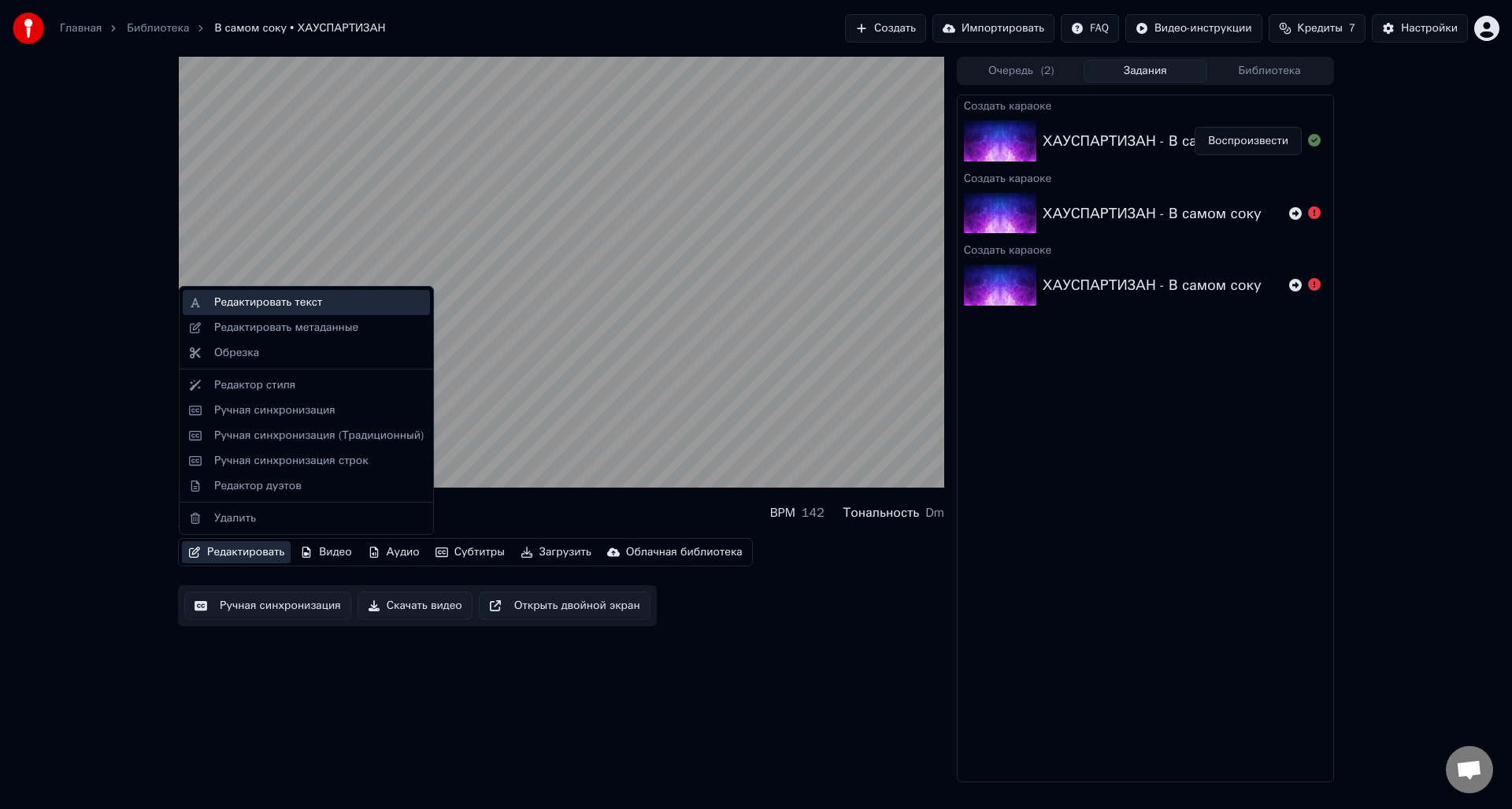click on "Редактировать текст" at bounding box center [268, 302] 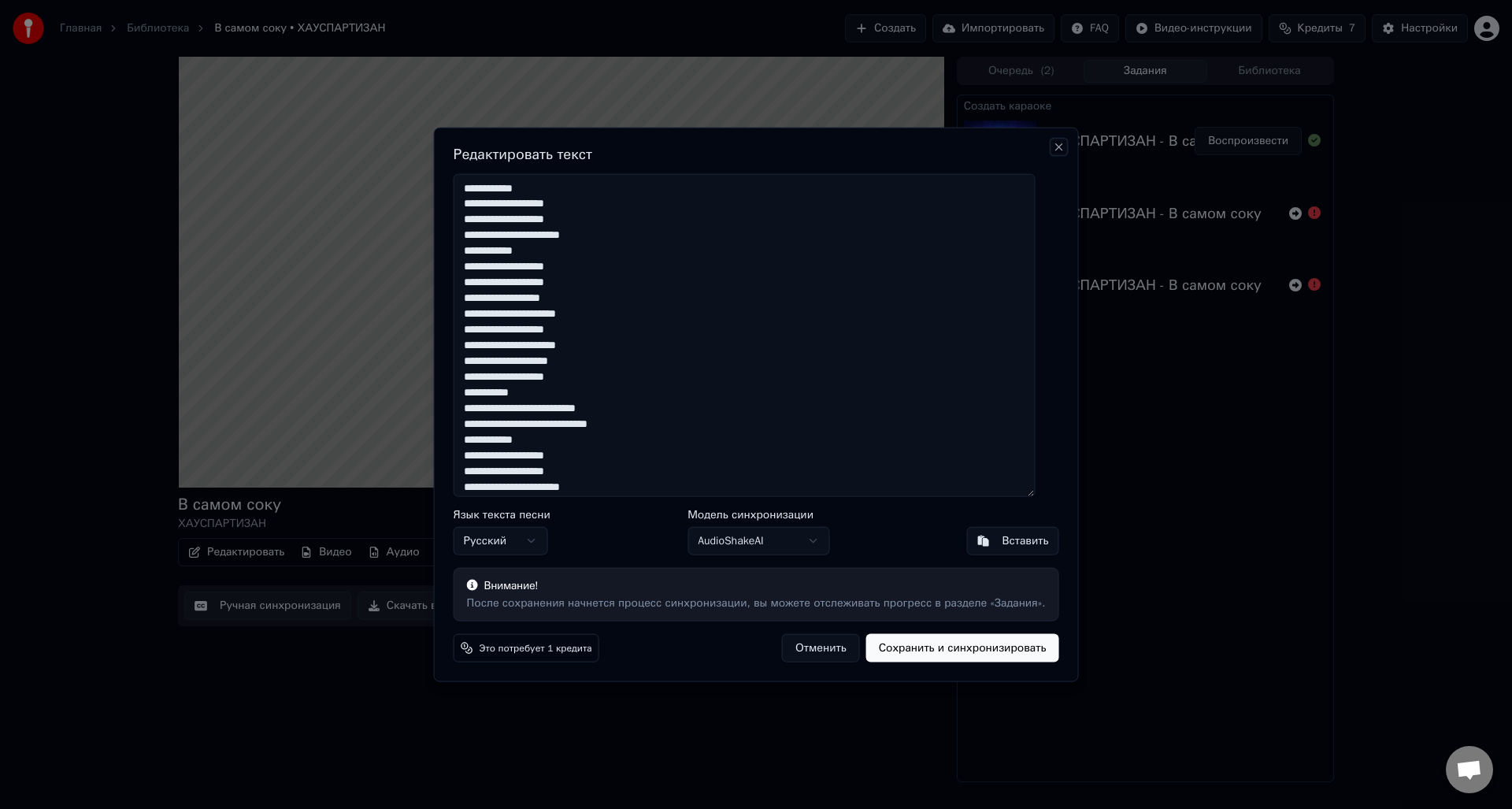 click on "Close" at bounding box center [1058, 147] 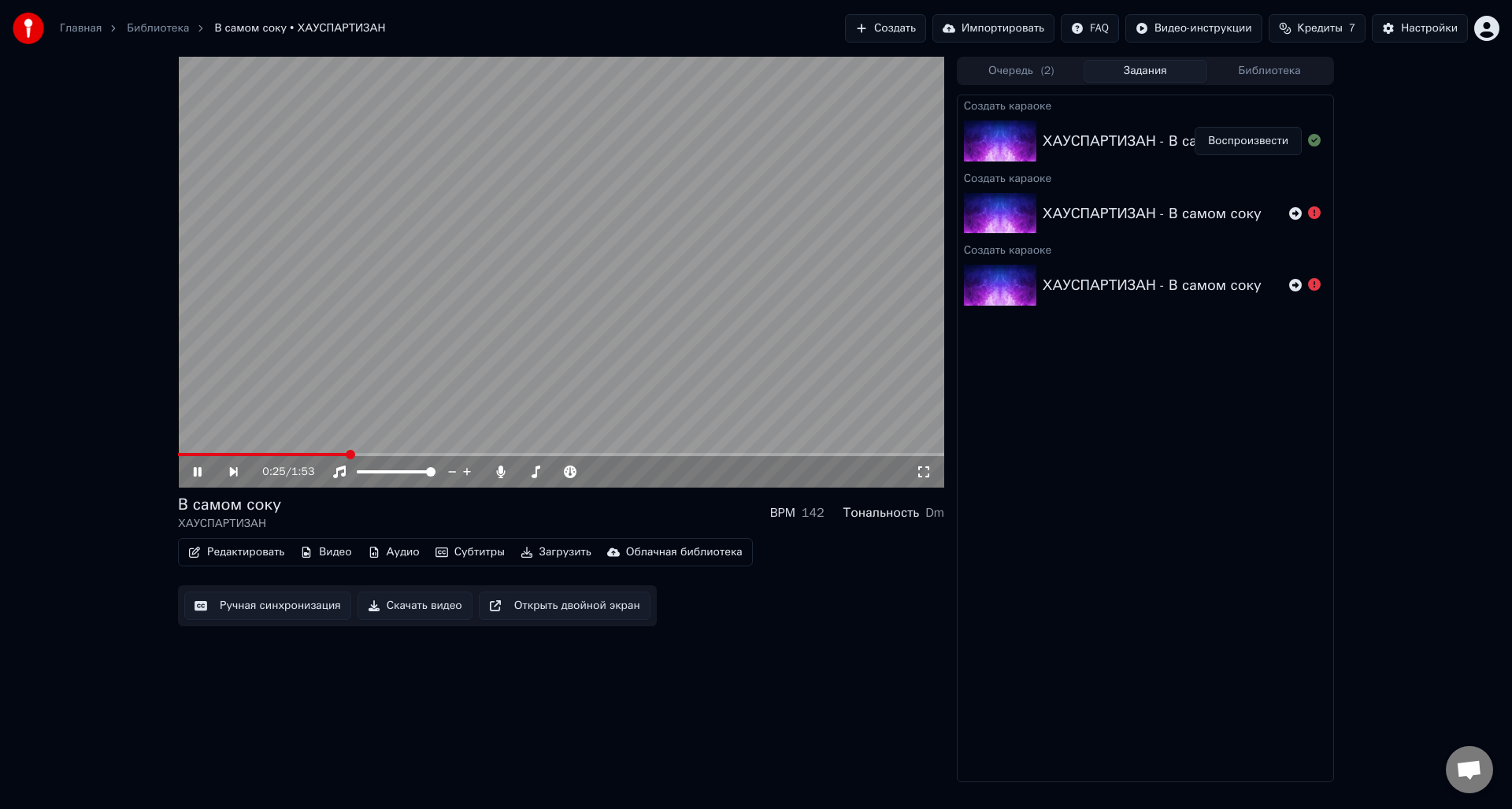 click on "Аудио" at bounding box center (394, 552) 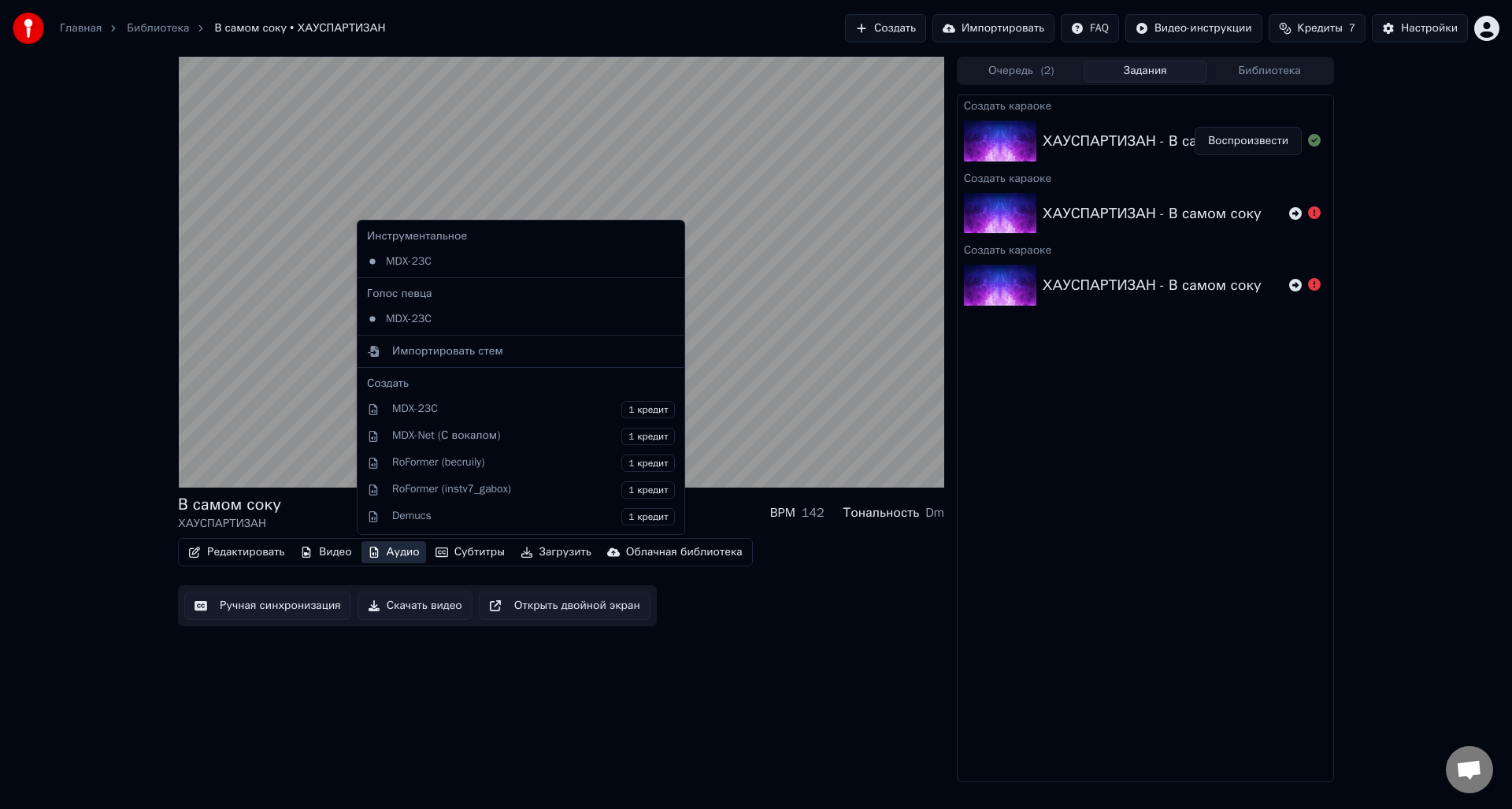 click on "Редактировать Видео Аудио Субтитры Загрузить Облачная библиотека Ручная синхронизация Скачать видео Открыть двойной экран" at bounding box center (561, 582) 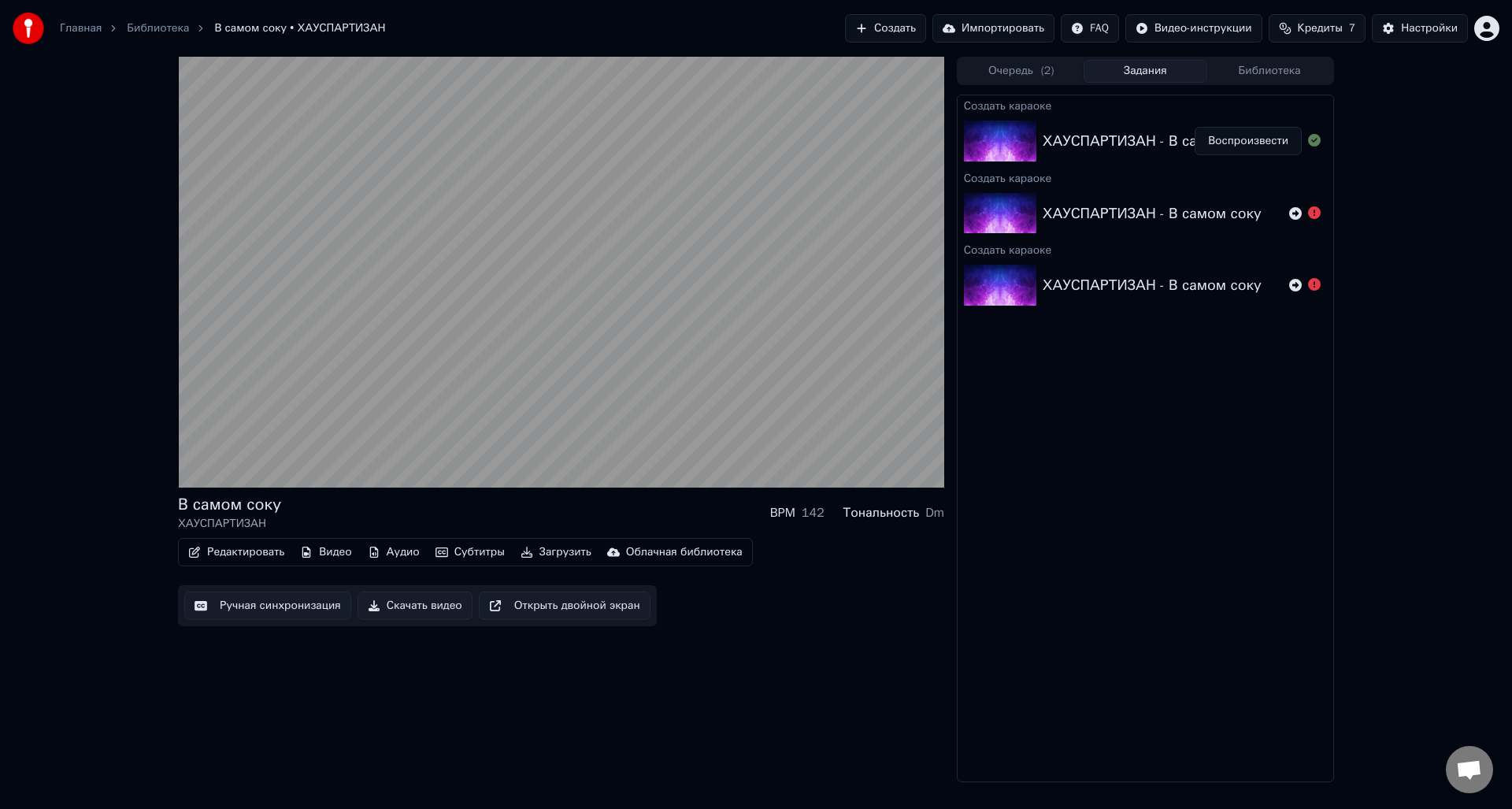 click on "Аудио" at bounding box center (394, 552) 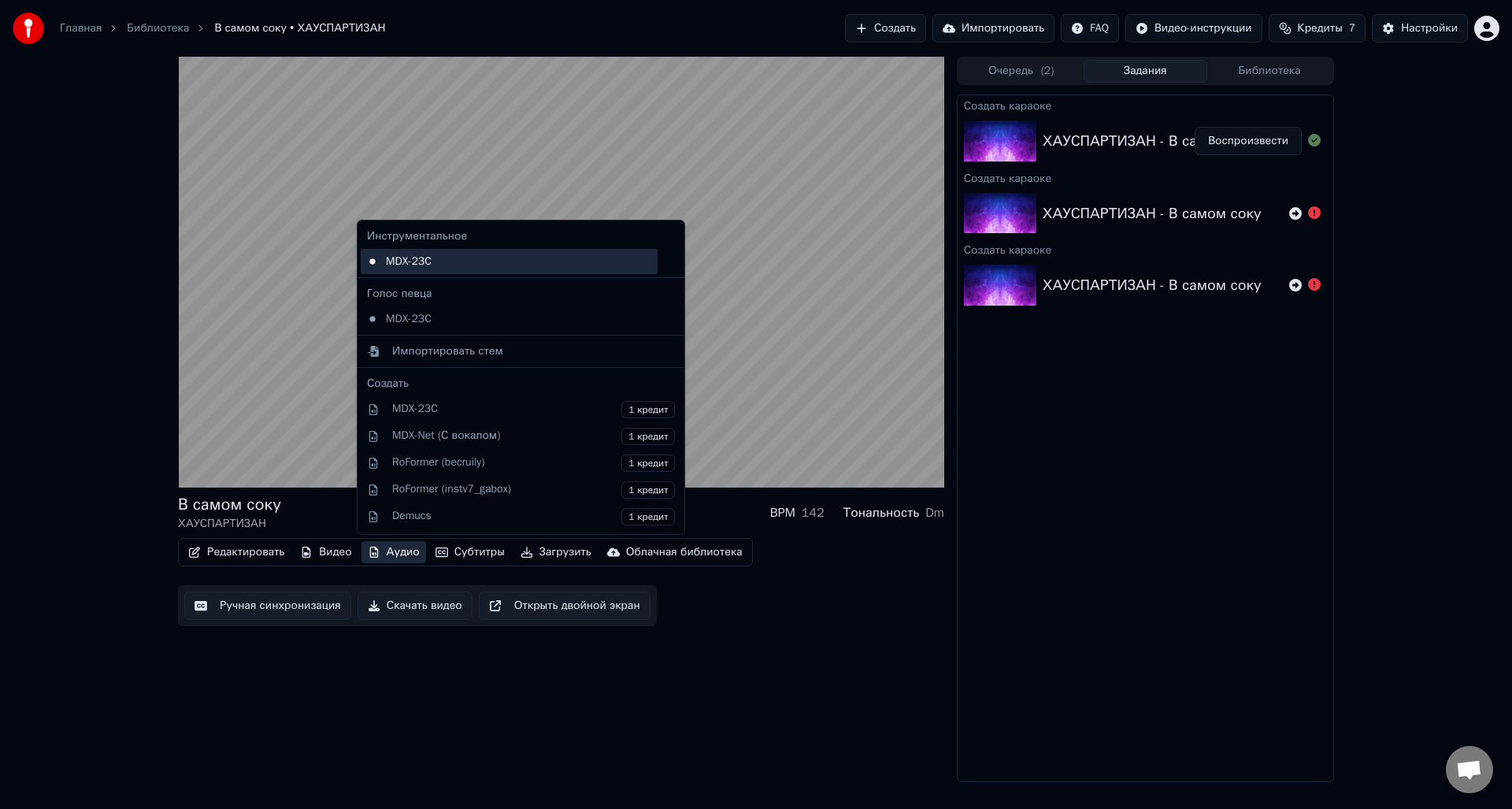 click on "MDX-23C" at bounding box center (509, 262) 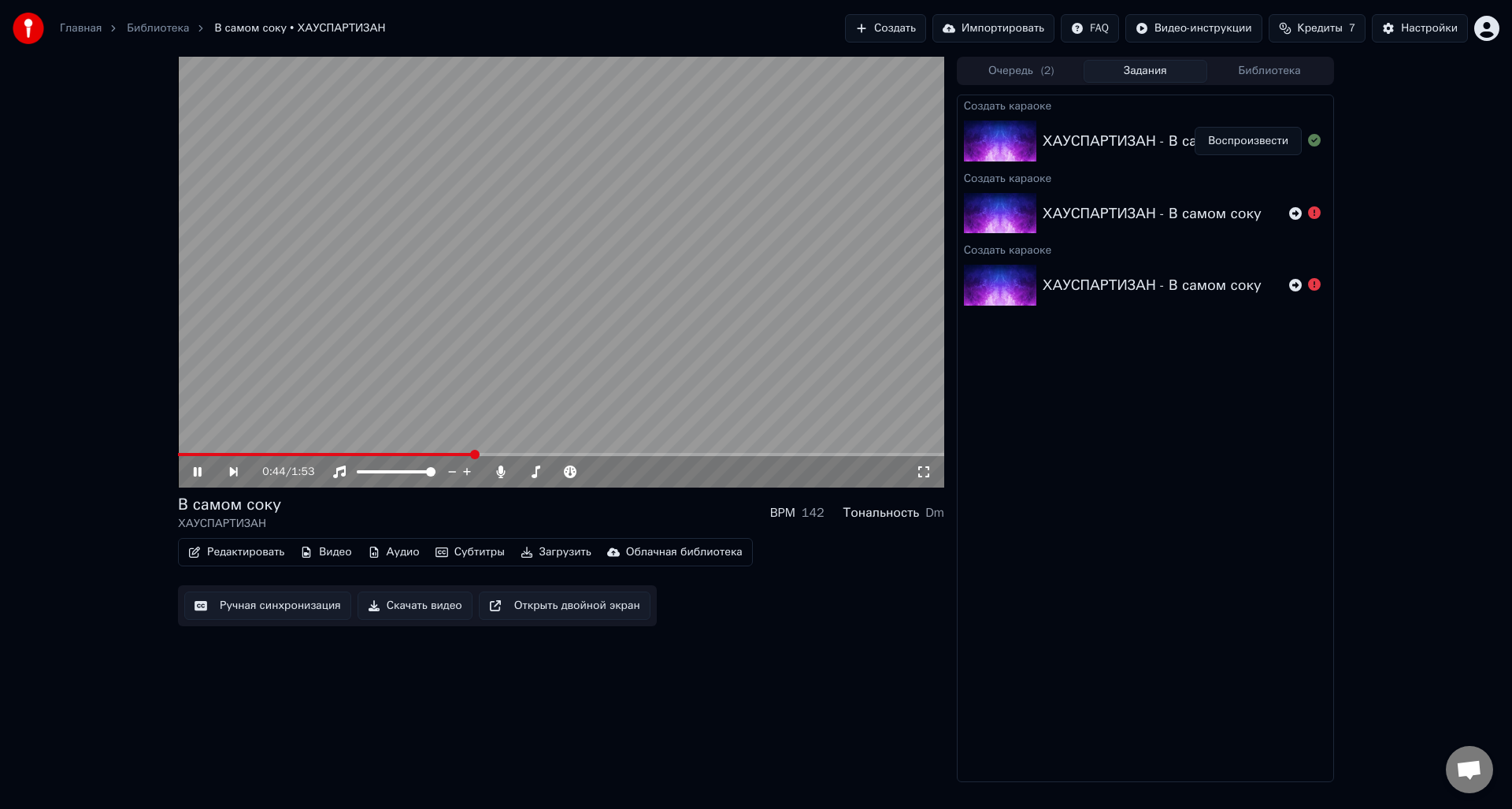 click at bounding box center (561, 455) 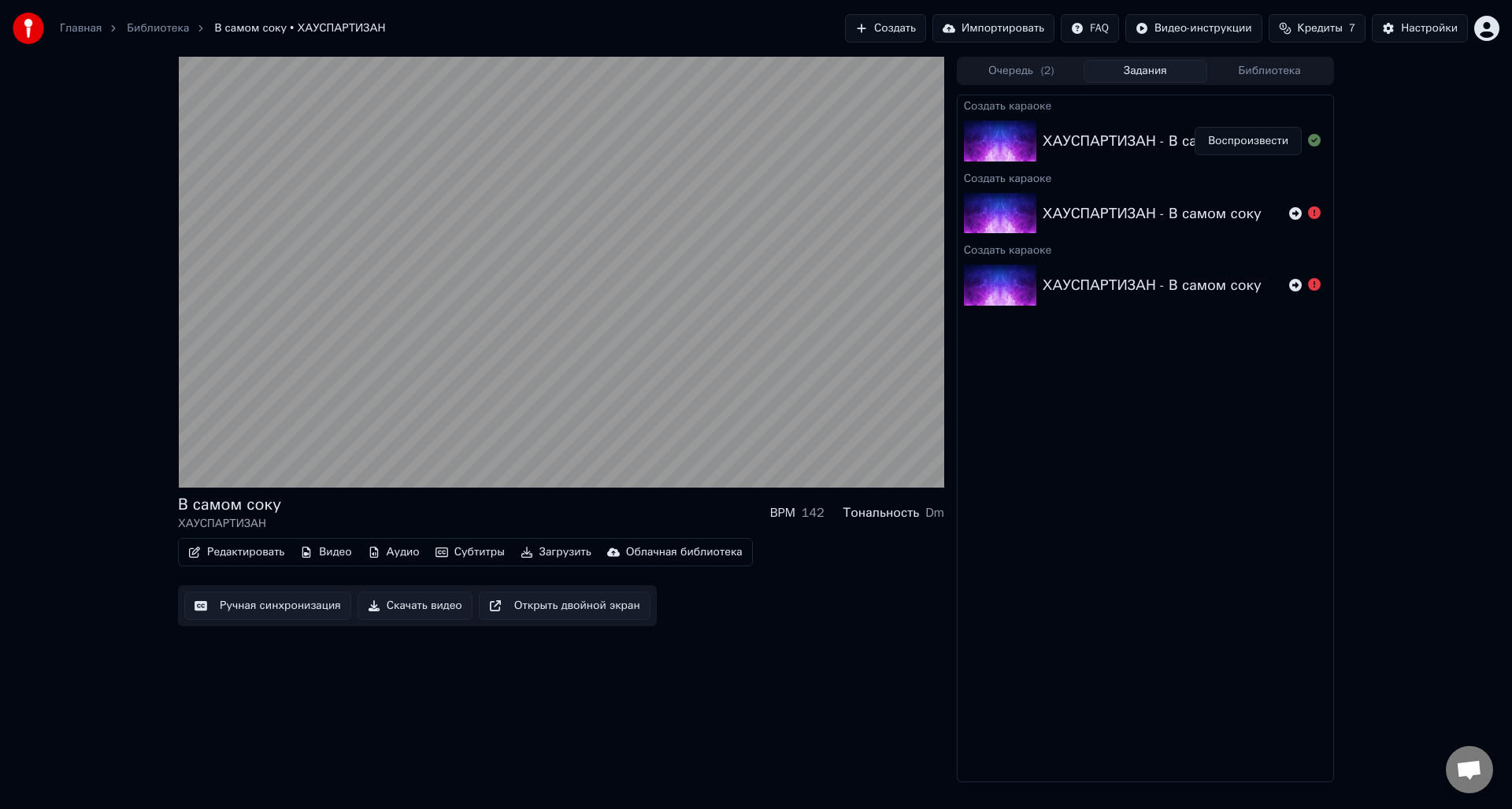 click on "Ручная синхронизация" at bounding box center (268, 606) 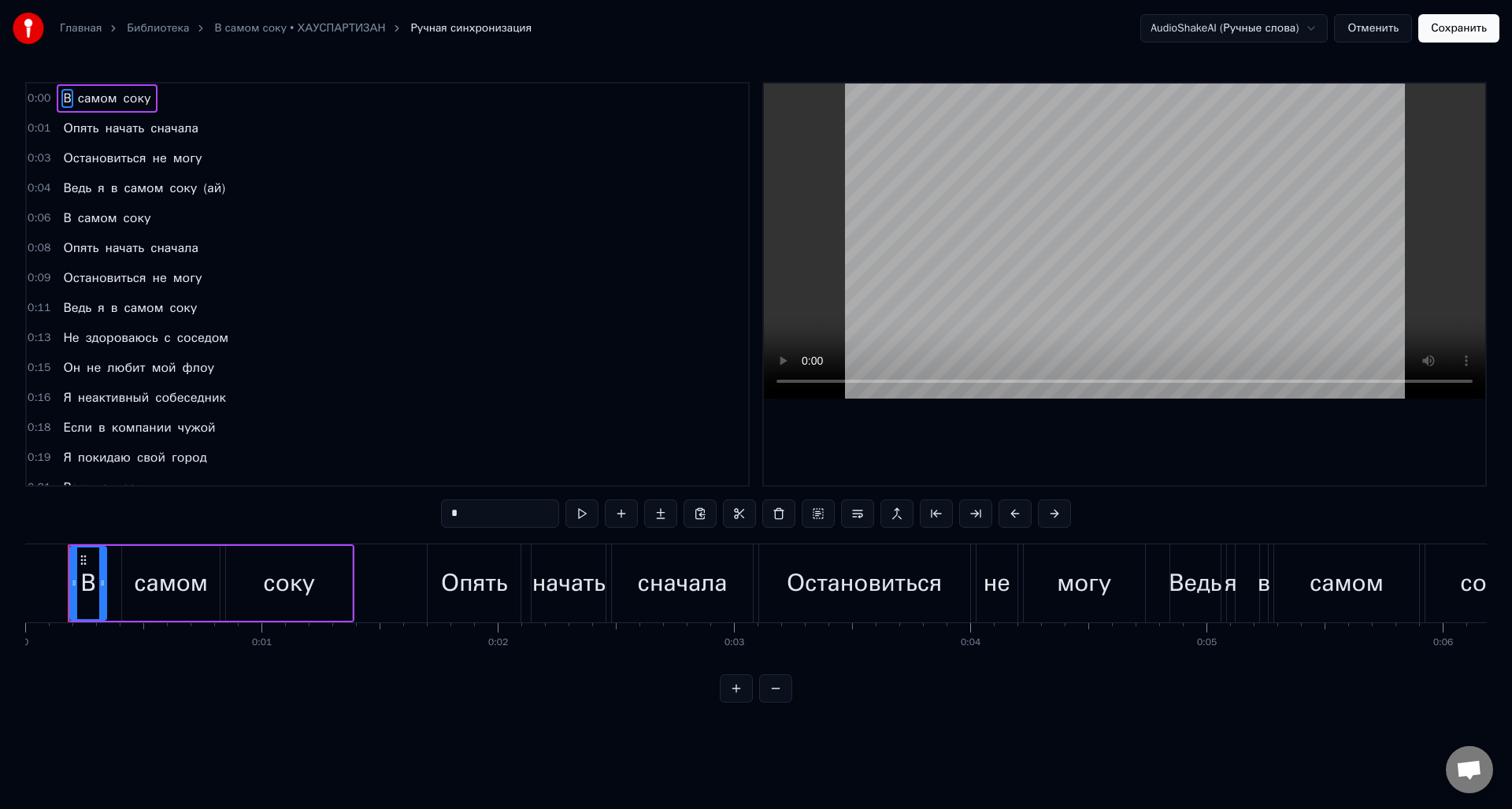 click on "Отменить" at bounding box center (1373, 28) 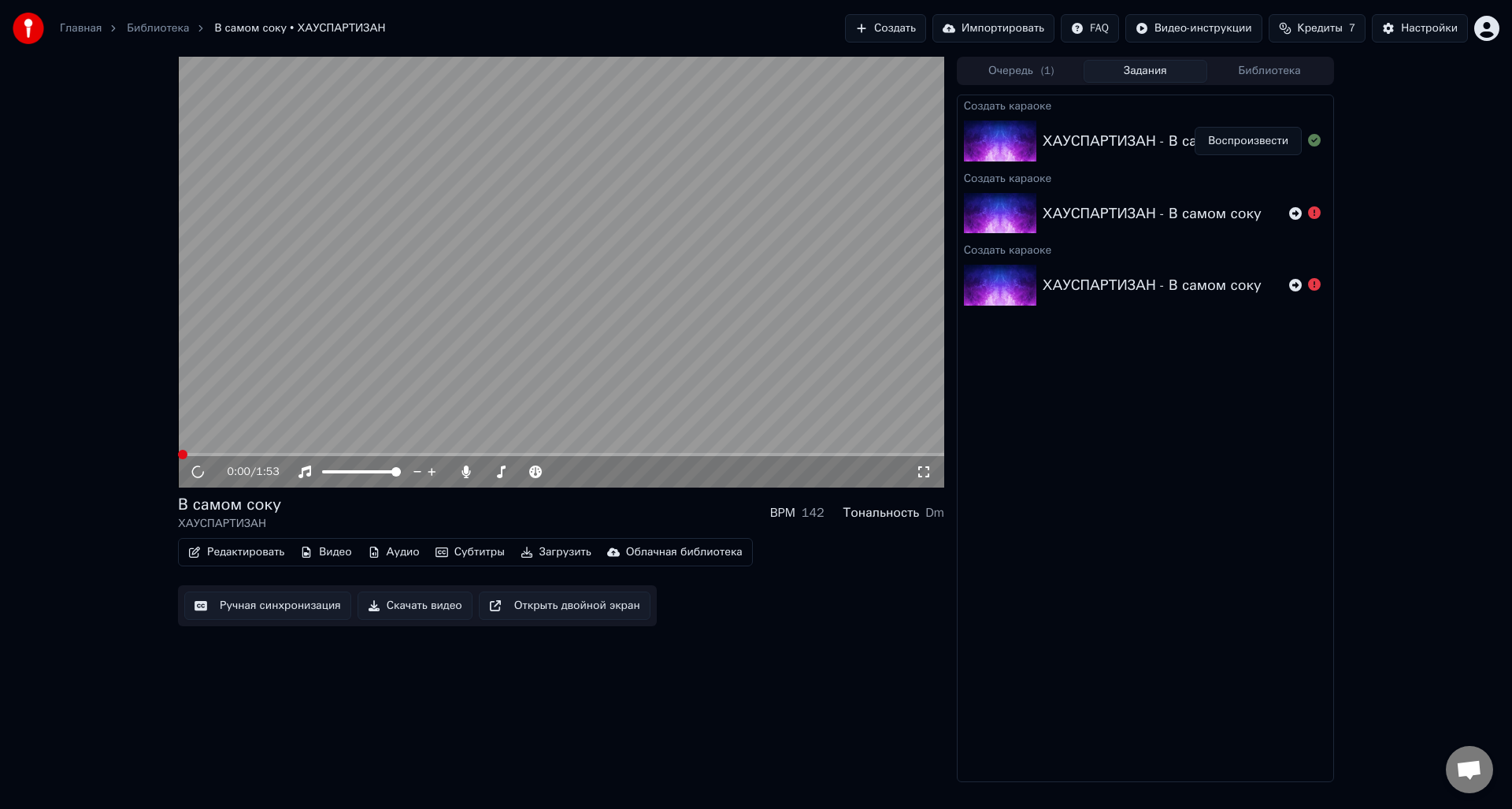 click on "Редактировать" at bounding box center [236, 552] 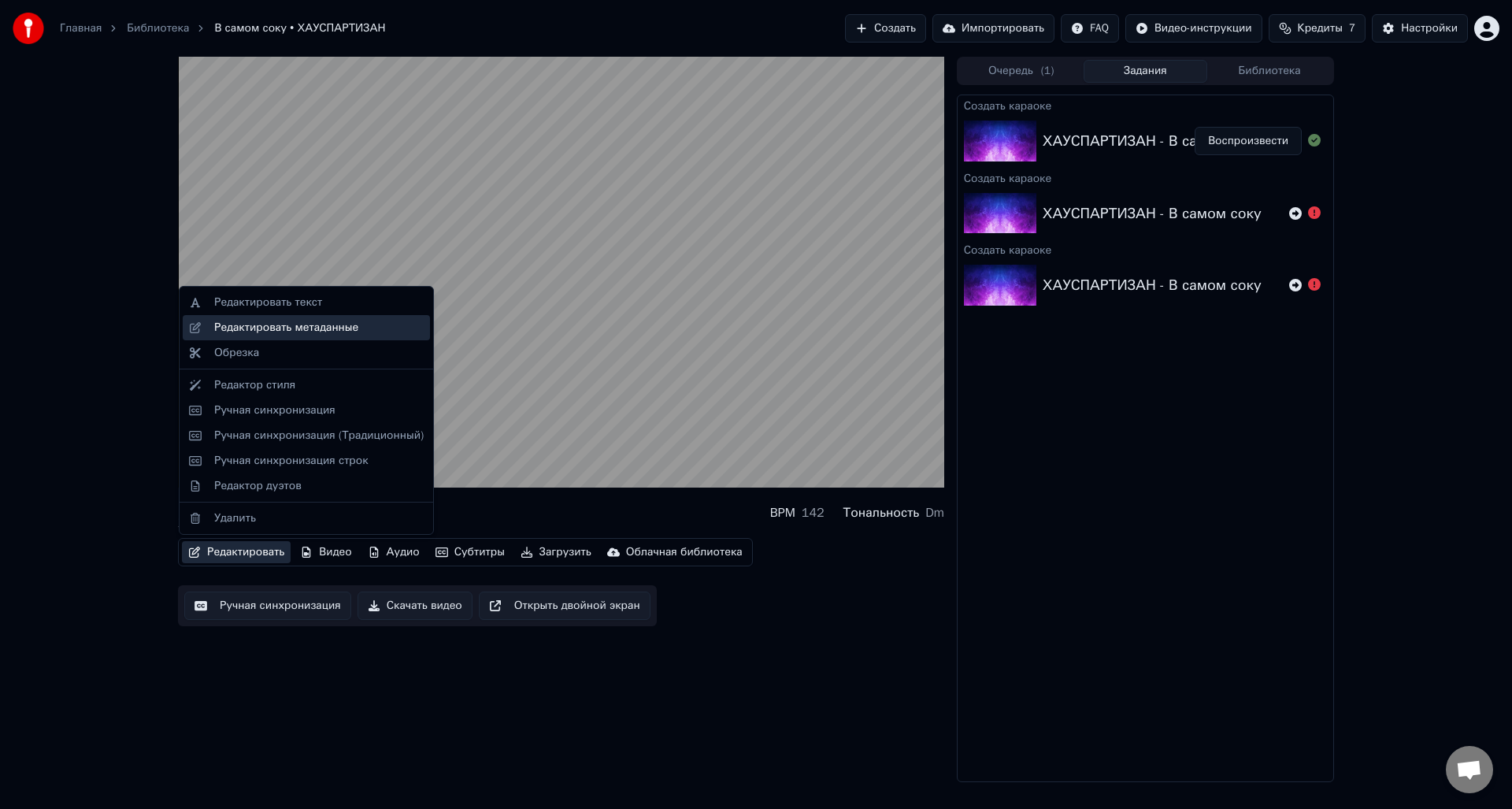 click on "Редактировать метаданные" at bounding box center (286, 328) 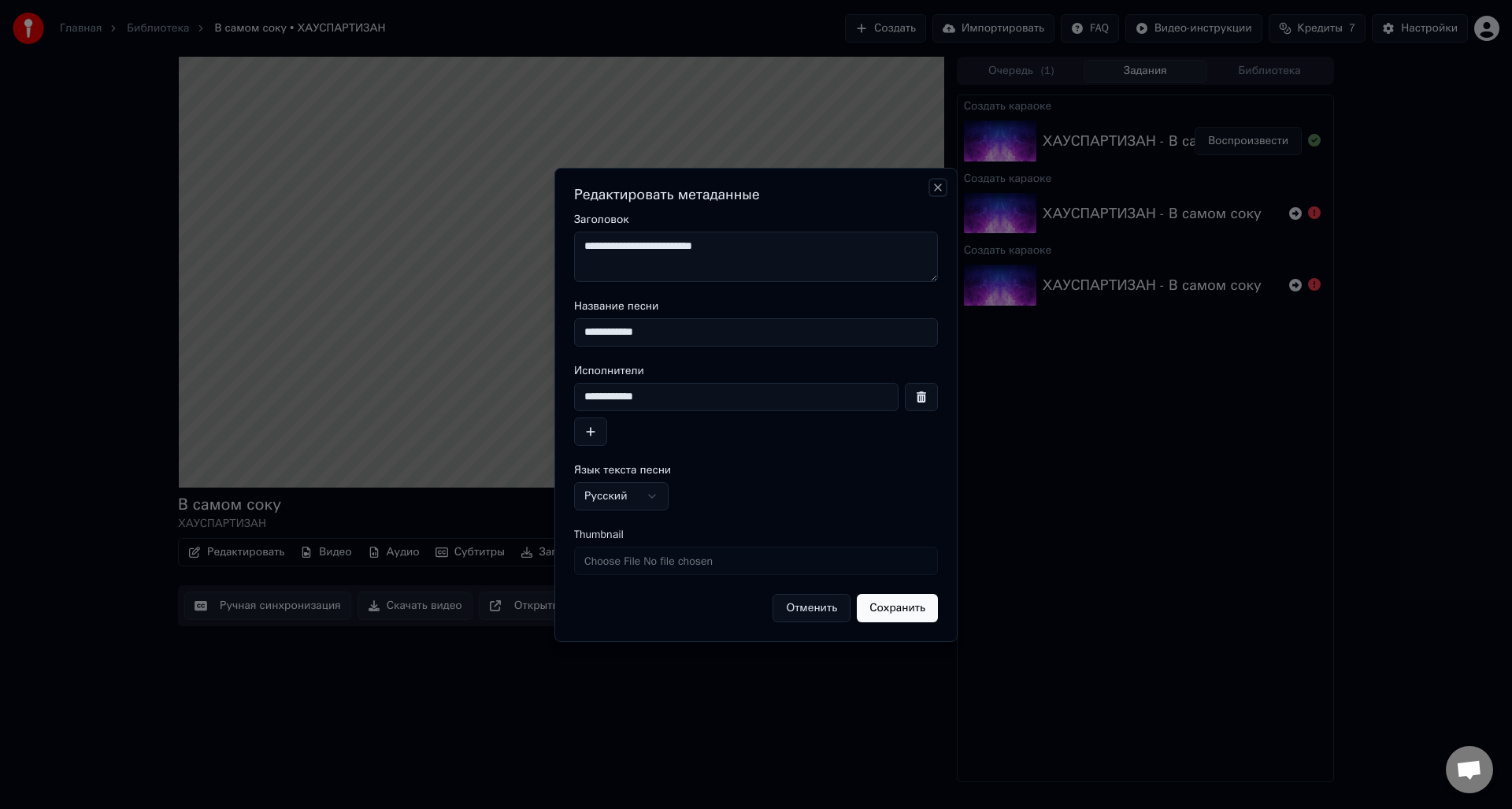 click on "Close" at bounding box center (938, 187) 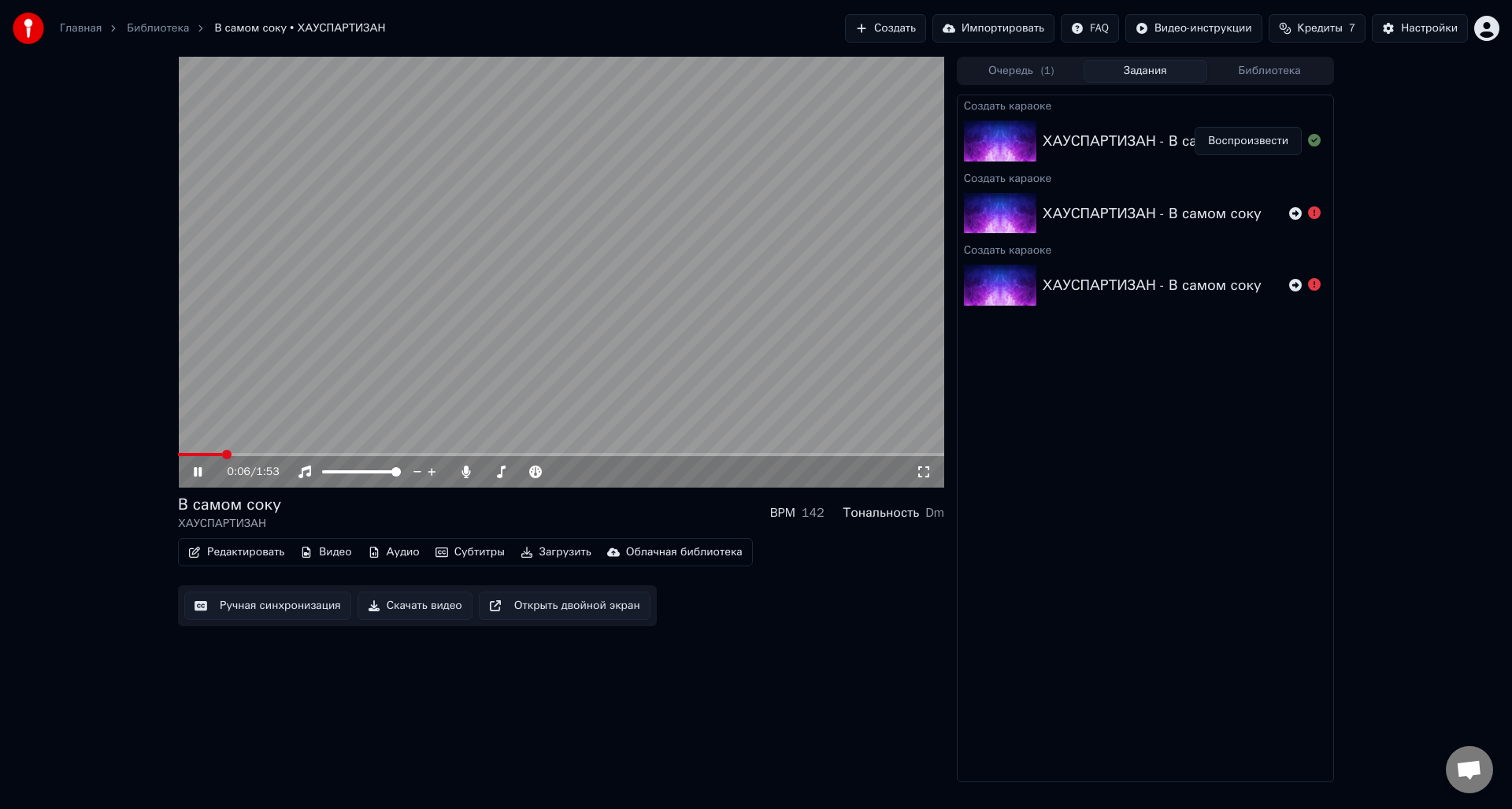 click on "Очередь ( 1 )" at bounding box center [1021, 71] 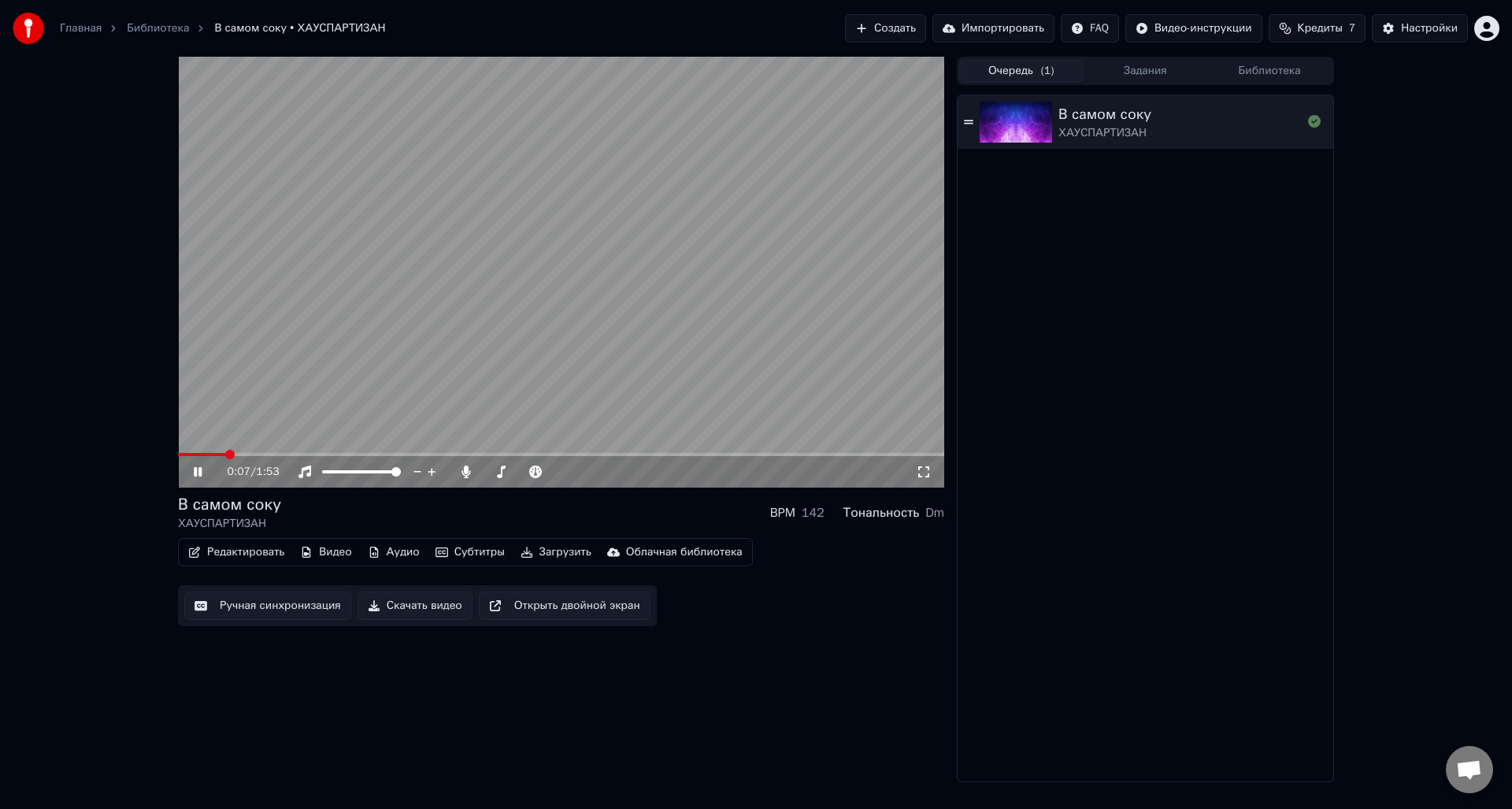click on "В самом соку" at bounding box center [1105, 114] 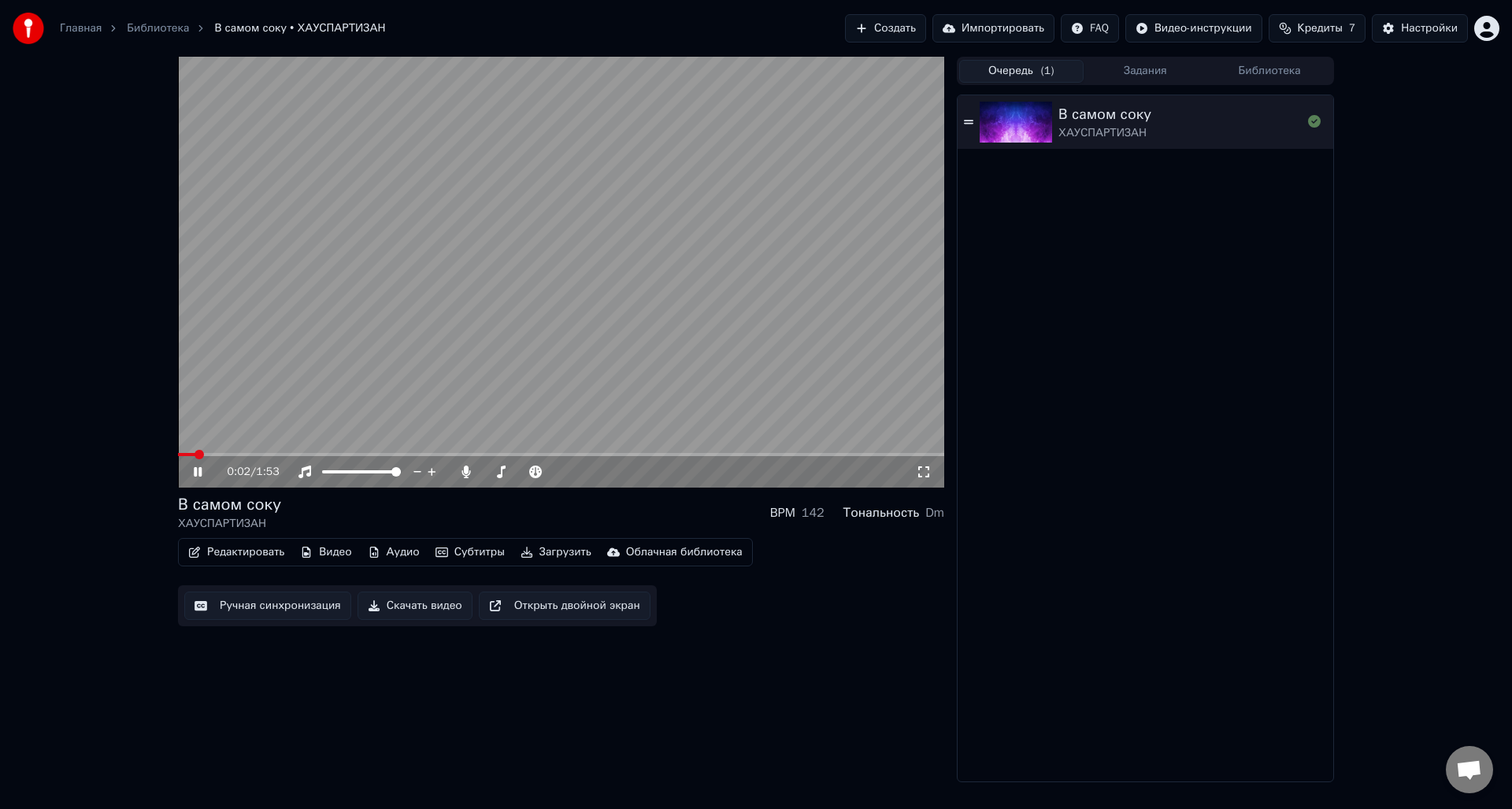 click 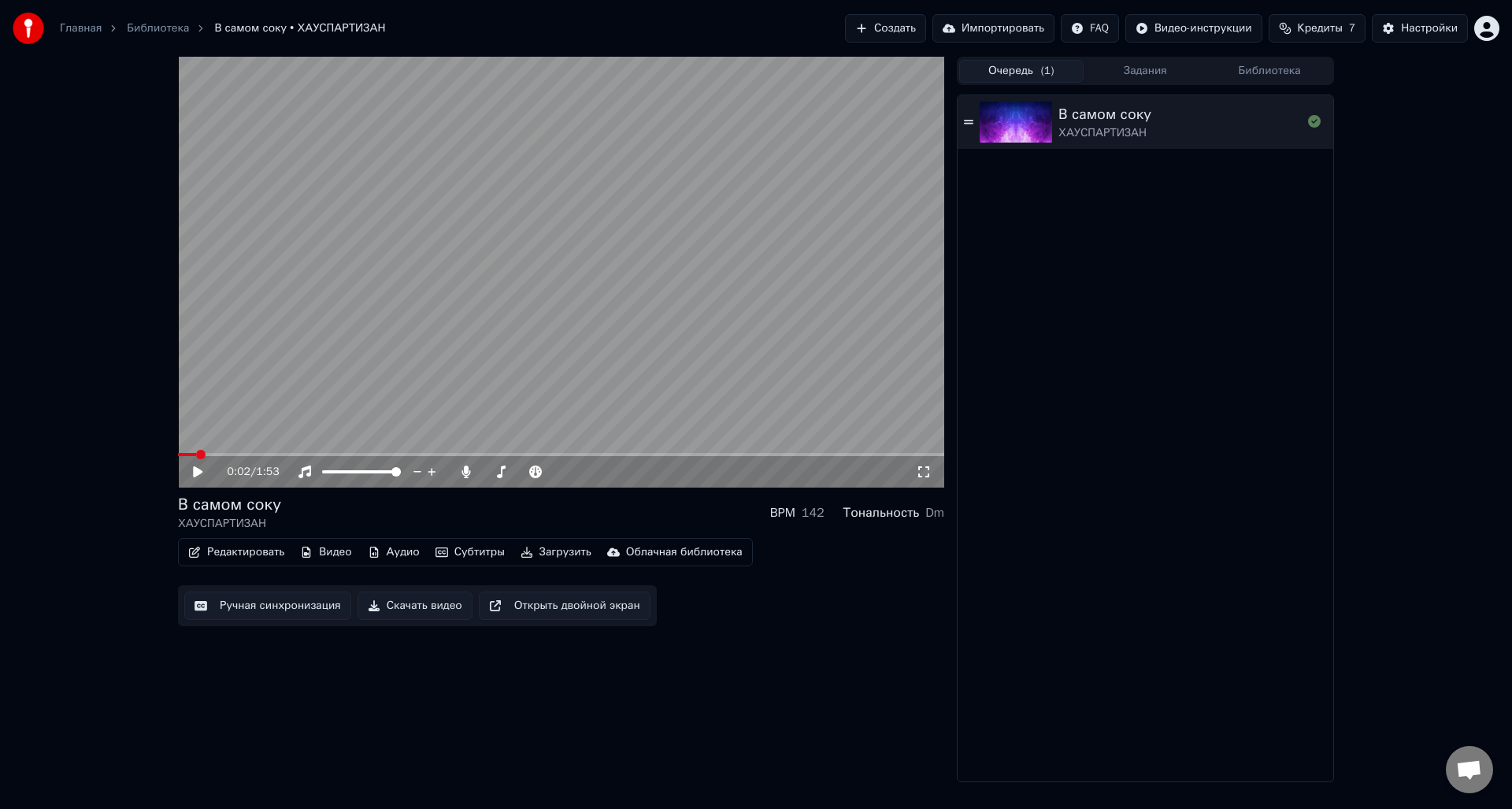 click on "Редактировать" at bounding box center (236, 552) 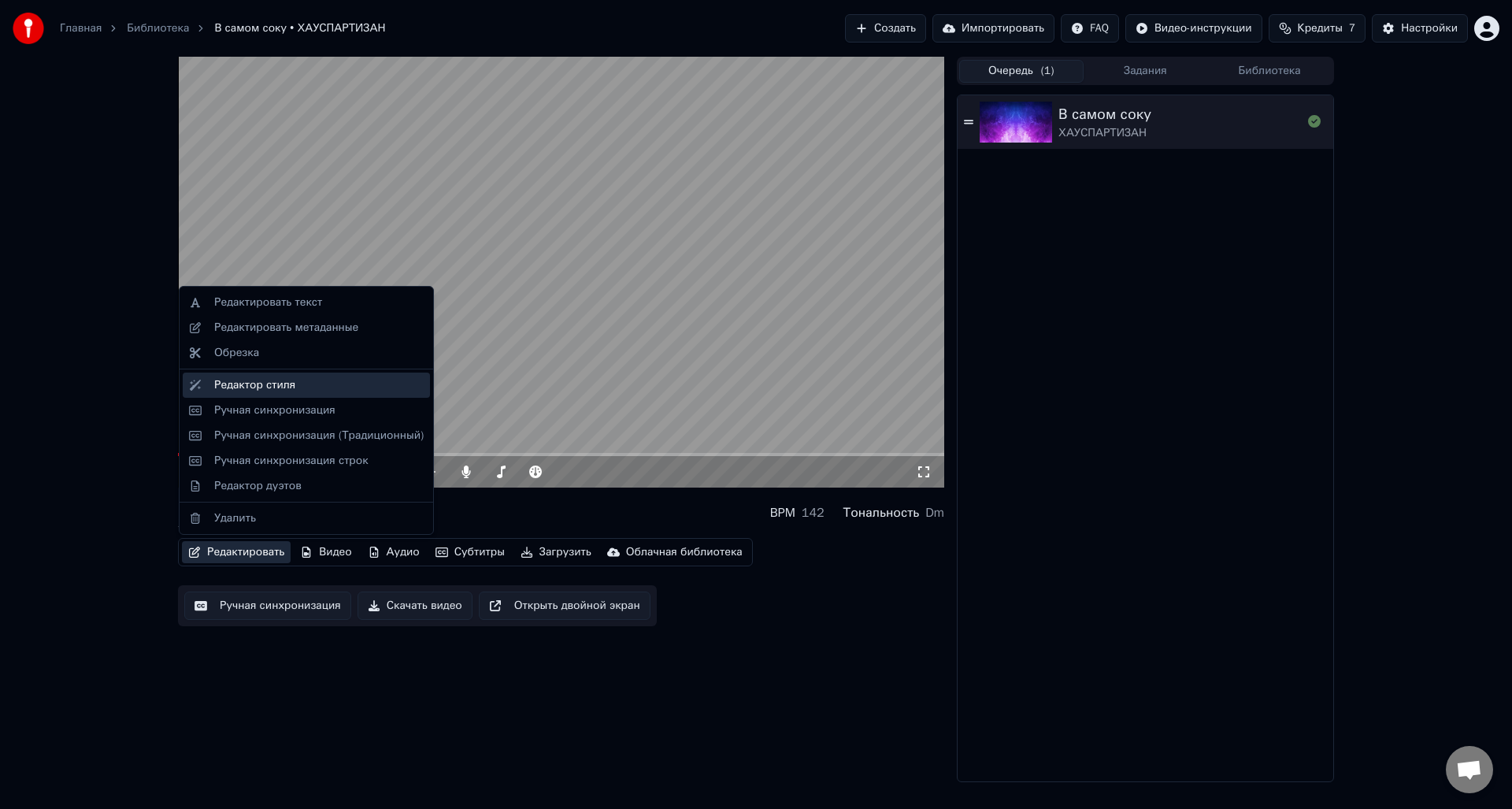 click on "Редактор стиля" at bounding box center [319, 385] 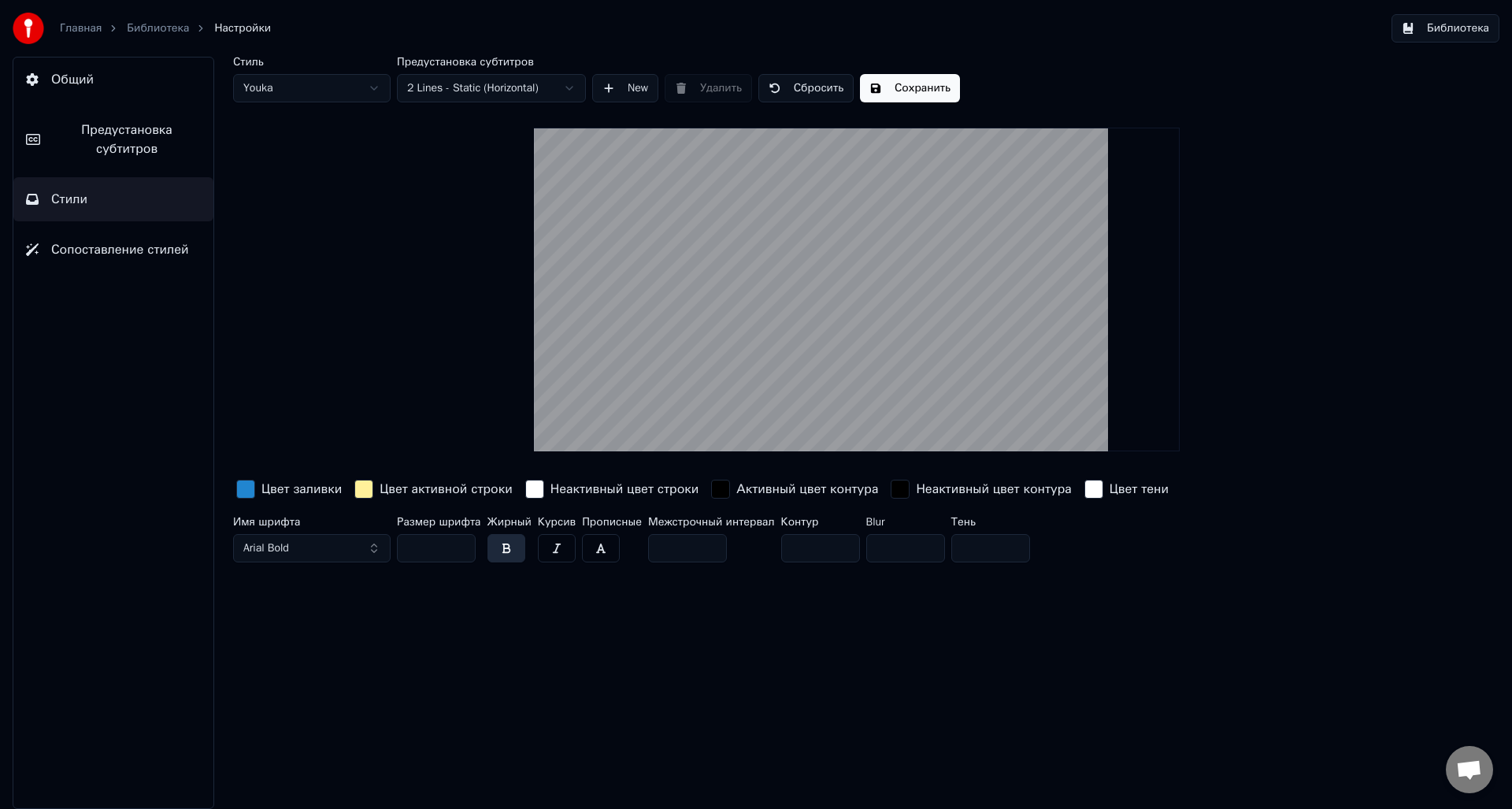 click on "Главная Библиотека Настройки Библиотека Общий Предустановка субтитров Стили Сопоставление стилей Стиль Youka Предустановка субтитров 2 Lines - Static (Horizontal) New Удалить Сбросить Сохранить Цвет заливки Цвет активной строки Неактивный цвет строки Активный цвет контура Неактивный цвет контура Цвет тени Имя шрифта Arial Bold Размер шрифта ** Жирный Курсив Прописные Межстрочный интервал * Контур * Blur * Тень *" at bounding box center (756, 404) 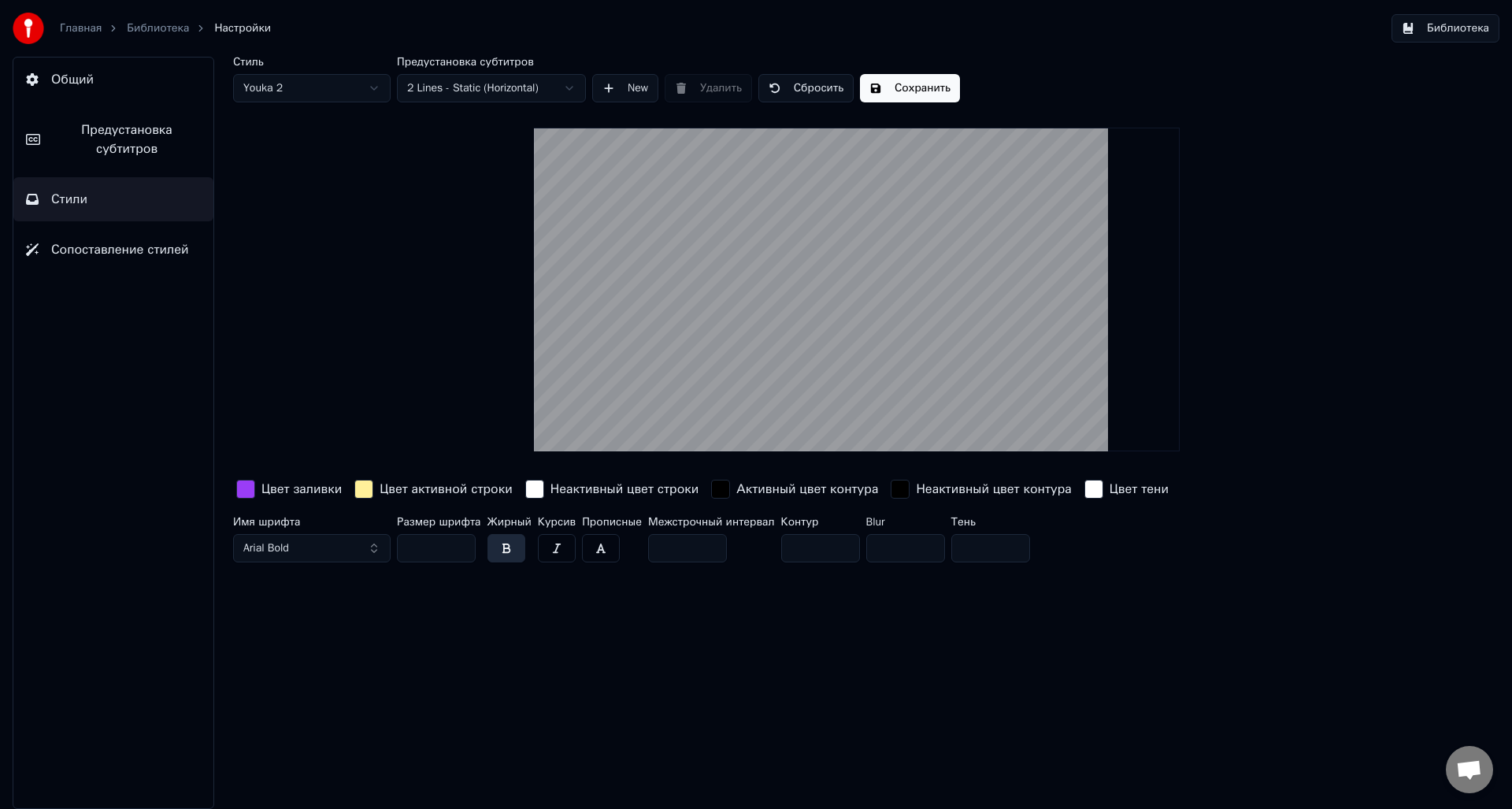click on "Главная Библиотека Настройки Библиотека Общий Предустановка субтитров Стили Сопоставление стилей Стиль Youka 2 Предустановка субтитров 2 Lines - Static (Horizontal) New Удалить Сбросить Сохранить Цвет заливки Цвет активной строки Неактивный цвет строки Активный цвет контура Неактивный цвет контура Цвет тени Имя шрифта Arial Bold Размер шрифта ** Жирный Курсив Прописные Межстрочный интервал * Контур * Blur * Тень *" at bounding box center [756, 404] 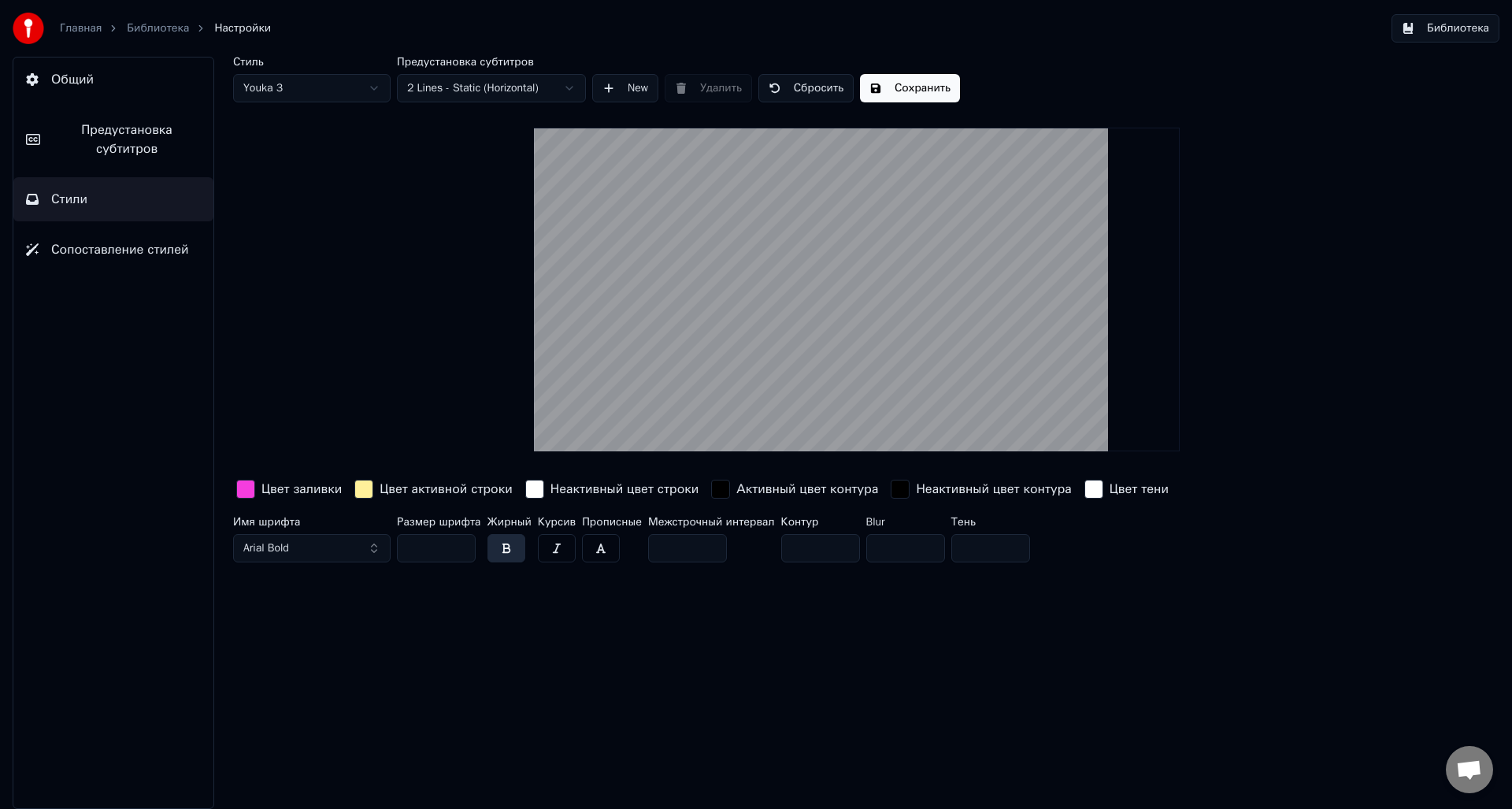 click on "Главная Библиотека Настройки Библиотека Общий Предустановка субтитров Стили Сопоставление стилей Стиль Youka 3 Предустановка субтитров 2 Lines - Static (Horizontal) New Удалить Сбросить Сохранить Цвет заливки Цвет активной строки Неактивный цвет строки Активный цвет контура Неактивный цвет контура Цвет тени Имя шрифта Arial Bold Размер шрифта ** Жирный Курсив Прописные Межстрочный интервал * Контур * Blur * Тень *" at bounding box center [756, 404] 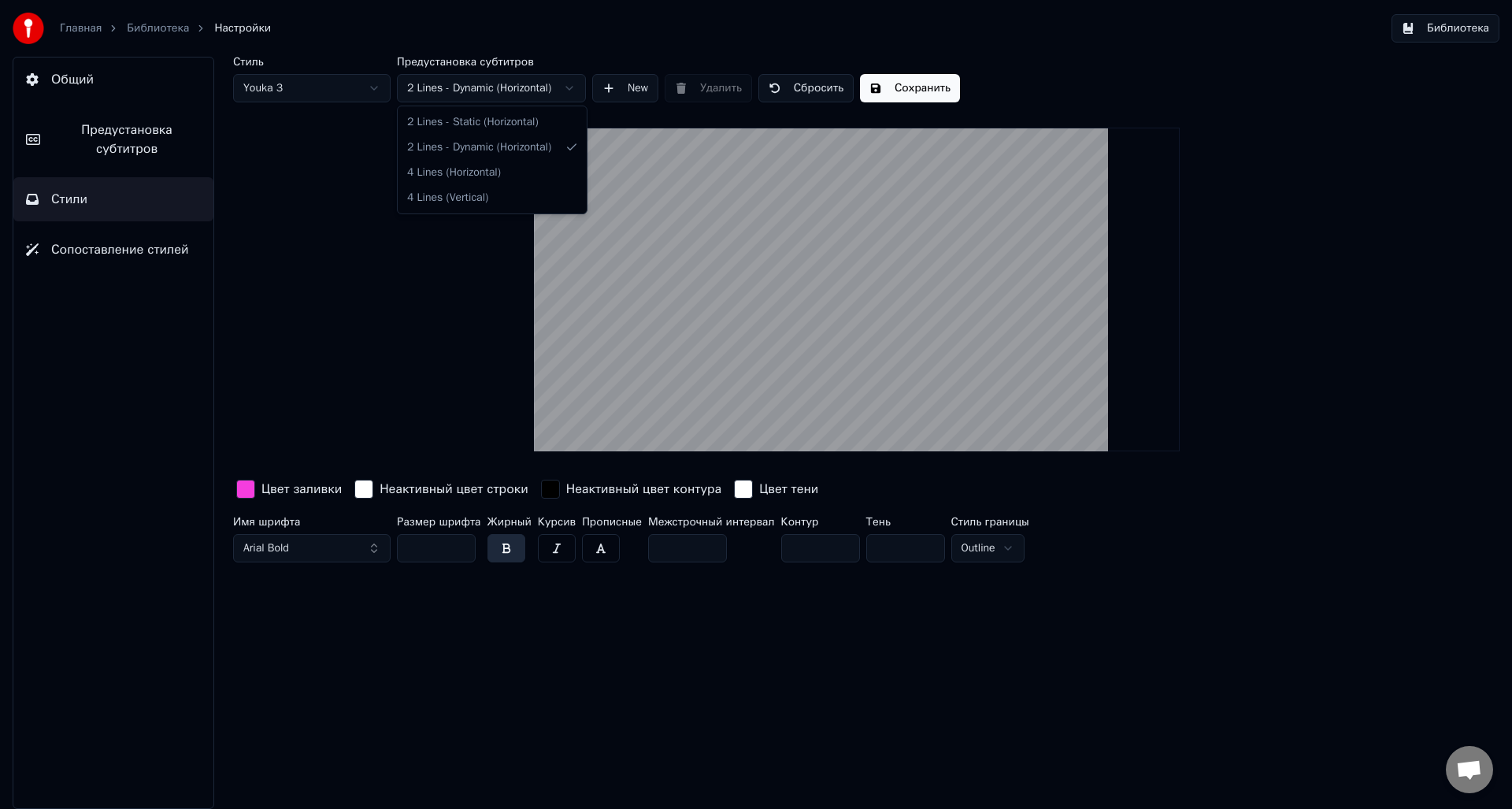 click on "Главная Библиотека Настройки Библиотека Общий Предустановка субтитров Стили Сопоставление стилей Стиль Youka 3 Предустановка субтитров 2 Lines - Dynamic (Horizontal) New Удалить Сбросить Сохранить Цвет заливки Неактивный цвет строки Неактивный цвет контура Цвет тени Имя шрифта Arial Bold Размер шрифта ** Жирный Курсив Прописные Межстрочный интервал * Контур * Тень * Стиль границы Outline 2 Lines - Static (Horizontal) 2 Lines - Dynamic (Horizontal) 4 Lines (Horizontal) 4 Lines (Vertical)" at bounding box center (756, 404) 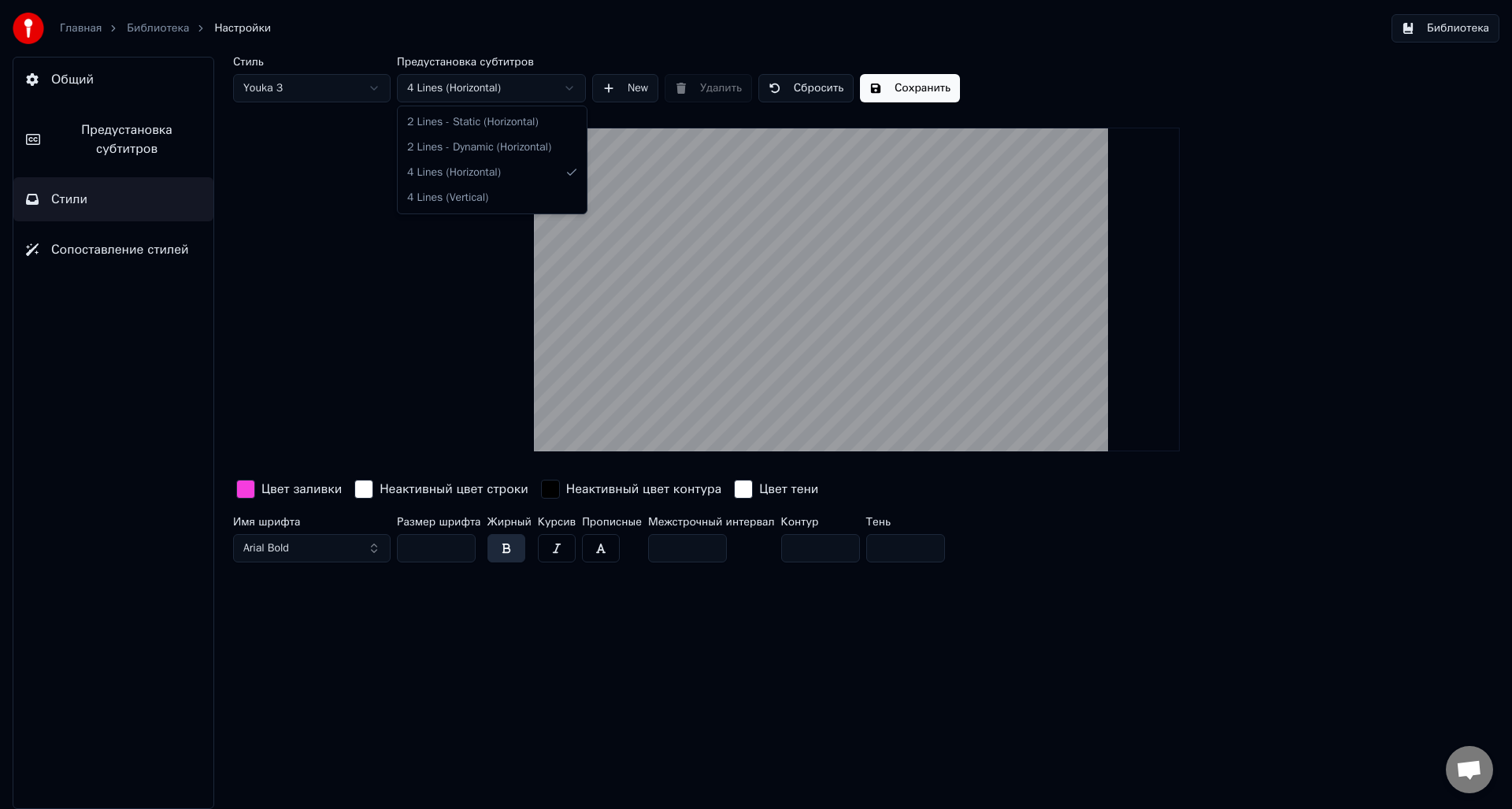 click on "Главная Библиотека Настройки Библиотека Общий Предустановка субтитров Стили Сопоставление стилей Стиль Youka 3 Предустановка субтитров 4 Lines (Horizontal) New Удалить Сбросить Сохранить Цвет заливки Неактивный цвет строки Неактивный цвет контура Цвет тени Имя шрифта Arial Bold Размер шрифта ** Жирный Курсив Прописные Межстрочный интервал * Контур * Тень * 2 Lines - Static (Horizontal) 2 Lines - Dynamic (Horizontal) 4 Lines (Horizontal) 4 Lines (Vertical)" at bounding box center [756, 404] 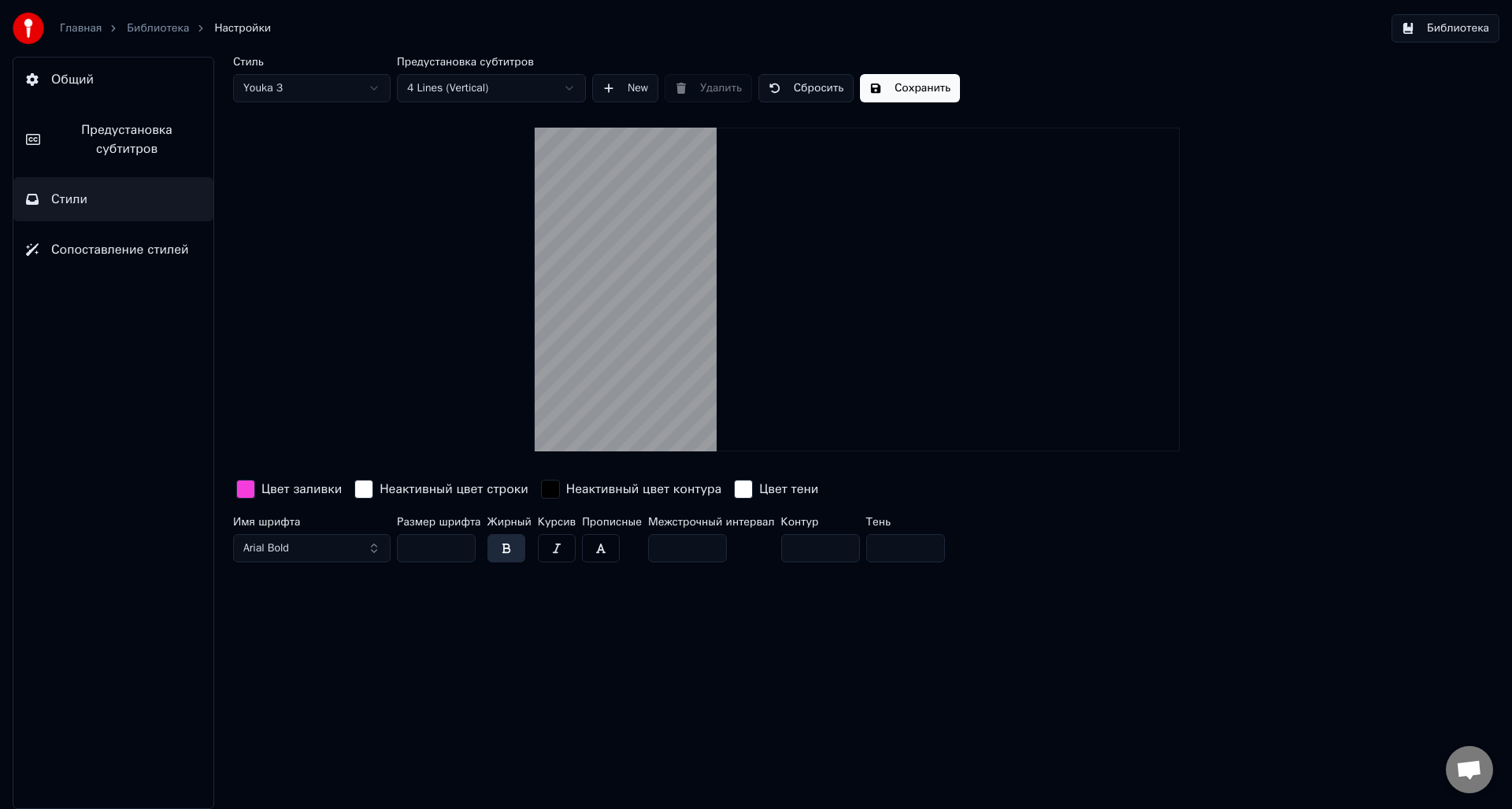 click on "Главная Библиотека Настройки Библиотека Общий Предустановка субтитров Стили Сопоставление стилей Стиль Youka 3 Предустановка субтитров 4 Lines (Vertical) New Удалить Сбросить Сохранить Цвет заливки Неактивный цвет строки Неактивный цвет контура Цвет тени Имя шрифта Arial Bold Размер шрифта ** Жирный Курсив Прописные Межстрочный интервал * Контур * Тень *" at bounding box center [756, 404] 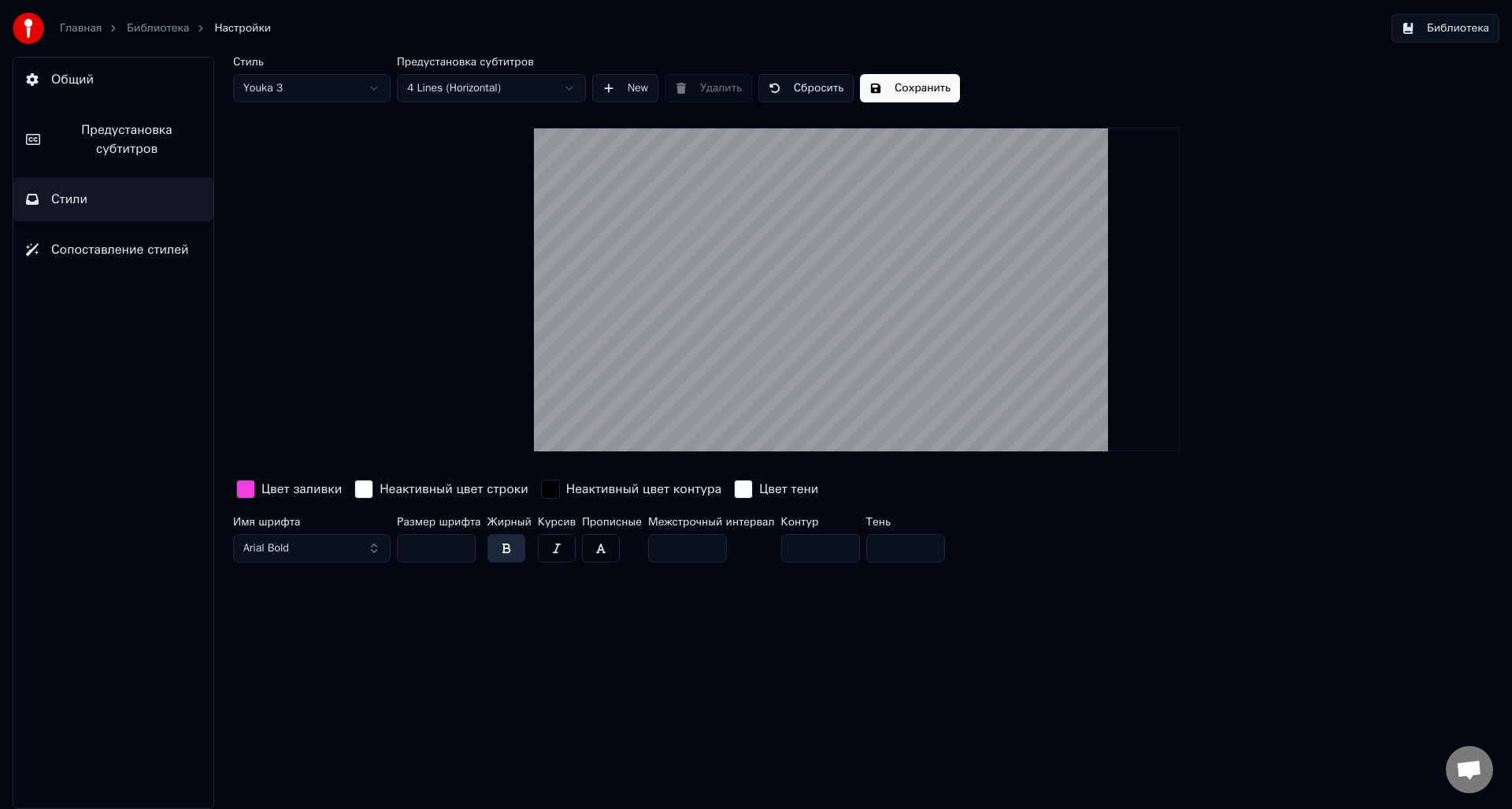 click on "Общий" at bounding box center (113, 80) 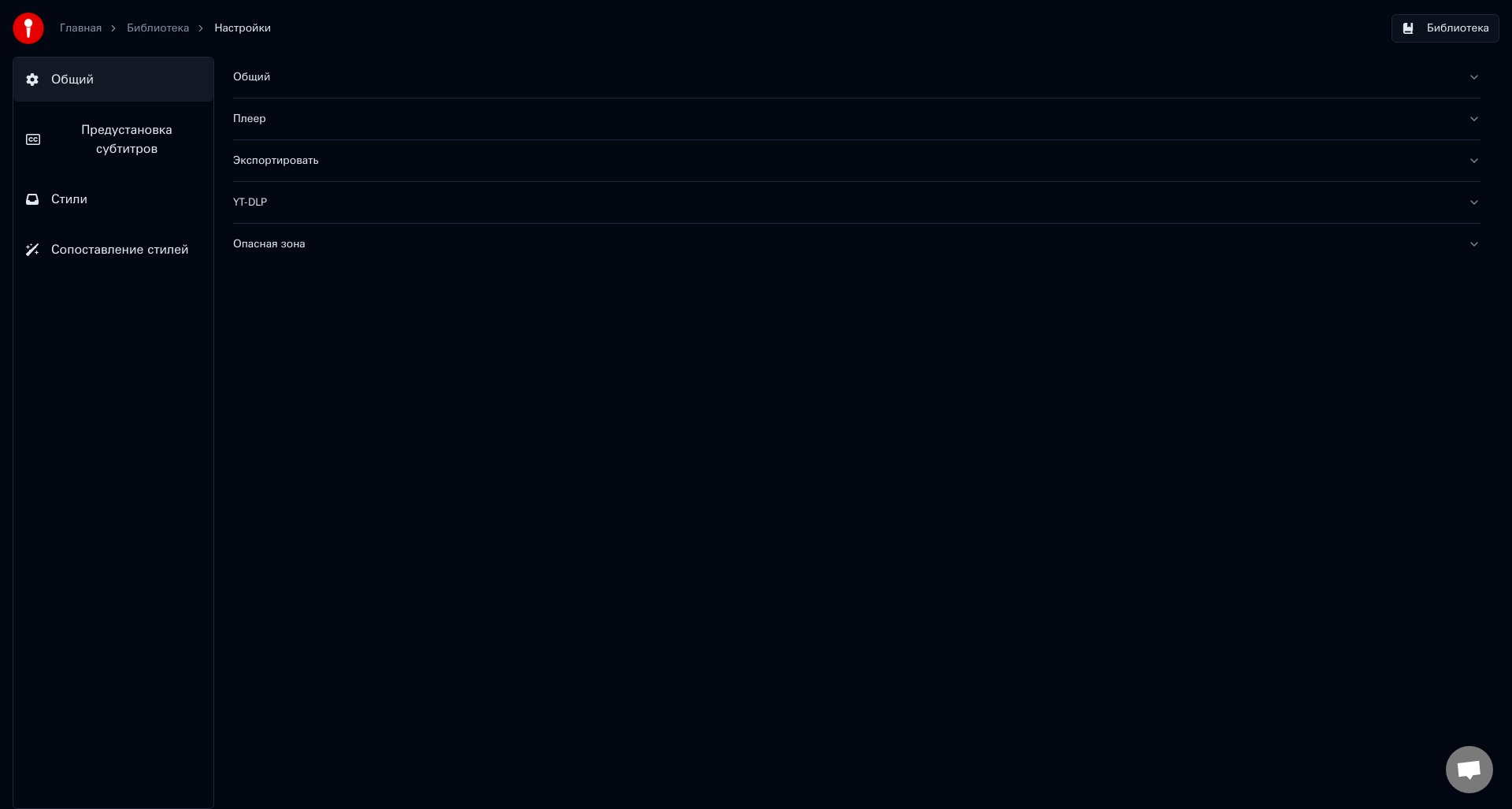 click on "Предустановка субтитров" at bounding box center [127, 139] 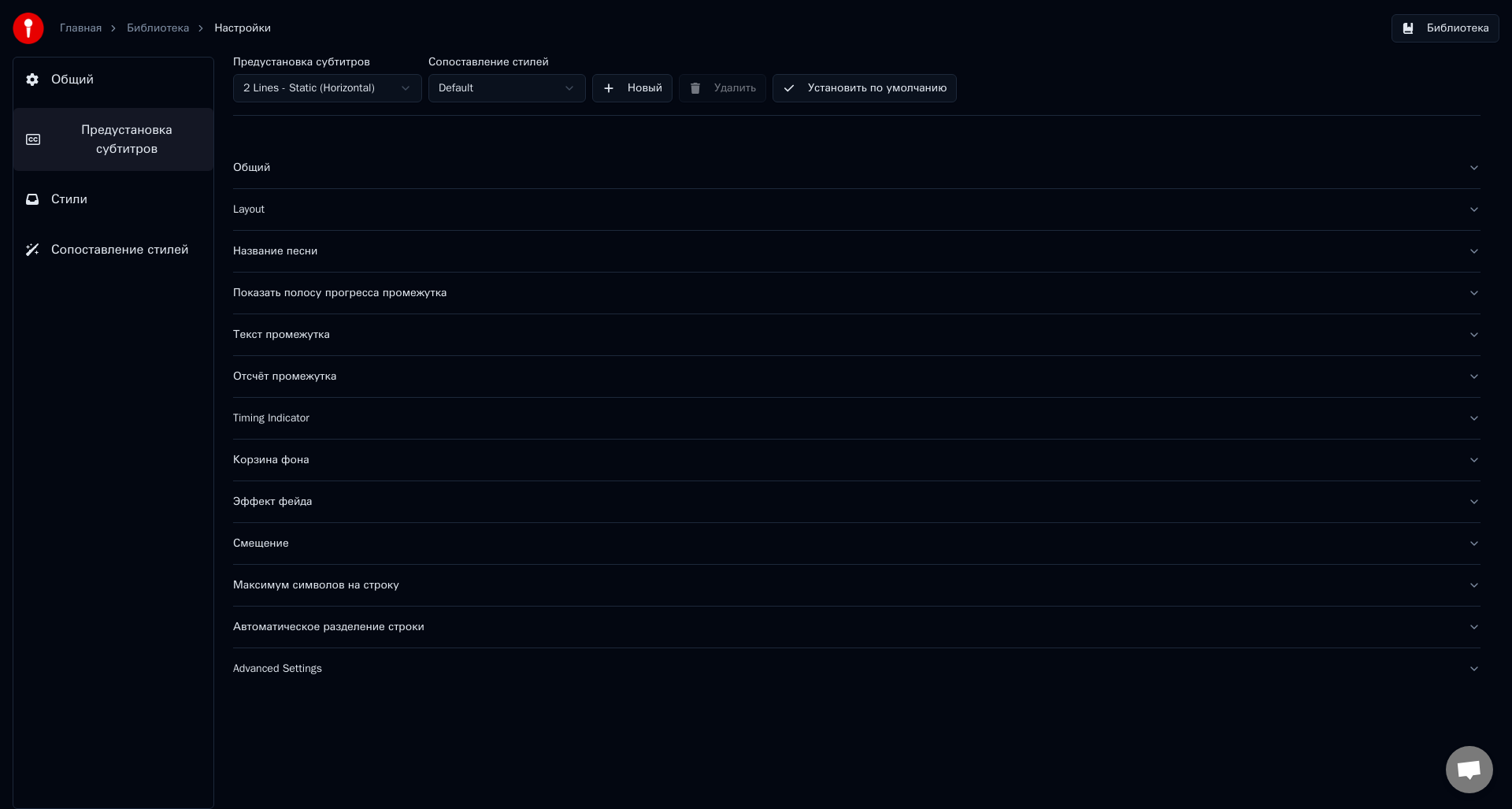 click on "Стили" at bounding box center (113, 199) 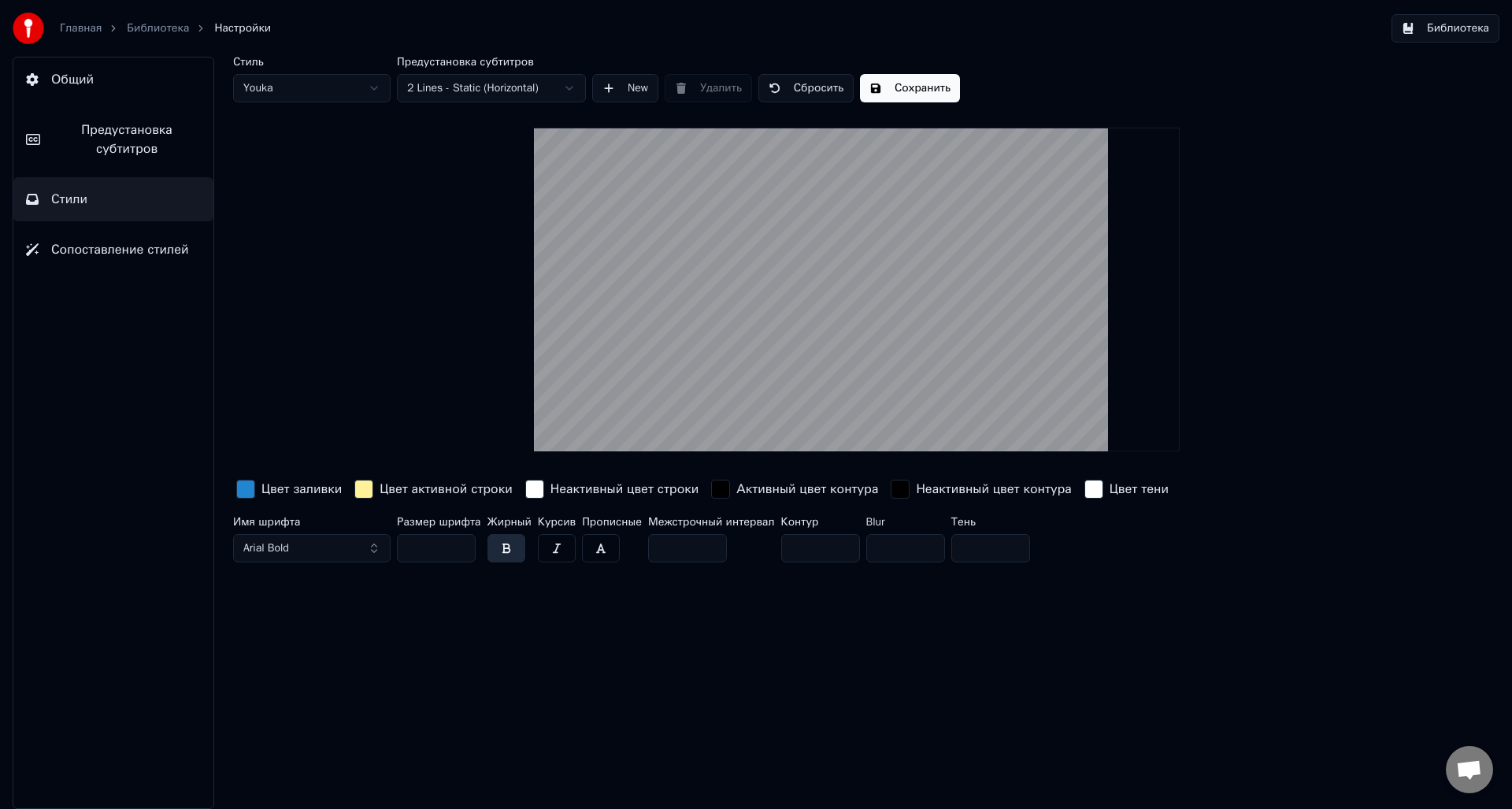 click on "Arial Bold" at bounding box center (312, 548) 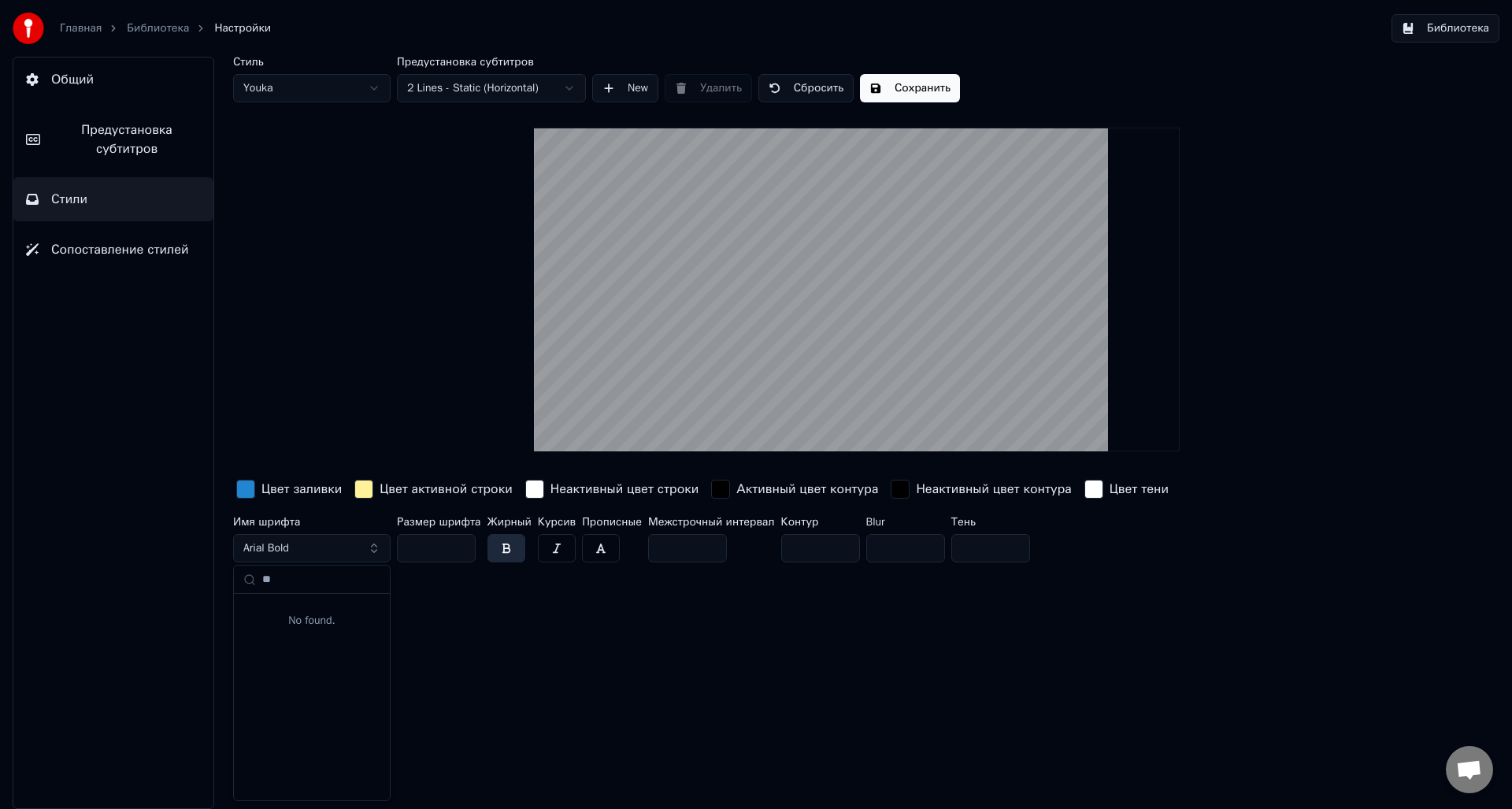 type on "*" 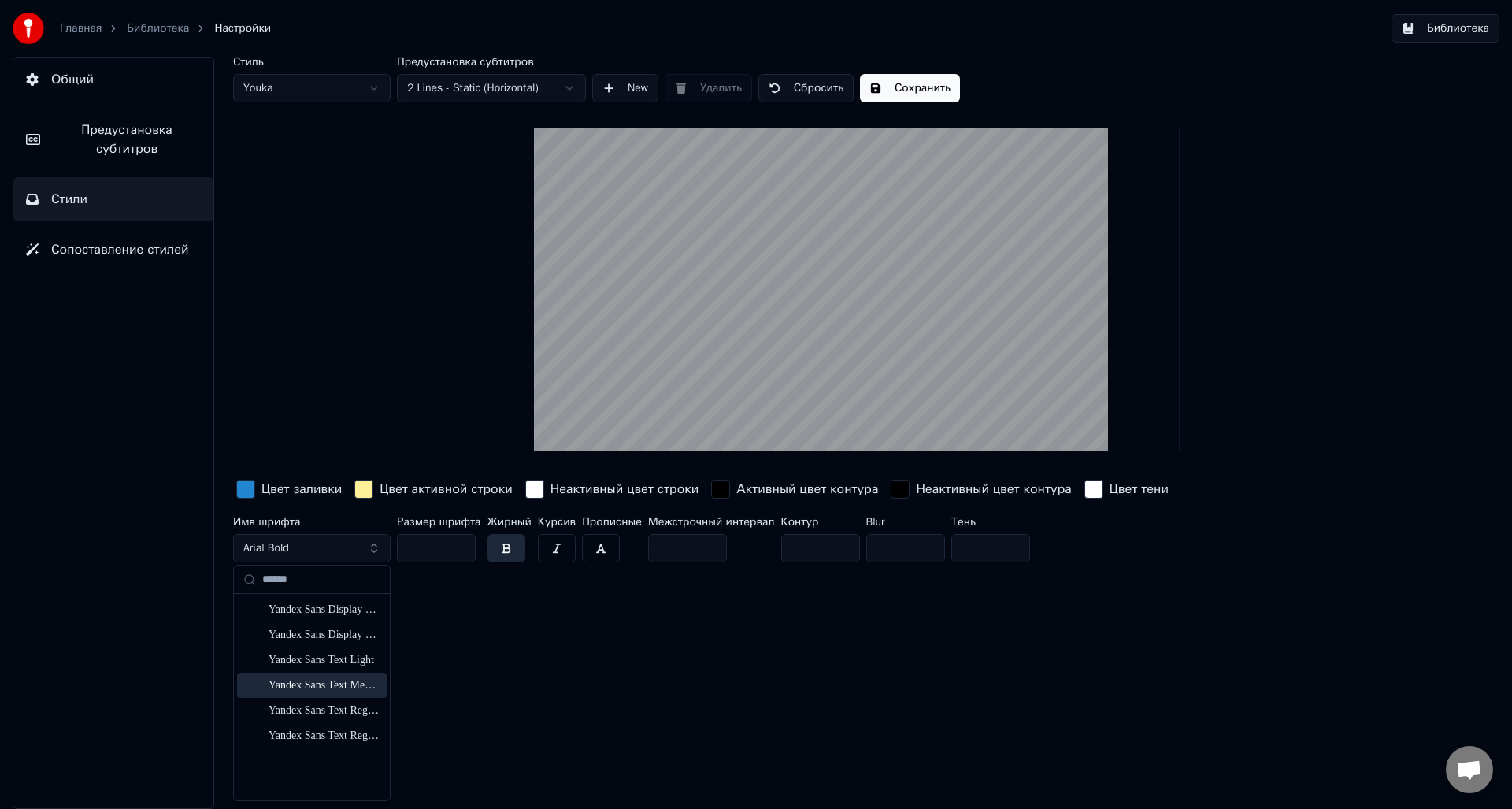type on "******" 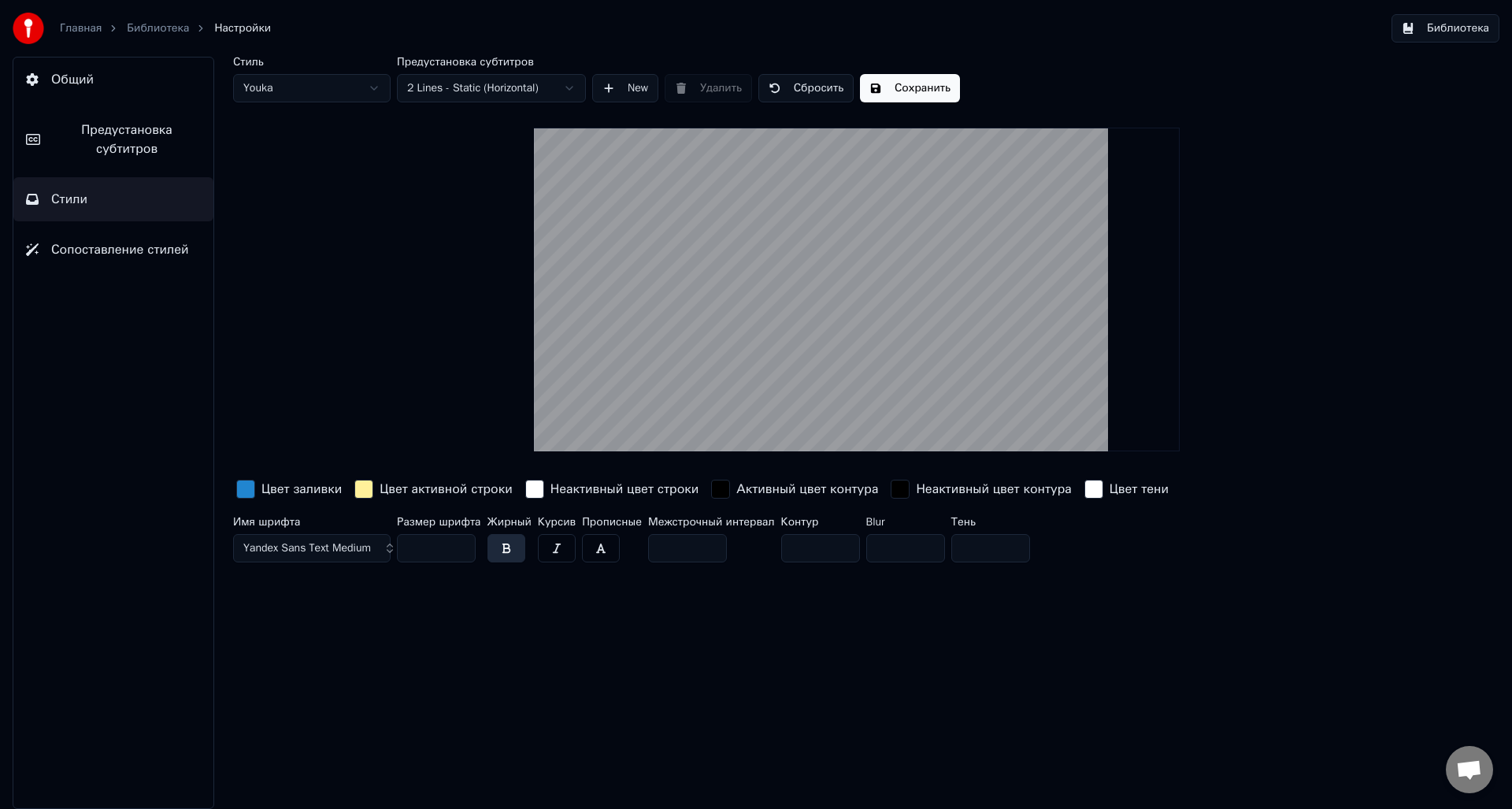 drag, startPoint x: 806, startPoint y: 547, endPoint x: 758, endPoint y: 552, distance: 48.259714 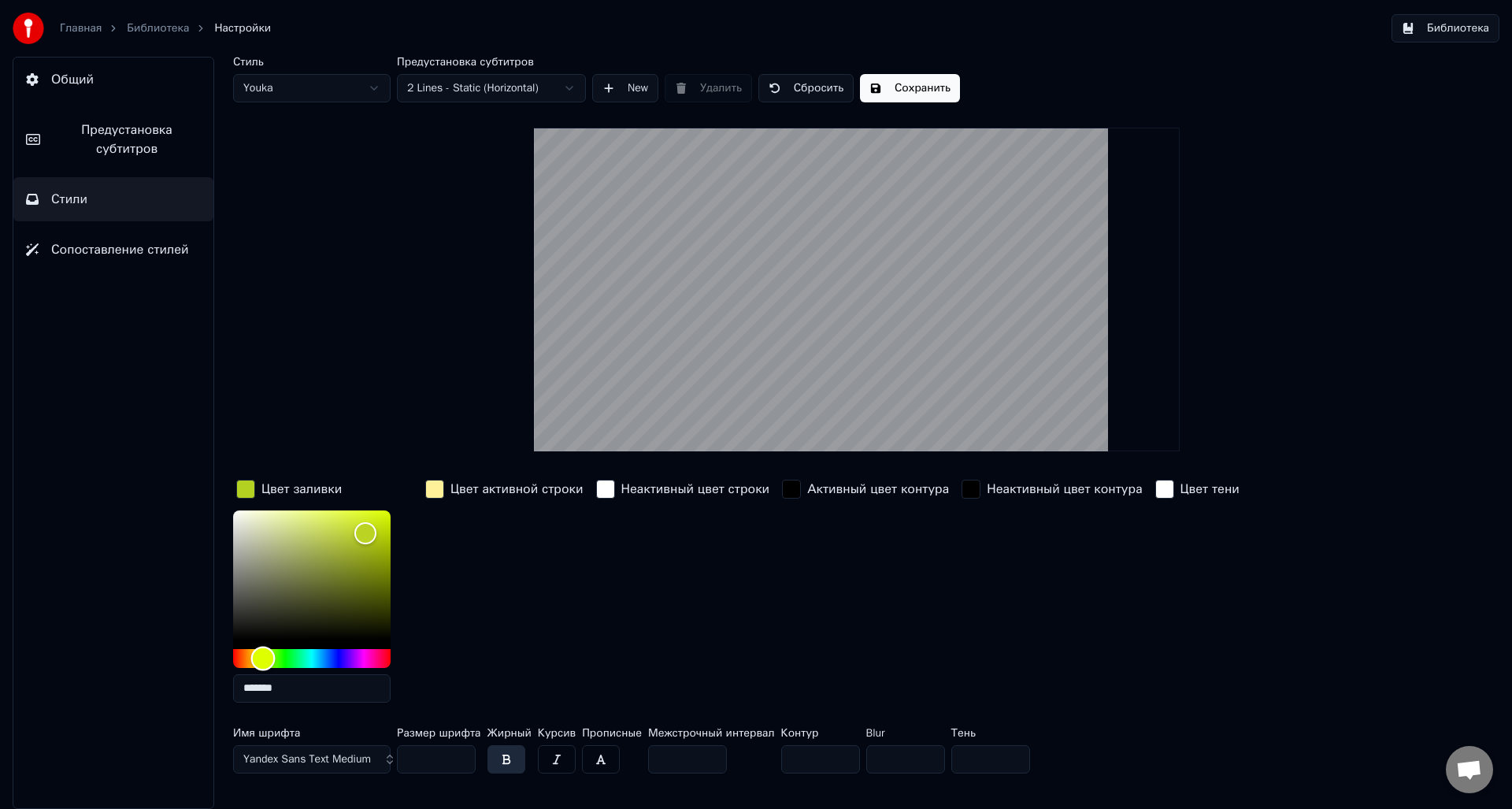drag, startPoint x: 309, startPoint y: 654, endPoint x: 259, endPoint y: 657, distance: 50.089919 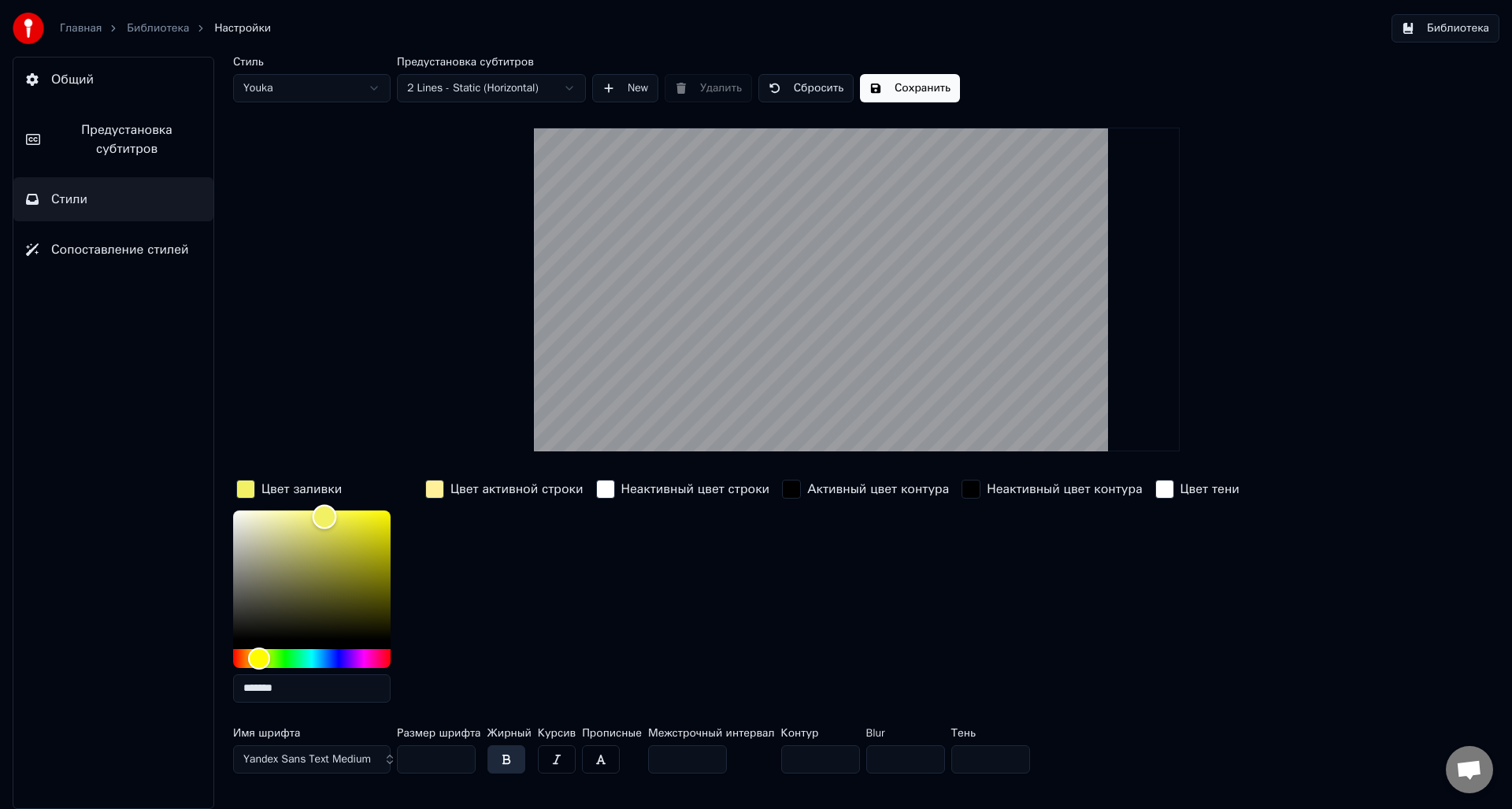 click at bounding box center (312, 575) 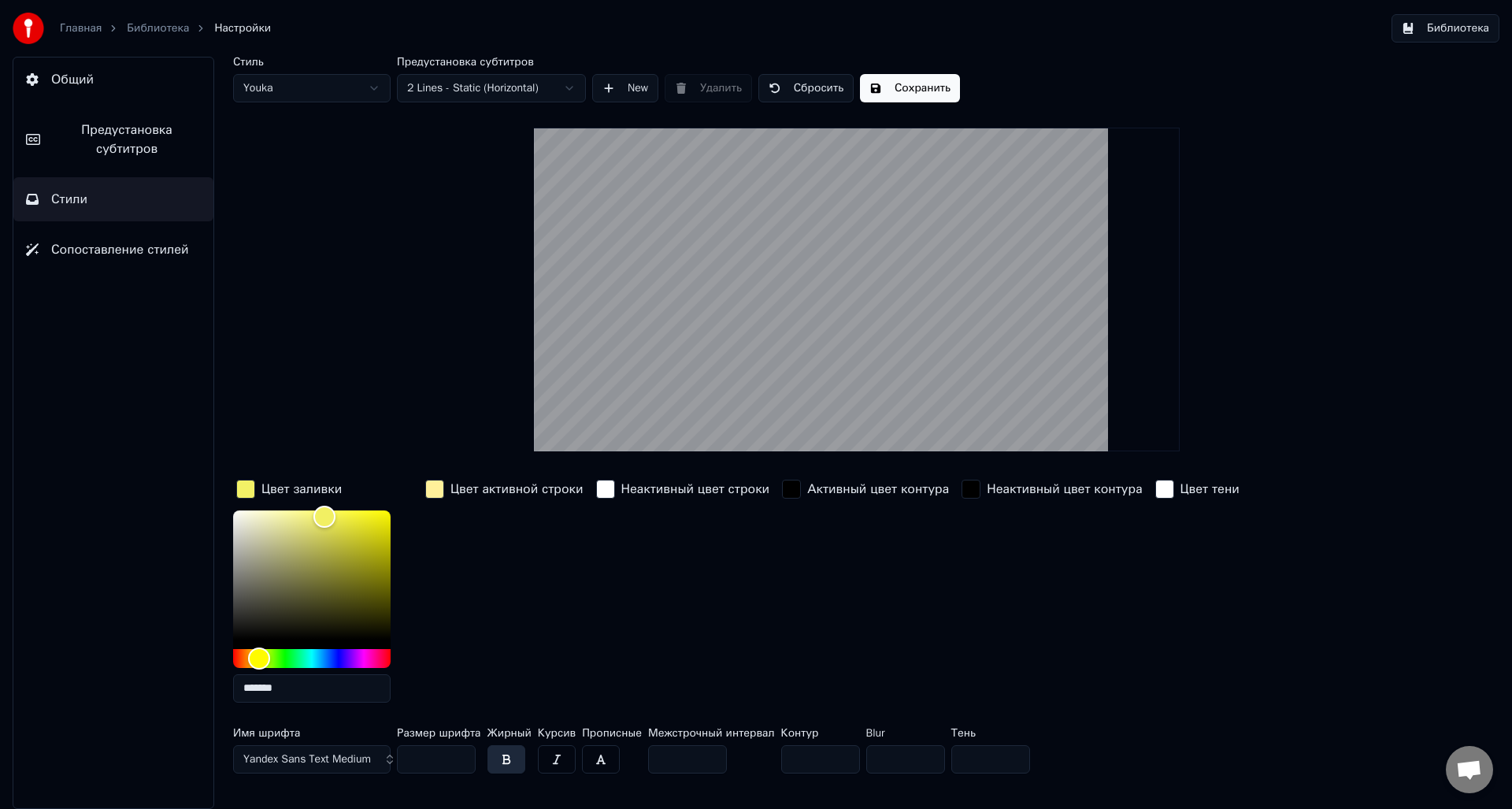 click at bounding box center (435, 489) 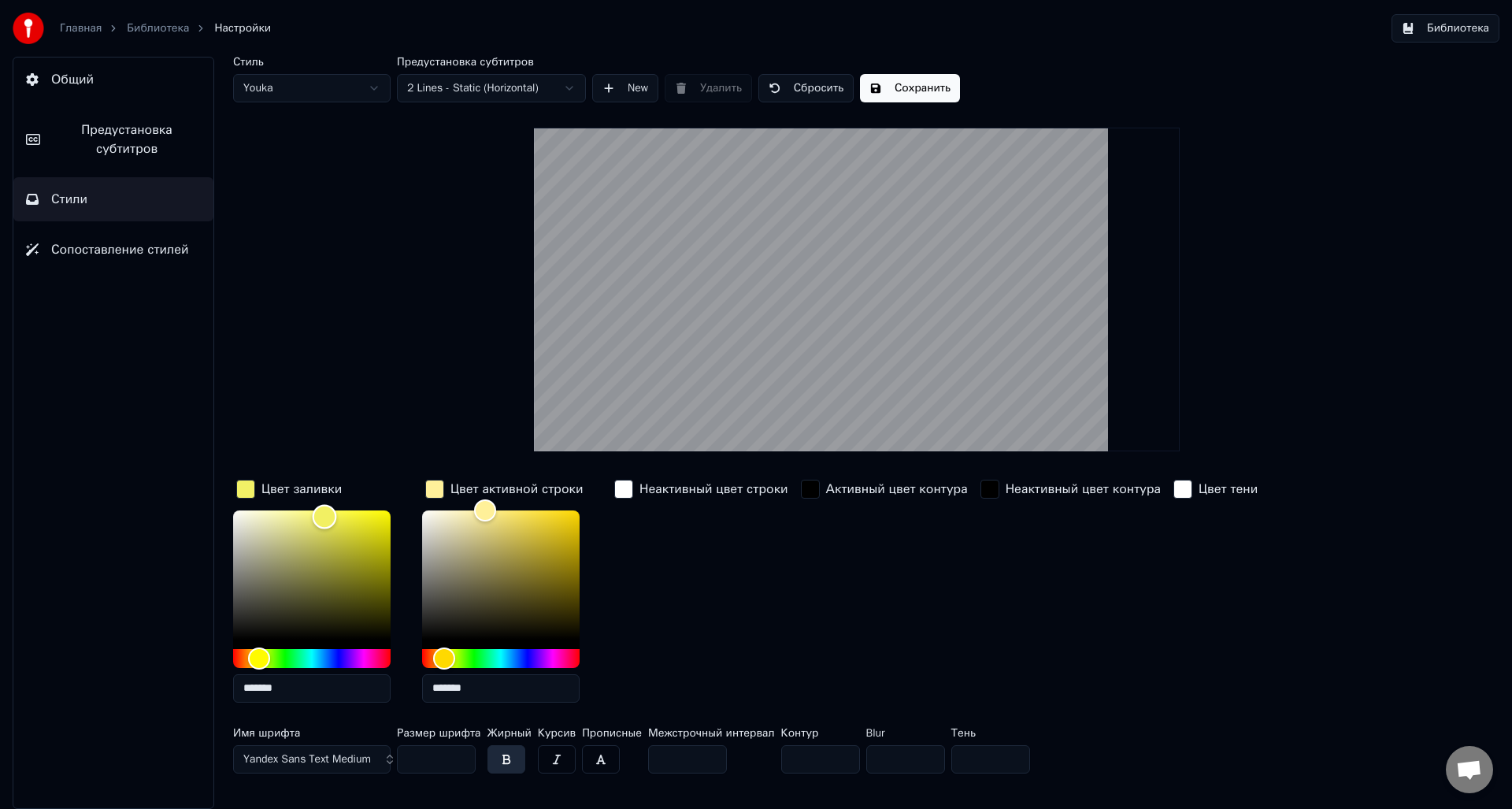 drag, startPoint x: 237, startPoint y: 510, endPoint x: 176, endPoint y: 488, distance: 64.846 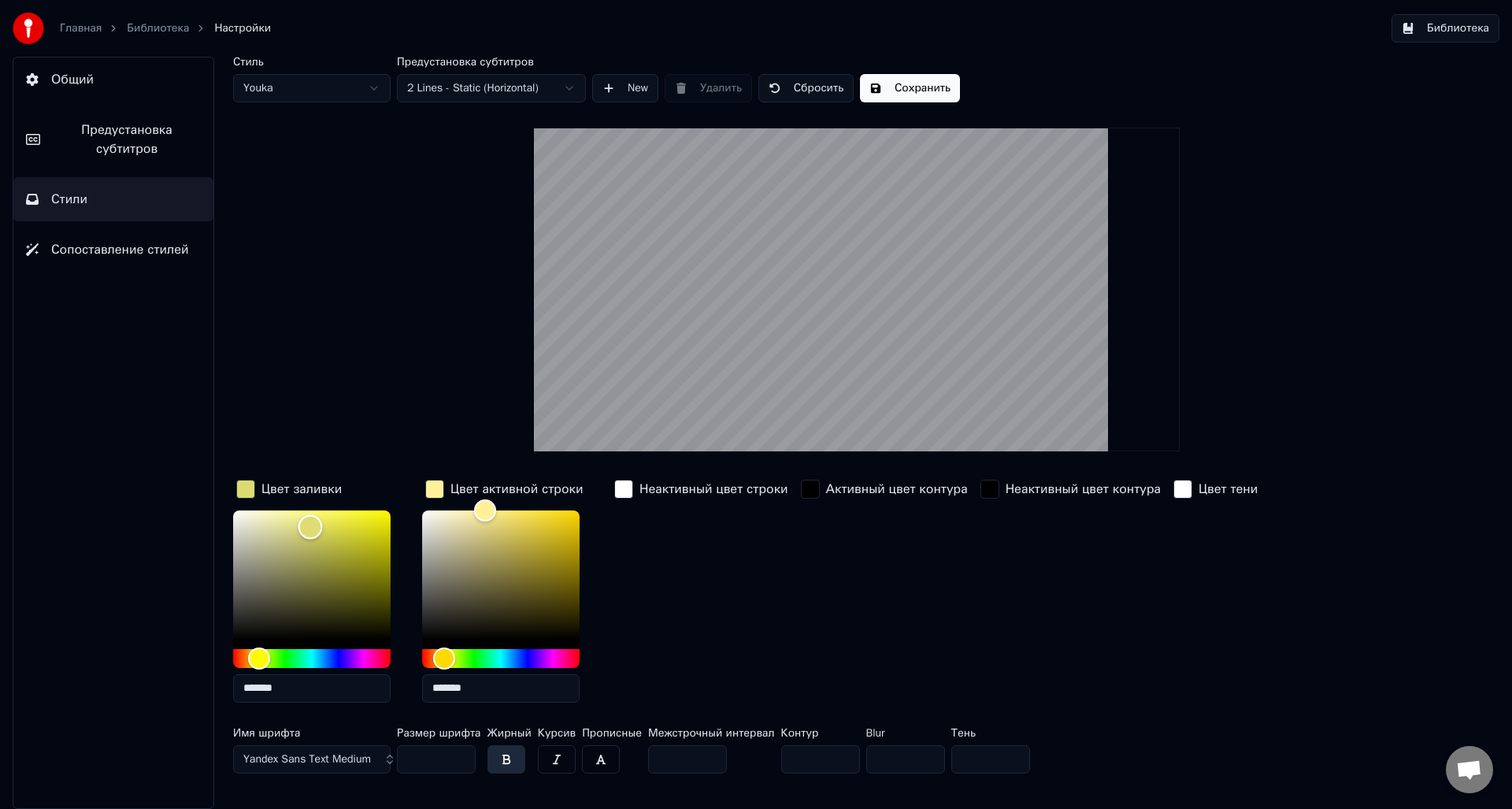type on "*******" 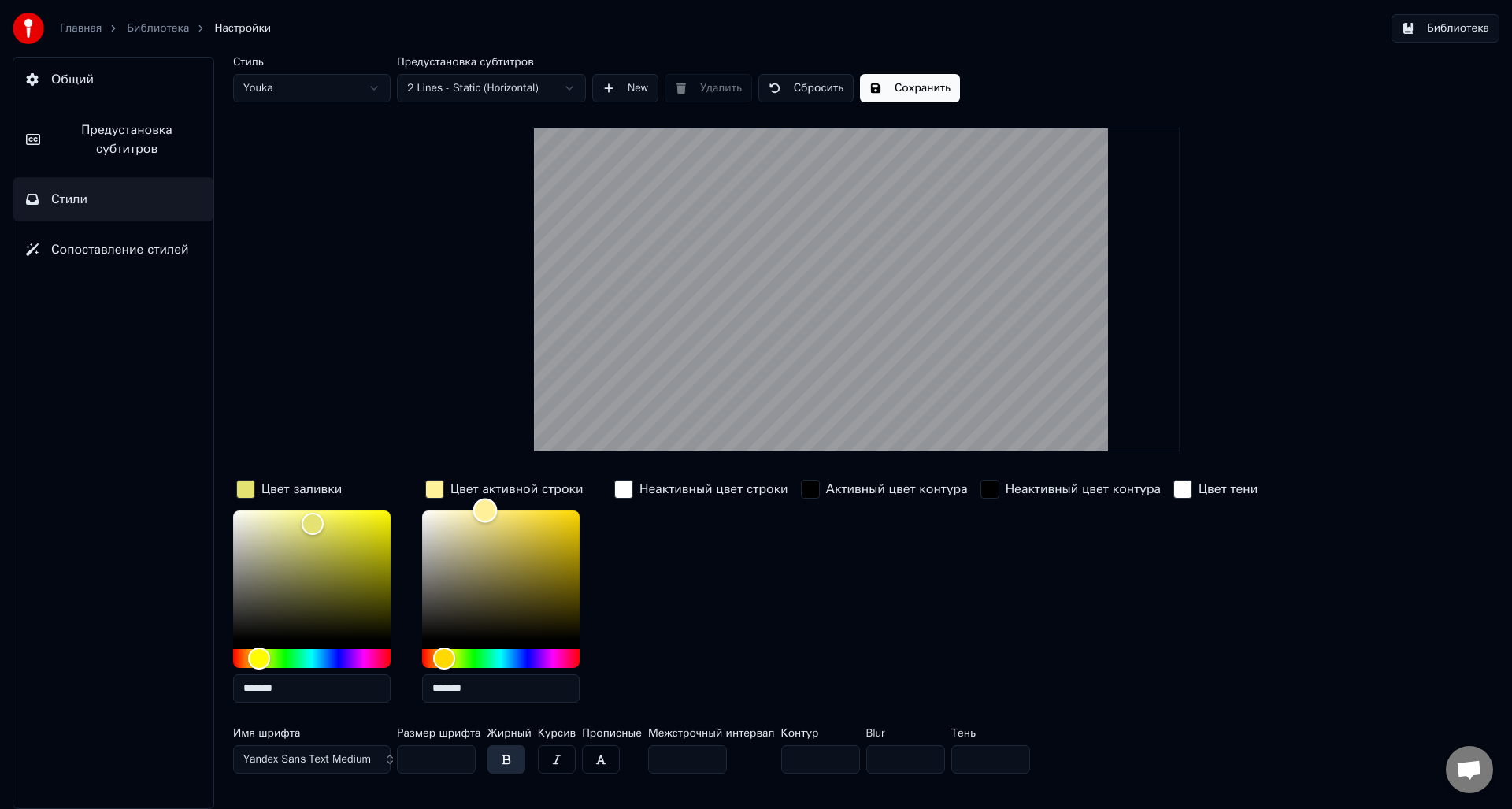 type on "*******" 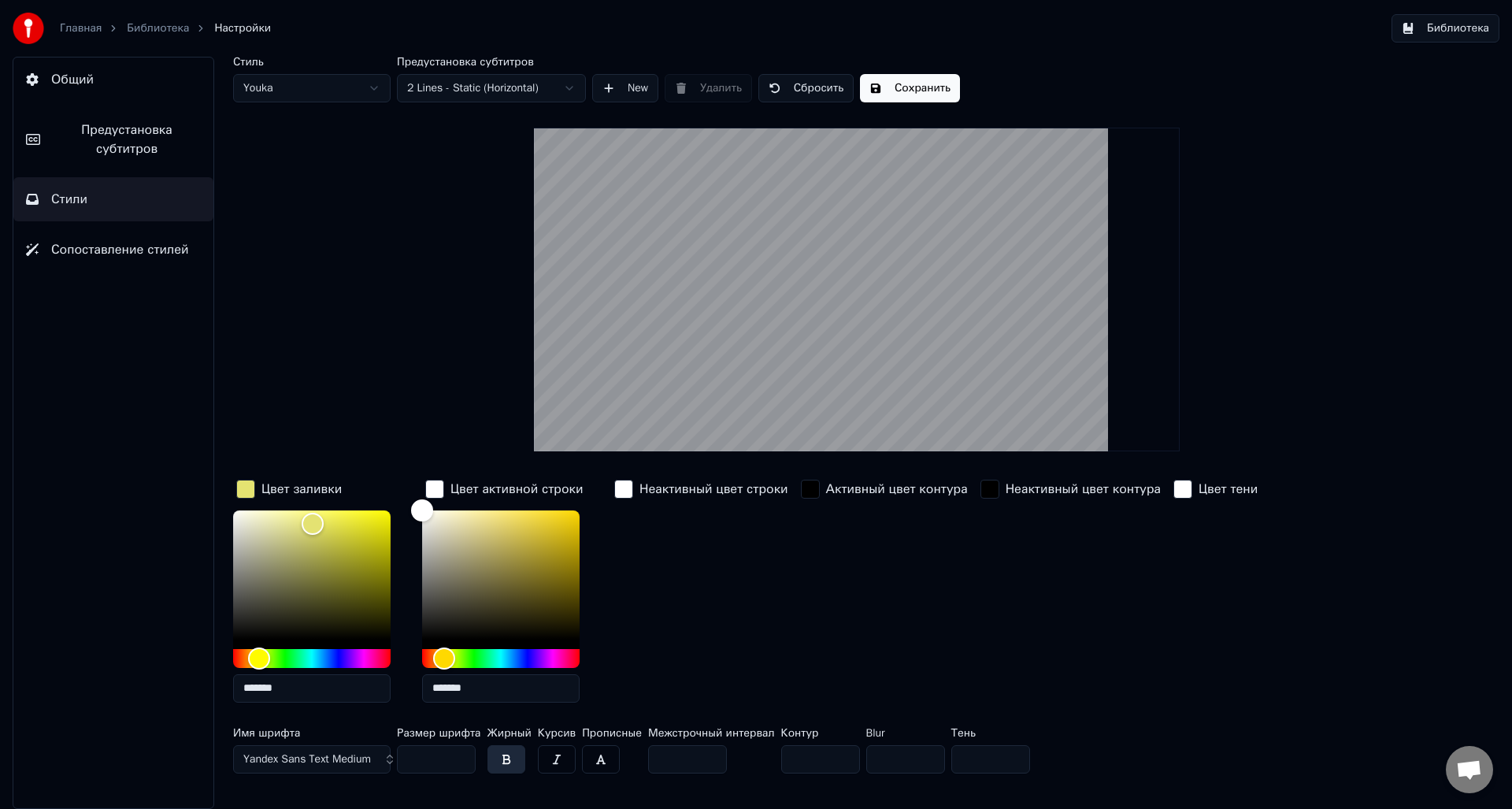 click on "Неактивный цвет строки" at bounding box center [701, 596] 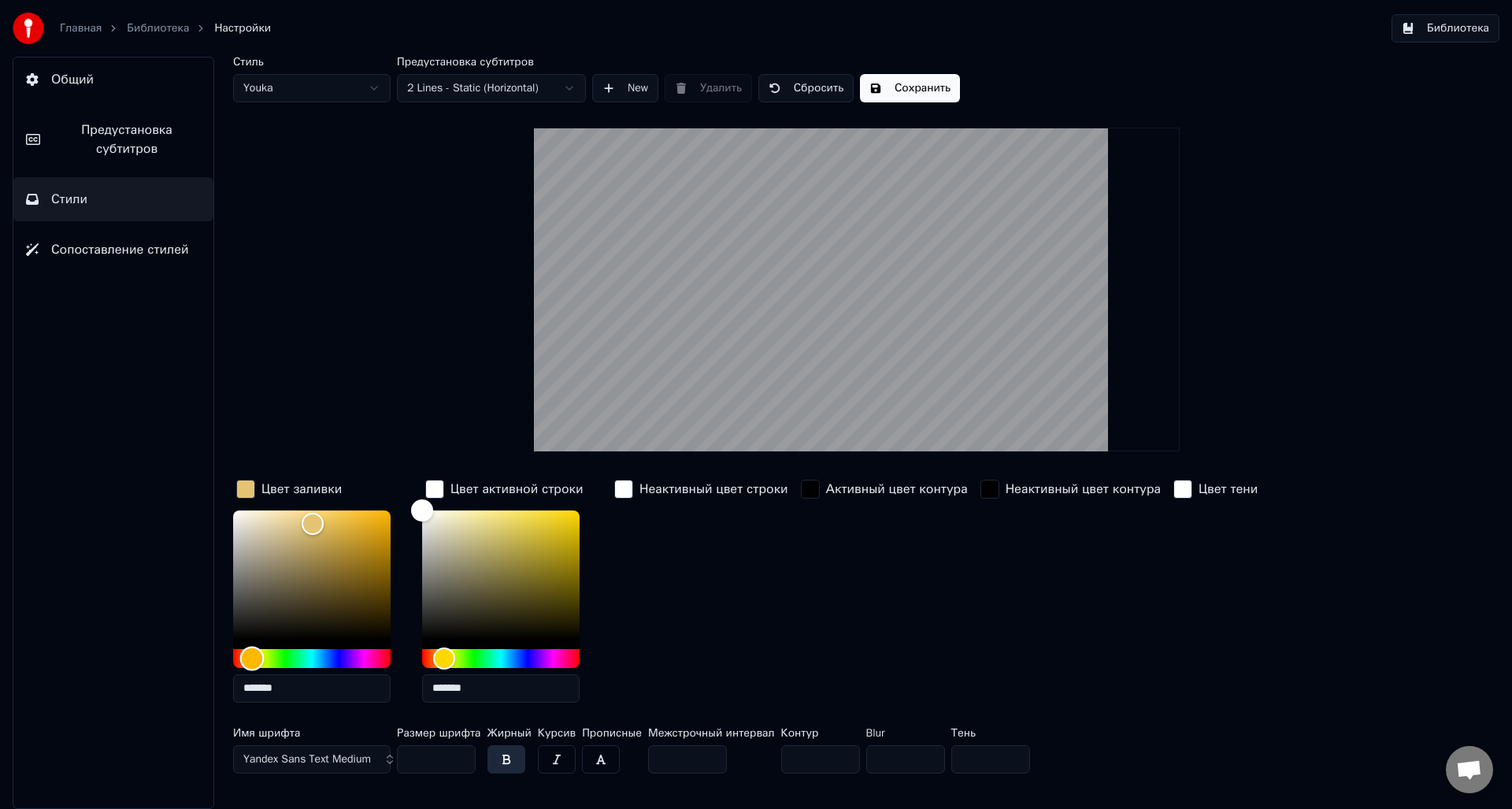 click at bounding box center [252, 658] 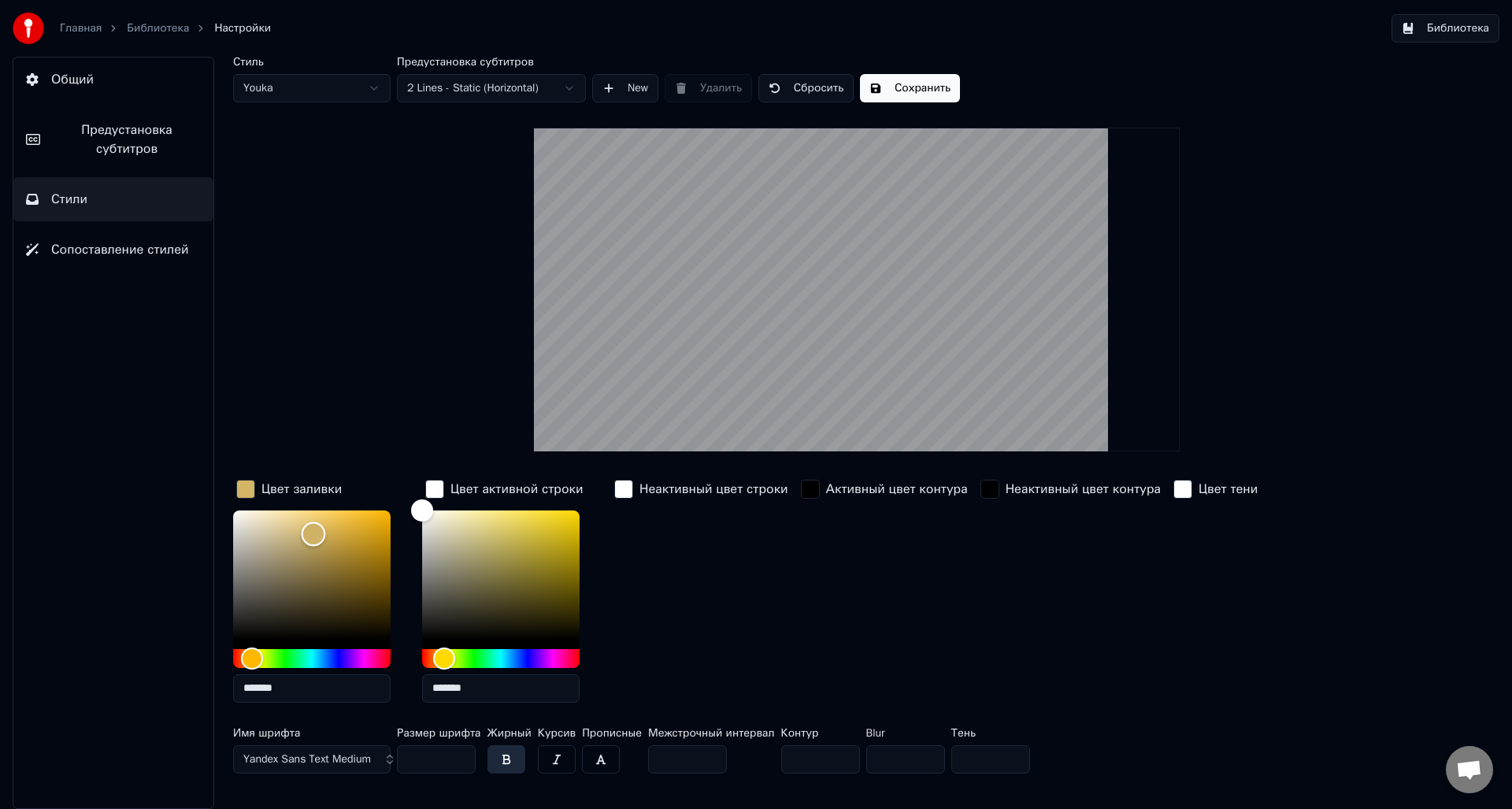 drag, startPoint x: 328, startPoint y: 517, endPoint x: 310, endPoint y: 536, distance: 26.1725 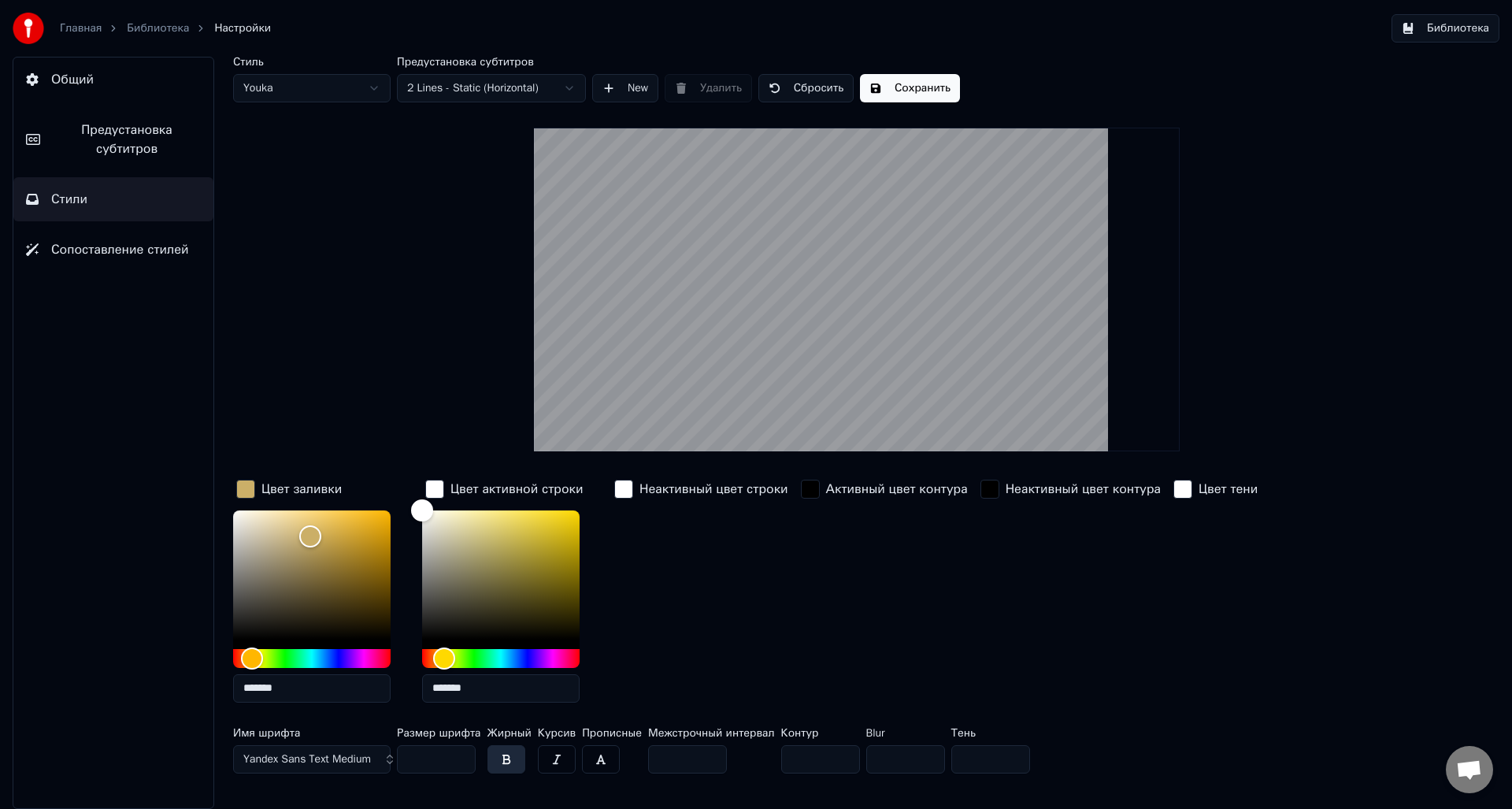click on "Стиль Youka Предустановка субтитров 2 Lines - Static (Horizontal) New Удалить Сбросить Сохранить Цвет заливки ******* Цвет активной строки ******* Неактивный цвет строки Активный цвет контура Неактивный цвет контура Цвет тени Имя шрифта Yandex Sans Text Medium Размер шрифта ** Жирный Курсив Прописные Межстрочный интервал * Контур * Blur * Тень *" at bounding box center [857, 418] 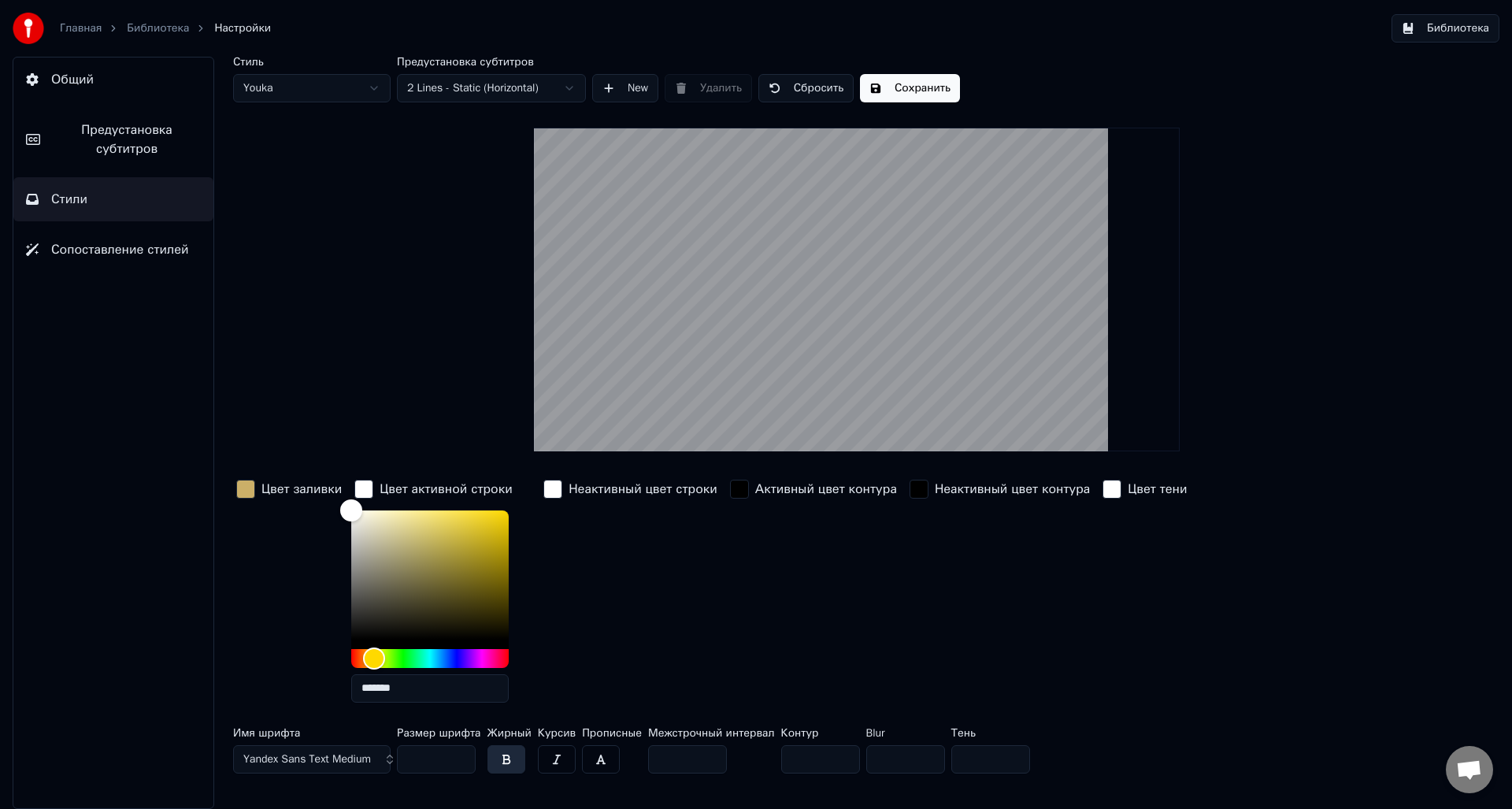 click at bounding box center (364, 489) 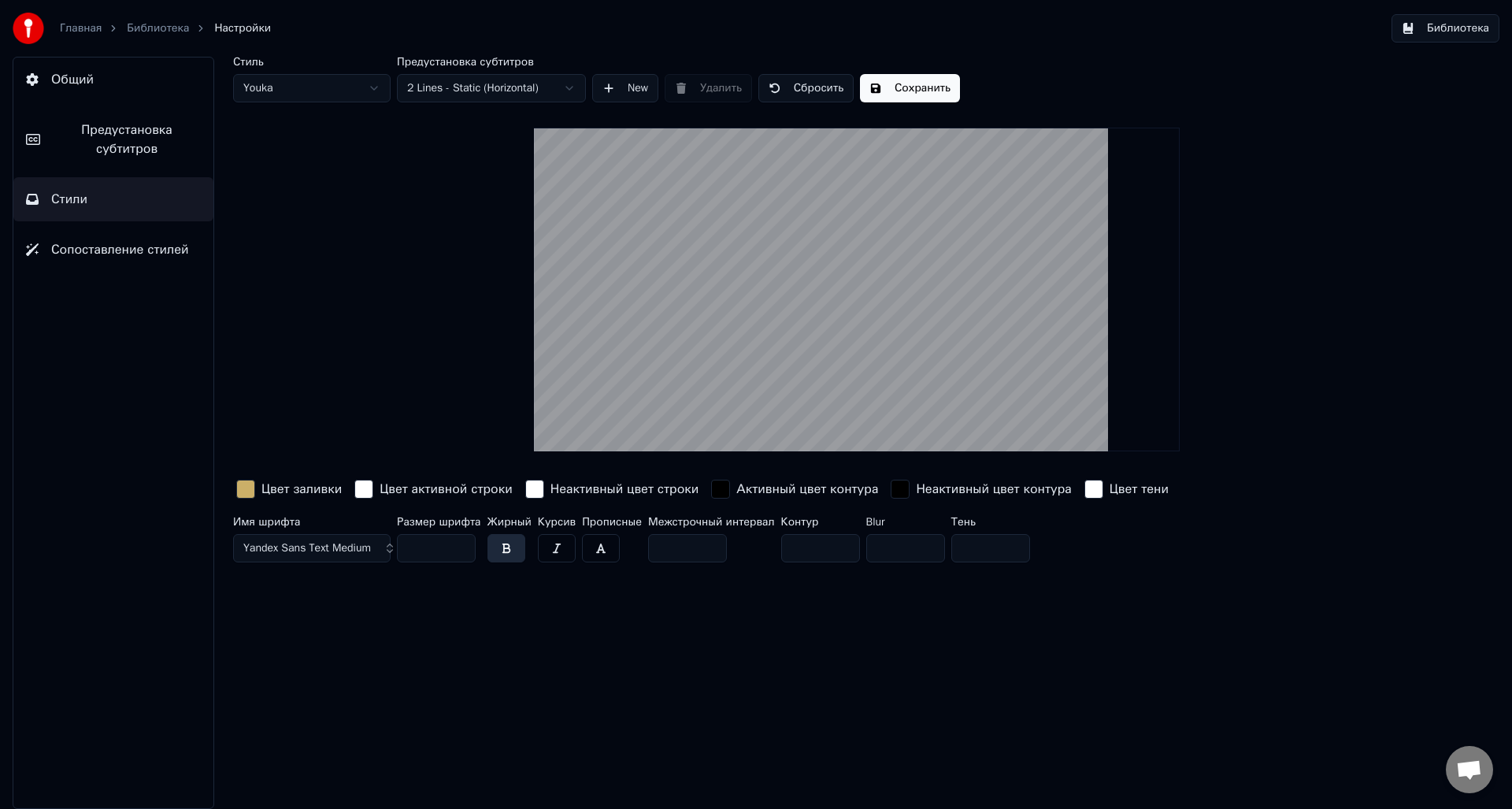 click at bounding box center (721, 489) 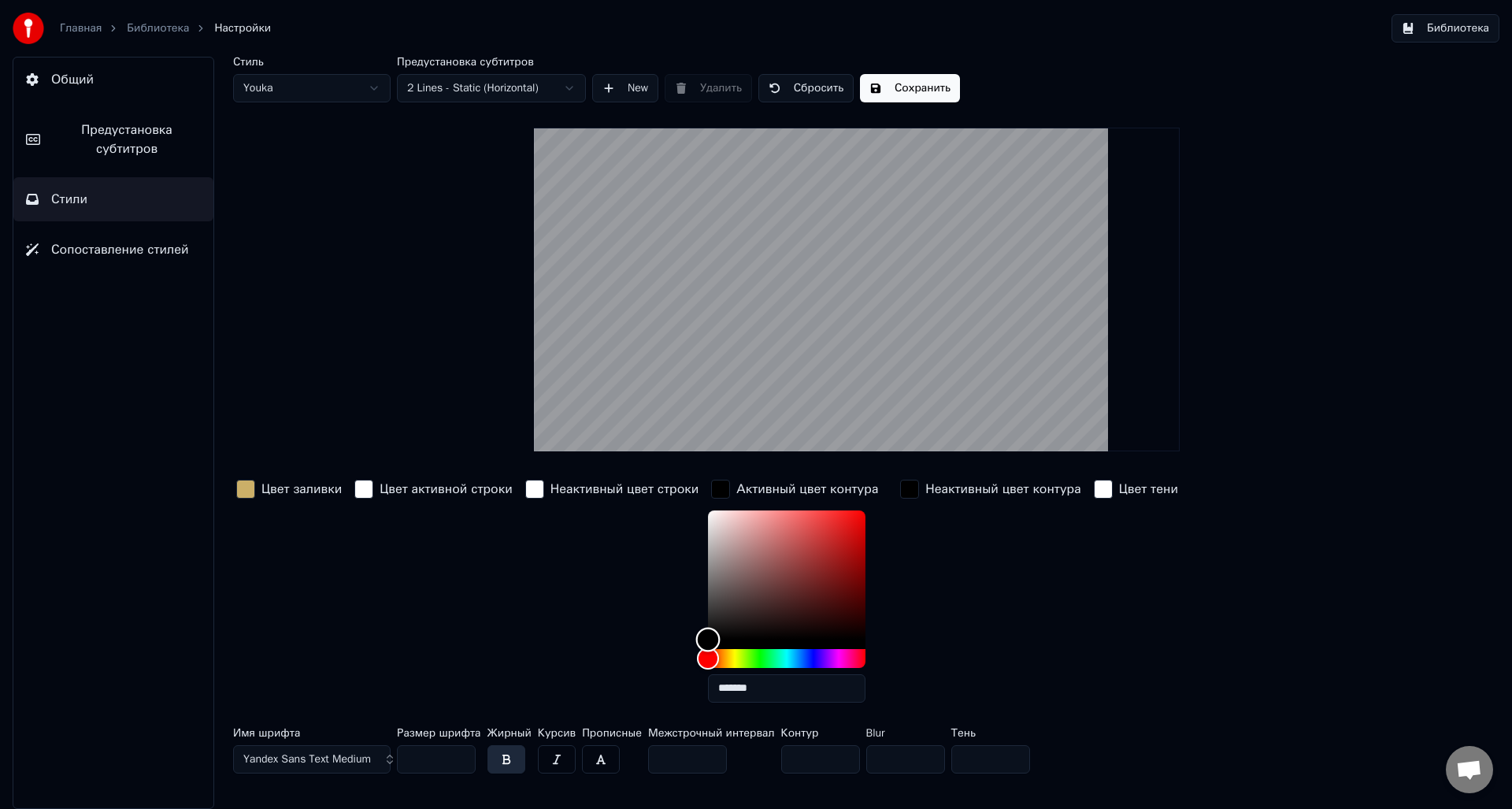 drag, startPoint x: 732, startPoint y: 525, endPoint x: 646, endPoint y: 466, distance: 104.29286 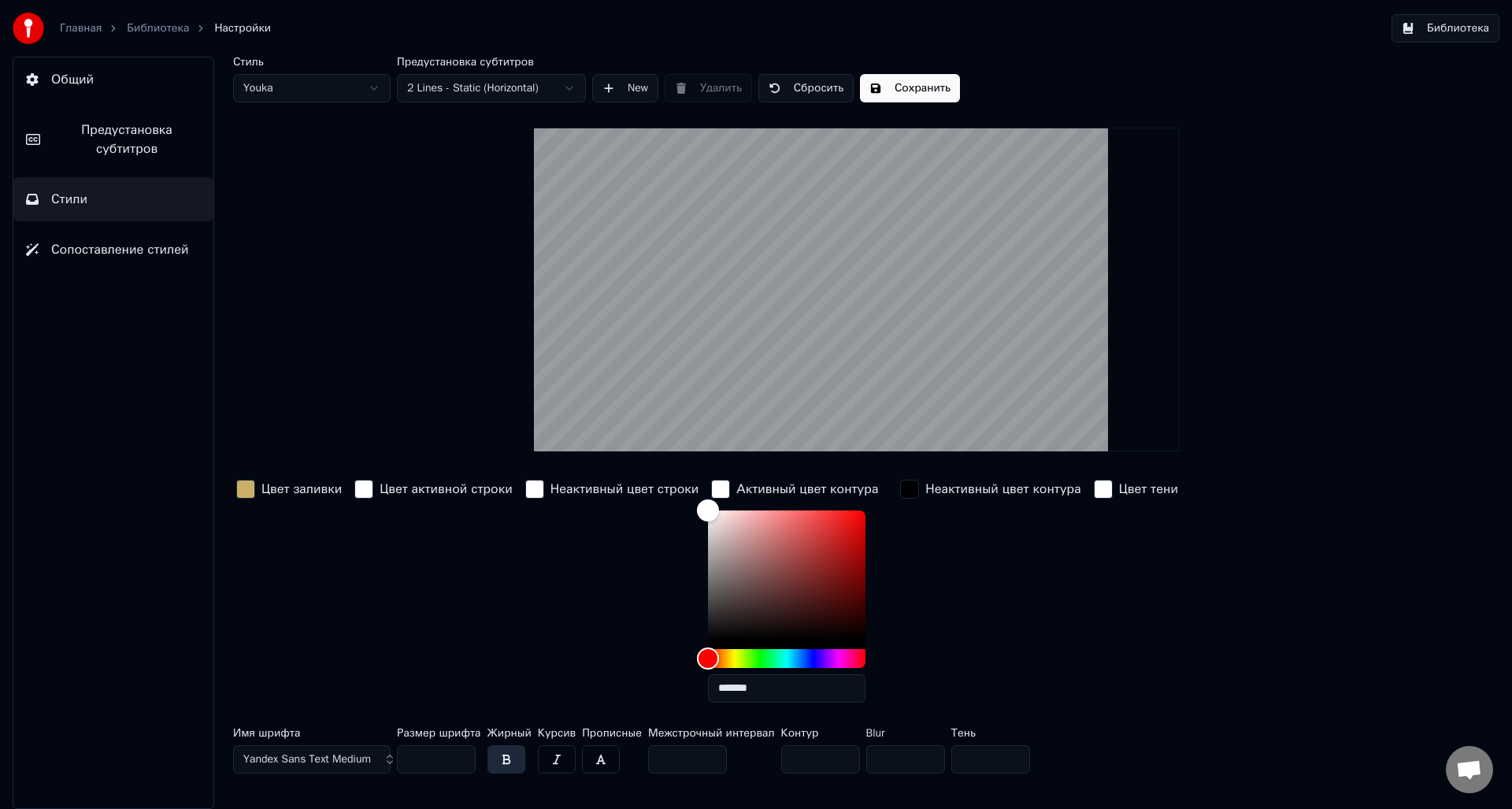 click at bounding box center [910, 489] 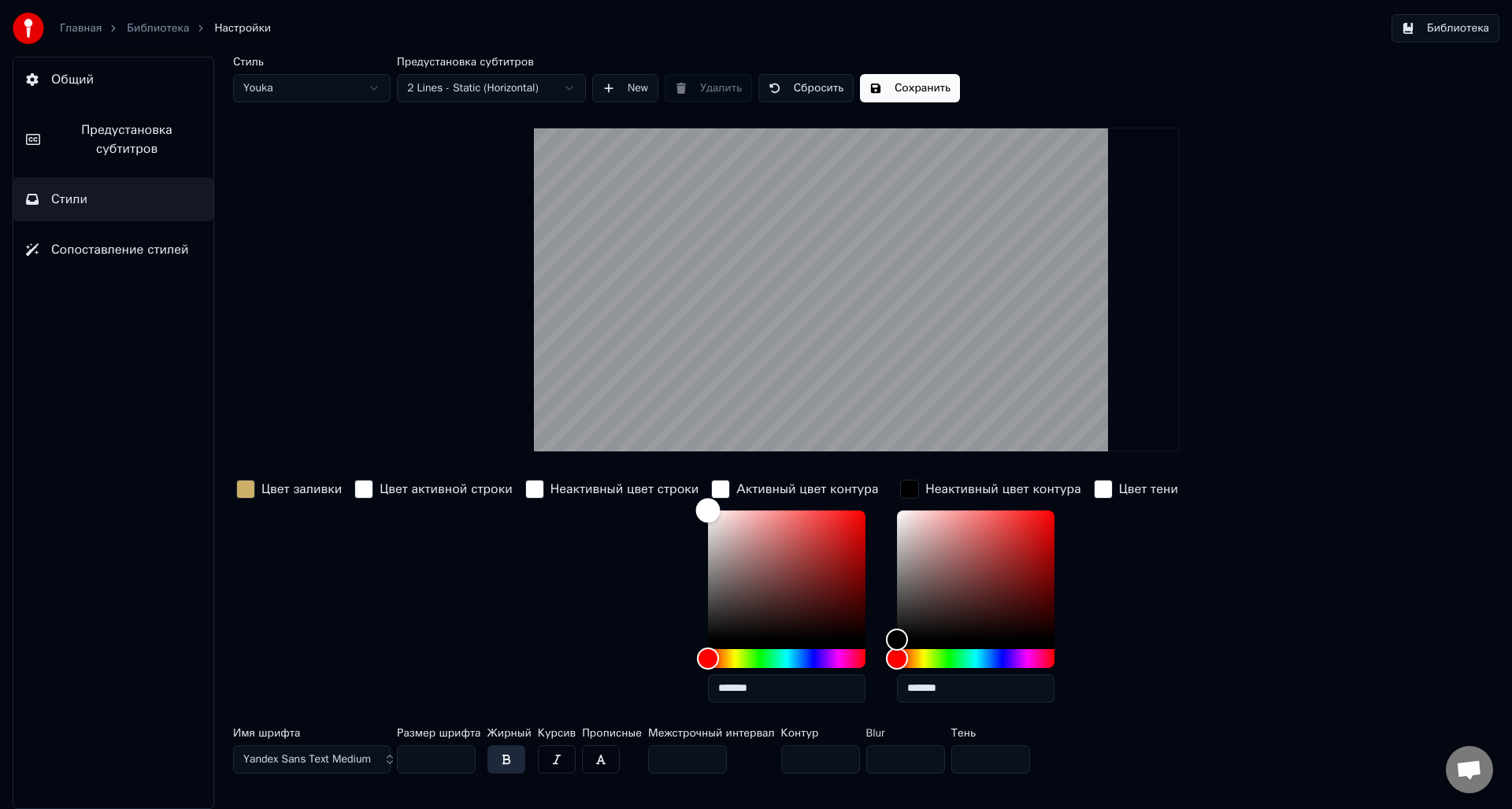 type on "*******" 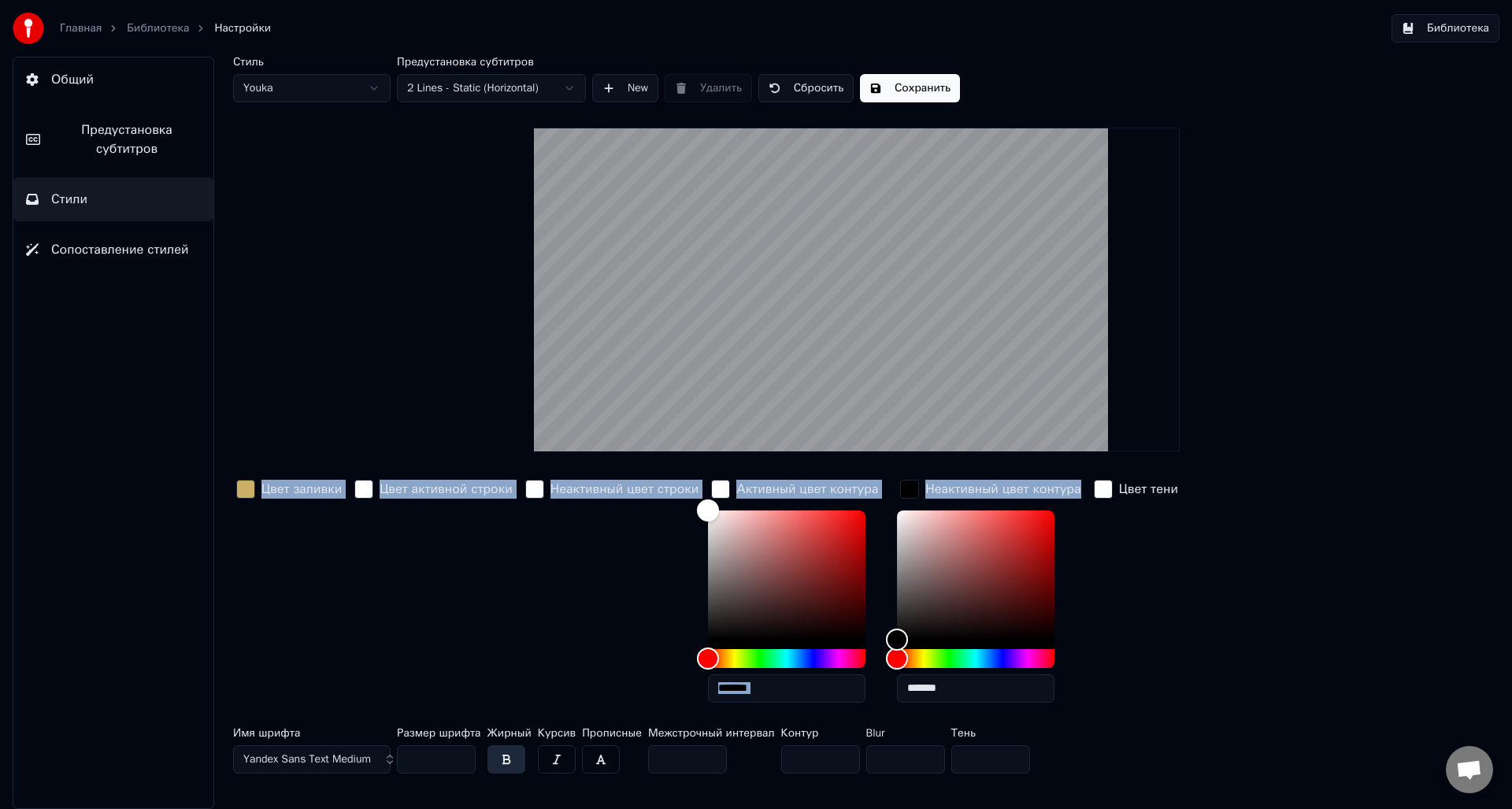 drag, startPoint x: 911, startPoint y: 506, endPoint x: 738, endPoint y: 449, distance: 182.14829 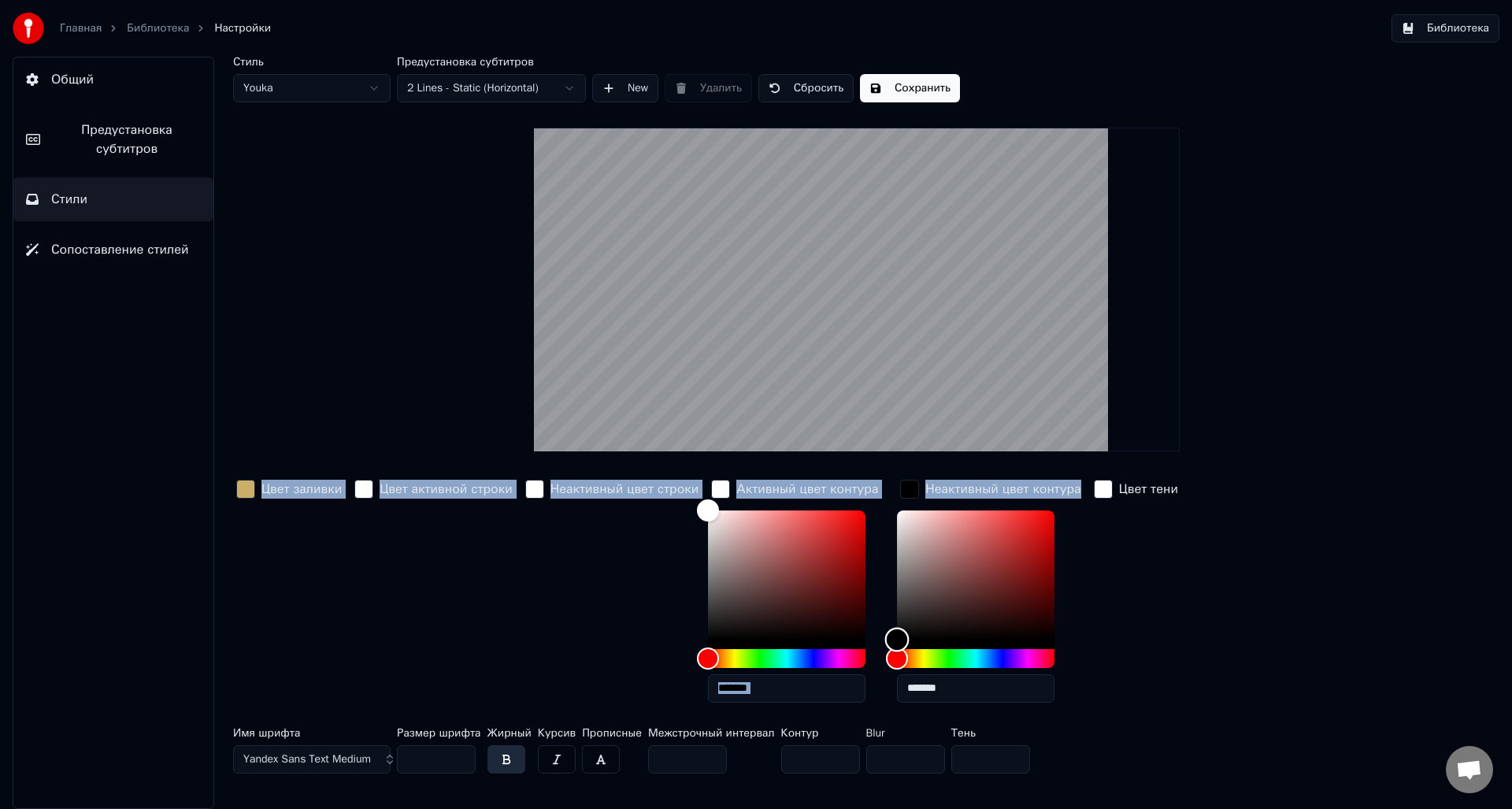 type on "*******" 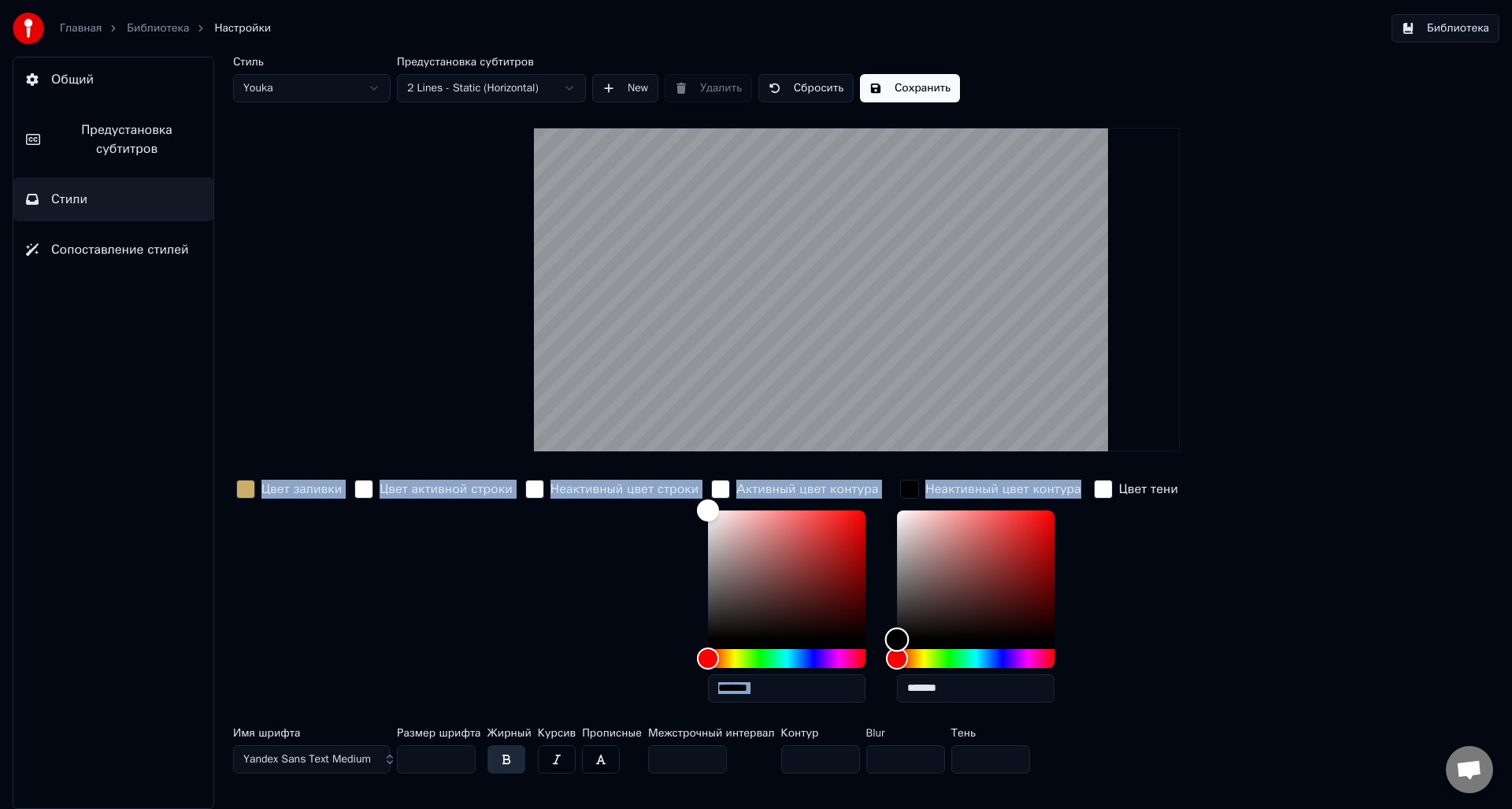 drag, startPoint x: 904, startPoint y: 533, endPoint x: 861, endPoint y: 498, distance: 55.443665 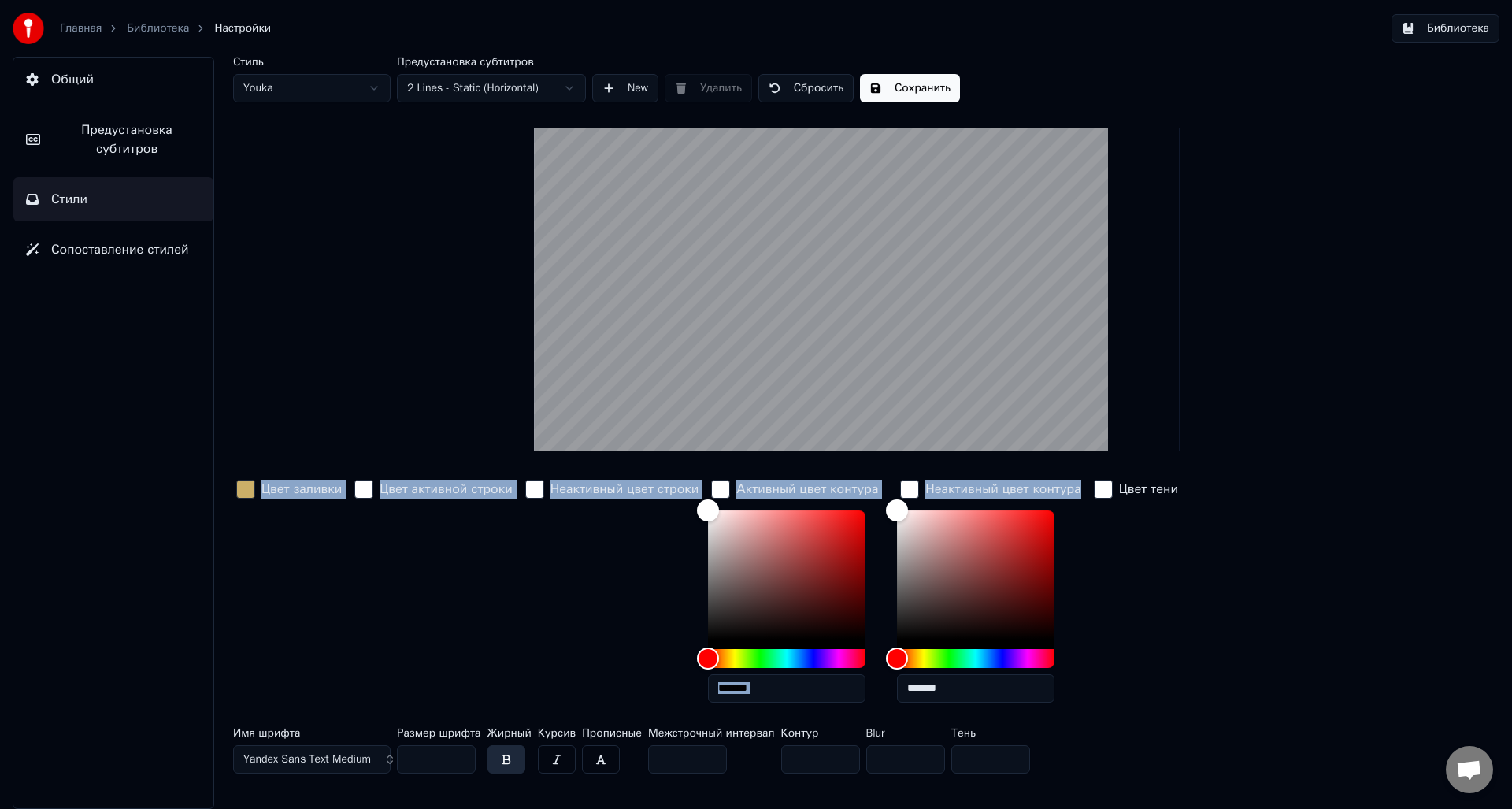 click at bounding box center (910, 489) 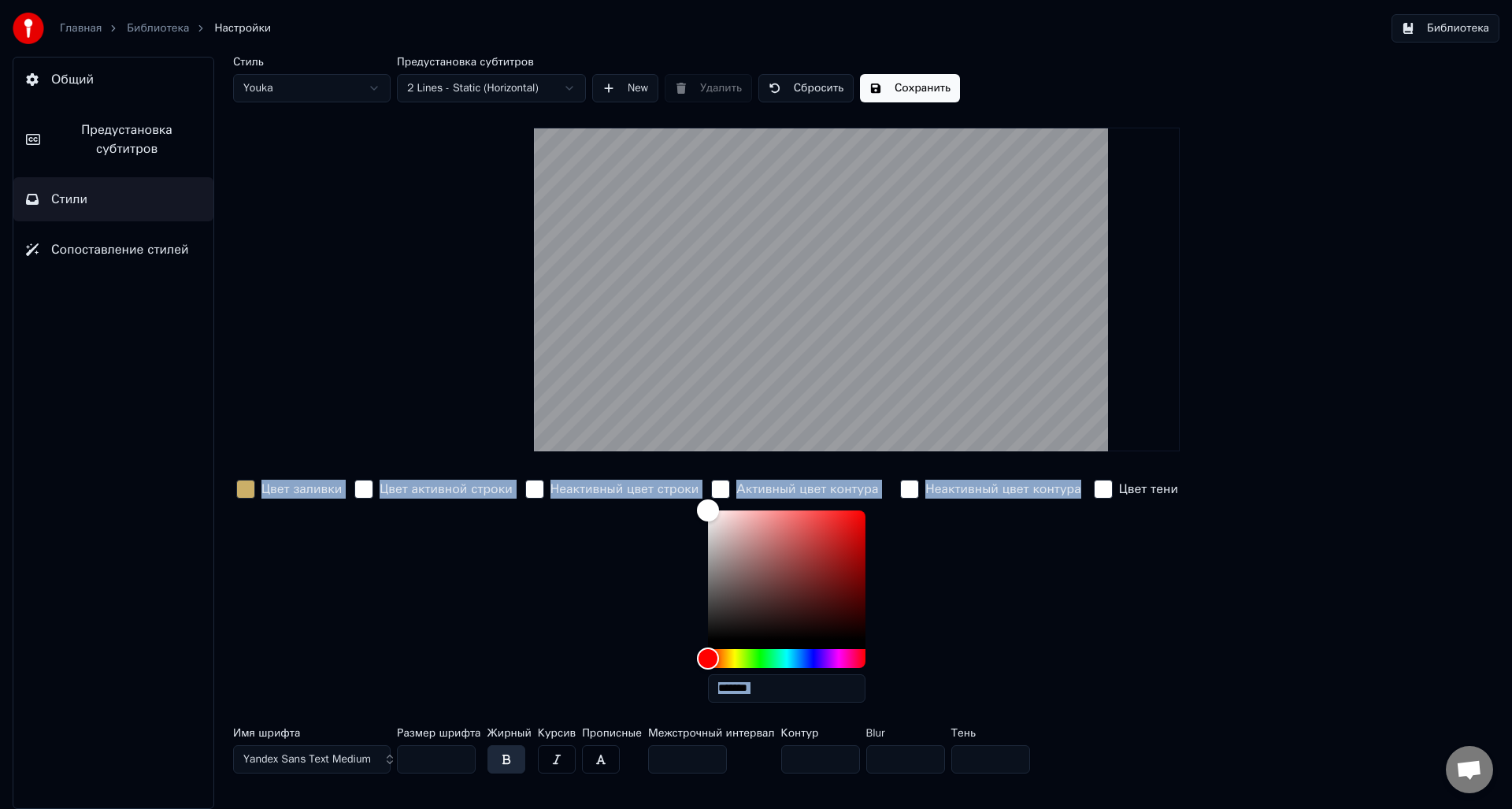 click at bounding box center (721, 489) 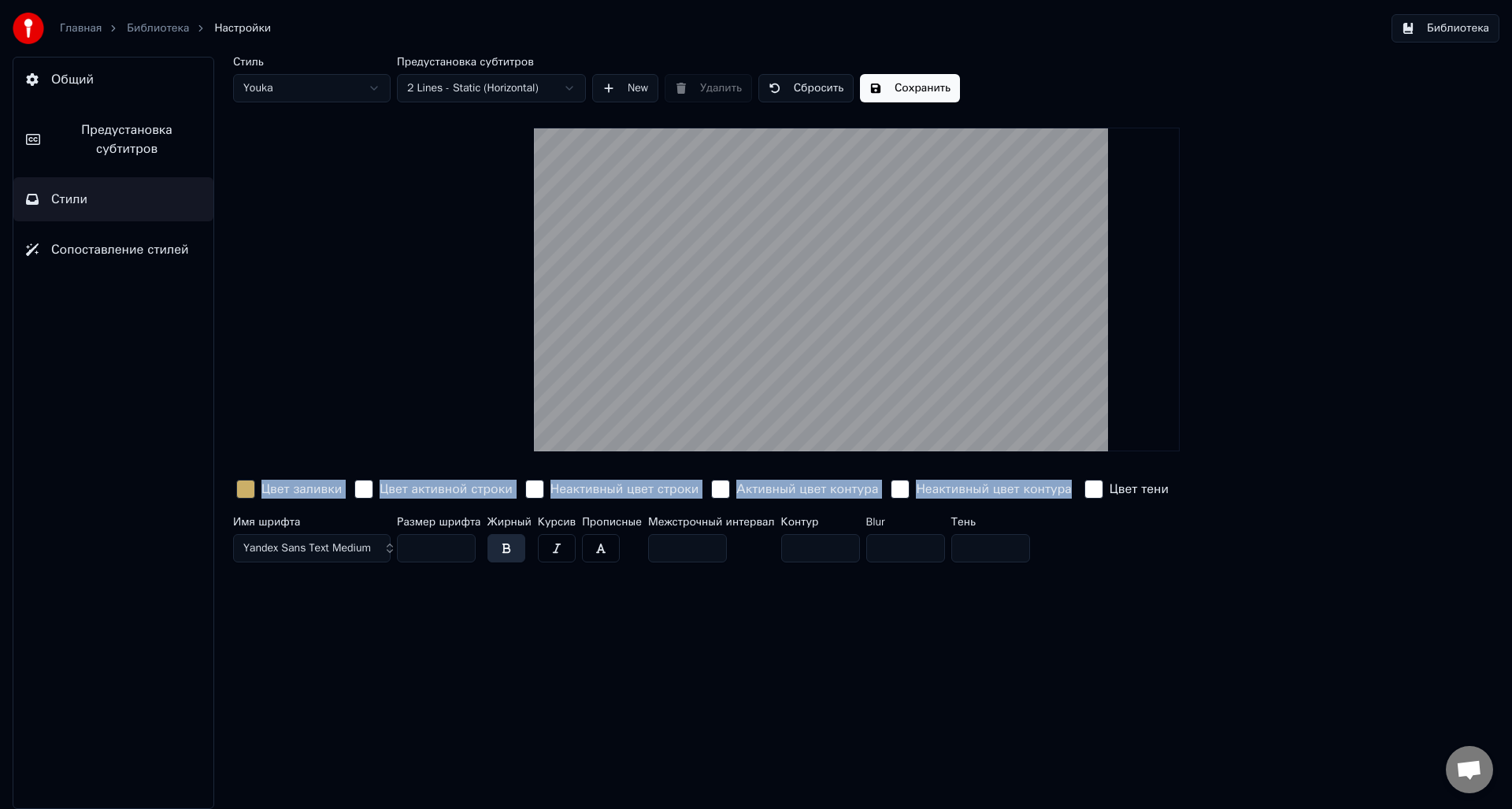 click at bounding box center (246, 489) 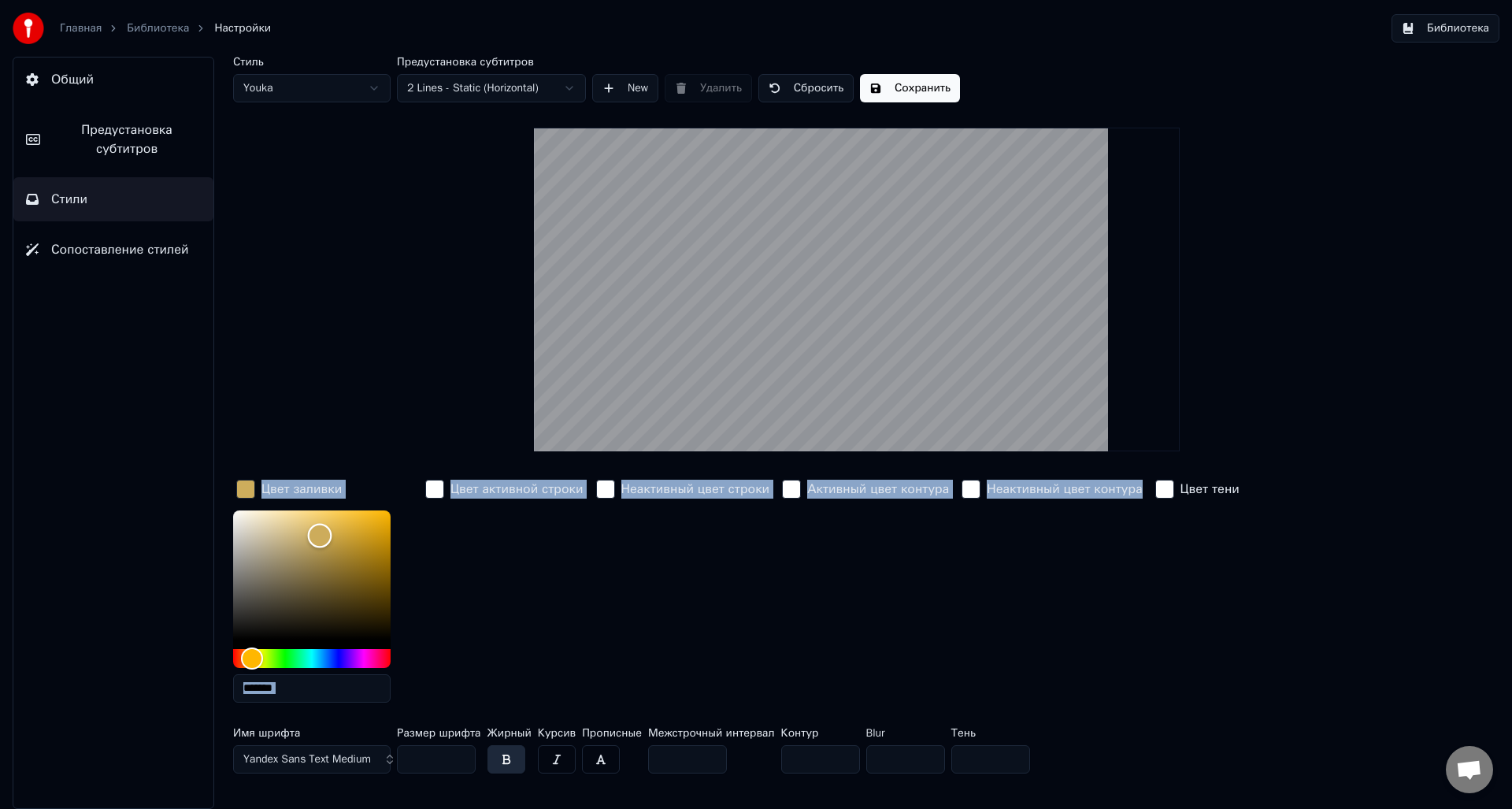 click at bounding box center (312, 575) 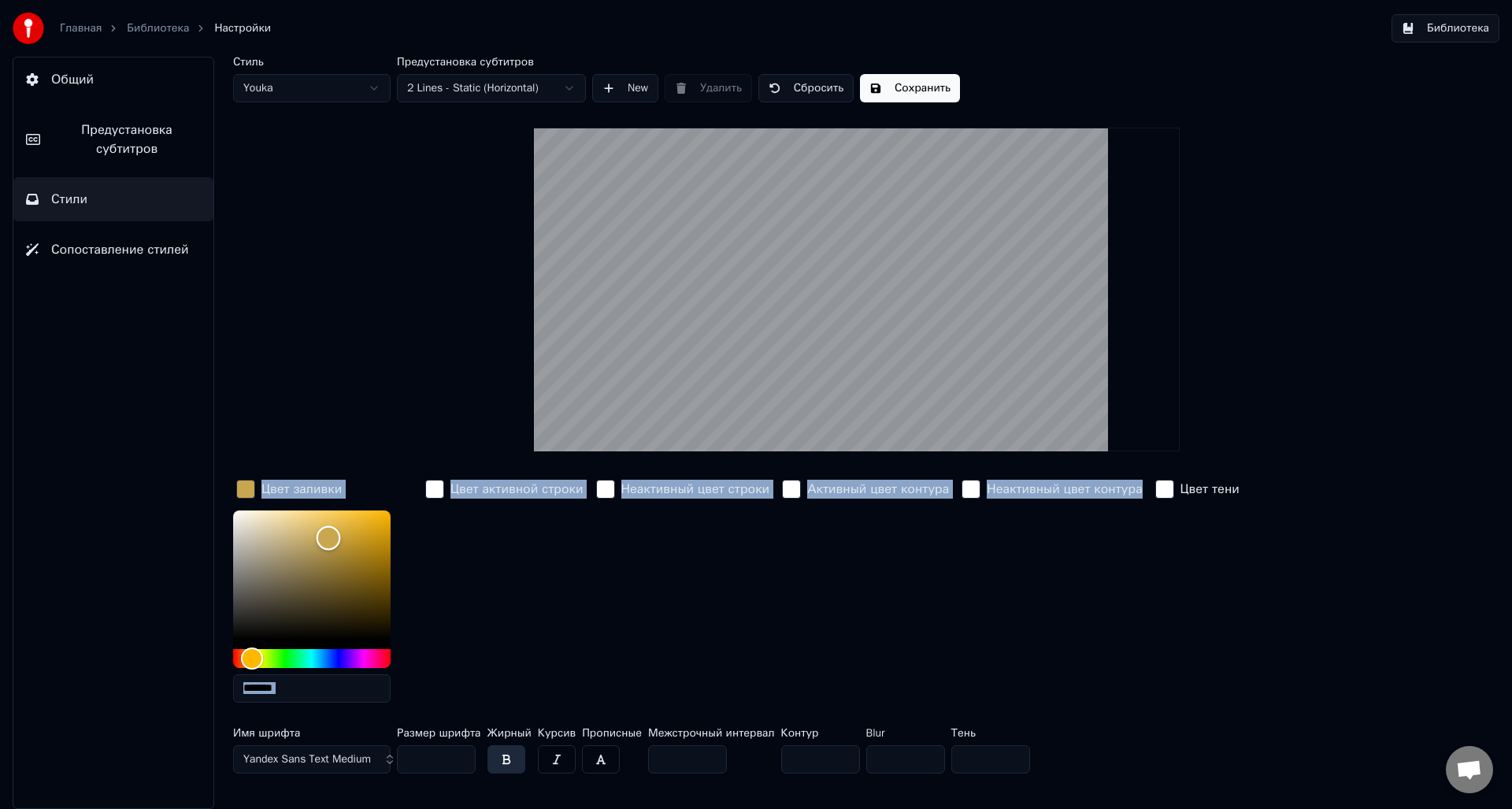 click at bounding box center [328, 538] 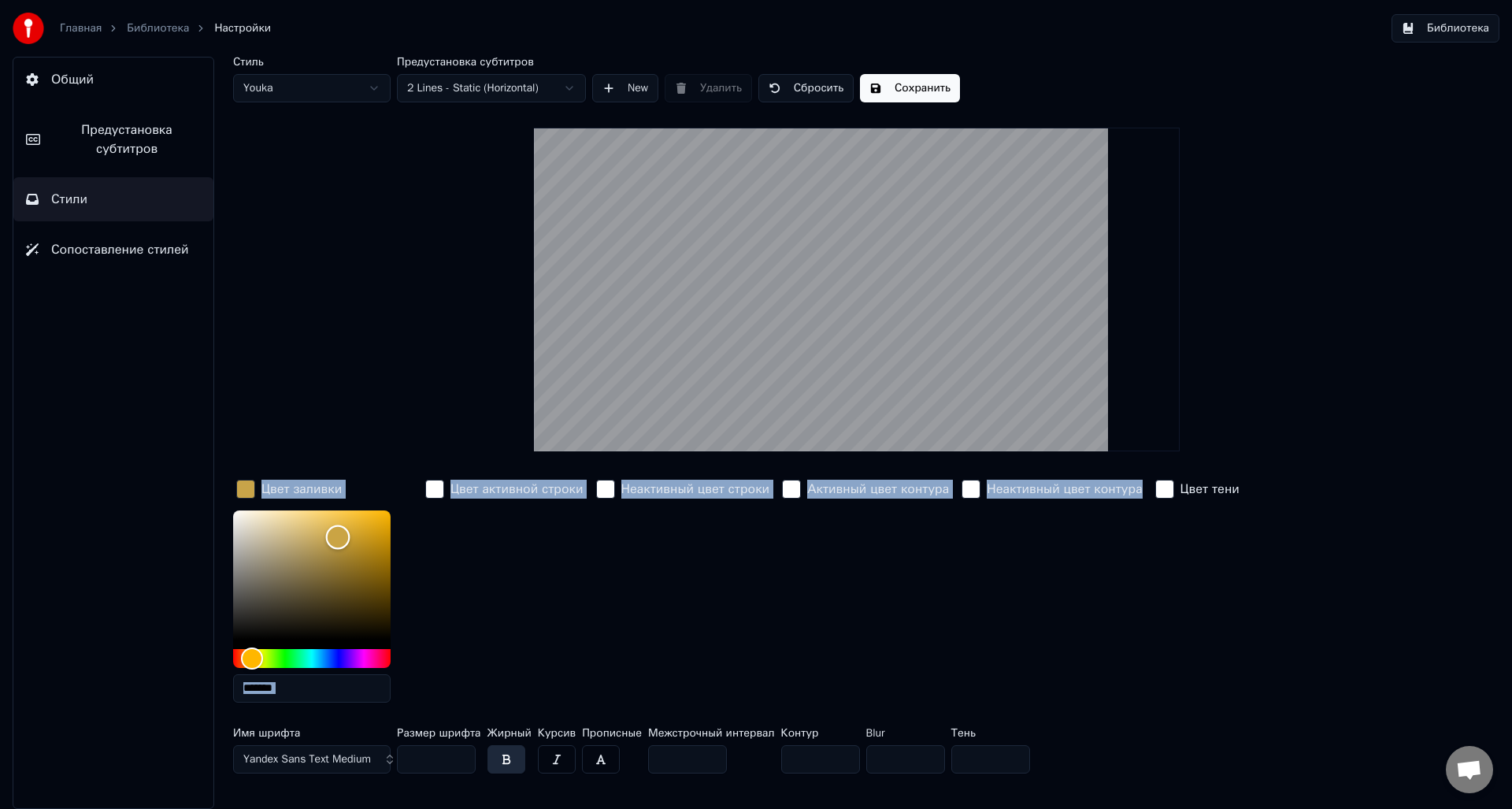drag, startPoint x: 329, startPoint y: 538, endPoint x: 358, endPoint y: 523, distance: 32.64966 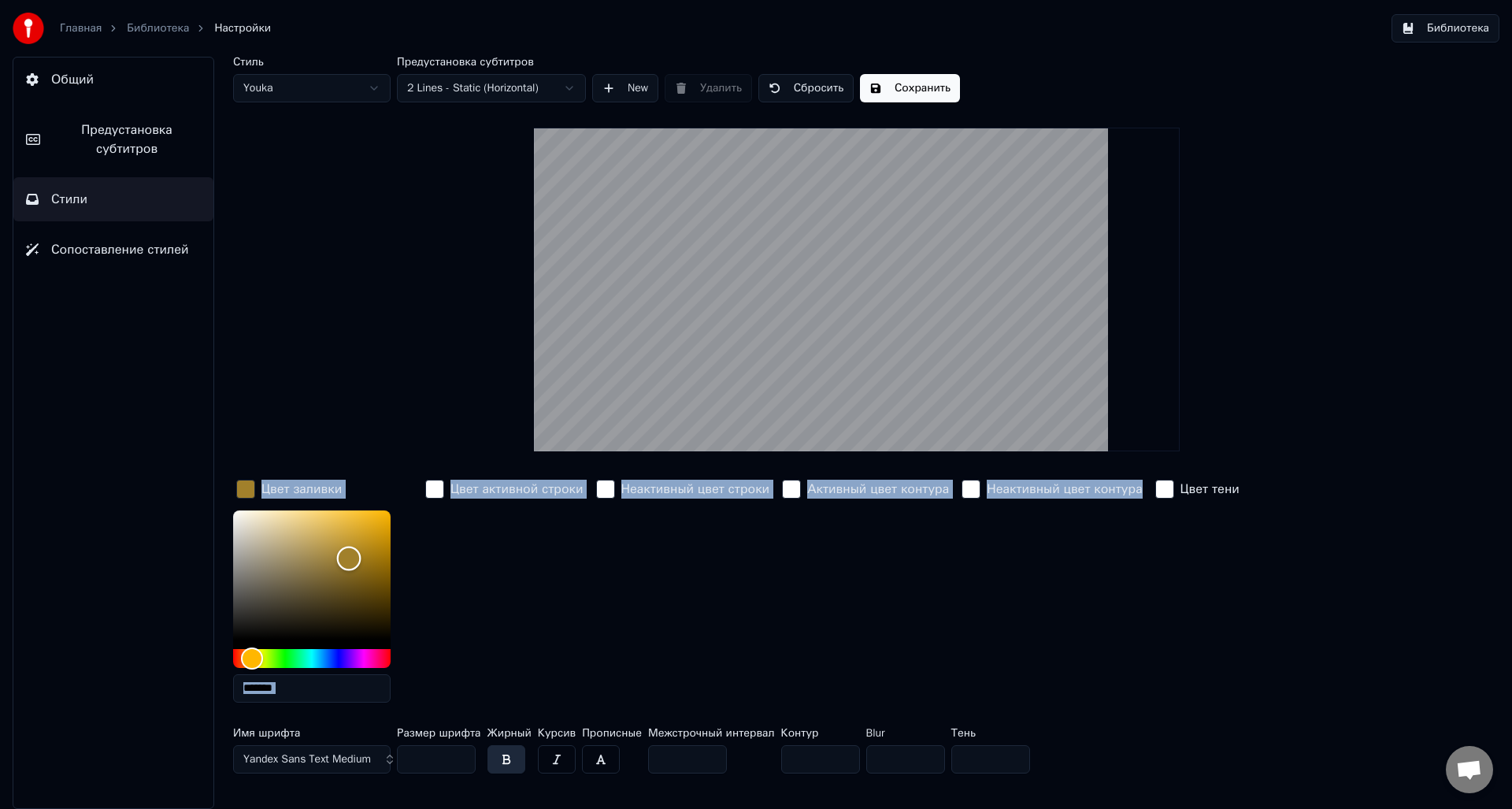 drag, startPoint x: 355, startPoint y: 522, endPoint x: 348, endPoint y: 559, distance: 37.656341 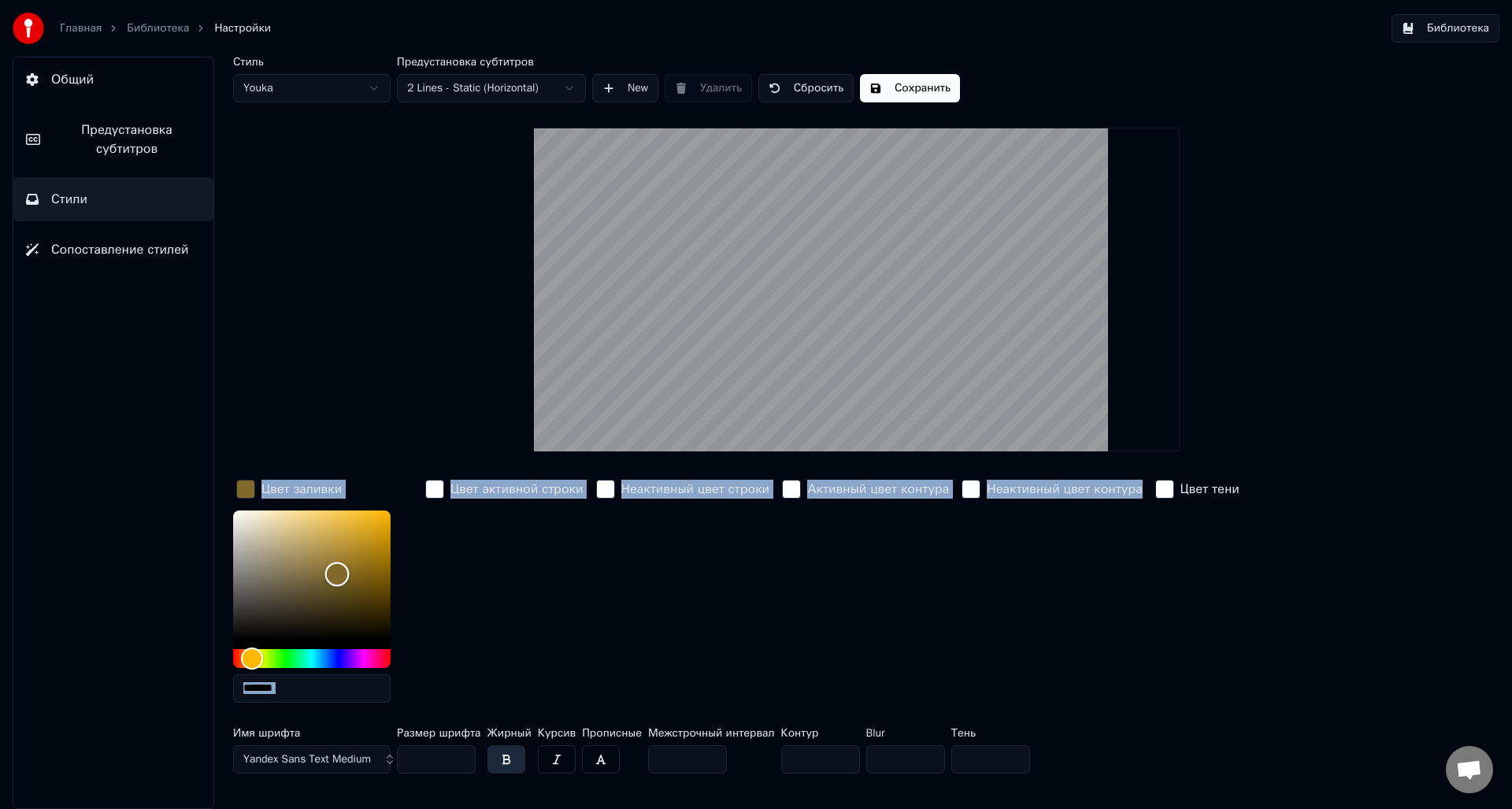 drag, startPoint x: 346, startPoint y: 559, endPoint x: 337, endPoint y: 573, distance: 16.643317 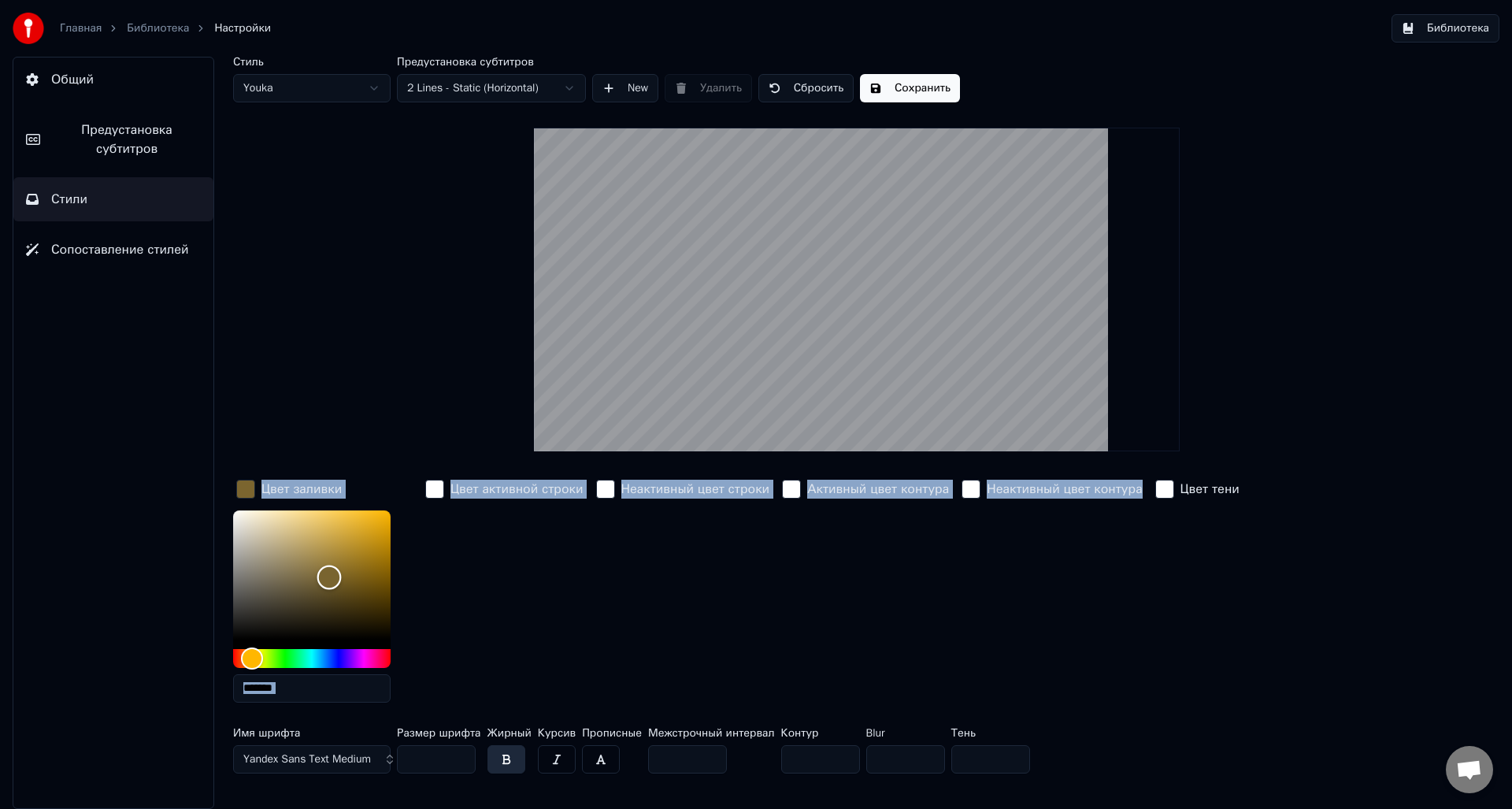 drag, startPoint x: 329, startPoint y: 577, endPoint x: 325, endPoint y: 588, distance: 11.7047 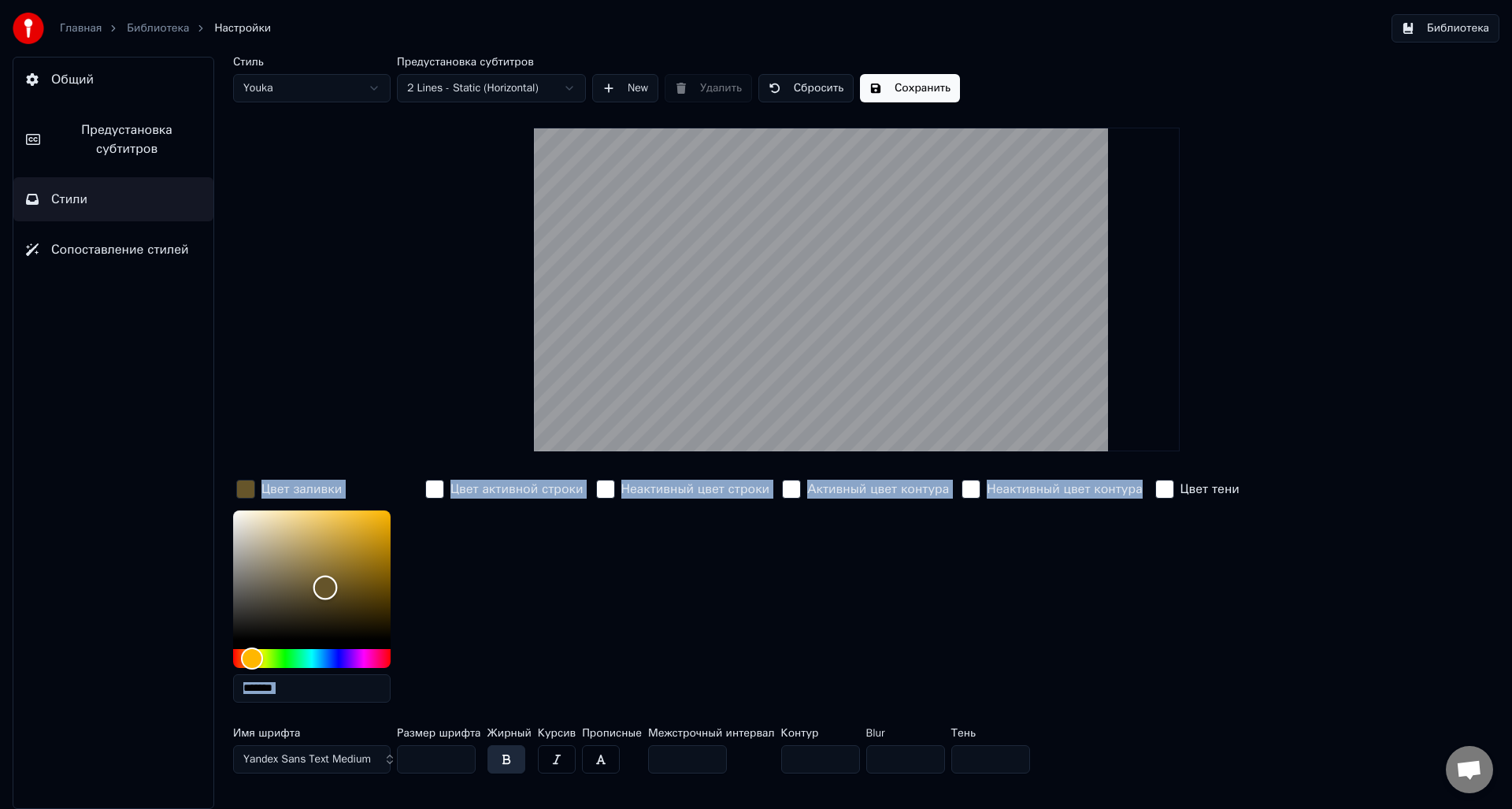 drag, startPoint x: 325, startPoint y: 588, endPoint x: 371, endPoint y: 489, distance: 109.16501 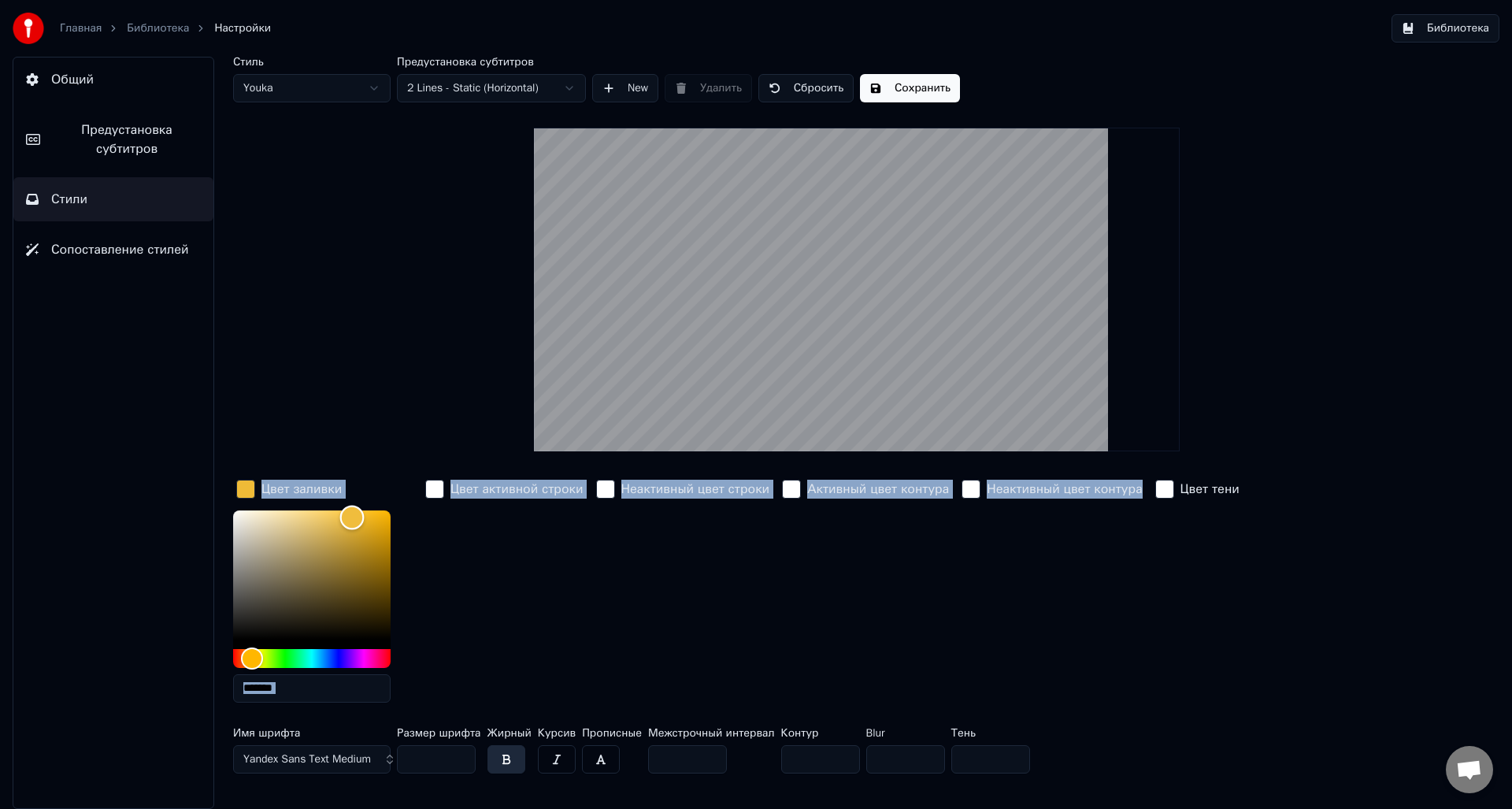 type on "*******" 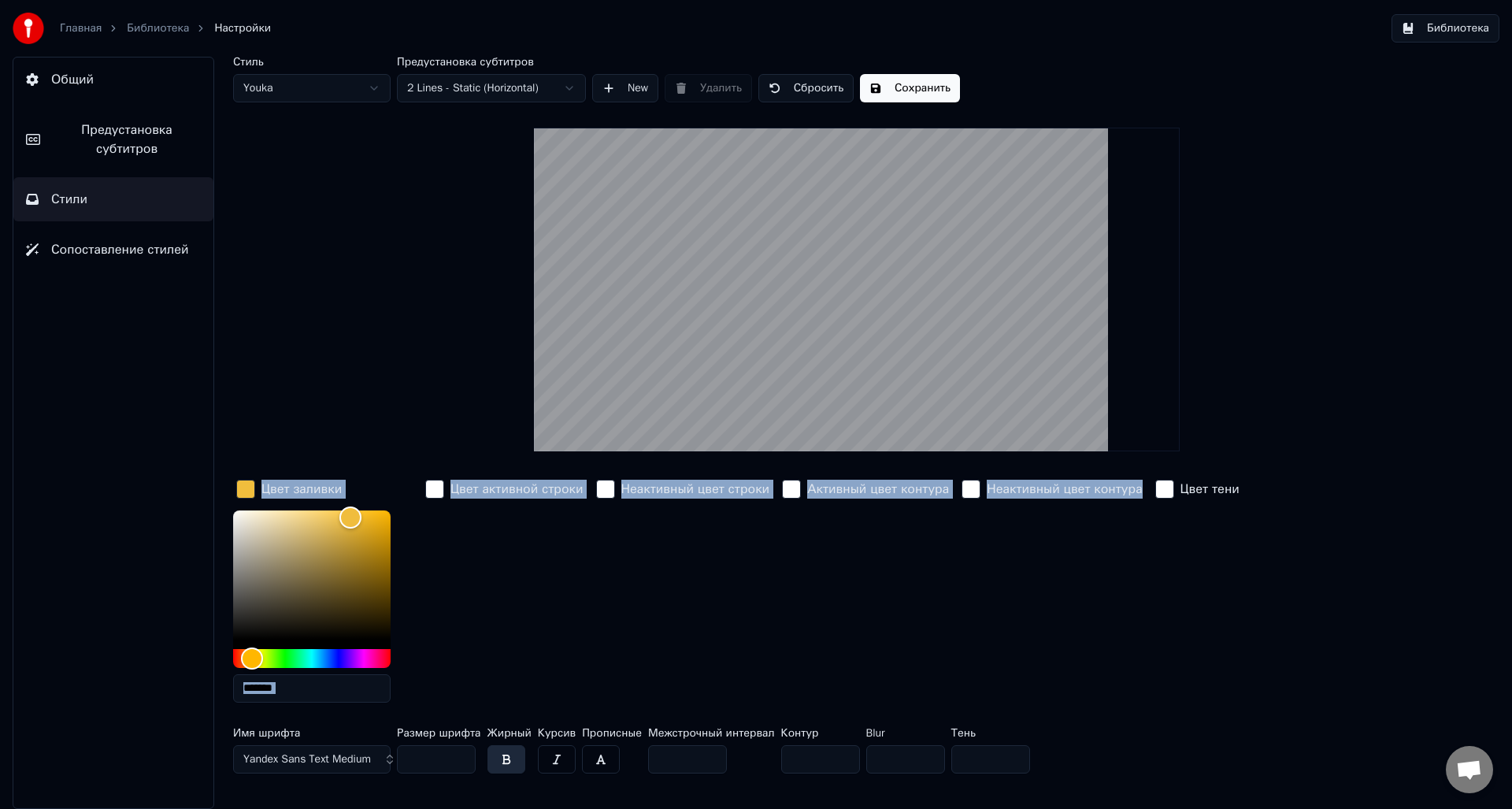 click at bounding box center (246, 489) 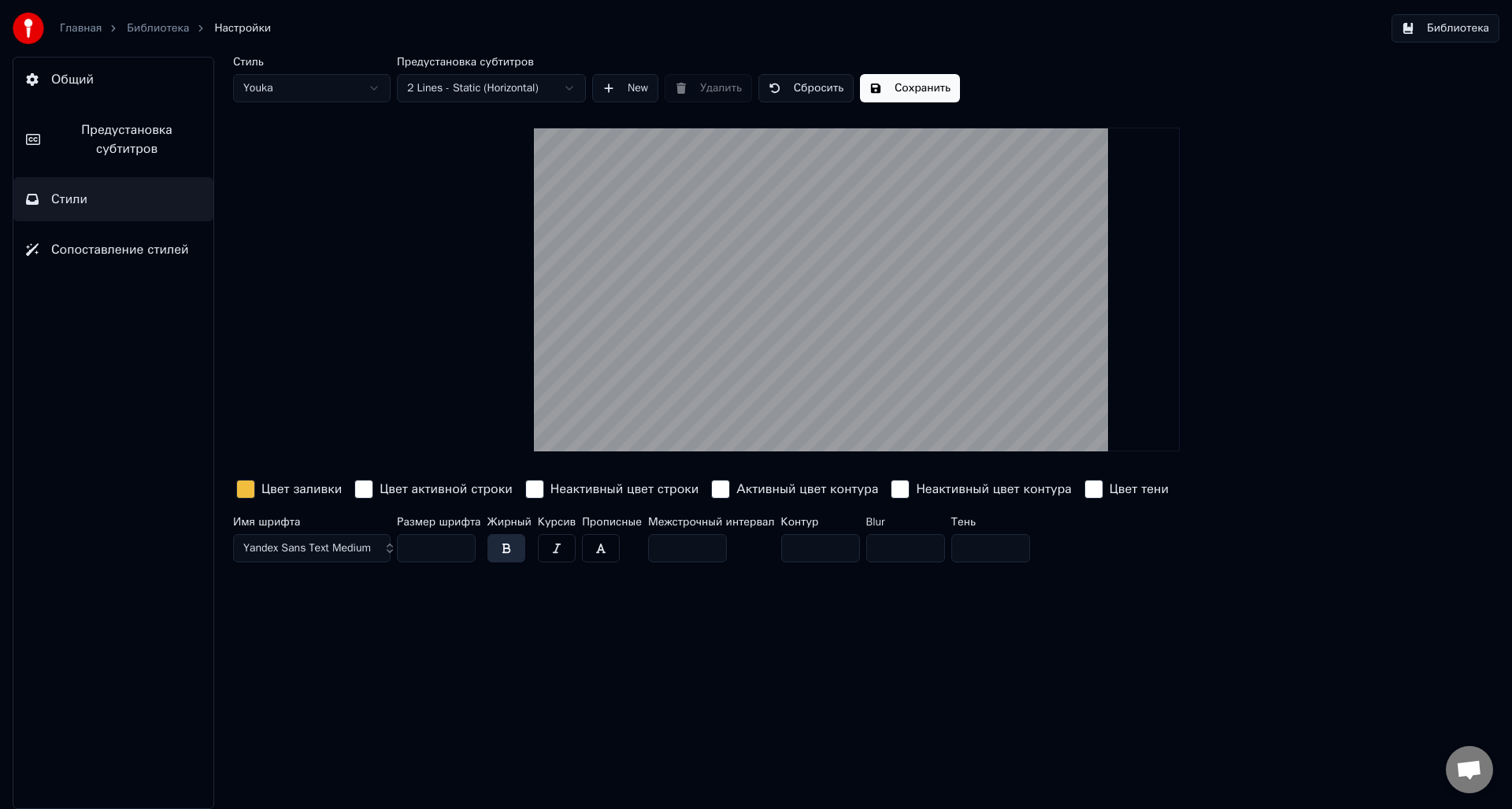 click on "Стиль Youka Предустановка субтитров 2 Lines - Static (Horizontal) New Удалить Сбросить Сохранить Цвет заливки Цвет активной строки Неактивный цвет строки Активный цвет контура Неактивный цвет контура Цвет тени Имя шрифта Yandex Sans Text Medium Размер шрифта ** Жирный Курсив Прописные Межстрочный интервал * Контур * Blur * Тень *" at bounding box center [857, 313] 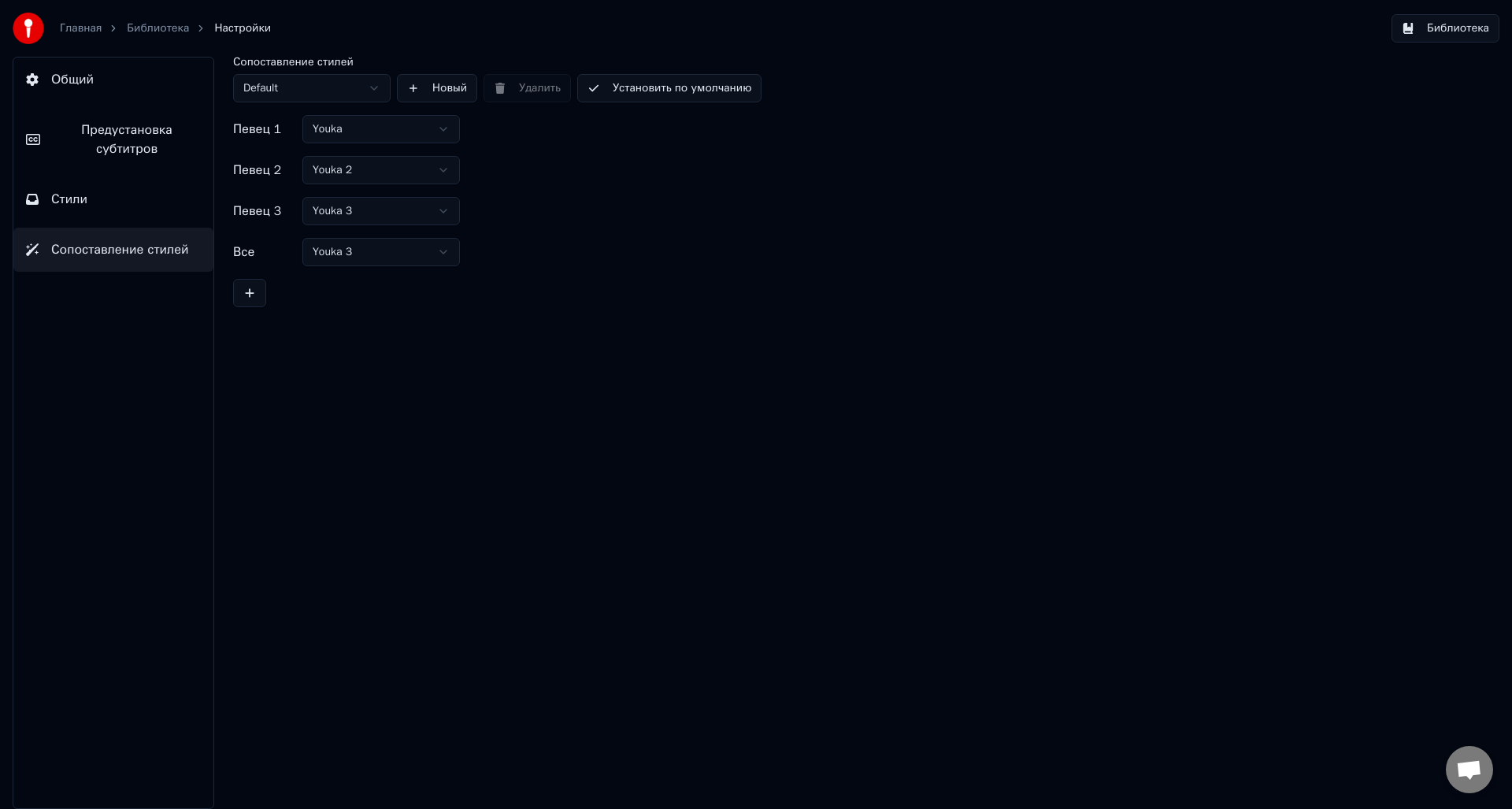 click on "Стили" at bounding box center [113, 199] 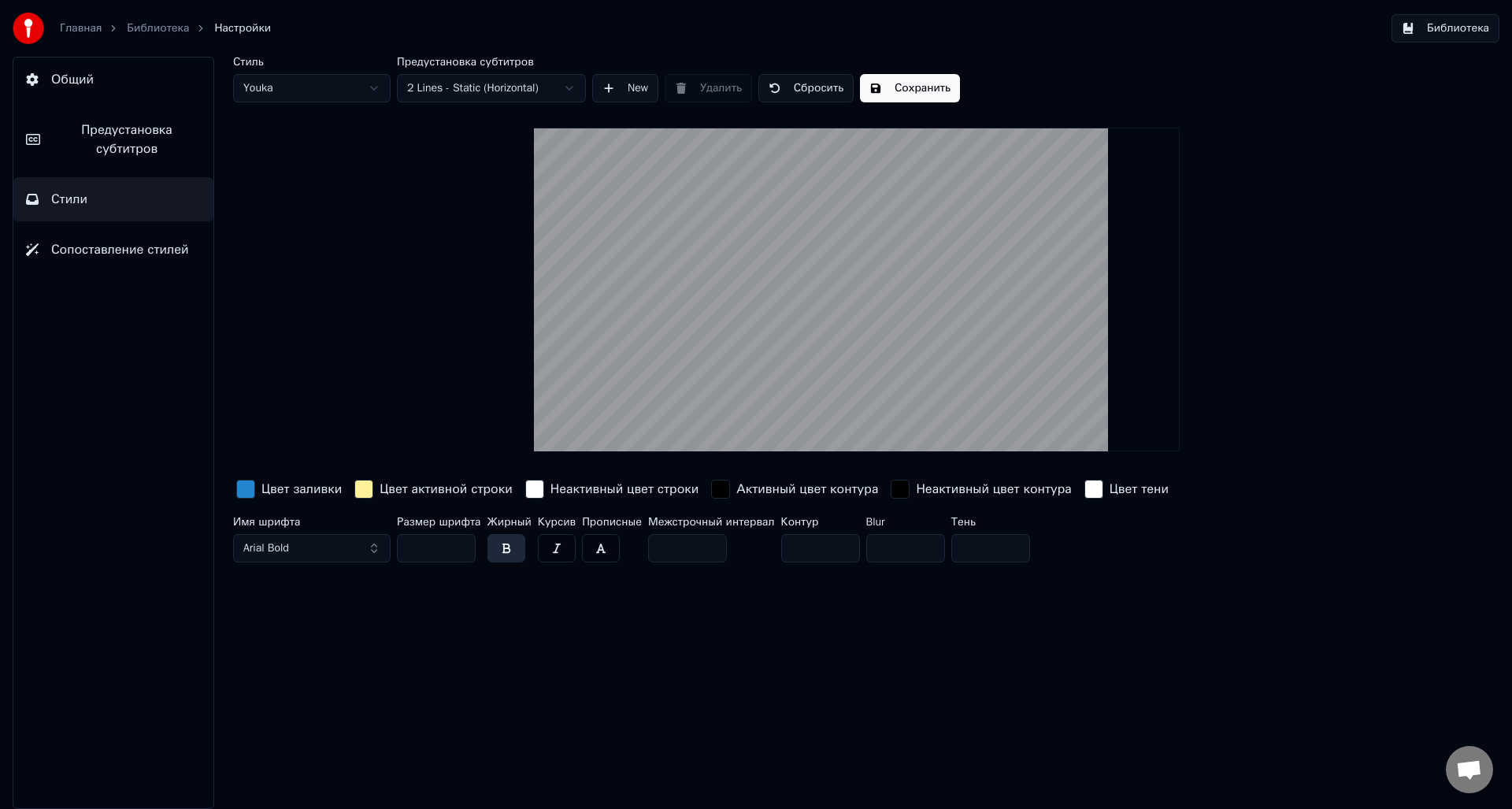 click on "New" at bounding box center (625, 88) 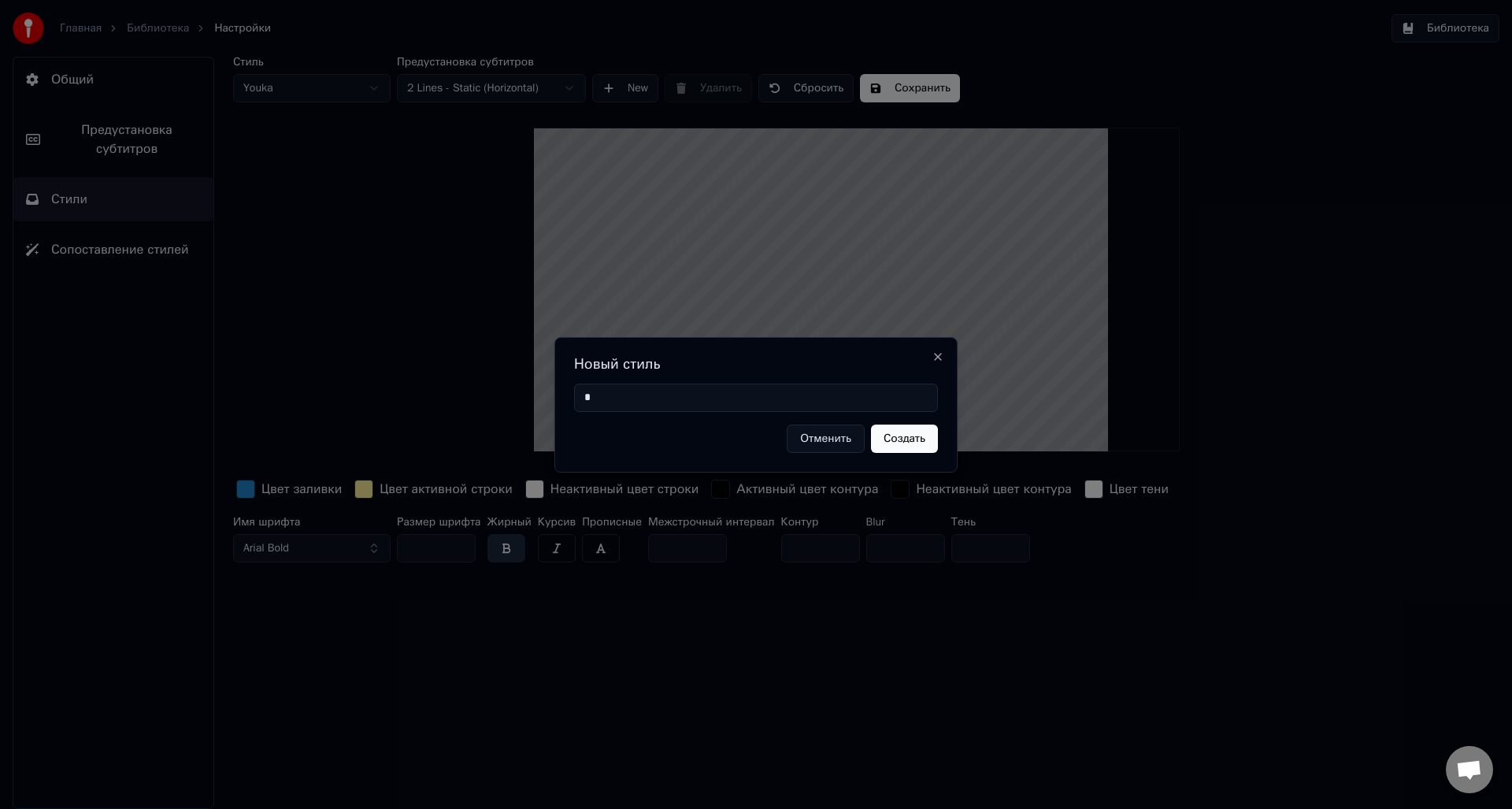 type on "*" 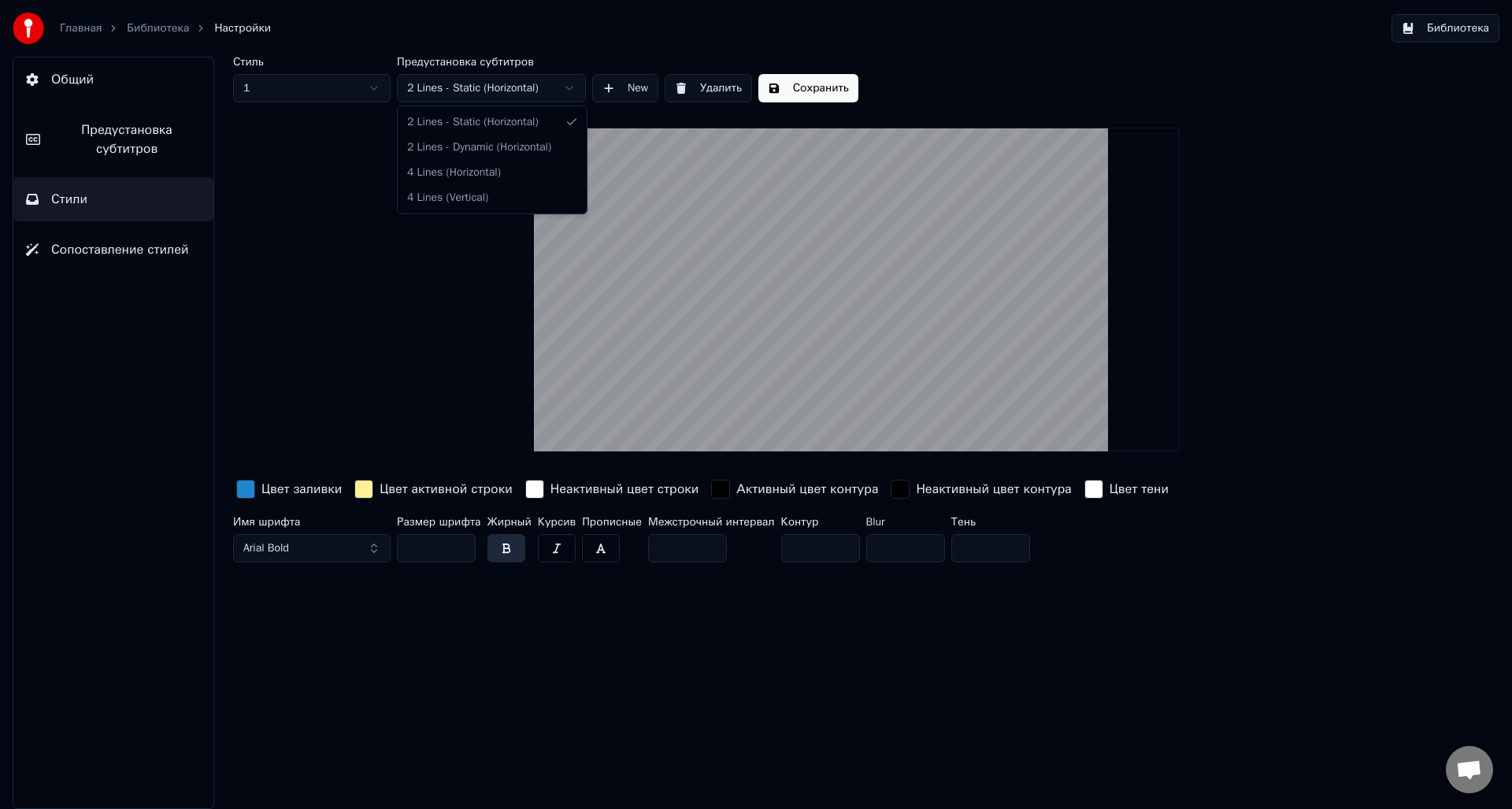 click on "Главная Библиотека Настройки Библиотека Общий Предустановка субтитров Стили Сопоставление стилей Стиль 1 Предустановка субтитров 2 Lines - Static (Horizontal) New Удалить Сохранить Цвет заливки Цвет активной строки Неактивный цвет строки Активный цвет контура Неактивный цвет контура Цвет тени Имя шрифта Arial Bold Размер шрифта ** Жирный Курсив Прописные Межстрочный интервал * Контур * Blur * Тень * 2 Lines - Static (Horizontal) 2 Lines - Dynamic (Horizontal) 4 Lines (Horizontal) 4 Lines (Vertical)" at bounding box center [756, 404] 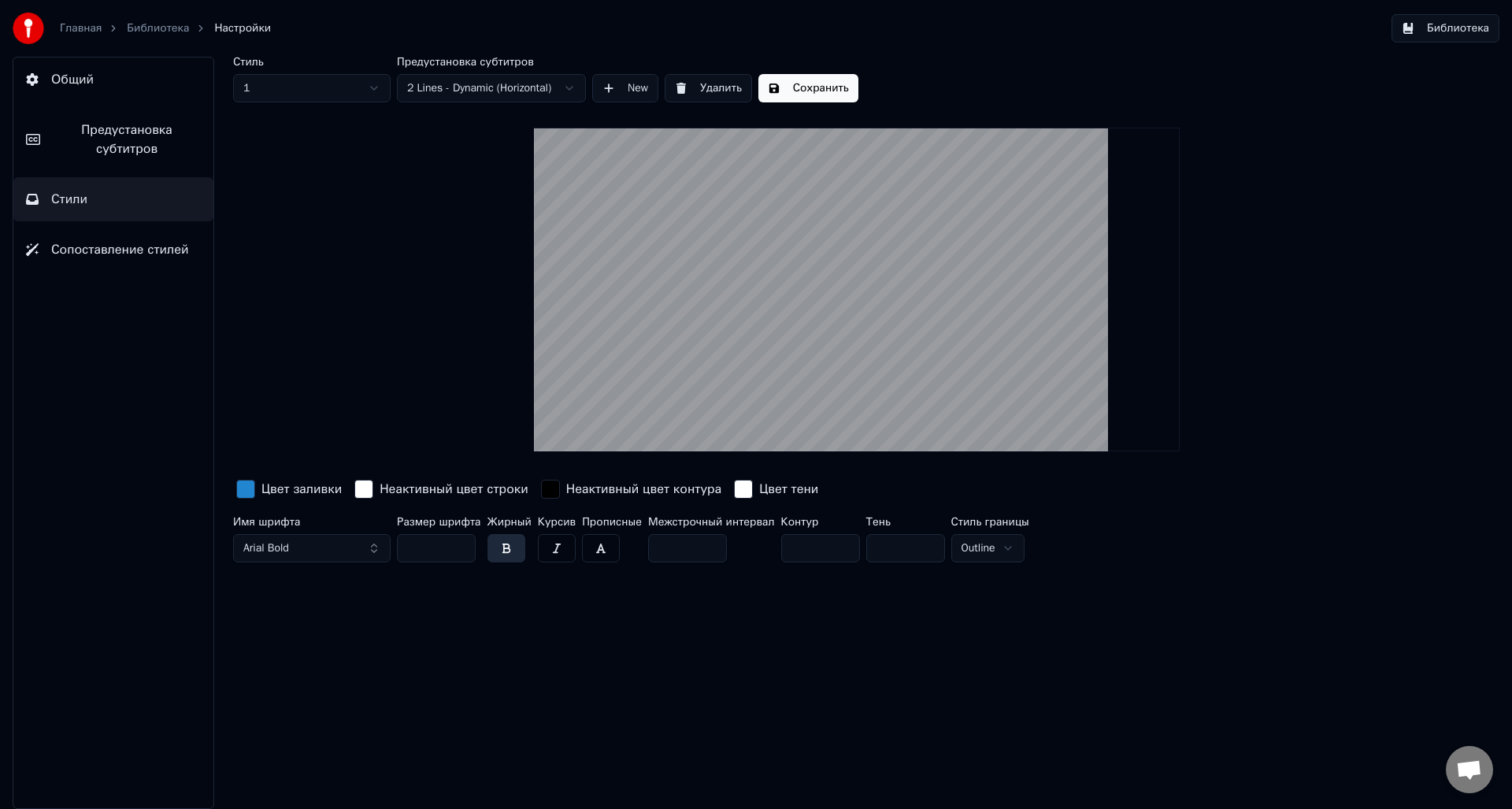 click on "Главная Библиотека Настройки Библиотека Общий Предустановка субтитров Стили Сопоставление стилей Стиль 1 Предустановка субтитров 2 Lines - Dynamic (Horizontal) New Удалить Сохранить Цвет заливки Неактивный цвет строки Неактивный цвет контура Цвет тени Имя шрифта Arial Bold Размер шрифта ** Жирный Курсив Прописные Межстрочный интервал * Контур * Тень * Стиль границы Outline" at bounding box center [756, 404] 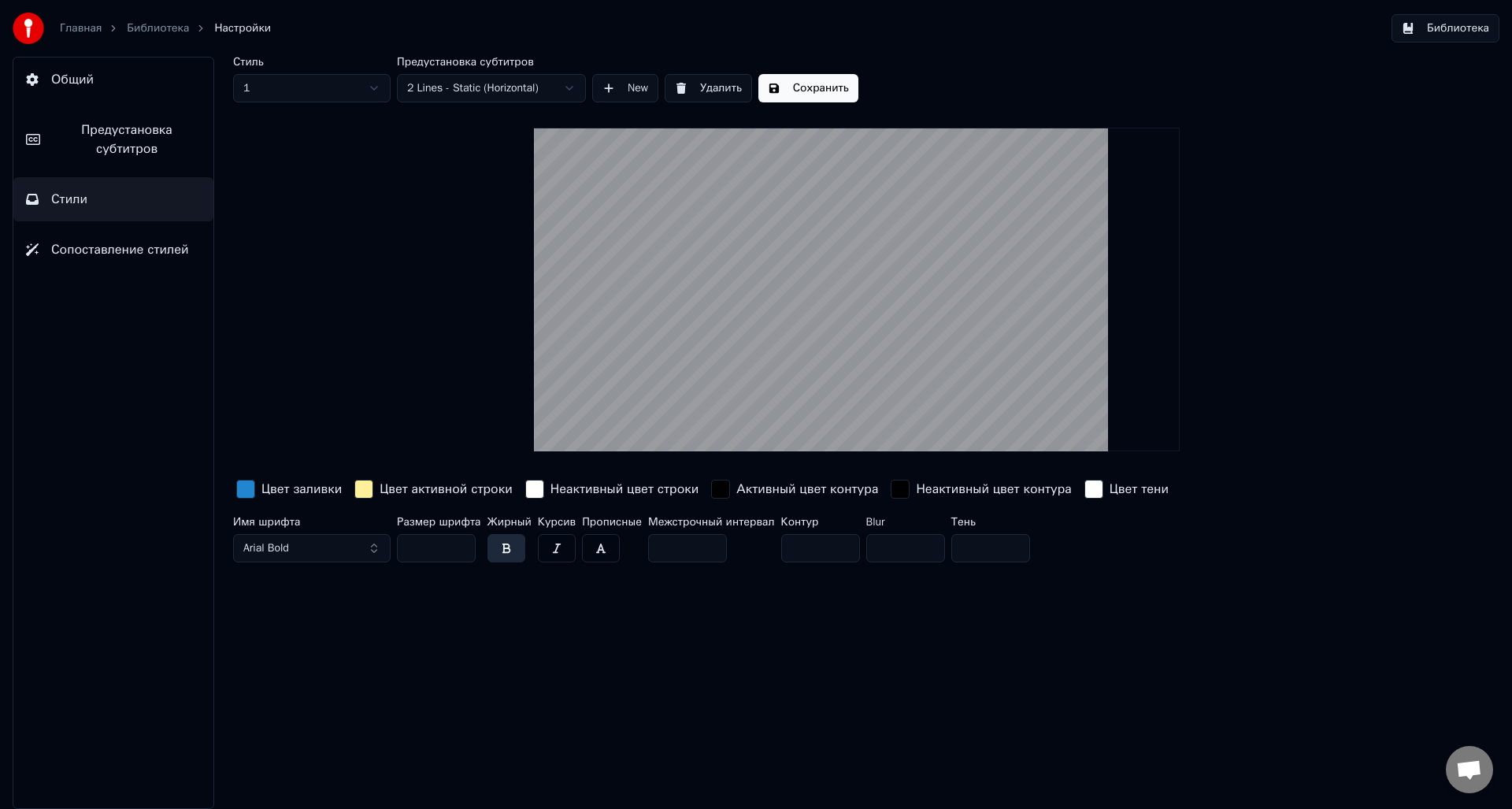 click at bounding box center [246, 489] 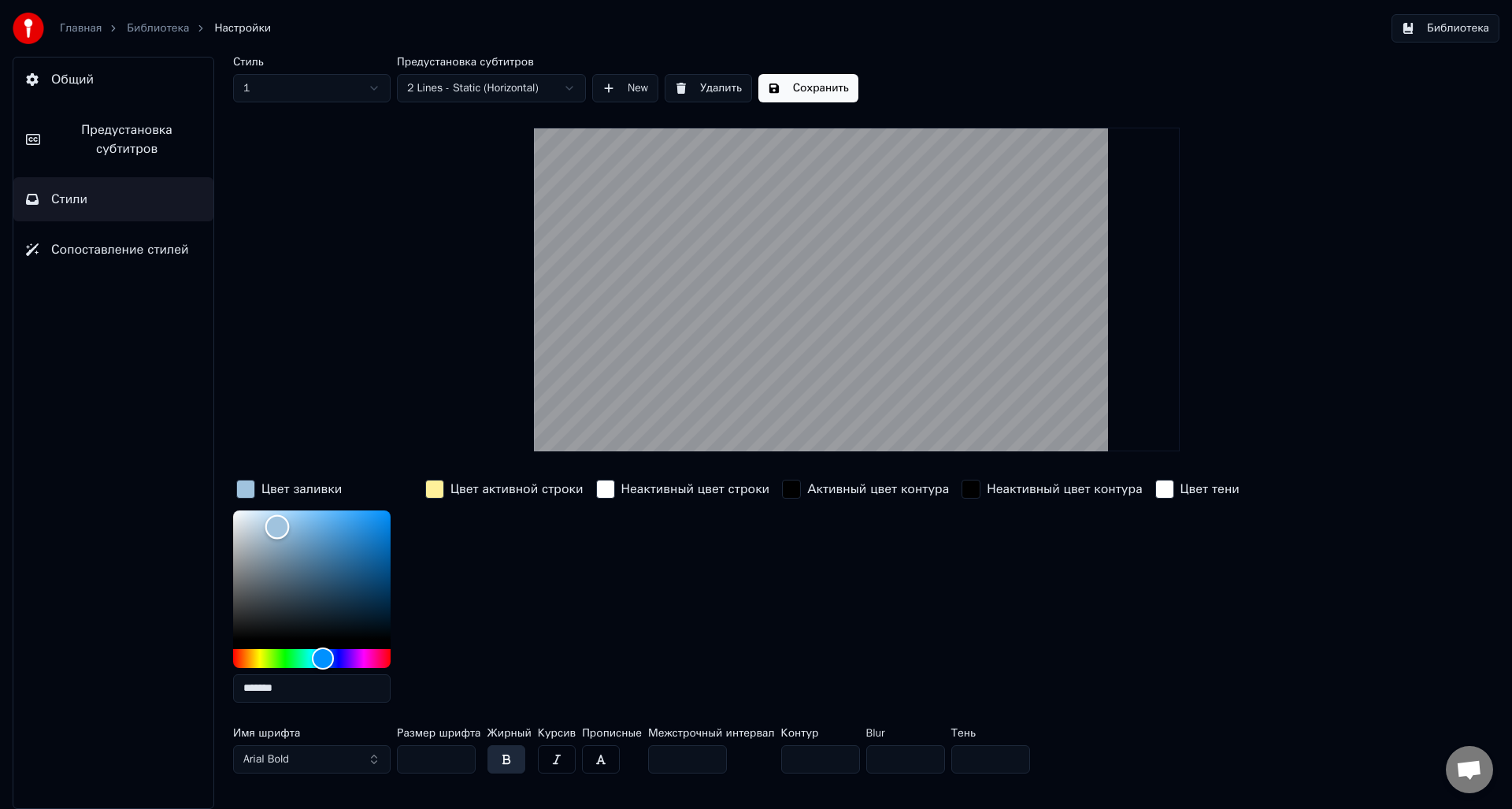 drag, startPoint x: 254, startPoint y: 539, endPoint x: 277, endPoint y: 526, distance: 26.41969 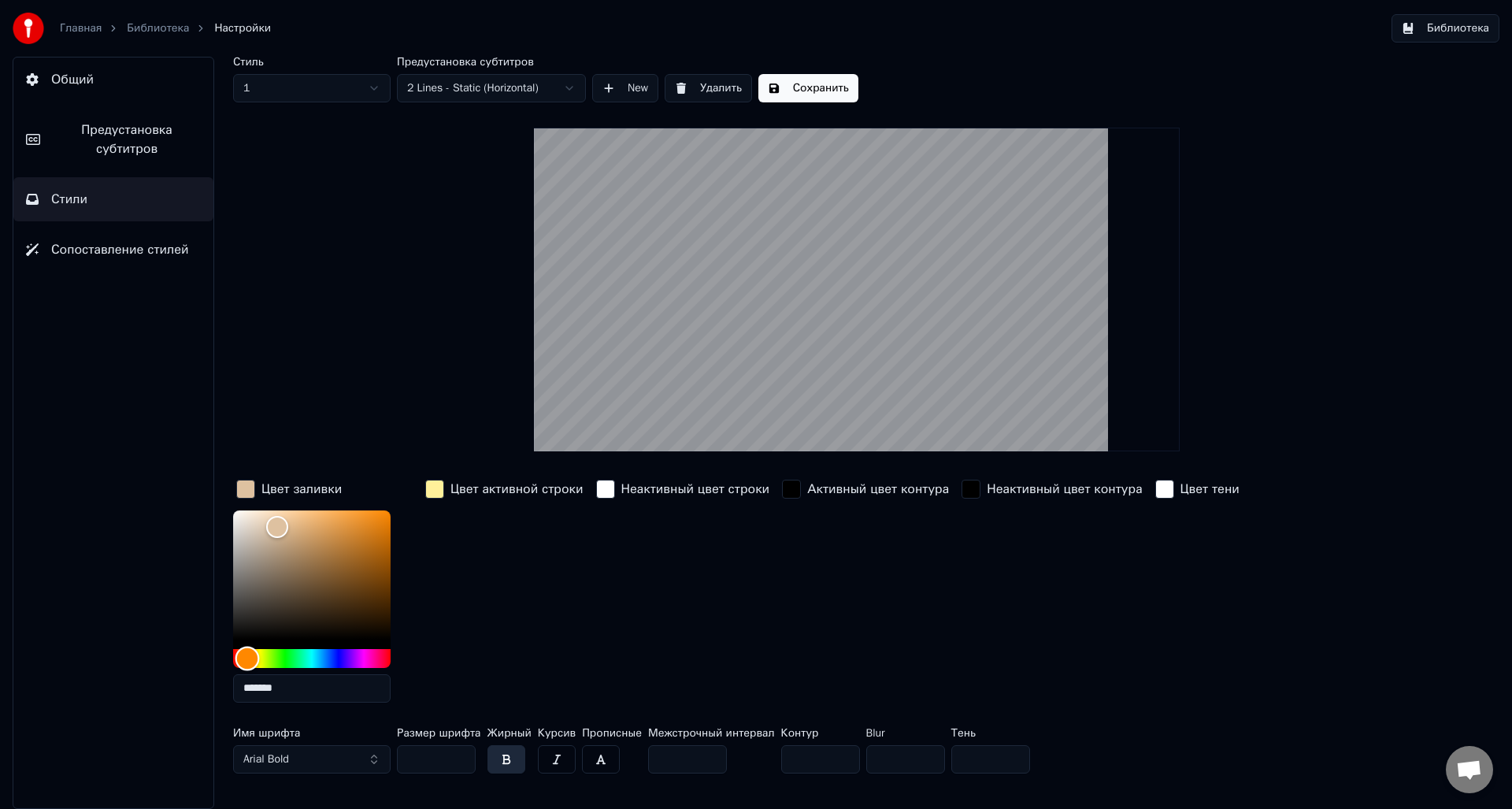 drag, startPoint x: 257, startPoint y: 655, endPoint x: 247, endPoint y: 655, distance: 10 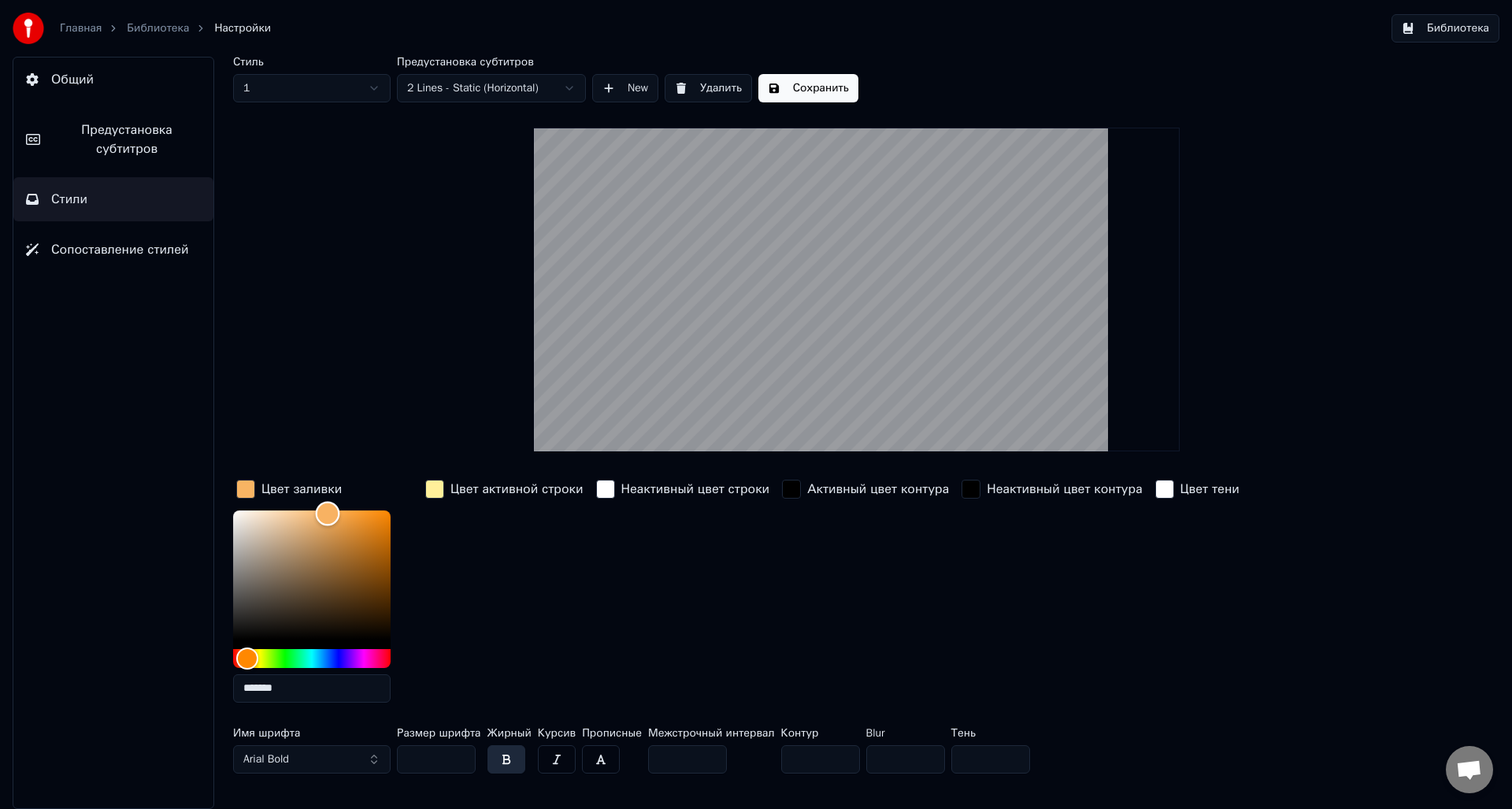 type on "*******" 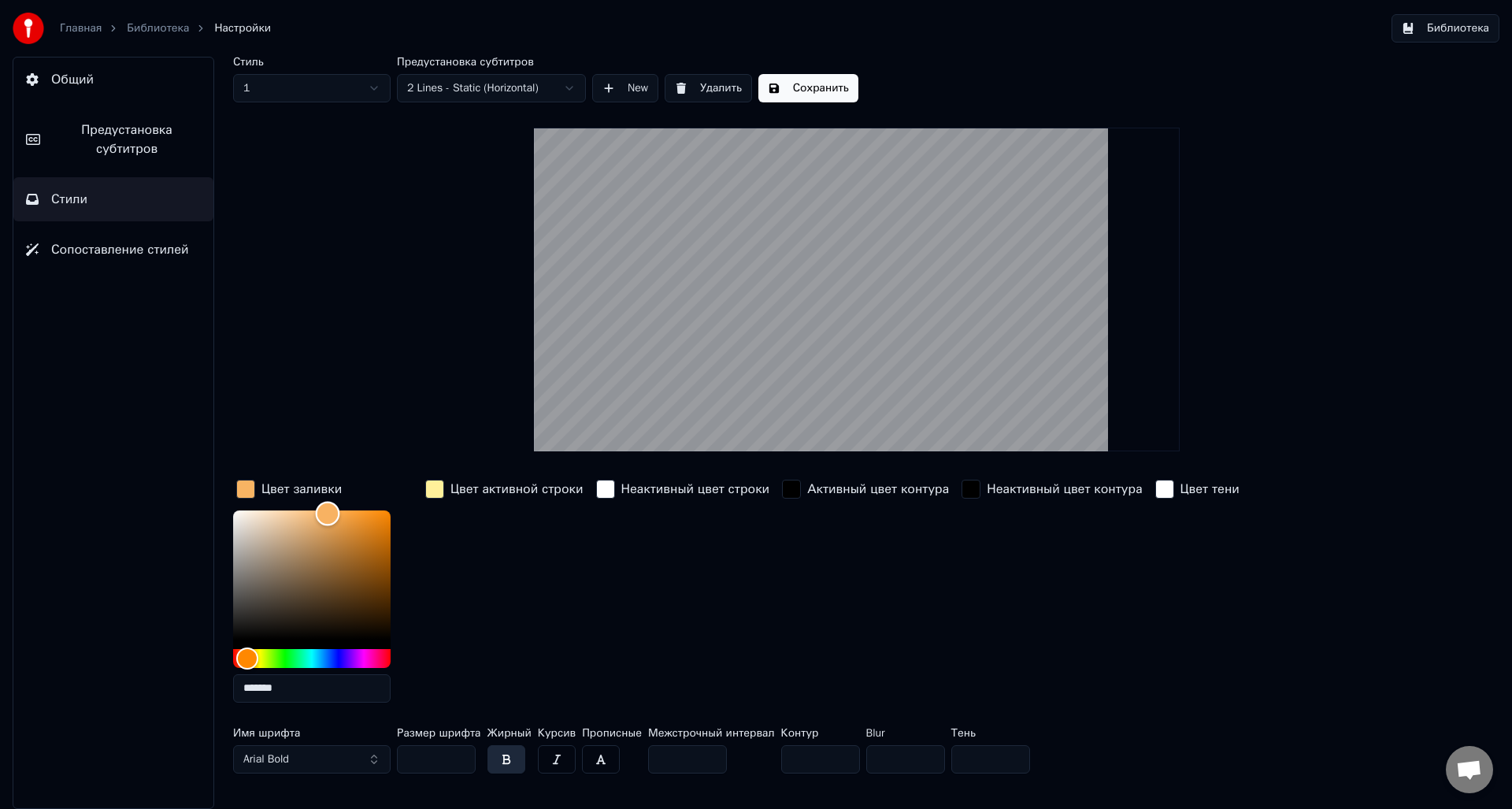 drag, startPoint x: 310, startPoint y: 540, endPoint x: 332, endPoint y: 513, distance: 34.82815 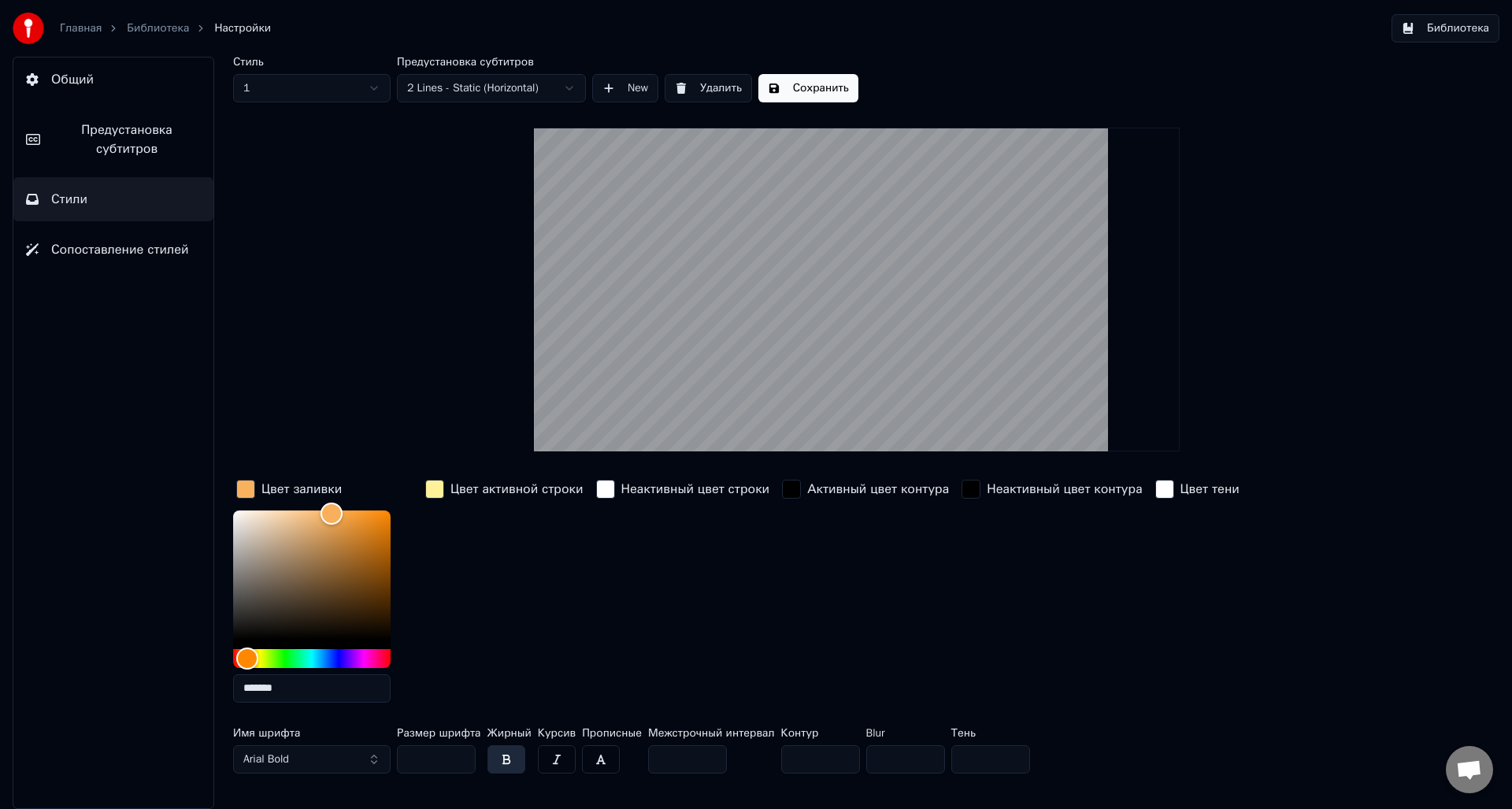 click at bounding box center [435, 489] 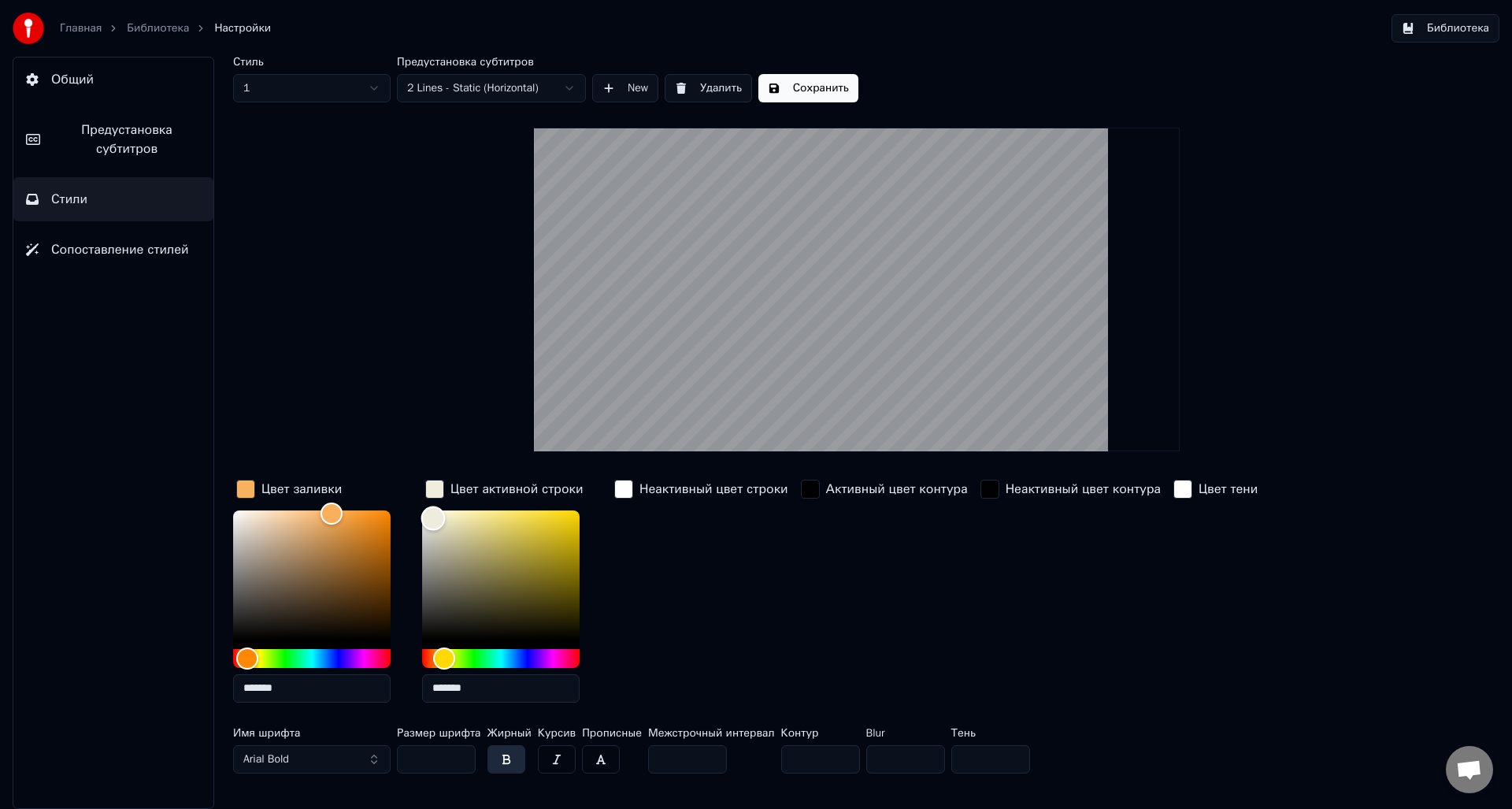type on "*******" 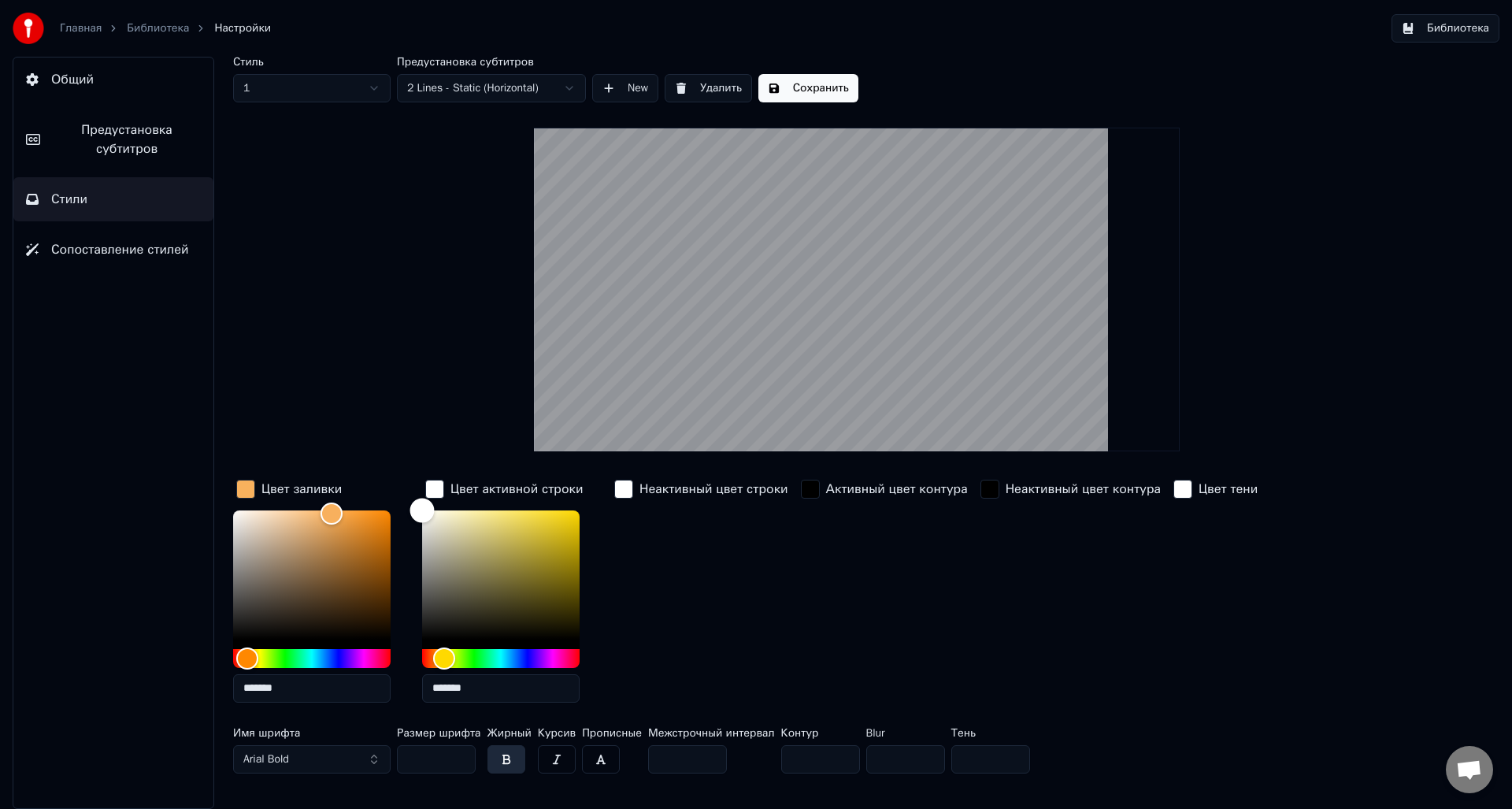 drag, startPoint x: 440, startPoint y: 526, endPoint x: 403, endPoint y: 503, distance: 43.566042 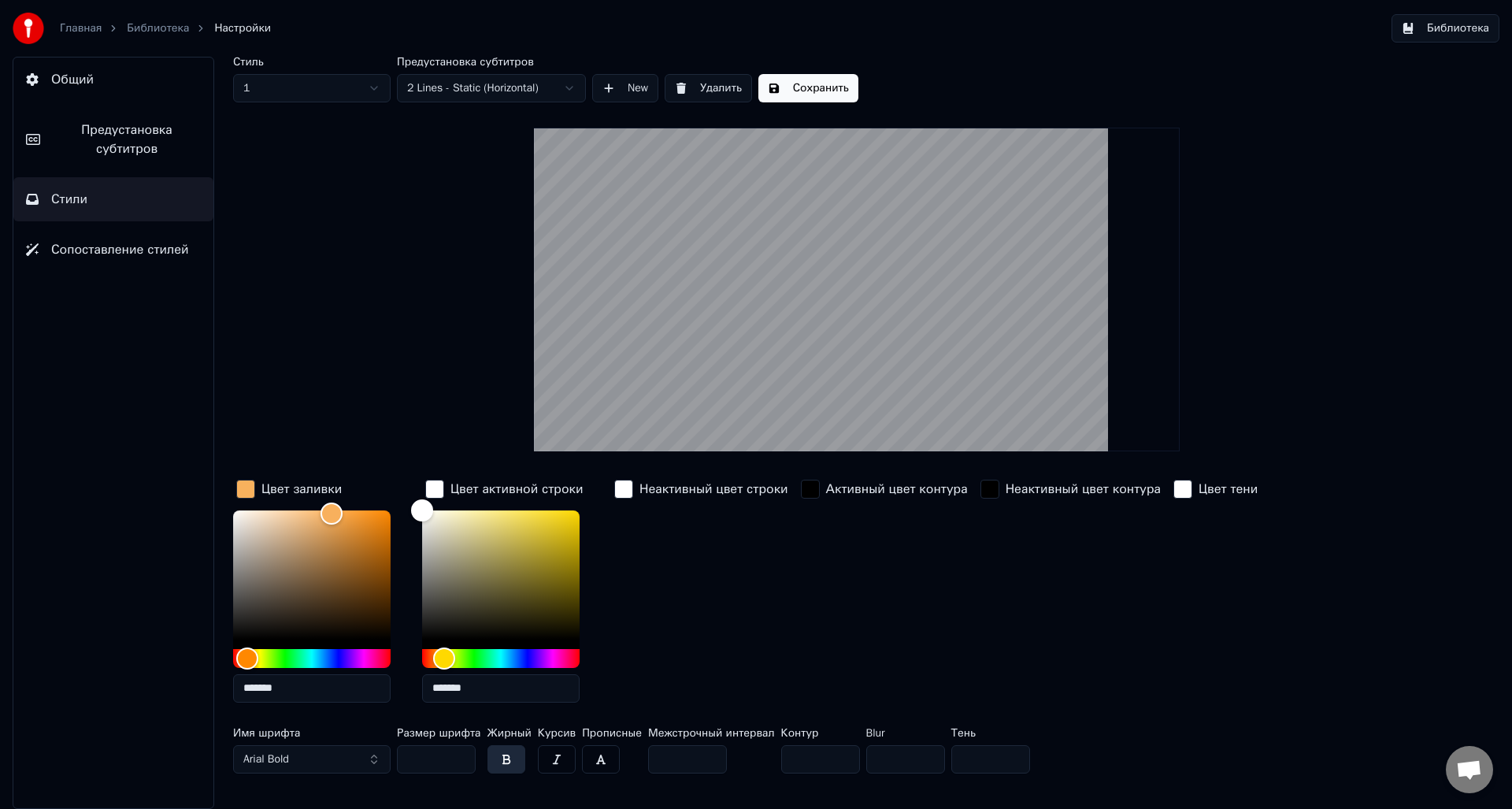 click on "*" at bounding box center (821, 759) 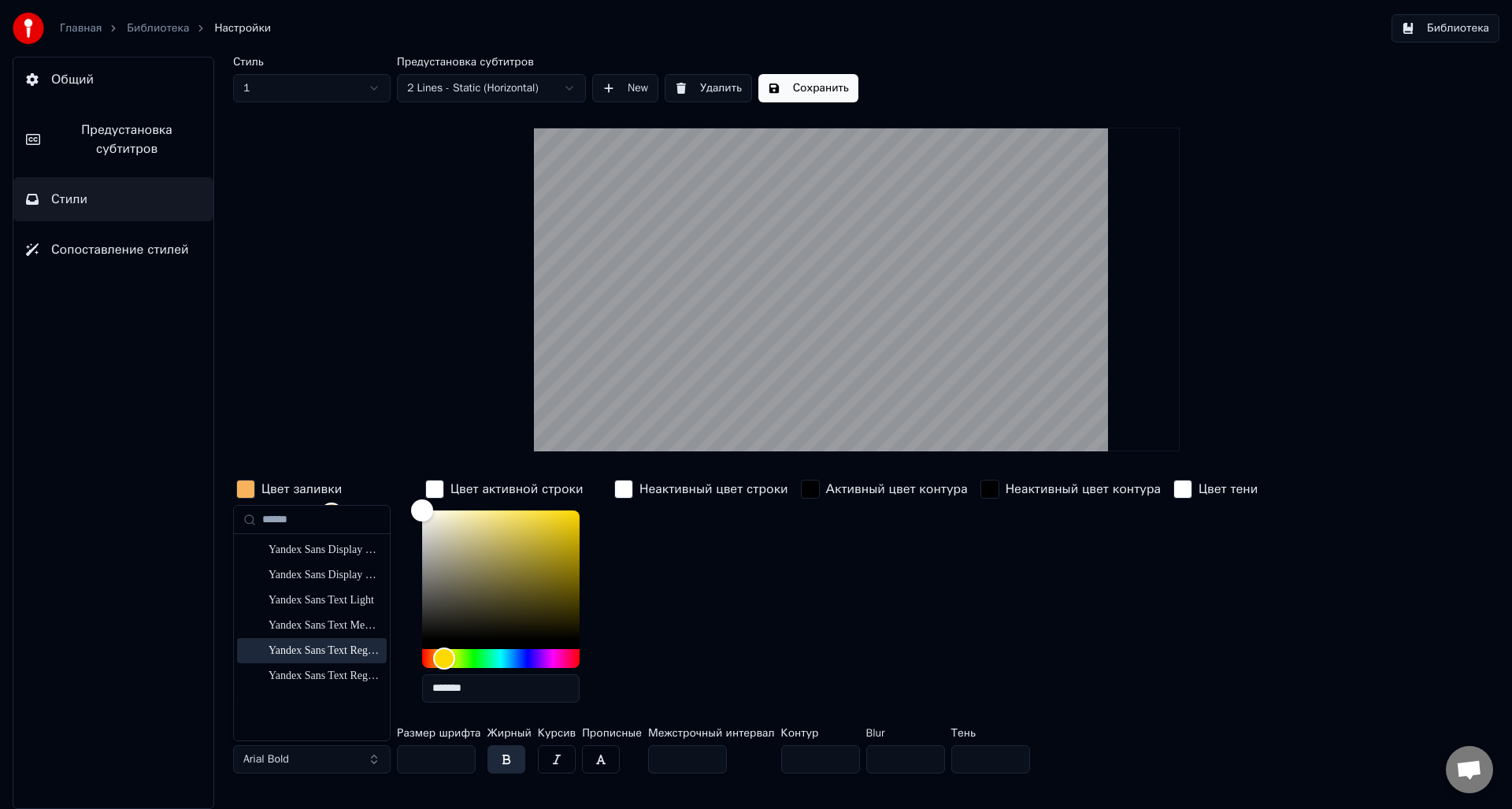 type on "******" 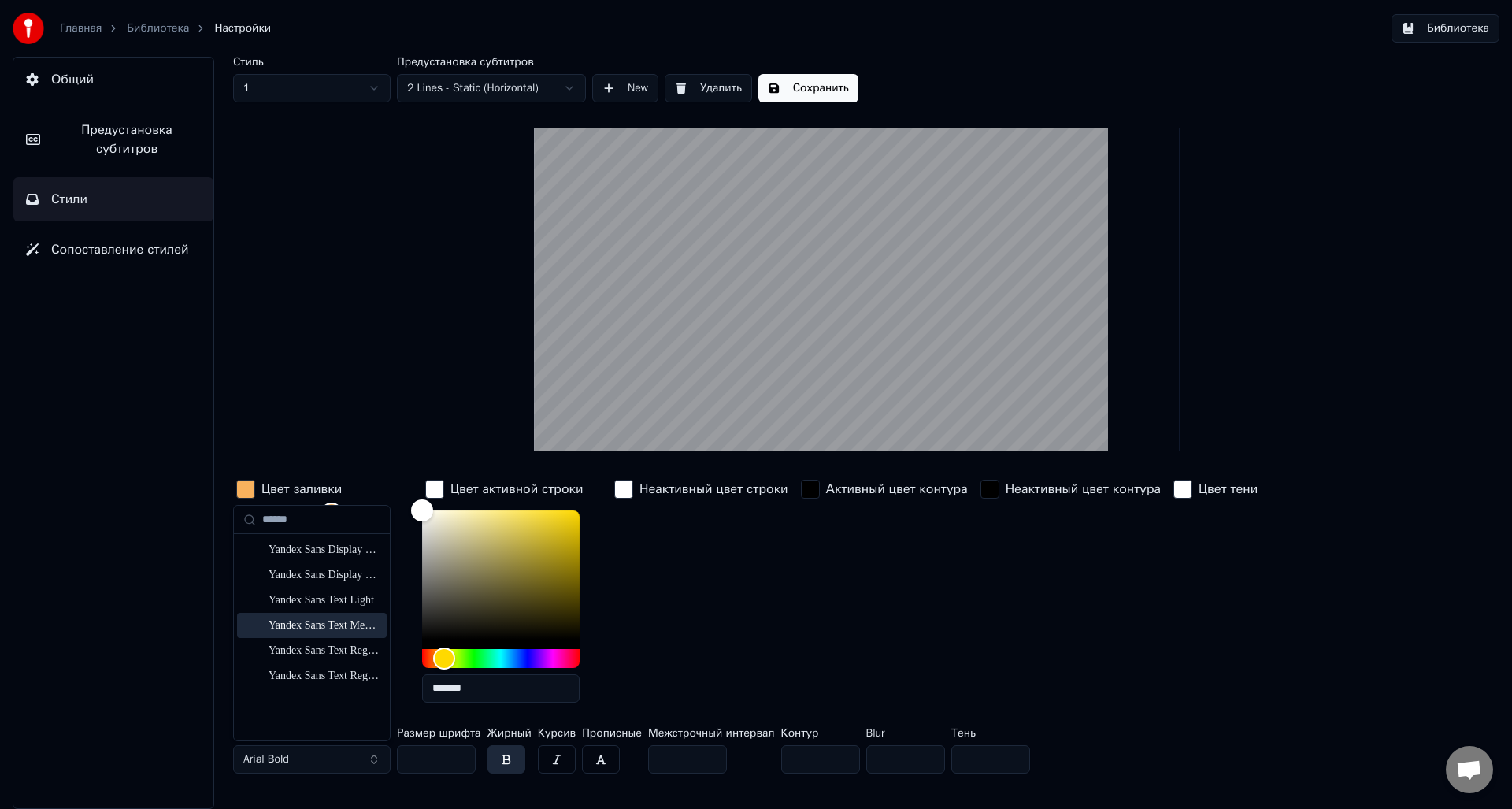 click on "Yandex Sans Text Medium" at bounding box center (324, 625) 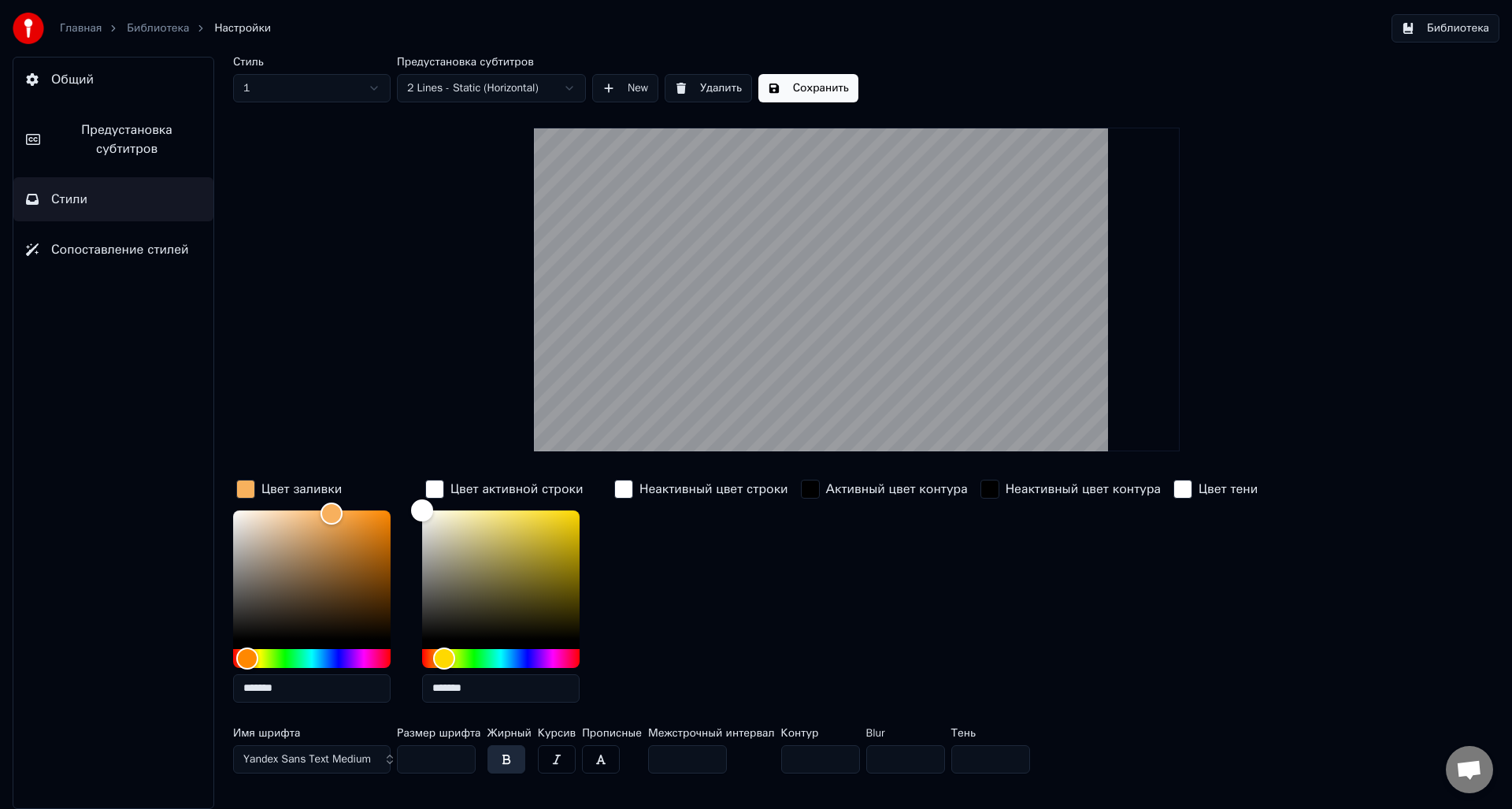 click on "Цвет заливки" at bounding box center [289, 489] 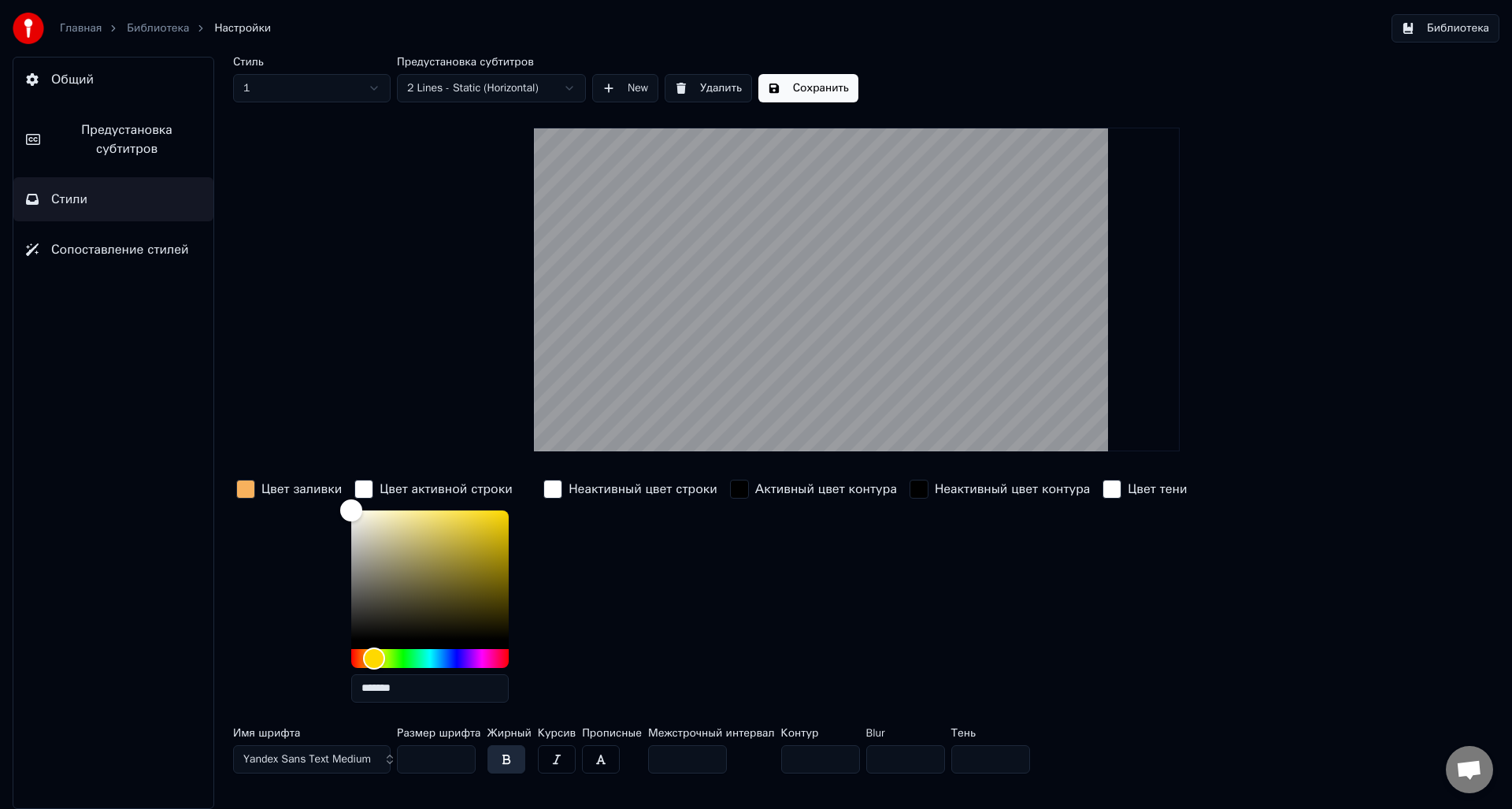 click at bounding box center (364, 489) 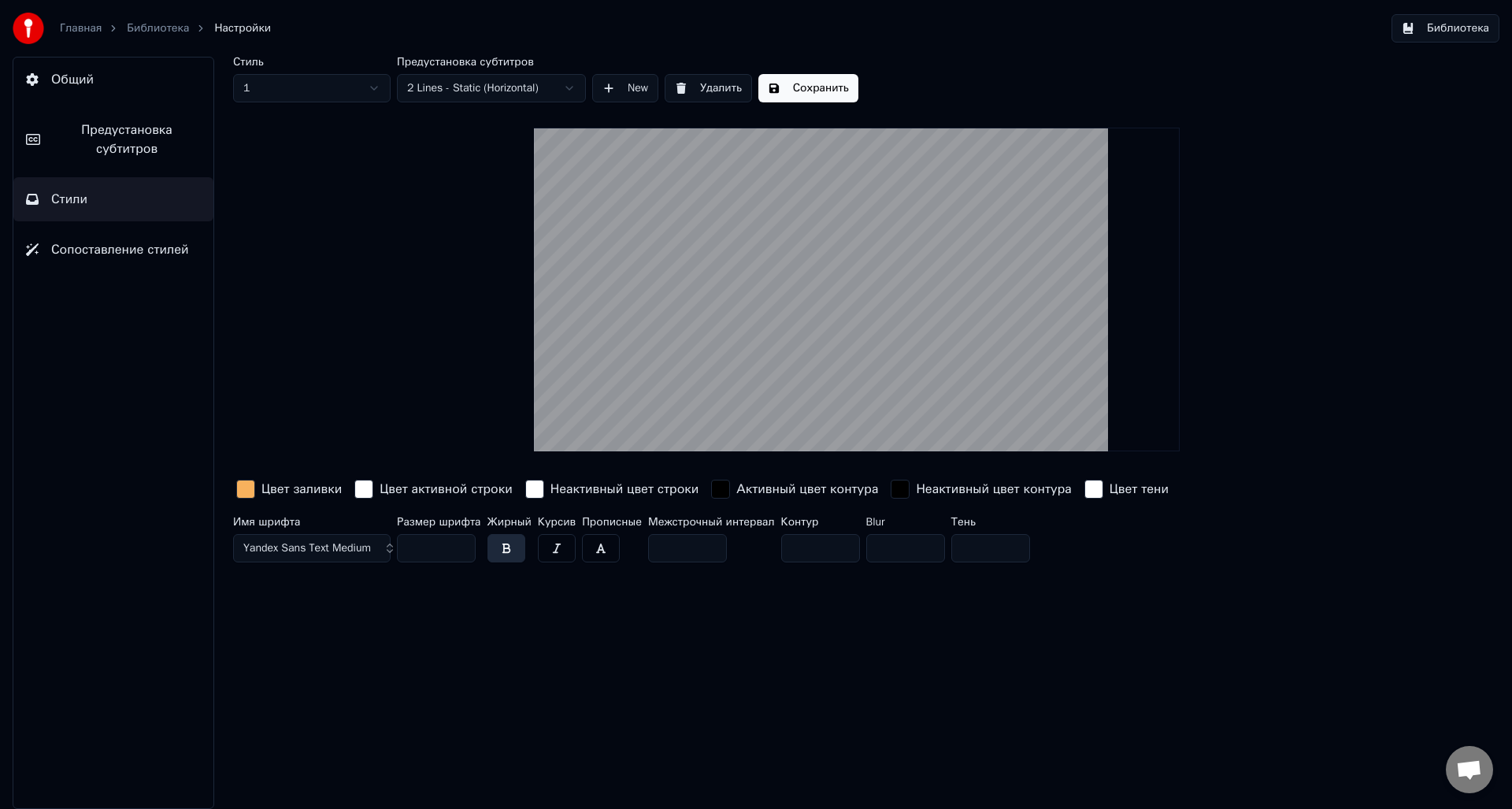 click at bounding box center [721, 489] 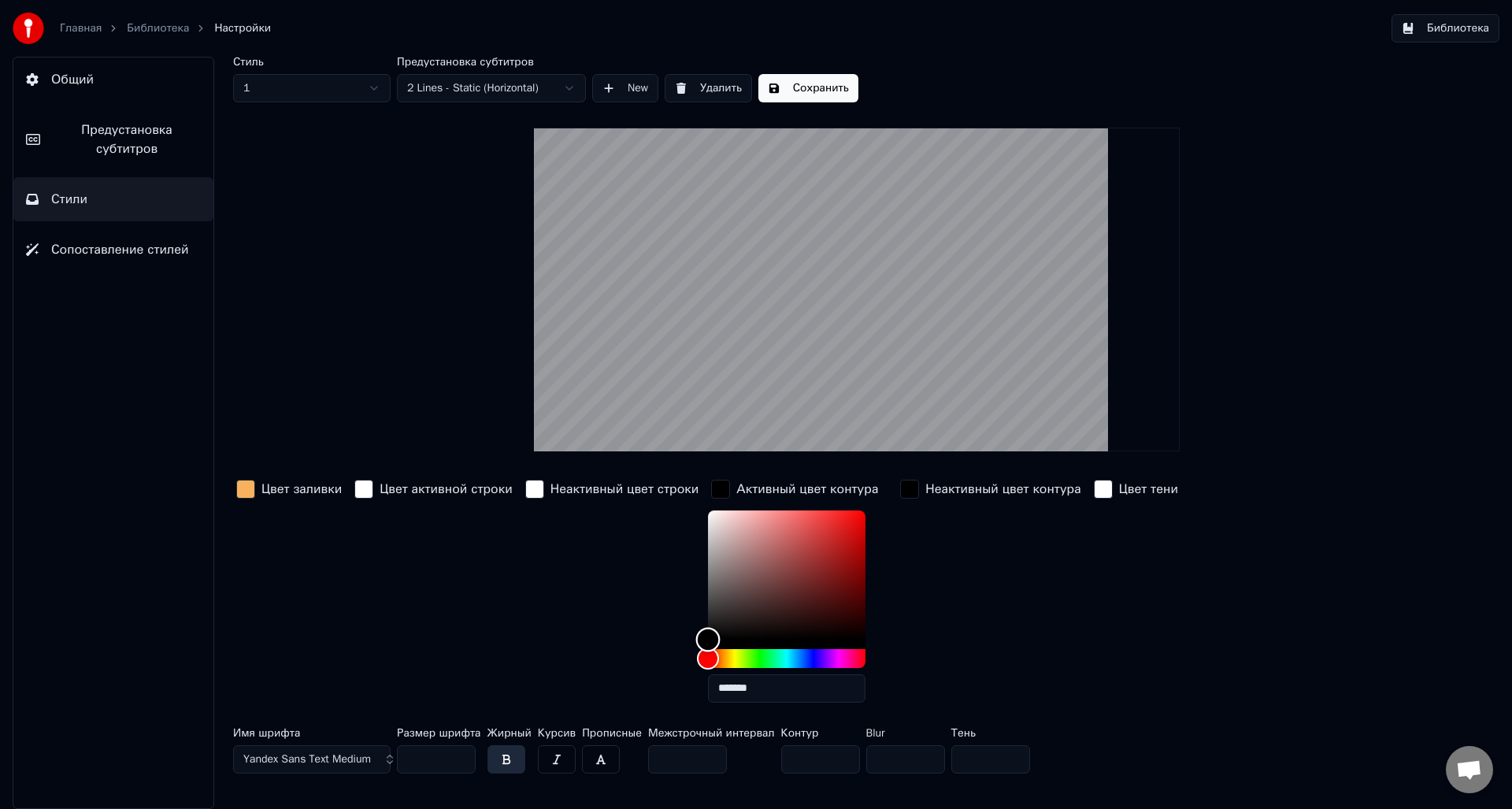 type on "*******" 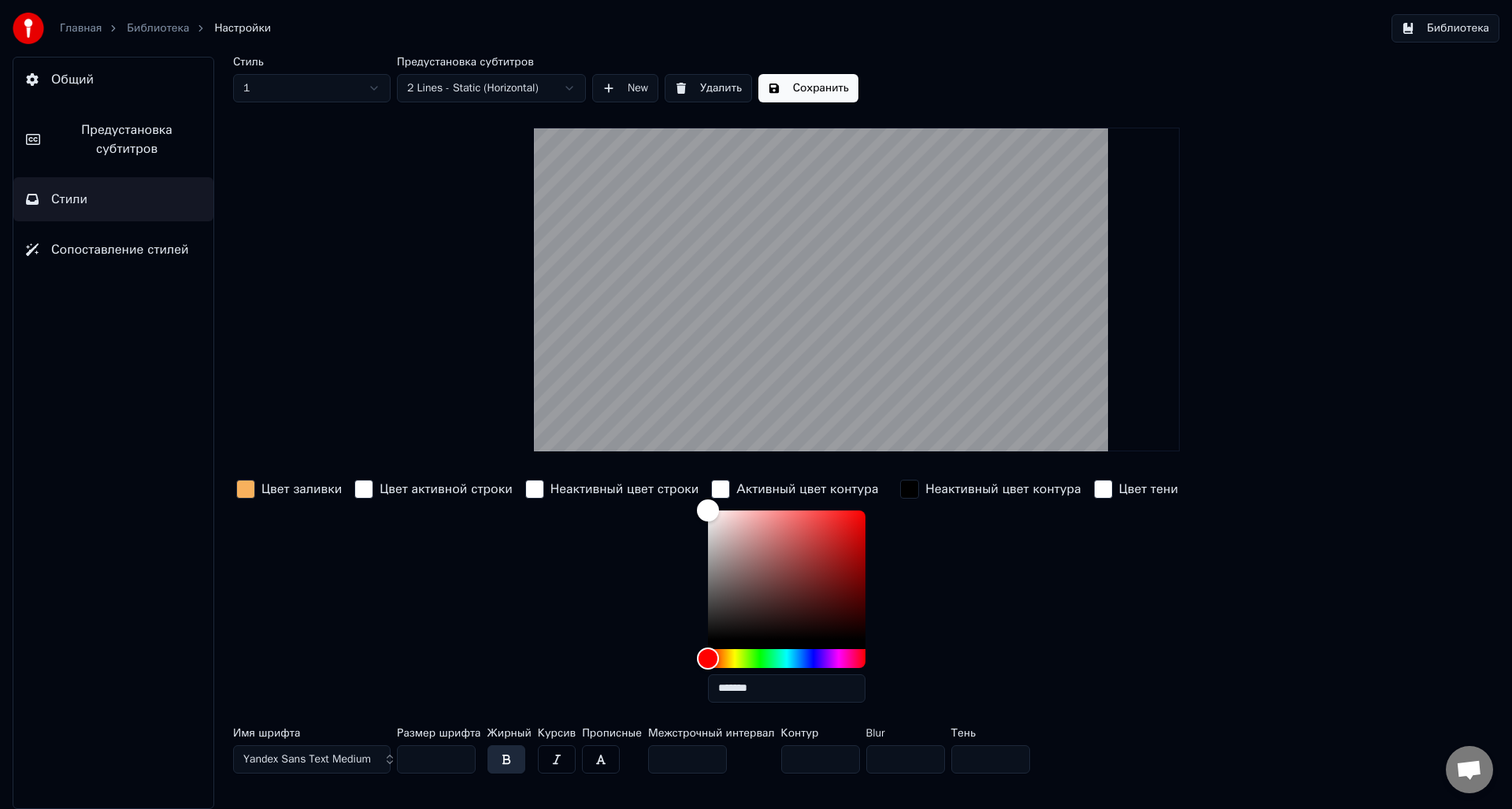 click at bounding box center (910, 489) 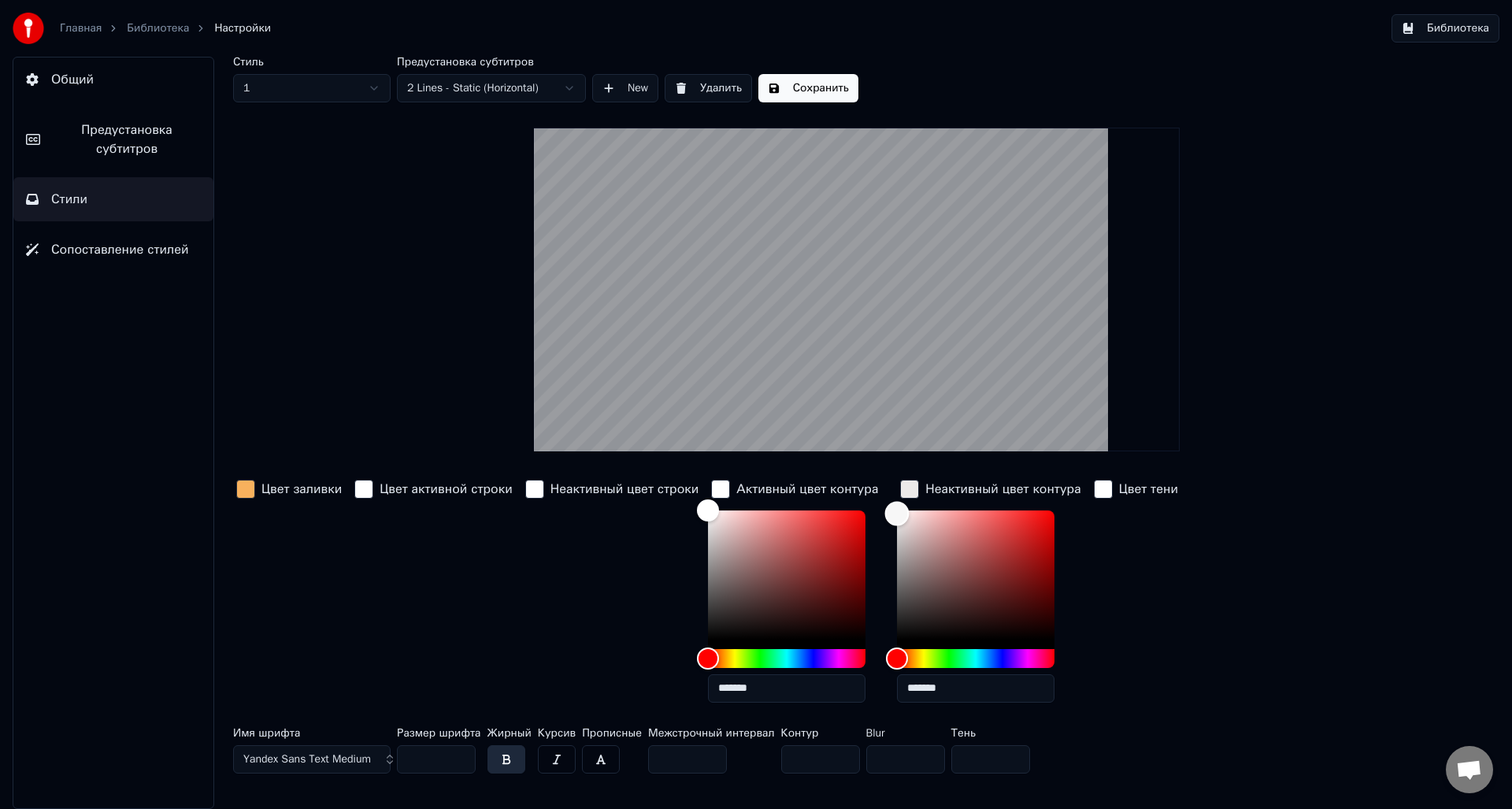type on "*******" 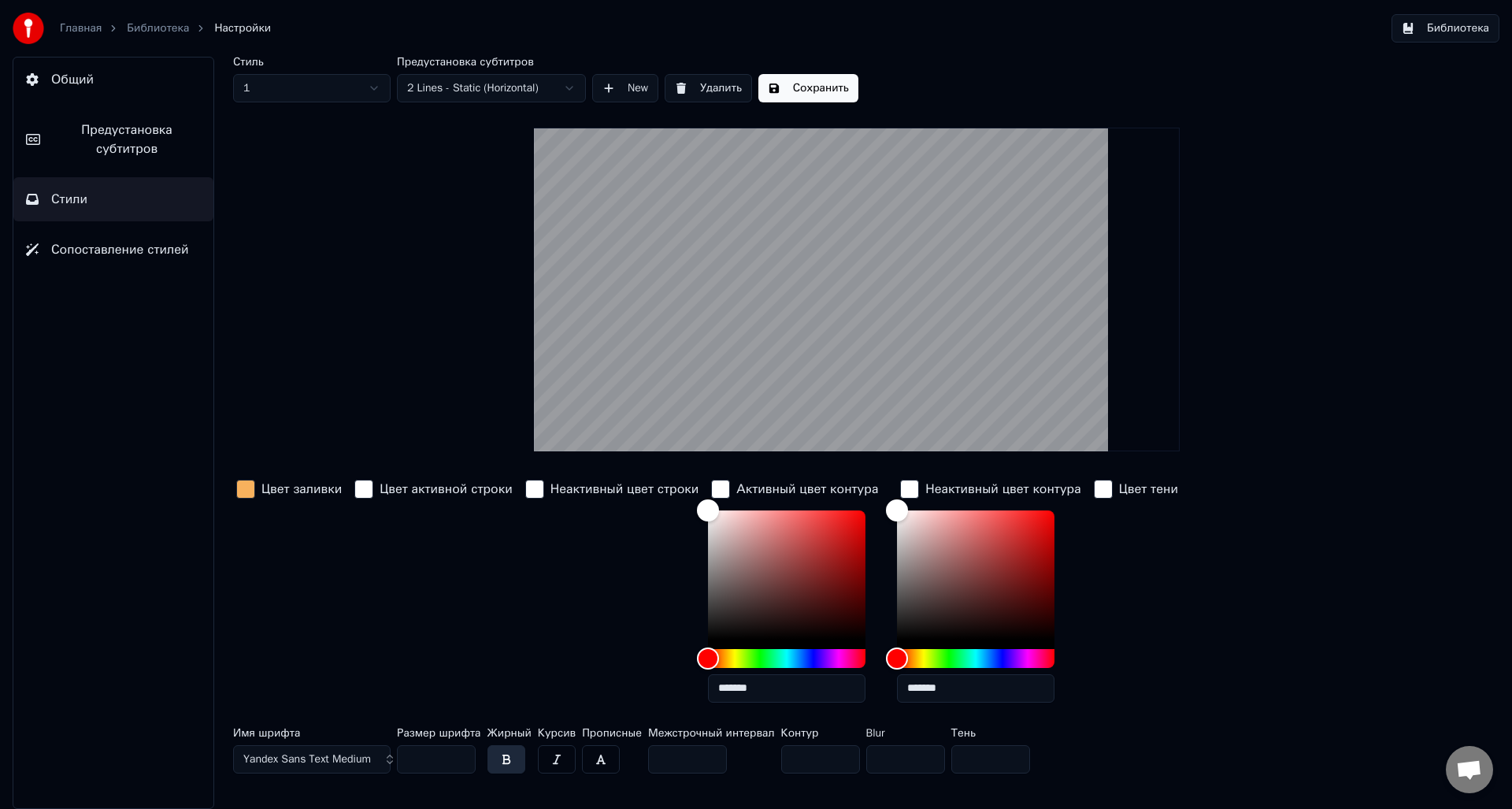 click at bounding box center [910, 489] 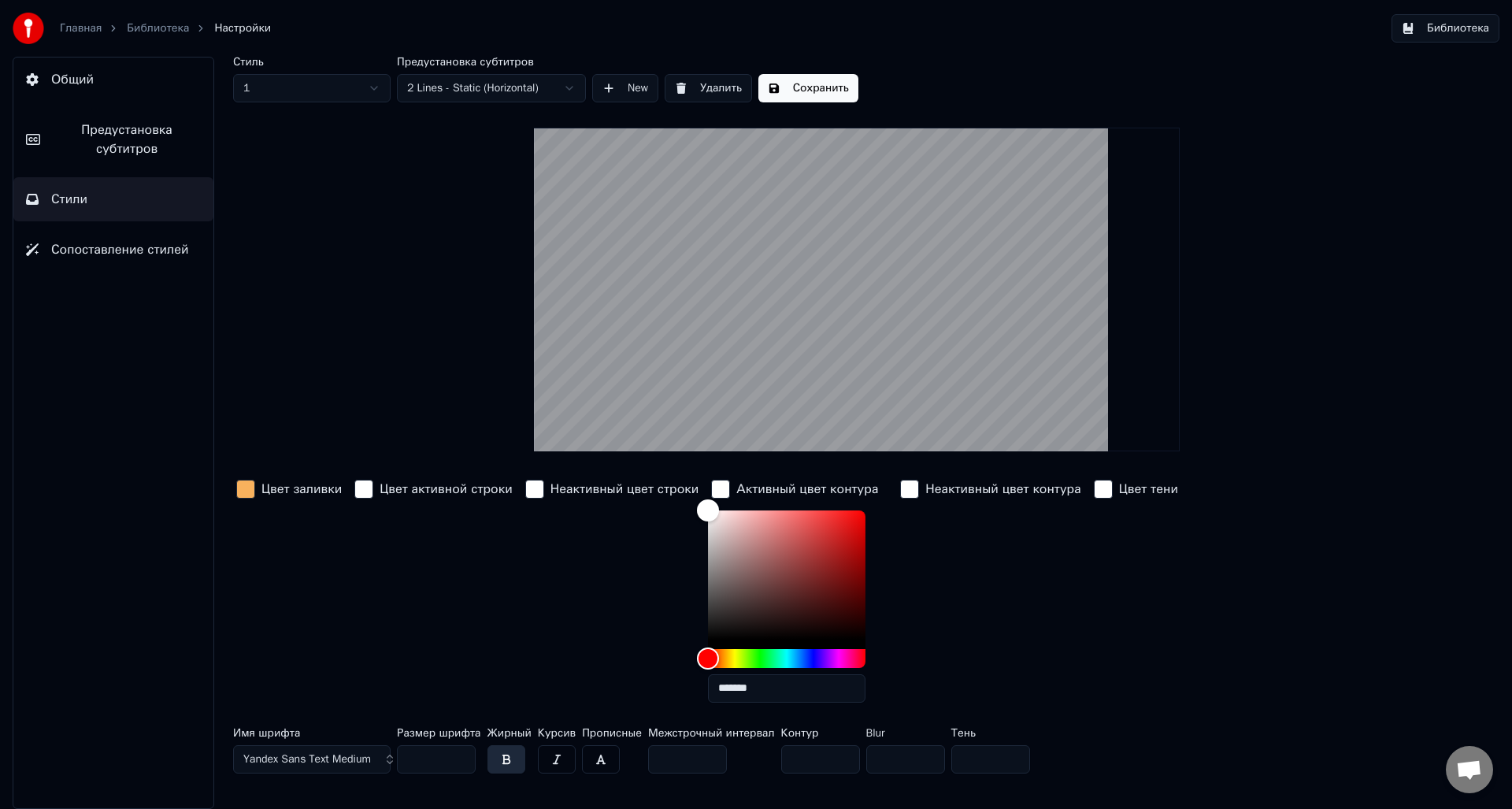 click on "Цвет заливки Цвет активной строки Неактивный цвет строки Активный цвет контура ******* Неактивный цвет контура Цвет тени" at bounding box center (762, 596) 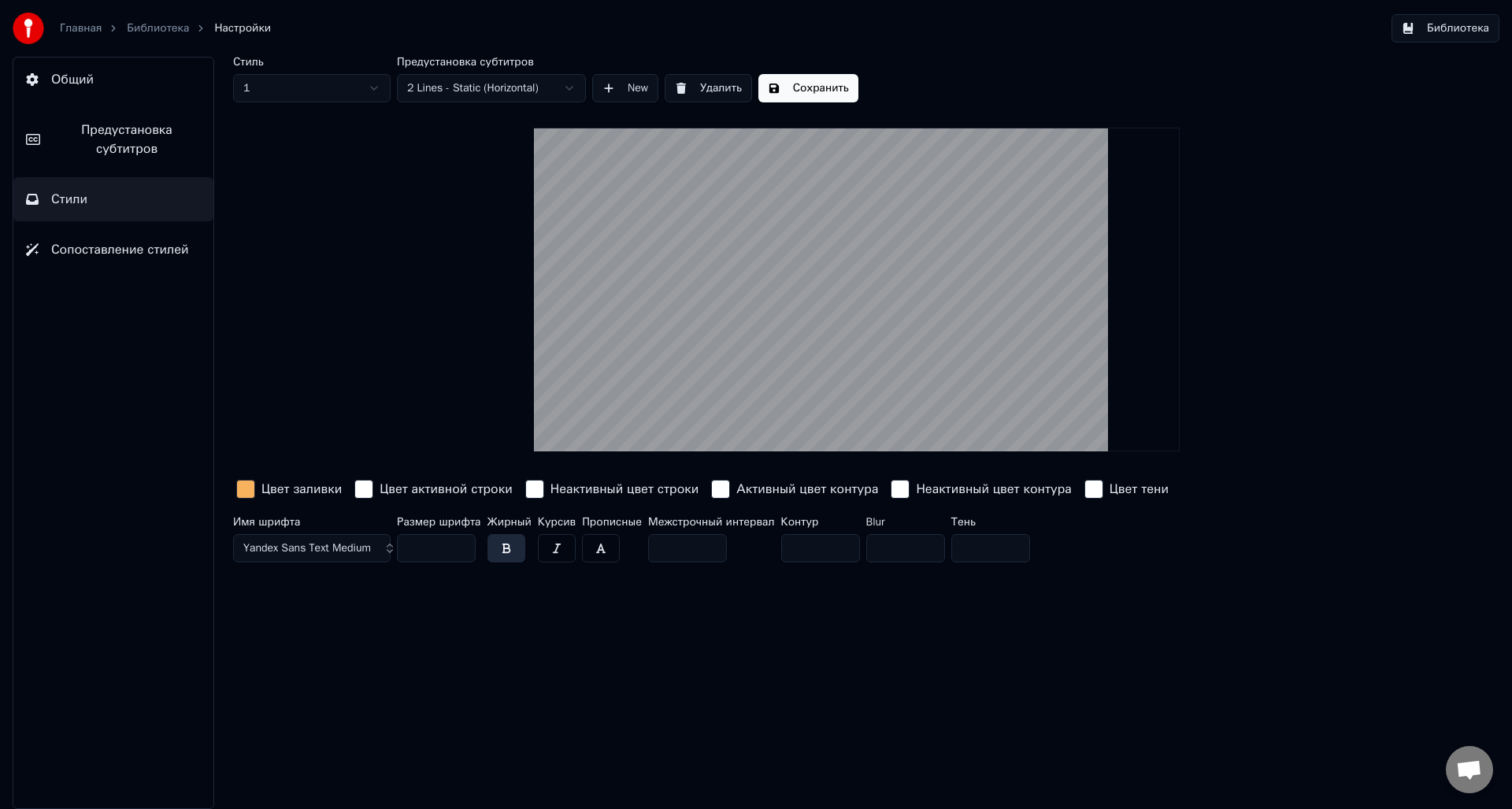 click on "Сохранить" at bounding box center [808, 88] 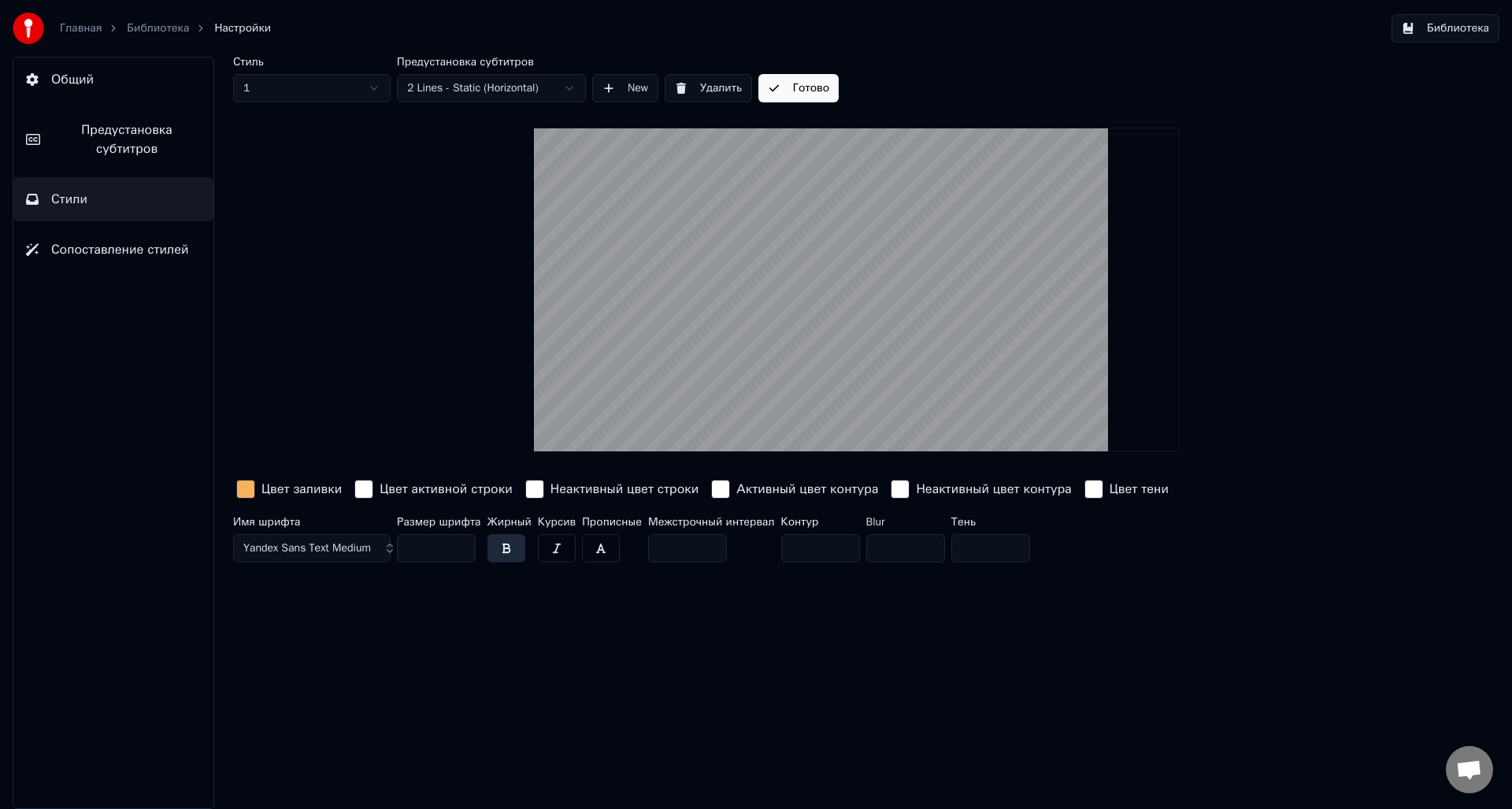 click on "Предустановка субтитров" at bounding box center (127, 139) 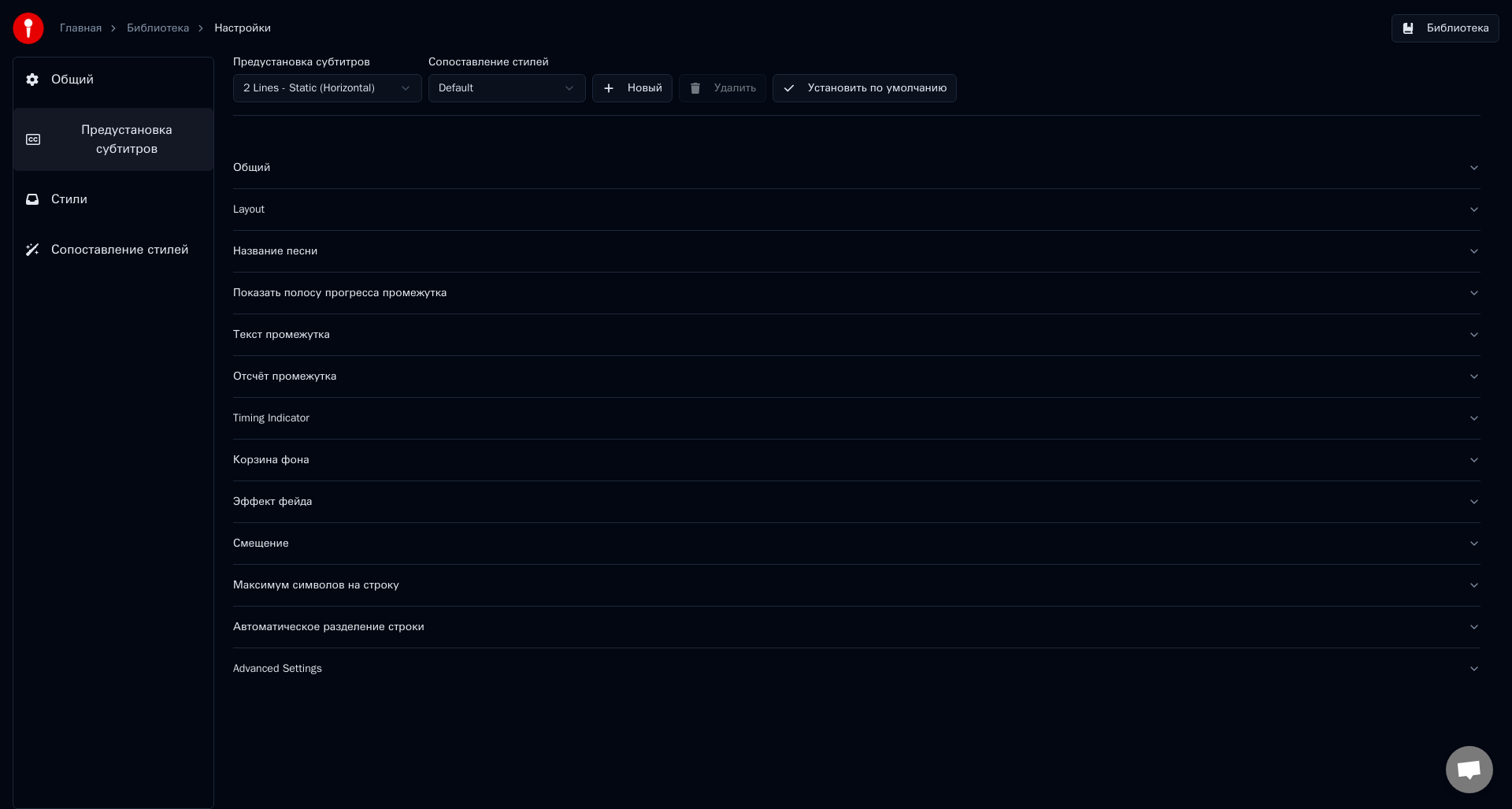 click on "Общий" at bounding box center (844, 168) 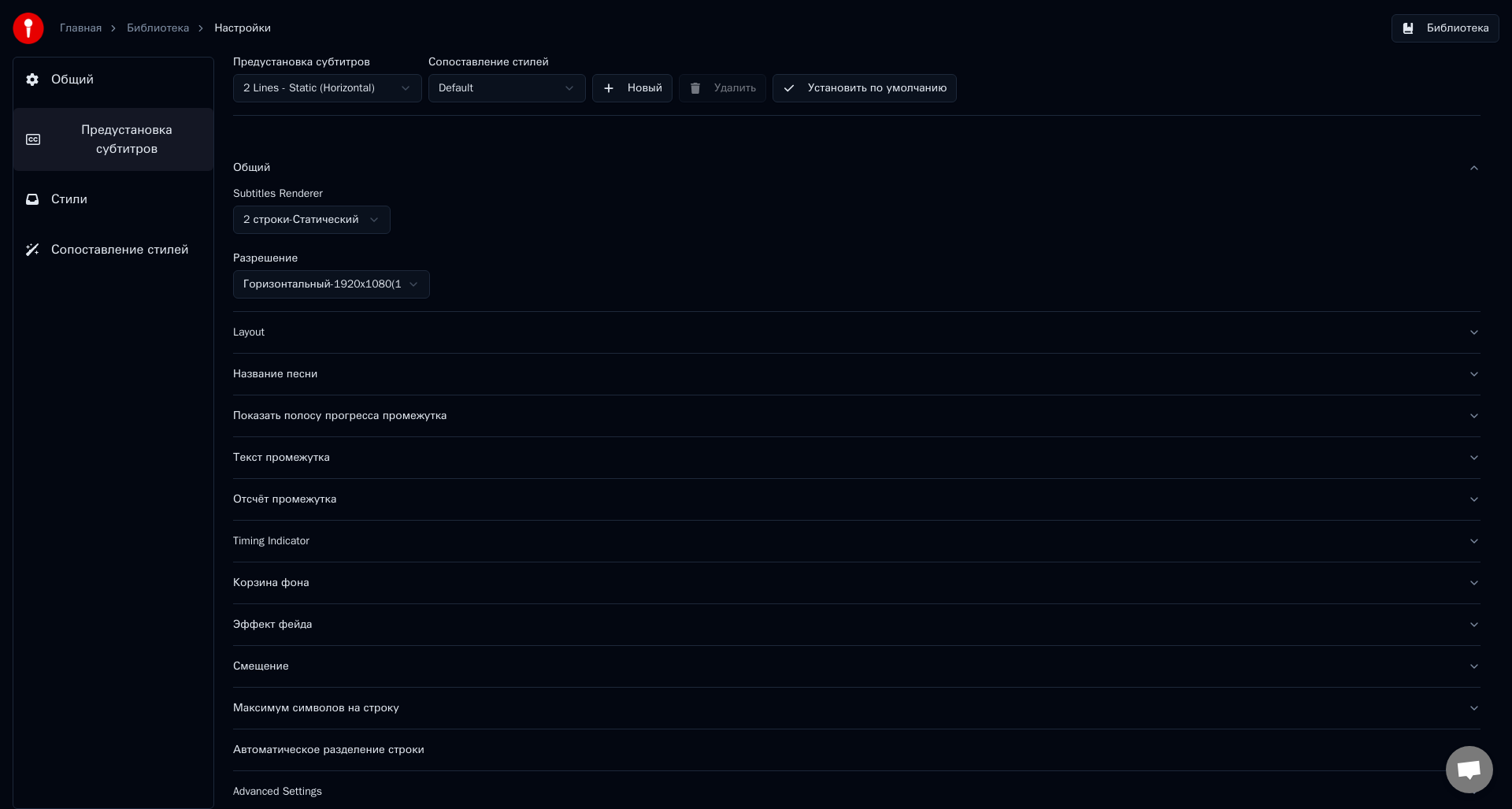 click on "Общий" at bounding box center [844, 168] 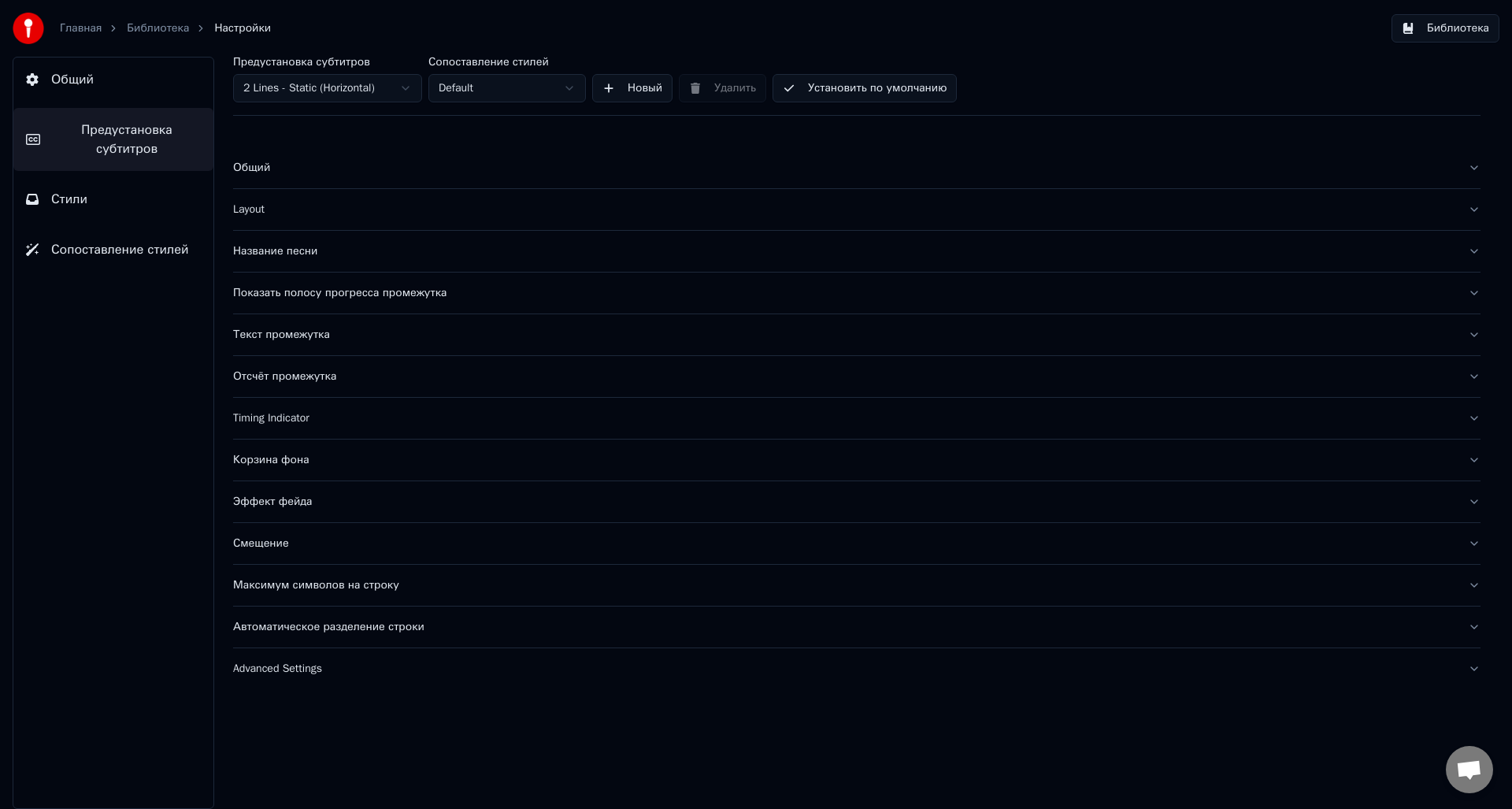 click on "Layout" at bounding box center (844, 210) 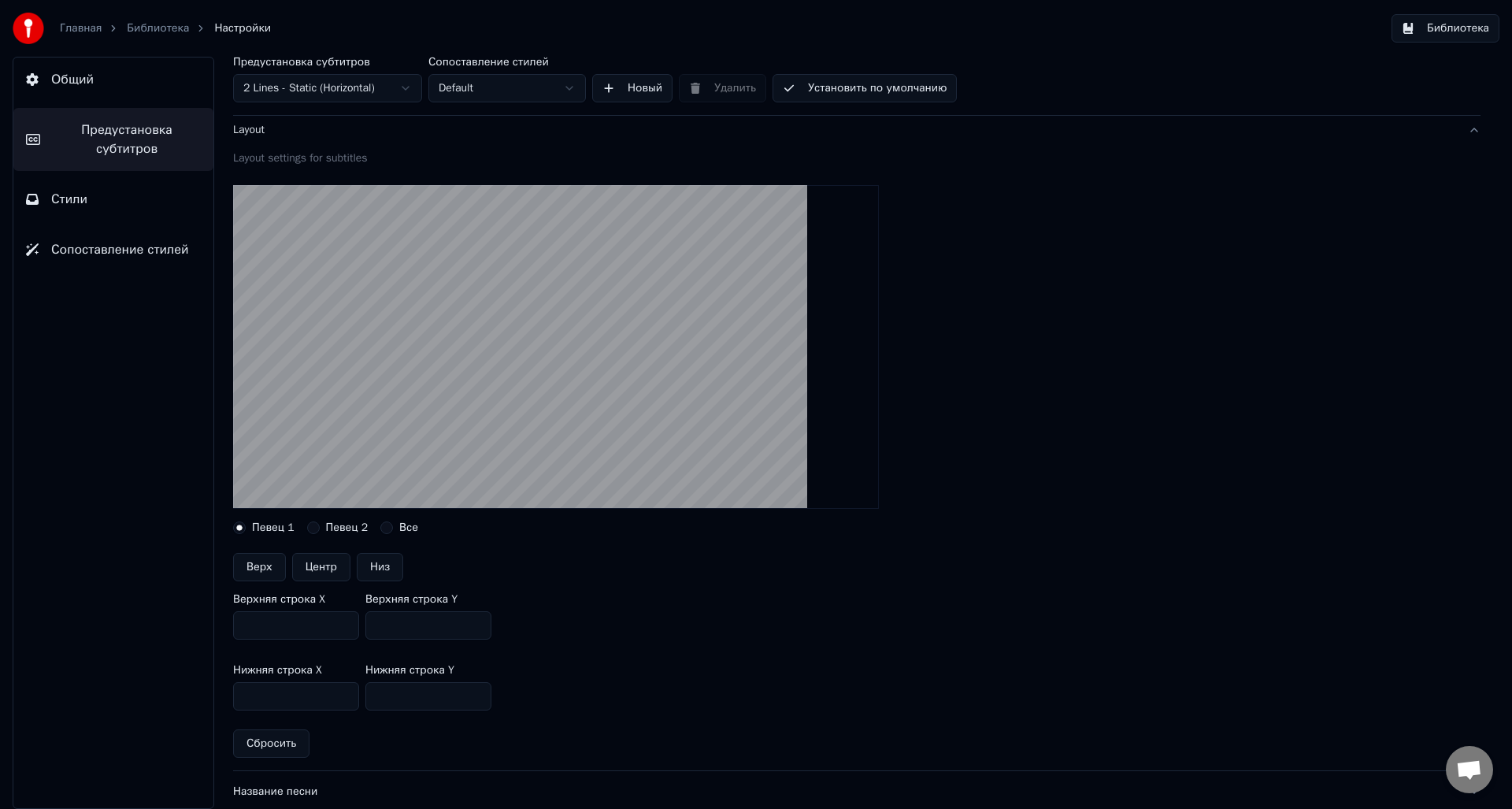 scroll, scrollTop: 79, scrollLeft: 0, axis: vertical 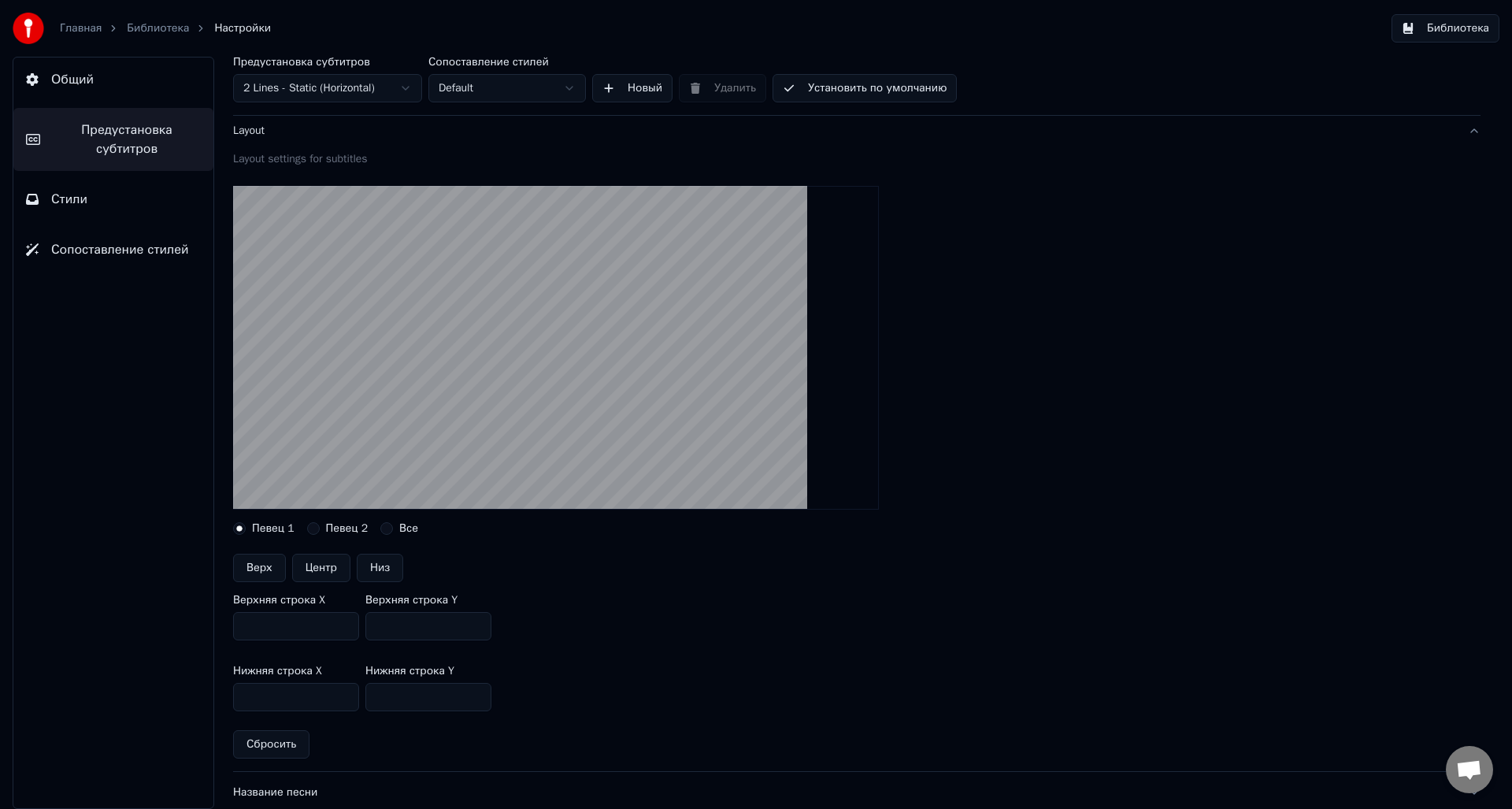 click on "Layout" at bounding box center (844, 131) 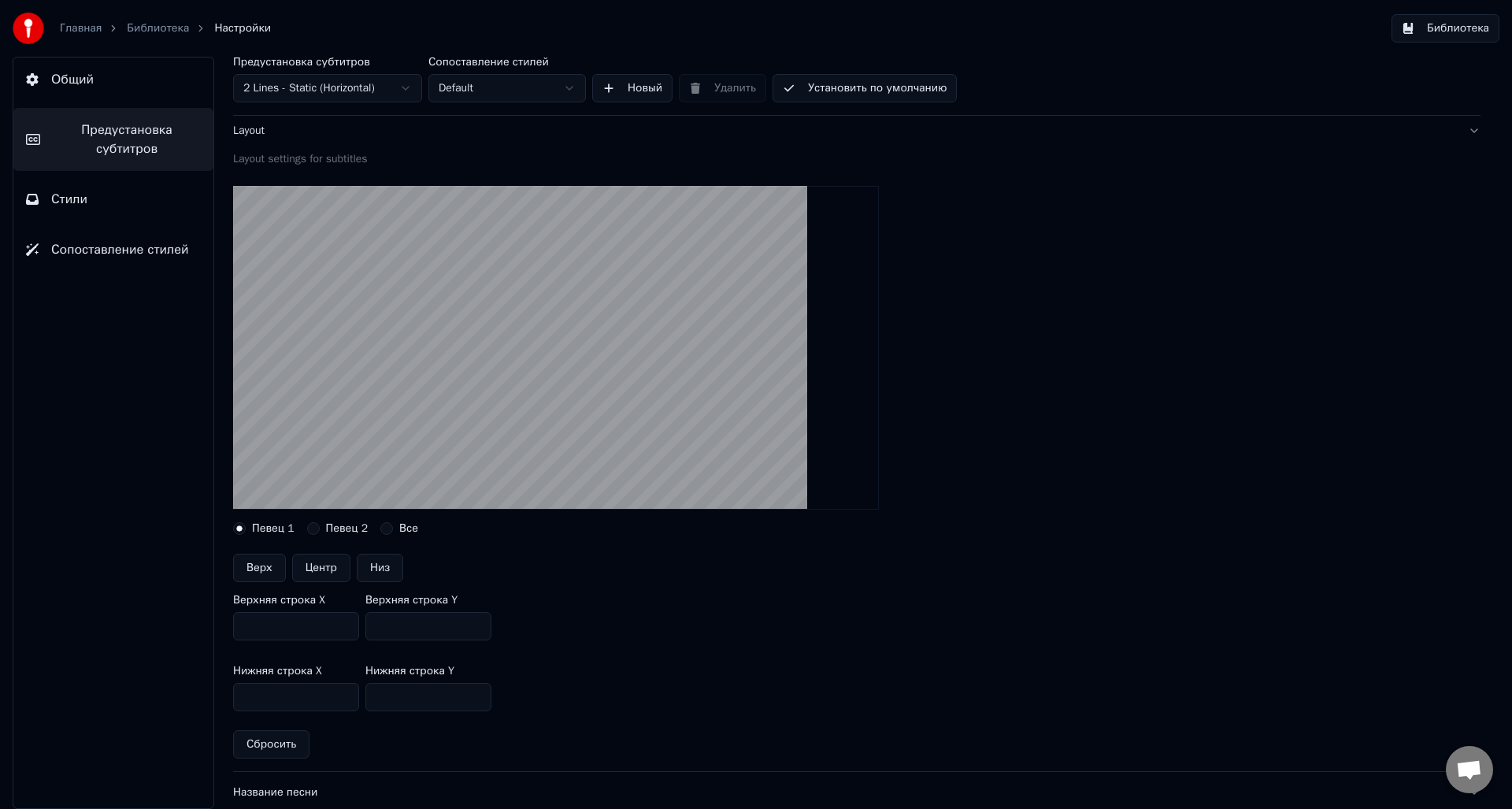 scroll, scrollTop: 0, scrollLeft: 0, axis: both 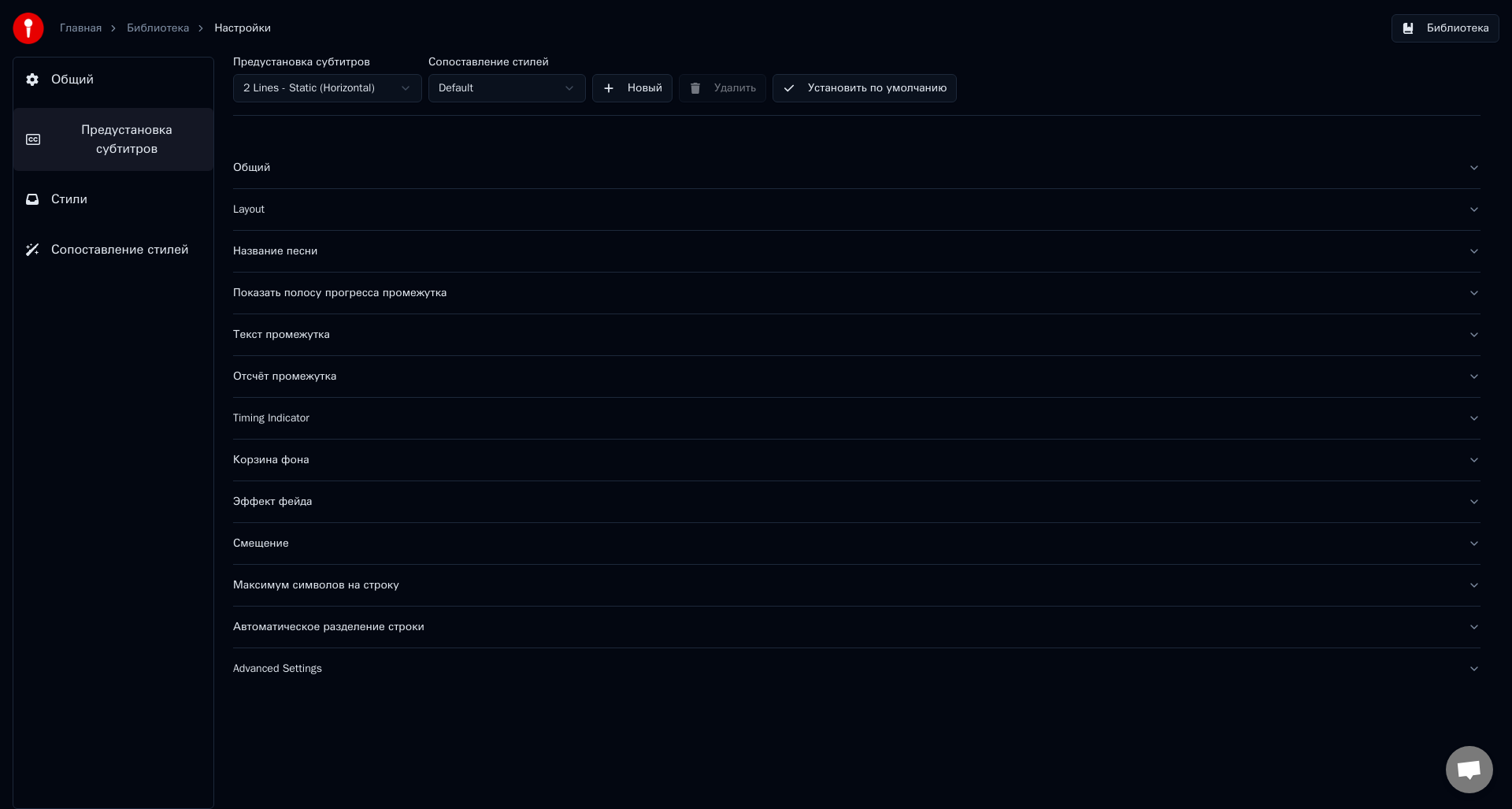 click on "Layout" at bounding box center (857, 210) 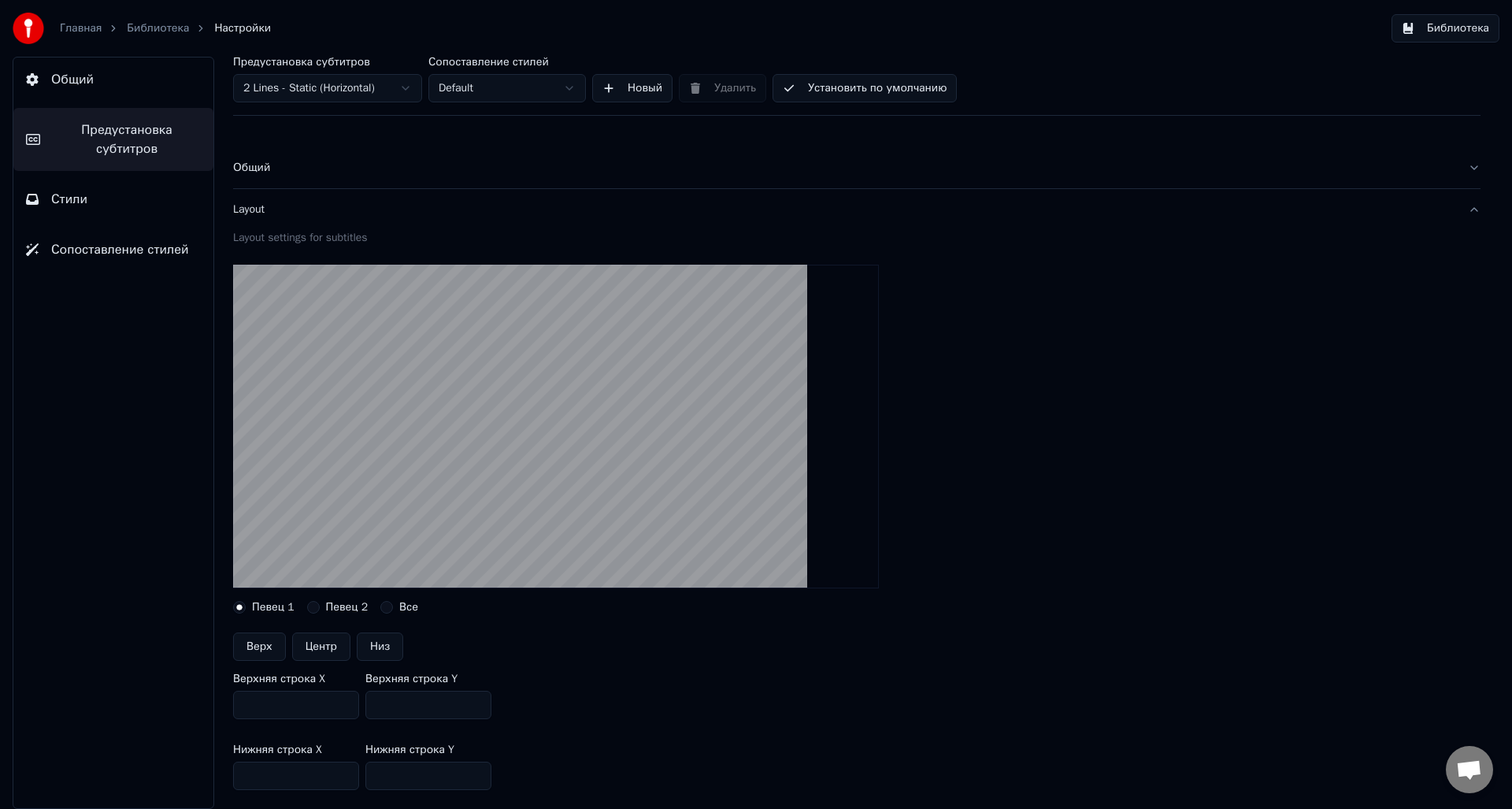 click on "Layout" at bounding box center (857, 210) 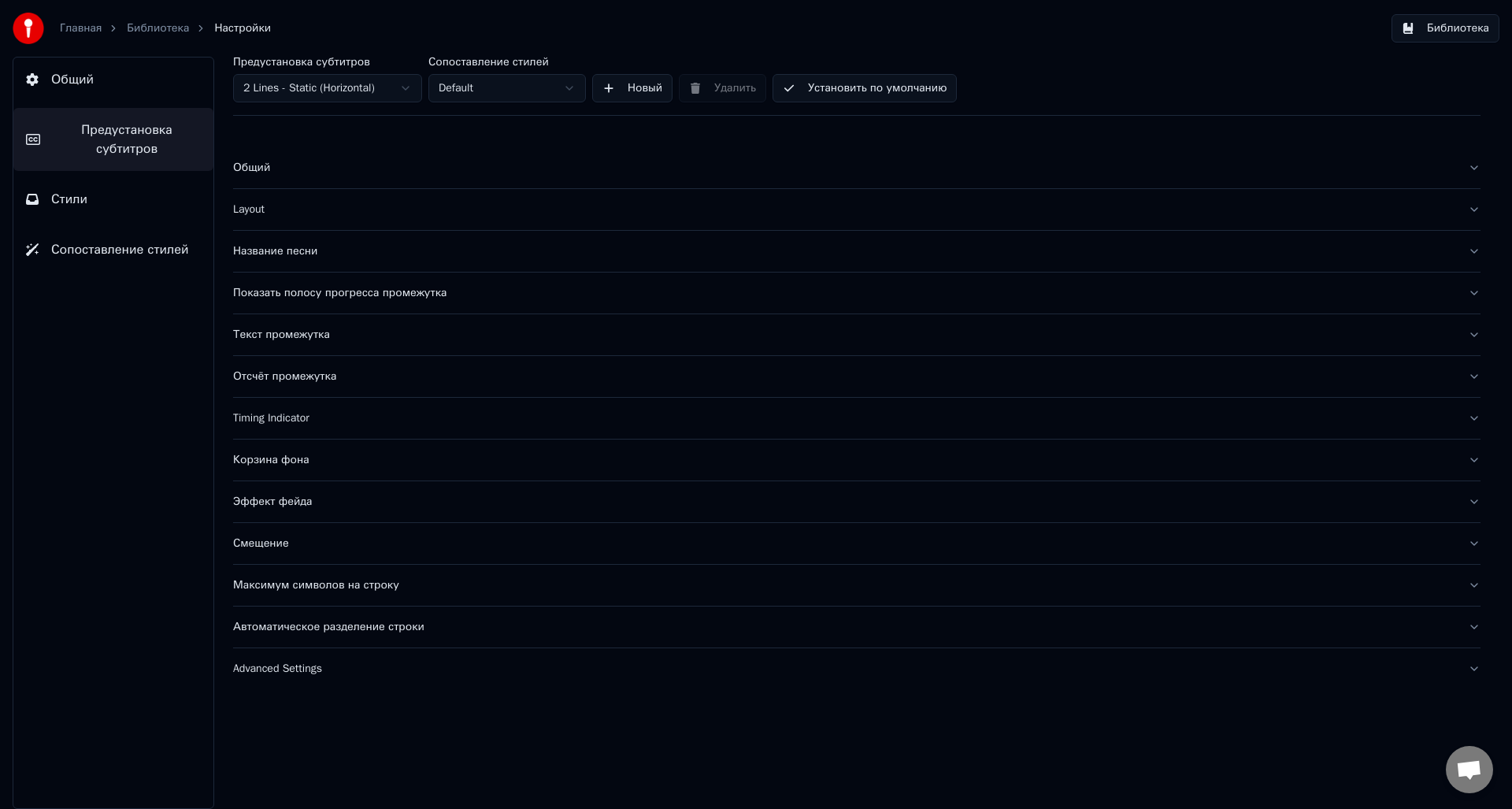 click on "Название песни" at bounding box center (844, 251) 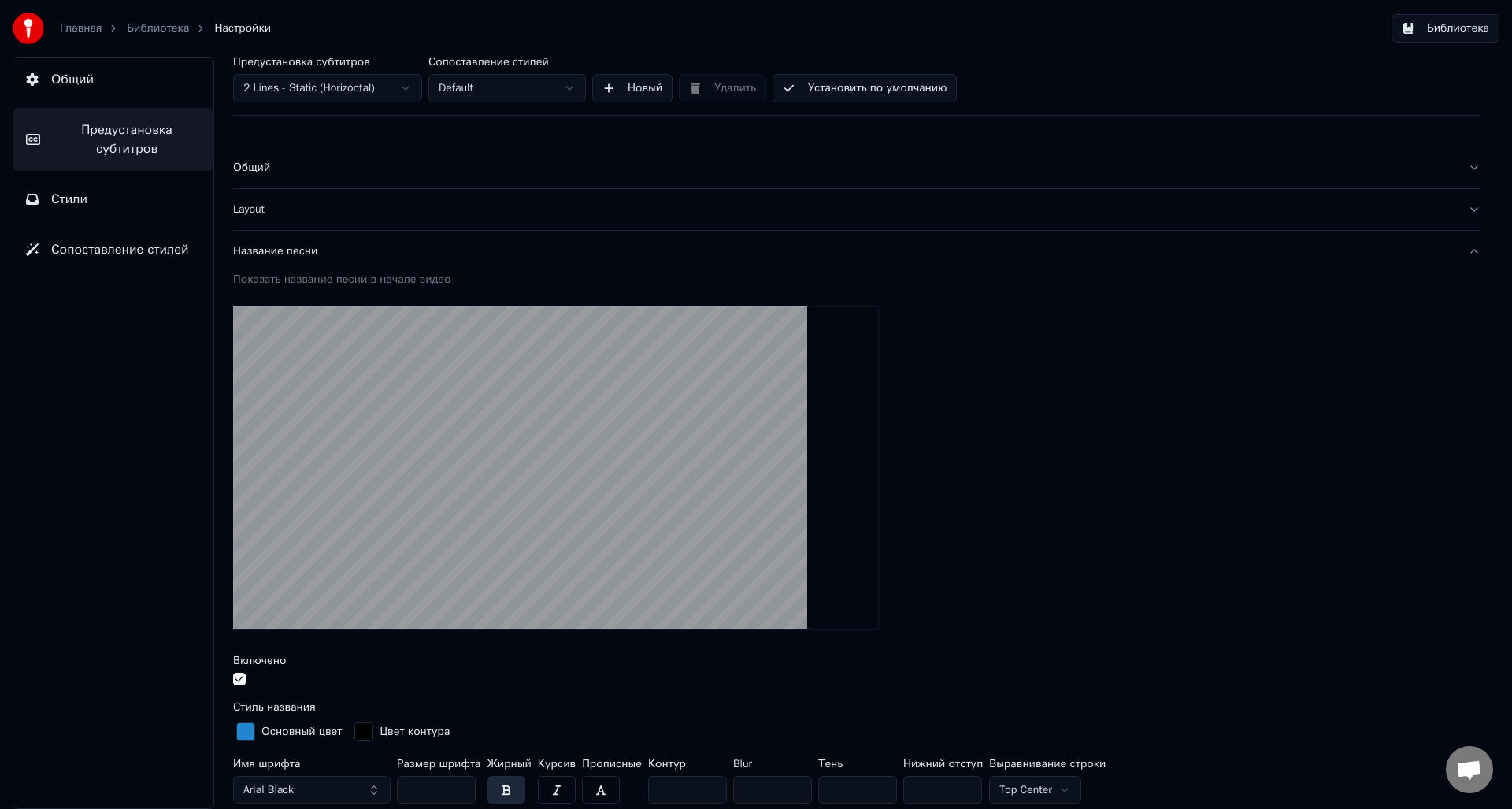 click at bounding box center [239, 679] 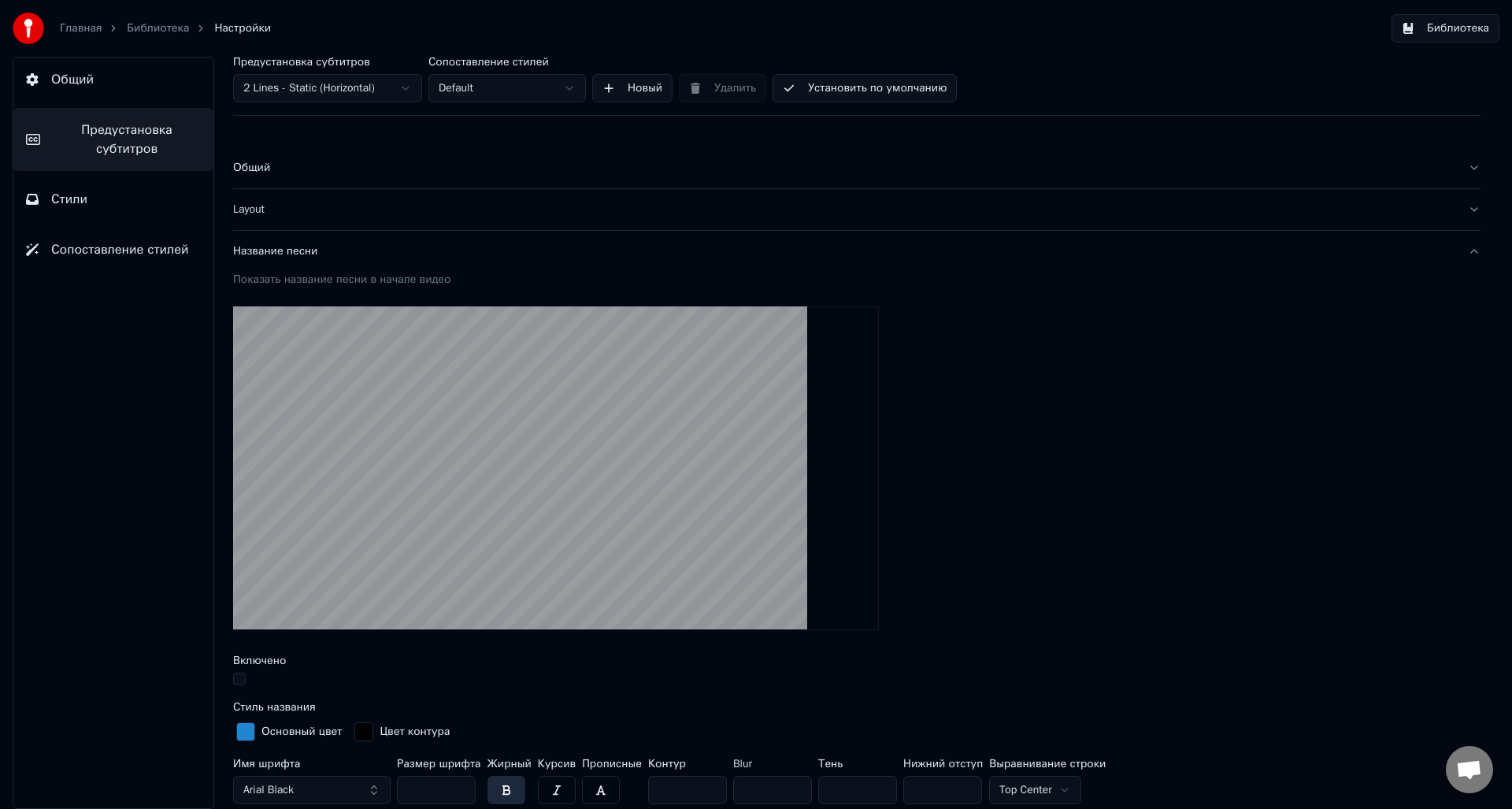 click on "Название песни" at bounding box center (844, 251) 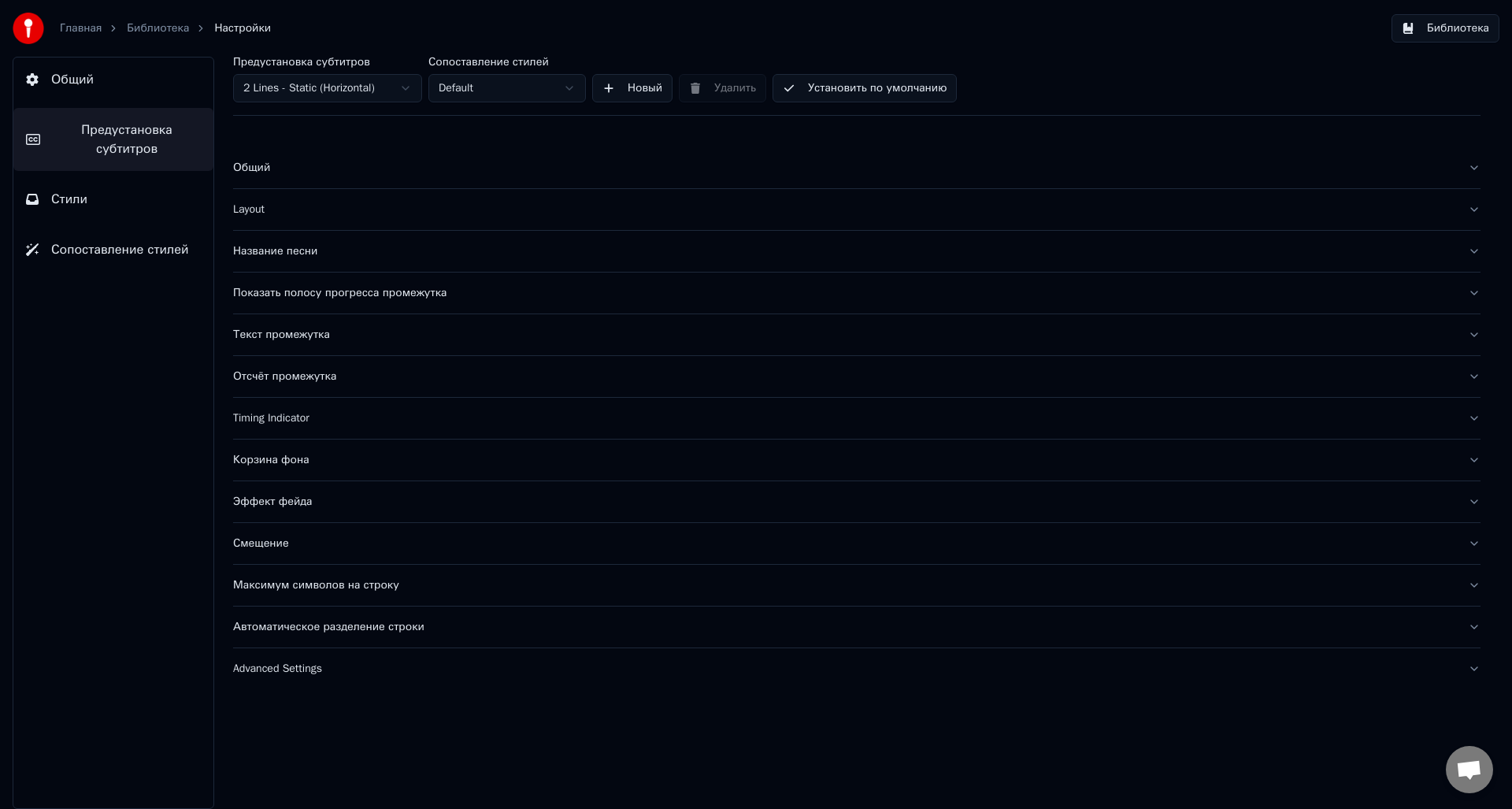 click on "Показать полосу прогресса промежутка" at bounding box center (844, 293) 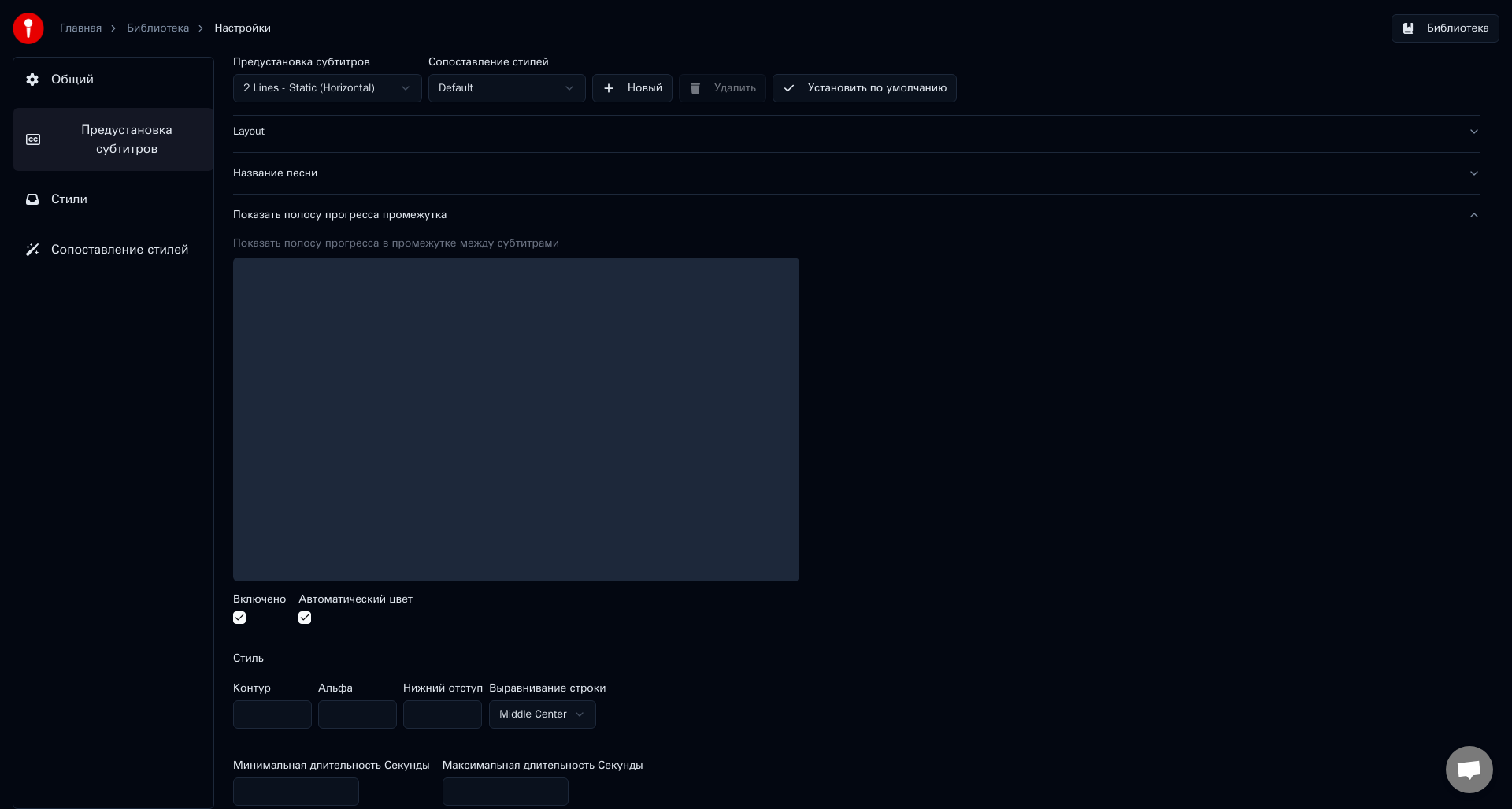scroll, scrollTop: 79, scrollLeft: 0, axis: vertical 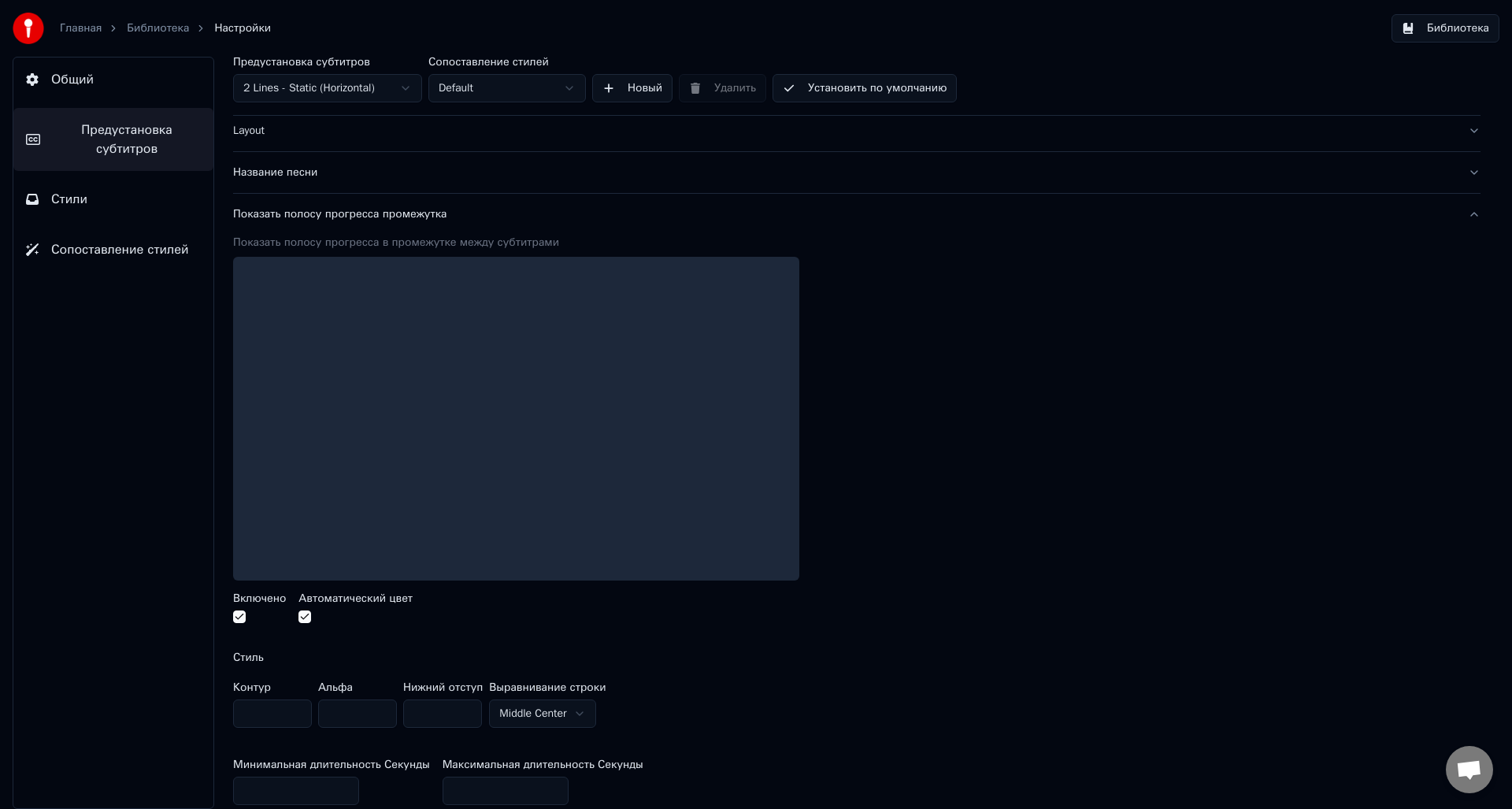 click at bounding box center [239, 617] 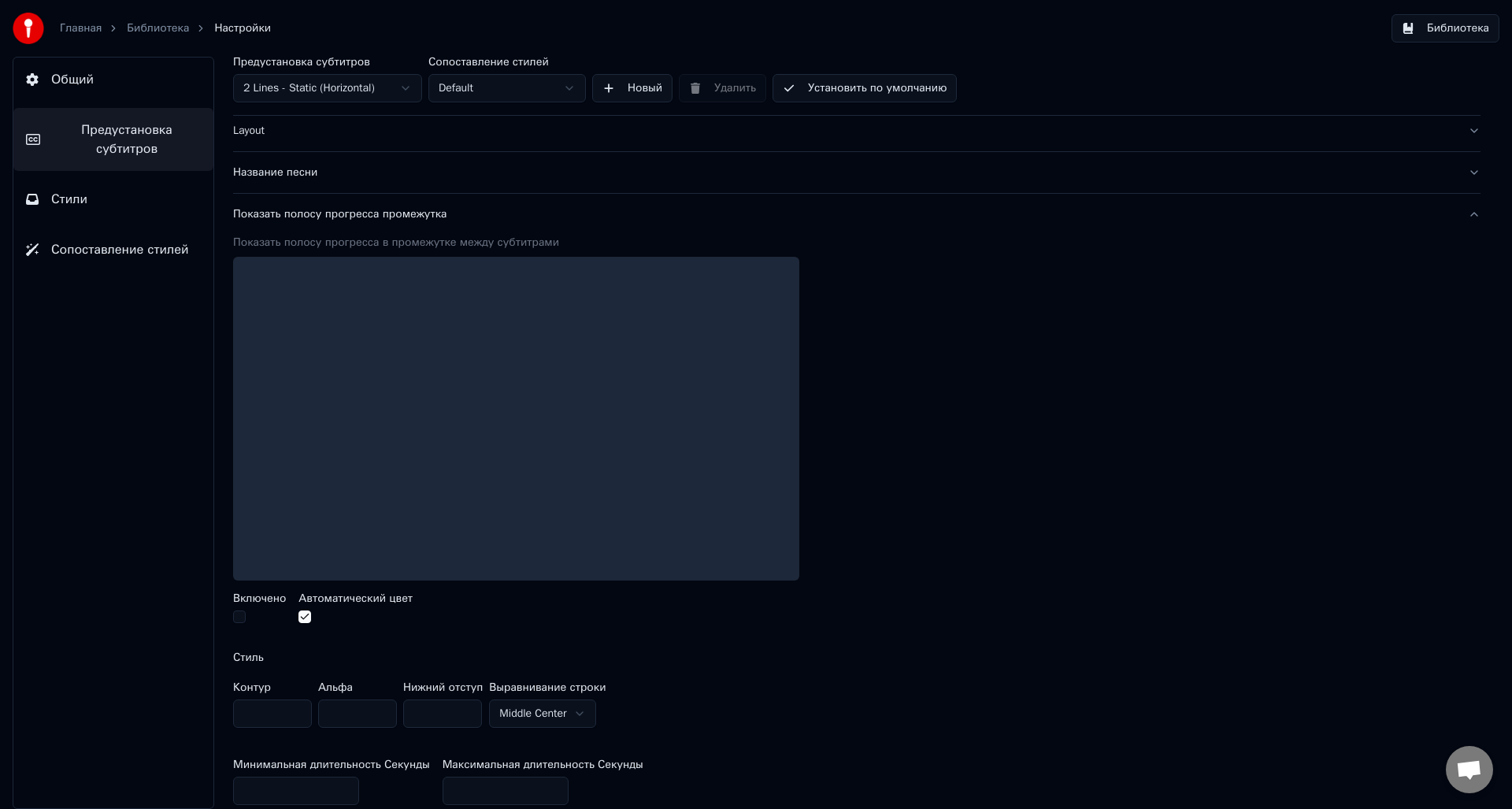 click on "Показать полосу прогресса промежутка" at bounding box center [844, 214] 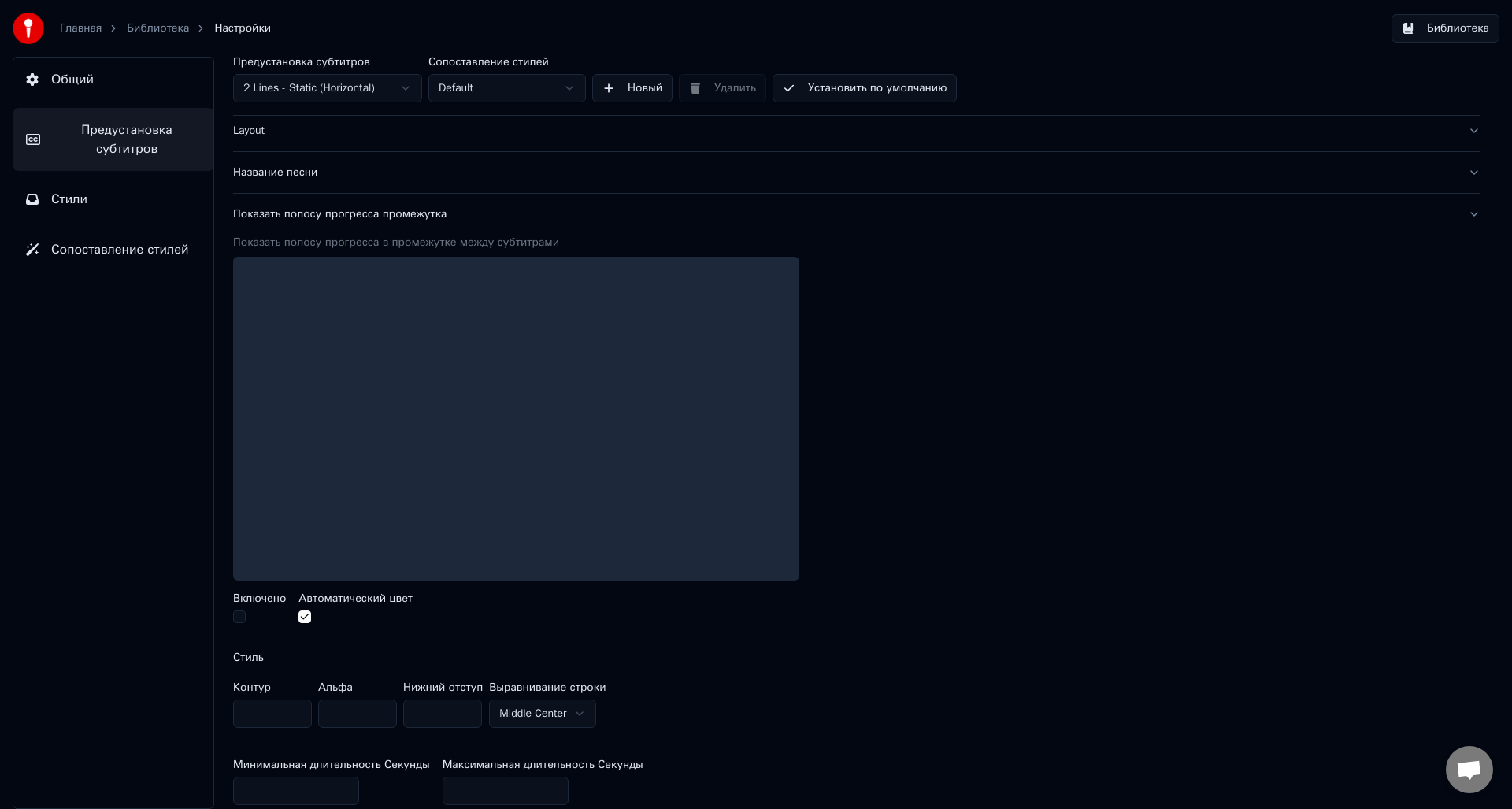 scroll, scrollTop: 0, scrollLeft: 0, axis: both 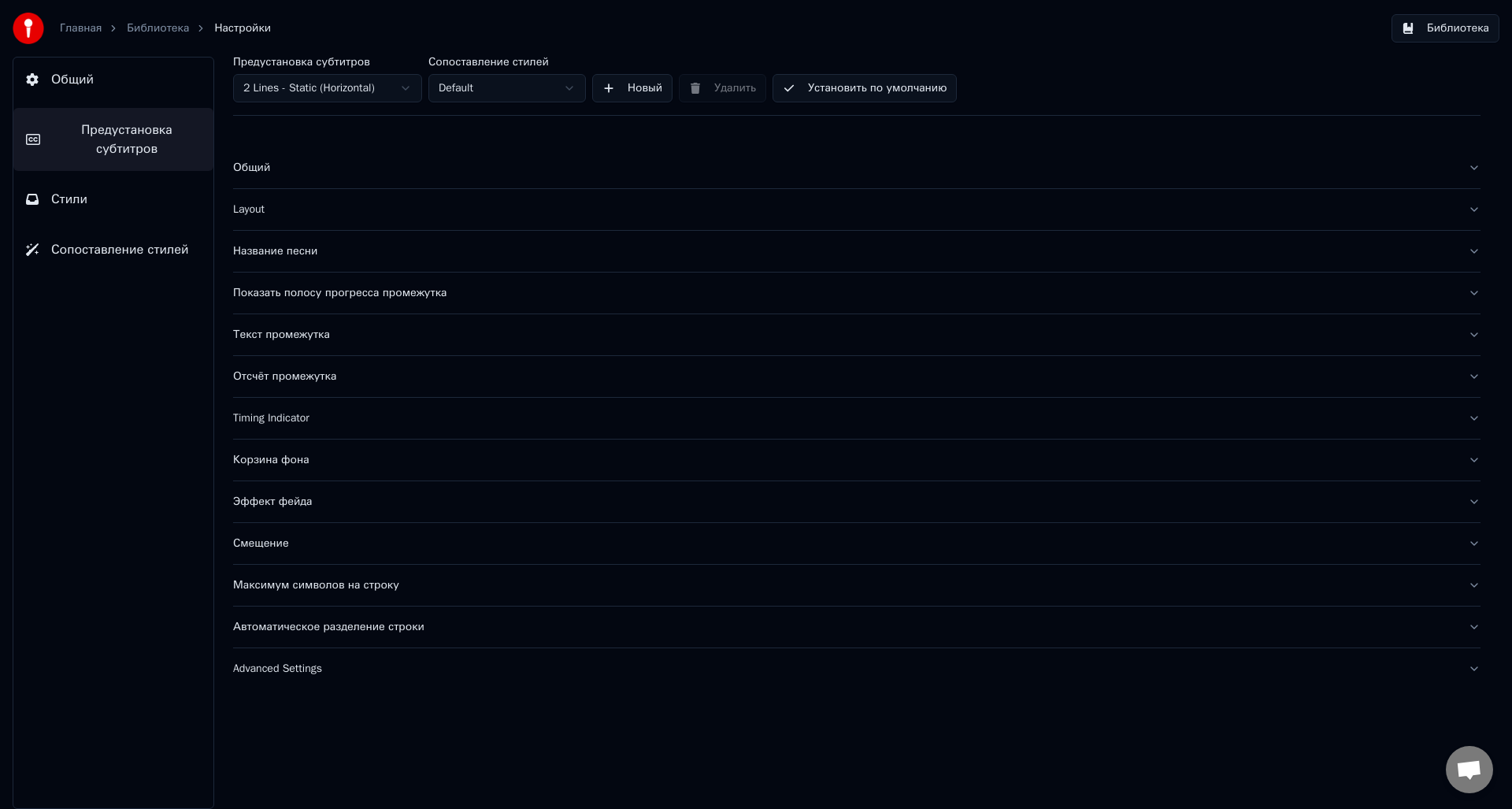 click on "Текст промежутка" at bounding box center [844, 335] 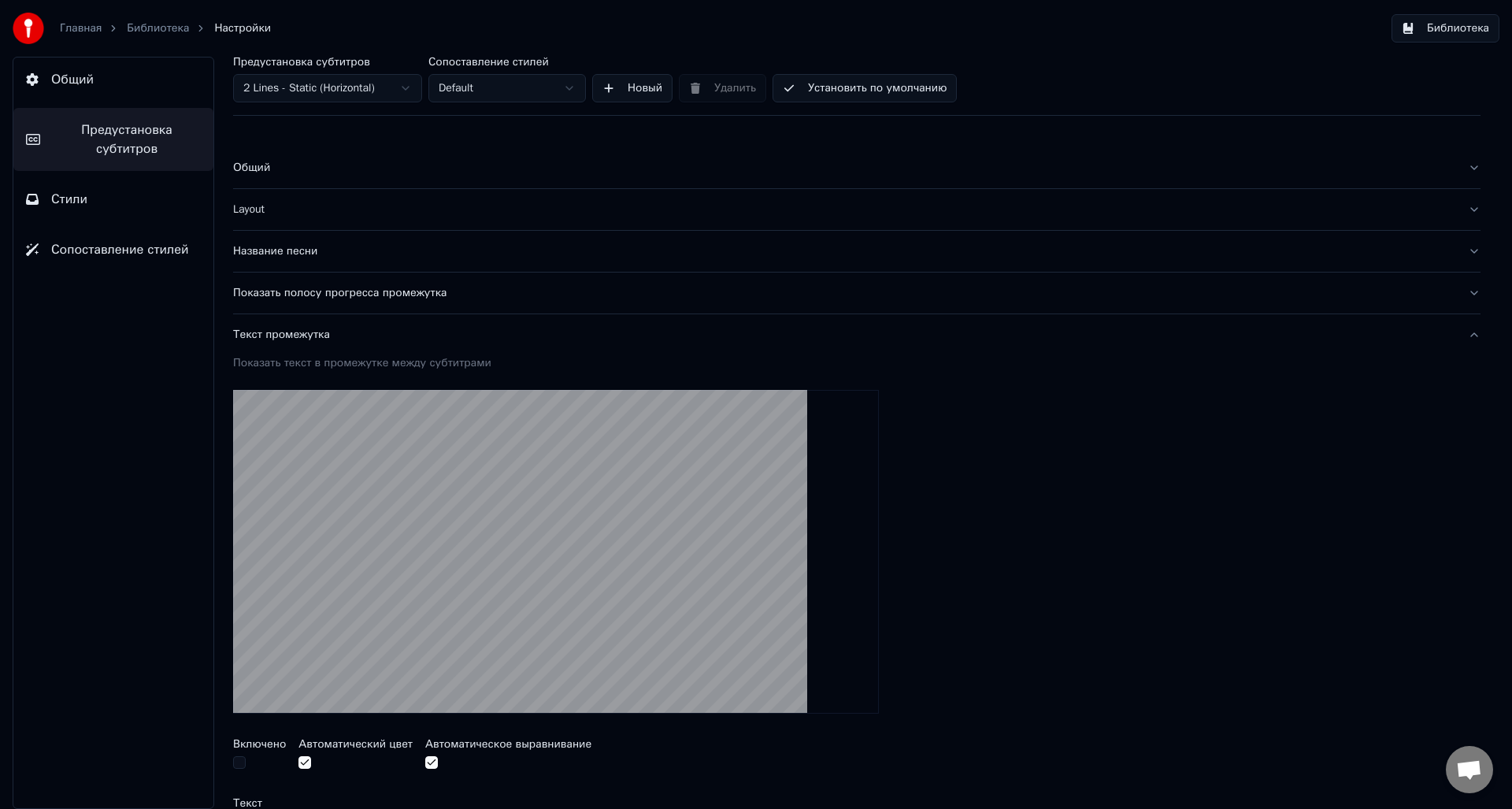 click on "Текст промежутка" at bounding box center [844, 335] 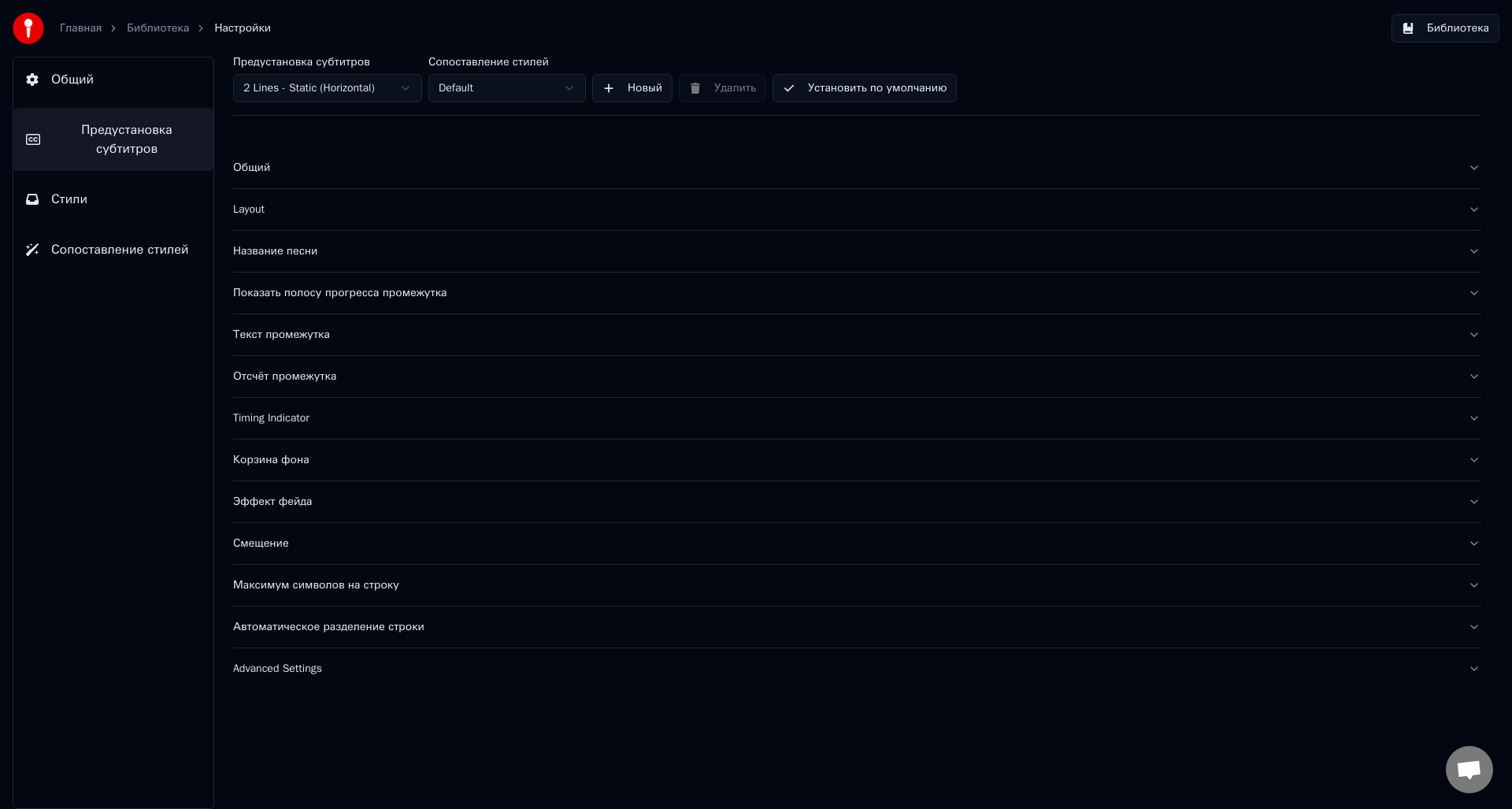 click on "Отсчёт промежутка" at bounding box center (844, 377) 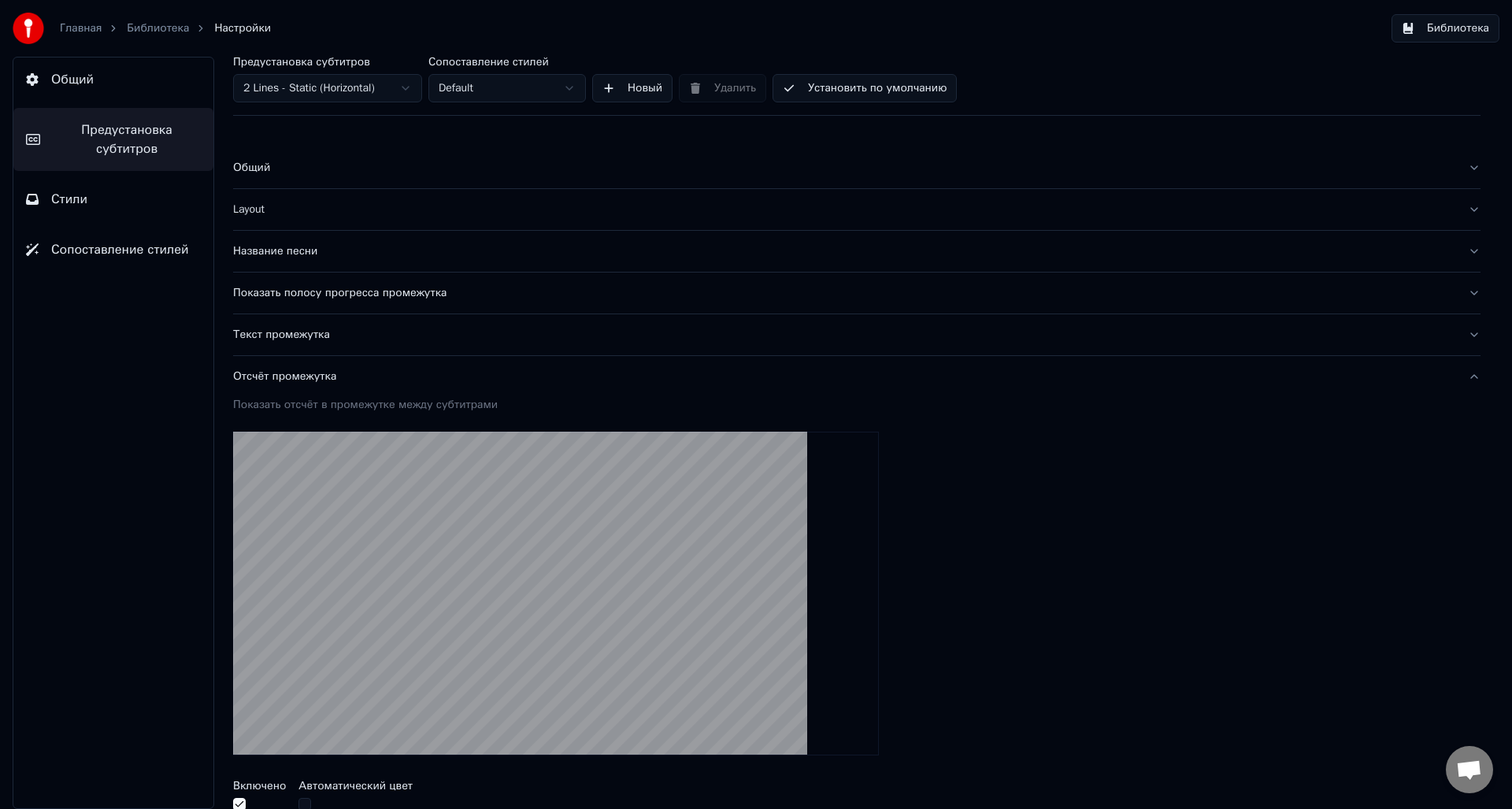 click at bounding box center [239, 804] 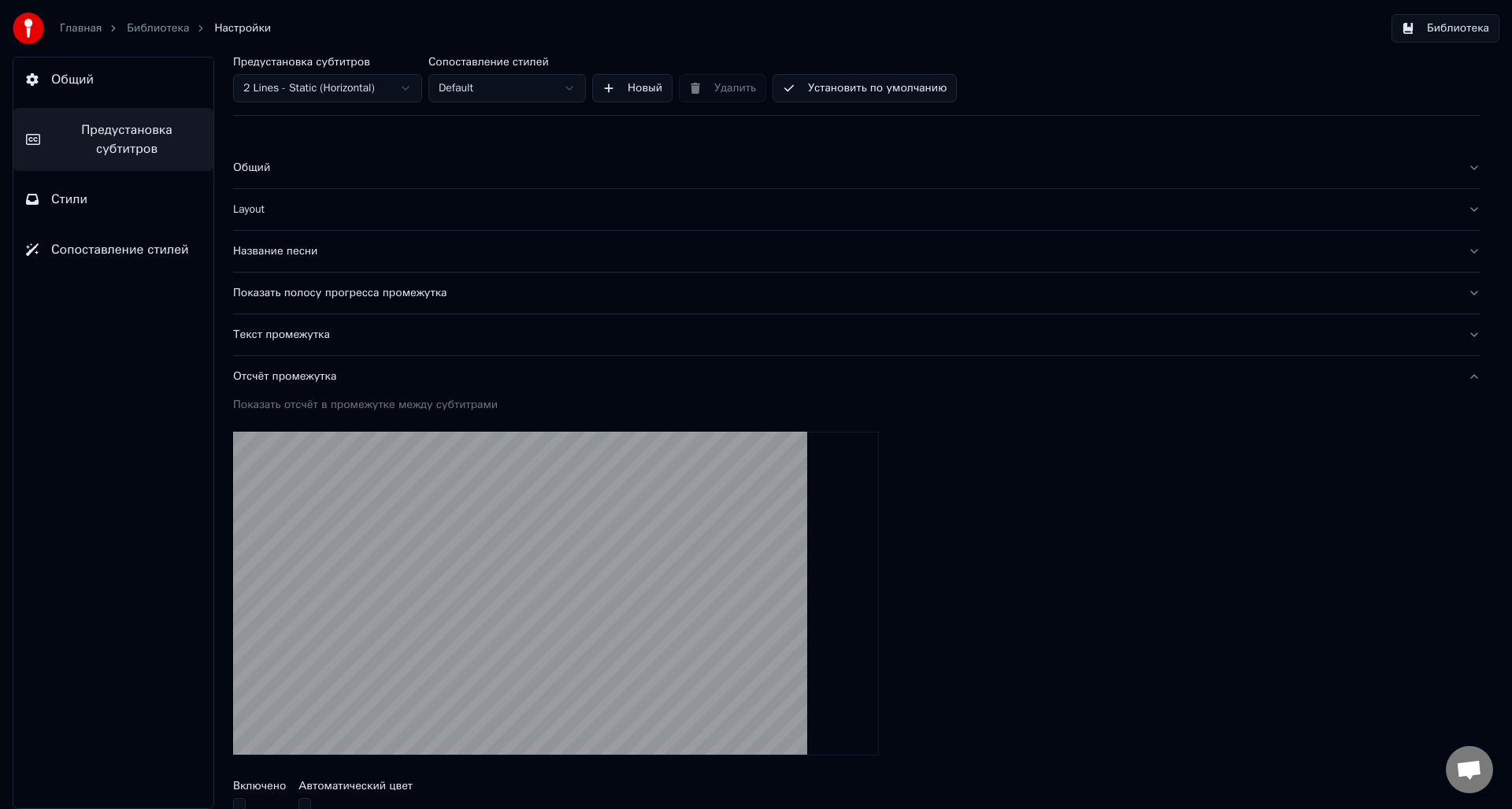click on "Отсчёт промежутка" at bounding box center (857, 377) 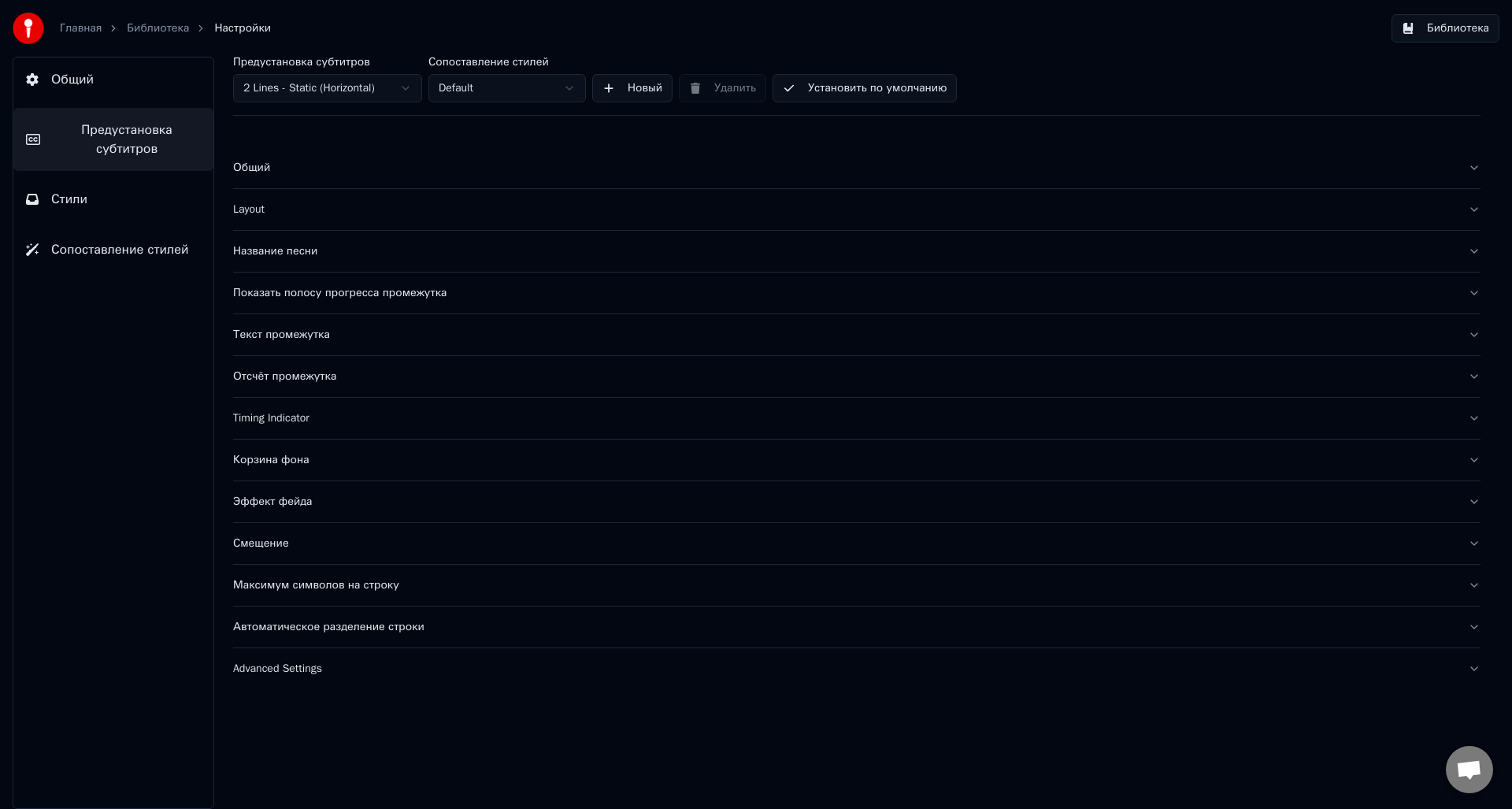 click on "Timing Indicator" at bounding box center (844, 418) 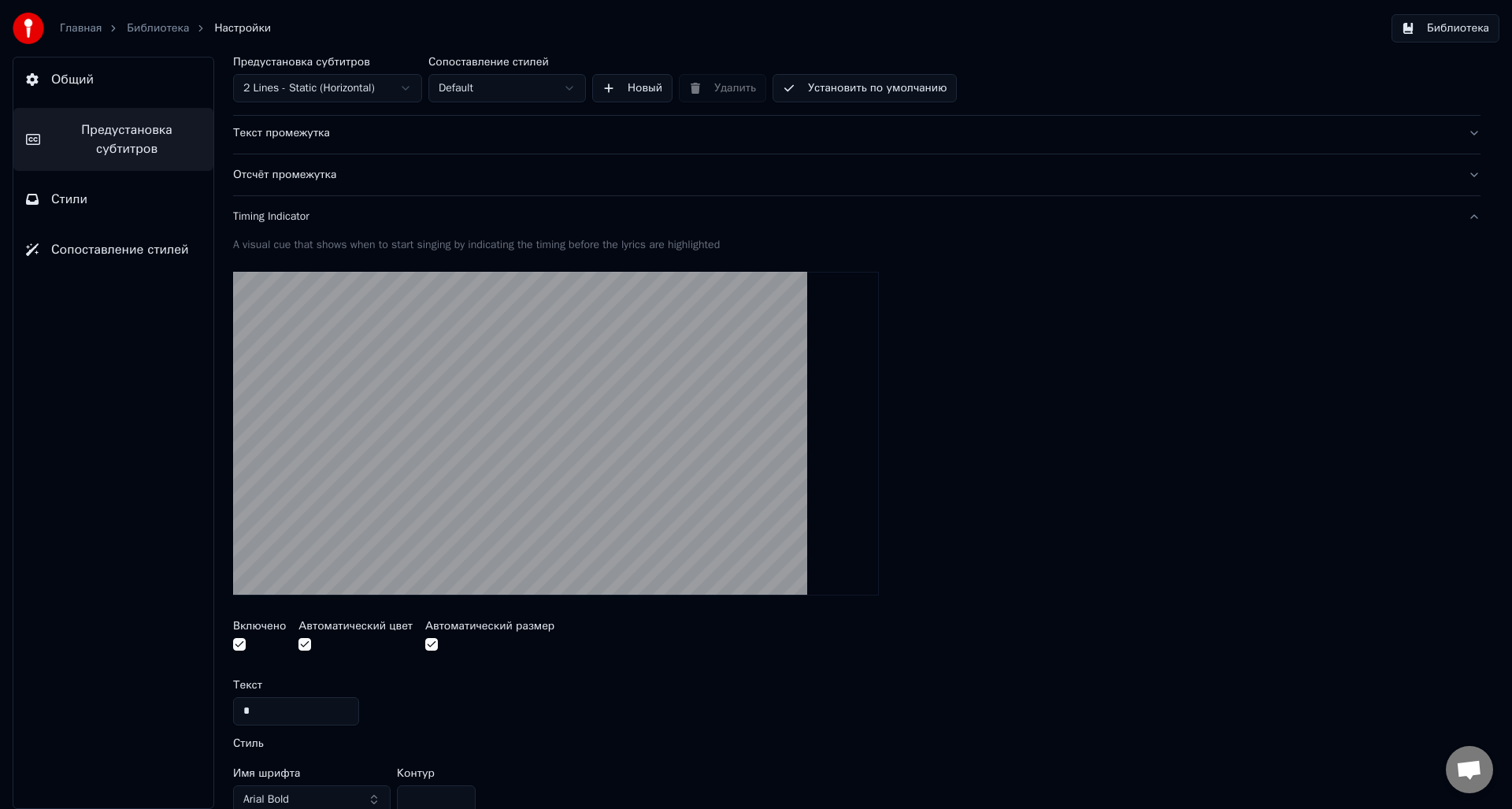 scroll, scrollTop: 236, scrollLeft: 0, axis: vertical 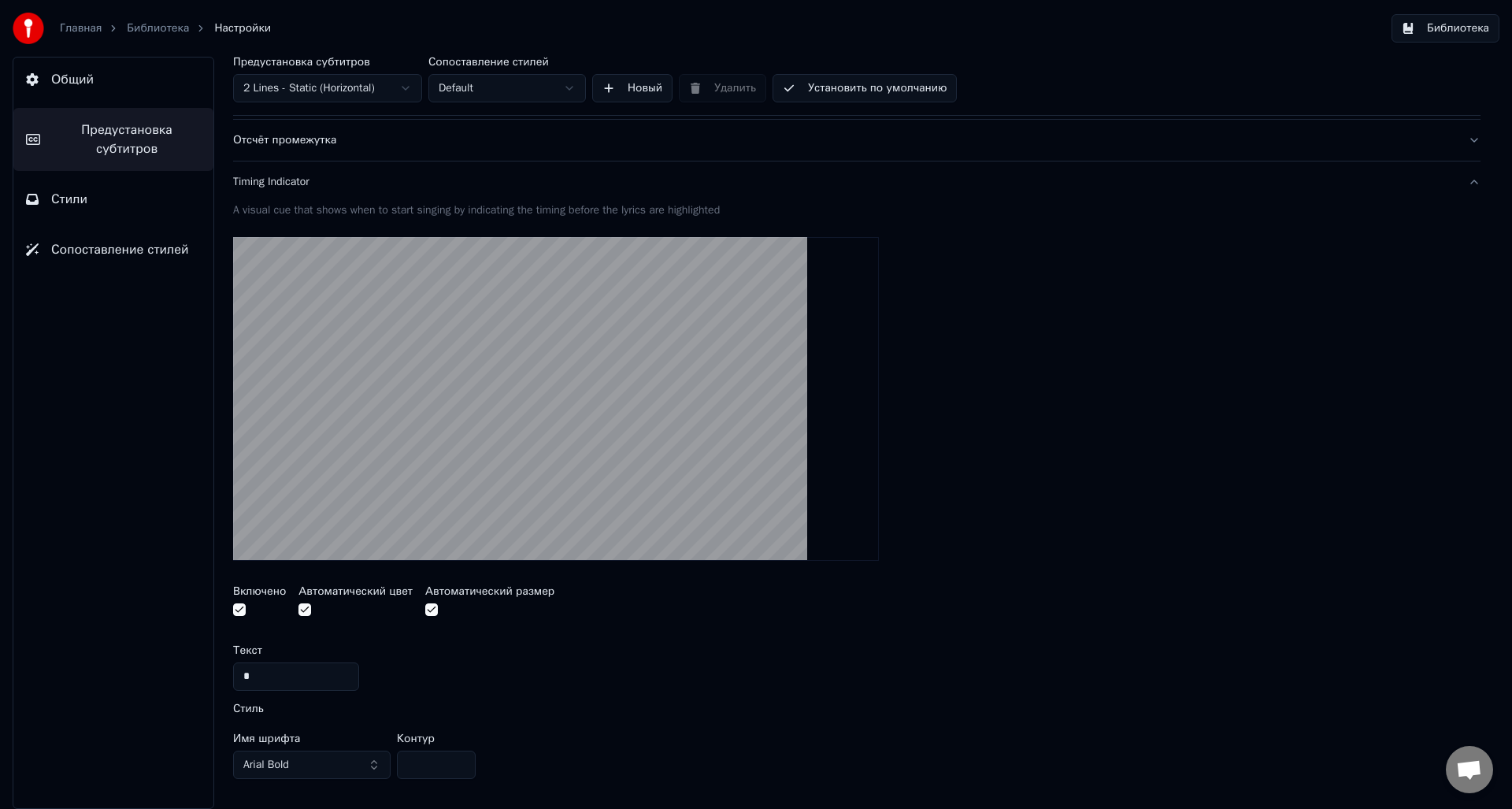 click on "Timing Indicator" at bounding box center (844, 182) 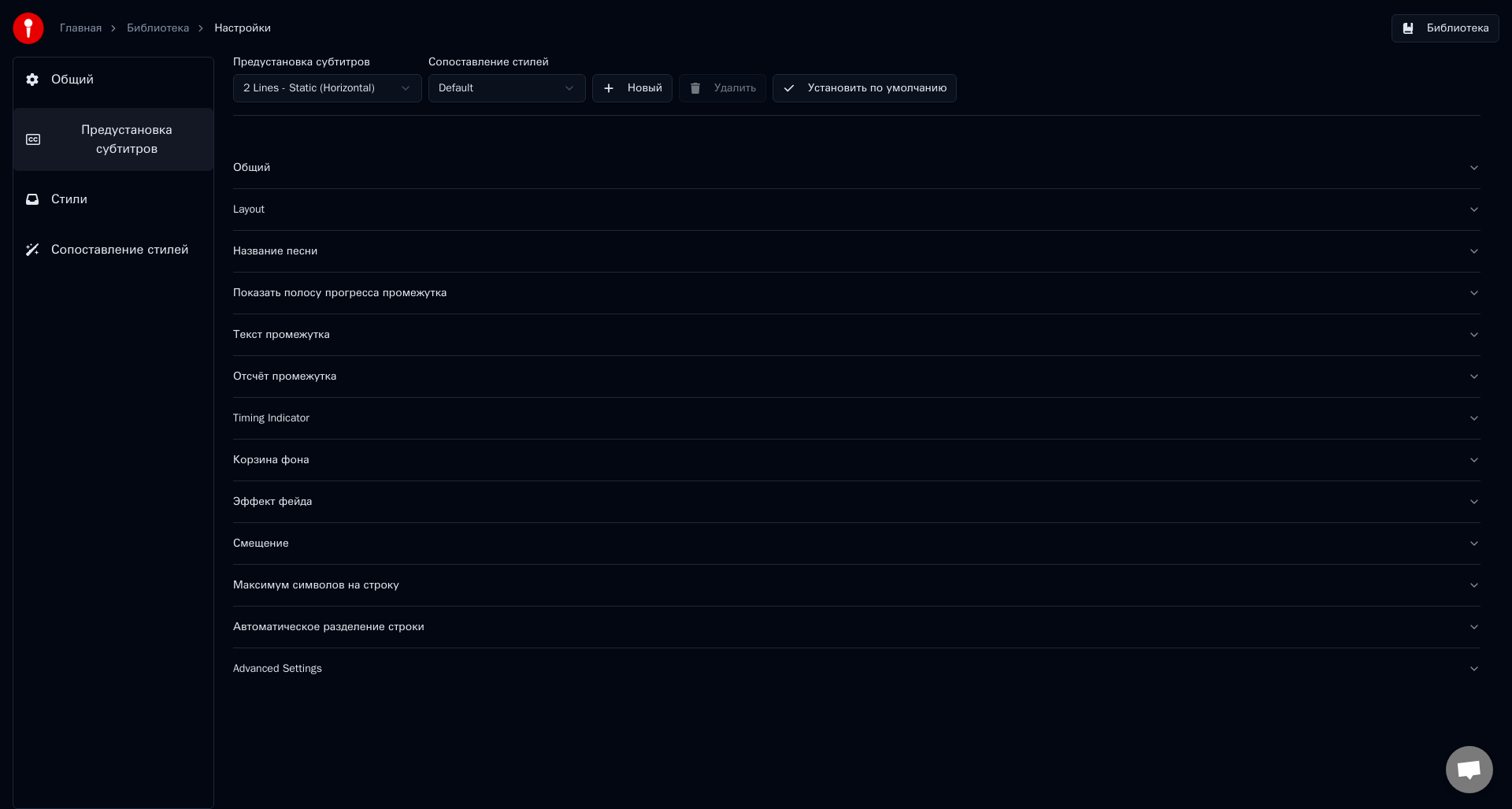 click on "Эффект фейда" at bounding box center [844, 502] 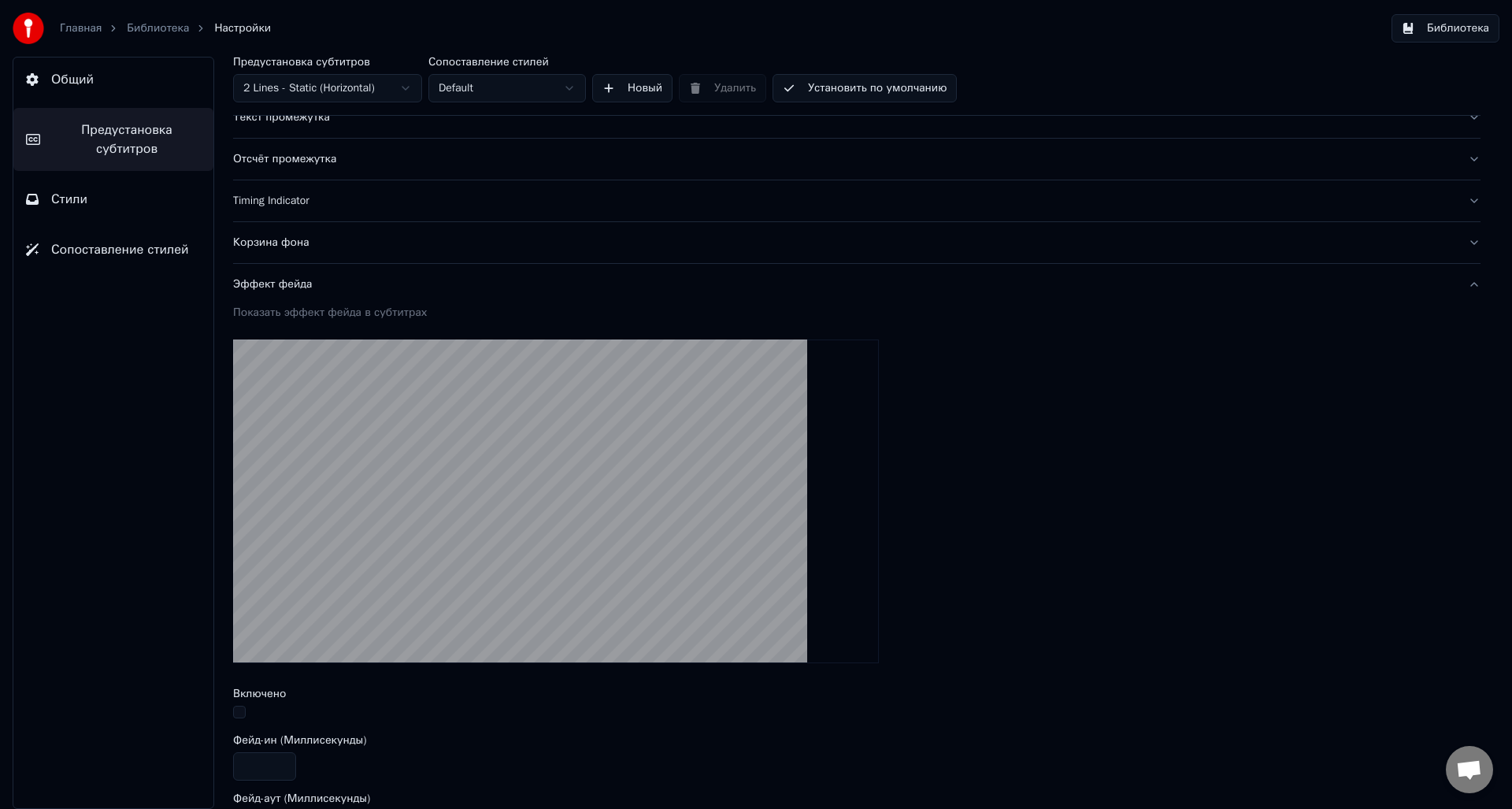 scroll, scrollTop: 236, scrollLeft: 0, axis: vertical 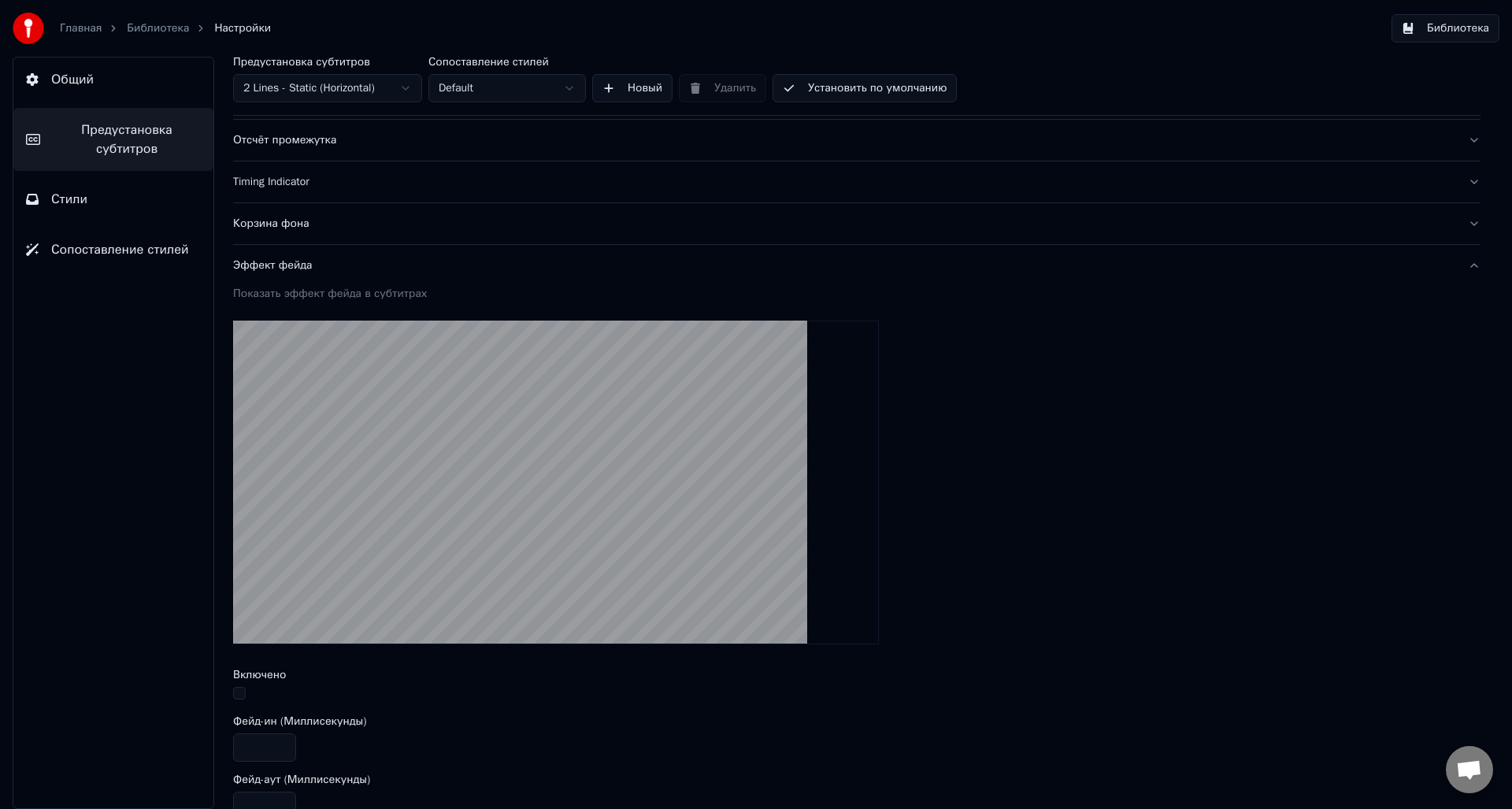 click on "Эффект фейда" at bounding box center [844, 265] 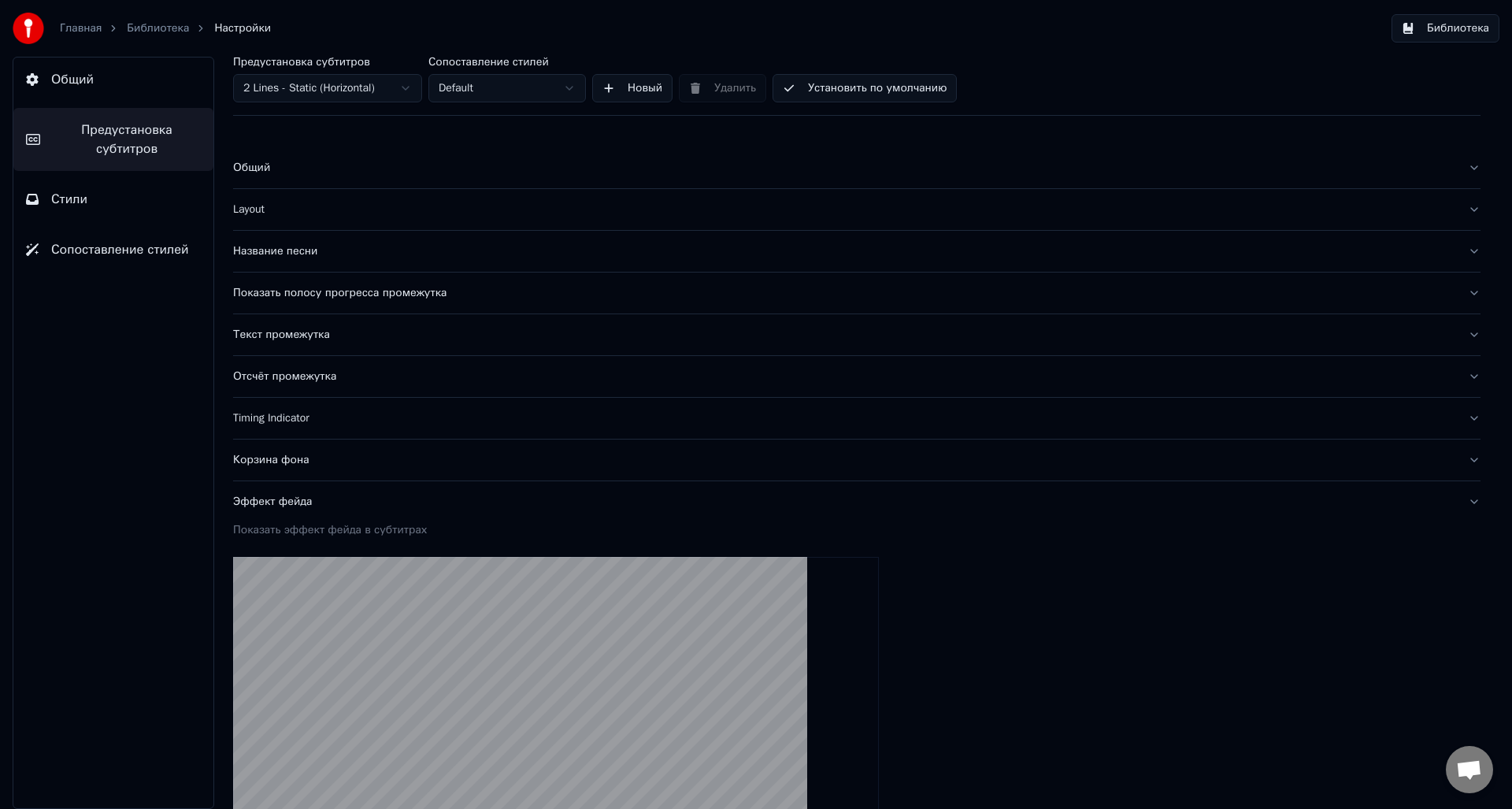 scroll, scrollTop: 0, scrollLeft: 0, axis: both 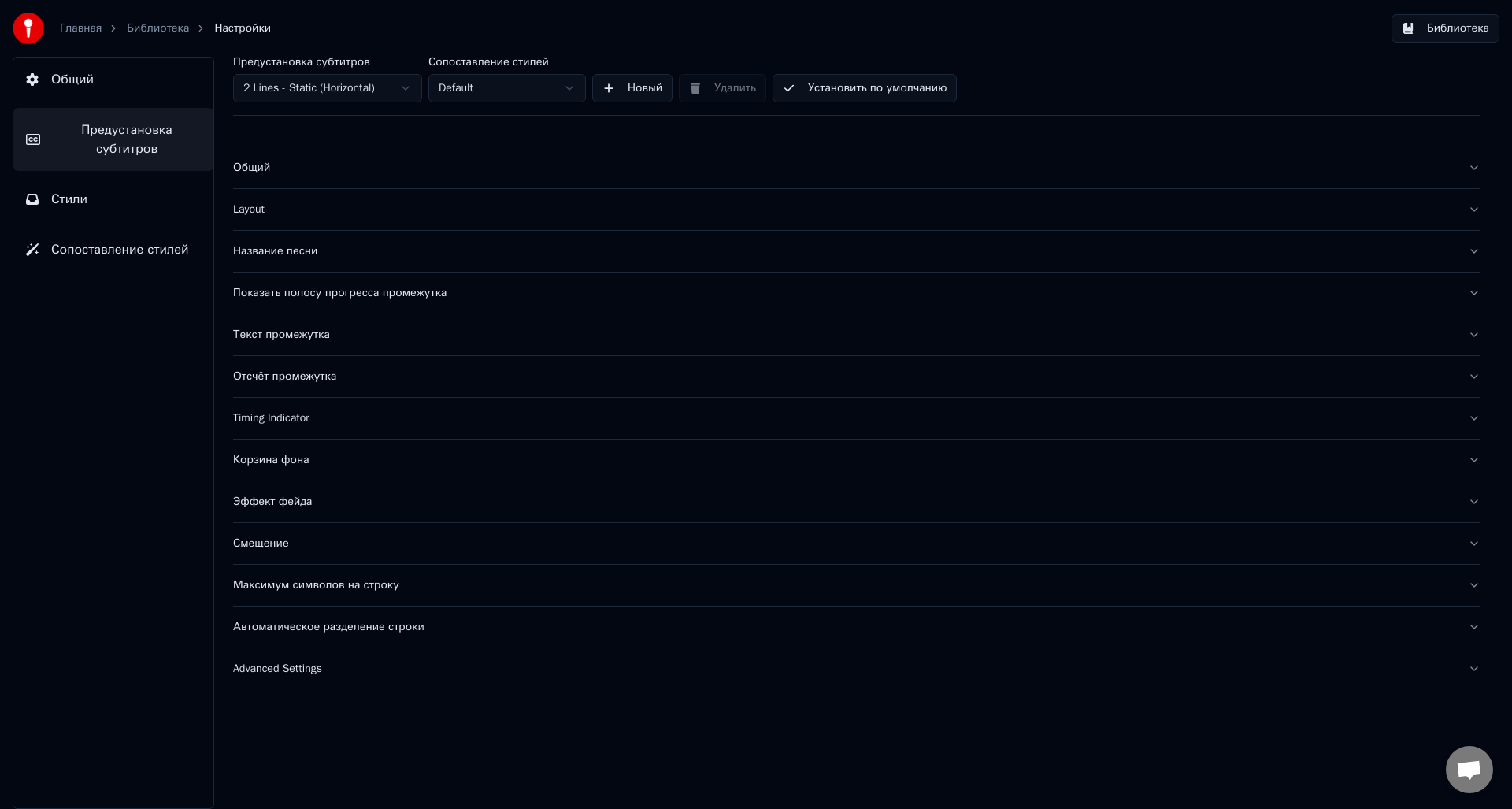 click on "Автоматическое разделение строки" at bounding box center (844, 627) 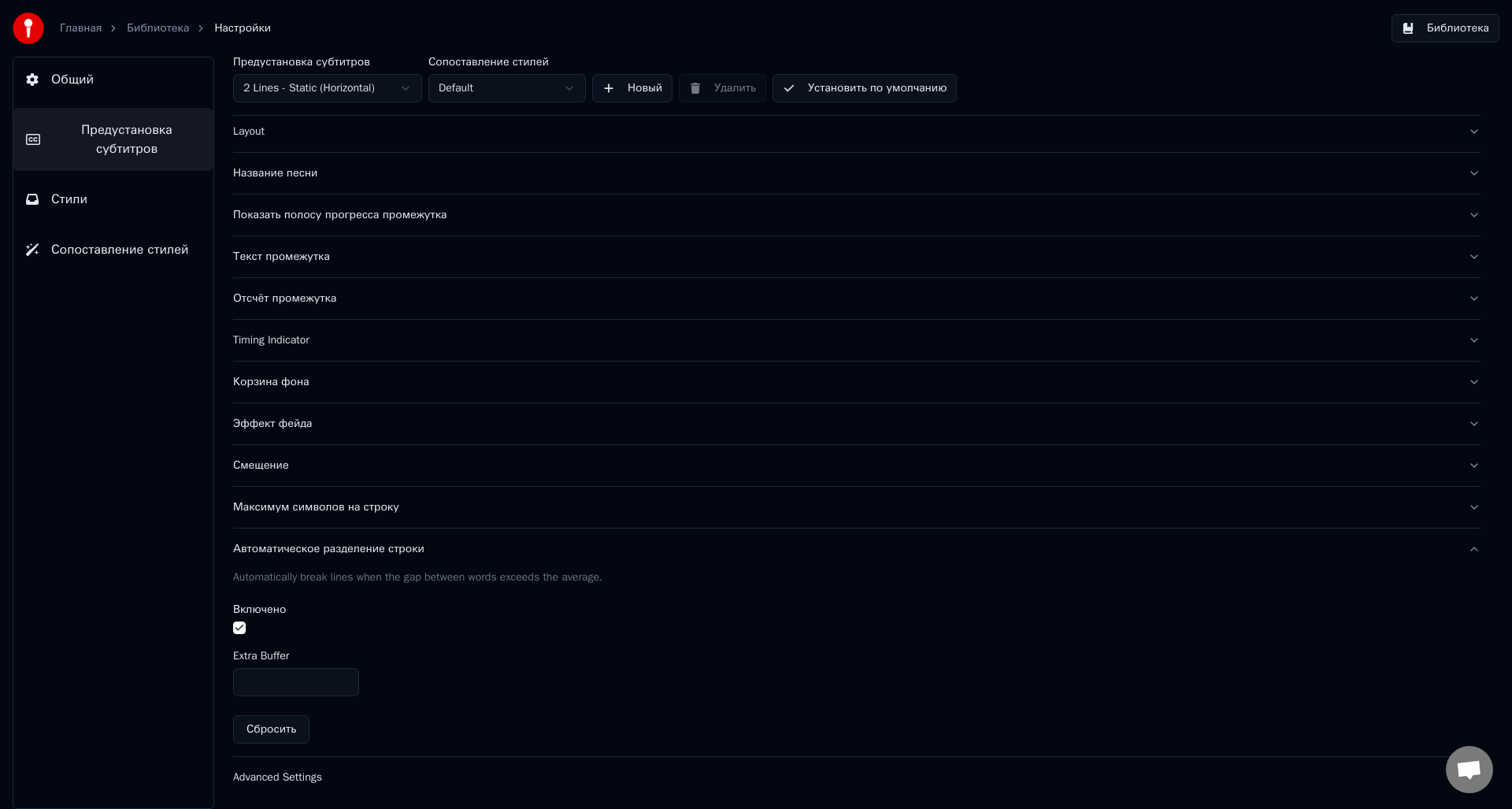 scroll, scrollTop: 79, scrollLeft: 0, axis: vertical 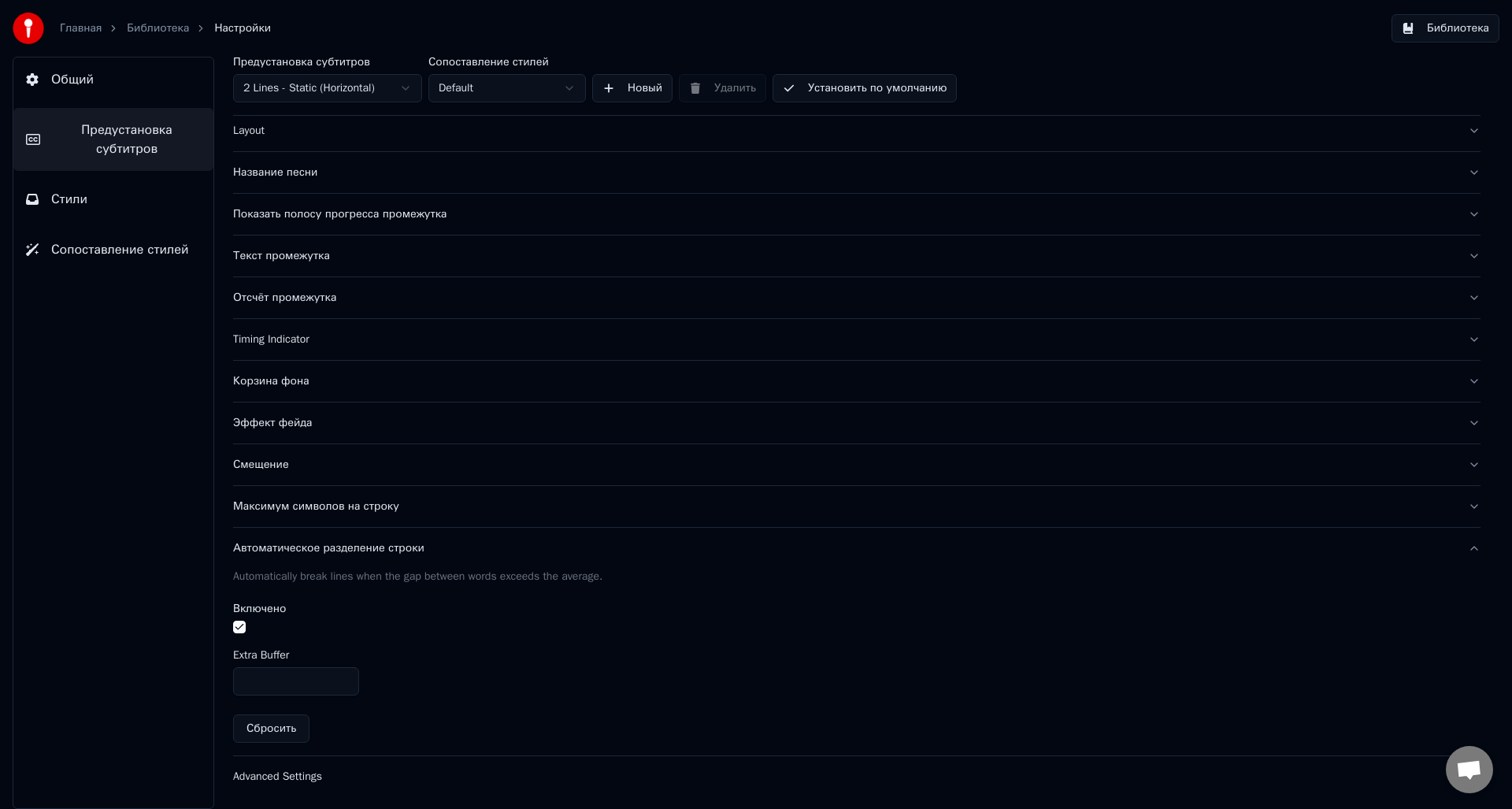 click on "Автоматическое разделение строки" at bounding box center [844, 548] 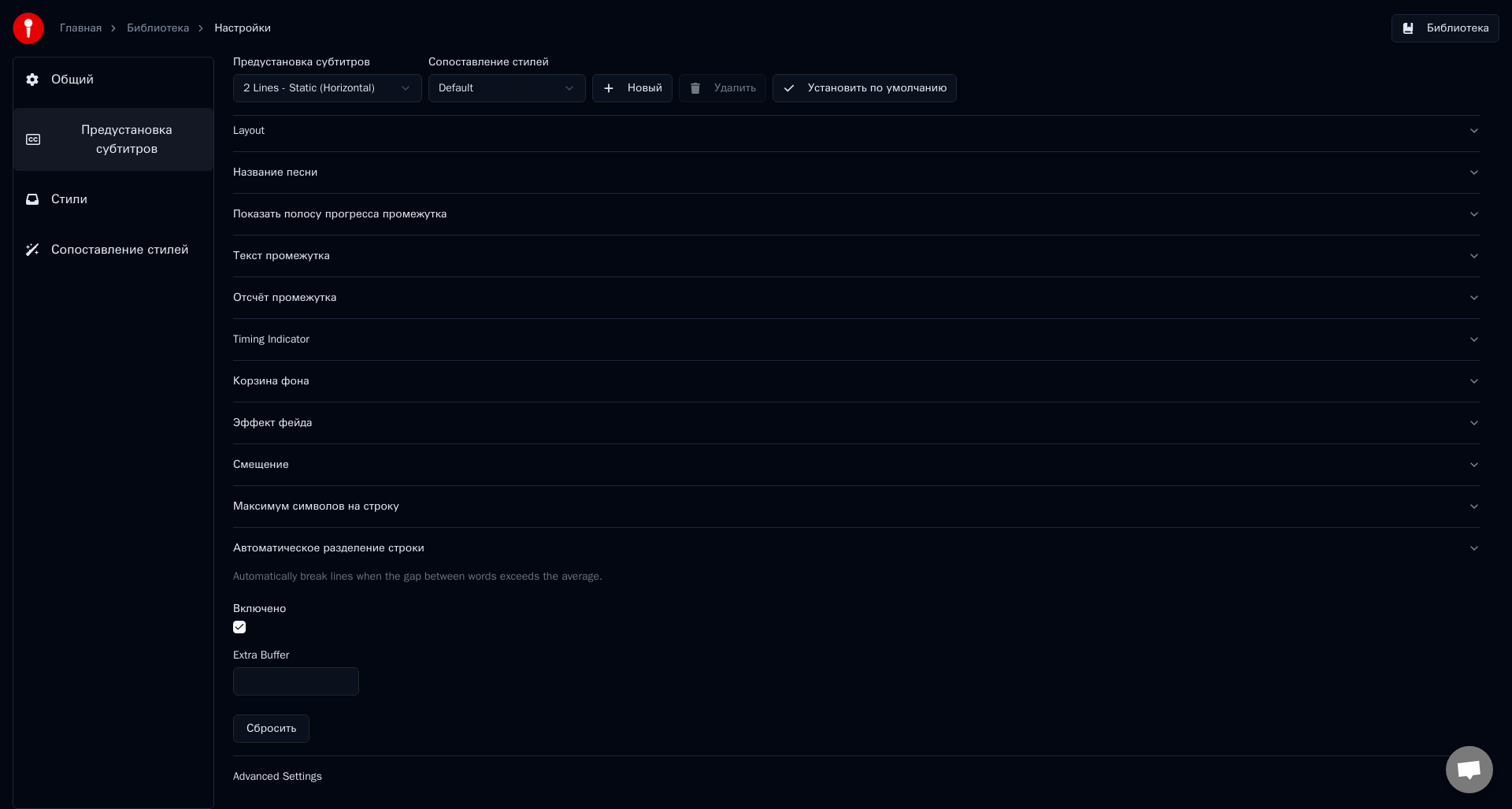 scroll, scrollTop: 0, scrollLeft: 0, axis: both 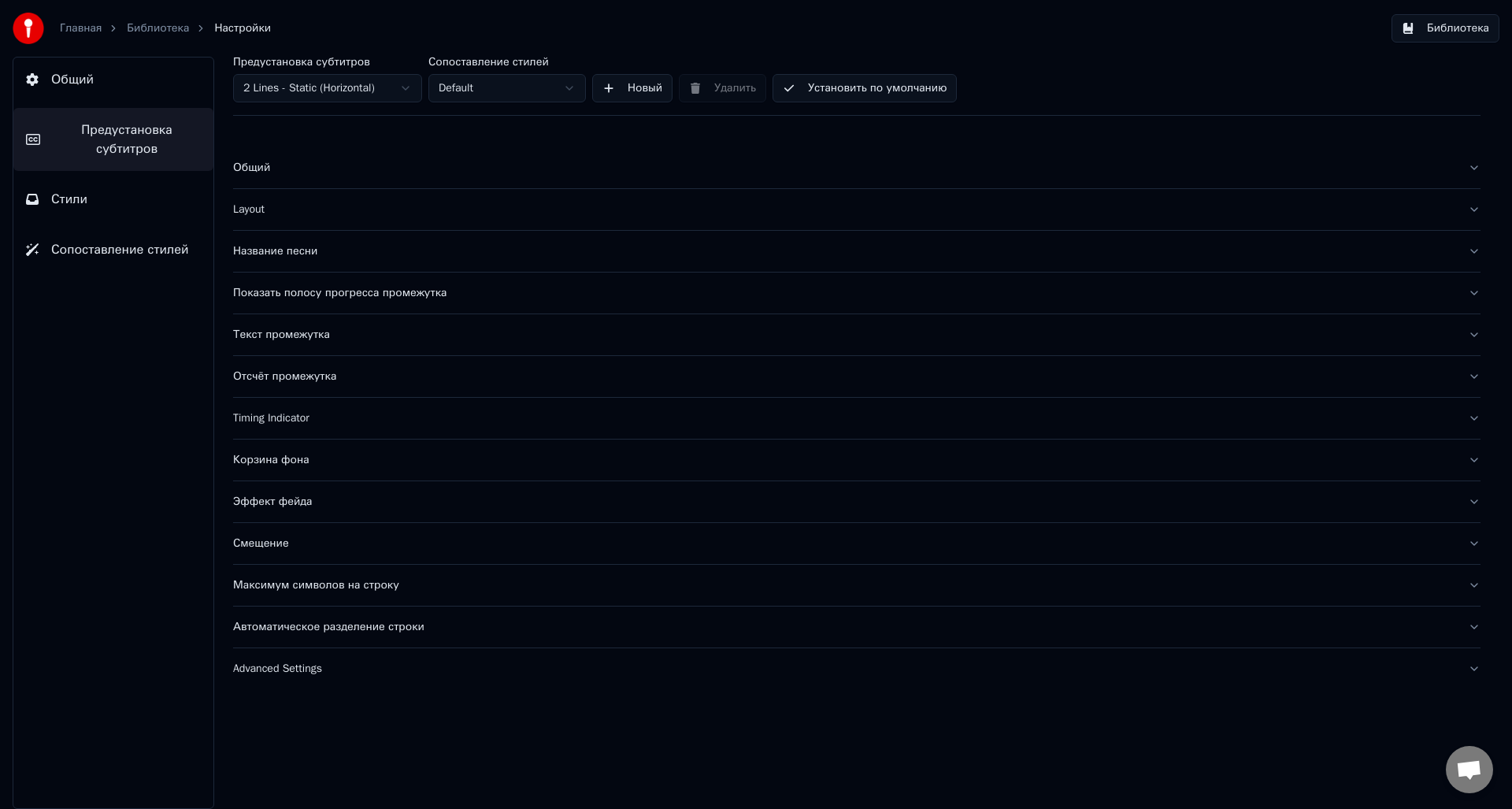 click on "Библиотека" at bounding box center (158, 28) 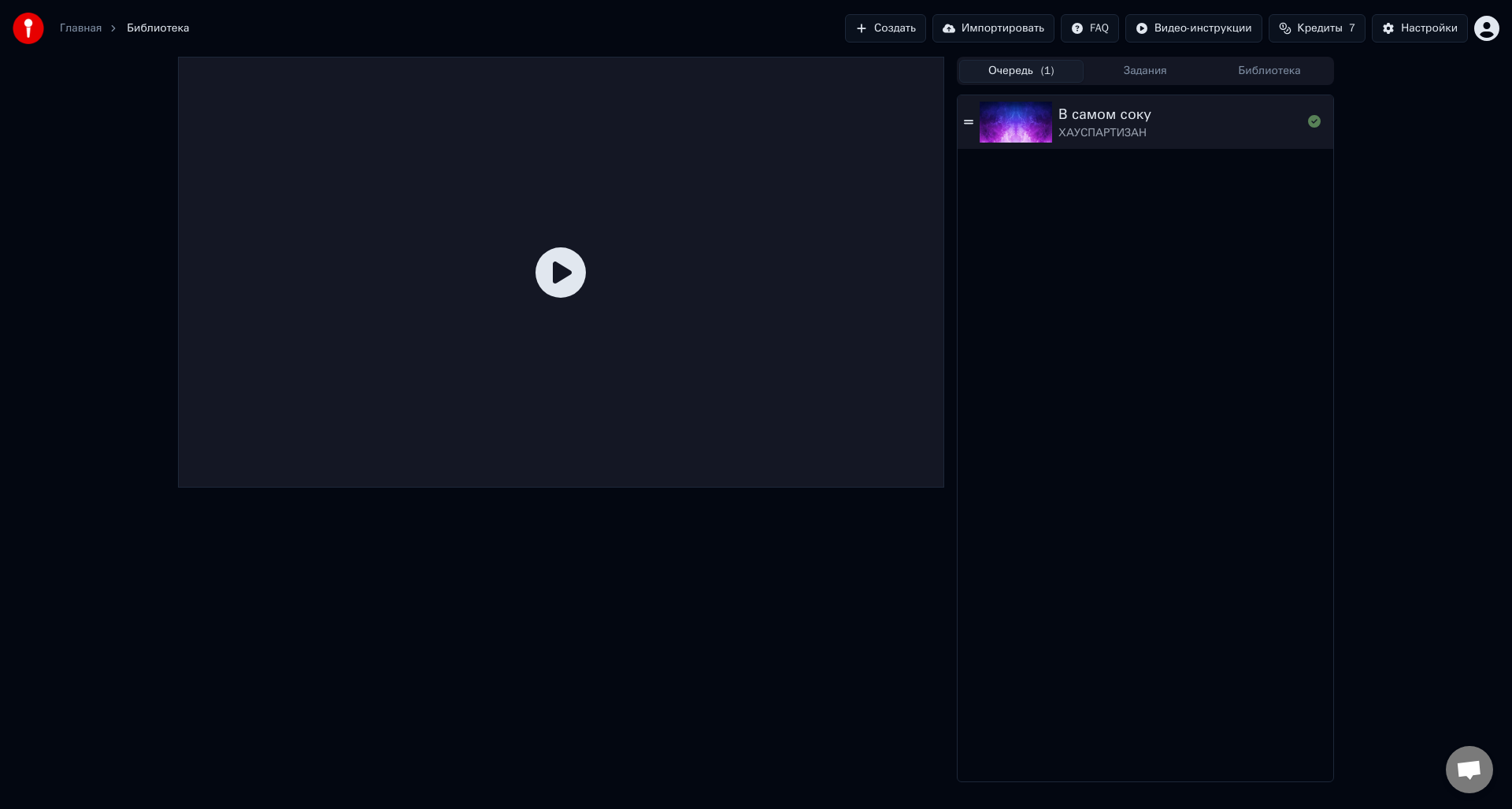 click 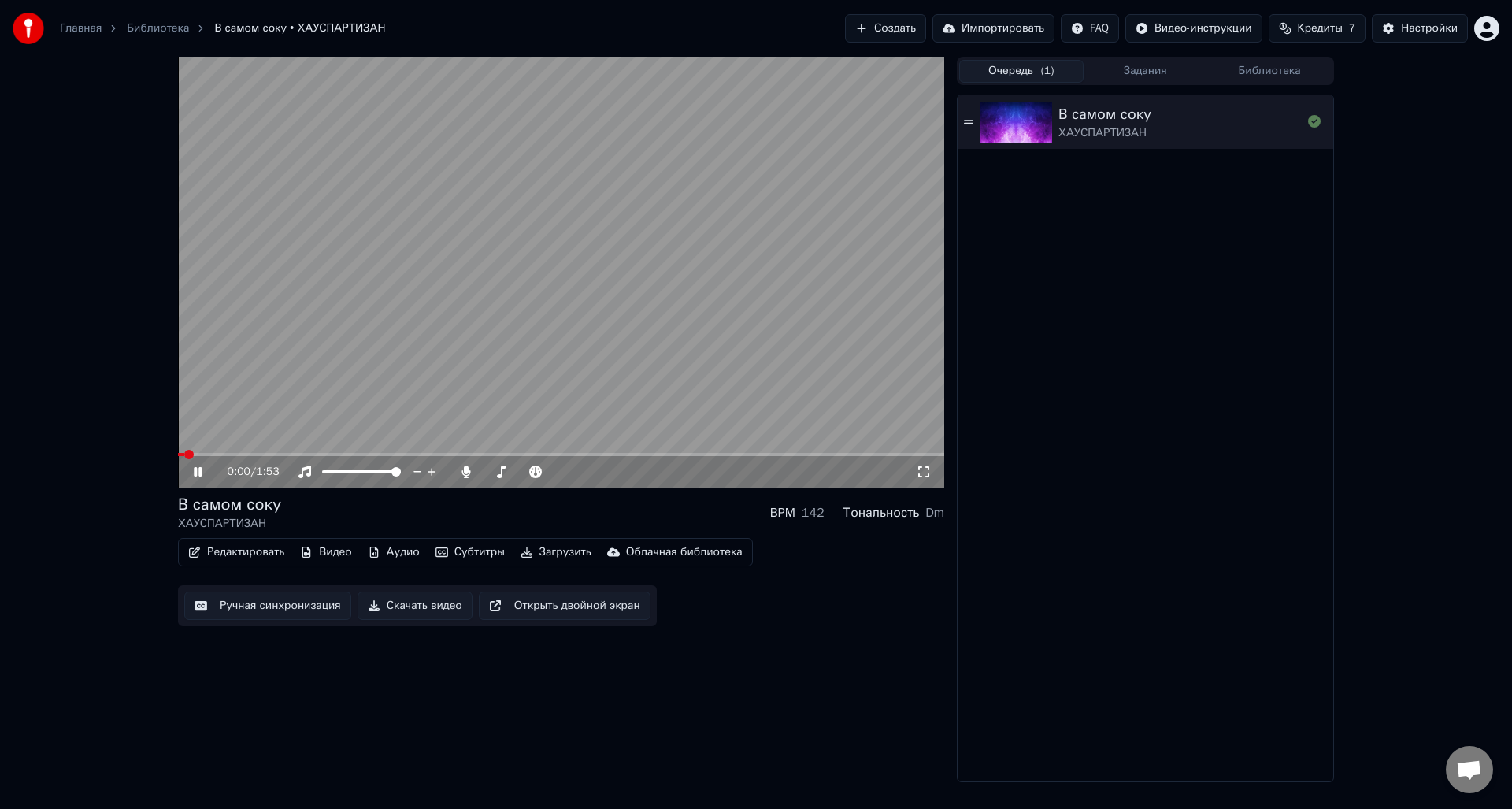 click on "Редактировать" at bounding box center [236, 552] 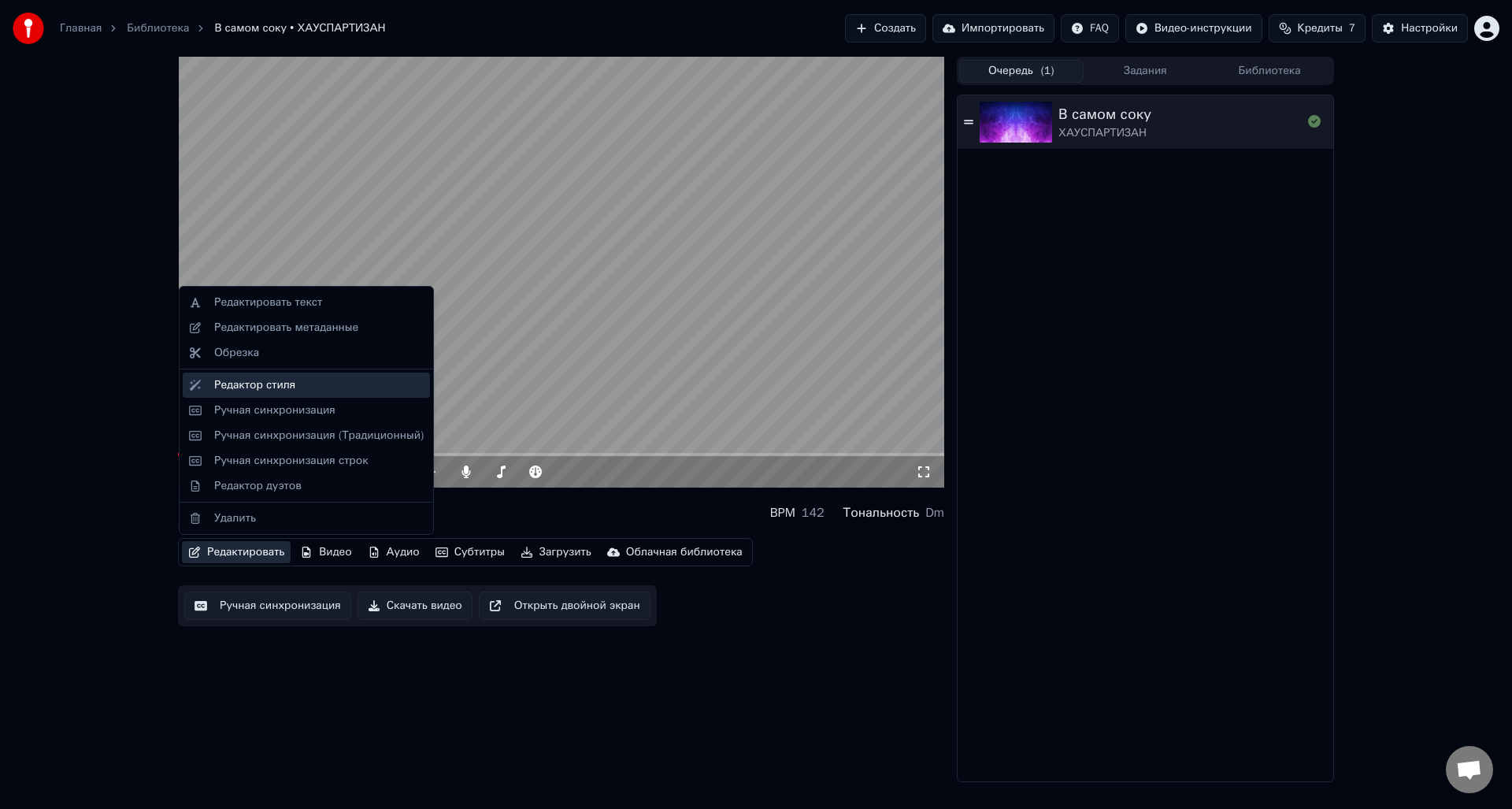 click on "Редактор стиля" at bounding box center [254, 385] 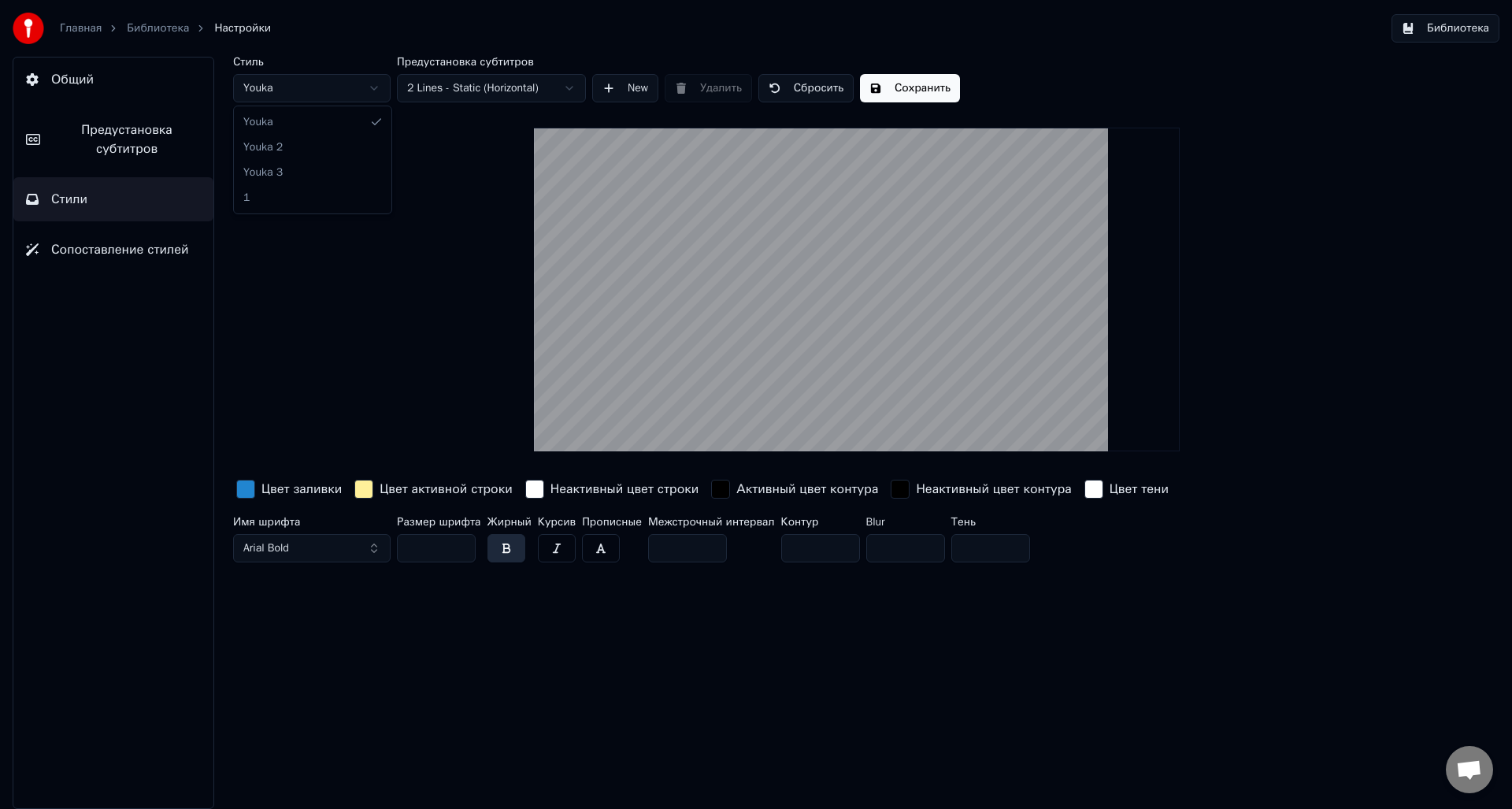 click on "Главная Библиотека Настройки Библиотека Общий Предустановка субтитров Стили Сопоставление стилей Стиль Youka Предустановка субтитров 2 Lines - Static (Horizontal) New Удалить Сбросить Сохранить Цвет заливки Цвет активной строки Неактивный цвет строки Активный цвет контура Неактивный цвет контура Цвет тени Имя шрифта Arial Bold Размер шрифта ** Жирный Курсив Прописные Межстрочный интервал * Контур * Blur * Тень * Youka Youka 2 Youka 3 1" at bounding box center (756, 404) 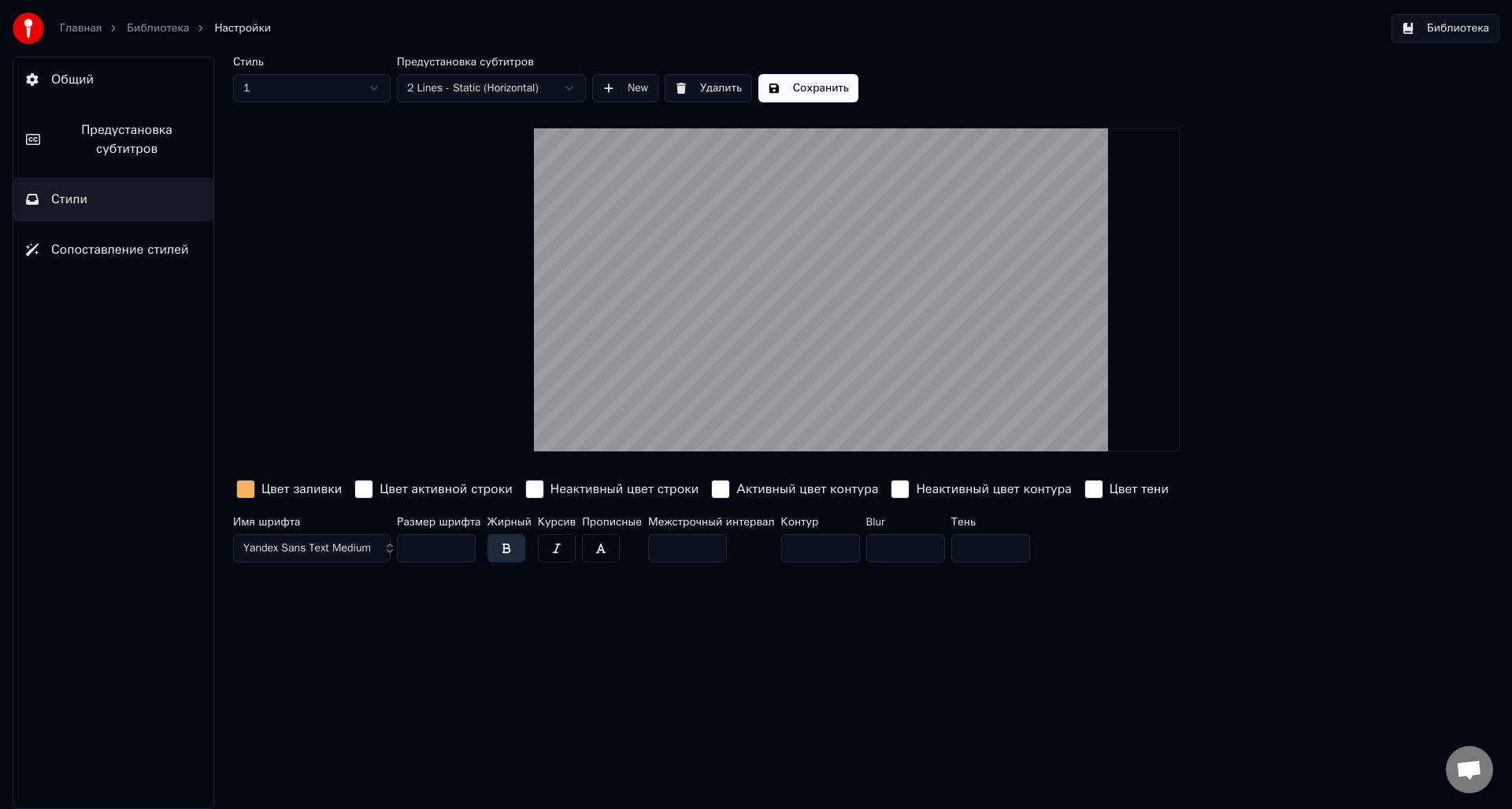 click on "Сохранить" at bounding box center (808, 88) 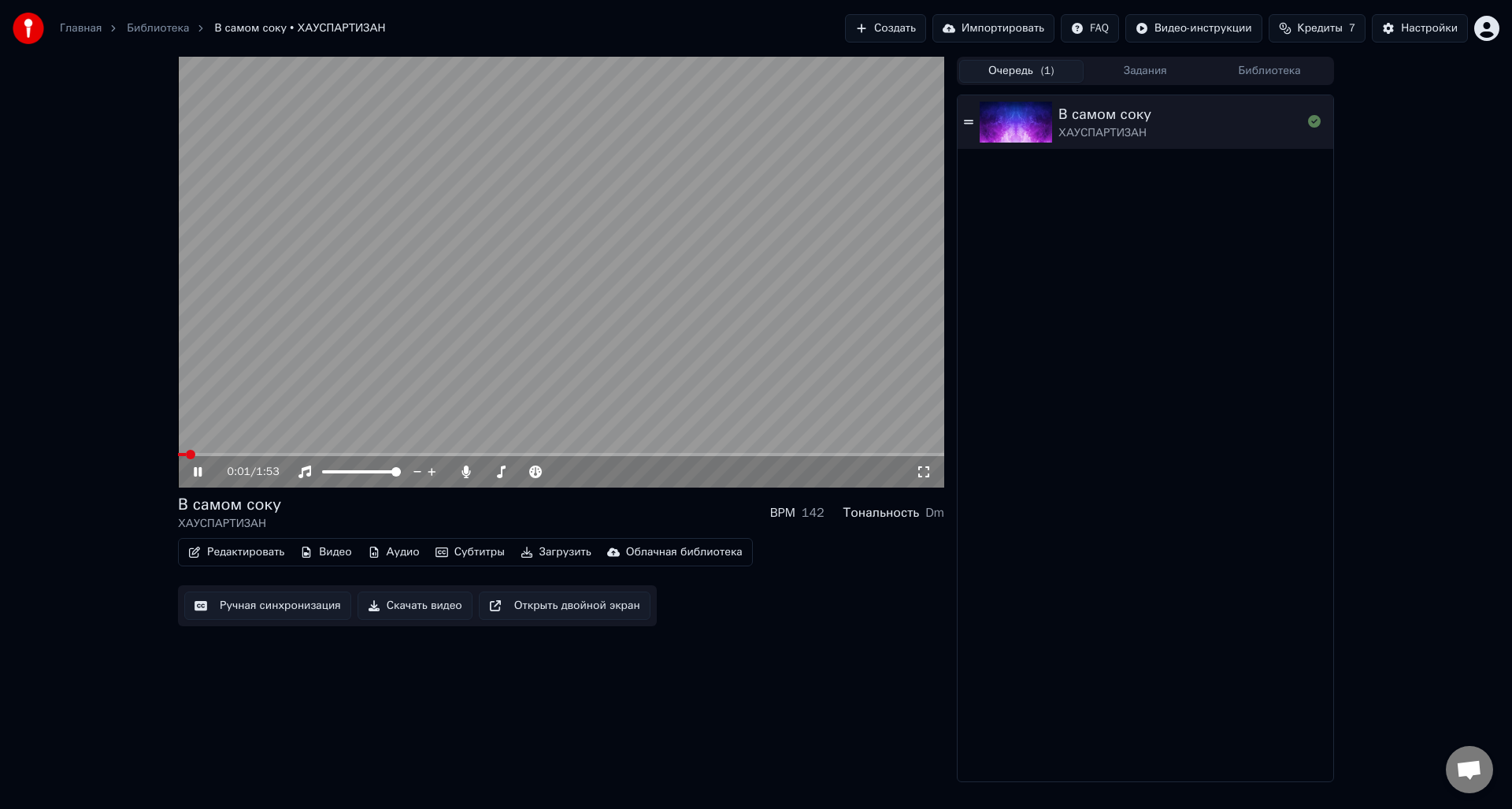 click 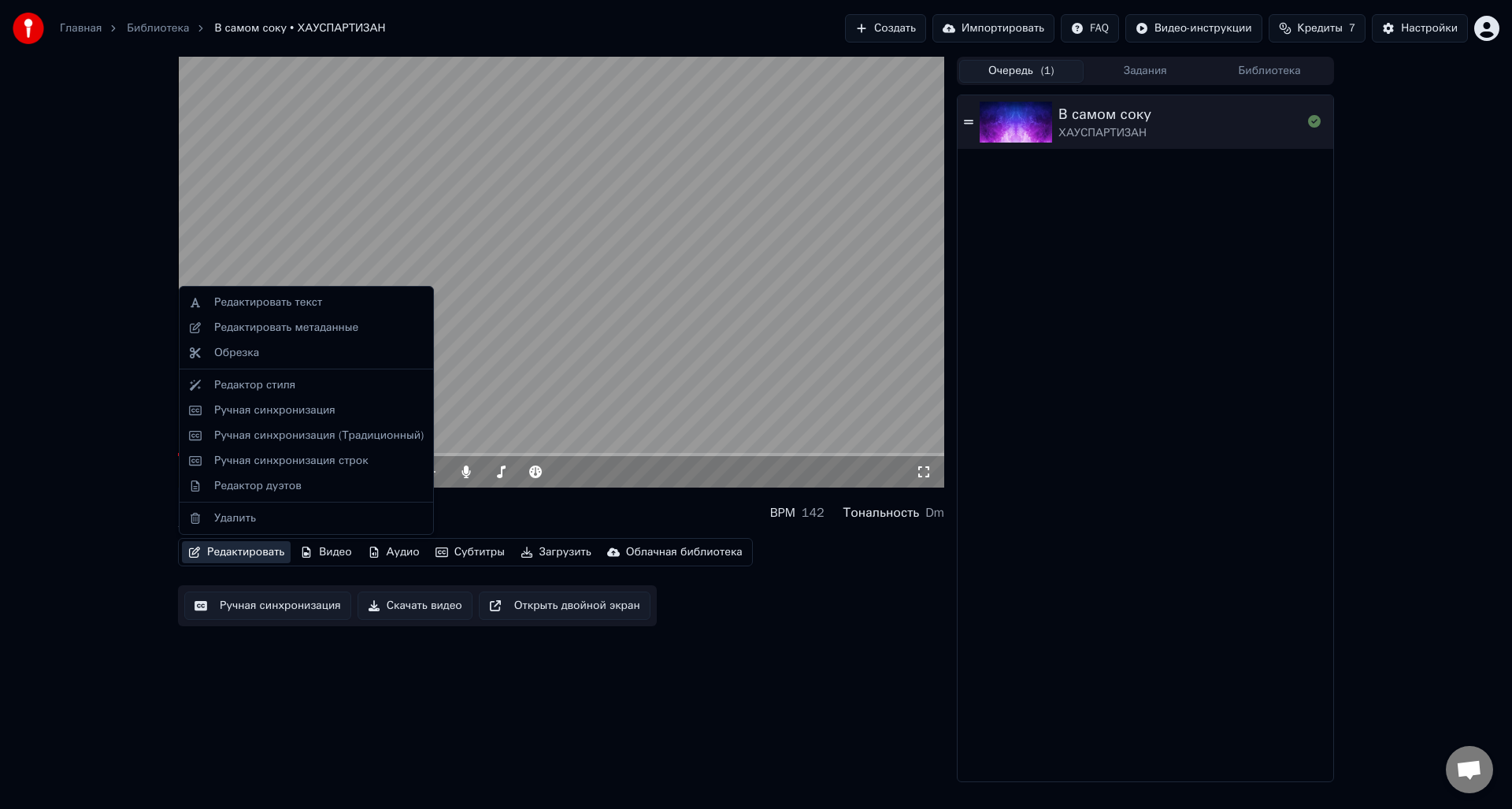 click on "Редактировать" at bounding box center [236, 552] 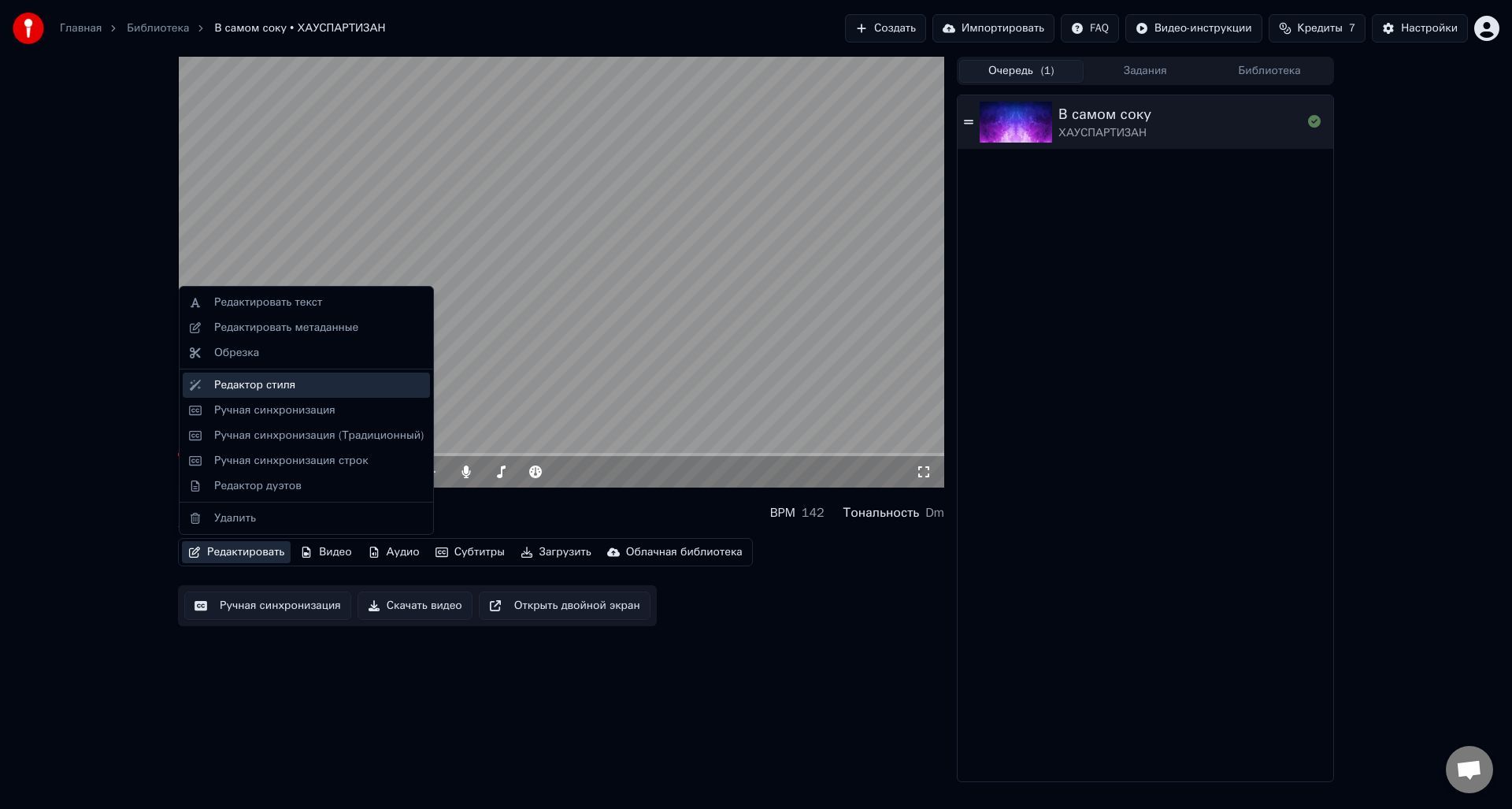 click on "Редактор стиля" at bounding box center (319, 385) 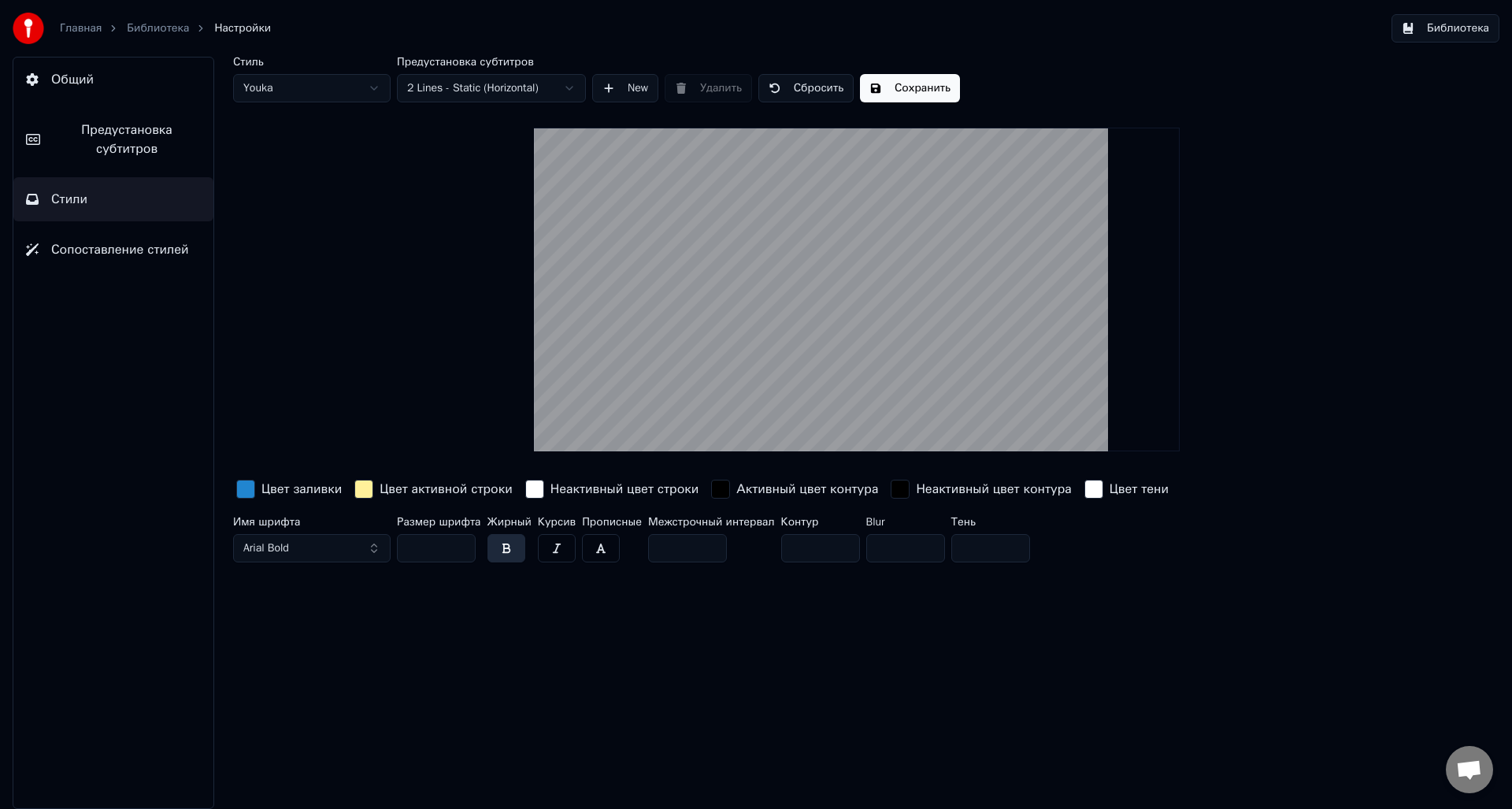 click on "Главная Библиотека Настройки Библиотека Общий Предустановка субтитров Стили Сопоставление стилей Стиль Youka Предустановка субтитров 2 Lines - Static (Horizontal) New Удалить Сбросить Сохранить Цвет заливки Цвет активной строки Неактивный цвет строки Активный цвет контура Неактивный цвет контура Цвет тени Имя шрифта Arial Bold Размер шрифта ** Жирный Курсив Прописные Межстрочный интервал * Контур * Blur * Тень *" at bounding box center (756, 404) 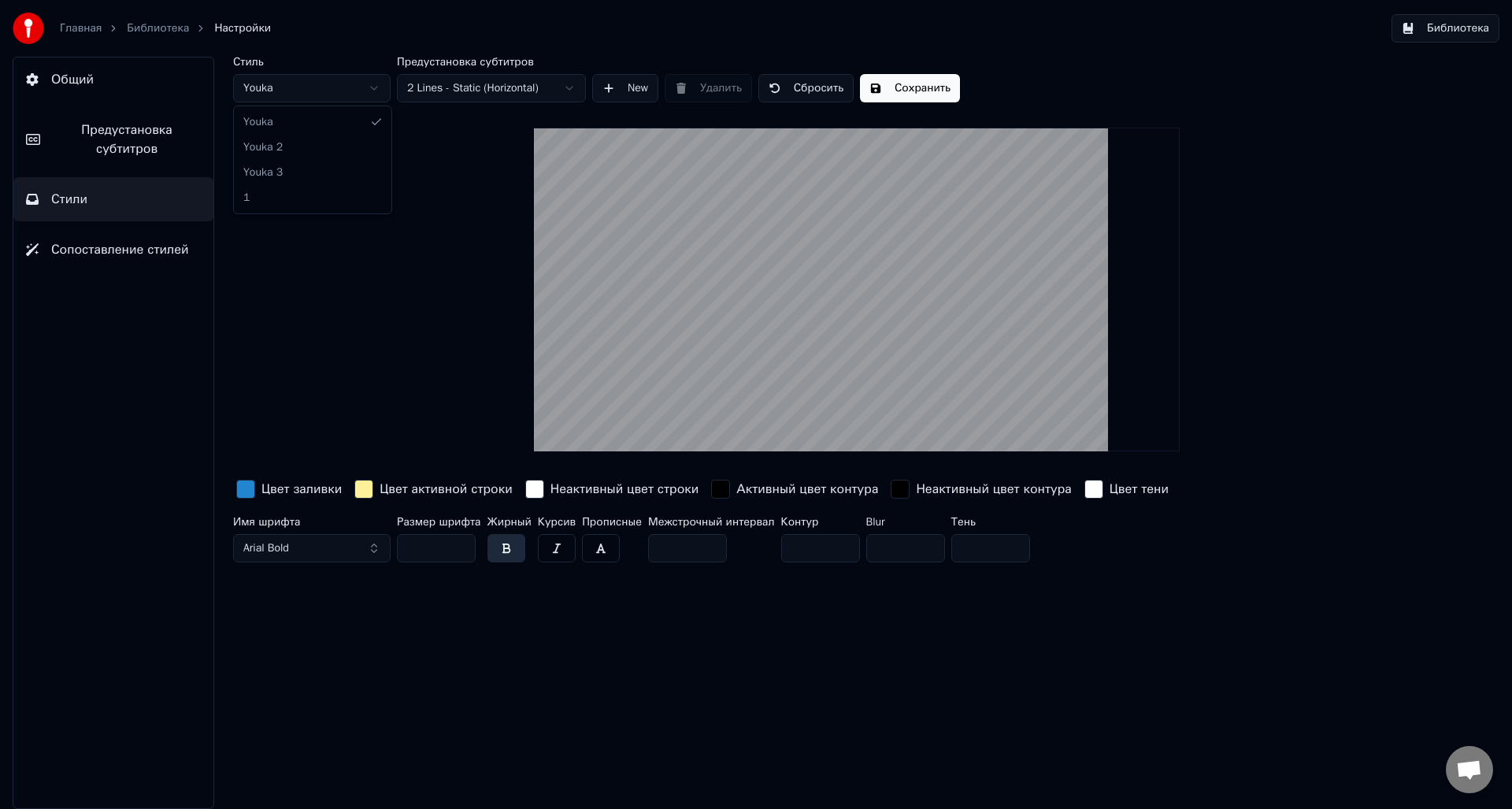 type on "*" 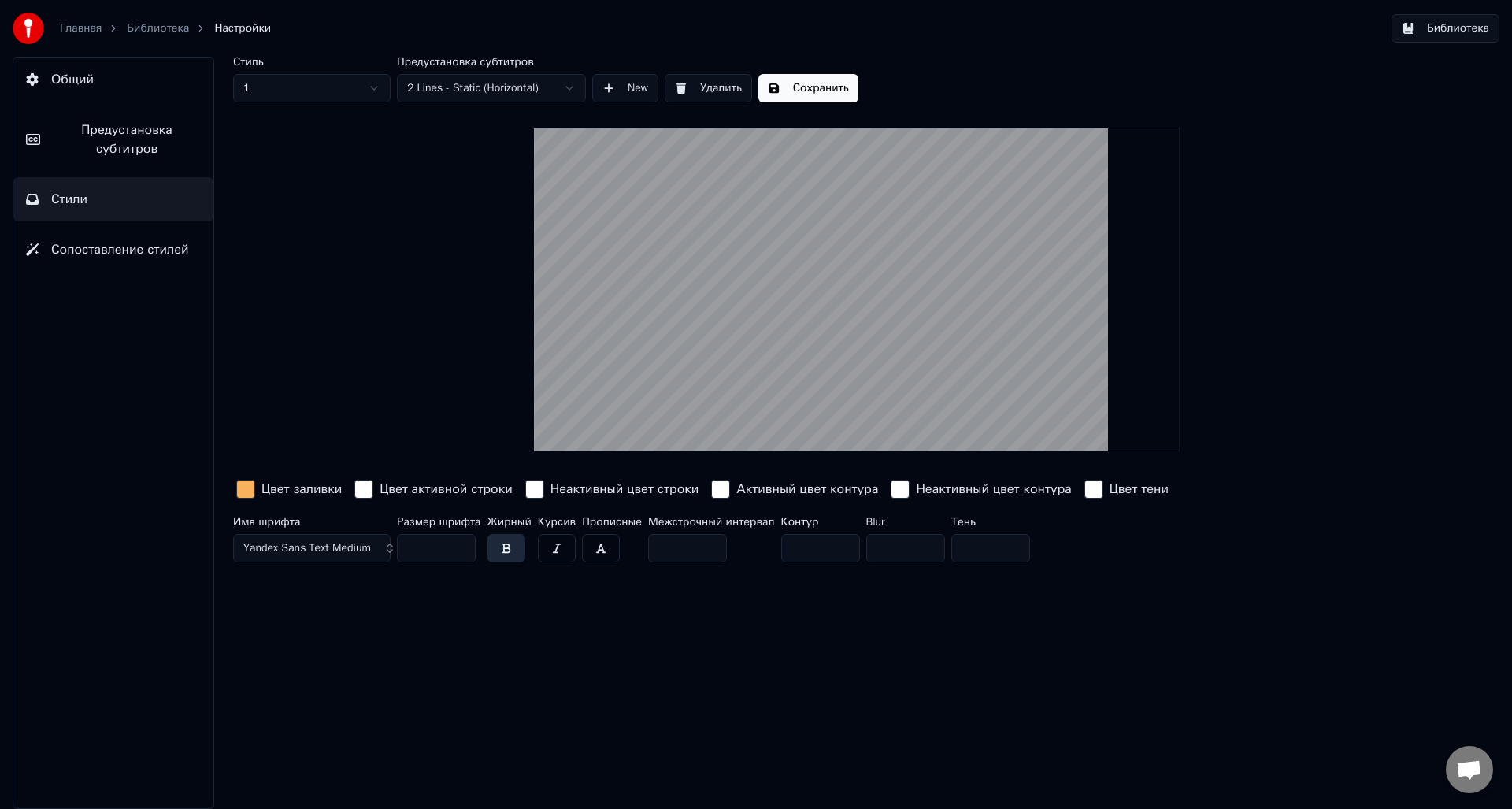 click on "Сохранить" at bounding box center (808, 88) 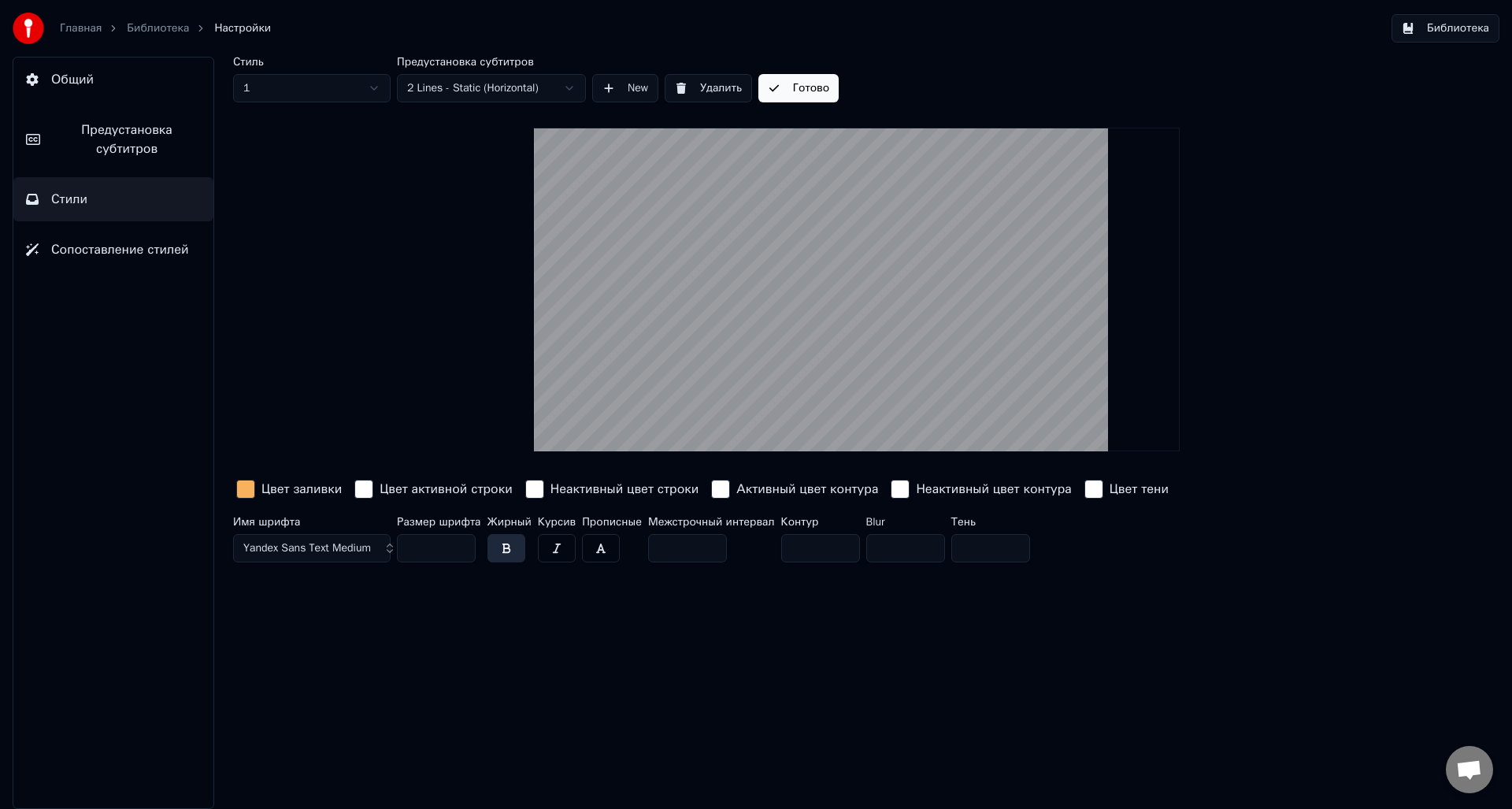 click on "Готово" at bounding box center (799, 88) 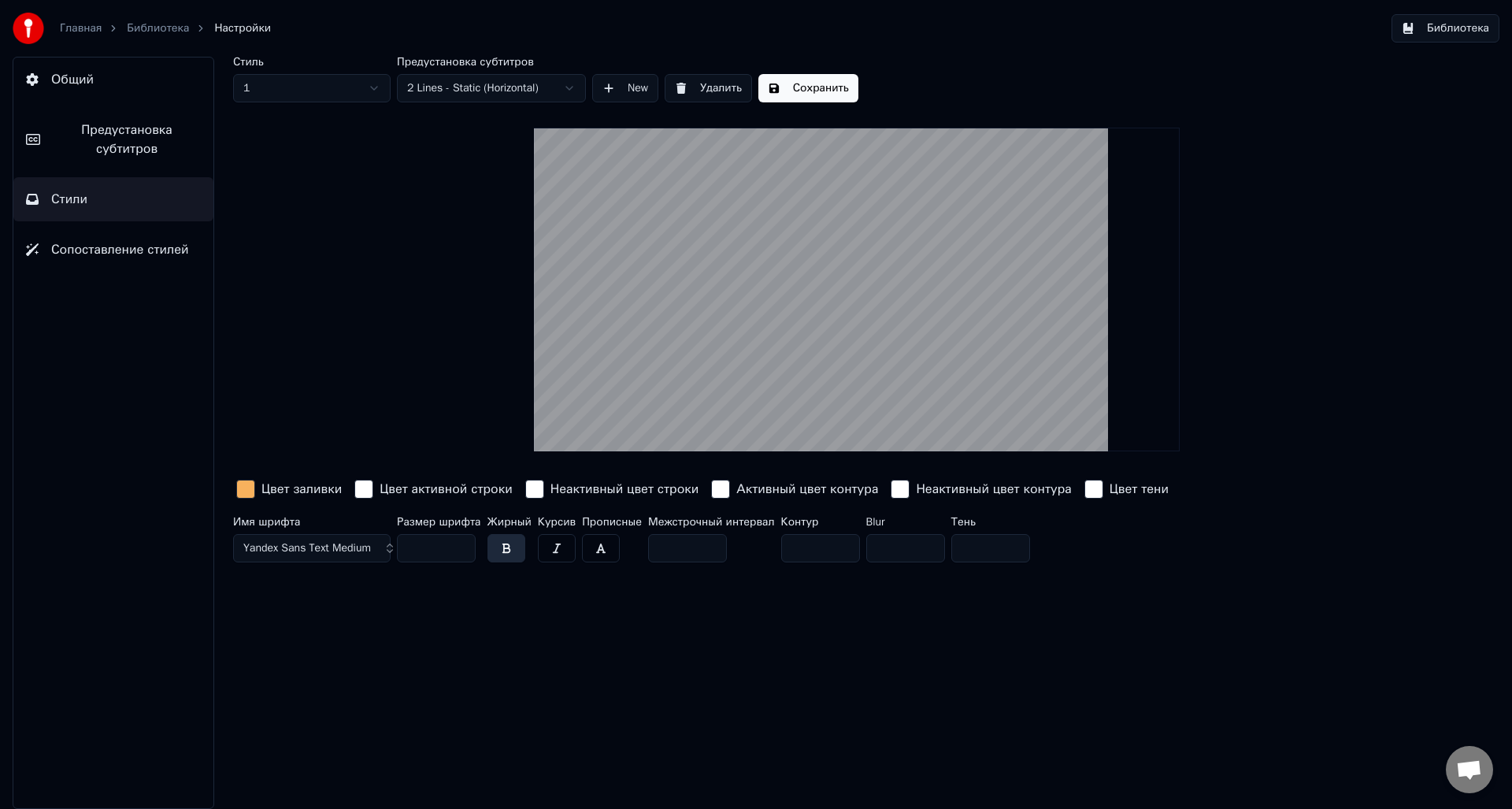 click on "Библиотека" at bounding box center [1445, 28] 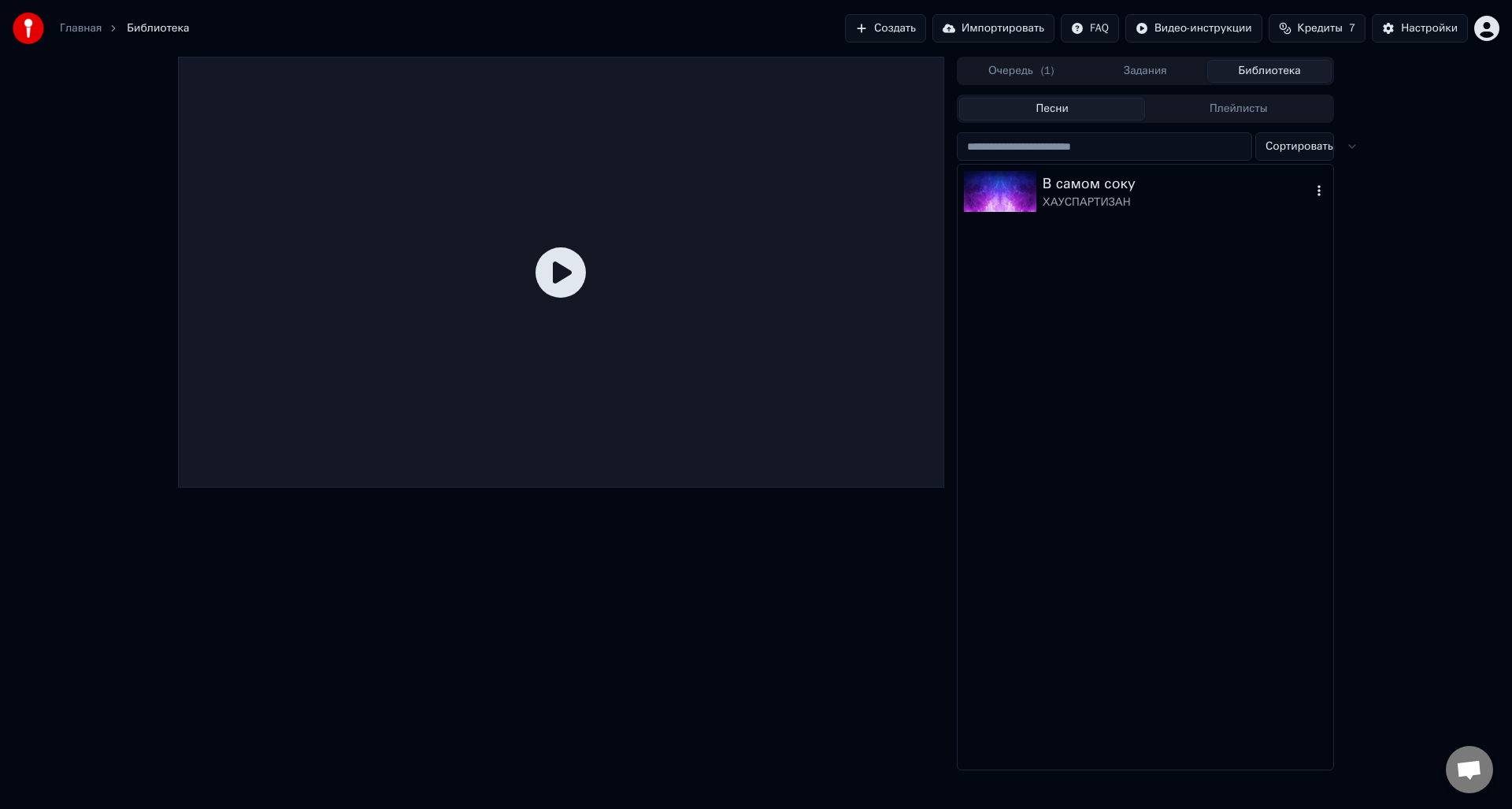 click on "В самом соку" at bounding box center (1177, 184) 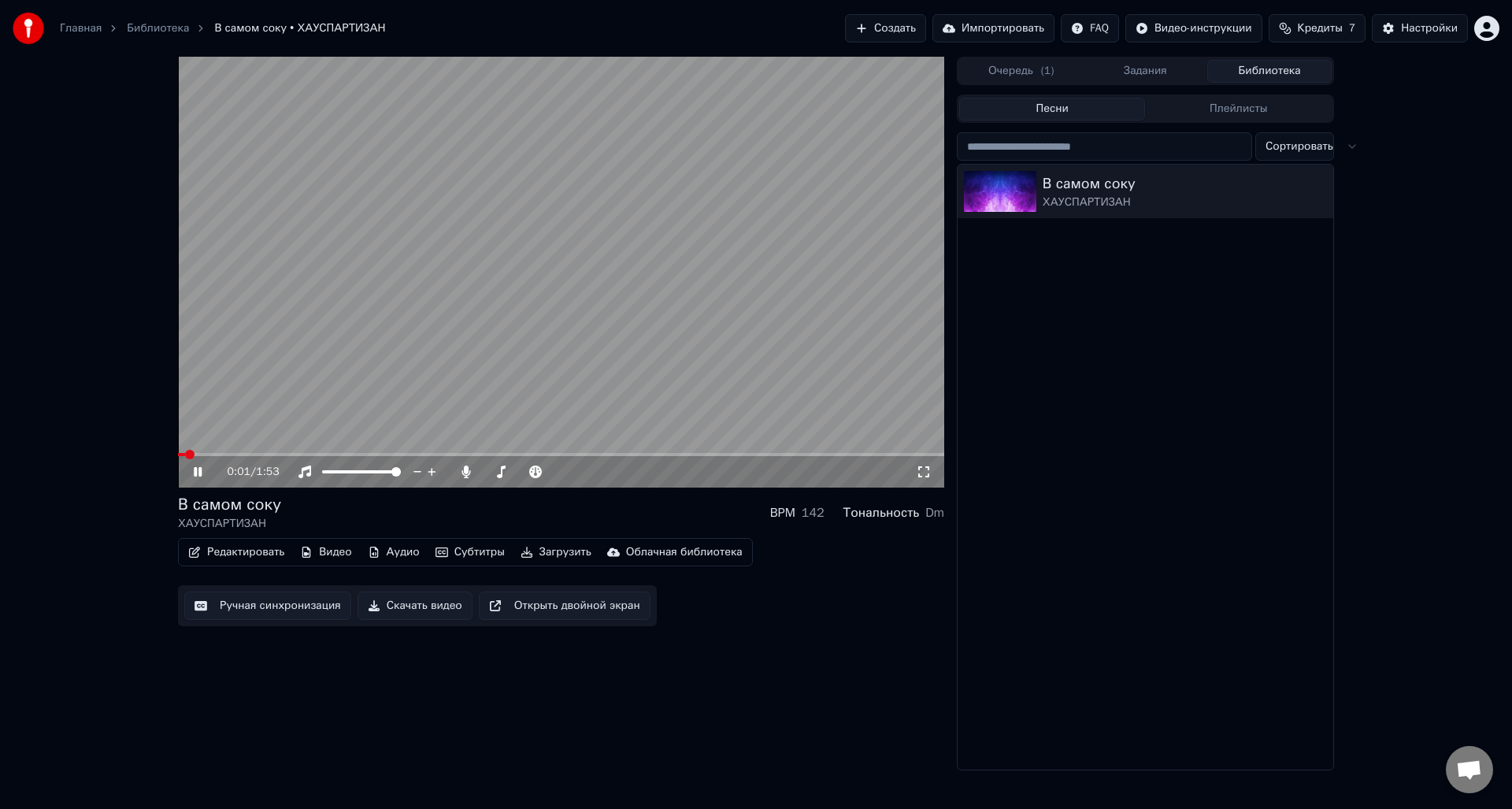 drag, startPoint x: 198, startPoint y: 476, endPoint x: 818, endPoint y: 299, distance: 644.7705 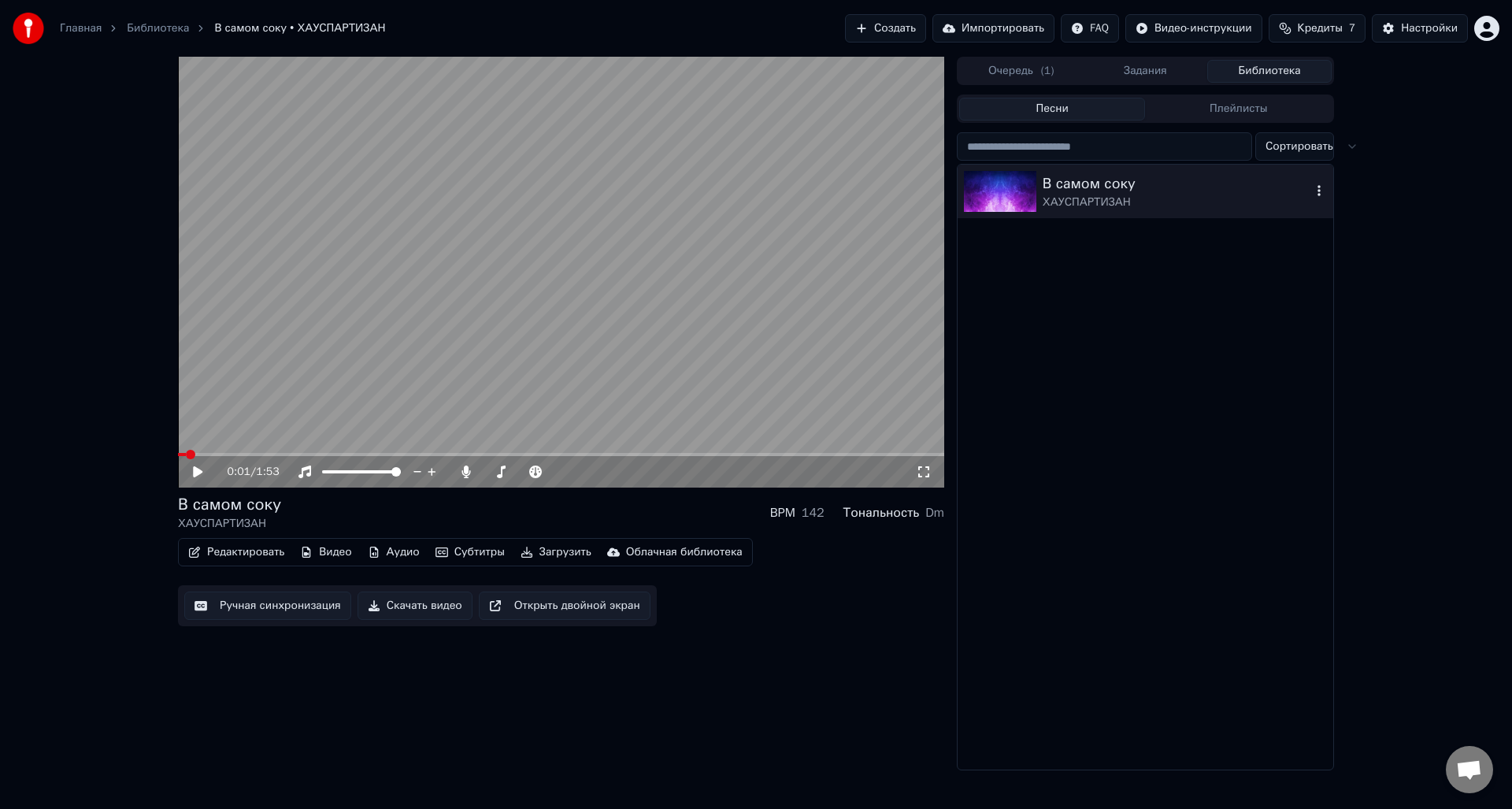 click 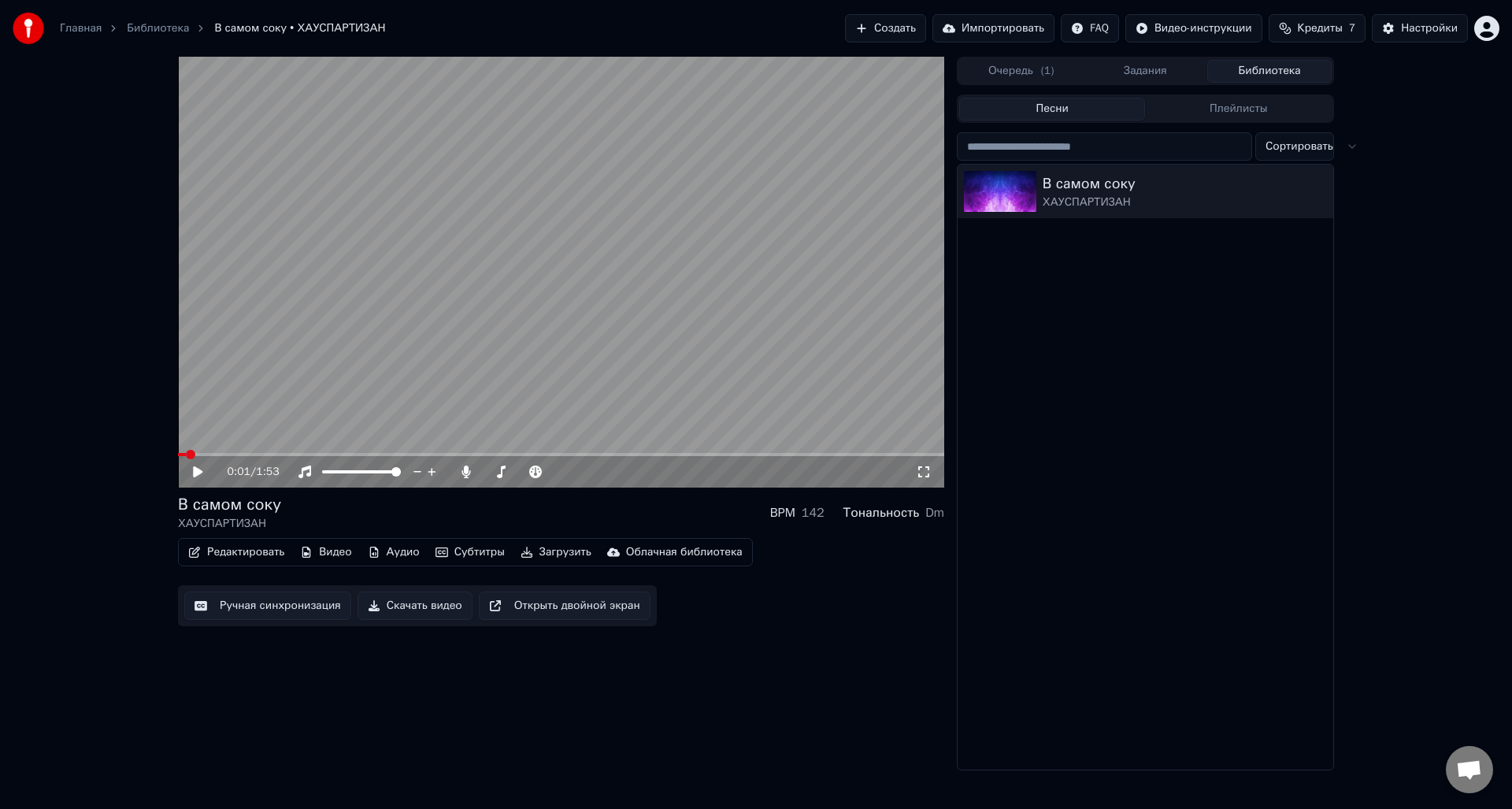 click on "Редактировать Видео Аудио Субтитры Загрузить Облачная библиотека Ручная синхронизация Скачать видео Открыть двойной экран" at bounding box center [561, 582] 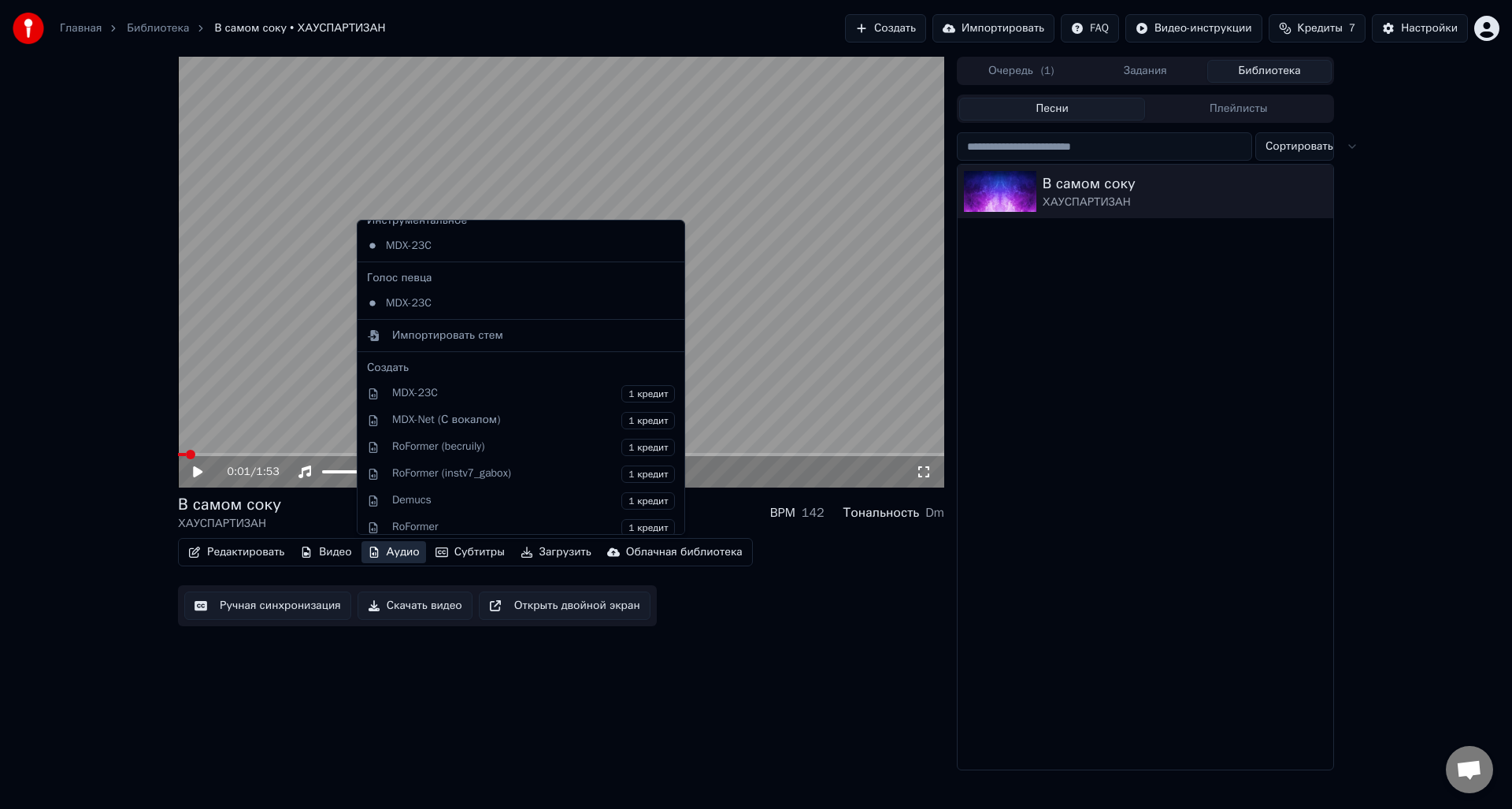 scroll, scrollTop: 0, scrollLeft: 0, axis: both 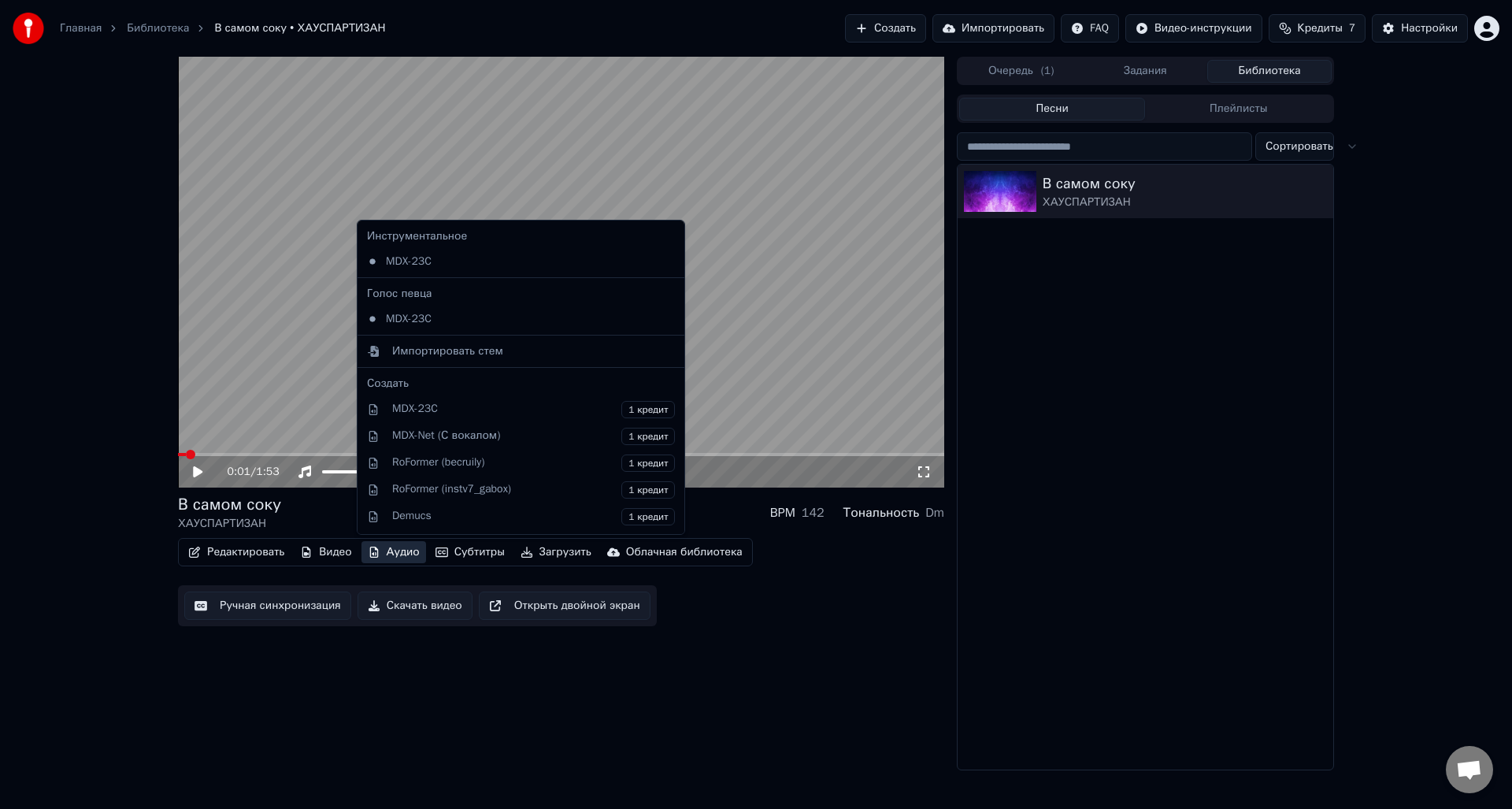 click on "В самом соку ХАУСПАРТИЗАН BPM 142 Тональность Dm" at bounding box center (561, 513) 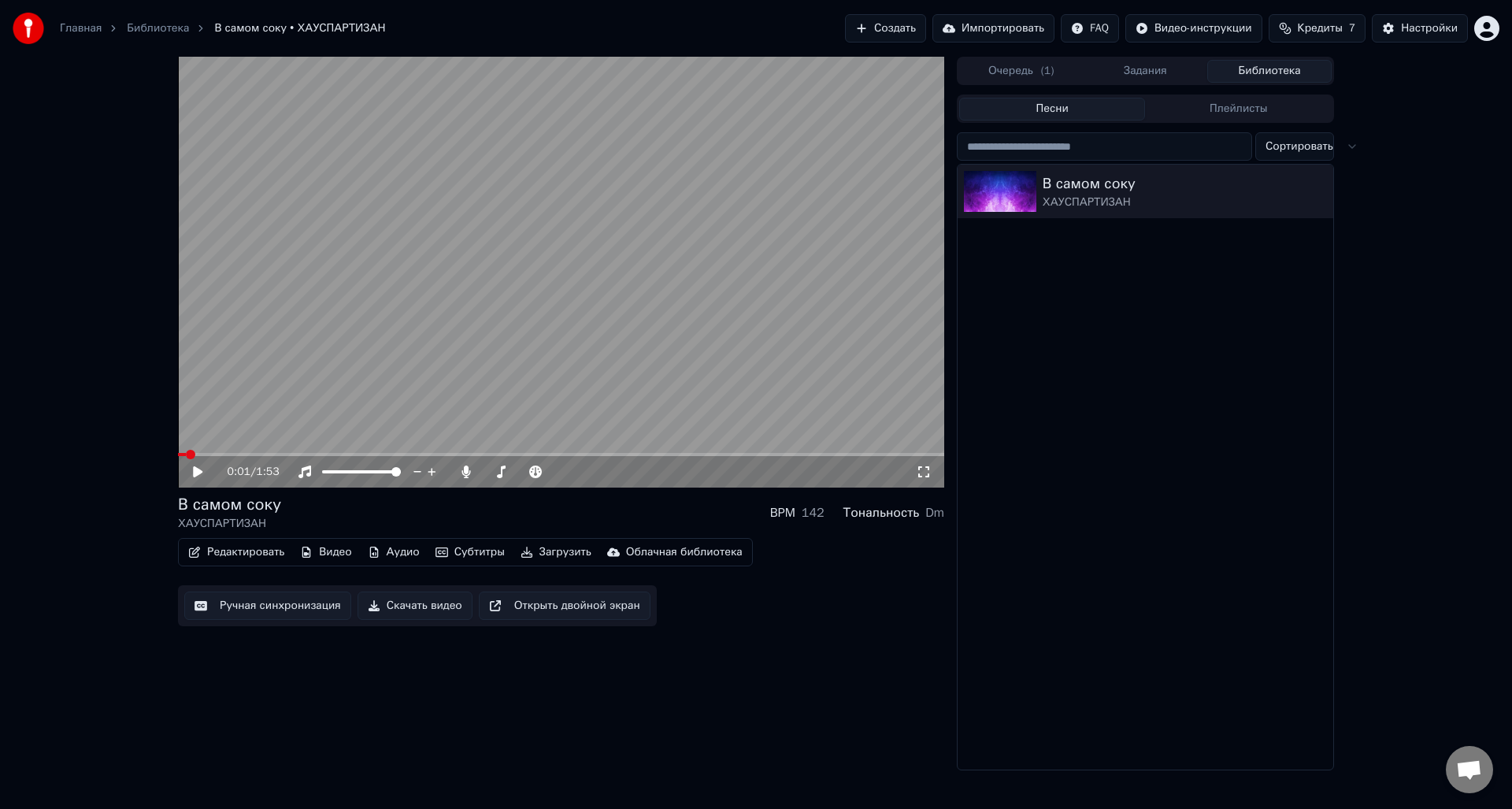 click on "Редактировать Видео Аудио Субтитры Загрузить Облачная библиотека" at bounding box center (465, 552) 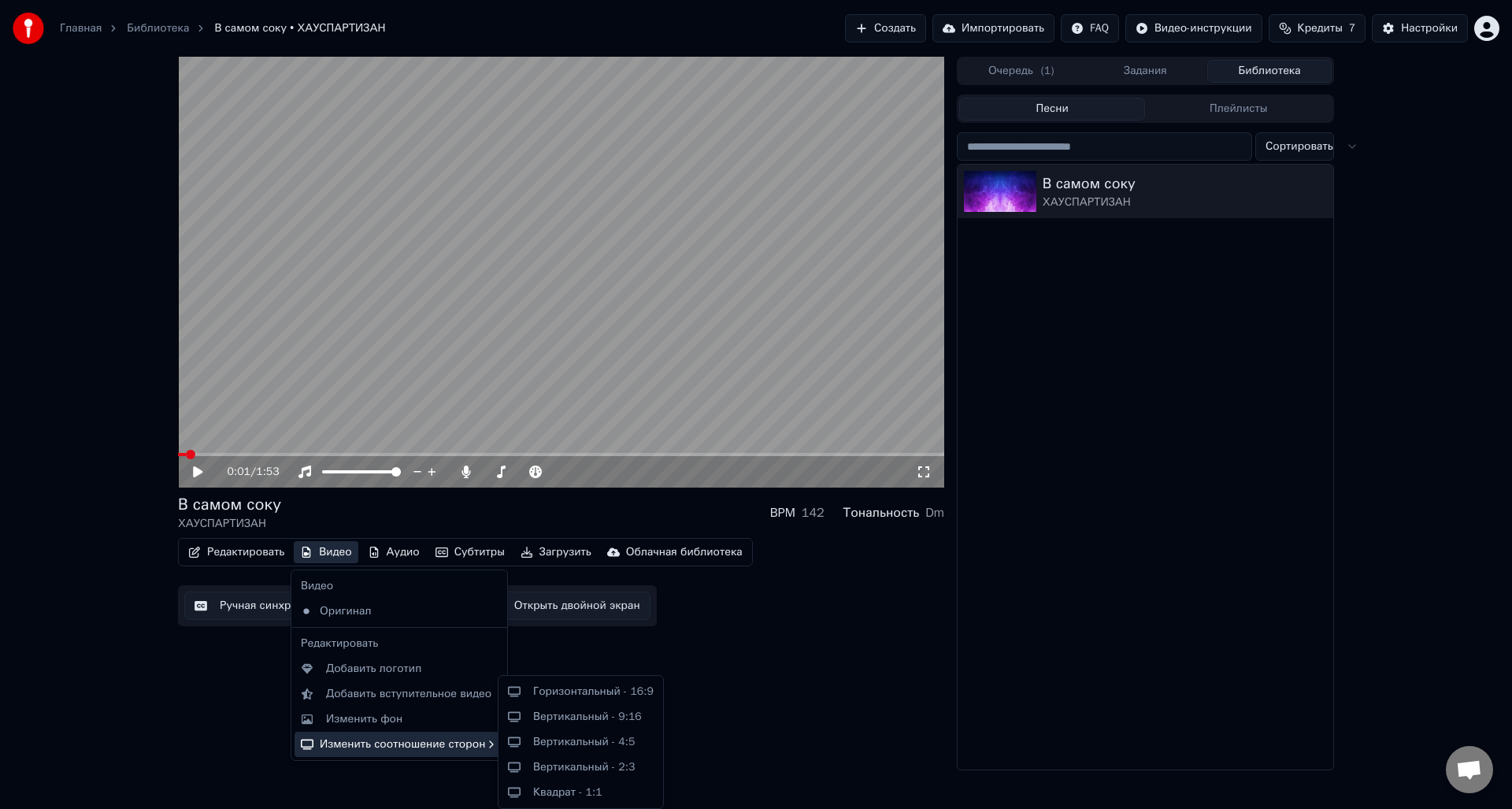 click on "Редактировать Видео Аудио Субтитры Загрузить Облачная библиотека Ручная синхронизация Скачать видео Открыть двойной экран" at bounding box center (561, 582) 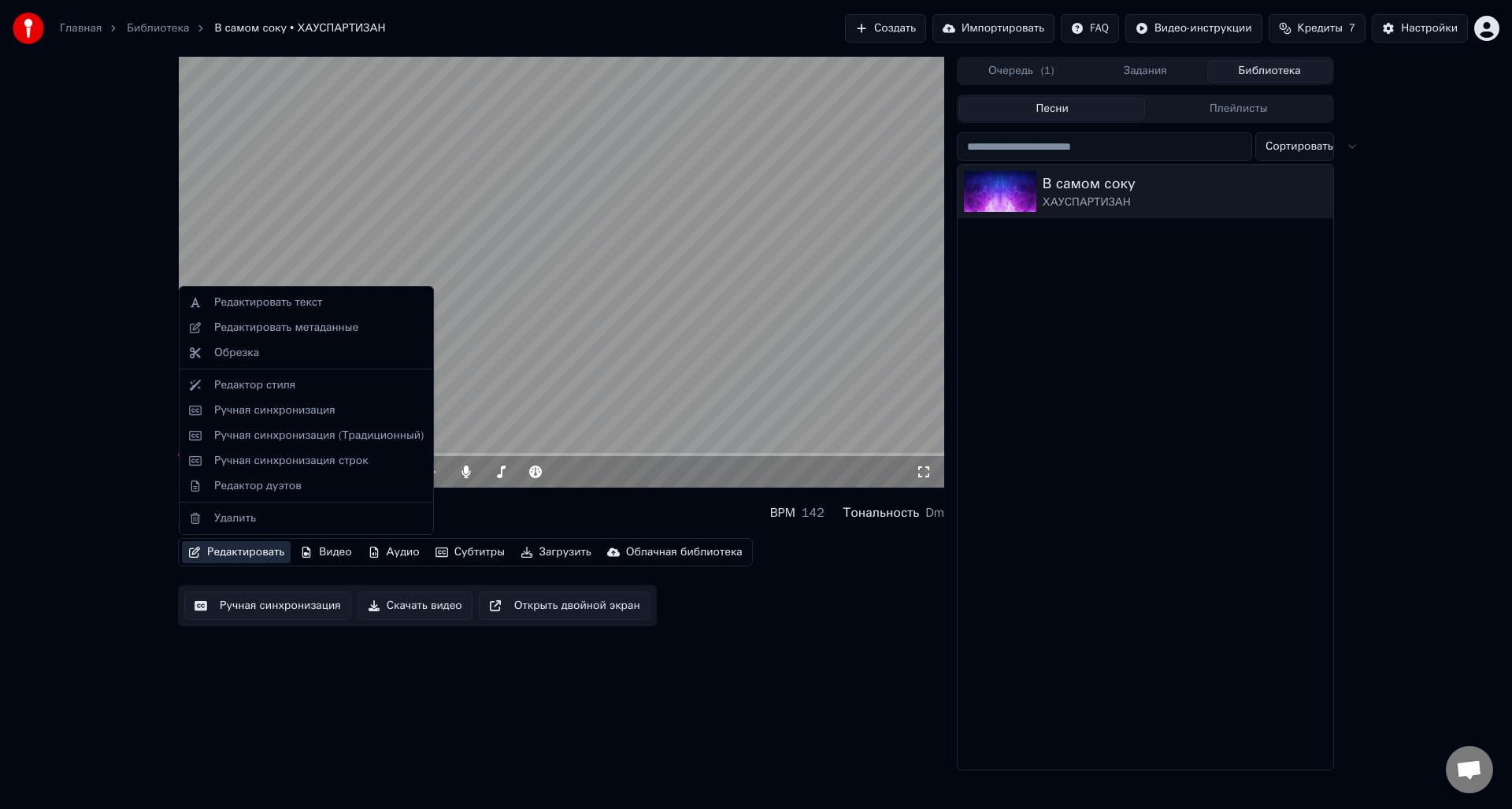 click on "Редактировать" at bounding box center (236, 552) 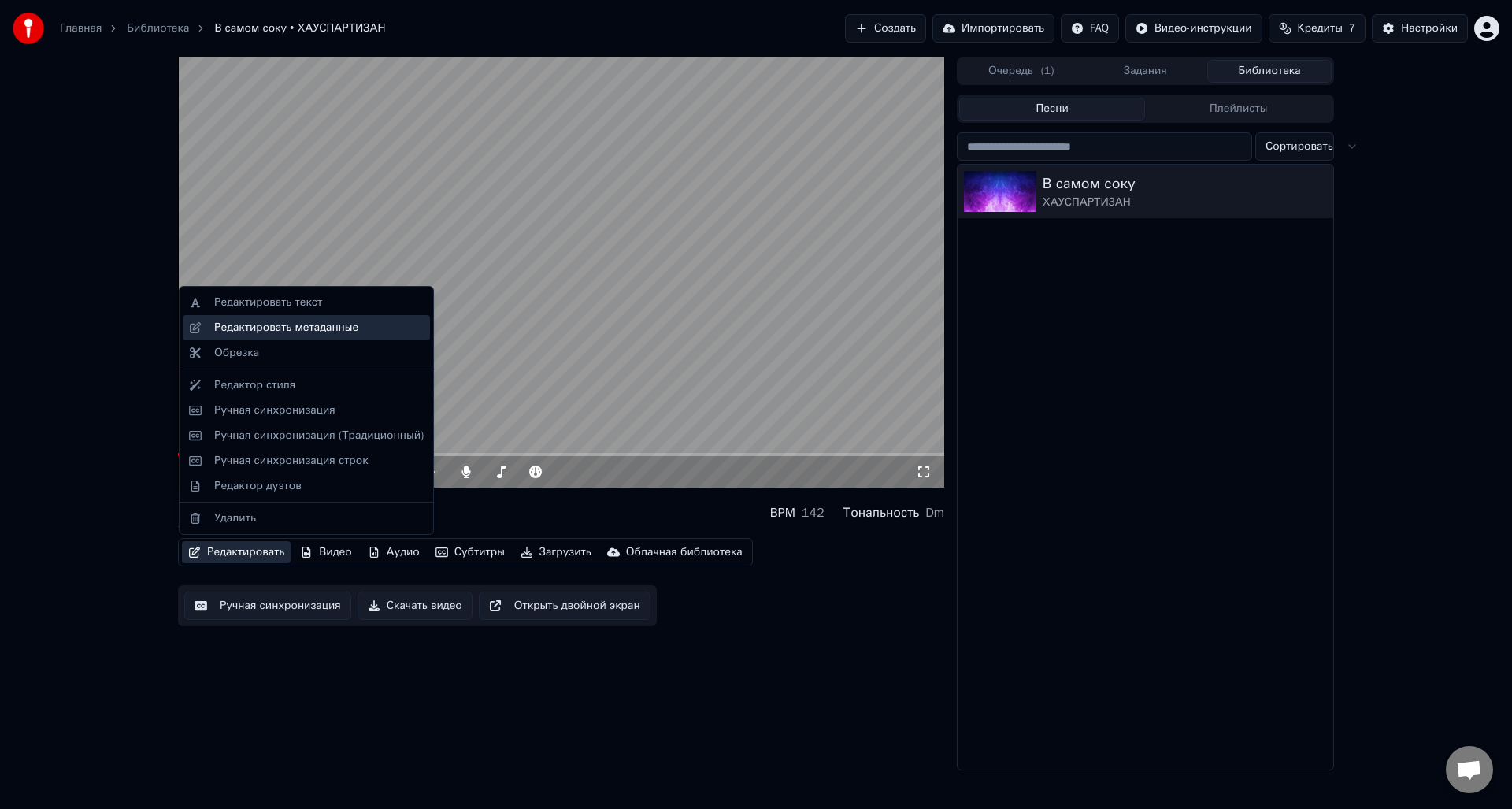 click on "Редактировать метаданные" at bounding box center (286, 328) 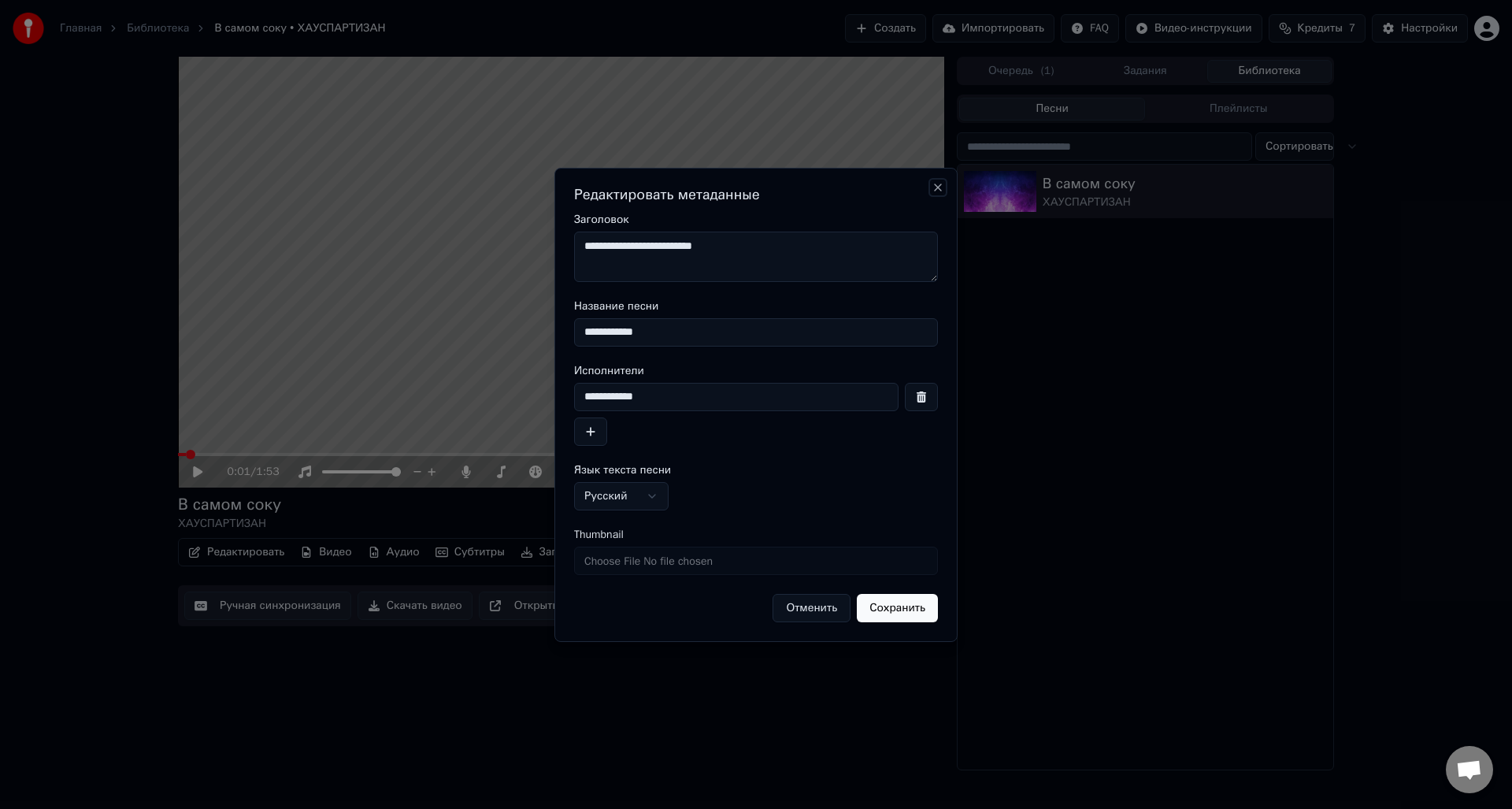 click on "Close" at bounding box center [938, 187] 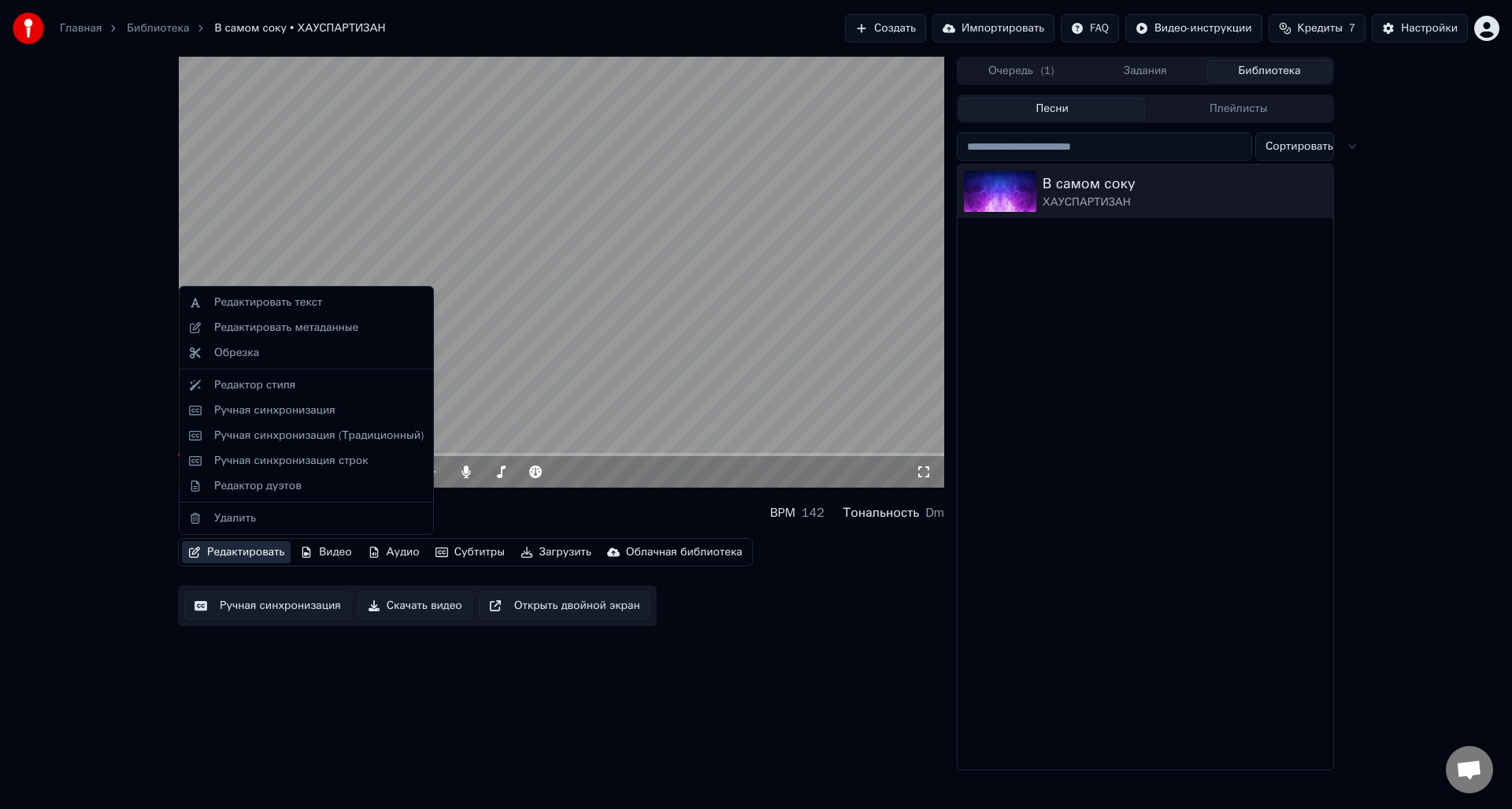 click on "Редактировать" at bounding box center (236, 552) 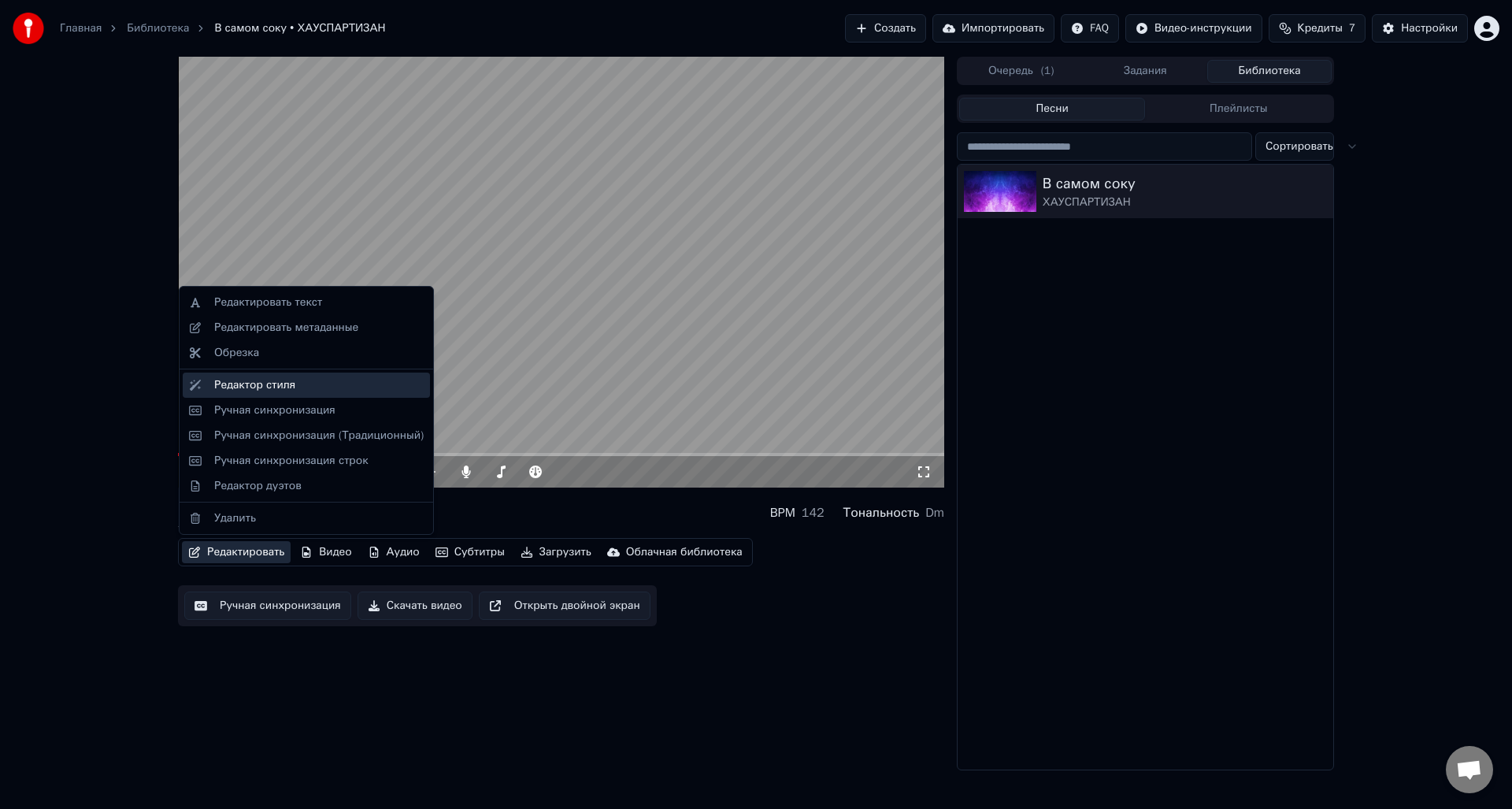 click on "Редактор стиля" at bounding box center [319, 385] 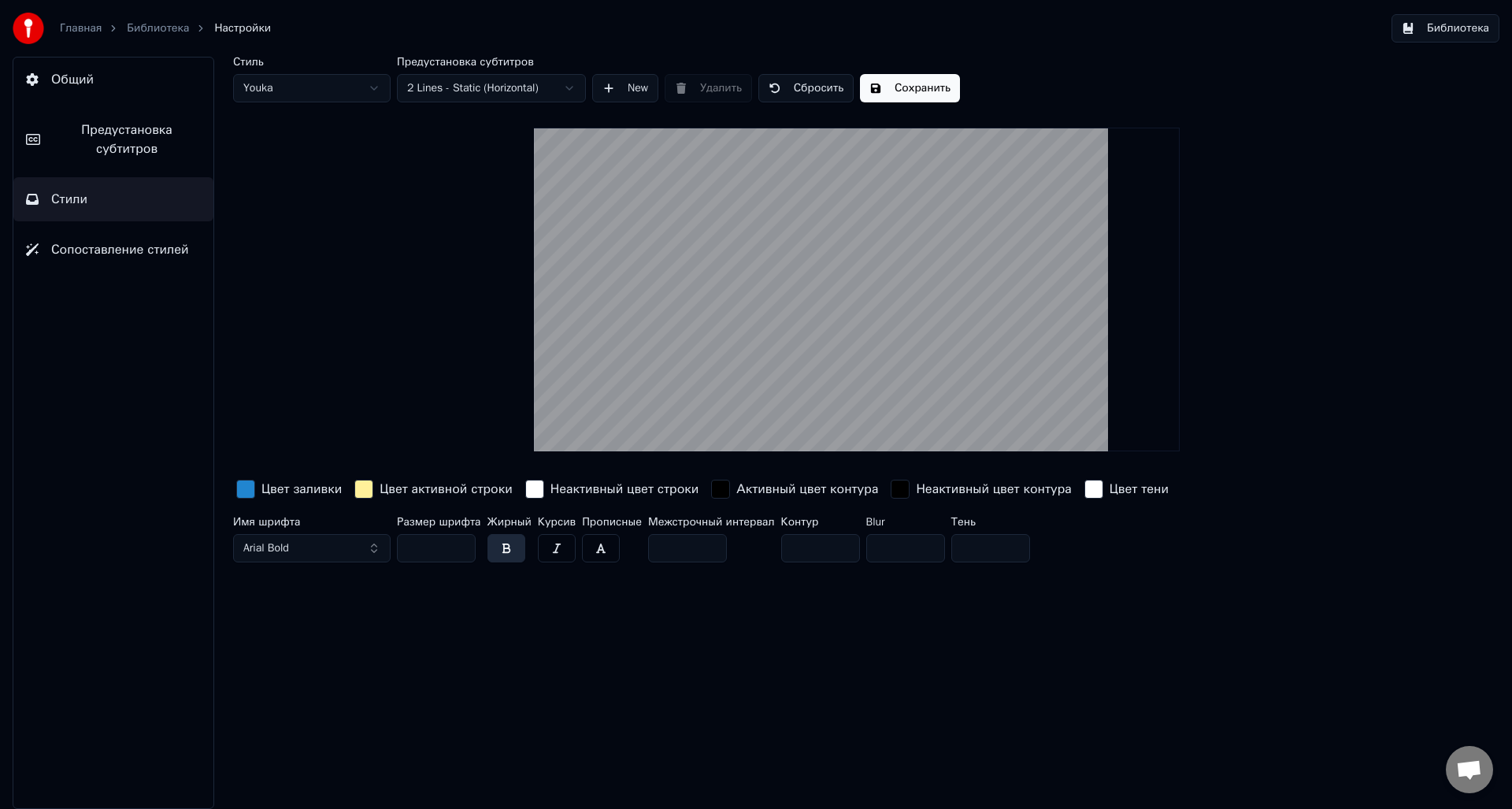 click on "Главная Библиотека Настройки Библиотека Общий Предустановка субтитров Стили Сопоставление стилей Стиль Youka Предустановка субтитров 2 Lines - Static (Horizontal) New Удалить Сбросить Сохранить Цвет заливки Цвет активной строки Неактивный цвет строки Активный цвет контура Неактивный цвет контура Цвет тени Имя шрифта Arial Bold Размер шрифта ** Жирный Курсив Прописные Межстрочный интервал * Контур * Blur * Тень *" at bounding box center [756, 404] 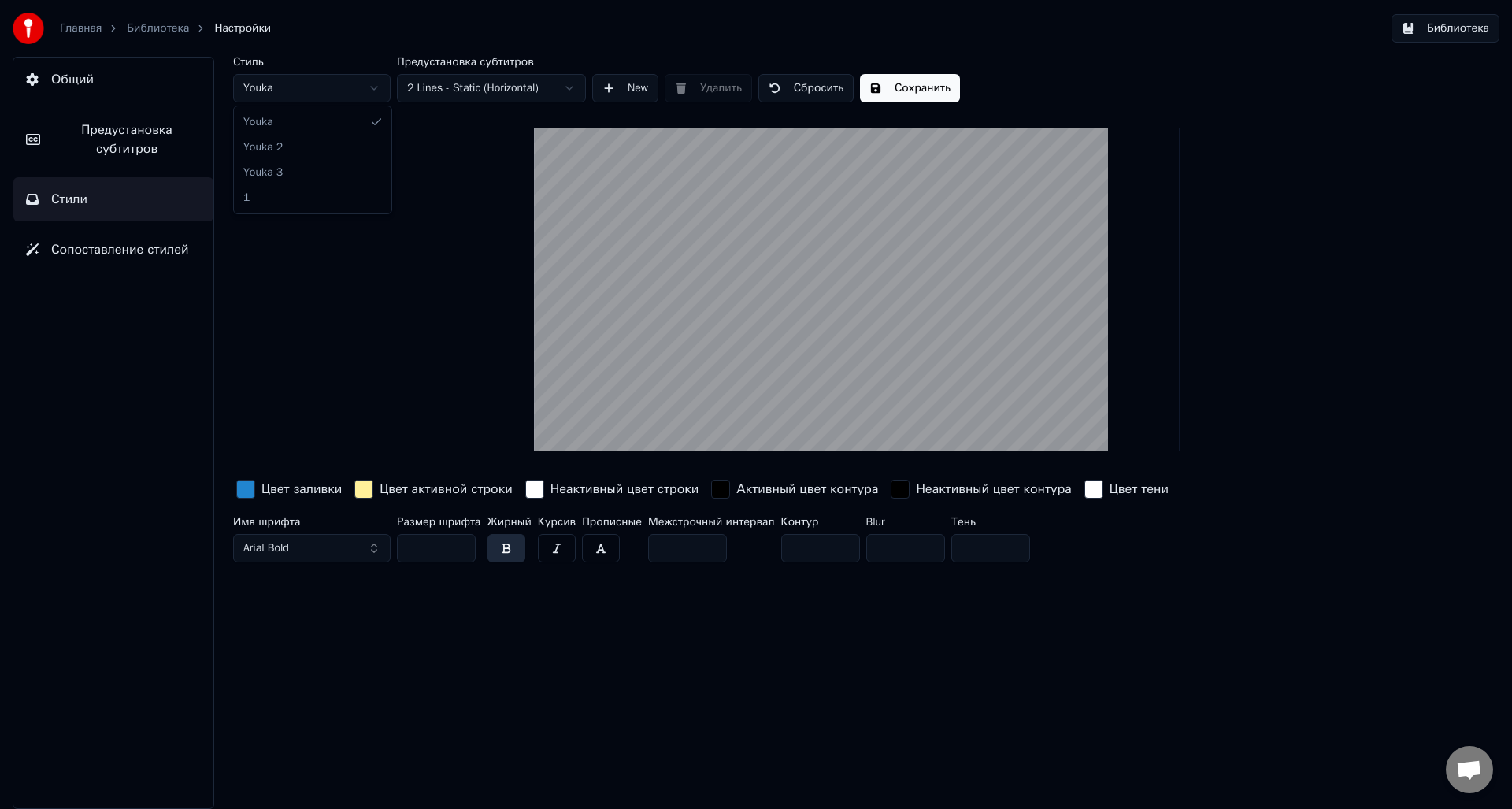 click on "Главная Библиотека Настройки Библиотека Общий Предустановка субтитров Стили Сопоставление стилей Стиль Youka Предустановка субтитров 2 Lines - Static (Horizontal) New Удалить Сбросить Сохранить Цвет заливки Цвет активной строки Неактивный цвет строки Активный цвет контура Неактивный цвет контура Цвет тени Имя шрифта Arial Bold Размер шрифта ** Жирный Курсив Прописные Межстрочный интервал * Контур * Blur * Тень * Youka Youka 2 Youka 3 1" at bounding box center [756, 404] 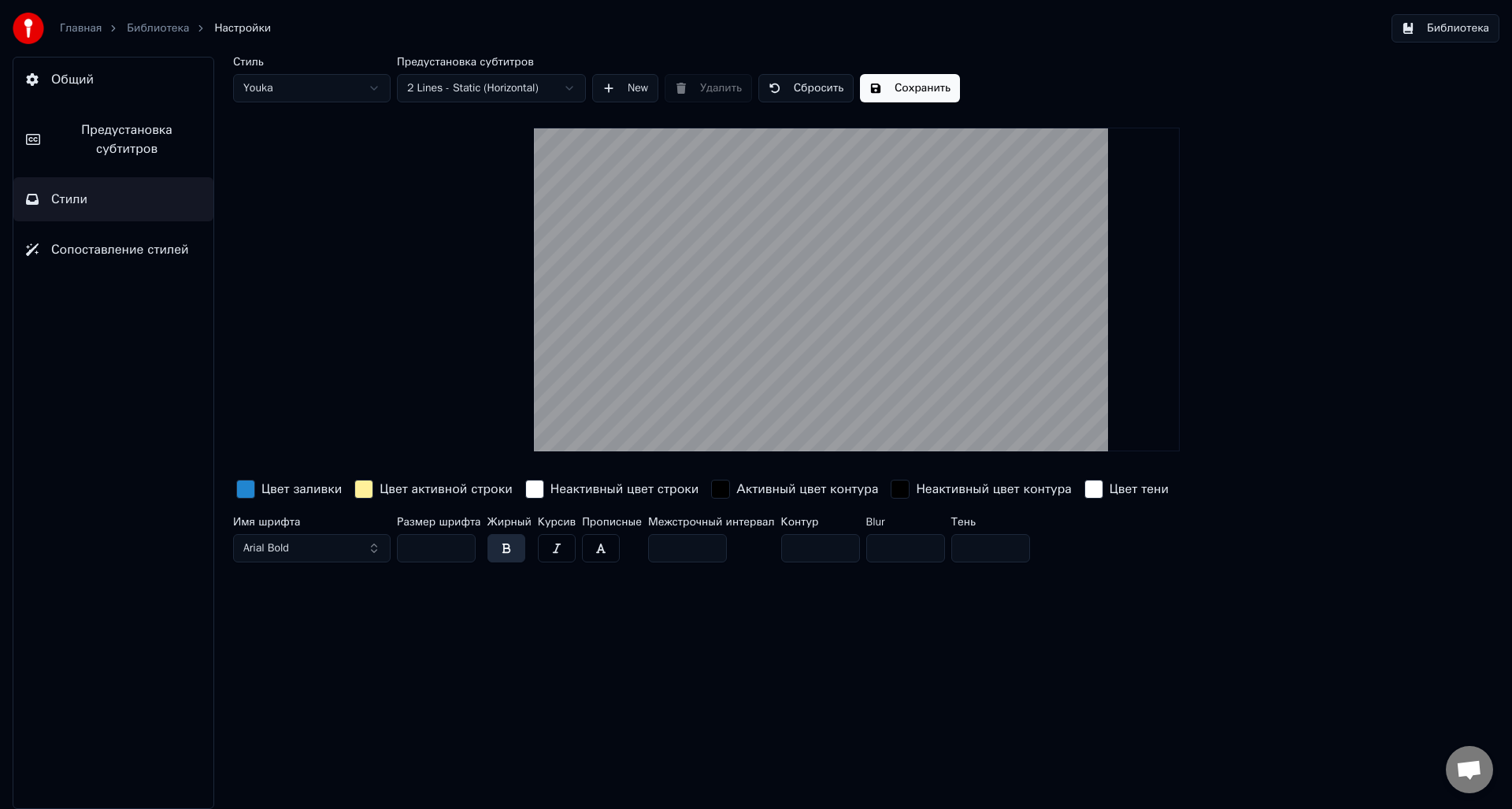 click at bounding box center [246, 489] 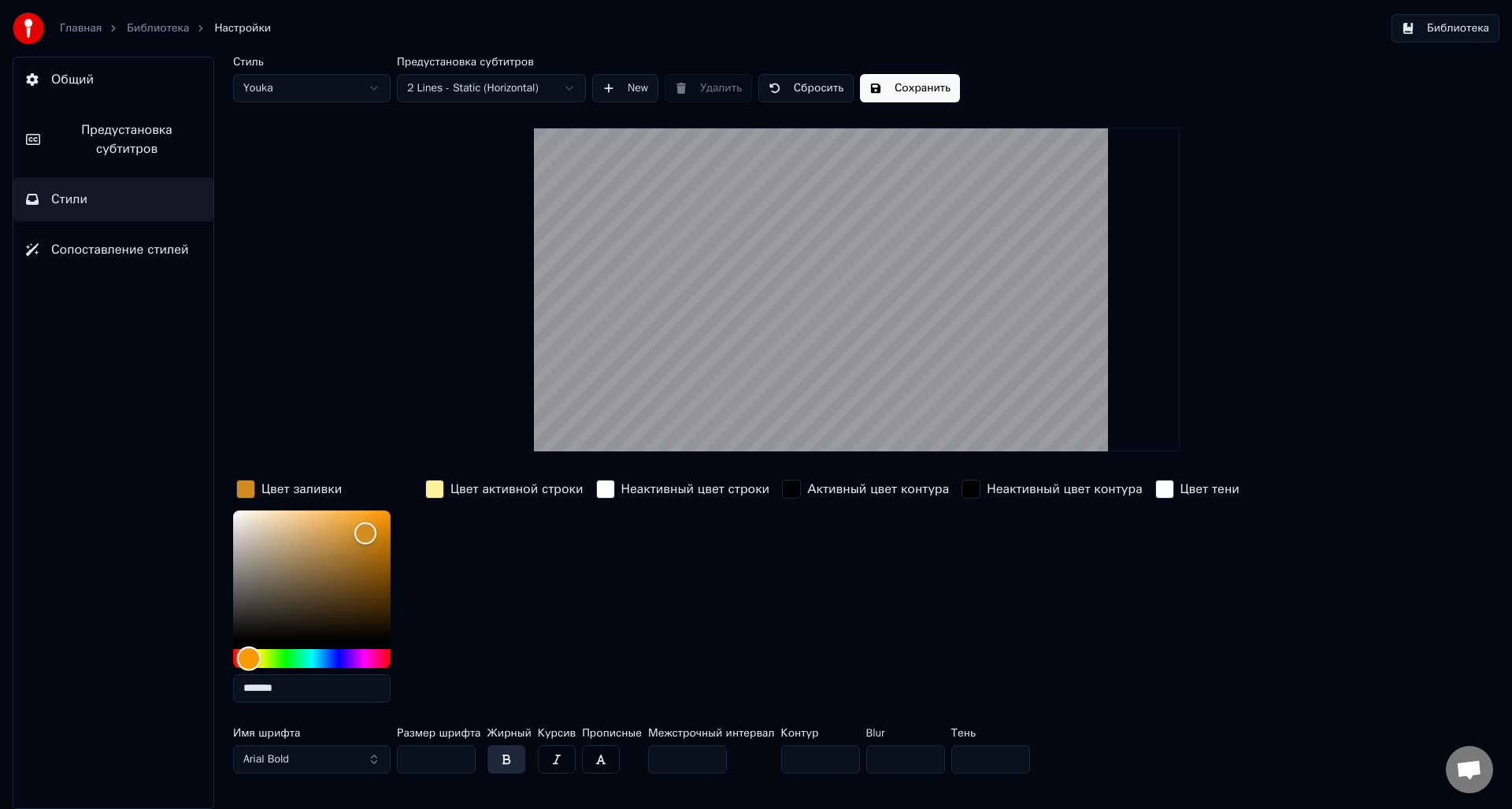 click at bounding box center (312, 659) 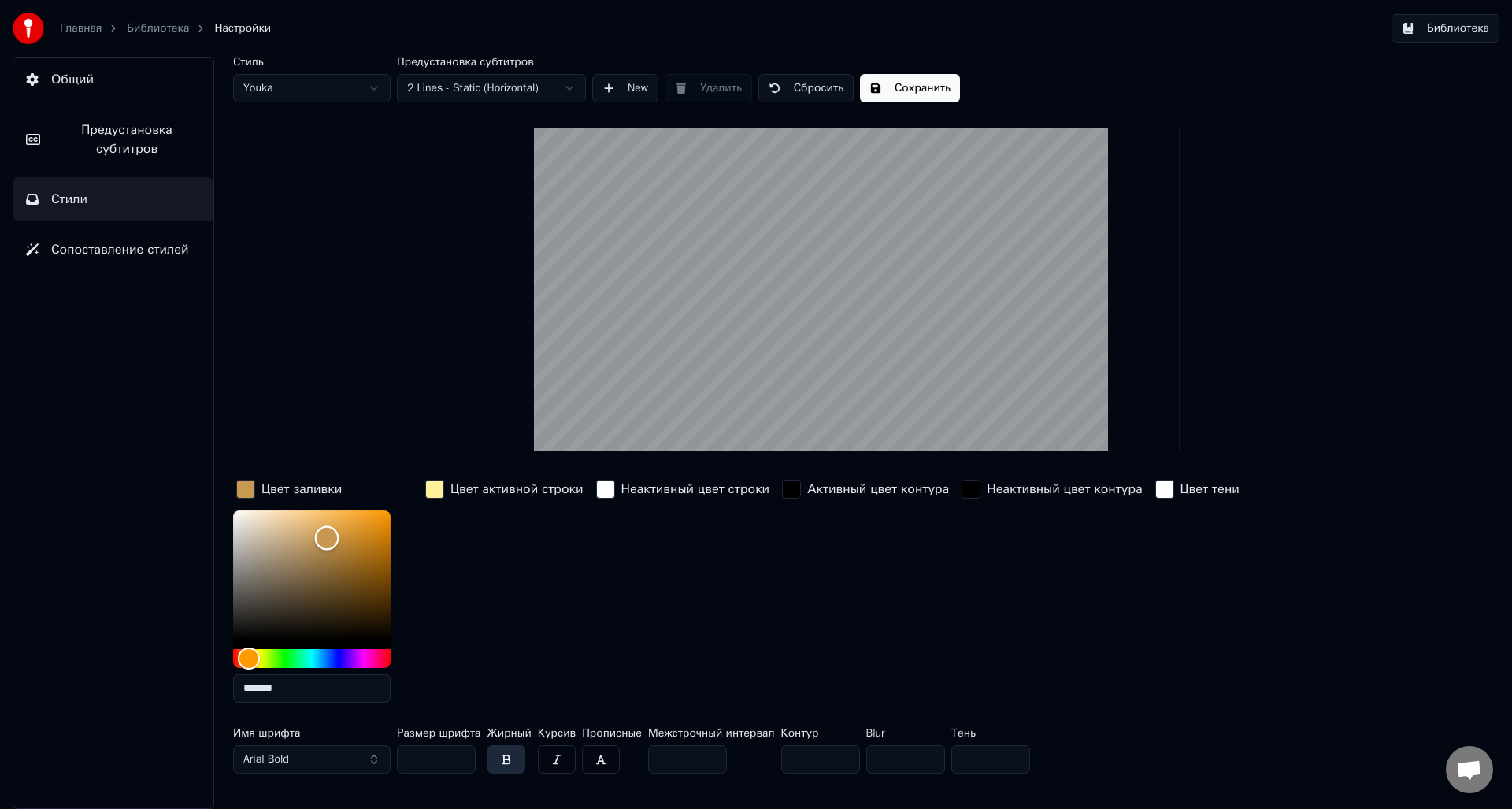 type on "*******" 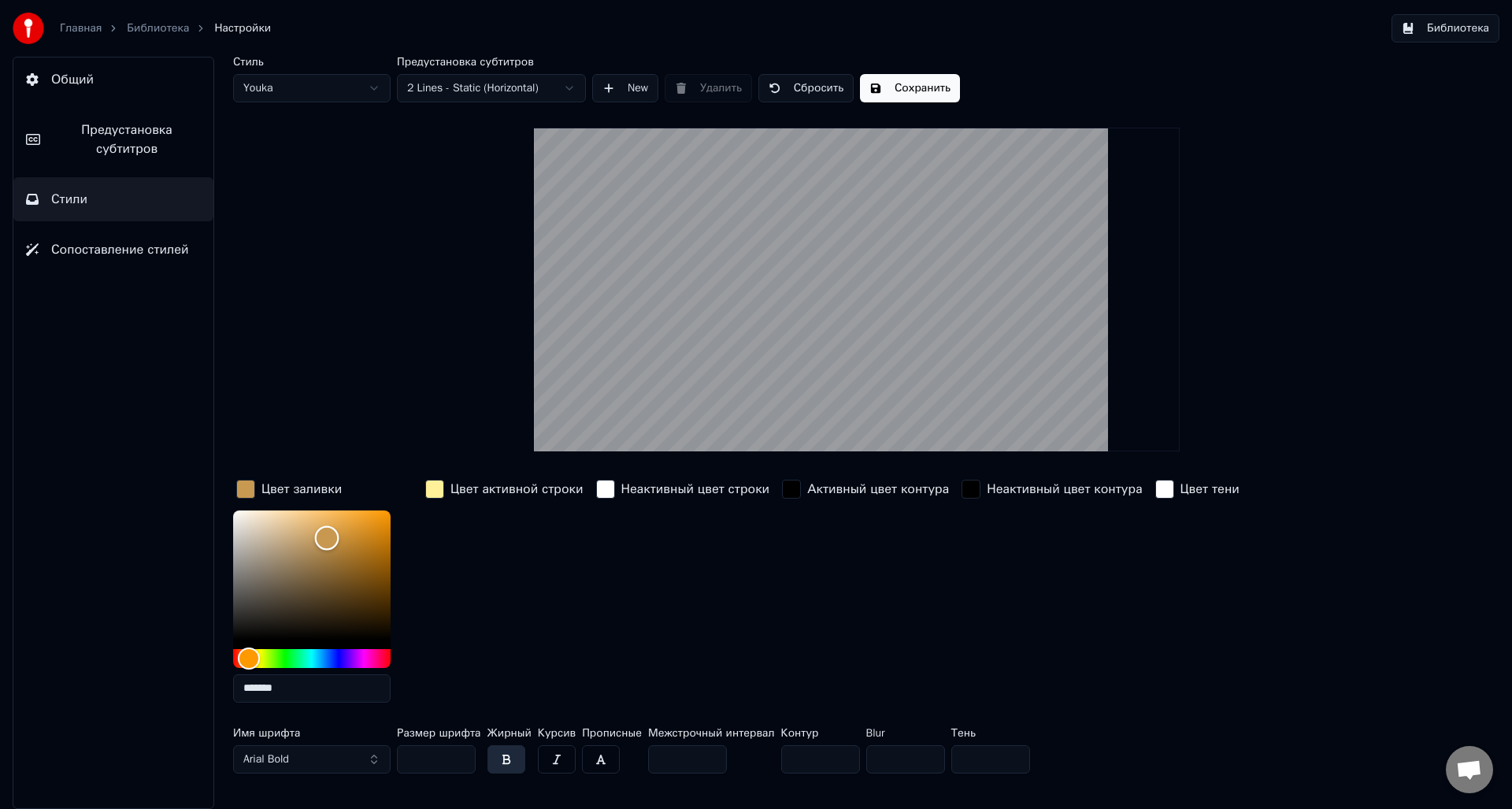 drag, startPoint x: 328, startPoint y: 544, endPoint x: 326, endPoint y: 533, distance: 11.18034 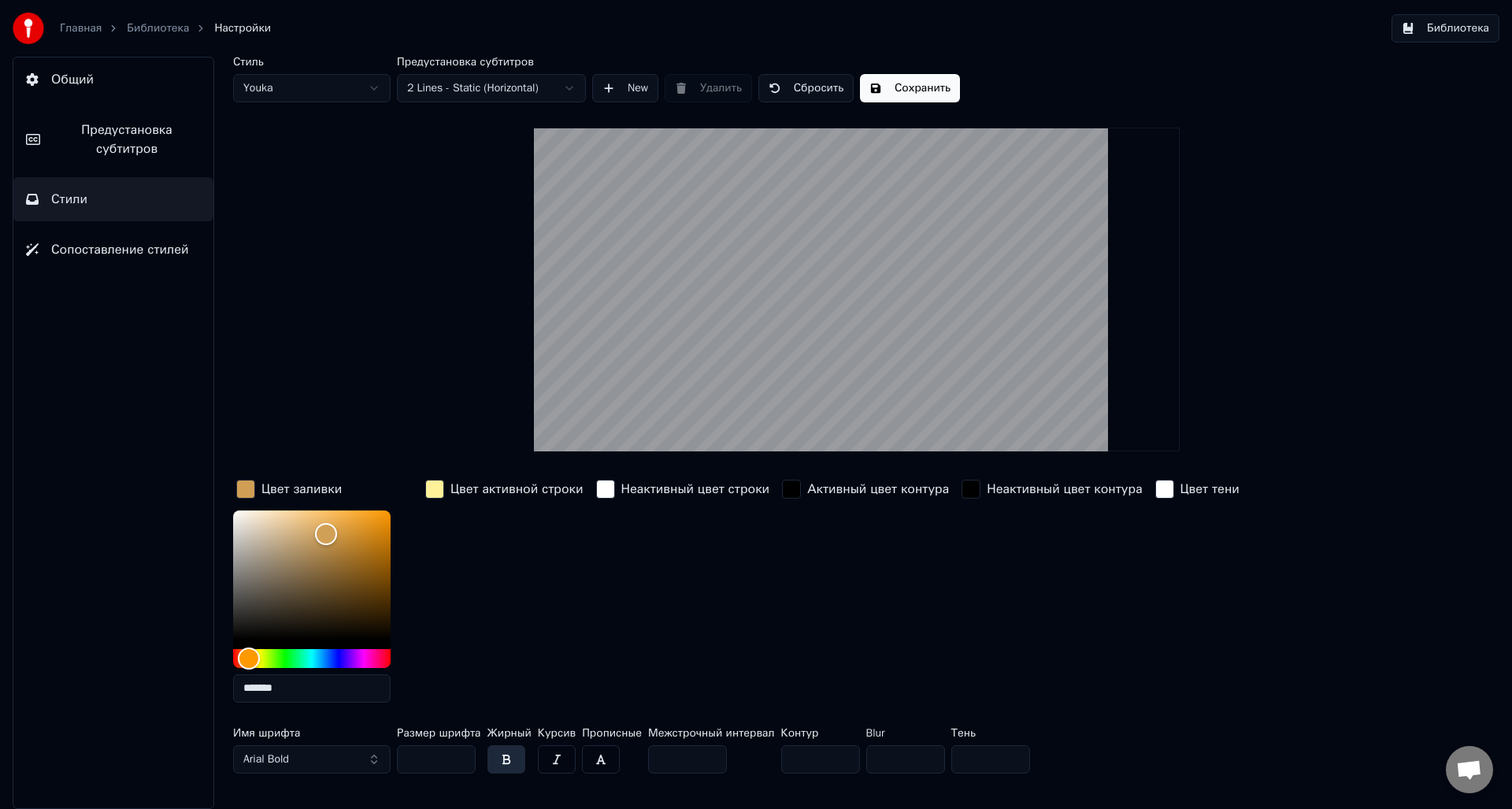 drag, startPoint x: 440, startPoint y: 486, endPoint x: 443, endPoint y: 504, distance: 18.248288 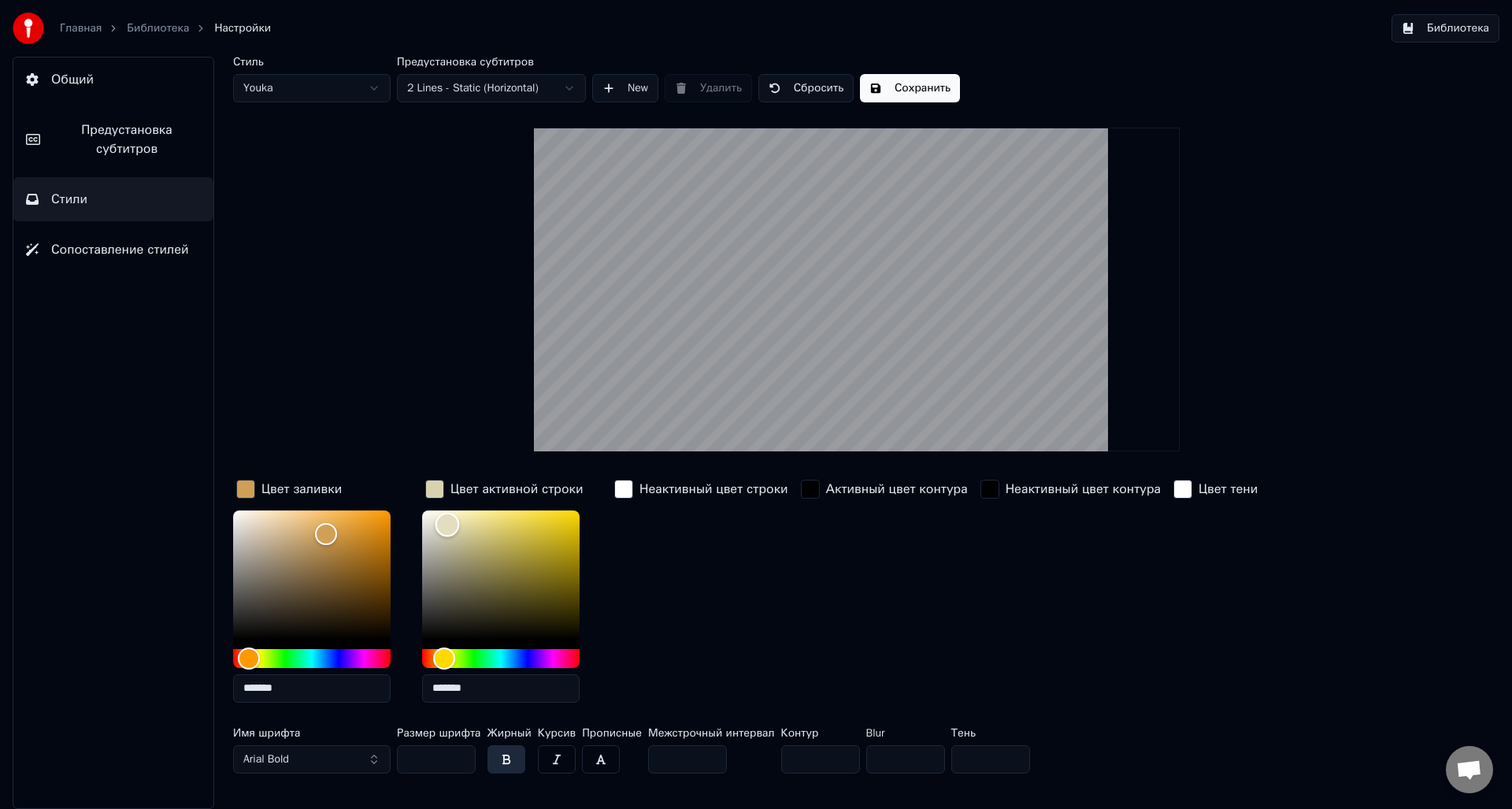 type on "*******" 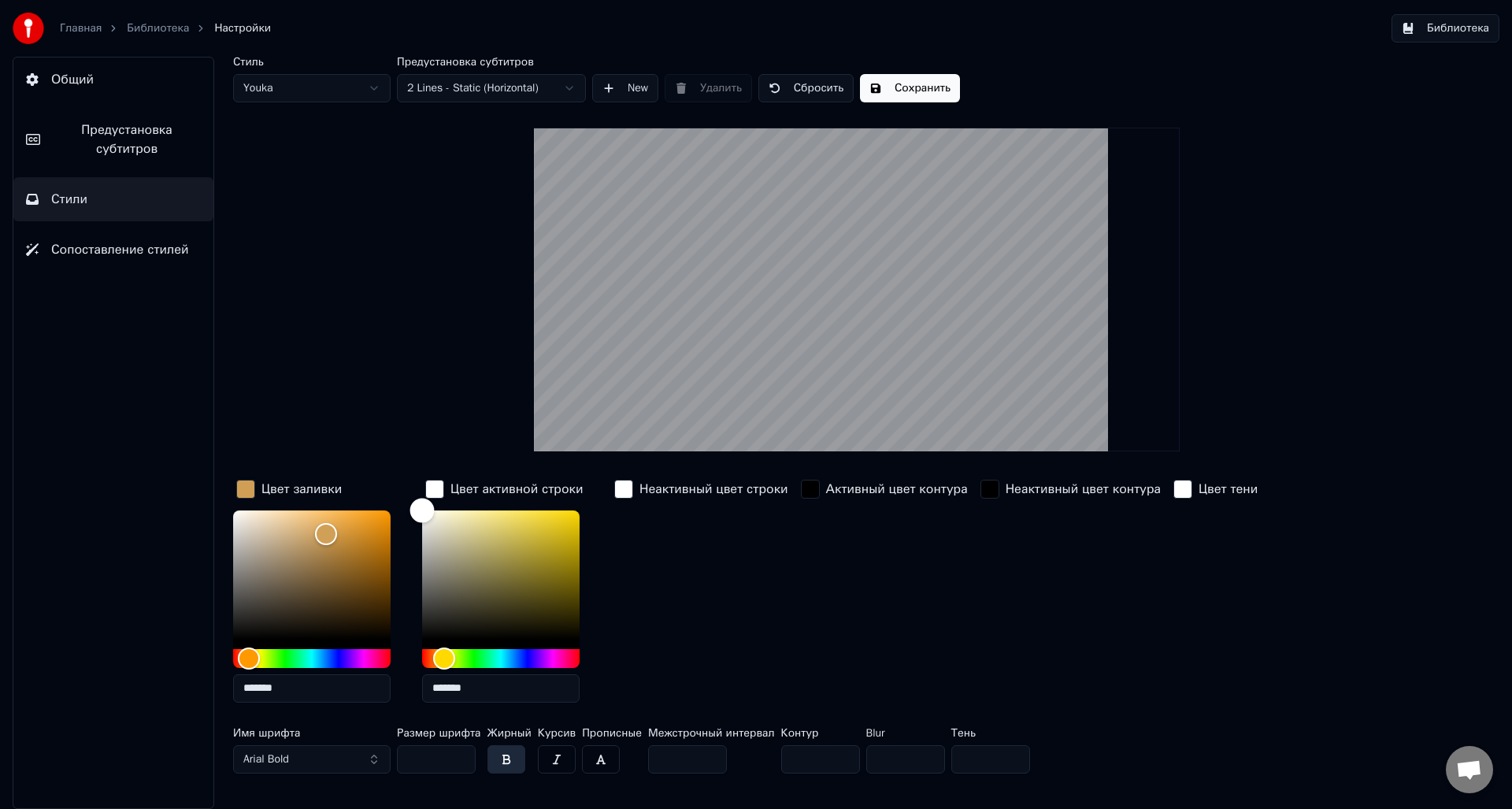 drag, startPoint x: 468, startPoint y: 540, endPoint x: 420, endPoint y: 496, distance: 65.11528 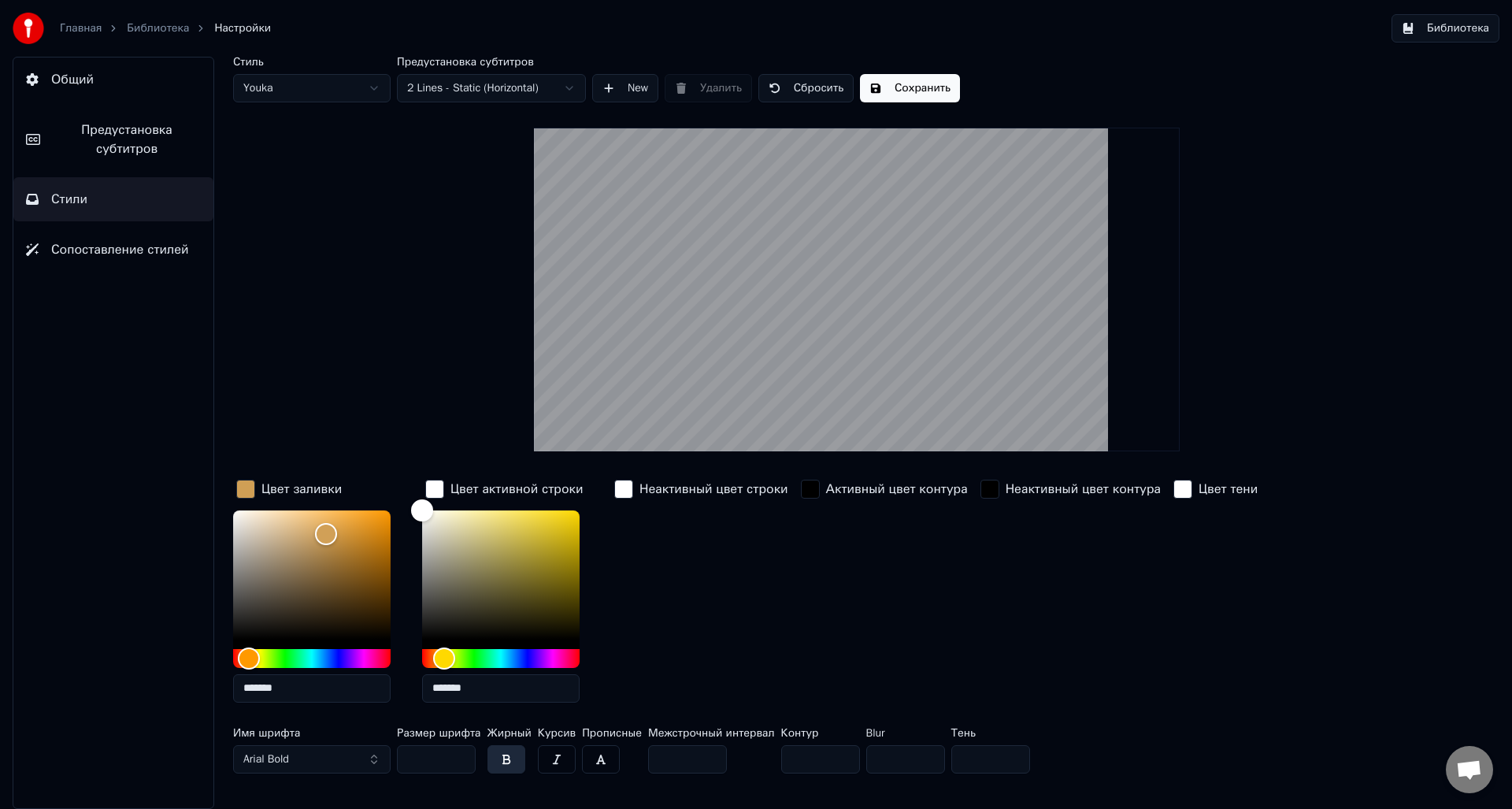 click on "Неактивный цвет строки" at bounding box center (701, 596) 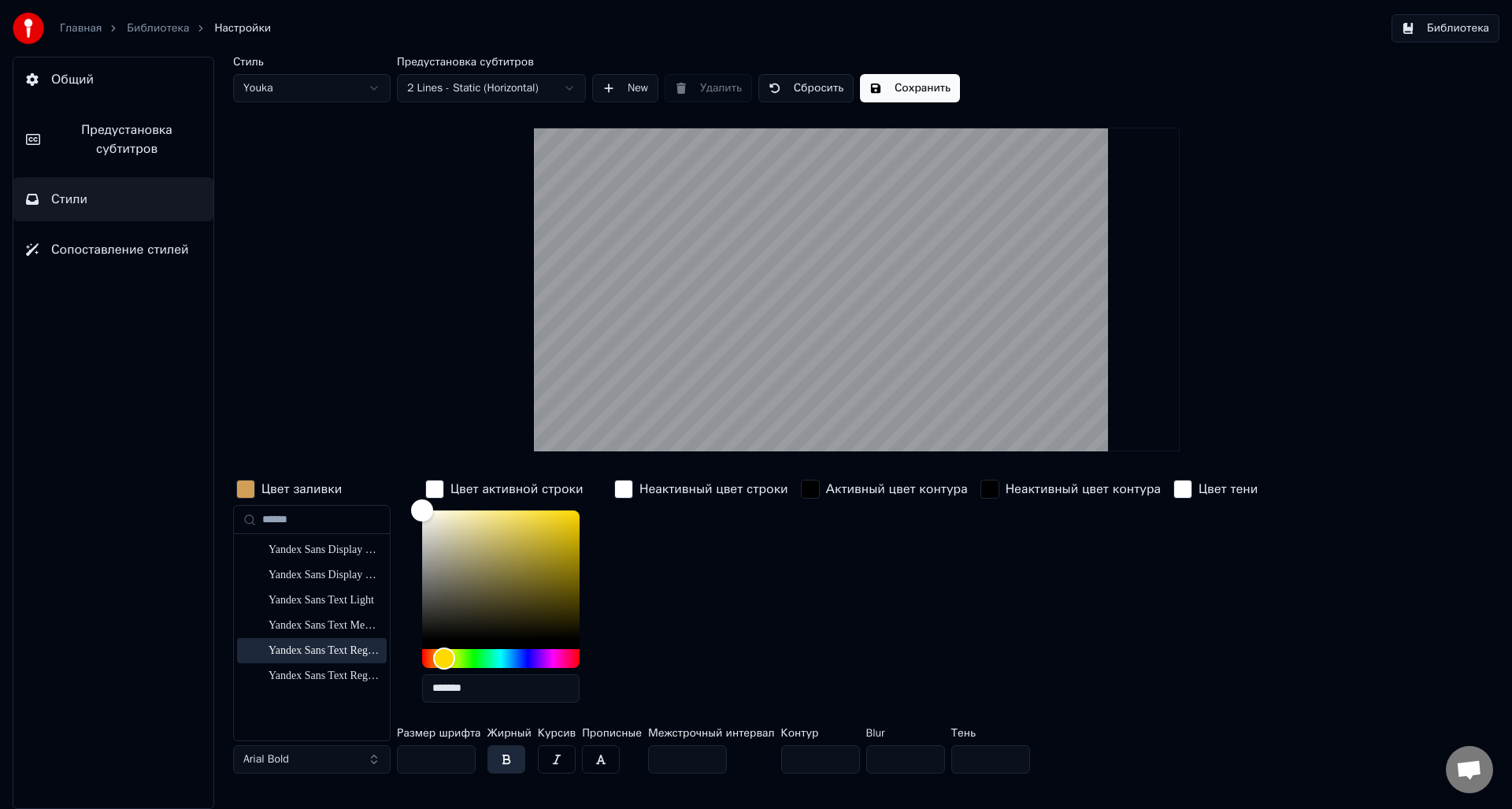 type on "******" 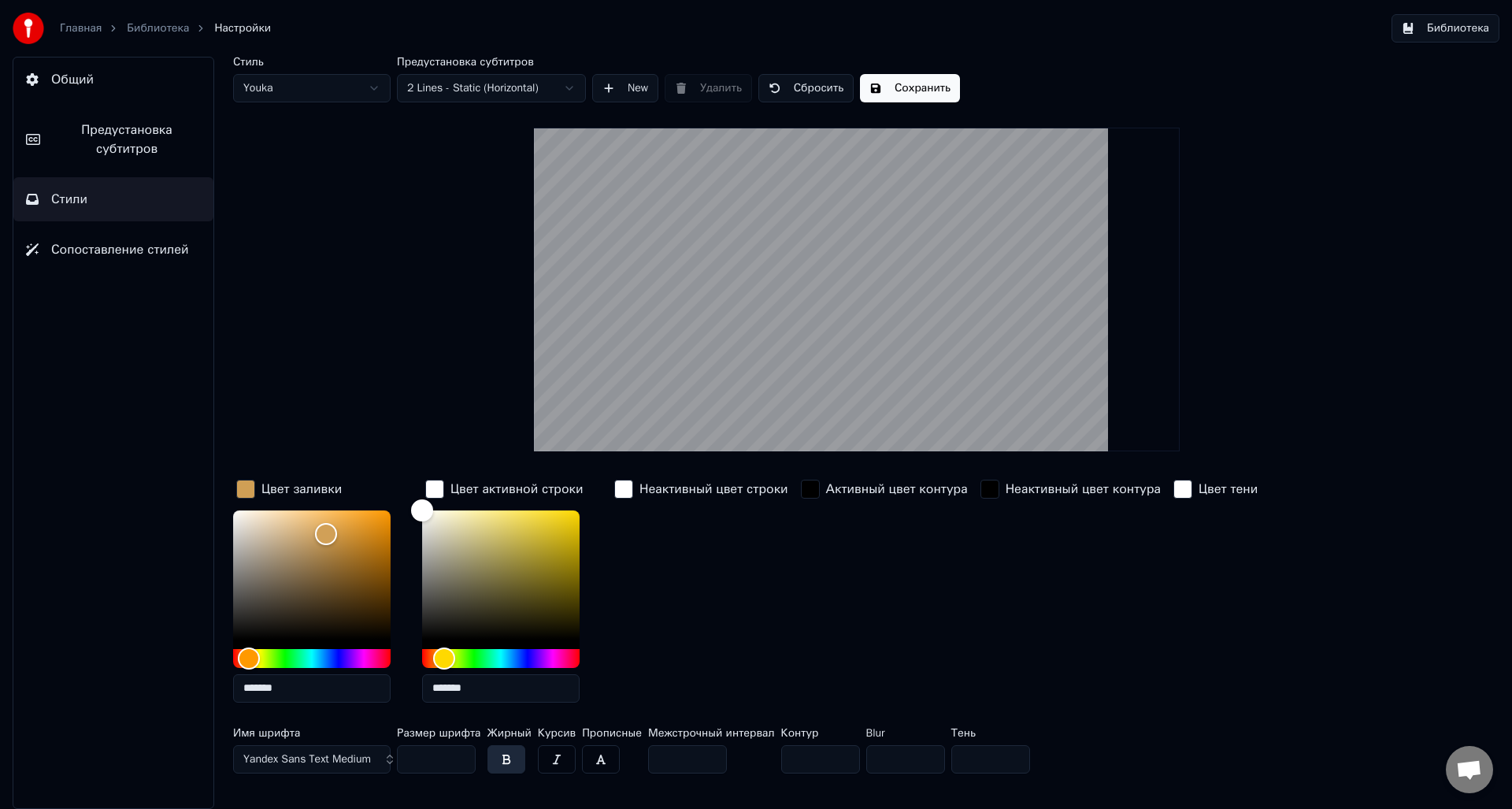 click on "Неактивный цвет строки" at bounding box center [701, 596] 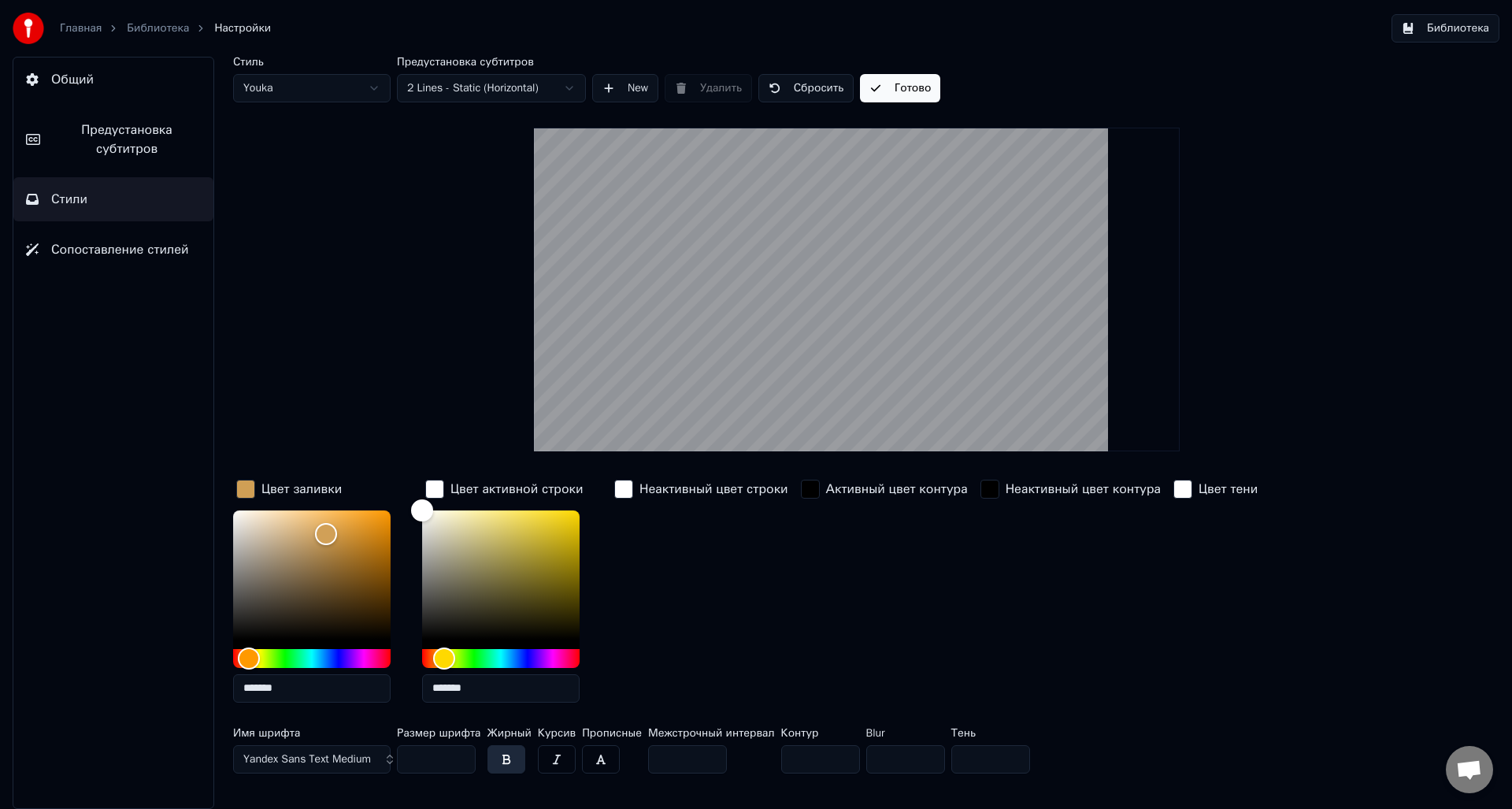 click on "Готово" at bounding box center (900, 88) 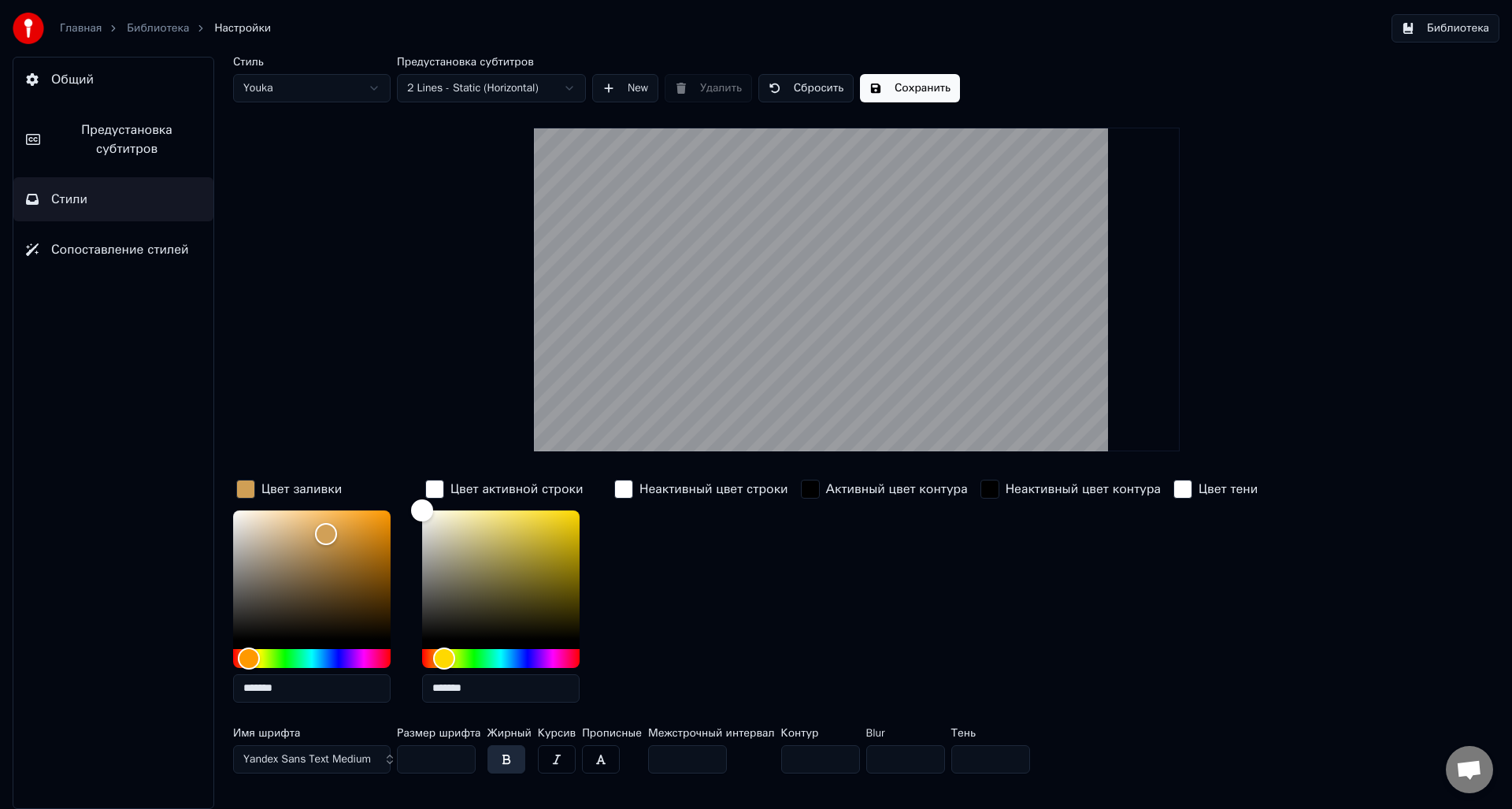 click on "Сохранить" at bounding box center (910, 88) 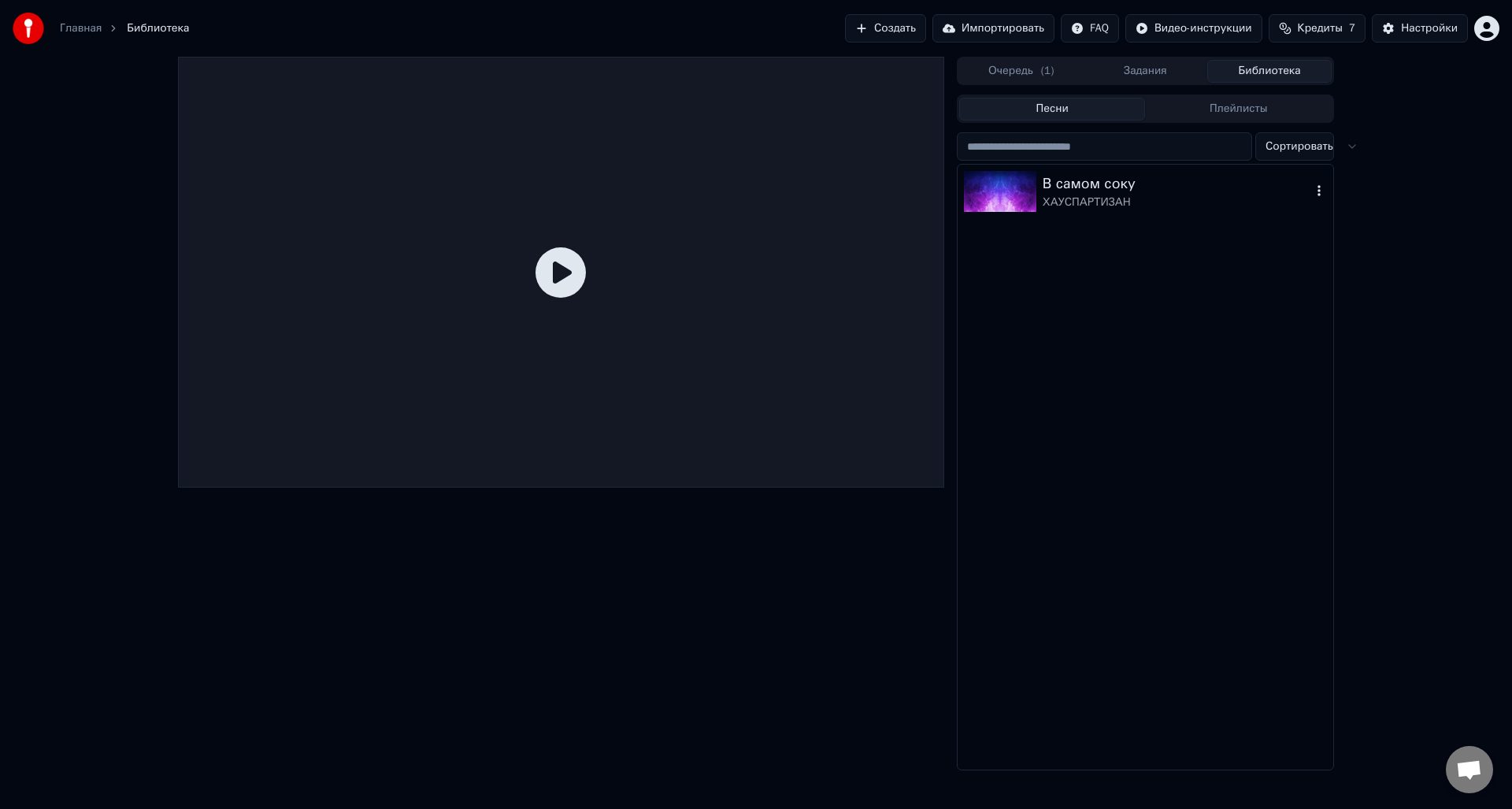 click on "ХАУСПАРТИЗАН" at bounding box center (1177, 202) 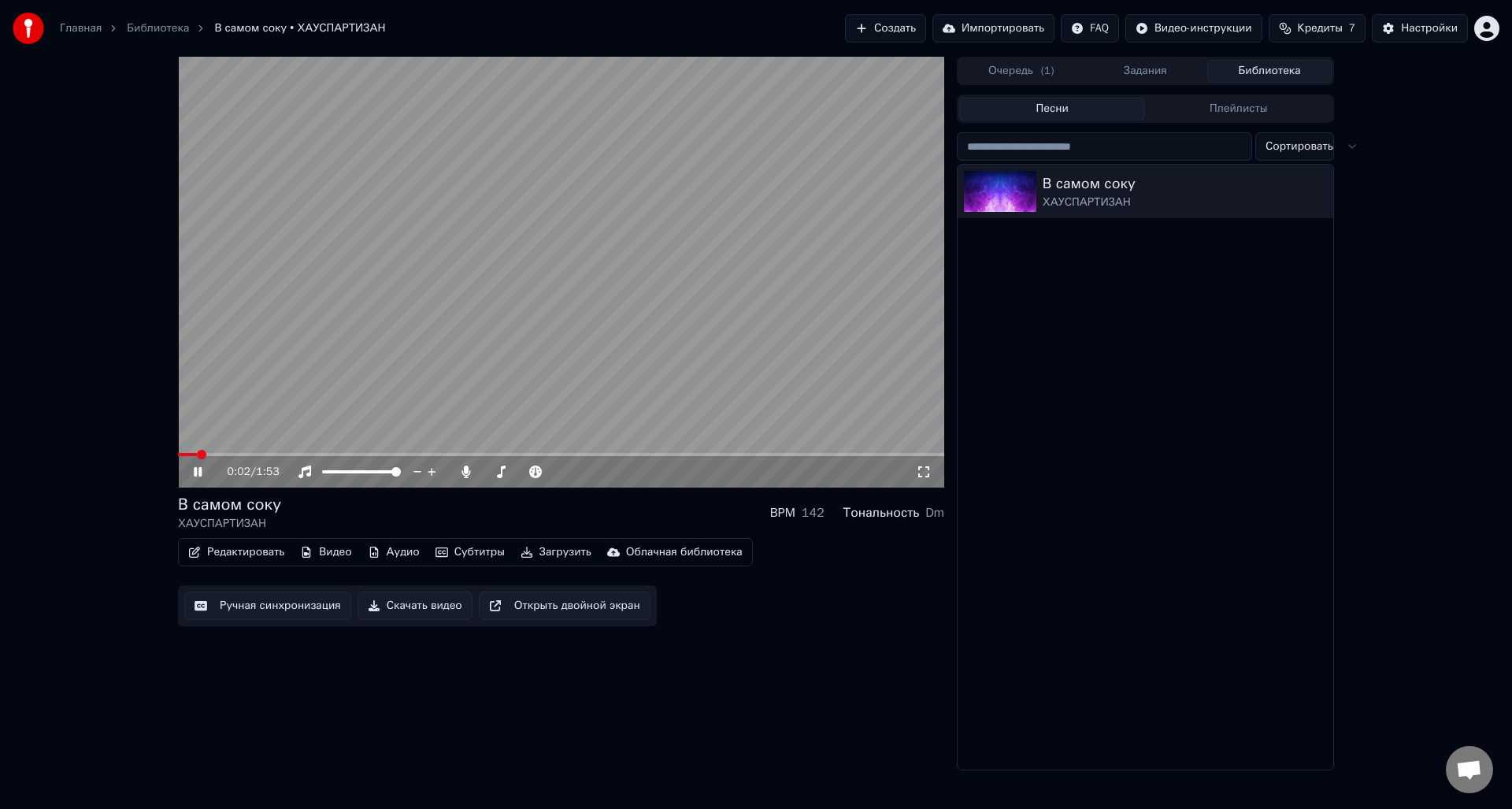 click on "В самом соку ХАУСПАРТИЗАН BPM 142 Тональность Dm" at bounding box center [561, 513] 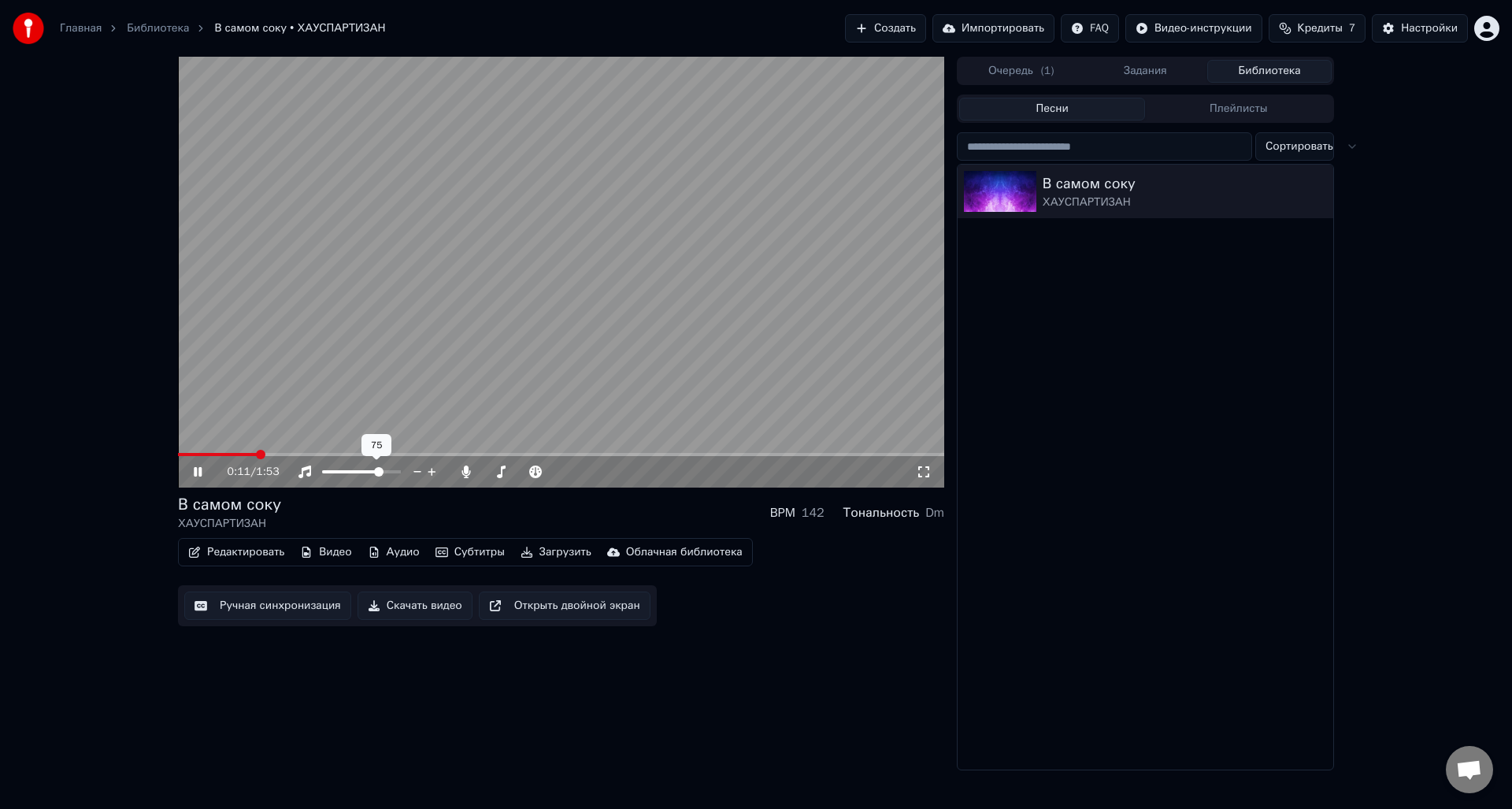 click at bounding box center [379, 472] 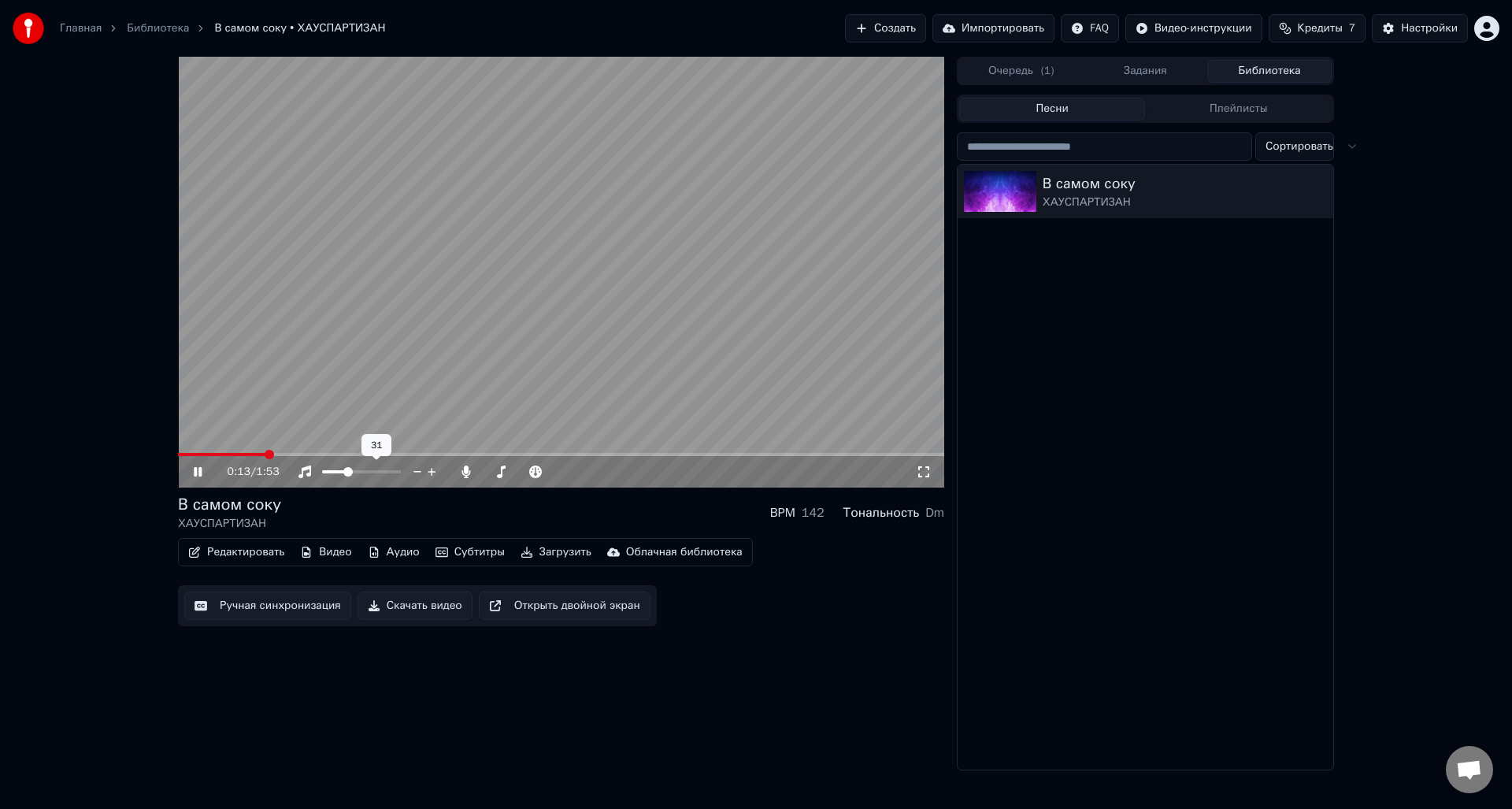 click at bounding box center (334, 472) 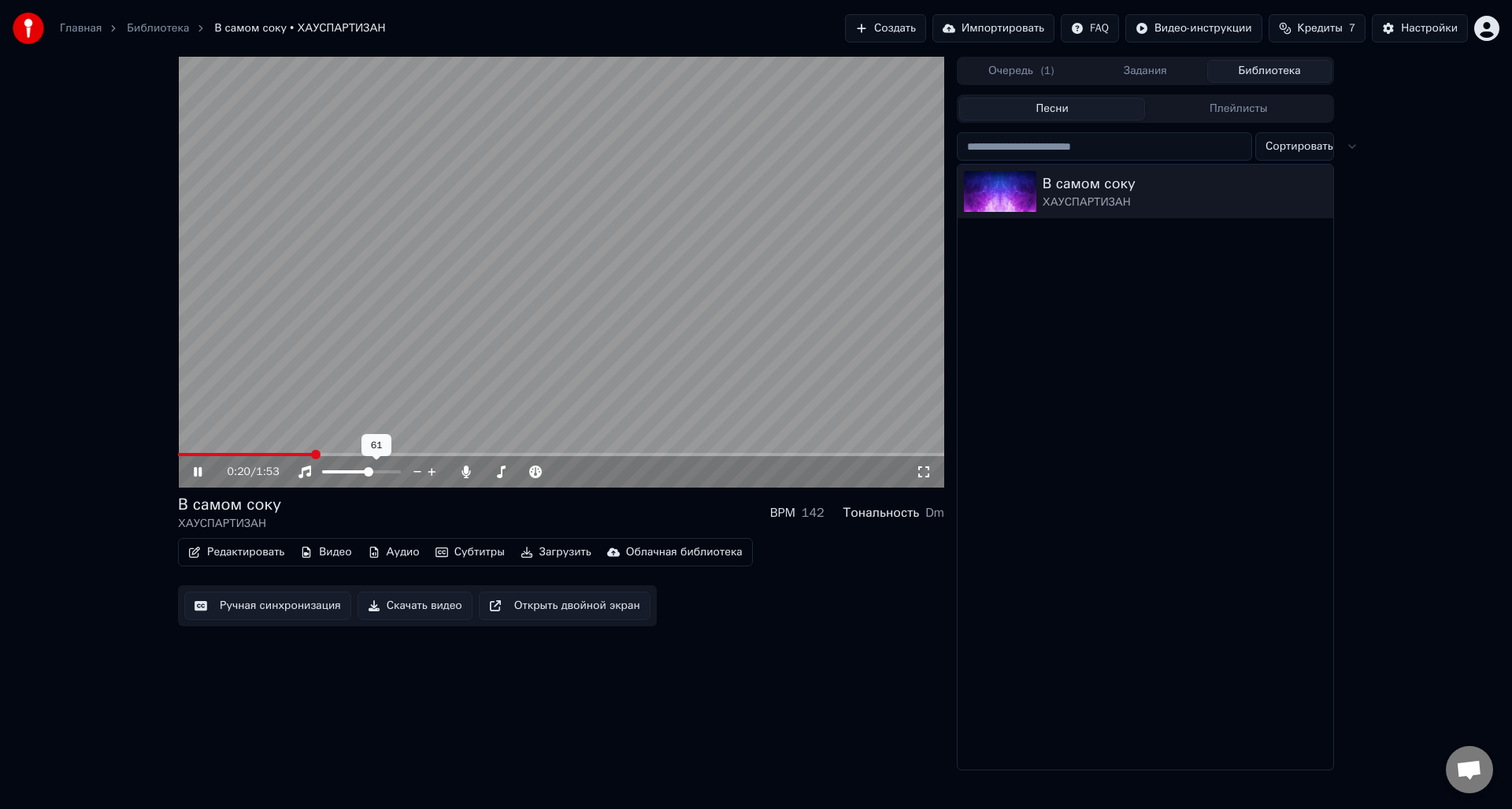 click at bounding box center (369, 472) 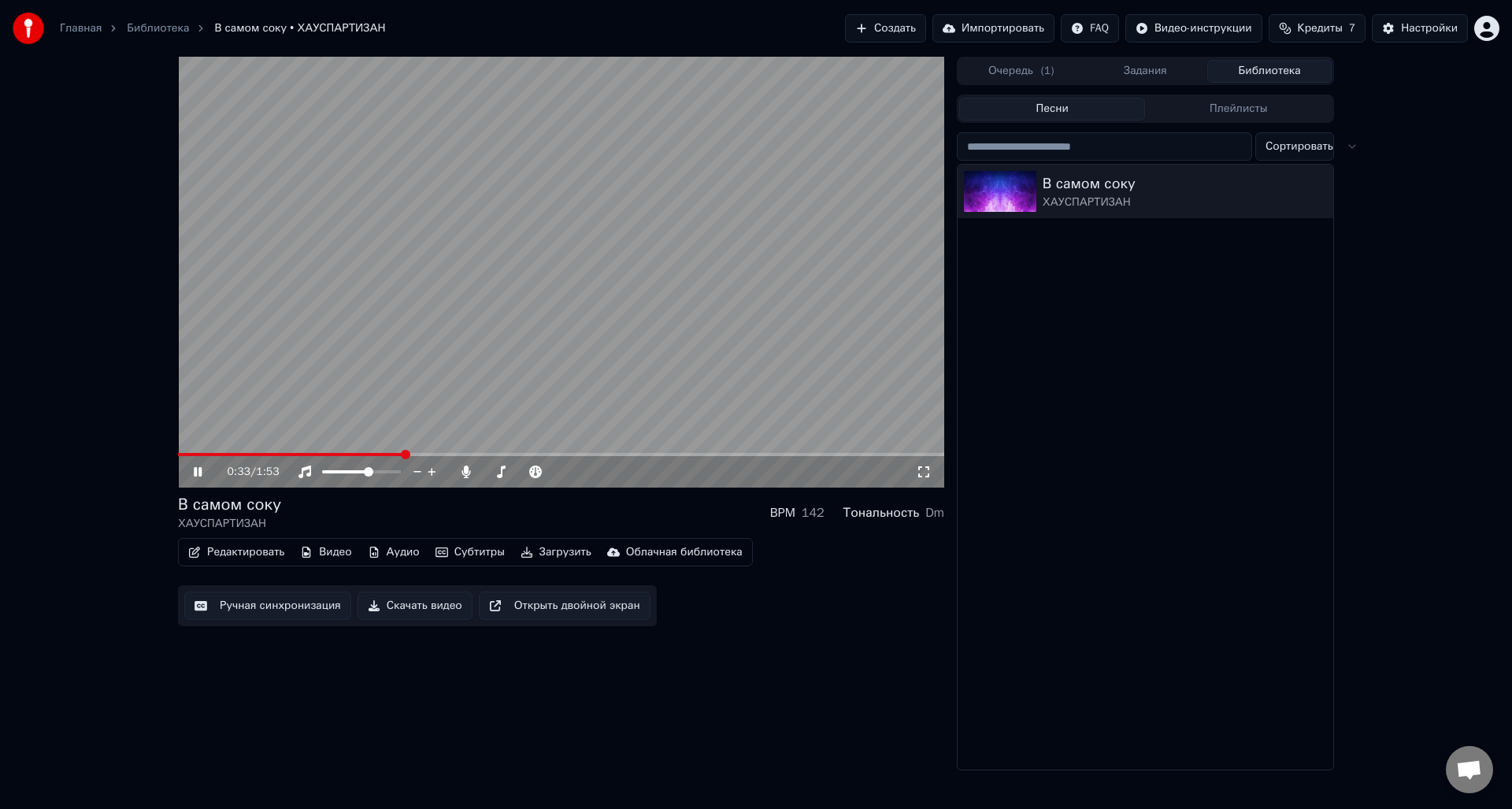 click 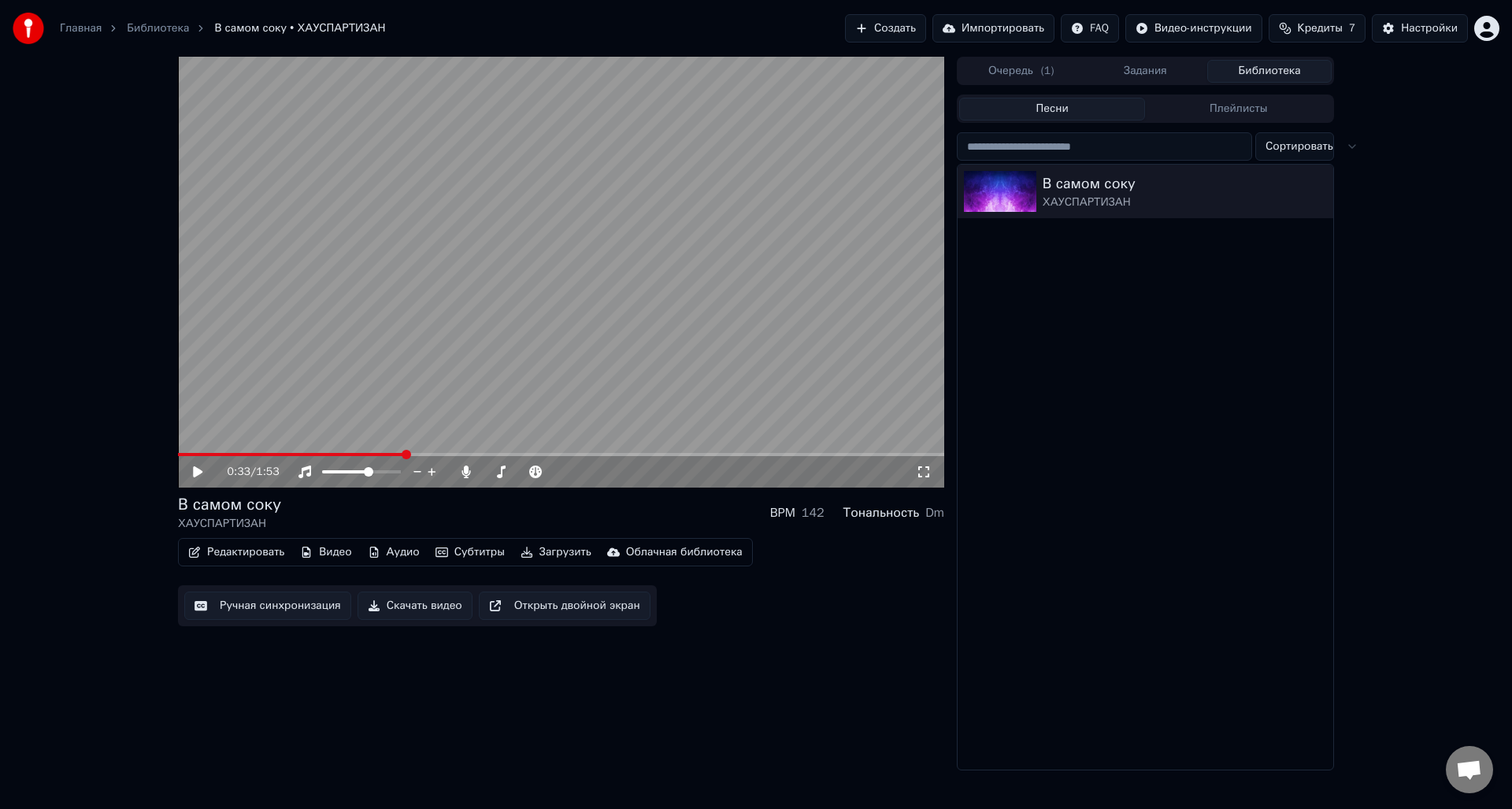 click on "Аудио" at bounding box center [394, 552] 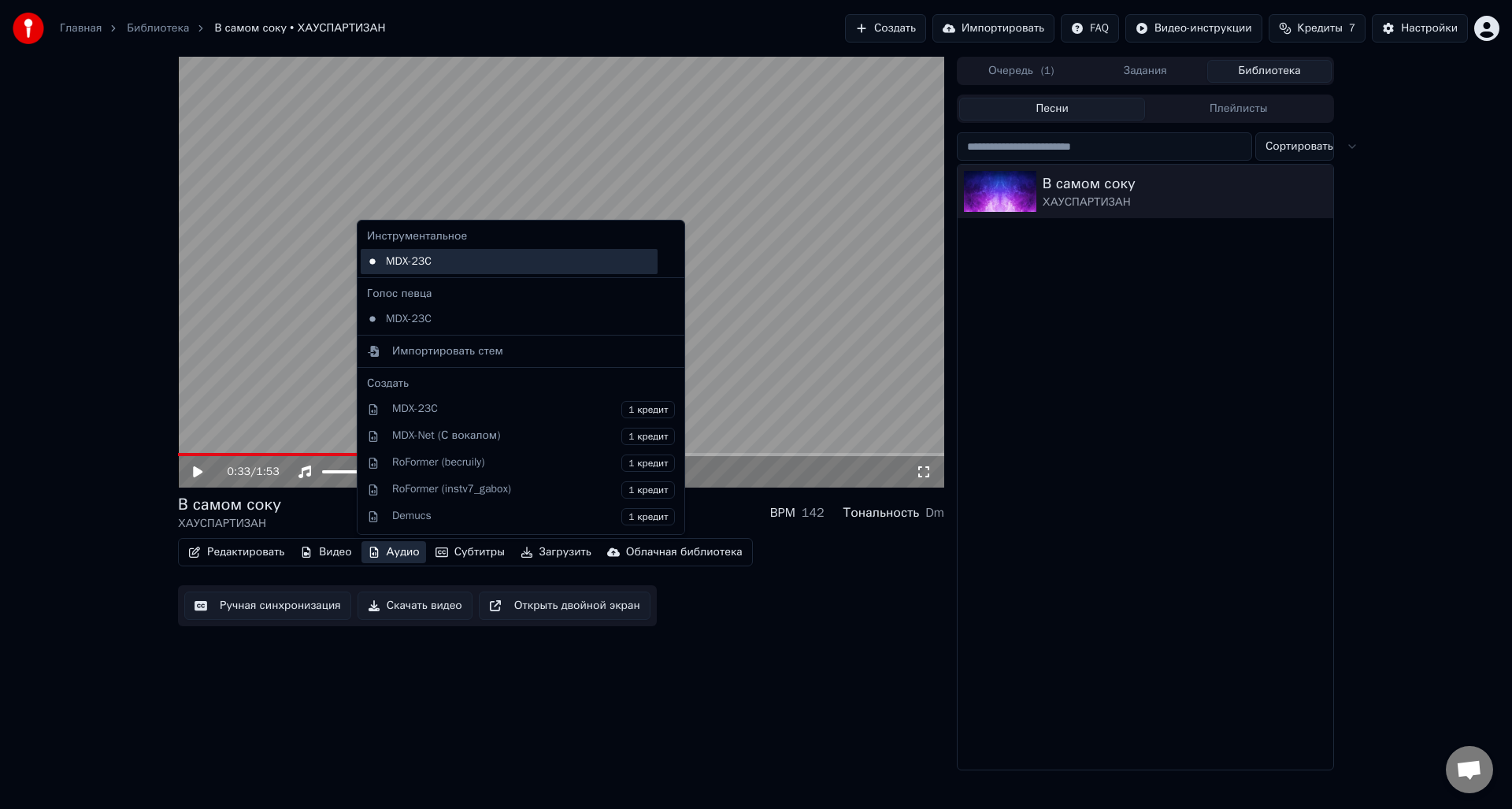 click on "MDX-23C" at bounding box center (509, 262) 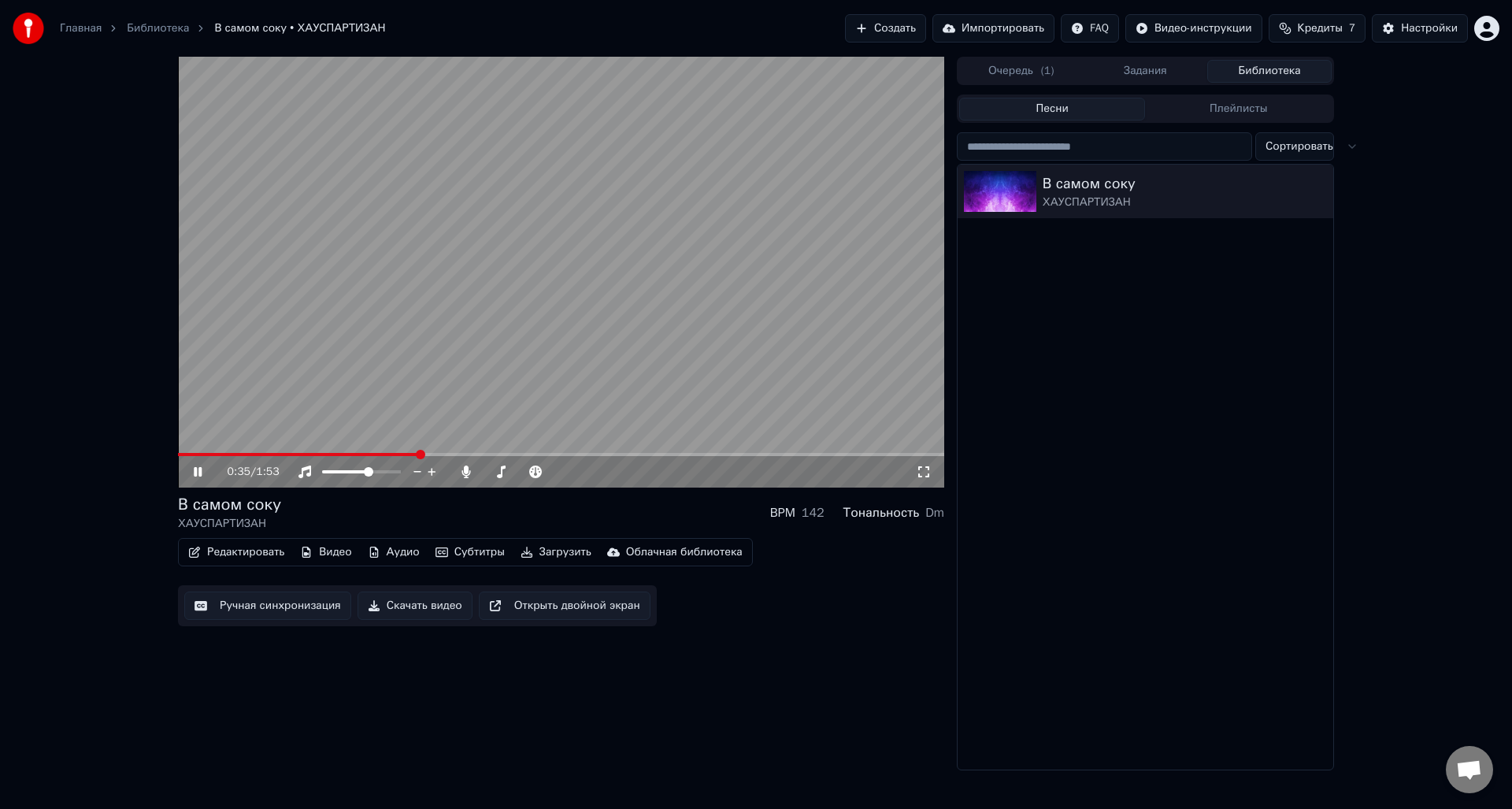 click on "Аудио" at bounding box center [394, 552] 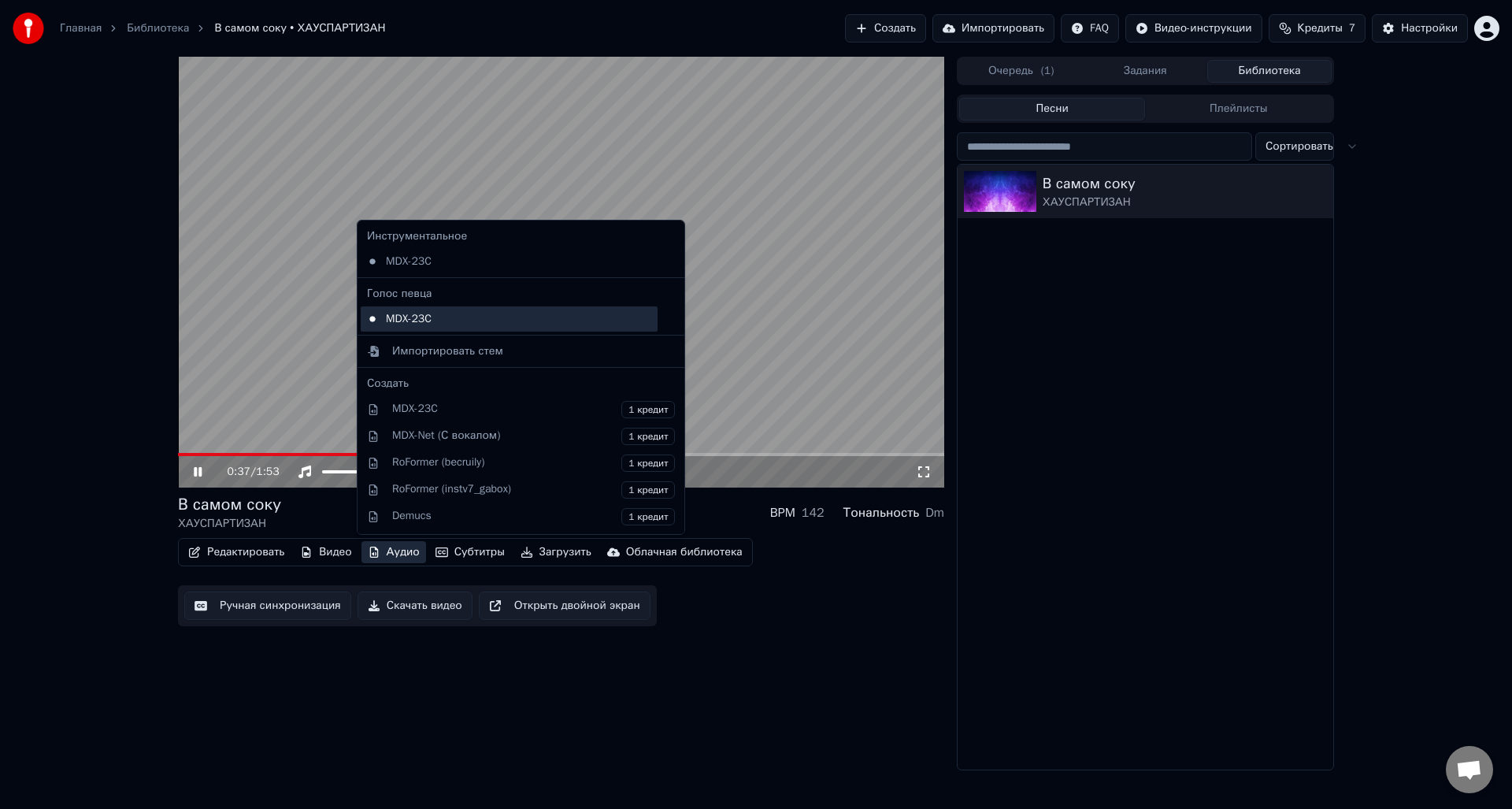 click on "MDX-23C" at bounding box center [509, 319] 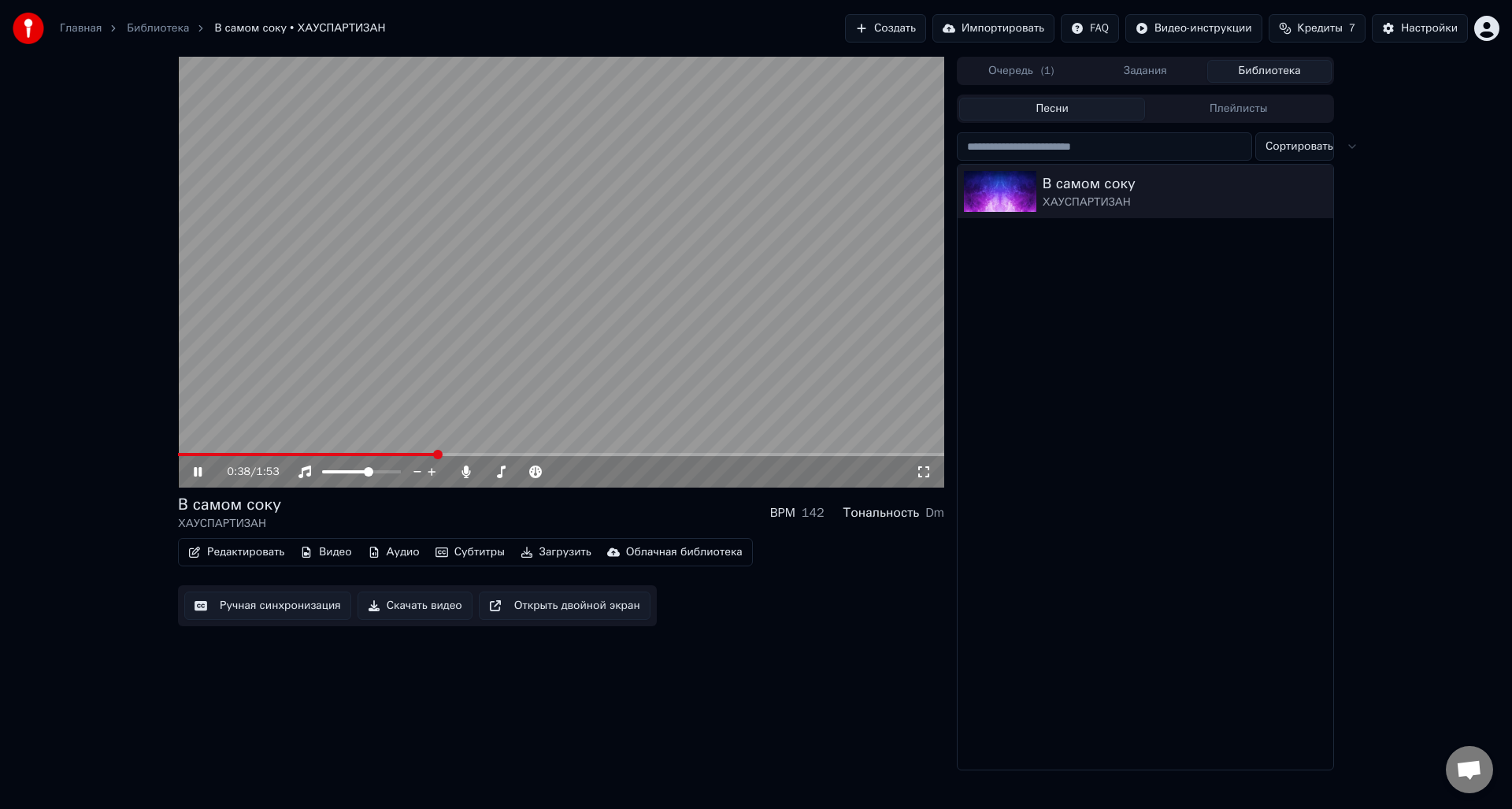 click on "Аудио" at bounding box center [394, 552] 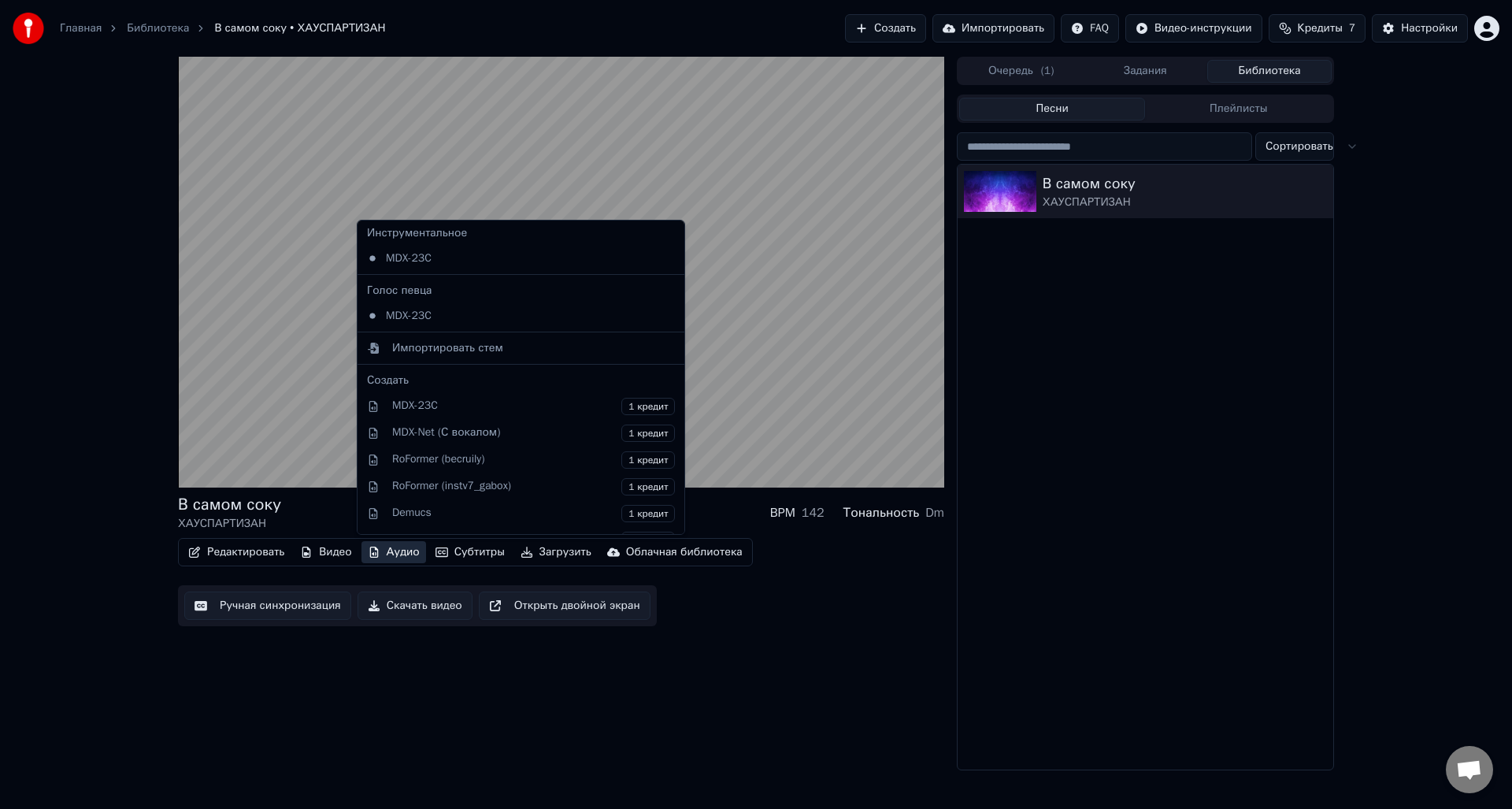 scroll, scrollTop: 2, scrollLeft: 0, axis: vertical 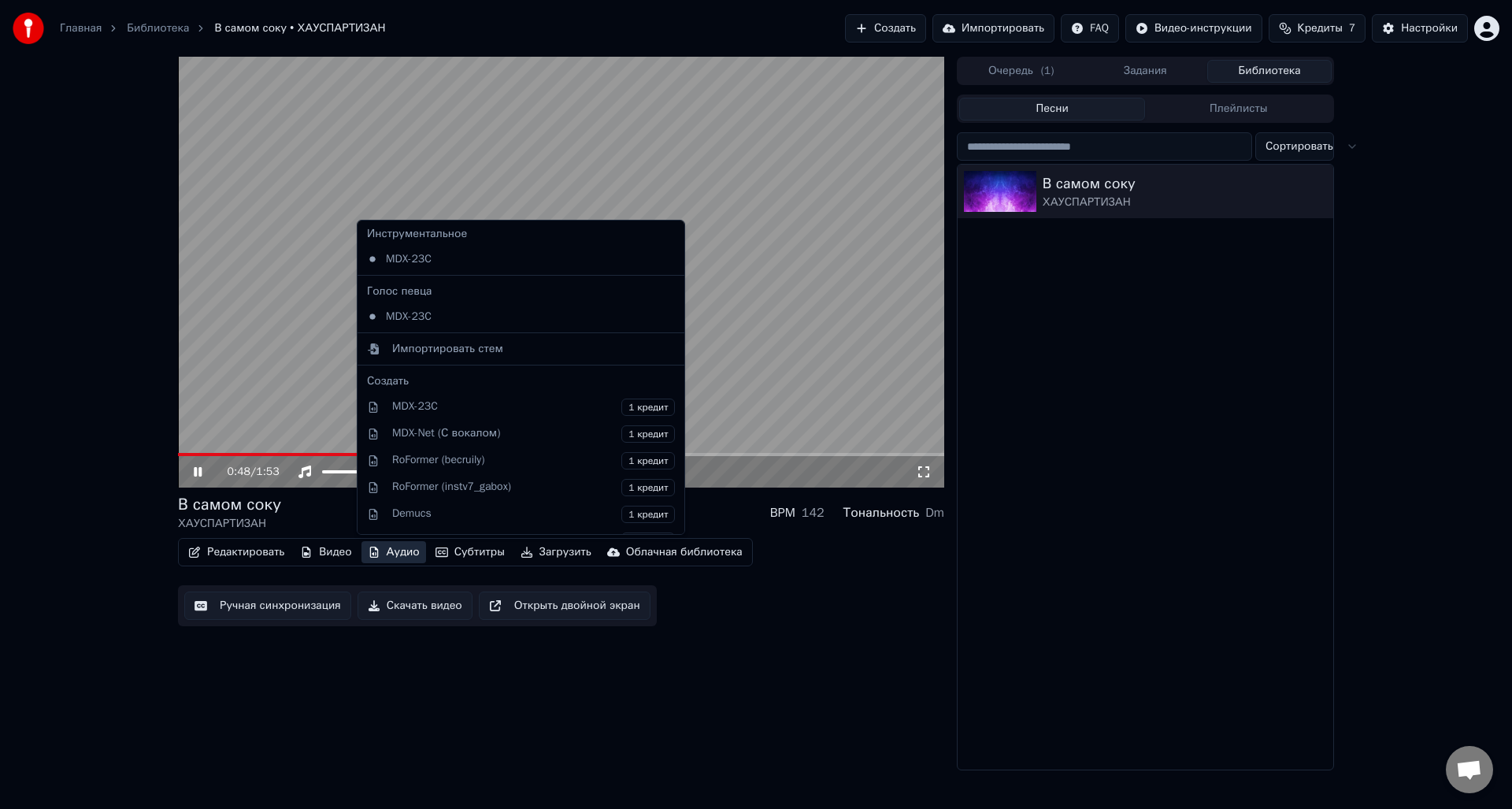 click on "В самом соку ХАУСПАРТИЗАН BPM 142 Тональность Dm" at bounding box center (561, 513) 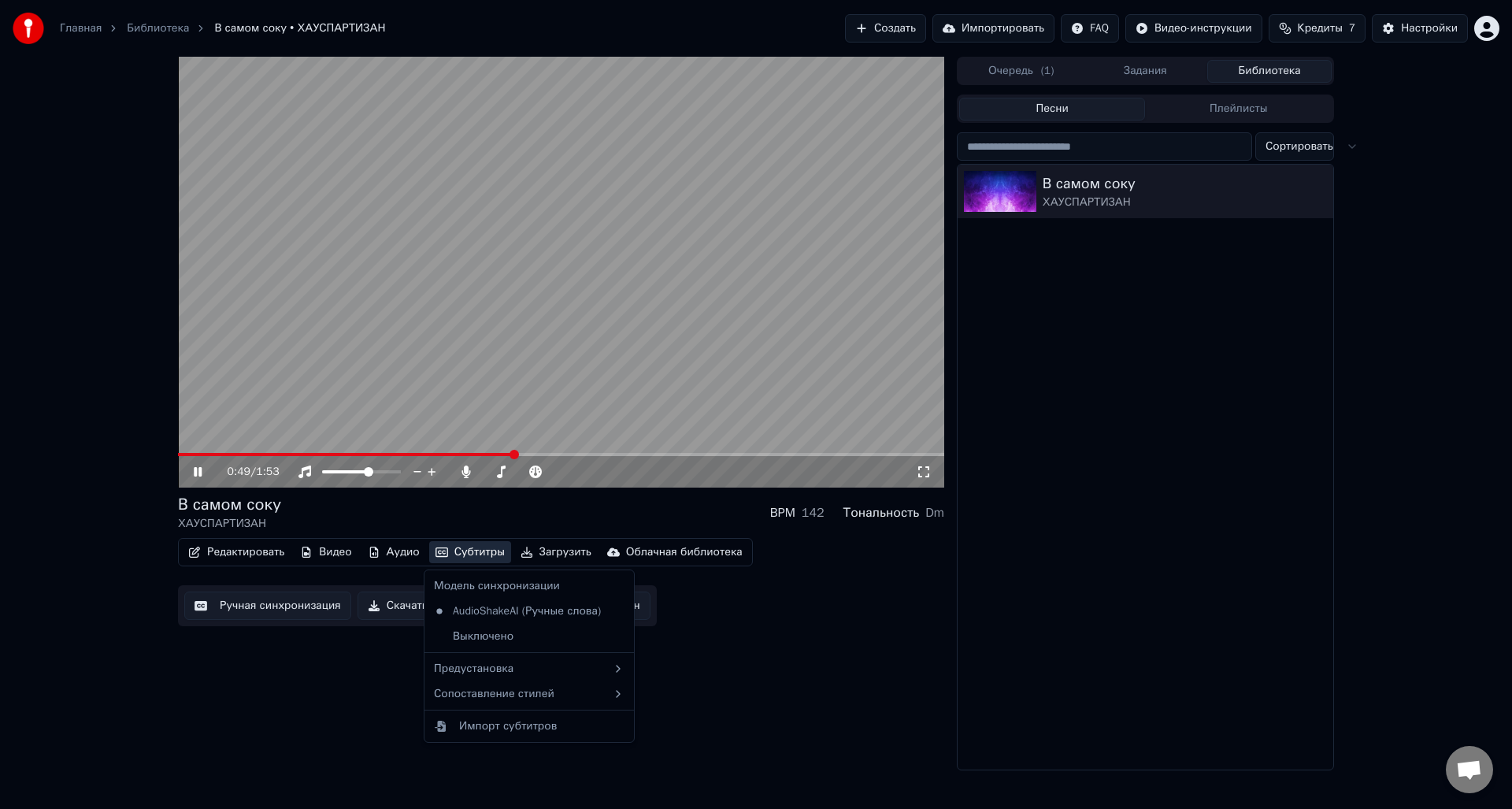 click 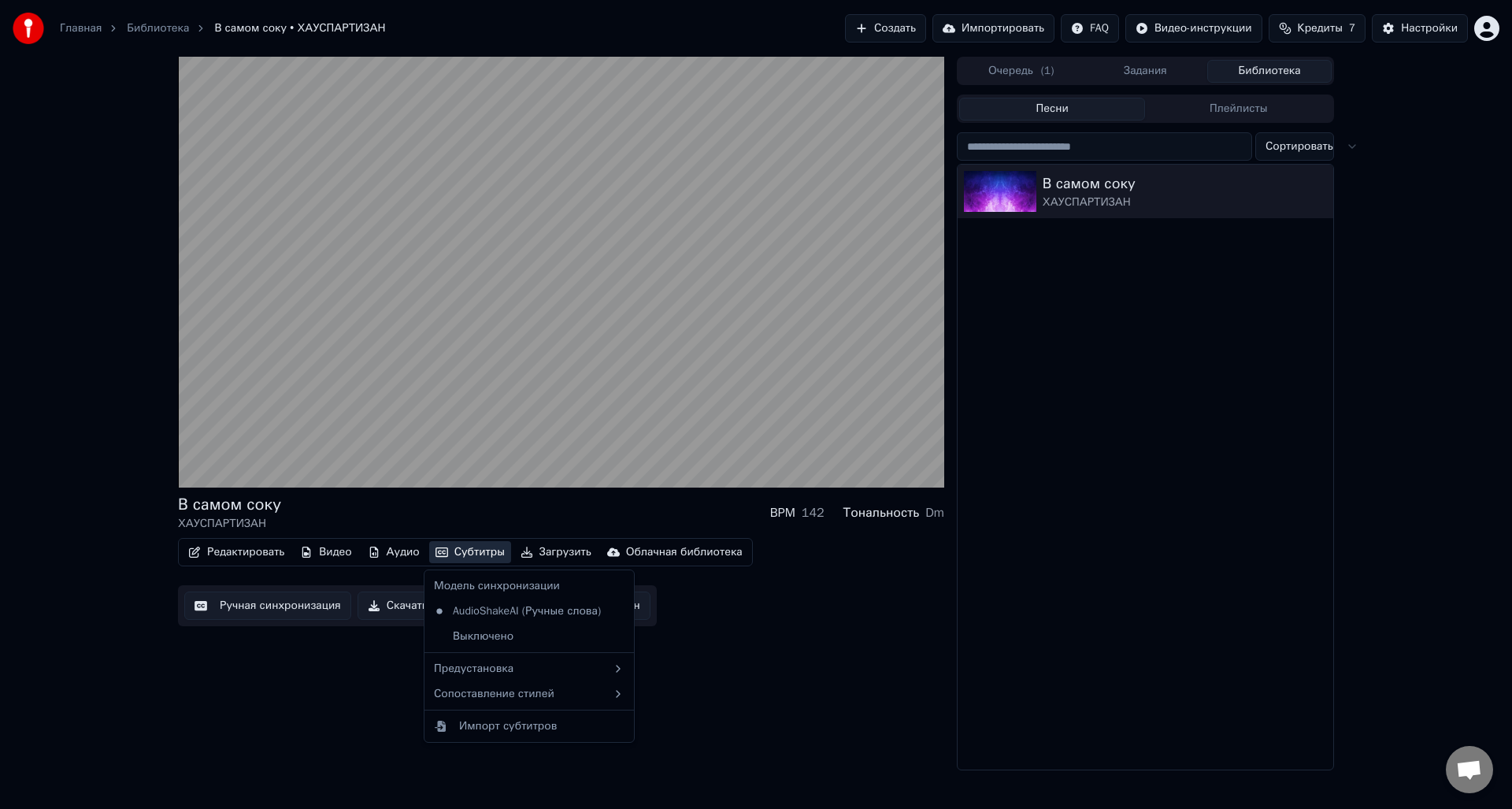 click on "В самом соку ХАУСПАРТИЗАН BPM 142 Тональность Dm" at bounding box center (561, 513) 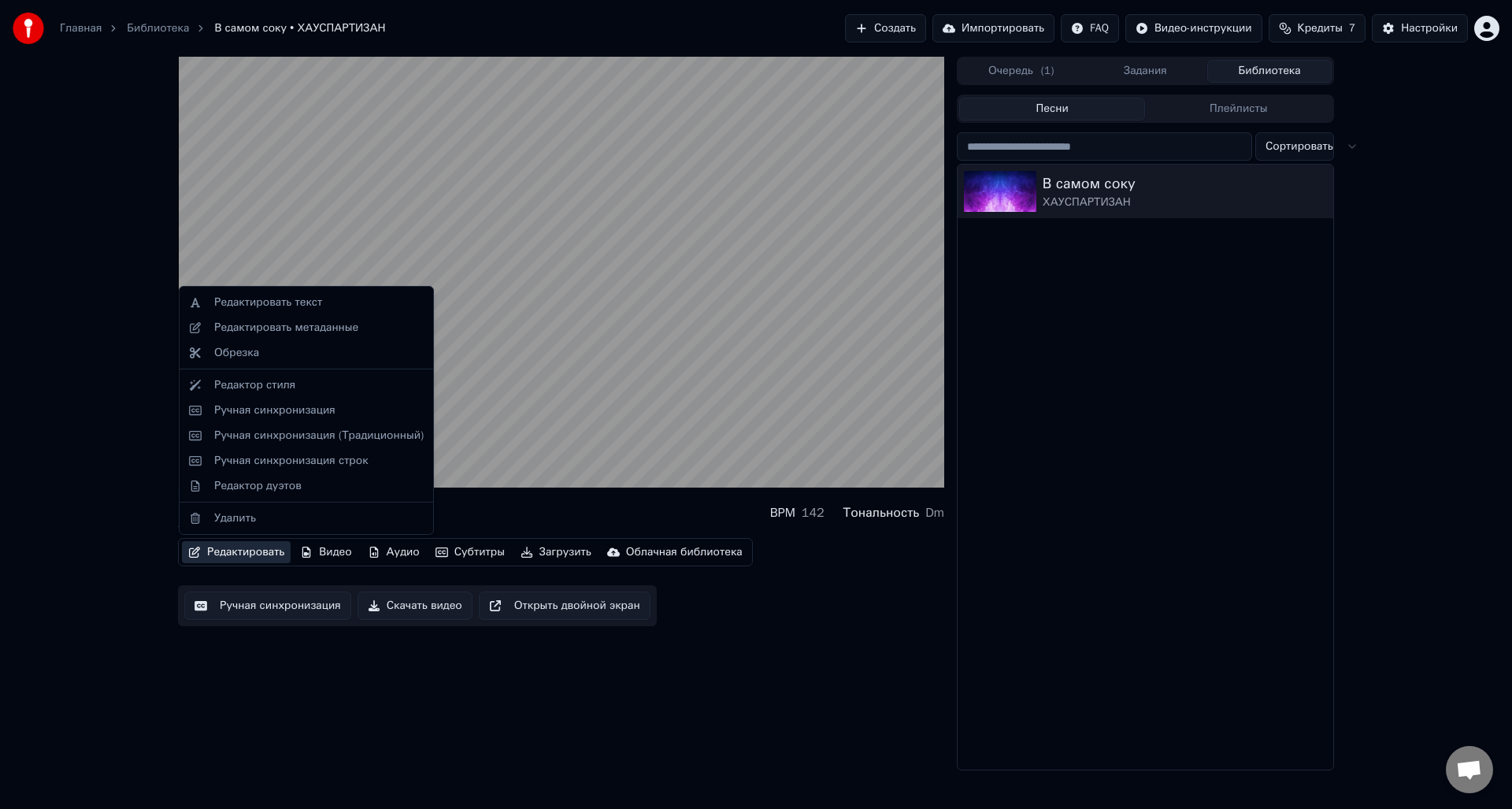 click on "Редактировать" at bounding box center [236, 552] 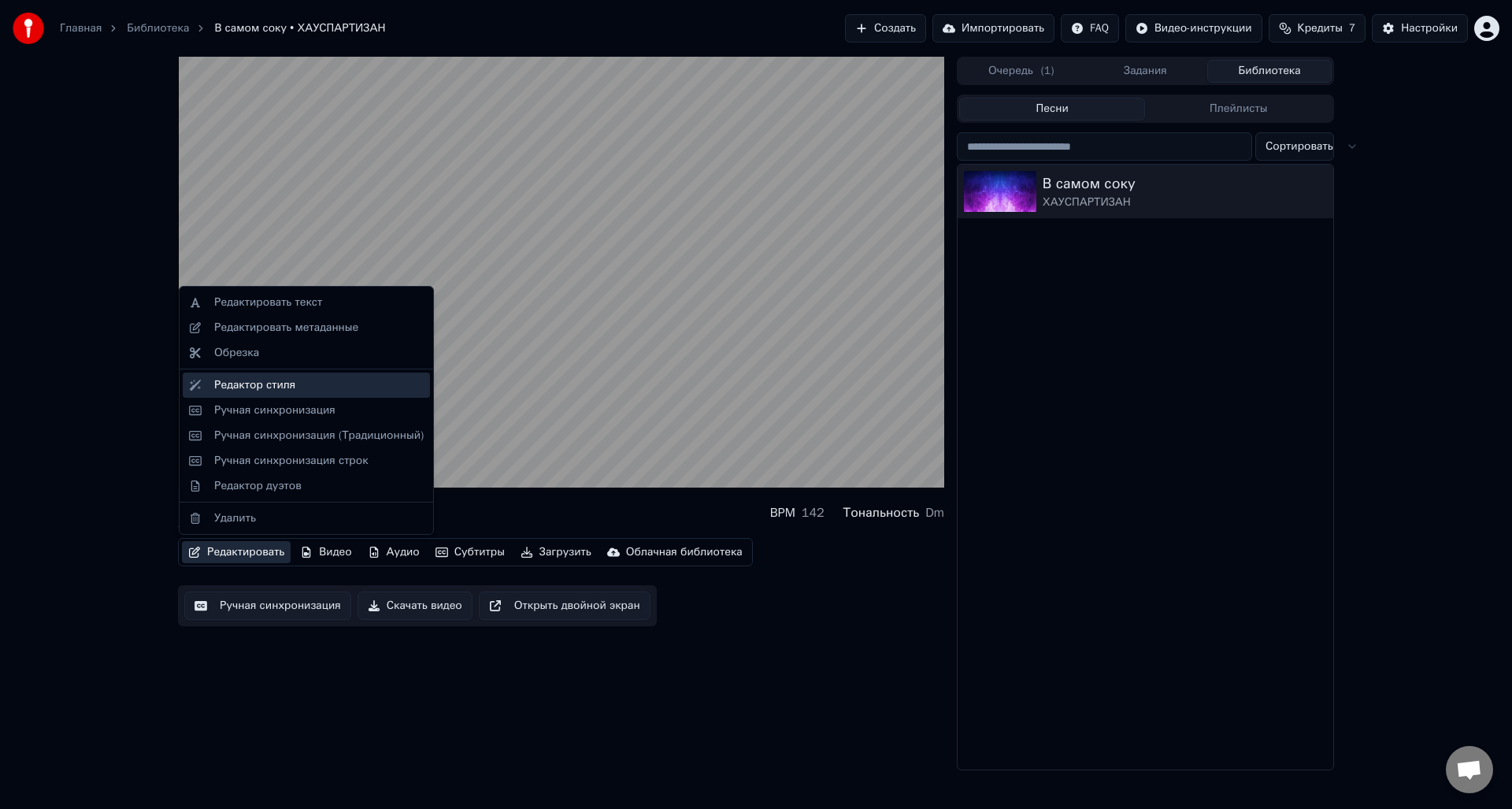 click on "Редактор стиля" at bounding box center (319, 385) 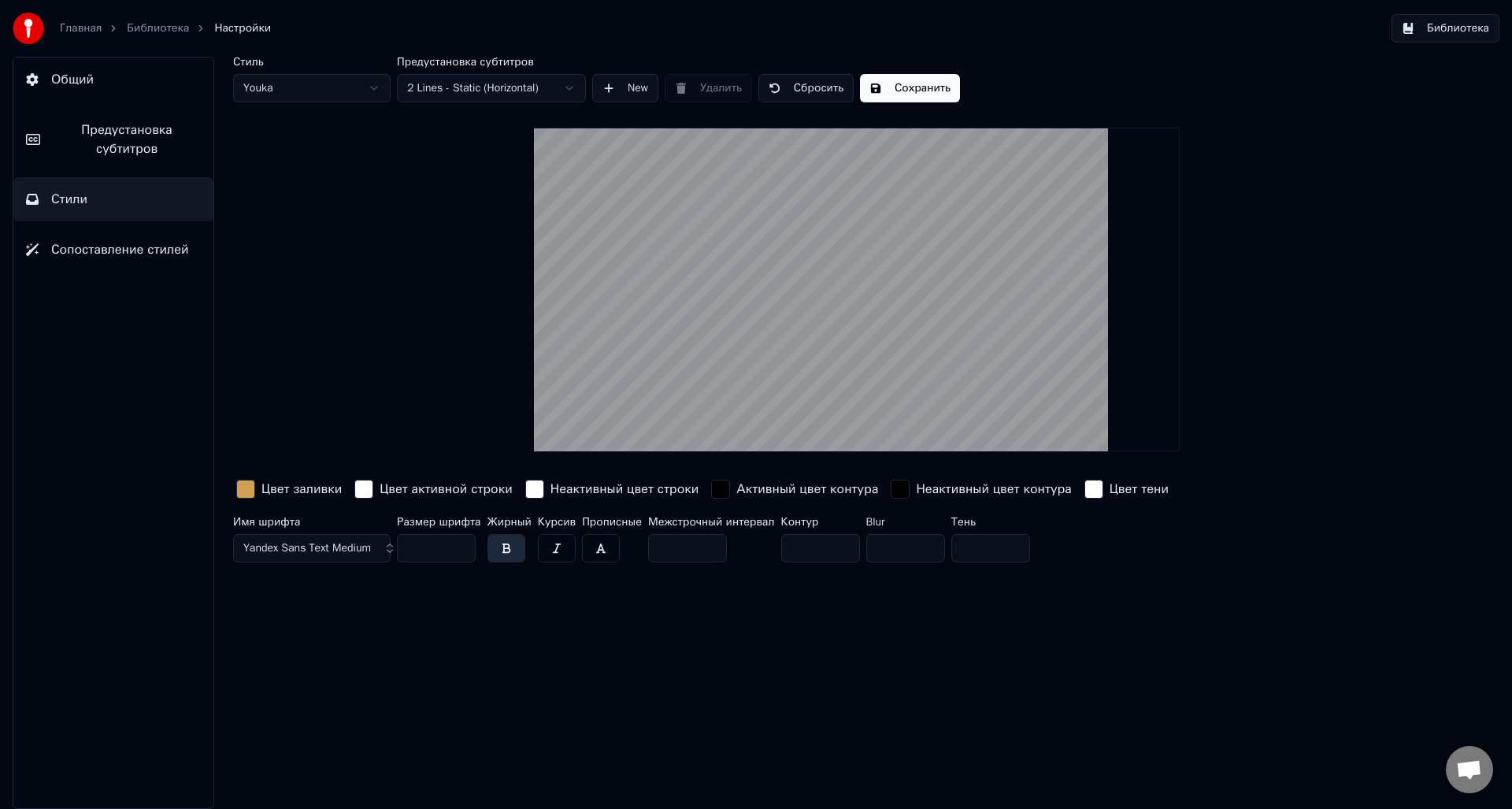 drag, startPoint x: 421, startPoint y: 552, endPoint x: 400, endPoint y: 551, distance: 21.023796 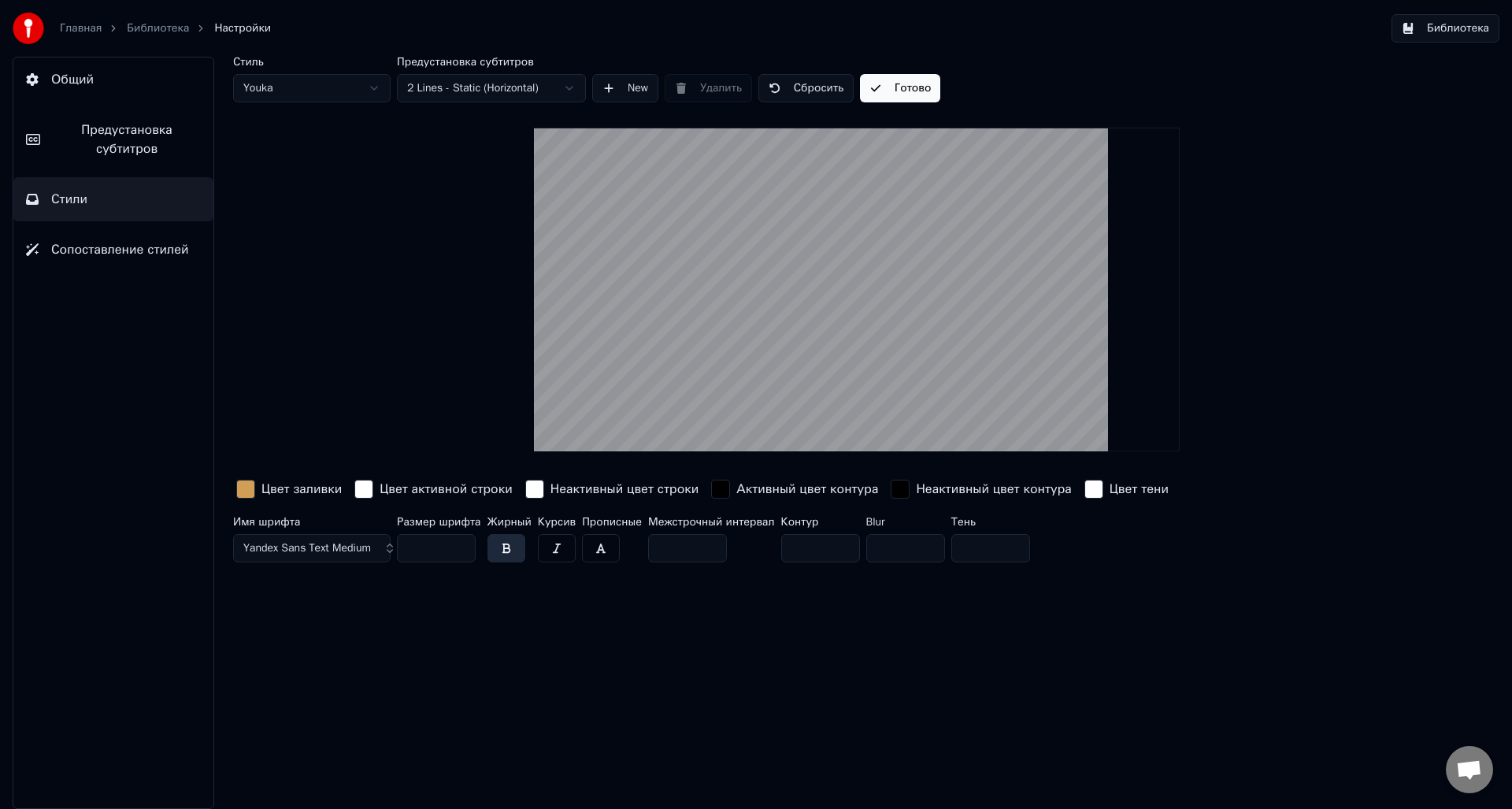 click on "Предустановка субтитров" at bounding box center [127, 139] 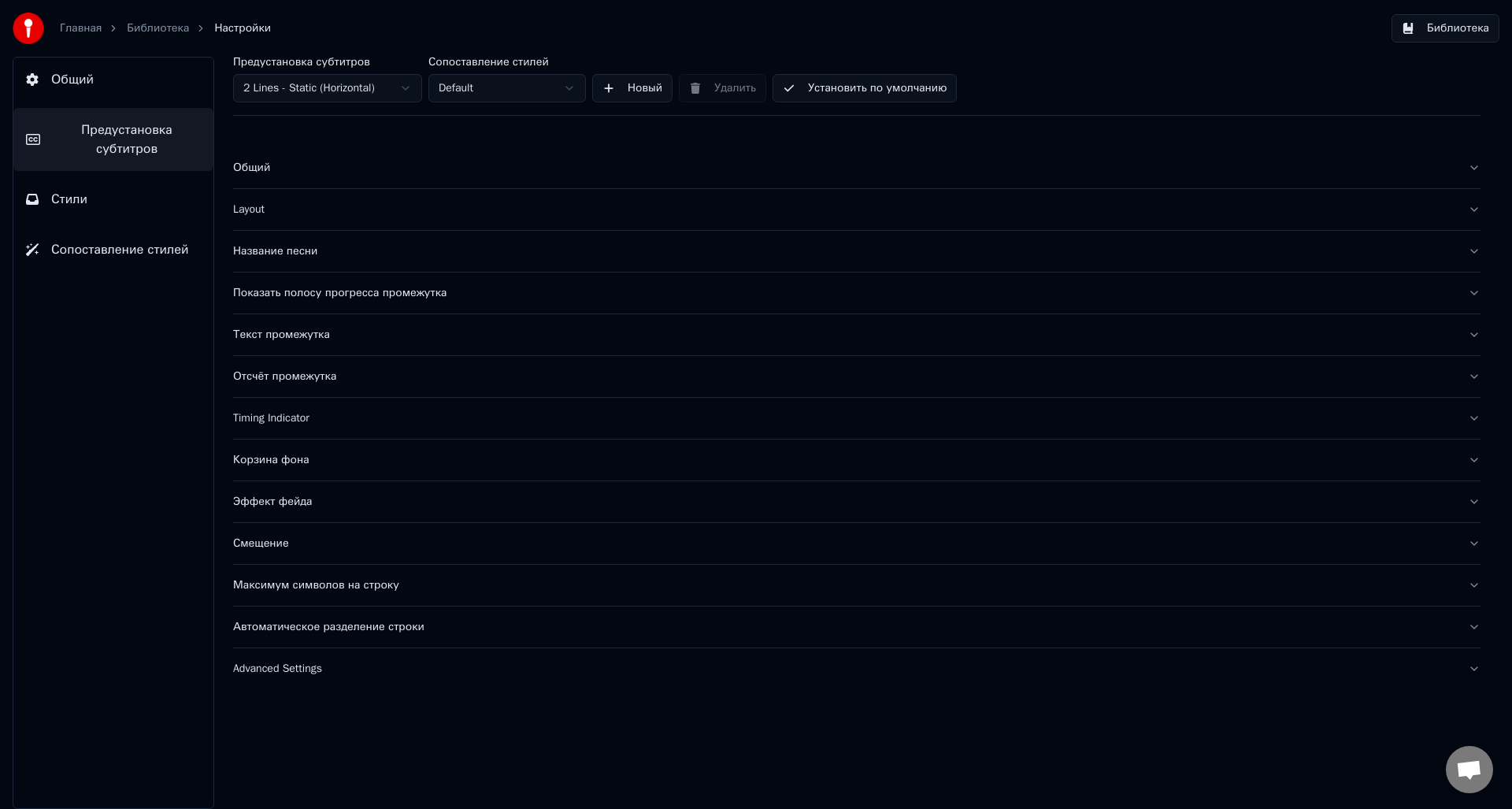 click on "Layout" at bounding box center (844, 210) 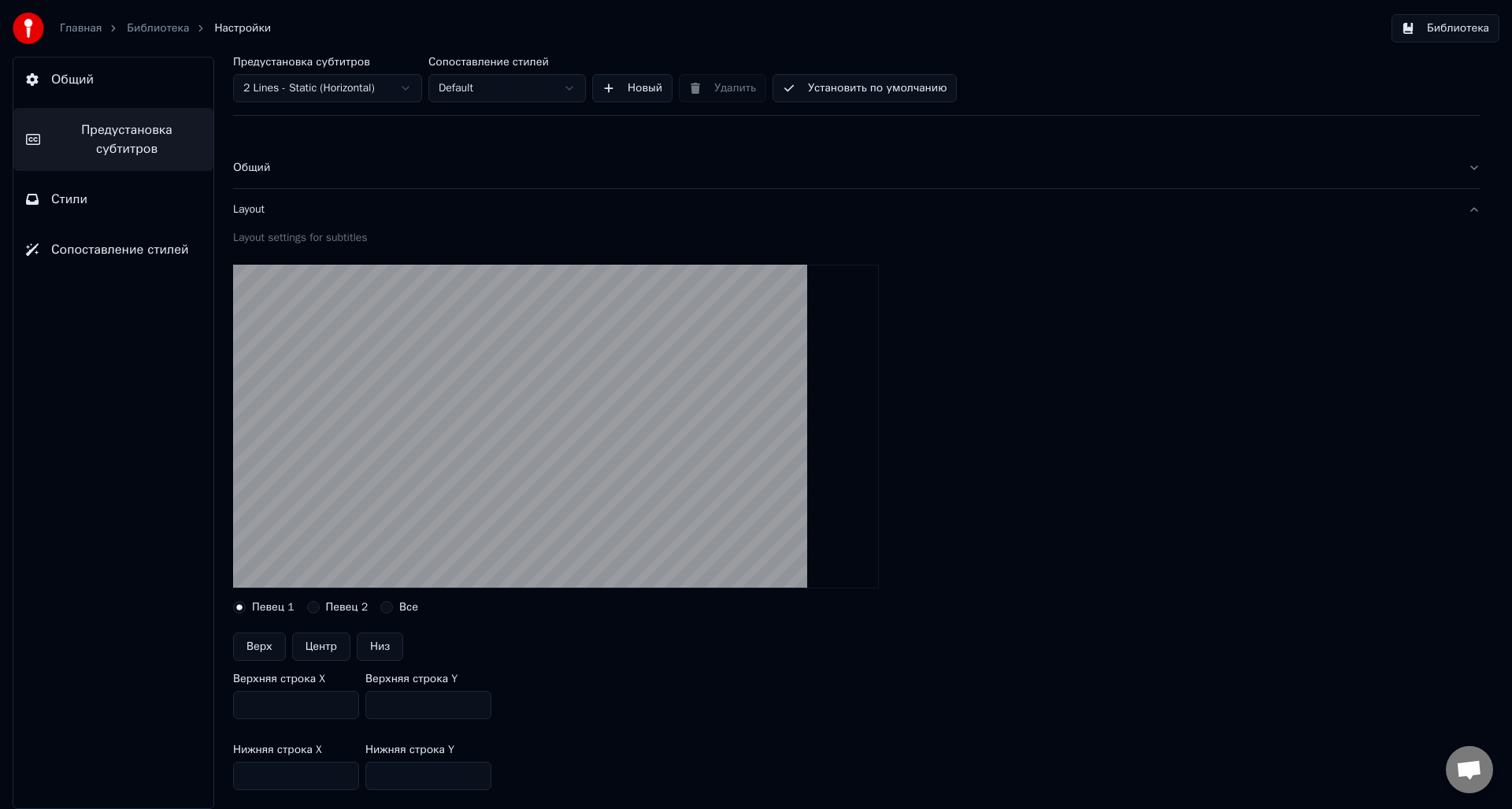 click on "Центр" at bounding box center (321, 647) 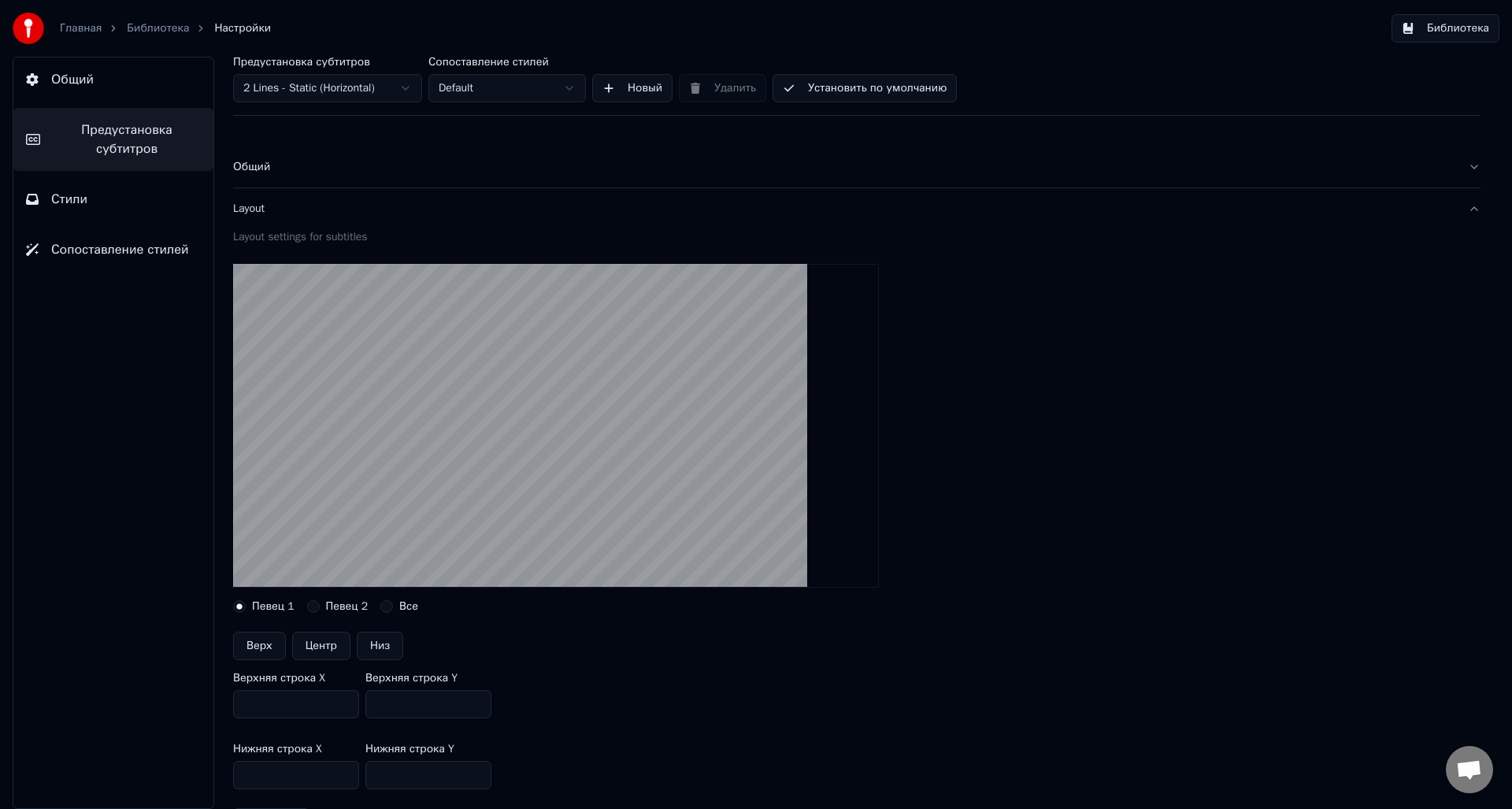scroll, scrollTop: 0, scrollLeft: 0, axis: both 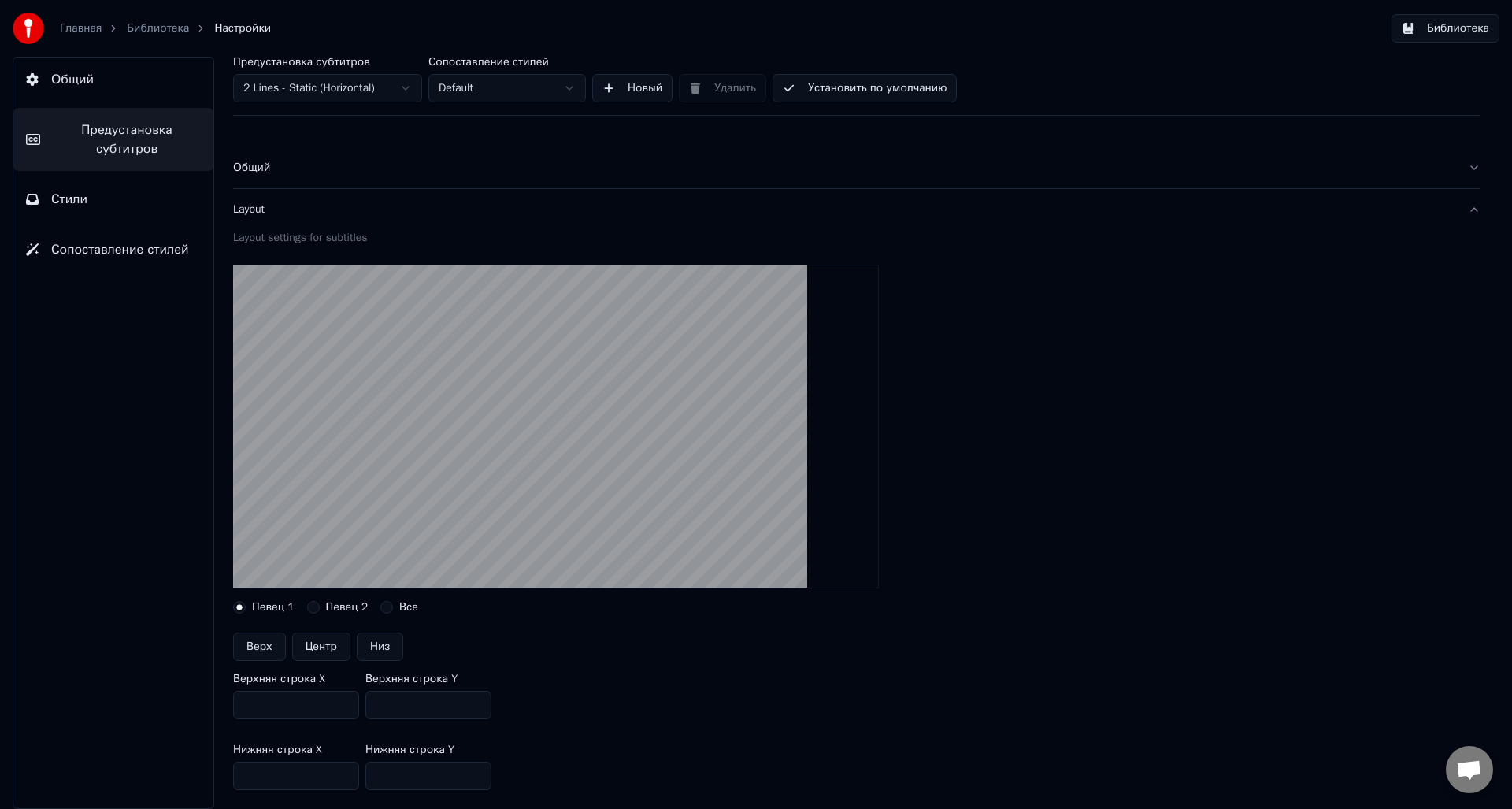 click on "Библиотека" at bounding box center [1445, 28] 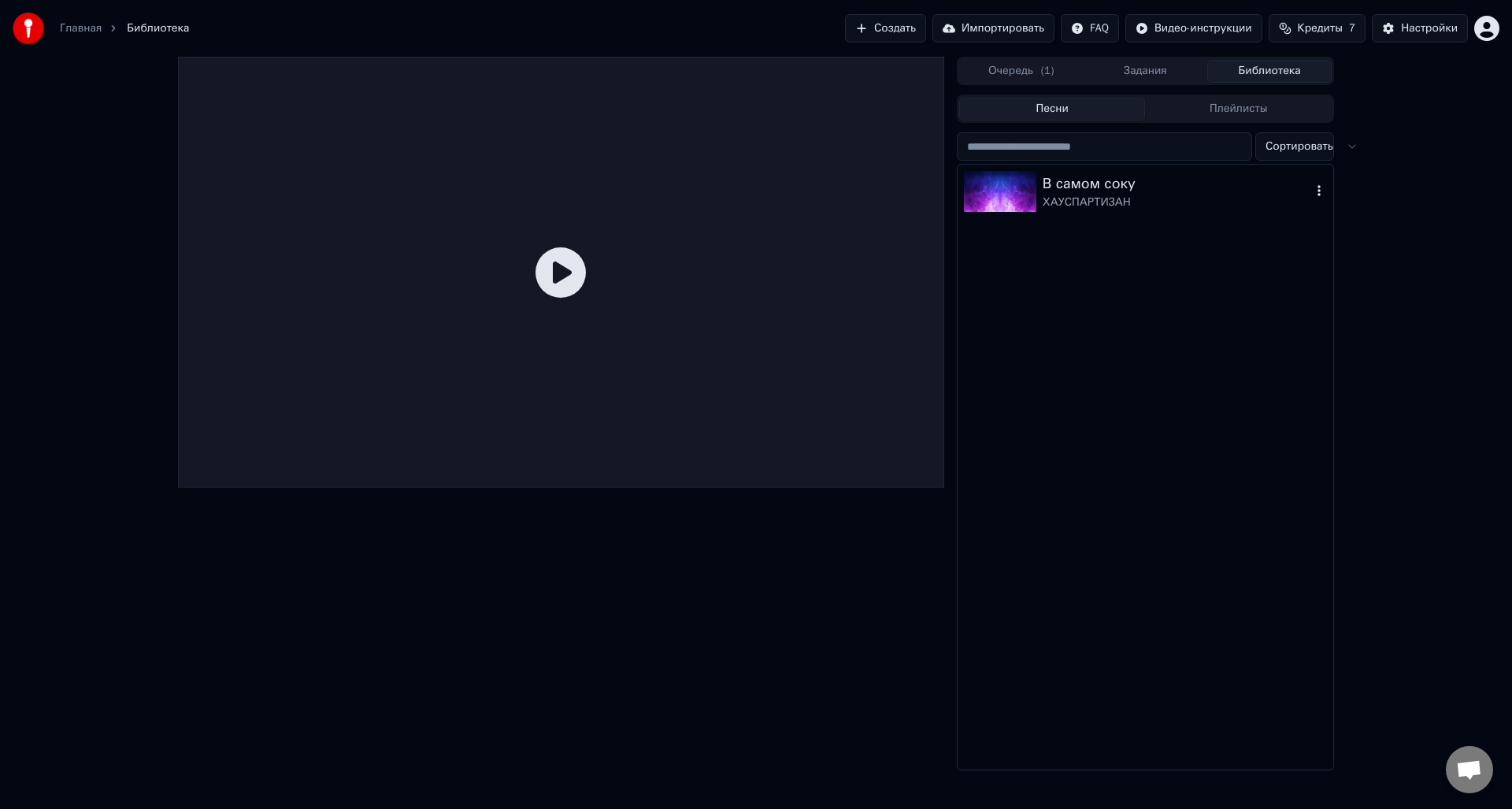 click on "В самом соку" at bounding box center (1177, 184) 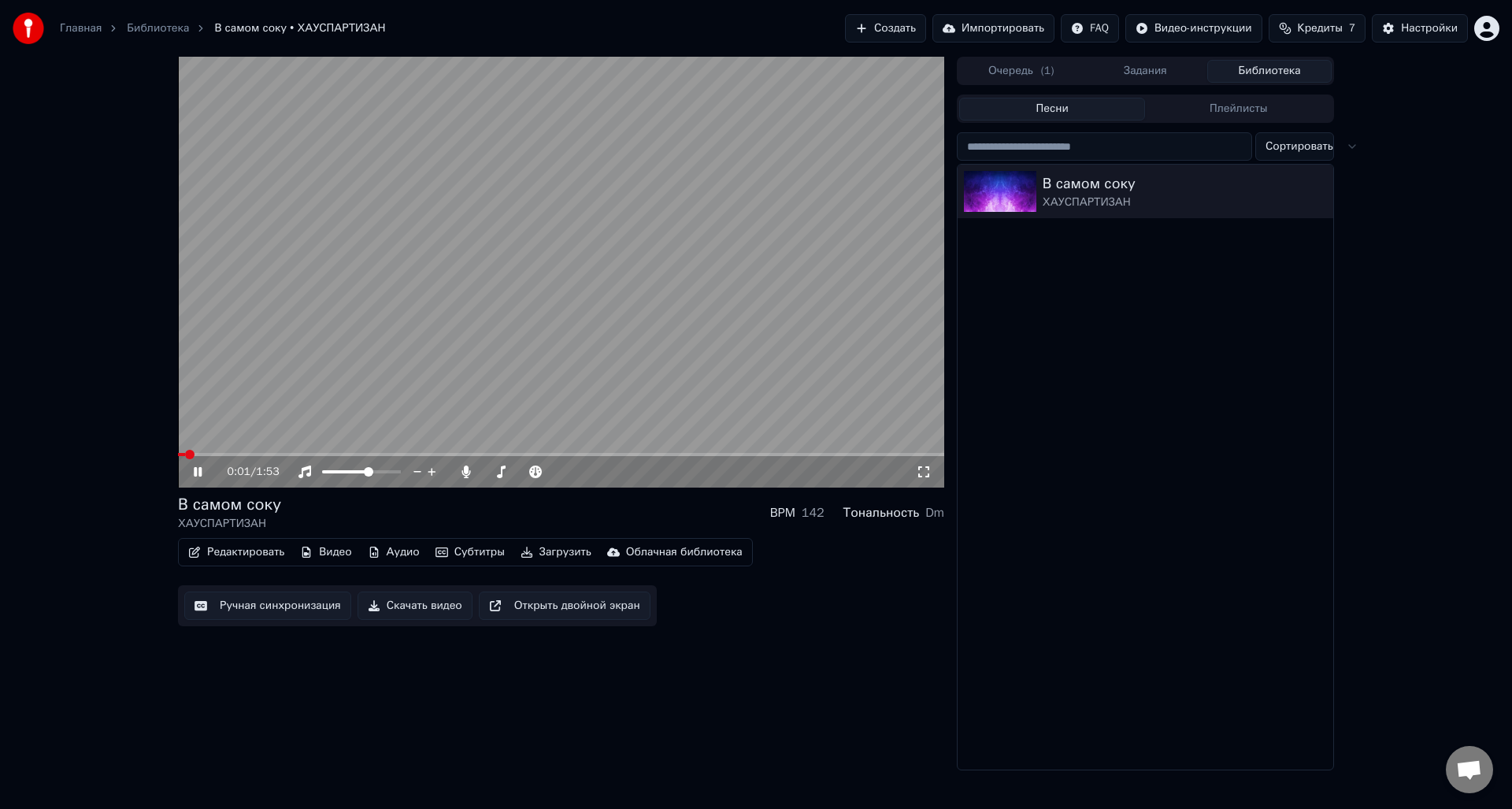click at bounding box center [561, 455] 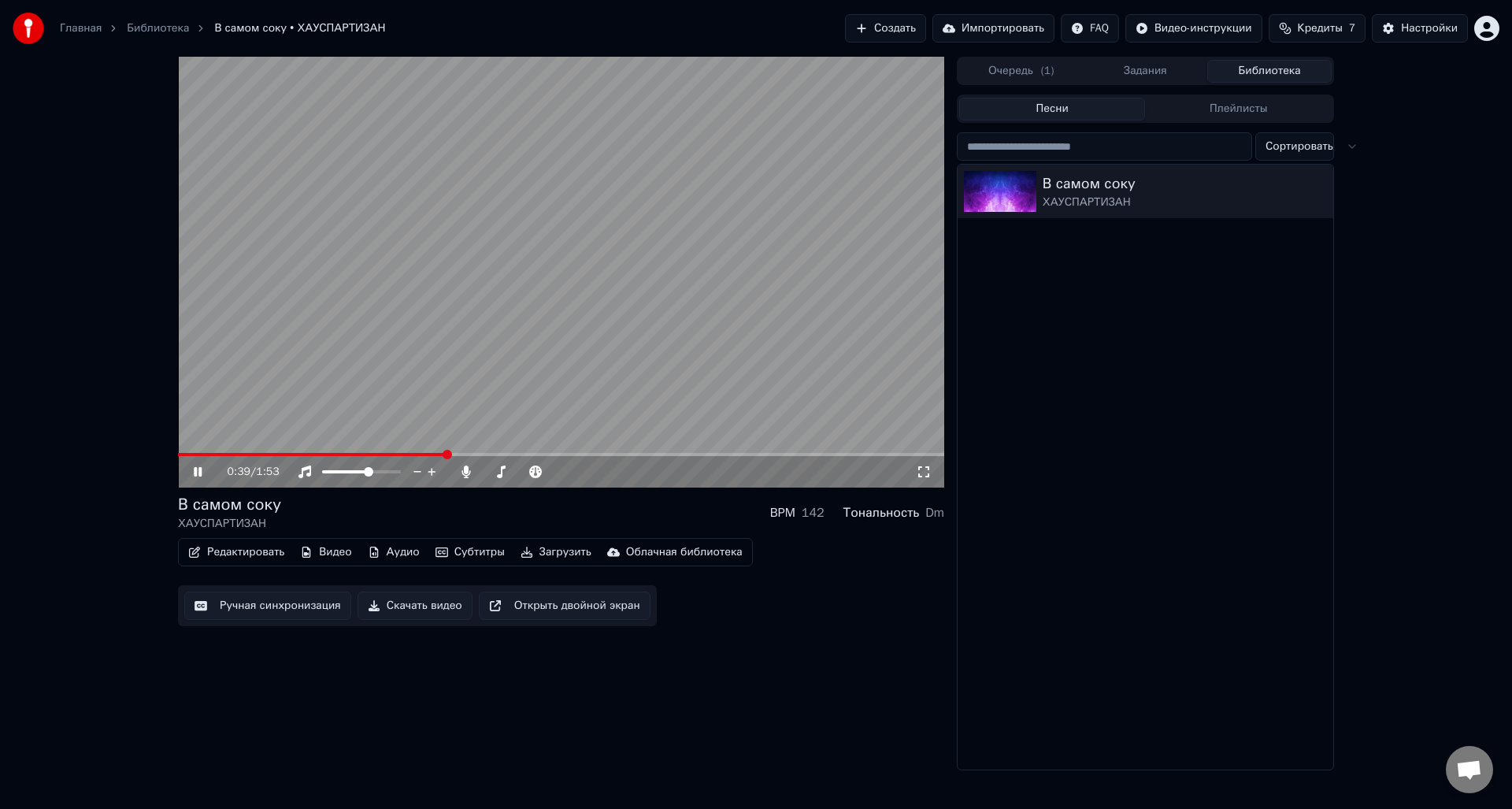 click at bounding box center (561, 272) 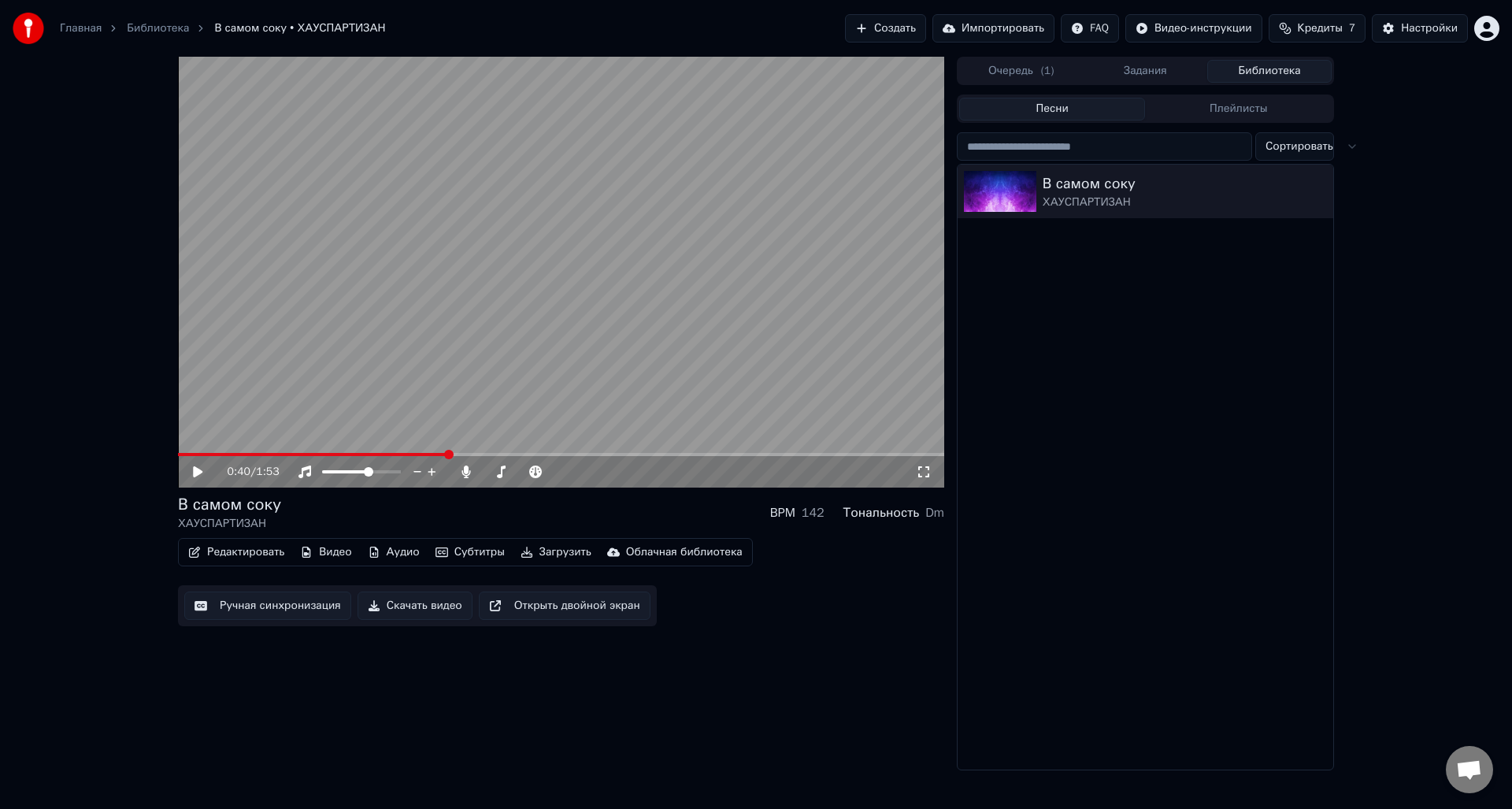 click at bounding box center (561, 272) 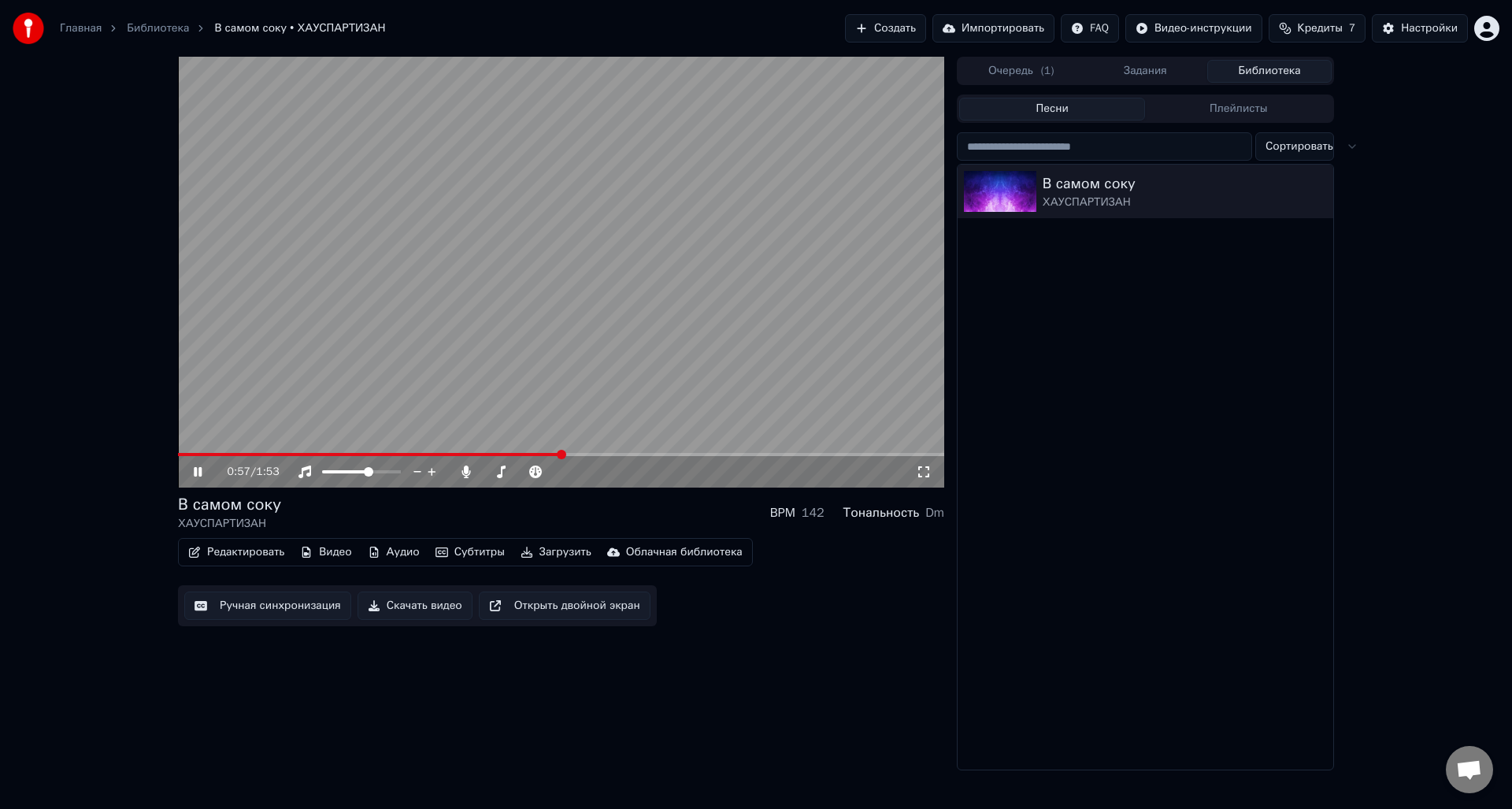 click at bounding box center (561, 455) 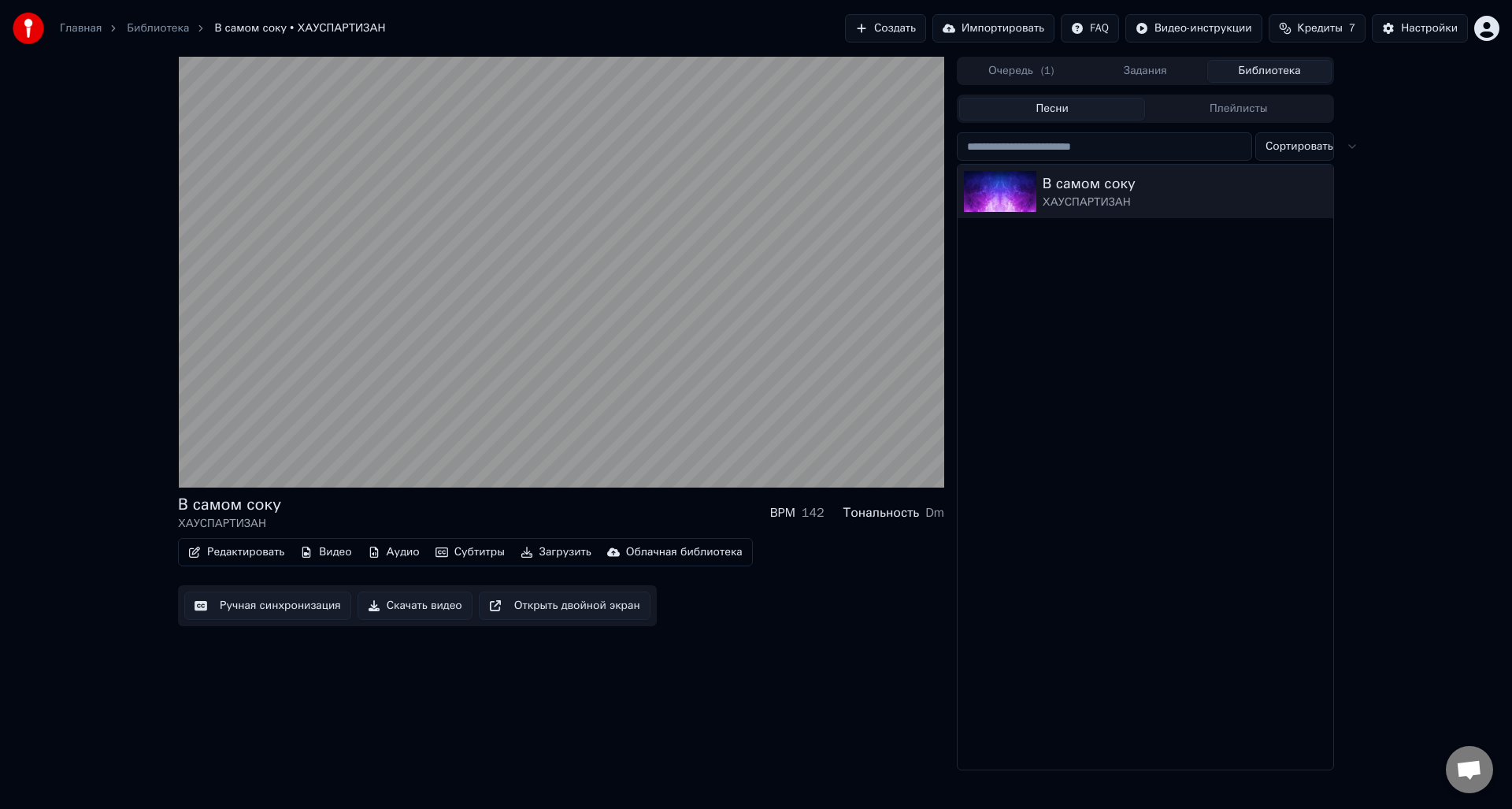 click on "В самом соку ХАУСПАРТИЗАН BPM 142 Тональность Dm Редактировать Видео Аудио Субтитры Загрузить Облачная библиотека Ручная синхронизация Скачать видео Открыть двойной экран Очередь ( 1 ) Задания Библиотека Песни Плейлисты Сортировать В самом соку ХАУСПАРТИЗАН" at bounding box center [756, 414] 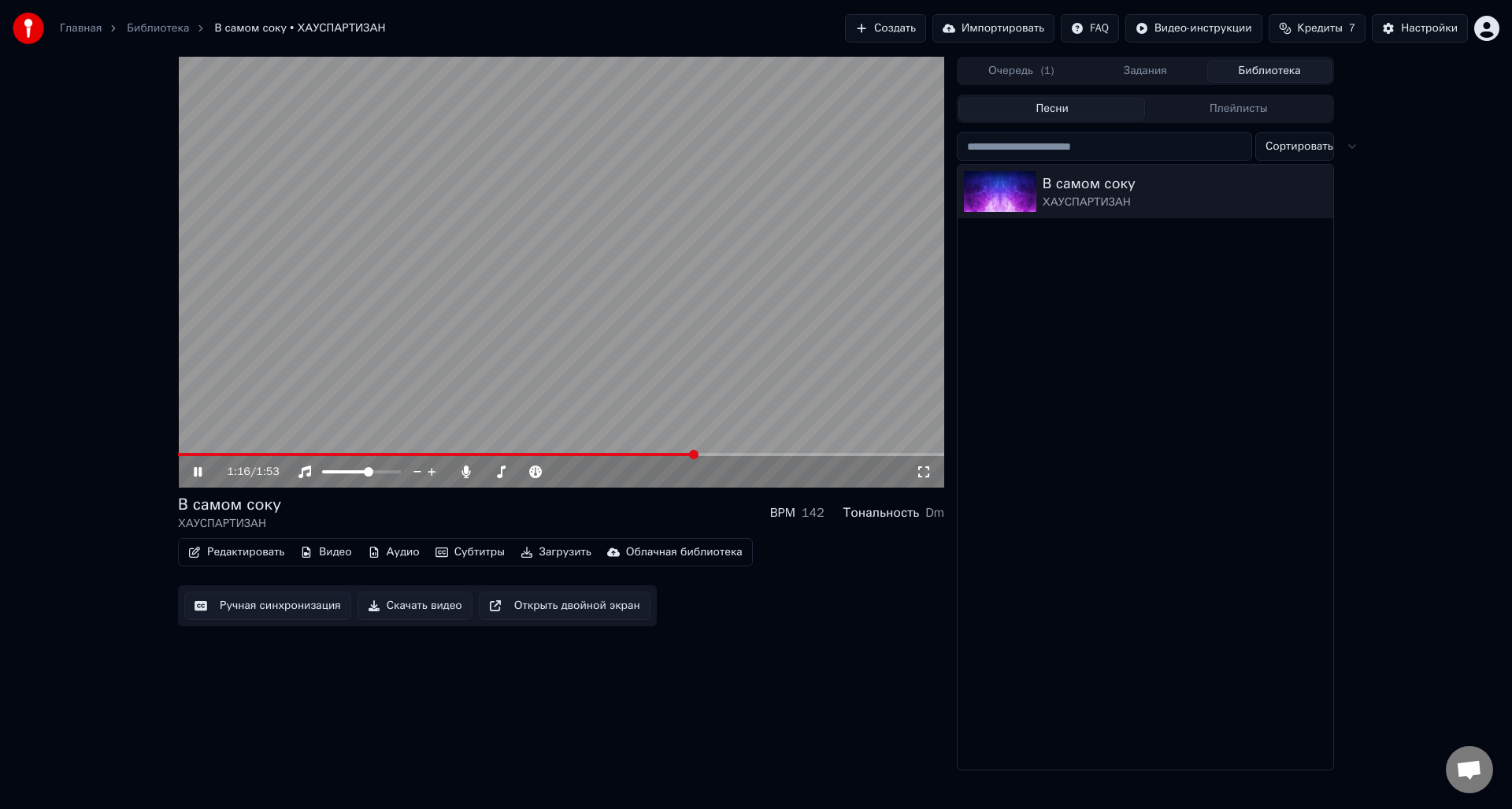 click 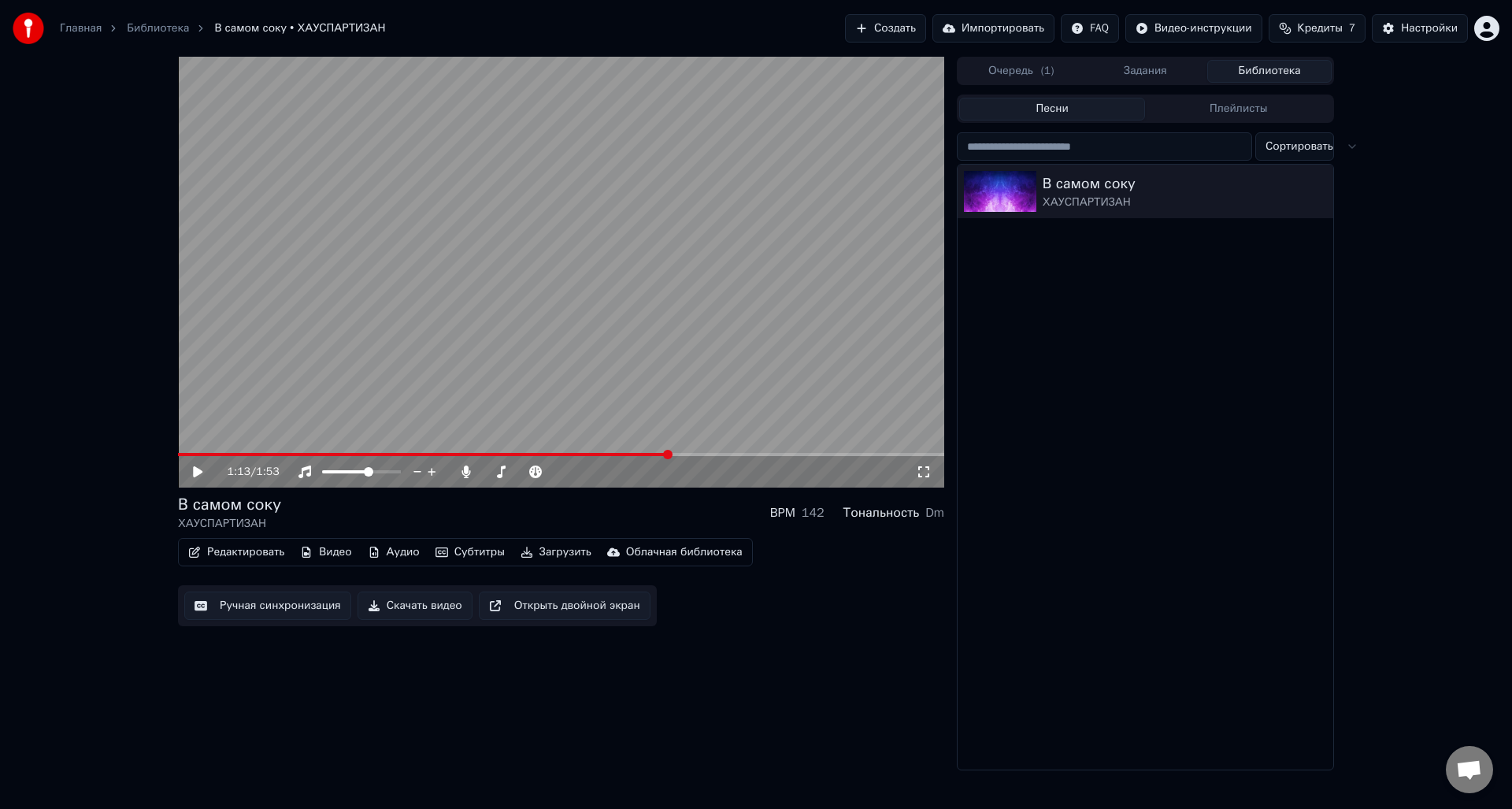 click at bounding box center (423, 455) 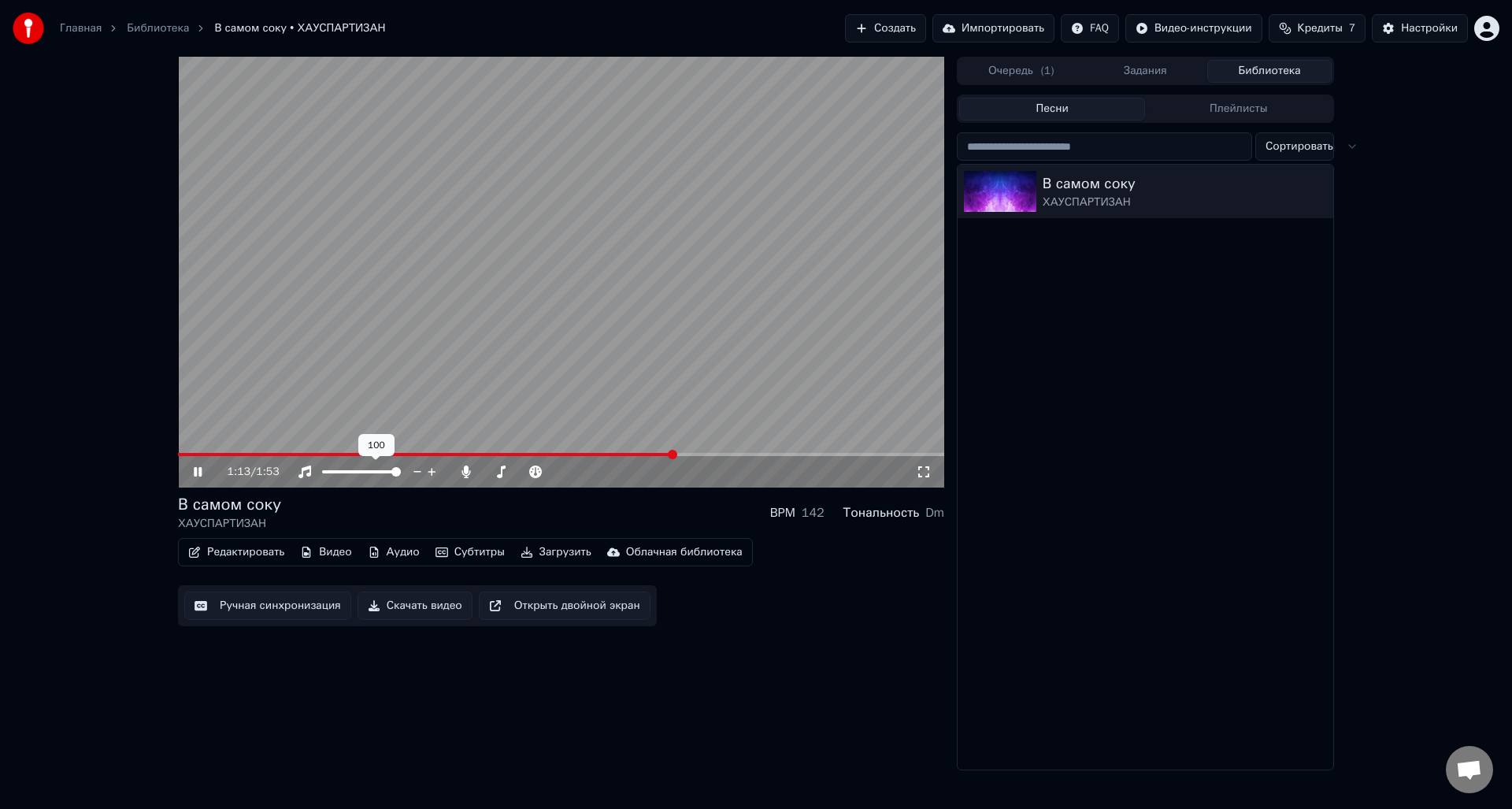 click at bounding box center [396, 472] 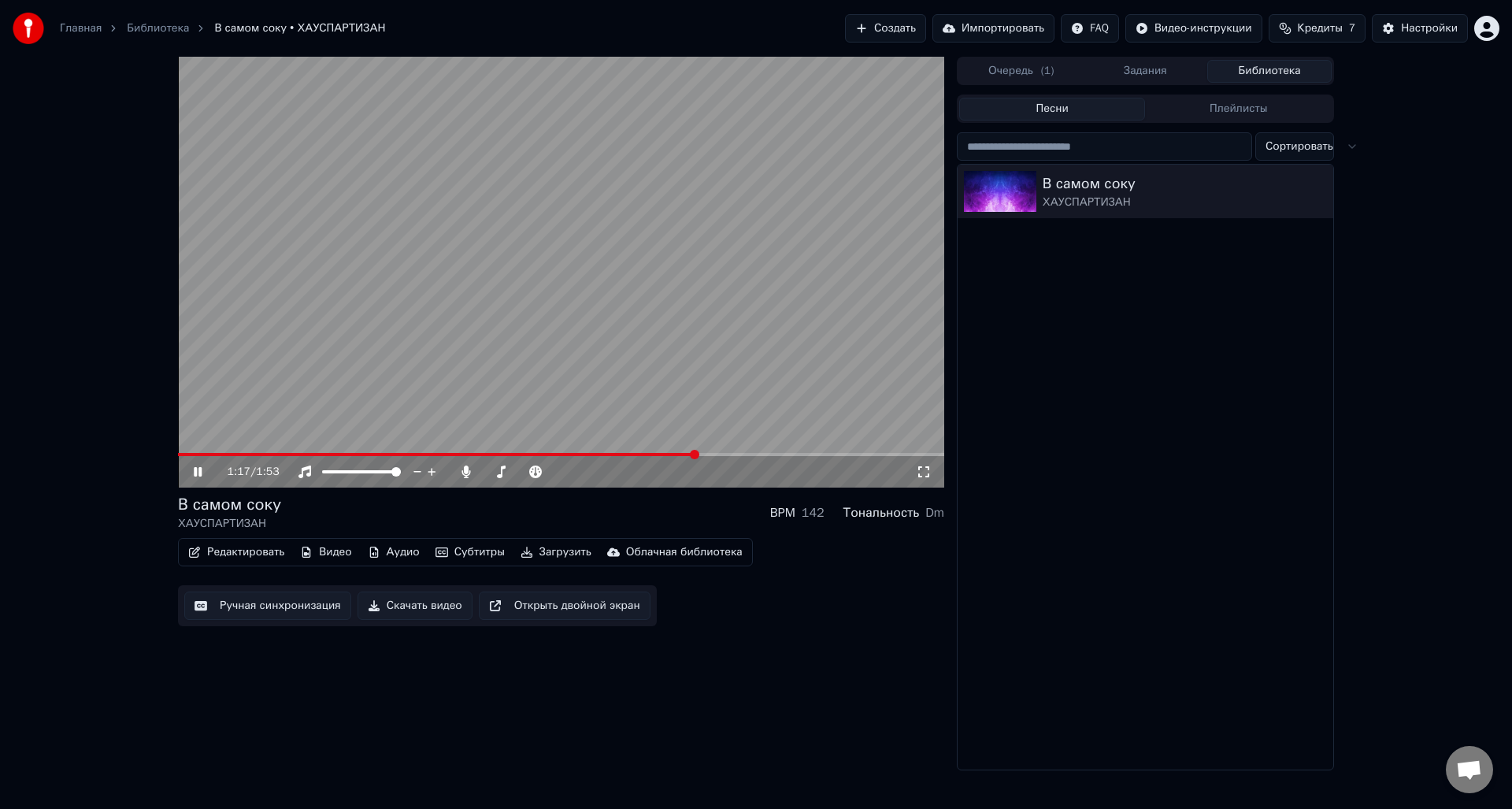 click 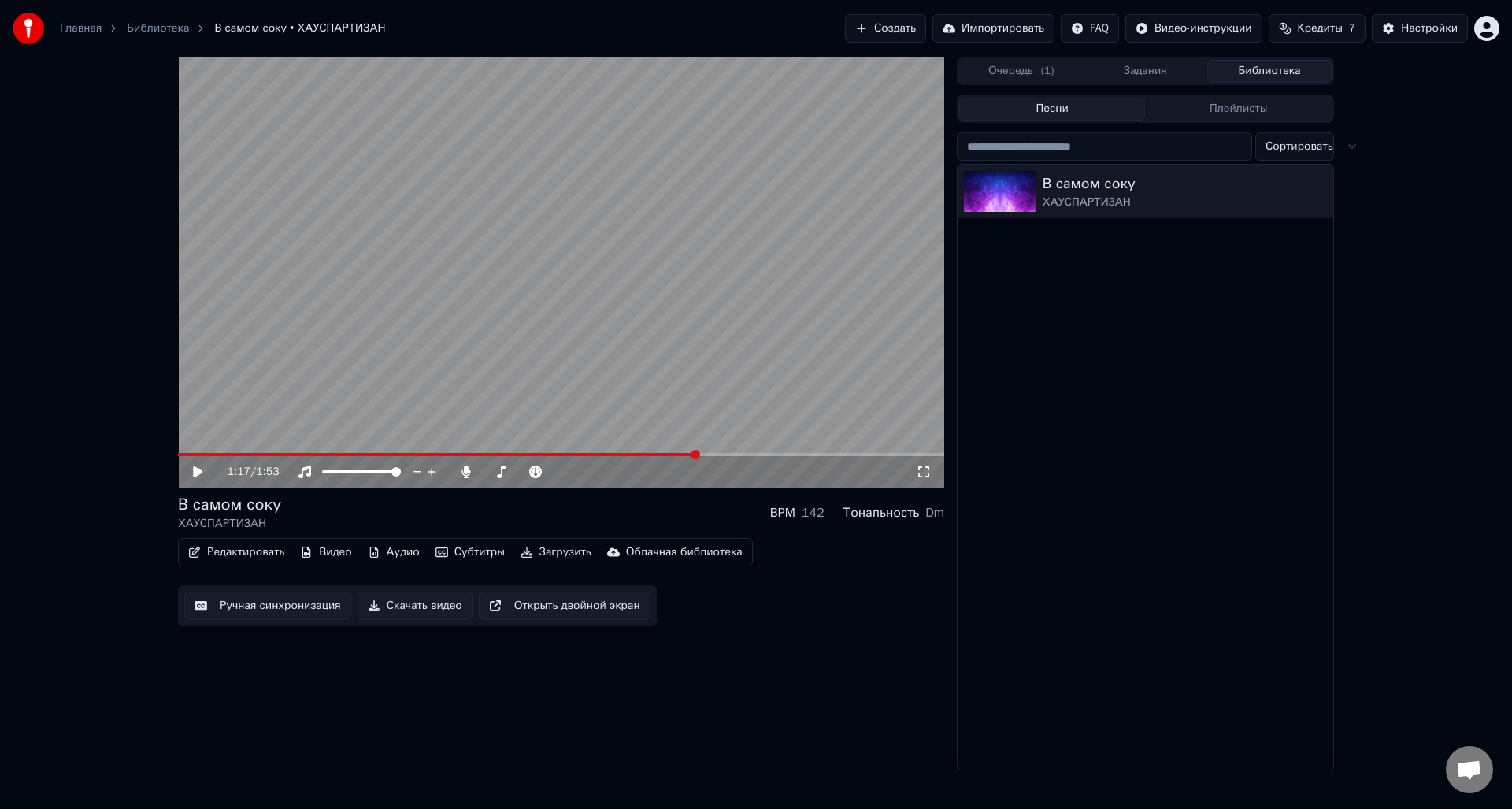 click on "Аудио" at bounding box center [394, 552] 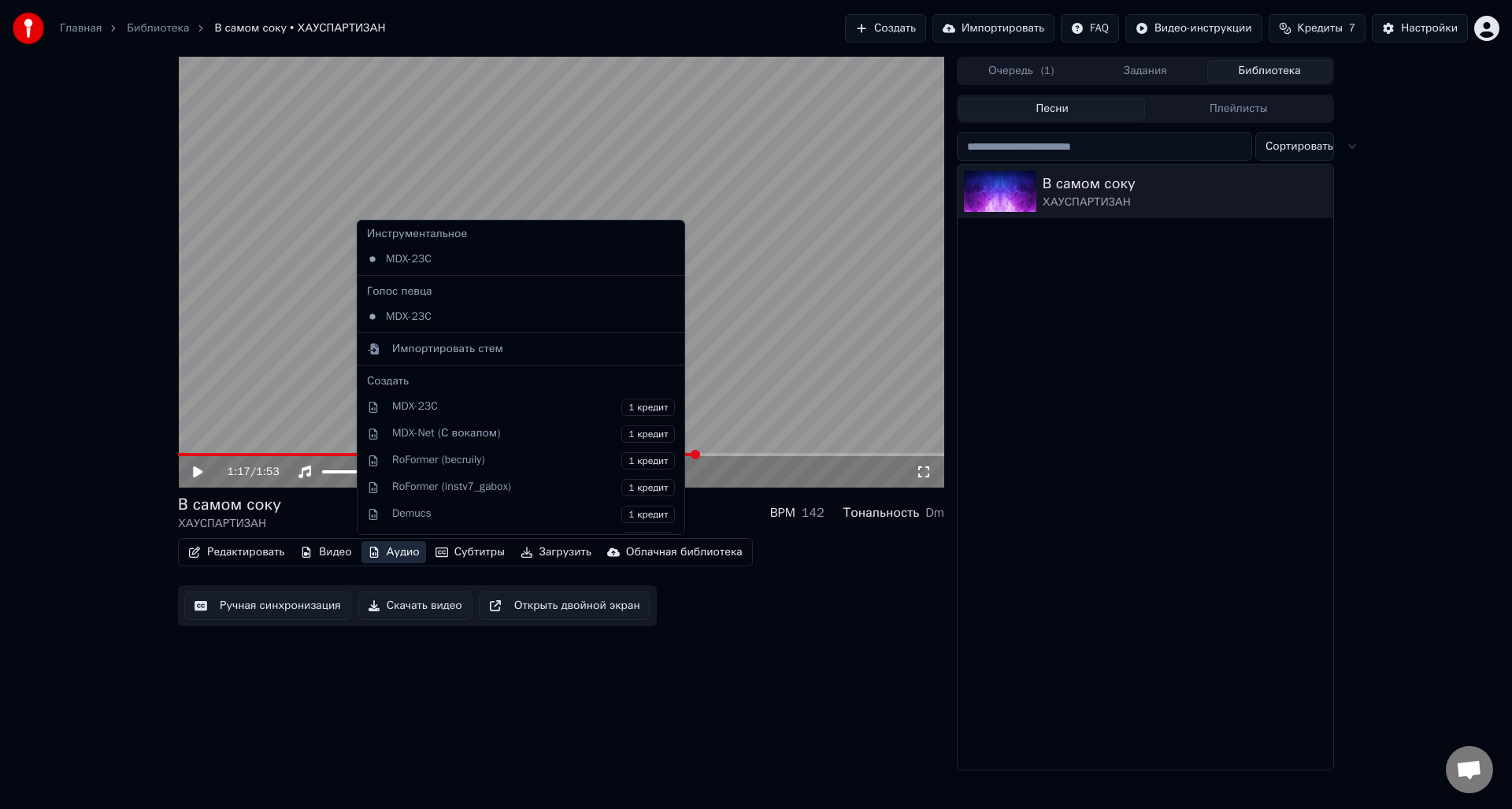 scroll, scrollTop: 0, scrollLeft: 0, axis: both 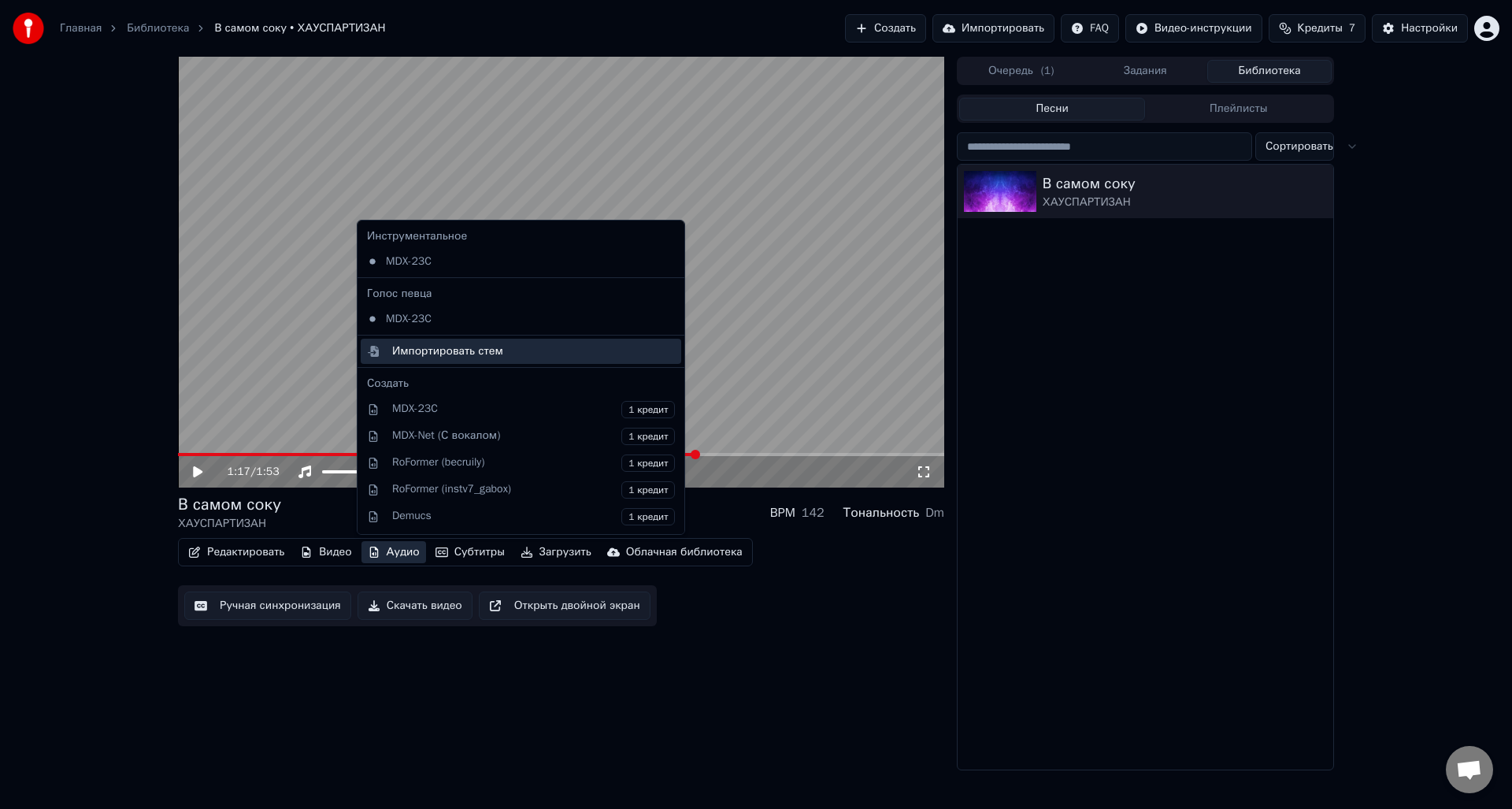 click on "Импортировать стем" at bounding box center [533, 351] 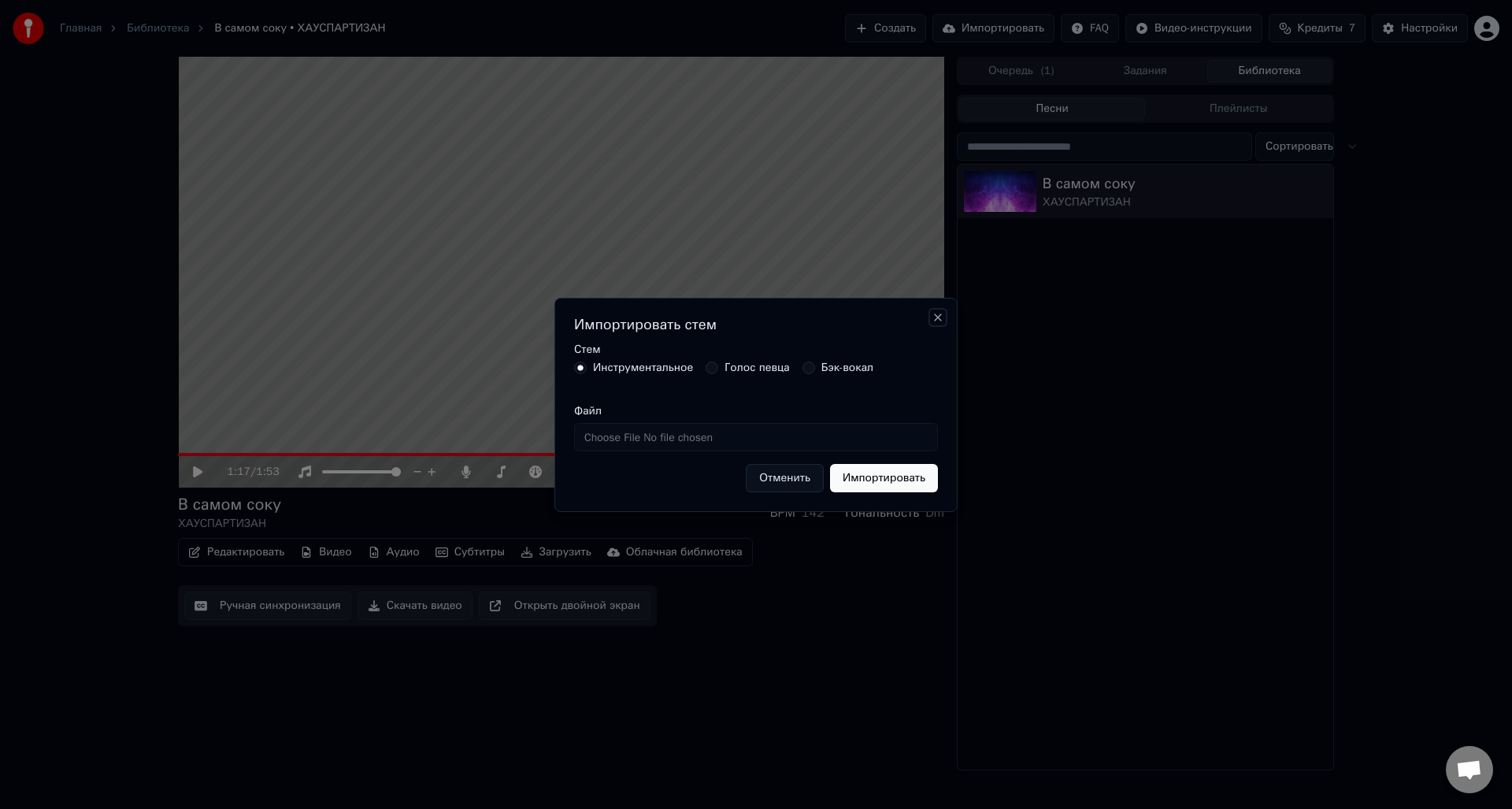click on "Close" at bounding box center (938, 317) 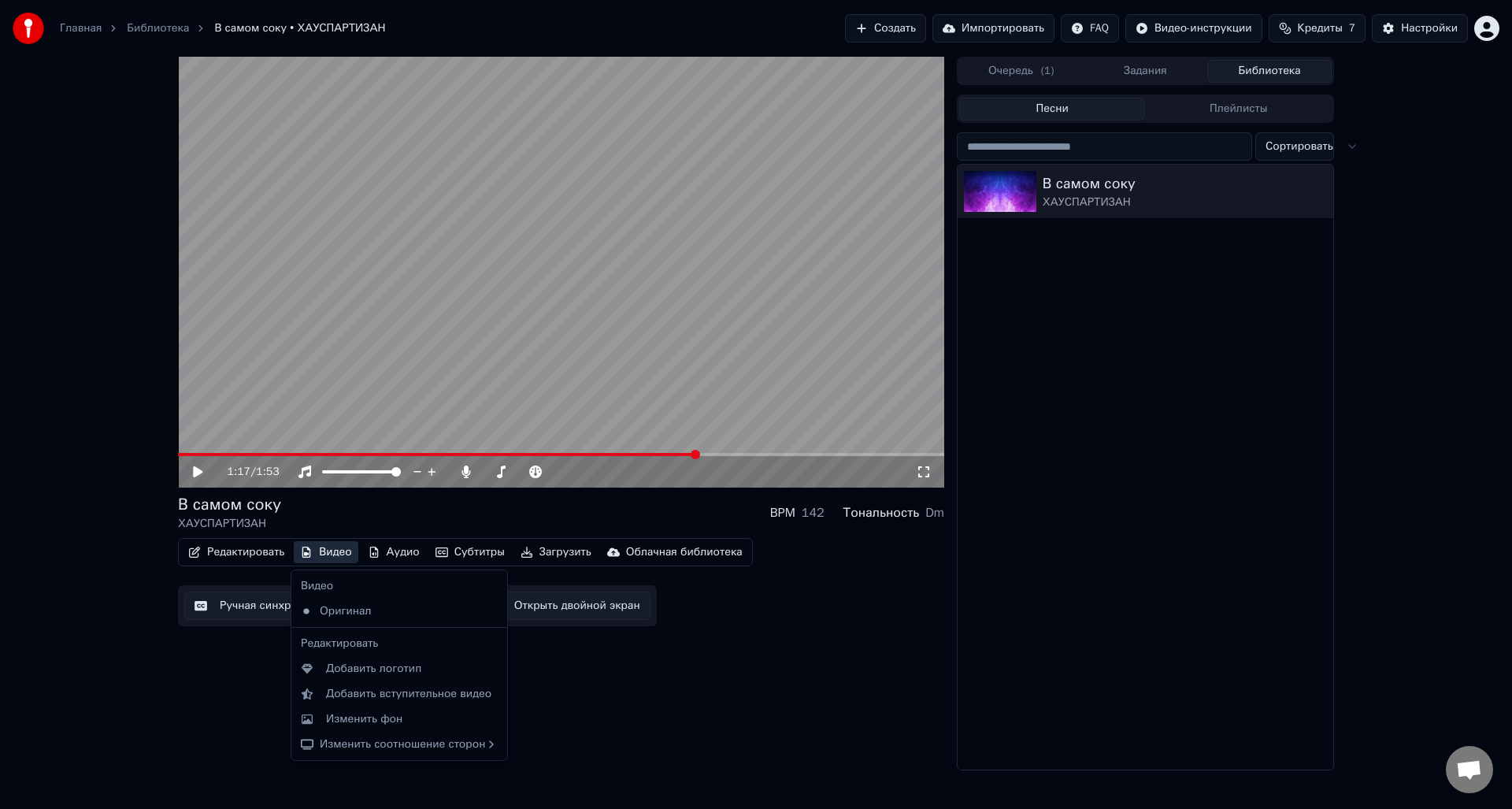 click on "Видео" at bounding box center [325, 552] 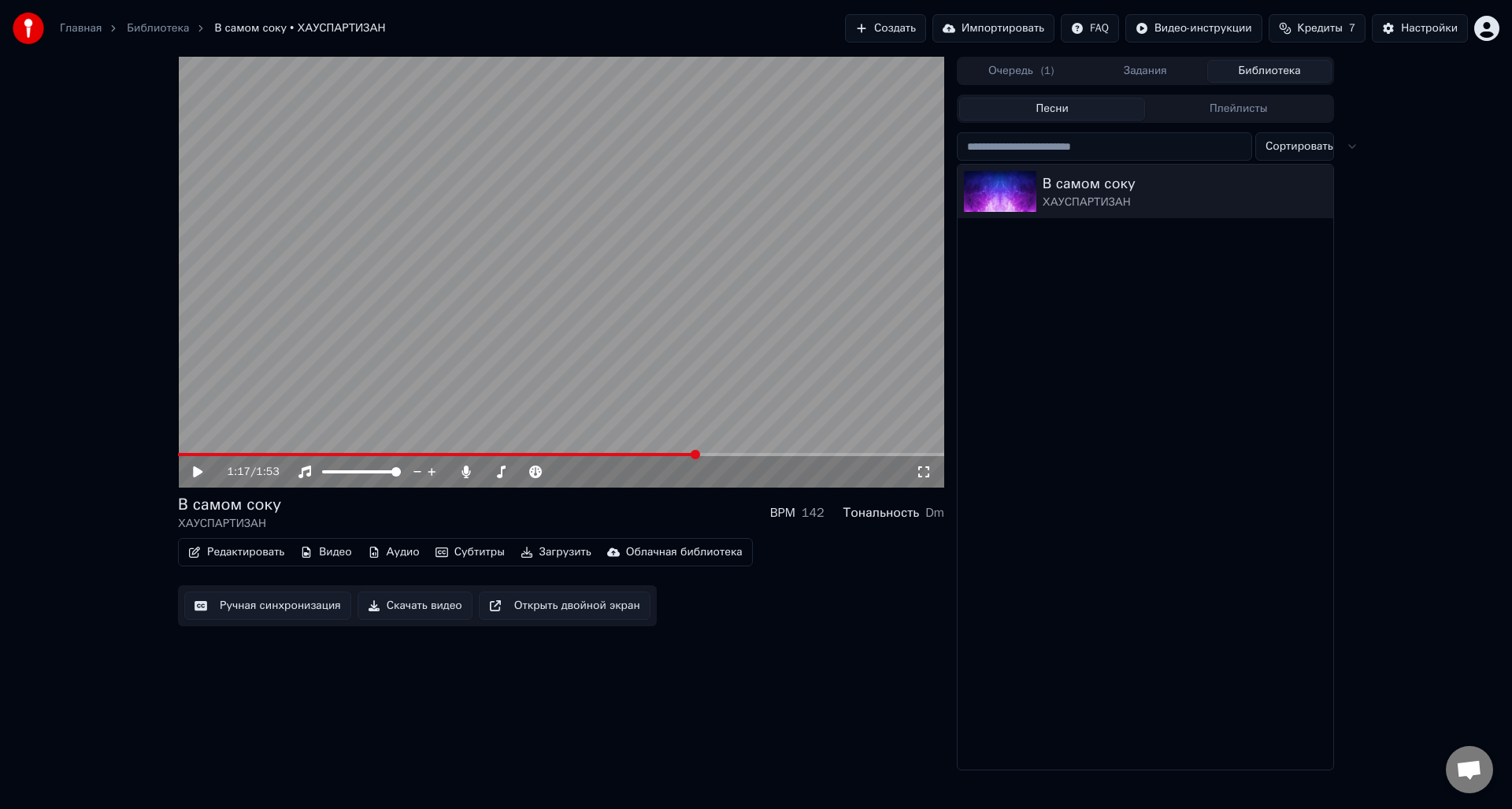 click on "Редактировать" at bounding box center (236, 552) 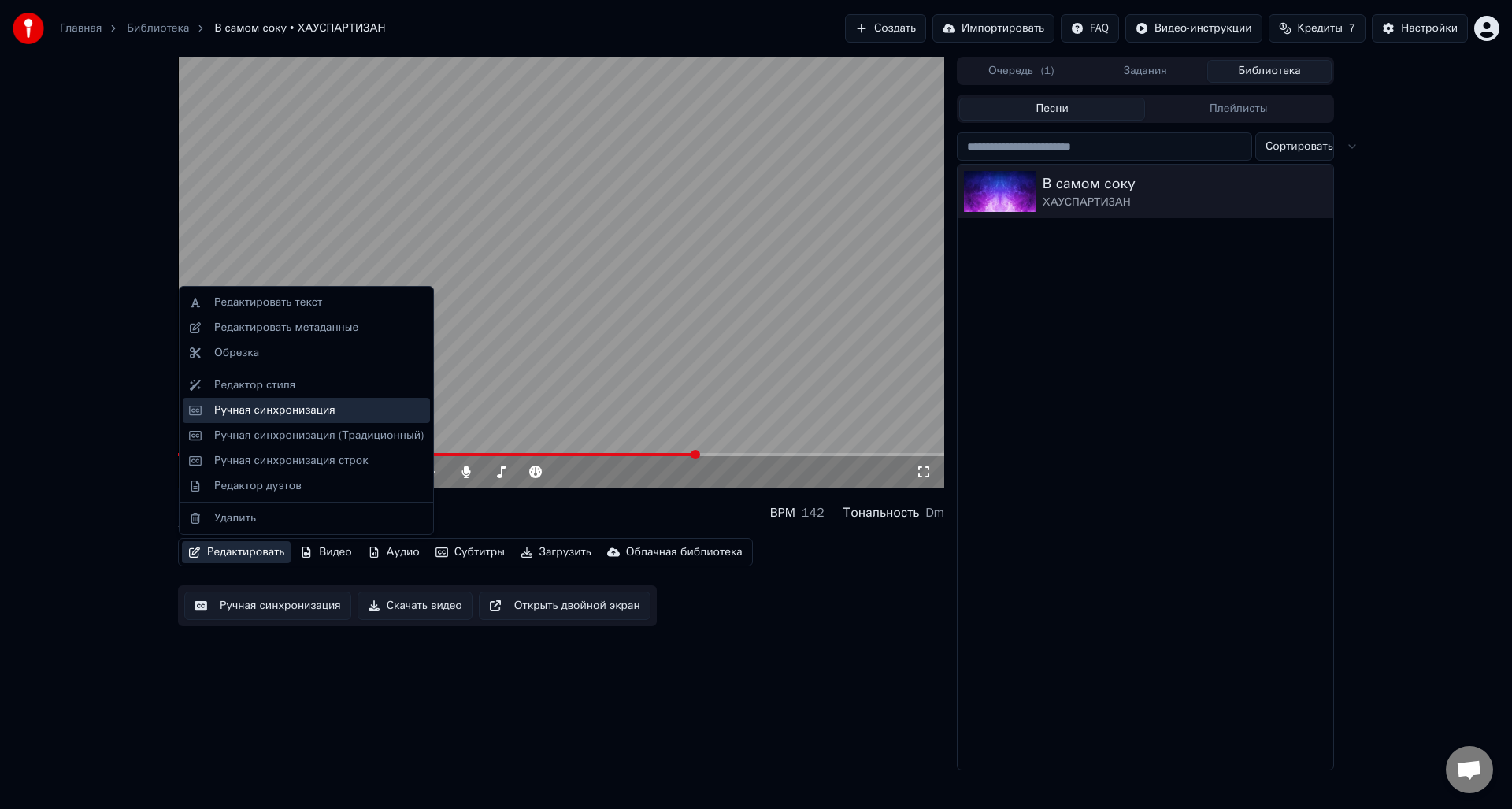 click on "Ручная синхронизация" at bounding box center (275, 410) 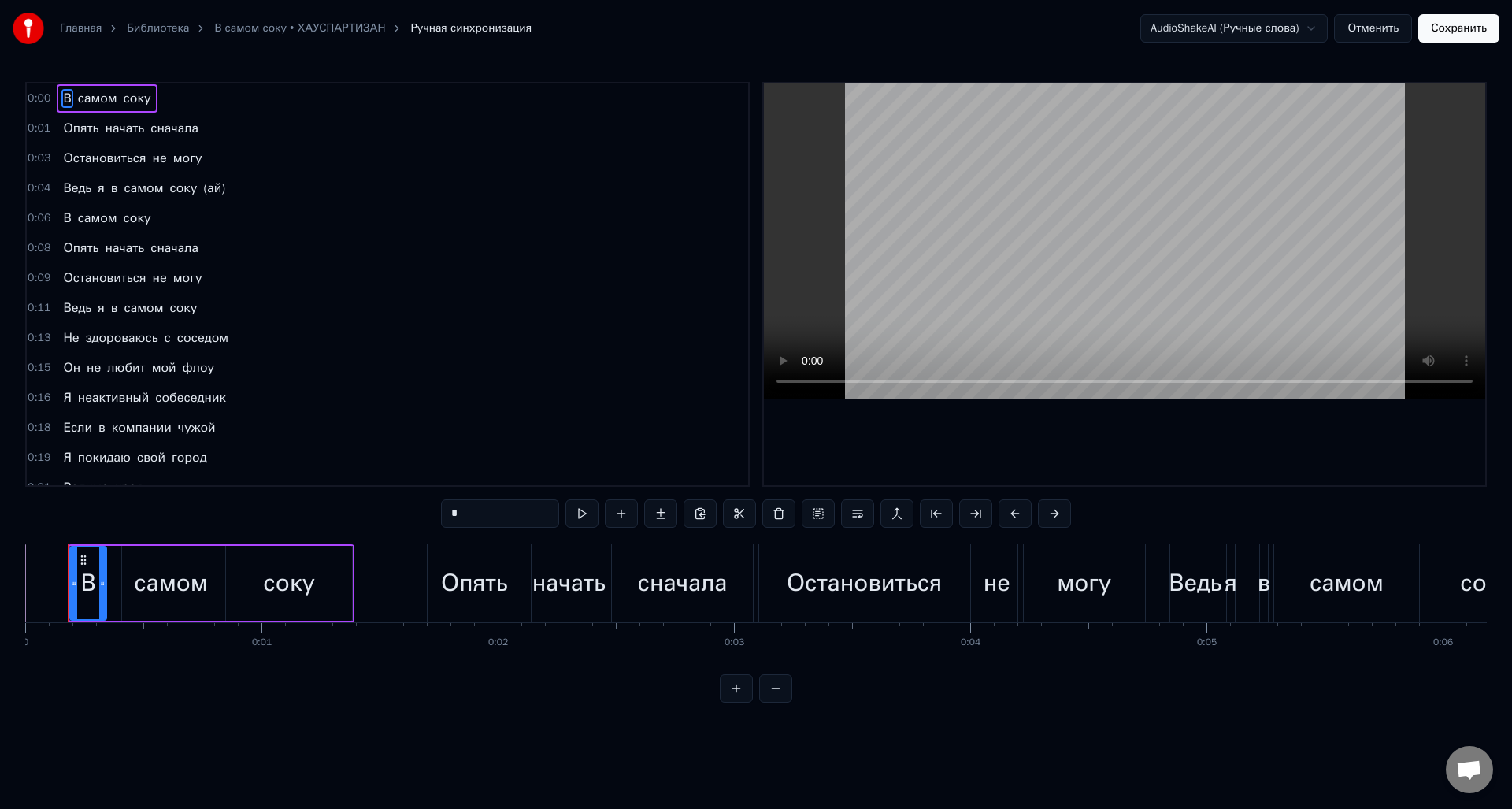 click on "В самом соку • ХАУСПАРТИЗАН" at bounding box center [299, 28] 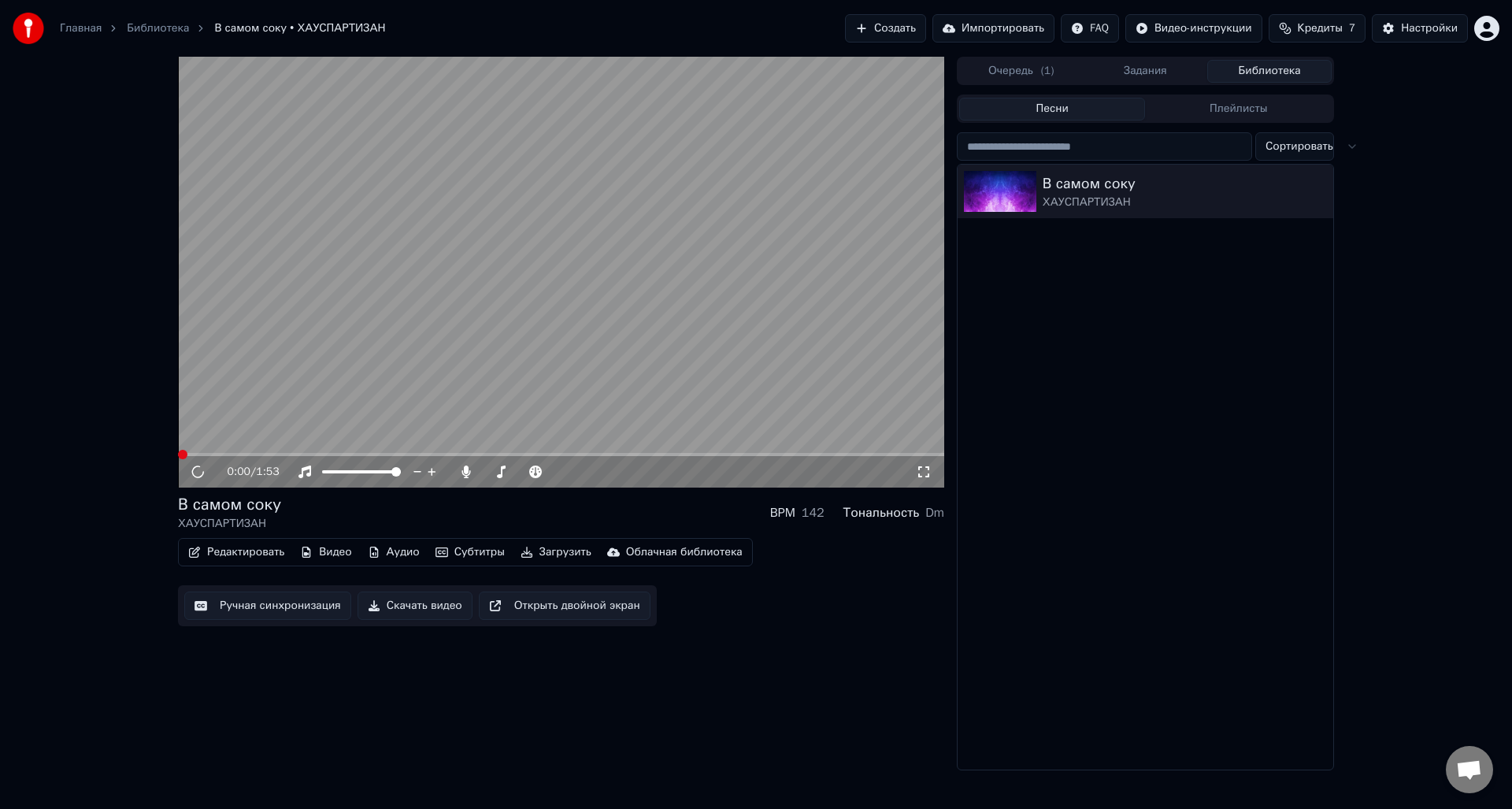 click on "Редактировать" at bounding box center [236, 552] 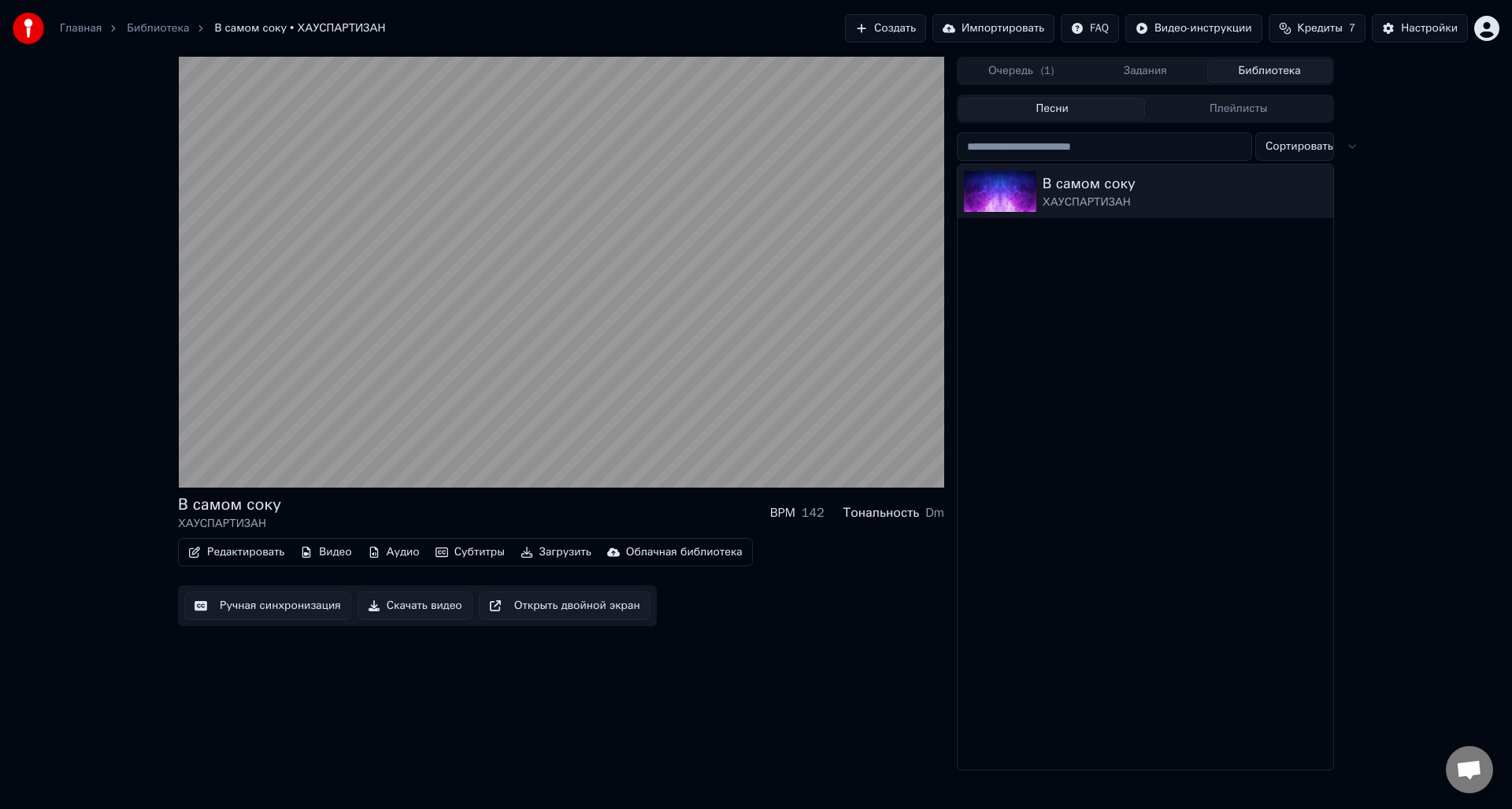 click on "В самом соку ХАУСПАРТИЗАН BPM 142 Тональность Dm" at bounding box center [561, 513] 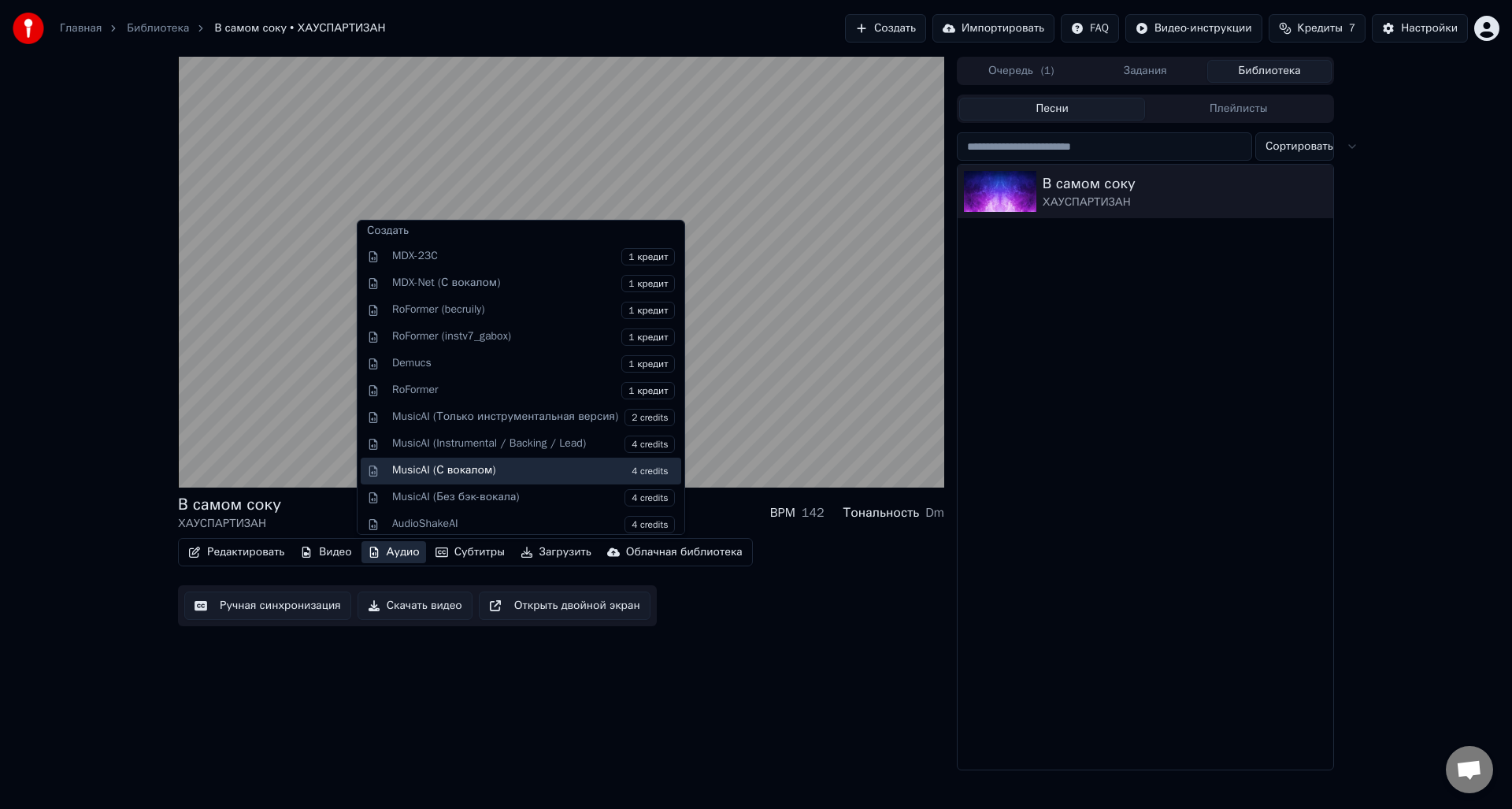 scroll, scrollTop: 160, scrollLeft: 0, axis: vertical 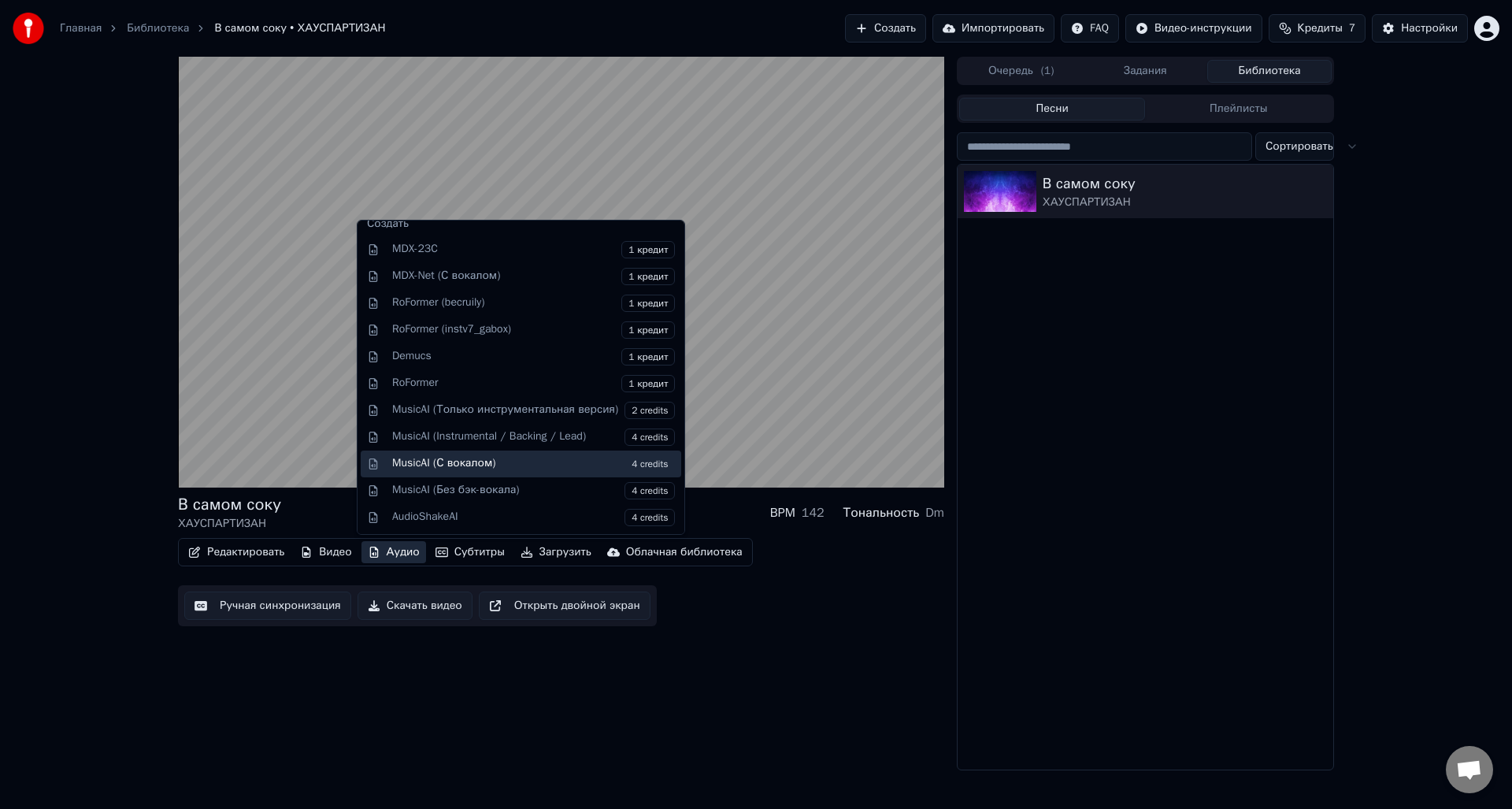 click on "MusicAI (С вокалом) 4 credits" at bounding box center (533, 464) 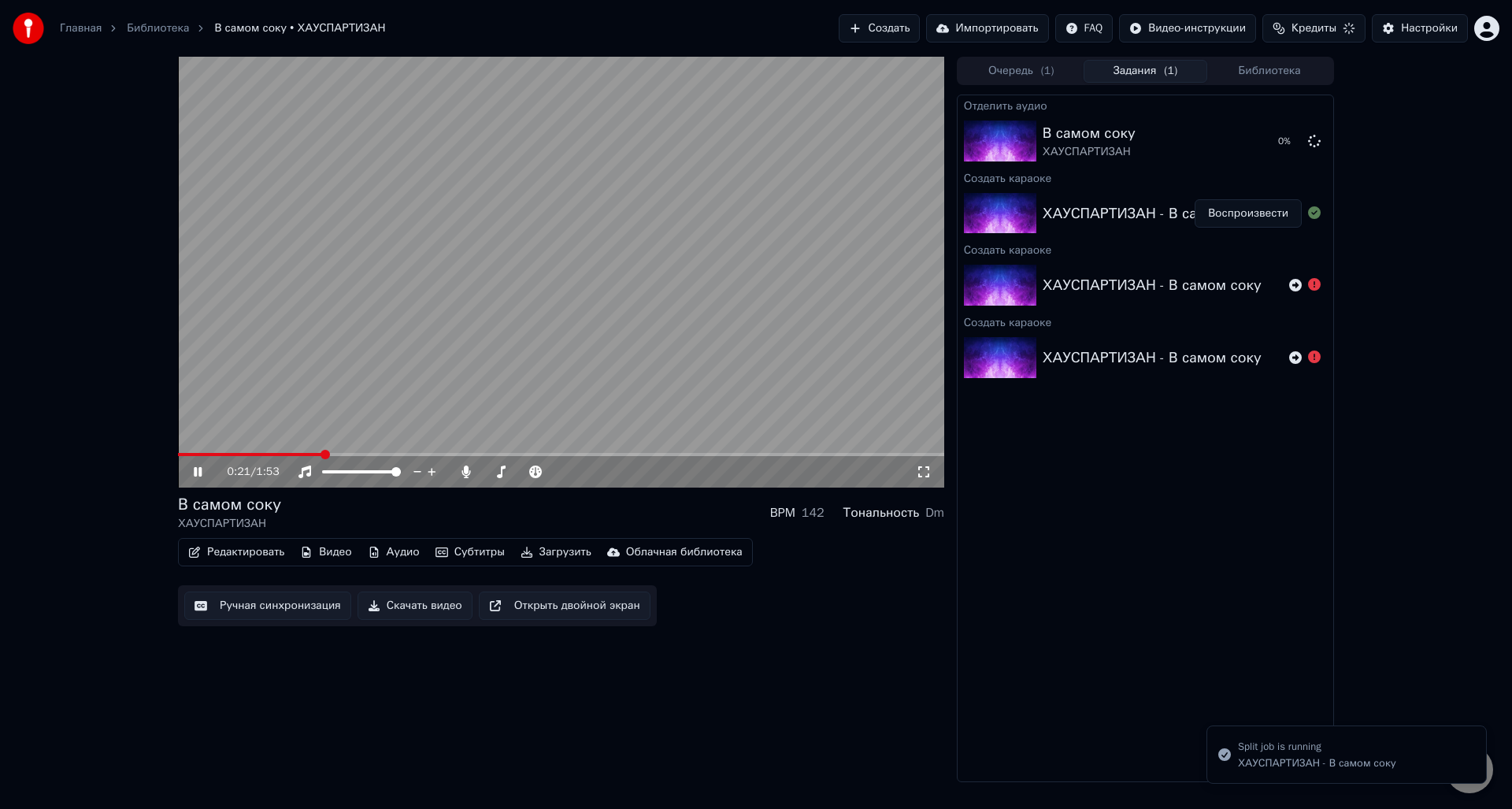 click on "Аудио" at bounding box center (394, 552) 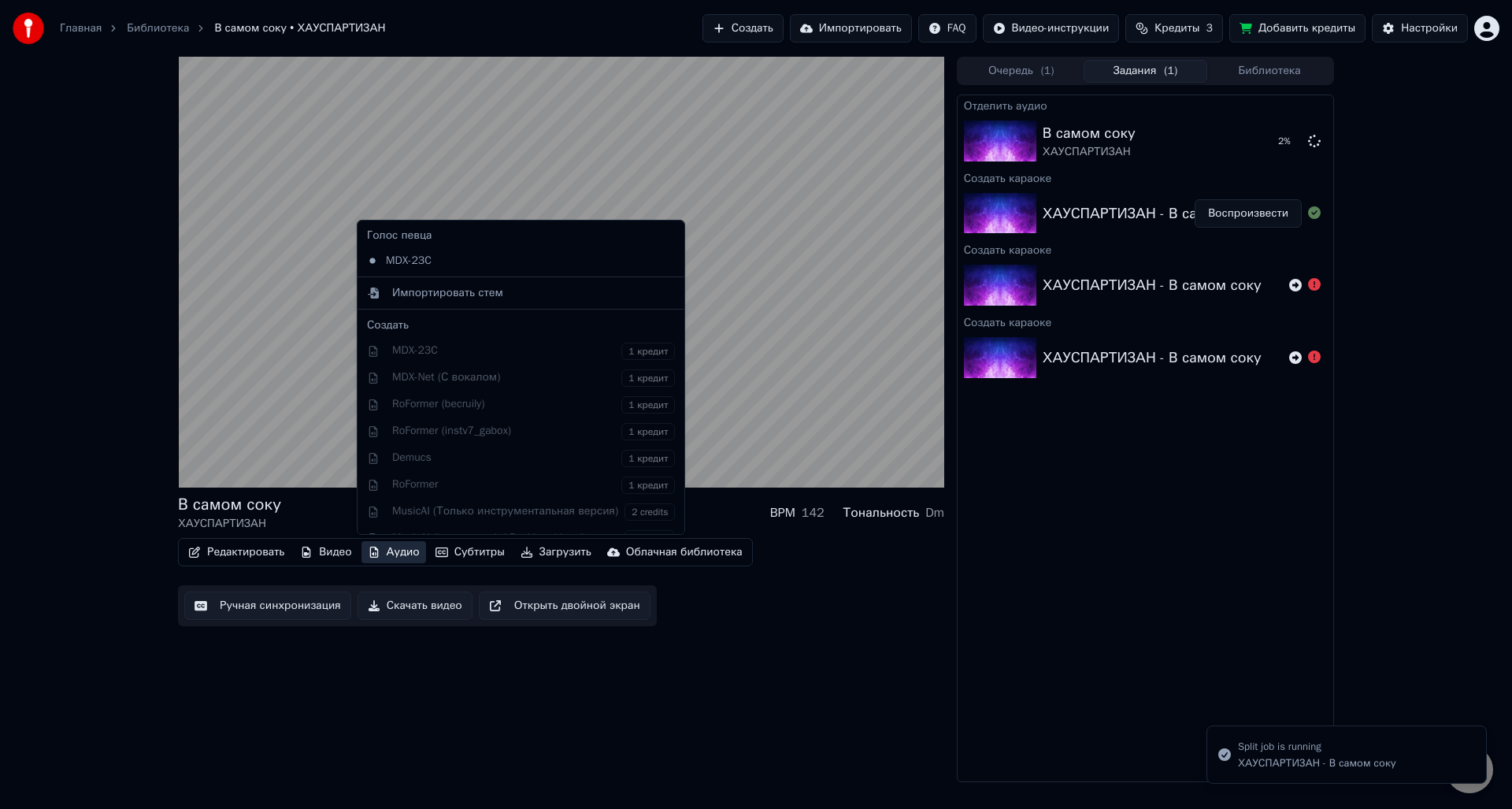 scroll, scrollTop: 160, scrollLeft: 0, axis: vertical 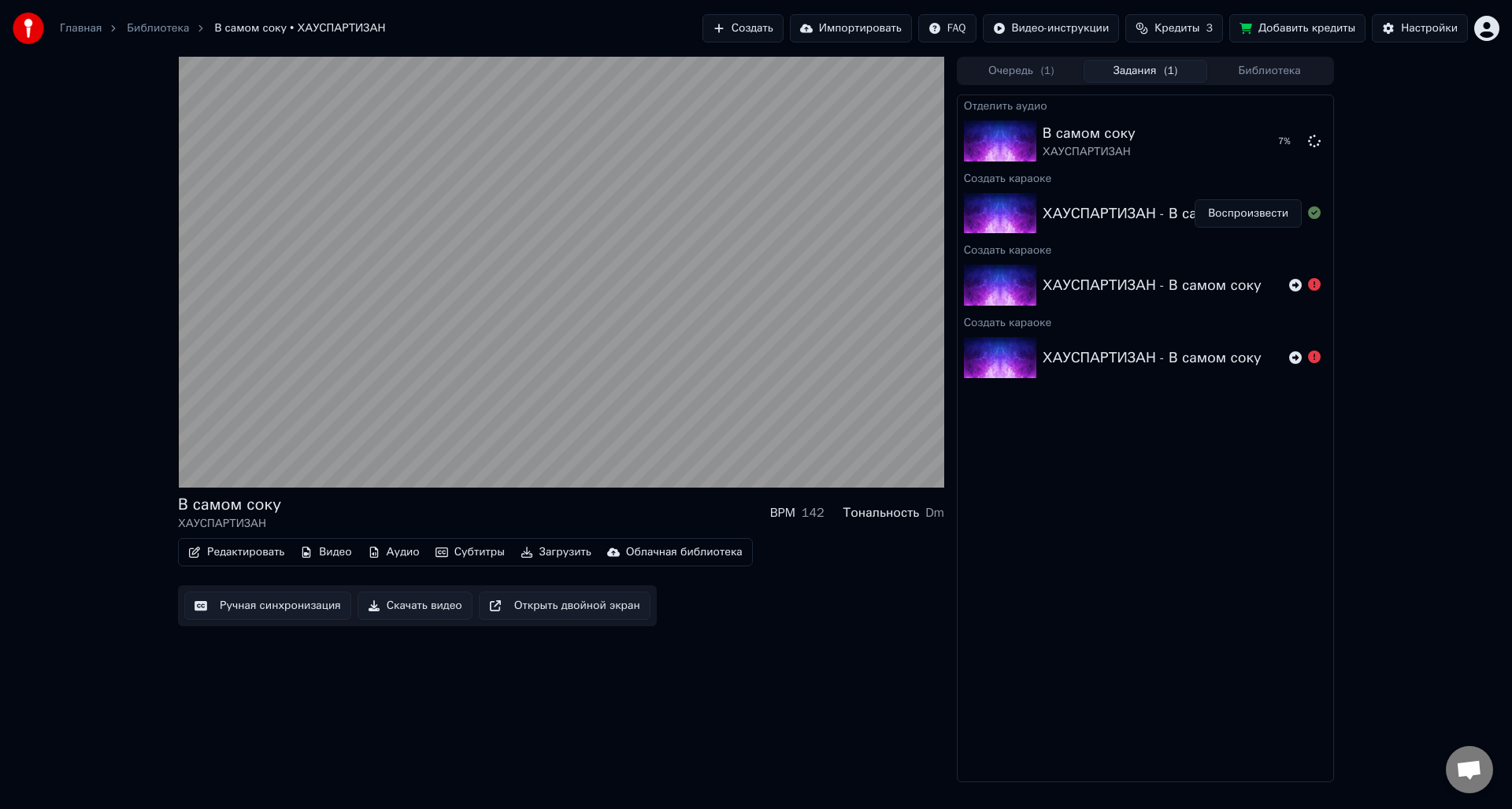 click on "Редактировать Видео Аудио Субтитры Загрузить Облачная библиотека Ручная синхронизация Скачать видео Открыть двойной экран" at bounding box center (561, 582) 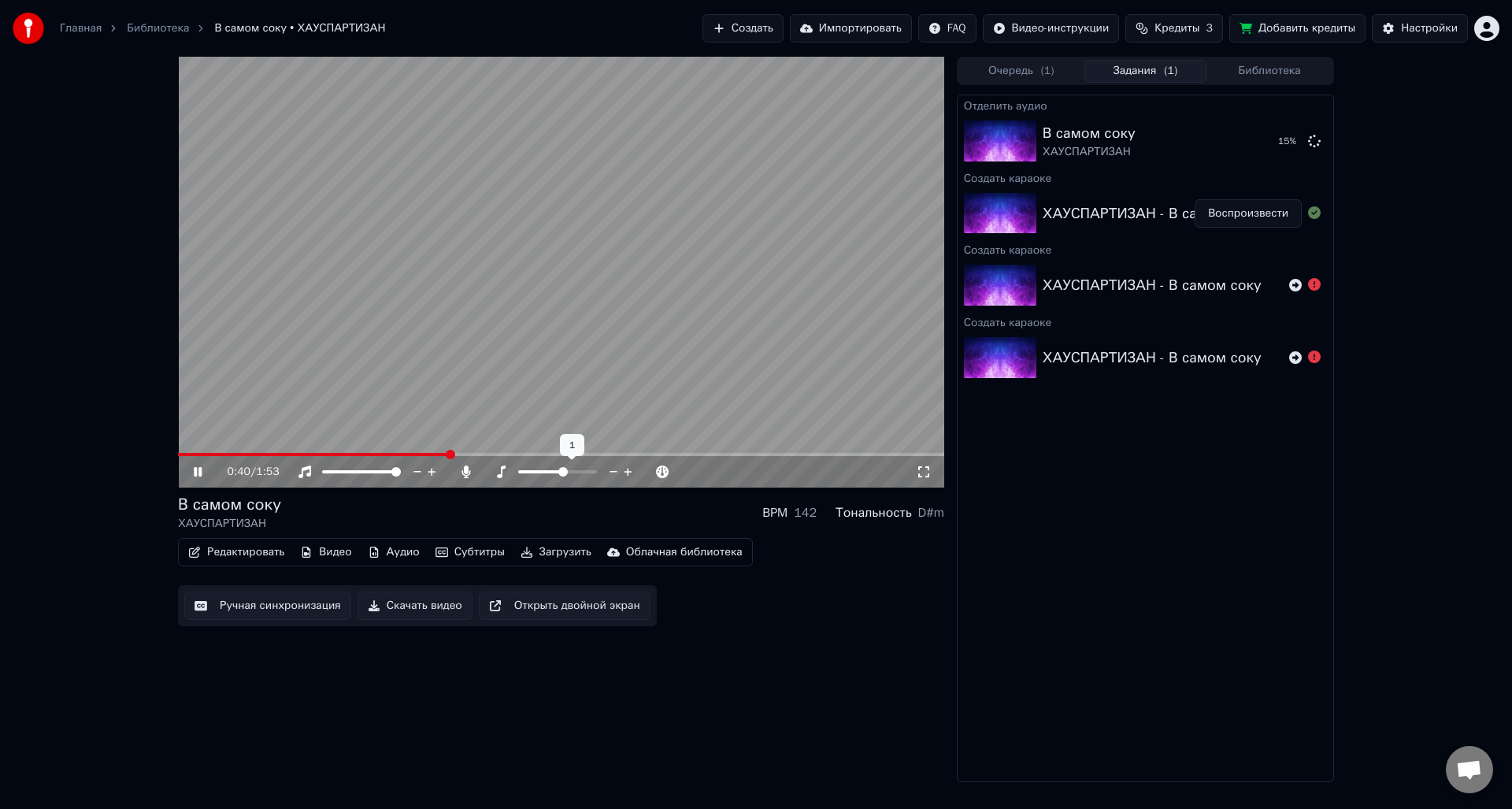 click at bounding box center [563, 472] 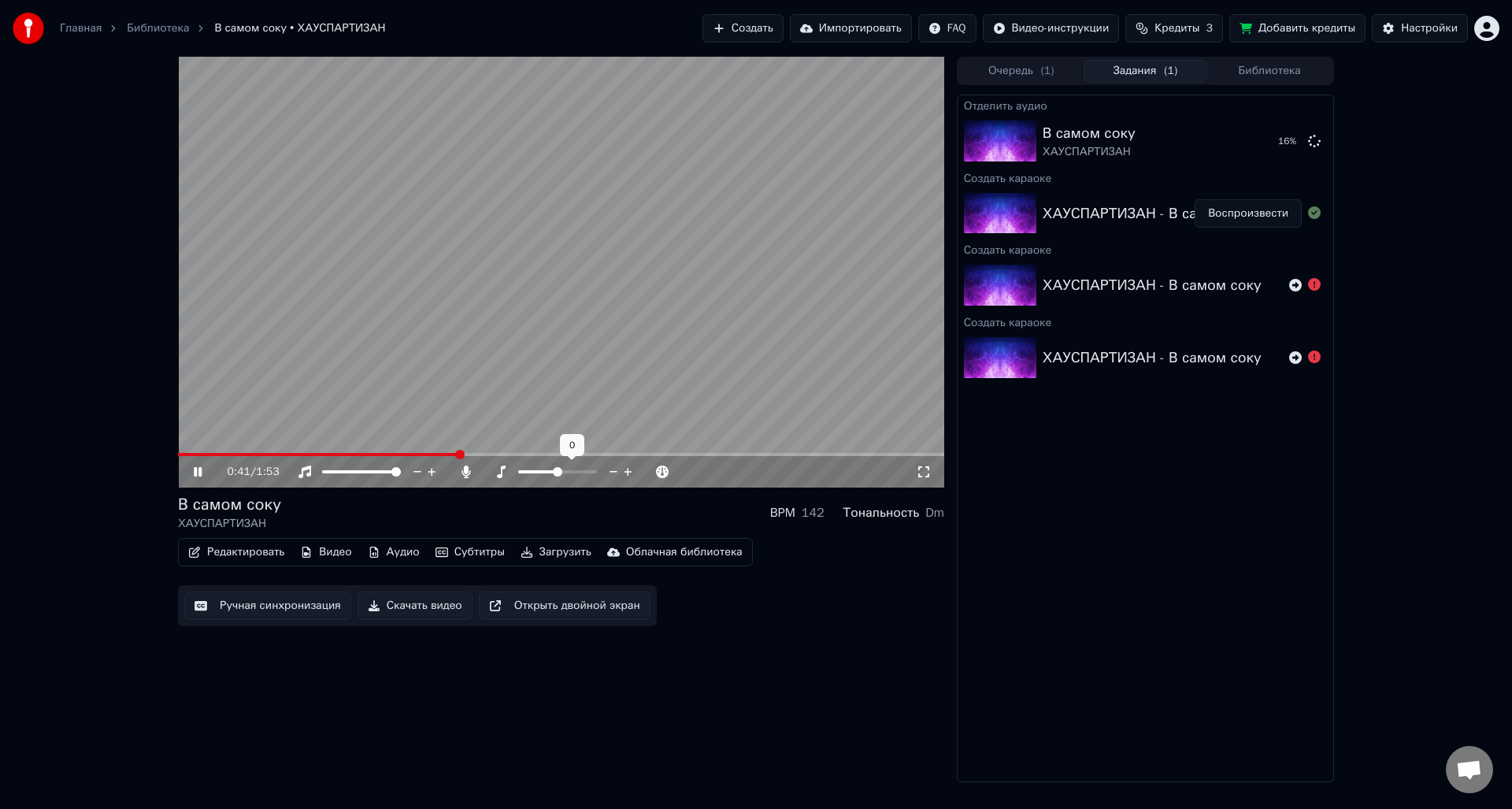 click at bounding box center (558, 472) 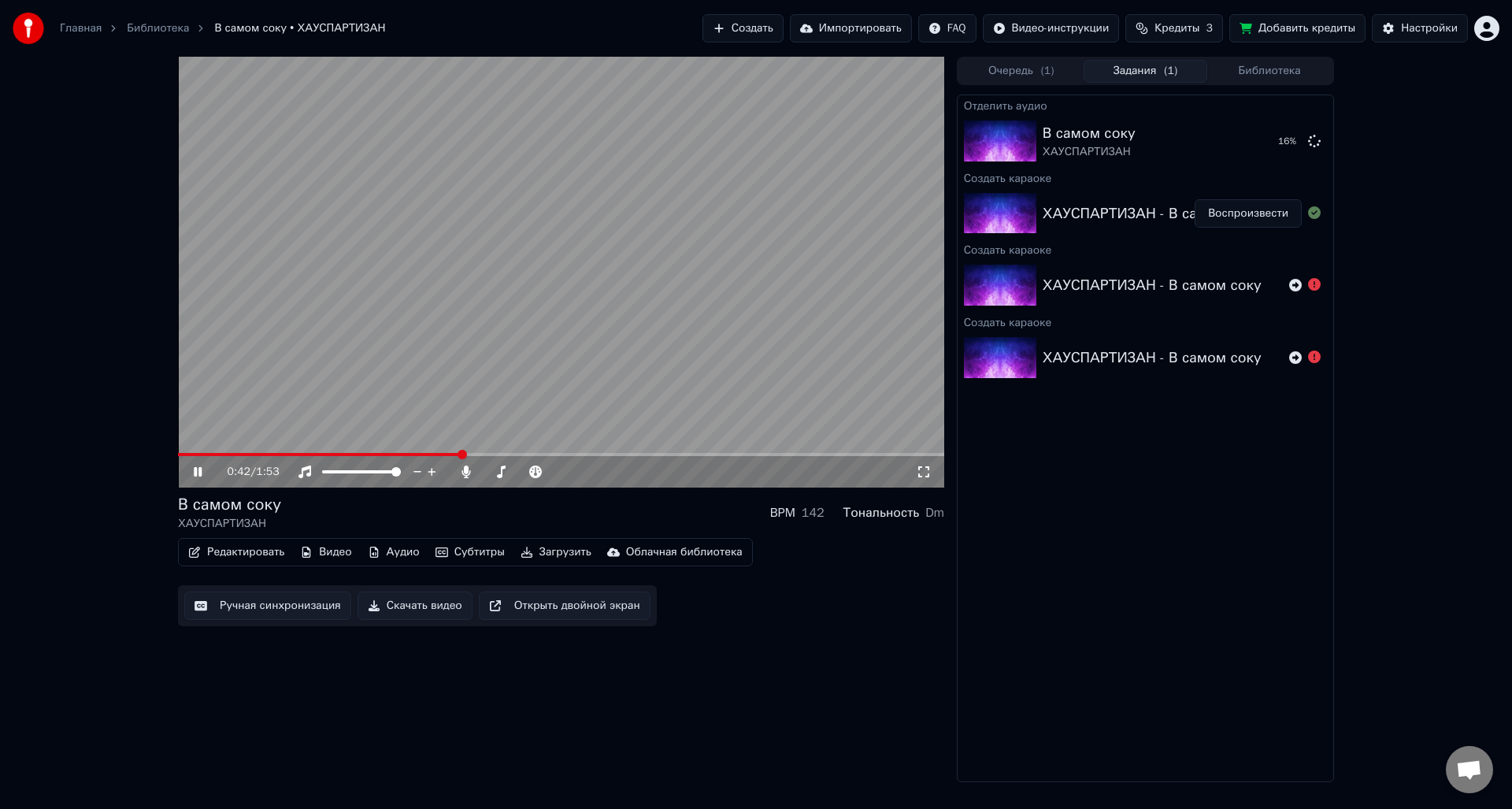 click on "В самом соку ХАУСПАРТИЗАН BPM 142 Тональность Dm" at bounding box center [561, 513] 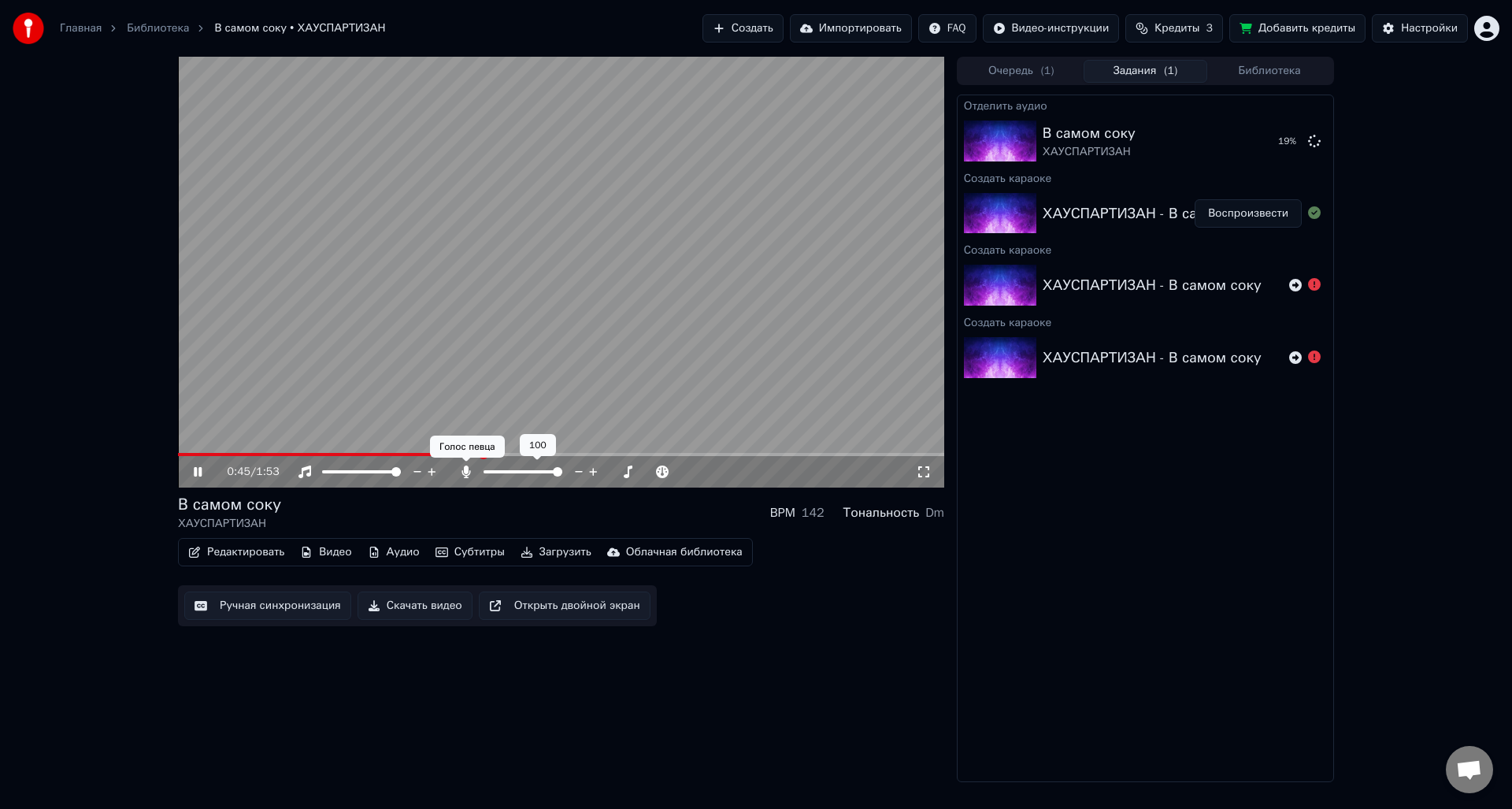 click 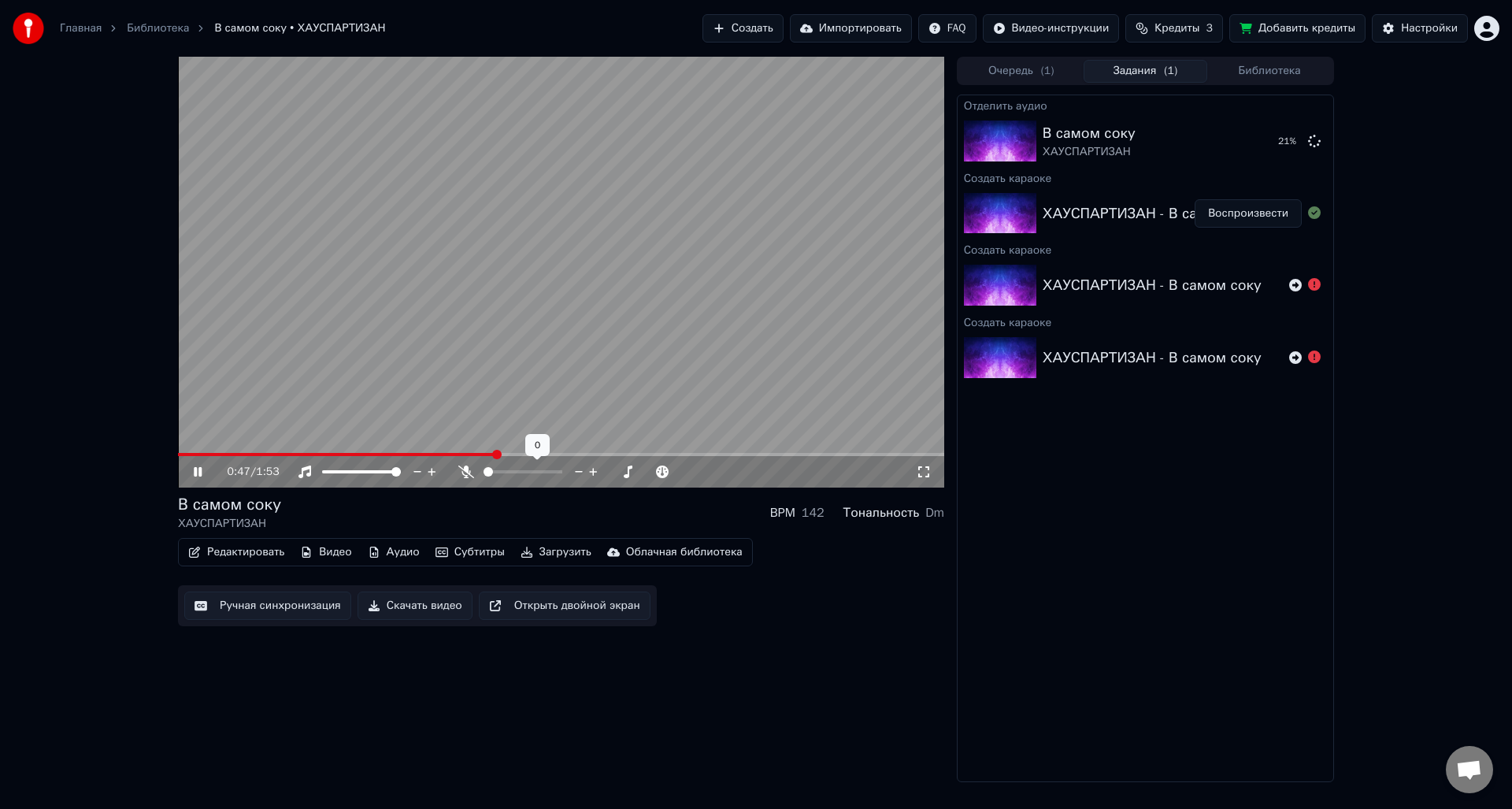click 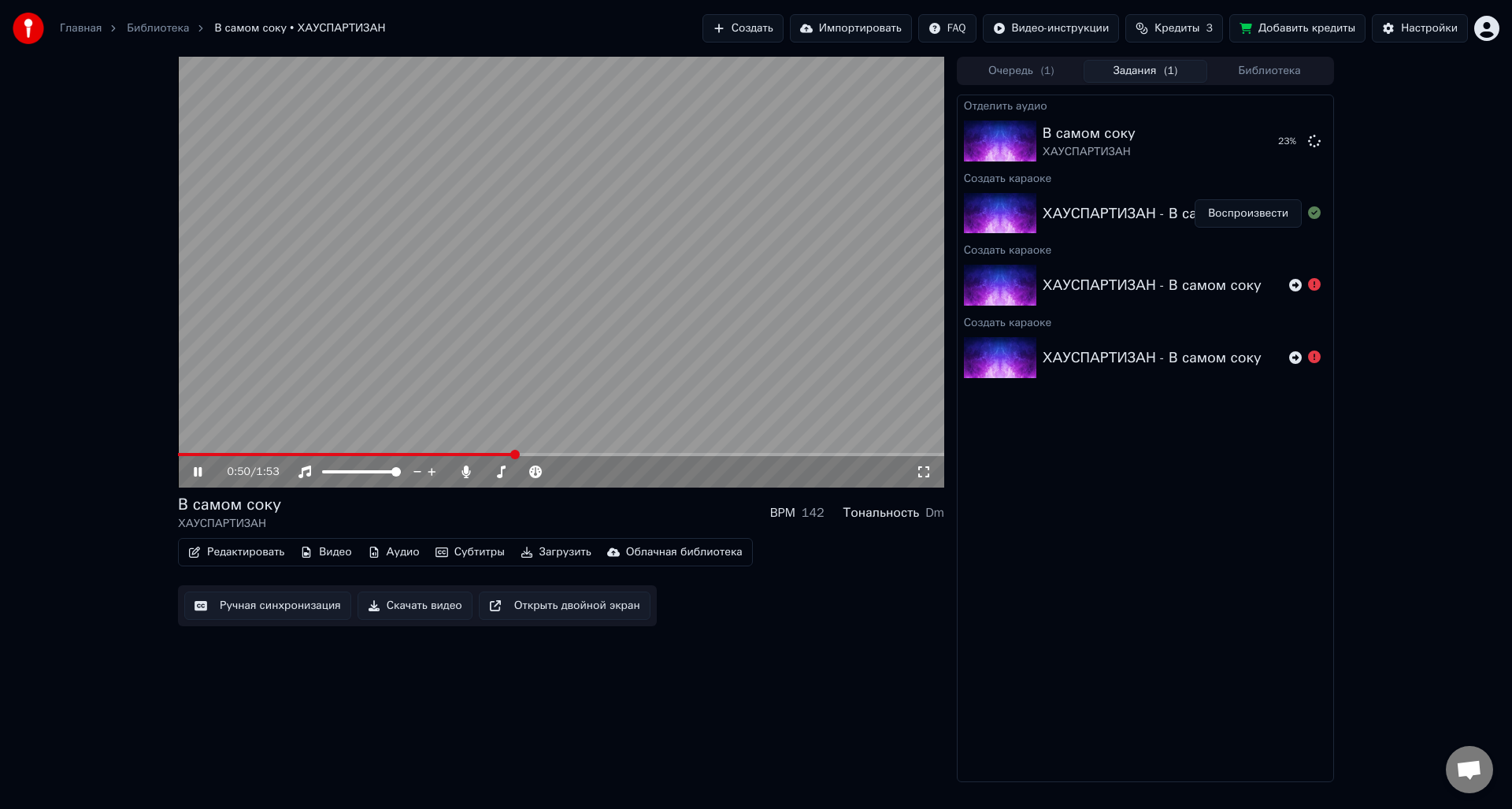 click on "В самом соку ХАУСПАРТИЗАН BPM 142 Тональность Dm" at bounding box center (561, 513) 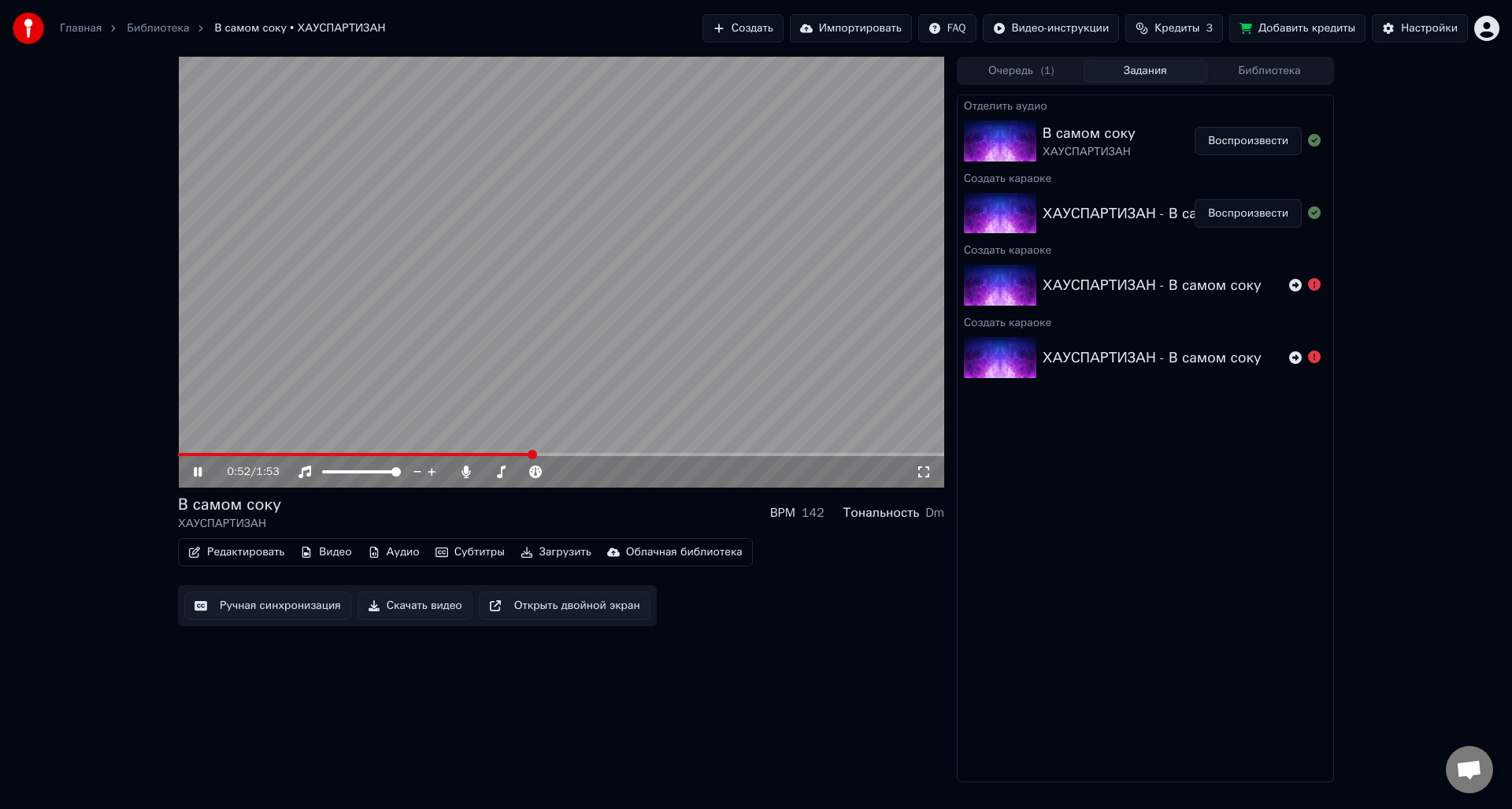click on "Воспроизвести" at bounding box center [1248, 141] 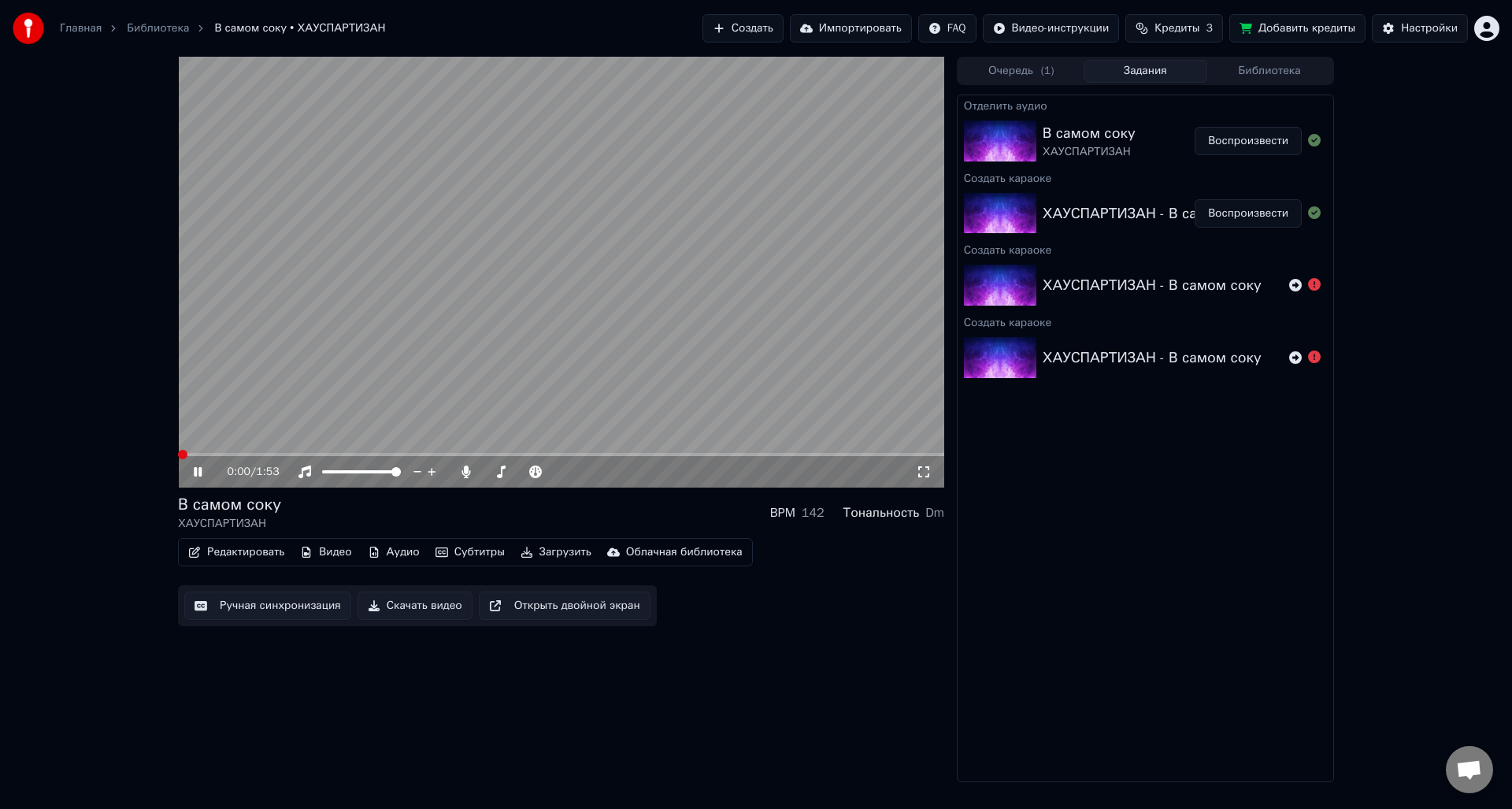 click at bounding box center [561, 455] 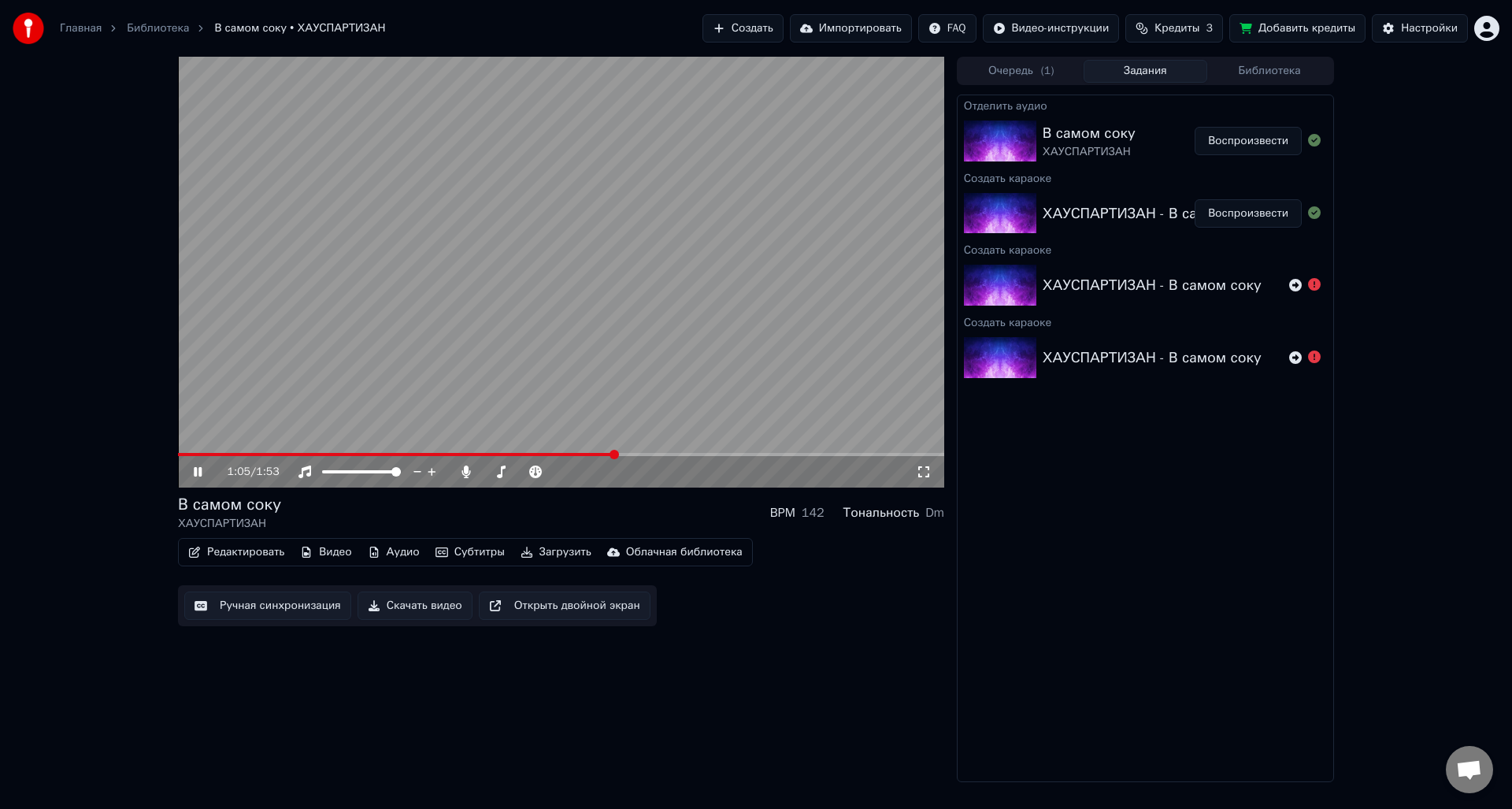 click at bounding box center (561, 272) 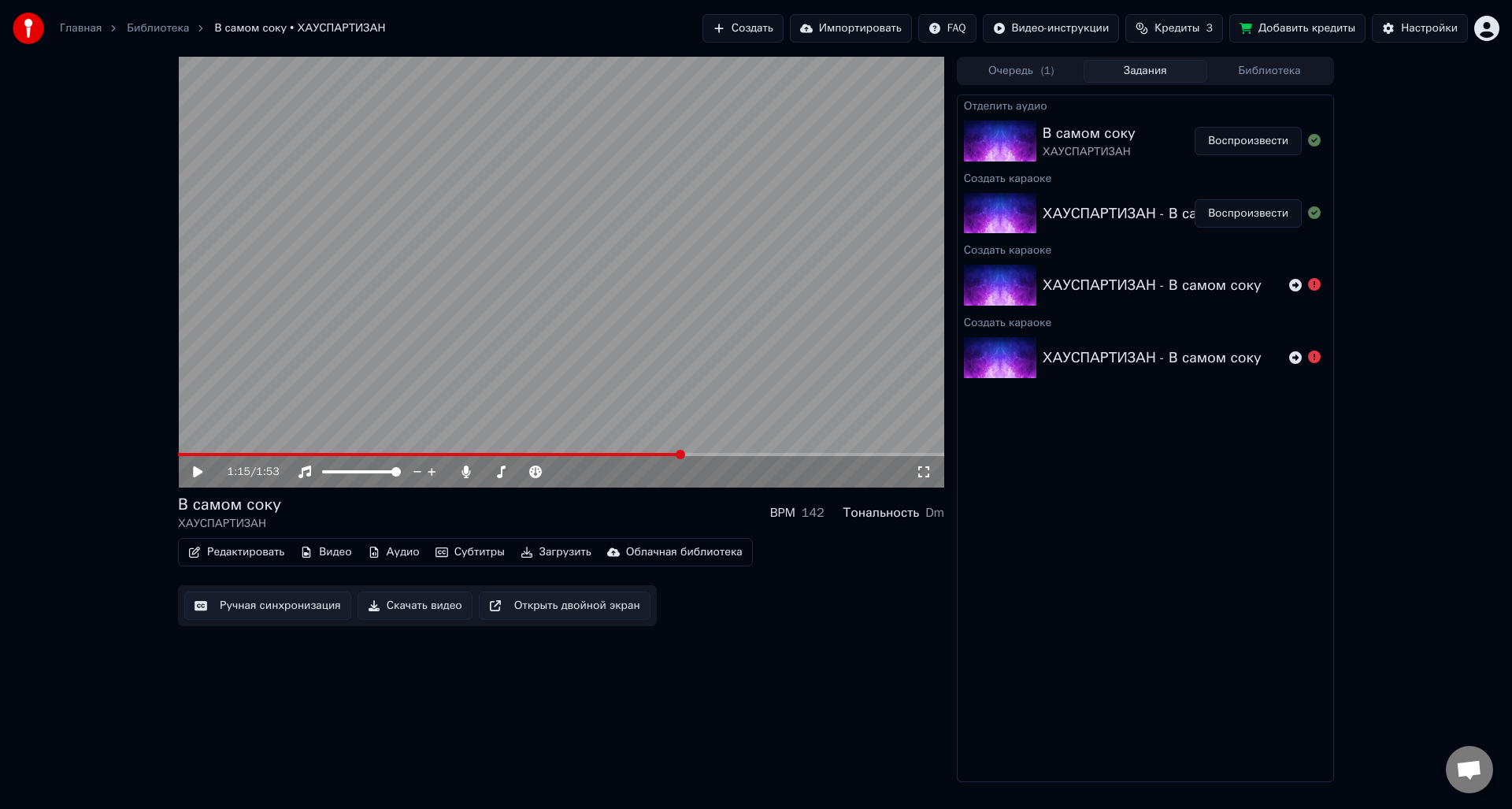 click at bounding box center (561, 455) 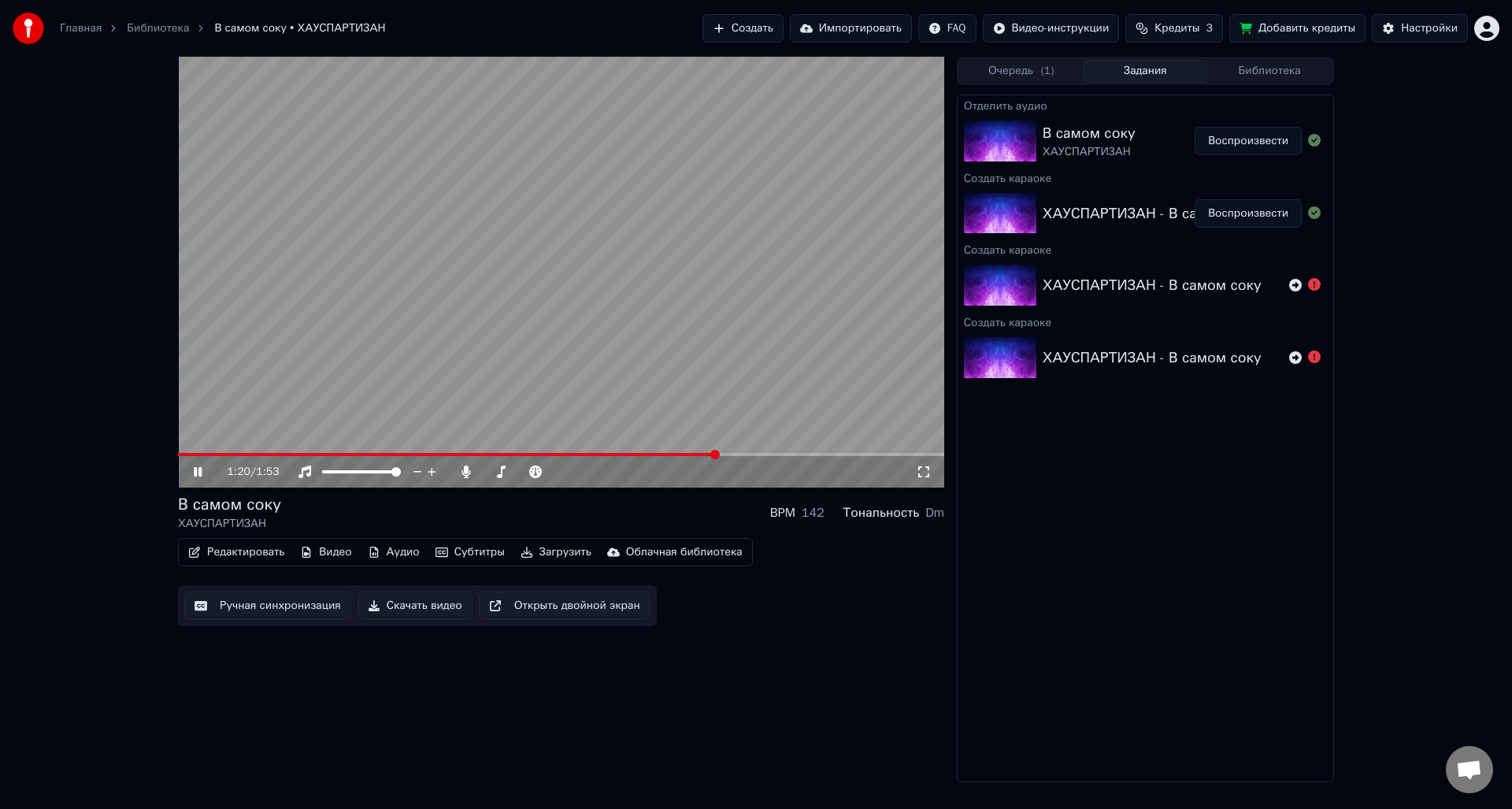 click on "Редактировать" at bounding box center (236, 552) 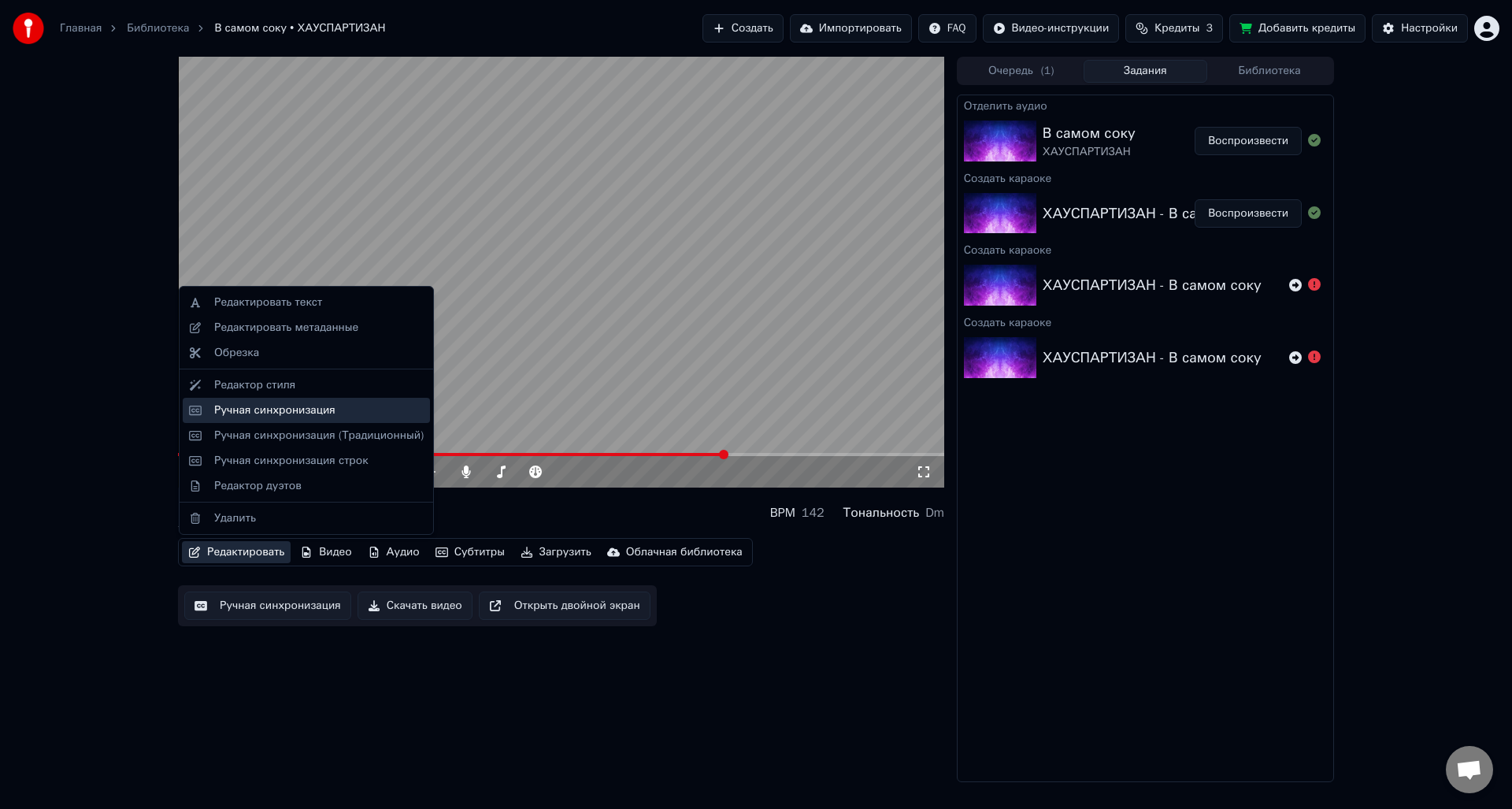 click on "Ручная синхронизация" at bounding box center (275, 410) 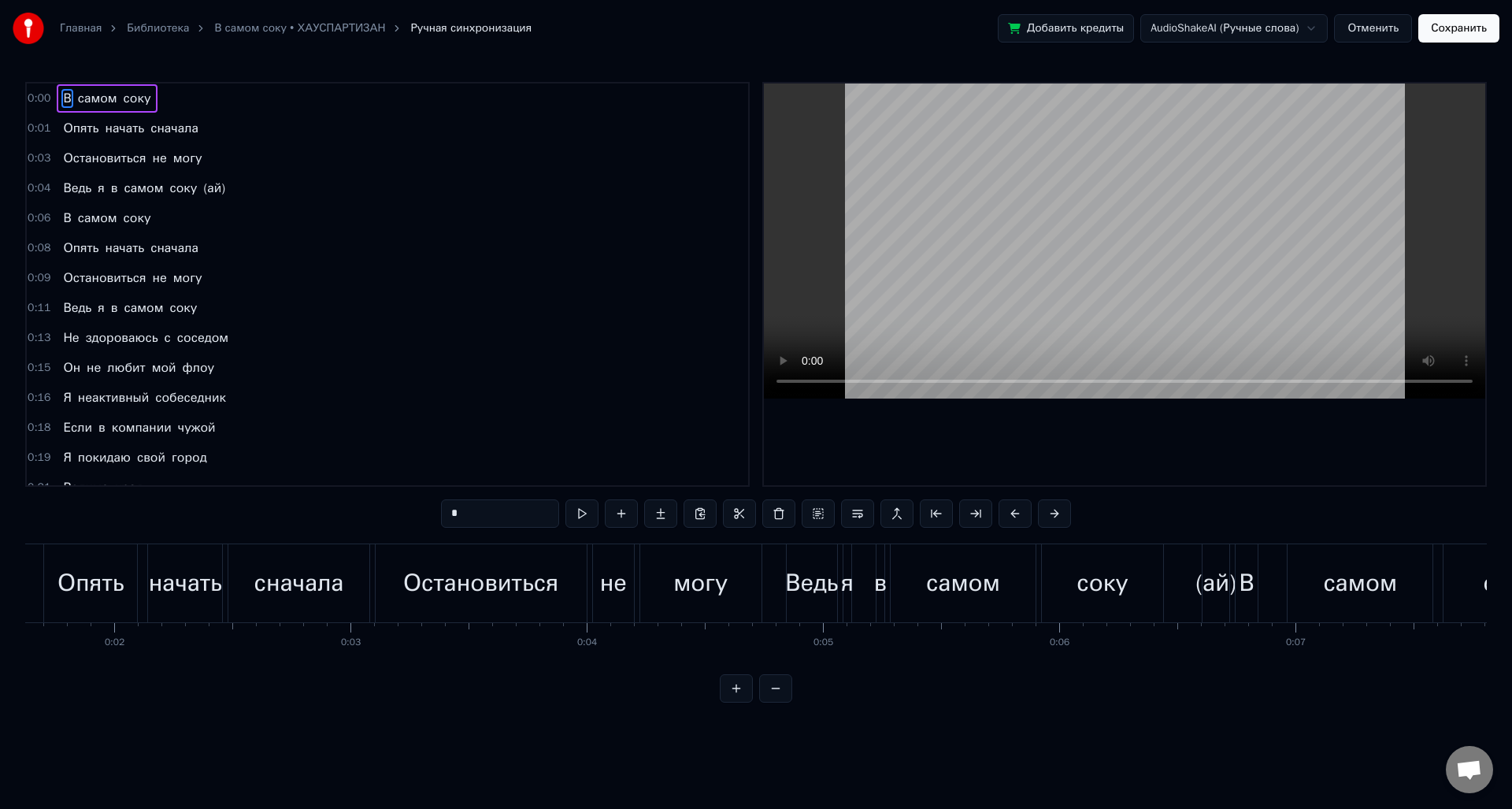 scroll, scrollTop: 0, scrollLeft: 310, axis: horizontal 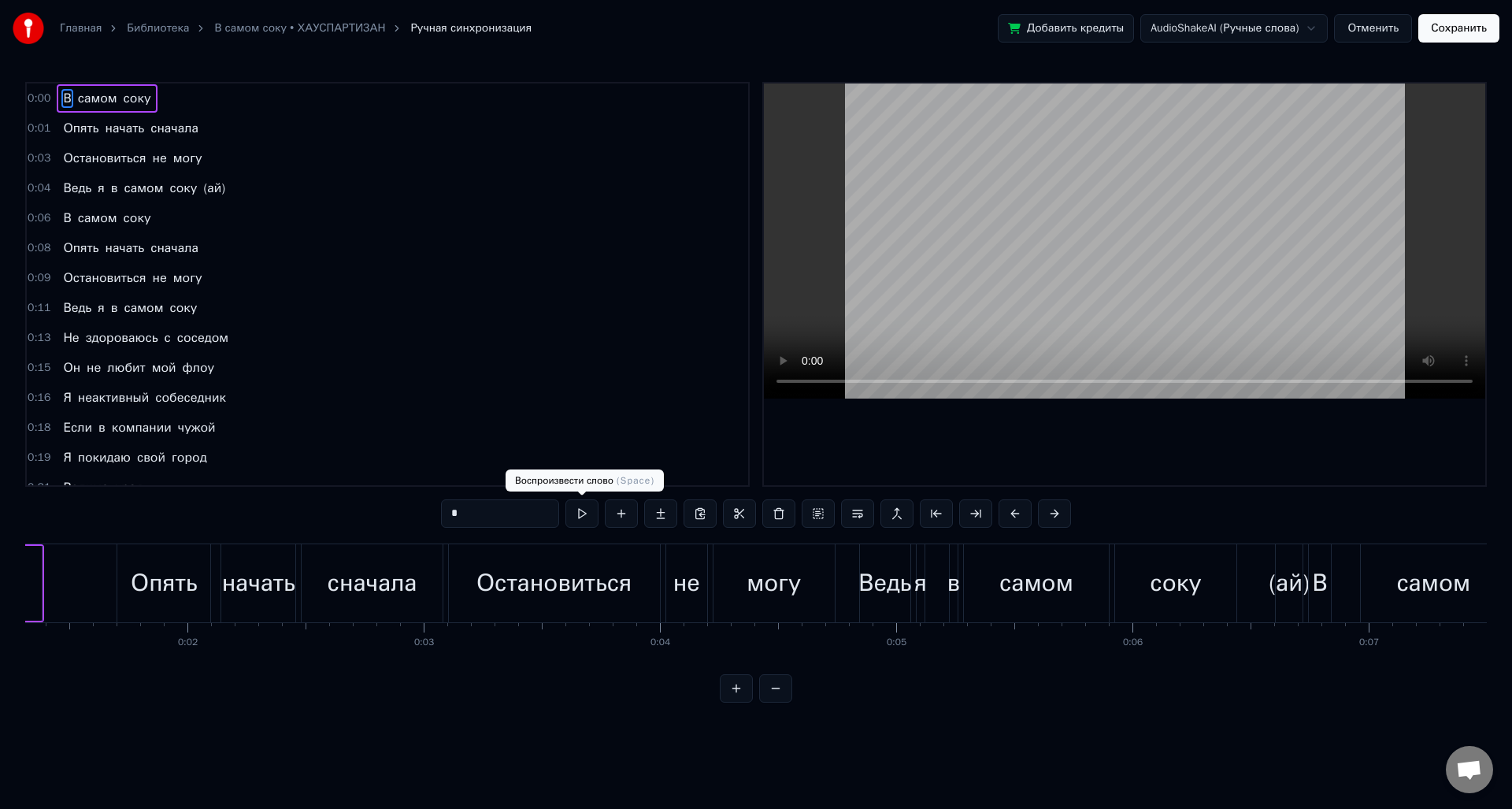 click at bounding box center [582, 514] 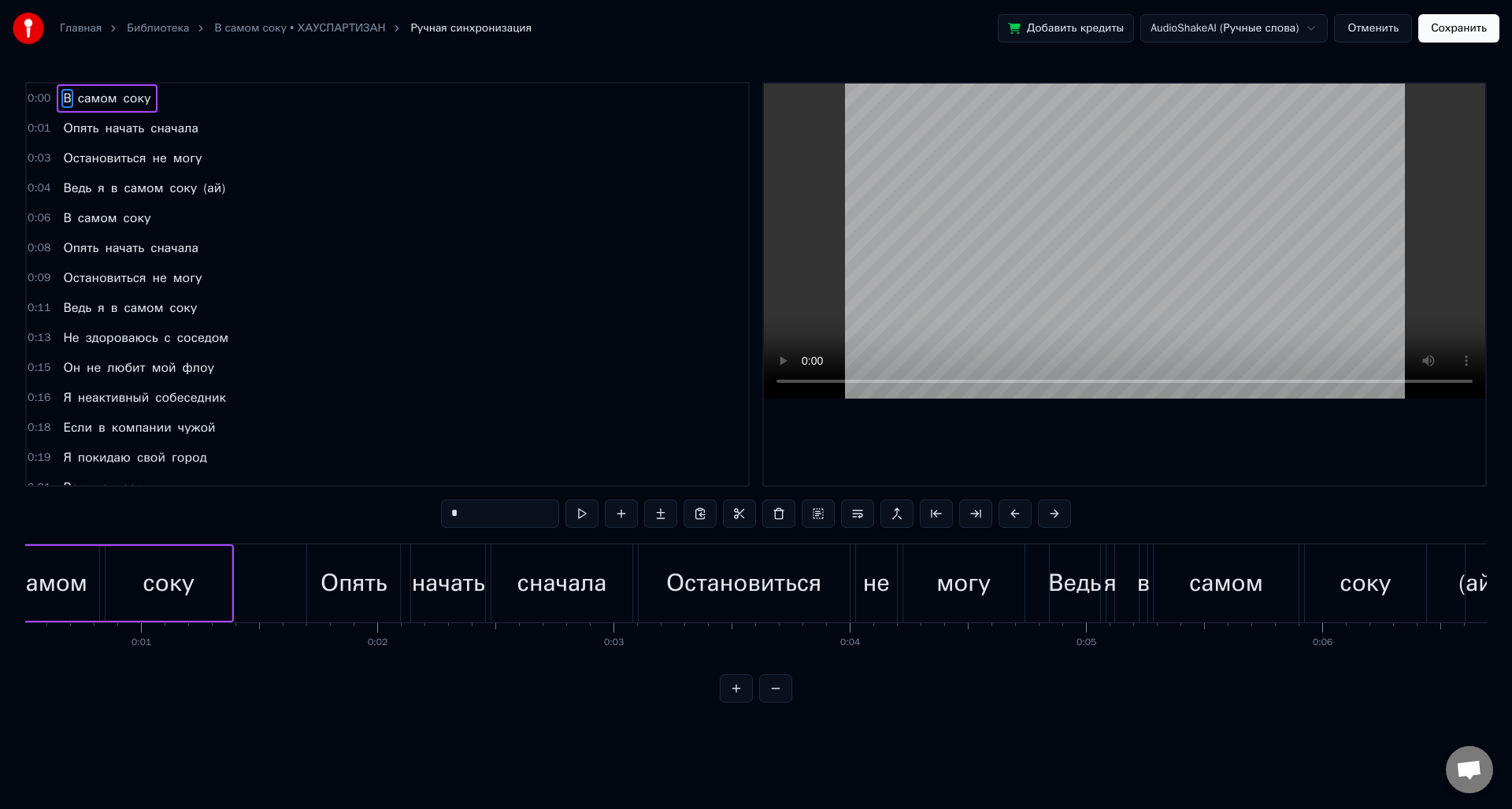 scroll, scrollTop: 0, scrollLeft: 2, axis: horizontal 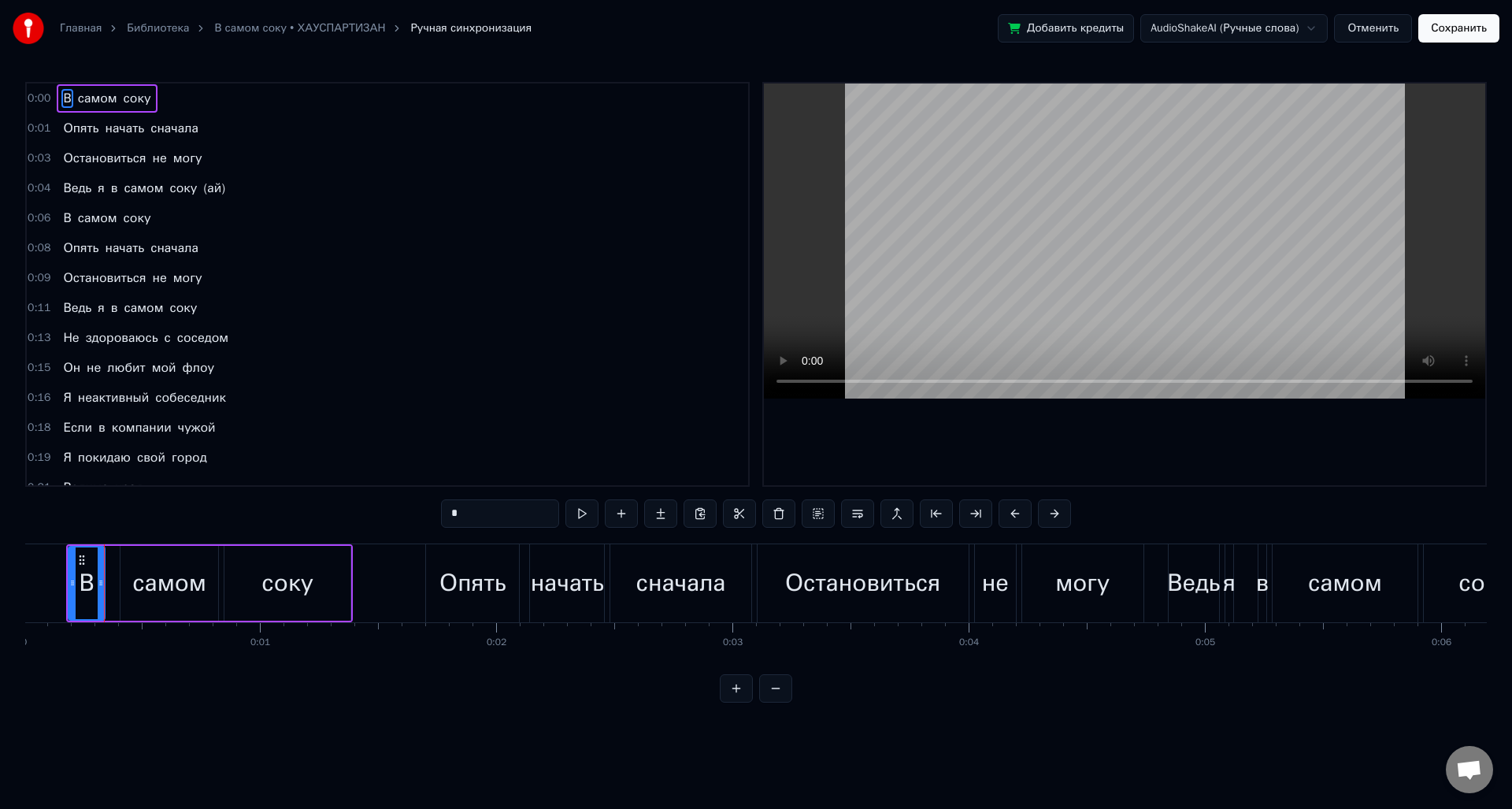 click at bounding box center [582, 514] 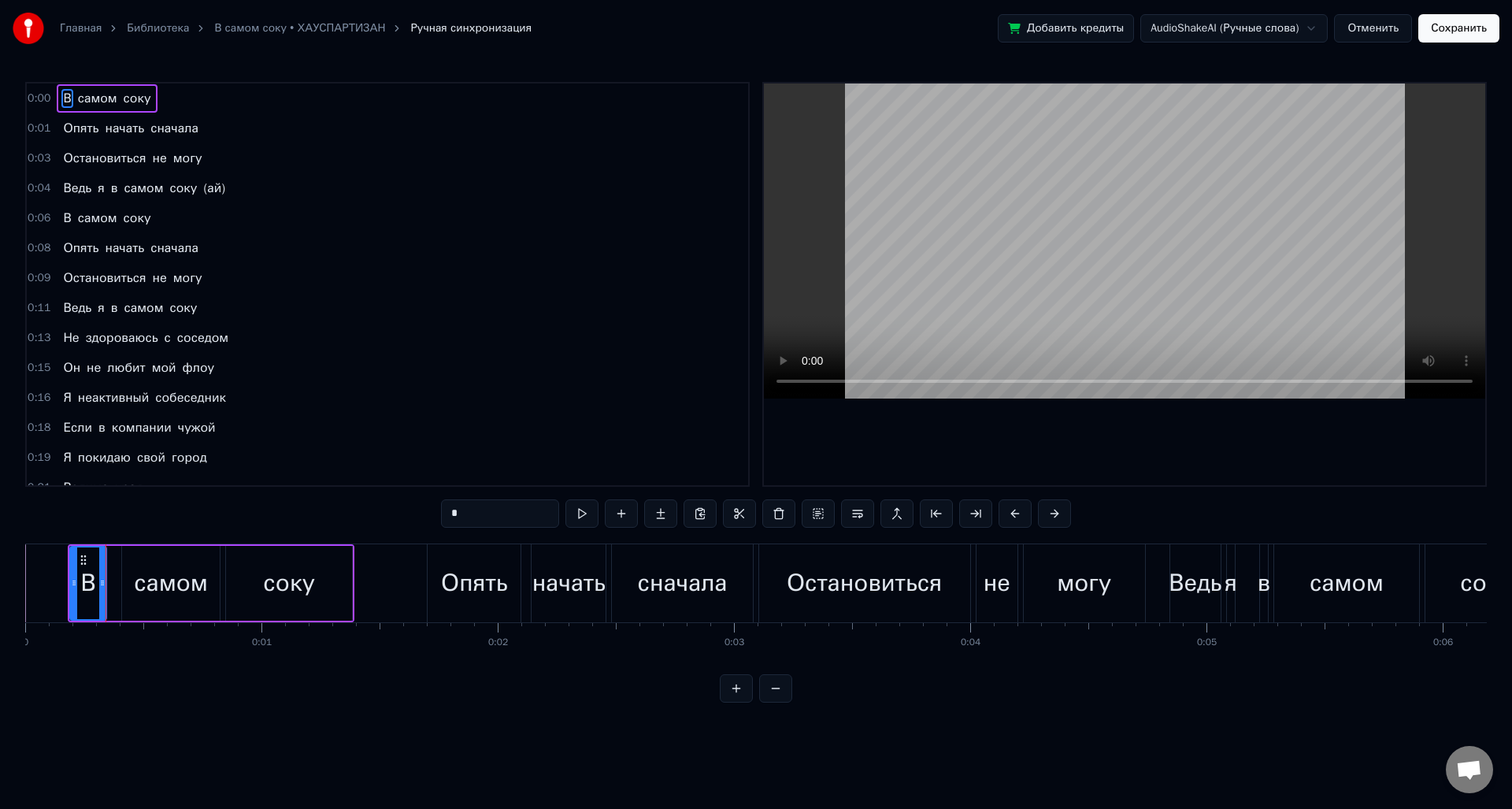 click at bounding box center [582, 514] 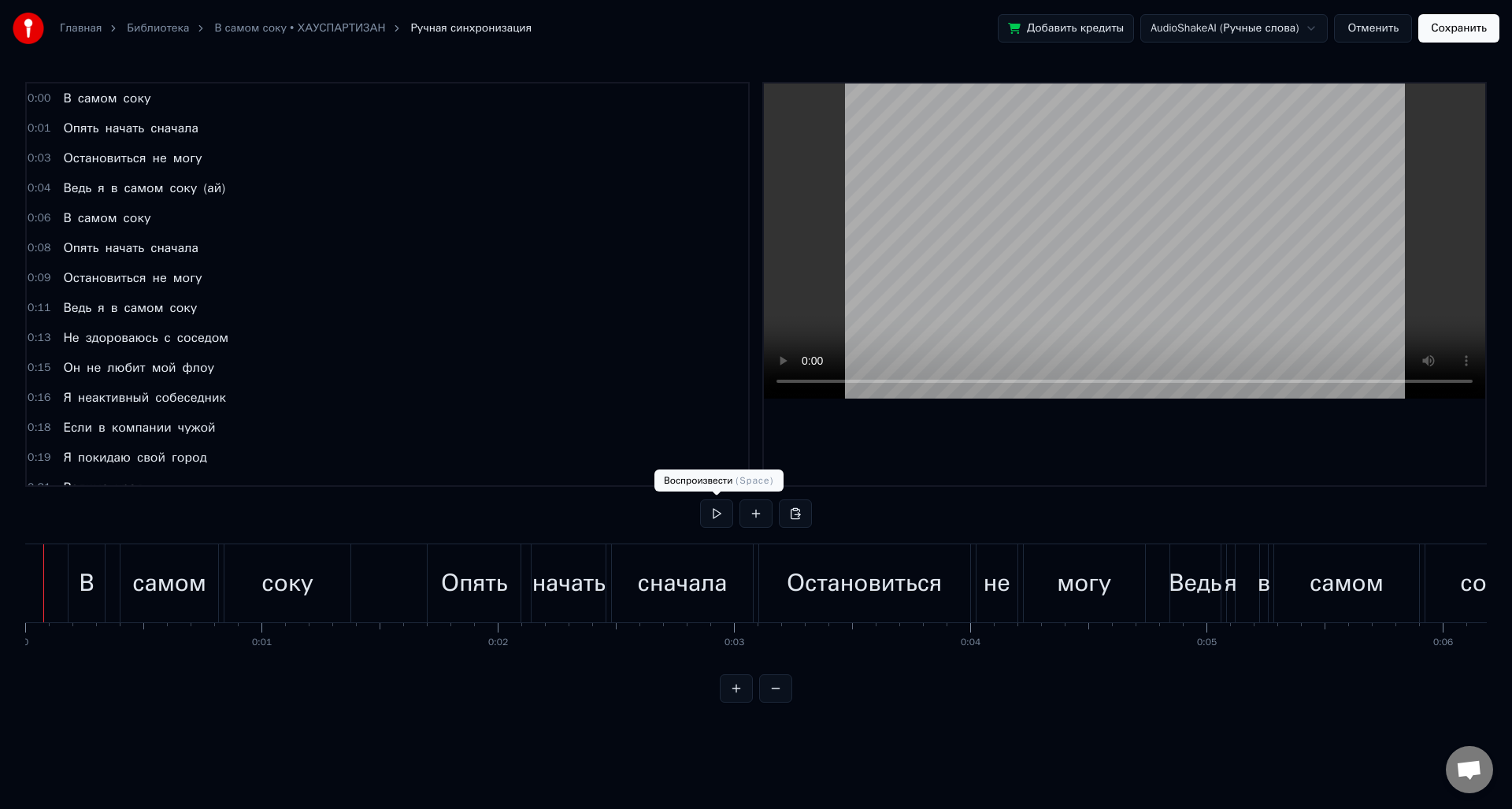 click at bounding box center [717, 514] 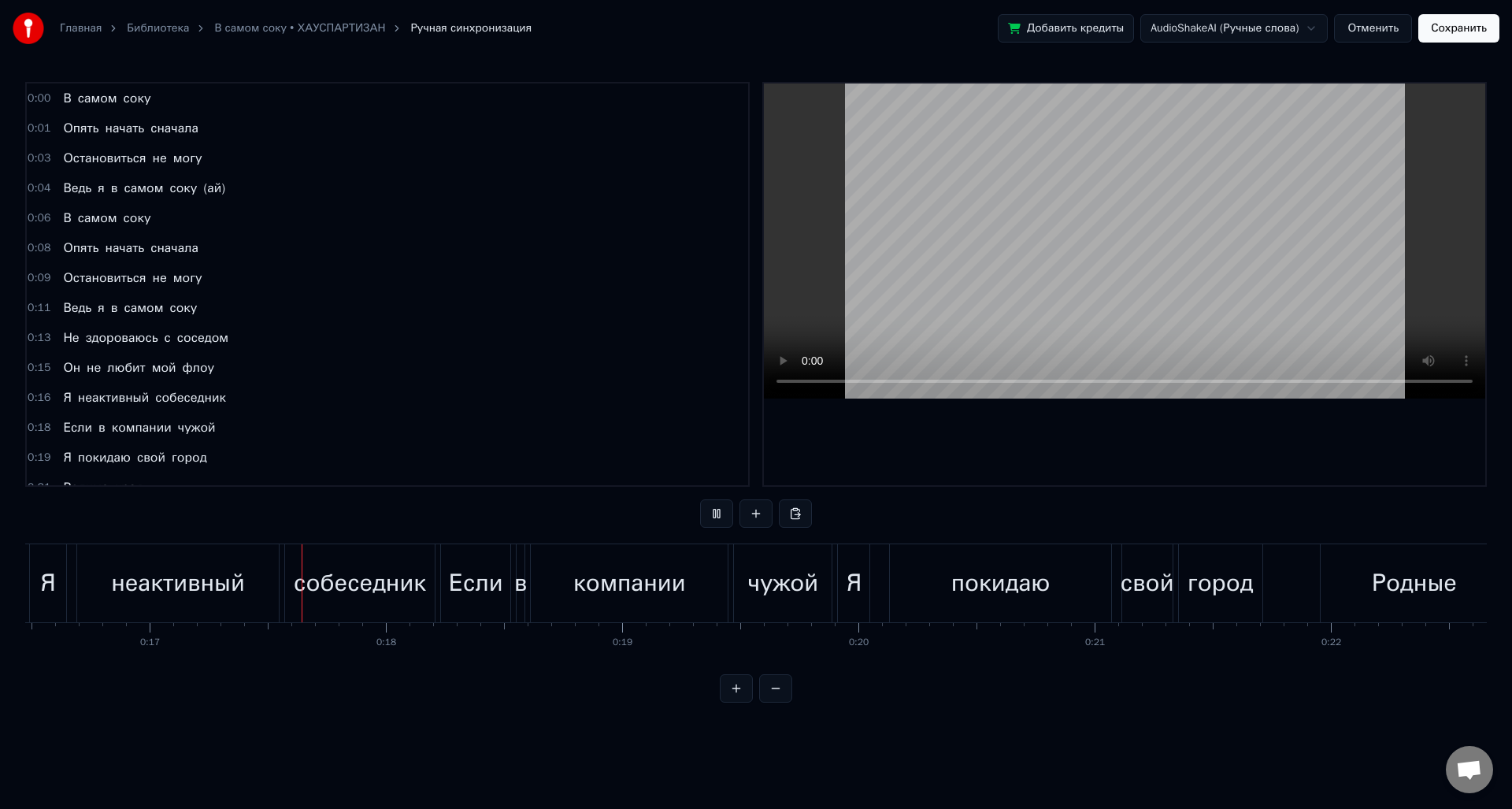 scroll, scrollTop: 0, scrollLeft: 3943, axis: horizontal 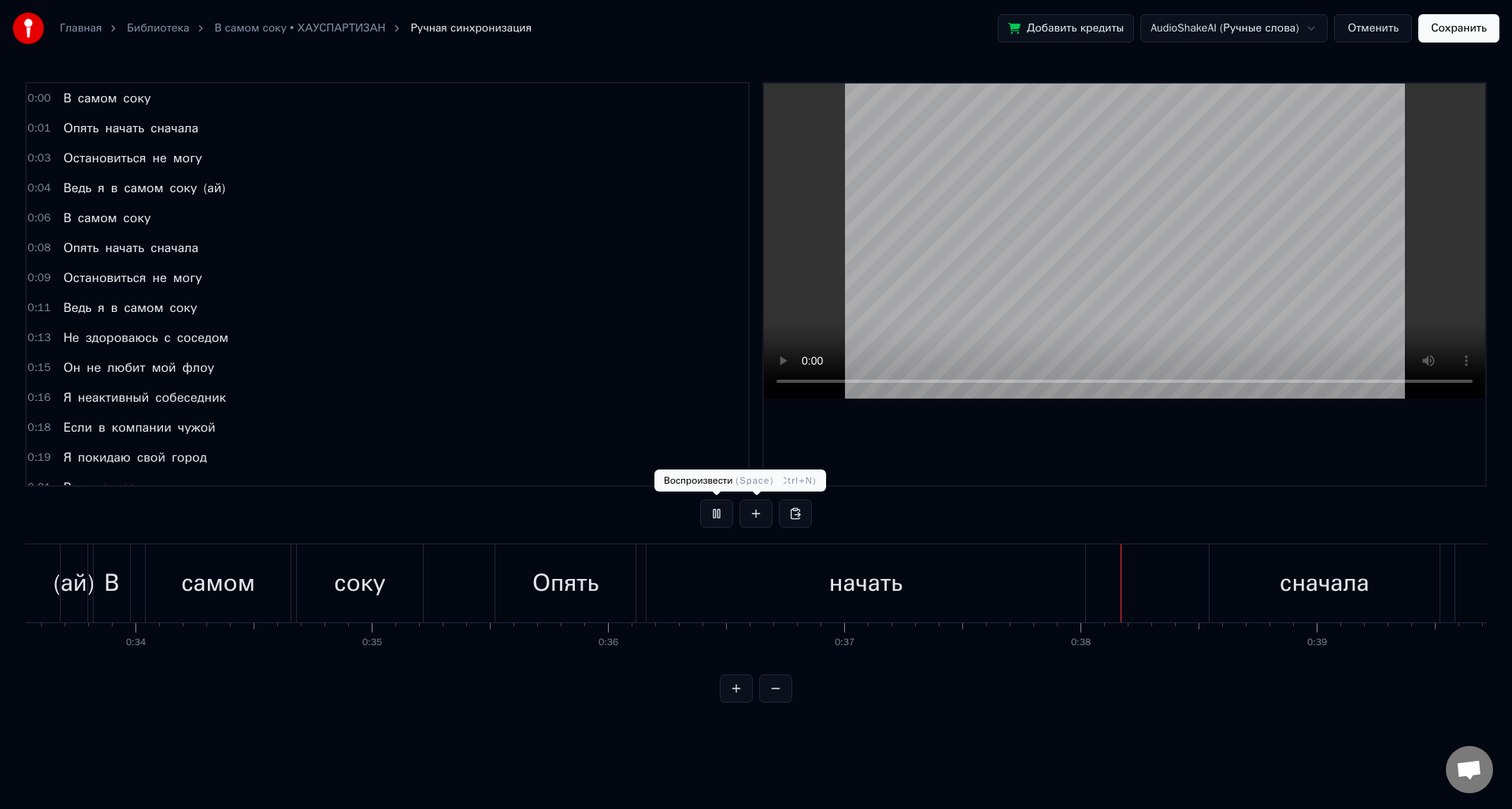 click at bounding box center (717, 514) 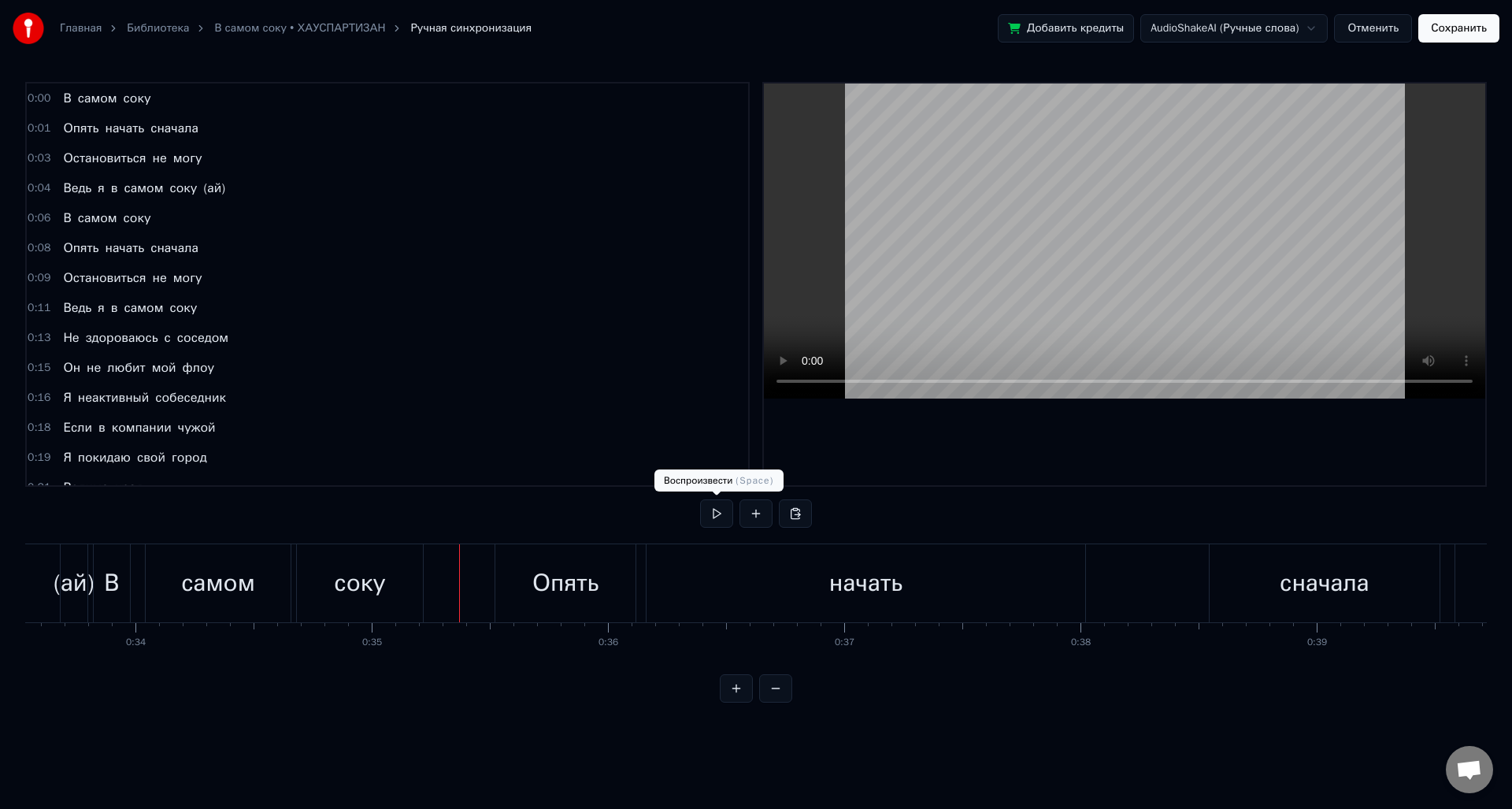 click at bounding box center (717, 514) 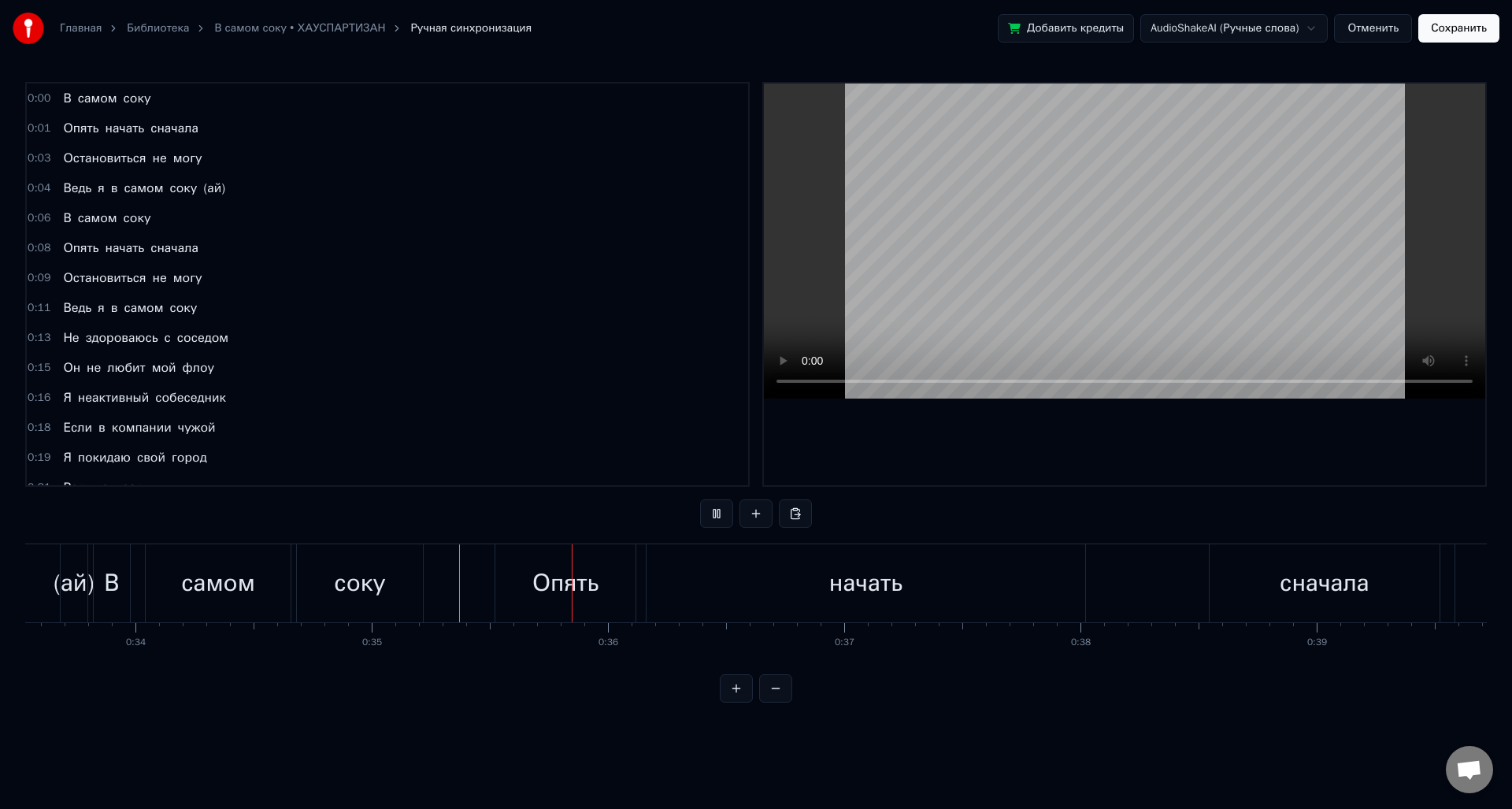 click at bounding box center [717, 514] 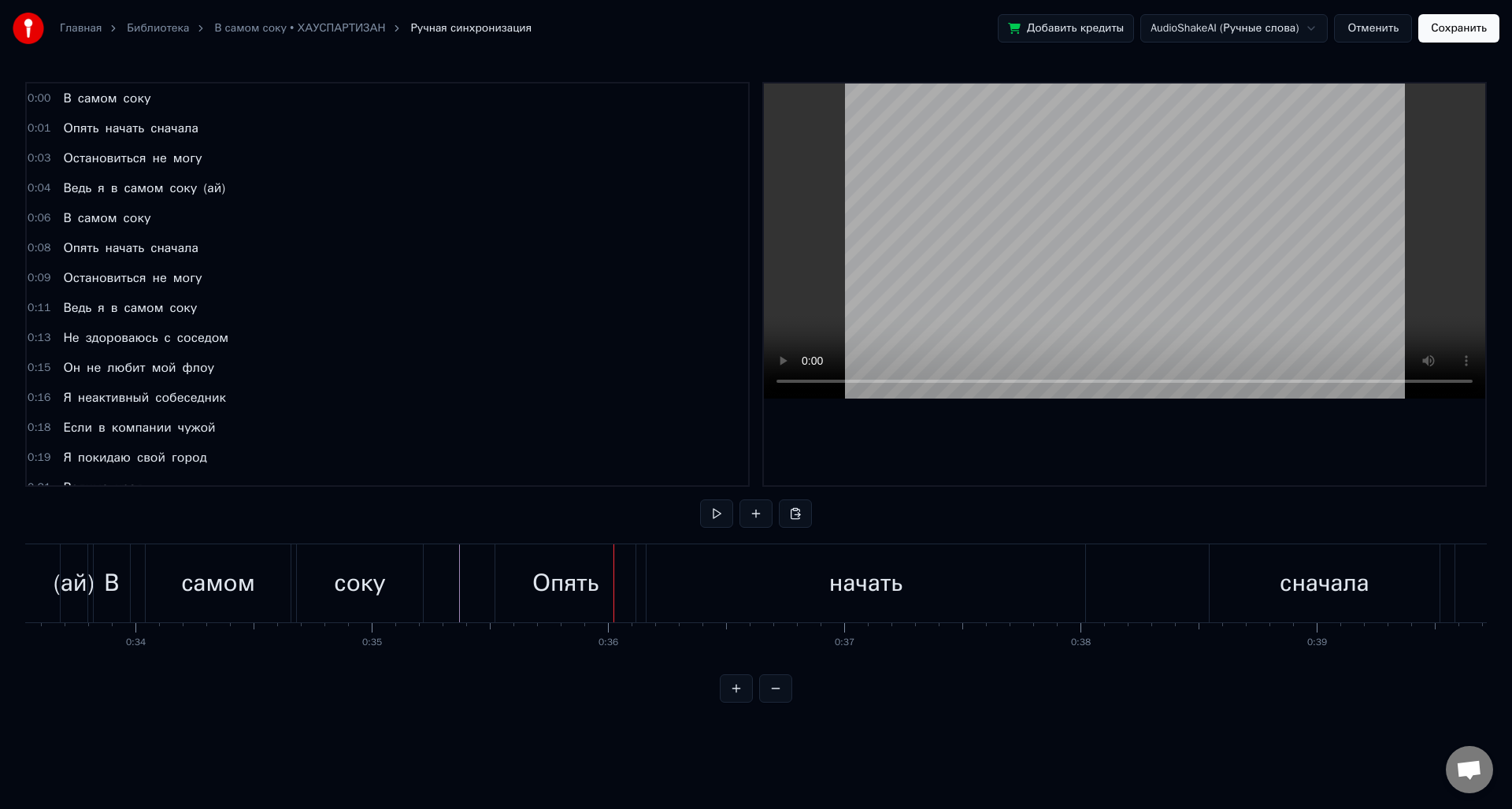 click on "Опять" at bounding box center [565, 583] 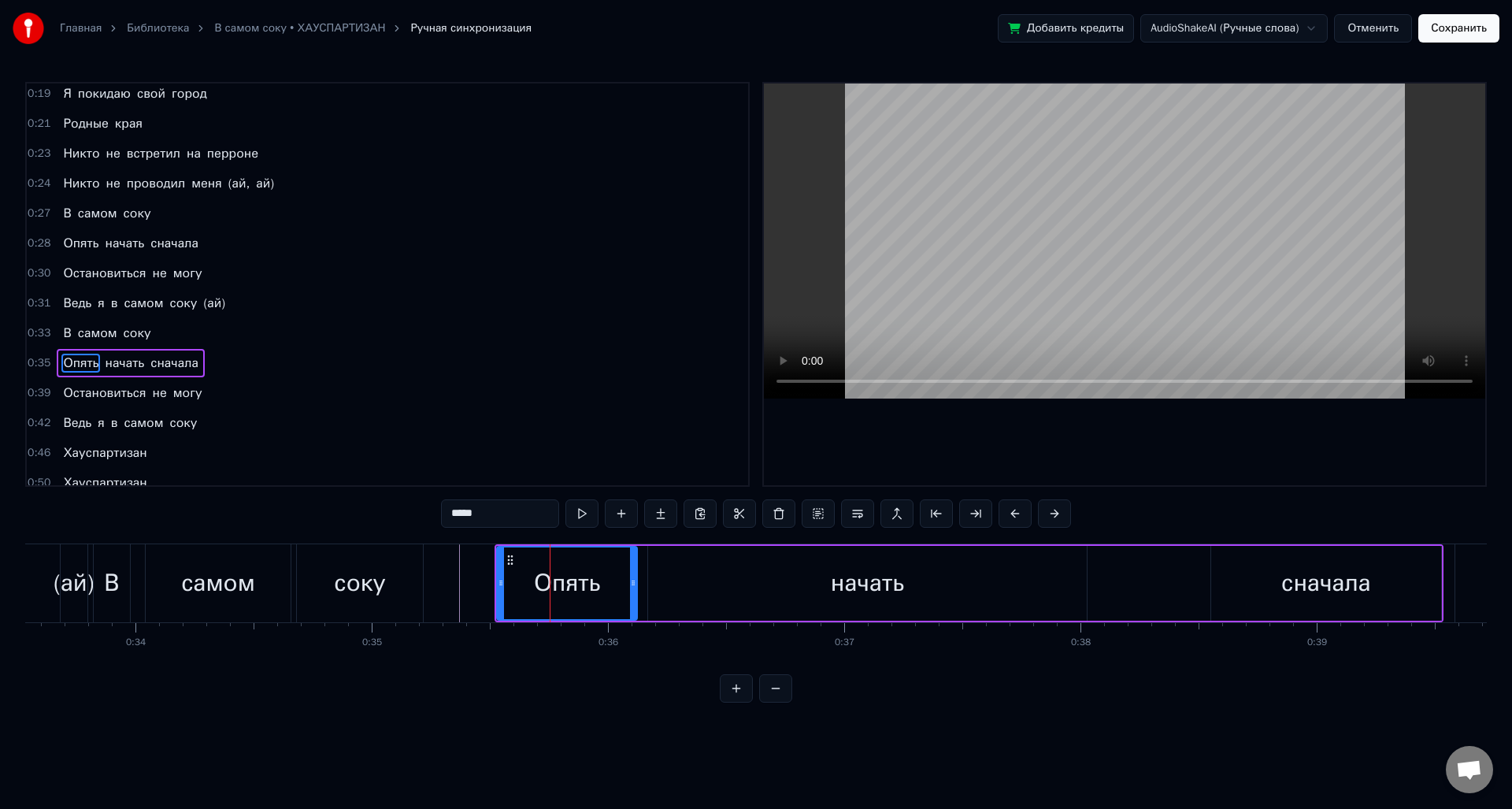 scroll, scrollTop: 443, scrollLeft: 0, axis: vertical 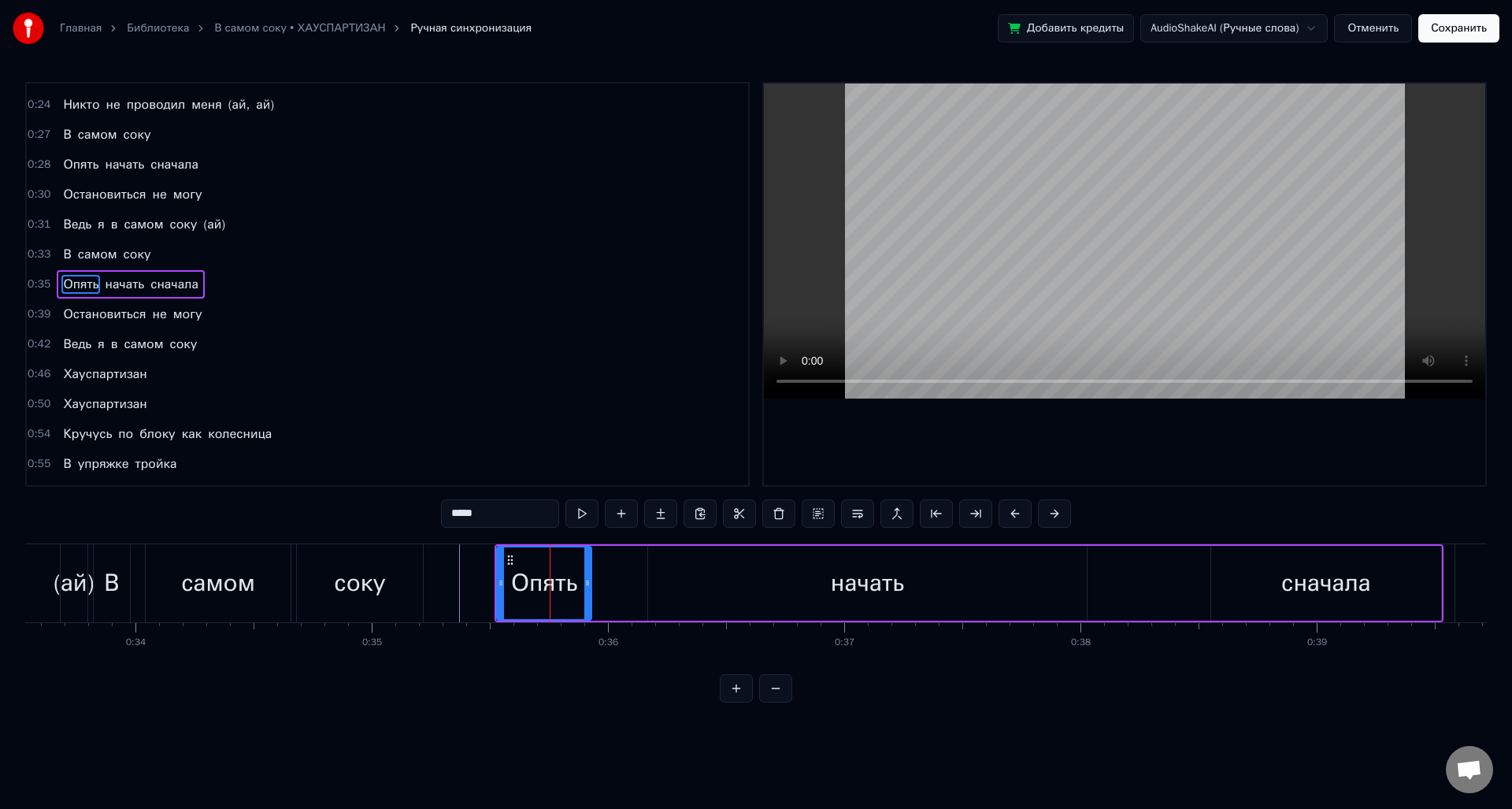drag, startPoint x: 632, startPoint y: 579, endPoint x: 585, endPoint y: 585, distance: 47.381431 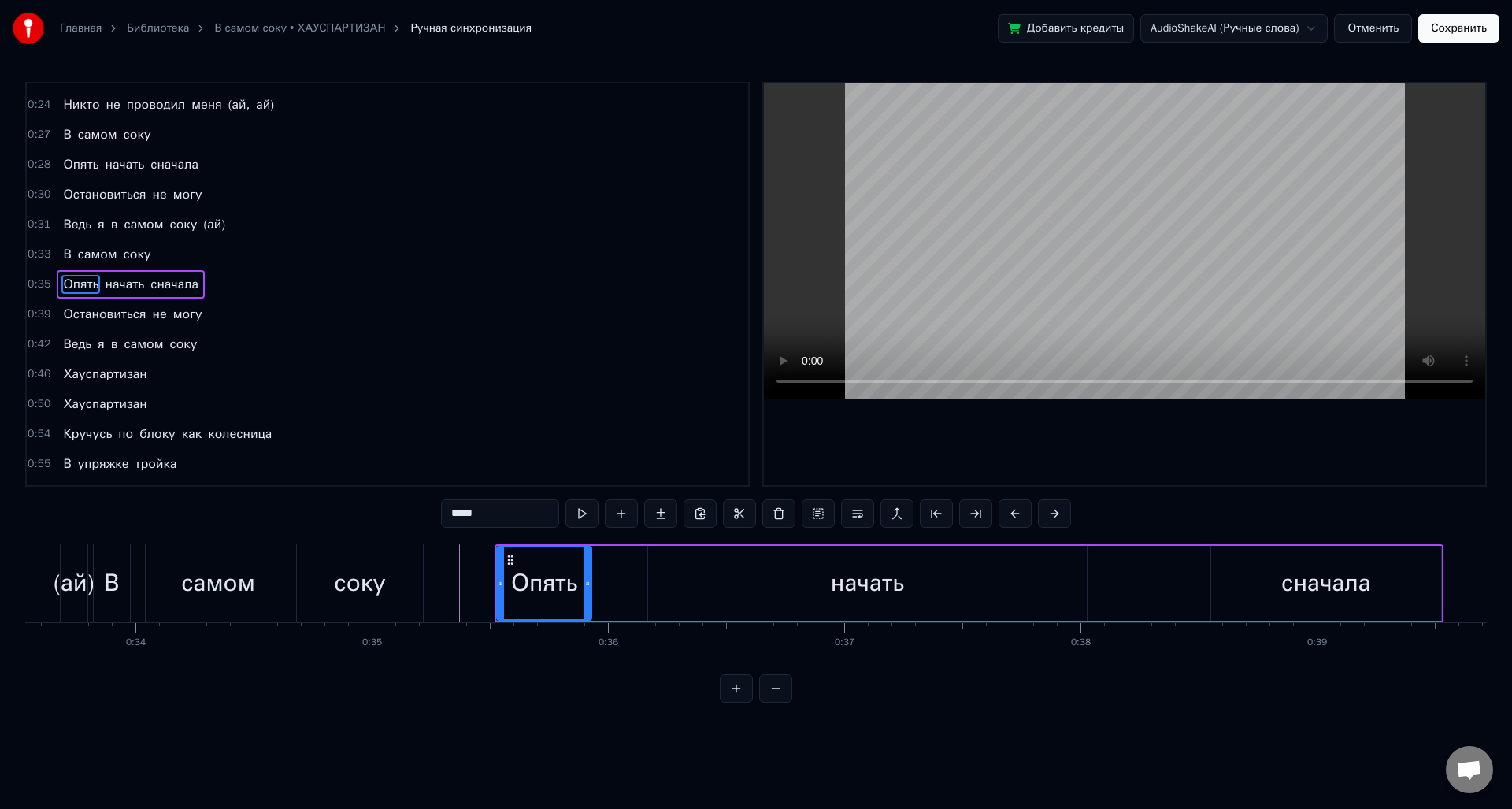 click 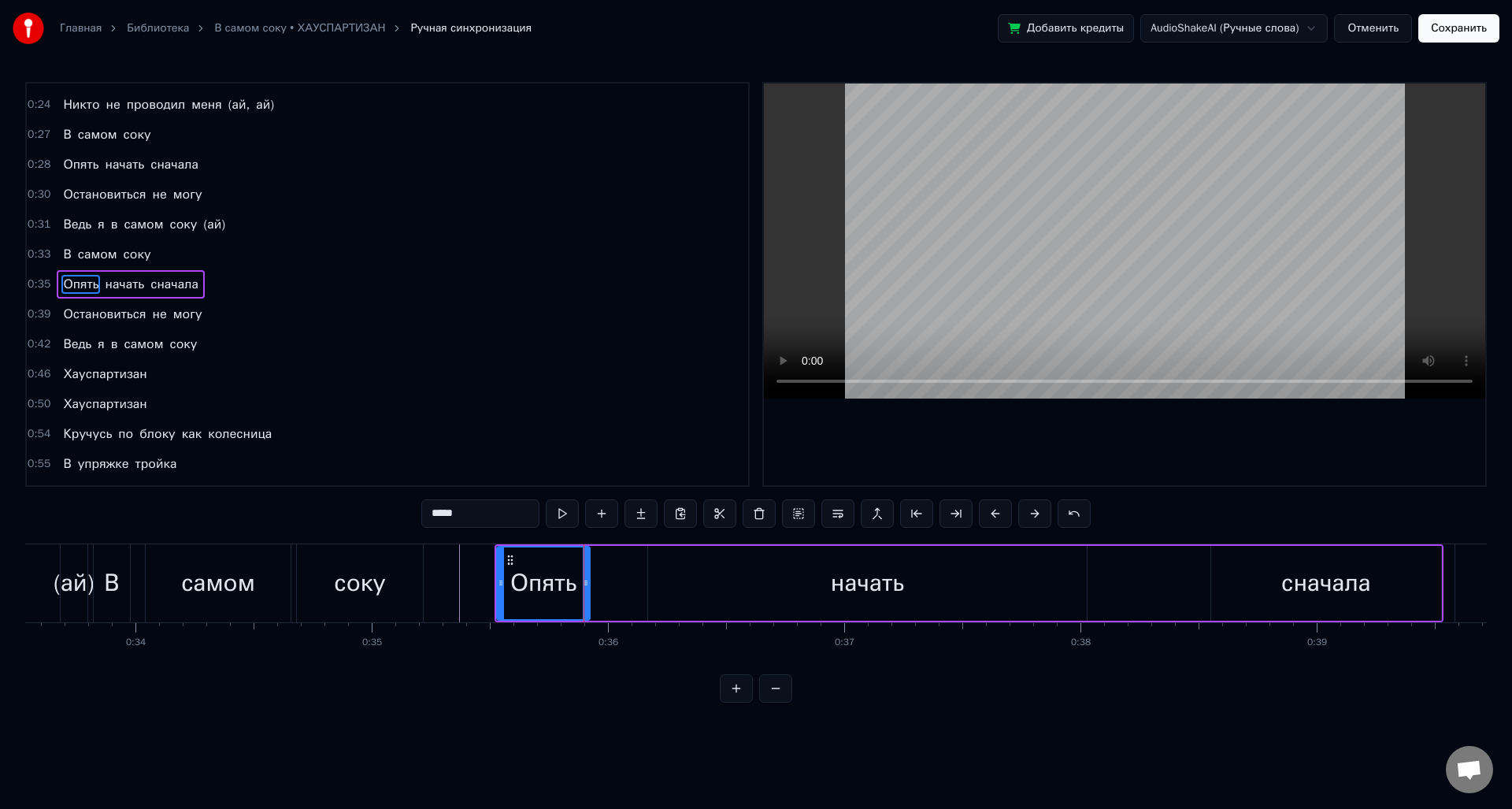 click on "начать" at bounding box center (867, 583) 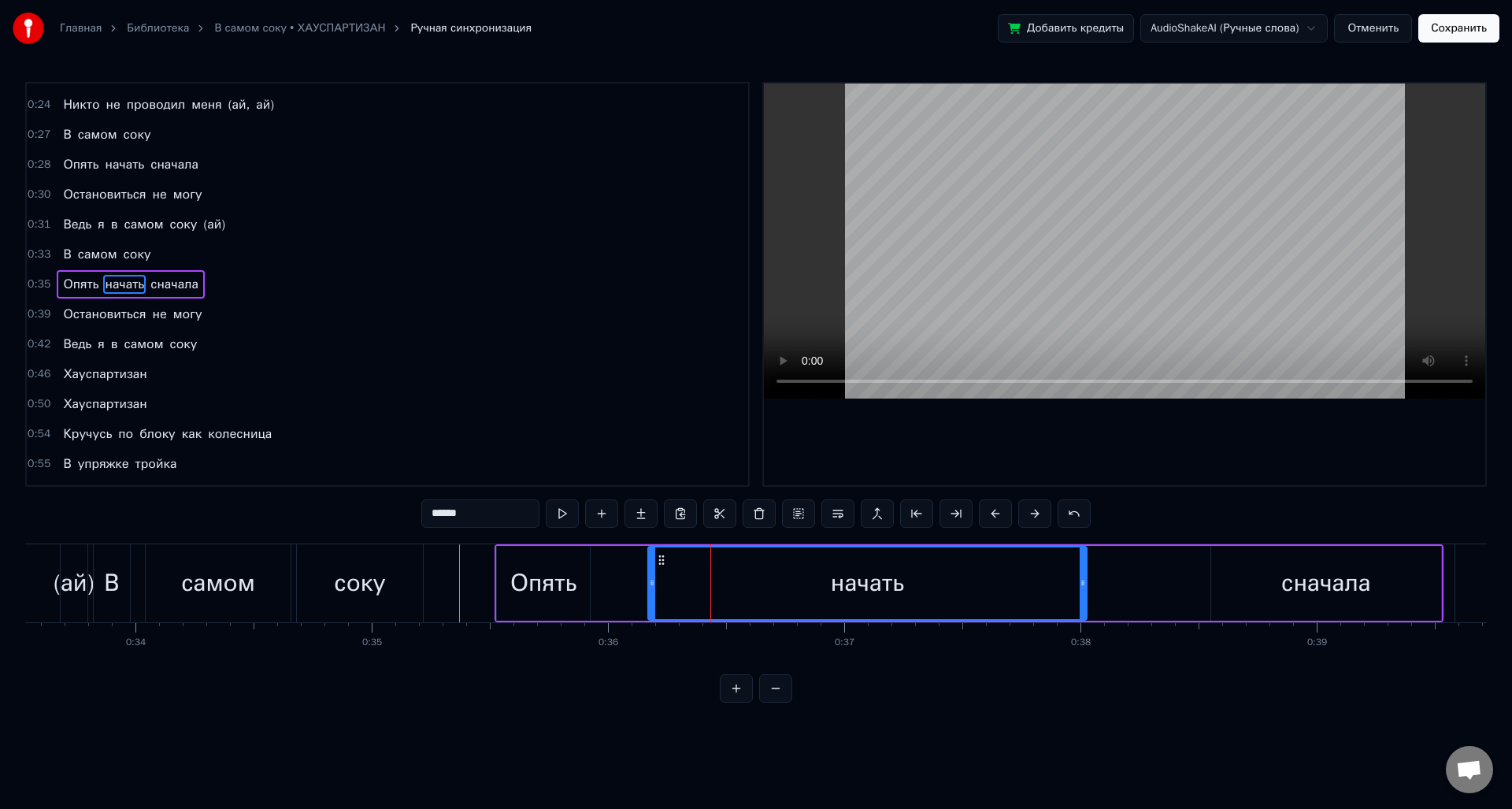 drag, startPoint x: 721, startPoint y: 577, endPoint x: 682, endPoint y: 574, distance: 39.115214 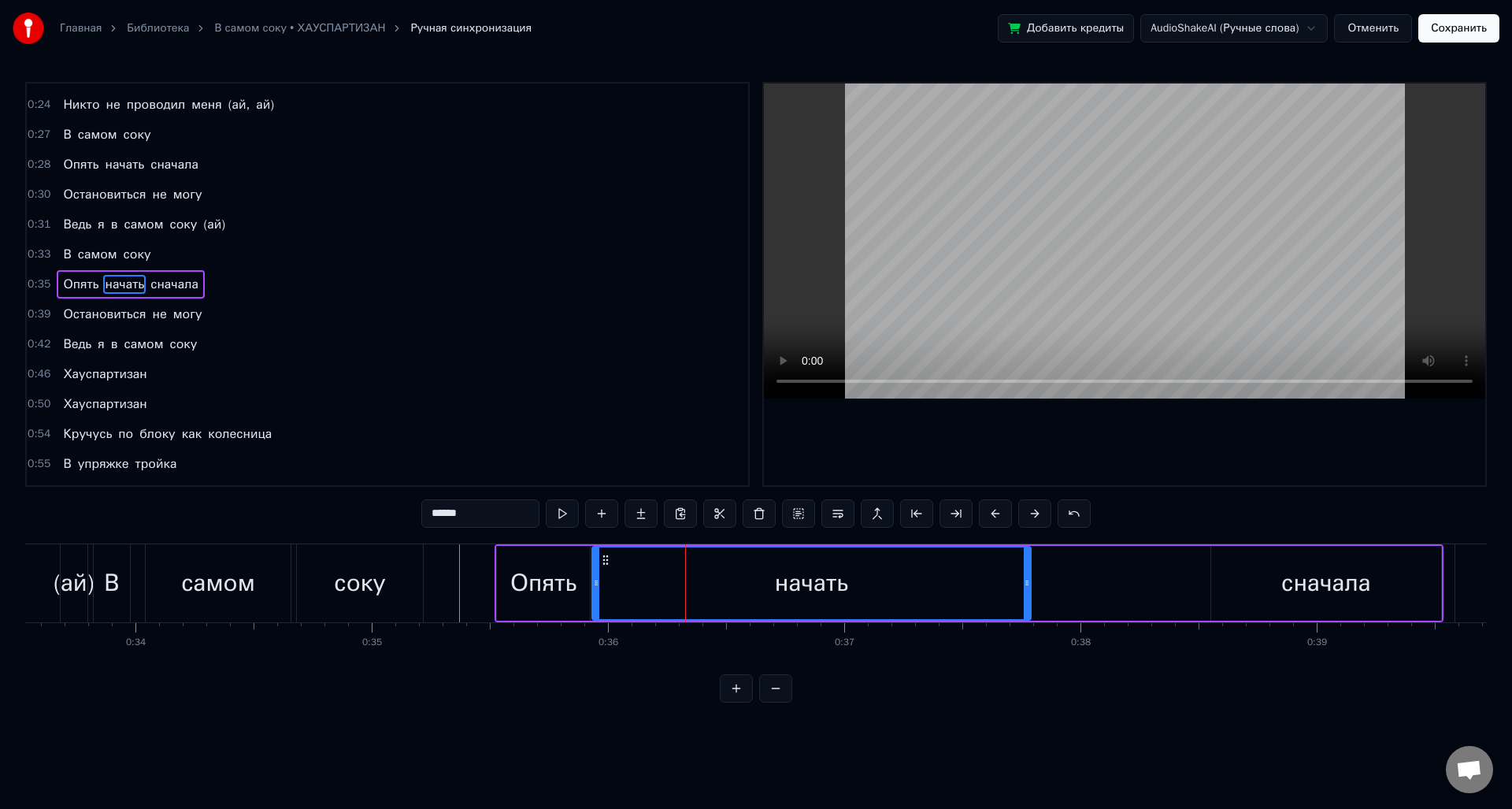 drag, startPoint x: 662, startPoint y: 557, endPoint x: 606, endPoint y: 553, distance: 56.14268 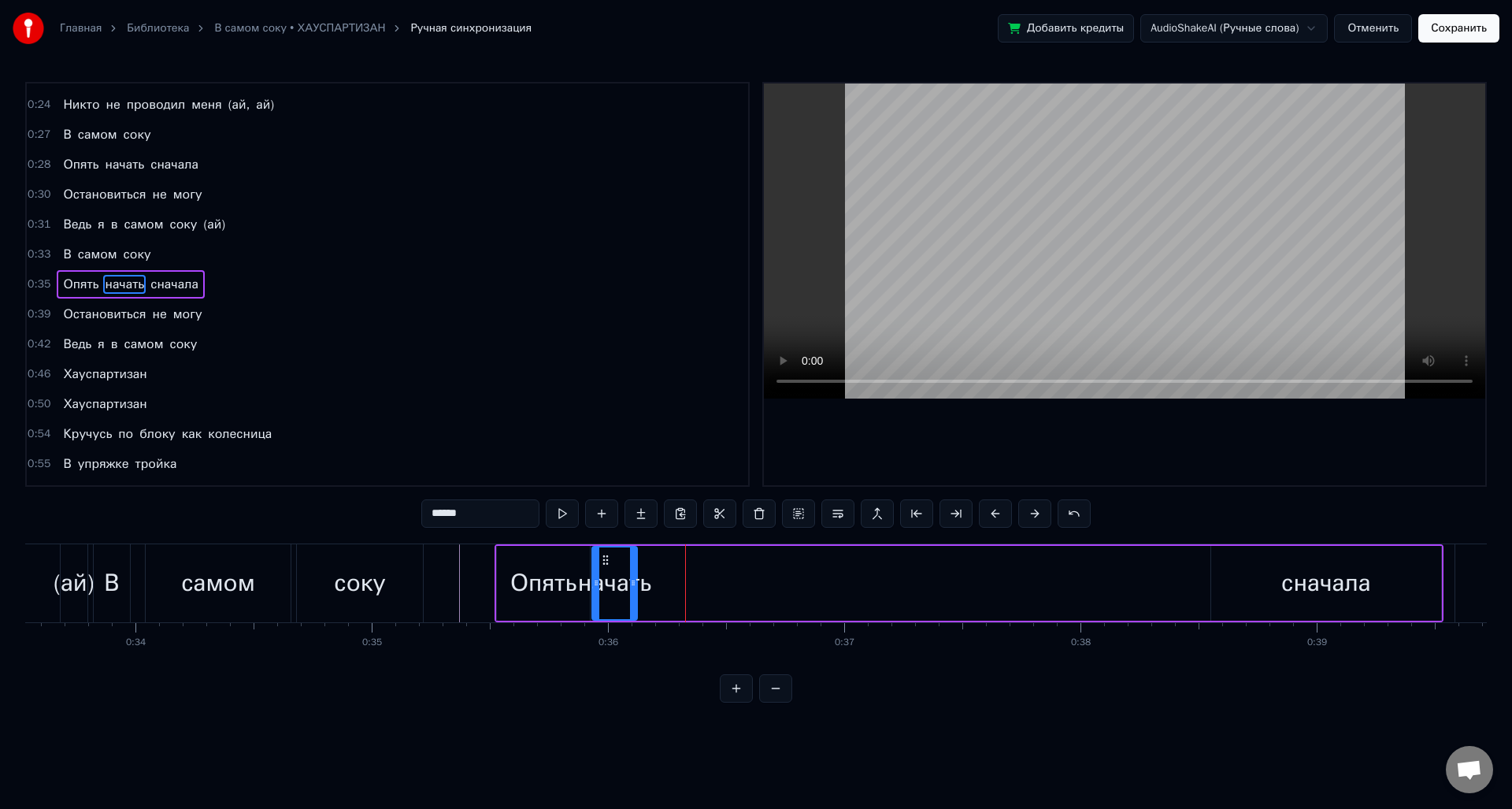 drag, startPoint x: 1026, startPoint y: 585, endPoint x: 632, endPoint y: 592, distance: 394.062 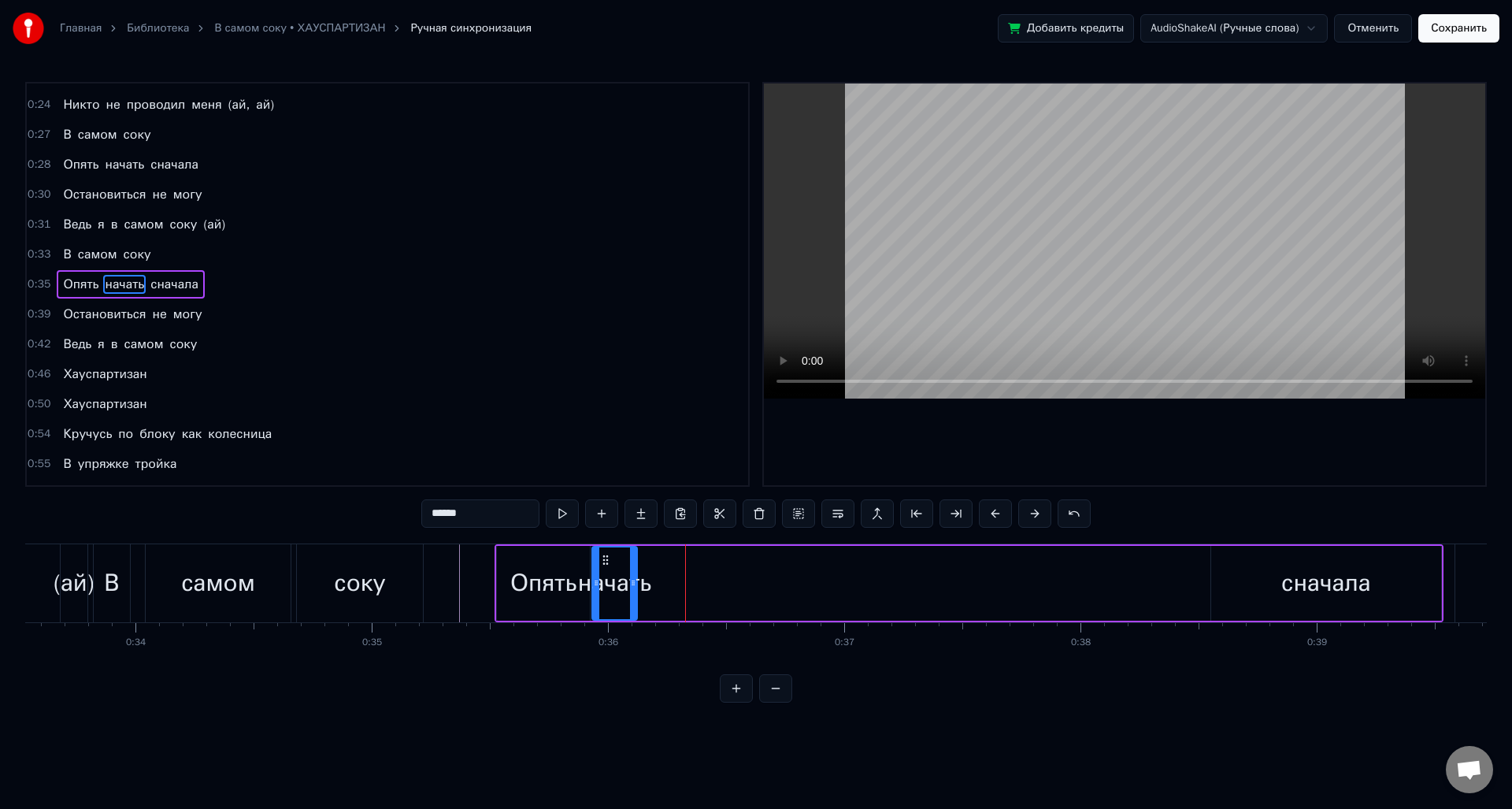 click at bounding box center [633, 583] 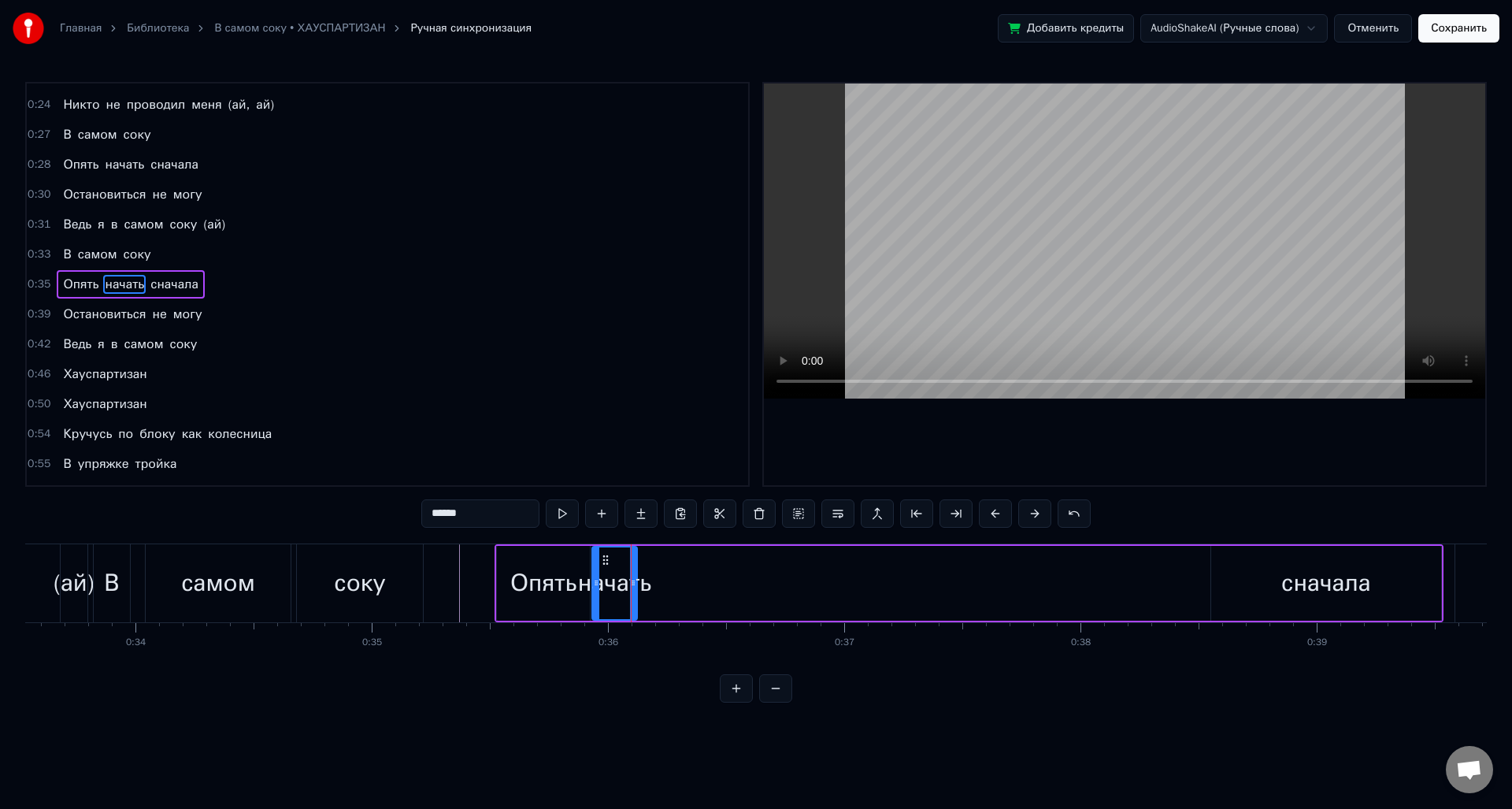 click on "сначала" at bounding box center [1326, 583] 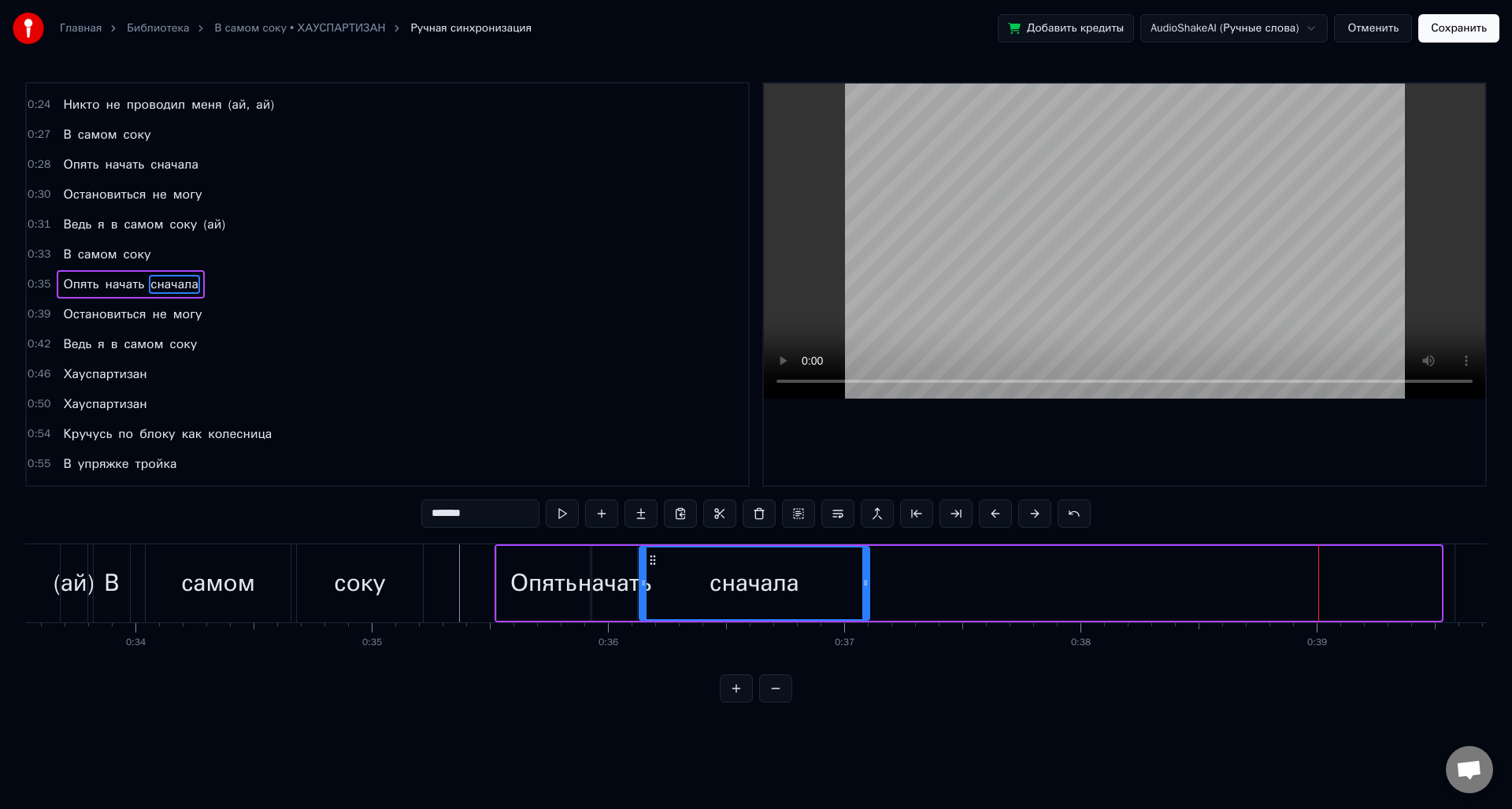 drag, startPoint x: 1206, startPoint y: 562, endPoint x: 652, endPoint y: 573, distance: 554.1092 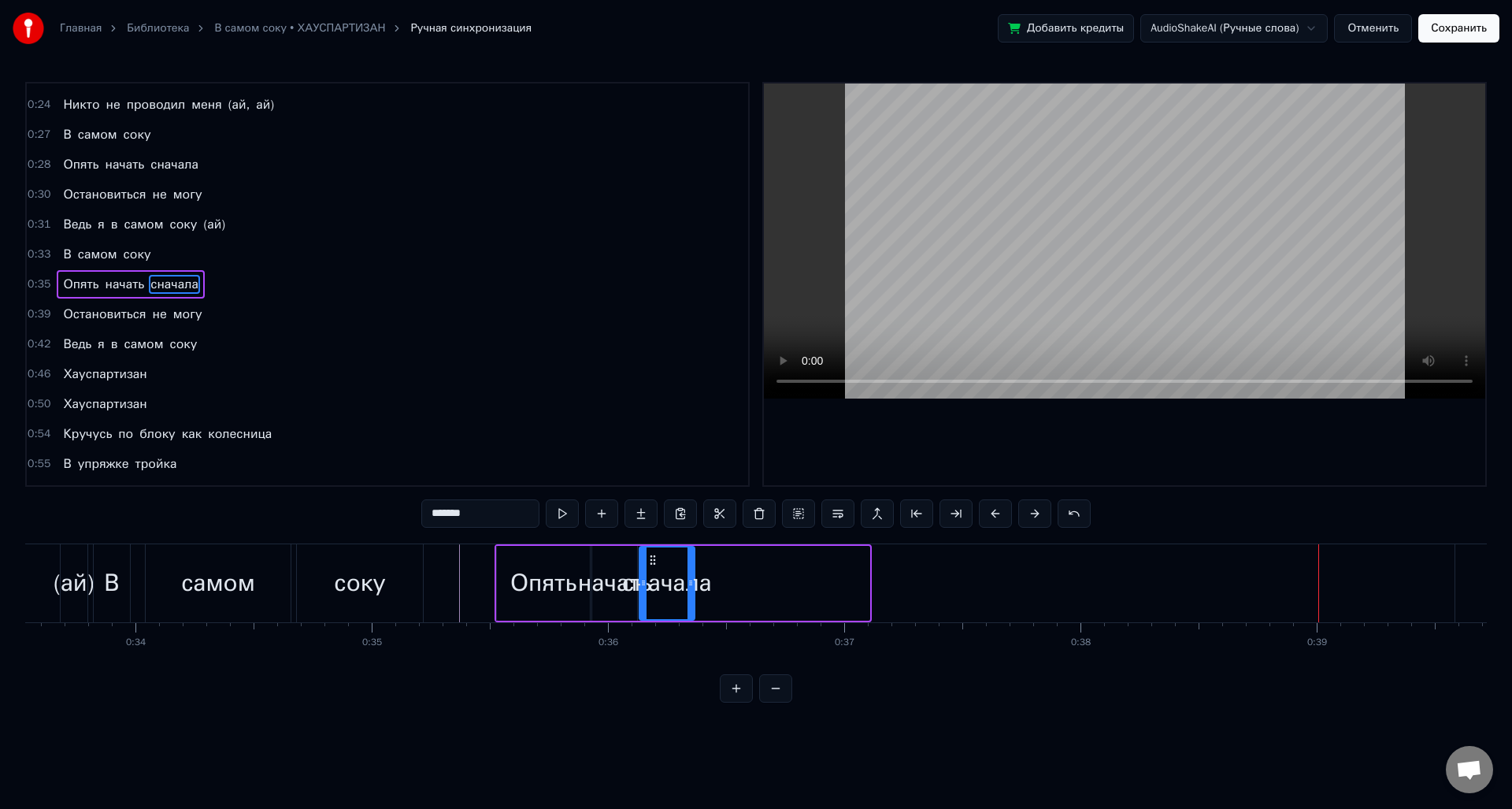 drag, startPoint x: 864, startPoint y: 584, endPoint x: 658, endPoint y: 586, distance: 206.00971 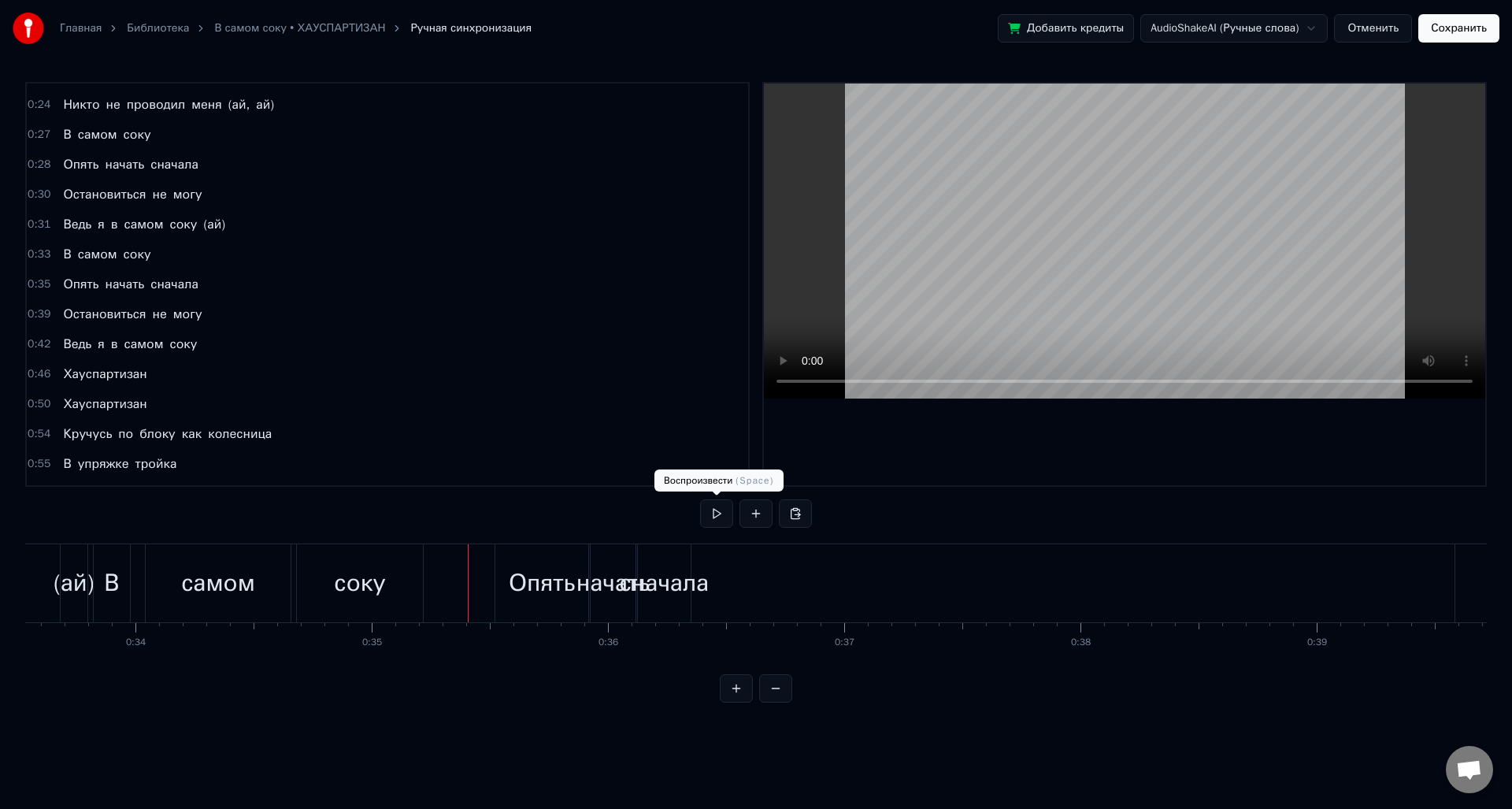 click at bounding box center [717, 514] 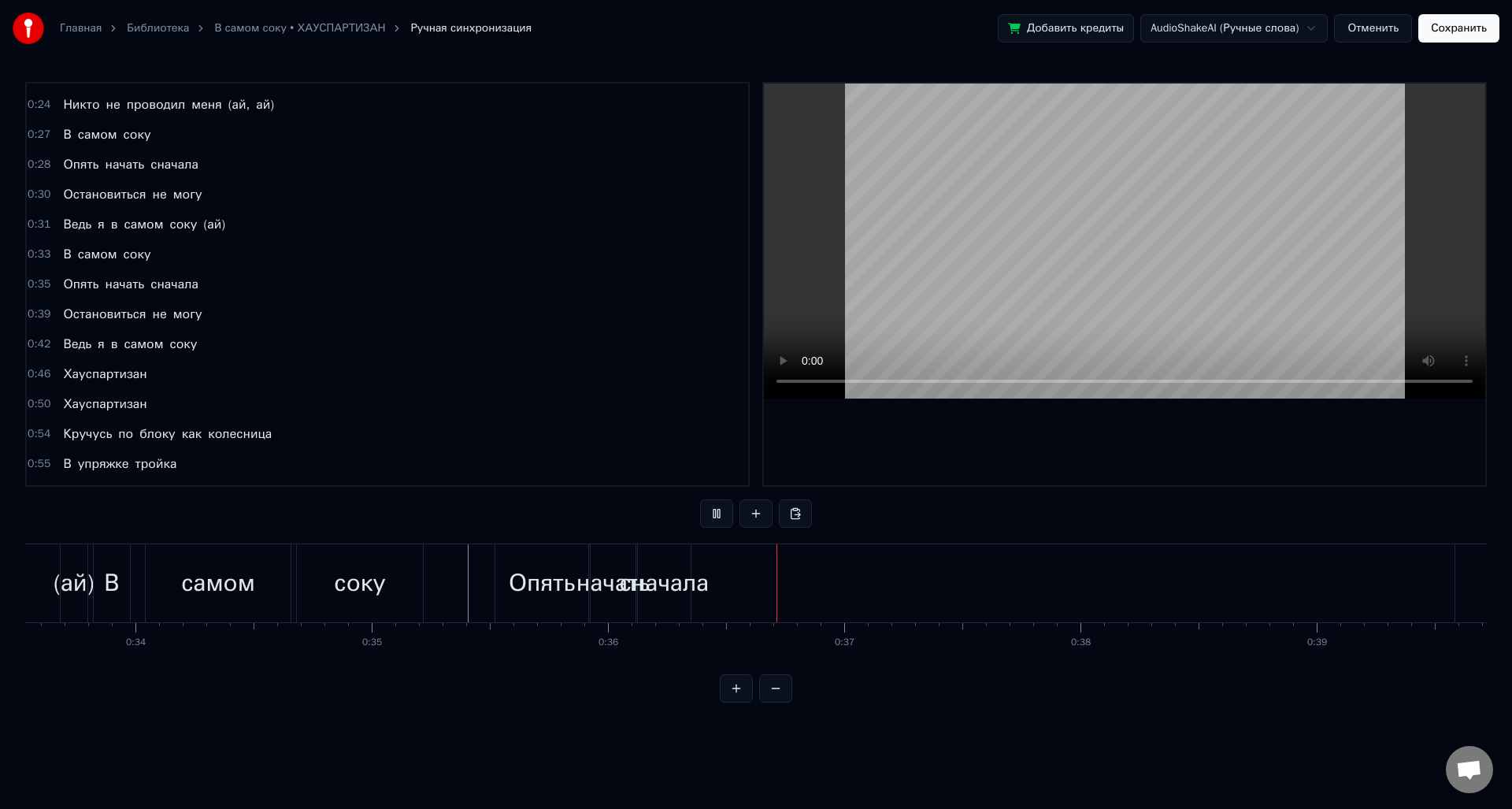 click at bounding box center [717, 514] 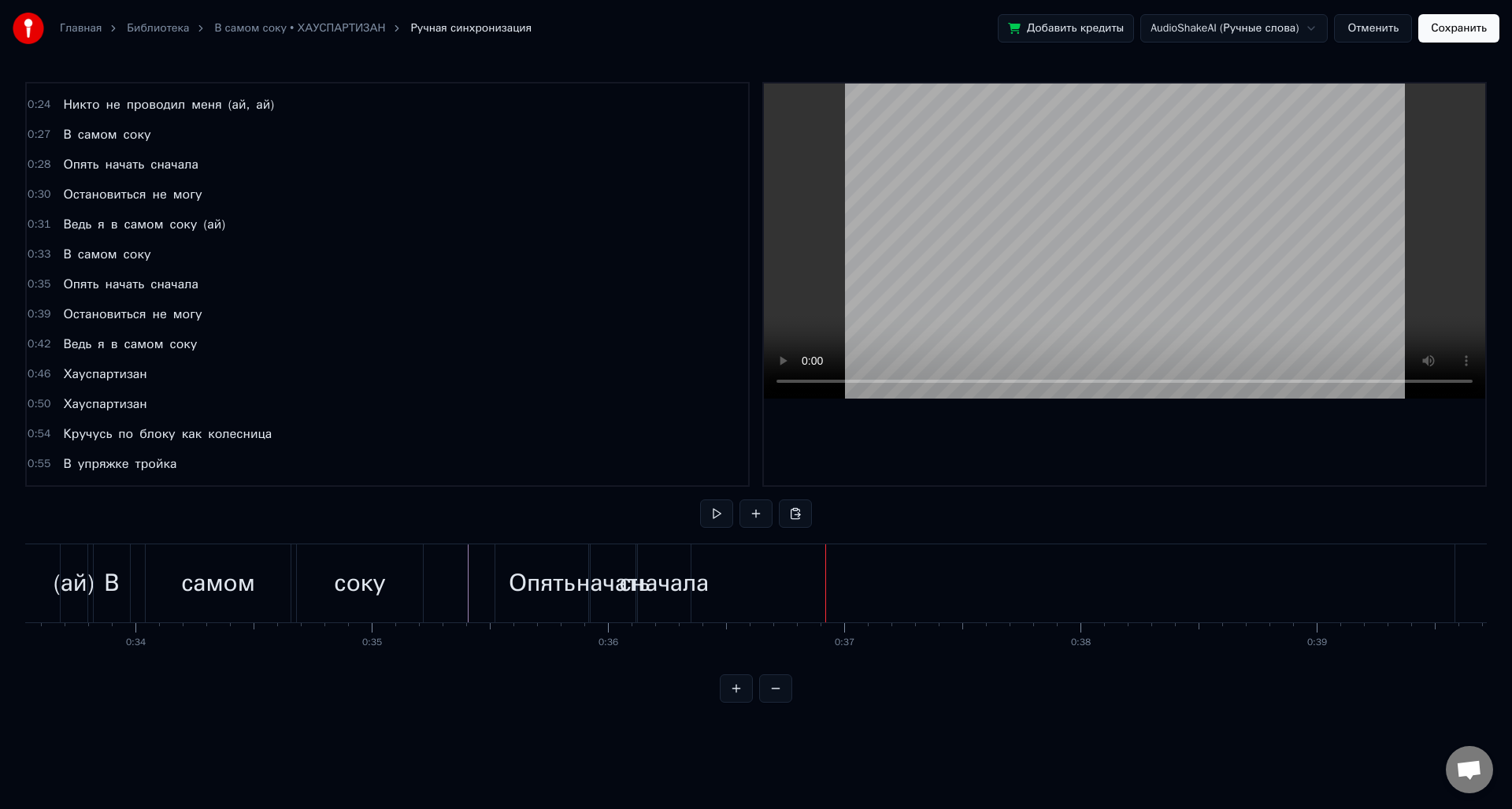 click on "сначала" at bounding box center [664, 583] 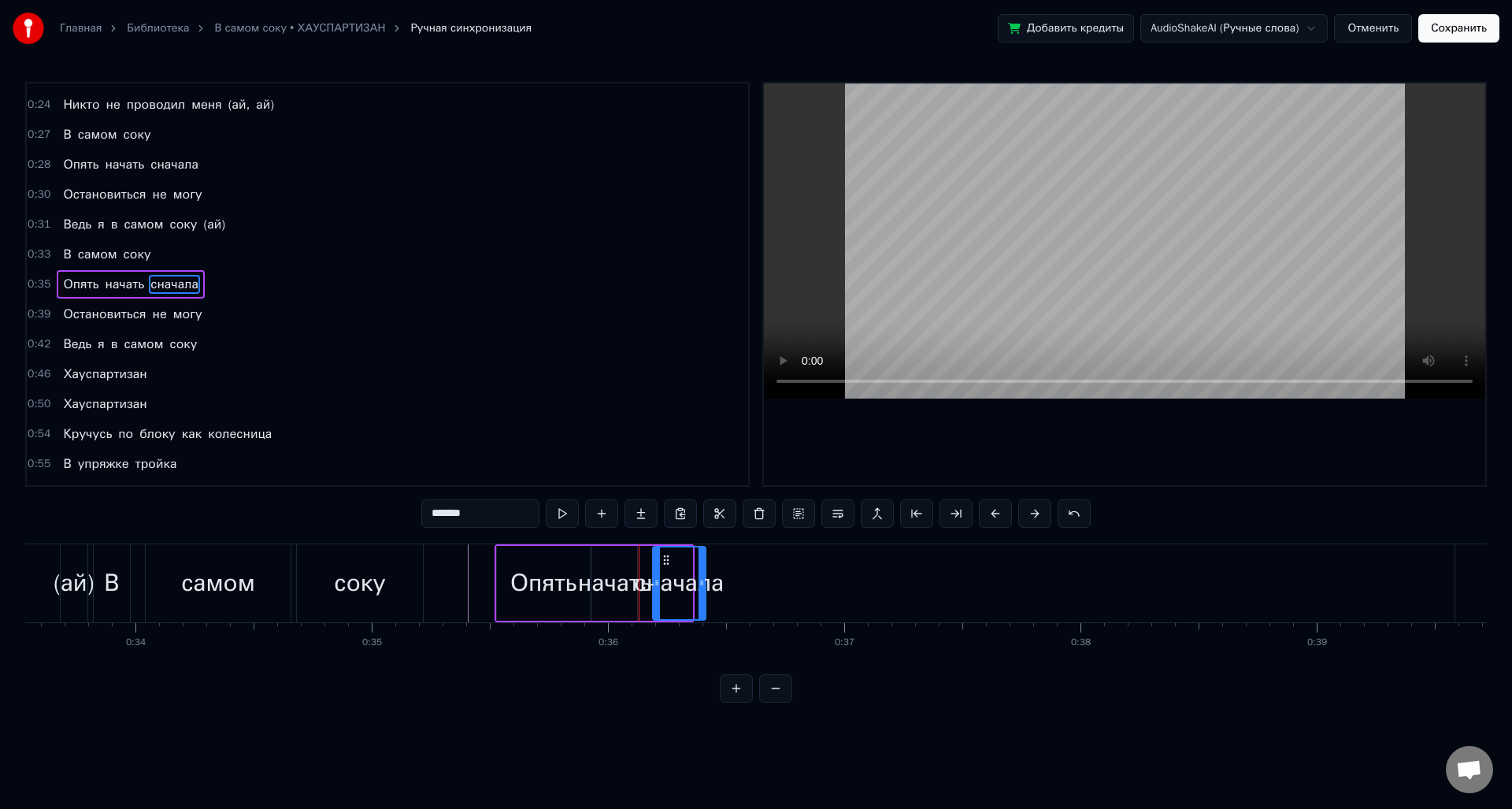 drag, startPoint x: 652, startPoint y: 555, endPoint x: 666, endPoint y: 556, distance: 14.035669 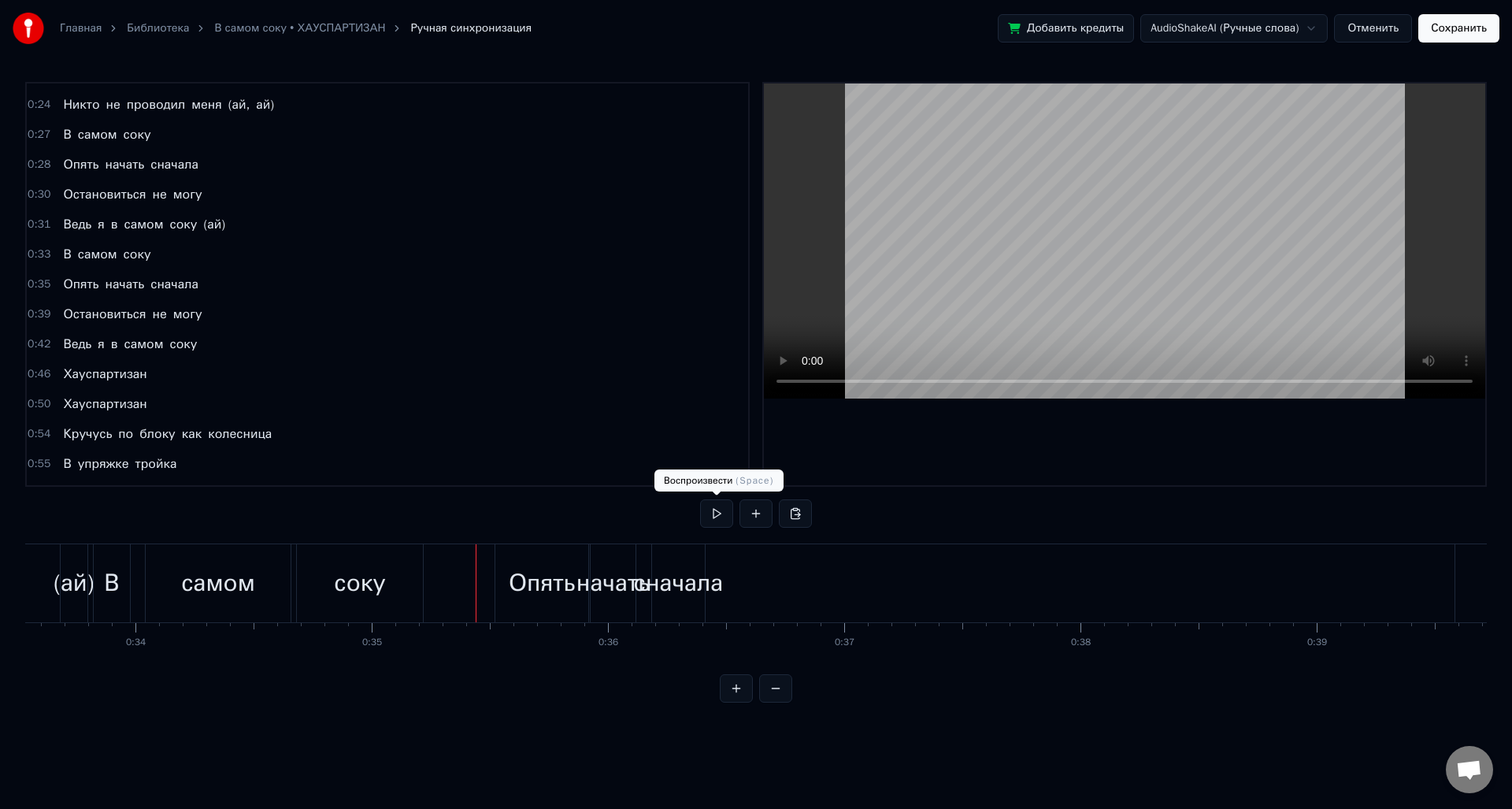 click at bounding box center [717, 514] 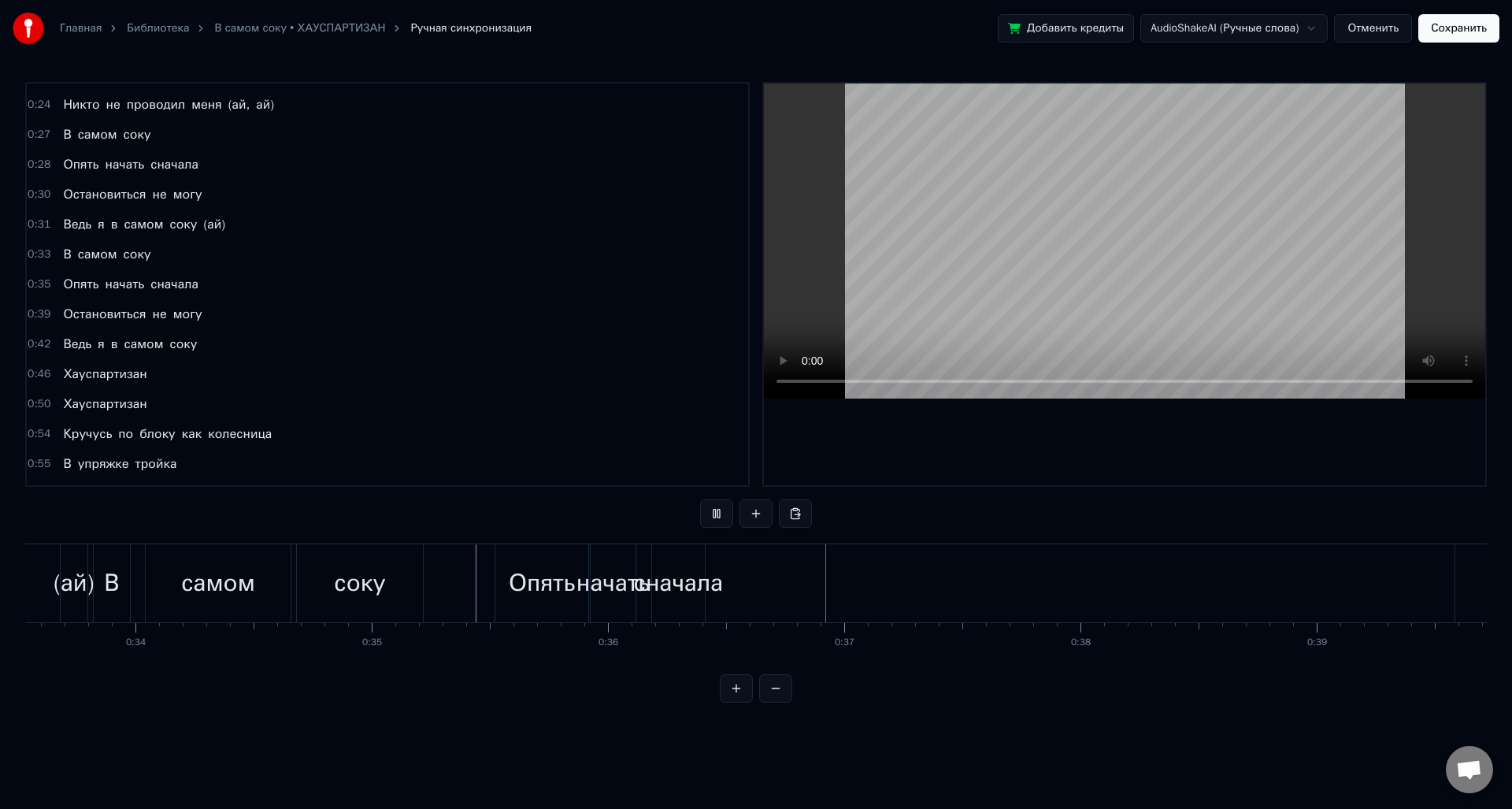 click at bounding box center [717, 514] 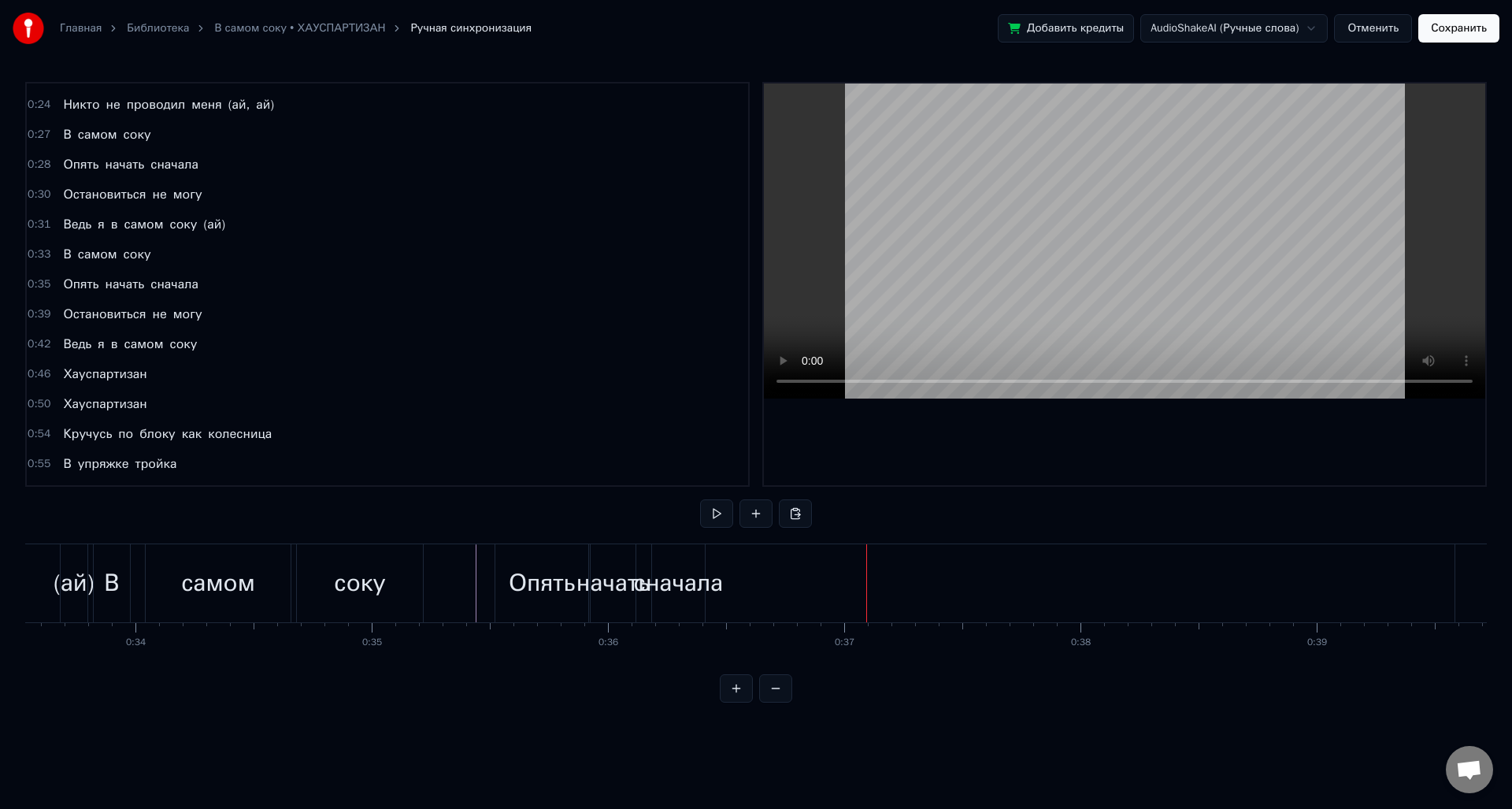 click on "сначала" at bounding box center (678, 583) 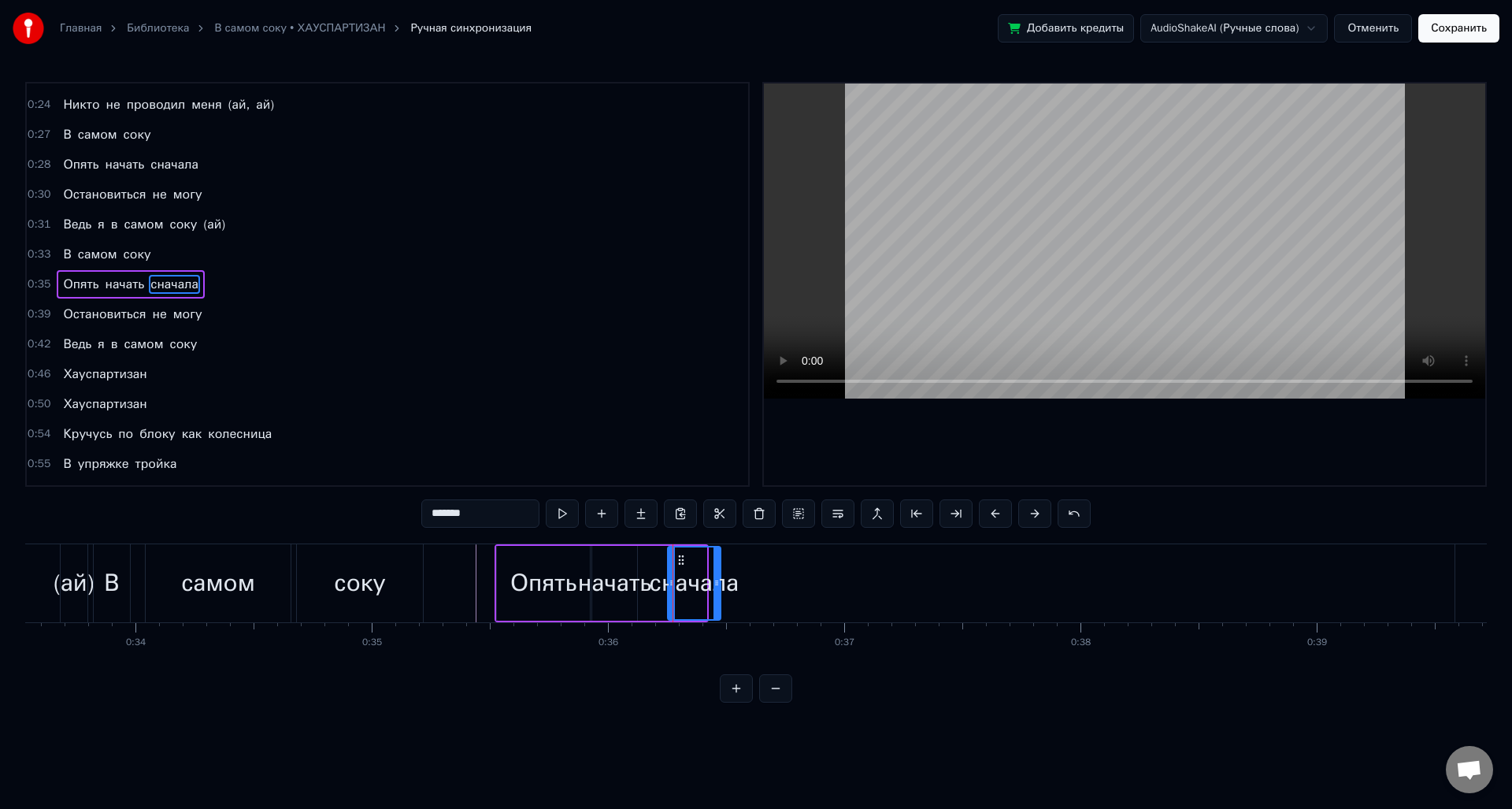 drag, startPoint x: 668, startPoint y: 560, endPoint x: 657, endPoint y: 573, distance: 17.029386 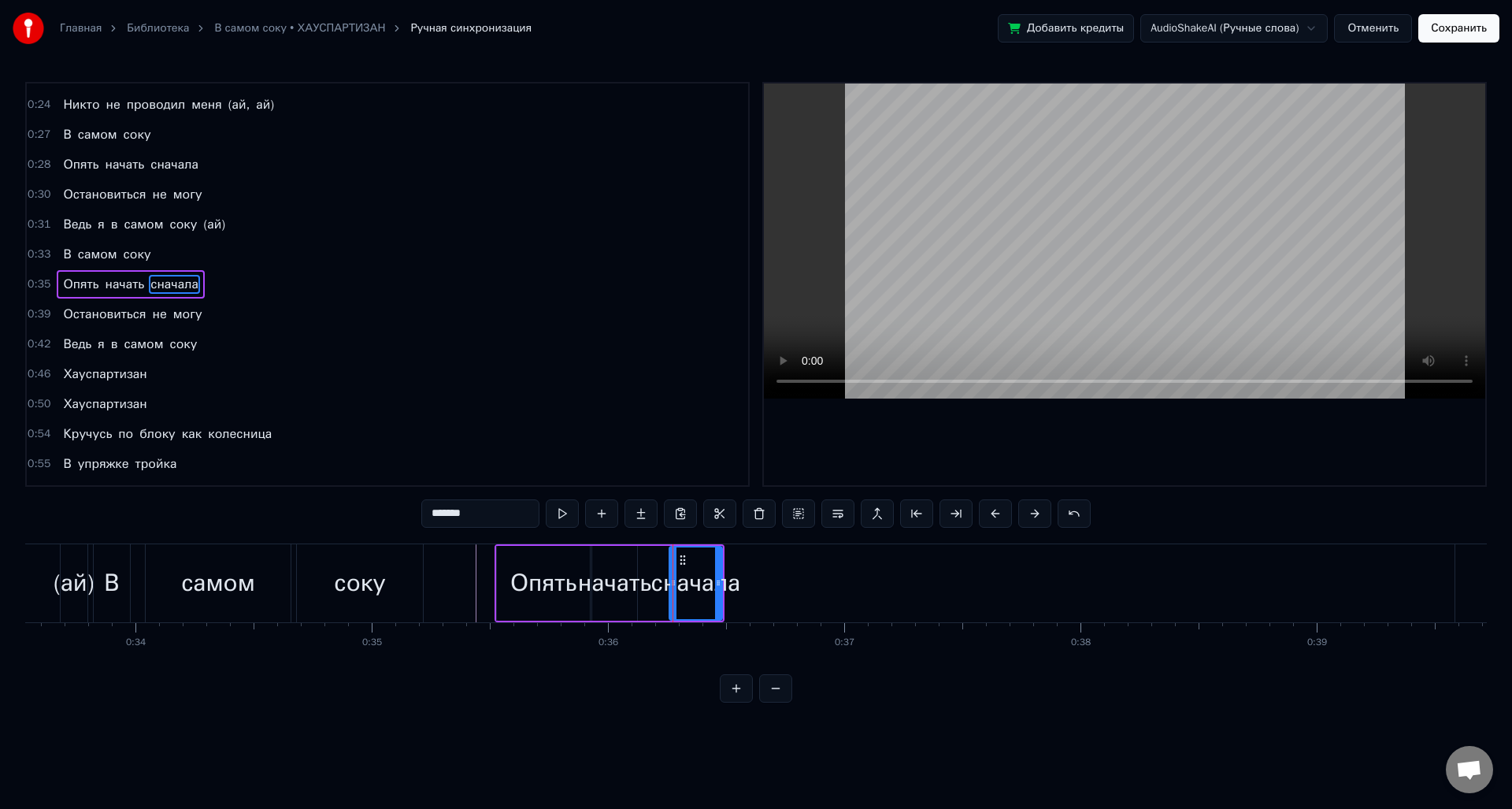 click on "начать" at bounding box center [614, 583] 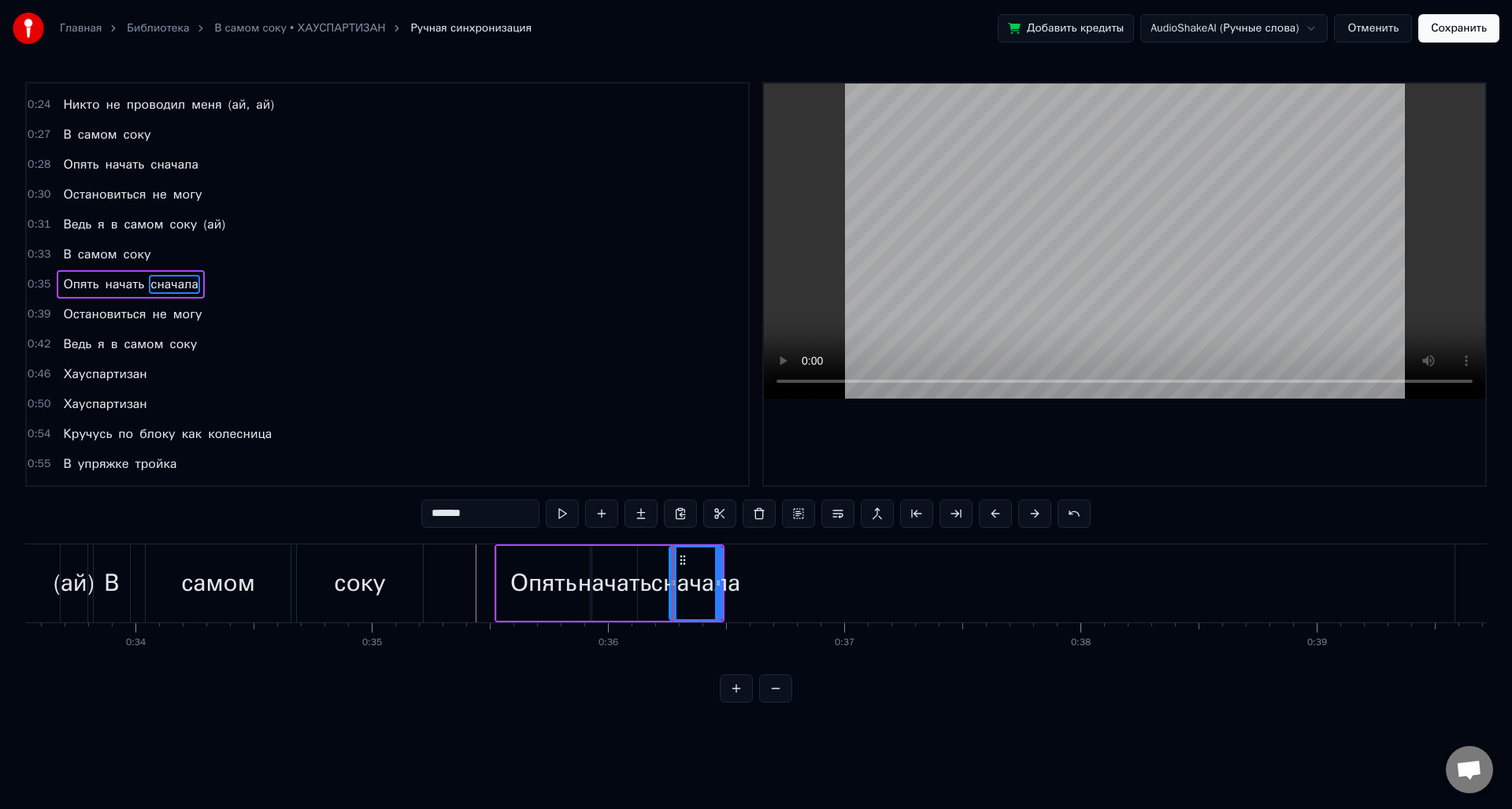 type on "******" 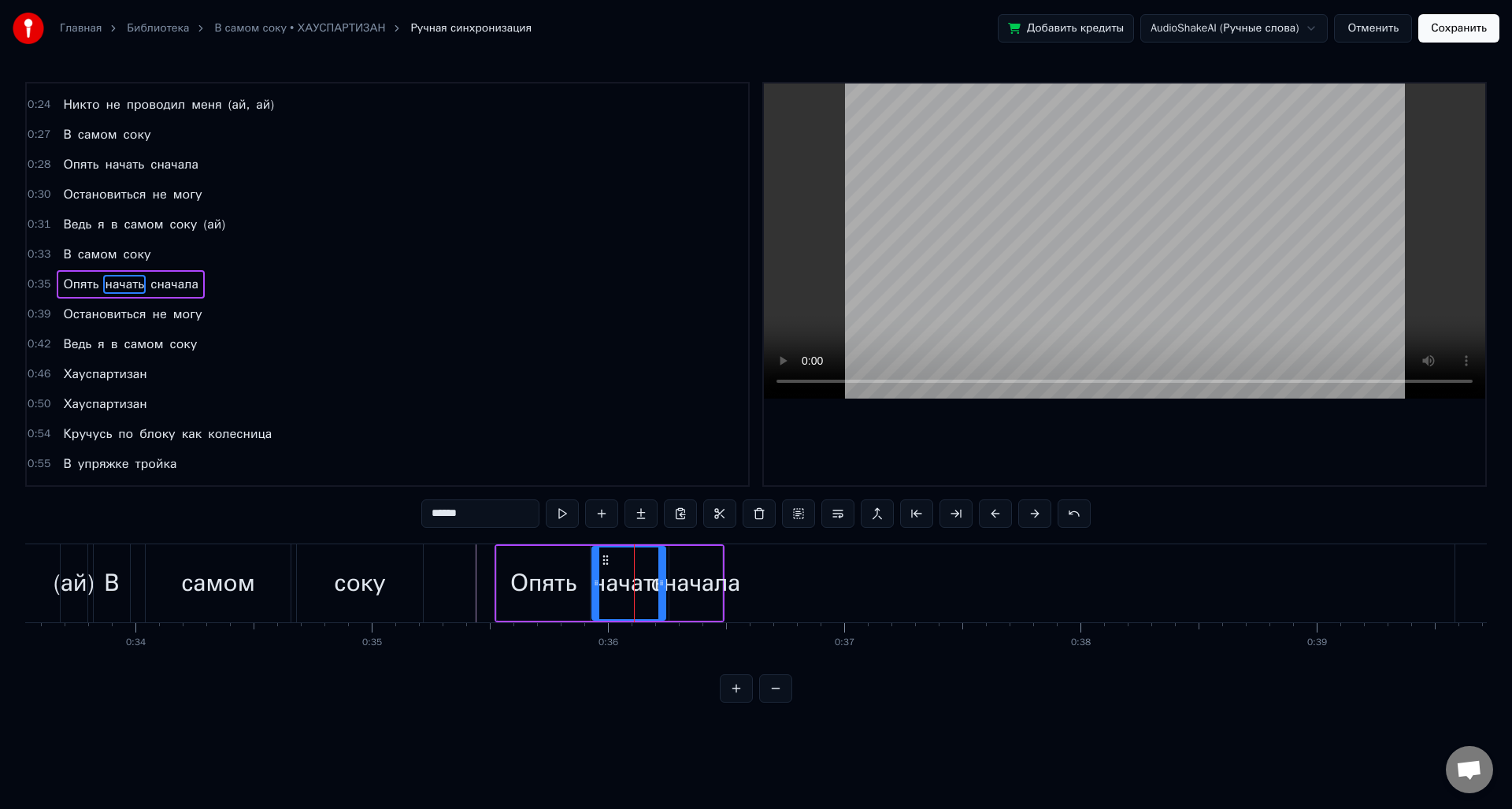 drag, startPoint x: 635, startPoint y: 569, endPoint x: 663, endPoint y: 570, distance: 28.01785 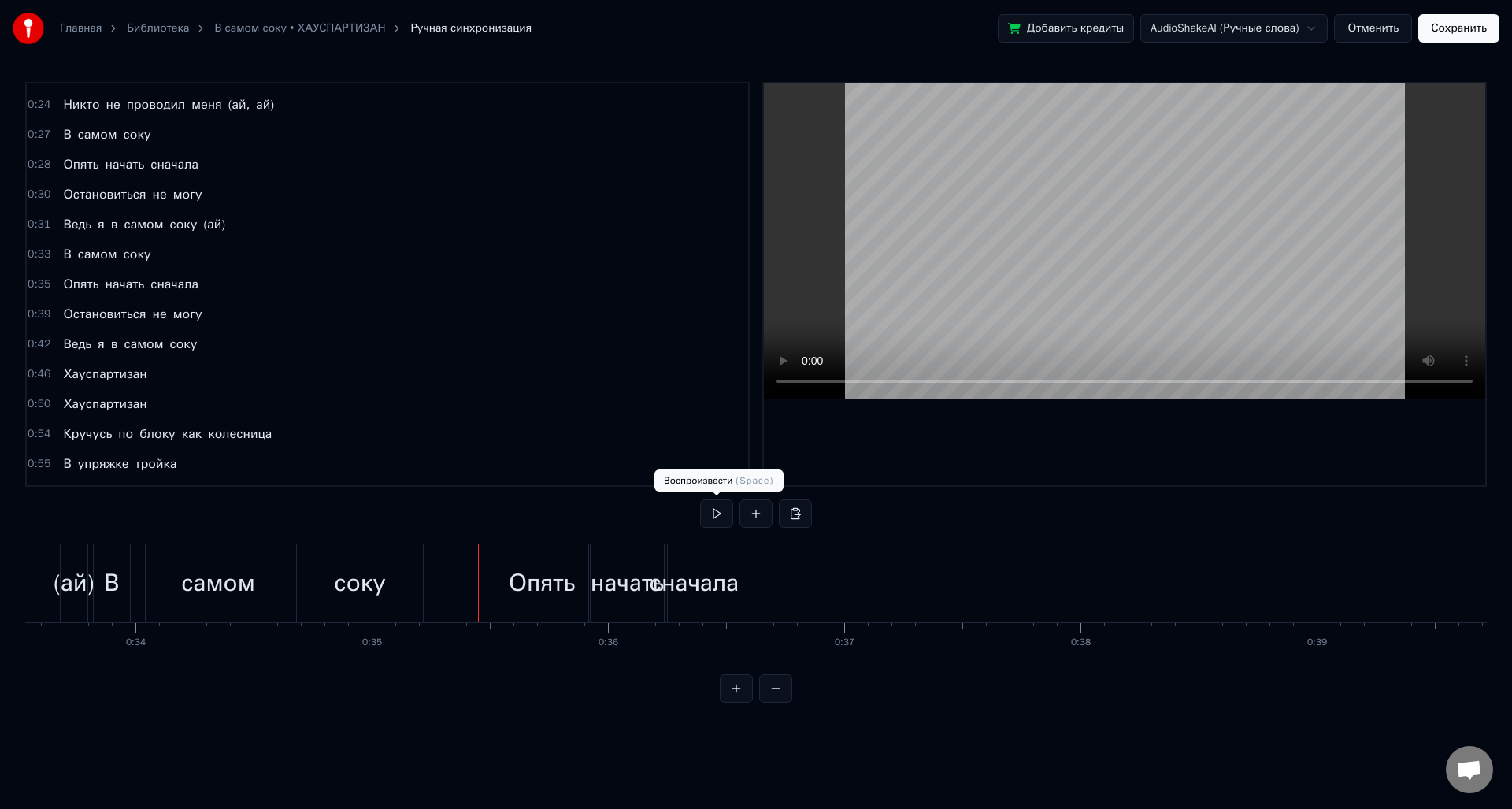 click at bounding box center (717, 514) 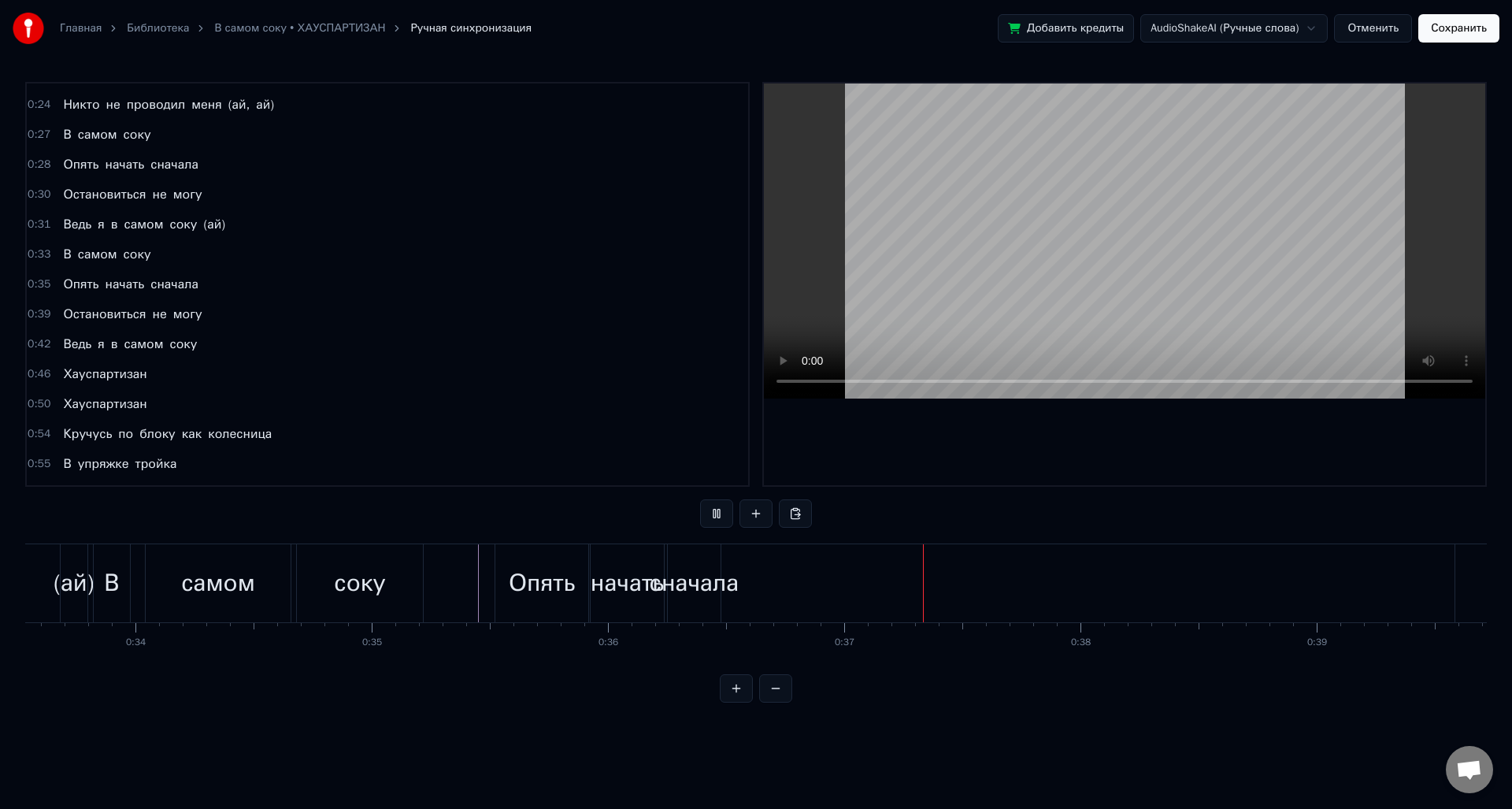 click at bounding box center (717, 514) 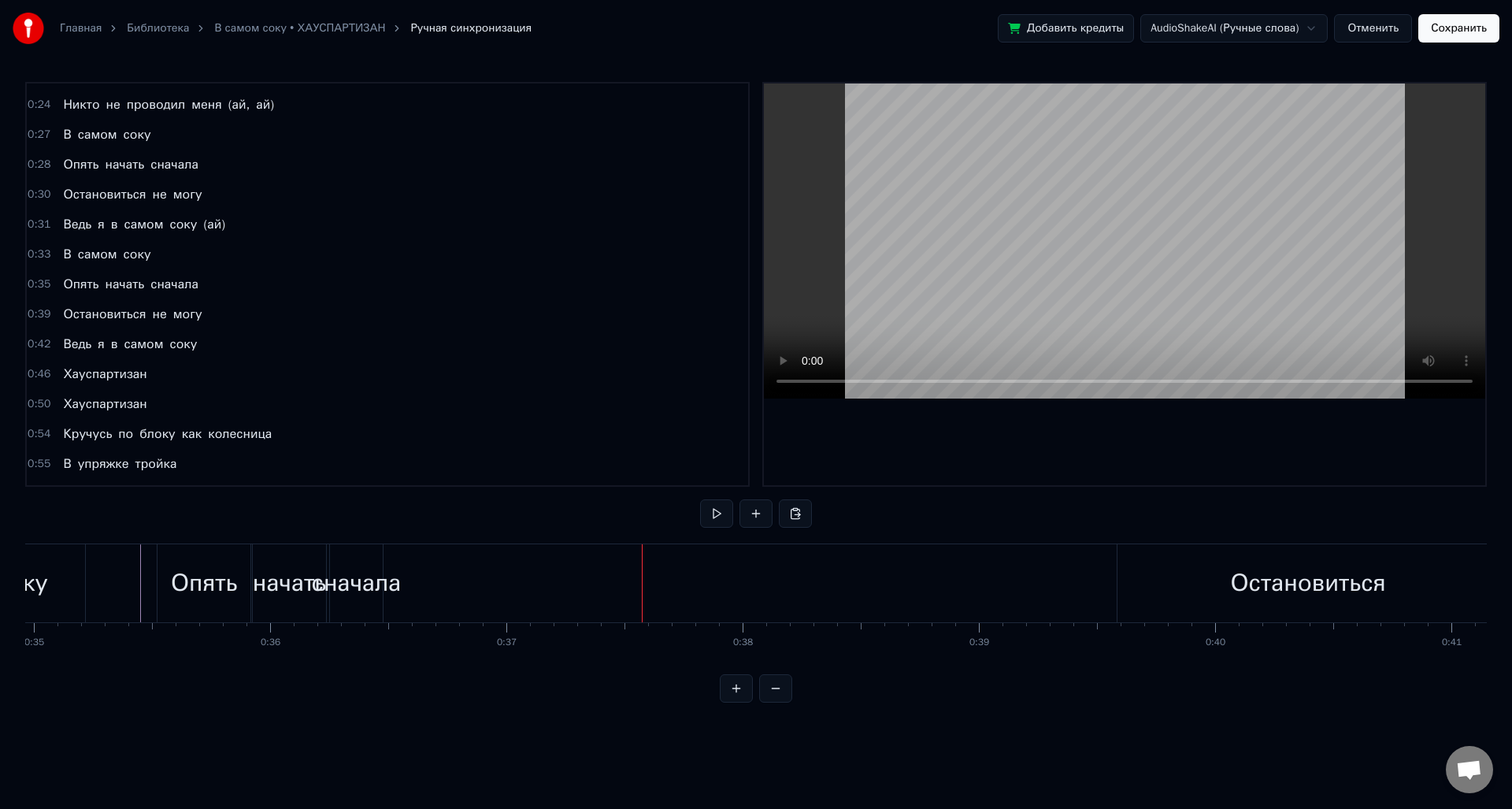 scroll, scrollTop: 0, scrollLeft: 8230, axis: horizontal 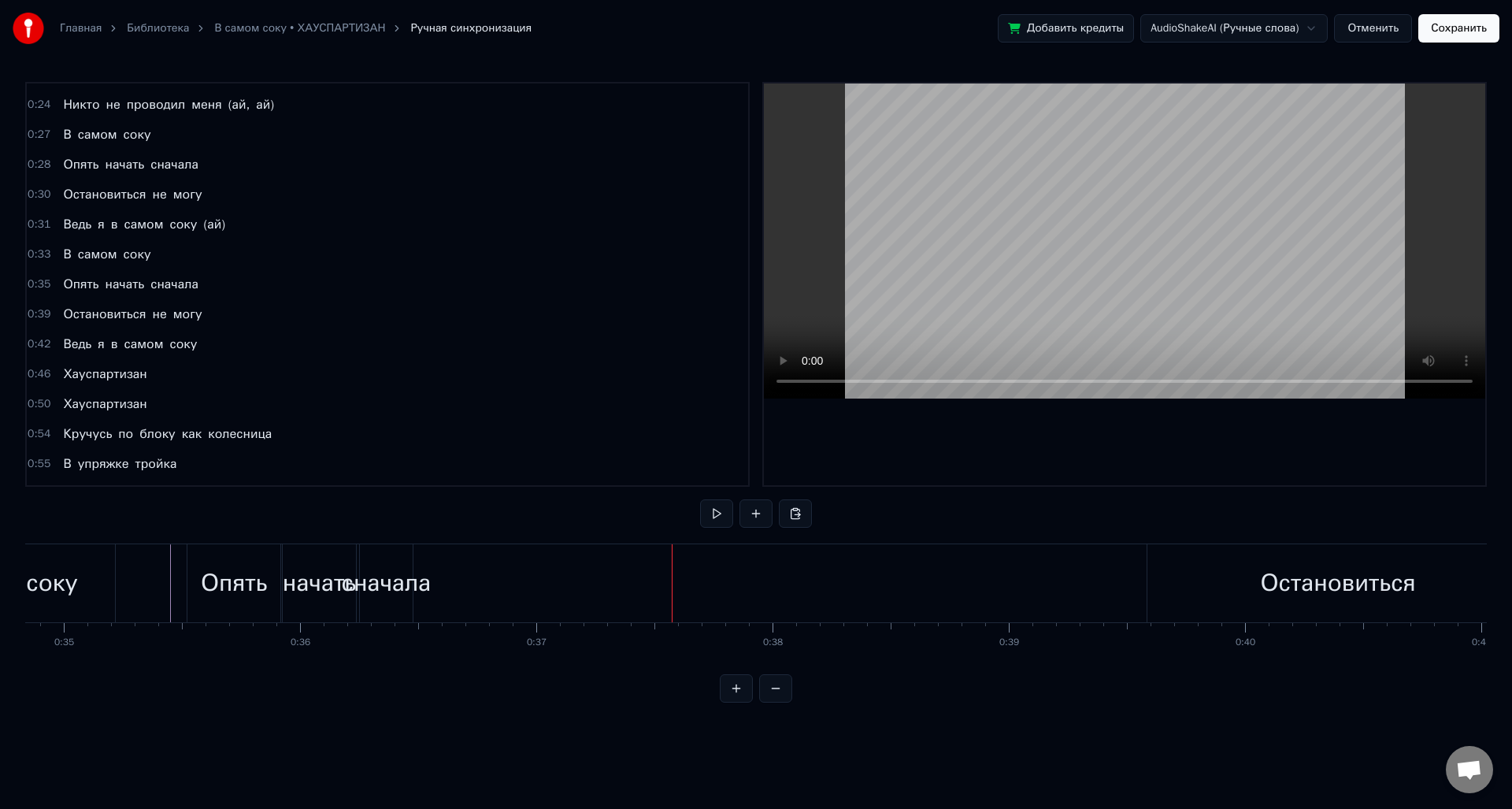 click on "Остановиться" at bounding box center (1337, 583) 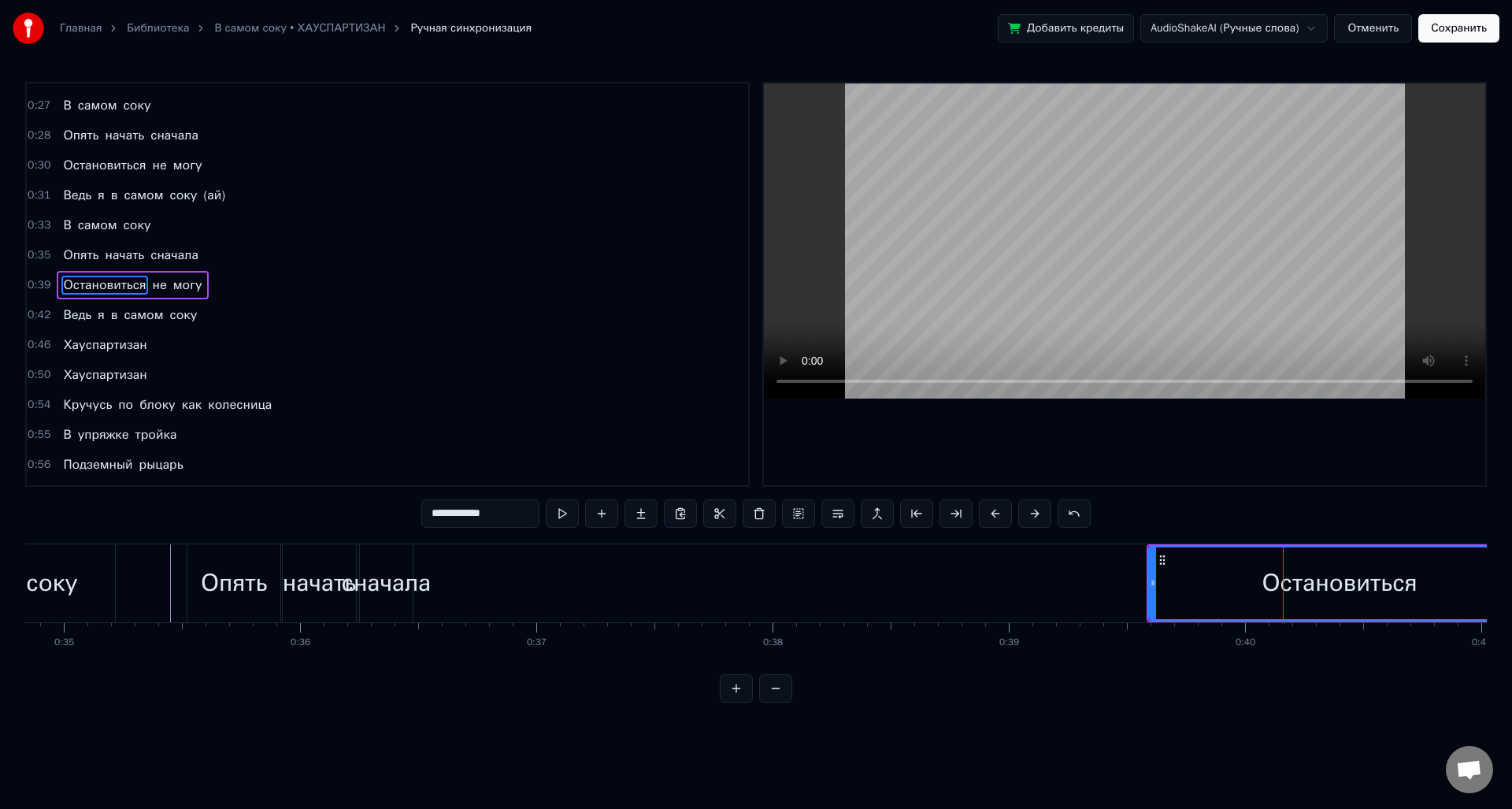 scroll, scrollTop: 473, scrollLeft: 0, axis: vertical 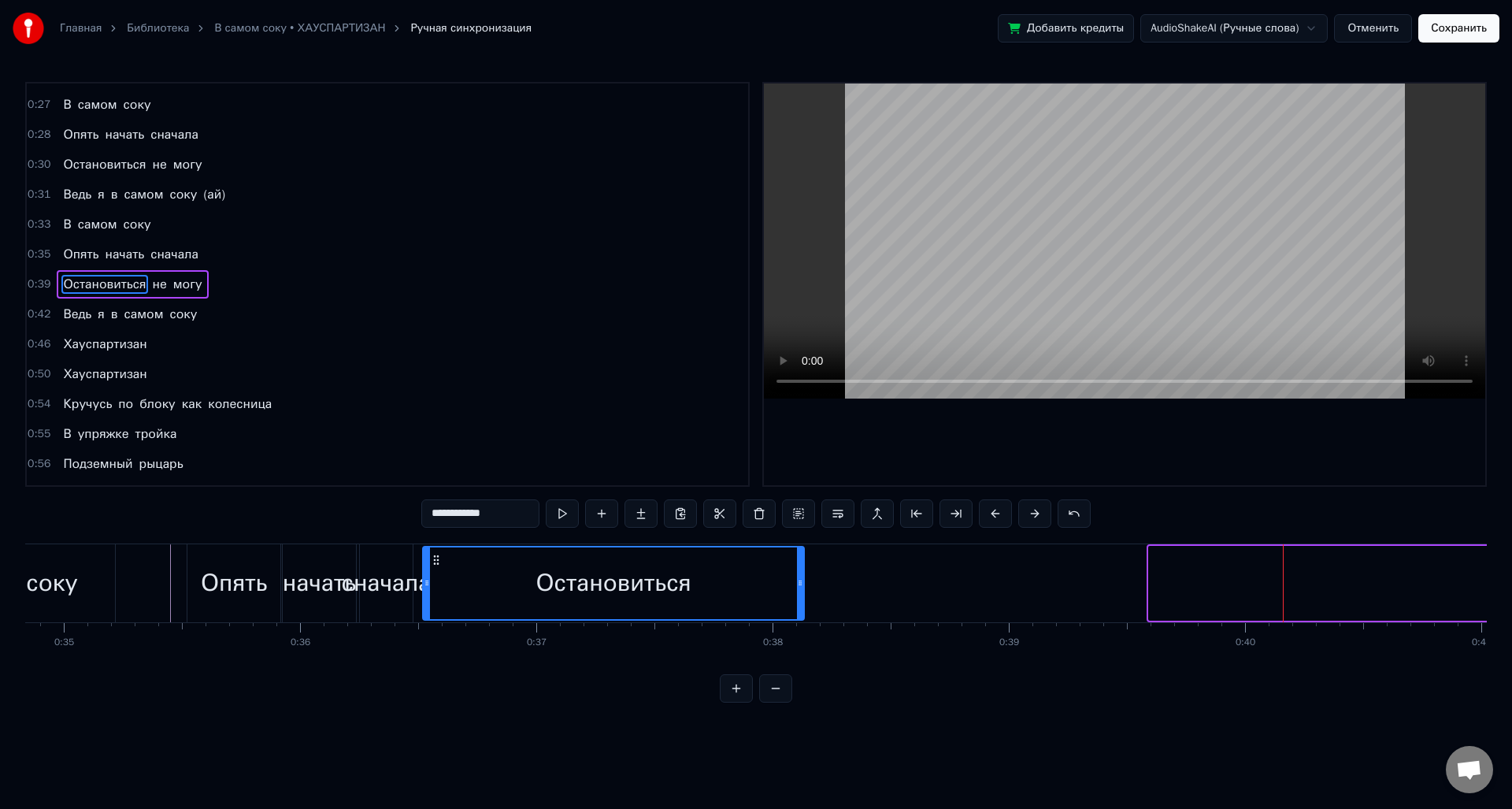 drag, startPoint x: 1162, startPoint y: 561, endPoint x: 436, endPoint y: 588, distance: 726.5019 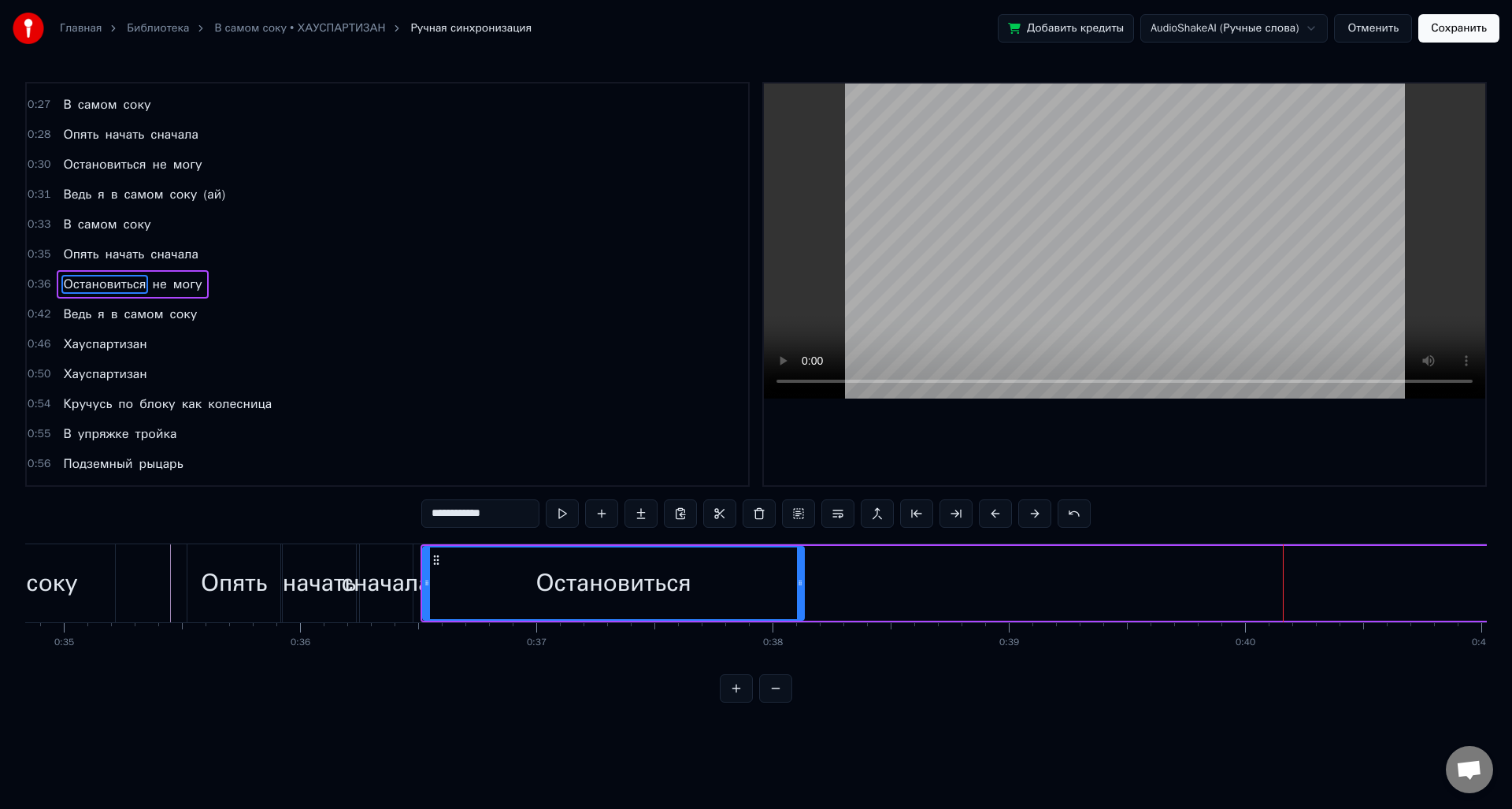 click on "сначала" at bounding box center (386, 583) 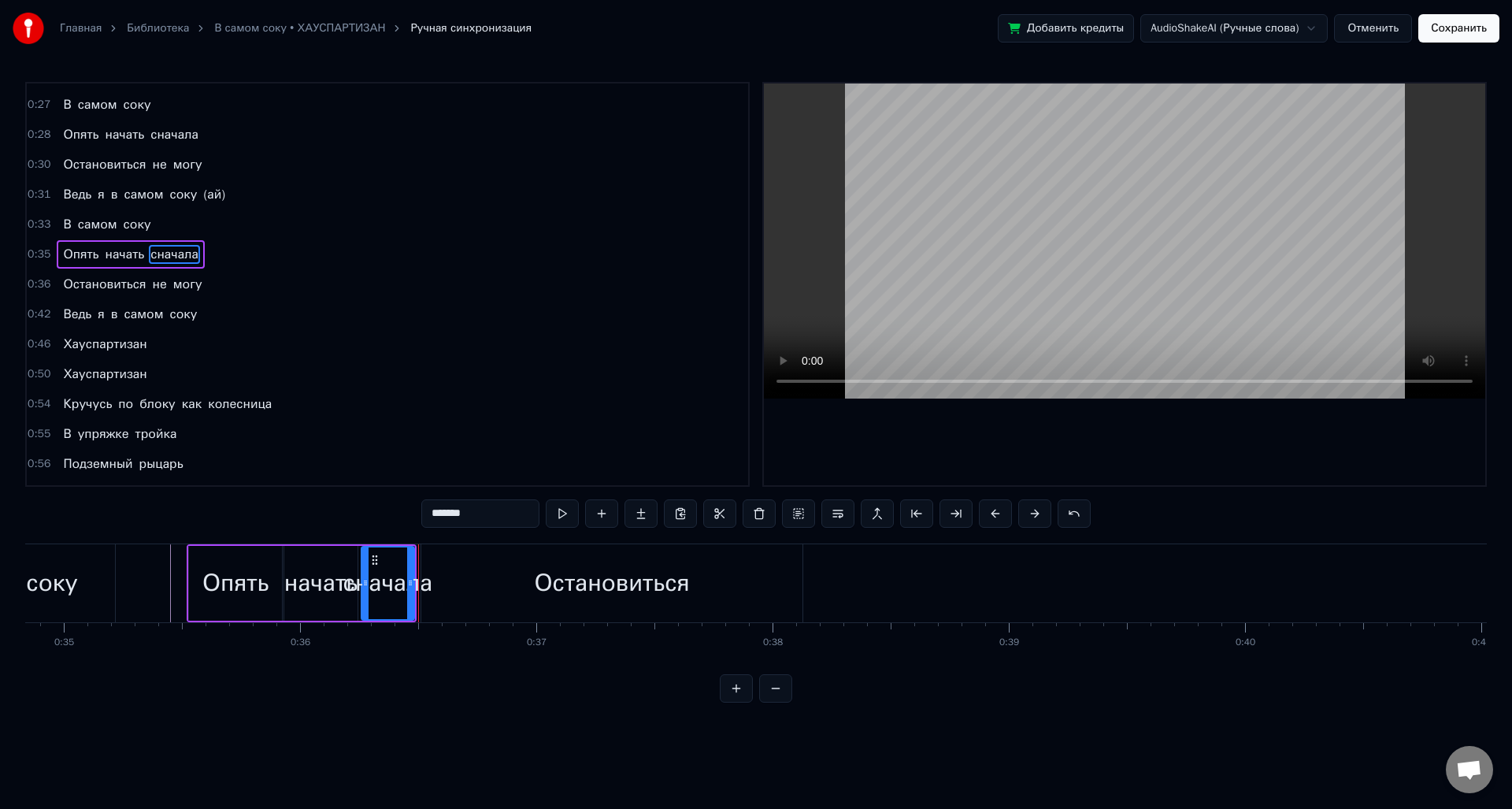 scroll, scrollTop: 443, scrollLeft: 0, axis: vertical 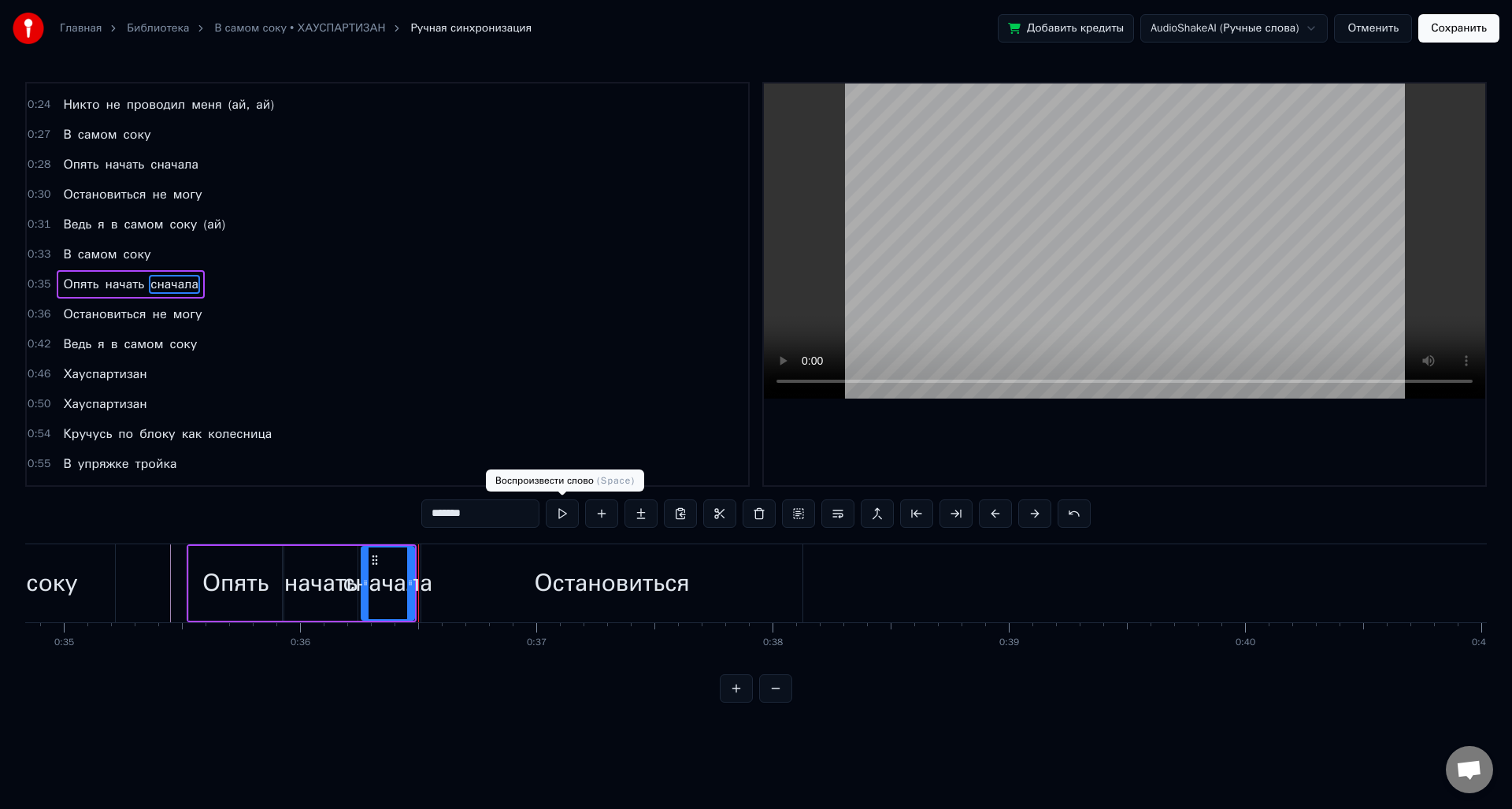 click at bounding box center (562, 514) 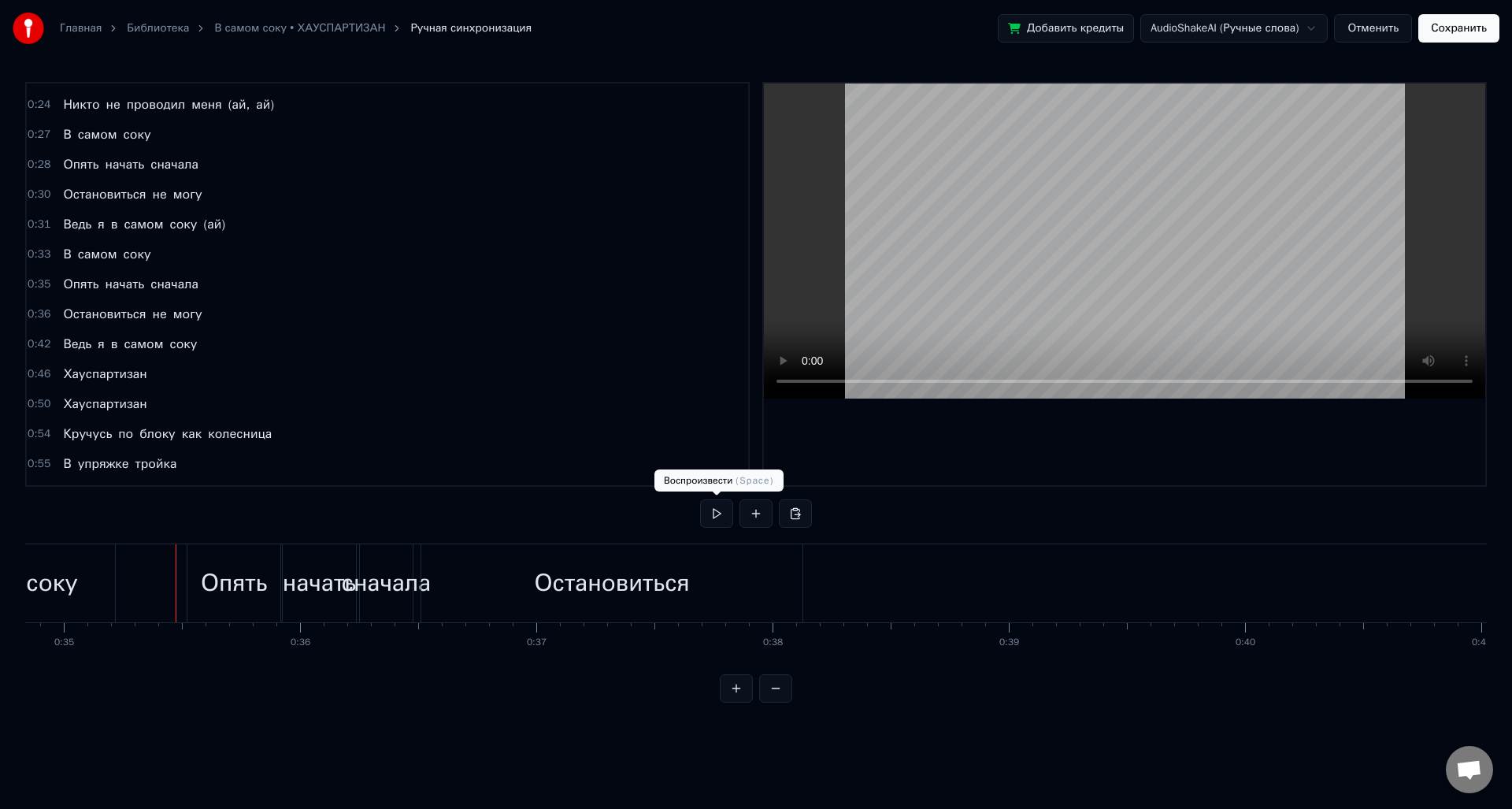 click at bounding box center (717, 514) 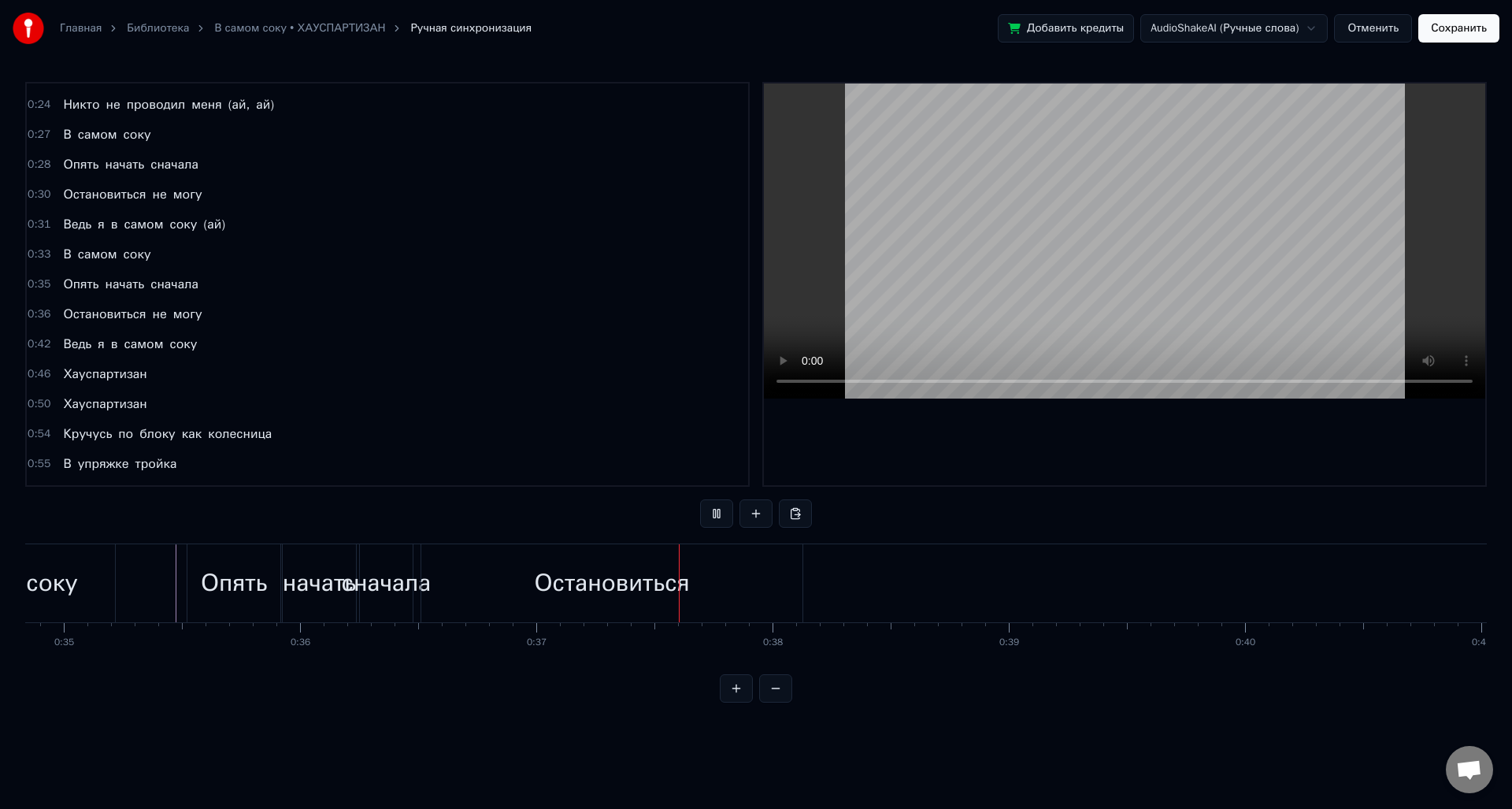 click at bounding box center [717, 514] 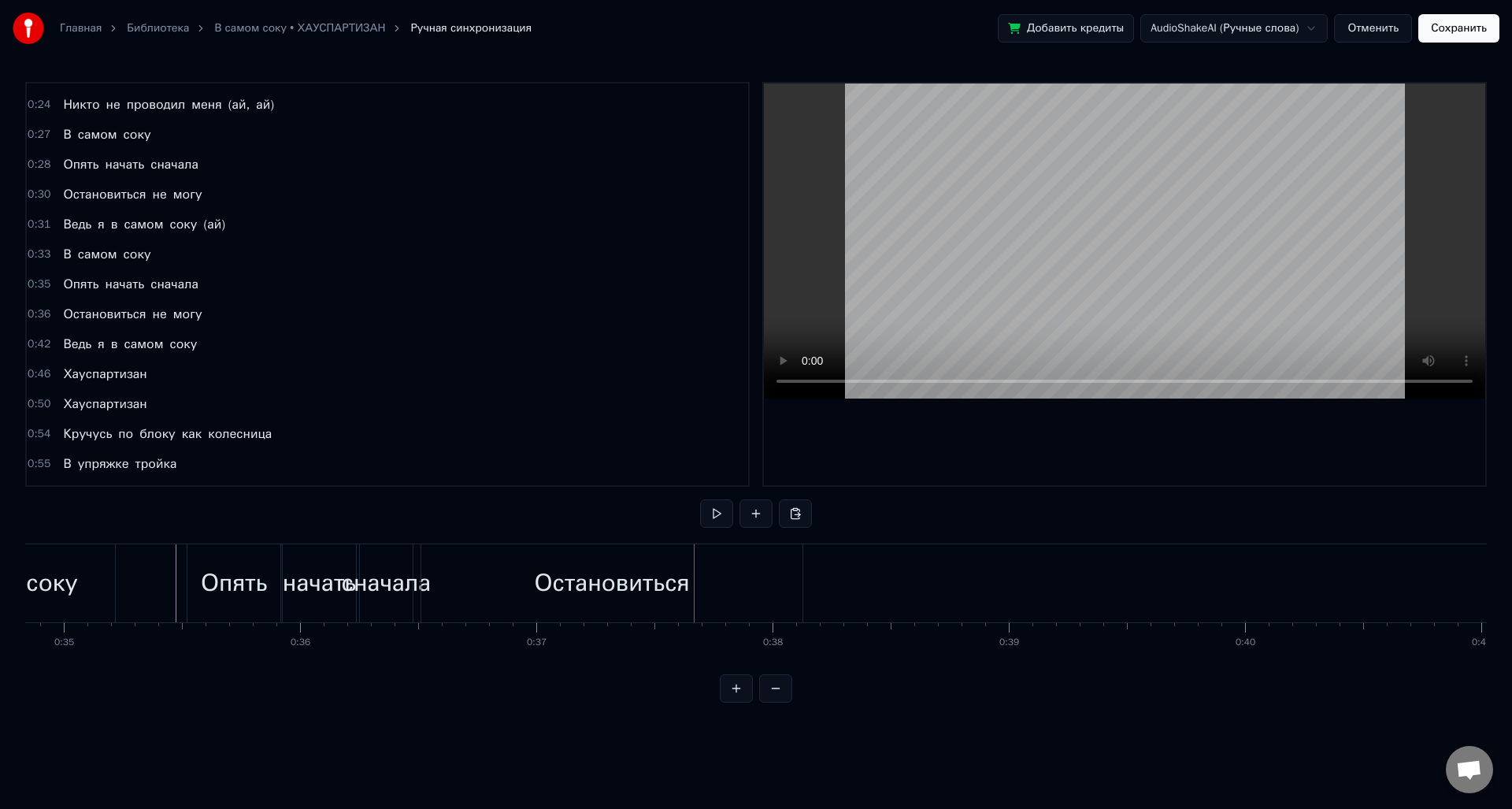 click on "Остановиться" at bounding box center (611, 583) 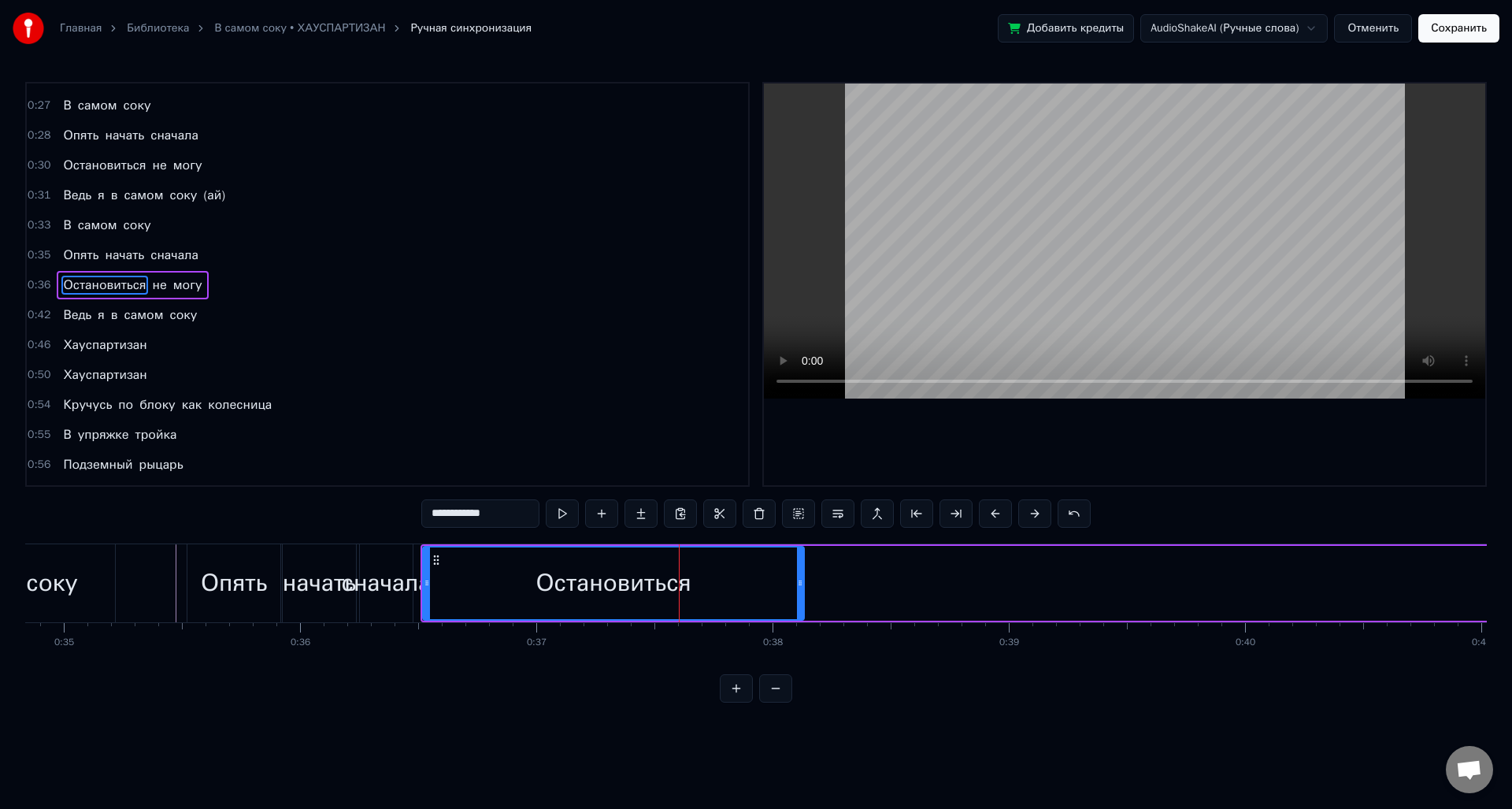 scroll, scrollTop: 473, scrollLeft: 0, axis: vertical 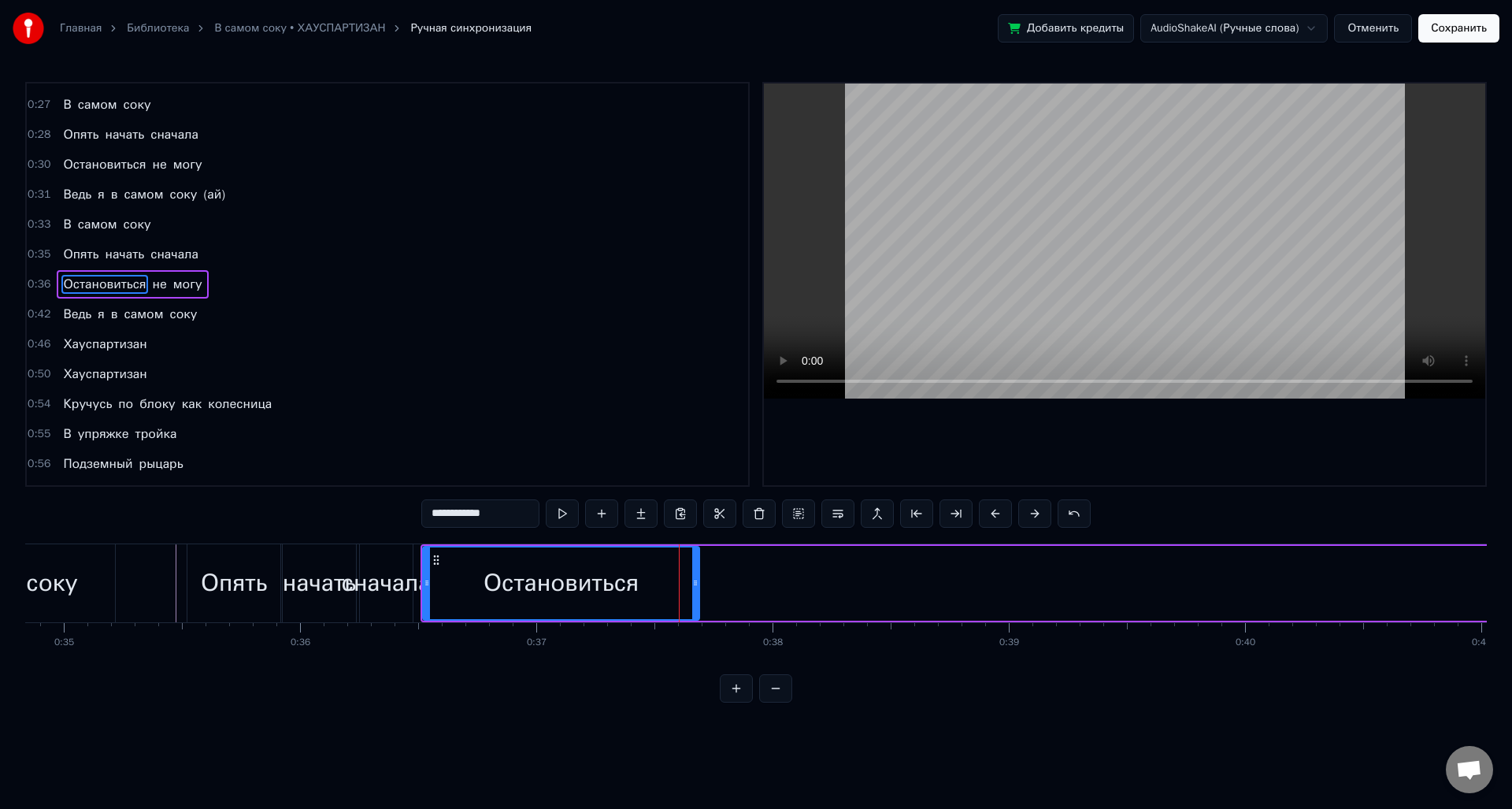 drag, startPoint x: 799, startPoint y: 588, endPoint x: 690, endPoint y: 590, distance: 109.01835 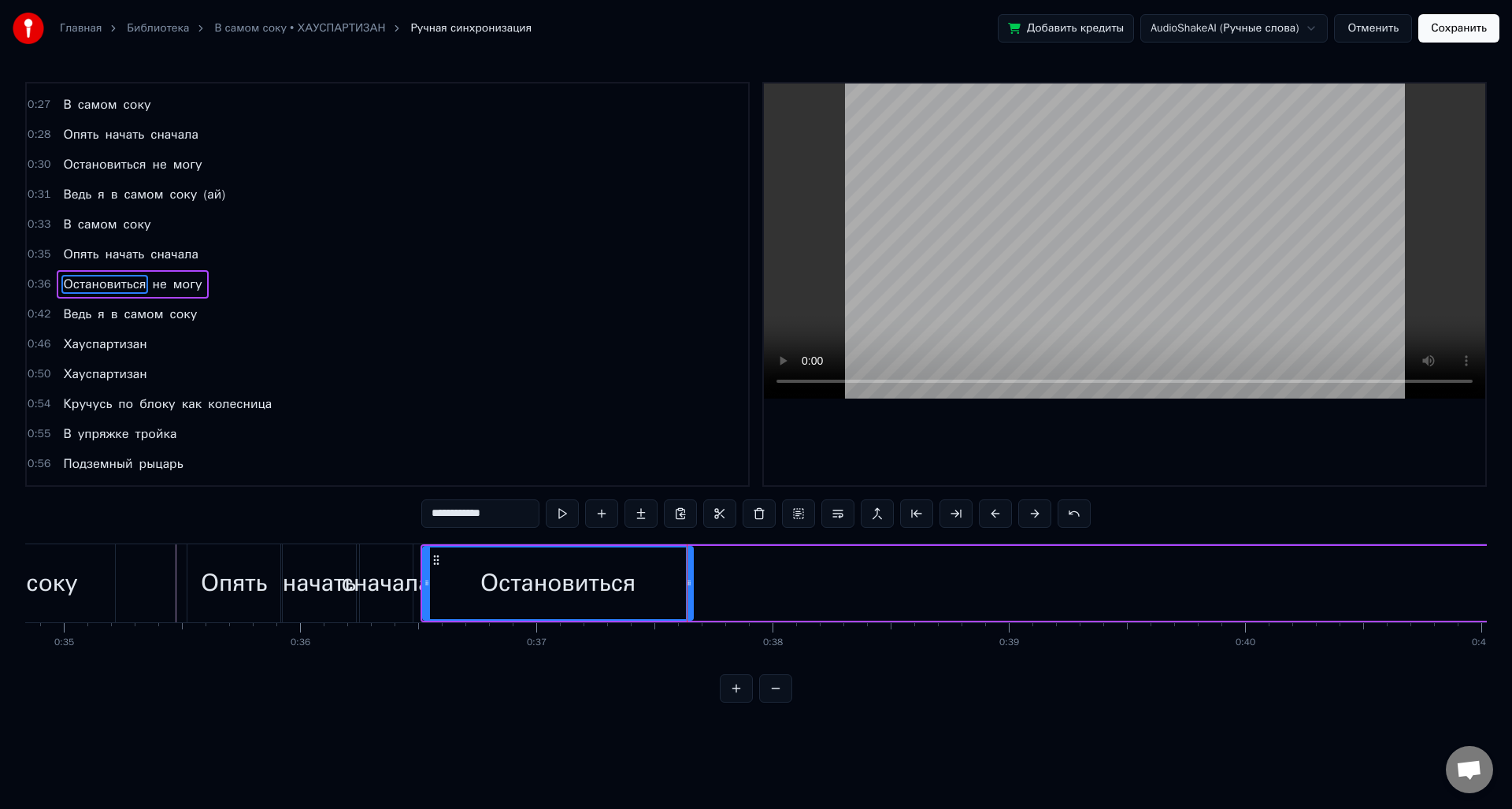 click on "Остановиться не могу" at bounding box center [1149, 583] 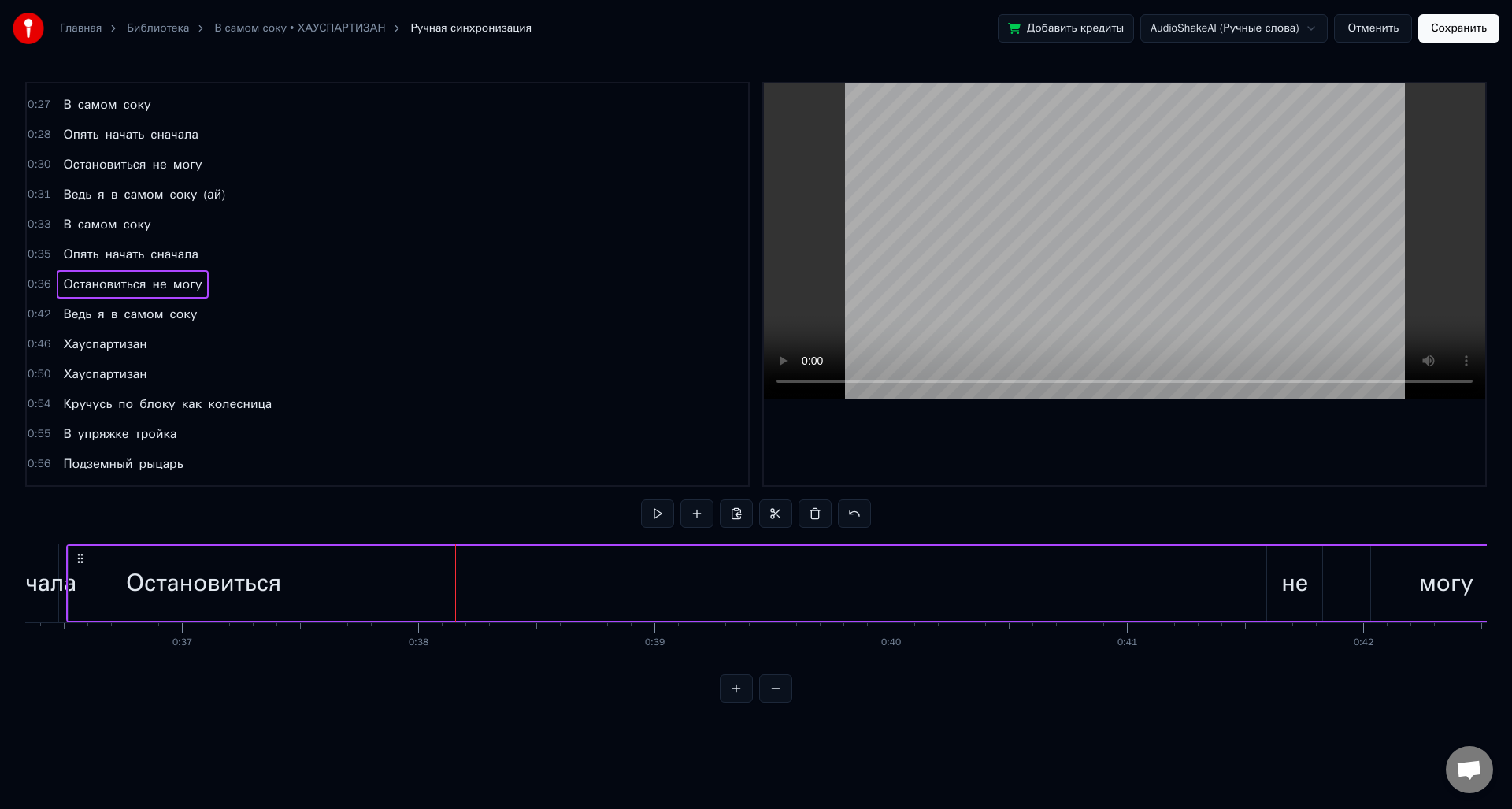 scroll, scrollTop: 0, scrollLeft: 8629, axis: horizontal 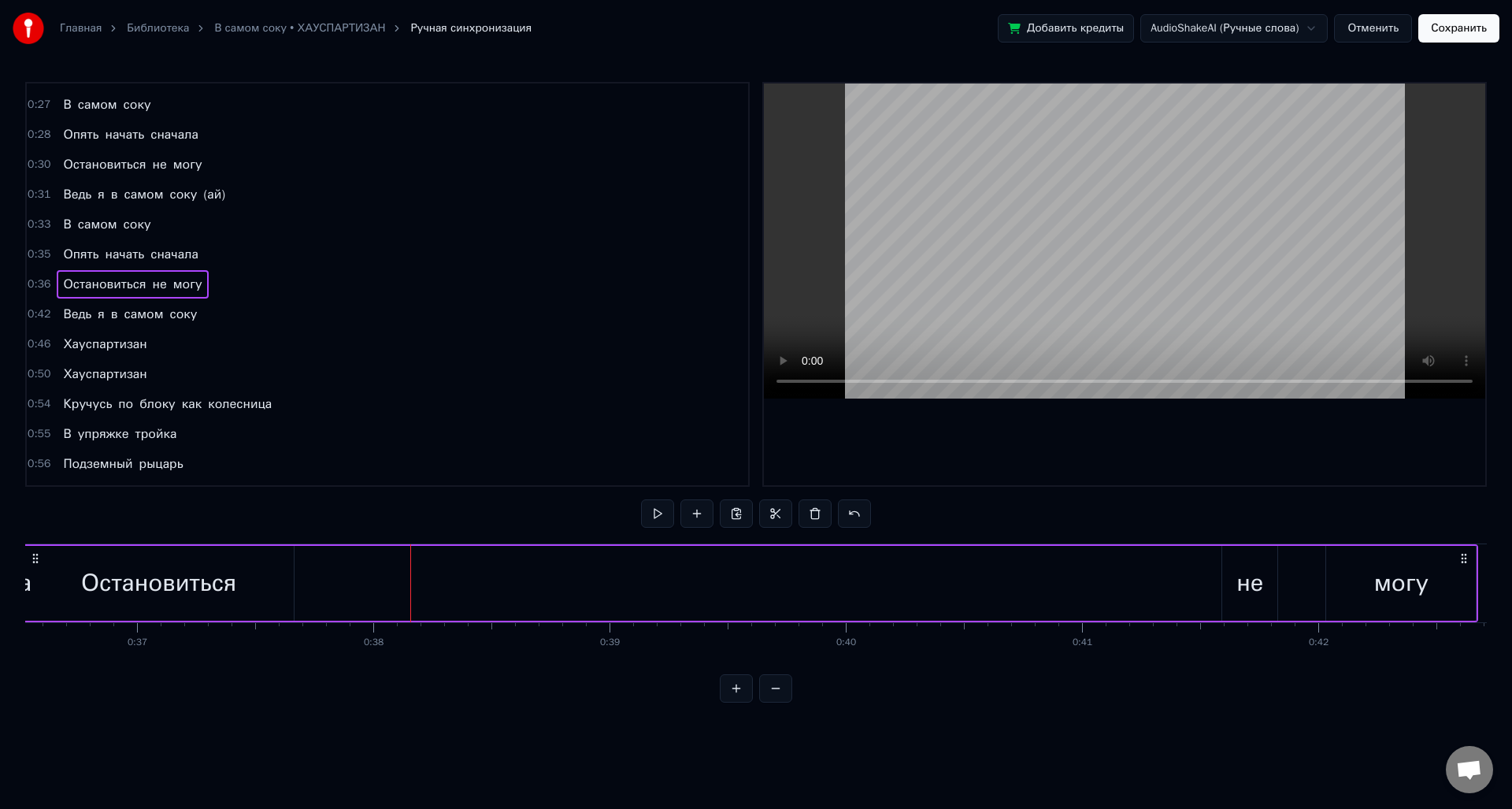 click on "не" at bounding box center (1250, 583) 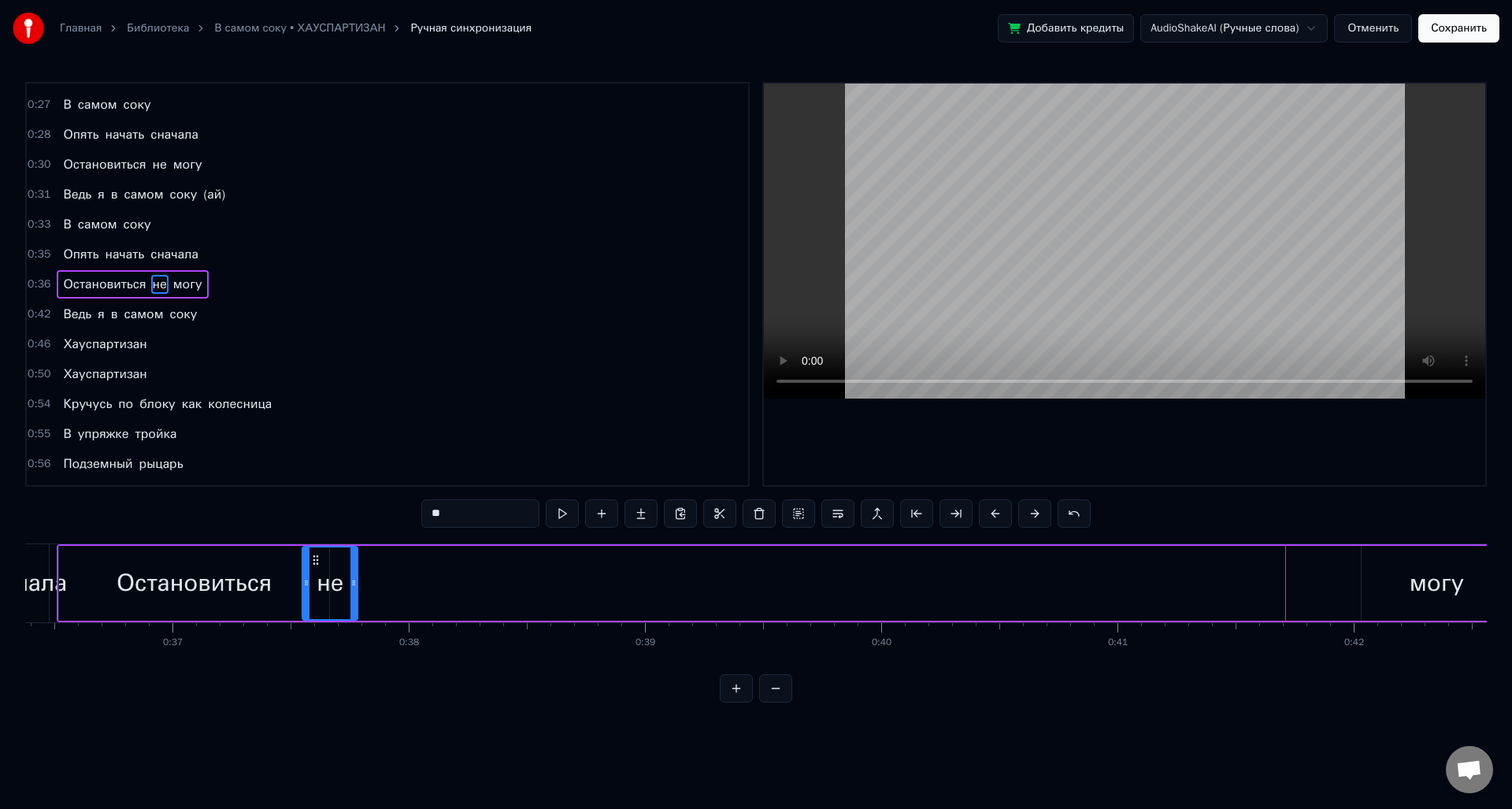 scroll, scrollTop: 0, scrollLeft: 8585, axis: horizontal 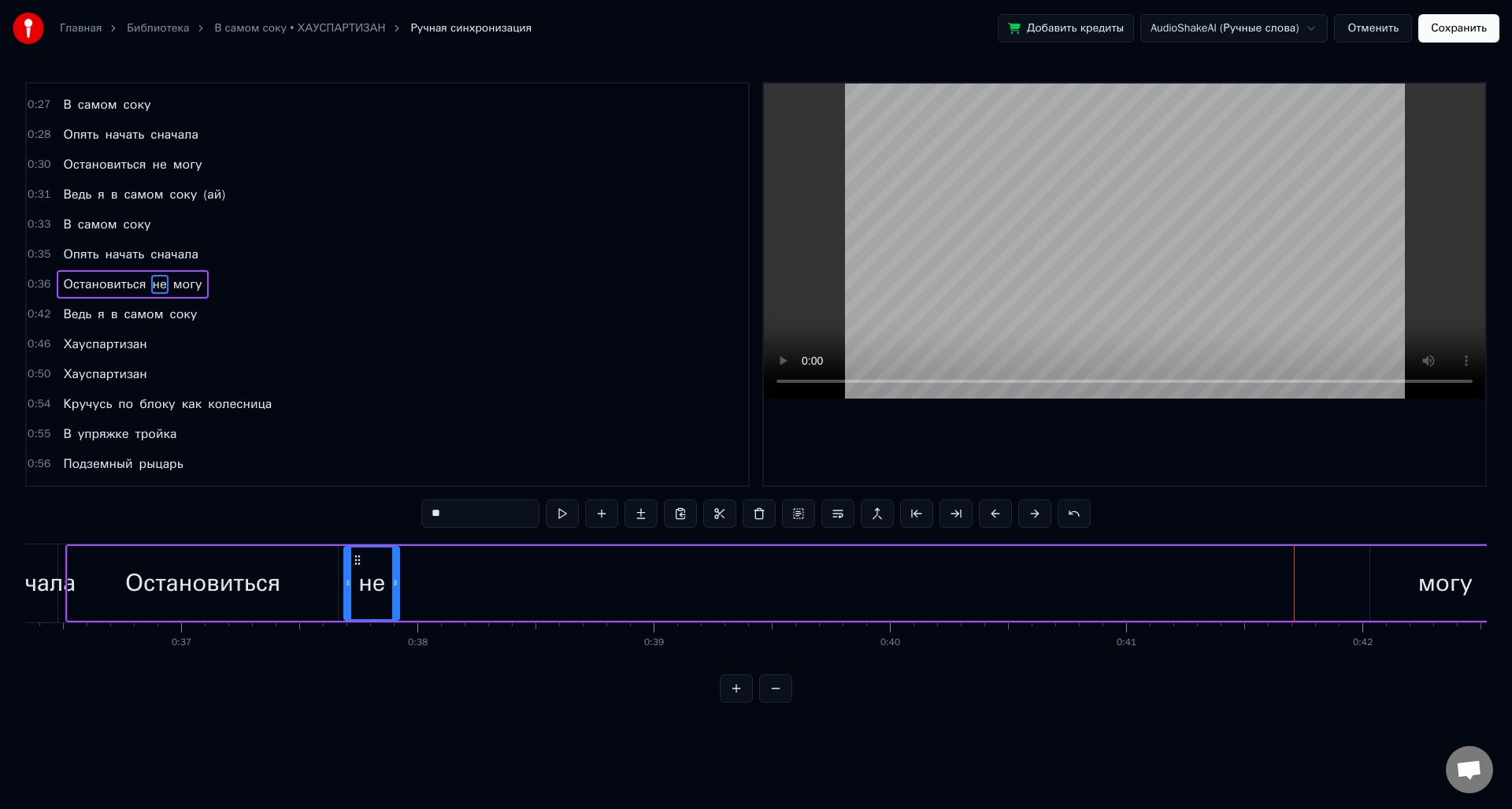 drag, startPoint x: 1206, startPoint y: 564, endPoint x: 358, endPoint y: 568, distance: 848.0094 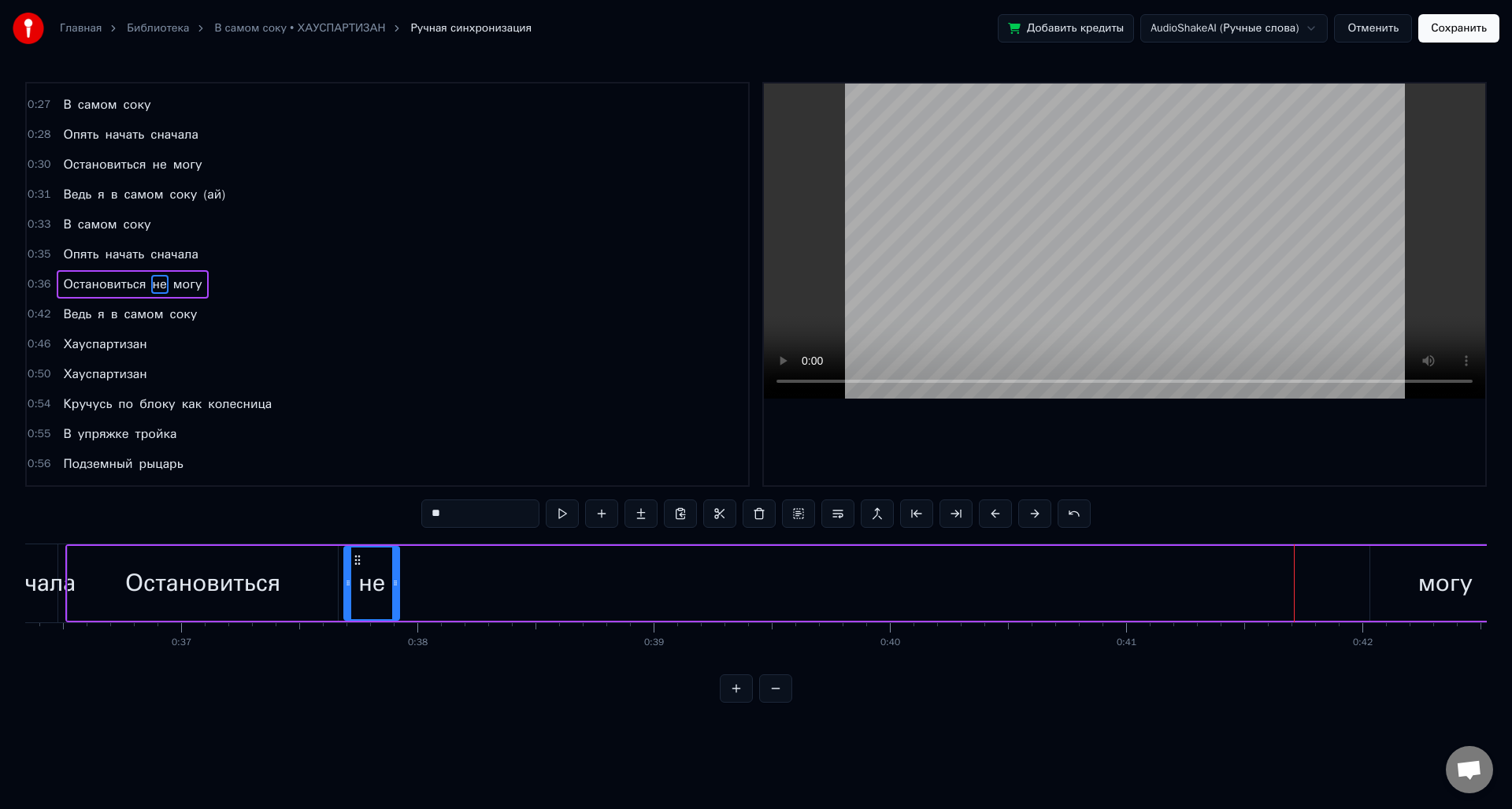 click on "могу" at bounding box center [1445, 583] 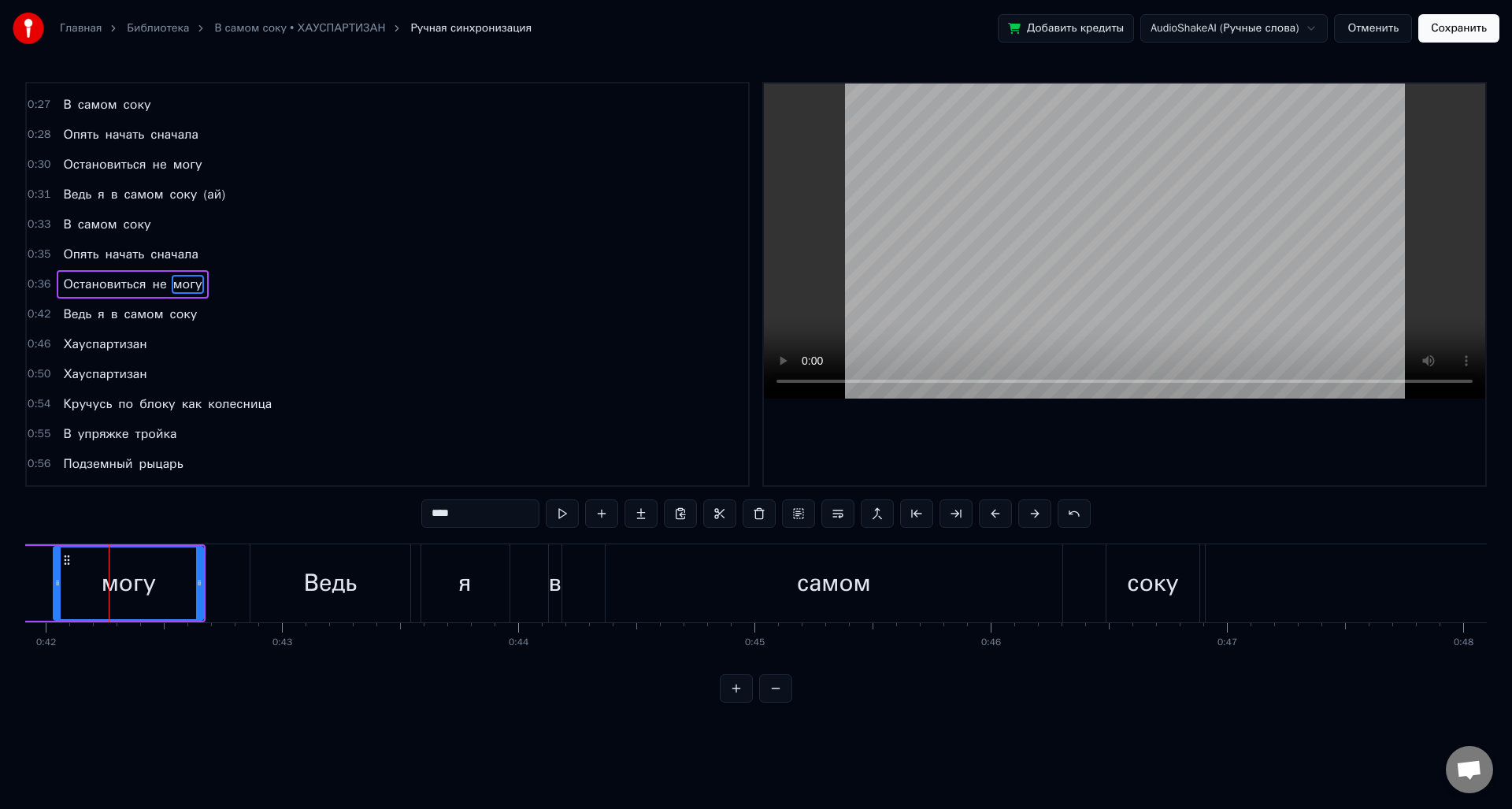 scroll, scrollTop: 0, scrollLeft: 9907, axis: horizontal 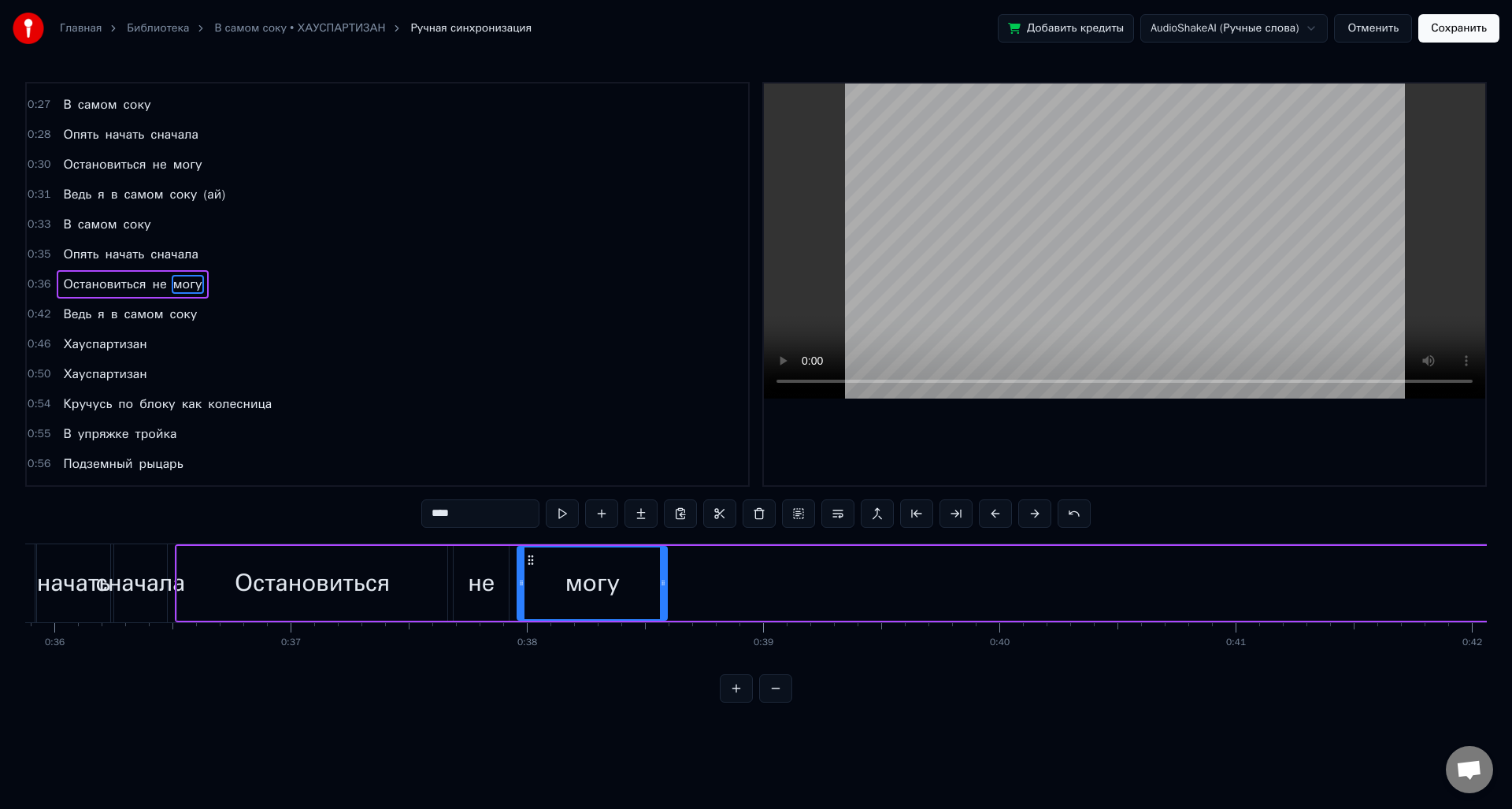 drag, startPoint x: 63, startPoint y: 559, endPoint x: 343, endPoint y: 577, distance: 280.57797 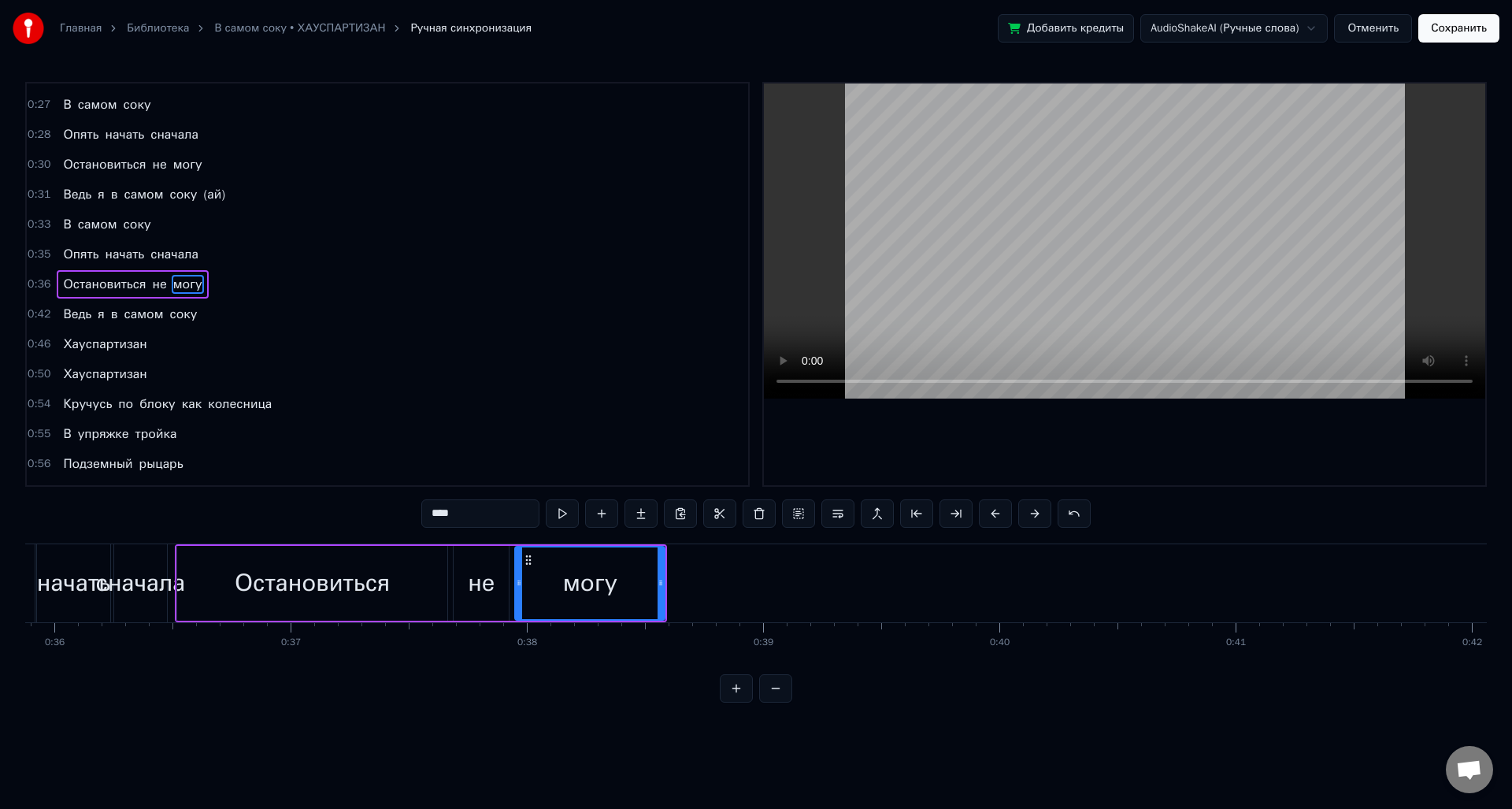 click on "сначала" at bounding box center (140, 583) 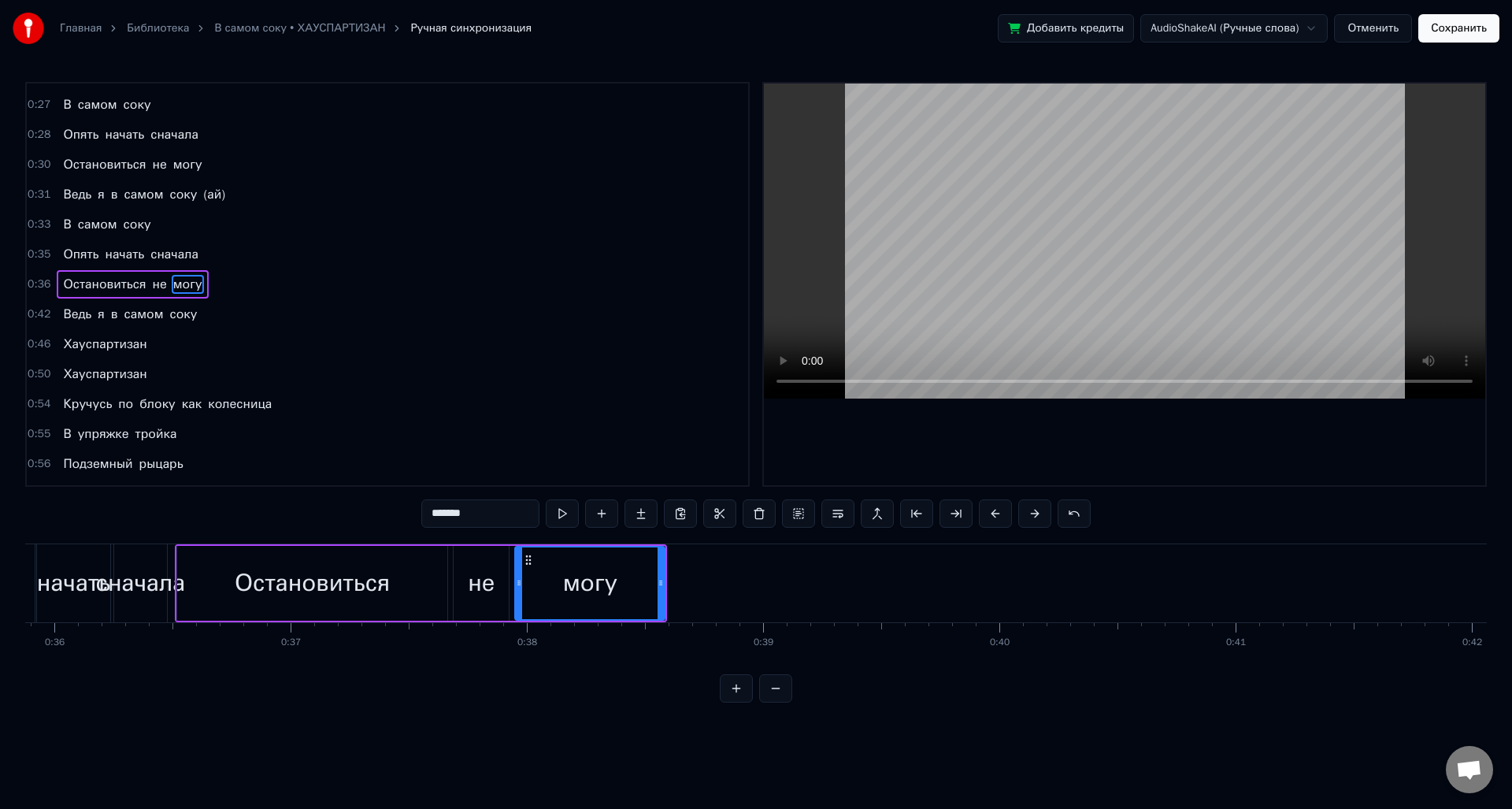 scroll, scrollTop: 443, scrollLeft: 0, axis: vertical 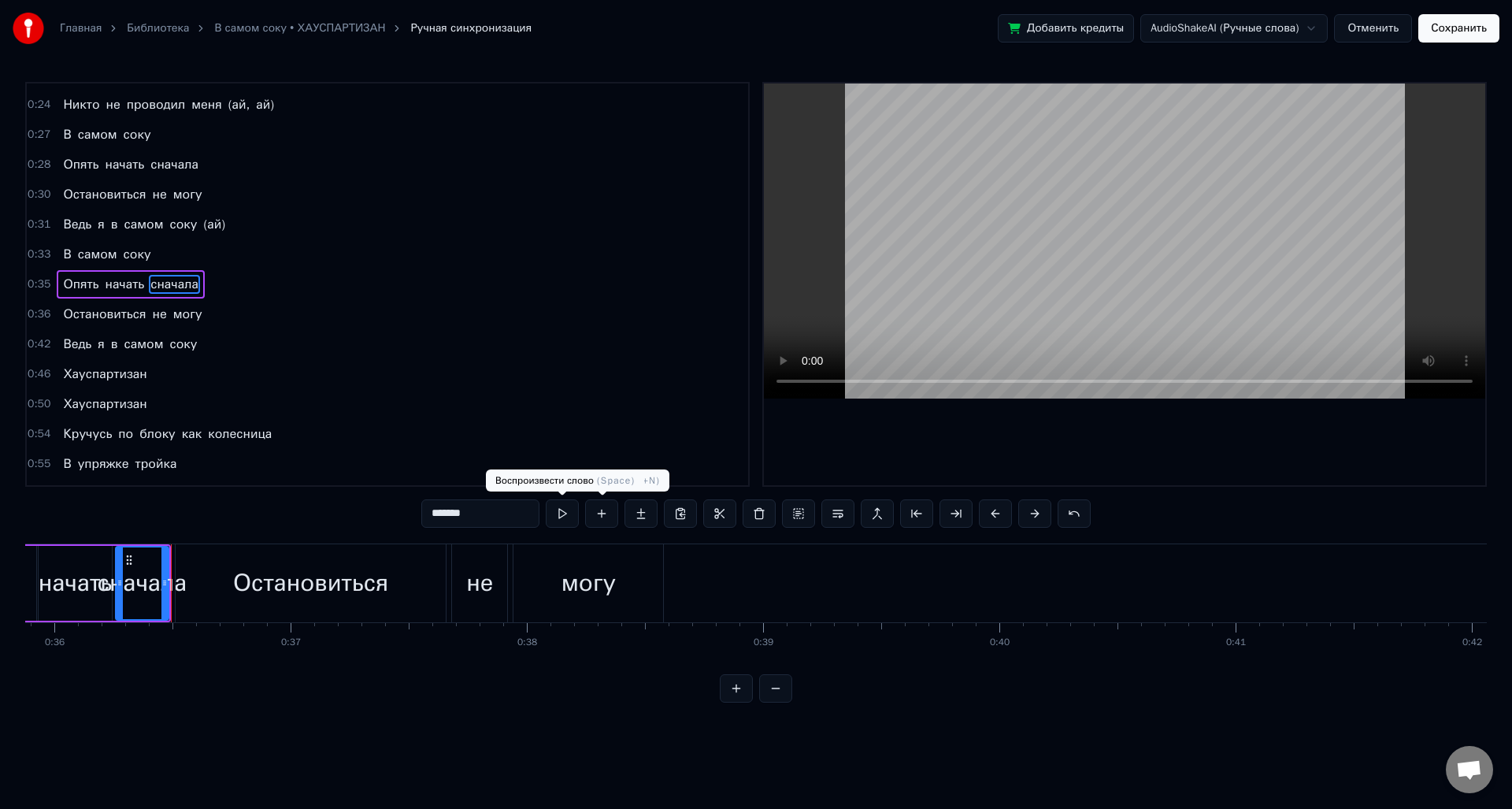 click at bounding box center (562, 514) 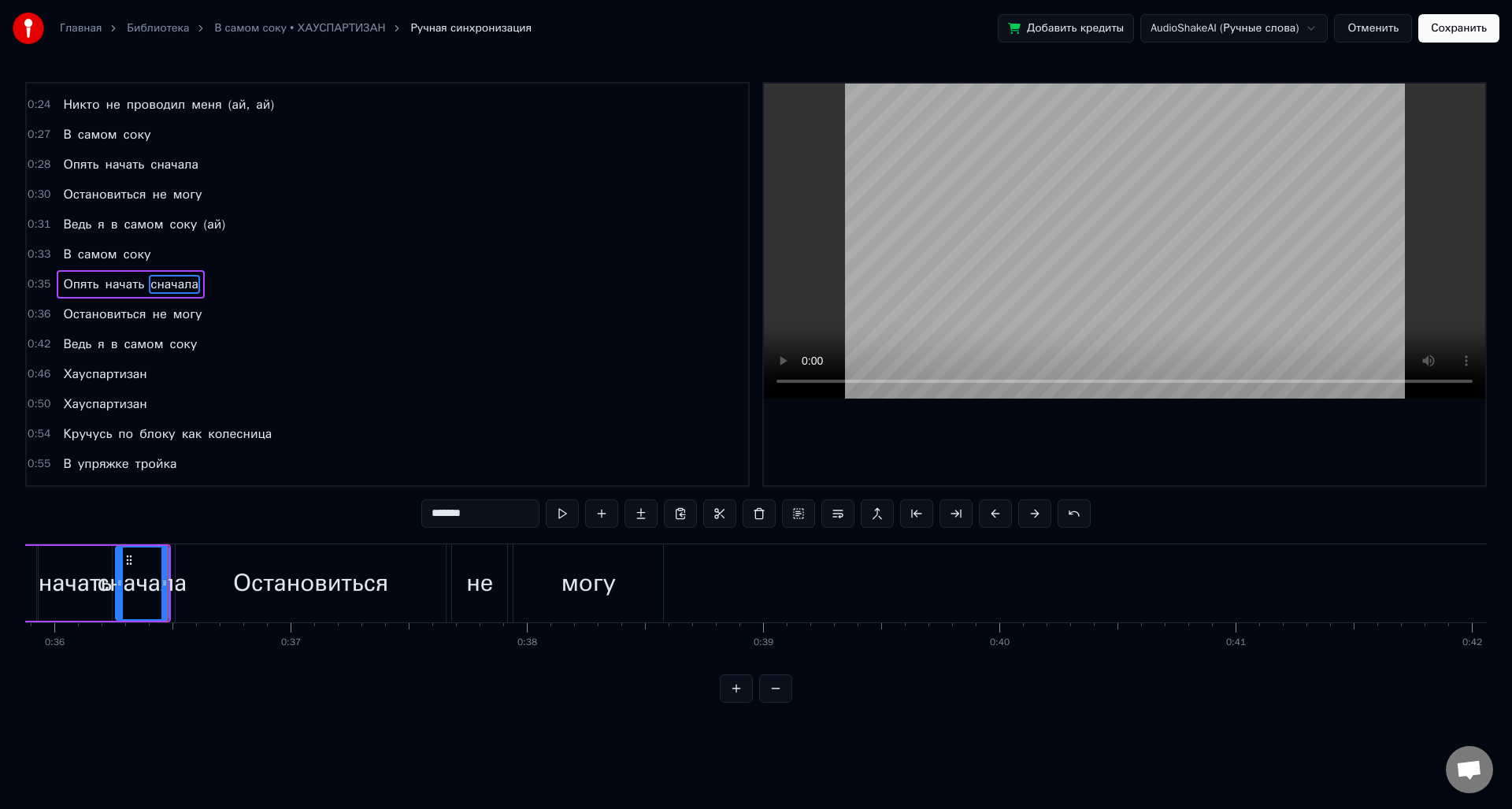click on "Остановиться" at bounding box center (310, 583) 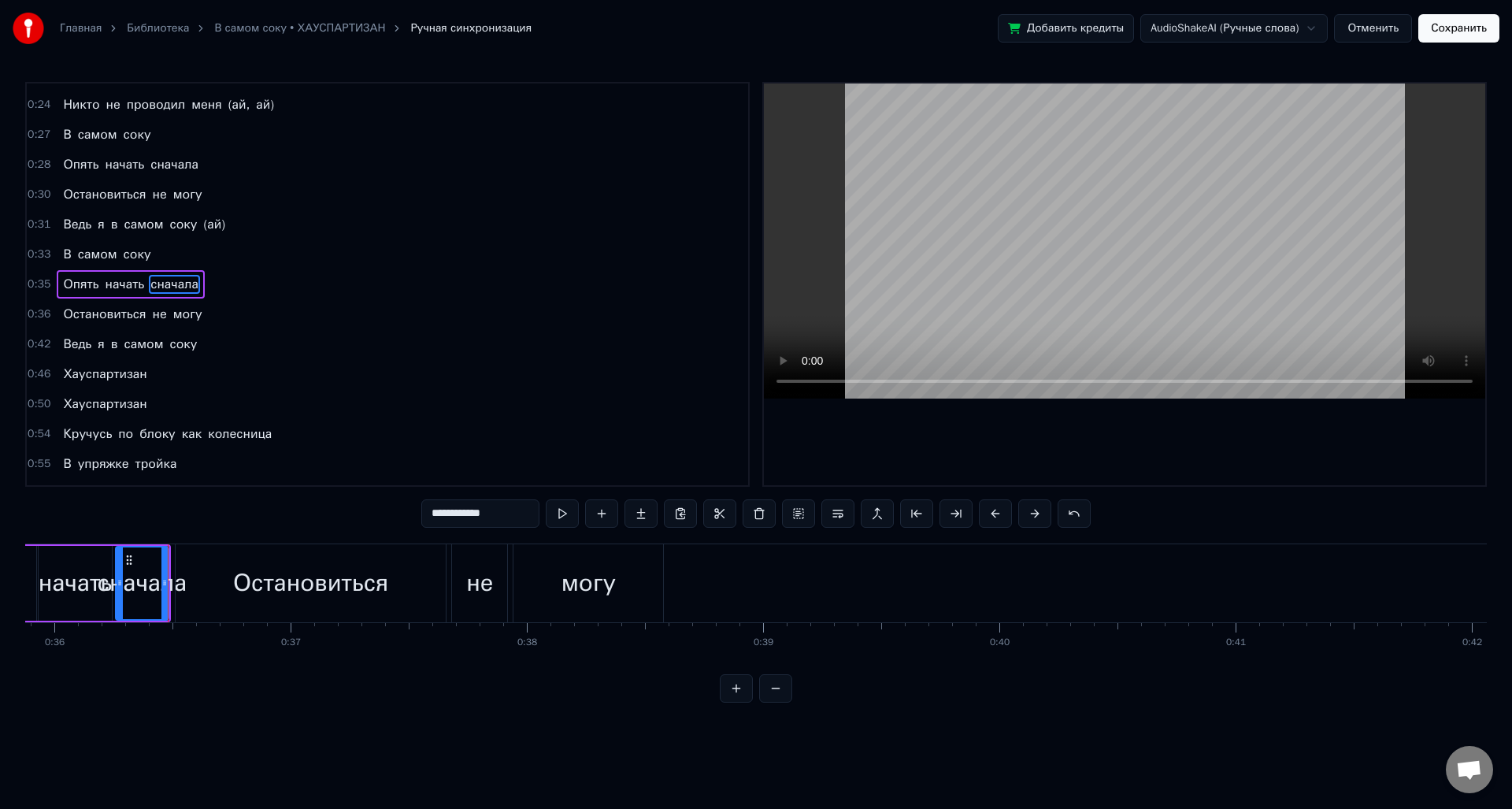 scroll, scrollTop: 473, scrollLeft: 0, axis: vertical 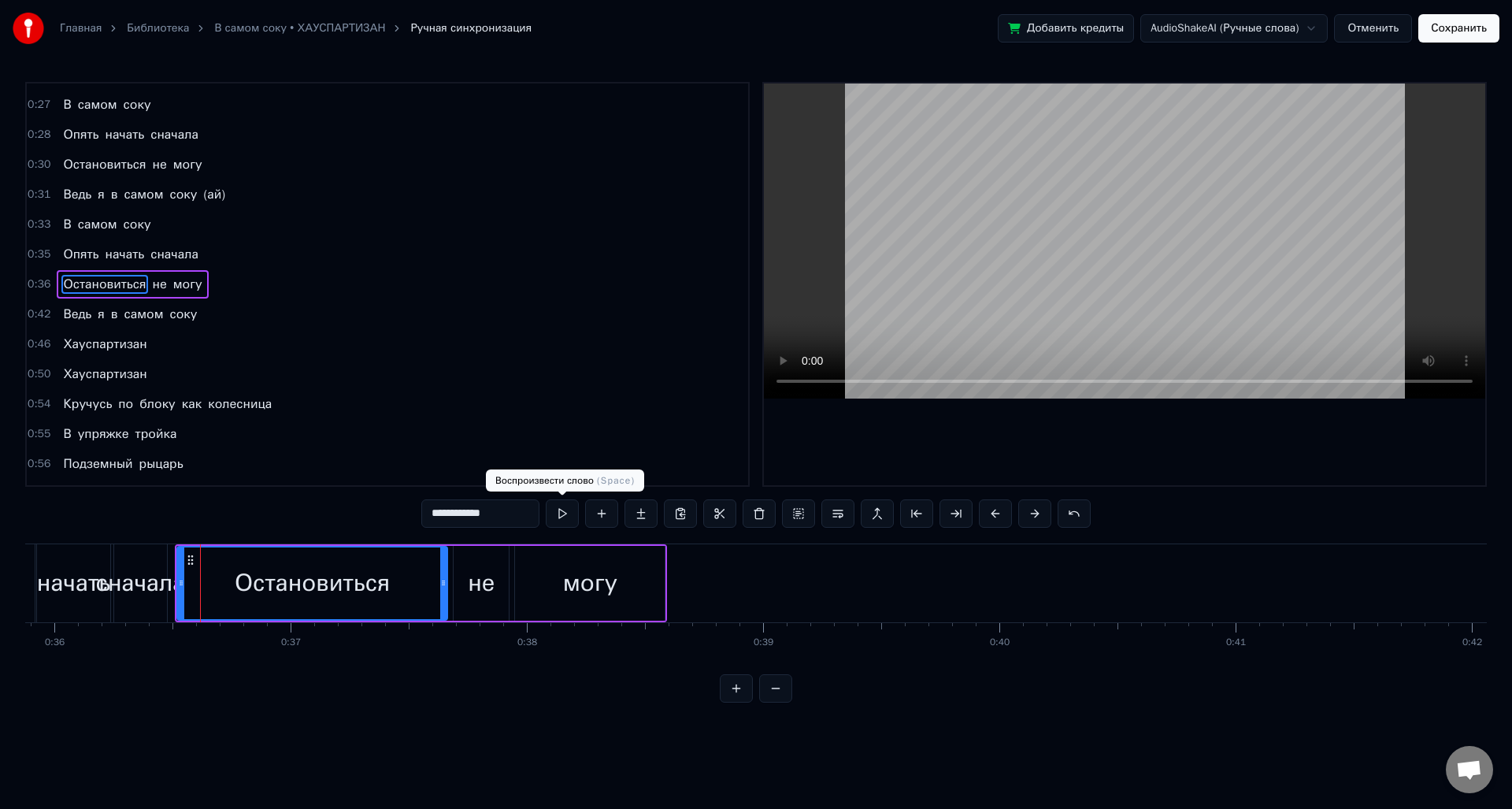 click at bounding box center (562, 514) 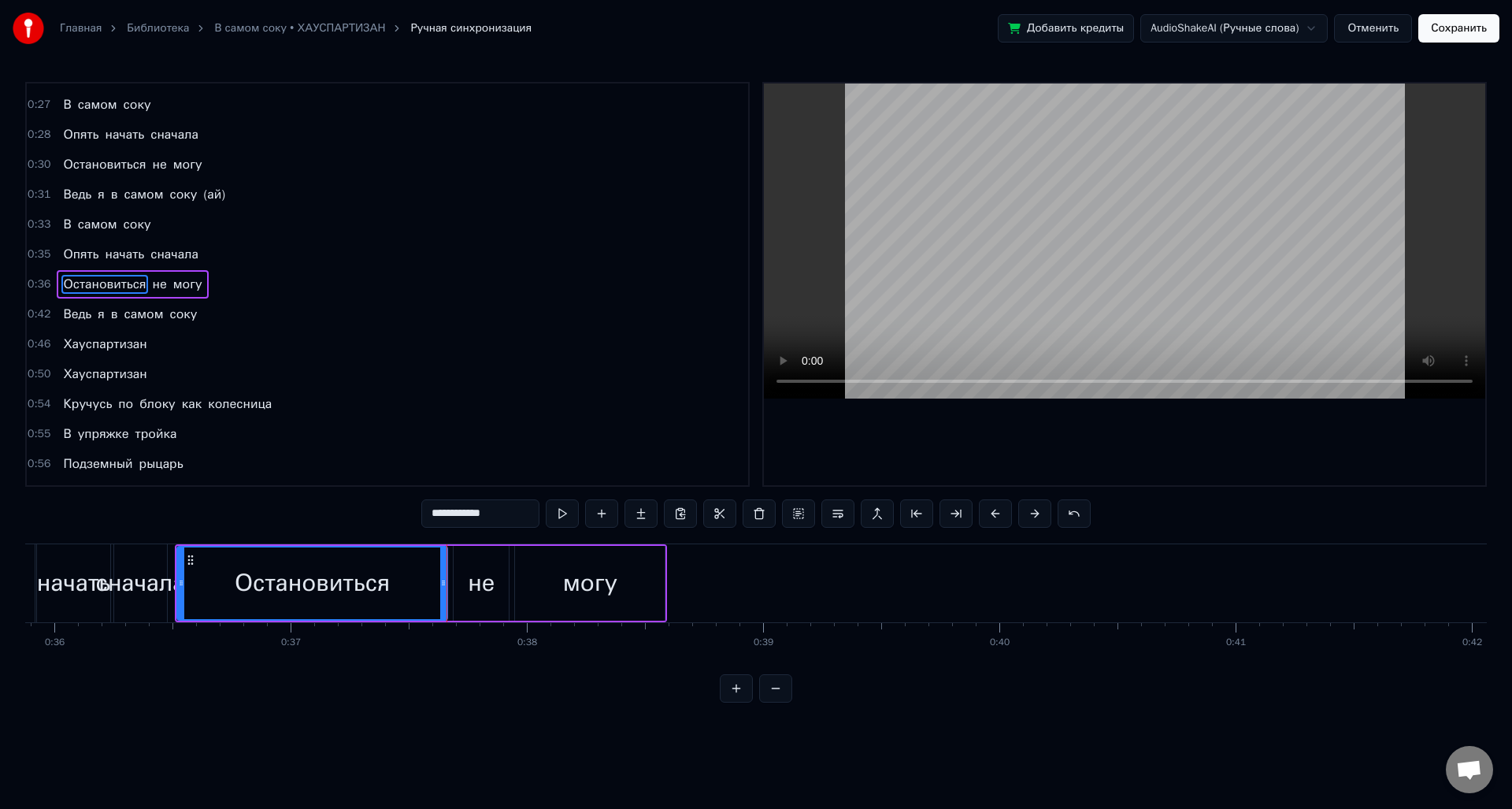 click at bounding box center [562, 514] 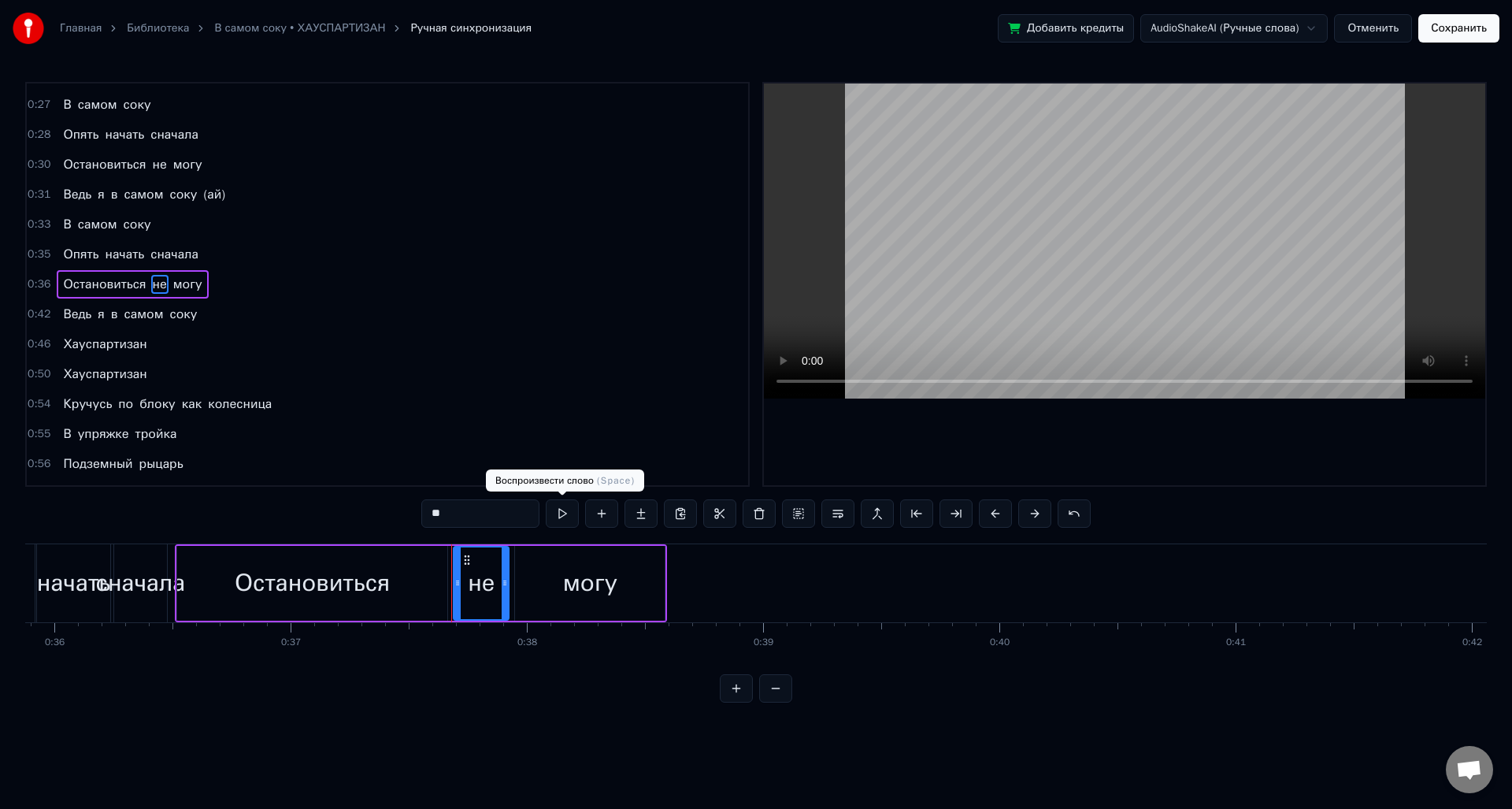 click at bounding box center [562, 514] 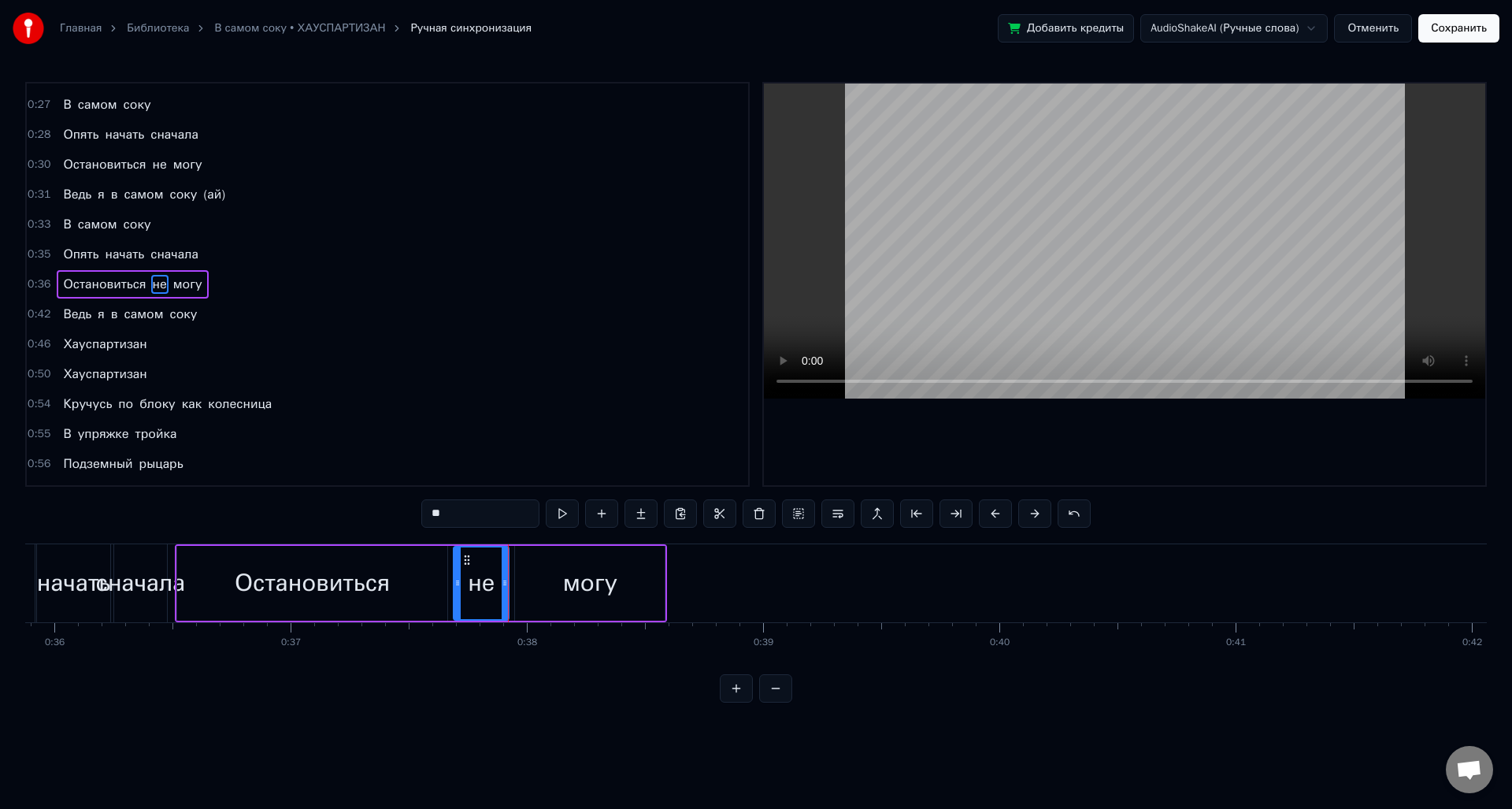 click on "могу" at bounding box center (590, 583) 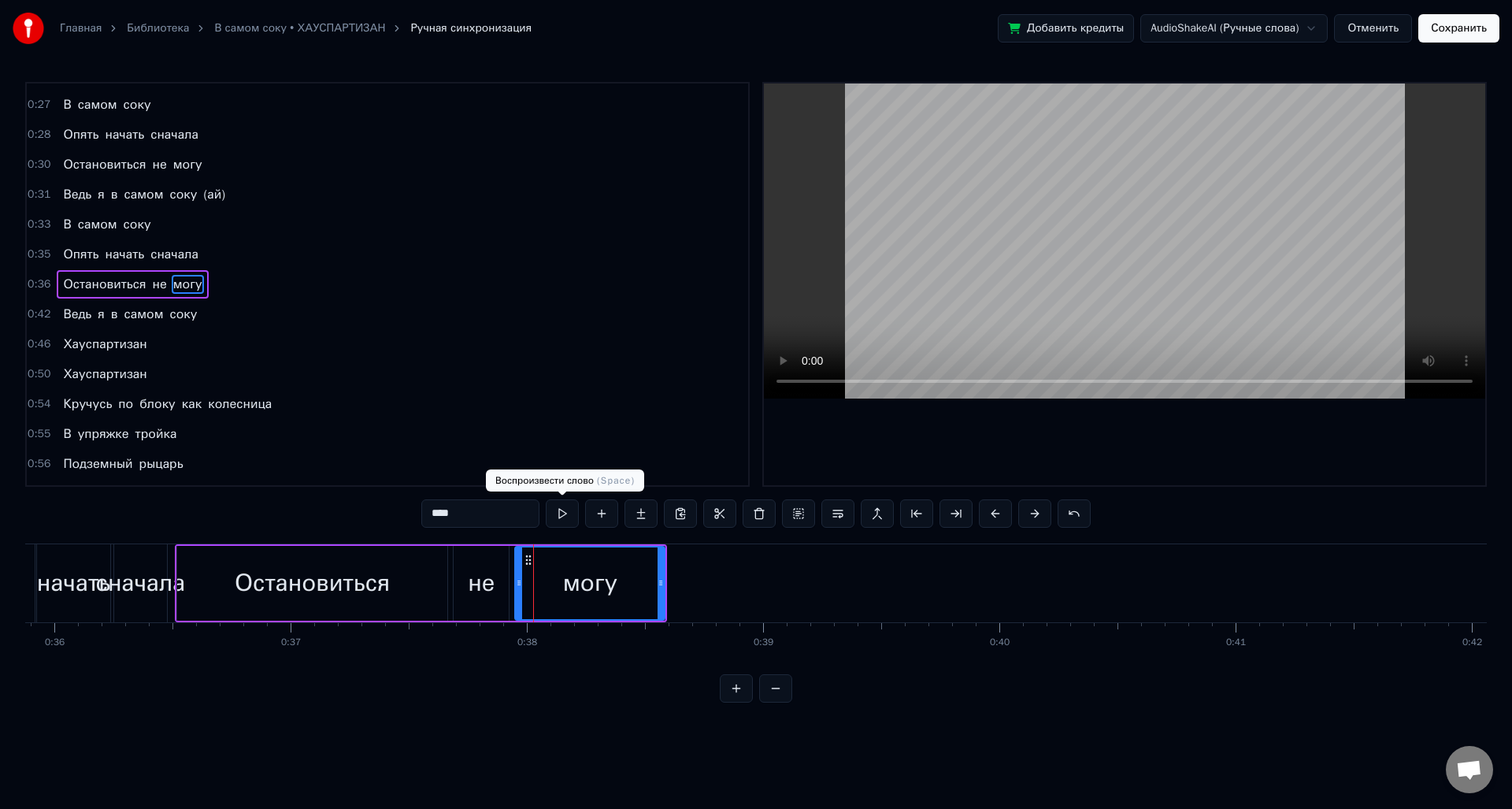 click at bounding box center (562, 514) 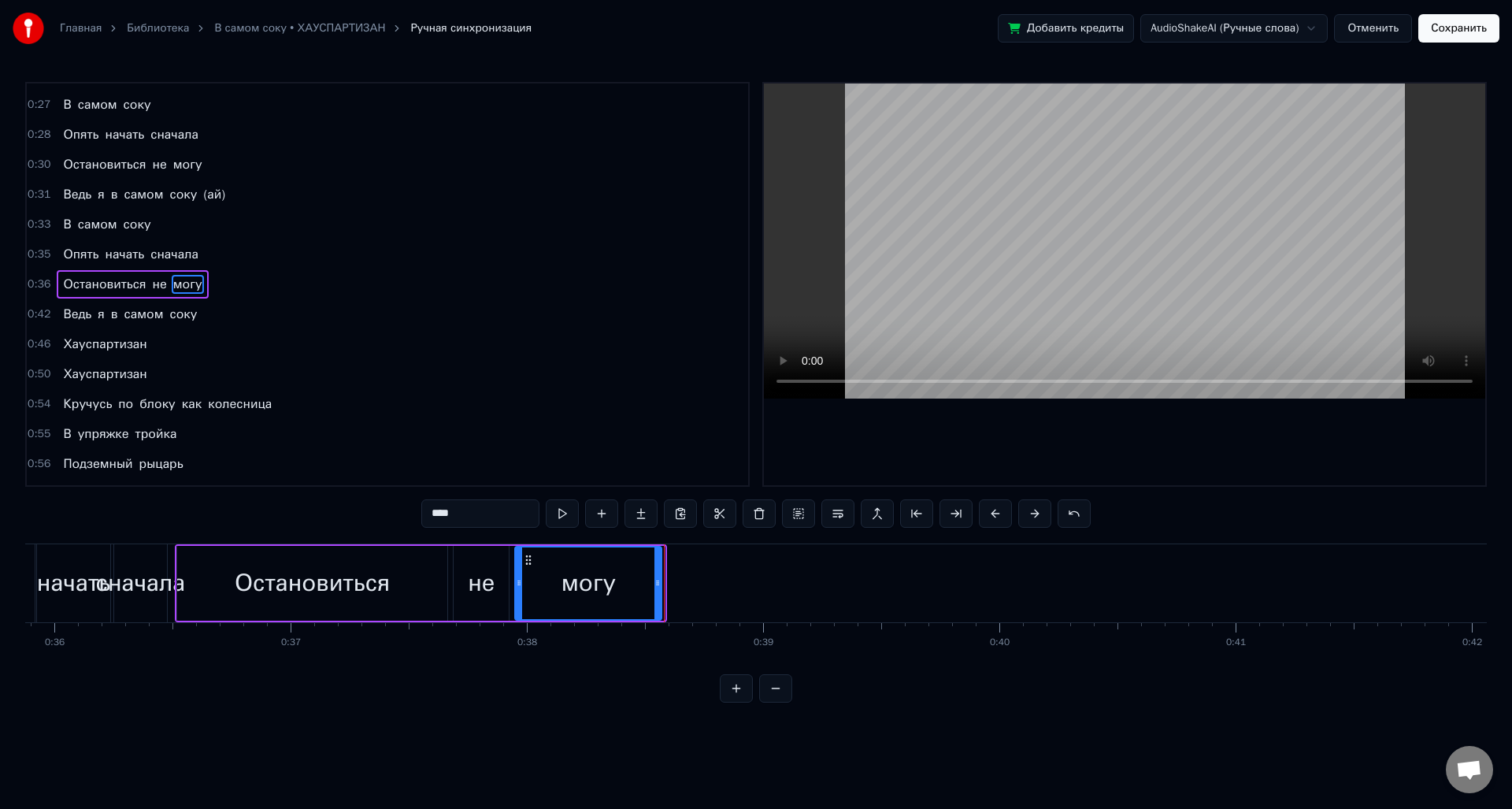 click at bounding box center (658, 583) 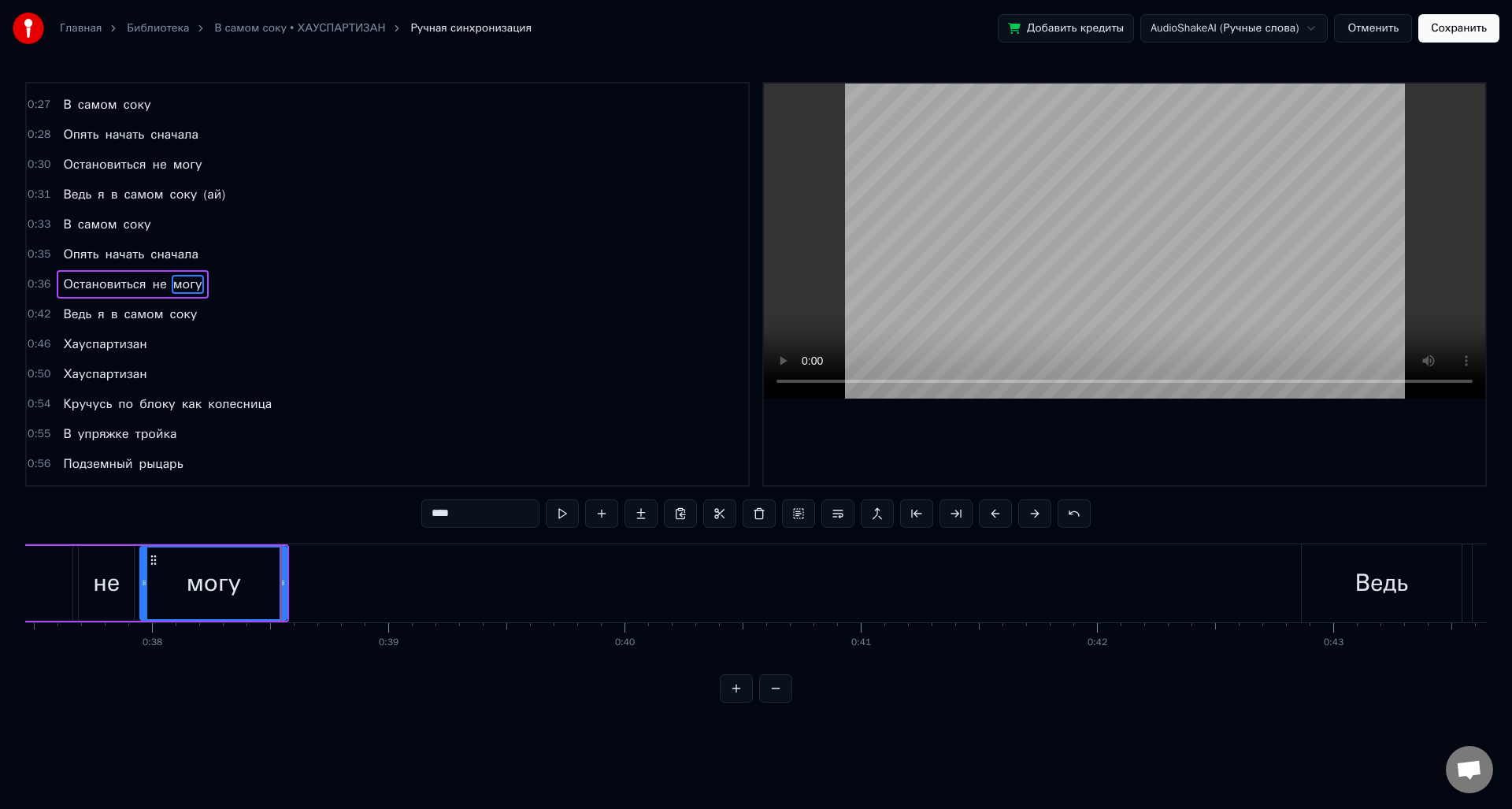 scroll, scrollTop: 0, scrollLeft: 8880, axis: horizontal 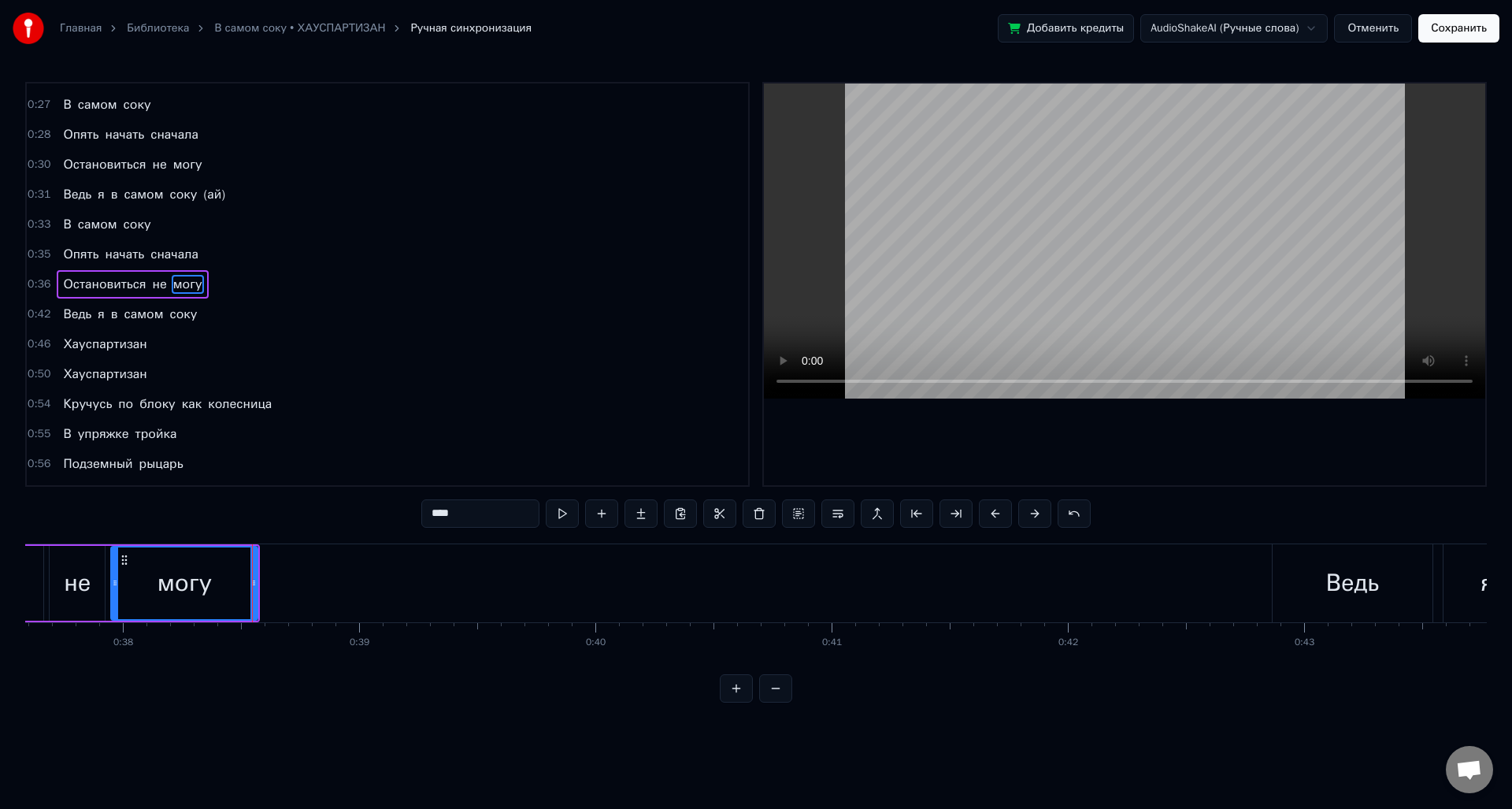 click on "Ведь" at bounding box center [1352, 583] 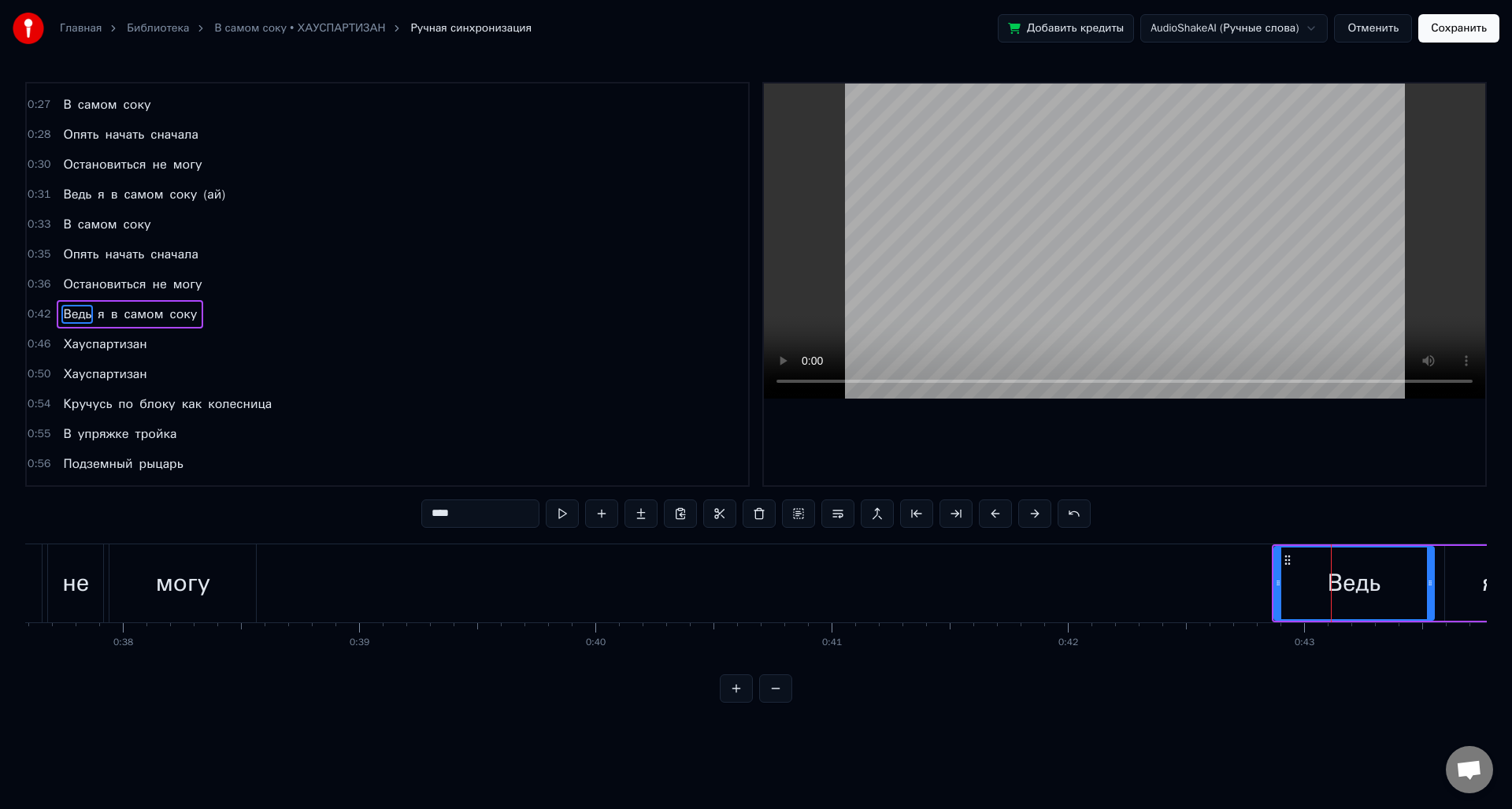 scroll, scrollTop: 503, scrollLeft: 0, axis: vertical 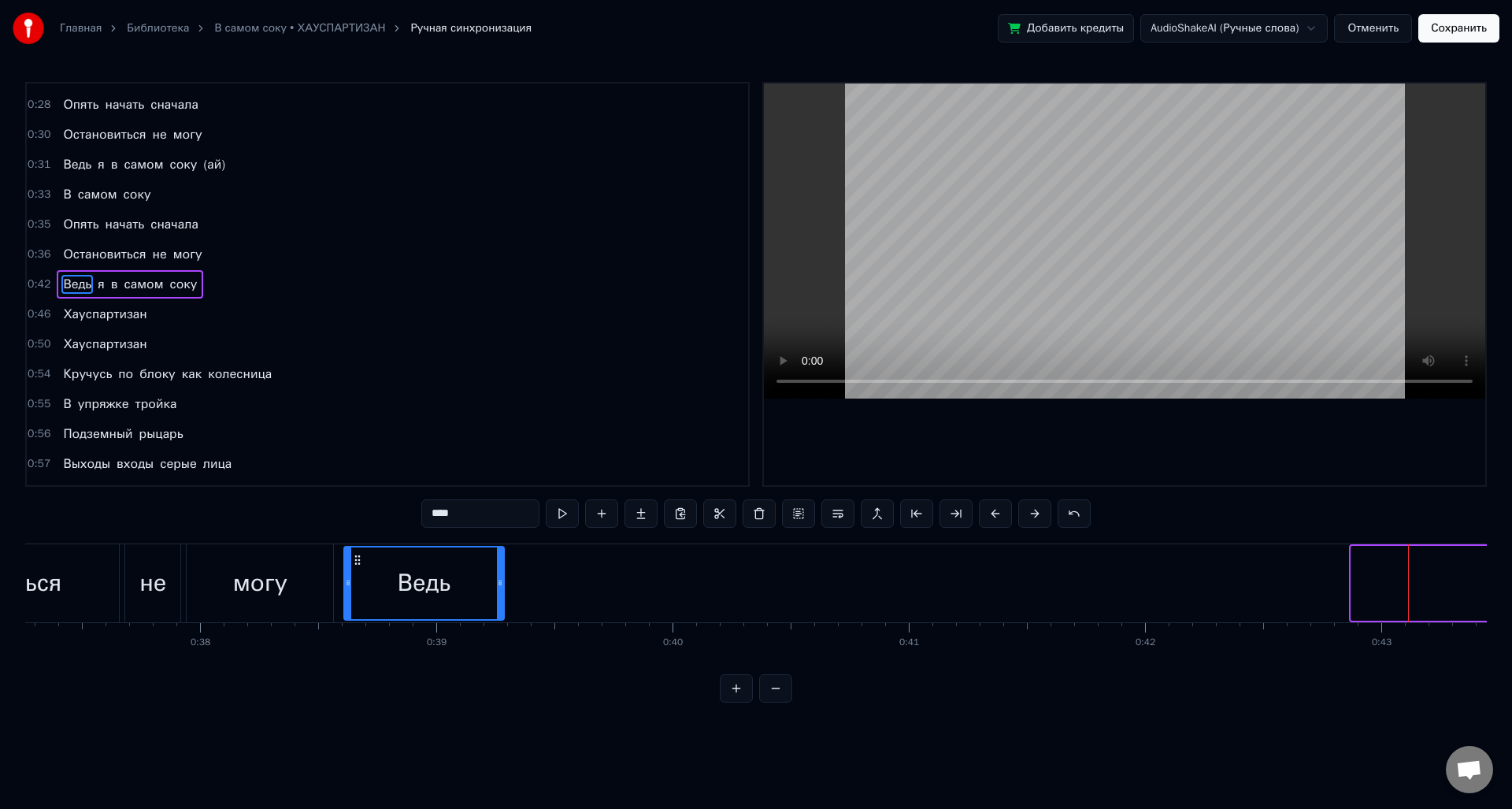 drag, startPoint x: 1288, startPoint y: 558, endPoint x: 358, endPoint y: 564, distance: 930.0194 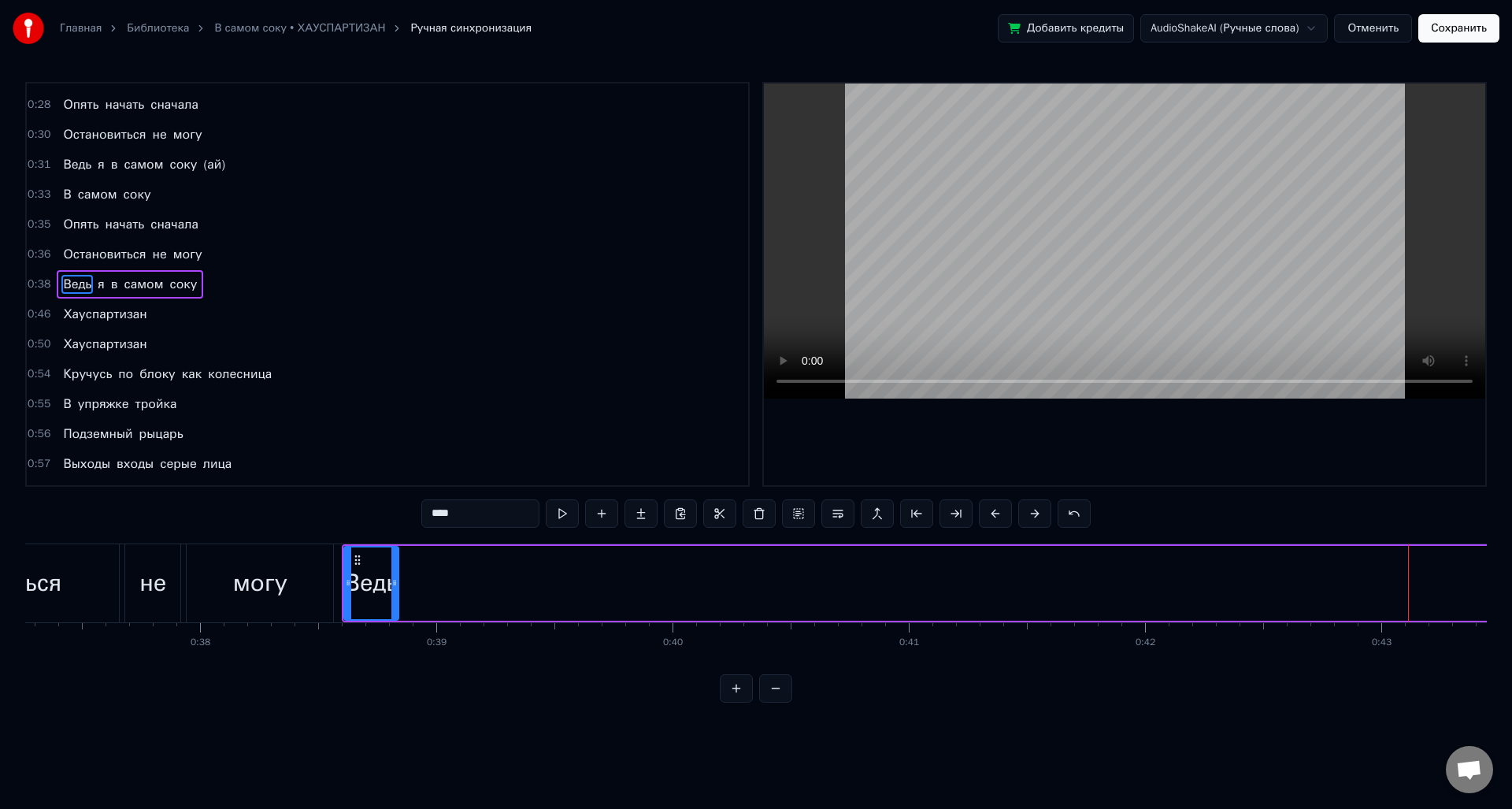 drag, startPoint x: 501, startPoint y: 586, endPoint x: 396, endPoint y: 585, distance: 105.00476 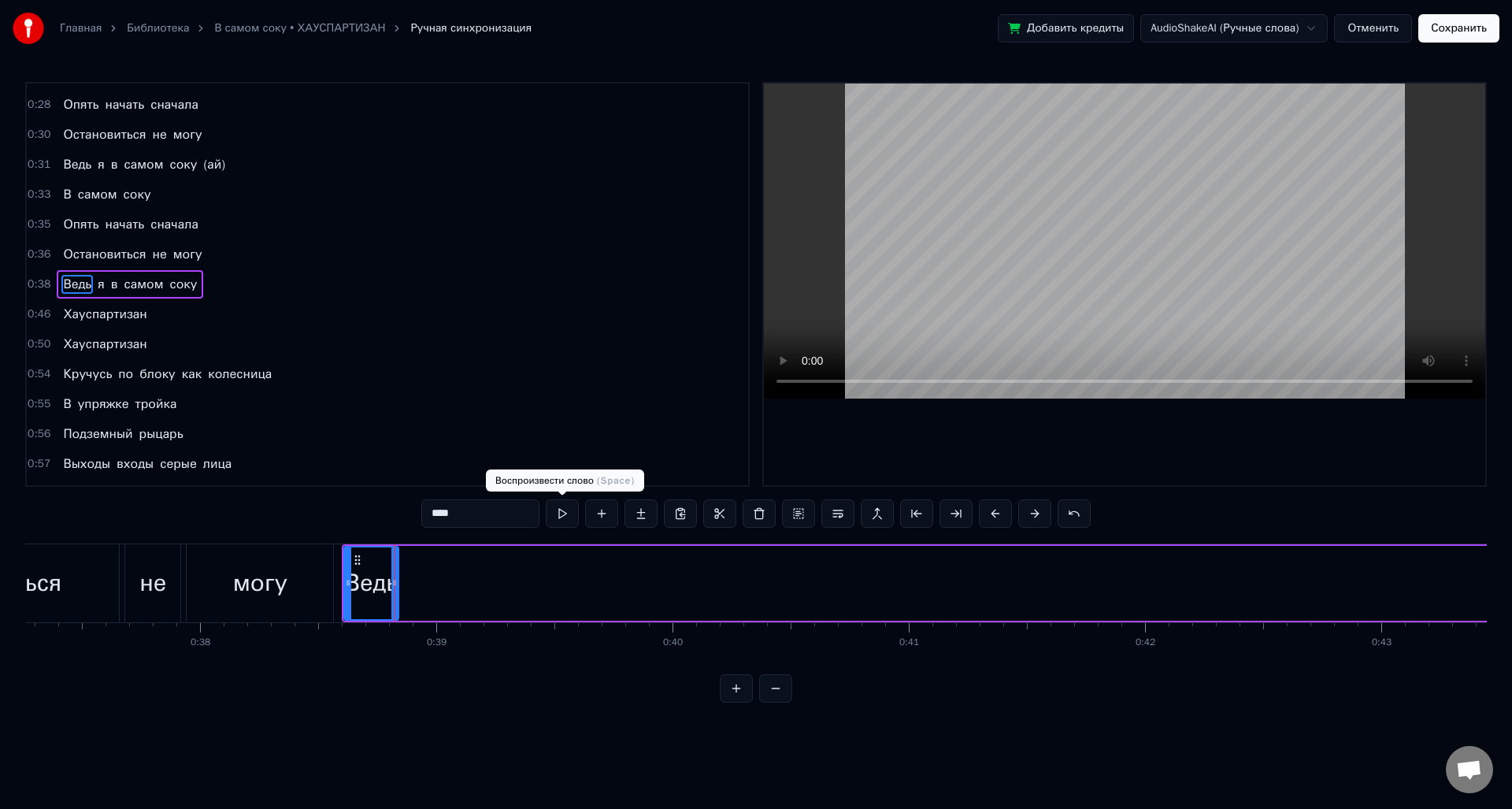 click at bounding box center [562, 514] 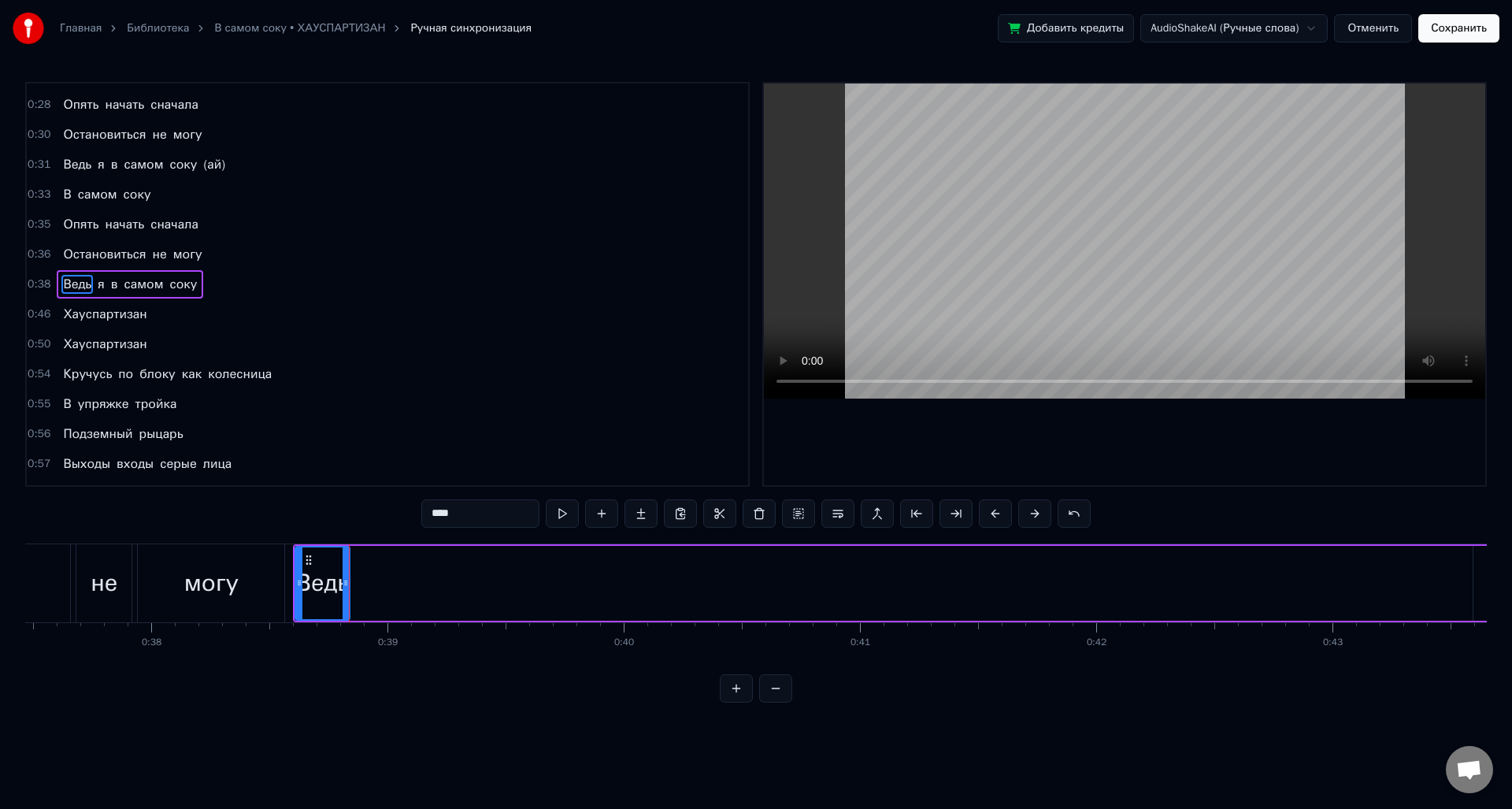 scroll, scrollTop: 0, scrollLeft: 8865, axis: horizontal 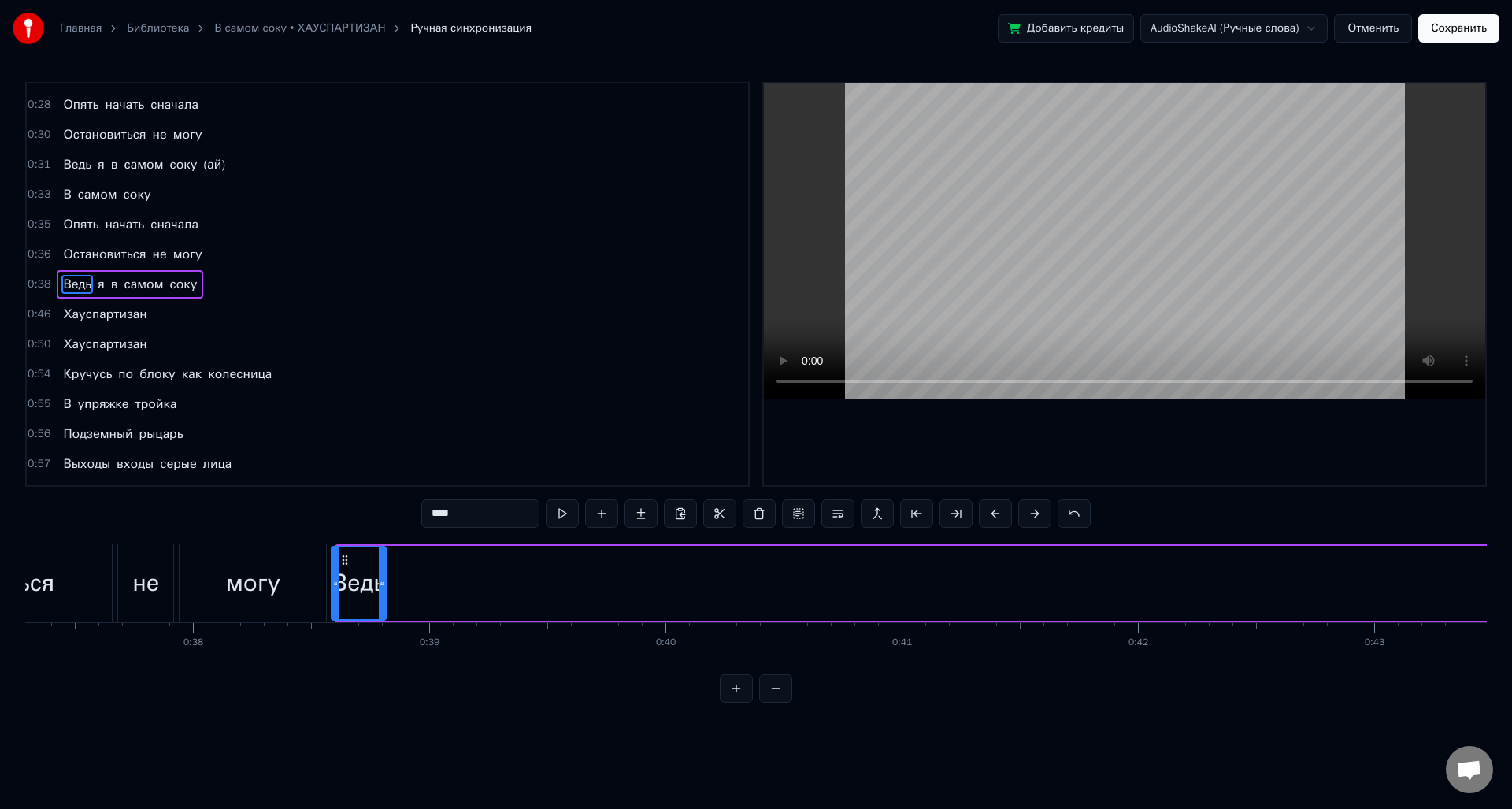 drag, startPoint x: 295, startPoint y: 557, endPoint x: 344, endPoint y: 559, distance: 49.0408 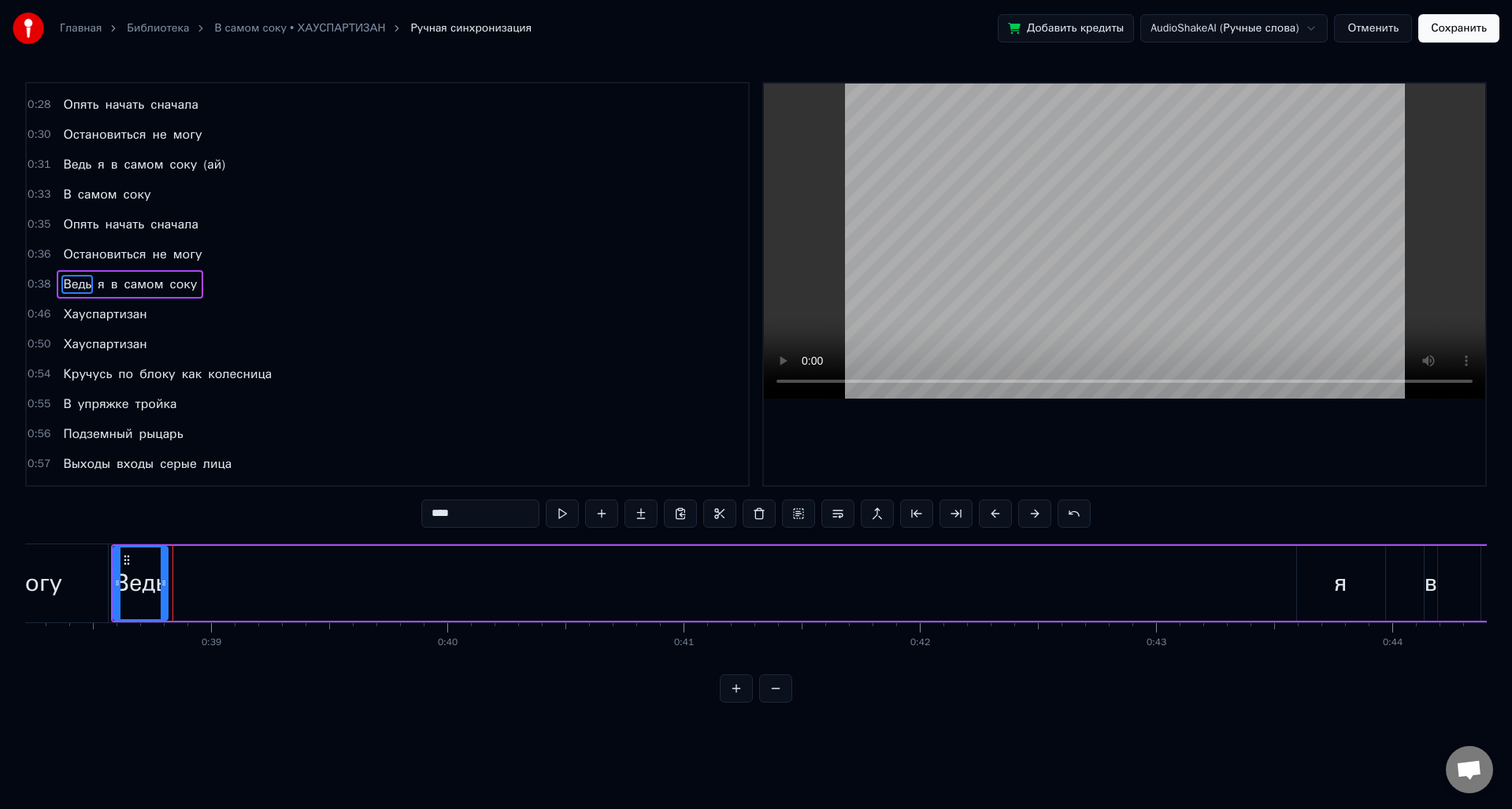 scroll, scrollTop: 0, scrollLeft: 9043, axis: horizontal 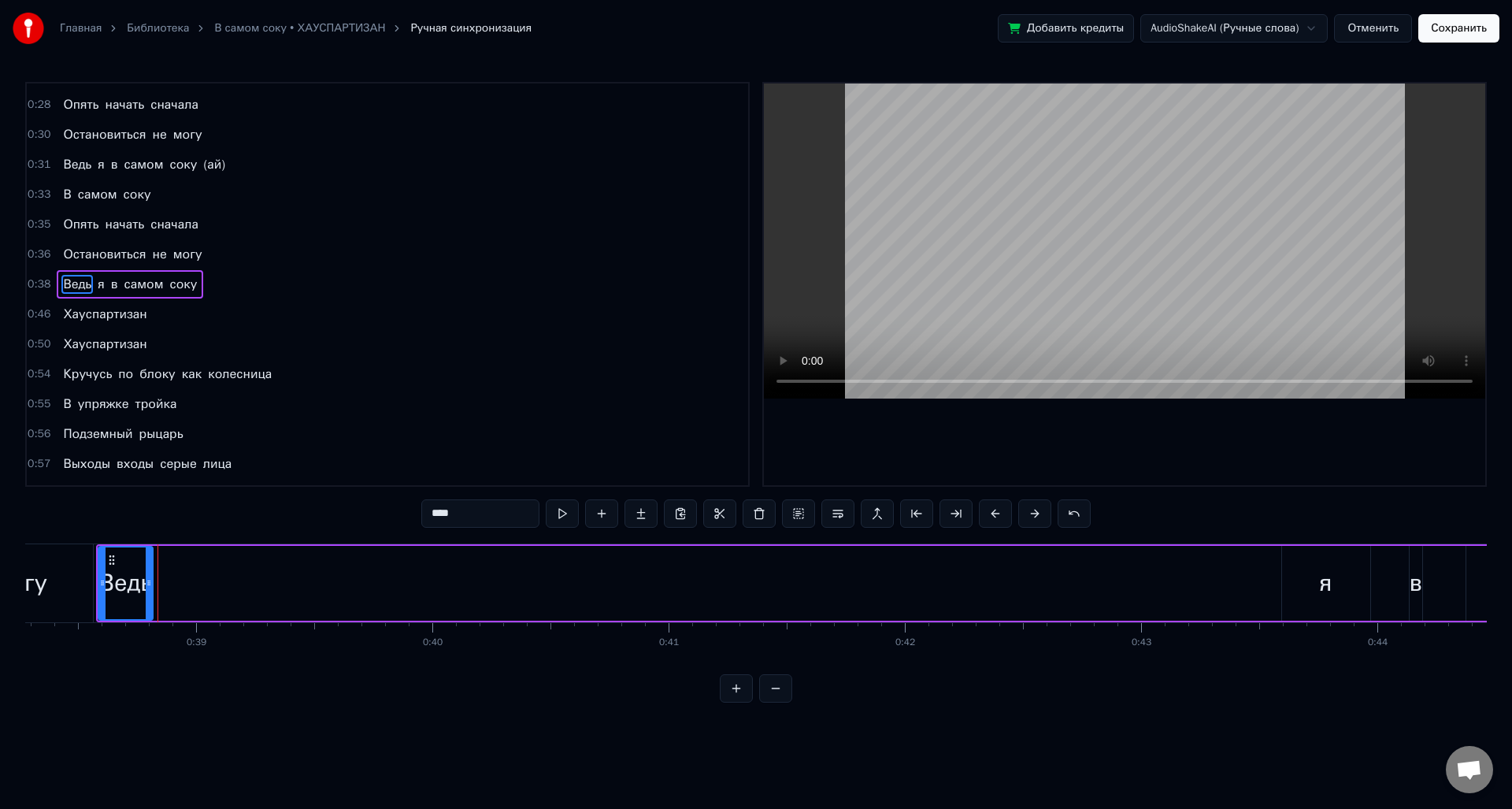 click on "я" at bounding box center (1326, 583) 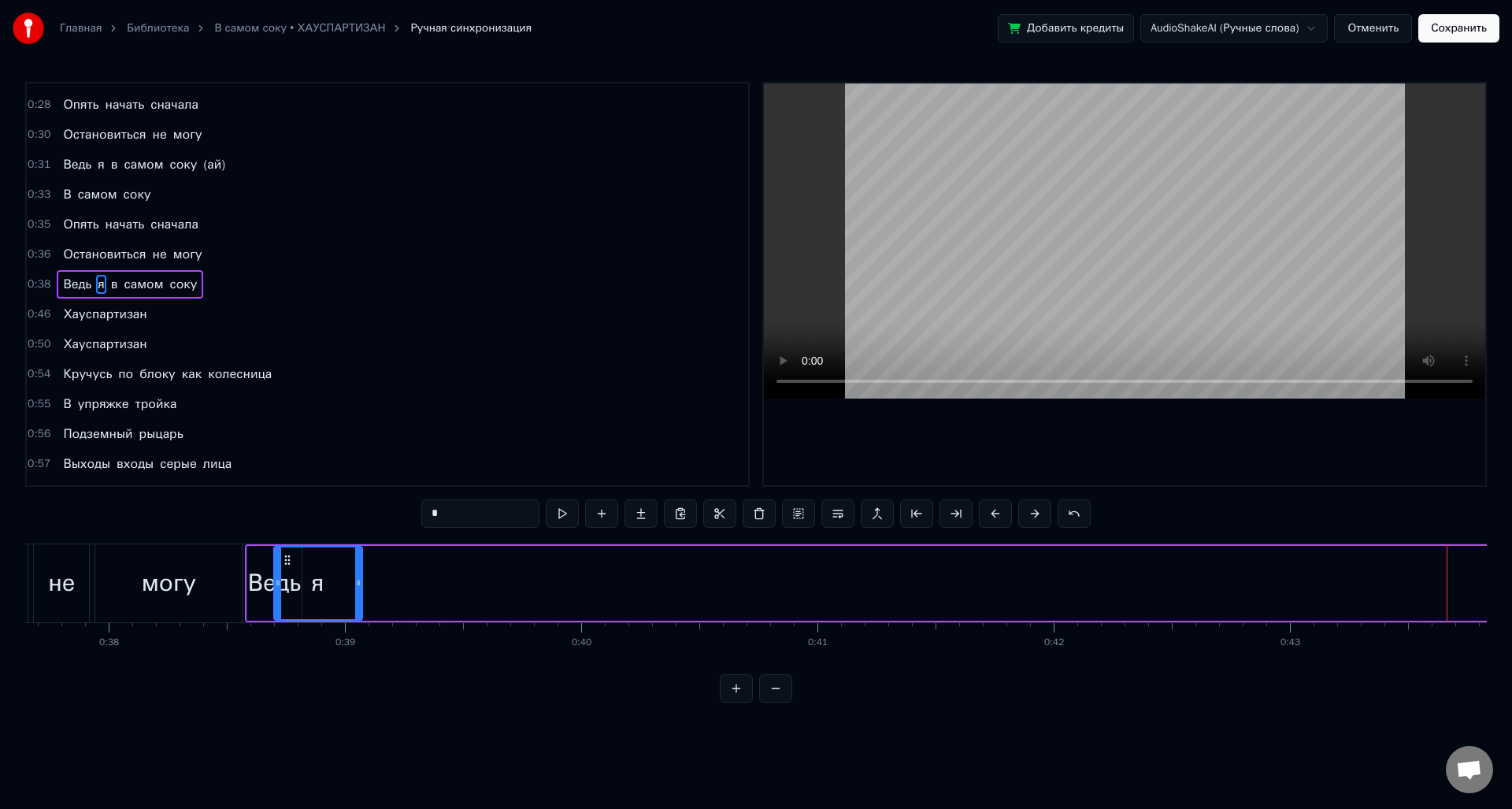 scroll, scrollTop: 0, scrollLeft: 8876, axis: horizontal 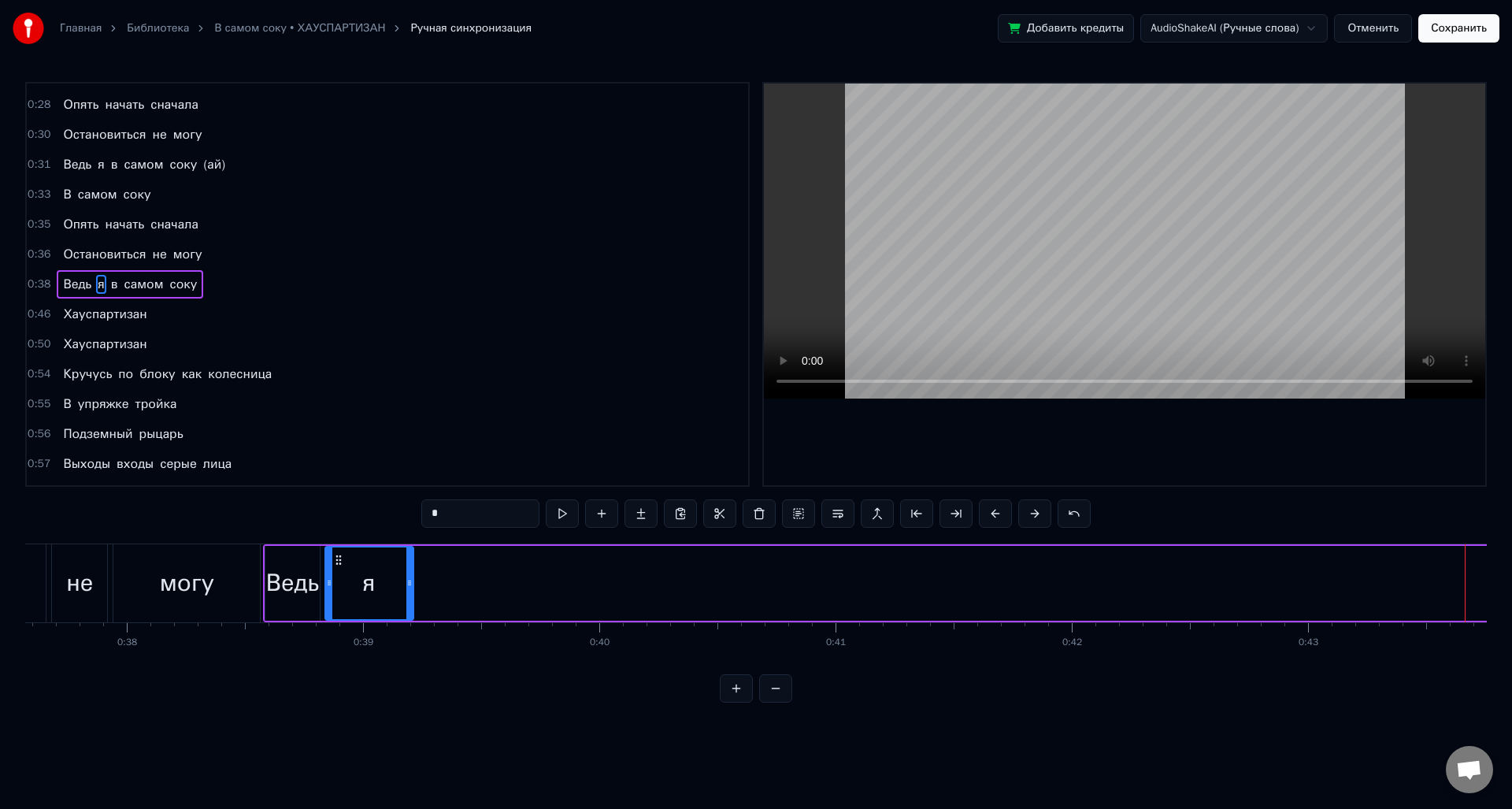 drag, startPoint x: 1294, startPoint y: 558, endPoint x: 338, endPoint y: 562, distance: 956.0084 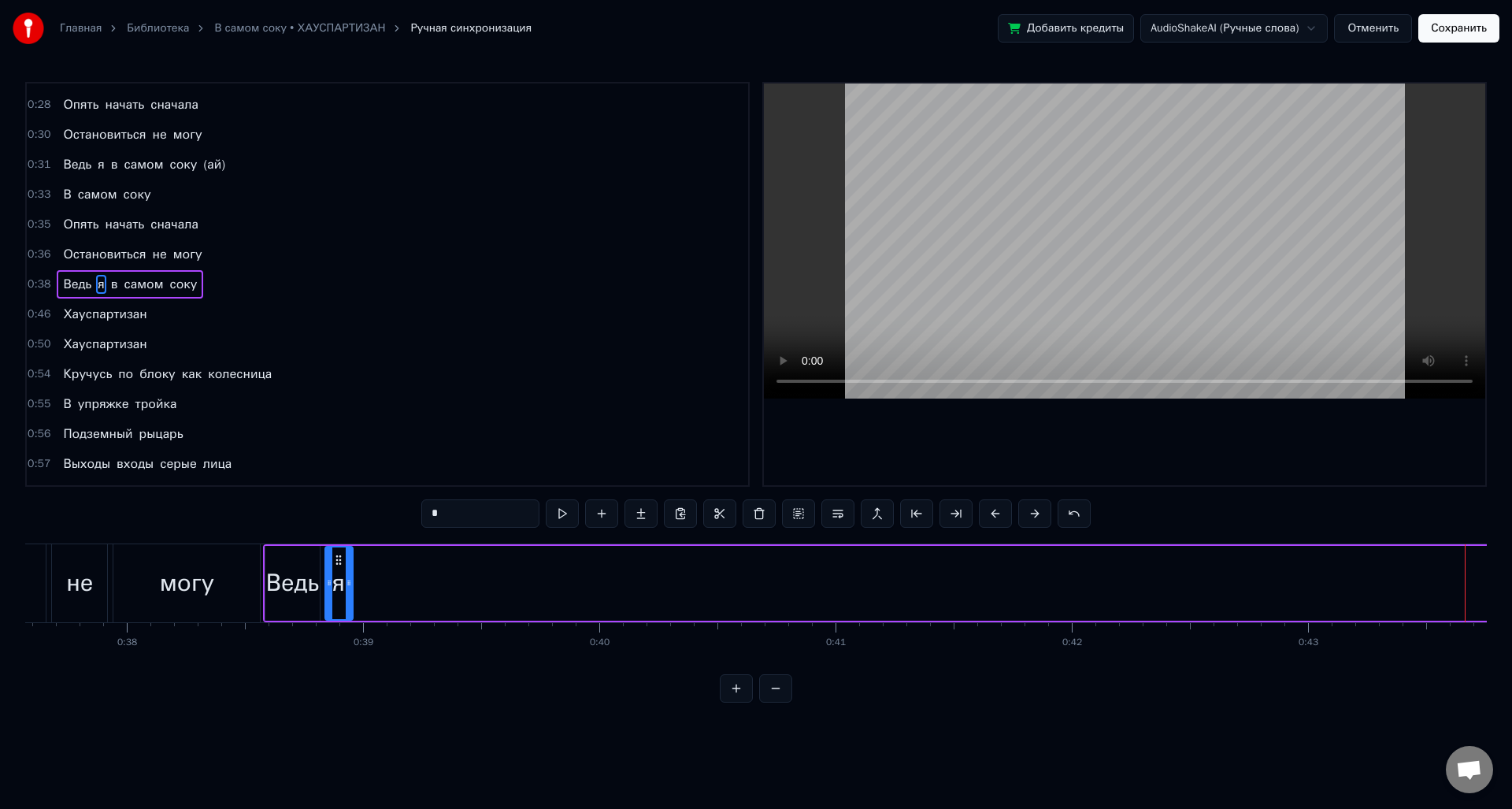 drag, startPoint x: 409, startPoint y: 584, endPoint x: 351, endPoint y: 582, distance: 58.03447 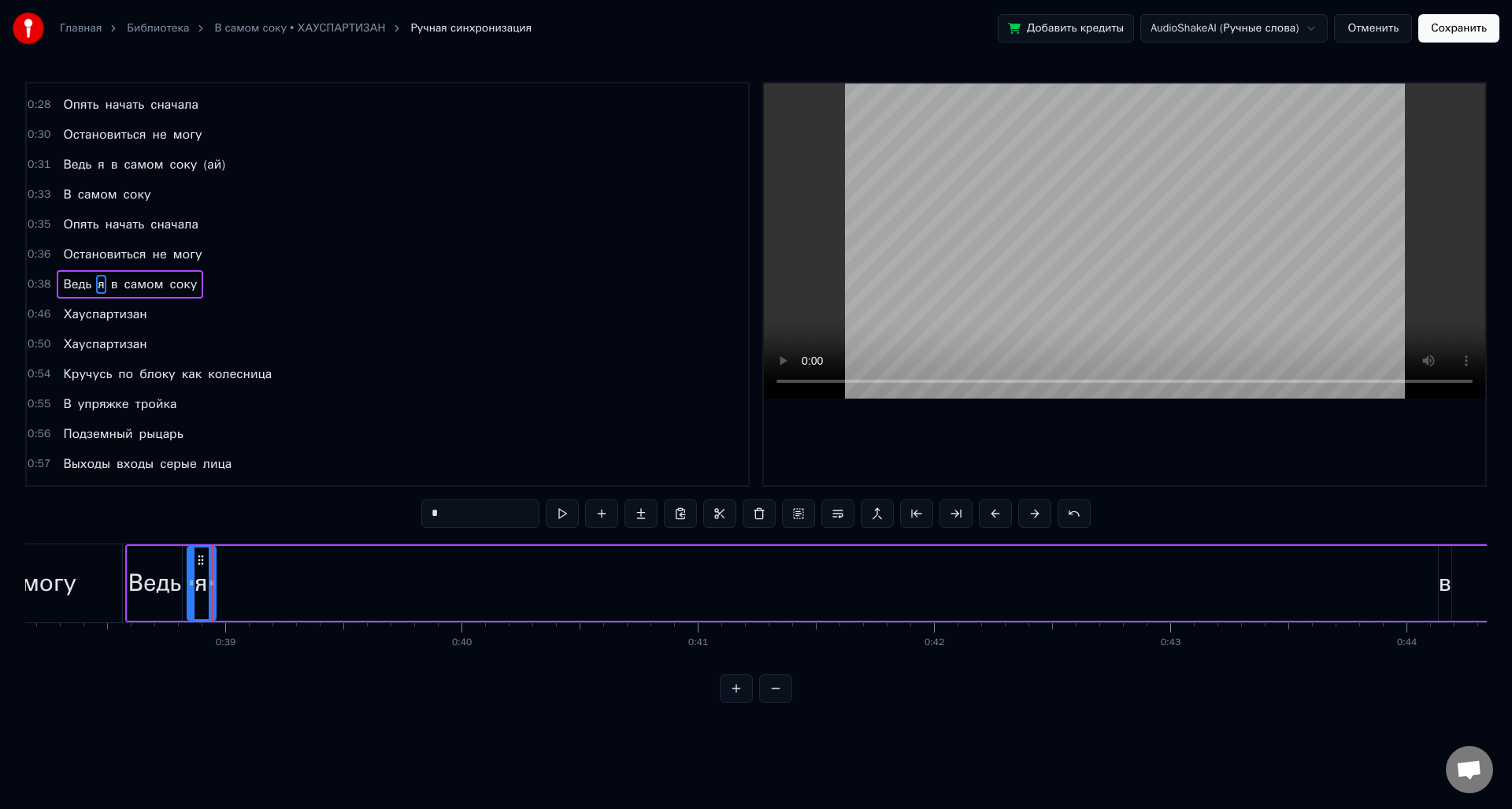 scroll, scrollTop: 0, scrollLeft: 9058, axis: horizontal 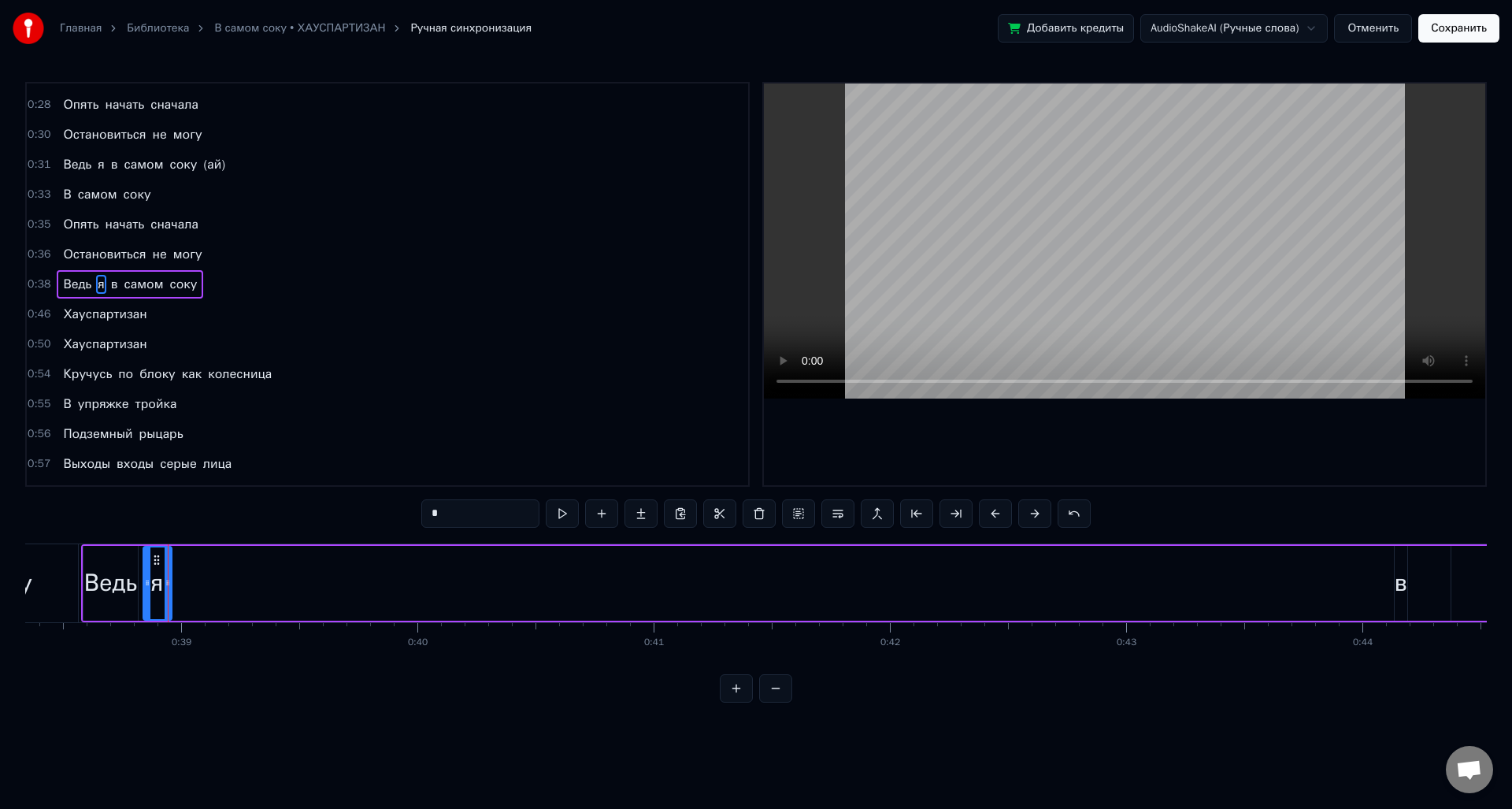 click on "в" at bounding box center (1401, 583) 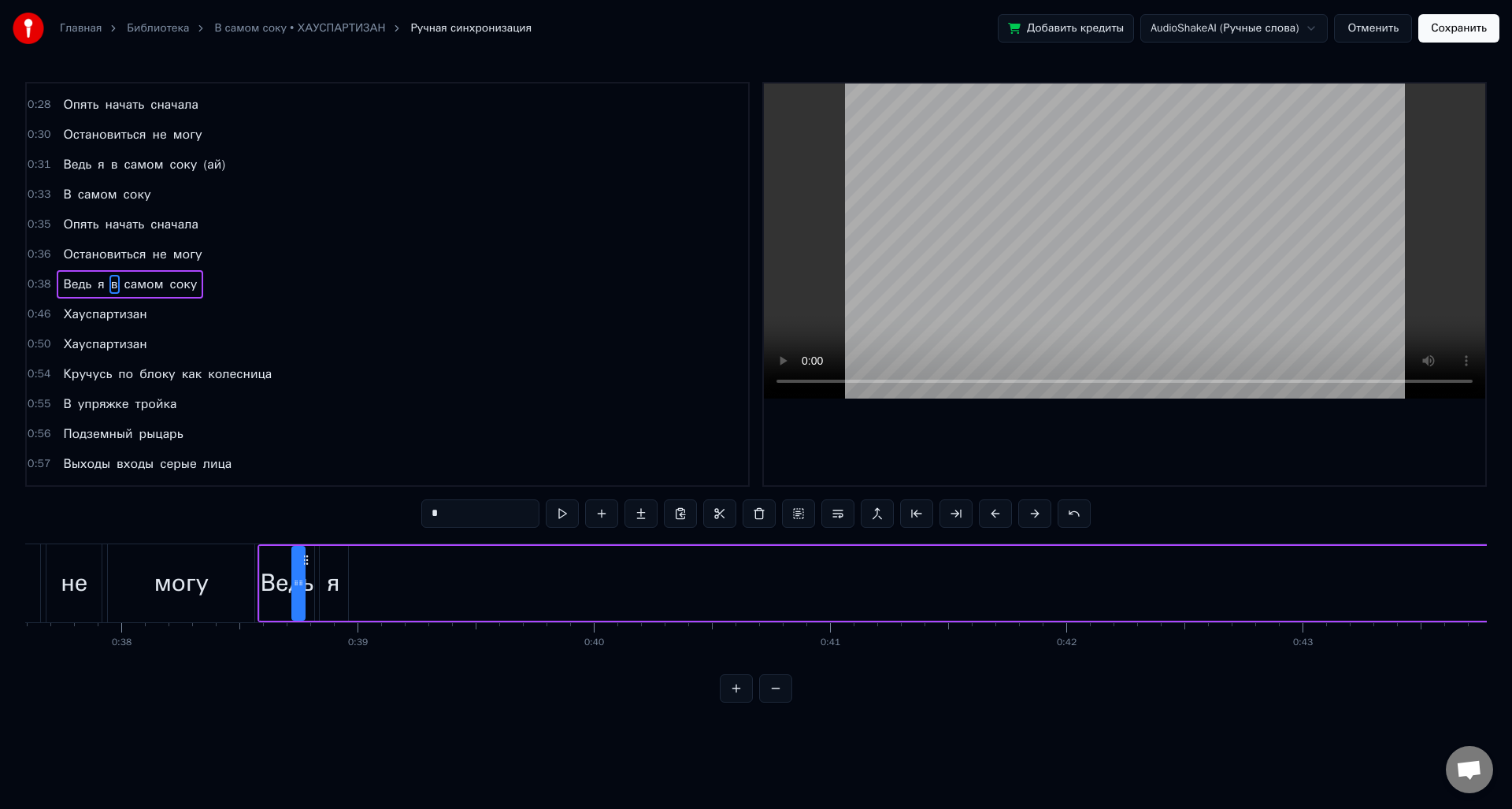 scroll, scrollTop: 0, scrollLeft: 8873, axis: horizontal 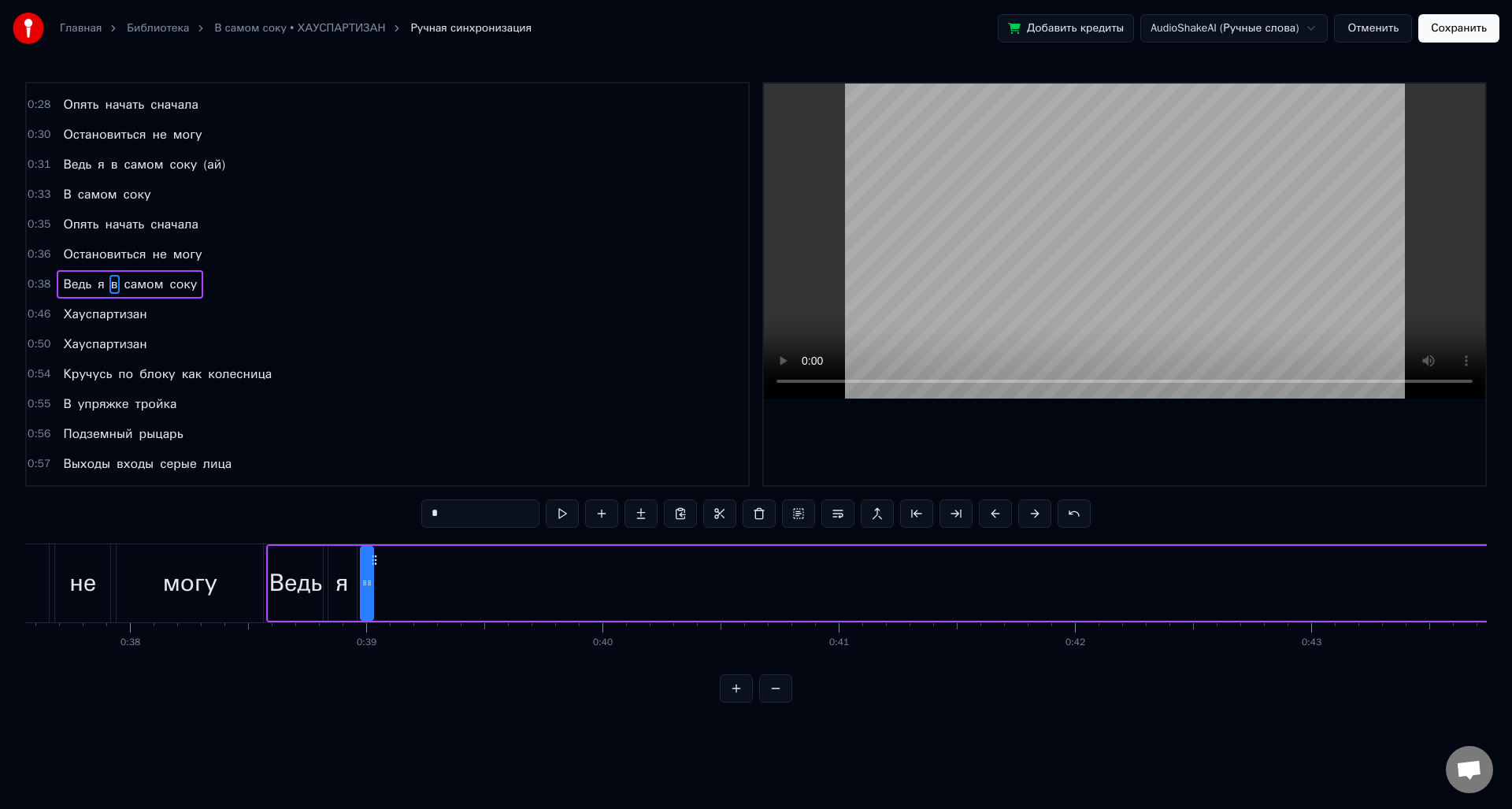 drag, startPoint x: 1408, startPoint y: 559, endPoint x: 374, endPoint y: 564, distance: 1034.0121 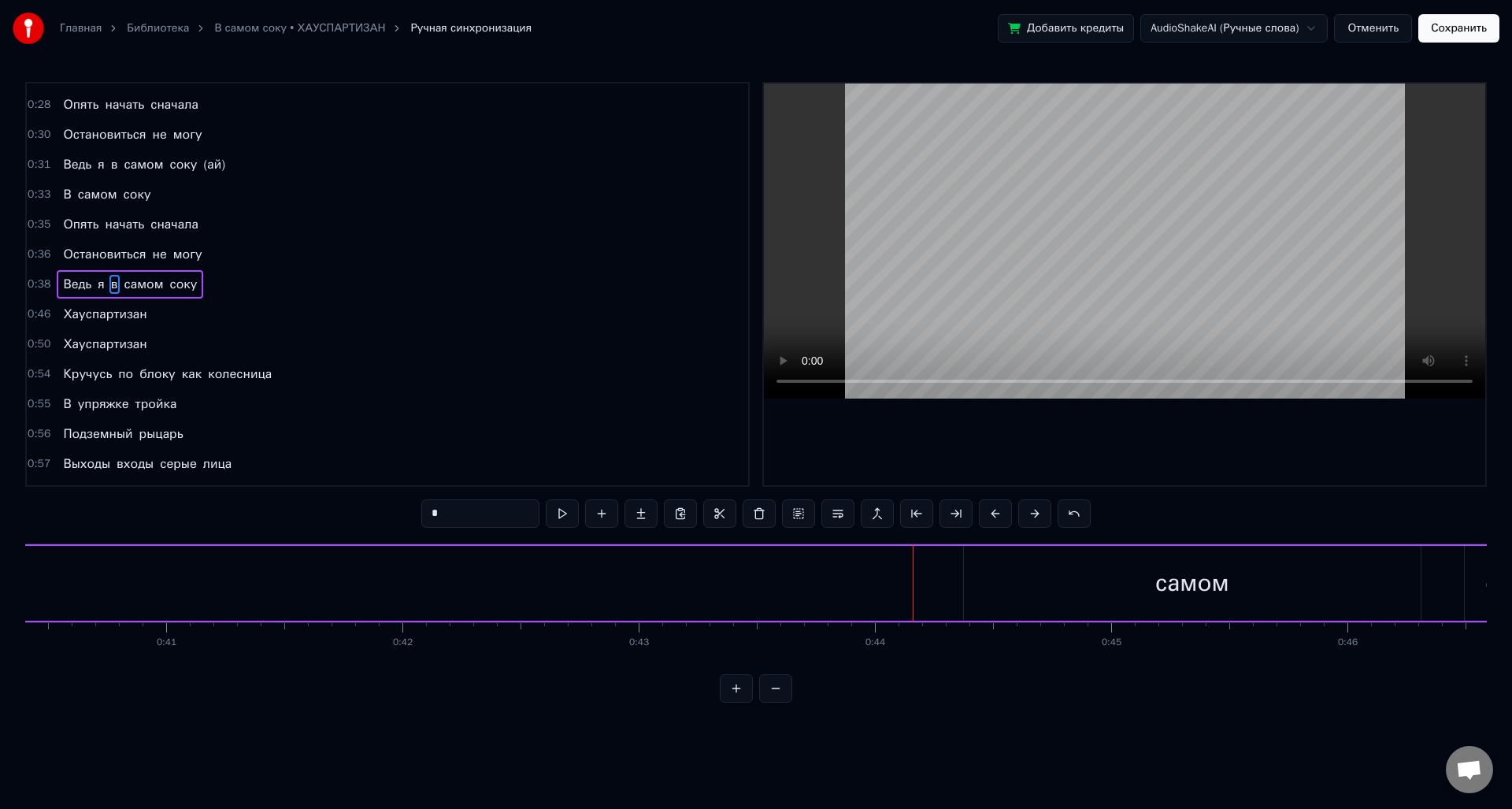 scroll, scrollTop: 0, scrollLeft: 9560, axis: horizontal 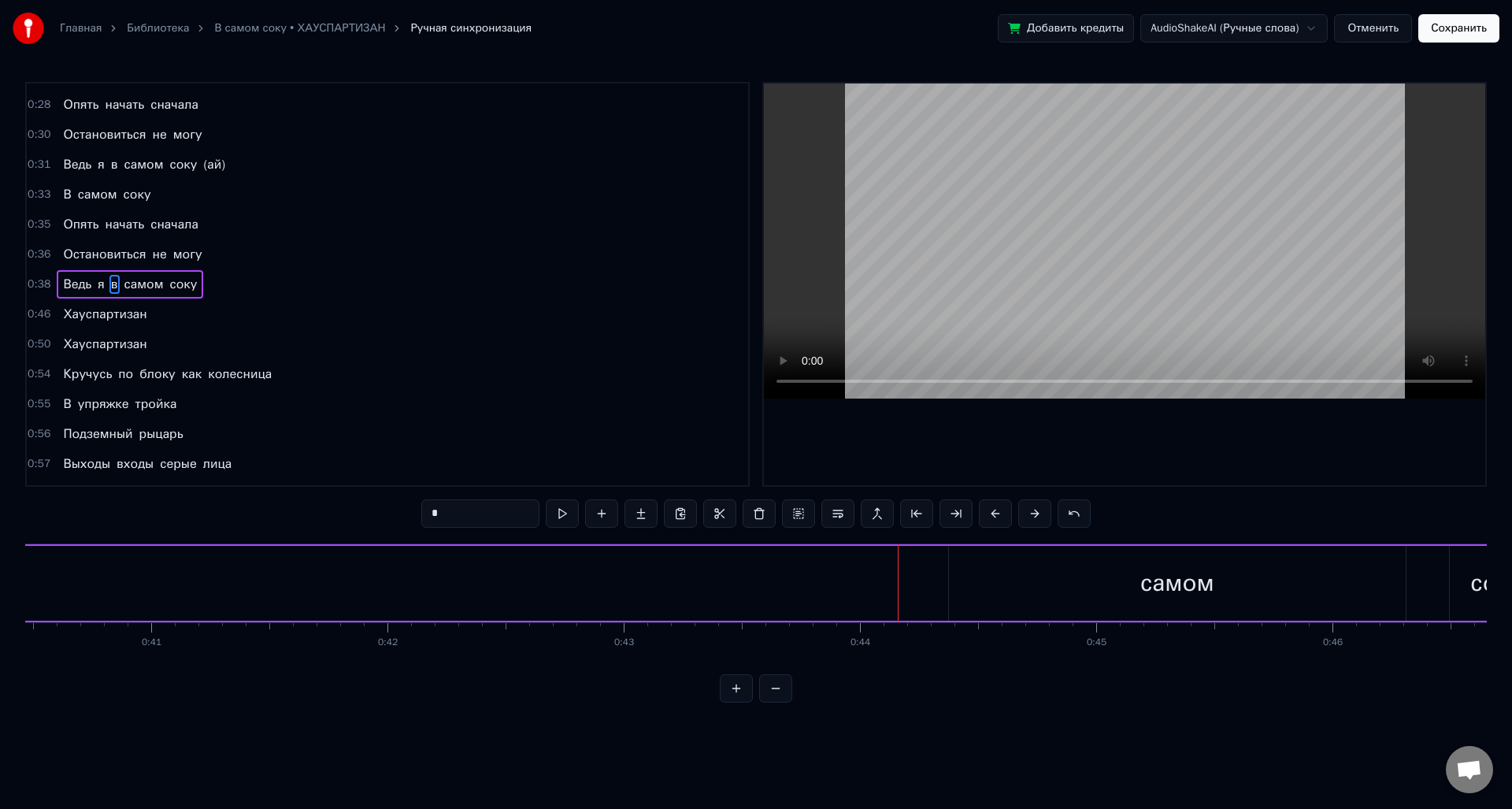 click on "самом" at bounding box center [1177, 583] 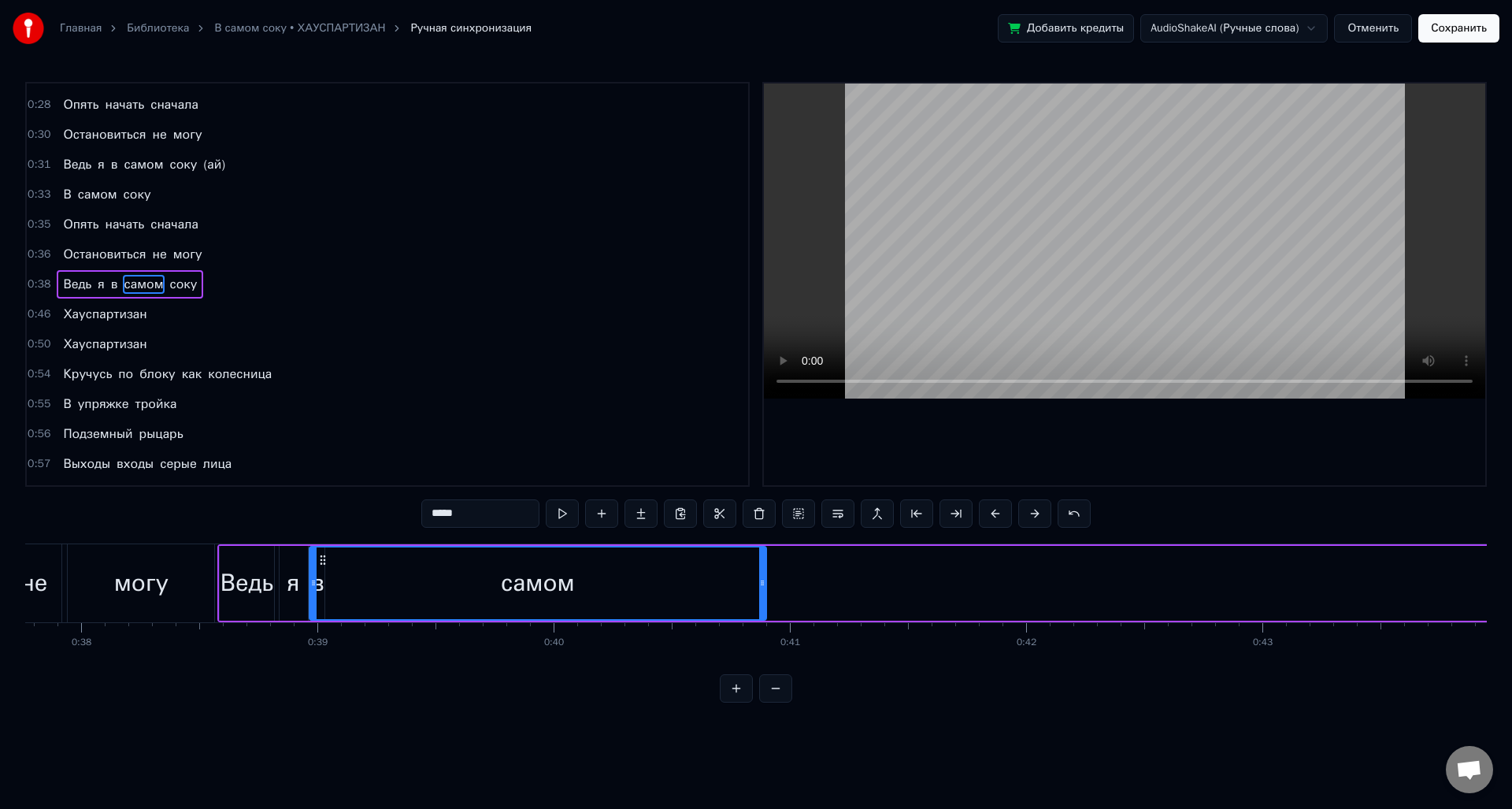 scroll, scrollTop: 0, scrollLeft: 8920, axis: horizontal 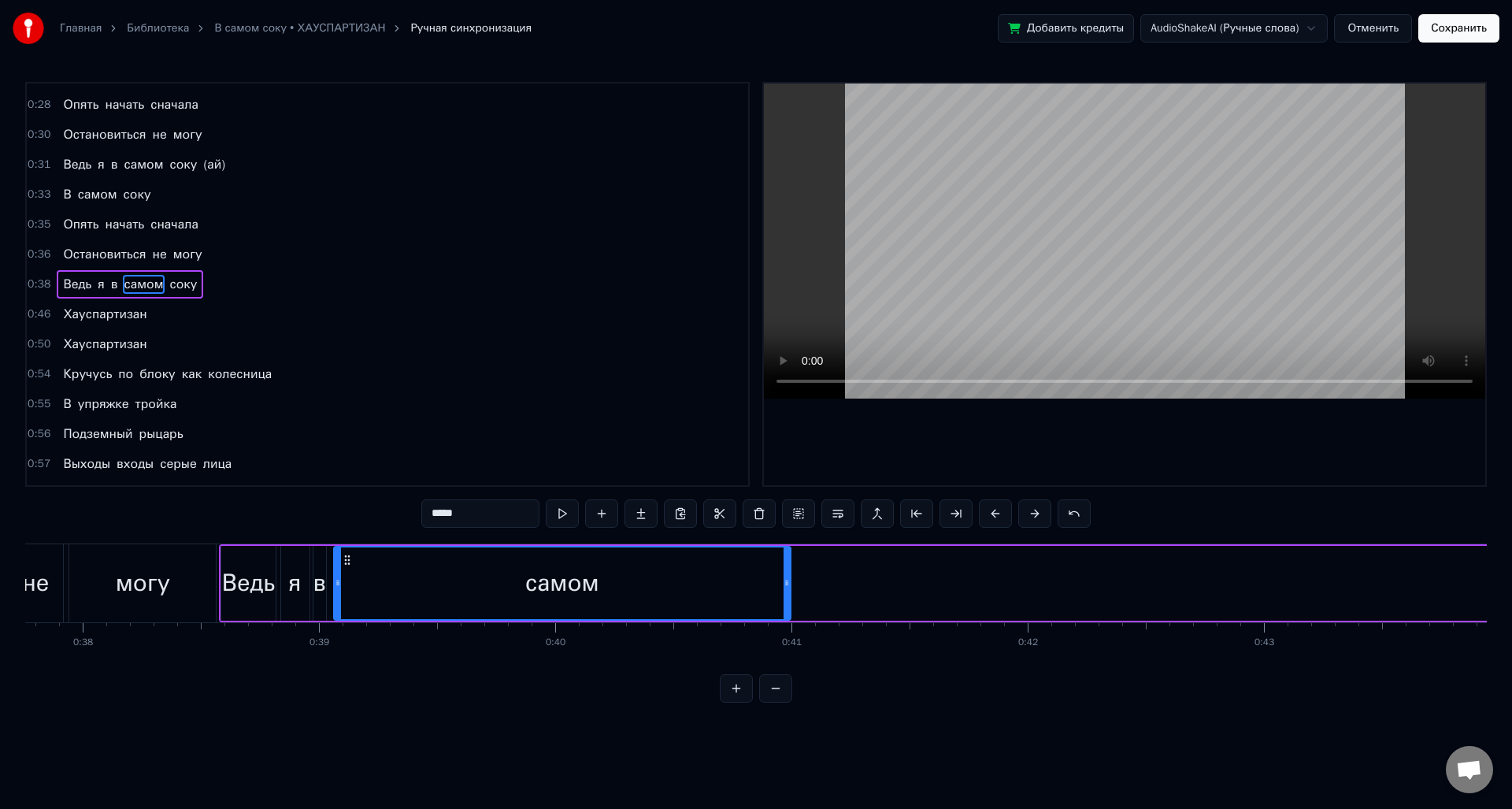 drag, startPoint x: 963, startPoint y: 561, endPoint x: 348, endPoint y: 581, distance: 615.3 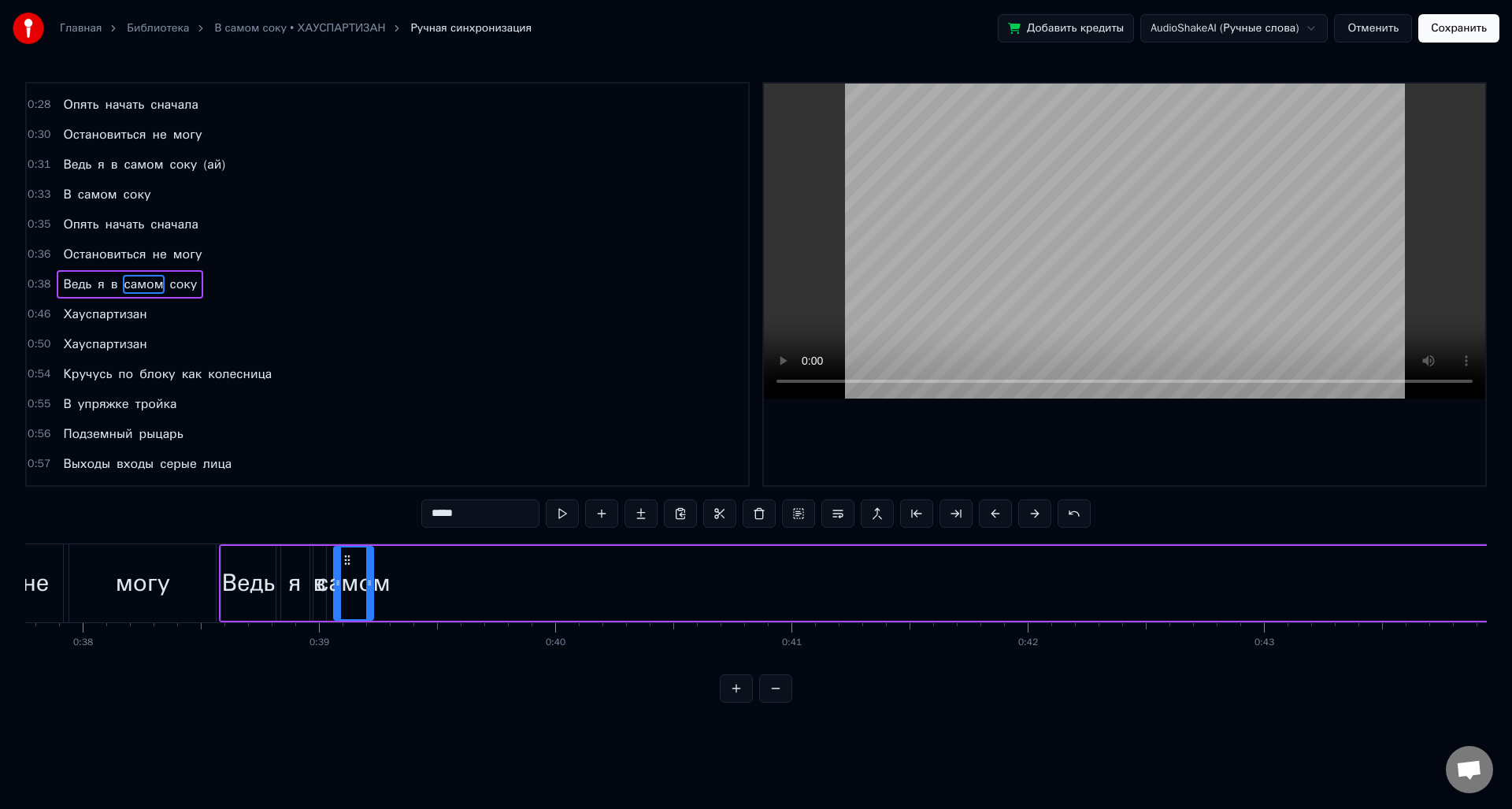 drag, startPoint x: 788, startPoint y: 584, endPoint x: 371, endPoint y: 592, distance: 417.07673 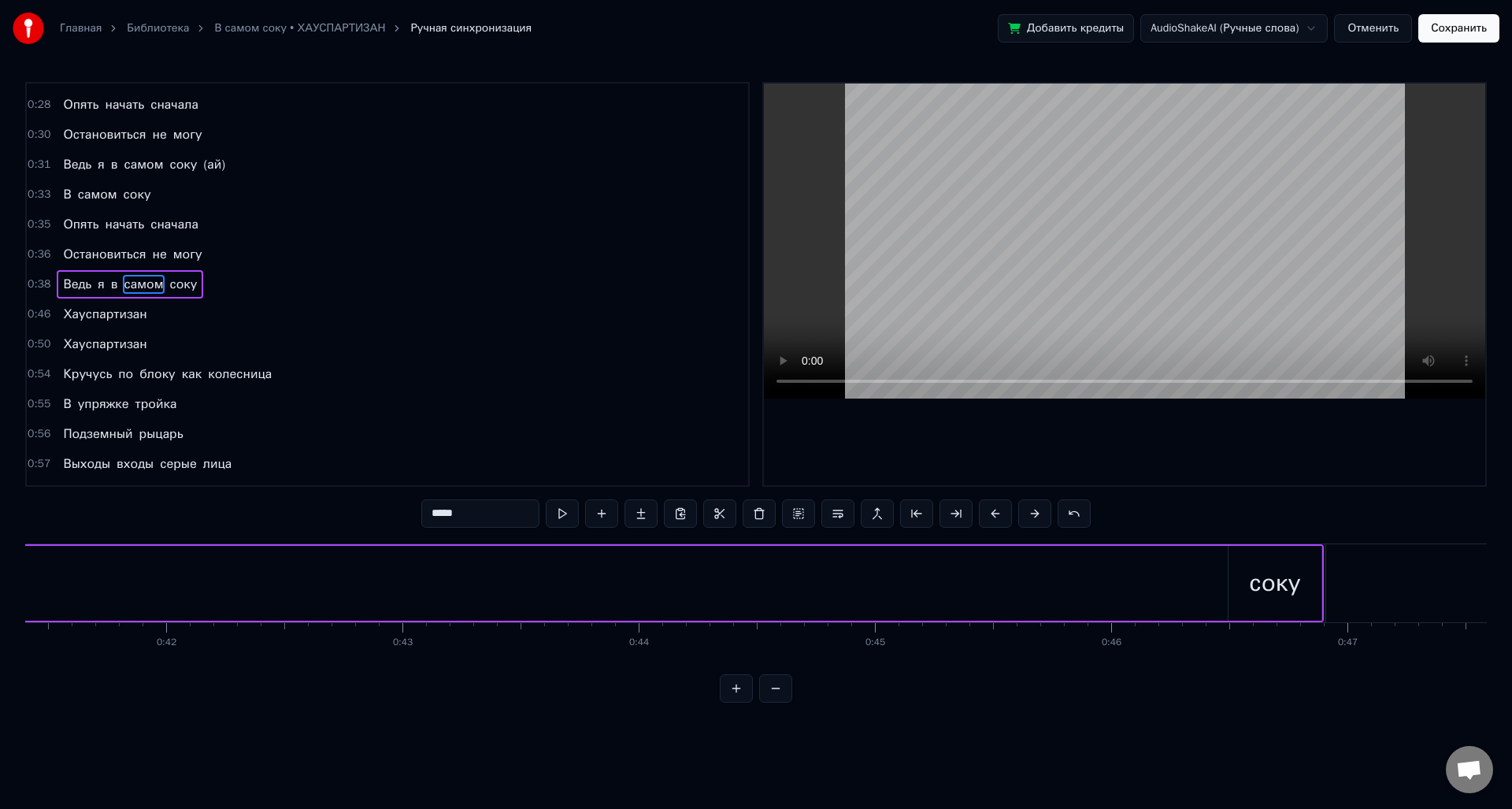 scroll, scrollTop: 0, scrollLeft: 9796, axis: horizontal 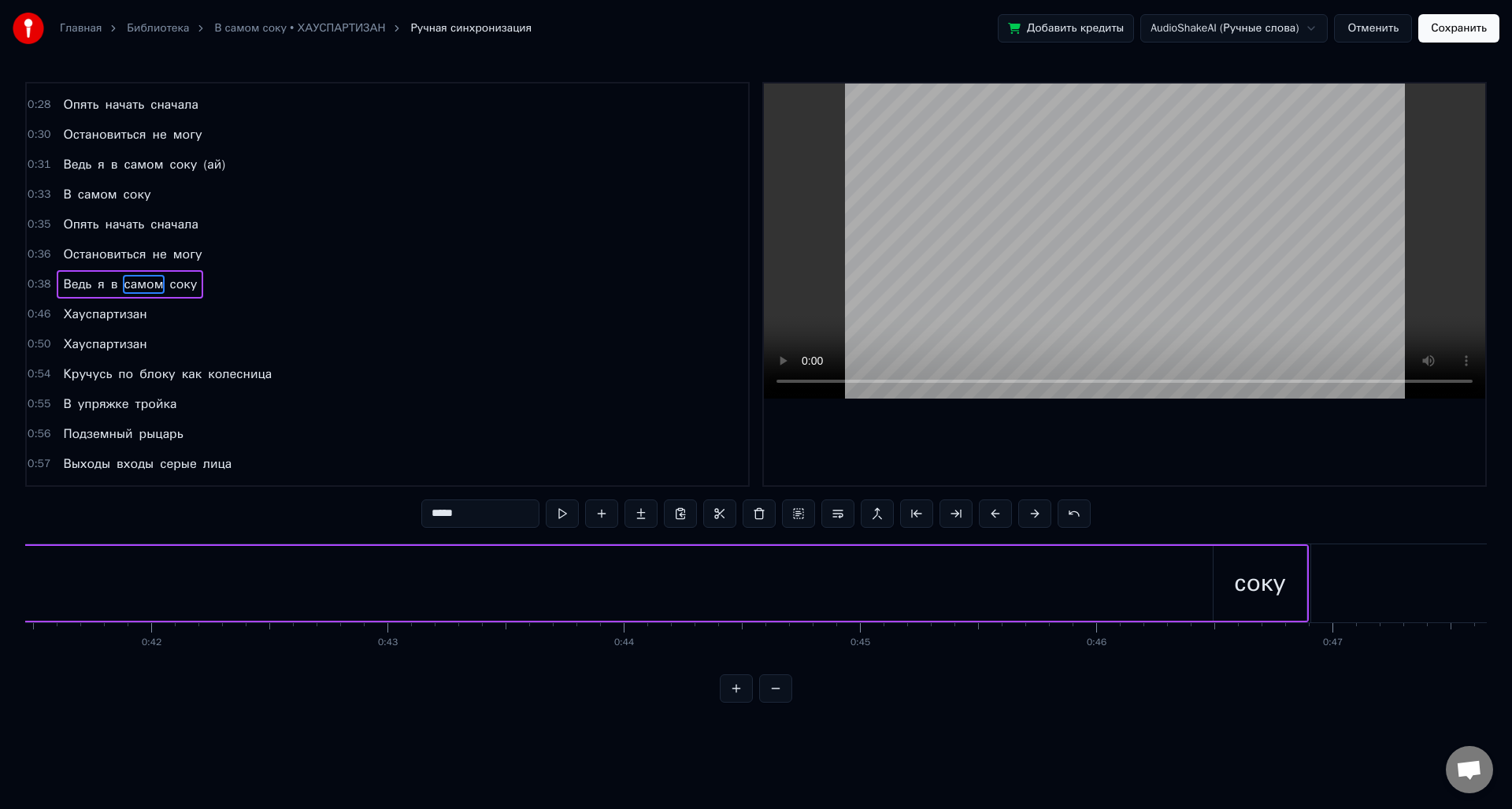 click on "соку" at bounding box center [1260, 583] 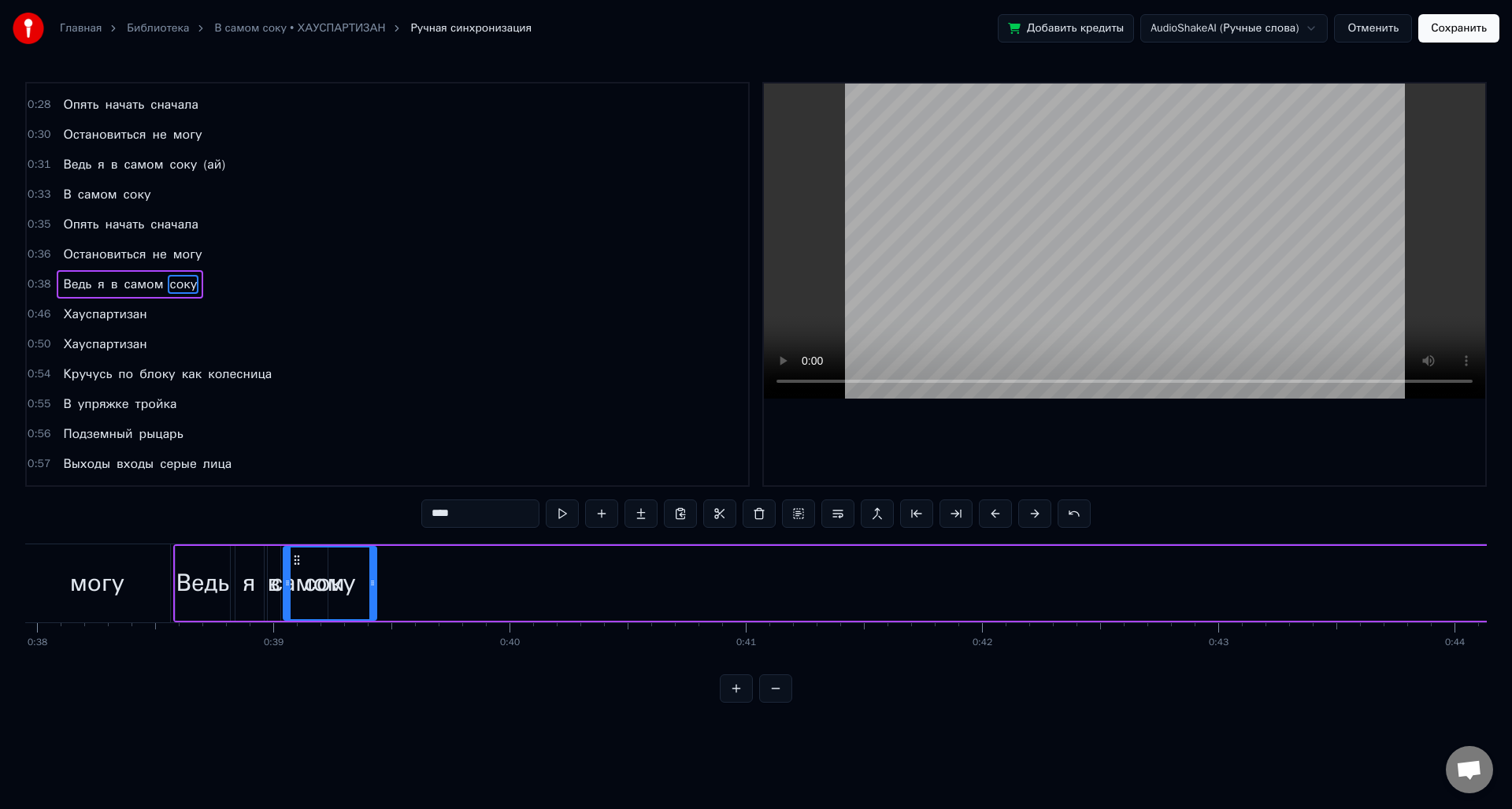 scroll, scrollTop: 0, scrollLeft: 8960, axis: horizontal 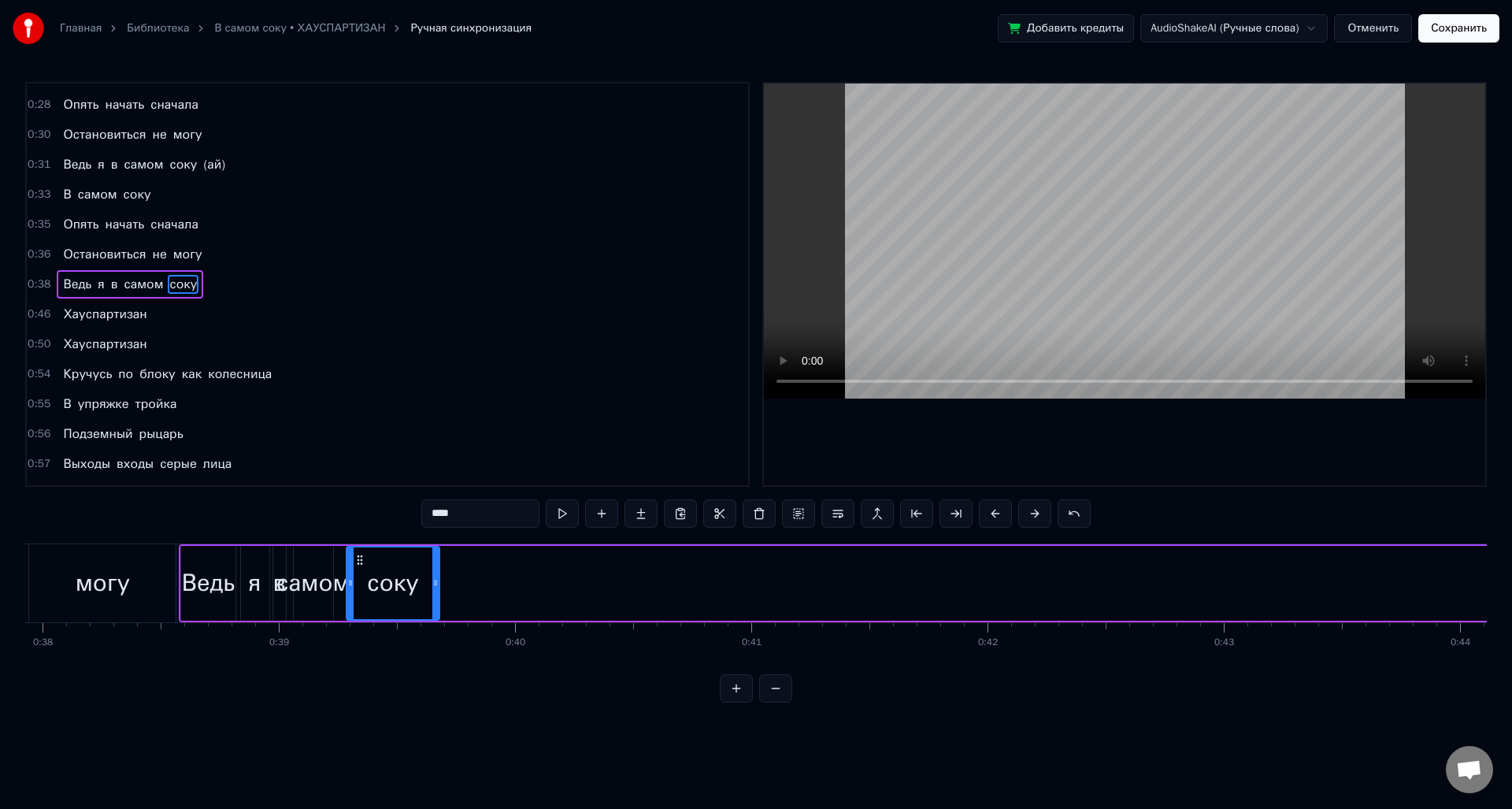 drag, startPoint x: 1227, startPoint y: 559, endPoint x: 360, endPoint y: 576, distance: 867.1667 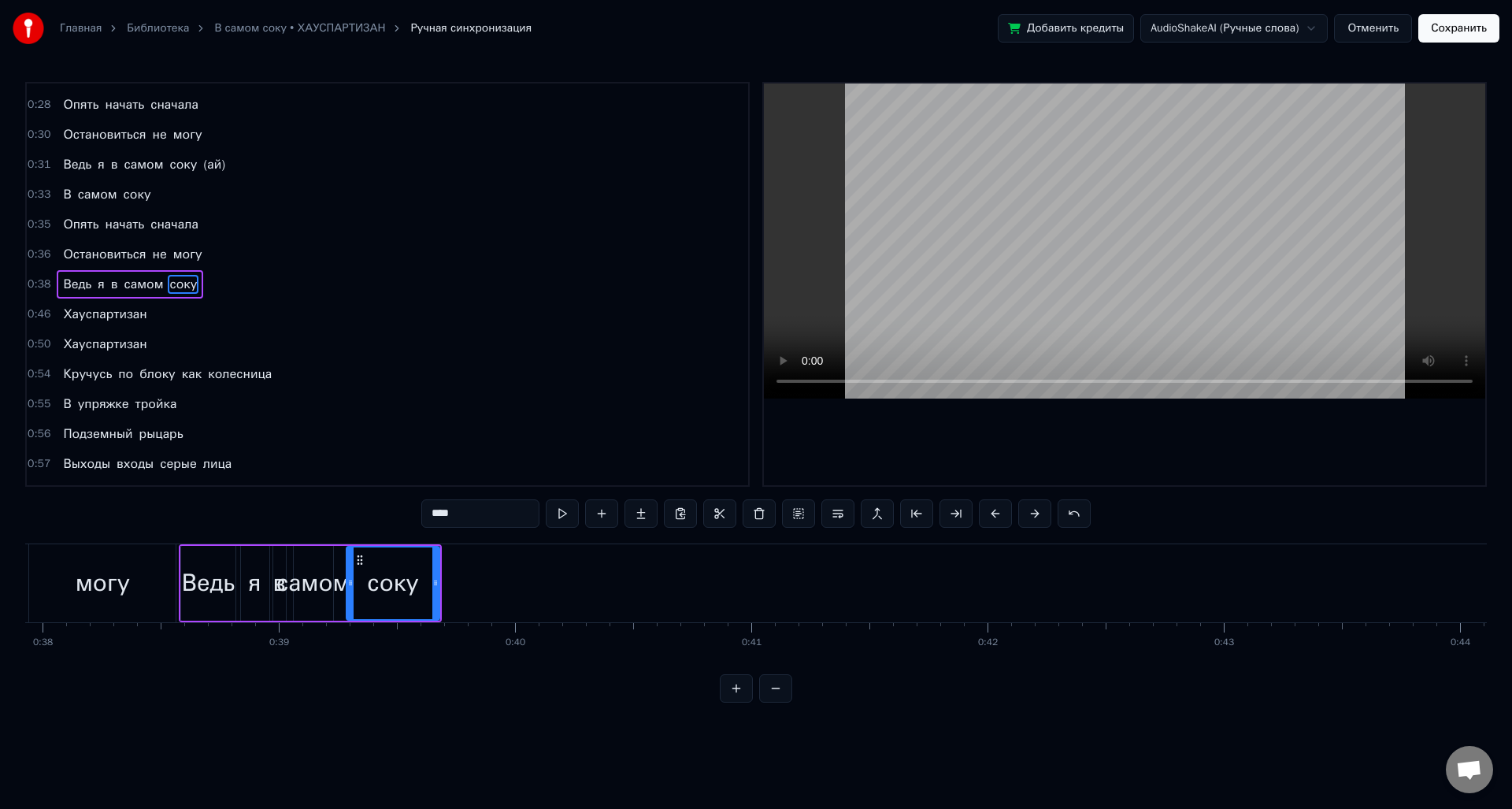 click on "Ведь" at bounding box center (208, 583) 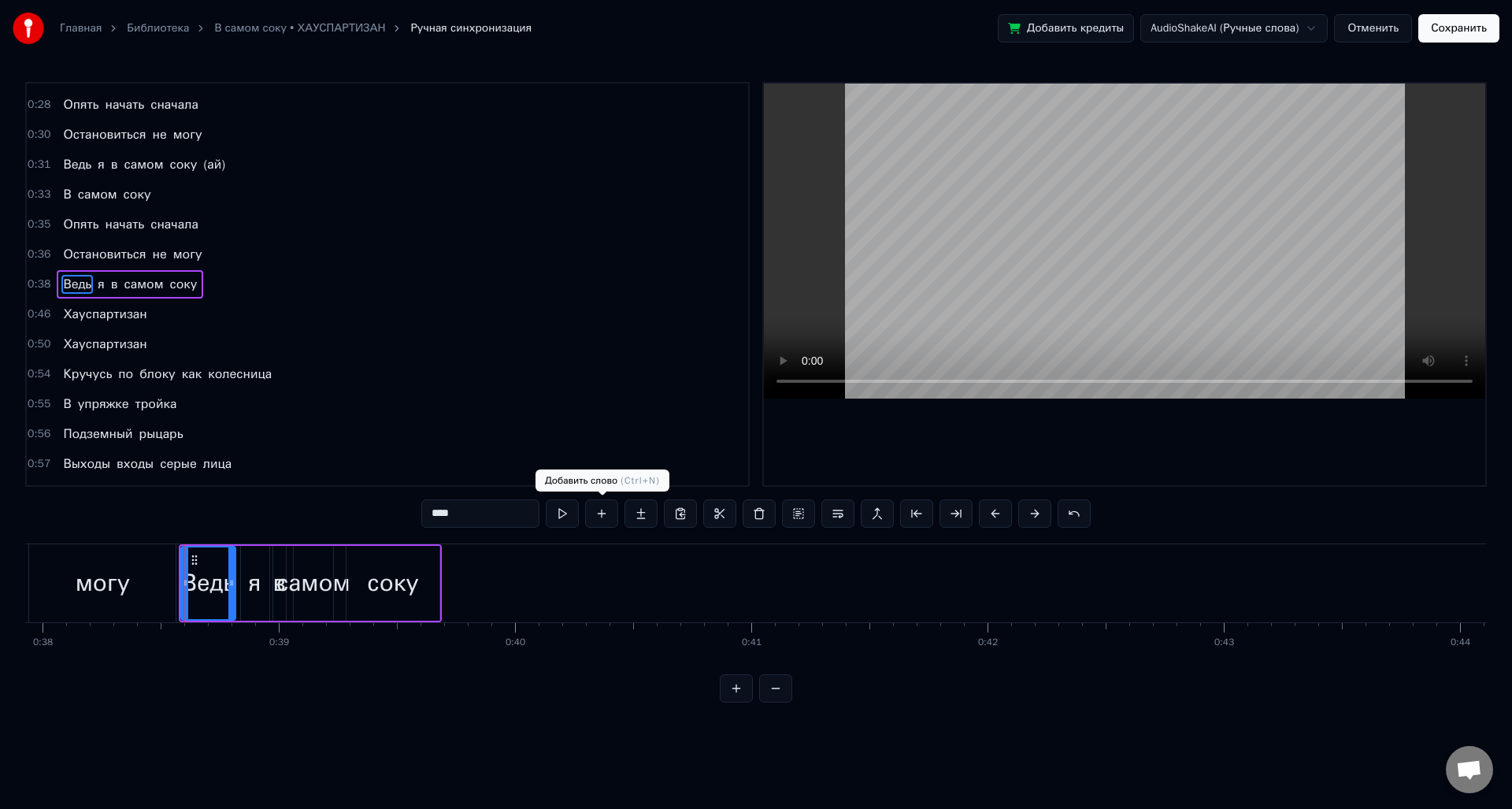 click at bounding box center [562, 514] 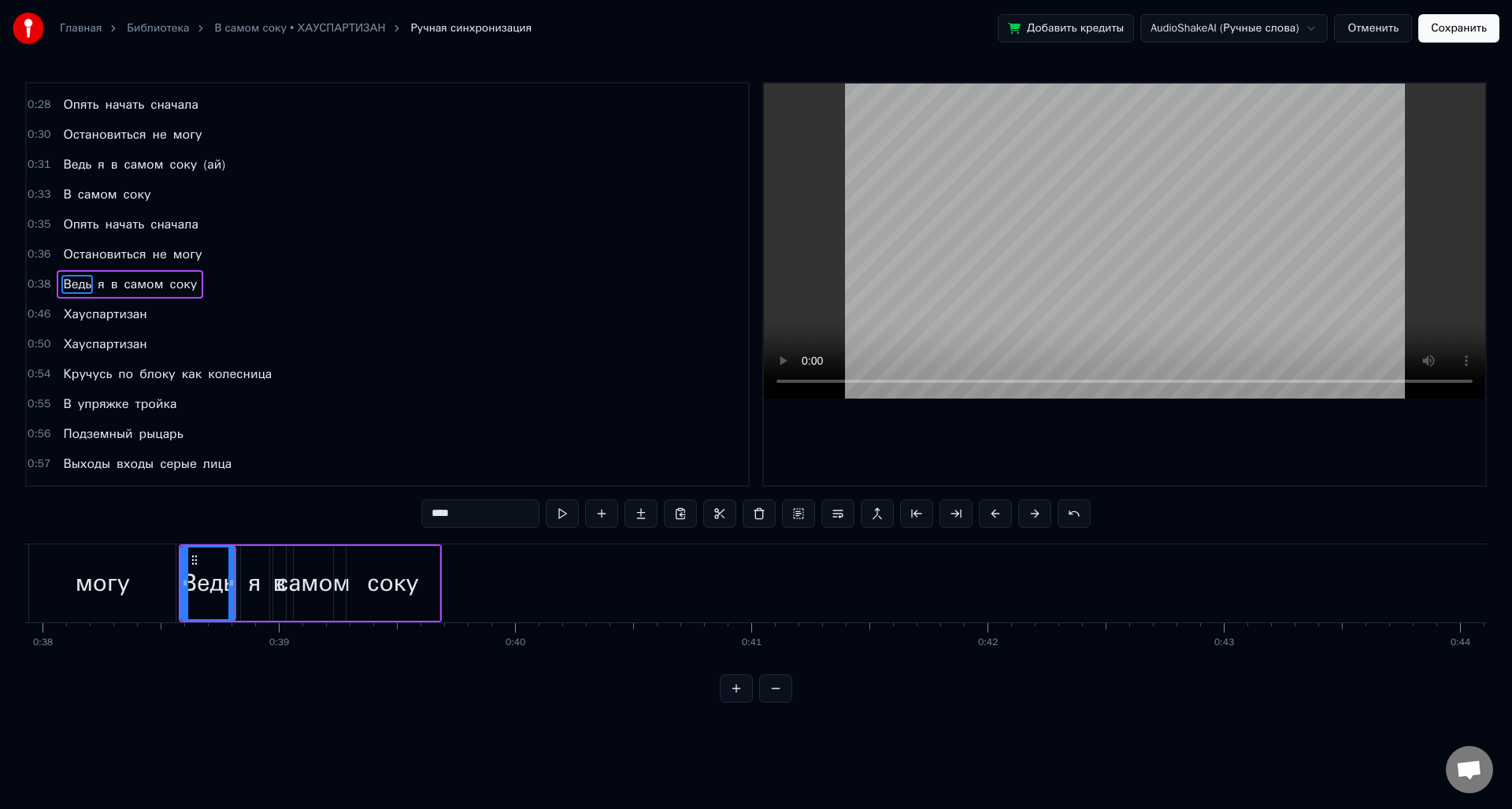 click on "я" at bounding box center [255, 583] 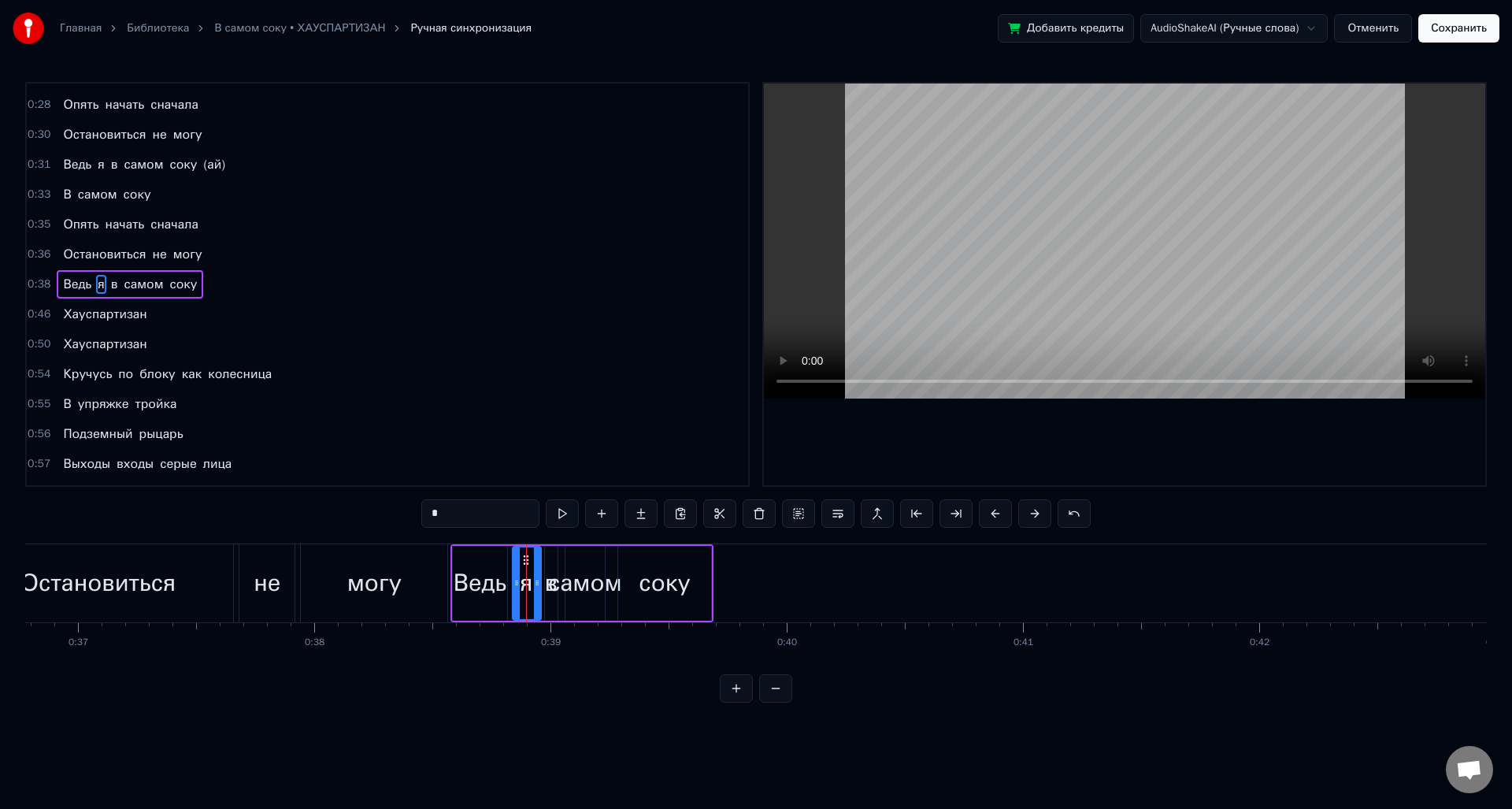 scroll, scrollTop: 0, scrollLeft: 8629, axis: horizontal 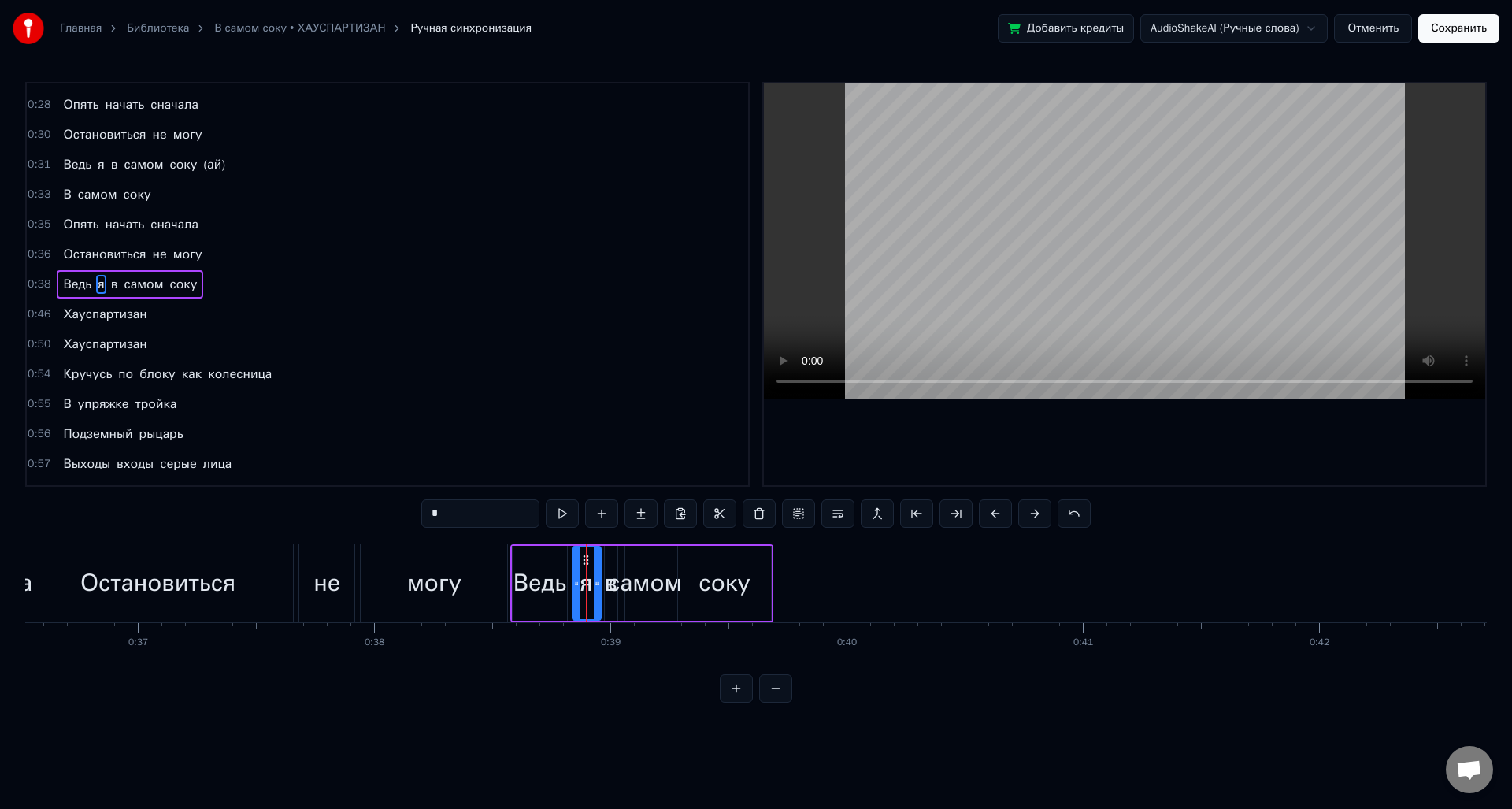 click on "не" at bounding box center (327, 583) 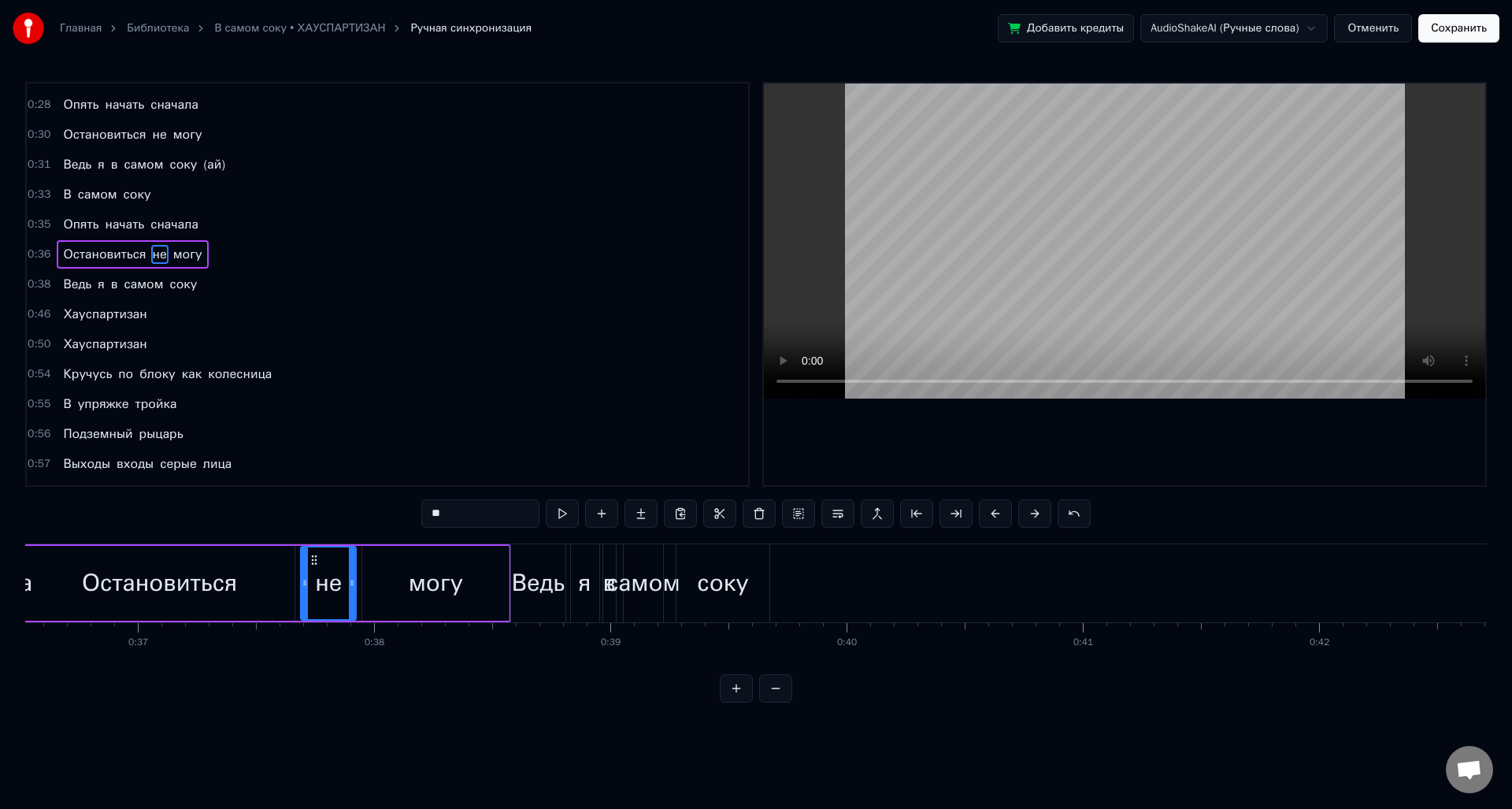 scroll, scrollTop: 473, scrollLeft: 0, axis: vertical 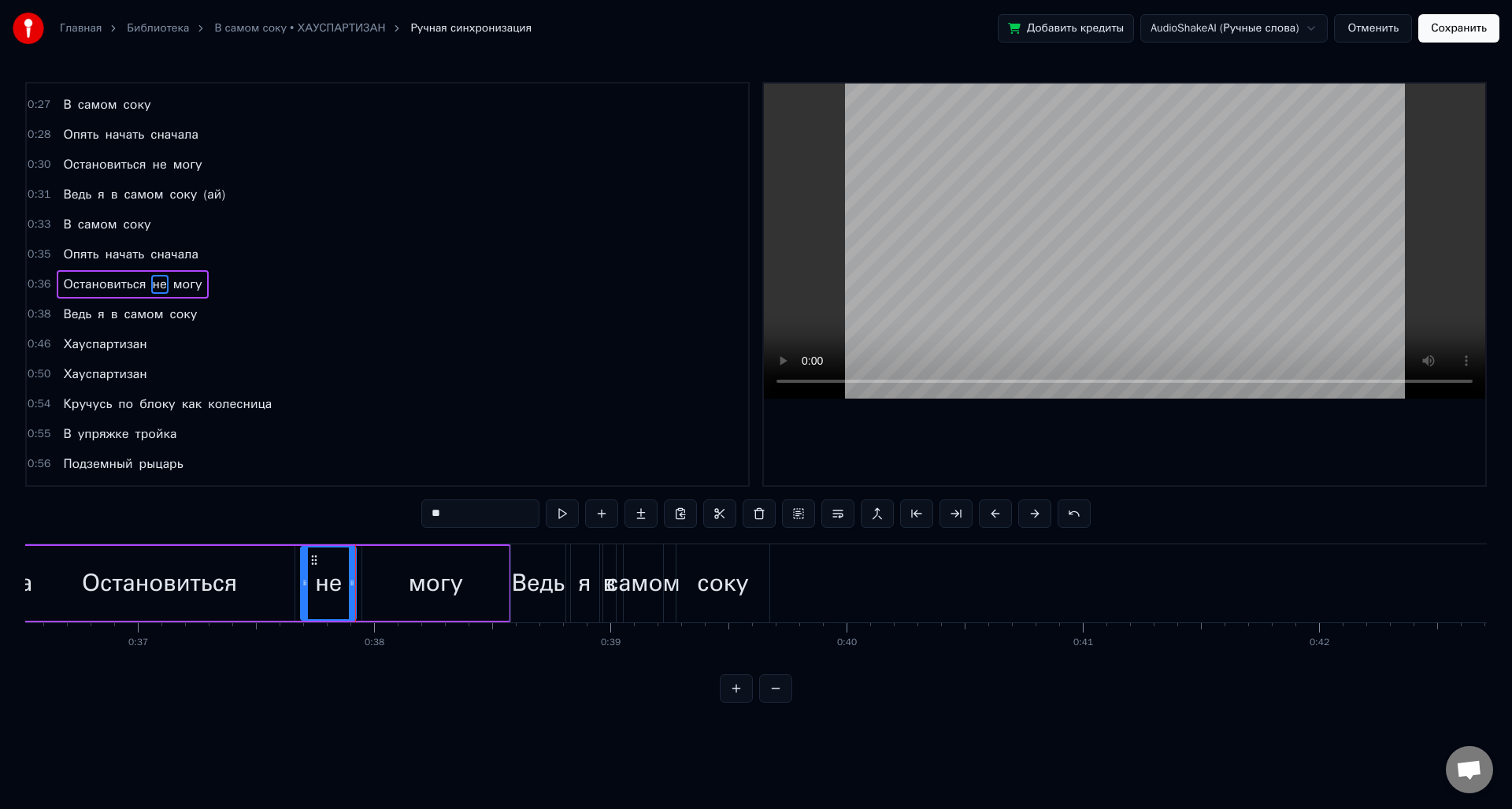 click on "Остановиться не могу" at bounding box center [267, 583] 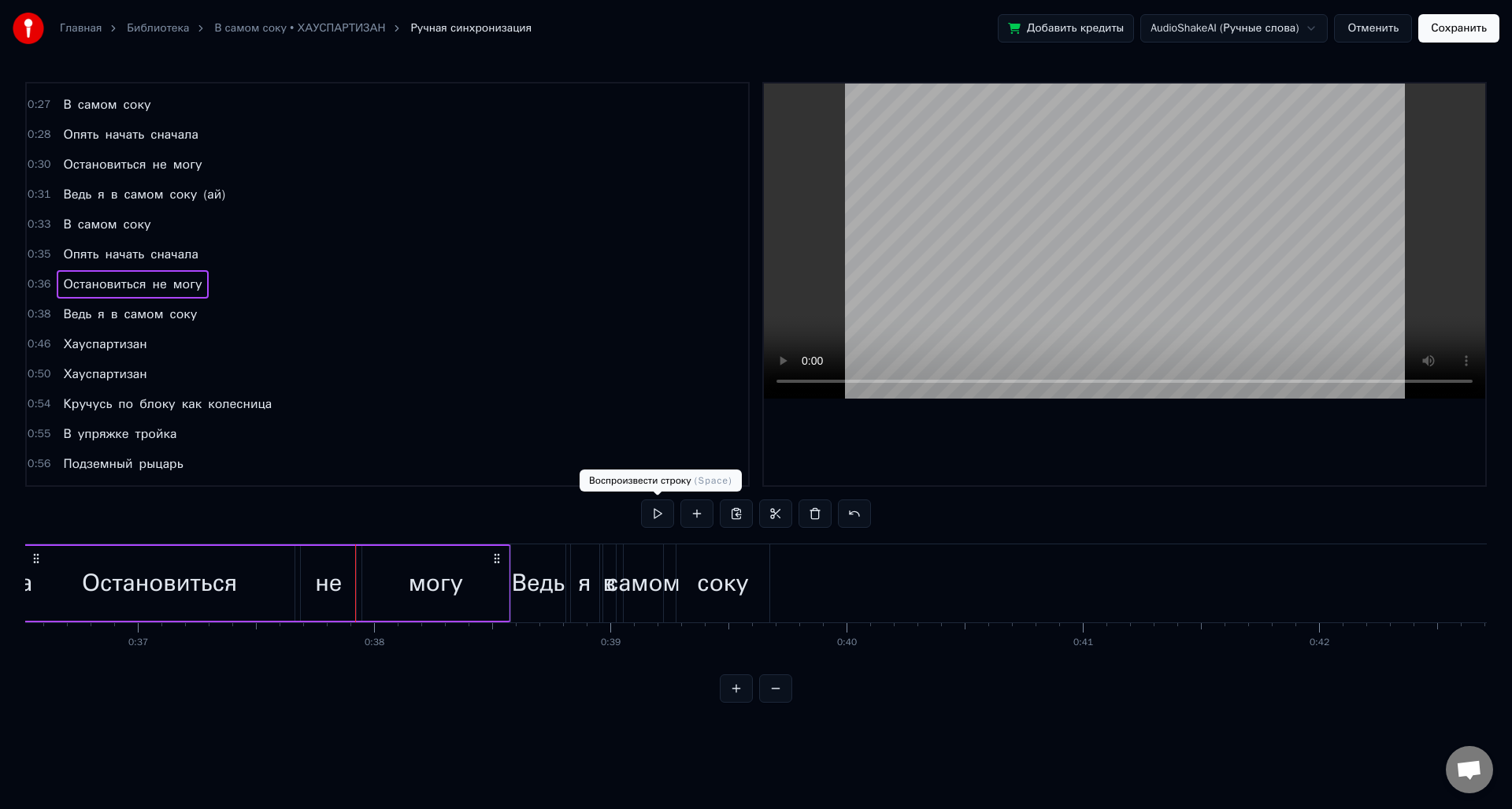 click at bounding box center (658, 514) 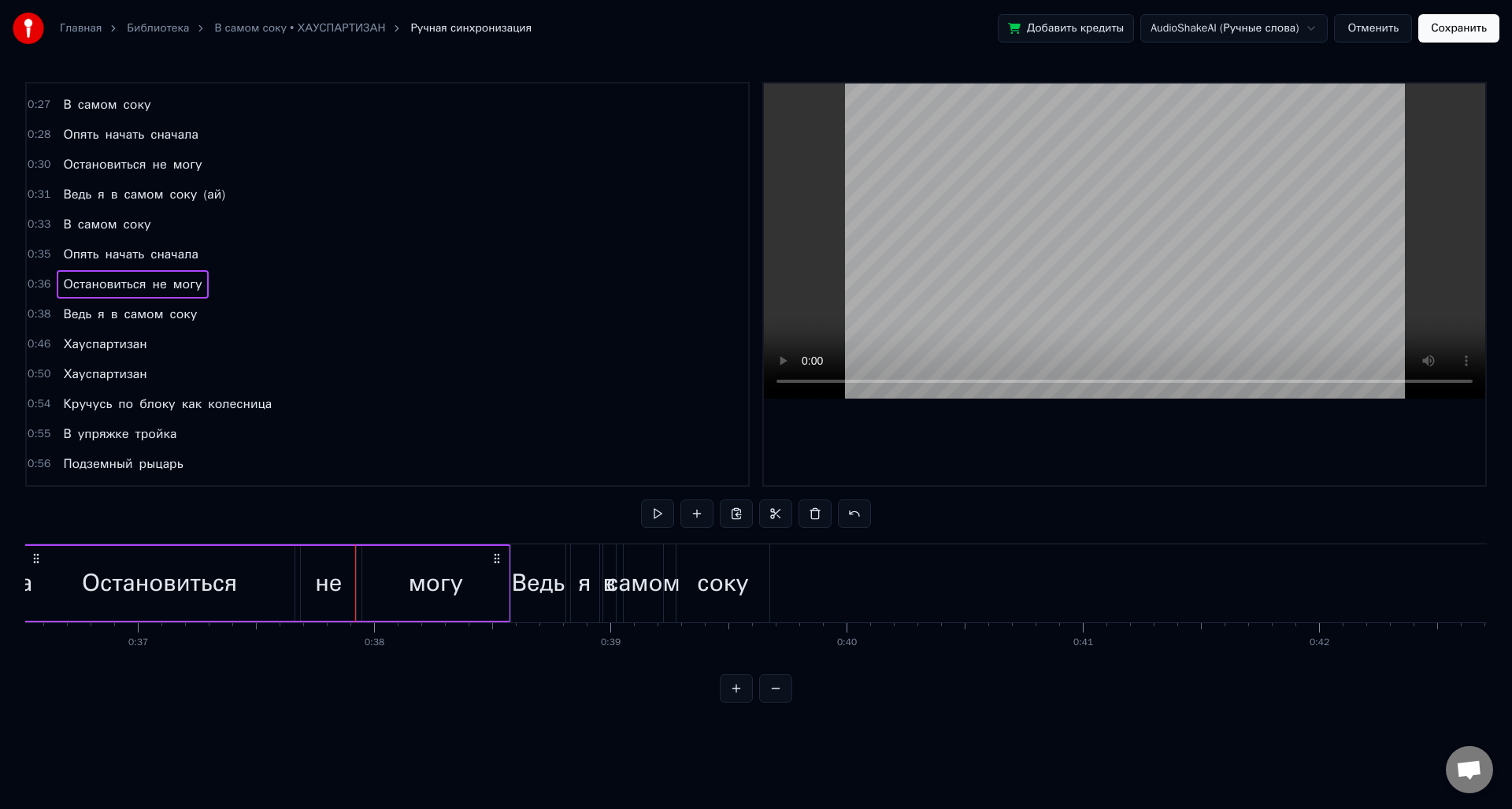 scroll, scrollTop: 0, scrollLeft: 8546, axis: horizontal 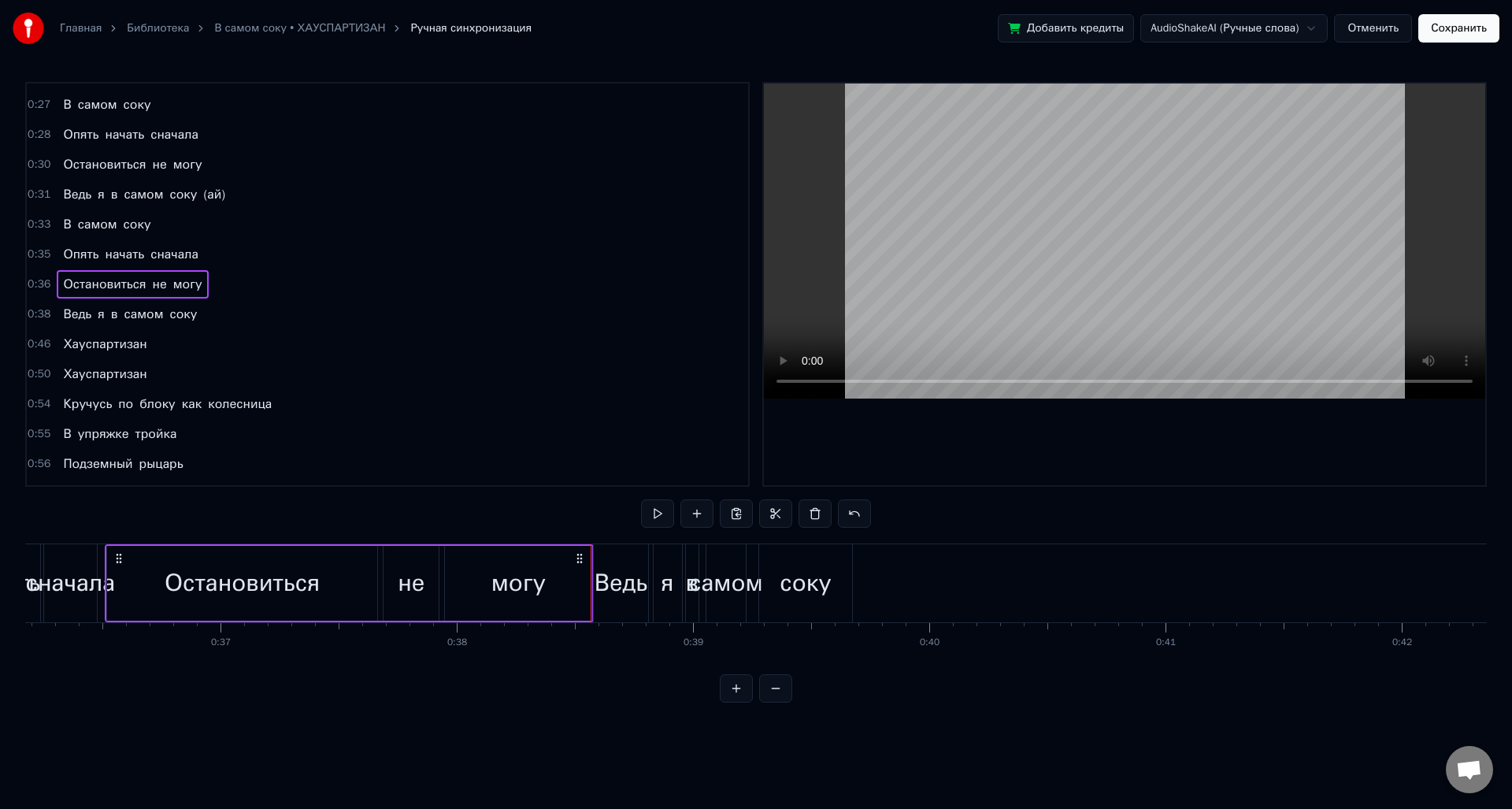 click on "0 0:01 0:02 0:03 0:04 0:05 0:06 0:07 0:08 0:09 0:10 0:11 0:12 0:13 0:14 0:15 0:16 0:17 0:18 0:19 0:20 0:21 0:22 0:23 0:24 0:25 0:26 0:27 0:28 0:29 0:30 0:31 0:32 0:33 0:34 0:35 0:36 0:37 0:38 0:39 0:40 0:41 0:42 0:43 0:44 0:45 0:46 0:47 0:48 0:49 0:50 0:51 0:52 0:53 0:54 0:55 0:56 0:57 0:58 0:59 1:00 1:01 1:02 1:03 1:04 1:05 1:06 1:07 1:08 1:09 1:10 1:11 1:12 1:13 1:14 1:15 1:16 1:17 1:18 1:19 1:20 1:21 1:22 1:23 1:24 1:25 1:26 1:27 1:28 1:29 1:30 1:31 1:32 1:33 1:34 1:35 1:36 1:37 1:38 1:39 1:40 1:41 1:42 1:43 1:44 1:45 1:46 1:47 1:48 1:49 1:50 1:51 1:52 1:53" at bounding box center (4939, 635) 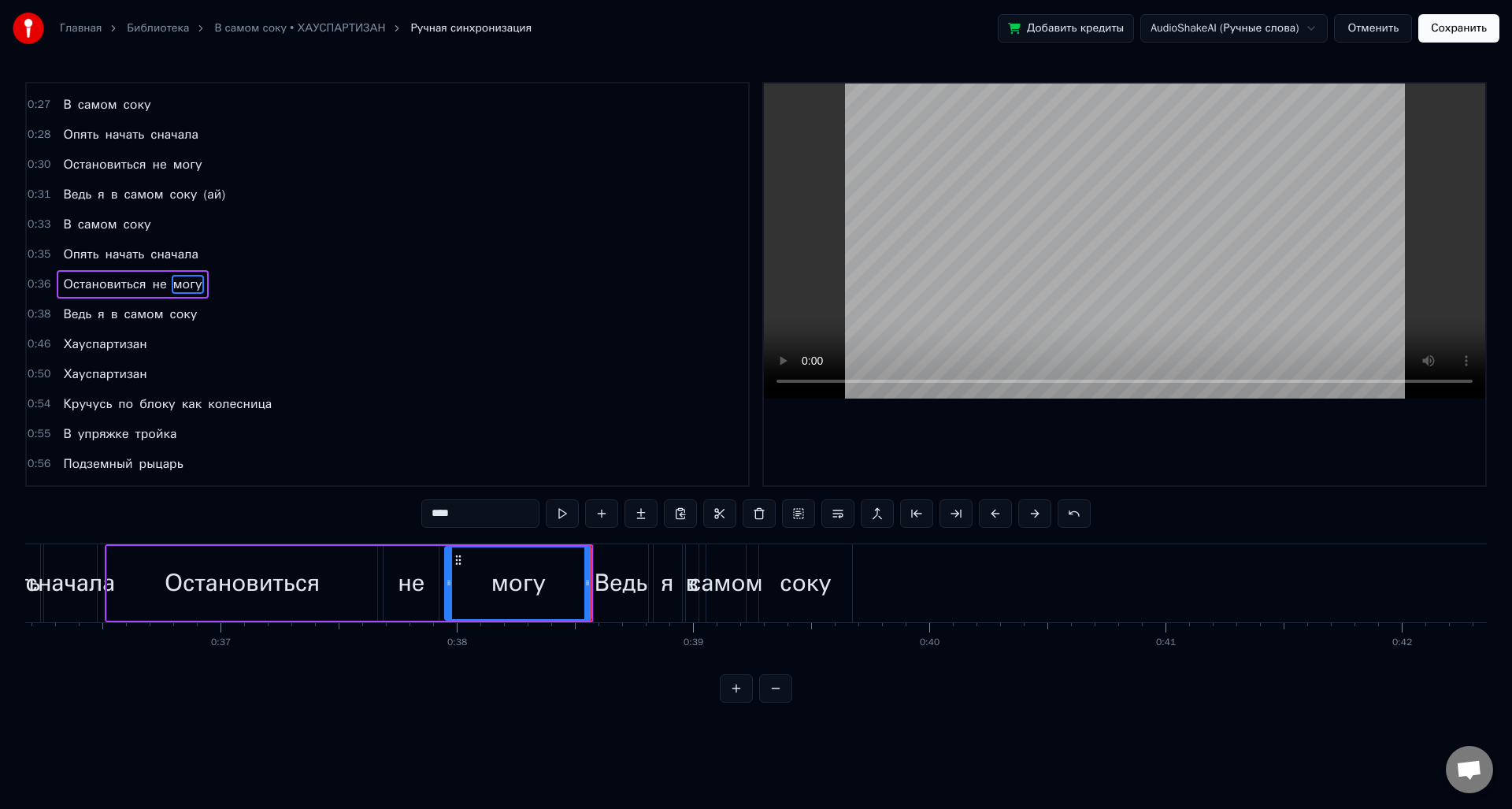 click on "Ведь" at bounding box center (621, 583) 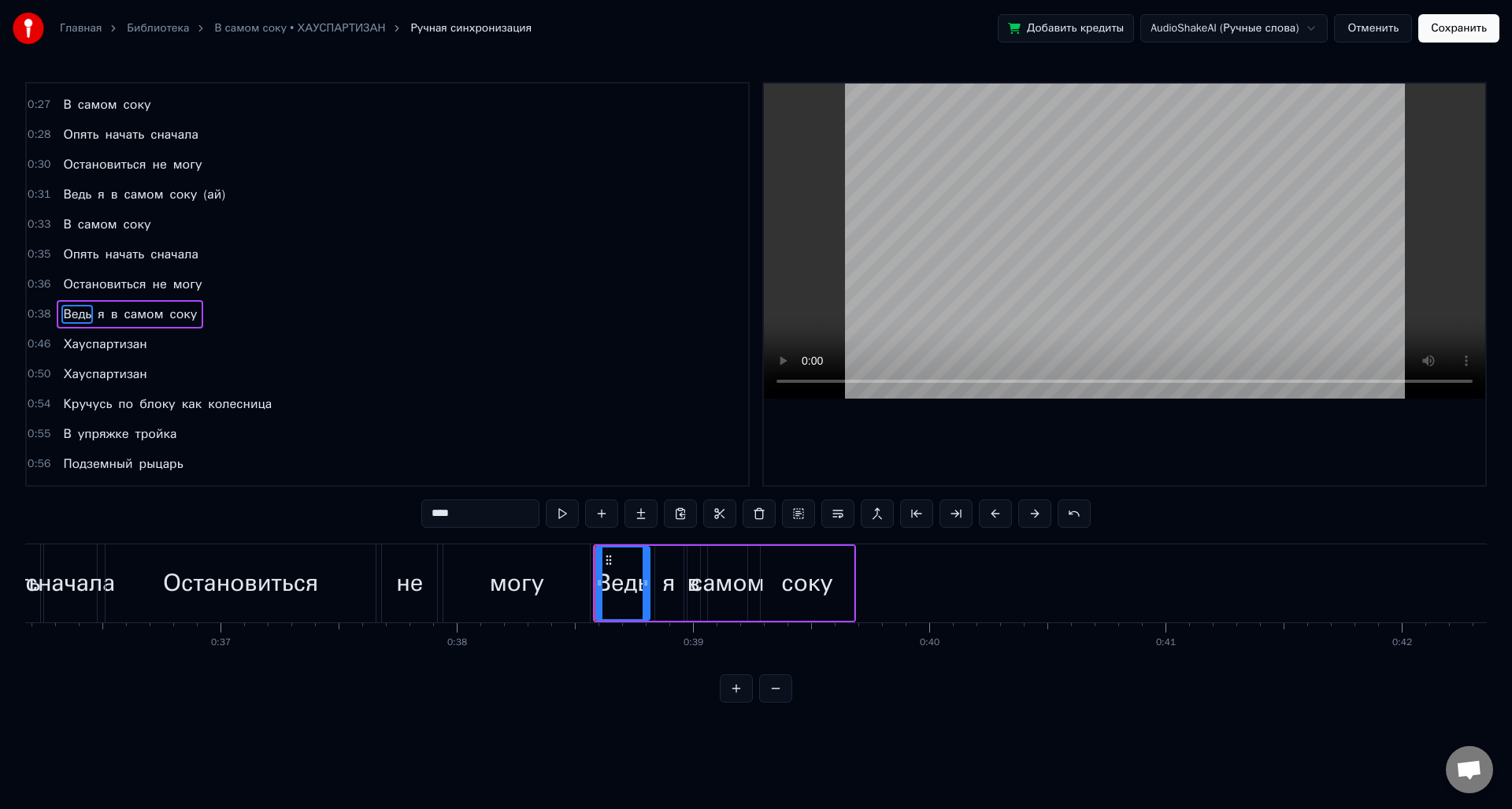 scroll, scrollTop: 503, scrollLeft: 0, axis: vertical 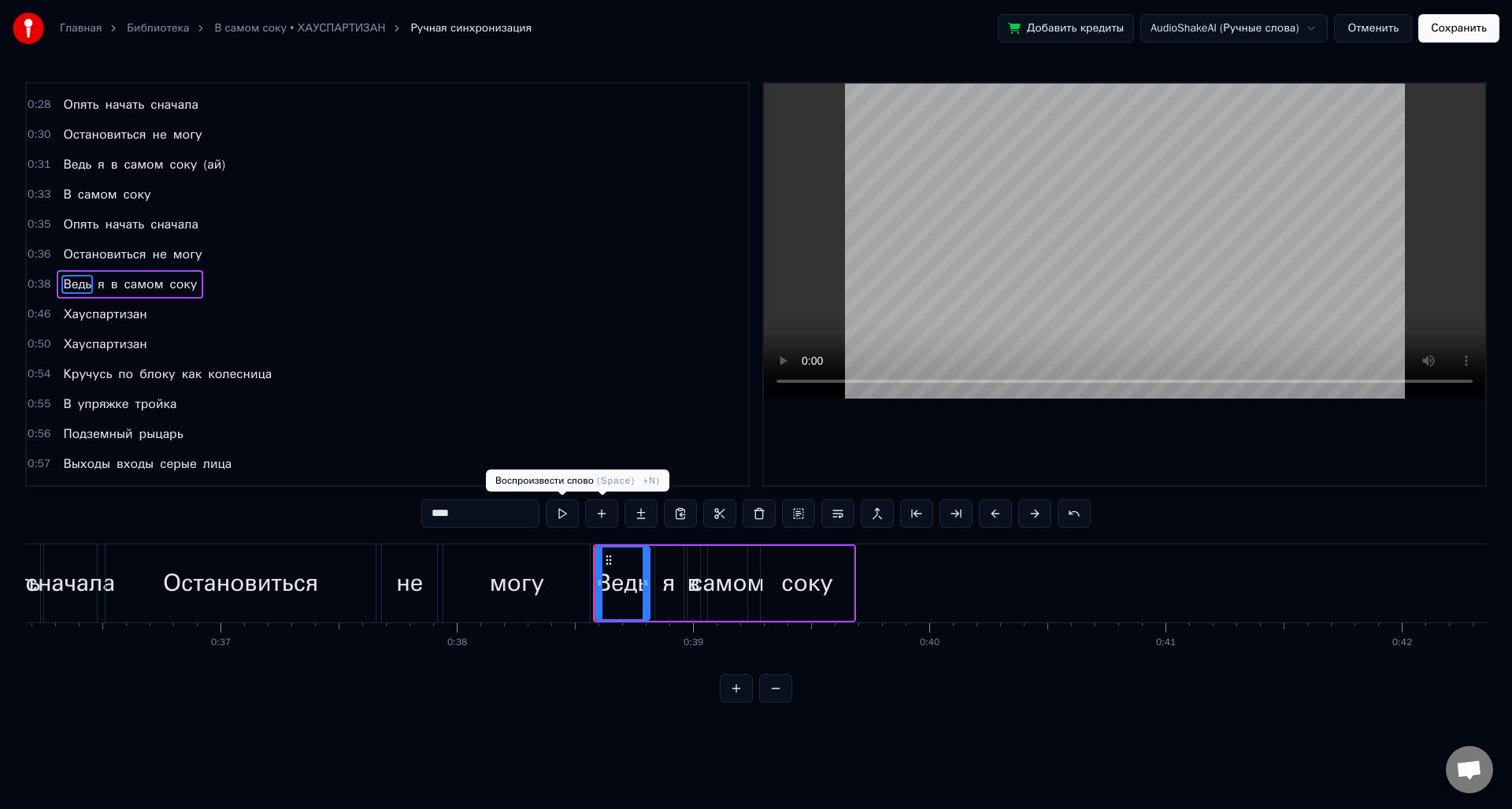 click at bounding box center [562, 514] 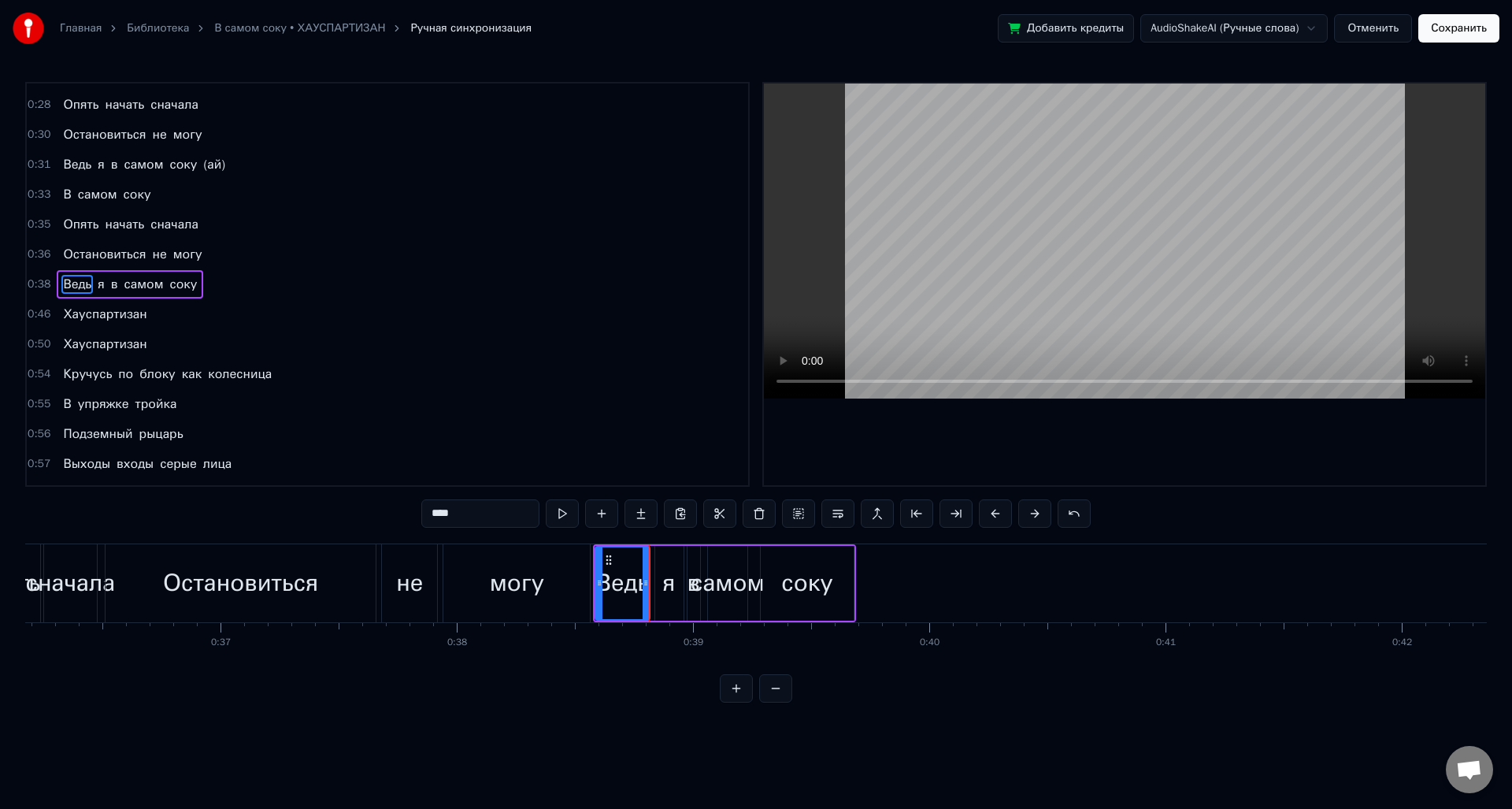 click on "я" at bounding box center [669, 583] 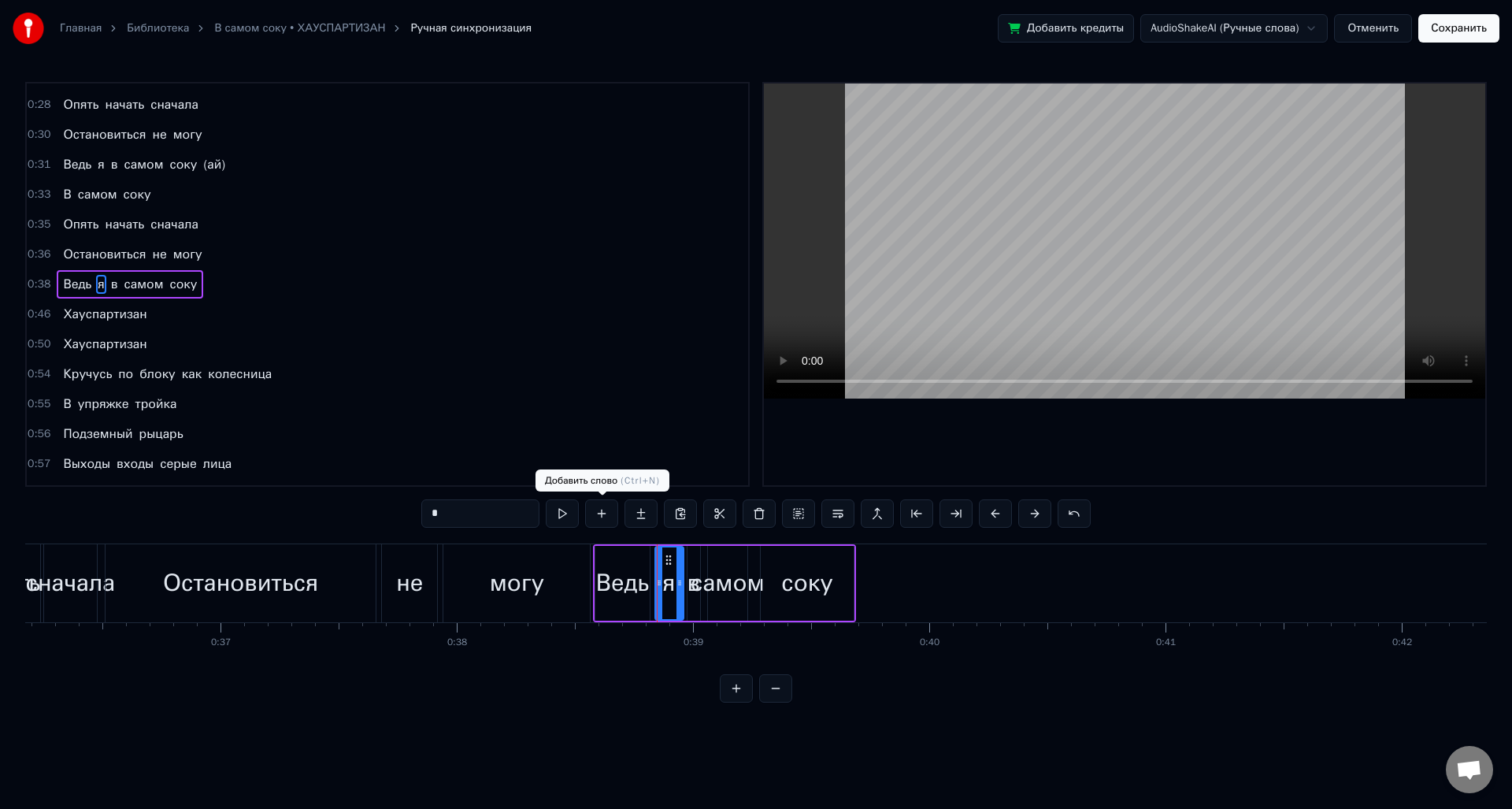 click at bounding box center (562, 514) 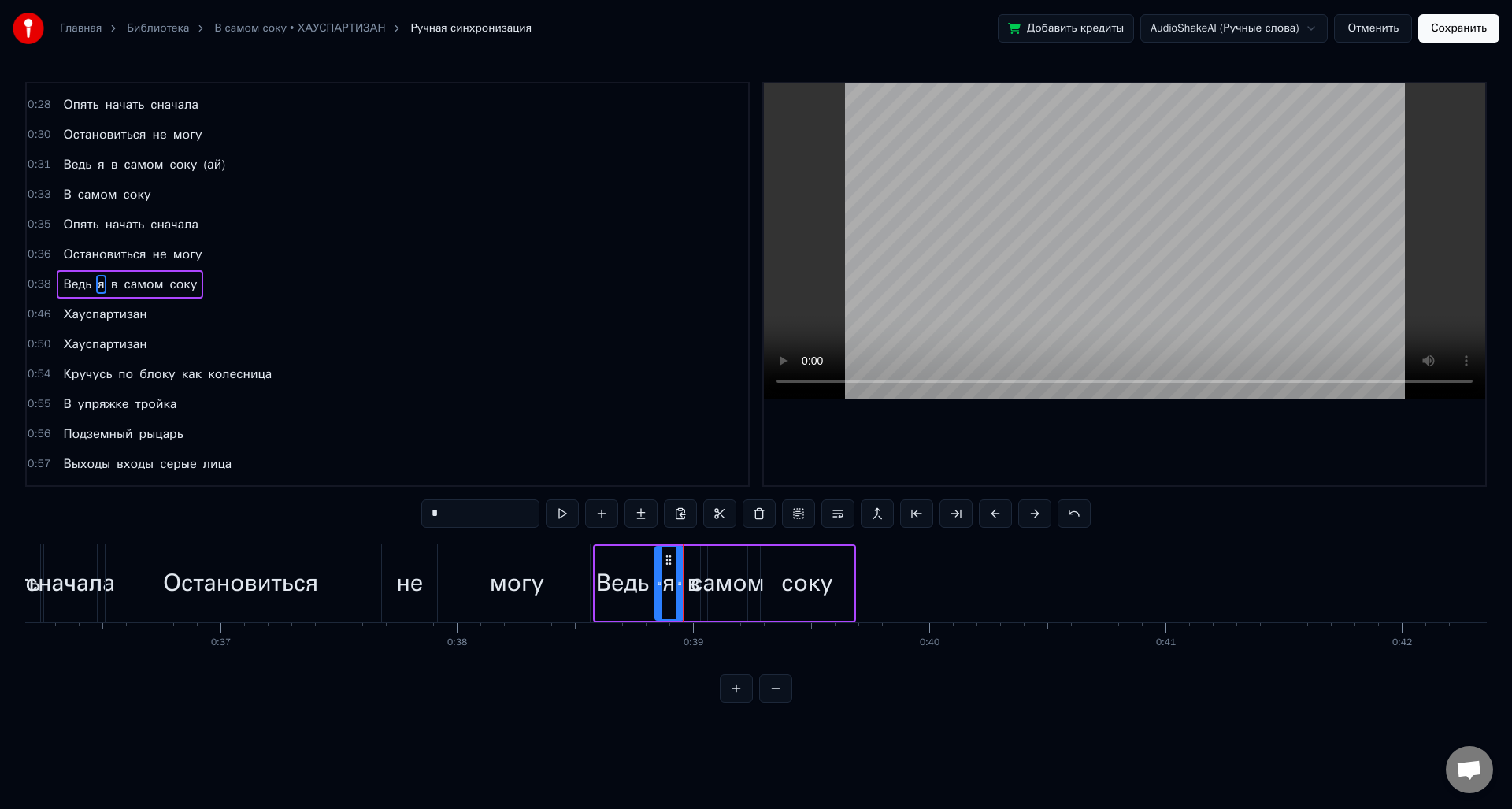 click on "самом" at bounding box center (728, 583) 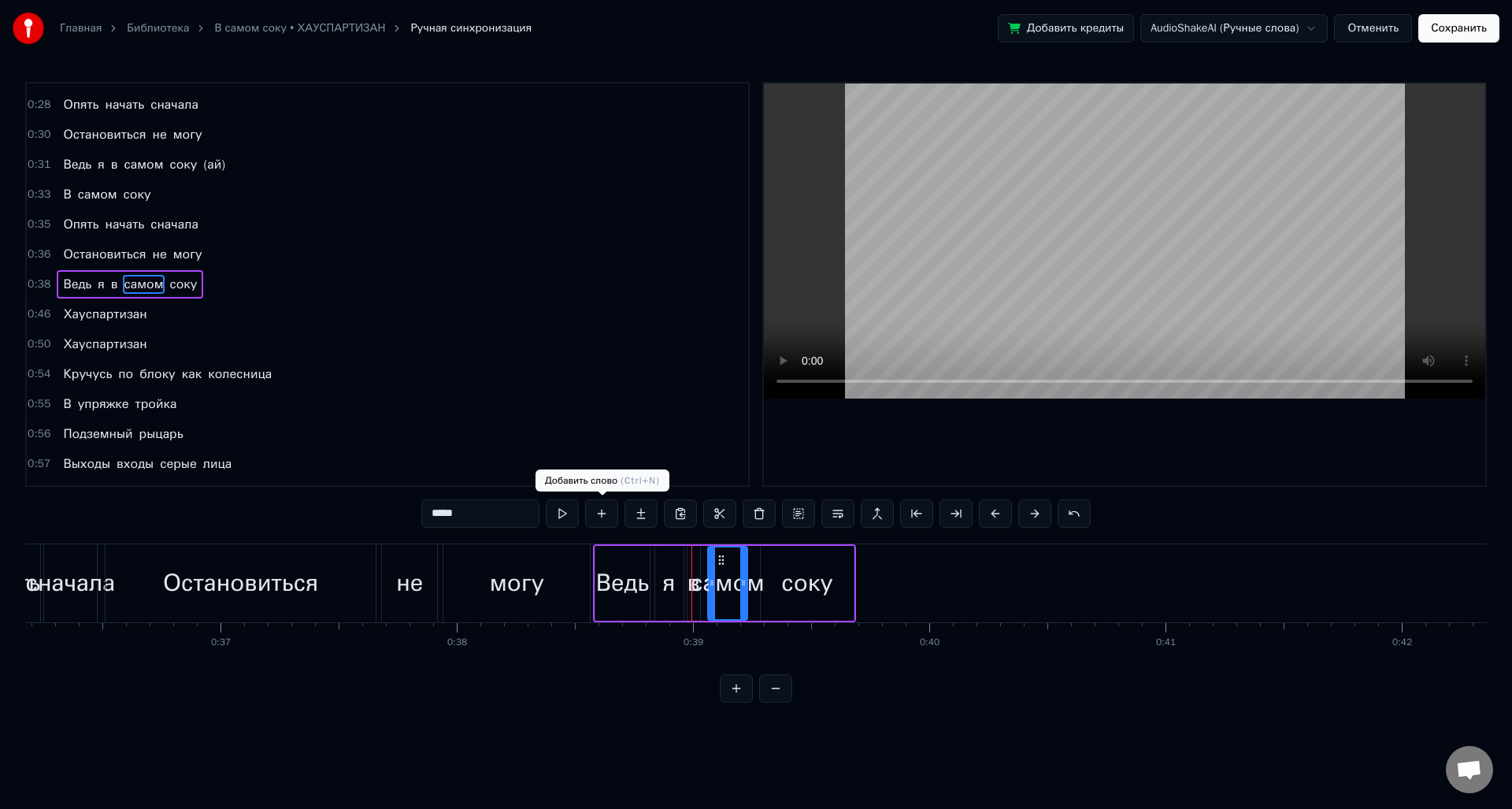 click at bounding box center (562, 514) 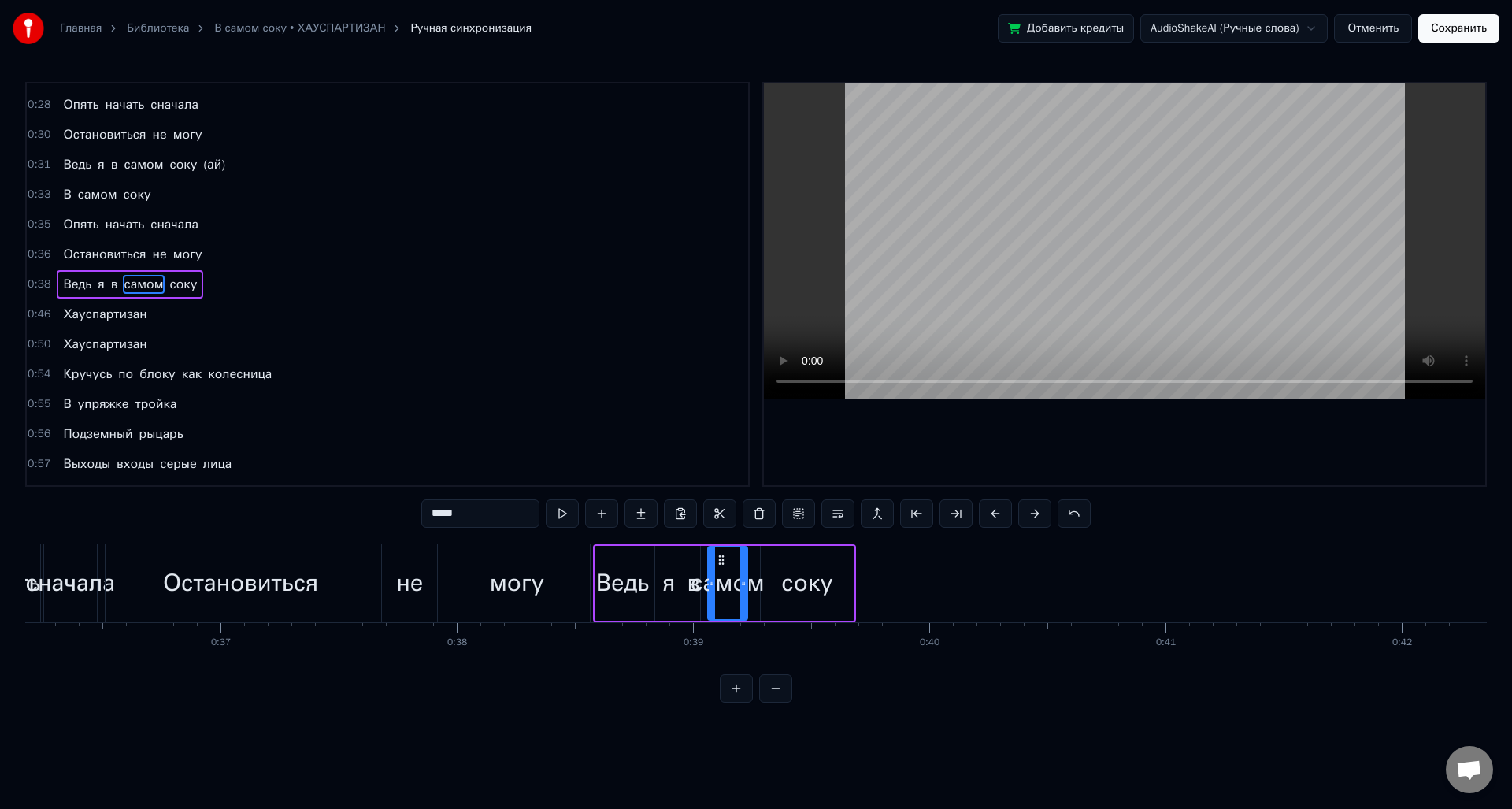 click on "соку" at bounding box center [807, 583] 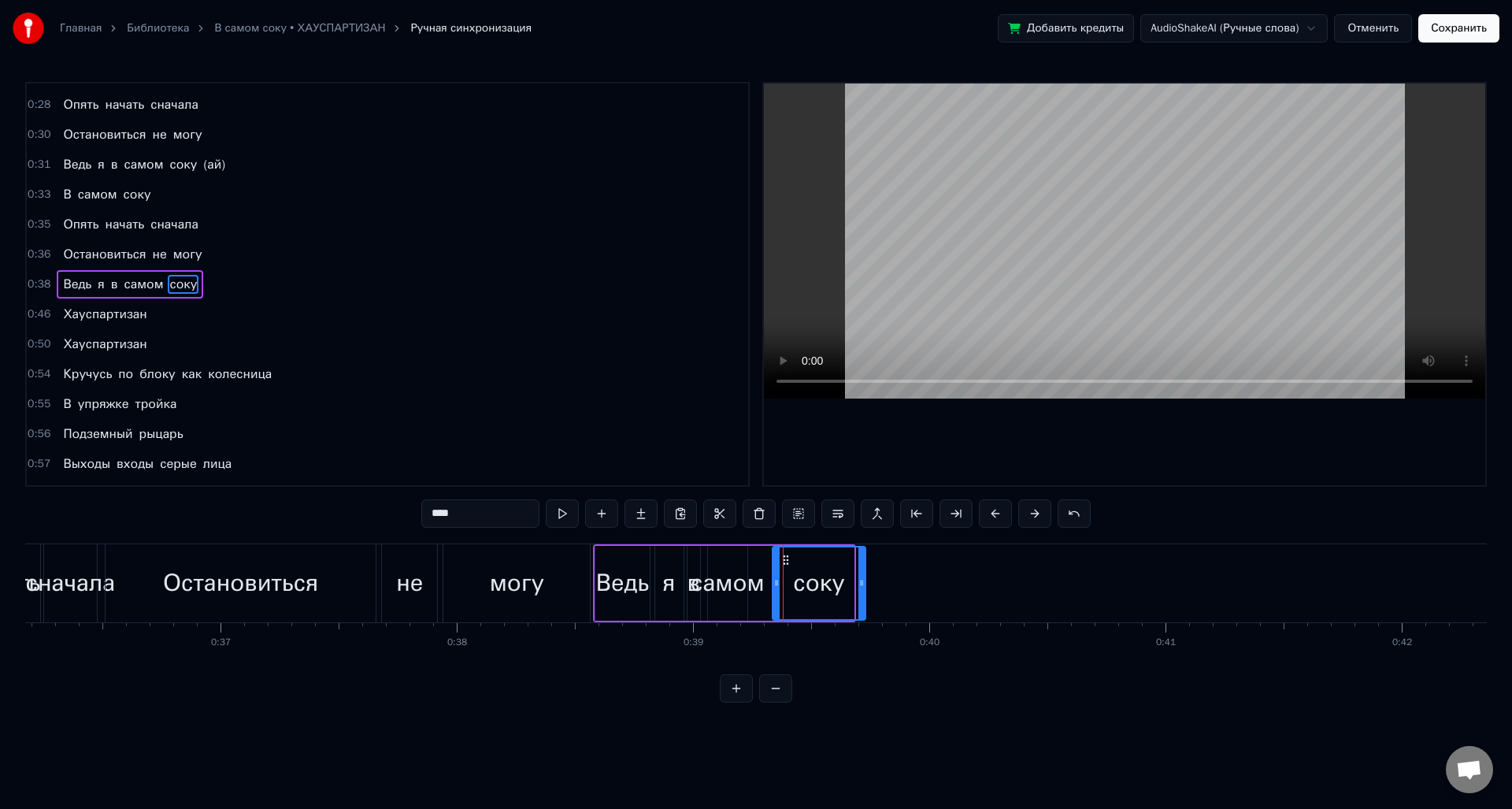 drag, startPoint x: 772, startPoint y: 557, endPoint x: 776, endPoint y: 567, distance: 10.77033 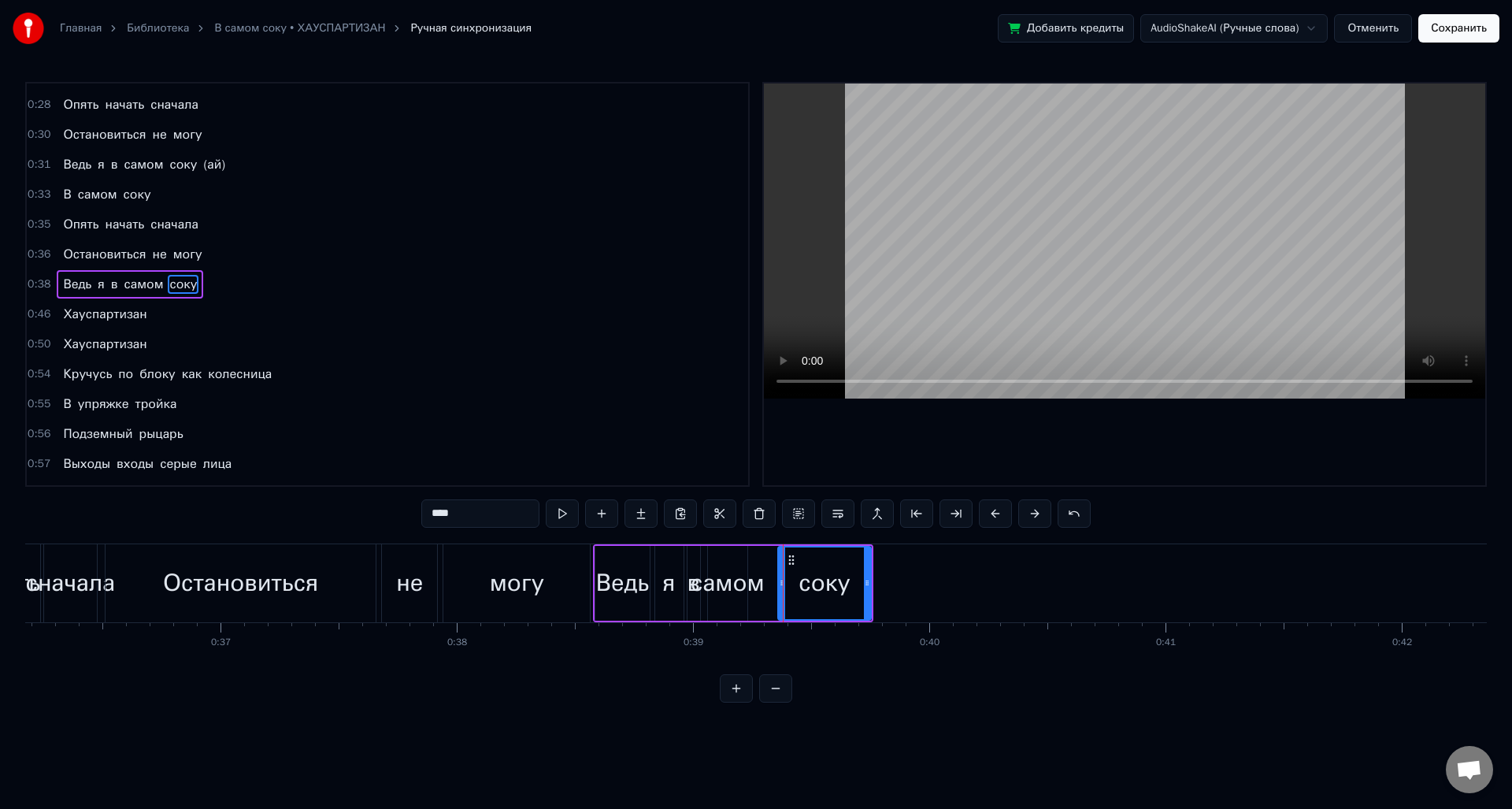 click on "самом" at bounding box center [728, 583] 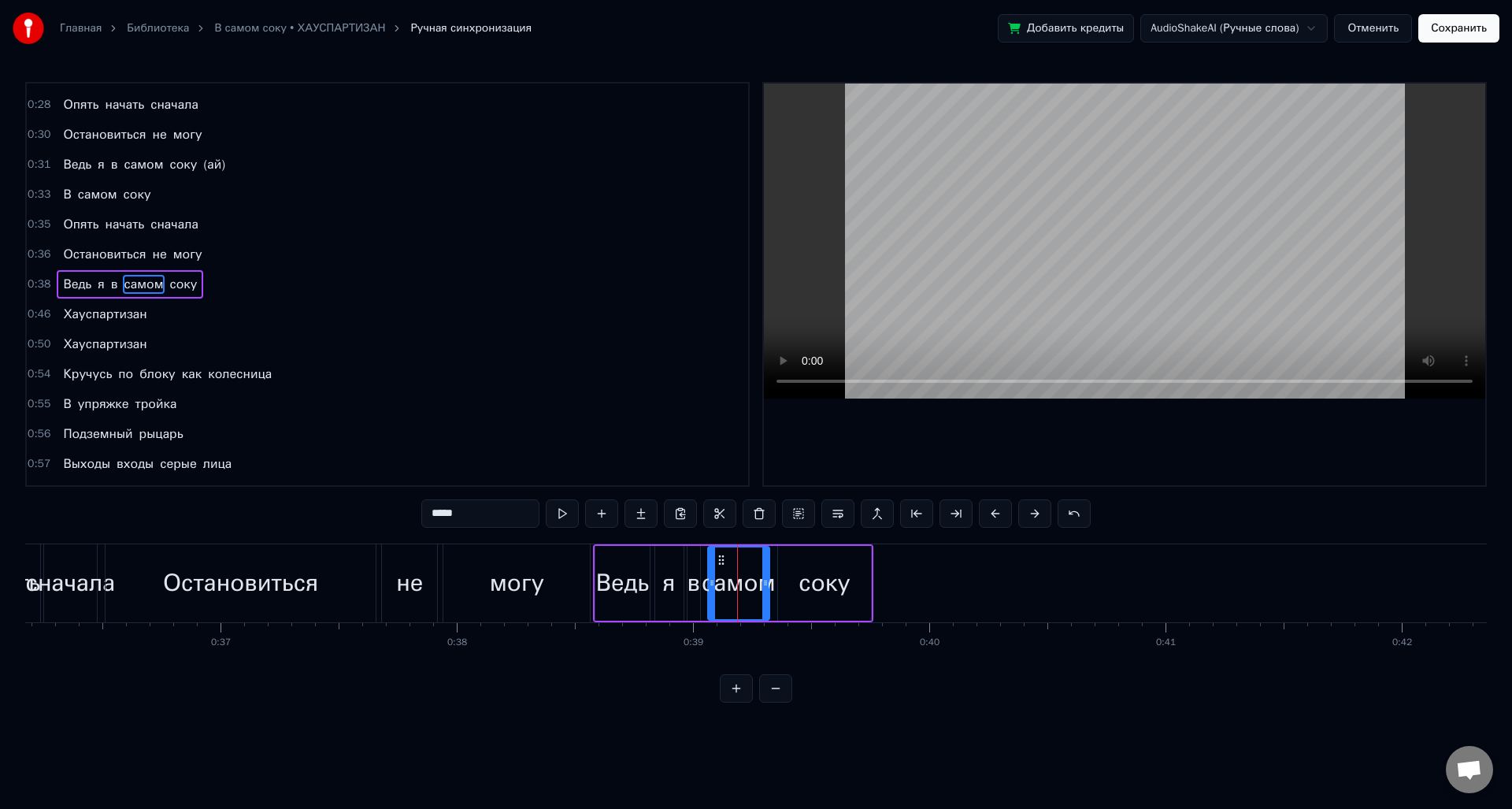 click at bounding box center [765, 583] 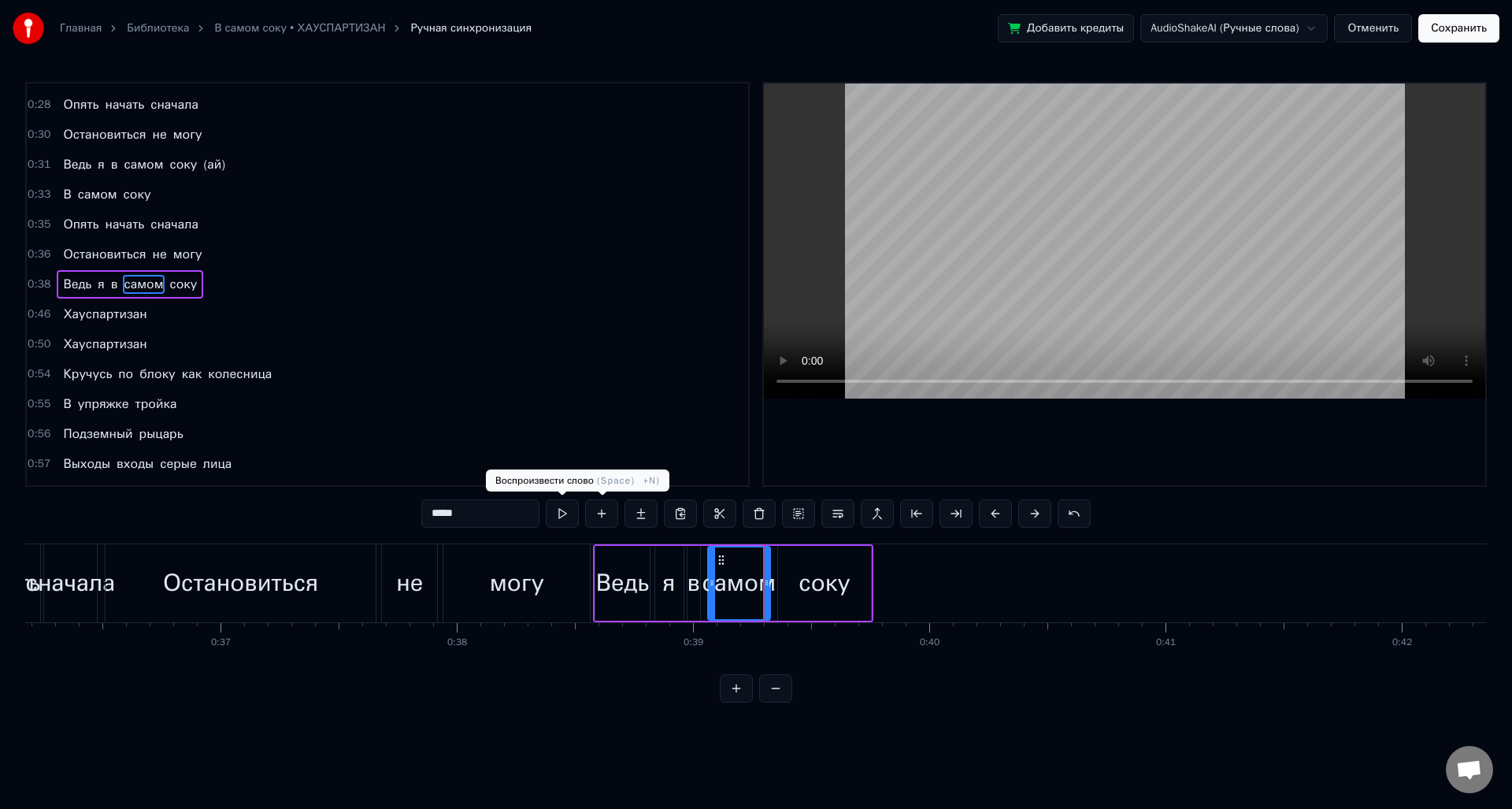 click at bounding box center (562, 514) 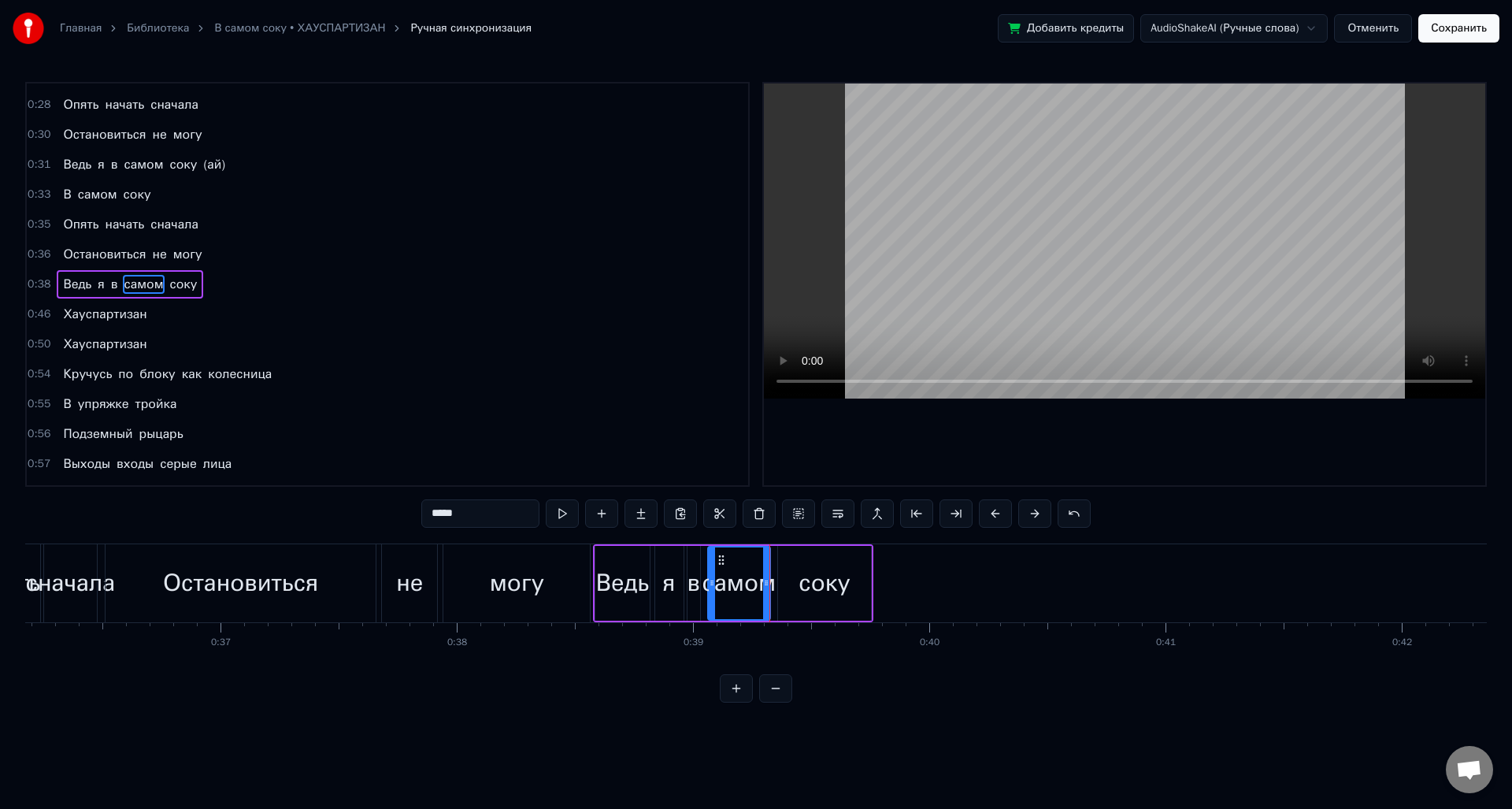 click on "соку" at bounding box center (825, 583) 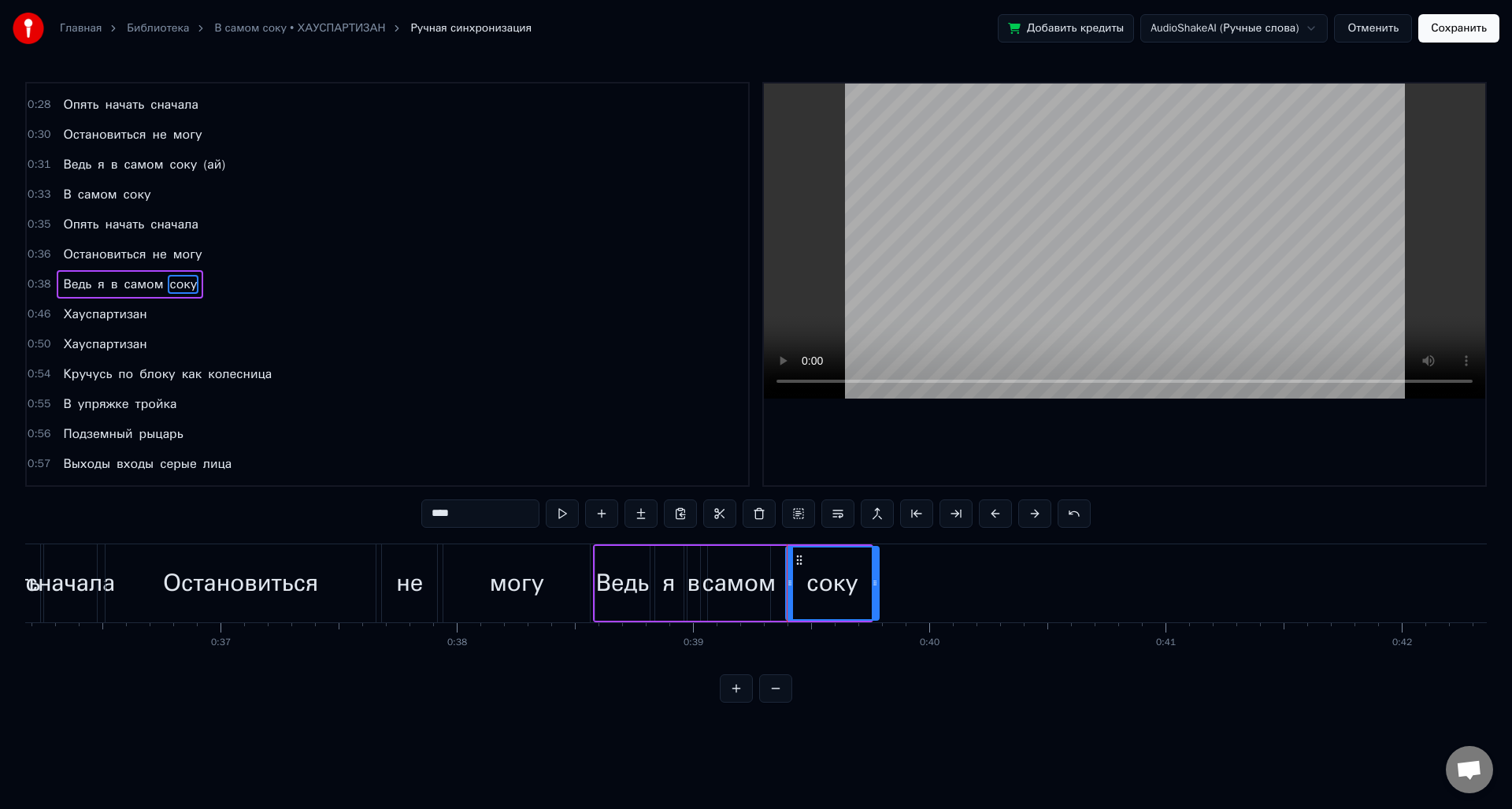 drag, startPoint x: 792, startPoint y: 559, endPoint x: 782, endPoint y: 570, distance: 14.866069 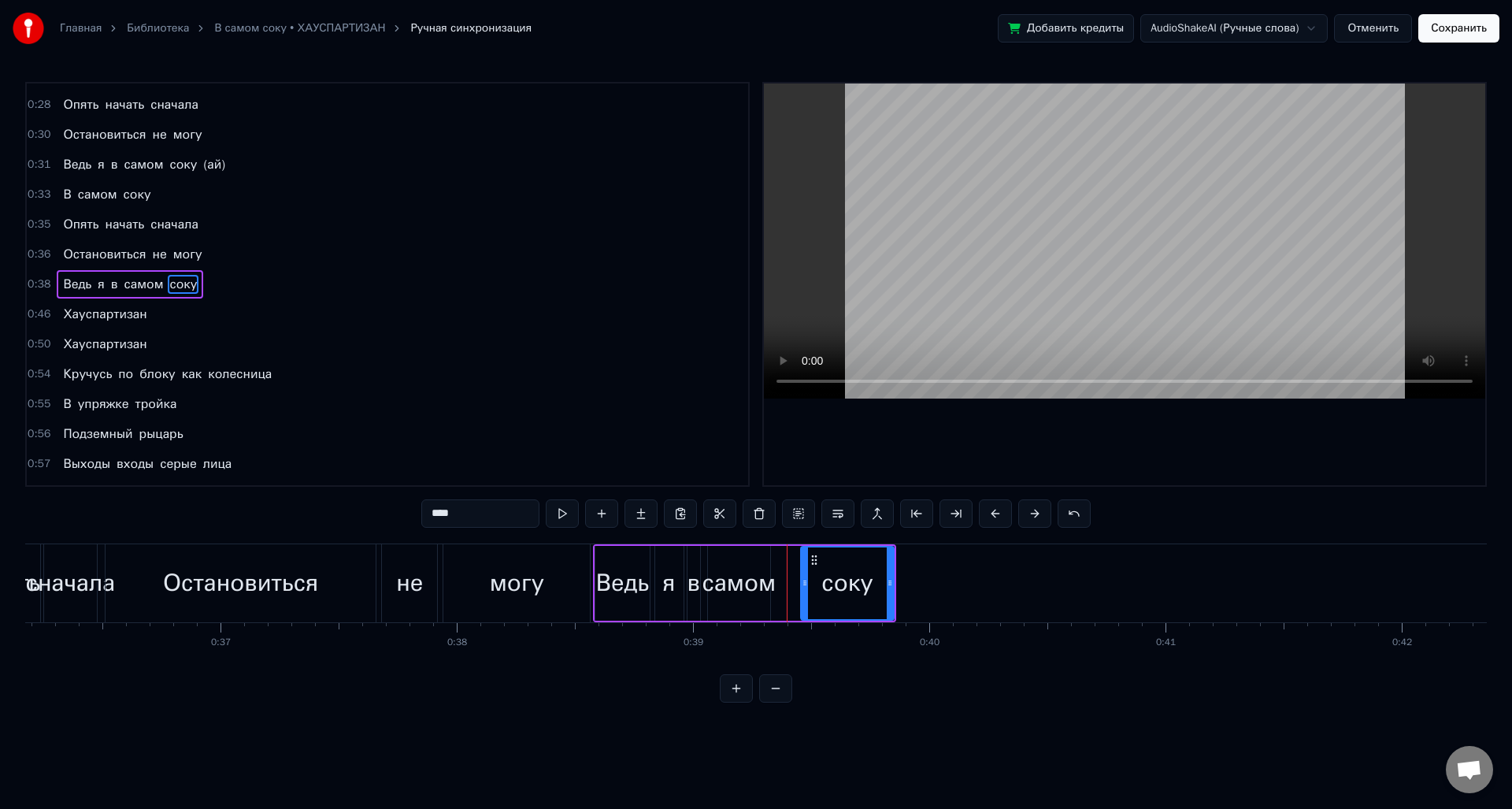 click on "самом" at bounding box center [739, 583] 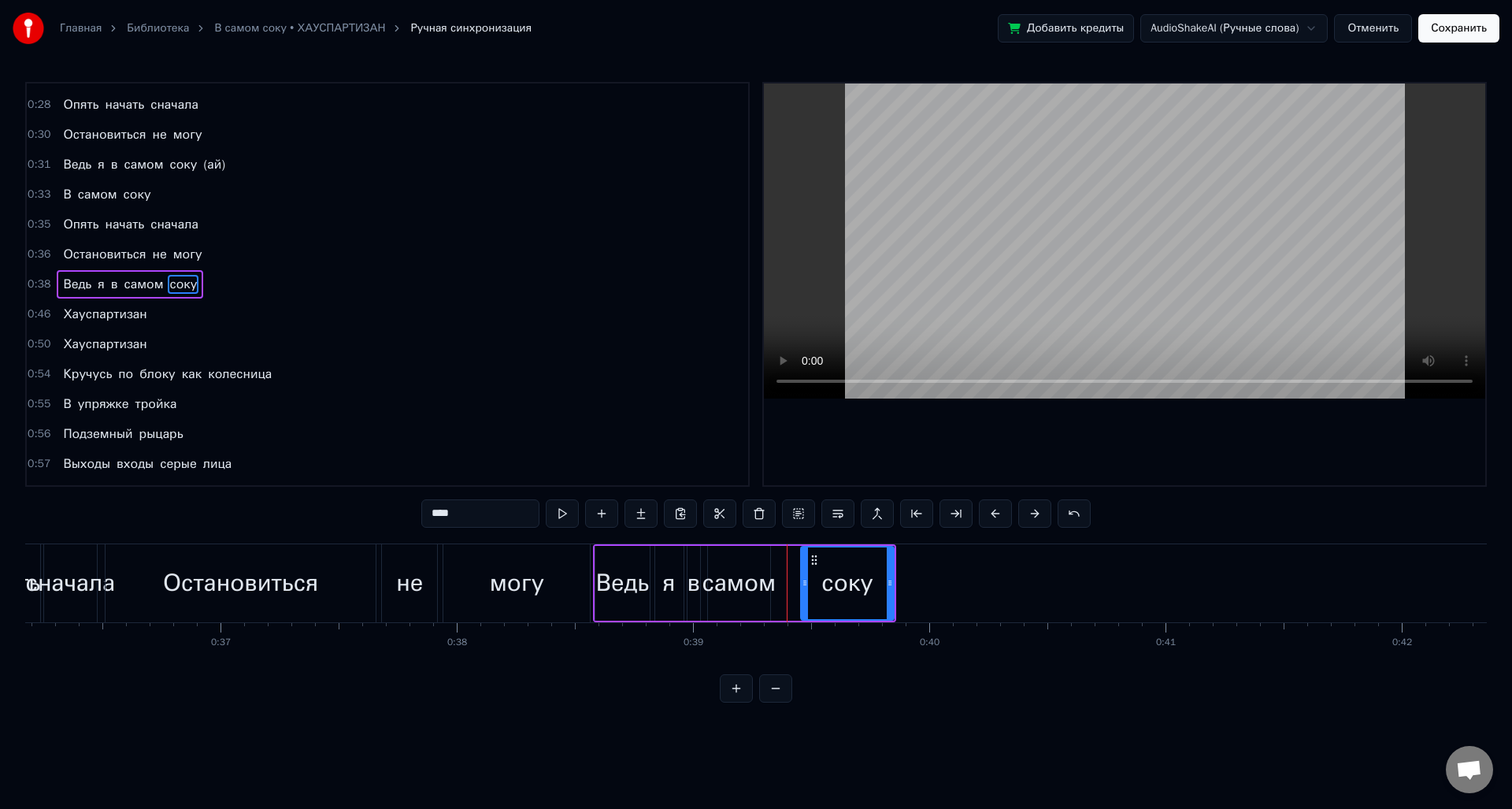 type on "*****" 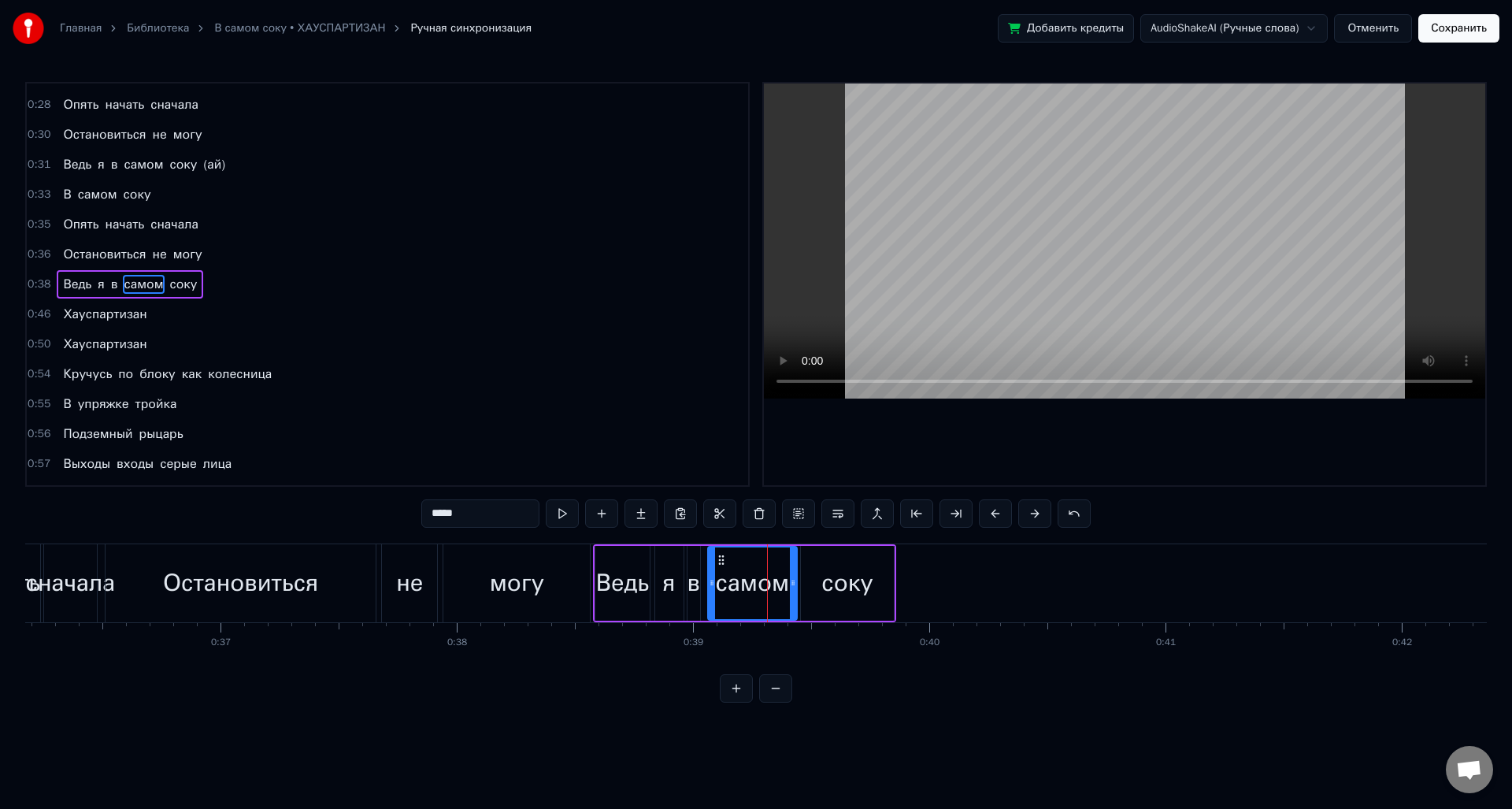 drag, startPoint x: 769, startPoint y: 576, endPoint x: 781, endPoint y: 570, distance: 13.416408 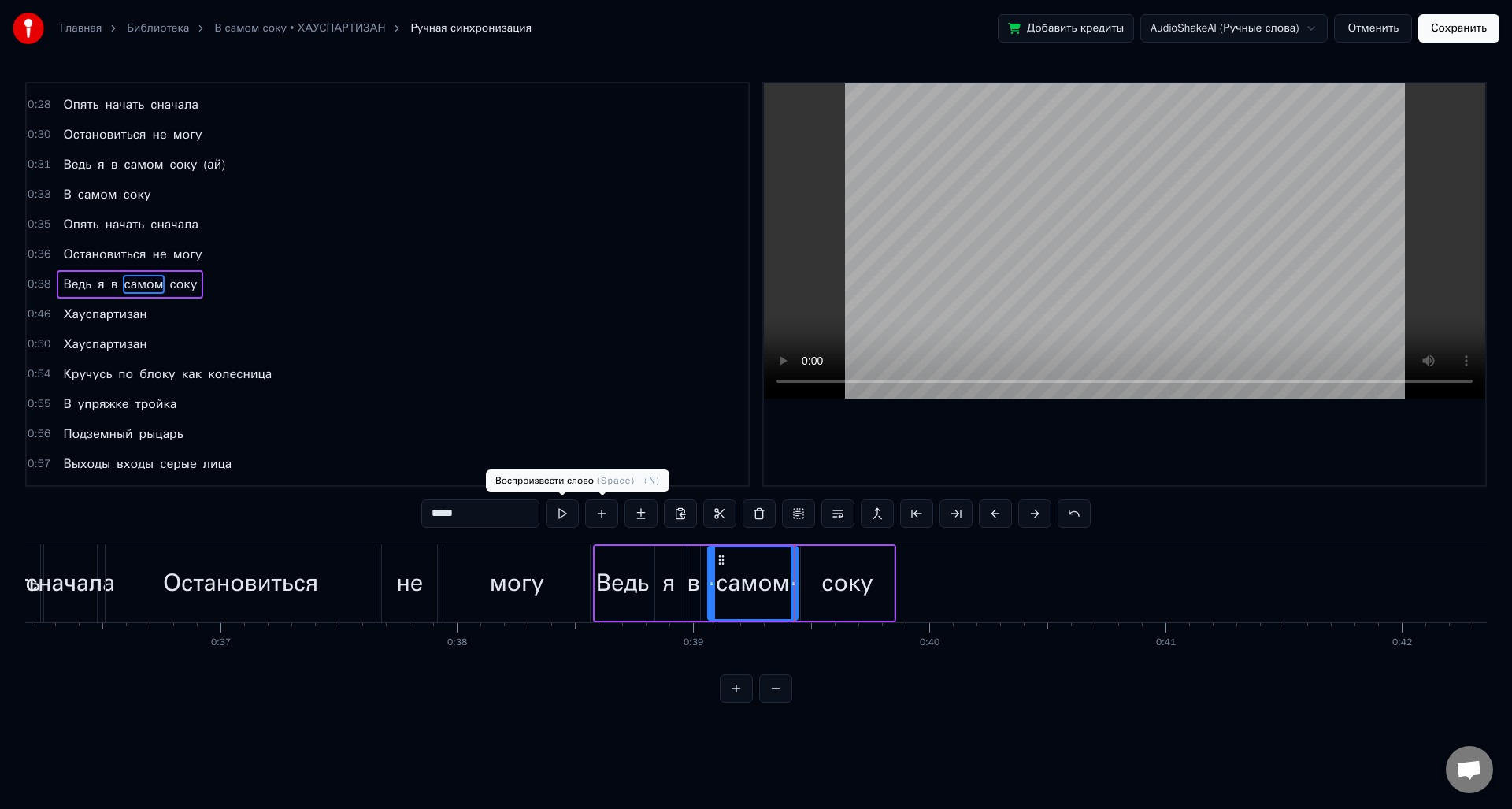 click at bounding box center [562, 514] 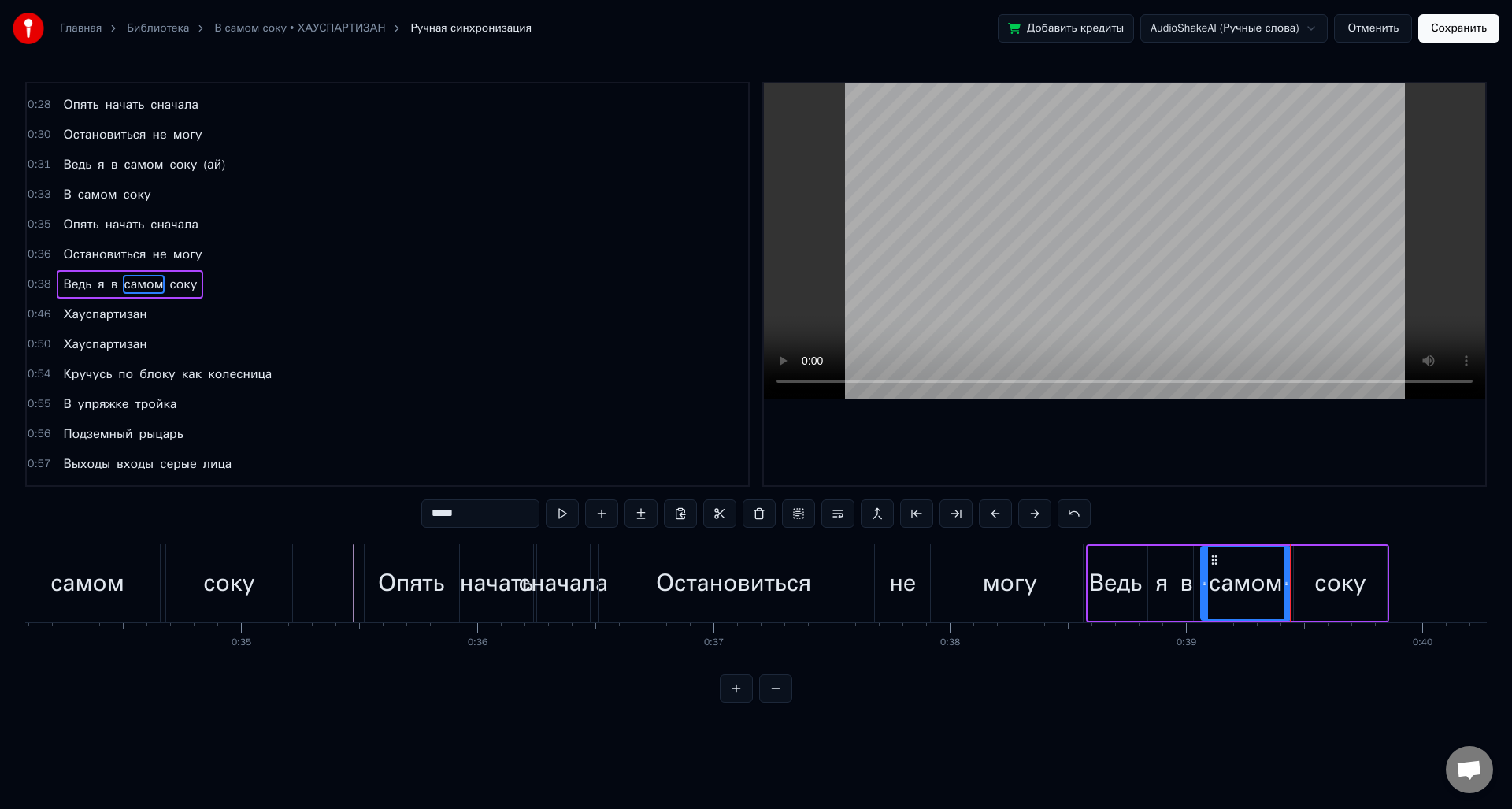 scroll, scrollTop: 0, scrollLeft: 8038, axis: horizontal 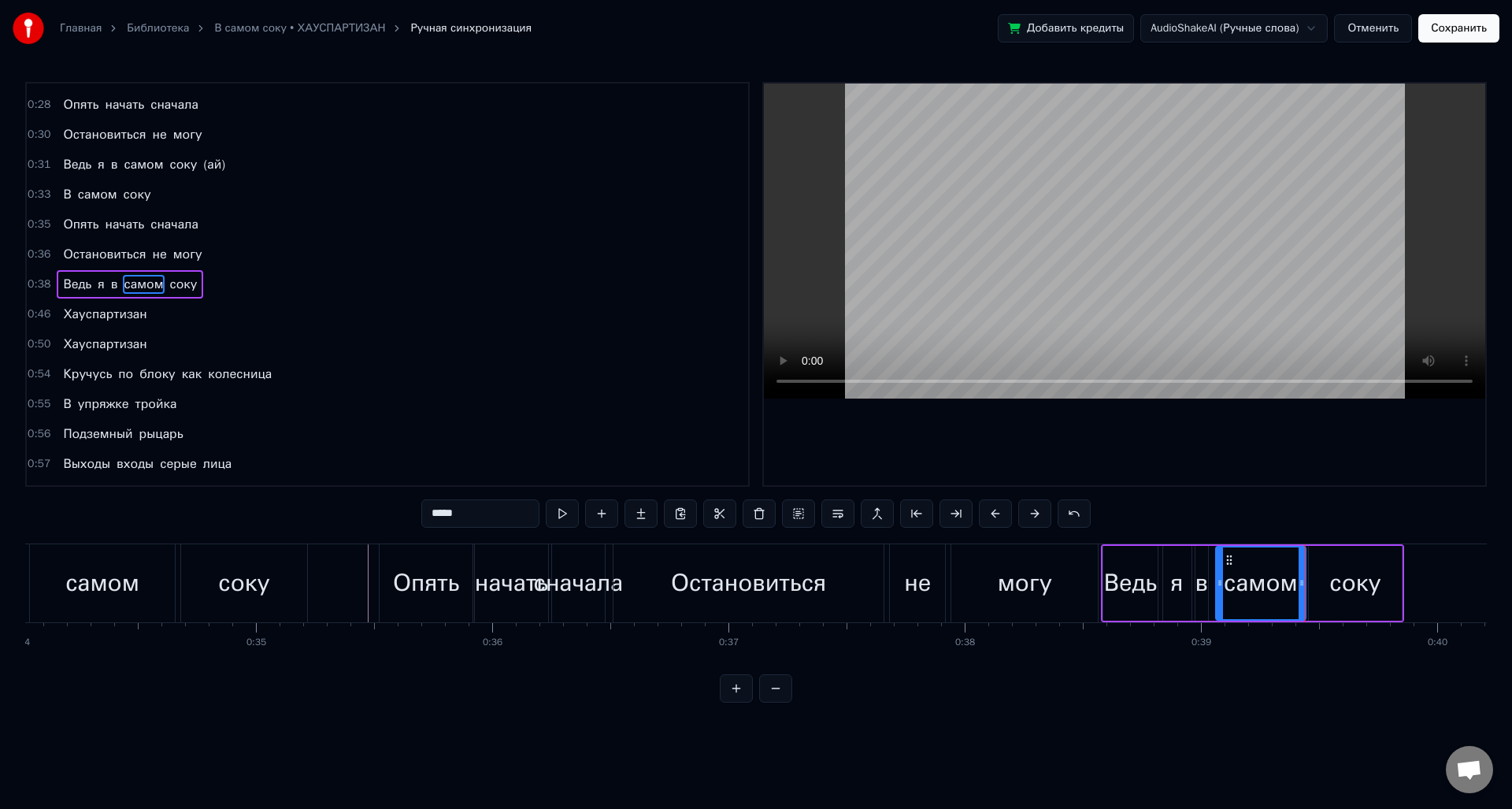 click at bounding box center (5447, 583) 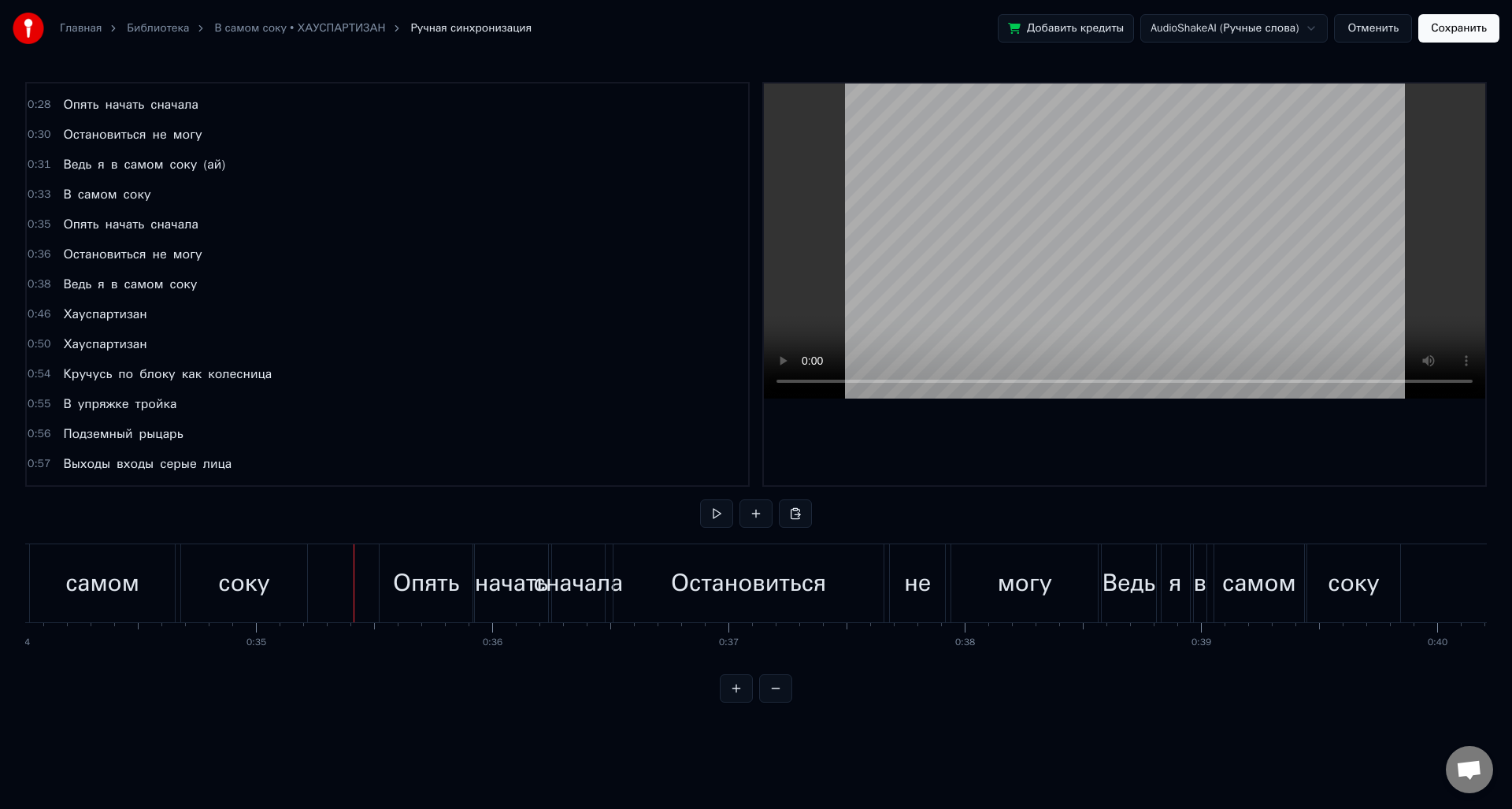 click at bounding box center (717, 514) 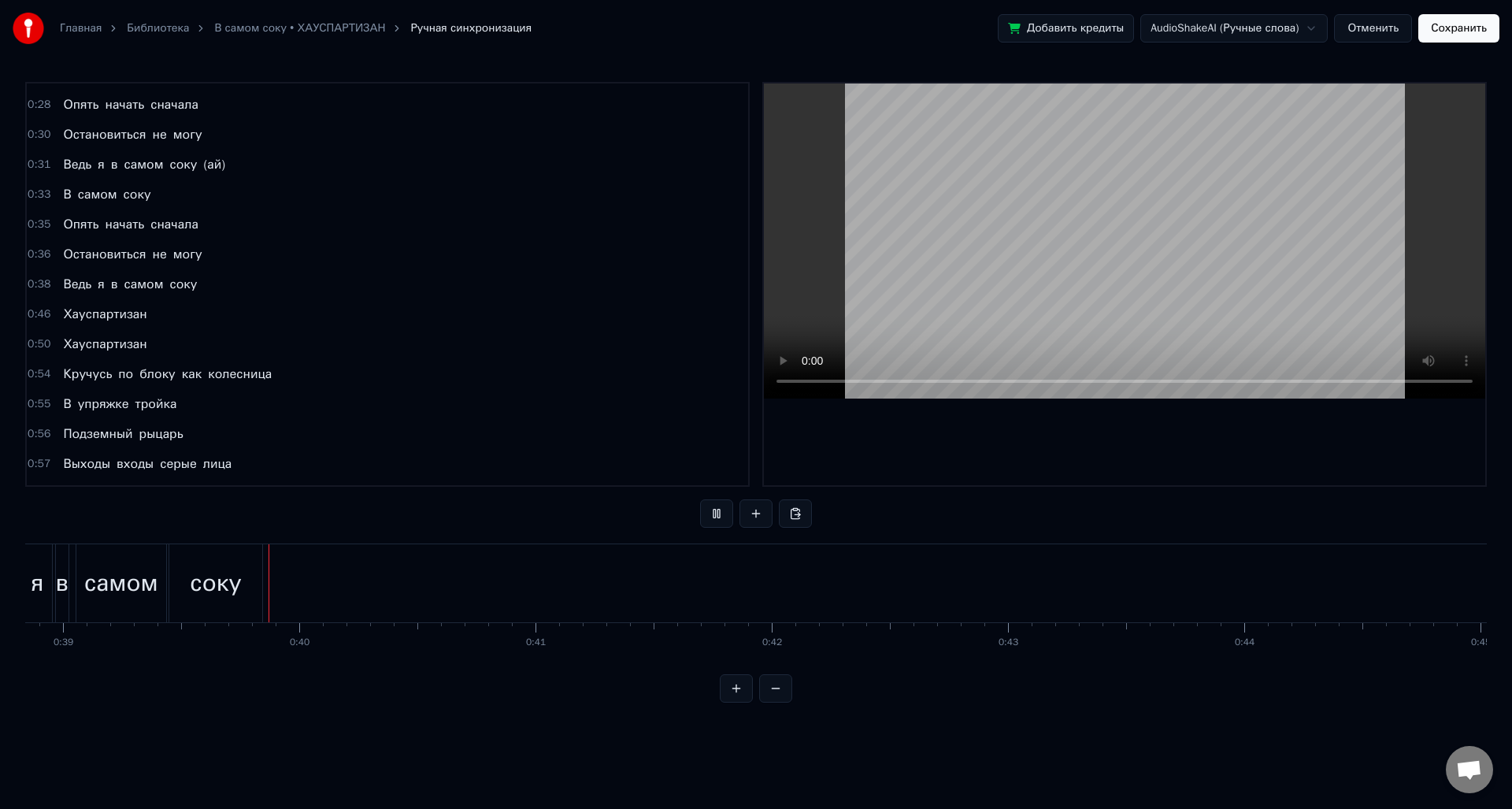 scroll, scrollTop: 0, scrollLeft: 9250, axis: horizontal 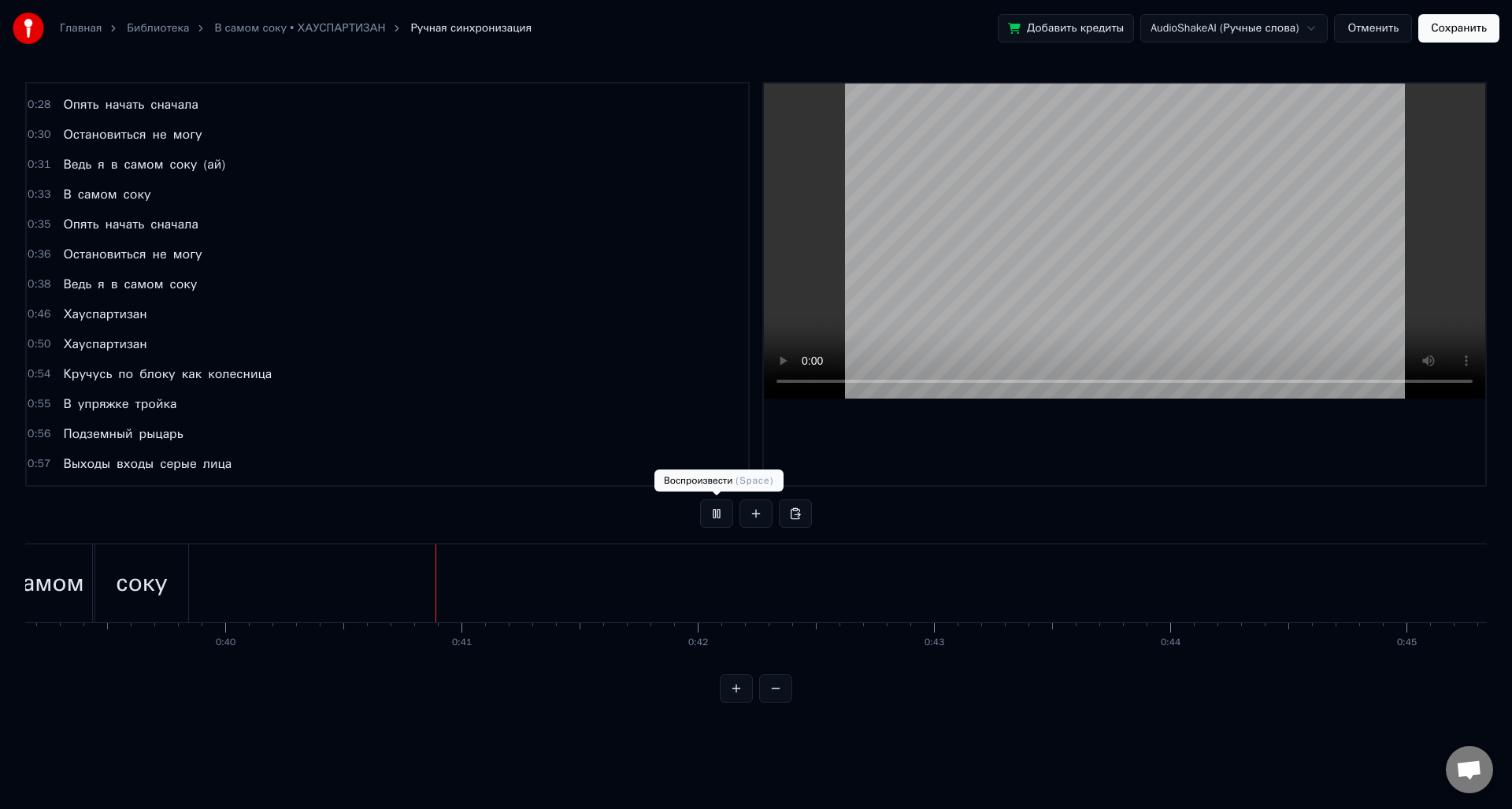click at bounding box center [717, 514] 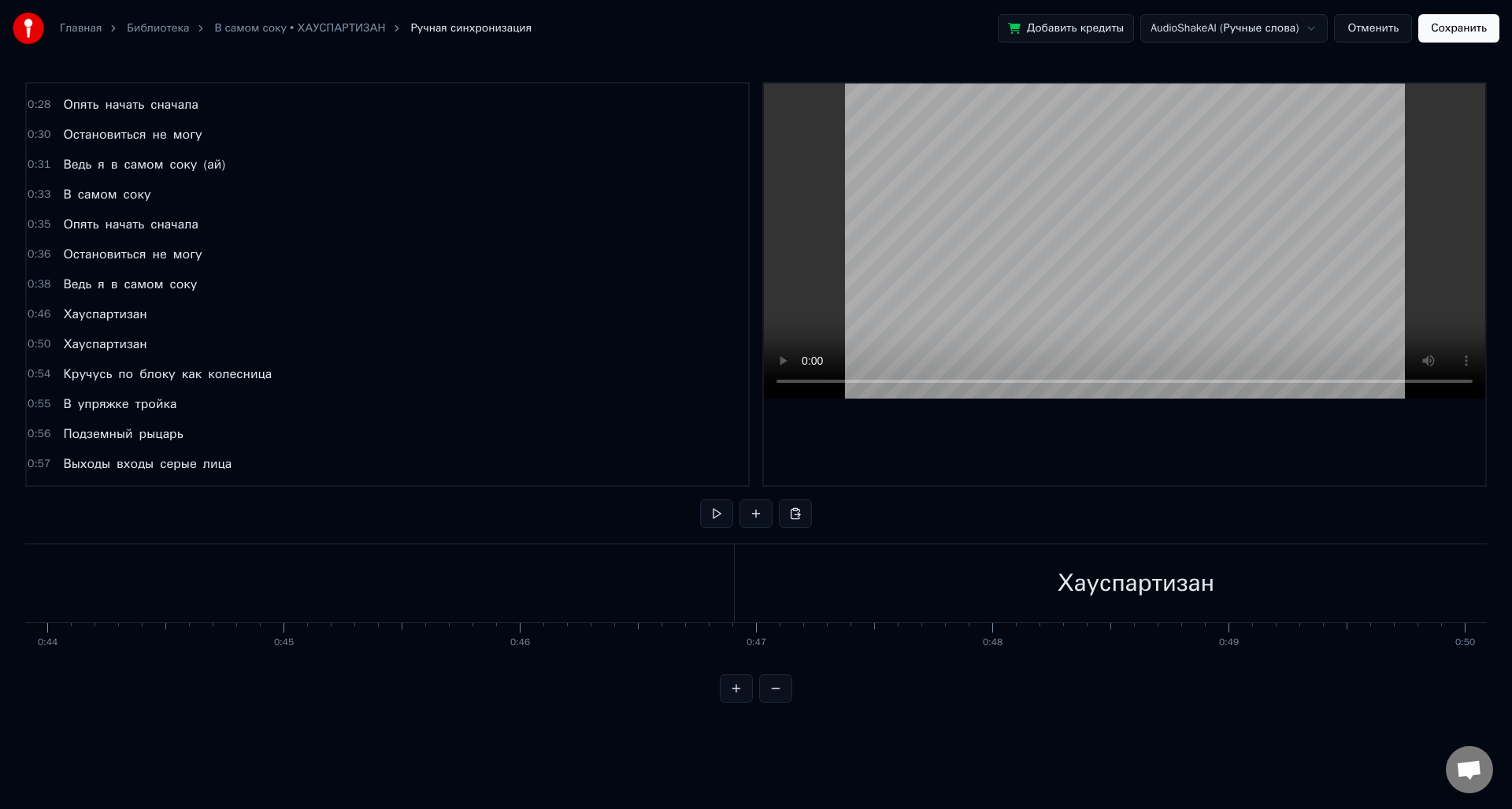 scroll, scrollTop: 0, scrollLeft: 10388, axis: horizontal 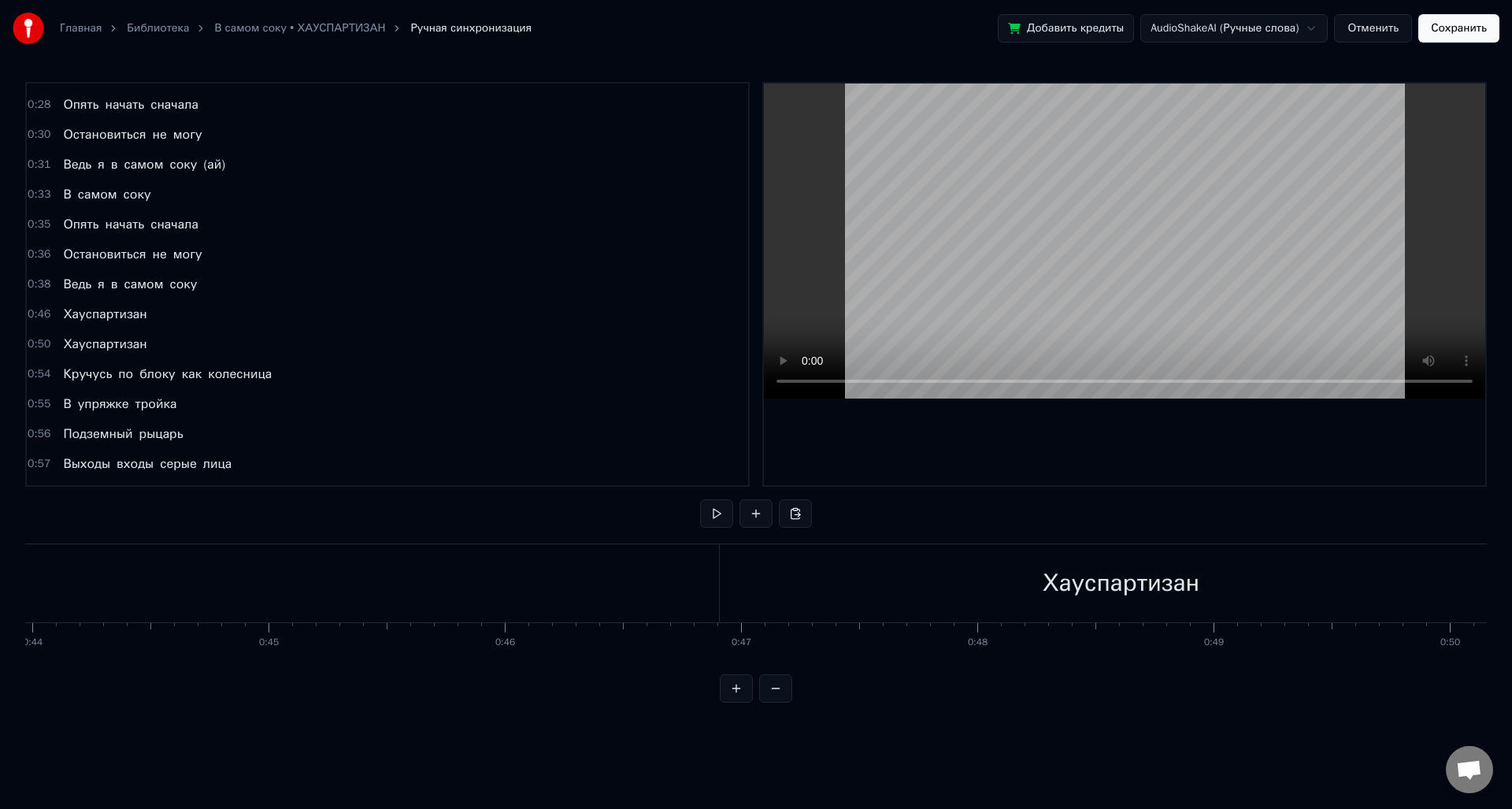 click on "Хауспартизан" at bounding box center [1121, 583] 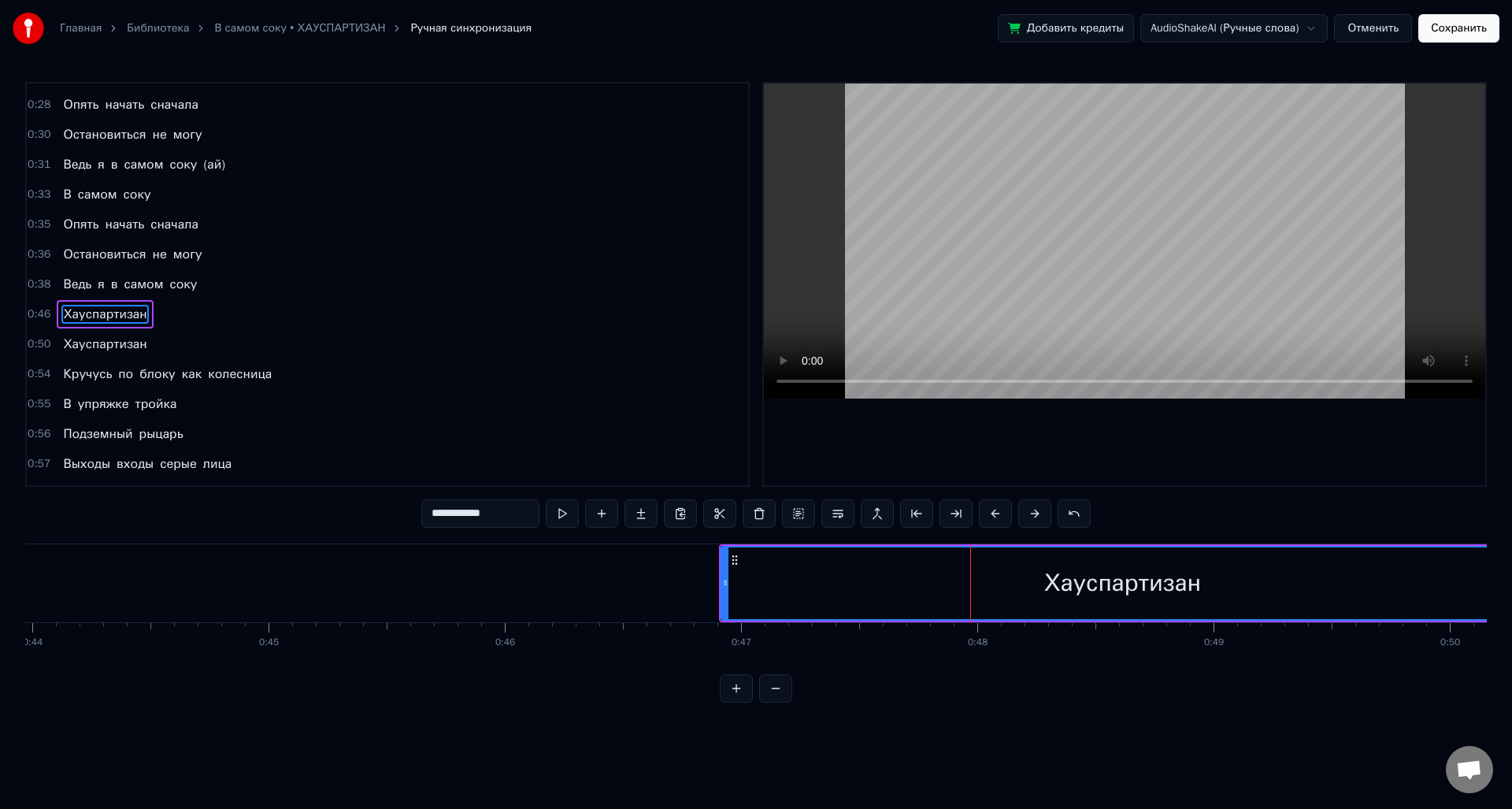 scroll, scrollTop: 533, scrollLeft: 0, axis: vertical 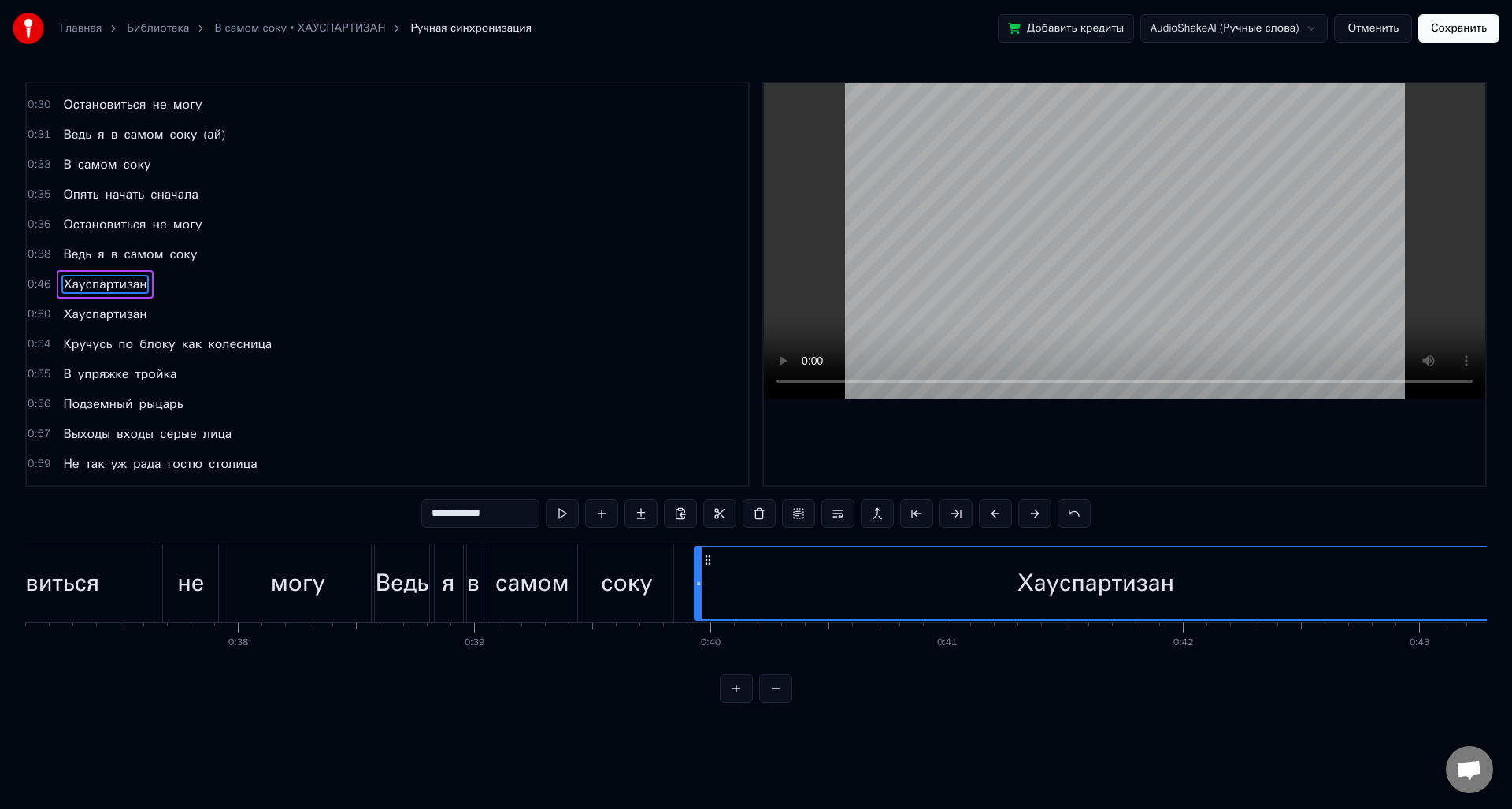 drag, startPoint x: 736, startPoint y: 559, endPoint x: 710, endPoint y: 601, distance: 49.396356 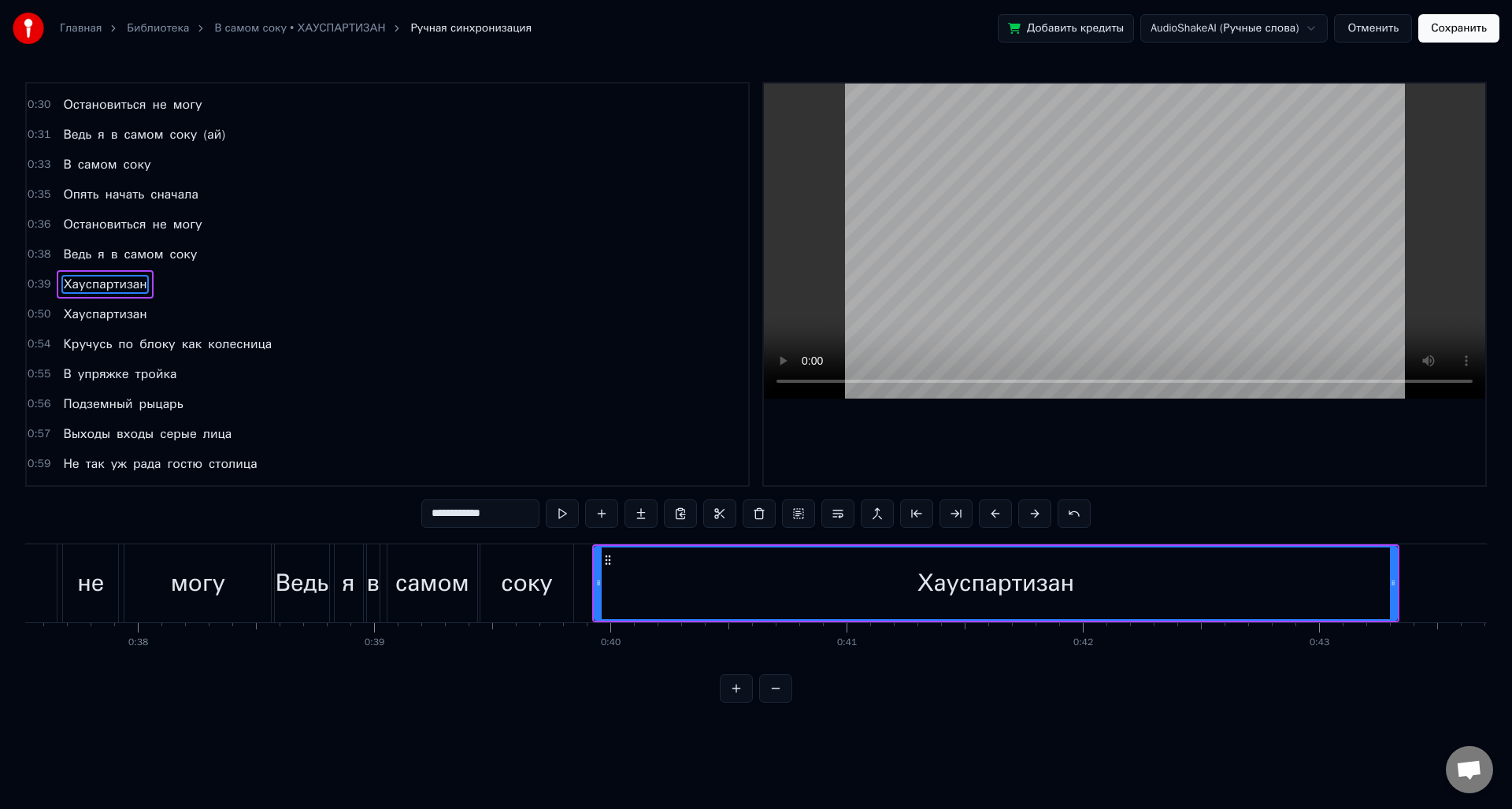 scroll, scrollTop: 0, scrollLeft: 8896, axis: horizontal 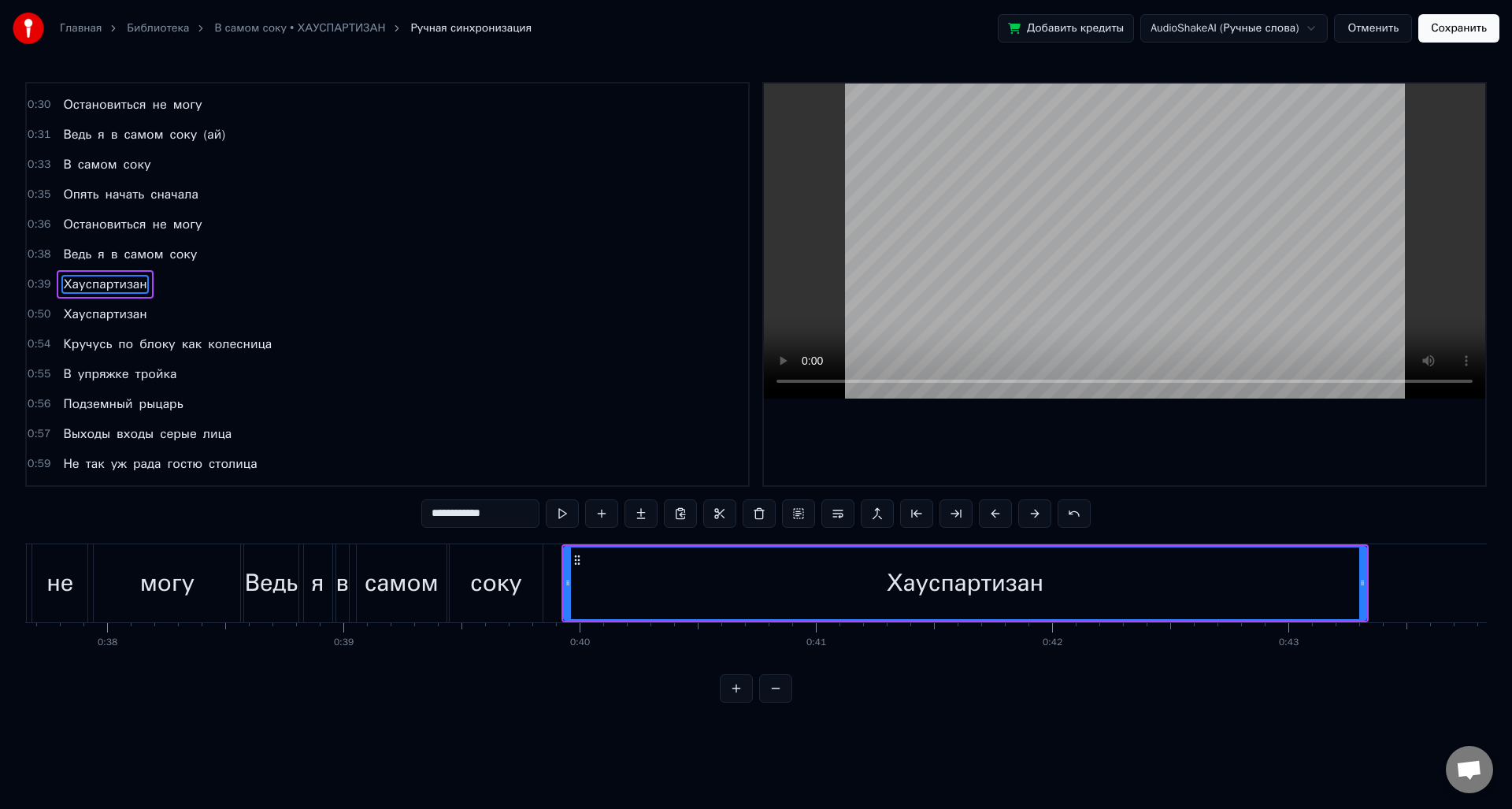 drag, startPoint x: 1314, startPoint y: 594, endPoint x: 810, endPoint y: 590, distance: 504.0159 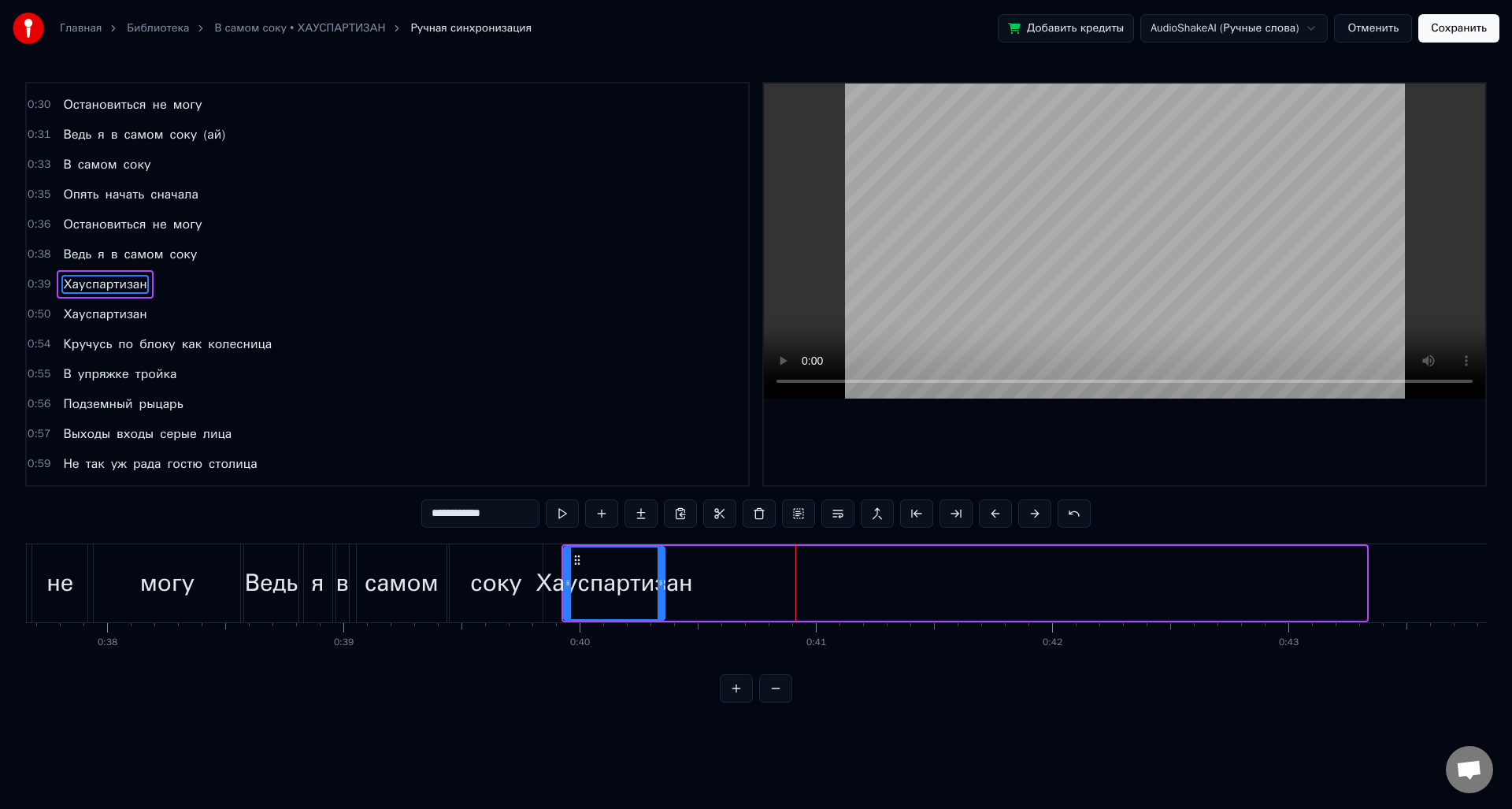 drag, startPoint x: 1363, startPoint y: 584, endPoint x: 659, endPoint y: 581, distance: 704.006 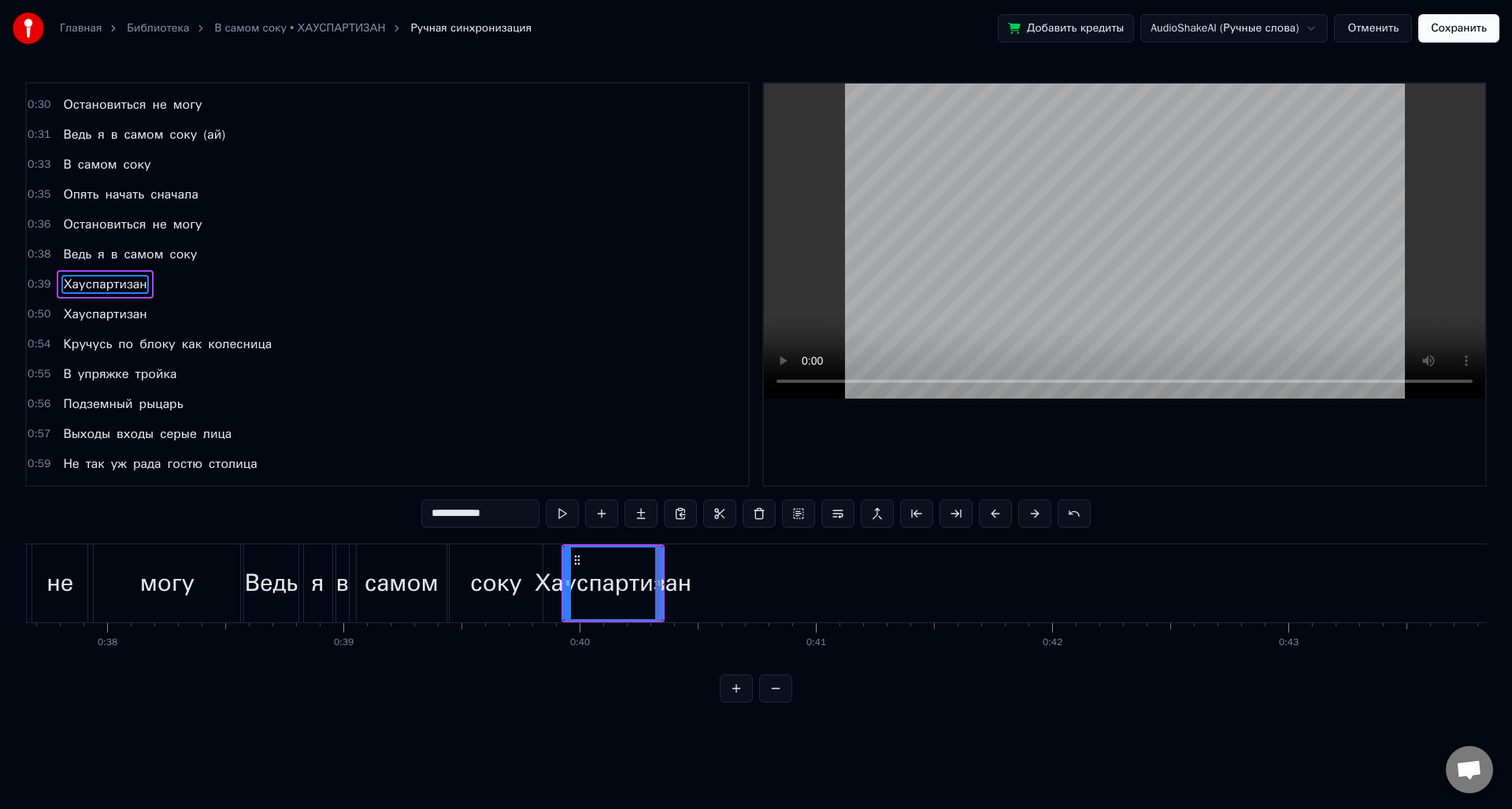 click on "Хауспартизан" at bounding box center [613, 583] 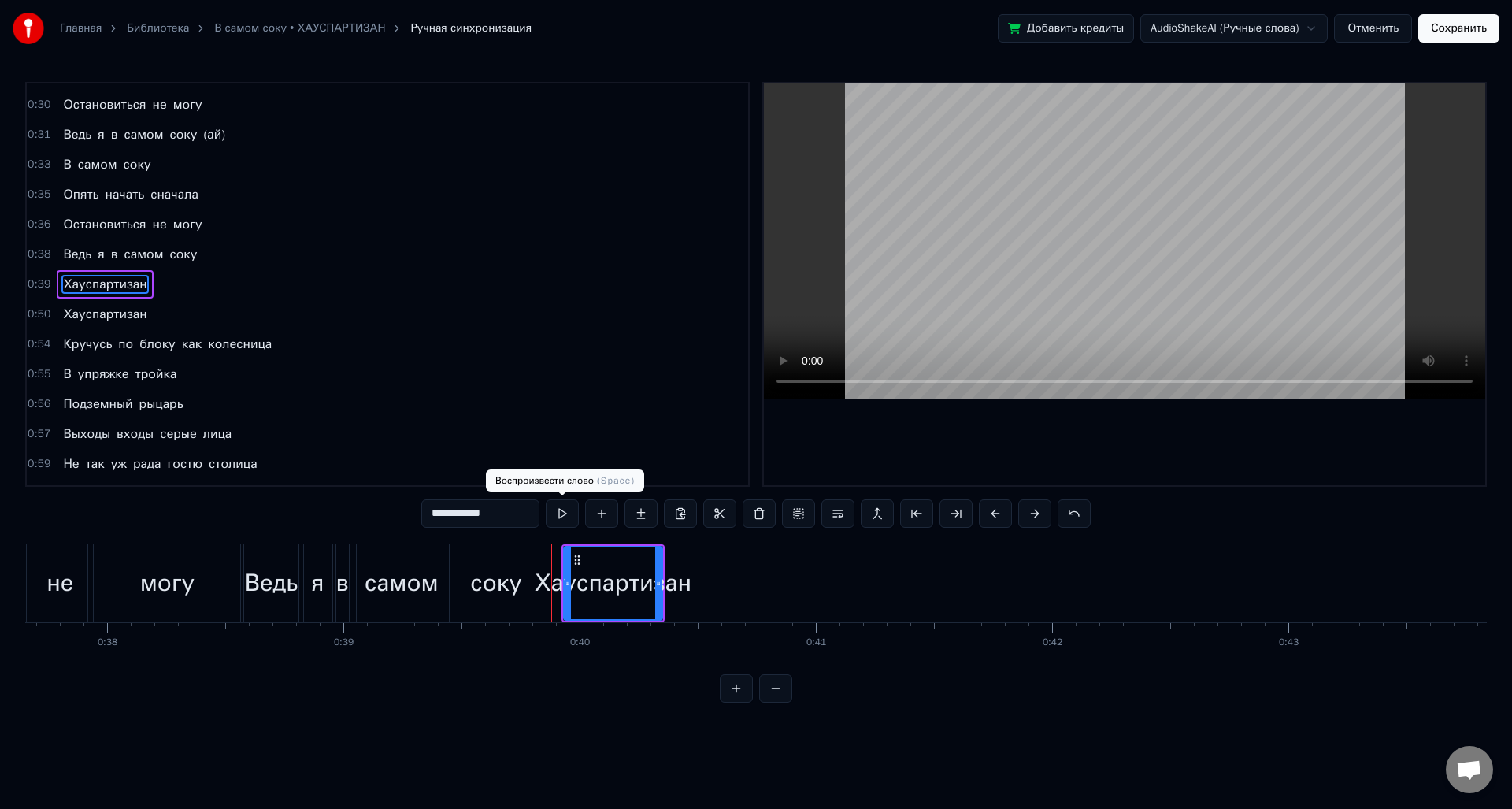 click at bounding box center (562, 514) 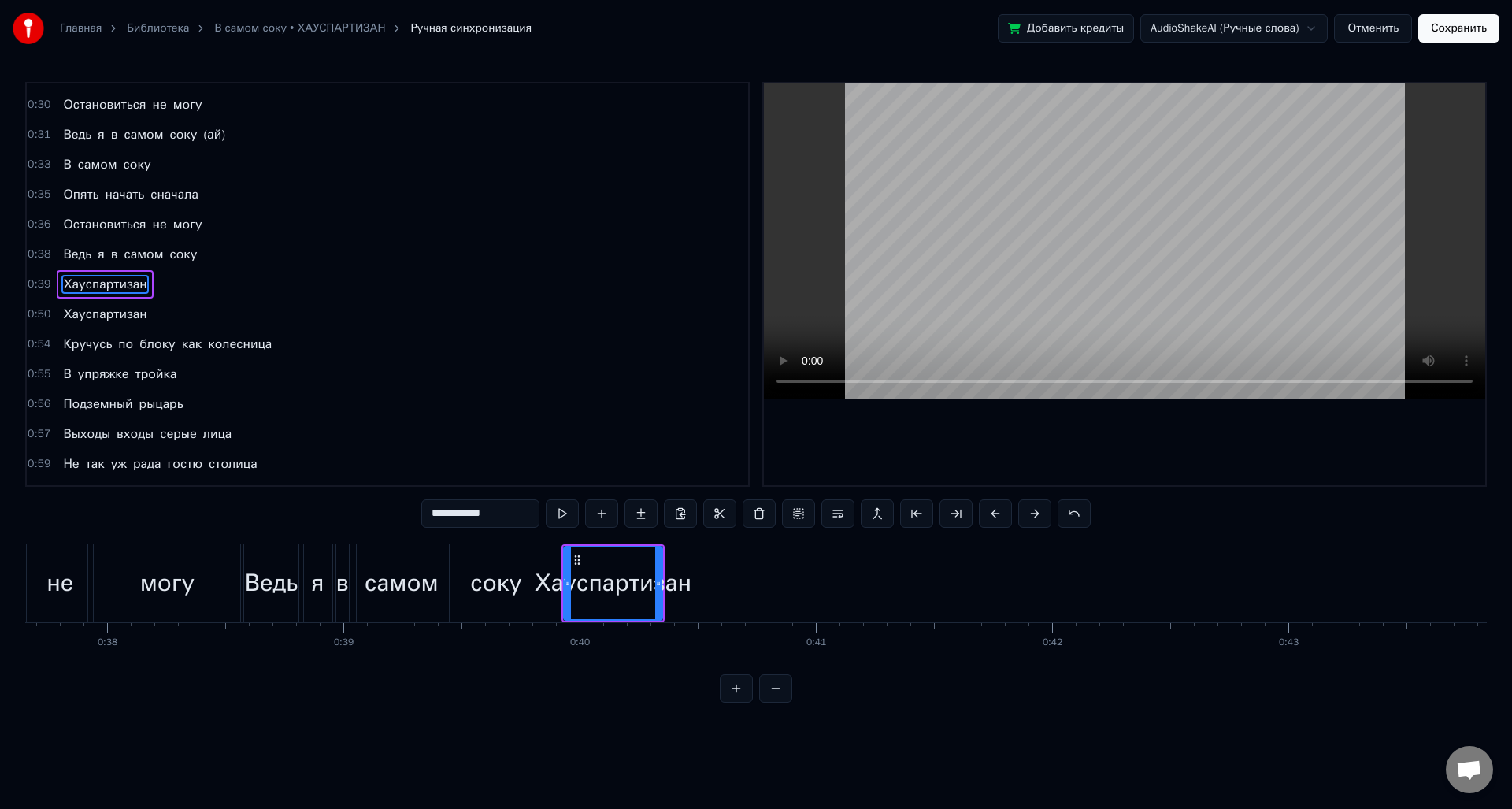 drag, startPoint x: 591, startPoint y: 563, endPoint x: 602, endPoint y: 562, distance: 11.045361 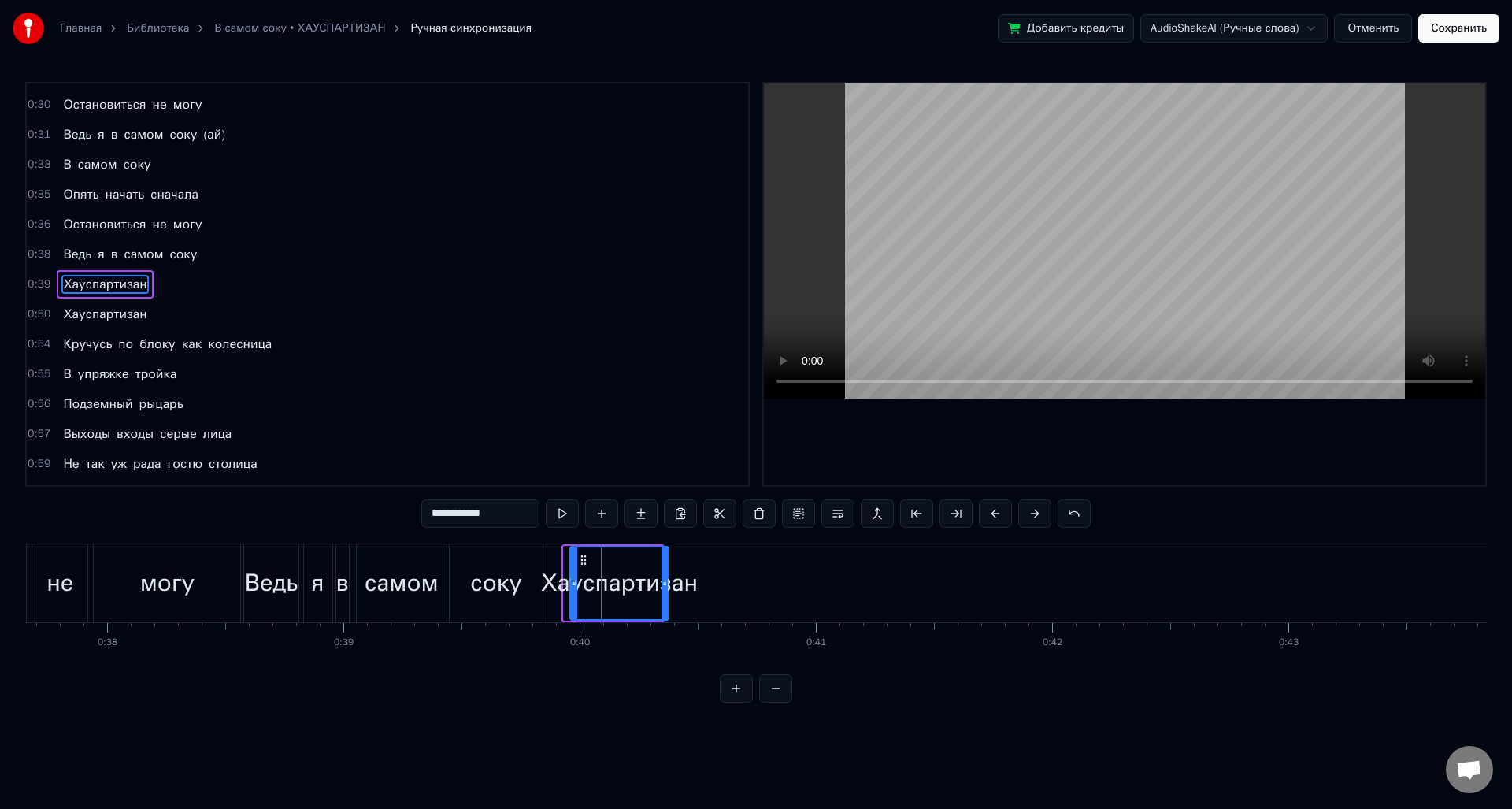 drag, startPoint x: 573, startPoint y: 557, endPoint x: 597, endPoint y: 561, distance: 24.33105 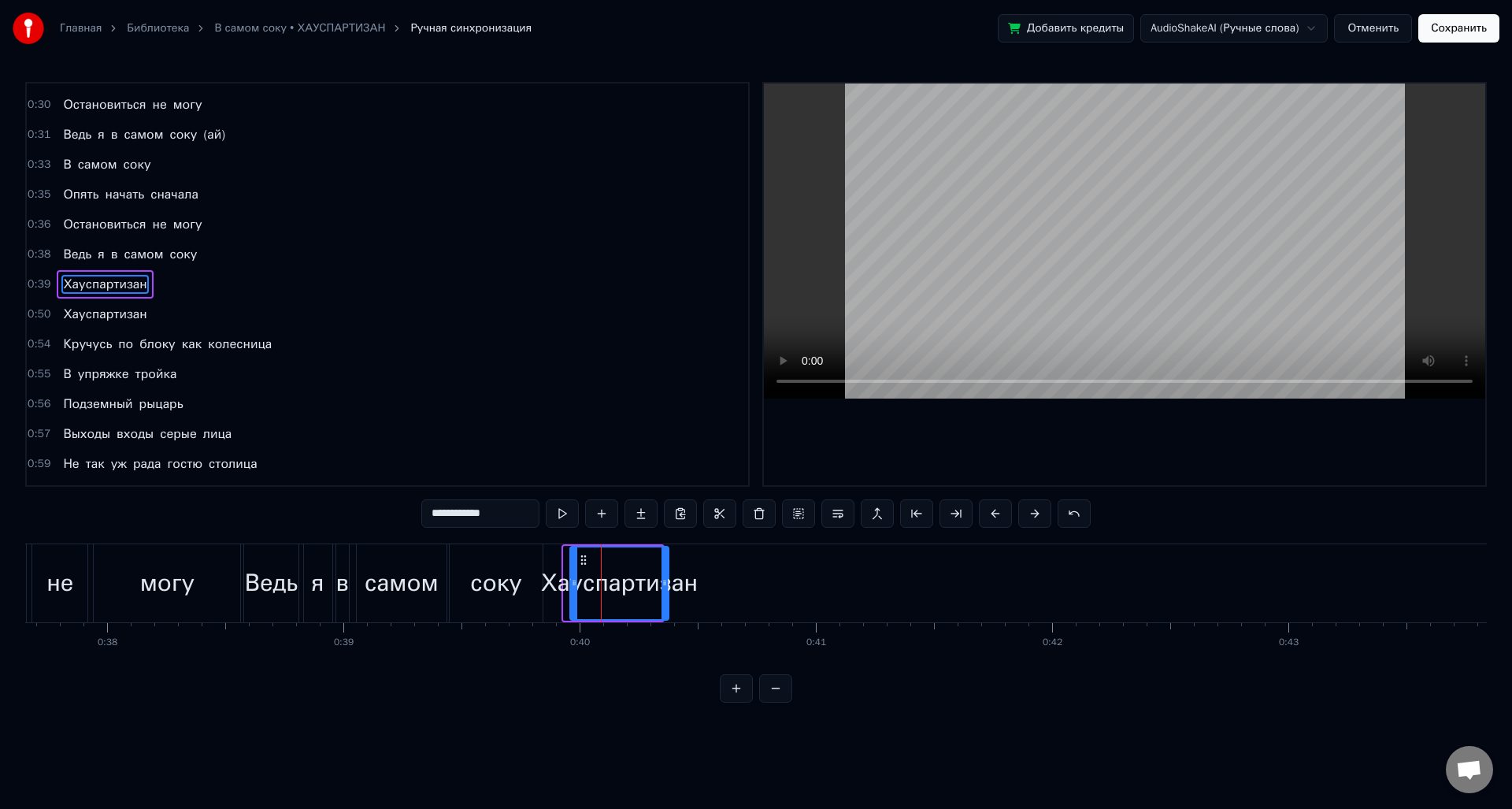 click 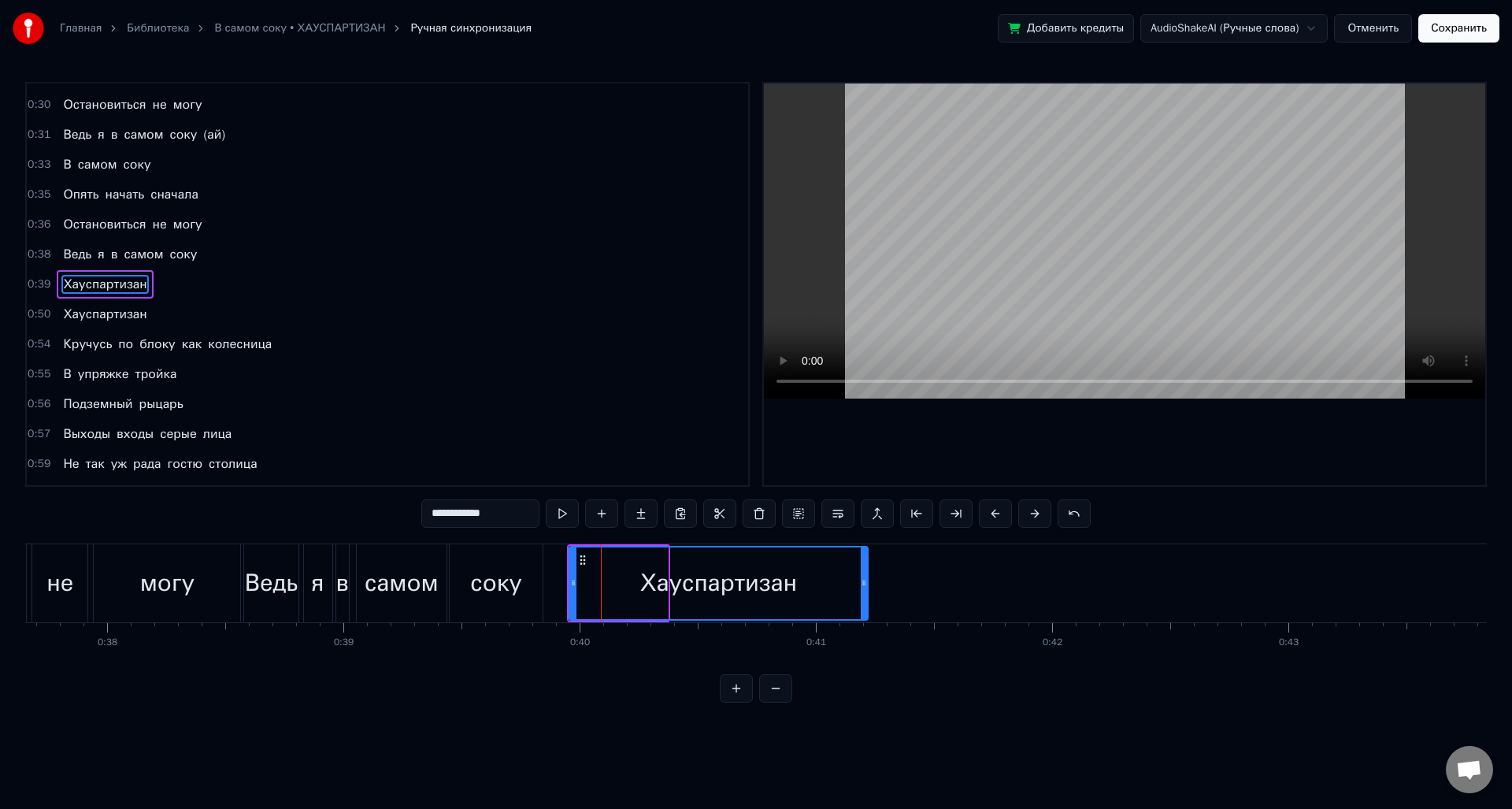 drag, startPoint x: 665, startPoint y: 584, endPoint x: 865, endPoint y: 590, distance: 200.08998 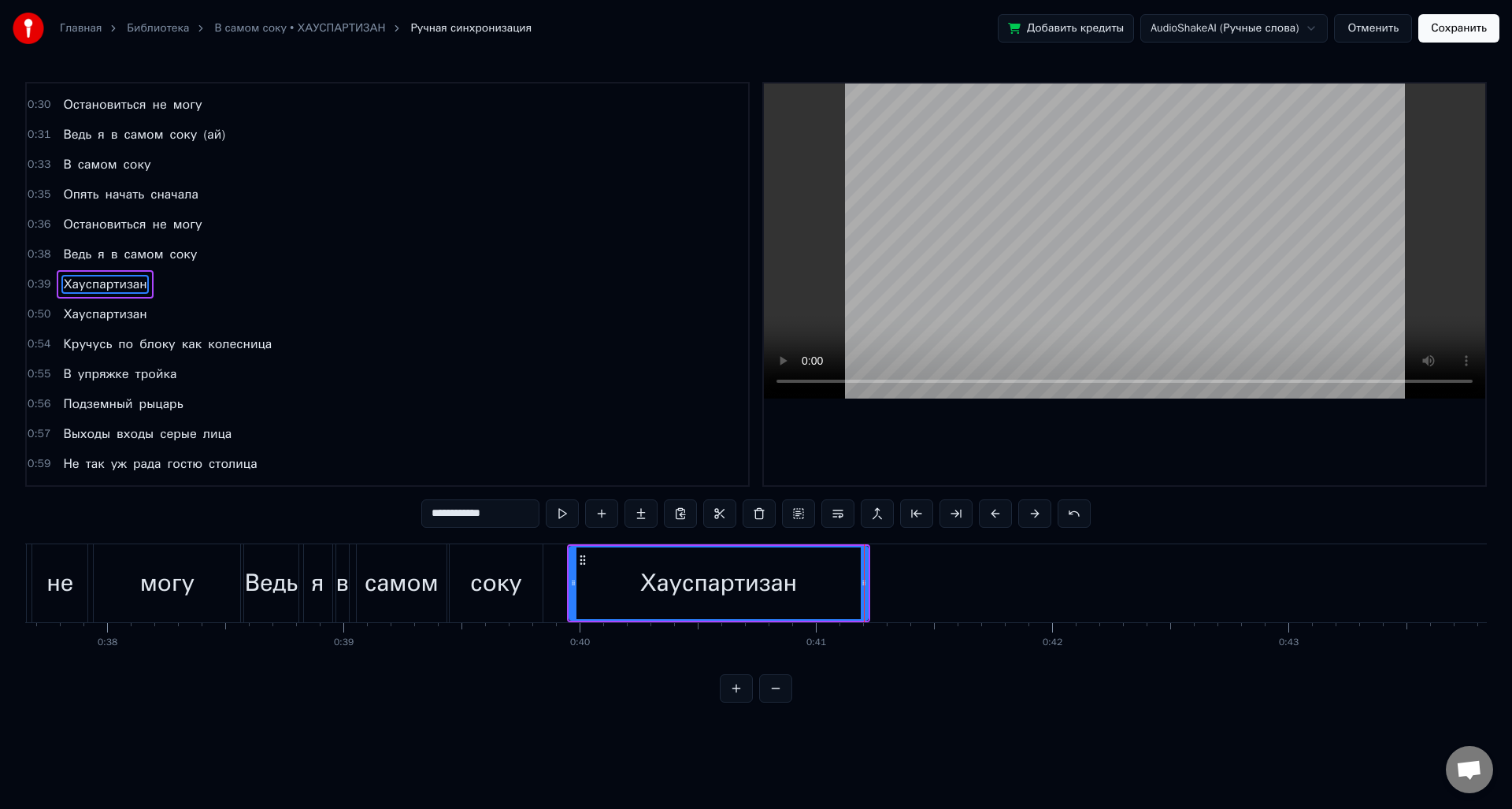 click on "Ведь я в самом соку" at bounding box center [395, 583] 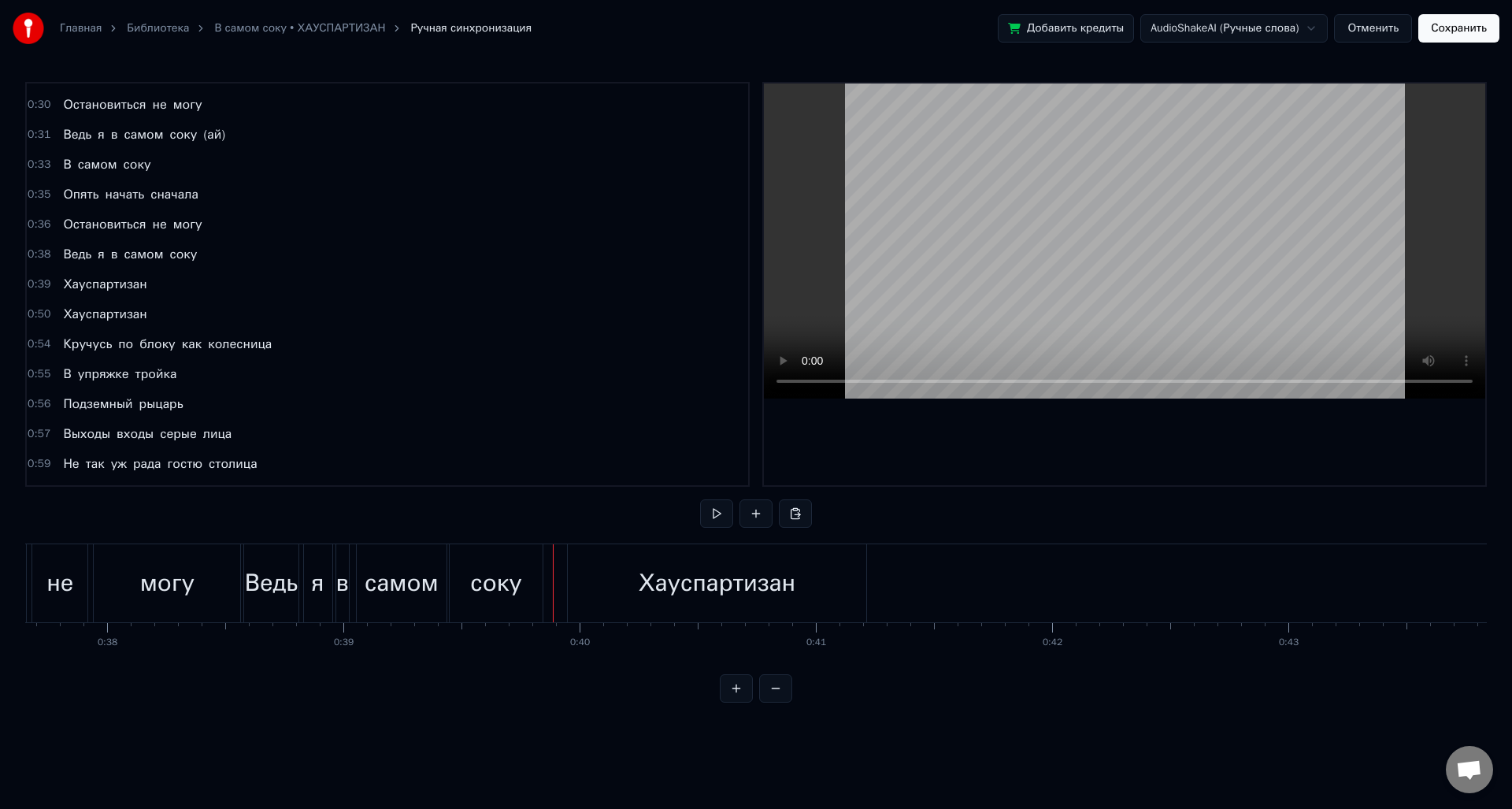 click at bounding box center (717, 514) 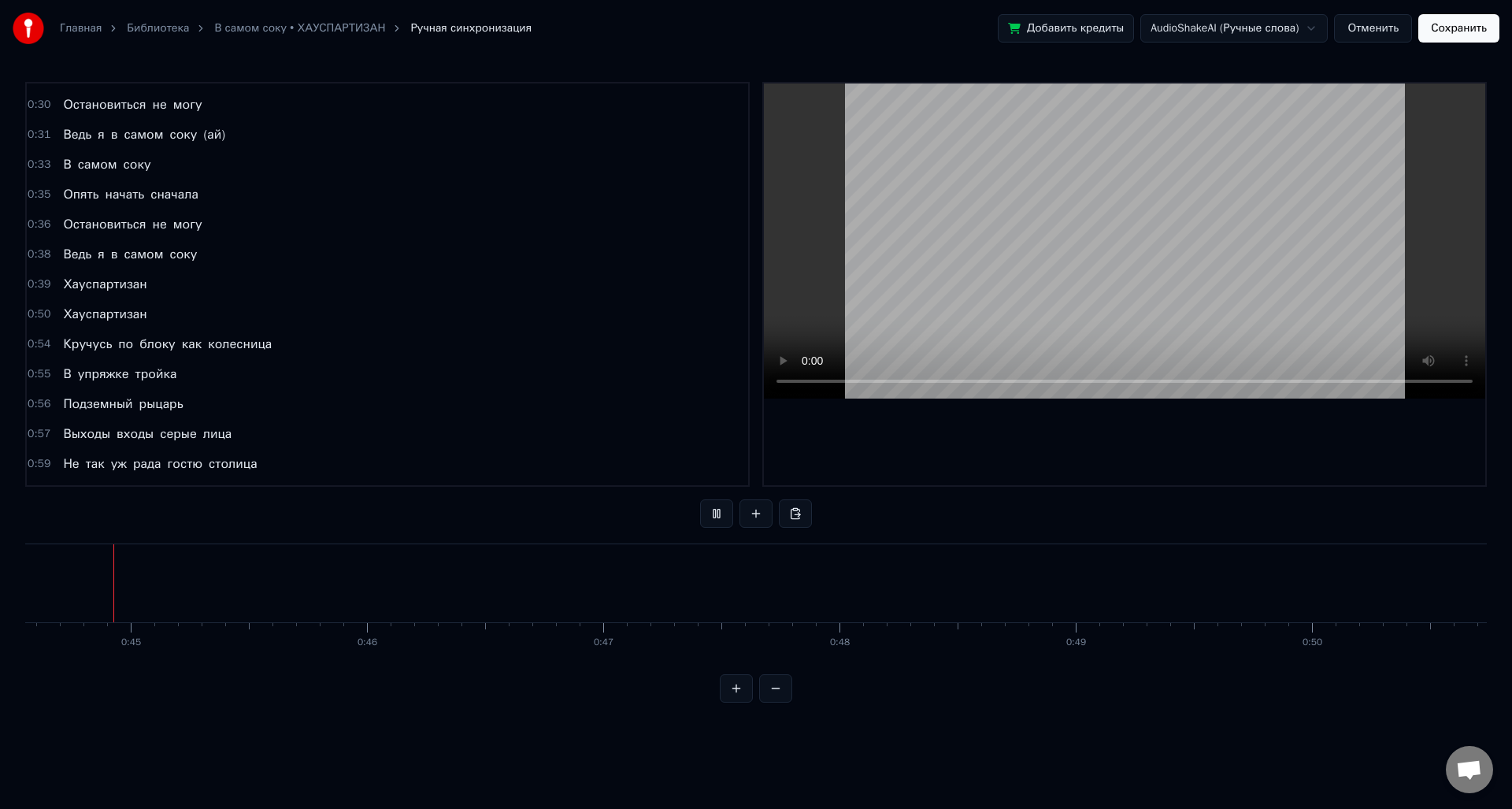 scroll, scrollTop: 0, scrollLeft: 10521, axis: horizontal 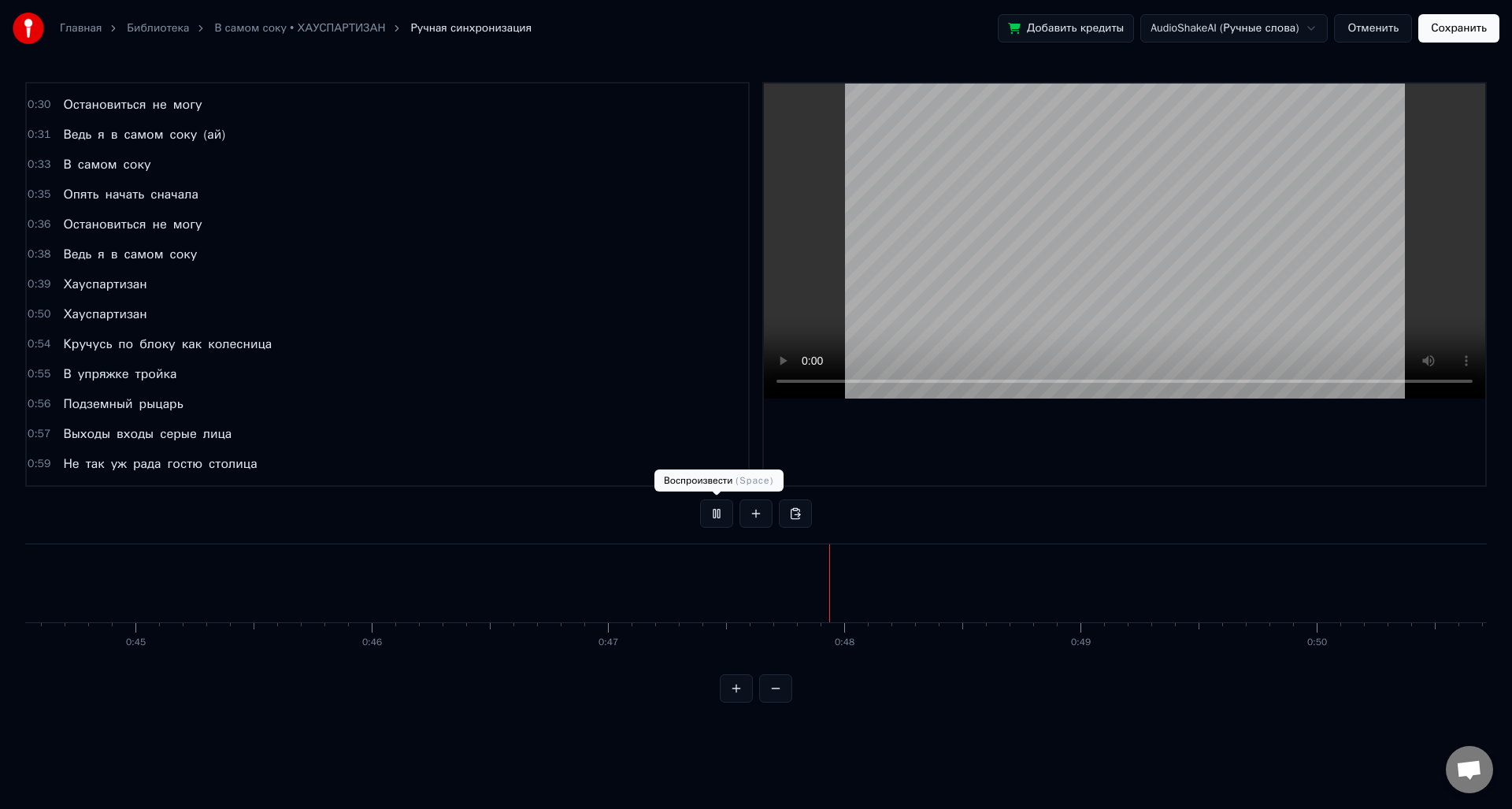 click at bounding box center (717, 514) 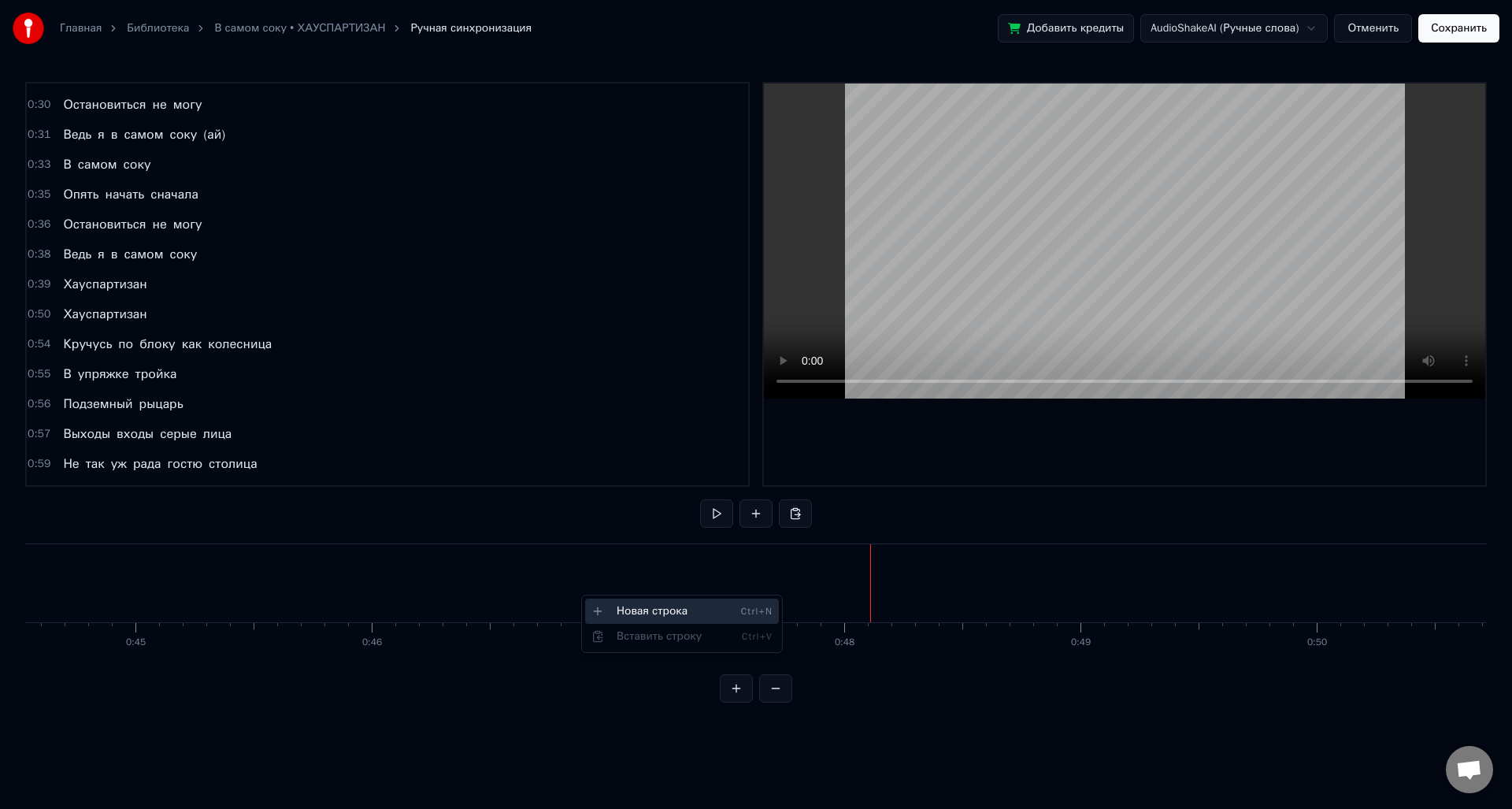 click on "Новая строка Ctrl+N" at bounding box center (682, 611) 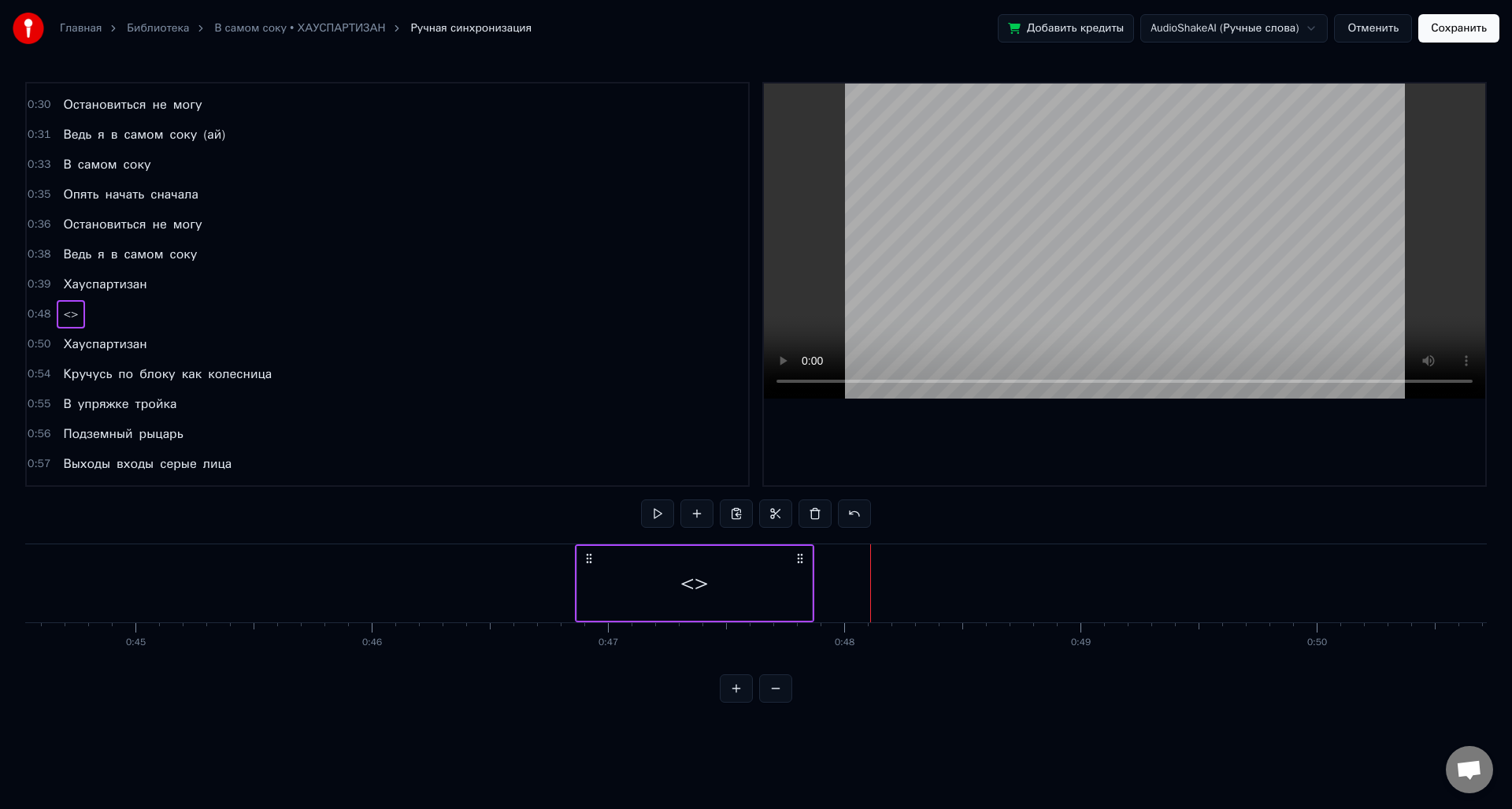 drag, startPoint x: 881, startPoint y: 558, endPoint x: 589, endPoint y: 566, distance: 292.10957 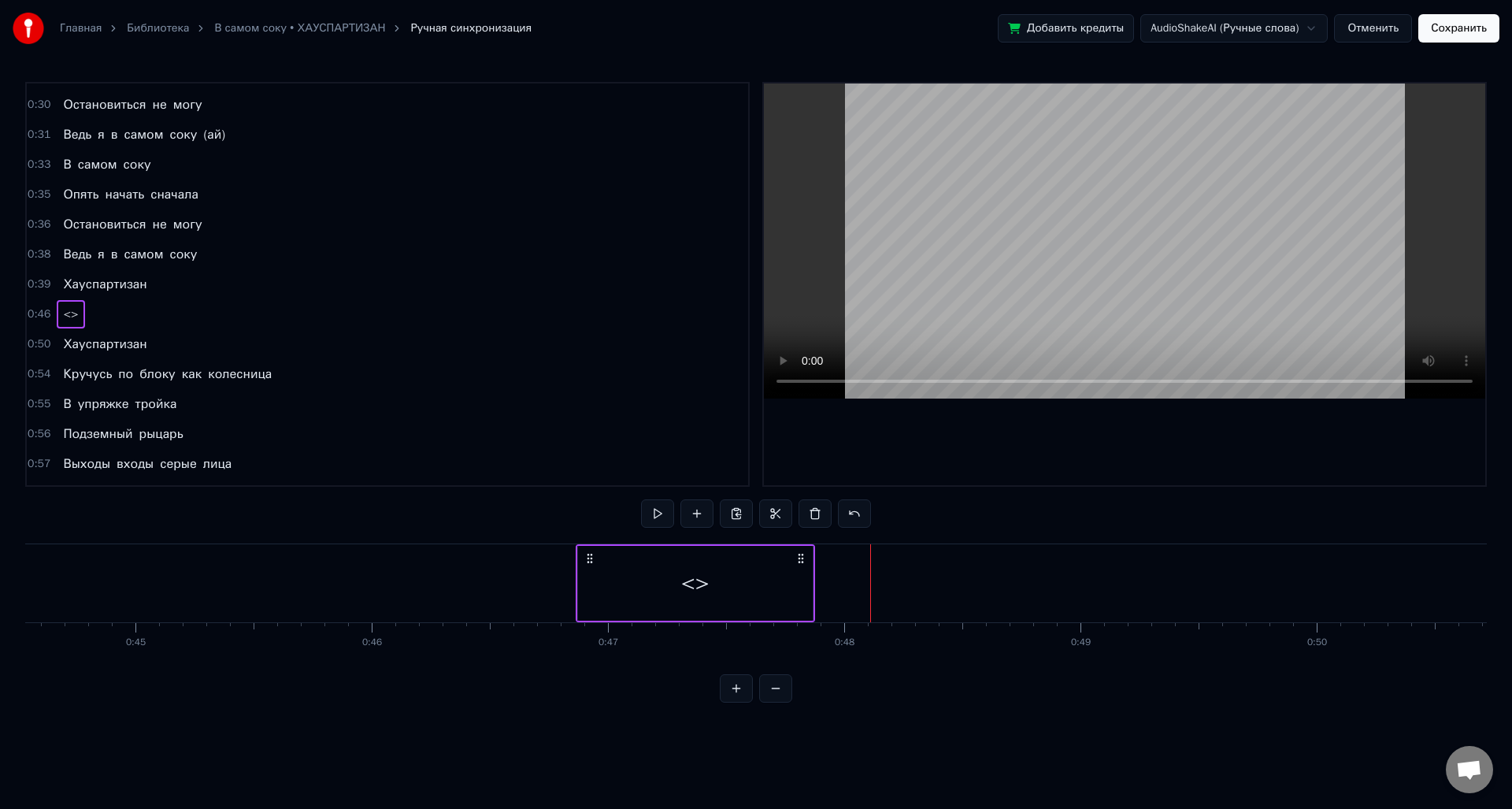 click on "<>" at bounding box center (695, 583) 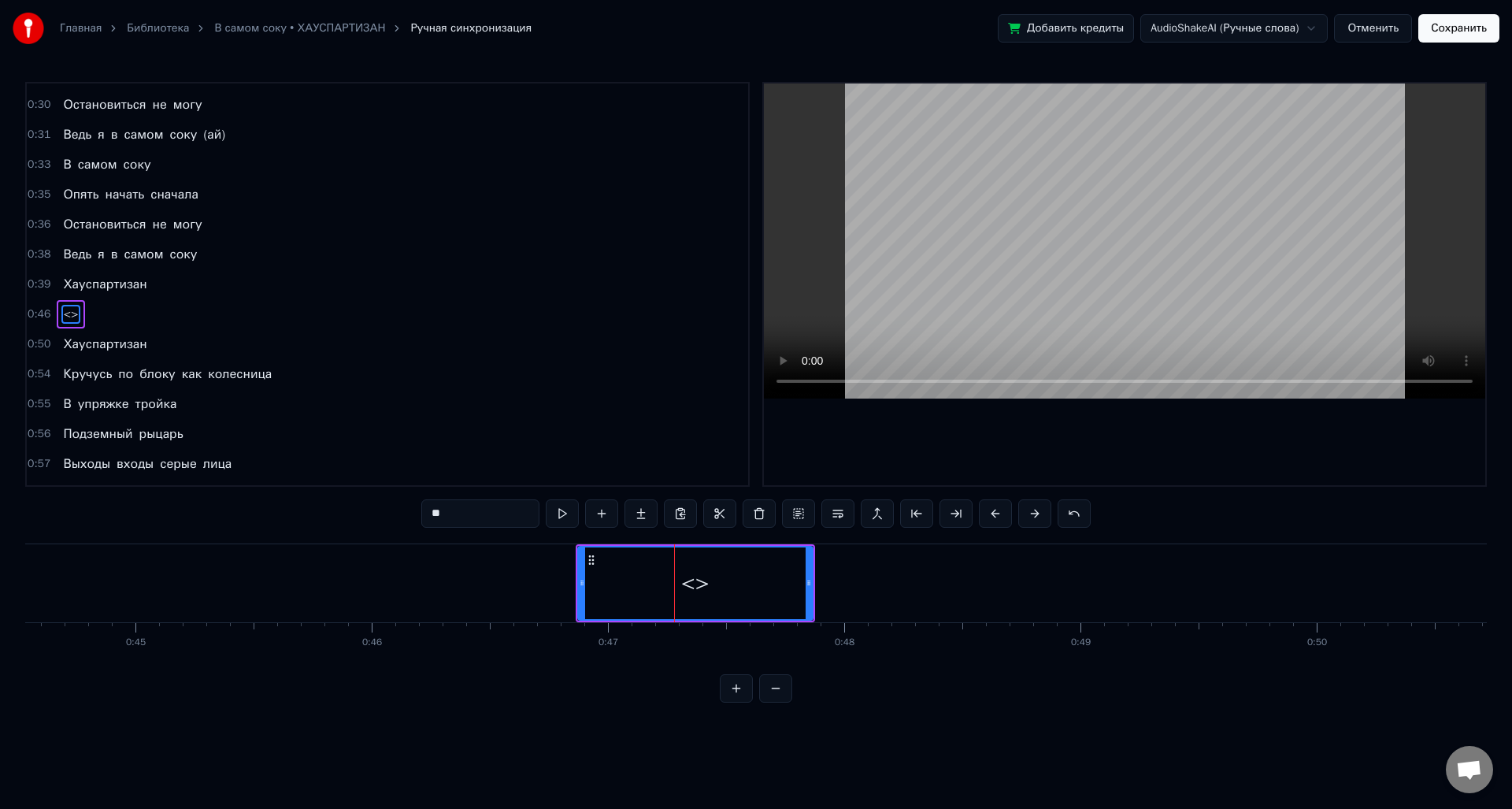 scroll, scrollTop: 562, scrollLeft: 0, axis: vertical 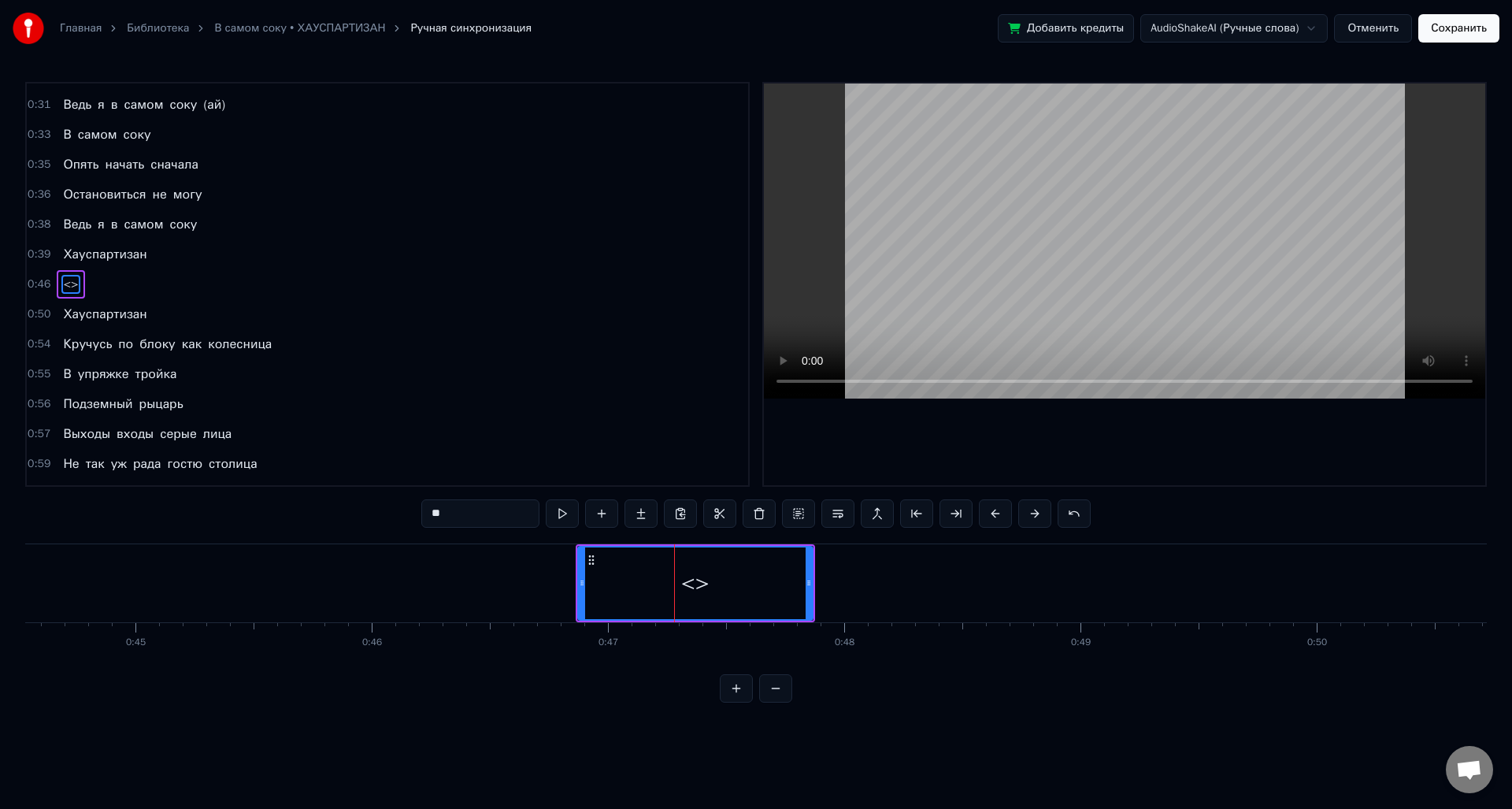 click on "**" at bounding box center (480, 514) 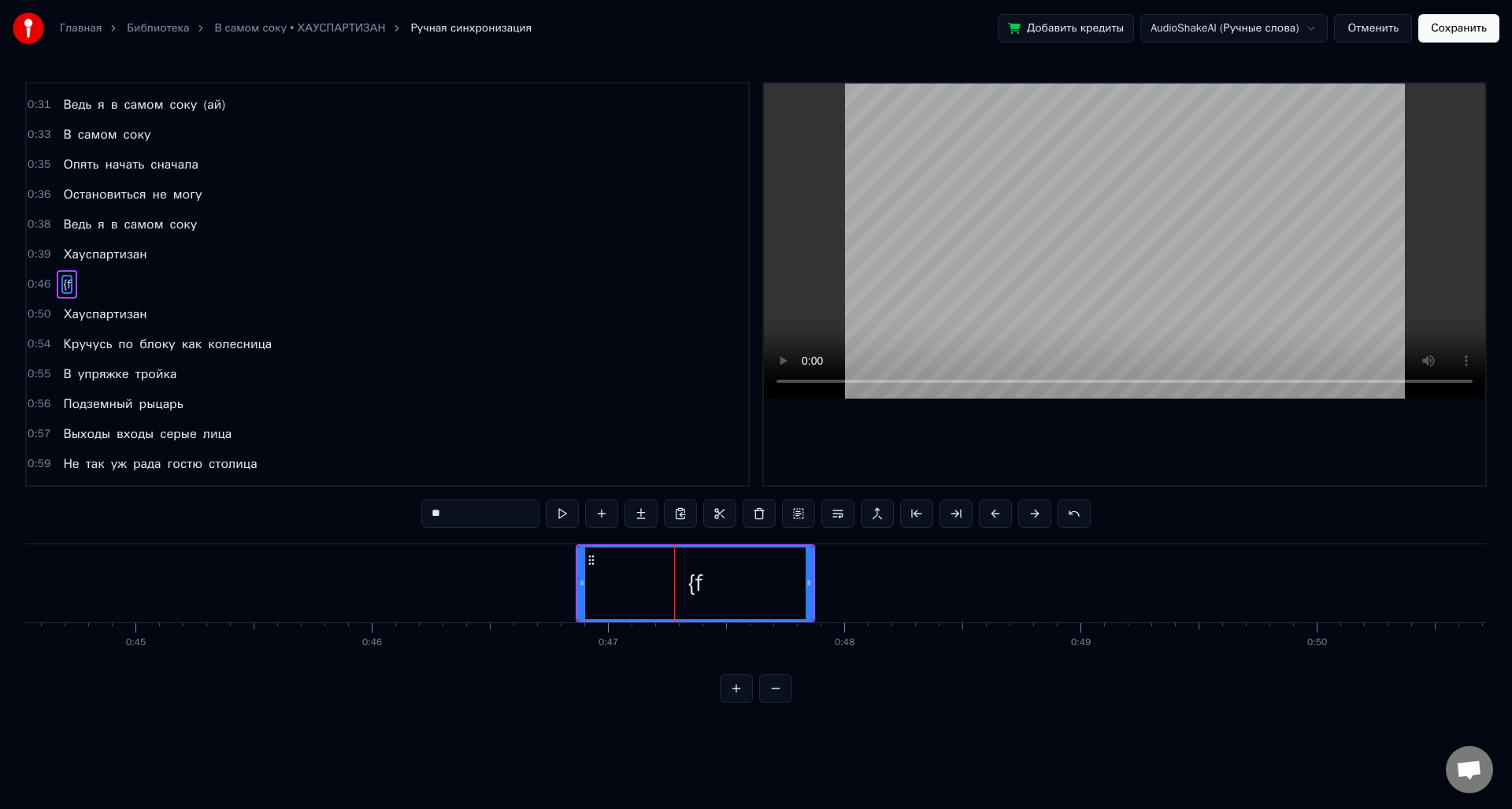 type on "*" 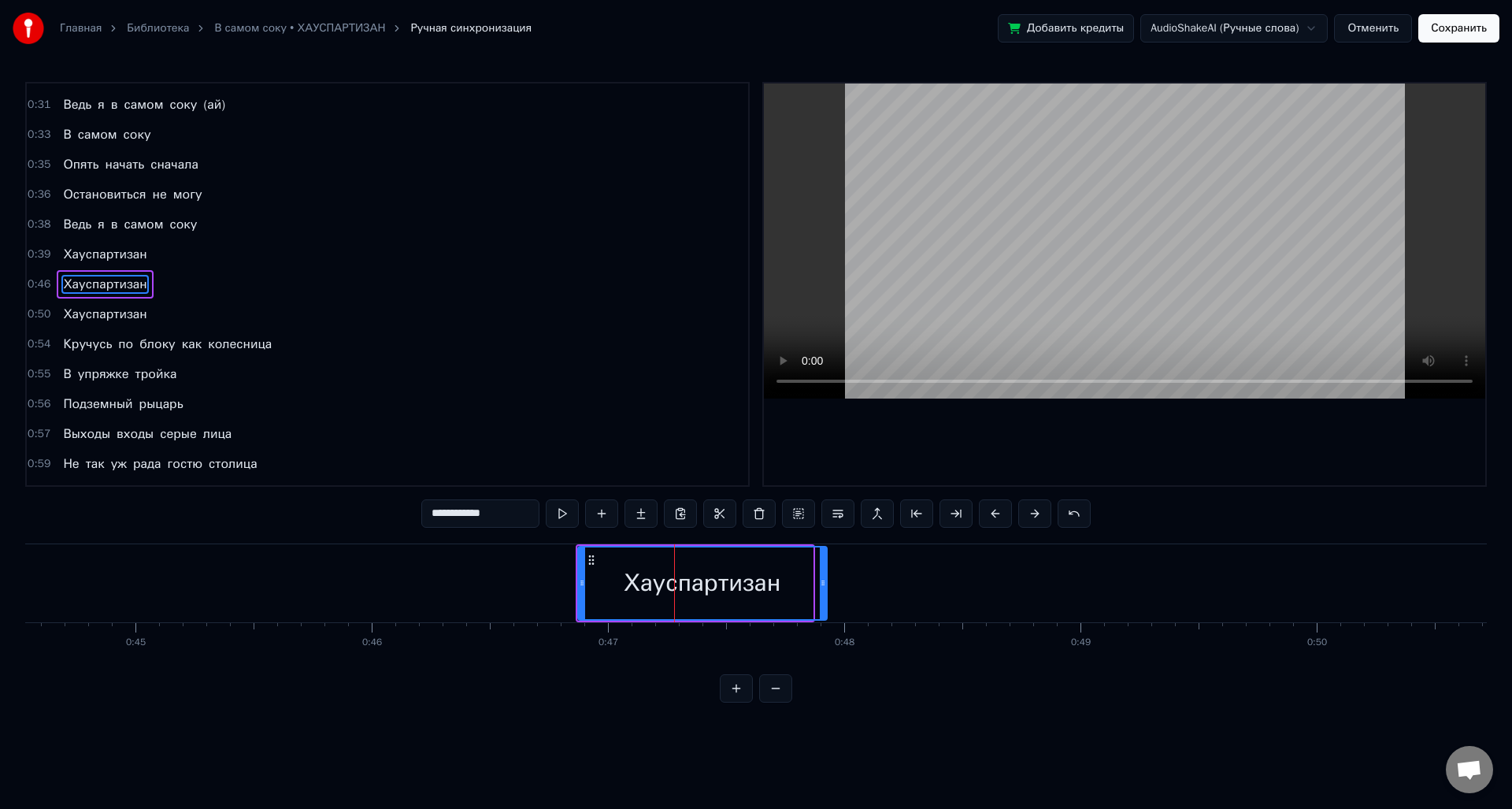 click 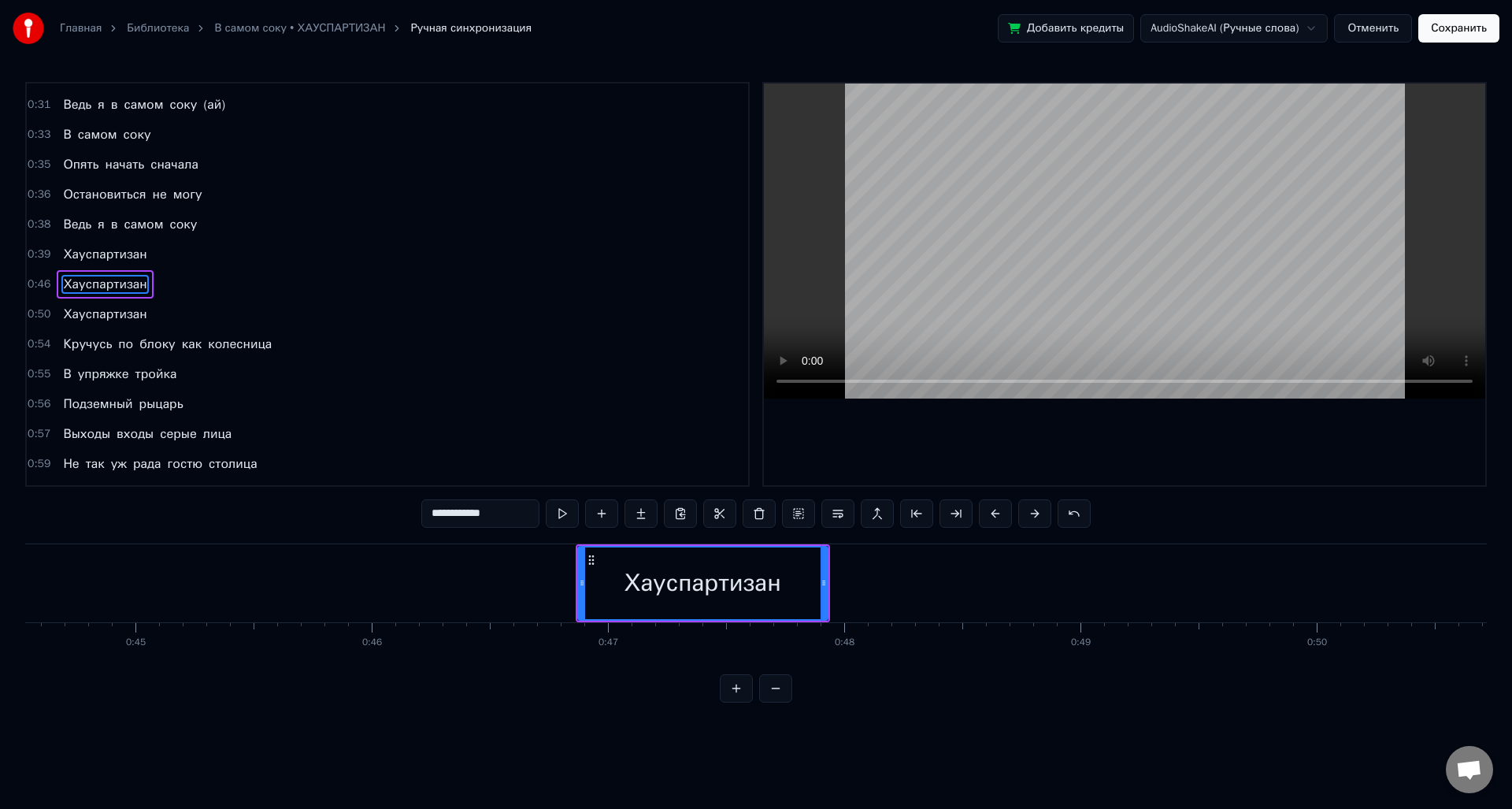type on "**********" 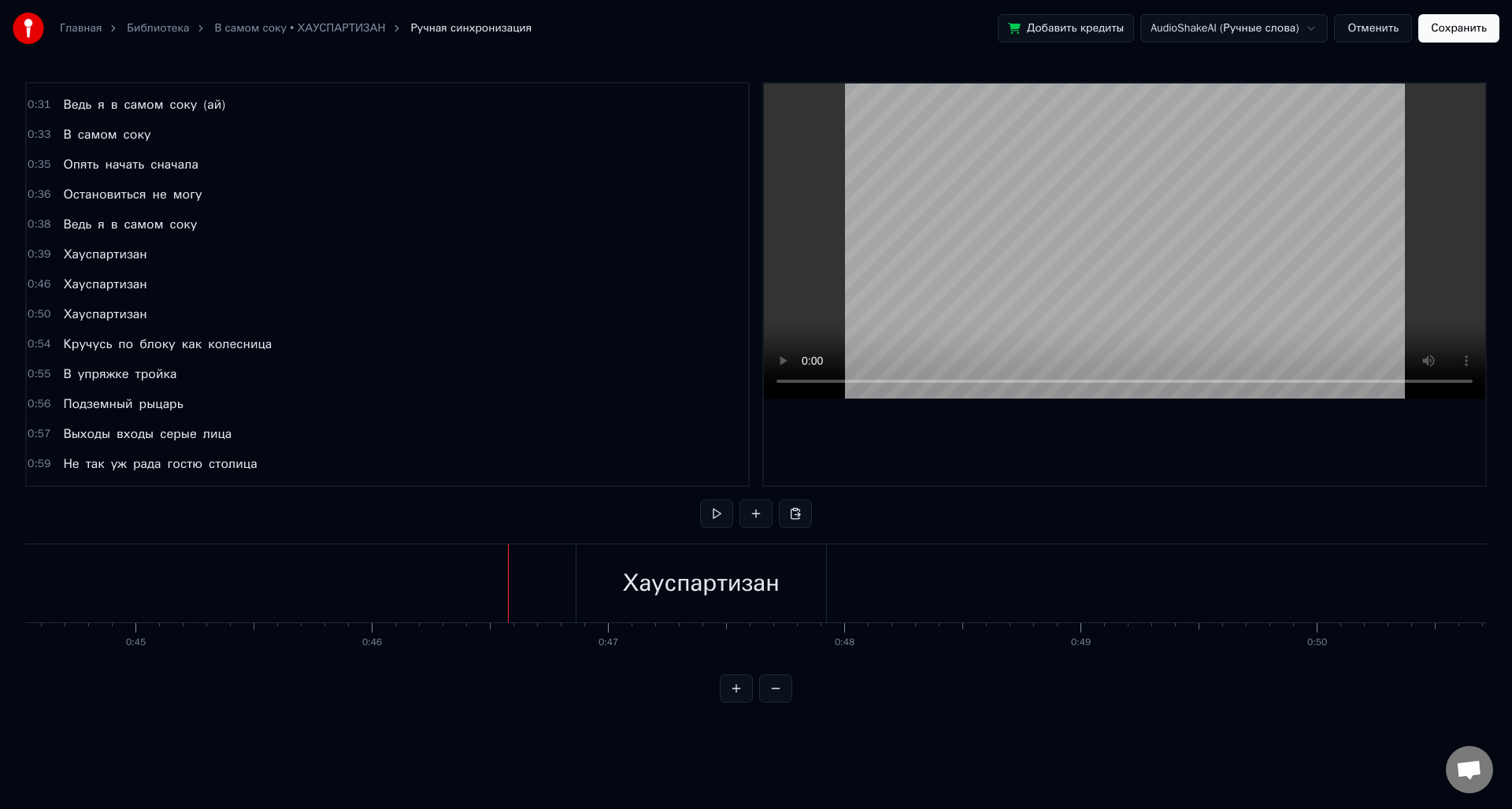 click at bounding box center (717, 514) 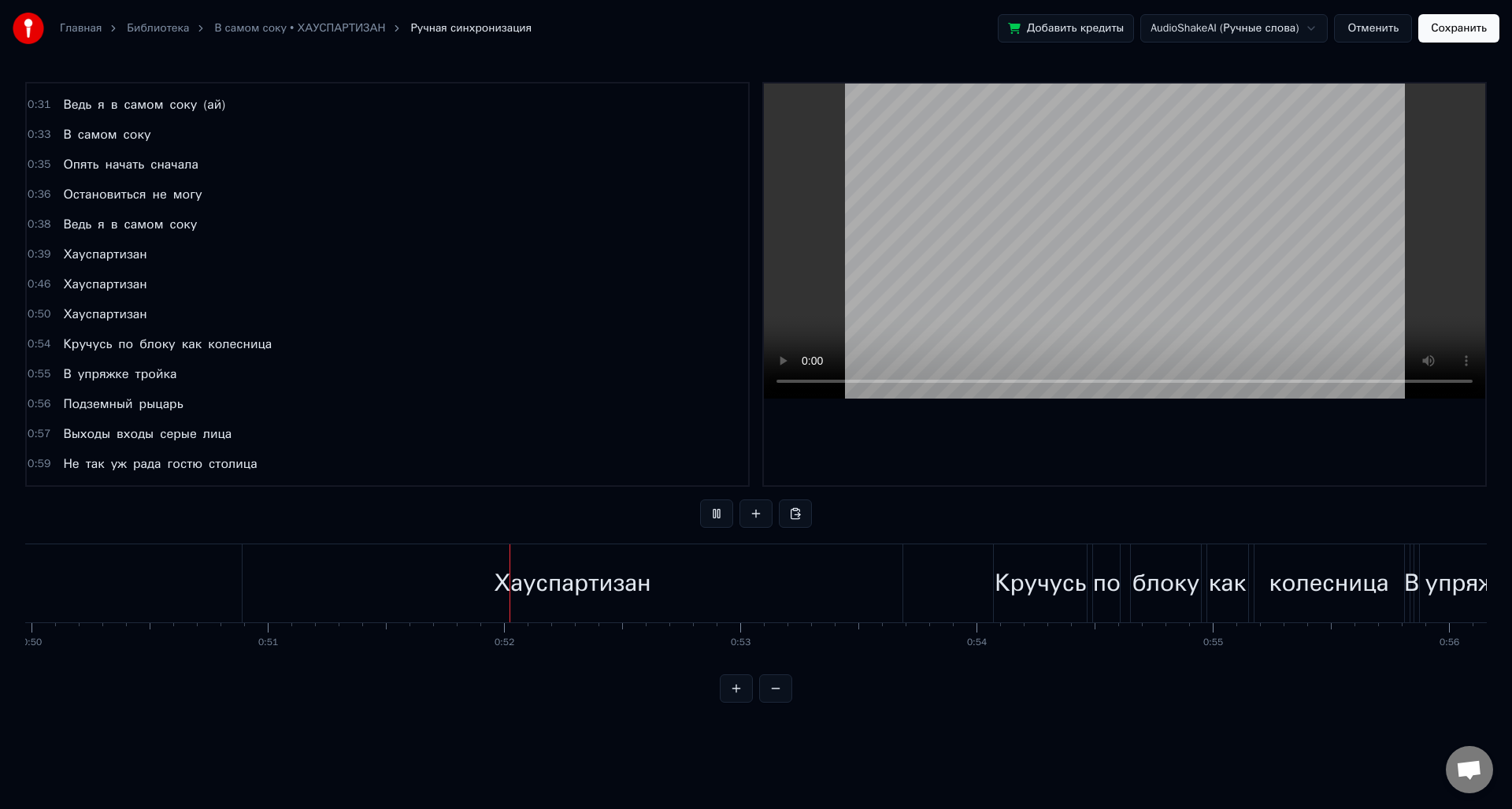 scroll, scrollTop: 0, scrollLeft: 11835, axis: horizontal 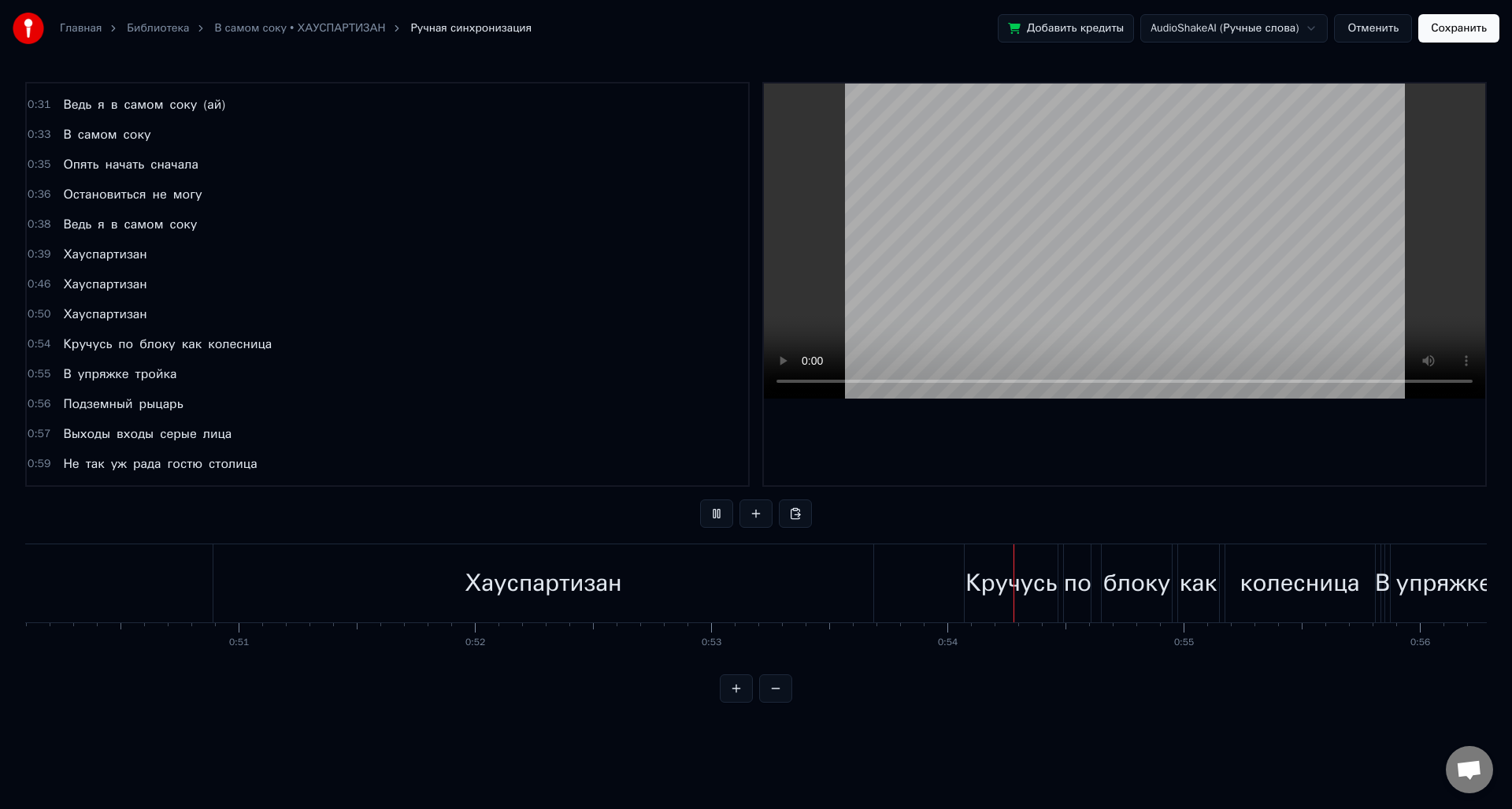 type 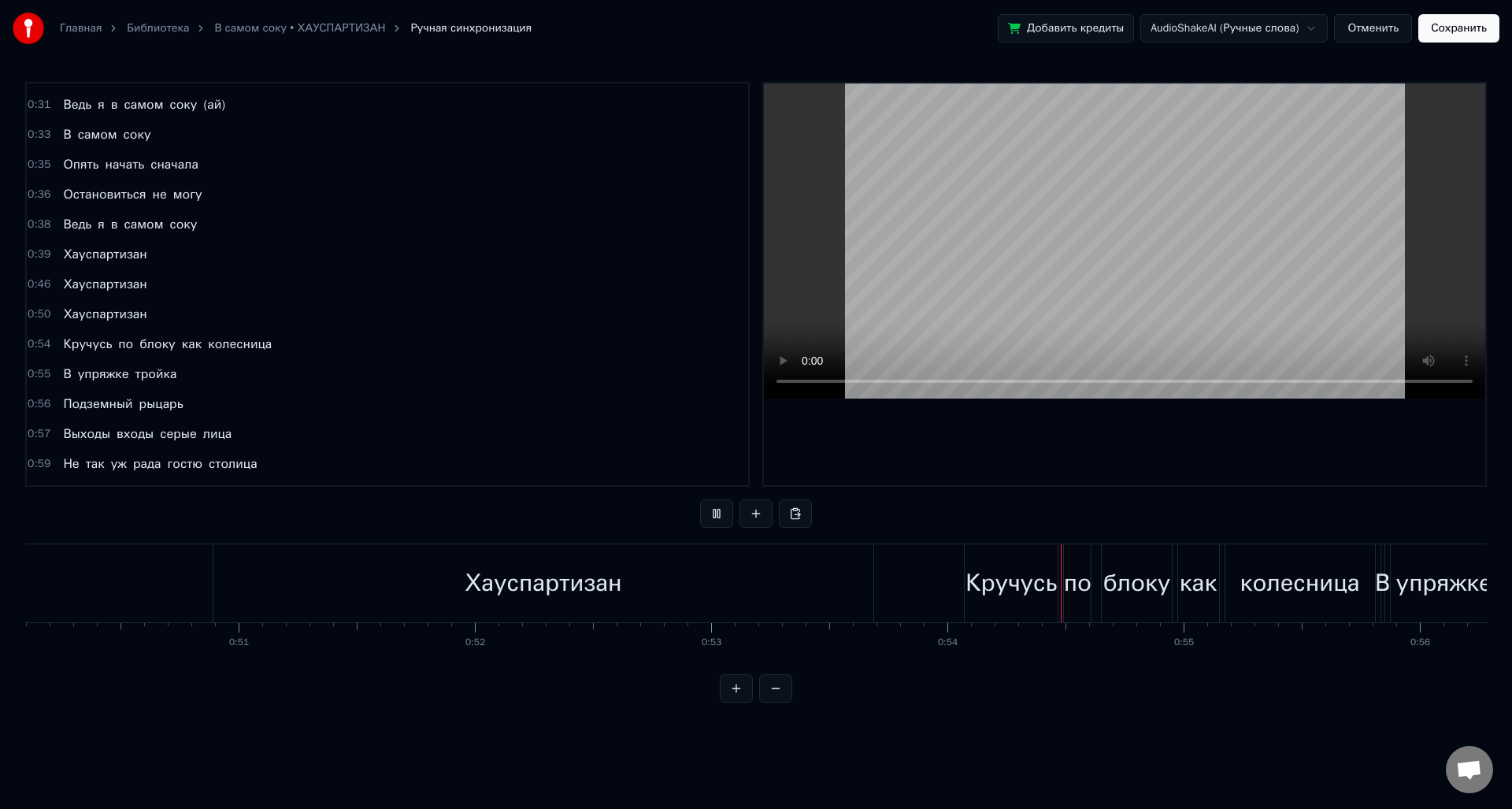 click on "Хауспартизан" at bounding box center (543, 583) 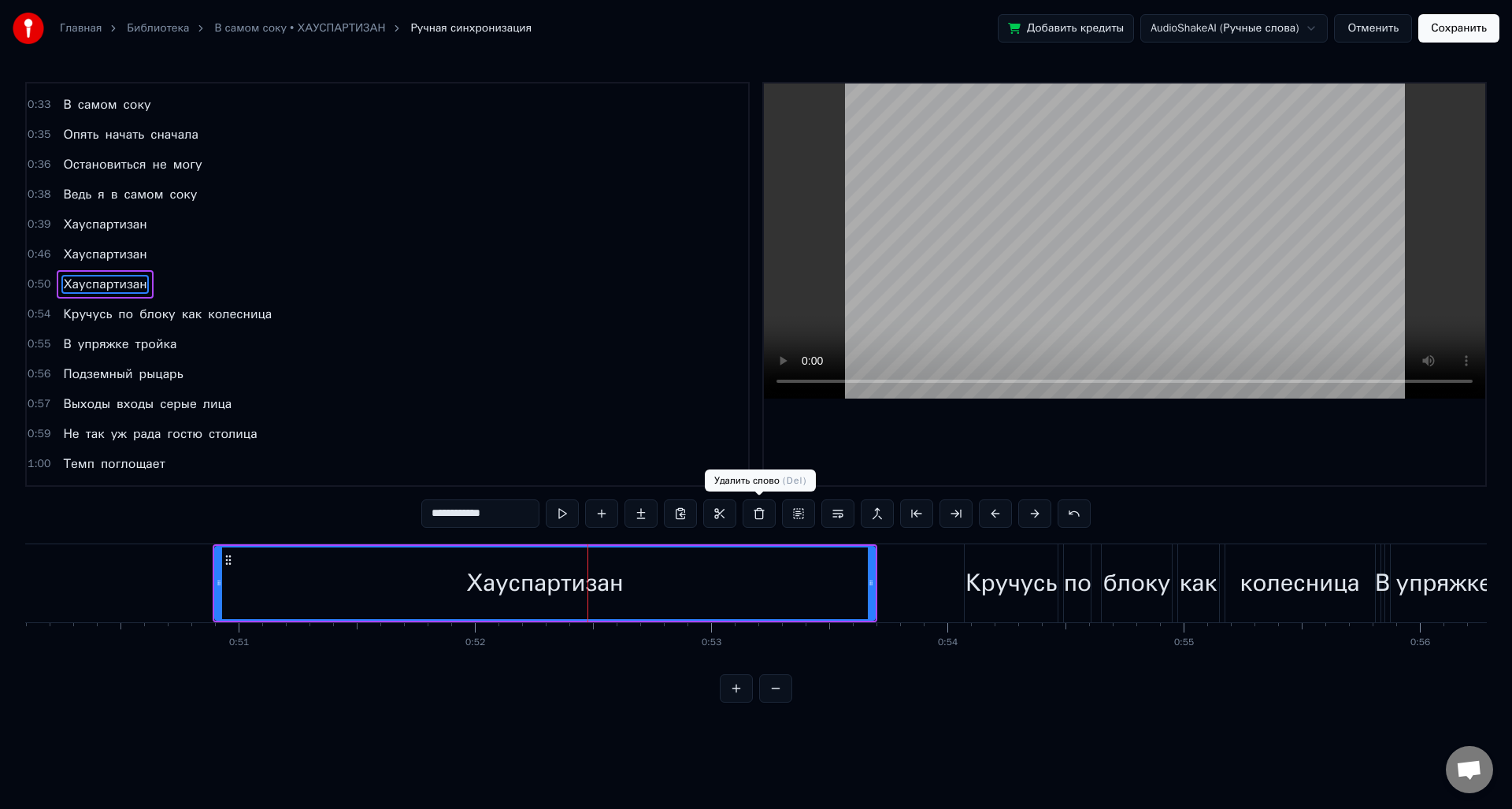 click at bounding box center [759, 514] 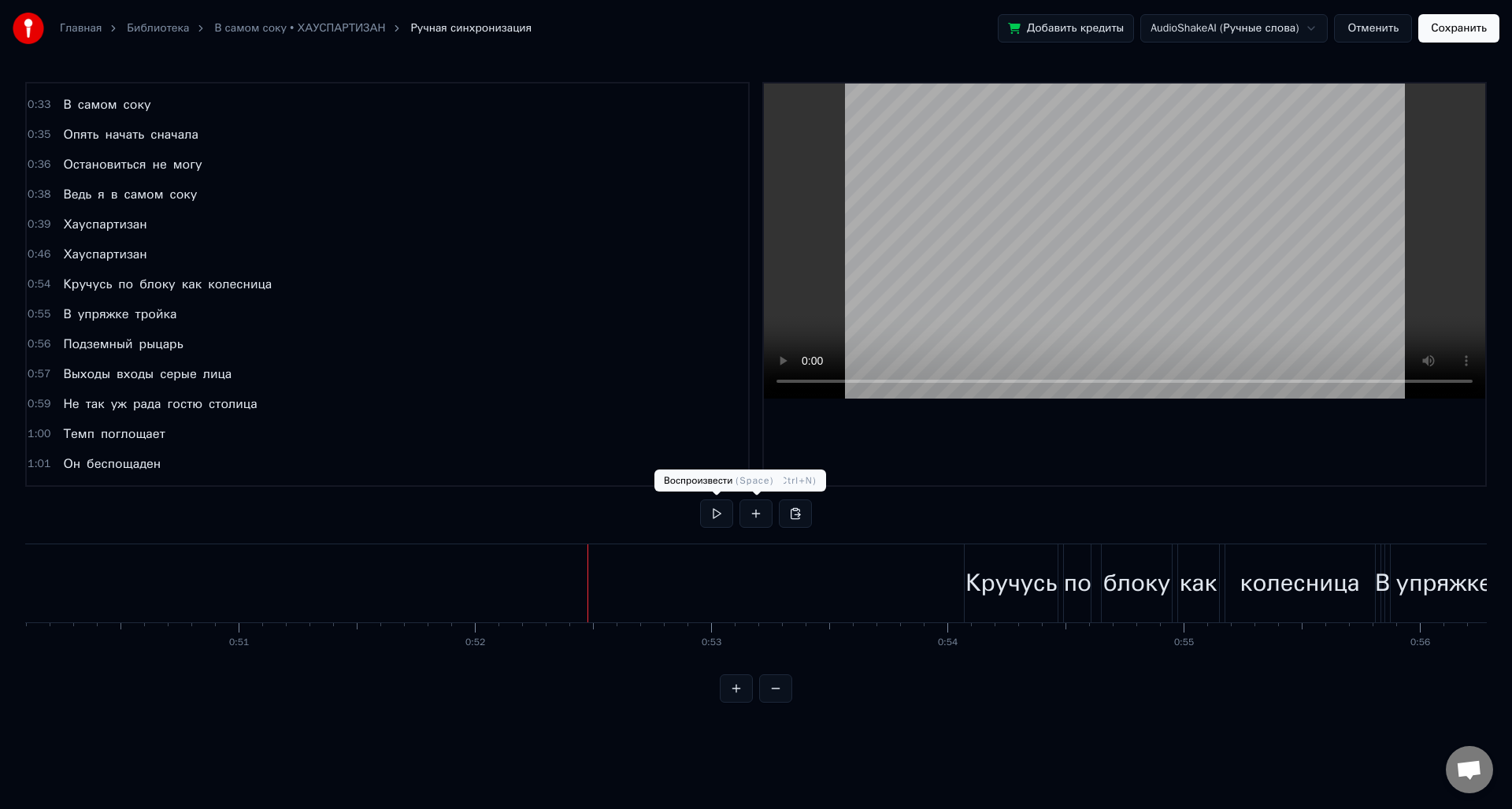 click at bounding box center (717, 514) 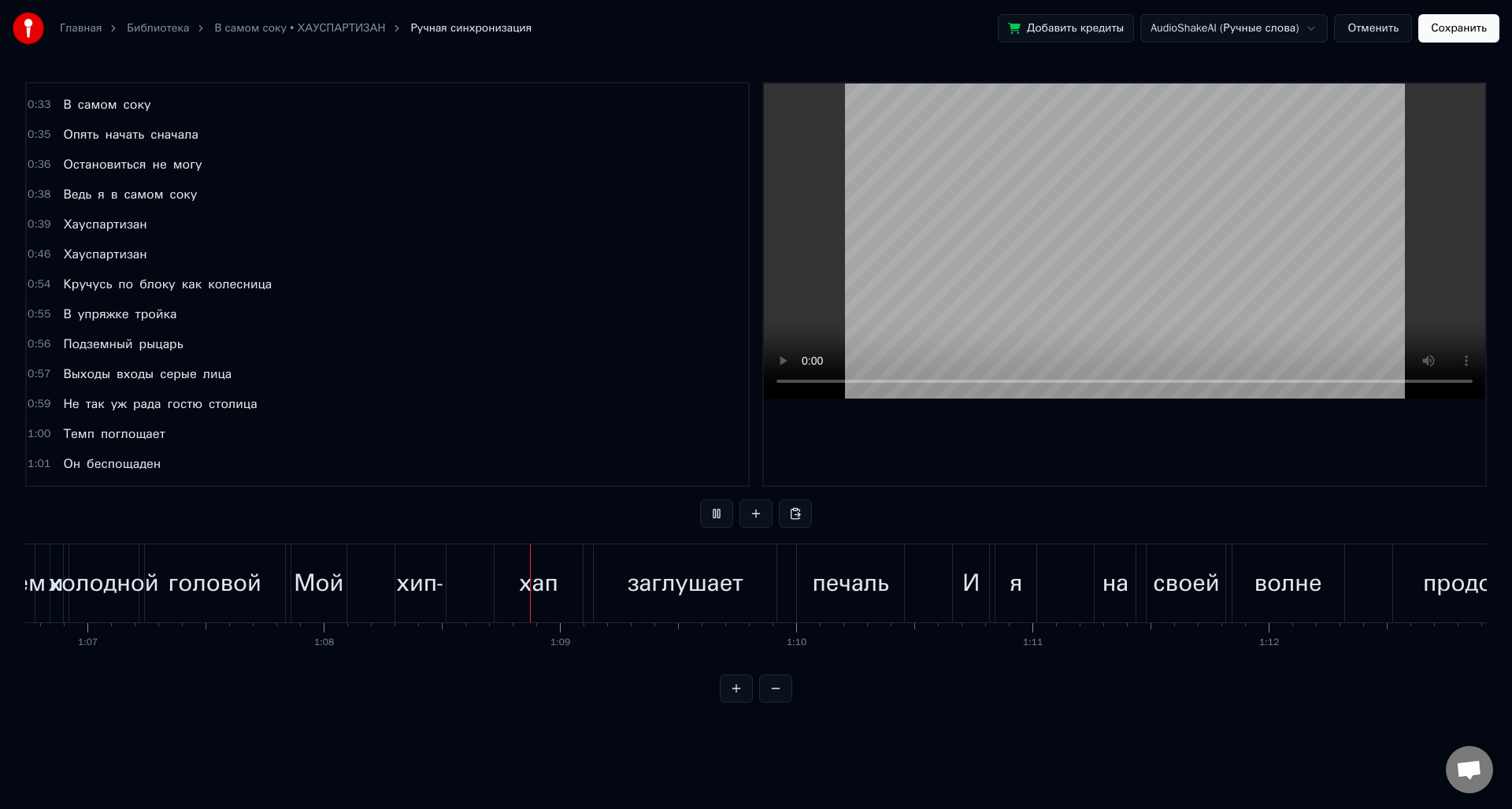 scroll, scrollTop: 0, scrollLeft: 15973, axis: horizontal 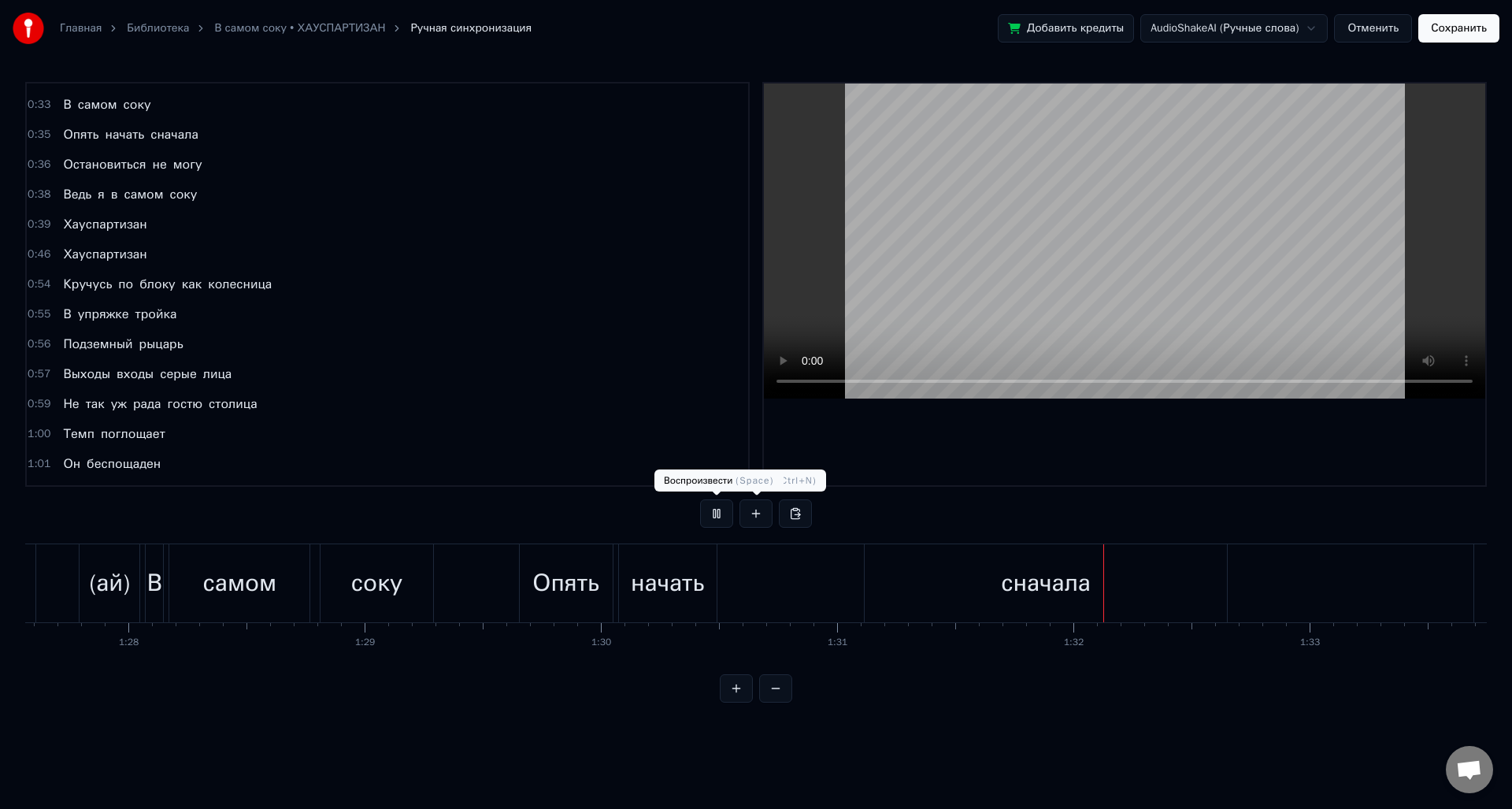 drag, startPoint x: 719, startPoint y: 510, endPoint x: 700, endPoint y: 514, distance: 19.4165 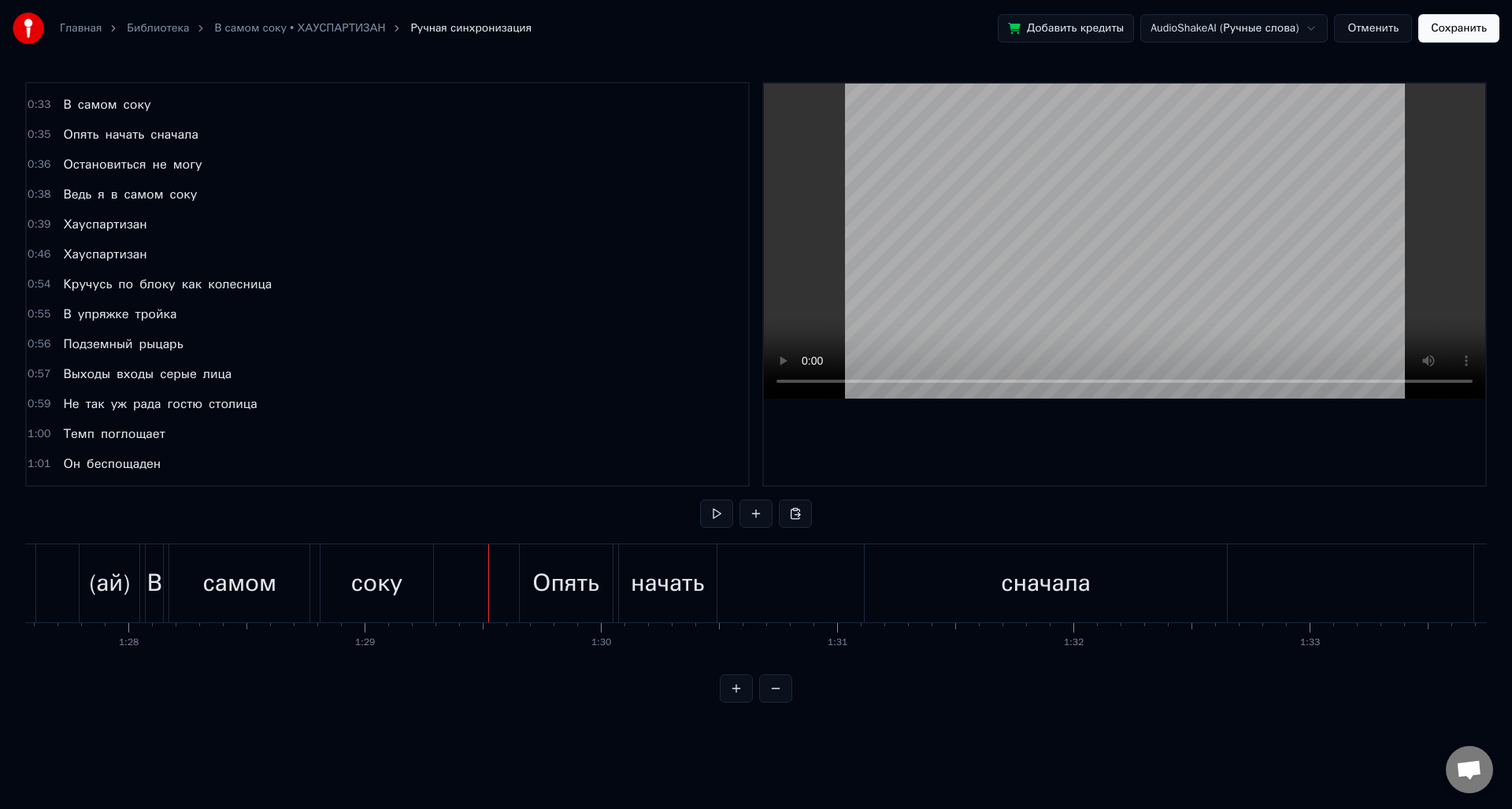 click at bounding box center [717, 514] 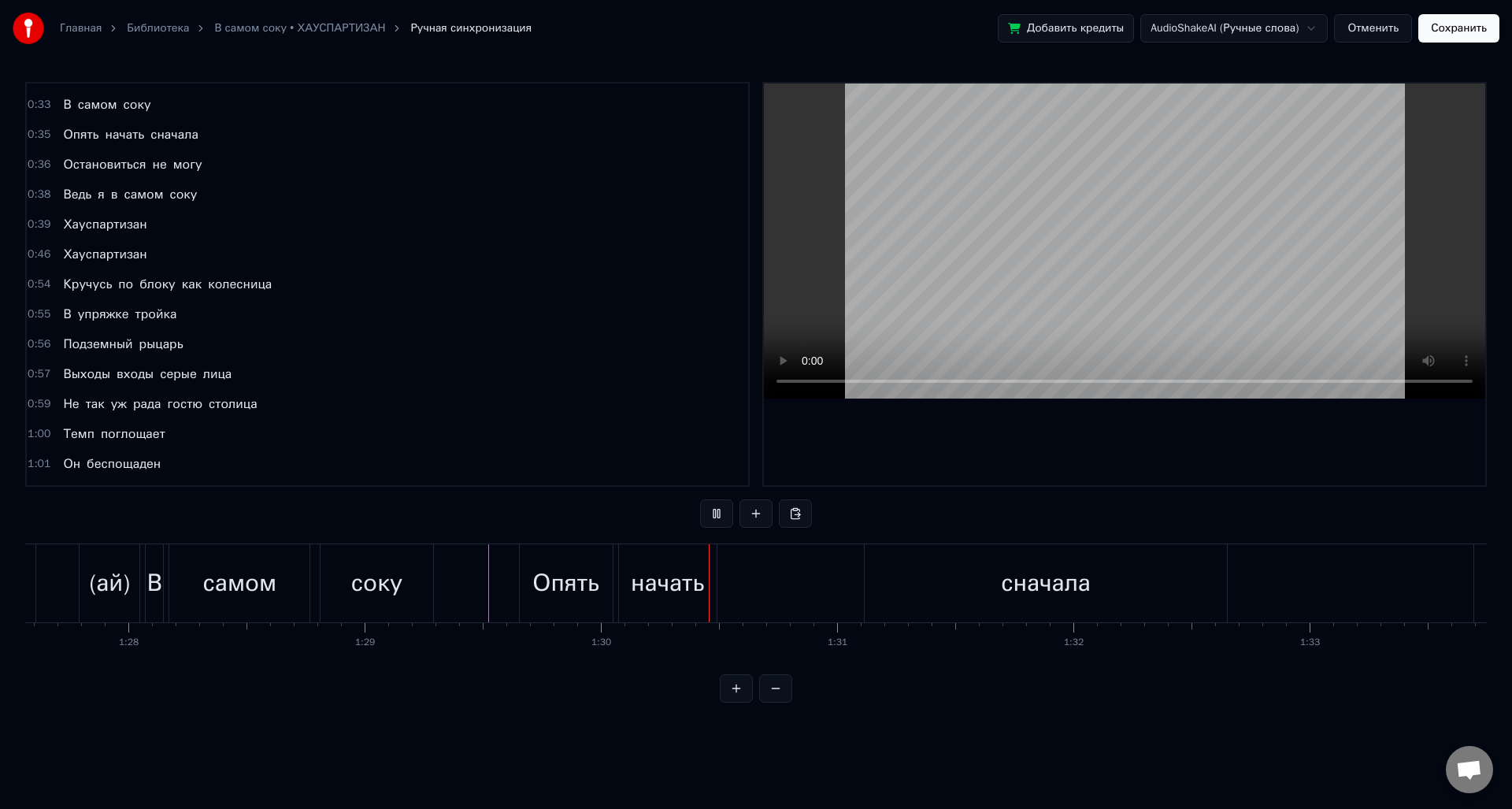 click at bounding box center (717, 514) 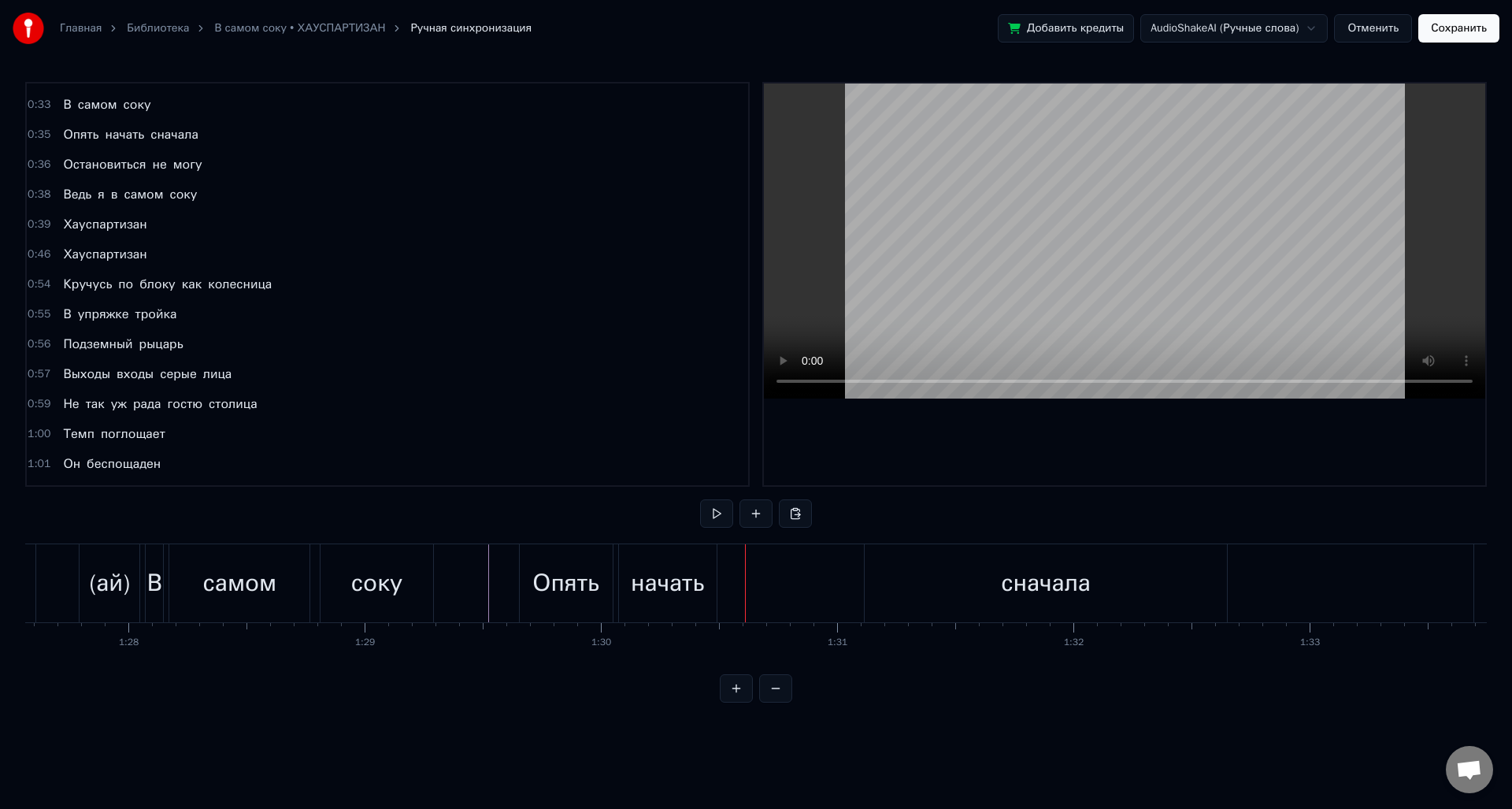 click on "сначала" at bounding box center [1046, 583] 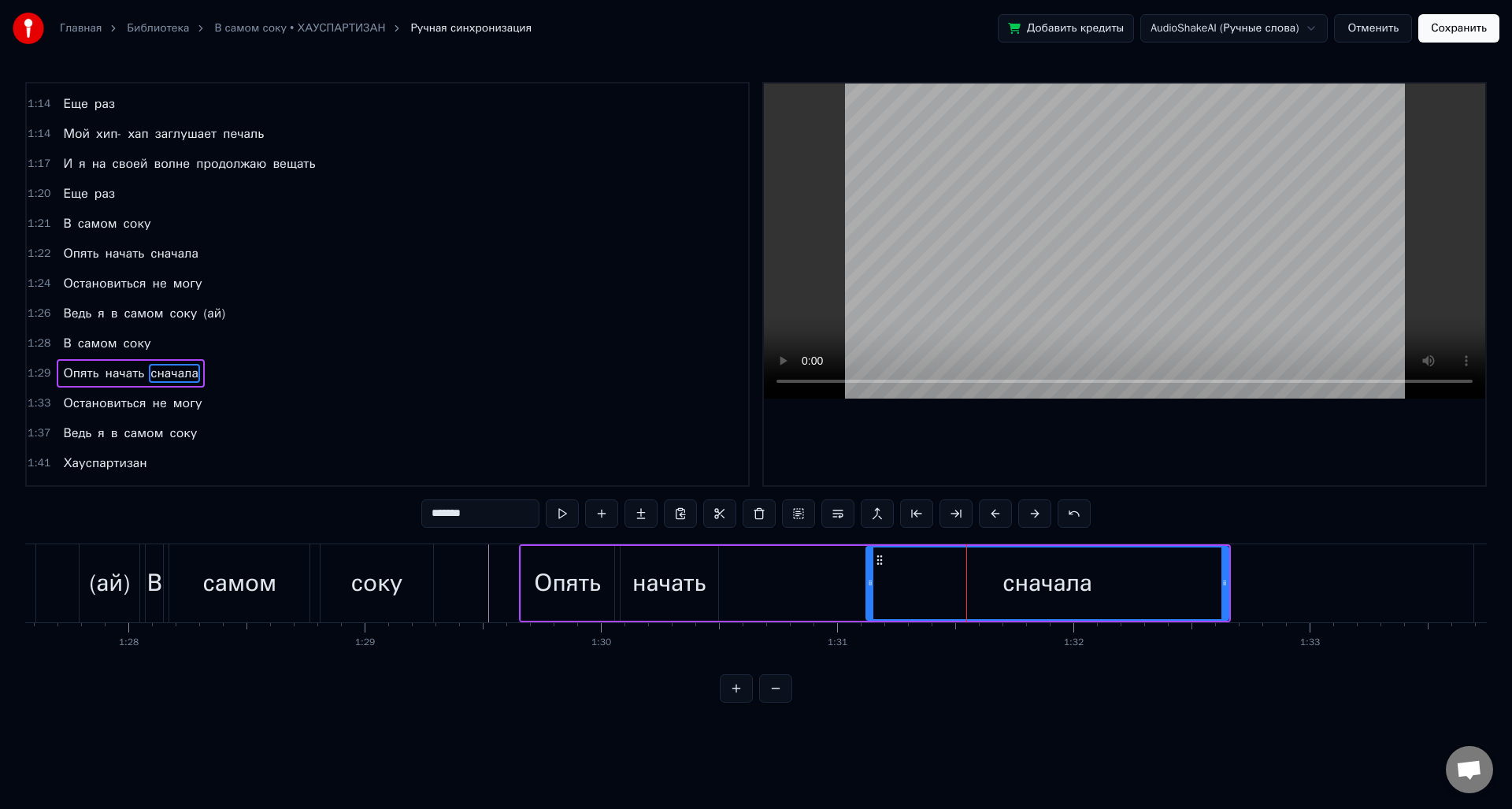 scroll, scrollTop: 1215, scrollLeft: 0, axis: vertical 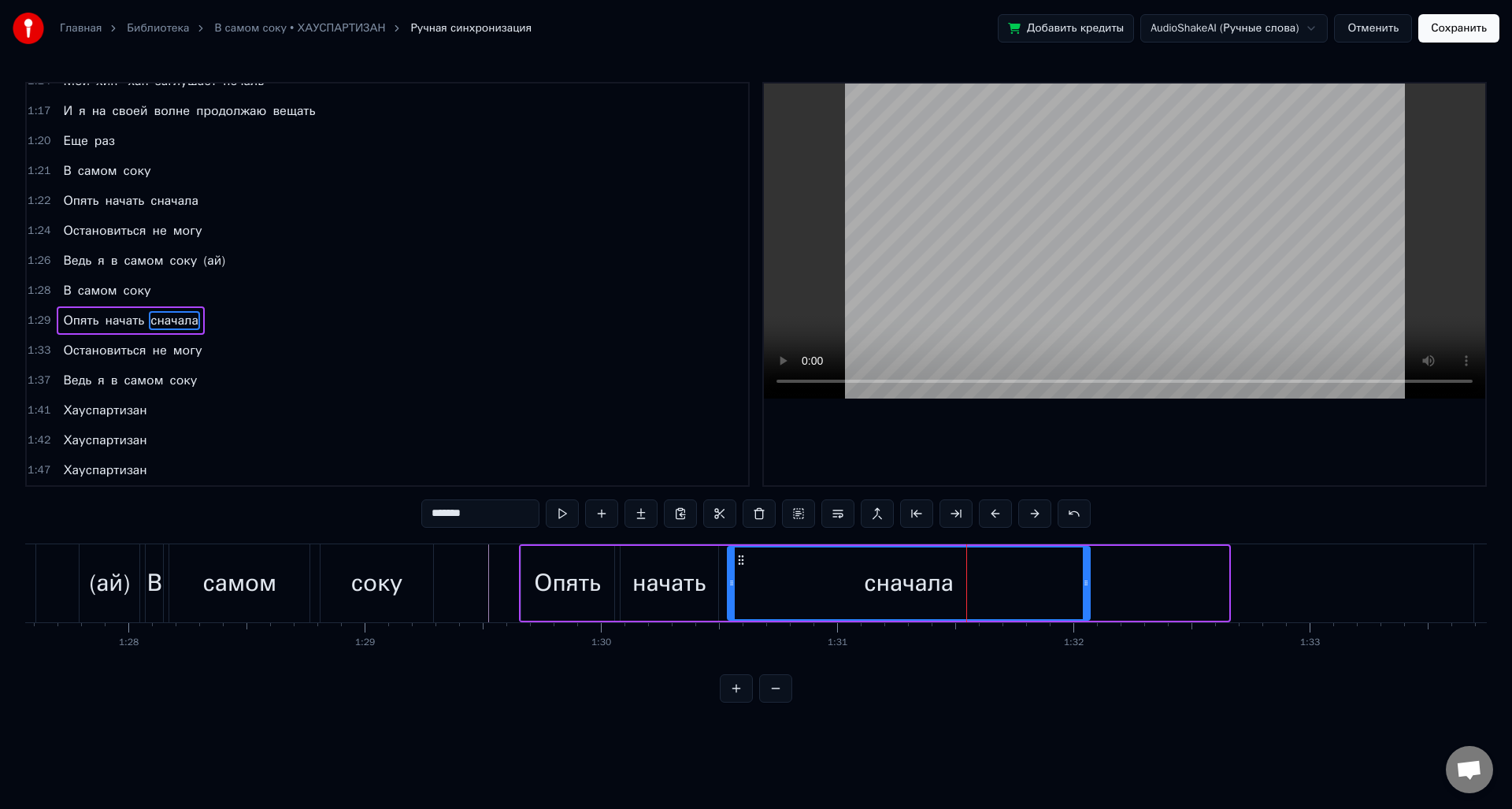 drag, startPoint x: 880, startPoint y: 560, endPoint x: 741, endPoint y: 560, distance: 139 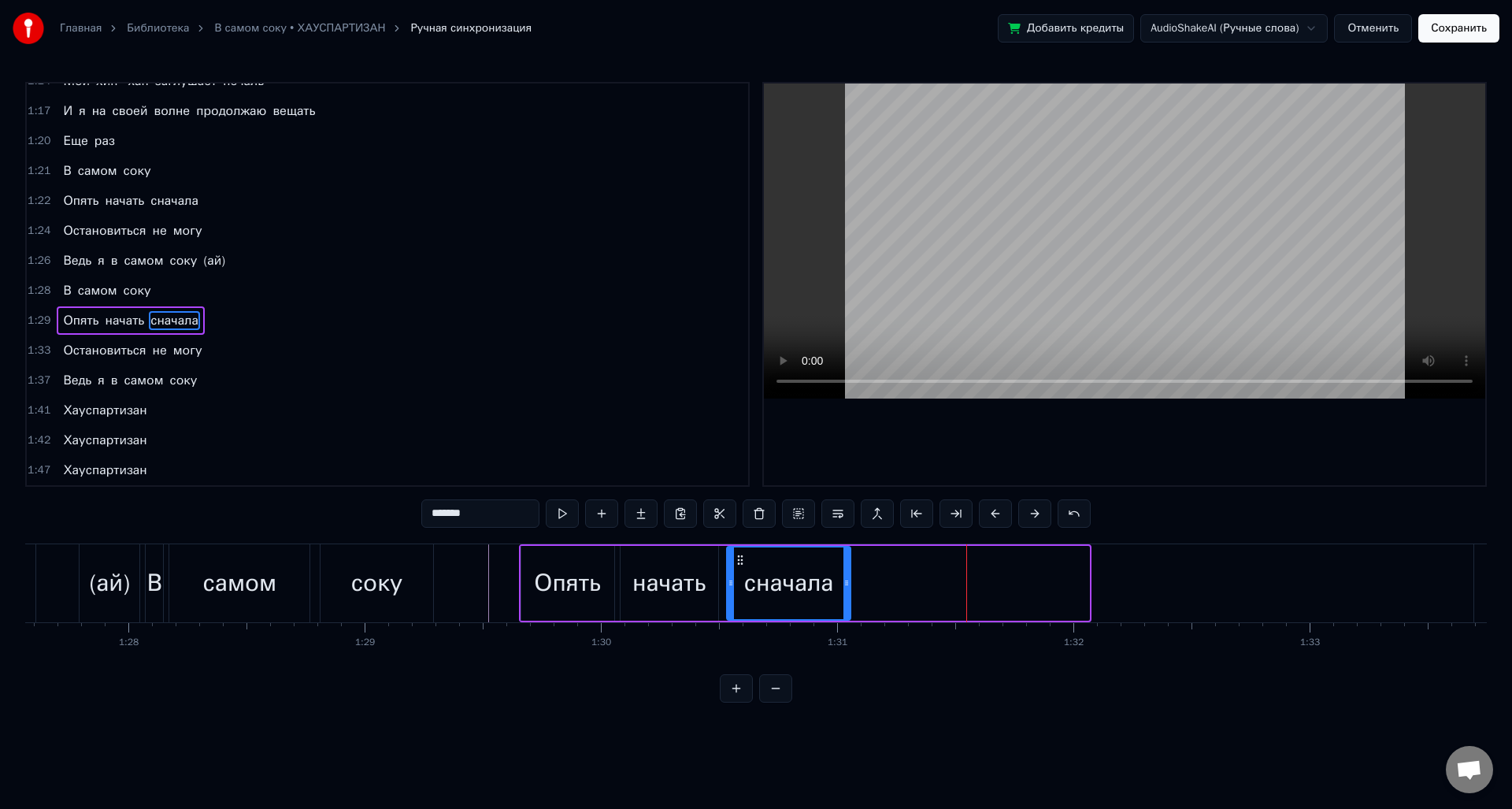 drag, startPoint x: 1086, startPoint y: 588, endPoint x: 847, endPoint y: 579, distance: 239.1694 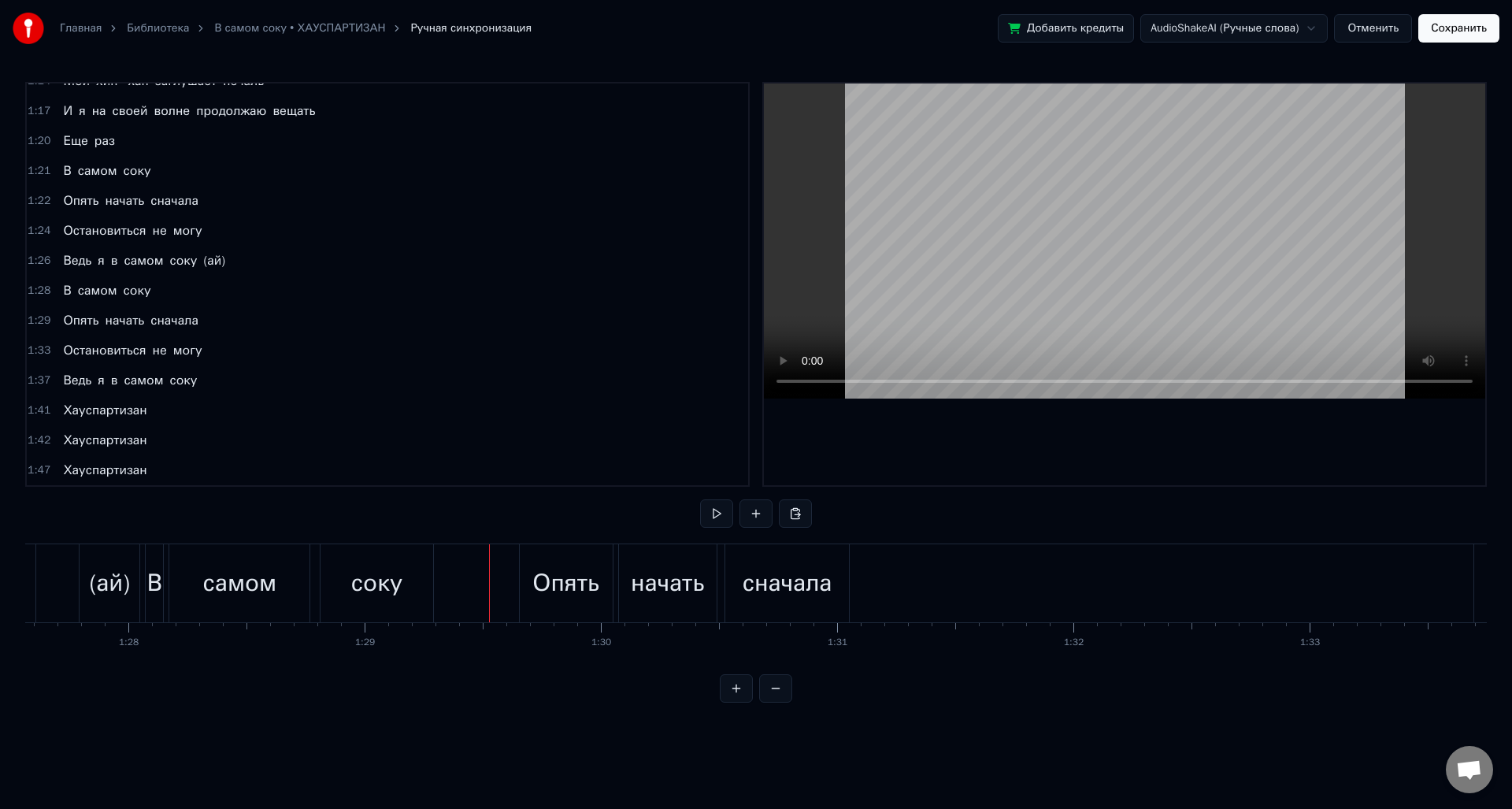 click at bounding box center [717, 514] 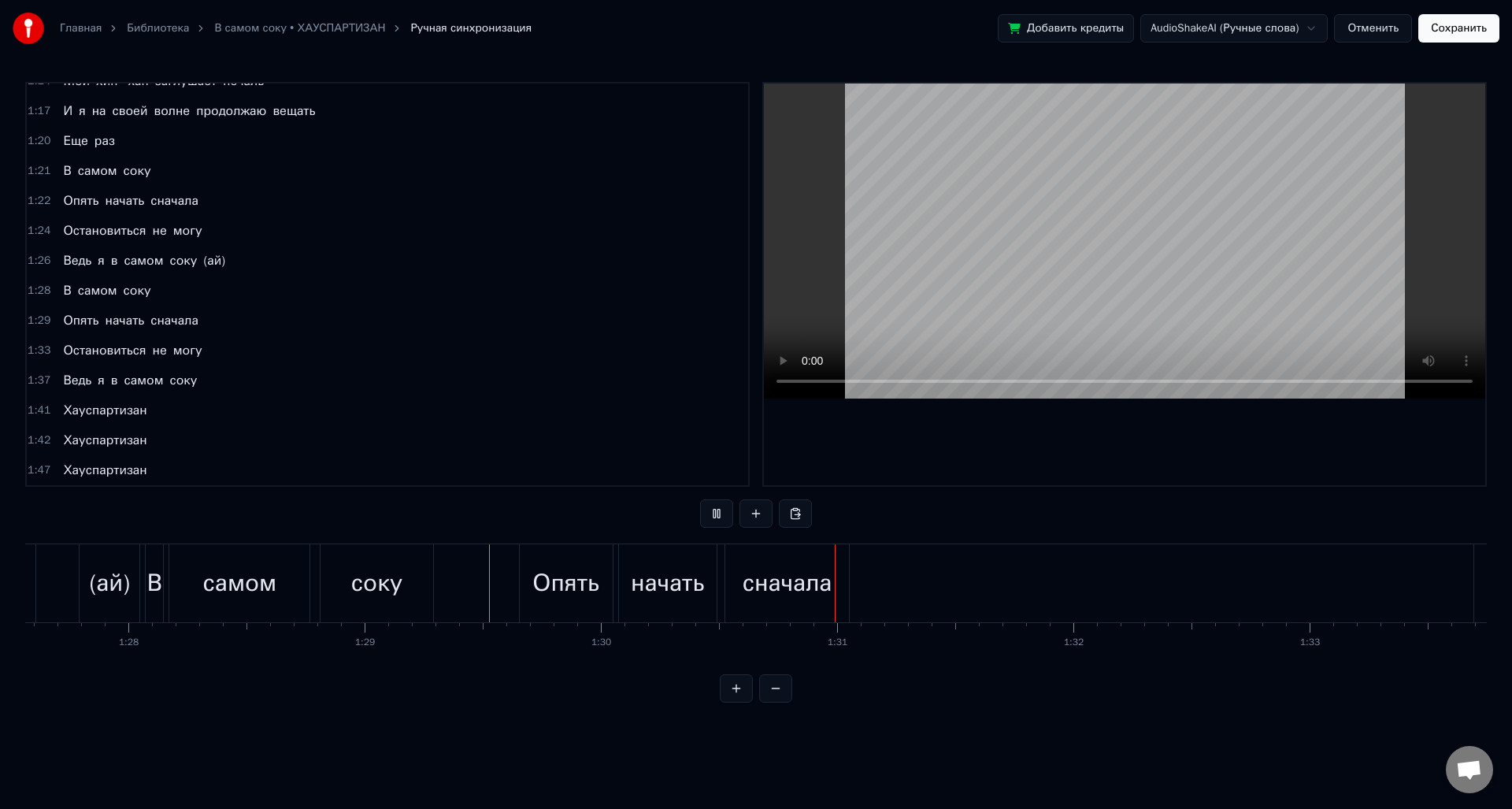 click at bounding box center [717, 514] 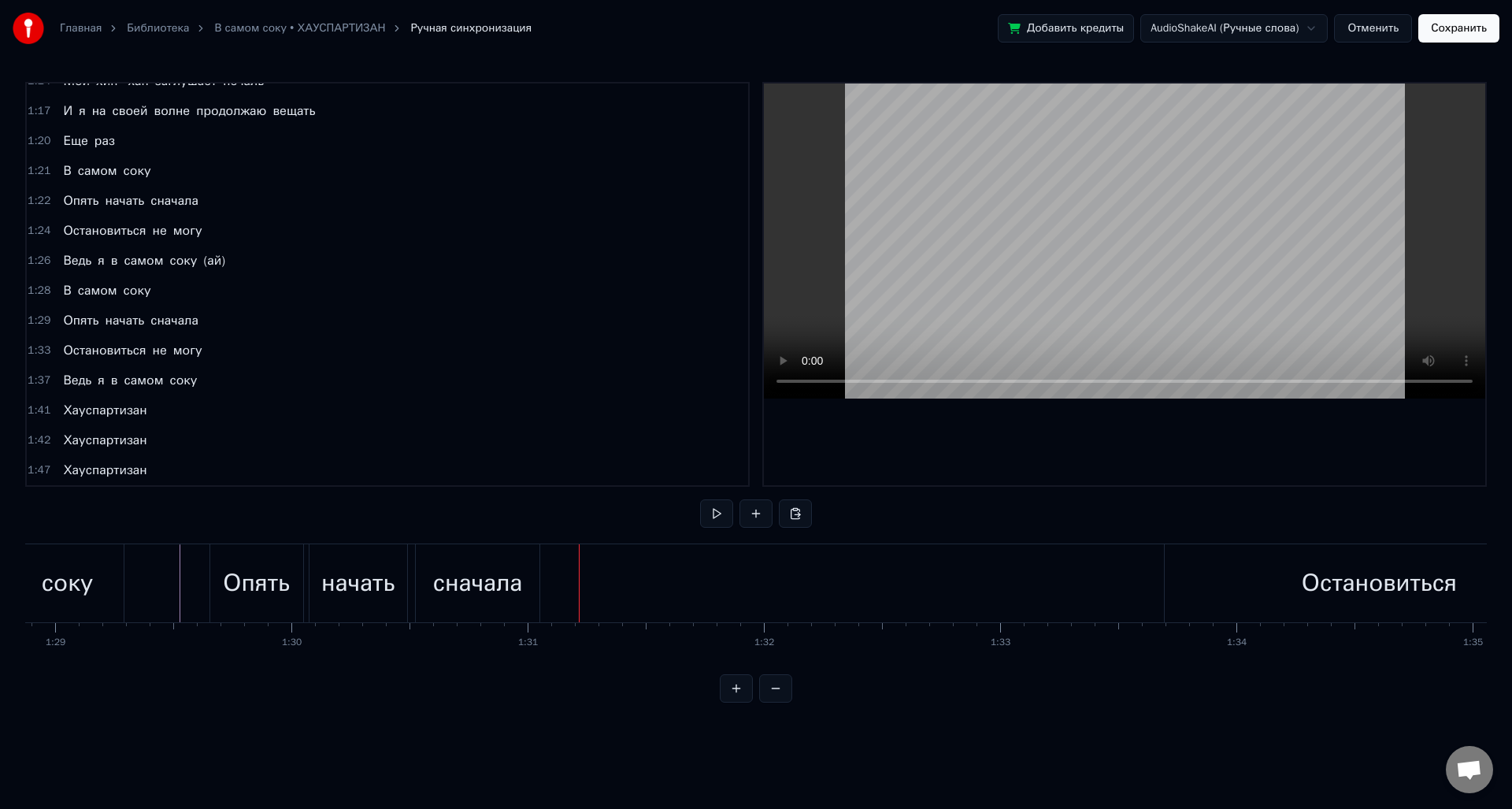 scroll, scrollTop: 0, scrollLeft: 21218, axis: horizontal 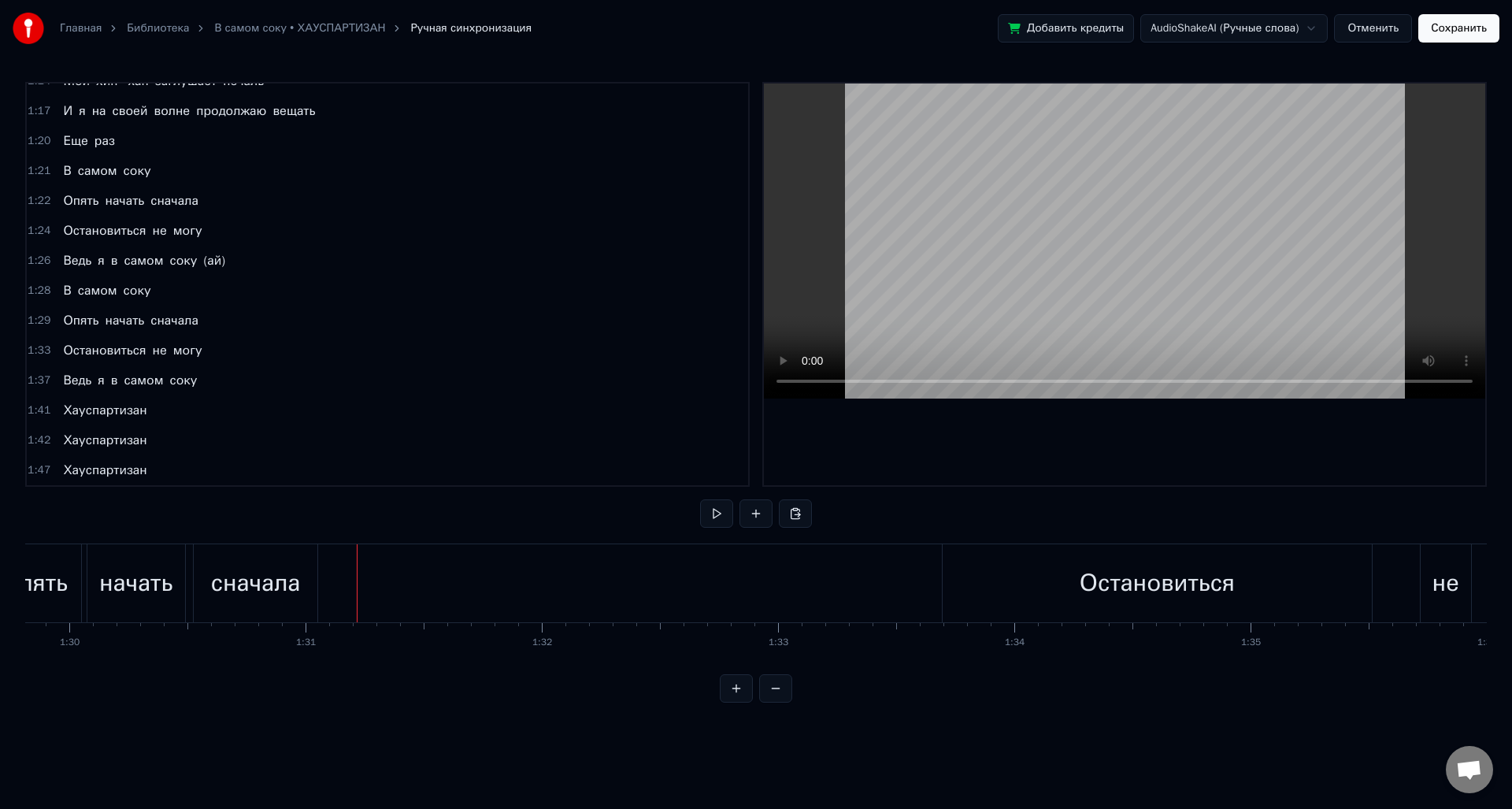 click on "Остановиться" at bounding box center [1157, 583] 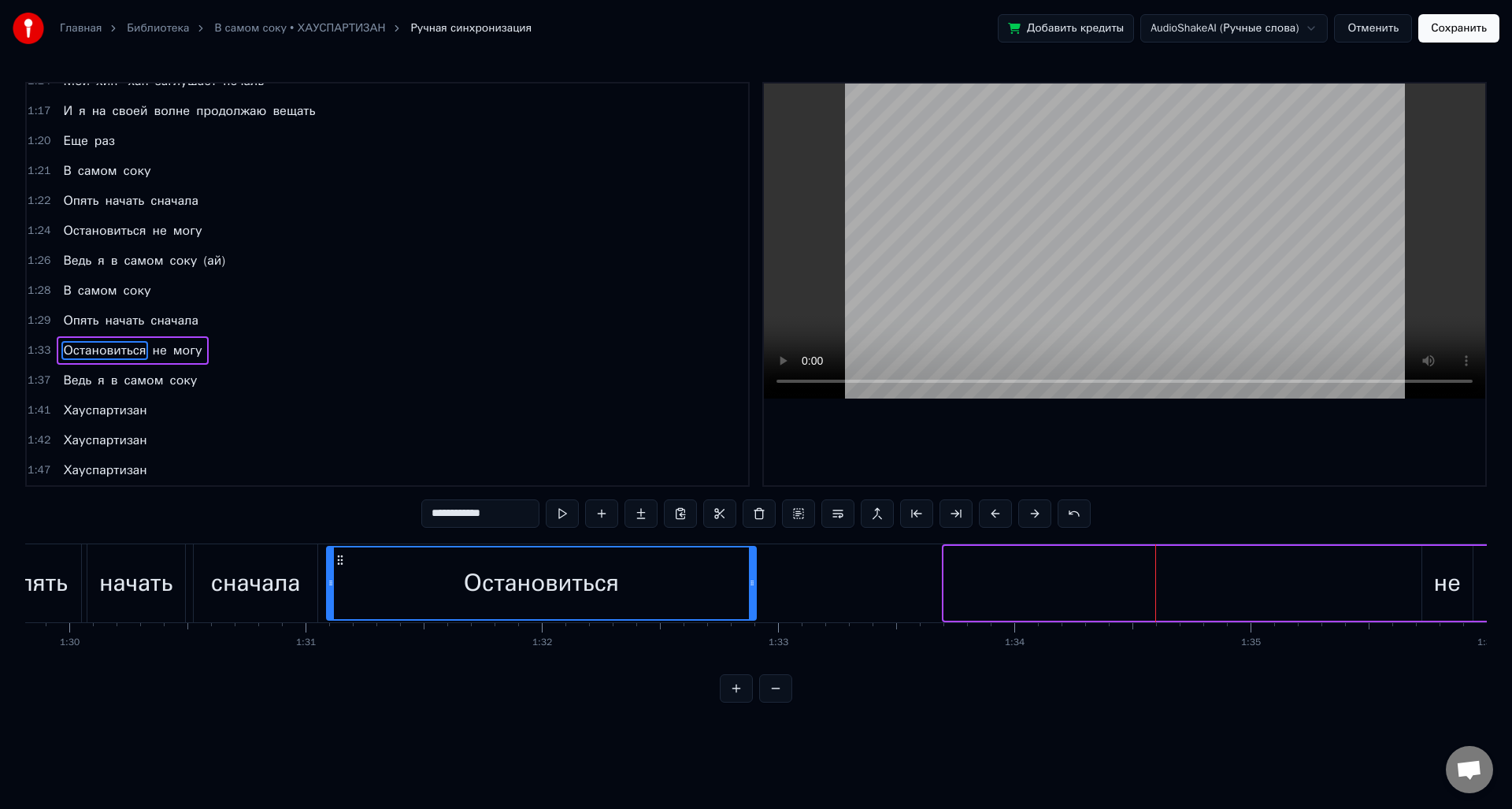 drag, startPoint x: 959, startPoint y: 559, endPoint x: 341, endPoint y: 560, distance: 618.0008 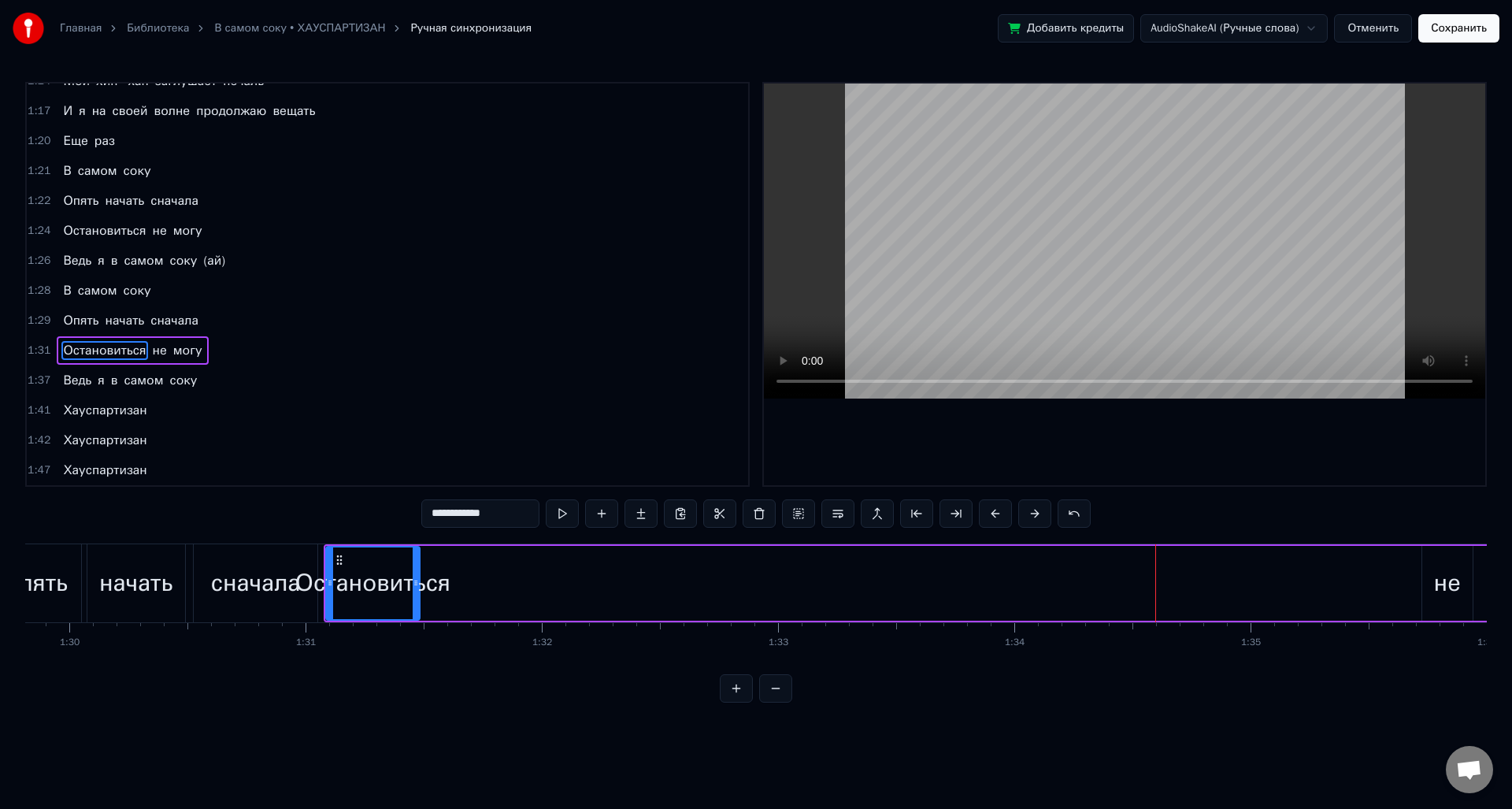 drag, startPoint x: 752, startPoint y: 586, endPoint x: 417, endPoint y: 571, distance: 335.3357 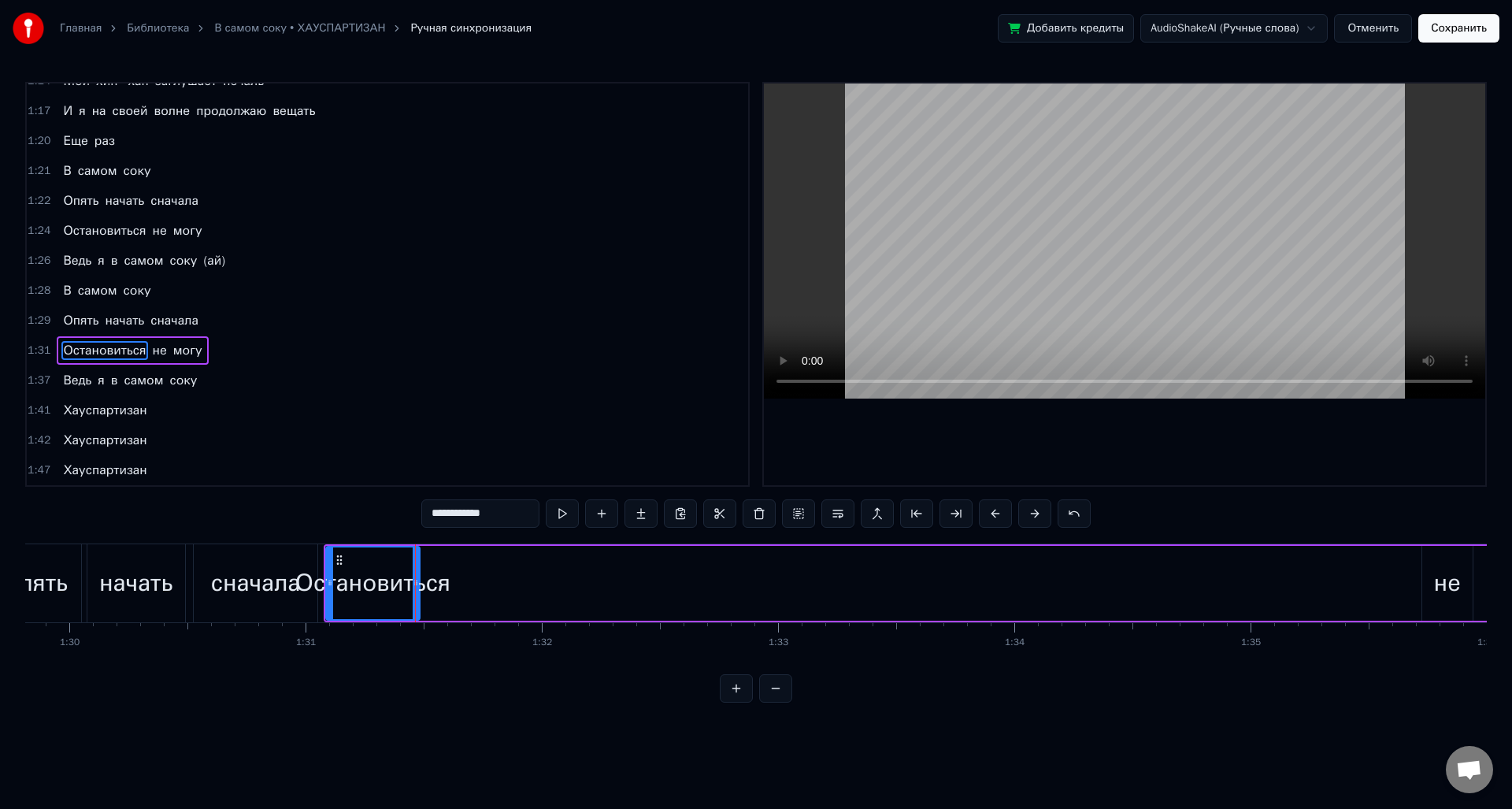 click on "не" at bounding box center (1447, 583) 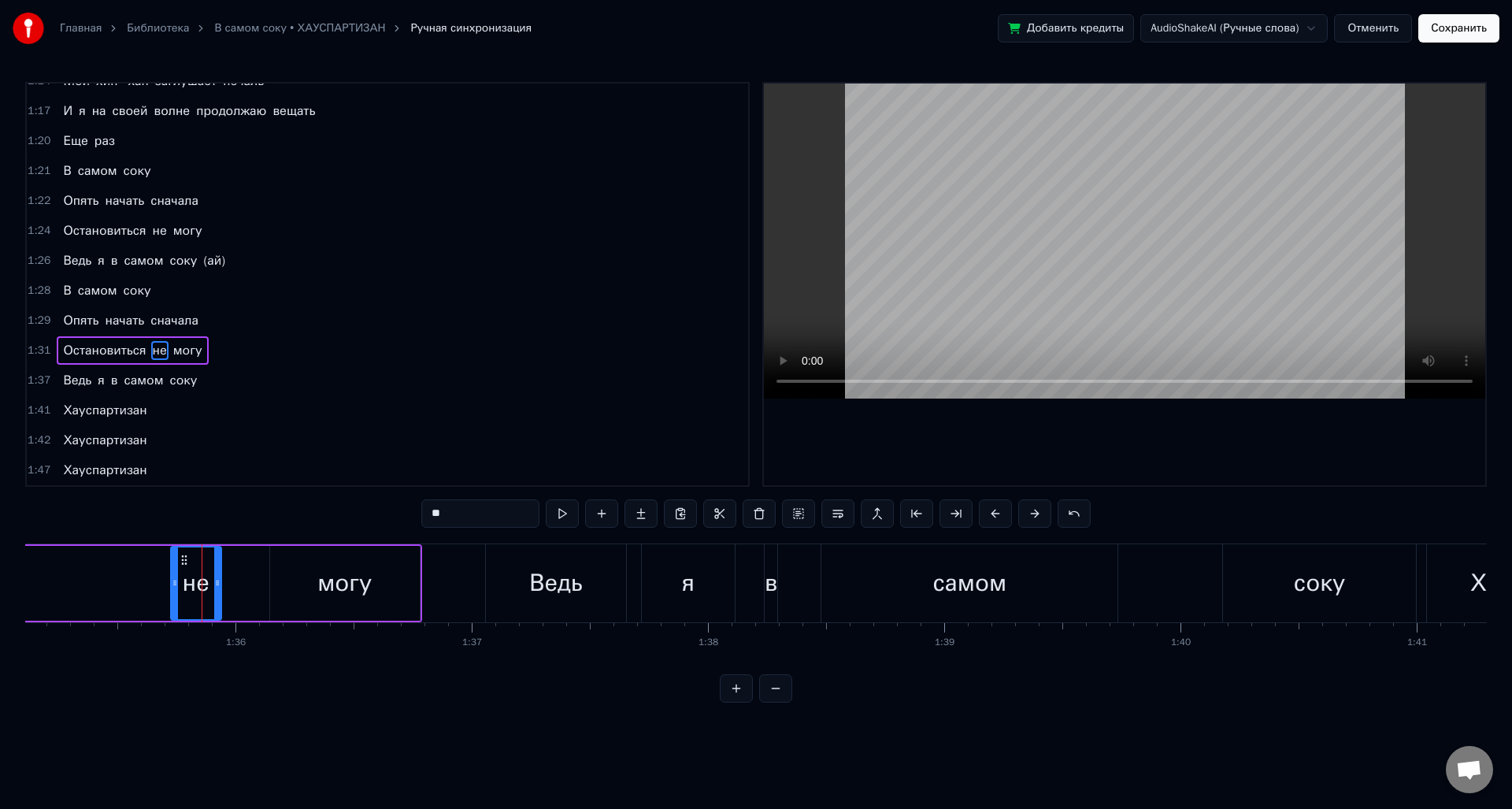 scroll, scrollTop: 0, scrollLeft: 22567, axis: horizontal 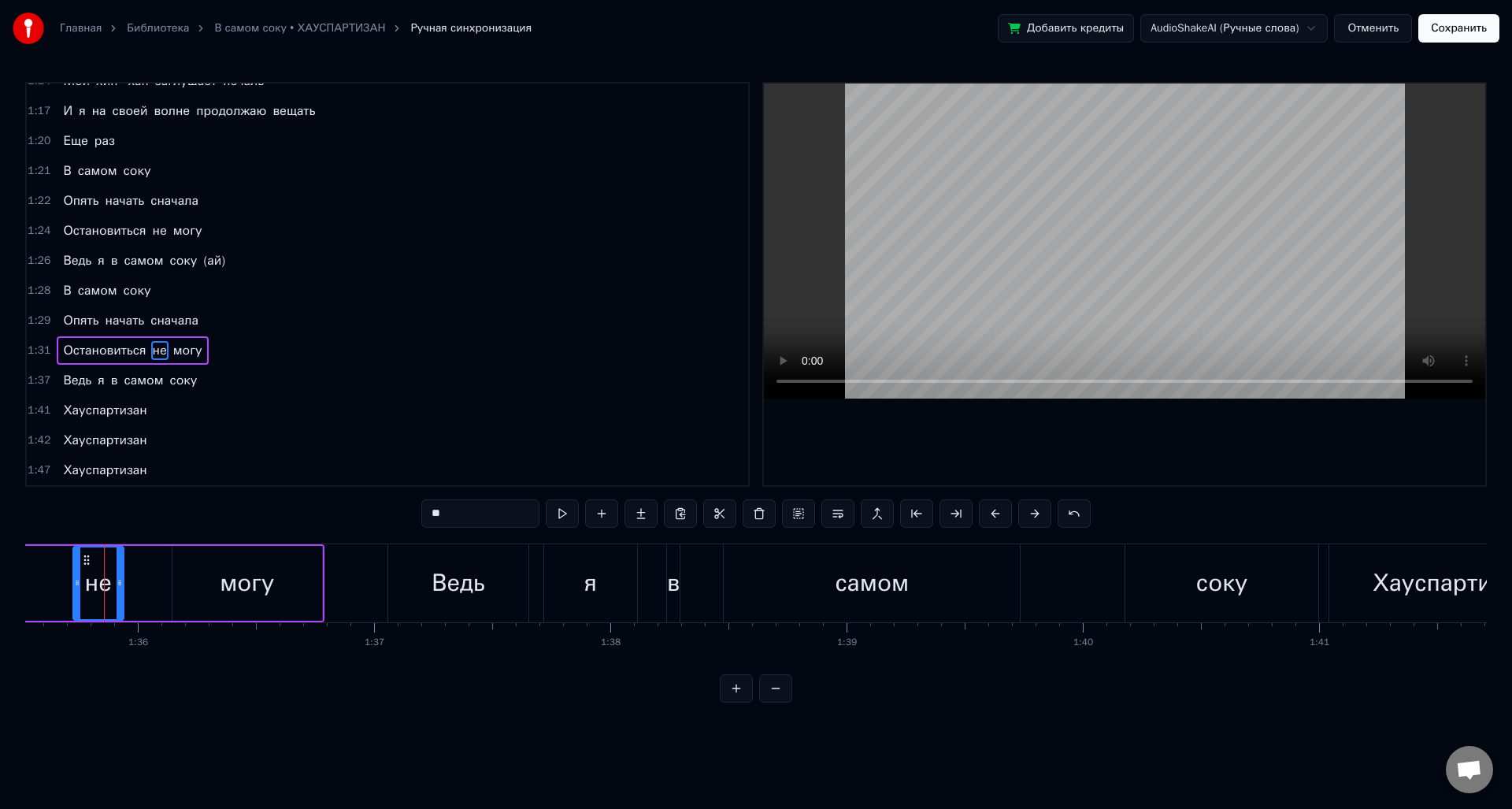 click at bounding box center (776, 688) 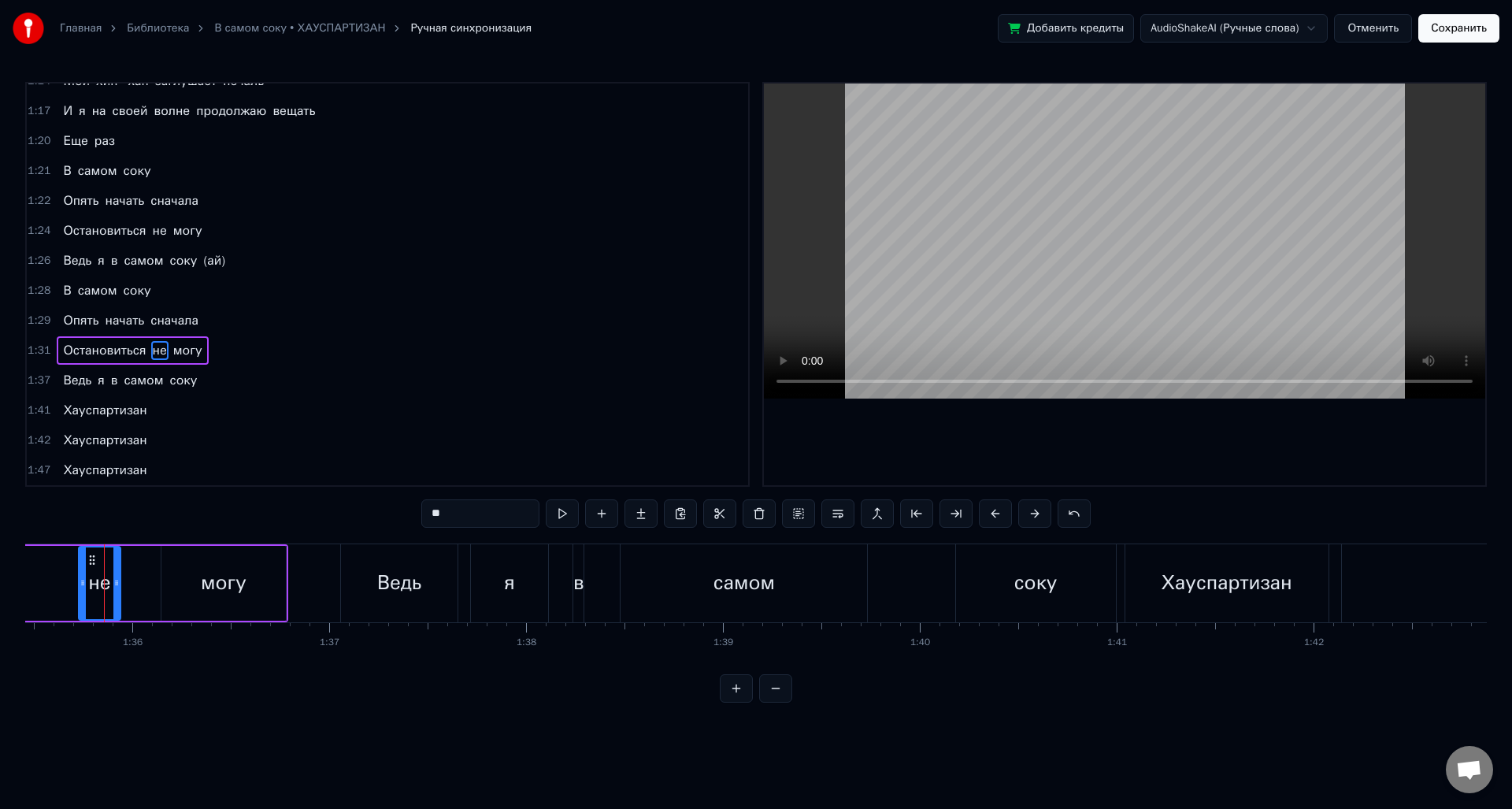 click at bounding box center (776, 688) 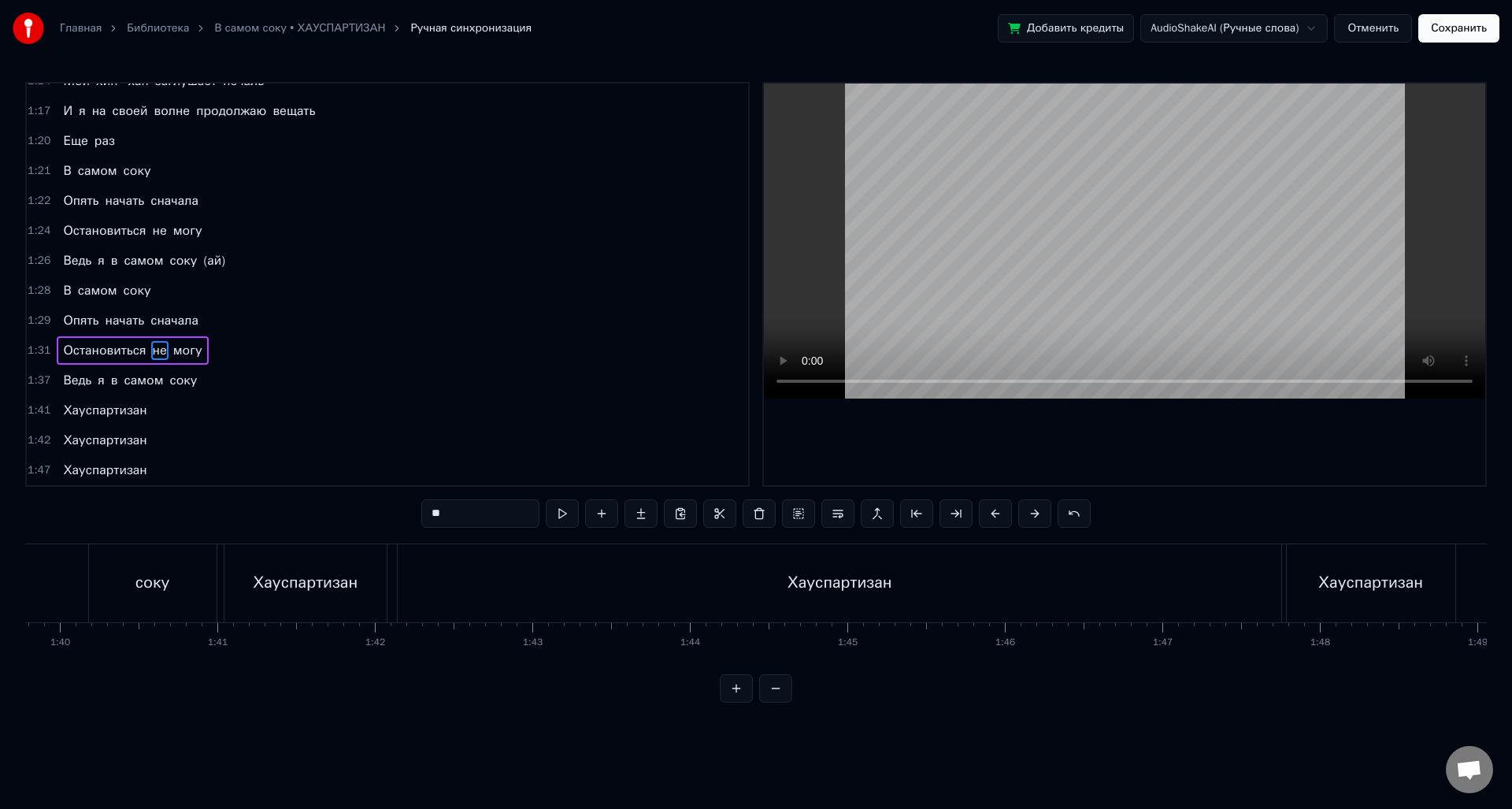 click at bounding box center [776, 688] 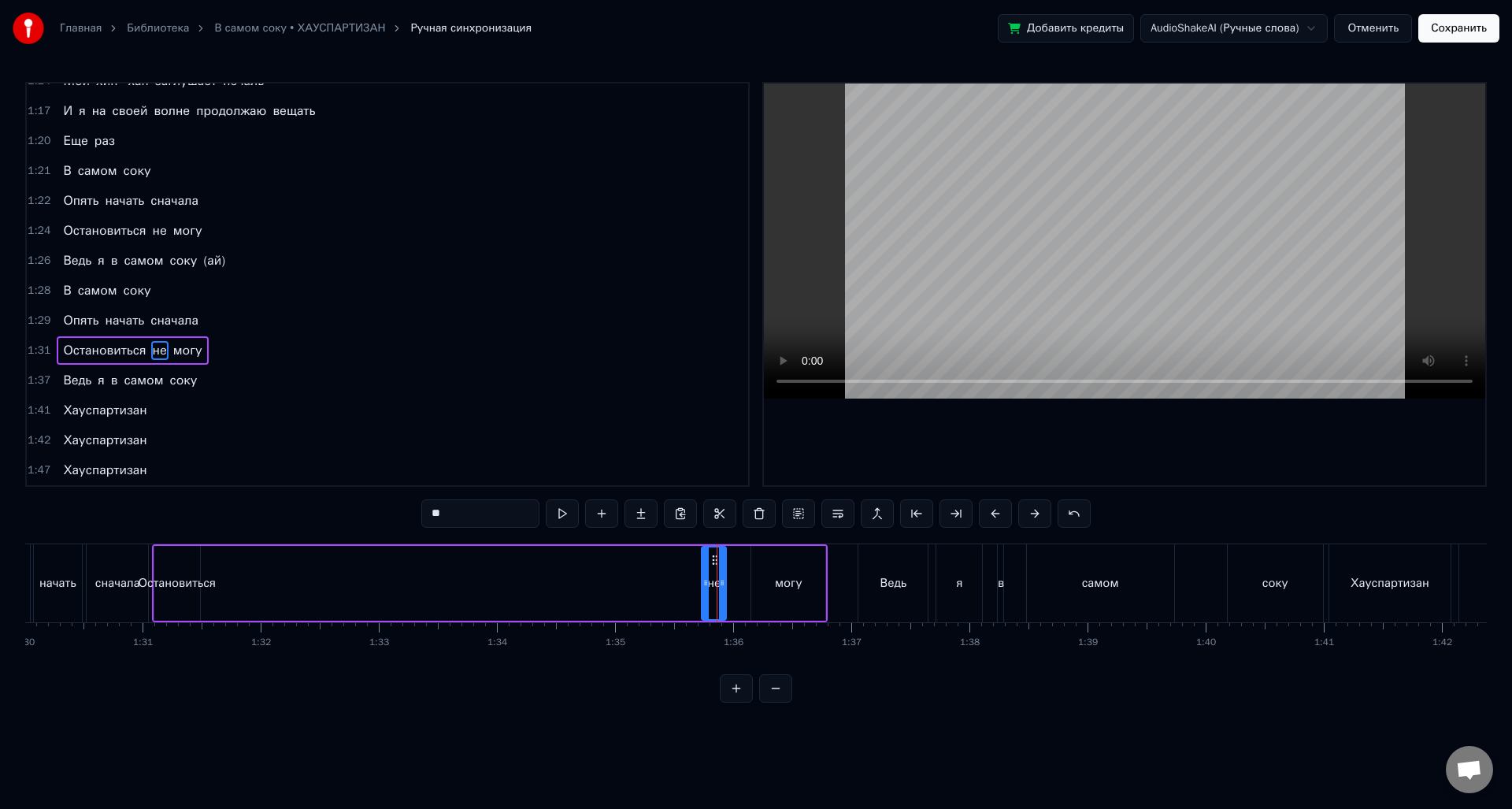 scroll, scrollTop: 0, scrollLeft: 10189, axis: horizontal 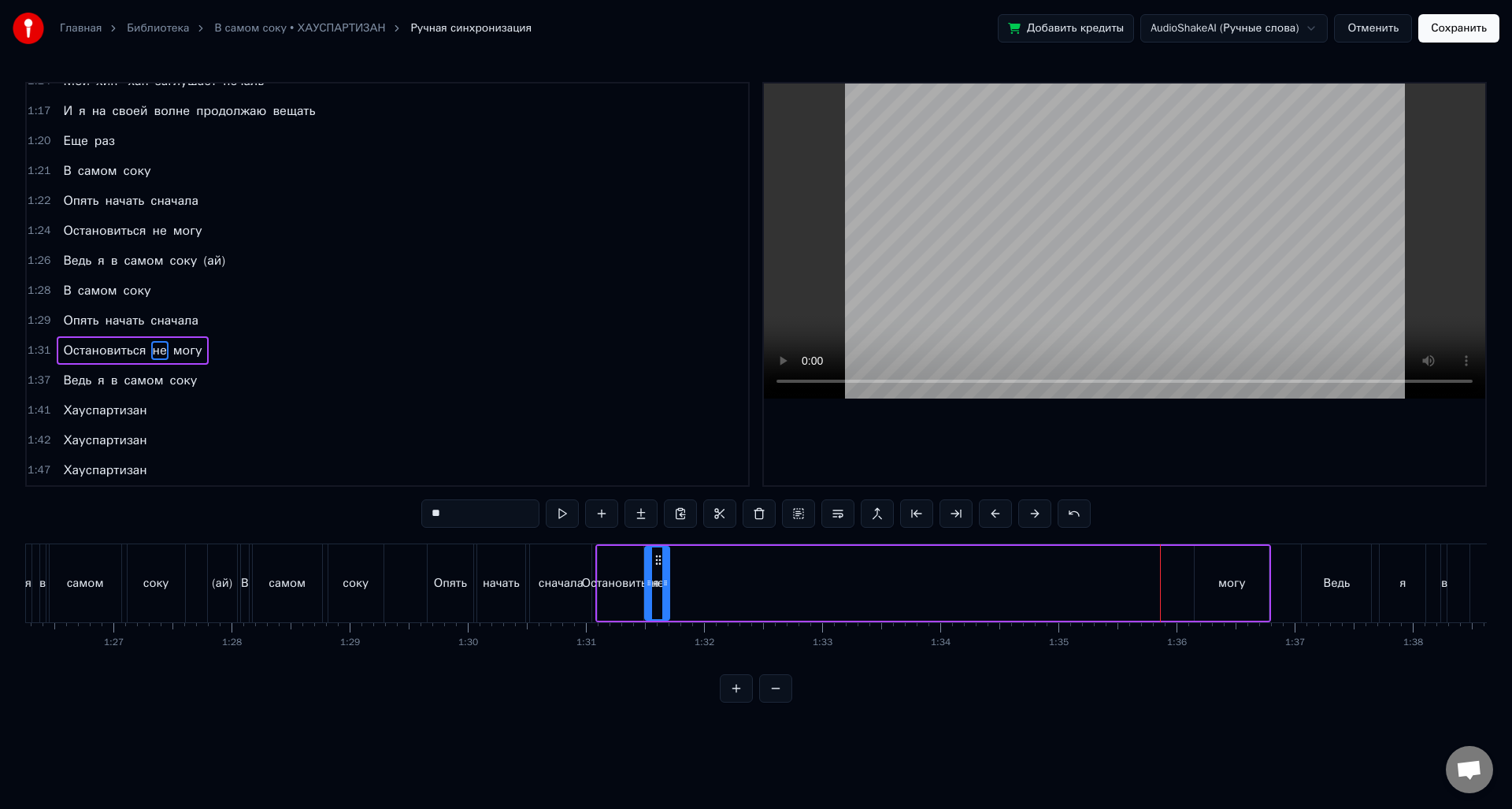 drag, startPoint x: 1157, startPoint y: 559, endPoint x: 746, endPoint y: 571, distance: 411.1751 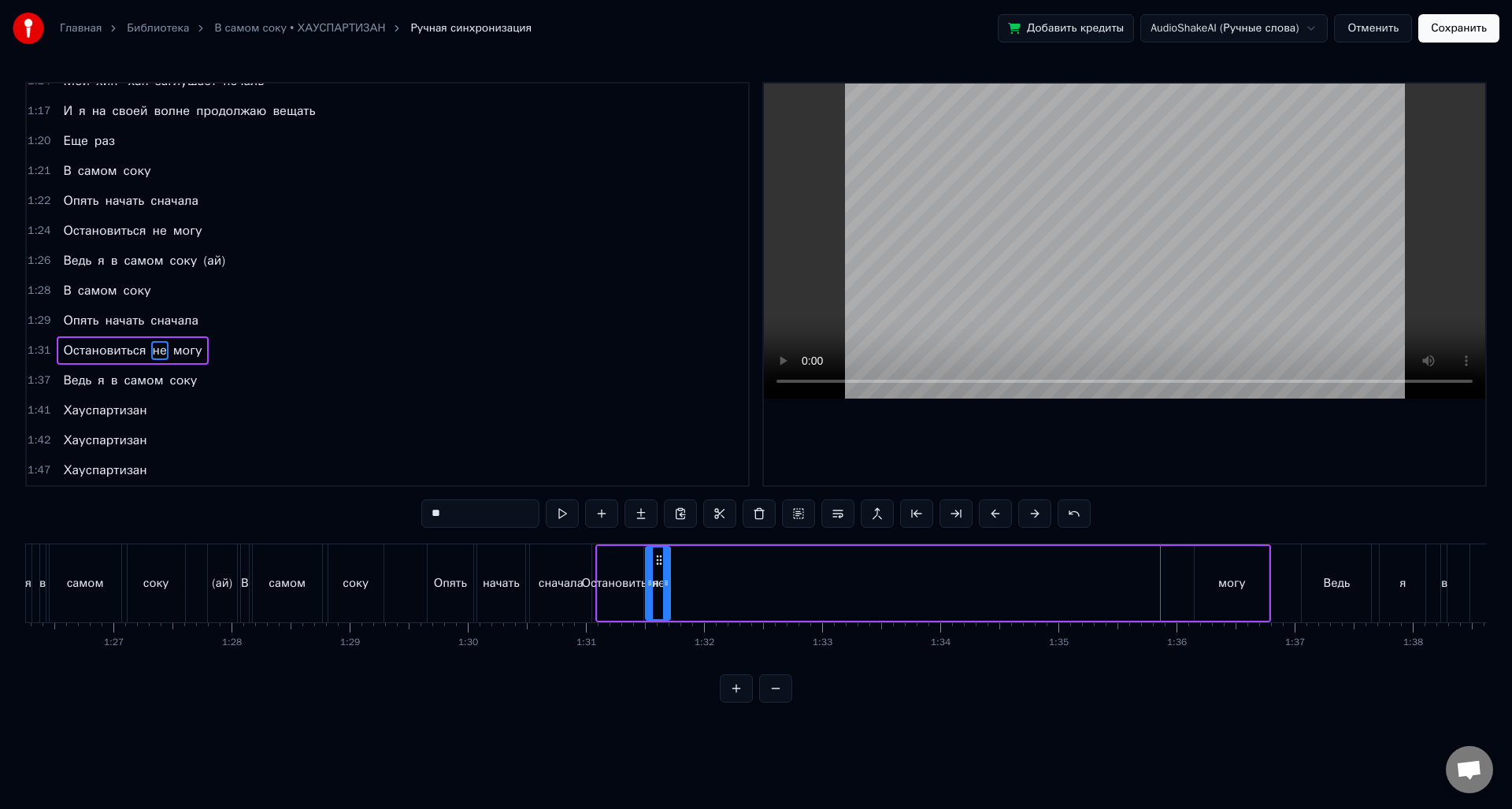 click on "могу" at bounding box center [1232, 583] 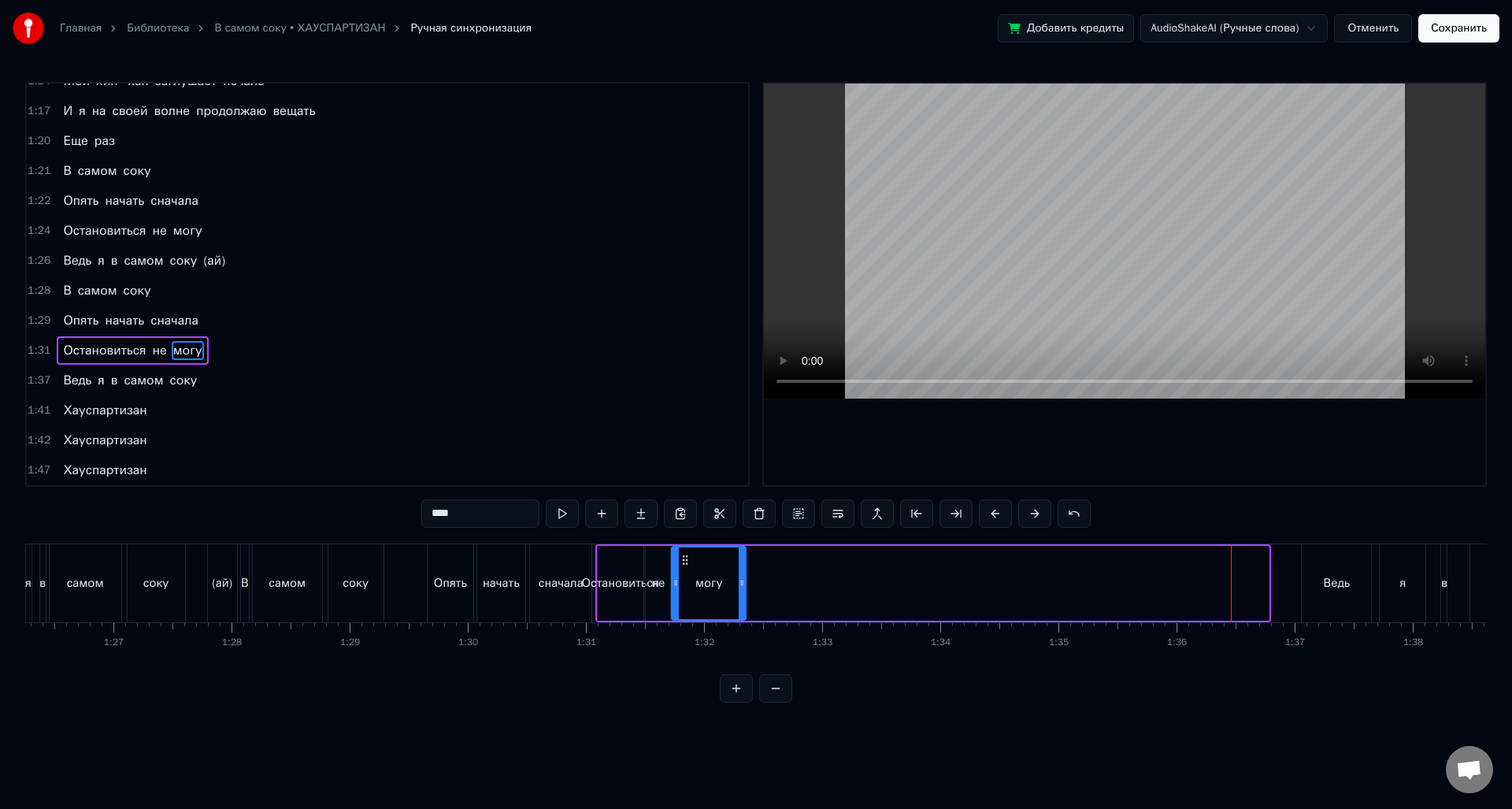 drag, startPoint x: 1210, startPoint y: 558, endPoint x: 687, endPoint y: 551, distance: 523.0468 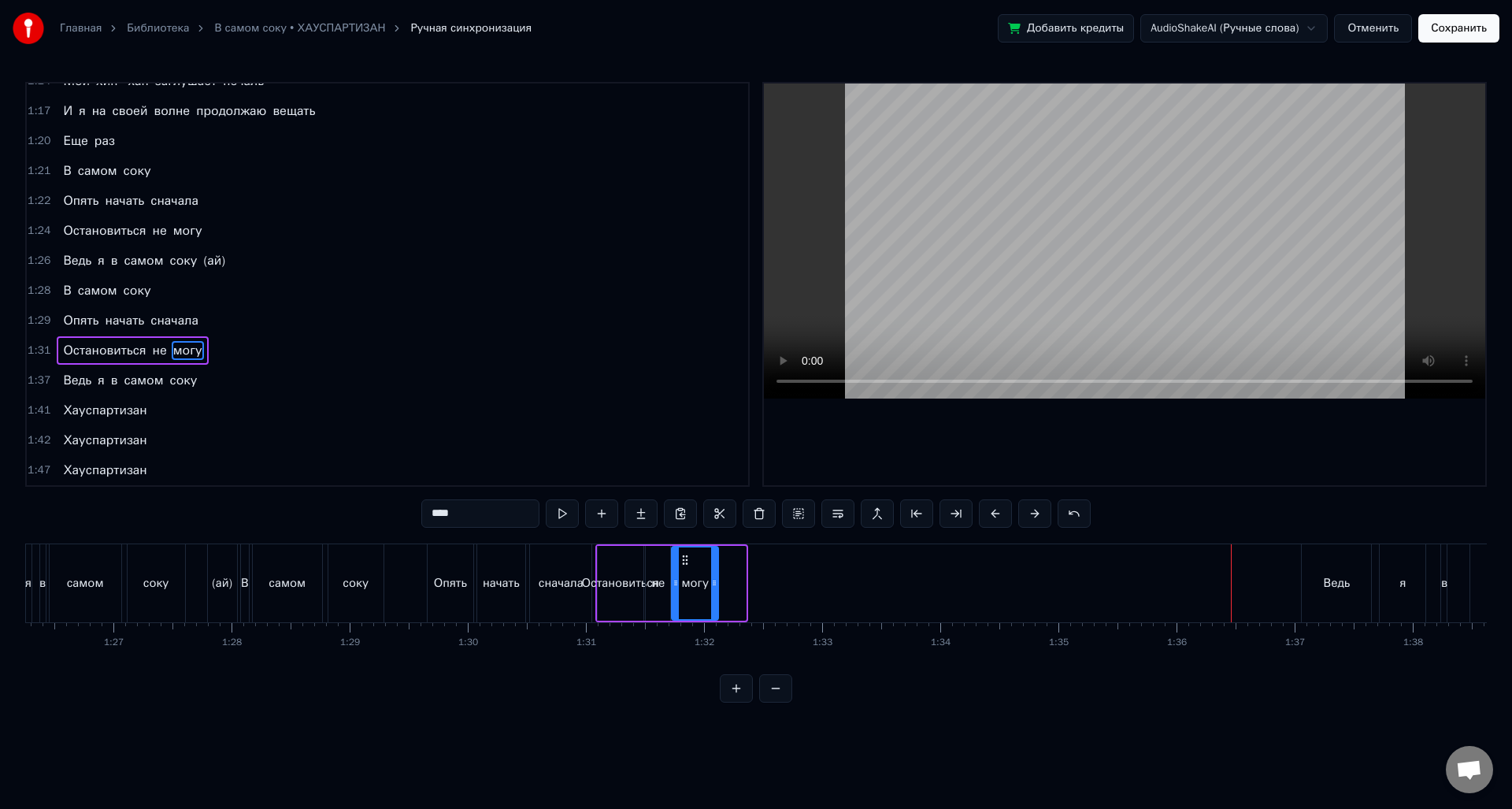 drag, startPoint x: 744, startPoint y: 586, endPoint x: 717, endPoint y: 587, distance: 27.018512 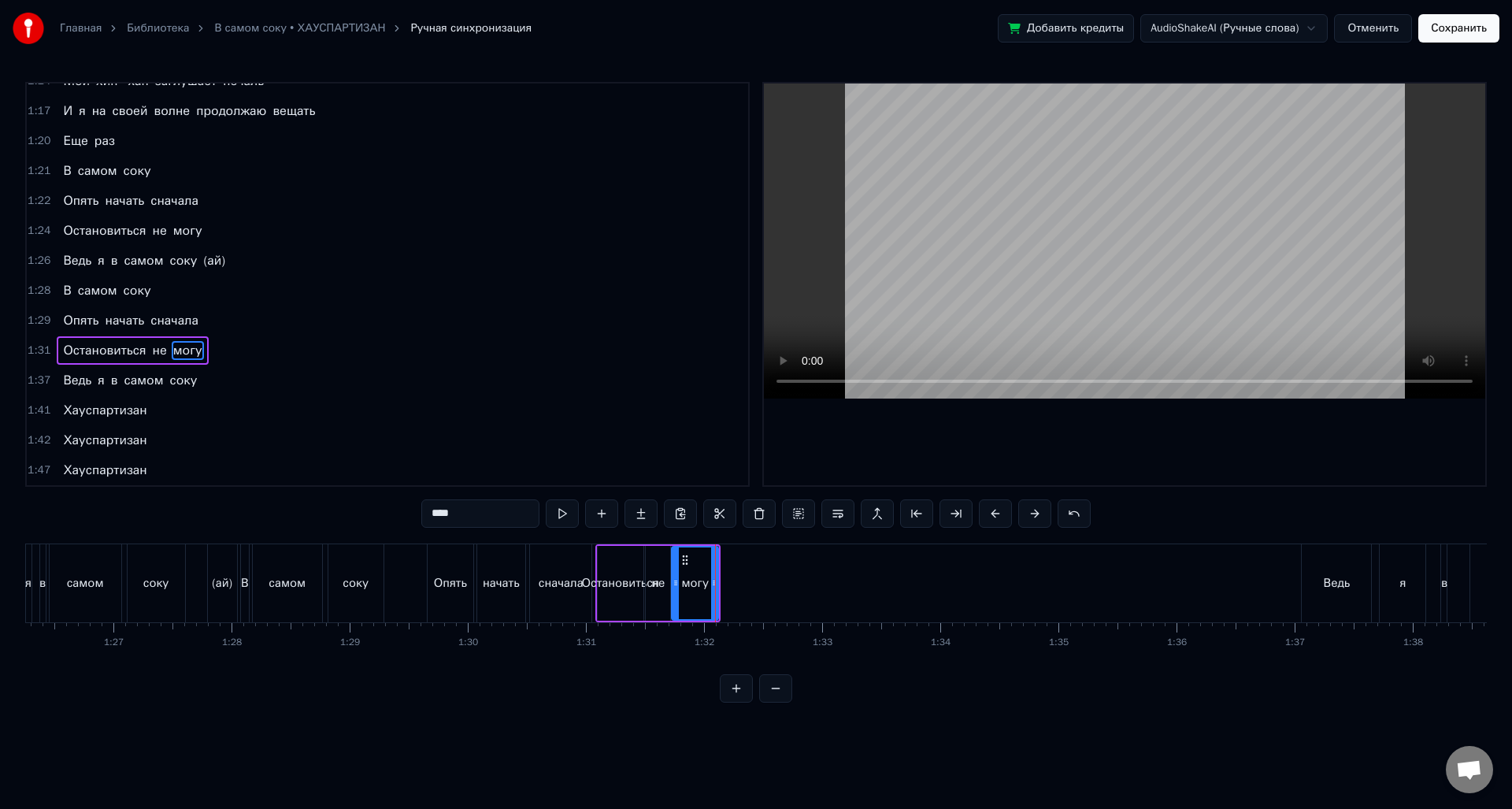 click on "Ведь" at bounding box center (1337, 583) 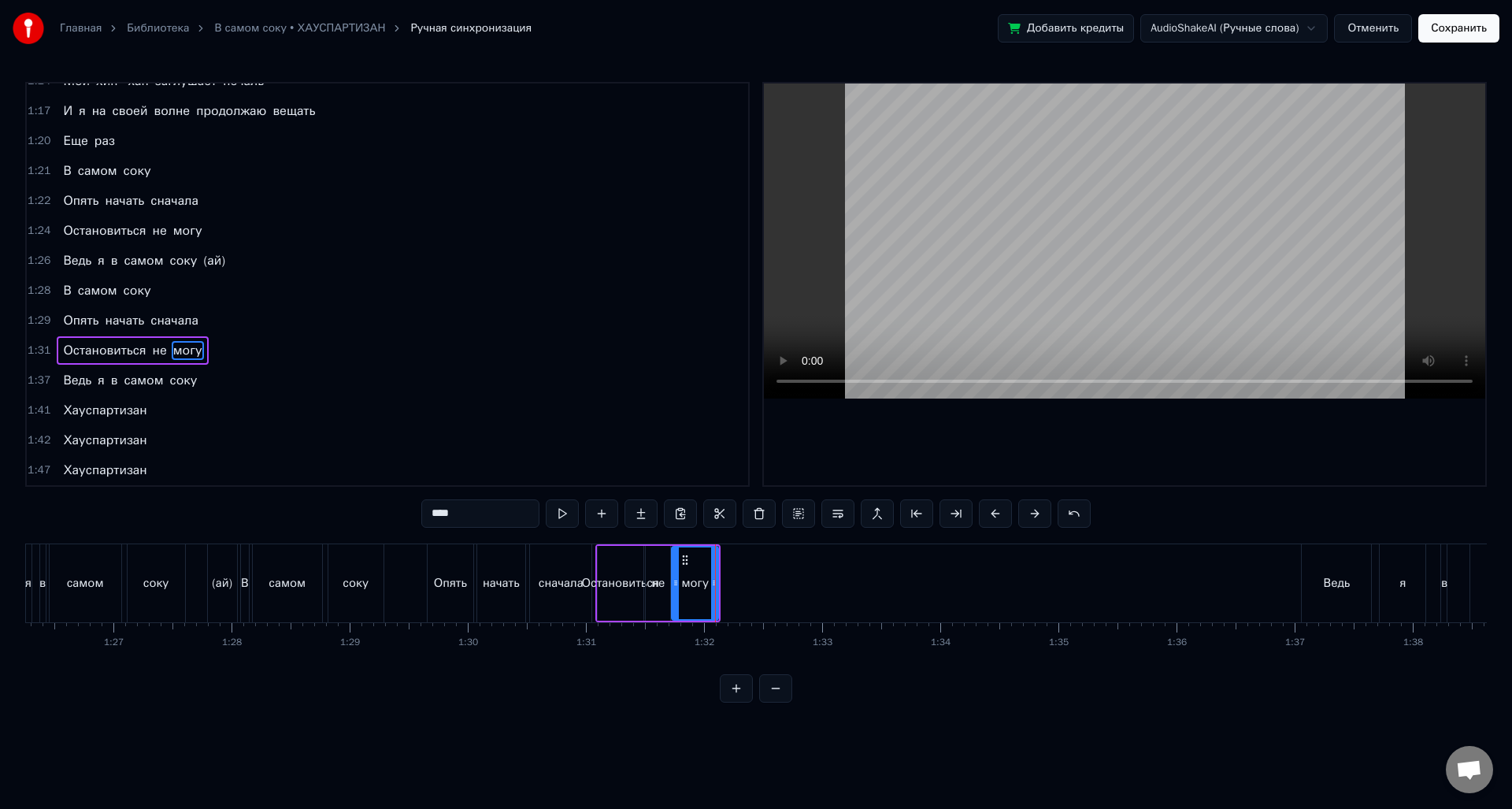 type on "****" 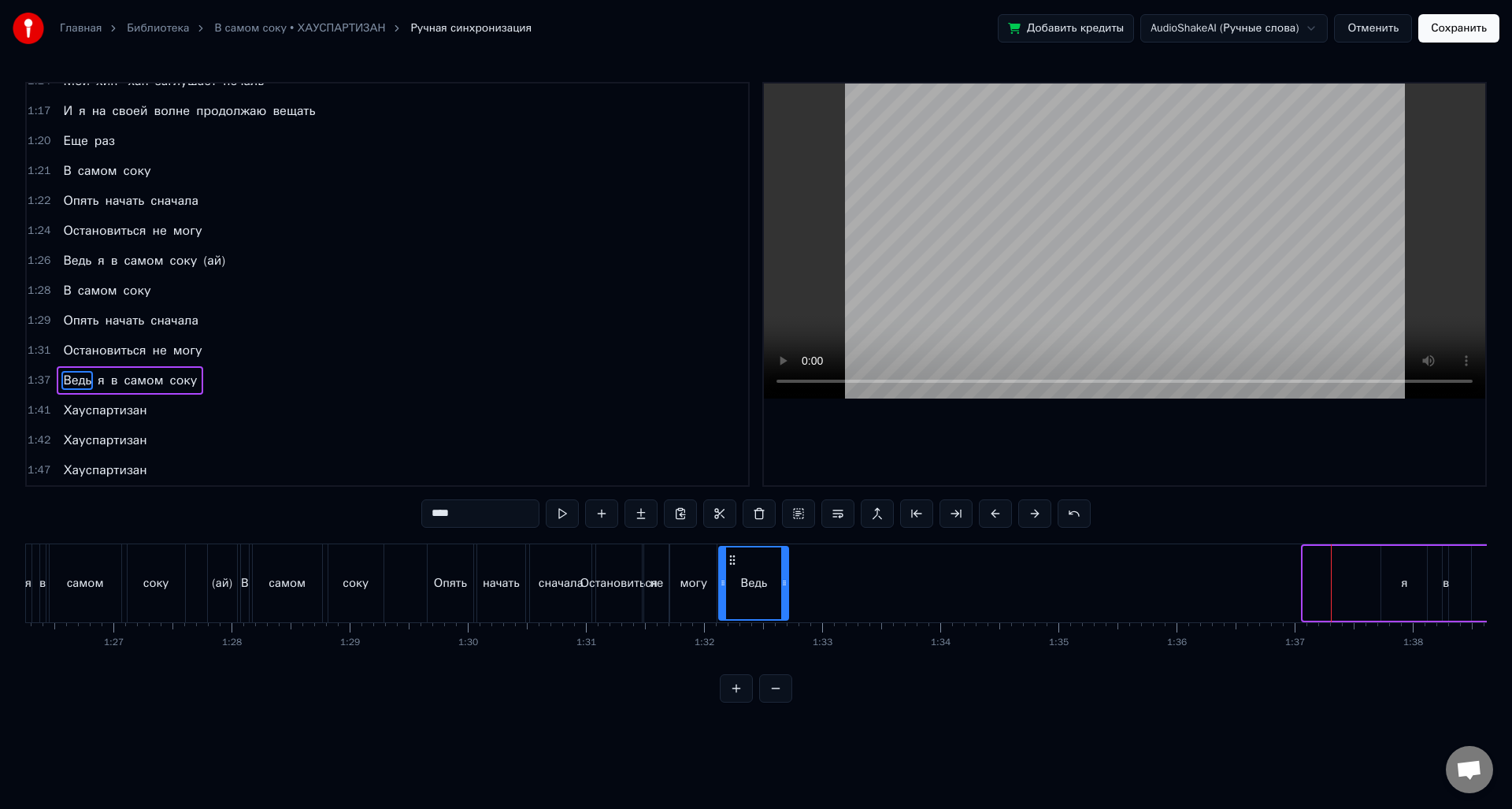 drag, startPoint x: 1317, startPoint y: 558, endPoint x: 732, endPoint y: 559, distance: 585.0009 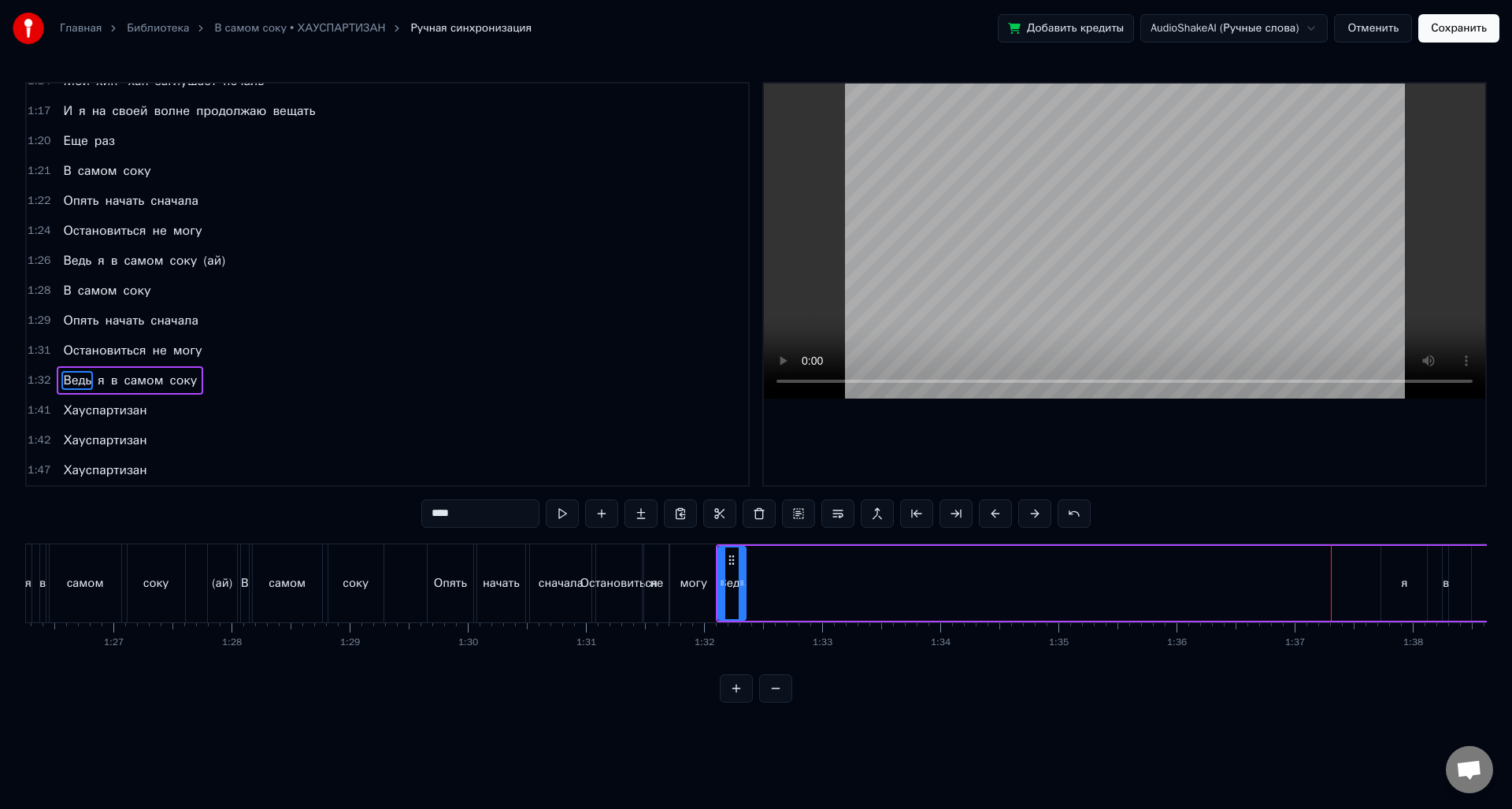 drag, startPoint x: 786, startPoint y: 588, endPoint x: 744, endPoint y: 584, distance: 42.19005 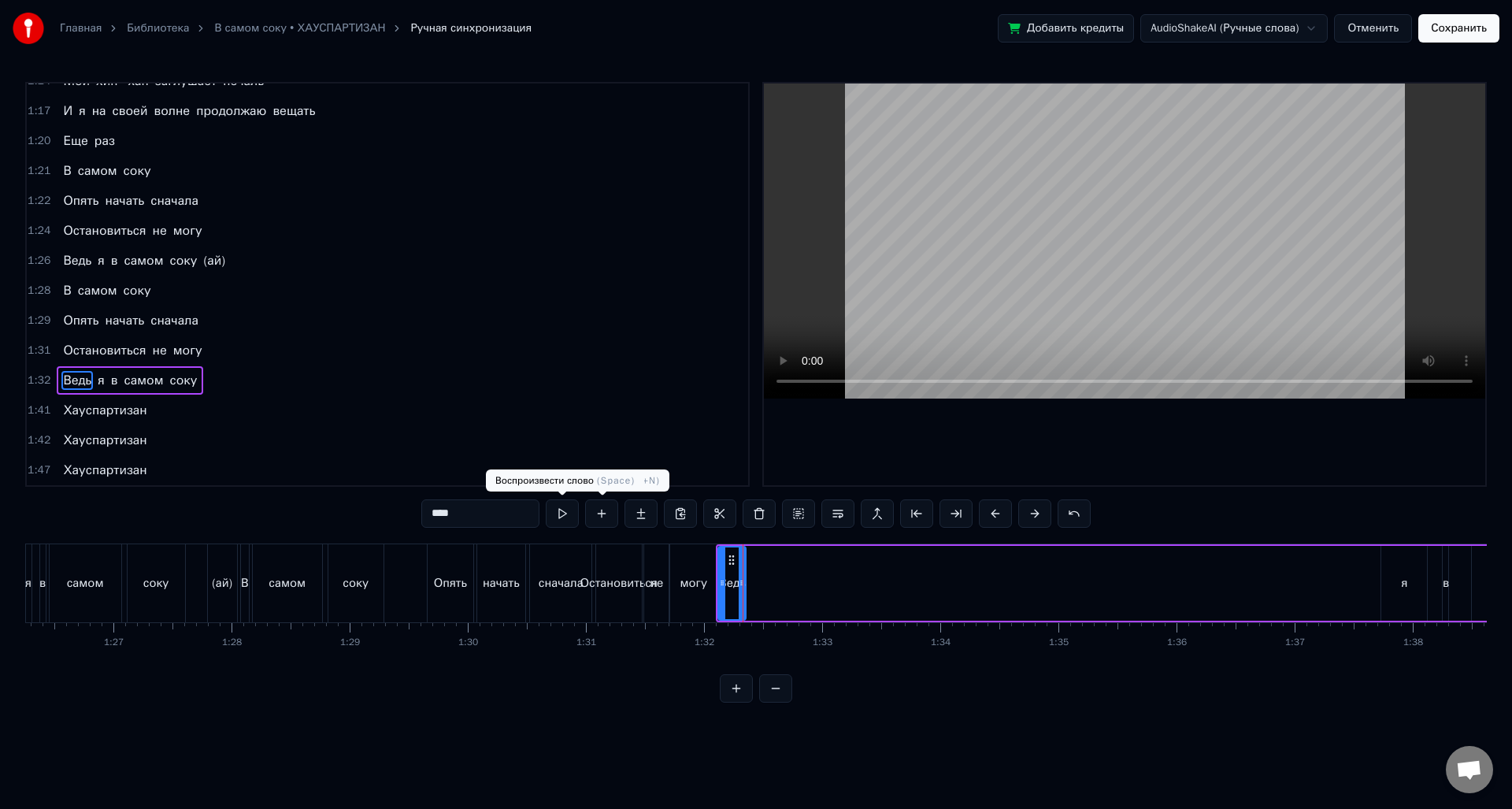 click at bounding box center [562, 514] 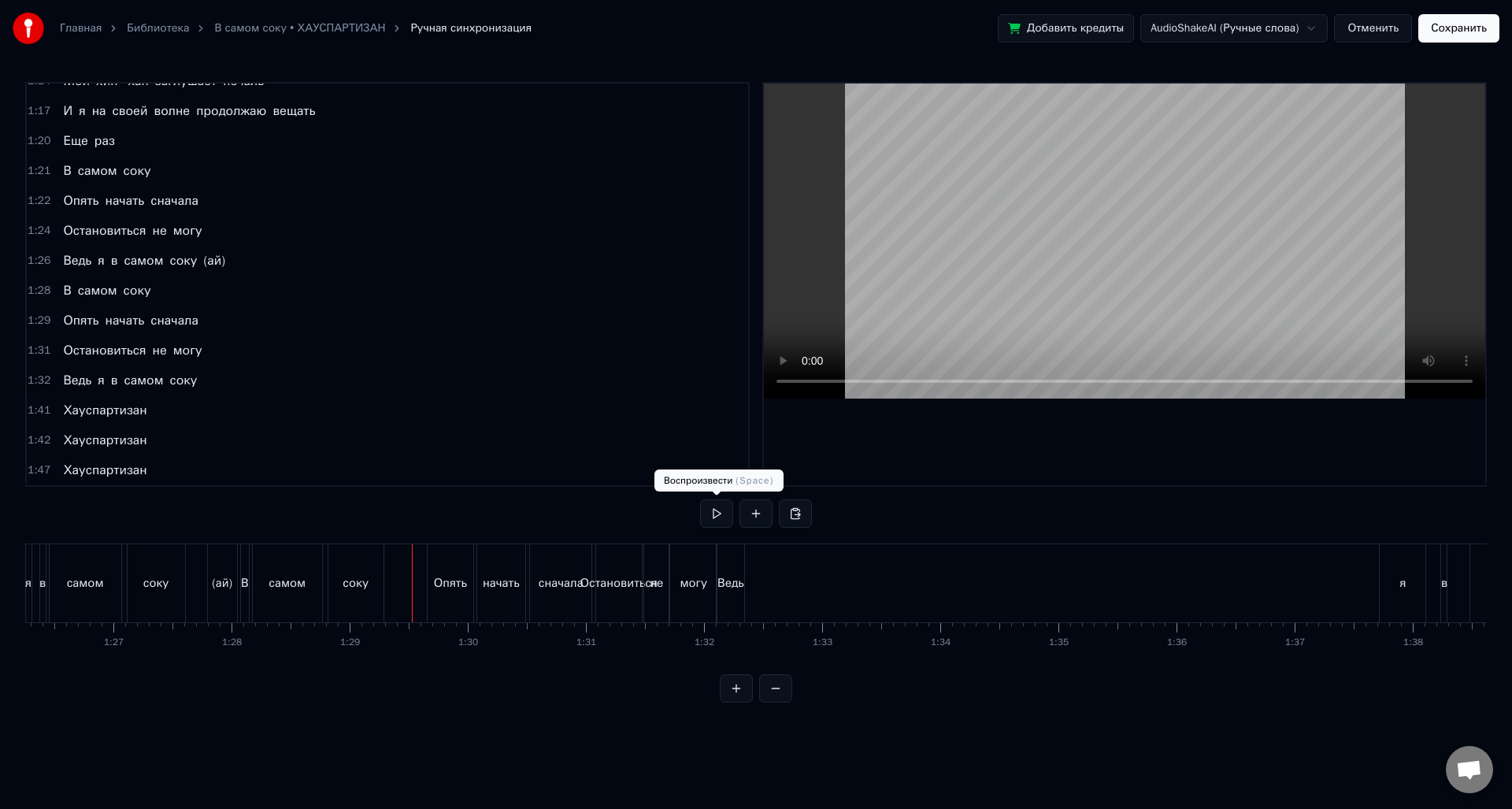 click at bounding box center [717, 514] 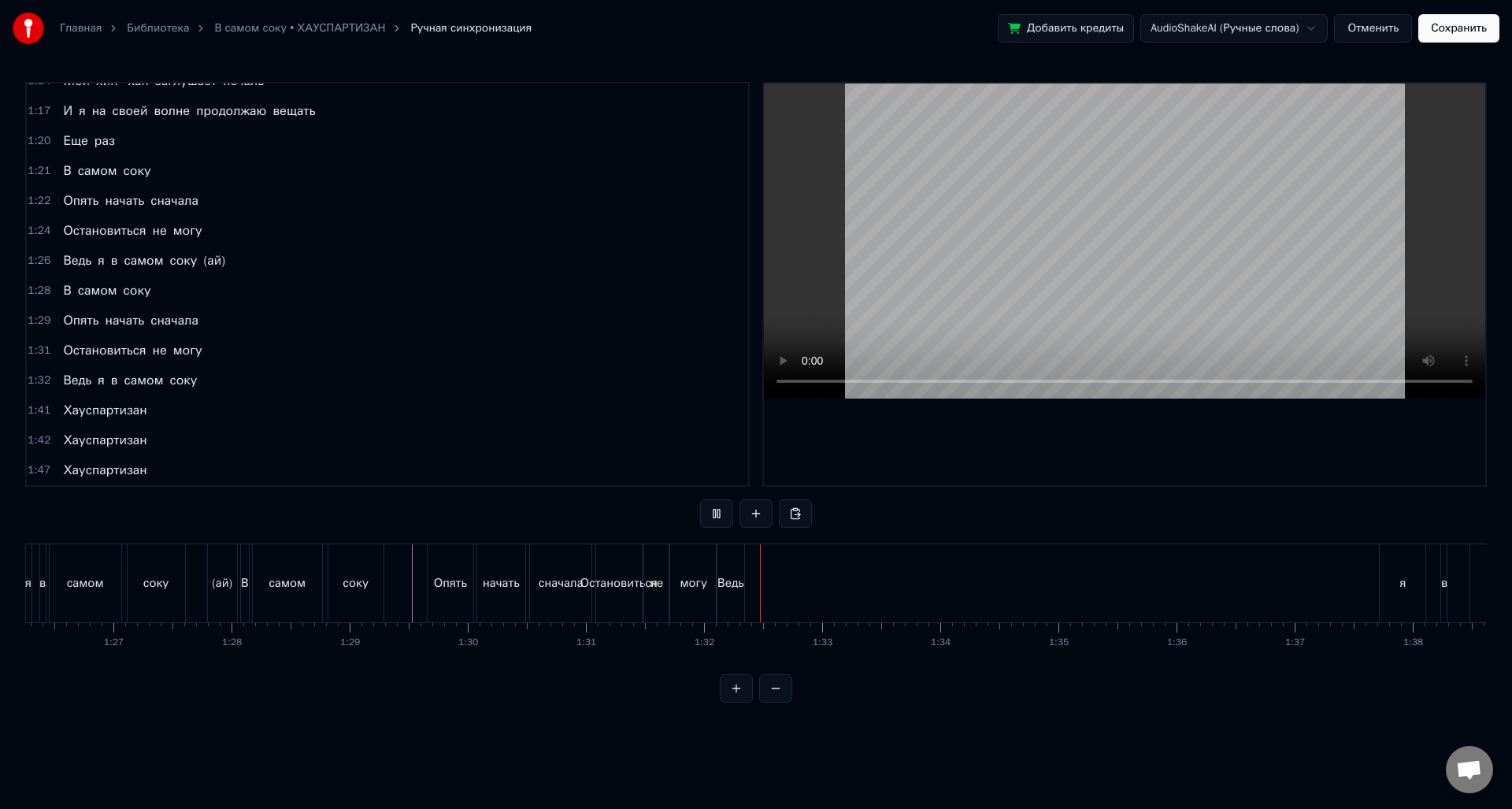 click at bounding box center (717, 514) 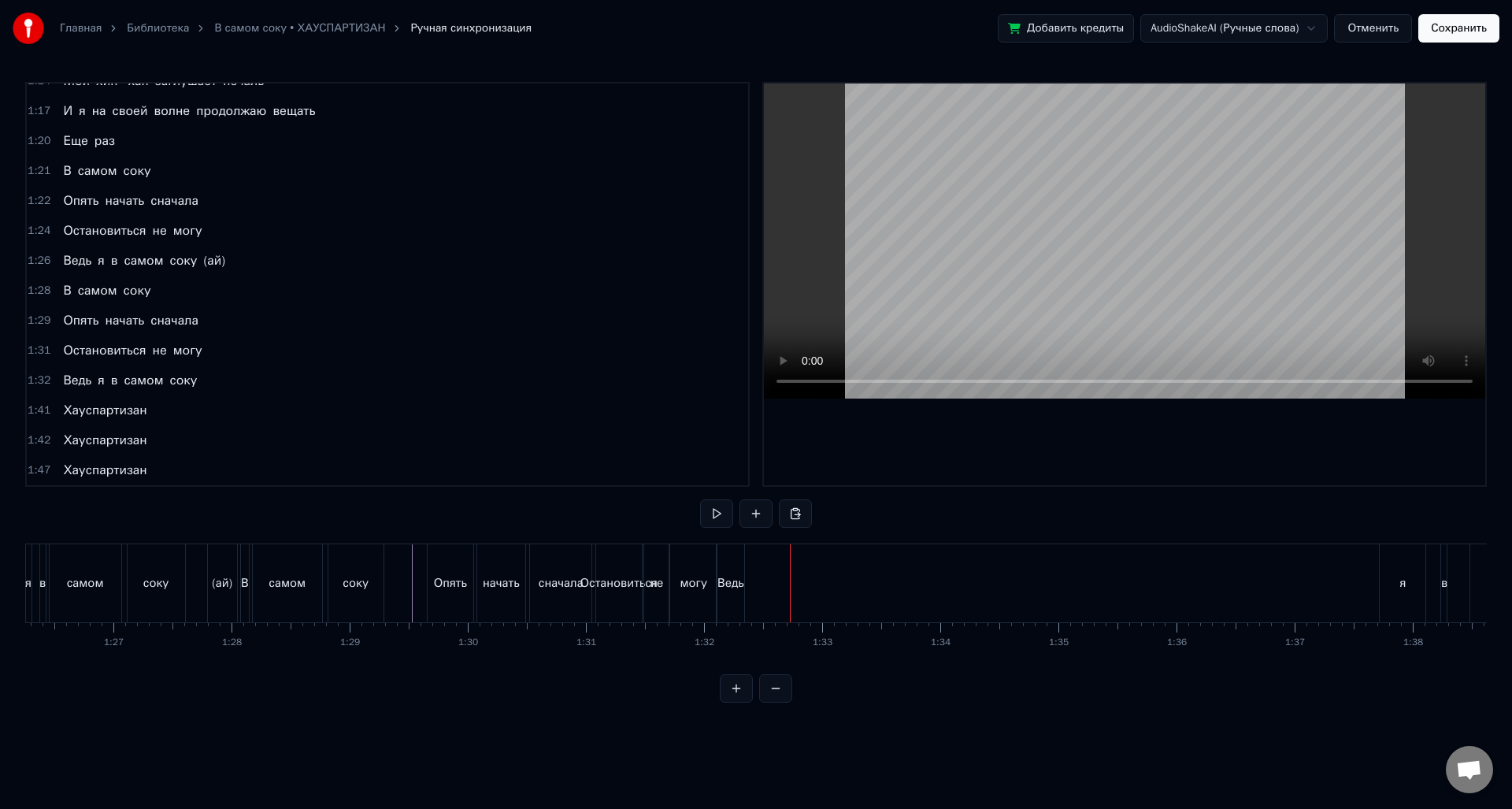 click on "Ведь" at bounding box center (731, 583) 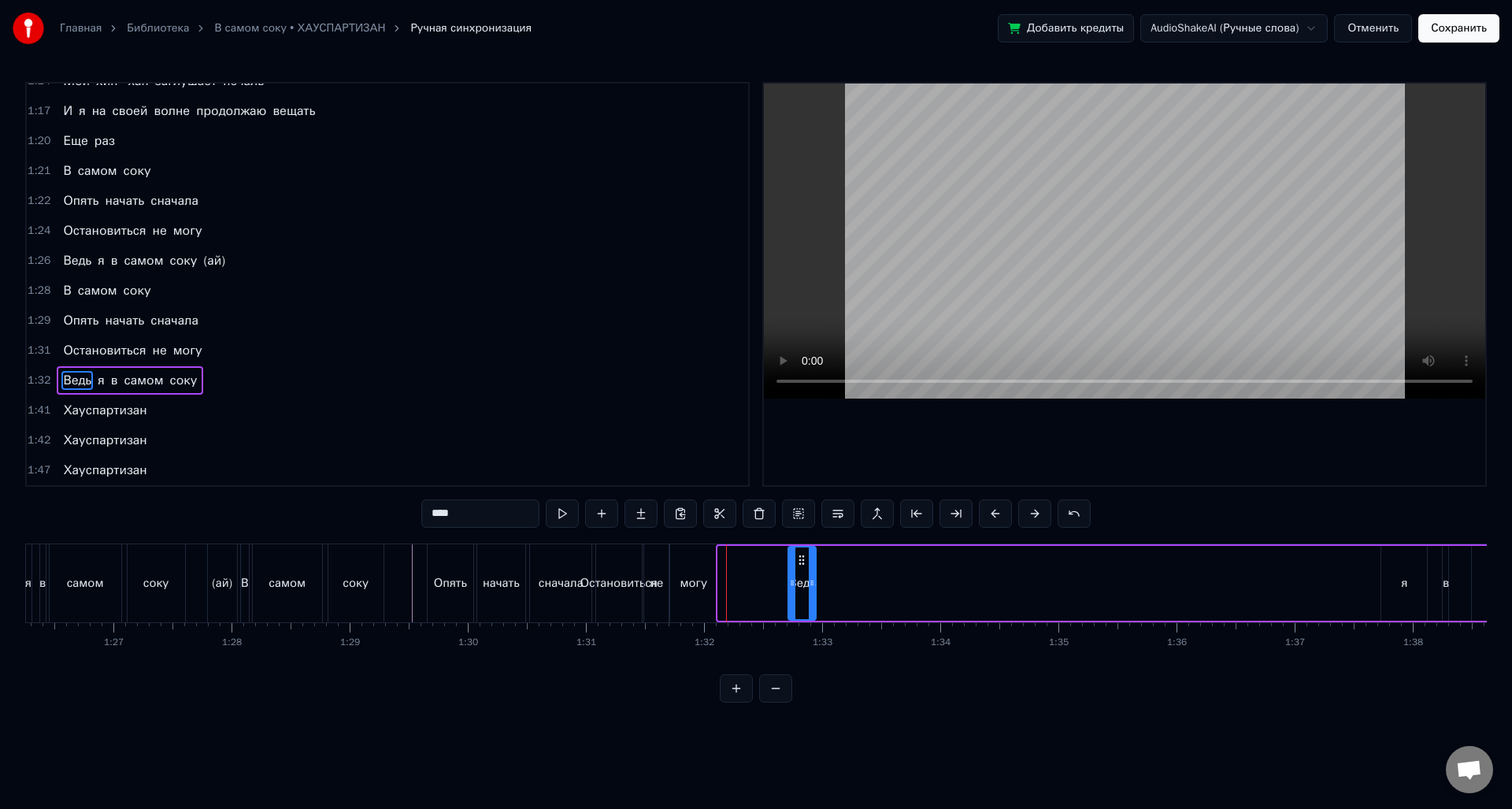 drag, startPoint x: 732, startPoint y: 560, endPoint x: 800, endPoint y: 563, distance: 68.06614 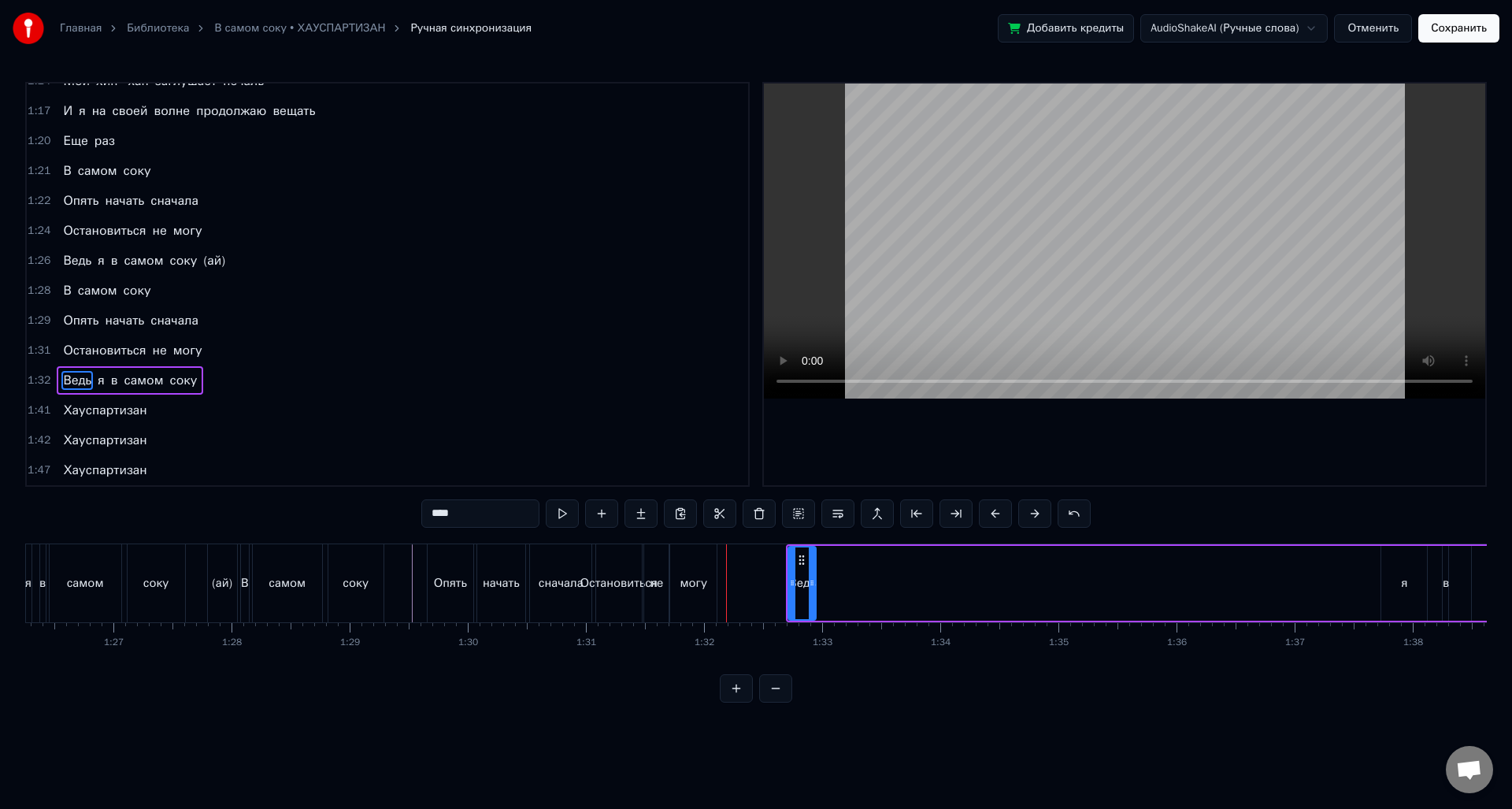 click on "могу" at bounding box center (694, 583) 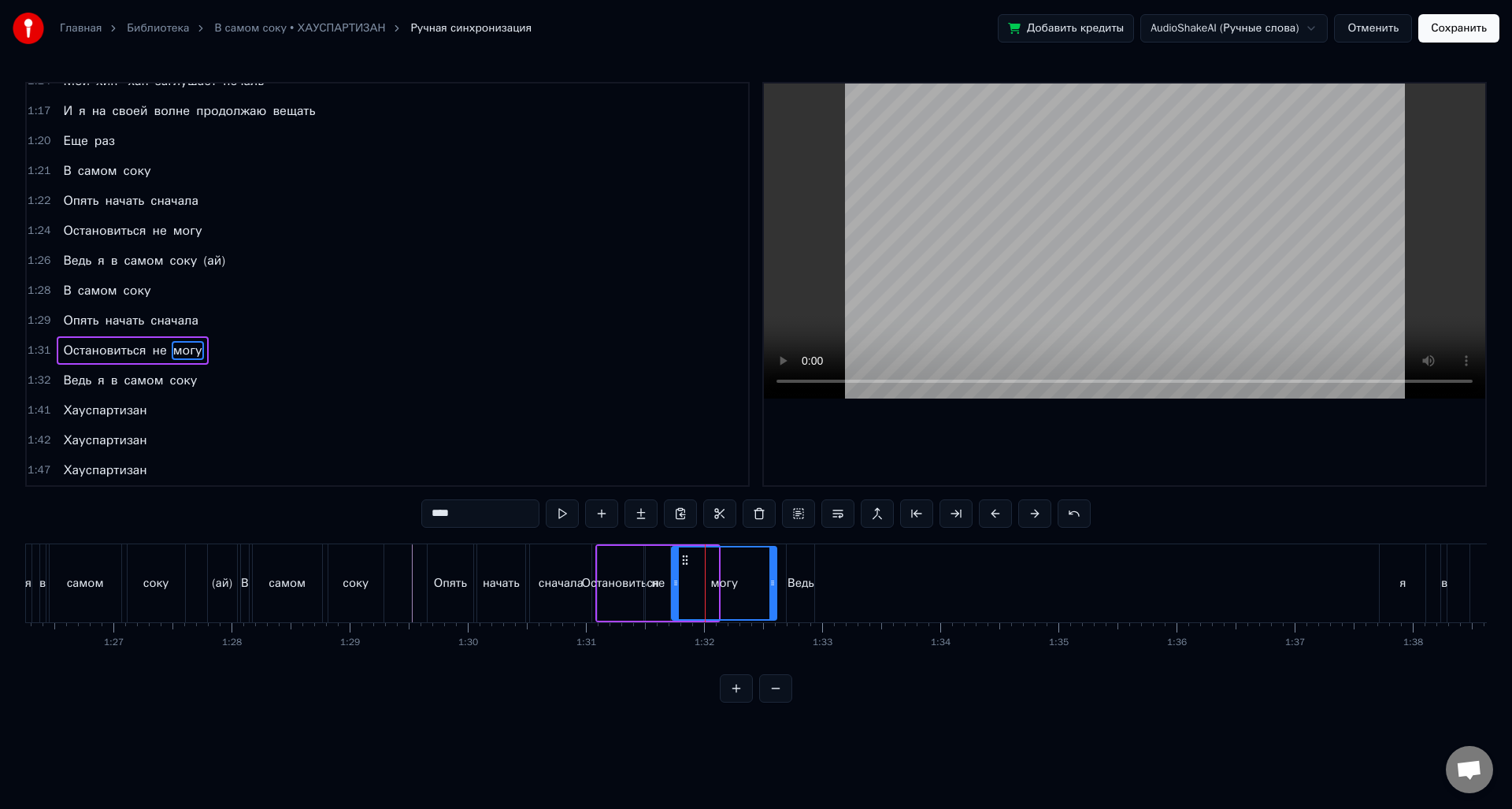 drag, startPoint x: 715, startPoint y: 582, endPoint x: 776, endPoint y: 584, distance: 61.032778 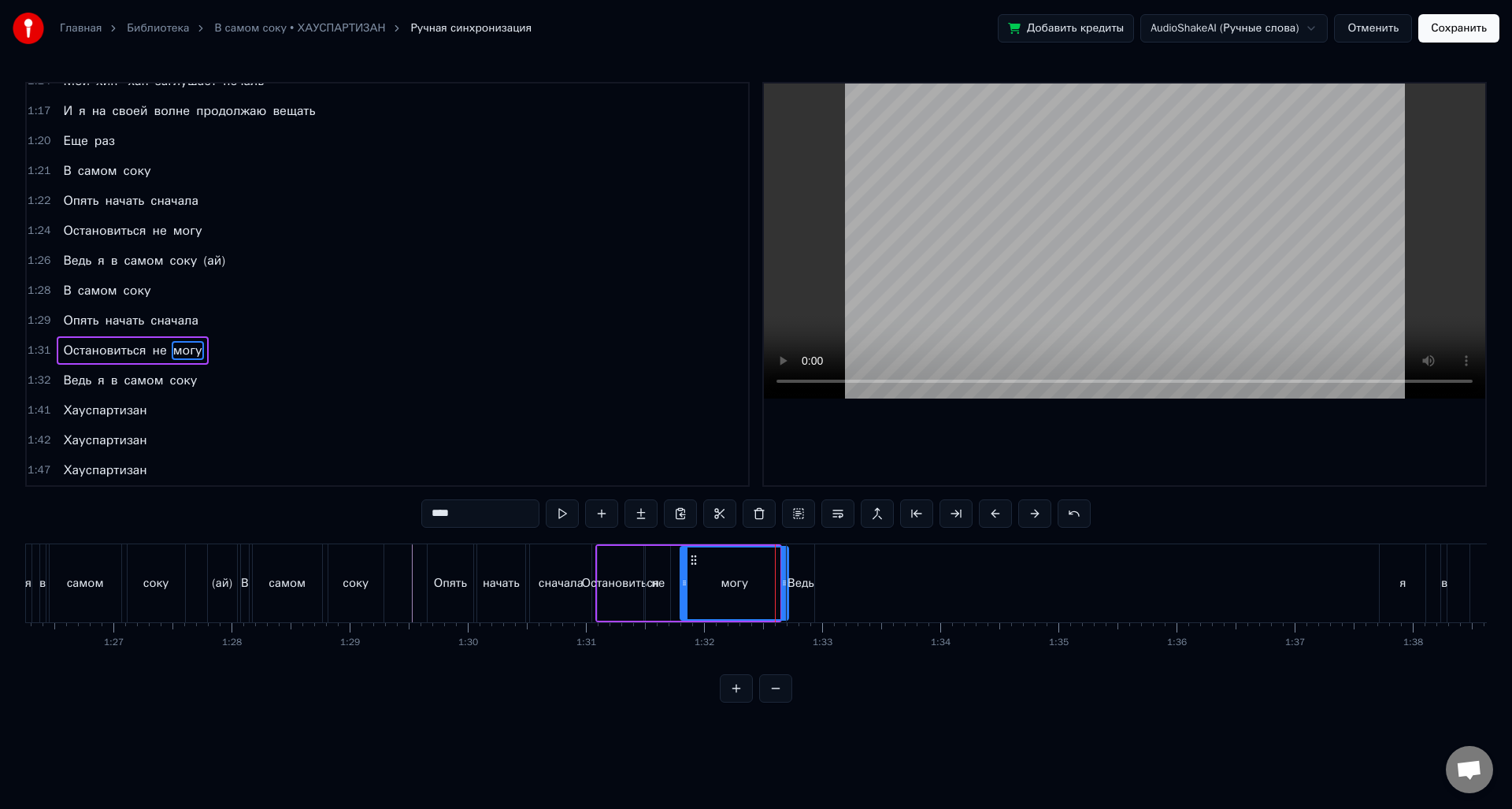 drag, startPoint x: 682, startPoint y: 559, endPoint x: 691, endPoint y: 560, distance: 9.0553851 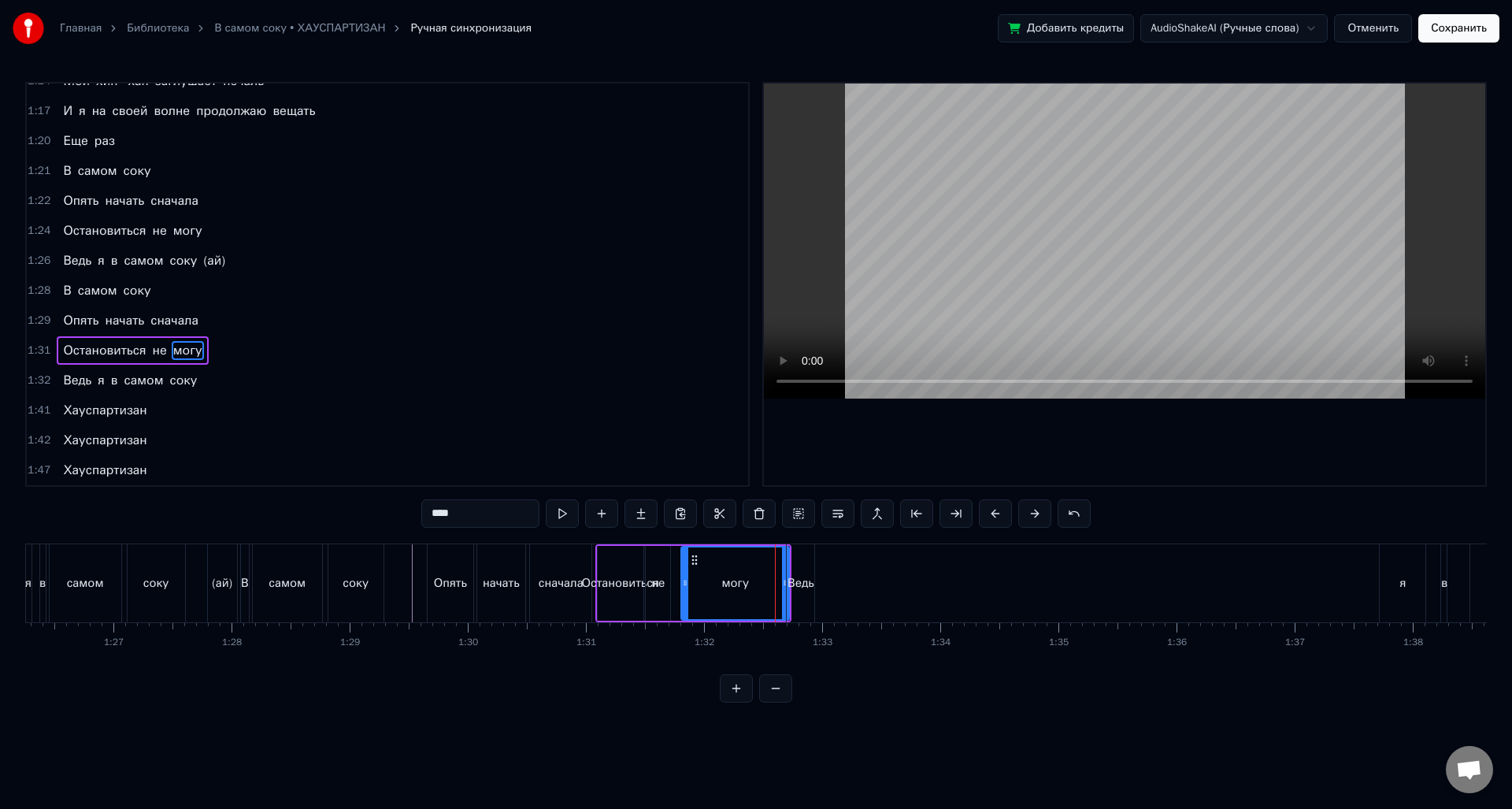 click on "не" at bounding box center (658, 583) 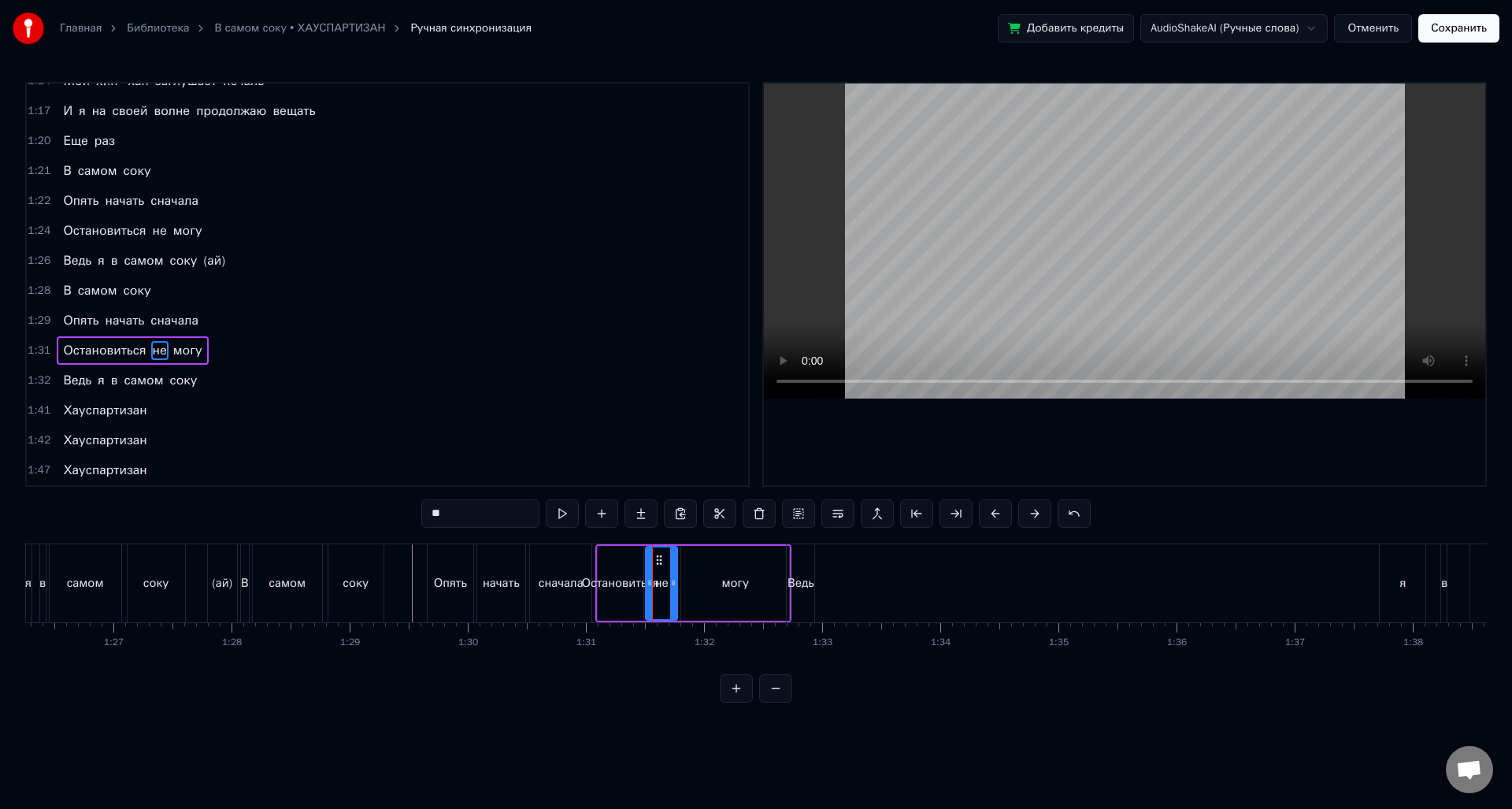 click 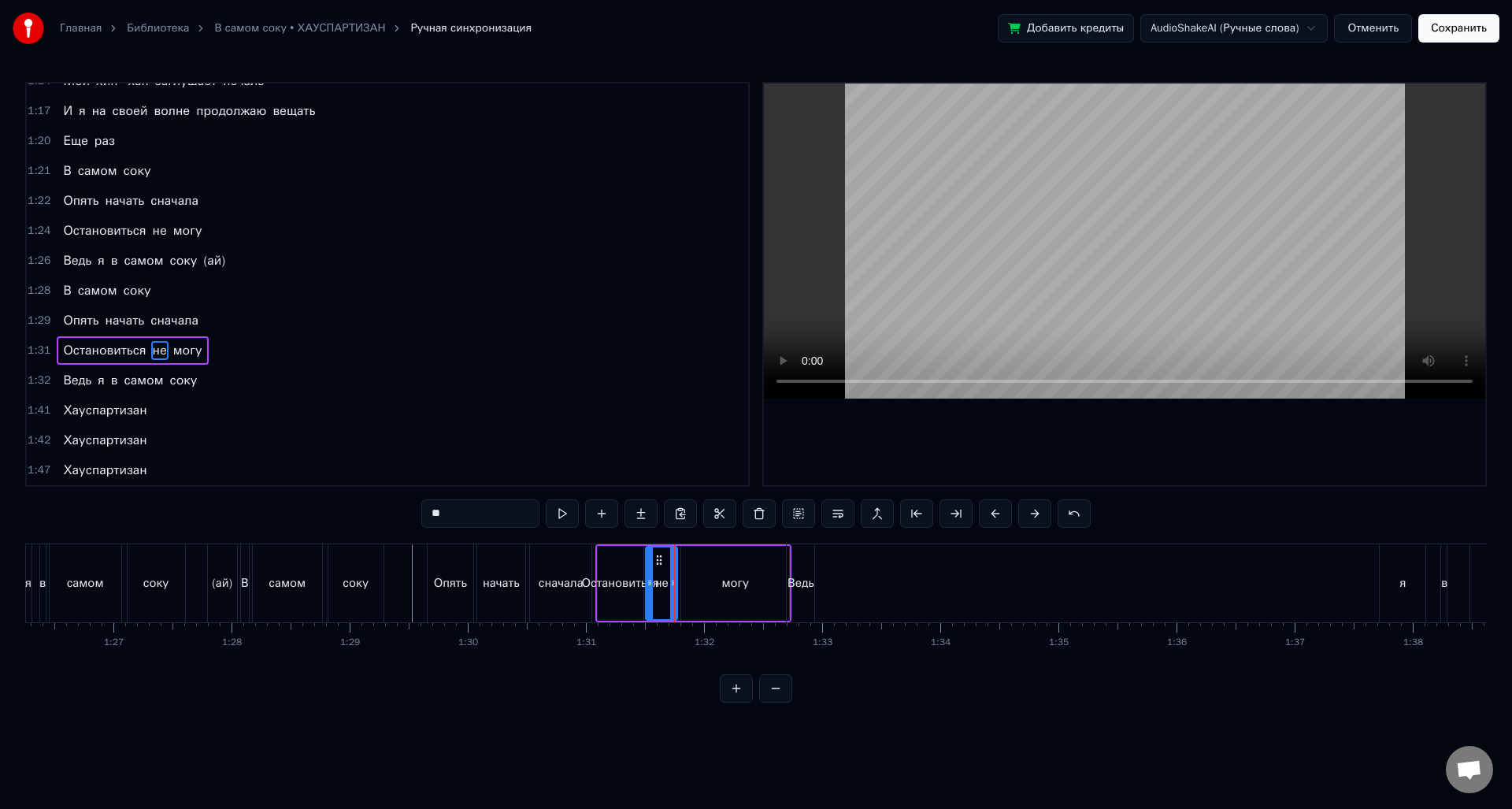 click on "могу" at bounding box center (735, 583) 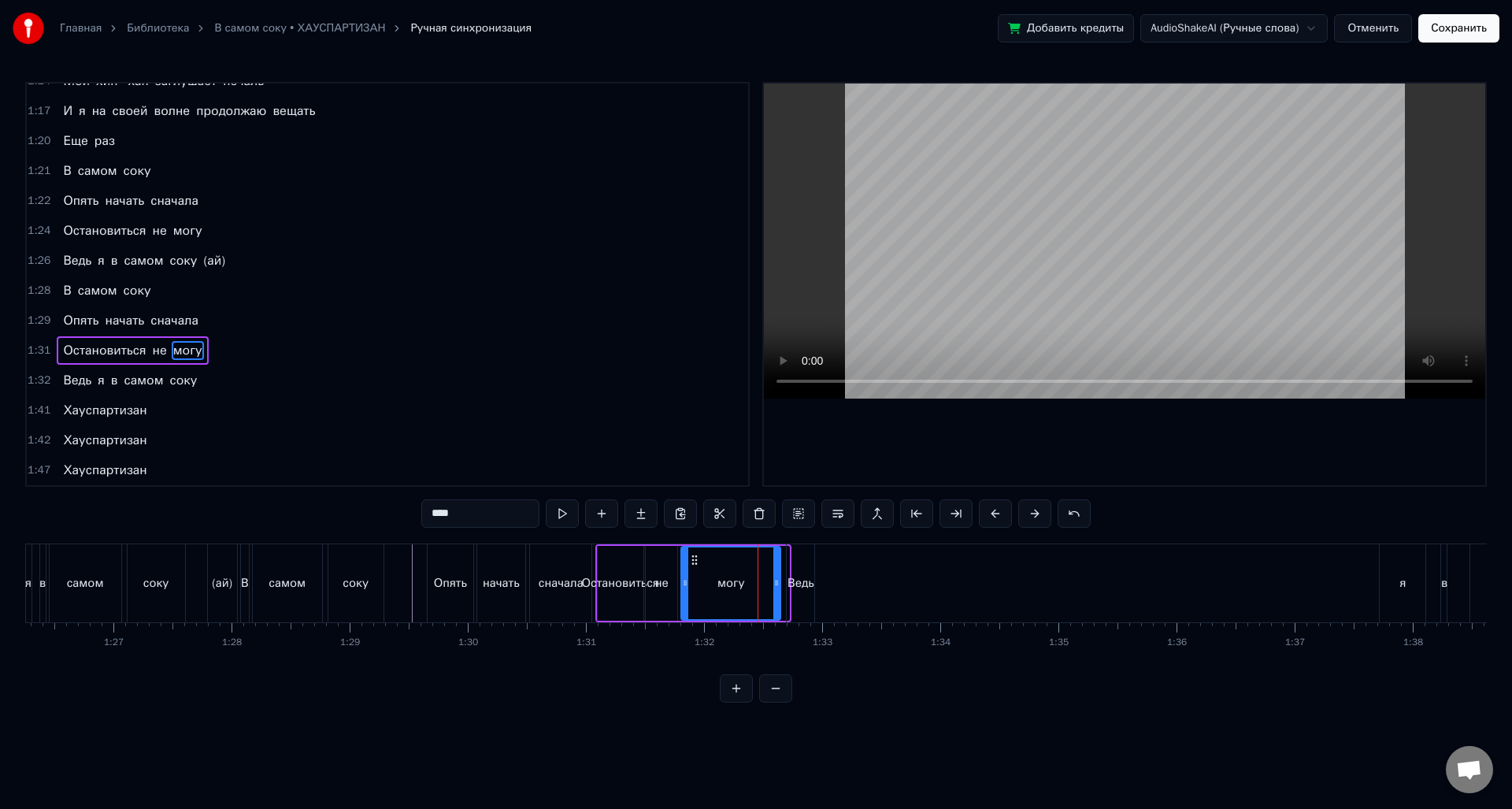 drag, startPoint x: 784, startPoint y: 581, endPoint x: 751, endPoint y: 582, distance: 33.0151 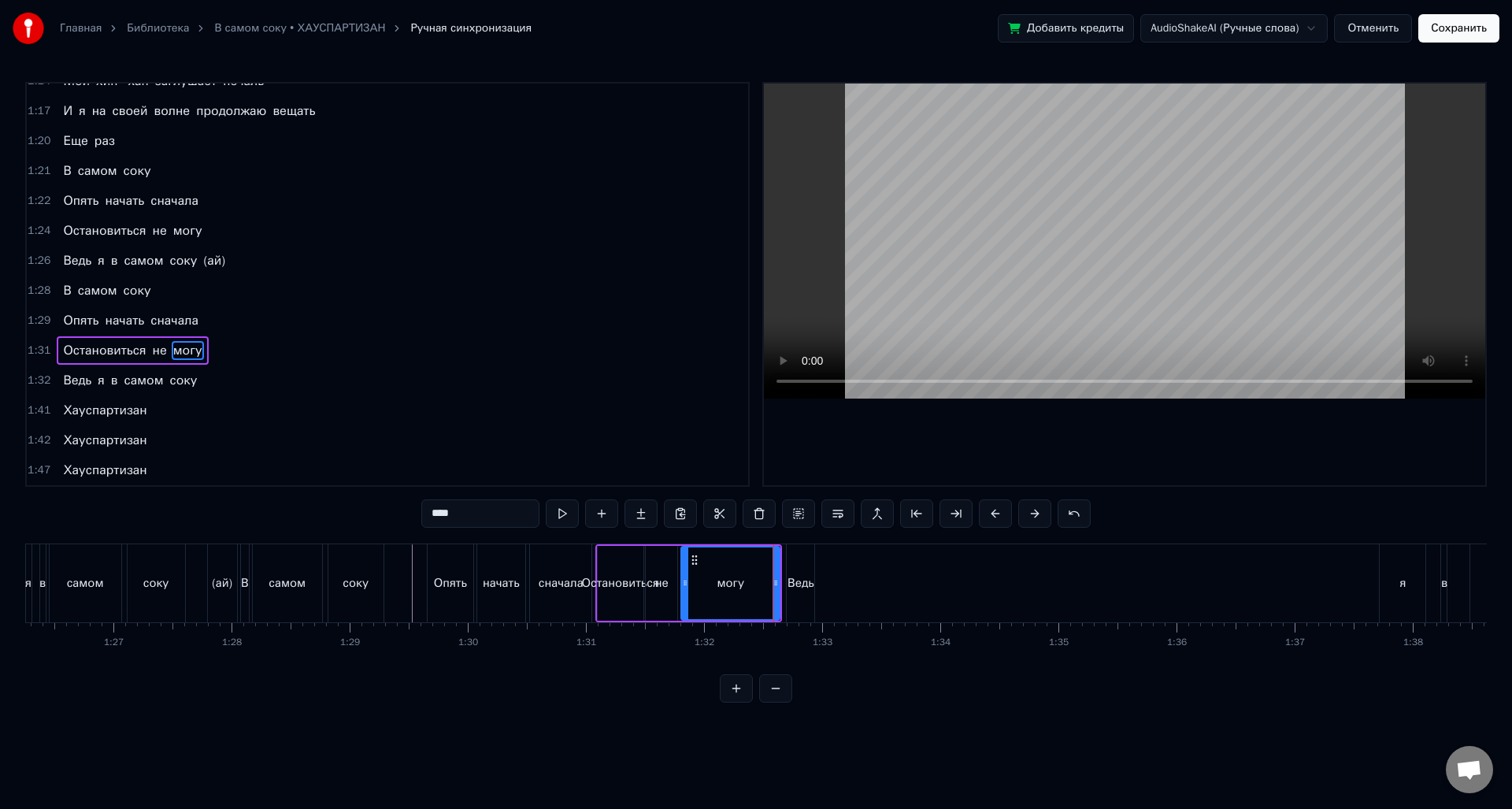 click at bounding box center [-3434, 583] 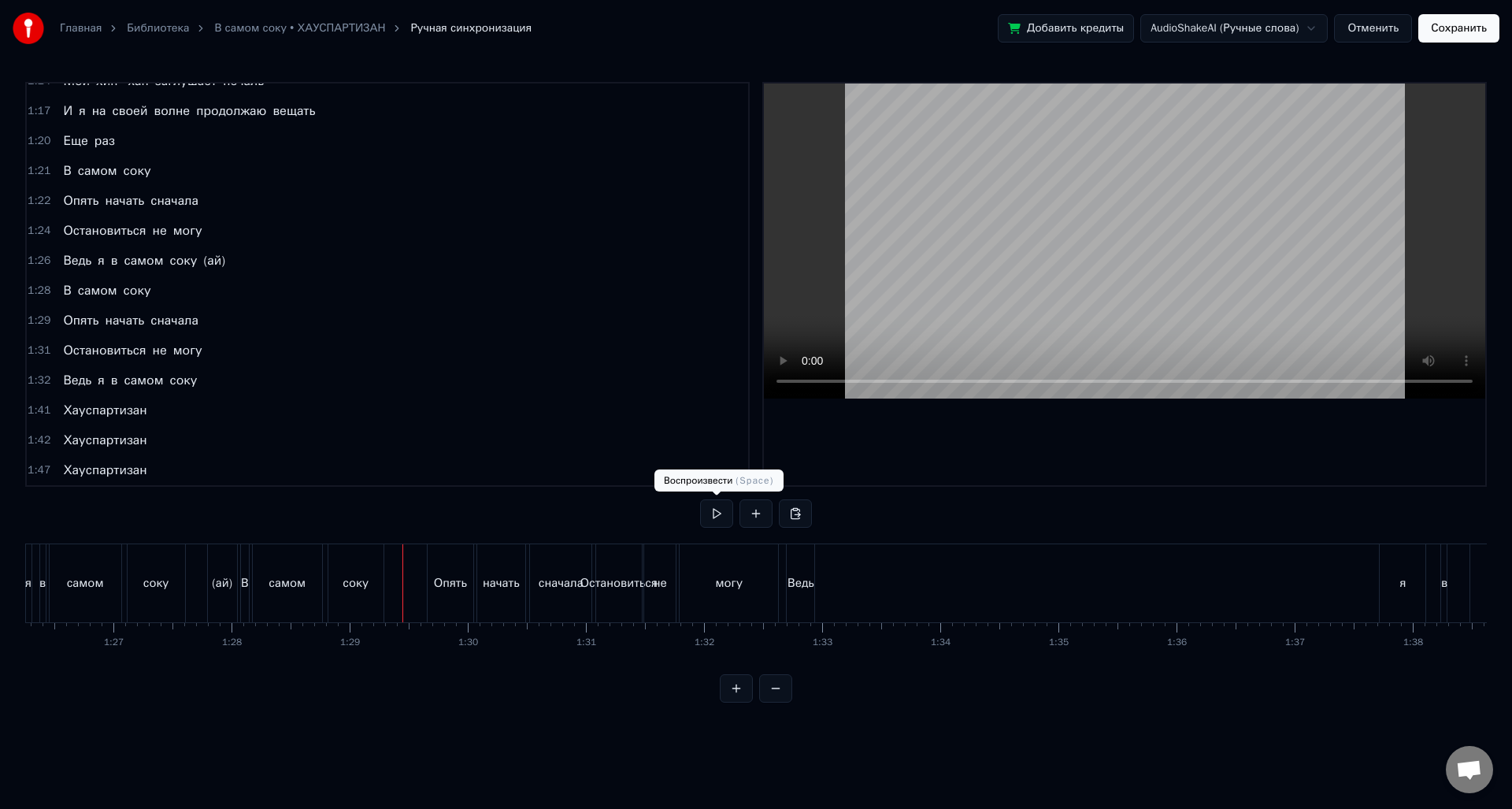 click at bounding box center (717, 514) 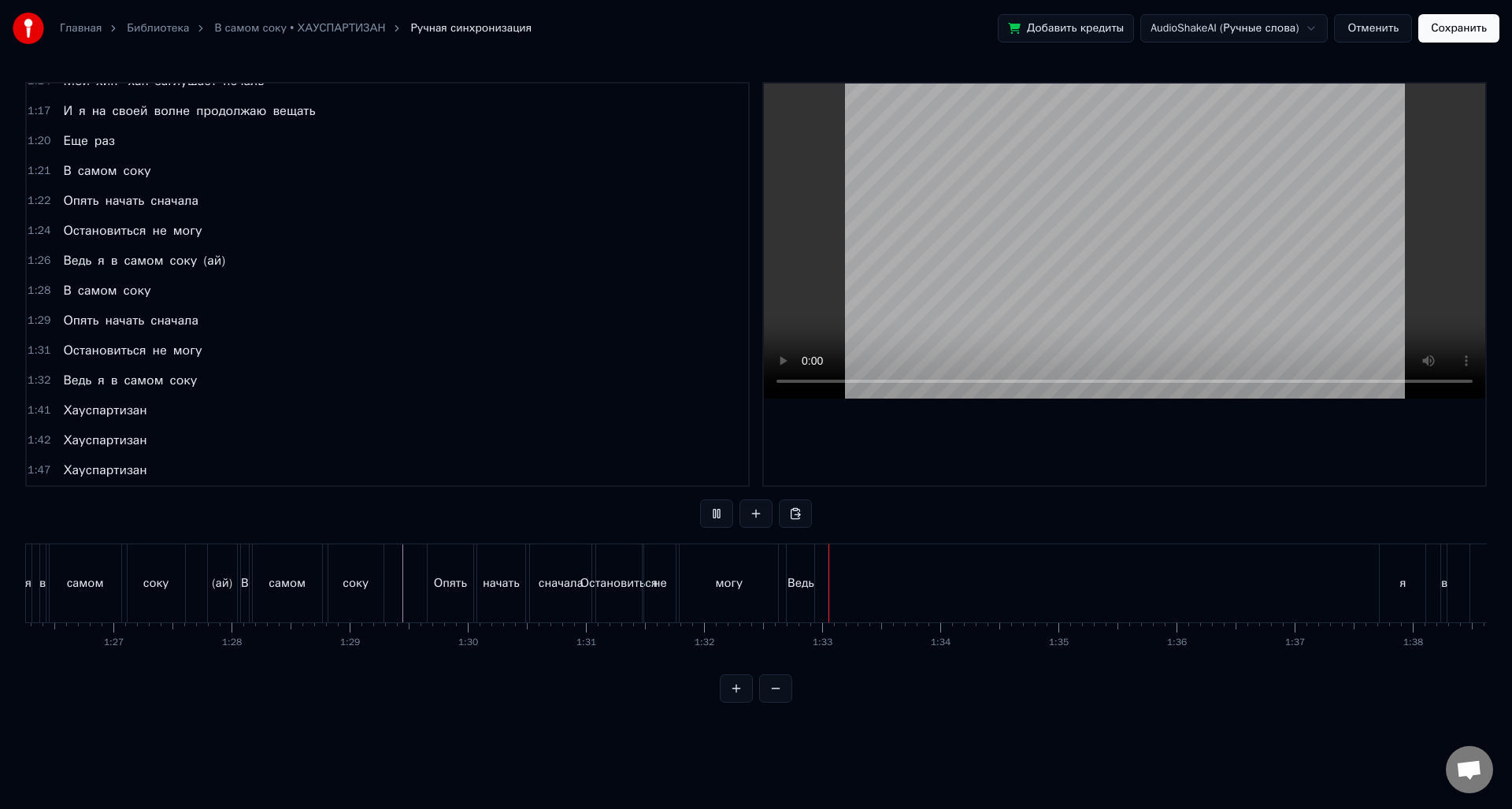 click at bounding box center [717, 514] 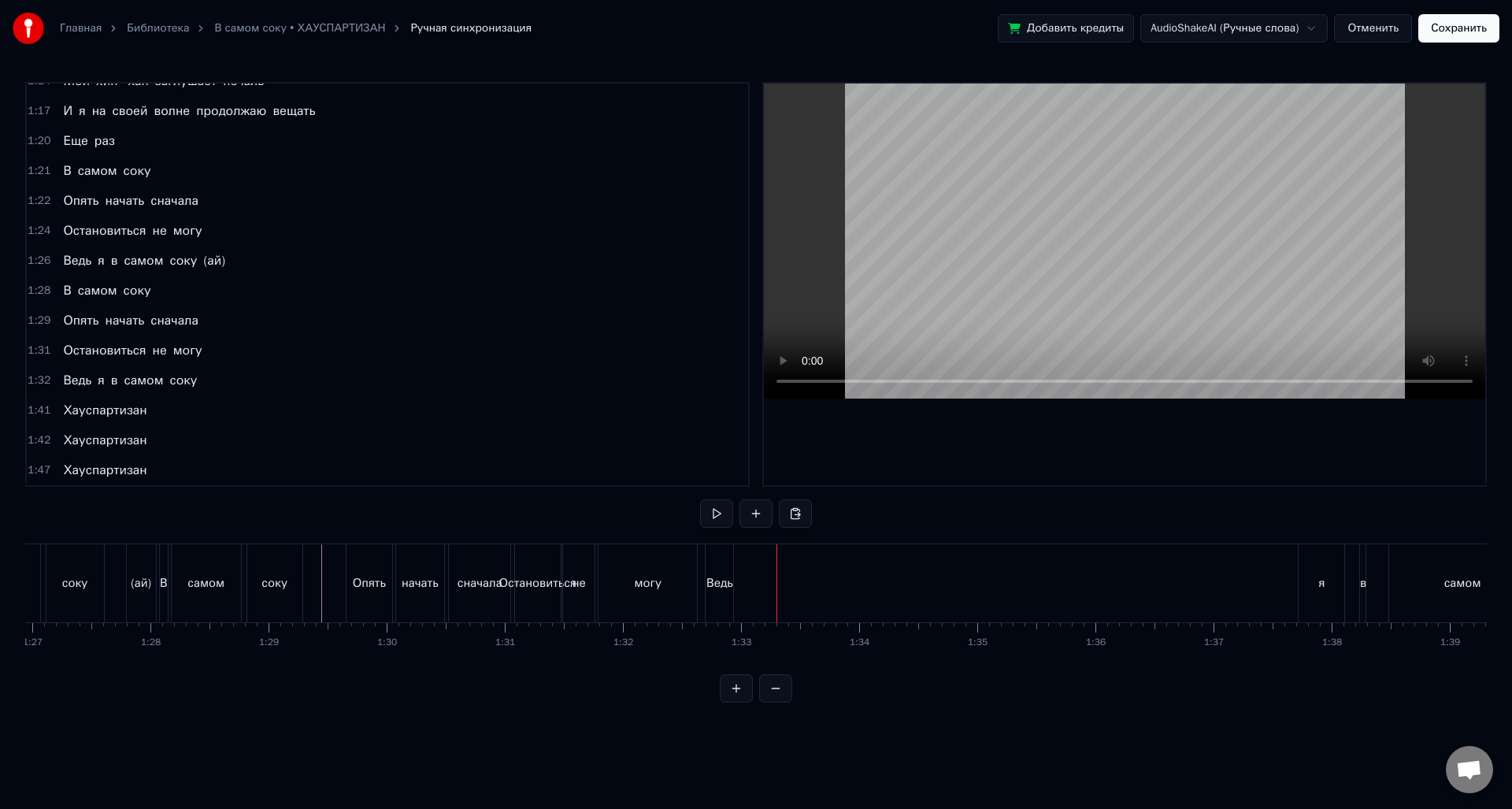 scroll, scrollTop: 0, scrollLeft: 10366, axis: horizontal 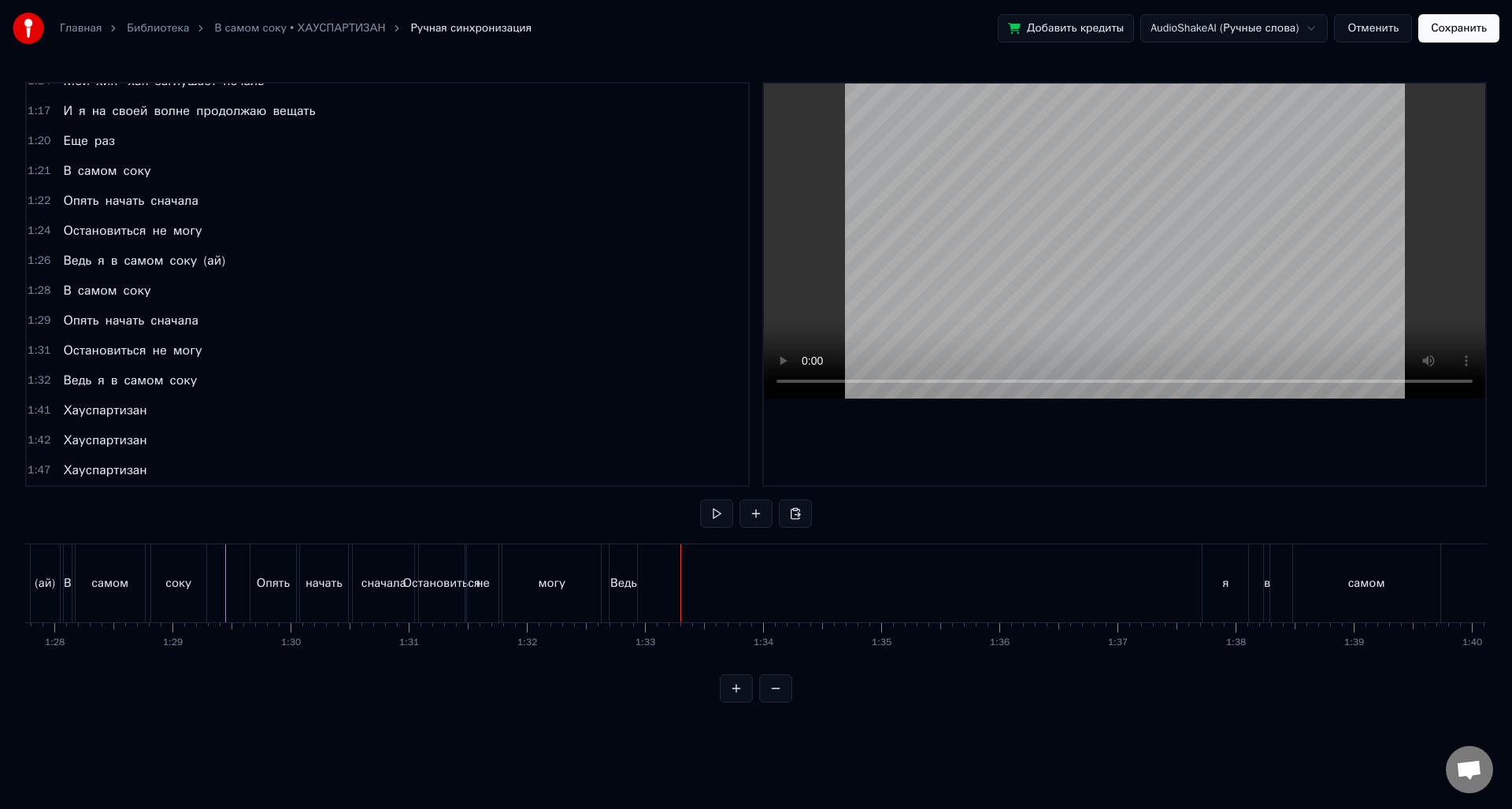 click on "я" at bounding box center (1225, 583) 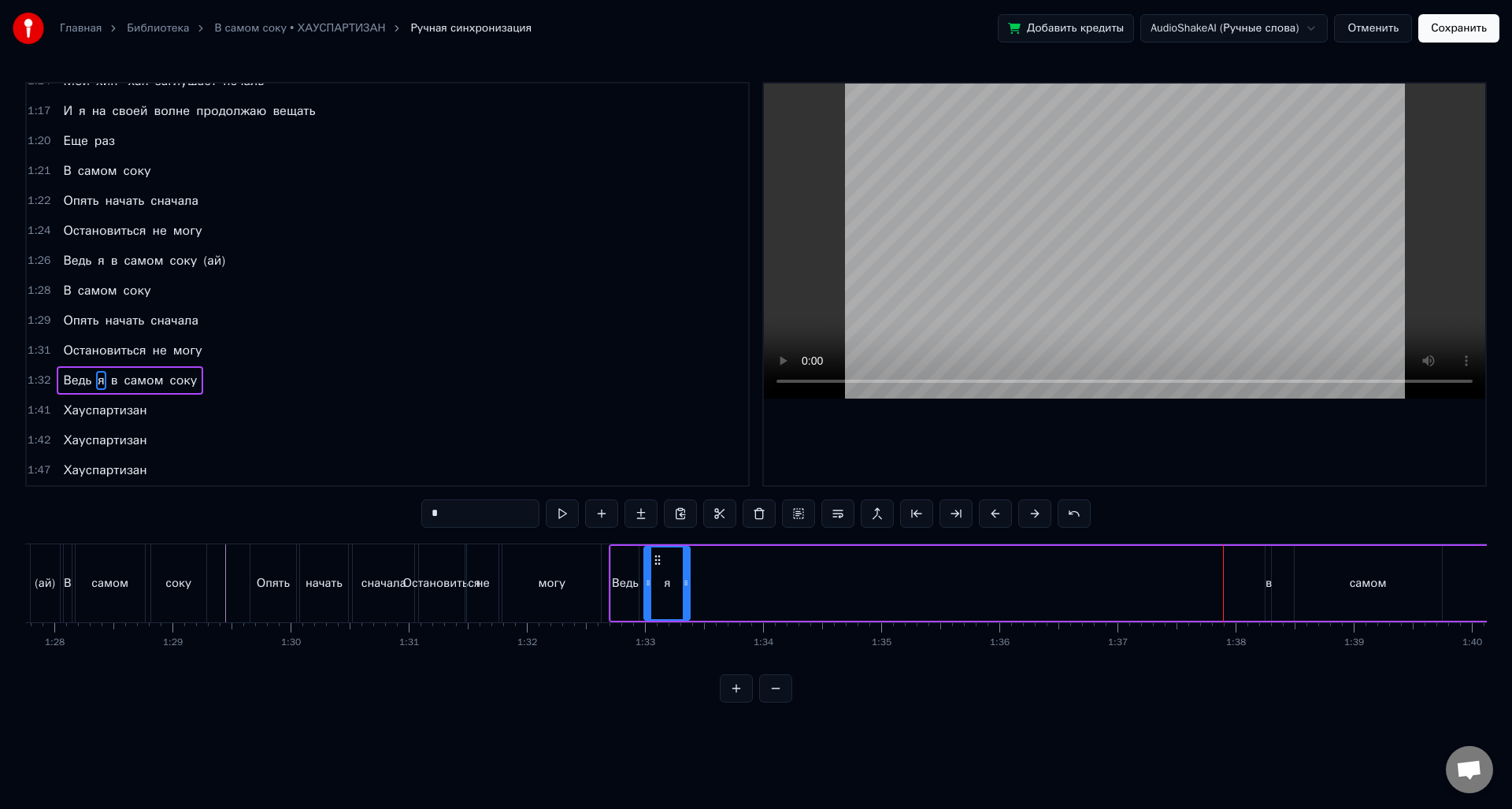 drag, startPoint x: 1218, startPoint y: 559, endPoint x: 669, endPoint y: 576, distance: 549.2631 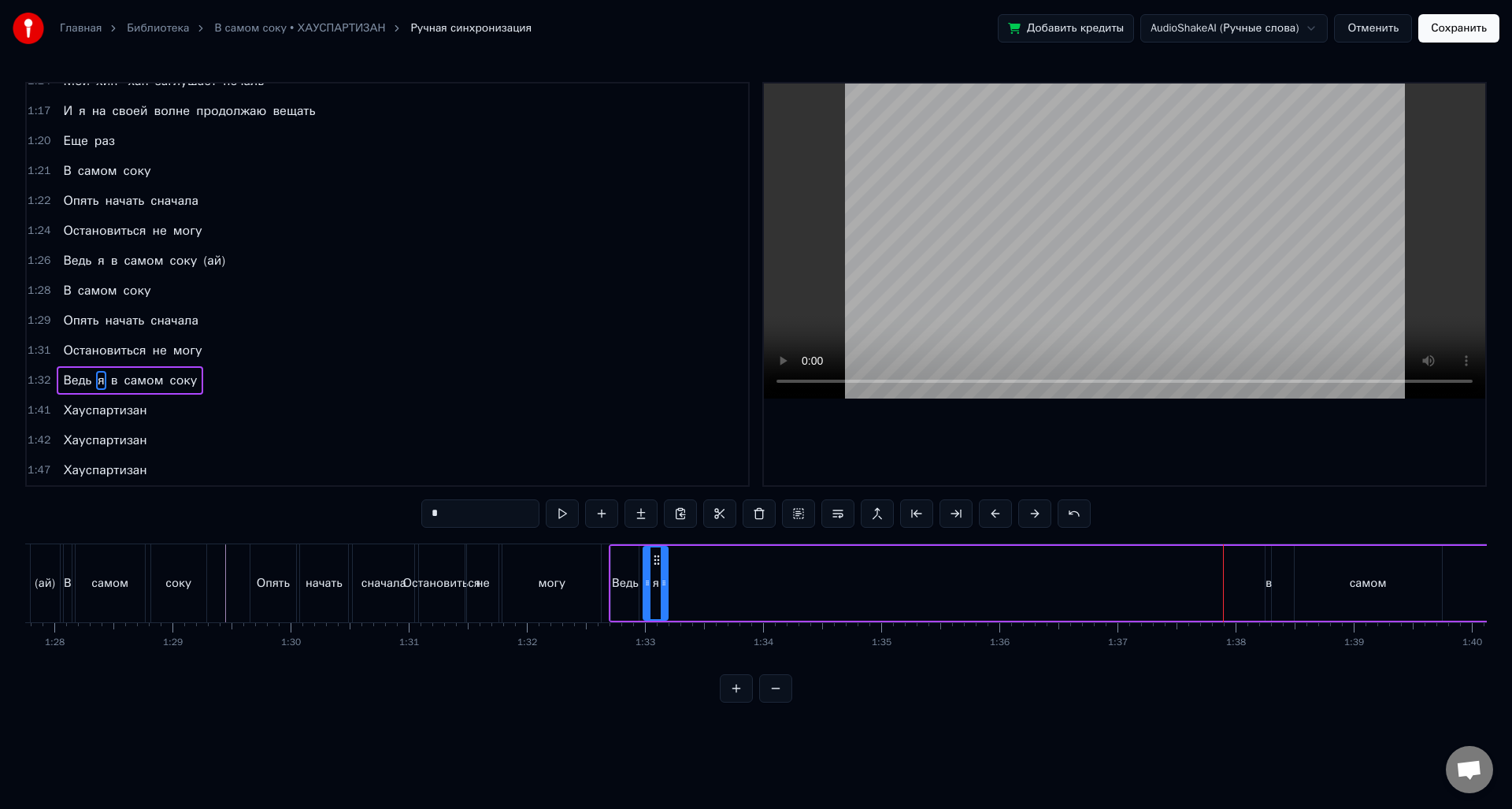 drag, startPoint x: 685, startPoint y: 584, endPoint x: 664, endPoint y: 585, distance: 21.023796 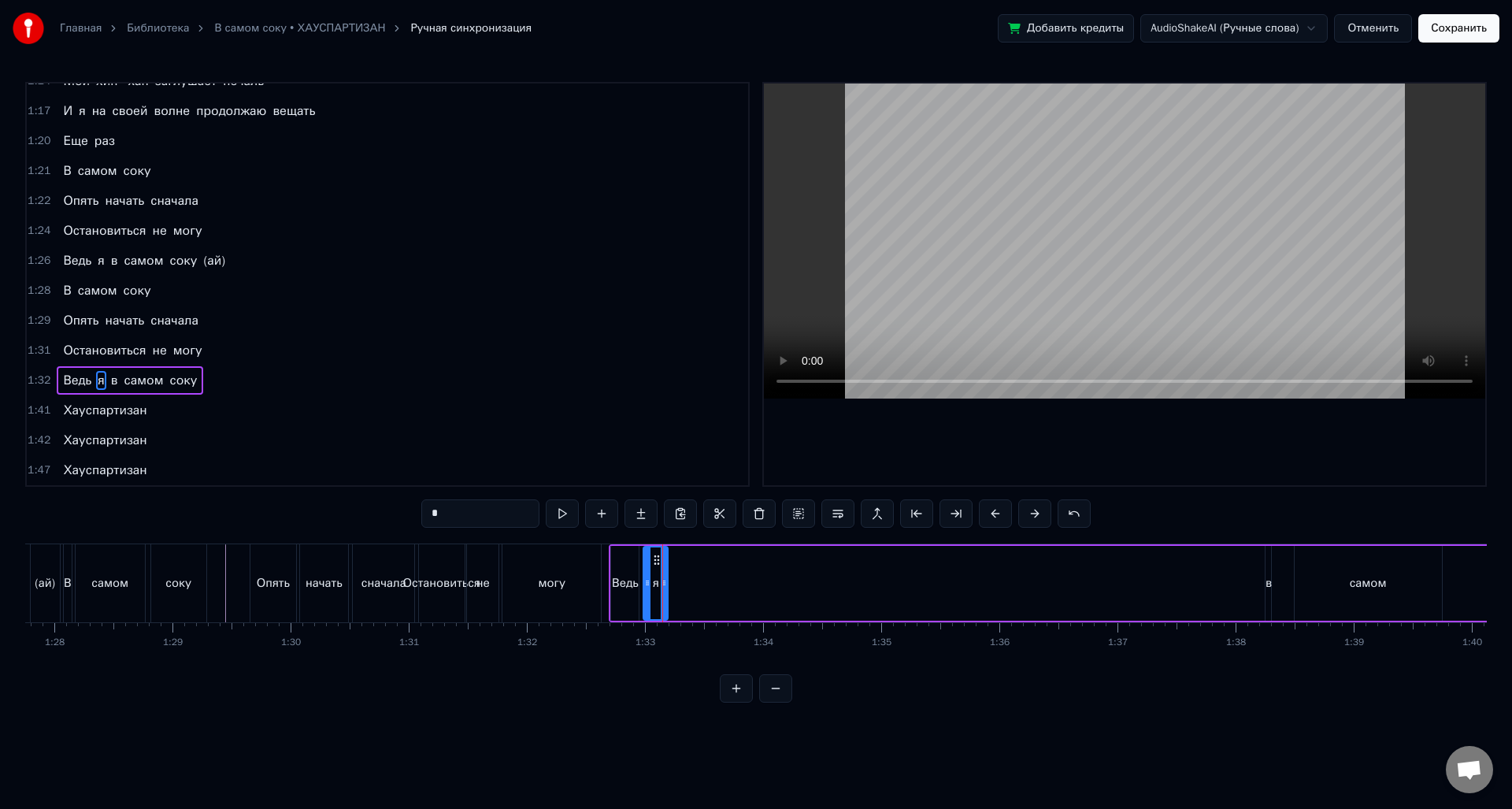 click on "в" at bounding box center [1269, 583] 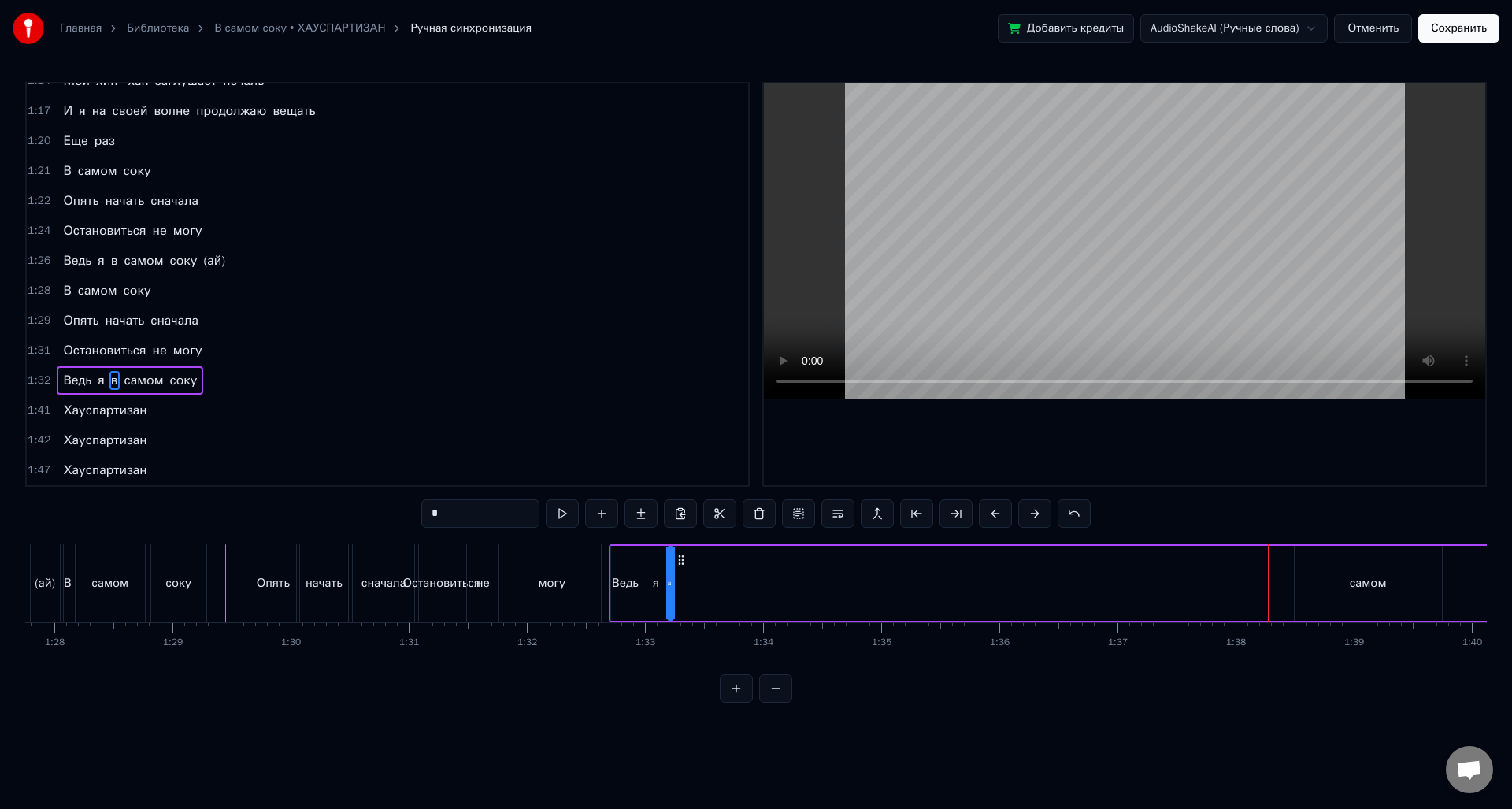 drag, startPoint x: 1279, startPoint y: 558, endPoint x: 681, endPoint y: 561, distance: 598.00753 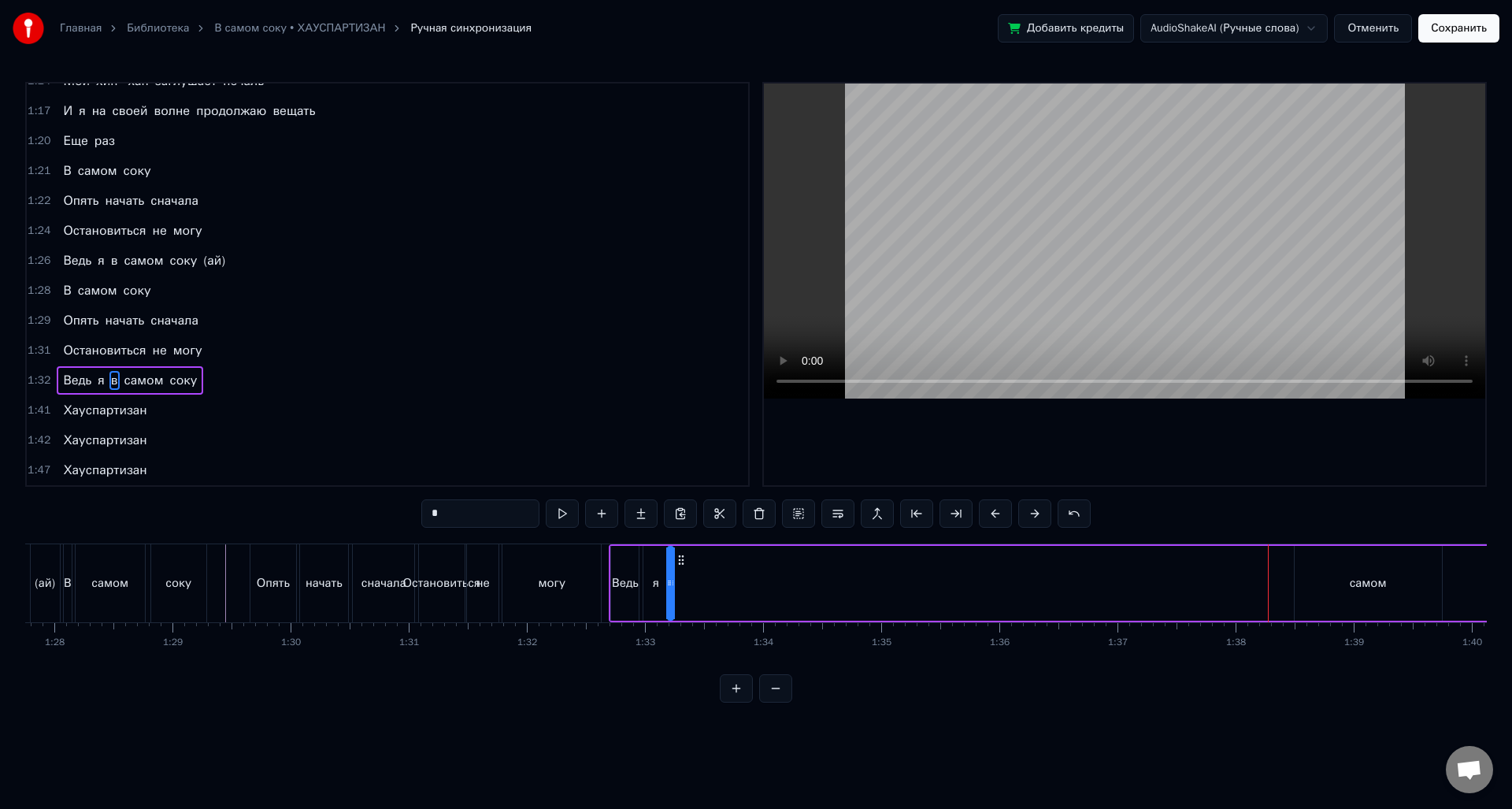click on "самом" at bounding box center [1368, 583] 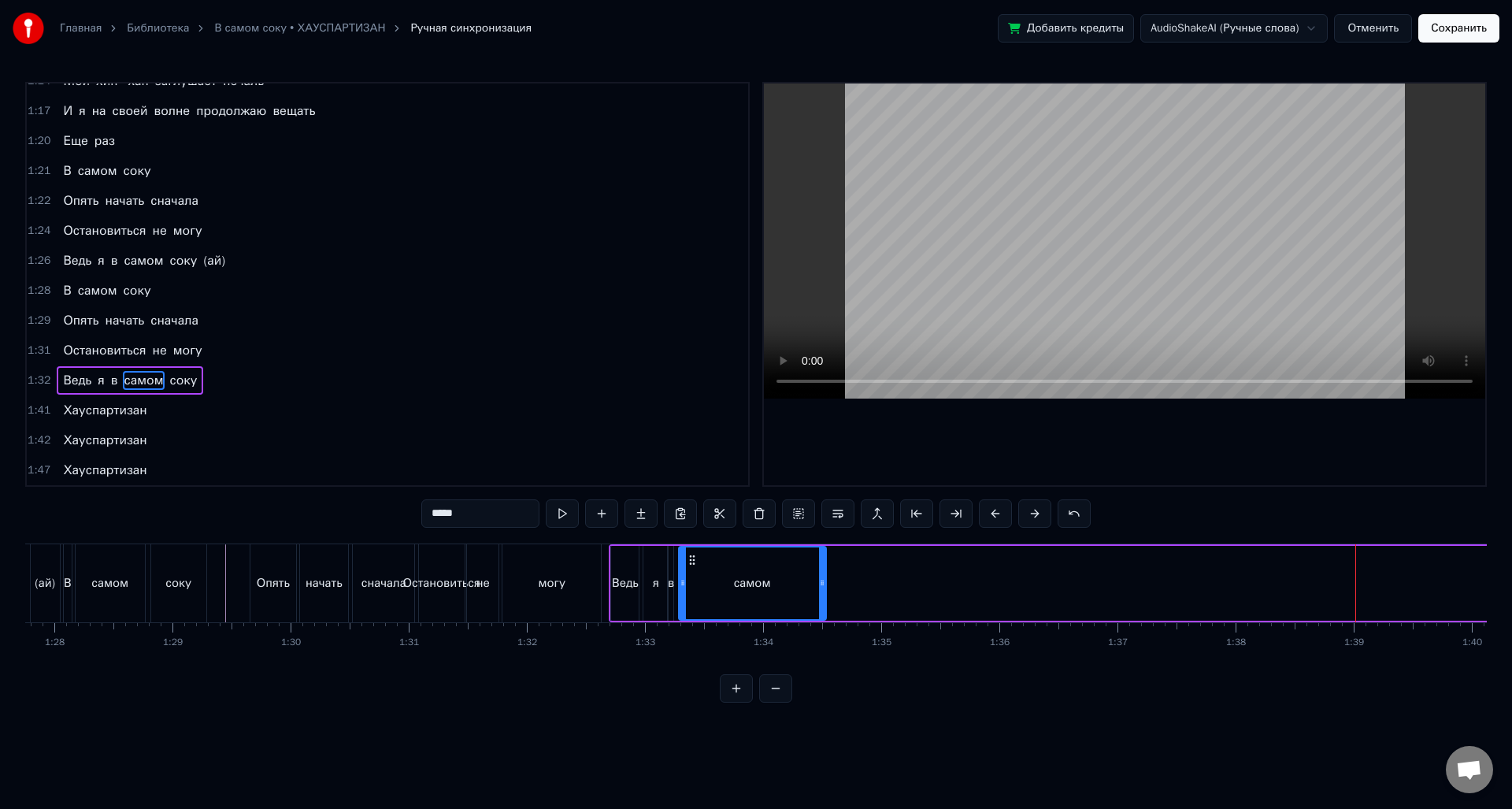 drag, startPoint x: 1309, startPoint y: 559, endPoint x: 693, endPoint y: 555, distance: 616.013 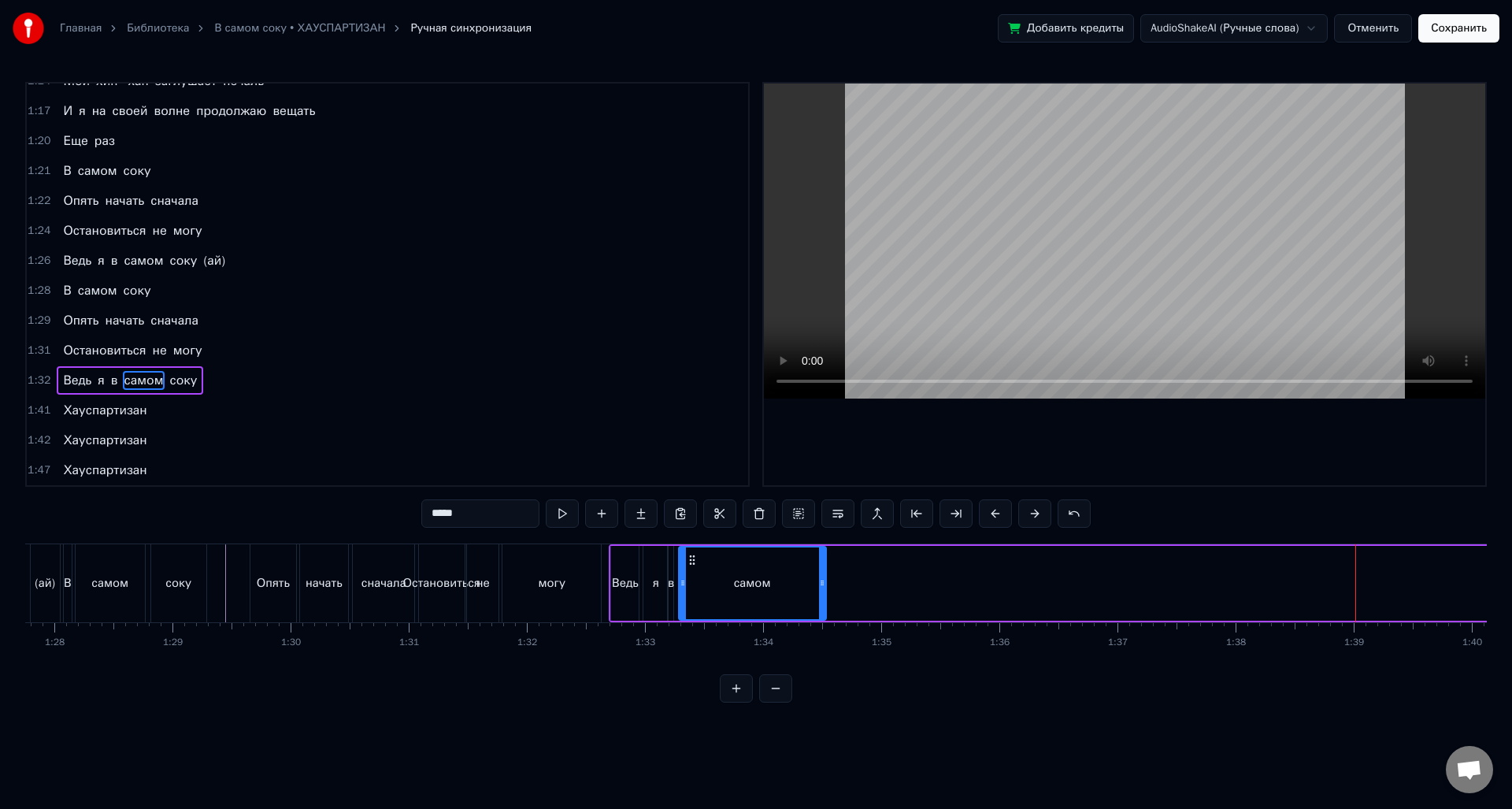 drag, startPoint x: 829, startPoint y: 585, endPoint x: 769, endPoint y: 588, distance: 60.07495 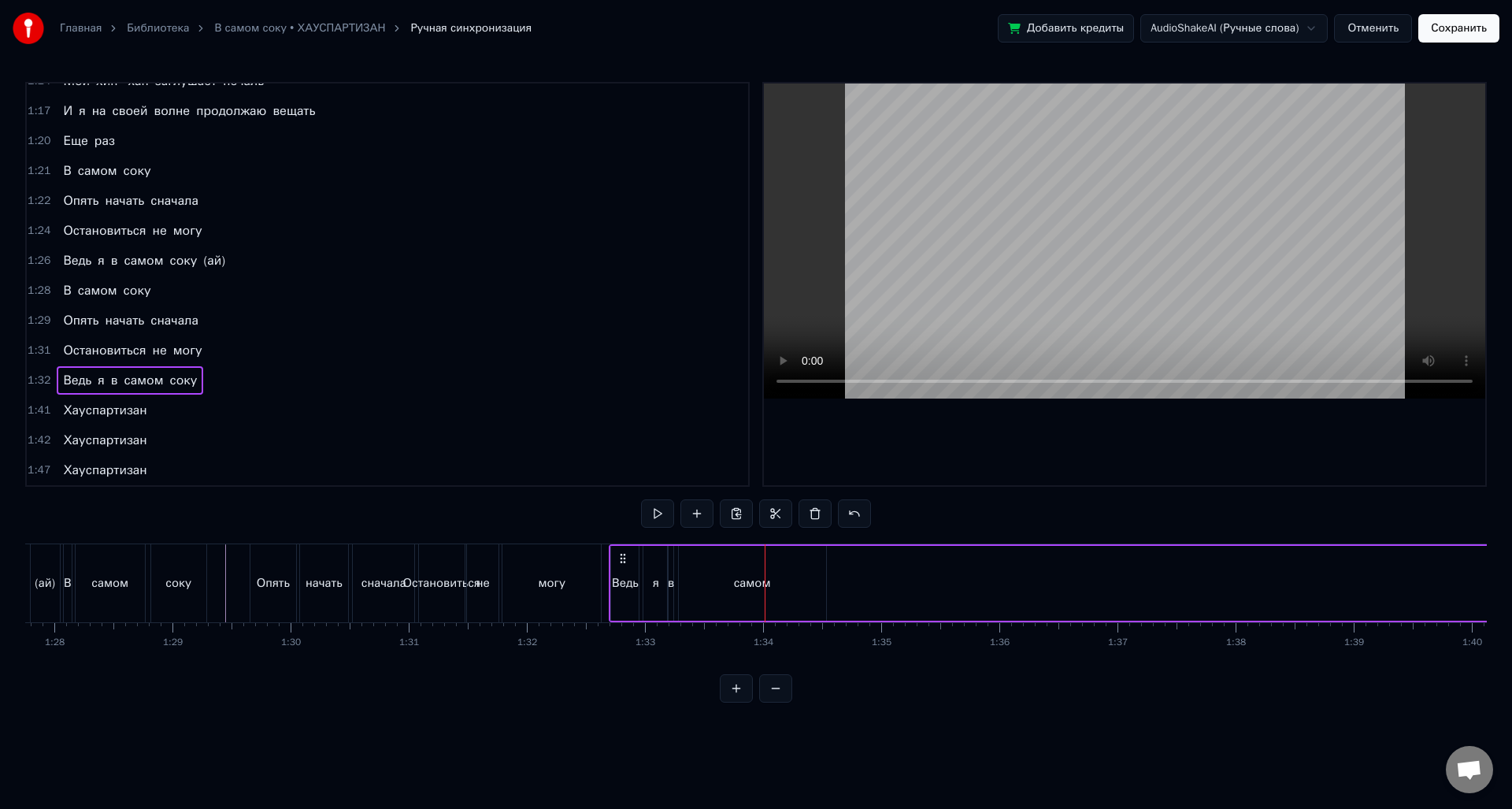 click on "самом" at bounding box center [752, 583] 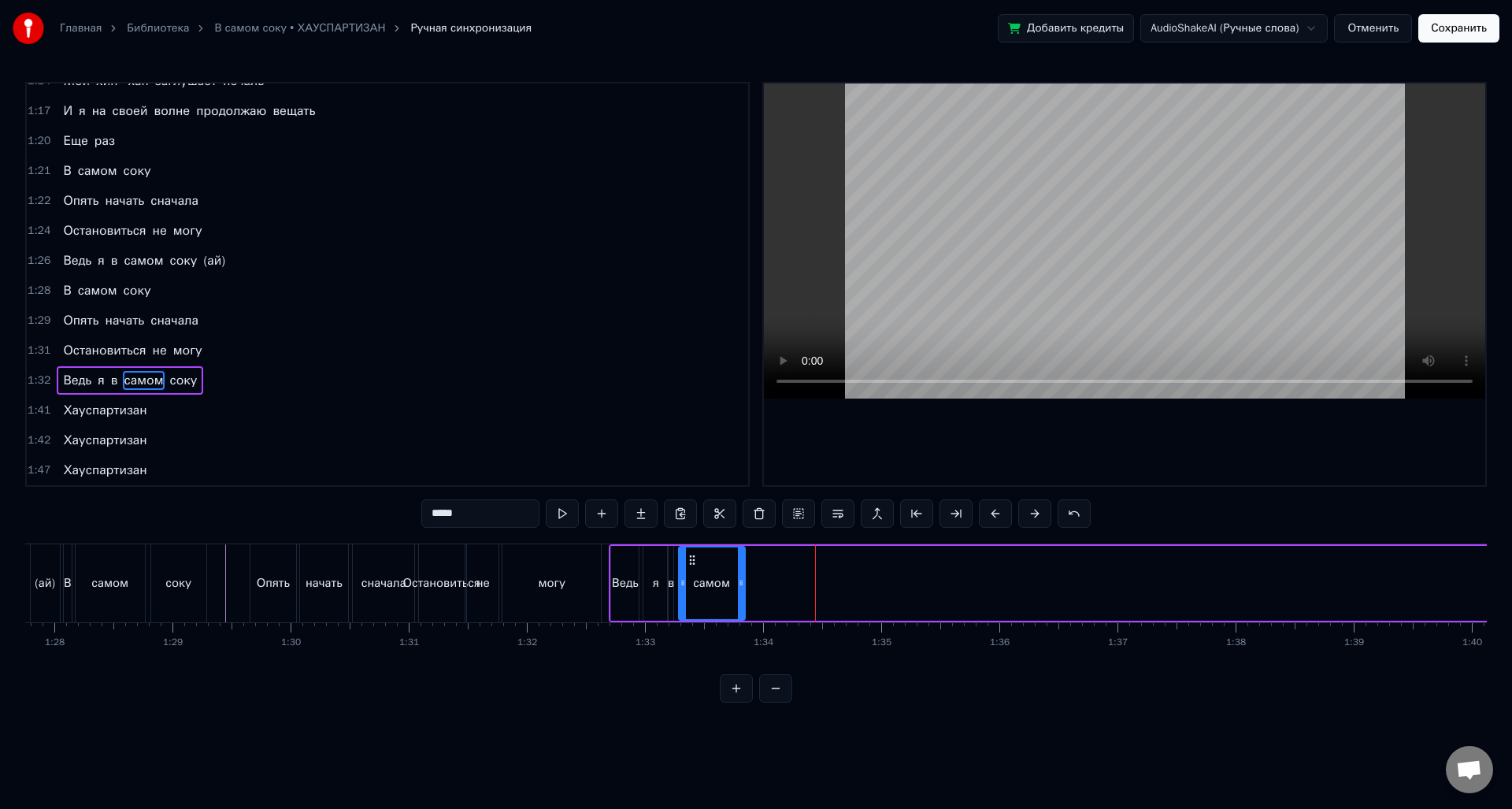 drag, startPoint x: 823, startPoint y: 582, endPoint x: 742, endPoint y: 588, distance: 81.22192 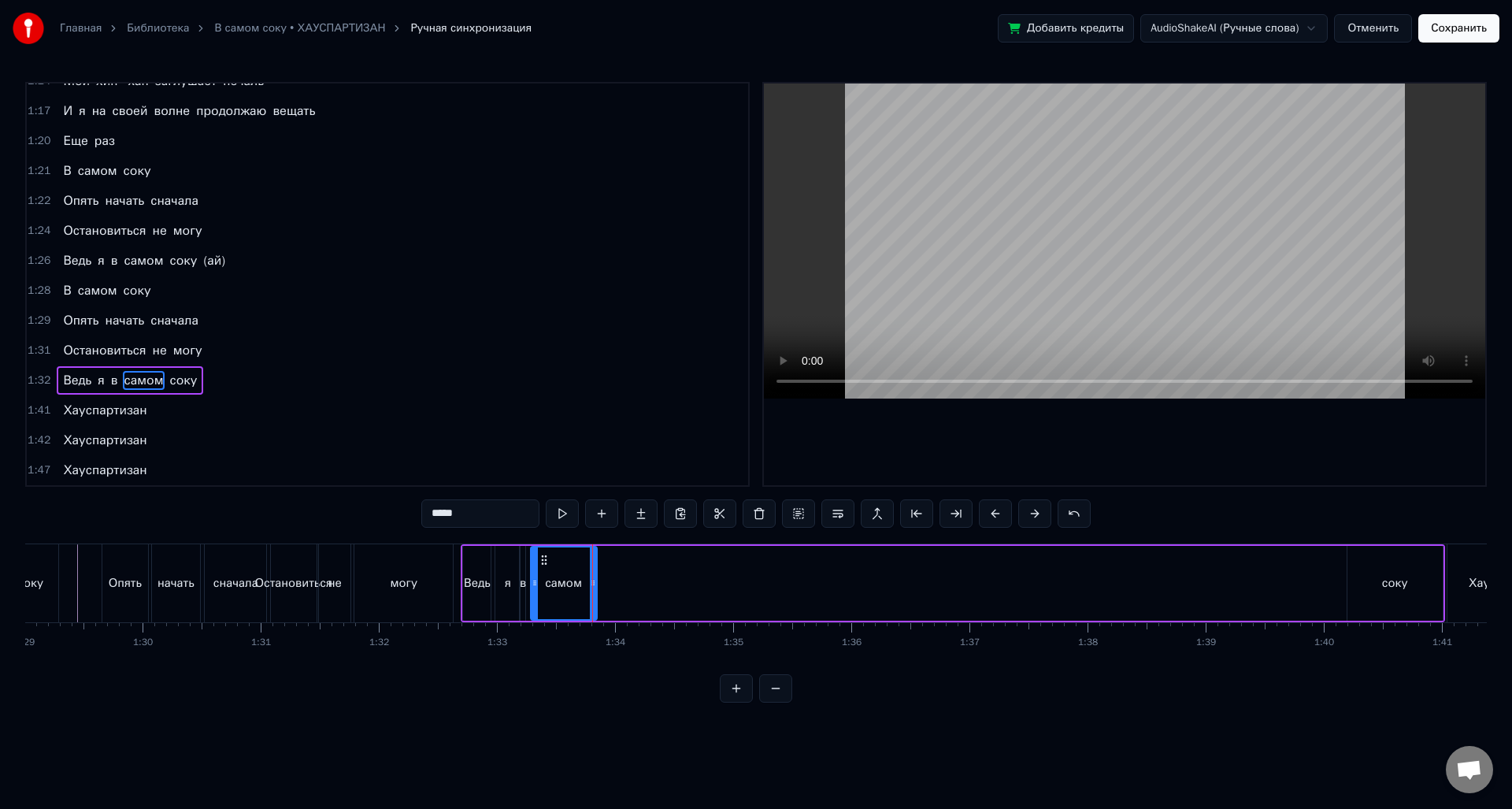 scroll, scrollTop: 0, scrollLeft: 10521, axis: horizontal 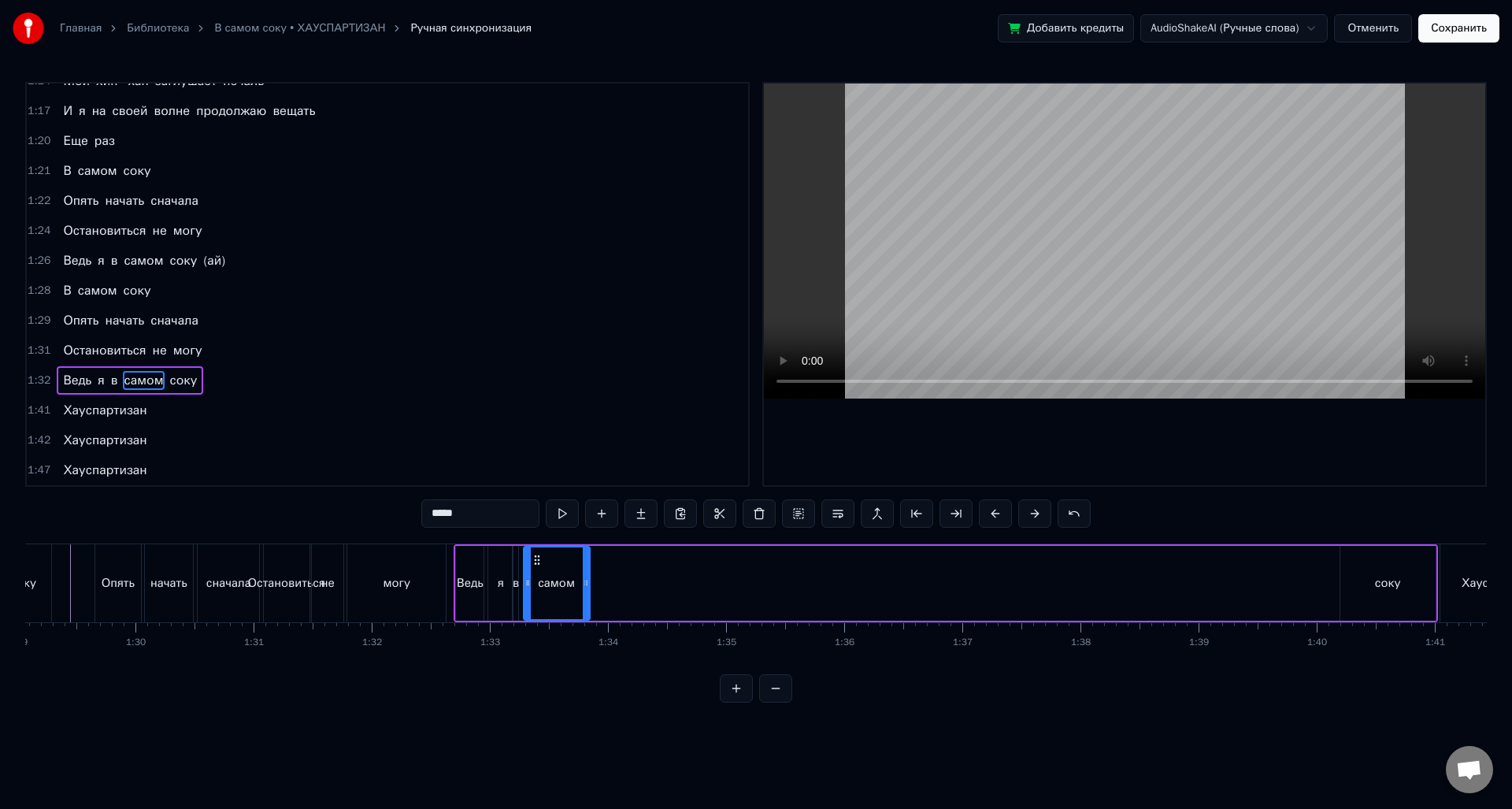 click on "соку" at bounding box center [1388, 583] 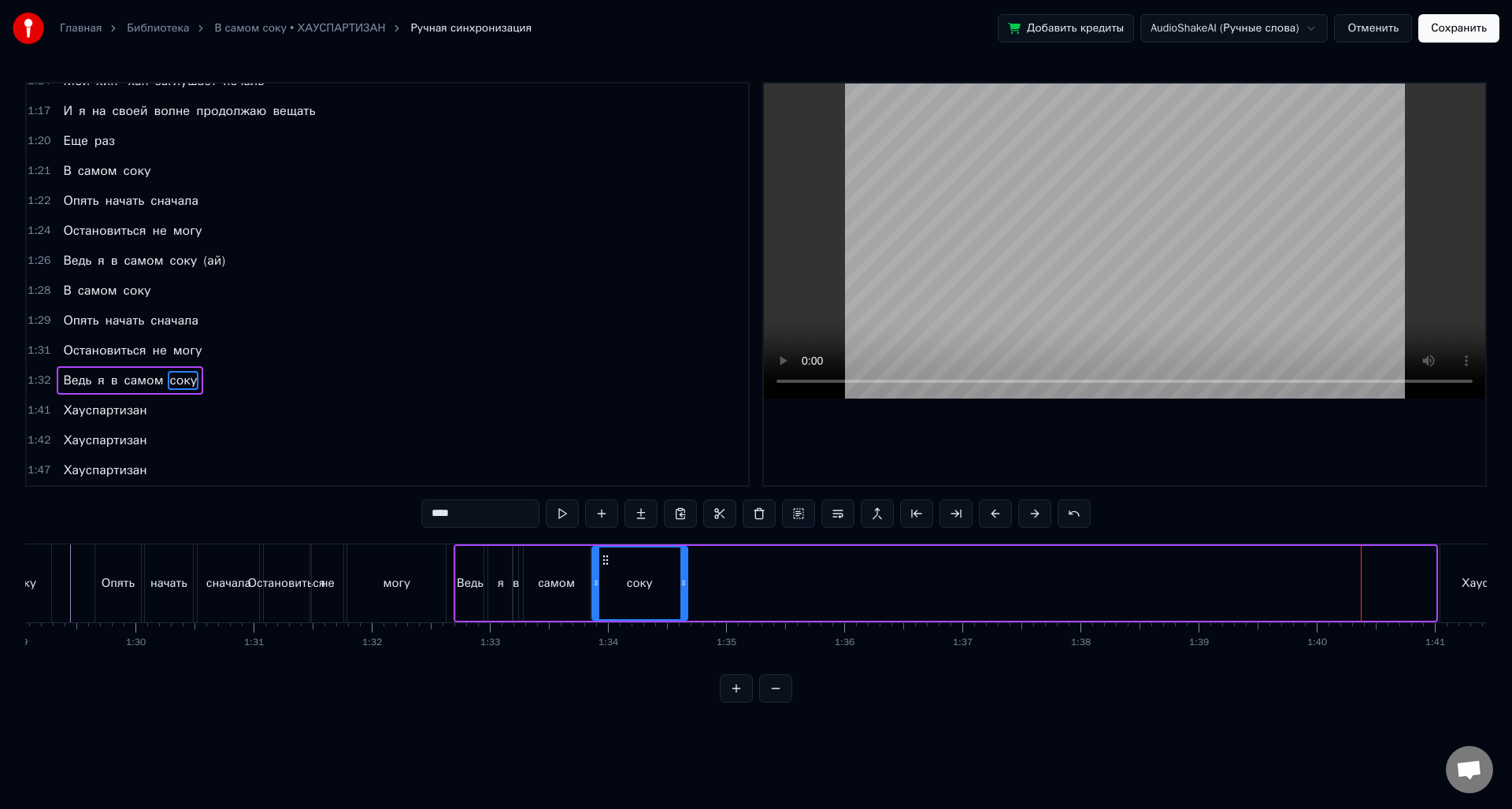 drag, startPoint x: 1354, startPoint y: 561, endPoint x: 606, endPoint y: 559, distance: 748.0027 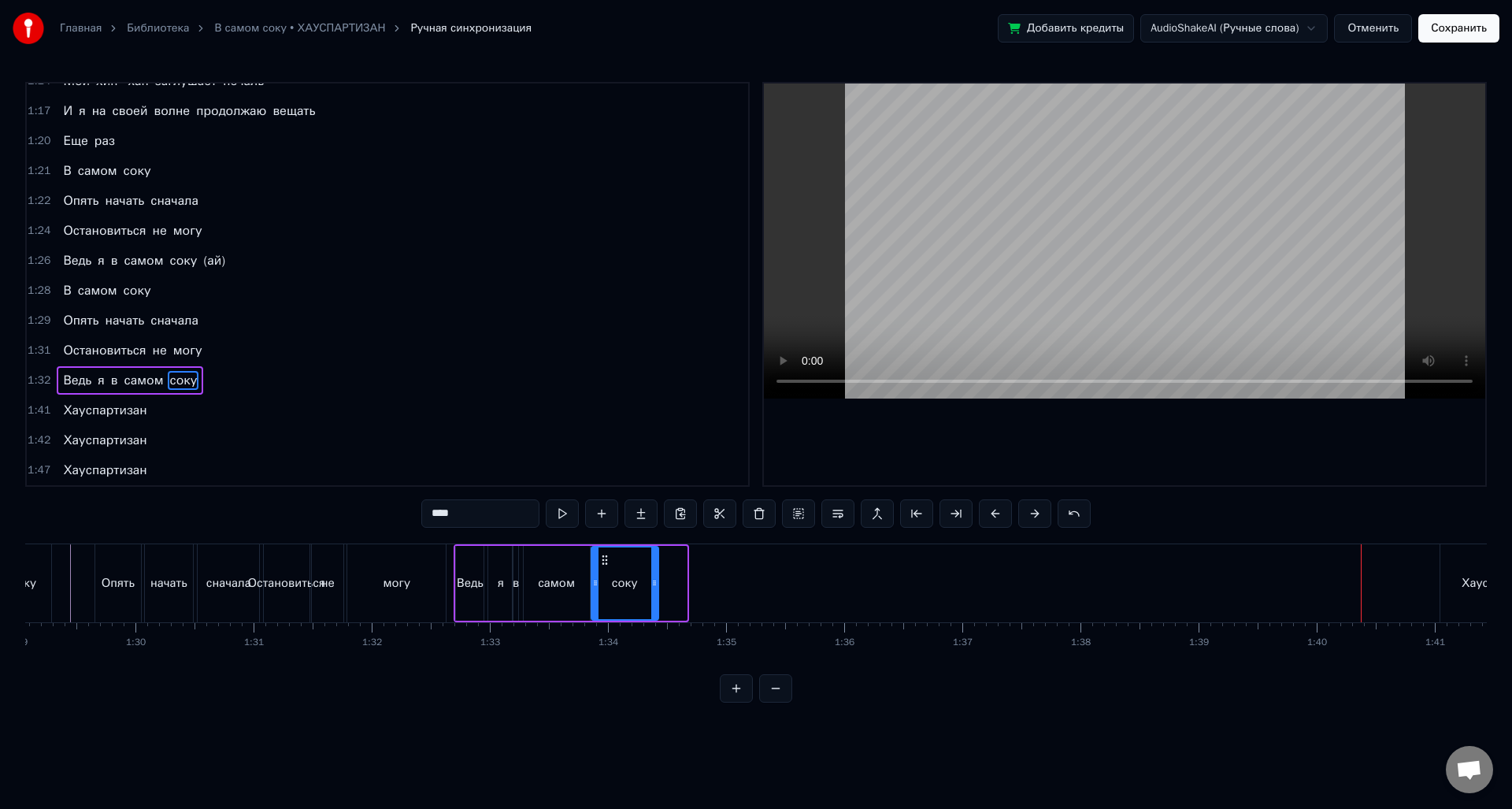drag, startPoint x: 684, startPoint y: 588, endPoint x: 656, endPoint y: 588, distance: 28 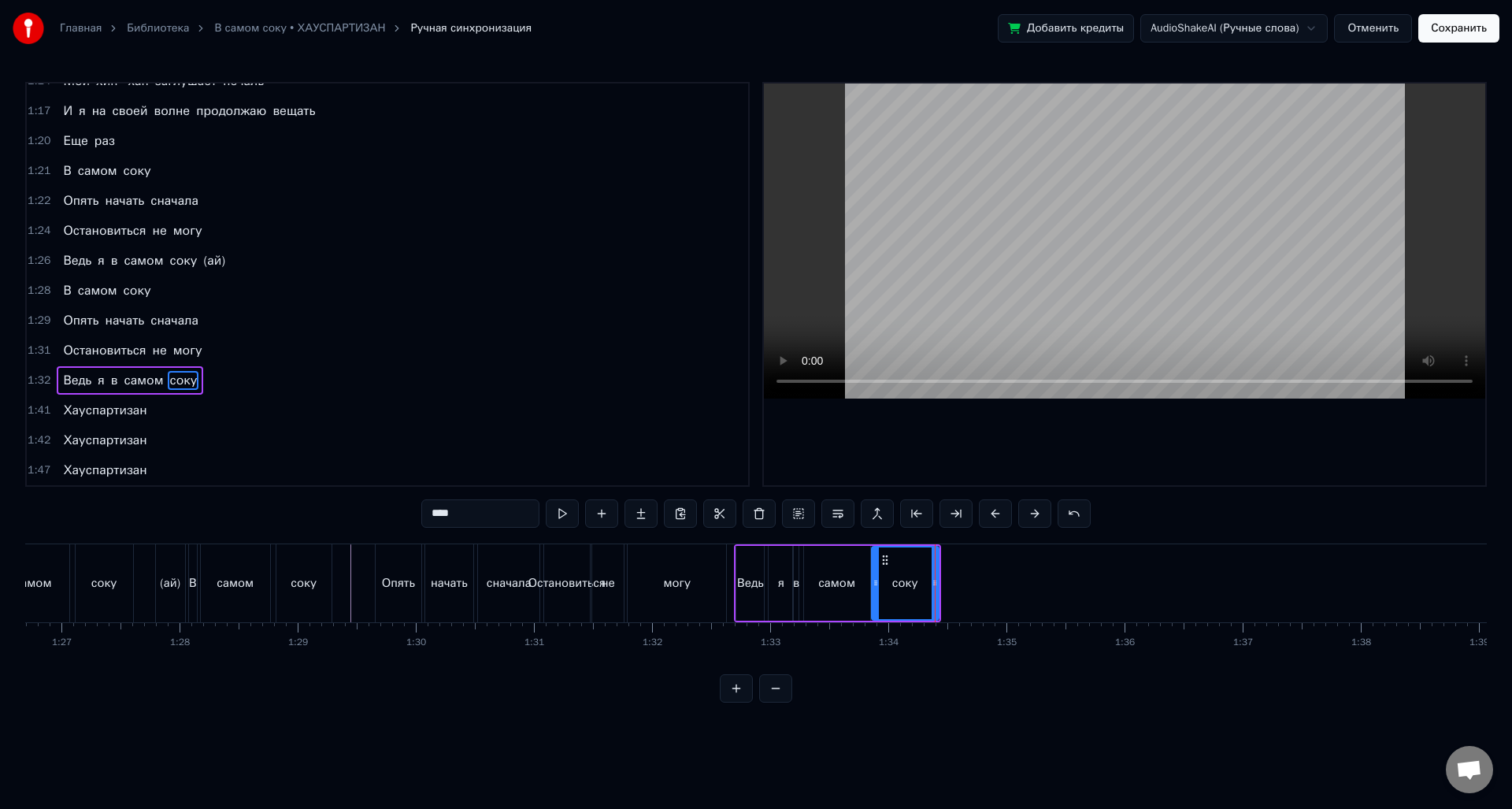 scroll, scrollTop: 0, scrollLeft: 10189, axis: horizontal 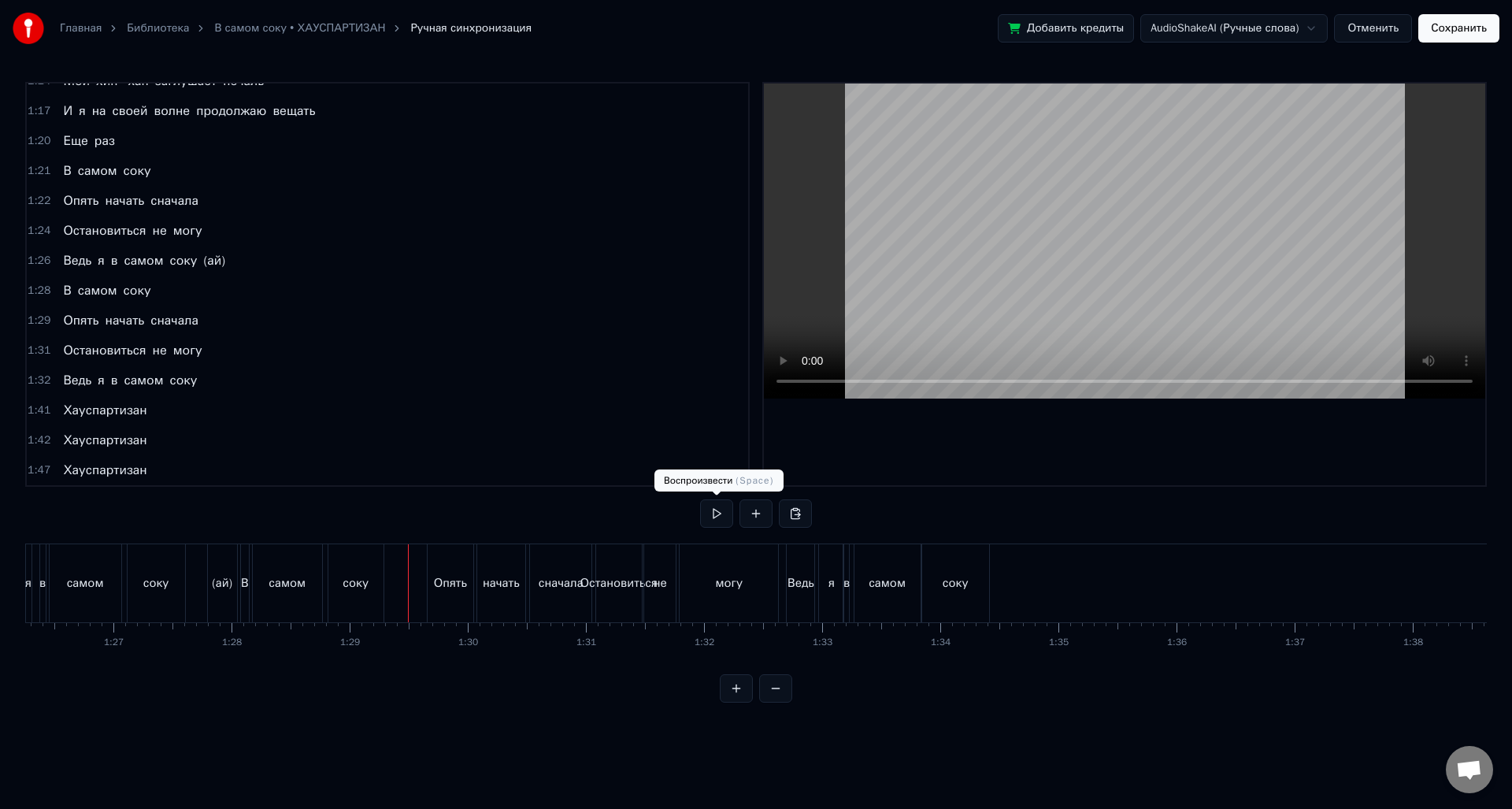 click at bounding box center [717, 514] 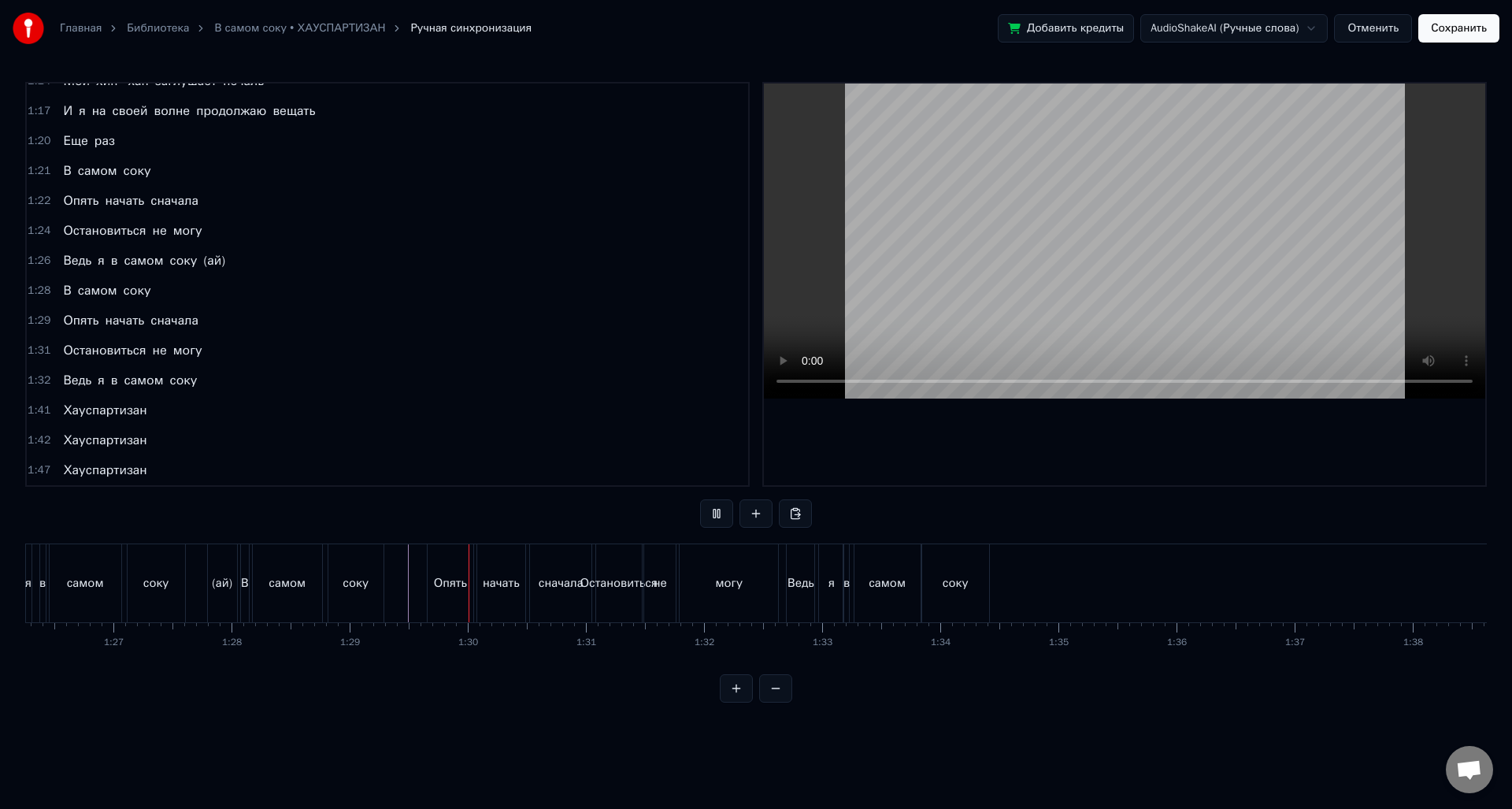 click at bounding box center (717, 514) 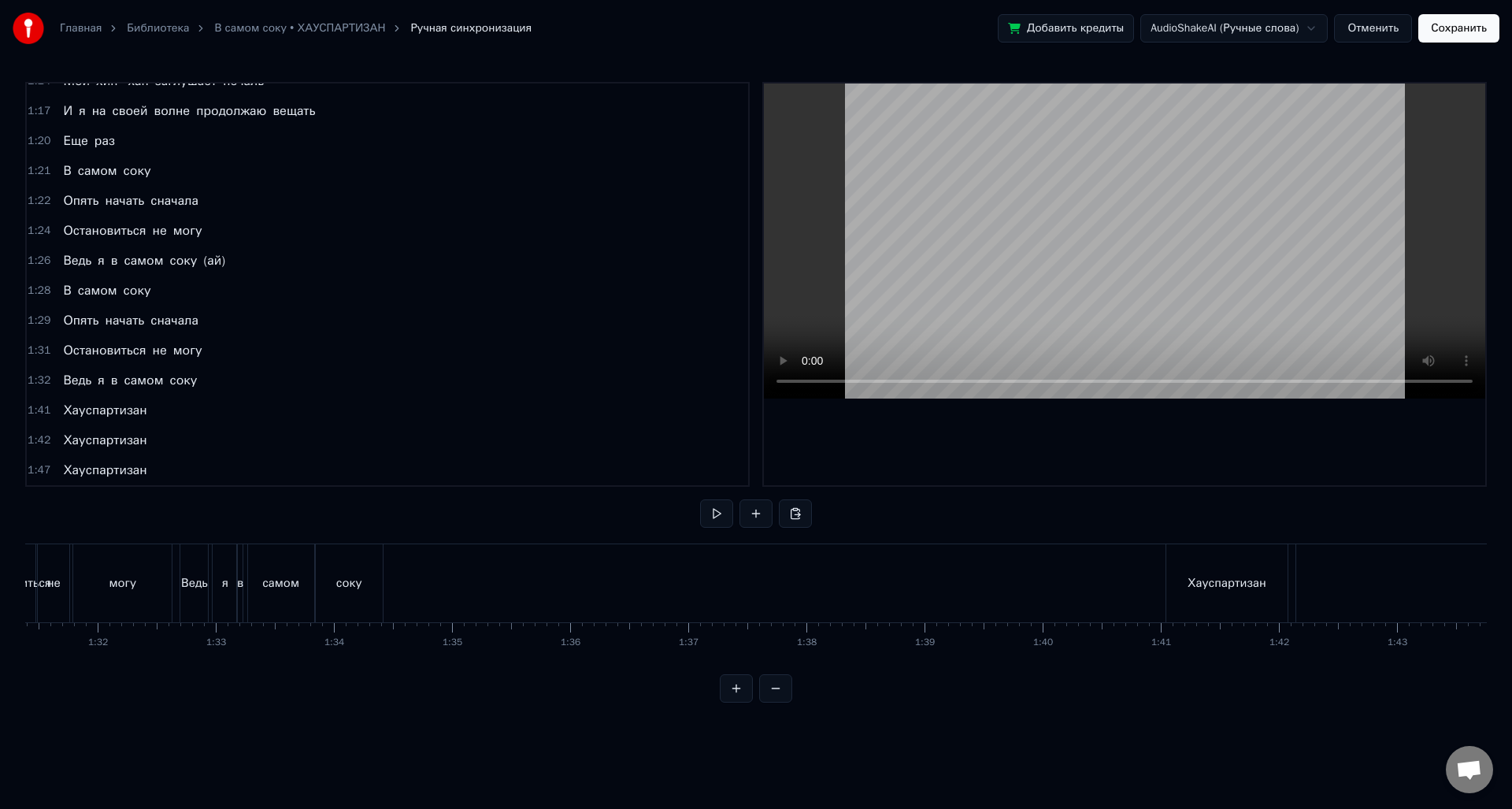 scroll, scrollTop: 0, scrollLeft: 10839, axis: horizontal 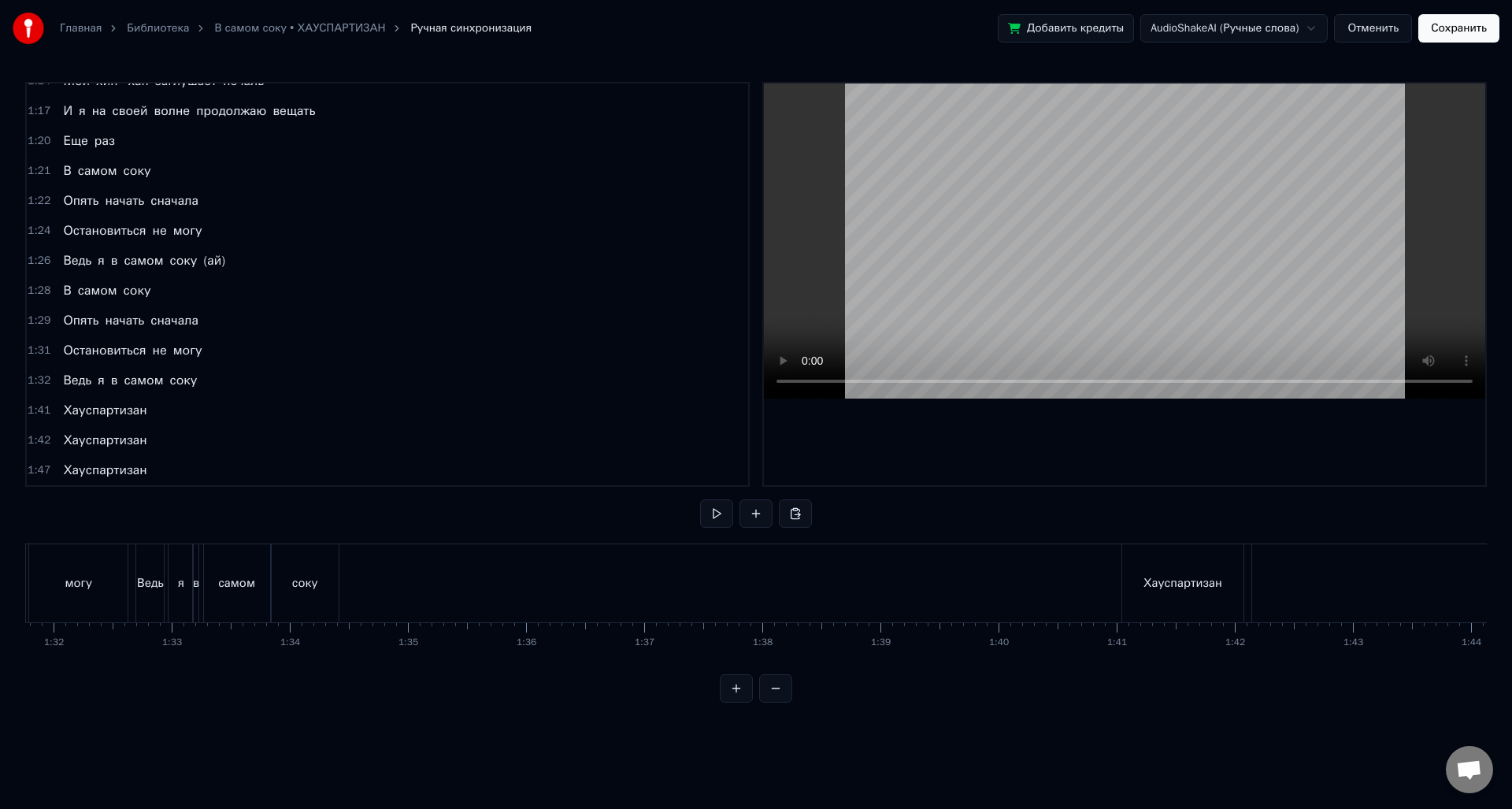 click on "Хауспартизан" at bounding box center (1183, 583) 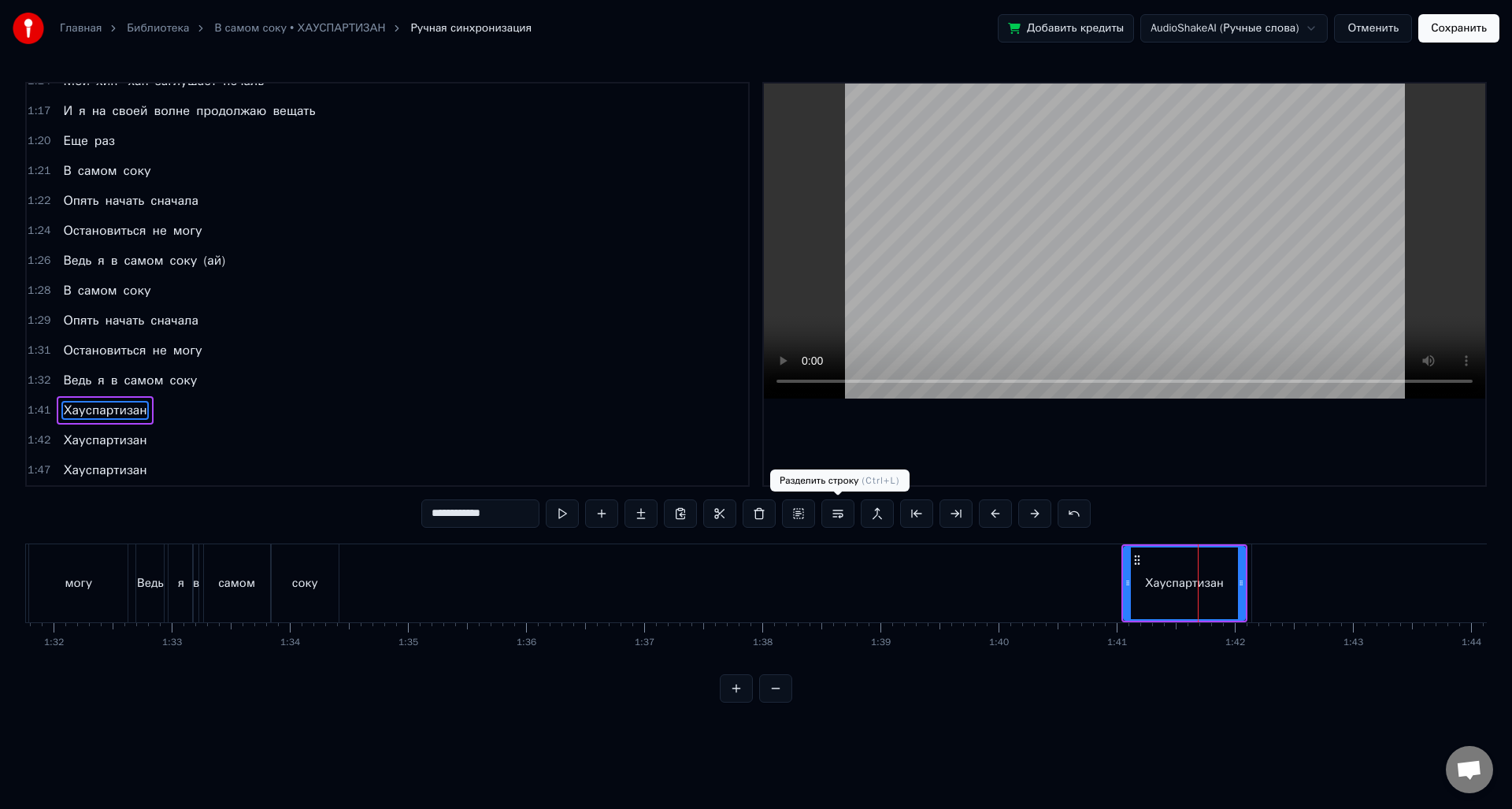 click at bounding box center (838, 514) 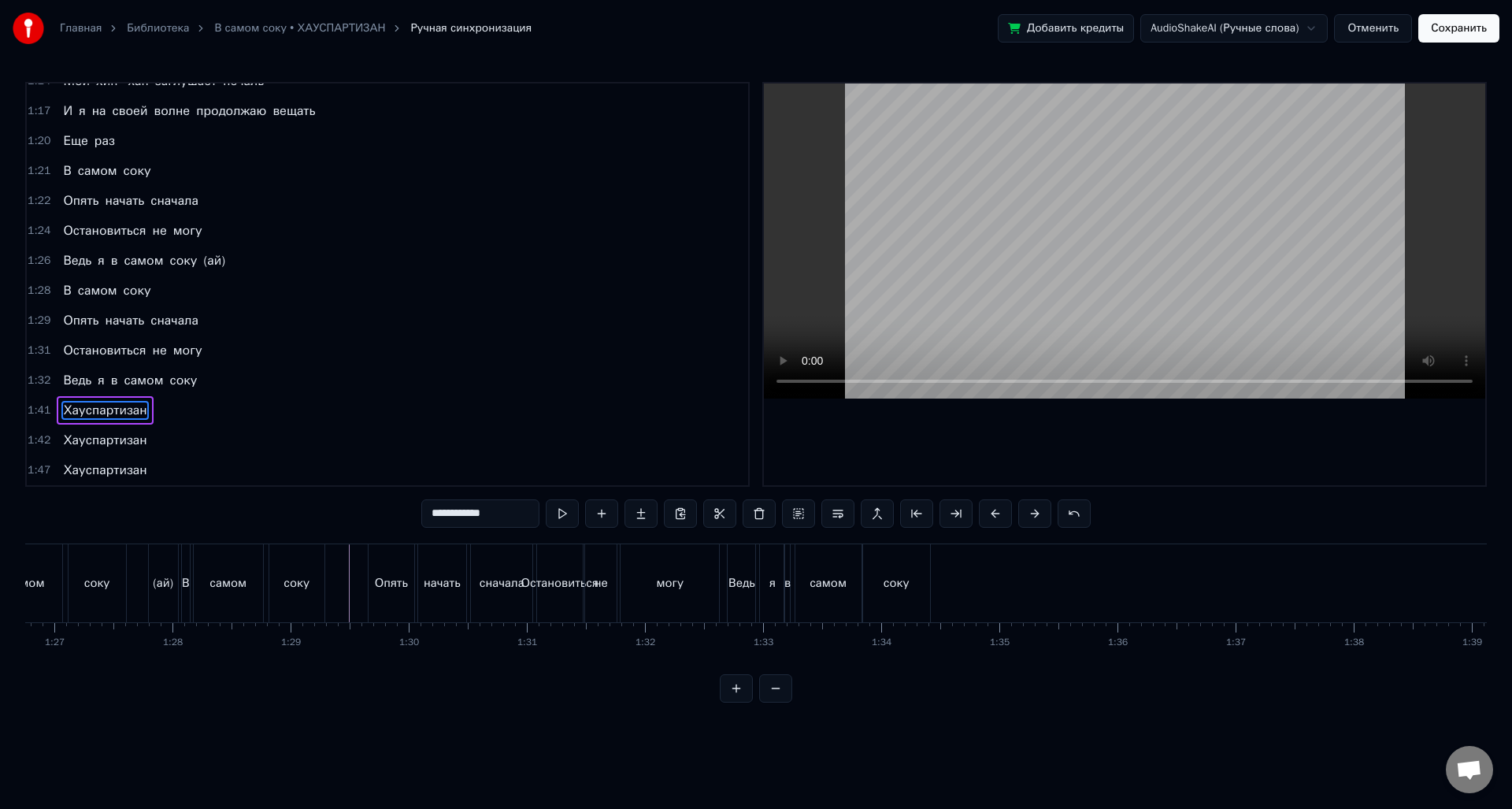 scroll, scrollTop: 0, scrollLeft: 10226, axis: horizontal 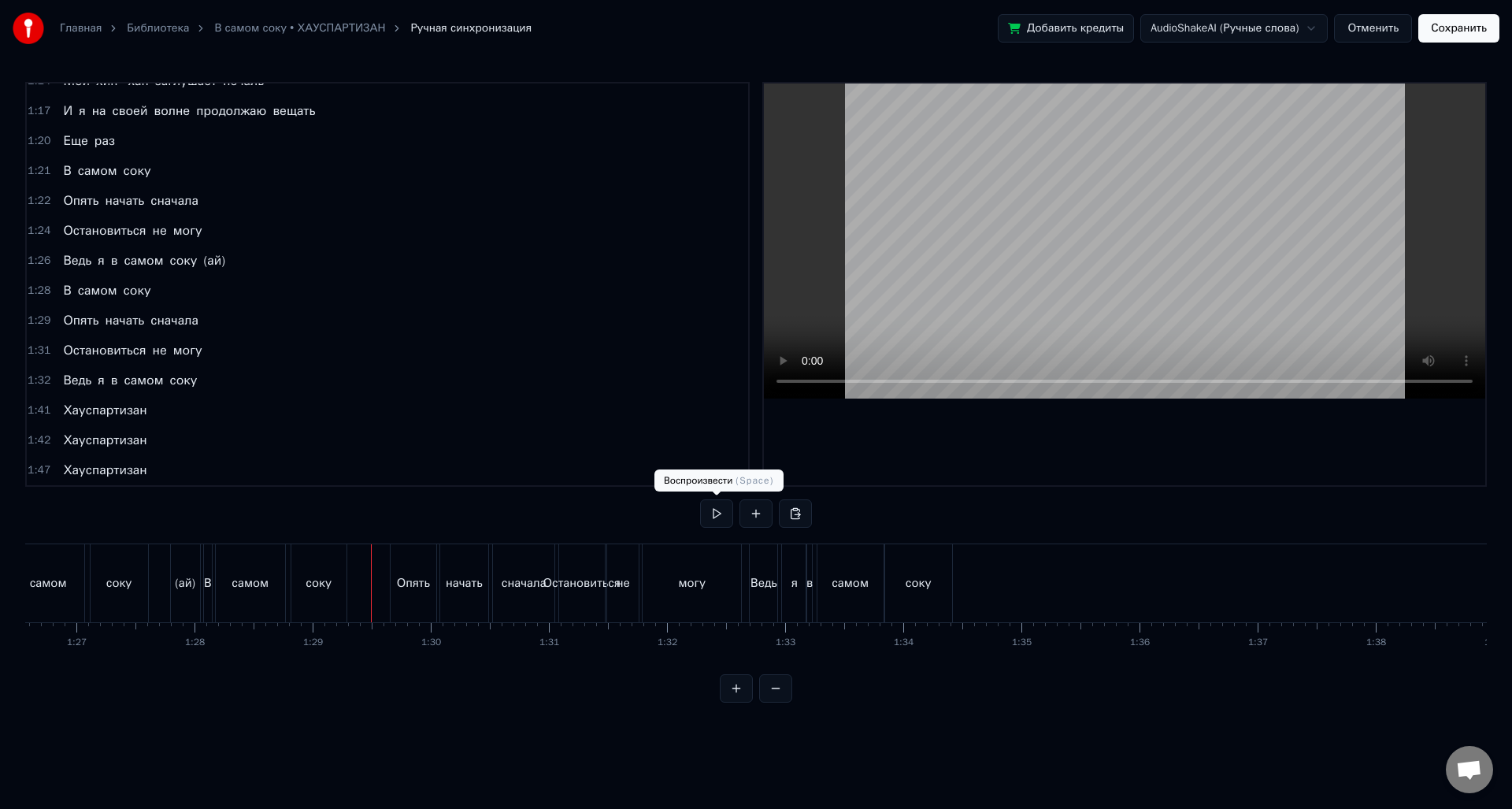 click at bounding box center (717, 514) 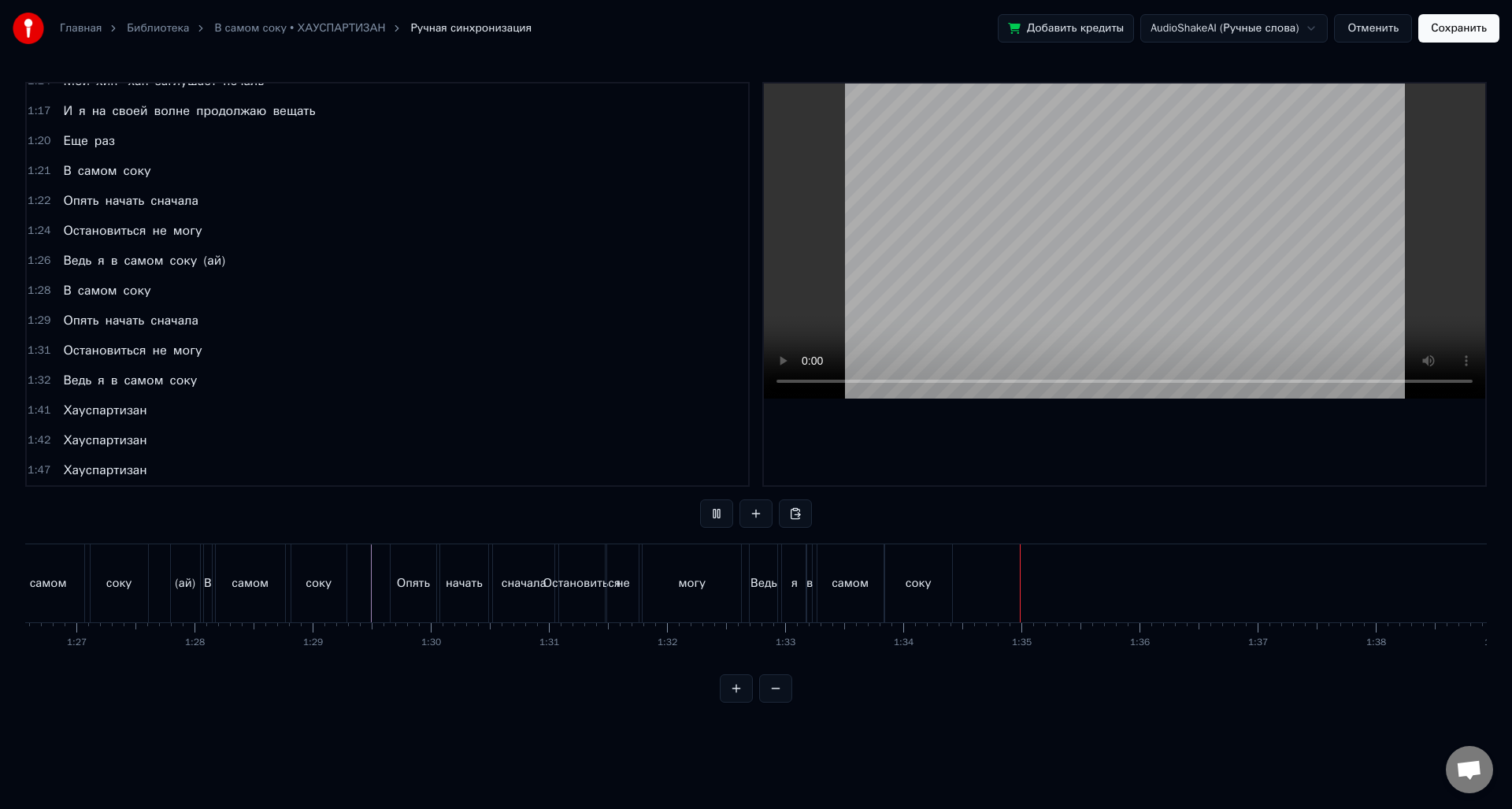click at bounding box center [717, 514] 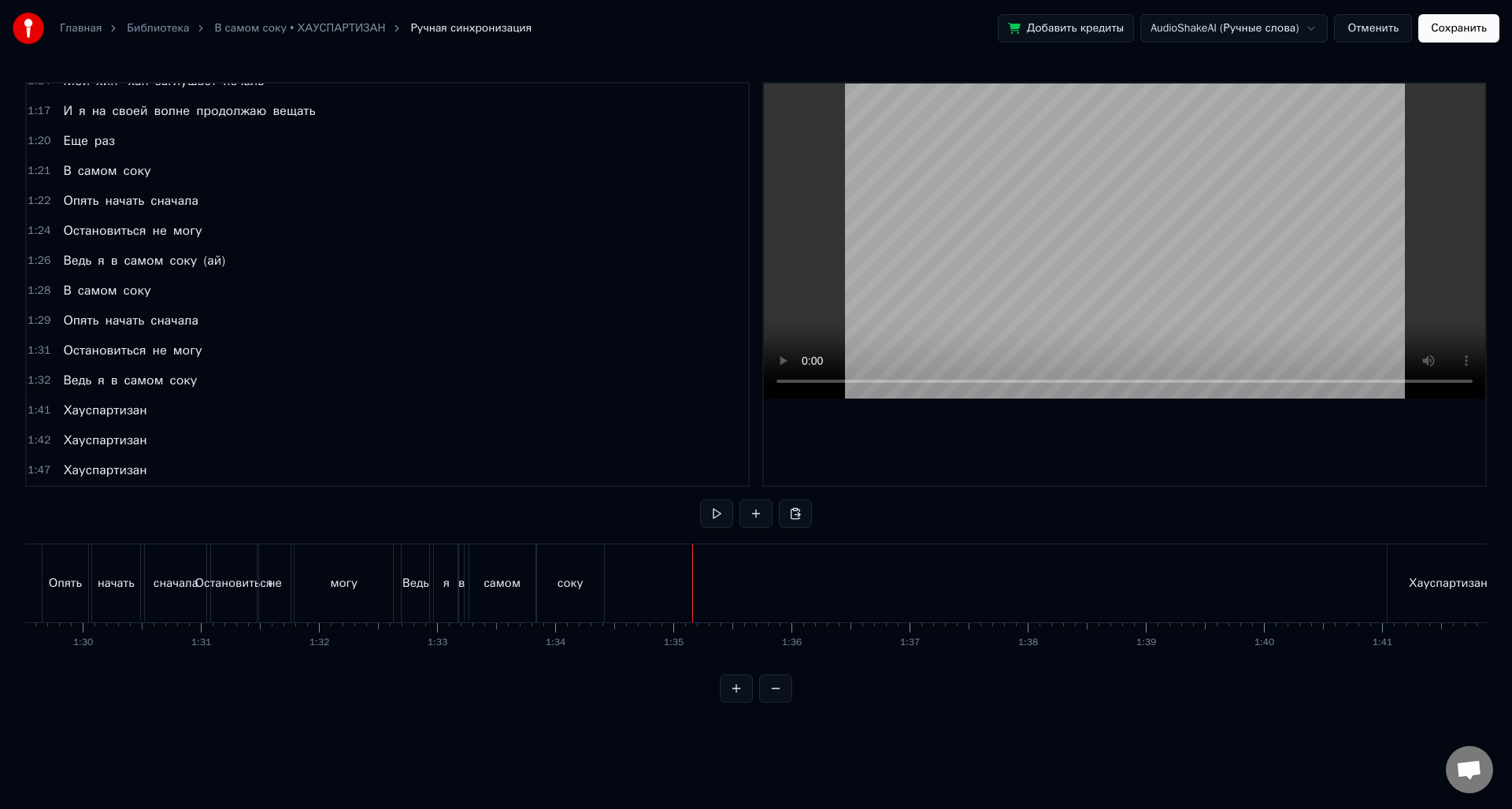 scroll, scrollTop: 0, scrollLeft: 10706, axis: horizontal 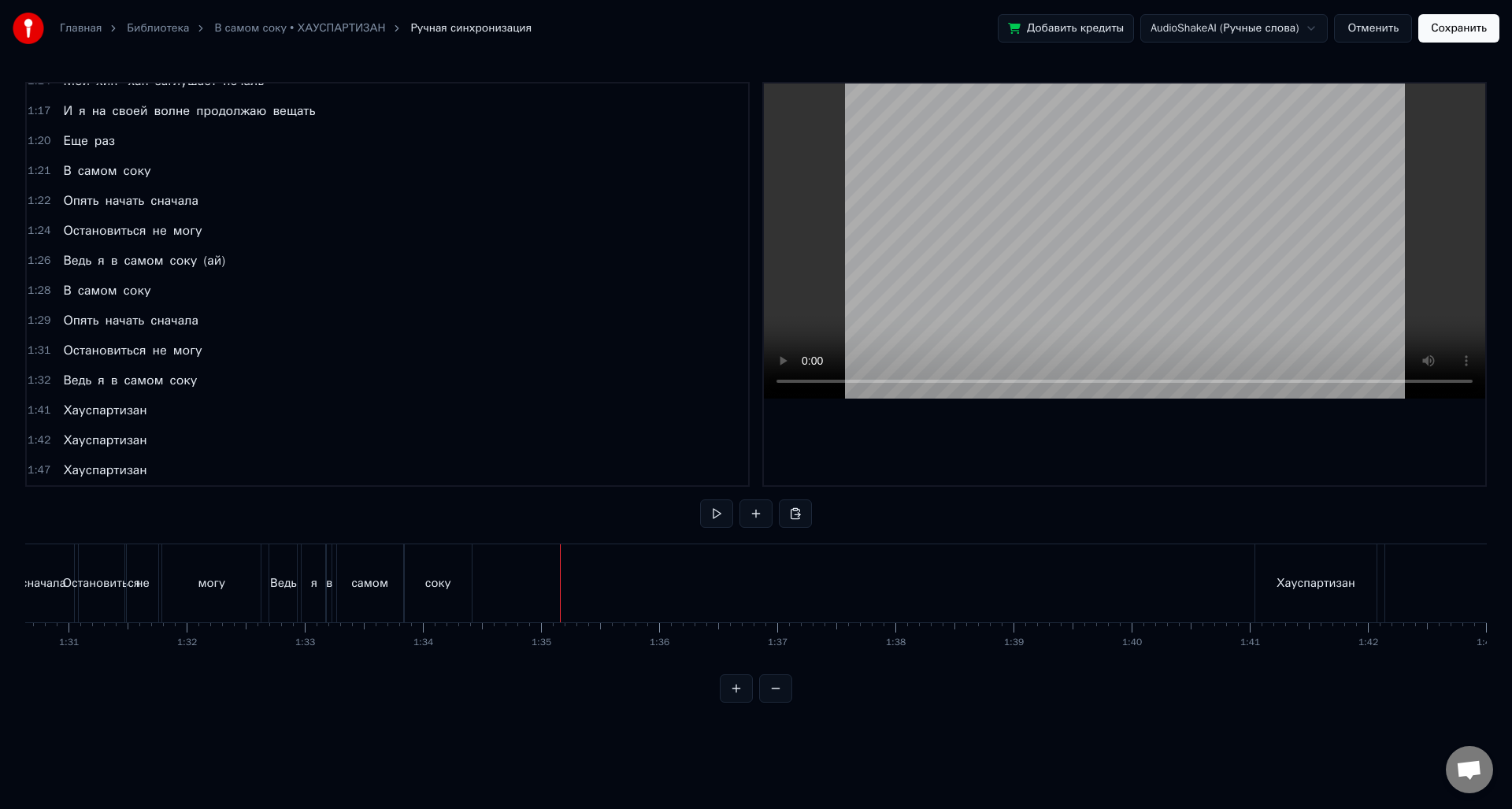 click on "Хауспартизан" at bounding box center [1316, 583] 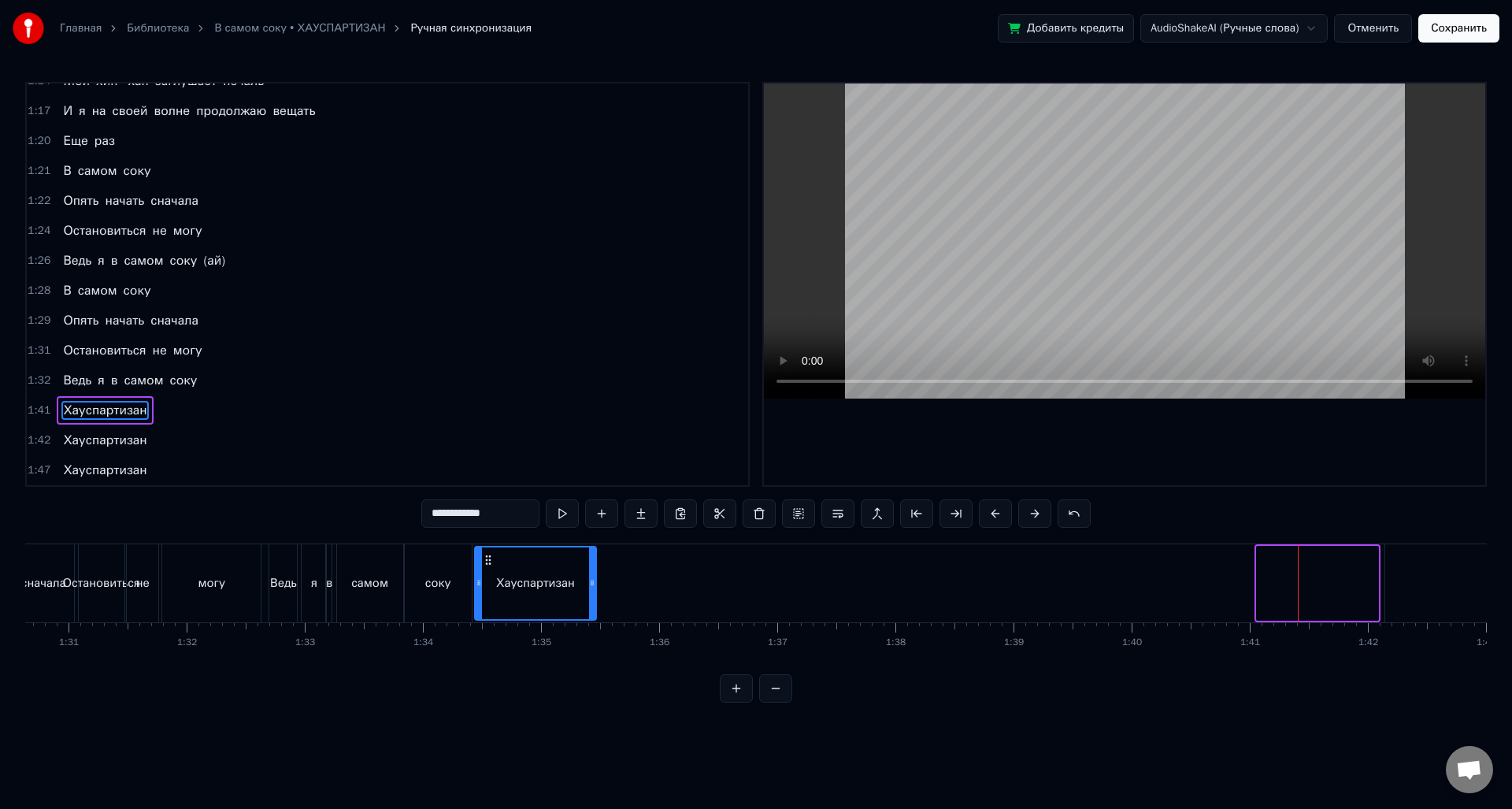 drag, startPoint x: 1269, startPoint y: 560, endPoint x: 487, endPoint y: 555, distance: 782.01598 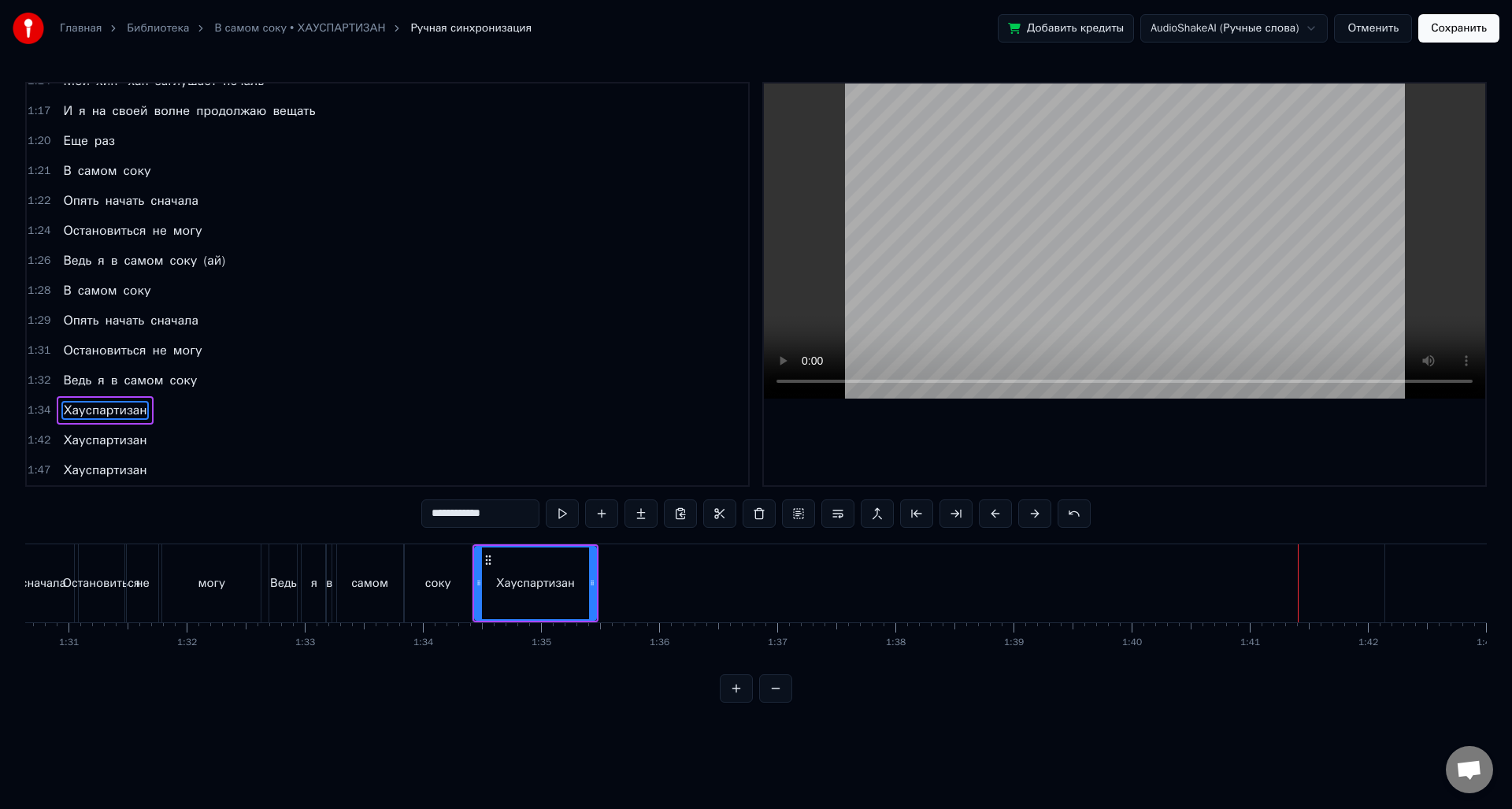 drag, startPoint x: 595, startPoint y: 600, endPoint x: 587, endPoint y: 597, distance: 8.544004 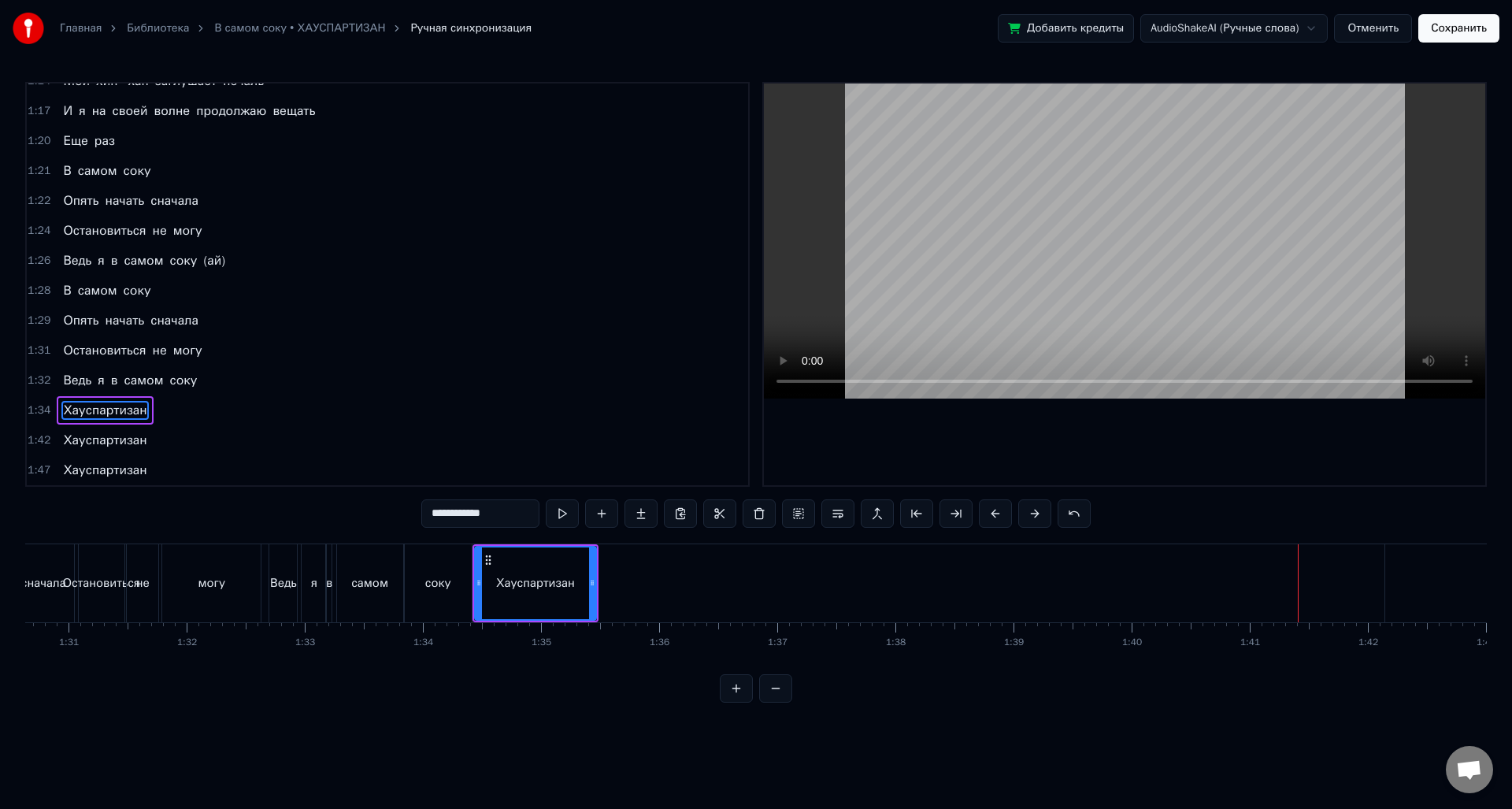 click on "Хауспартизан" at bounding box center [536, 583] 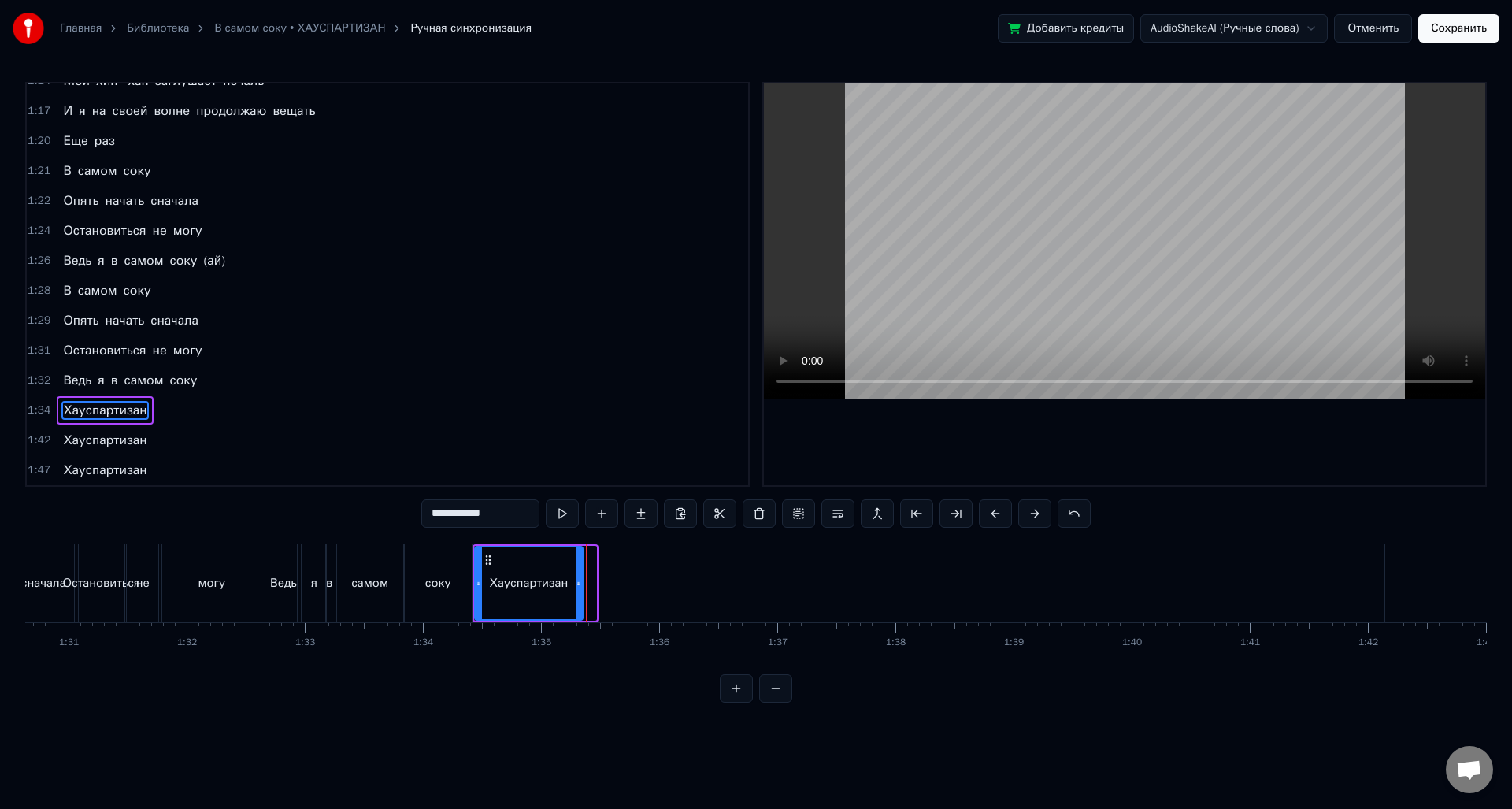 drag, startPoint x: 591, startPoint y: 596, endPoint x: 574, endPoint y: 590, distance: 18.027756 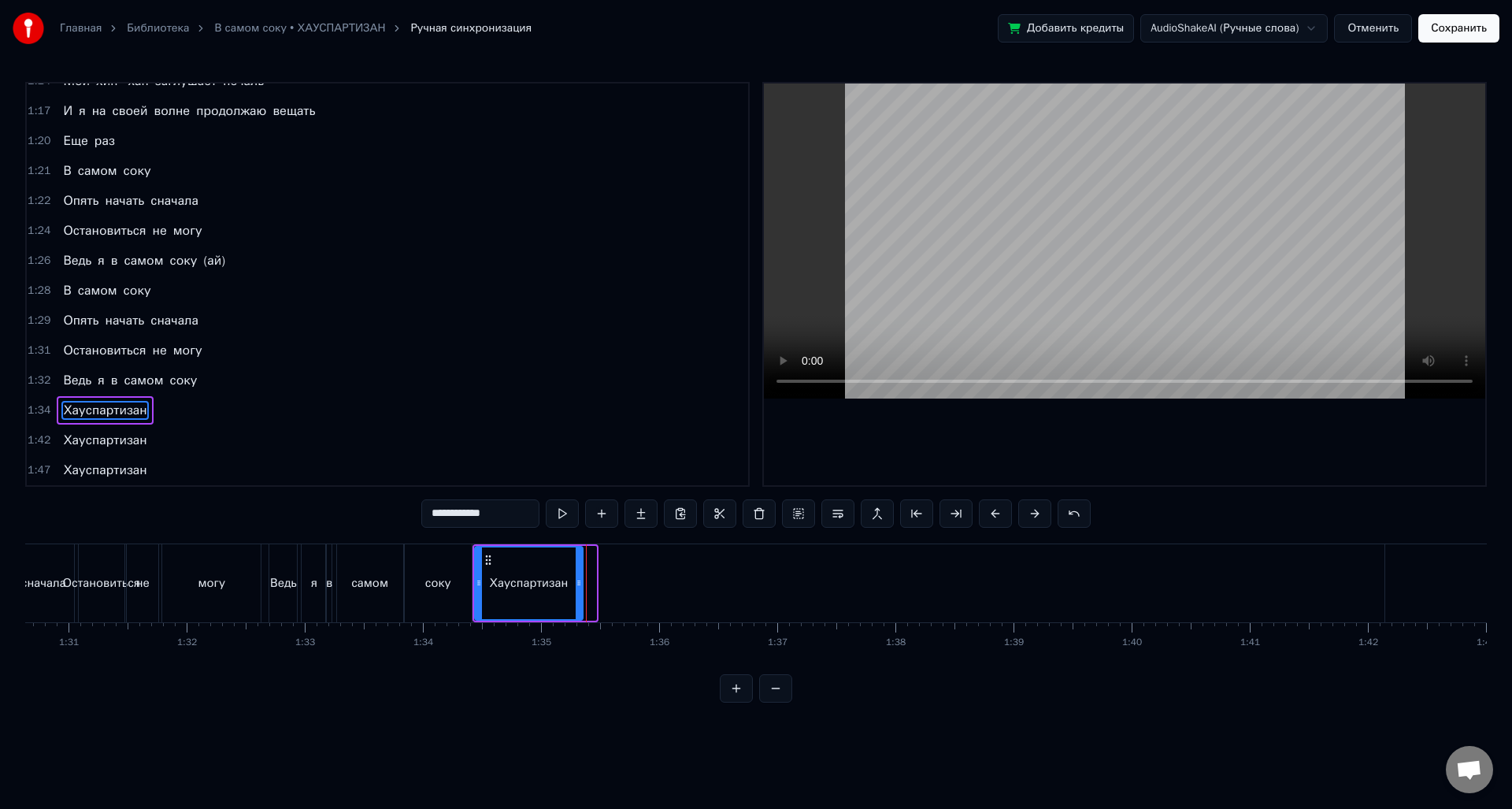click at bounding box center [579, 583] 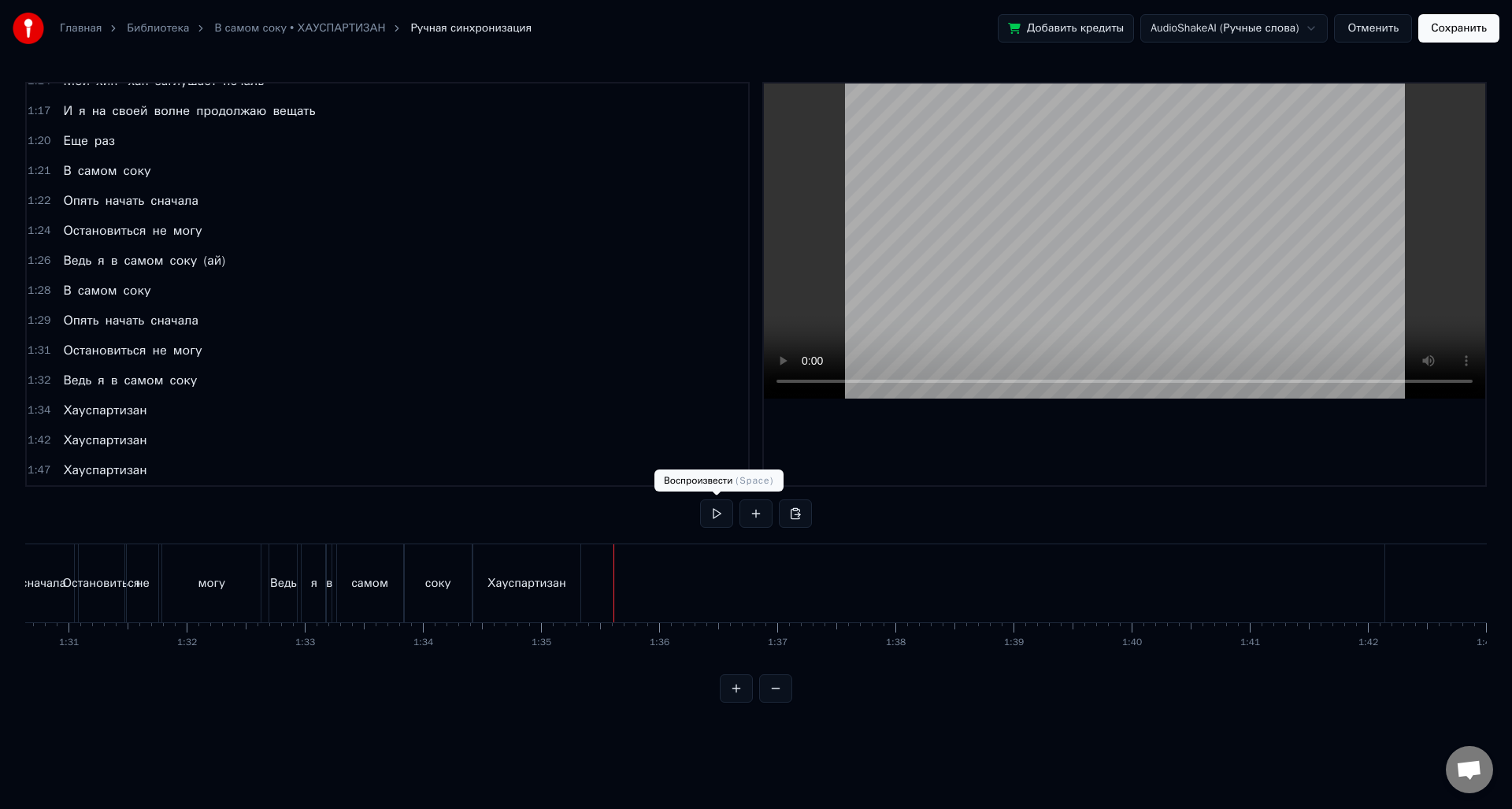 drag, startPoint x: 717, startPoint y: 514, endPoint x: 724, endPoint y: 533, distance: 20.248457 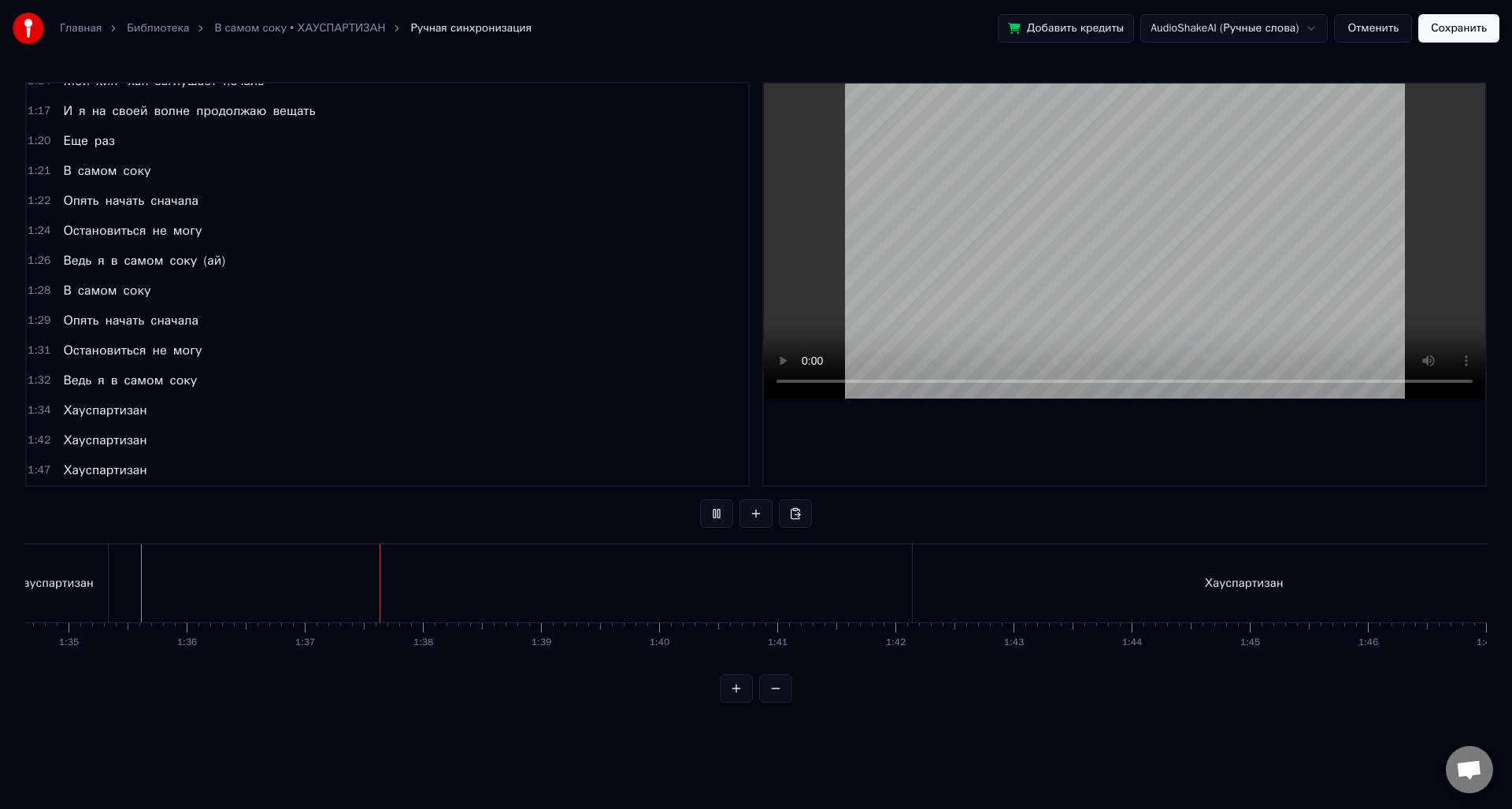 scroll, scrollTop: 0, scrollLeft: 11186, axis: horizontal 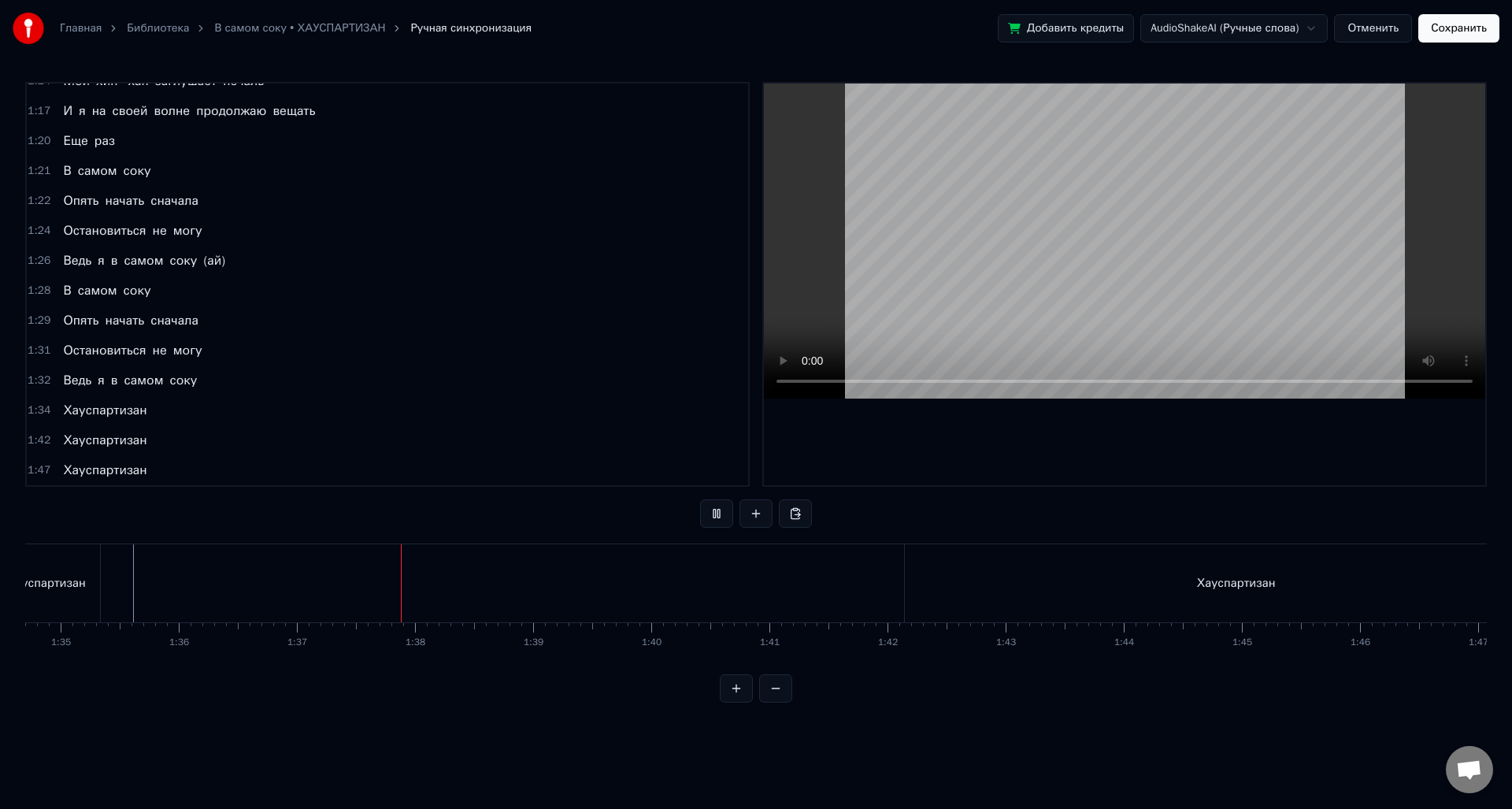 click on "Хауспартизан" at bounding box center [1236, 583] 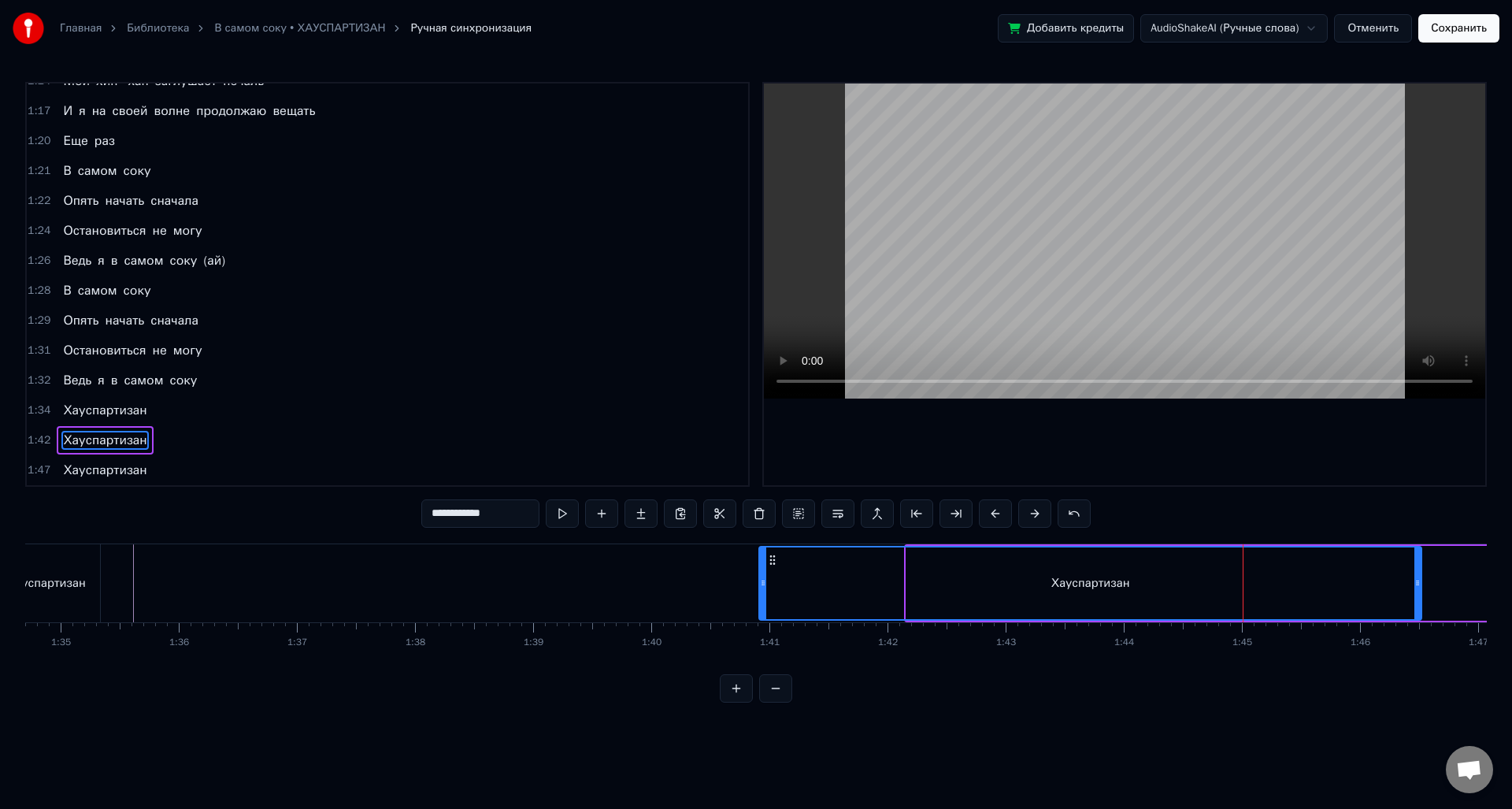drag, startPoint x: 892, startPoint y: 562, endPoint x: 773, endPoint y: 558, distance: 119.06721 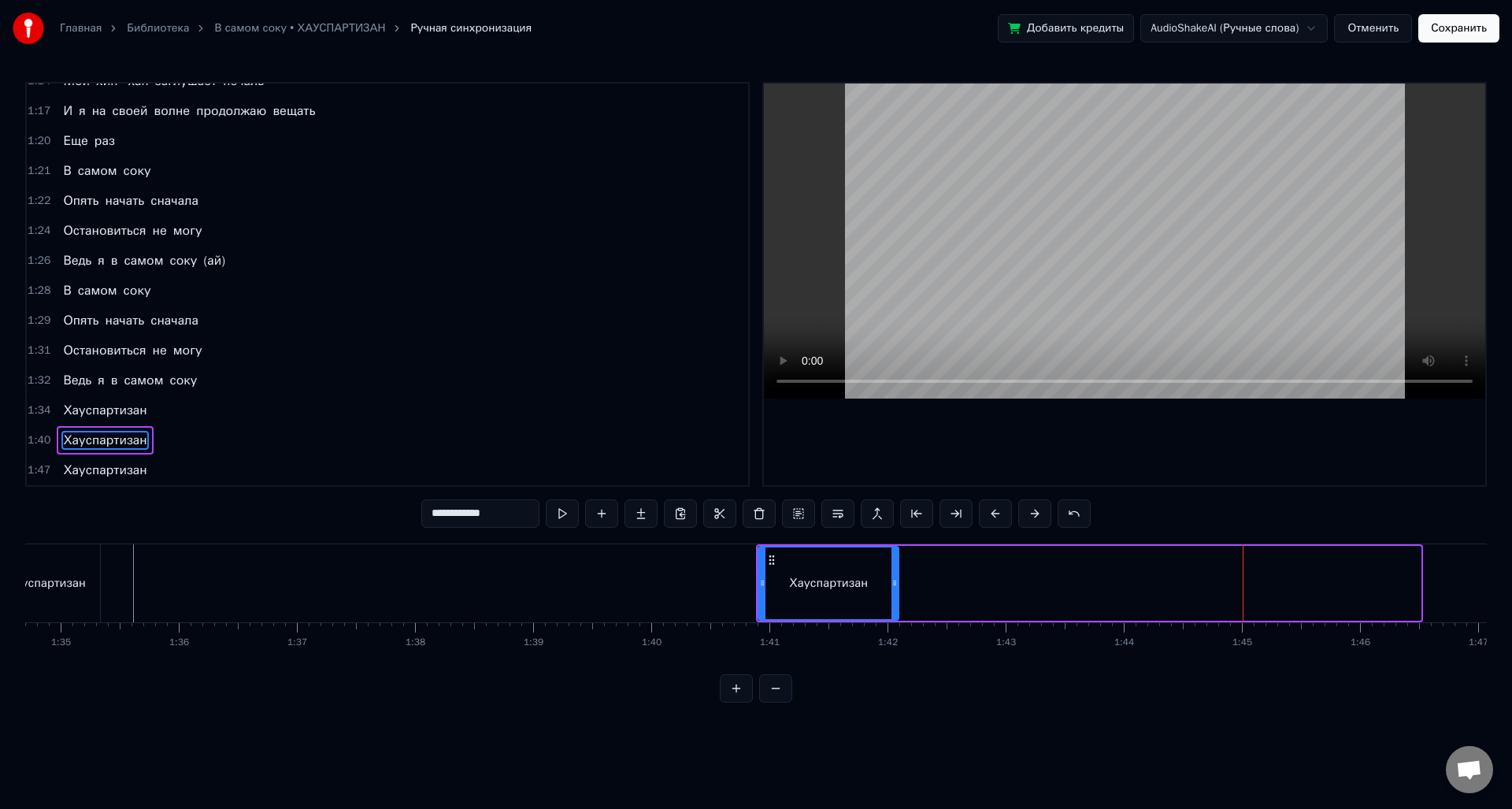 drag, startPoint x: 1418, startPoint y: 593, endPoint x: 895, endPoint y: 593, distance: 523 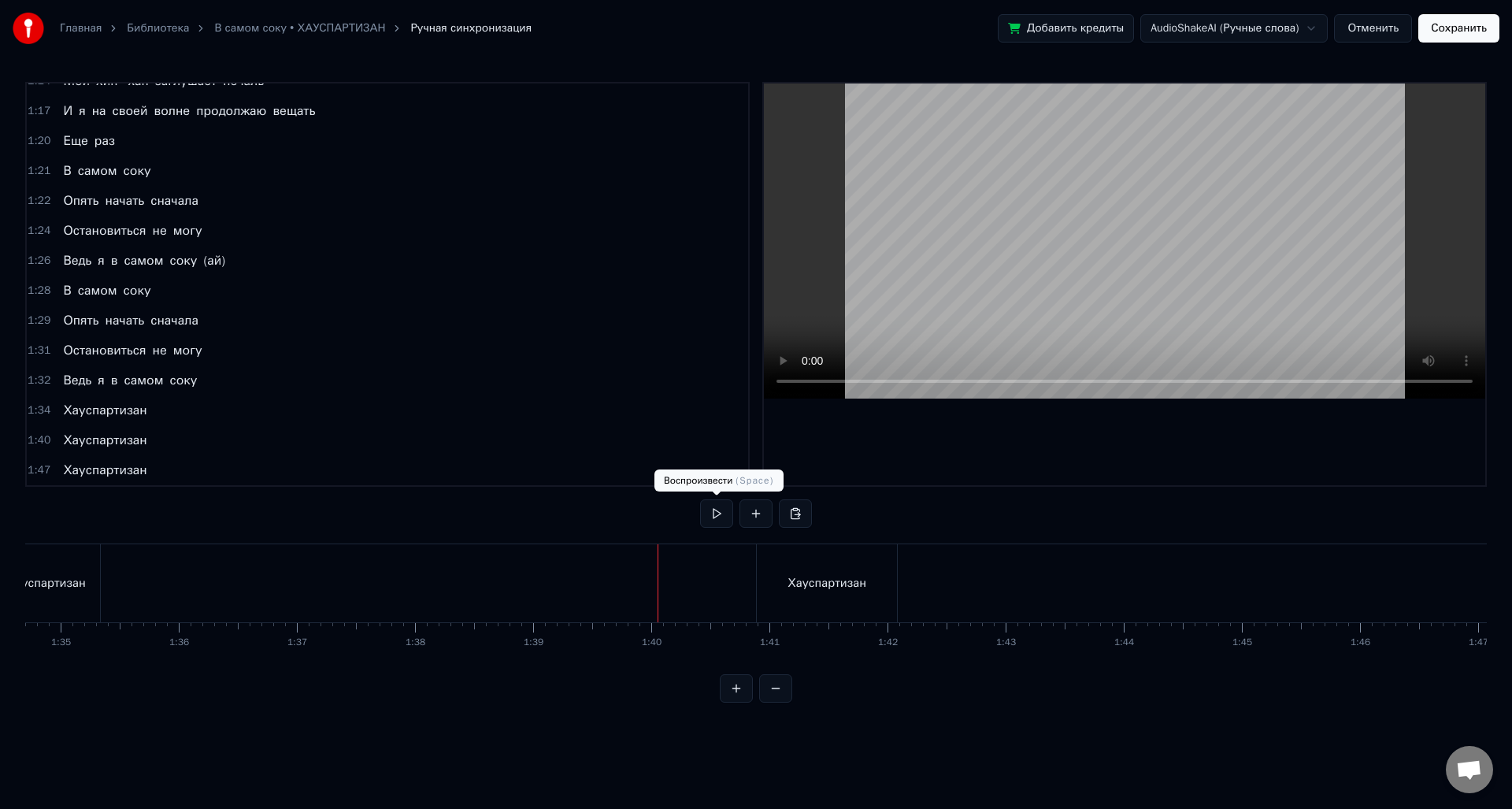 click at bounding box center [717, 514] 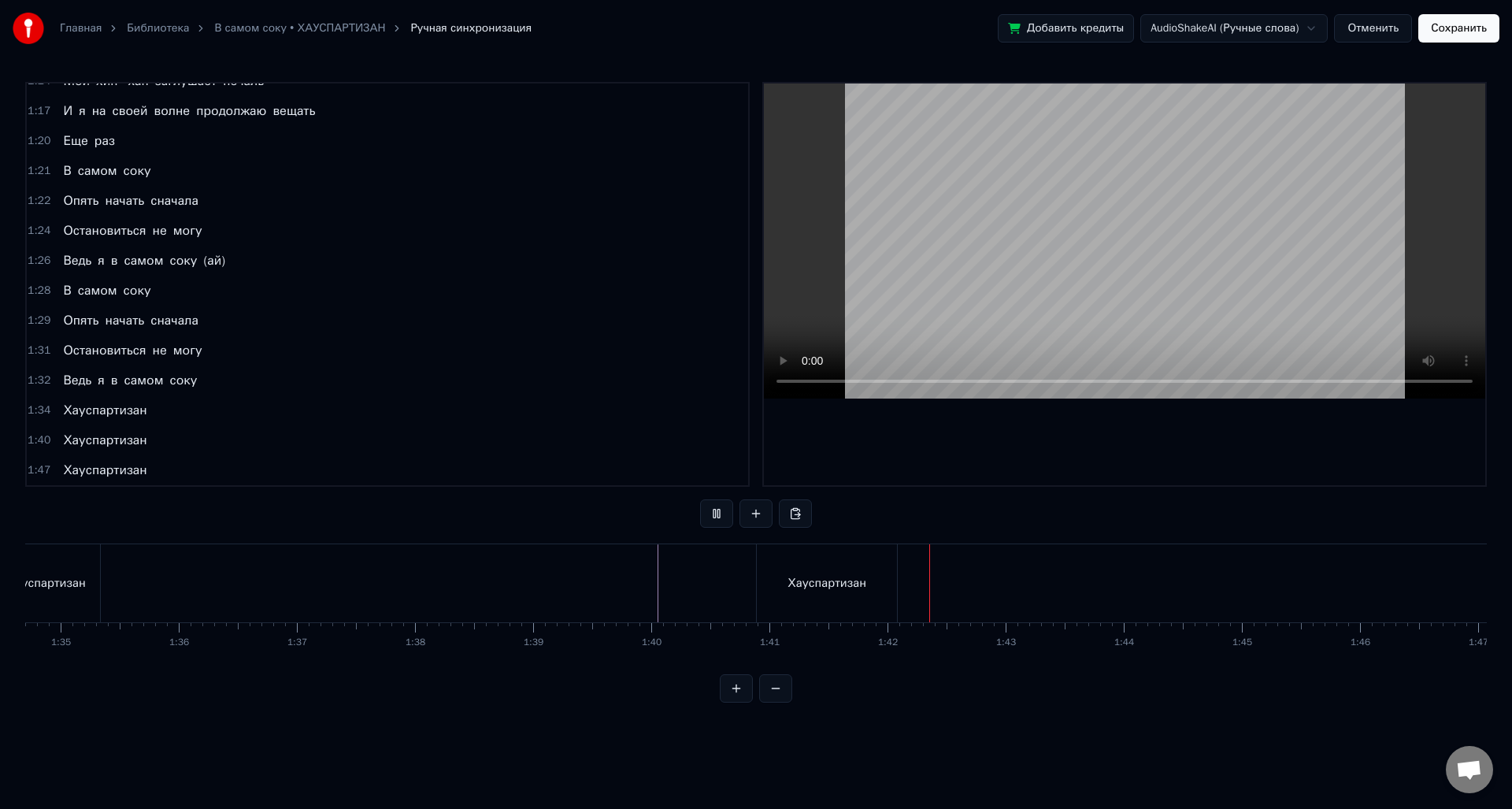 click on "Хауспартизан" at bounding box center [827, 583] 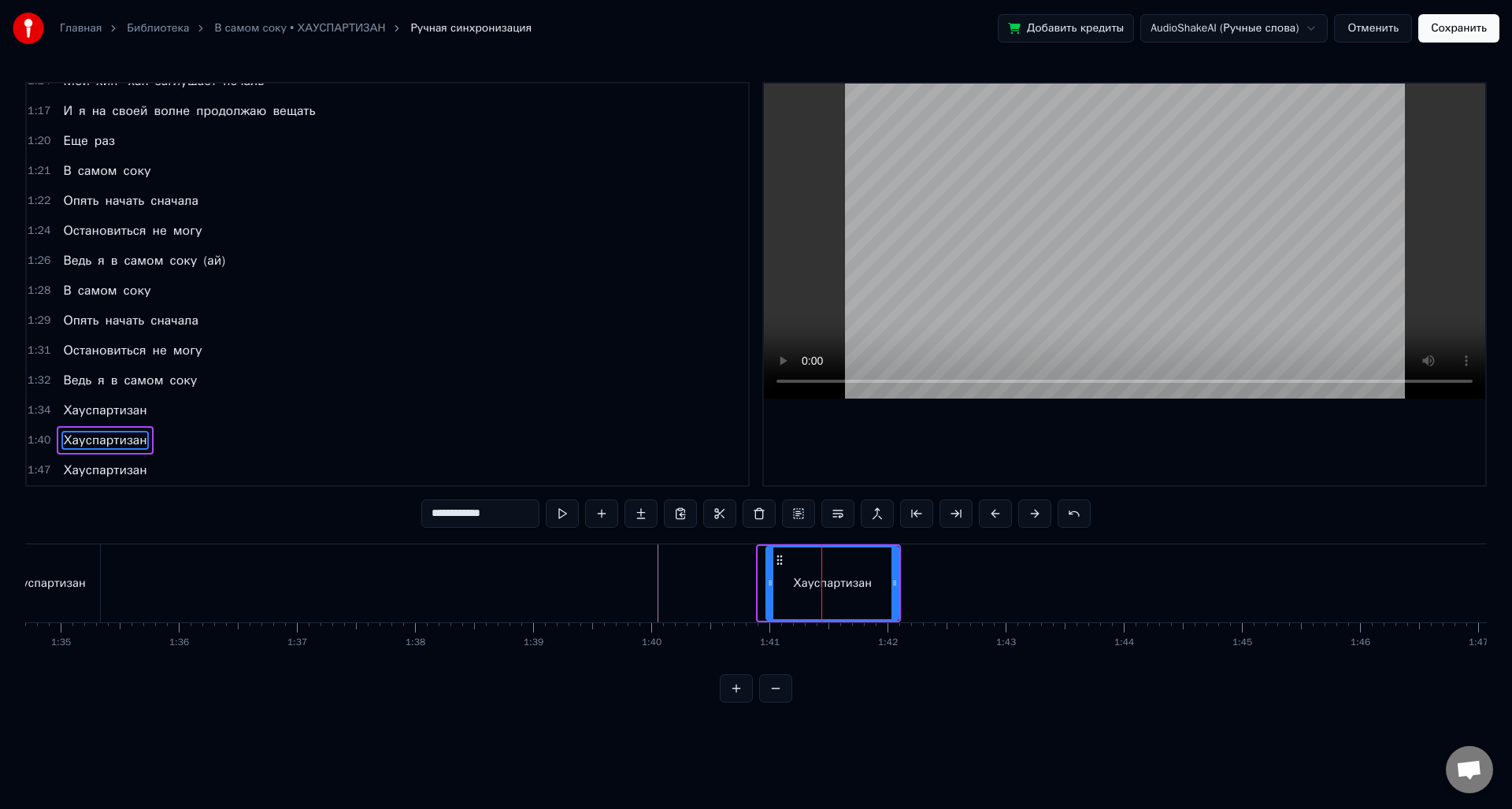 click 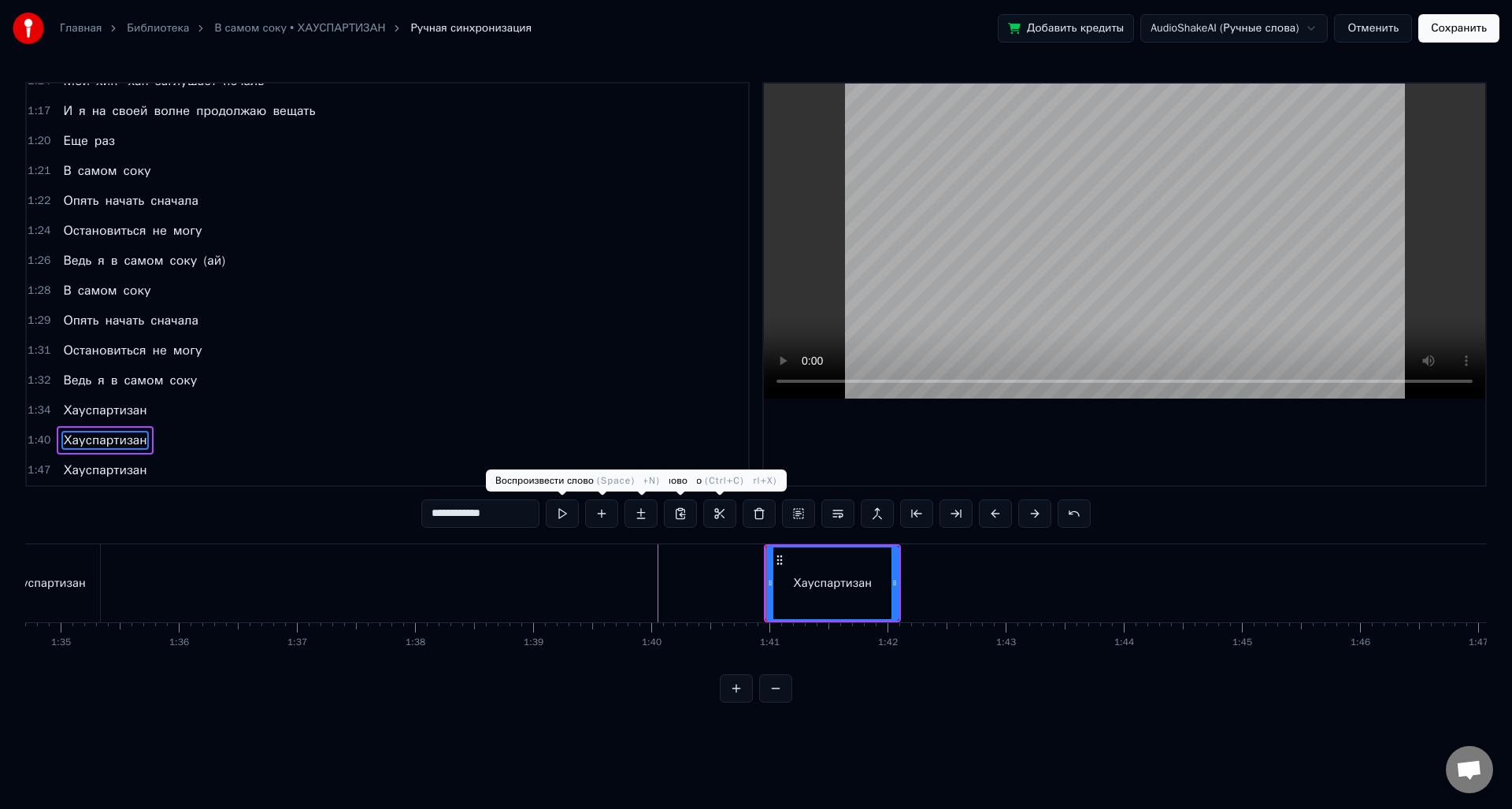 click at bounding box center [562, 514] 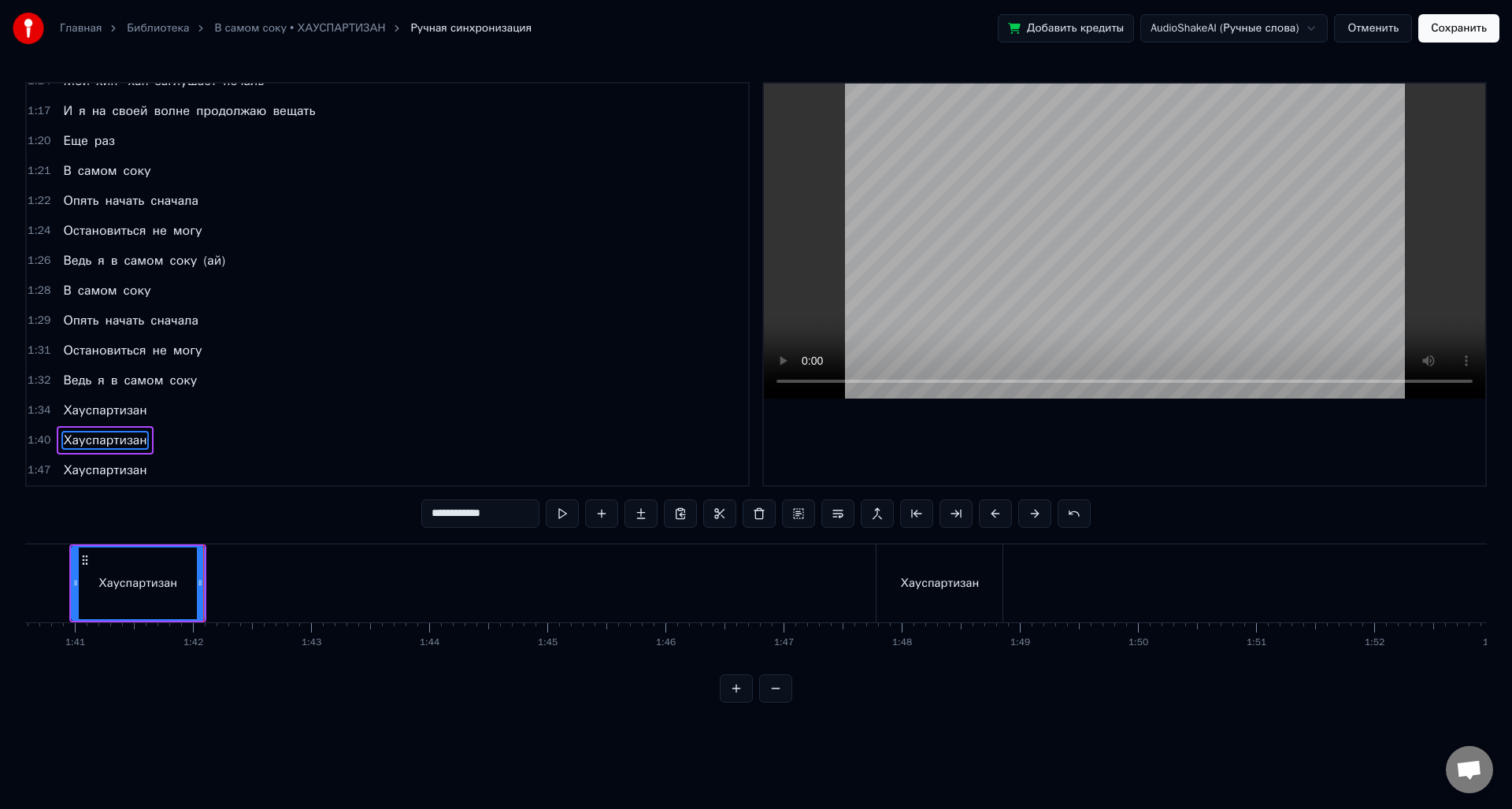 scroll, scrollTop: 0, scrollLeft: 11999, axis: horizontal 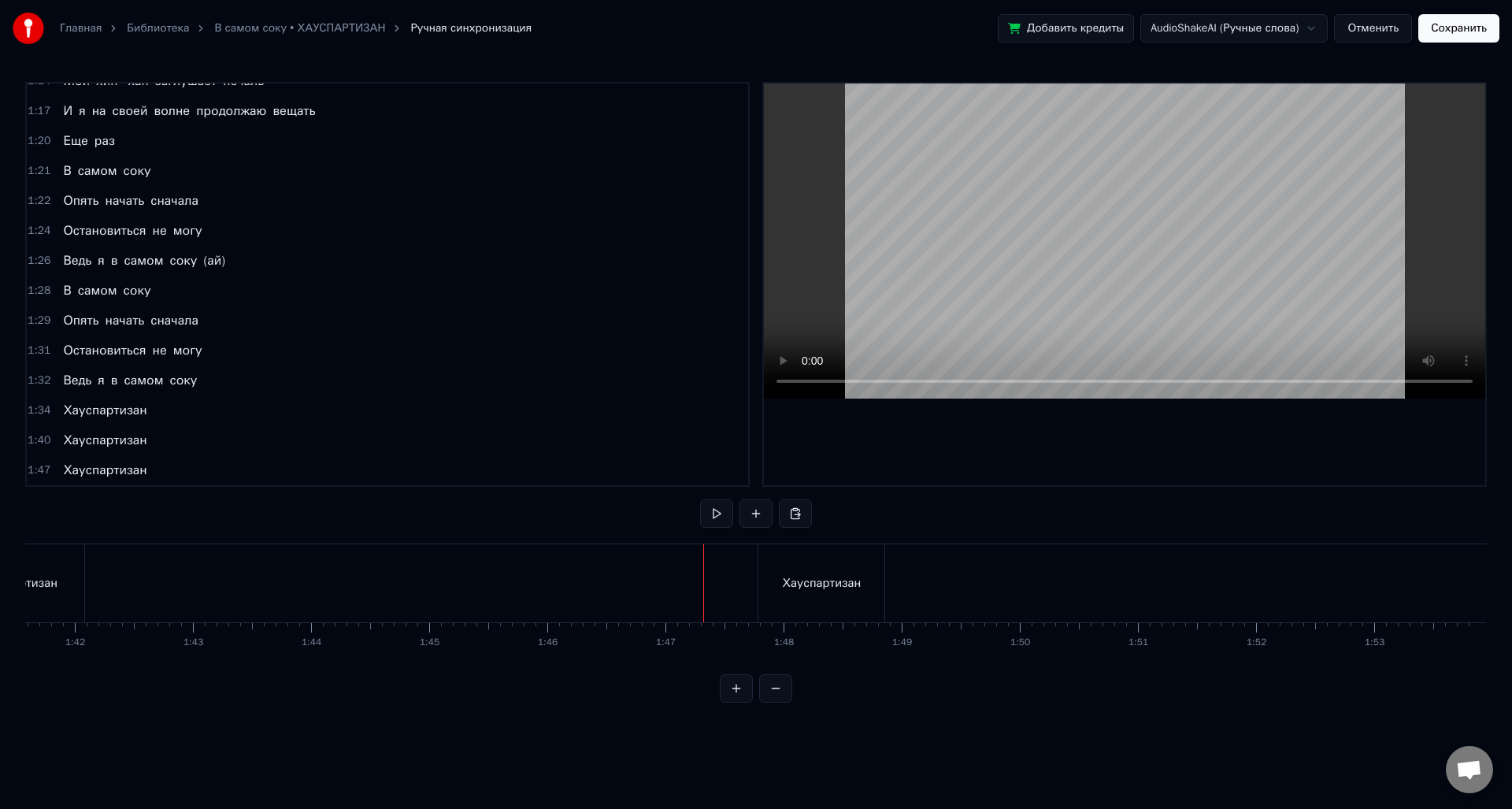 click at bounding box center (-5244, 583) 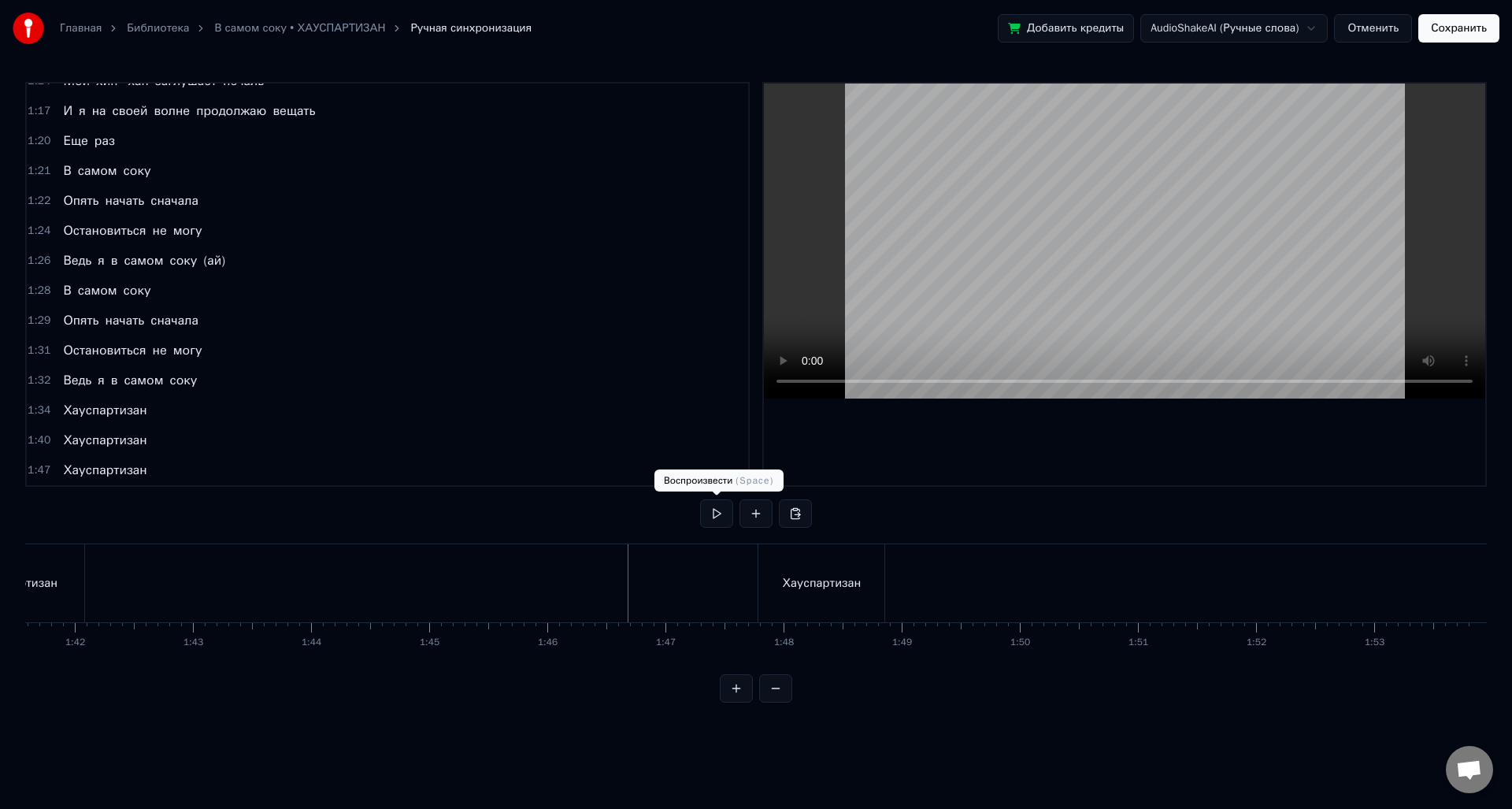 click at bounding box center (717, 514) 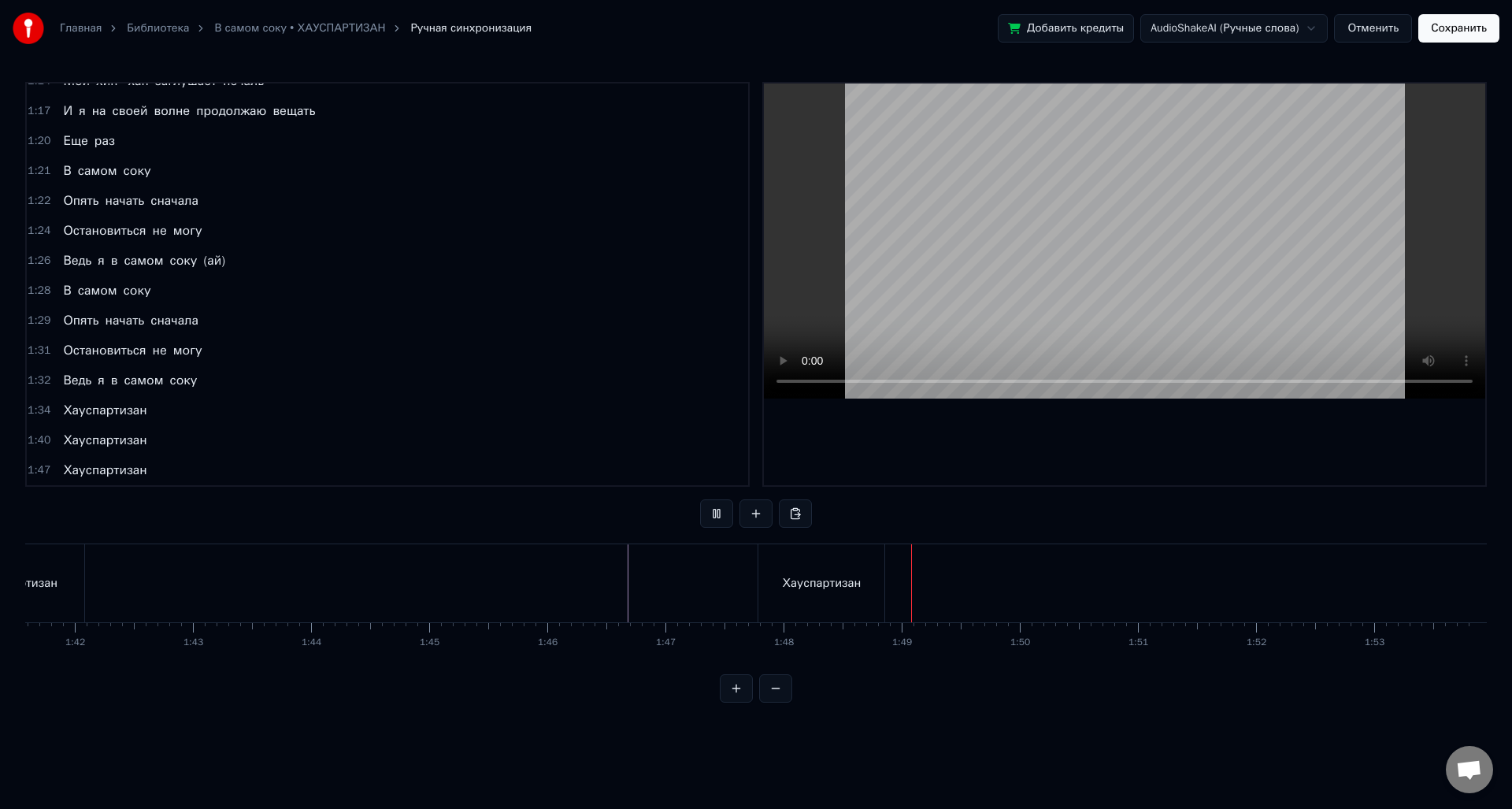 click on "Хауспартизан" at bounding box center [821, 583] 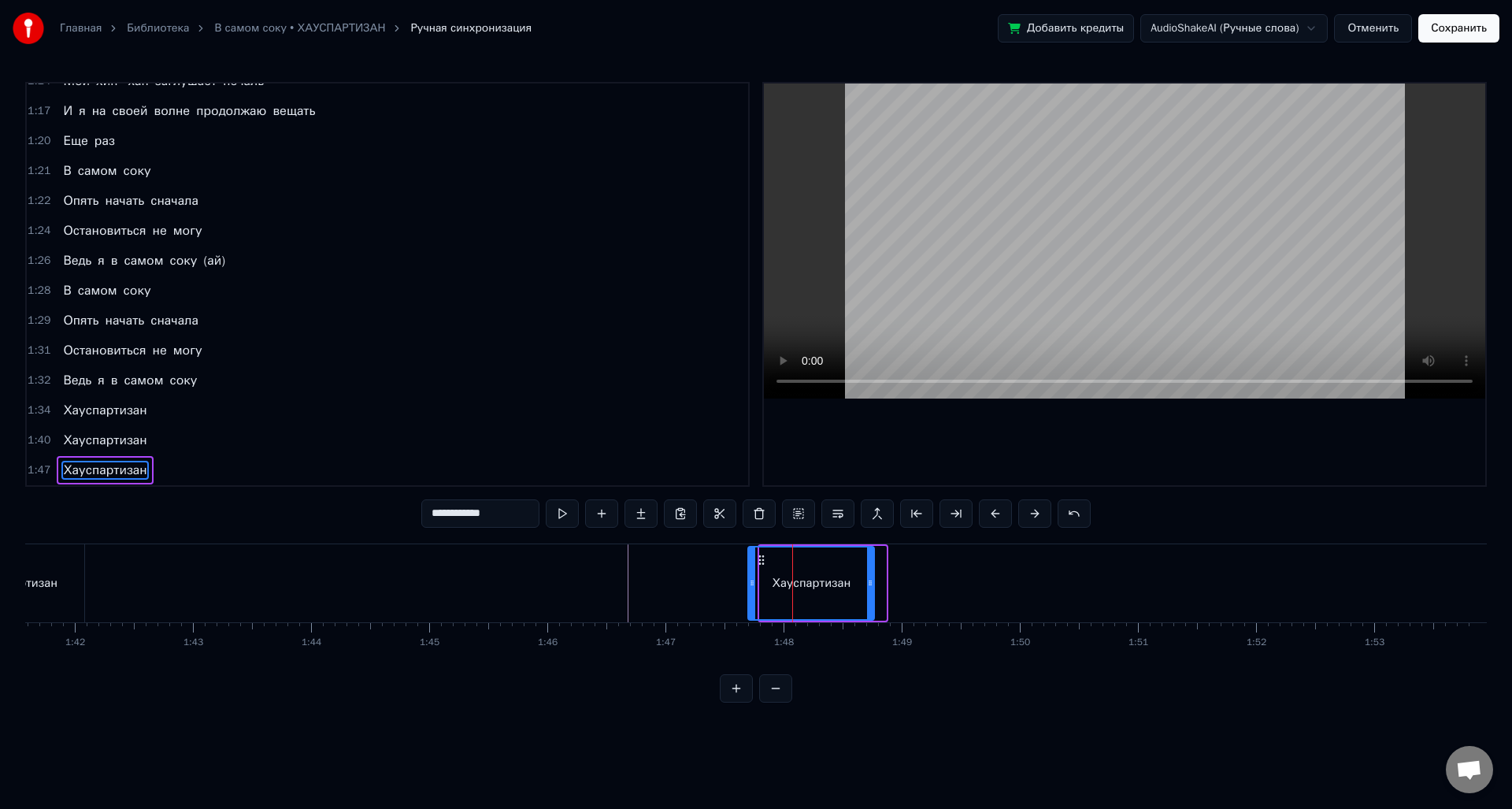 drag, startPoint x: 773, startPoint y: 560, endPoint x: 762, endPoint y: 561, distance: 11.045361 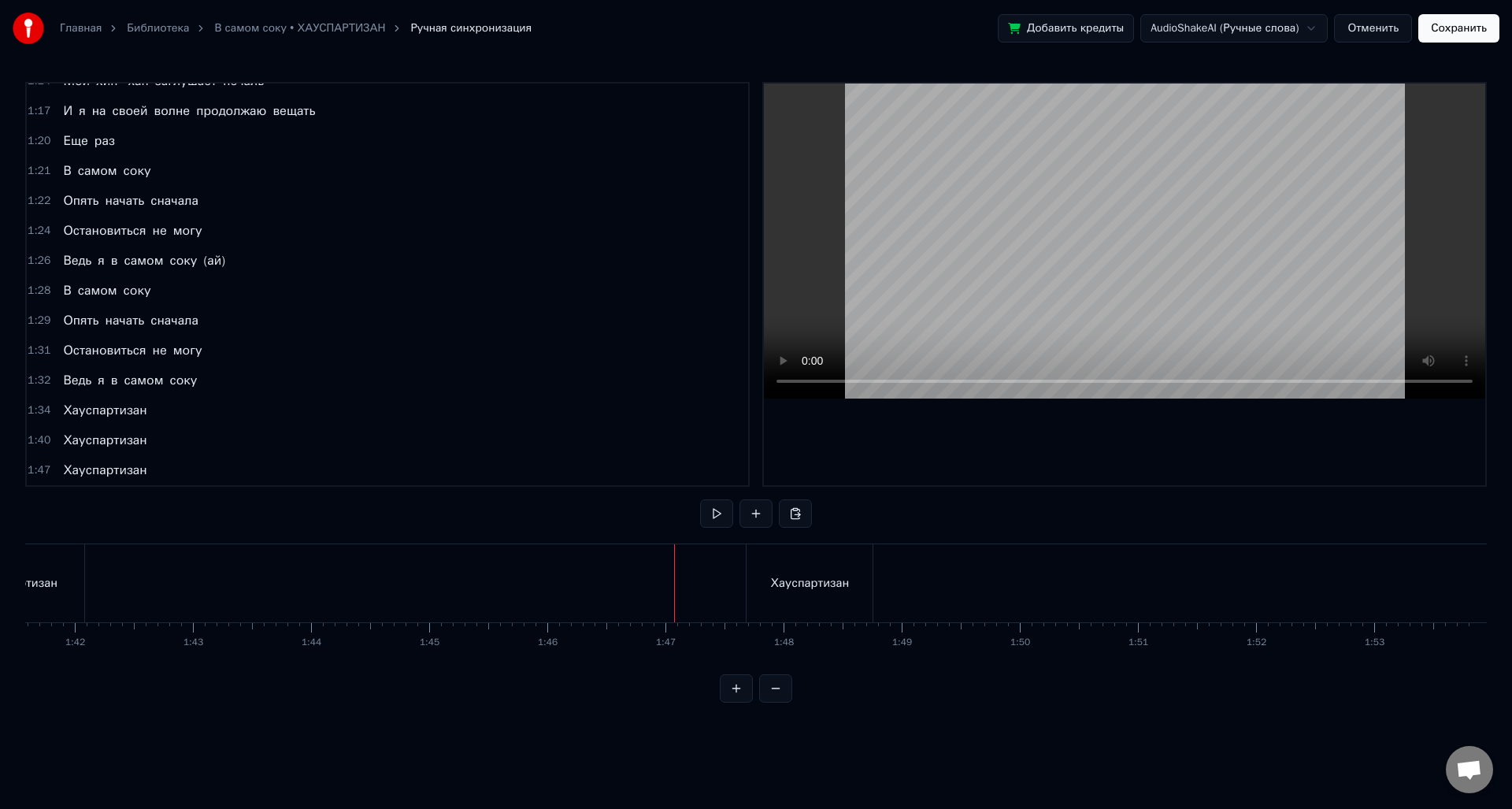 click on "Сохранить" at bounding box center [1458, 28] 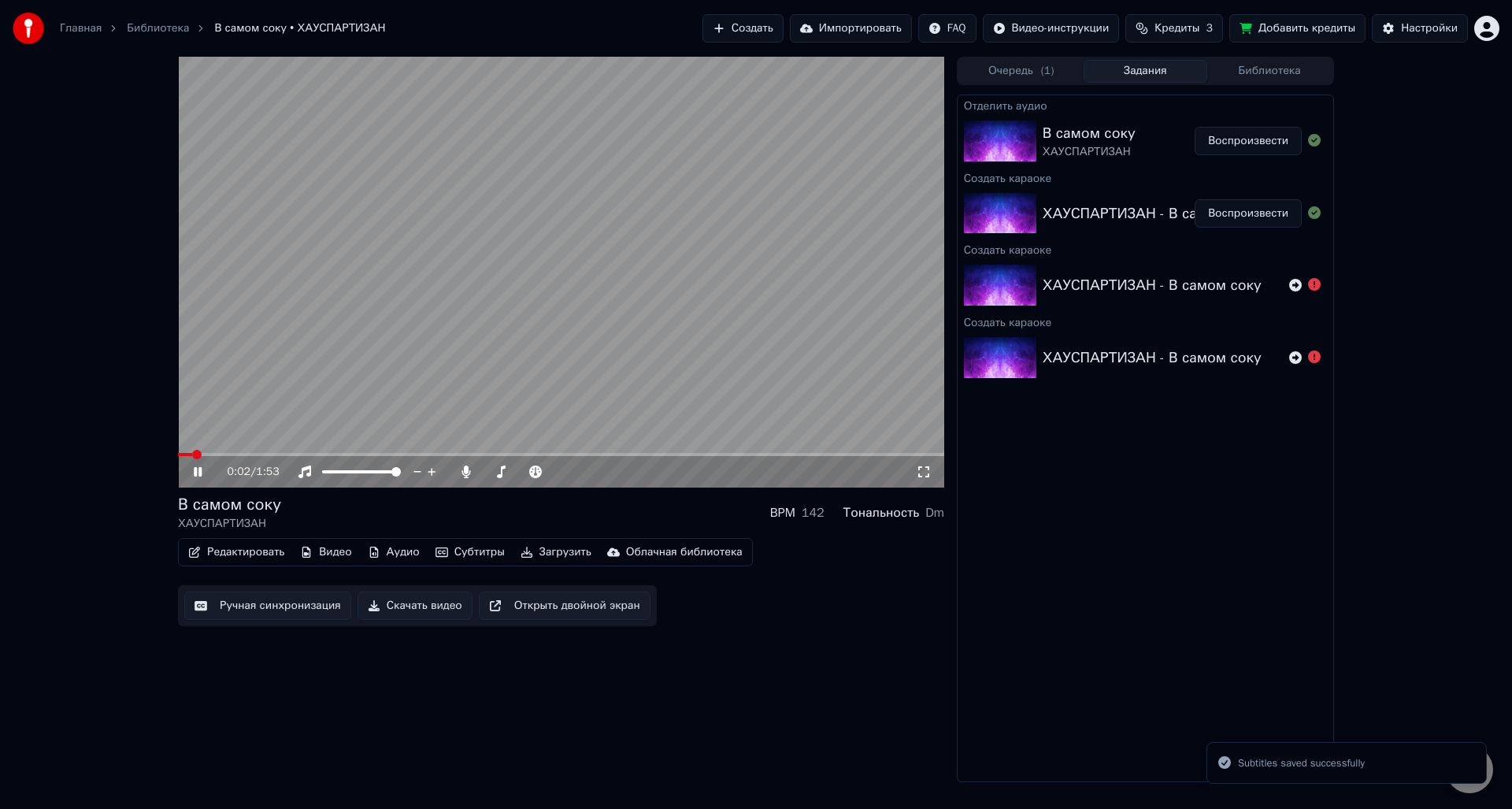 click on "Редактировать" at bounding box center [236, 552] 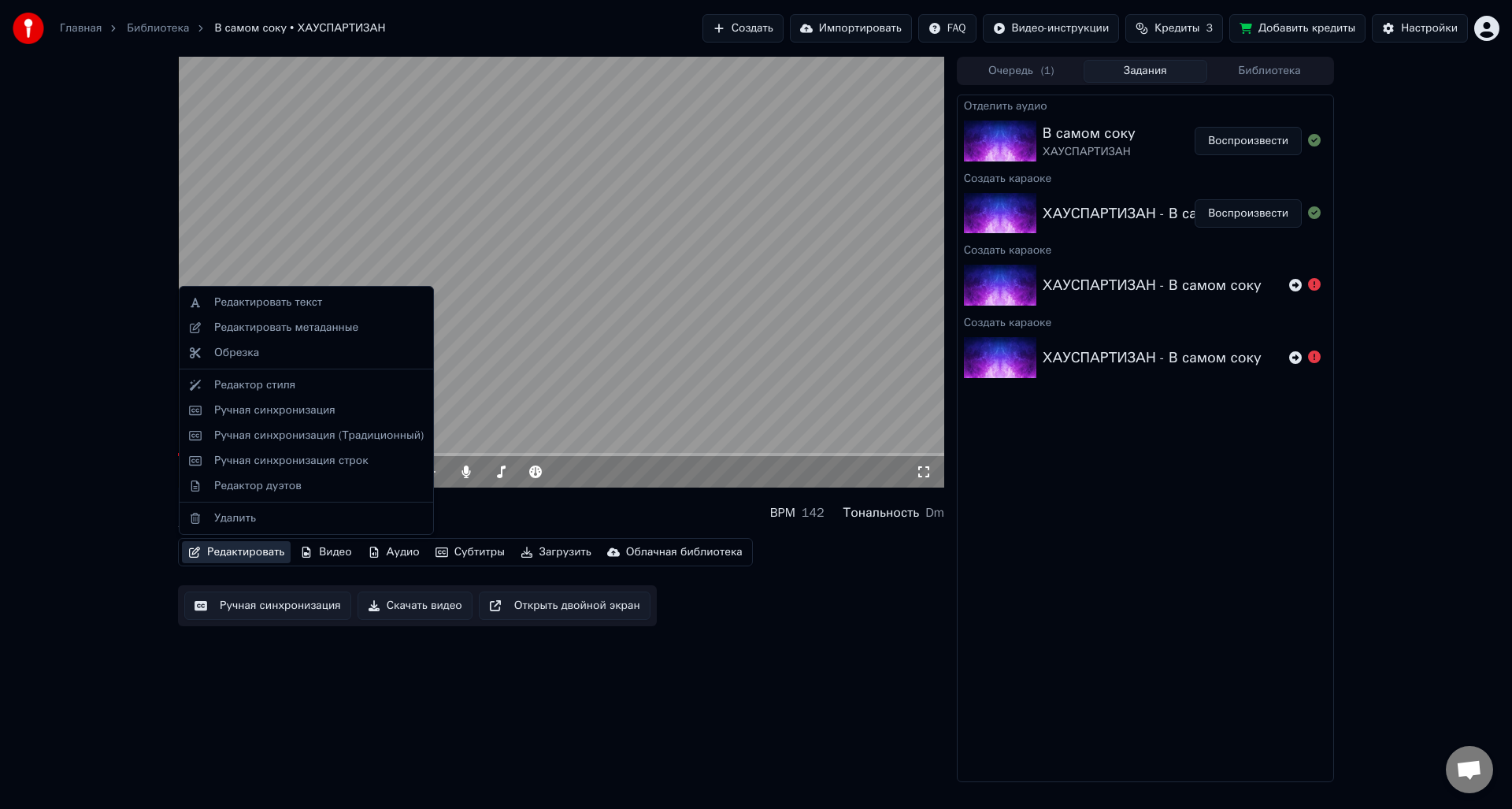 click on "В самом соку ХАУСПАРТИЗАН BPM 142 Тональность Dm" at bounding box center (561, 513) 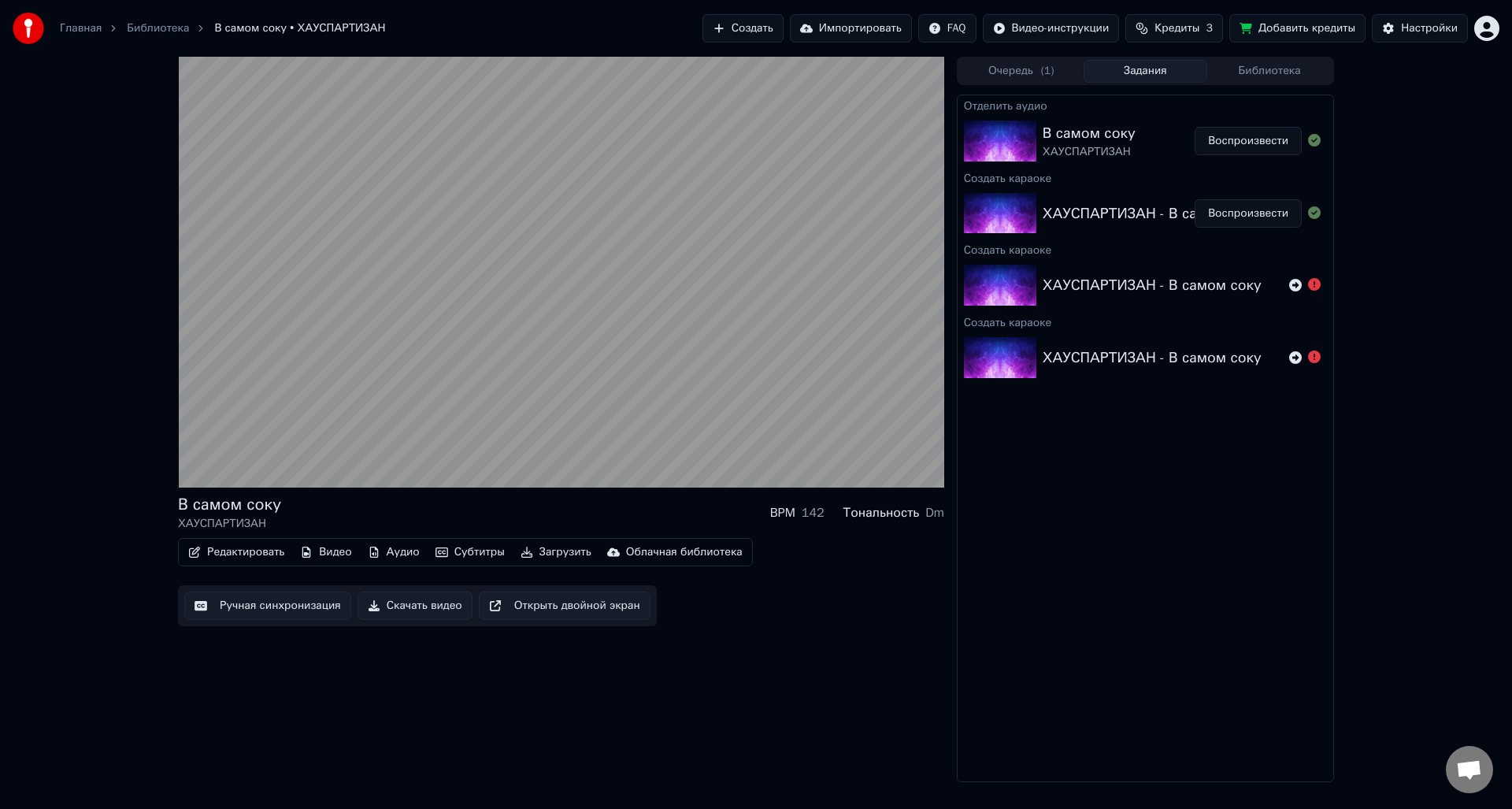 click on "Видео" at bounding box center (325, 552) 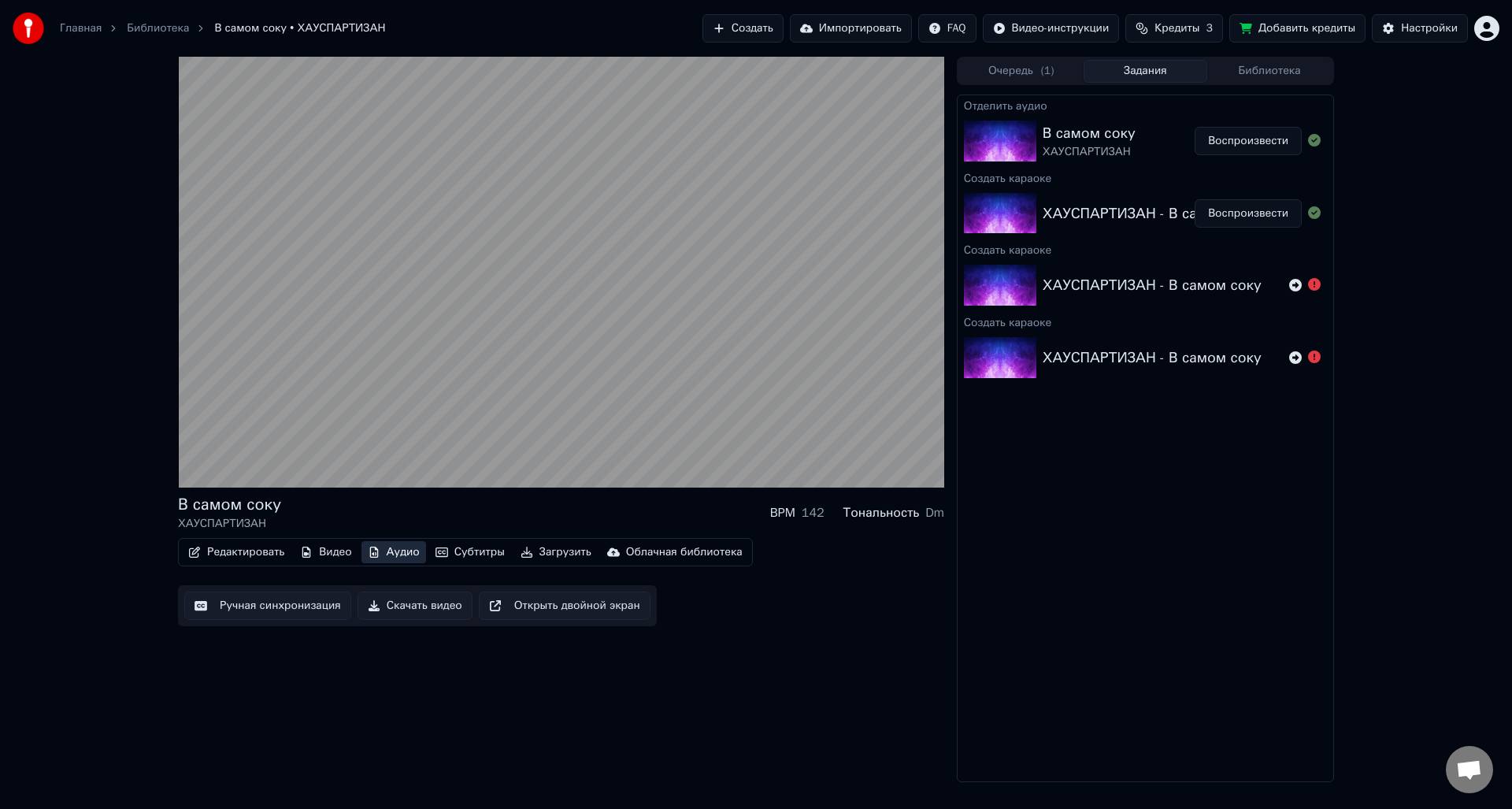 click on "Аудио" at bounding box center [394, 552] 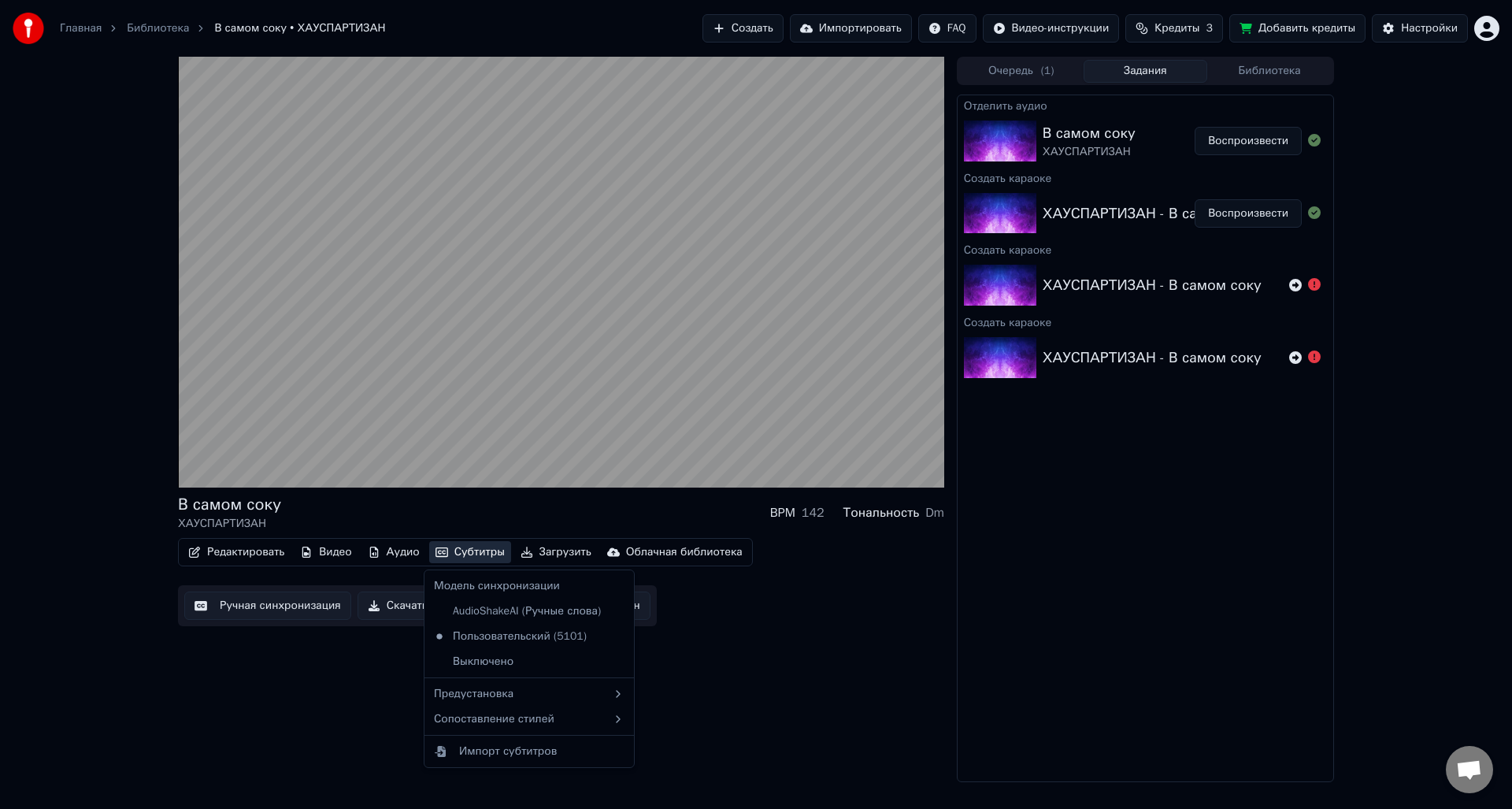 click on "Субтитры" at bounding box center [470, 552] 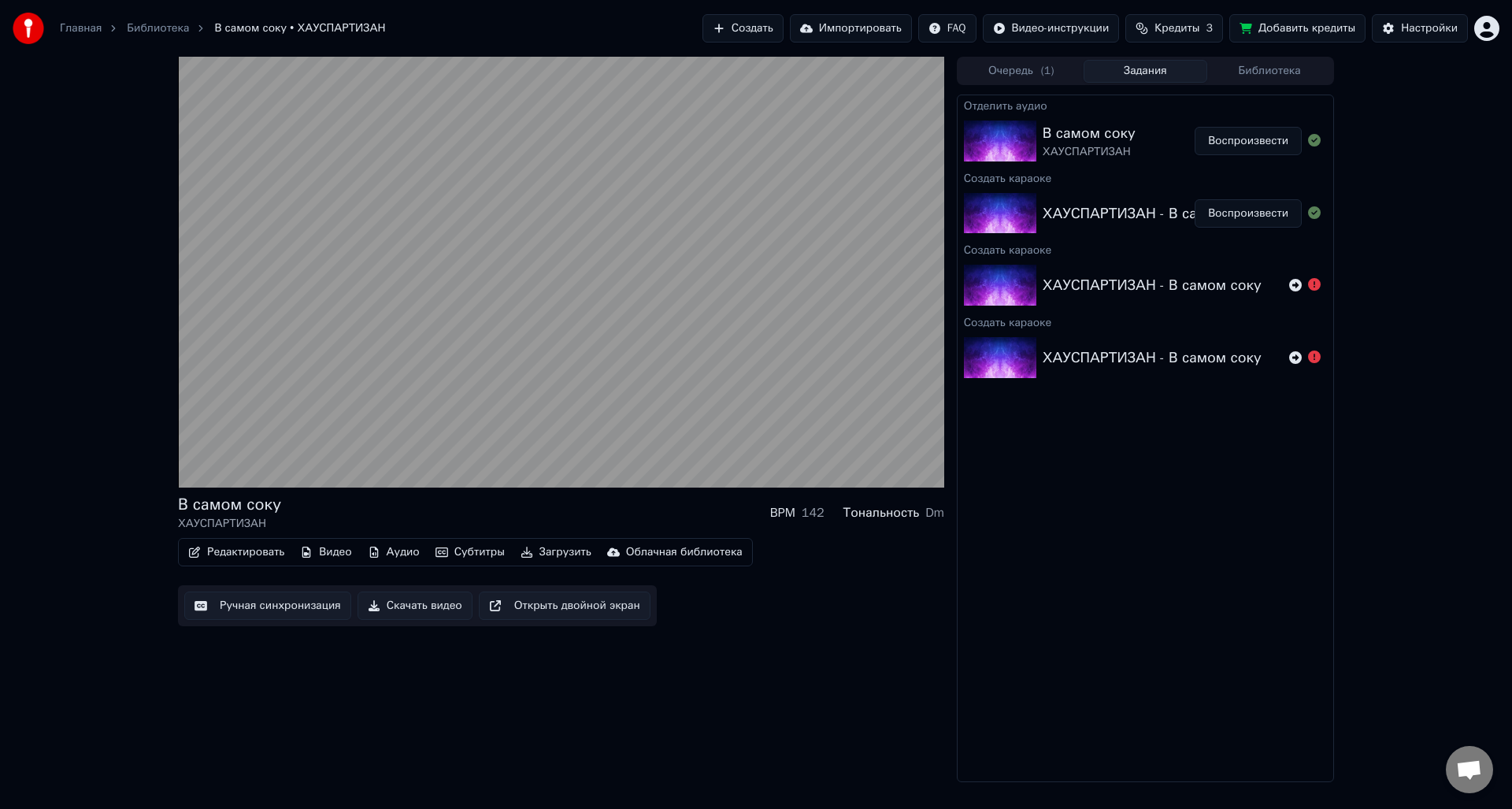 click on "В самом соку ХАУСПАРТИЗАН BPM 142 Тональность Dm" at bounding box center (561, 513) 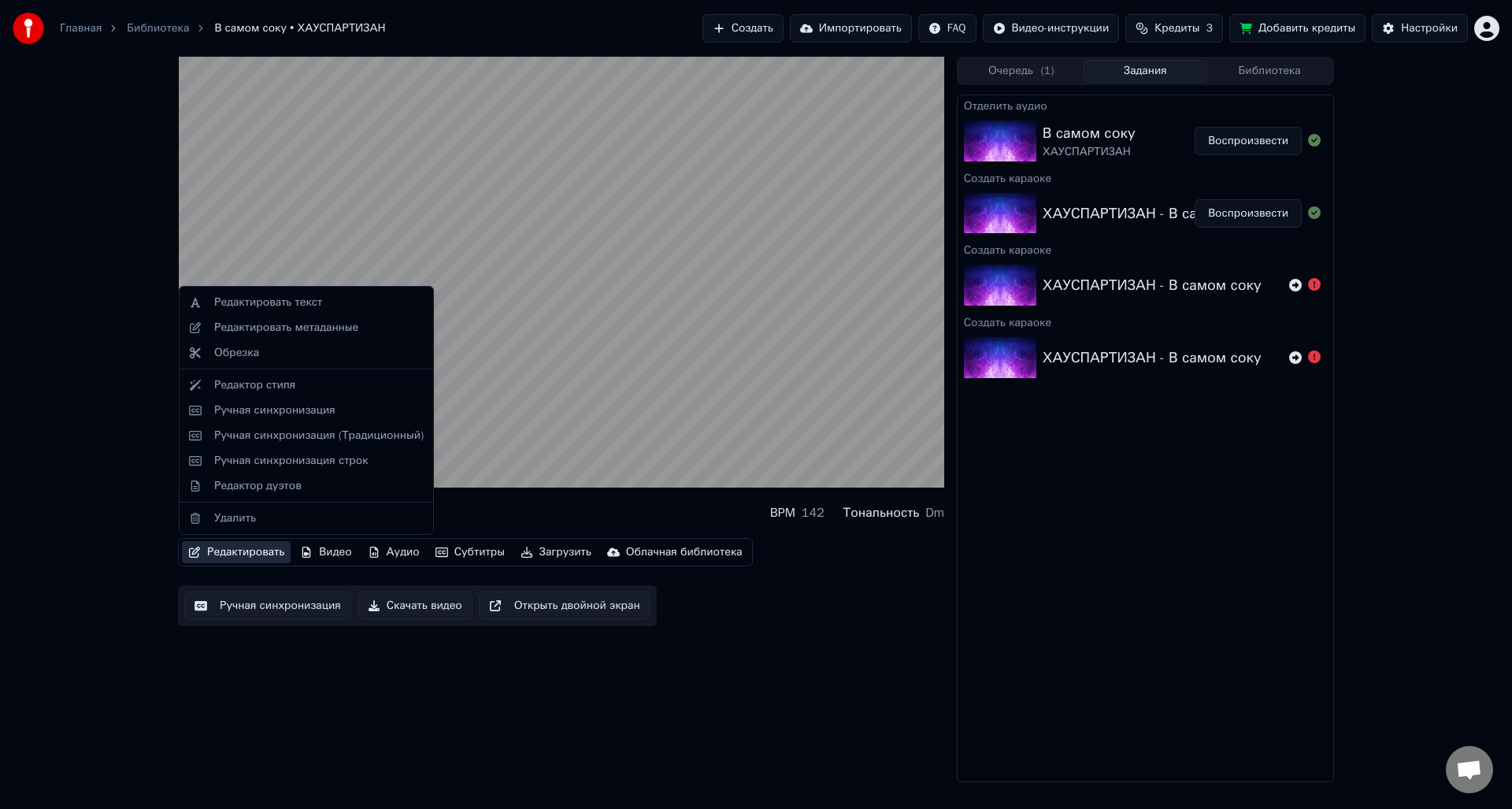 click on "Редактировать" at bounding box center [236, 552] 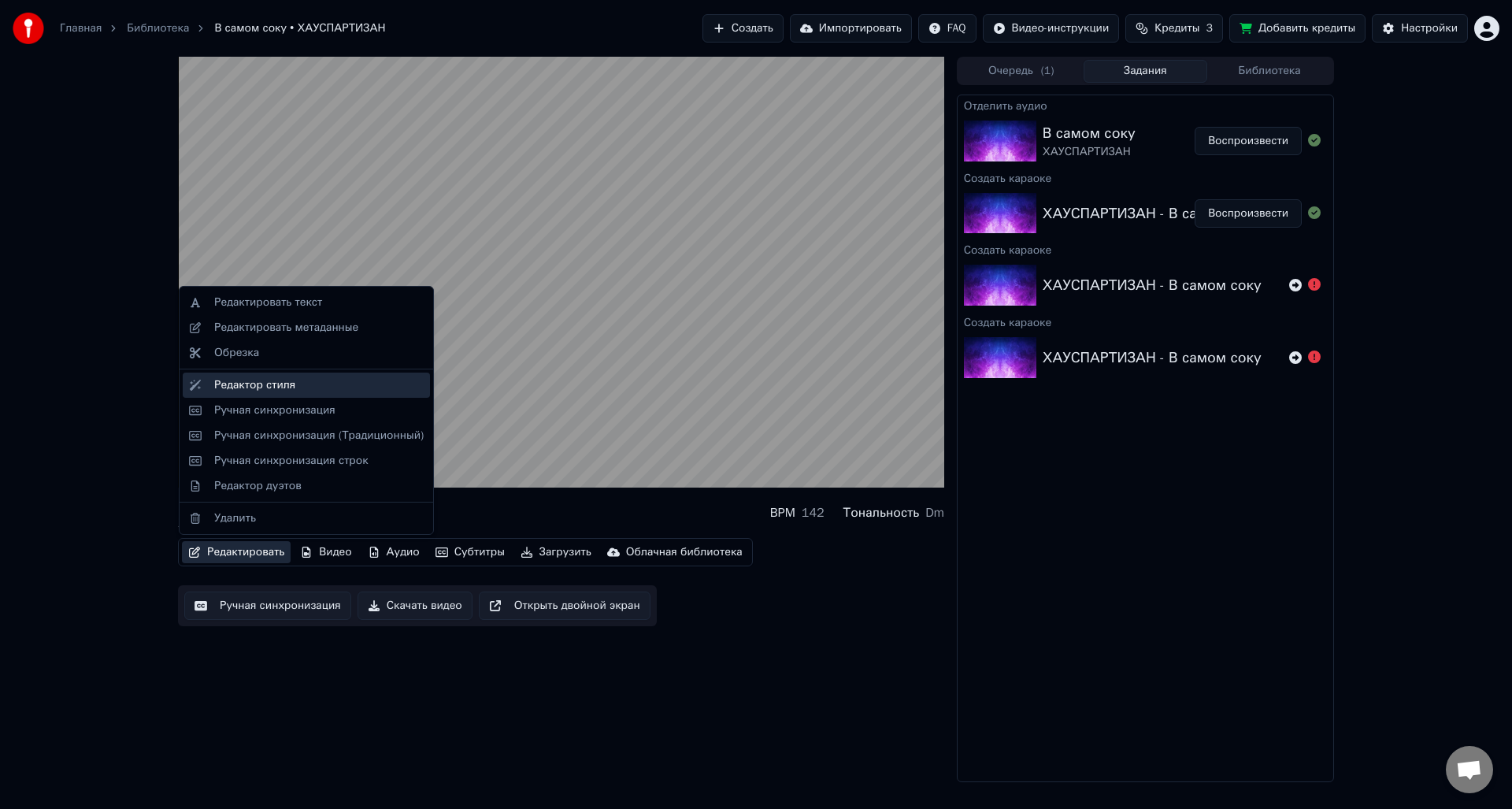 click on "Редактор стиля" at bounding box center [319, 385] 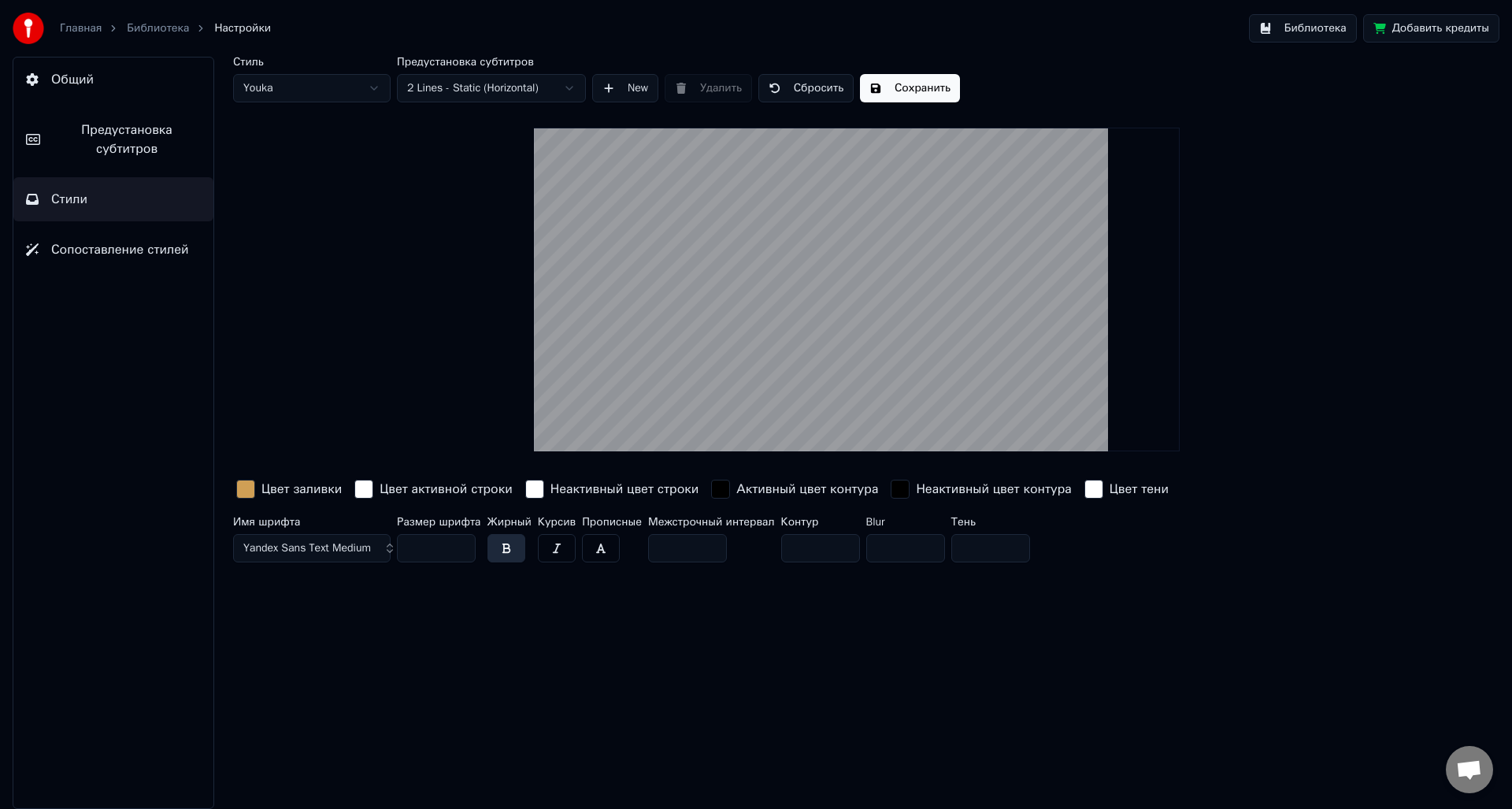 drag, startPoint x: 431, startPoint y: 545, endPoint x: 400, endPoint y: 546, distance: 31.016125 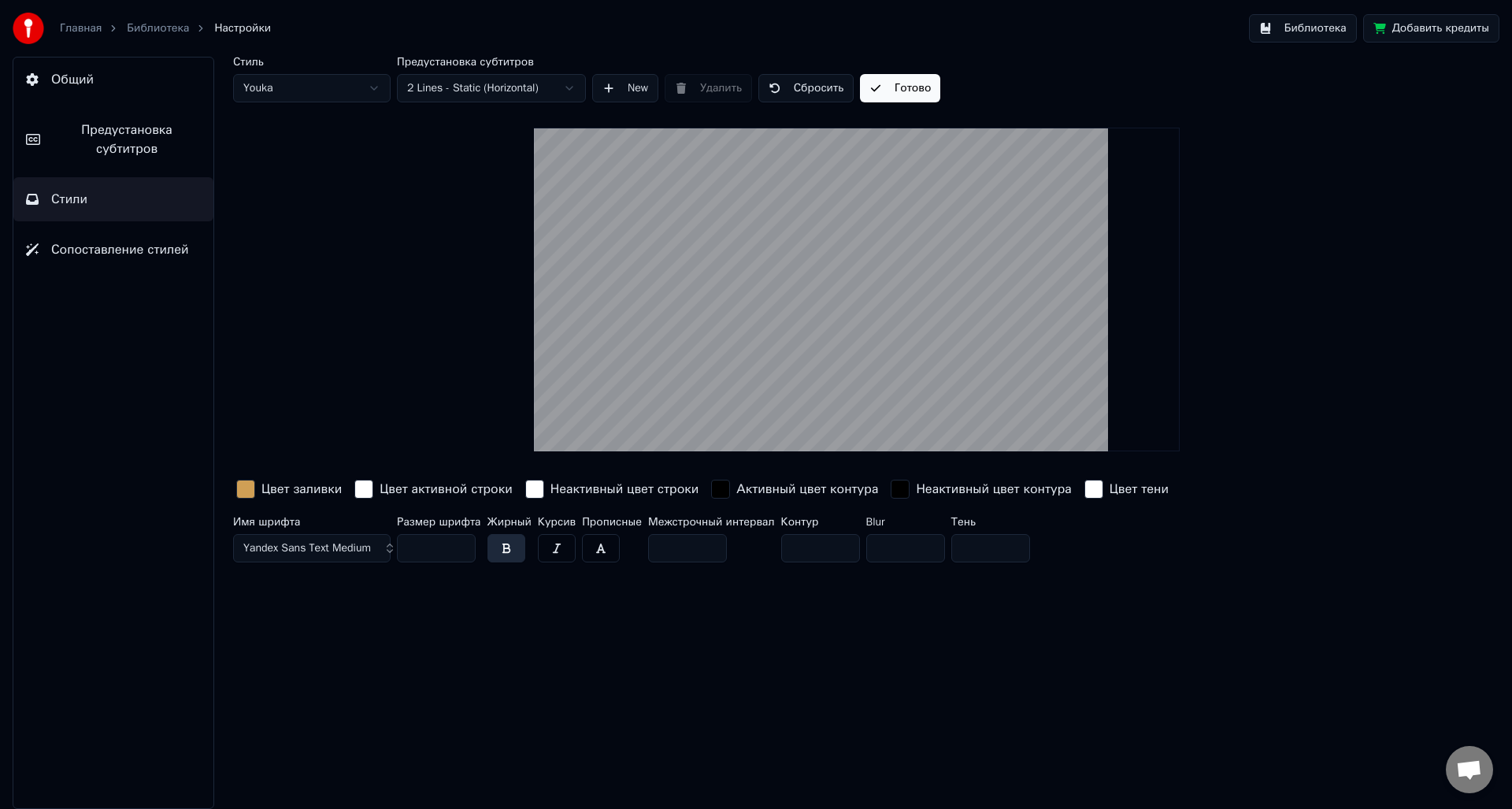 click on "Библиотека" at bounding box center (1303, 28) 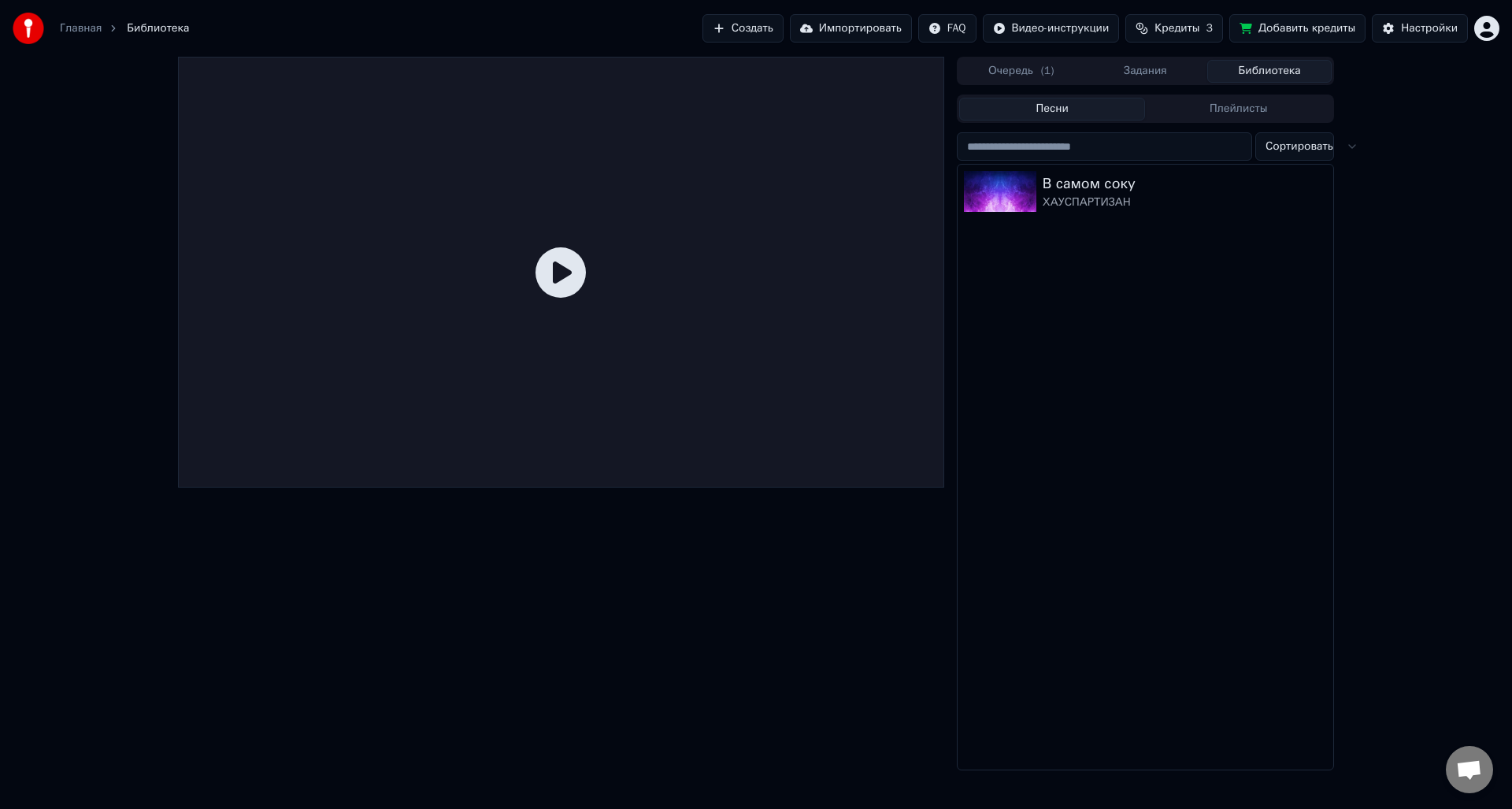 click on "( 1 )" at bounding box center [1047, 71] 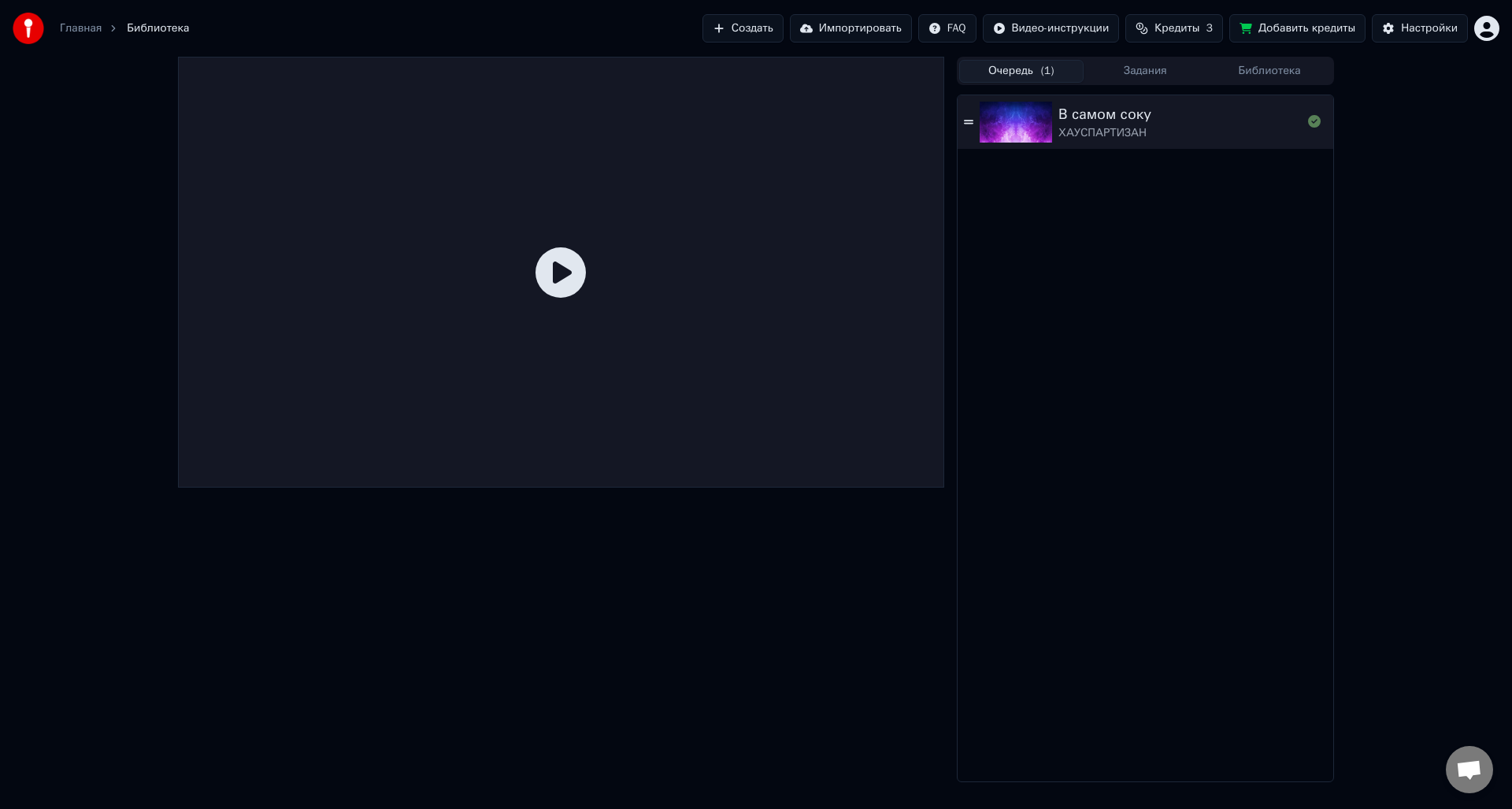 click on "Задания" at bounding box center (1146, 71) 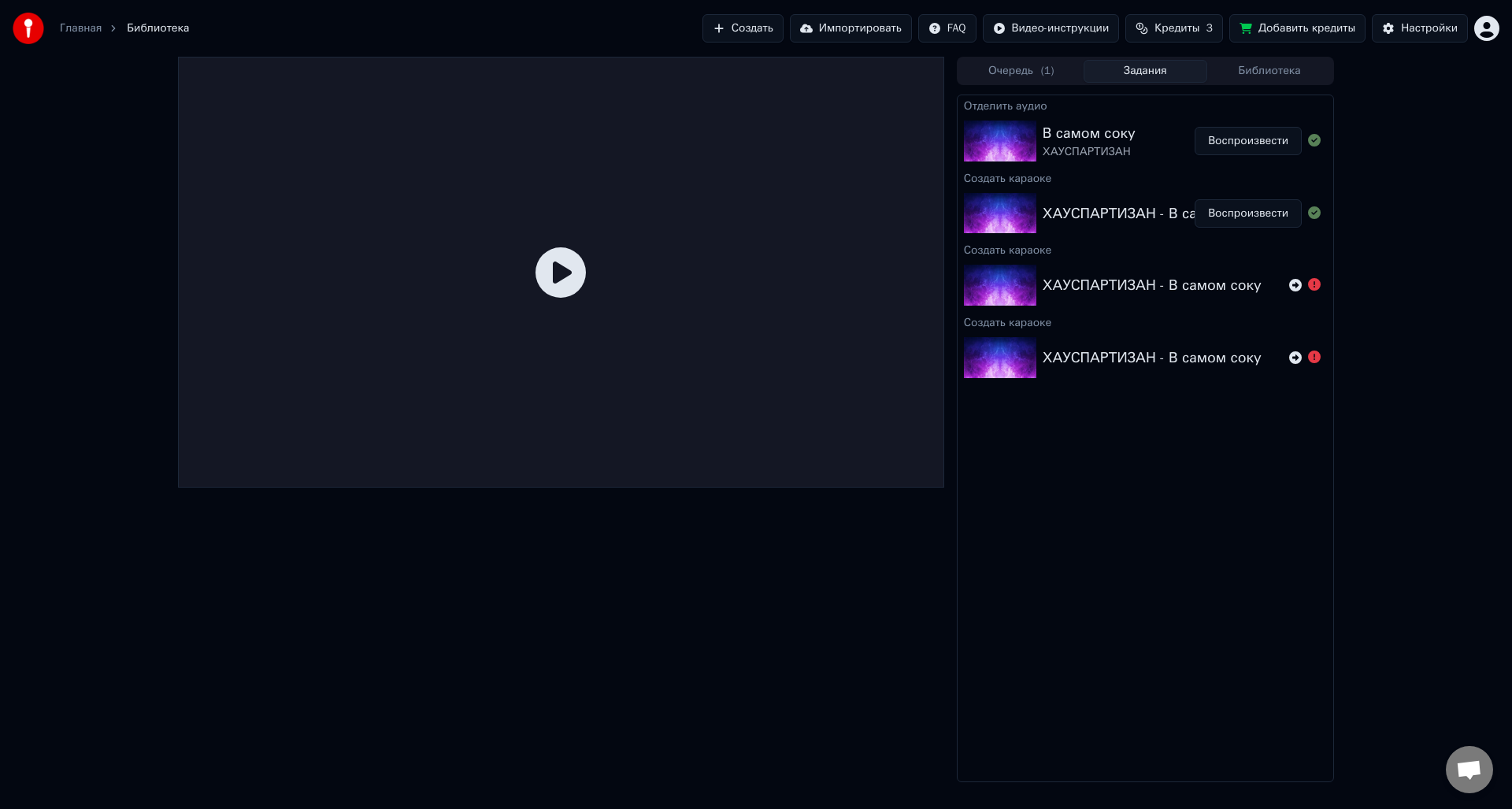 click on "В самом соку ХАУСПАРТИЗАН" at bounding box center (1118, 141) 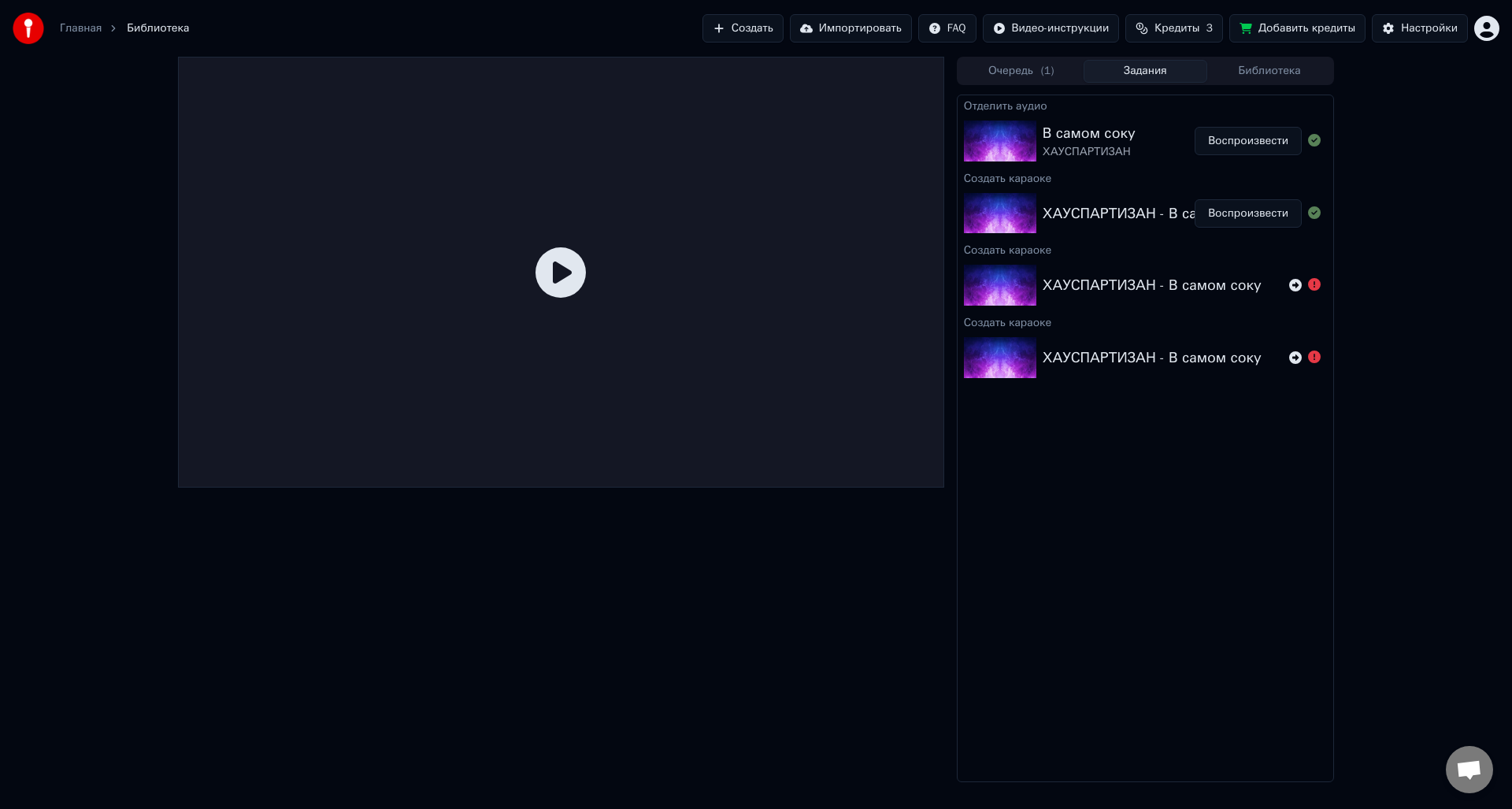 click on "Воспроизвести" at bounding box center [1248, 141] 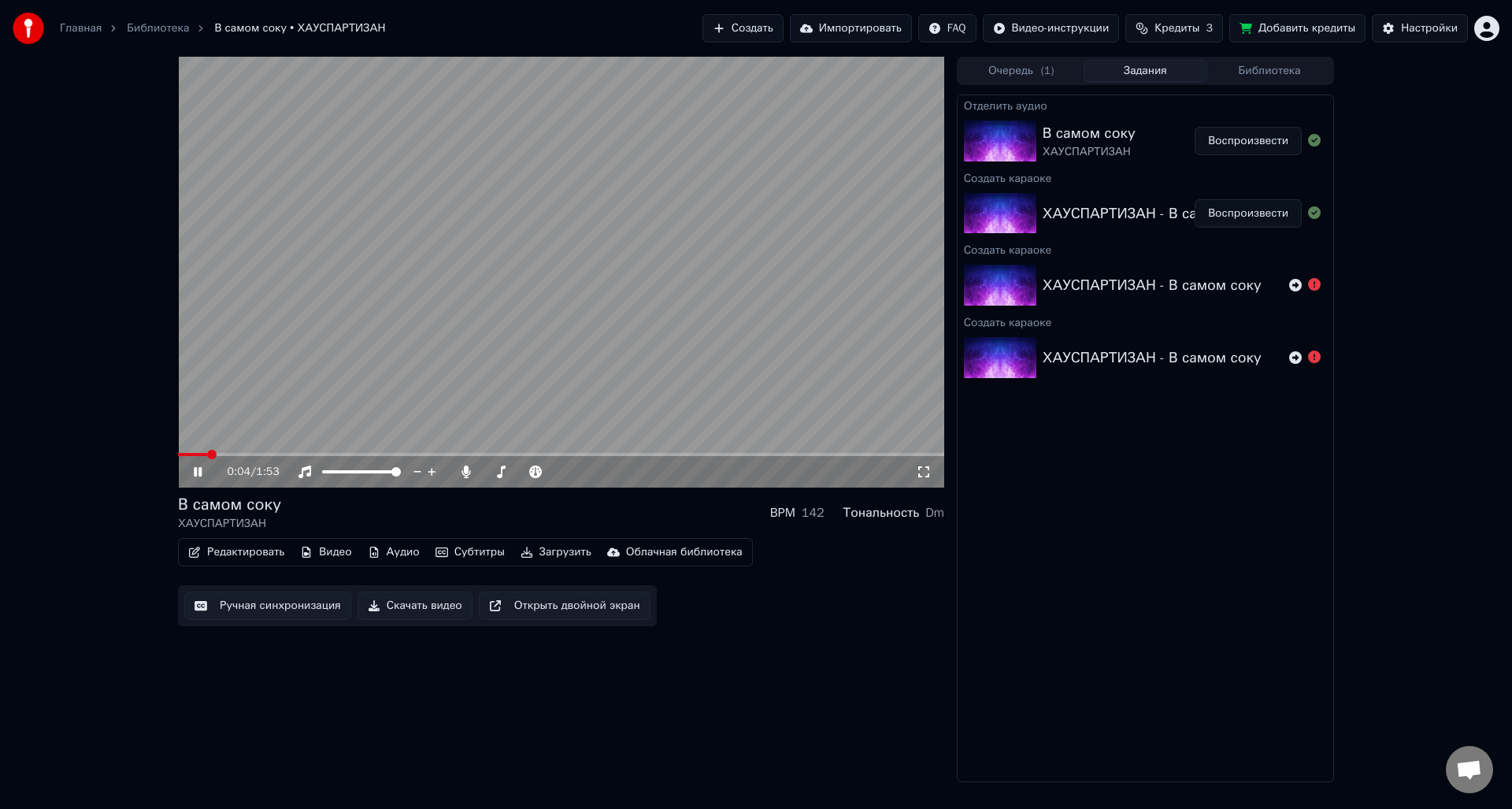 click at bounding box center [561, 272] 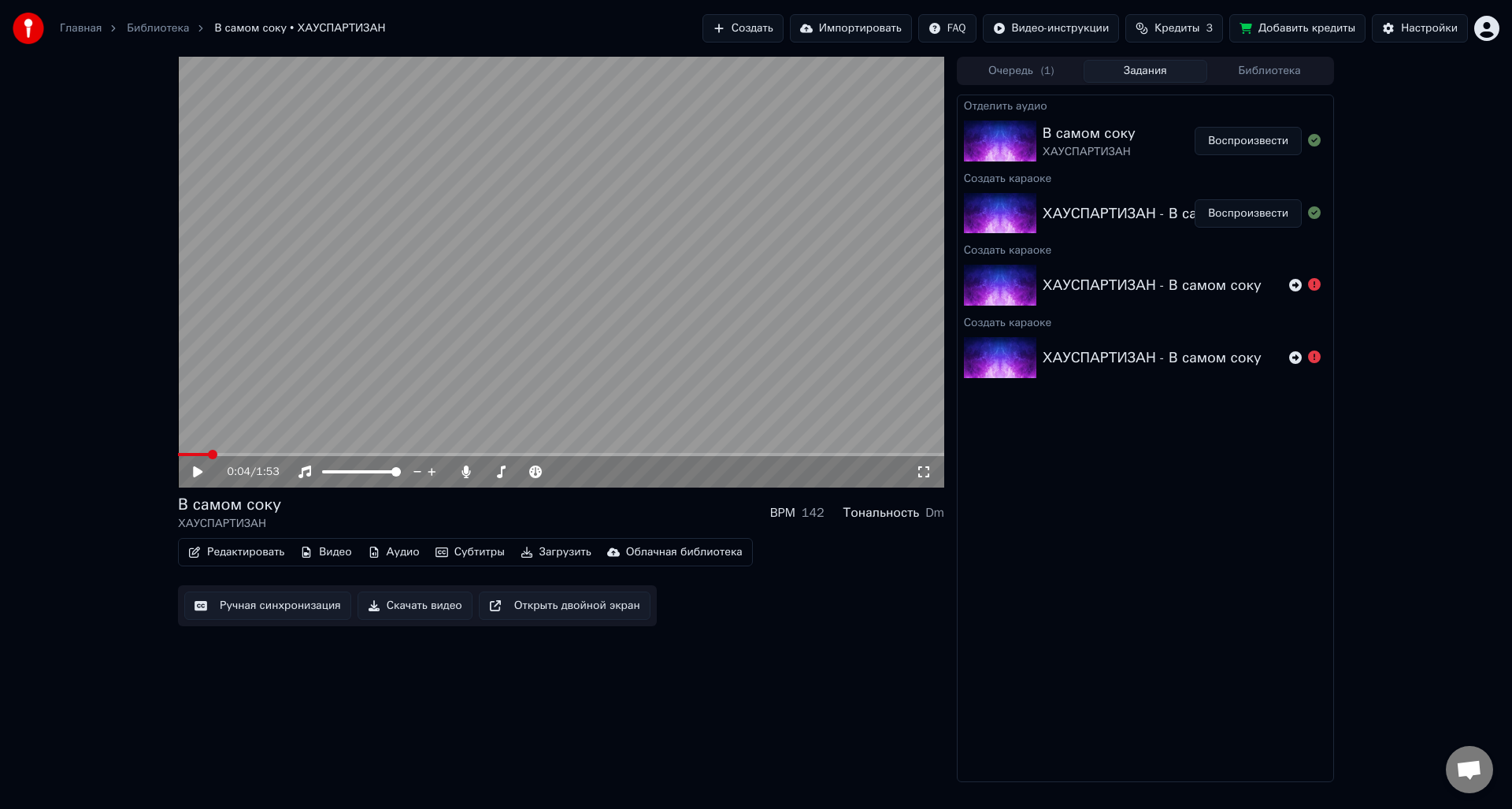 click at bounding box center [561, 455] 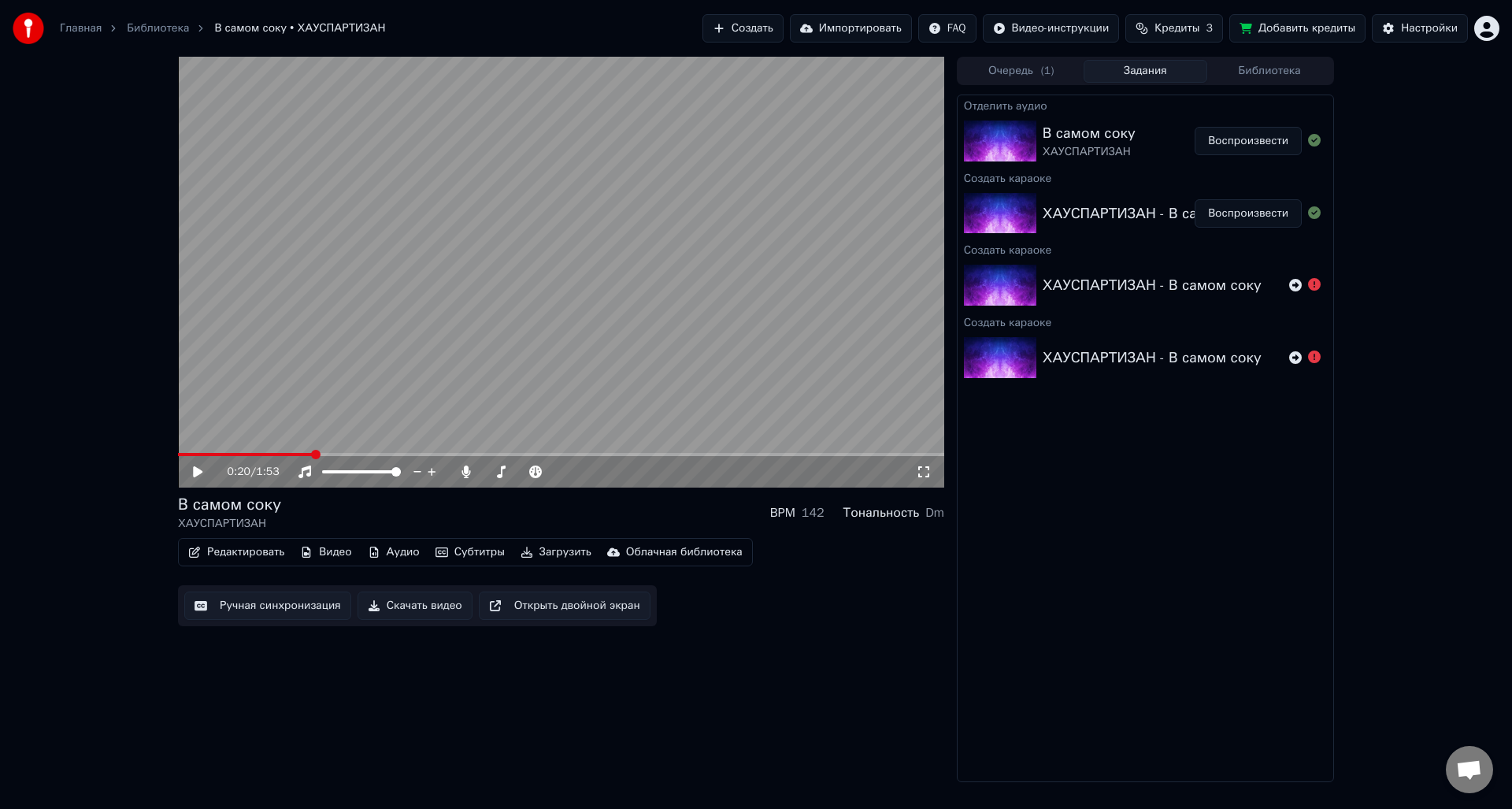 click at bounding box center [561, 272] 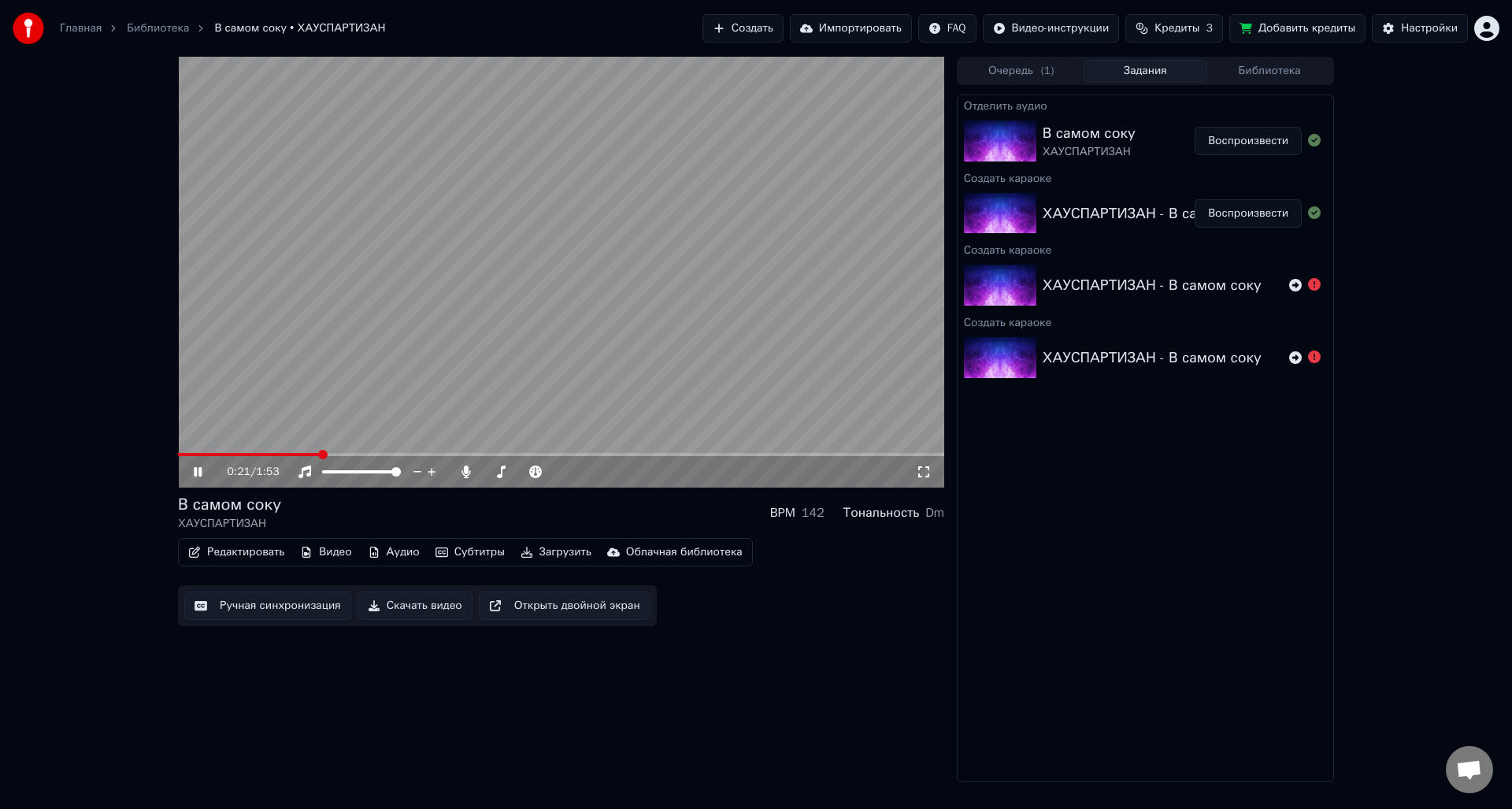 click at bounding box center [561, 272] 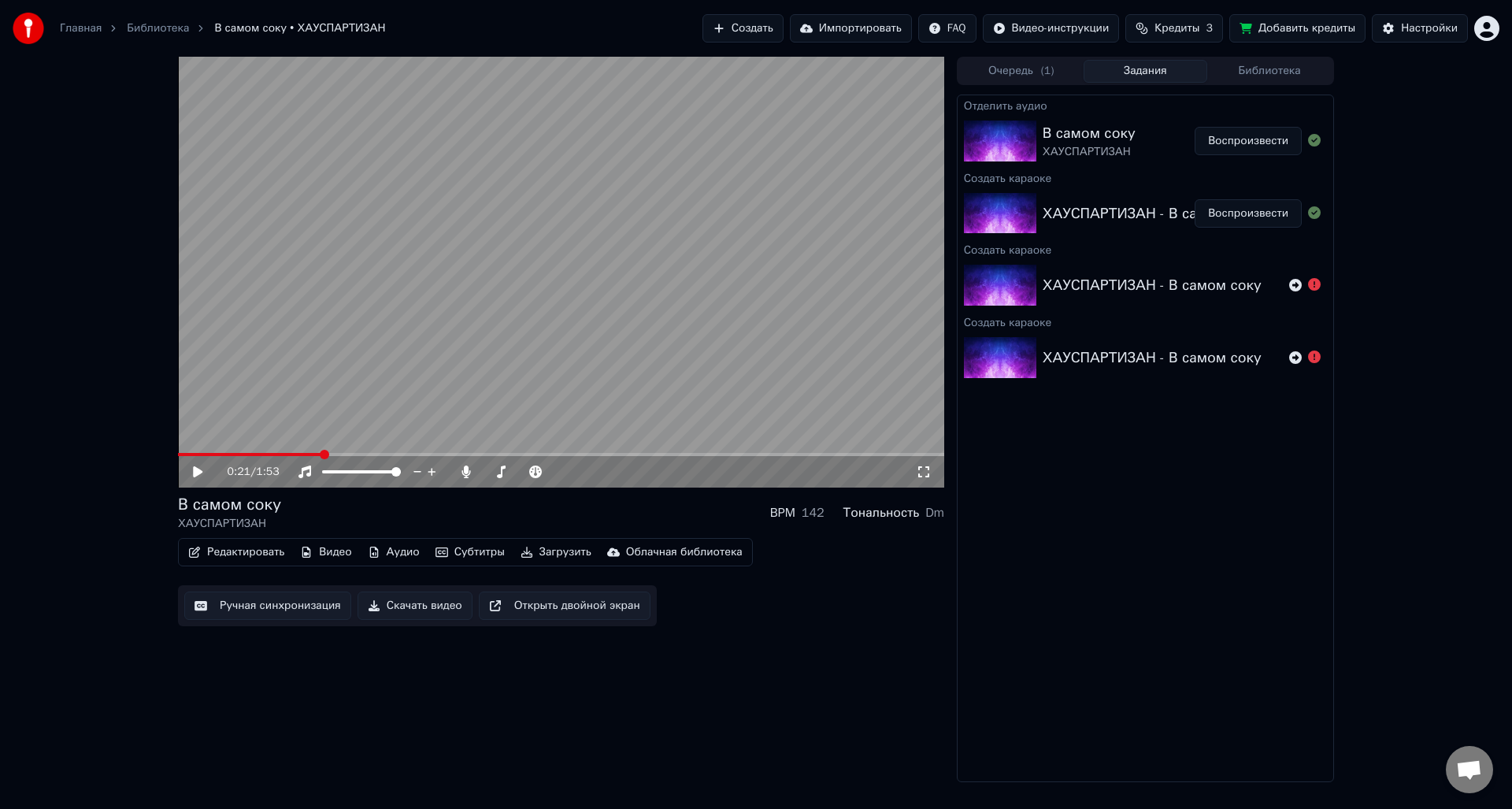 click on "ХАУСПАРТИЗАН - В самом соку" at bounding box center [1152, 213] 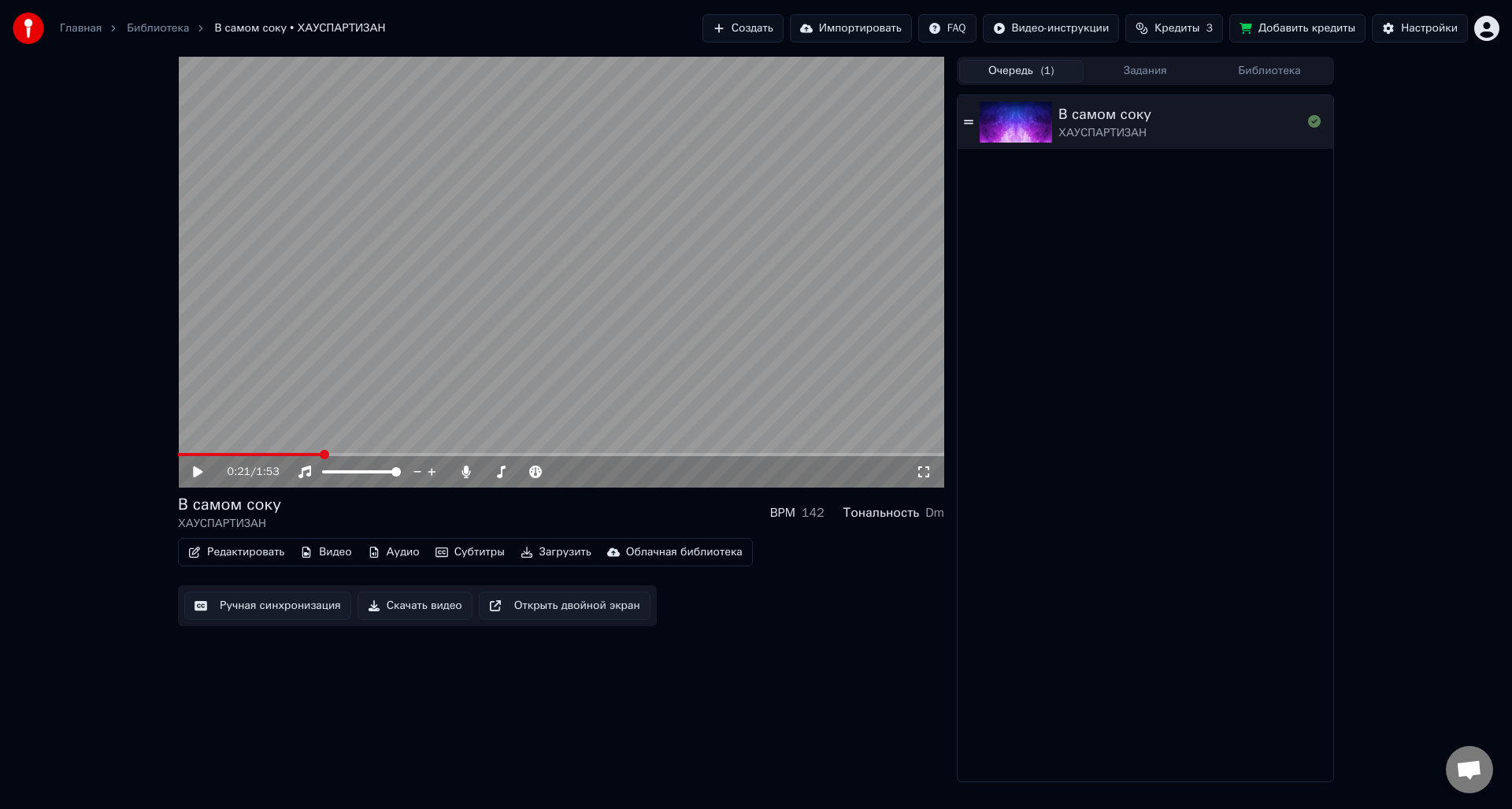 click on "В самом соку" at bounding box center (1105, 114) 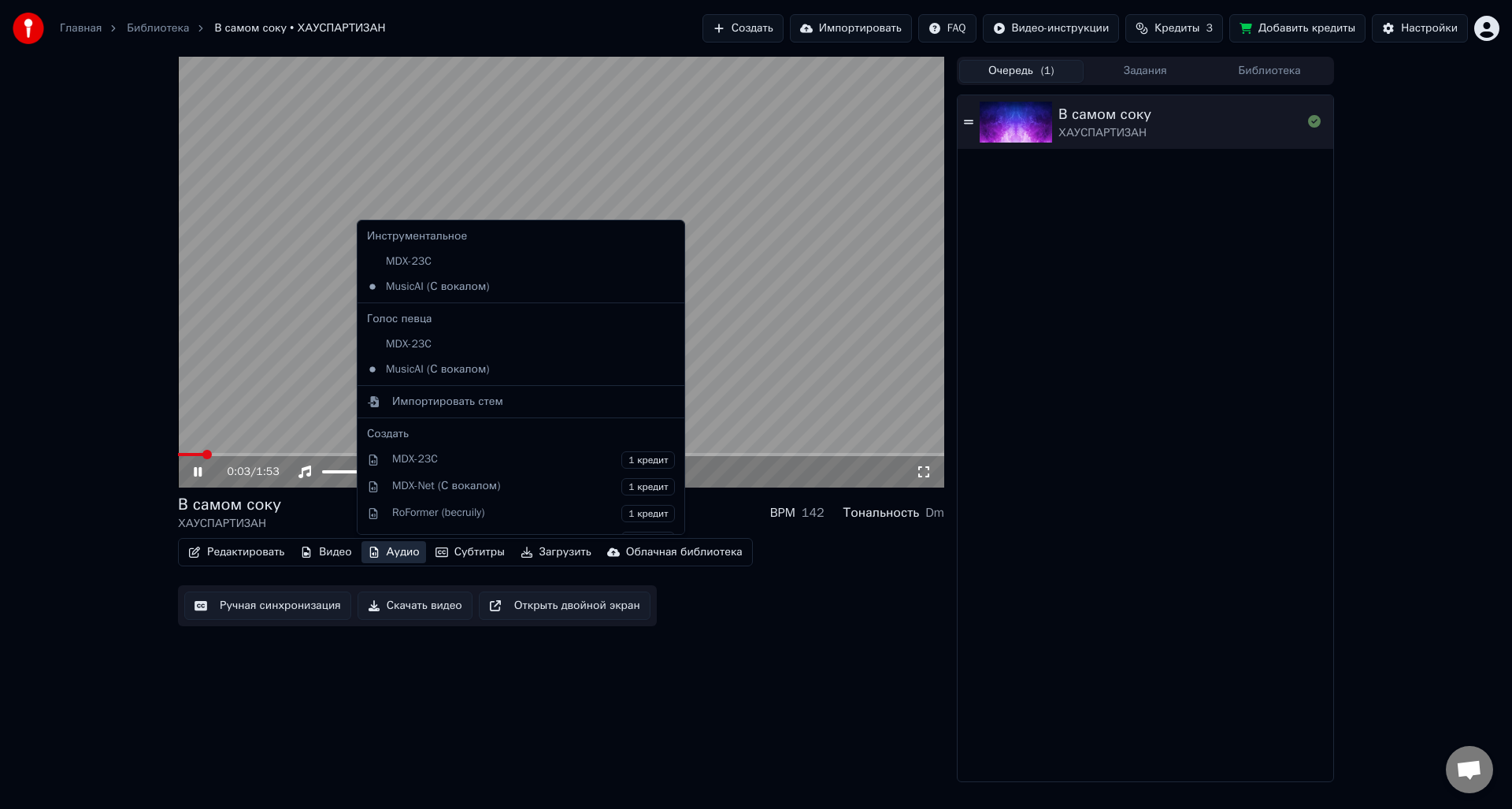 click on "Аудио" at bounding box center (394, 552) 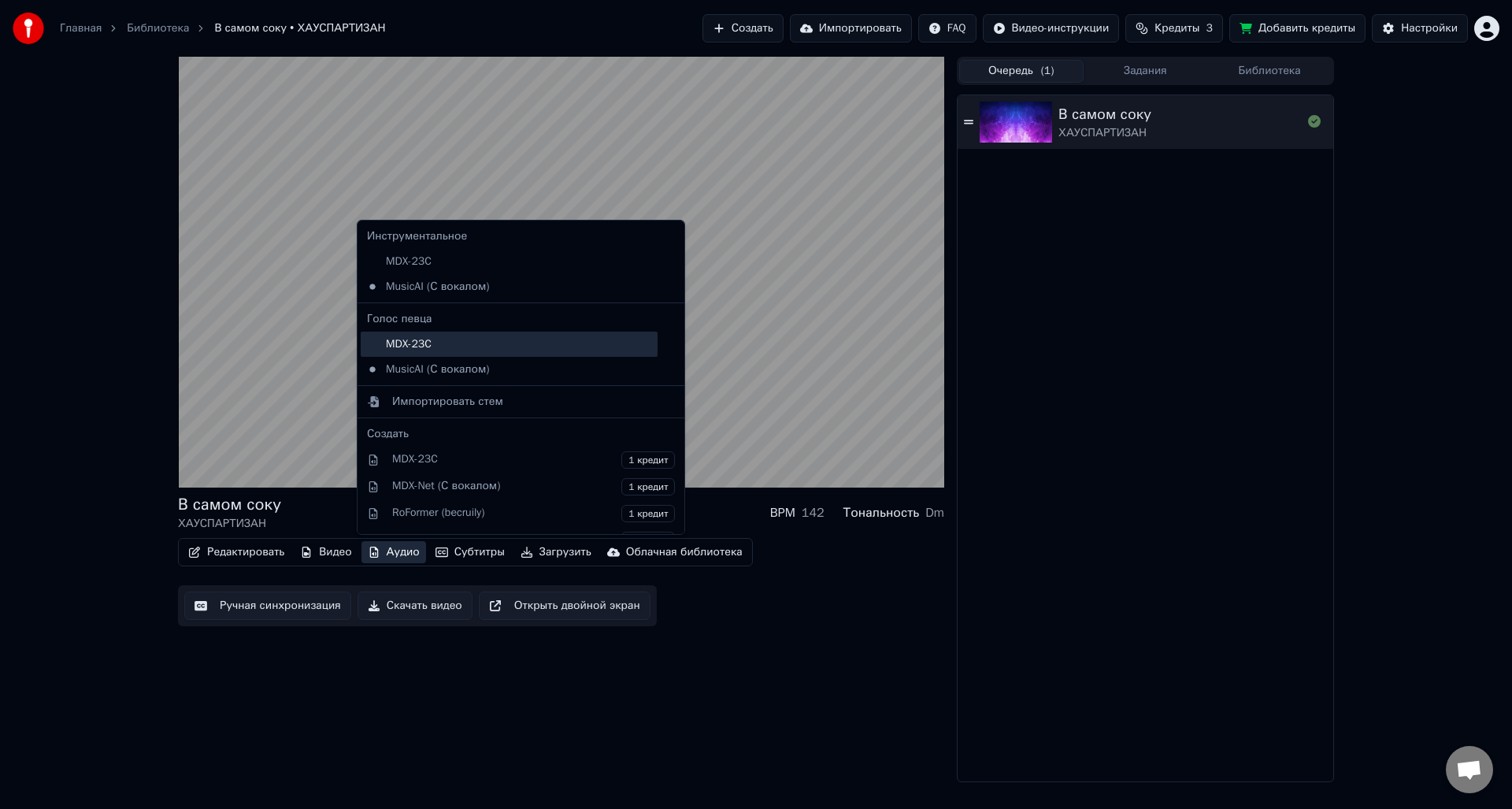 click on "MDX-23C" at bounding box center [509, 344] 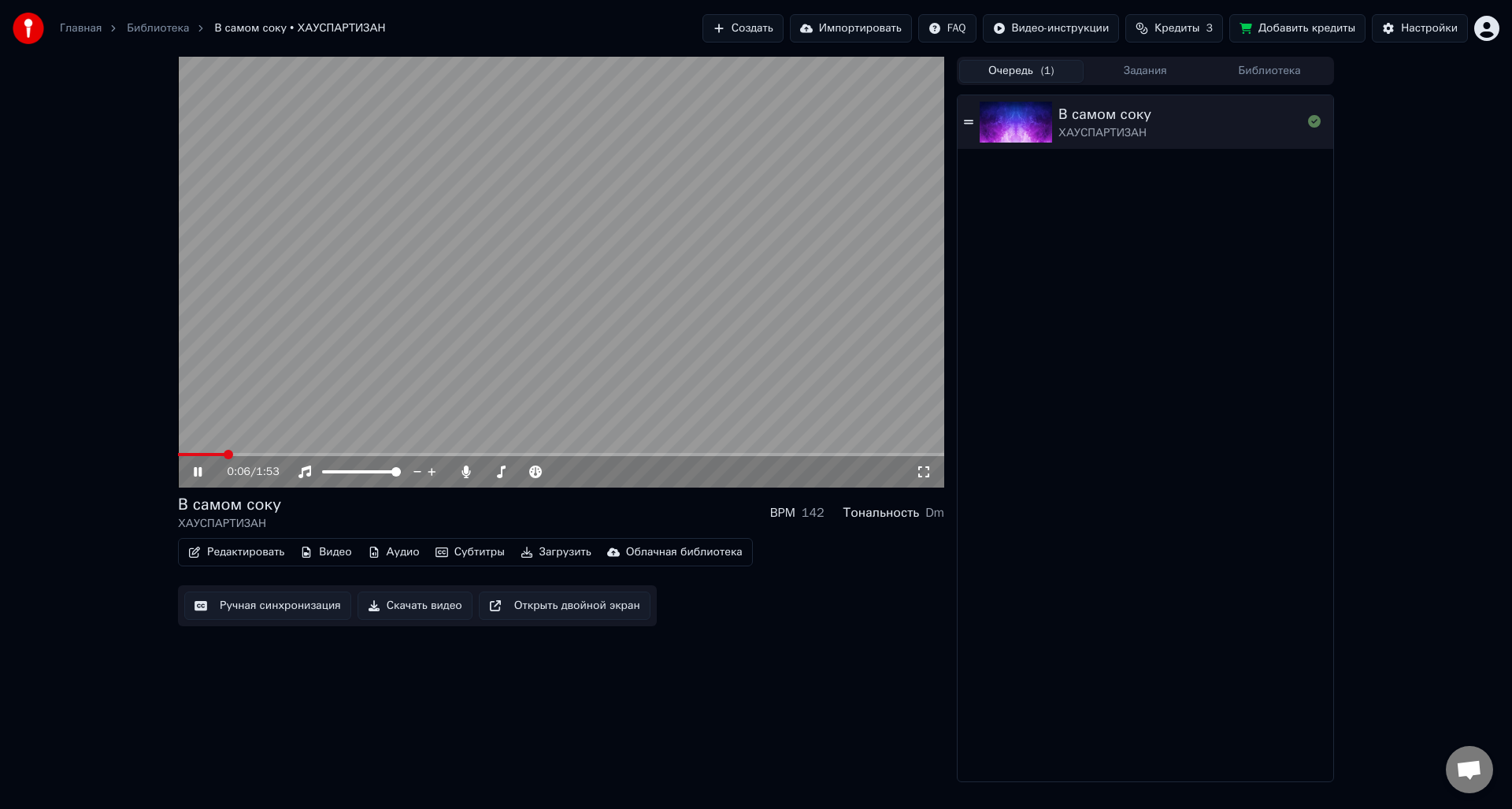 click on "Аудио" at bounding box center (394, 552) 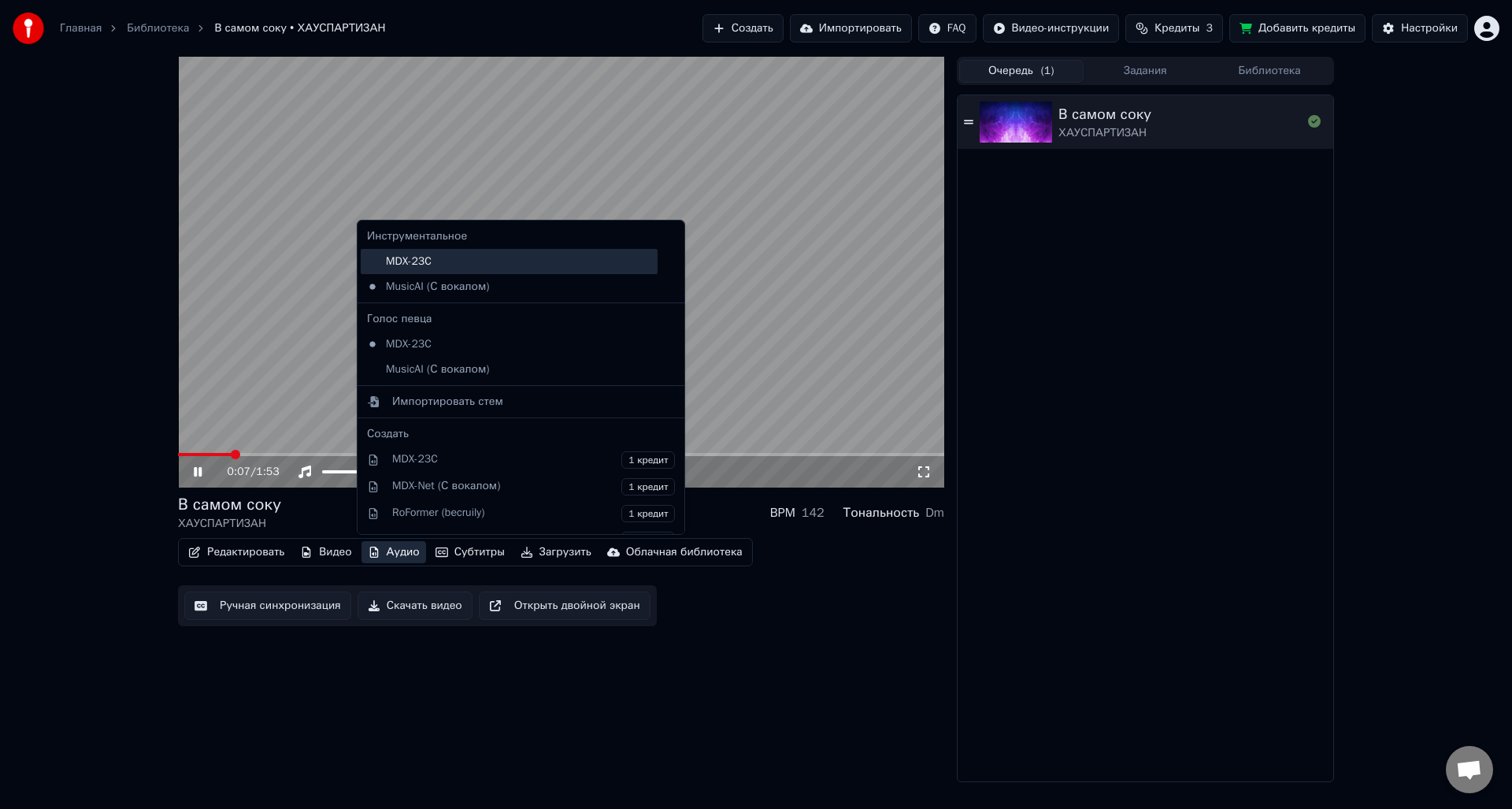 click on "MDX-23C" at bounding box center (509, 262) 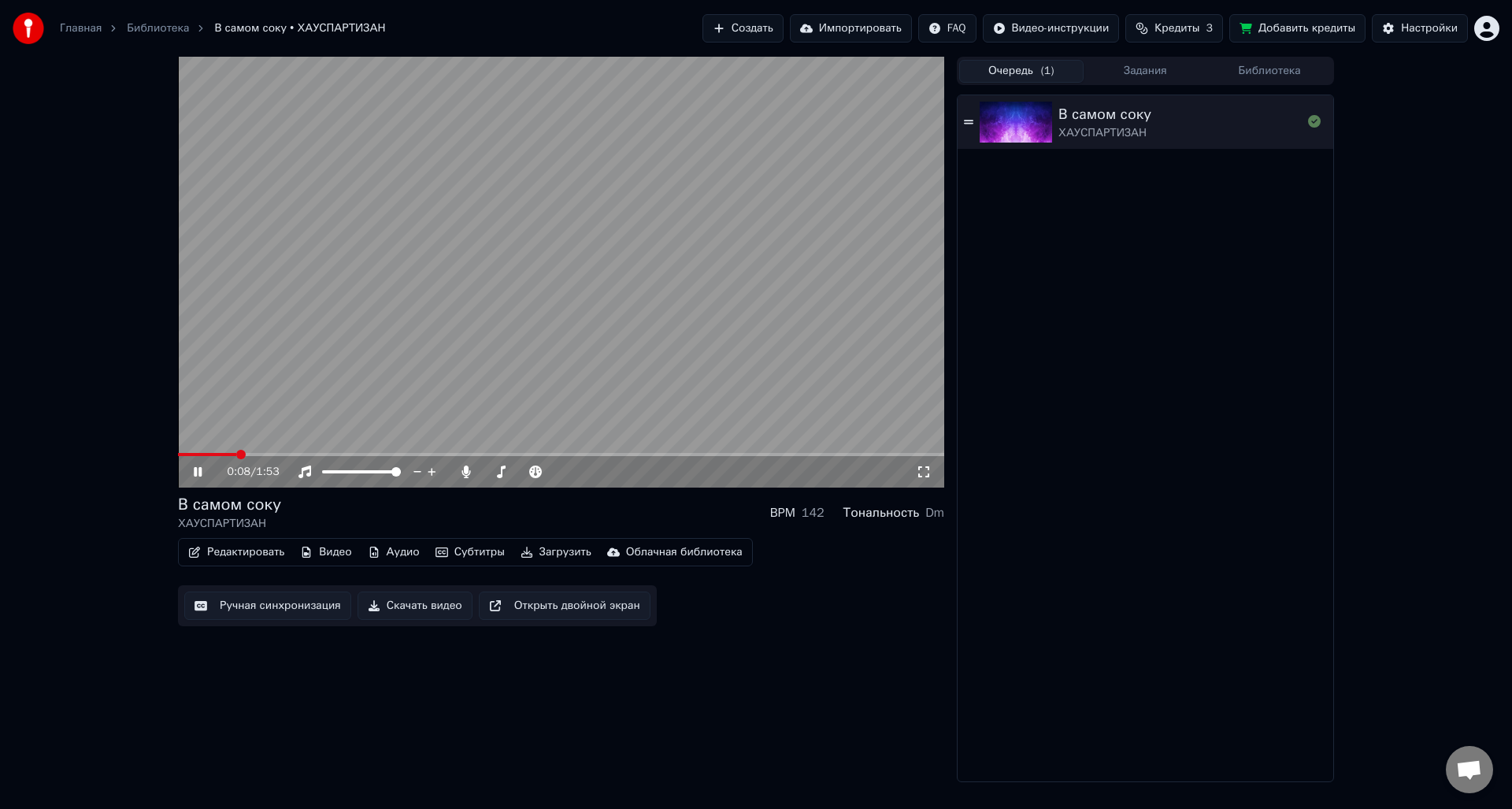 click on "Аудио" at bounding box center (394, 552) 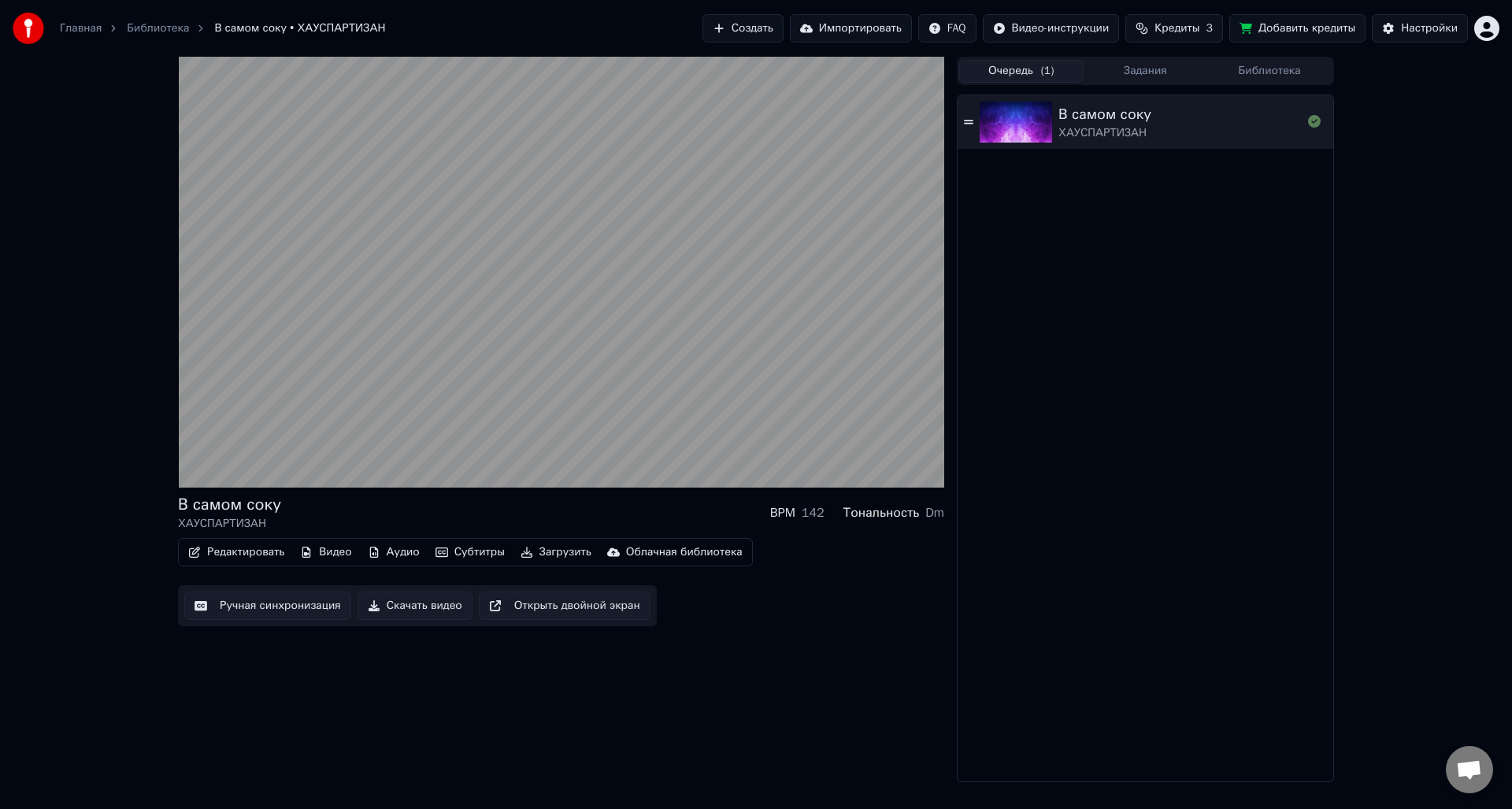 click on "В самом соку ХАУСПАРТИЗАН BPM 142 Тональность Dm" at bounding box center [561, 513] 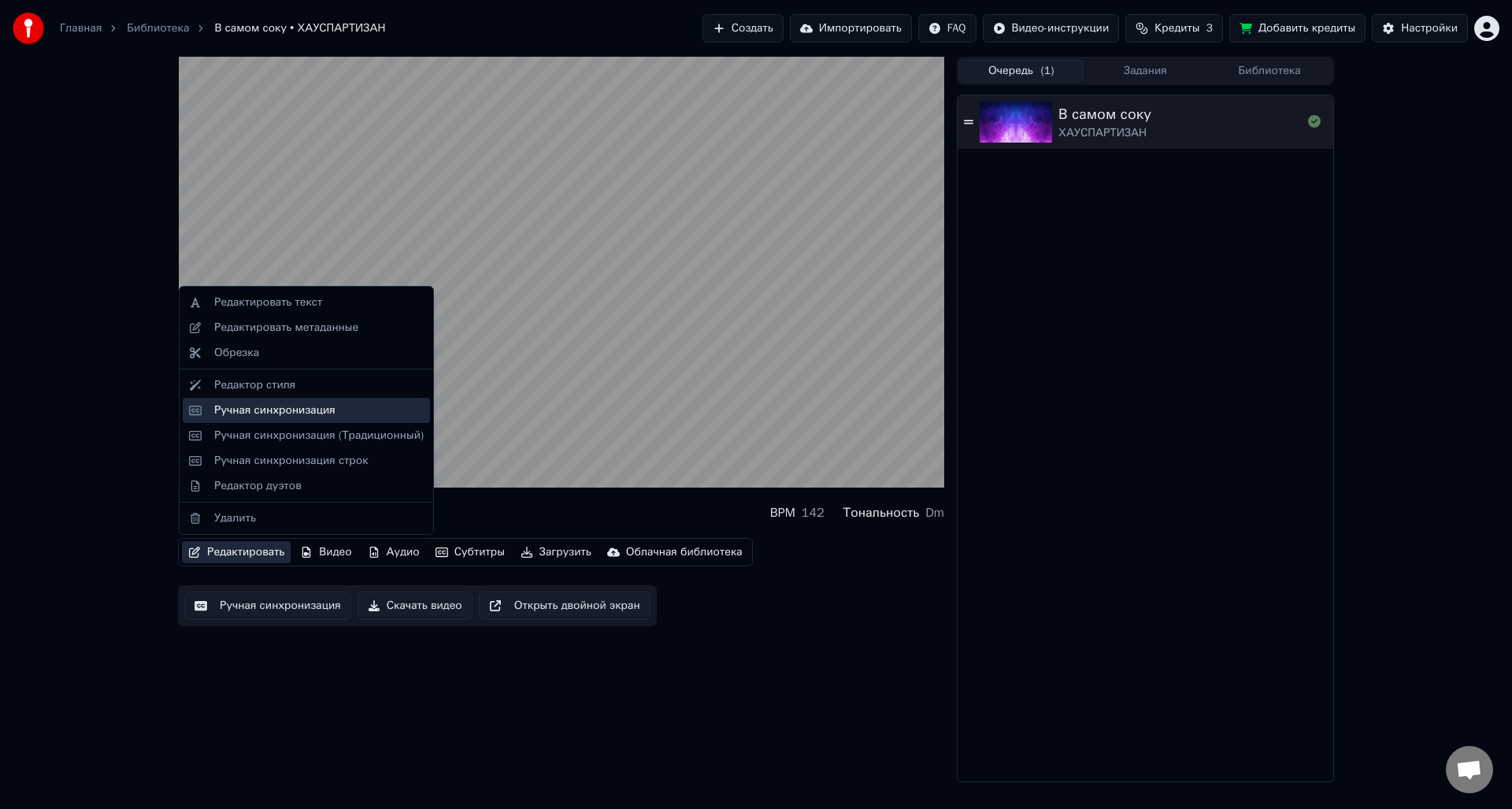 click on "Ручная синхронизация" at bounding box center [275, 410] 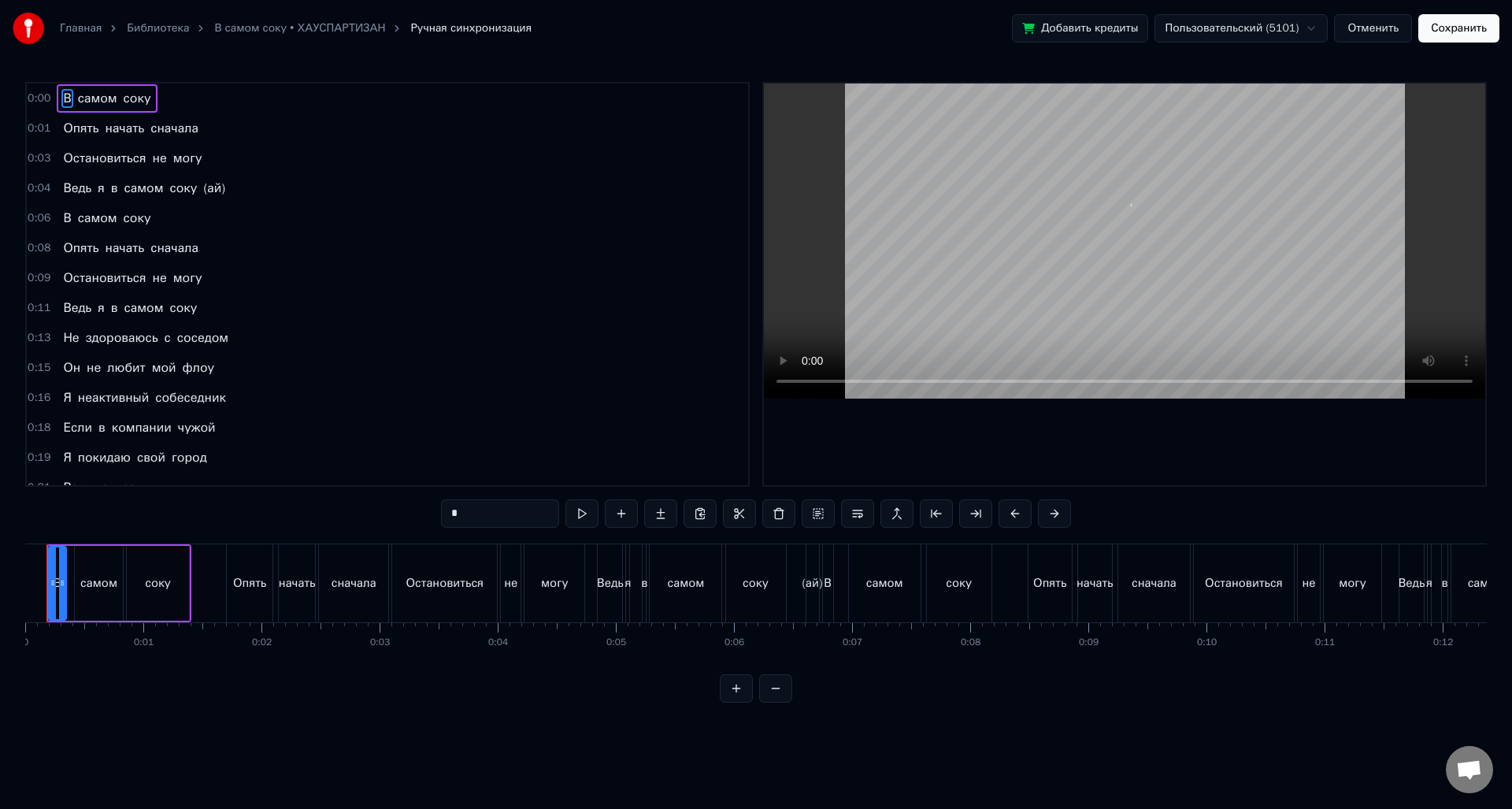 click on "В самом соку • ХАУСПАРТИЗАН" at bounding box center [299, 28] 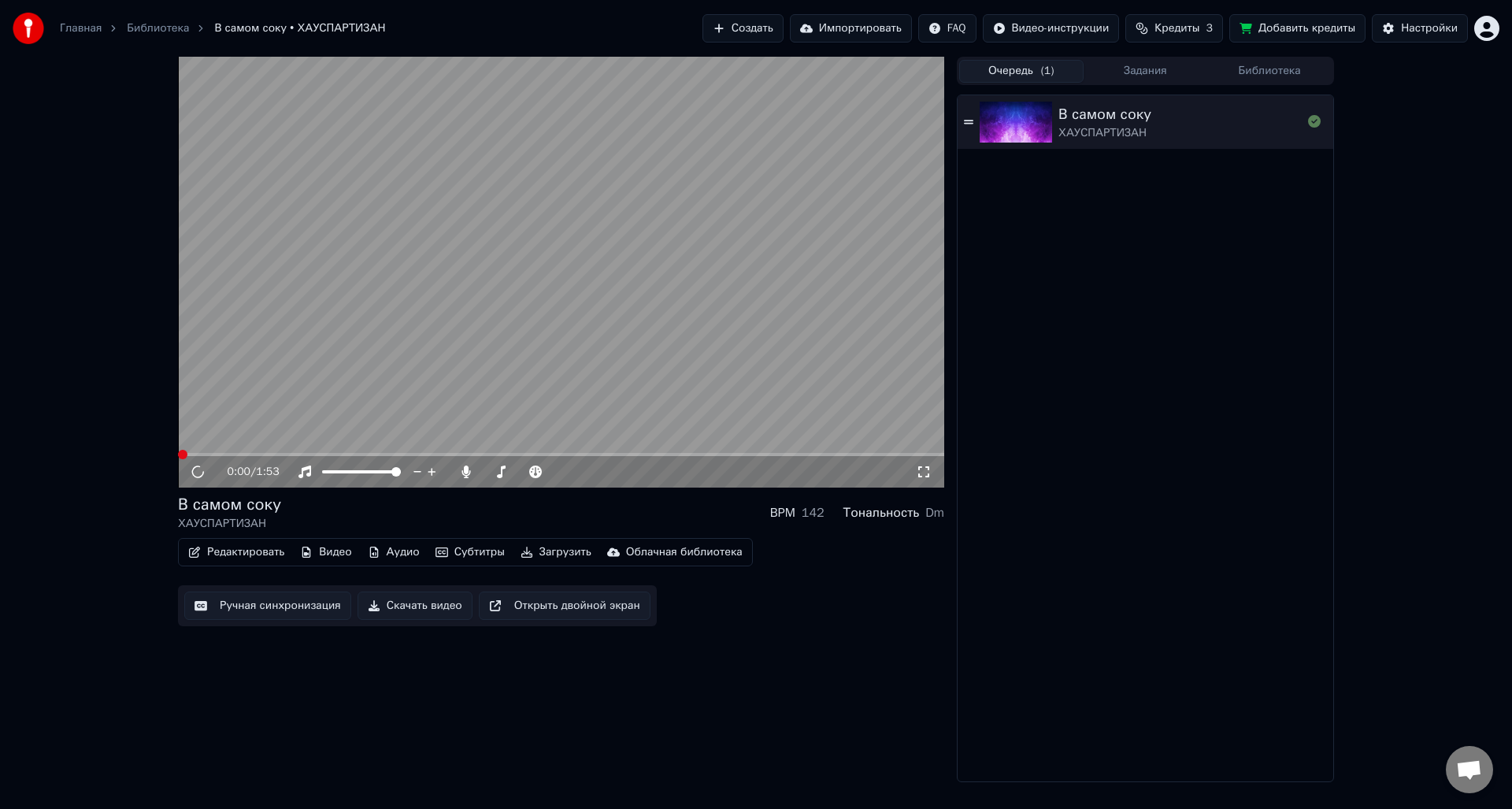 click on "Редактировать" at bounding box center (236, 552) 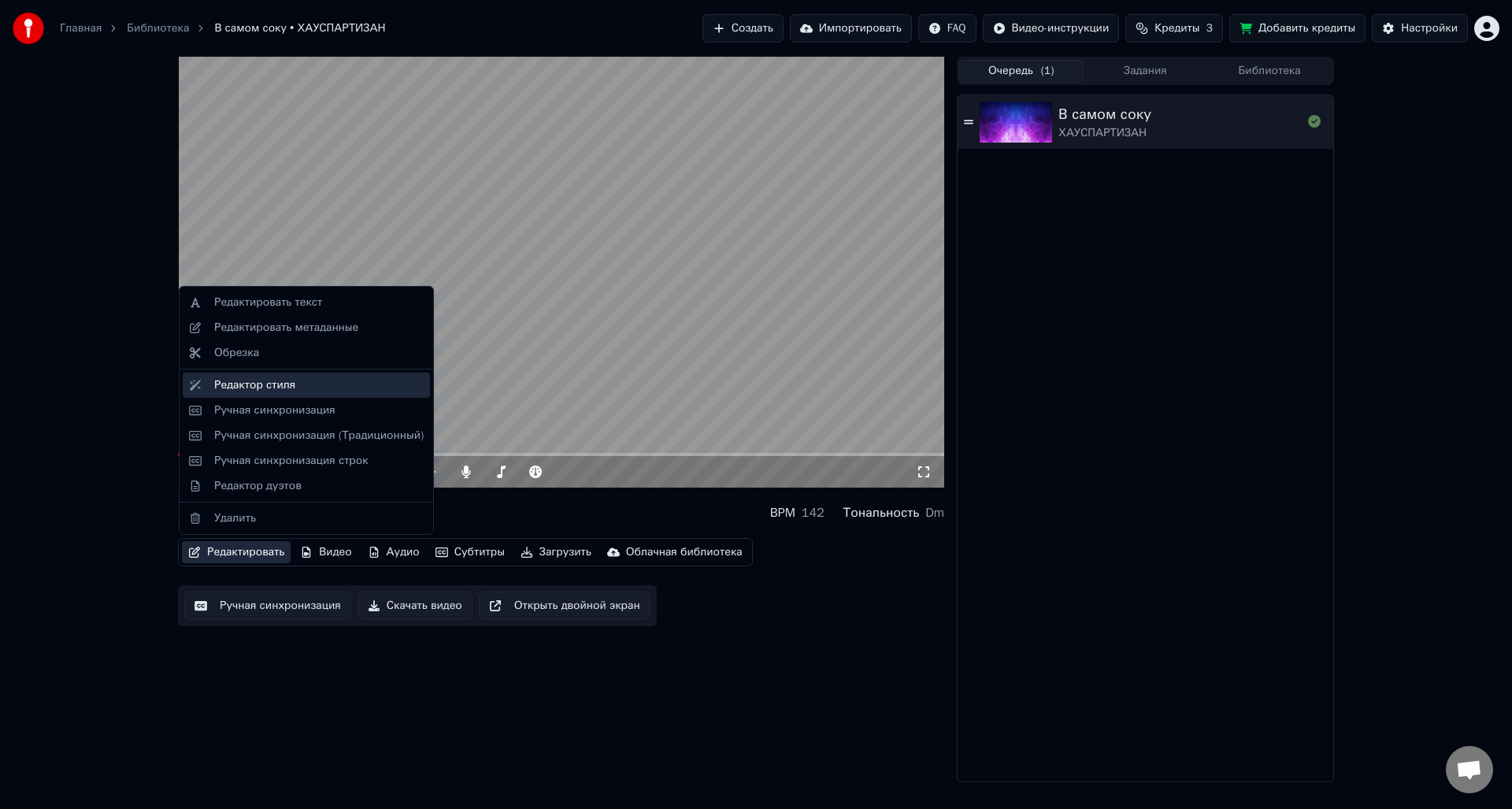 click on "Редактор стиля" at bounding box center [306, 385] 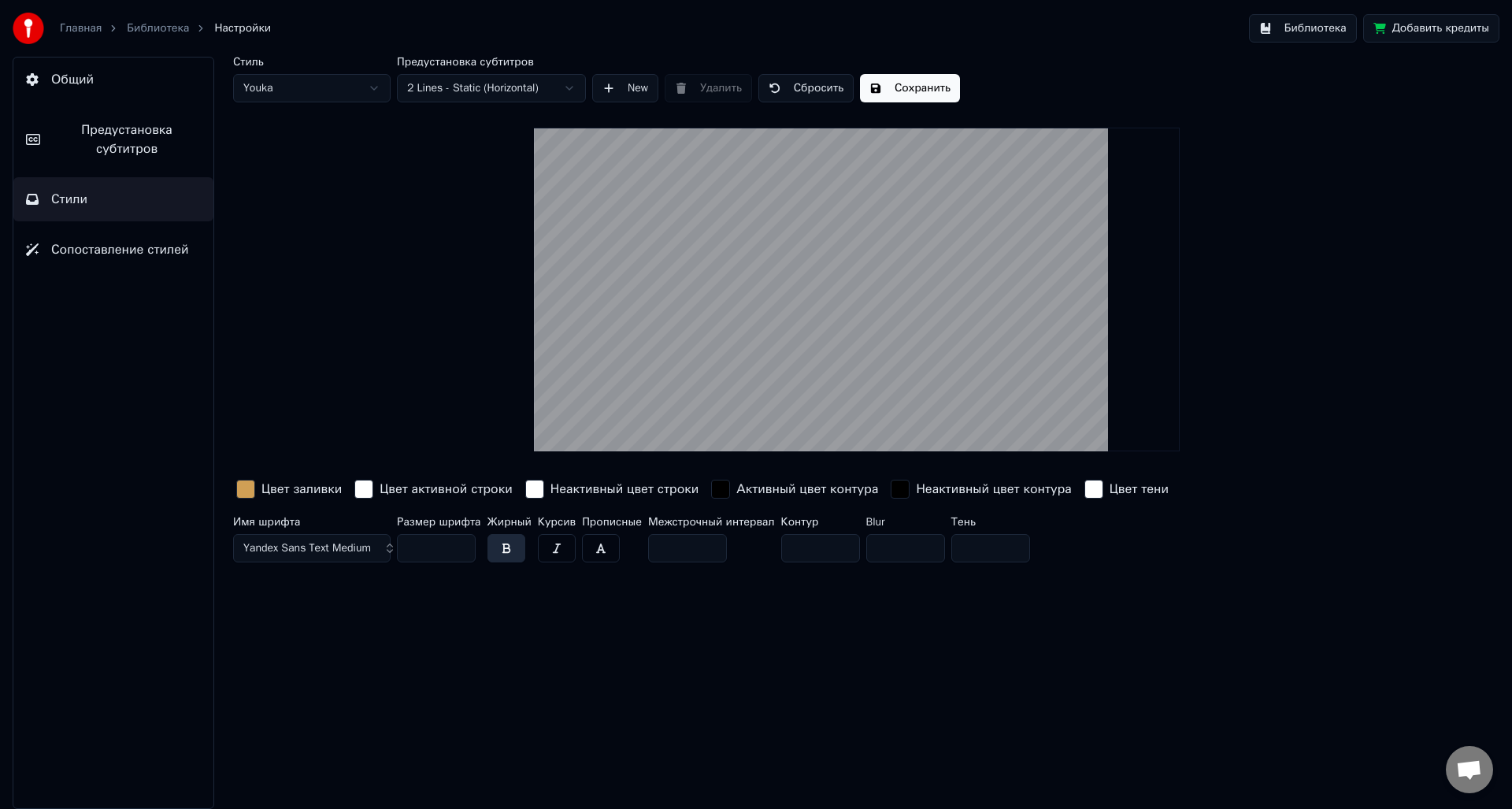 drag, startPoint x: 683, startPoint y: 551, endPoint x: 654, endPoint y: 551, distance: 29 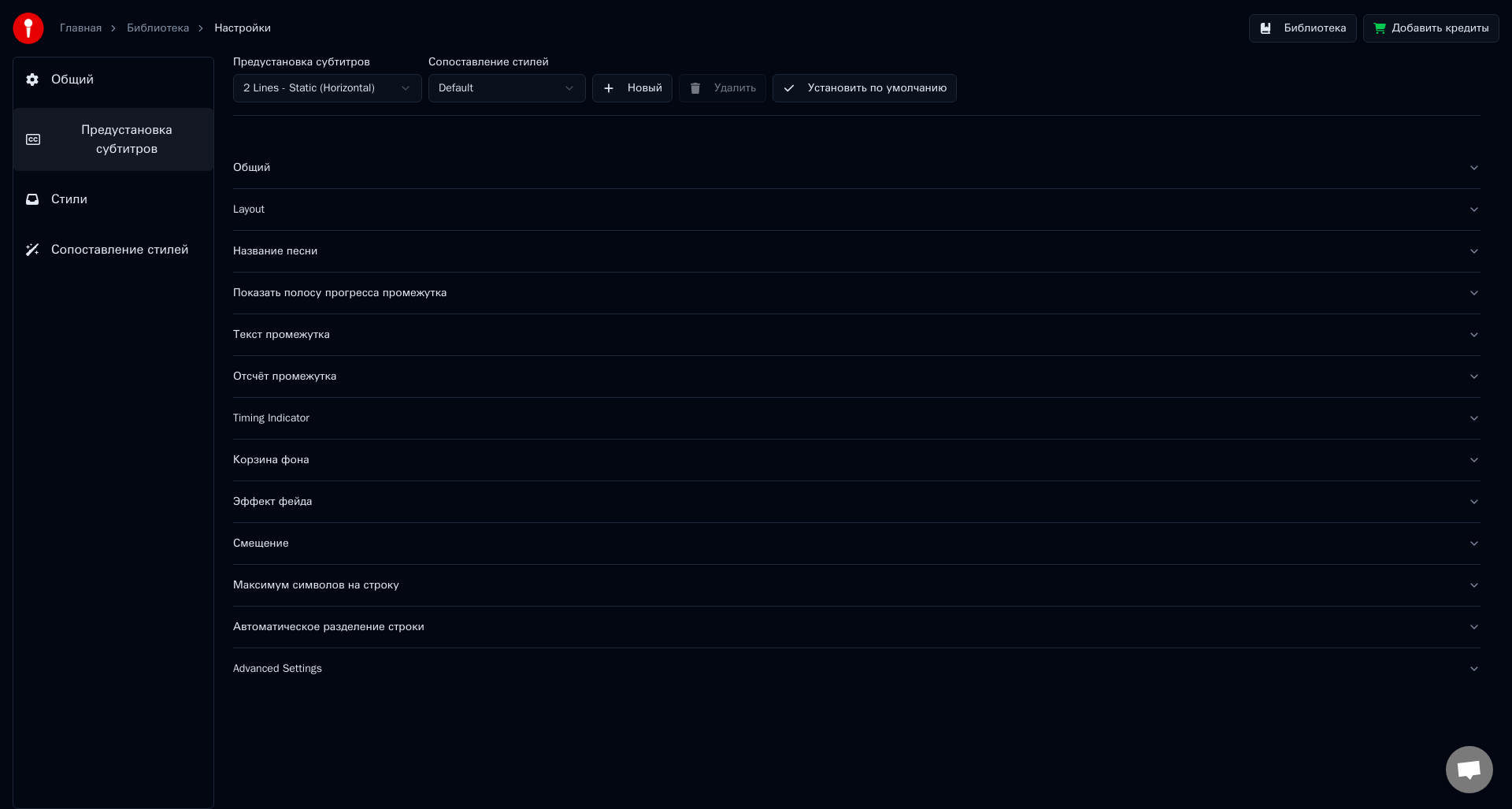 click on "Стили" at bounding box center (113, 199) 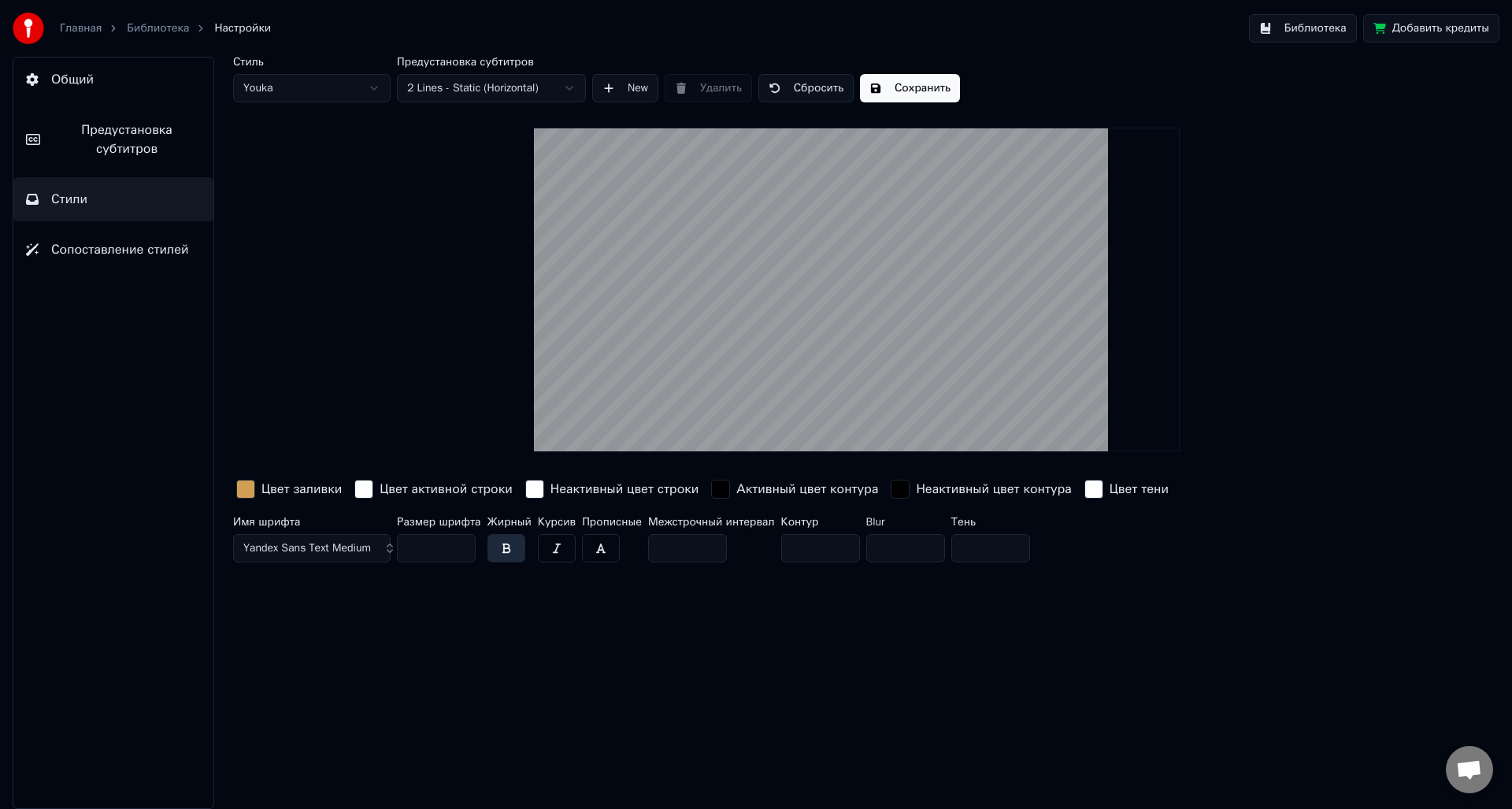 drag, startPoint x: 423, startPoint y: 546, endPoint x: 363, endPoint y: 549, distance: 60.074953 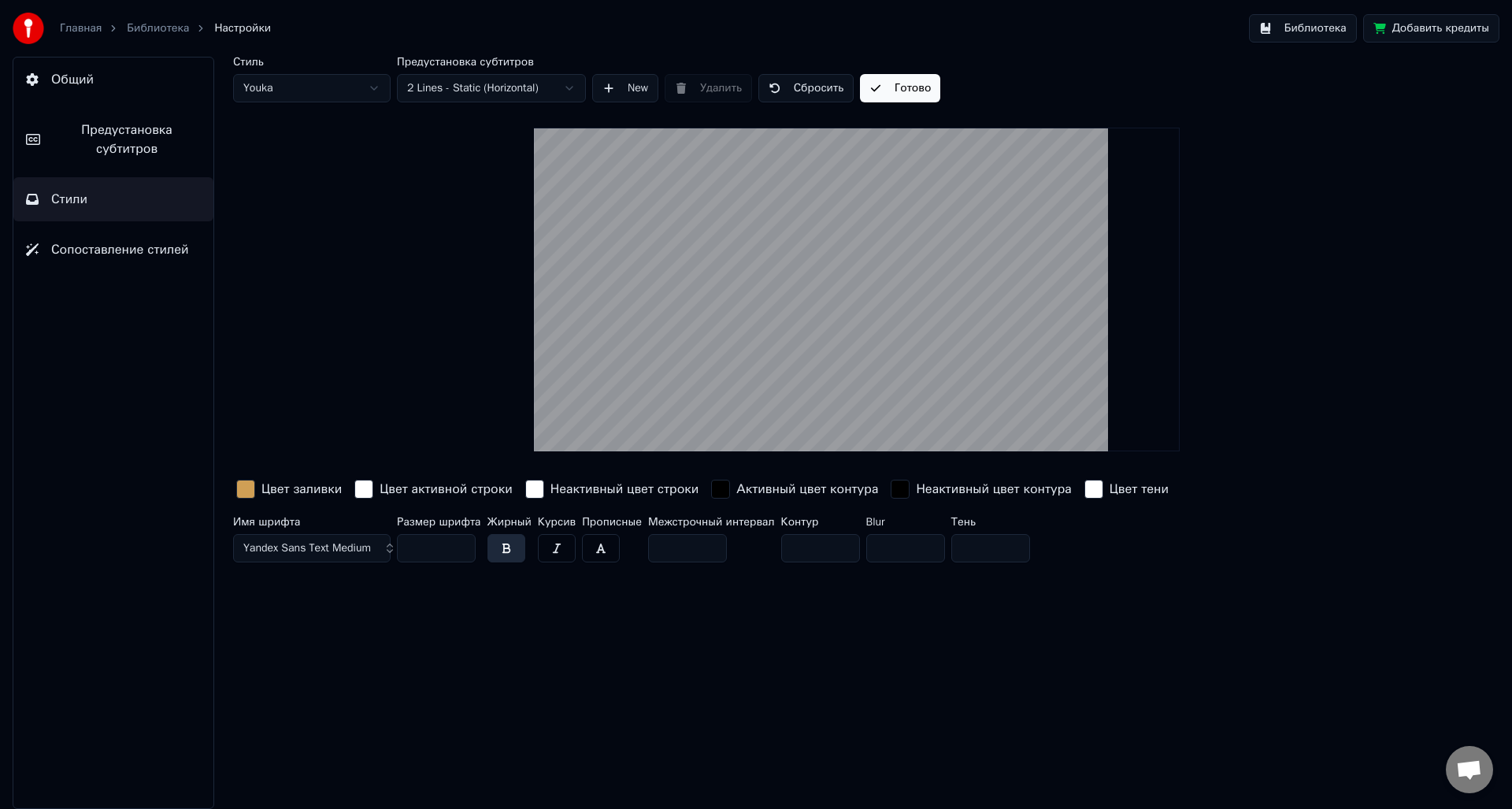 click on "Предустановка субтитров" at bounding box center [127, 139] 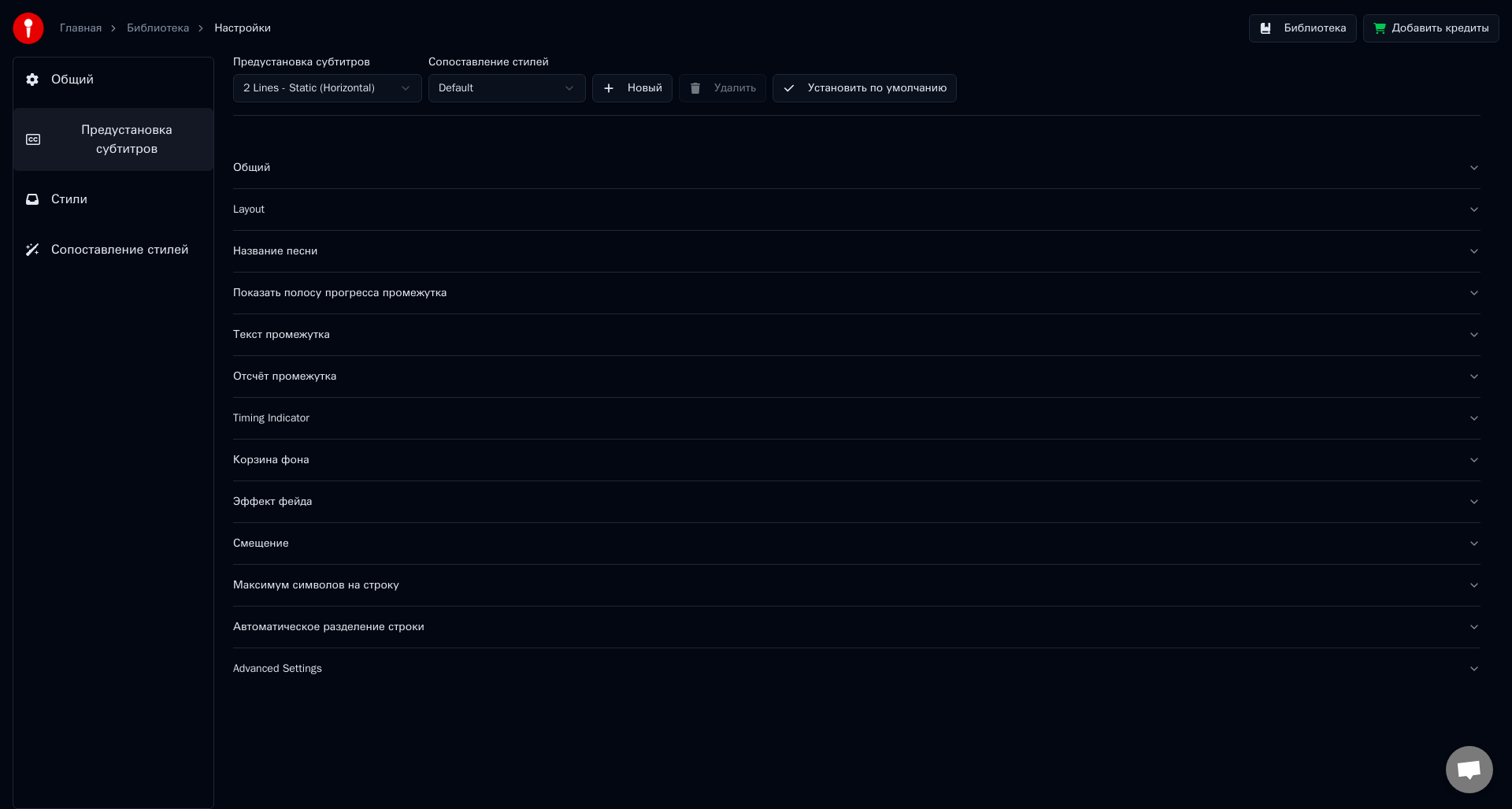 click on "Текст промежутка" at bounding box center [844, 335] 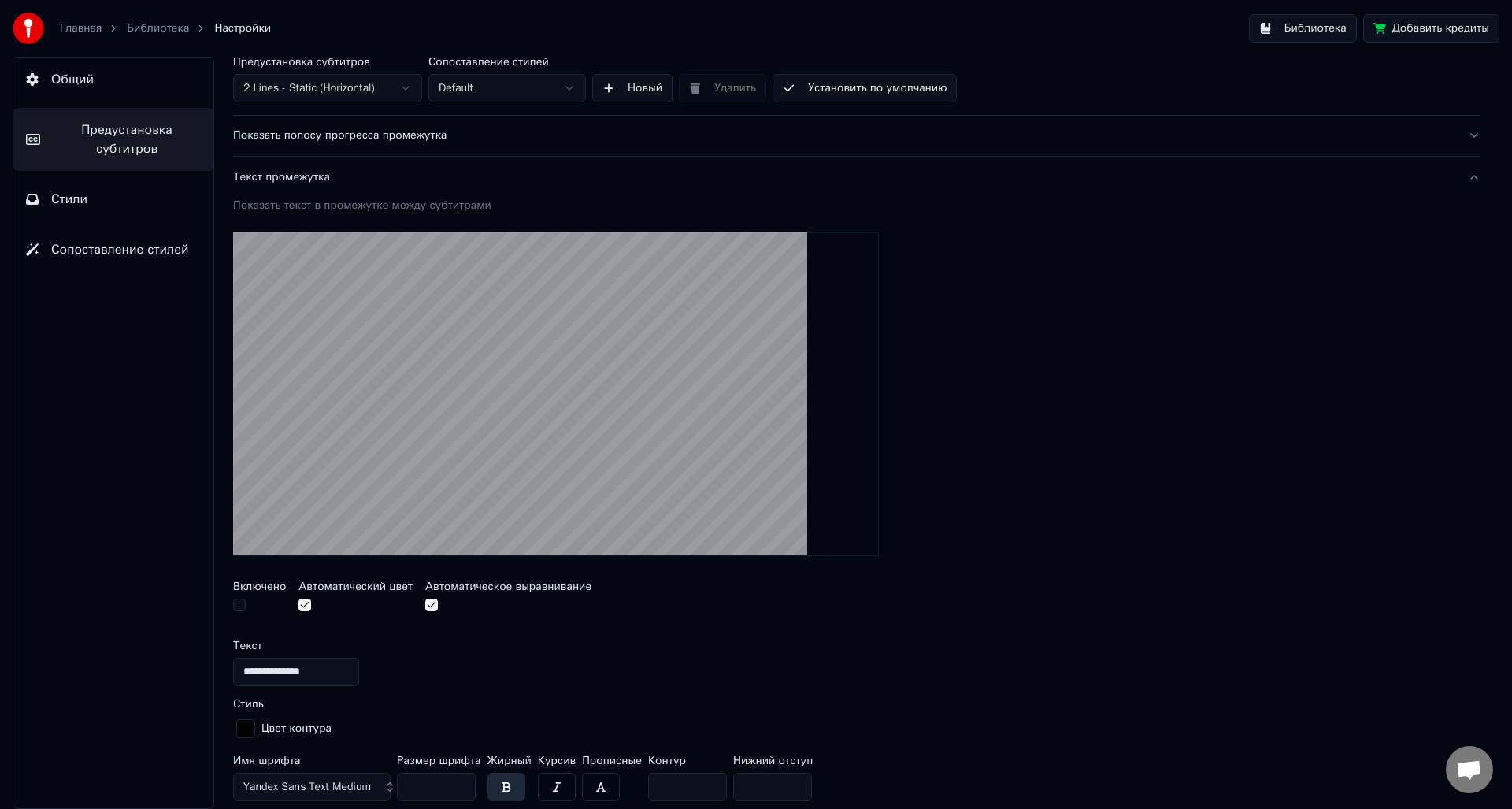scroll, scrollTop: 79, scrollLeft: 0, axis: vertical 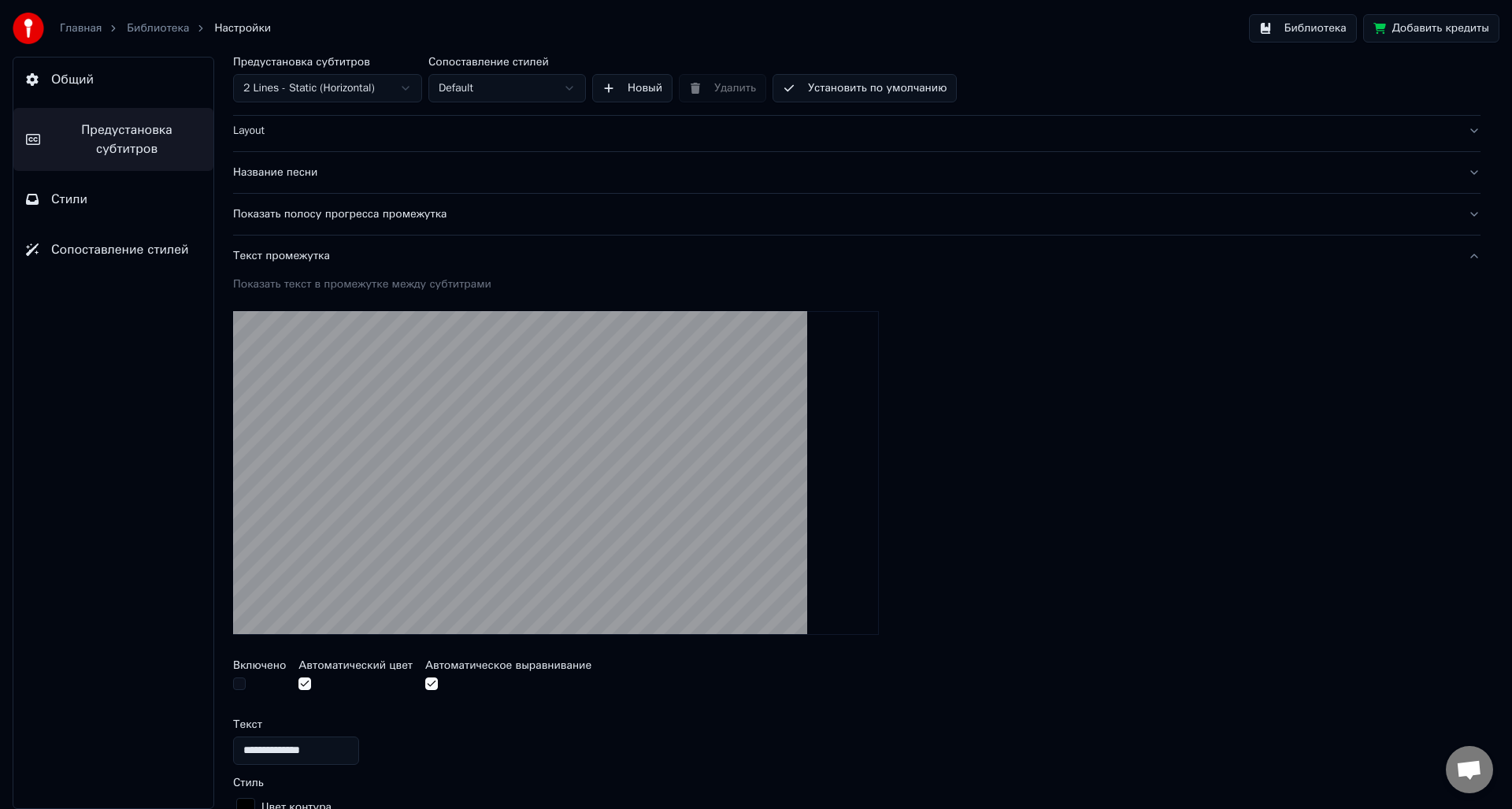 click on "Текст промежутка" at bounding box center (844, 256) 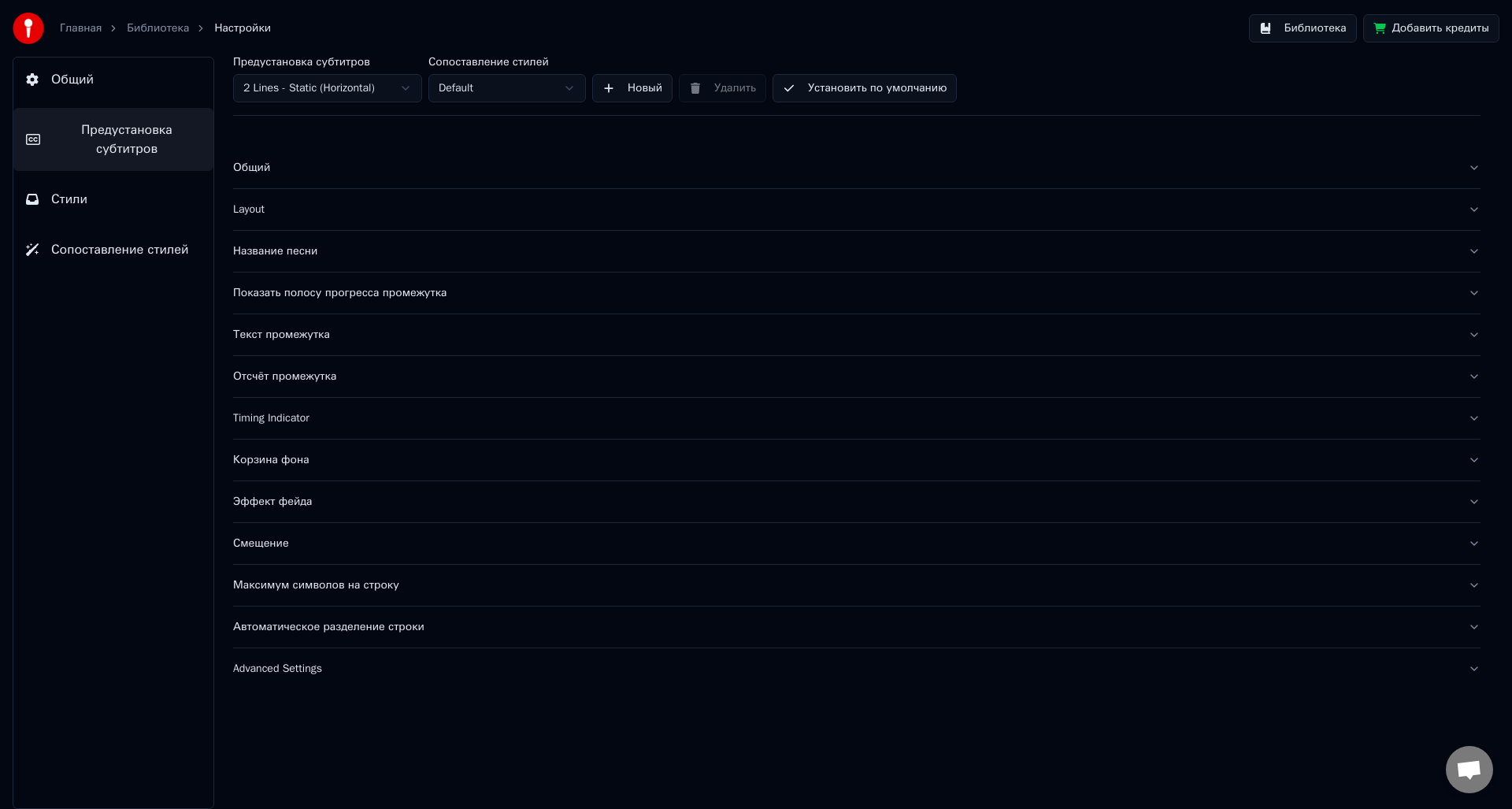 click on "Общий" at bounding box center [844, 168] 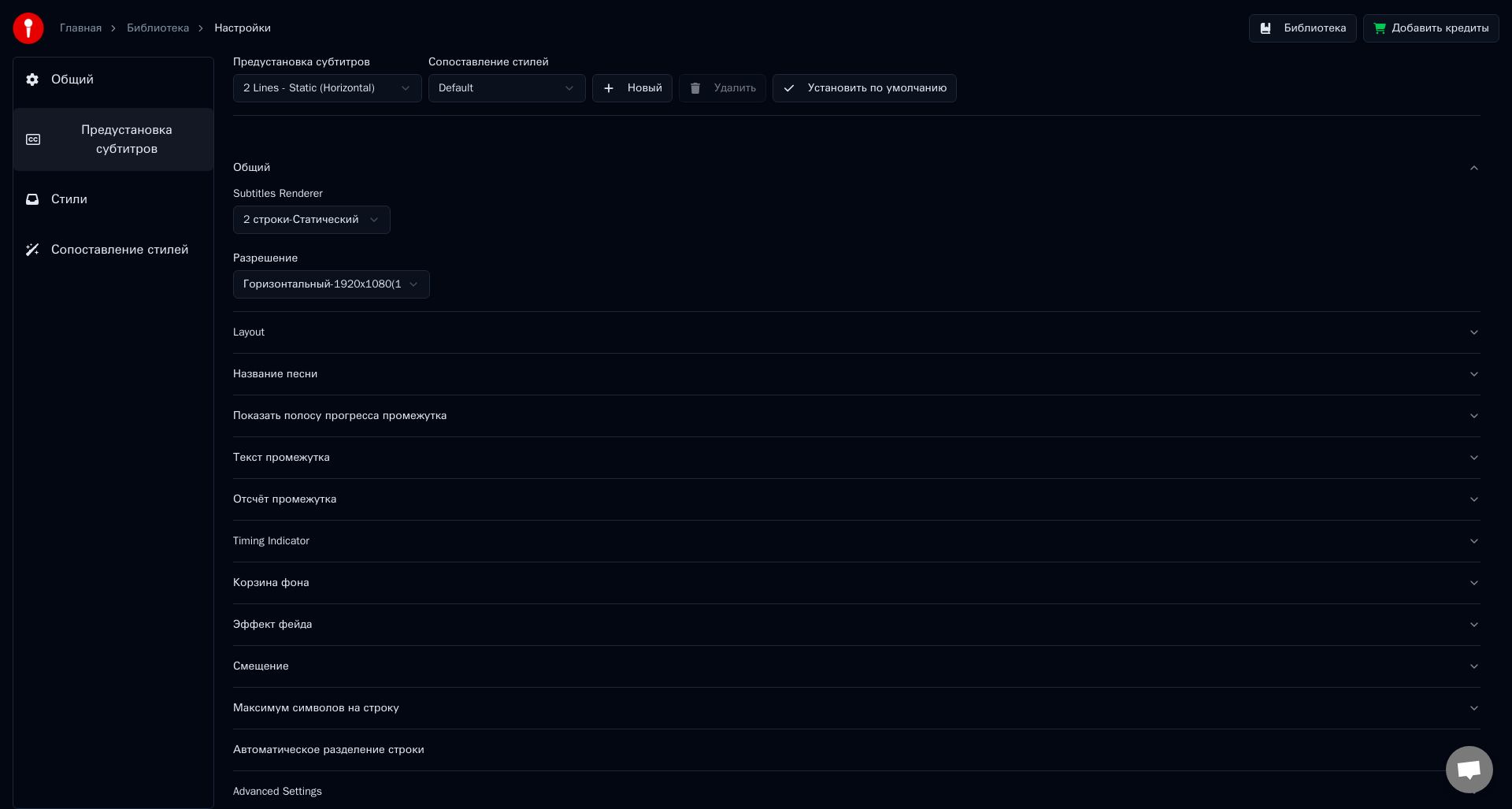 click on "Общий" at bounding box center [844, 168] 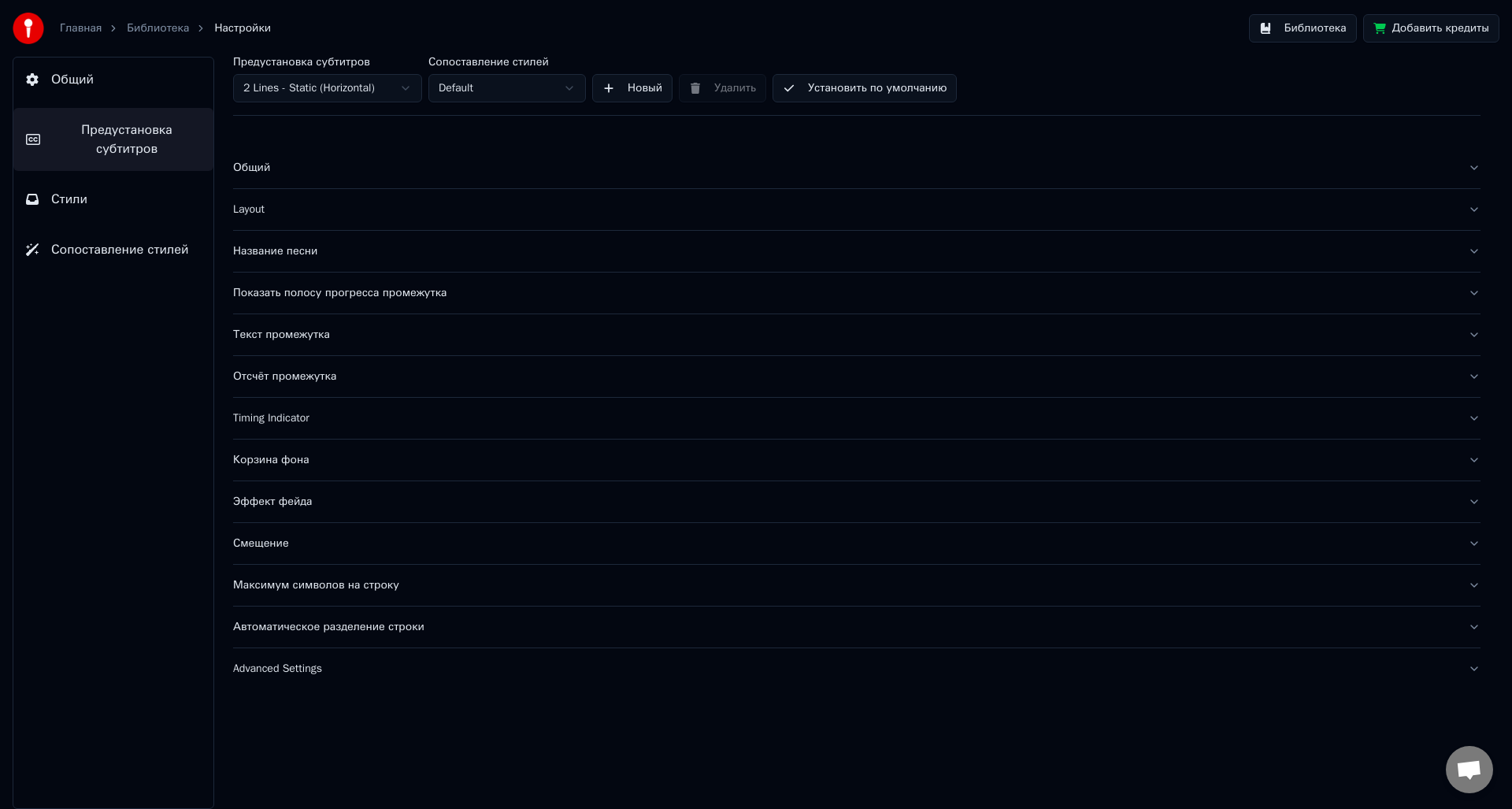 click on "Layout" at bounding box center [844, 210] 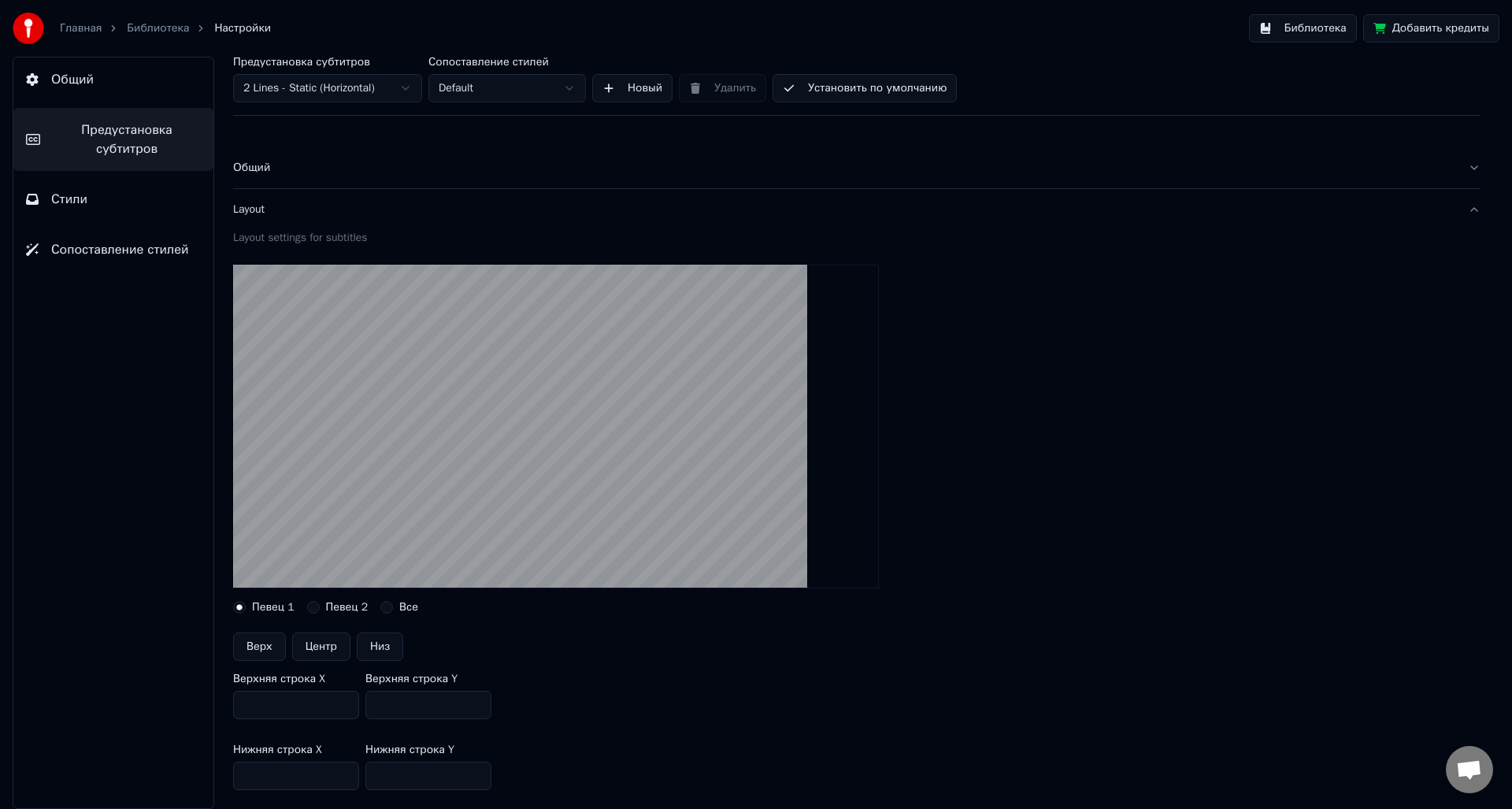 click on "Layout" at bounding box center [844, 210] 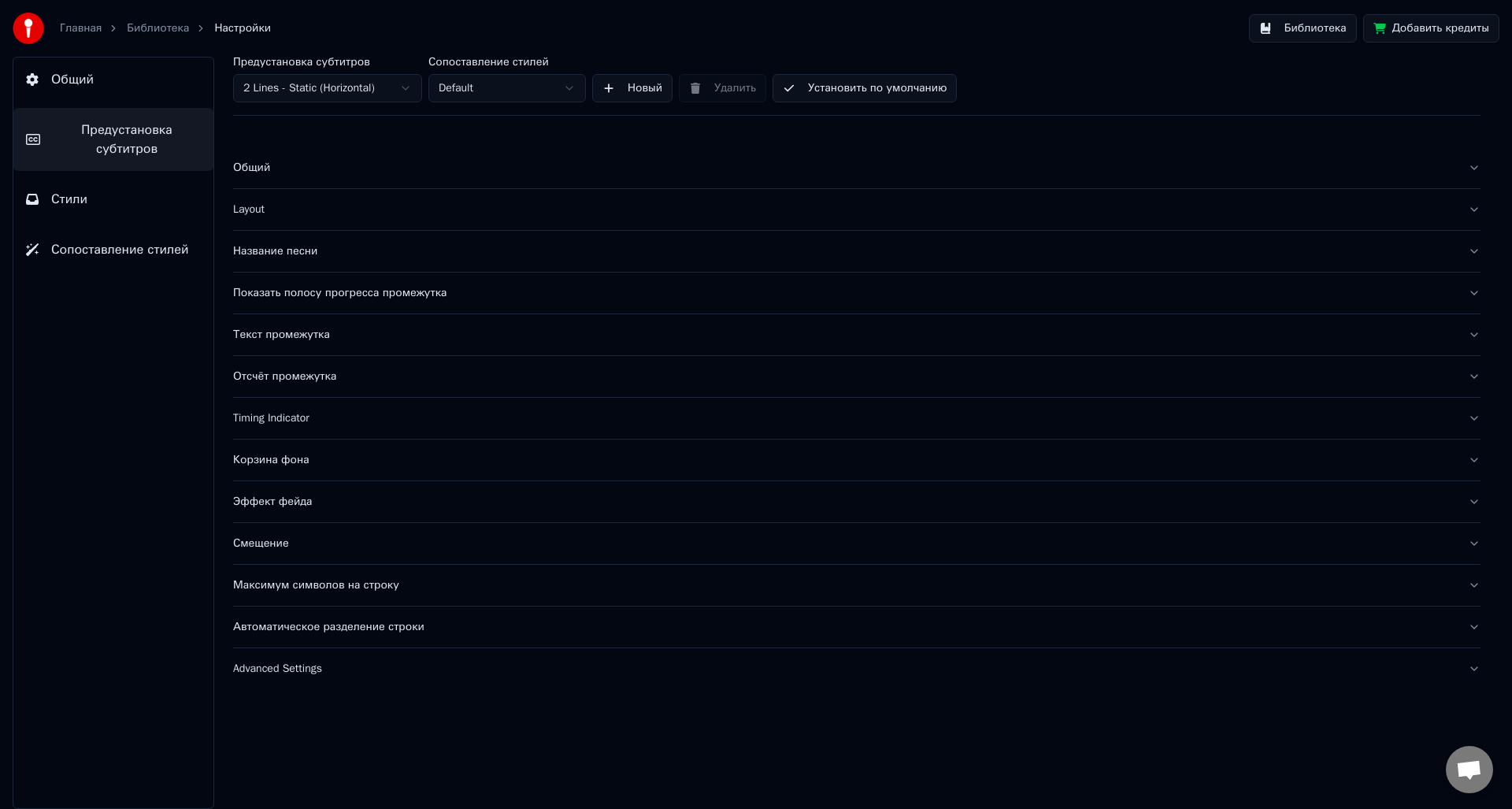 click on "Название песни" at bounding box center (844, 251) 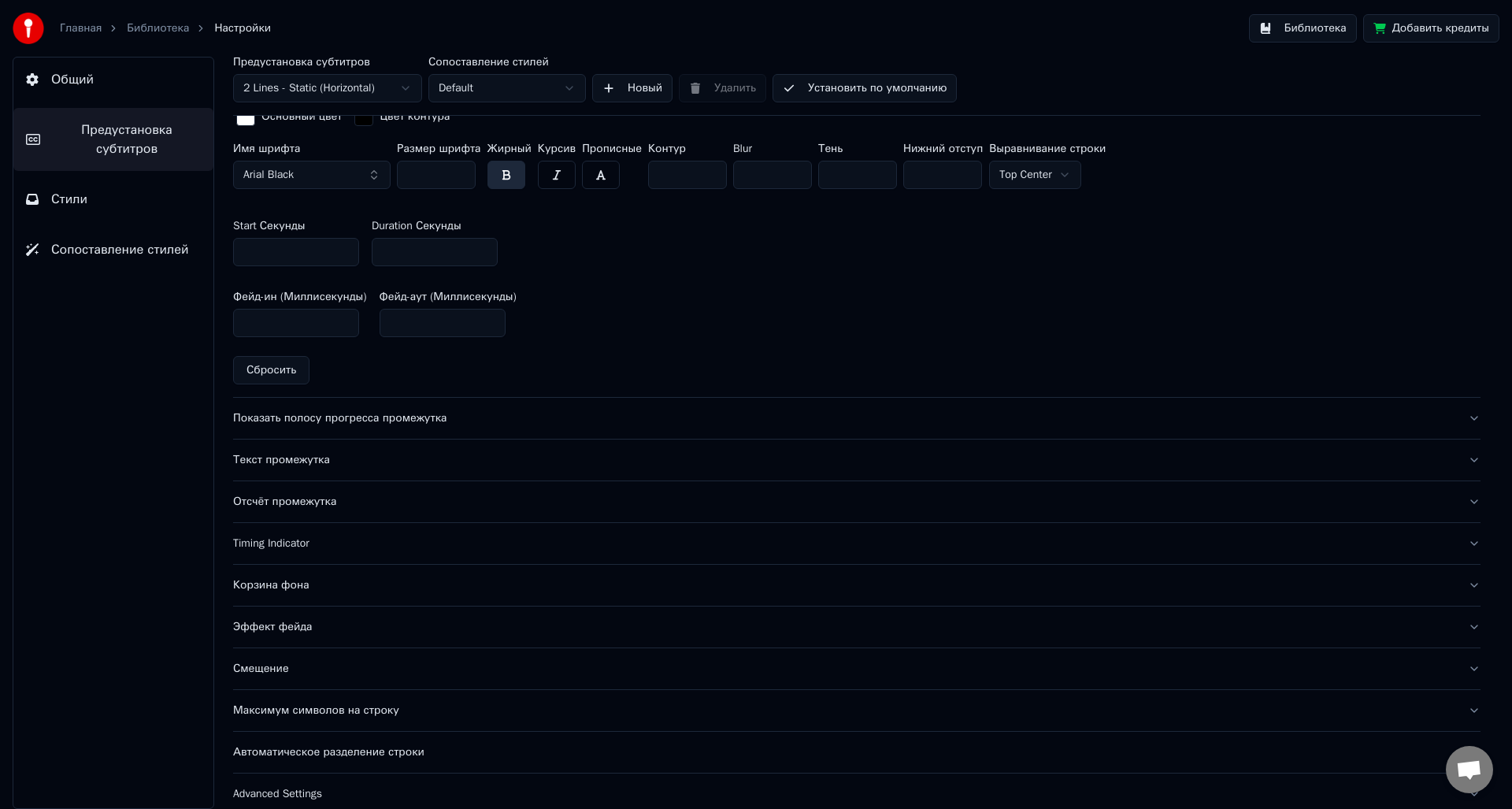 scroll, scrollTop: 752, scrollLeft: 0, axis: vertical 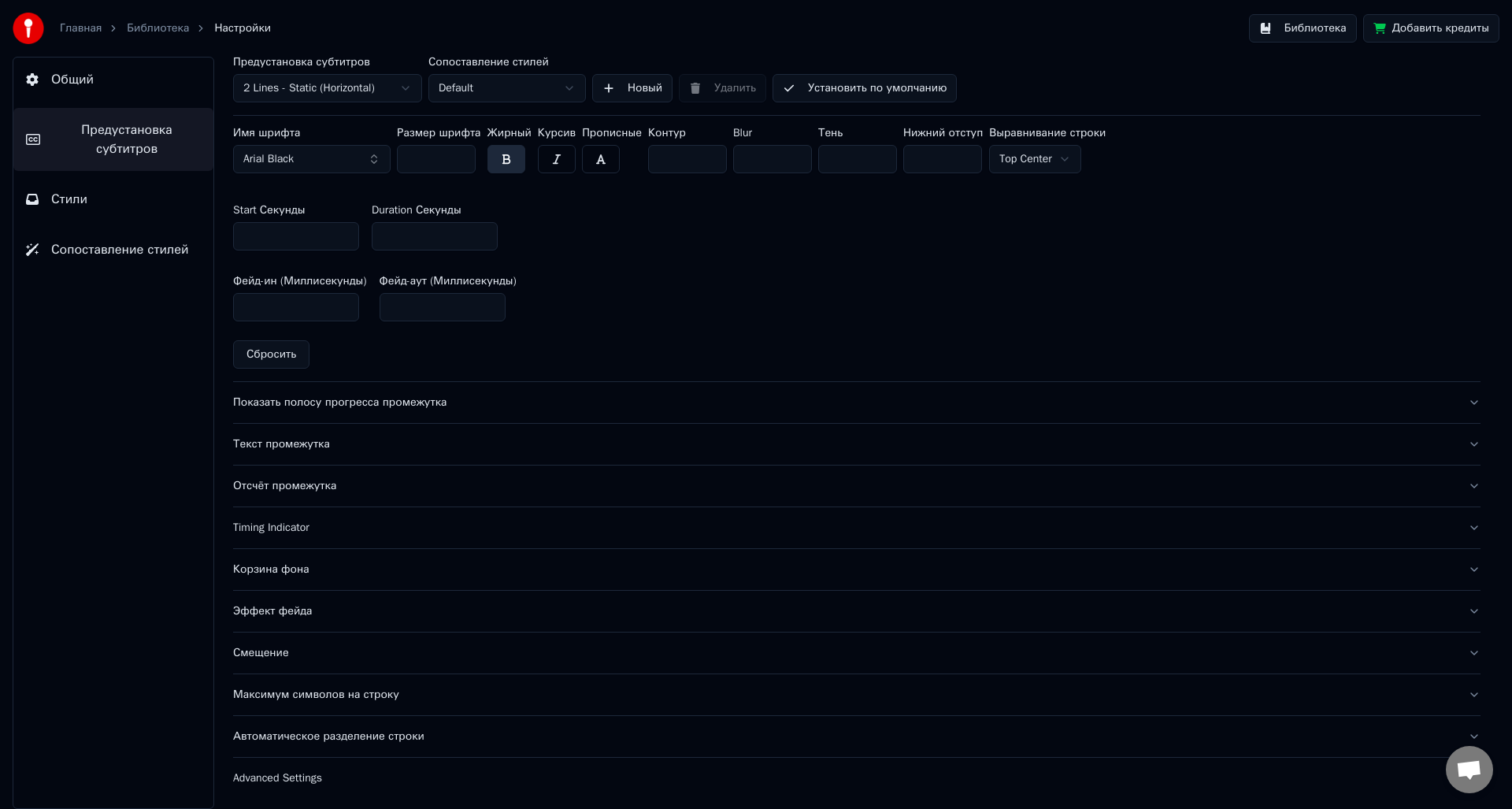click on "Отсчёт промежутка" at bounding box center [844, 486] 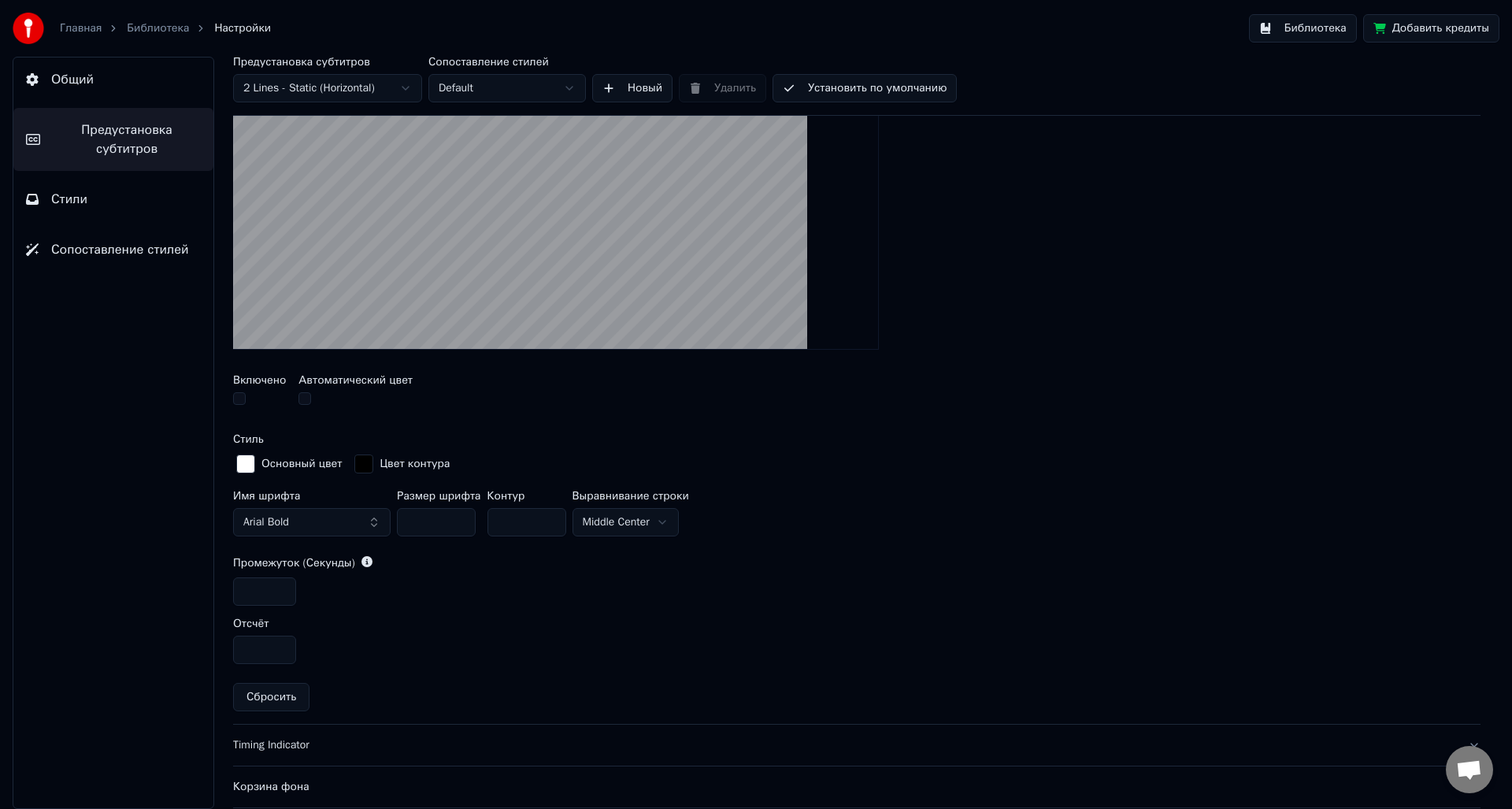 scroll, scrollTop: 46, scrollLeft: 0, axis: vertical 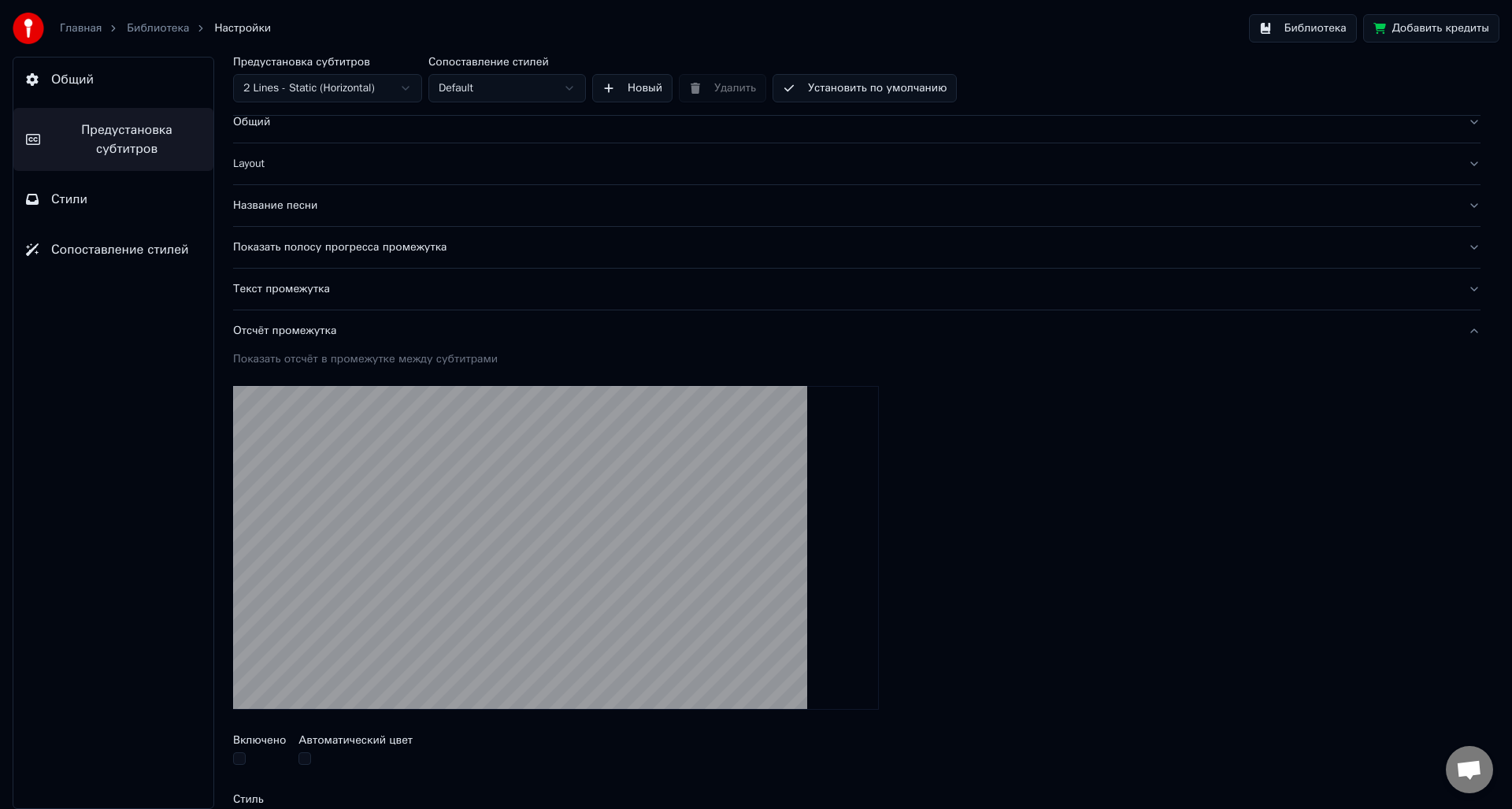 click on "Текст промежутка" at bounding box center [844, 289] 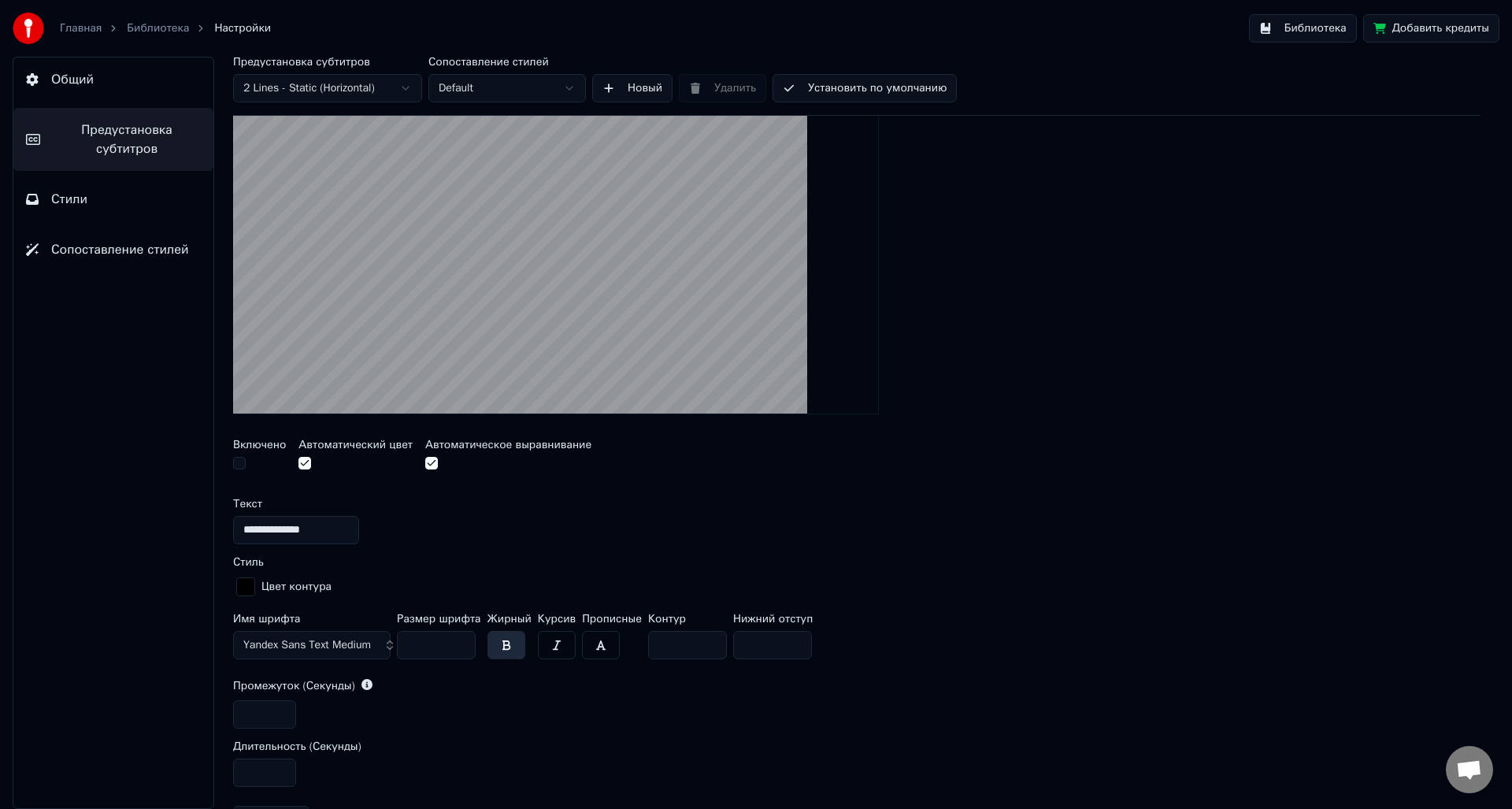 scroll, scrollTop: 282, scrollLeft: 0, axis: vertical 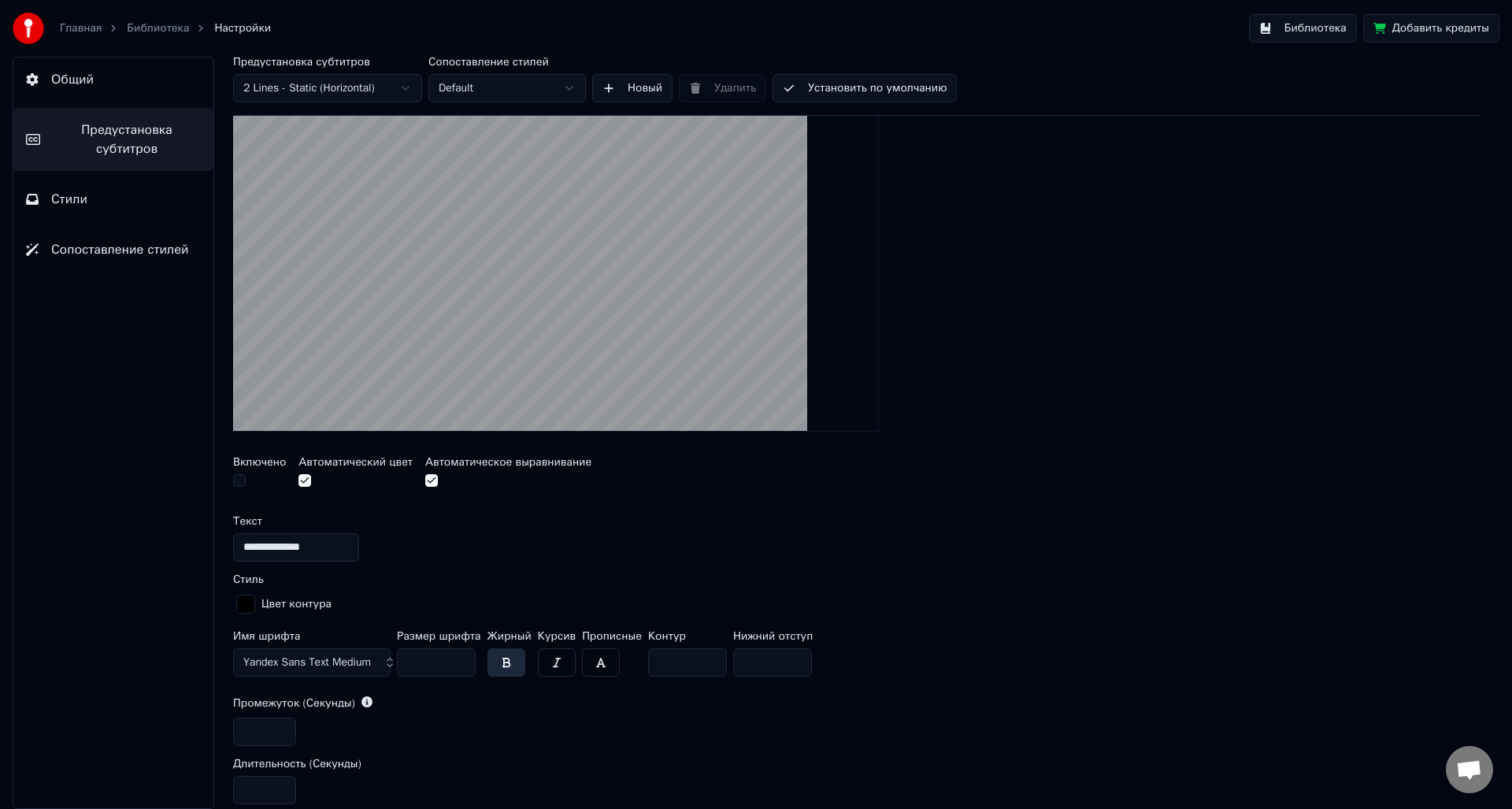 click on "Главная Библиотека Настройки" at bounding box center [142, 28] 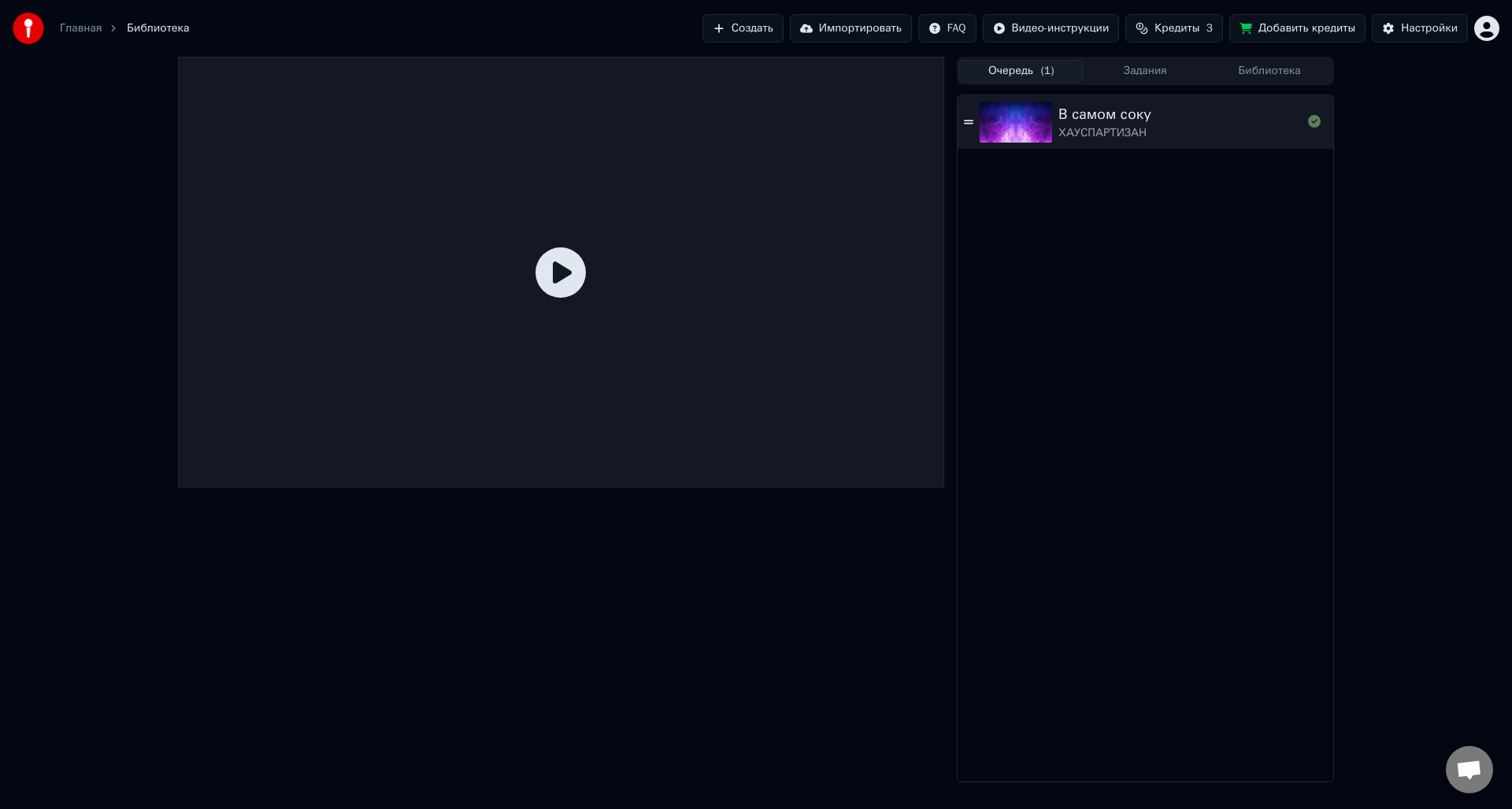 click 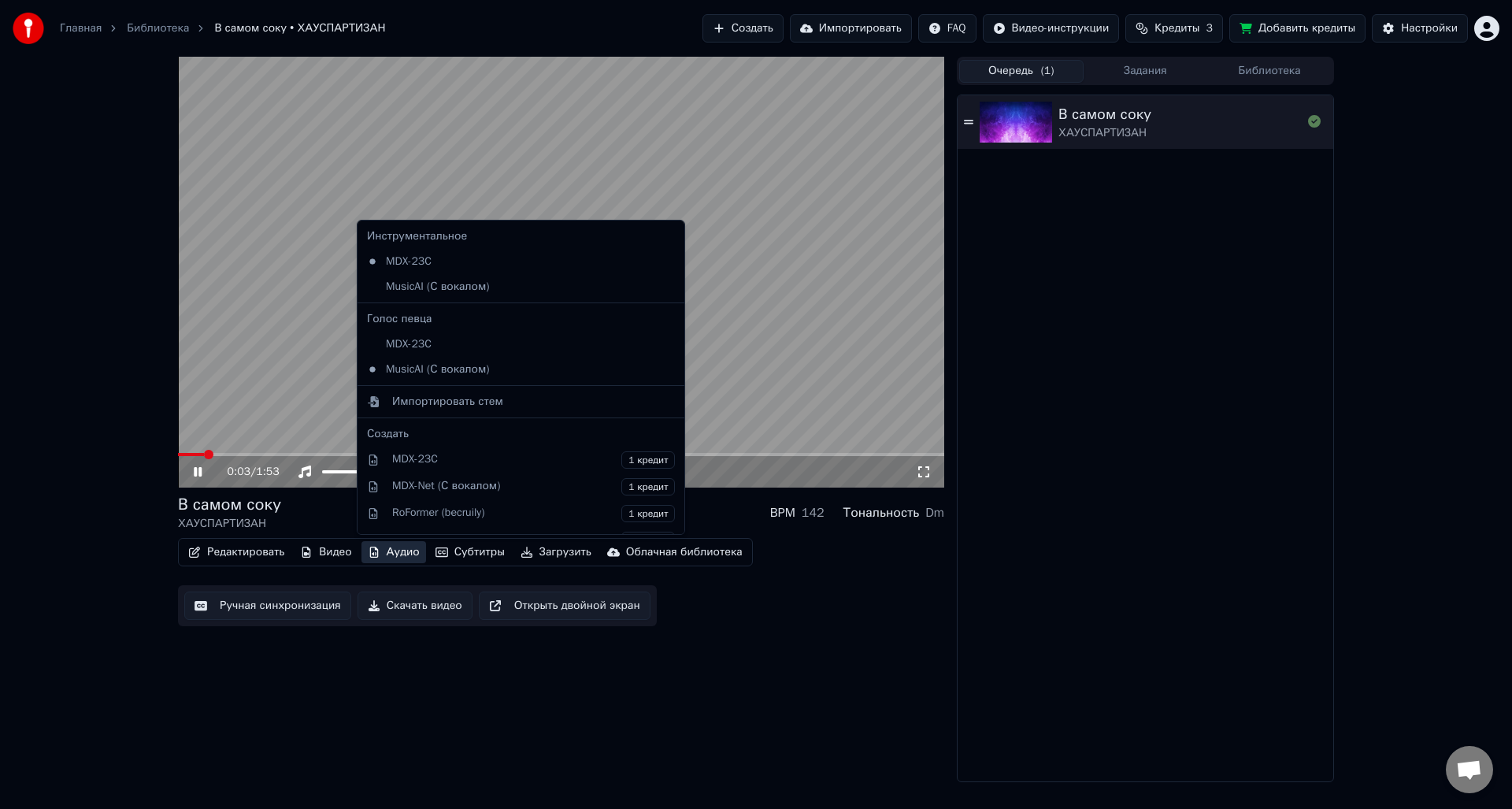 click on "Аудио" at bounding box center (394, 552) 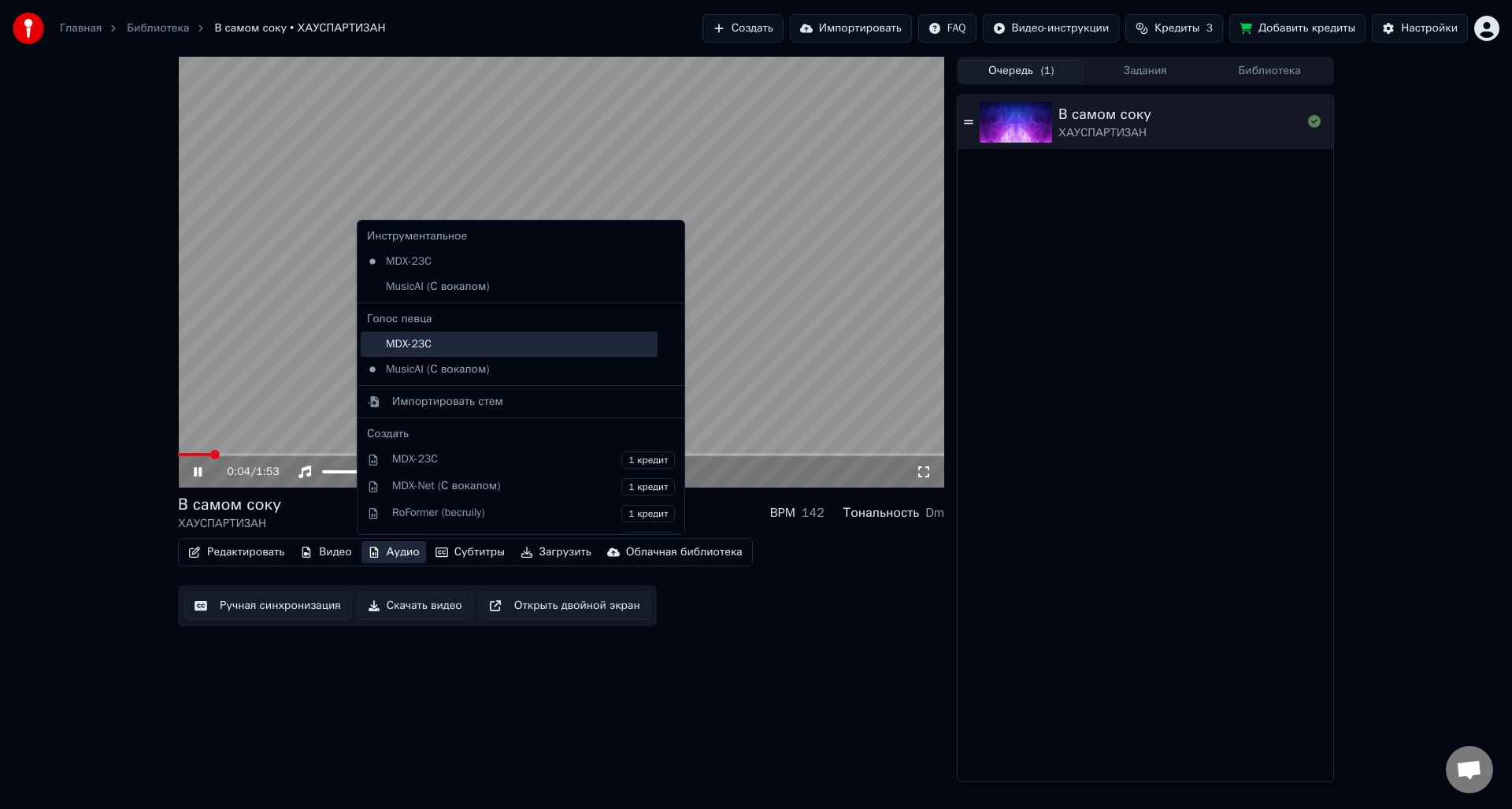 click on "MDX-23C" at bounding box center [509, 344] 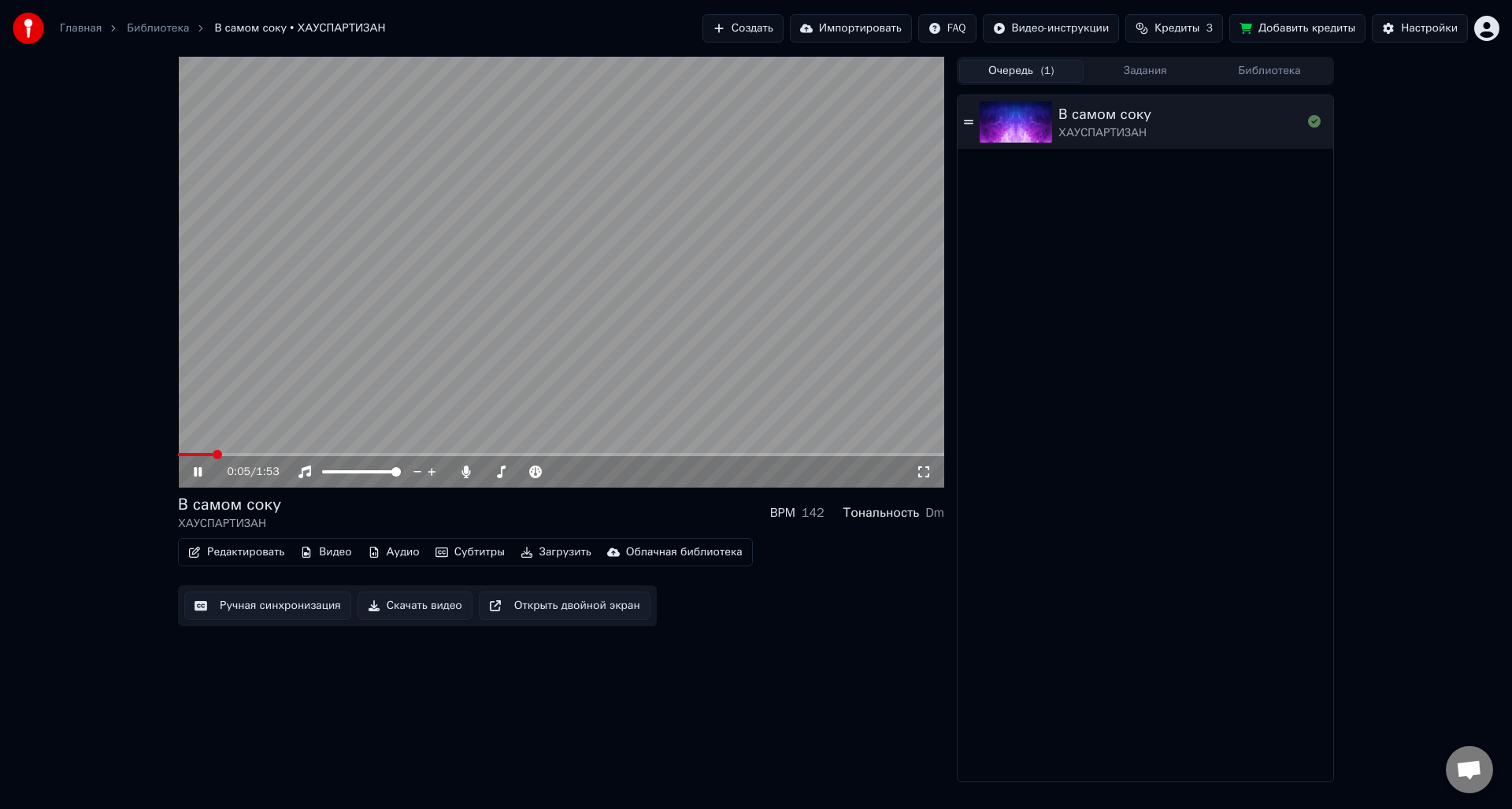 click on "Аудио" at bounding box center (394, 552) 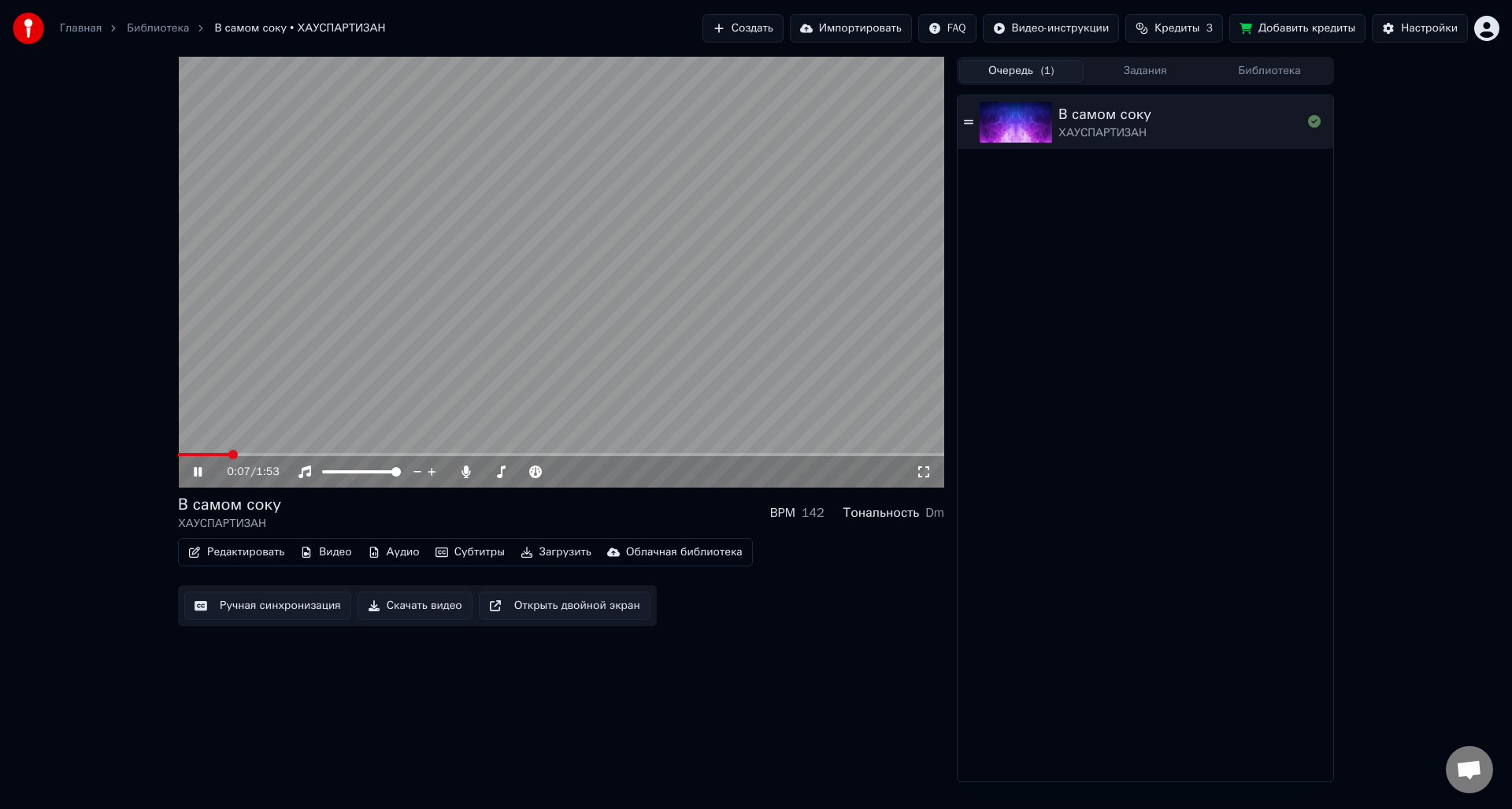 click on "В самом соку ХАУСПАРТИЗАН BPM 142 Тональность Dm" at bounding box center [561, 513] 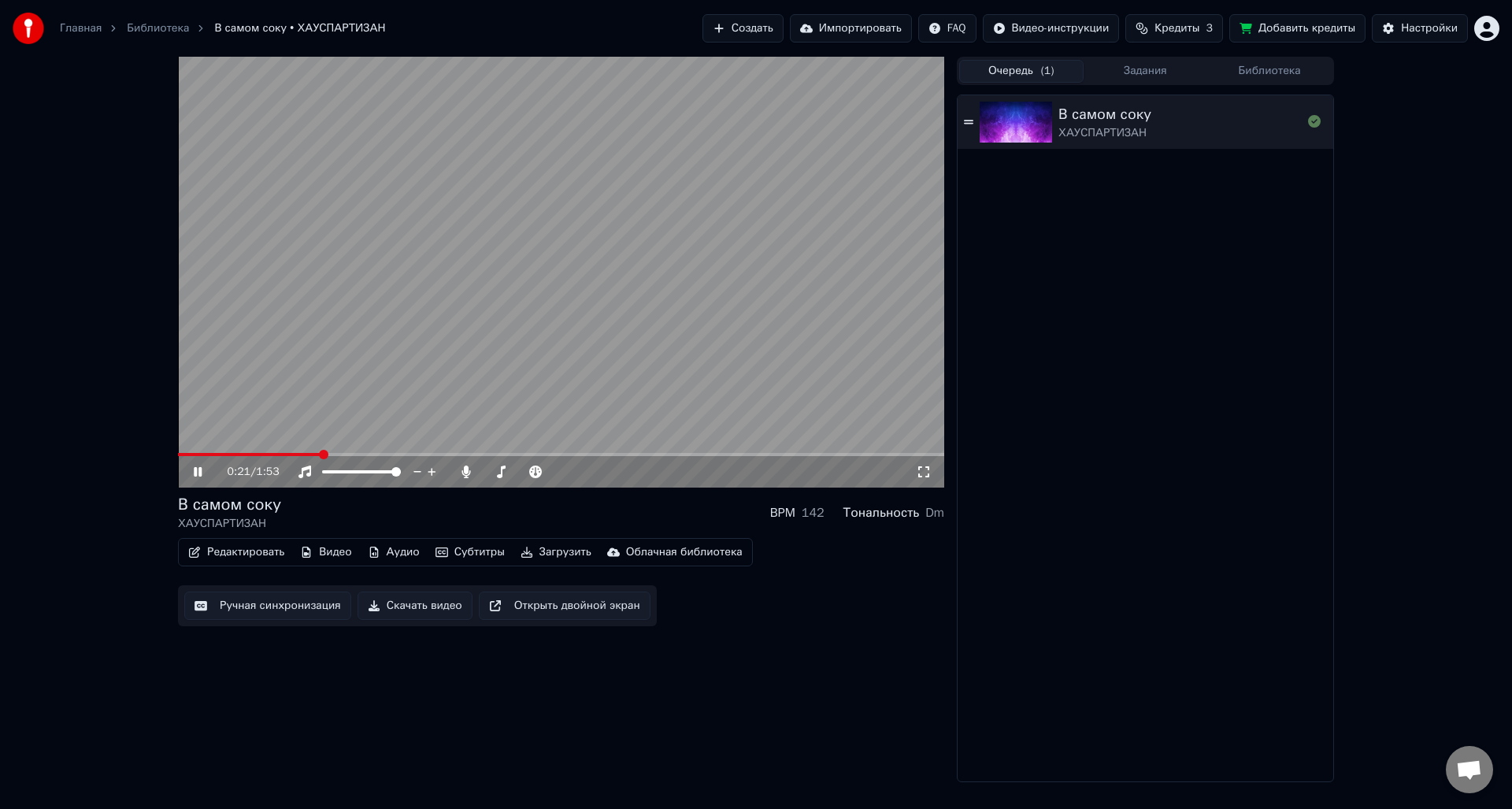 click on "Редактировать" at bounding box center [236, 552] 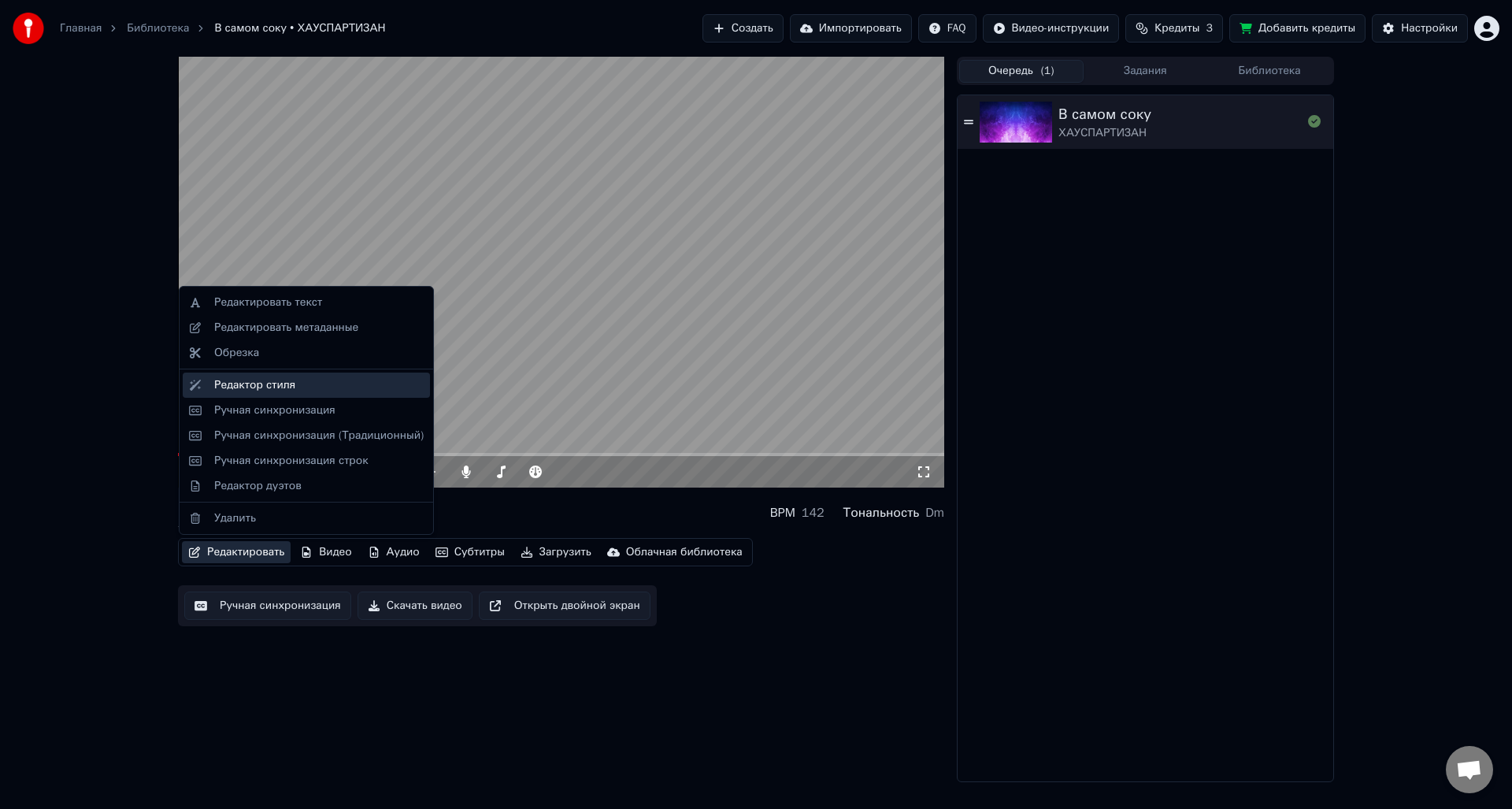 click on "Редактор стиля" at bounding box center (319, 385) 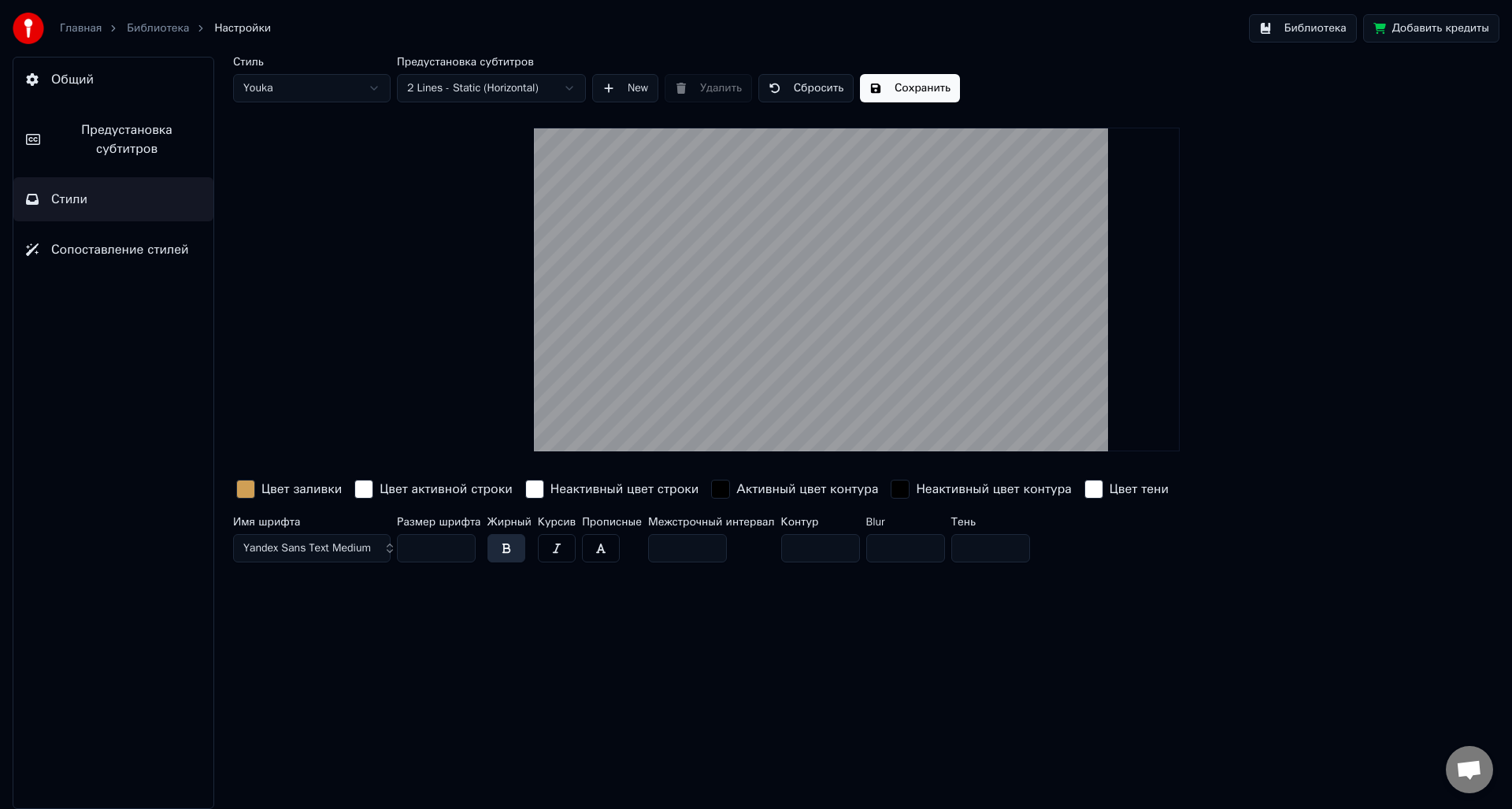 click on "Предустановка субтитров" at bounding box center (127, 139) 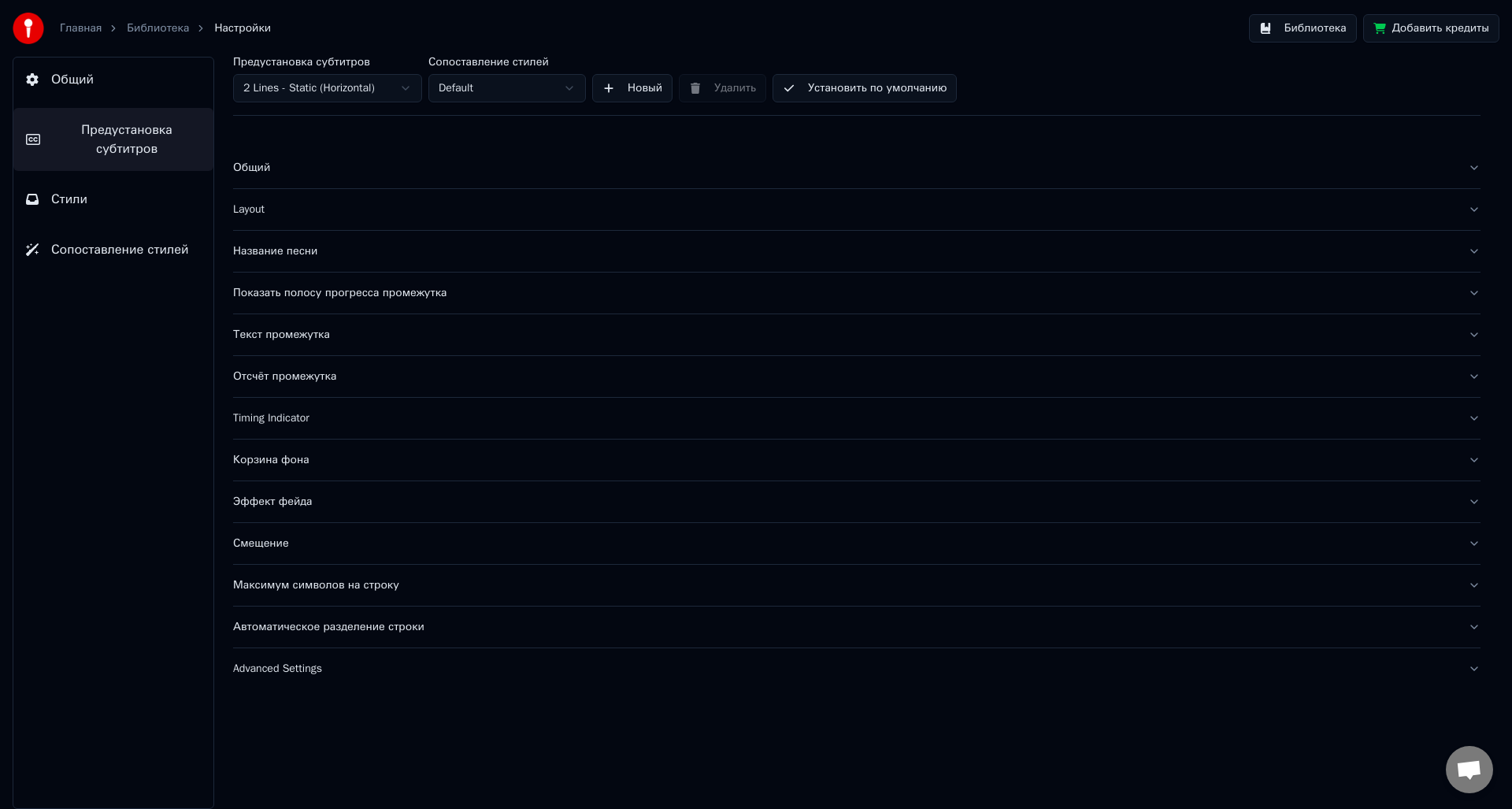 click on "Название песни" at bounding box center [844, 251] 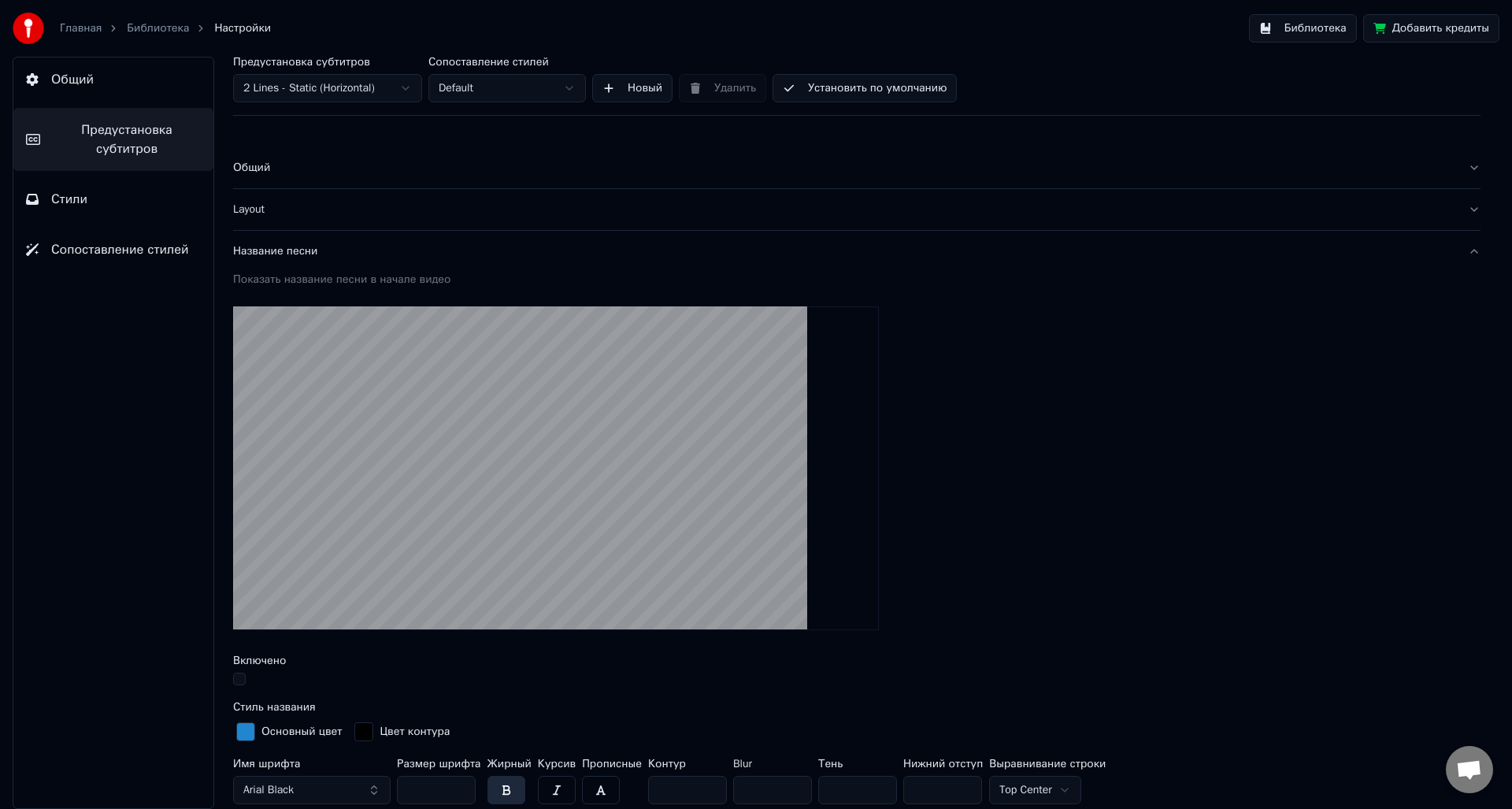 click on "Название песни" at bounding box center (844, 251) 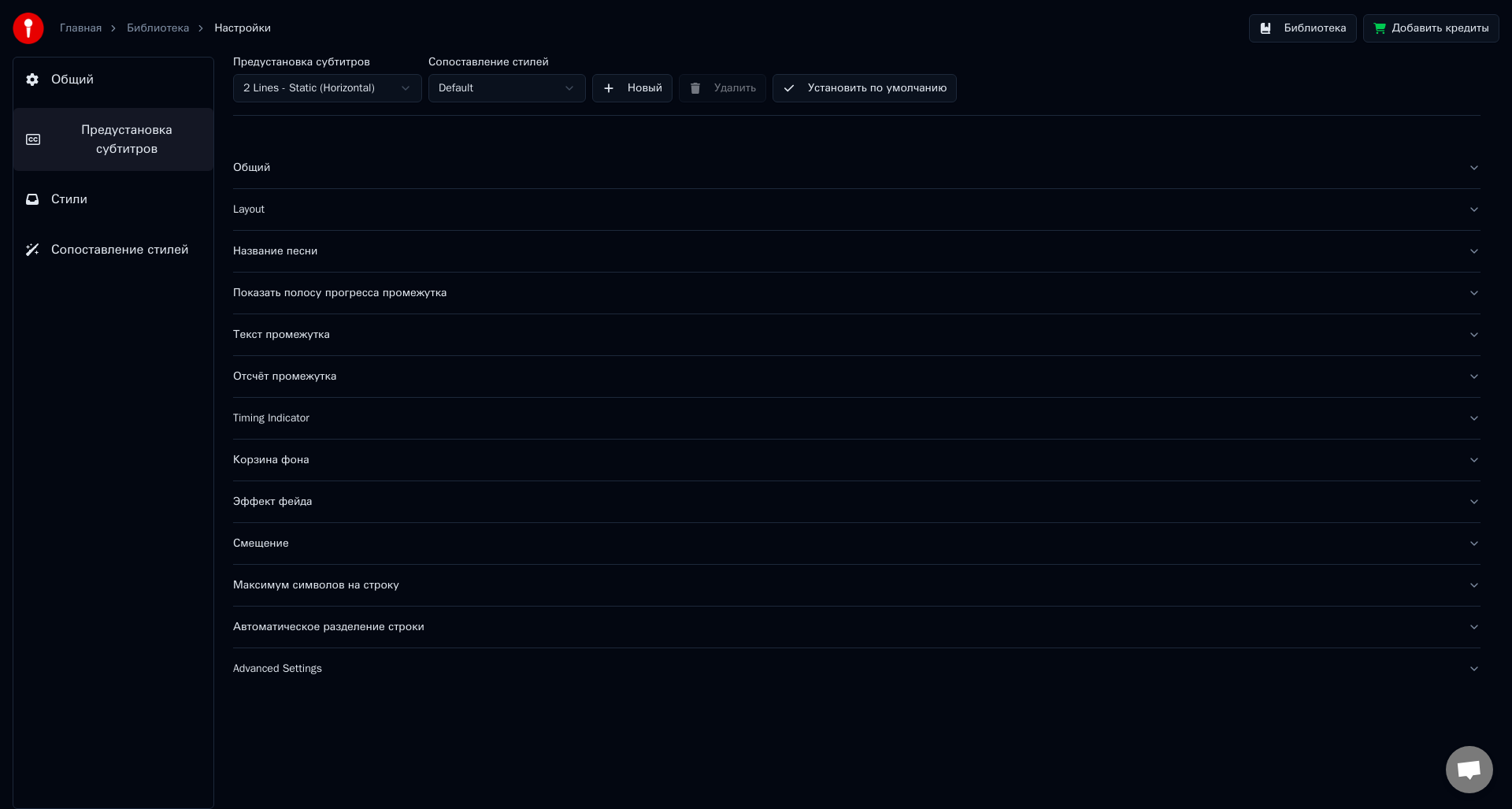 click on "Смещение" at bounding box center [844, 544] 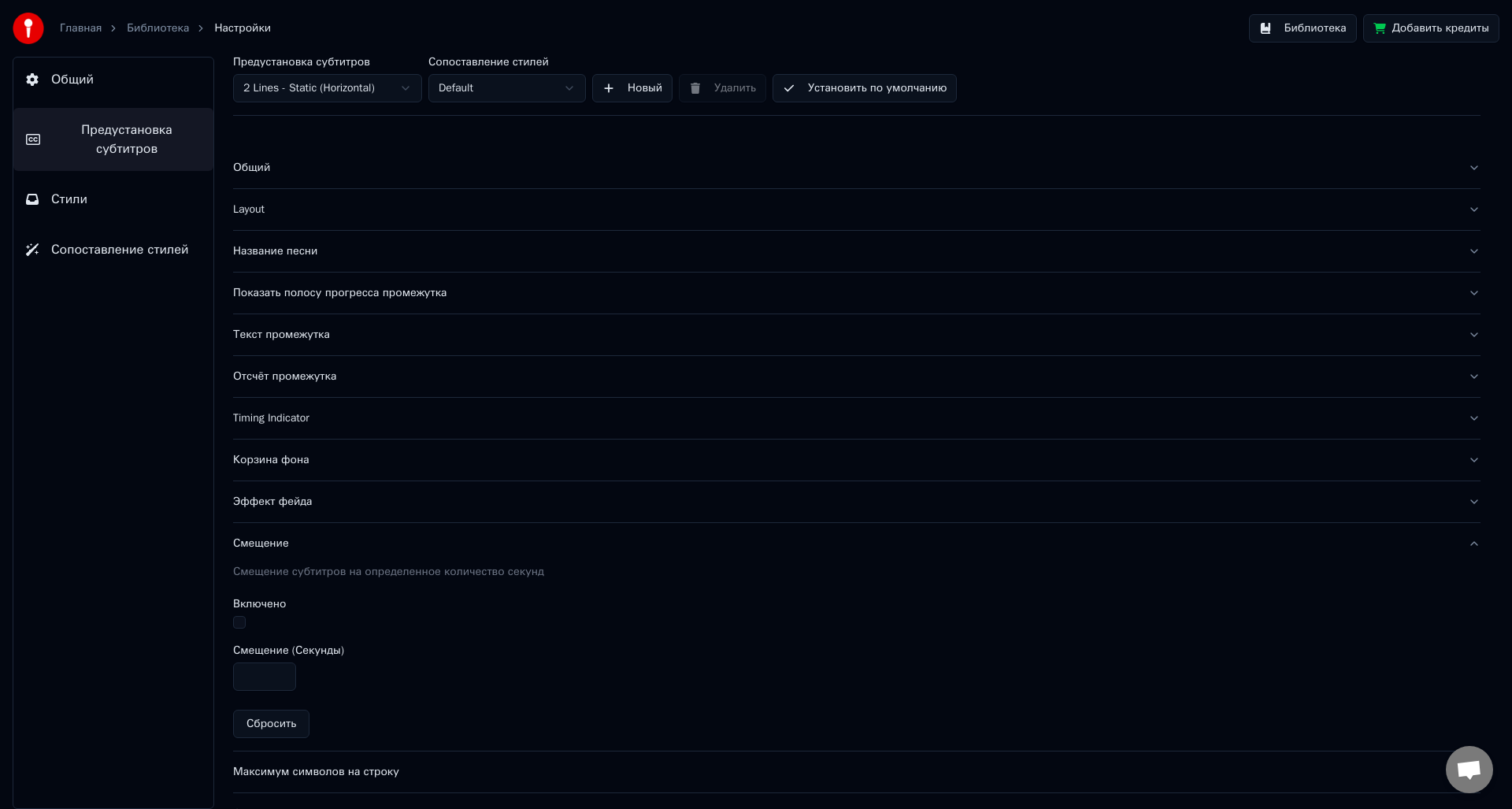 click on "Смещение" at bounding box center [844, 544] 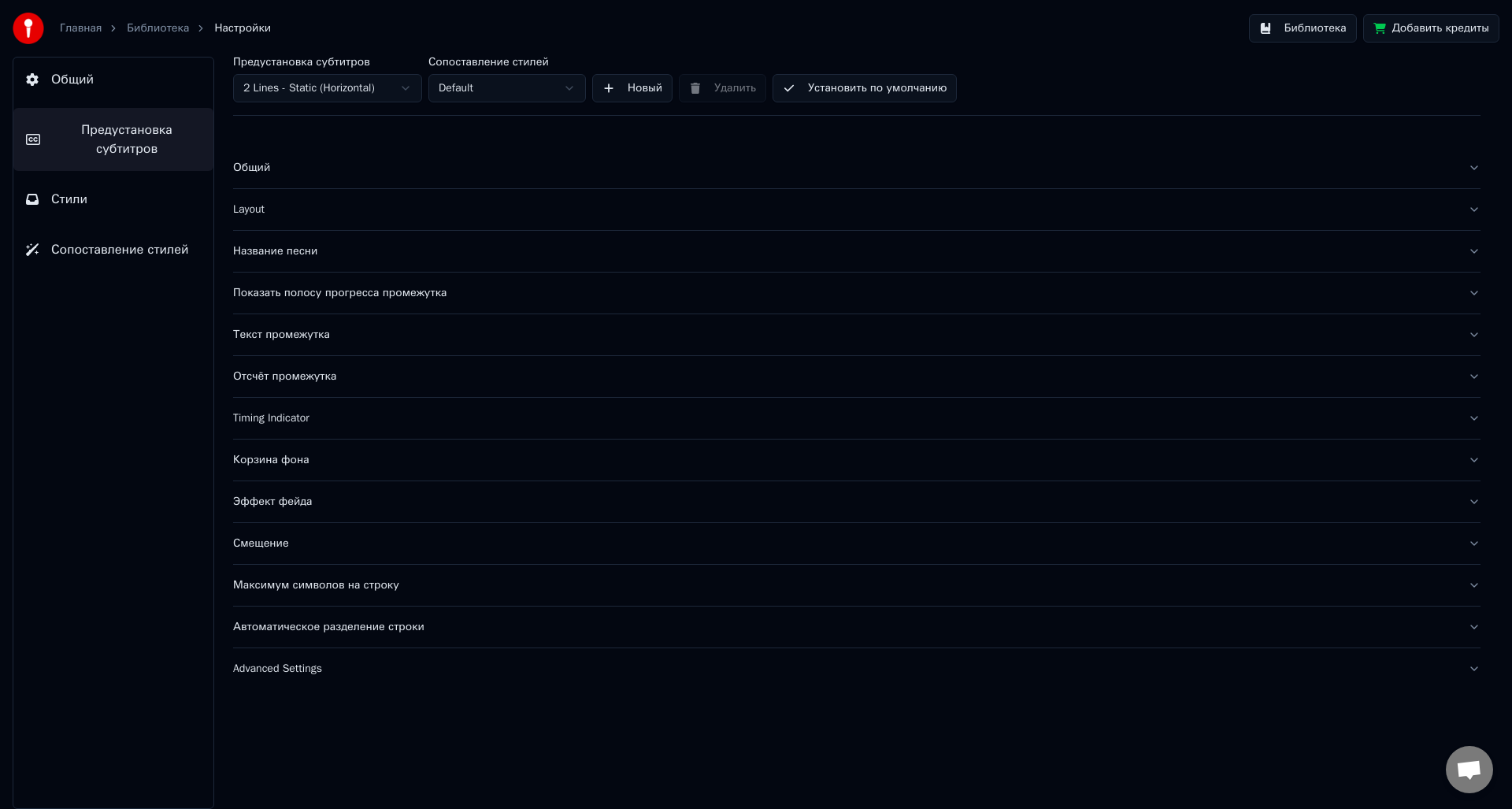 click on "Максимум символов на строку" at bounding box center (844, 585) 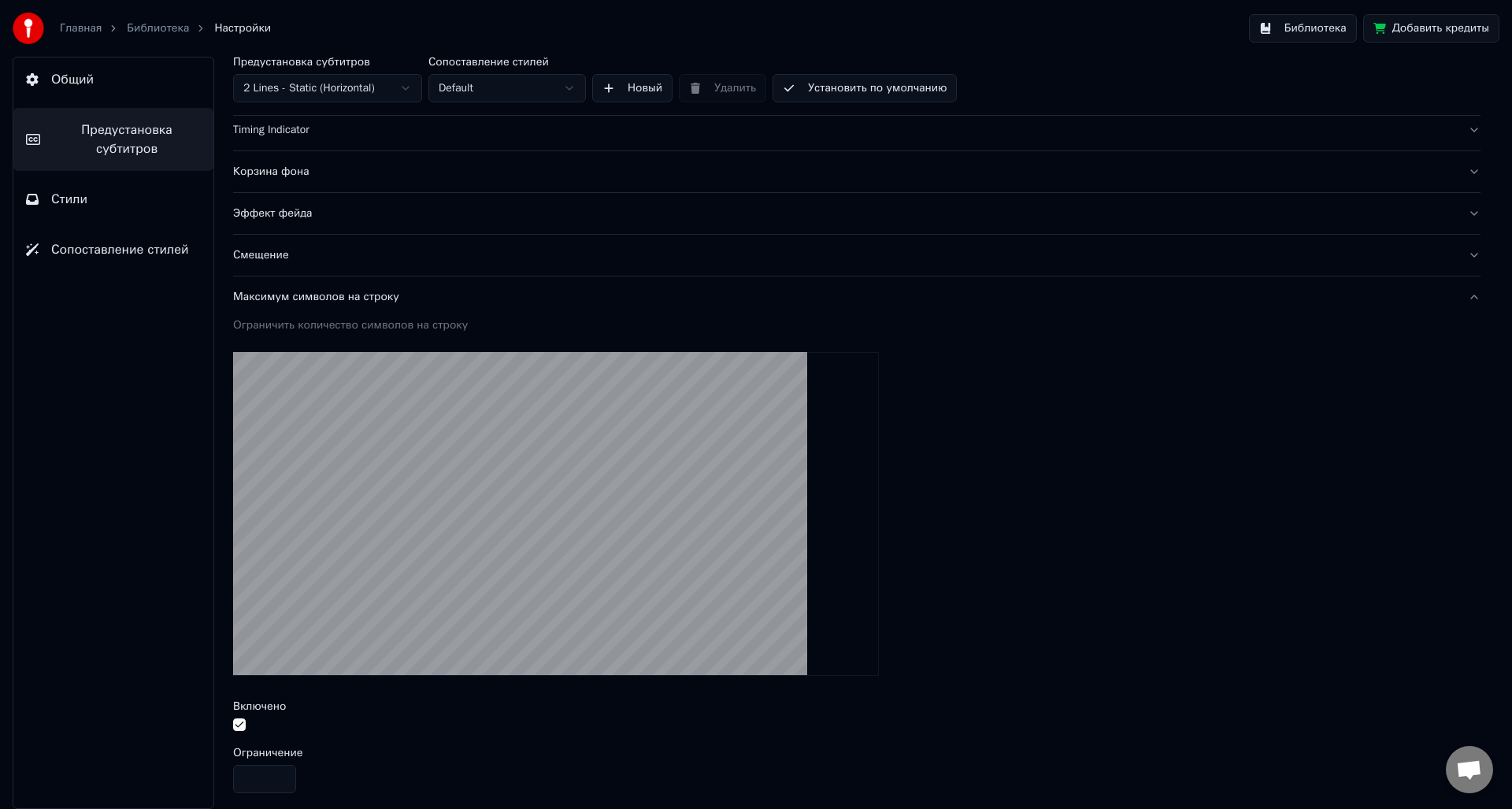 scroll, scrollTop: 270, scrollLeft: 0, axis: vertical 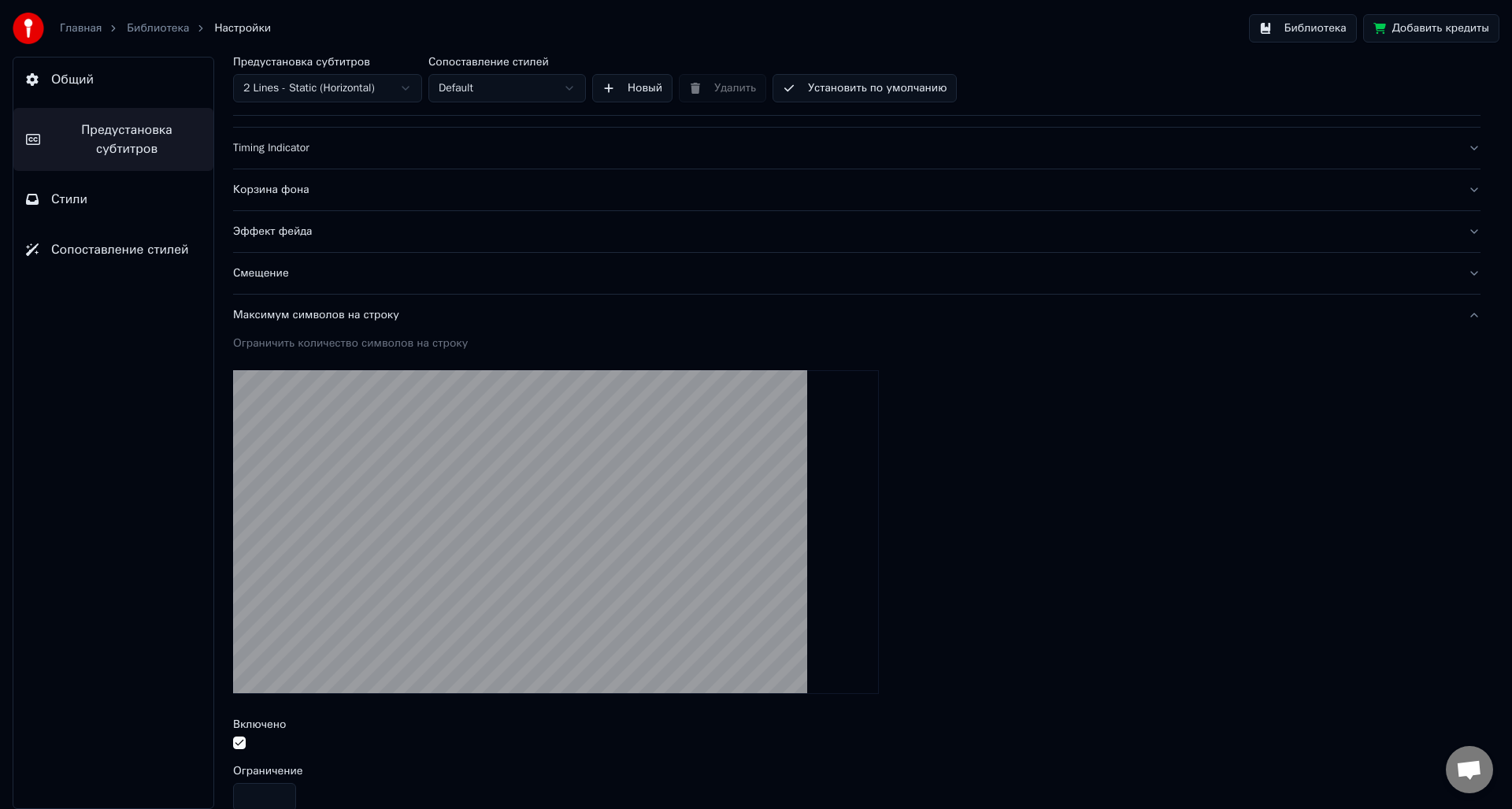 click on "Максимум символов на строку" at bounding box center (844, 315) 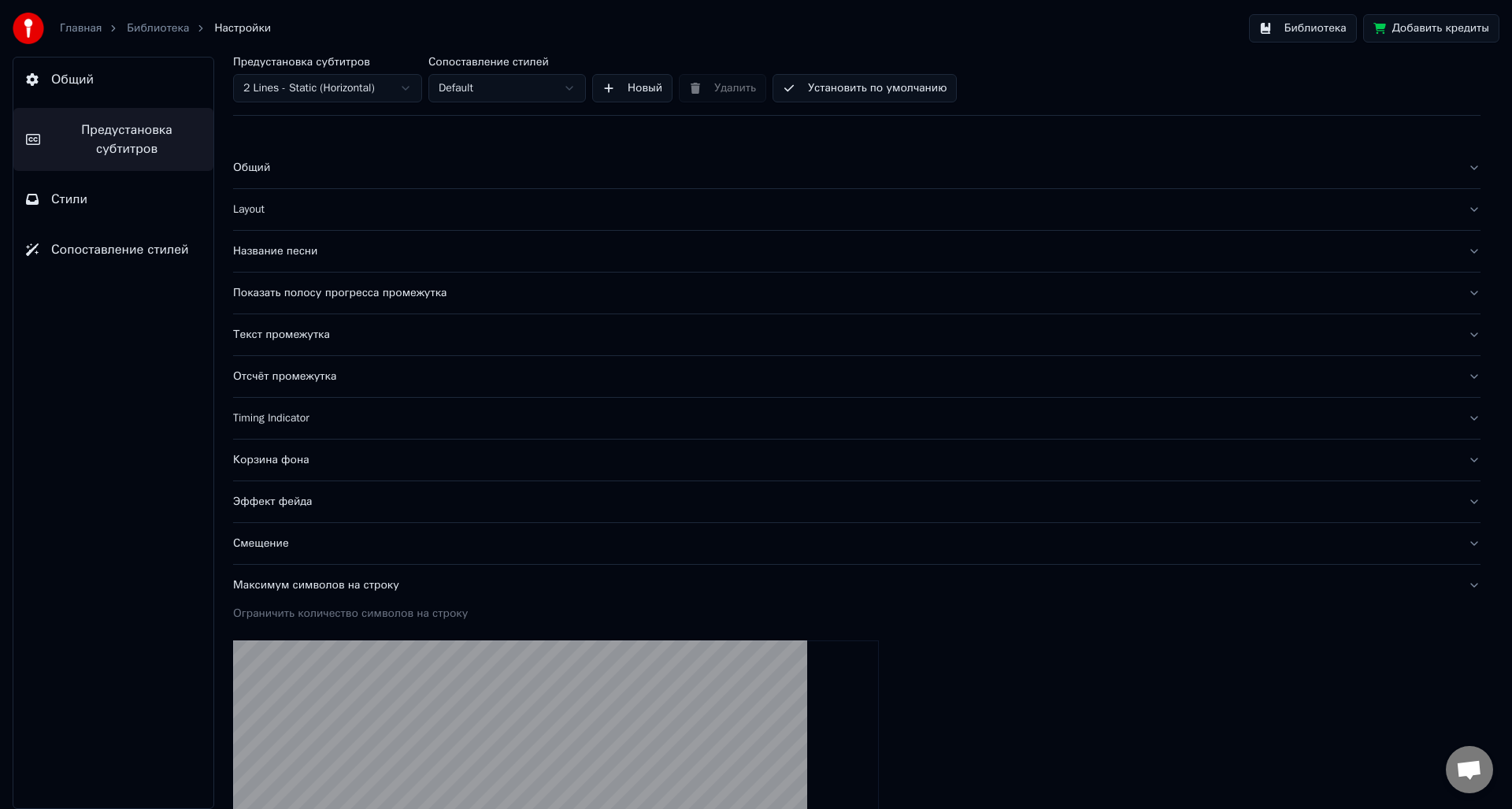 scroll, scrollTop: 0, scrollLeft: 0, axis: both 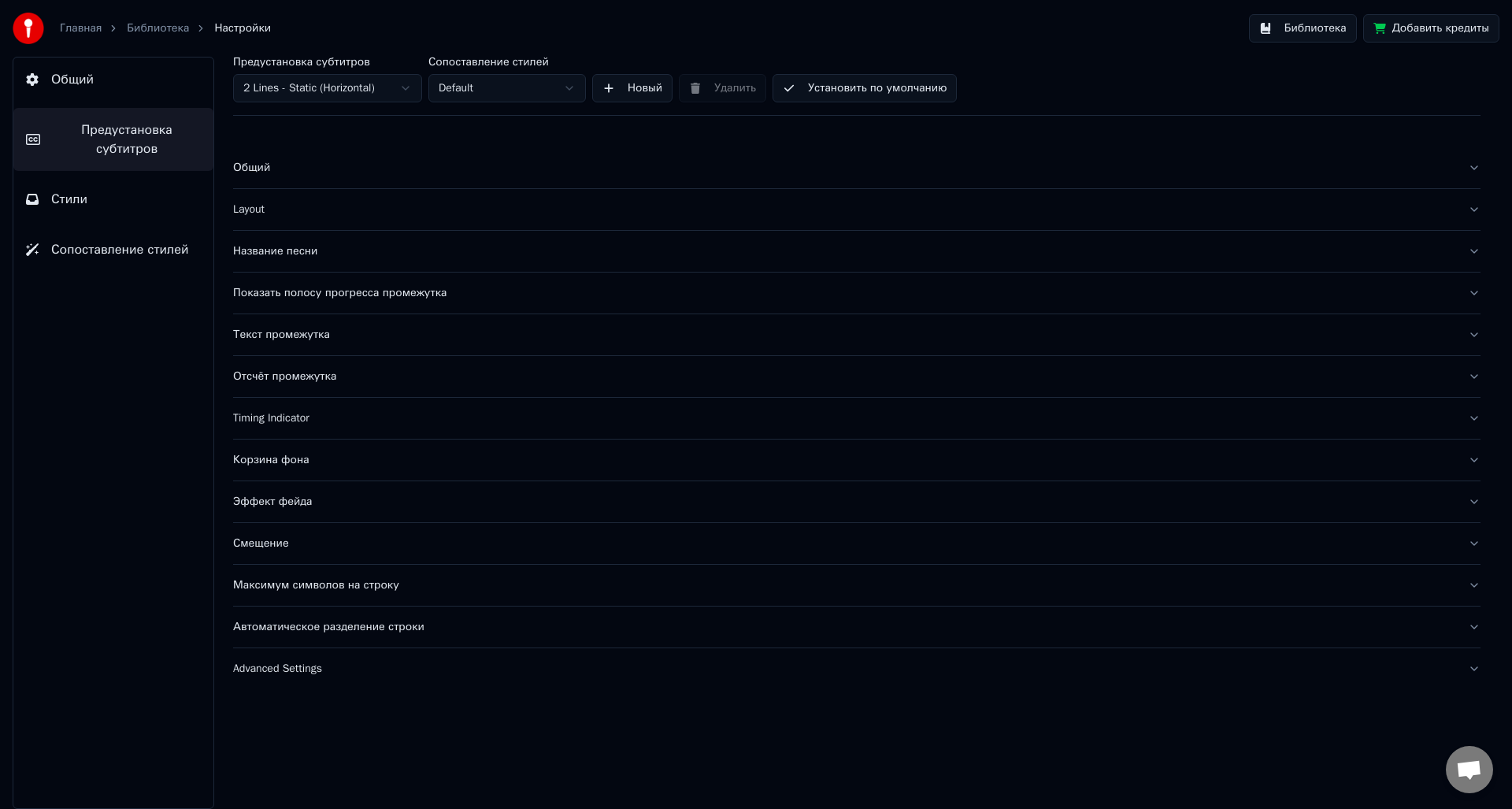 click on "Смещение" at bounding box center [844, 544] 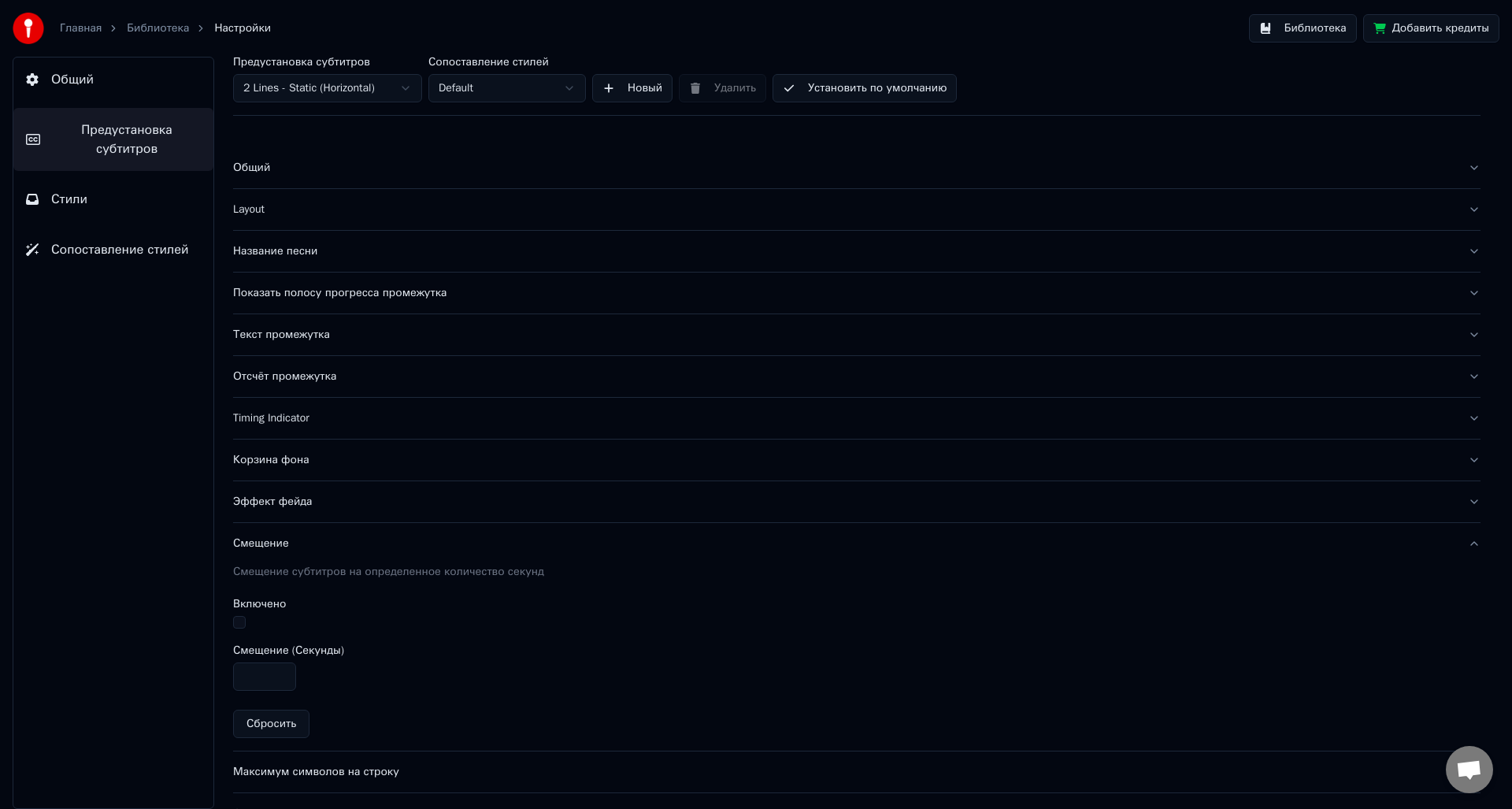 click on "Смещение" at bounding box center (844, 544) 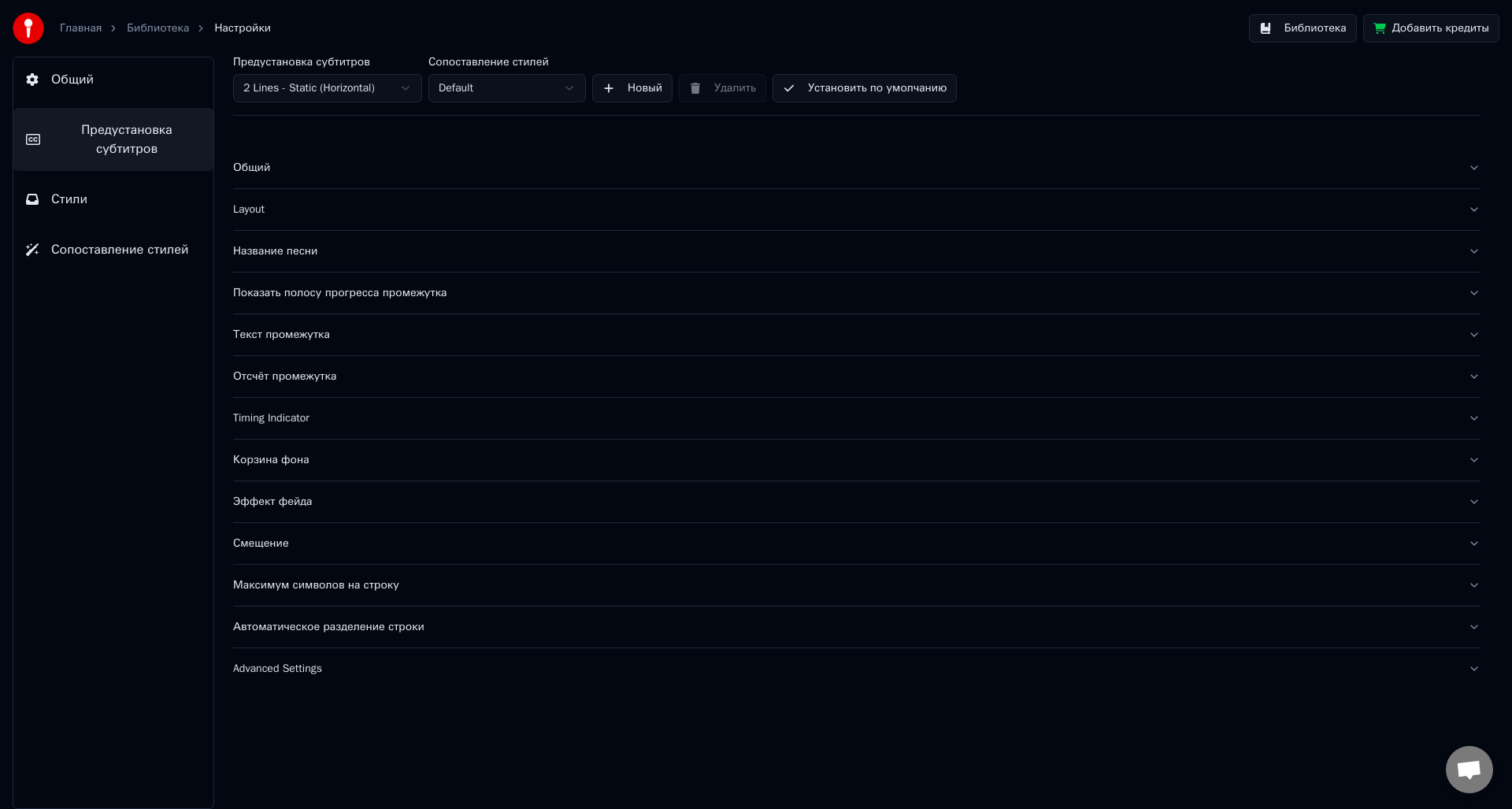 click on "Эффект фейда" at bounding box center [844, 502] 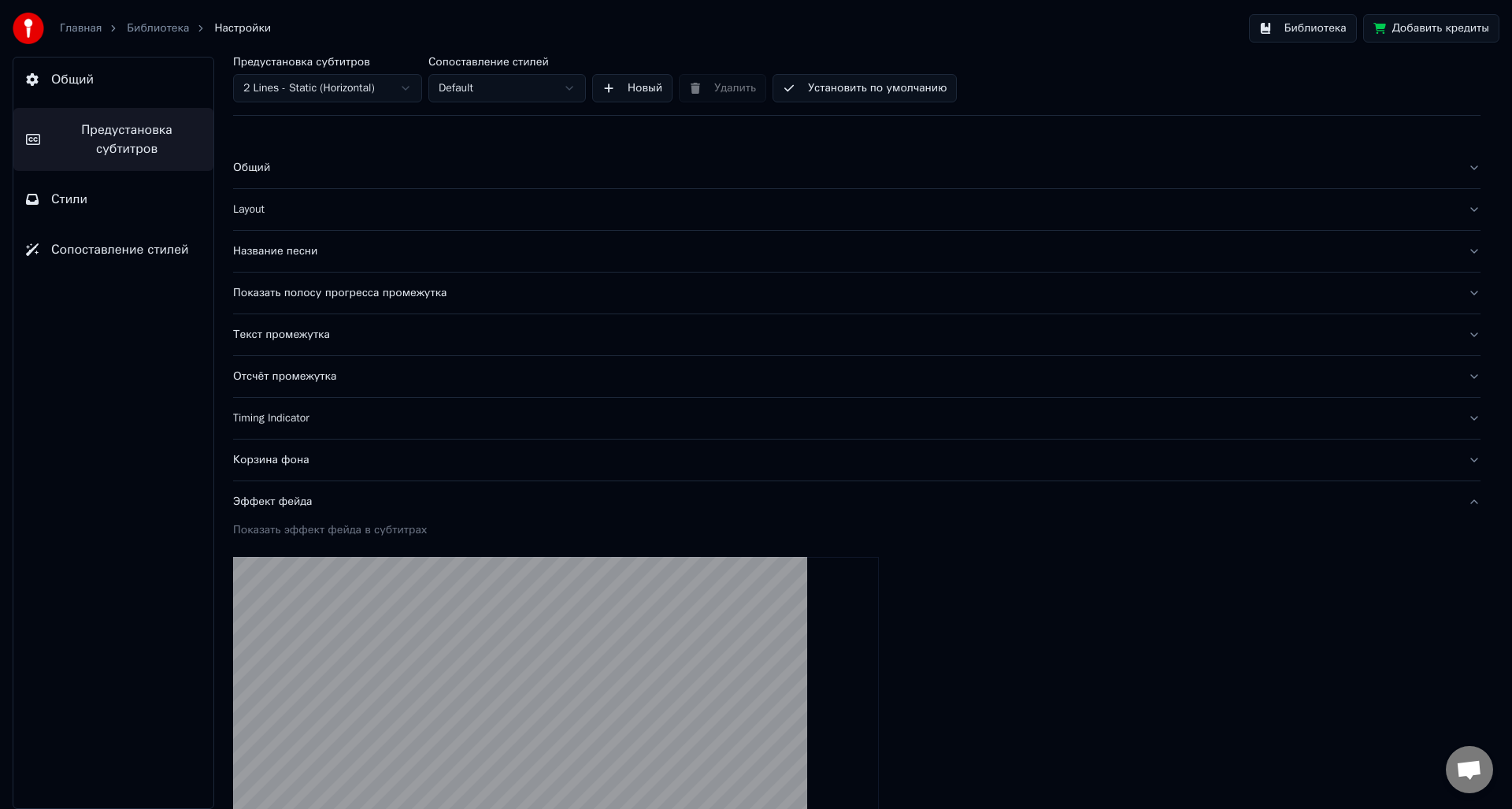 click on "Эффект фейда" at bounding box center [844, 502] 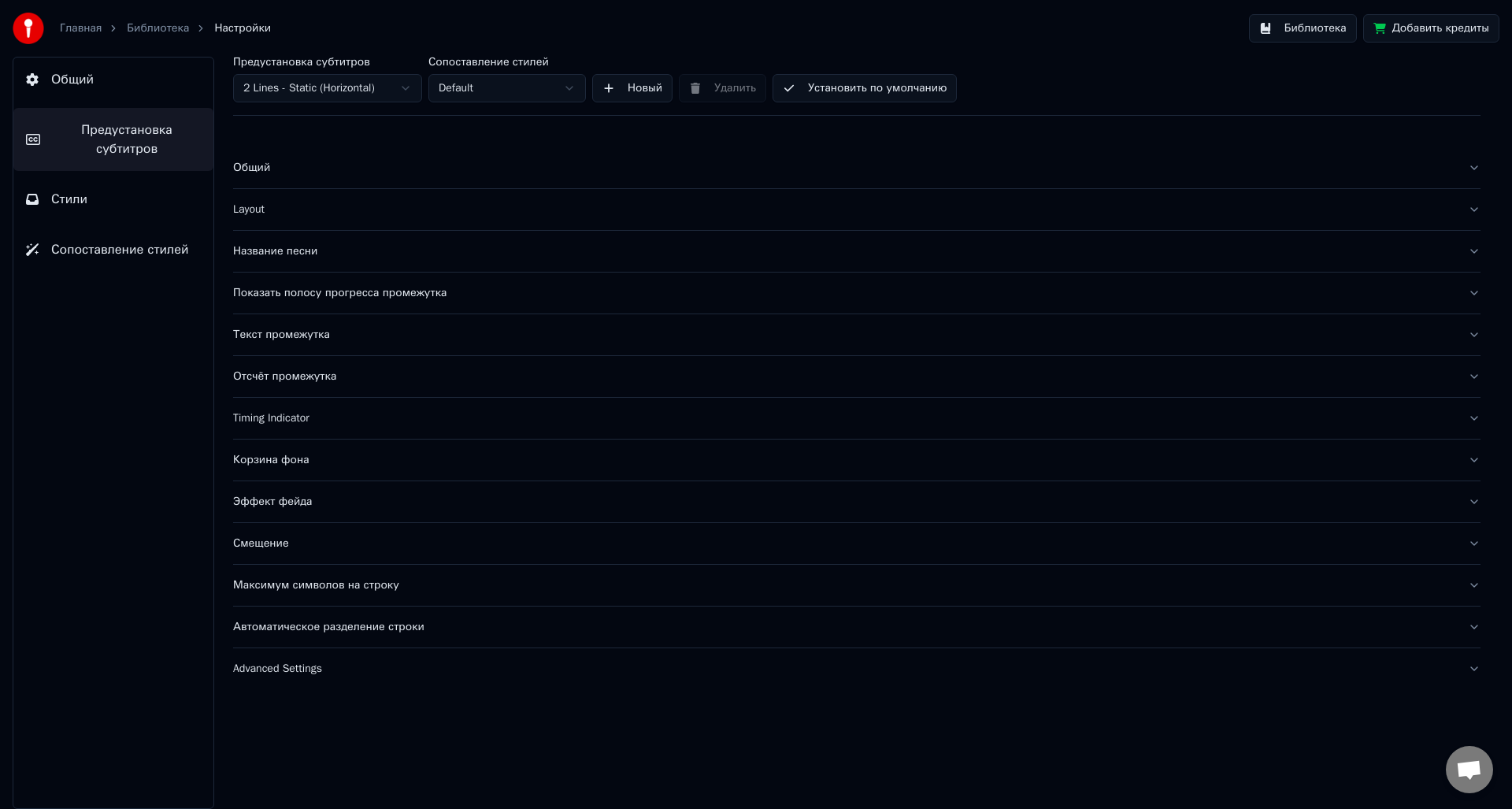 click on "Timing Indicator" at bounding box center (857, 418) 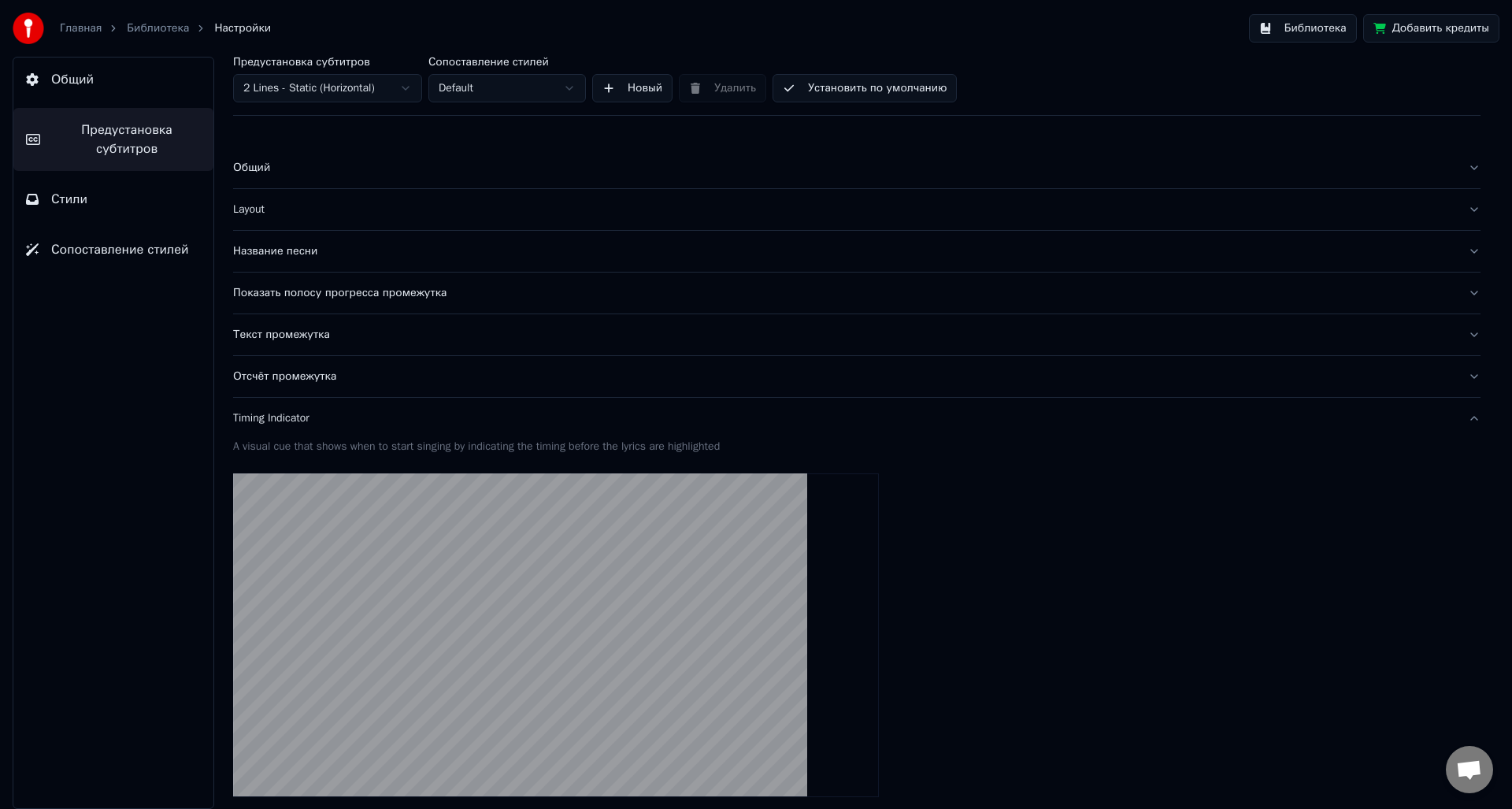 click on "Timing Indicator" at bounding box center (857, 418) 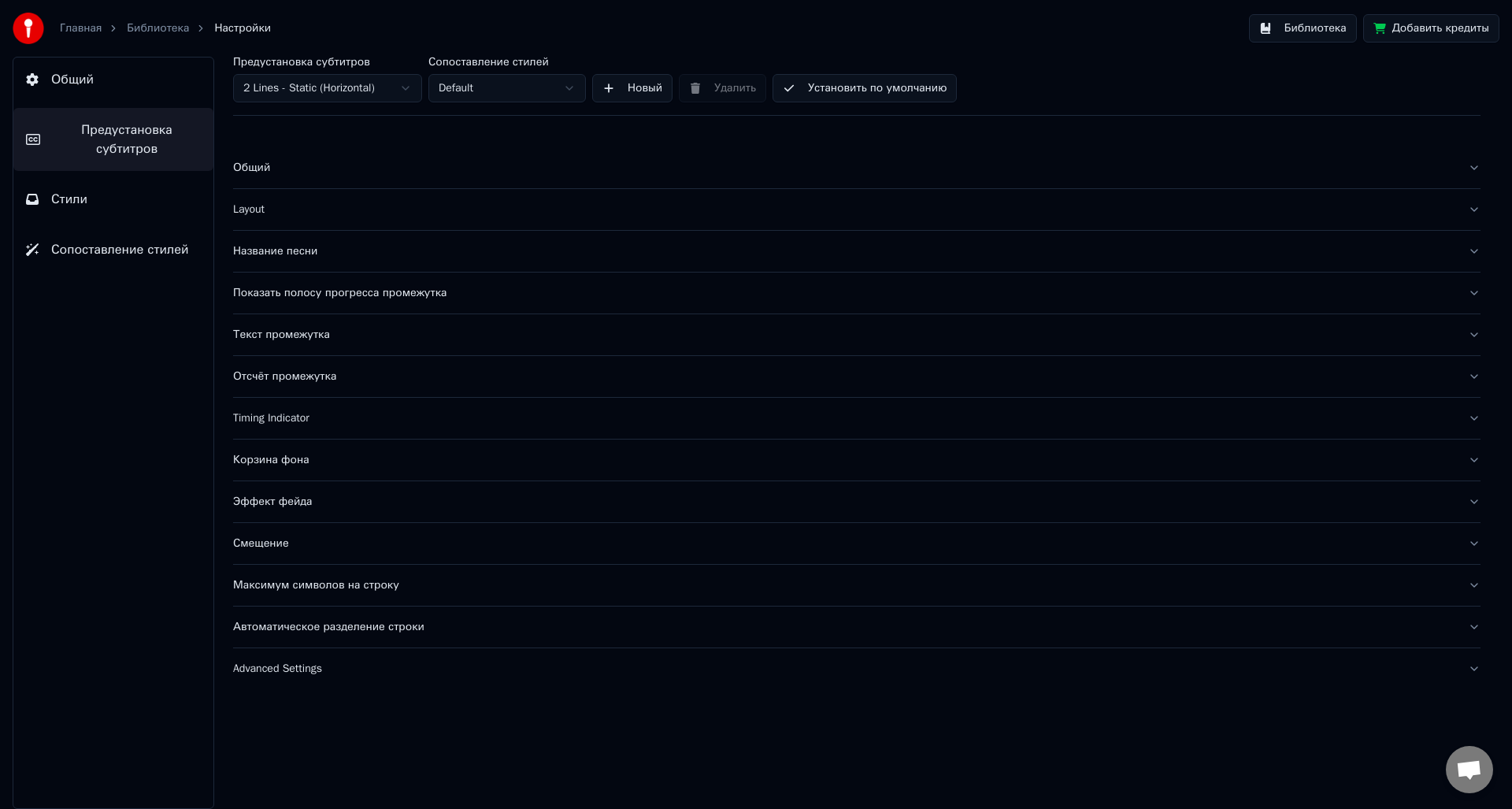 click on "Отсчёт промежутка" at bounding box center (844, 377) 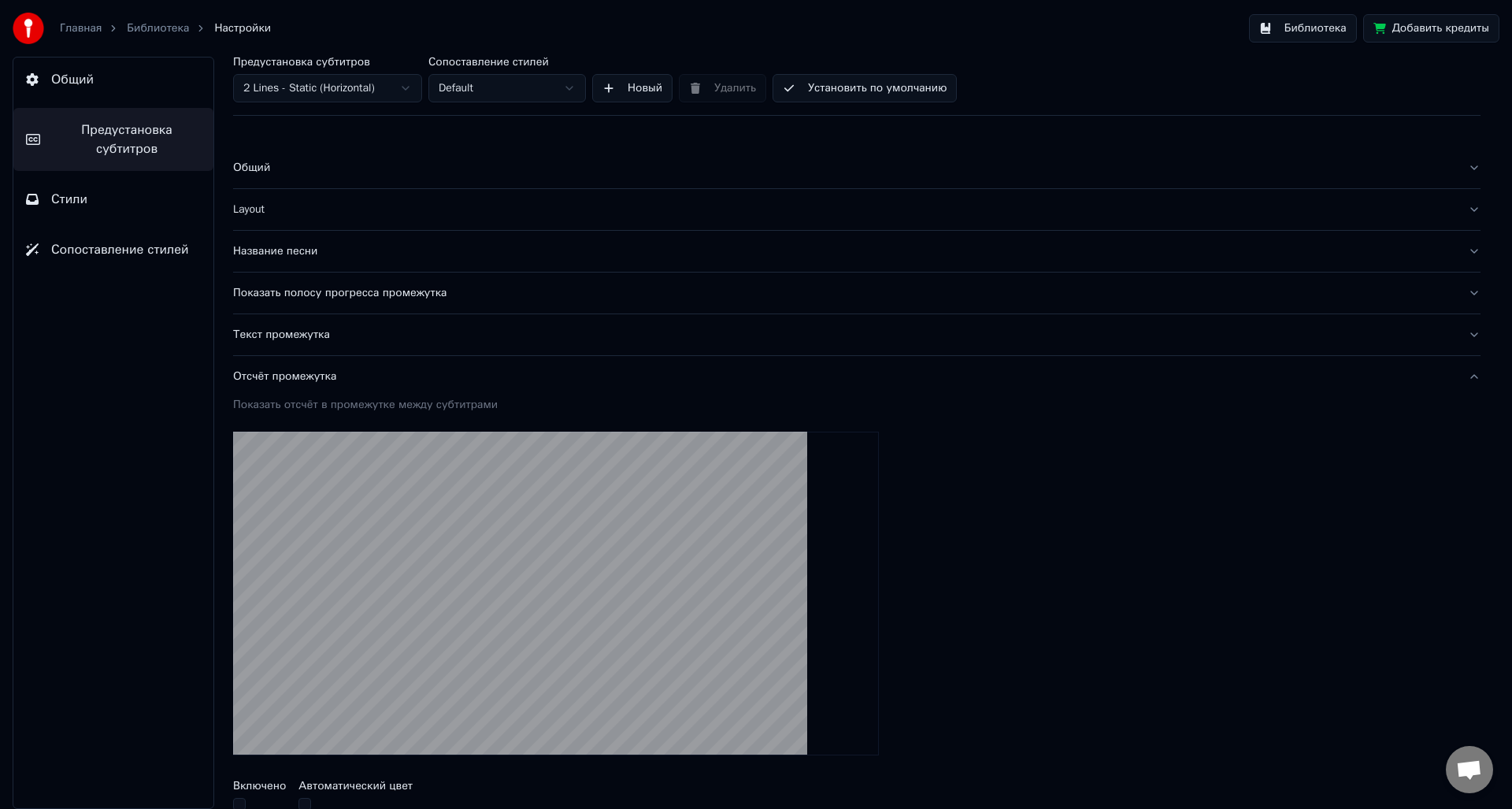 click on "Отсчёт промежутка" at bounding box center [844, 377] 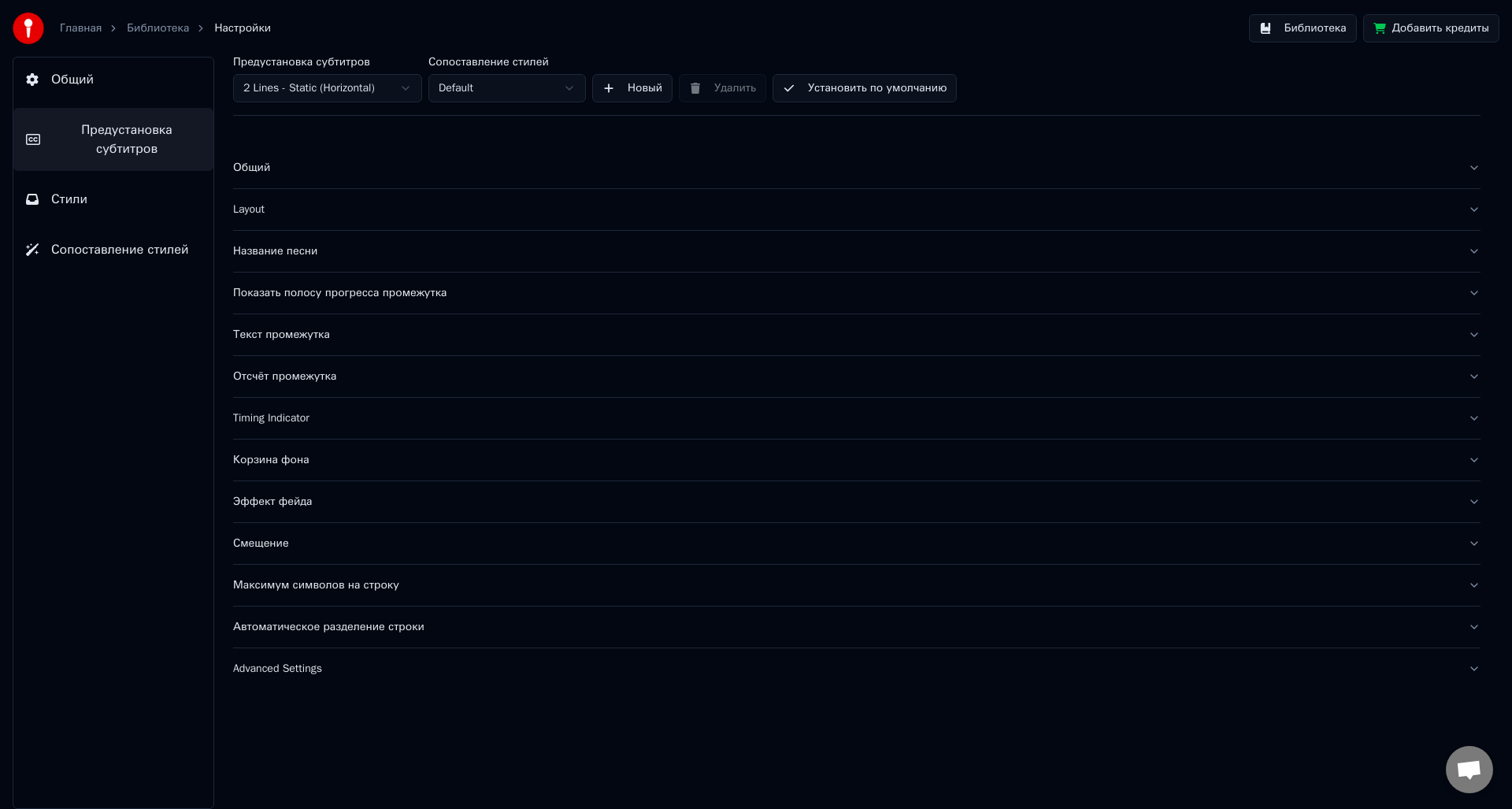 click on "Текст промежутка" at bounding box center (857, 335) 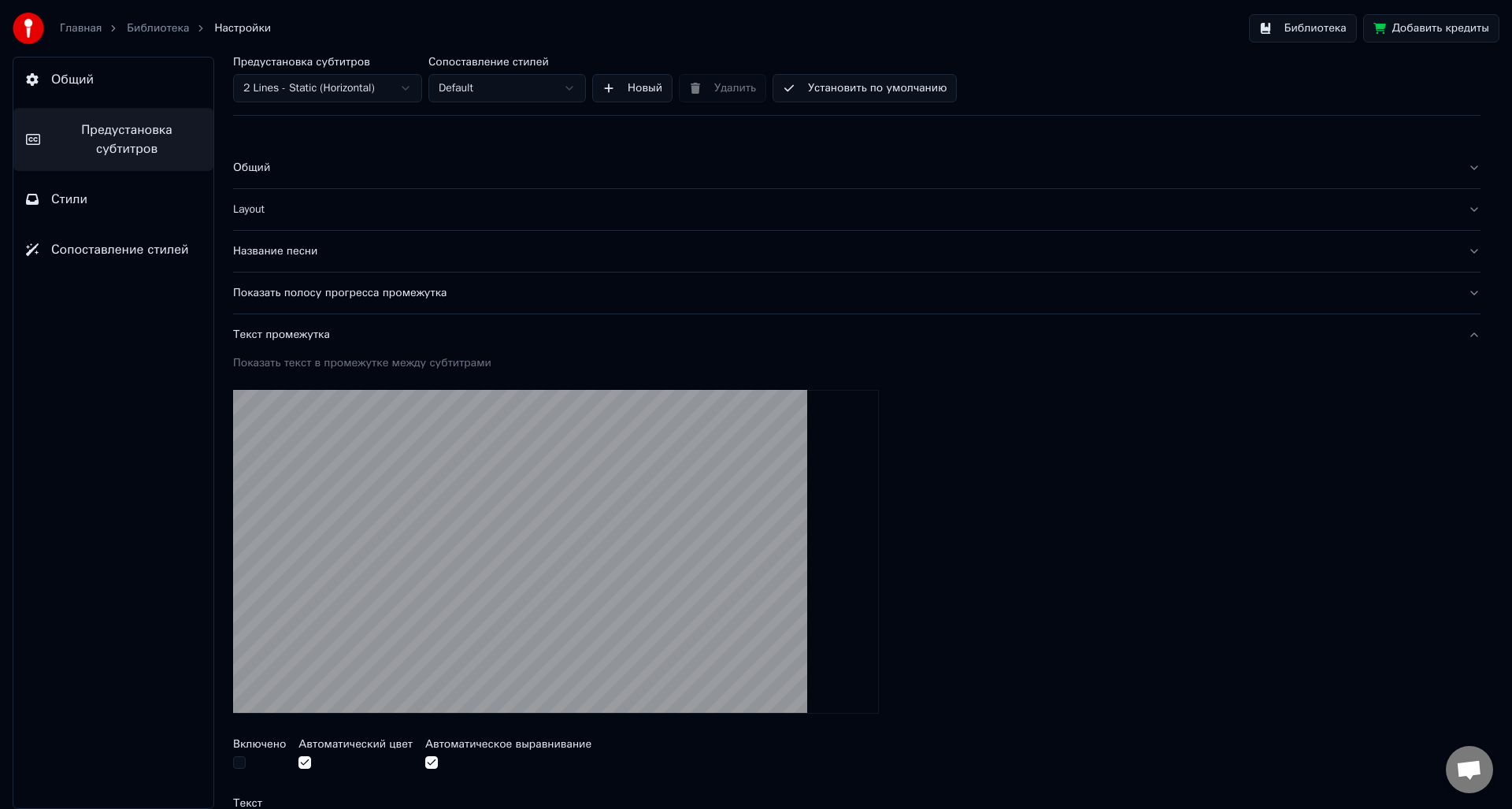 click on "Текст промежутка" at bounding box center [857, 335] 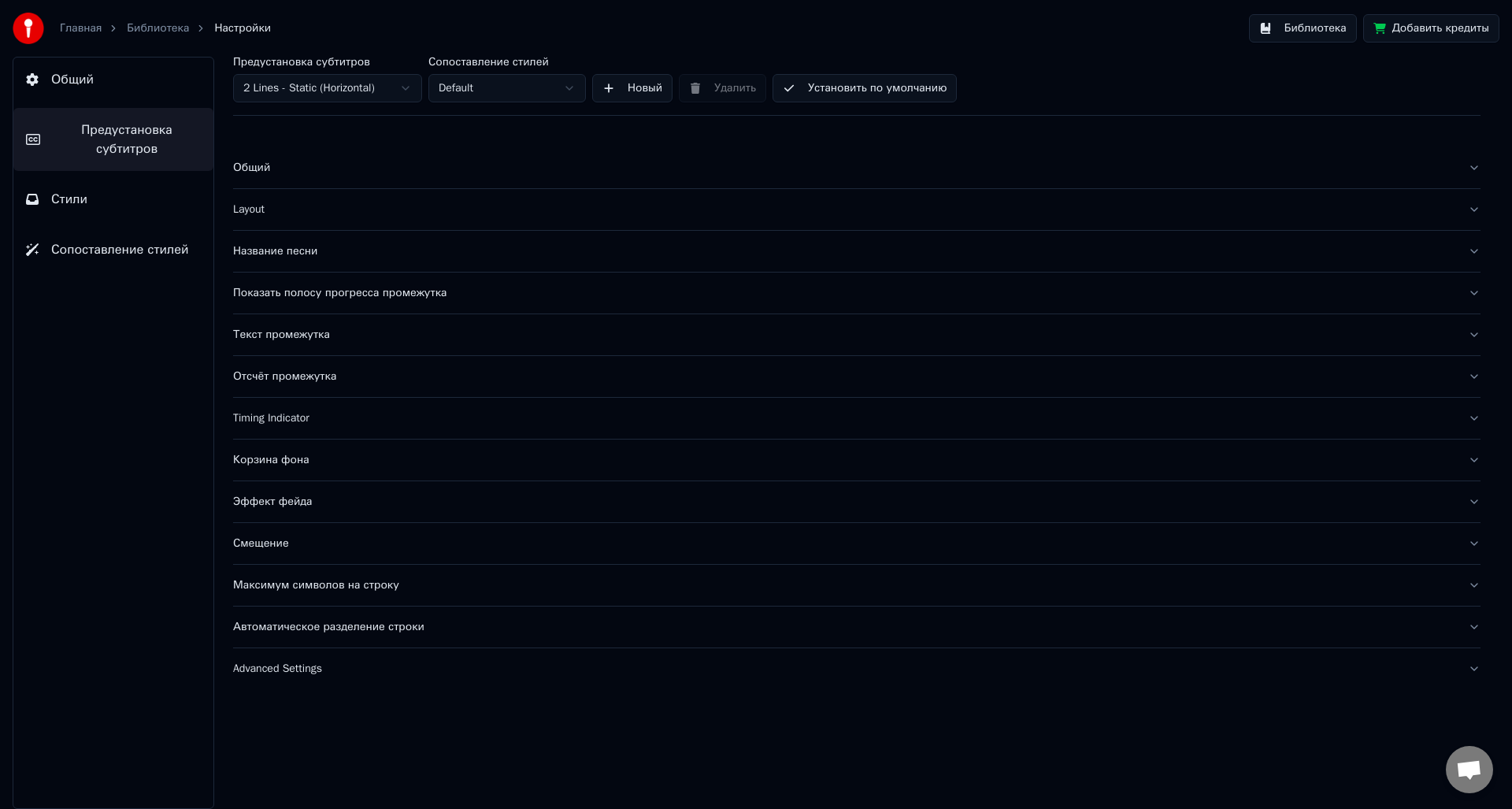 click on "Layout" at bounding box center (844, 210) 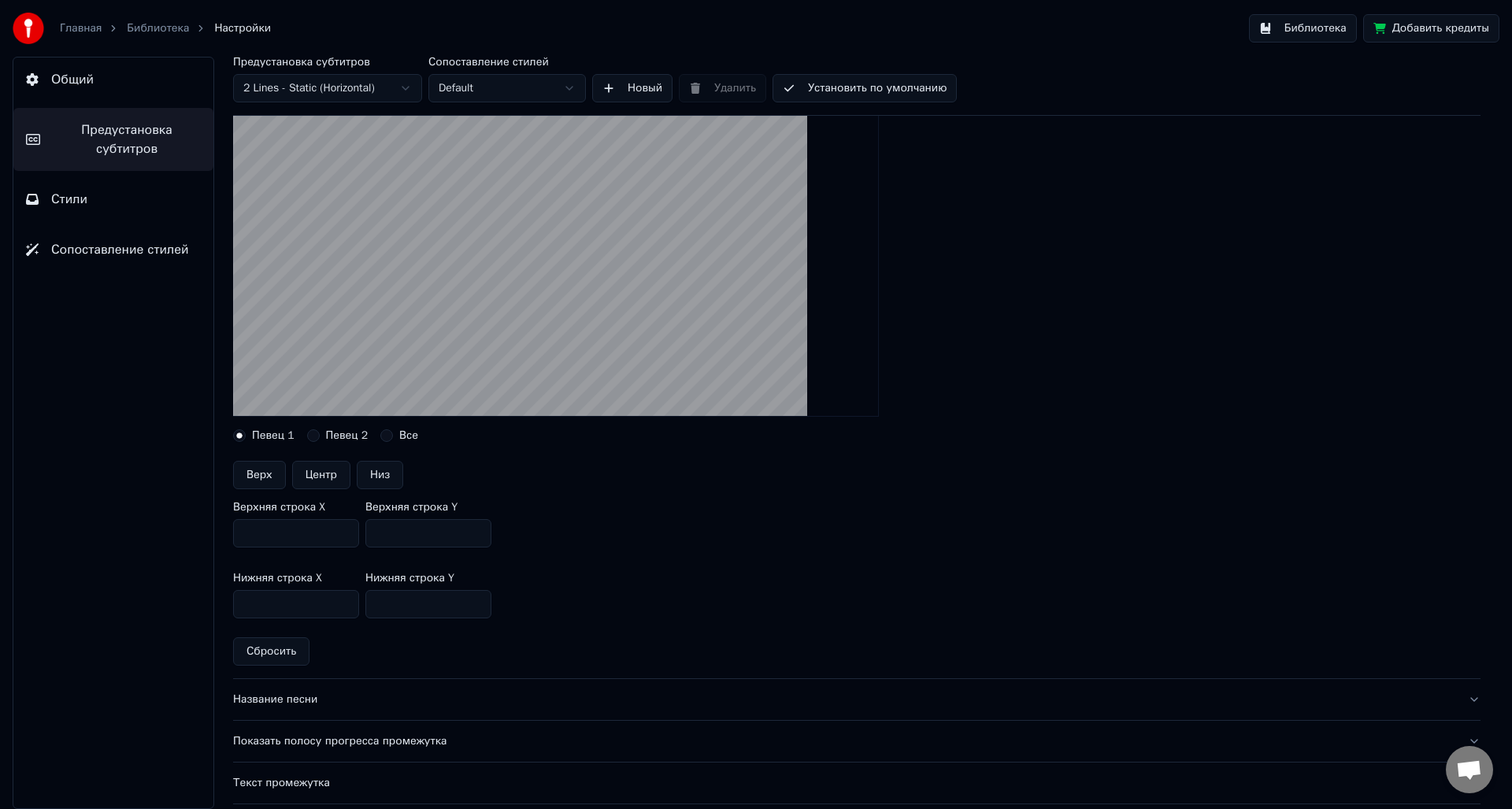 scroll, scrollTop: 0, scrollLeft: 0, axis: both 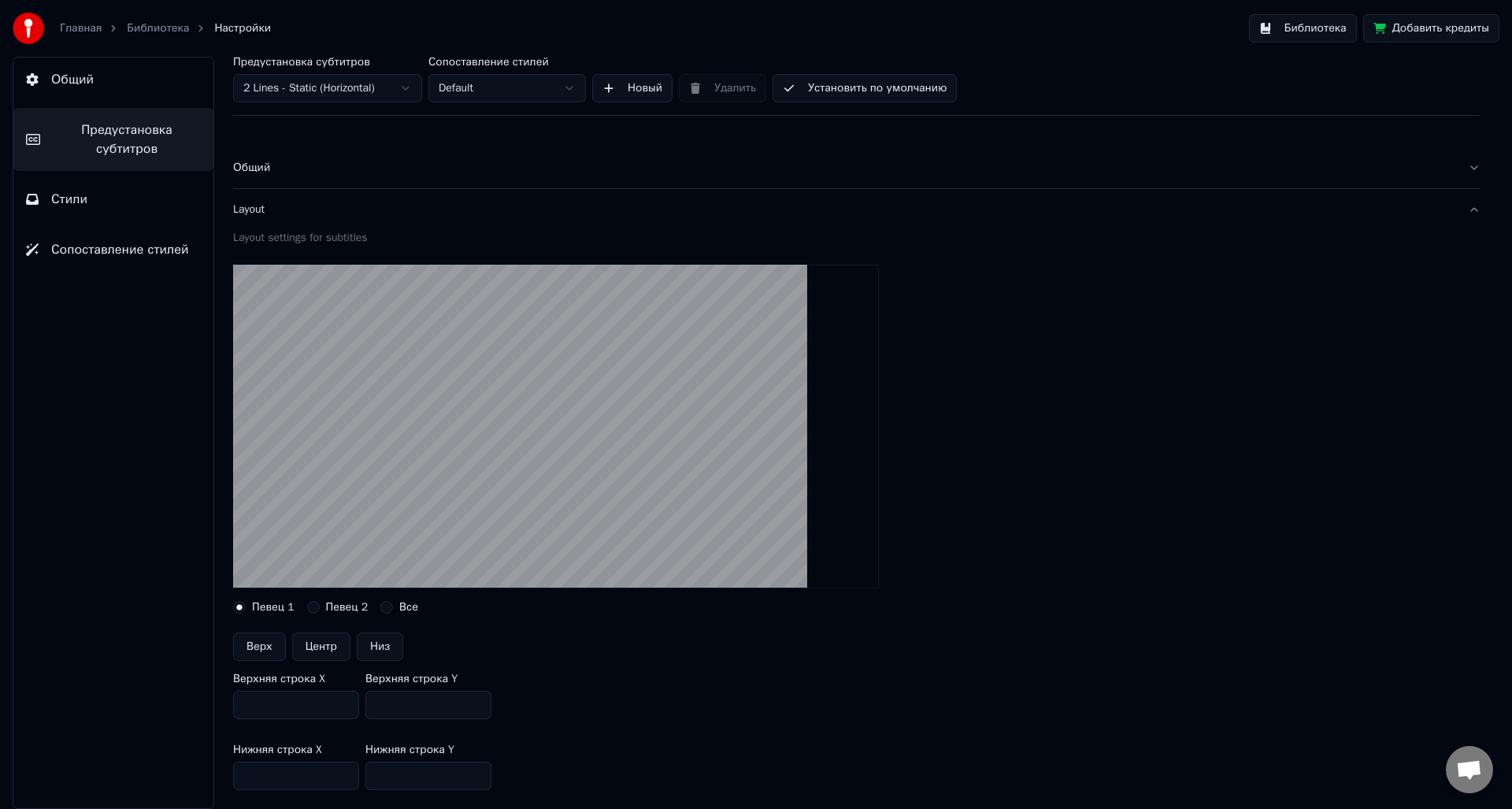 click on "Layout" at bounding box center [844, 210] 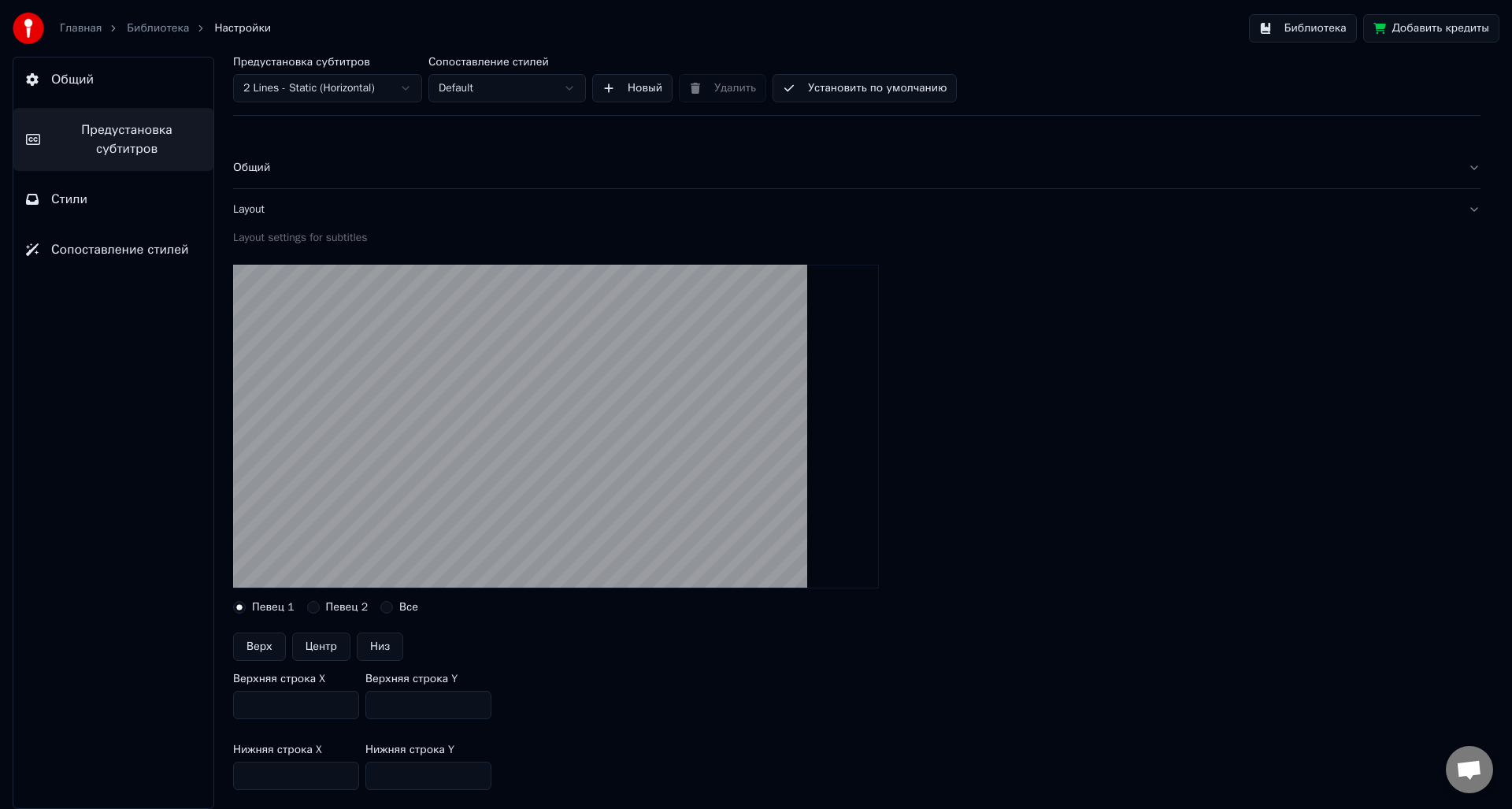 click on "Общий" at bounding box center (857, 168) 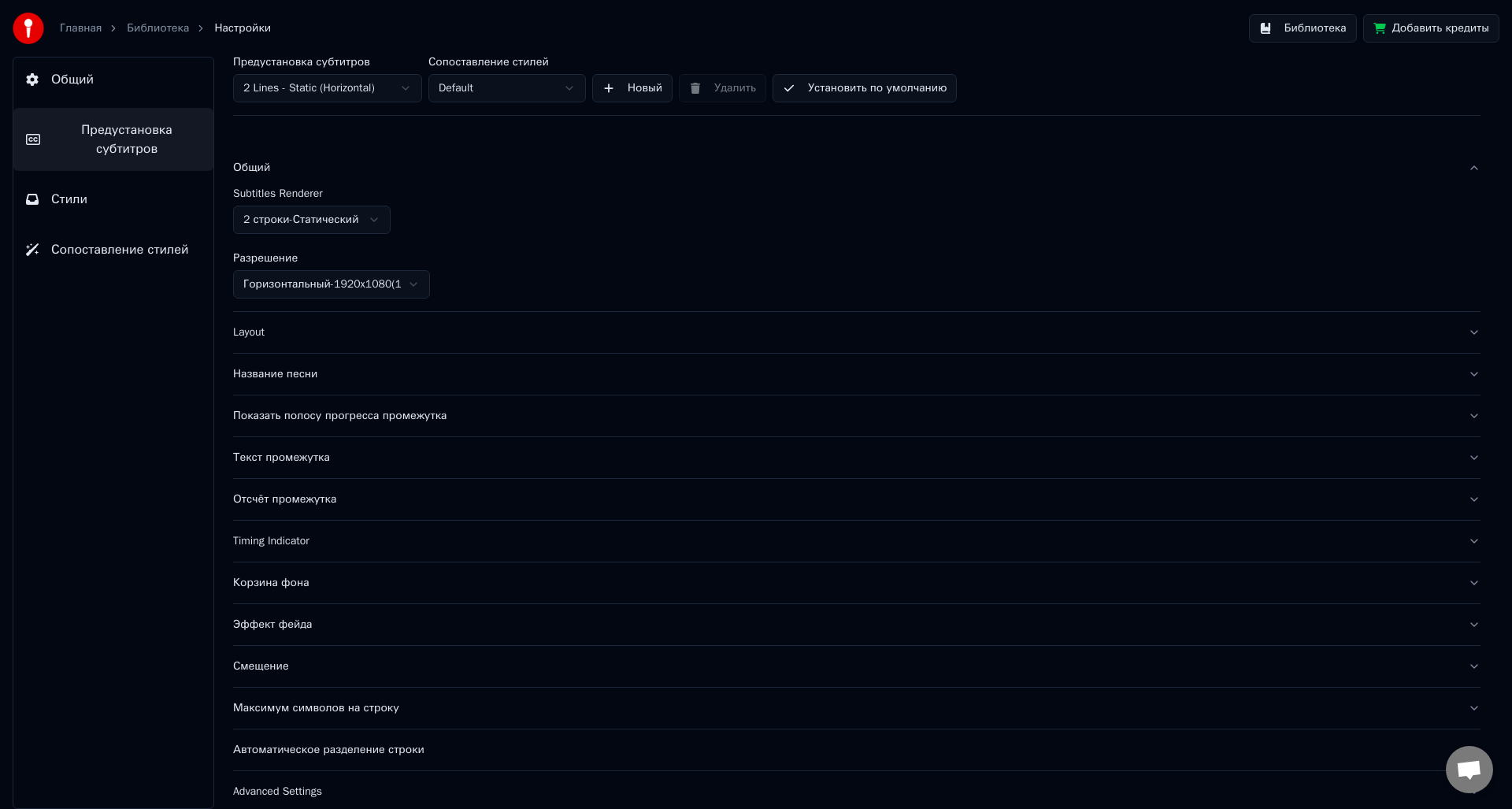 click on "Общий" at bounding box center (857, 168) 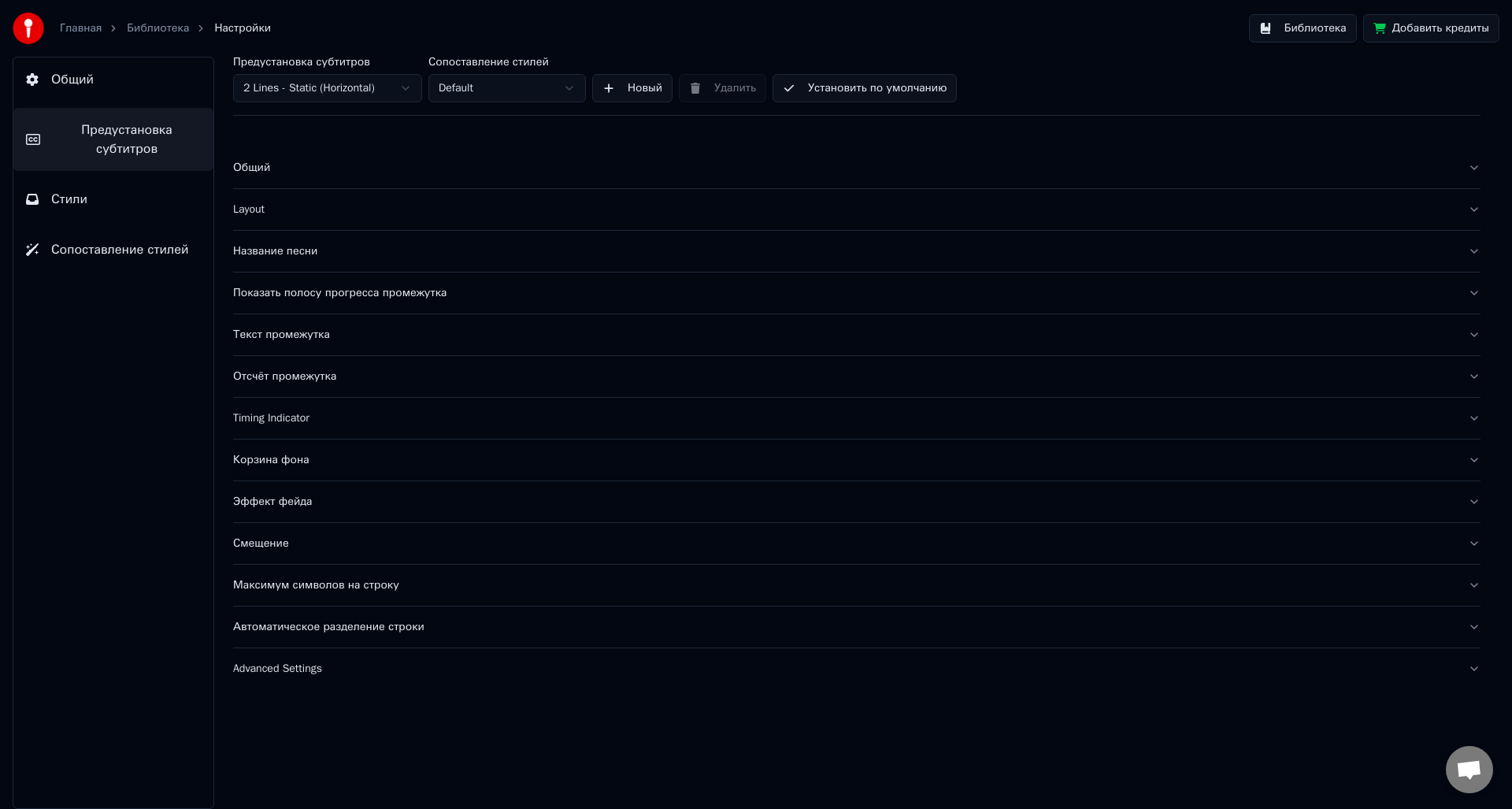 click on "Название песни" at bounding box center [844, 251] 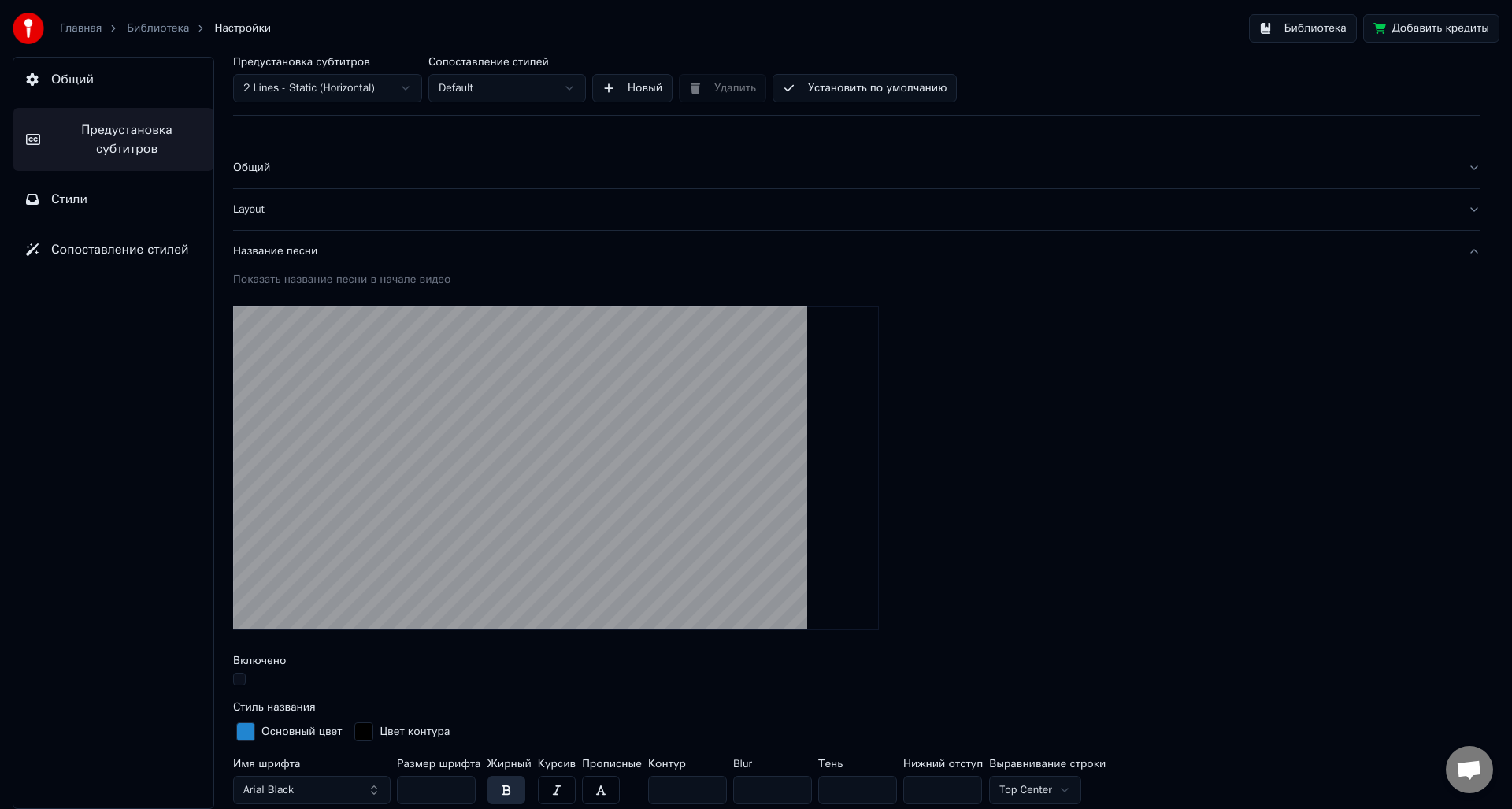 click on "Название песни" at bounding box center [844, 251] 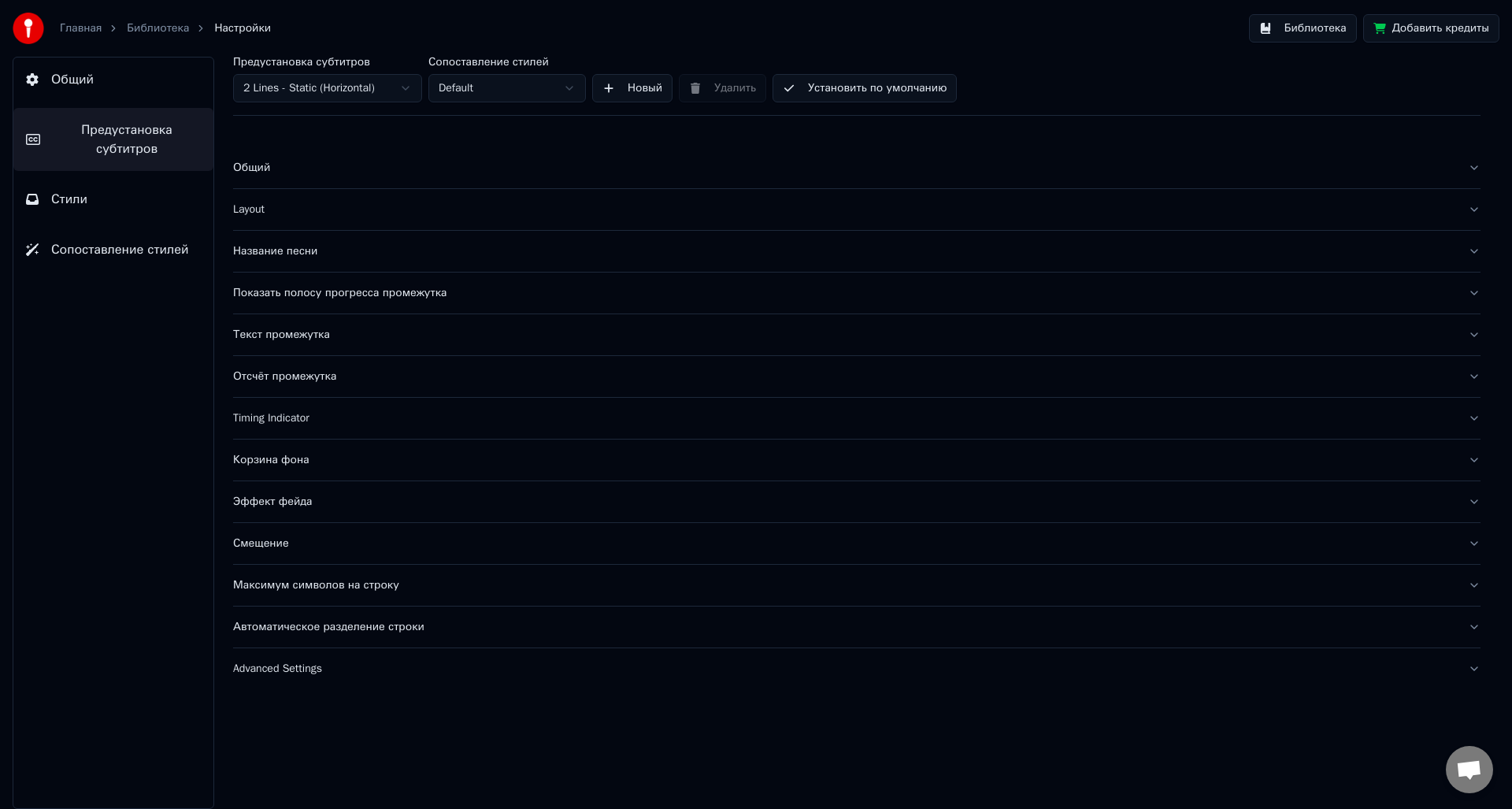 click on "Название песни" at bounding box center (844, 251) 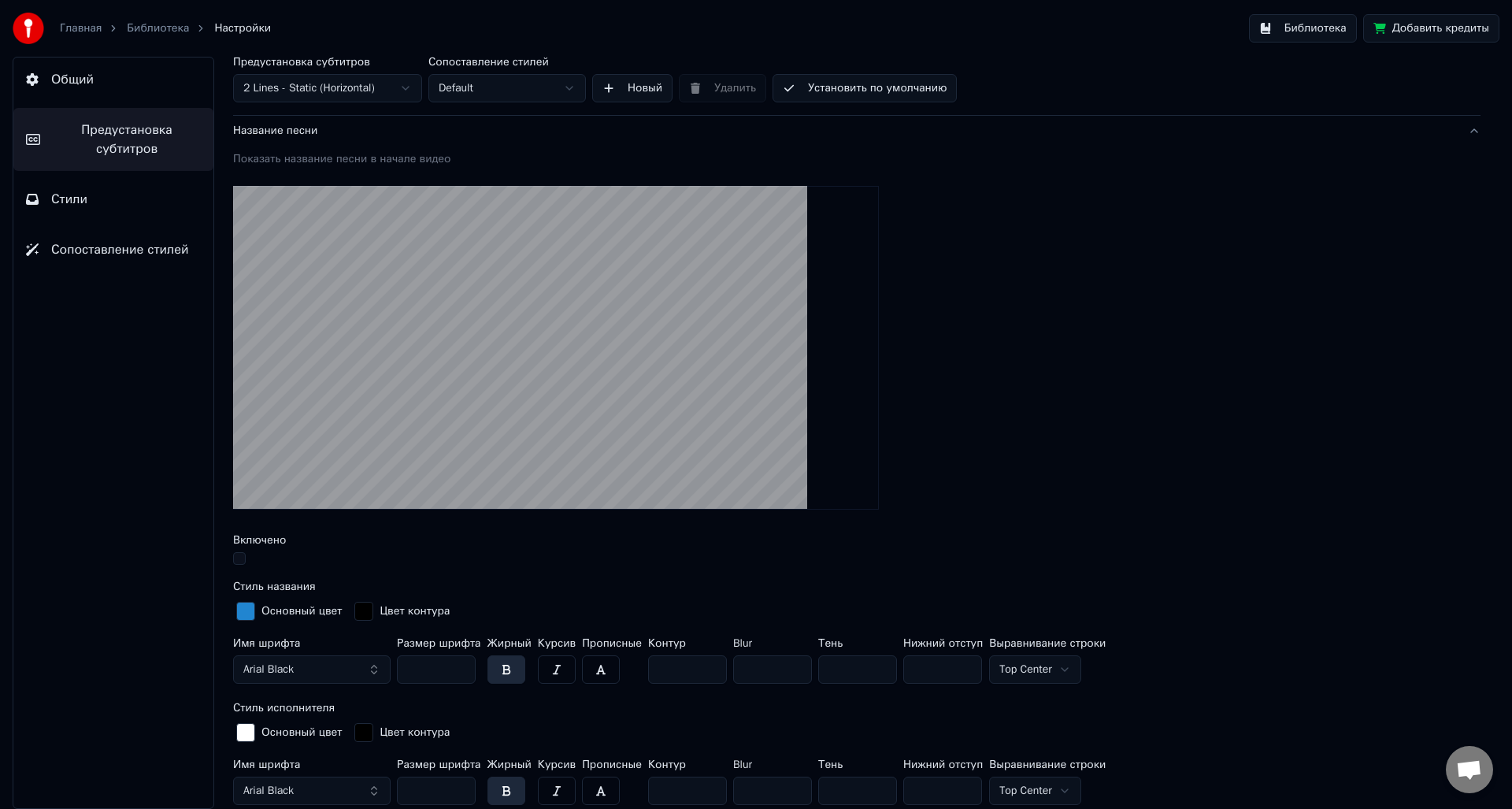 scroll, scrollTop: 0, scrollLeft: 0, axis: both 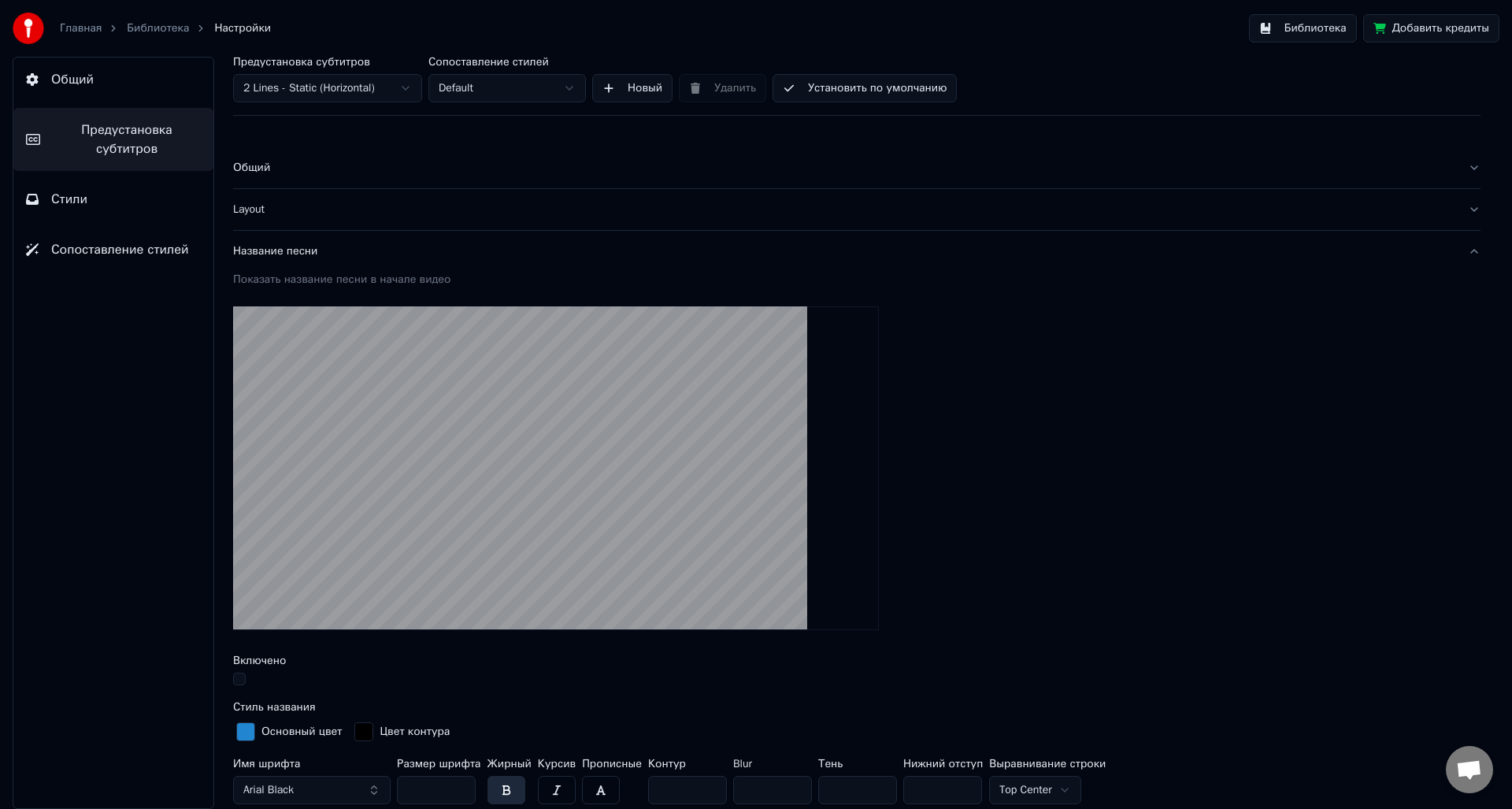 click on "Название песни" at bounding box center (844, 251) 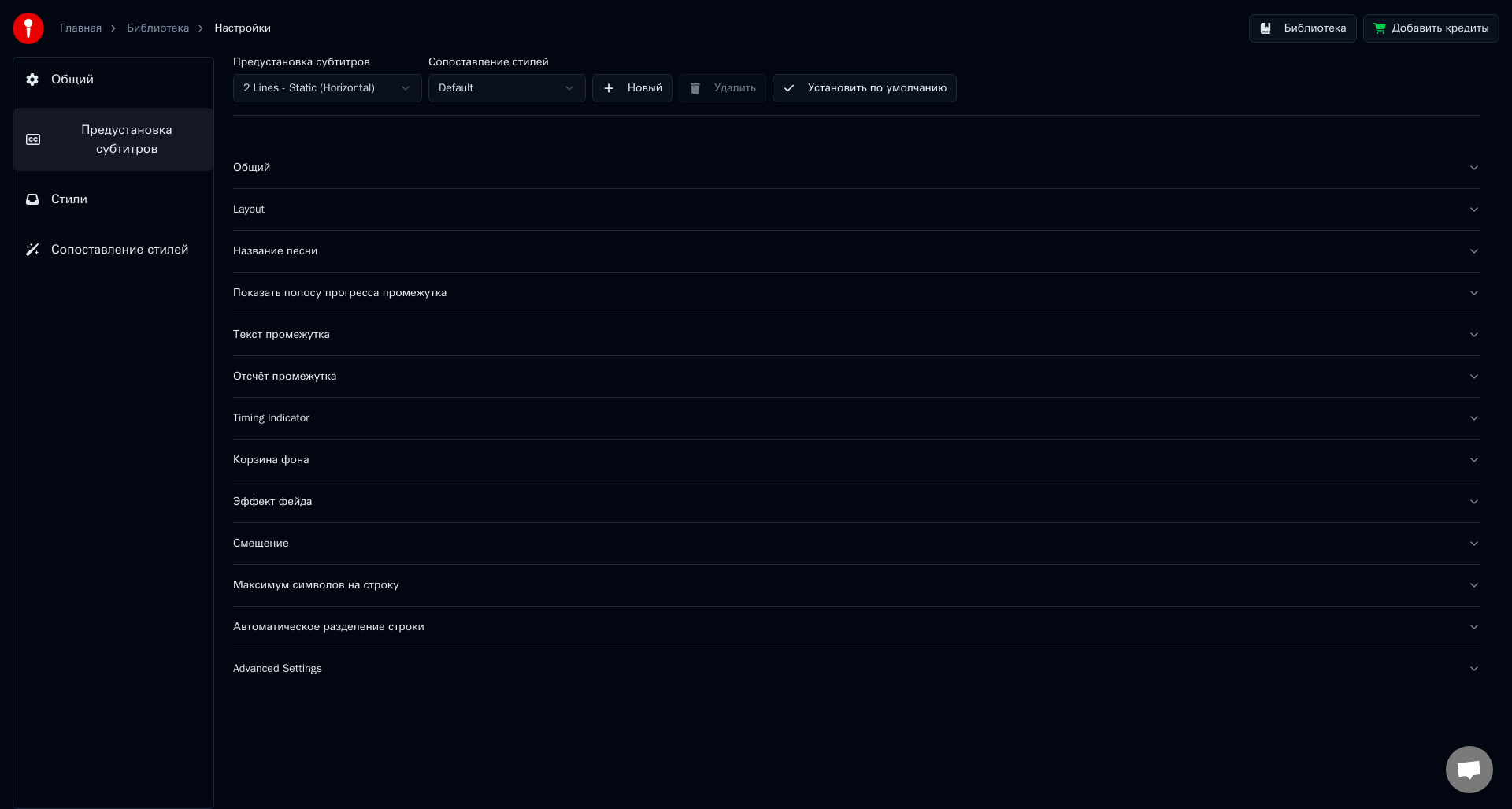 click on "Текст промежутка" at bounding box center [844, 335] 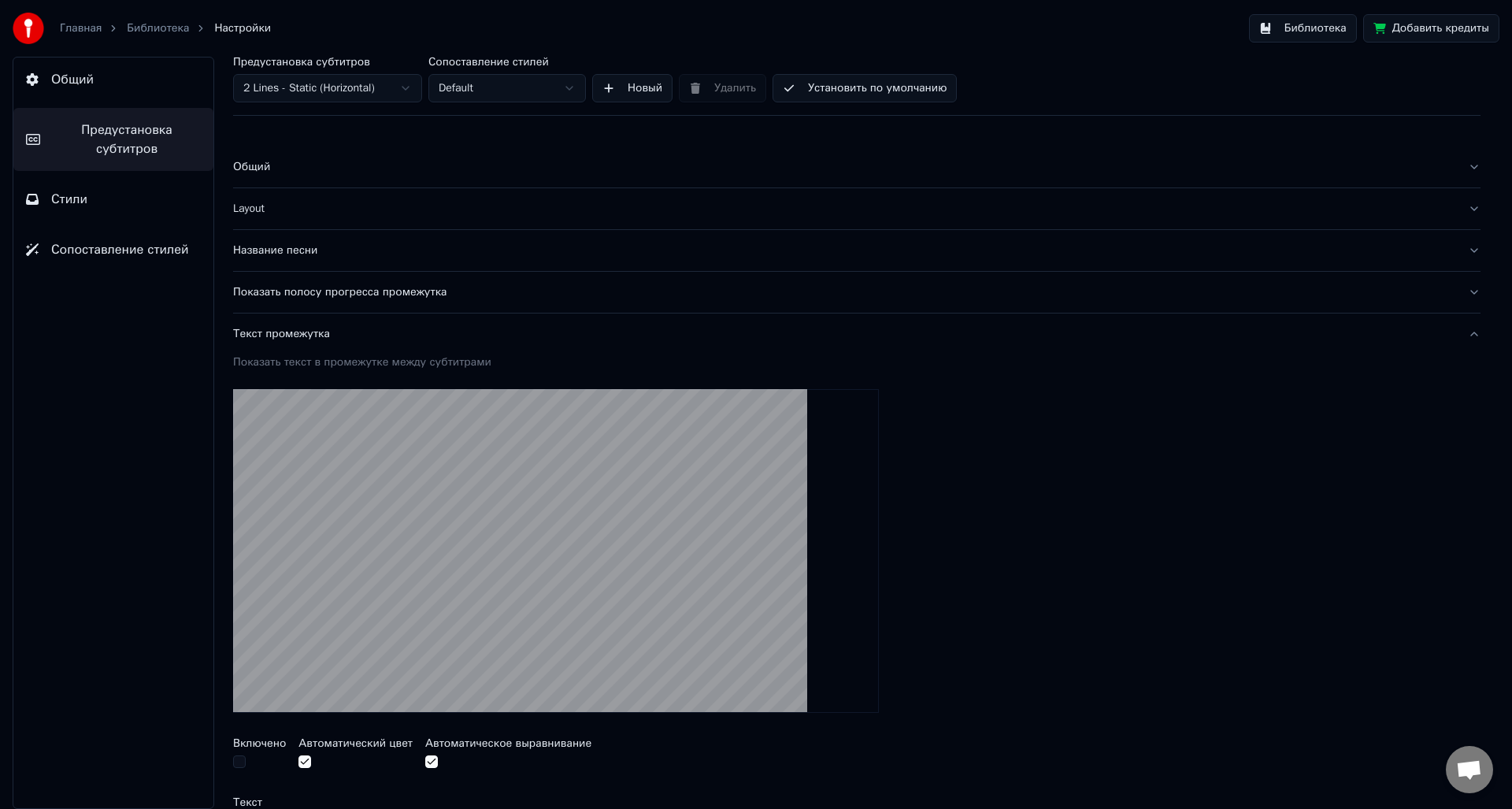 scroll, scrollTop: 0, scrollLeft: 0, axis: both 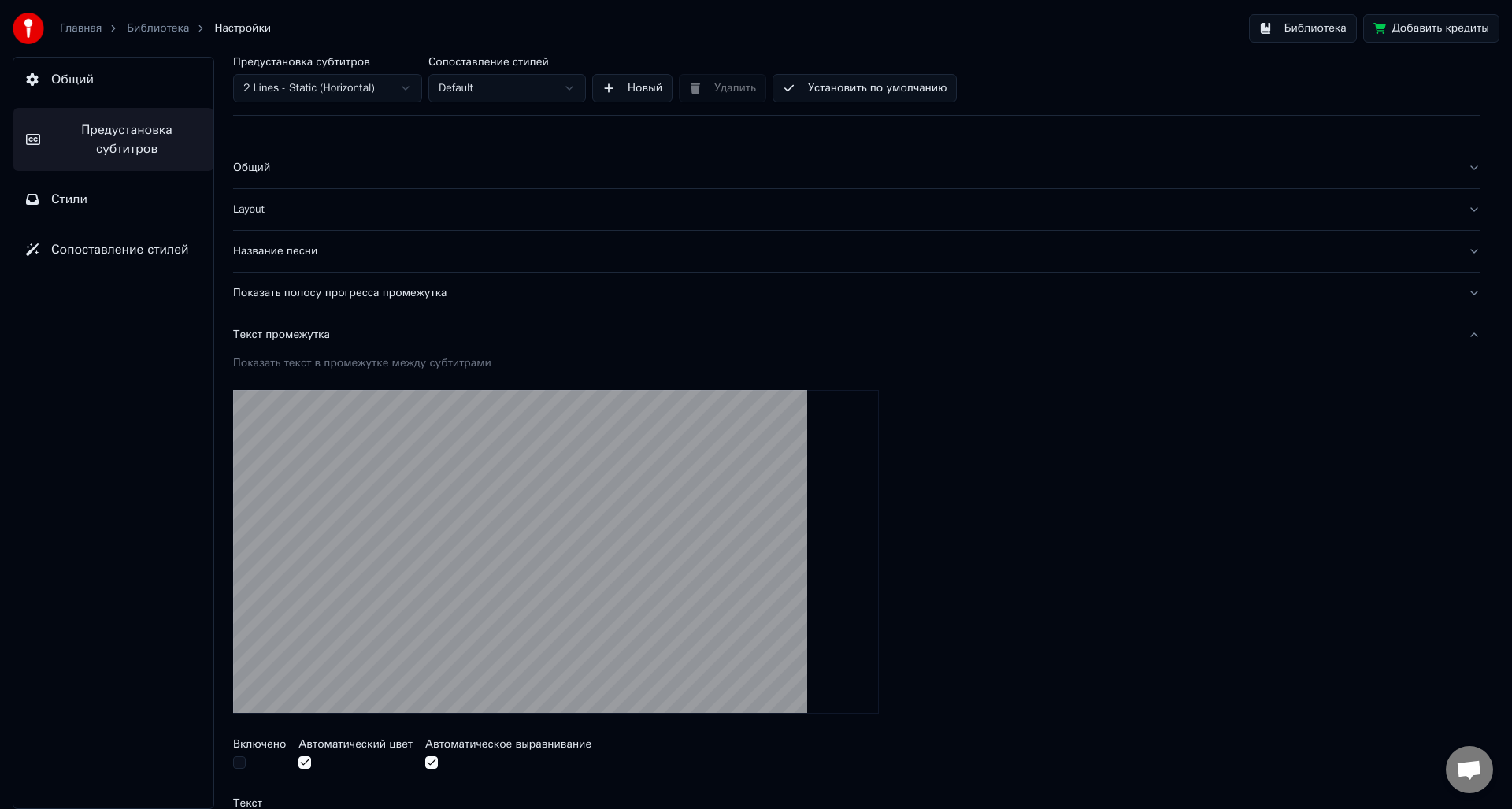click on "Текст промежутка" at bounding box center [844, 335] 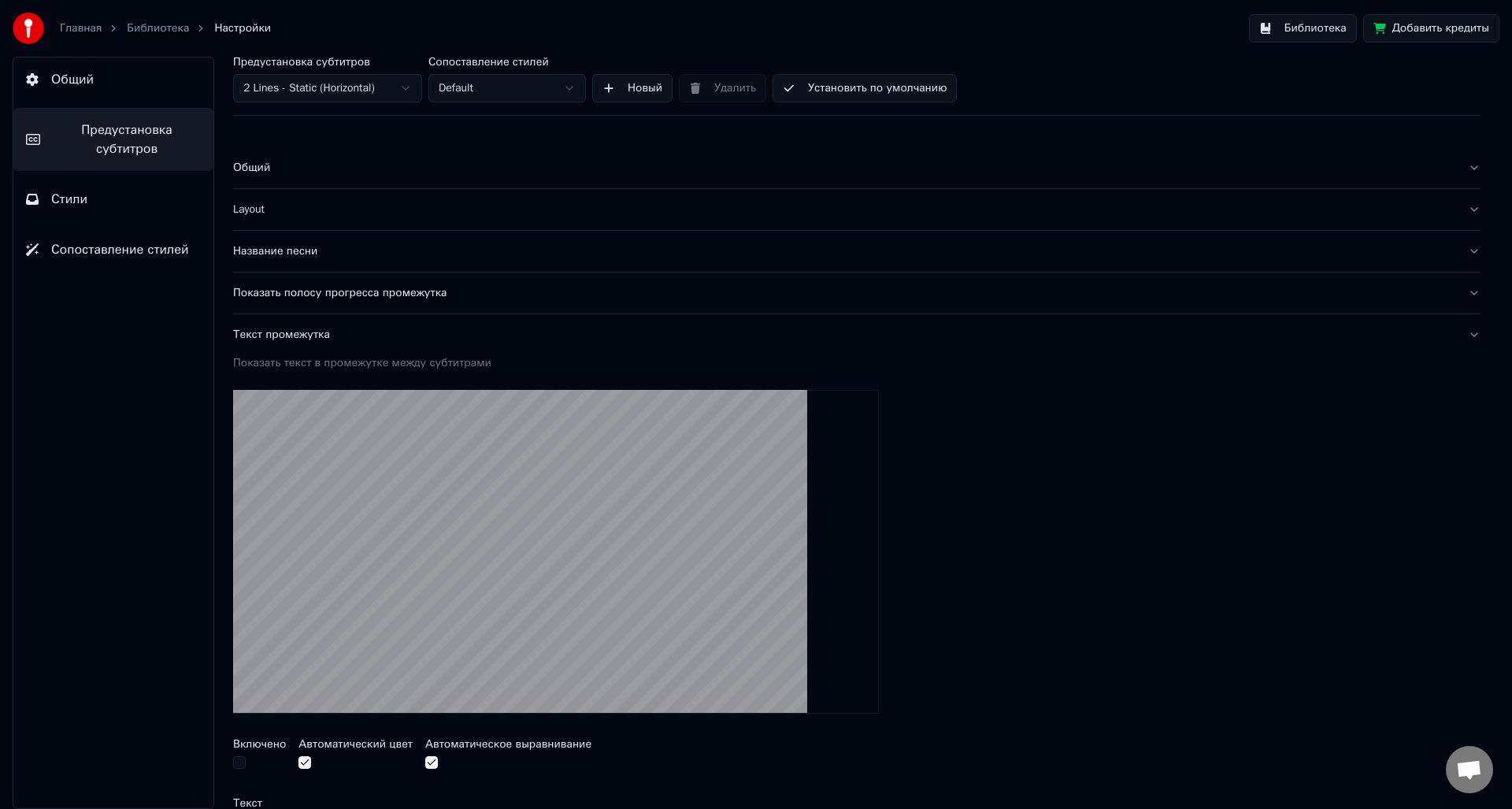 click on "Показать полосу прогресса промежутка" at bounding box center (844, 293) 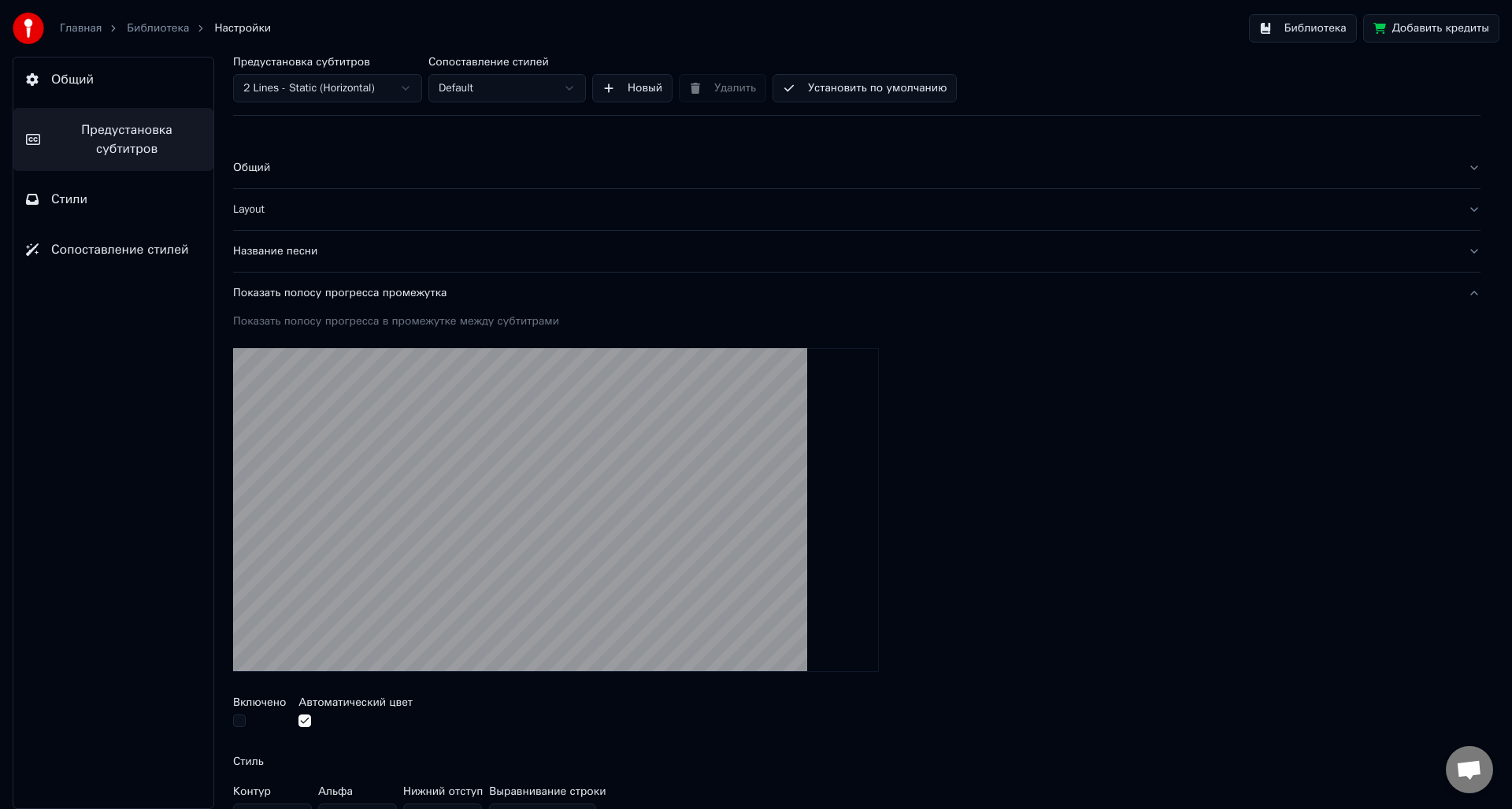 click on "Показать полосу прогресса промежутка" at bounding box center [844, 293] 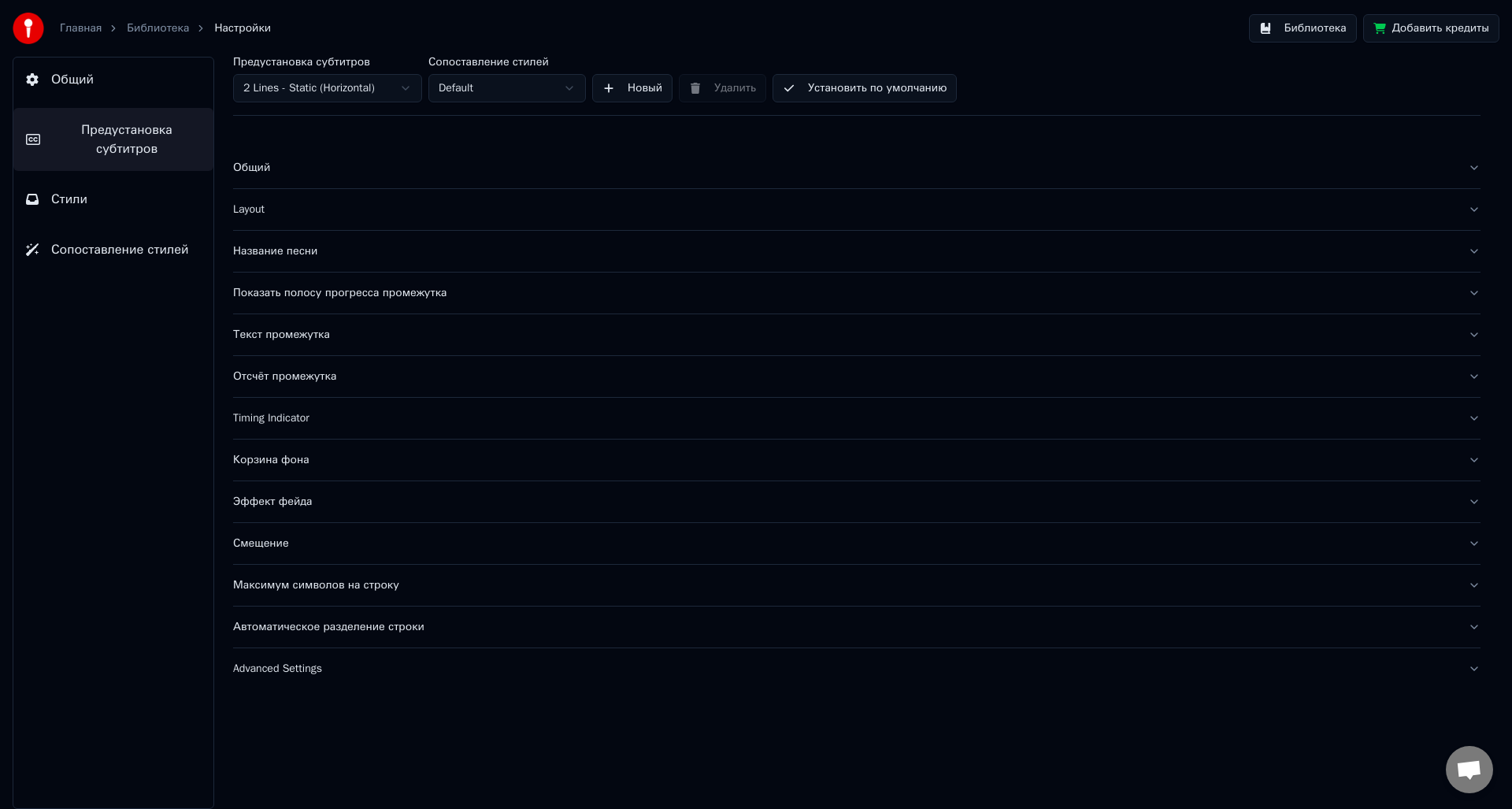click on "Общий" at bounding box center (844, 168) 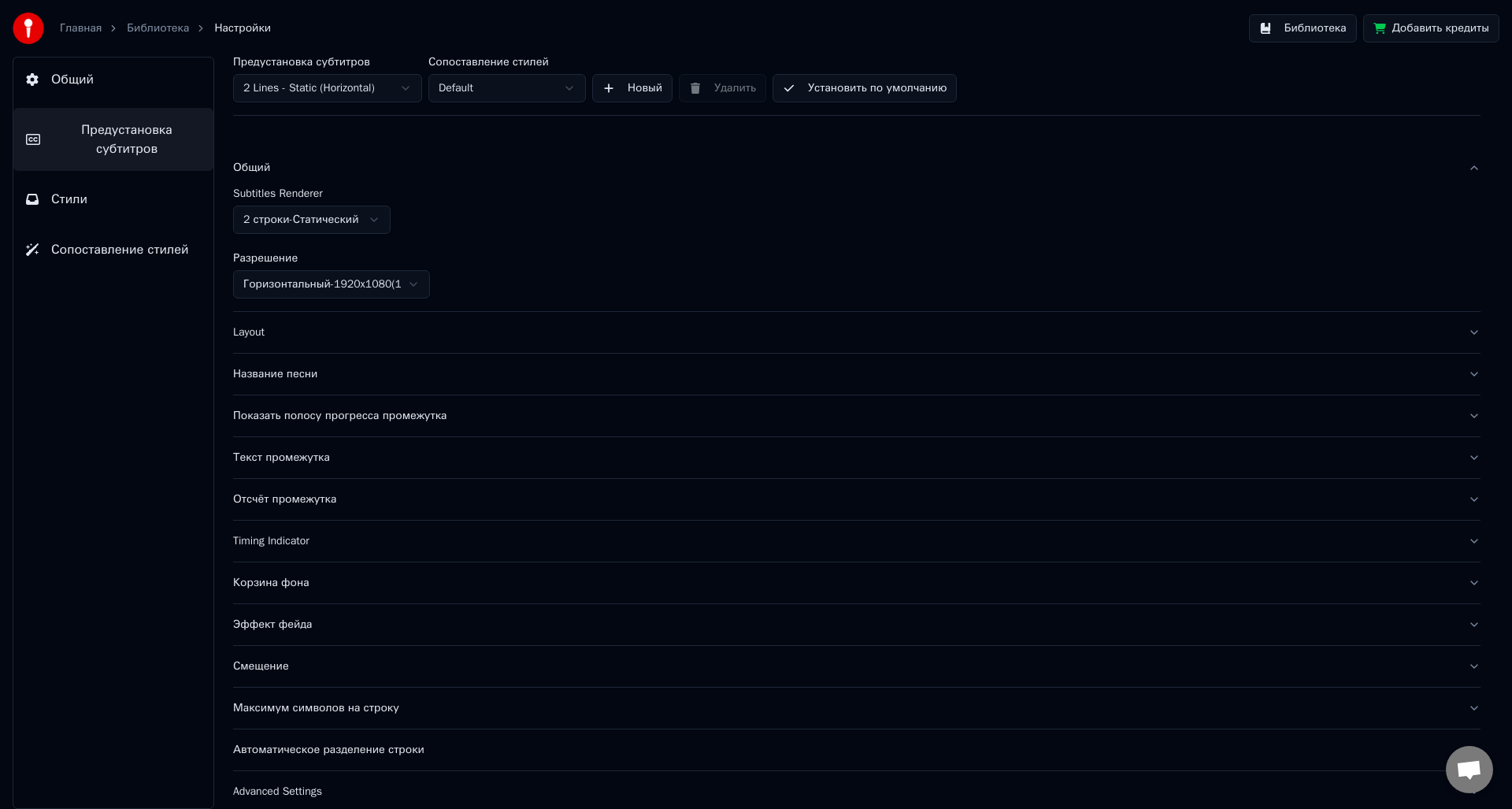 click on "Общий" at bounding box center (844, 168) 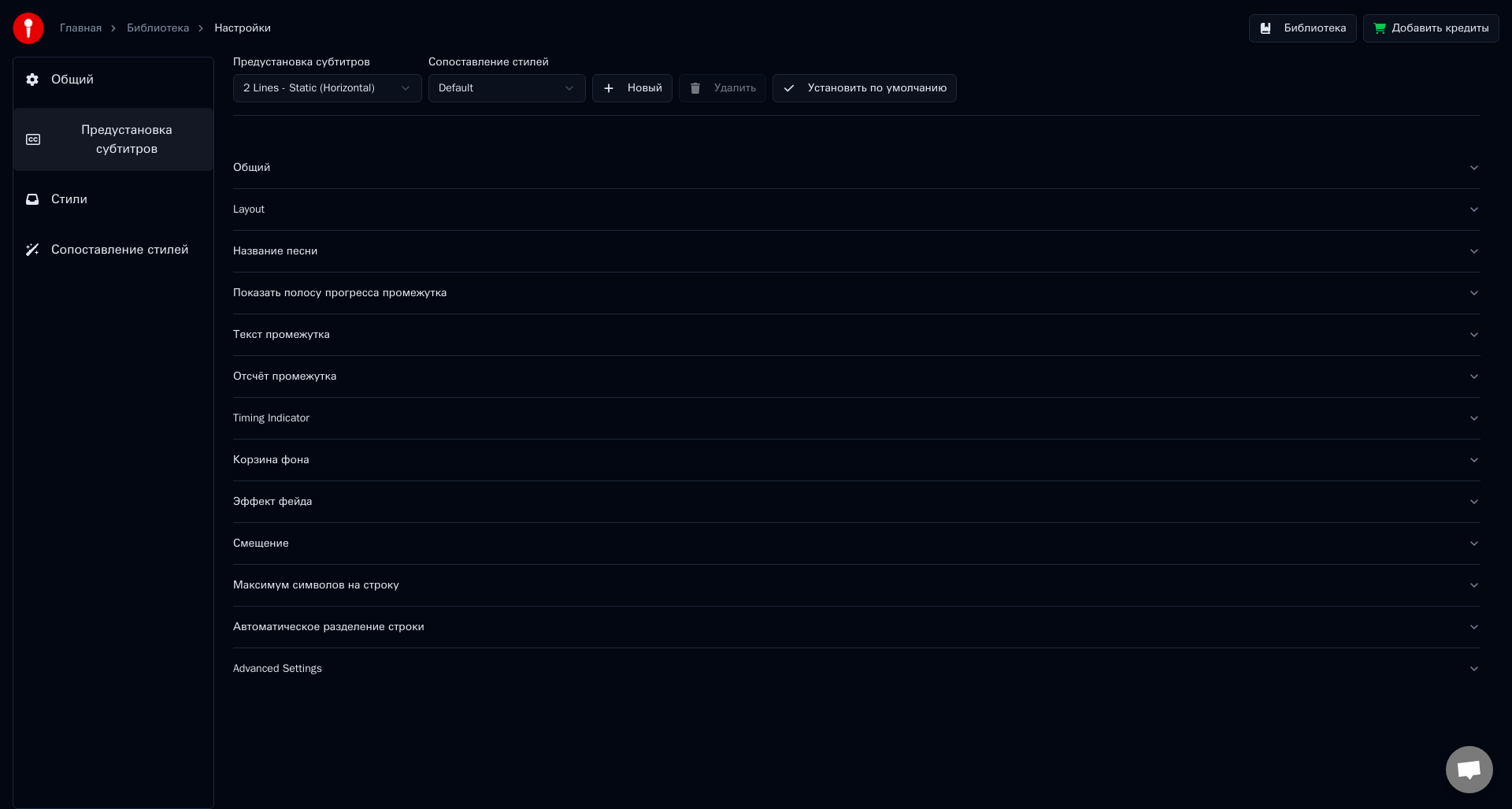 click on "Layout" at bounding box center (857, 210) 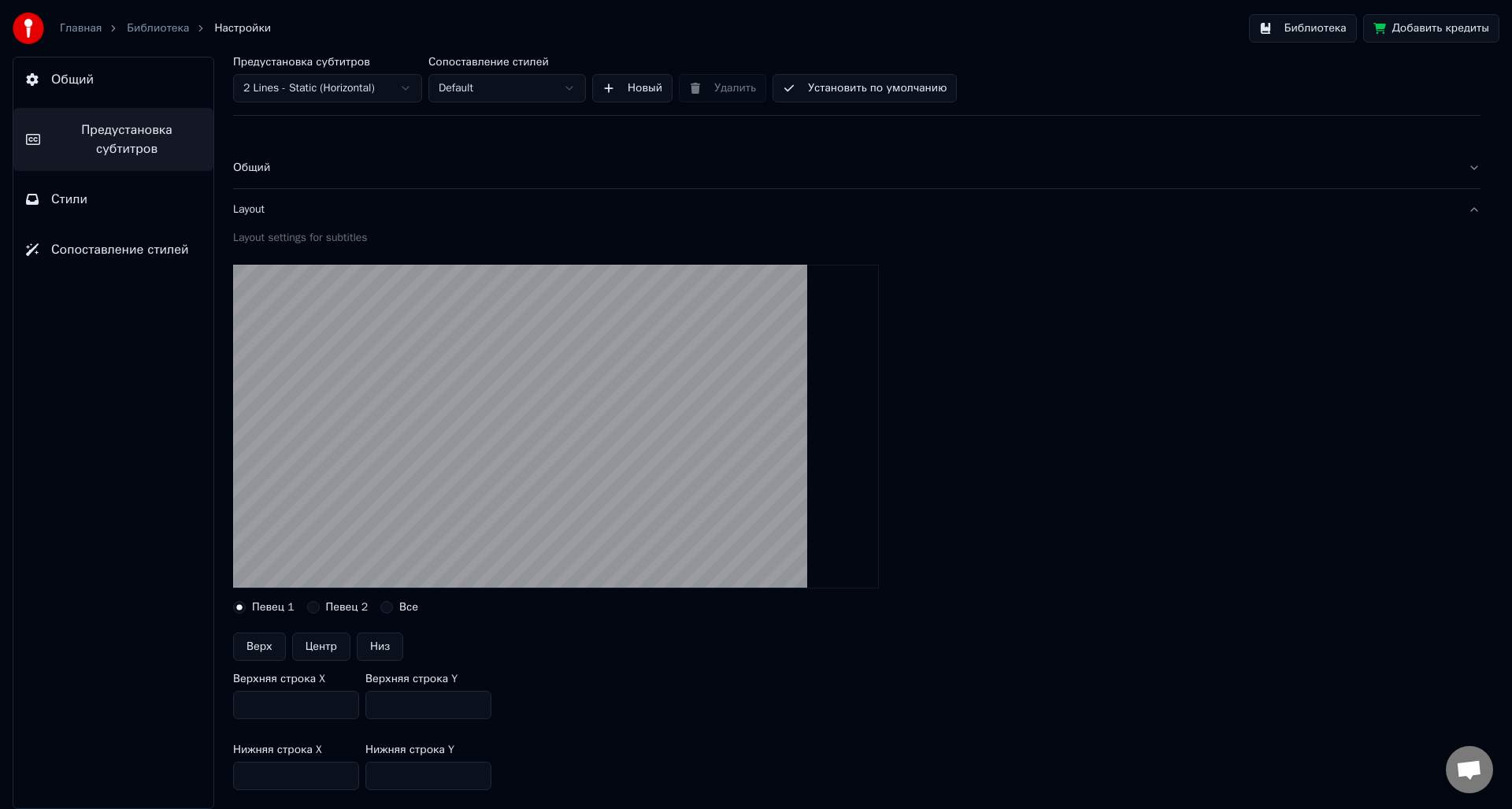 click on "Layout" at bounding box center (857, 210) 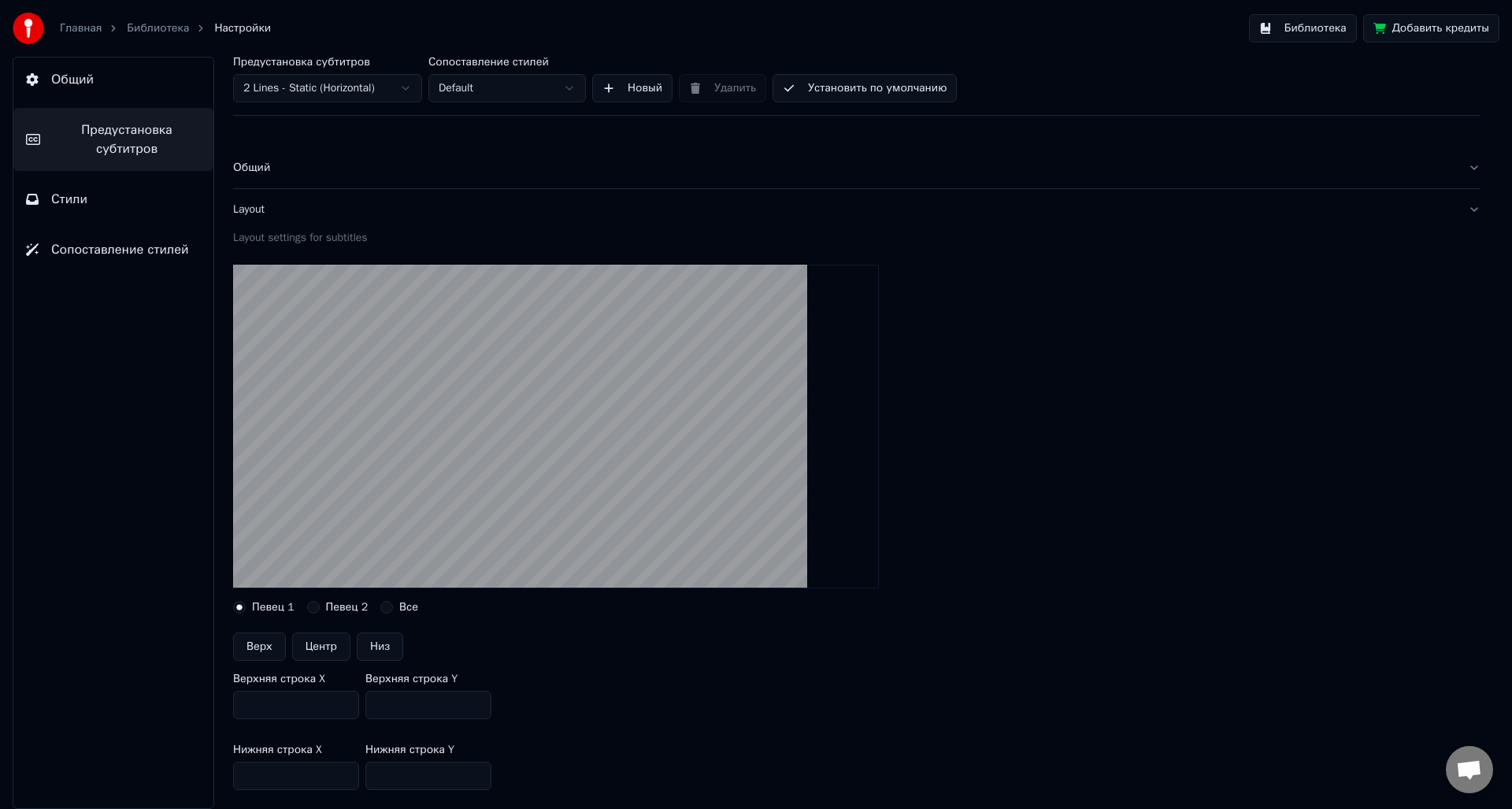 click on "Стили" at bounding box center [113, 199] 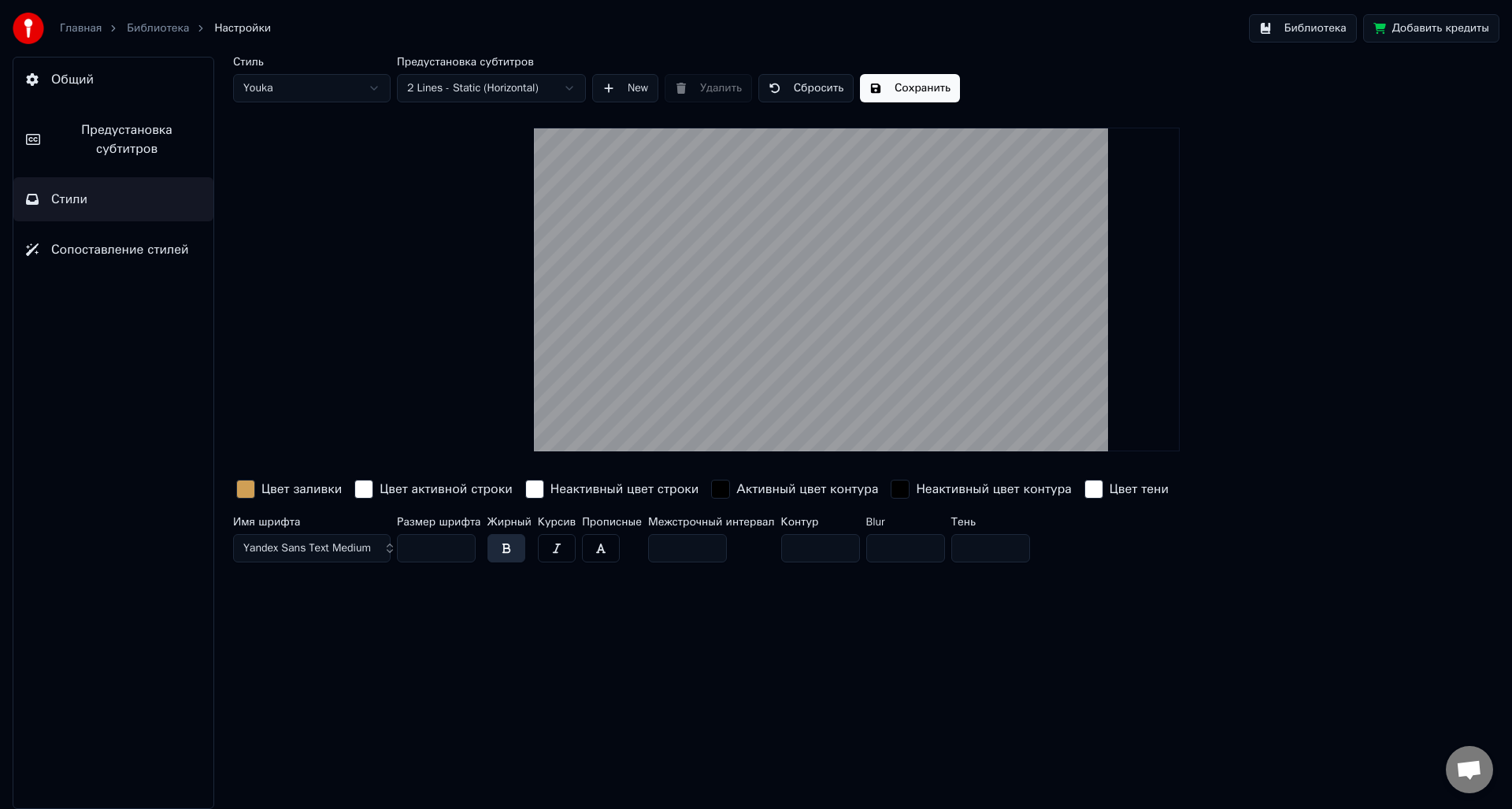 click on "Сопоставление стилей" at bounding box center [120, 250] 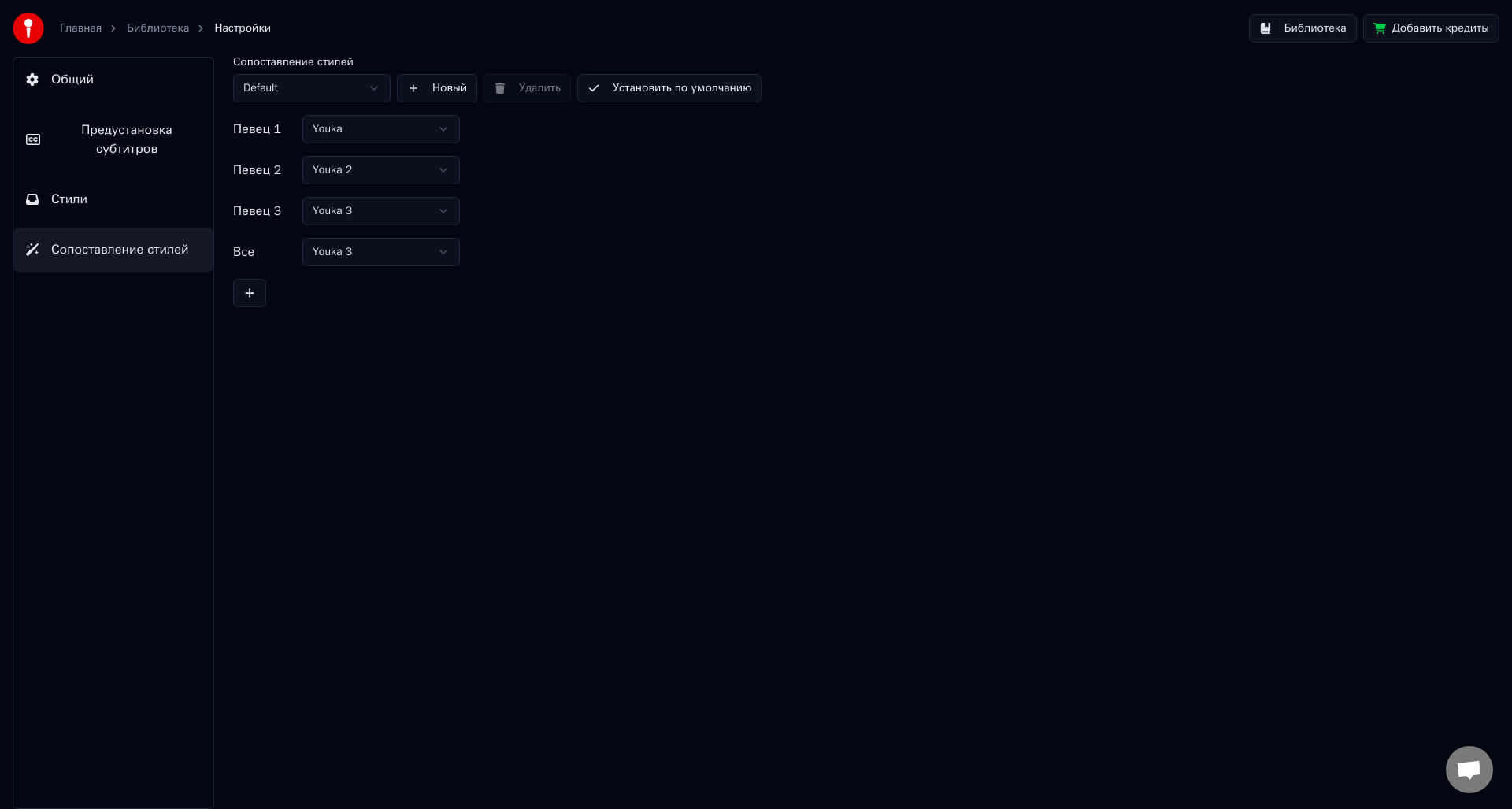 click on "Стили" at bounding box center (113, 199) 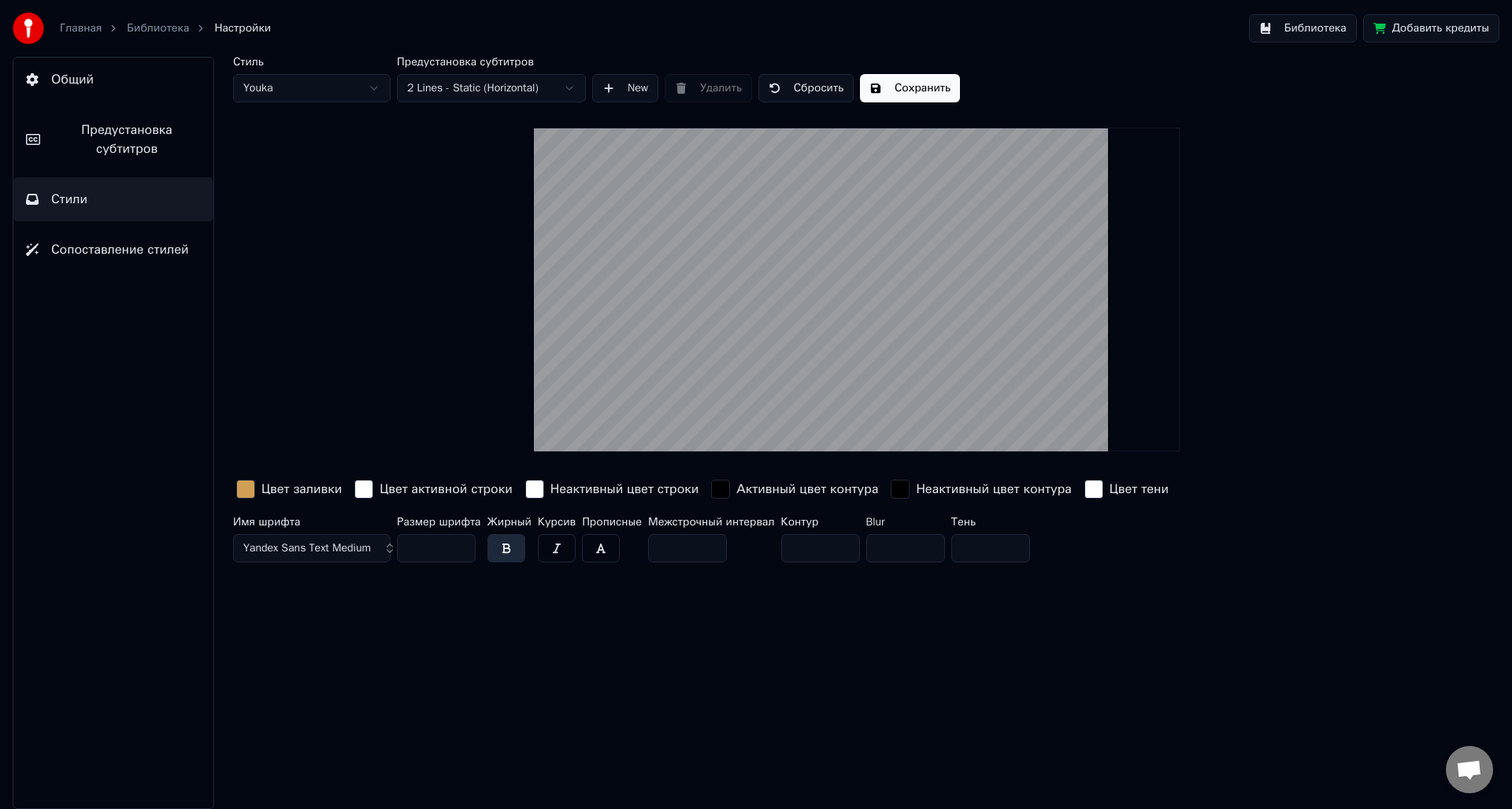 click on "Предустановка субтитров" at bounding box center (127, 139) 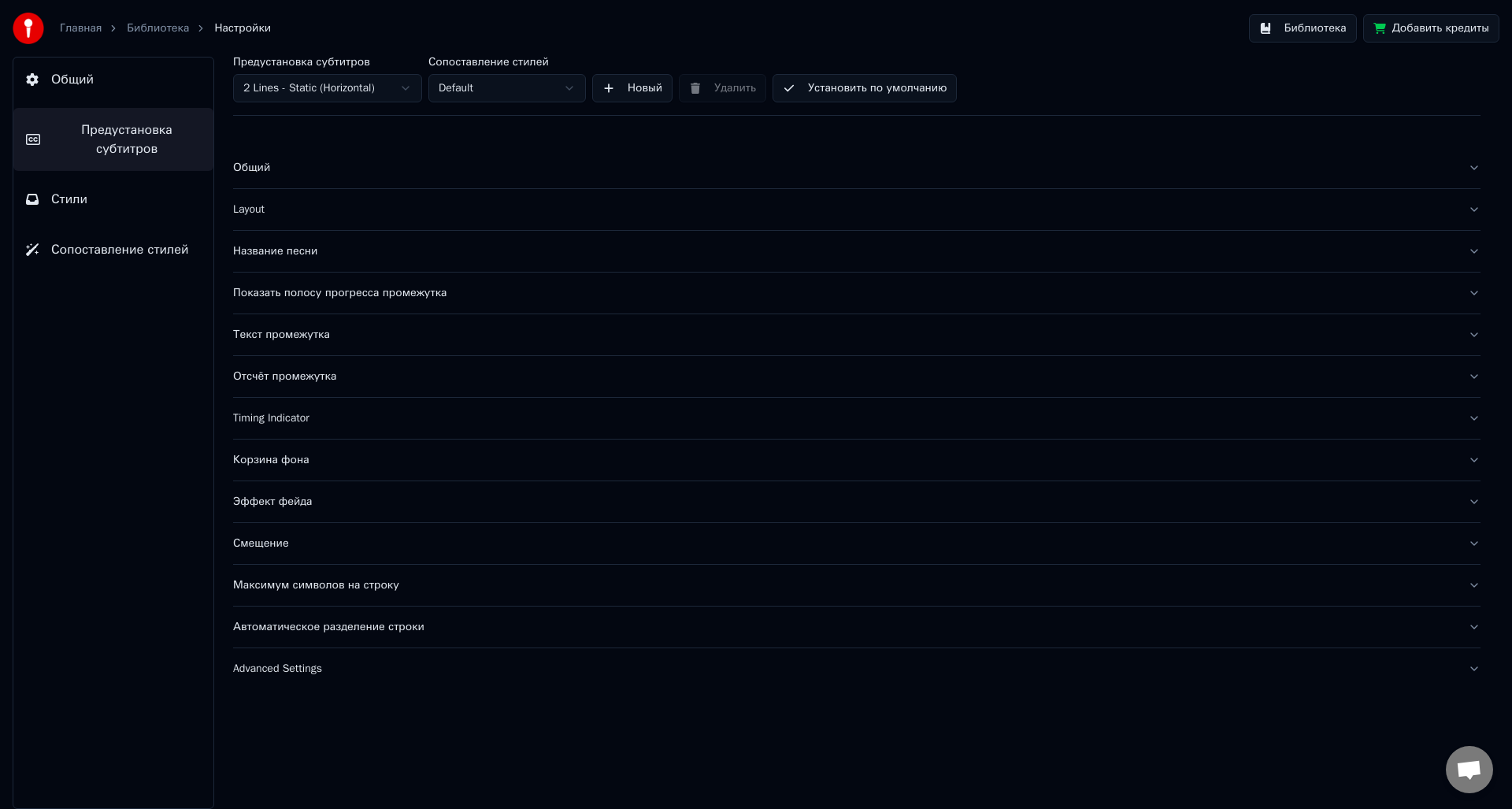 click on "Layout" at bounding box center (844, 210) 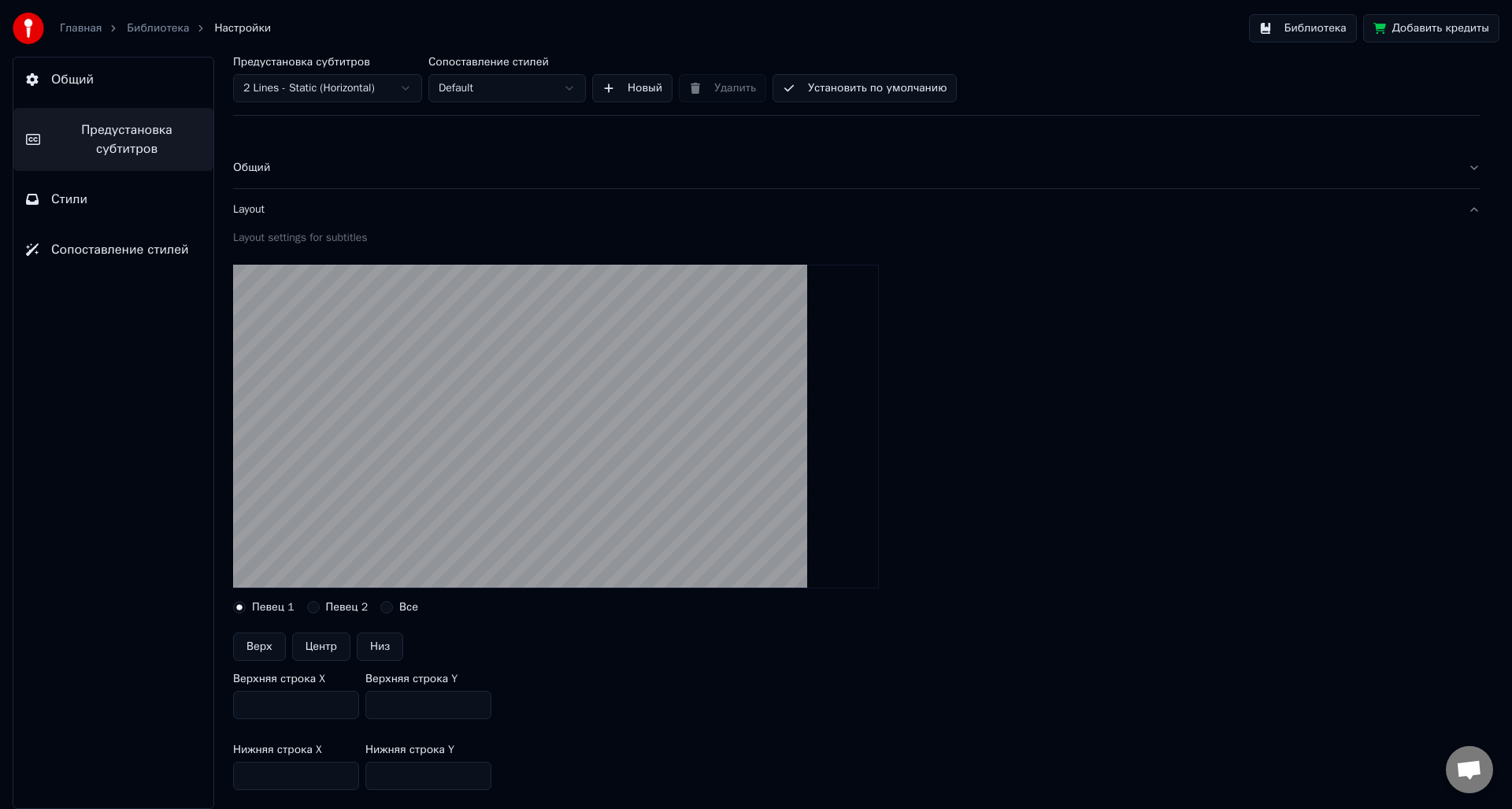 click on "Layout" at bounding box center [844, 210] 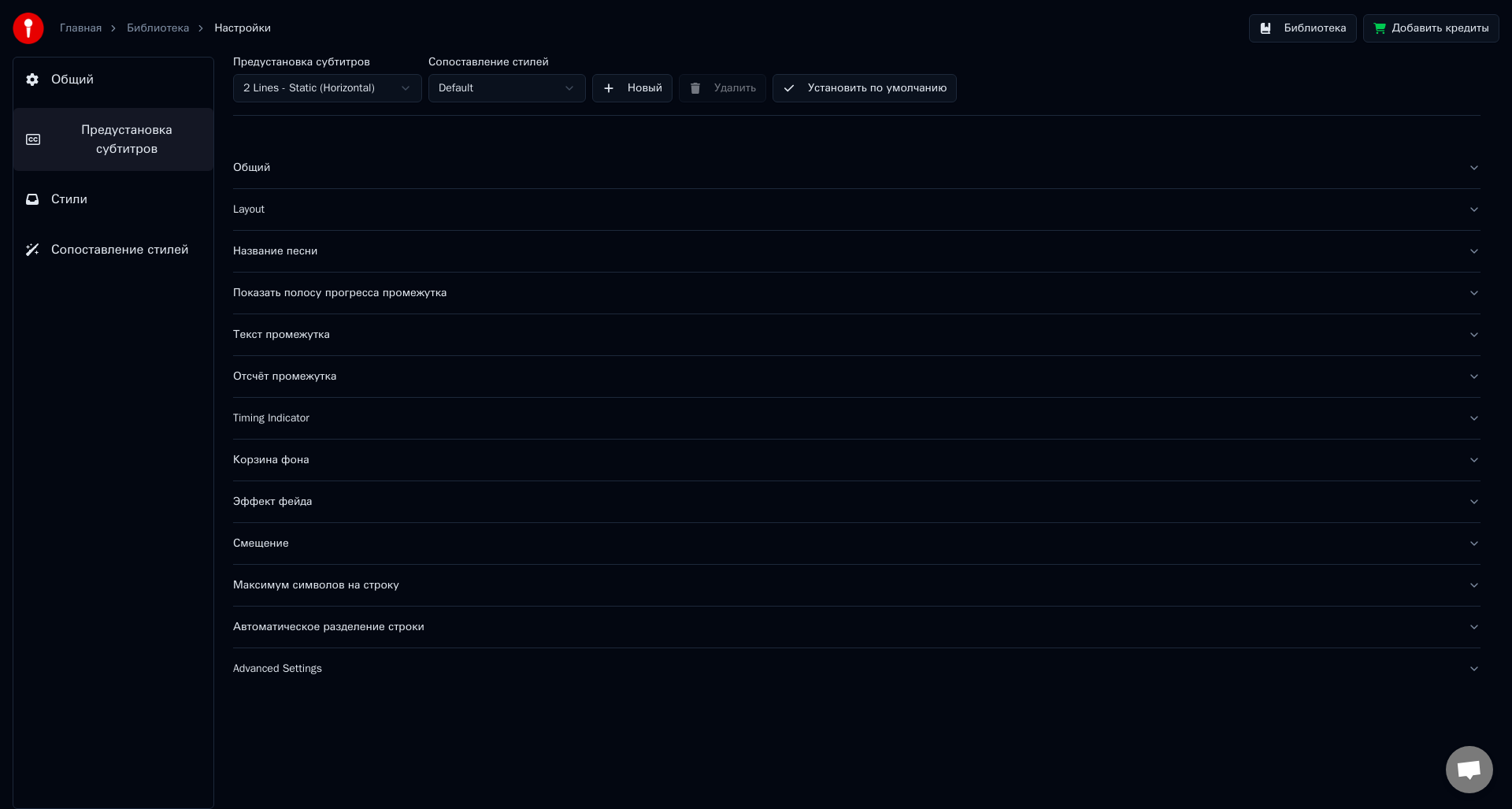 click on "Стили" at bounding box center [113, 199] 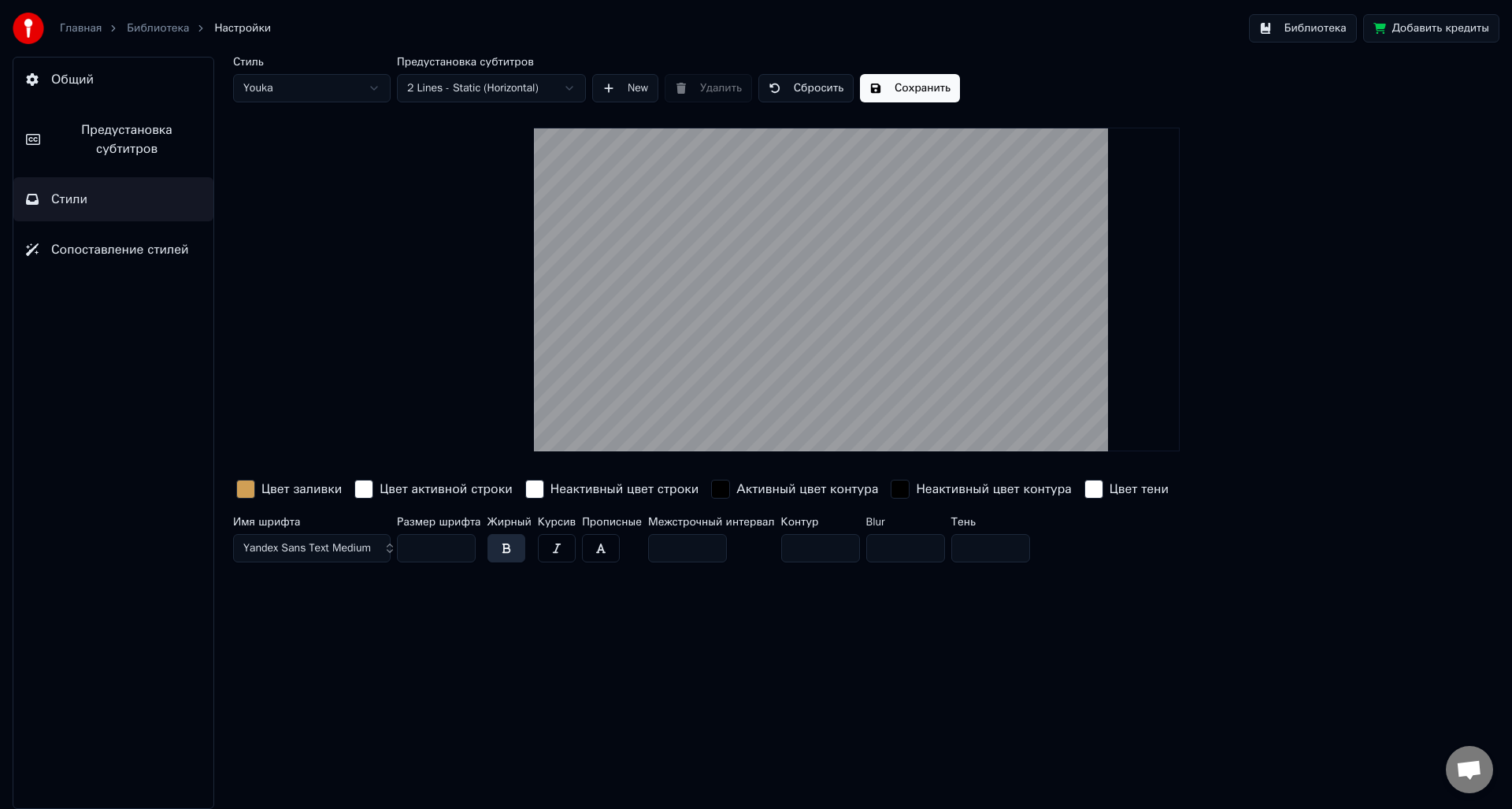 drag, startPoint x: 428, startPoint y: 551, endPoint x: 405, endPoint y: 547, distance: 23.345235 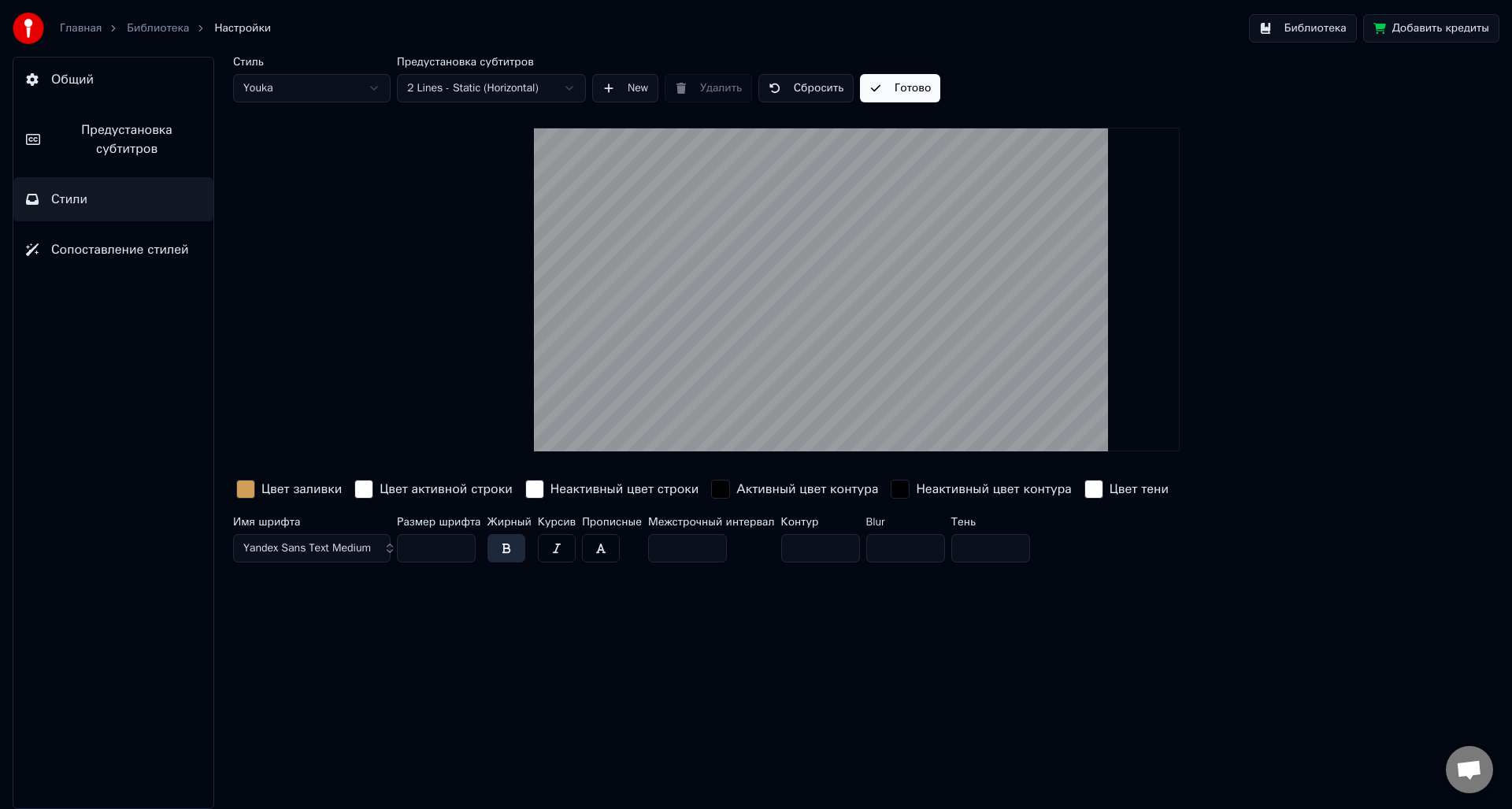 click on "Библиотека" at bounding box center [158, 28] 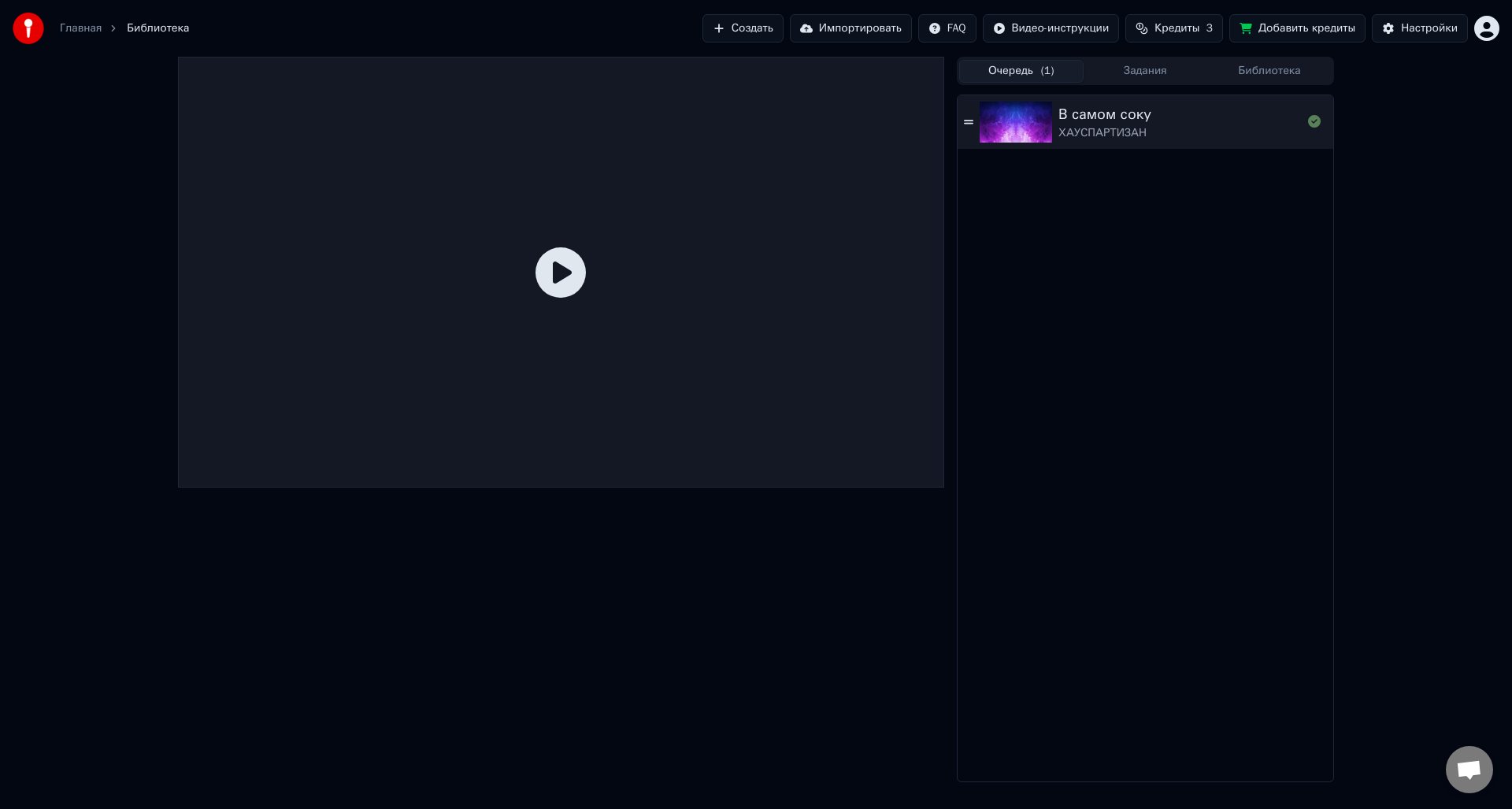 drag, startPoint x: 1166, startPoint y: 140, endPoint x: 1093, endPoint y: 131, distance: 73.552702 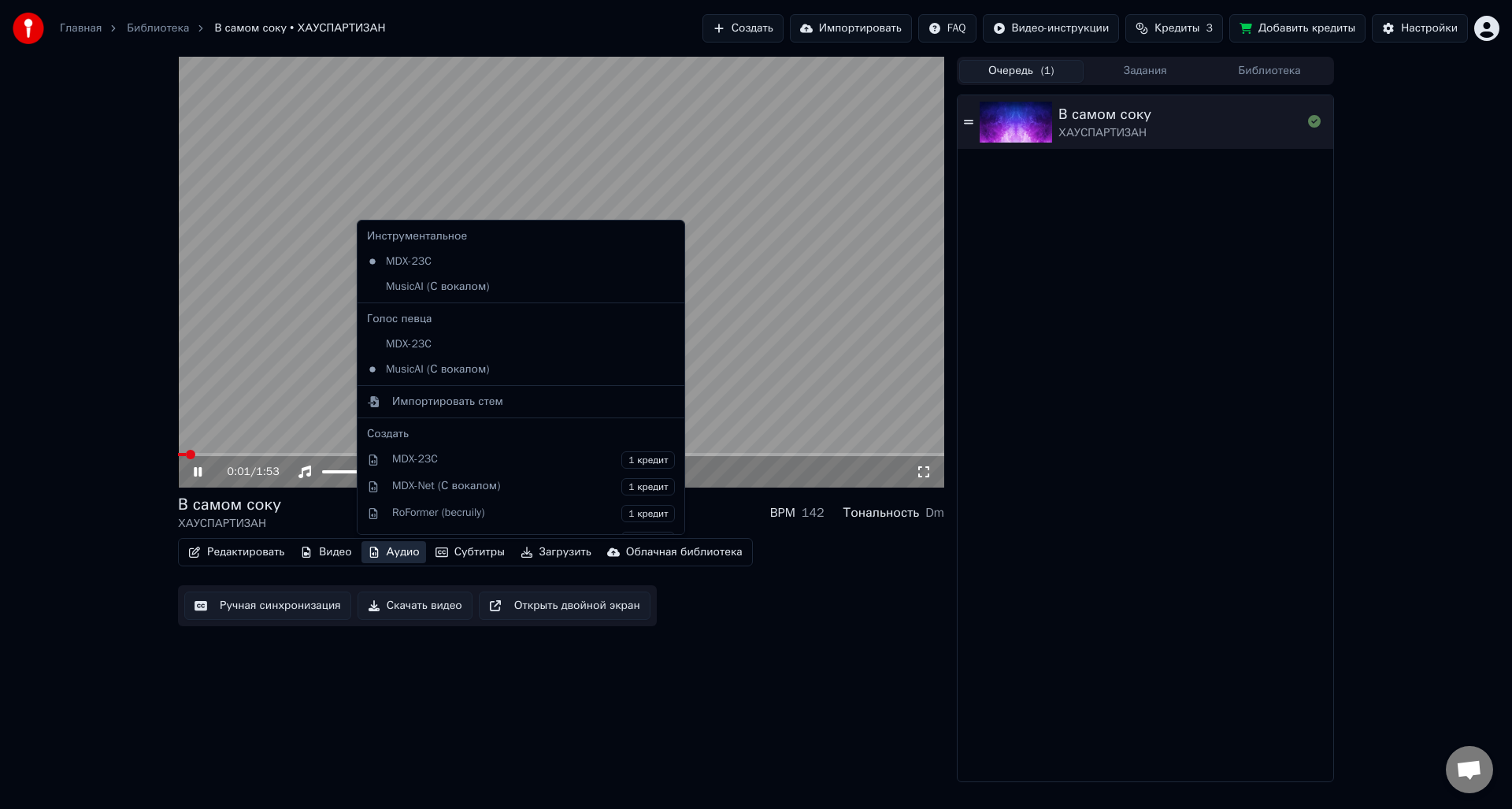 click on "Аудио" at bounding box center [394, 552] 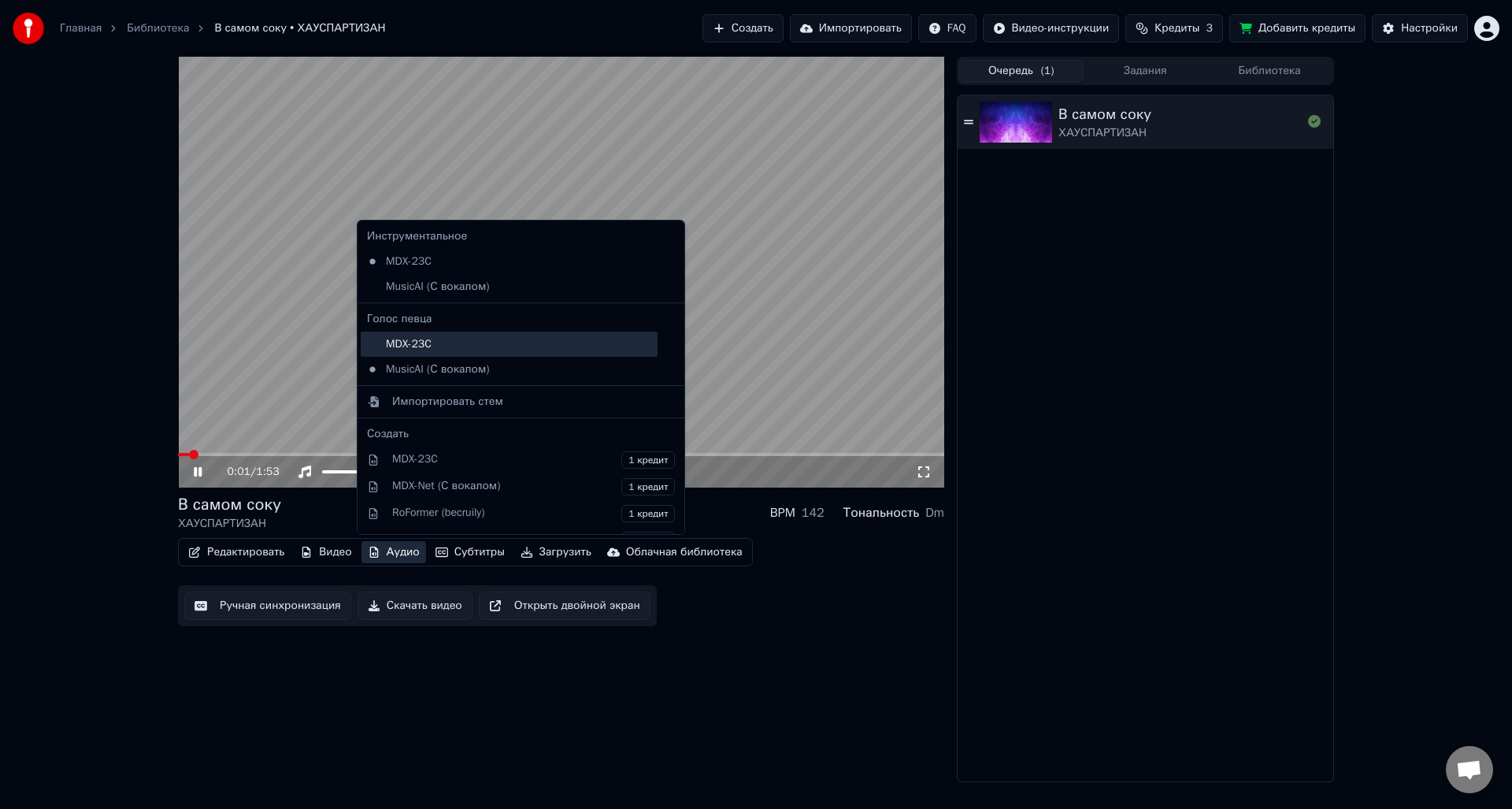 click on "MDX-23C" at bounding box center [509, 344] 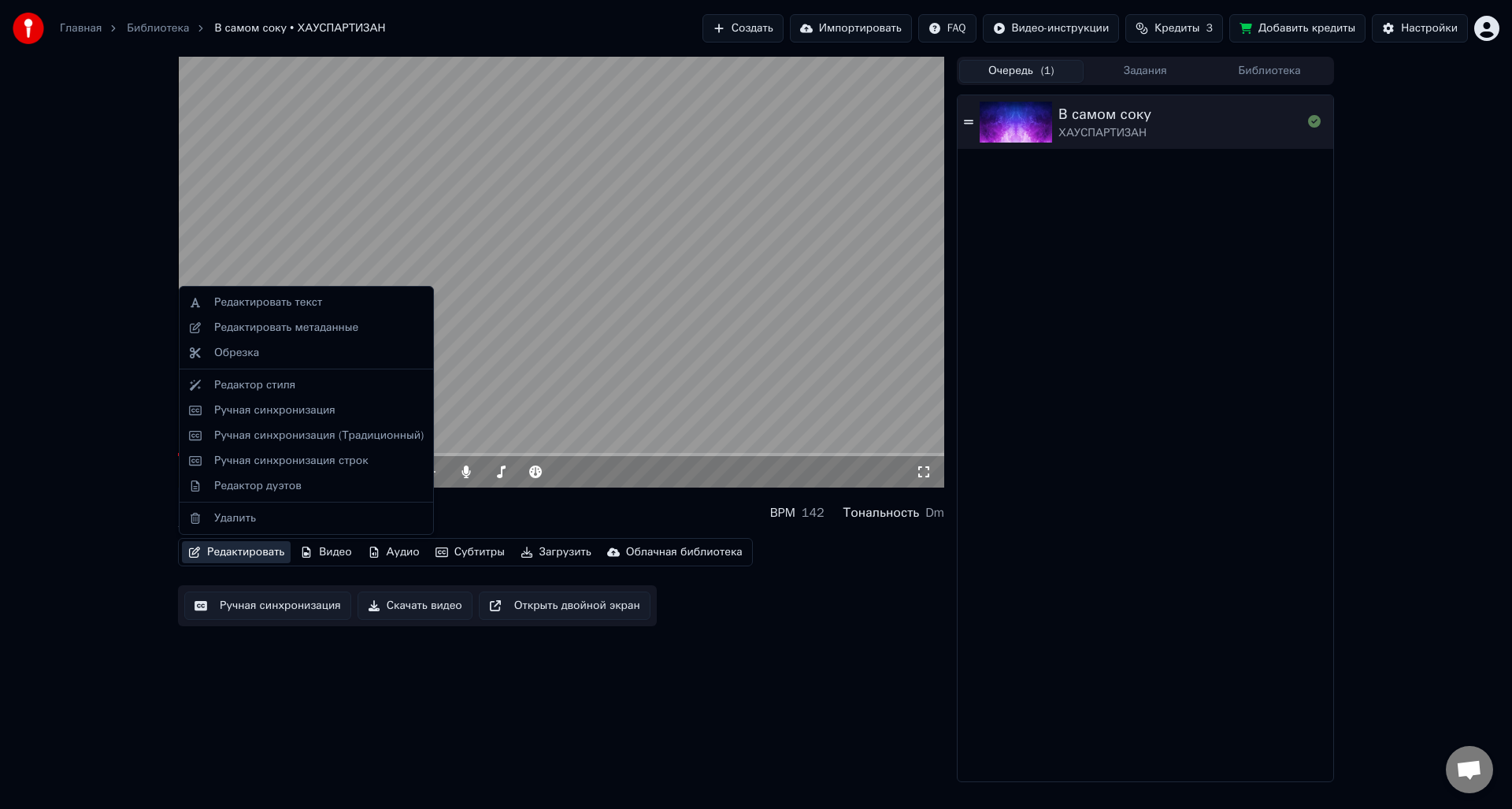 click on "Редактировать" at bounding box center [236, 552] 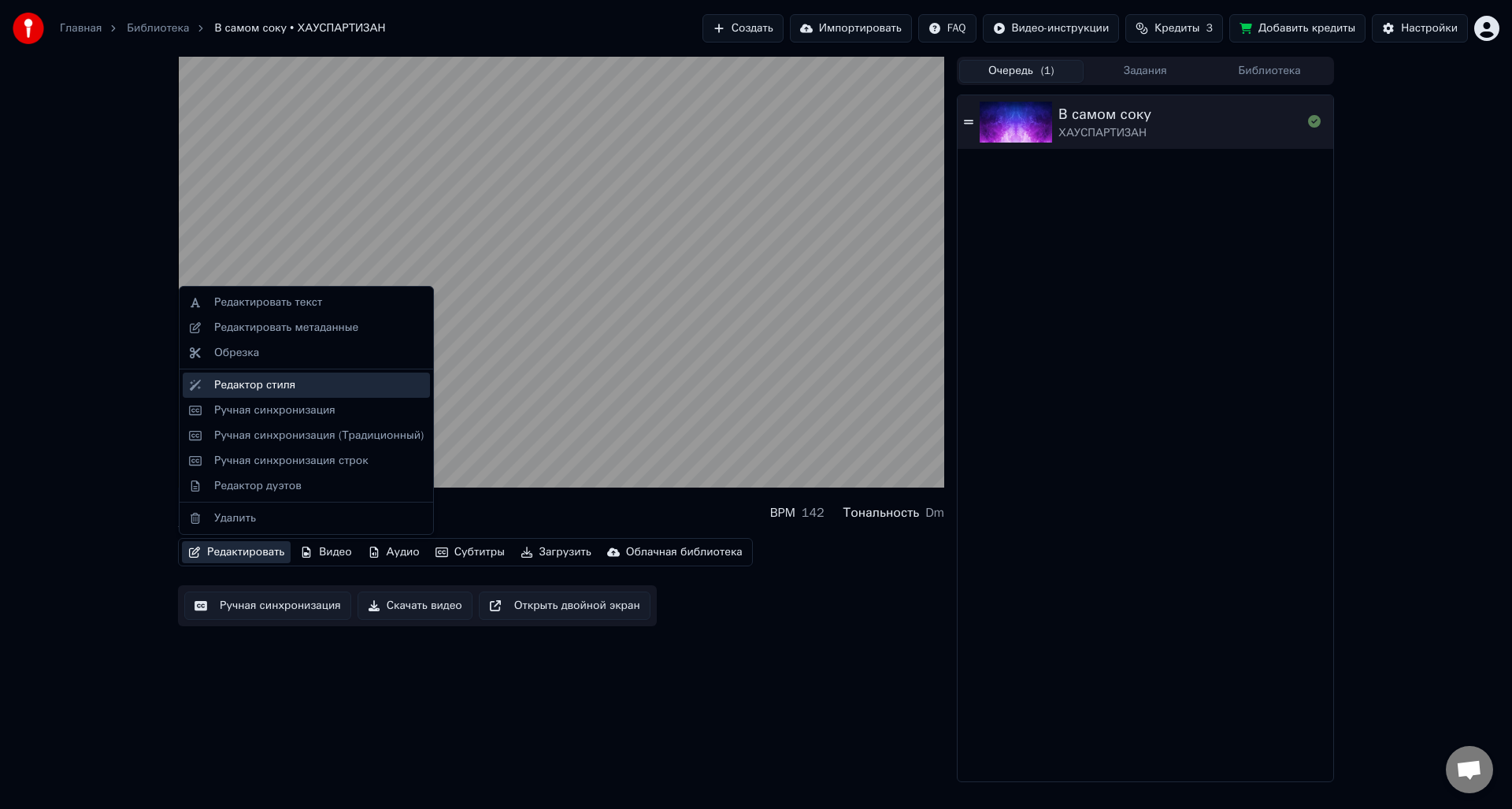 click on "Редактор стиля" at bounding box center [254, 385] 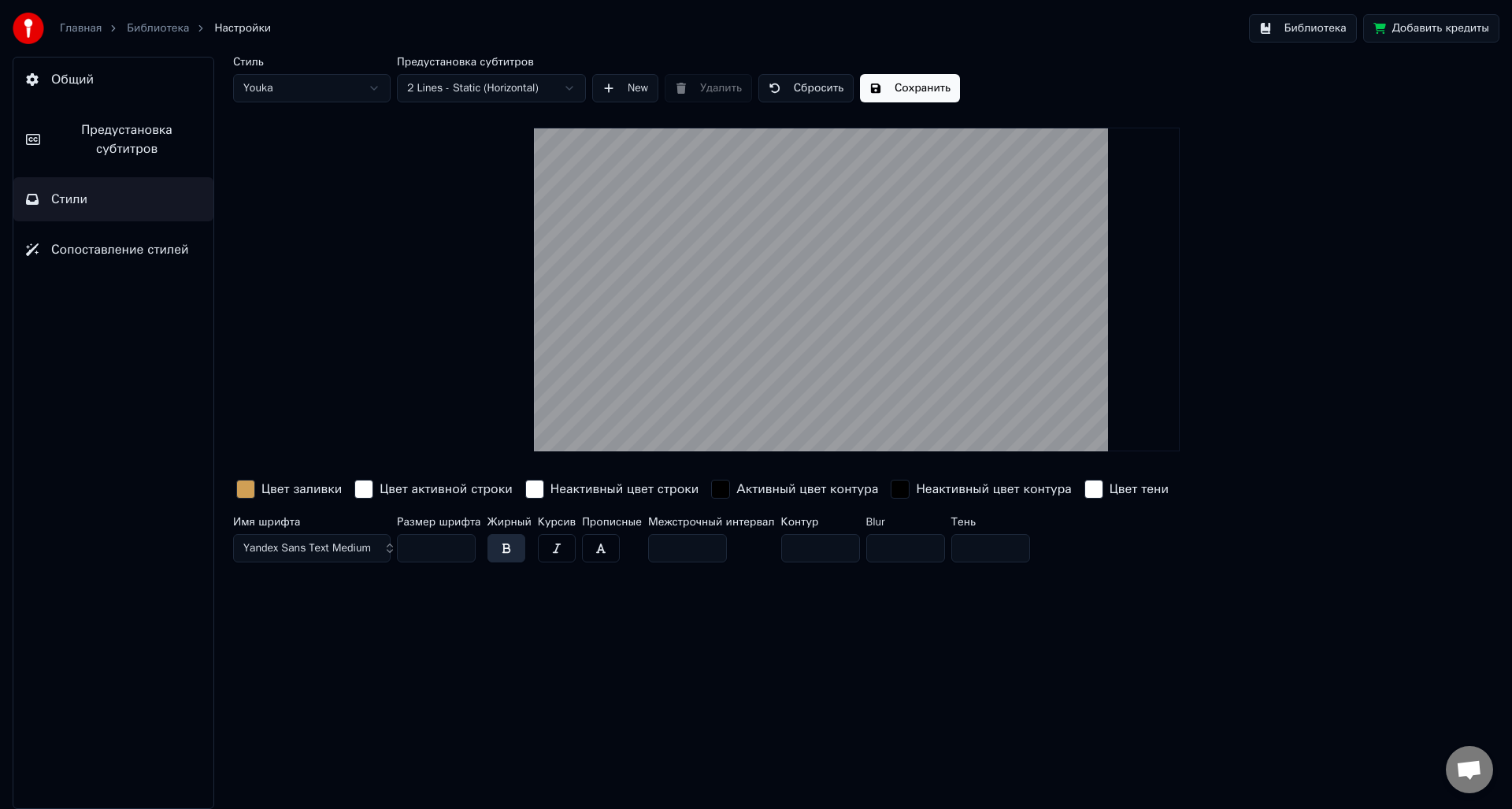 click at bounding box center [246, 489] 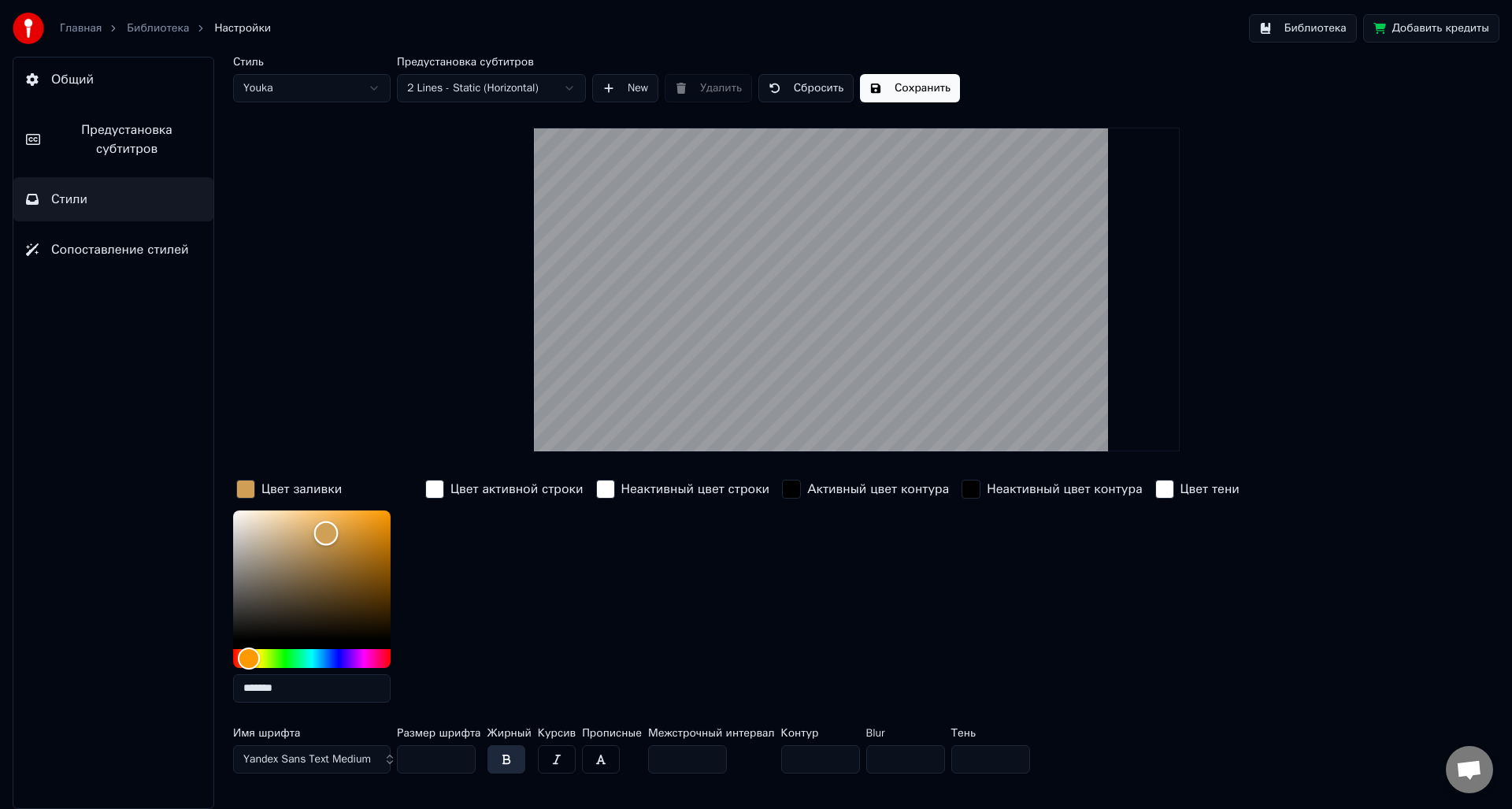 drag, startPoint x: 324, startPoint y: 547, endPoint x: 354, endPoint y: 531, distance: 34 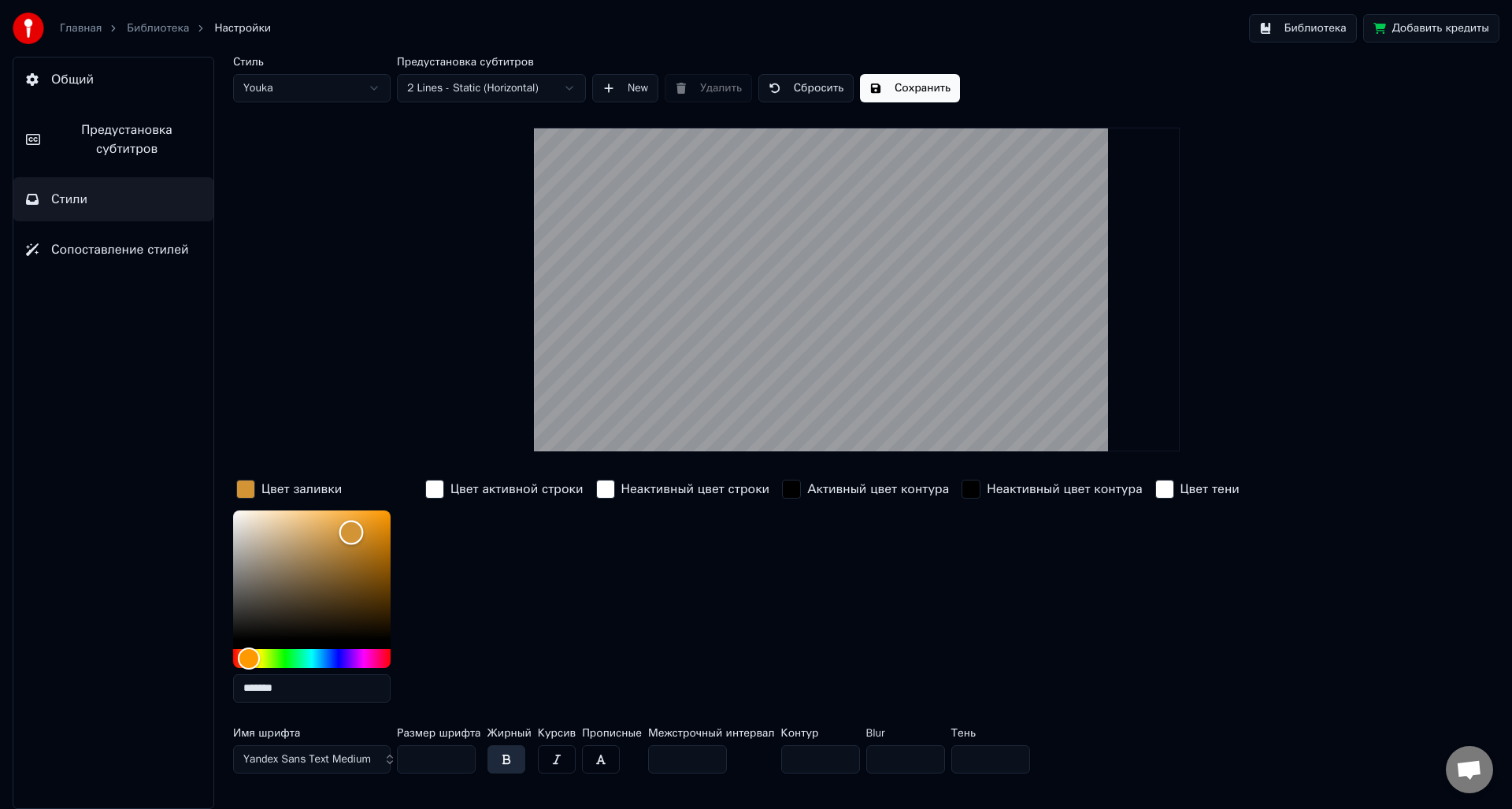 click at bounding box center [312, 575] 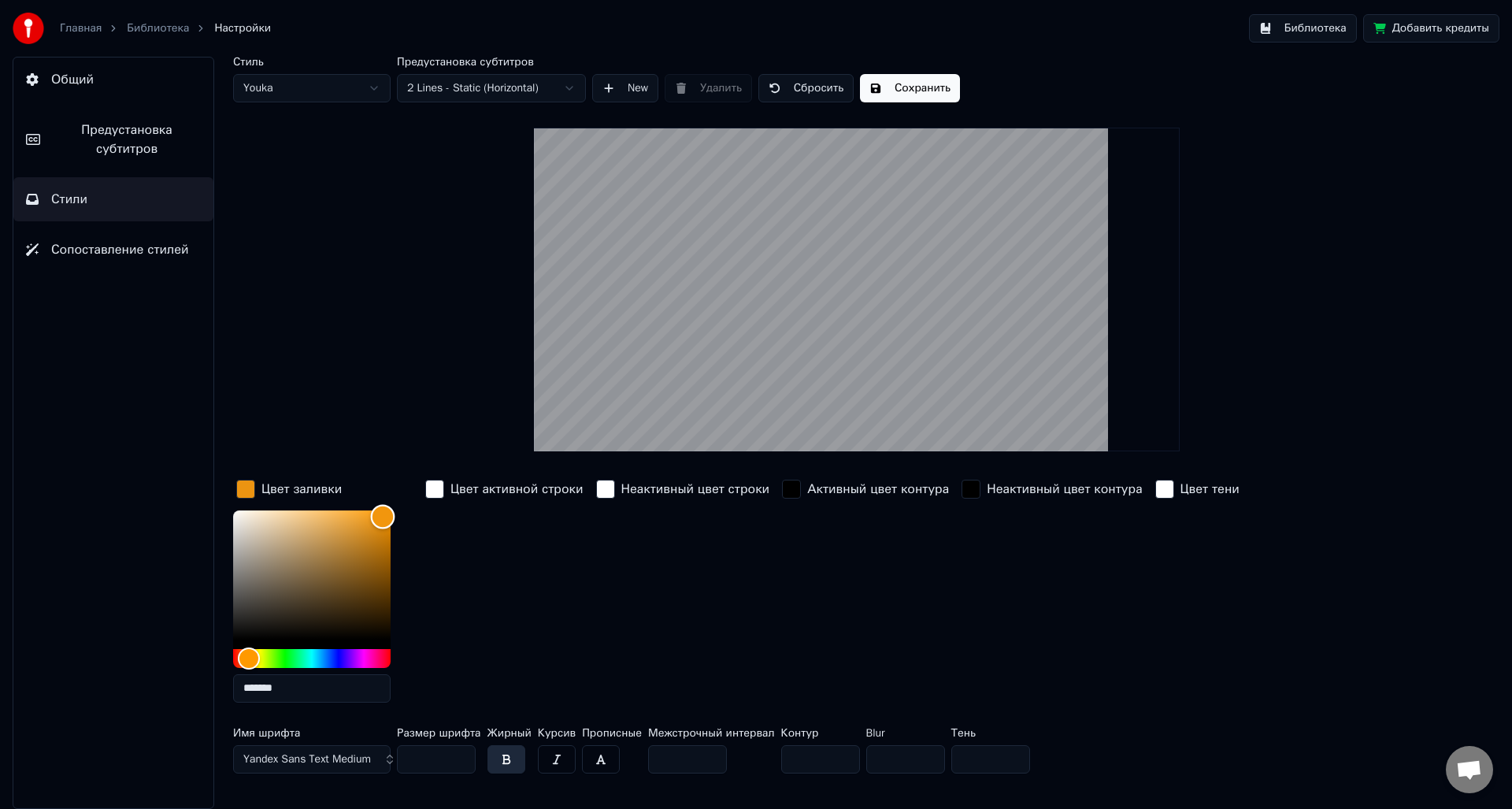 drag, startPoint x: 374, startPoint y: 525, endPoint x: 387, endPoint y: 512, distance: 18.384776 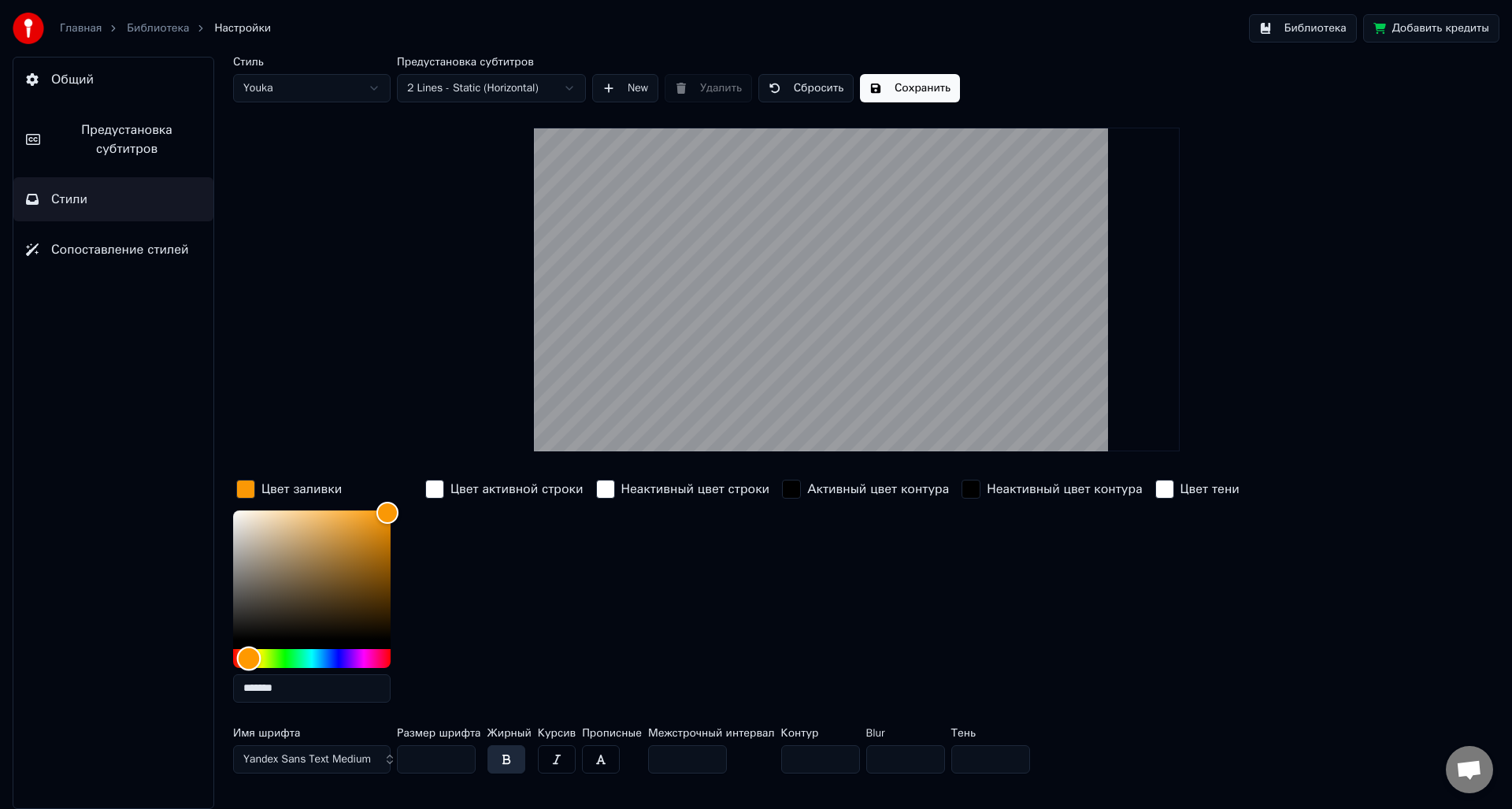 click on "Стиль Youka Предустановка субтитров 2 Lines - Static (Horizontal) New Удалить Сбросить Сохранить Цвет заливки ******* Цвет активной строки Неактивный цвет строки Активный цвет контура Неактивный цвет контура Цвет тени Имя шрифта Yandex Sans Text Medium Размер шрифта *** Жирный Курсив Прописные Межстрочный интервал * Контур * Blur * Тень *" at bounding box center (857, 432) 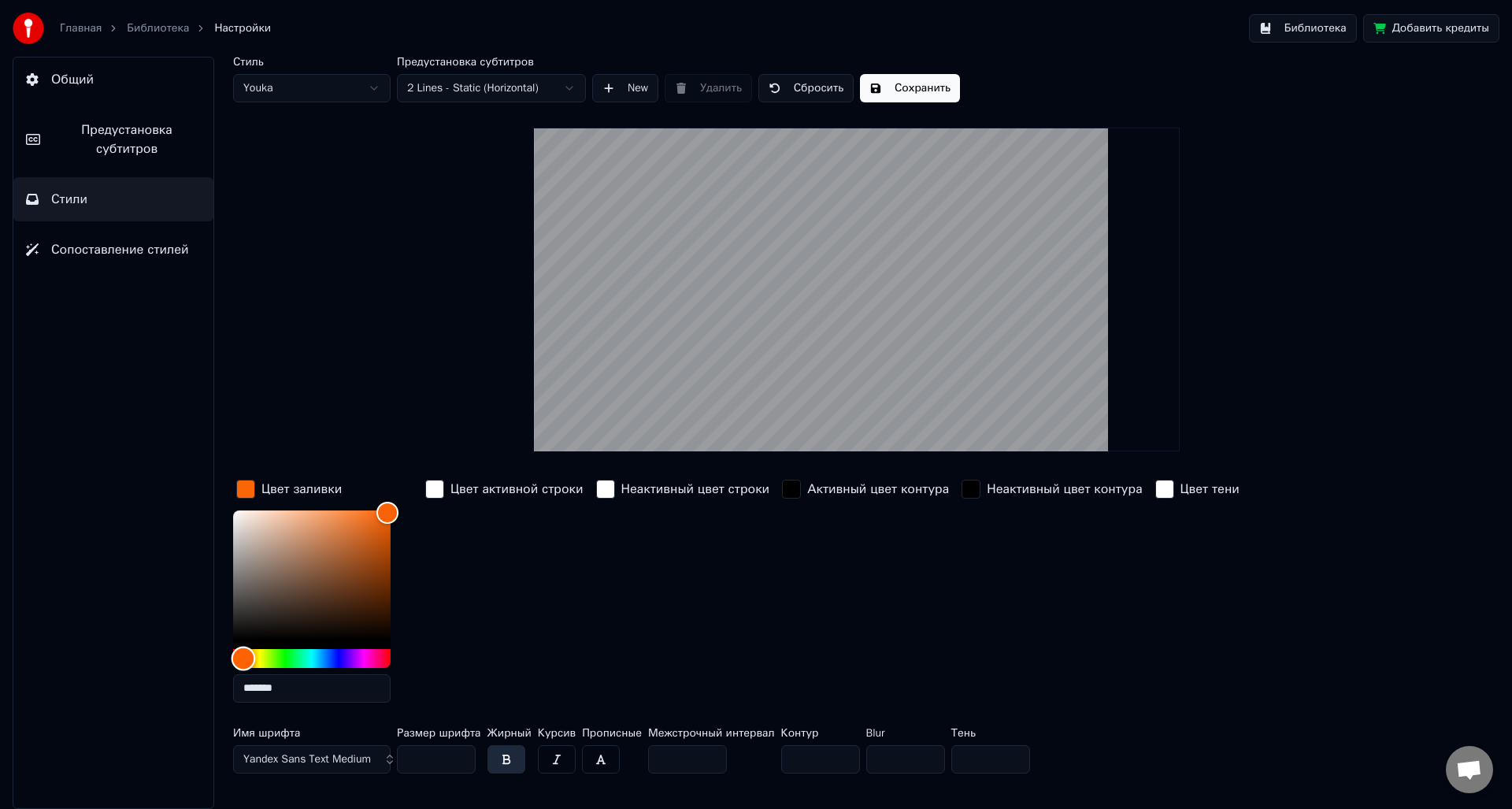 click at bounding box center [243, 658] 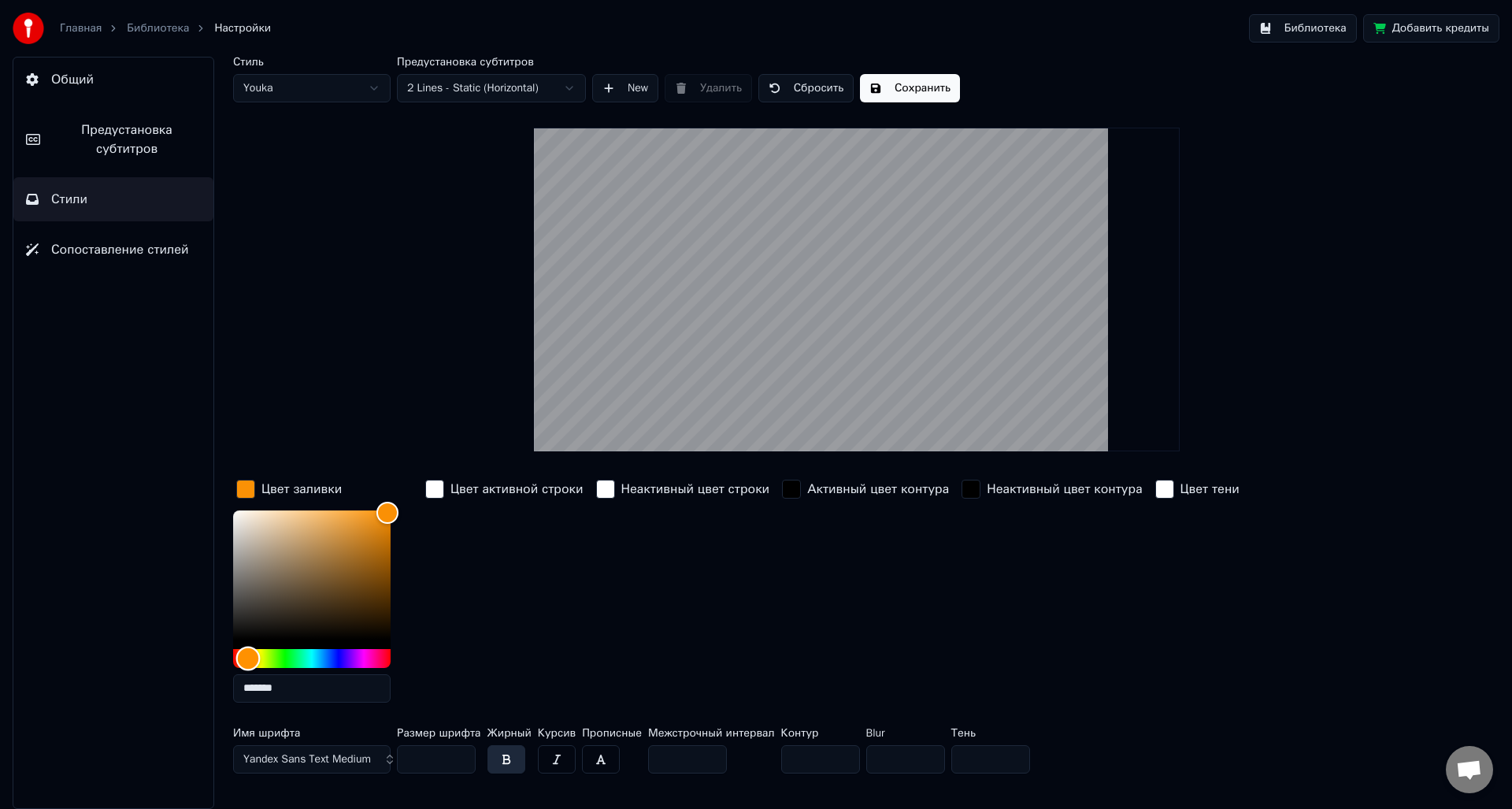 click at bounding box center (248, 658) 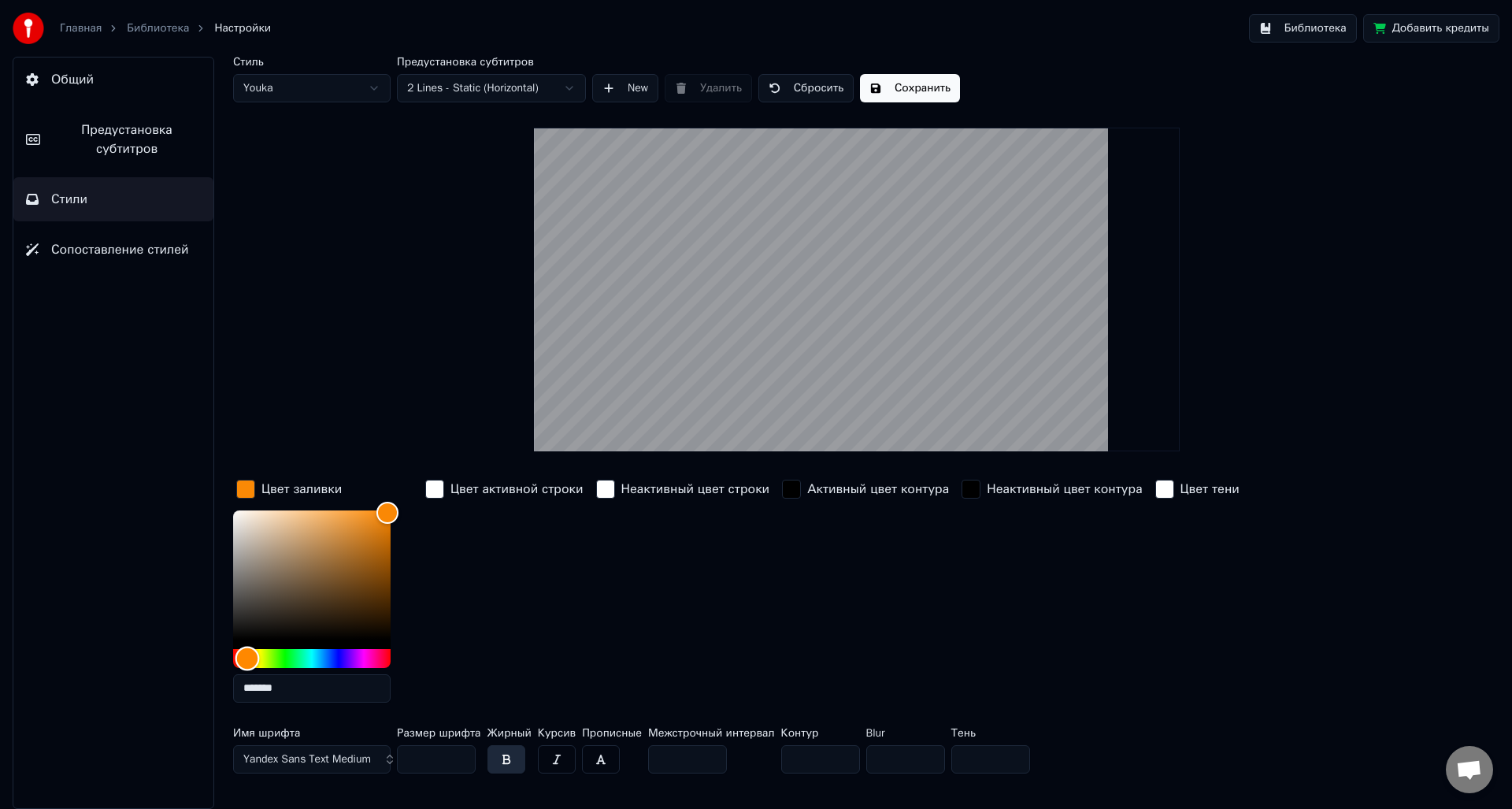 click at bounding box center [247, 658] 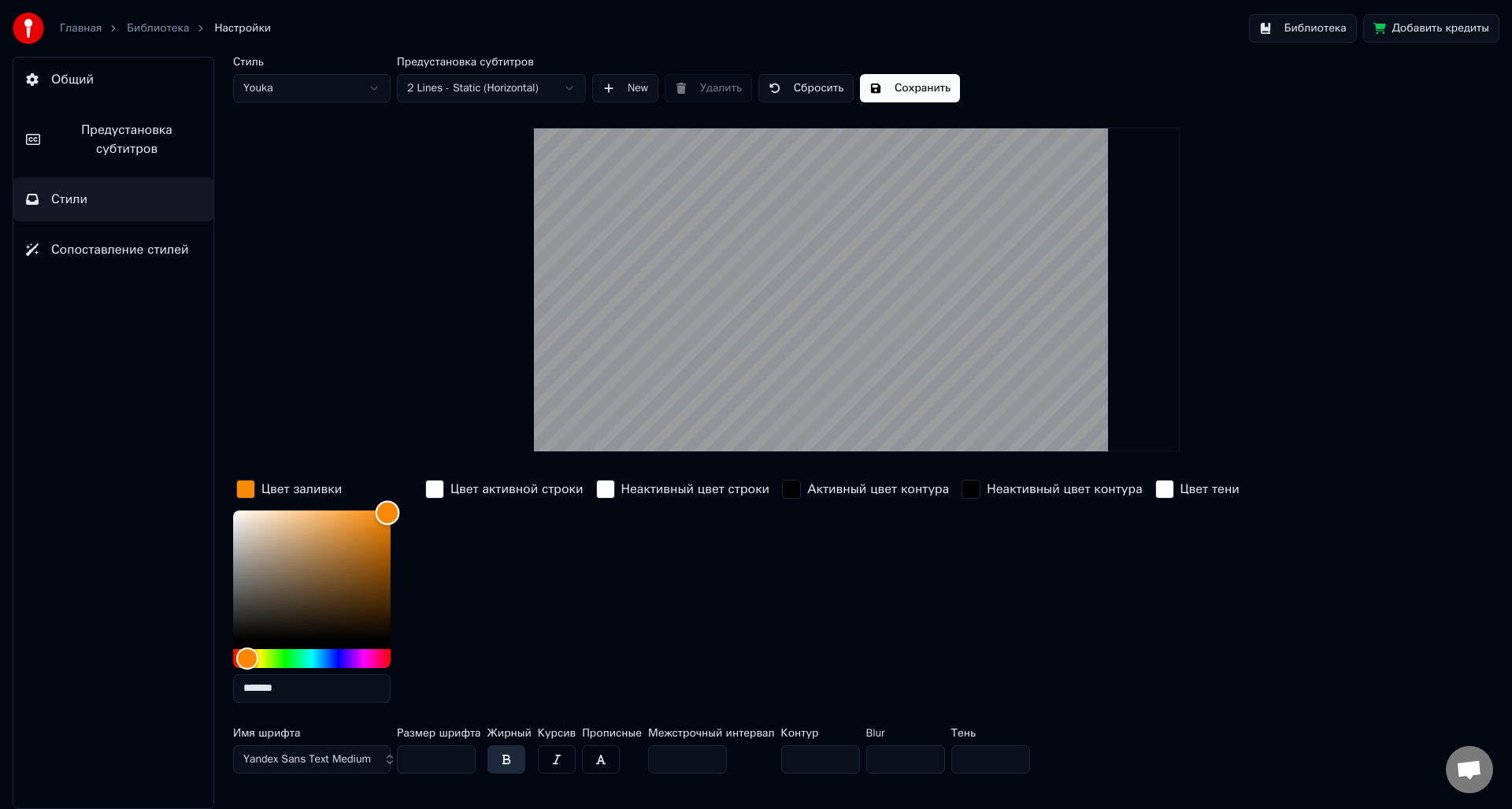 click at bounding box center (312, 575) 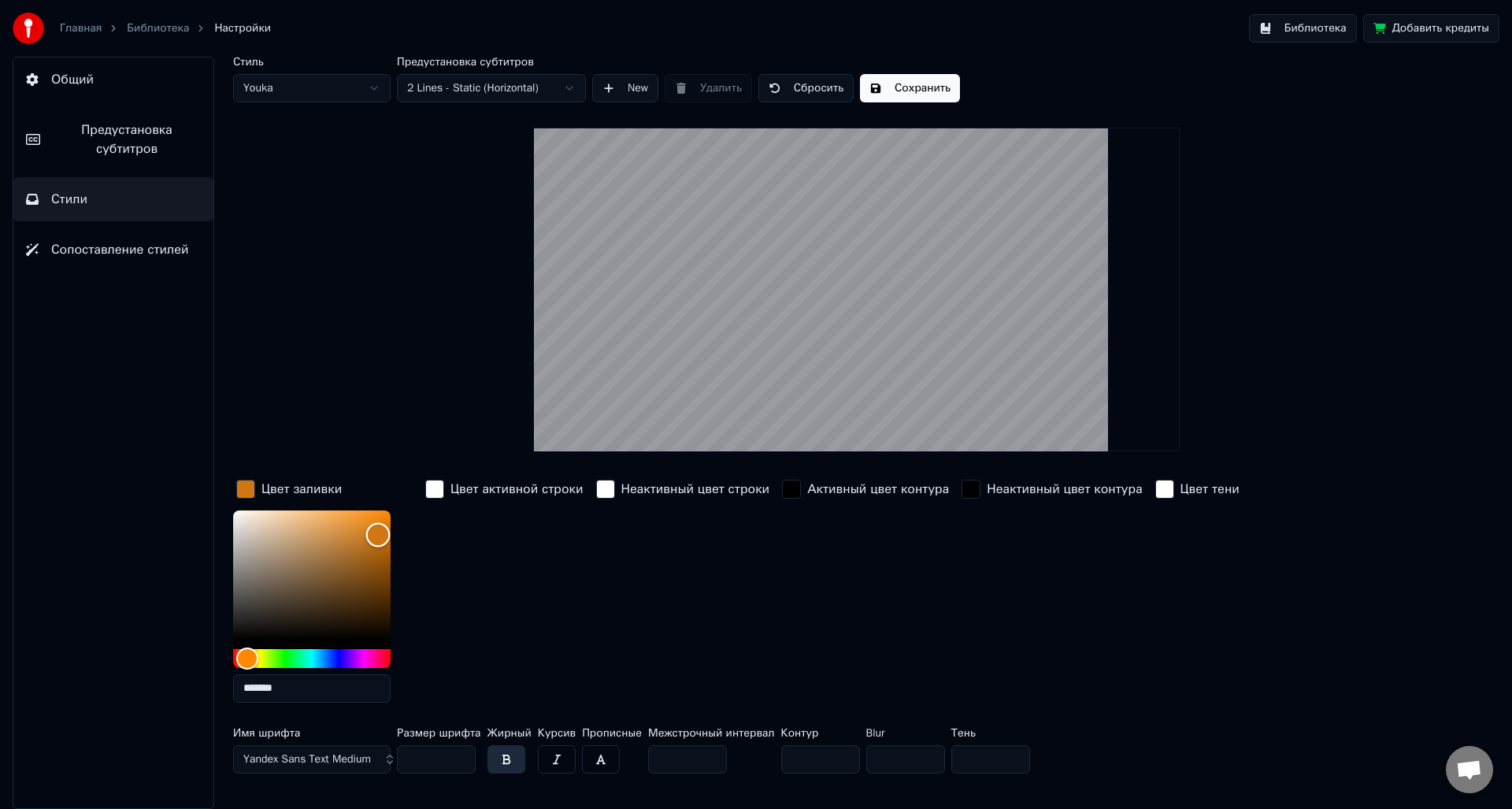 drag, startPoint x: 378, startPoint y: 534, endPoint x: 365, endPoint y: 540, distance: 14.317821 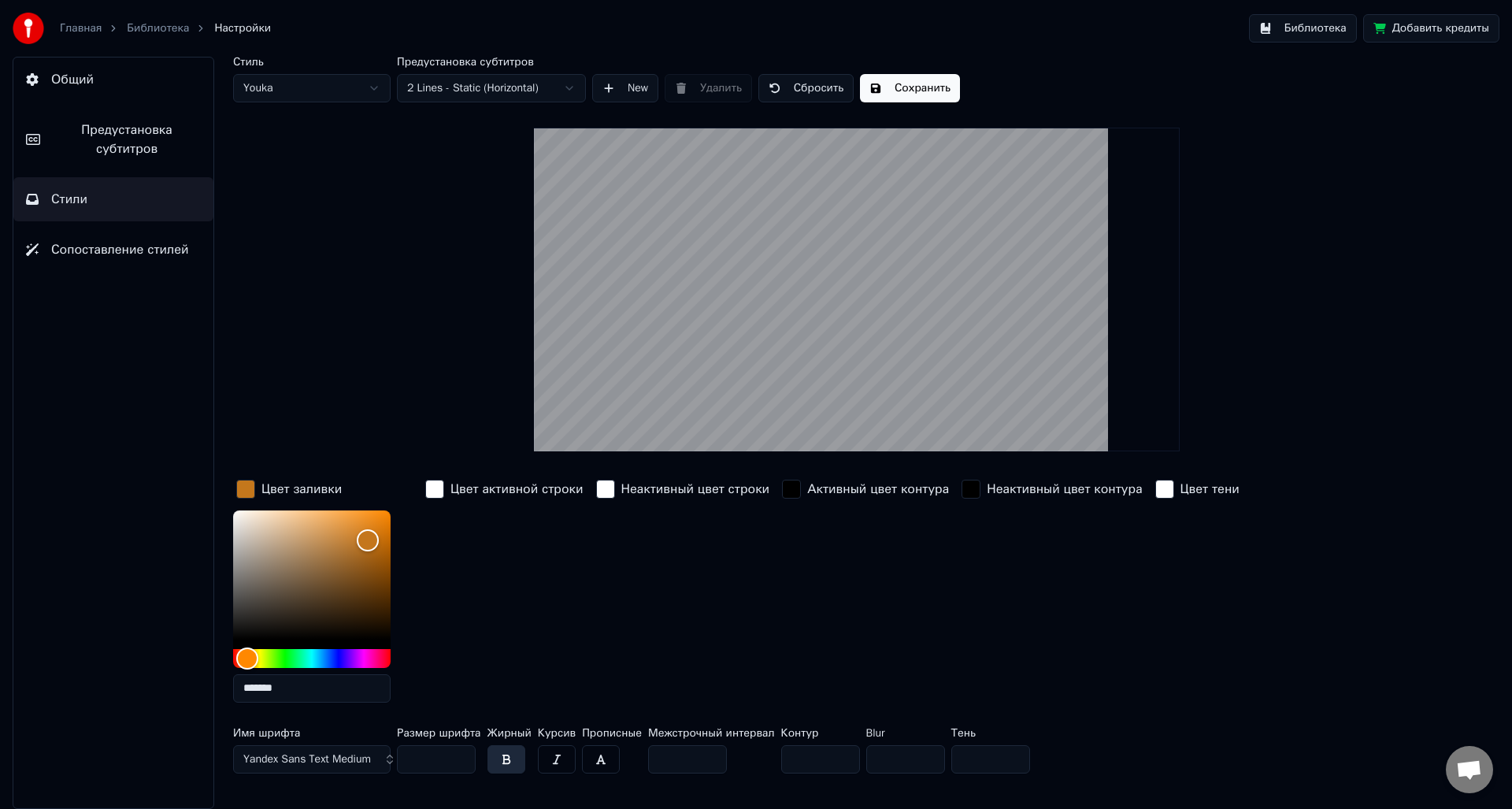 click on "Сохранить" at bounding box center [910, 88] 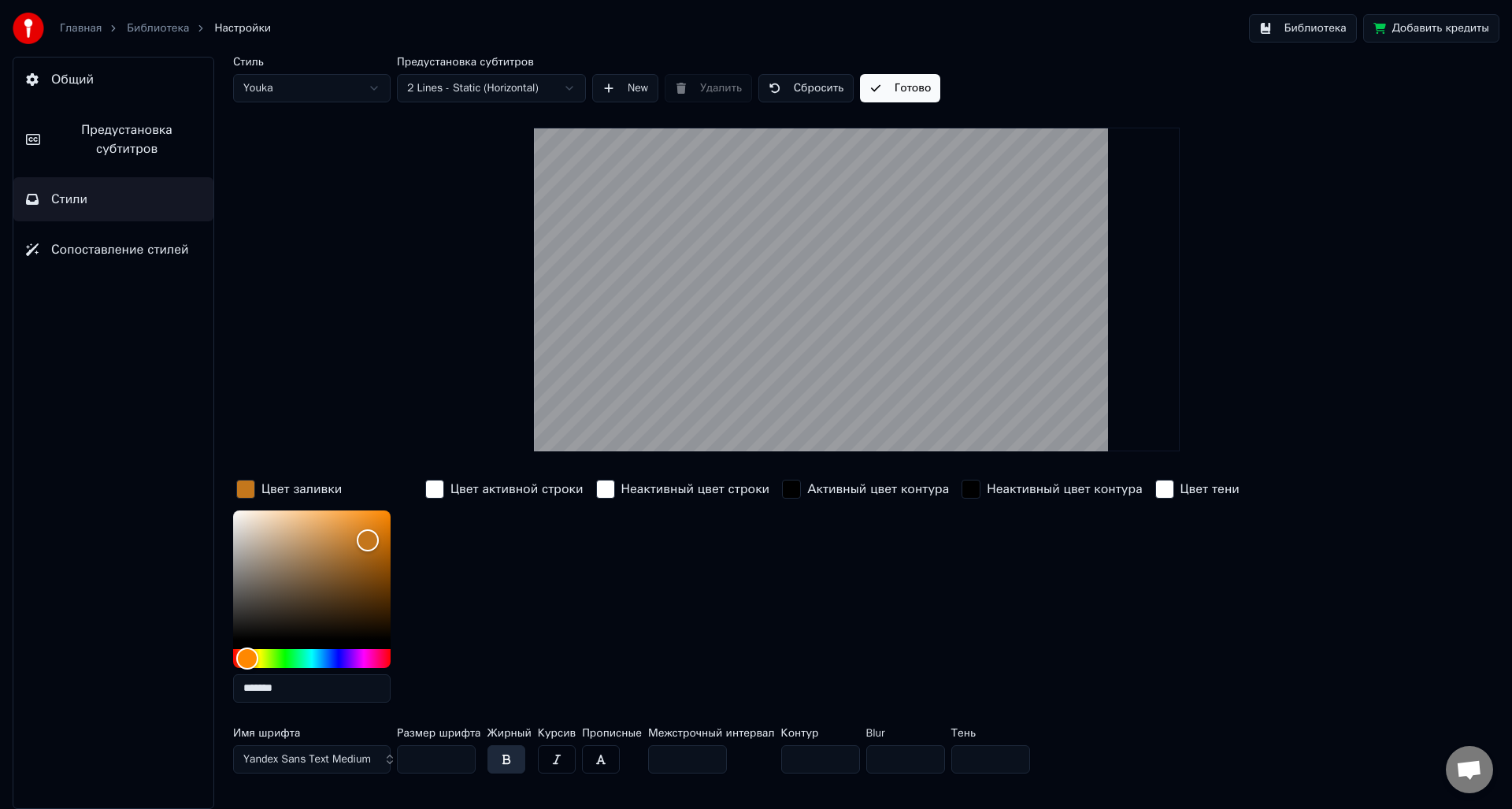 click on "Библиотека" at bounding box center (158, 28) 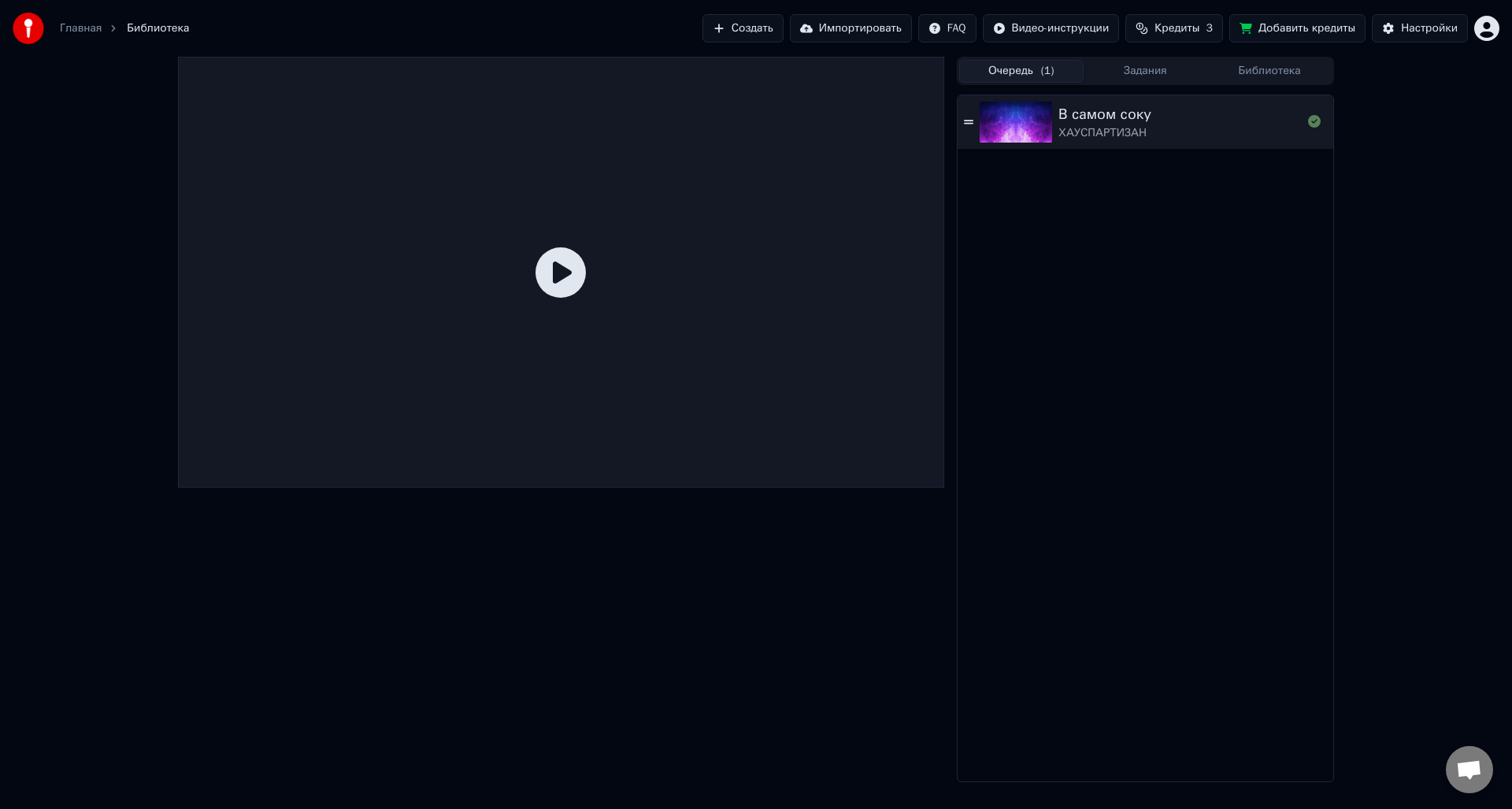 click at bounding box center (1016, 122) 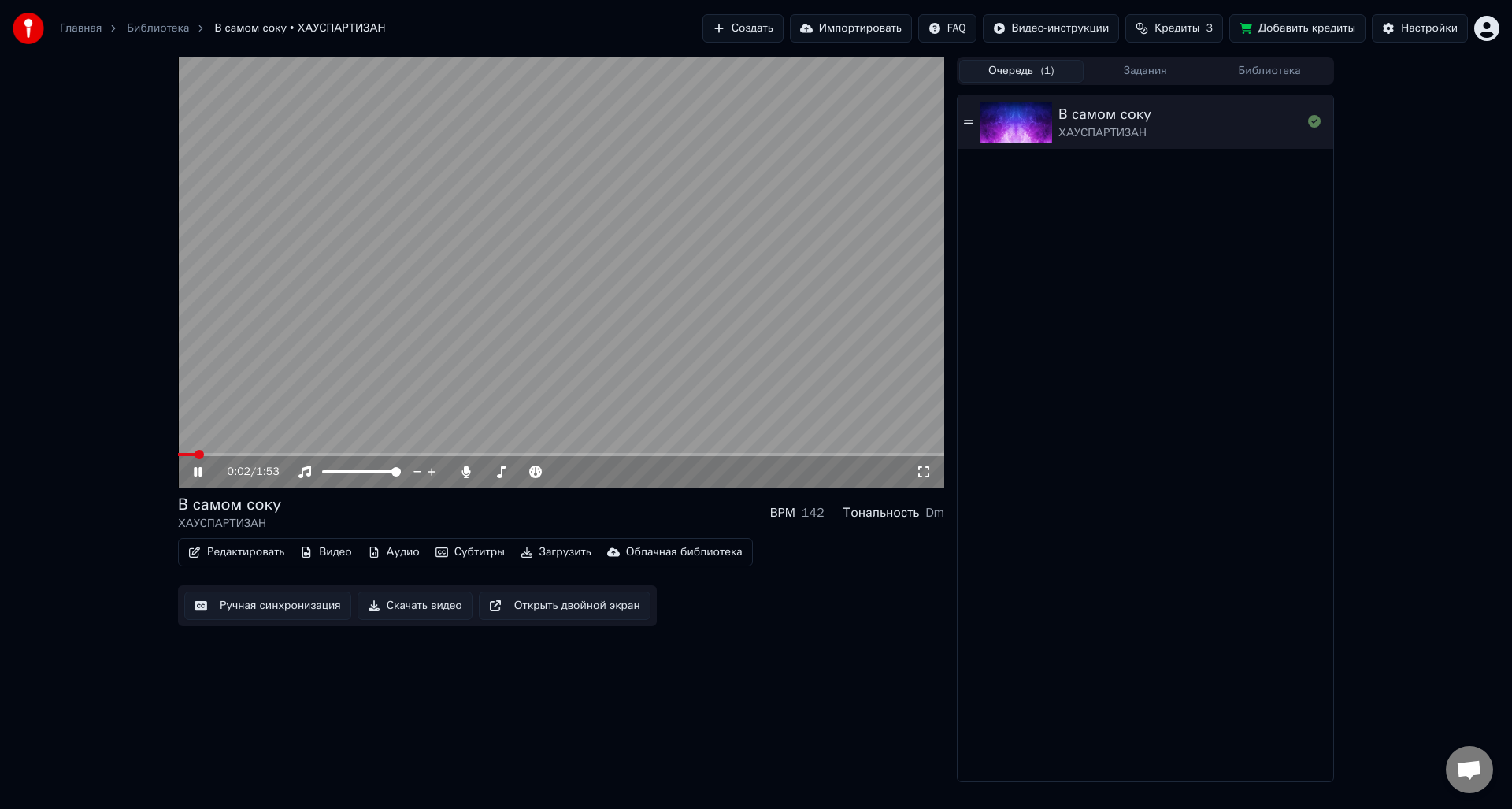 click on "Аудио" at bounding box center (394, 552) 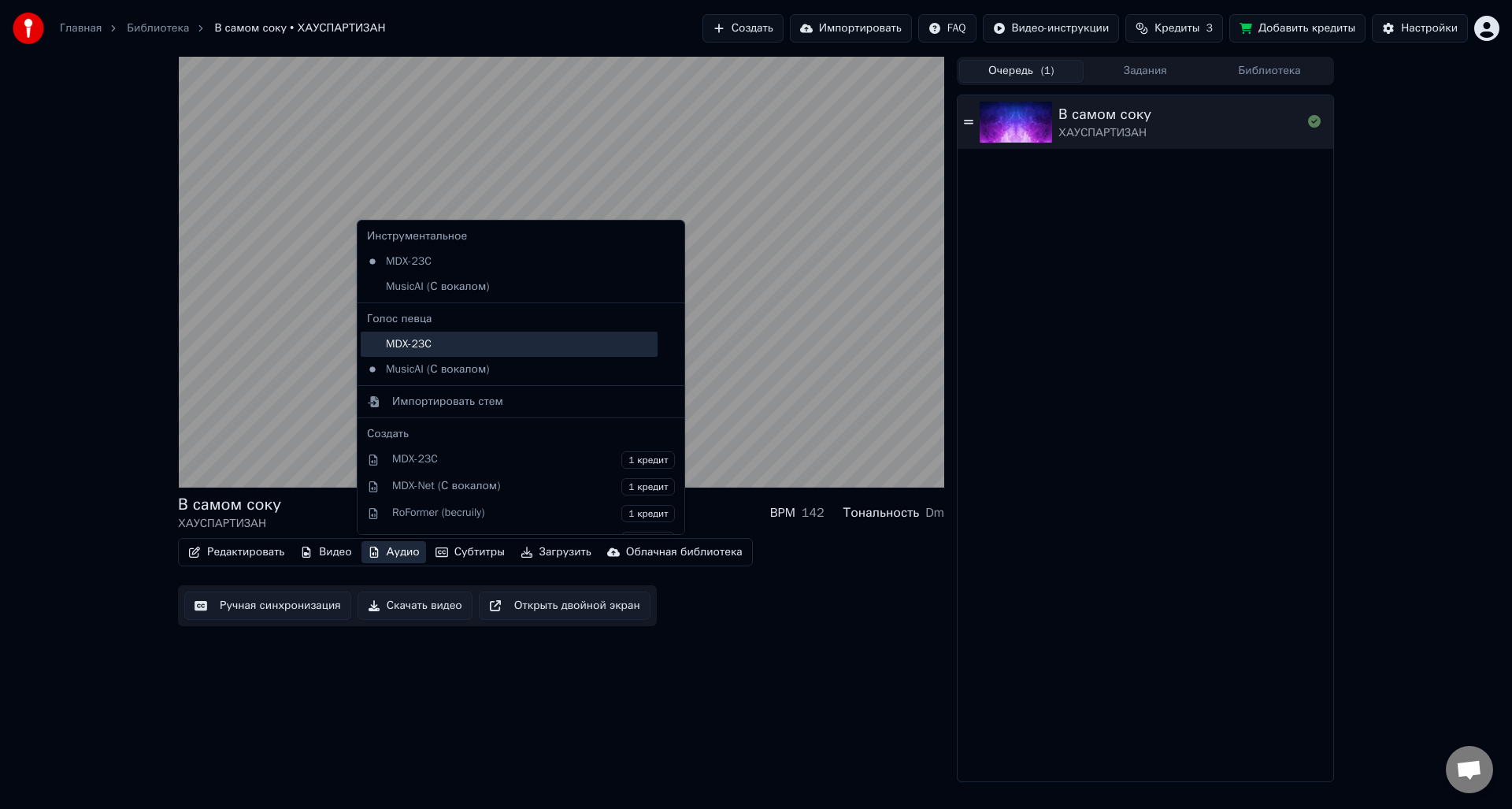 click on "MDX-23C" at bounding box center [509, 344] 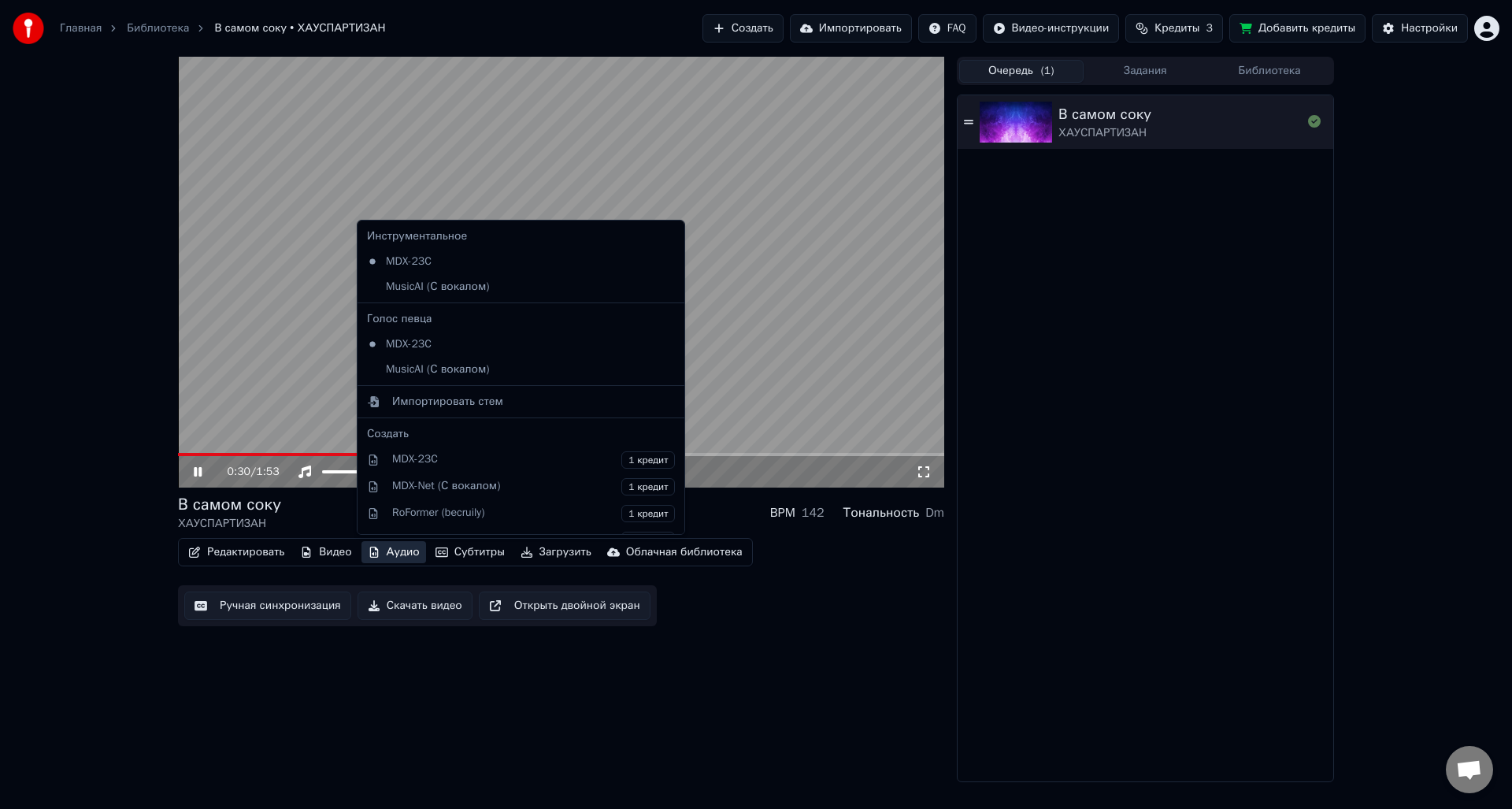 click on "Аудио" at bounding box center (394, 552) 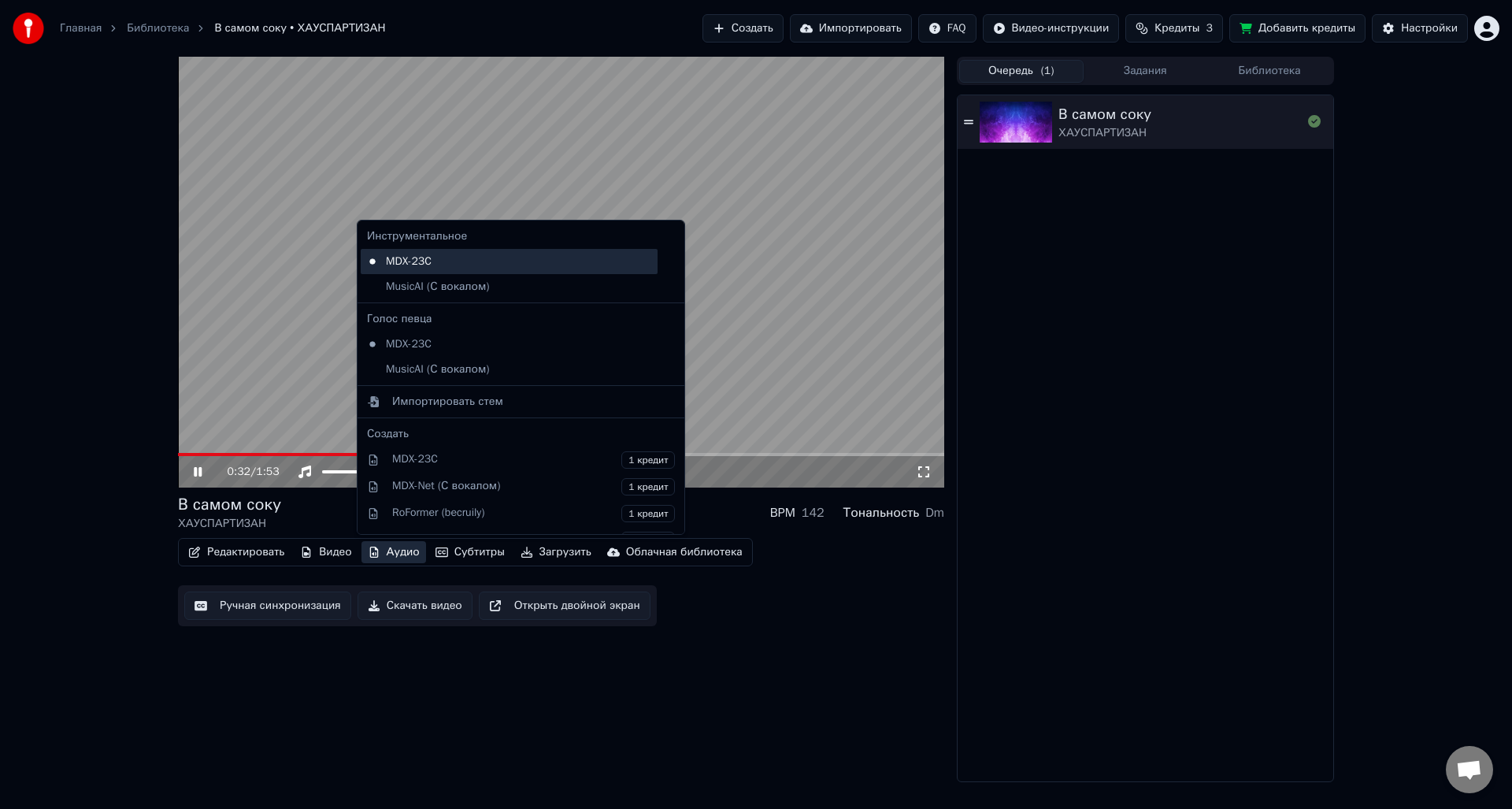 click on "MDX-23C" at bounding box center [509, 262] 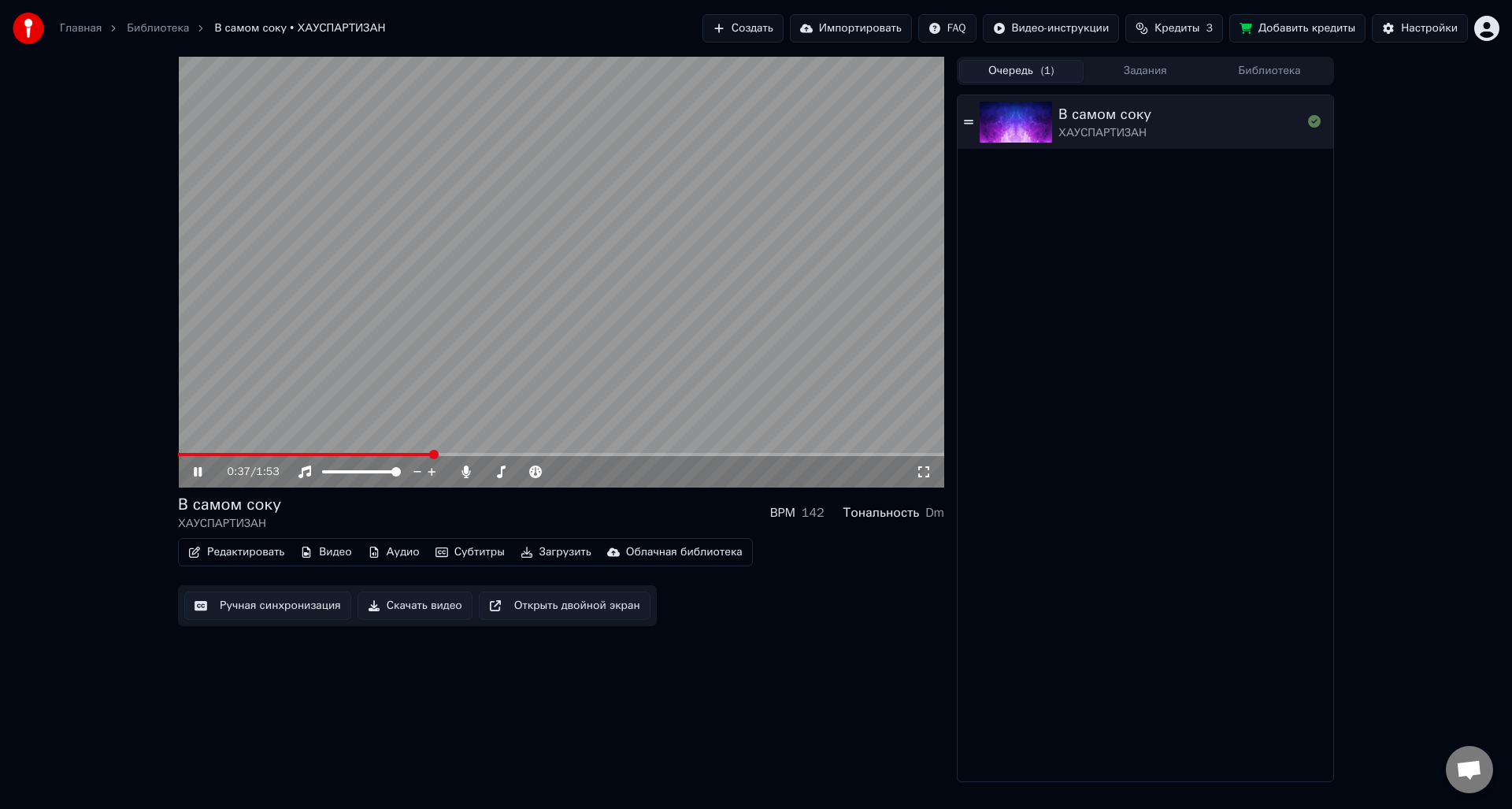 click on "Аудио" at bounding box center [394, 552] 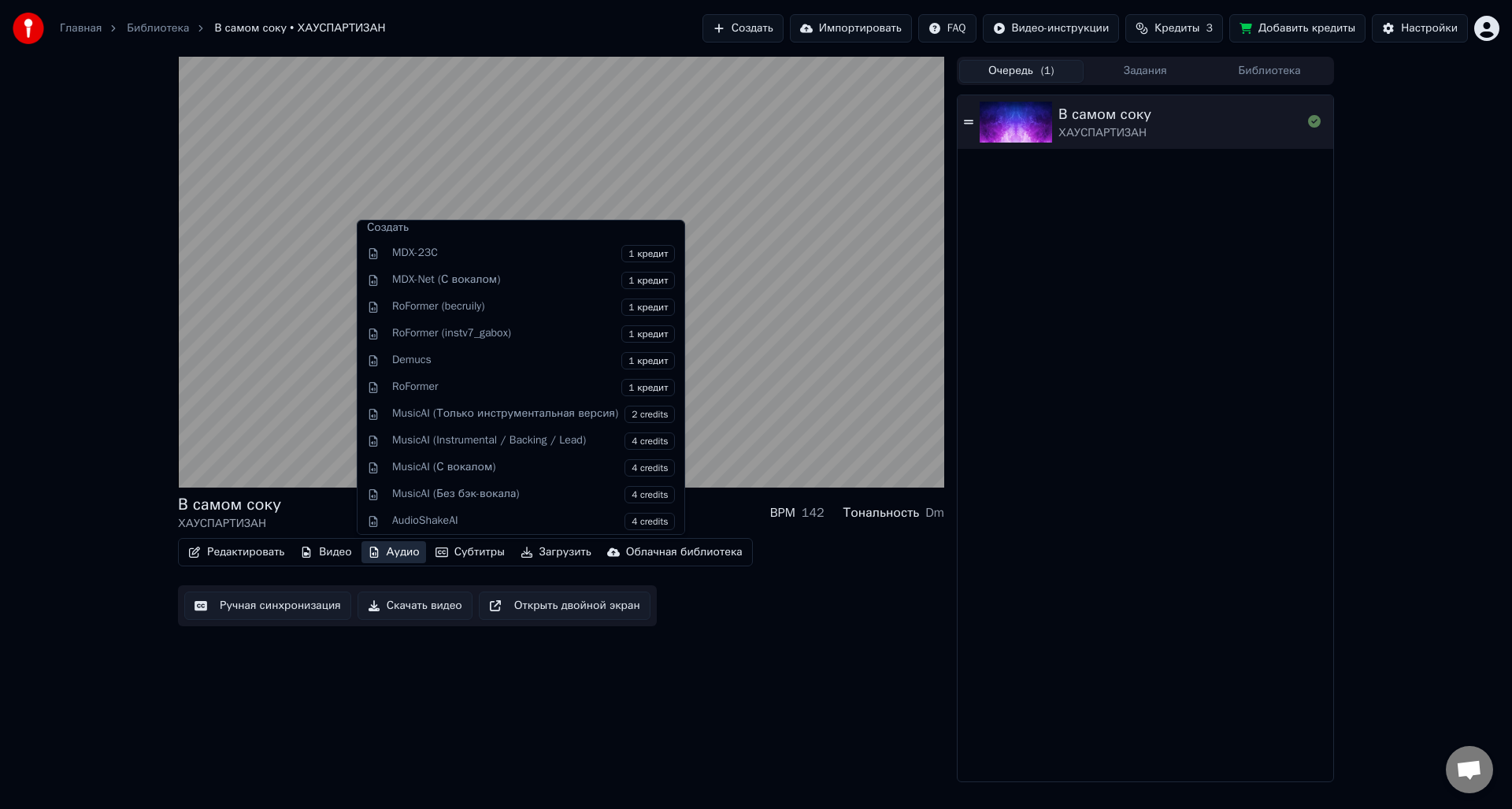 scroll, scrollTop: 210, scrollLeft: 0, axis: vertical 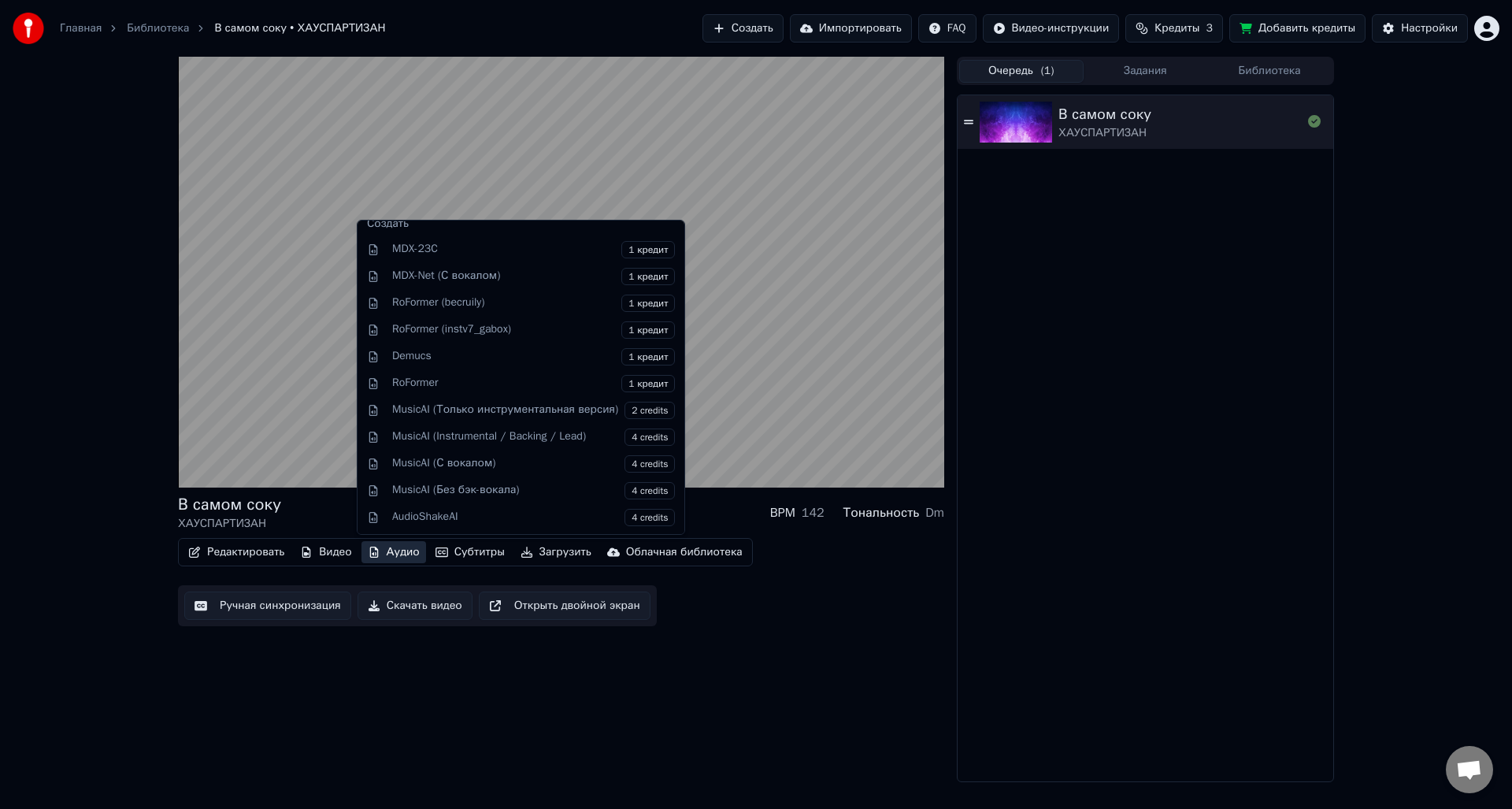 click on "В самом соку ХАУСПАРТИЗАН BPM 142 Тональность Dm" at bounding box center (561, 513) 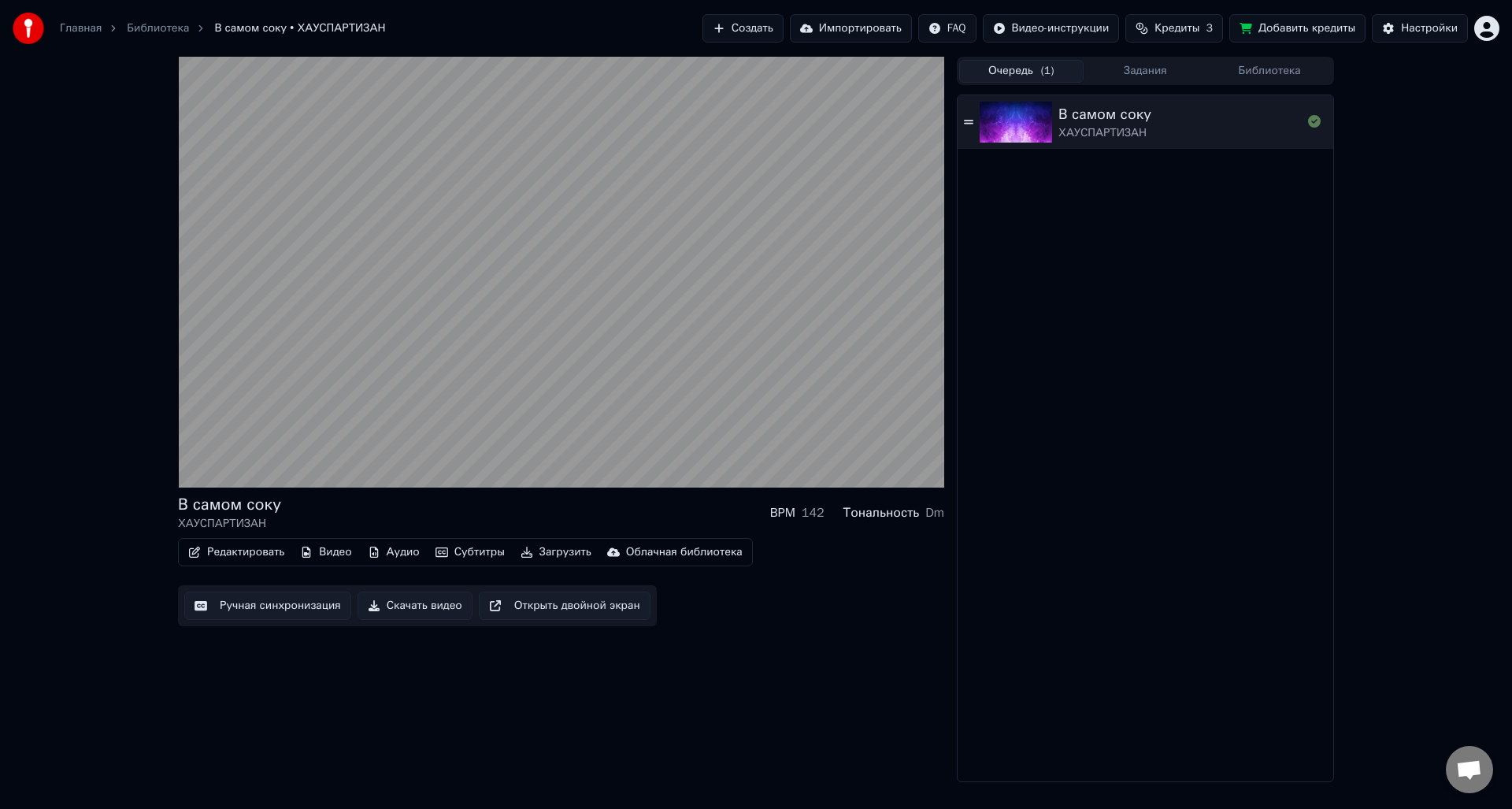 click on "Редактировать" at bounding box center (236, 552) 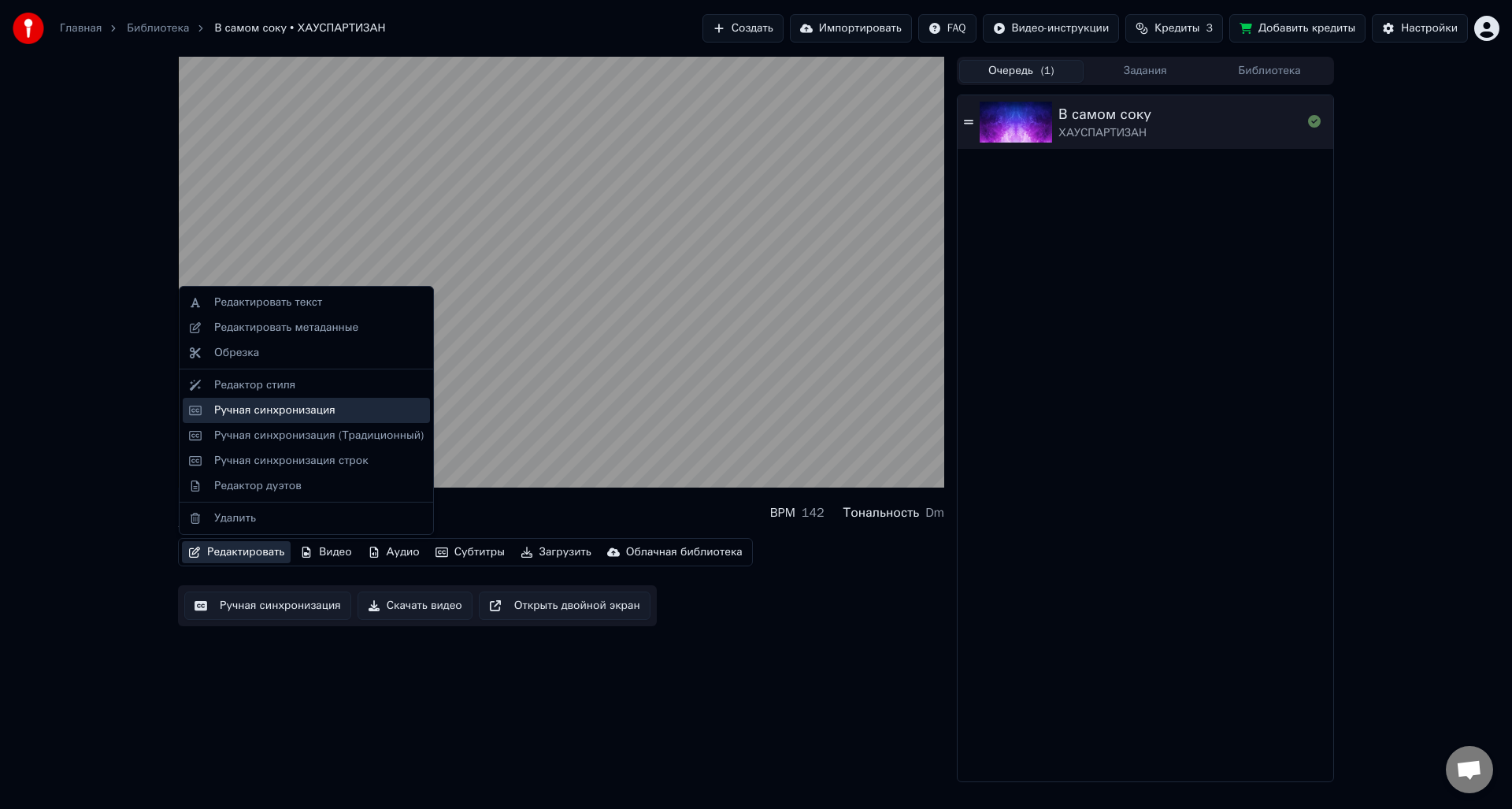 click on "Ручная синхронизация" at bounding box center [275, 410] 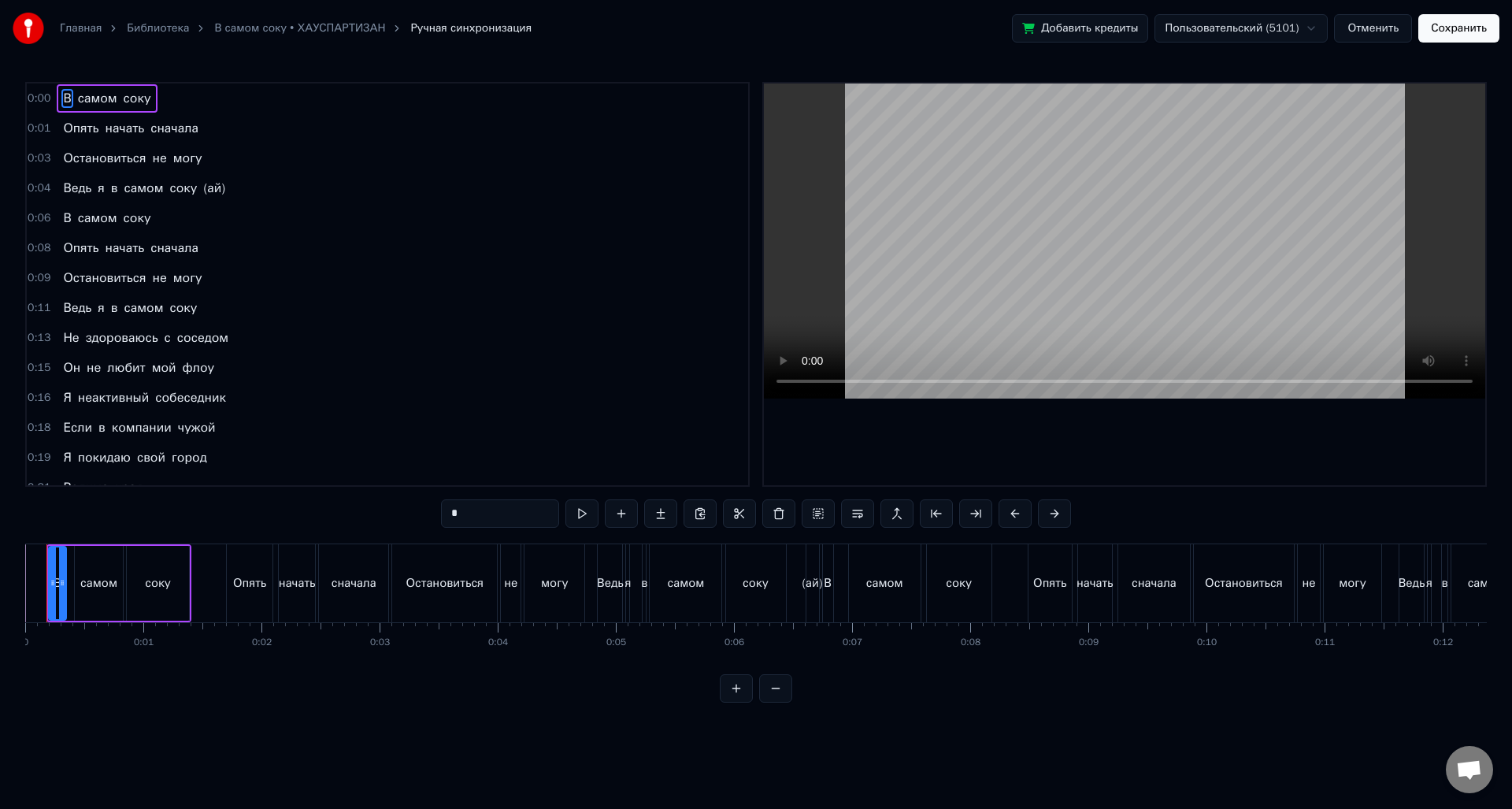 click on "В самом соку • ХАУСПАРТИЗАН" at bounding box center [299, 28] 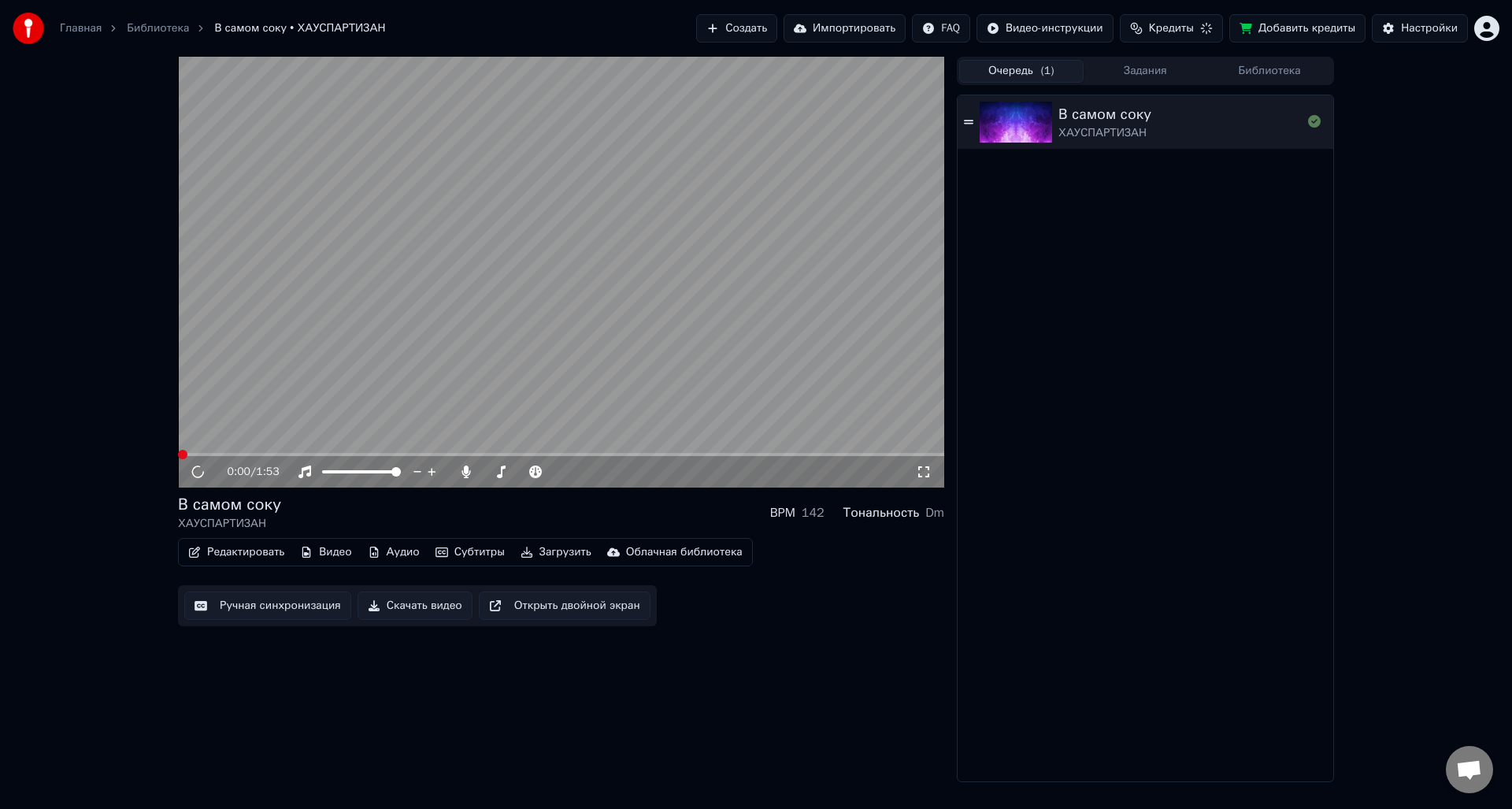 click on "Редактировать" at bounding box center [236, 552] 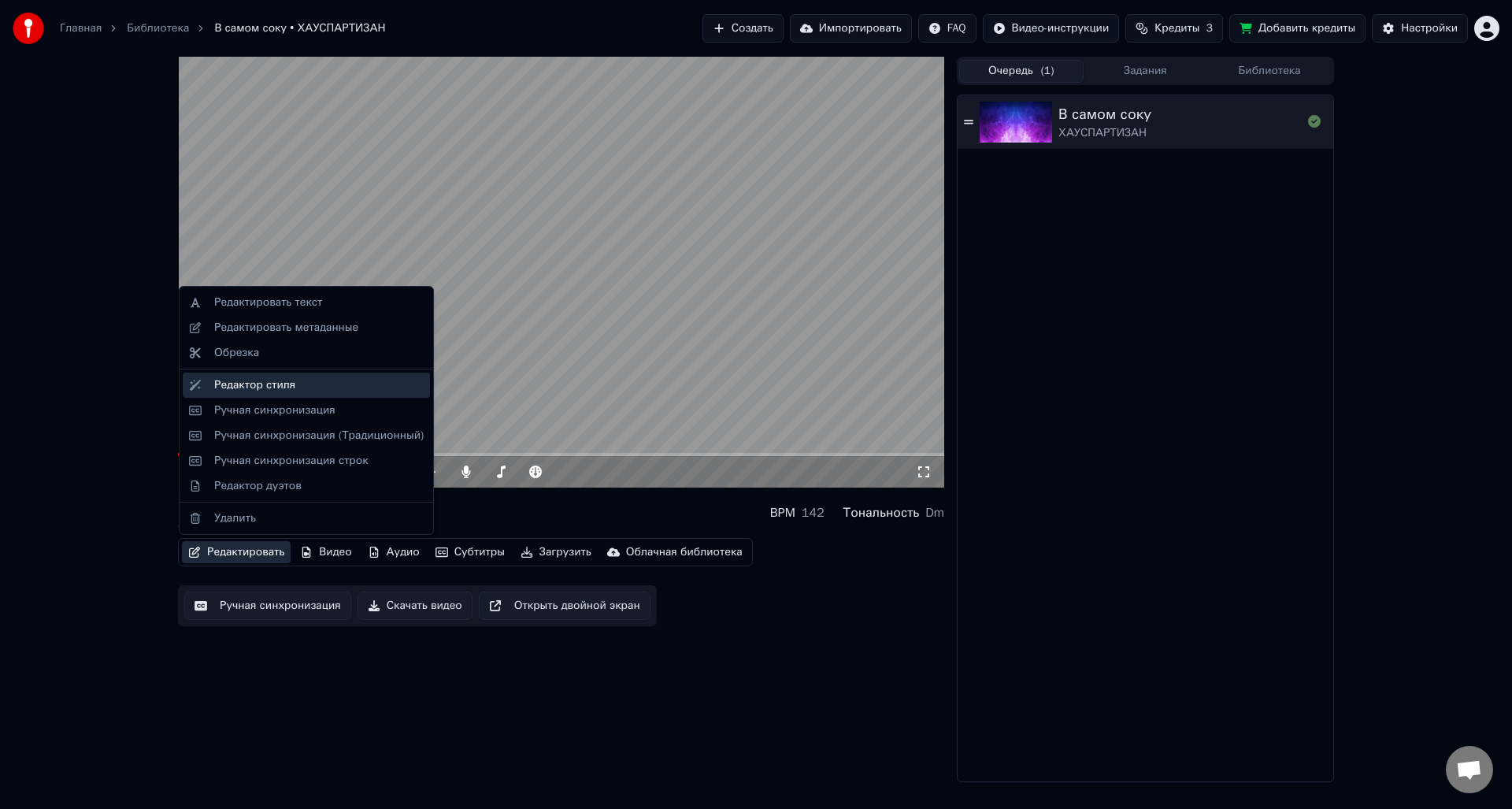 click on "Редактор стиля" at bounding box center [254, 385] 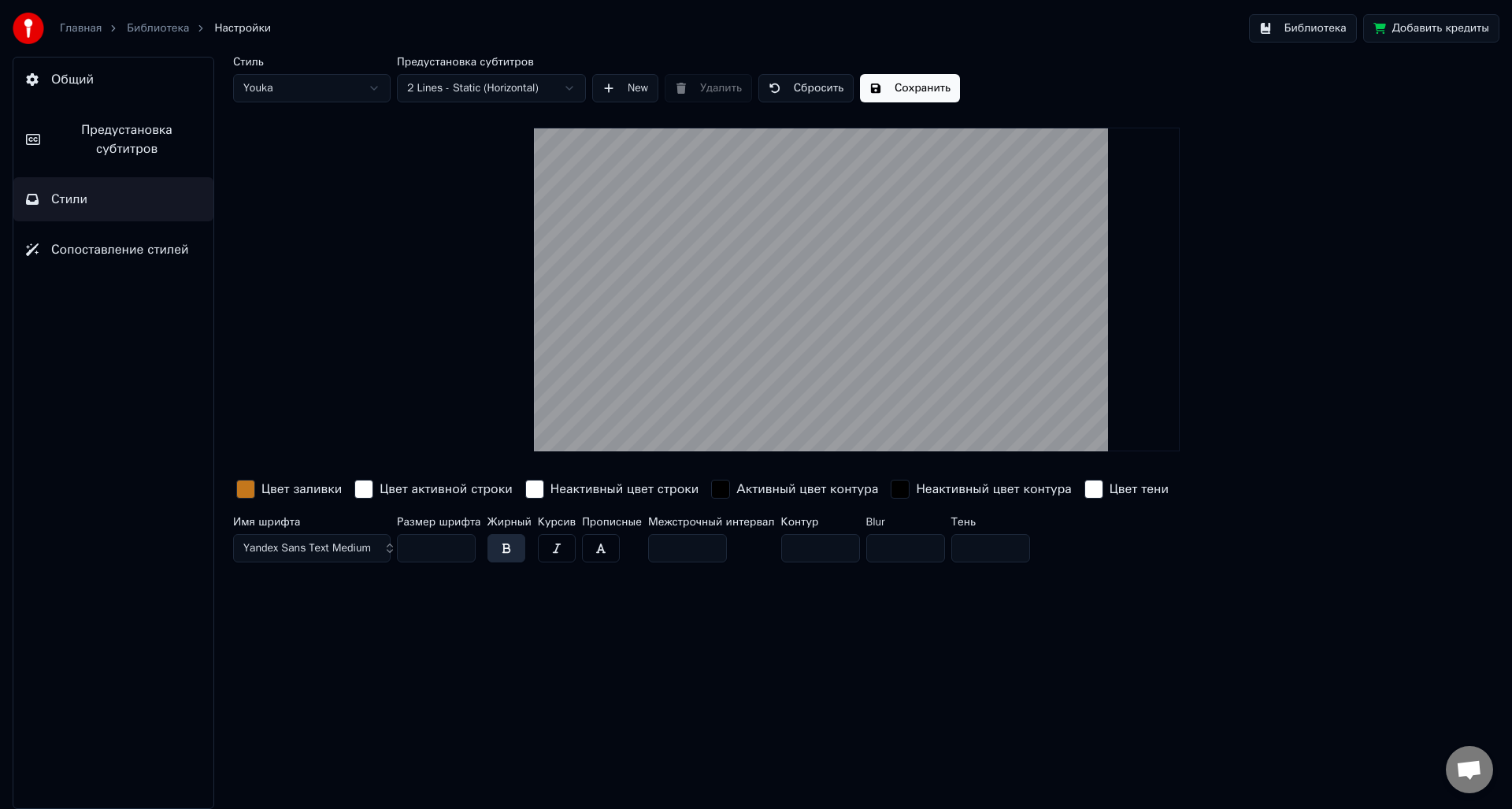 click on "Предустановка субтитров" at bounding box center (127, 139) 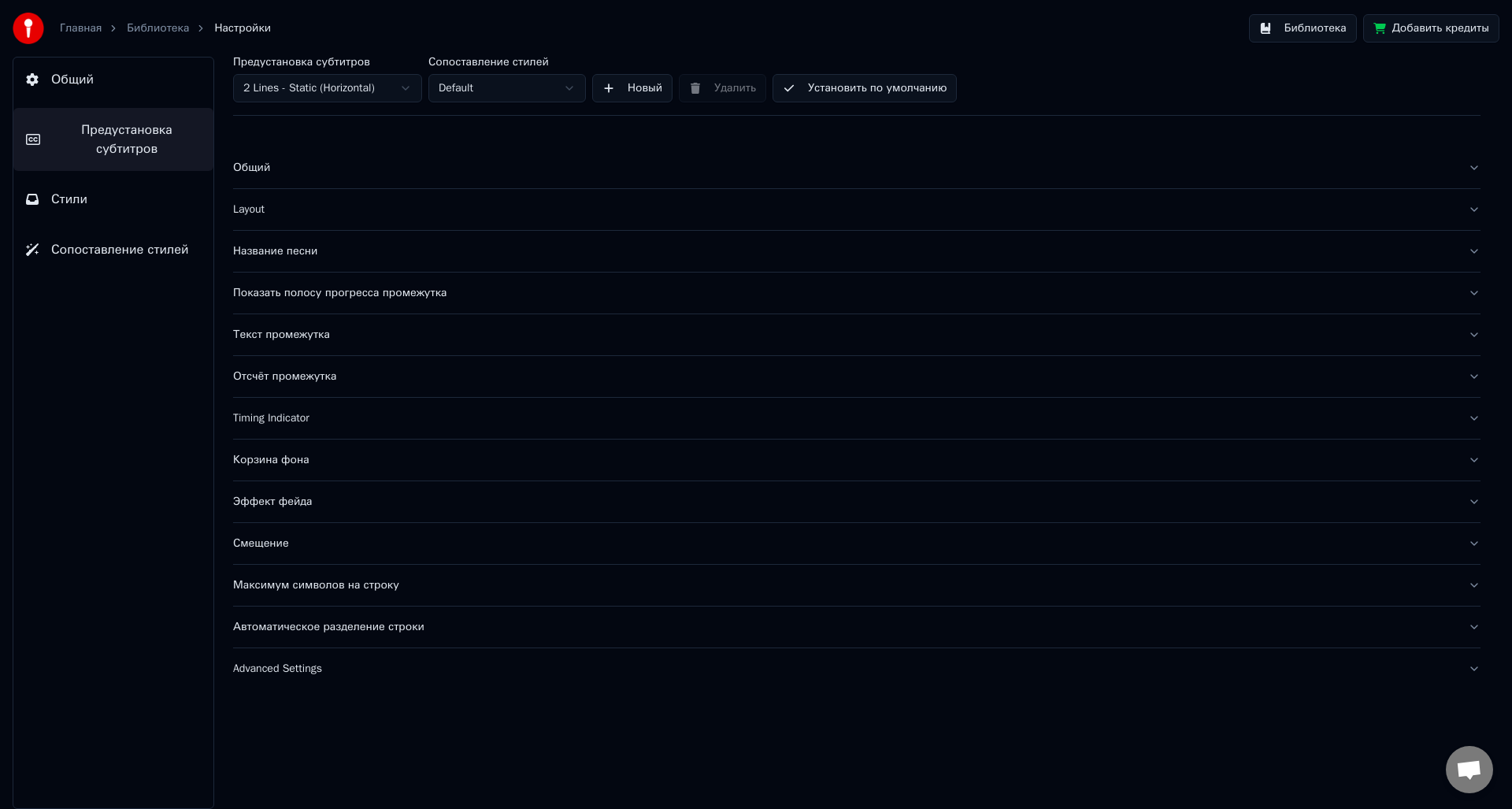 click on "Отсчёт промежутка" at bounding box center (857, 377) 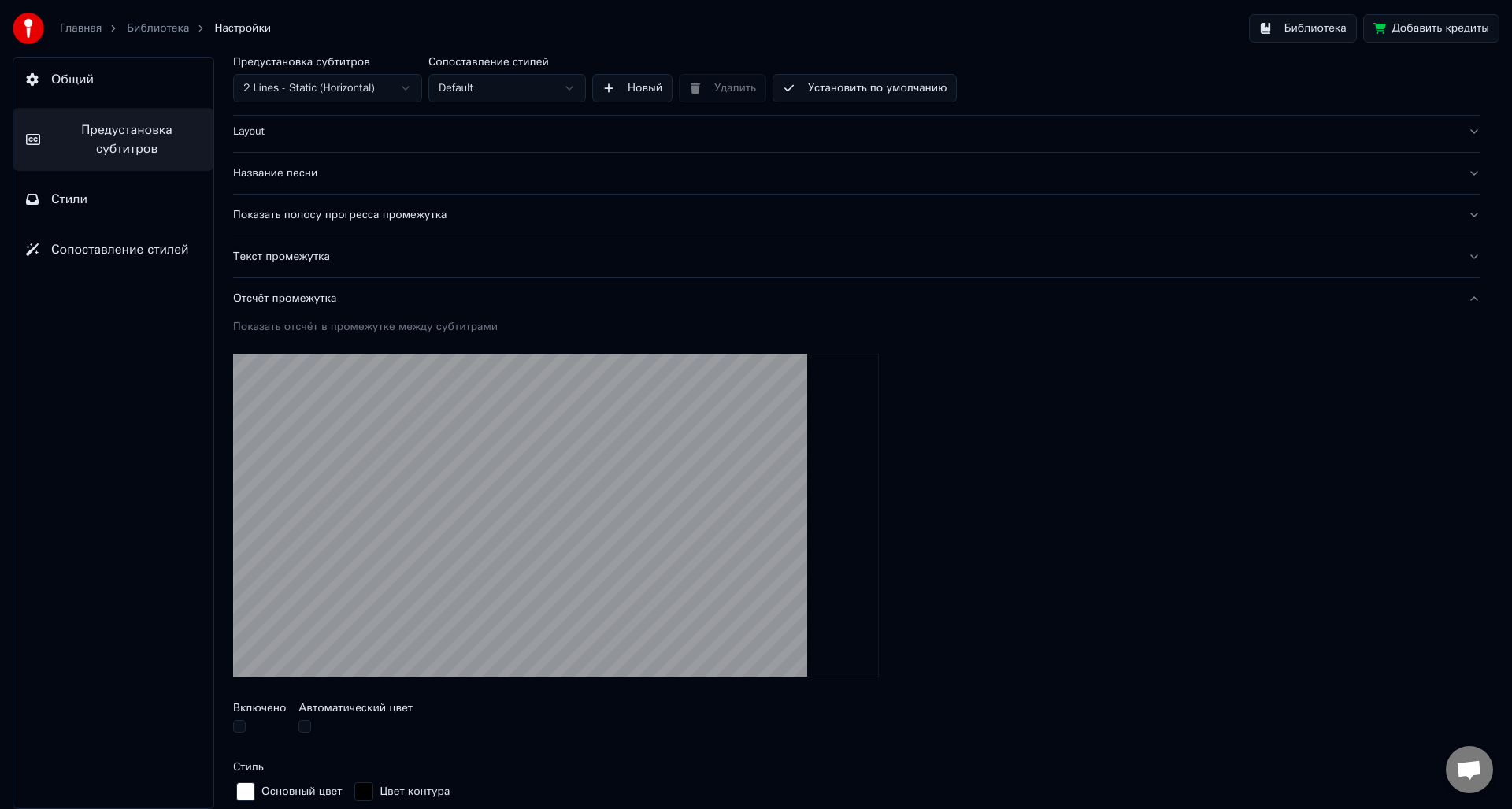 scroll, scrollTop: 79, scrollLeft: 0, axis: vertical 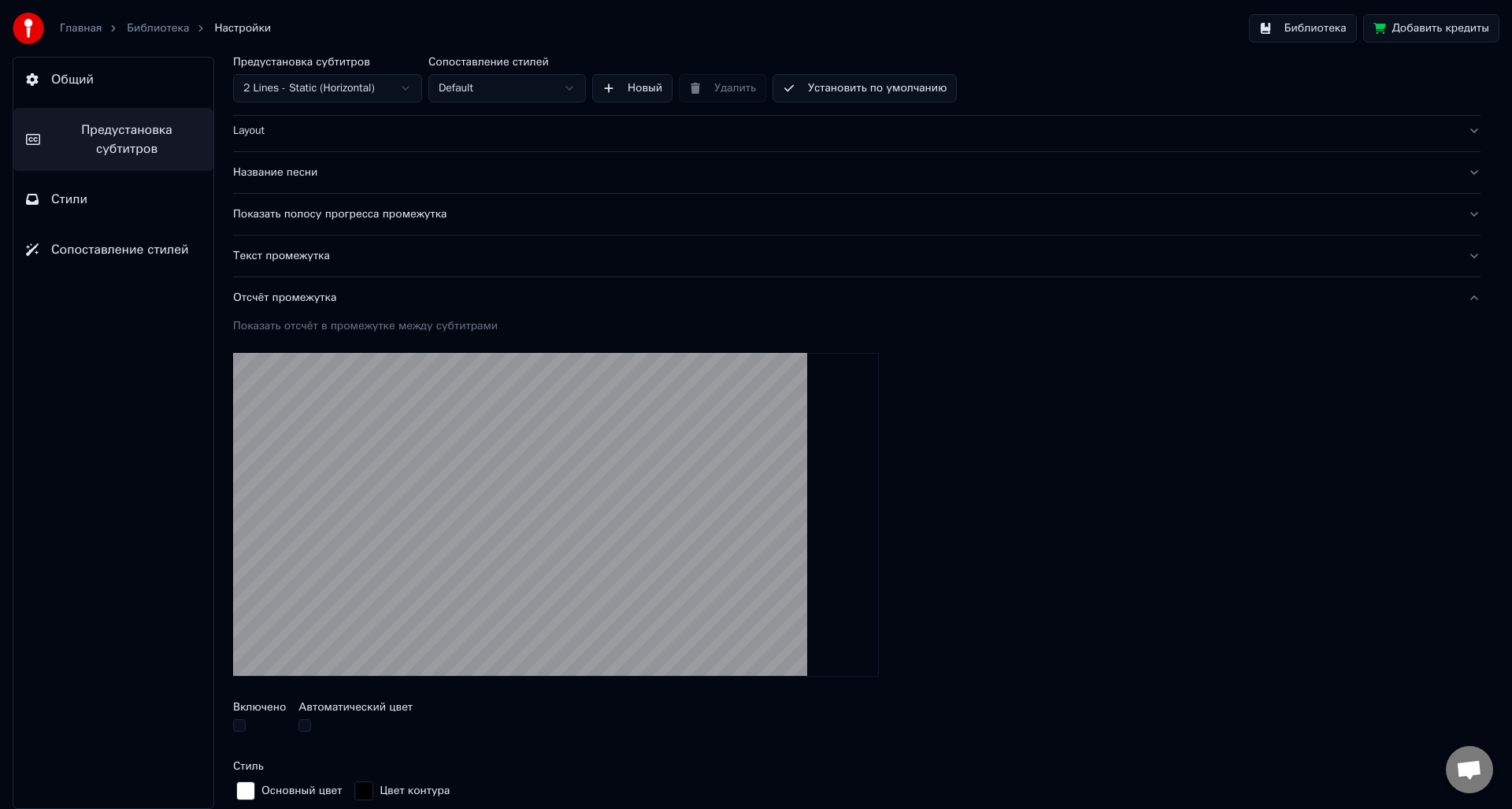 click on "Отсчёт промежутка" at bounding box center [844, 298] 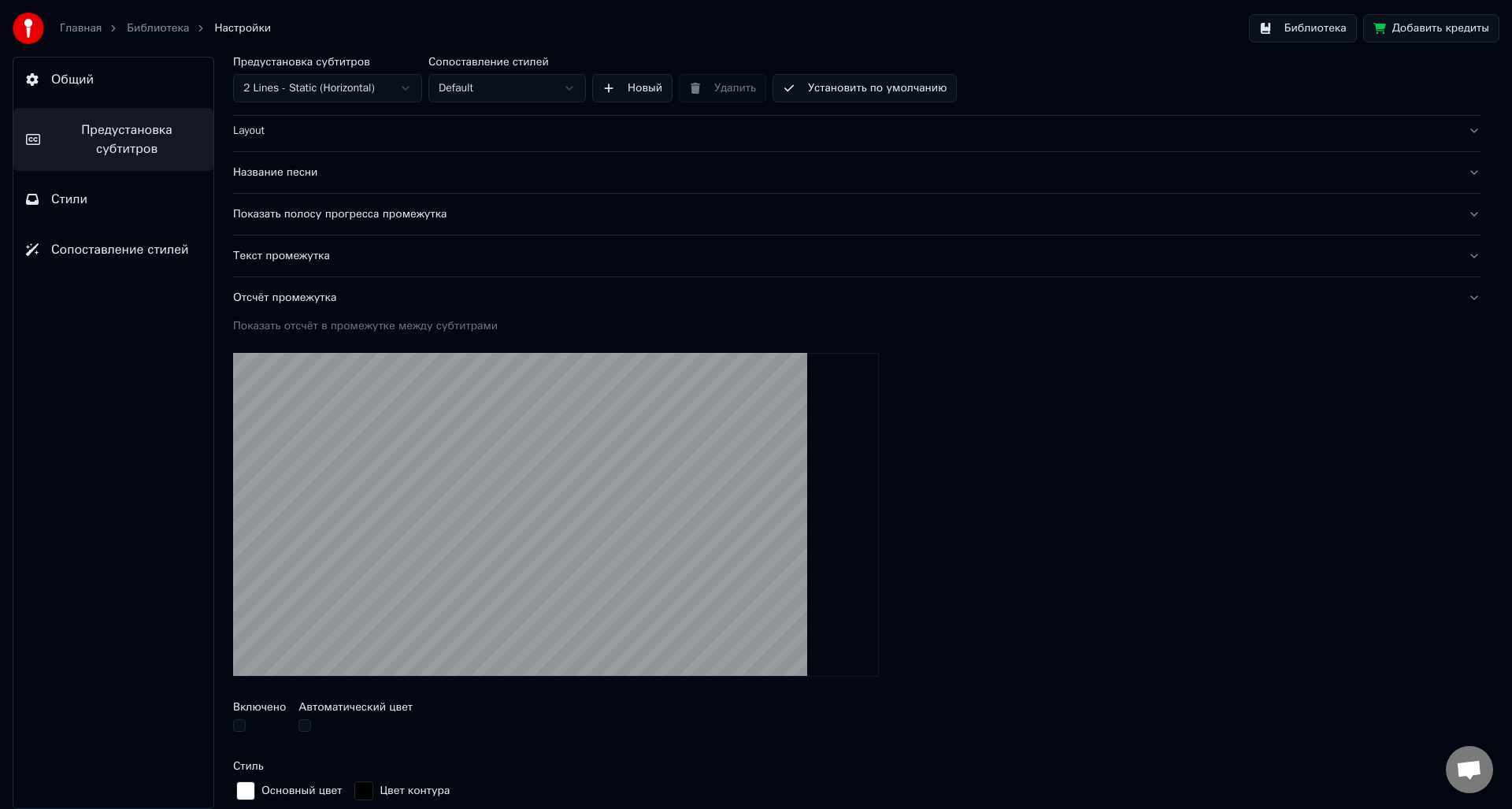 scroll, scrollTop: 0, scrollLeft: 0, axis: both 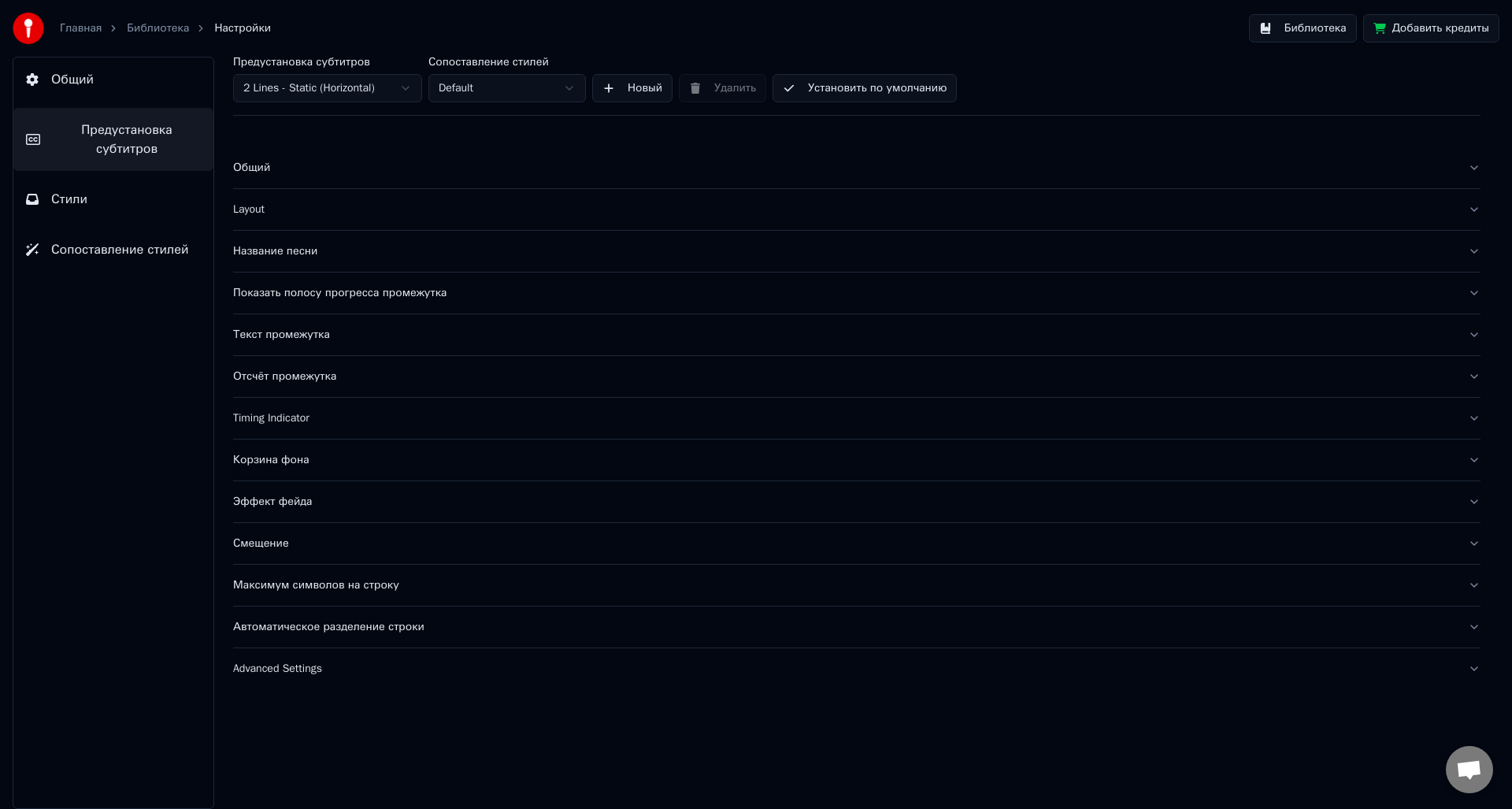 click on "Отсчёт промежутка" at bounding box center [844, 377] 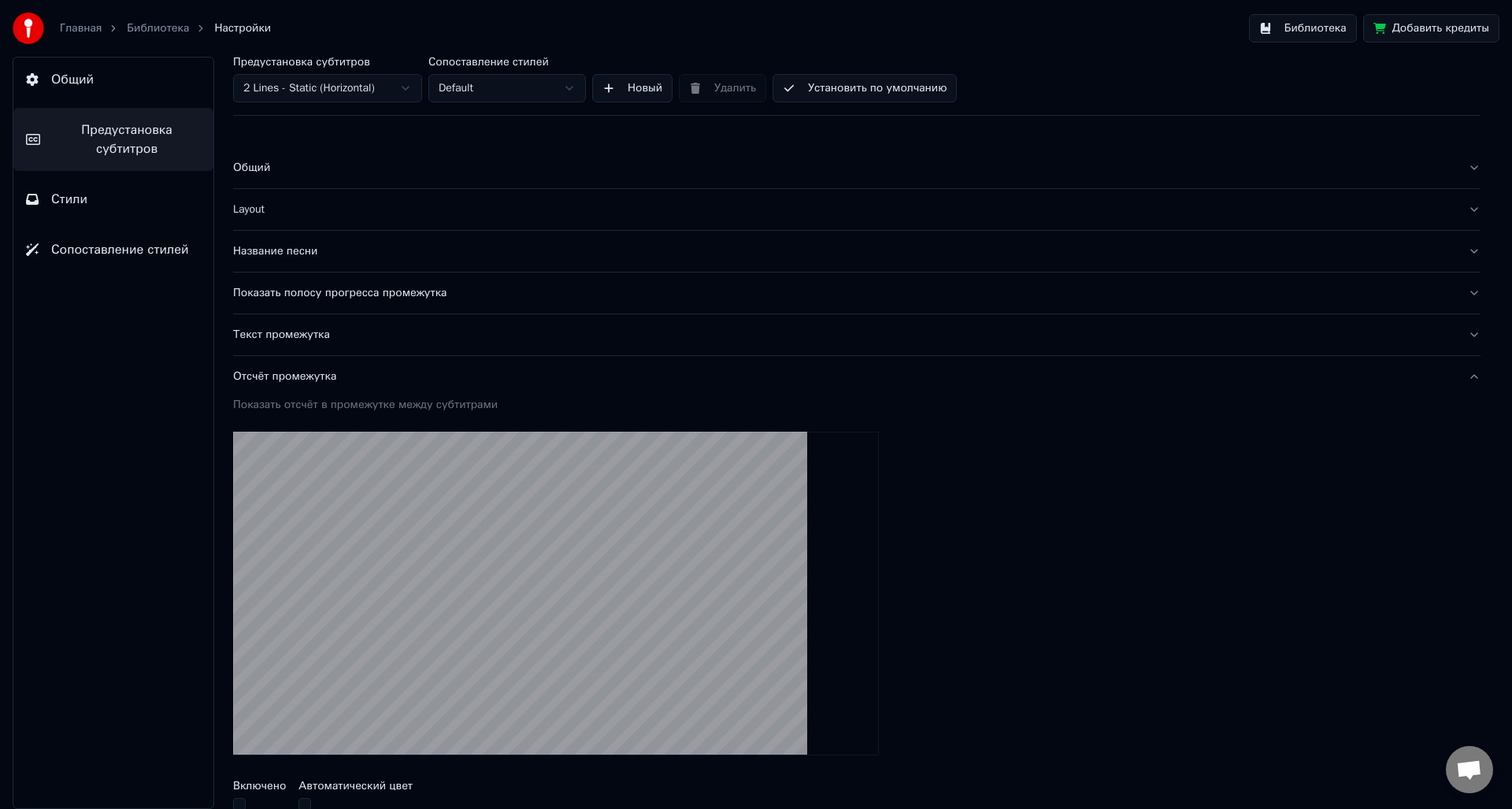 click on "Отсчёт промежутка" at bounding box center [844, 377] 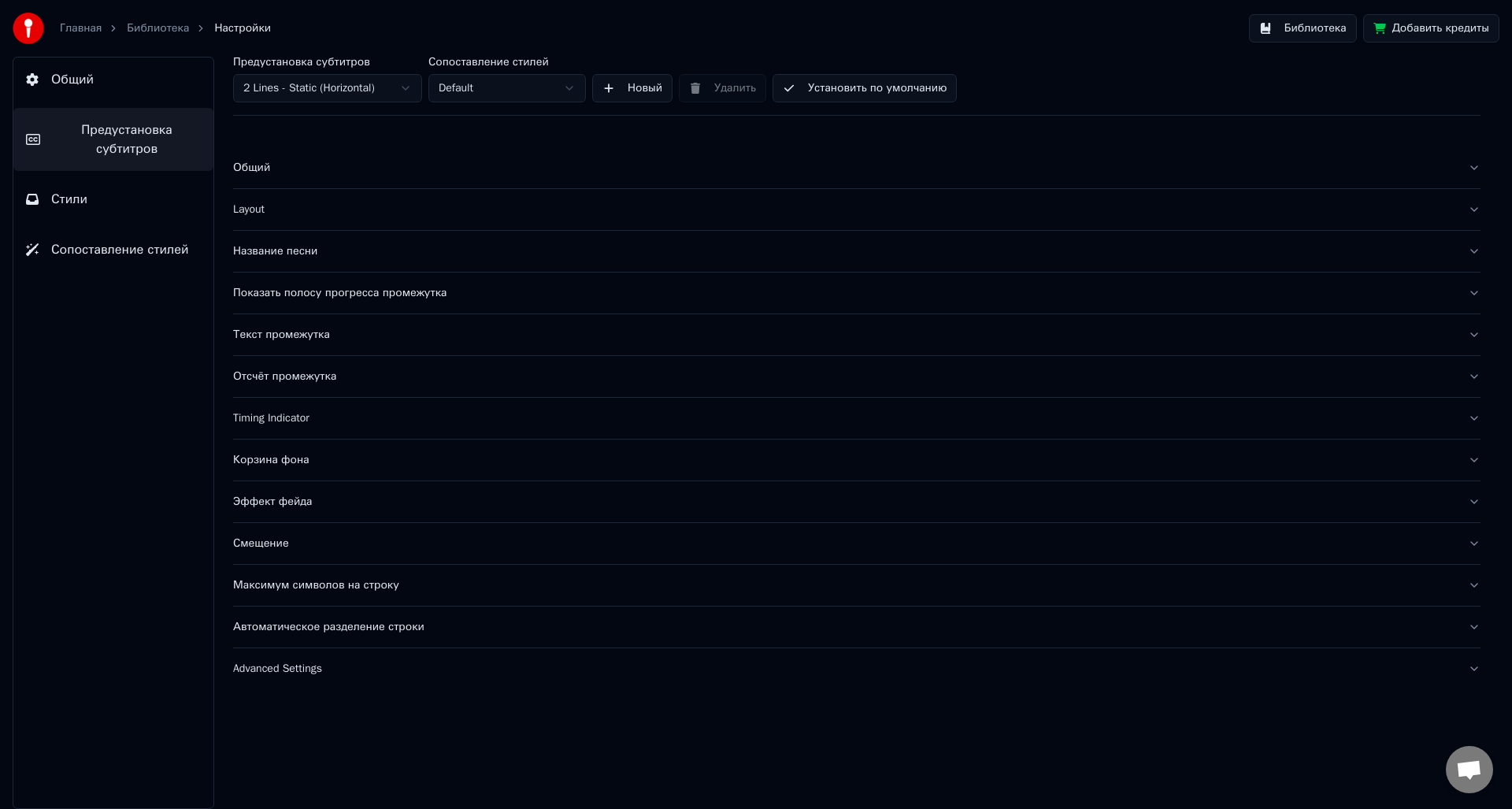 click on "Timing Indicator" at bounding box center [844, 418] 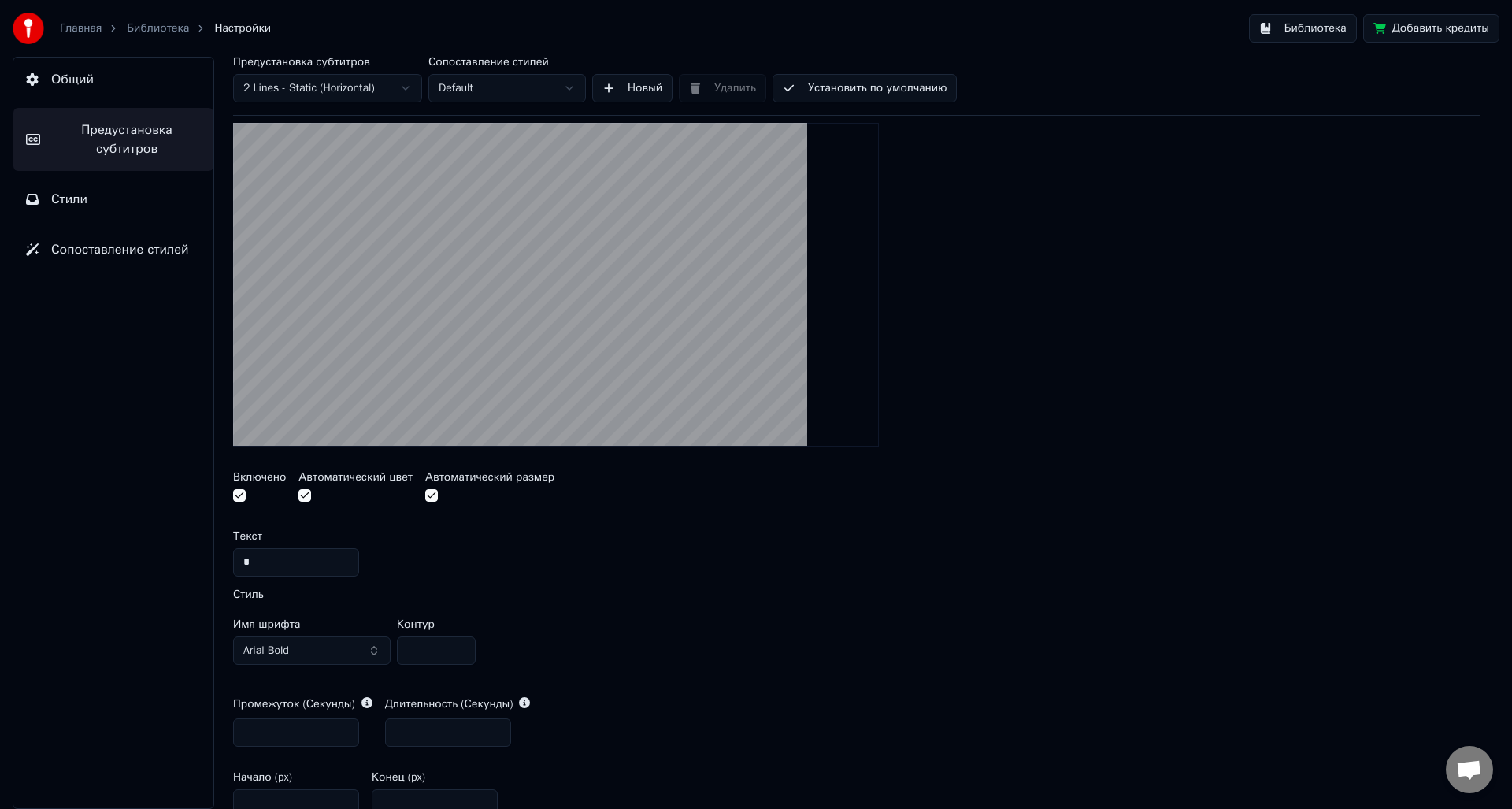 scroll, scrollTop: 394, scrollLeft: 0, axis: vertical 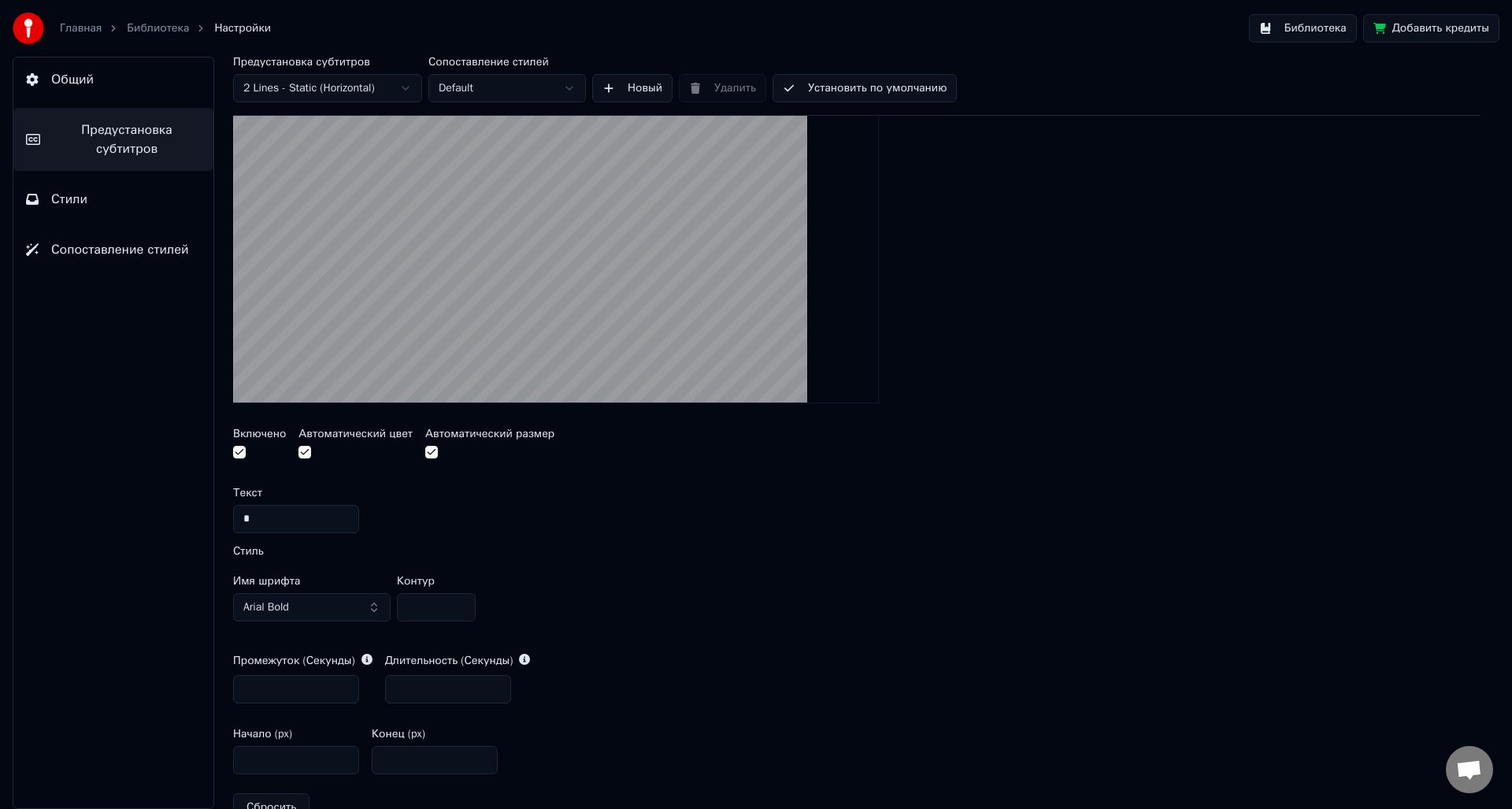 click on "*" at bounding box center (436, 607) 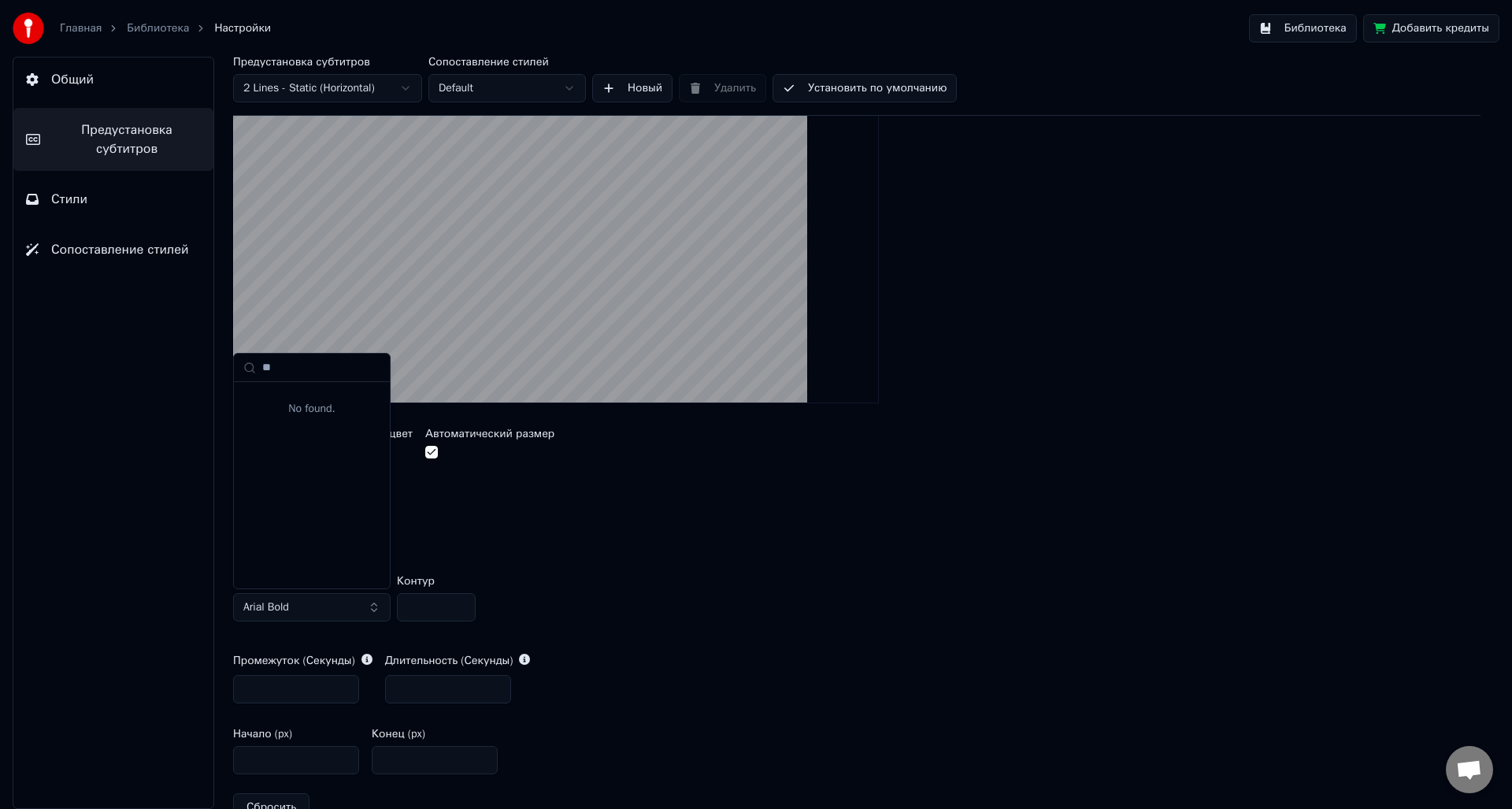 type on "*" 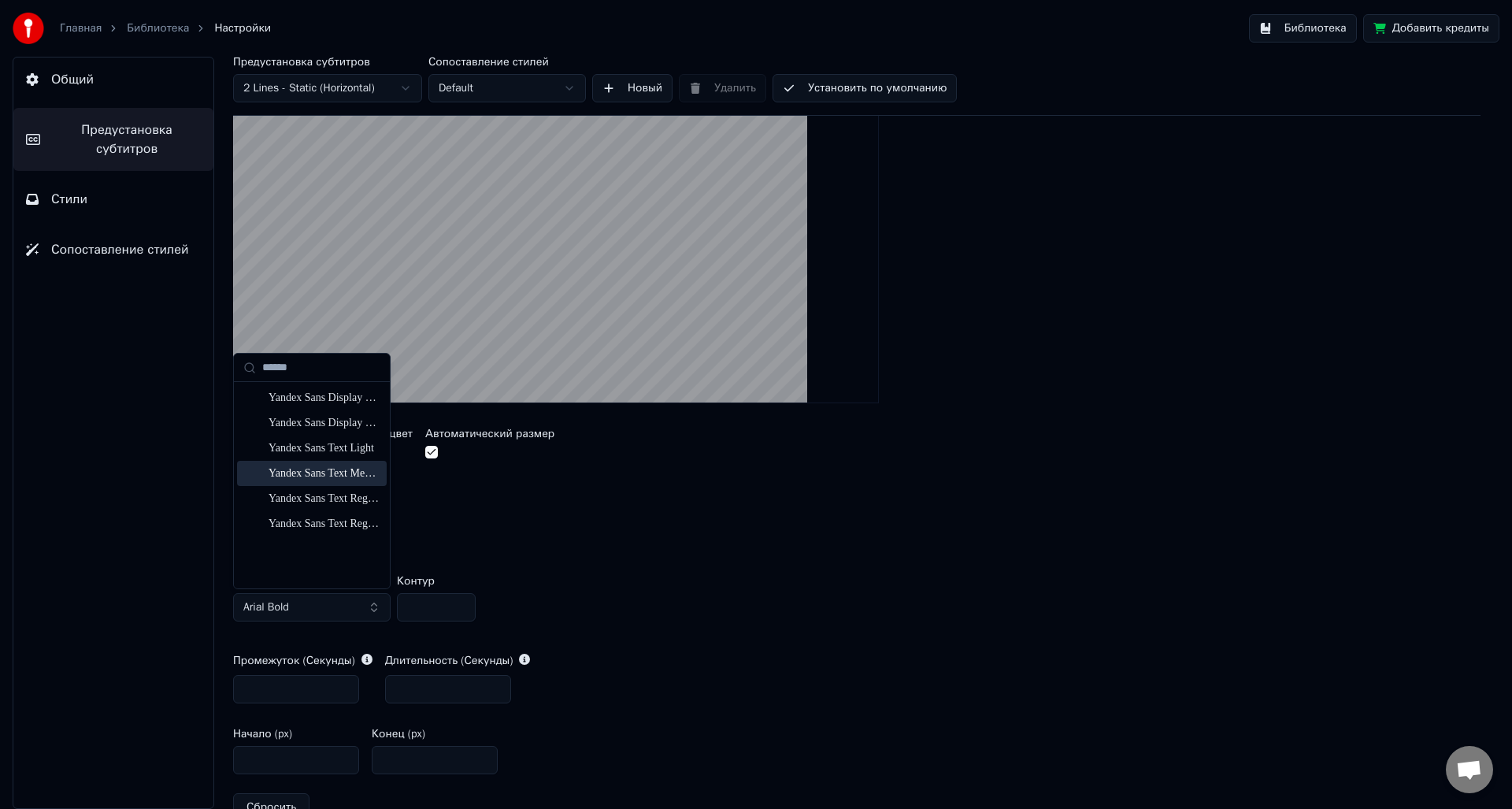 type on "******" 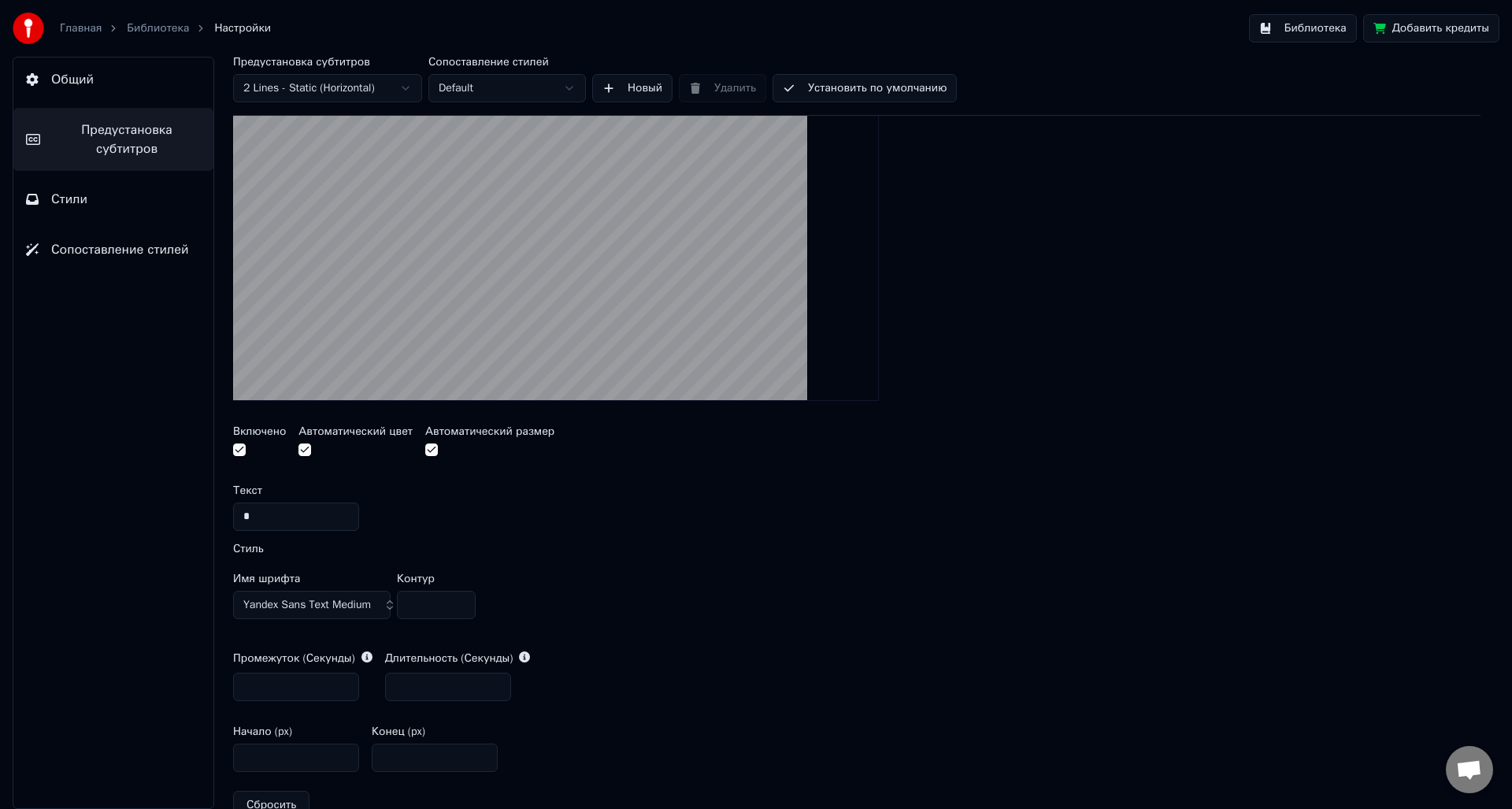 scroll, scrollTop: 394, scrollLeft: 0, axis: vertical 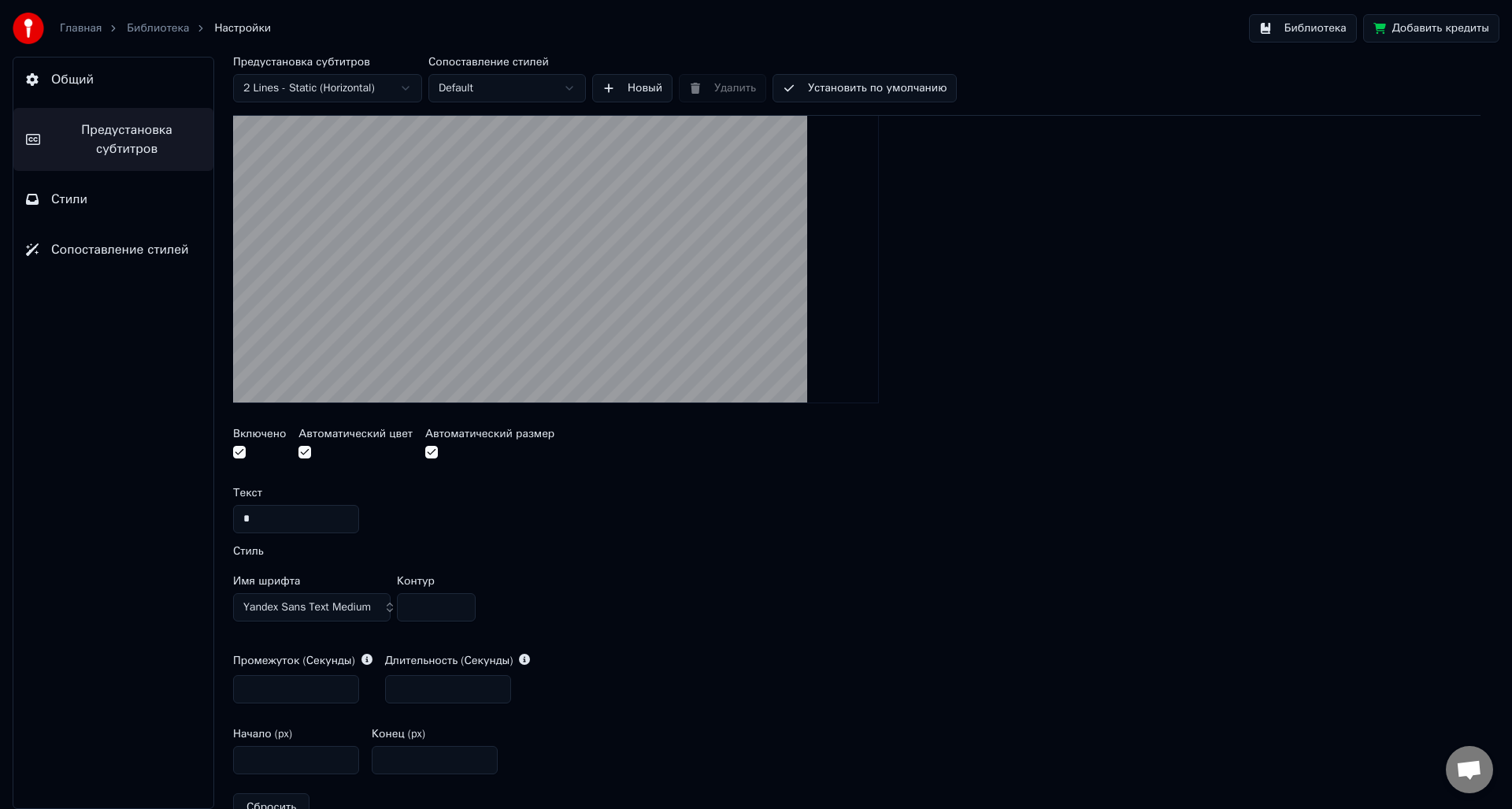 click on "Библиотека" at bounding box center [158, 28] 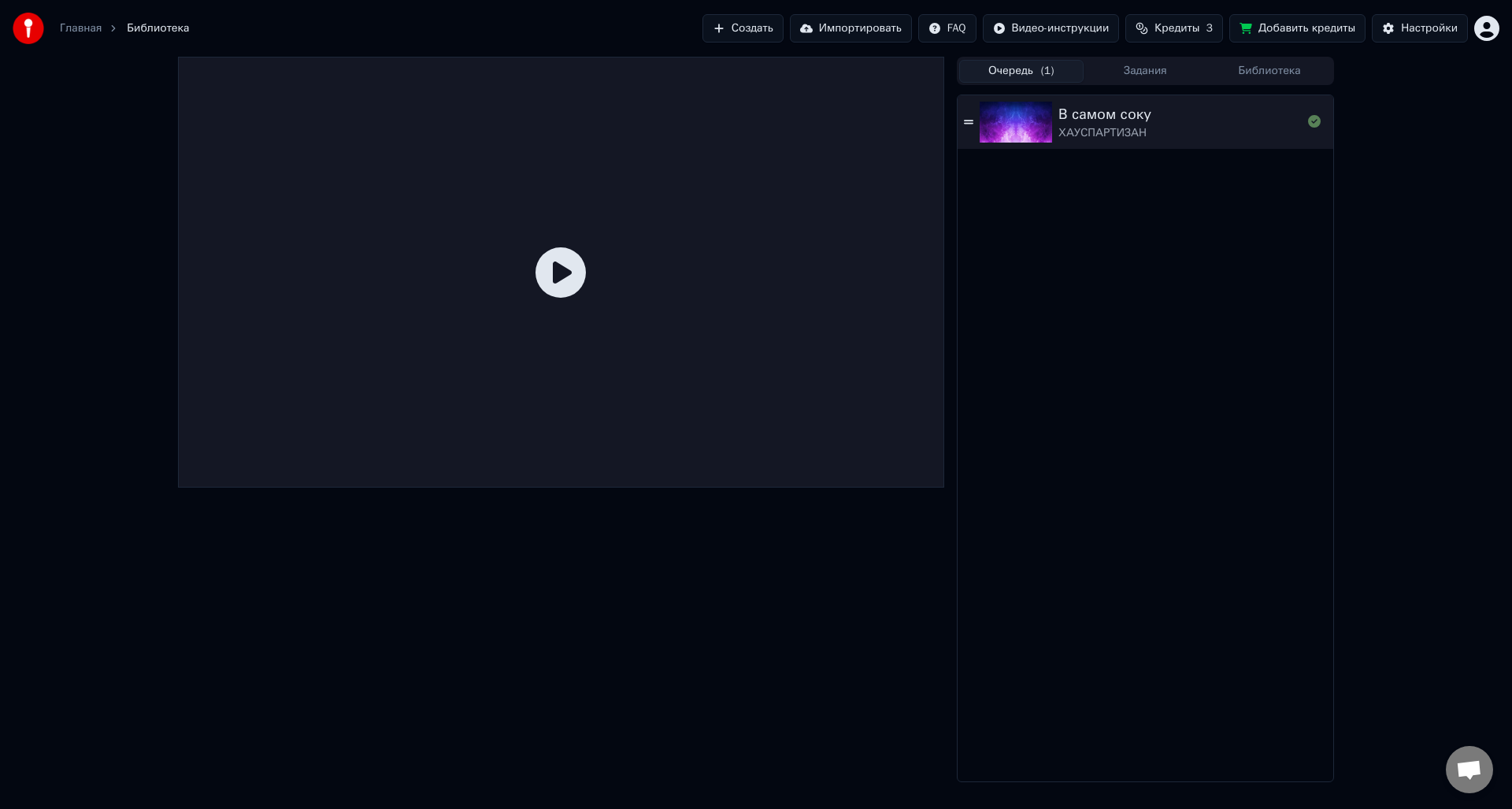 click 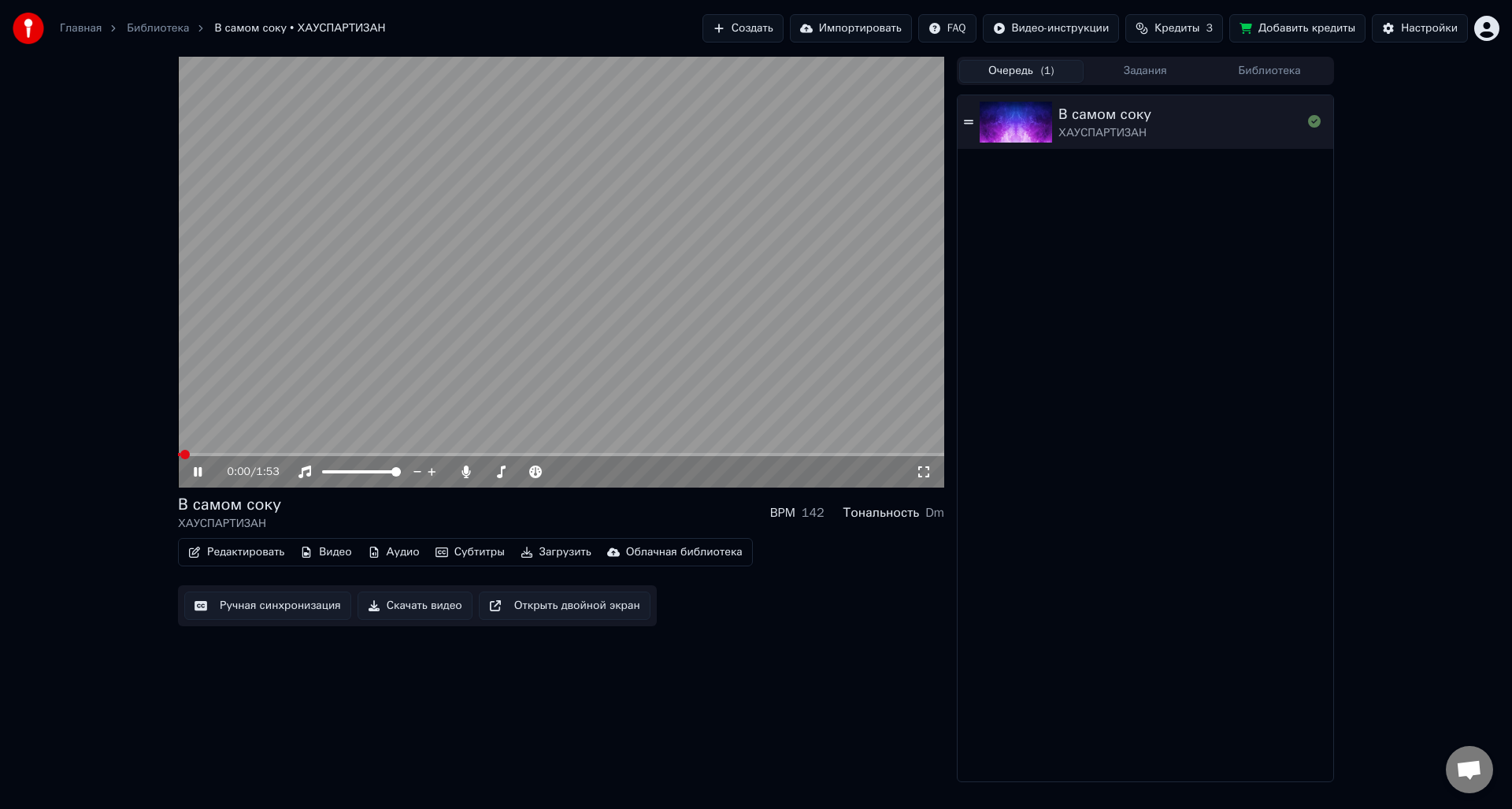 click at bounding box center (561, 272) 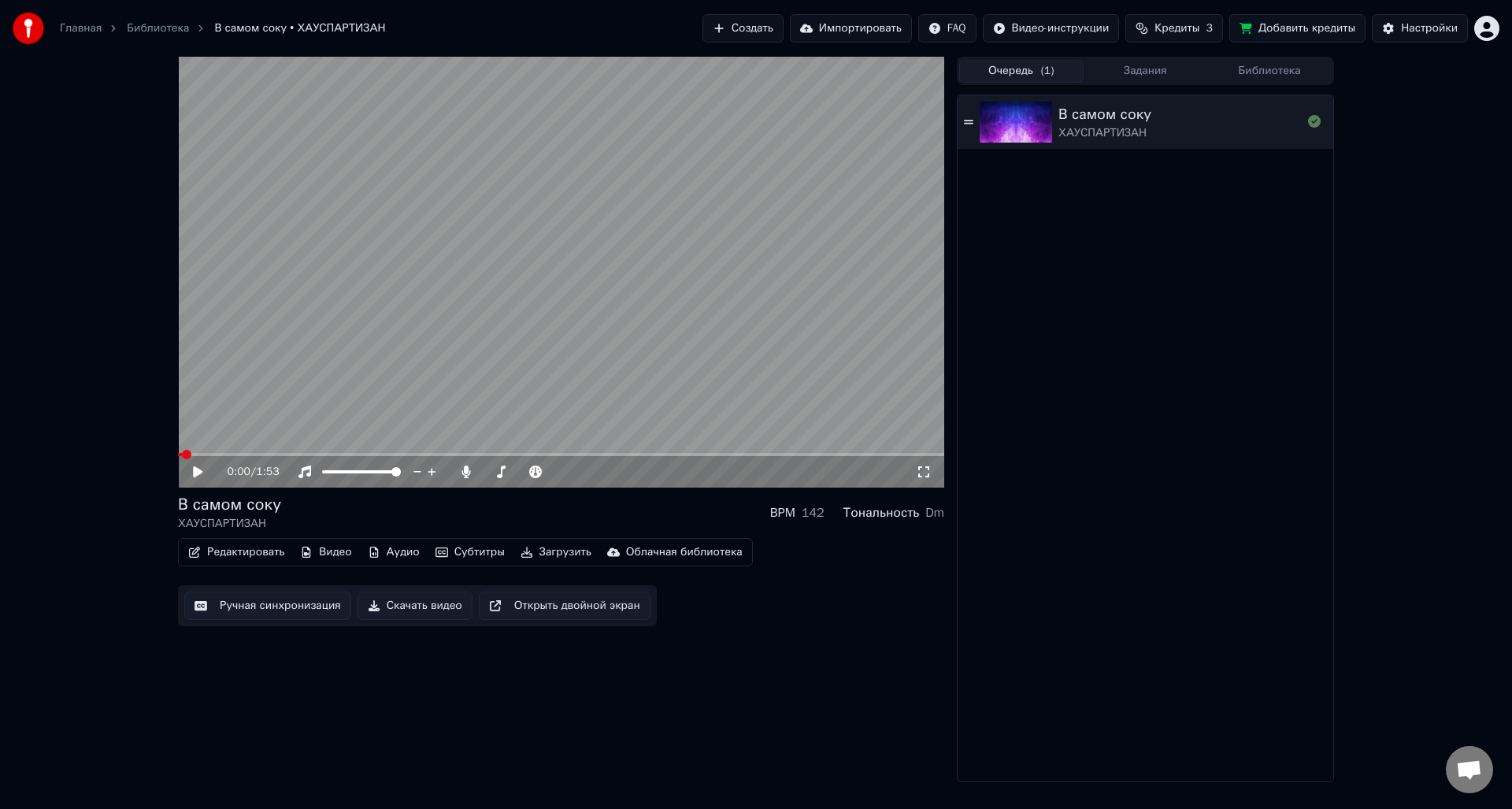 click on "Аудио" at bounding box center (394, 552) 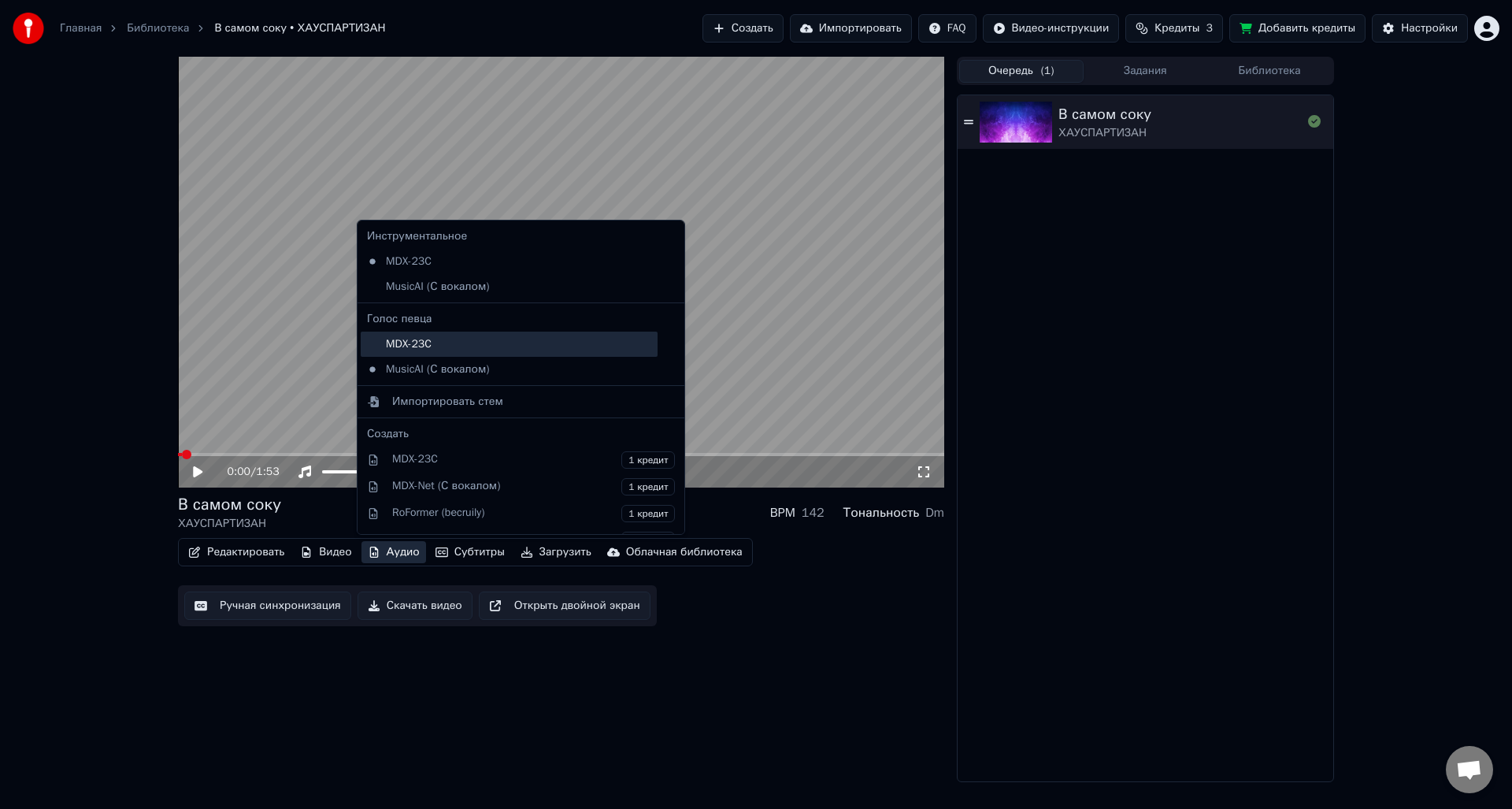 click on "MDX-23C" at bounding box center (509, 344) 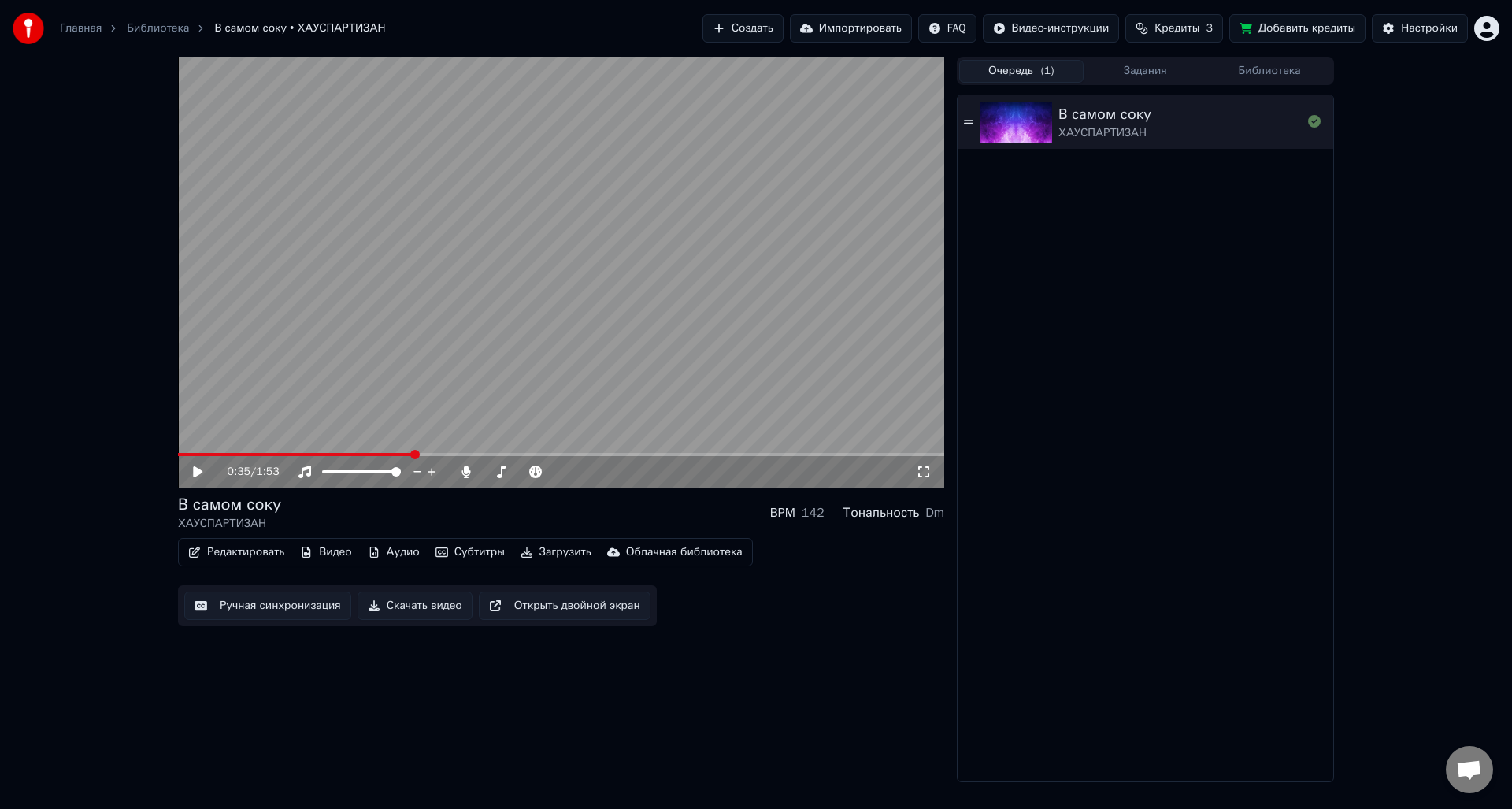 click at bounding box center (561, 455) 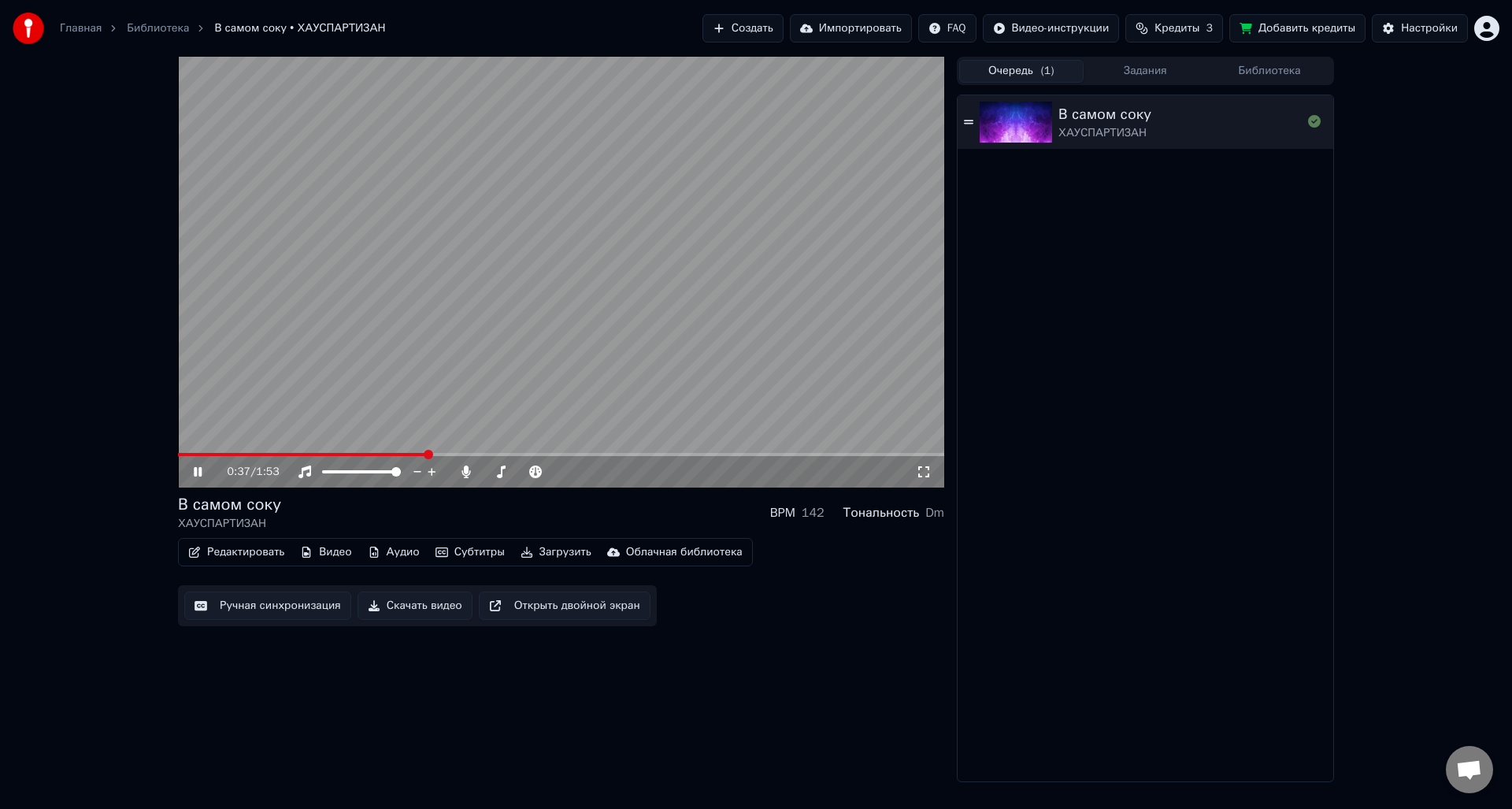 click at bounding box center [561, 455] 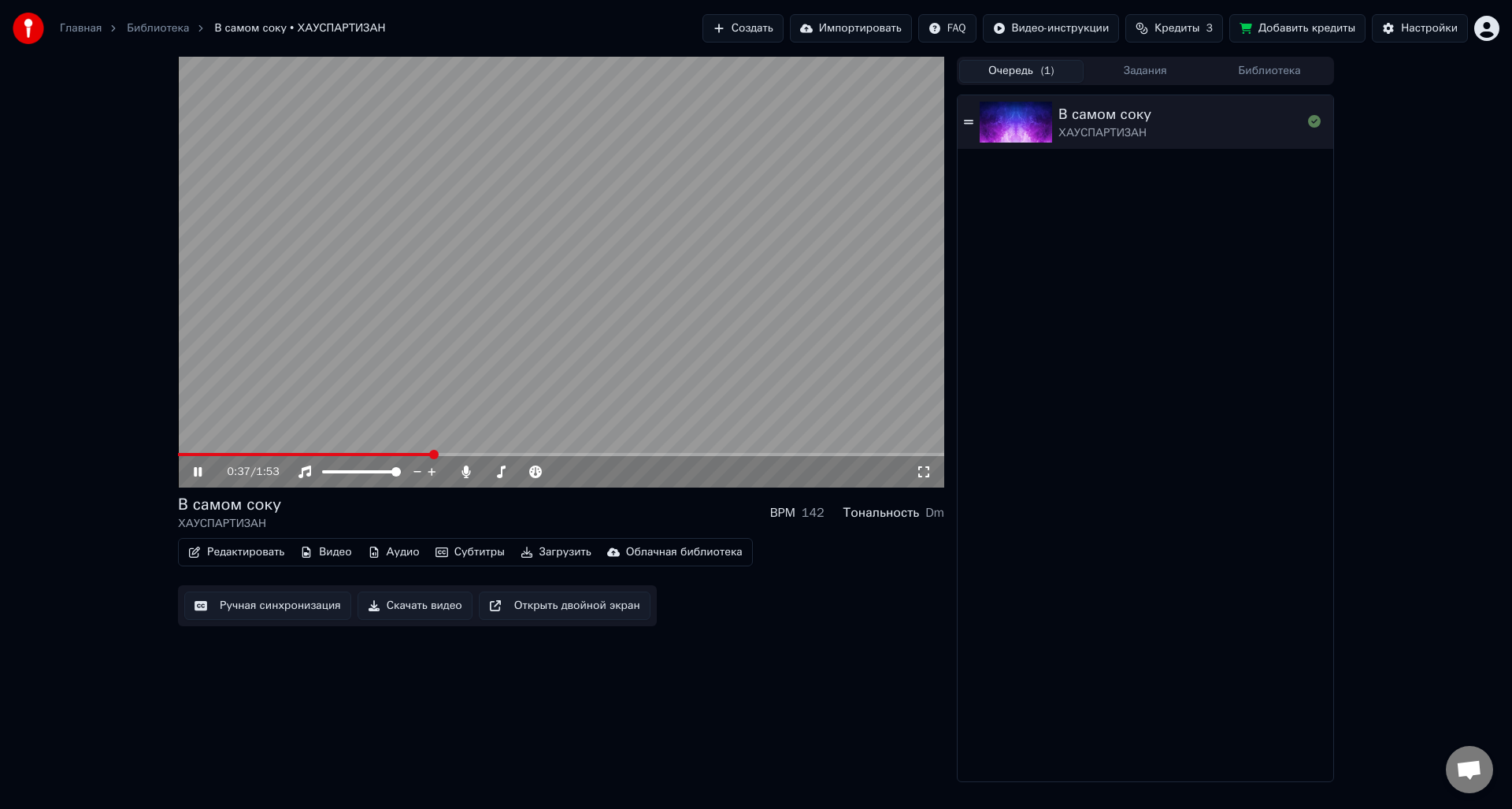 click at bounding box center (561, 455) 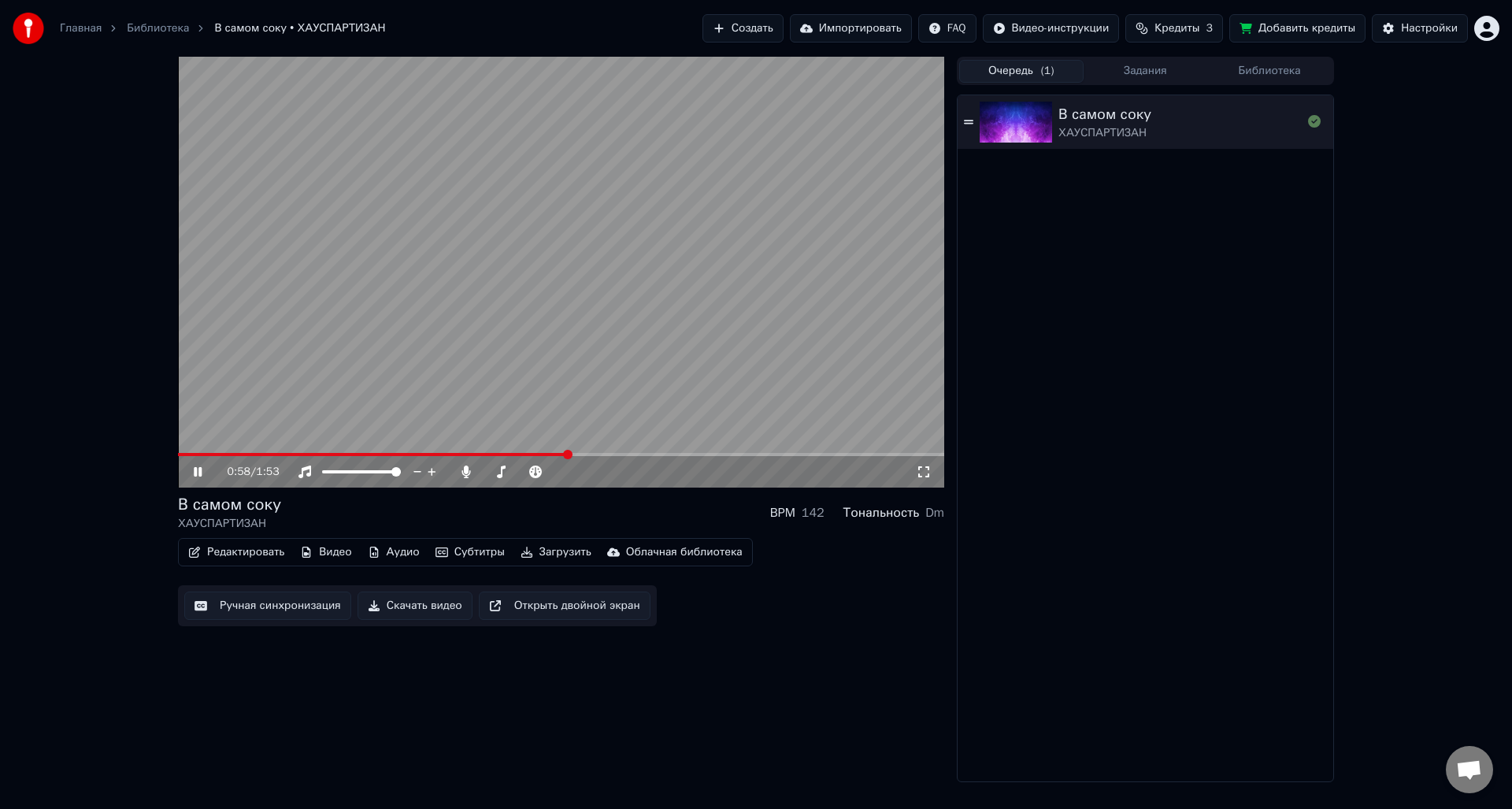 click at bounding box center (372, 455) 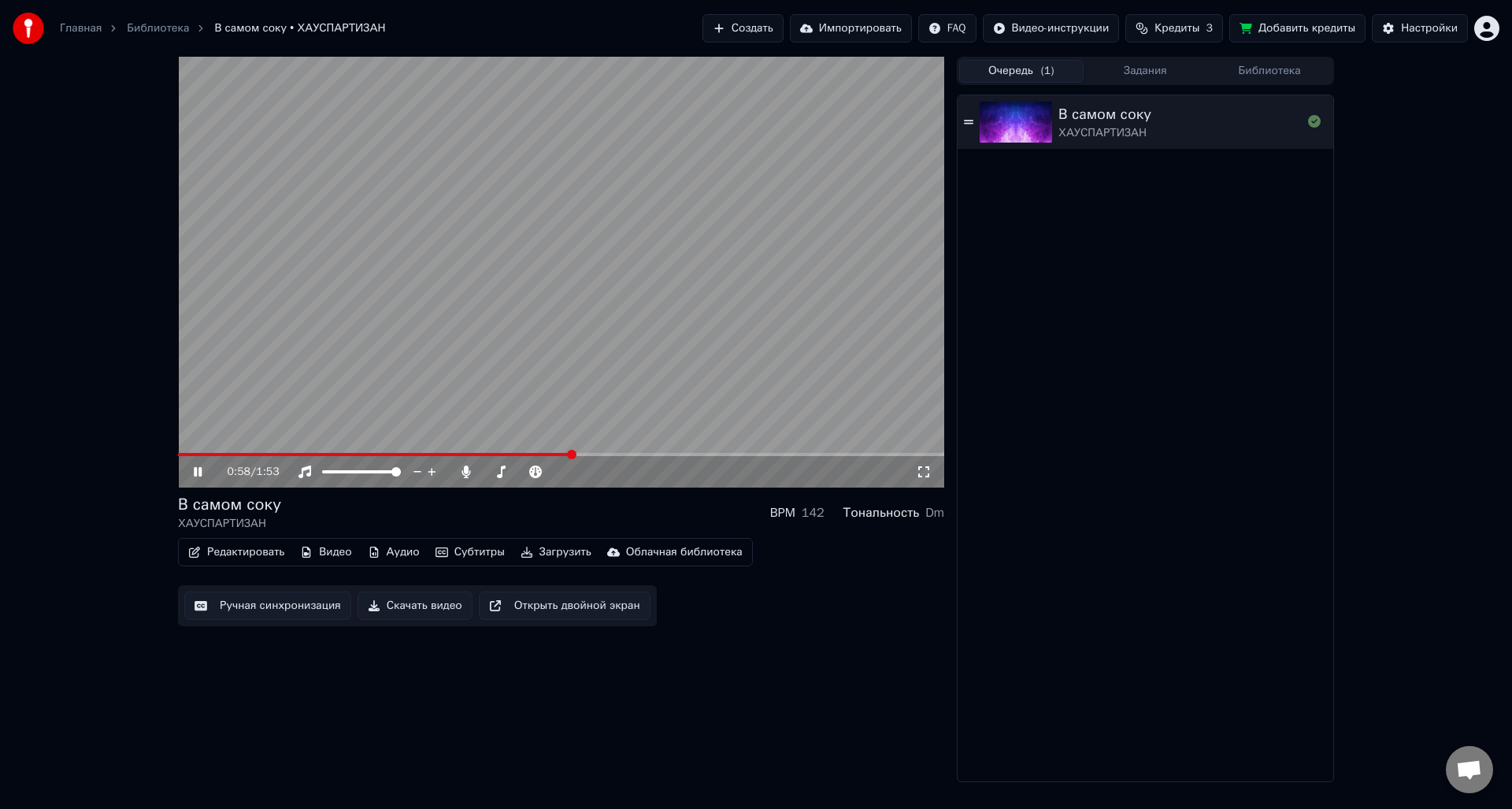 click at bounding box center (561, 272) 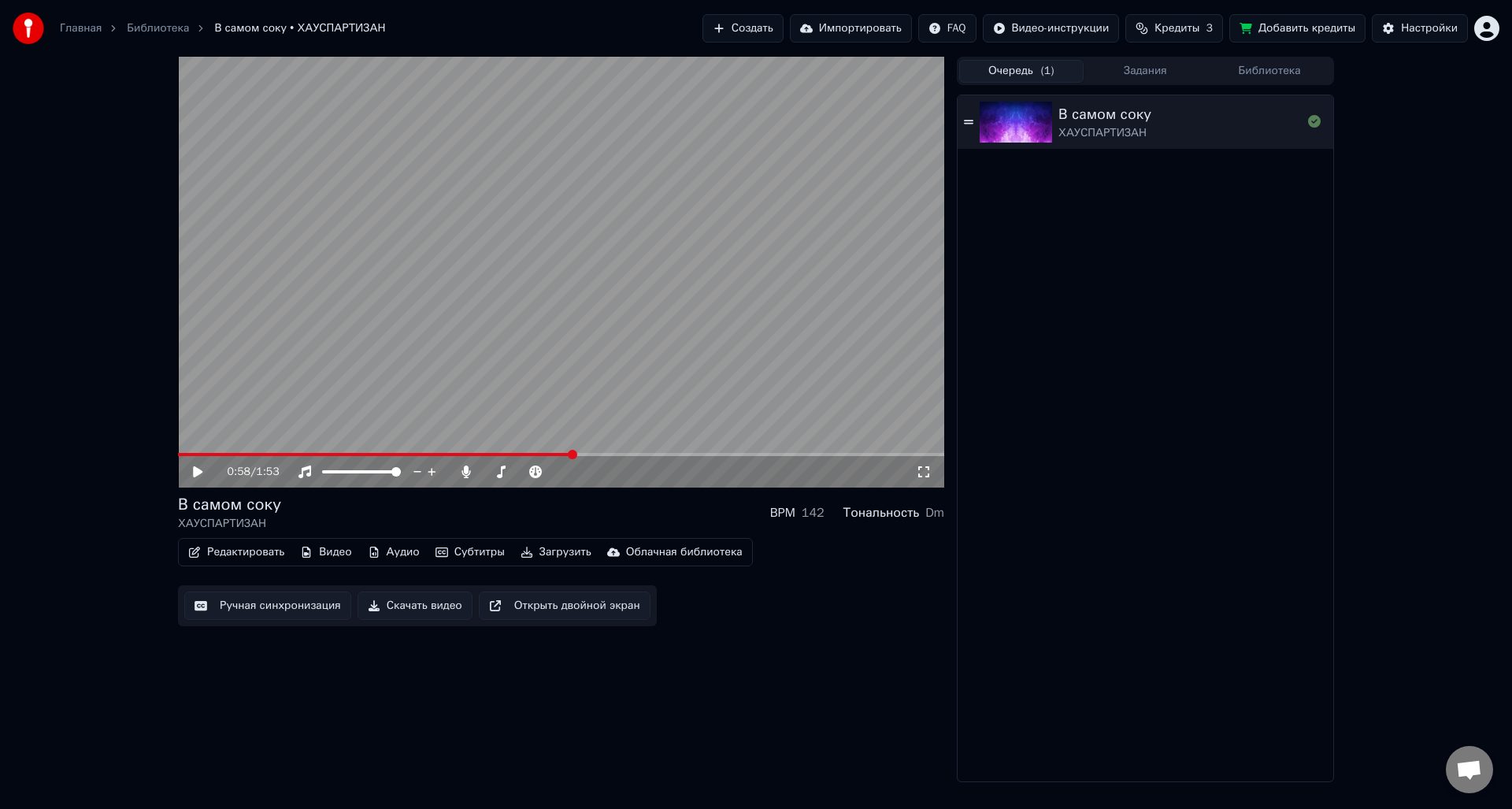 click at bounding box center (376, 455) 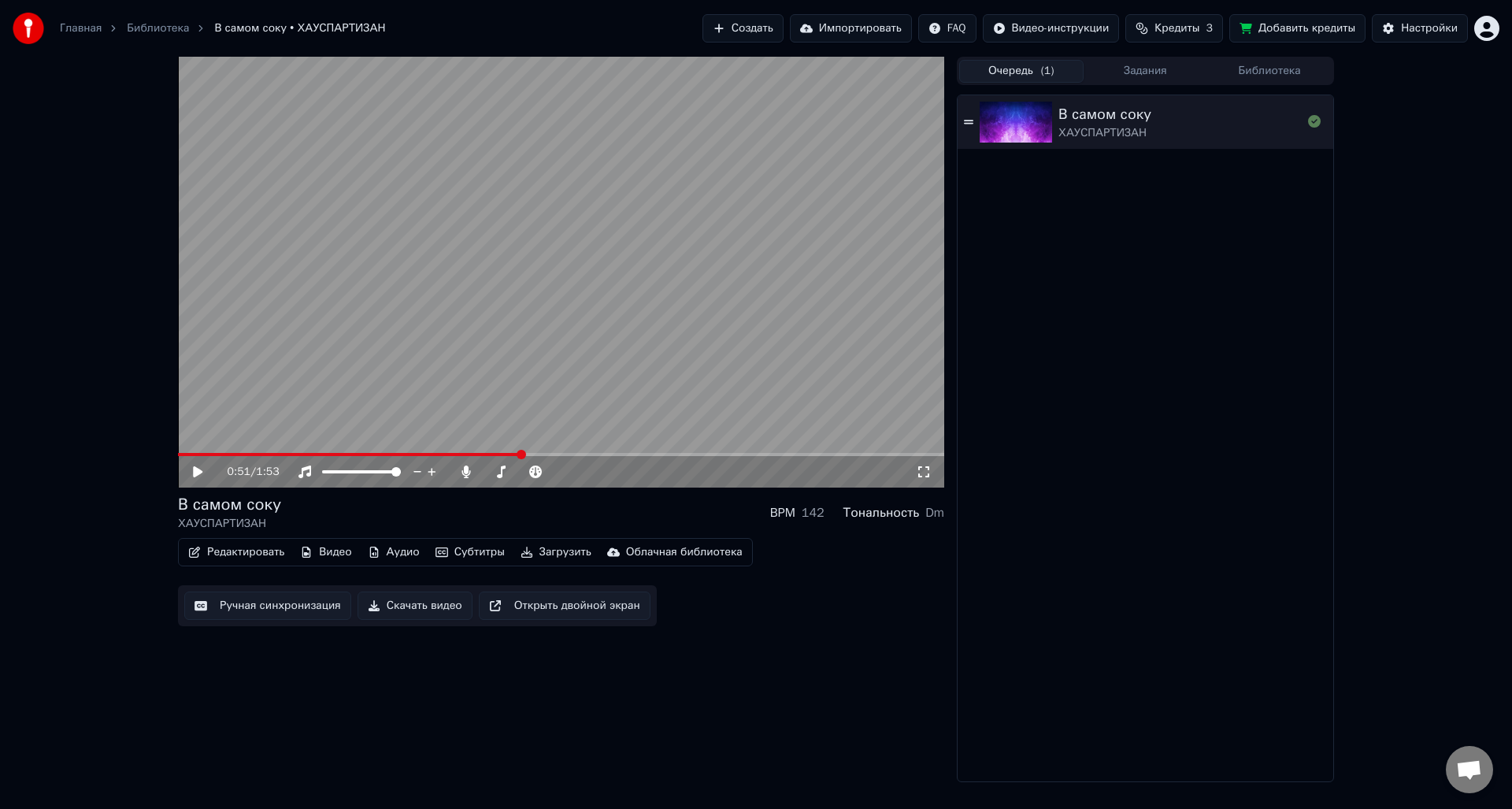 click at bounding box center (561, 272) 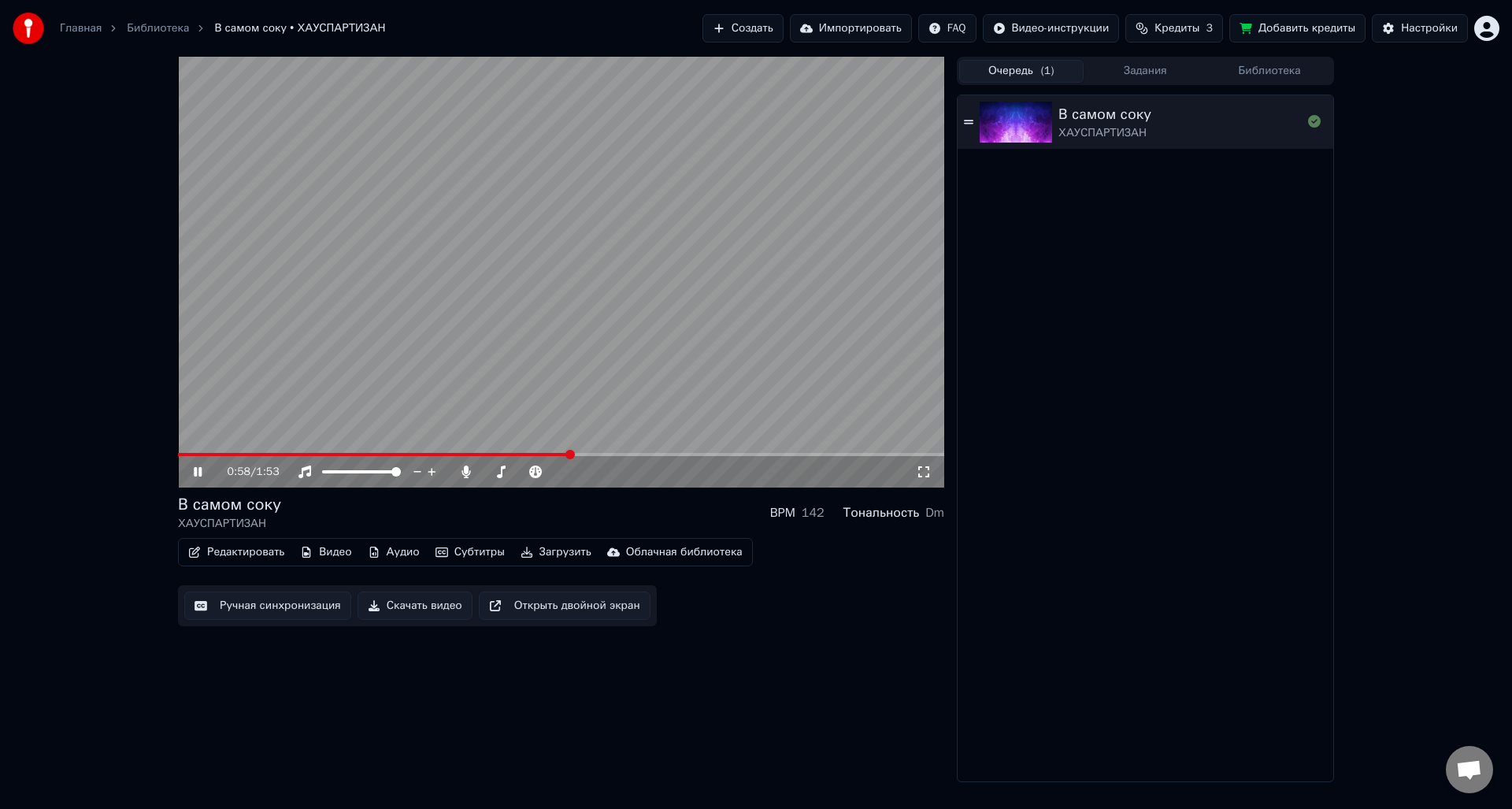 click at bounding box center (561, 272) 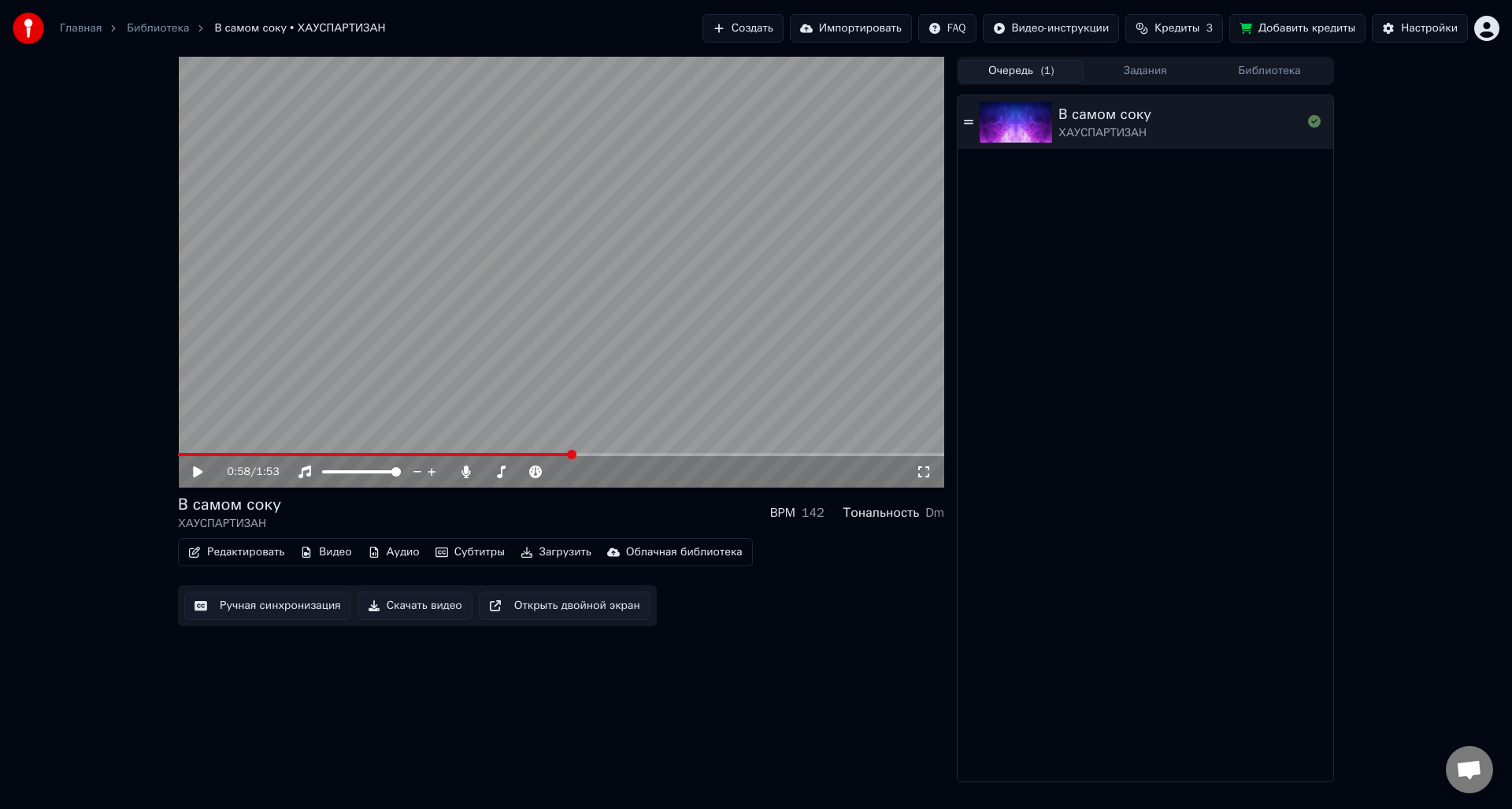 click at bounding box center (561, 272) 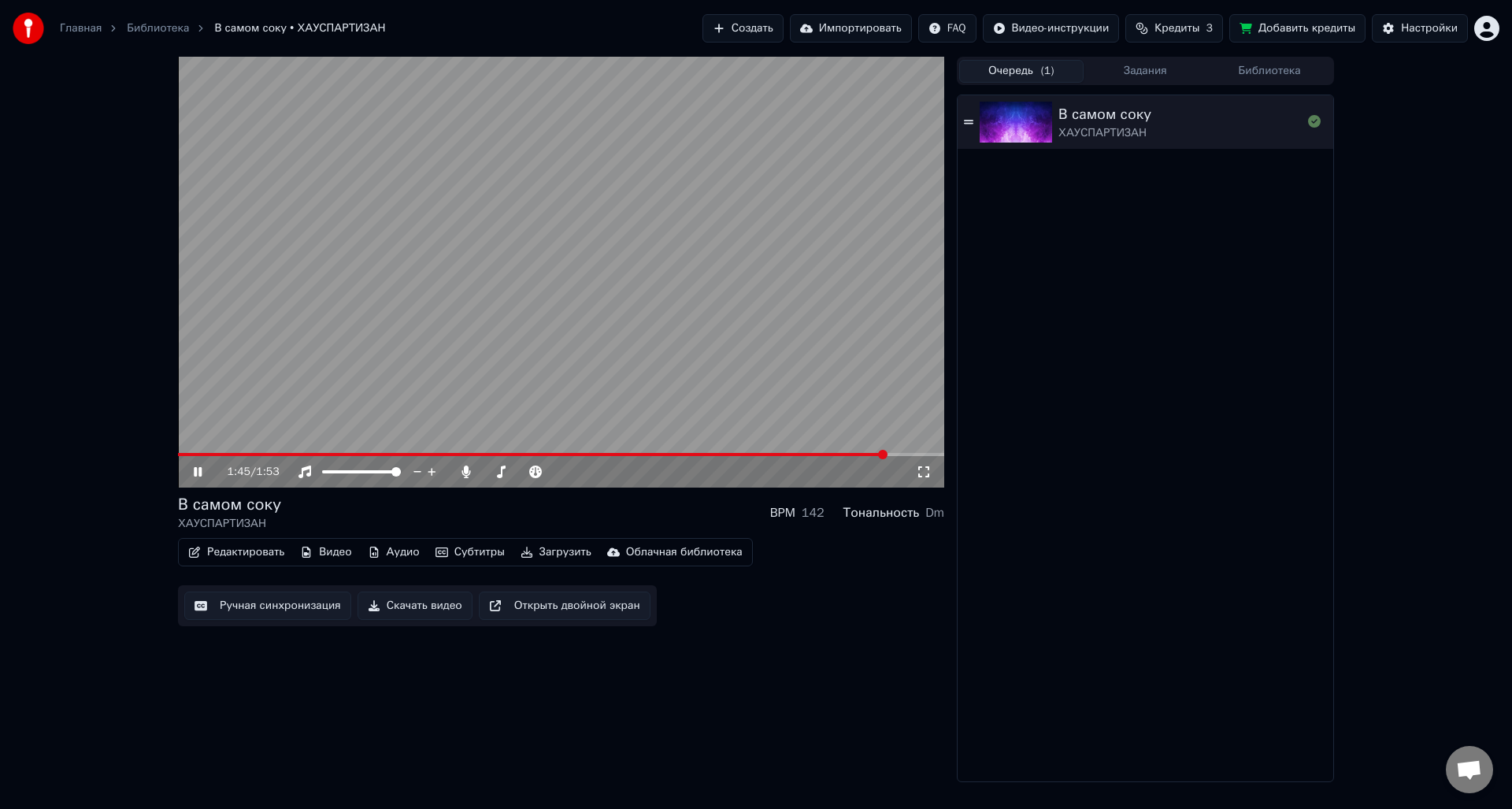 click on "Редактировать" at bounding box center (236, 552) 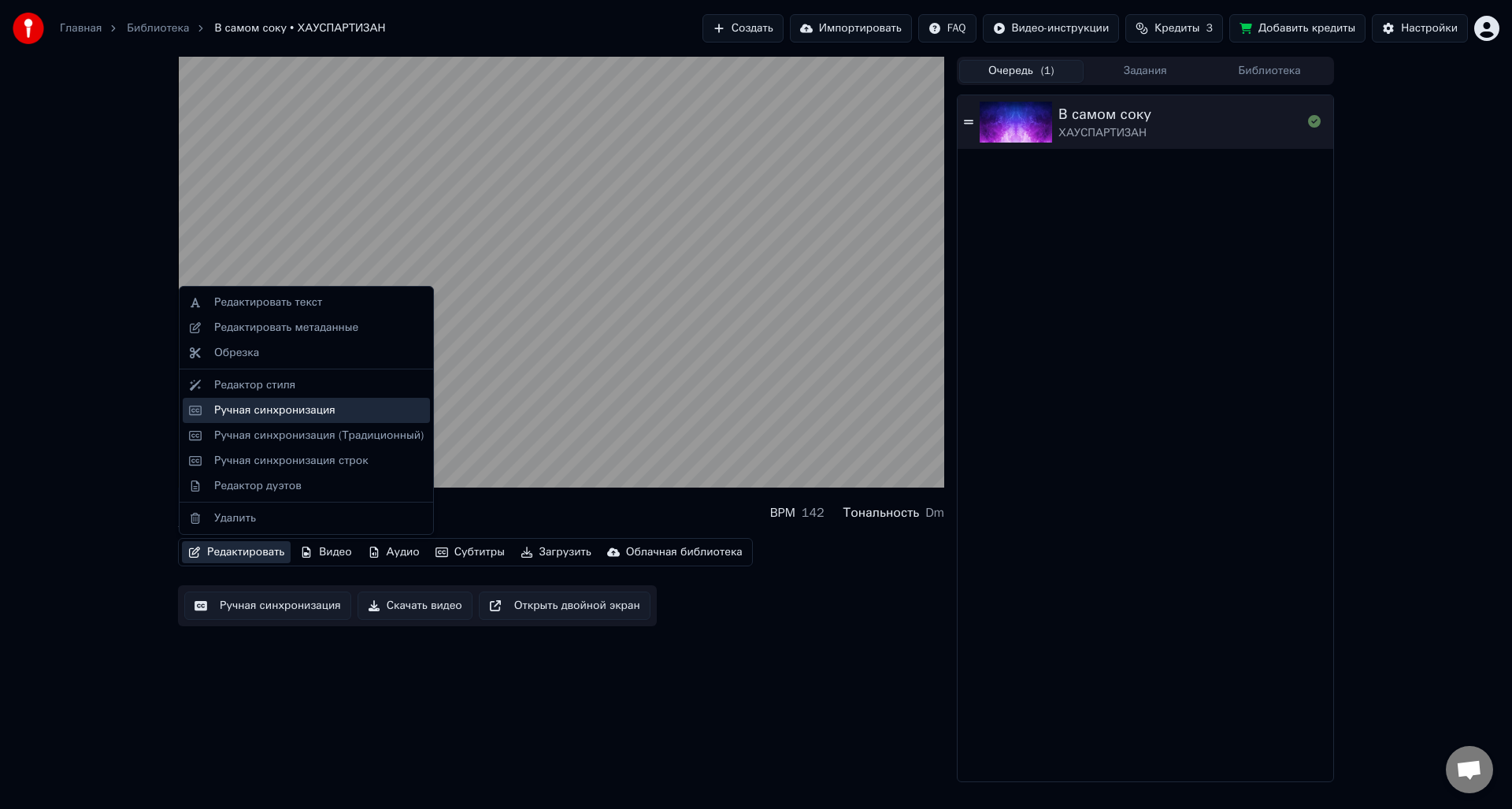 click on "Ручная синхронизация" at bounding box center [319, 410] 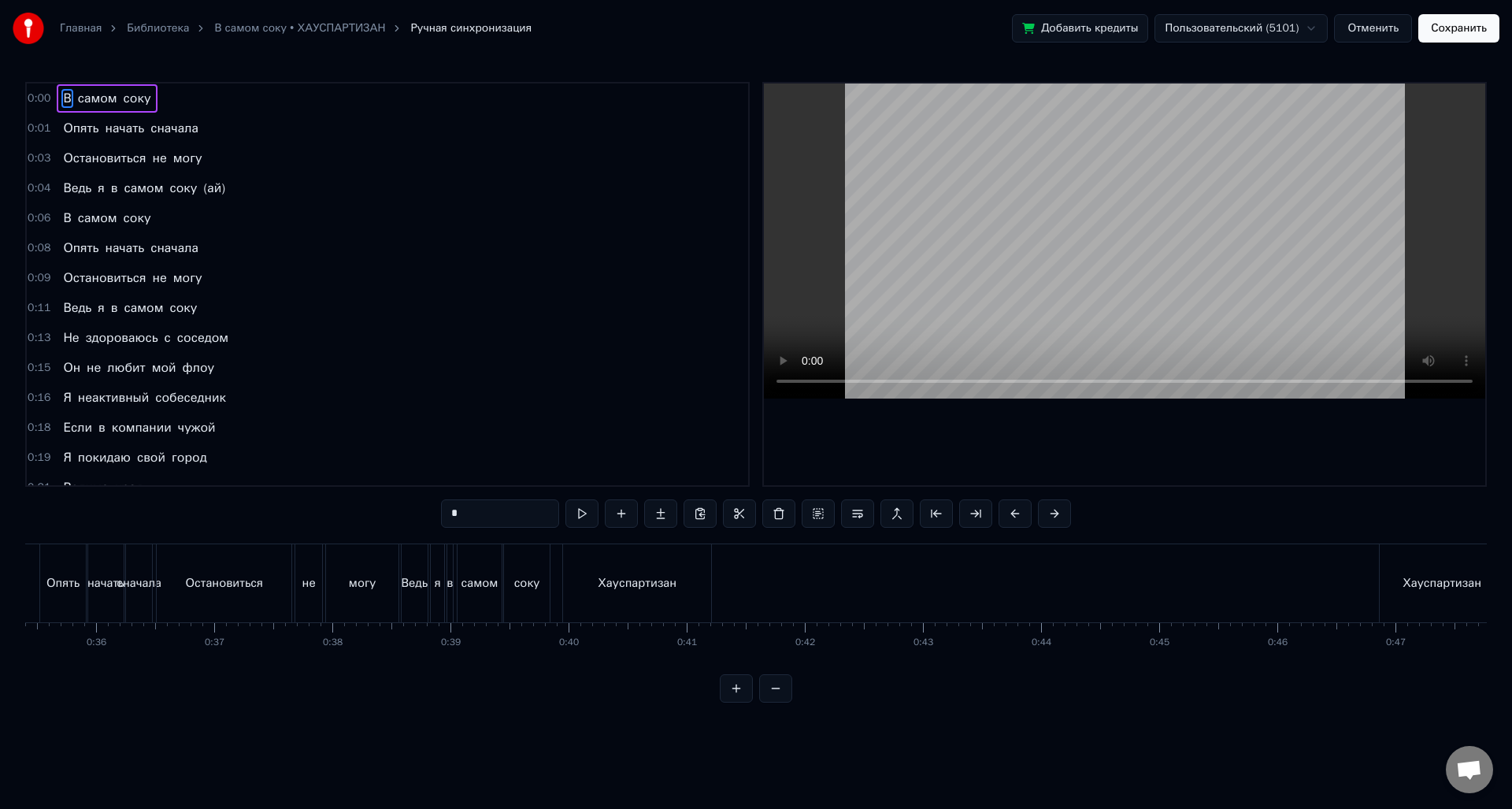 scroll, scrollTop: 0, scrollLeft: 4167, axis: horizontal 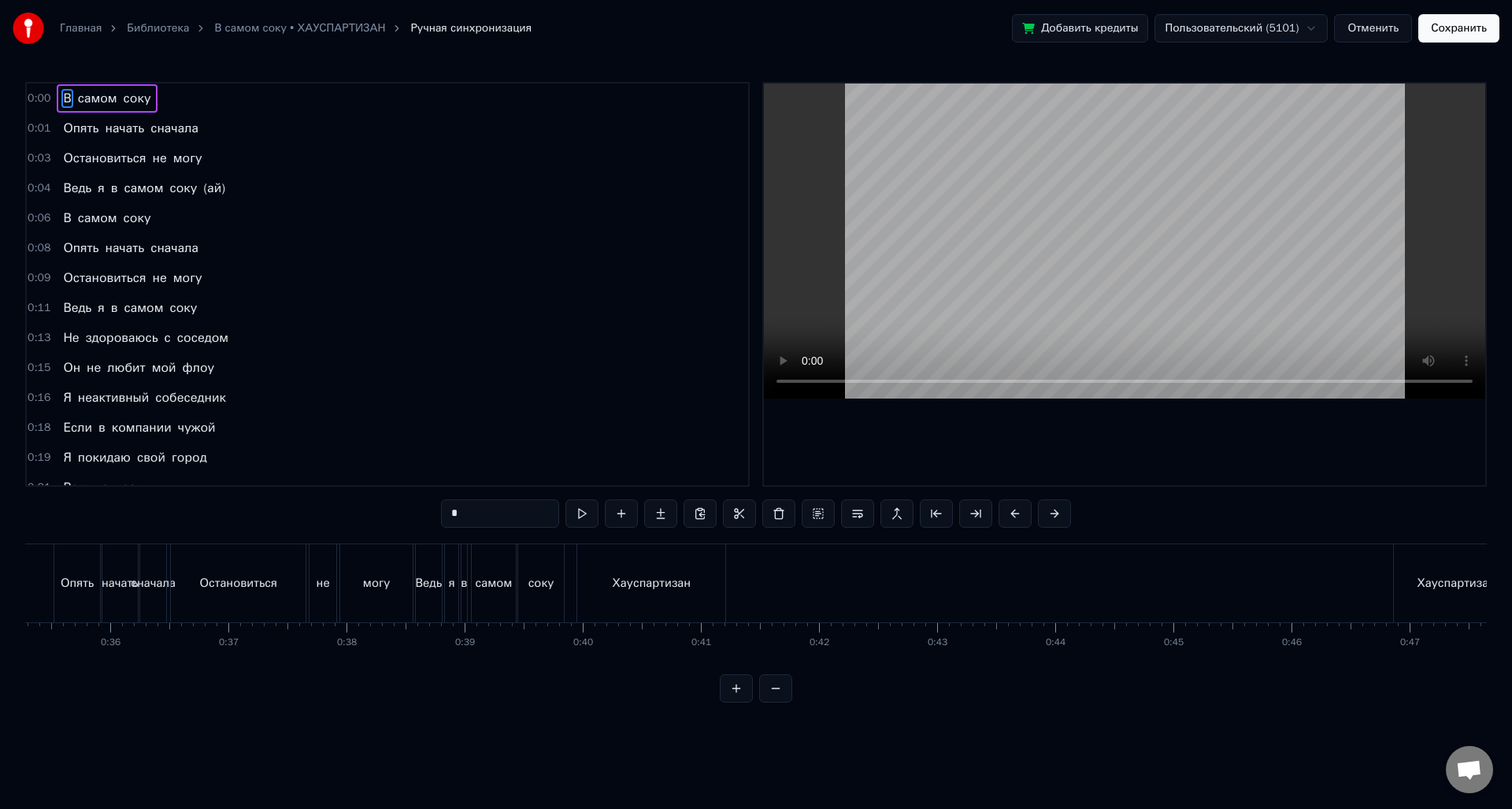 click on "Хауспартизан" at bounding box center [651, 583] 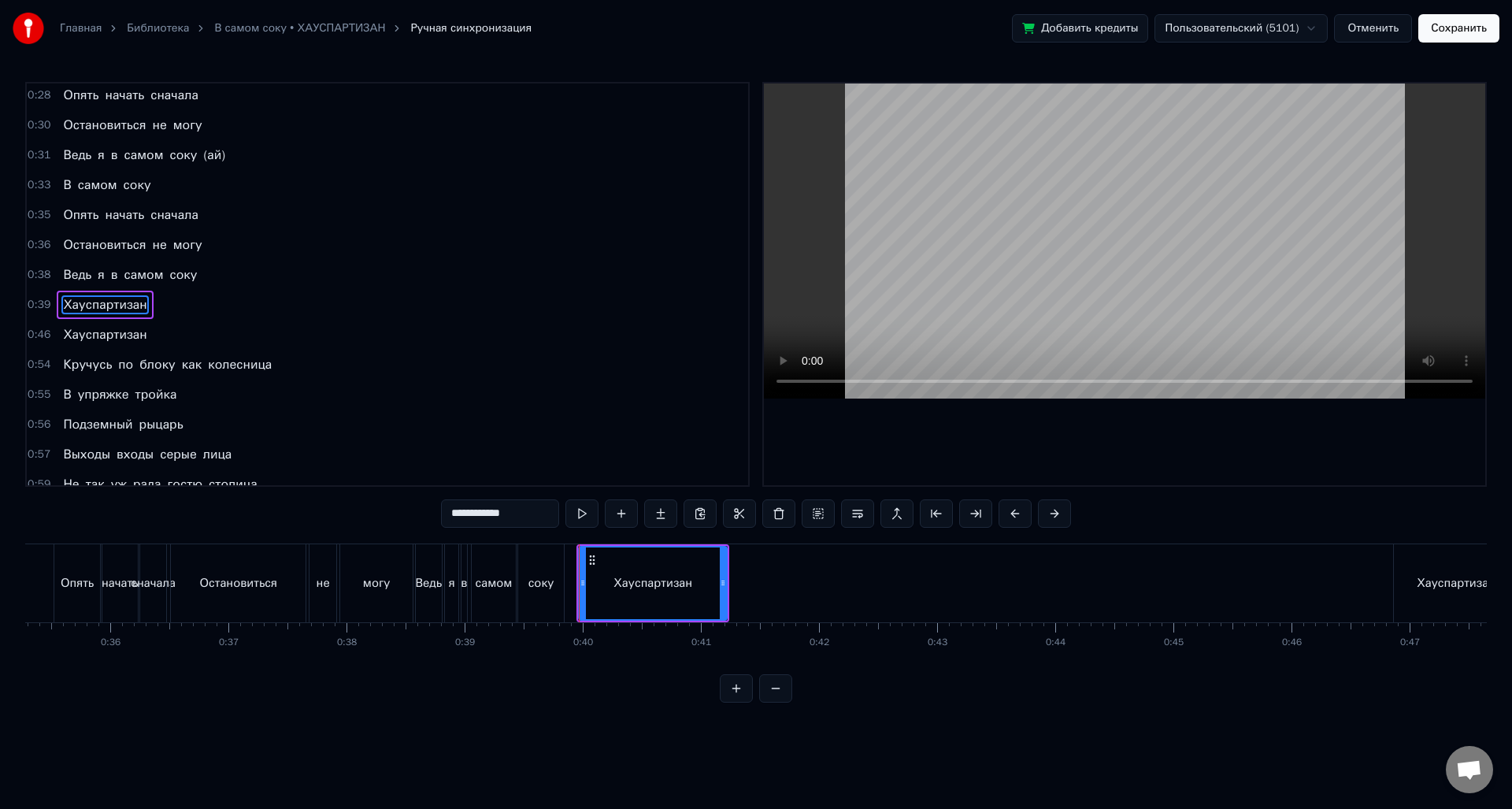 scroll, scrollTop: 533, scrollLeft: 0, axis: vertical 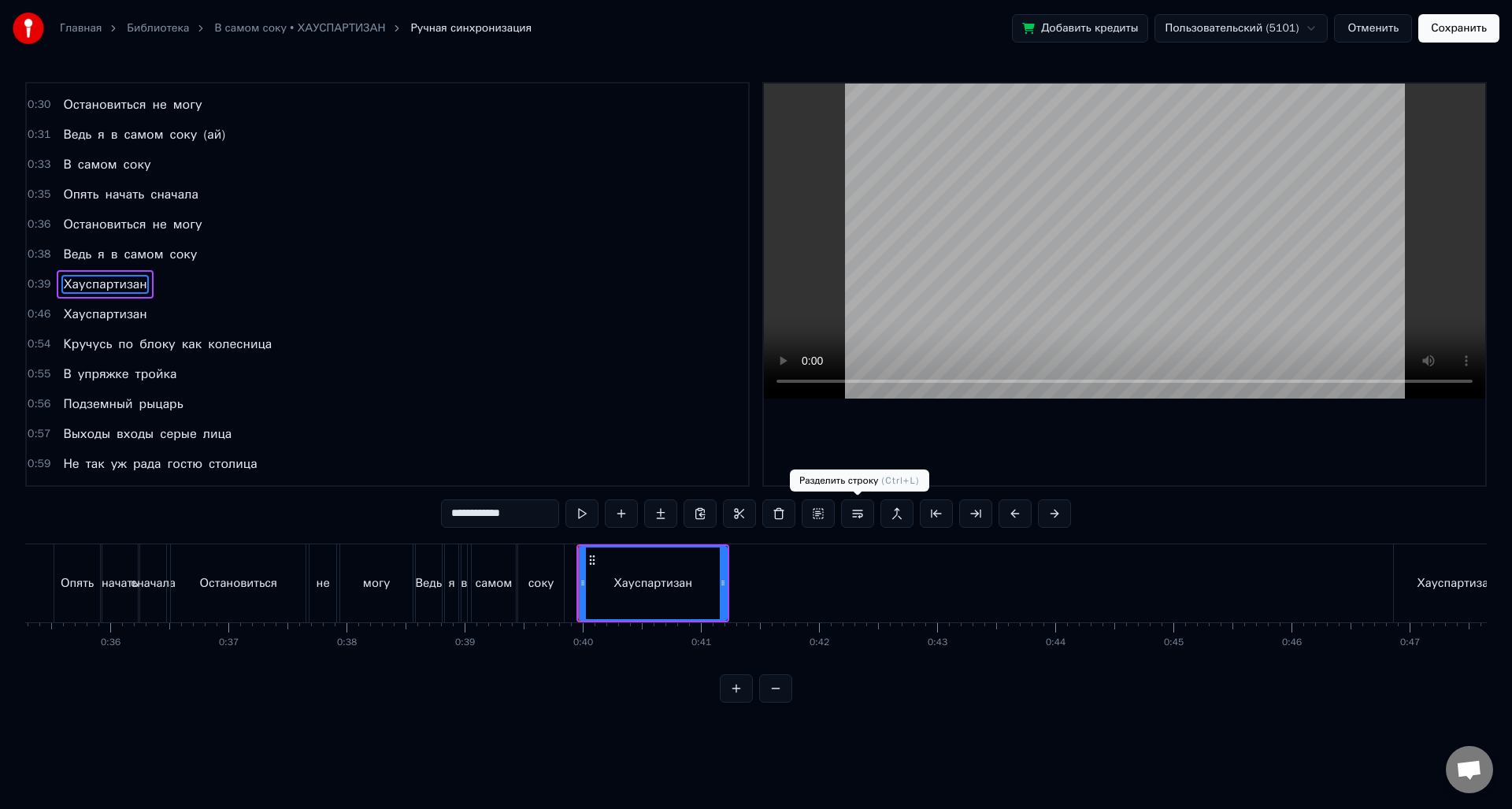 click at bounding box center (858, 514) 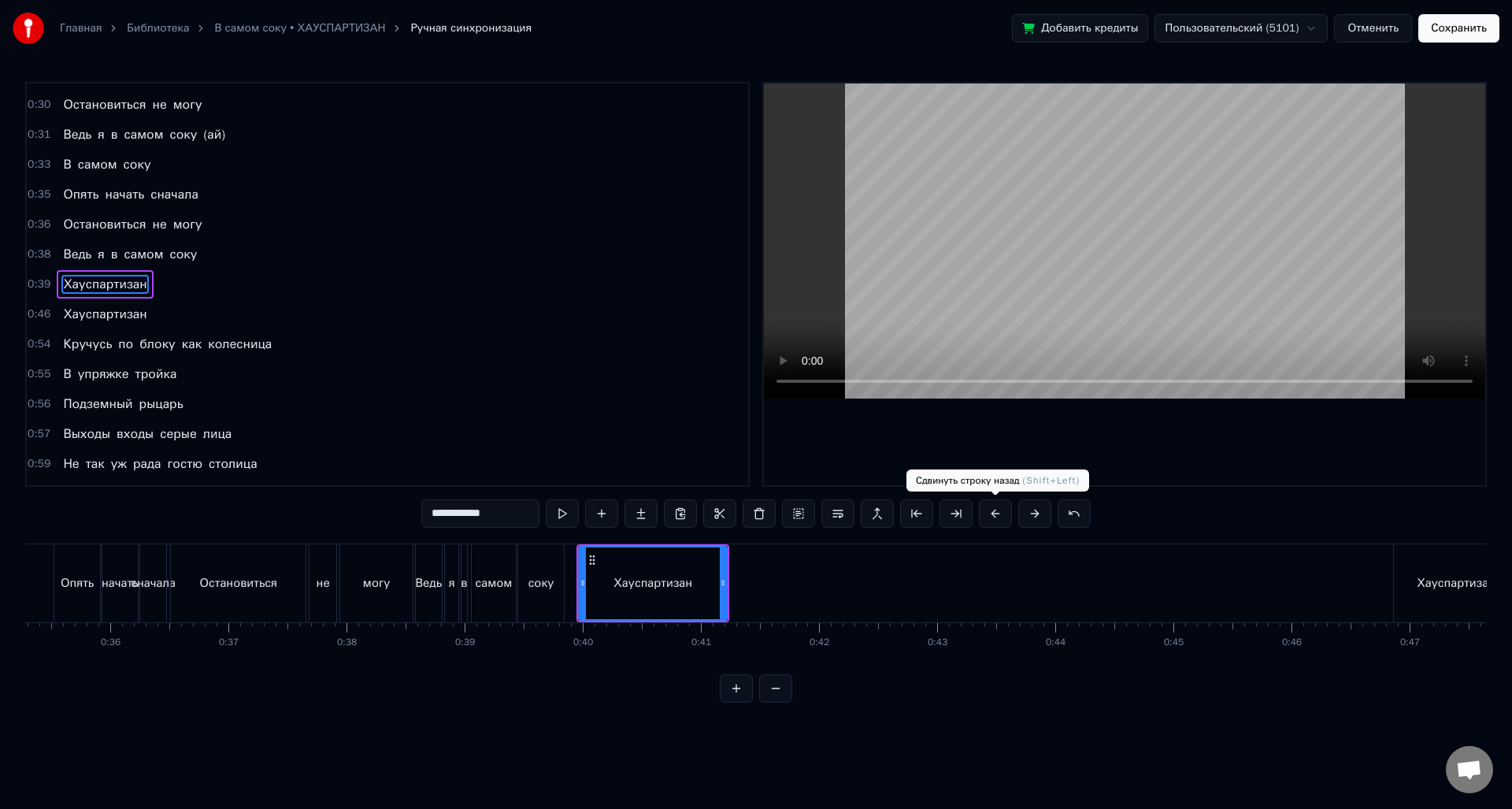click at bounding box center [995, 514] 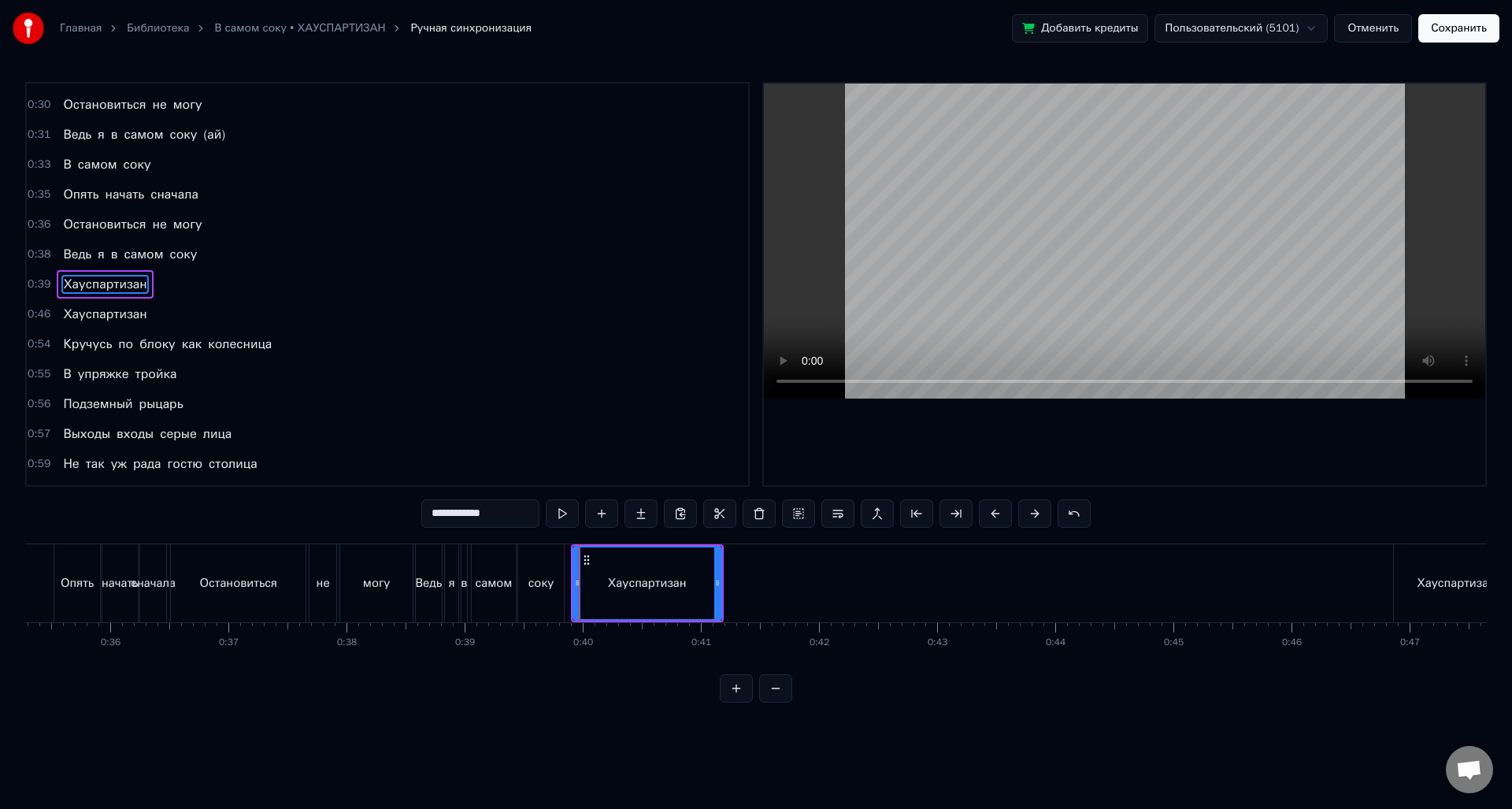 click at bounding box center [995, 514] 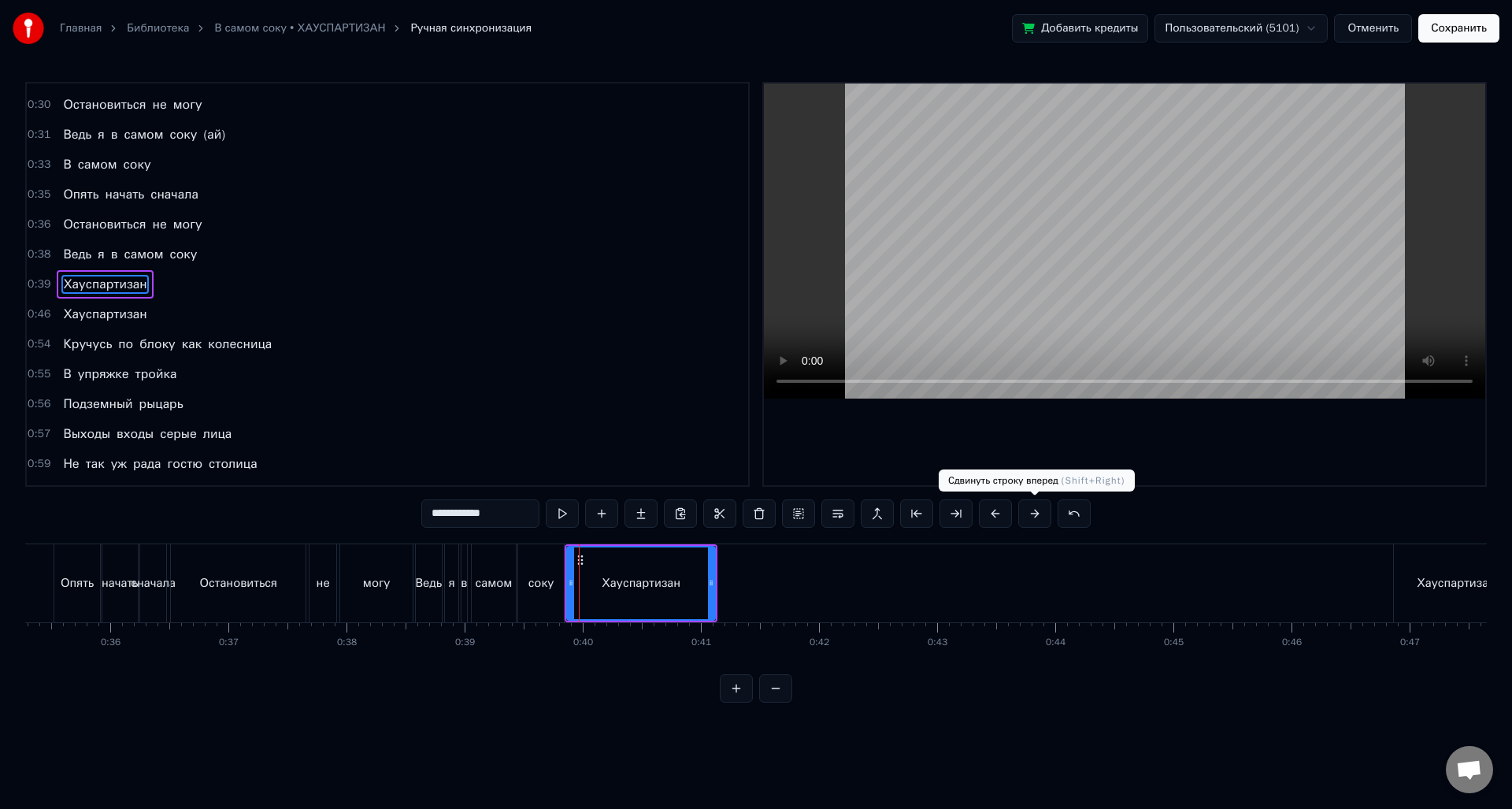 click at bounding box center [1035, 514] 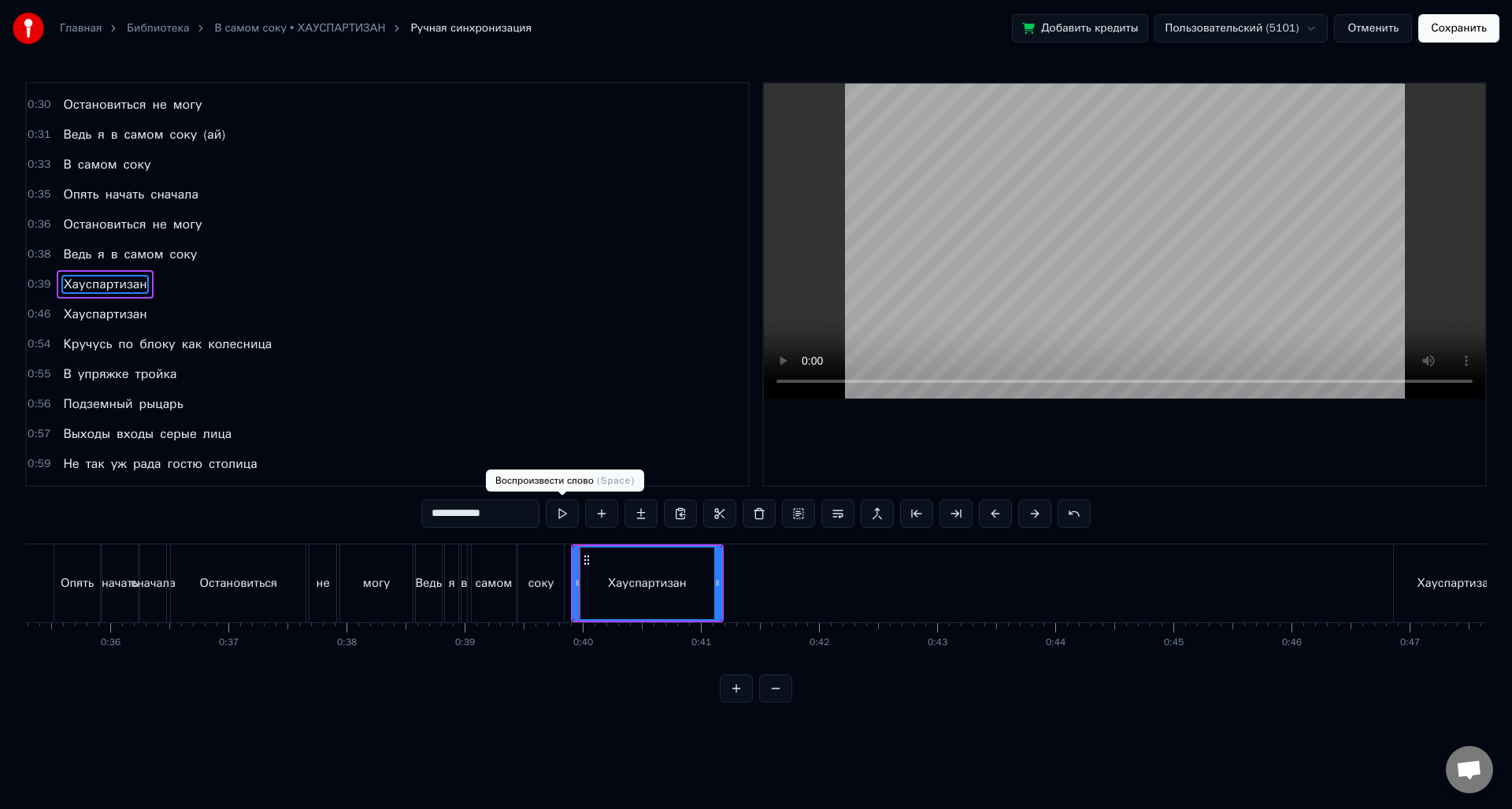 click at bounding box center [562, 514] 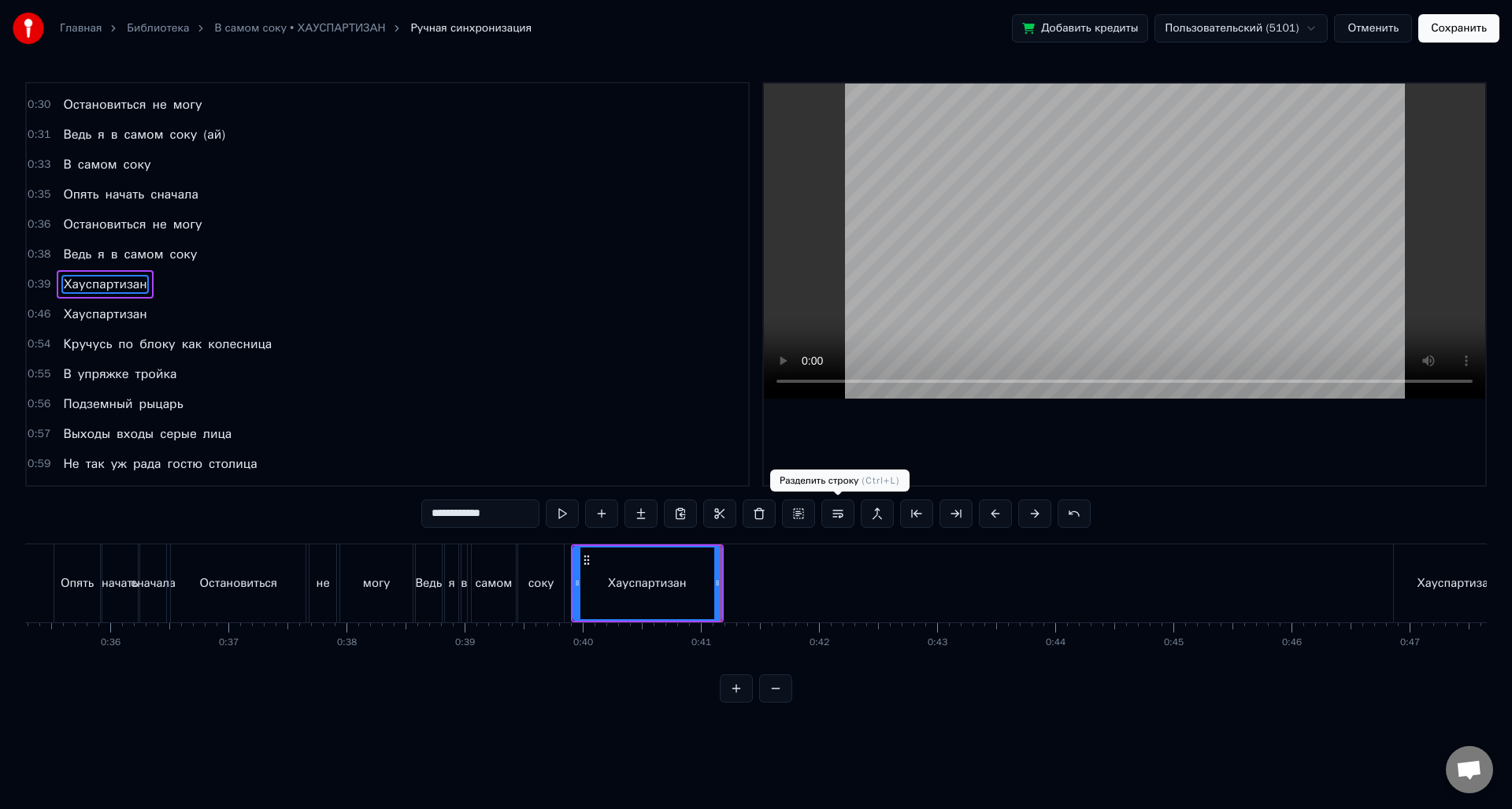click at bounding box center (838, 514) 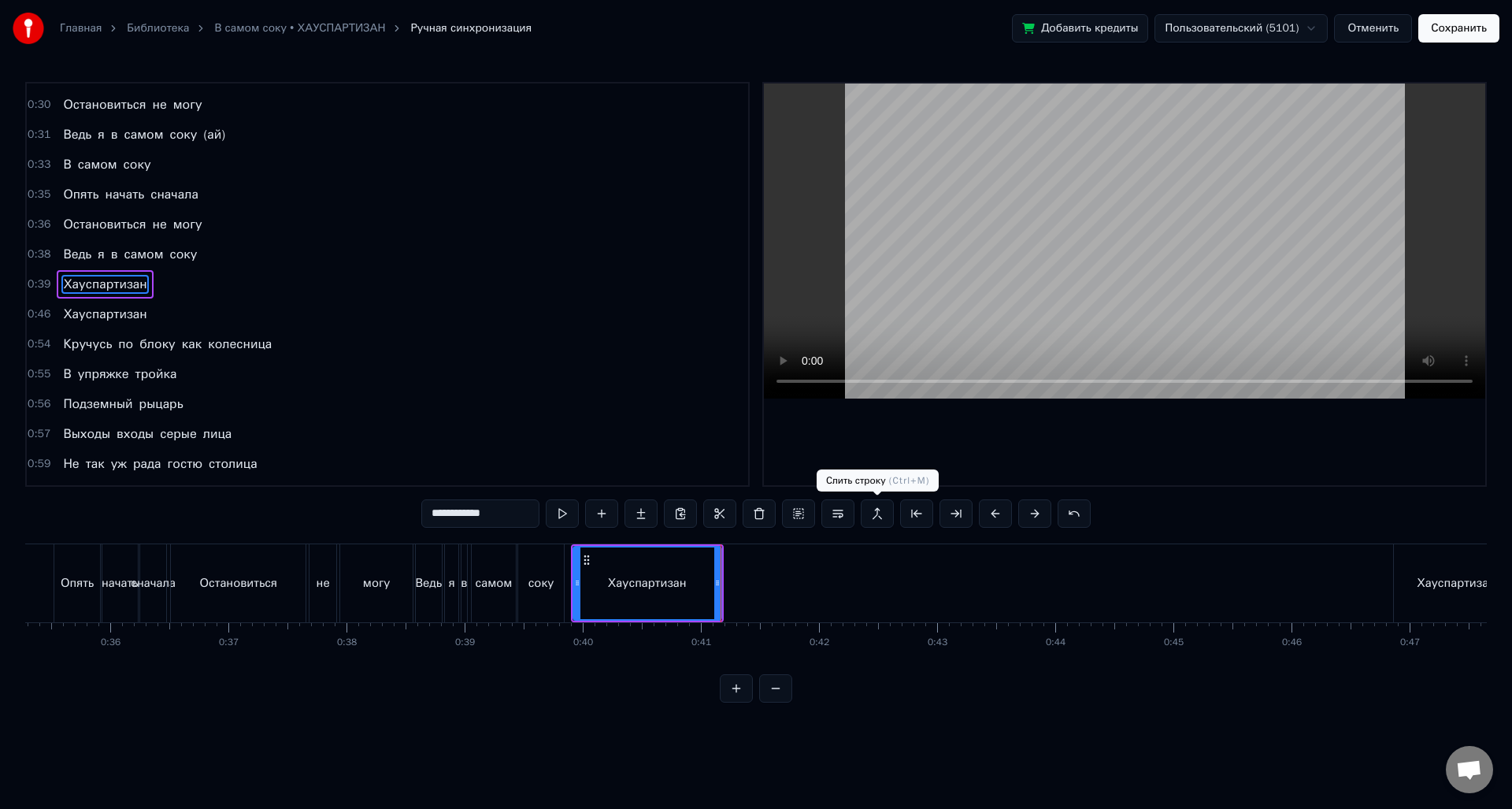 click at bounding box center [877, 514] 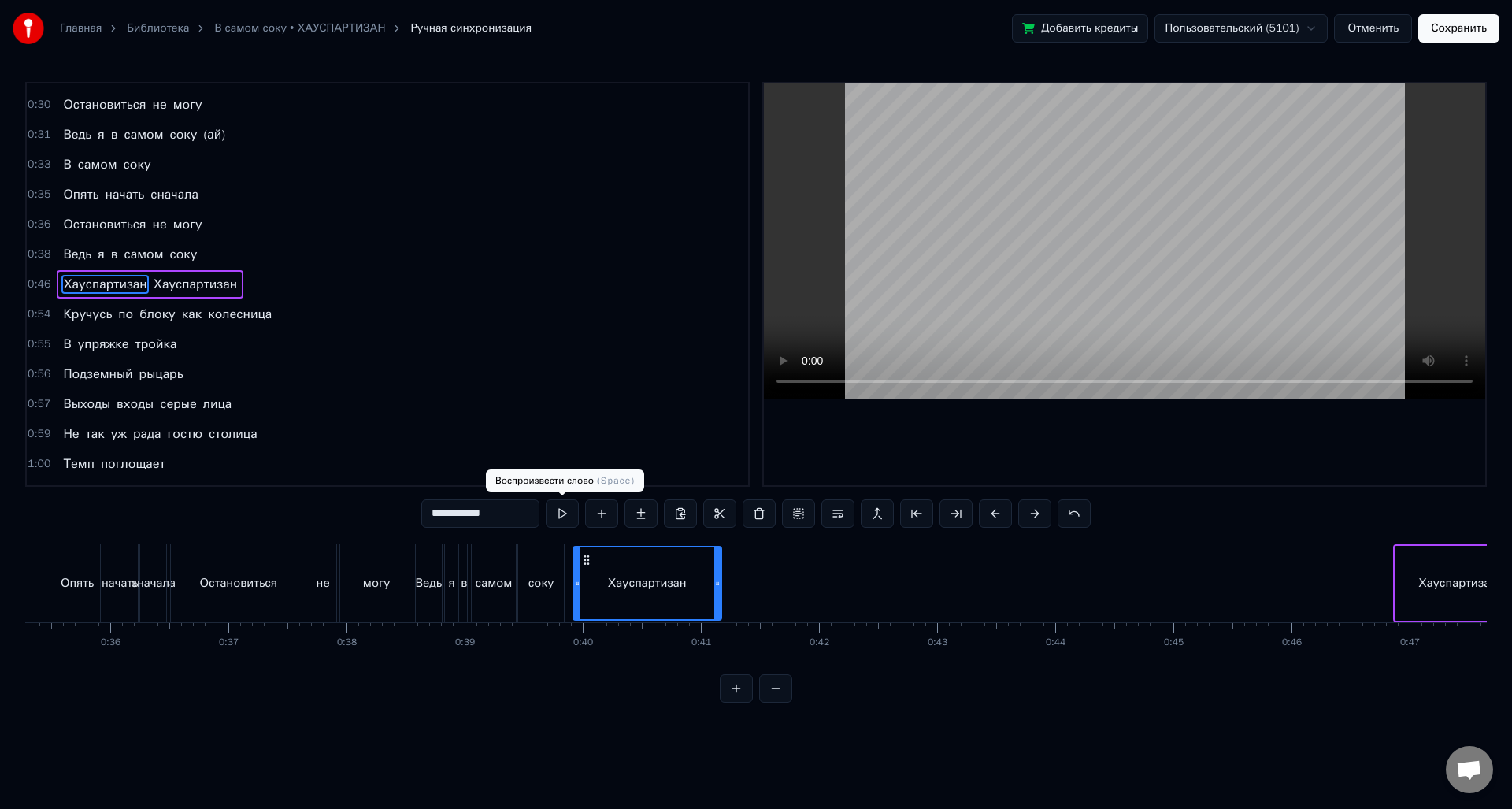 click at bounding box center (562, 514) 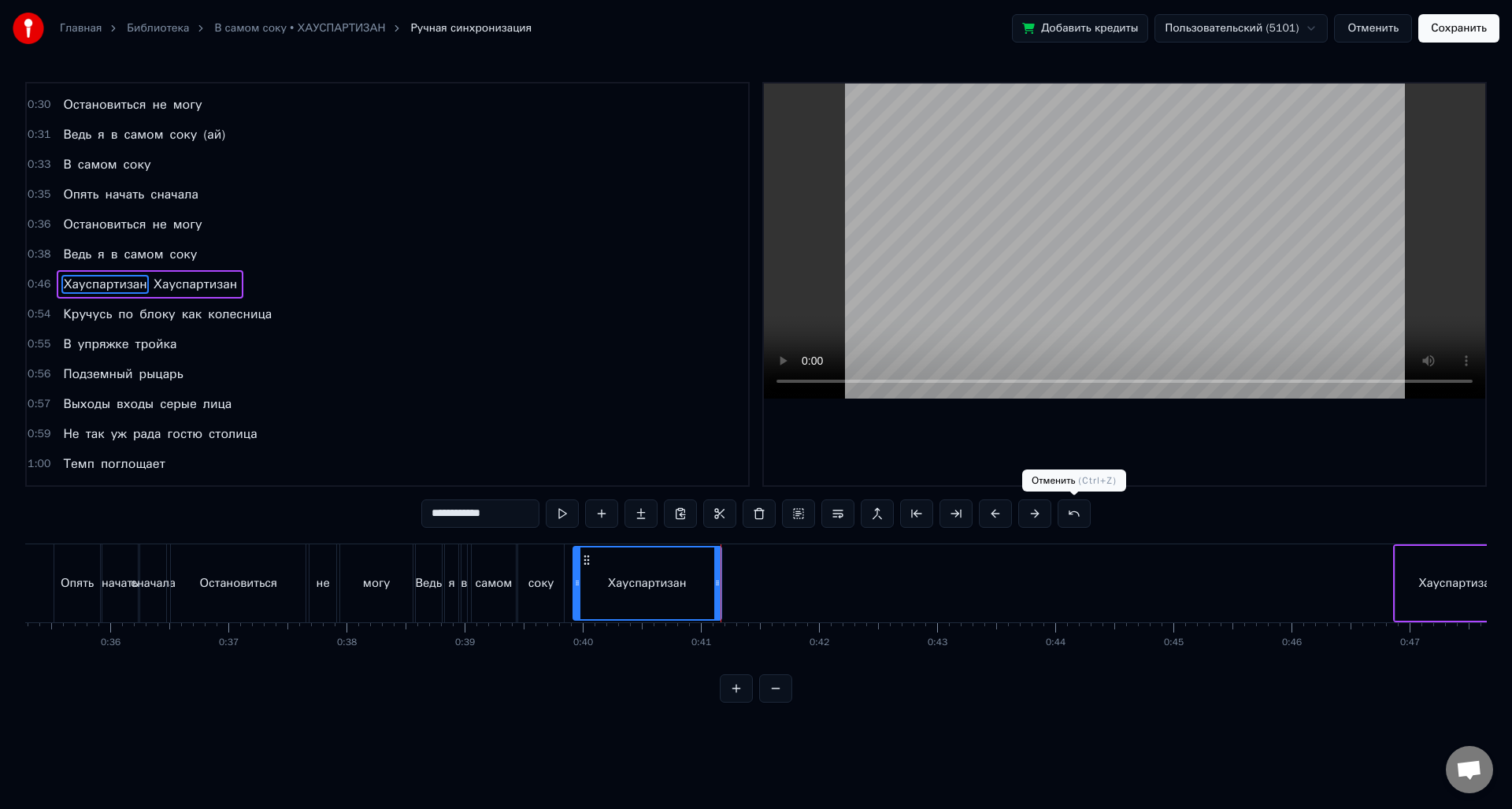 click at bounding box center [1074, 514] 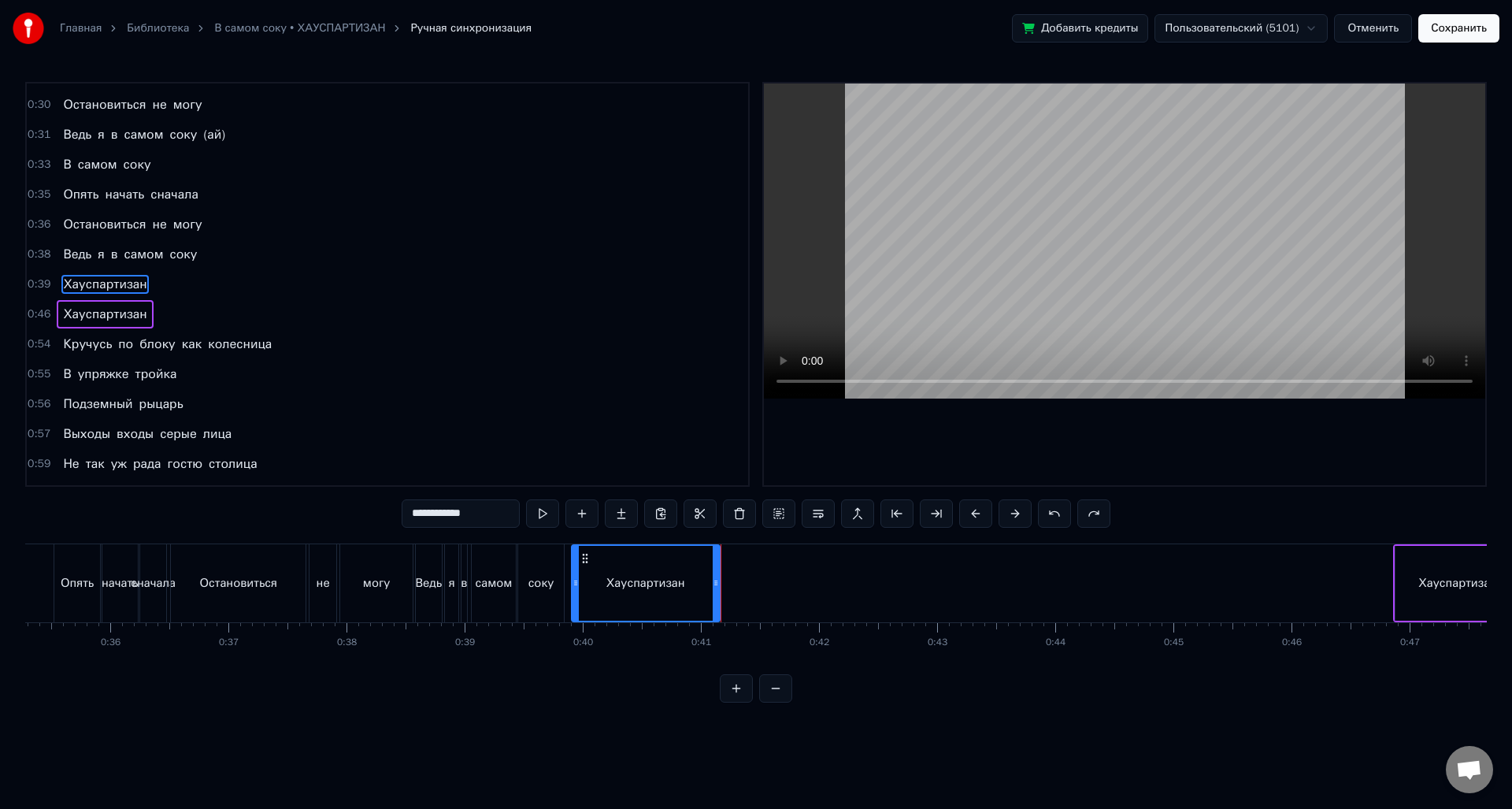 click on "Хауспартизан" at bounding box center [646, 583] 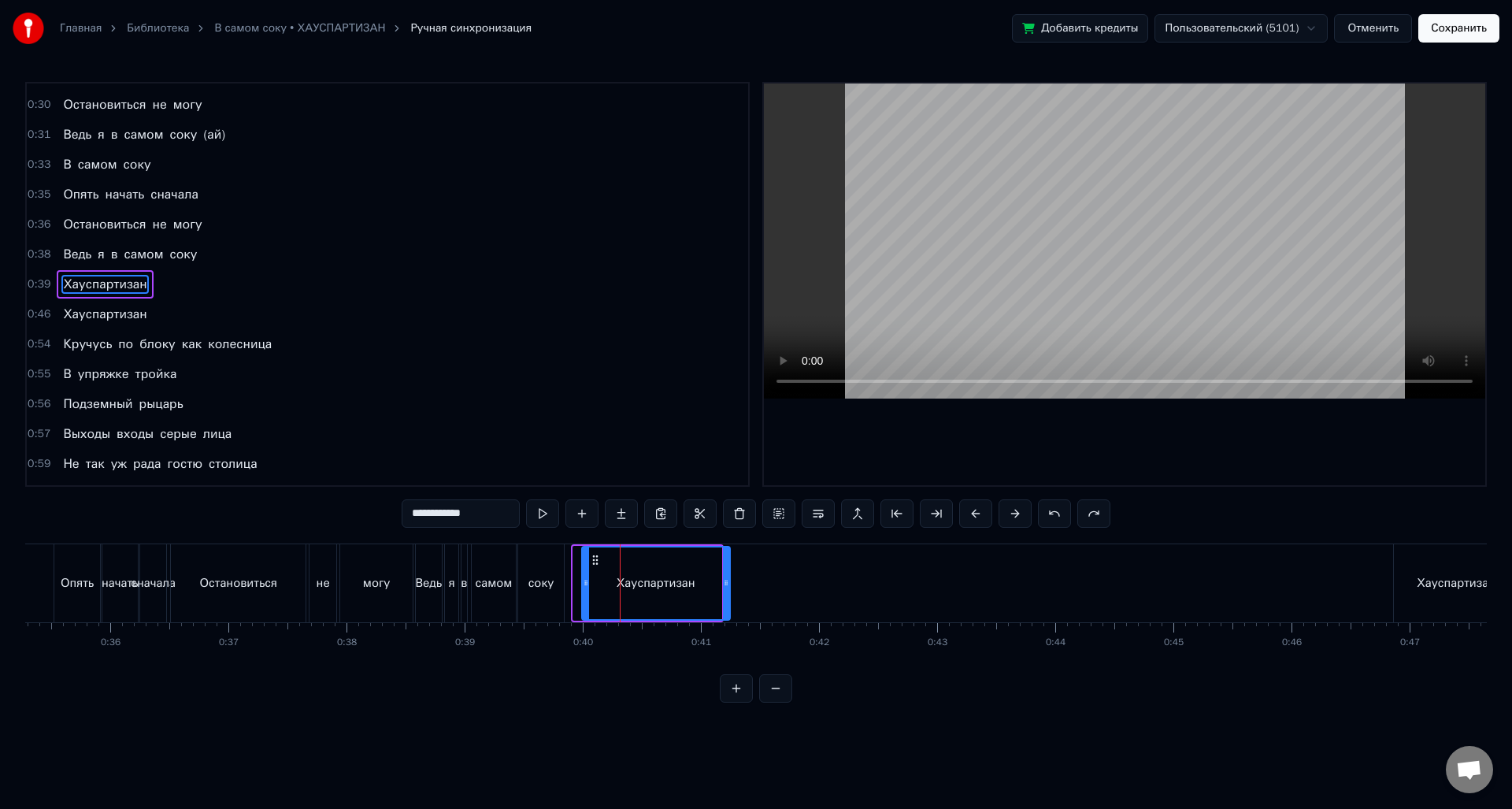 drag, startPoint x: 587, startPoint y: 557, endPoint x: 597, endPoint y: 557, distance: 10 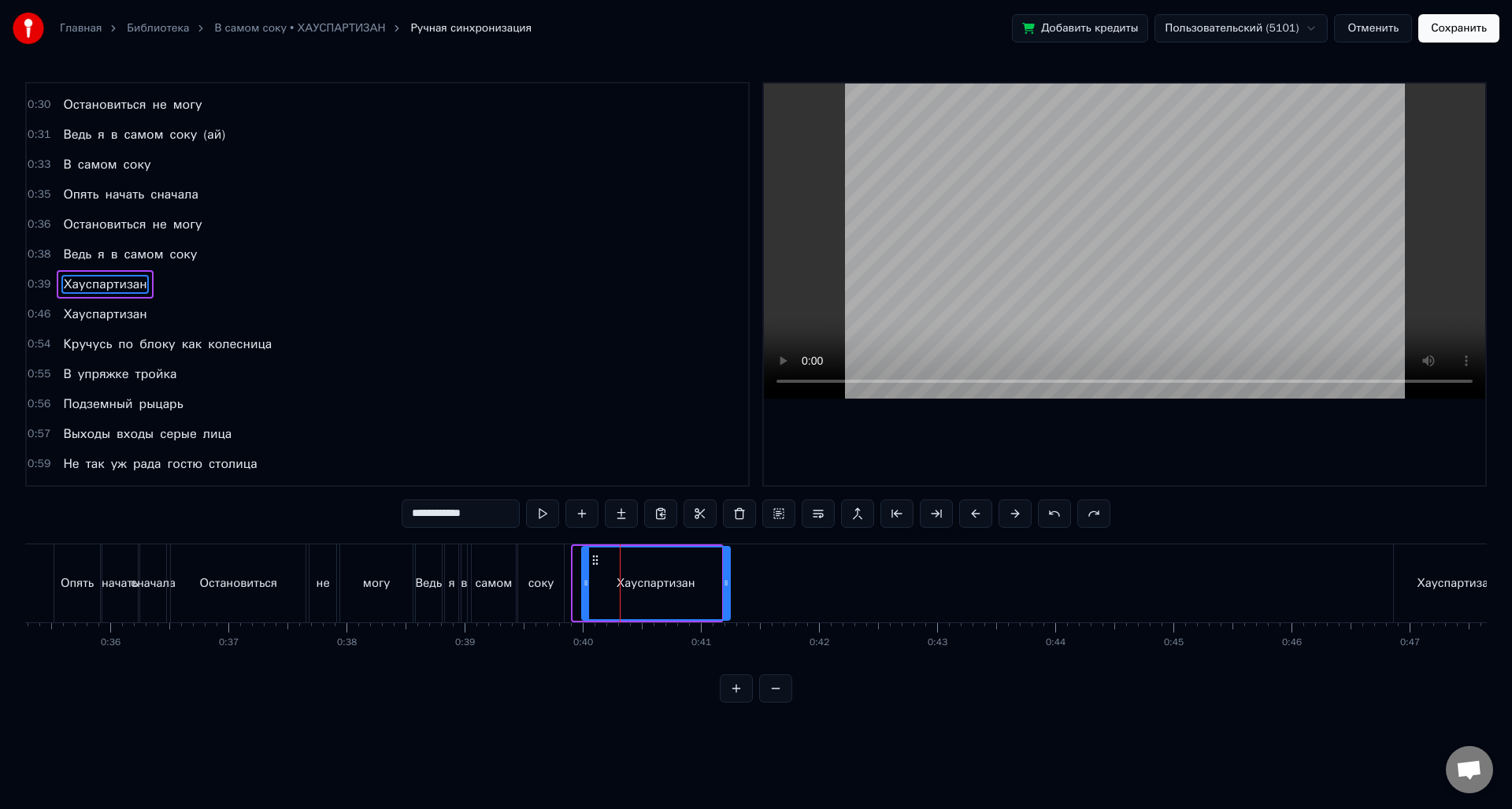 click 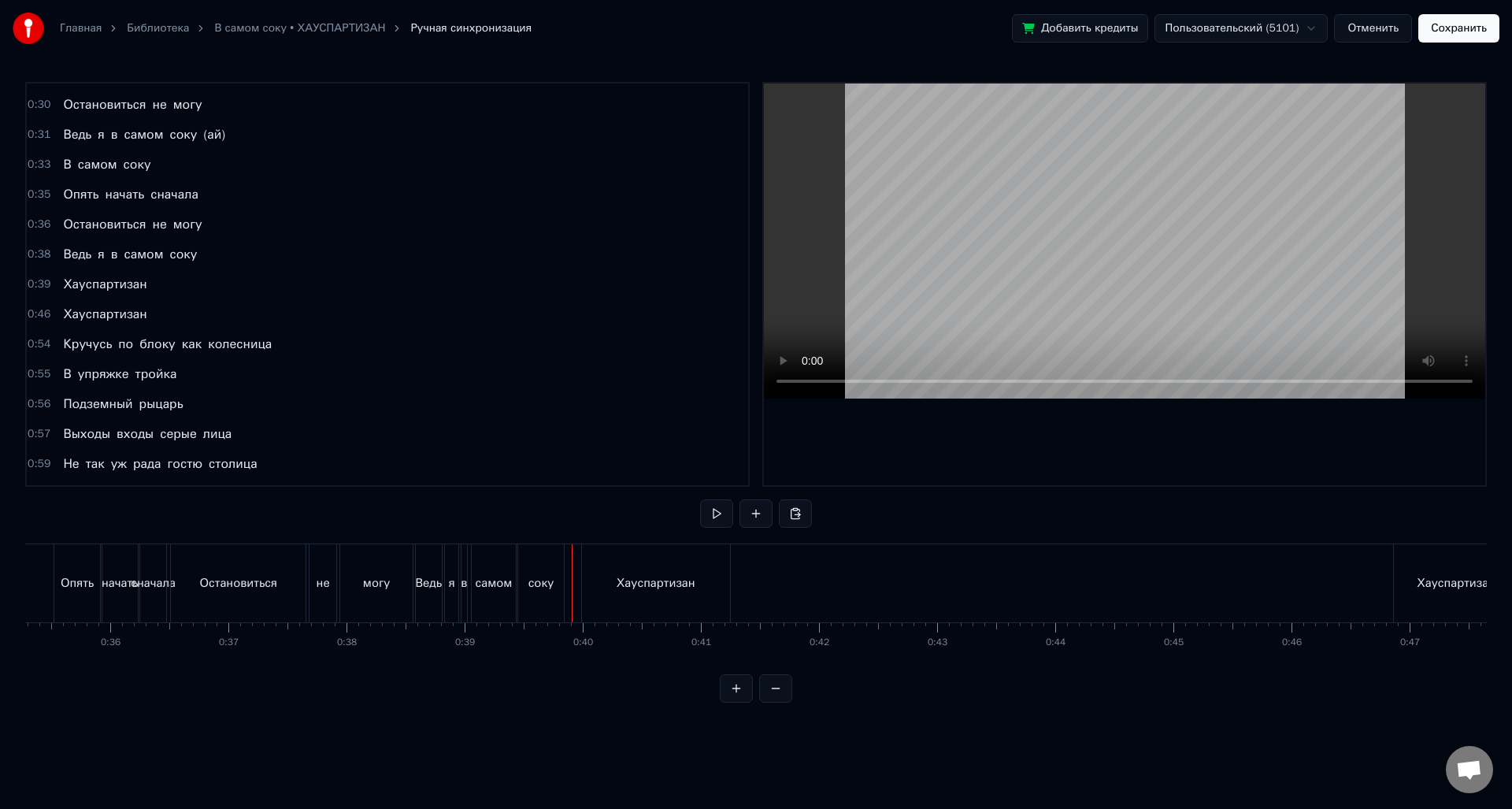 click at bounding box center [2588, 583] 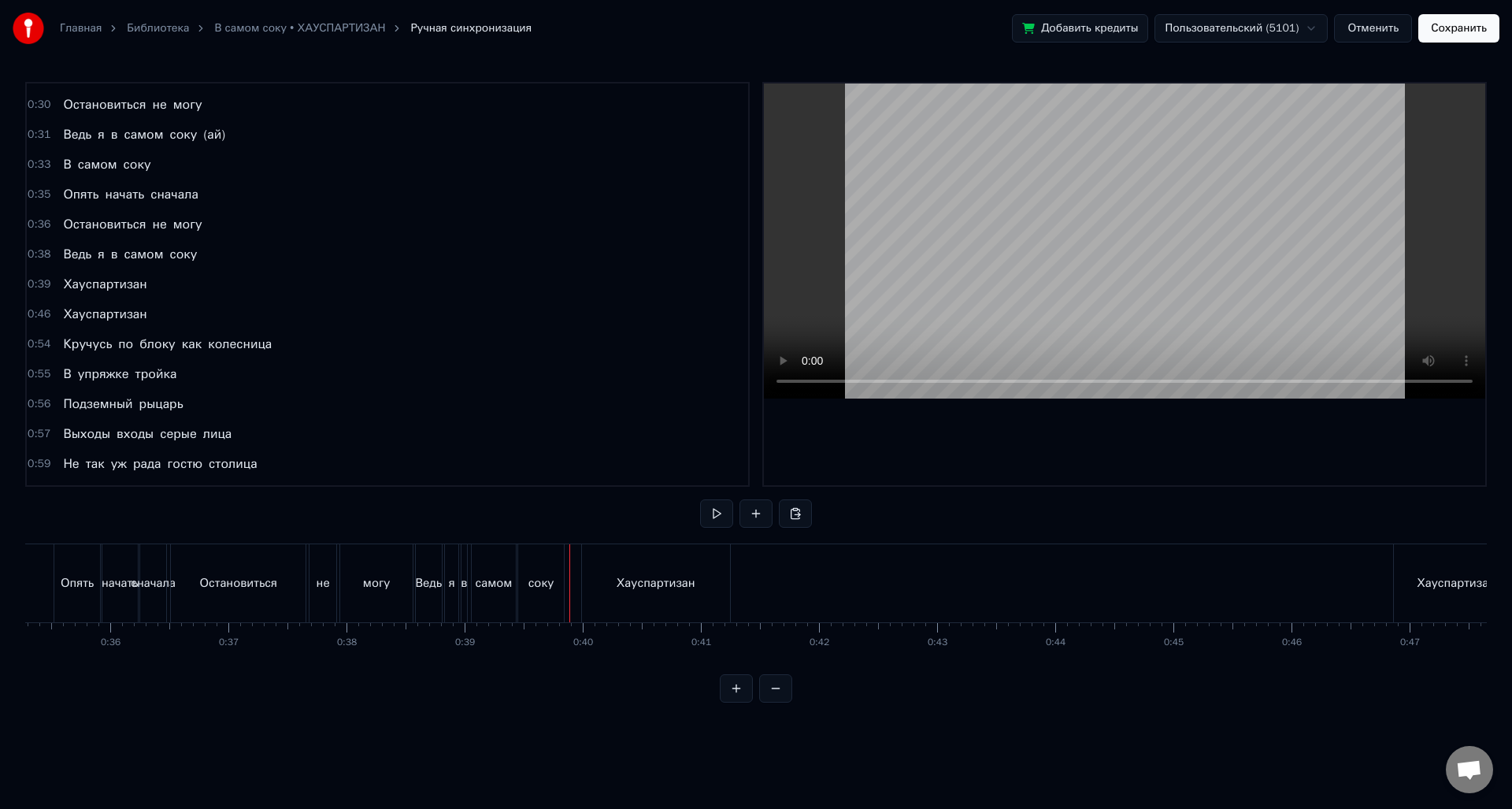 click on "Хауспартизан" at bounding box center (656, 583) 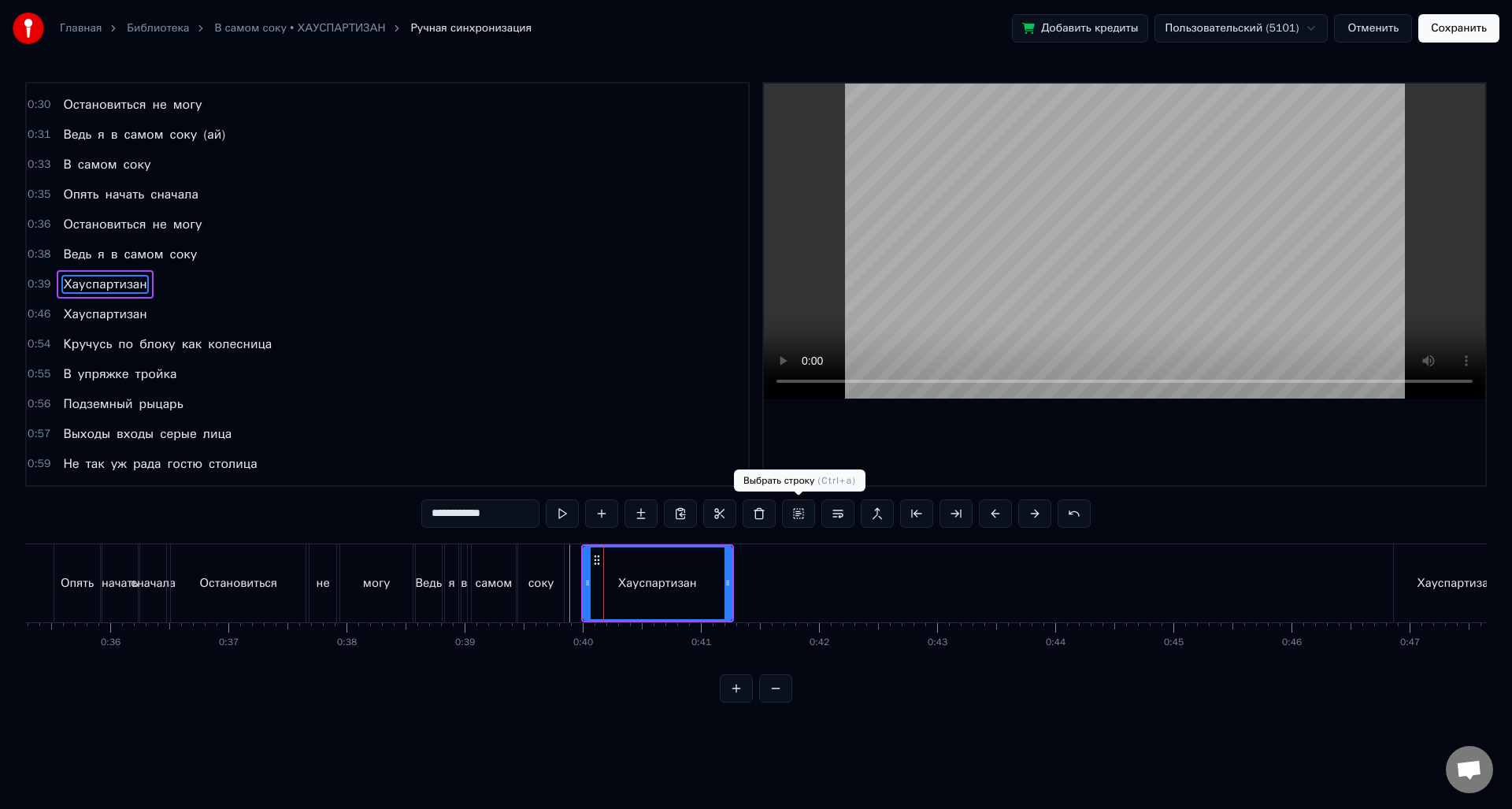 click at bounding box center (799, 514) 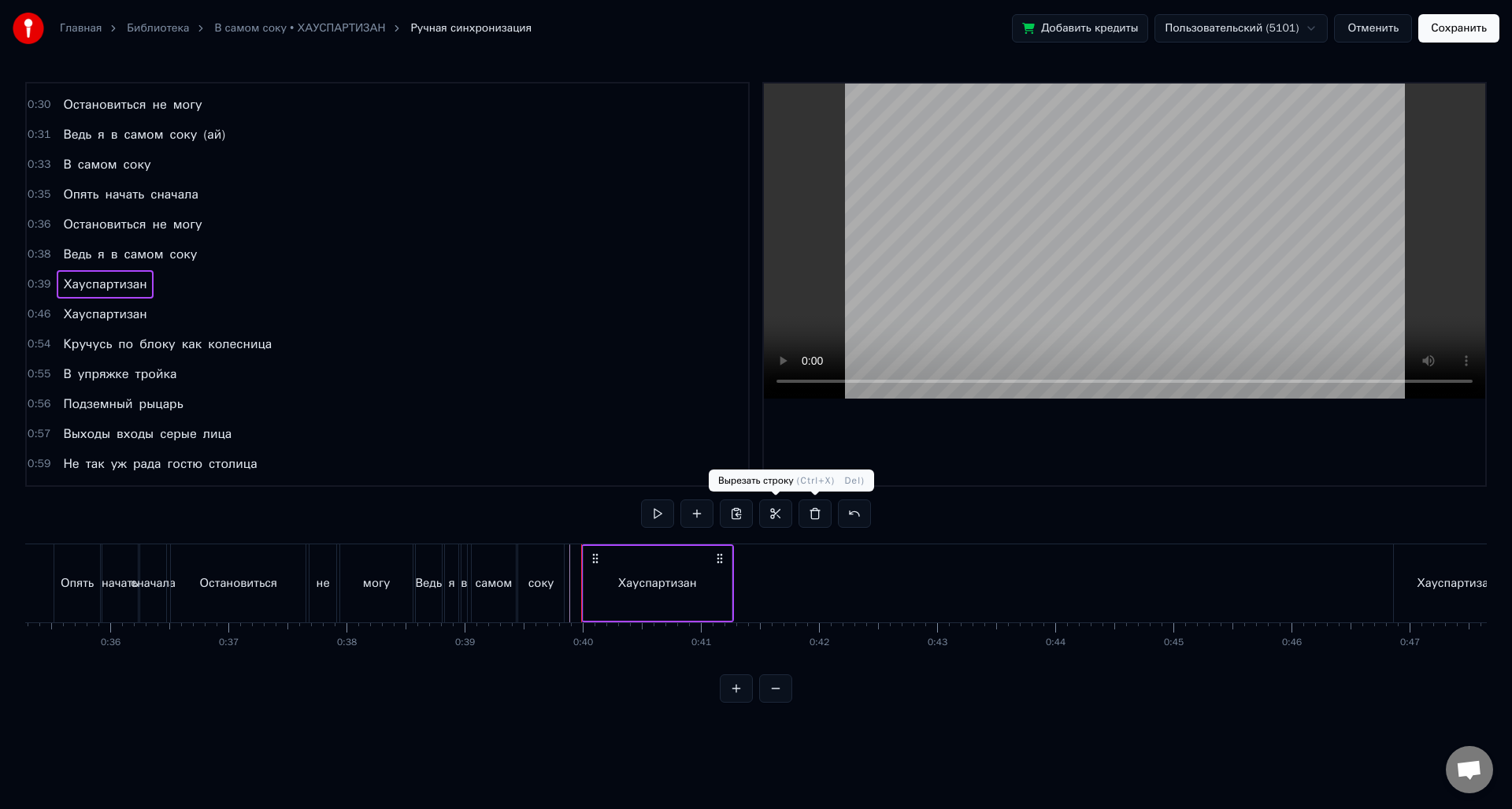 click on "0:00 В самом соку 0:01 Опять начать сначала 0:03 Остановиться не могу 0:04 Ведь я в самом соку (ай) 0:06 В самом соку 0:08 Опять начать сначала 0:09 Остановиться не могу 0:11 Ведь я в самом соку 0:13 Не здороваюсь с соседом 0:15 Он не любит мой флоу 0:16 Я неактивный собеседник 0:18 Если в компании чужой 0:19 Я покидаю свой город 0:21 Родные края 0:23 Никто не встретил на перроне 0:24 Никто не проводил меня (ай, ай) 0:27 В самом соку 0:28 Опять начать сначала 0:30 Остановиться не могу 0:31 Ведь я в самом соку (ай) 0:33 В самом соку 0:35 Опять начать сначала 0:36 Остановиться не могу 0:38 Ведь я в самом соку 0:39 0:46 В" at bounding box center [756, 392] 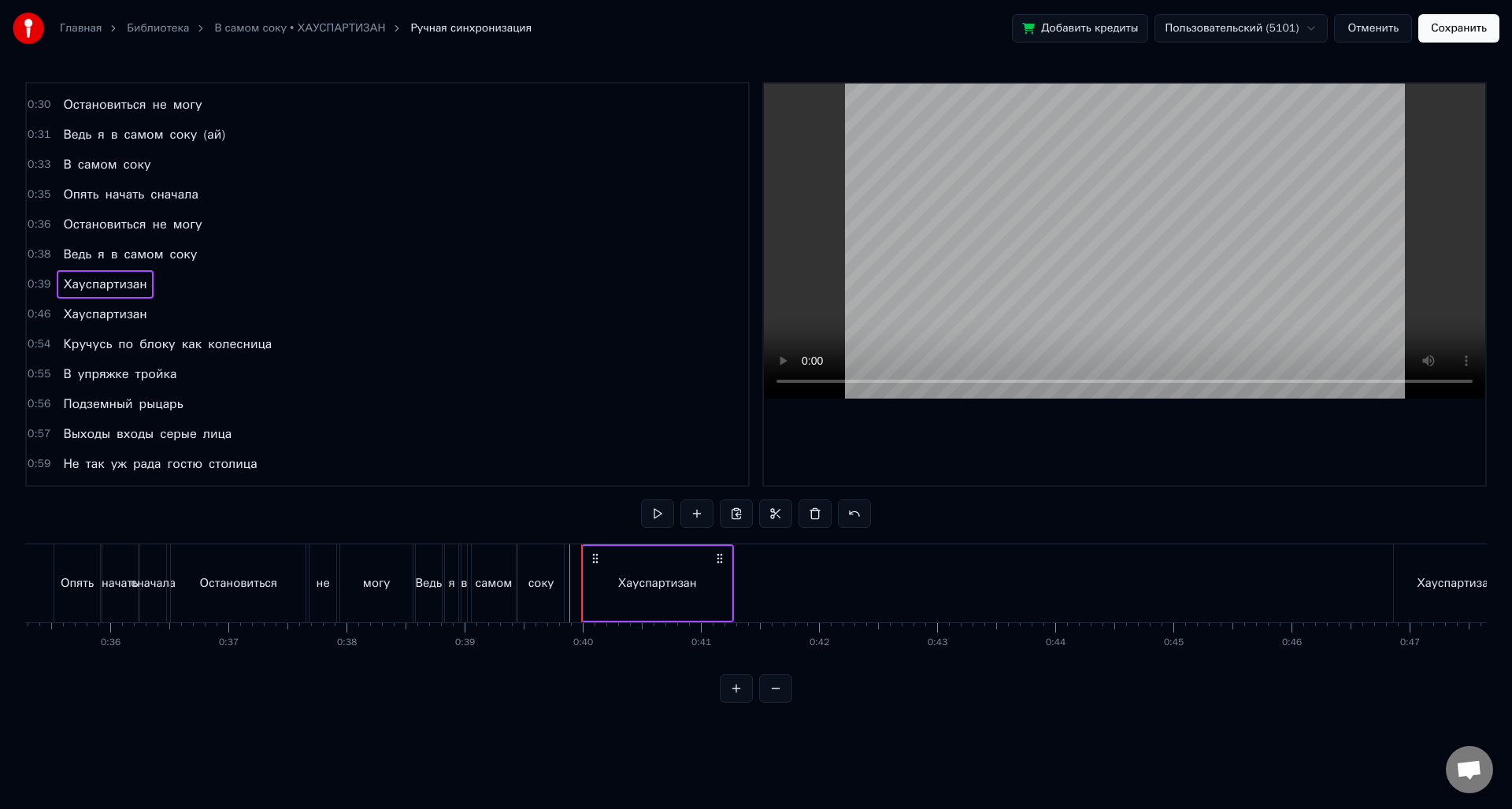 click on "Хауспартизан" at bounding box center (658, 583) 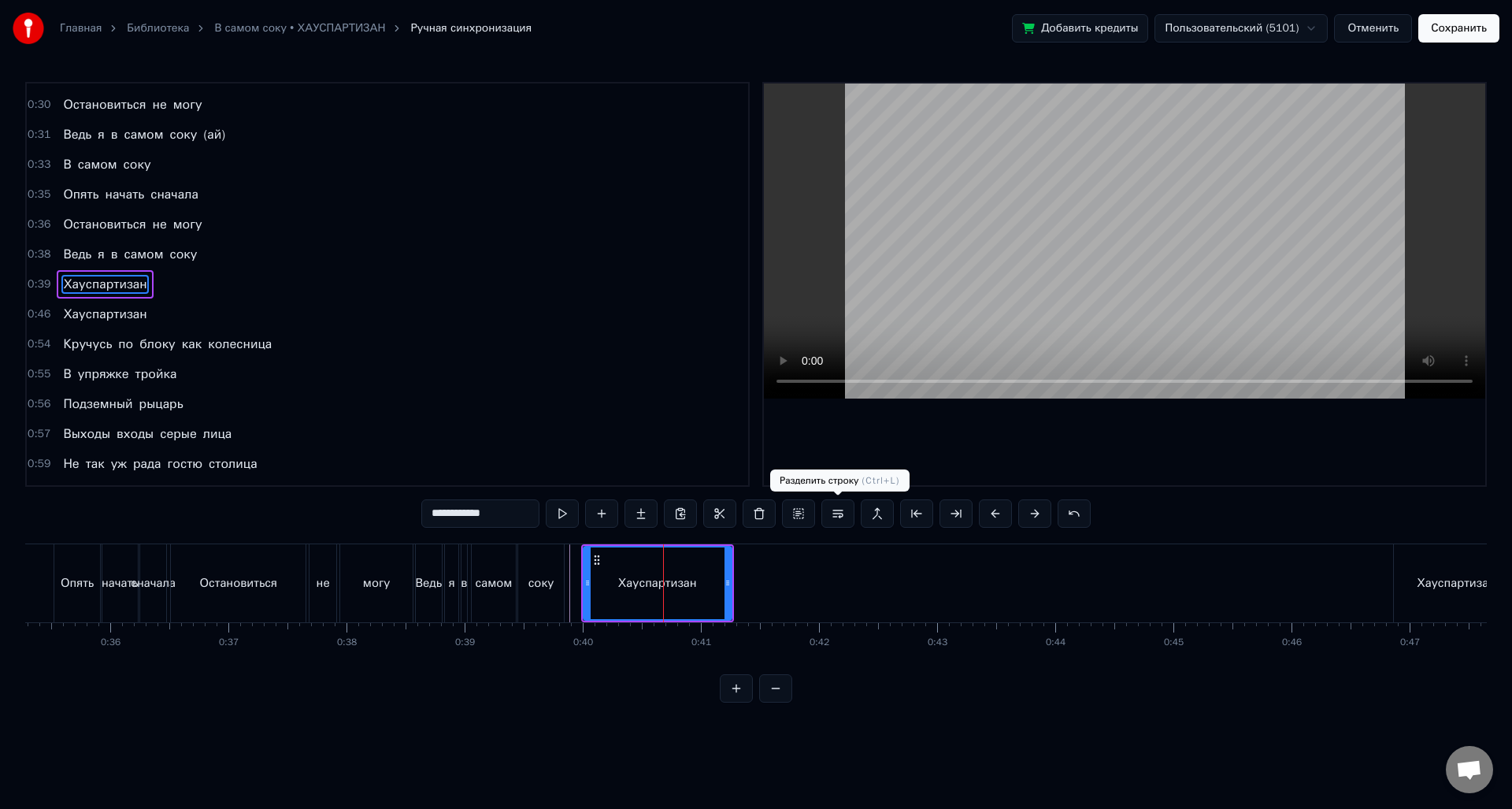 click at bounding box center [838, 514] 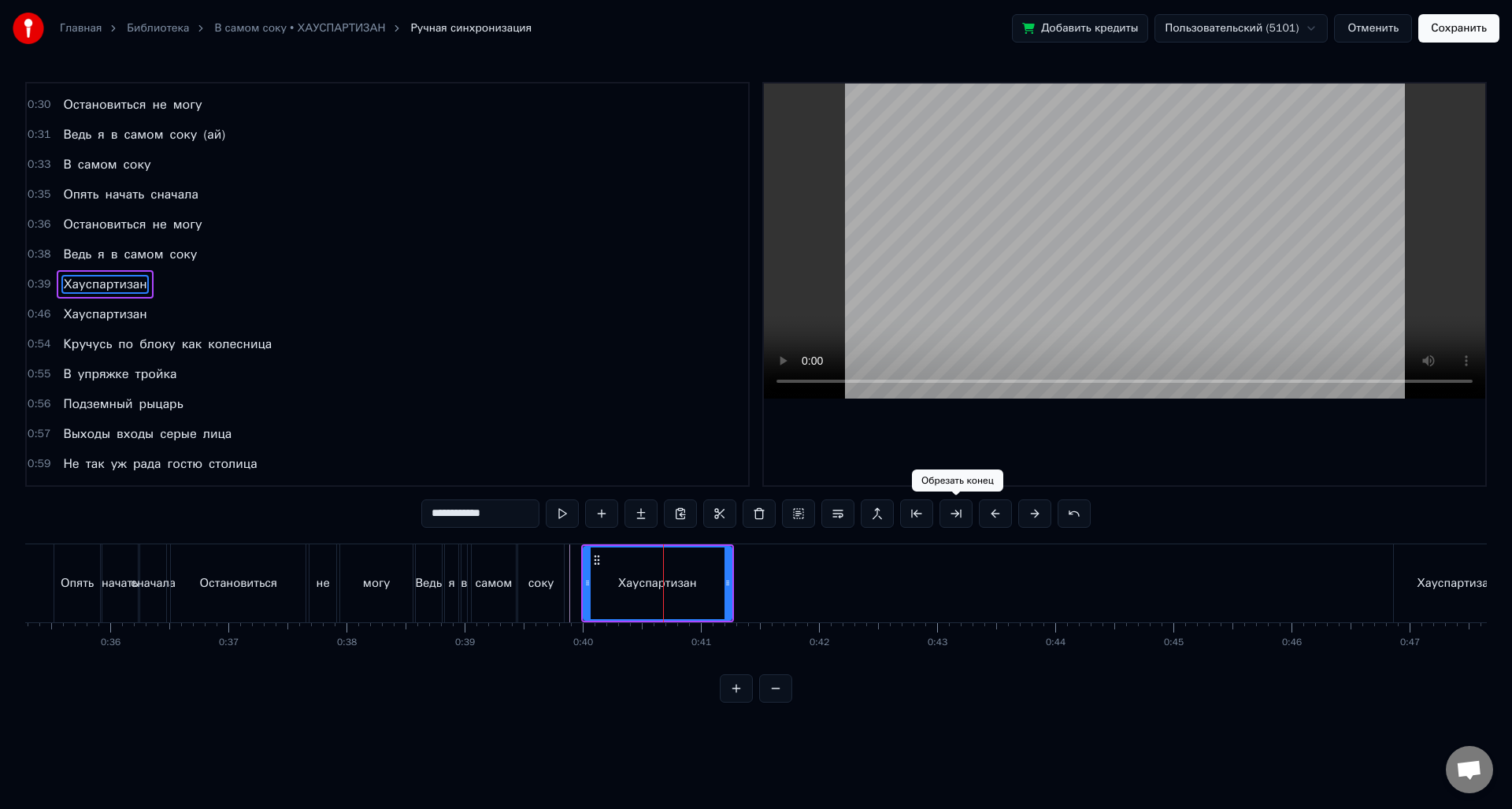 click at bounding box center (956, 514) 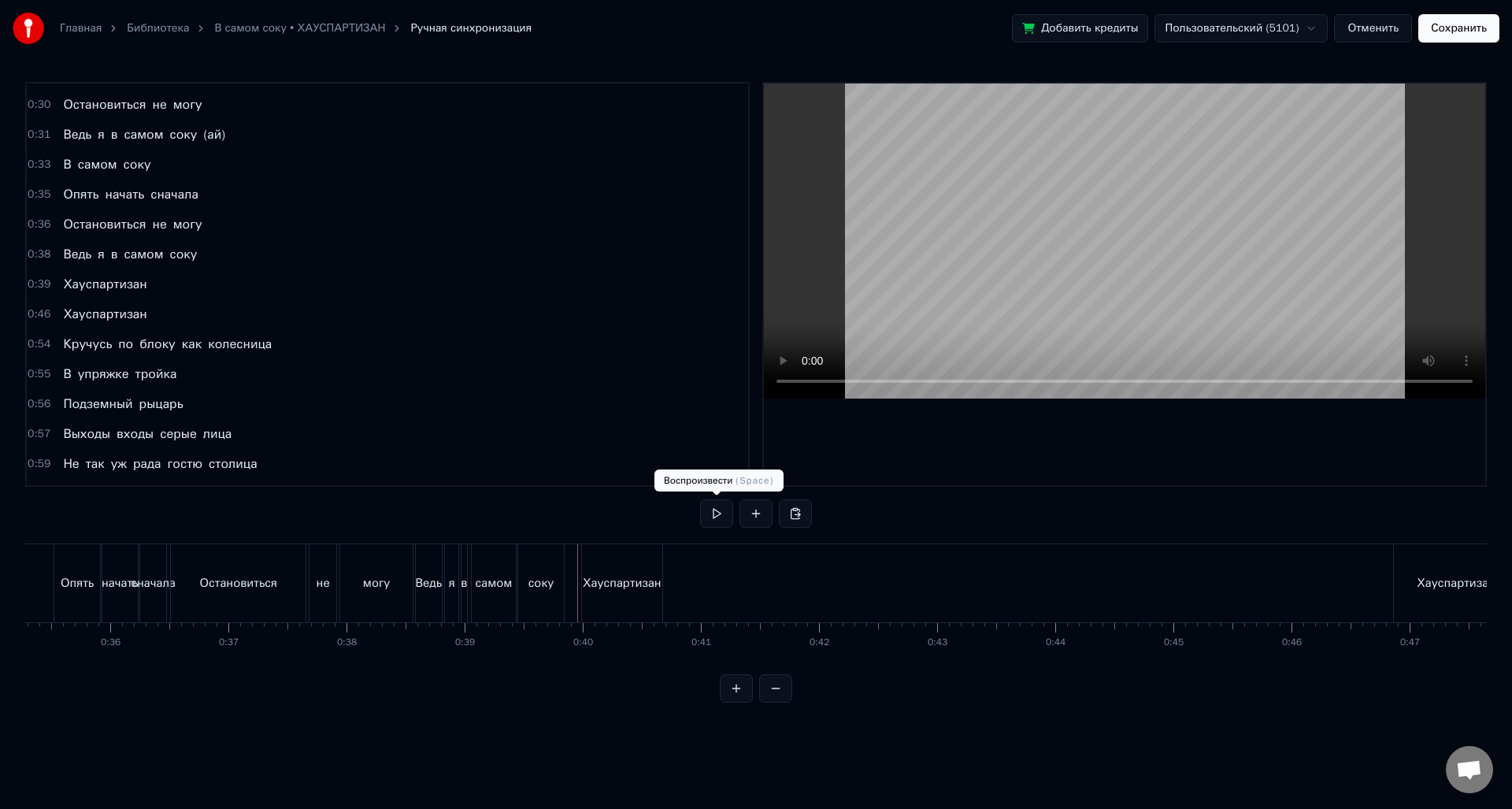 click at bounding box center (717, 514) 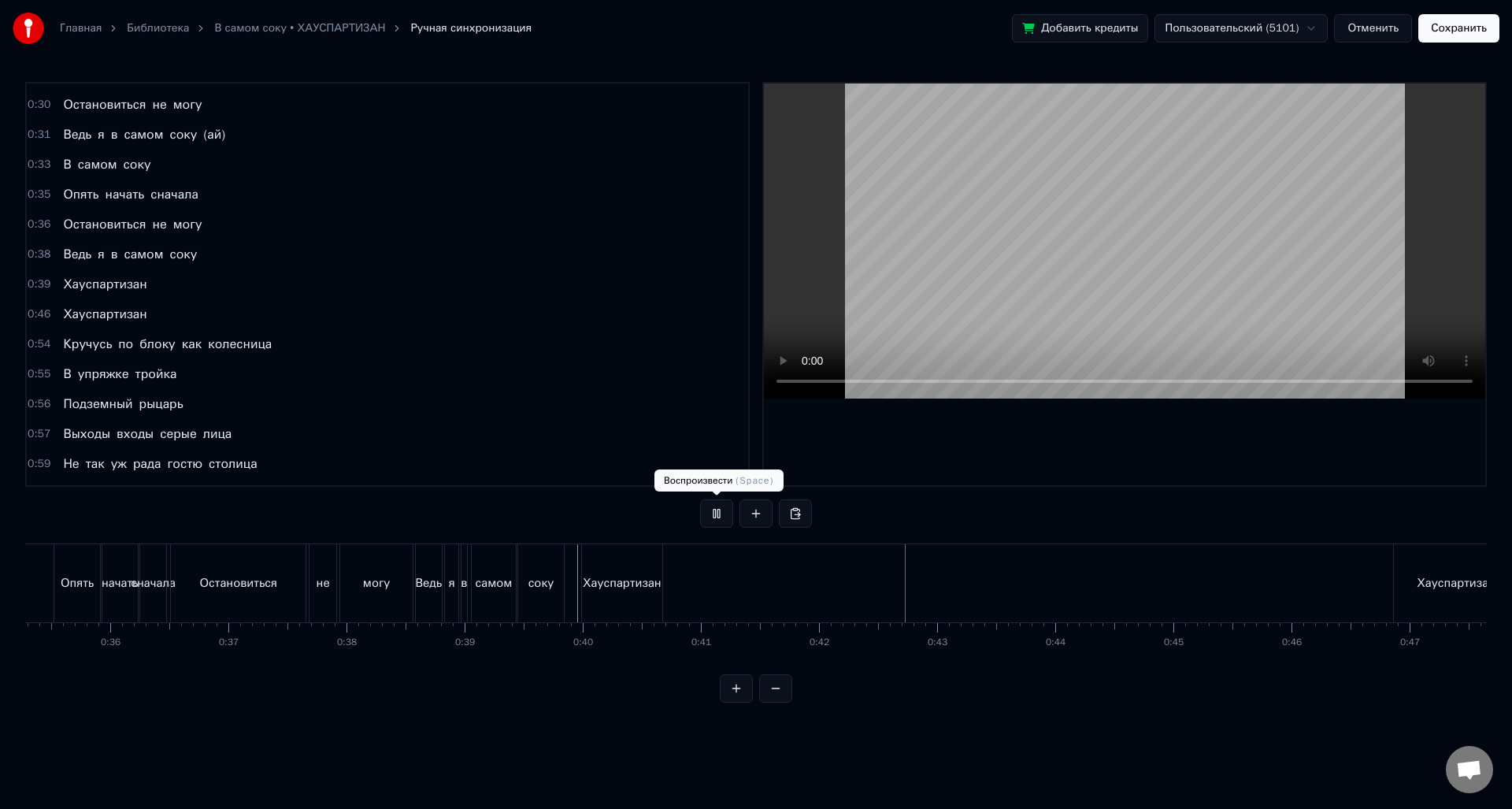 click at bounding box center [717, 514] 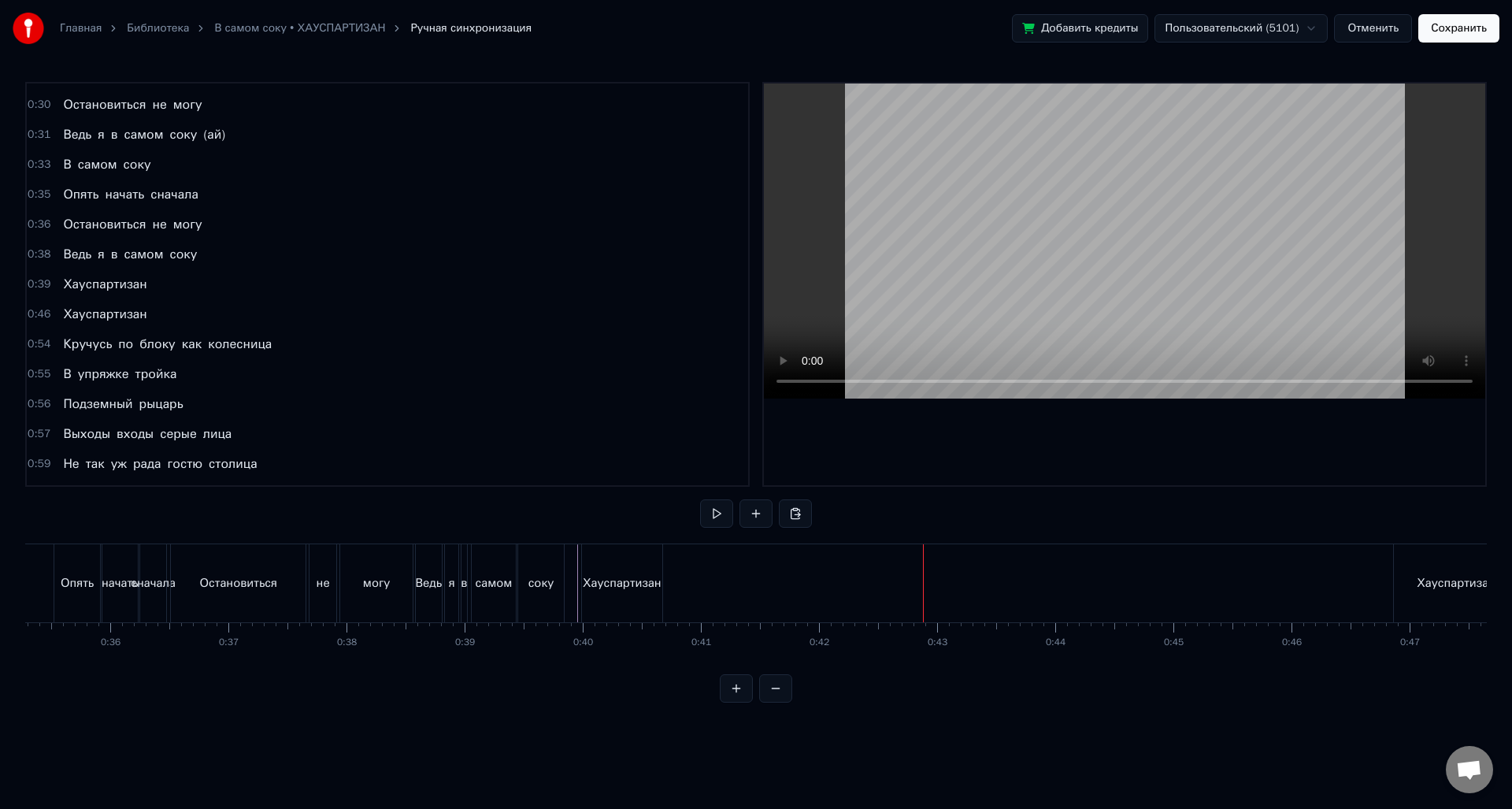 click on "соку" at bounding box center [541, 583] 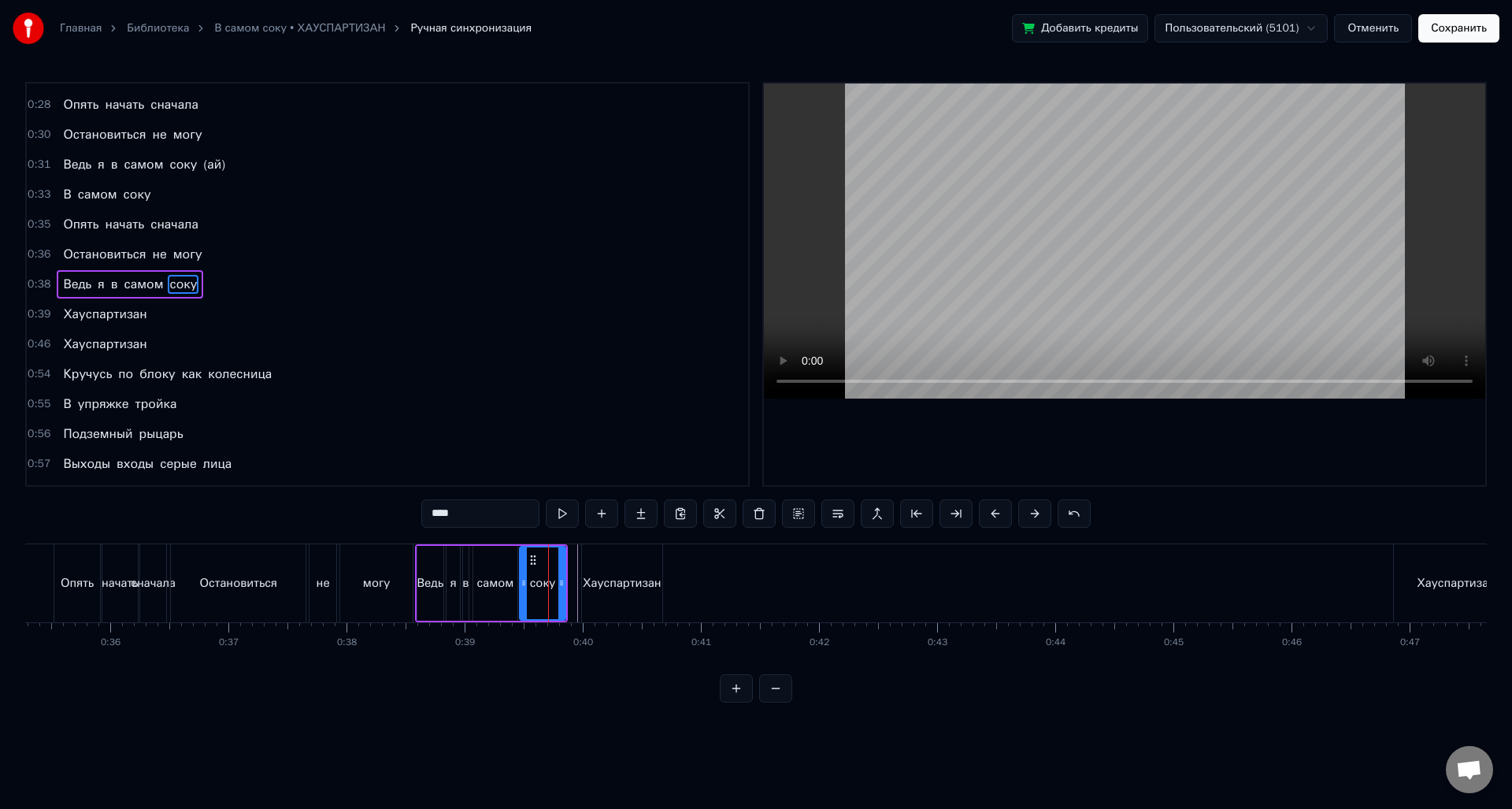 click 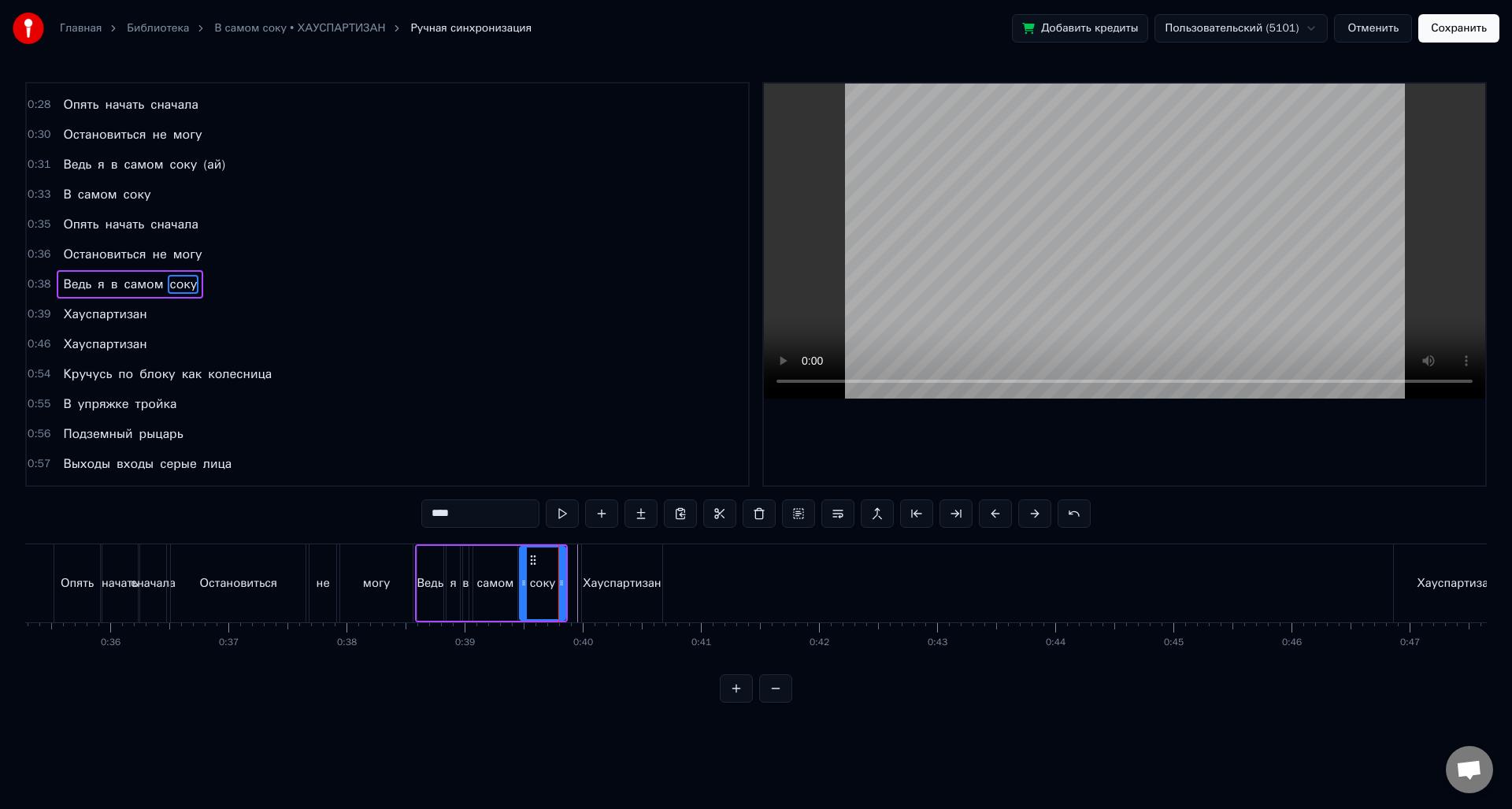 click on "соку" at bounding box center [543, 583] 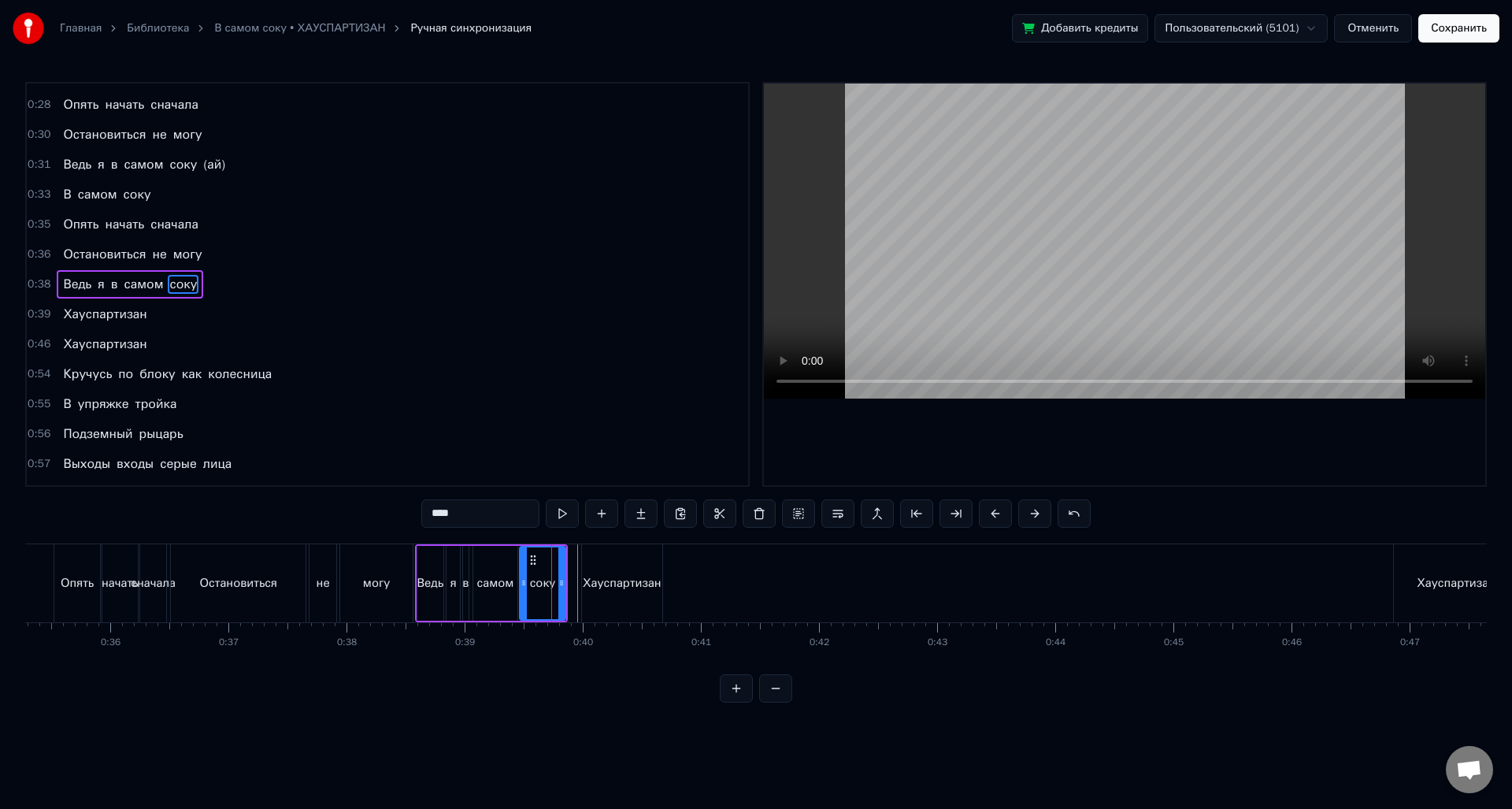 click on "соку" at bounding box center [543, 583] 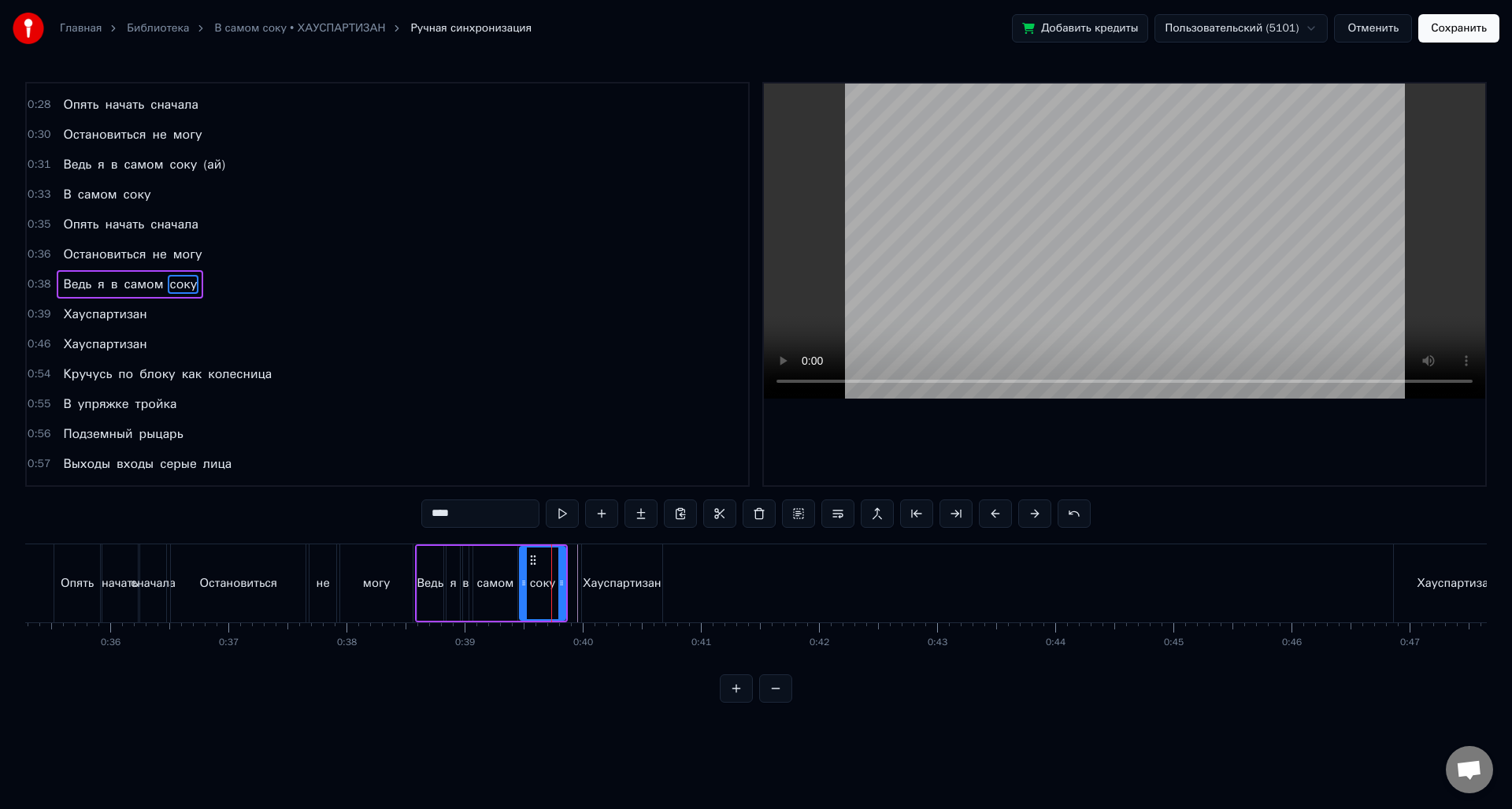 click on "соку" at bounding box center [543, 583] 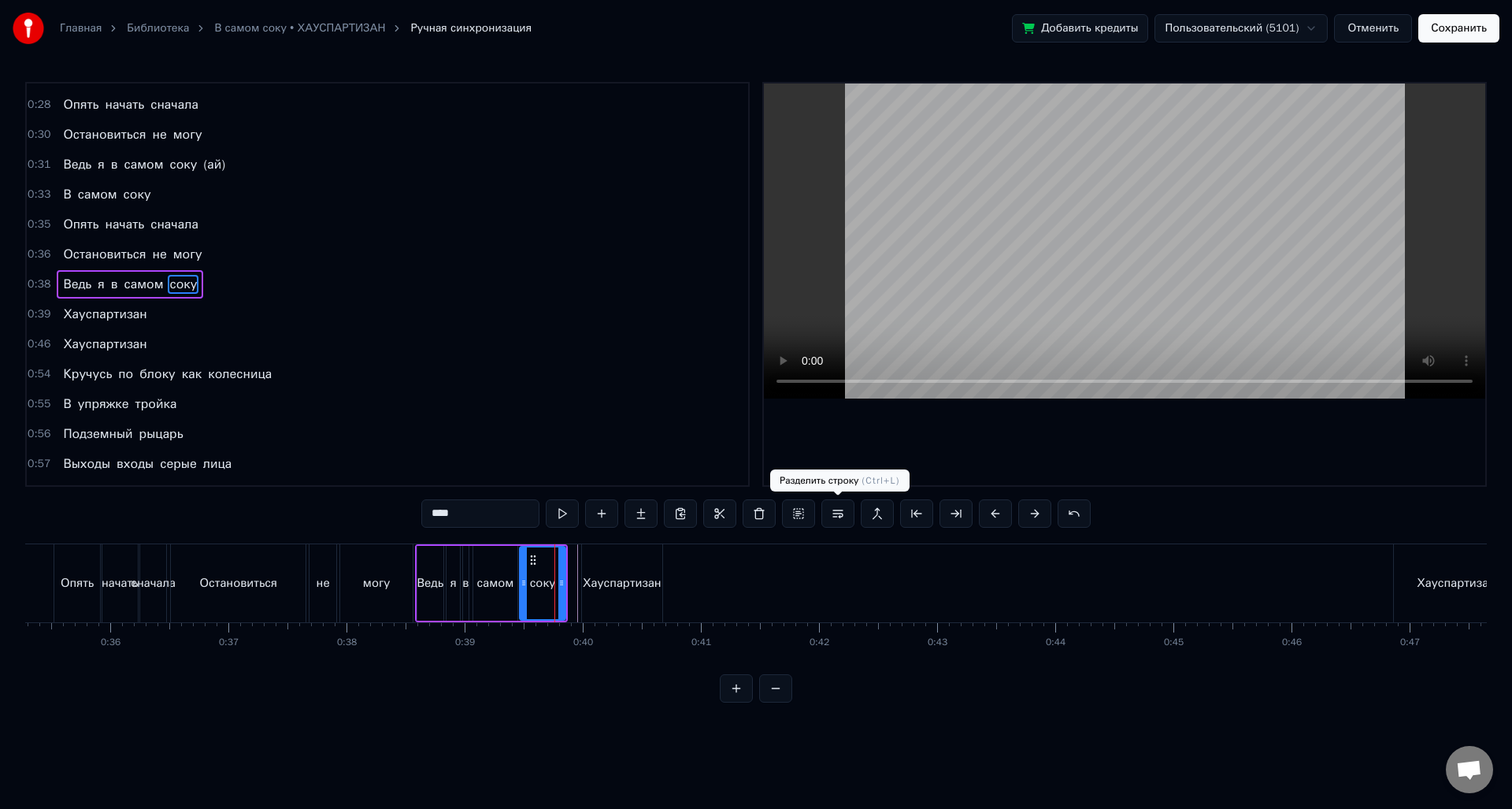click at bounding box center [838, 514] 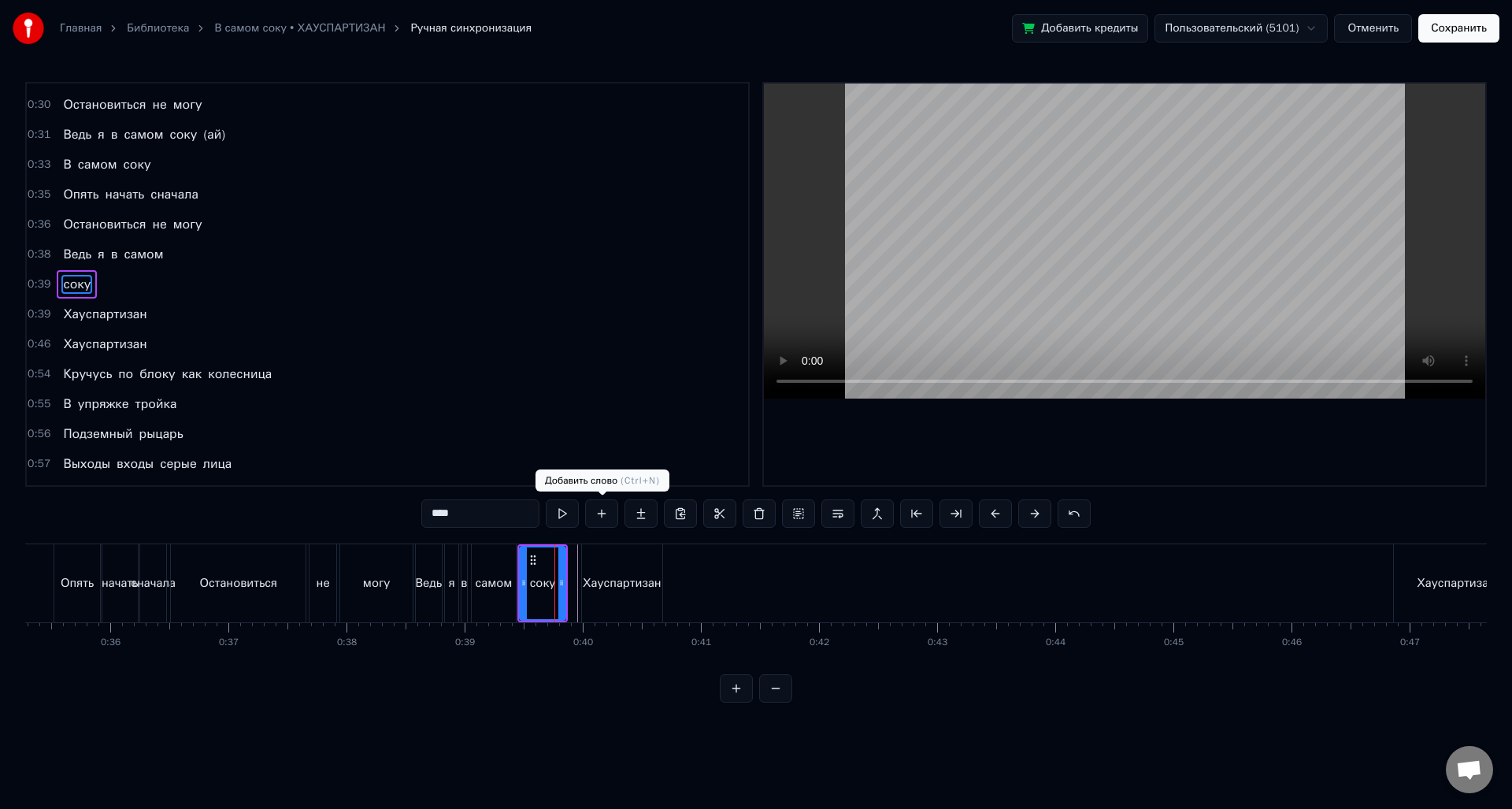 click at bounding box center (562, 514) 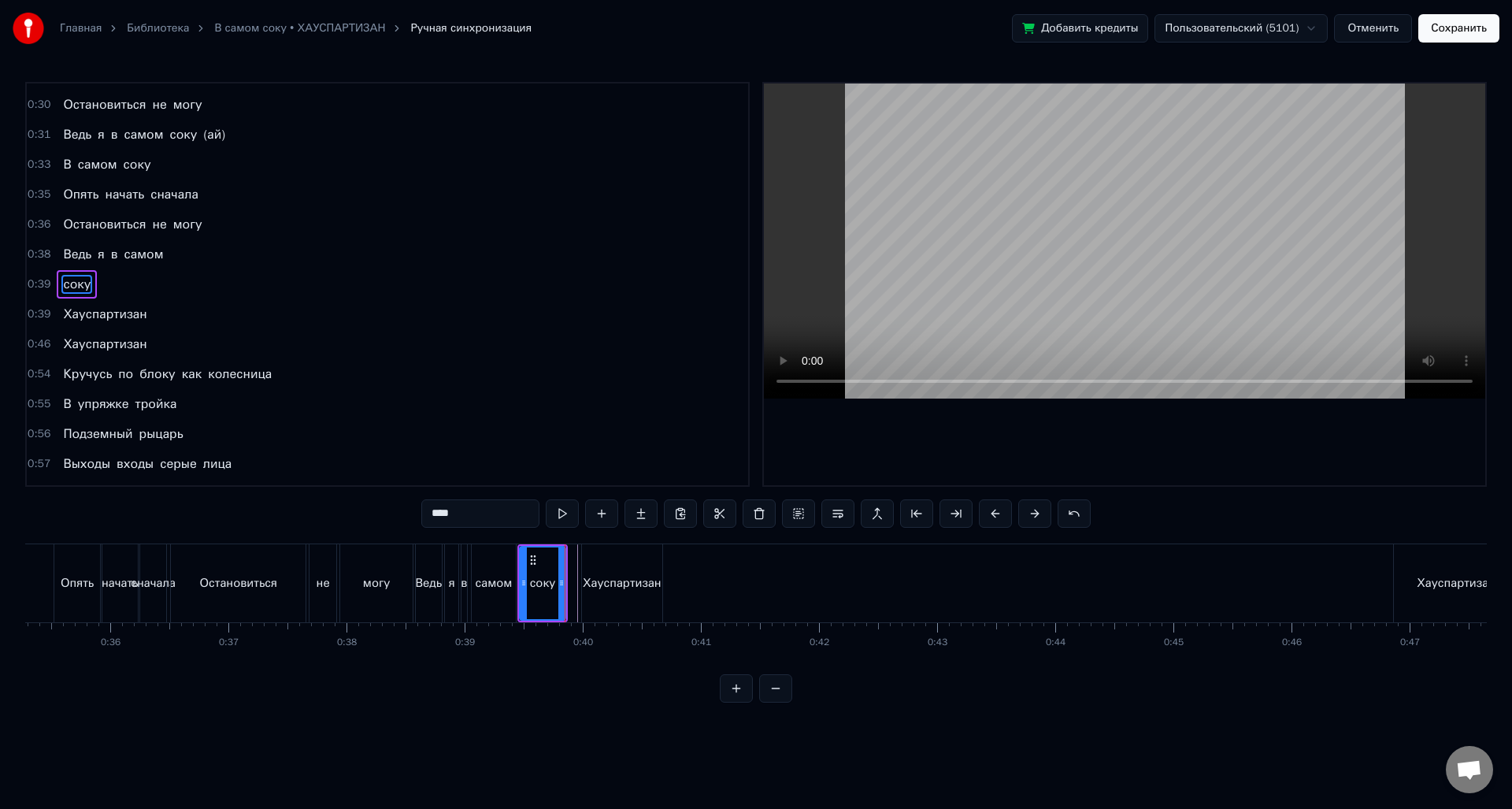 click on "Сохранить" at bounding box center (1458, 28) 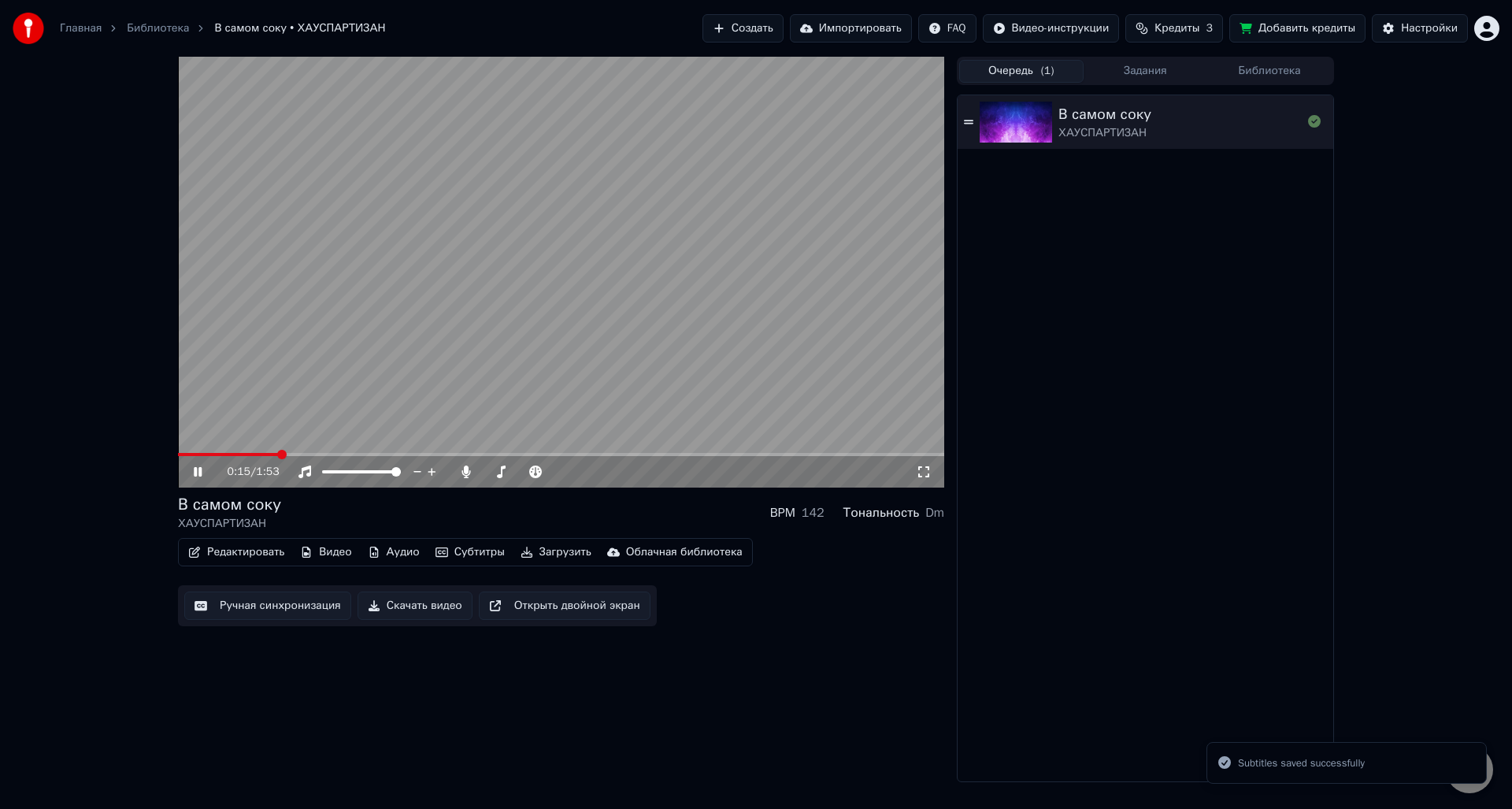 click at bounding box center [561, 455] 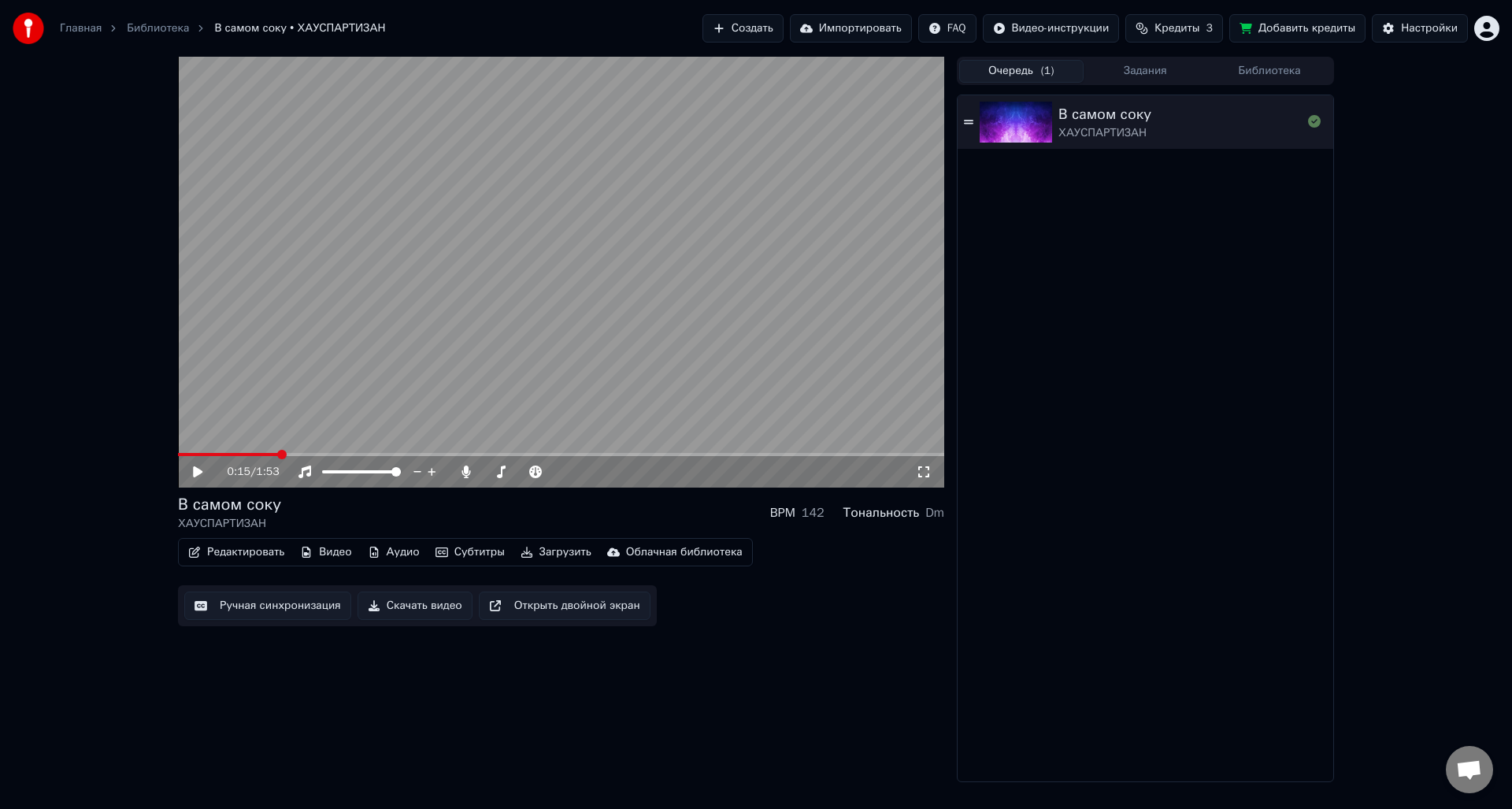 click at bounding box center (561, 455) 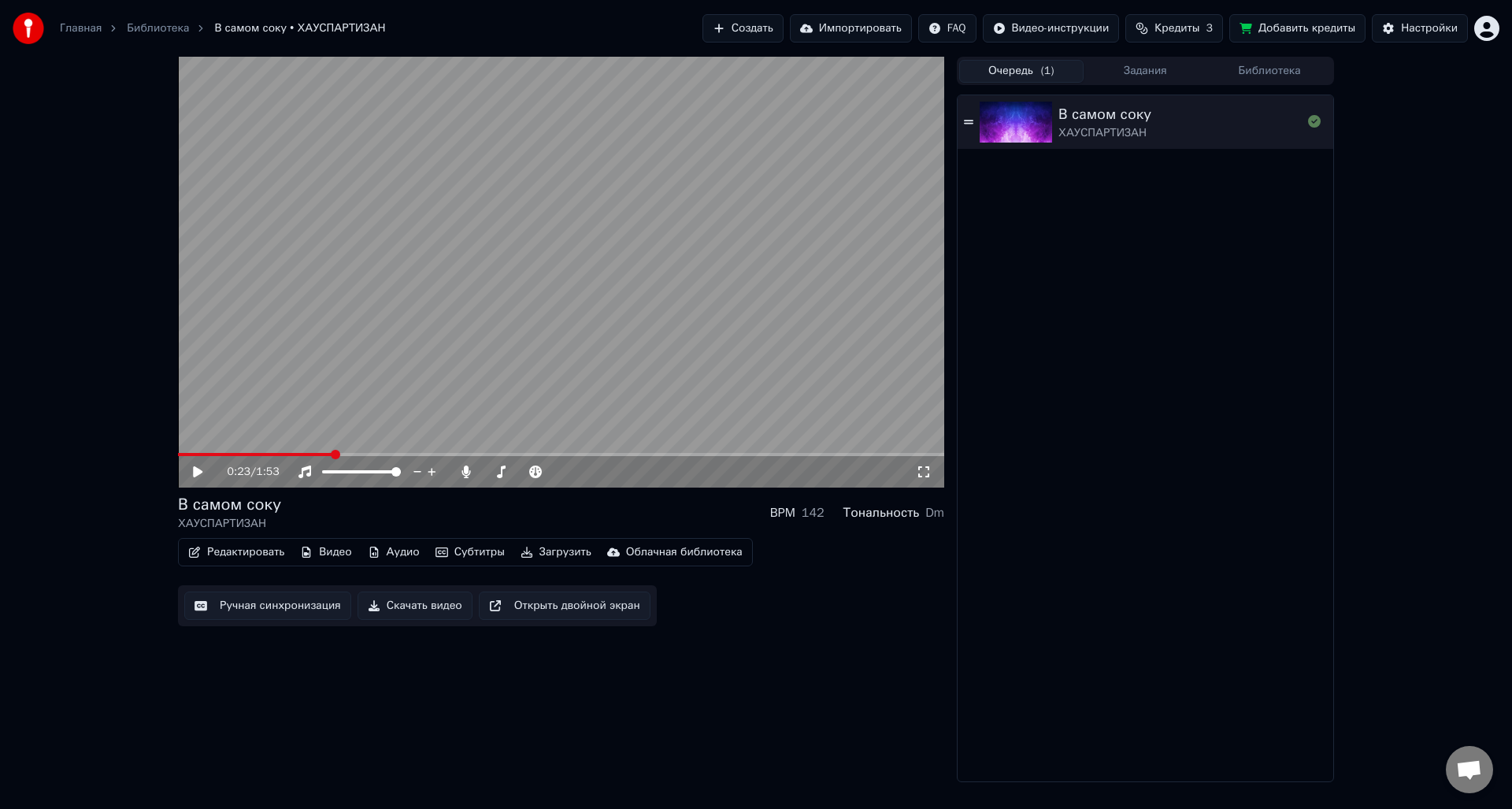 click at bounding box center (561, 272) 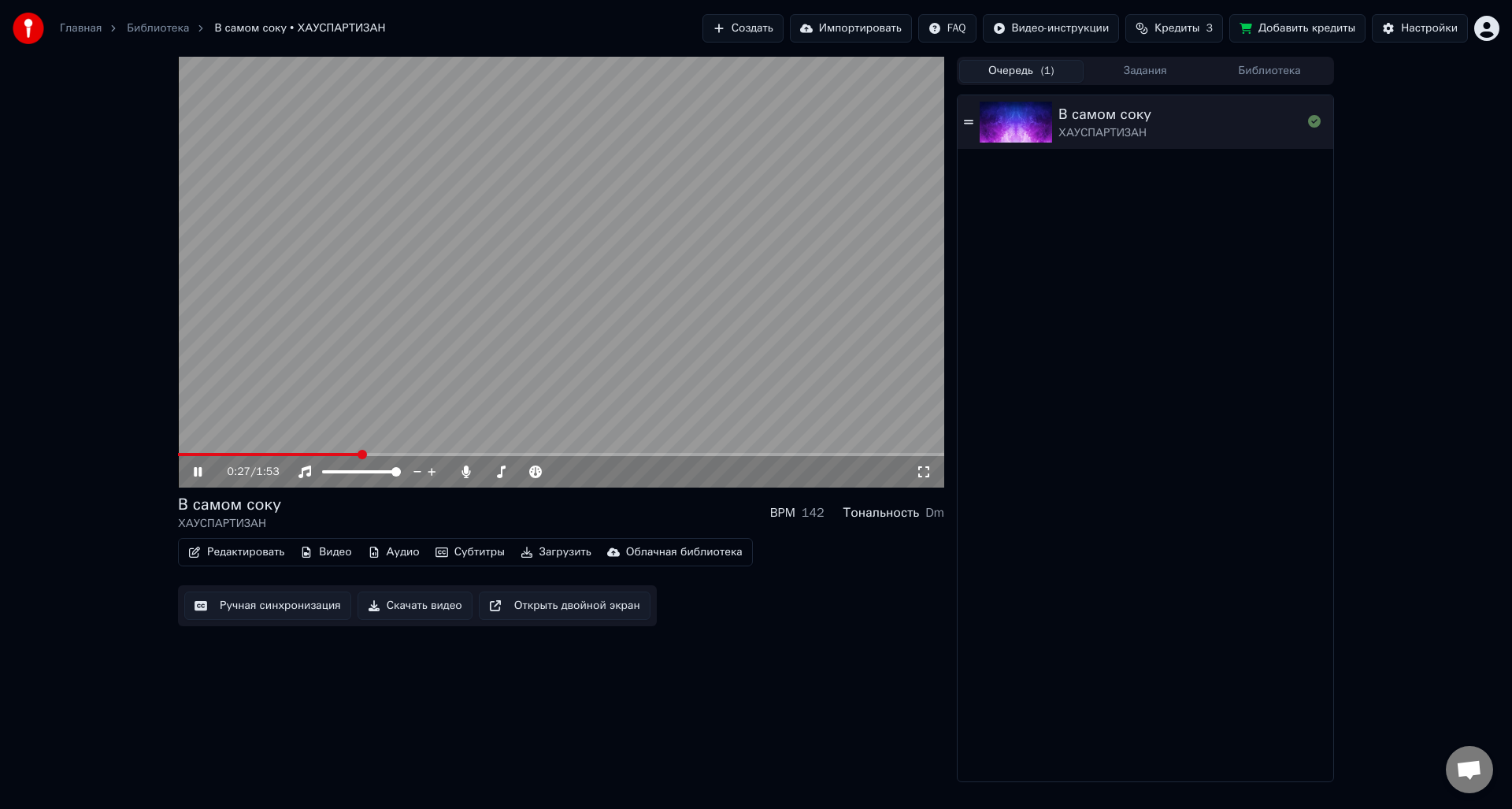 click at bounding box center [561, 455] 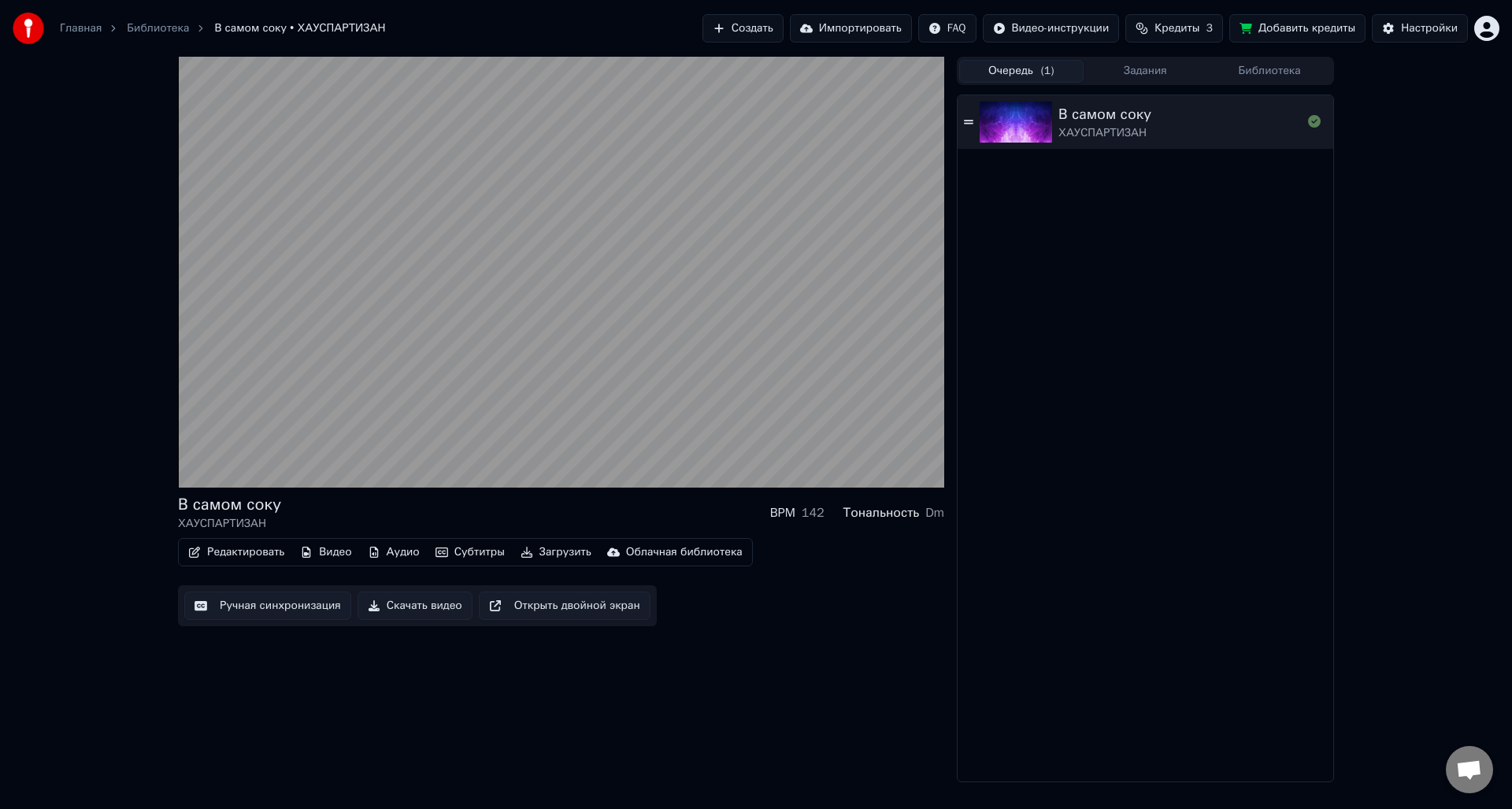 click on "Аудио" at bounding box center (394, 552) 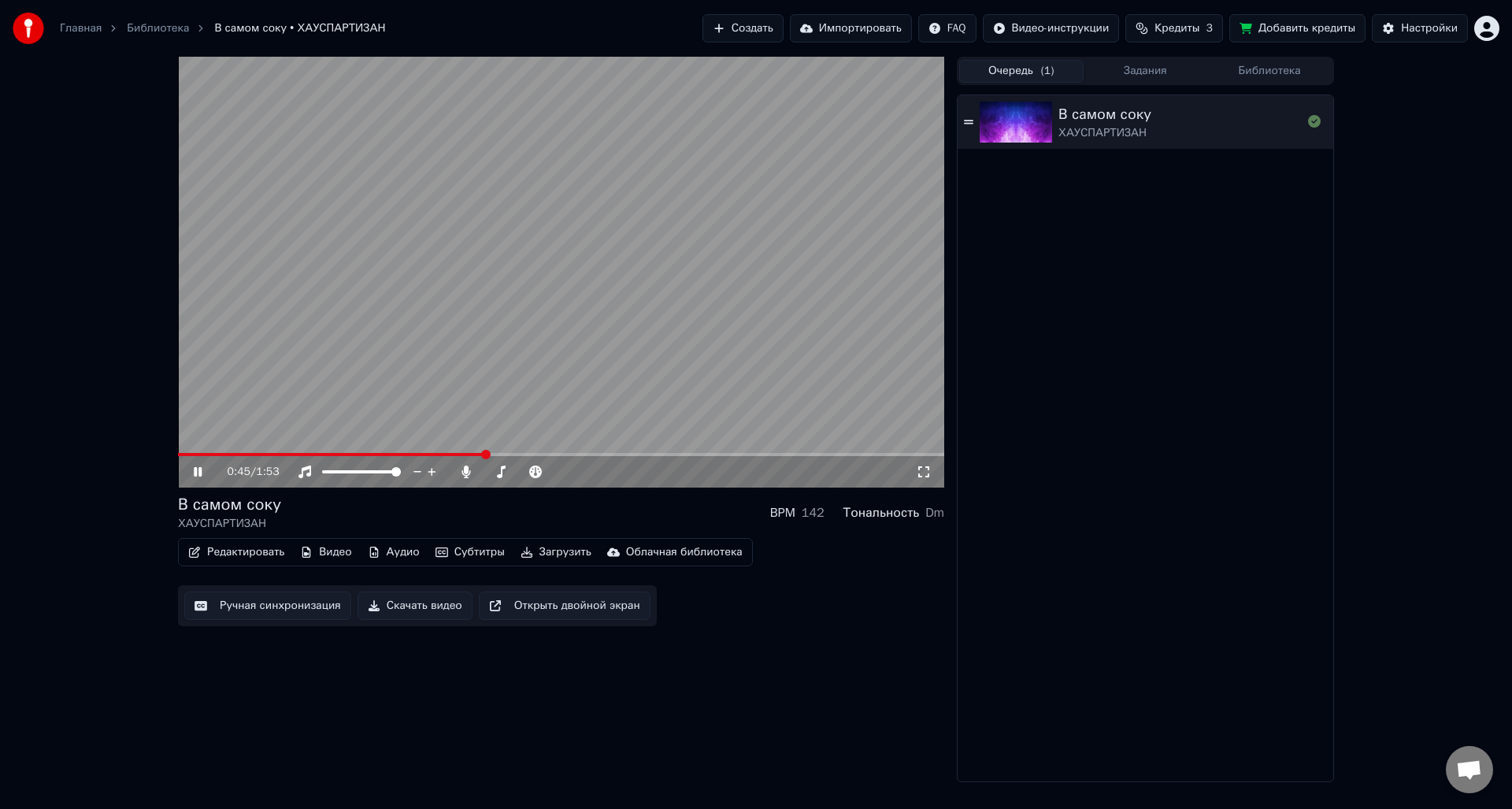 click 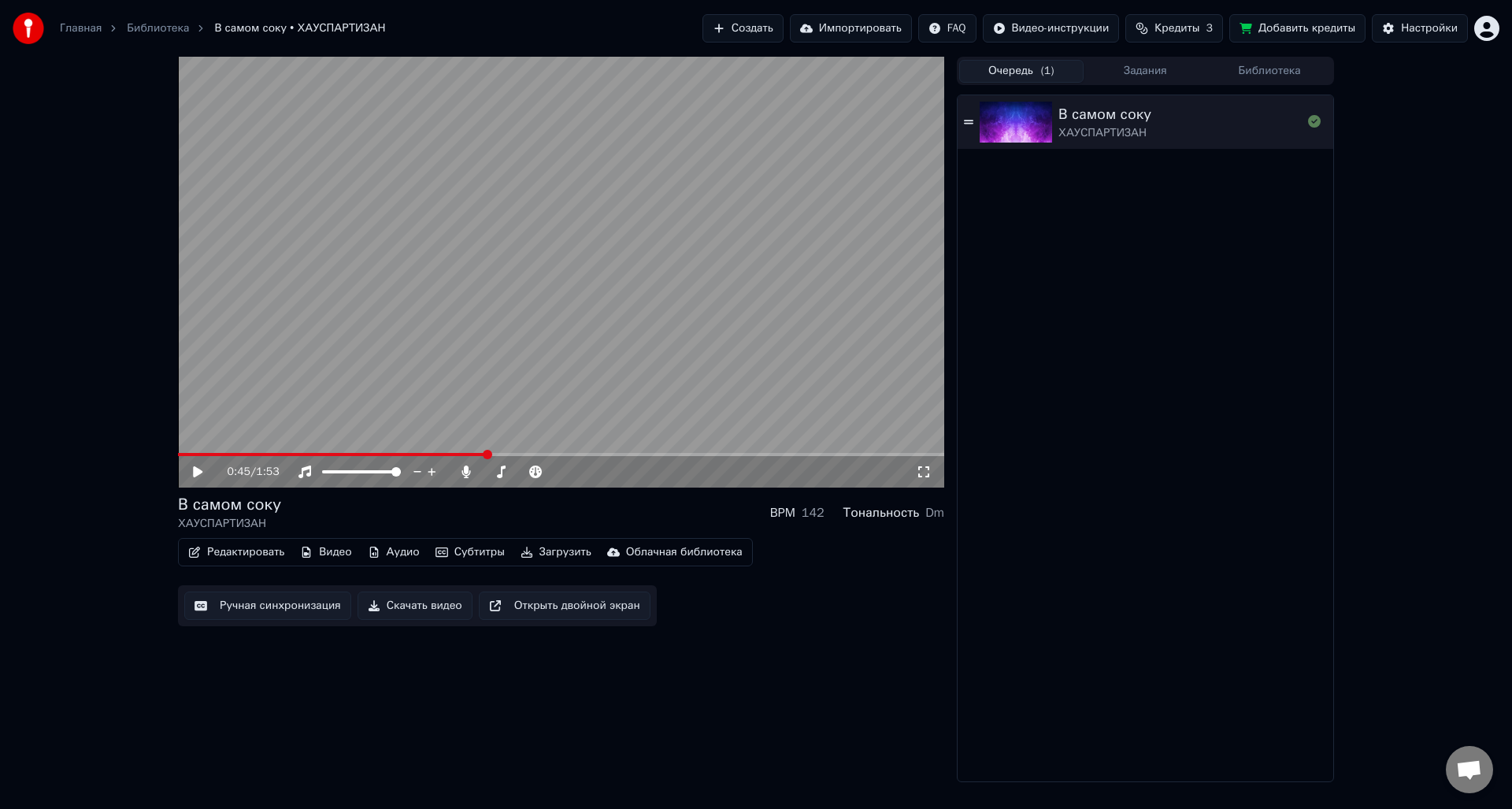 click on "Скачать видео" at bounding box center [415, 606] 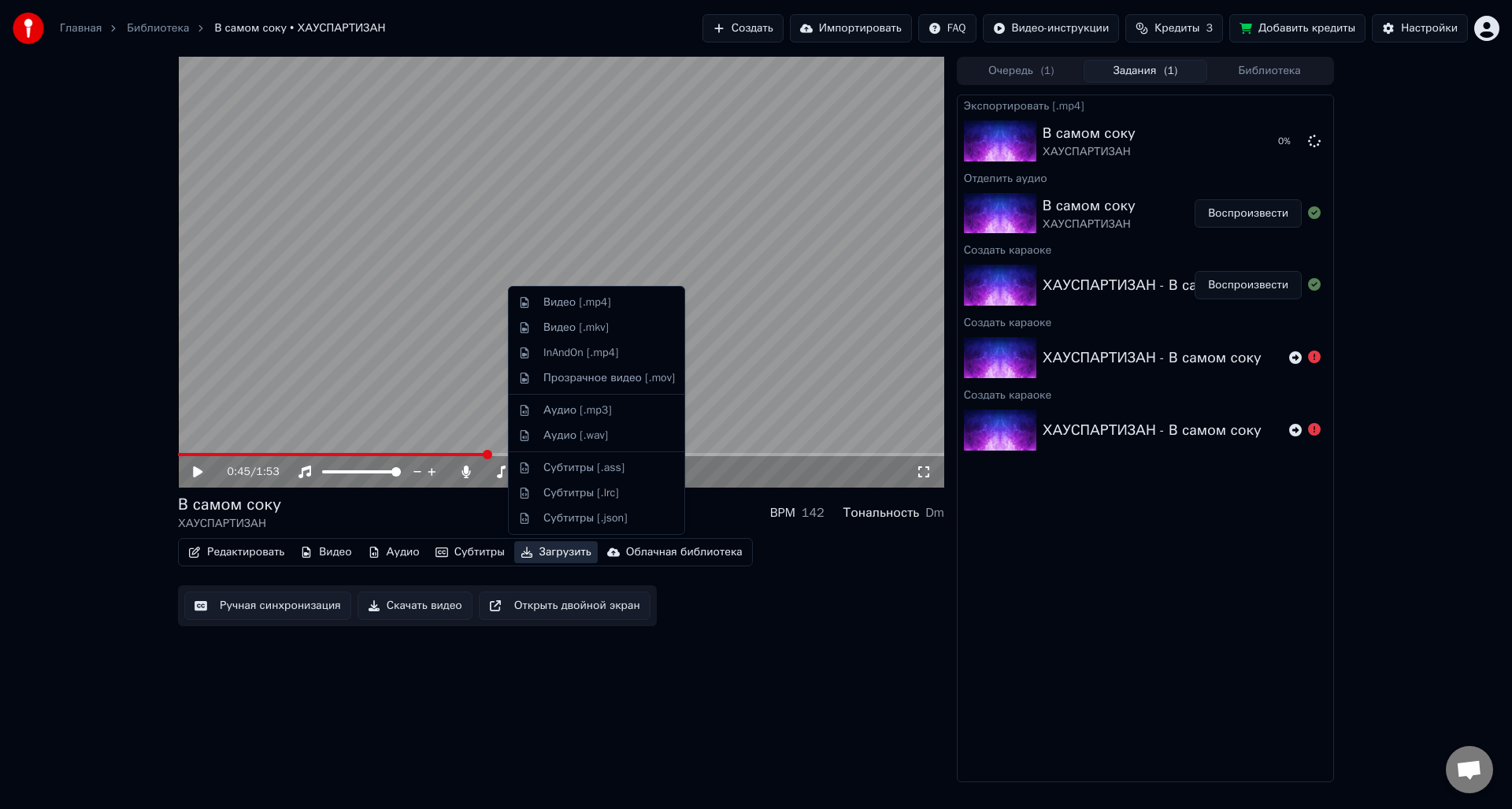 click on "Загрузить" at bounding box center [556, 552] 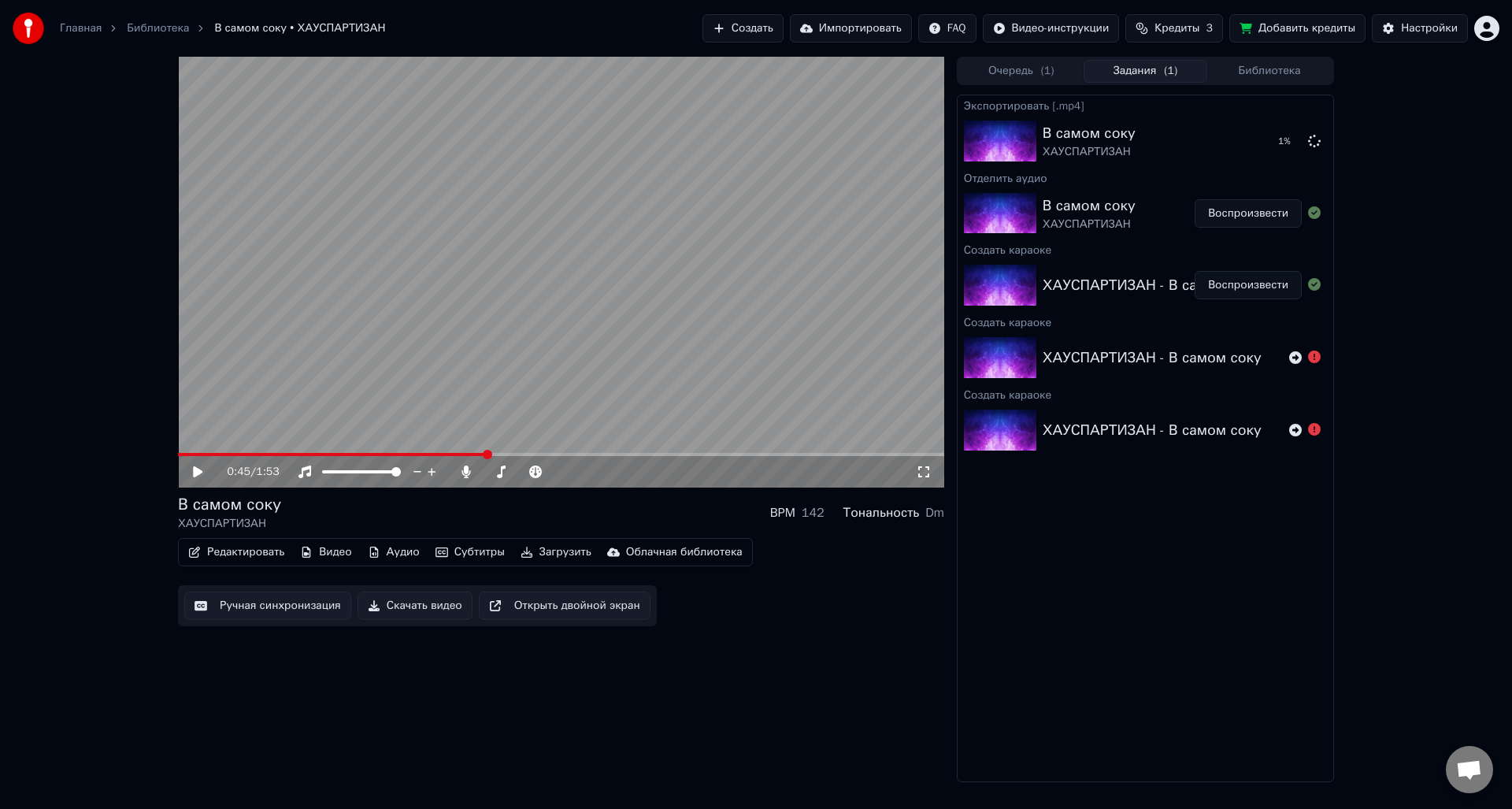 click on "В самом соку ХАУСПАРТИЗАН BPM 142 Тональность Dm" at bounding box center (561, 513) 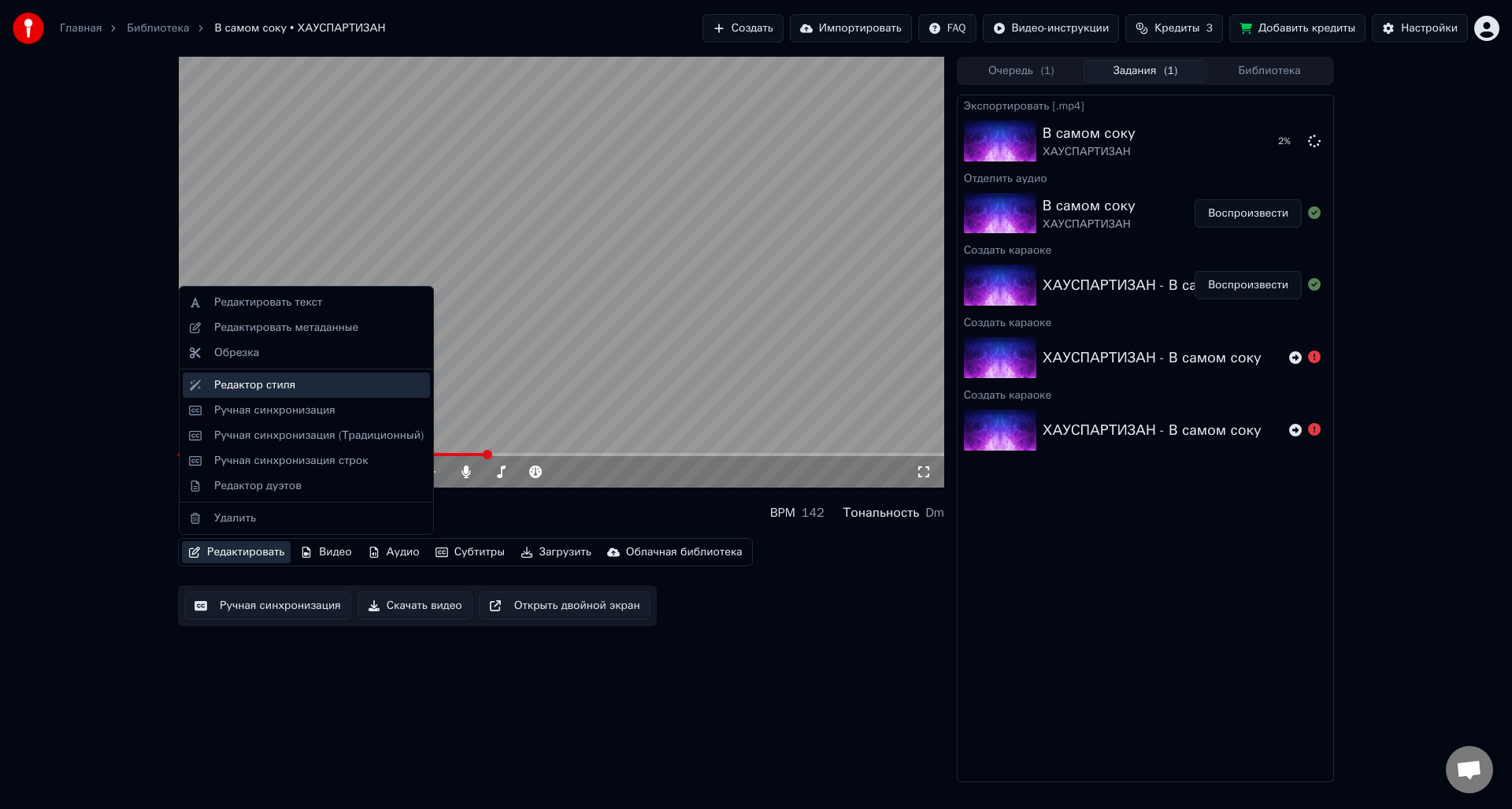 click on "Редактор стиля" at bounding box center (319, 385) 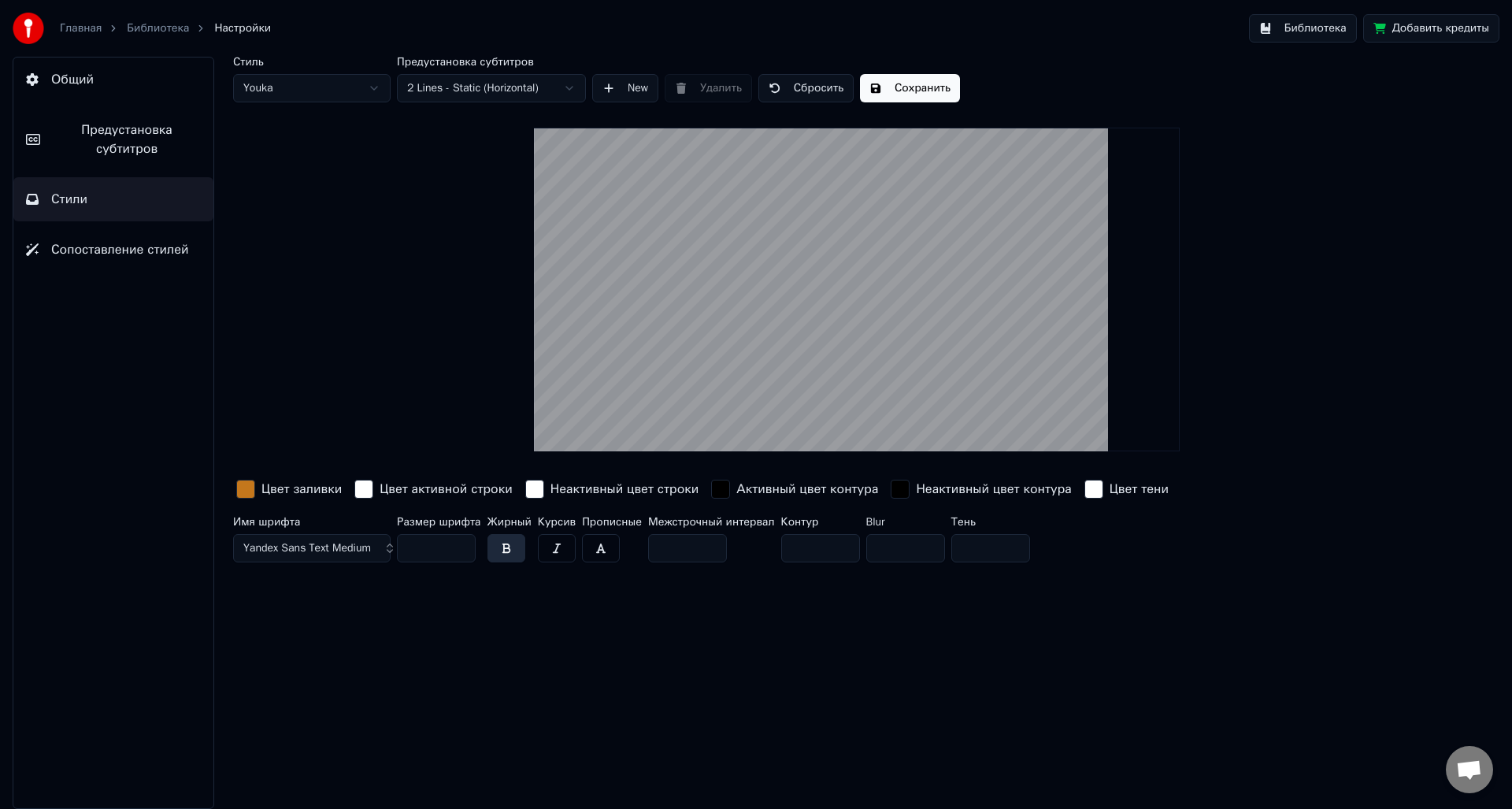 click at bounding box center (246, 489) 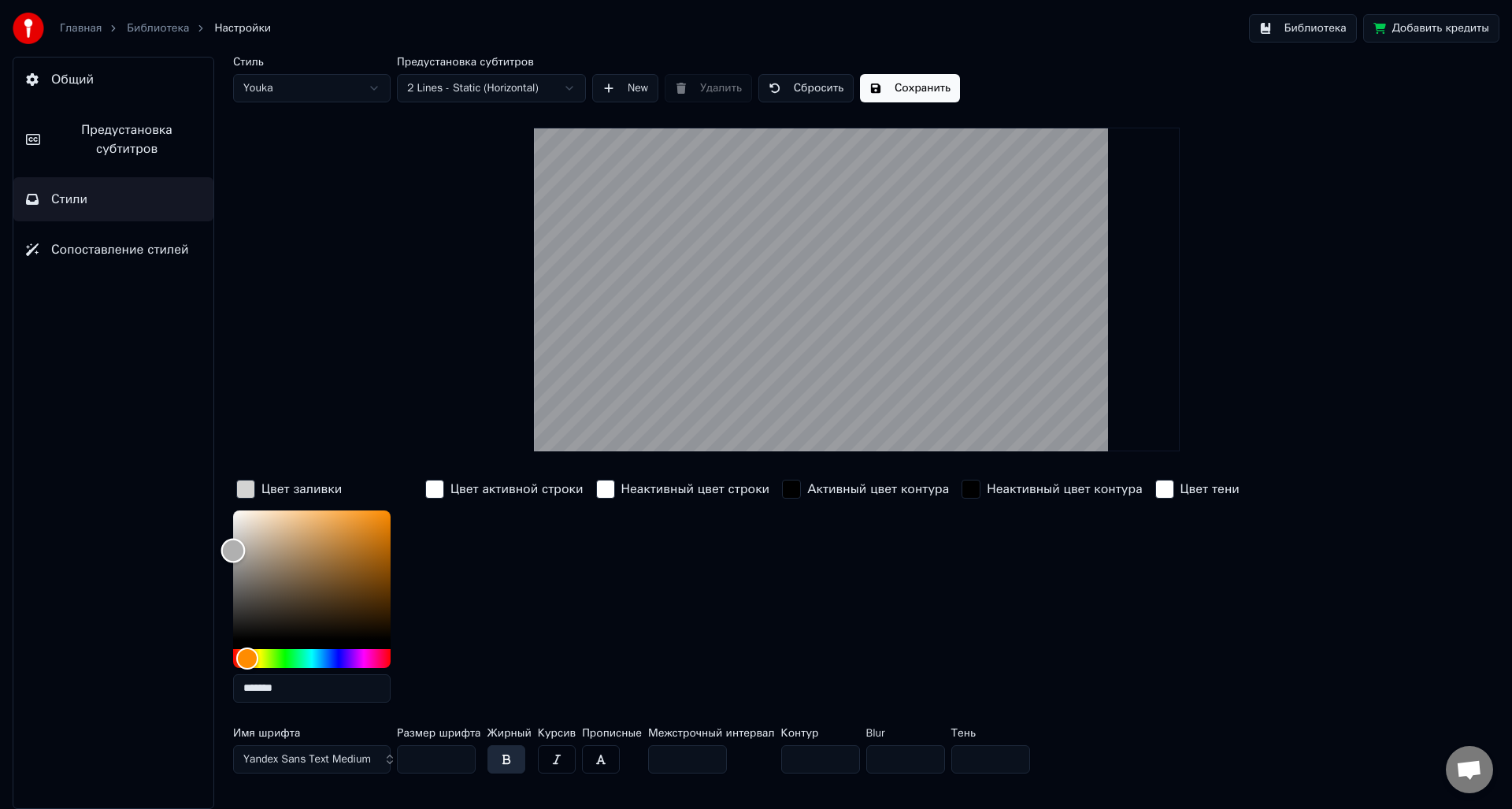 type on "*******" 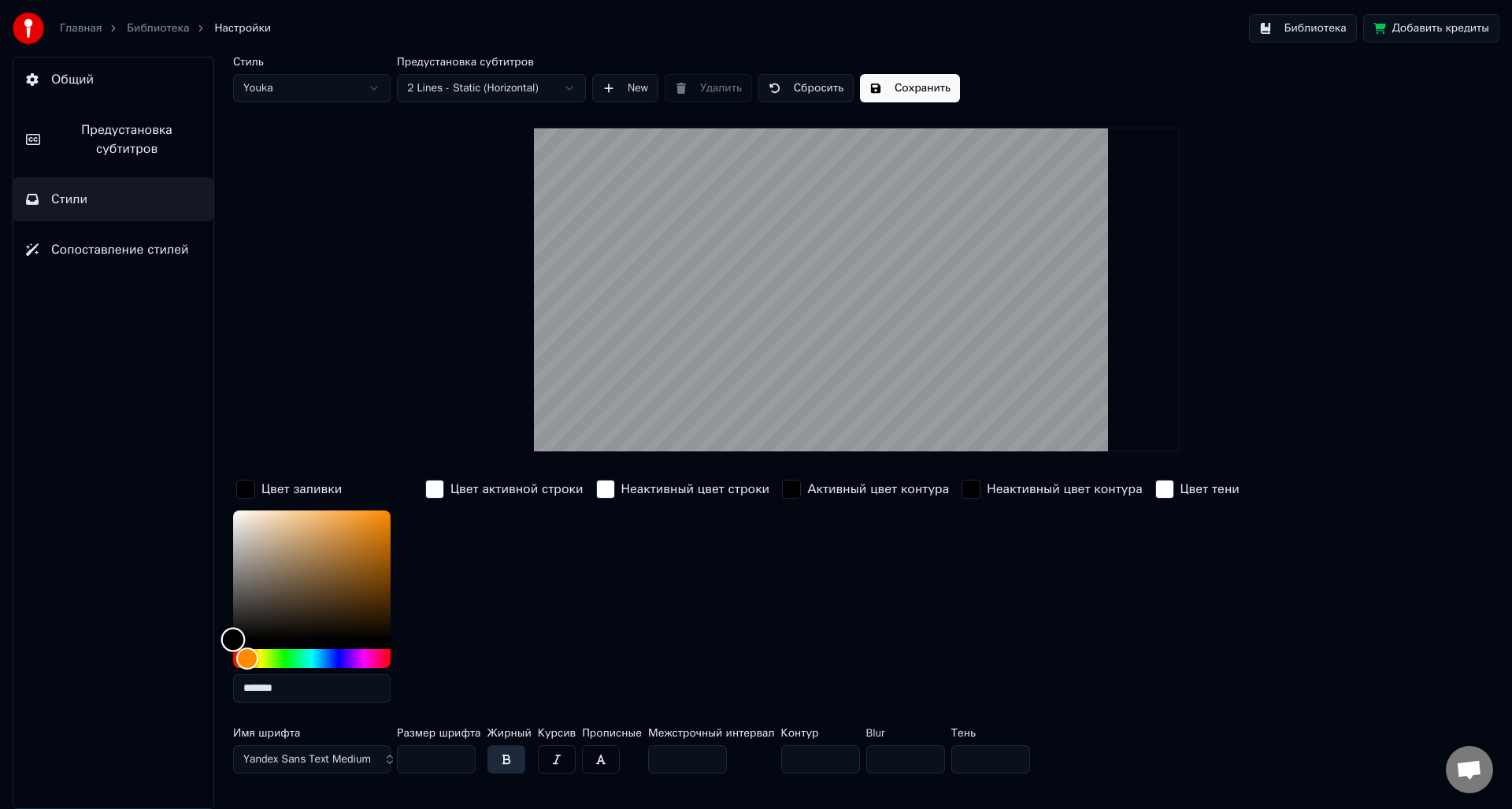 drag, startPoint x: 247, startPoint y: 518, endPoint x: 191, endPoint y: 722, distance: 211.5467 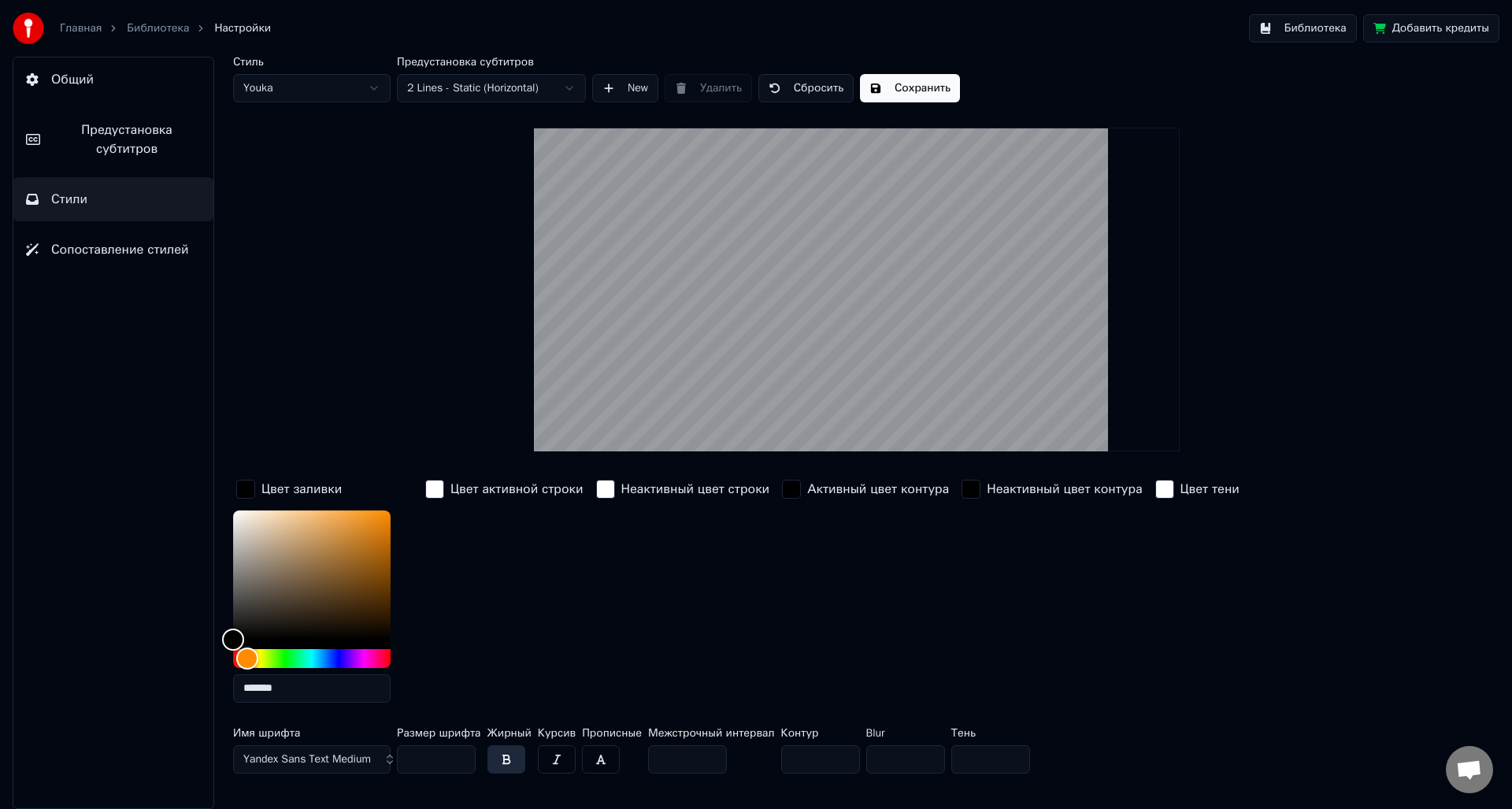 click on "Сохранить" at bounding box center [910, 88] 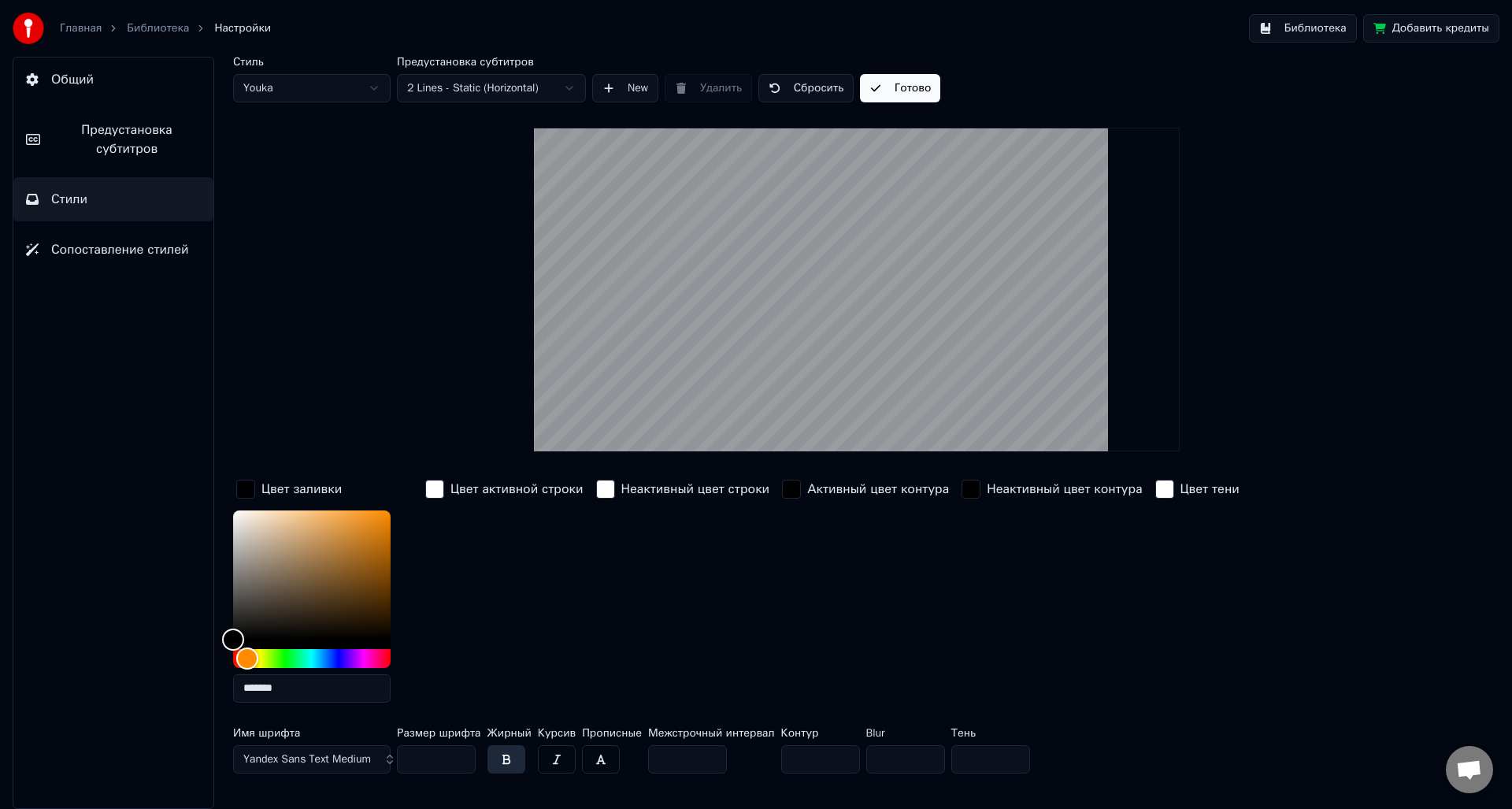 click on "Библиотека" at bounding box center [158, 28] 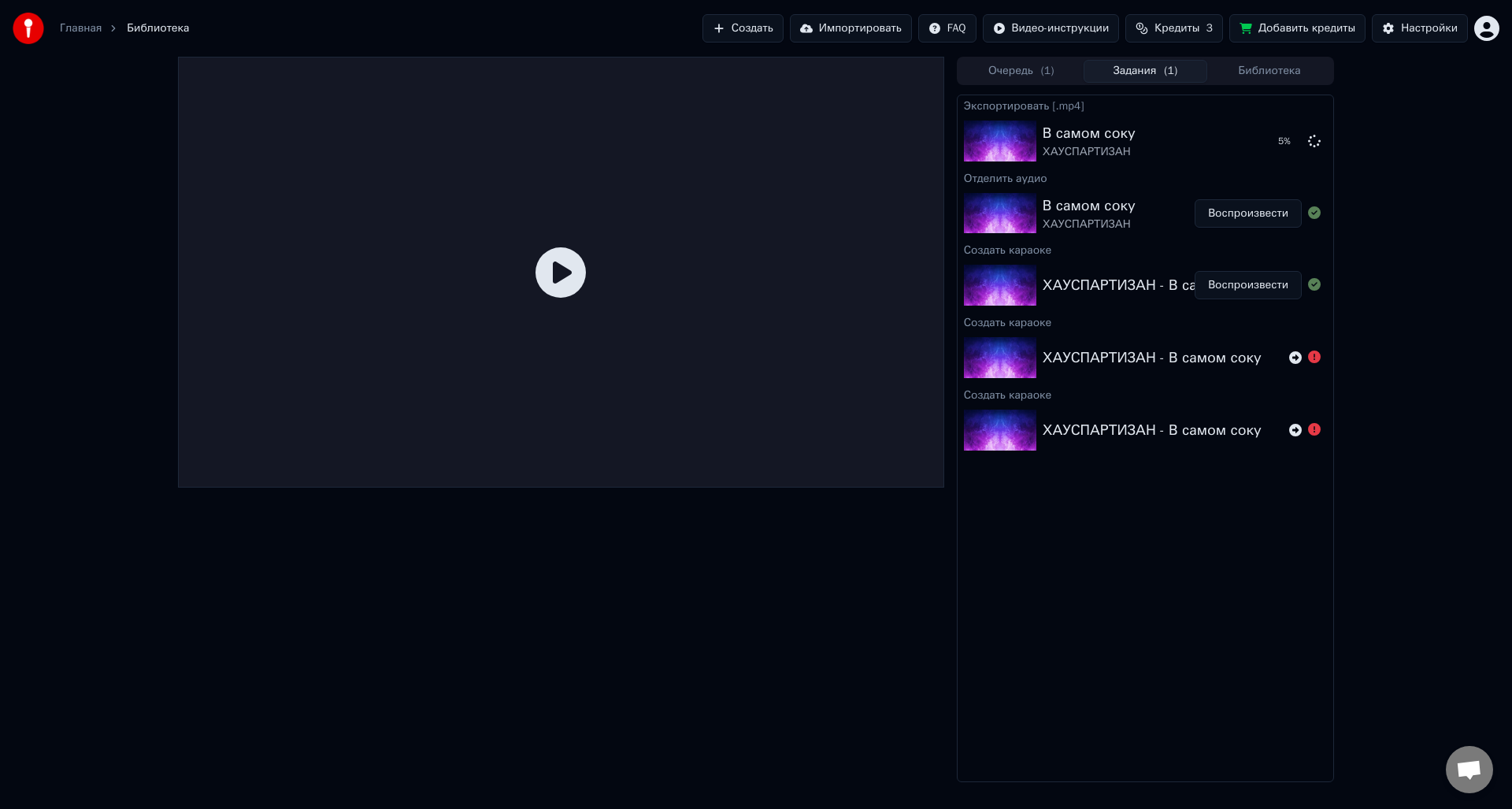 click at bounding box center (561, 272) 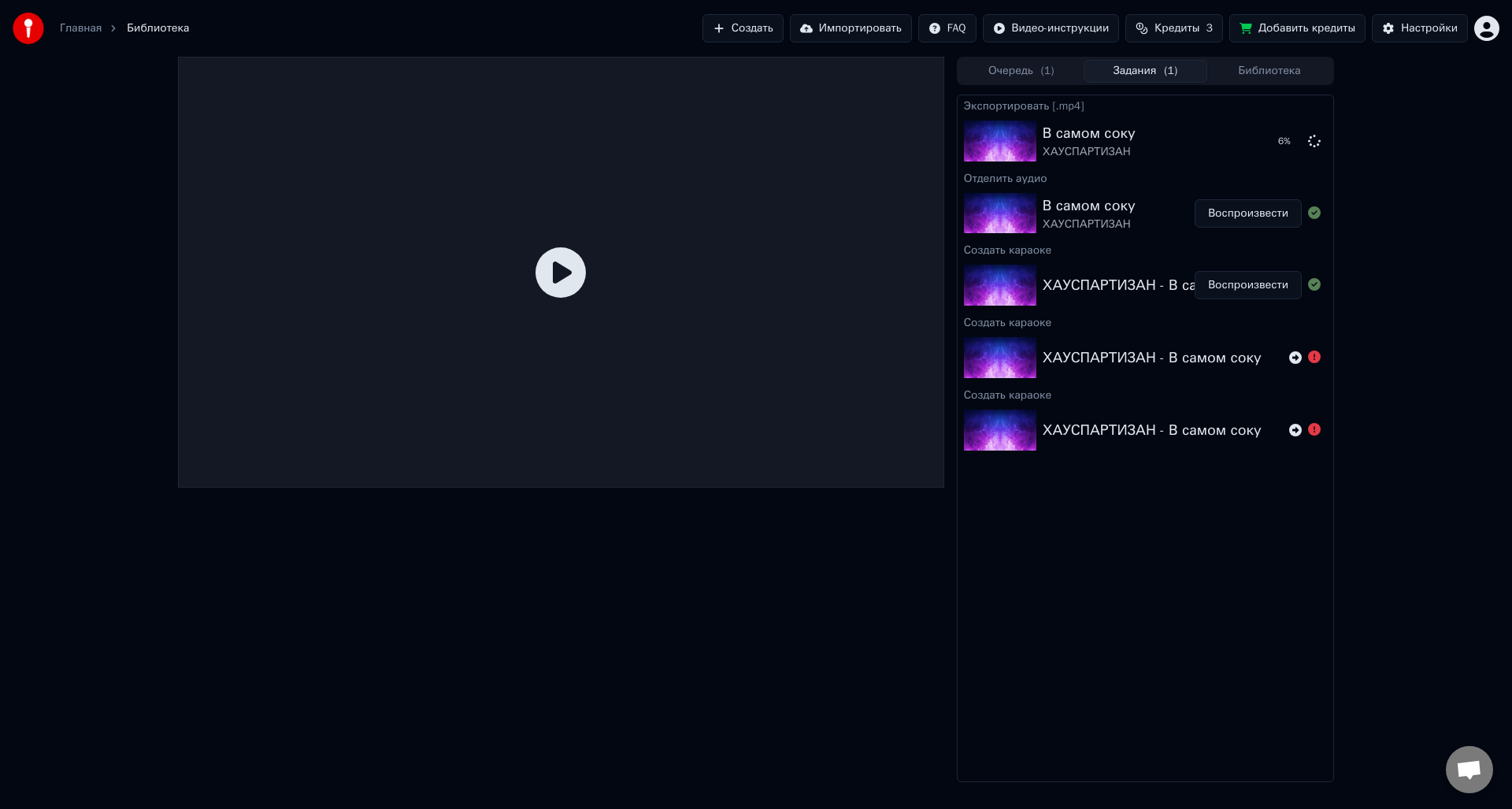 click 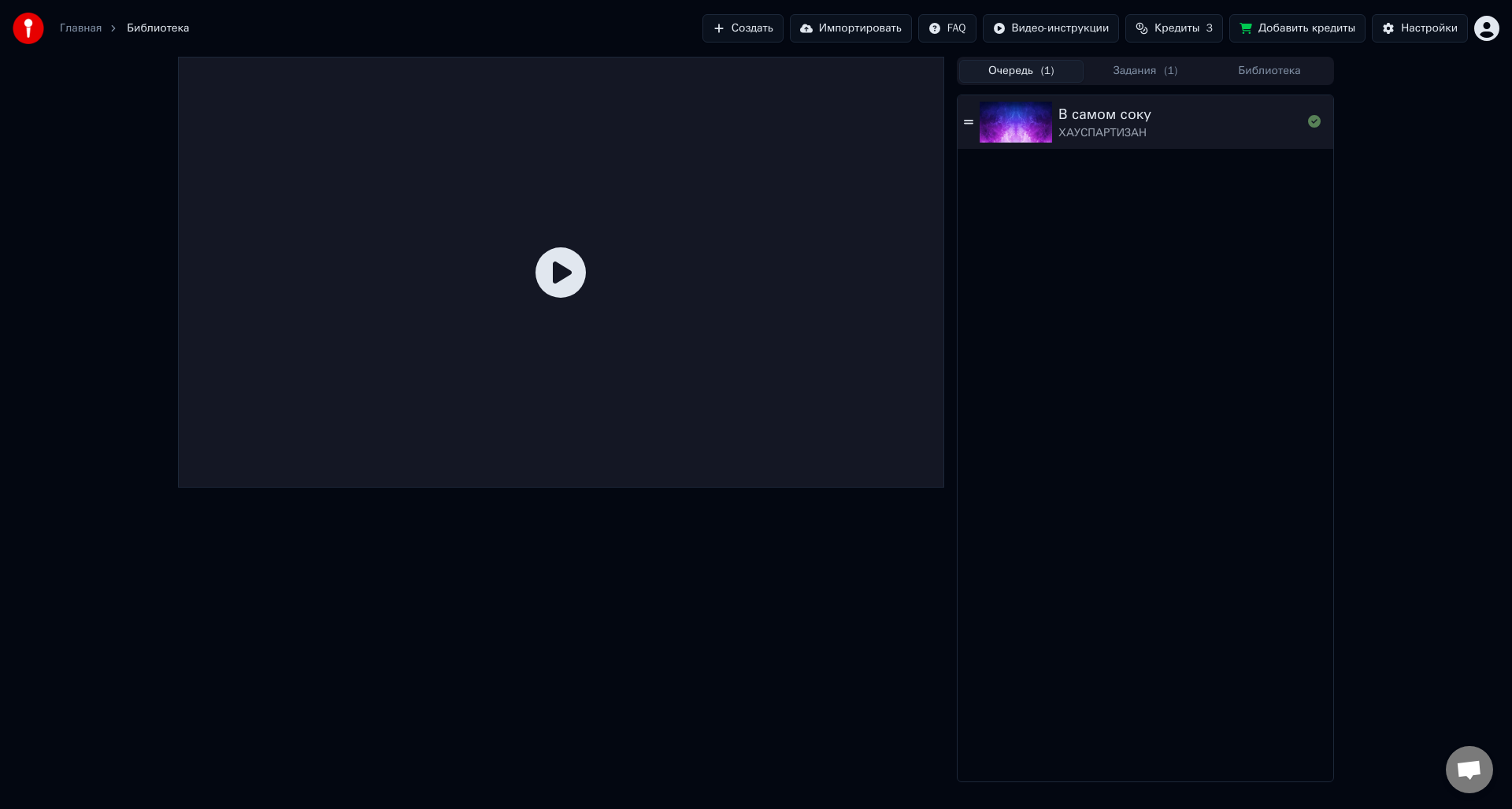 click at bounding box center (1016, 122) 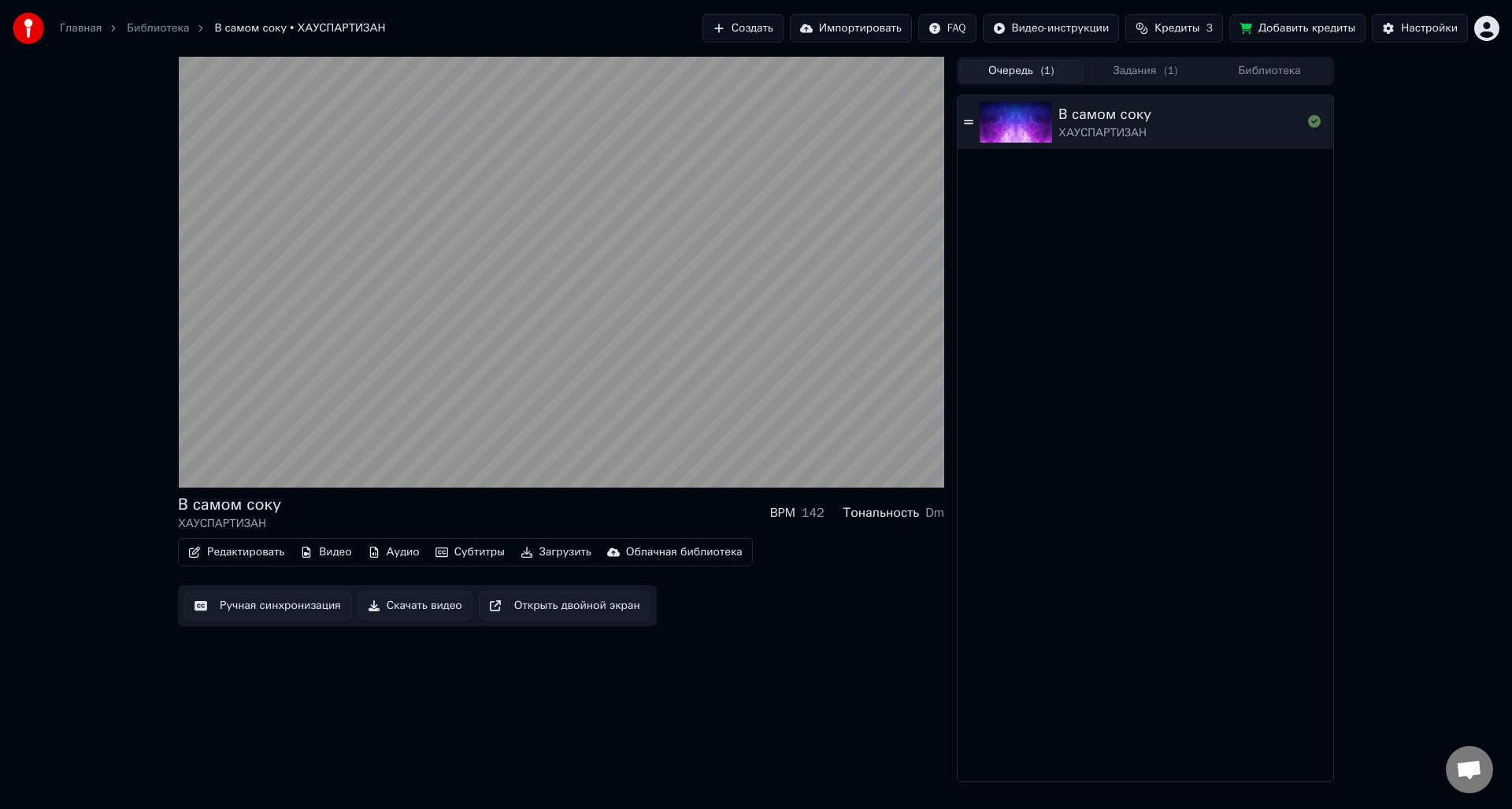 click on "Скачать видео" at bounding box center (415, 606) 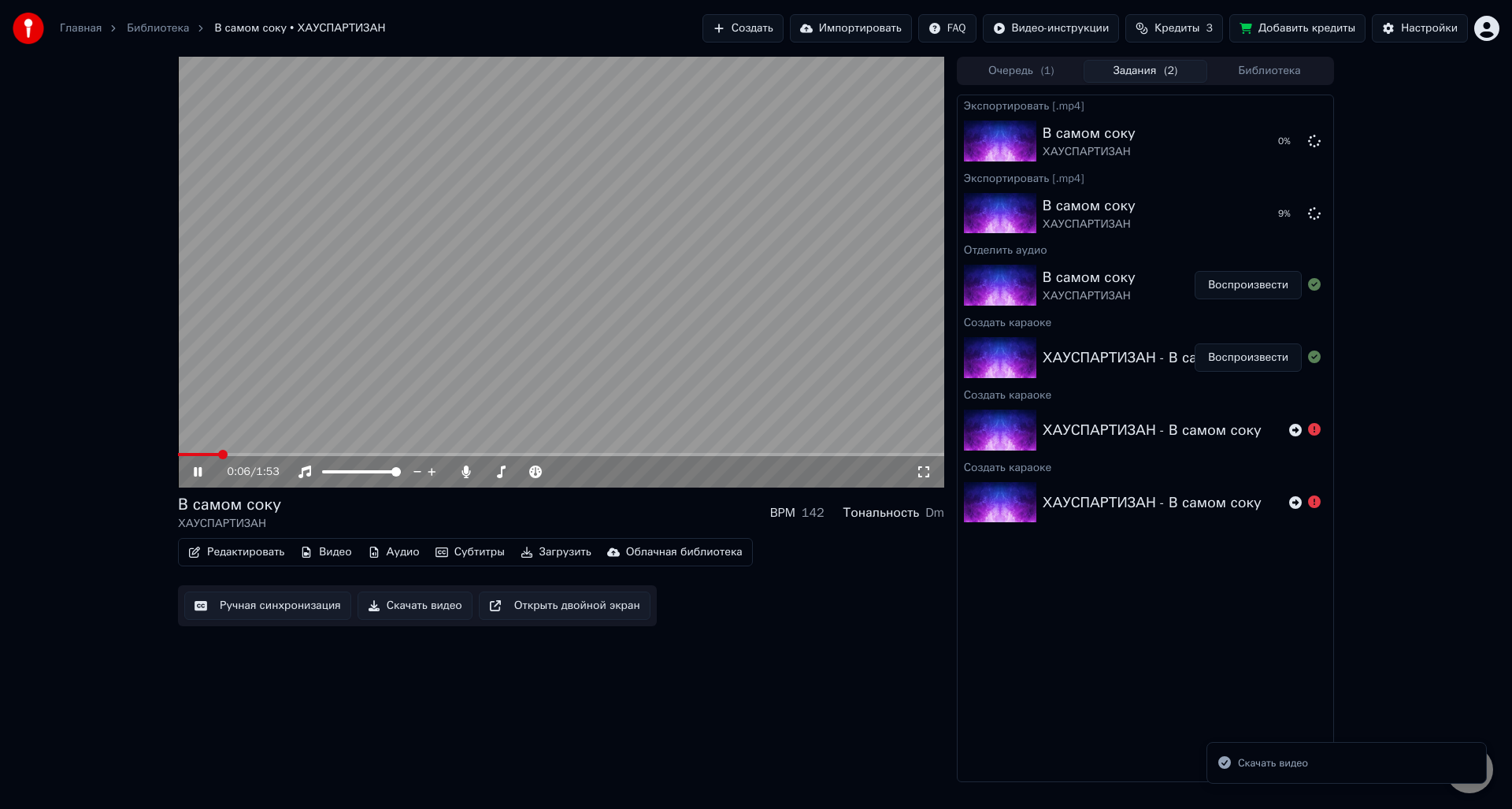 click at bounding box center (561, 272) 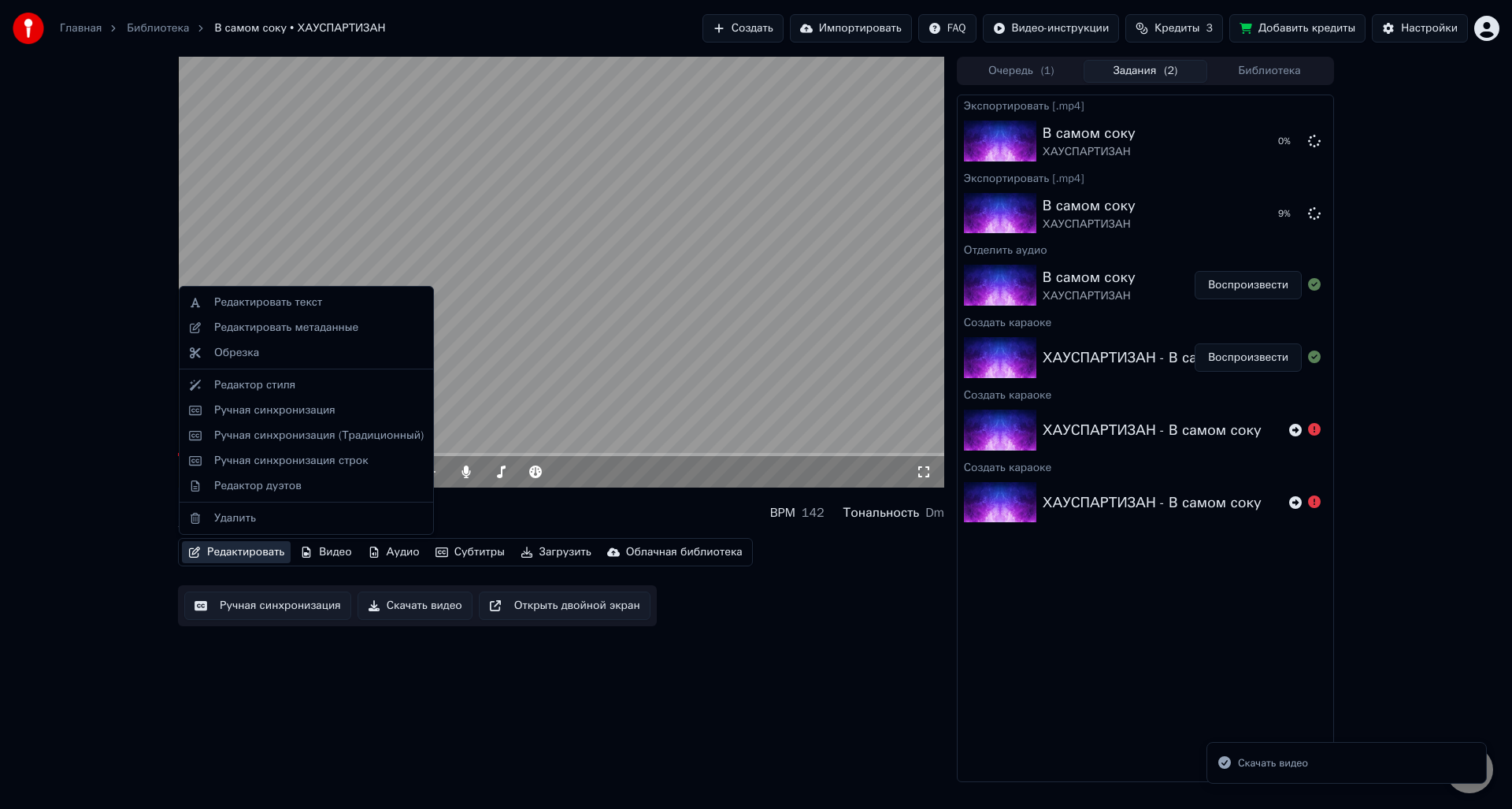 click on "Редактировать" at bounding box center (236, 552) 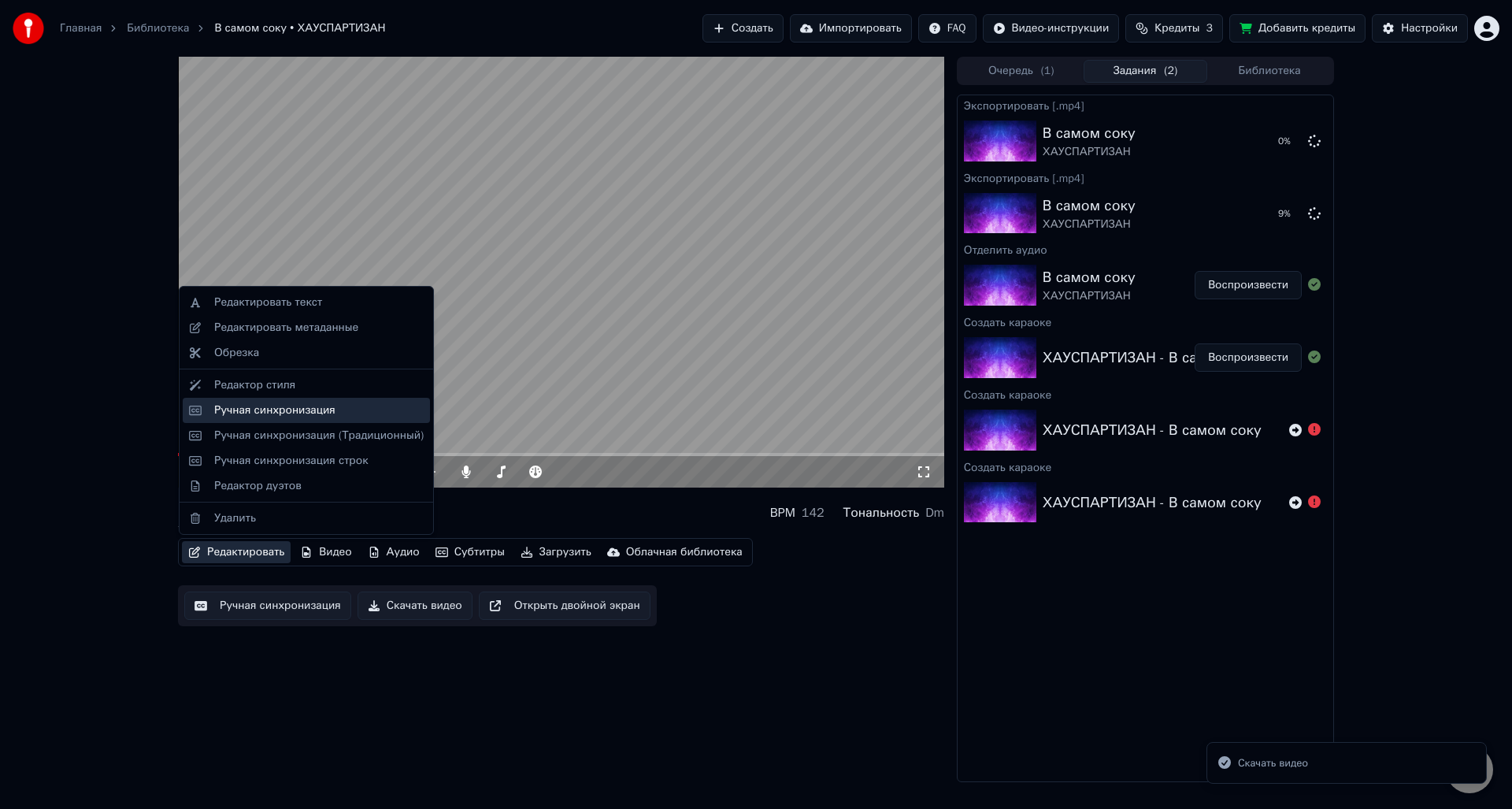 click on "Ручная синхронизация" at bounding box center (275, 410) 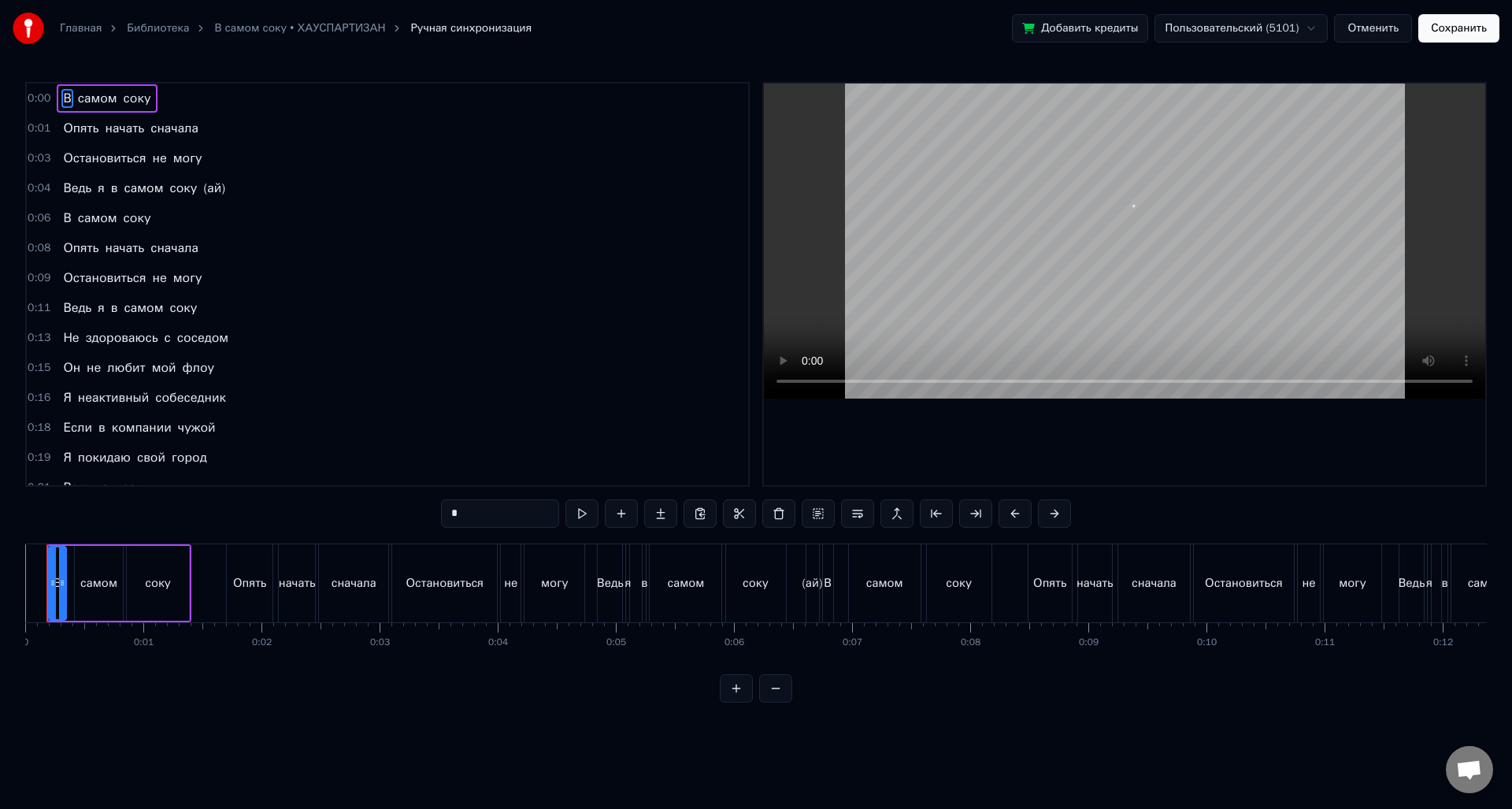 click on "В самом соку • ХАУСПАРТИЗАН" at bounding box center (299, 28) 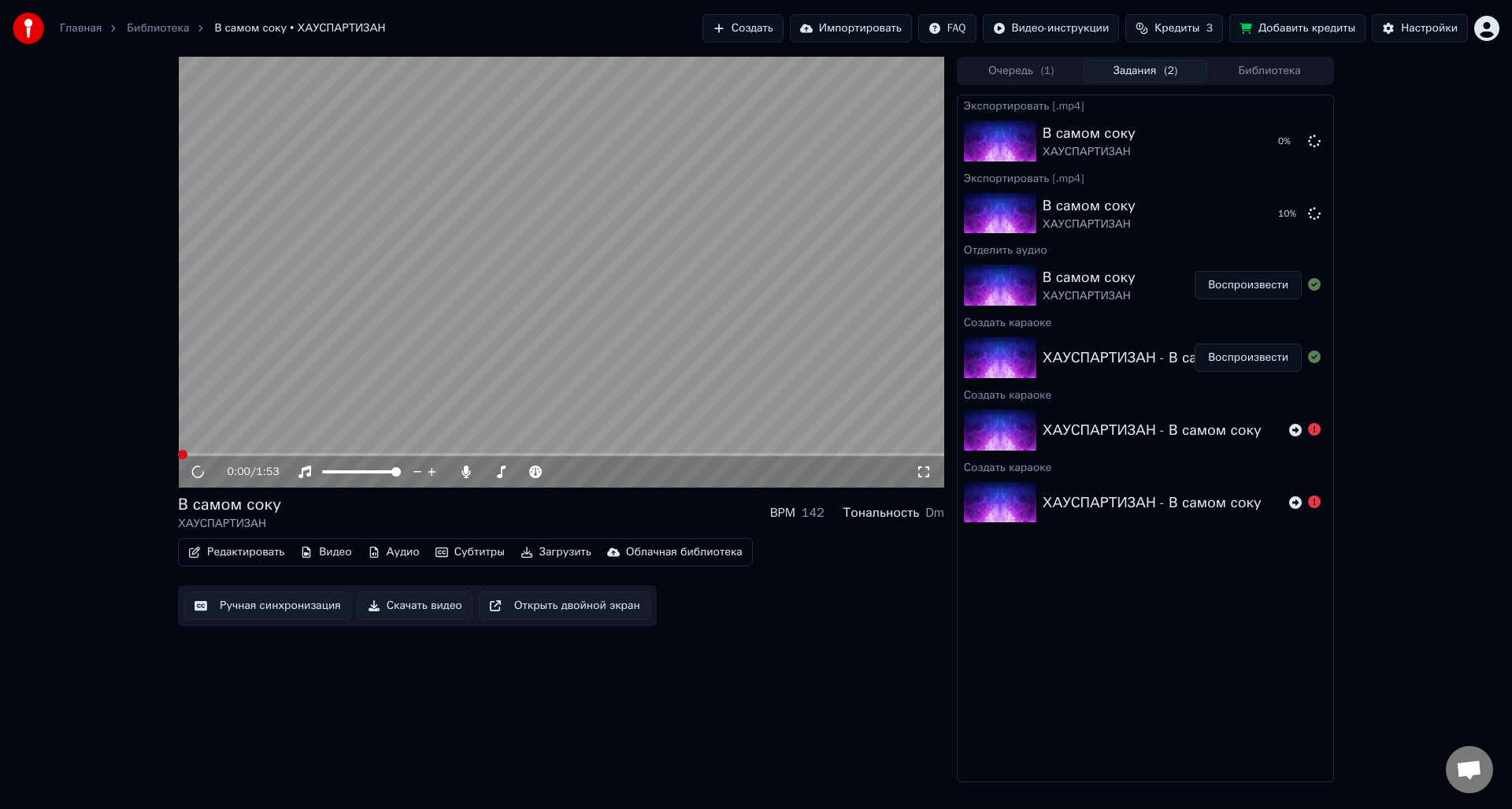 click on "Редактировать" at bounding box center (236, 552) 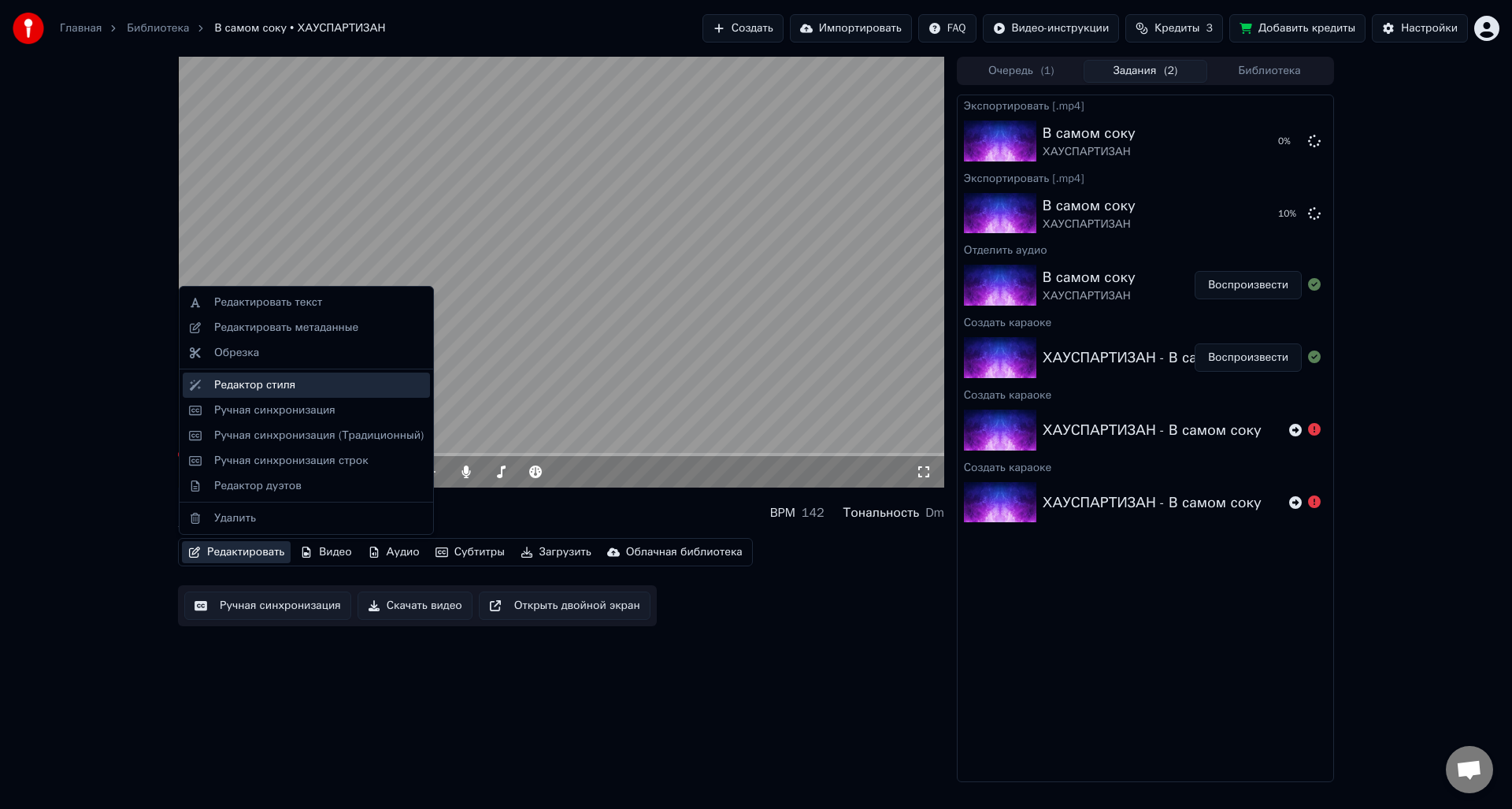 click on "Редактор стиля" at bounding box center (319, 385) 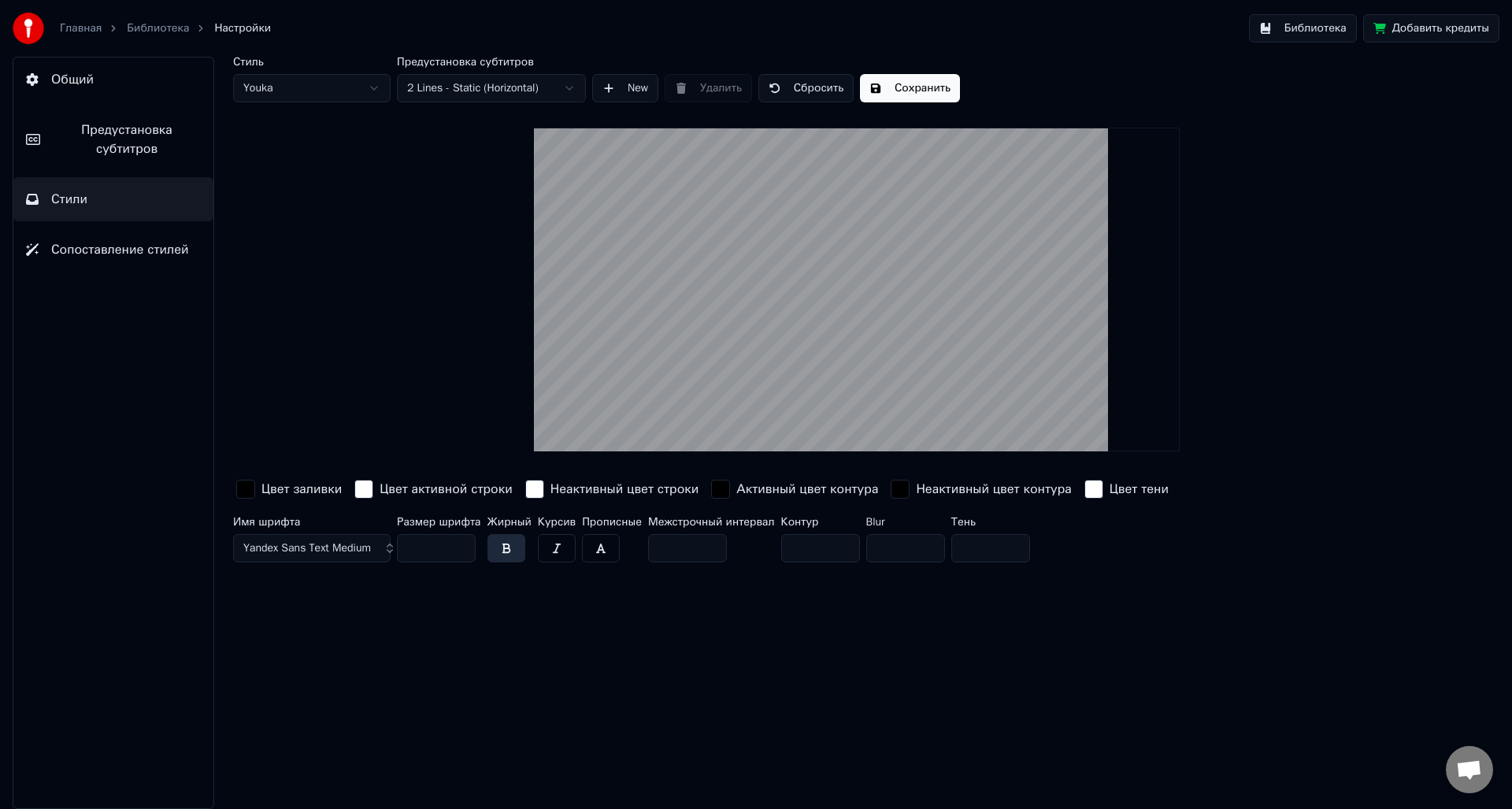 click at bounding box center (246, 489) 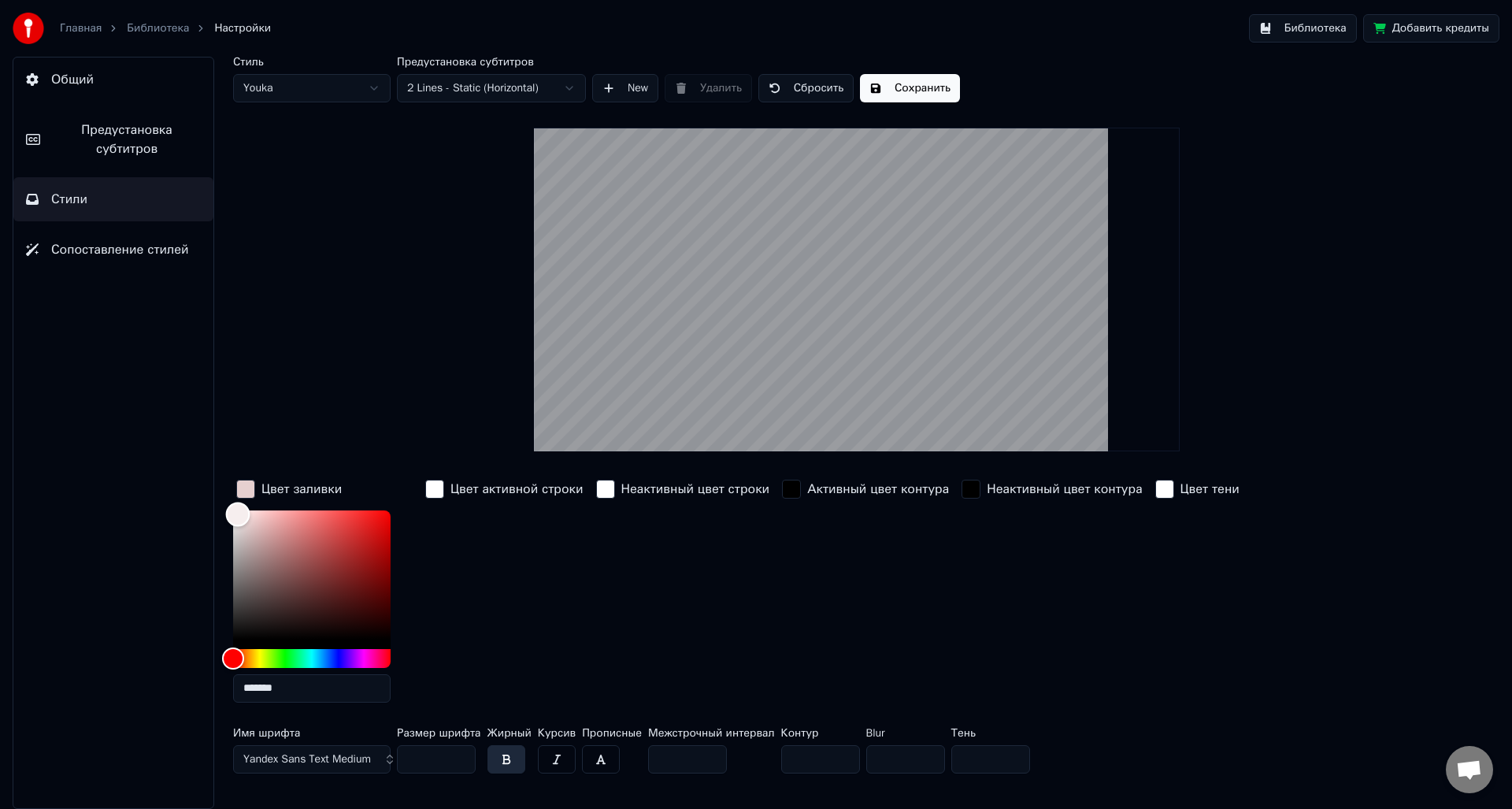 type on "*******" 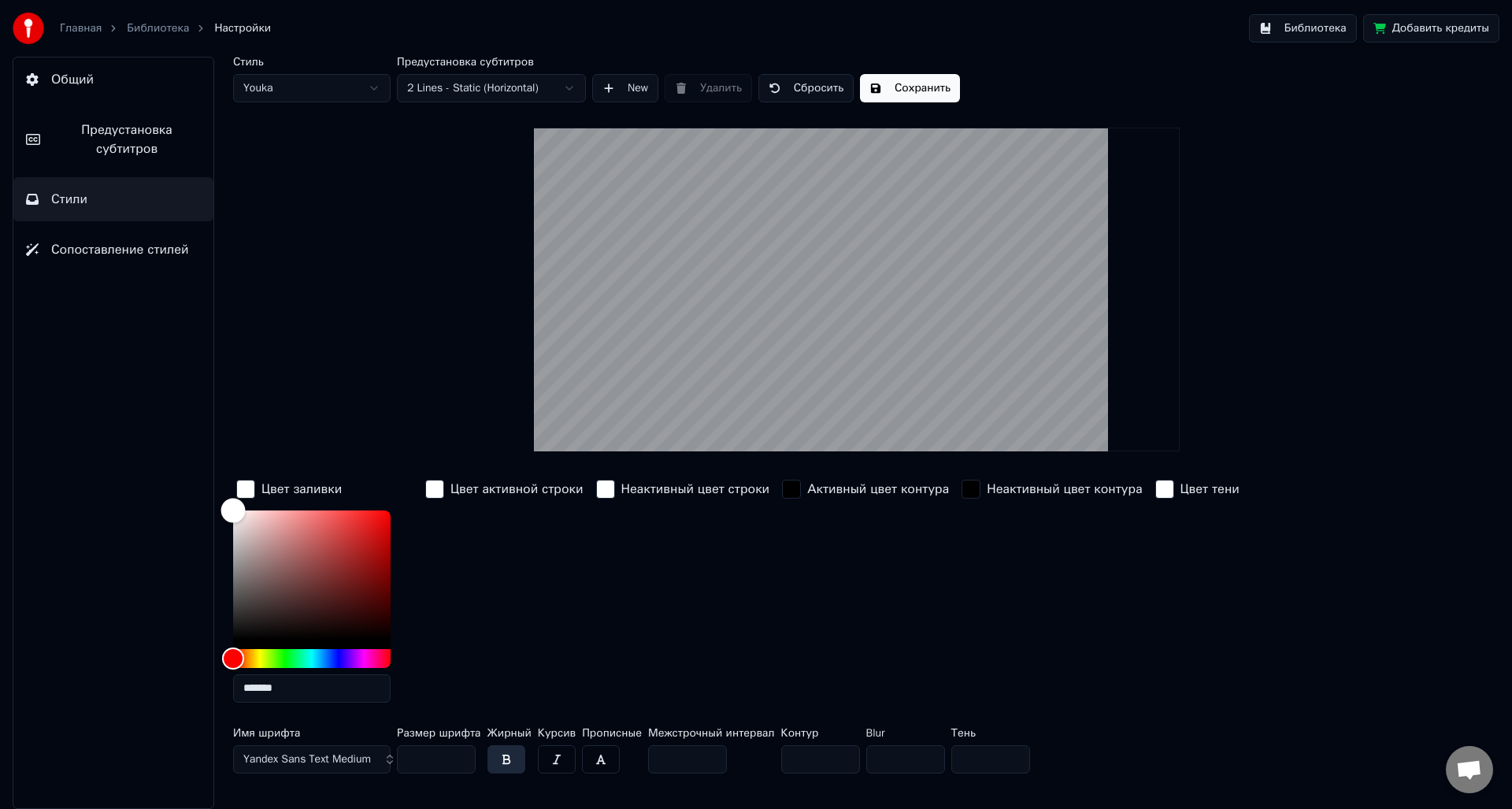 drag, startPoint x: 238, startPoint y: 514, endPoint x: 209, endPoint y: 478, distance: 46.227697 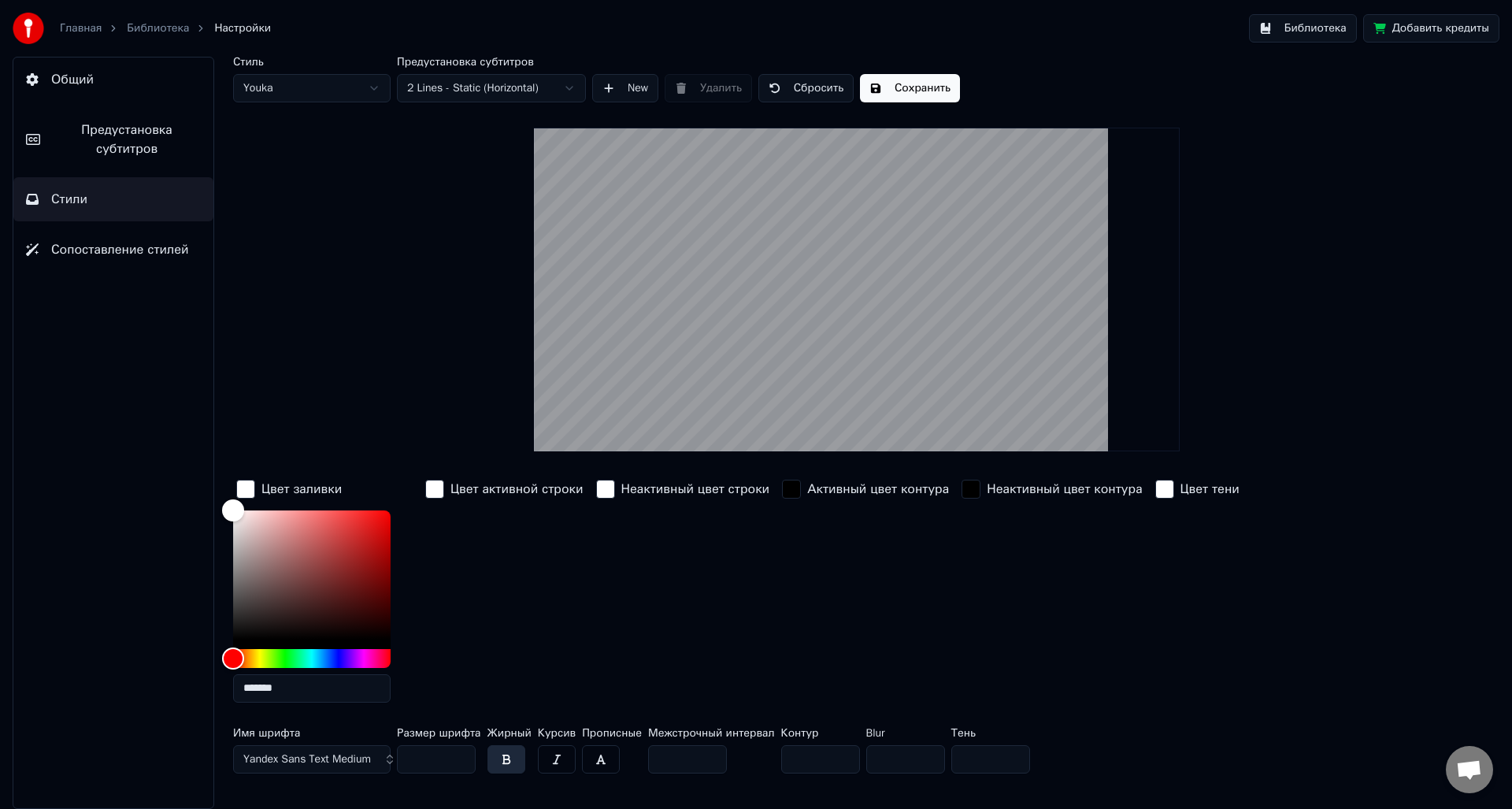 click on "Сохранить" at bounding box center (910, 88) 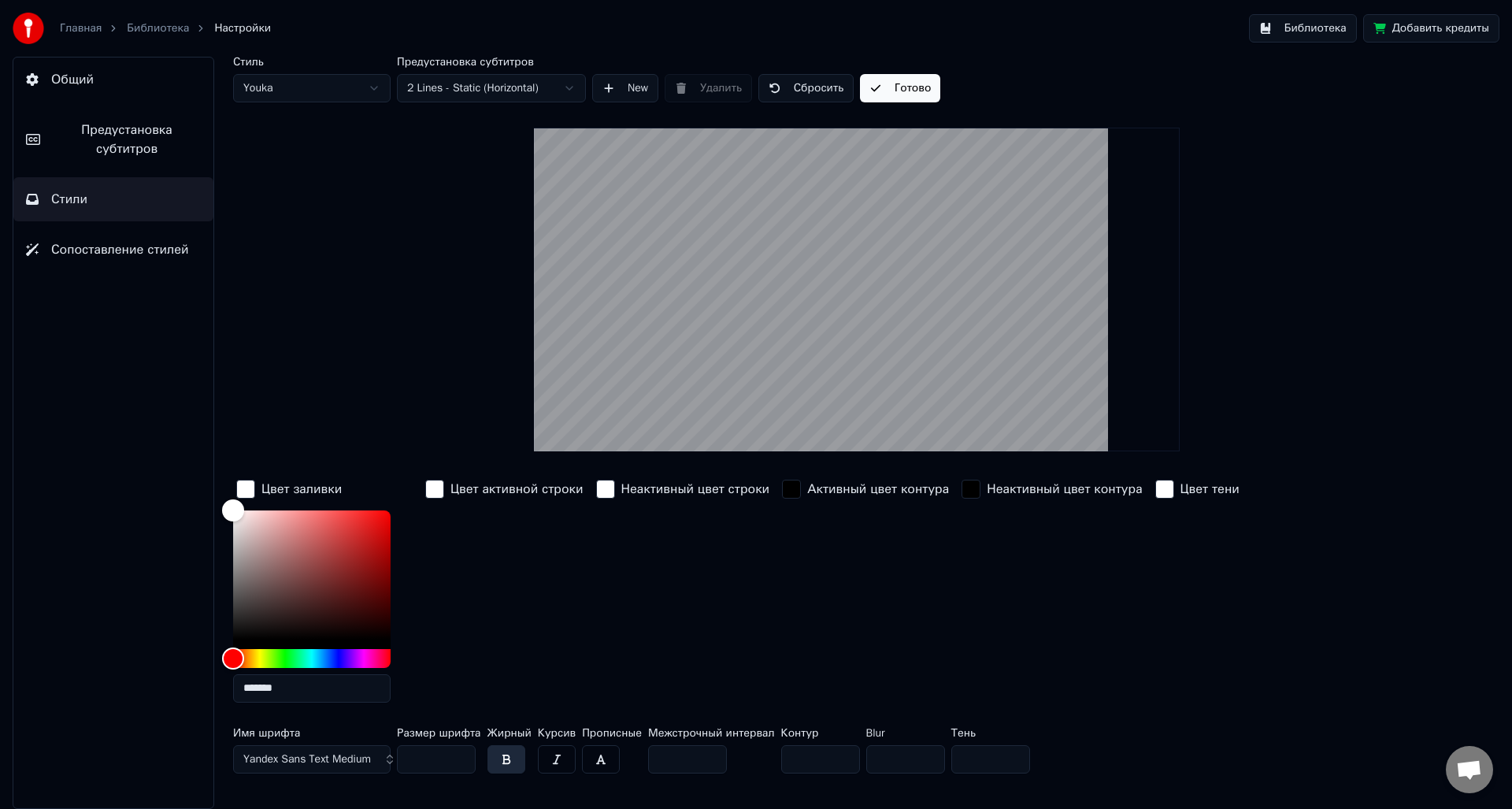 click on "Главная Библиотека Настройки" at bounding box center [142, 28] 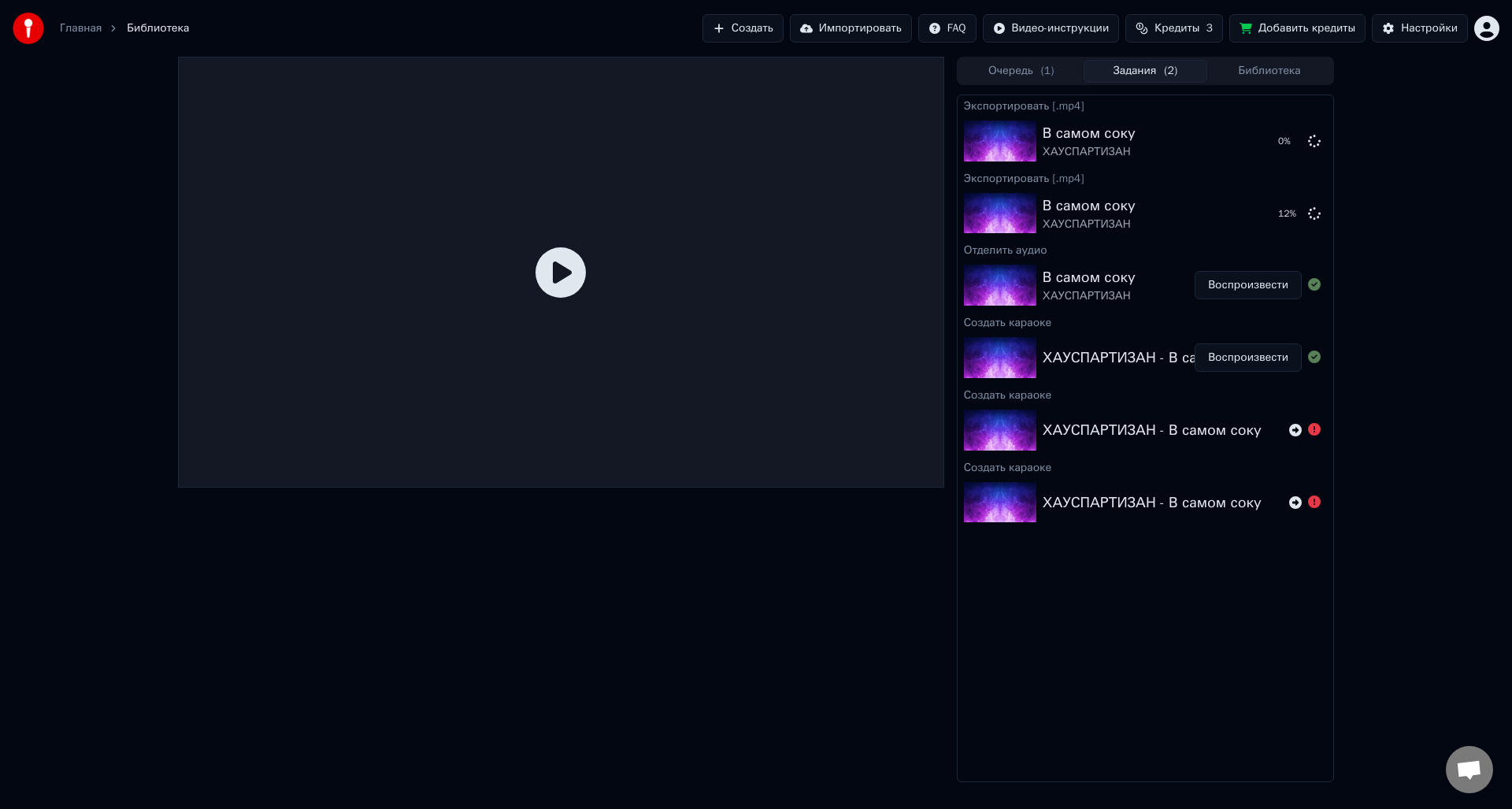 click 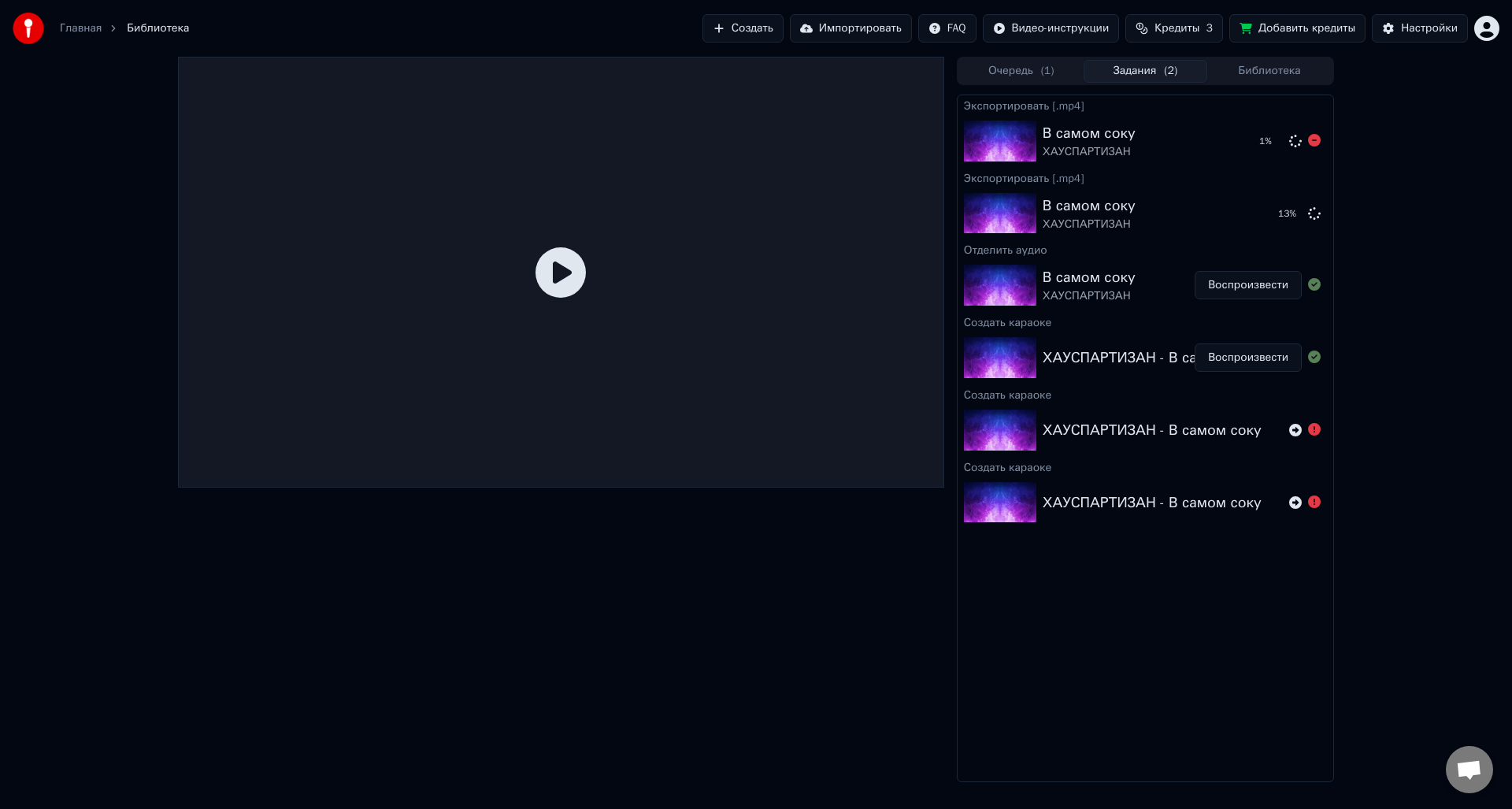 click on "Очередь ( 1 )" at bounding box center (1021, 71) 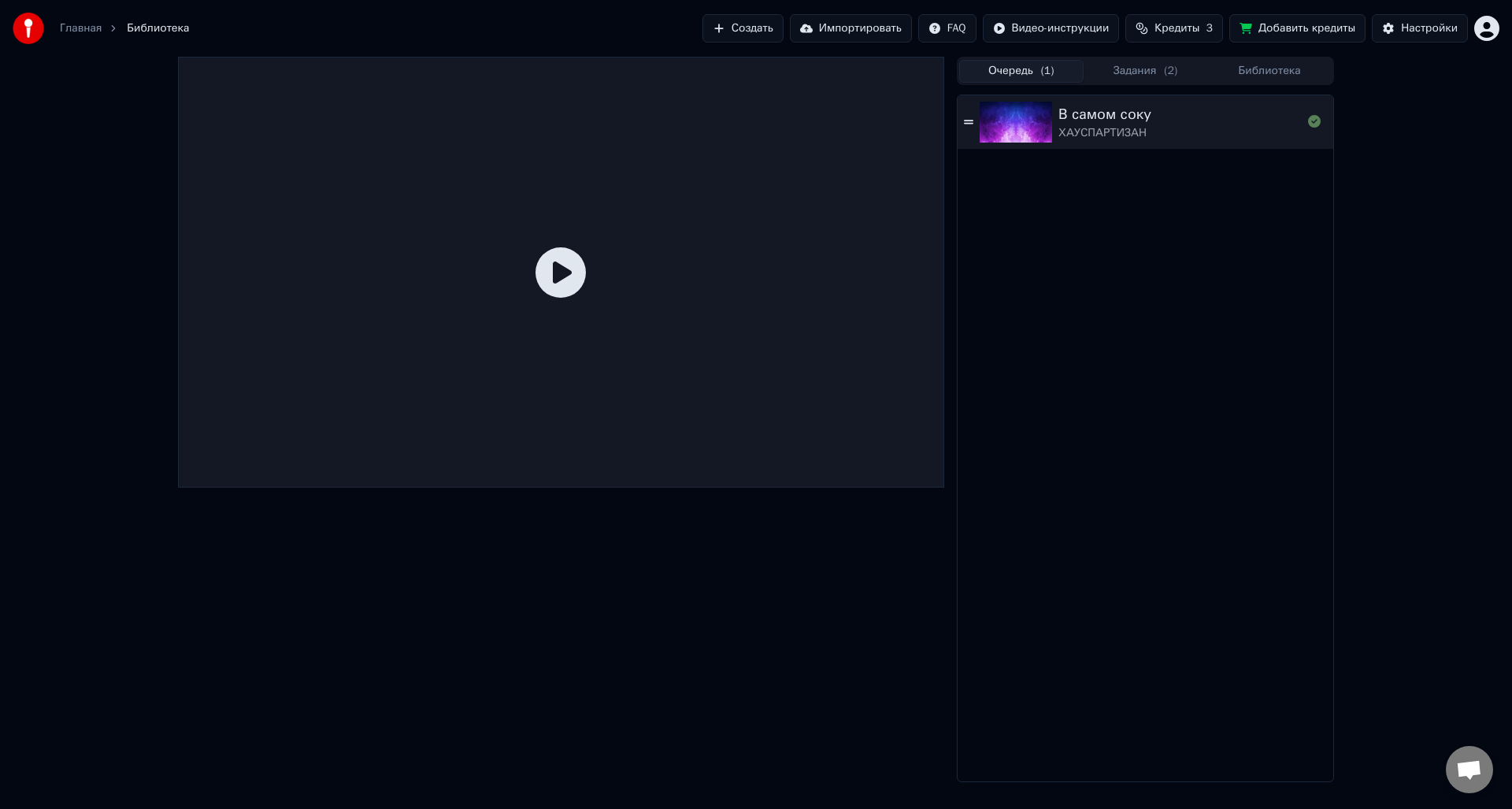 click on "ХАУСПАРТИЗАН" at bounding box center (1105, 133) 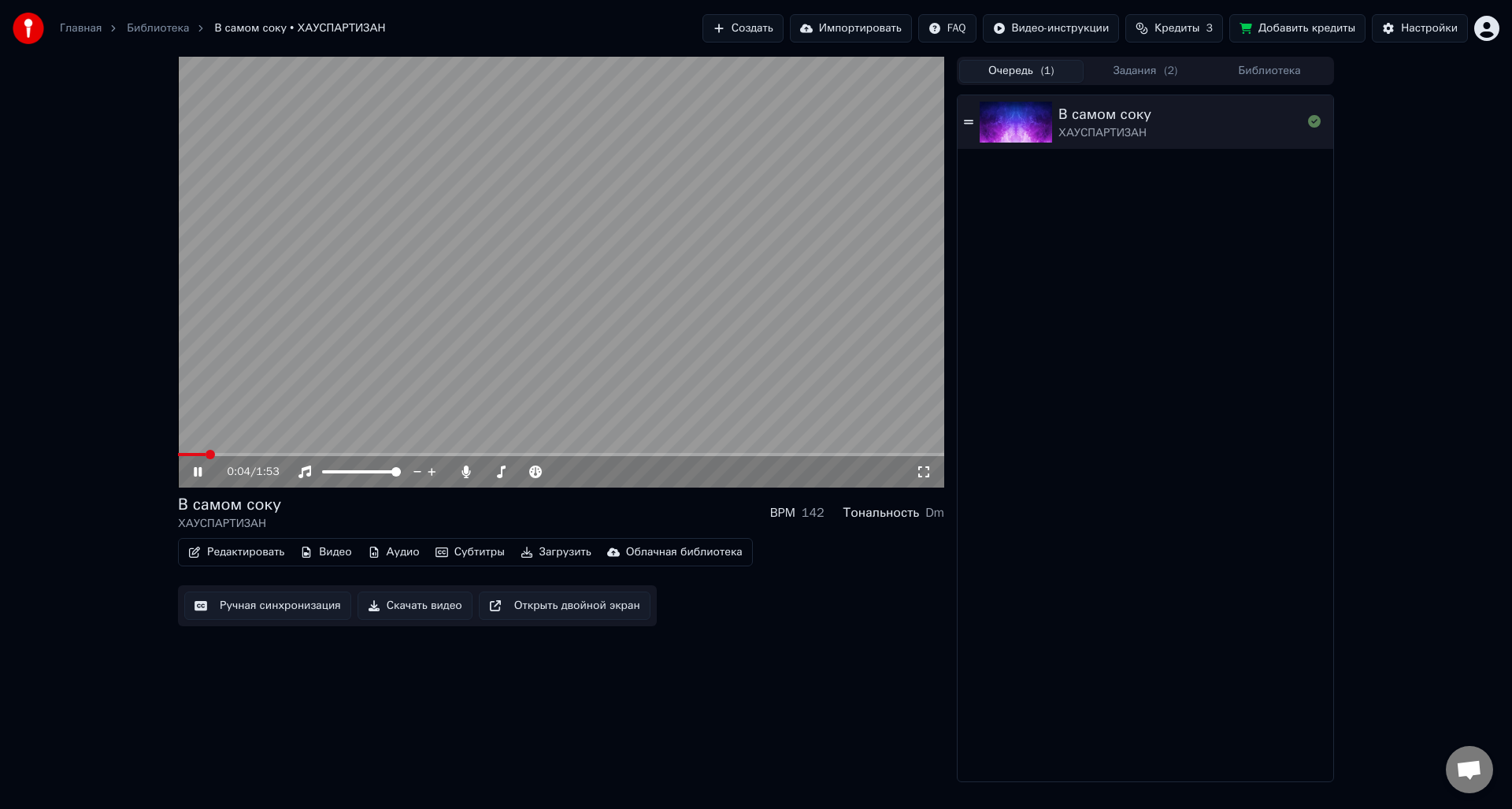 click at bounding box center (561, 272) 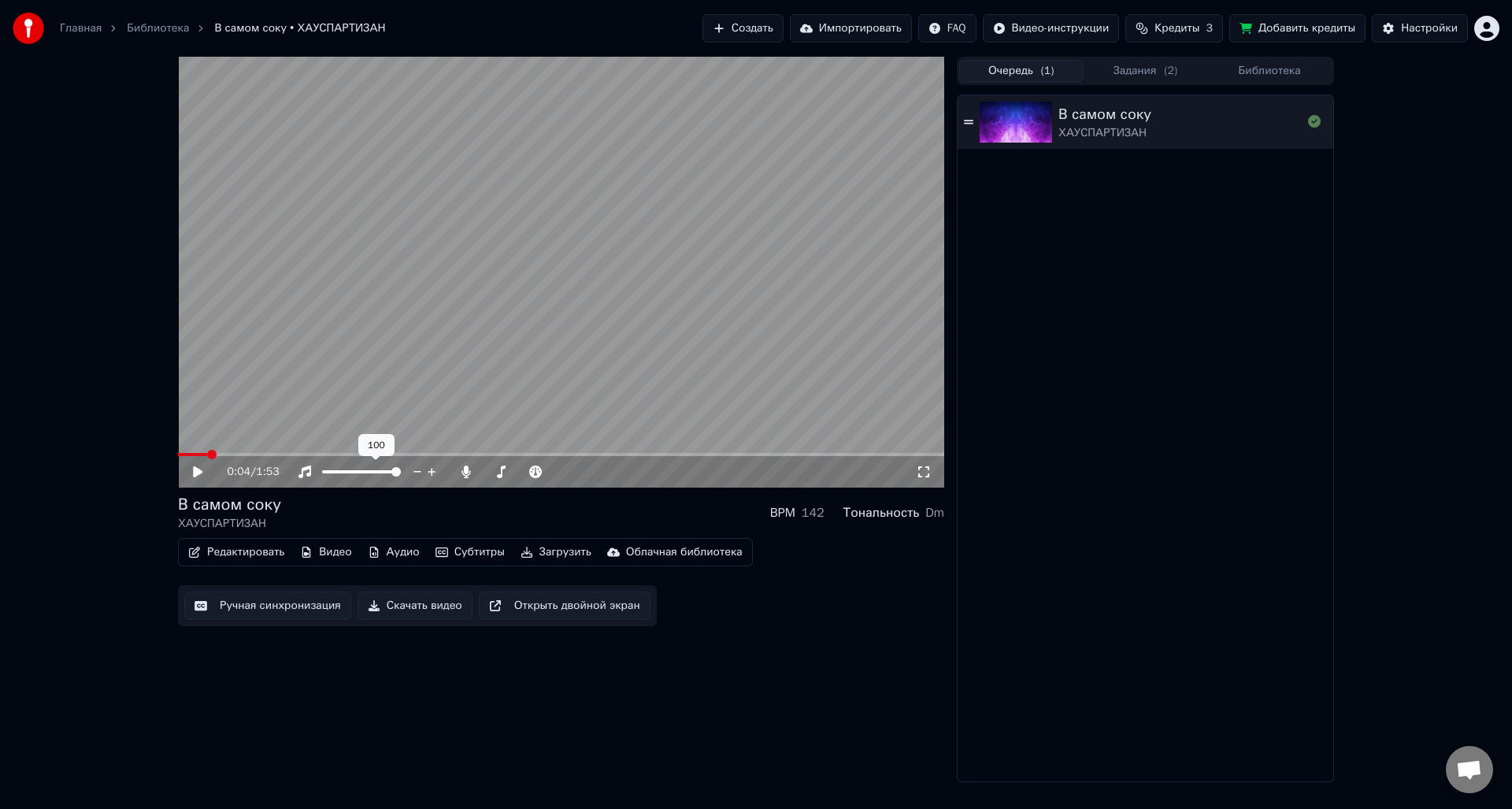 click on "Редактировать" at bounding box center [236, 552] 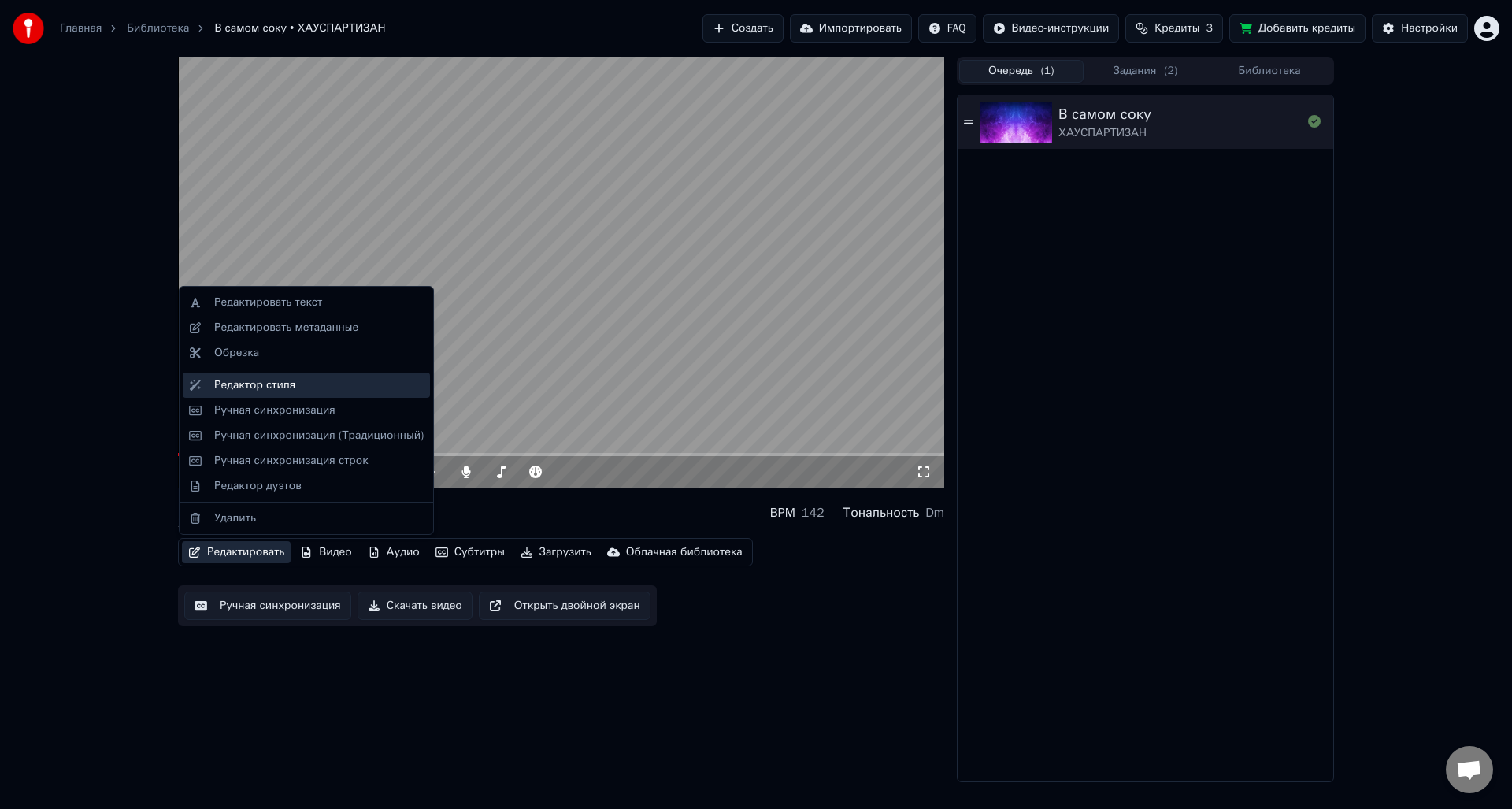 click on "Редактор стиля" at bounding box center [254, 385] 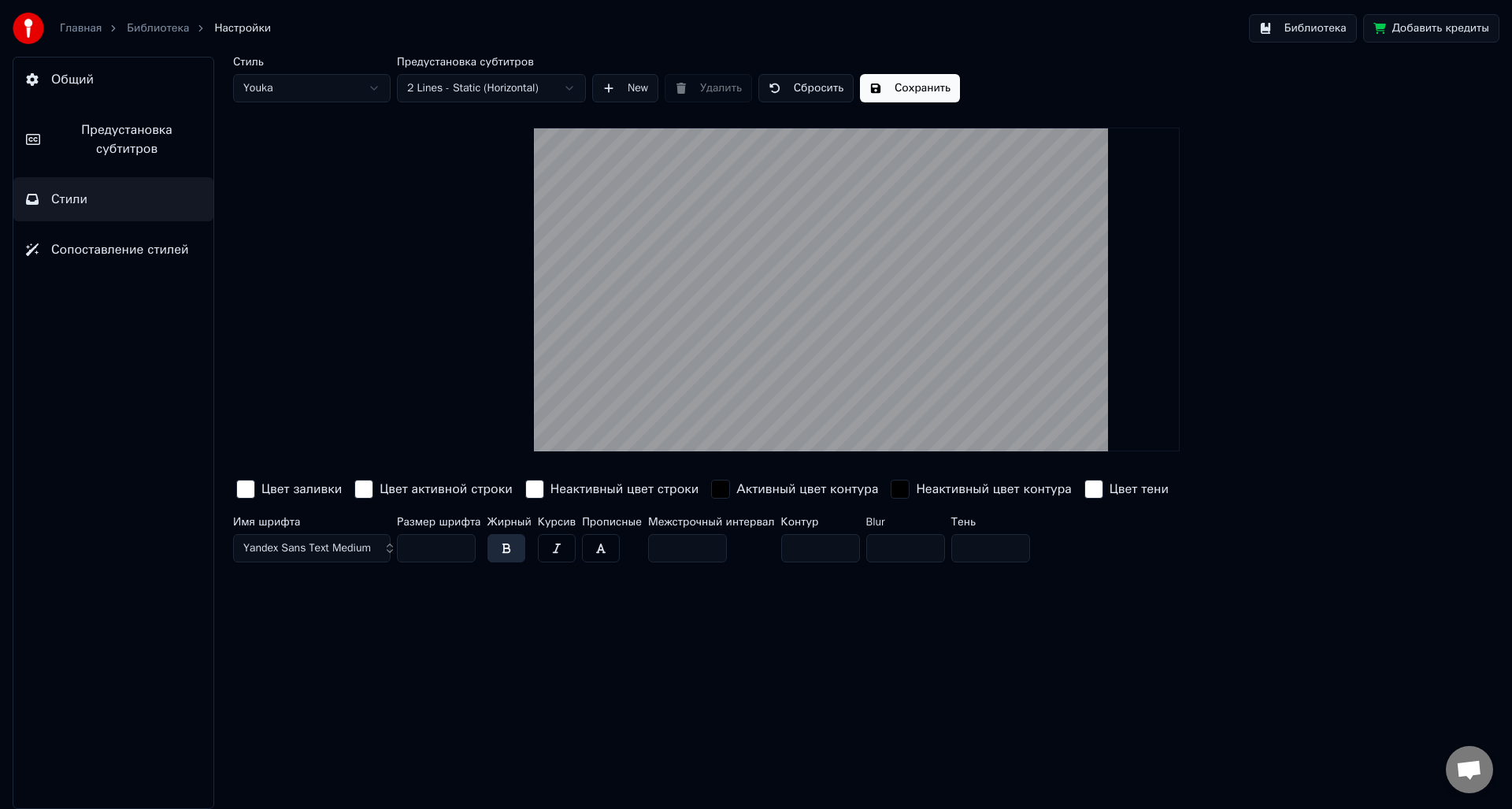 click at bounding box center [246, 489] 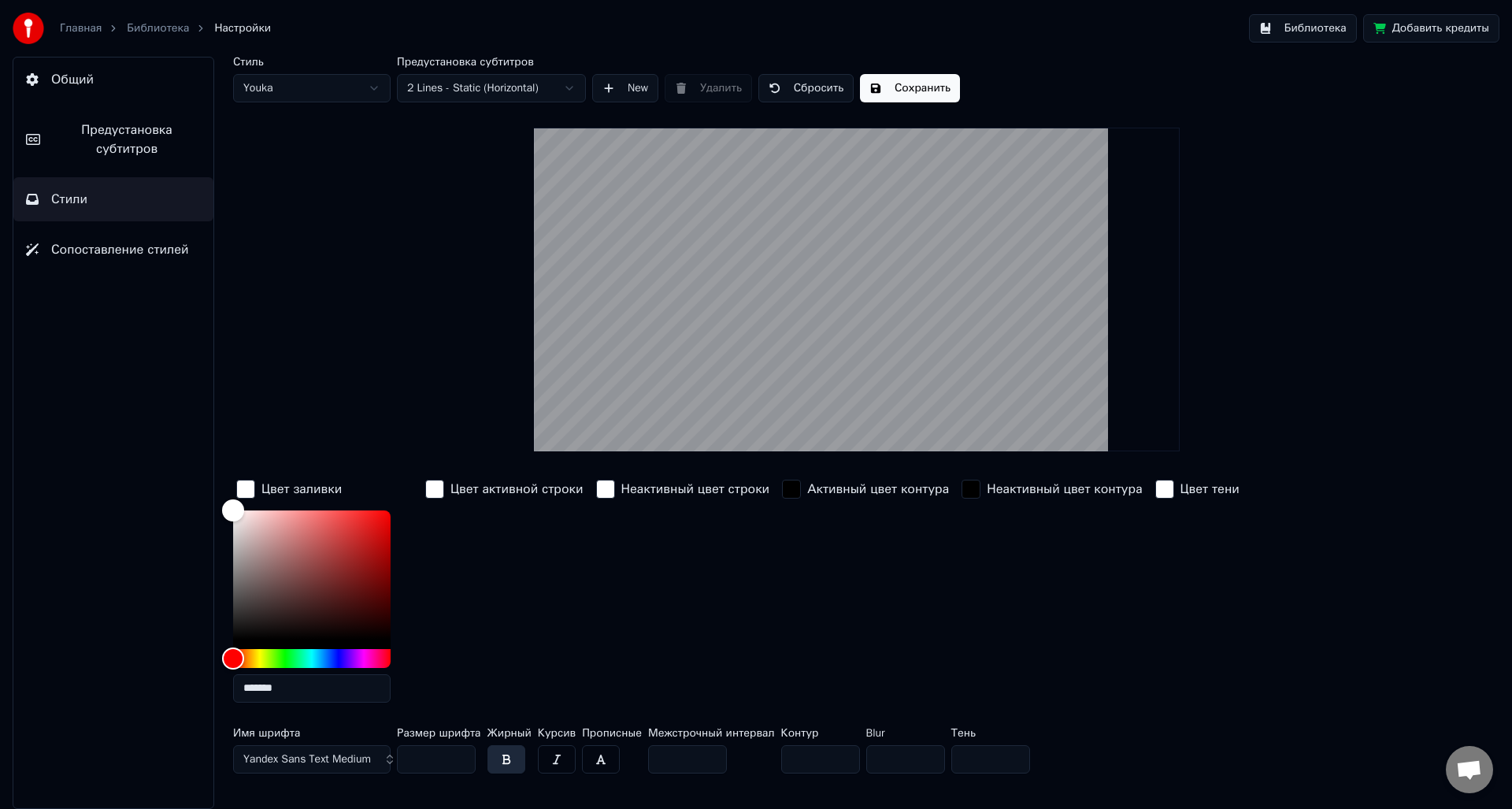 drag, startPoint x: 283, startPoint y: 686, endPoint x: 227, endPoint y: 689, distance: 56.0803 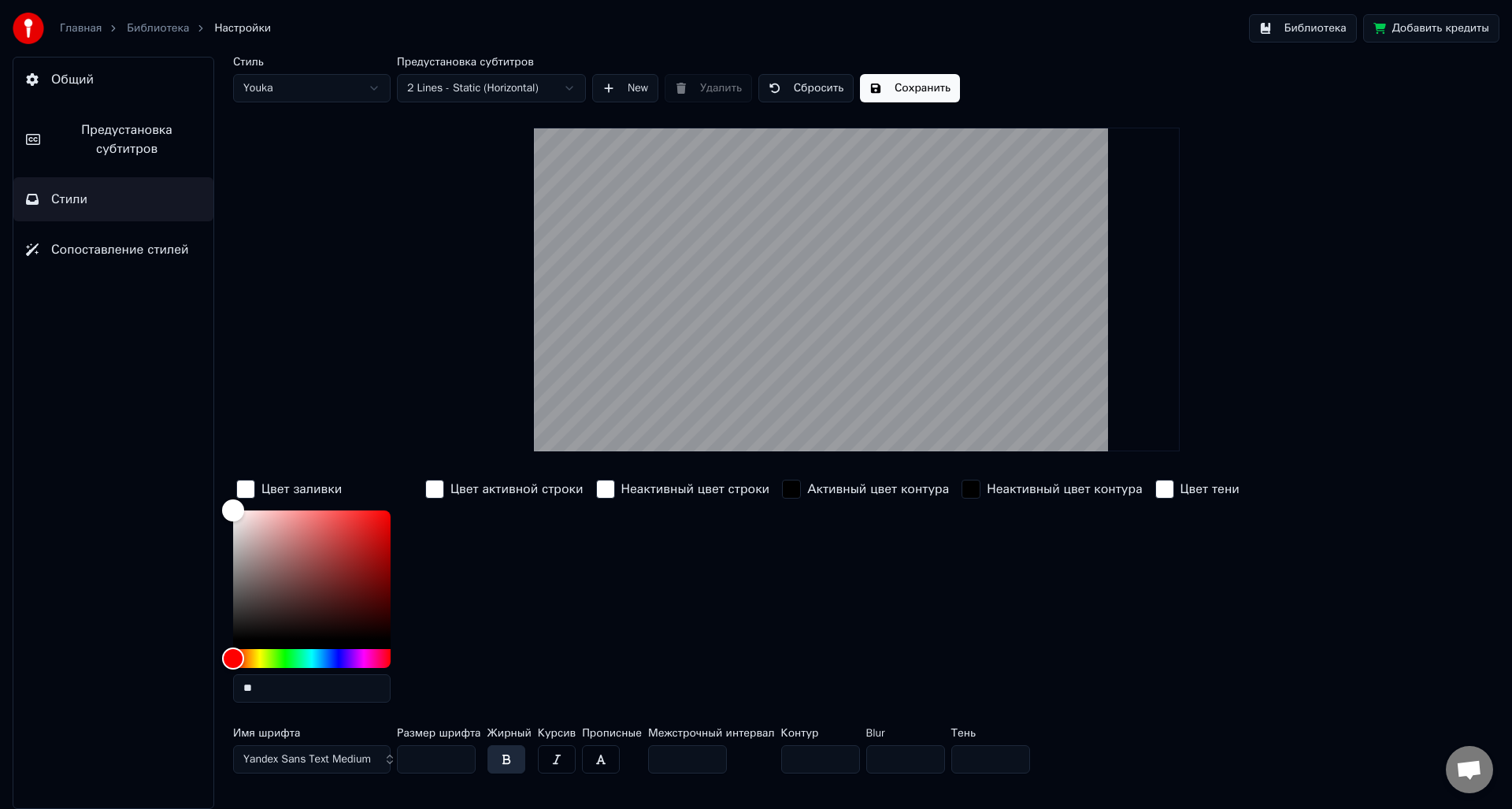 type on "*" 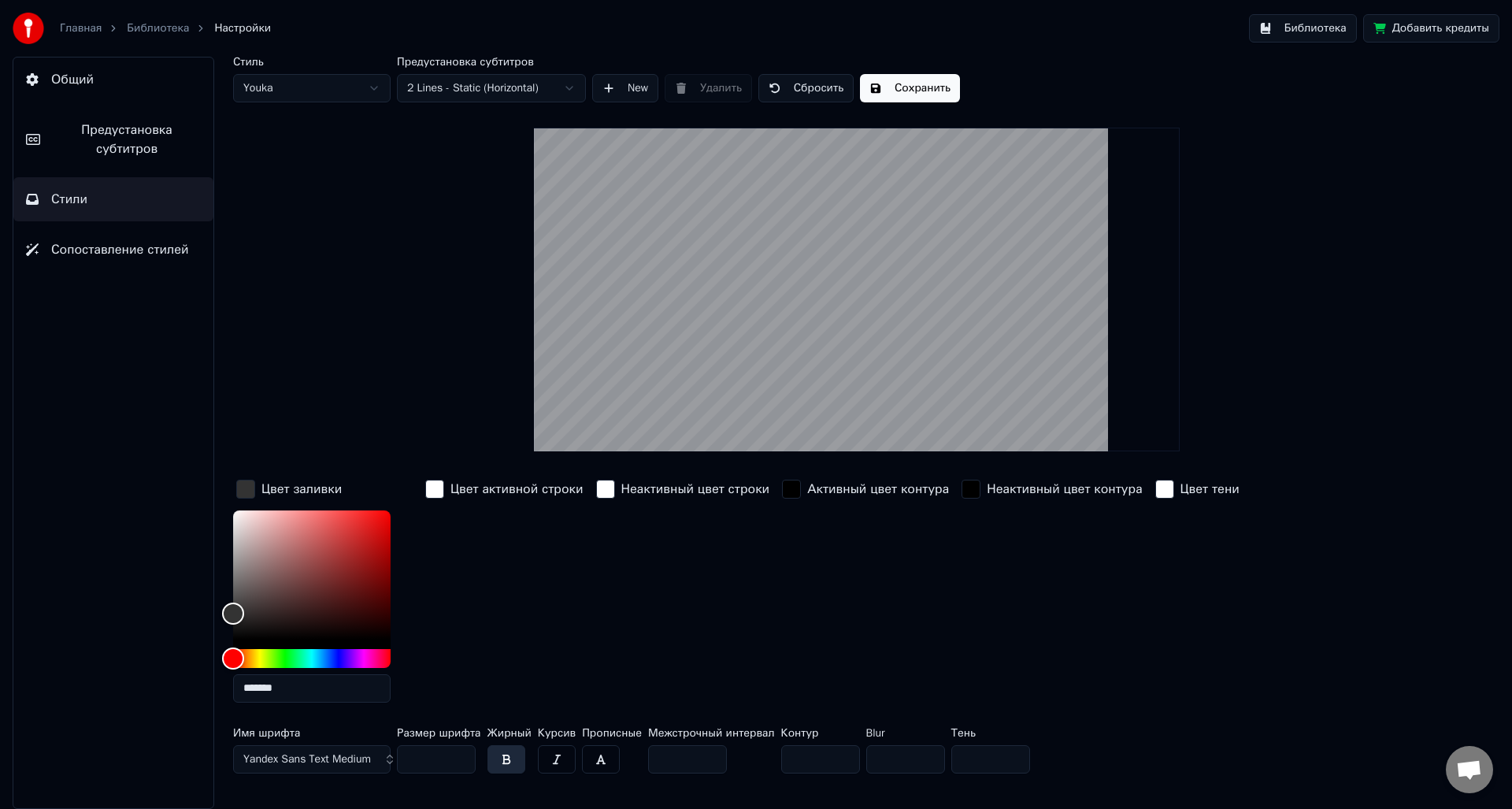 type on "*******" 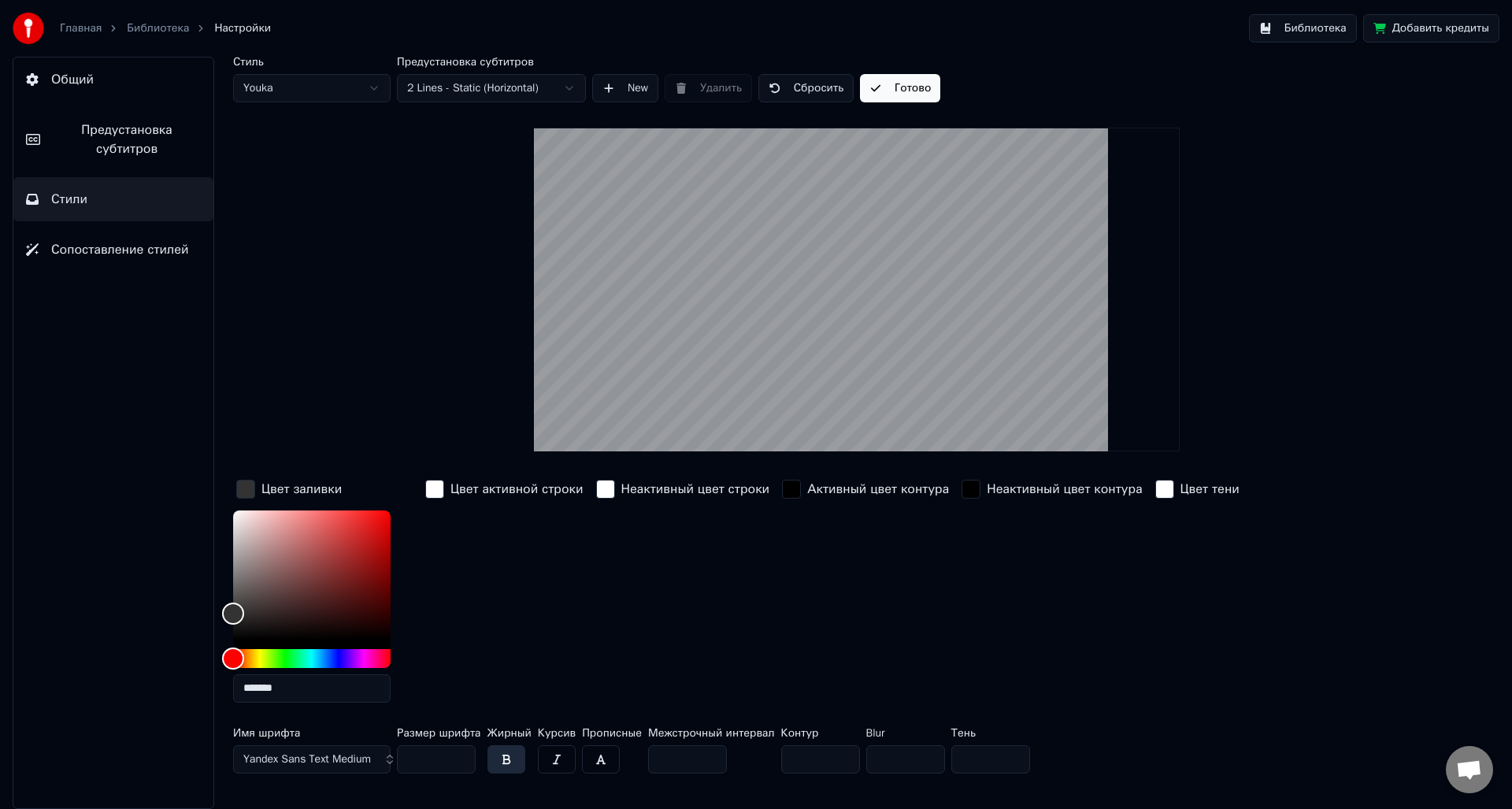 click on "Библиотека" at bounding box center [158, 28] 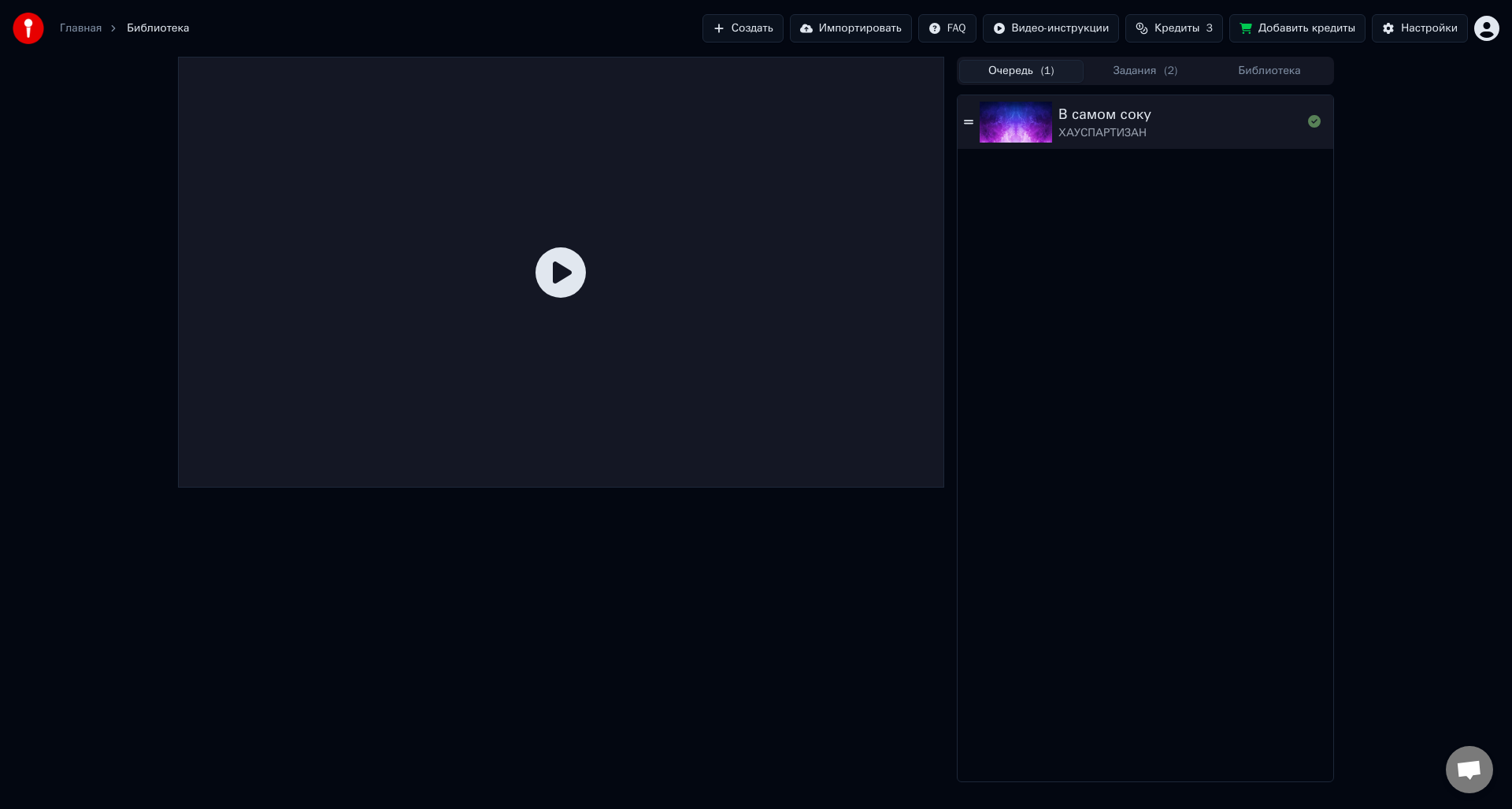 click 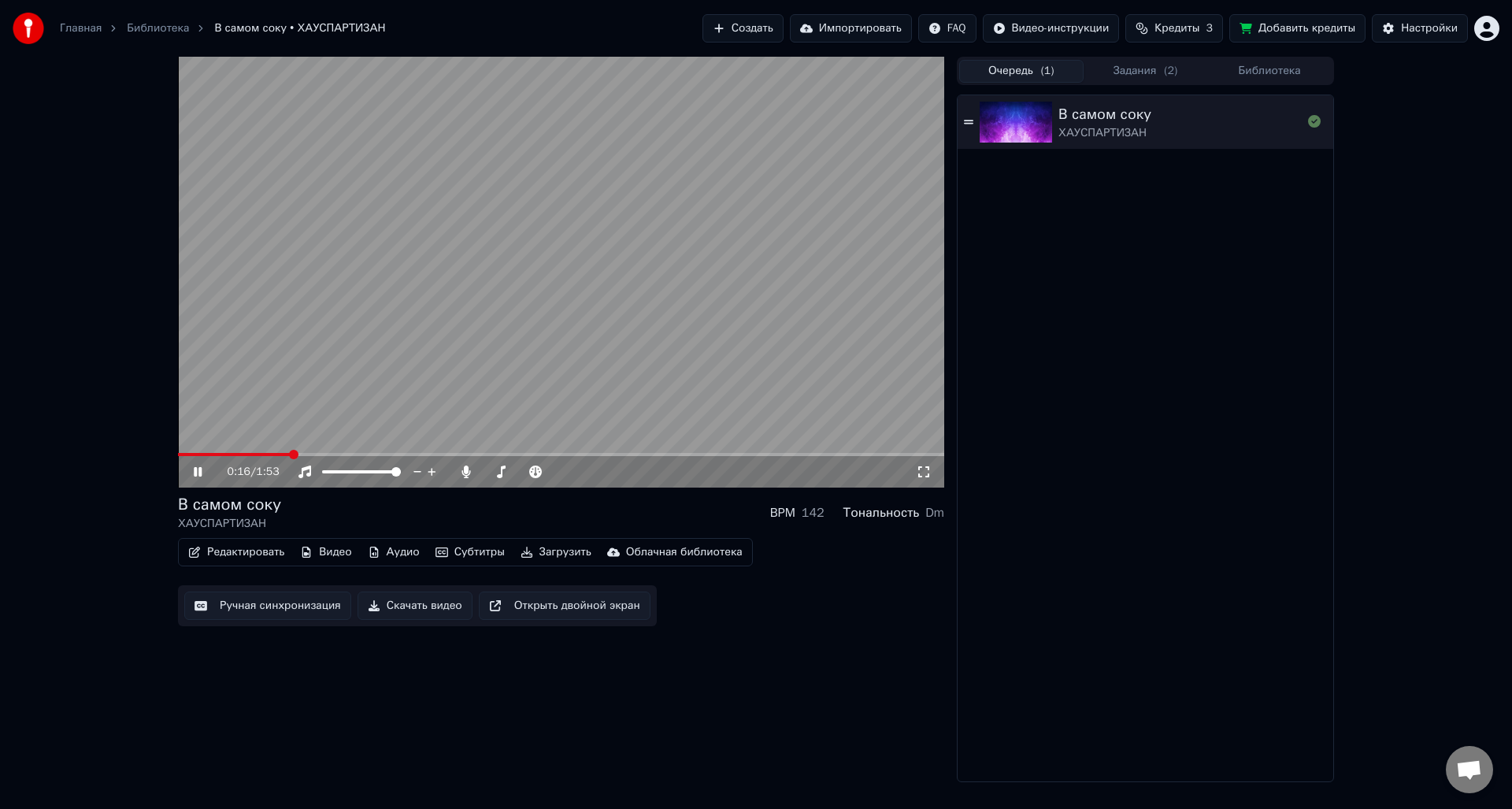 click 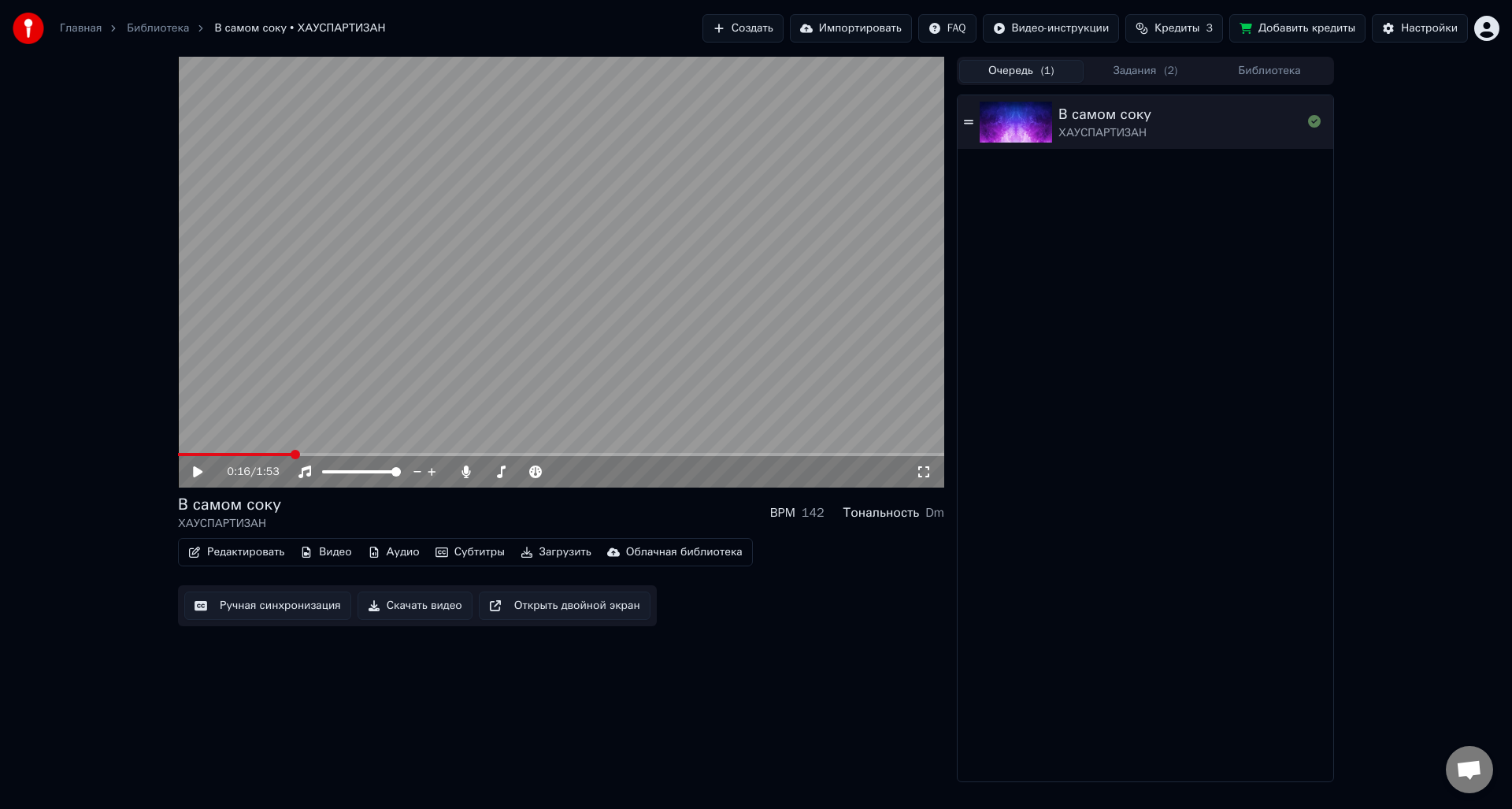 click on "Задания ( 2 )" at bounding box center [1146, 71] 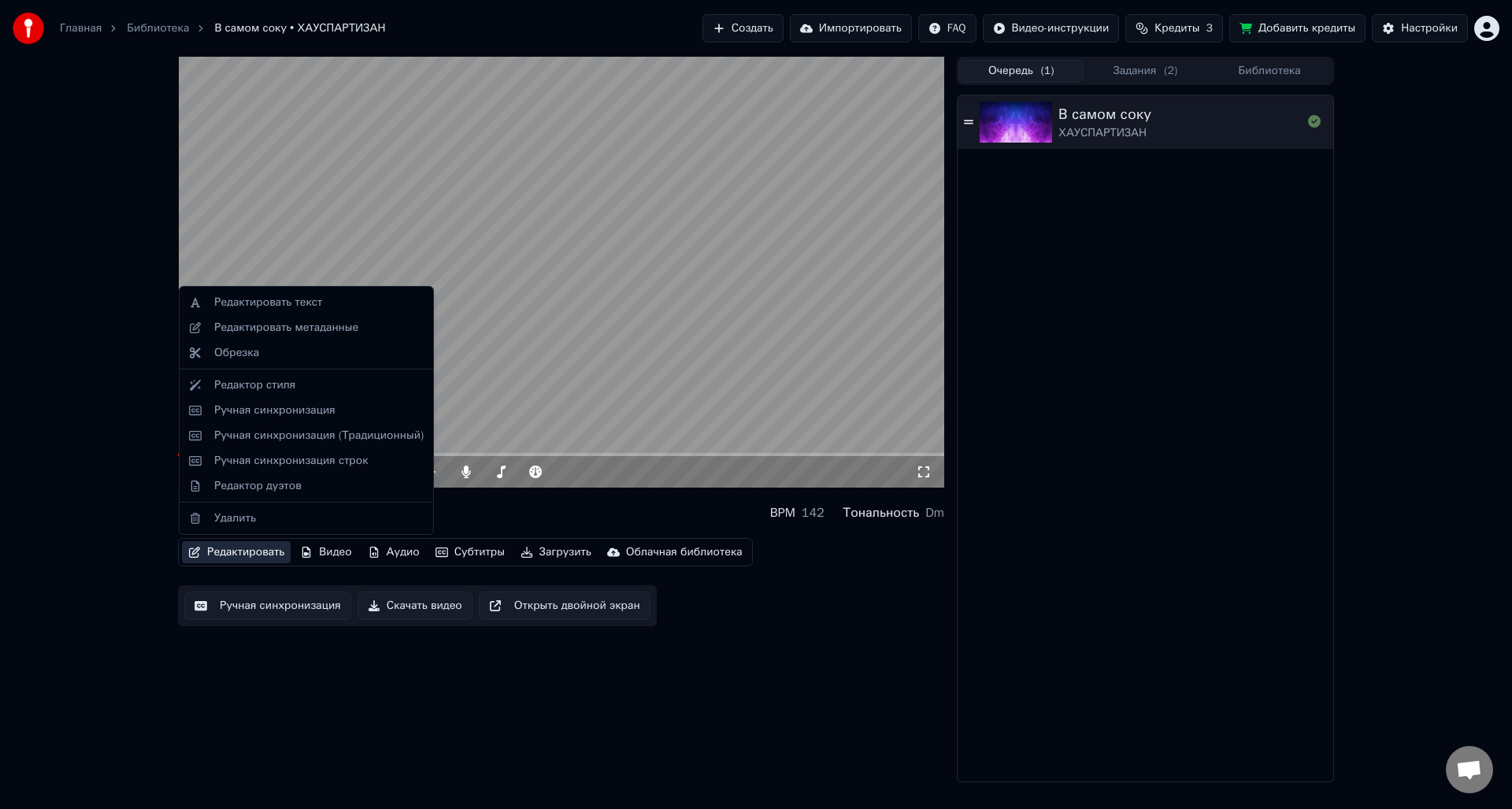 click on "Редактировать" at bounding box center [236, 552] 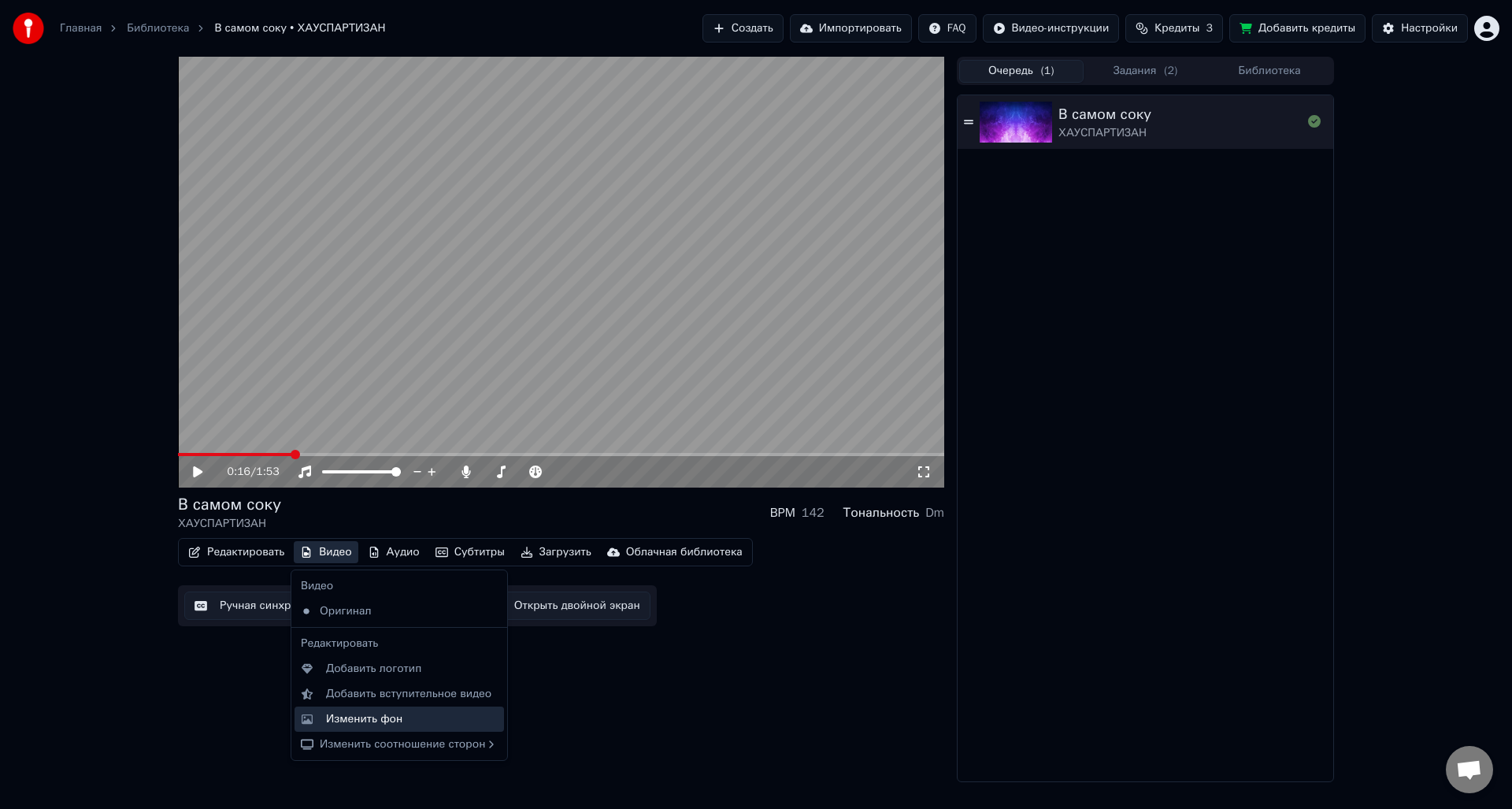 click on "Изменить фон" at bounding box center (364, 719) 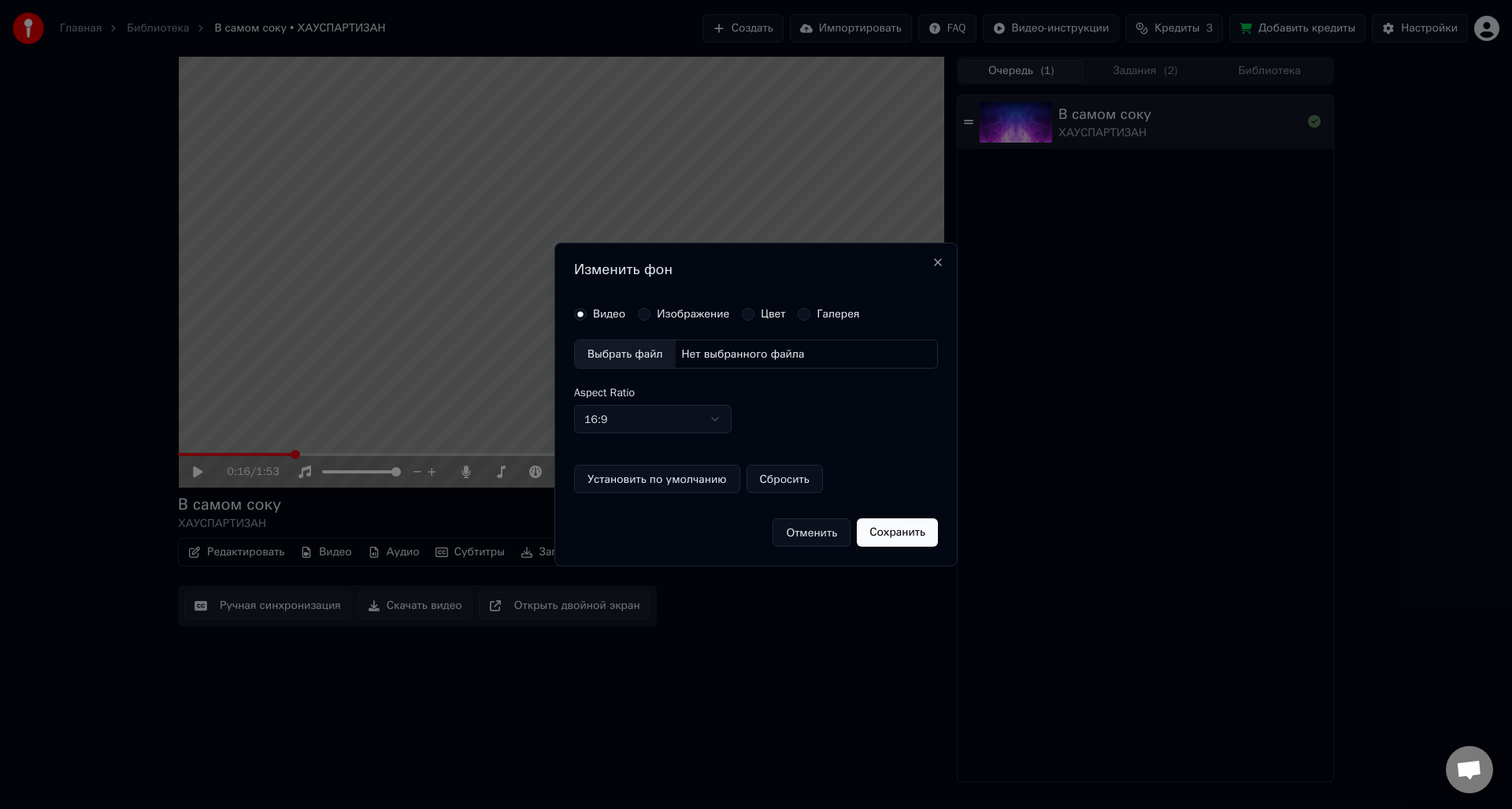 click on "Цвет" at bounding box center [748, 314] 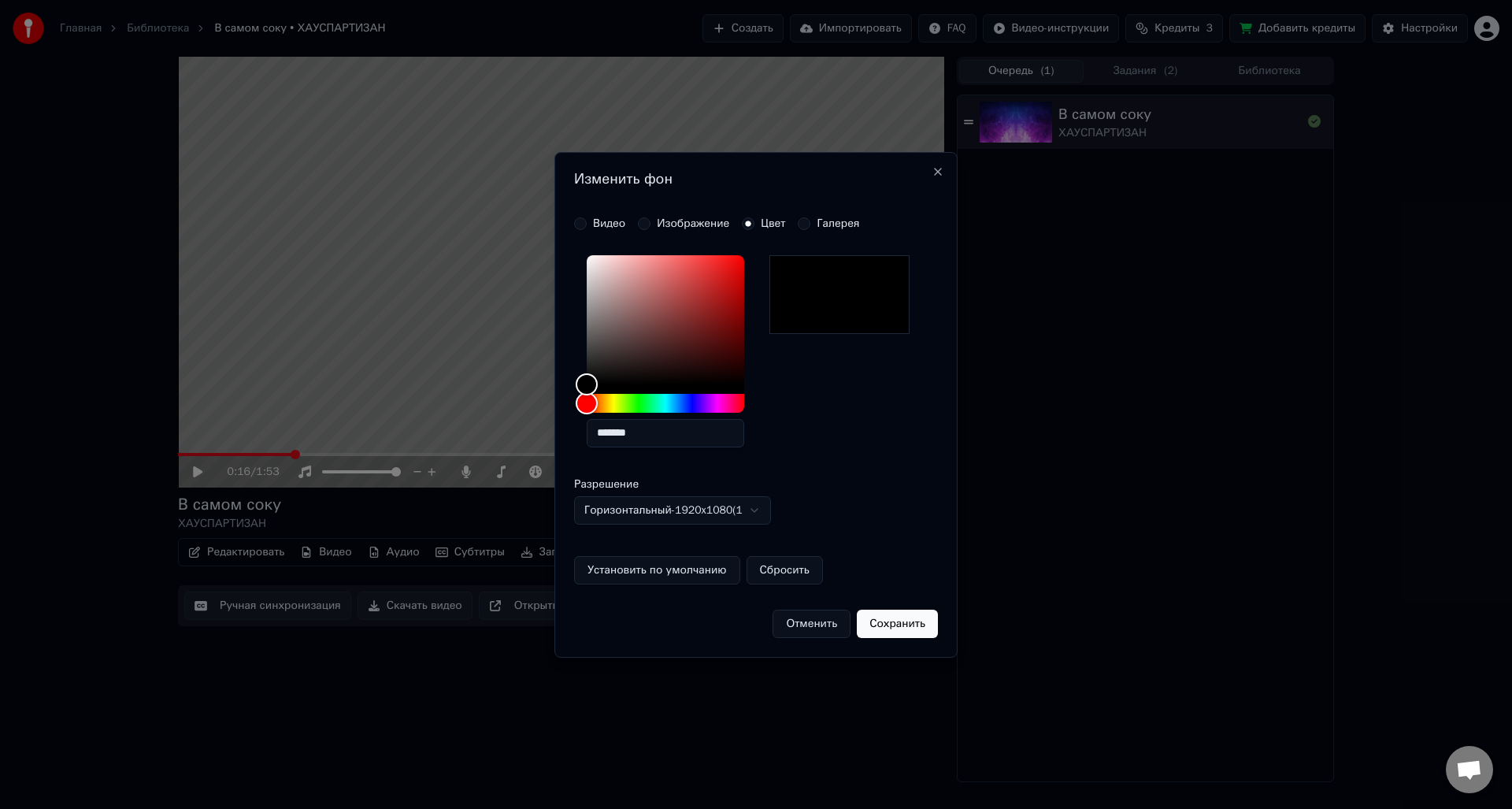 drag, startPoint x: 679, startPoint y: 431, endPoint x: 608, endPoint y: 438, distance: 71.34424 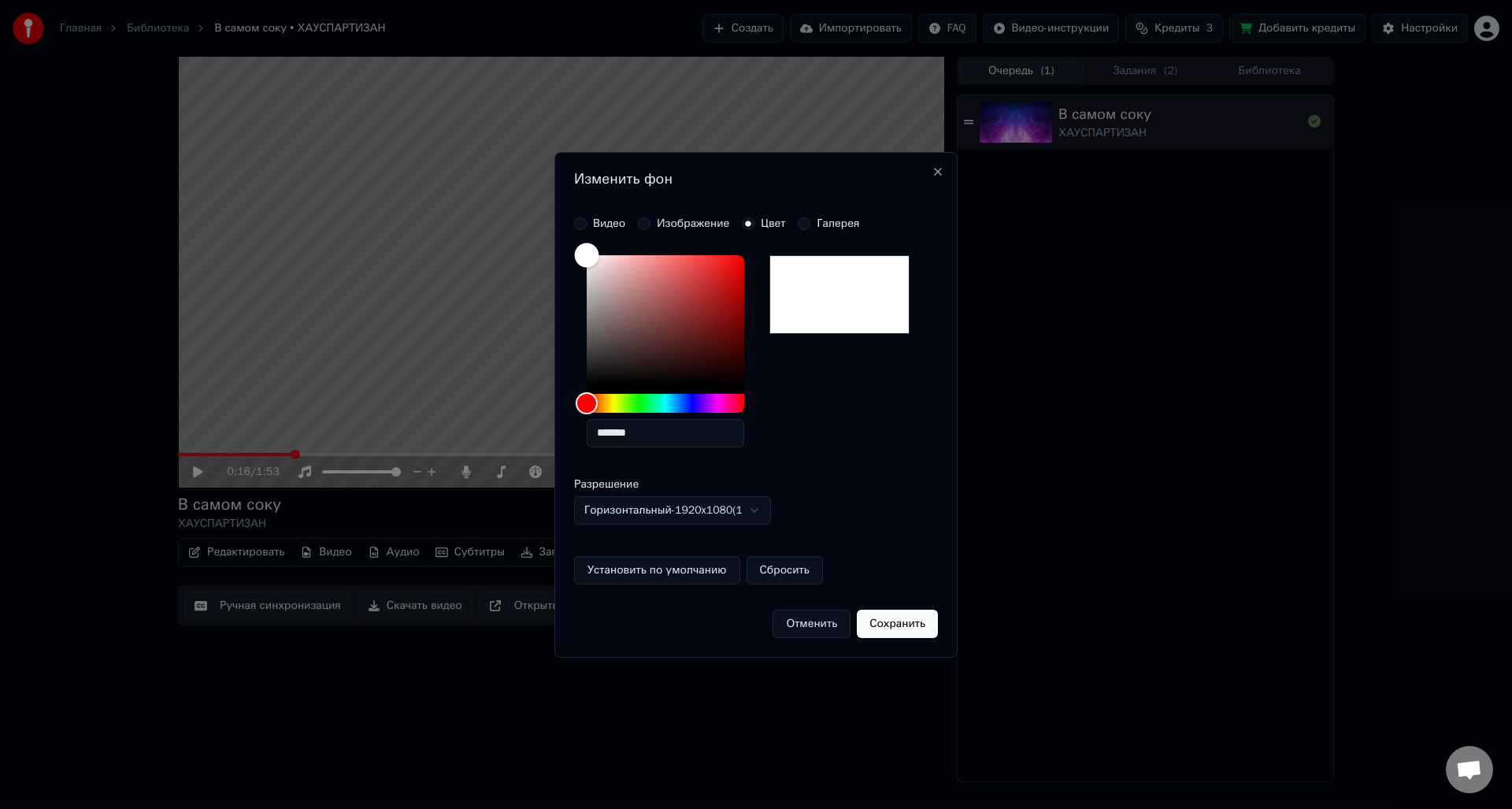 drag, startPoint x: 598, startPoint y: 253, endPoint x: 563, endPoint y: 199, distance: 64.3506 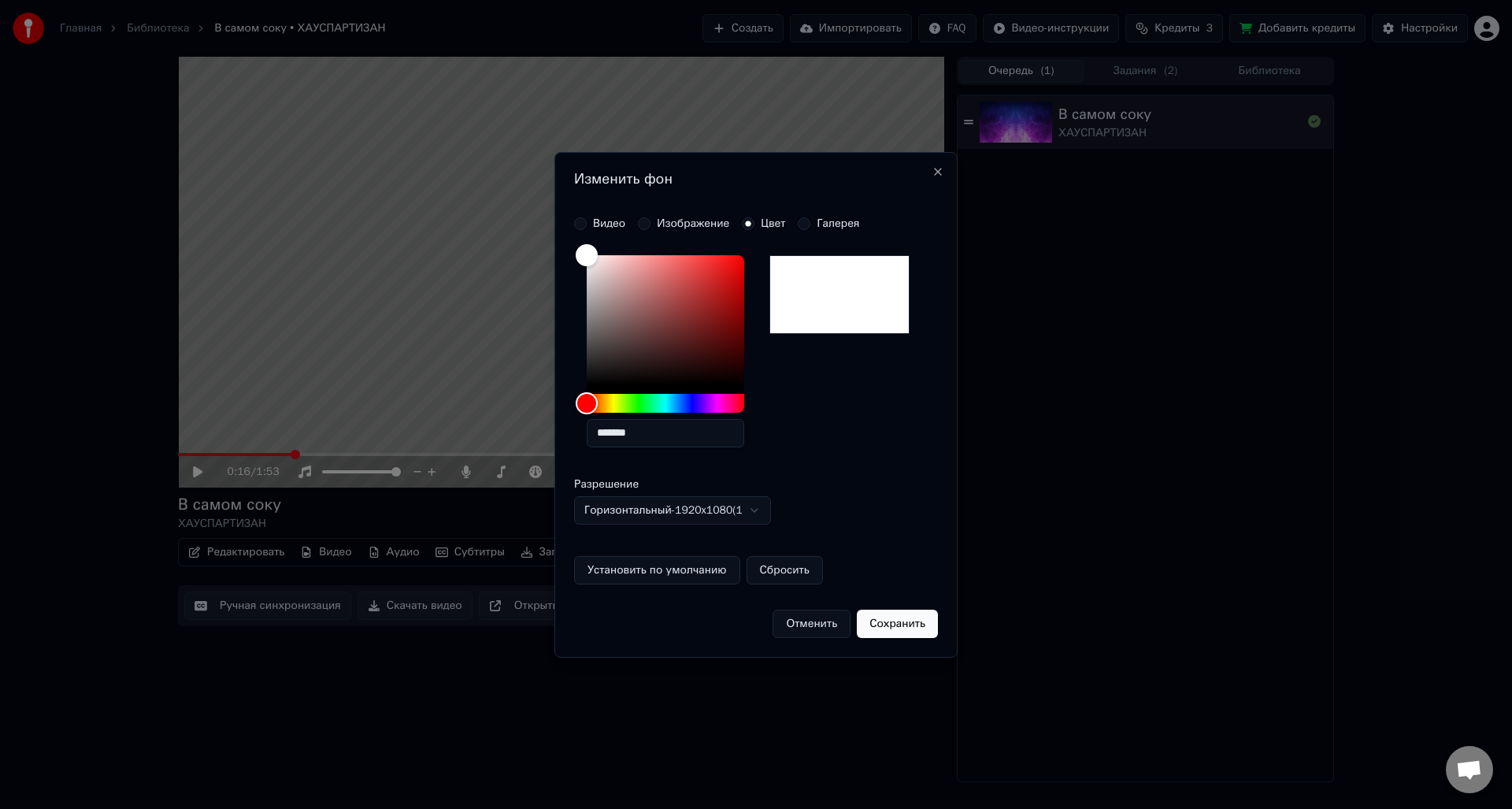 click on "*******" at bounding box center [665, 433] 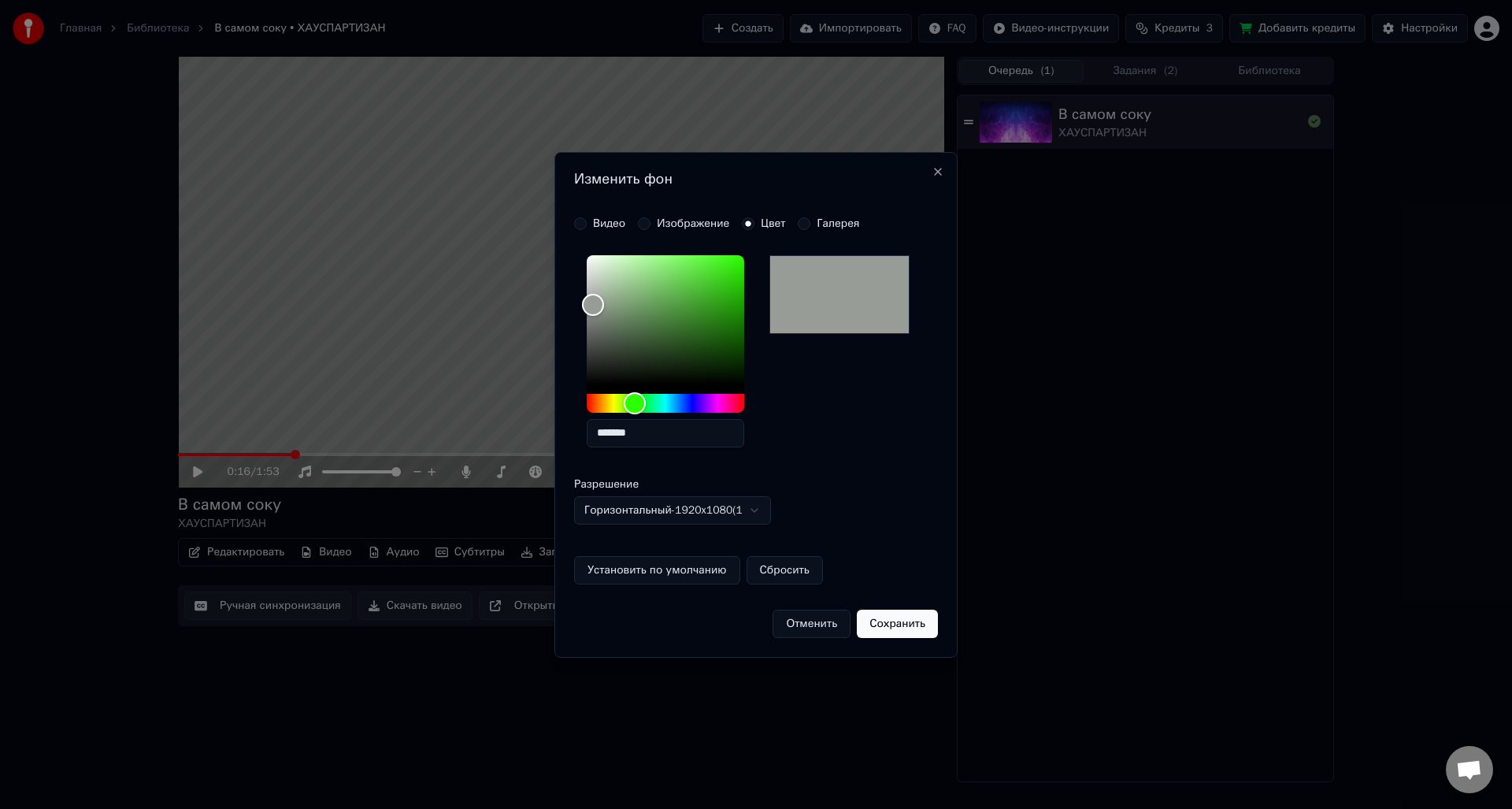 type on "*******" 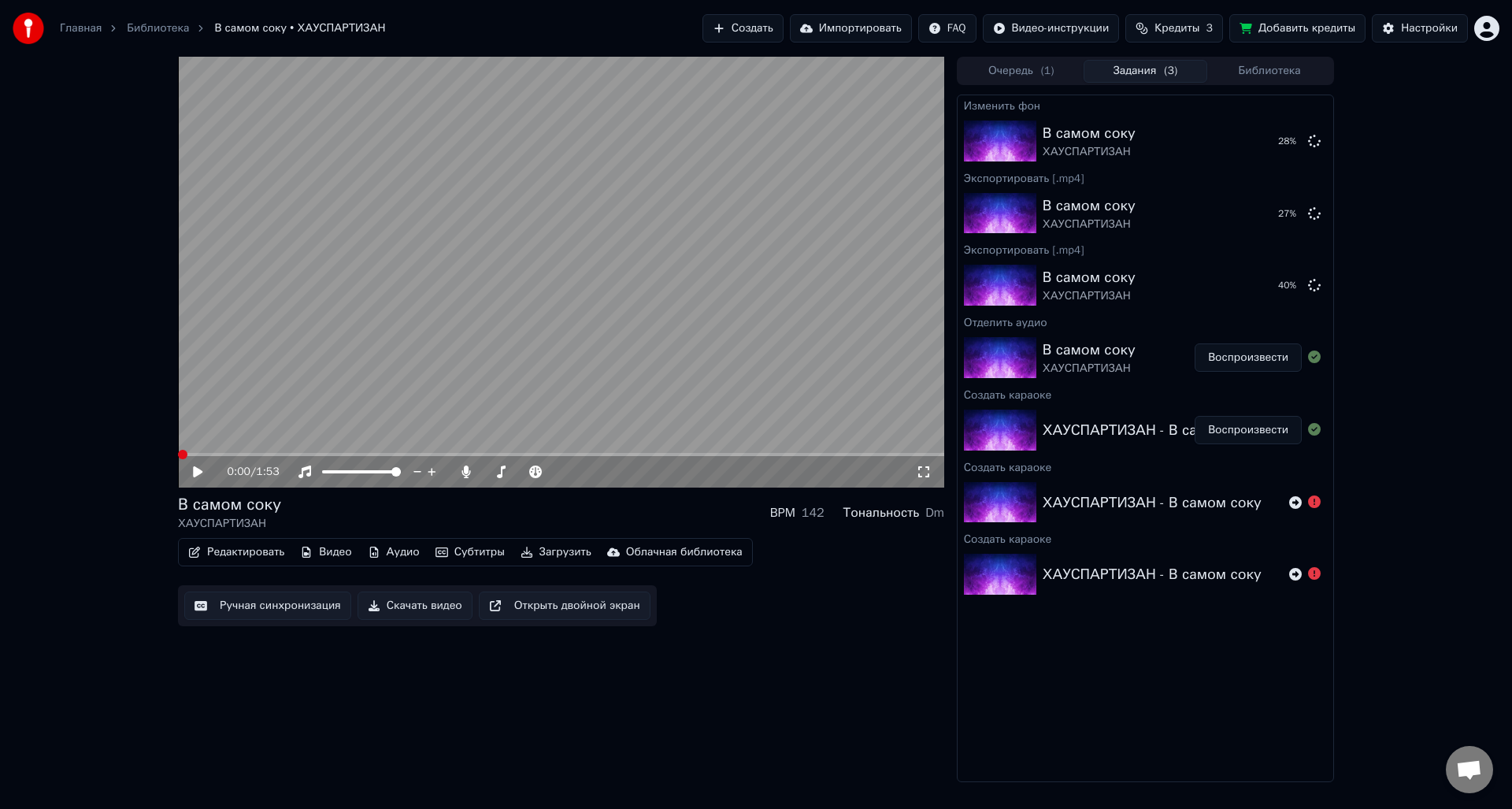 click at bounding box center (178, 455) 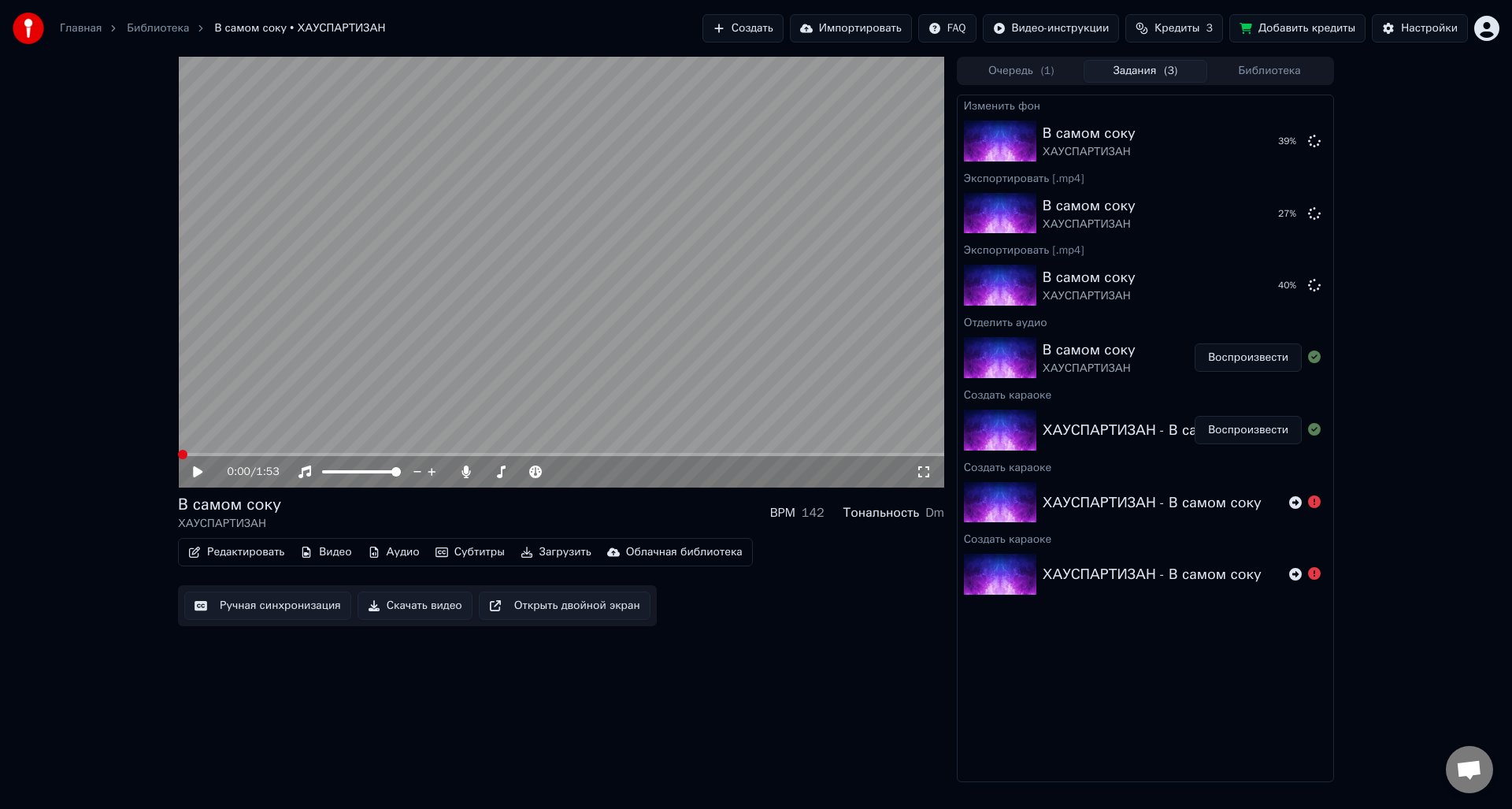 click on "Редактировать" at bounding box center [236, 552] 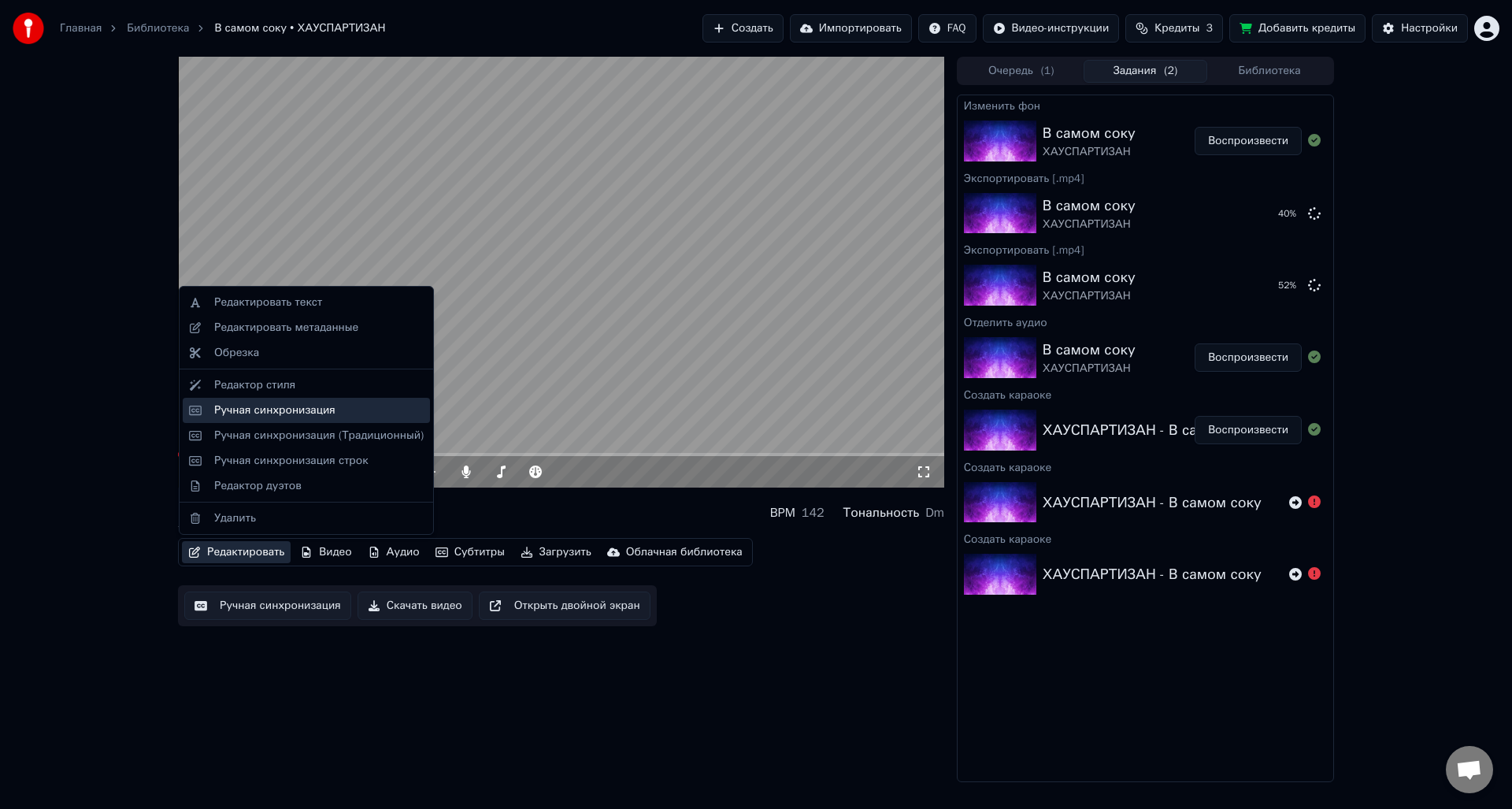 click on "Ручная синхронизация" at bounding box center [275, 410] 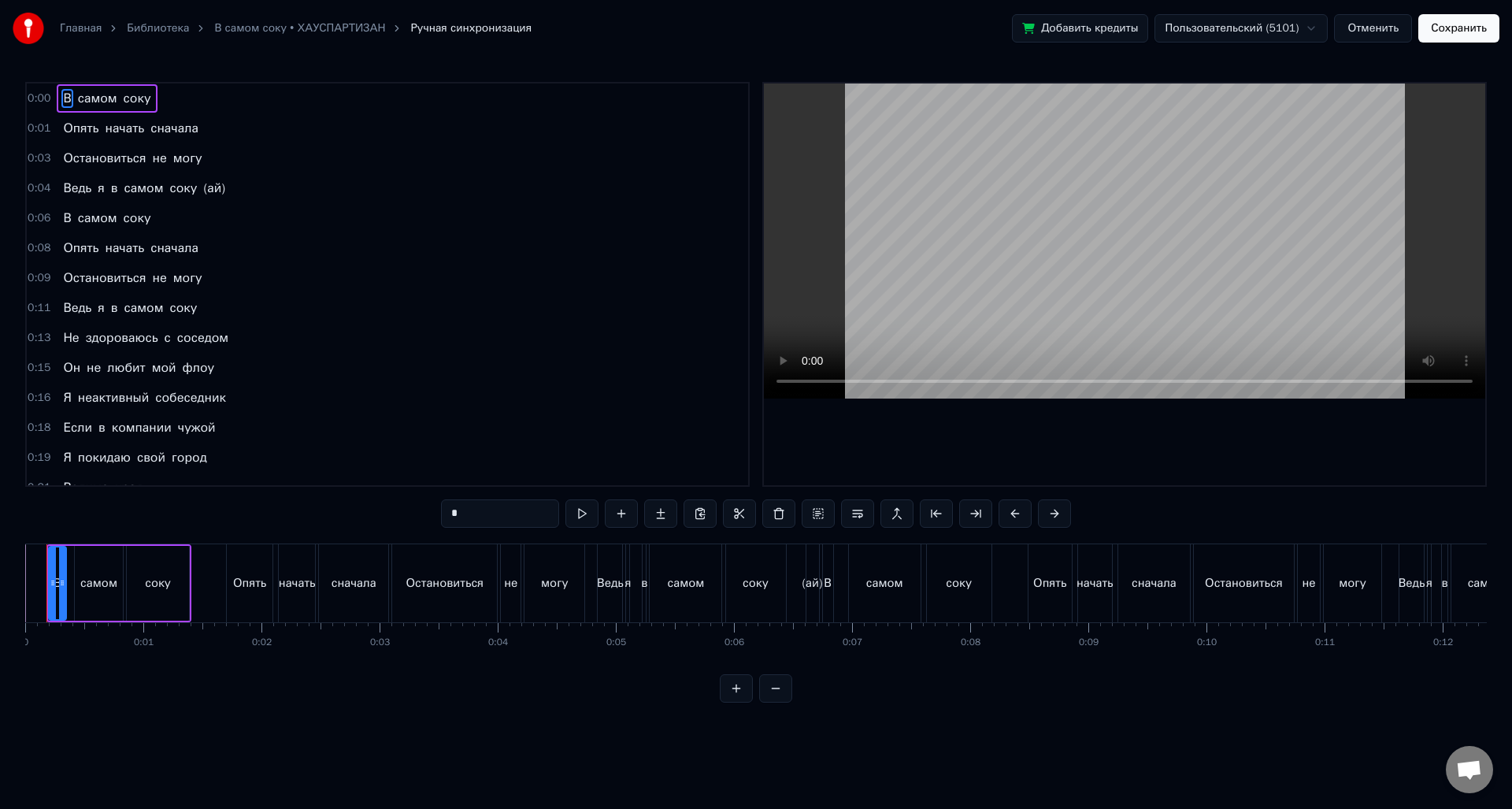 click on "В самом соку • ХАУСПАРТИЗАН" at bounding box center (299, 28) 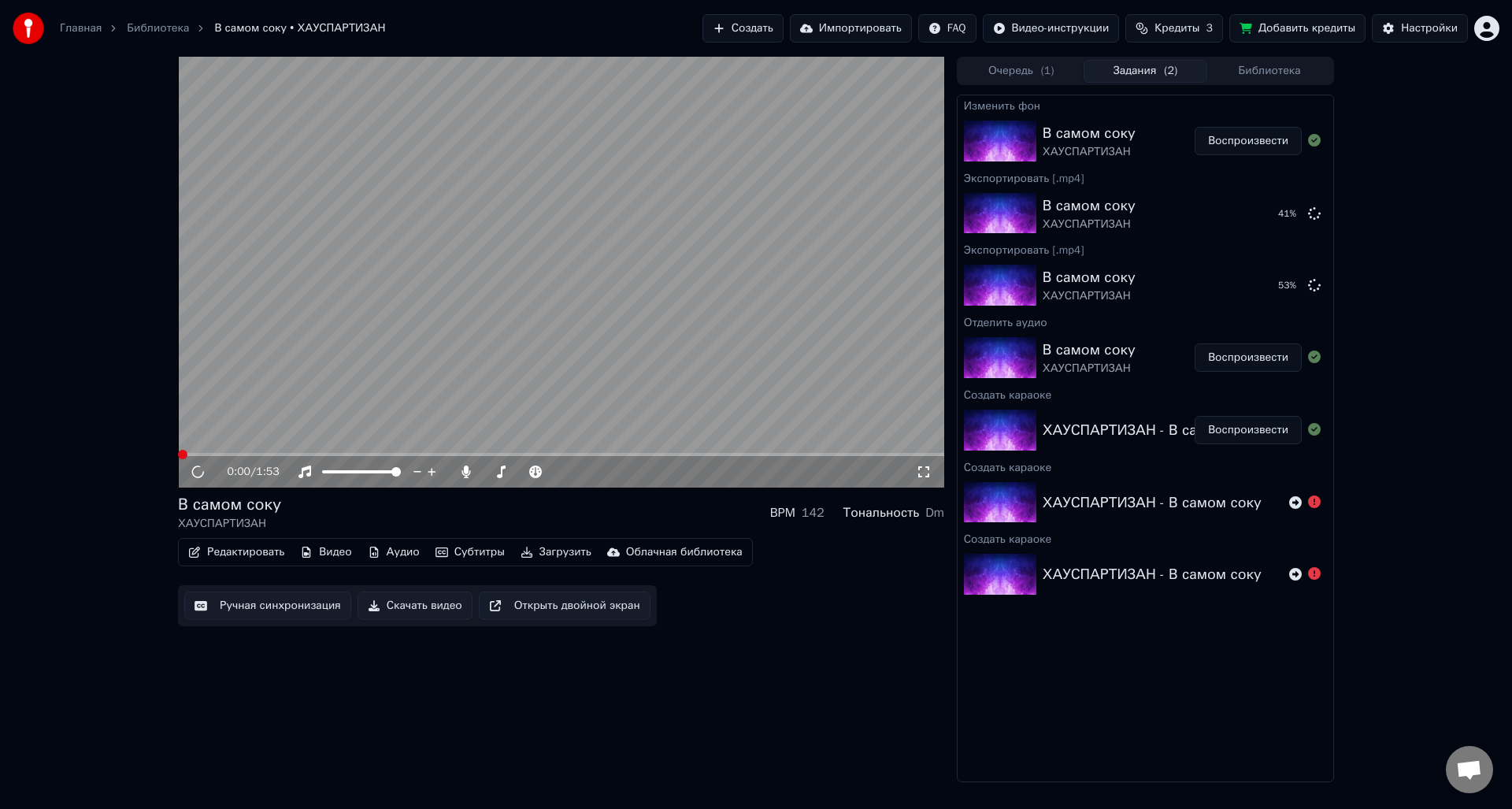 click on "Редактировать" at bounding box center (236, 552) 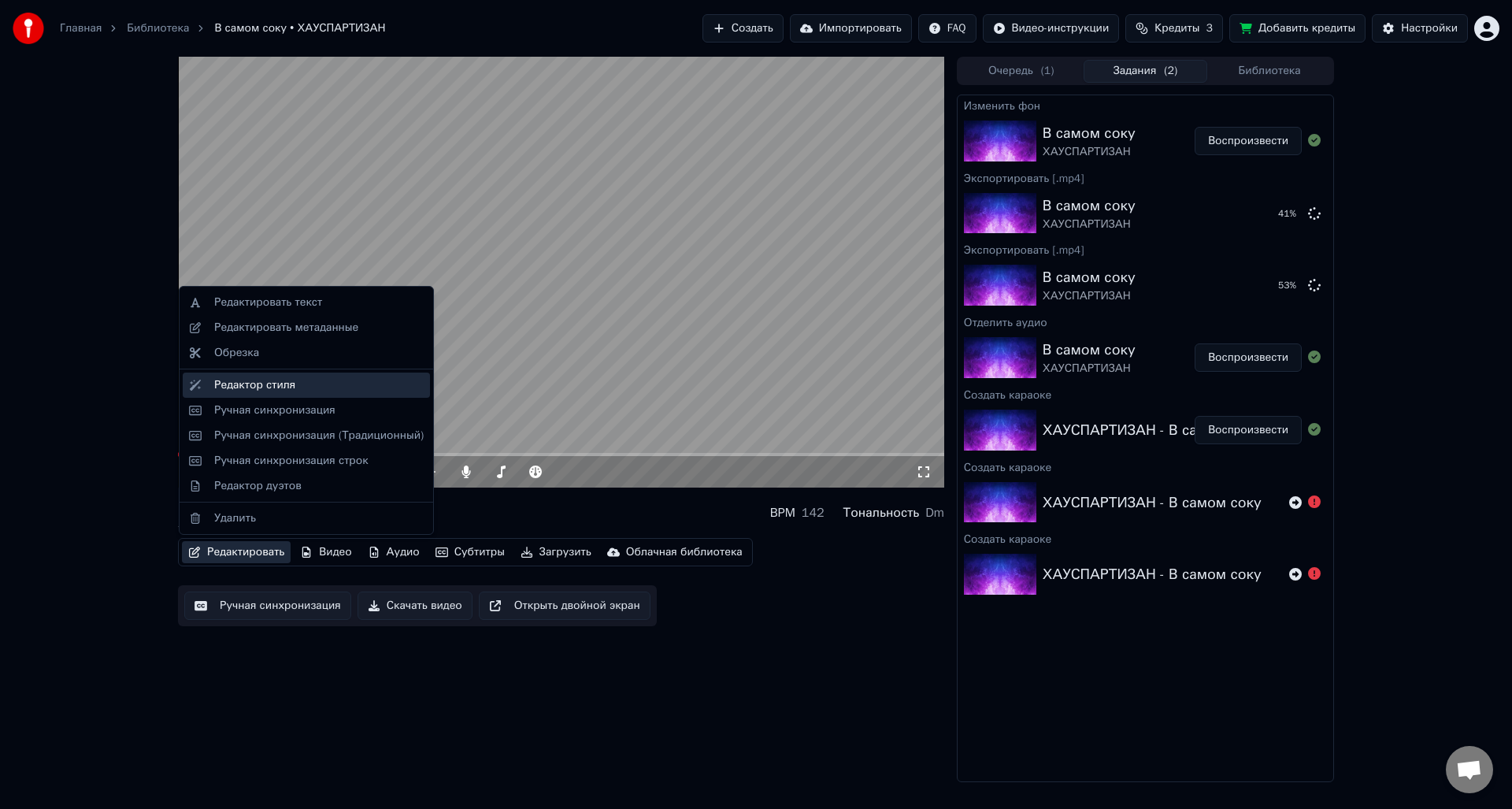 click on "Редактор стиля" at bounding box center [319, 385] 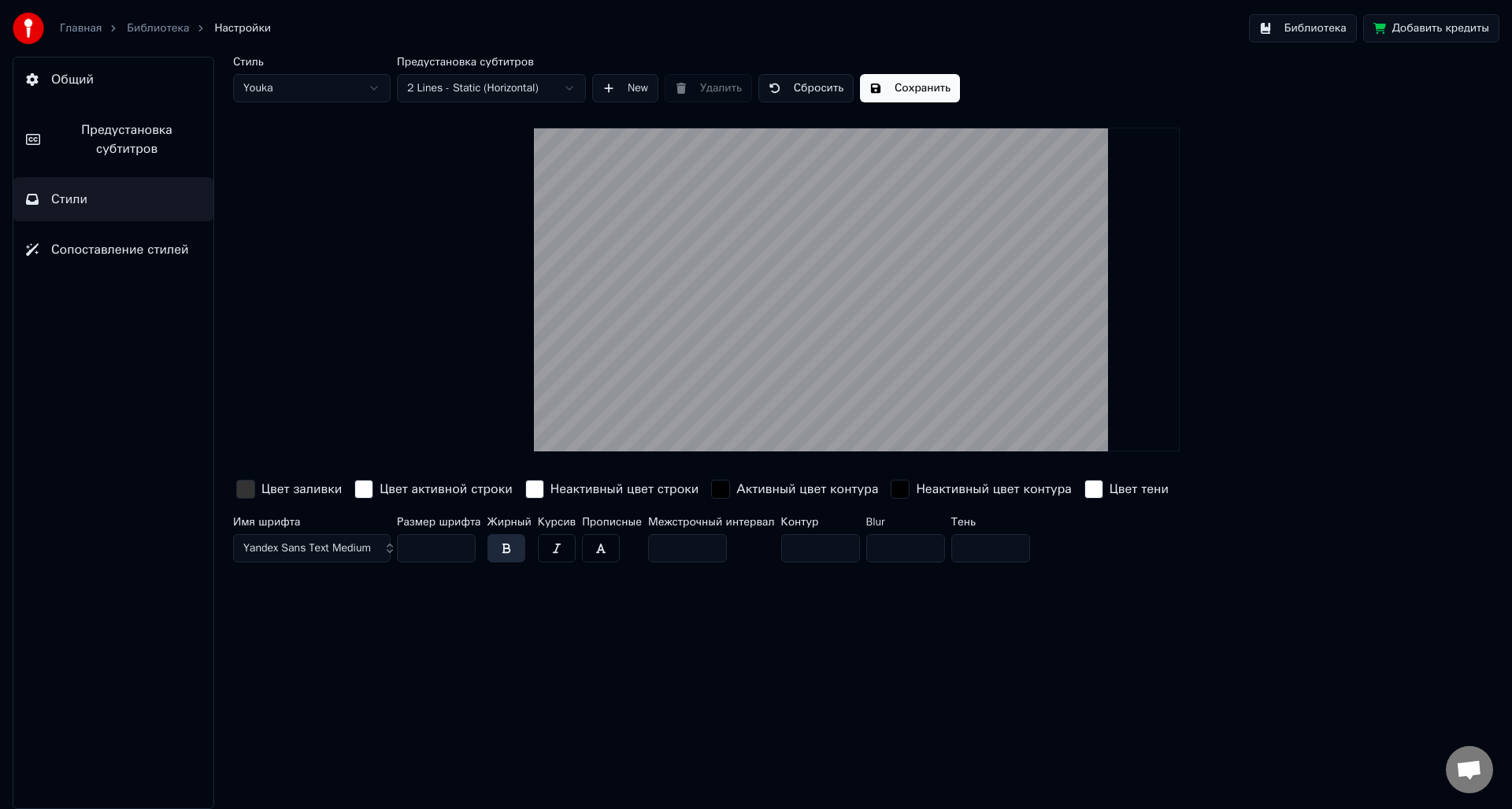click on "Библиотека" at bounding box center [158, 28] 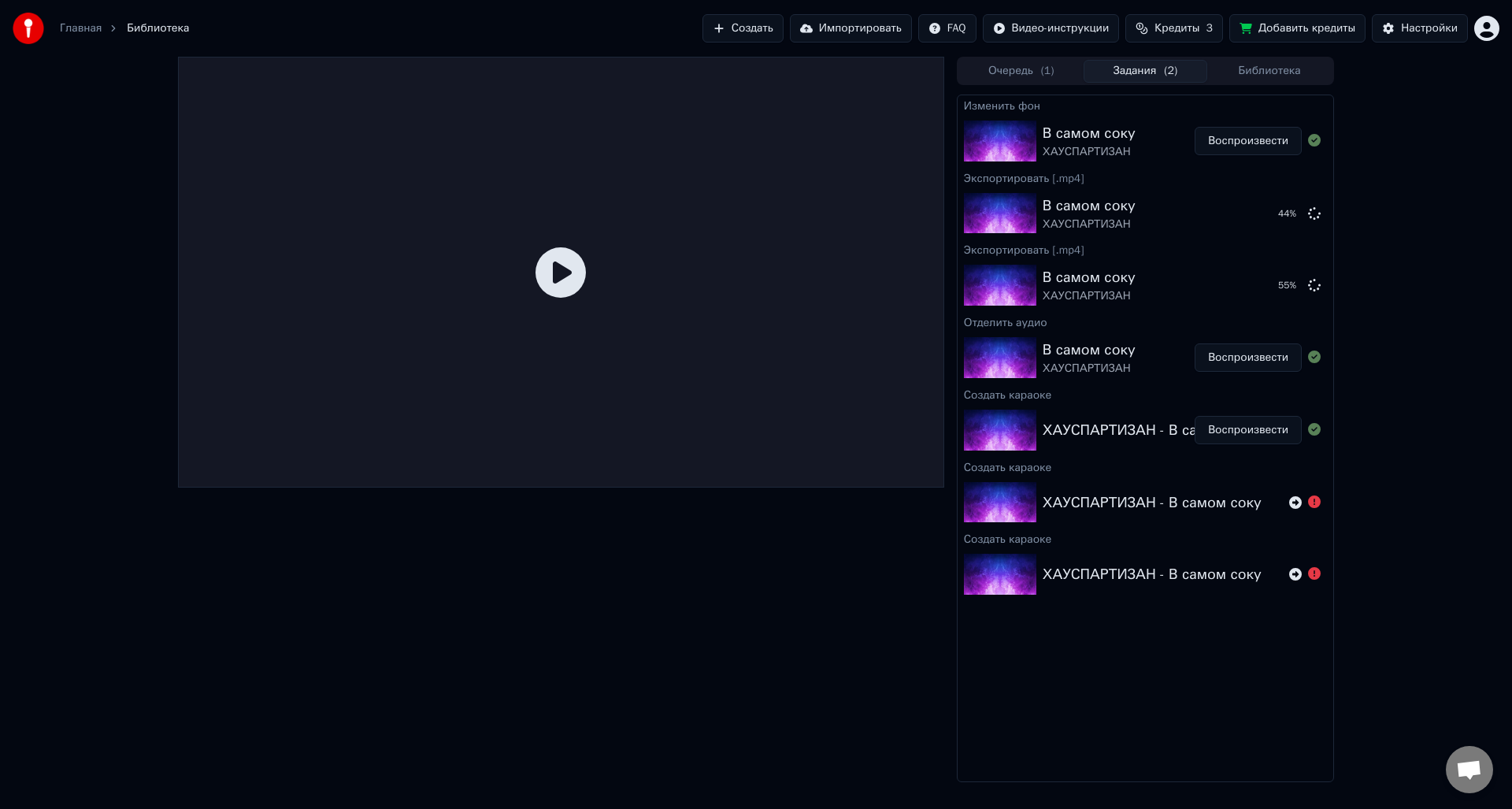 click on "Очередь ( 1 )" at bounding box center (1021, 71) 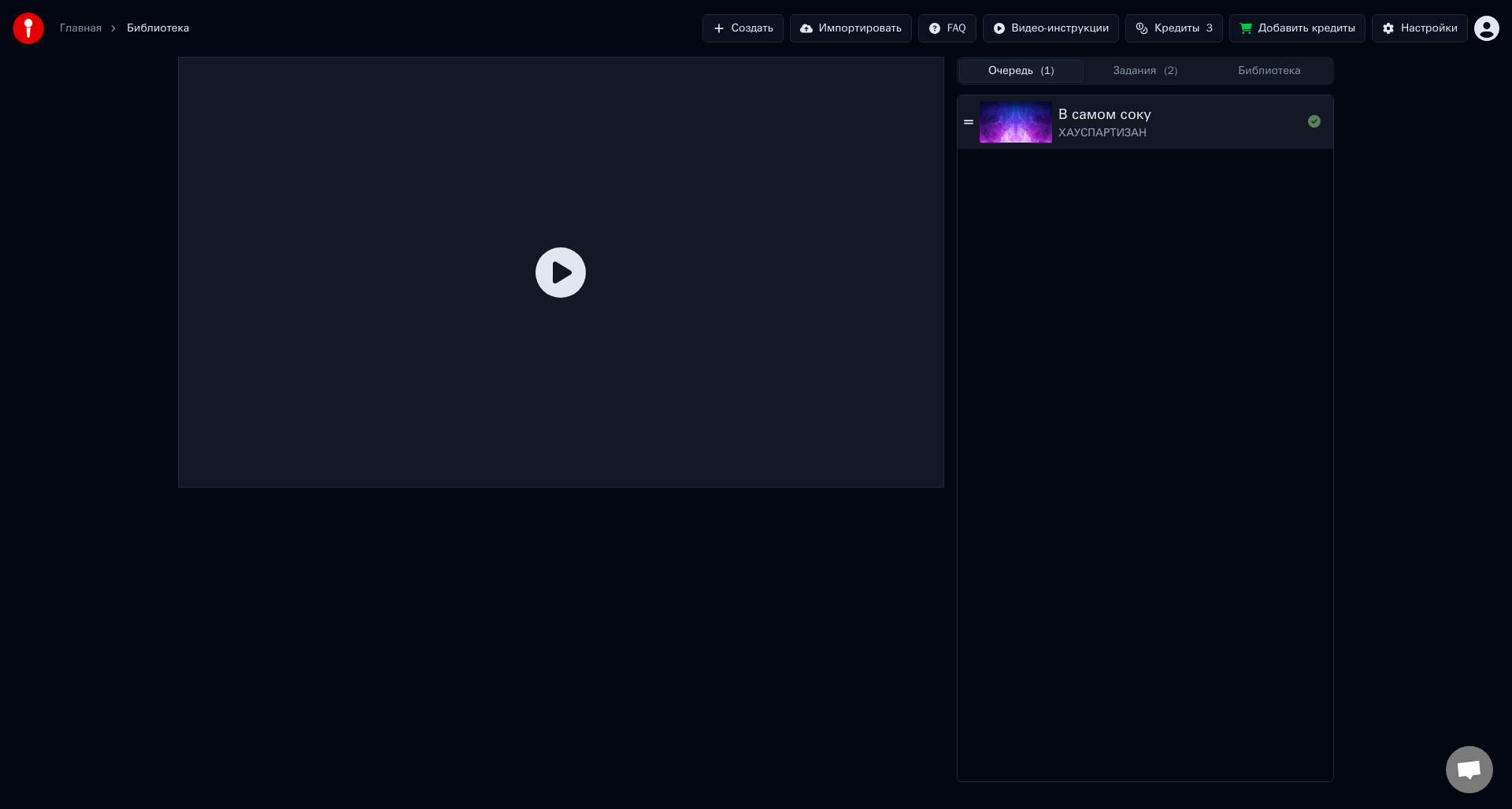 click on "В самом соку" at bounding box center [1105, 114] 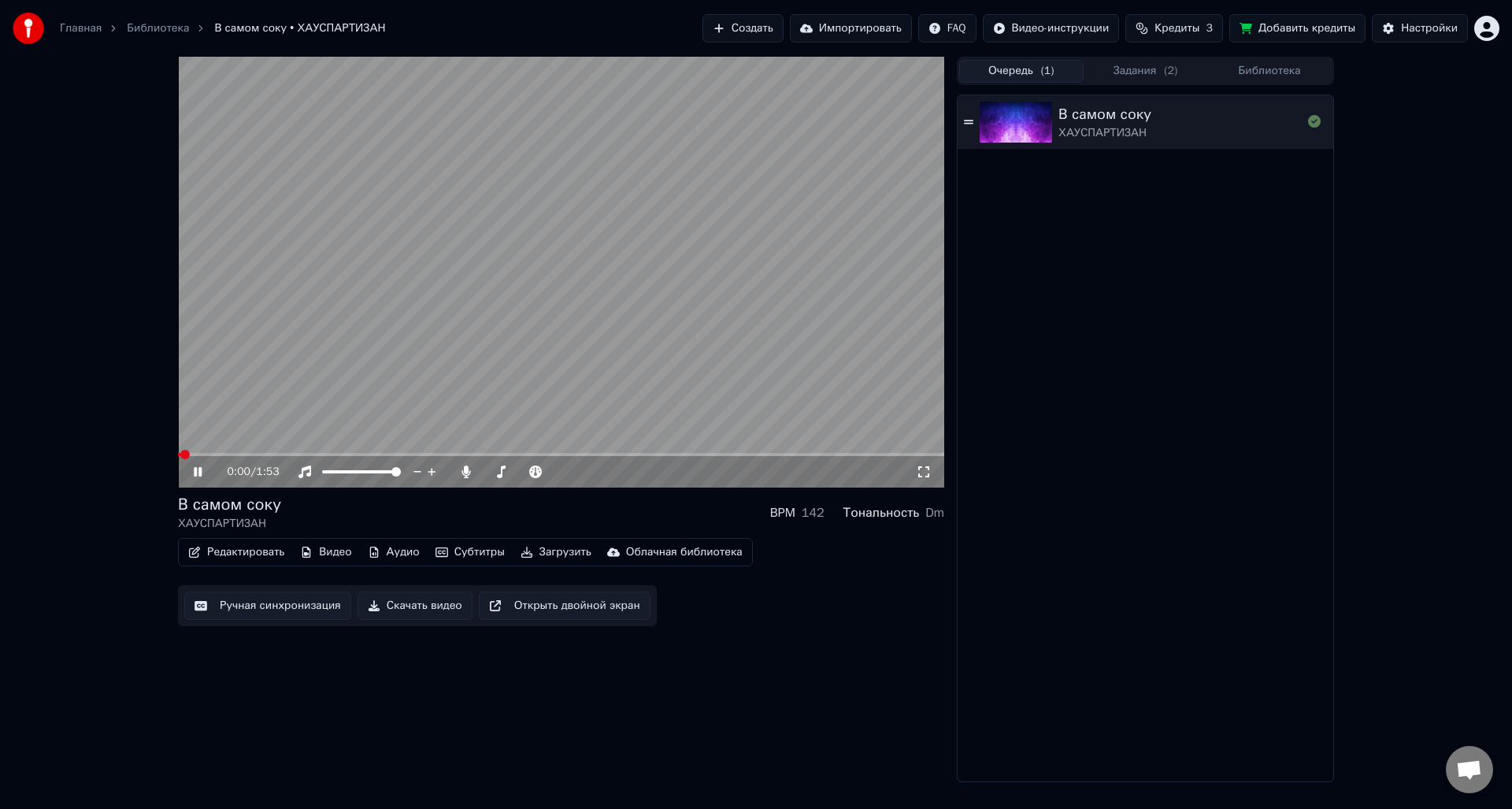click on "Видео" at bounding box center (325, 552) 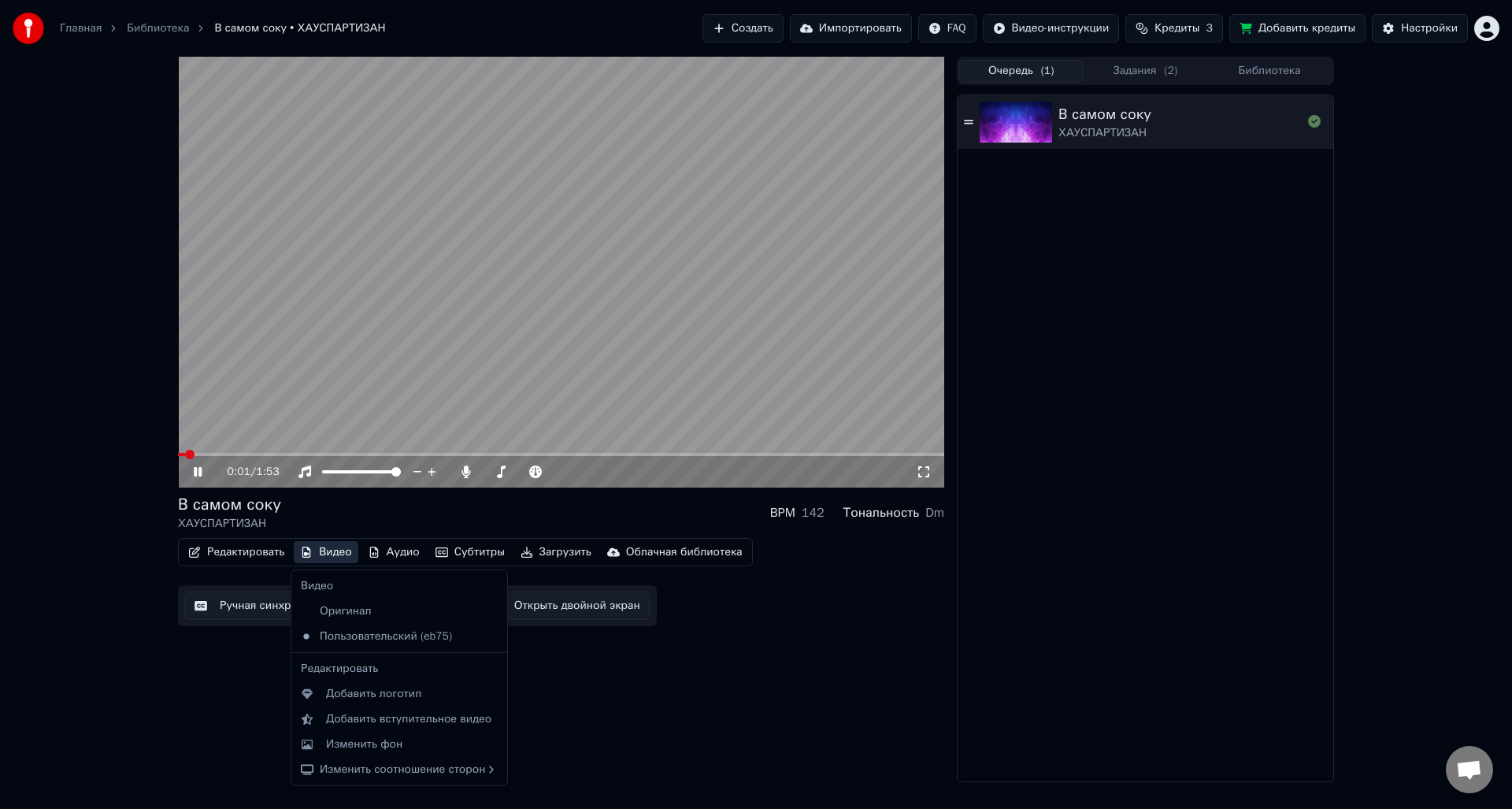 click on "В самом соку ХАУСПАРТИЗАН BPM 142 Тональность Dm" at bounding box center [561, 513] 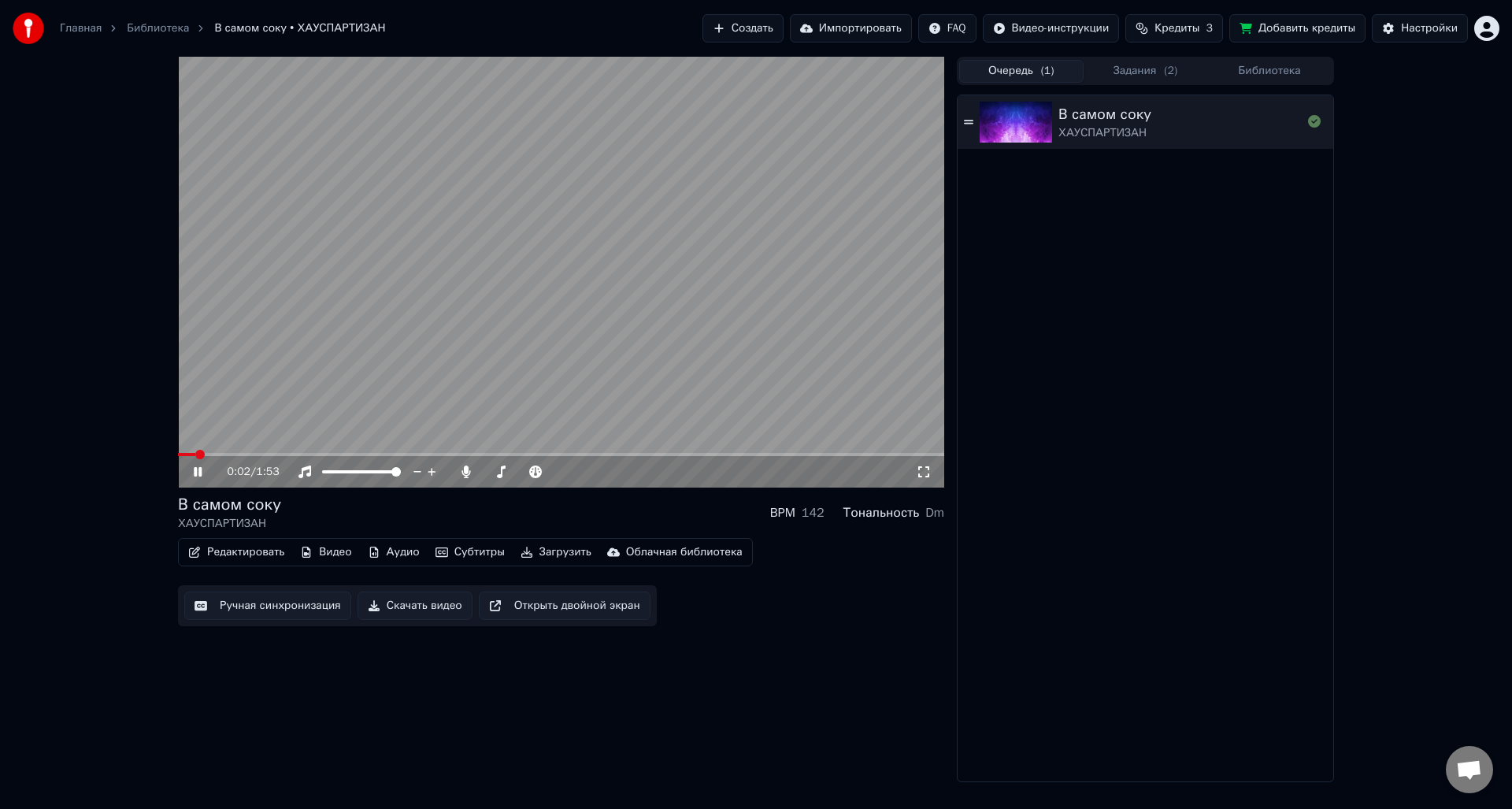 click on "Видео" at bounding box center [325, 552] 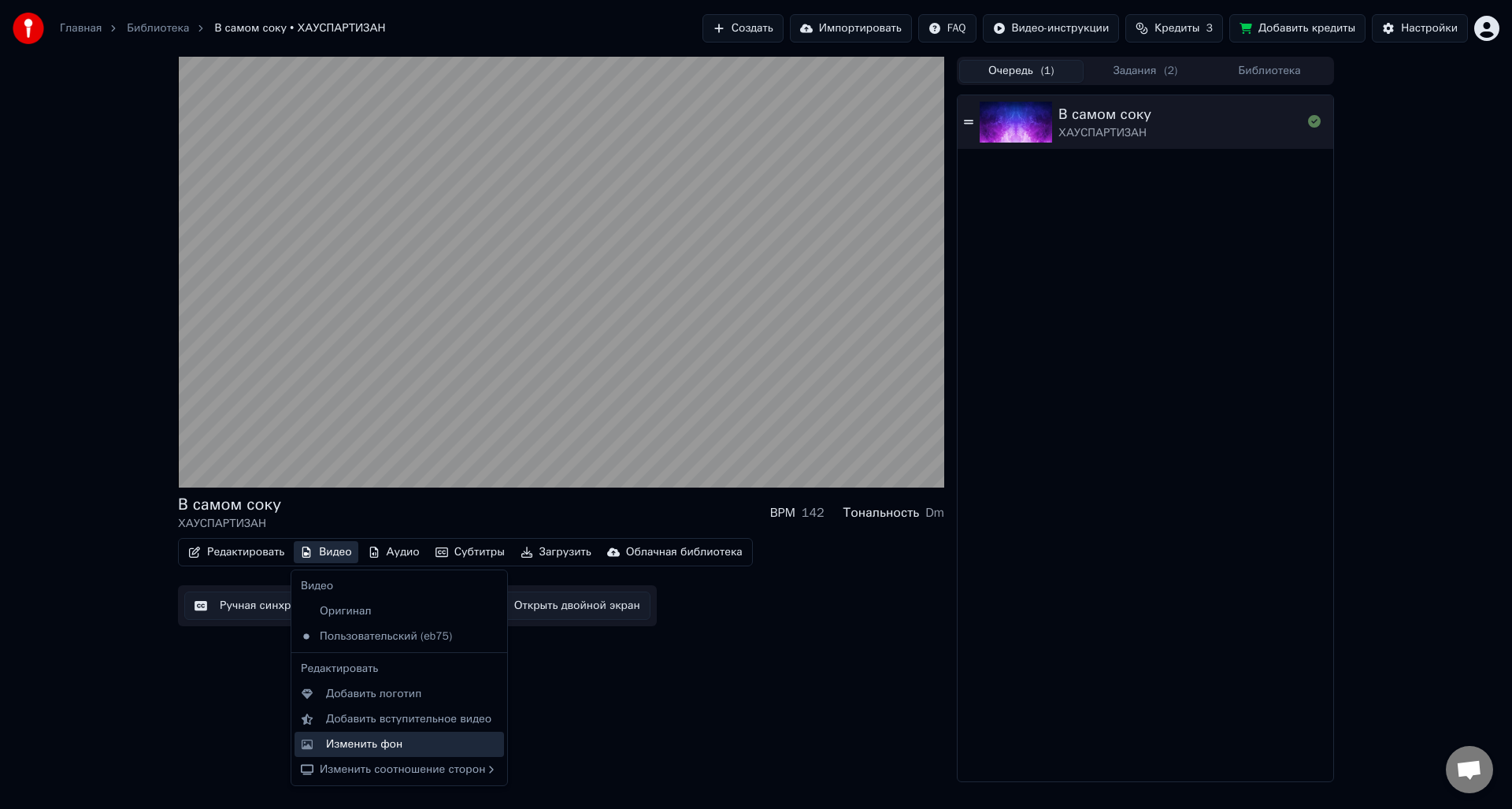 click on "Изменить фон" at bounding box center [364, 744] 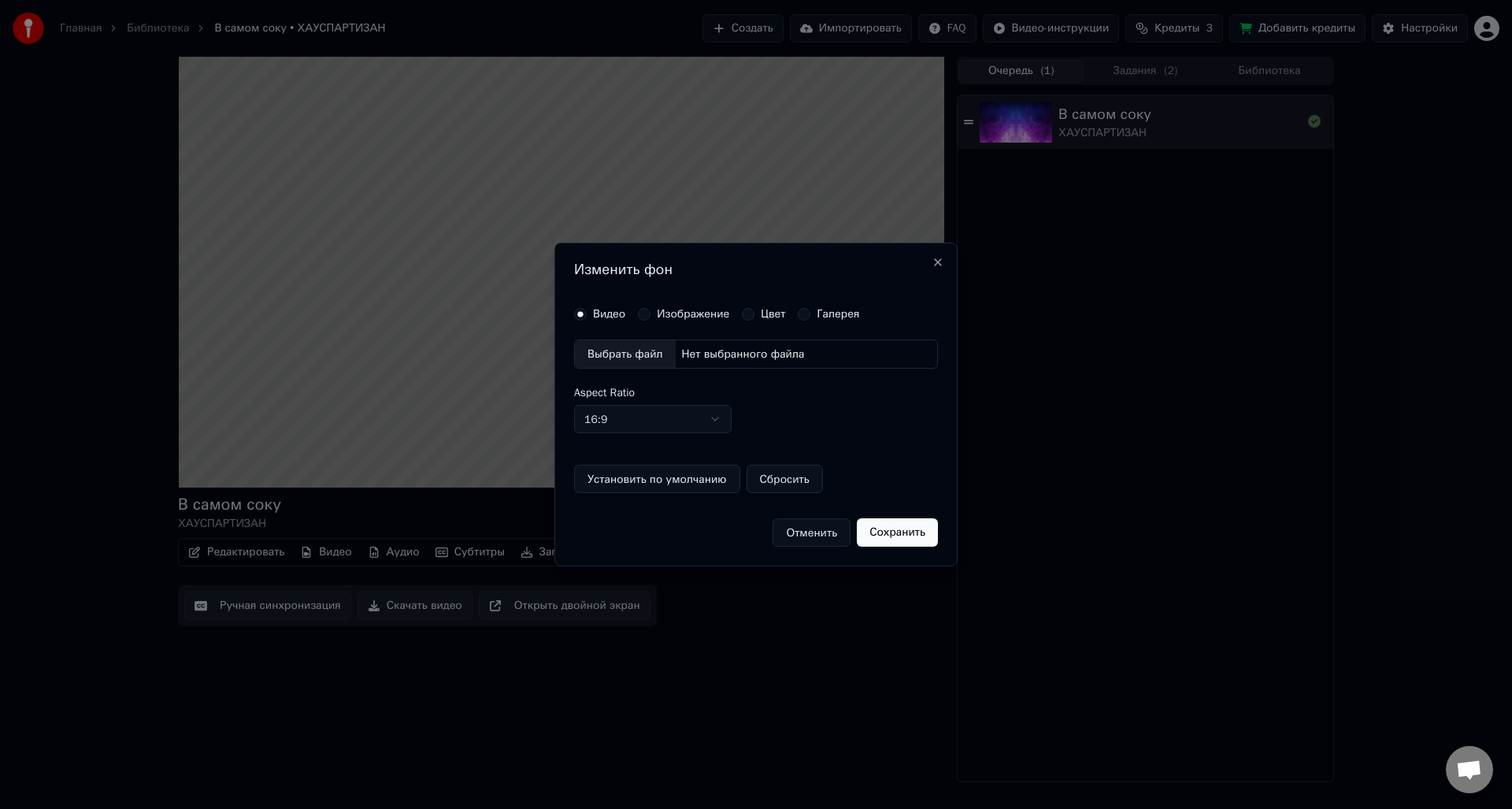 drag, startPoint x: 772, startPoint y: 251, endPoint x: 803, endPoint y: 253, distance: 31.06445 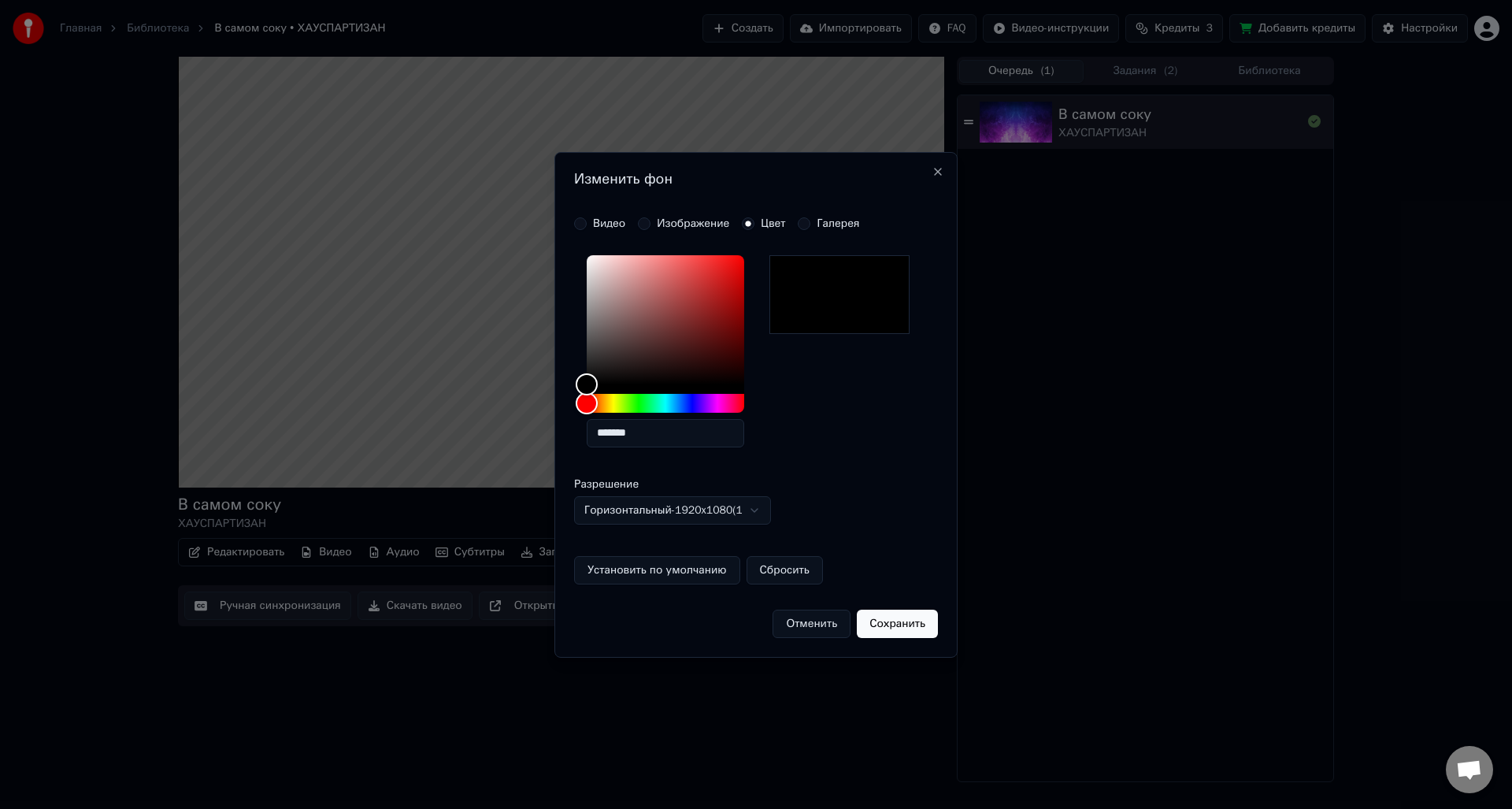 click on "*******" at bounding box center (665, 433) 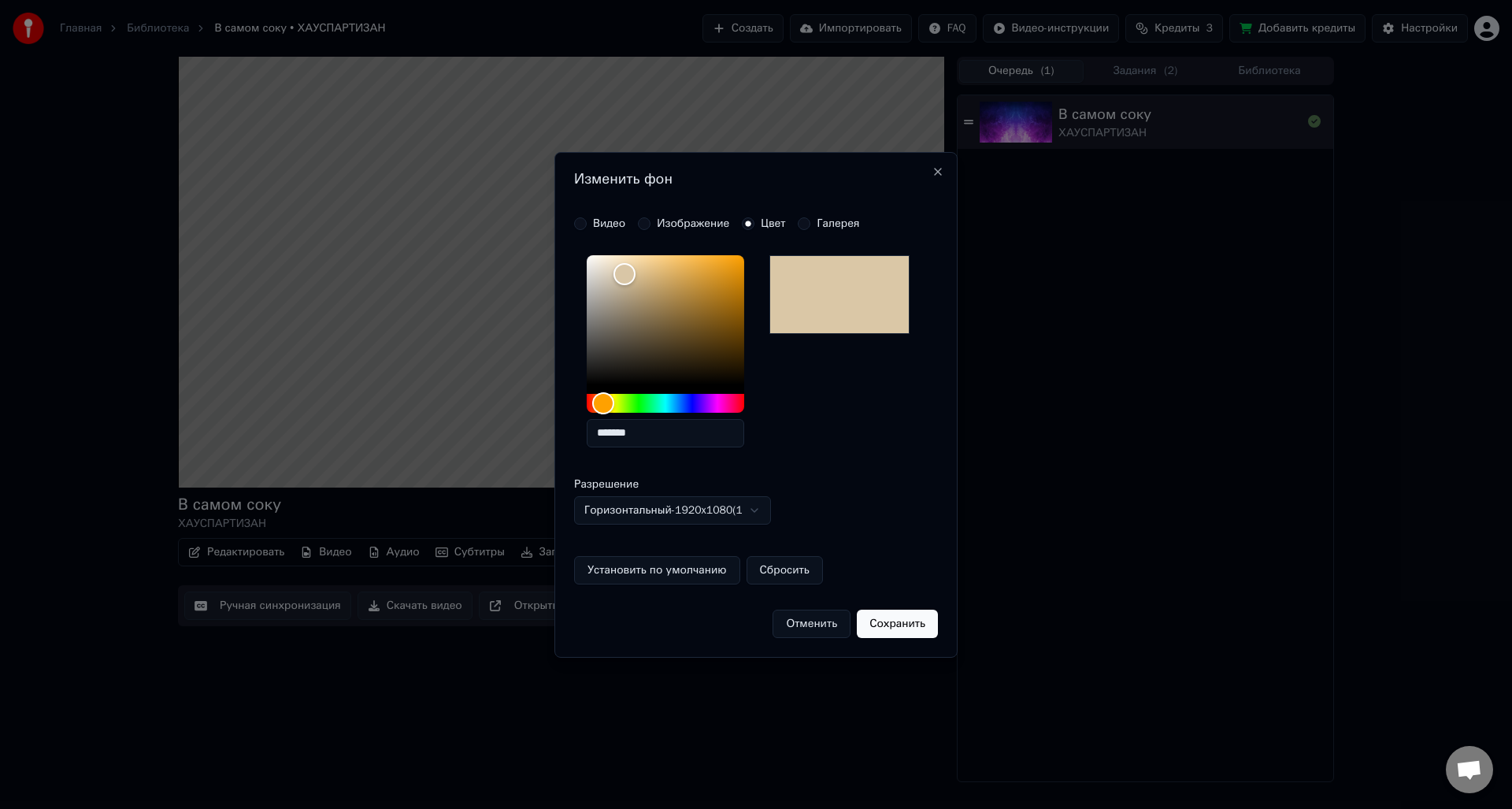 type on "*******" 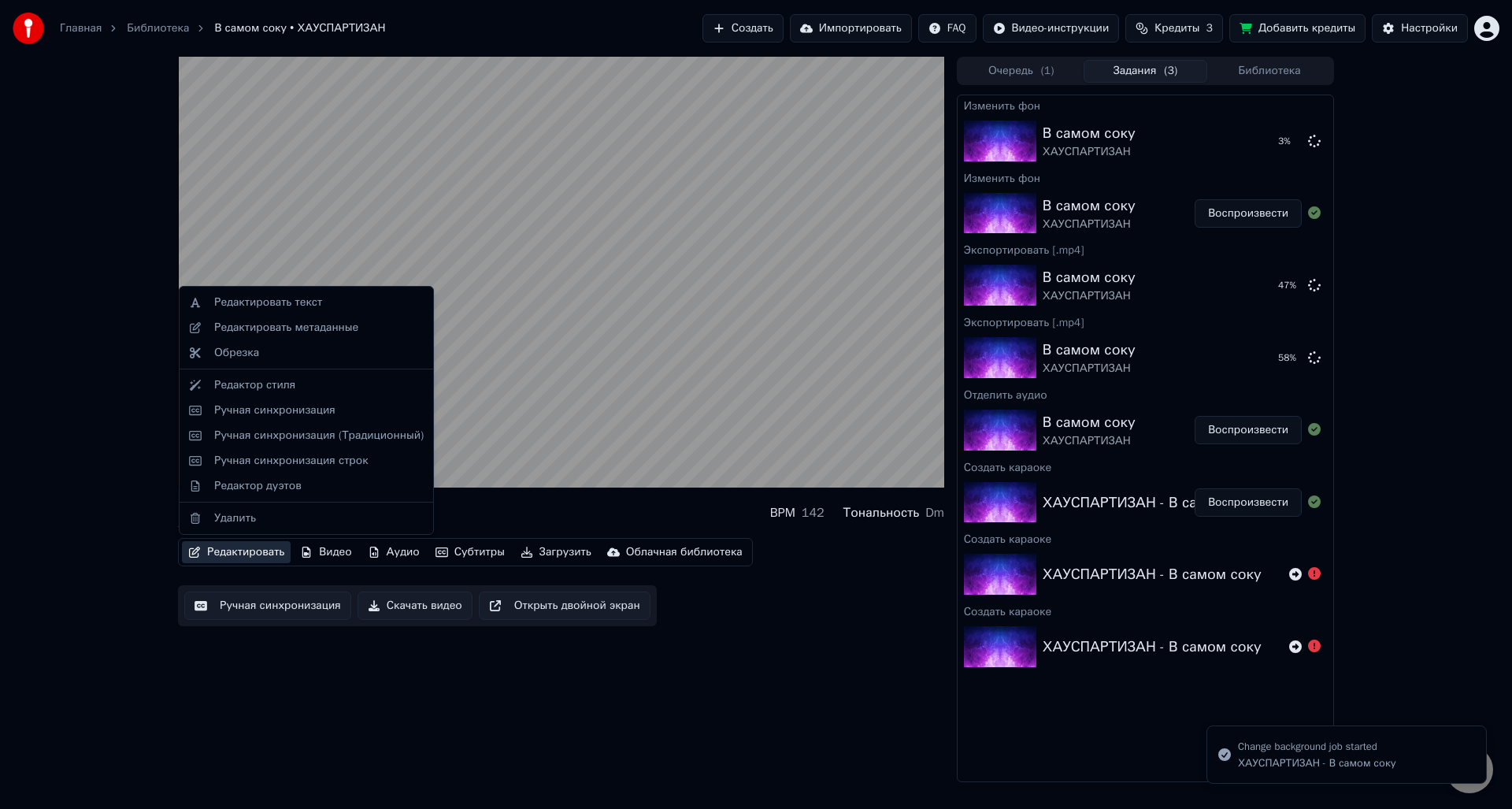 click on "Редактировать" at bounding box center [236, 552] 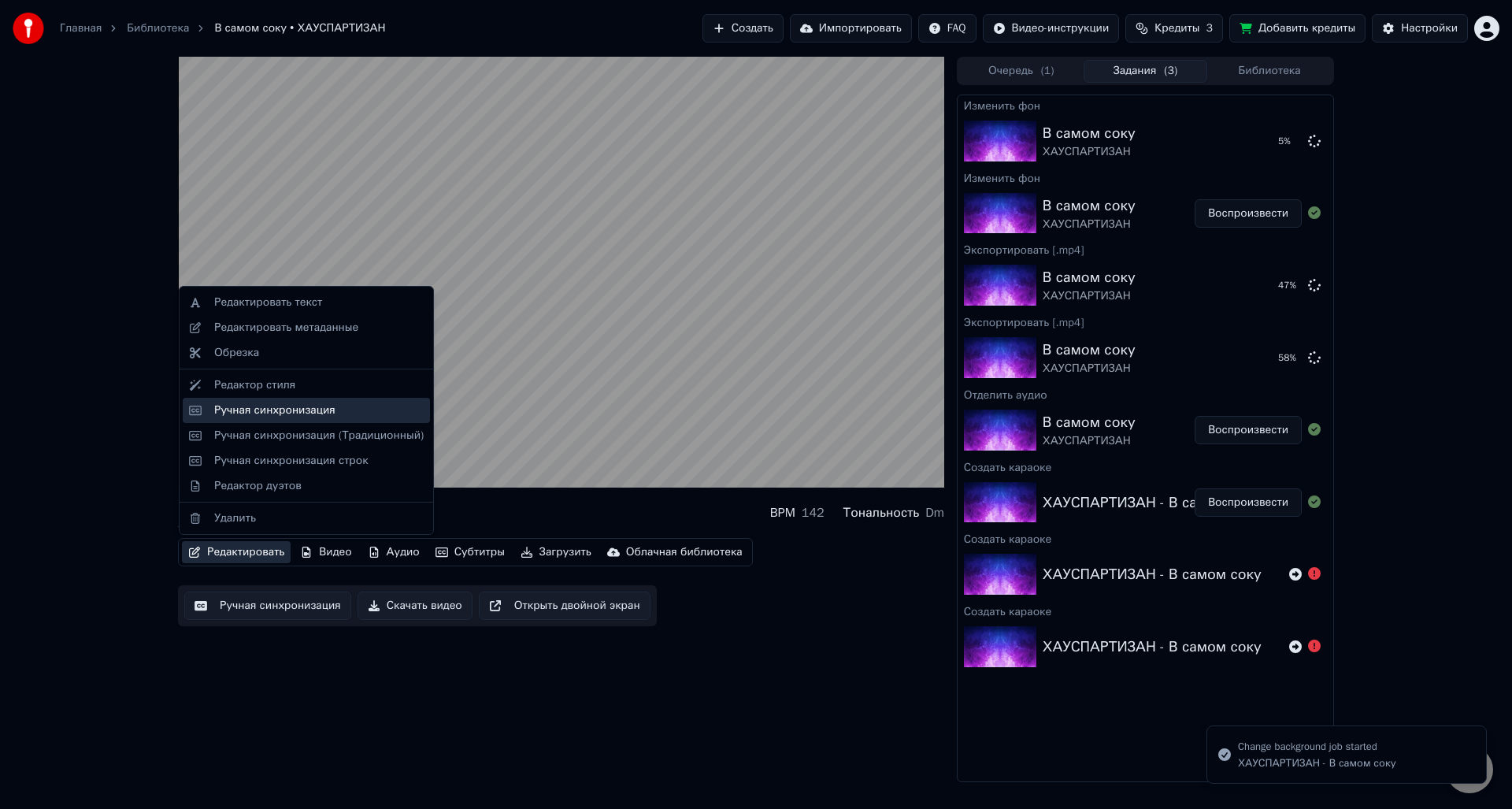 click on "Ручная синхронизация" at bounding box center (275, 410) 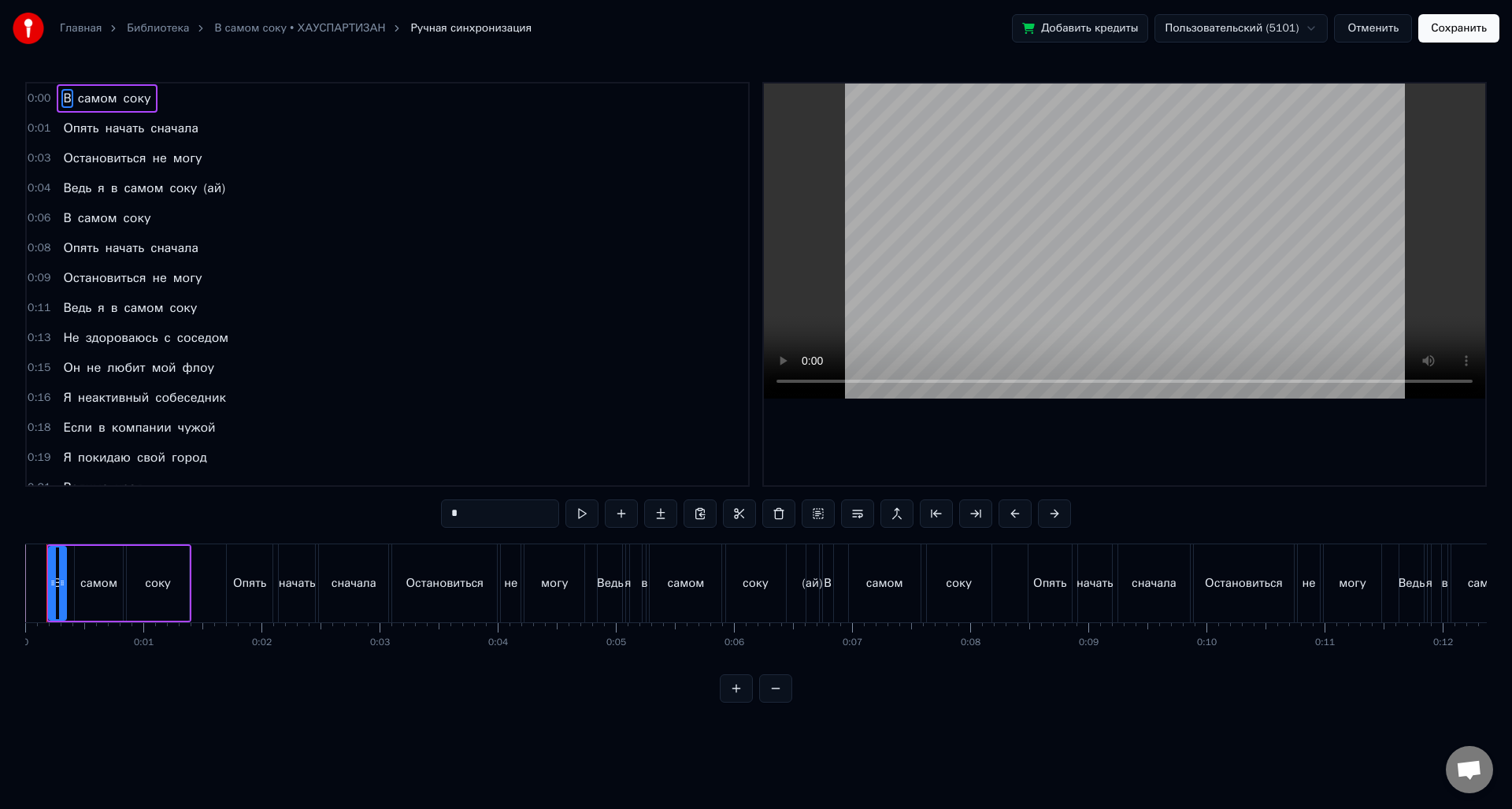 click on "Отменить" at bounding box center [1373, 28] 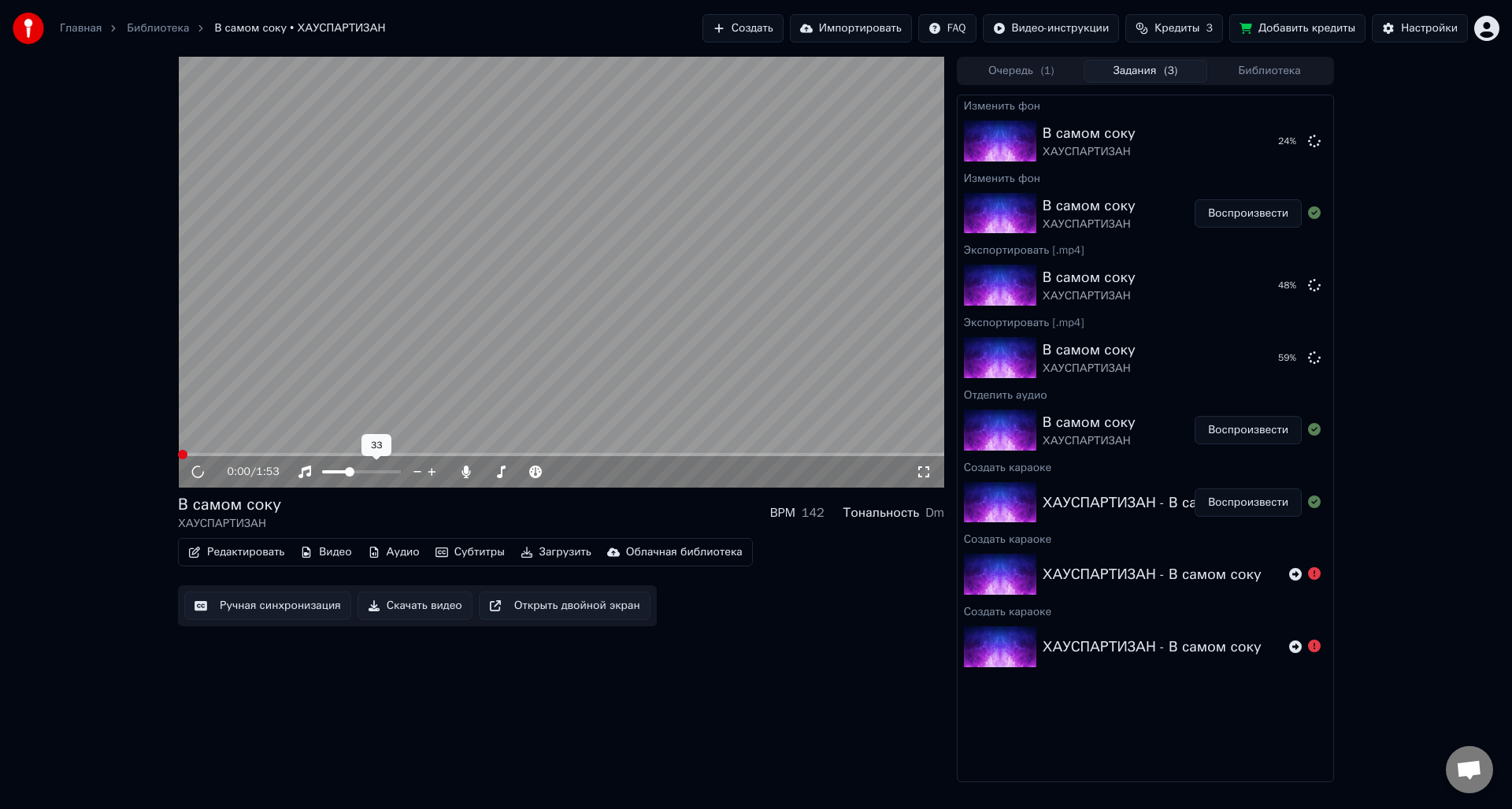 click at bounding box center (335, 472) 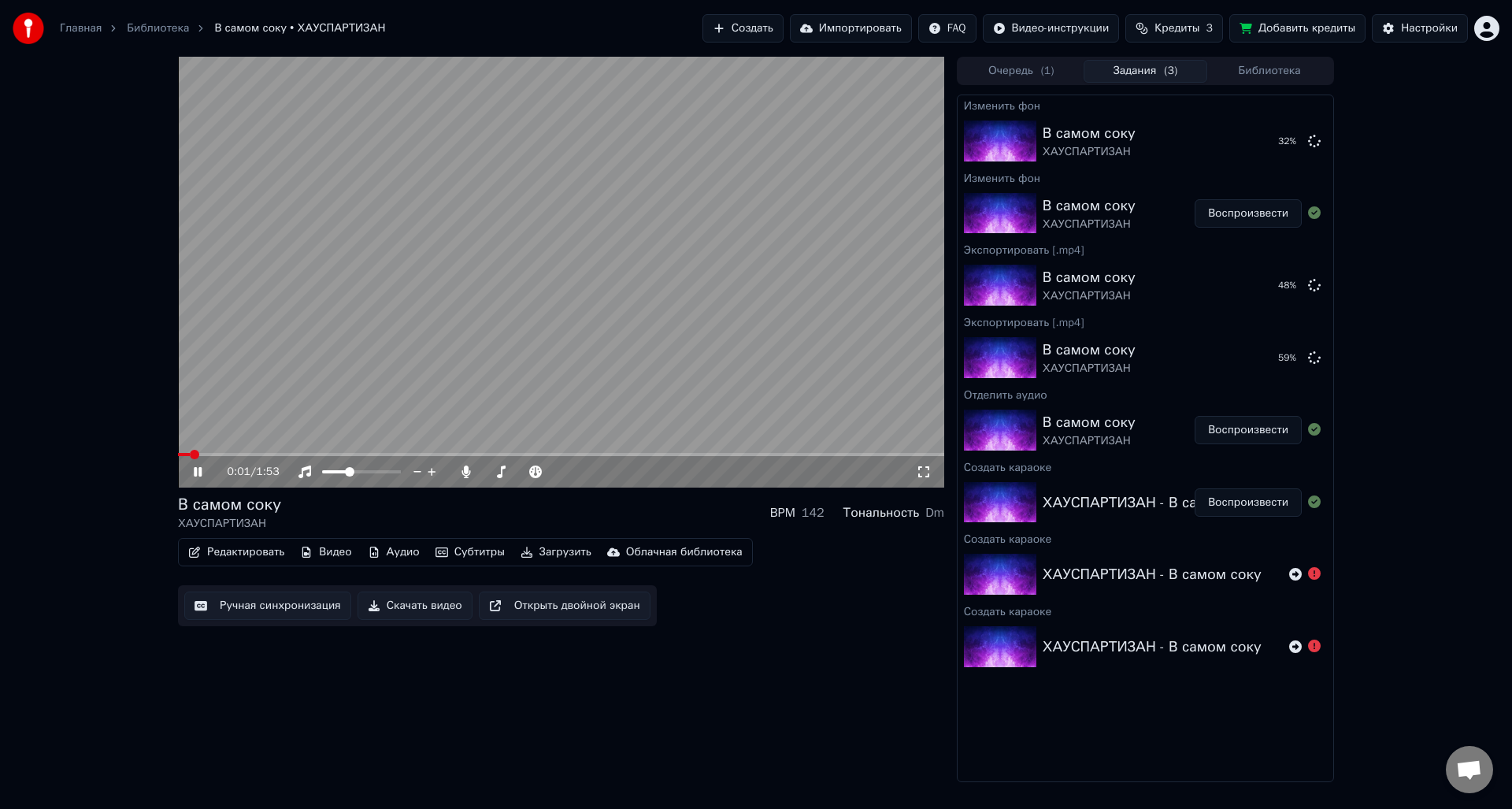 click 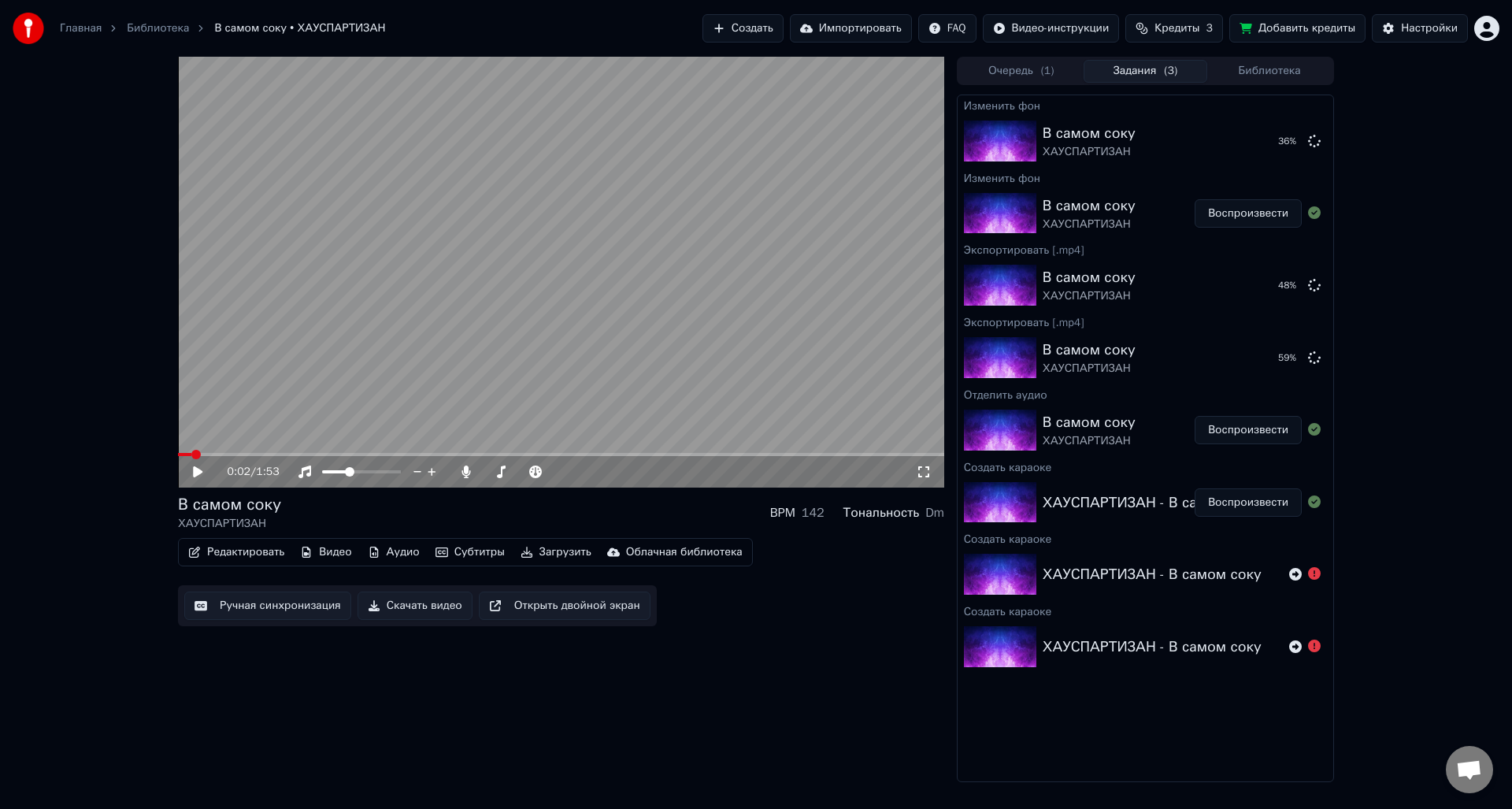 click 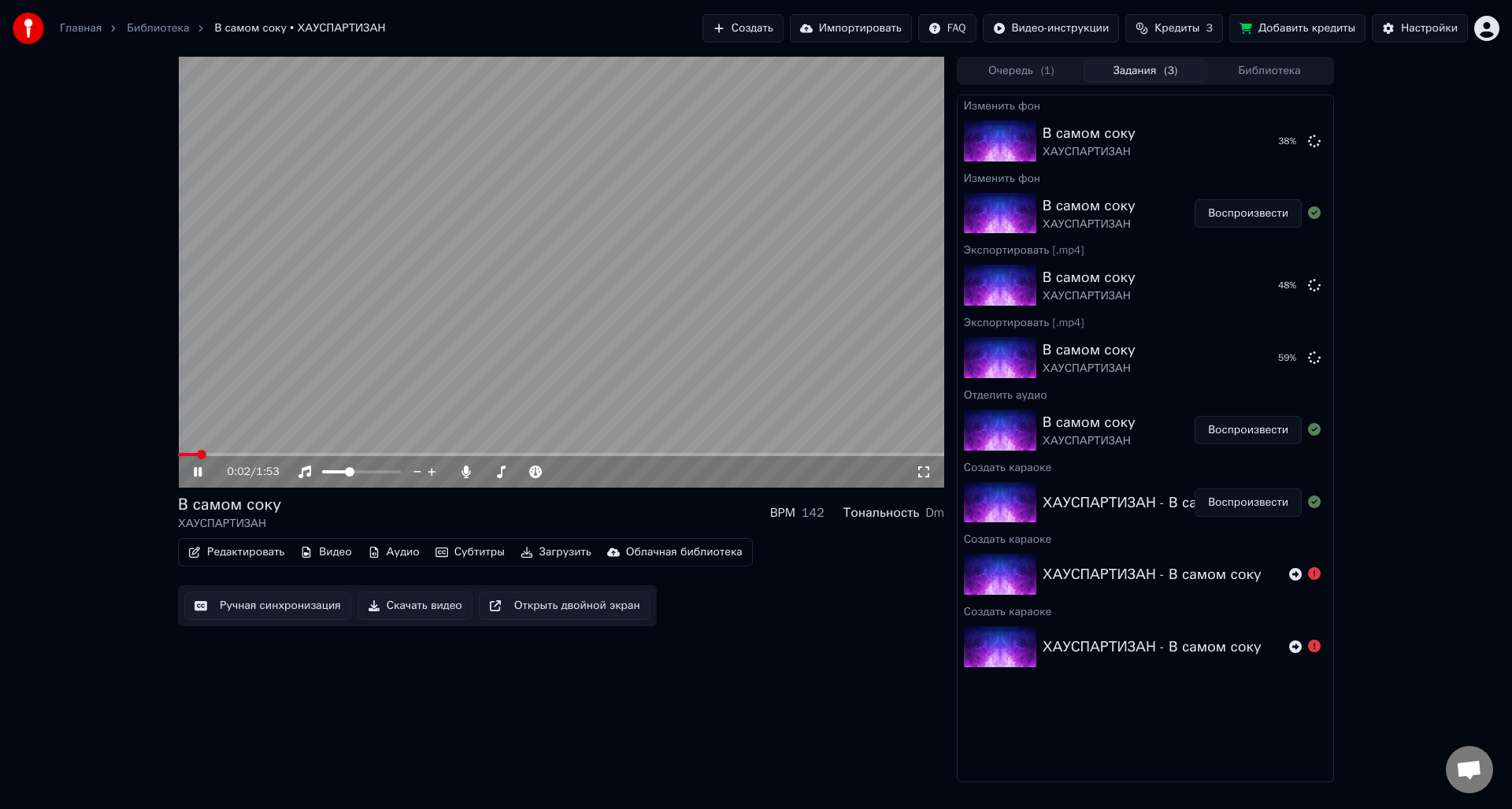 click 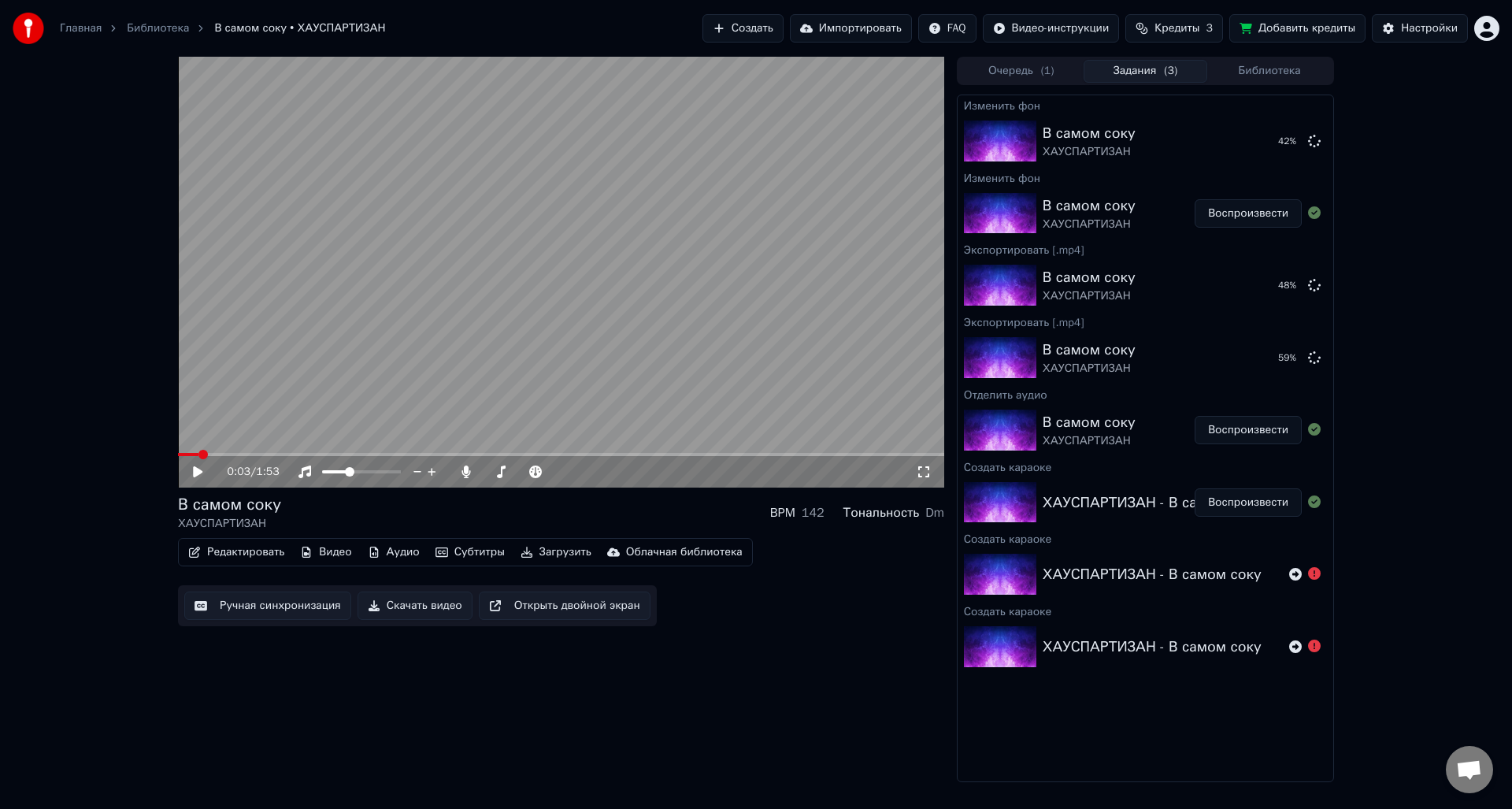 click on "Редактировать" at bounding box center [236, 552] 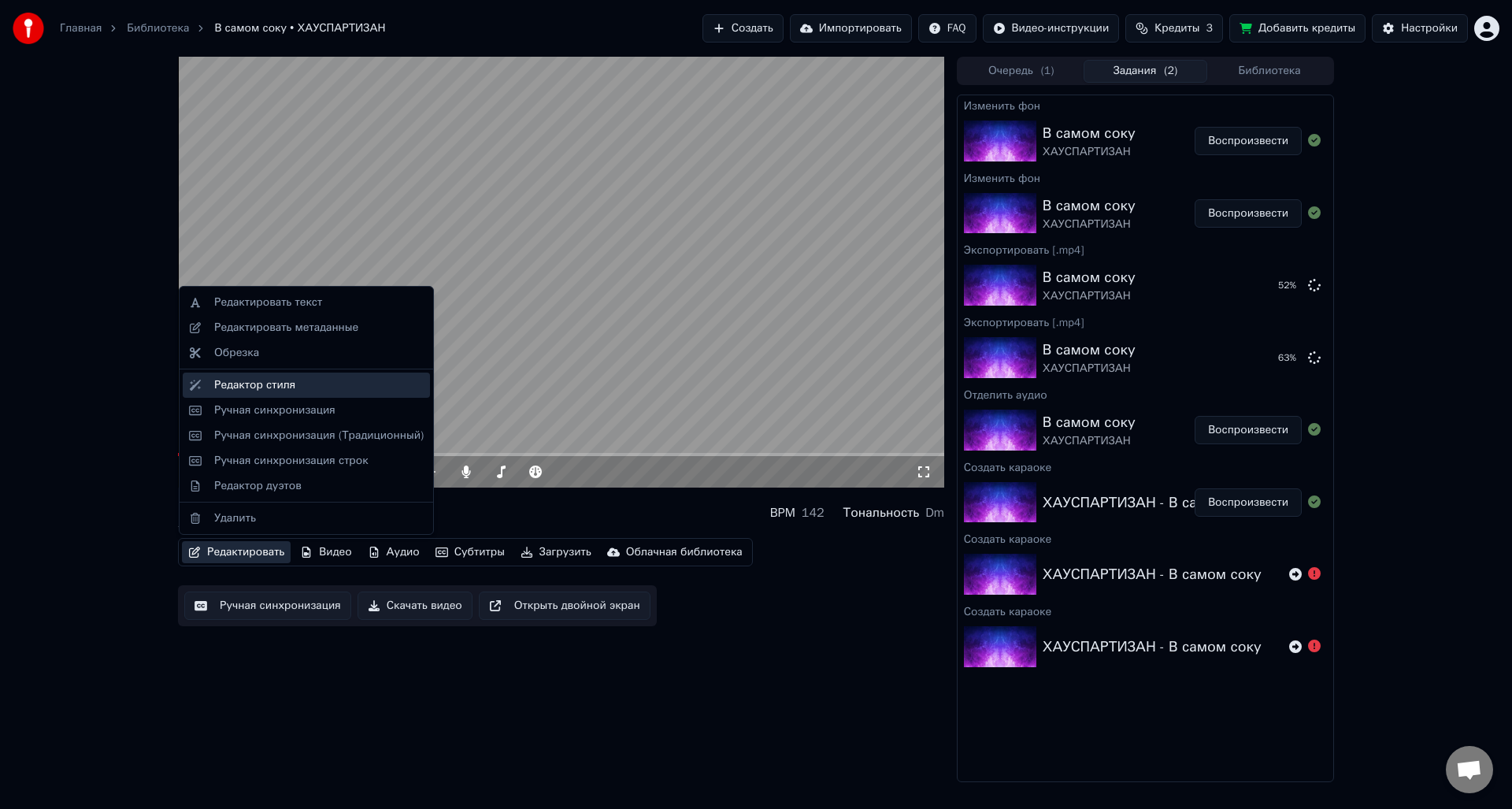 click on "Редактор стиля" at bounding box center [306, 385] 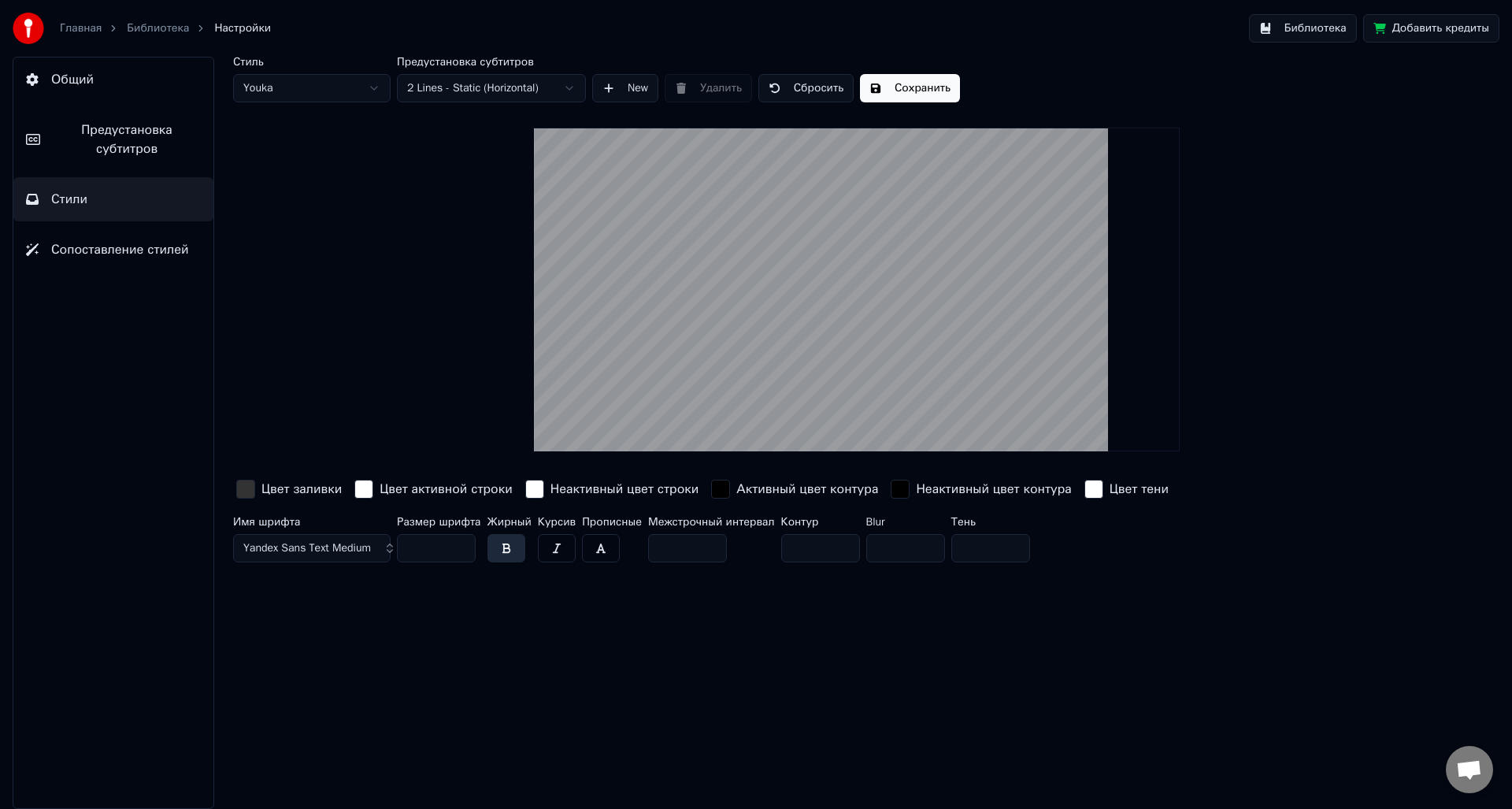 click at bounding box center (246, 489) 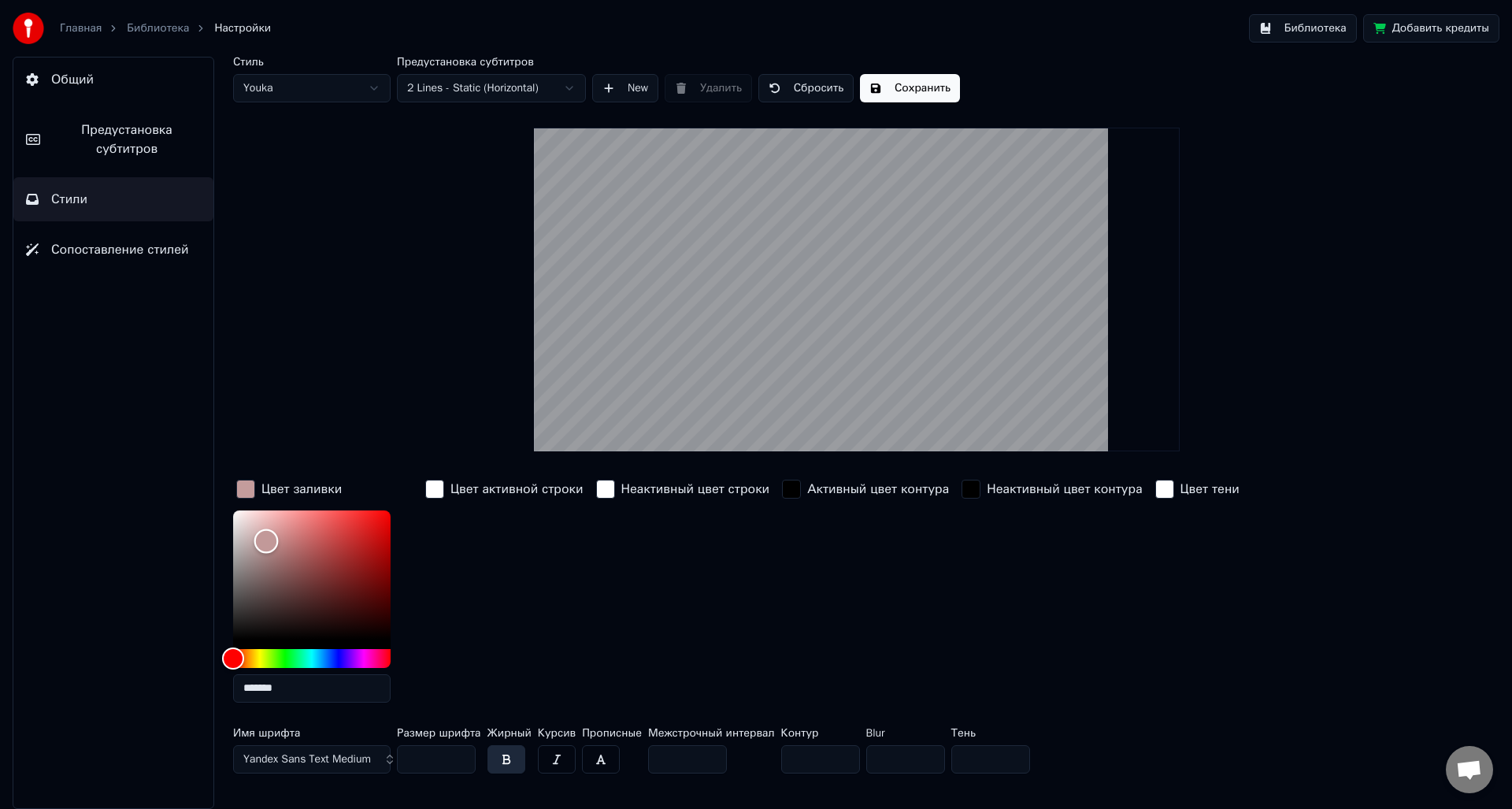 drag, startPoint x: 263, startPoint y: 538, endPoint x: 270, endPoint y: 544, distance: 9.2195445 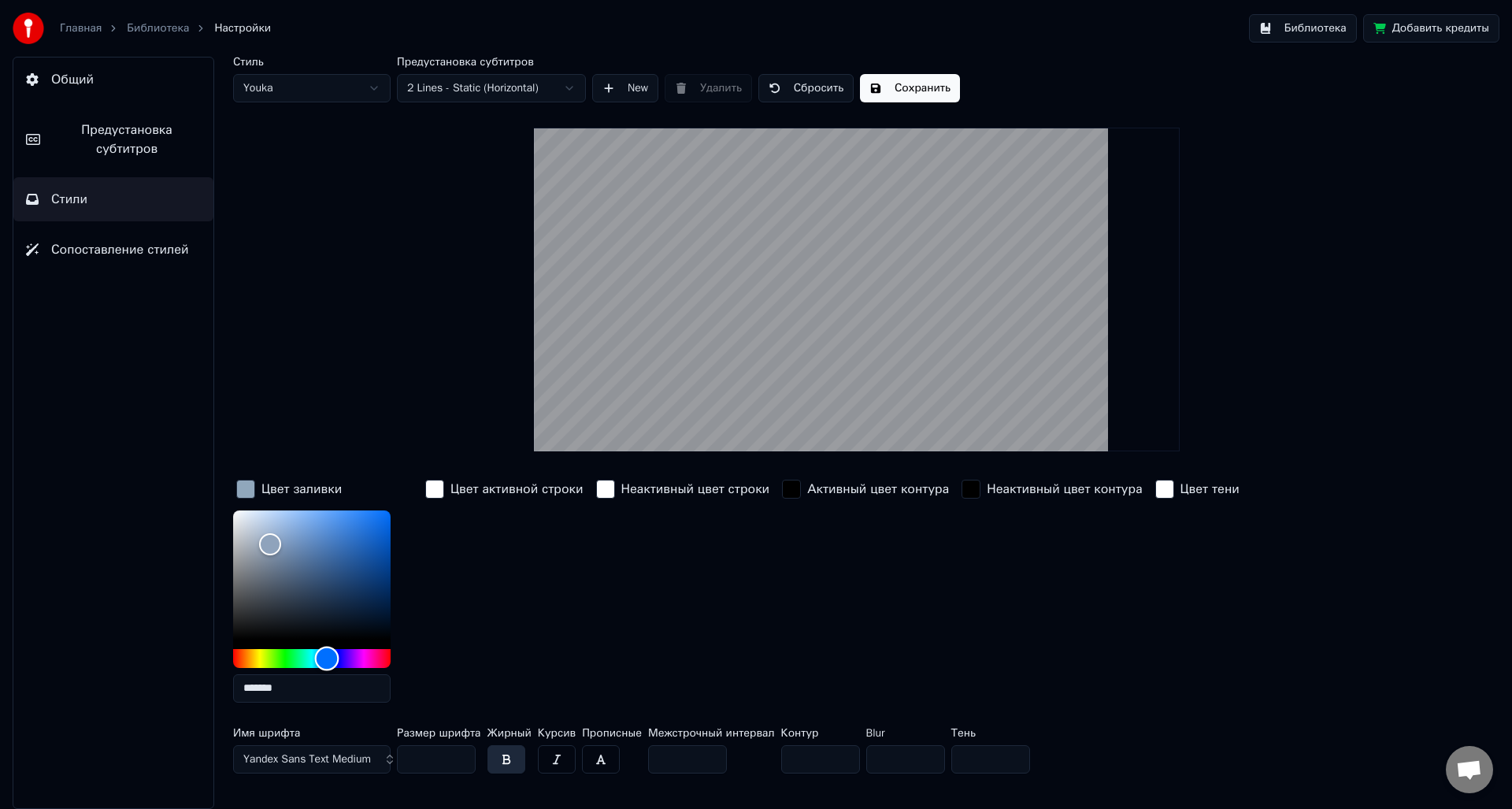 click at bounding box center (312, 659) 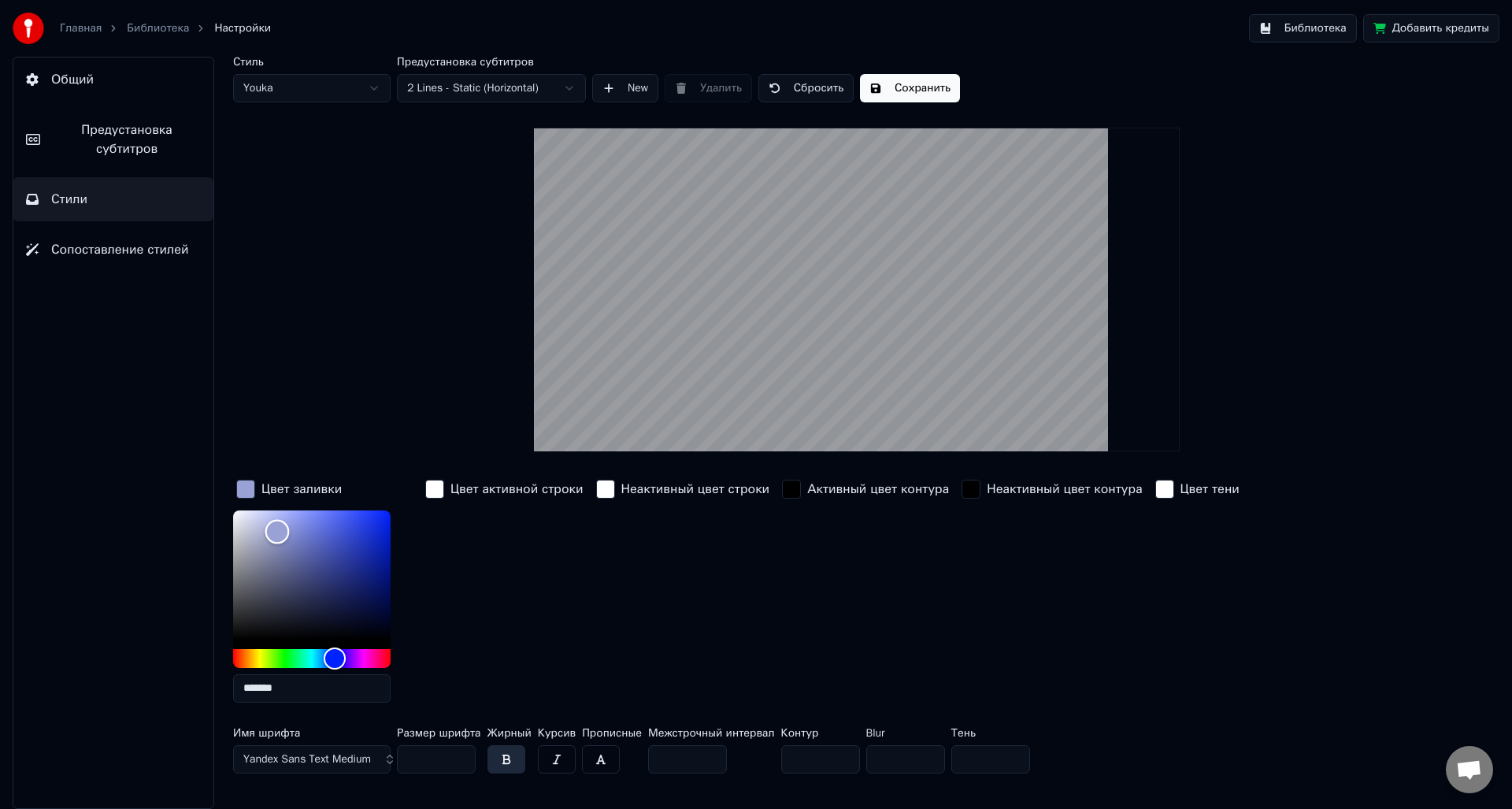 drag, startPoint x: 276, startPoint y: 529, endPoint x: 277, endPoint y: 521, distance: 8.062258 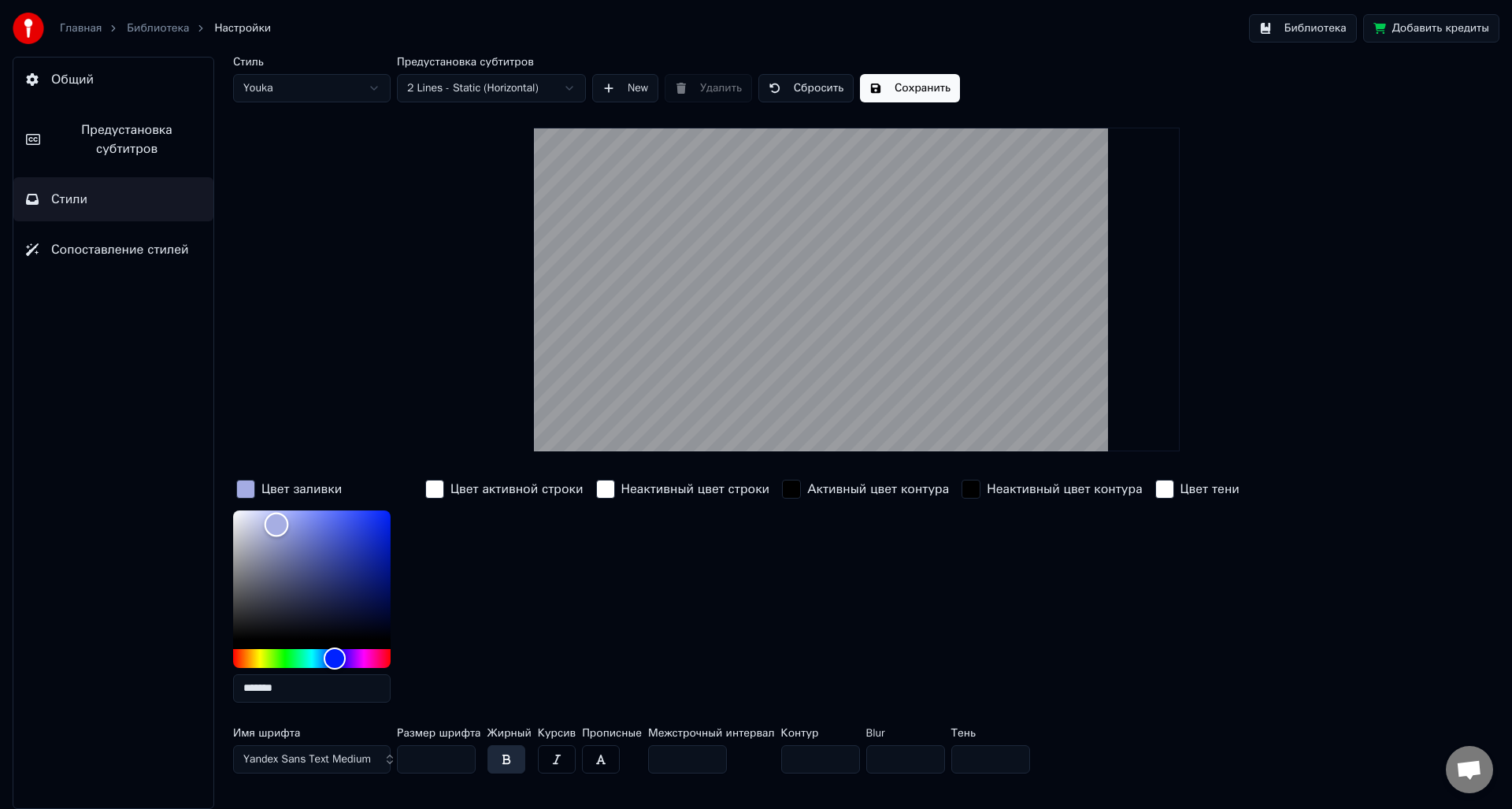 type on "*******" 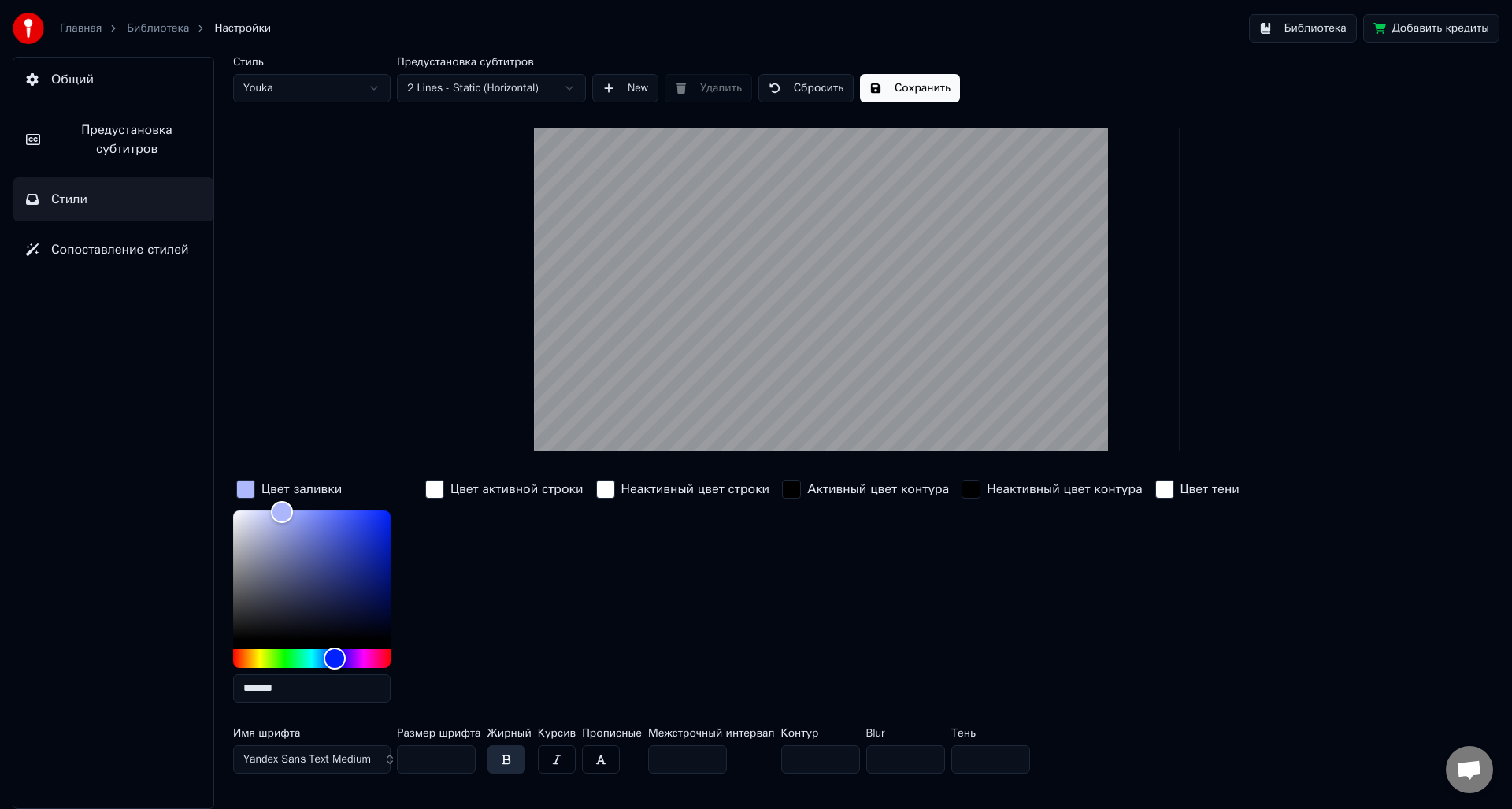 click on "Сохранить" at bounding box center [910, 88] 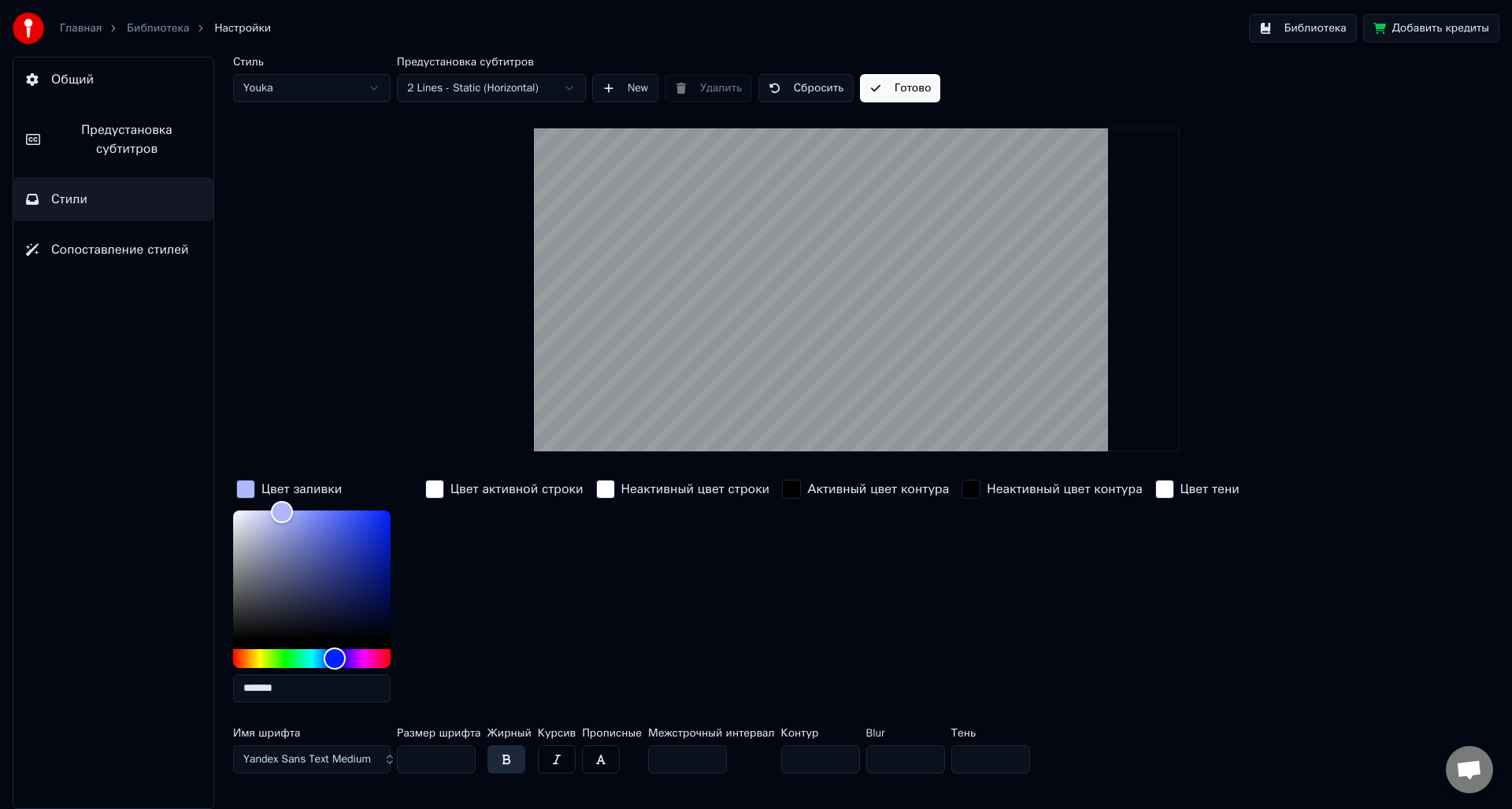 click on "Стиль Youka Предустановка субтитров 2 Lines - Static (Horizontal) New Удалить Сбросить Готово Цвет заливки ******* Цвет активной строки Неактивный цвет строки Активный цвет контура Неактивный цвет контура Цвет тени Имя шрифта Yandex Sans Text Medium Размер шрифта *** Жирный Курсив Прописные Межстрочный интервал * Контур * Blur * Тень *" at bounding box center [857, 418] 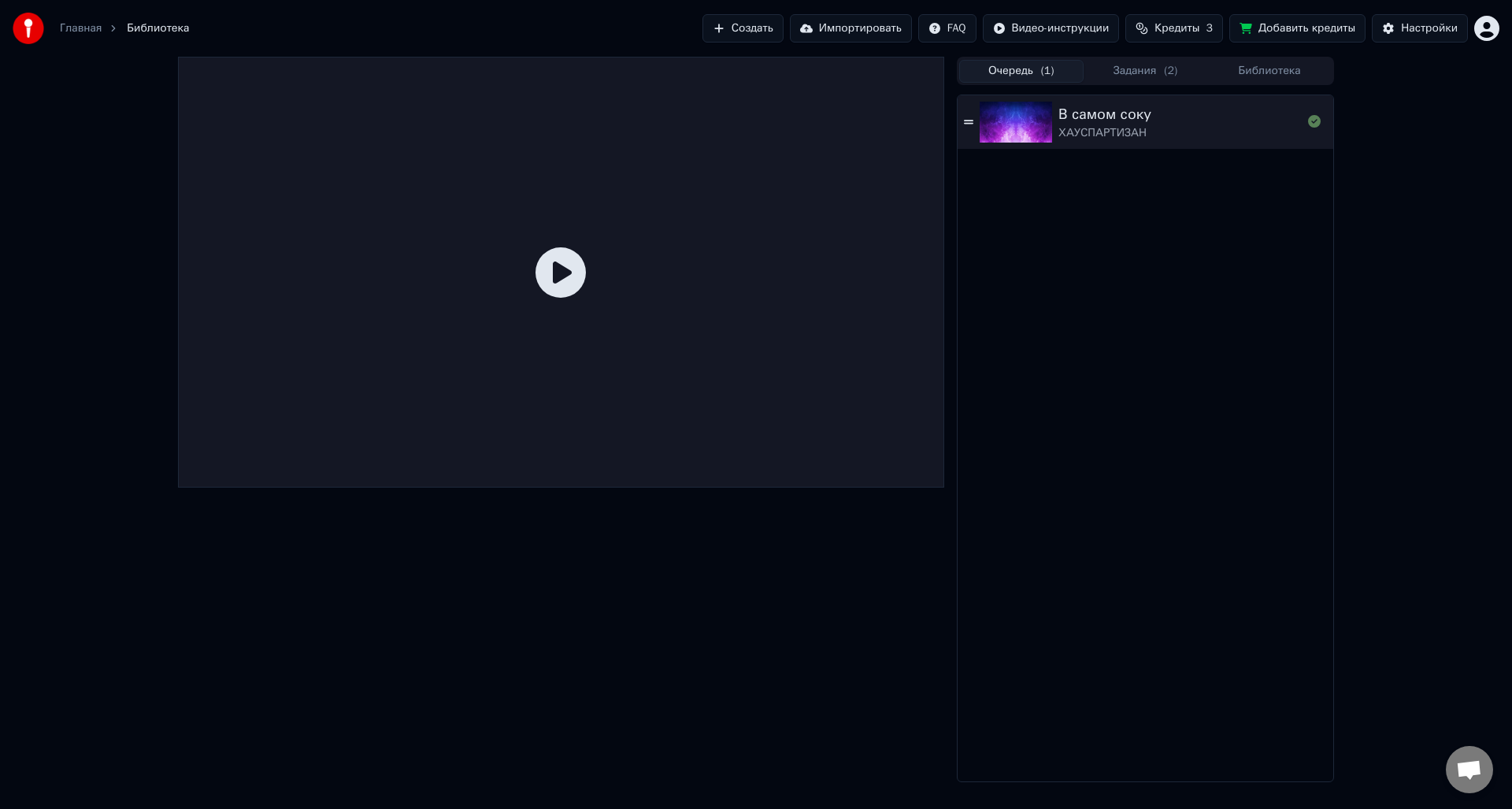 click on "Очередь ( 1 )" at bounding box center [1021, 71] 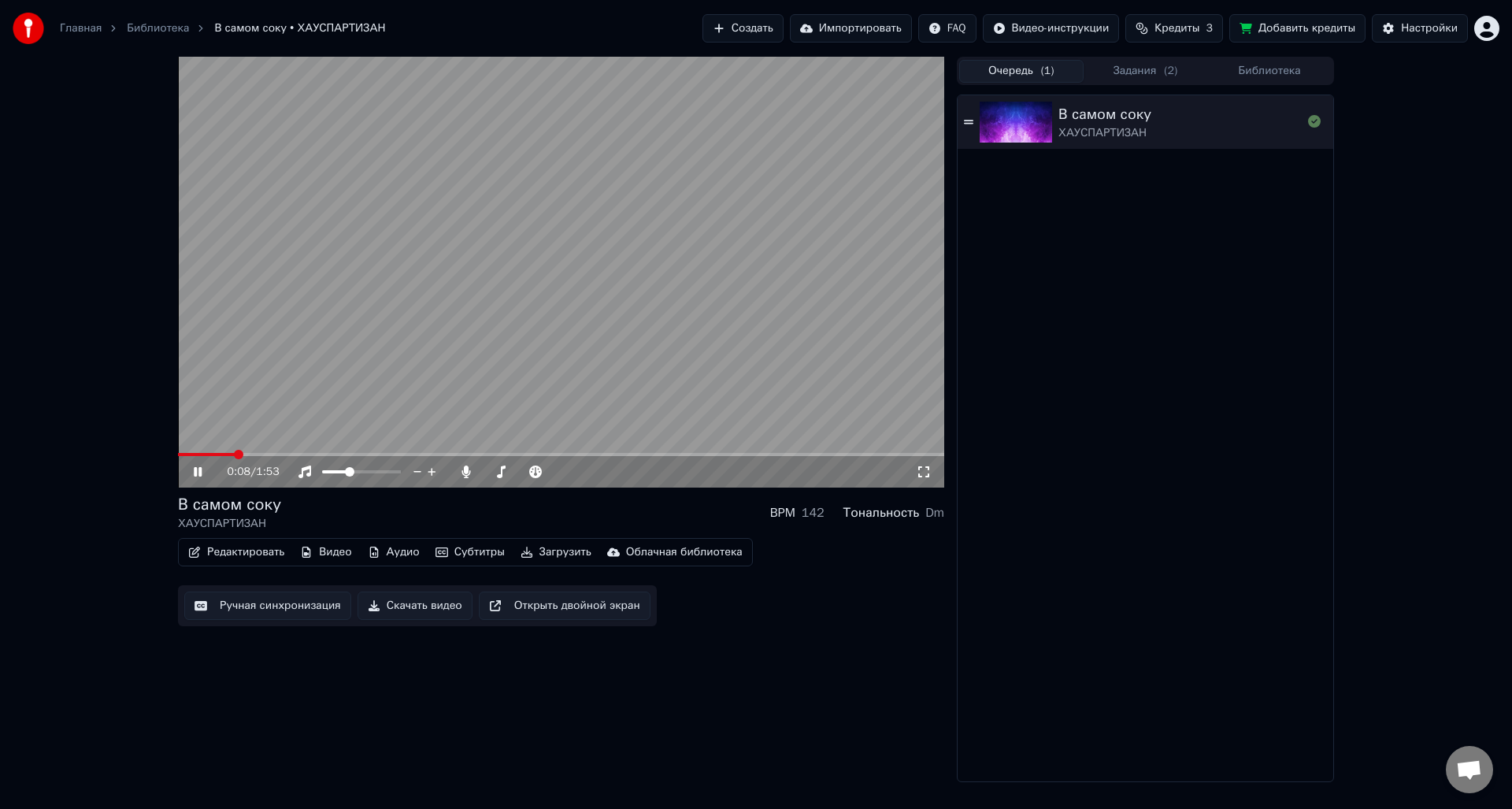 click 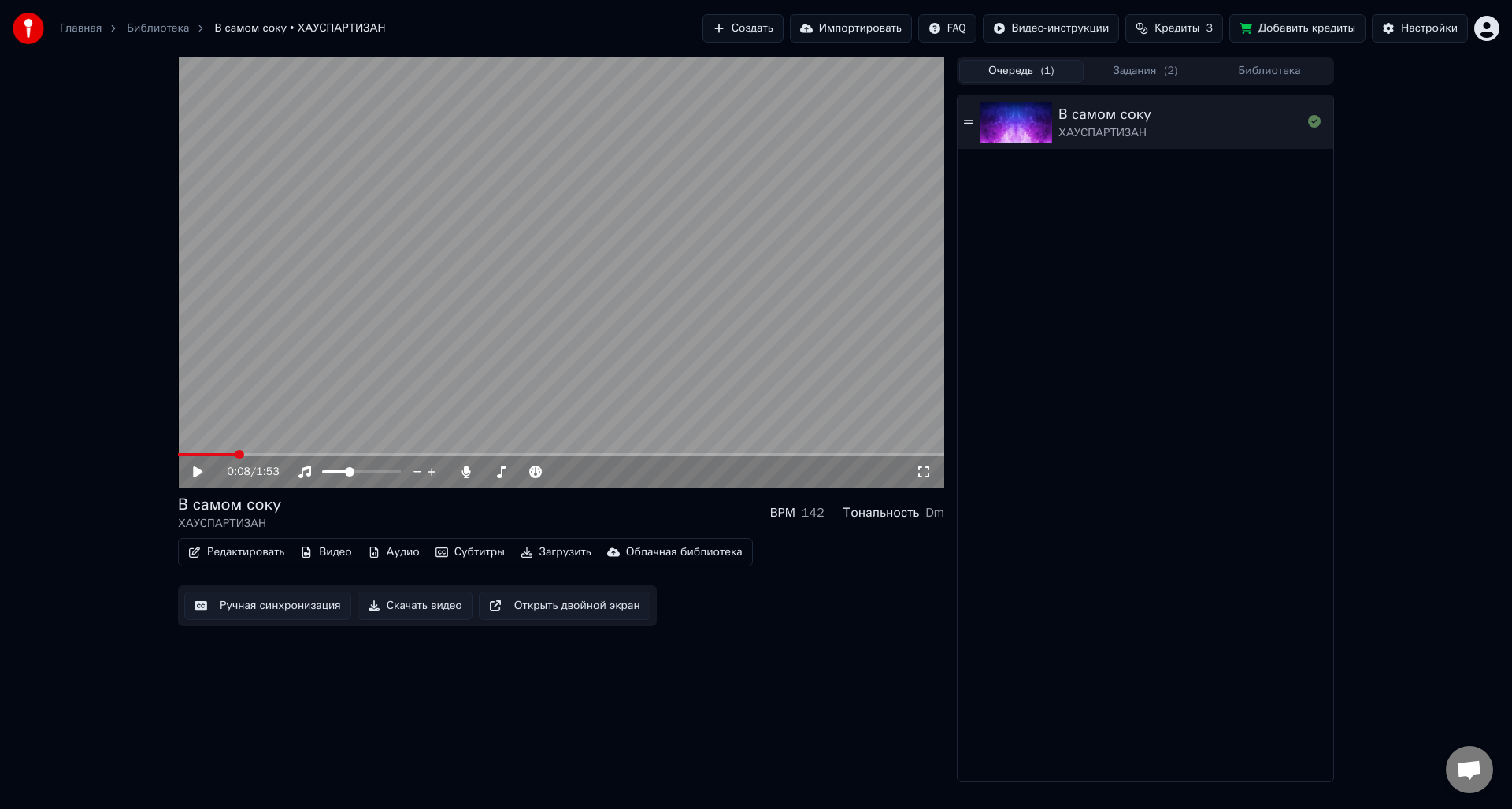 click on "Редактировать" at bounding box center (236, 552) 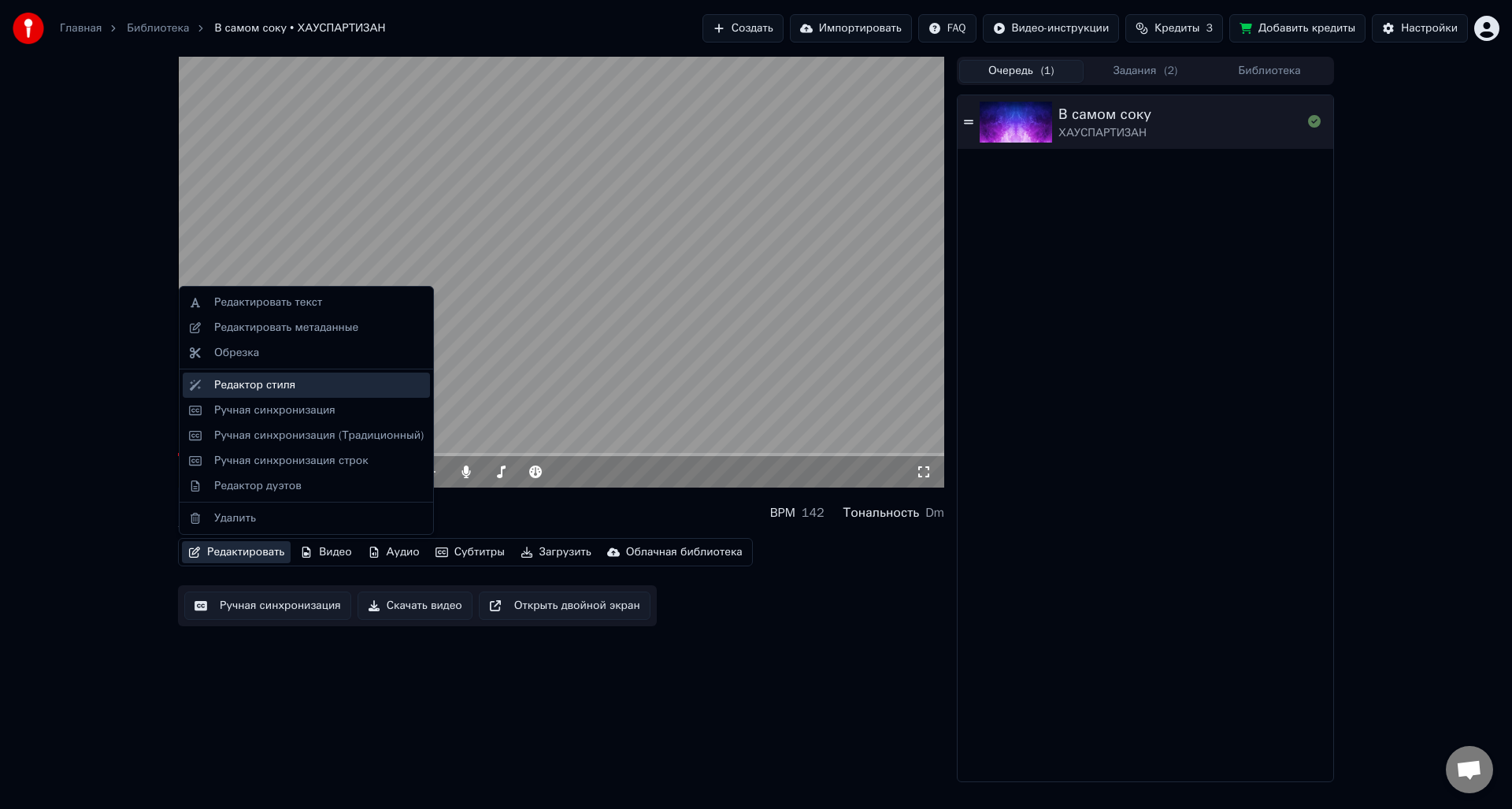 click on "Редактор стиля" at bounding box center (319, 385) 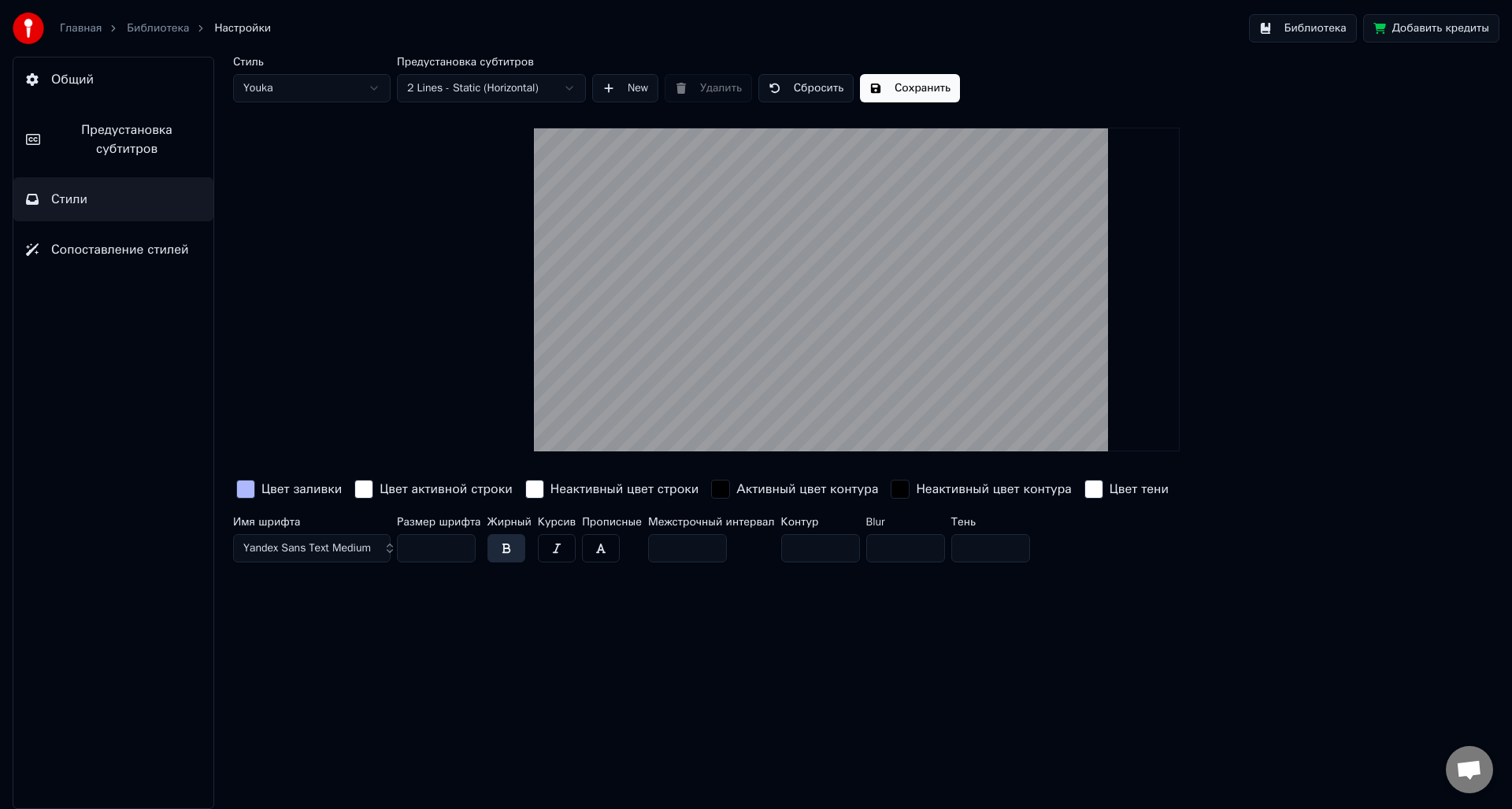 click at bounding box center [246, 489] 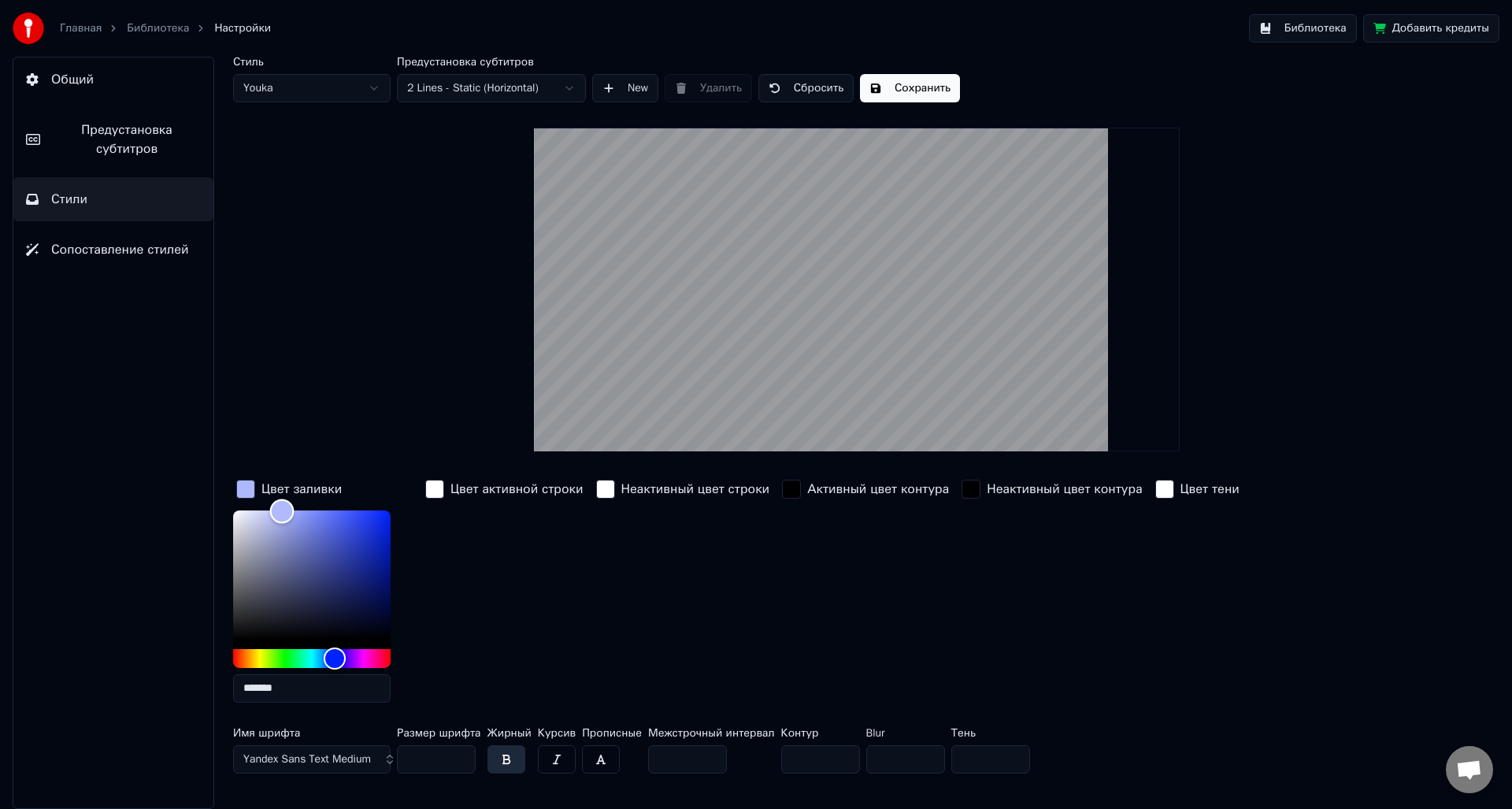drag, startPoint x: 293, startPoint y: 557, endPoint x: 305, endPoint y: 573, distance: 20 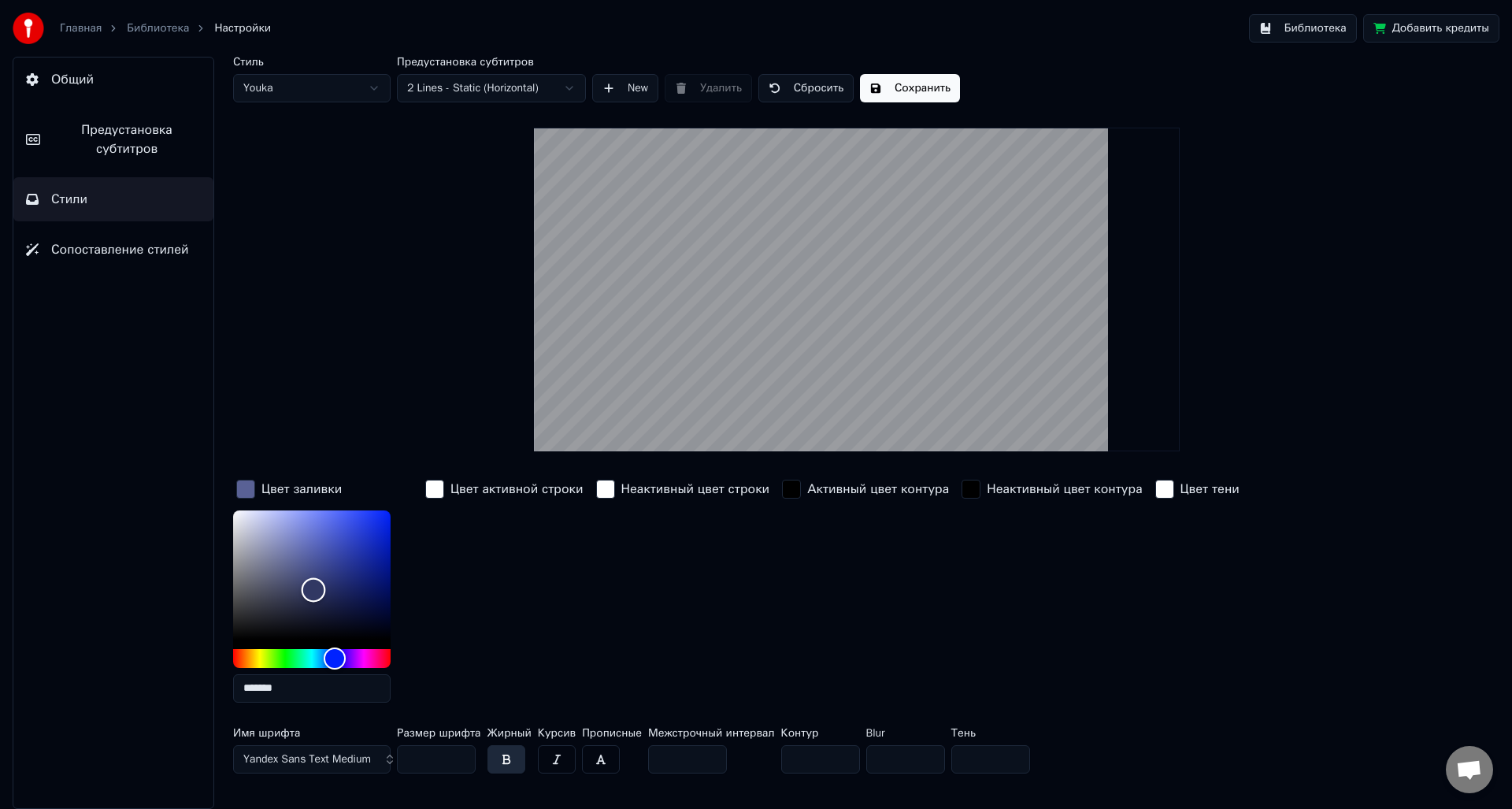 drag, startPoint x: 313, startPoint y: 589, endPoint x: 324, endPoint y: 604, distance: 18.601075 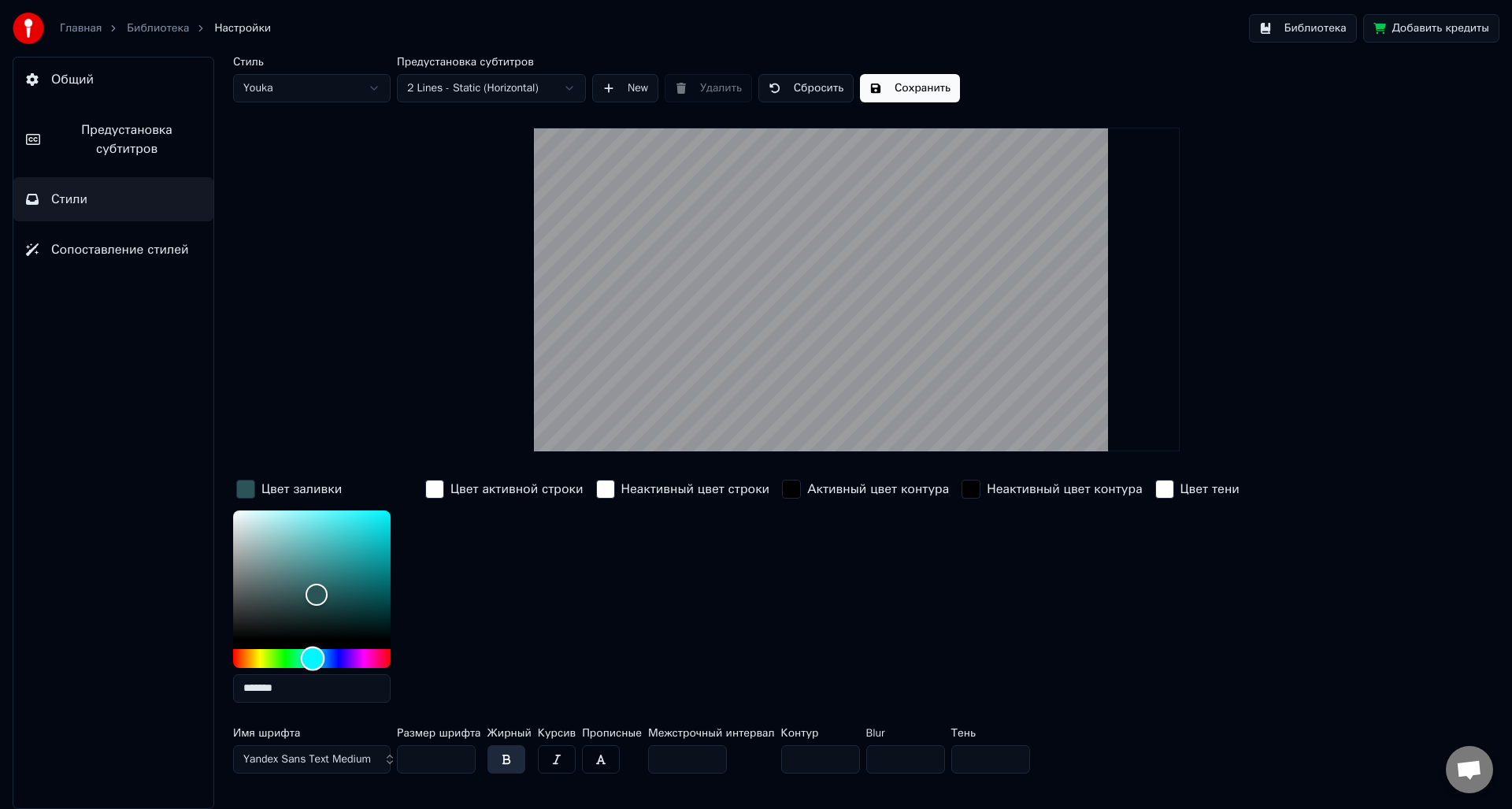 click at bounding box center [312, 659] 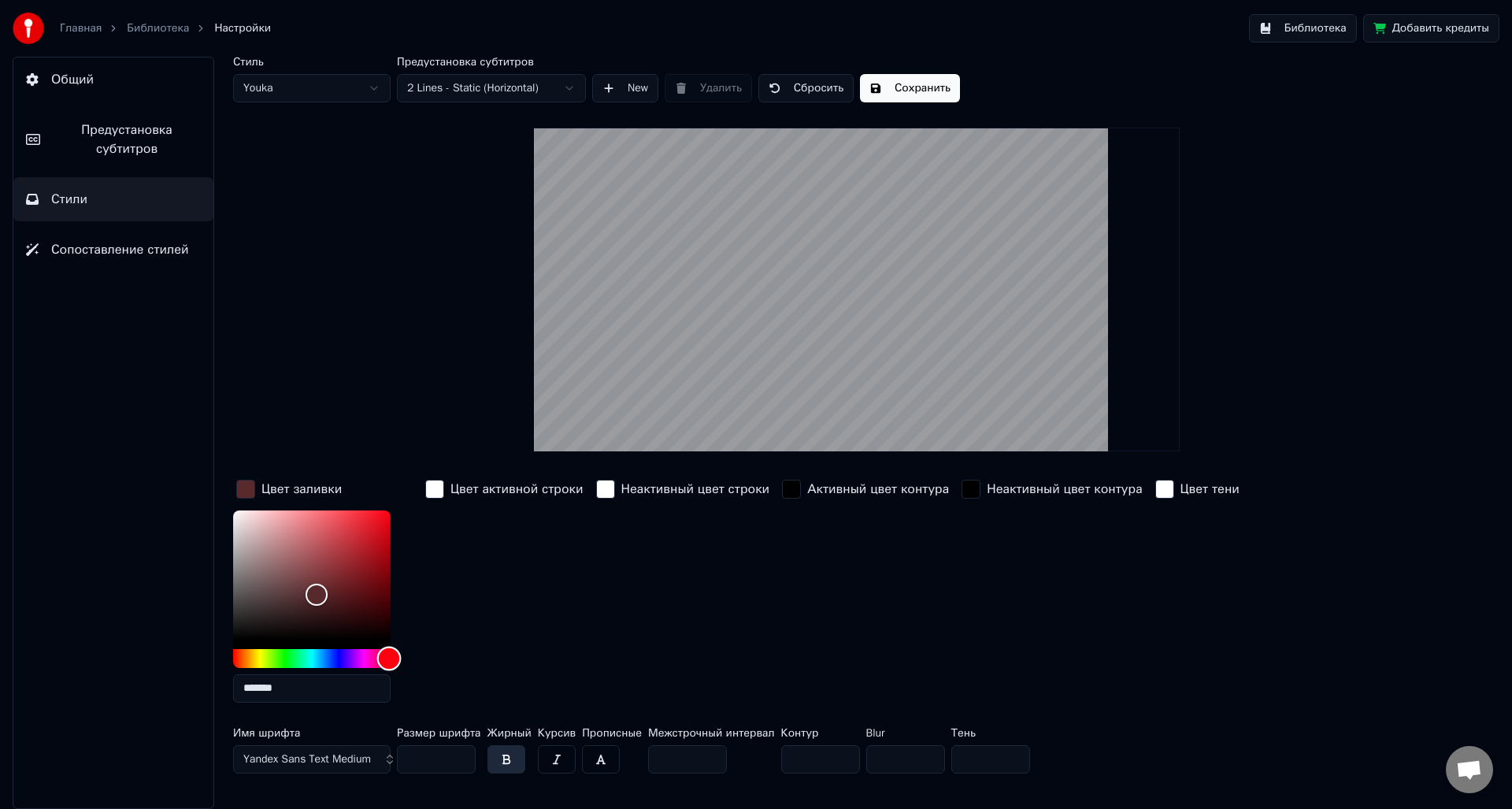 drag, startPoint x: 306, startPoint y: 657, endPoint x: 389, endPoint y: 657, distance: 83 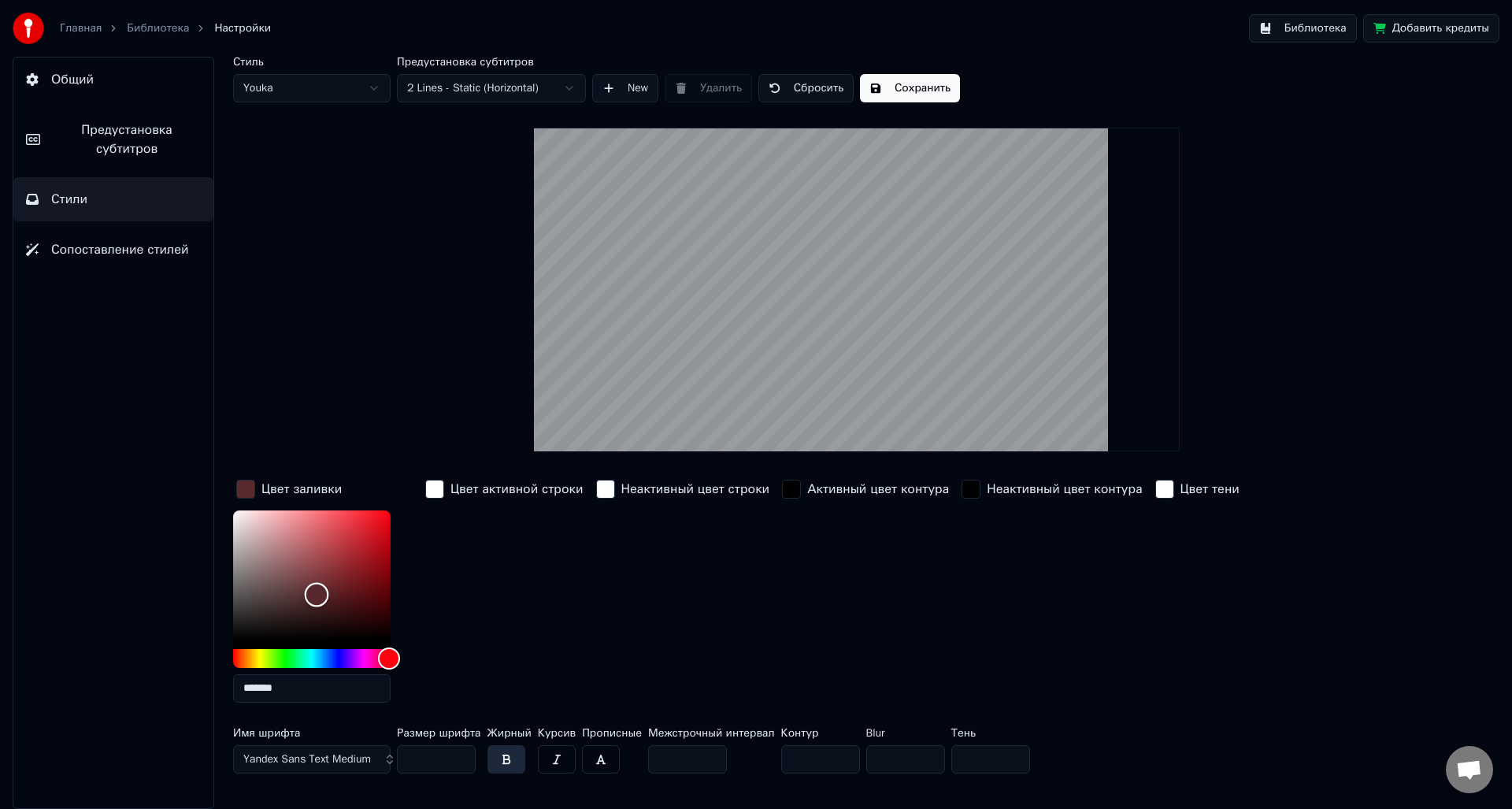 drag, startPoint x: 339, startPoint y: 556, endPoint x: 338, endPoint y: 546, distance: 10.049876 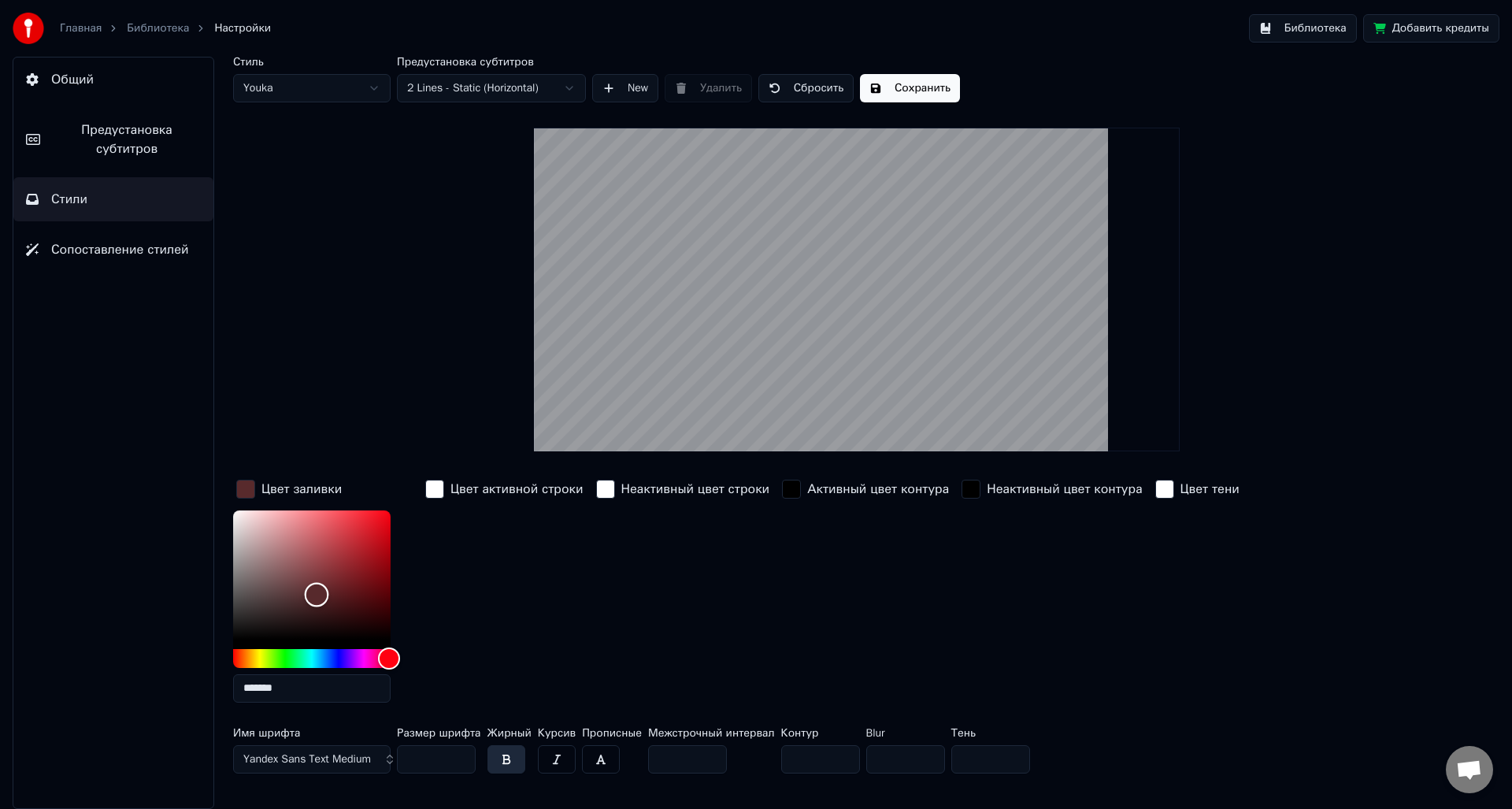 click at bounding box center (312, 575) 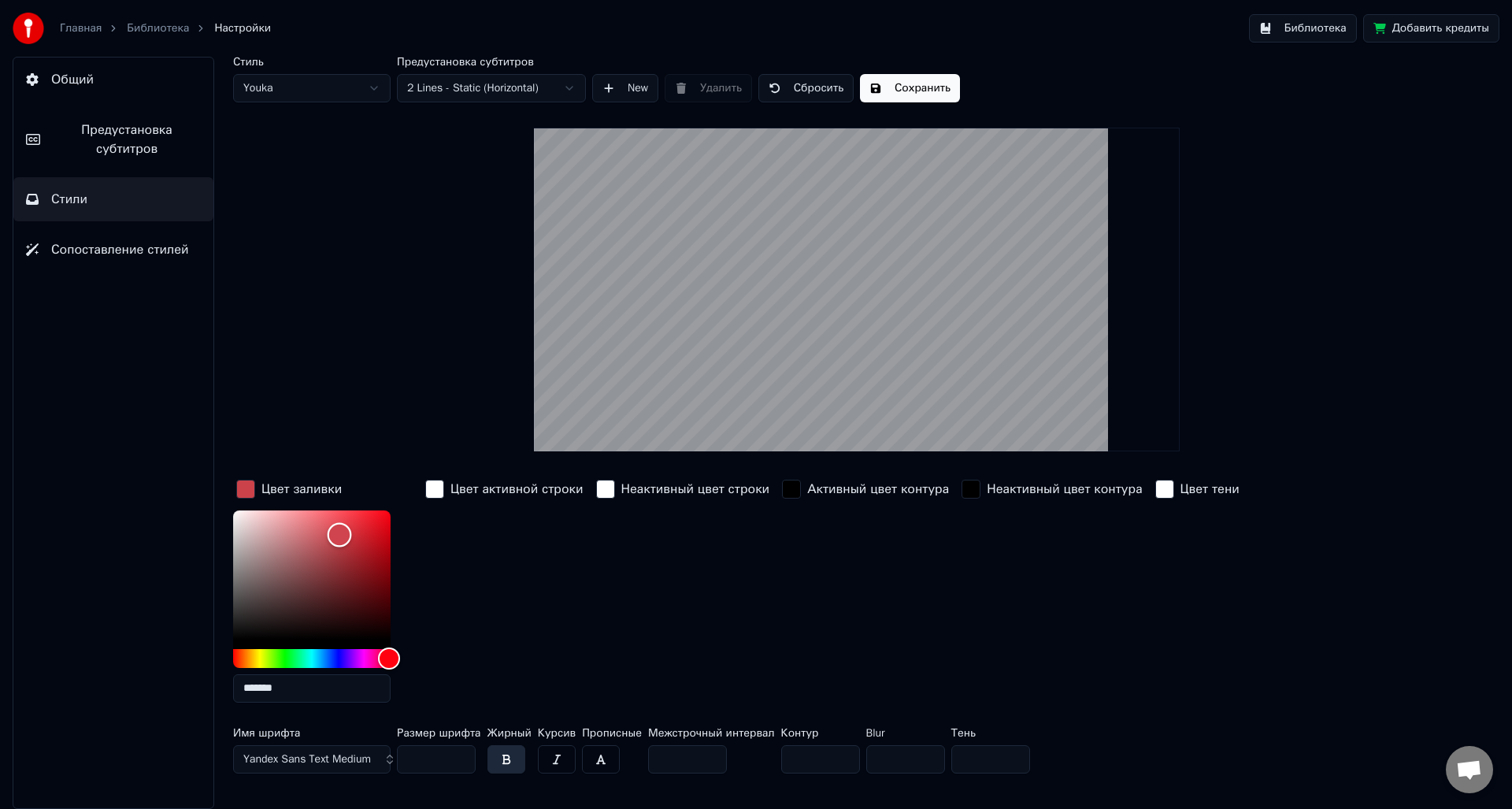 drag, startPoint x: 339, startPoint y: 539, endPoint x: 345, endPoint y: 513, distance: 26.683328 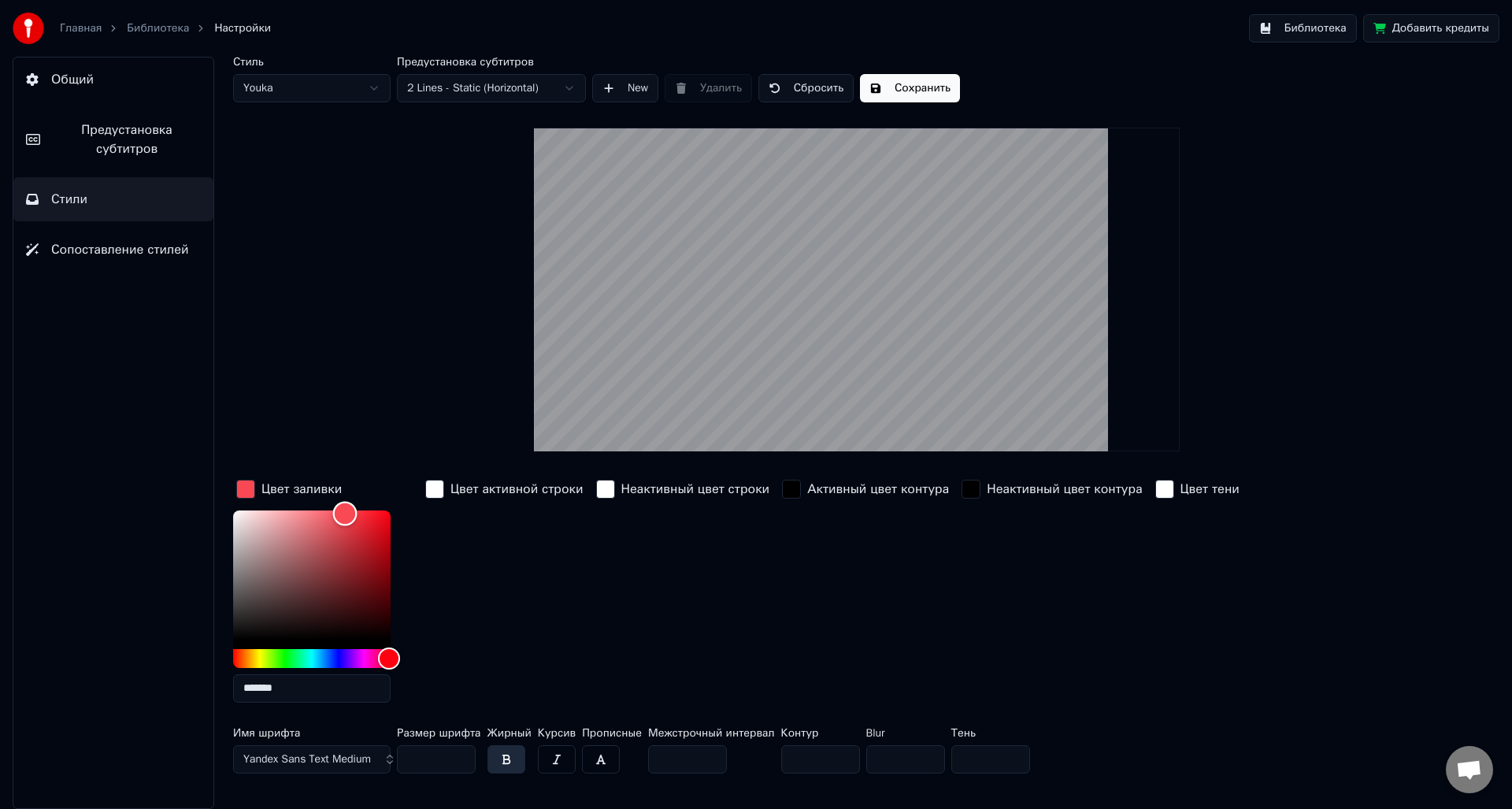 type on "*******" 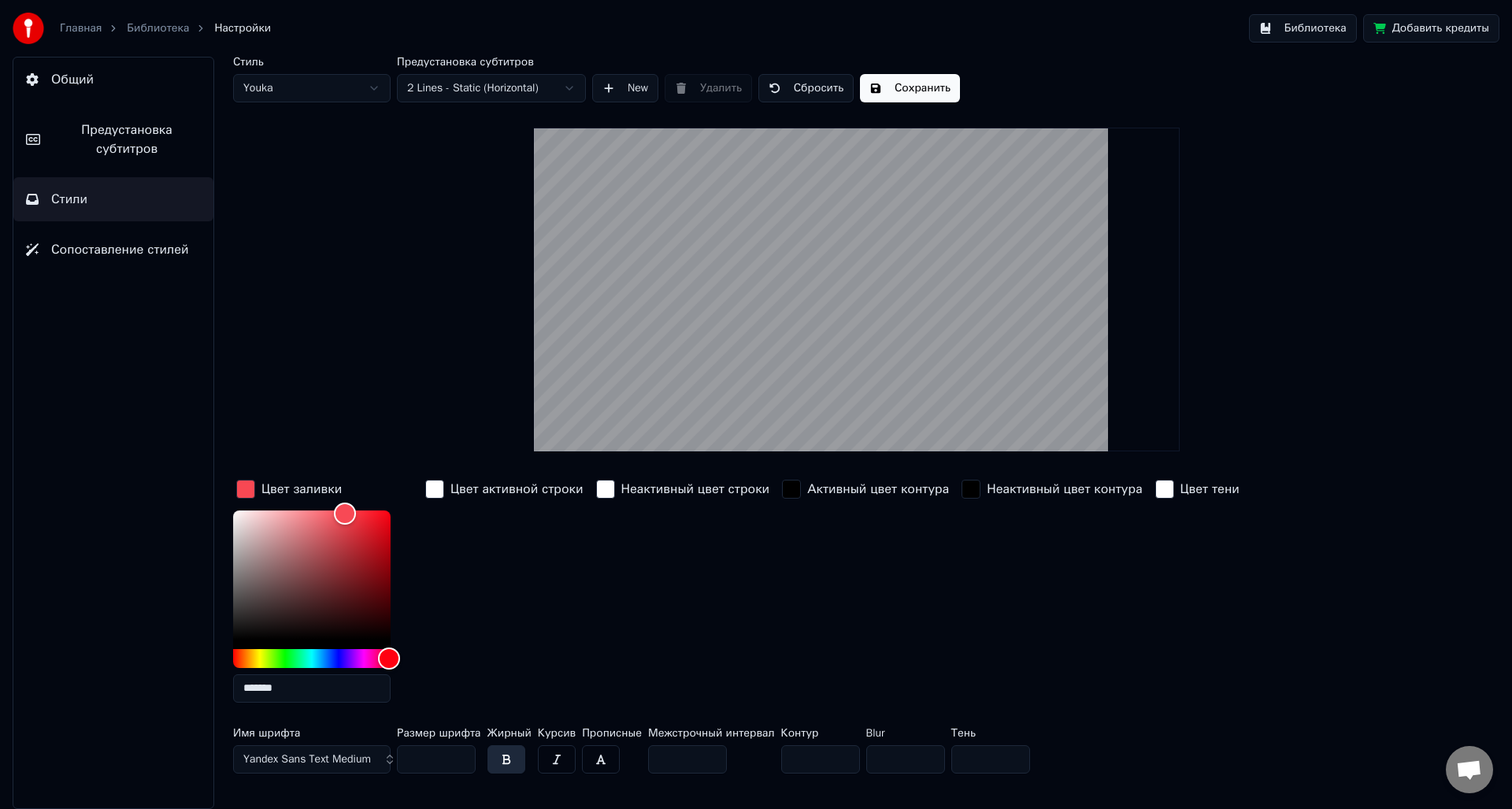 click on "Сохранить" at bounding box center (910, 88) 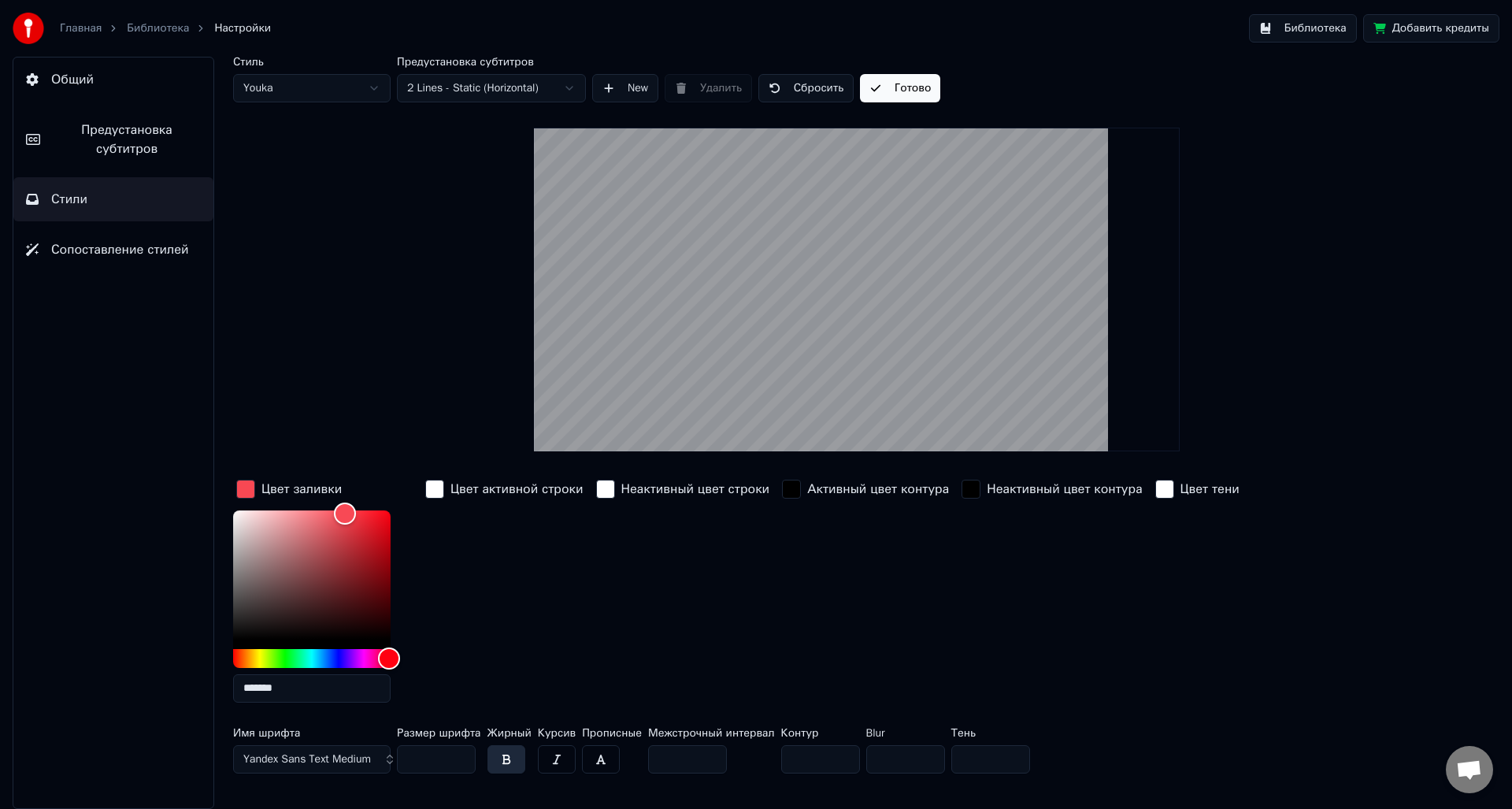 click on "Библиотека" at bounding box center (158, 28) 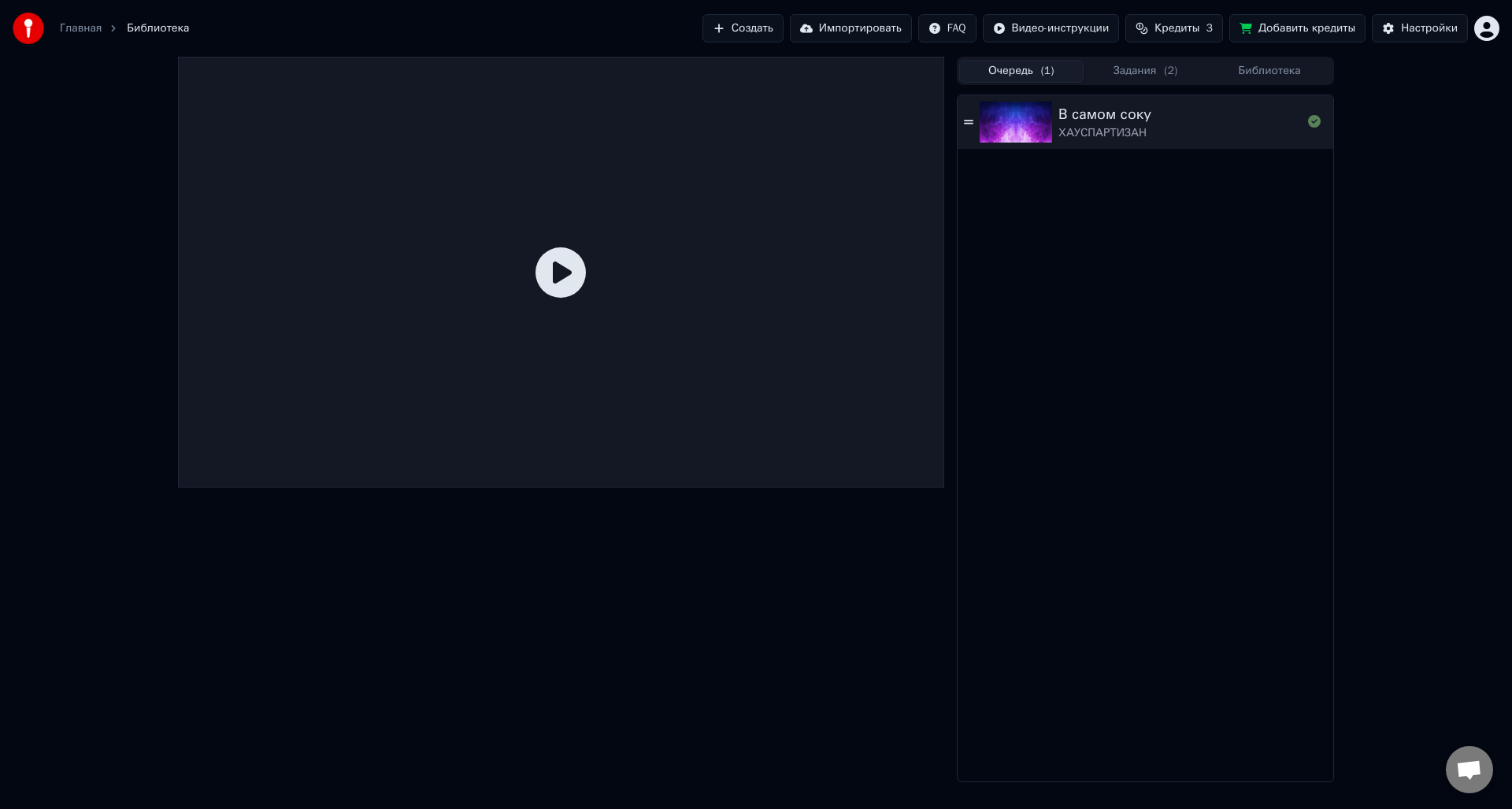 click at bounding box center (1019, 122) 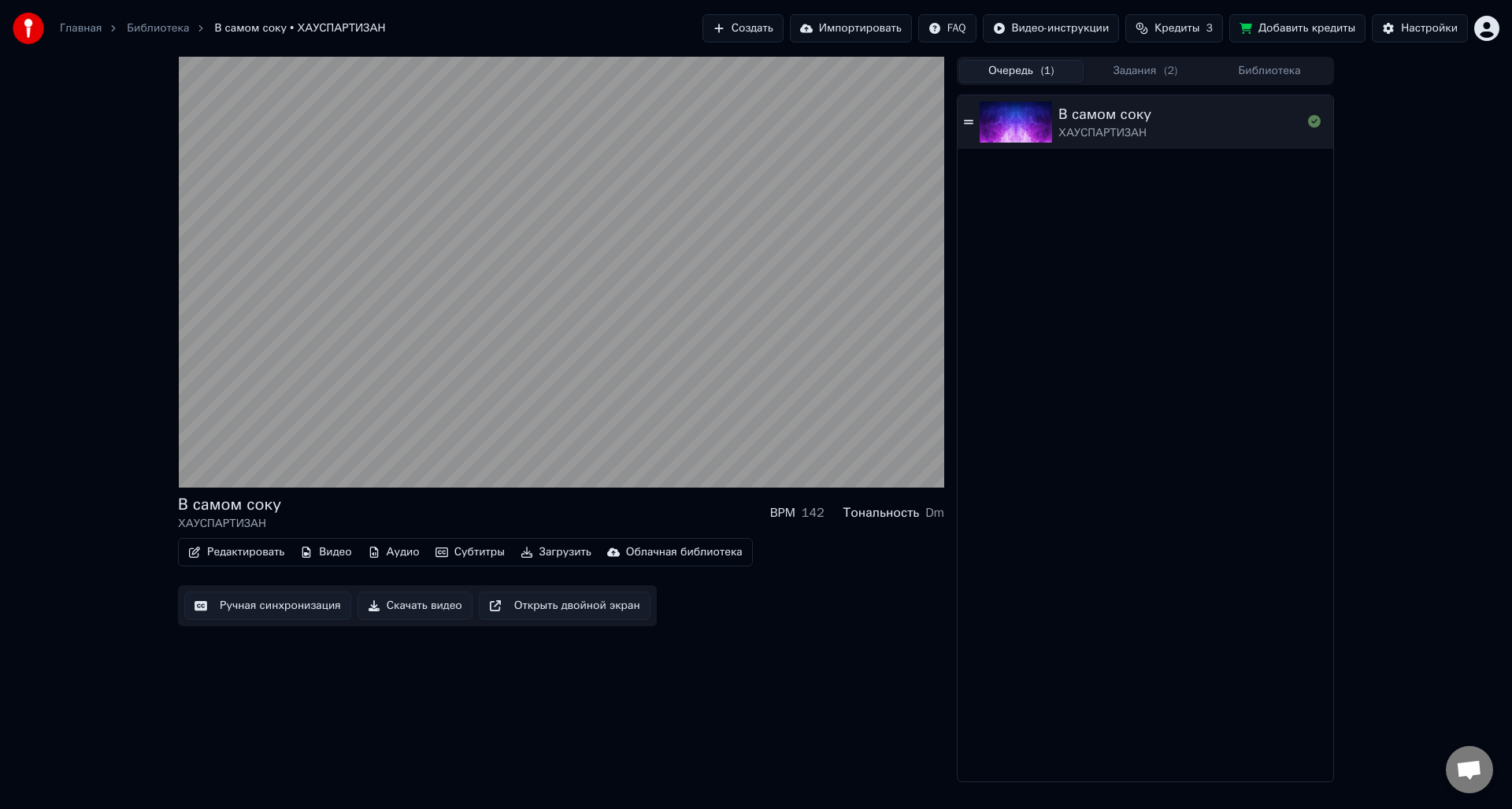 click on "Скачать видео" at bounding box center [415, 606] 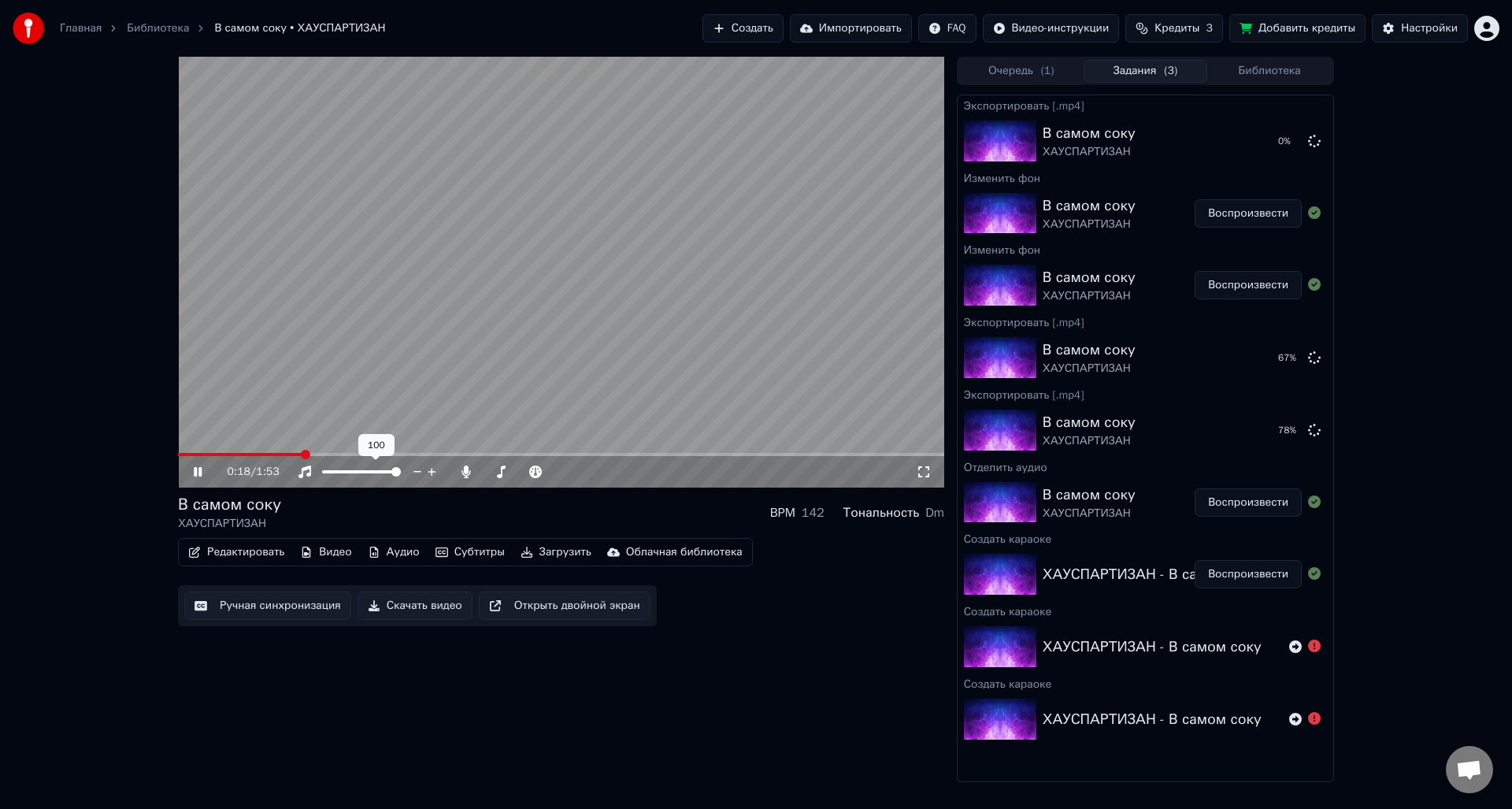 click at bounding box center (361, 472) 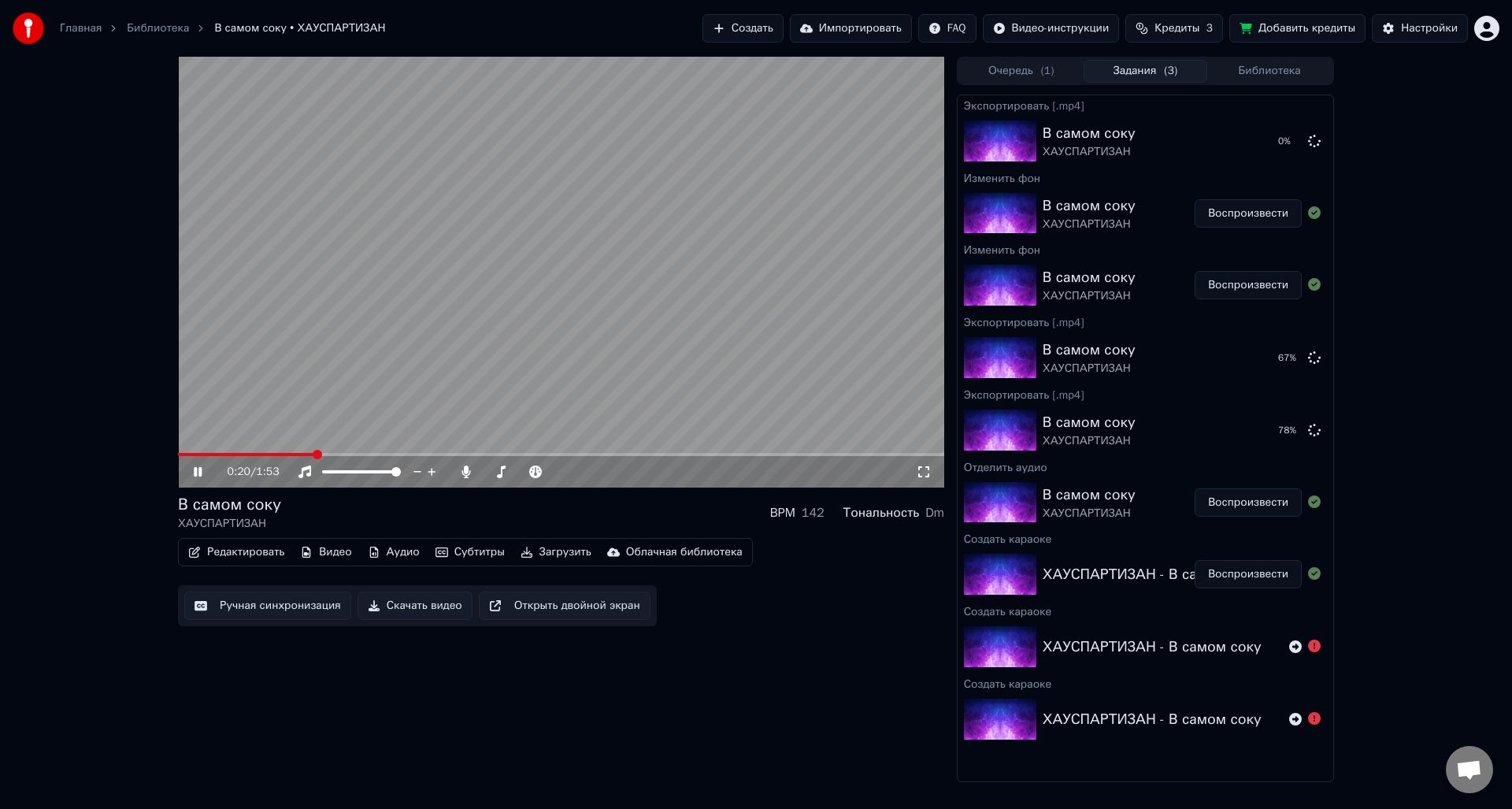 click at bounding box center [246, 455] 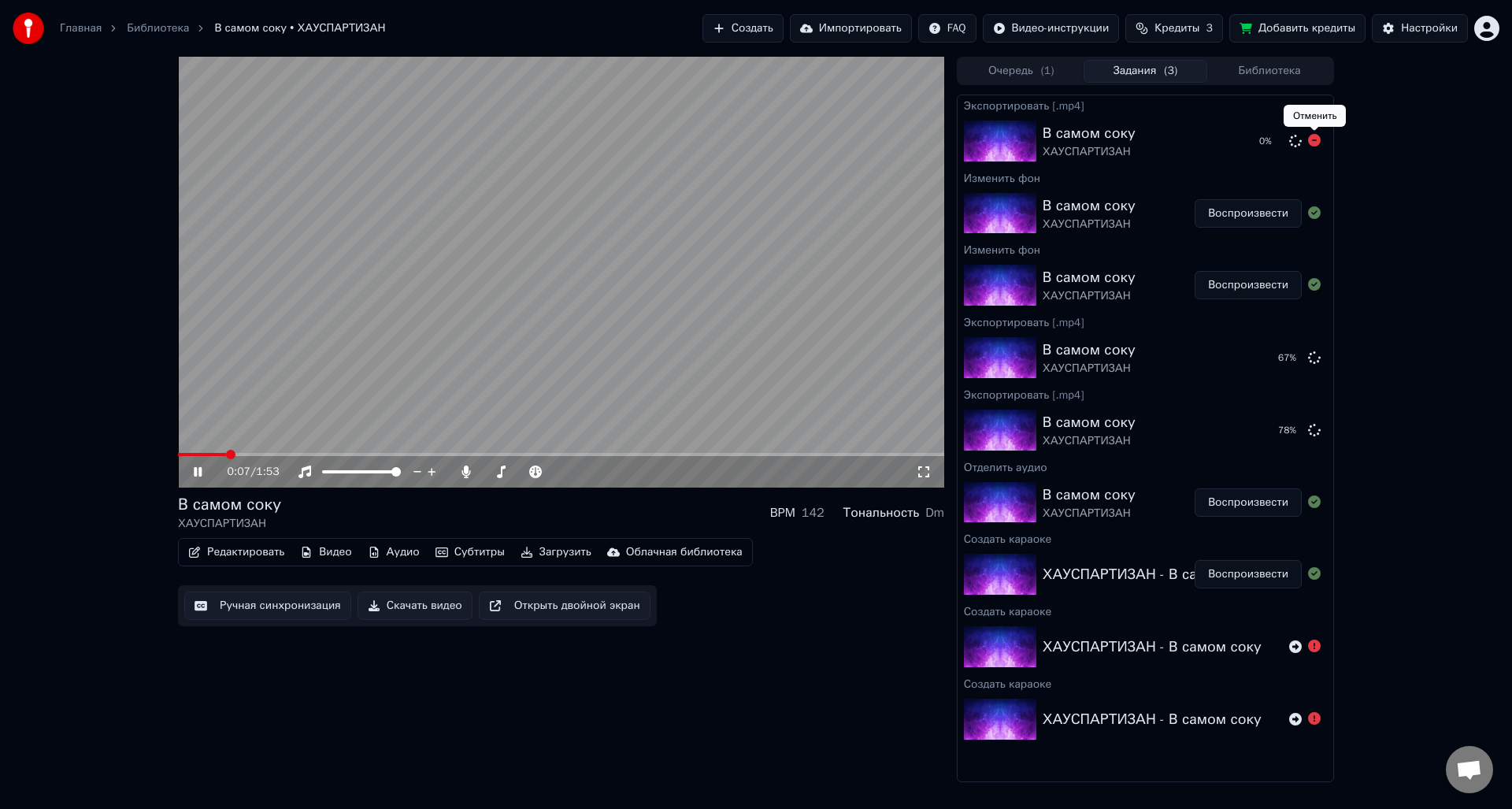click 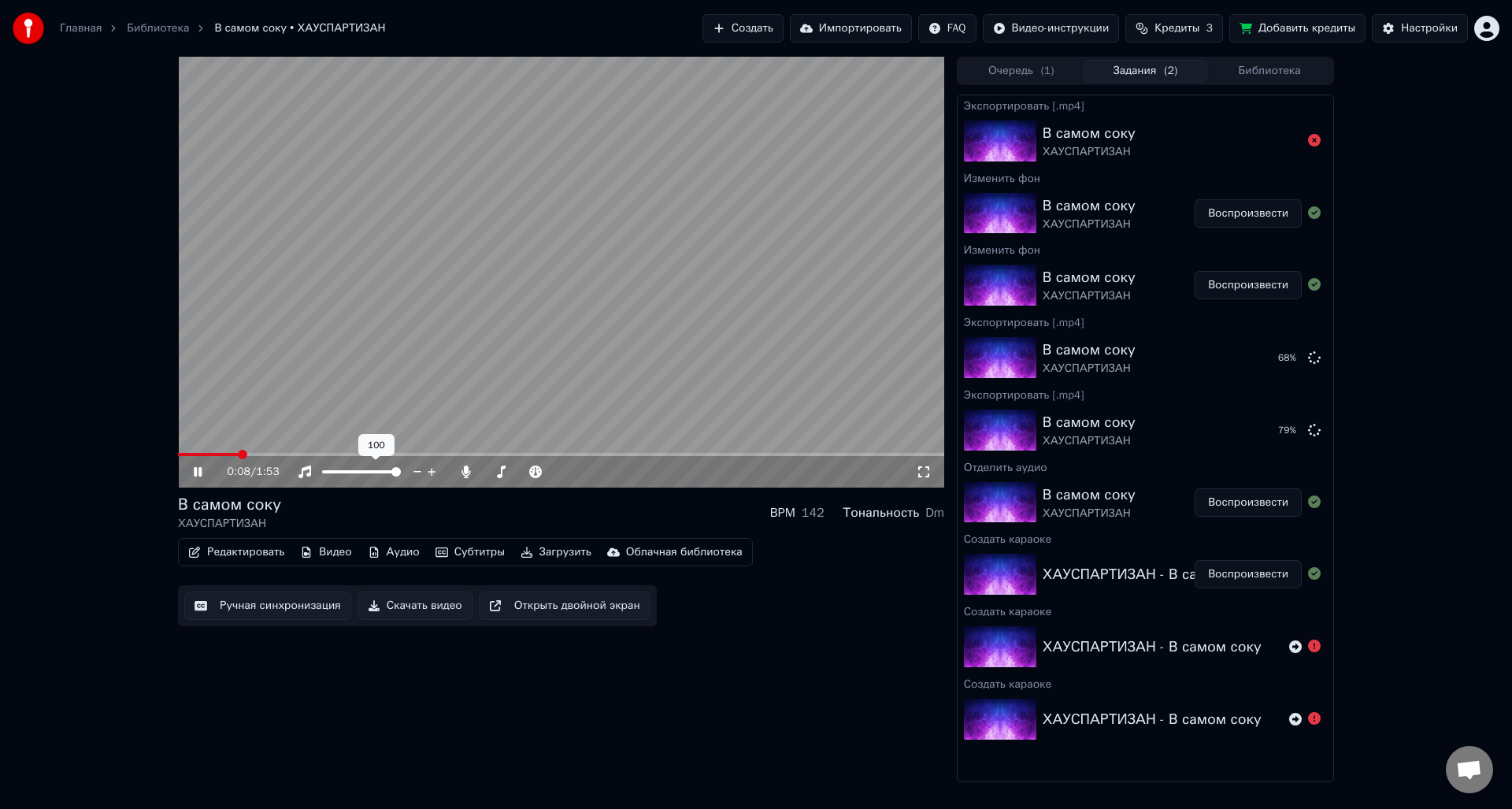 click at bounding box center [361, 472] 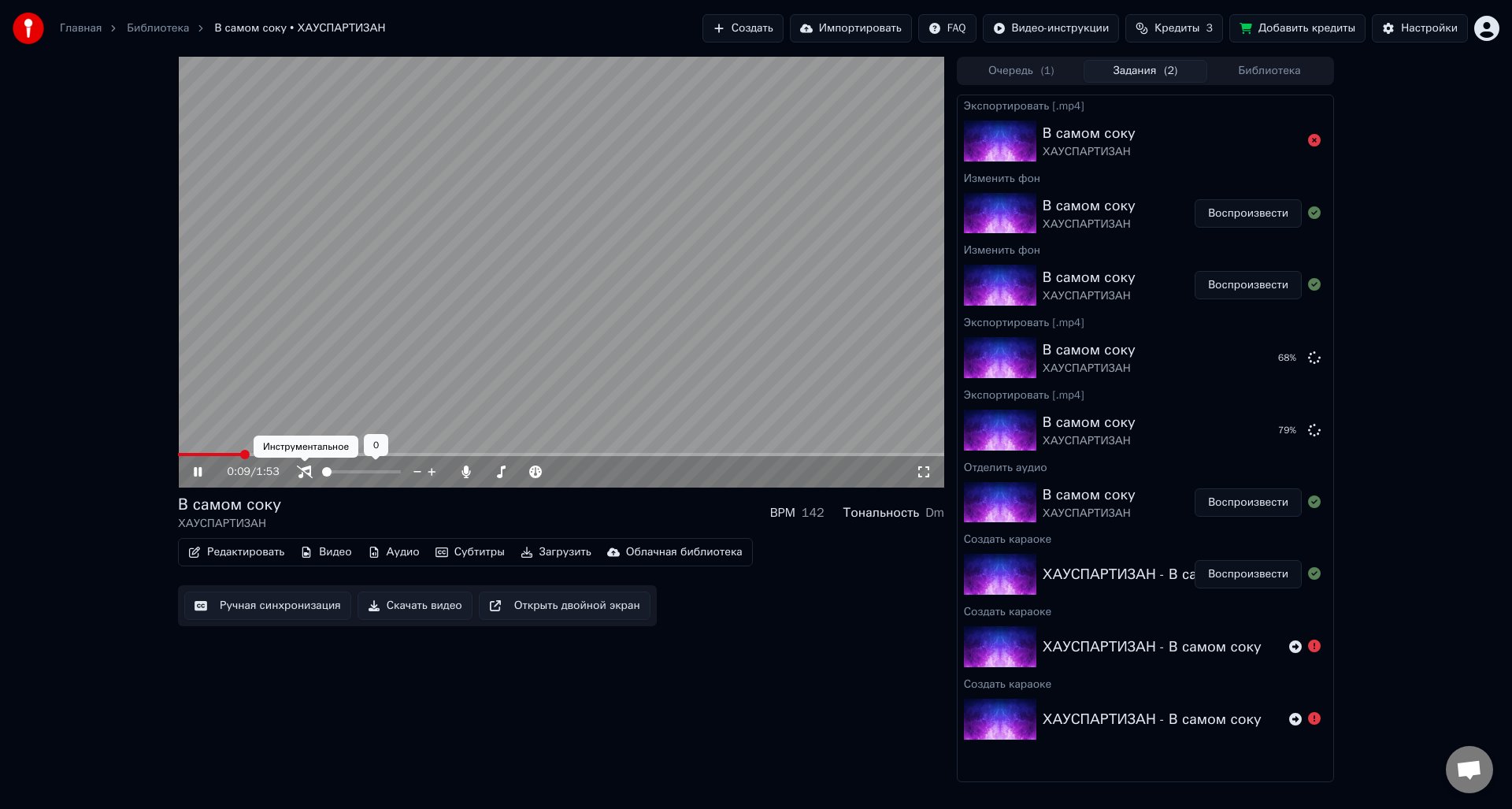 click at bounding box center [327, 472] 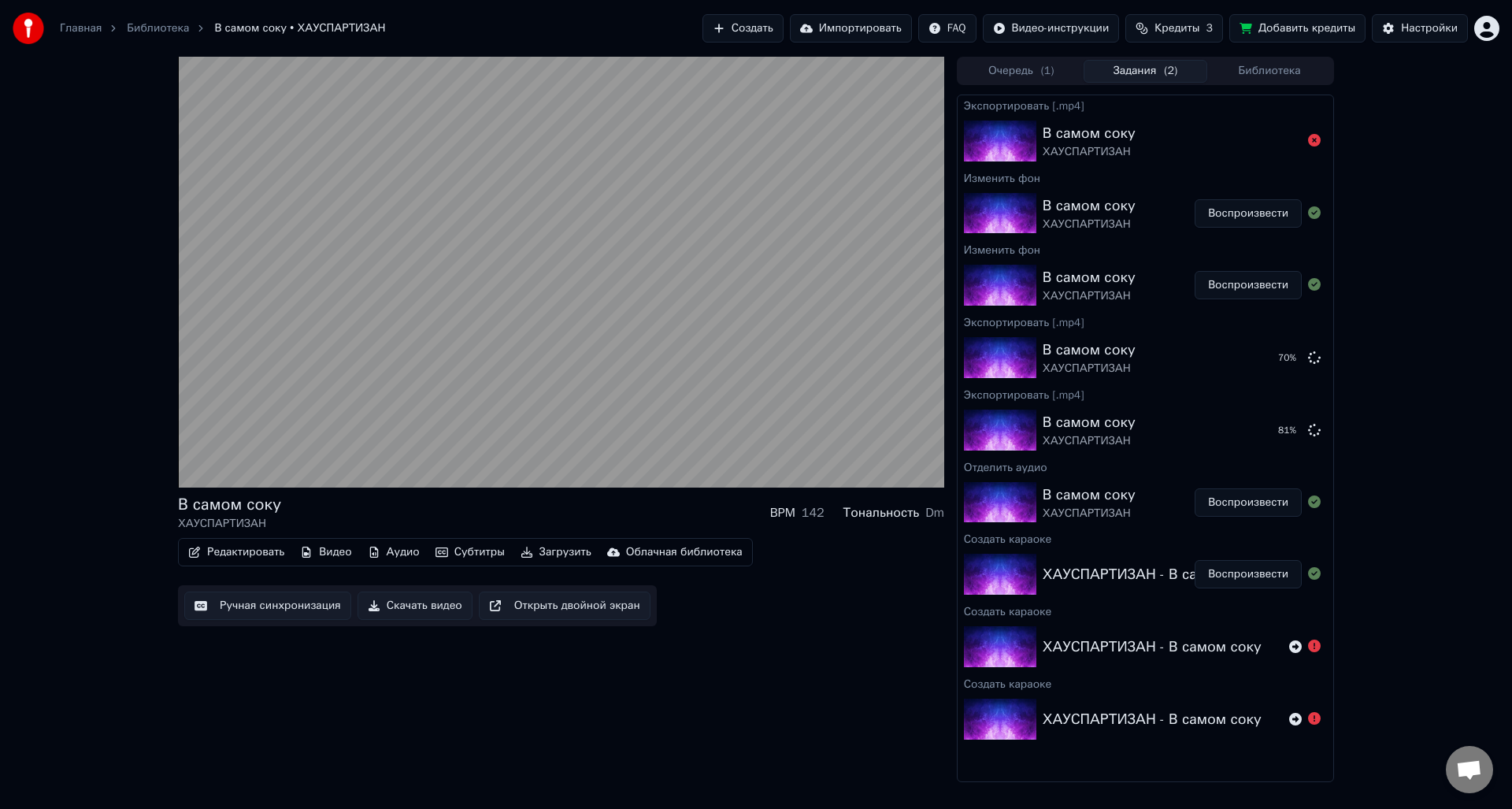 click on "Скачать видео" at bounding box center [415, 606] 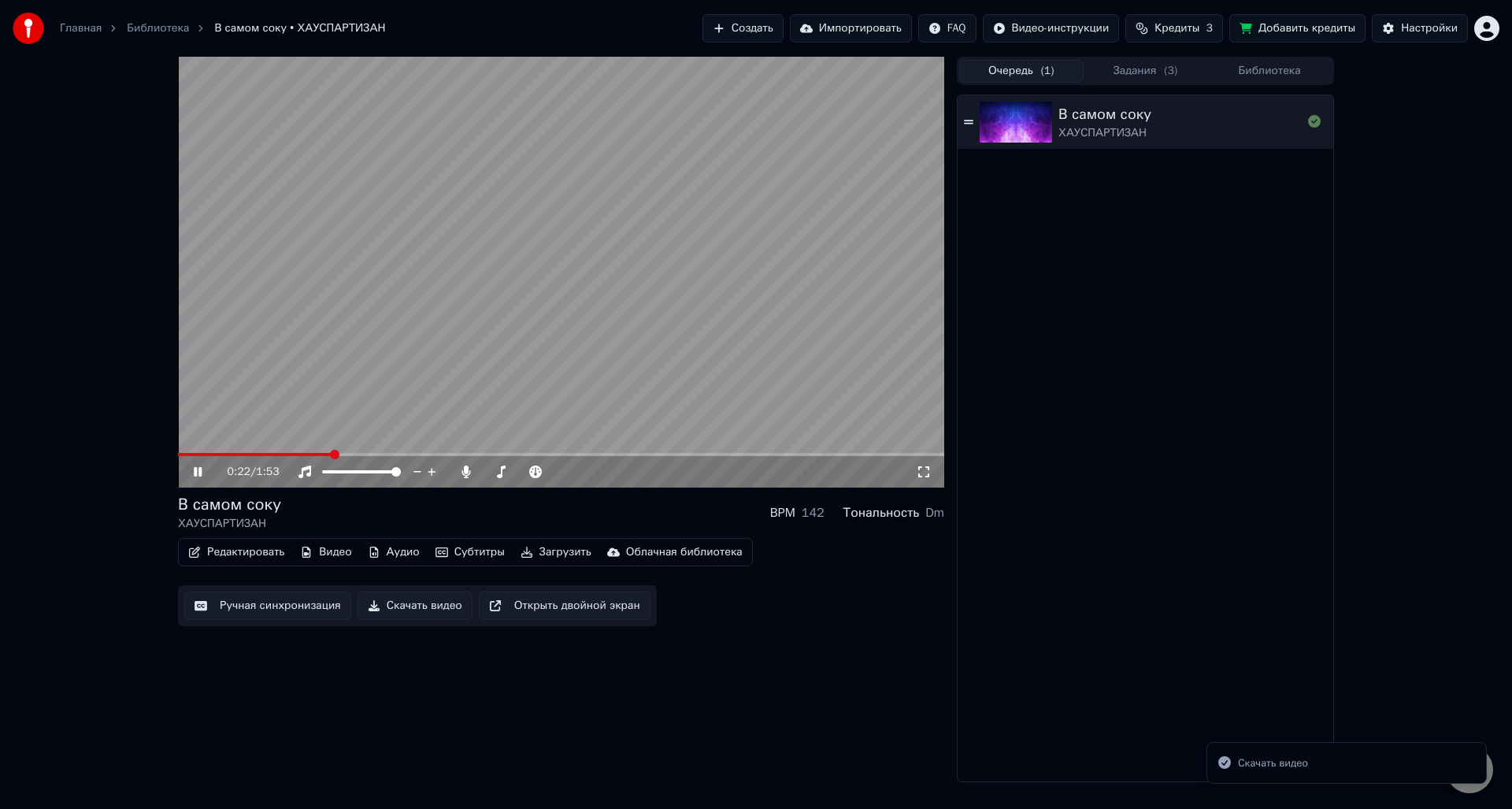 click on "Очередь ( 1 )" at bounding box center (1021, 71) 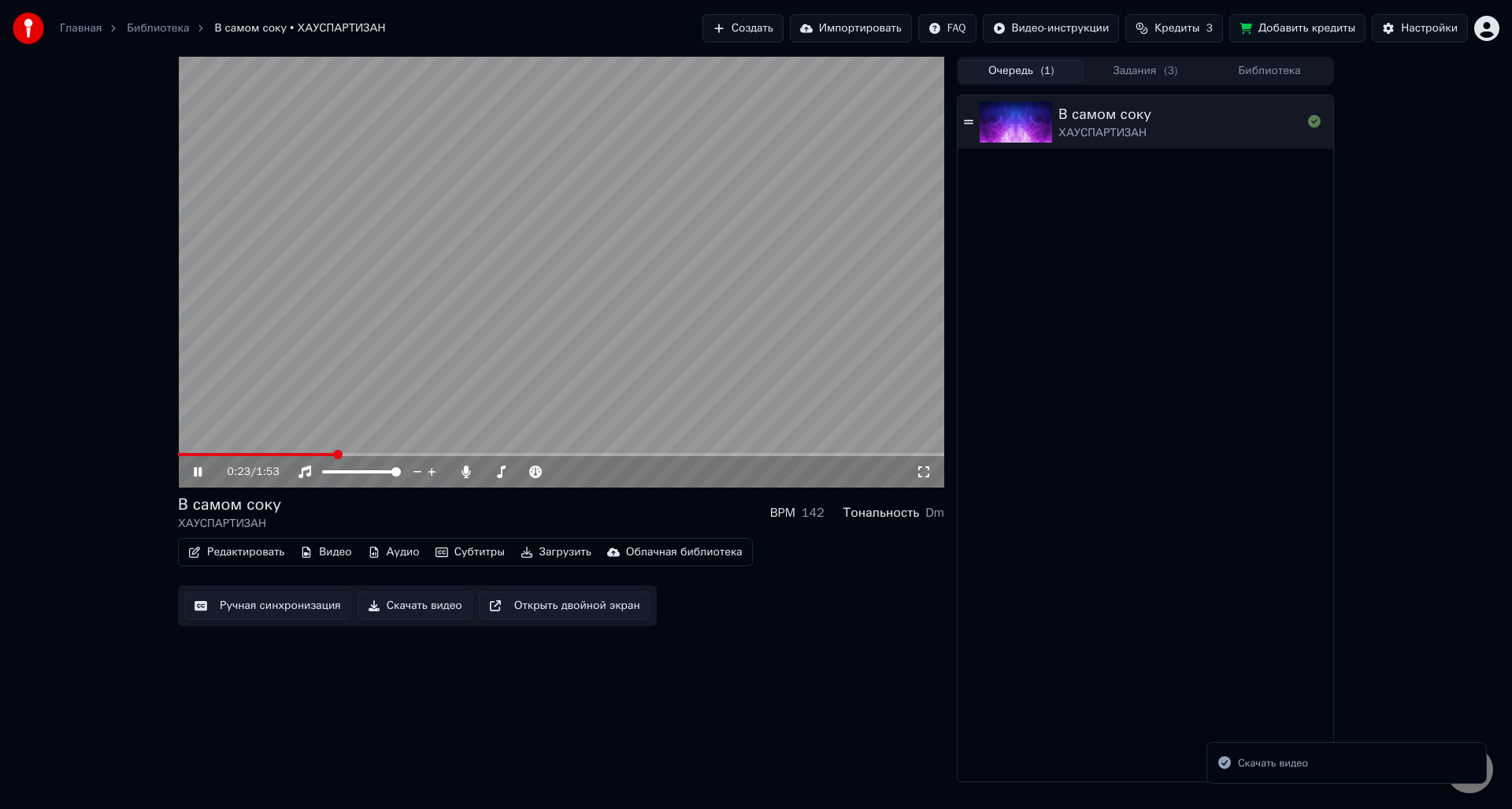 click on "Задания ( 3 )" at bounding box center [1146, 71] 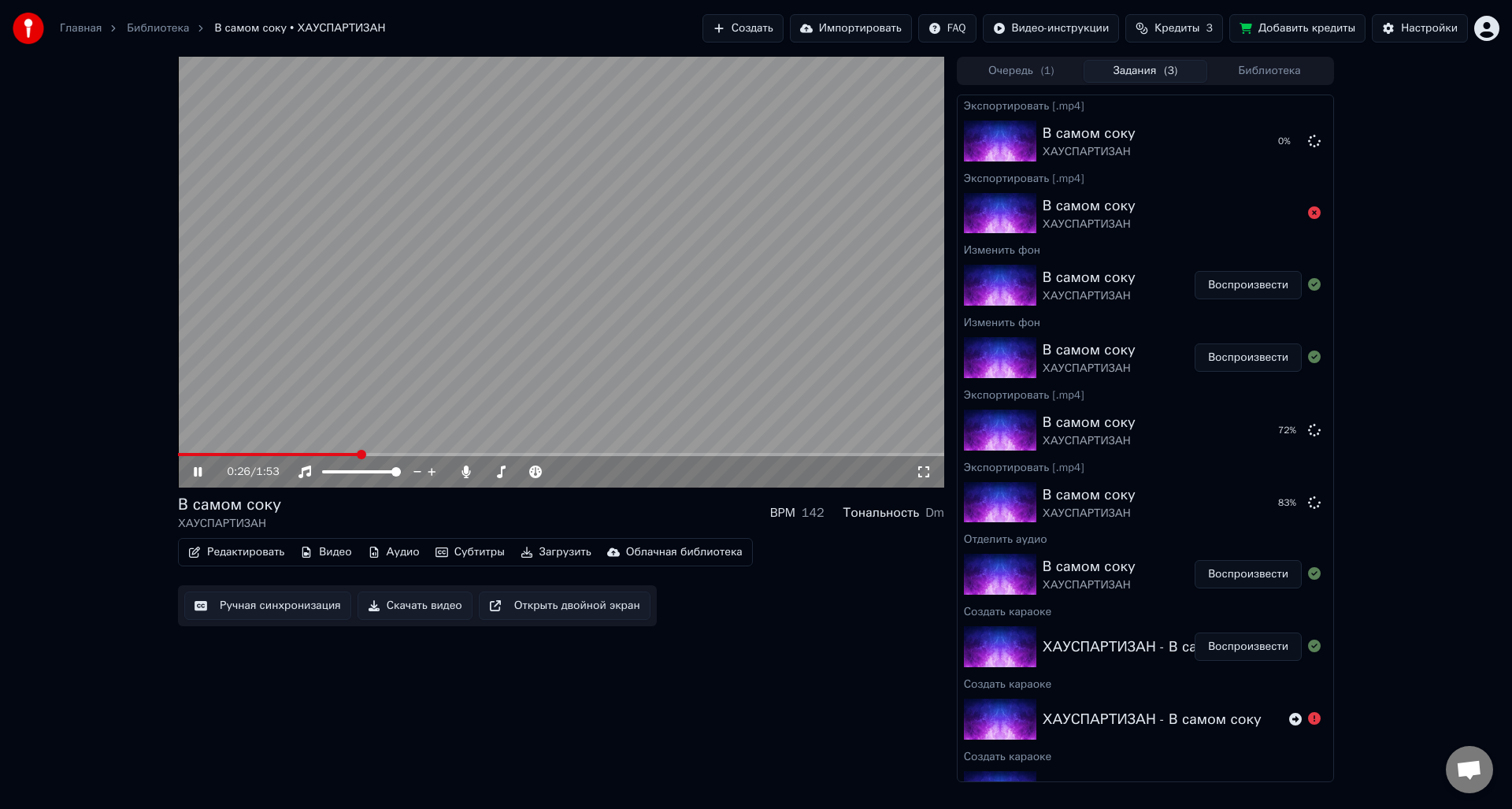 click at bounding box center (561, 272) 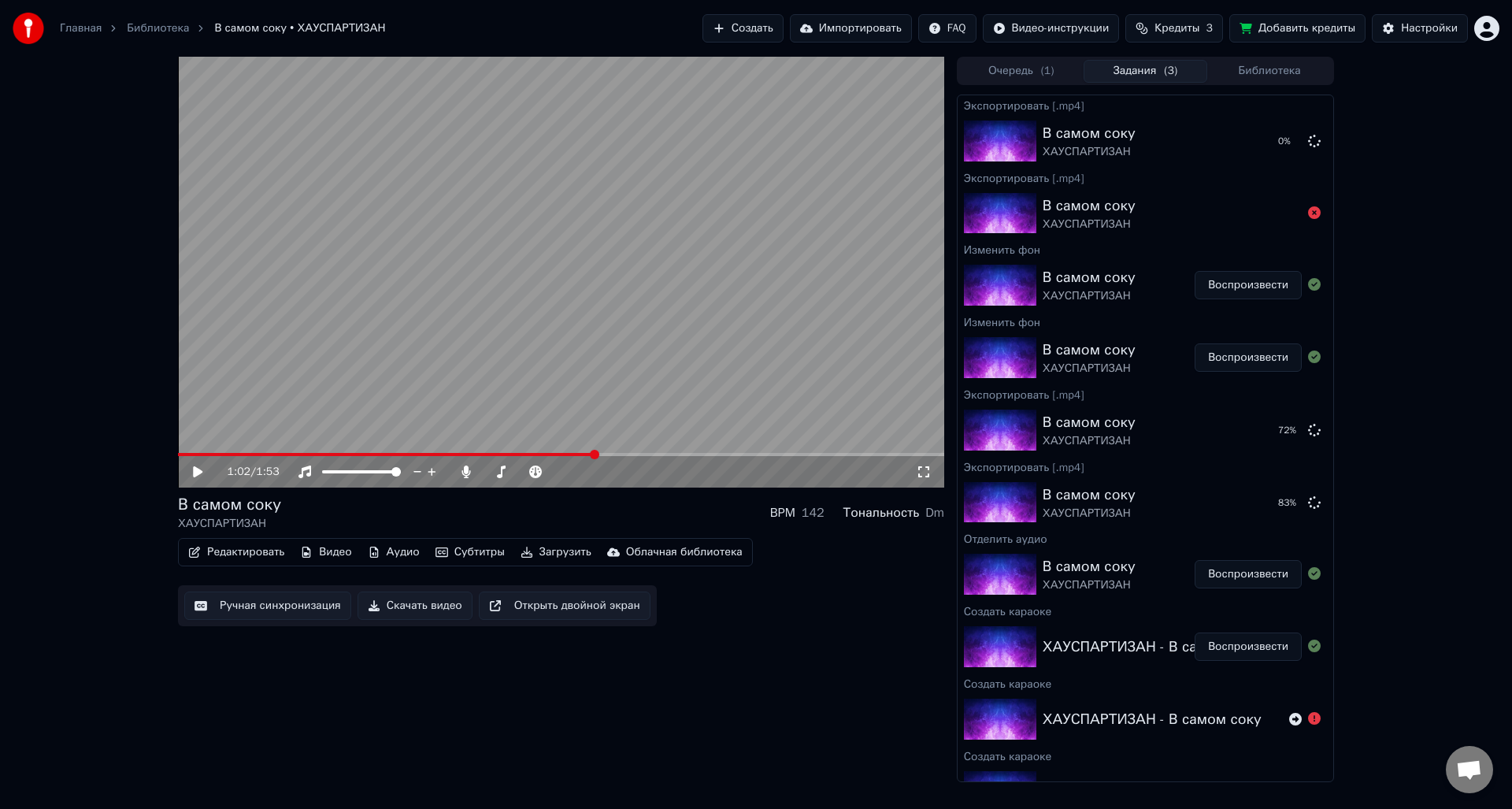 click at bounding box center (561, 455) 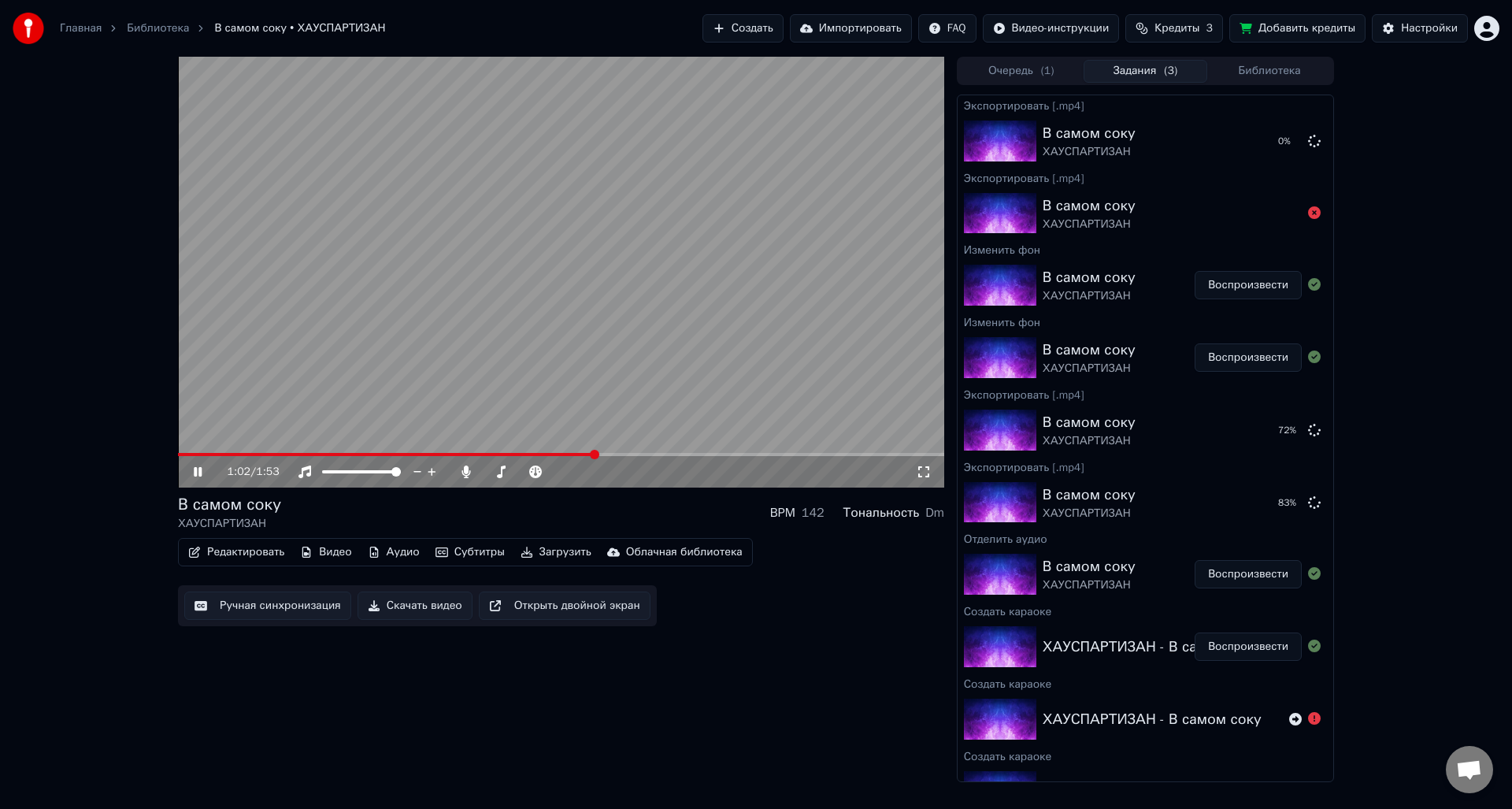 click at bounding box center (561, 455) 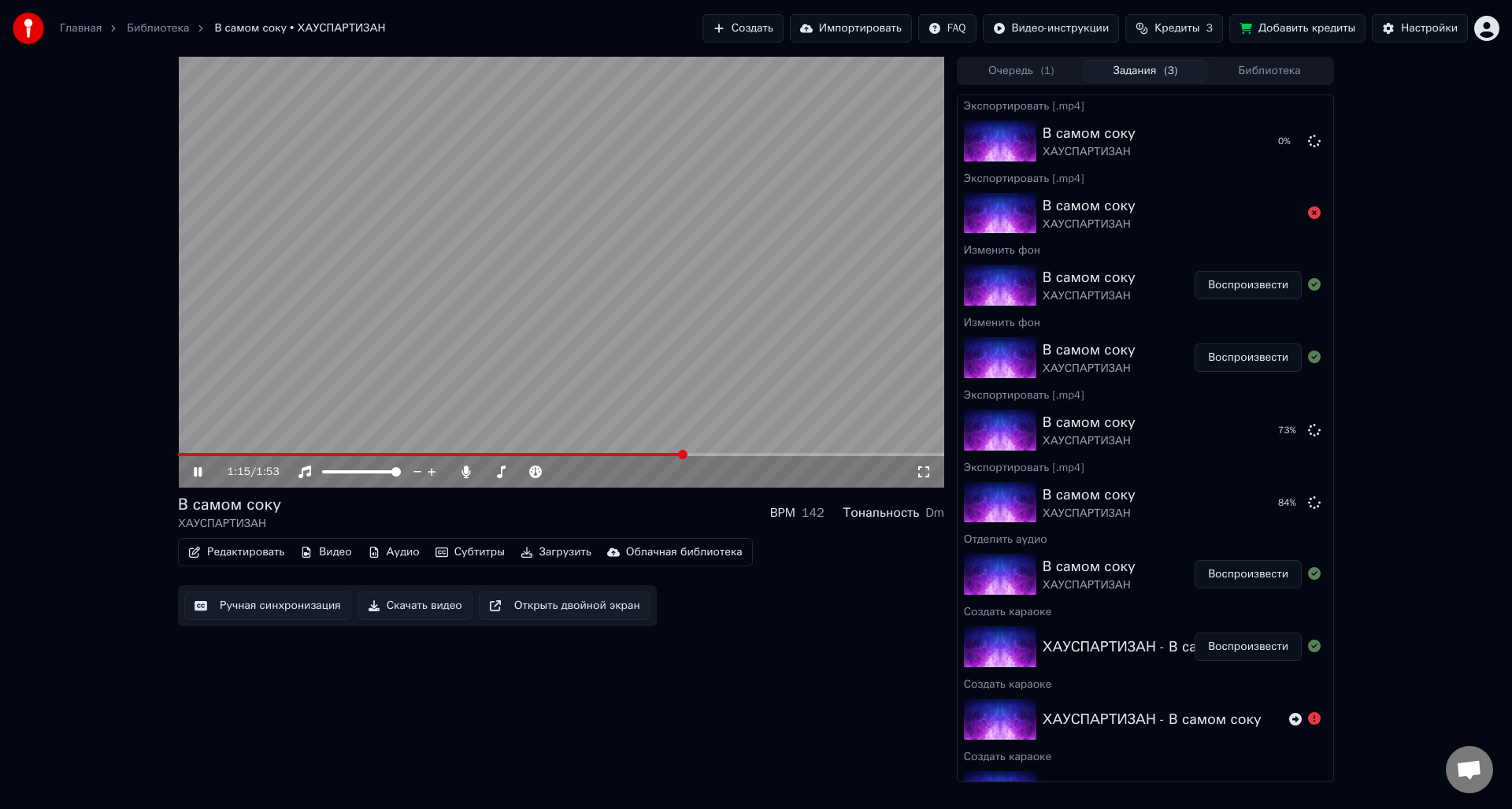 click at bounding box center [561, 455] 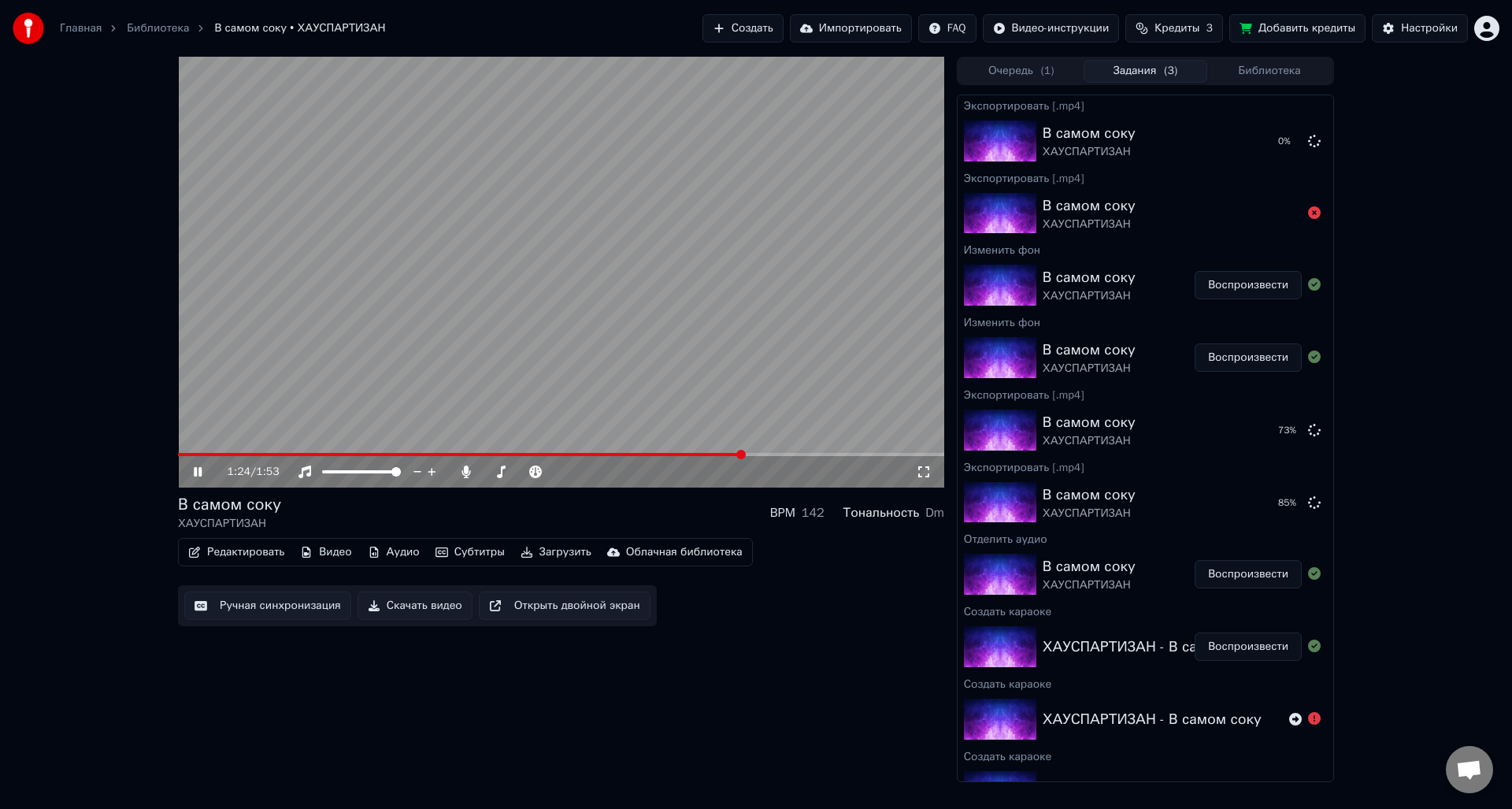 click at bounding box center (561, 455) 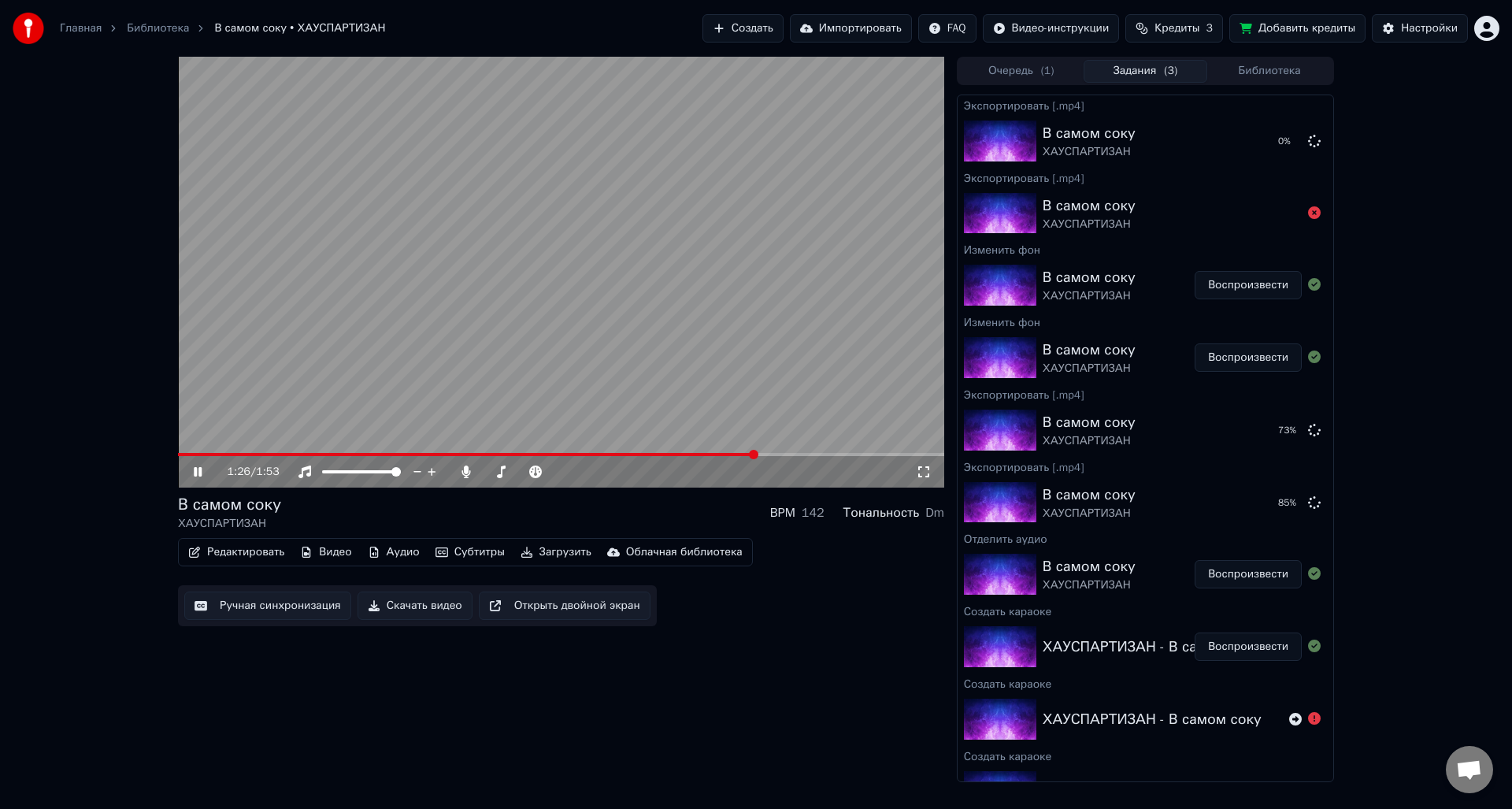 click at bounding box center [561, 455] 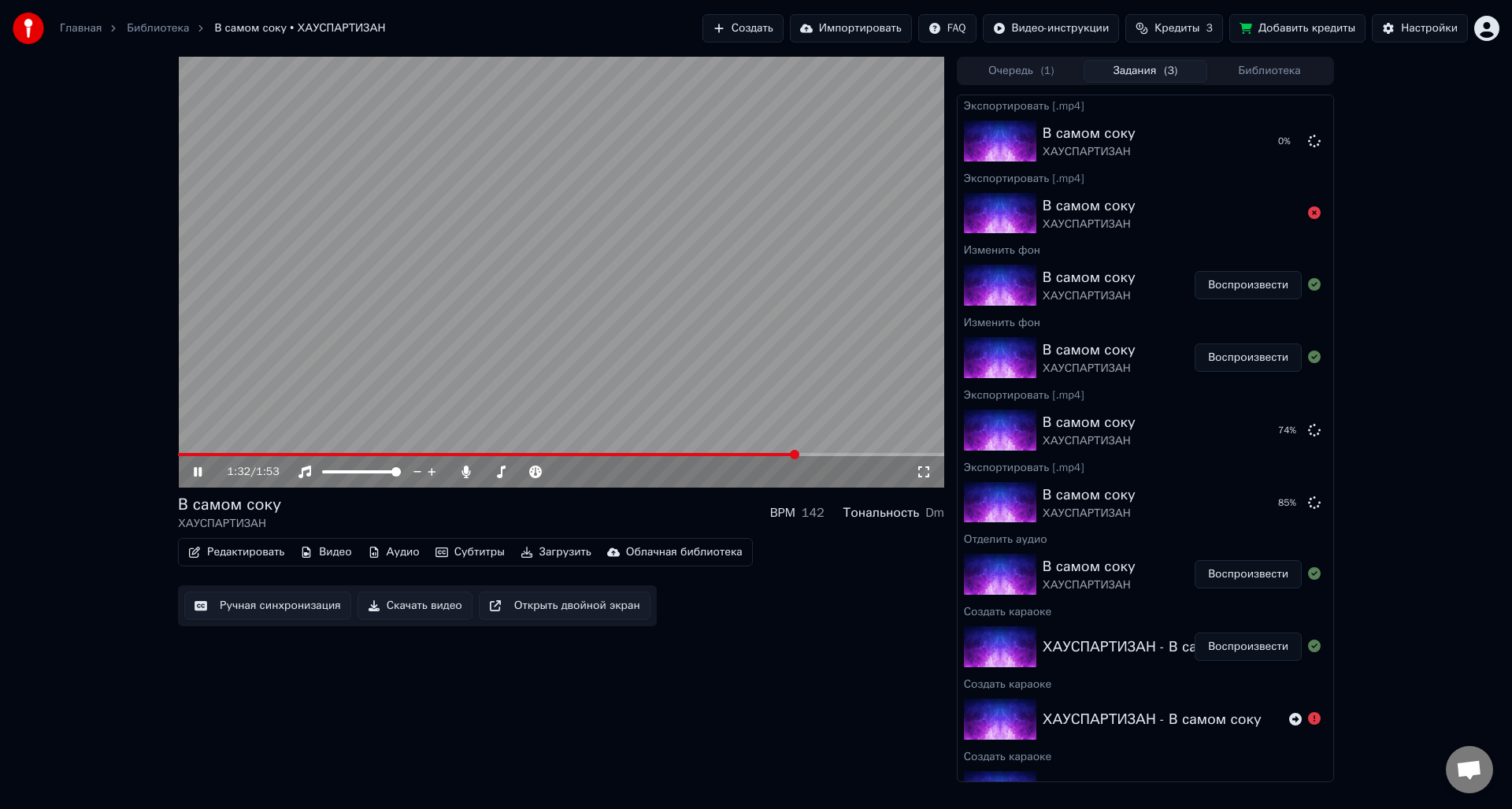 click 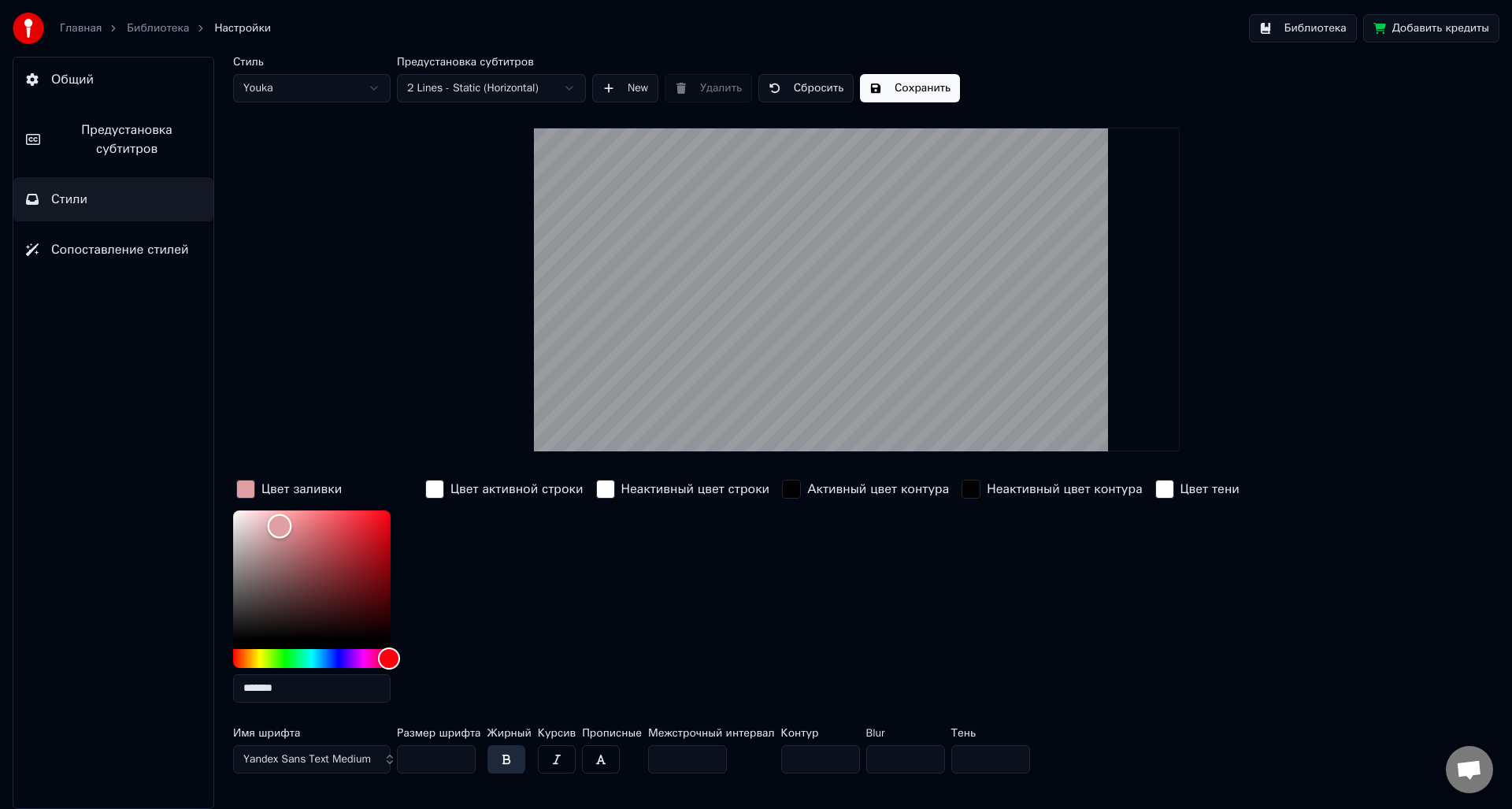 drag, startPoint x: 309, startPoint y: 536, endPoint x: 280, endPoint y: 525, distance: 31.016125 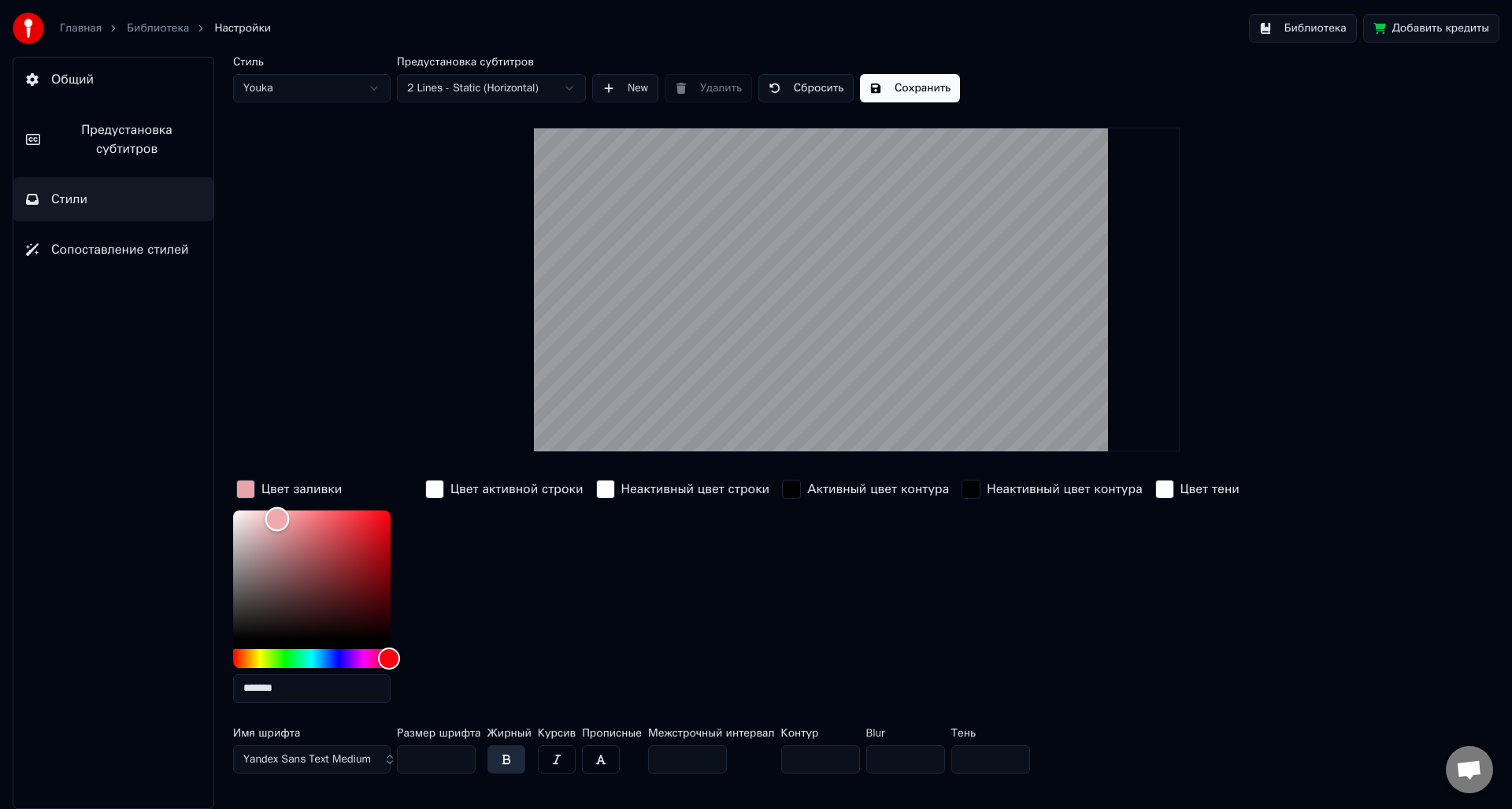 drag, startPoint x: 280, startPoint y: 525, endPoint x: 276, endPoint y: 515, distance: 10.77033 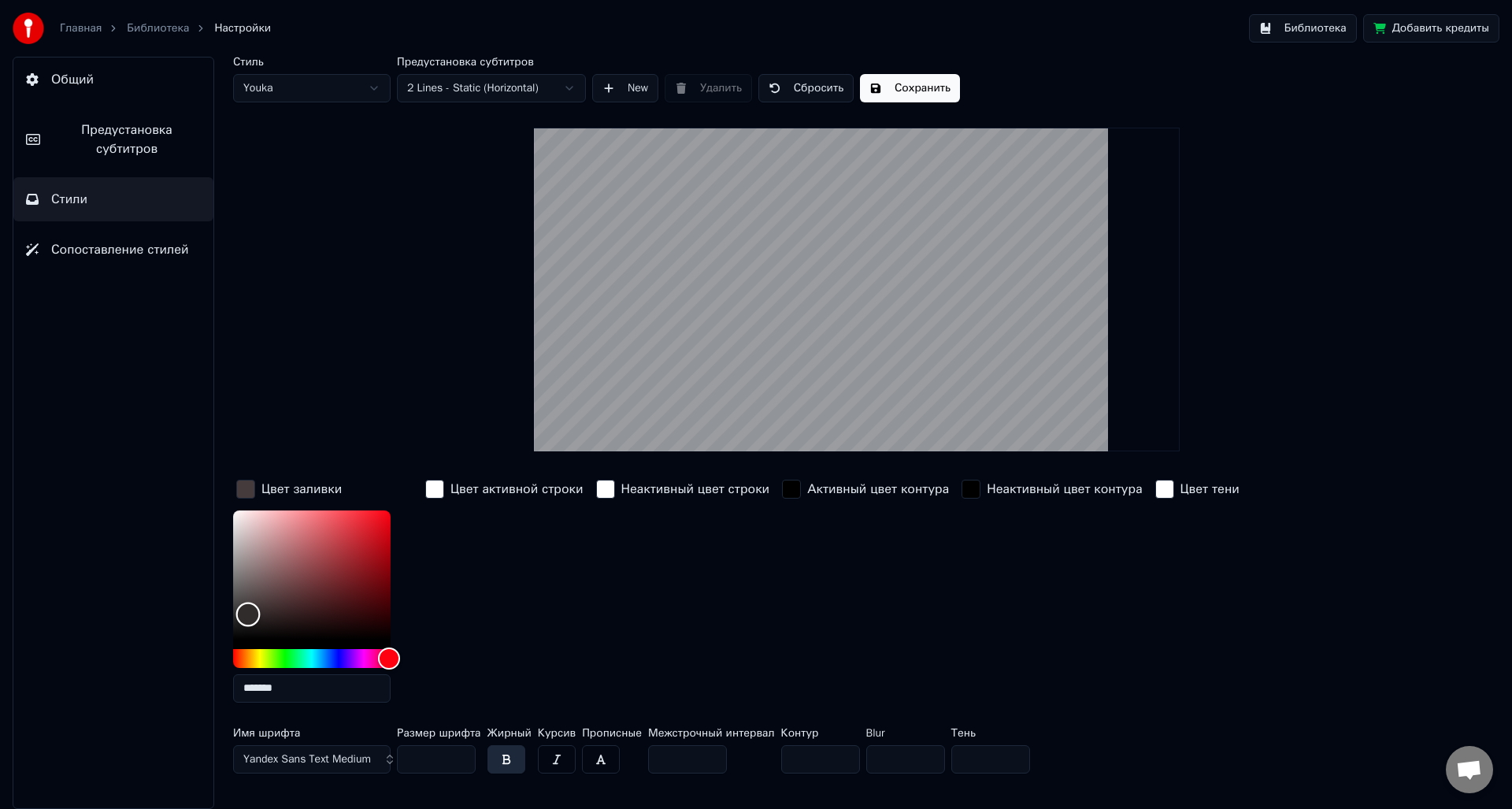 drag, startPoint x: 261, startPoint y: 599, endPoint x: 241, endPoint y: 622, distance: 30.4795 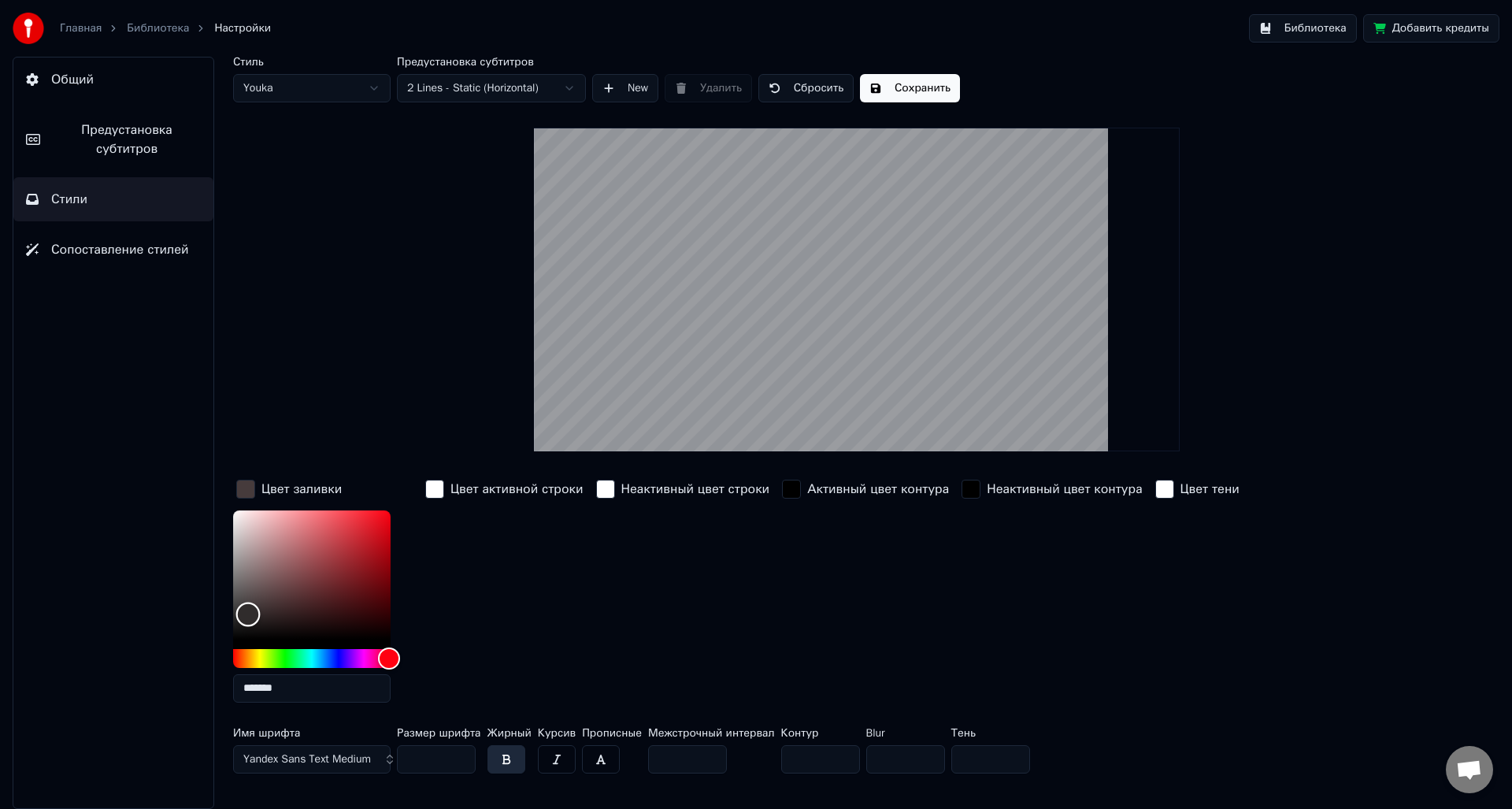 click at bounding box center [312, 575] 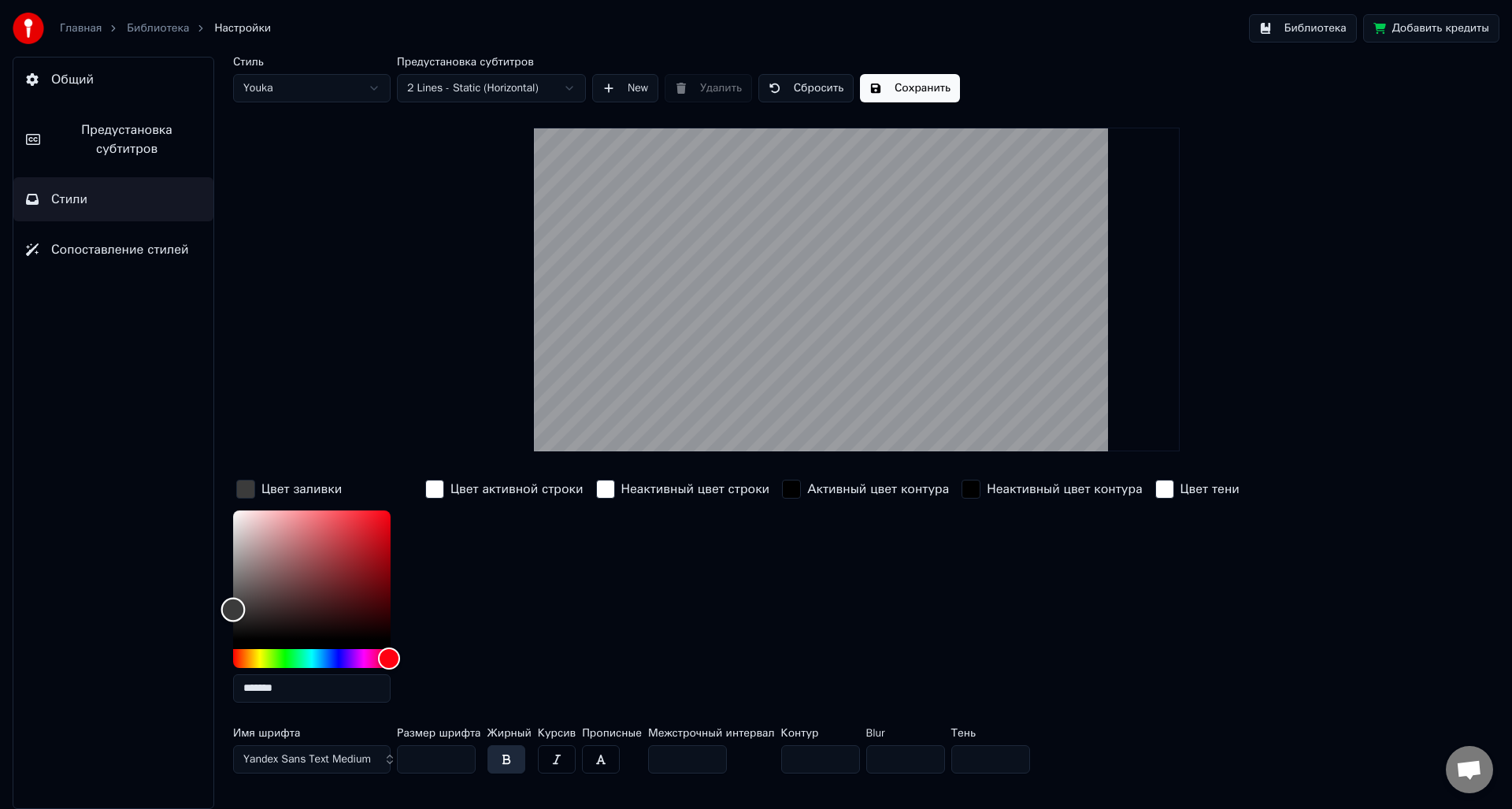 drag, startPoint x: 239, startPoint y: 616, endPoint x: 230, endPoint y: 609, distance: 11.40175 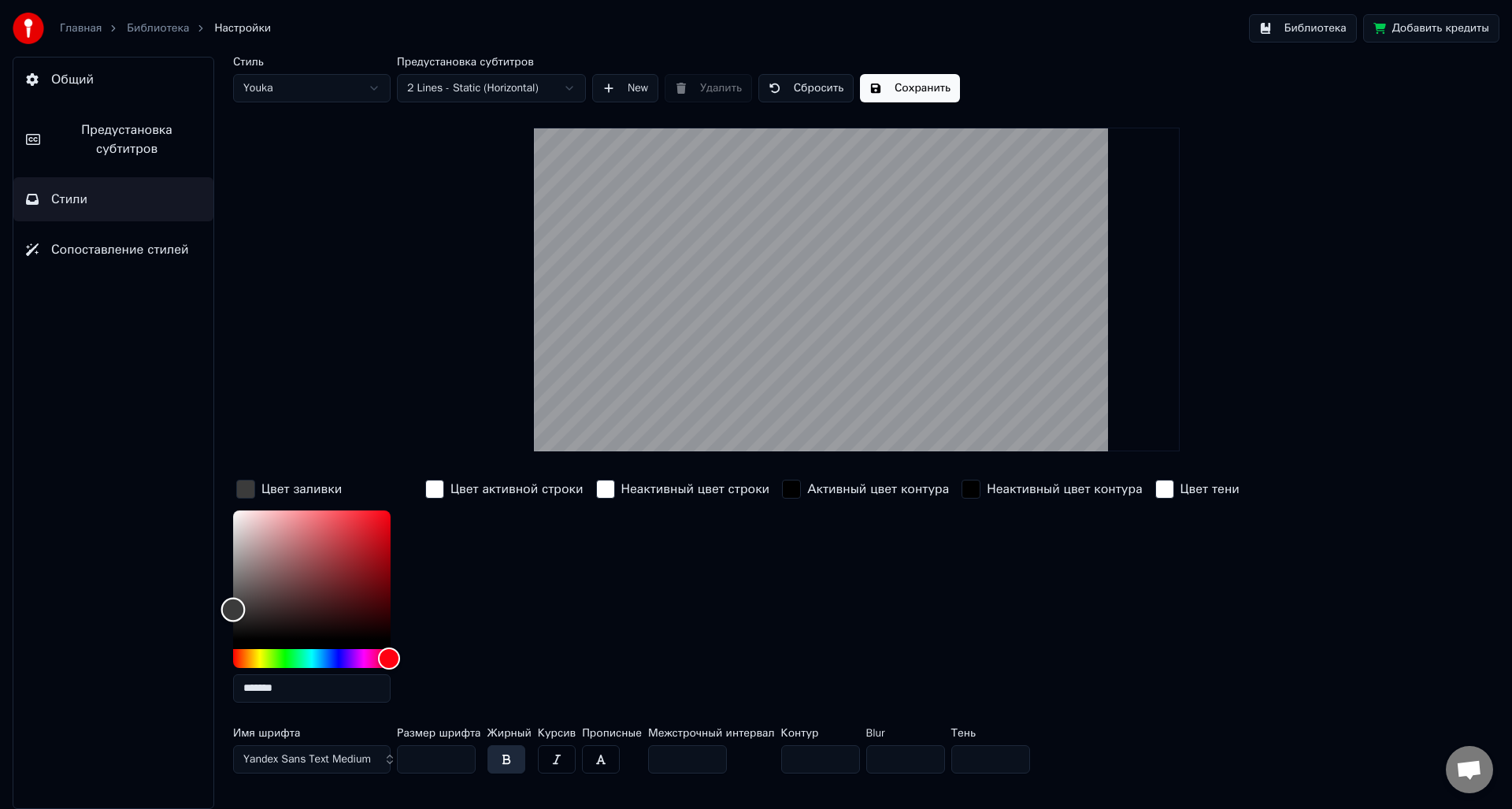 click at bounding box center (233, 610) 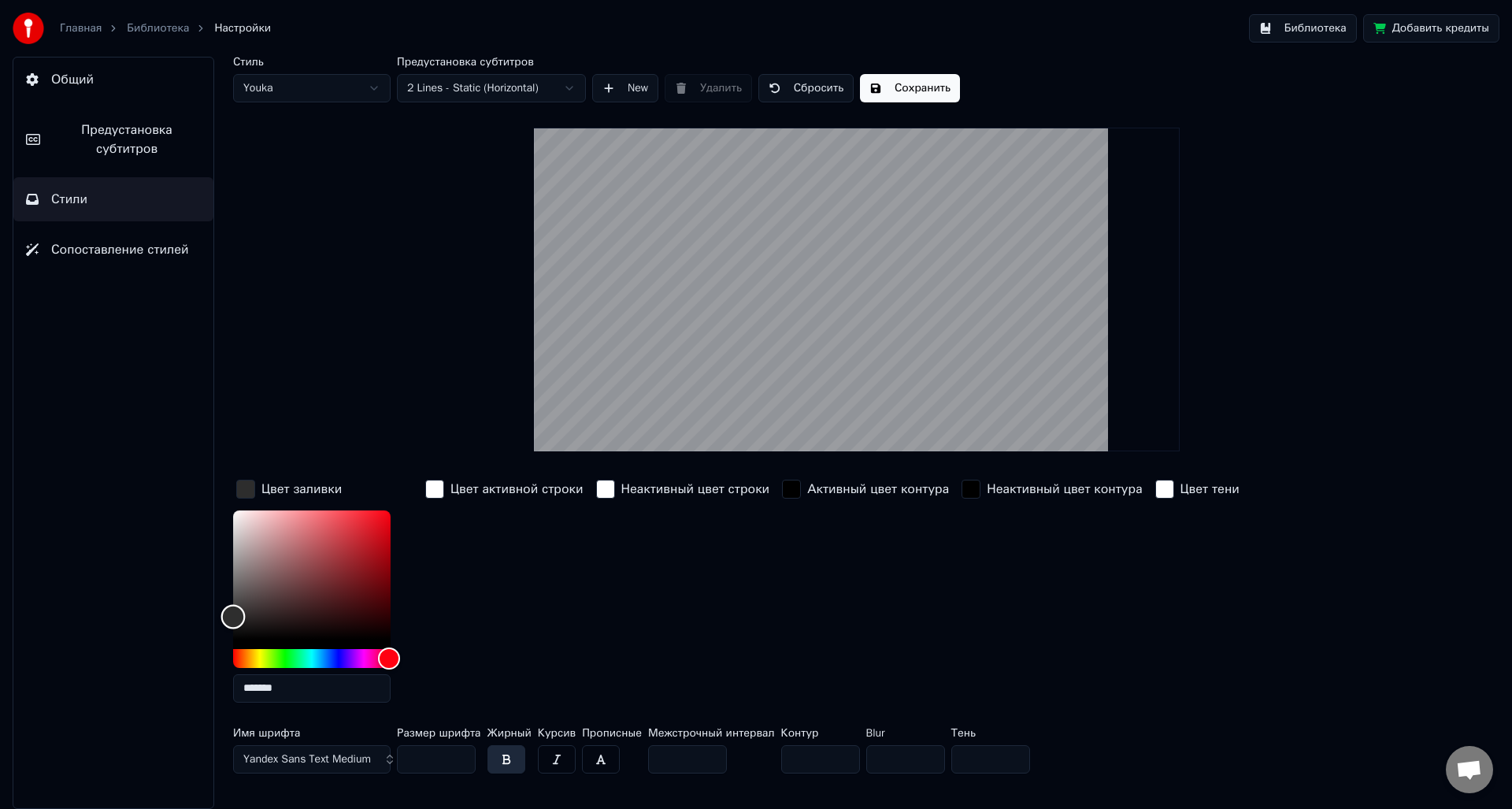 type on "*******" 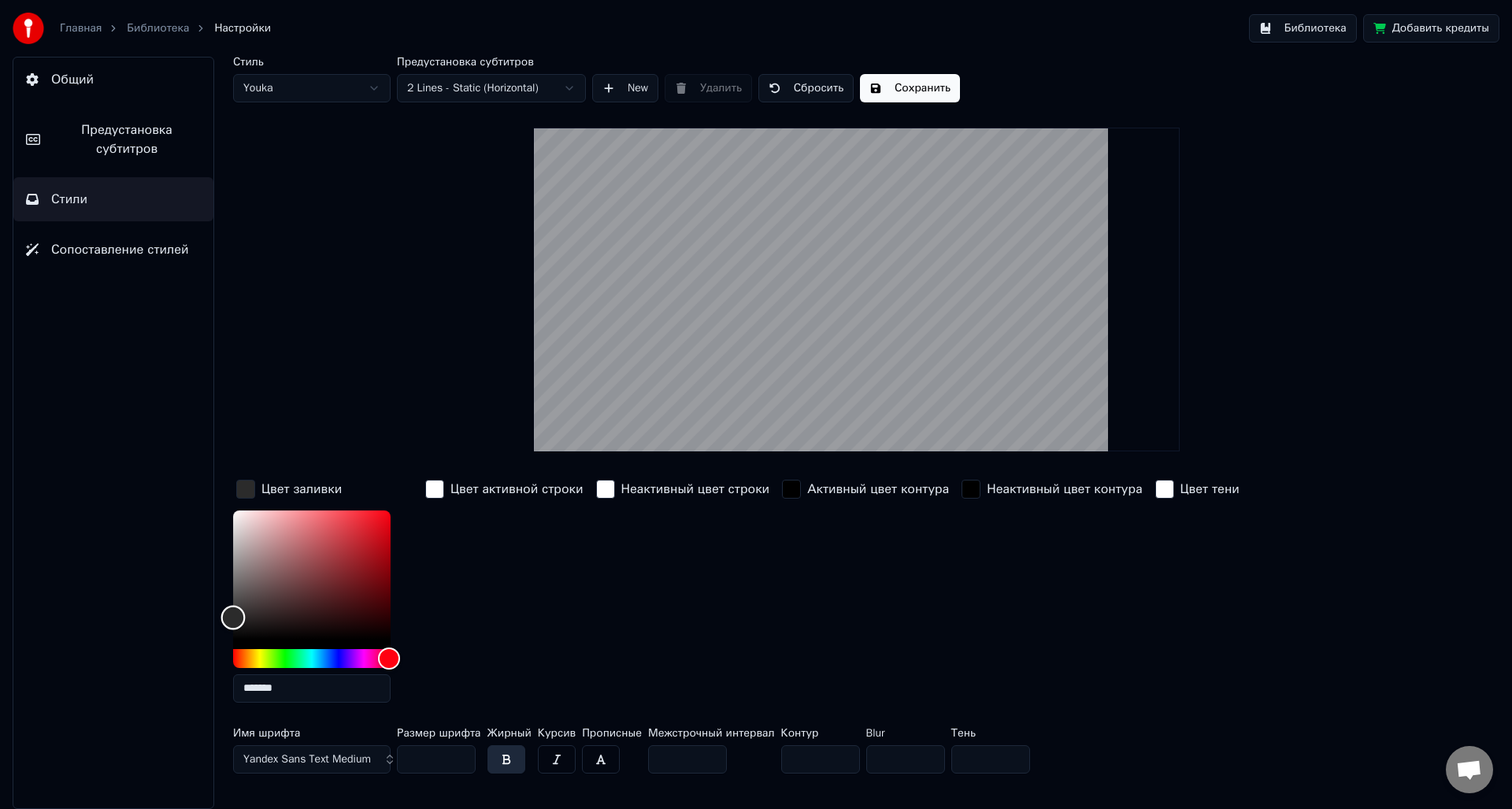 drag, startPoint x: 230, startPoint y: 609, endPoint x: 231, endPoint y: 617, distance: 8.062258 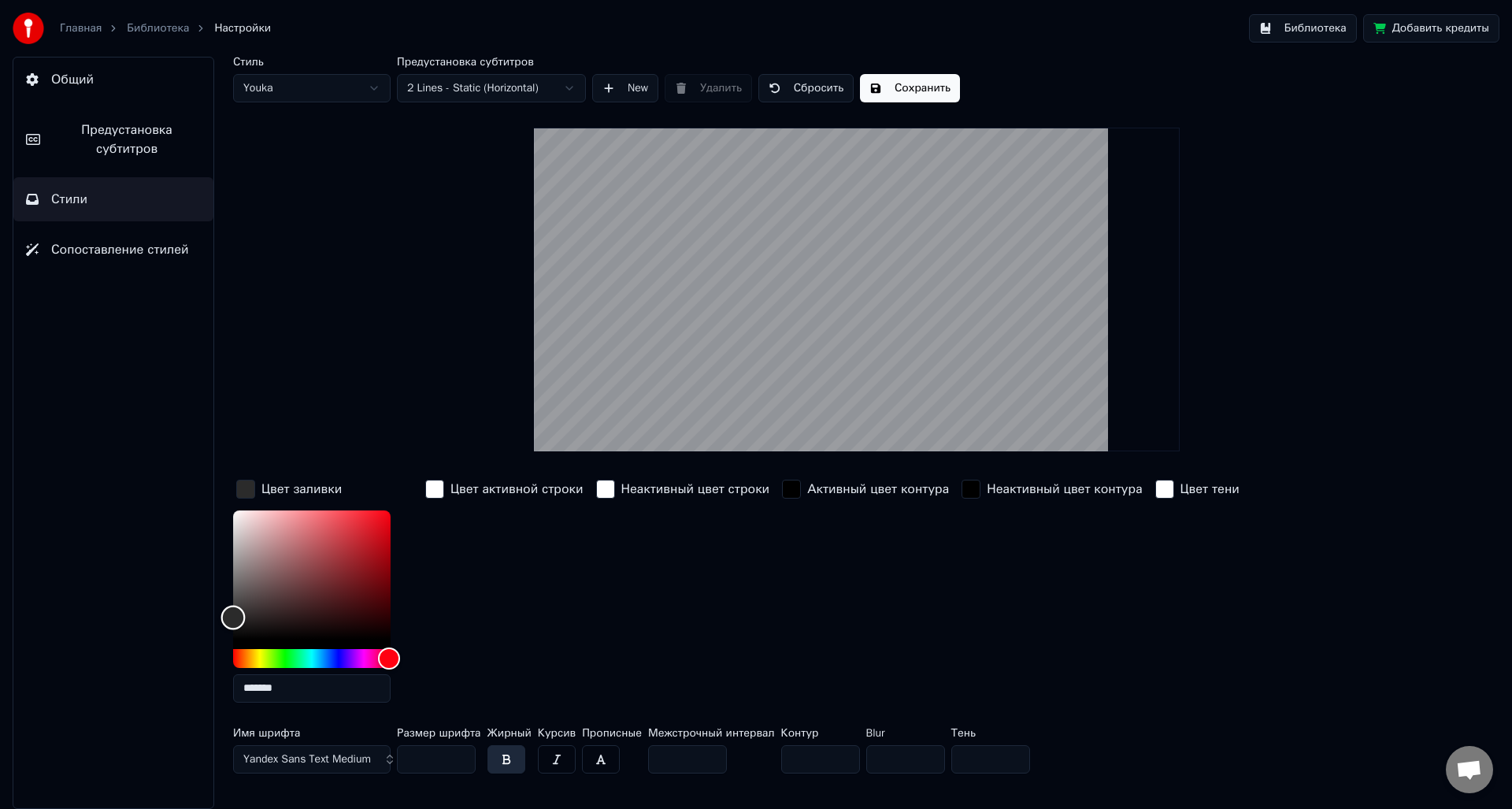 click at bounding box center (233, 618) 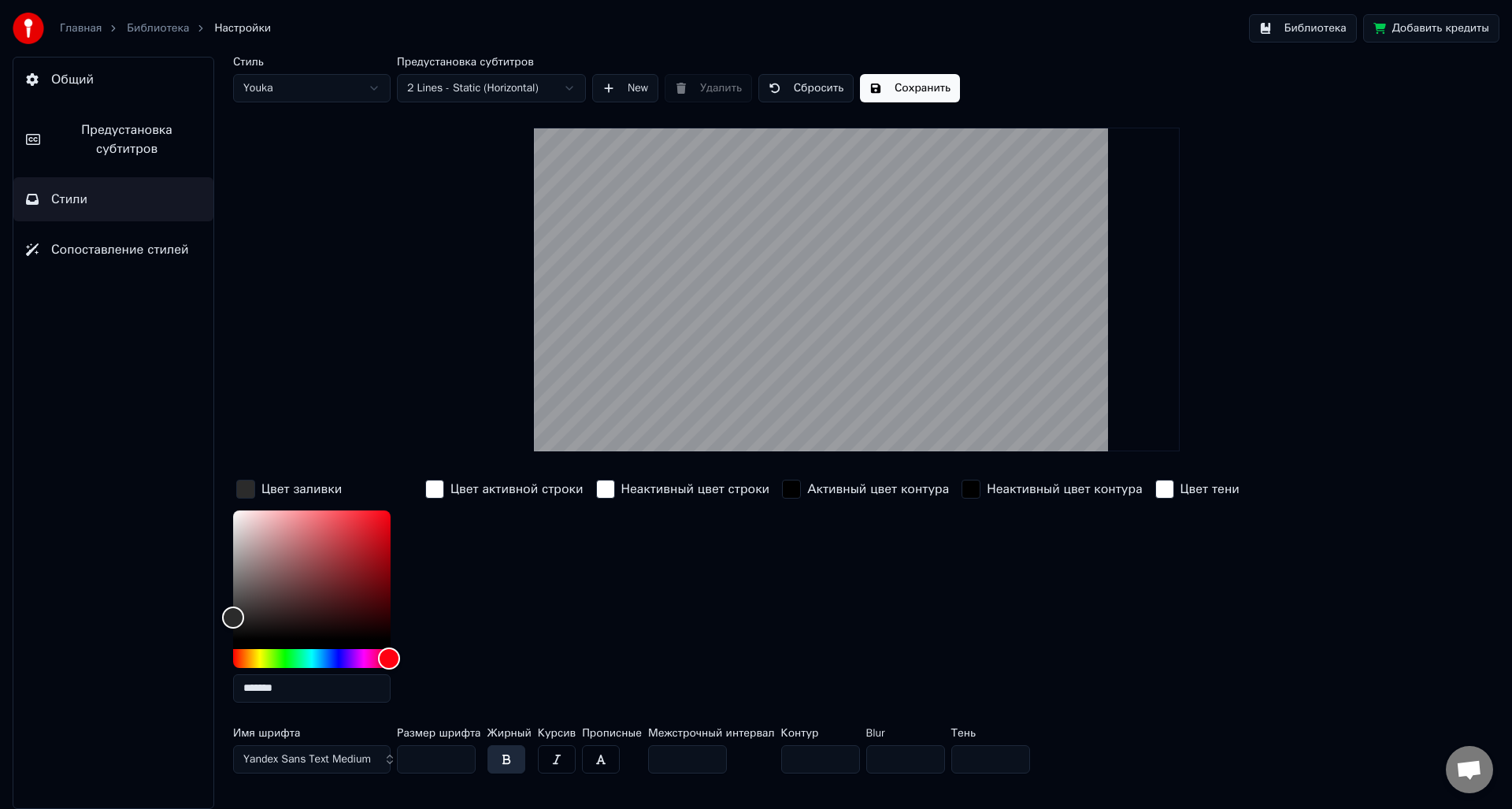 click on "Сохранить" at bounding box center [910, 88] 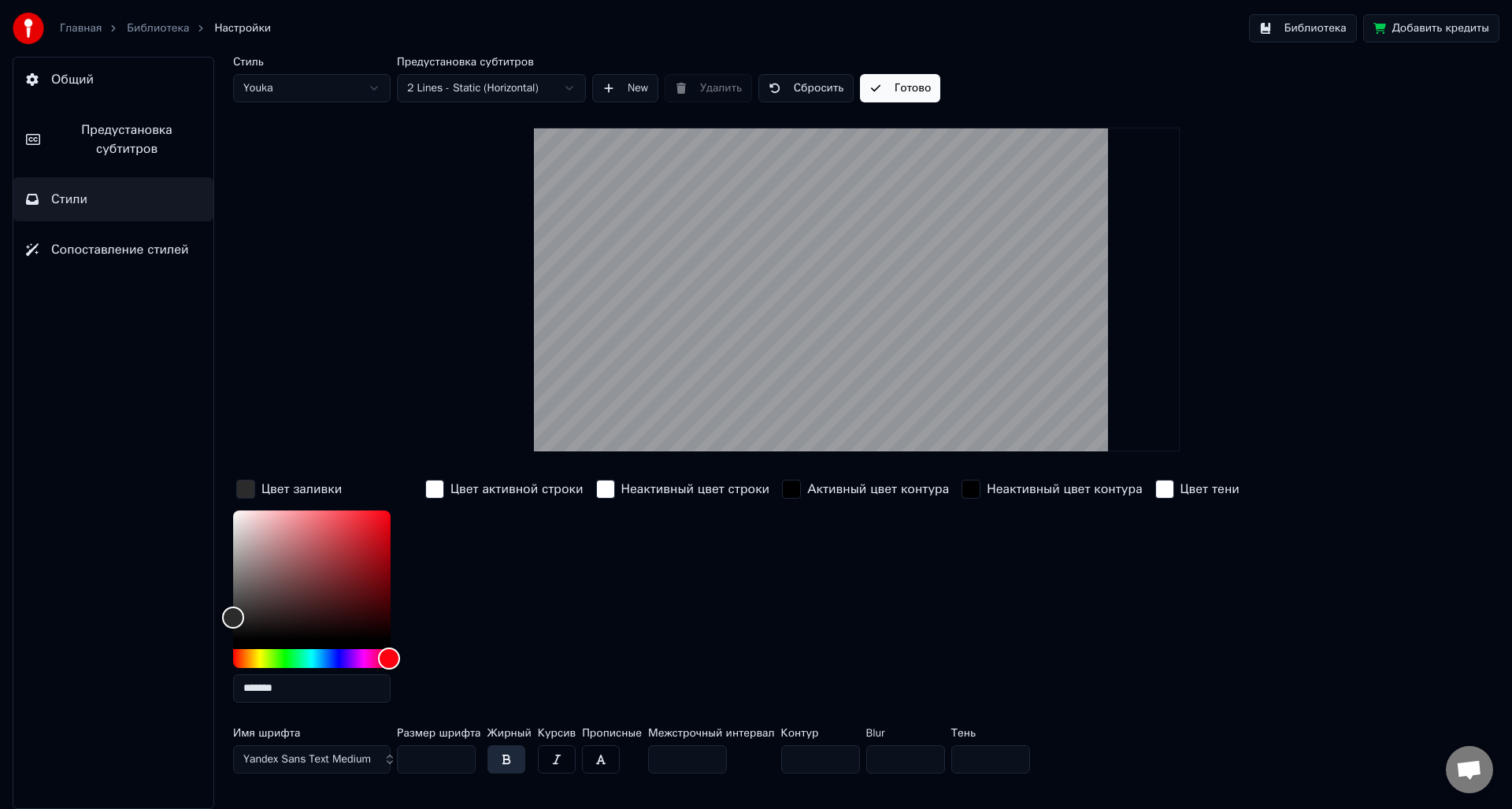 click on "Библиотека" at bounding box center [158, 28] 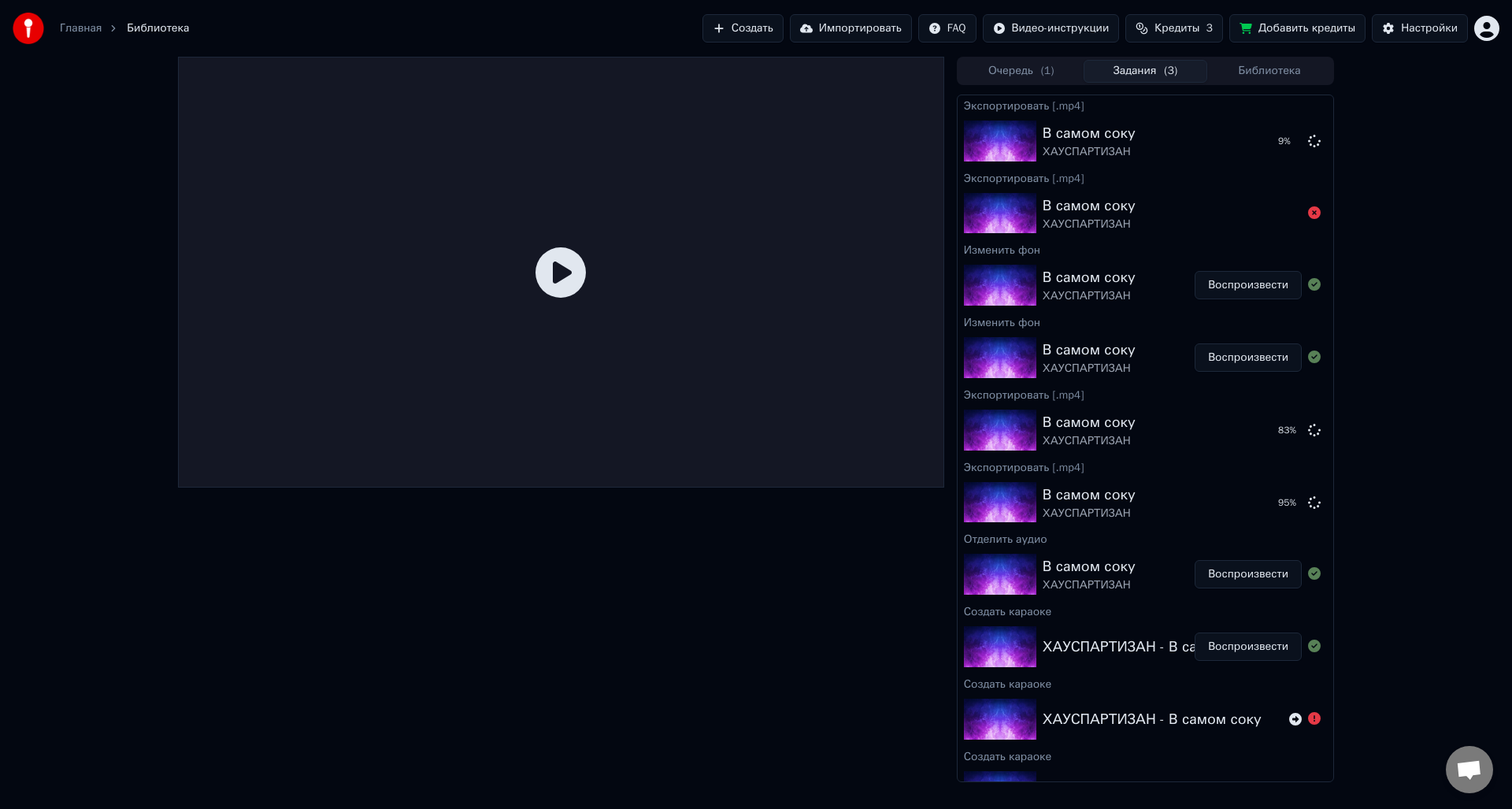 click on "Очередь ( 1 )" at bounding box center [1021, 71] 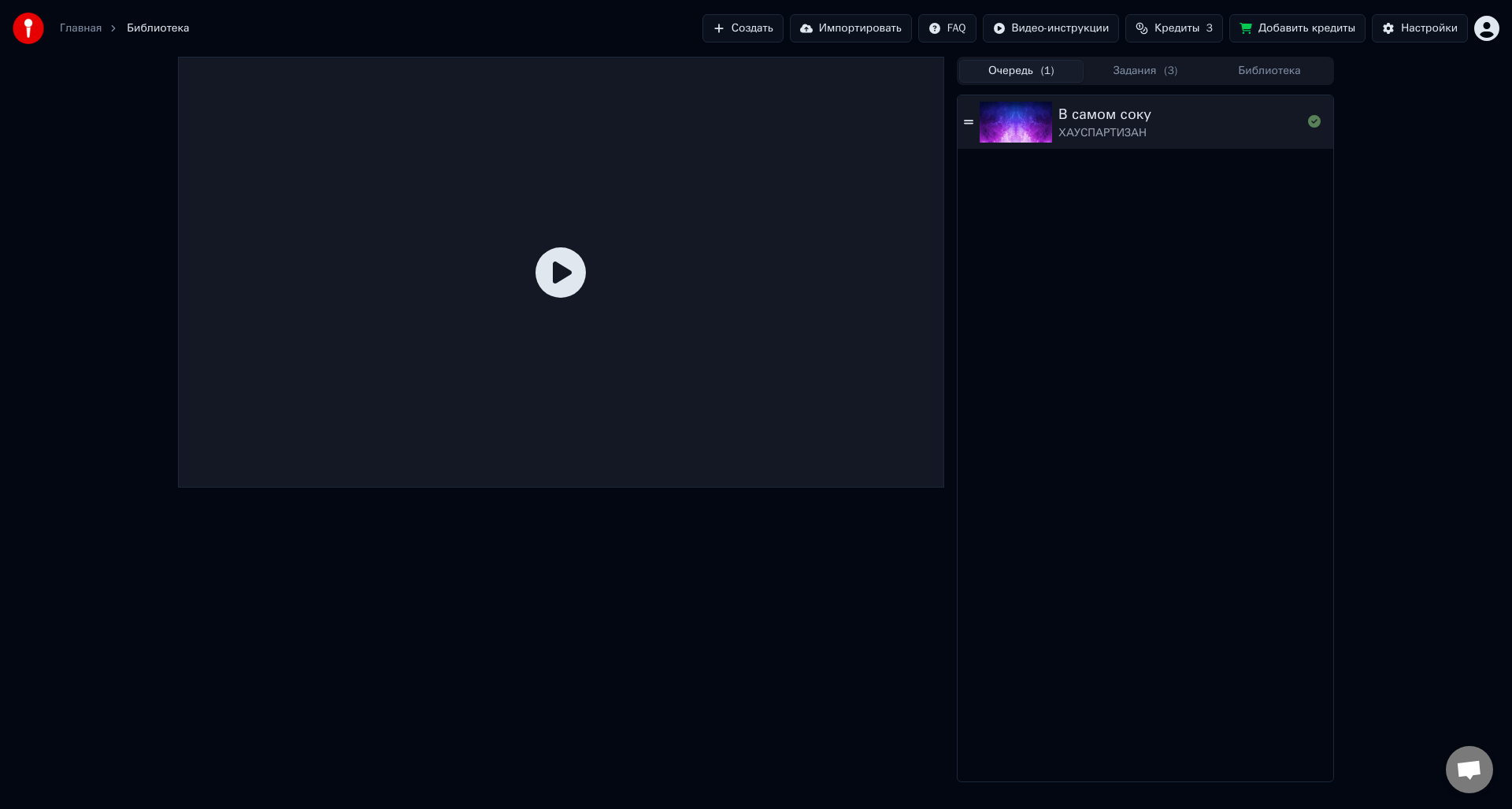 click at bounding box center [1016, 122] 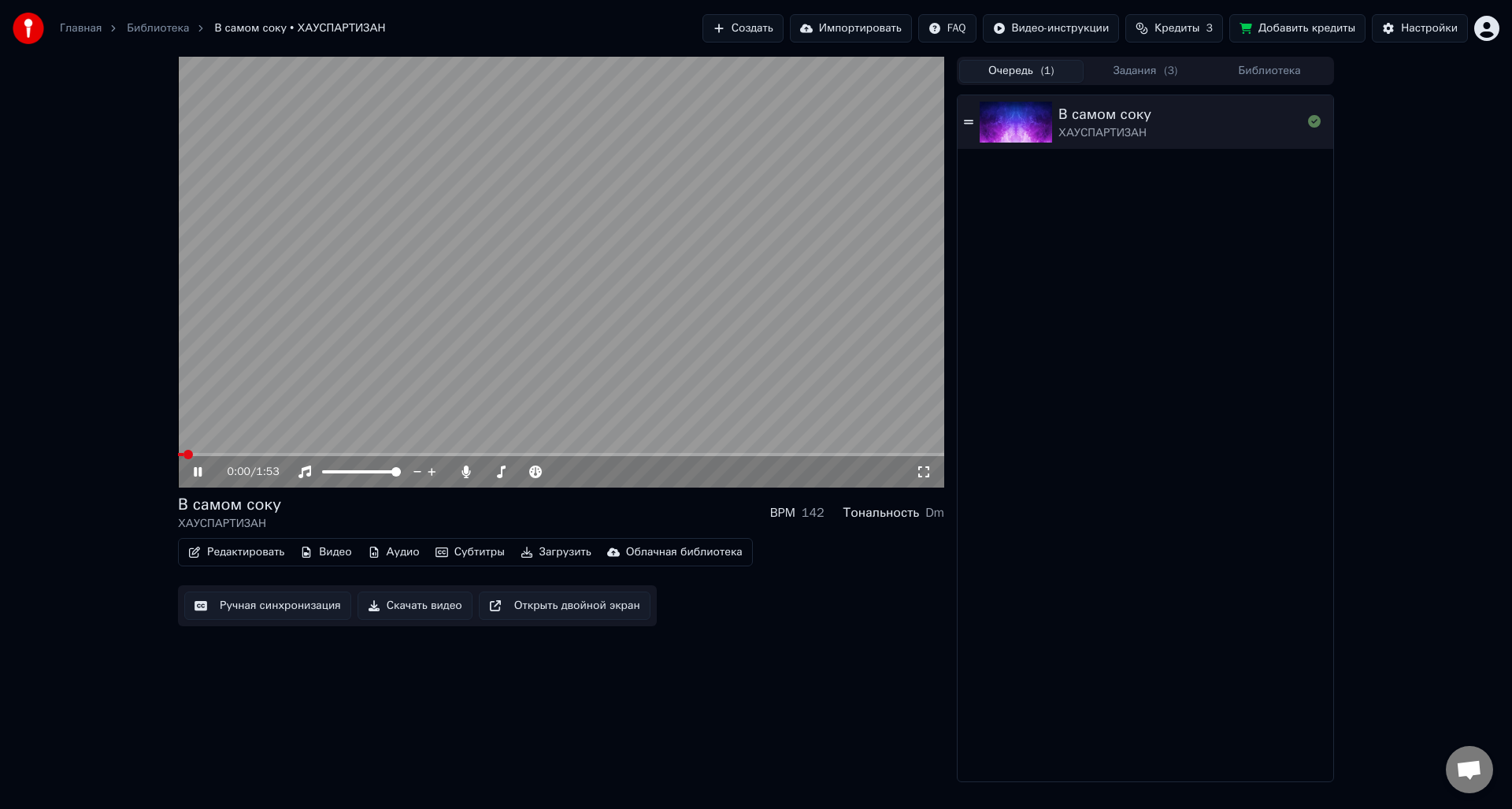 click 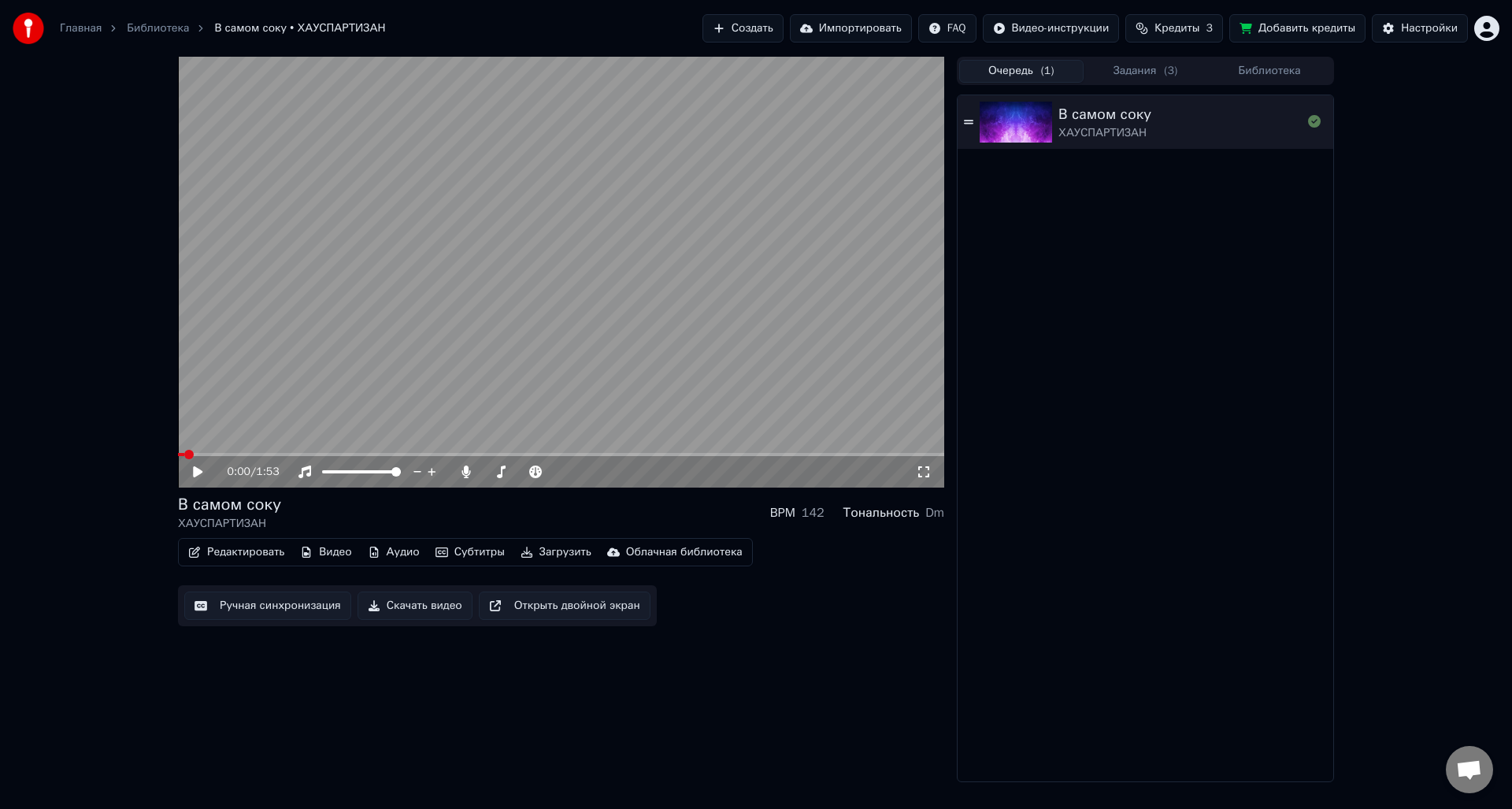 click on "Видео" at bounding box center (325, 552) 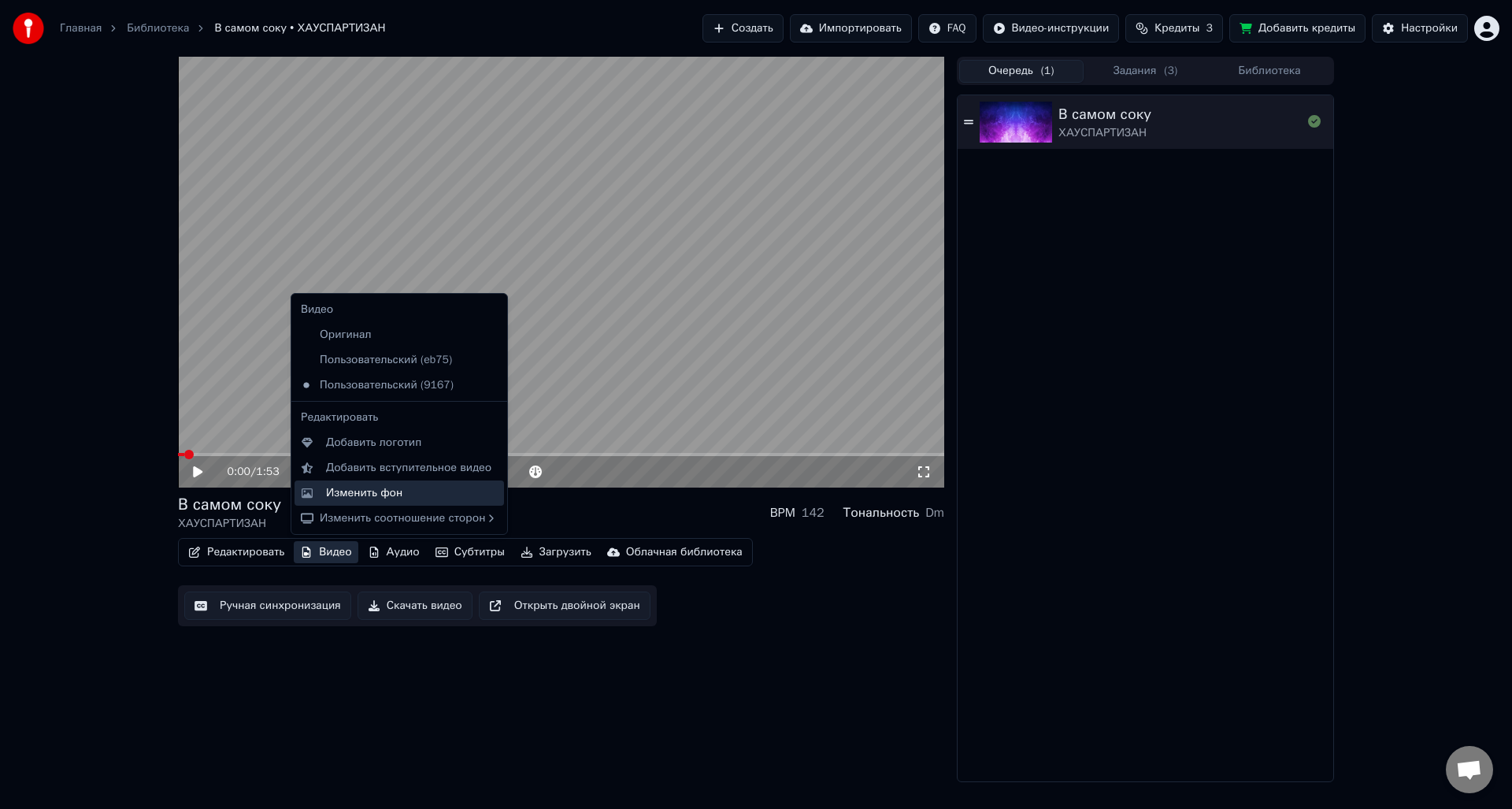 click on "Изменить фон" at bounding box center (364, 493) 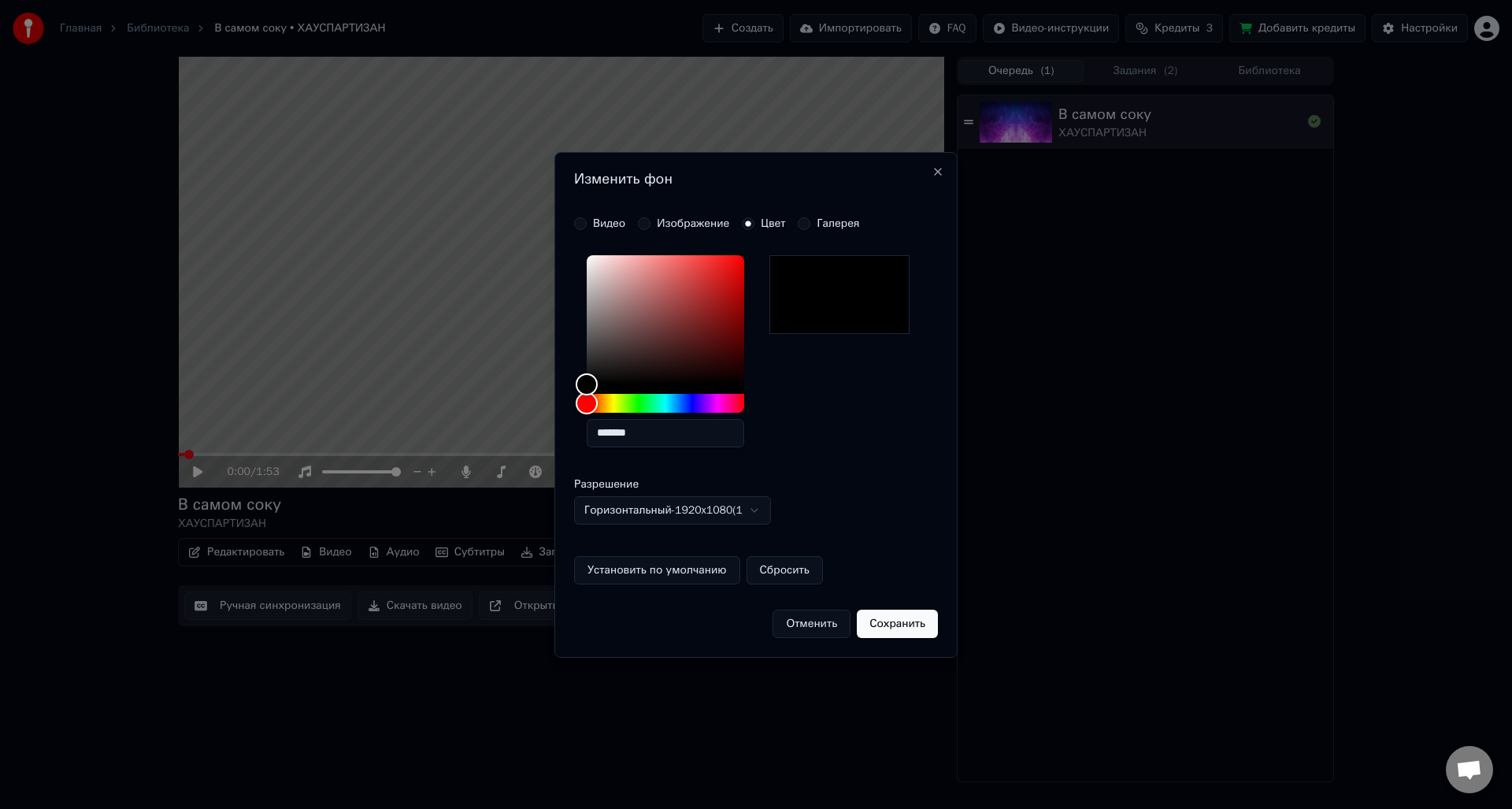 click on "*******" at bounding box center [665, 433] 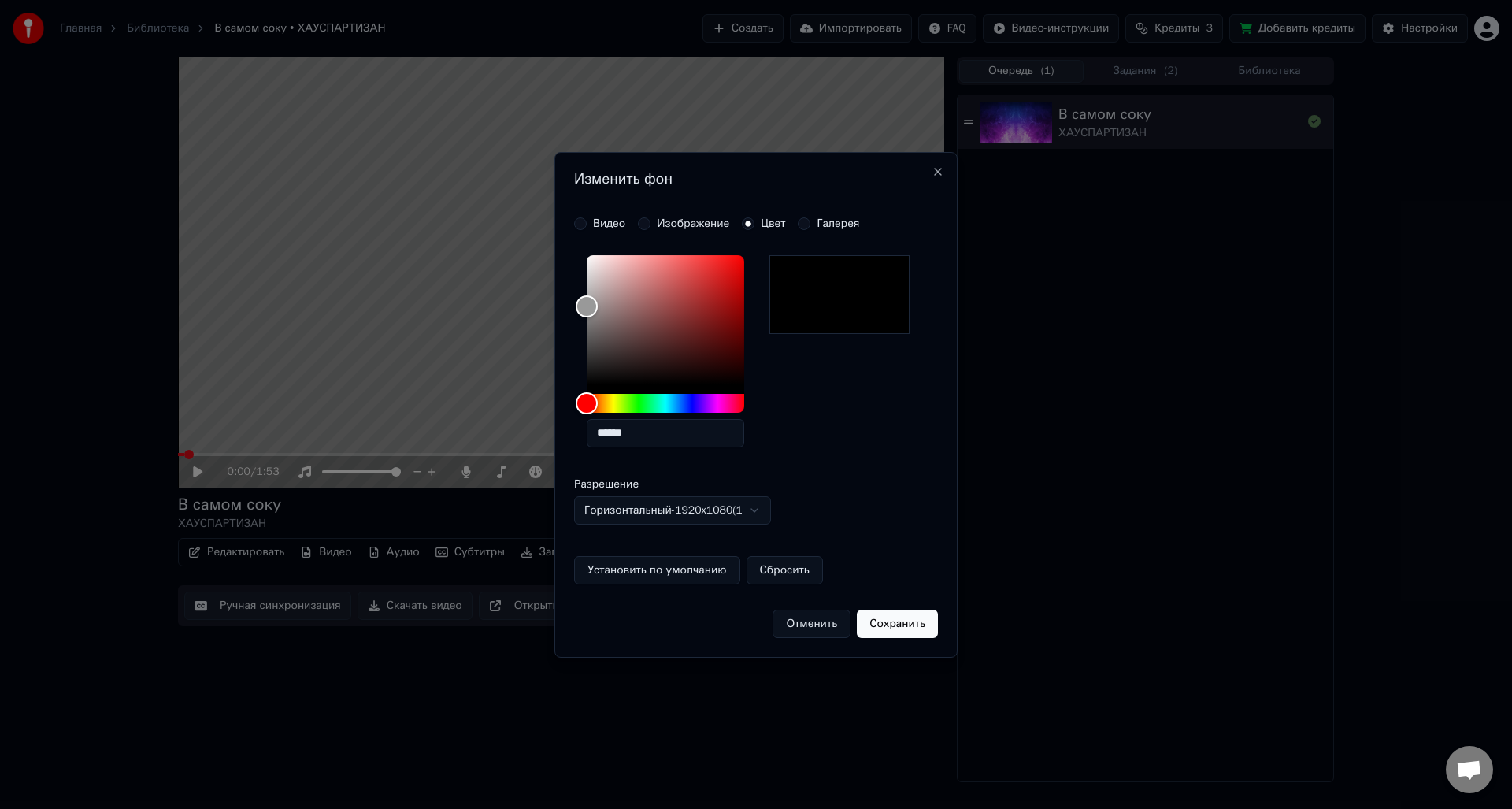 click on "******" at bounding box center [665, 433] 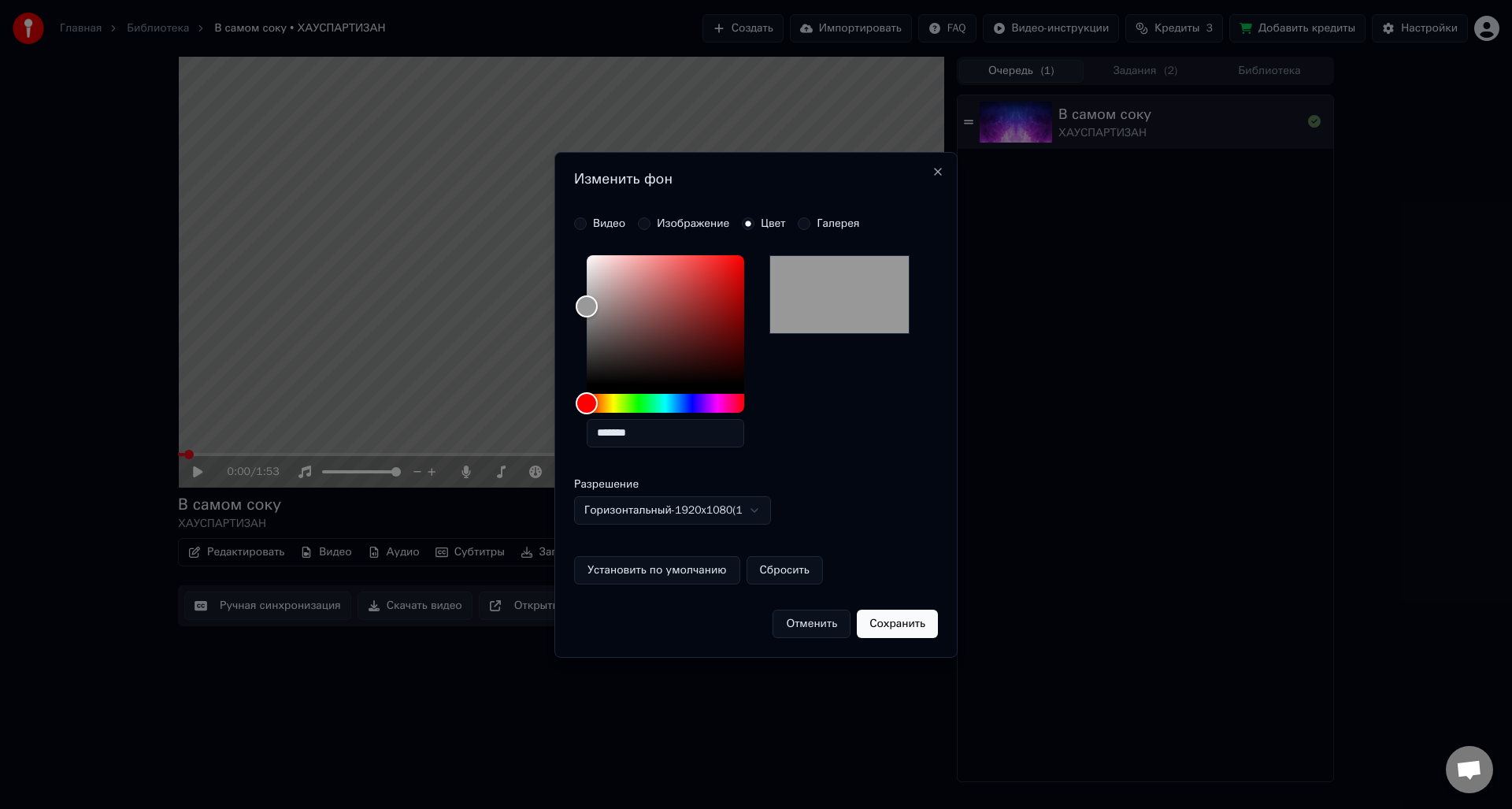type on "*******" 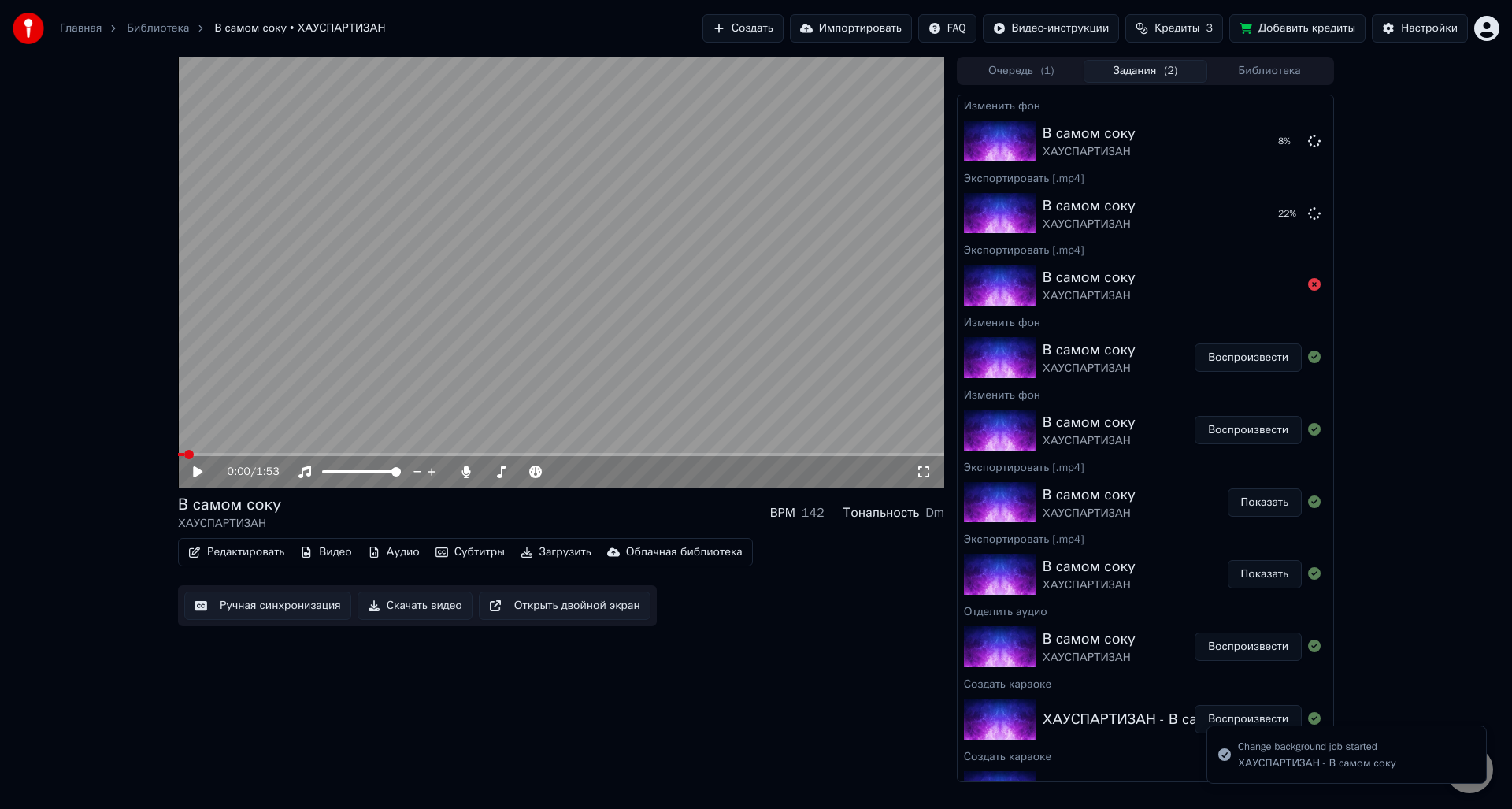 click on "Очередь ( 1 )" at bounding box center (1021, 71) 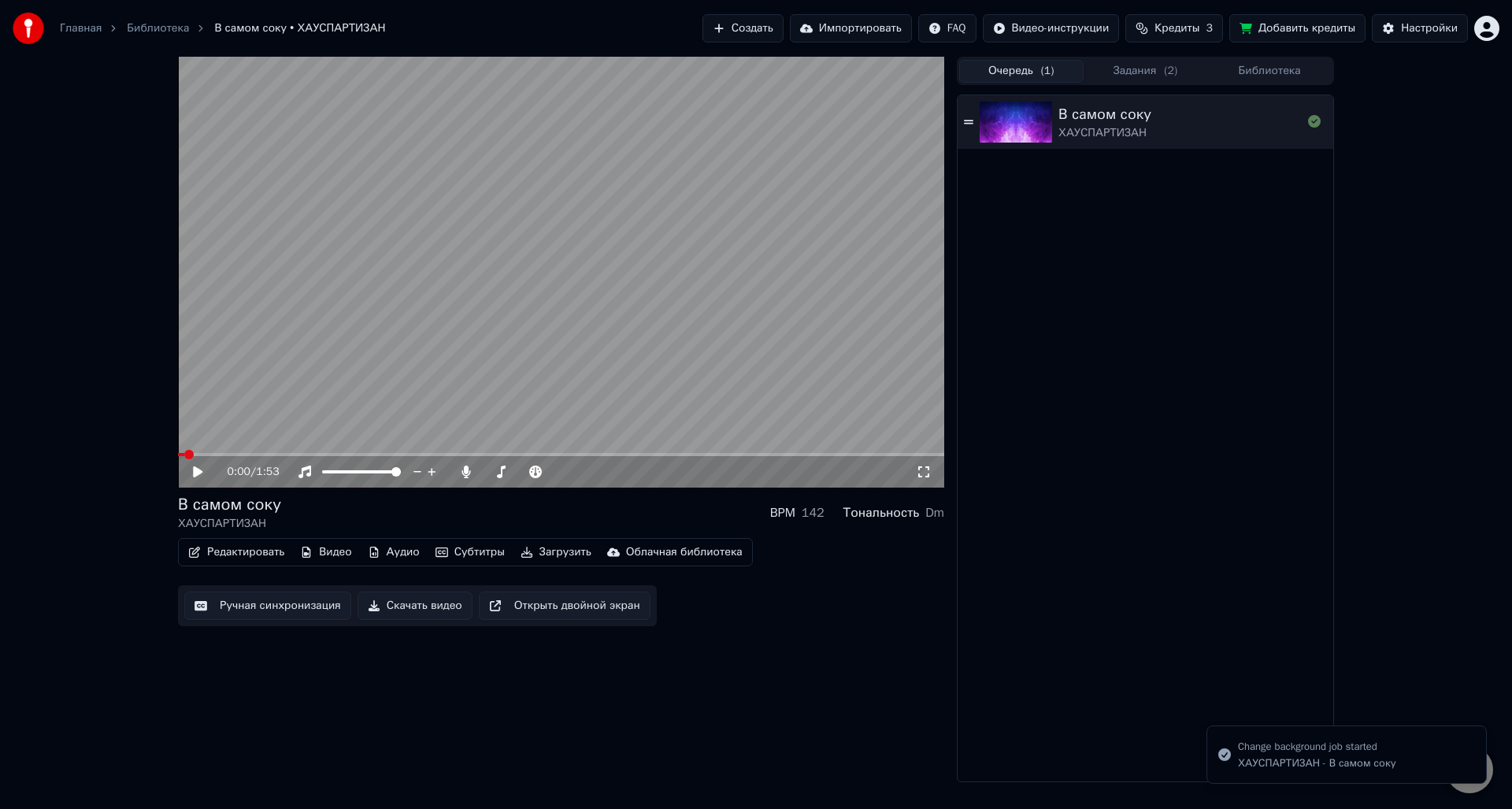 click at bounding box center (1016, 122) 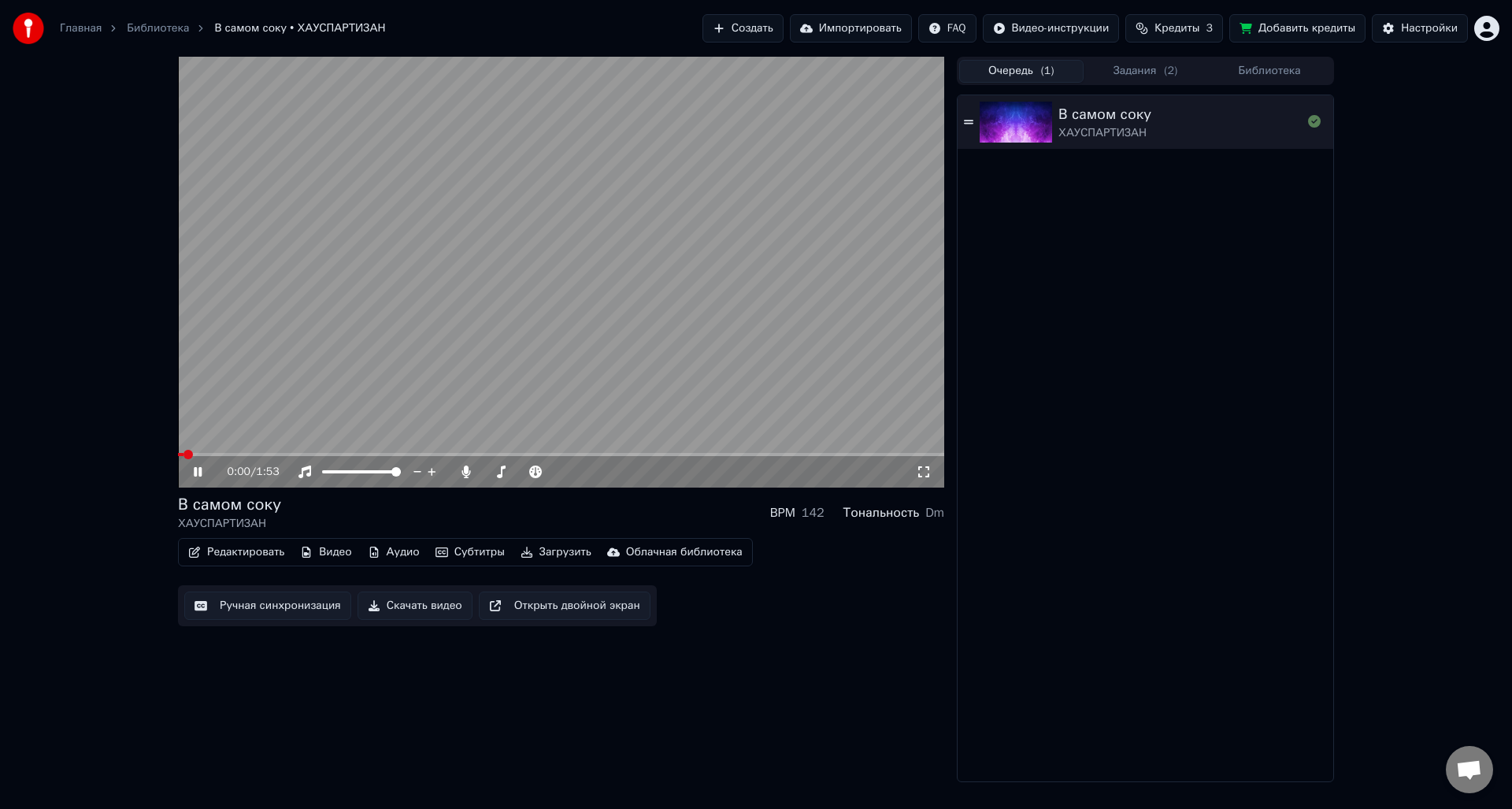 click on "Редактировать" at bounding box center [236, 552] 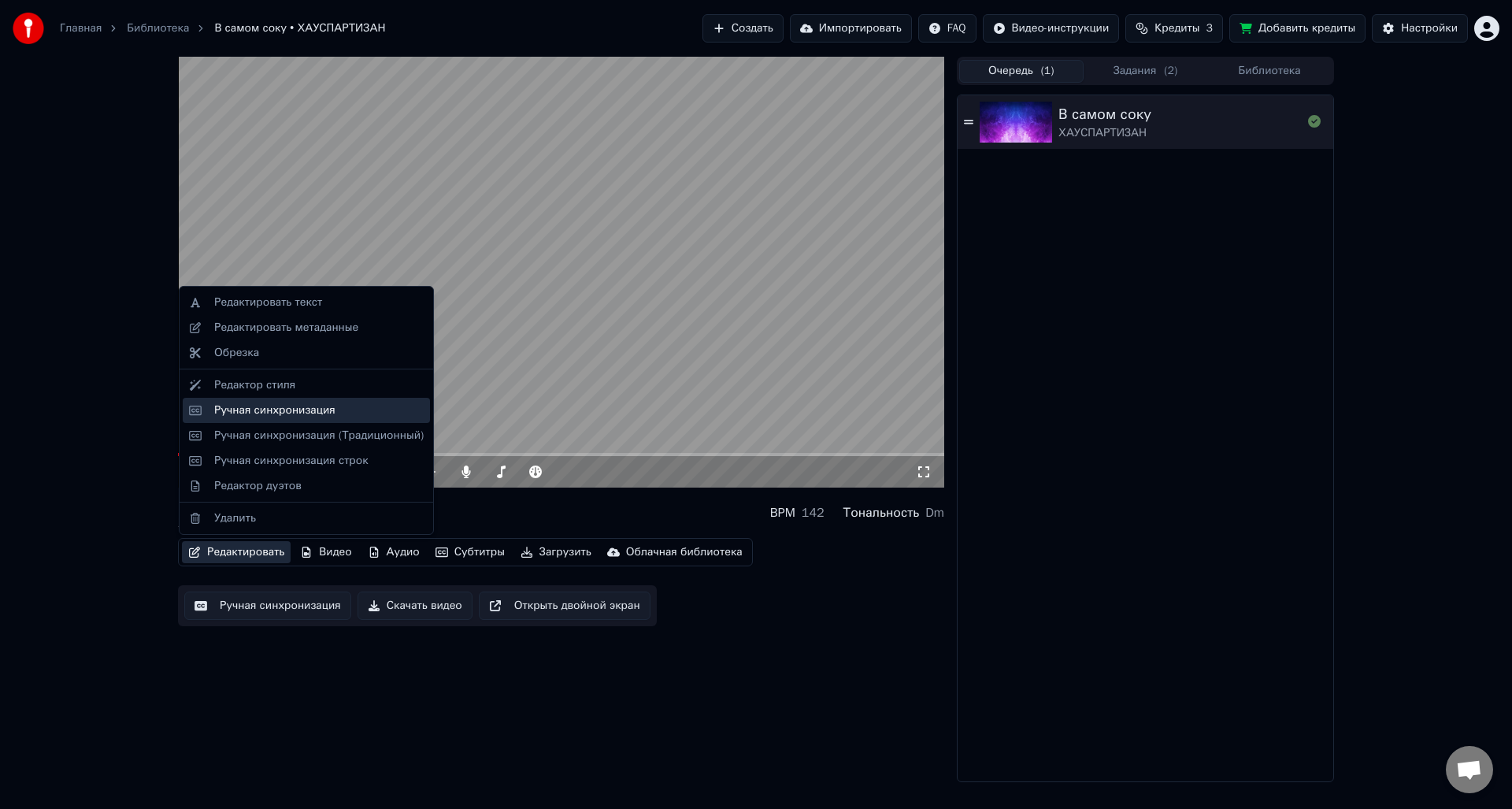 click on "Ручная синхронизация" at bounding box center (275, 410) 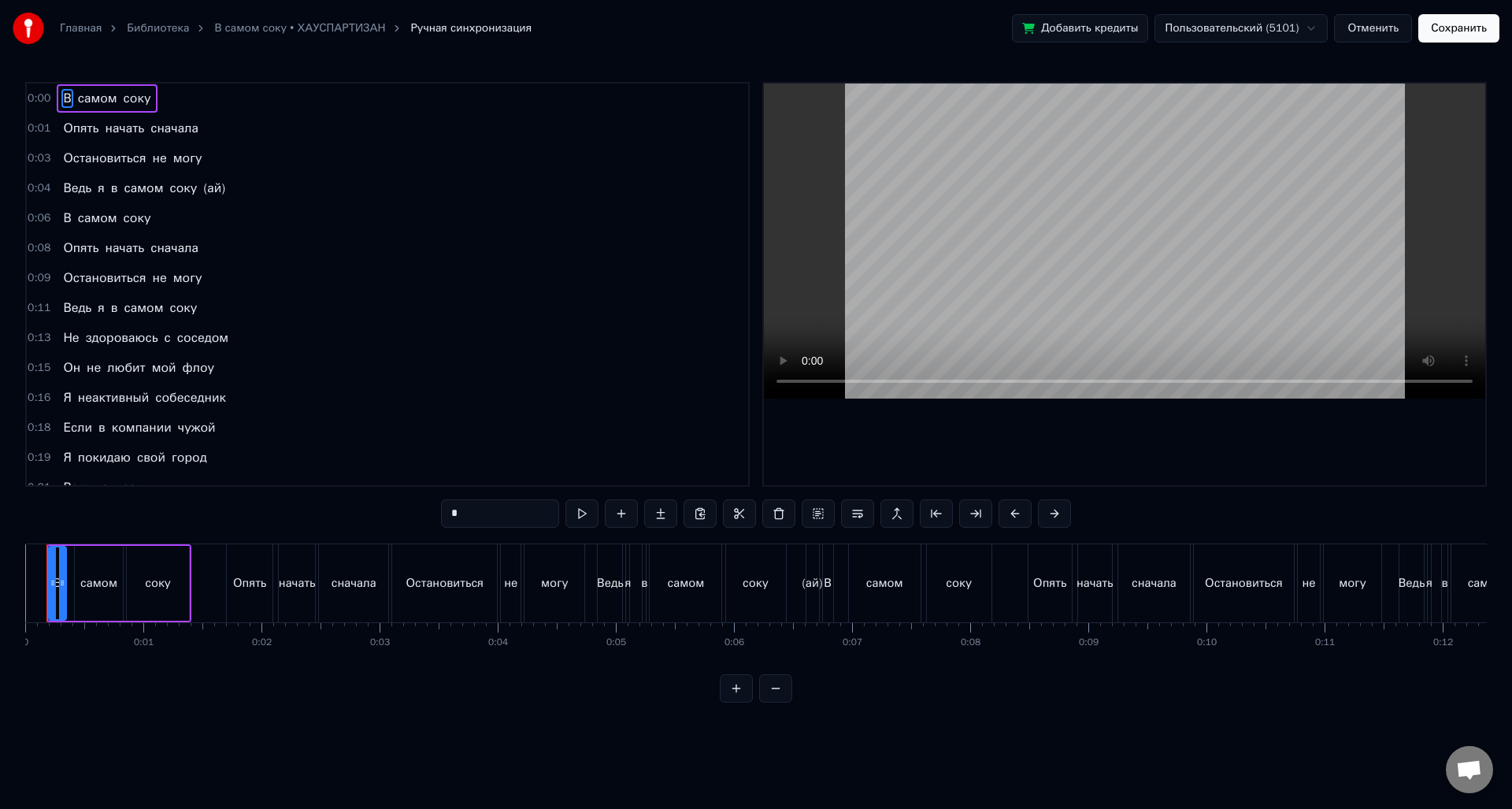 click on "Отменить" at bounding box center (1373, 28) 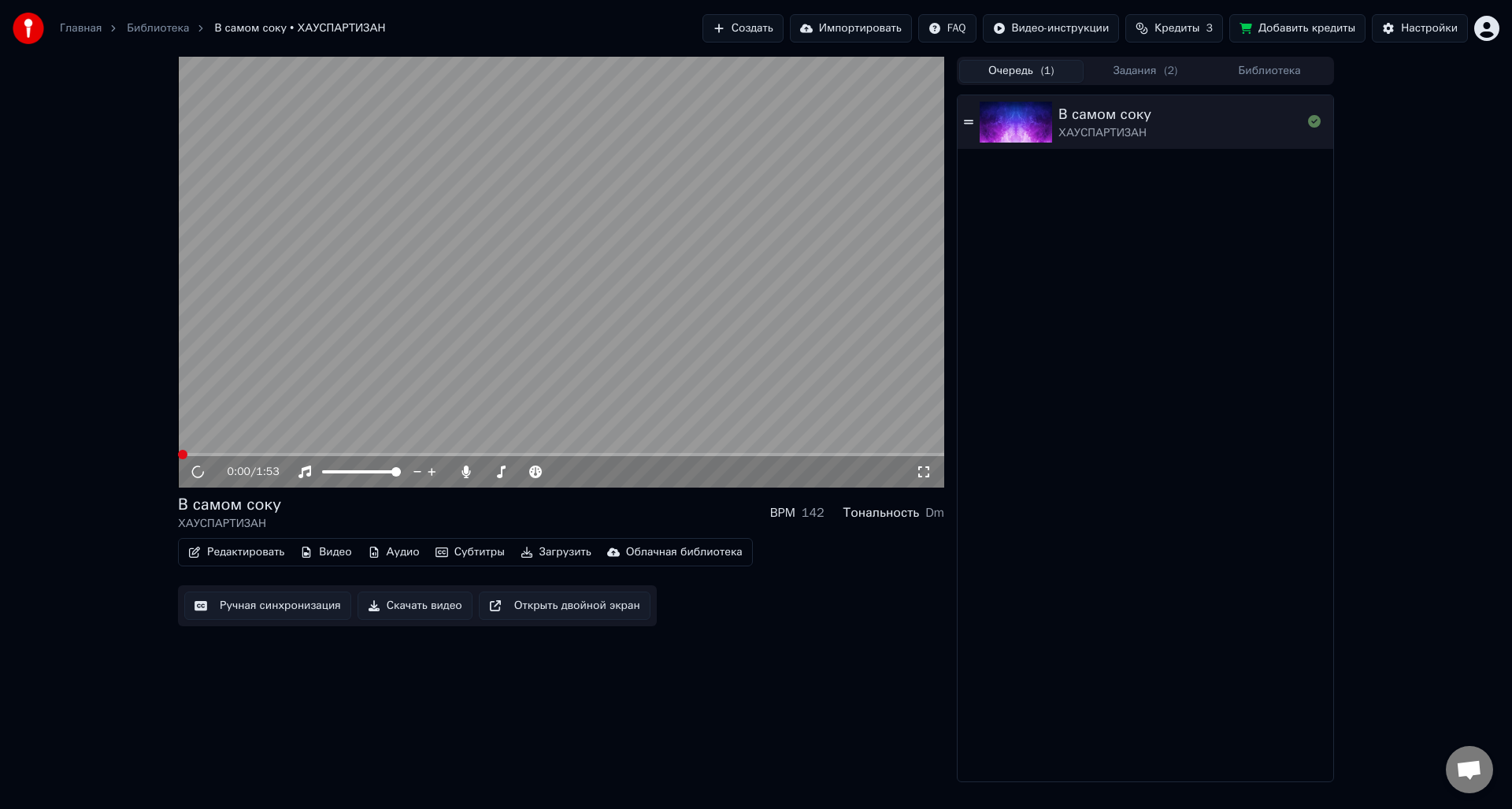click on "Видео" at bounding box center (325, 552) 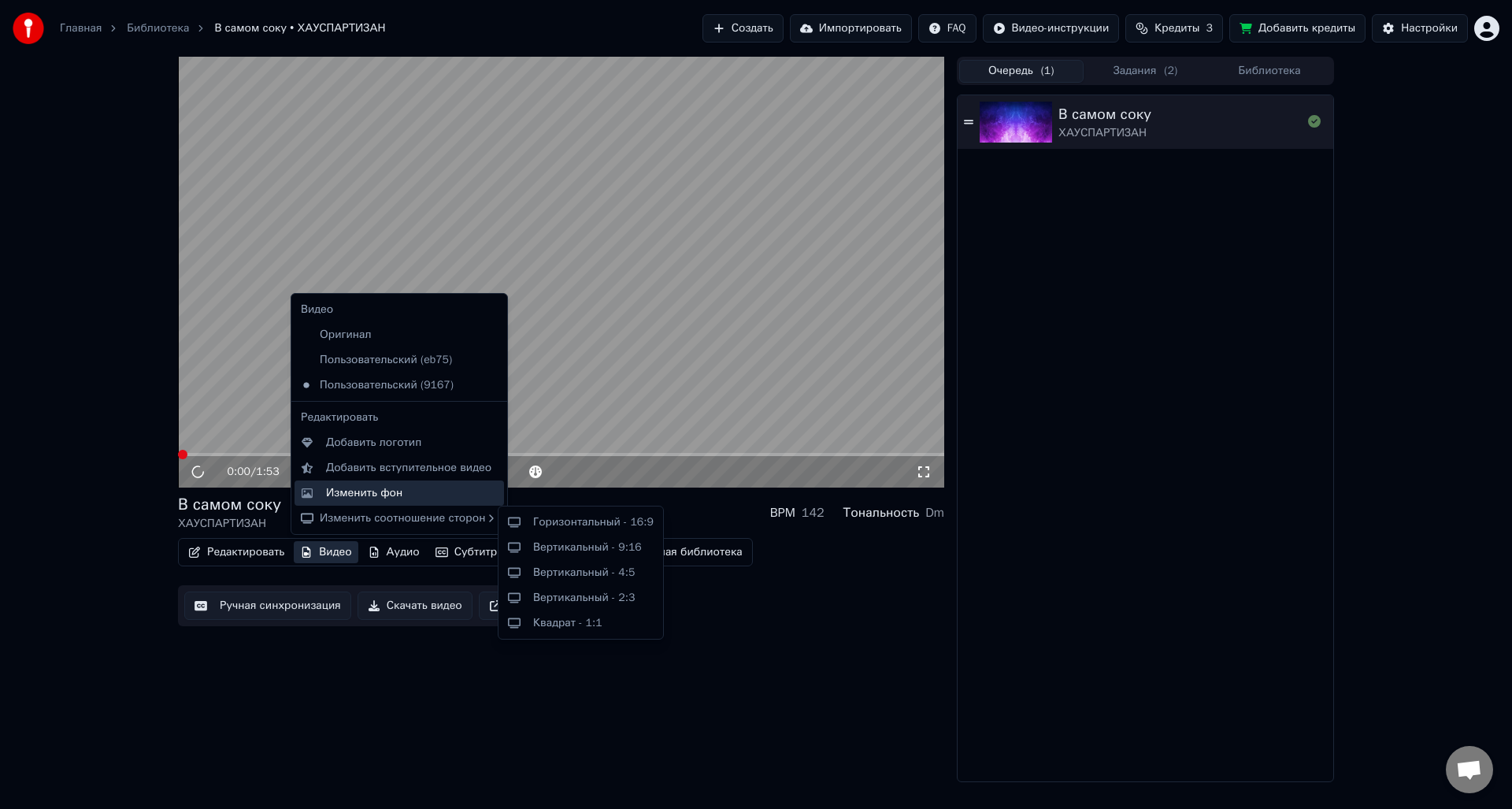 click on "Изменить фон" at bounding box center (364, 493) 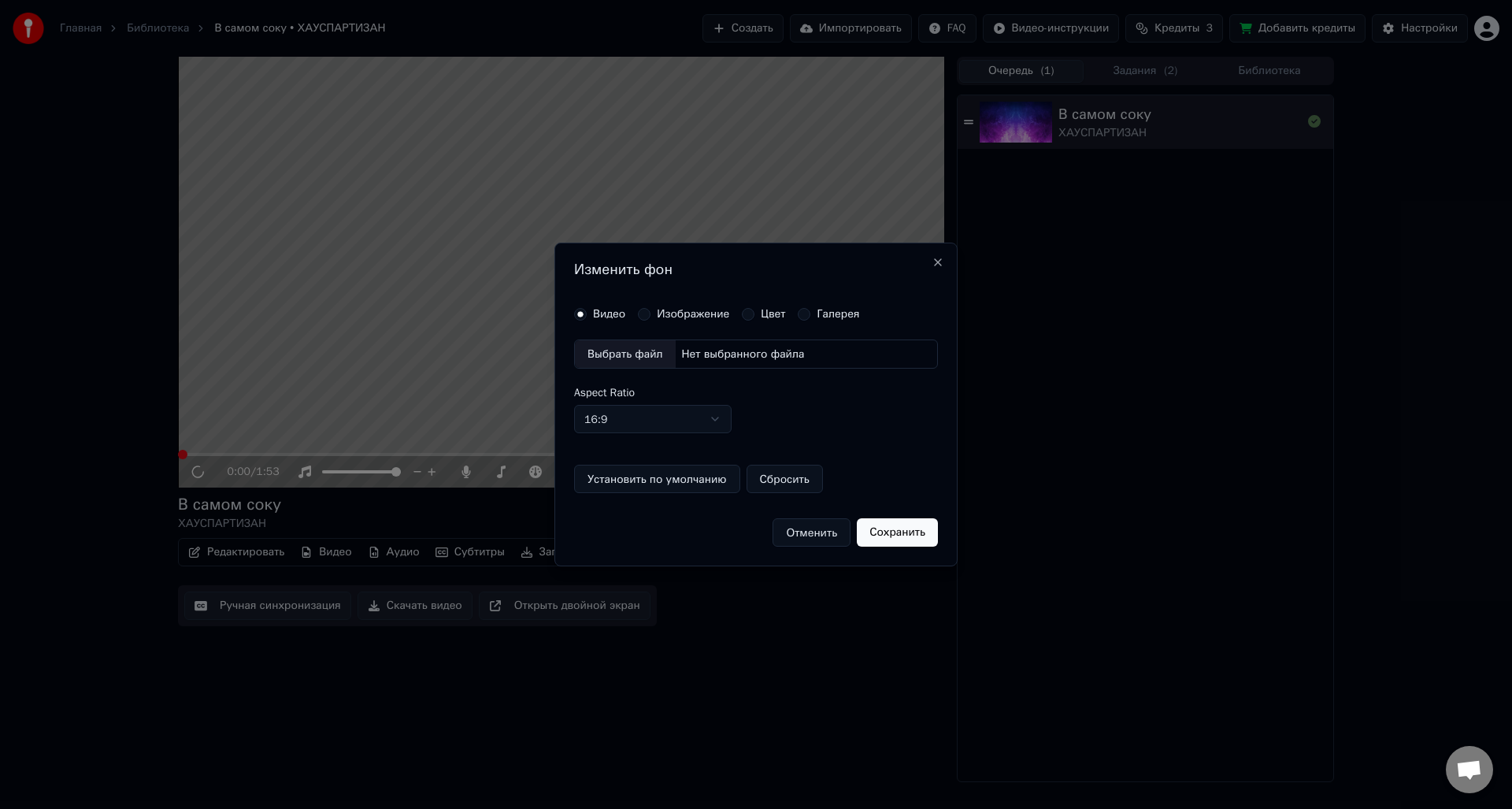 click on "Изменить фон Видео Изображение Цвет Галерея Выбрать файл Нет выбранного файла Aspect Ratio 16:9 **** **** *** *** *** Установить по умолчанию Сбросить Отменить Сохранить Close" at bounding box center [756, 405] 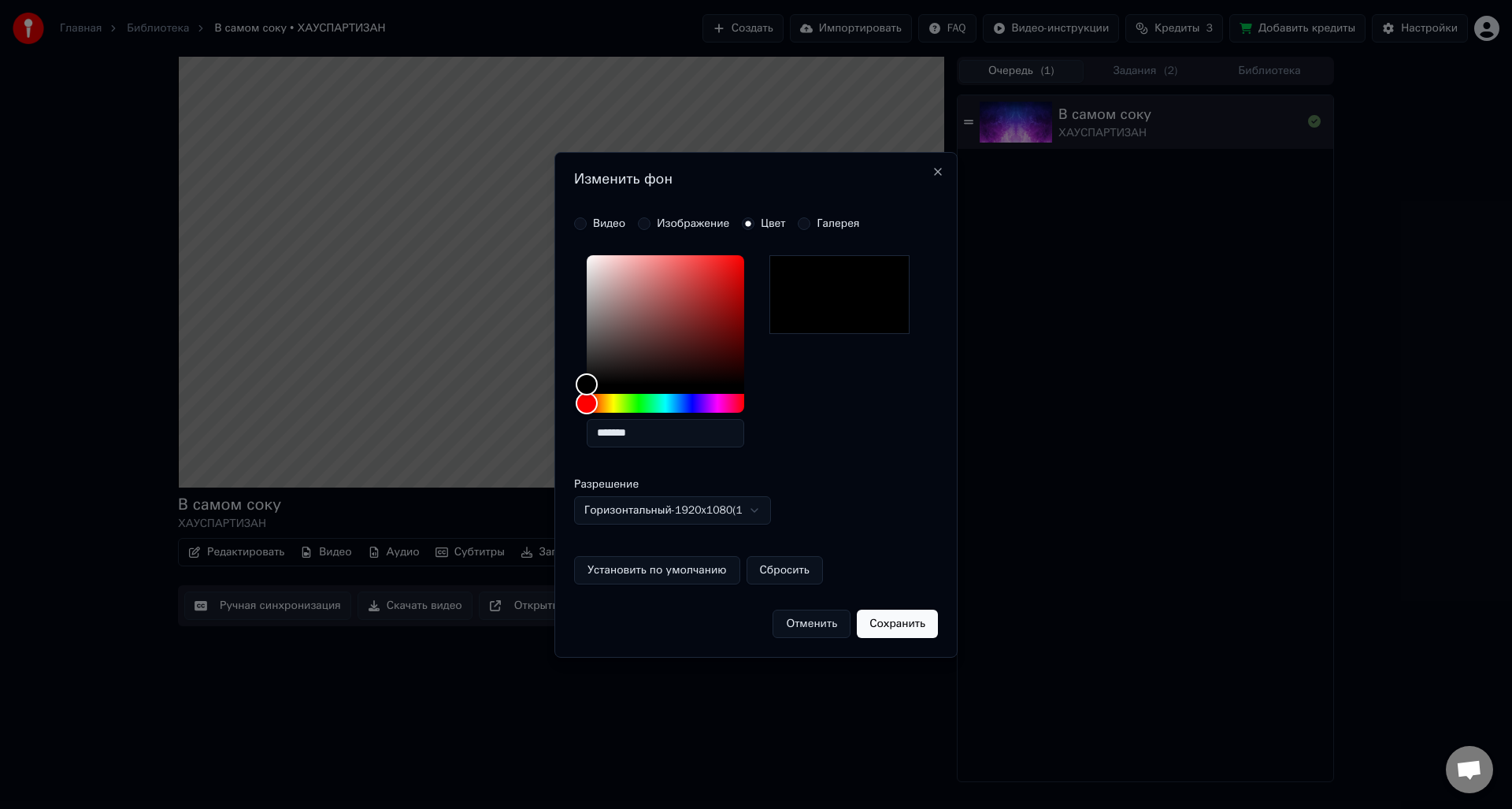 click on "*******" at bounding box center (665, 433) 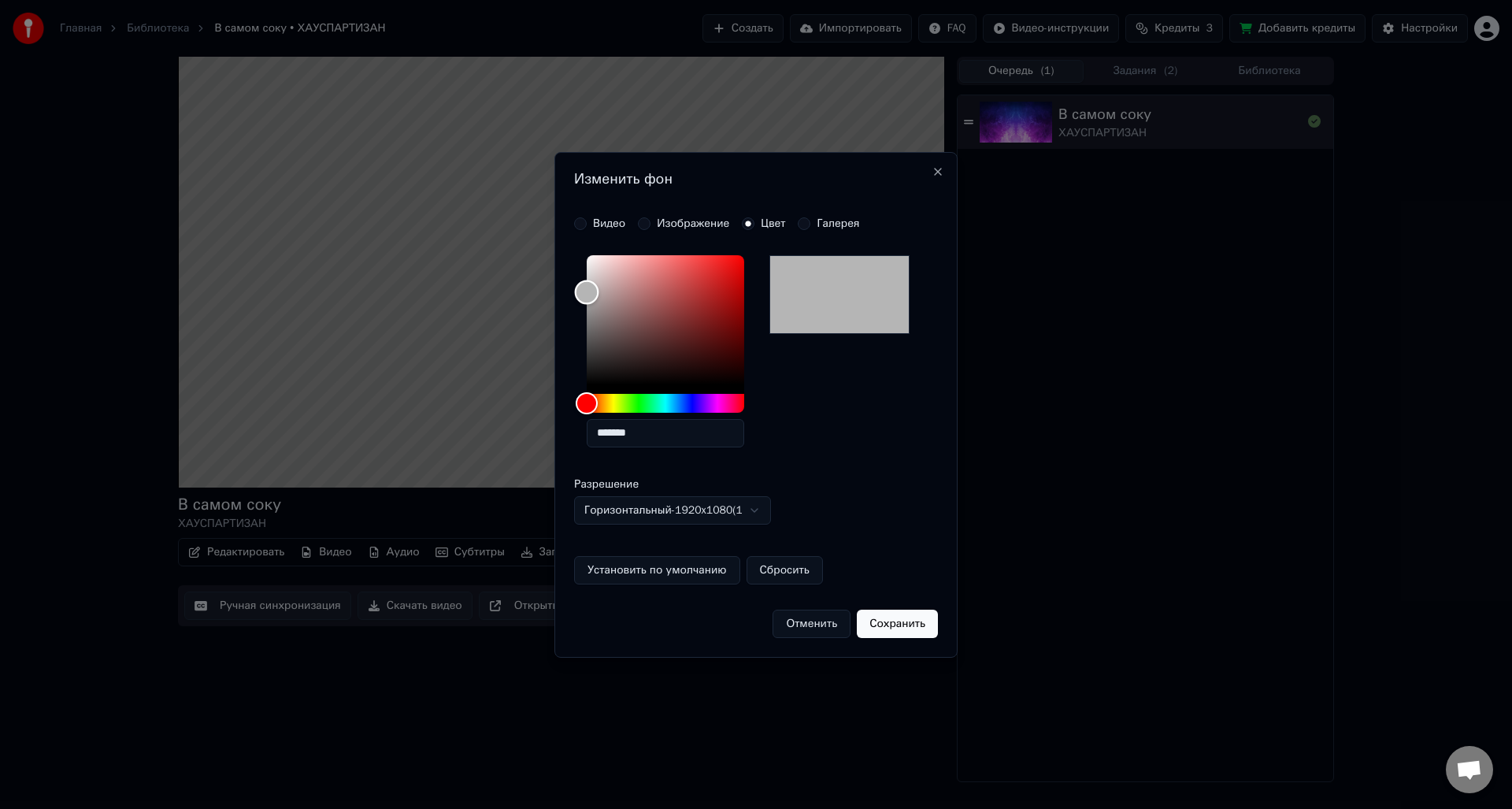 type on "*******" 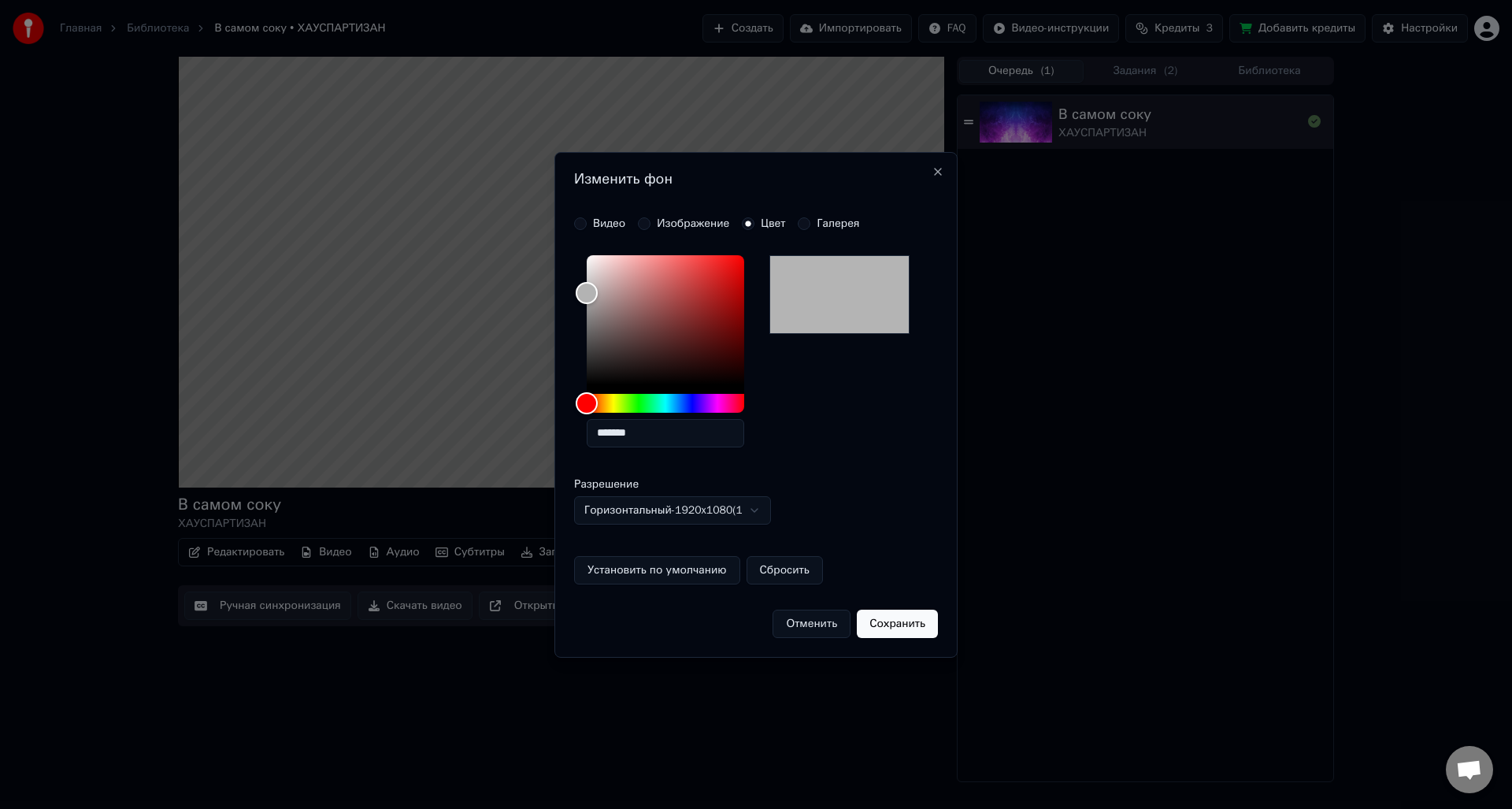 click on "Сохранить" at bounding box center [897, 624] 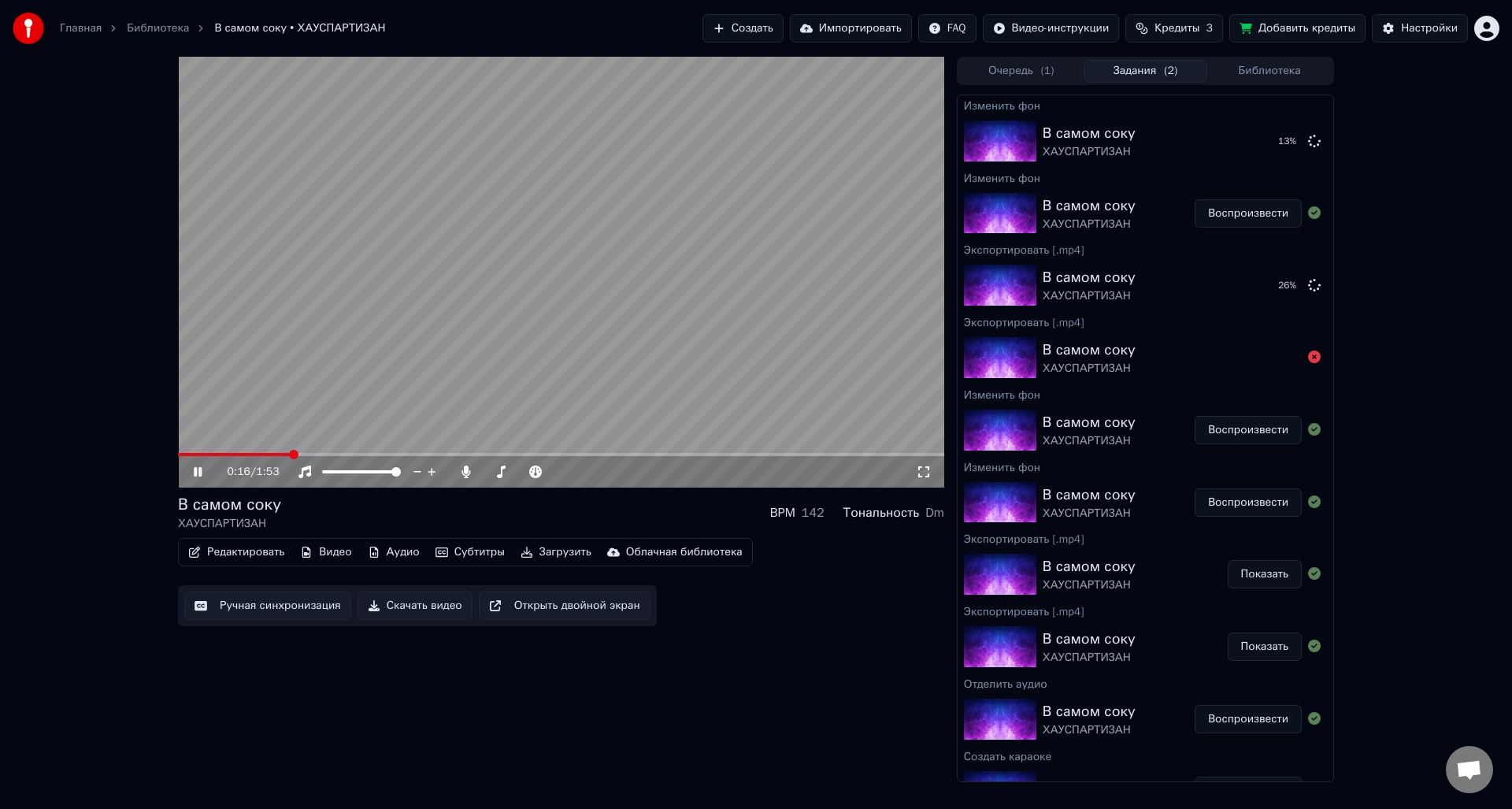 click at bounding box center (376, 472) 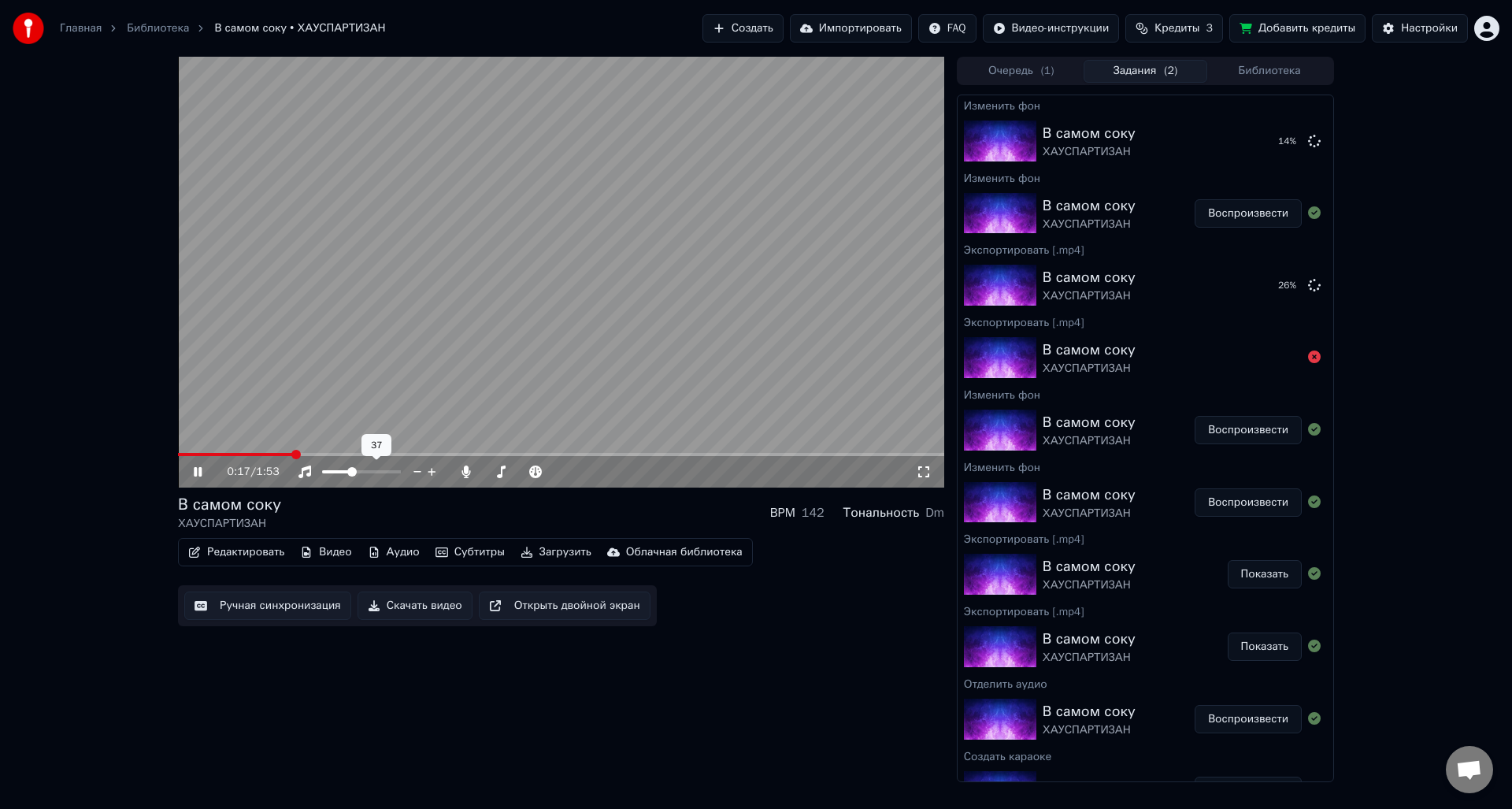 click at bounding box center (336, 472) 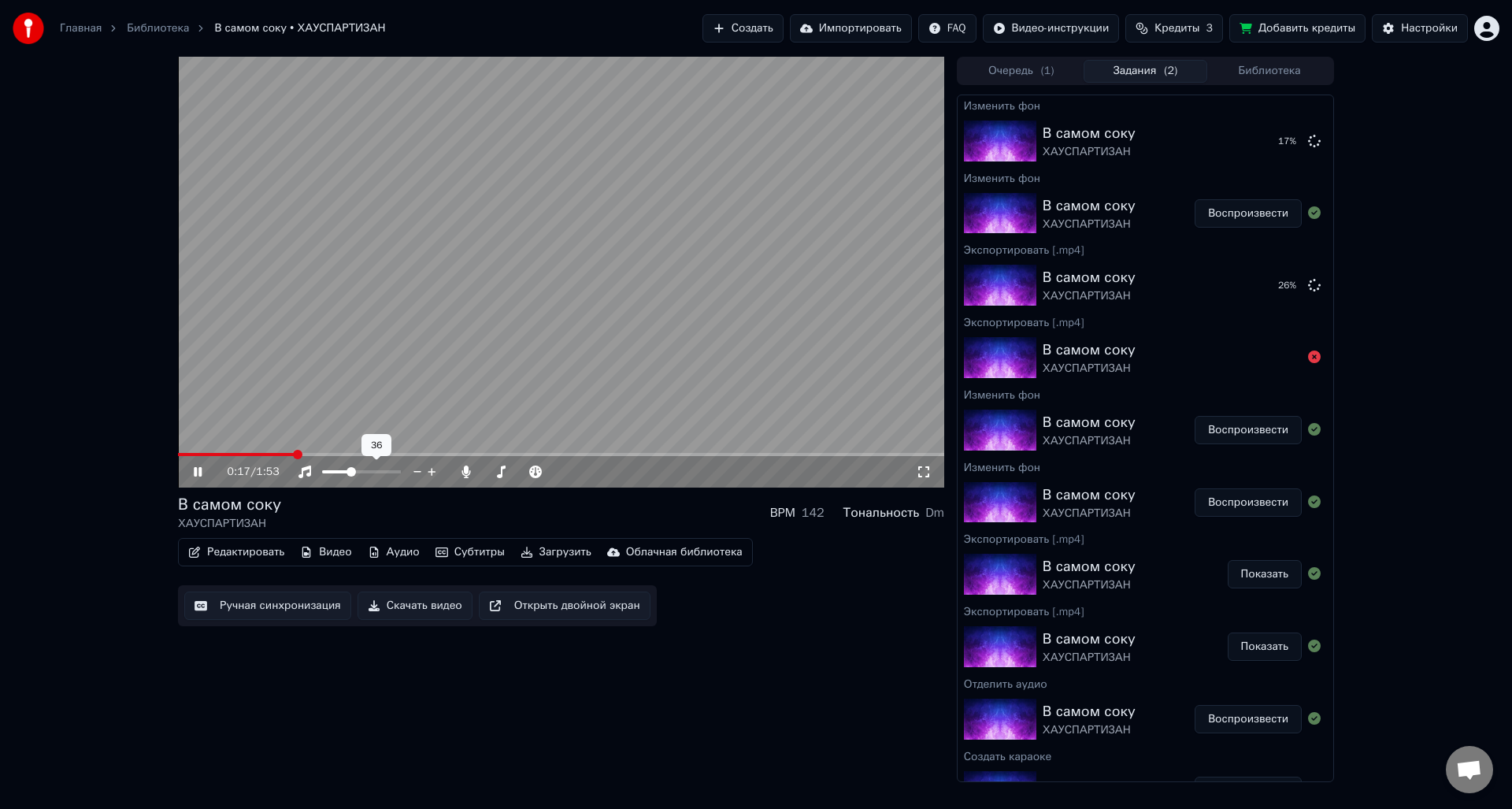 click at bounding box center [336, 472] 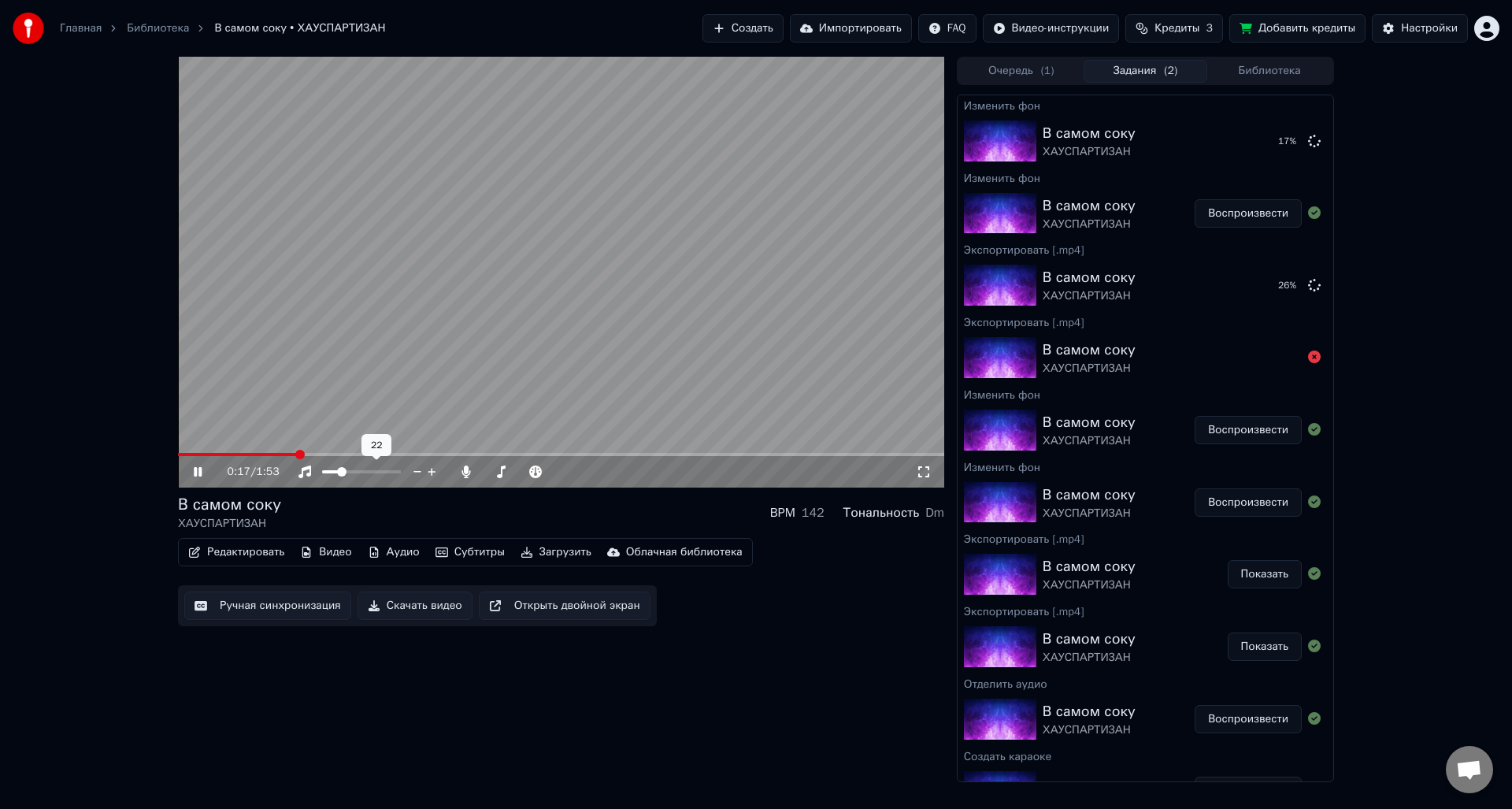 click at bounding box center (342, 472) 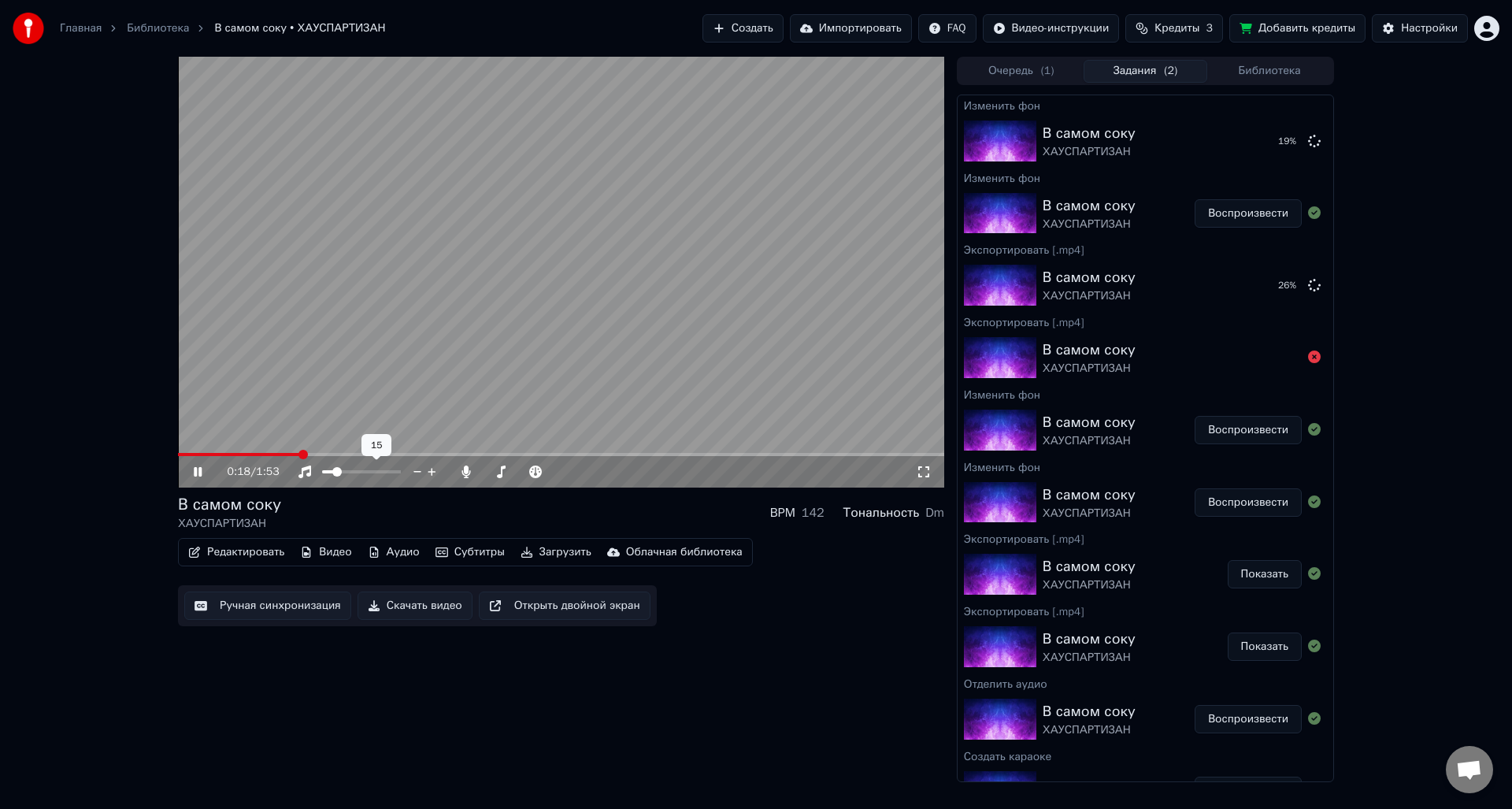 click at bounding box center [337, 472] 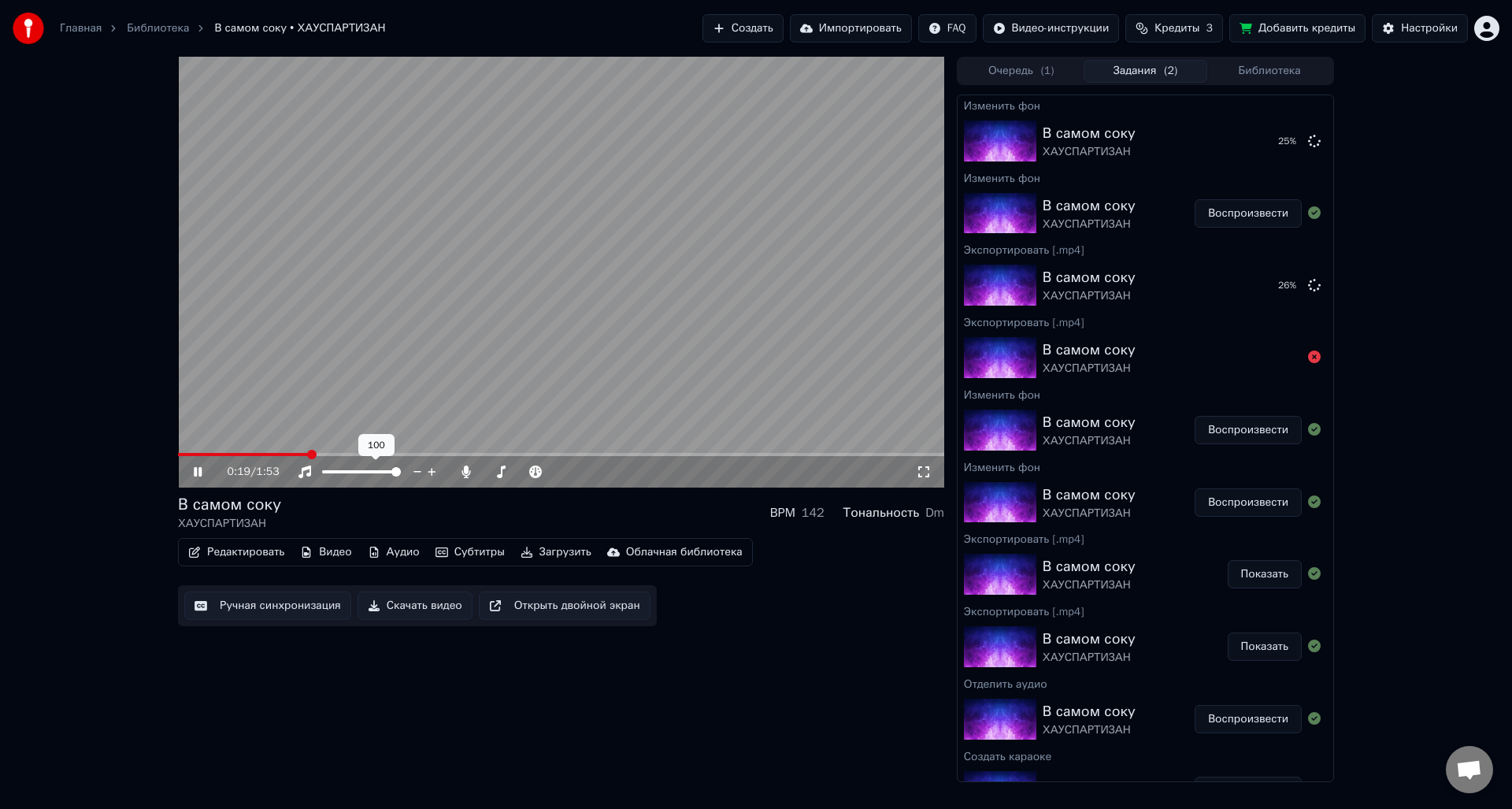 click at bounding box center [396, 472] 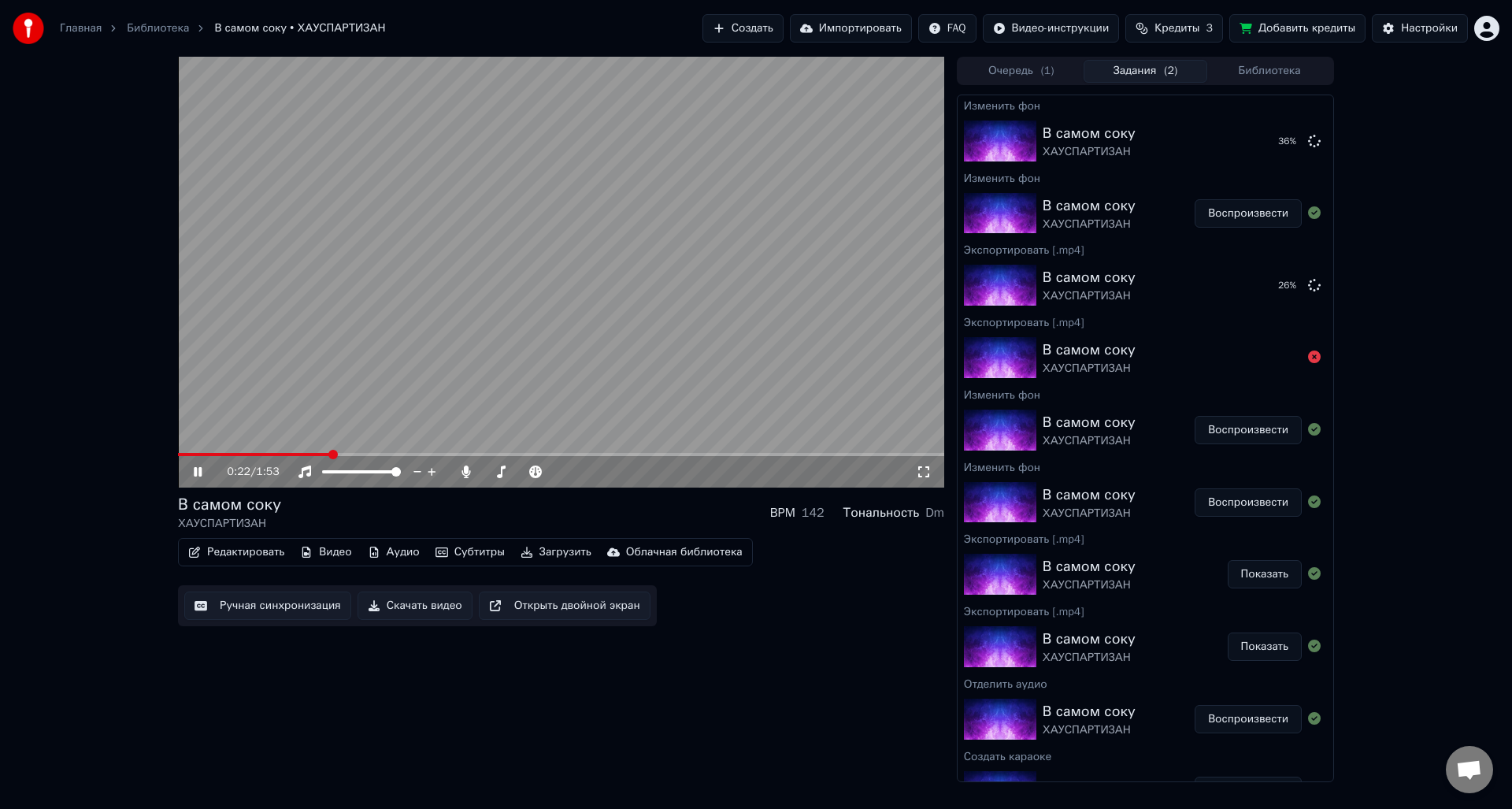 click 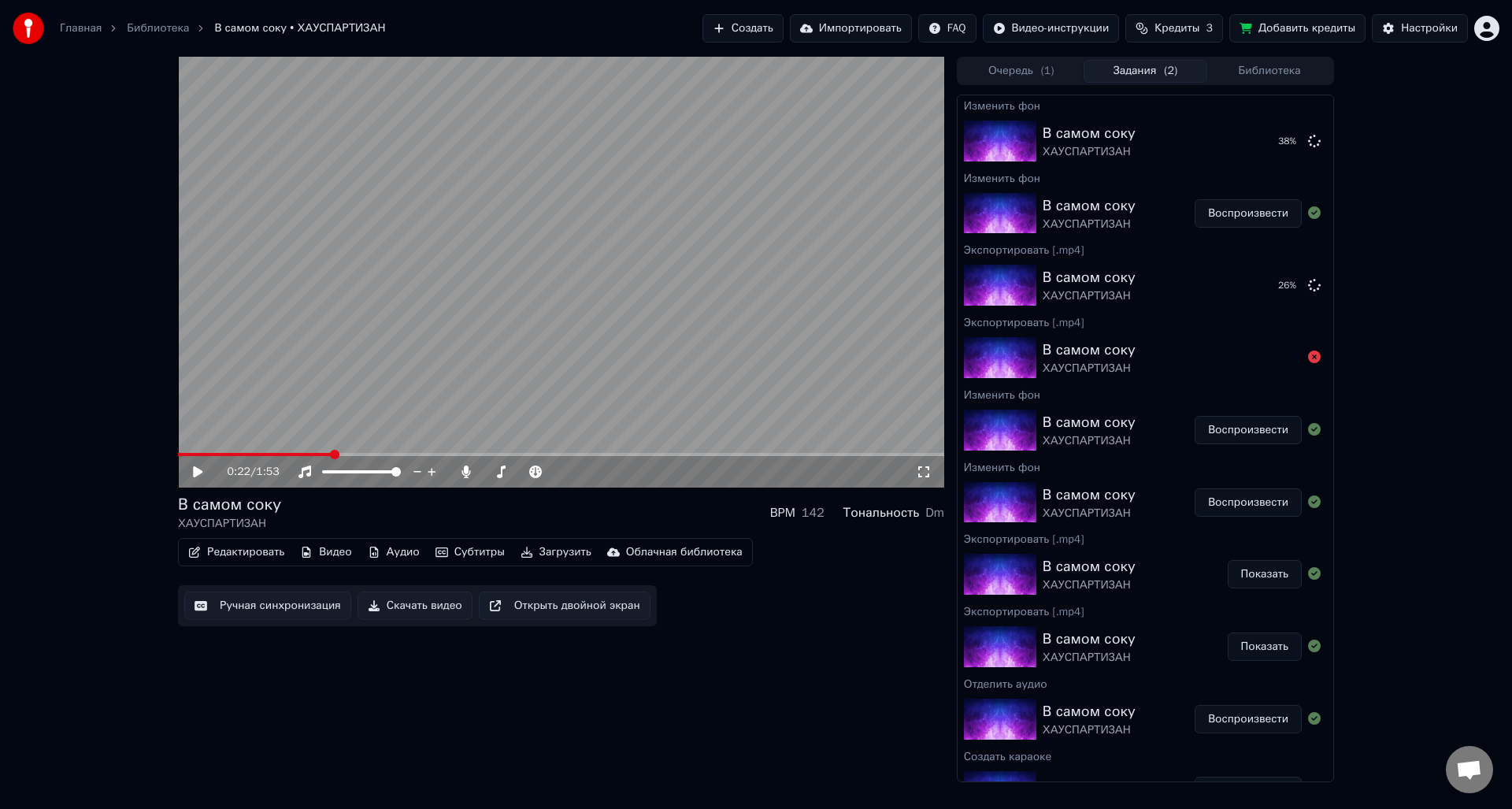 click on "Показать" at bounding box center (1265, 647) 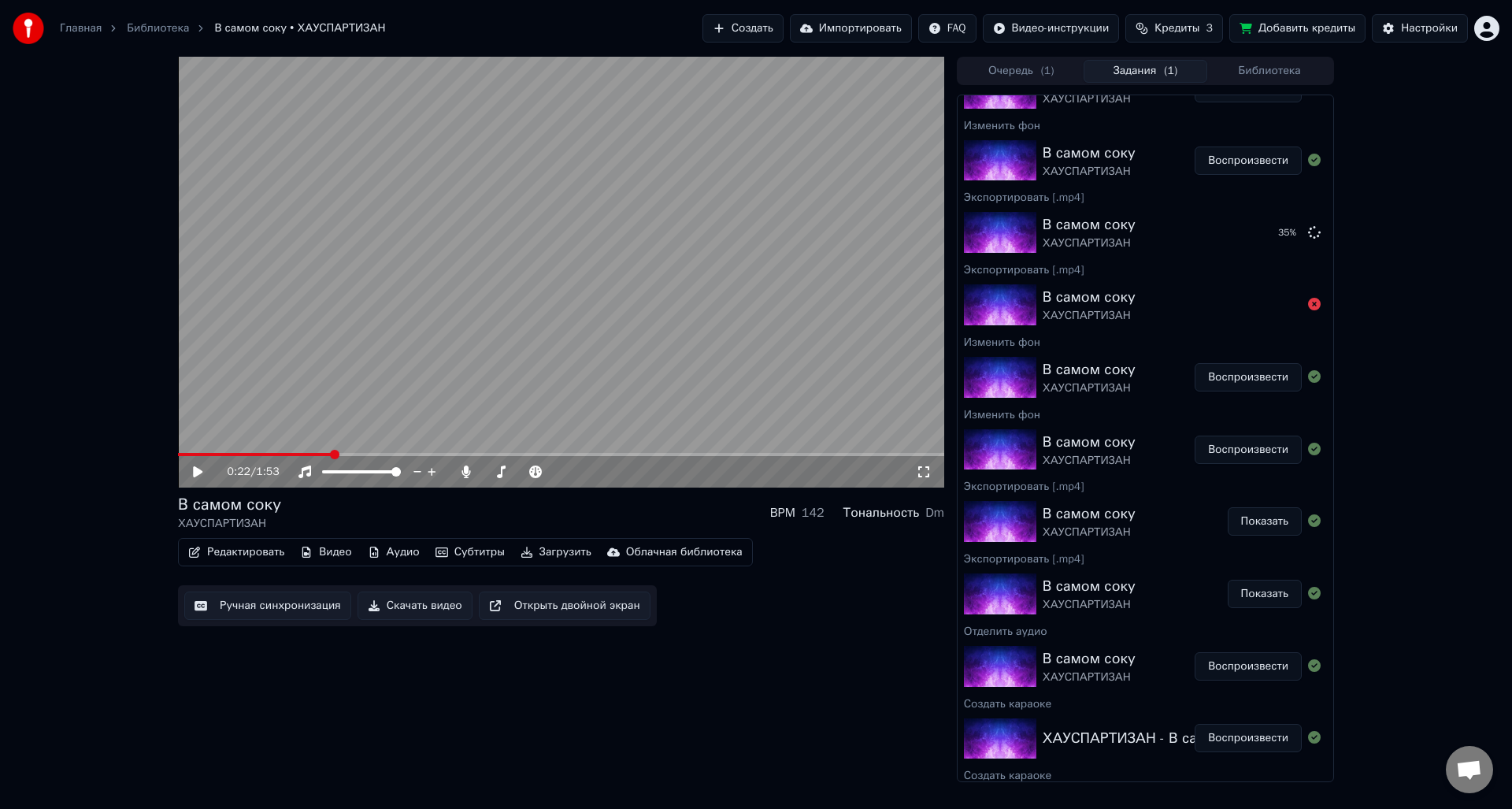 scroll, scrollTop: 79, scrollLeft: 0, axis: vertical 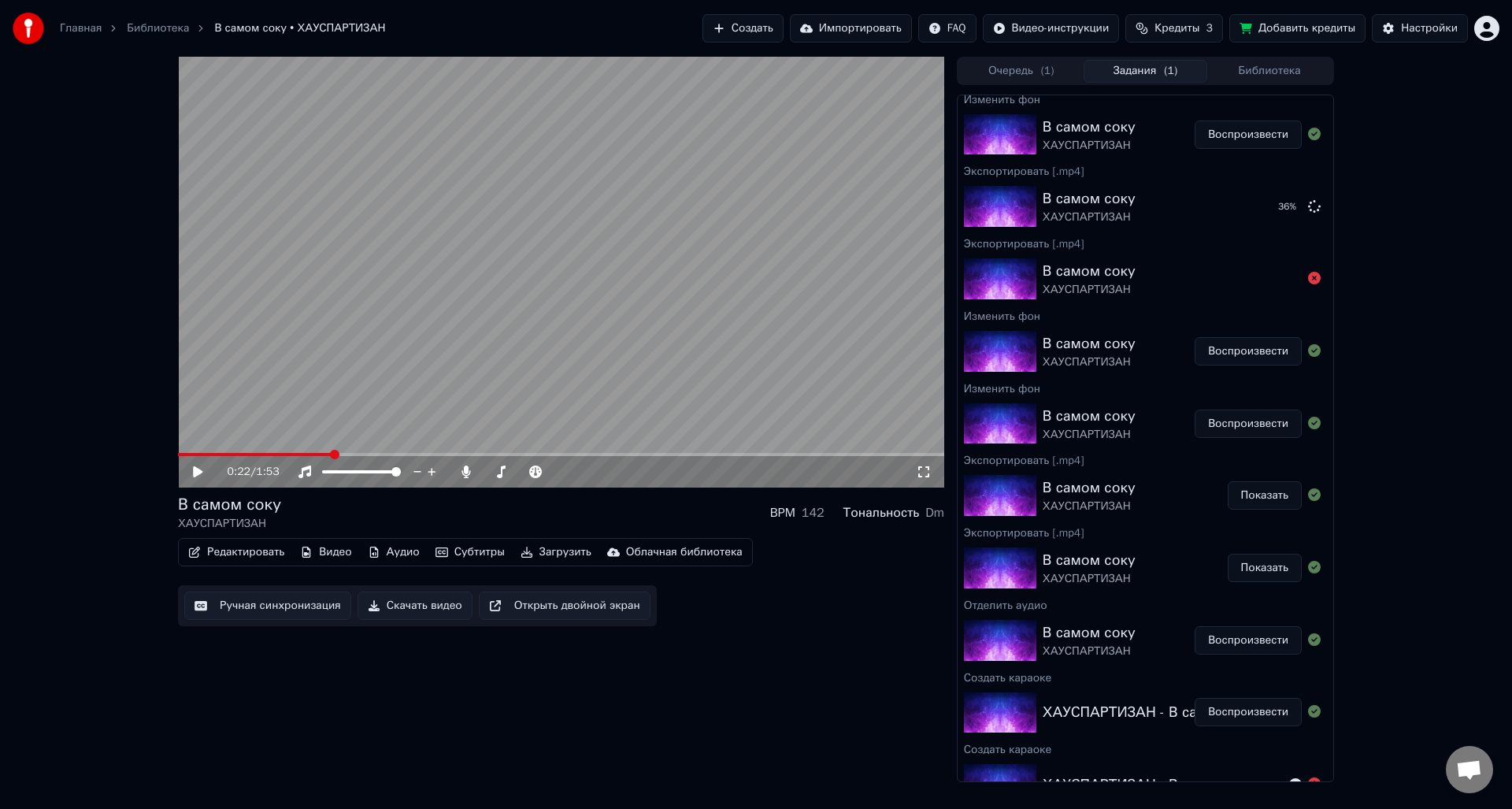click on "Показать" at bounding box center (1265, 495) 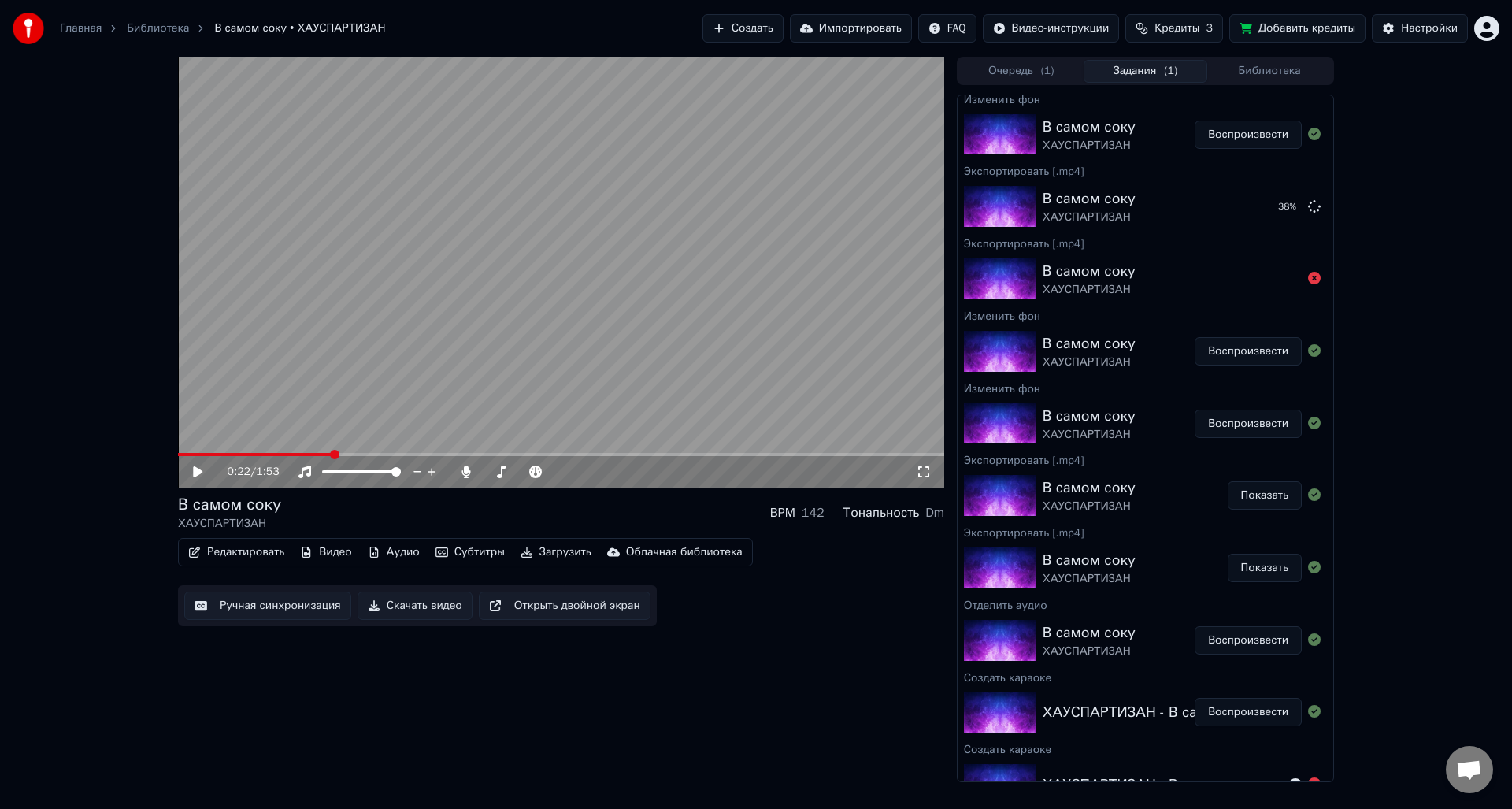 click on "Показать" at bounding box center (1265, 495) 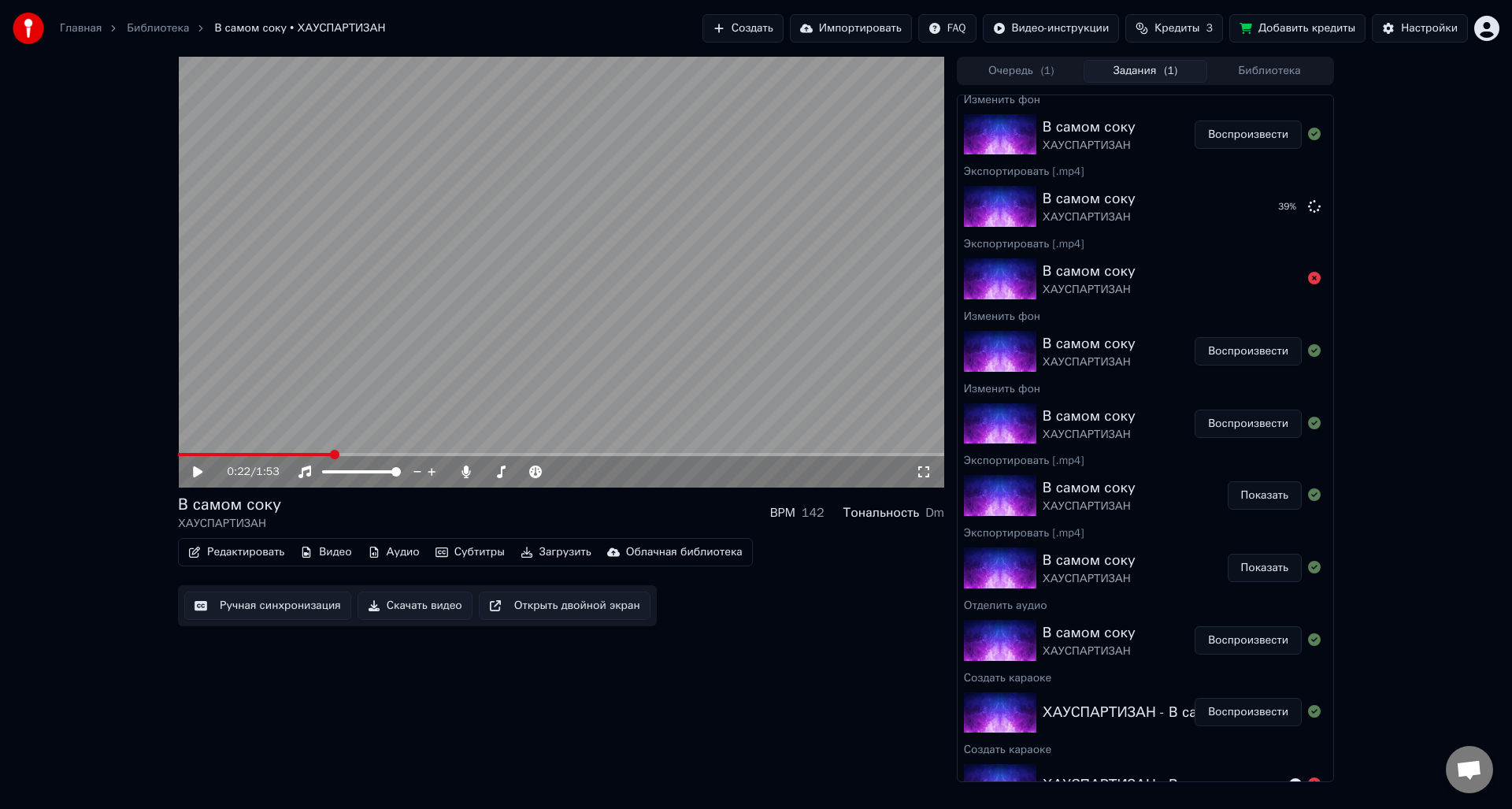 click on "Показать" at bounding box center [1265, 495] 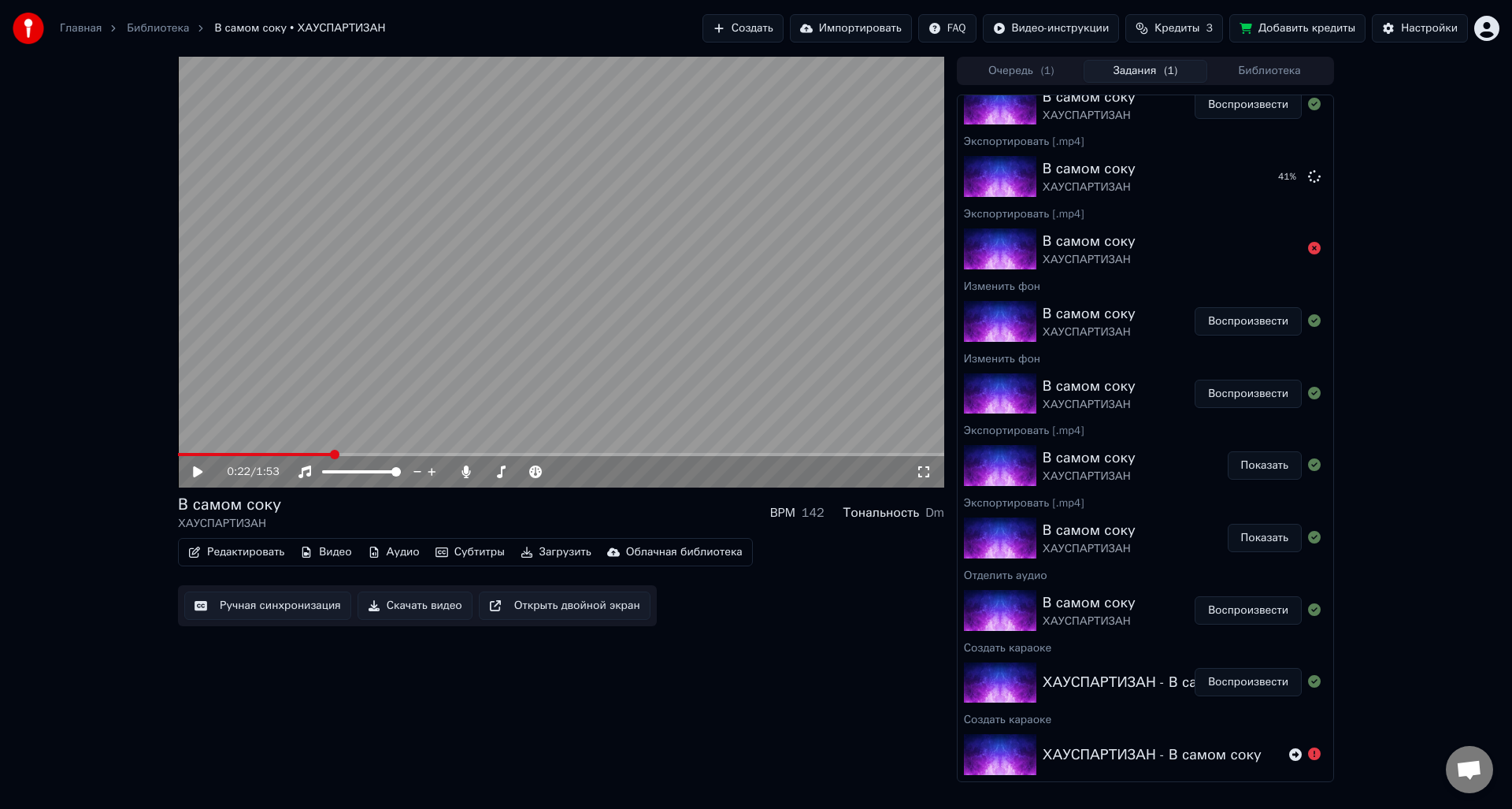 scroll, scrollTop: 102, scrollLeft: 0, axis: vertical 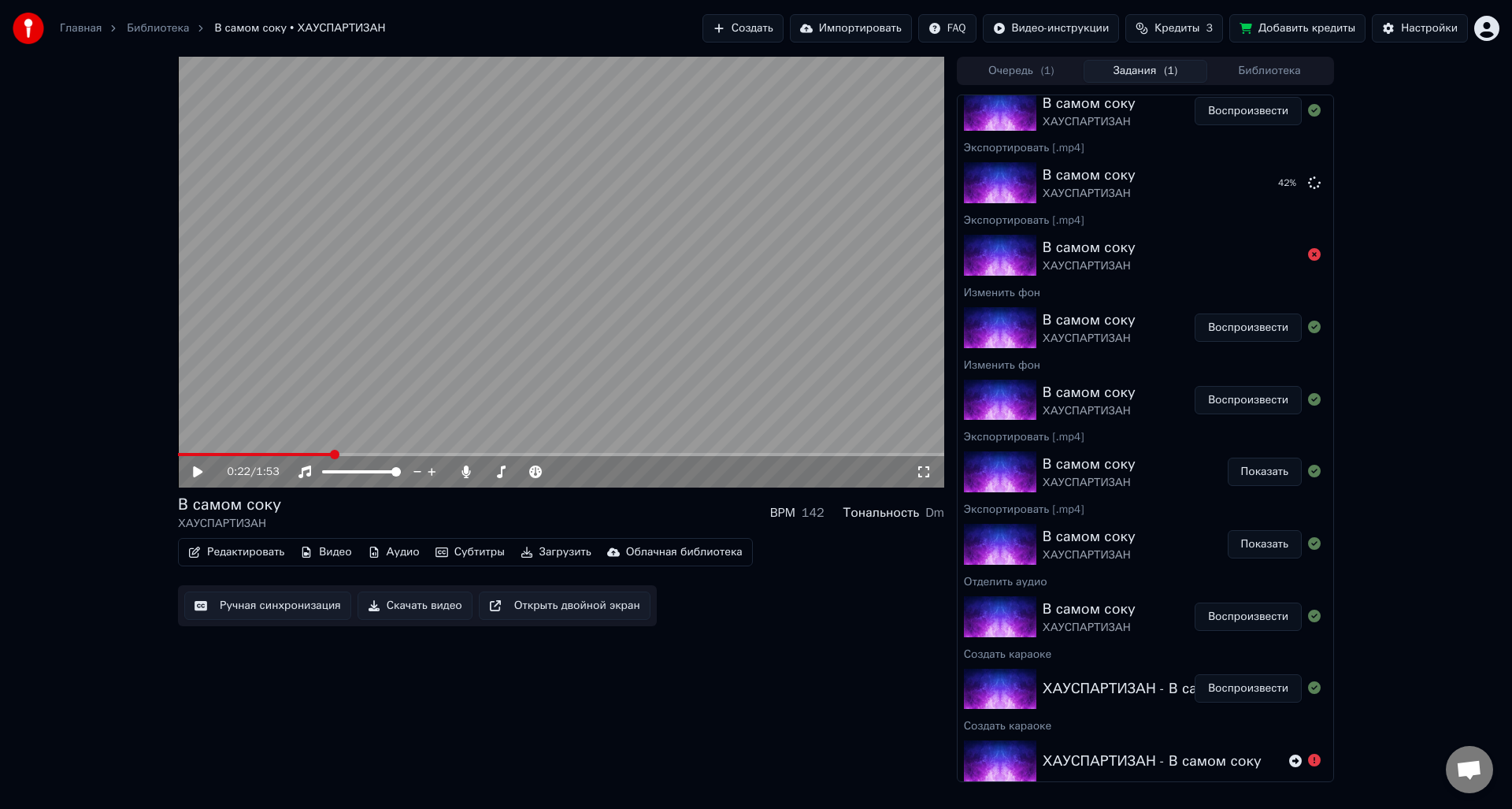 click on "Показать" at bounding box center (1265, 472) 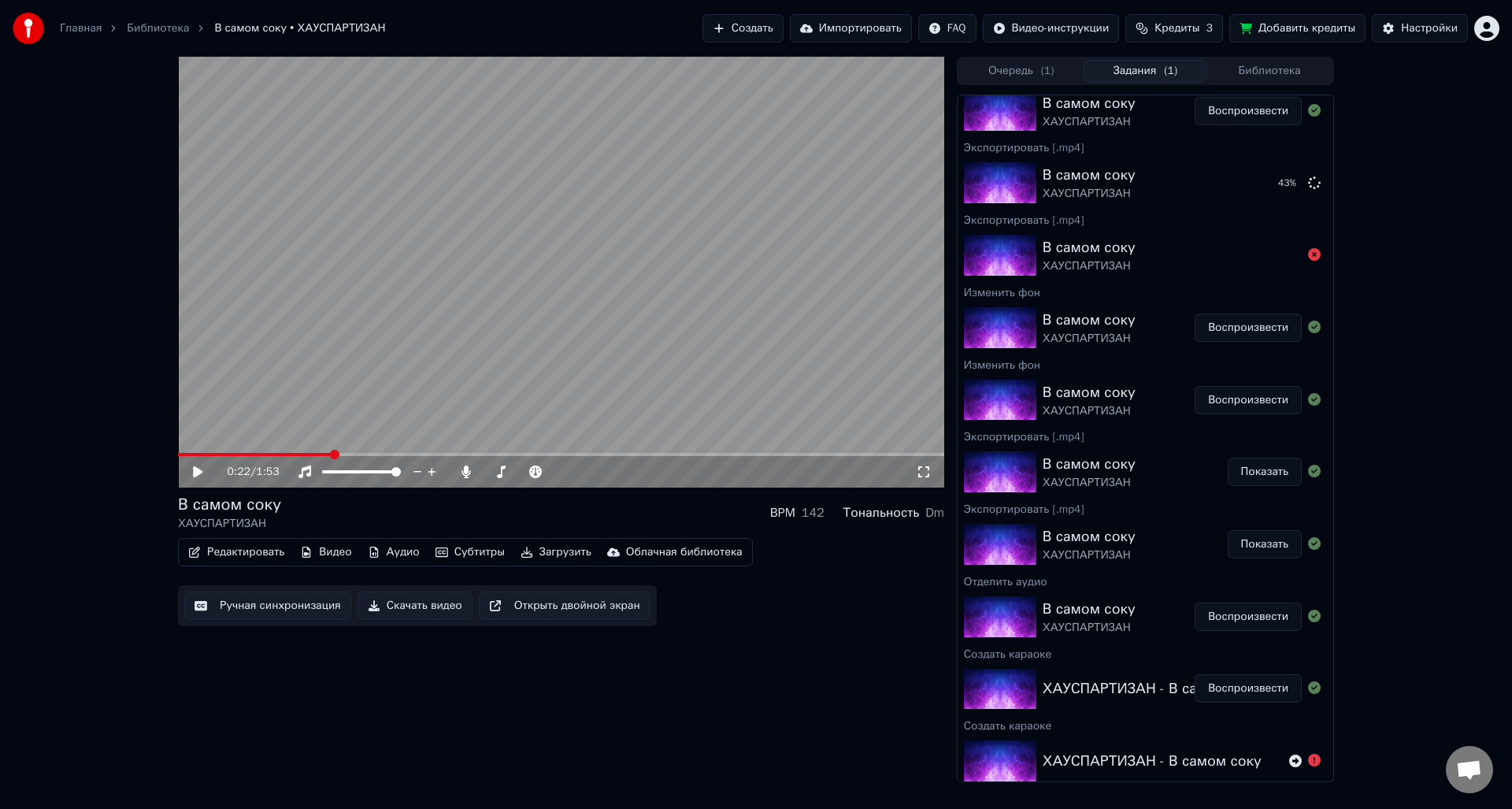 click on "Показать" at bounding box center (1265, 544) 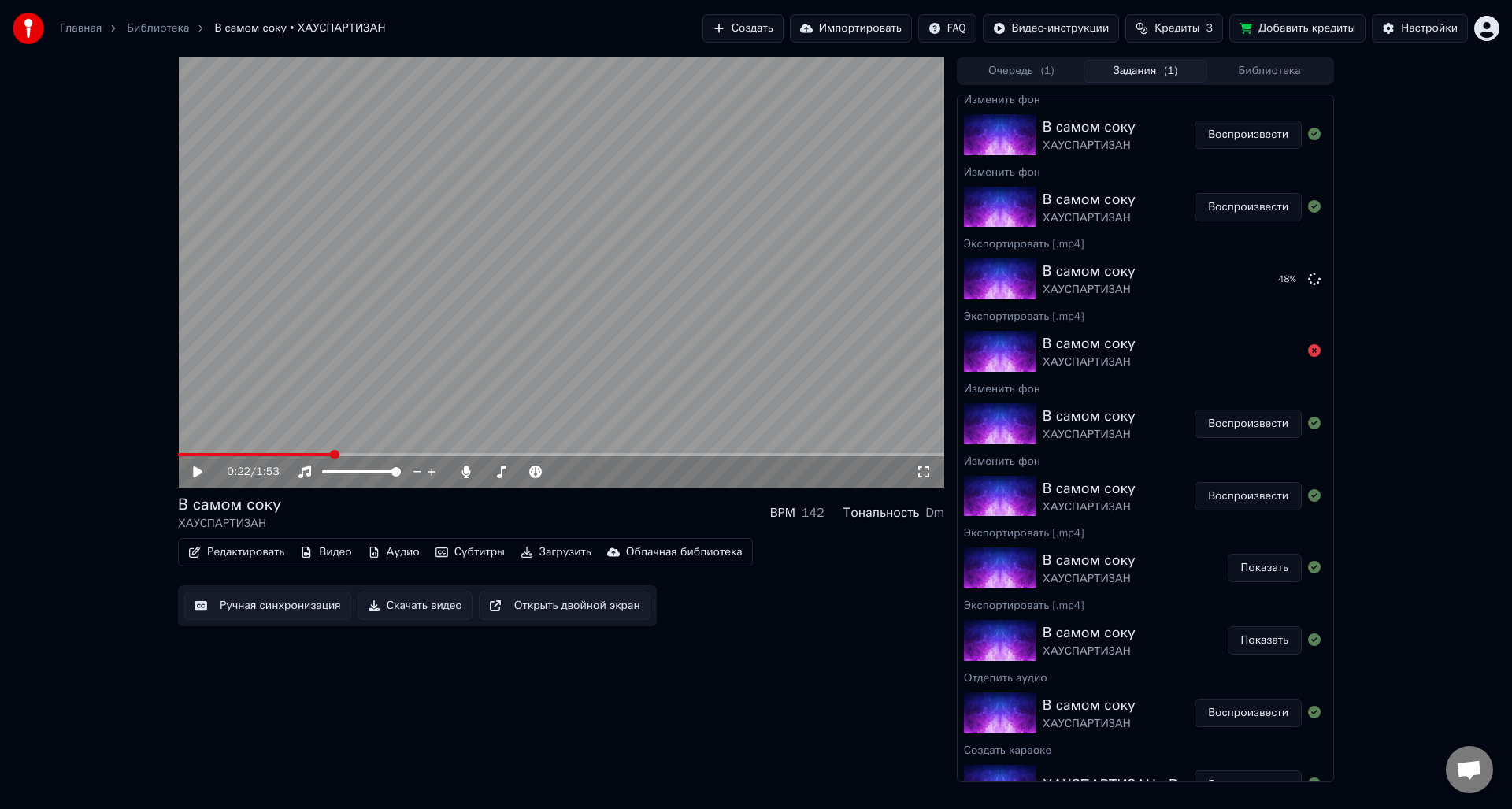 scroll, scrollTop: 0, scrollLeft: 0, axis: both 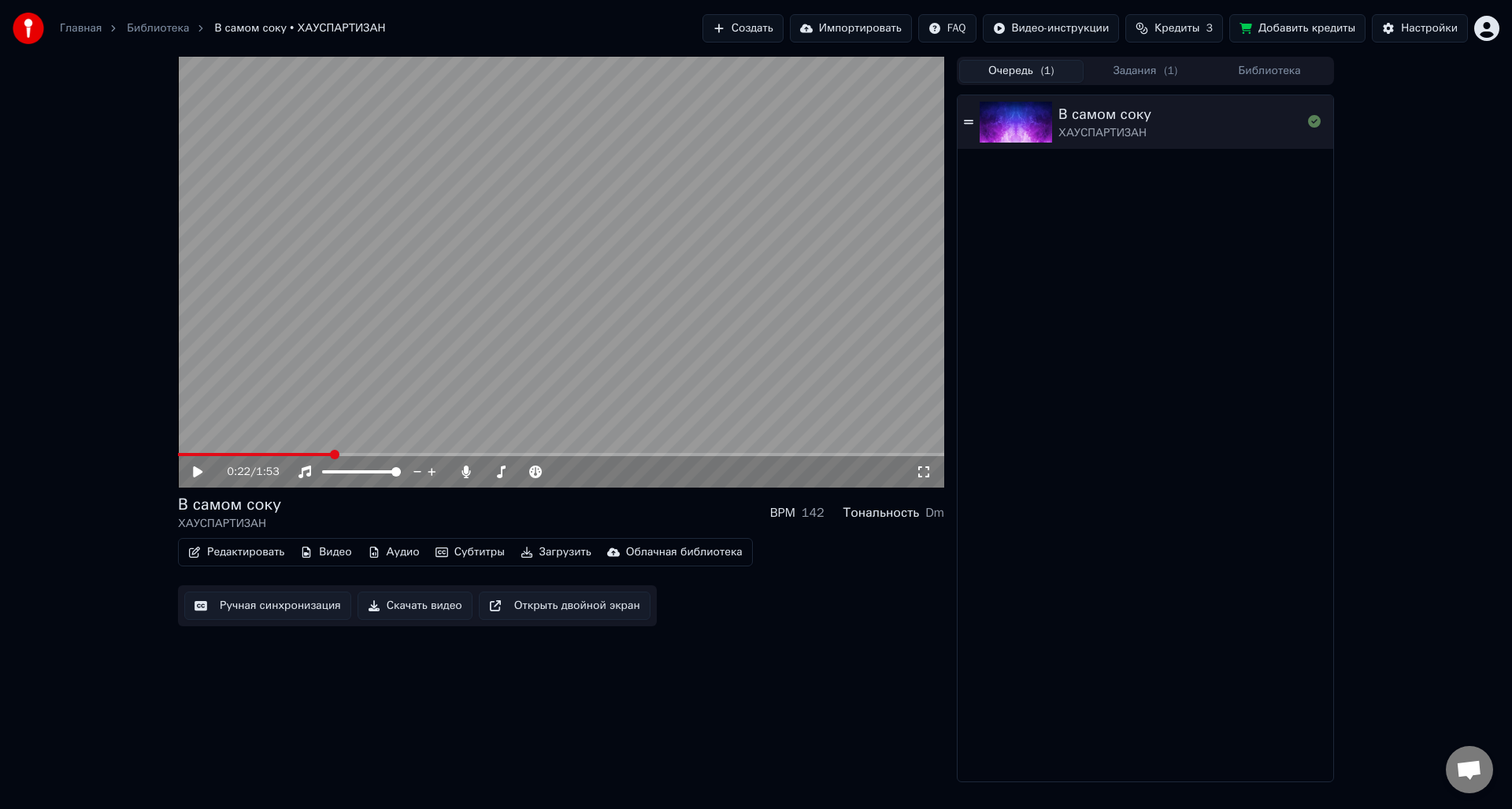 click on "Очередь ( 1 )" at bounding box center (1021, 71) 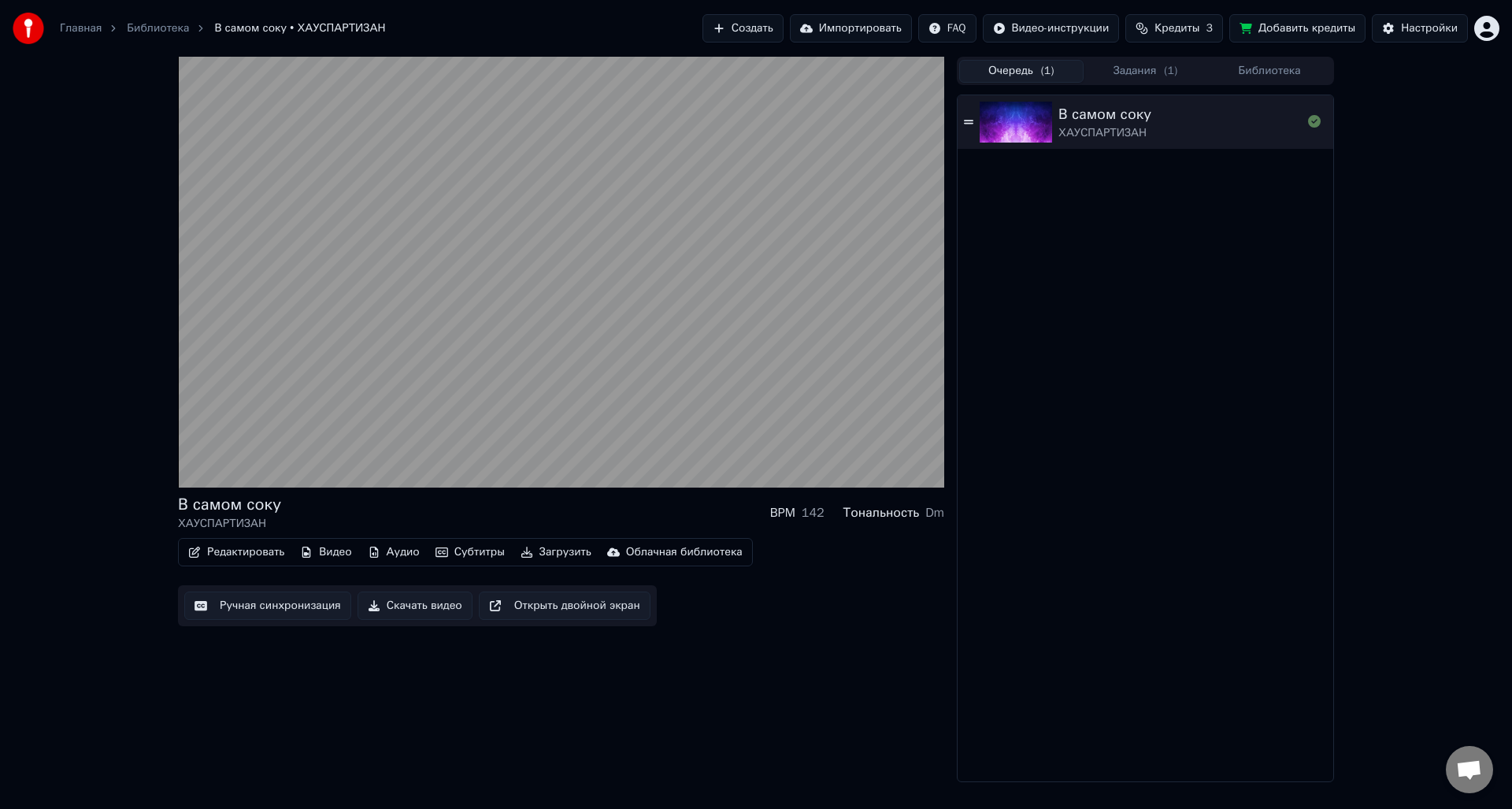 click on "Скачать видео" at bounding box center [415, 606] 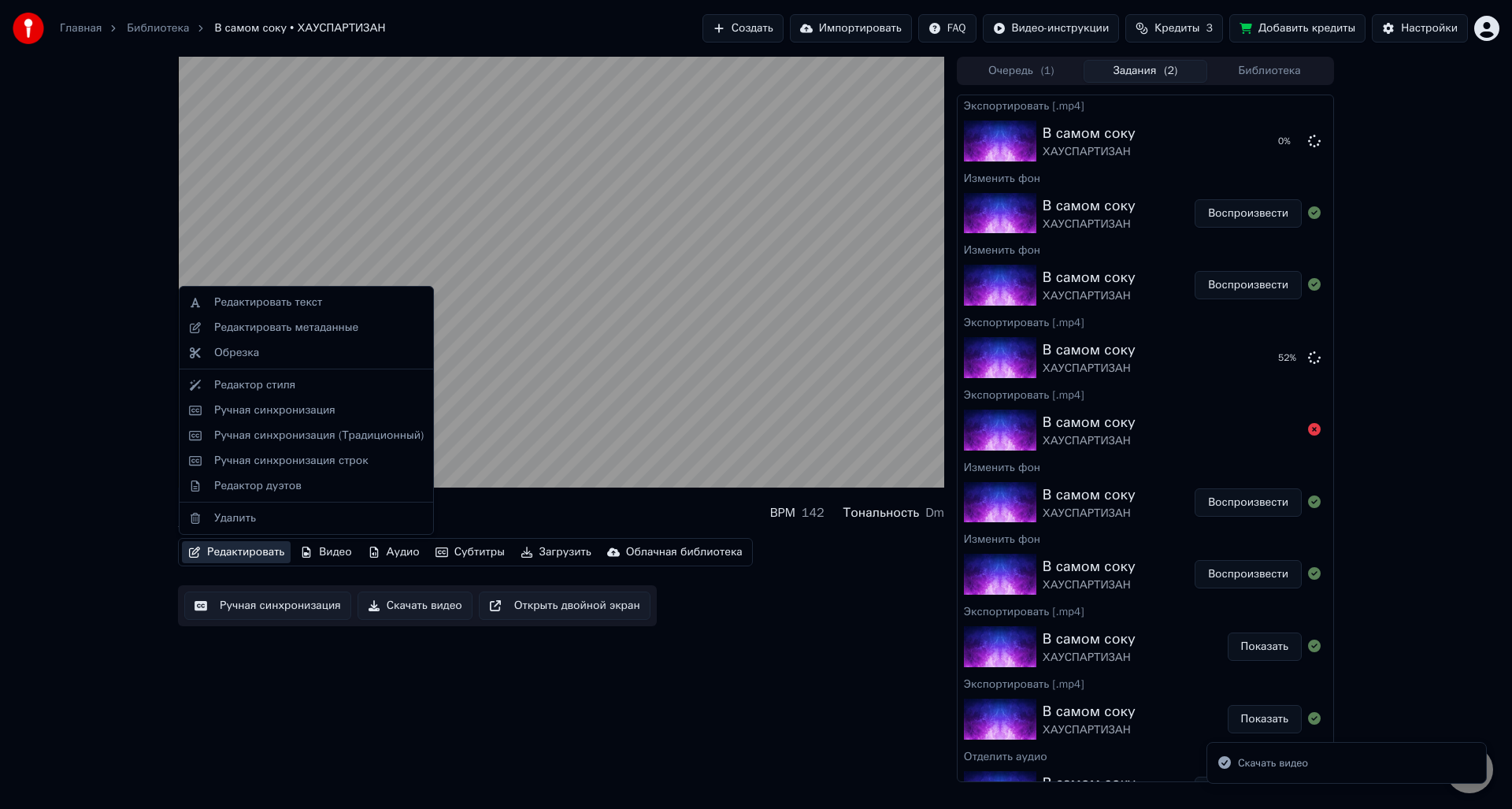 click on "Редактировать" at bounding box center (236, 552) 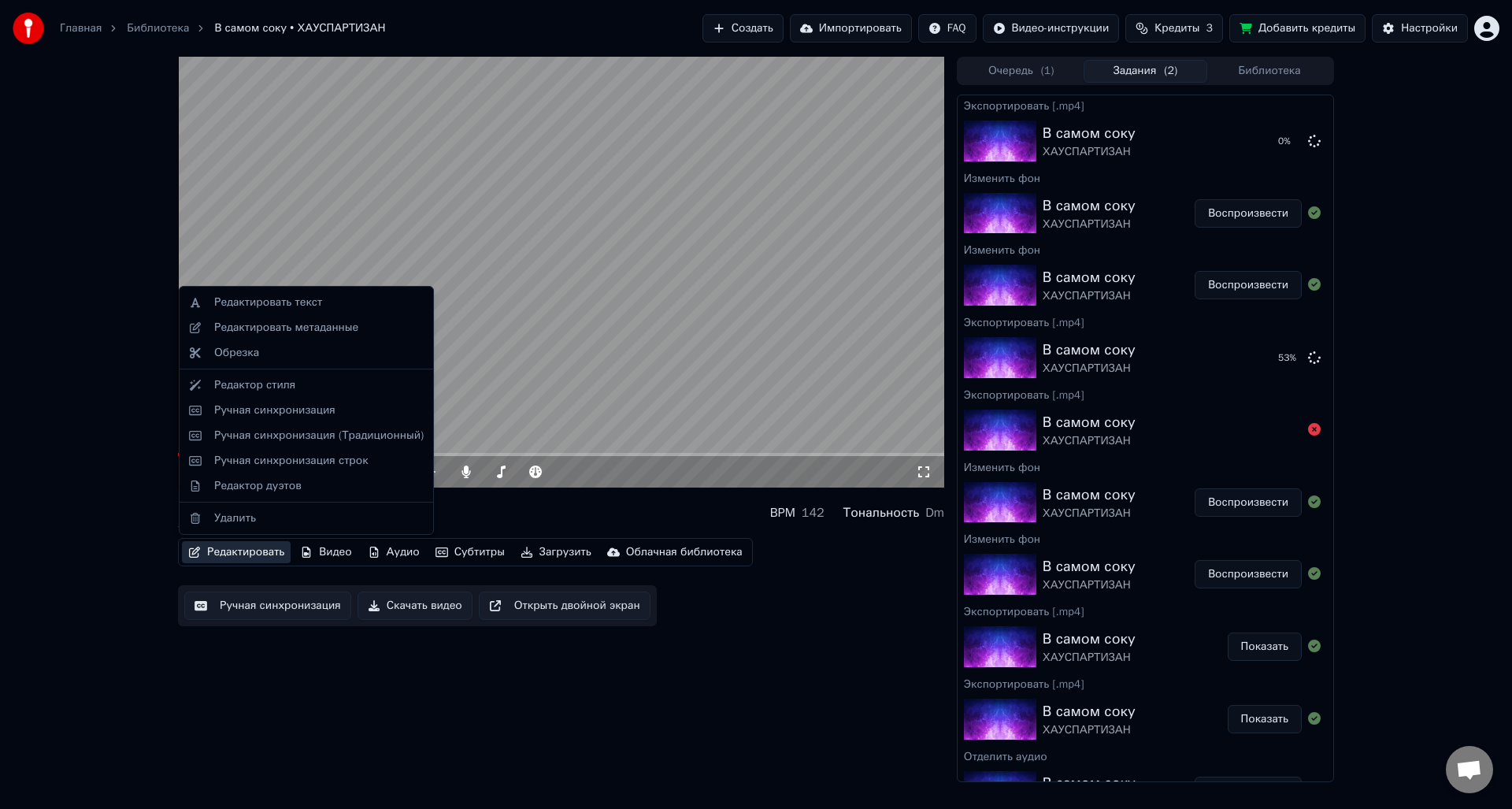 click on "Очередь ( 1 )" at bounding box center (1021, 71) 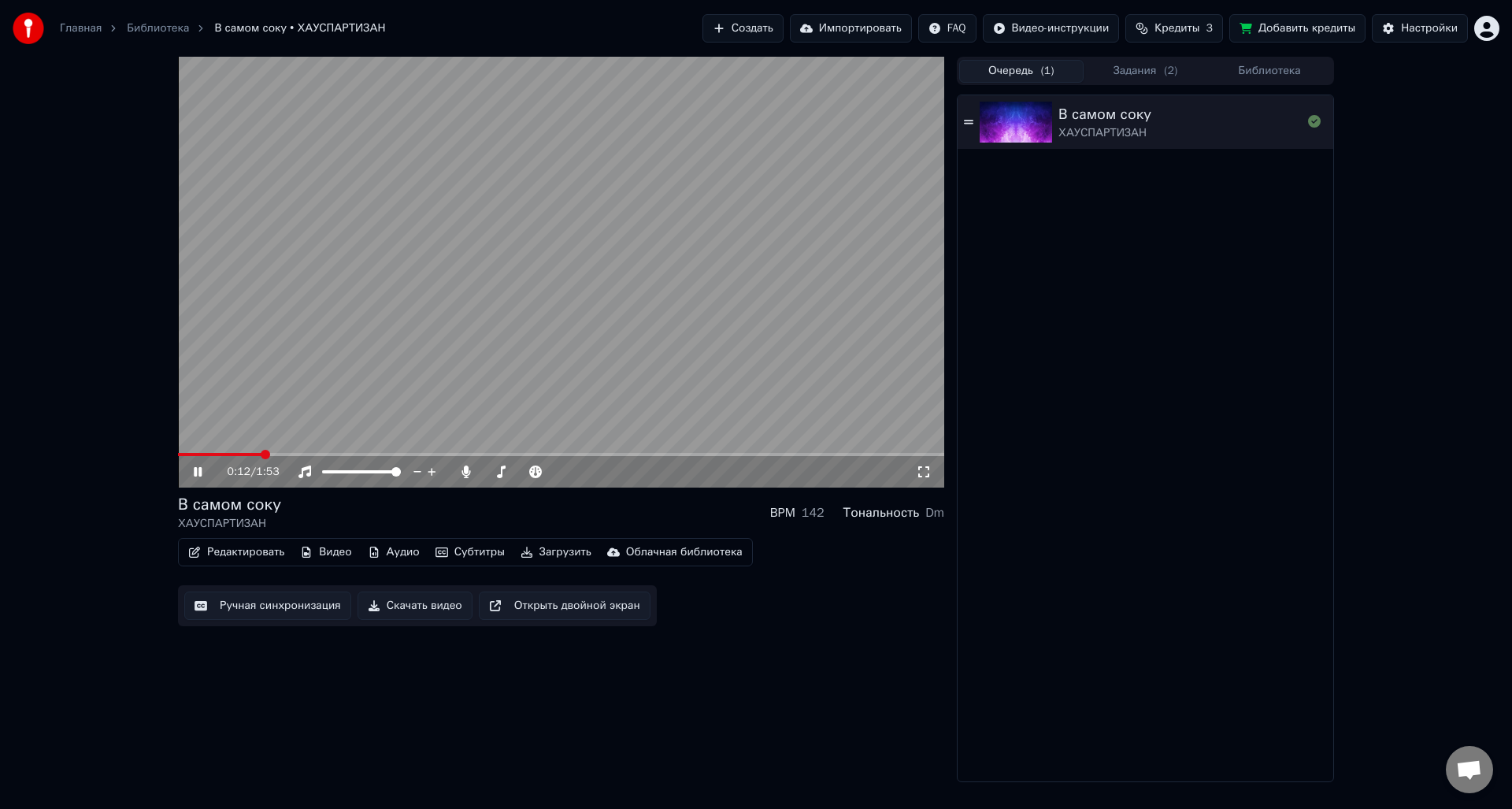 click on "Задания ( 2 )" at bounding box center (1146, 71) 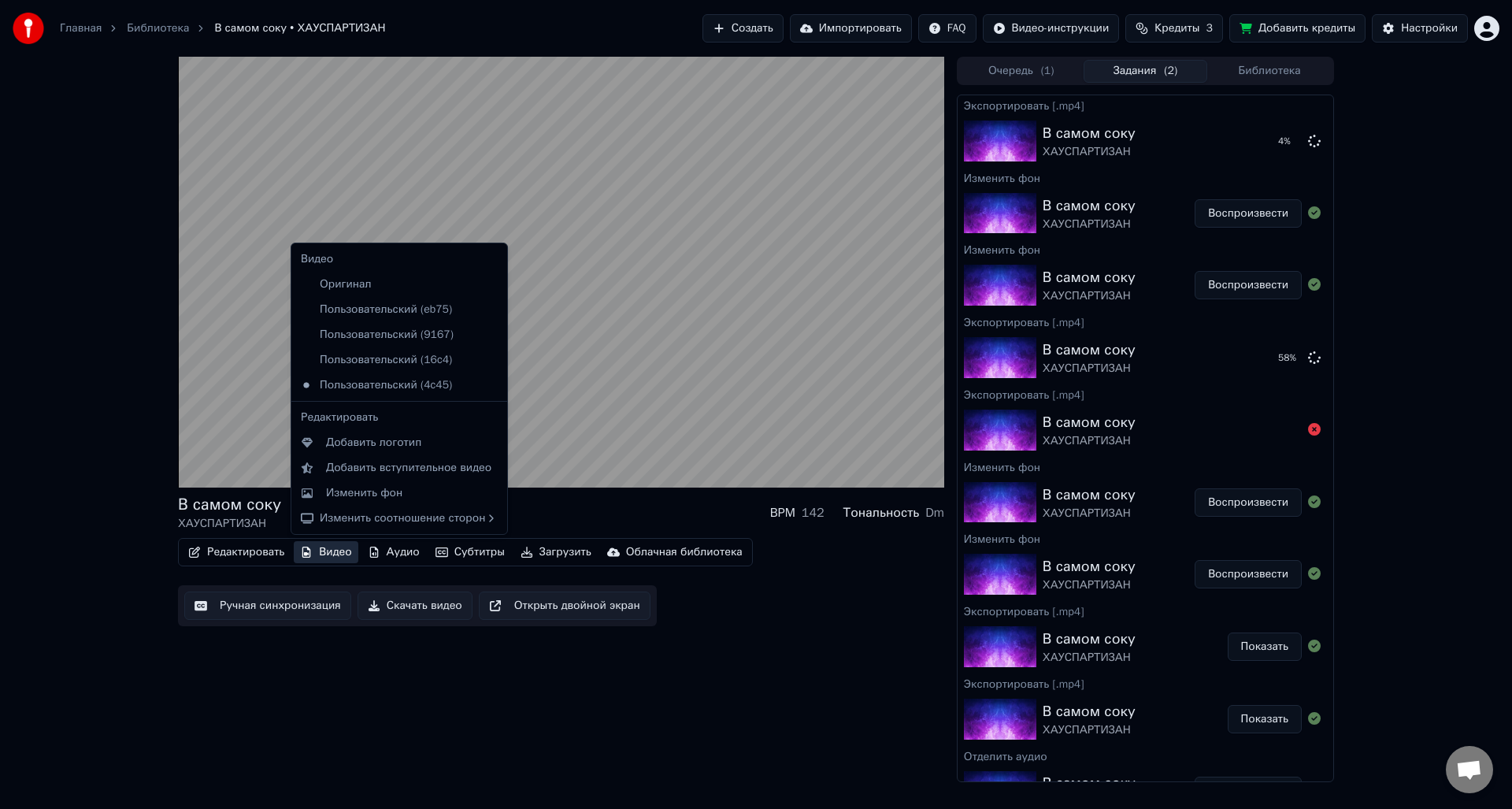 click on "Видео" at bounding box center (325, 552) 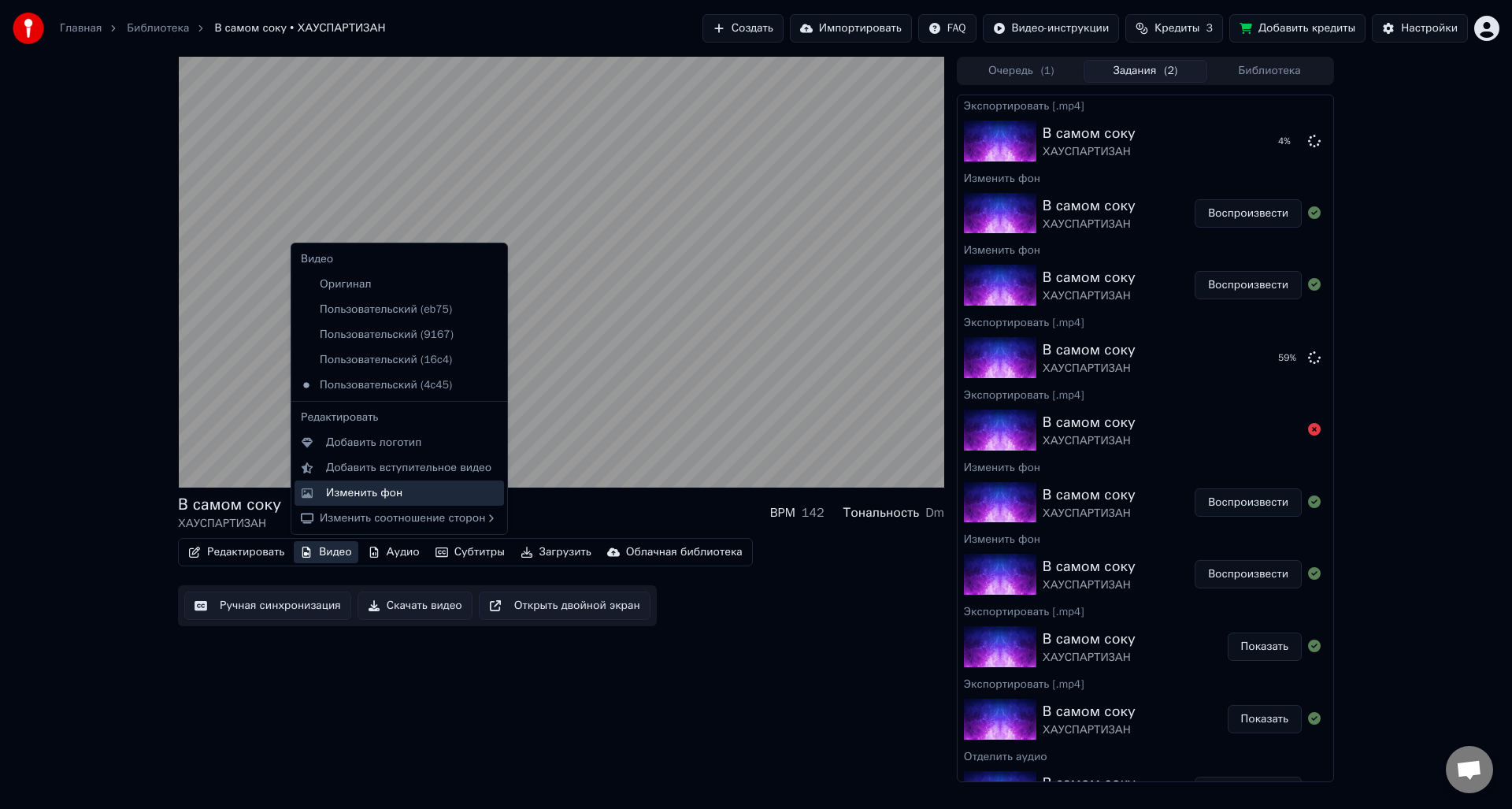 click on "Изменить фон" at bounding box center (412, 493) 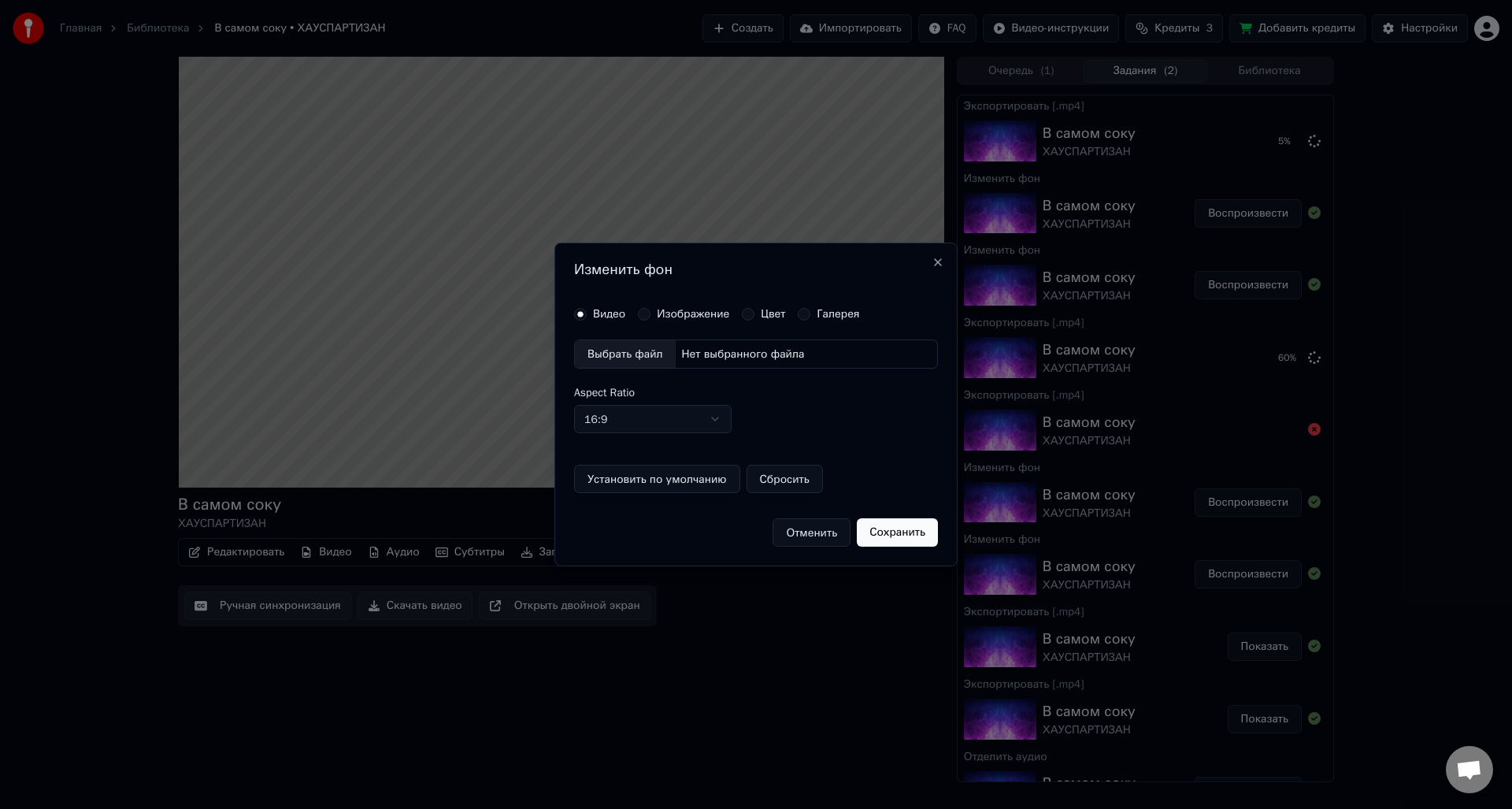click on "Цвет" at bounding box center (748, 314) 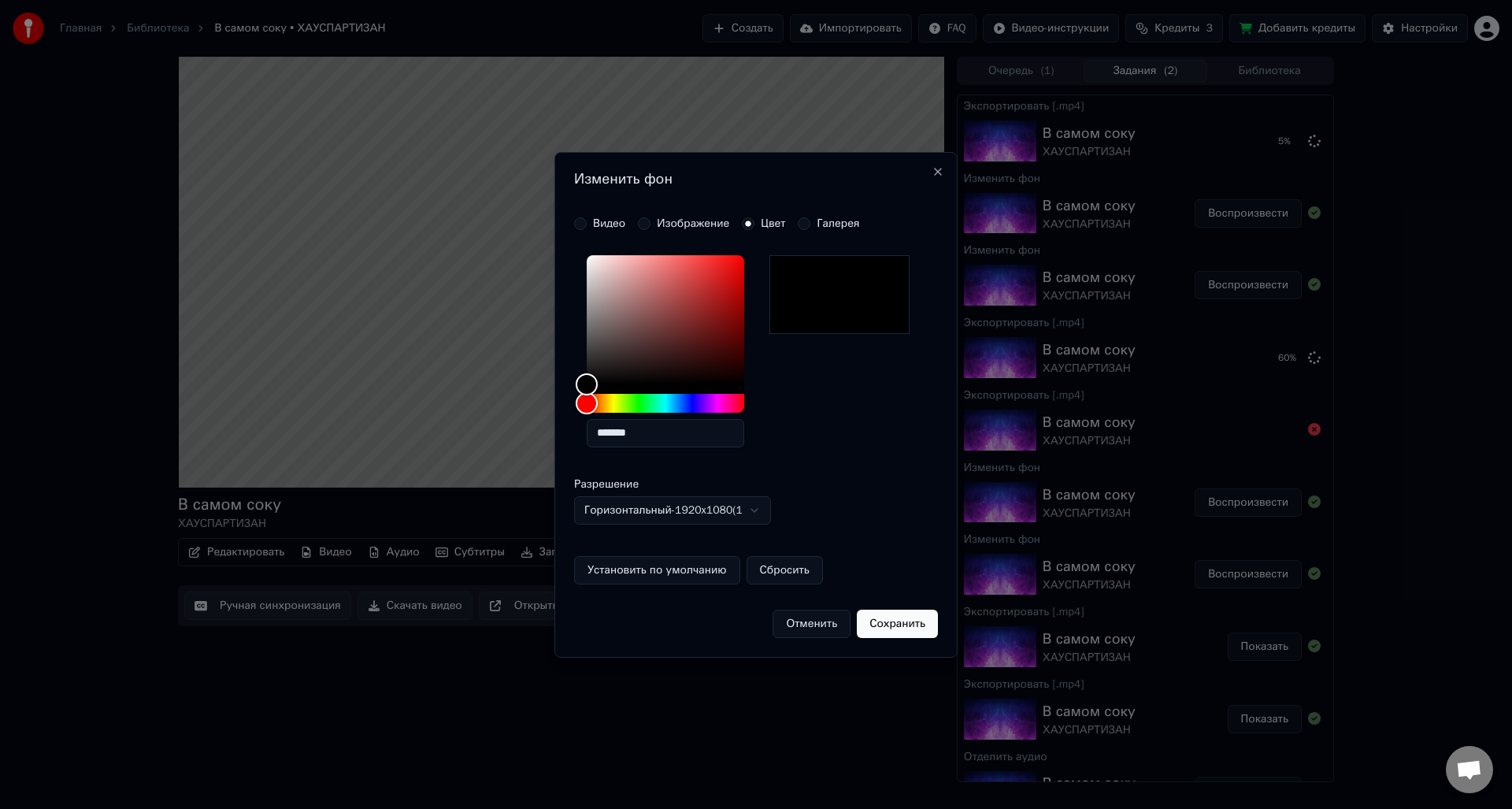 drag, startPoint x: 661, startPoint y: 437, endPoint x: 606, endPoint y: 436, distance: 55.00909 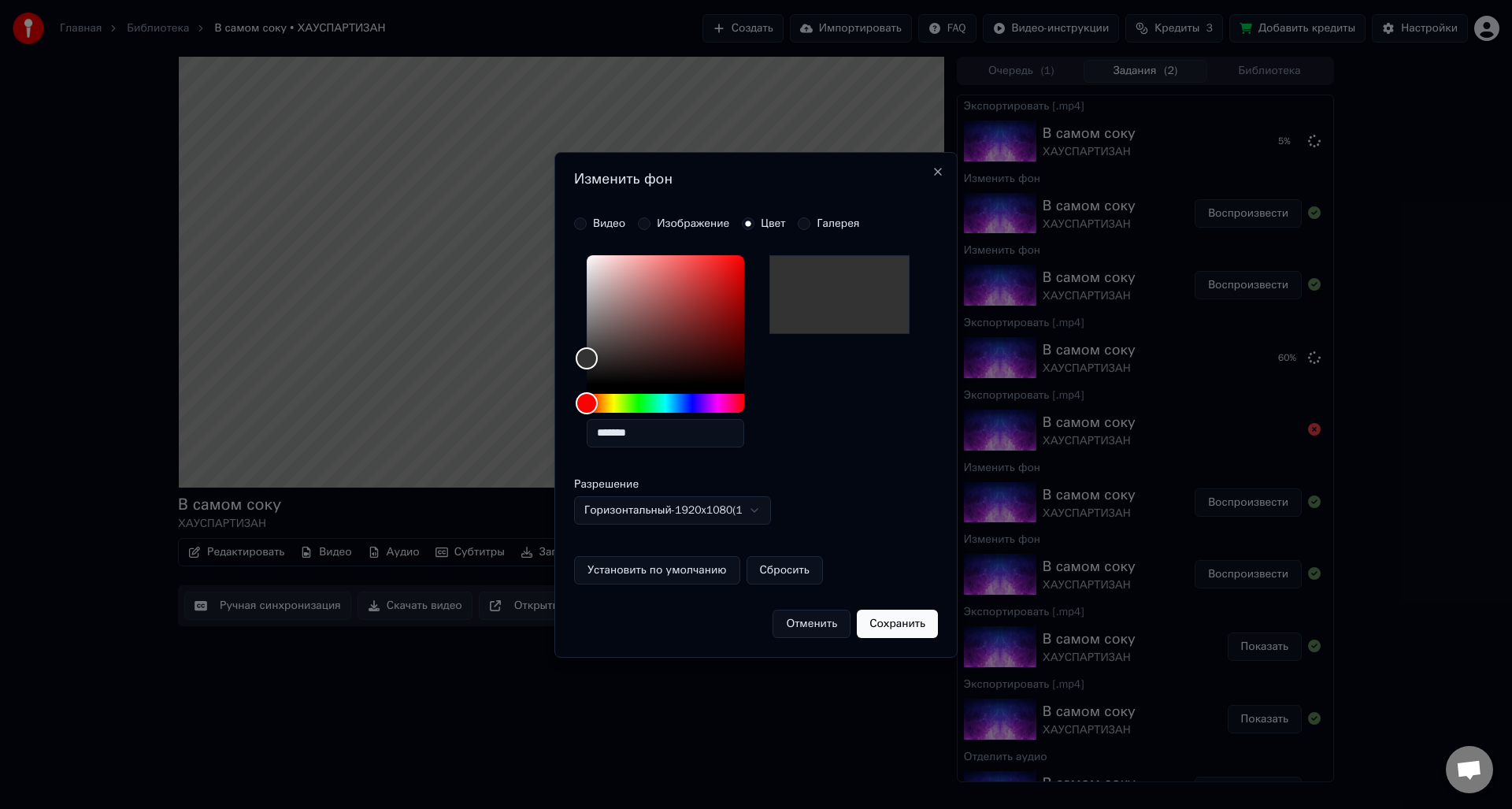 type on "*******" 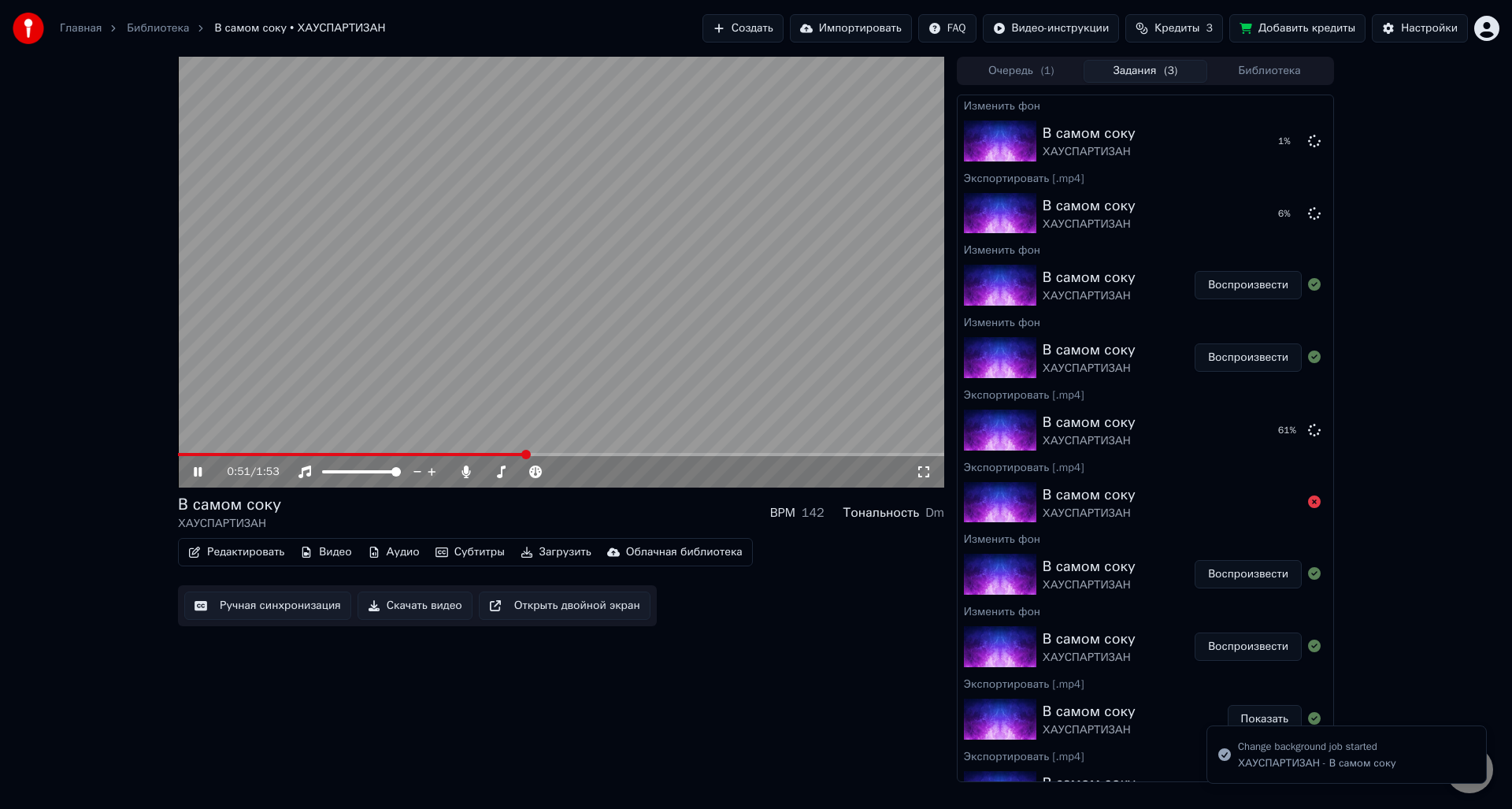 click 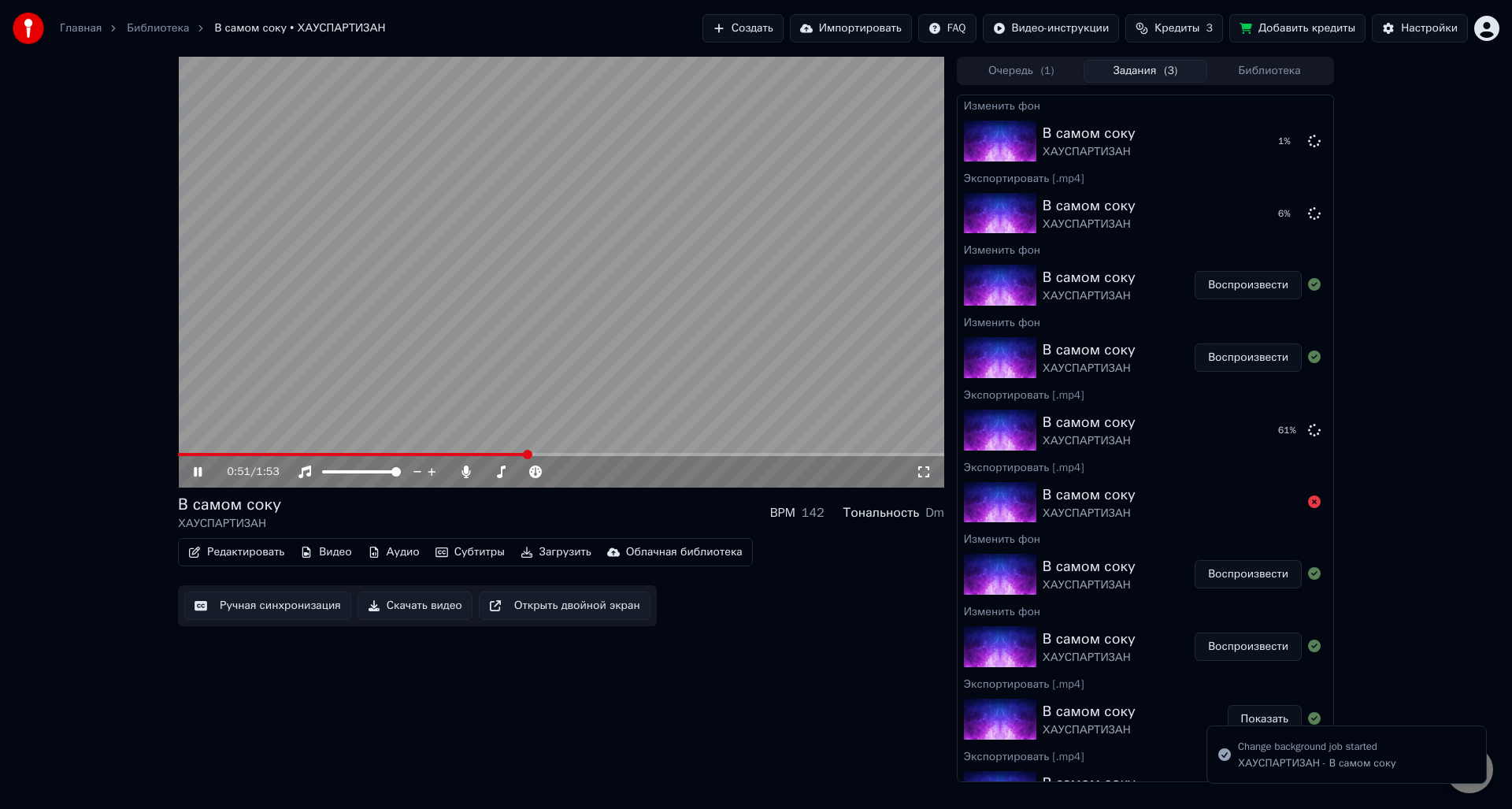 click on "Редактировать" at bounding box center [236, 552] 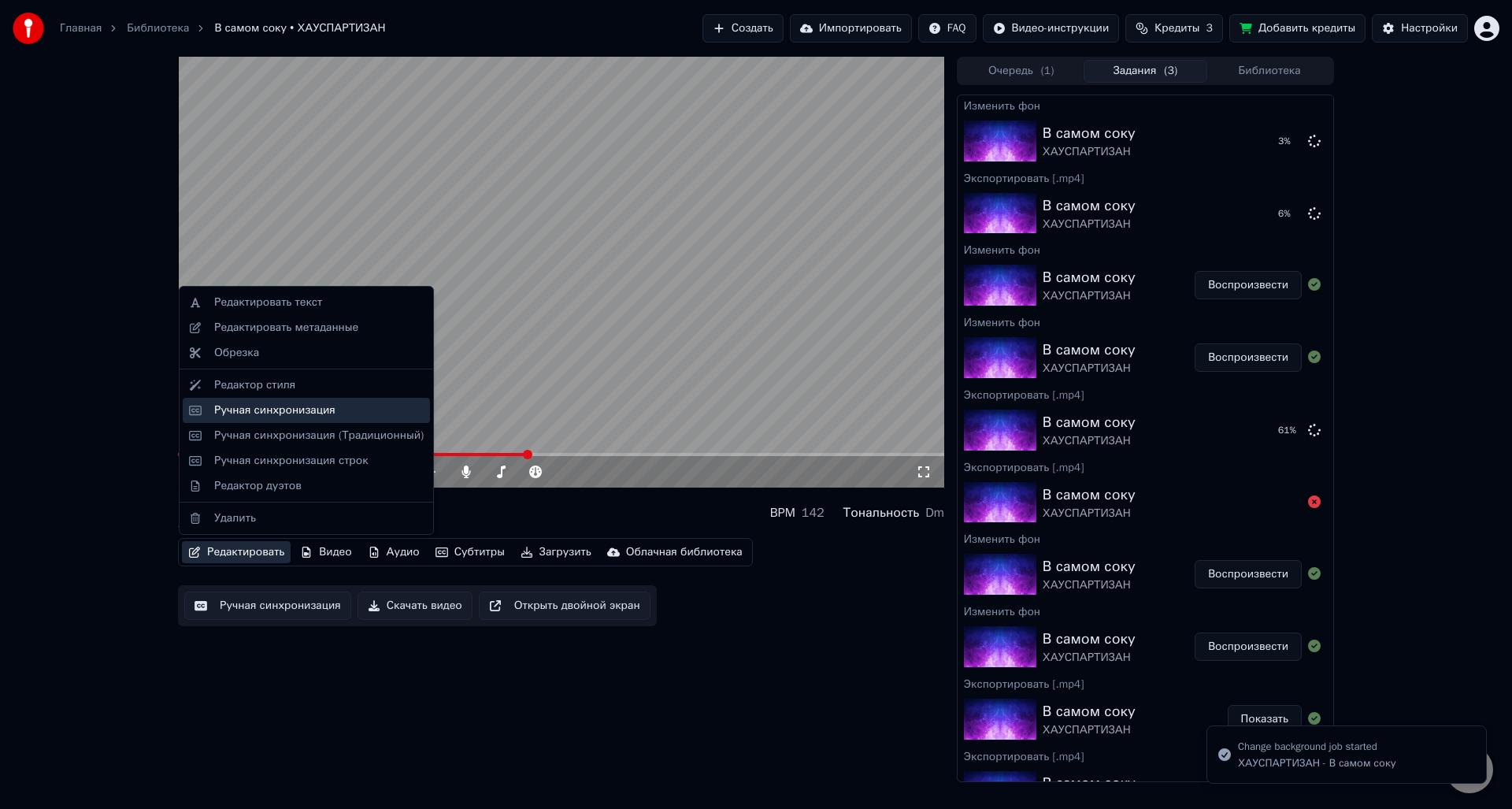 click on "Ручная синхронизация" at bounding box center (275, 410) 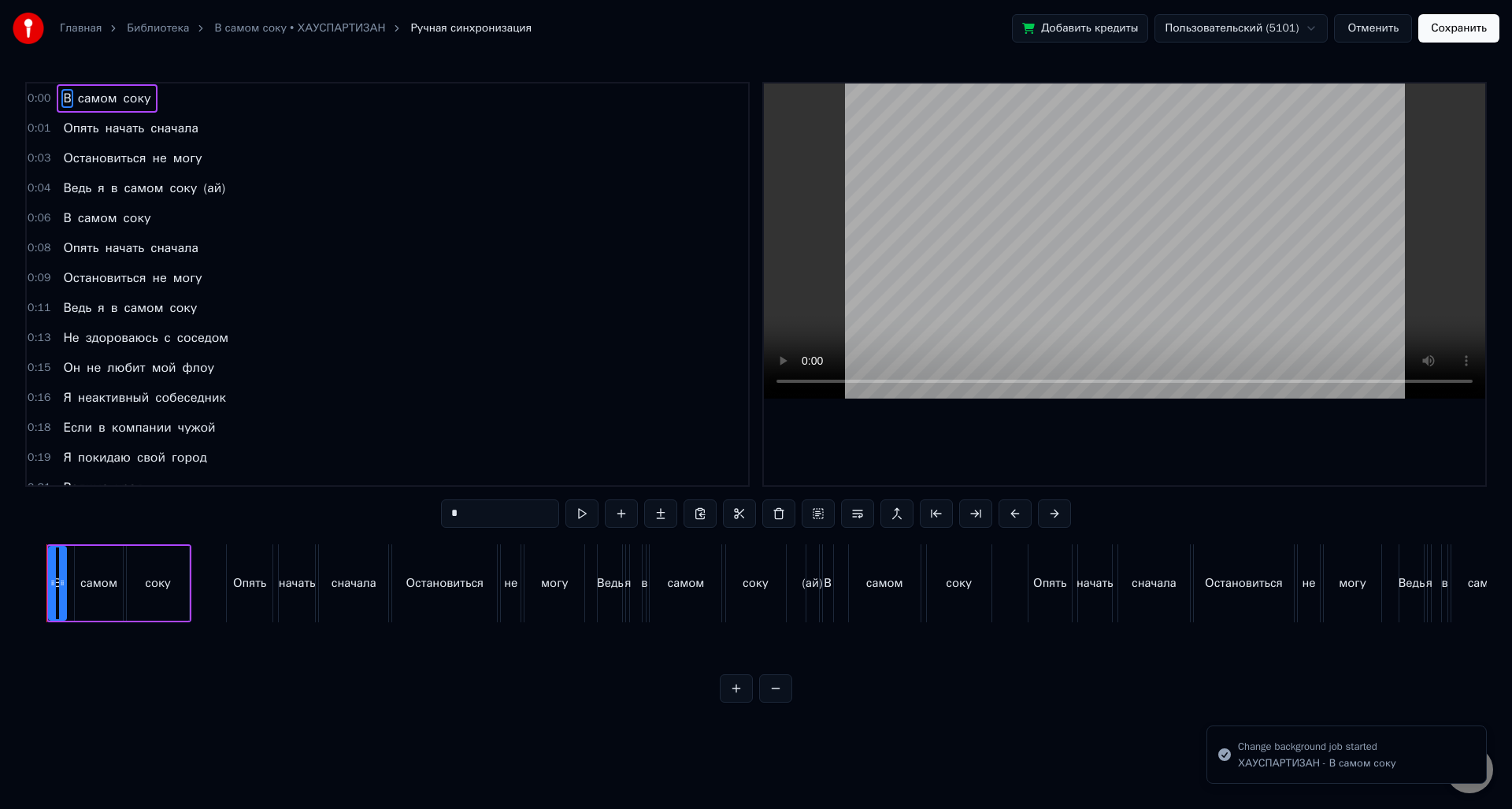 click on "В самом соку • ХАУСПАРТИЗАН" at bounding box center [299, 28] 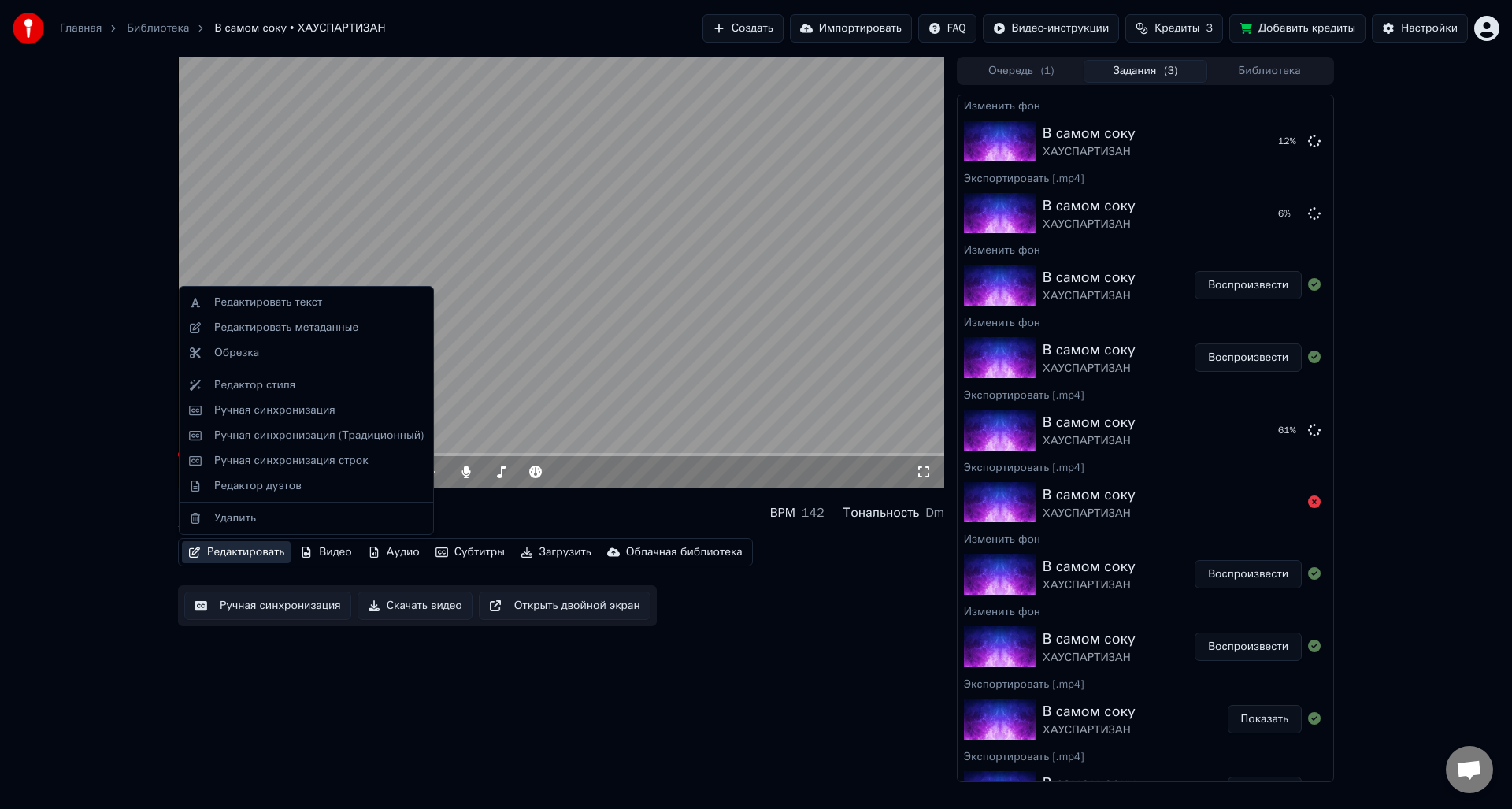 click on "Редактировать" at bounding box center (236, 552) 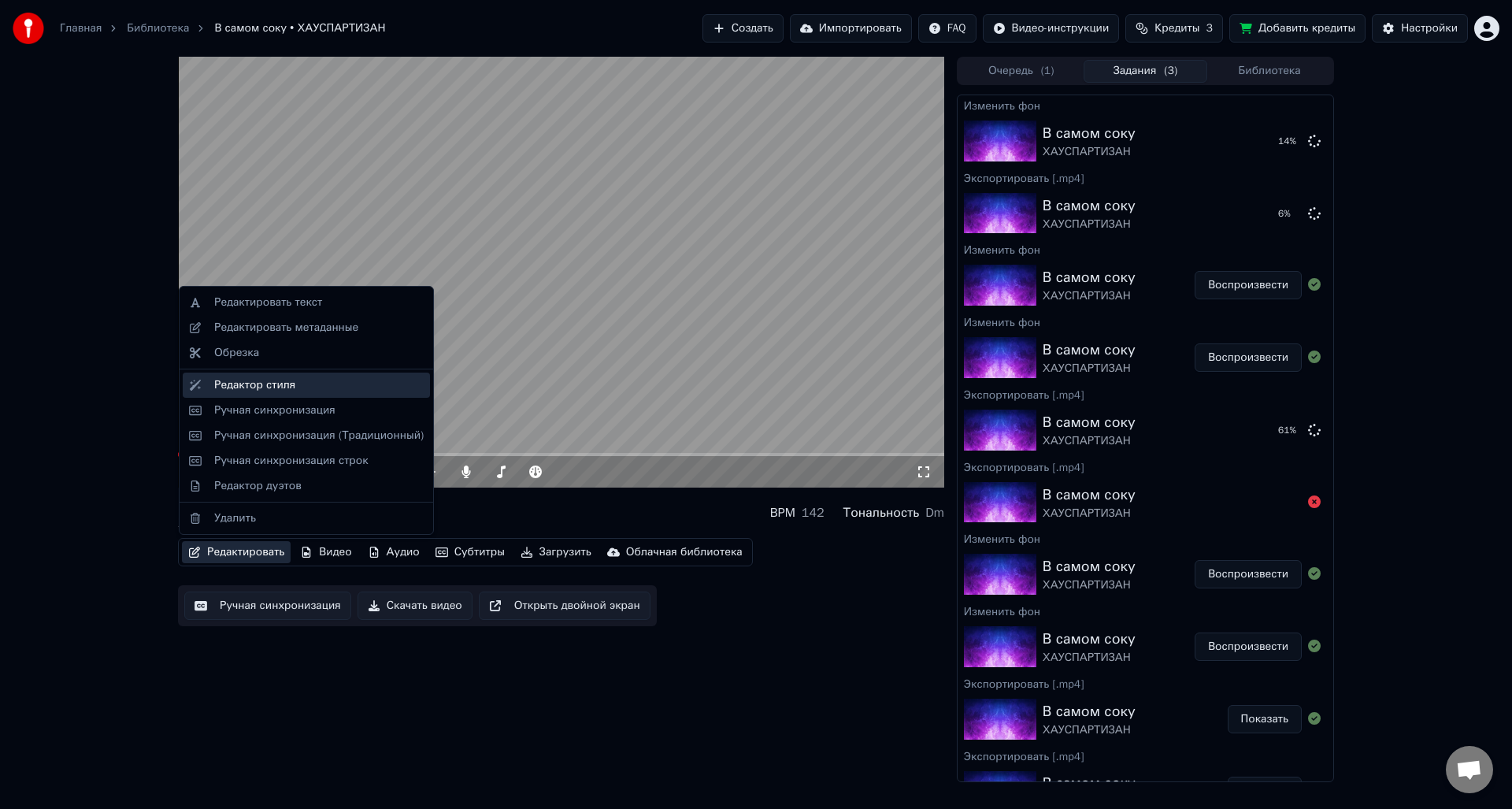 click on "Редактор стиля" at bounding box center [254, 385] 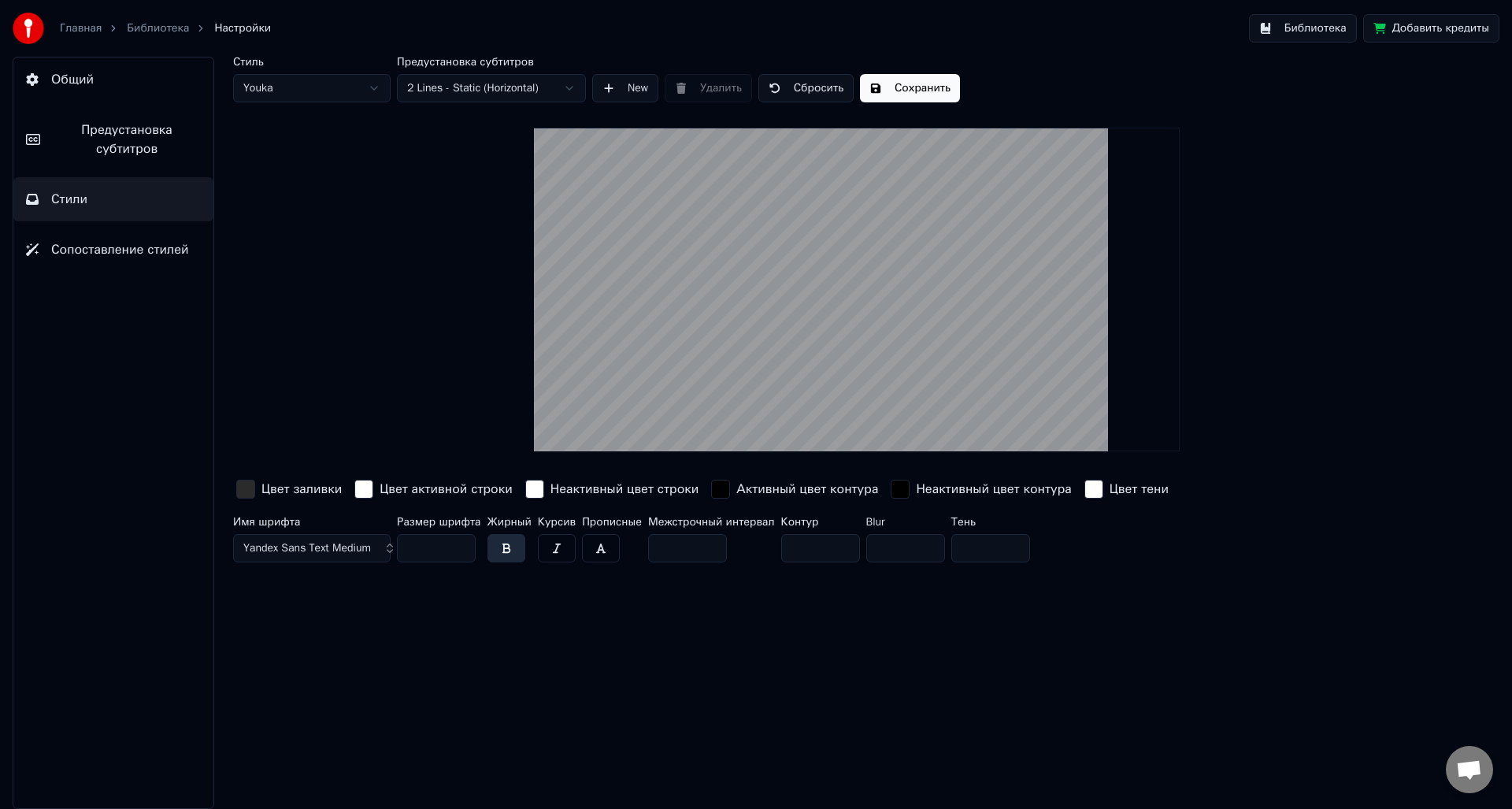 click at bounding box center [246, 489] 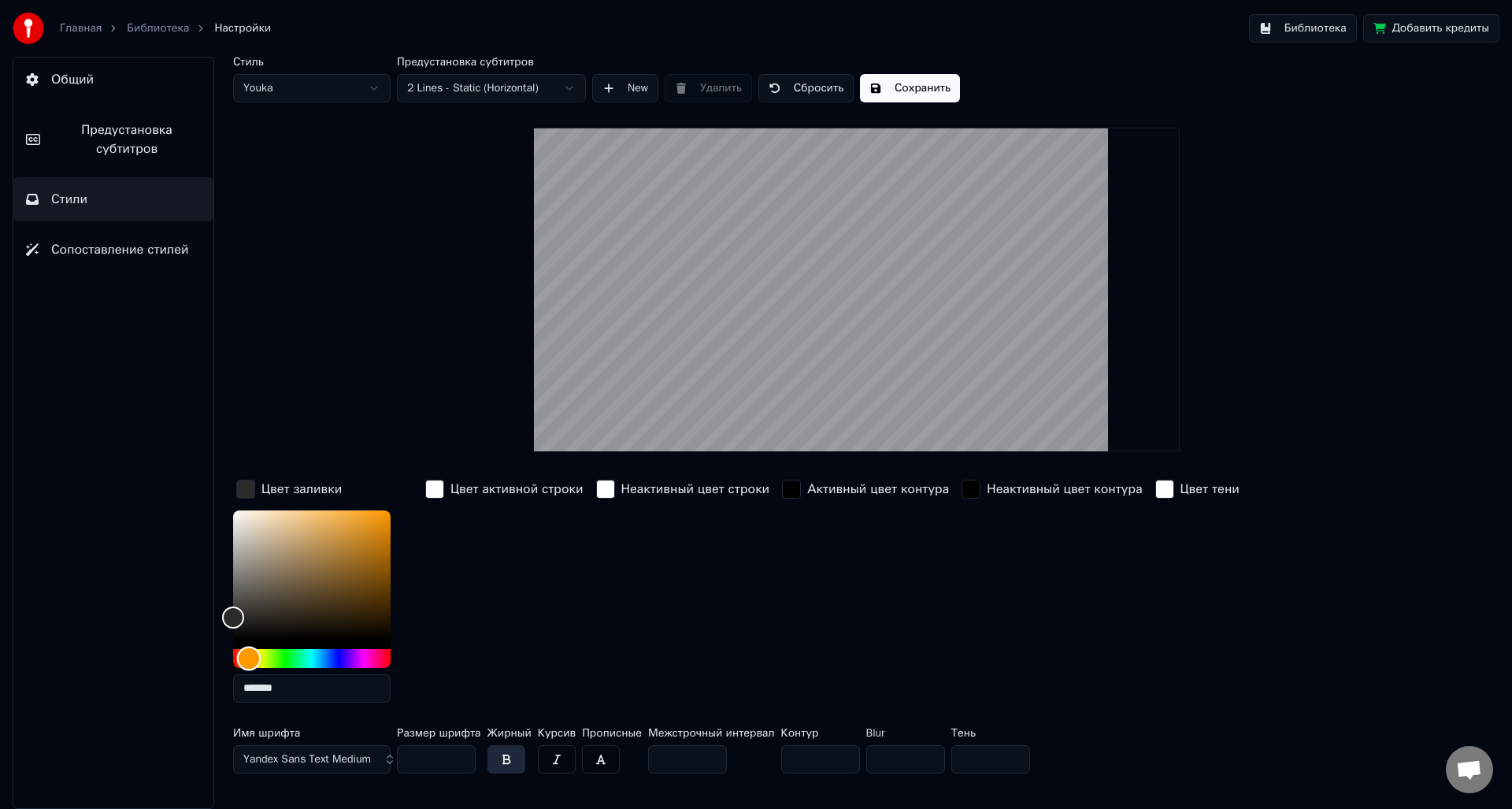 click at bounding box center (312, 659) 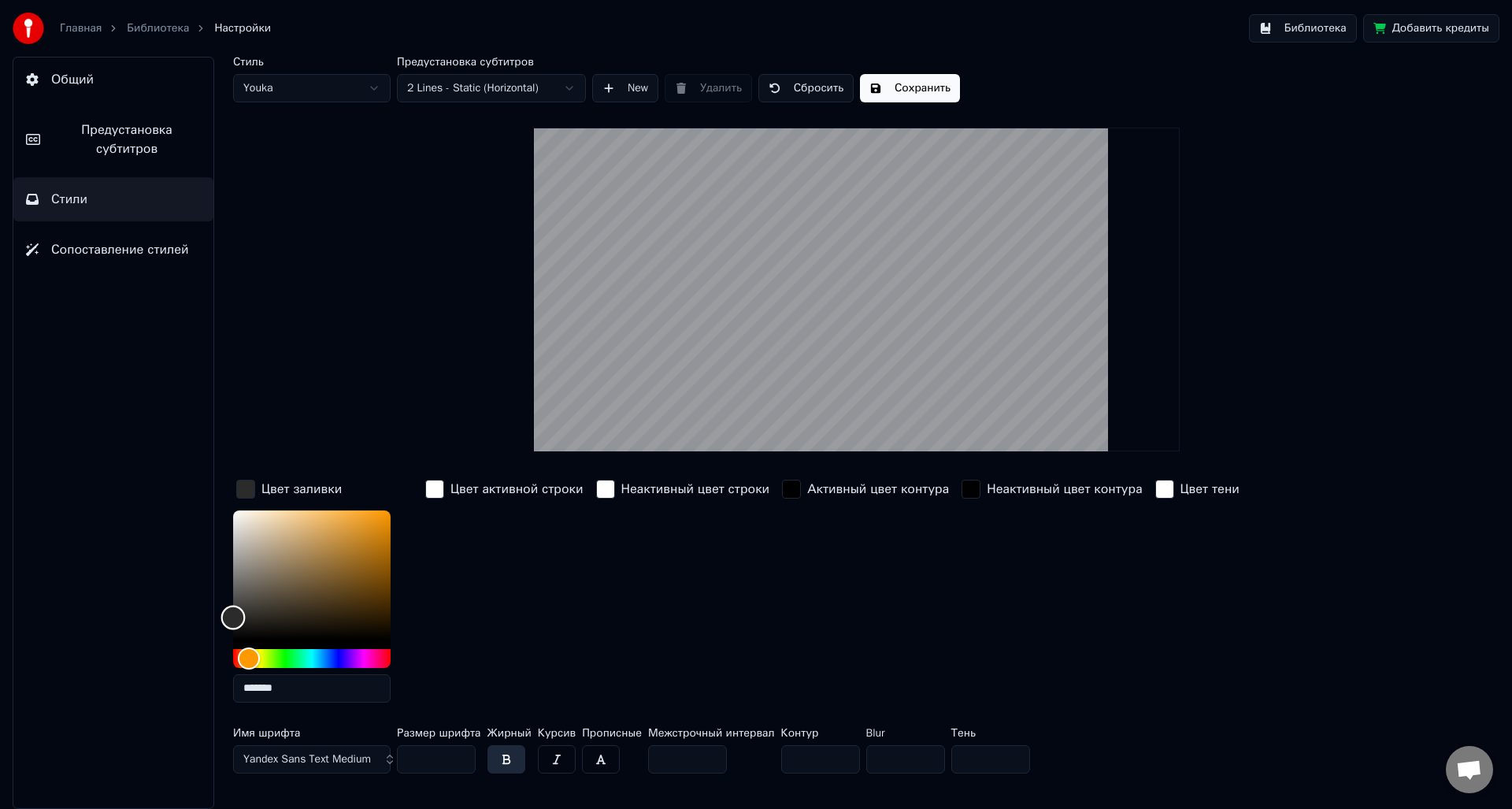 click at bounding box center (312, 575) 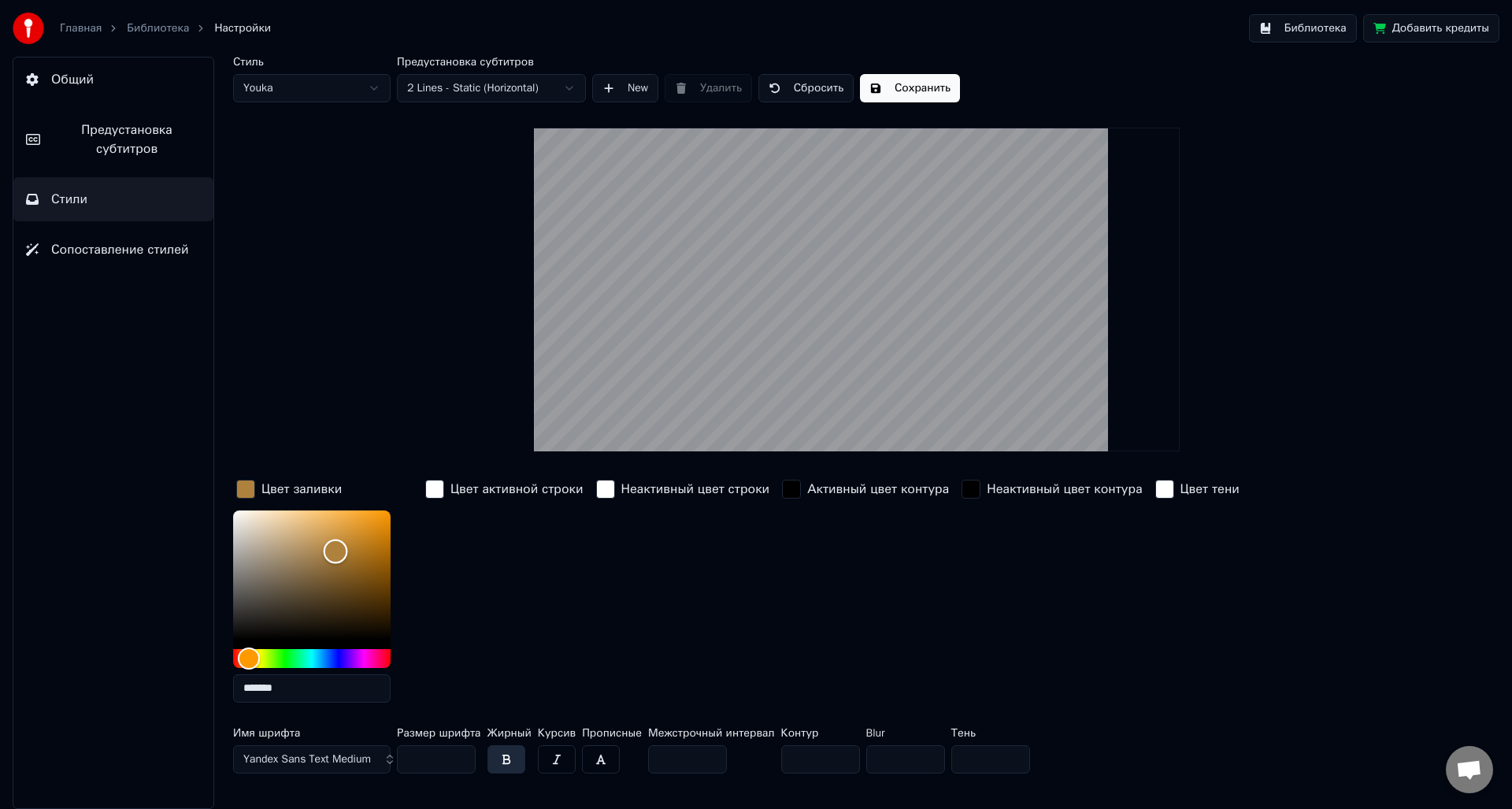 drag, startPoint x: 350, startPoint y: 530, endPoint x: 362, endPoint y: 518, distance: 16.970563 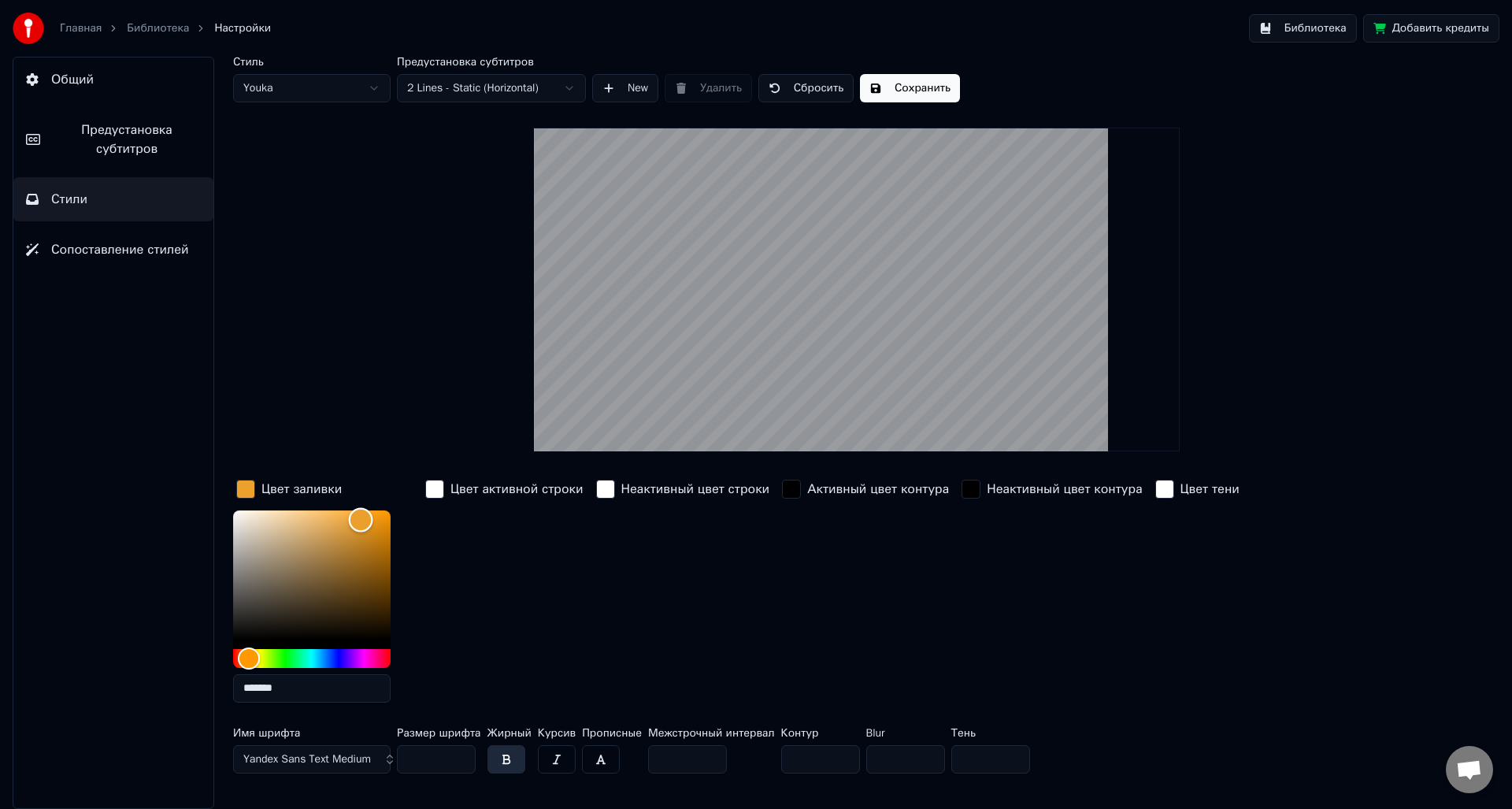 click at bounding box center (361, 520) 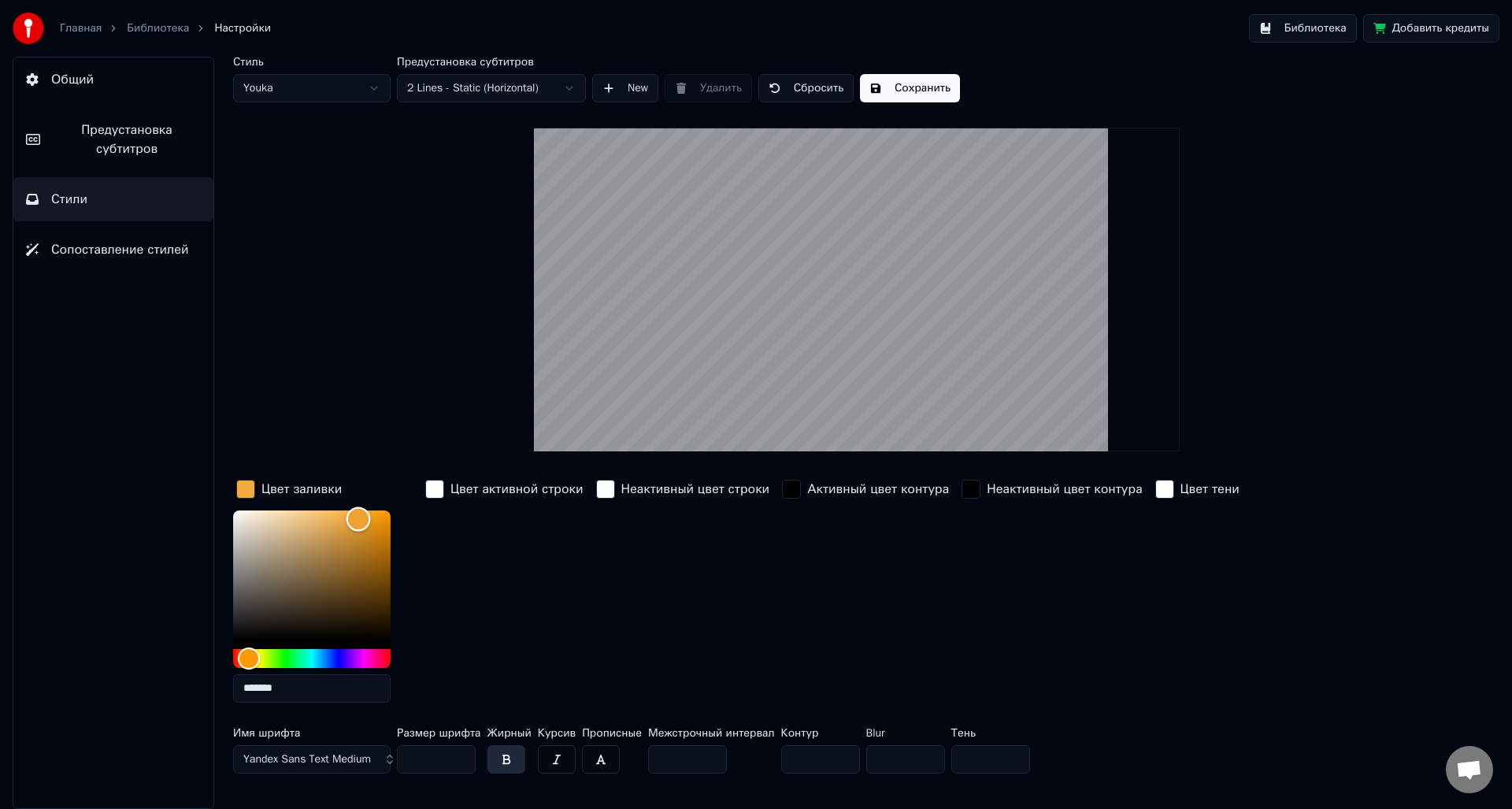 click at bounding box center (358, 519) 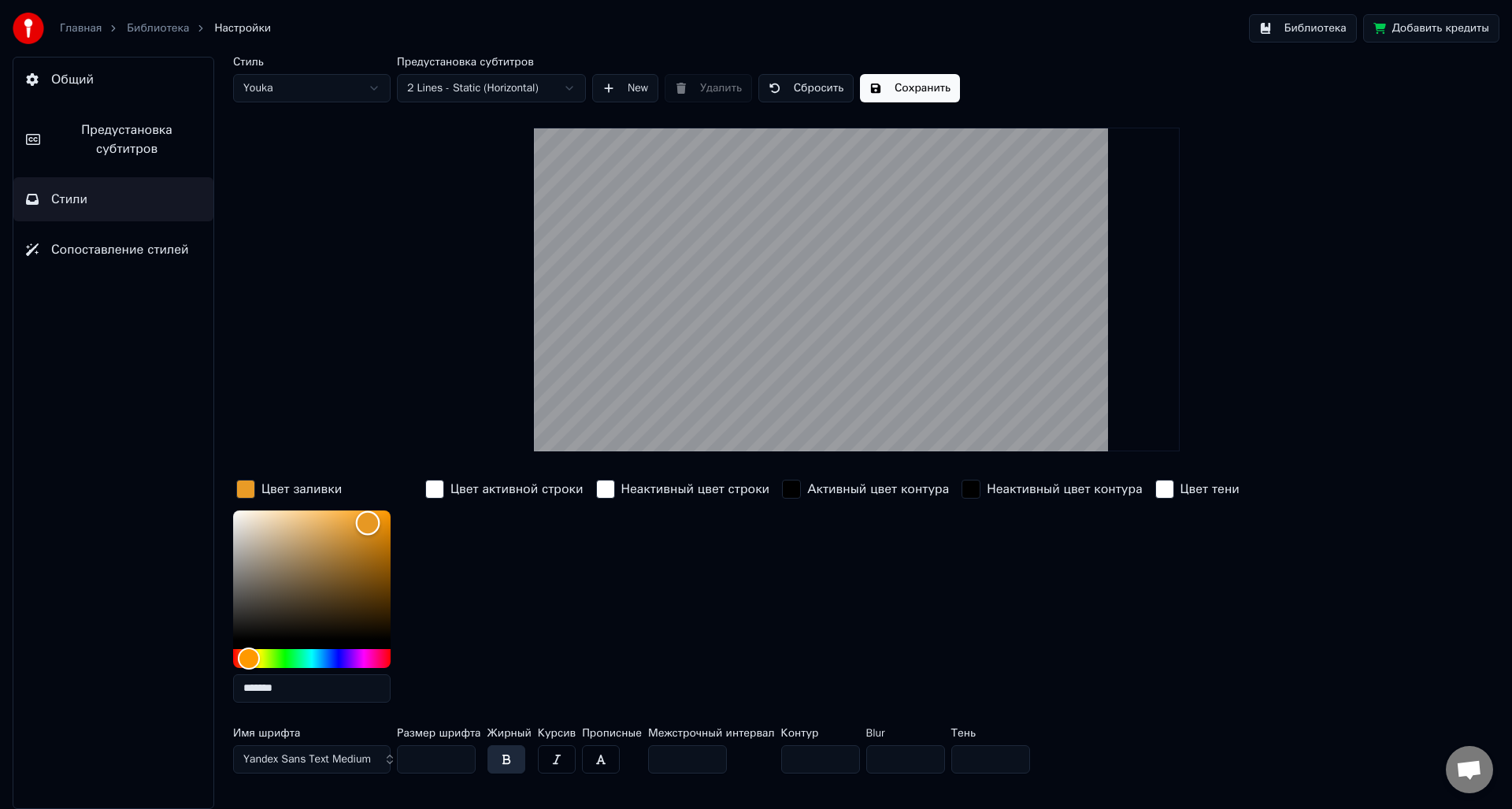 click at bounding box center [368, 523] 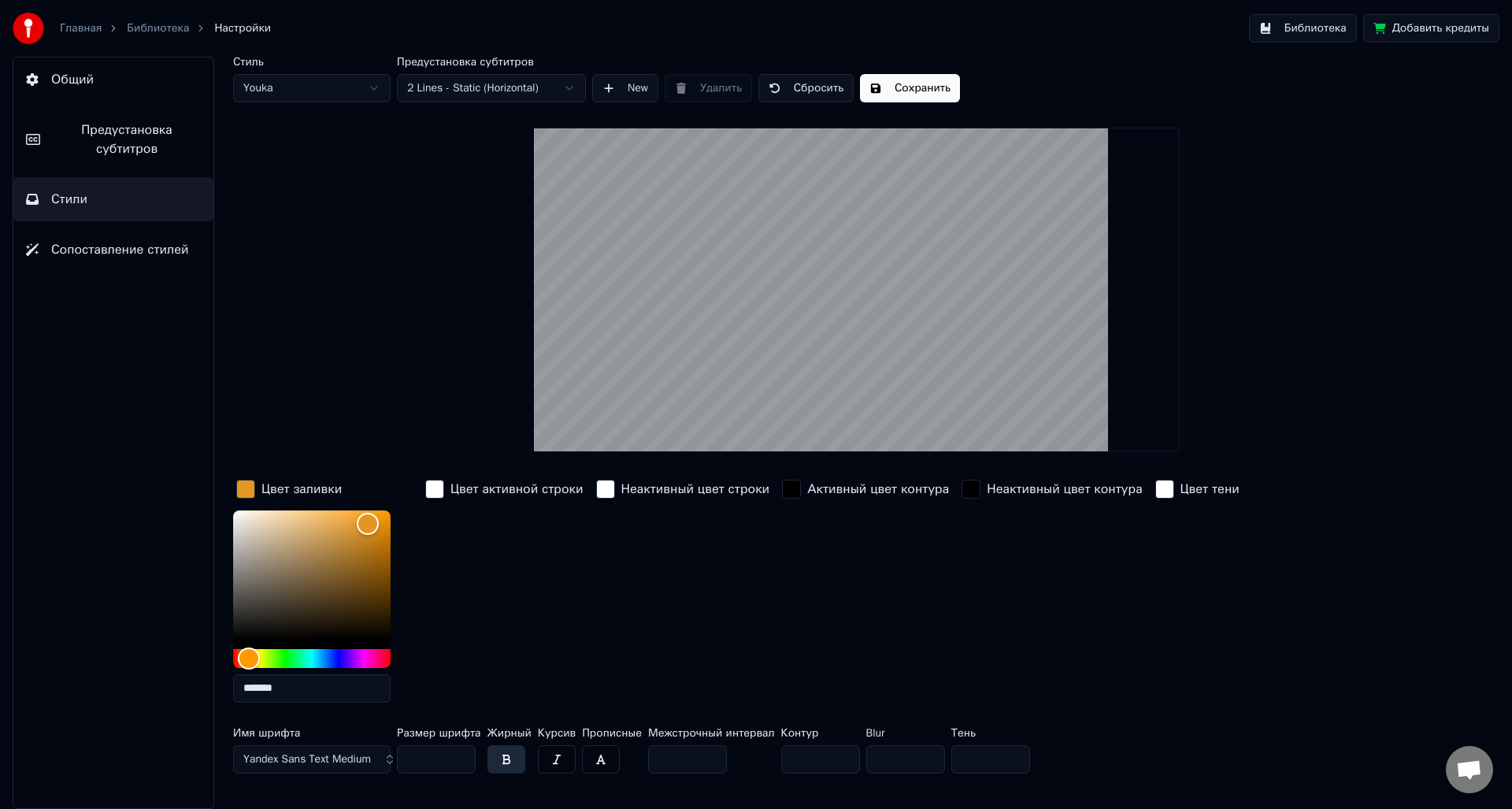 click on "Сохранить" at bounding box center [910, 88] 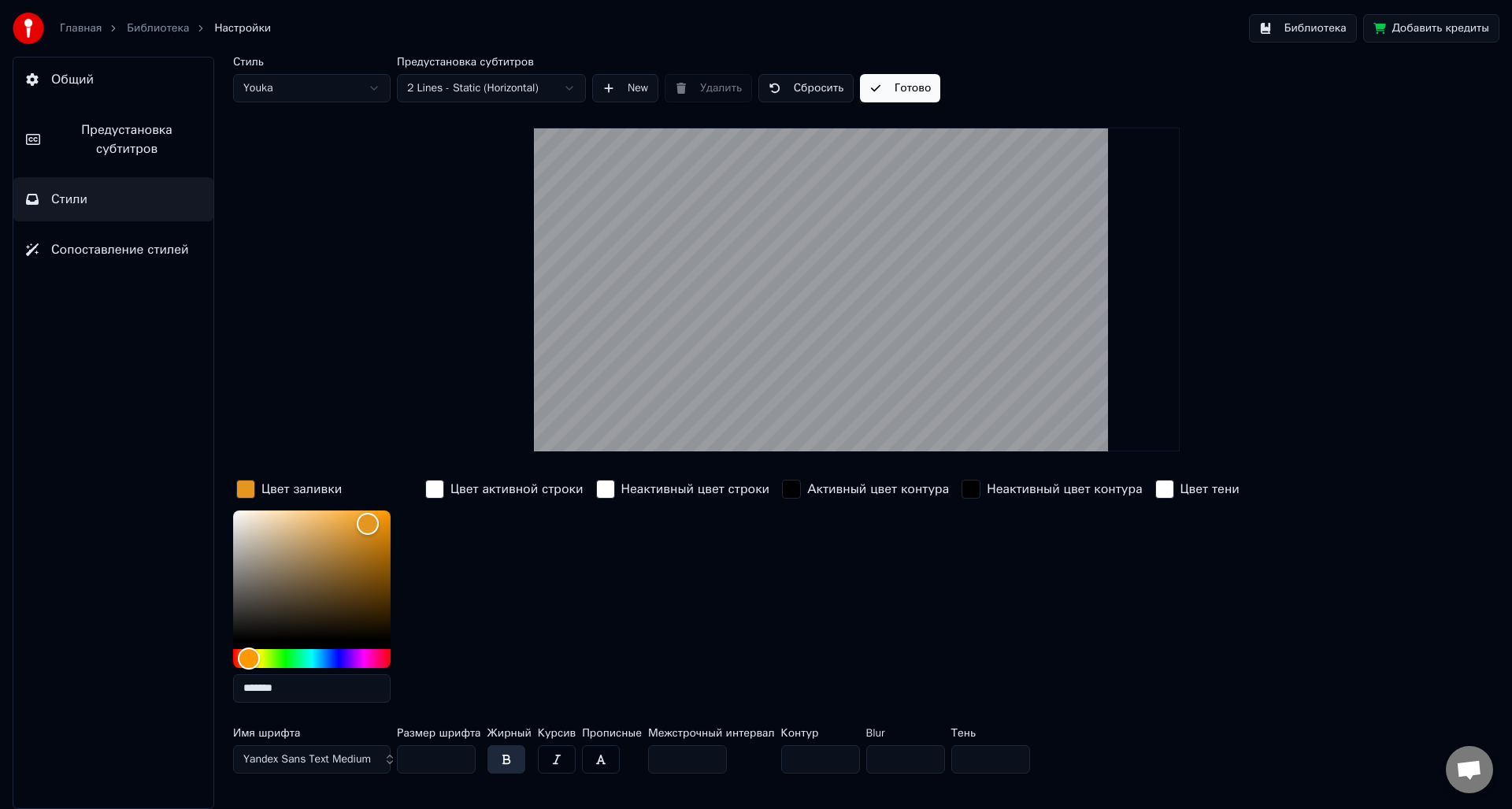 click on "Библиотека" at bounding box center (158, 28) 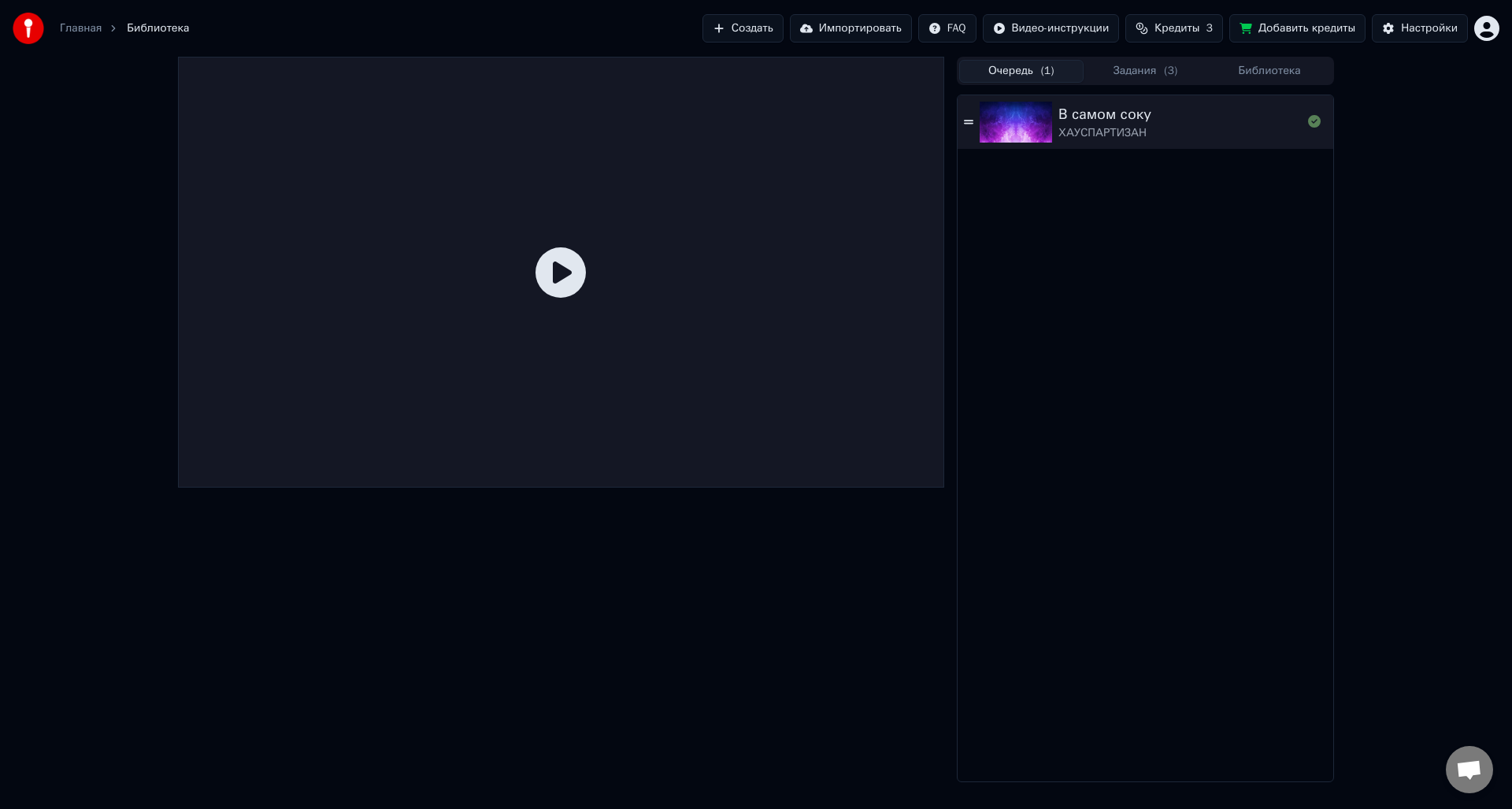 click on "Очередь ( 1 )" at bounding box center (1021, 71) 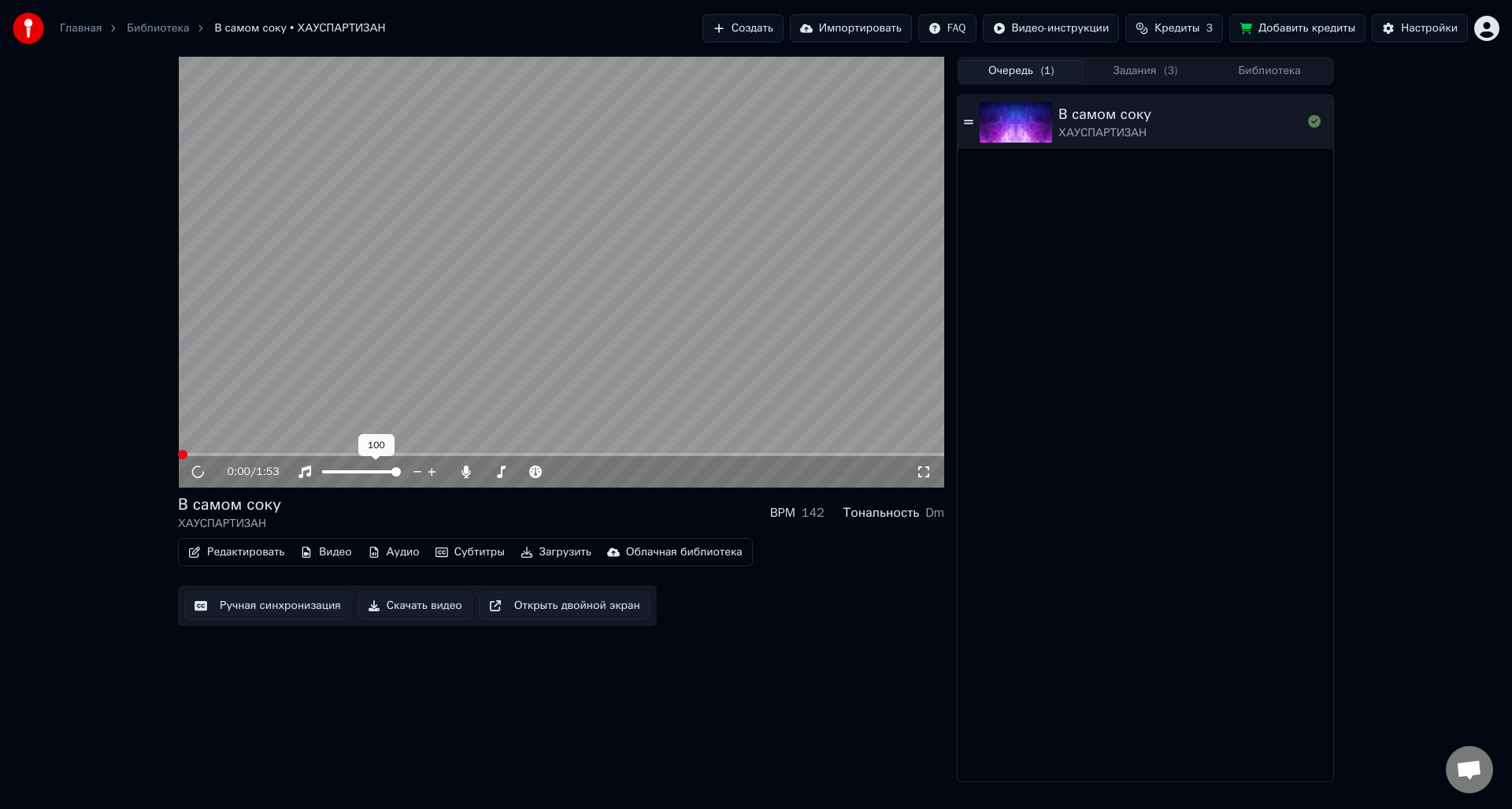 scroll, scrollTop: 0, scrollLeft: 0, axis: both 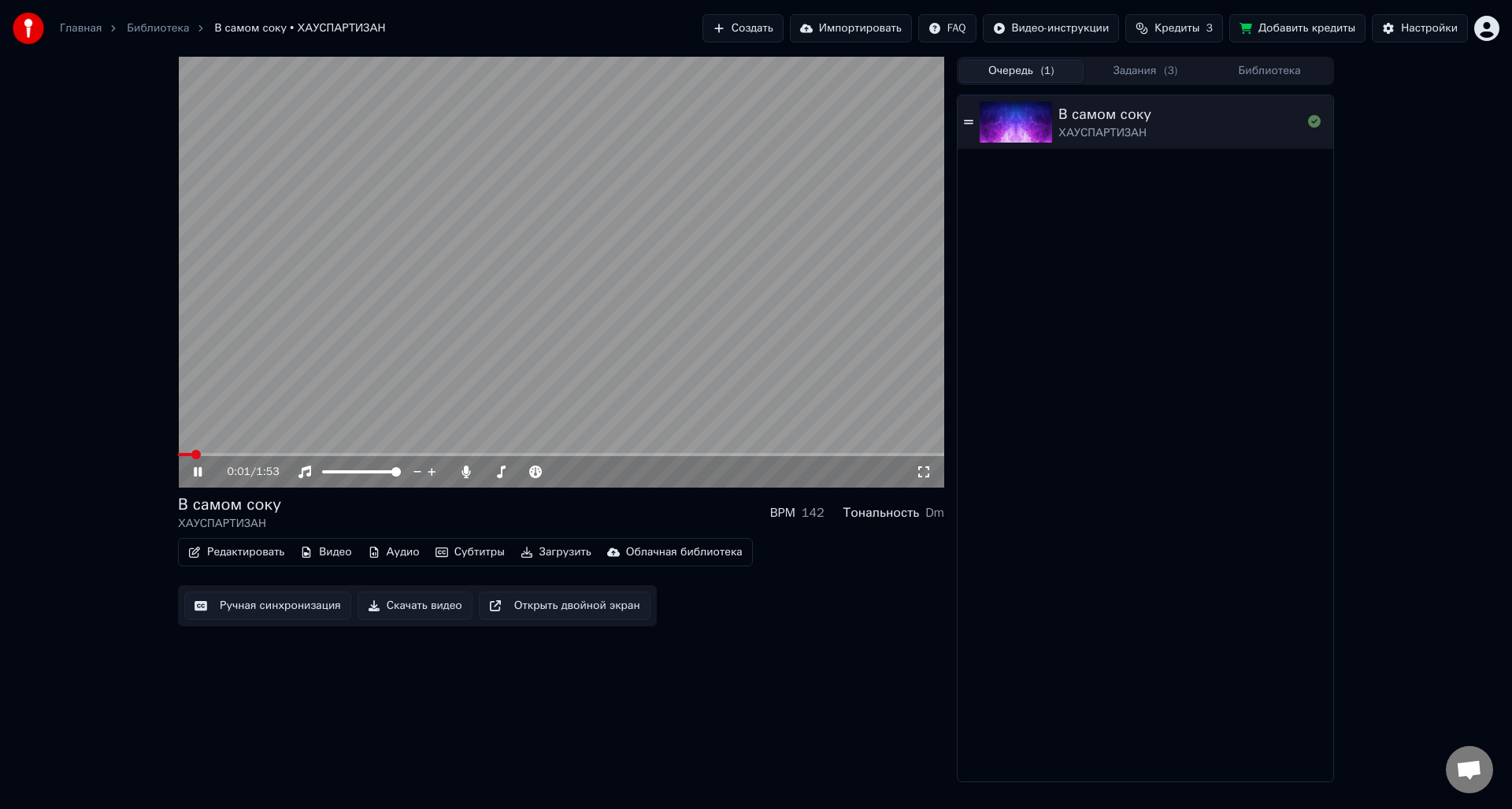 click 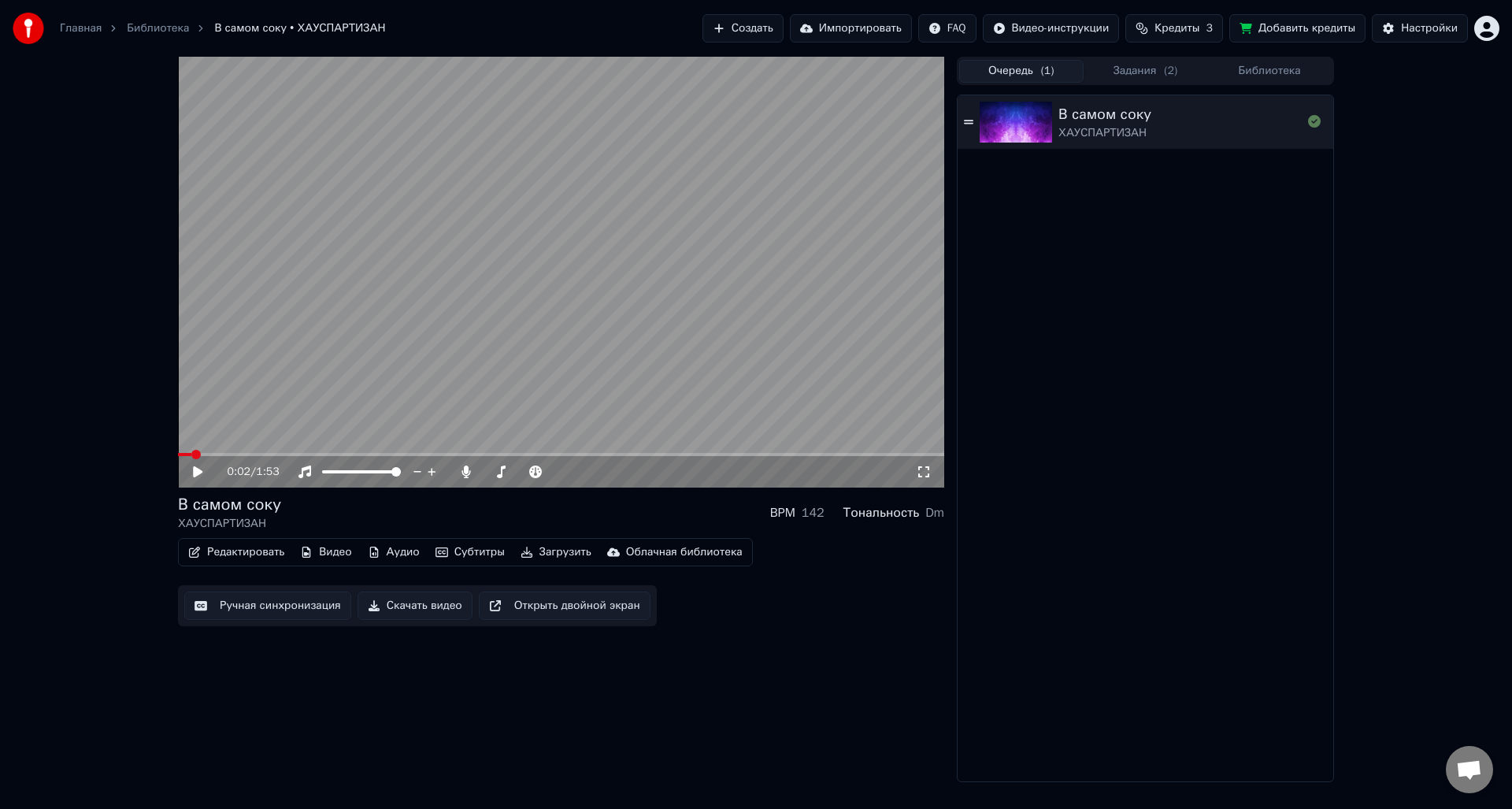 click on "В самом соку ХАУСПАРТИЗАН BPM 142 Тональность Dm" at bounding box center [561, 513] 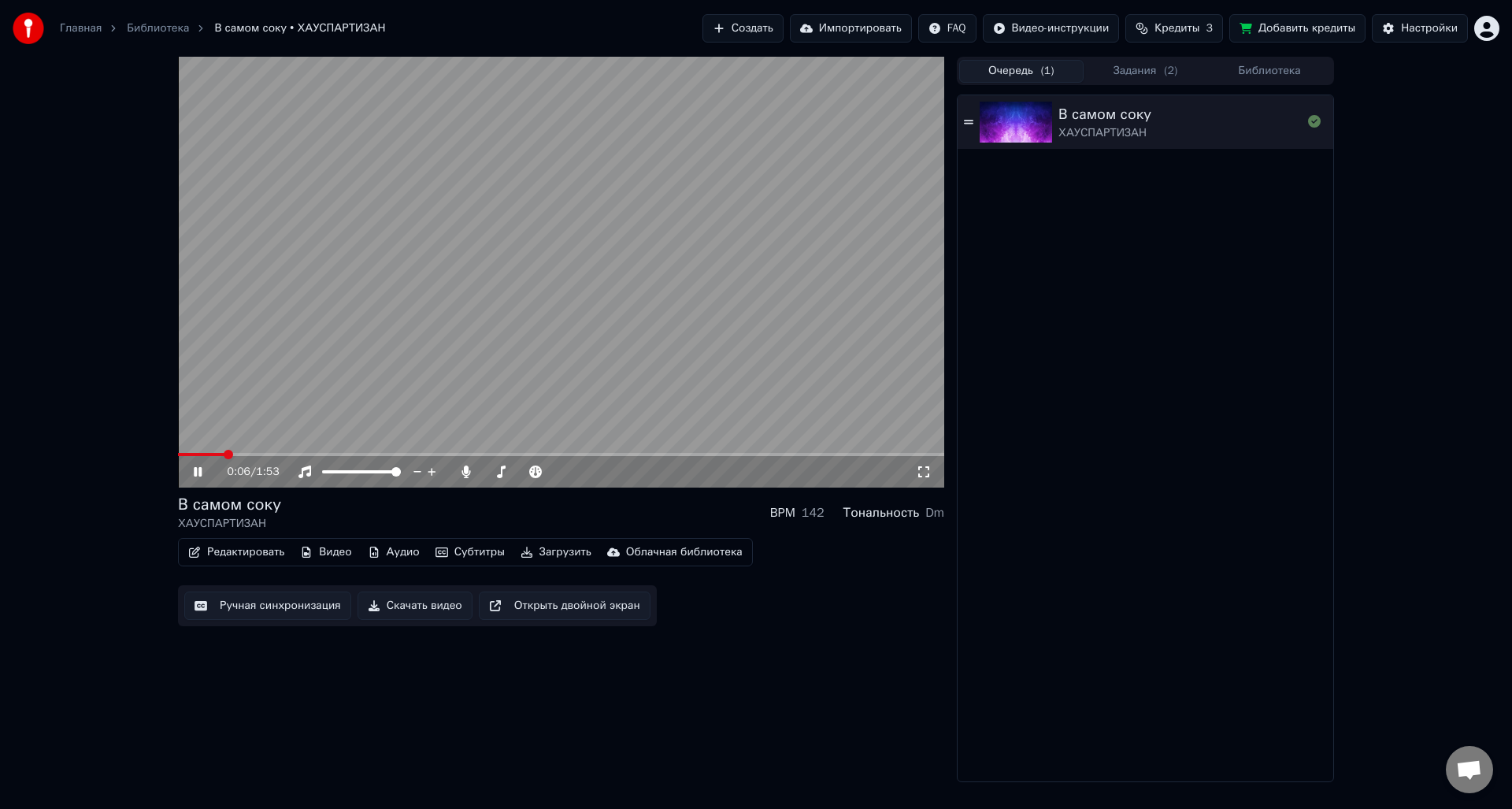 click 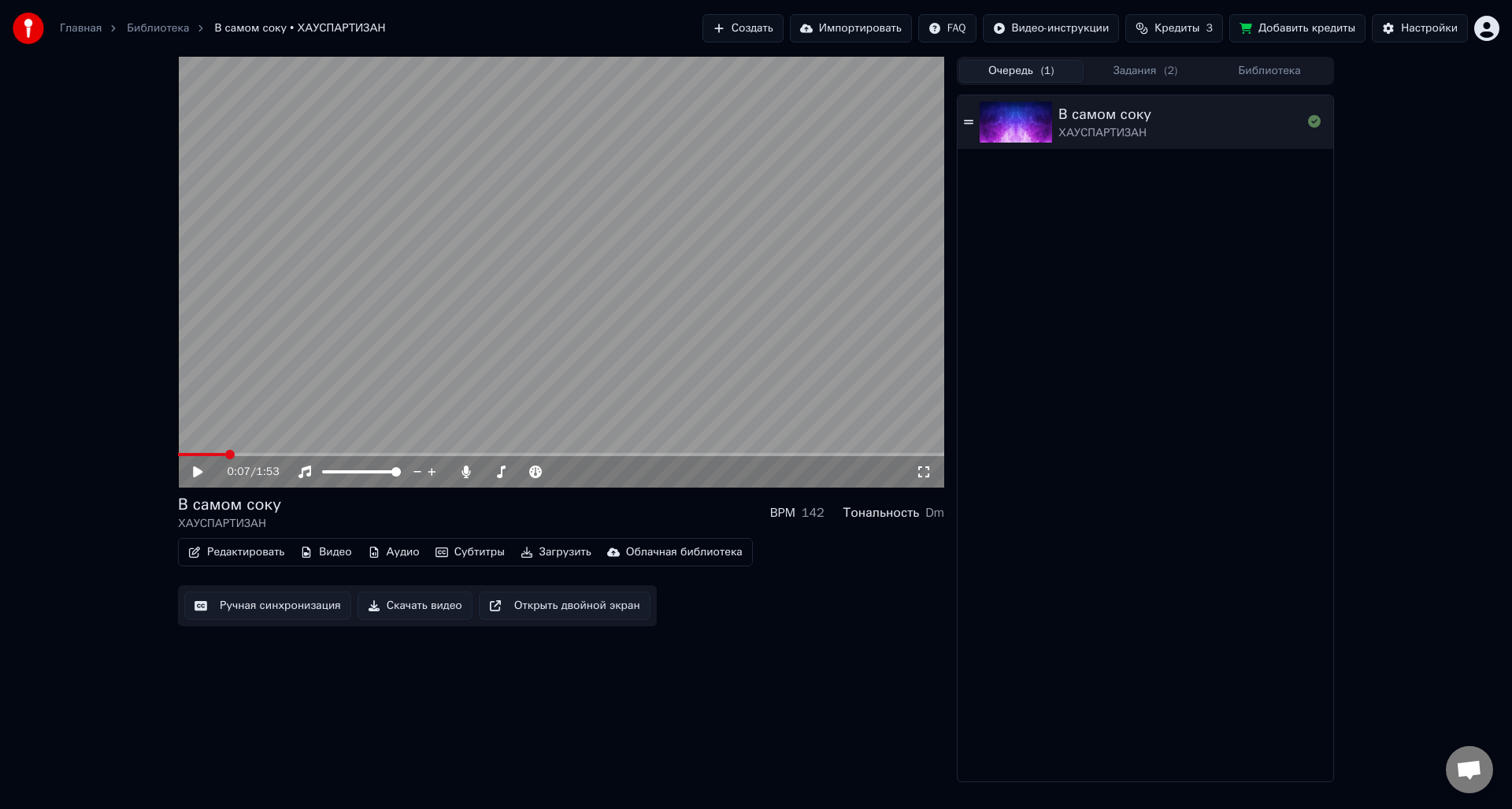 click on "Скачать видео" at bounding box center (415, 606) 